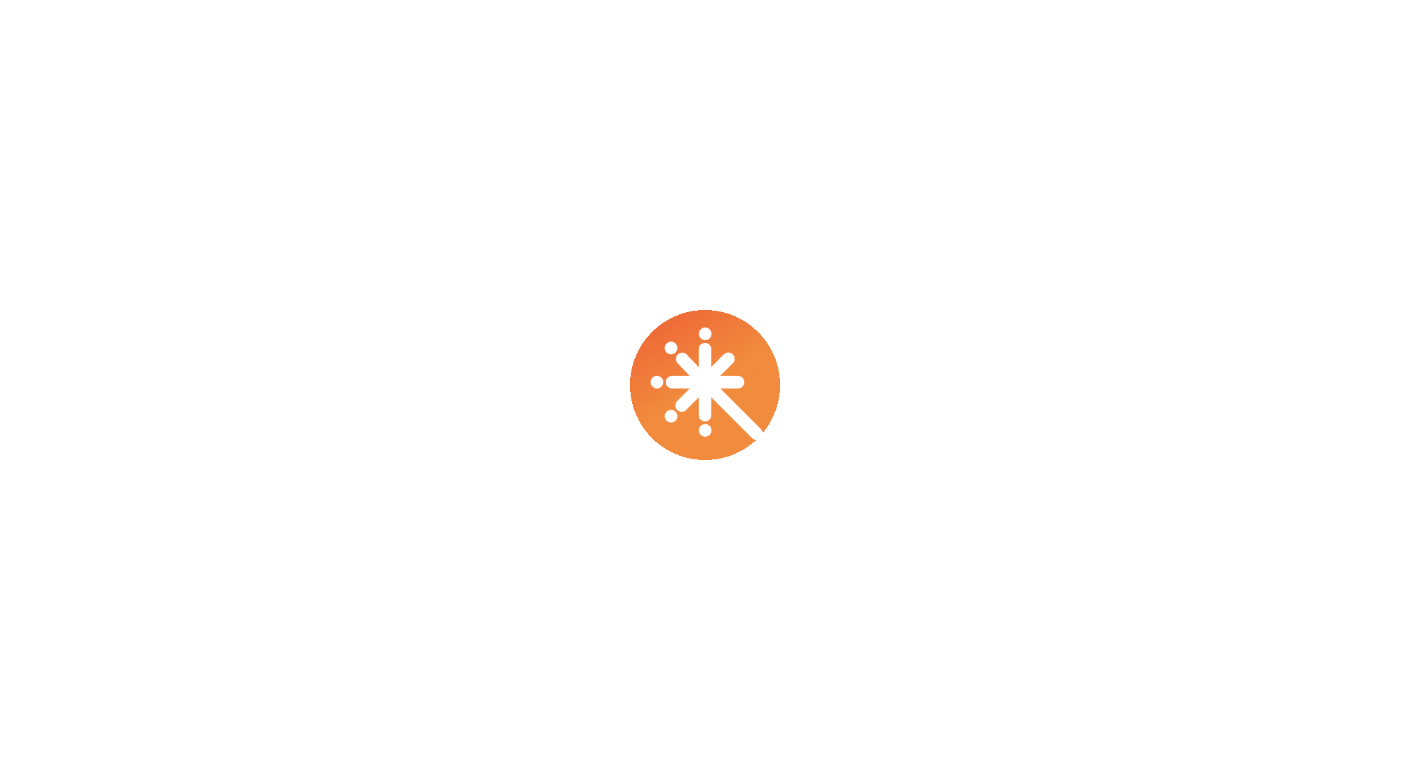 scroll, scrollTop: 0, scrollLeft: 0, axis: both 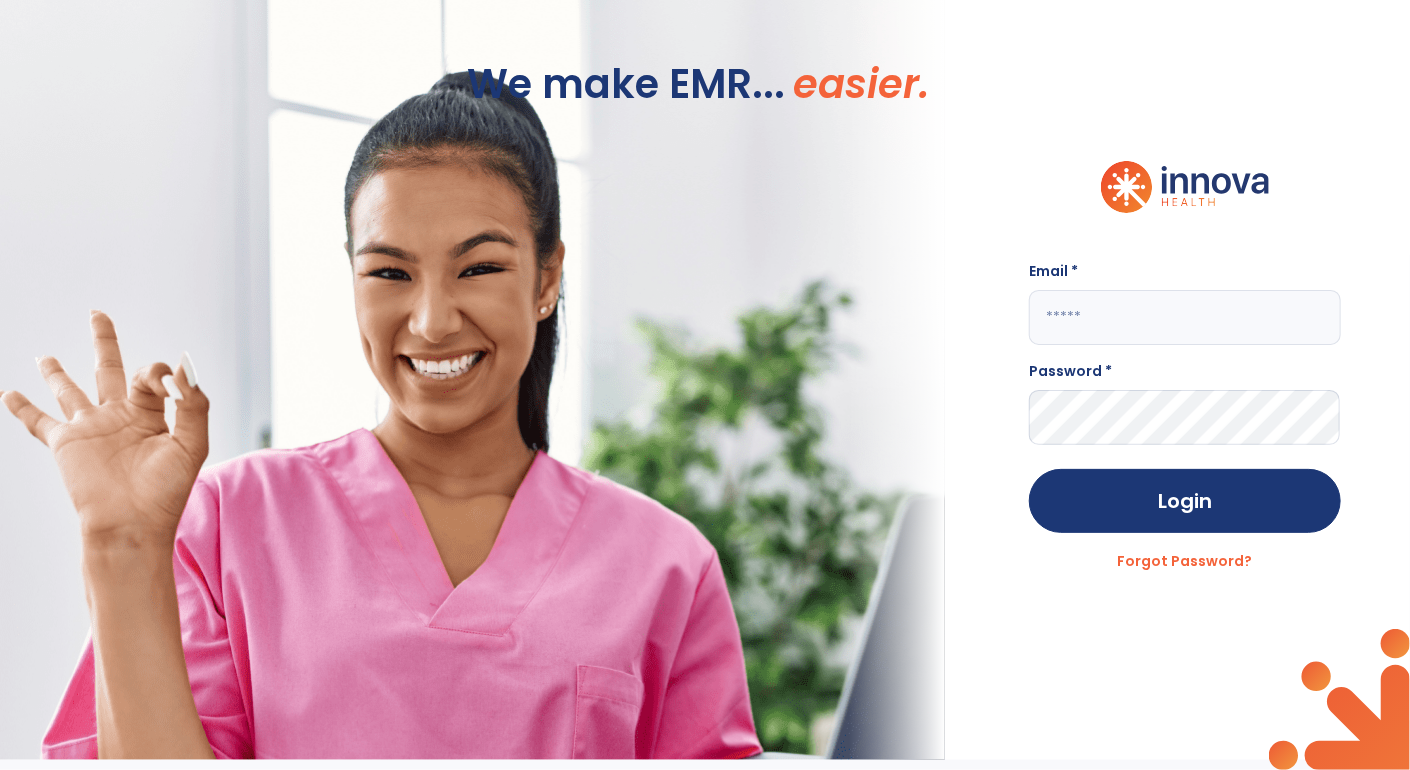 click 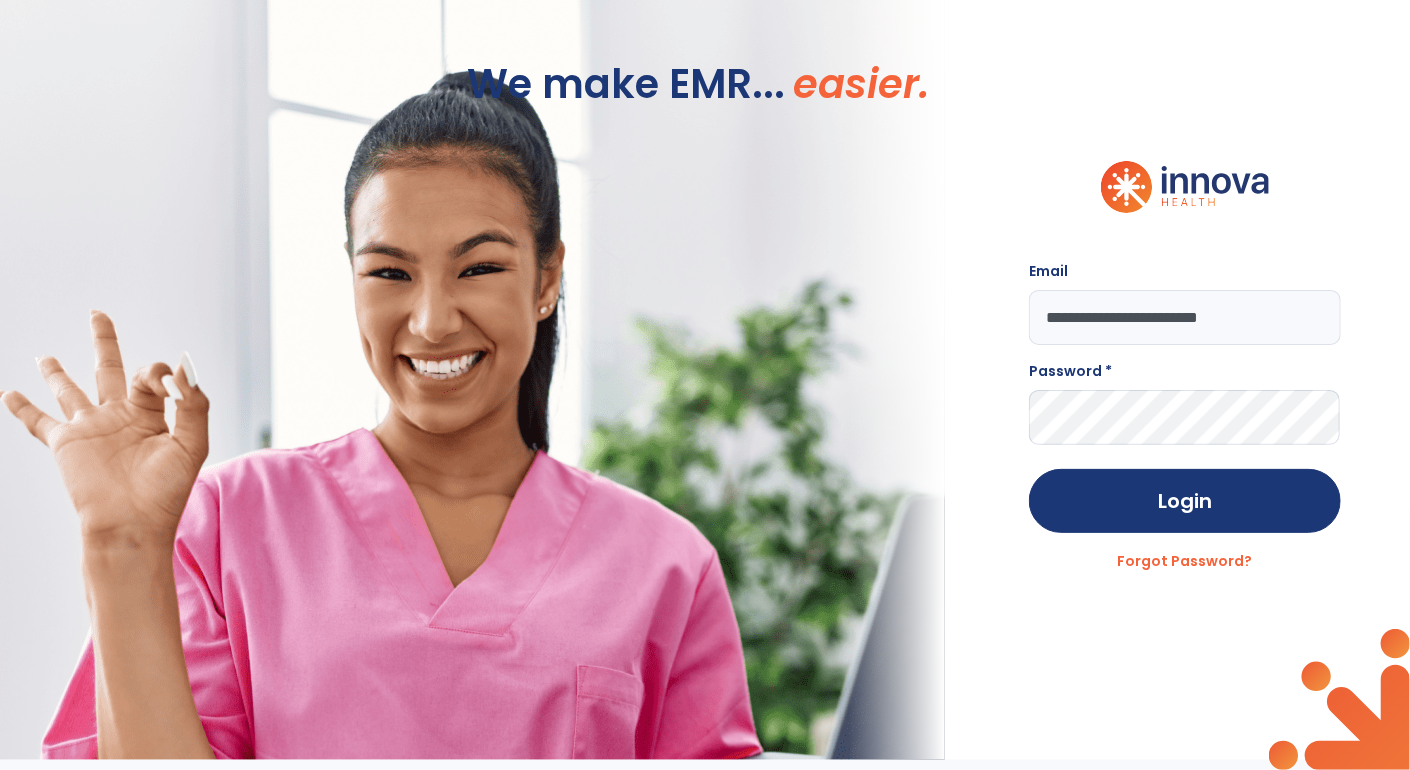 type on "**********" 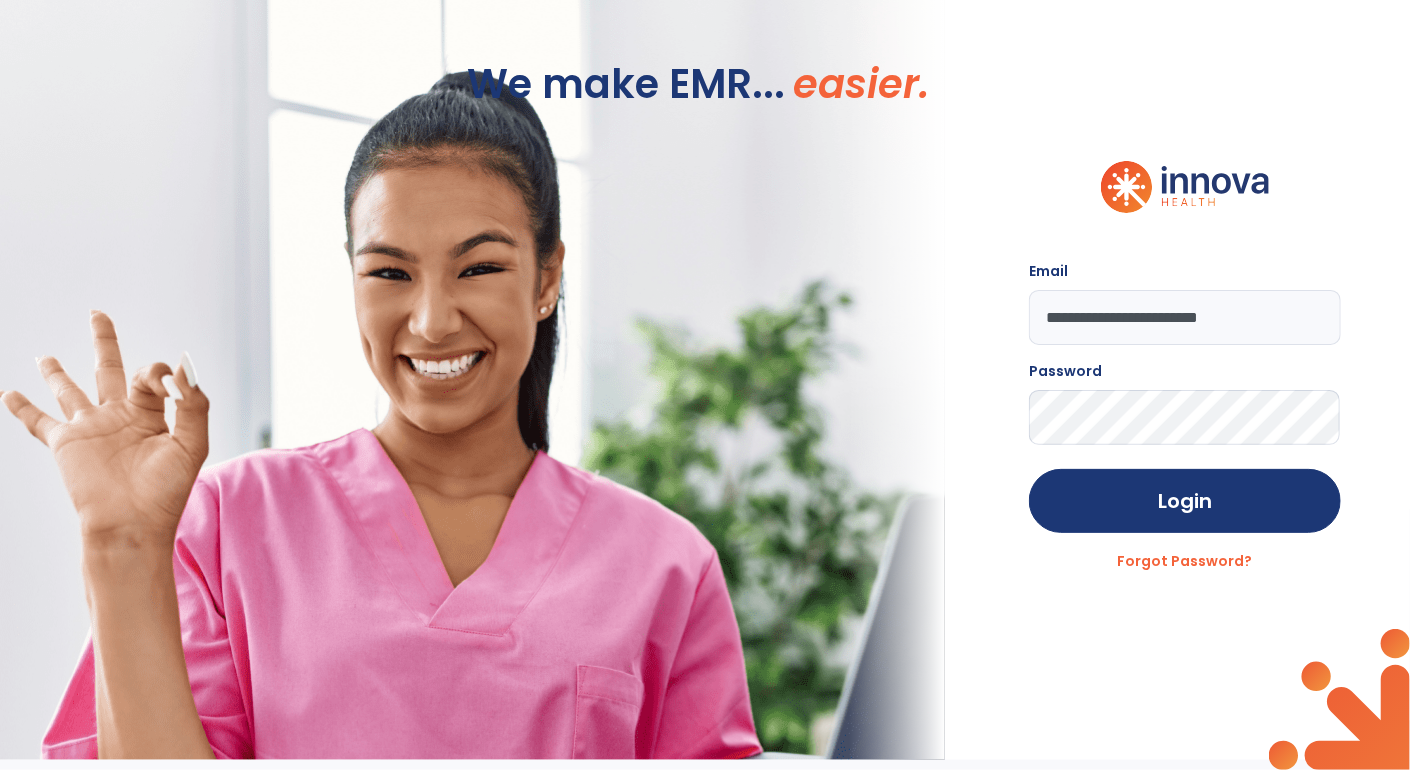 click on "Login" 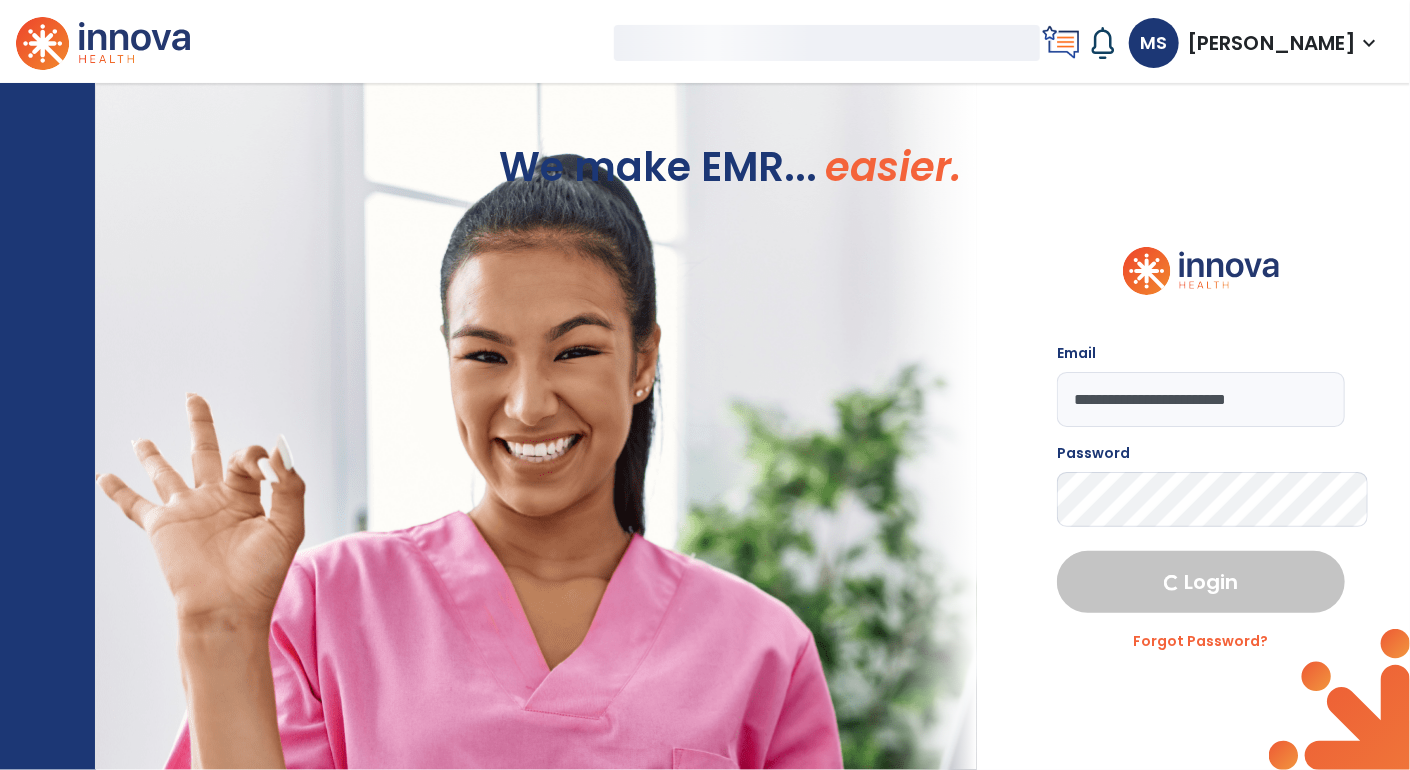 select on "****" 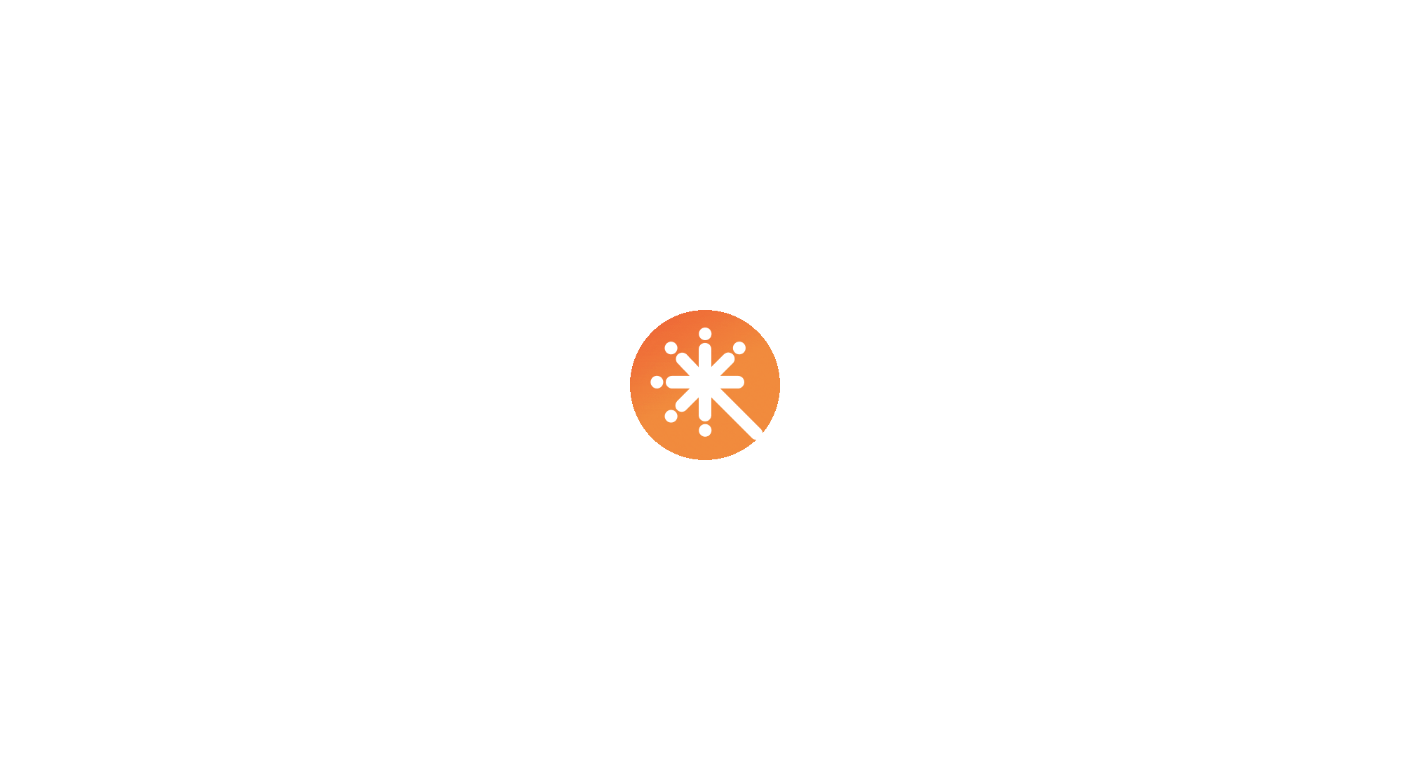 scroll, scrollTop: 0, scrollLeft: 0, axis: both 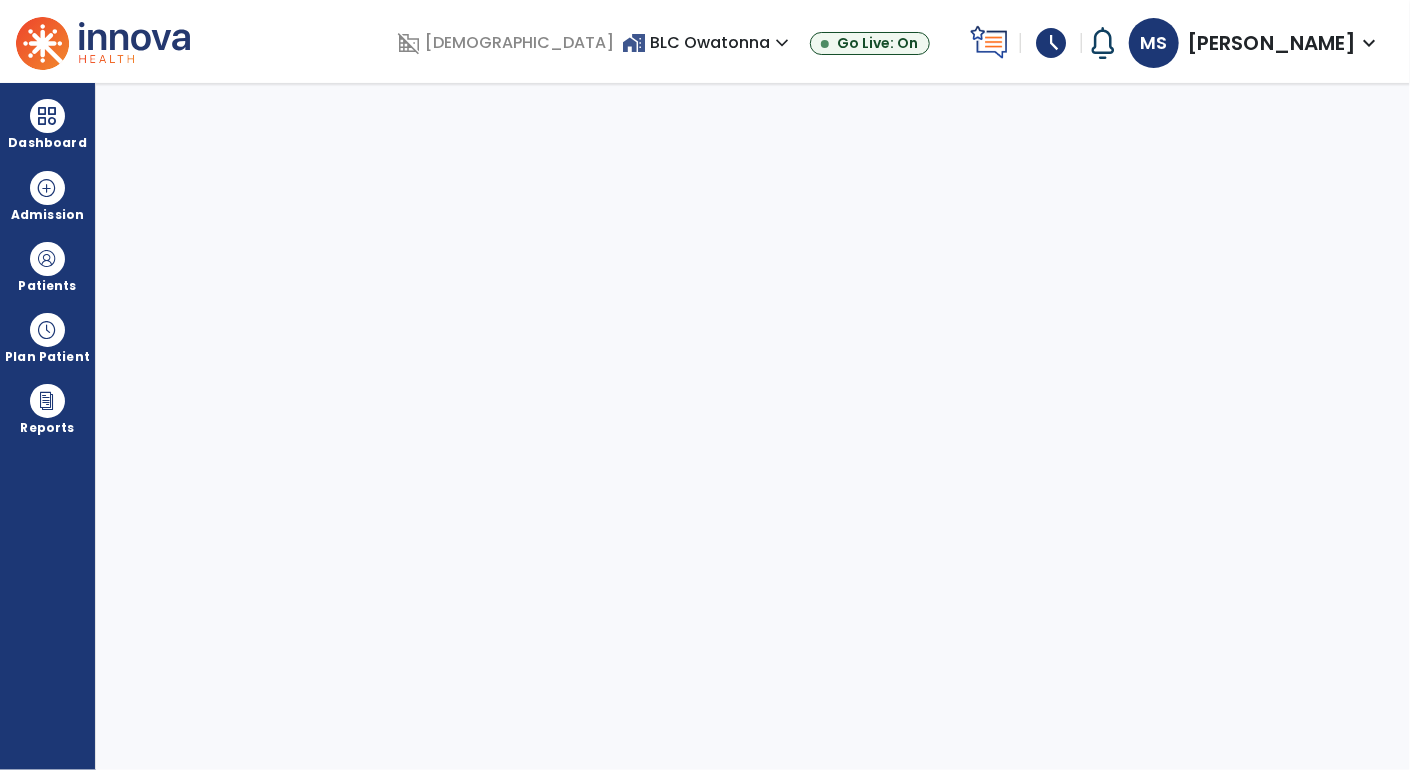 select on "****" 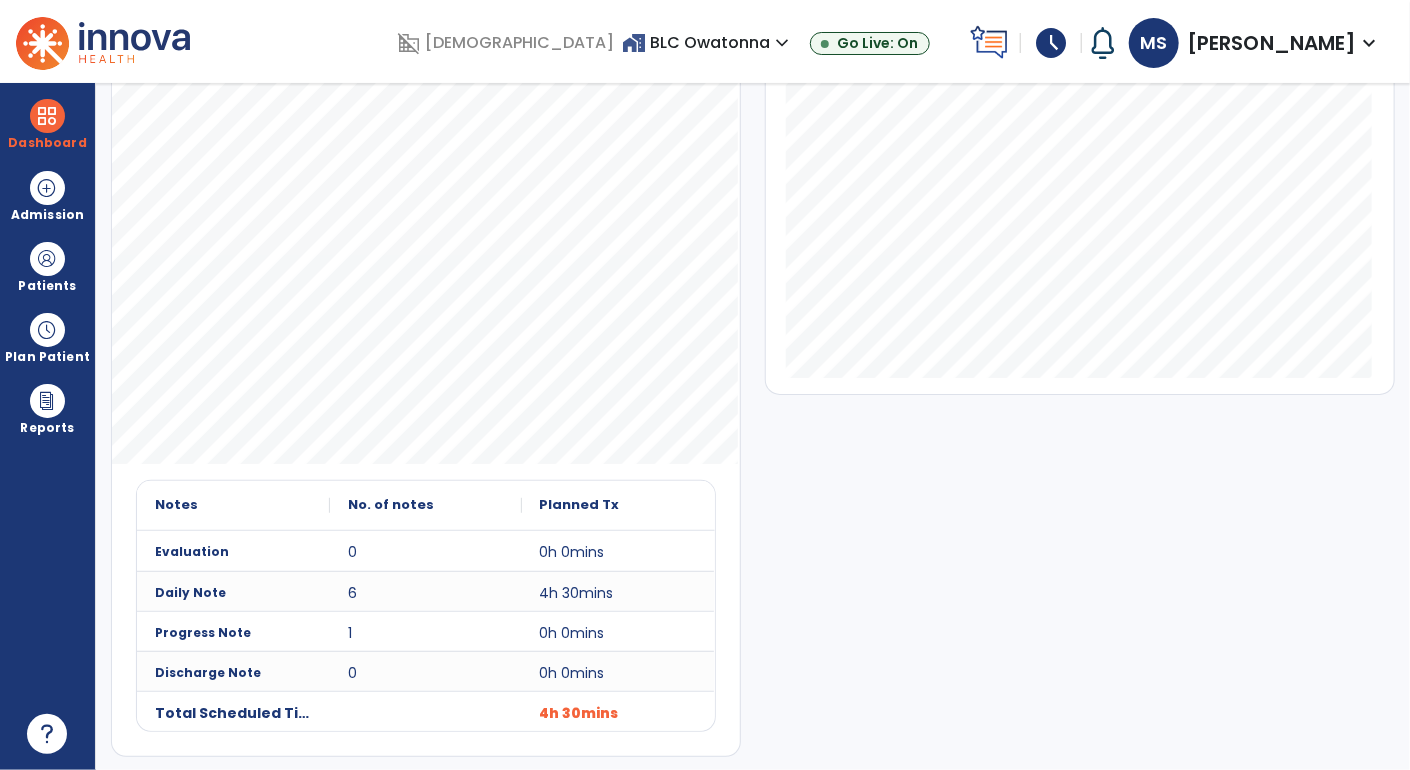 scroll, scrollTop: 0, scrollLeft: 0, axis: both 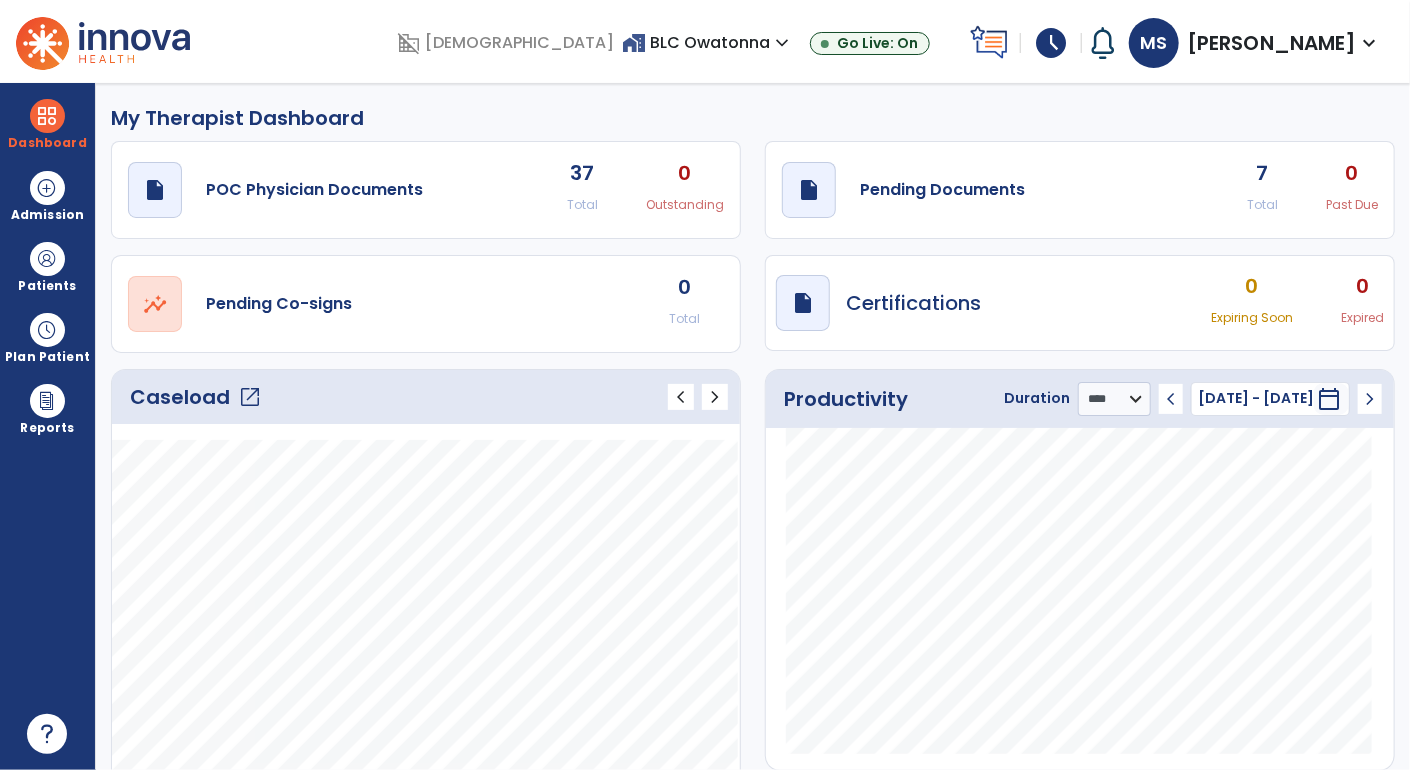 click on "schedule" at bounding box center [1051, 43] 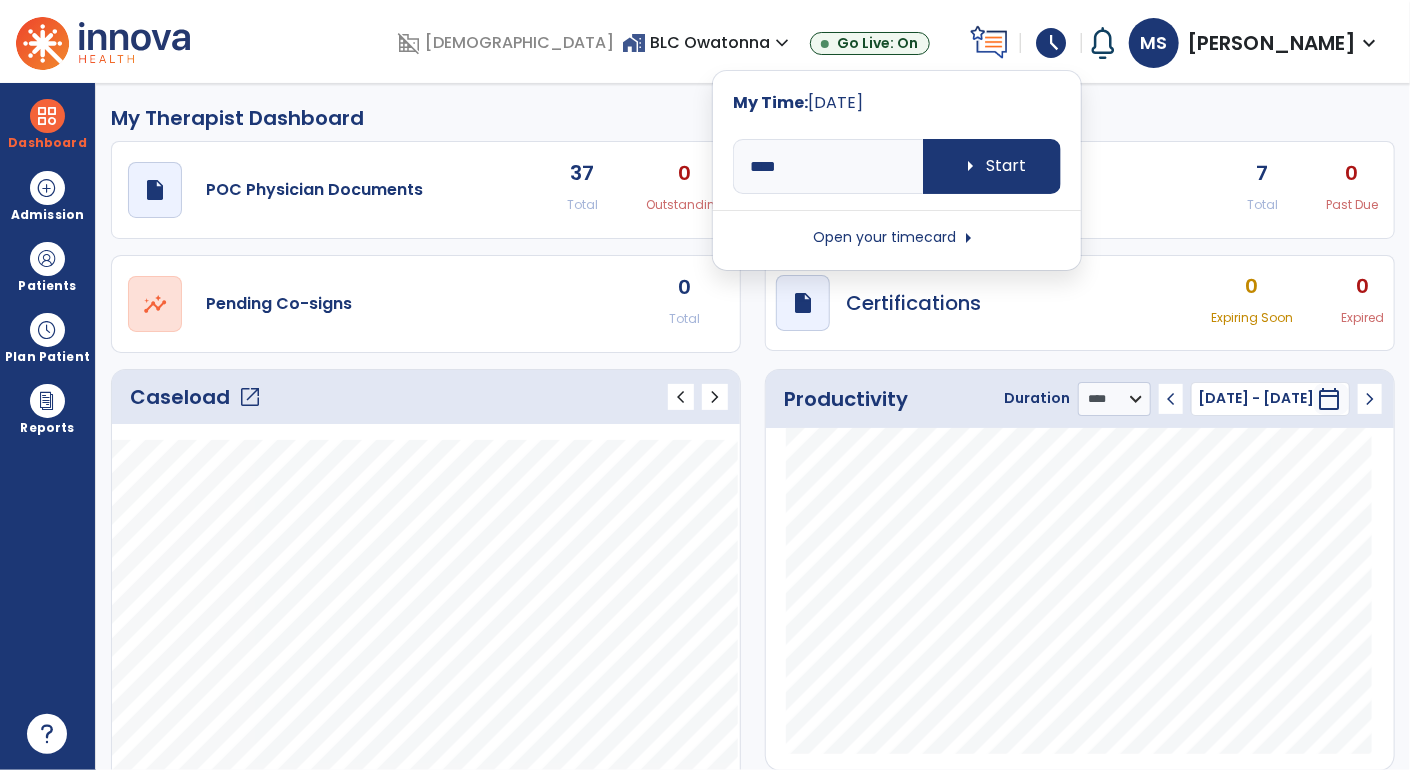 click on "Open your timecard  arrow_right" at bounding box center [897, 238] 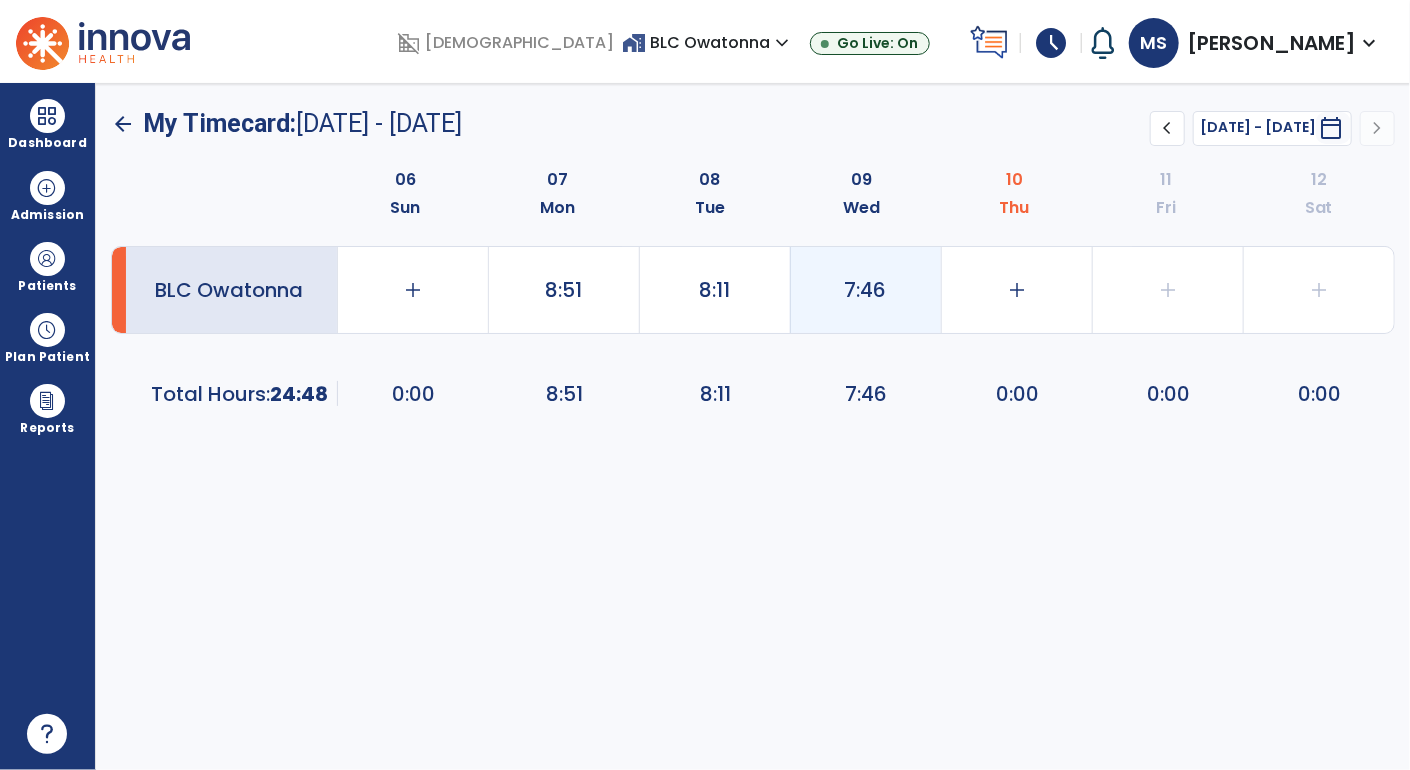 click on "7:46" 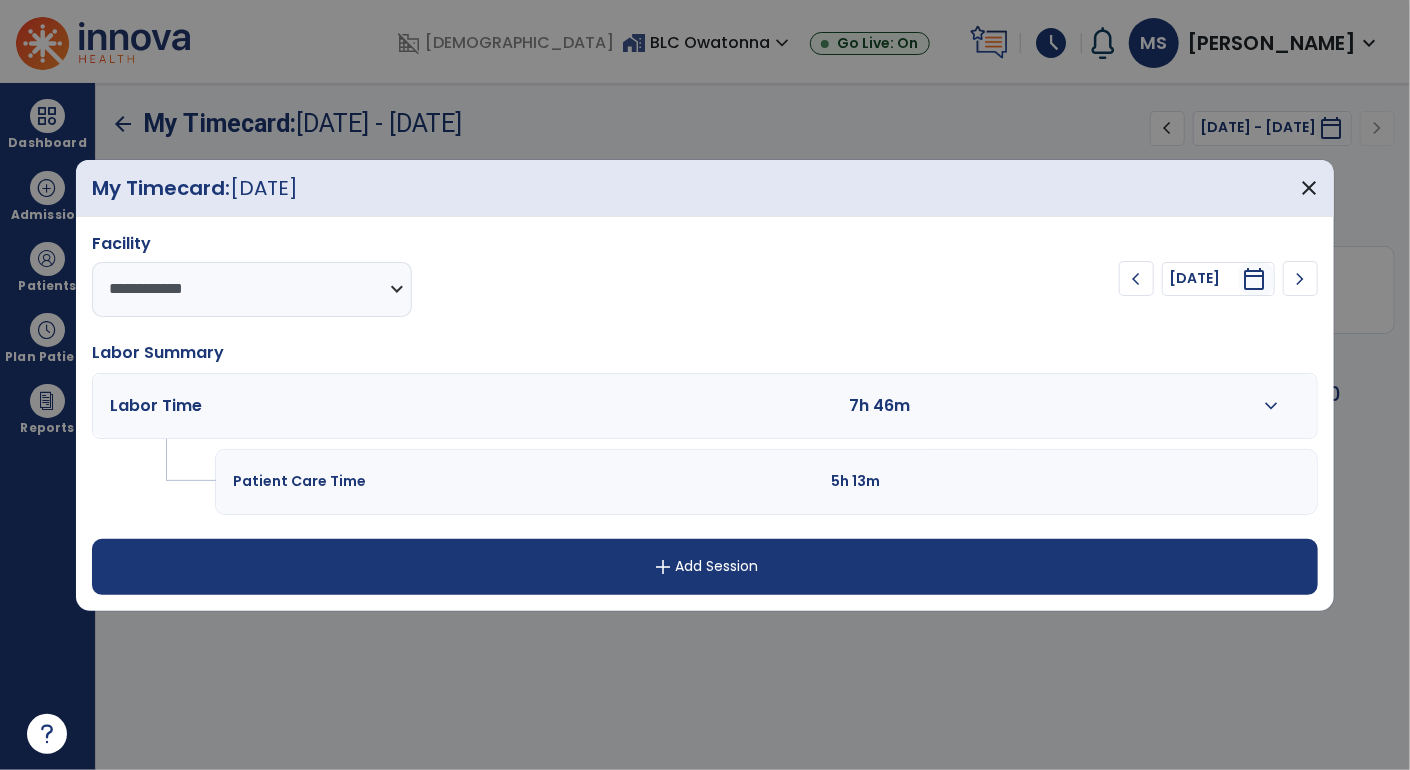 click on "7h 46m" at bounding box center (895, 406) 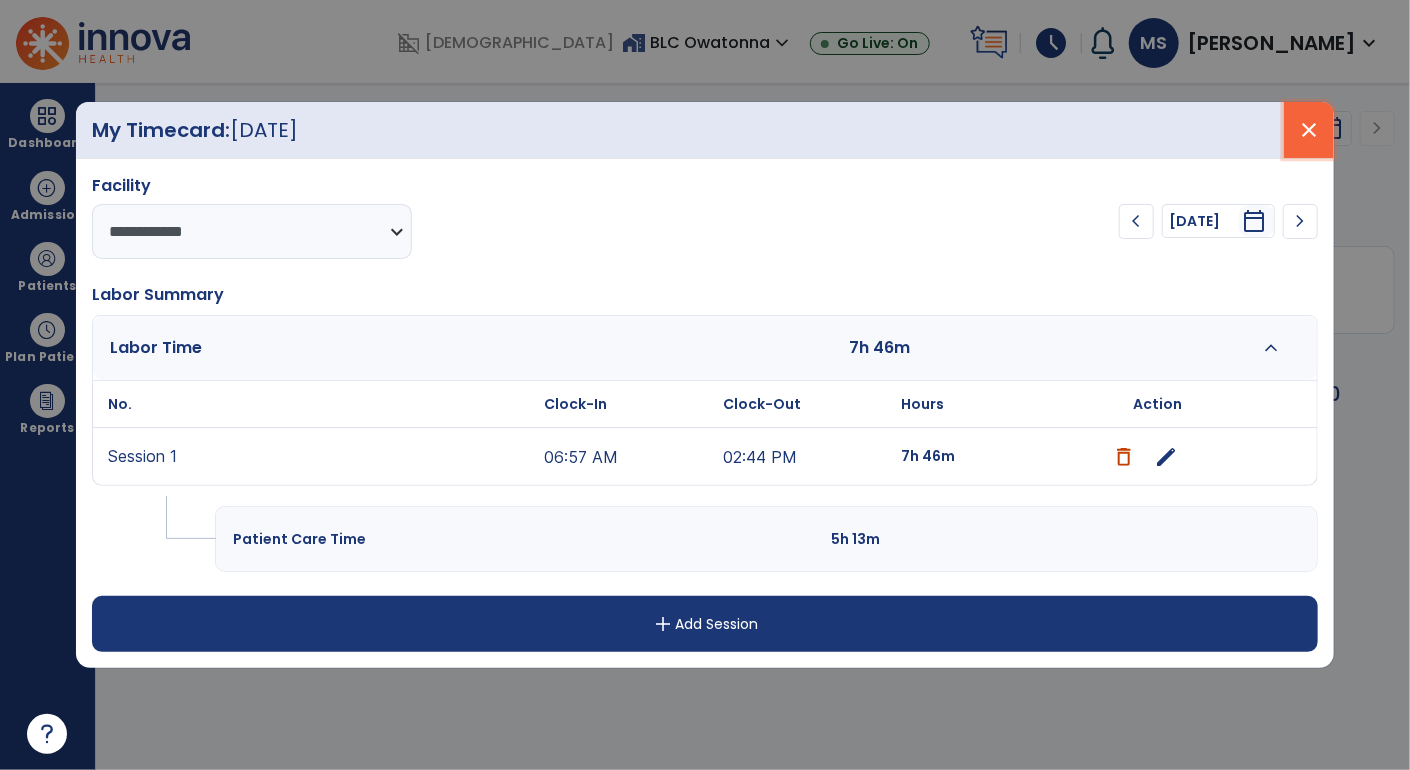 click on "close" at bounding box center (1309, 130) 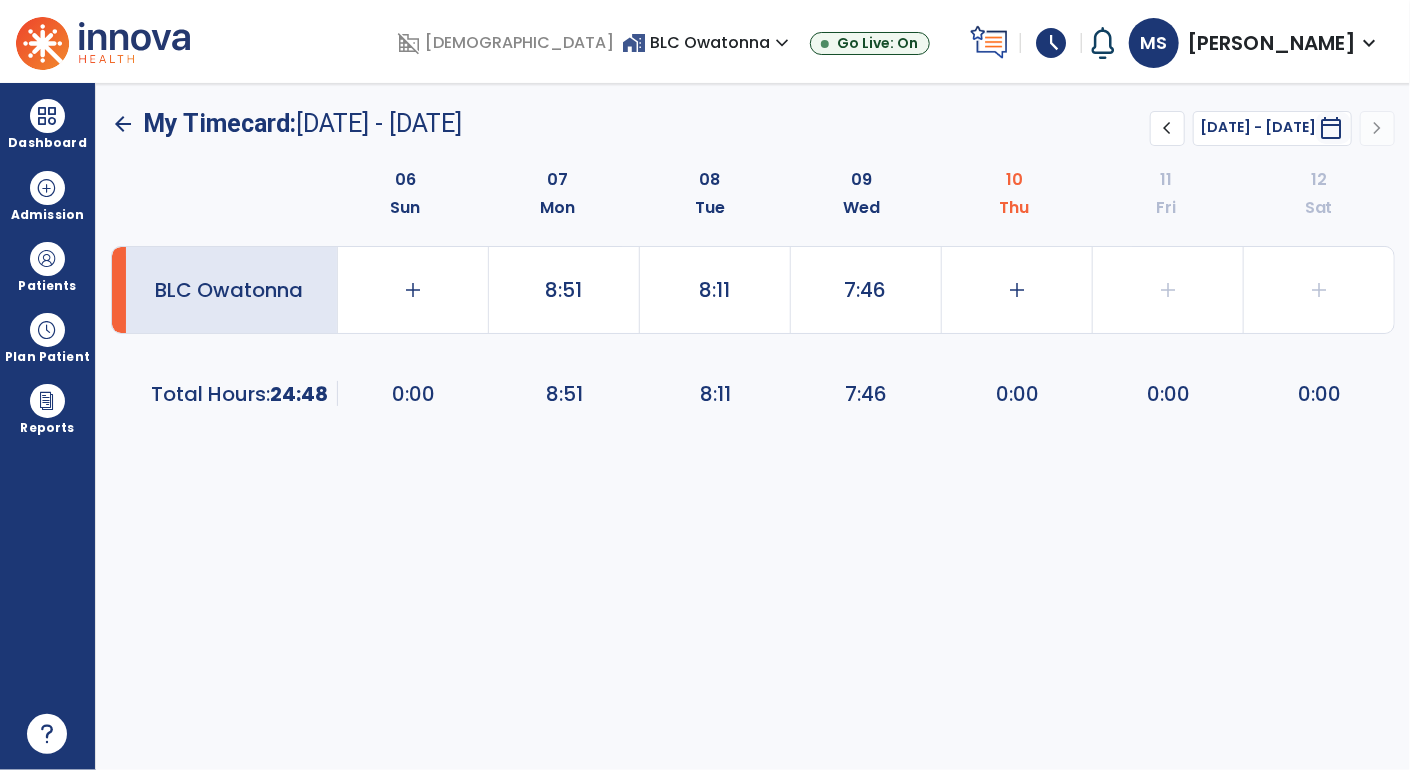 click on "schedule" at bounding box center (1051, 43) 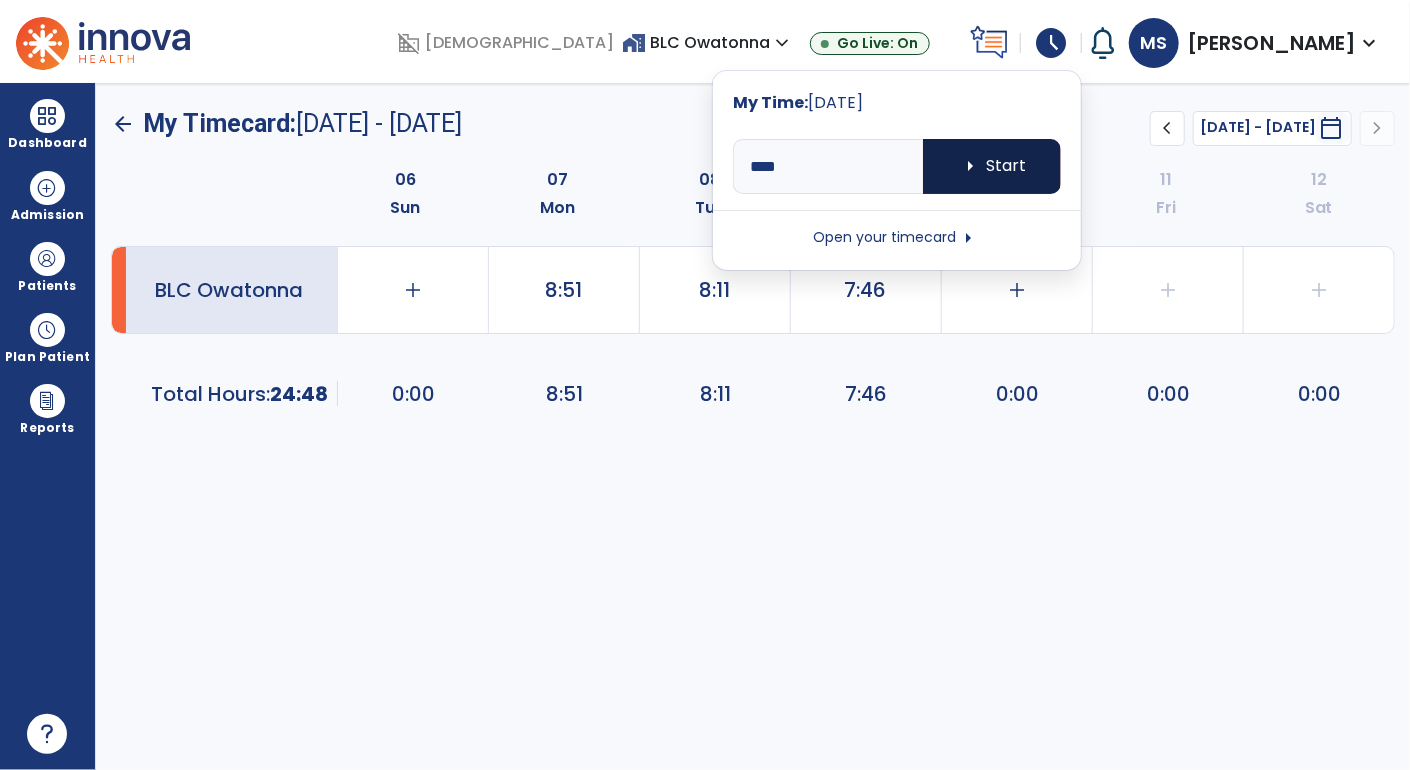 click on "arrow_right  Start" at bounding box center [992, 166] 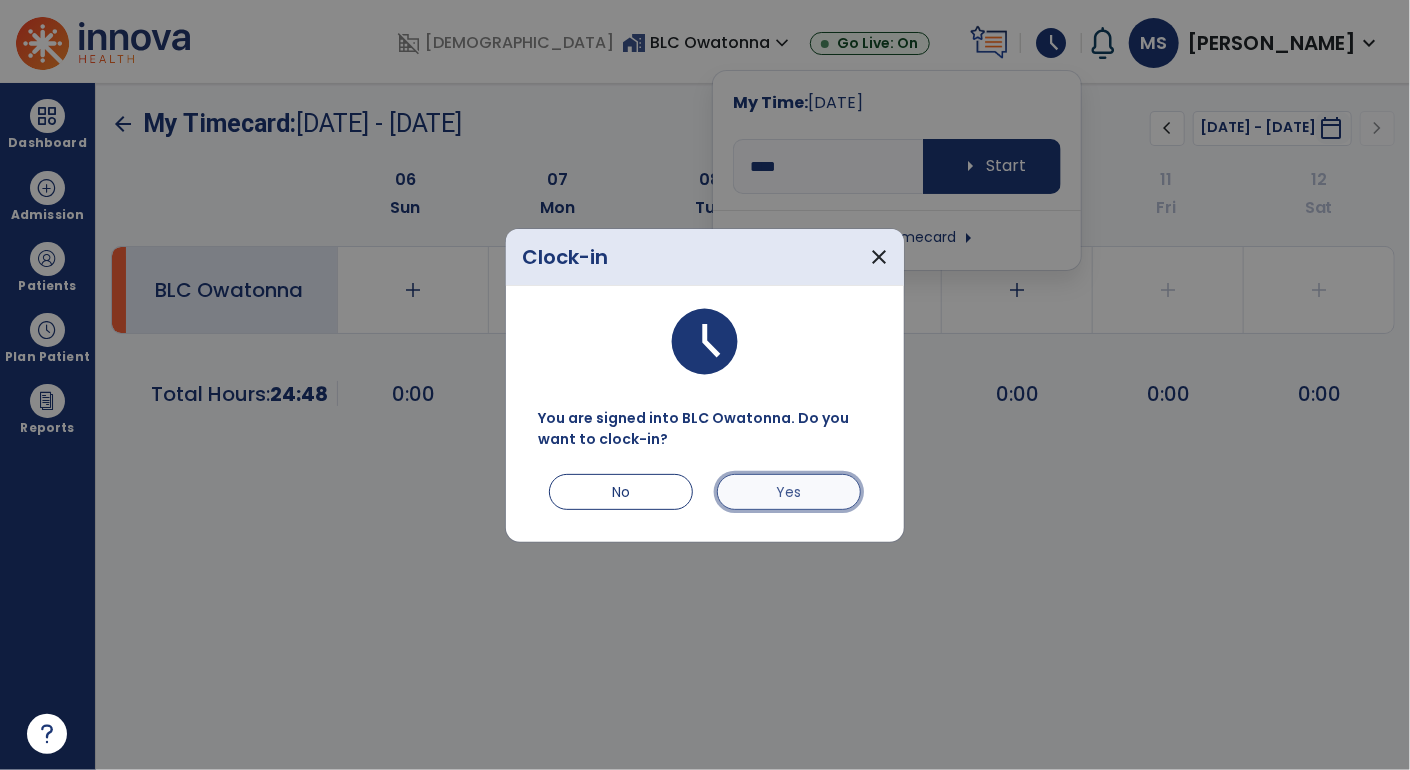 click on "Yes" at bounding box center [789, 492] 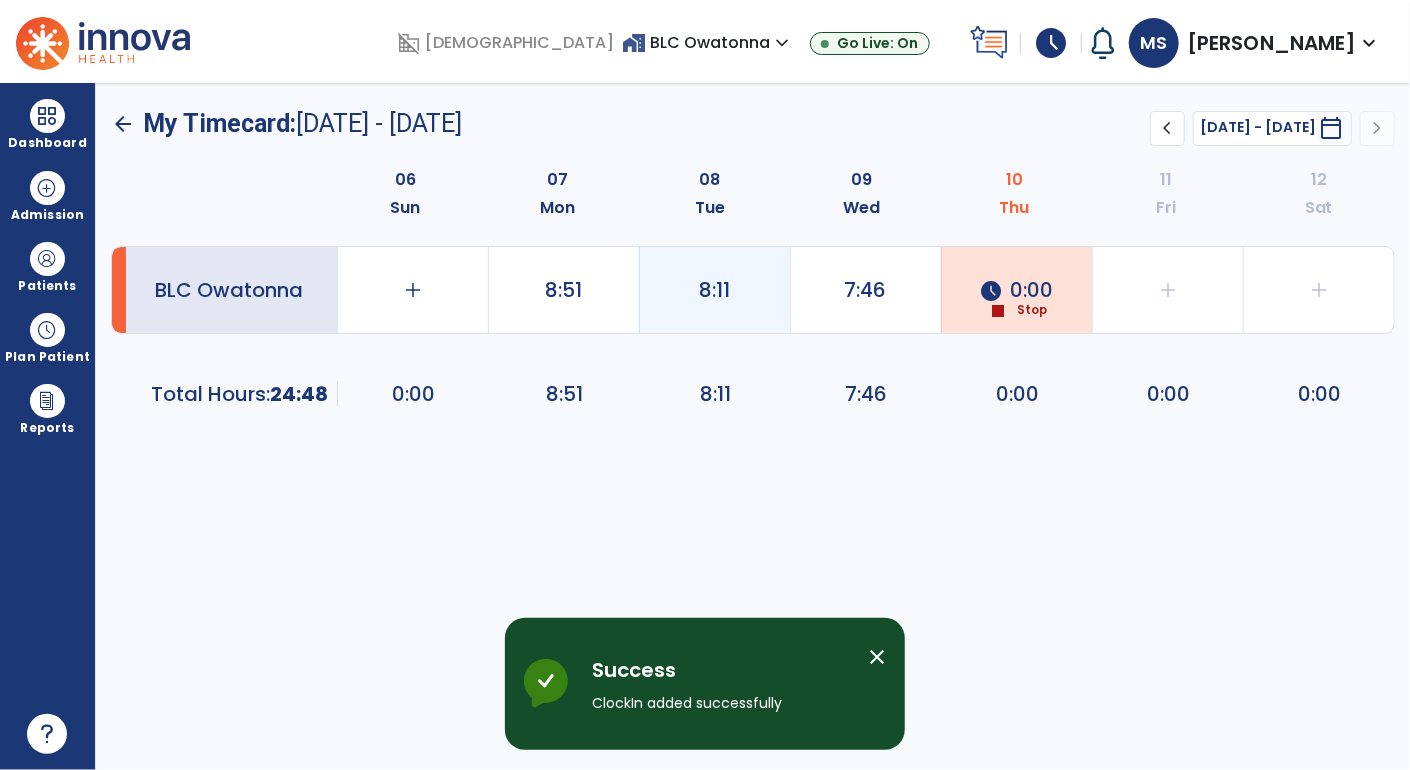 click on "8:11" 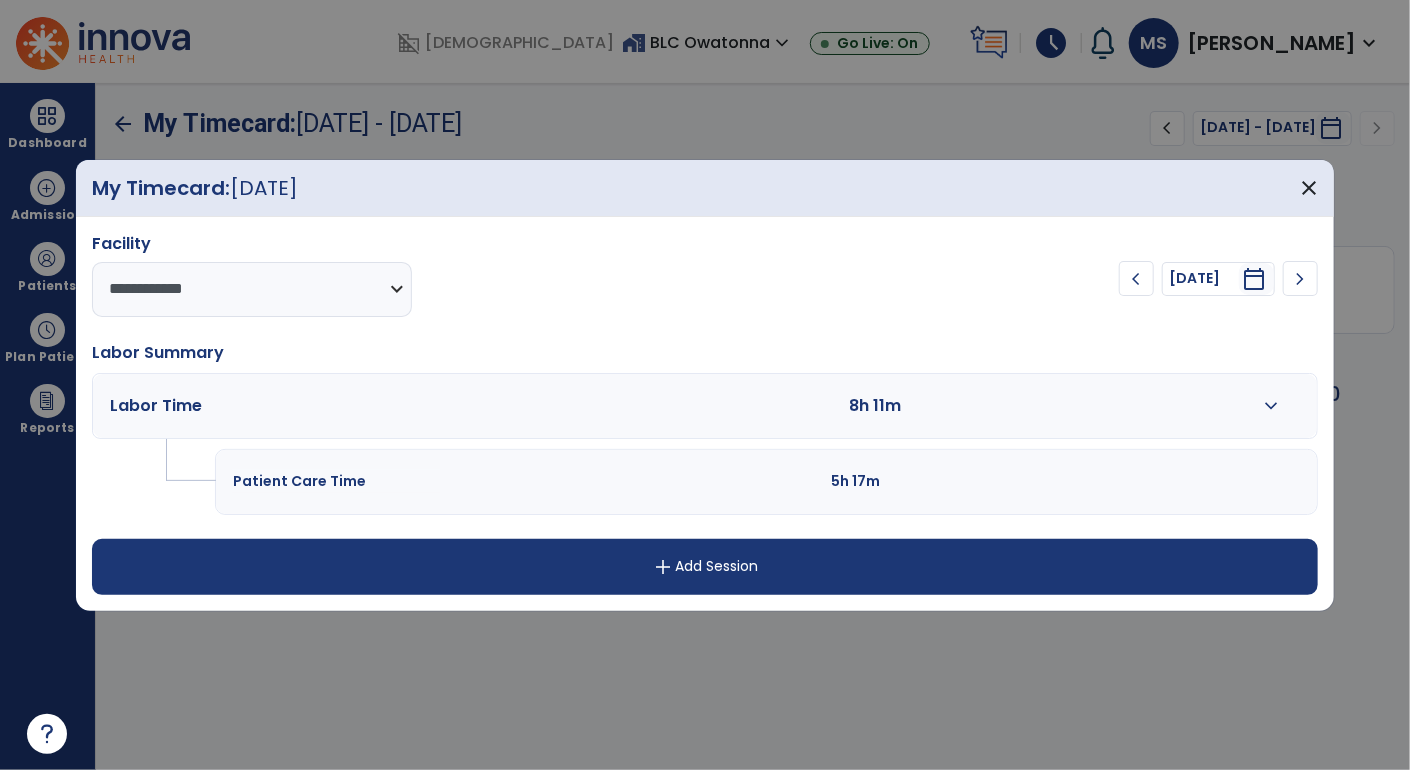 click on "expand_more" at bounding box center [1271, 406] 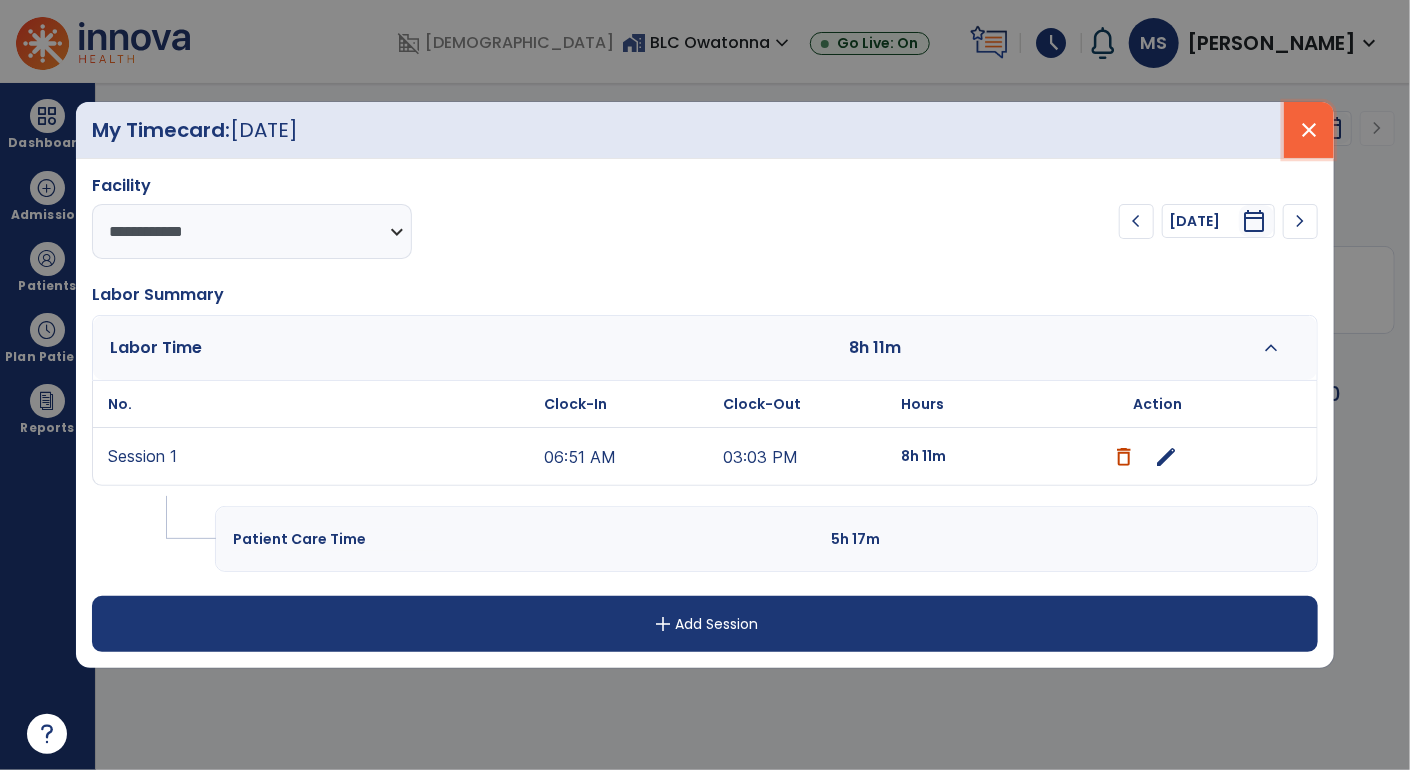 click on "close" at bounding box center (1309, 130) 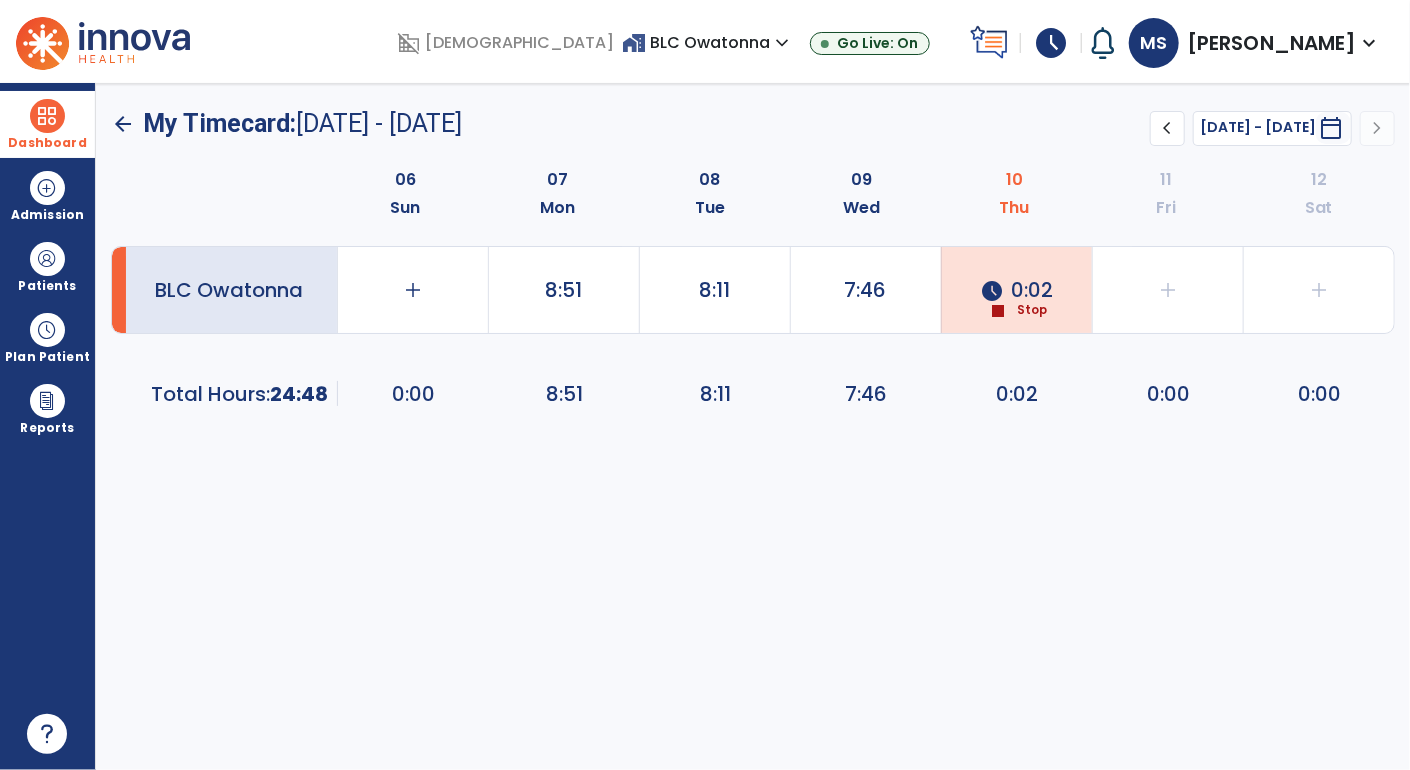 click at bounding box center [47, 116] 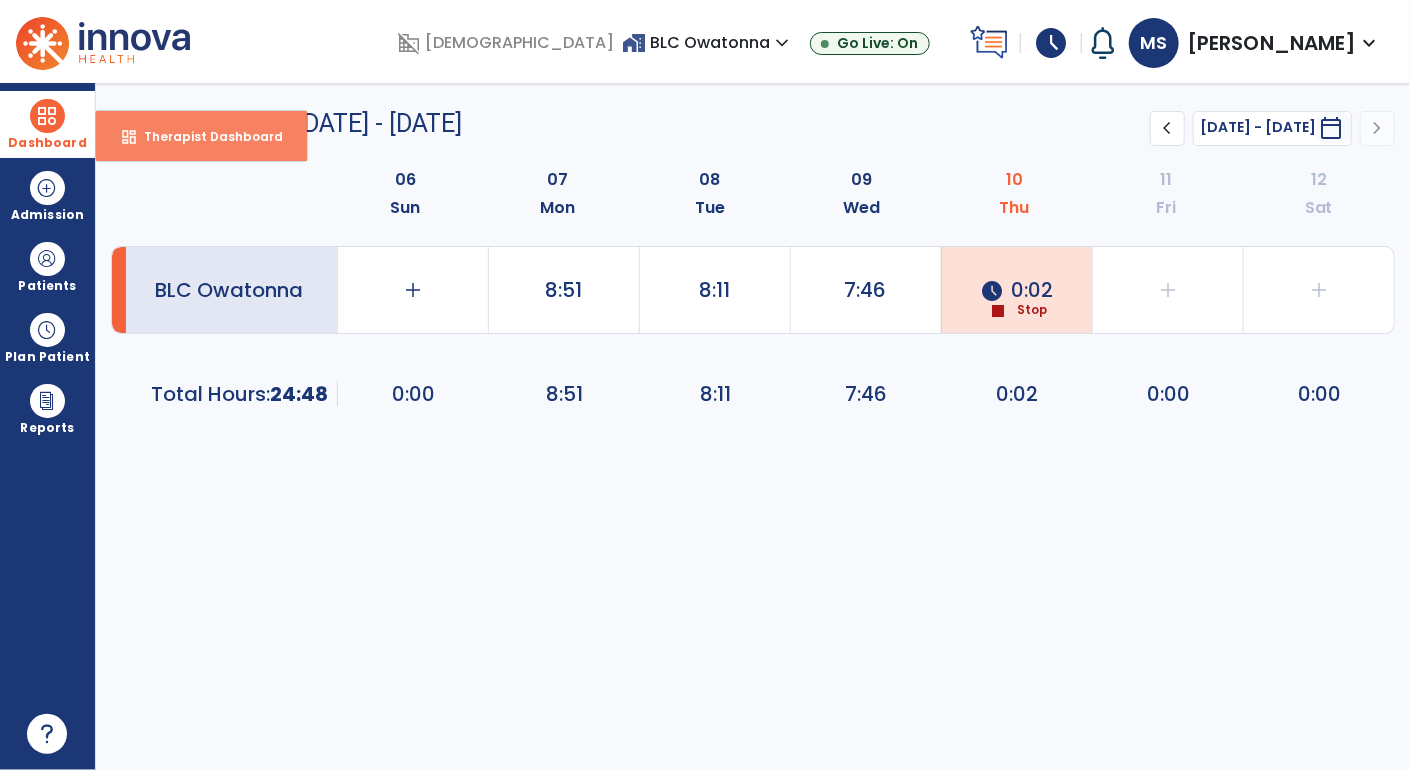 click on "dashboard  Therapist Dashboard" at bounding box center (201, 136) 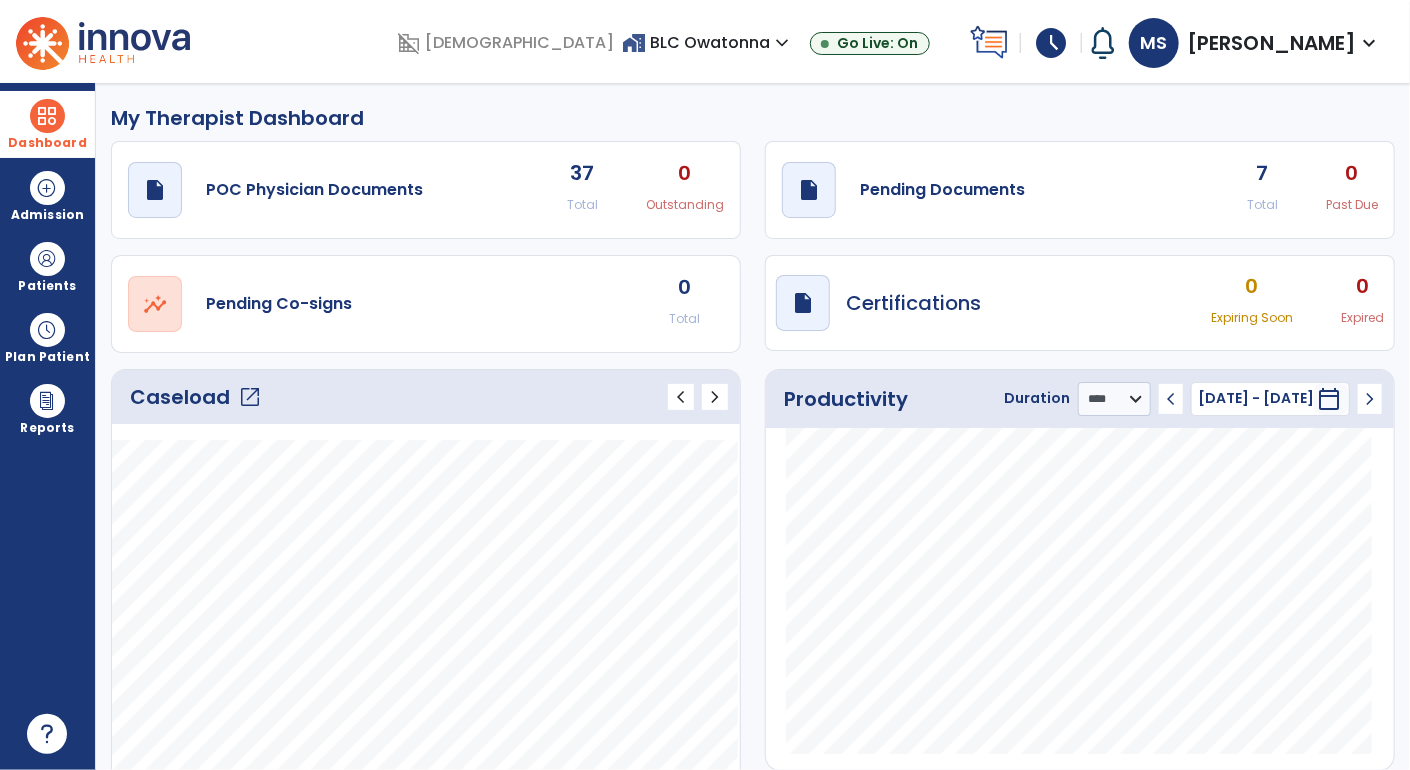 click on "open_in_new" 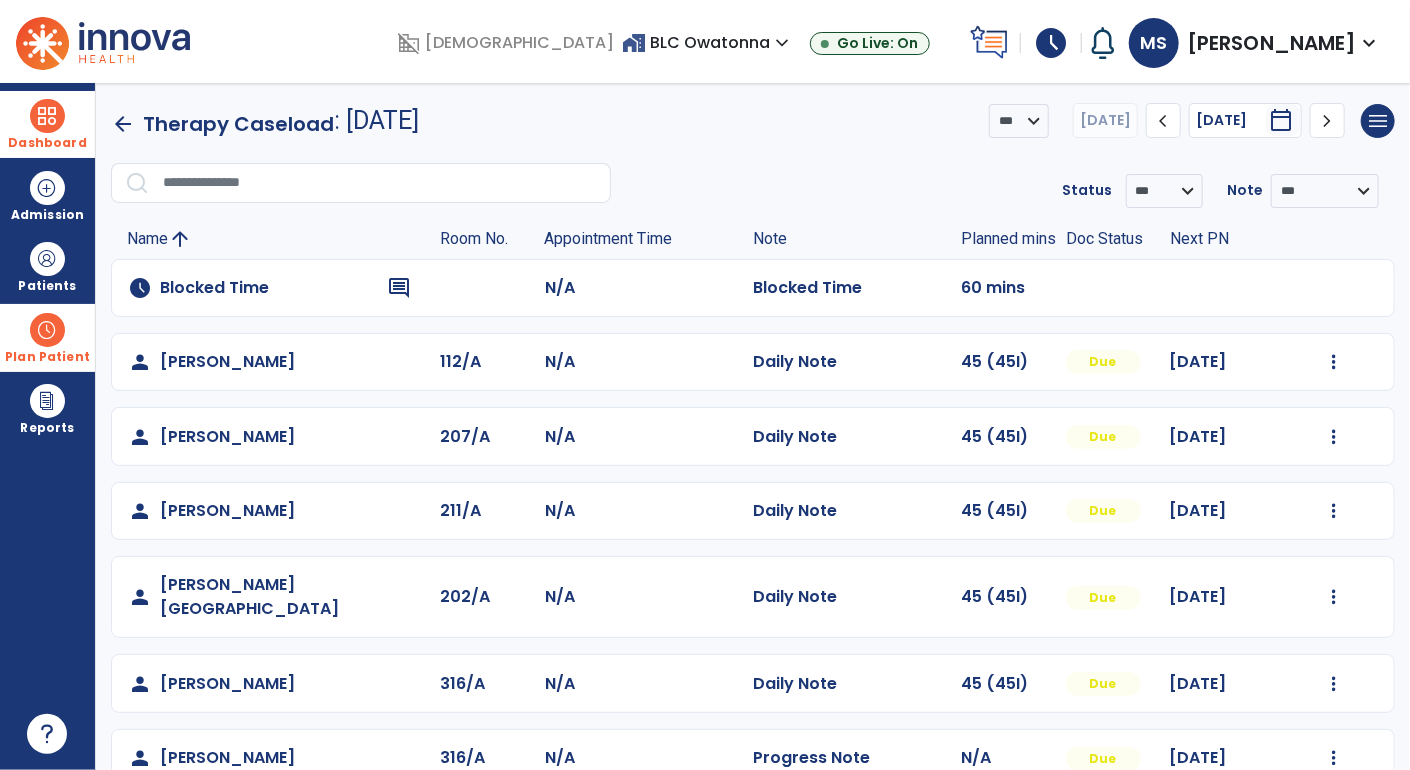 click on "Plan Patient" at bounding box center (47, 266) 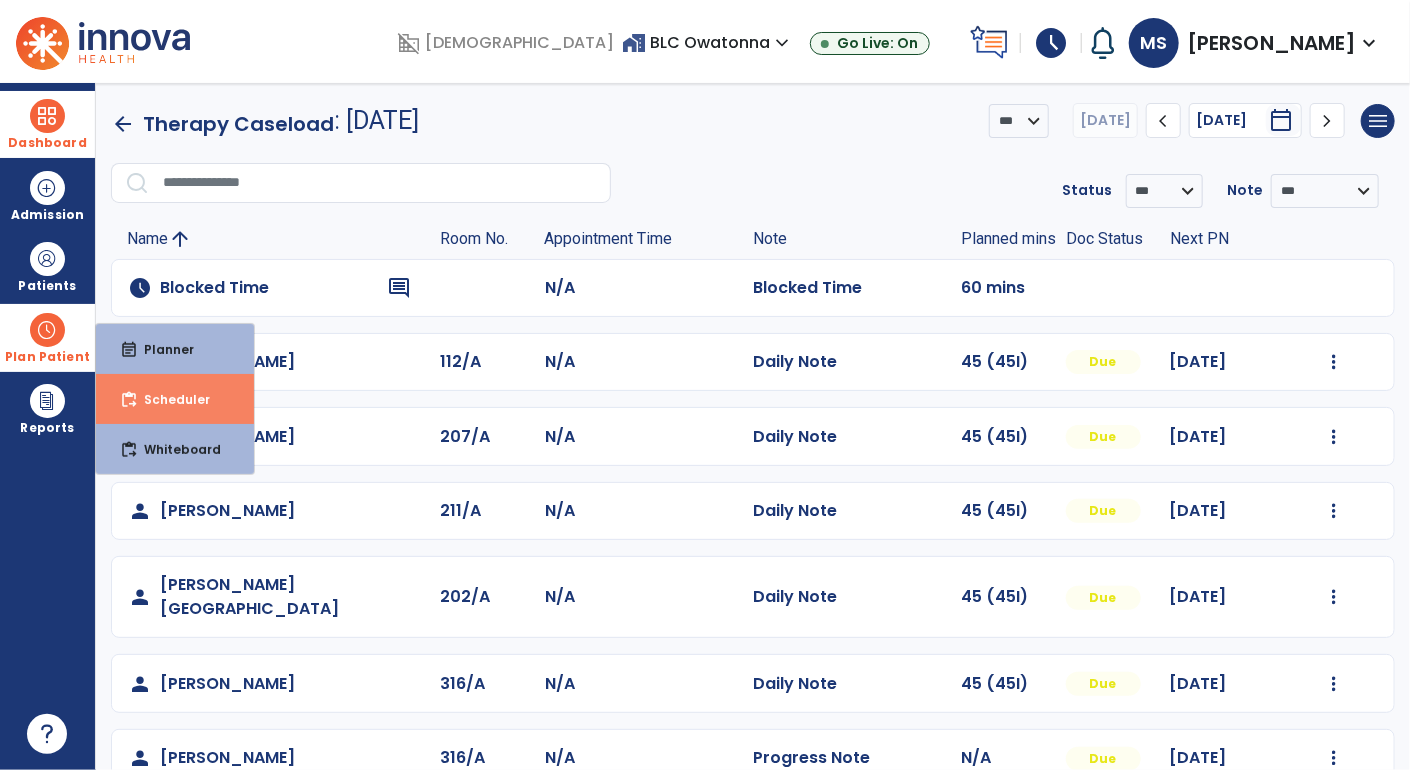 click on "content_paste_go  Scheduler" at bounding box center [175, 399] 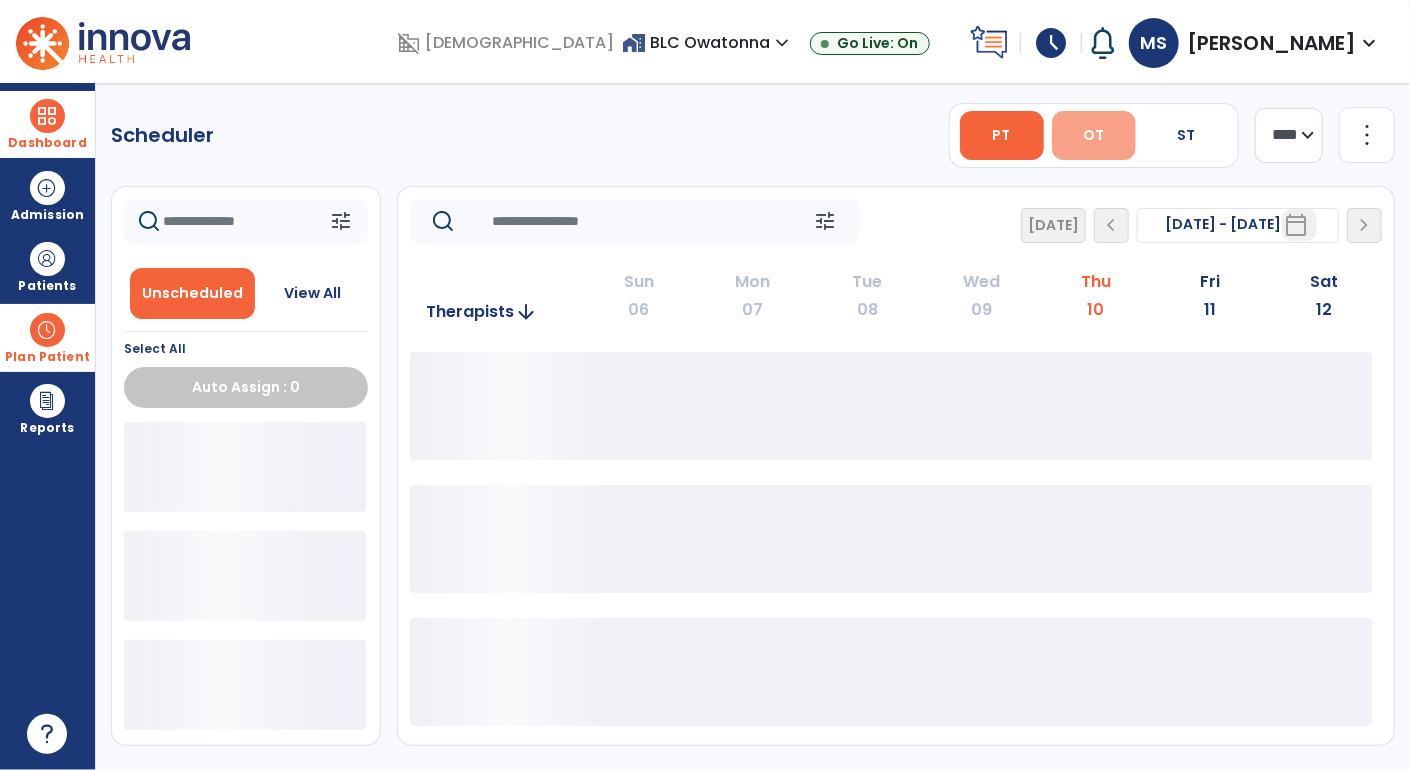 click on "OT" at bounding box center (1094, 135) 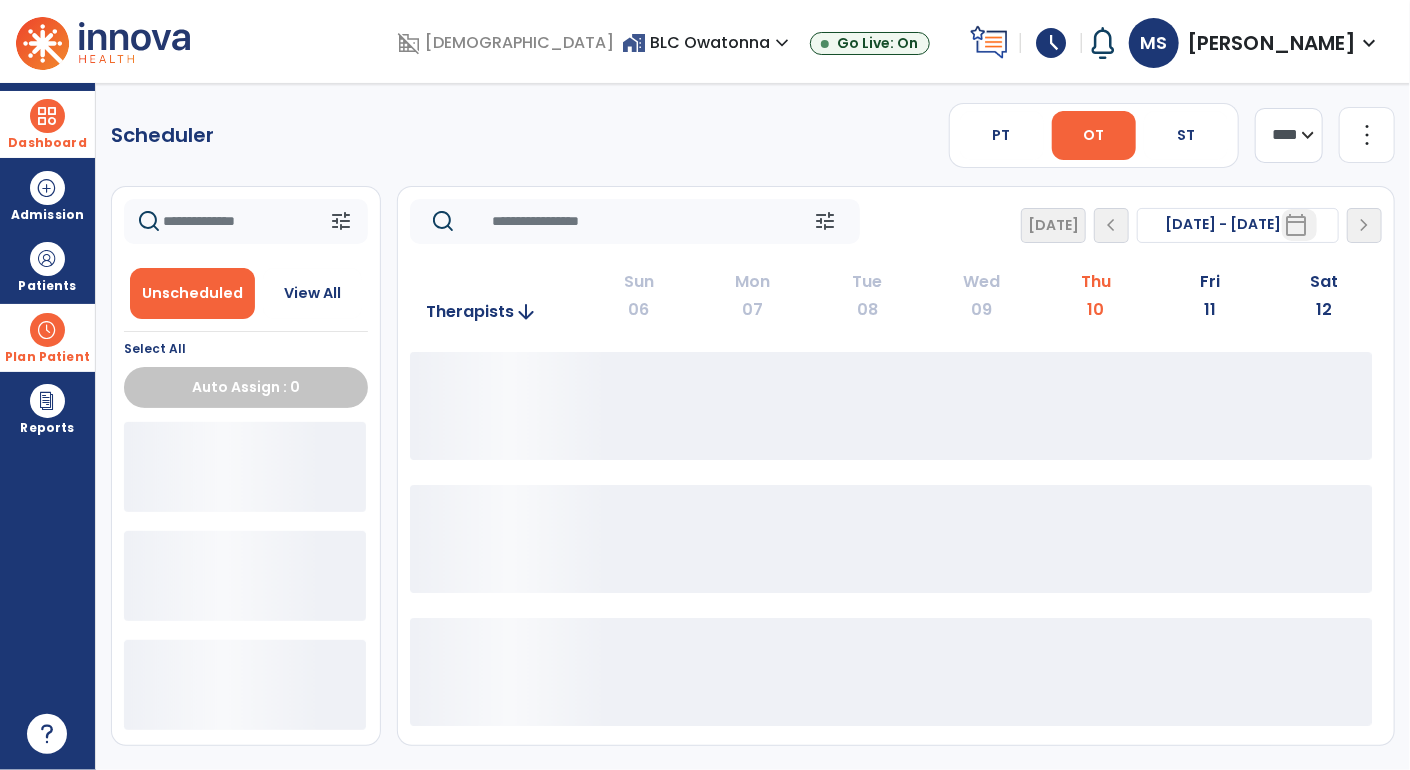 click on "more_vert" 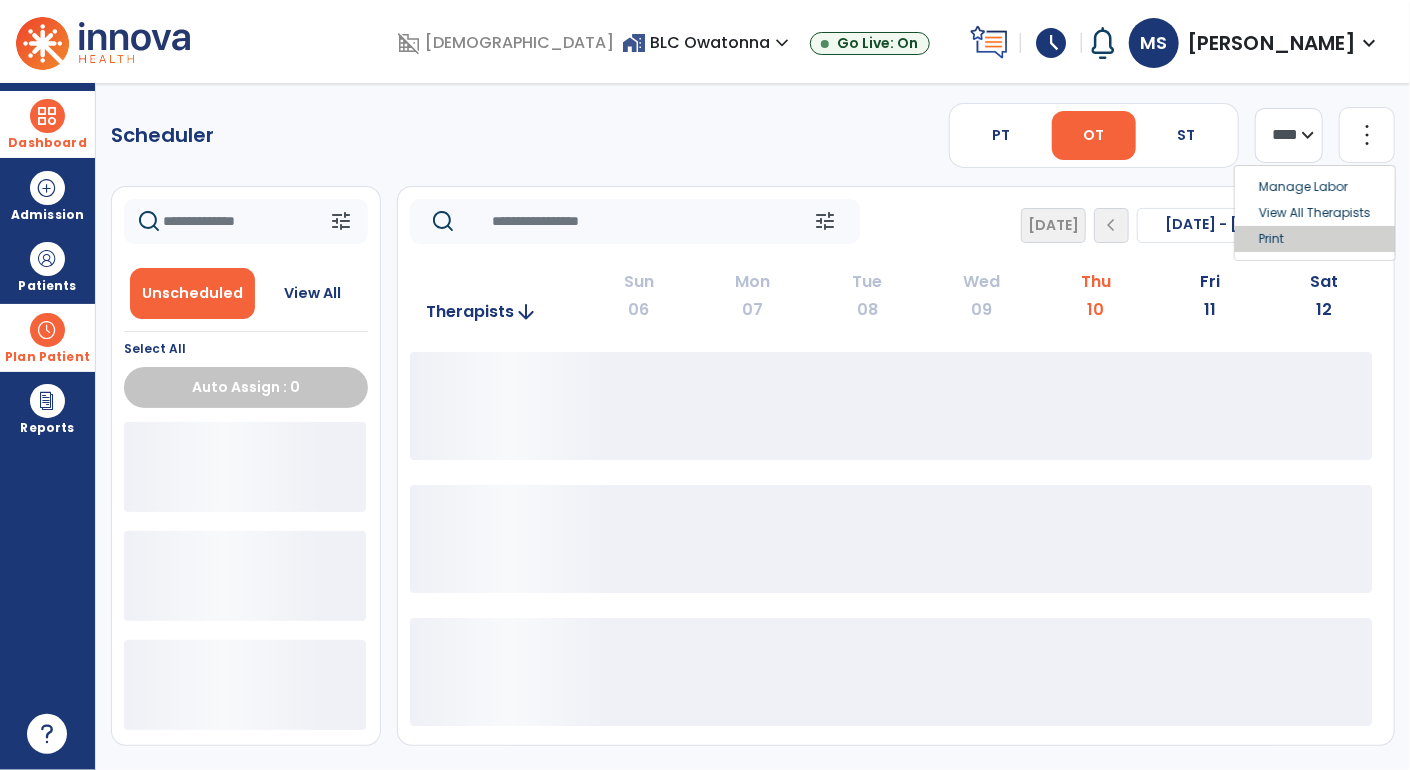 click on "Print" at bounding box center (1315, 239) 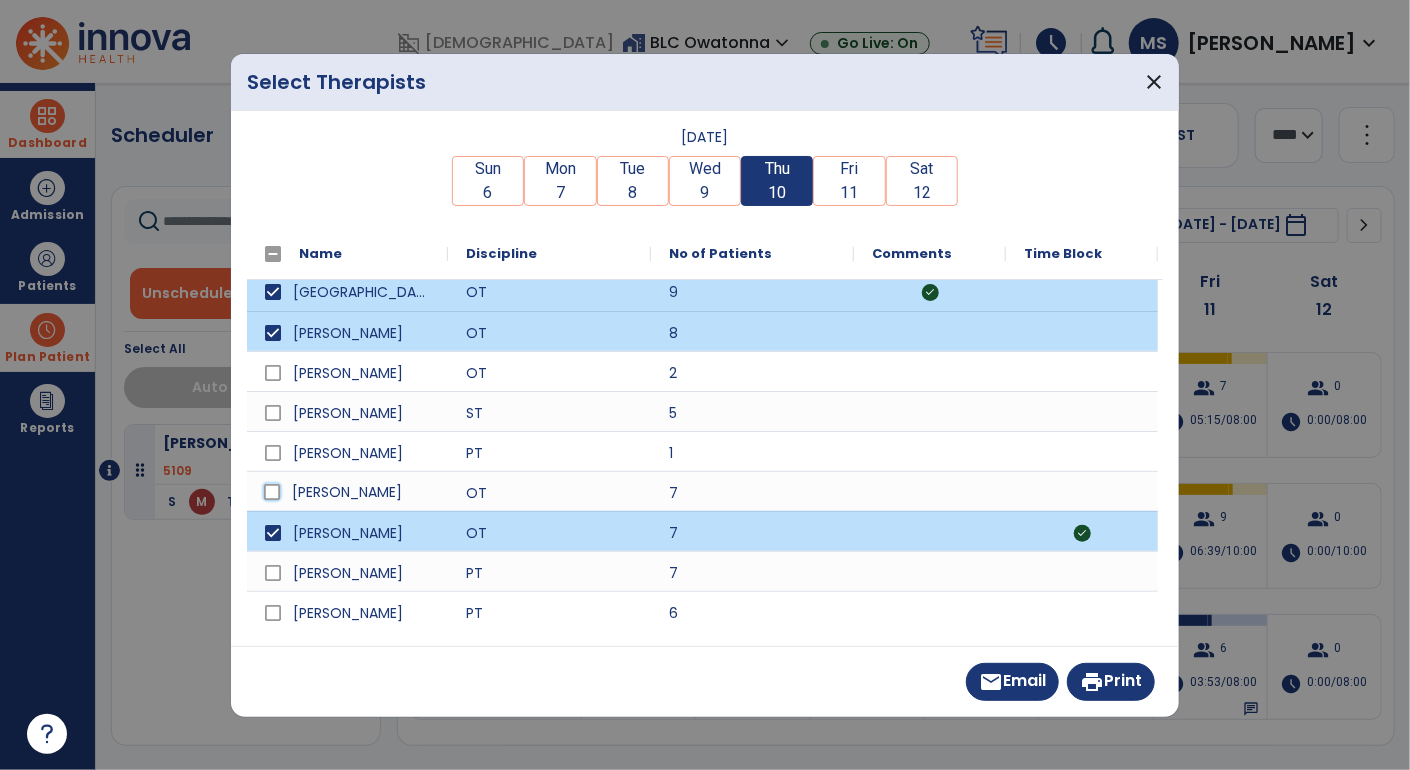 scroll, scrollTop: 0, scrollLeft: 0, axis: both 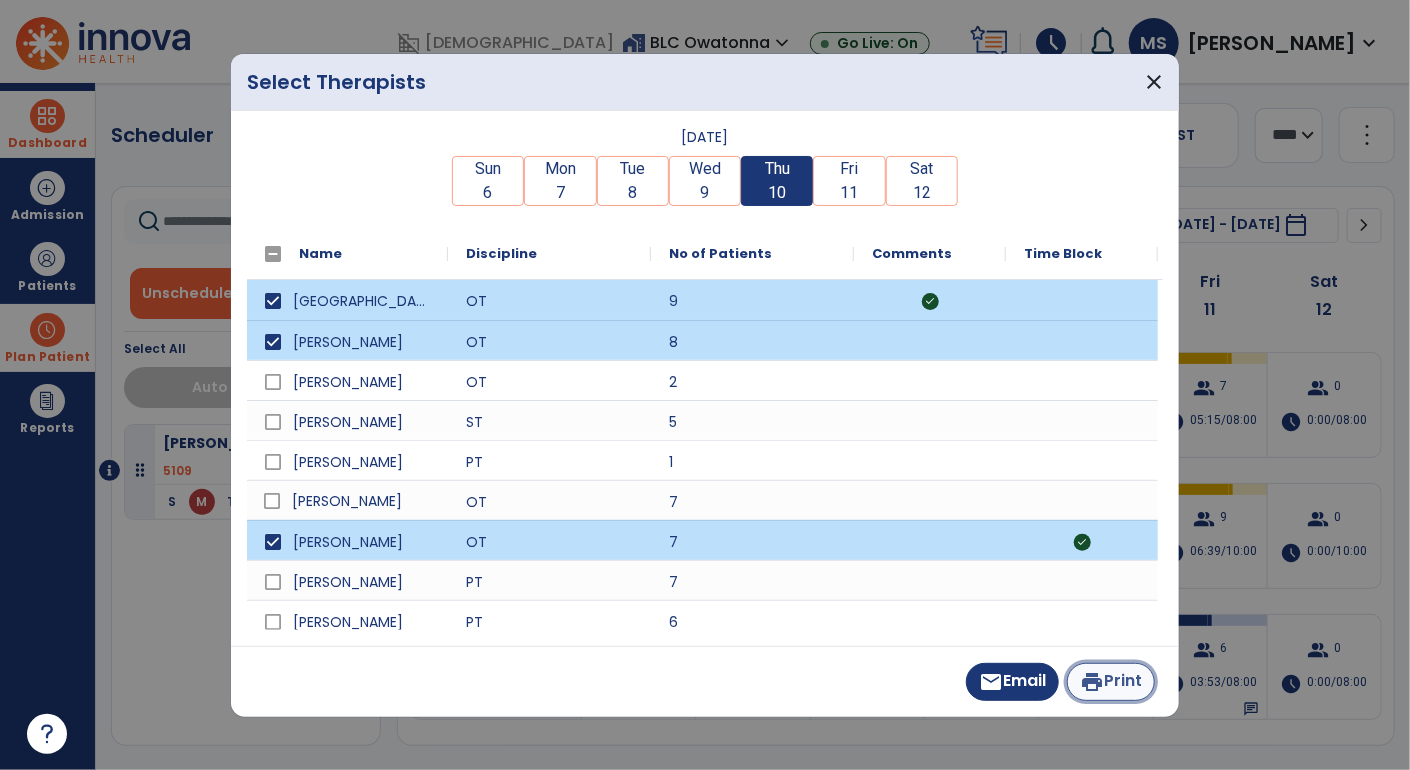 click on "print  Print" at bounding box center [1111, 682] 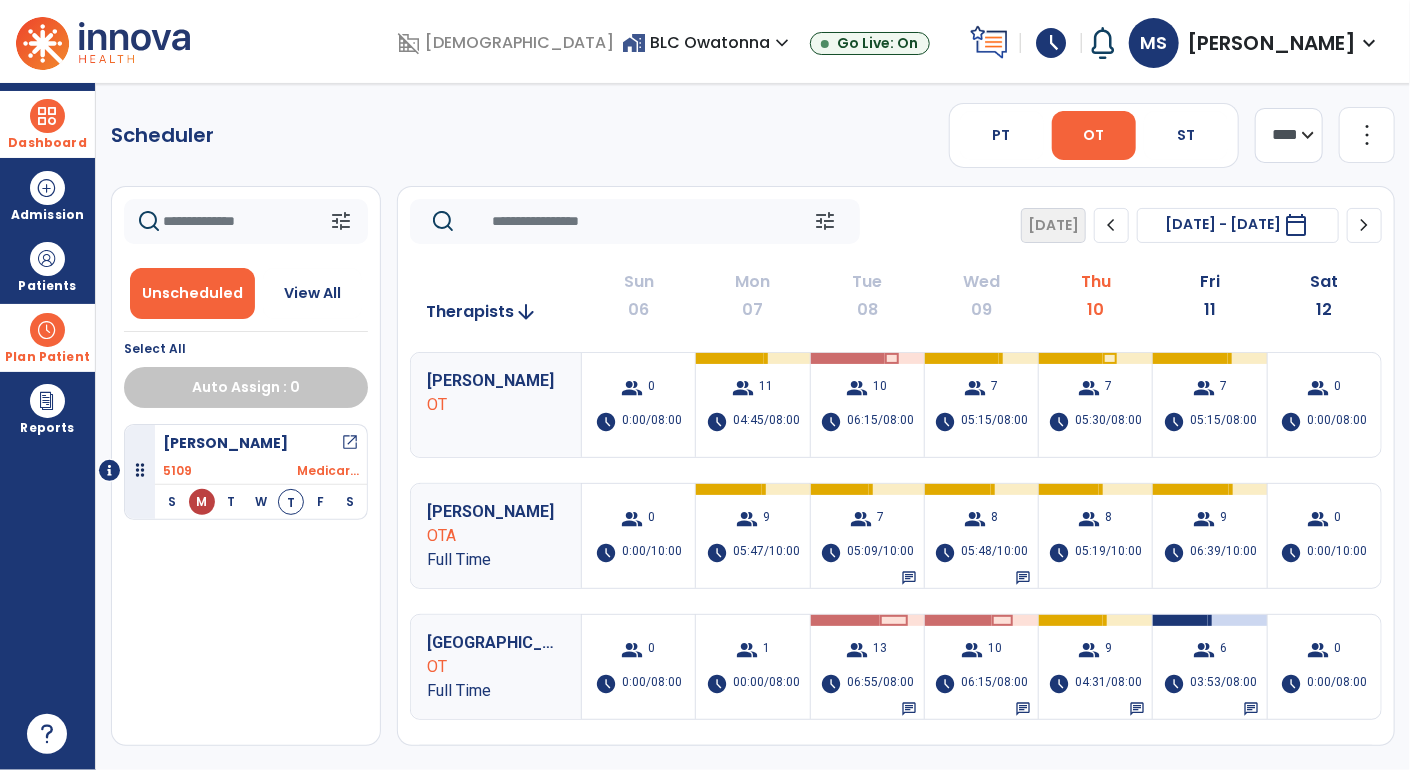 click at bounding box center (47, 116) 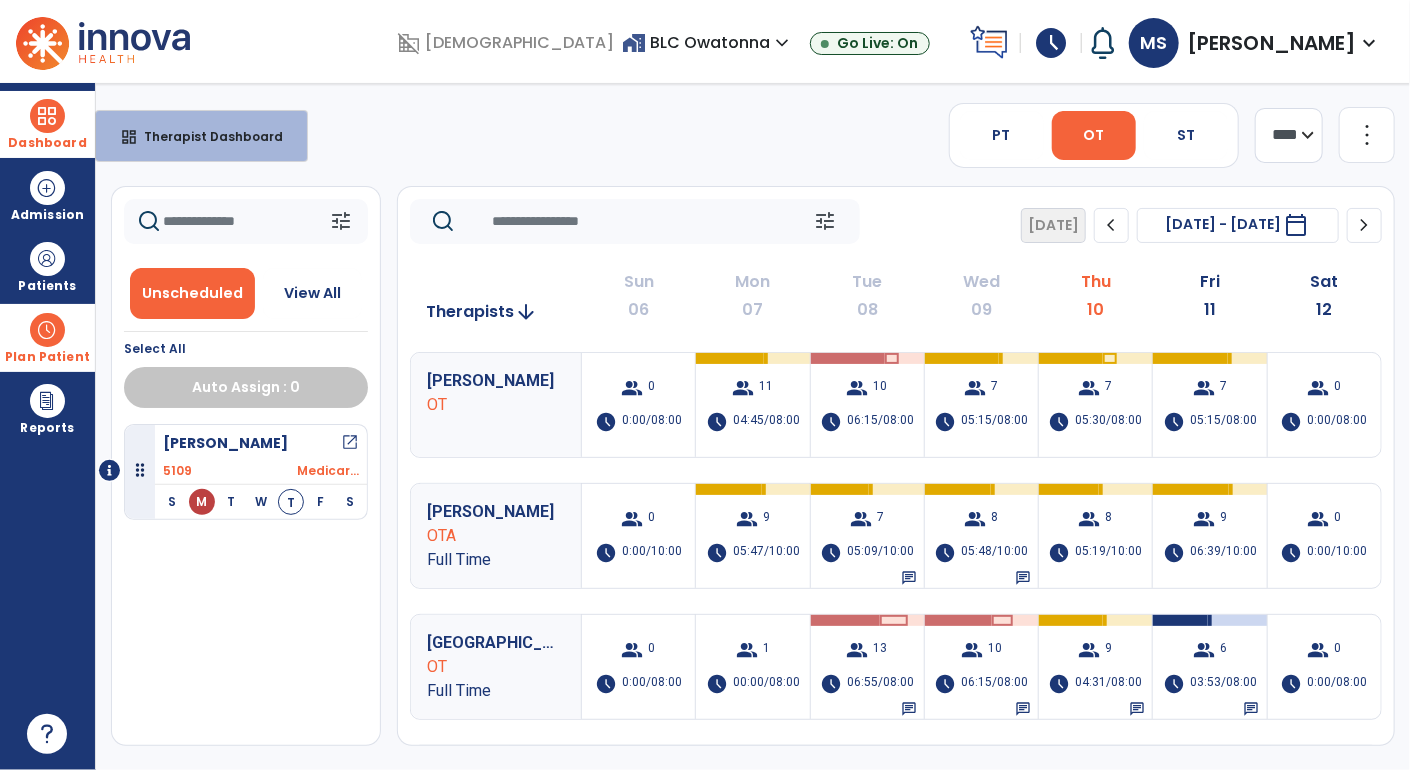 click at bounding box center [47, 116] 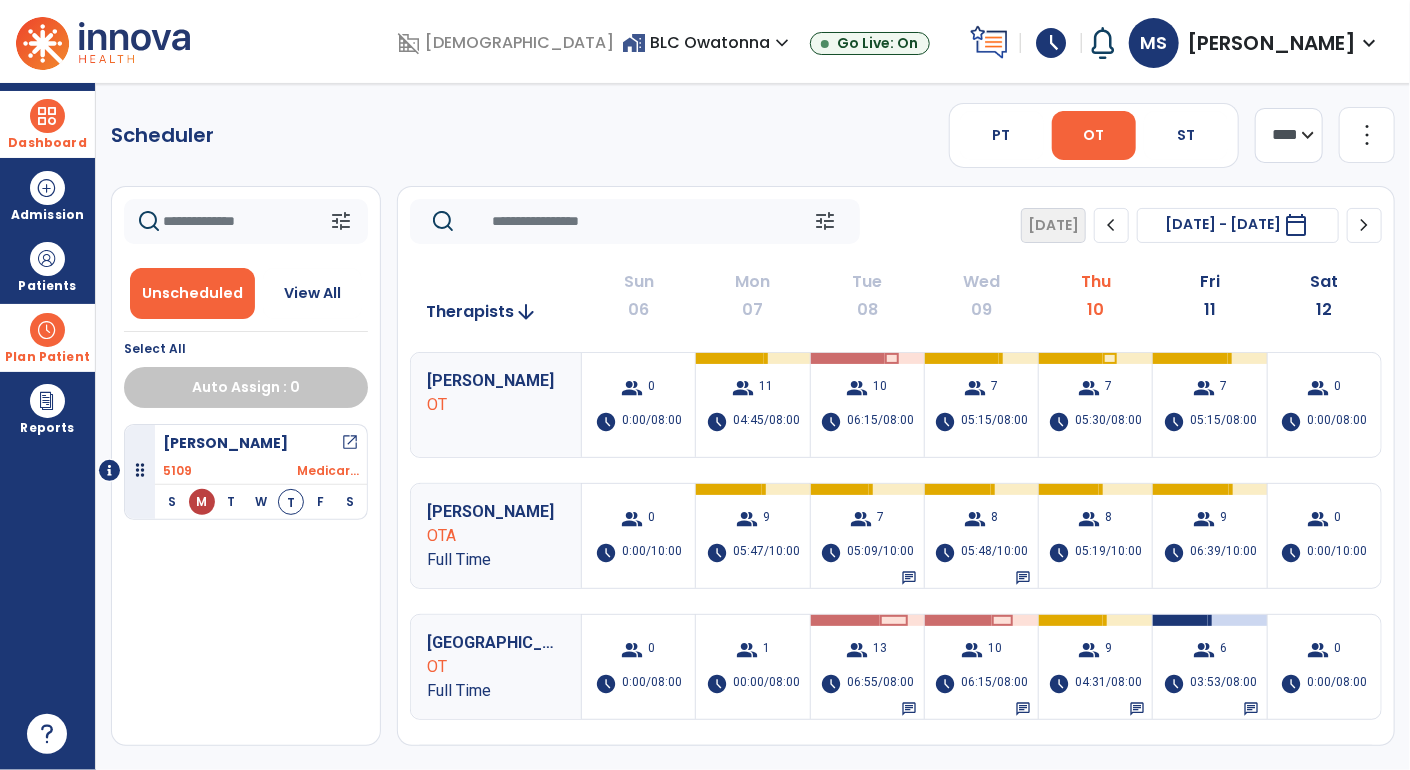 click at bounding box center [47, 116] 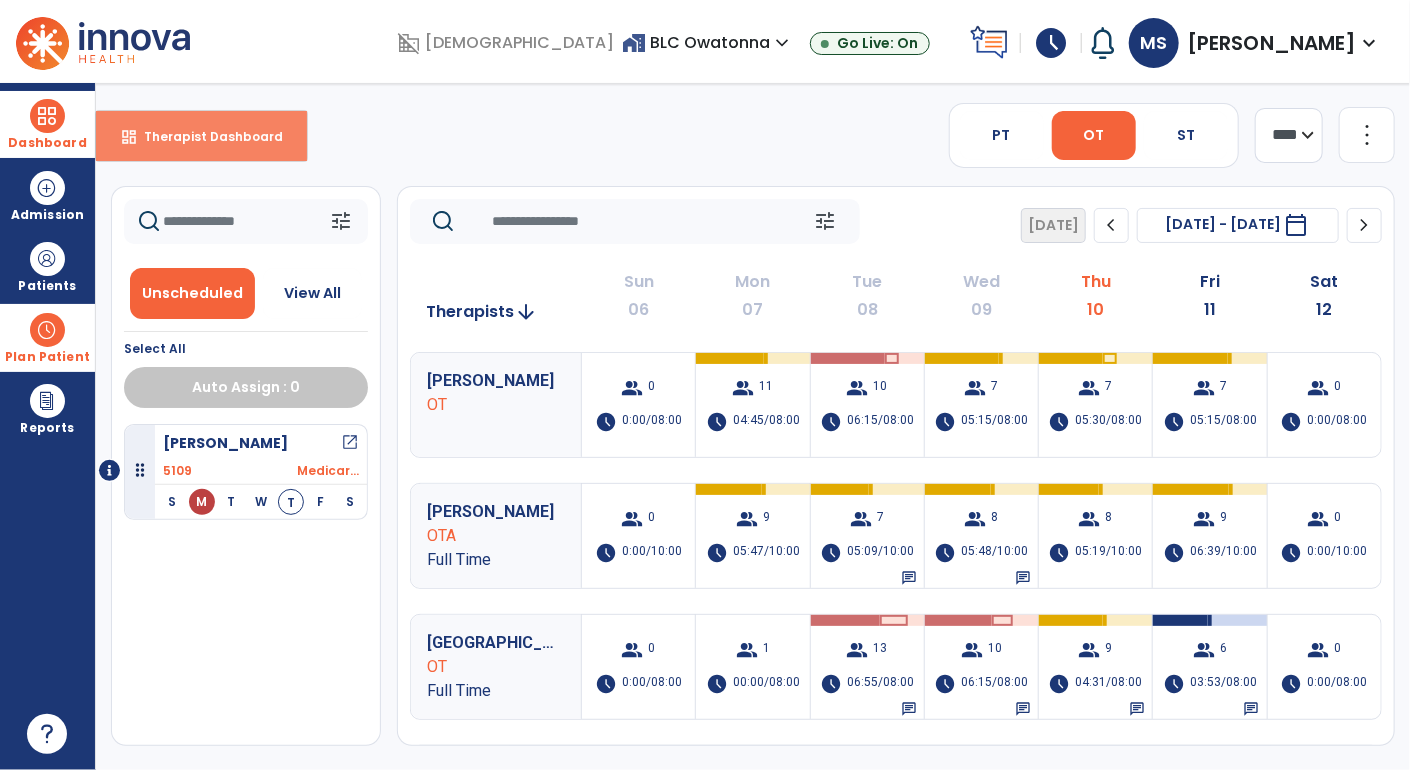 click on "Therapist Dashboard" at bounding box center (205, 136) 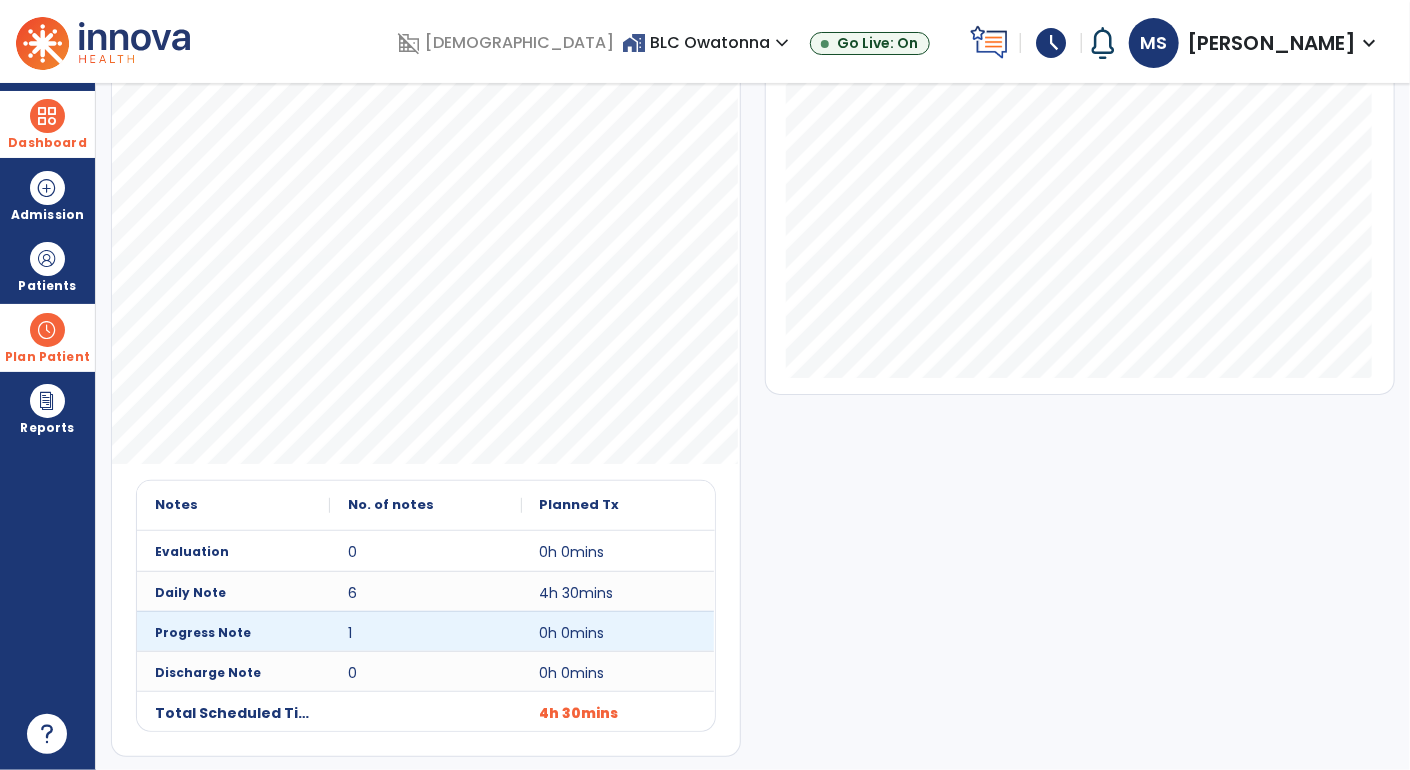 scroll, scrollTop: 0, scrollLeft: 0, axis: both 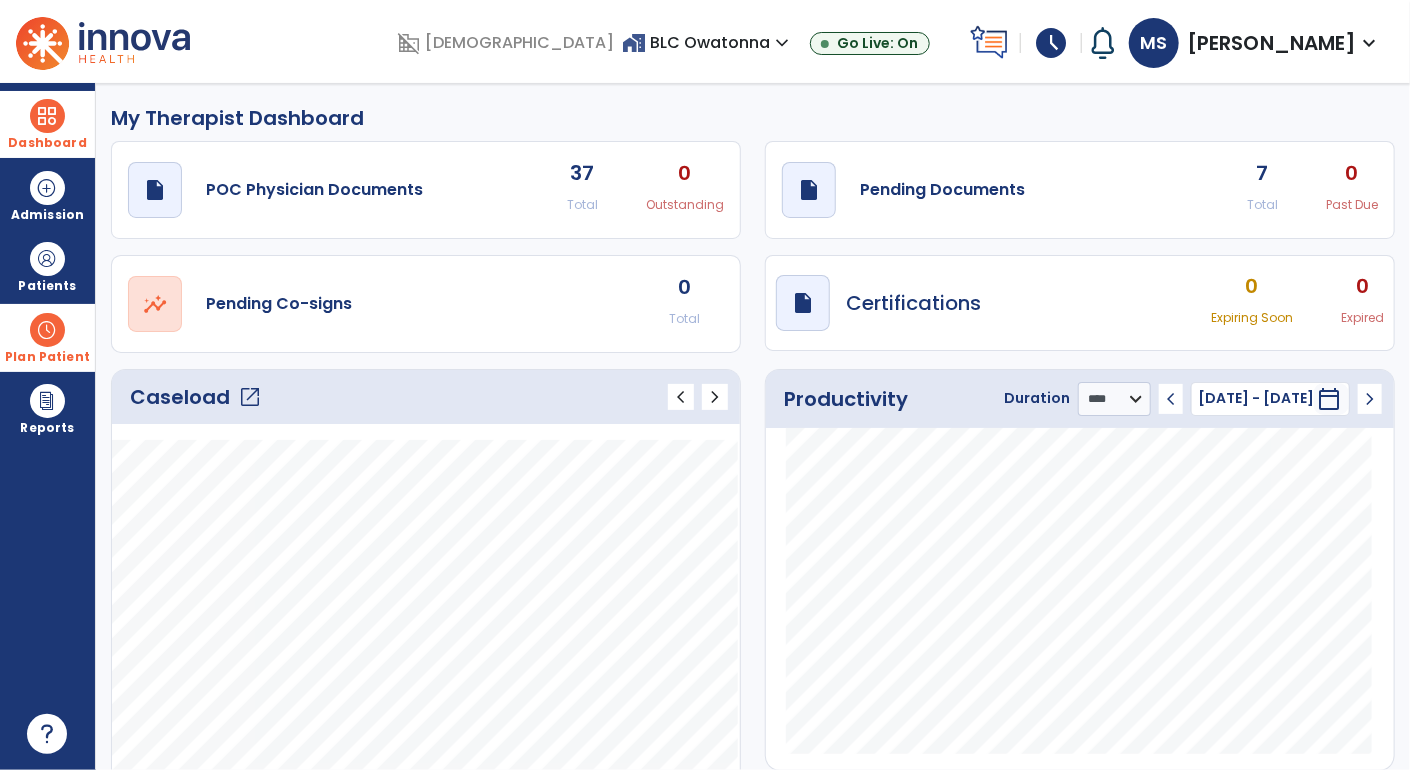 click on "open_in_new" 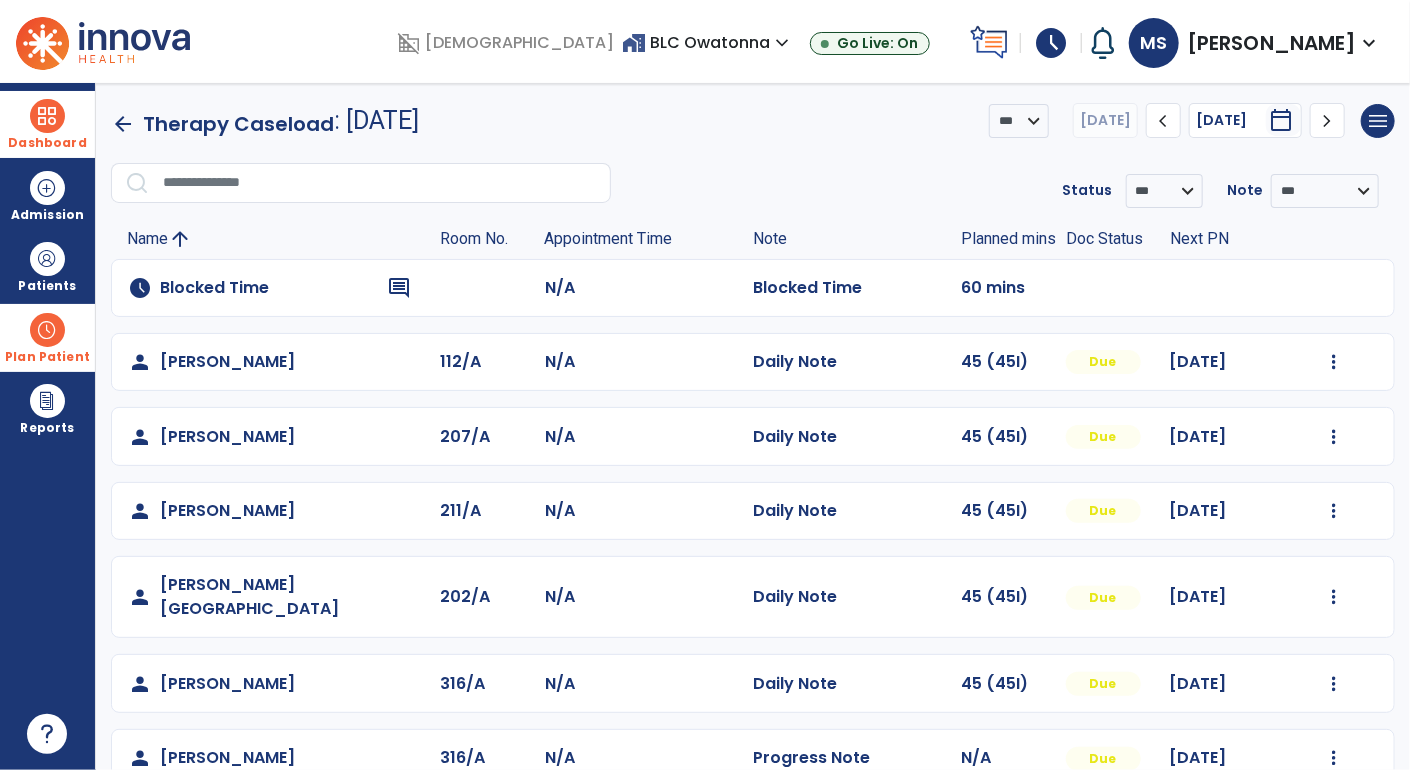 scroll, scrollTop: 92, scrollLeft: 0, axis: vertical 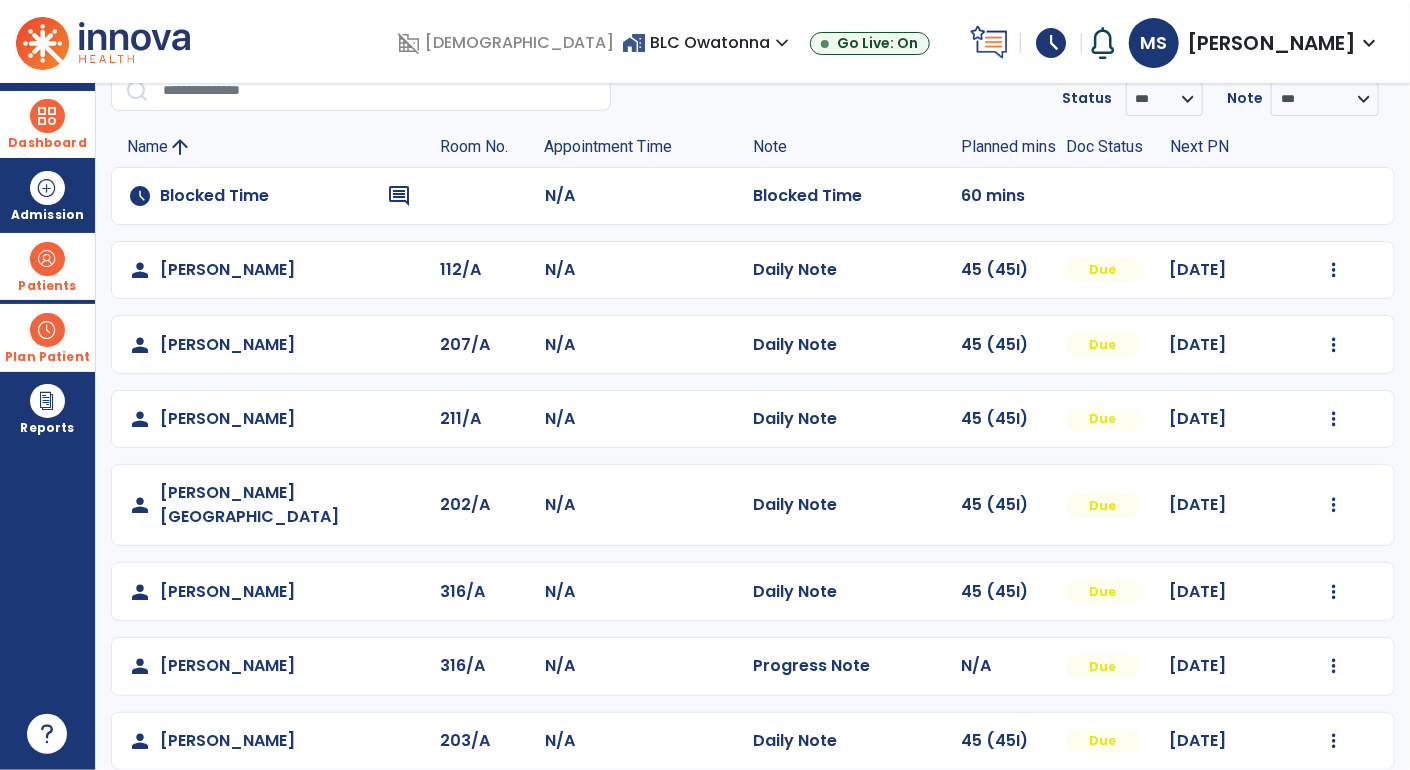 click at bounding box center [47, 259] 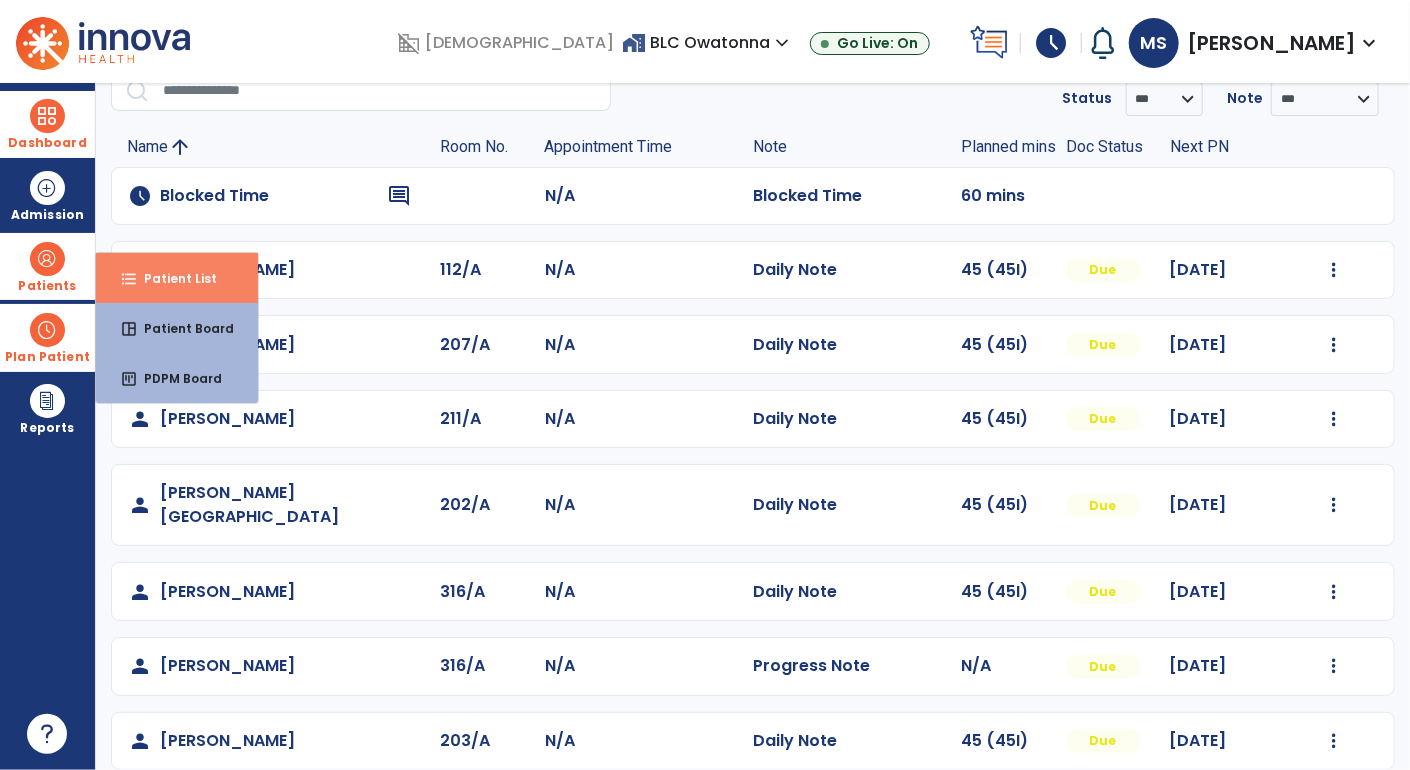 click on "Patient List" at bounding box center [172, 278] 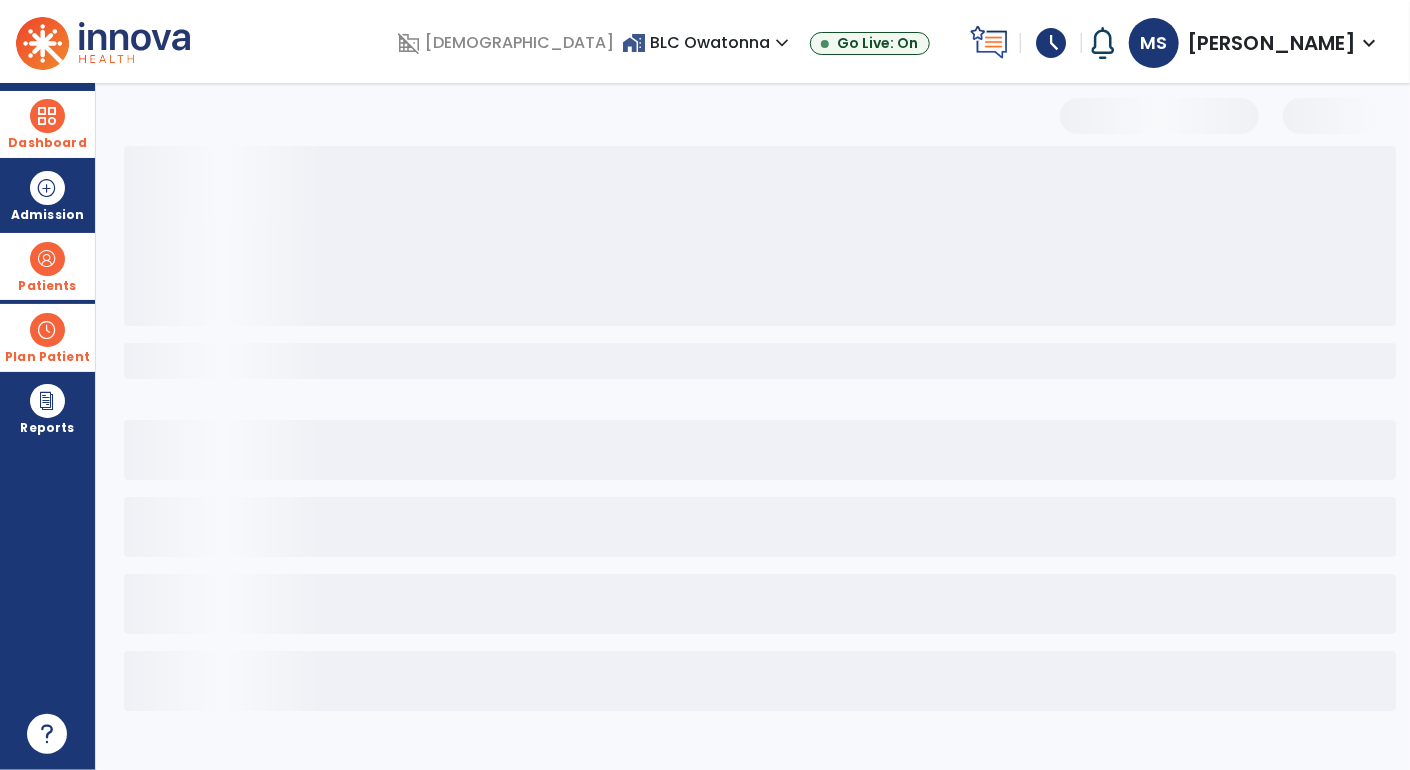 scroll, scrollTop: 0, scrollLeft: 0, axis: both 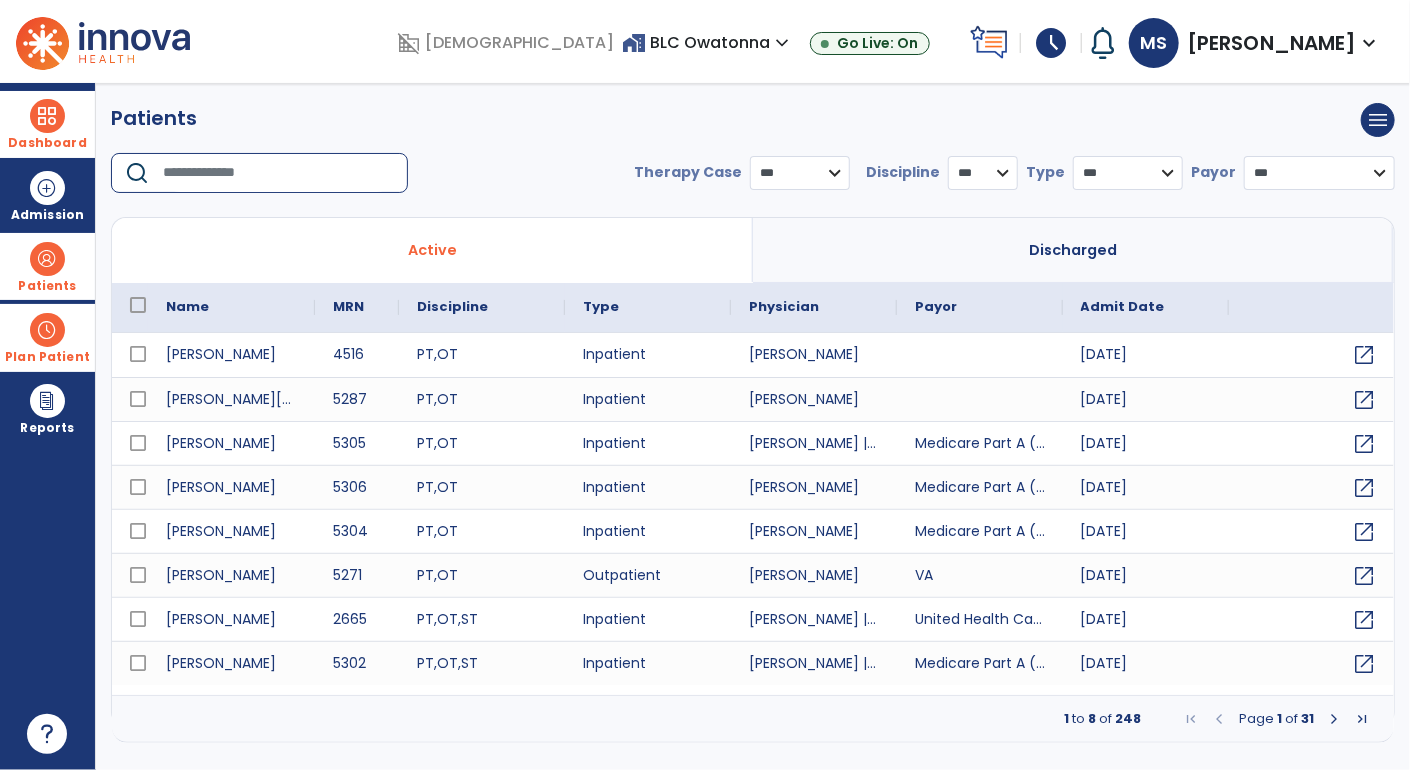 click at bounding box center (278, 173) 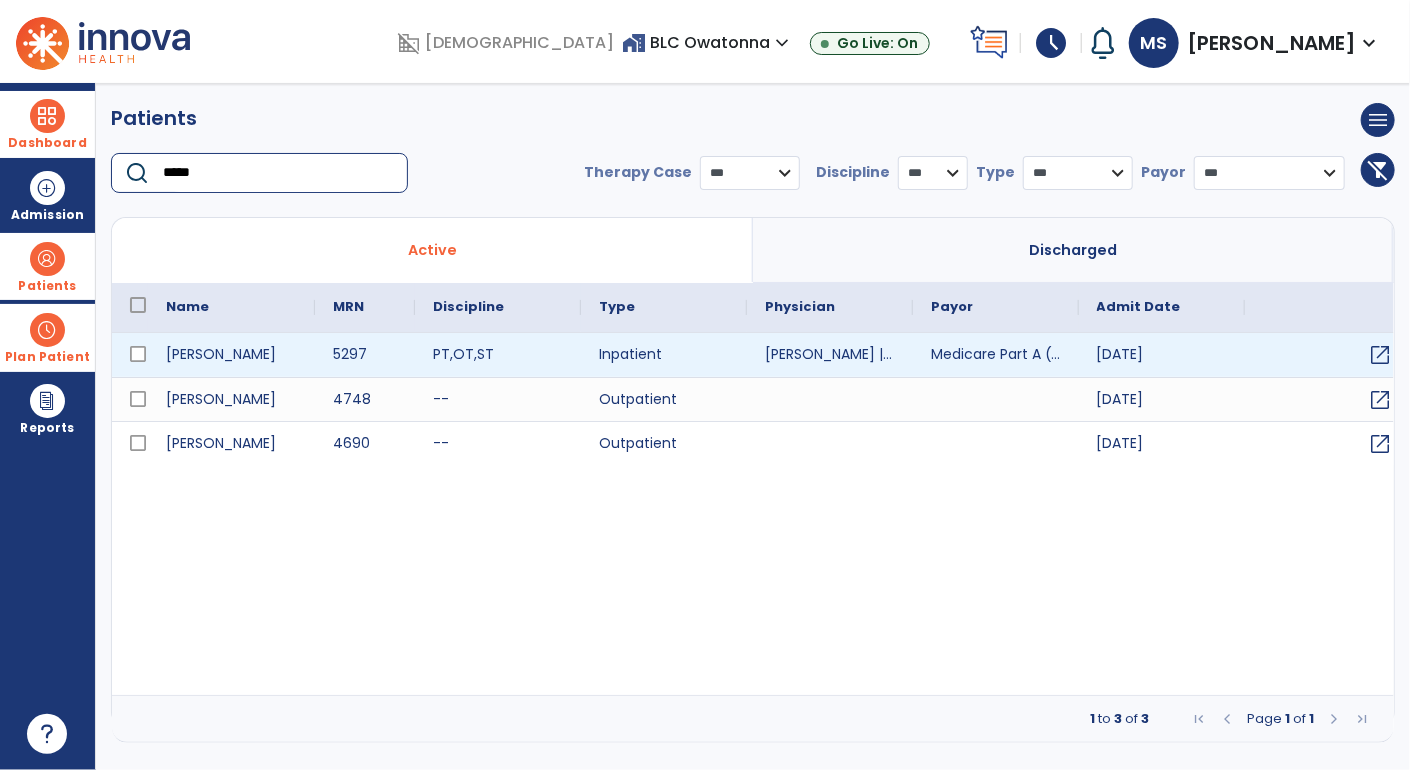 type on "*****" 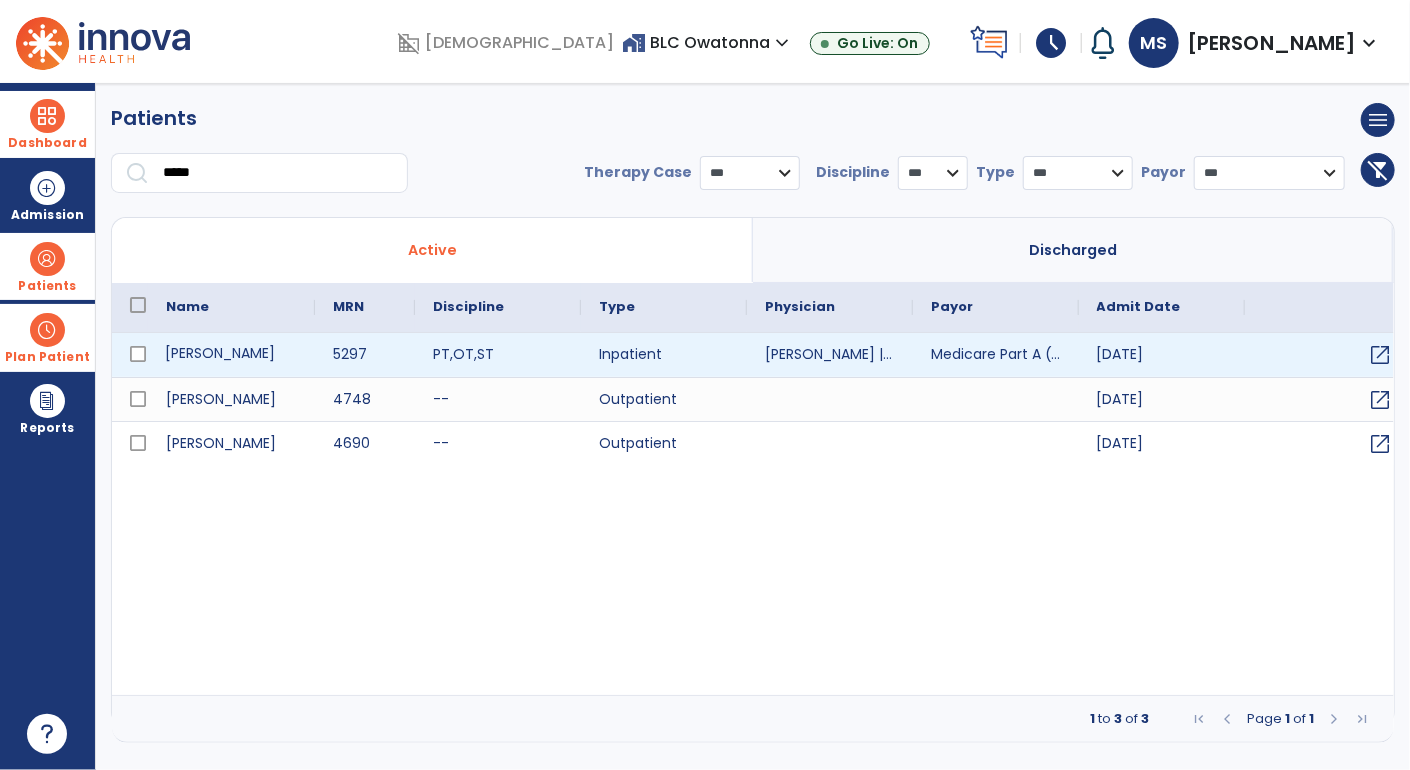 click on "Wenzel, Wayne" at bounding box center [231, 355] 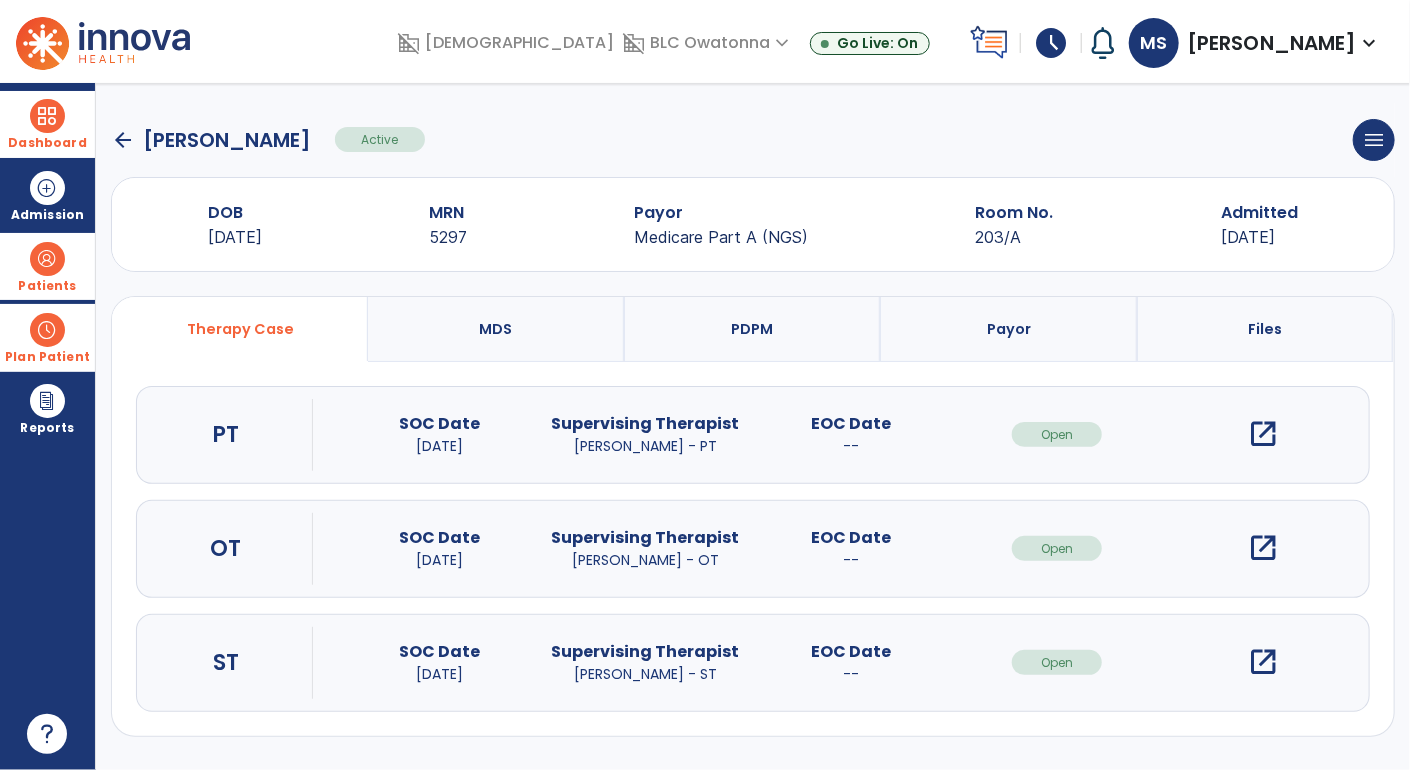click on "open_in_new" at bounding box center [1263, 548] 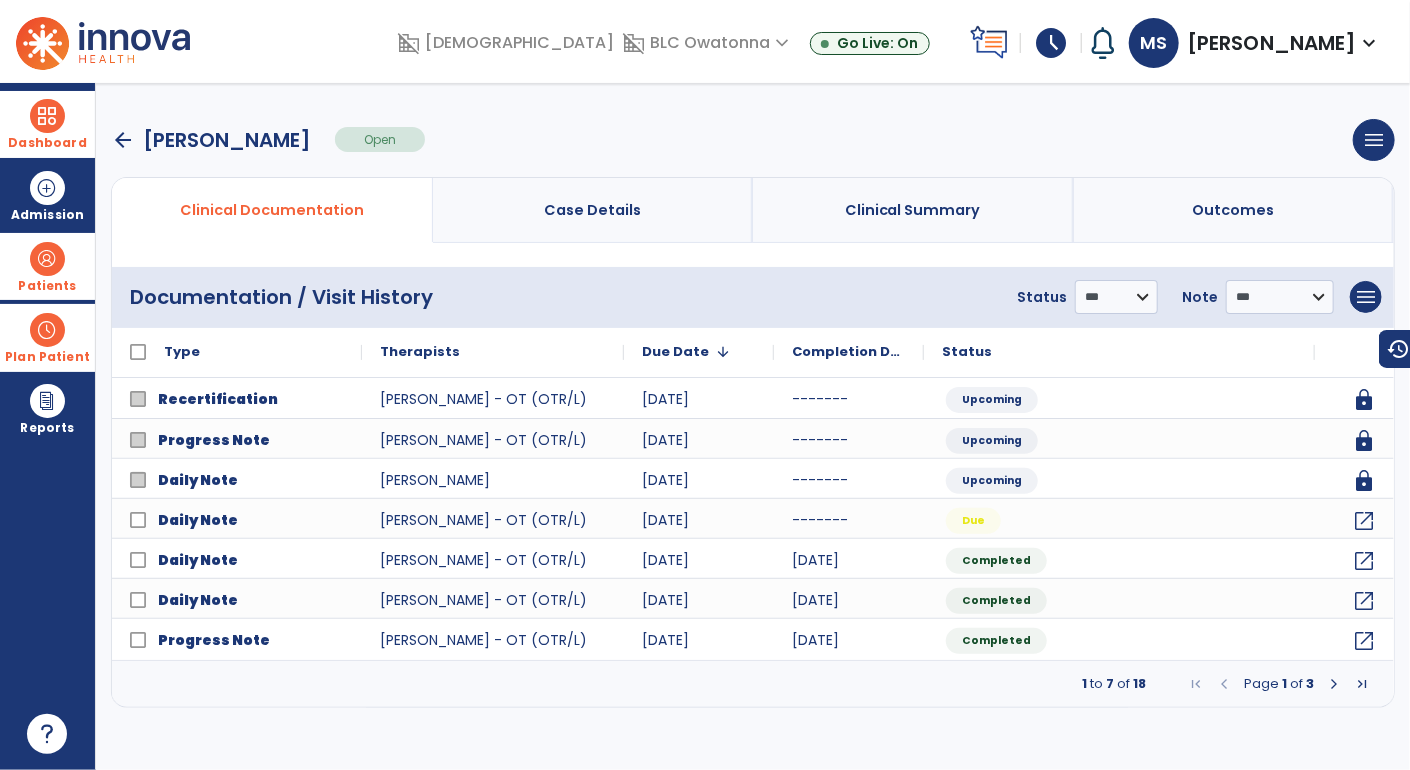 click at bounding box center (1334, 684) 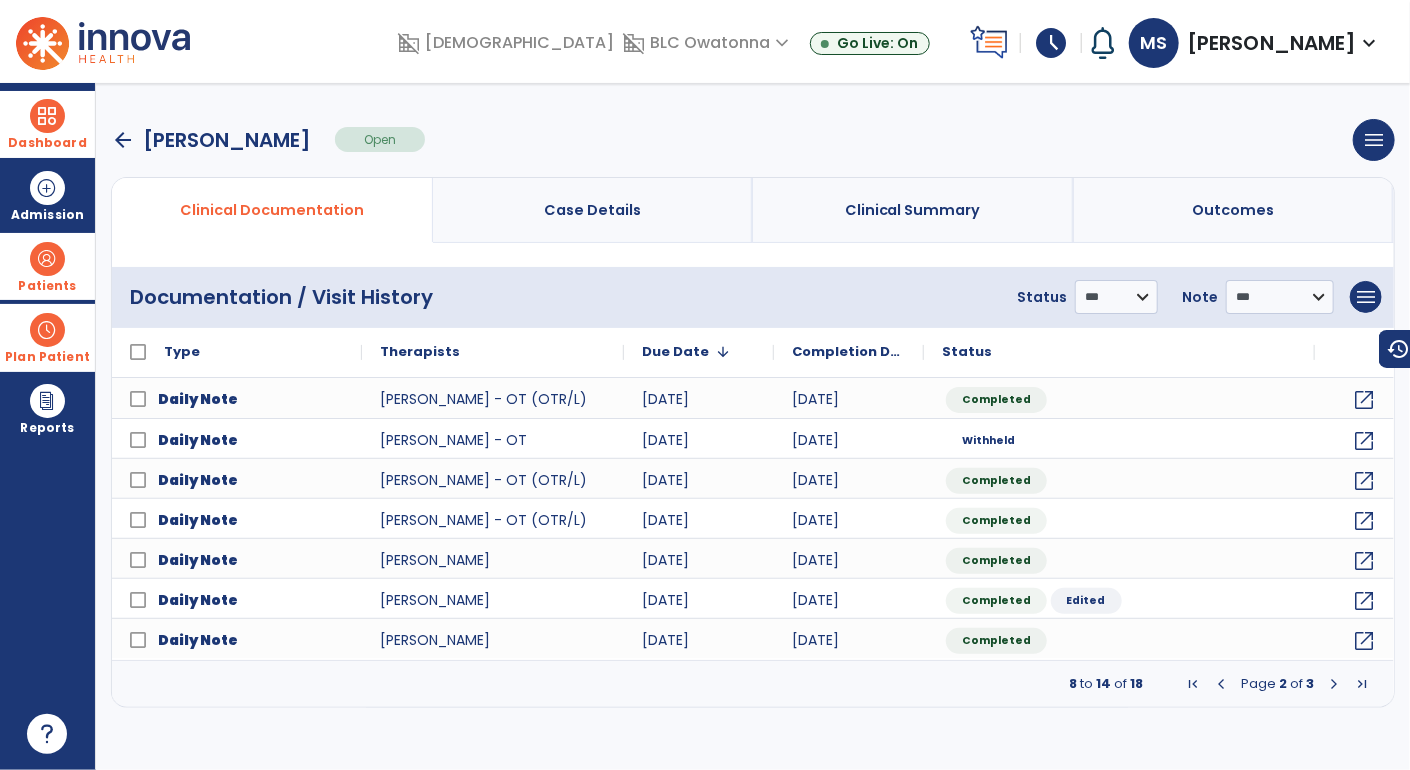 click at bounding box center (1334, 684) 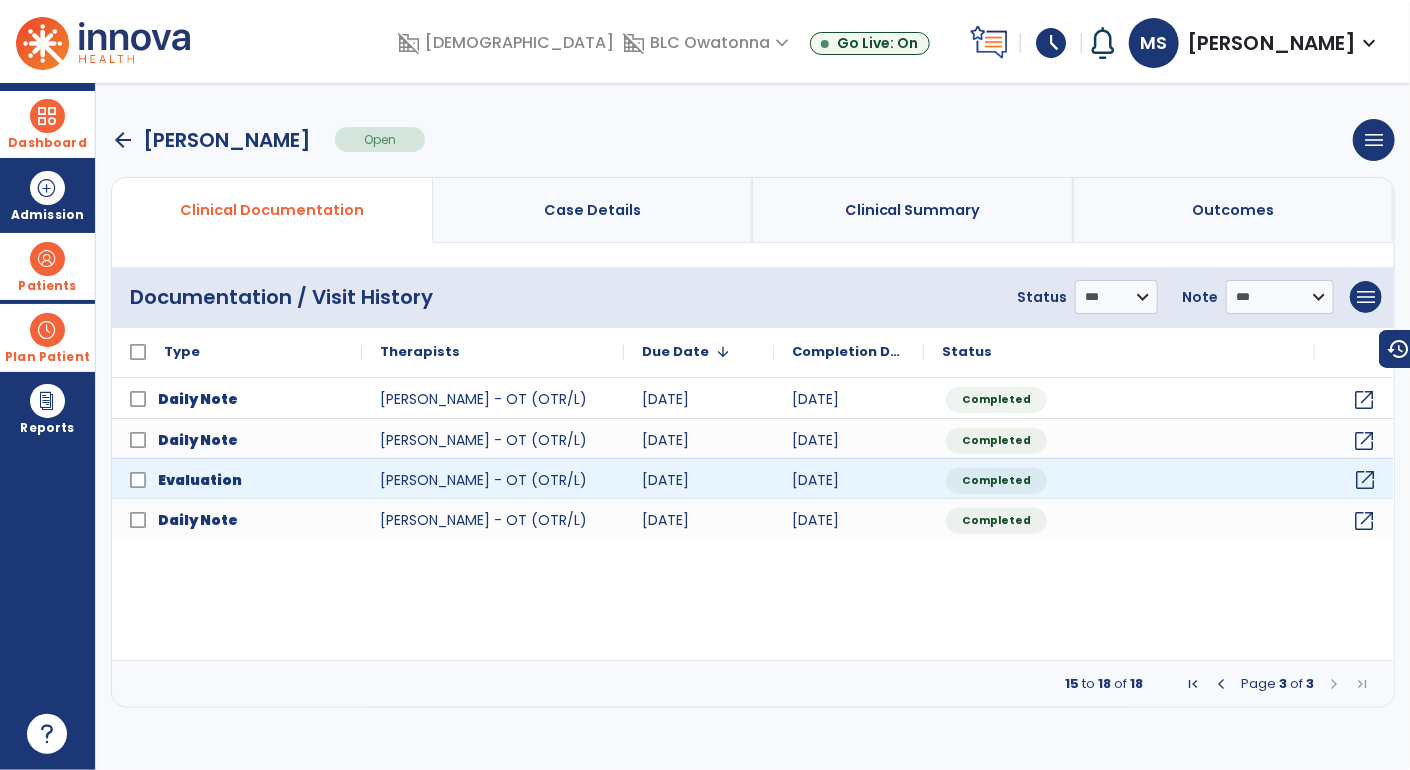 click on "open_in_new" 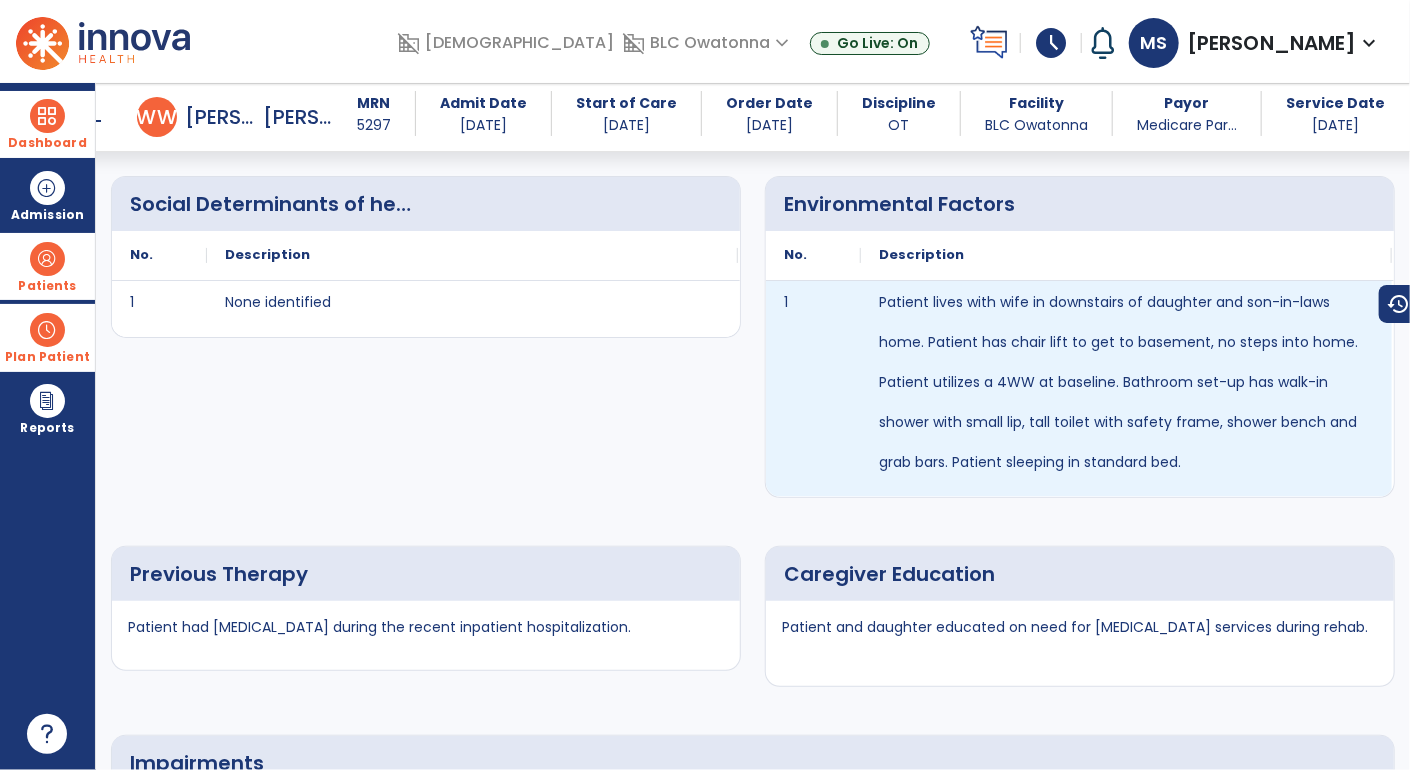 scroll, scrollTop: 1936, scrollLeft: 0, axis: vertical 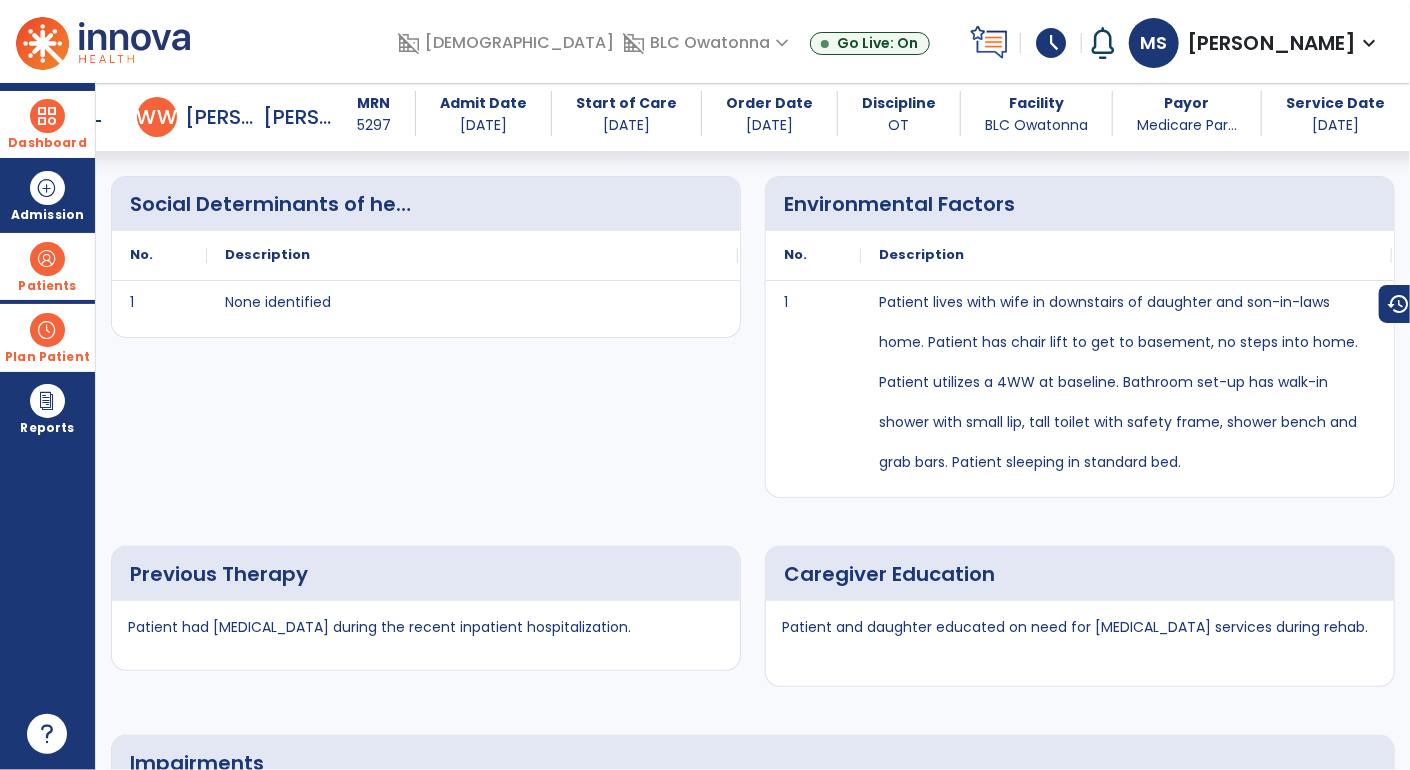 click at bounding box center (47, 116) 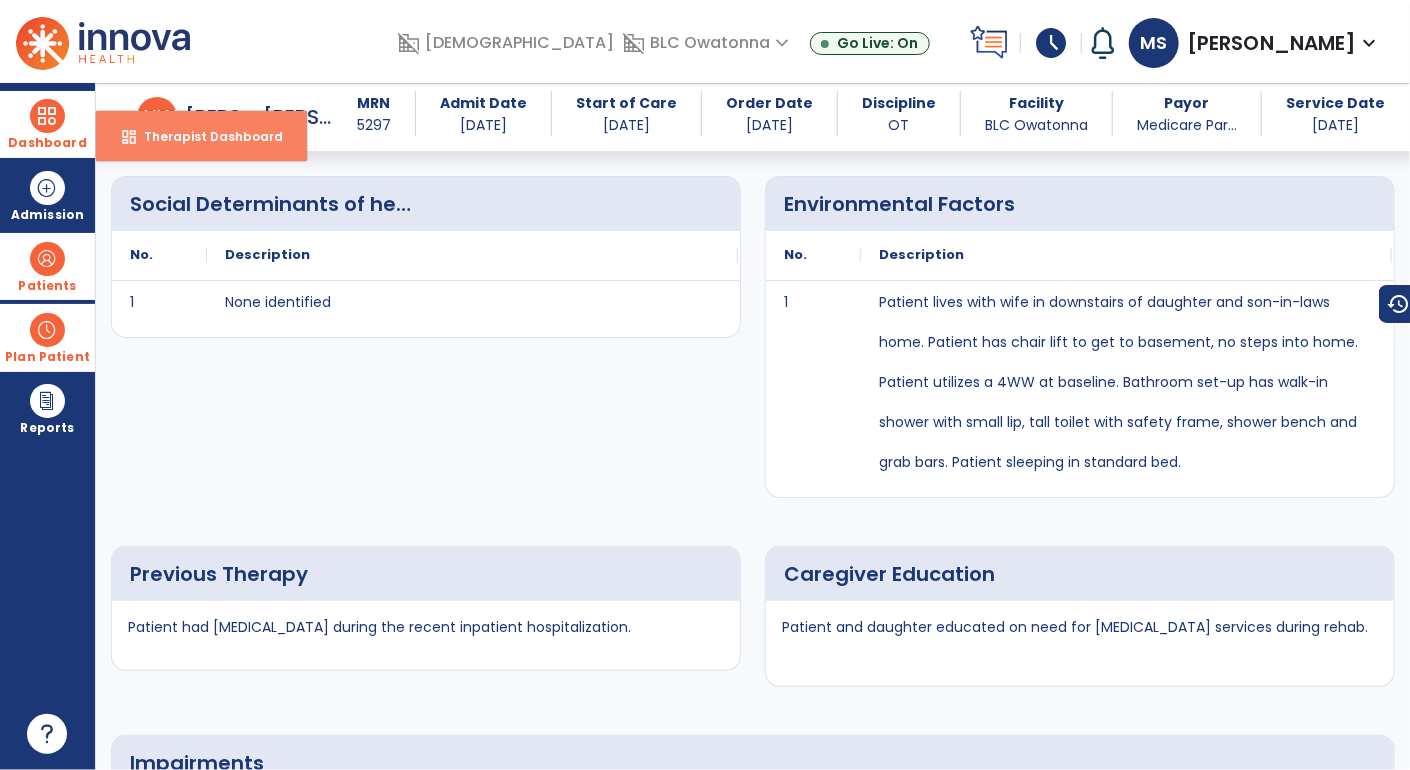 click on "Therapist Dashboard" at bounding box center (205, 136) 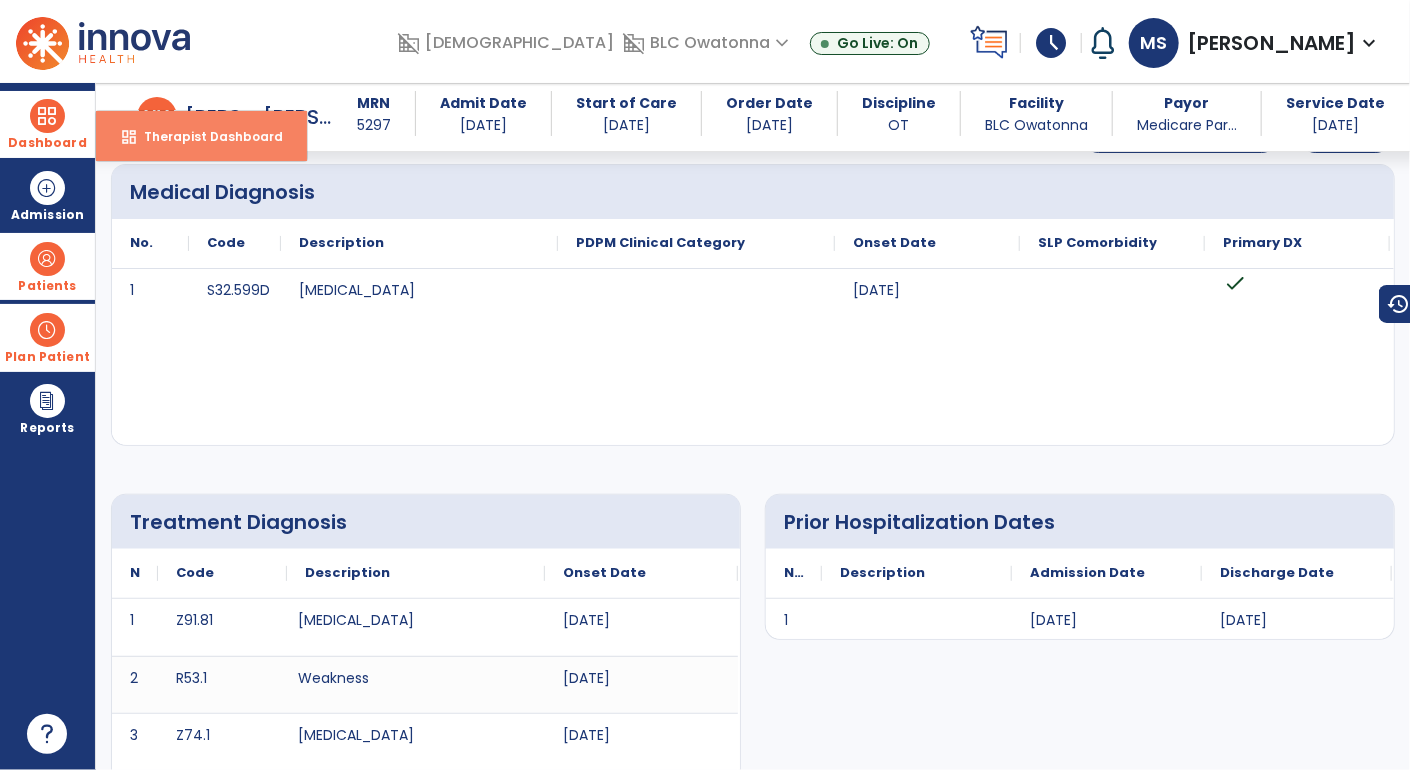 select on "****" 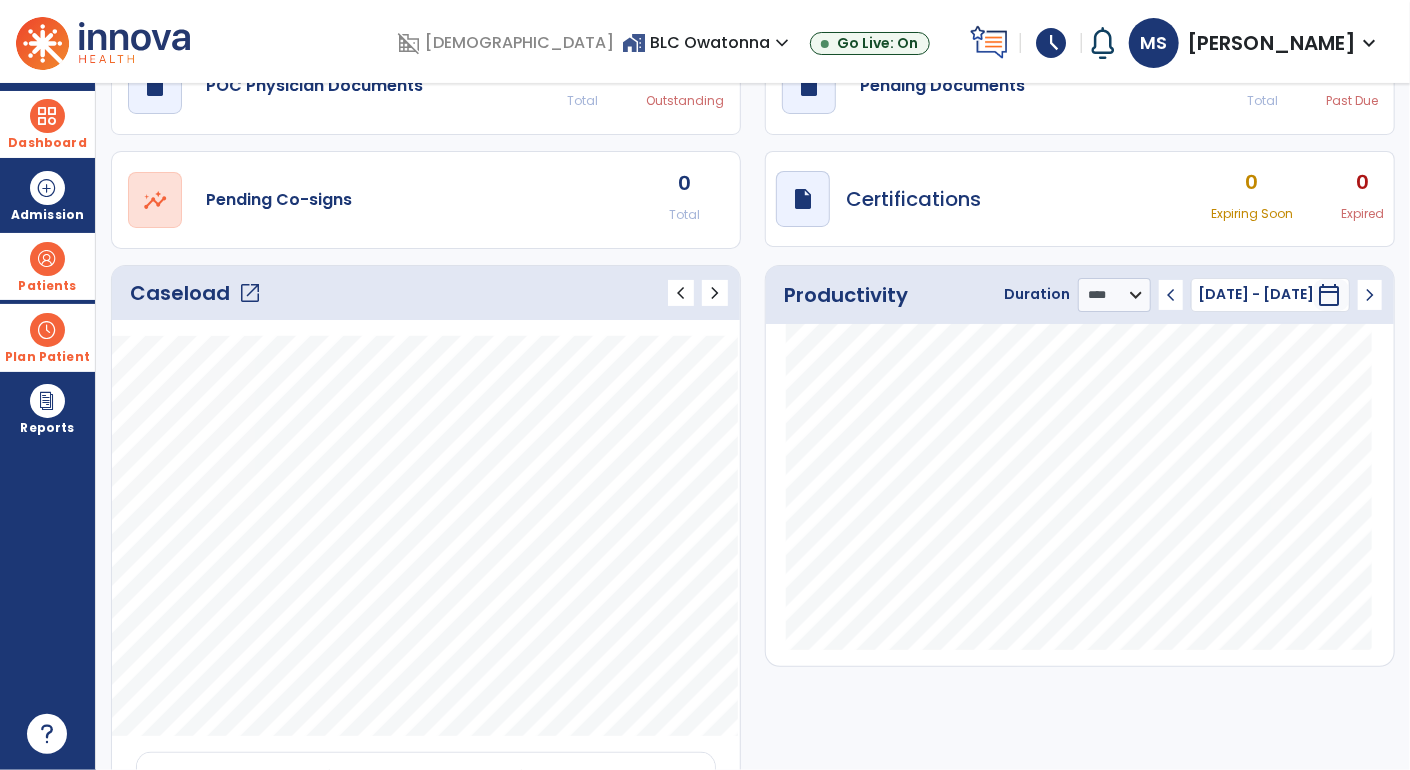 click on "open_in_new" 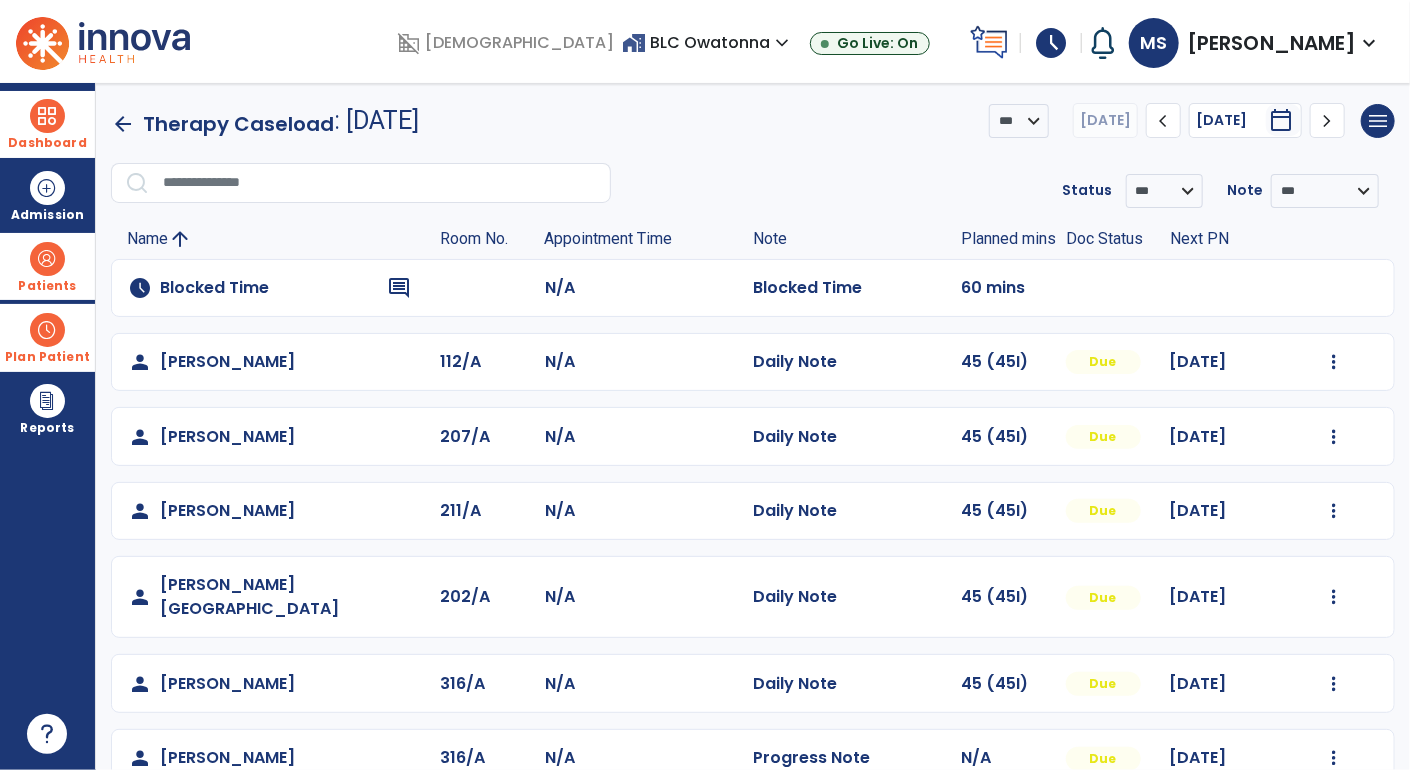 scroll, scrollTop: 92, scrollLeft: 0, axis: vertical 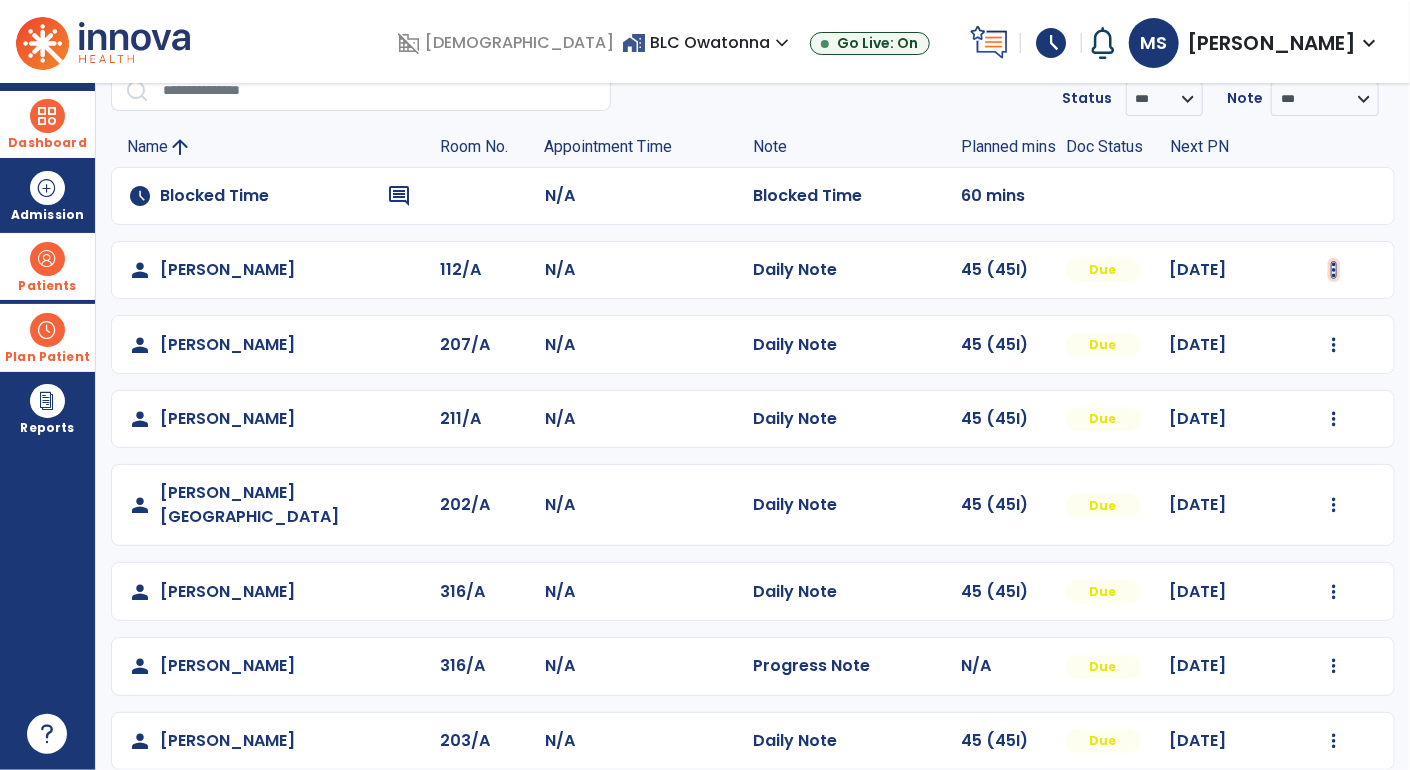 click at bounding box center (1334, 270) 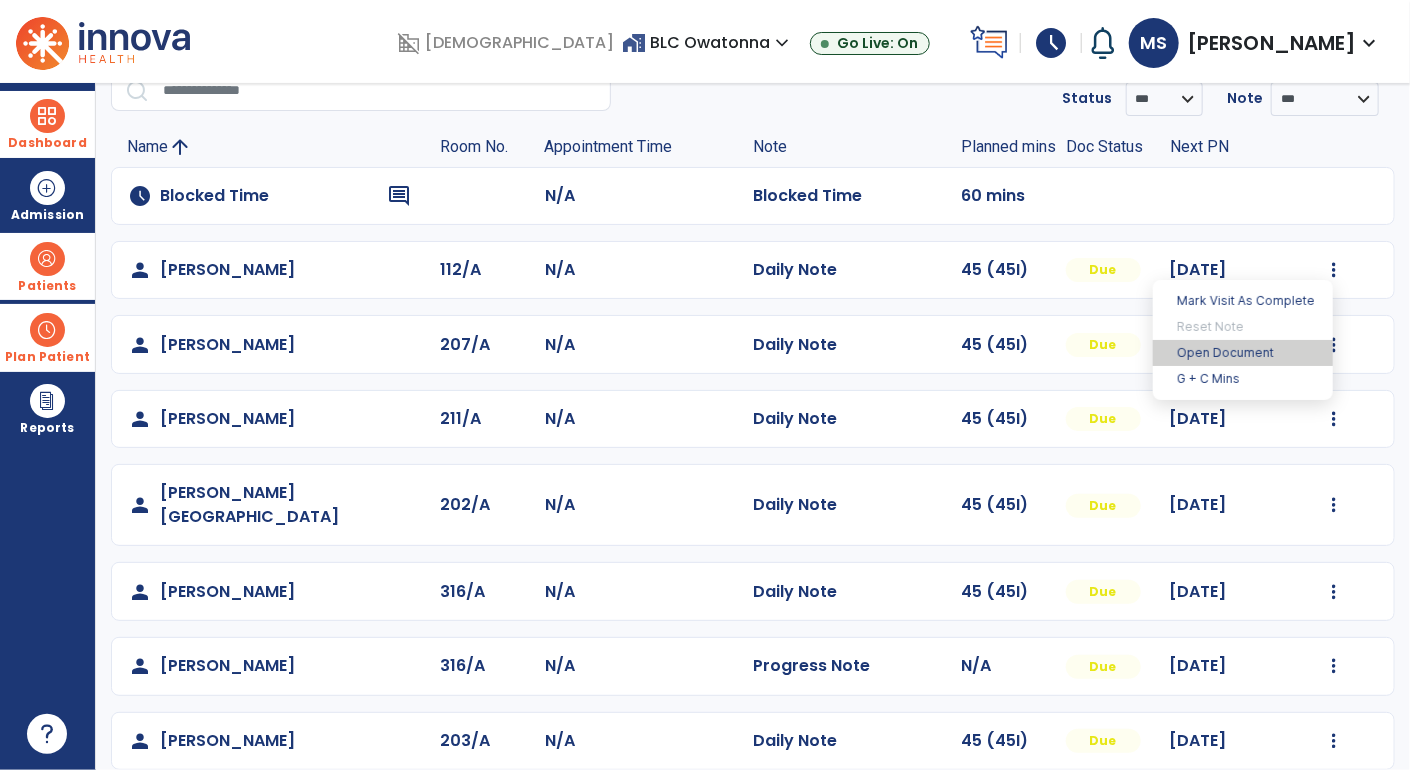 click on "Open Document" at bounding box center [1243, 353] 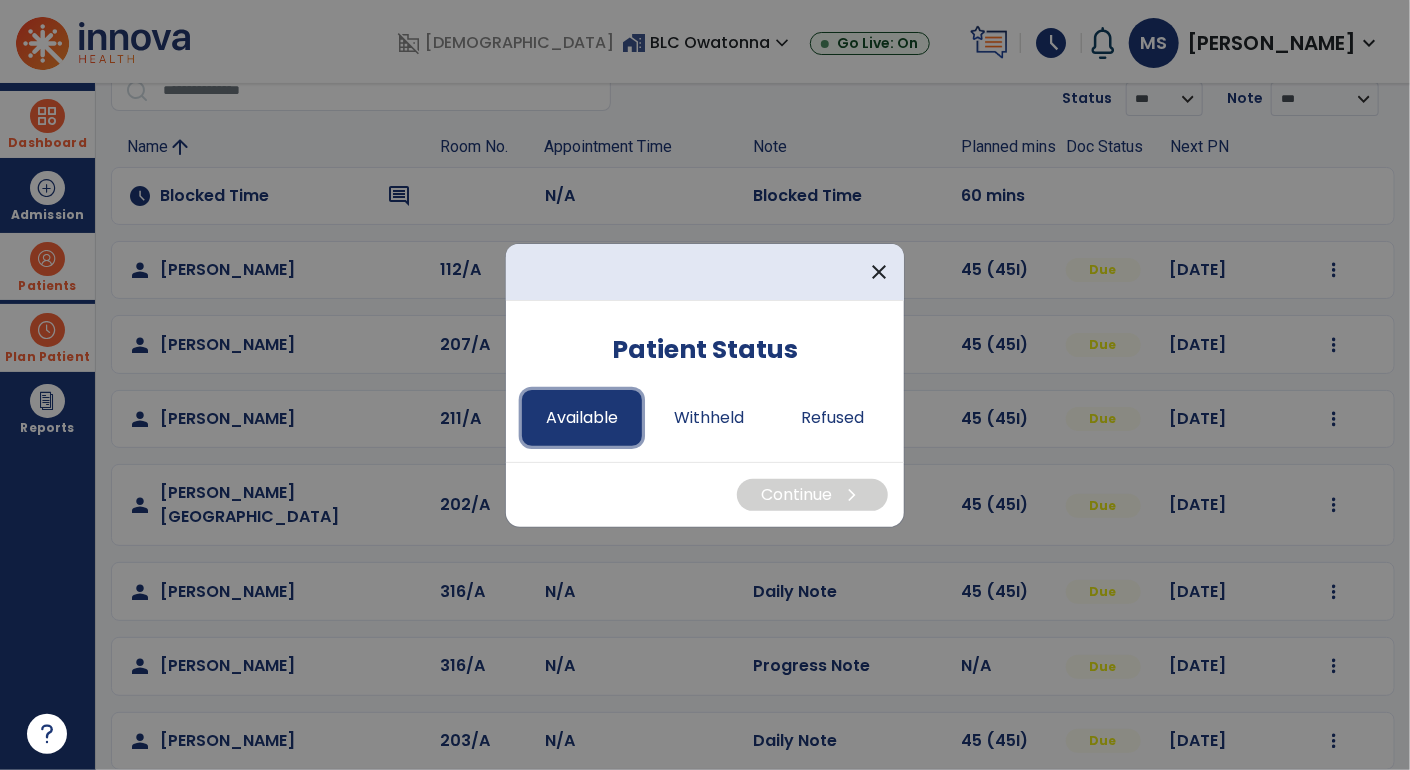 click on "Available" at bounding box center [582, 418] 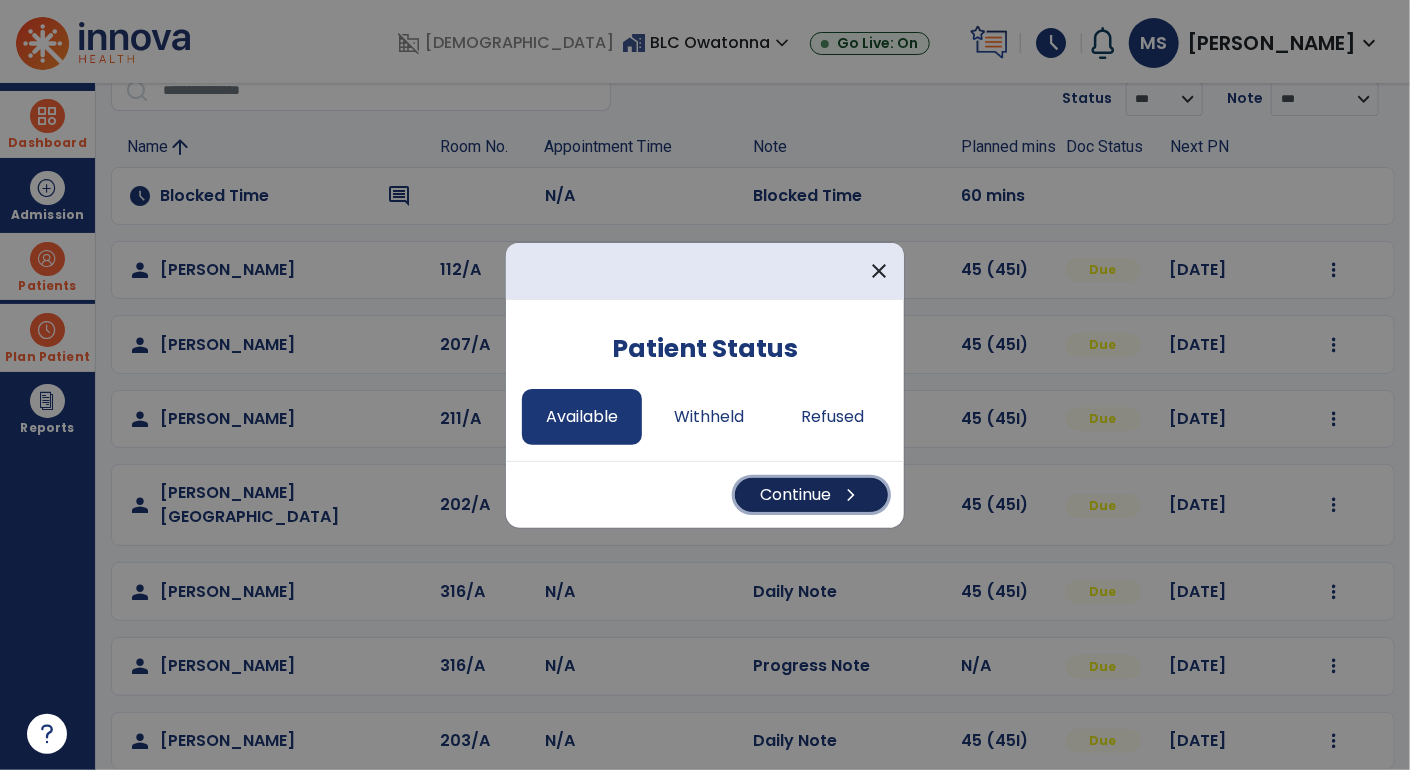 click on "Continue   chevron_right" at bounding box center [811, 495] 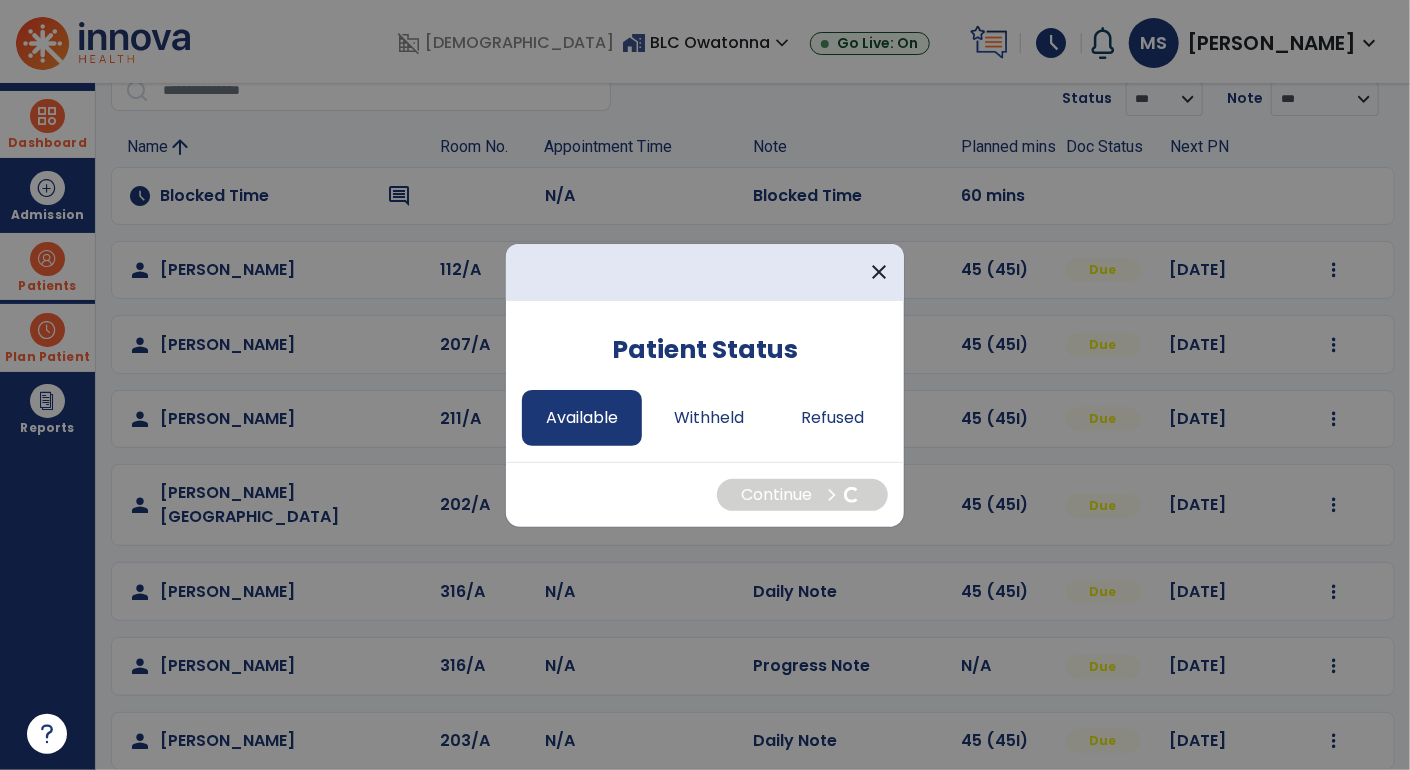 select on "*" 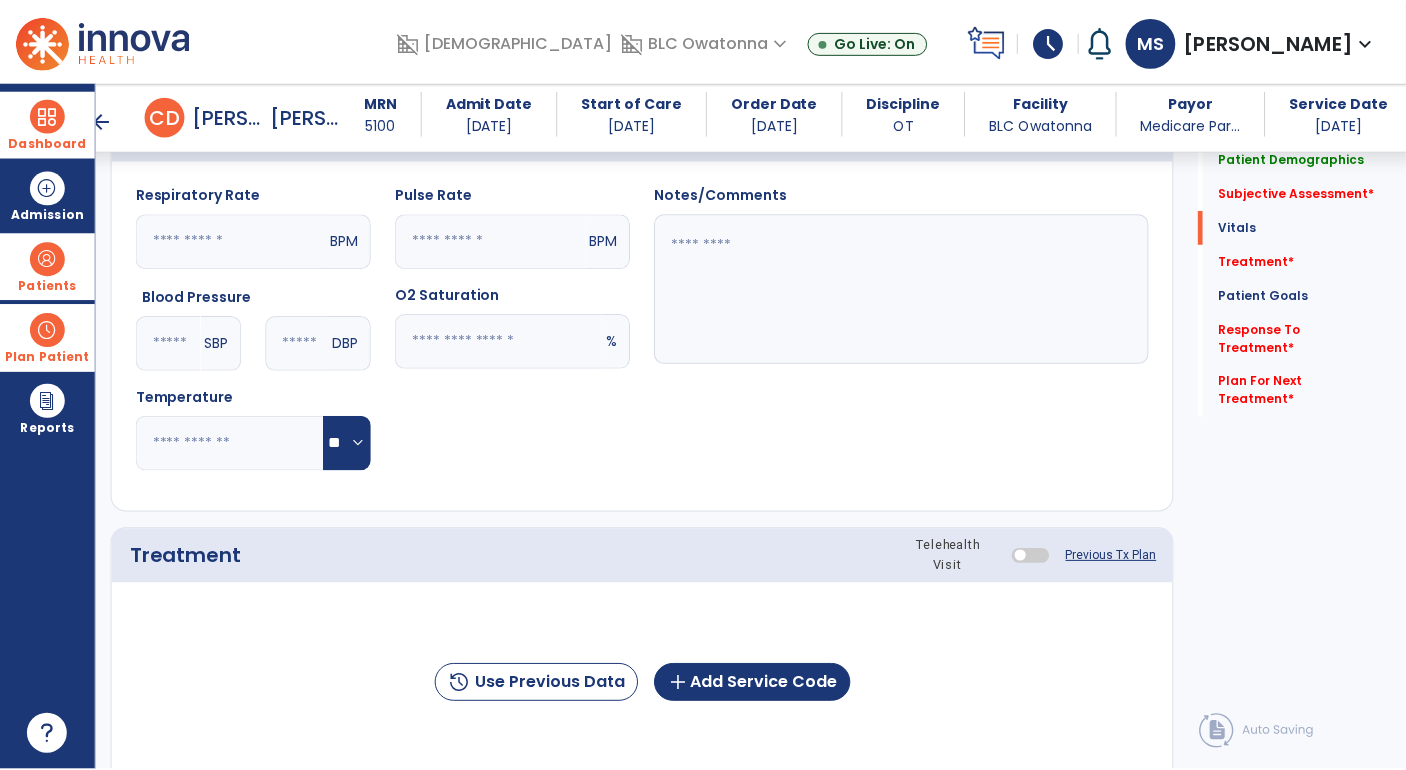 scroll, scrollTop: 1937, scrollLeft: 0, axis: vertical 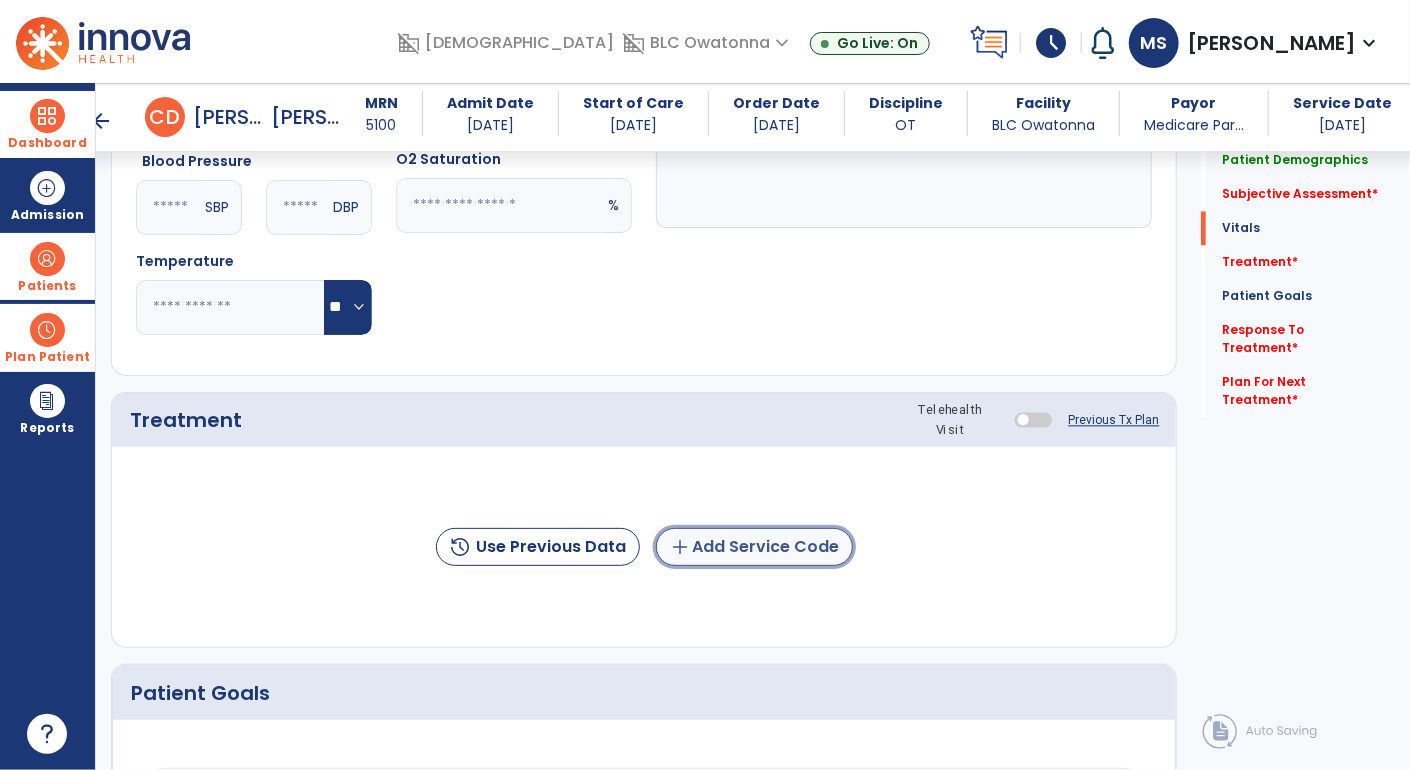 click on "add  Add Service Code" 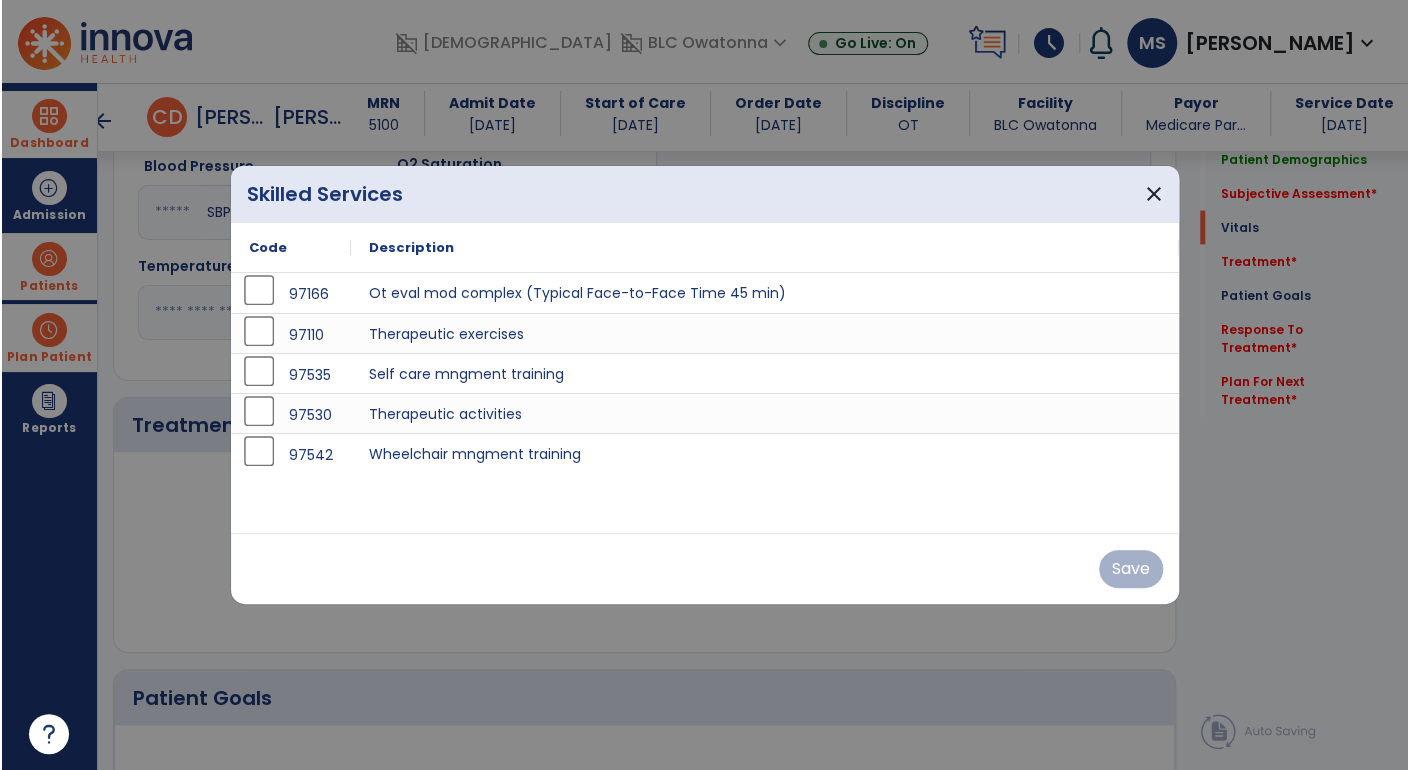 scroll, scrollTop: 1937, scrollLeft: 0, axis: vertical 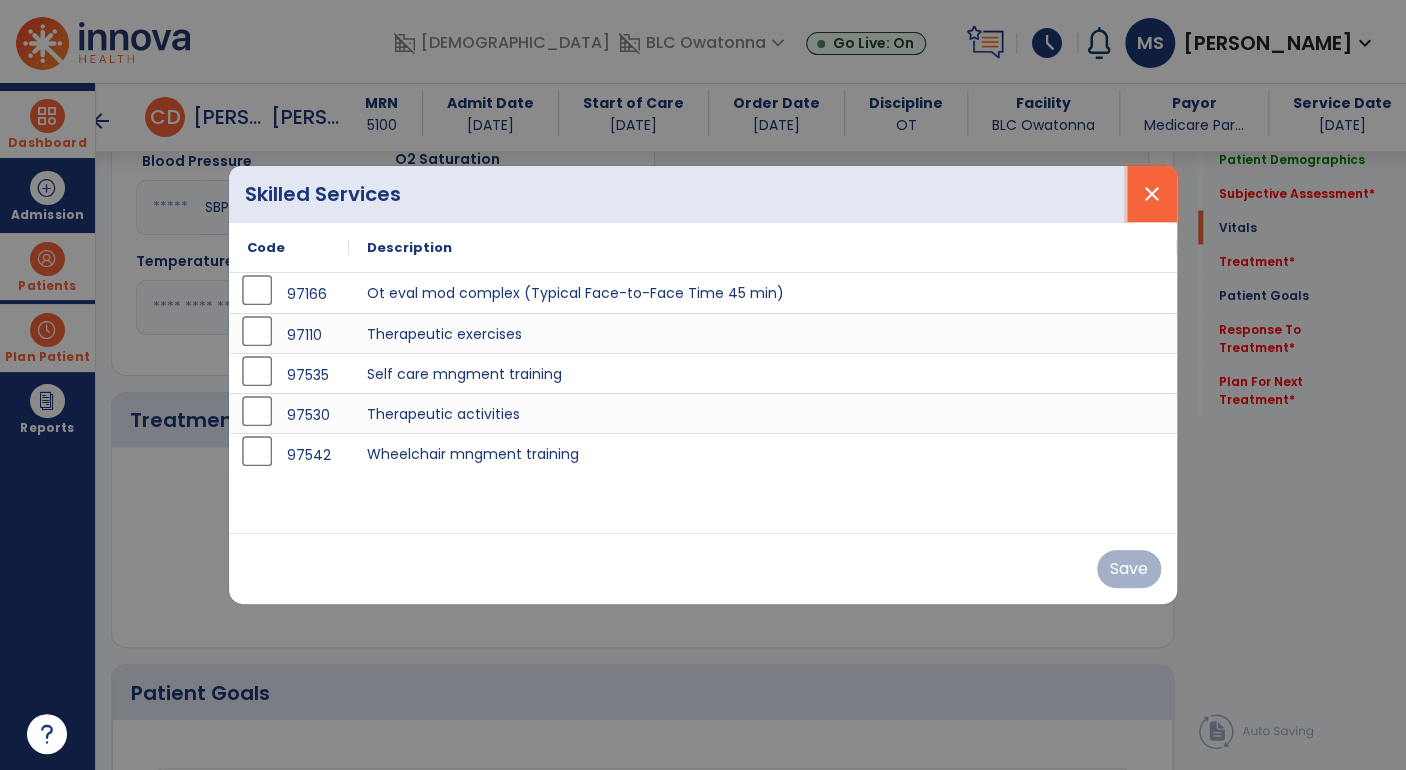 click on "close" at bounding box center (1152, 194) 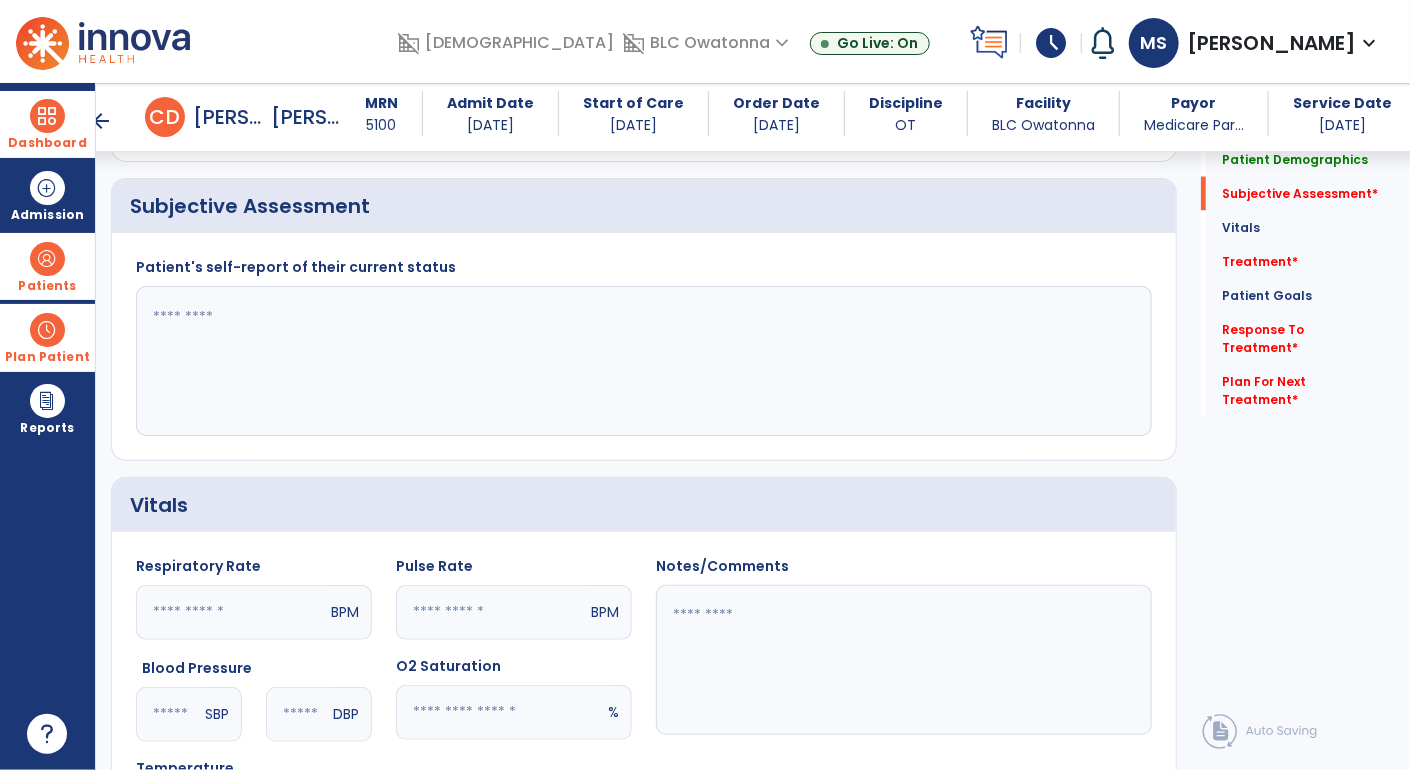 scroll, scrollTop: 1420, scrollLeft: 0, axis: vertical 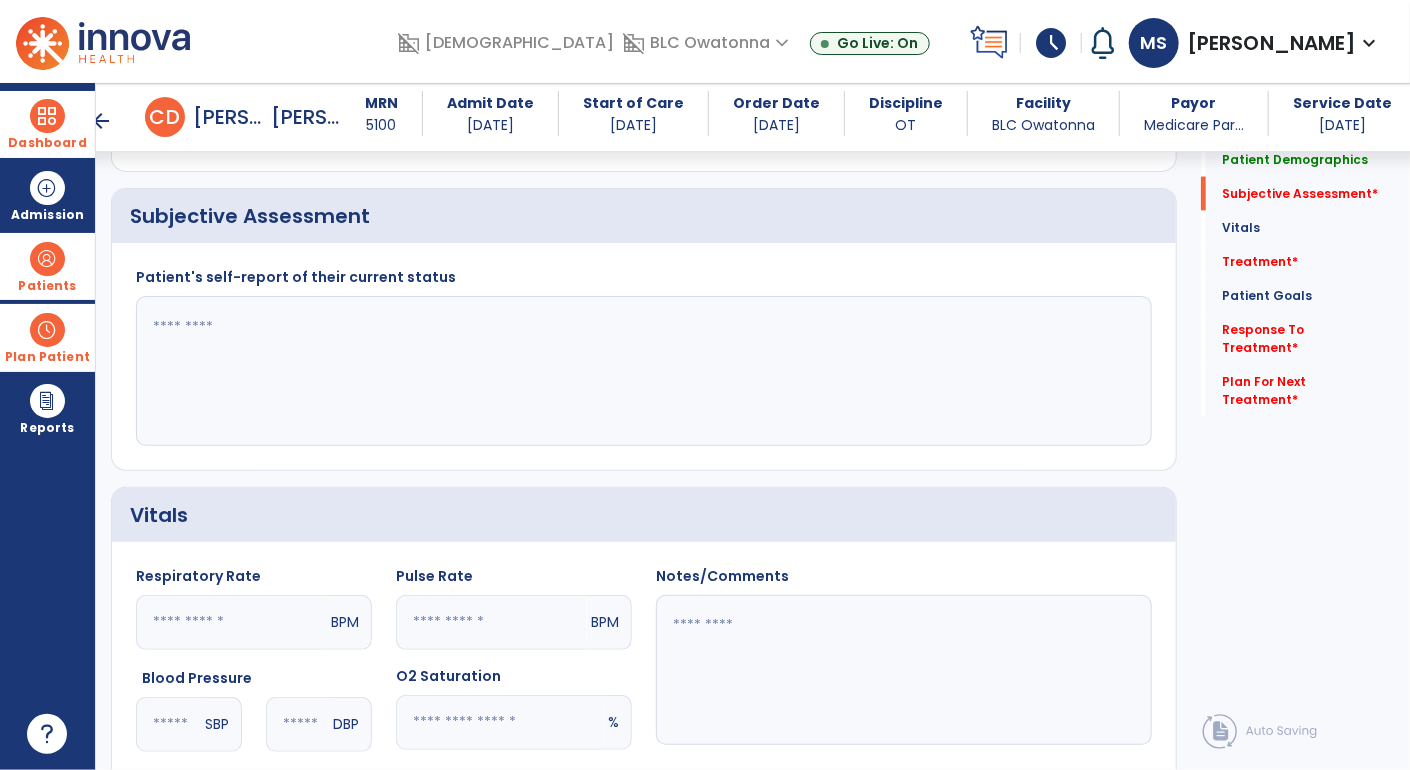 click 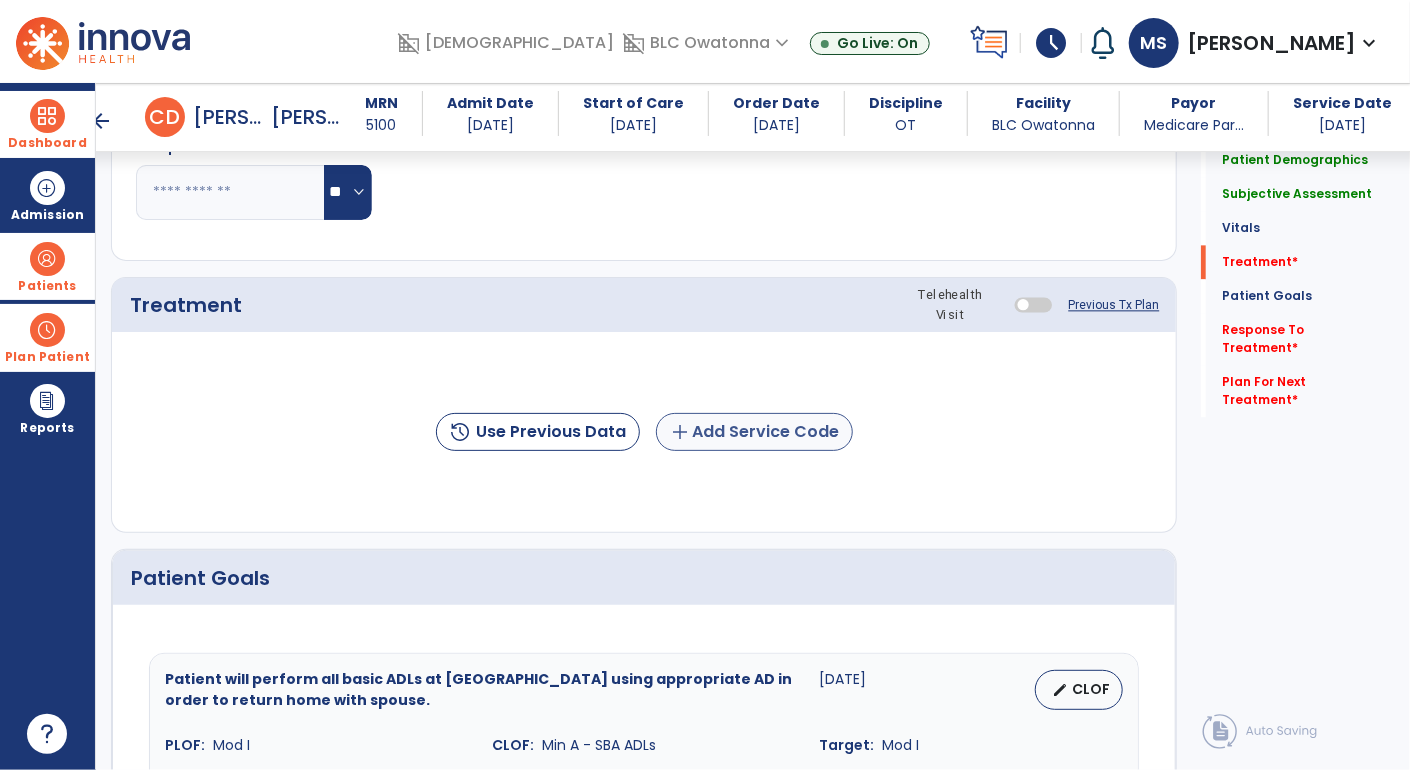 type on "**********" 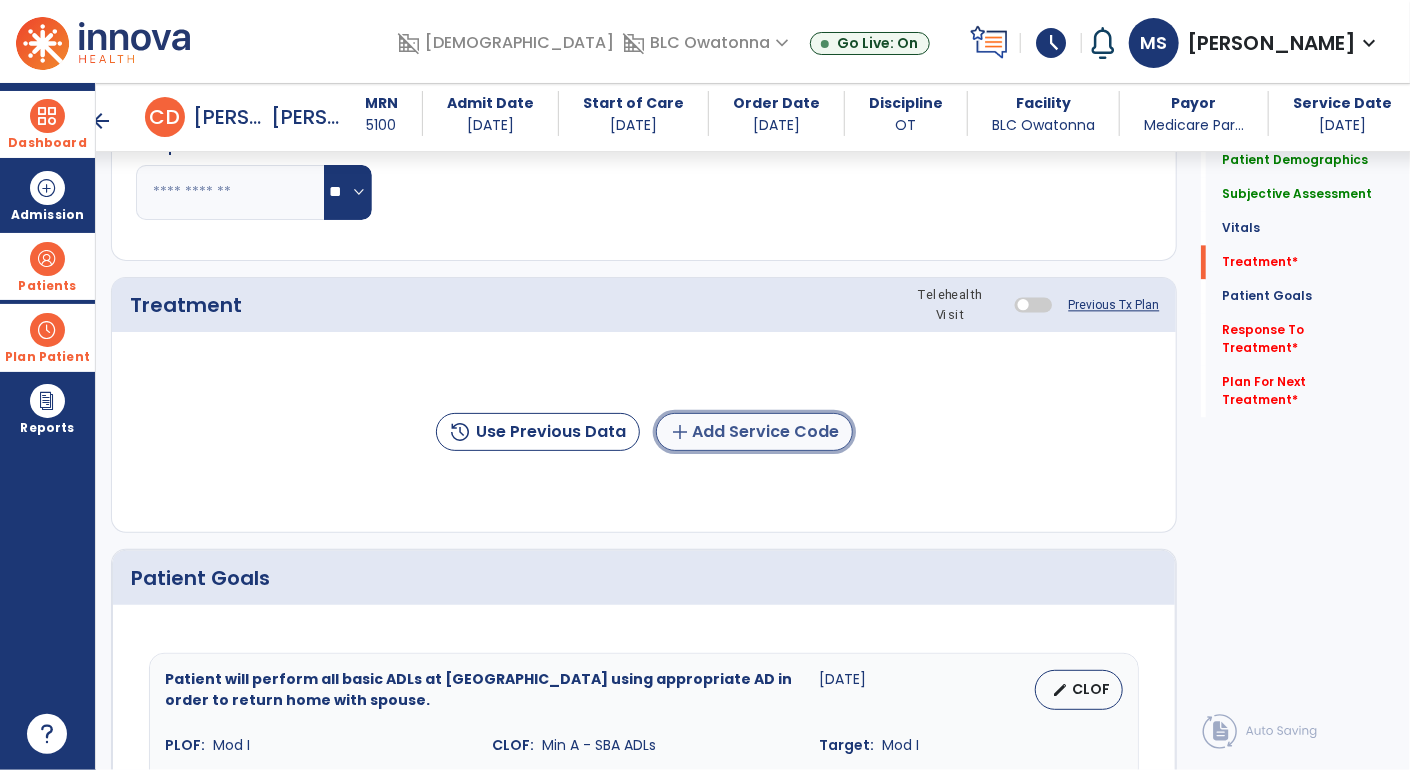 click on "add  Add Service Code" 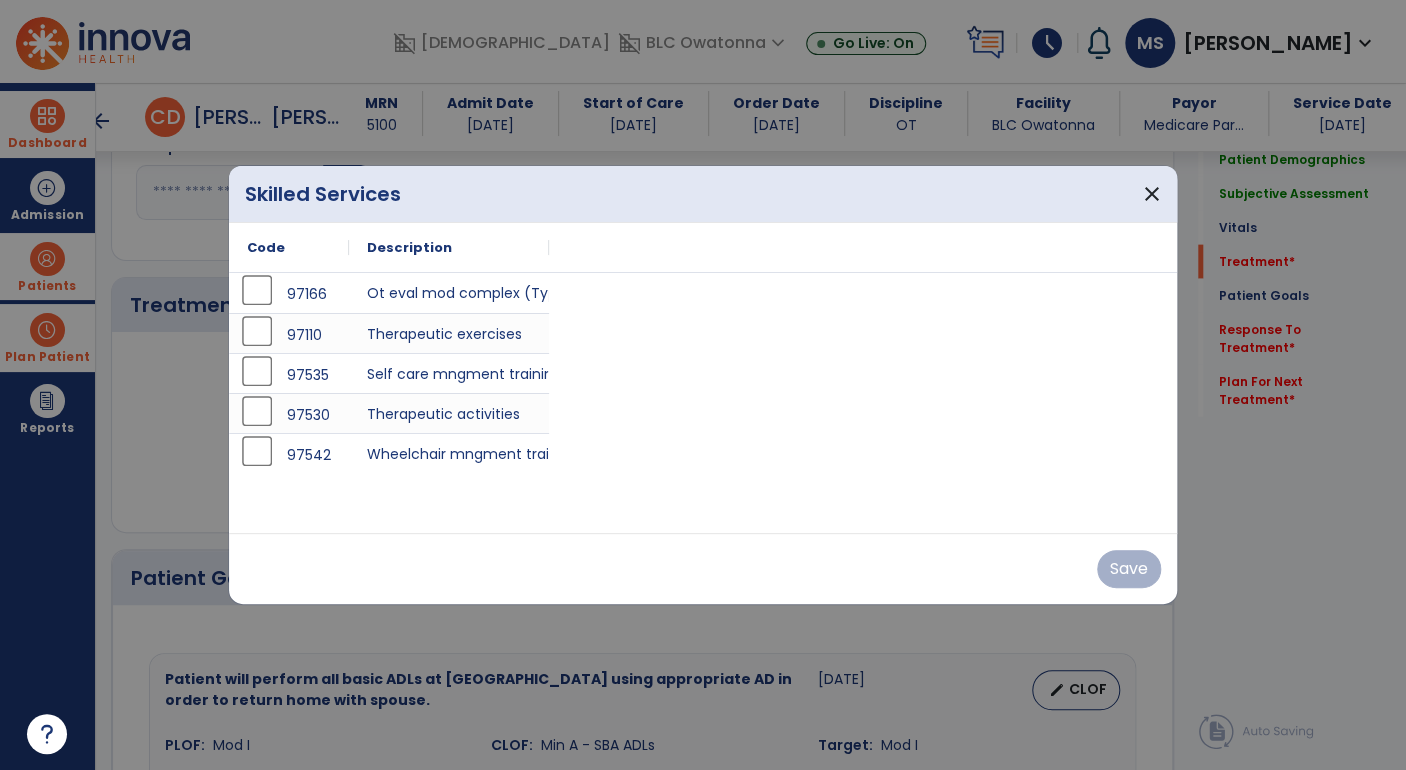 scroll, scrollTop: 2052, scrollLeft: 0, axis: vertical 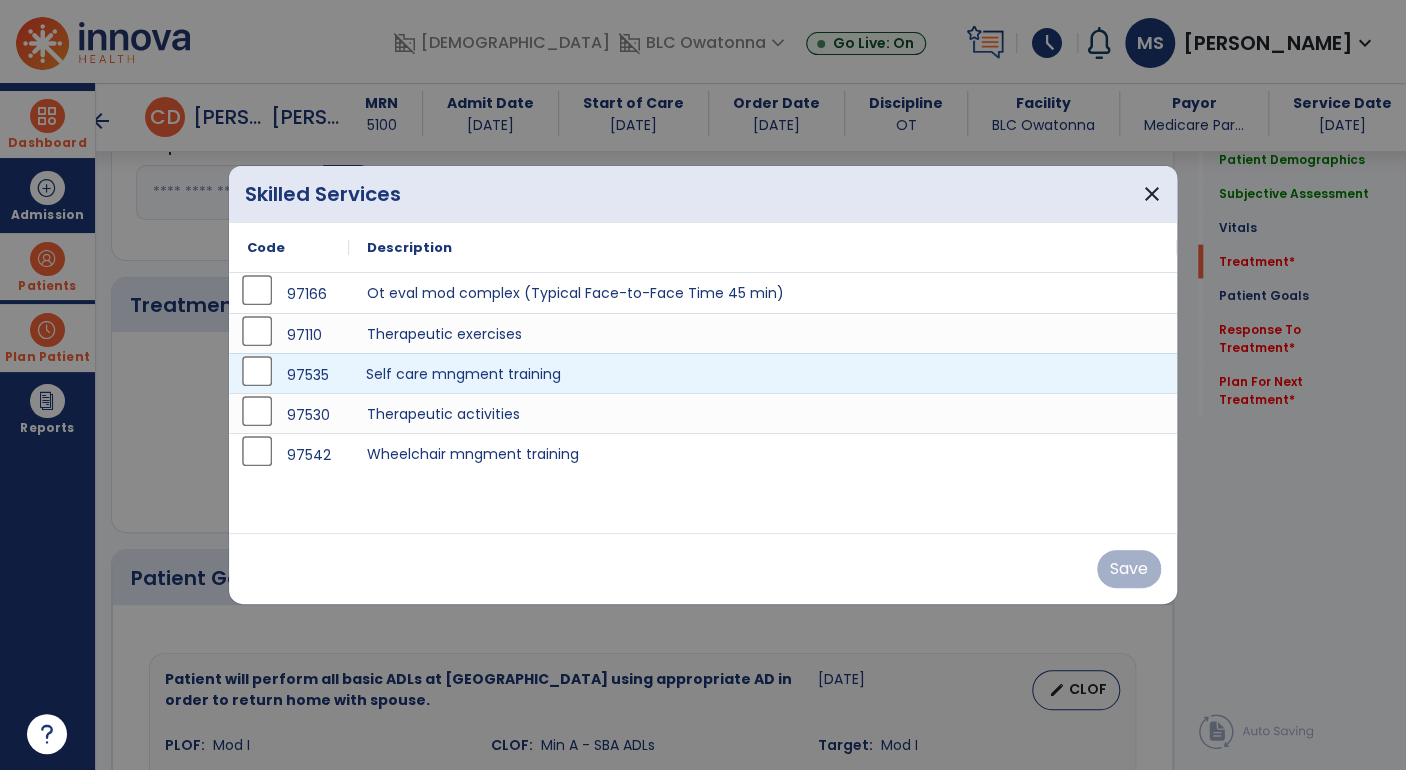 click on "Self care mngment training" at bounding box center [763, 373] 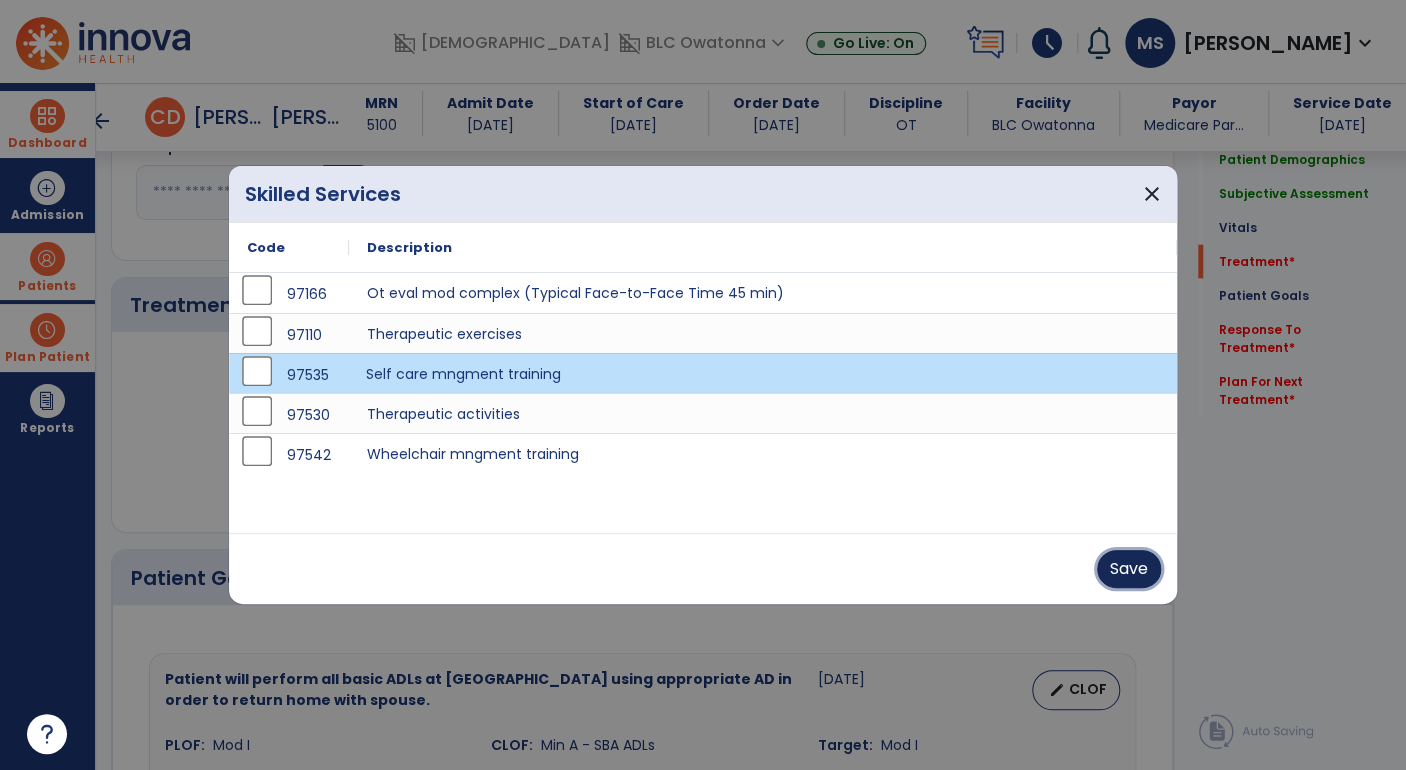 click on "Save" at bounding box center [1129, 569] 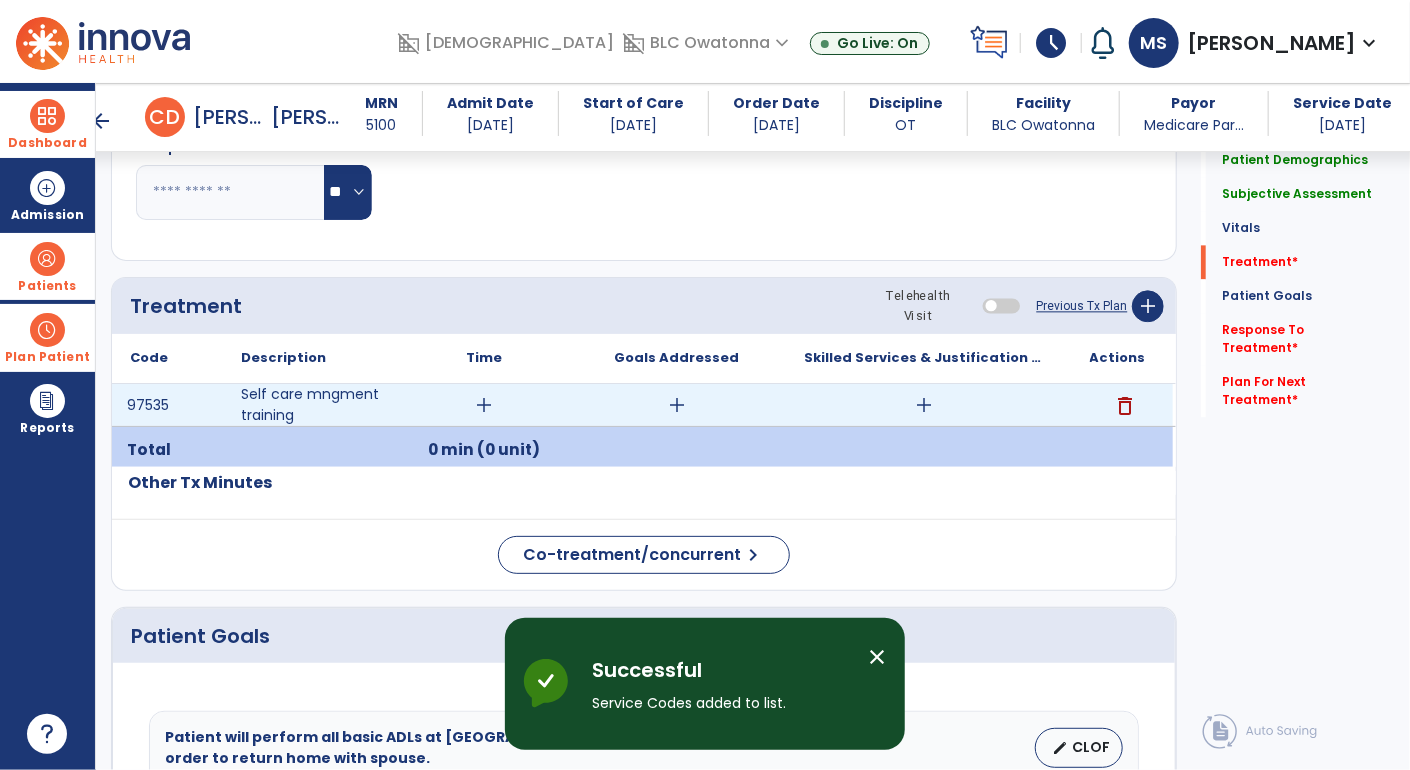 click on "add" at bounding box center (925, 405) 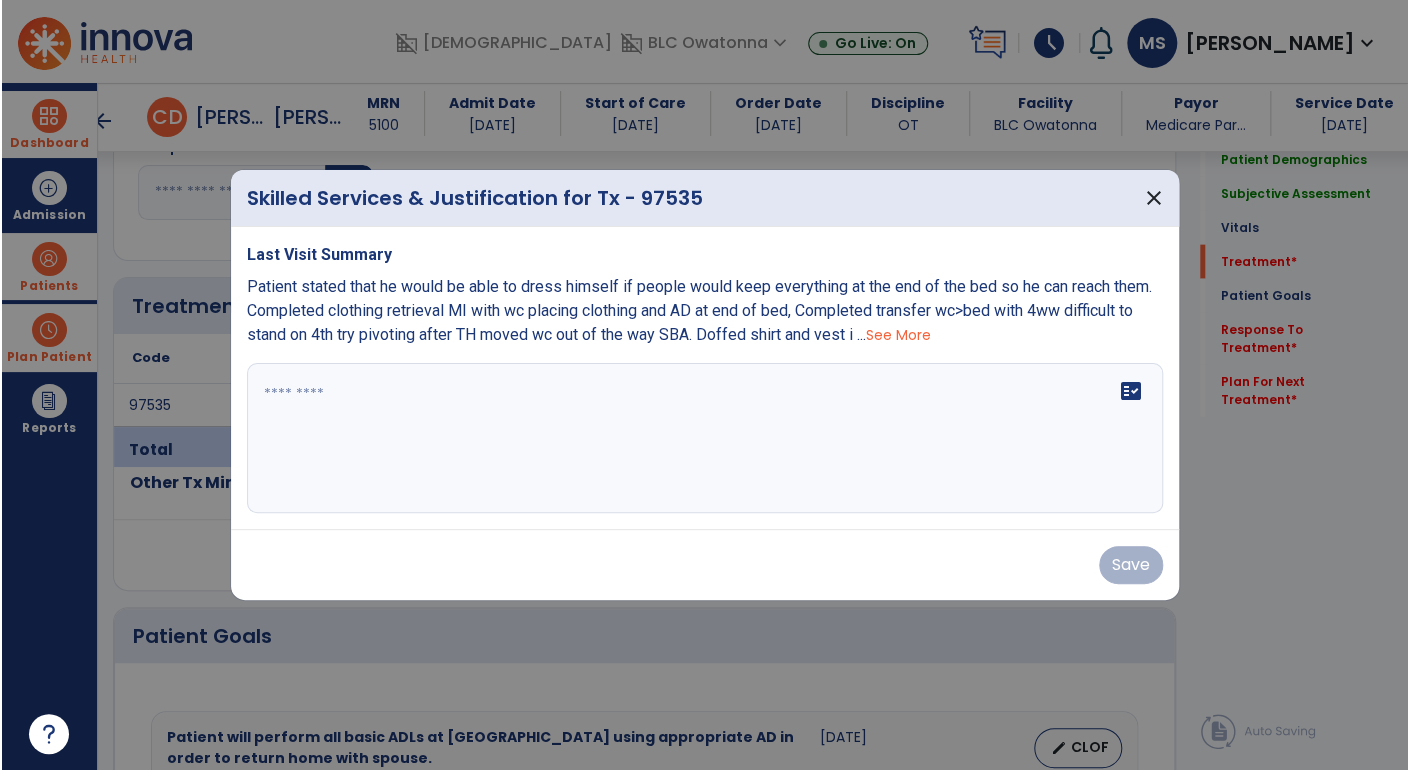 scroll, scrollTop: 2052, scrollLeft: 0, axis: vertical 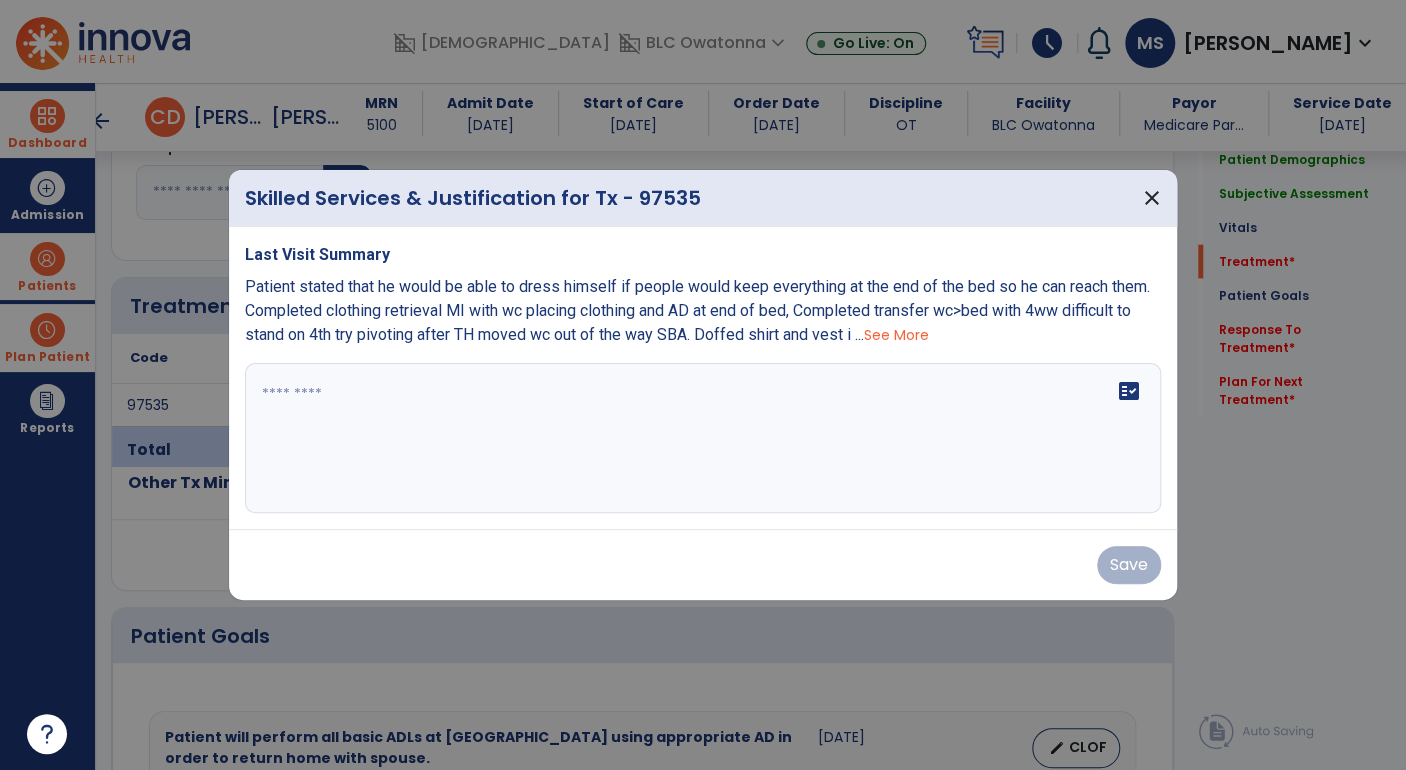 click on "fact_check" at bounding box center (703, 438) 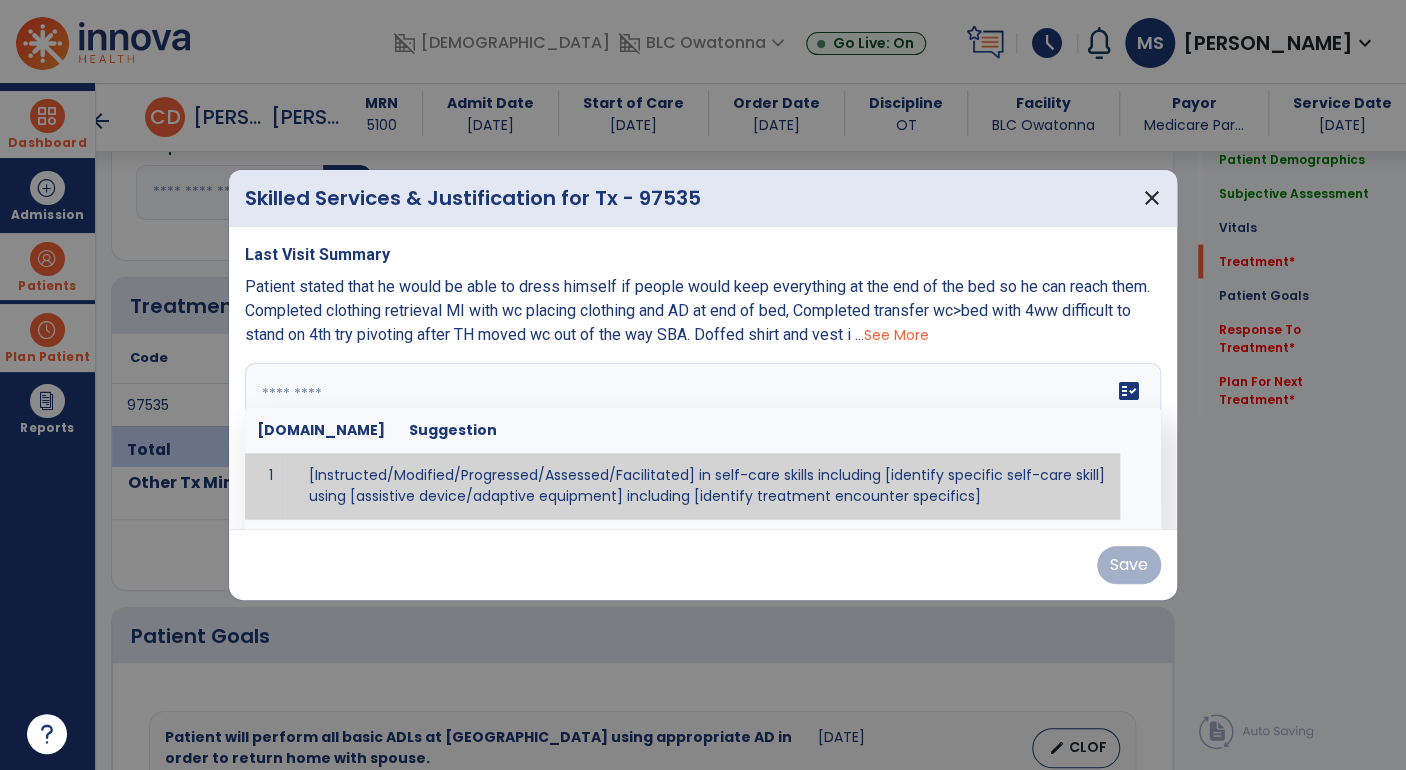 click at bounding box center (701, 438) 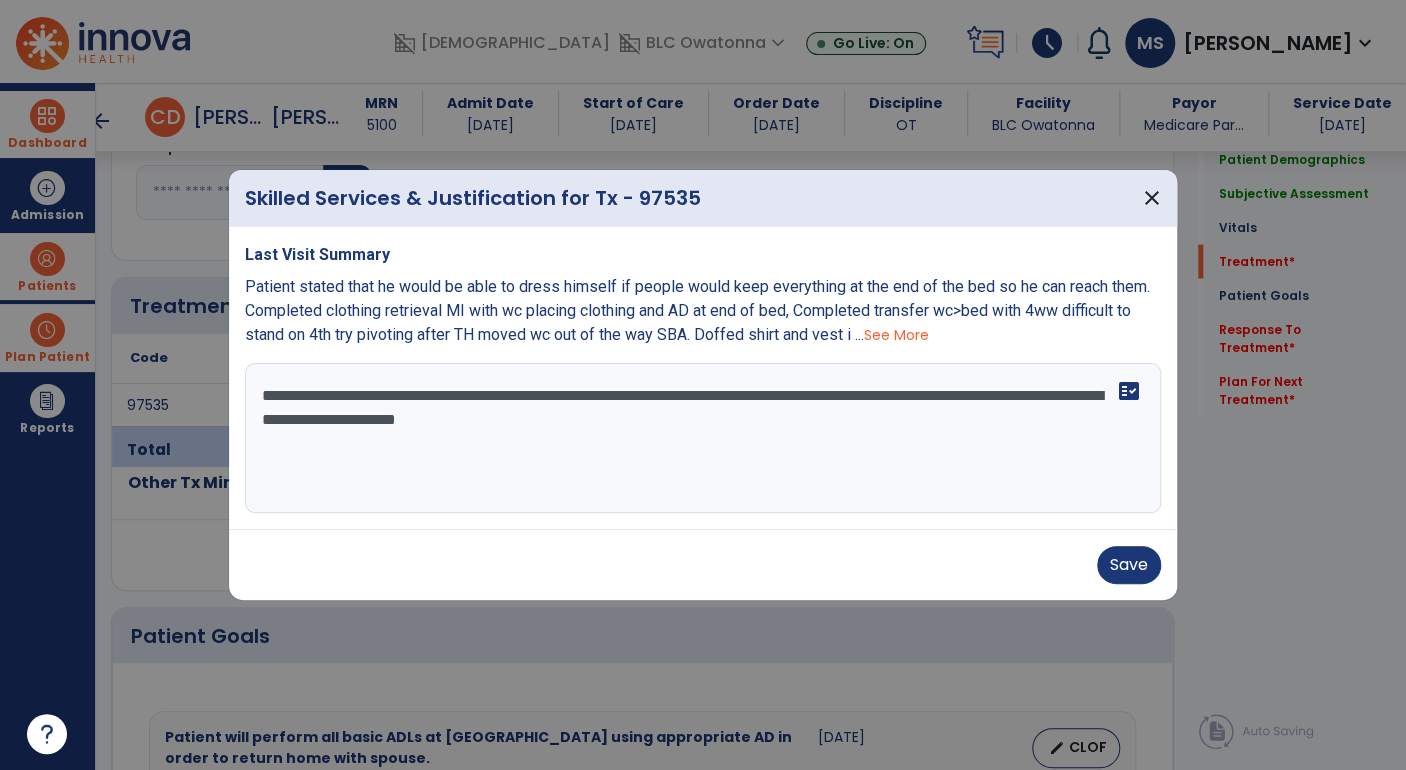 click on "**********" at bounding box center (703, 438) 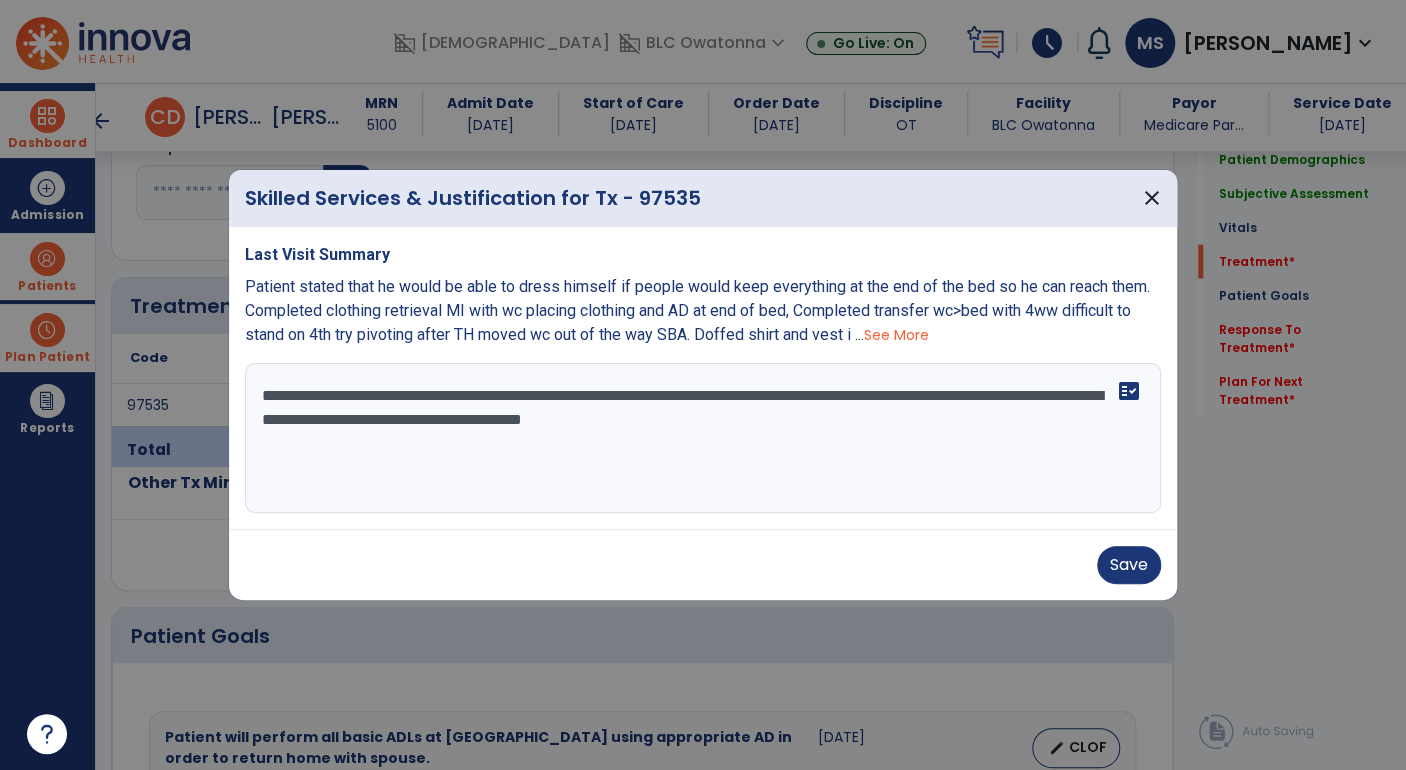 click on "**********" at bounding box center (703, 438) 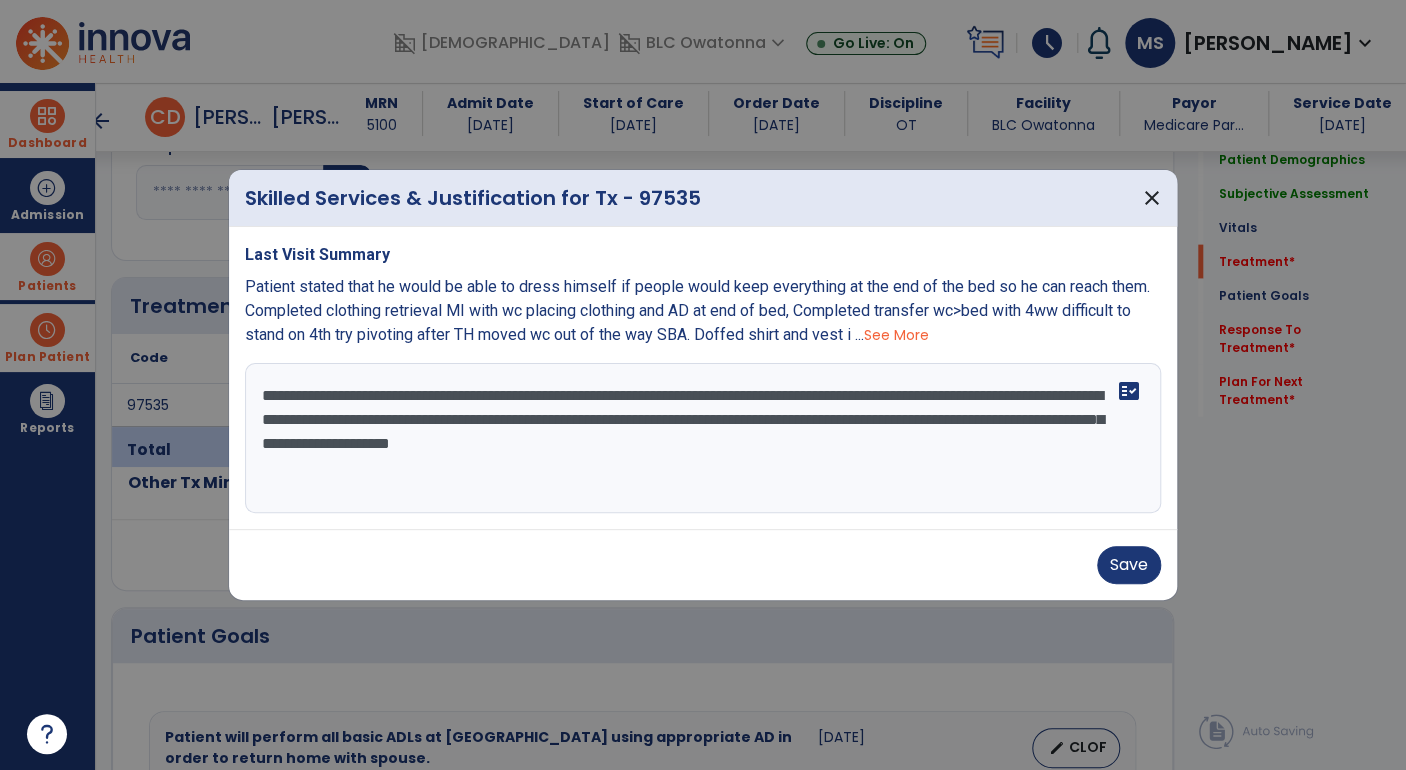 click on "**********" at bounding box center [703, 438] 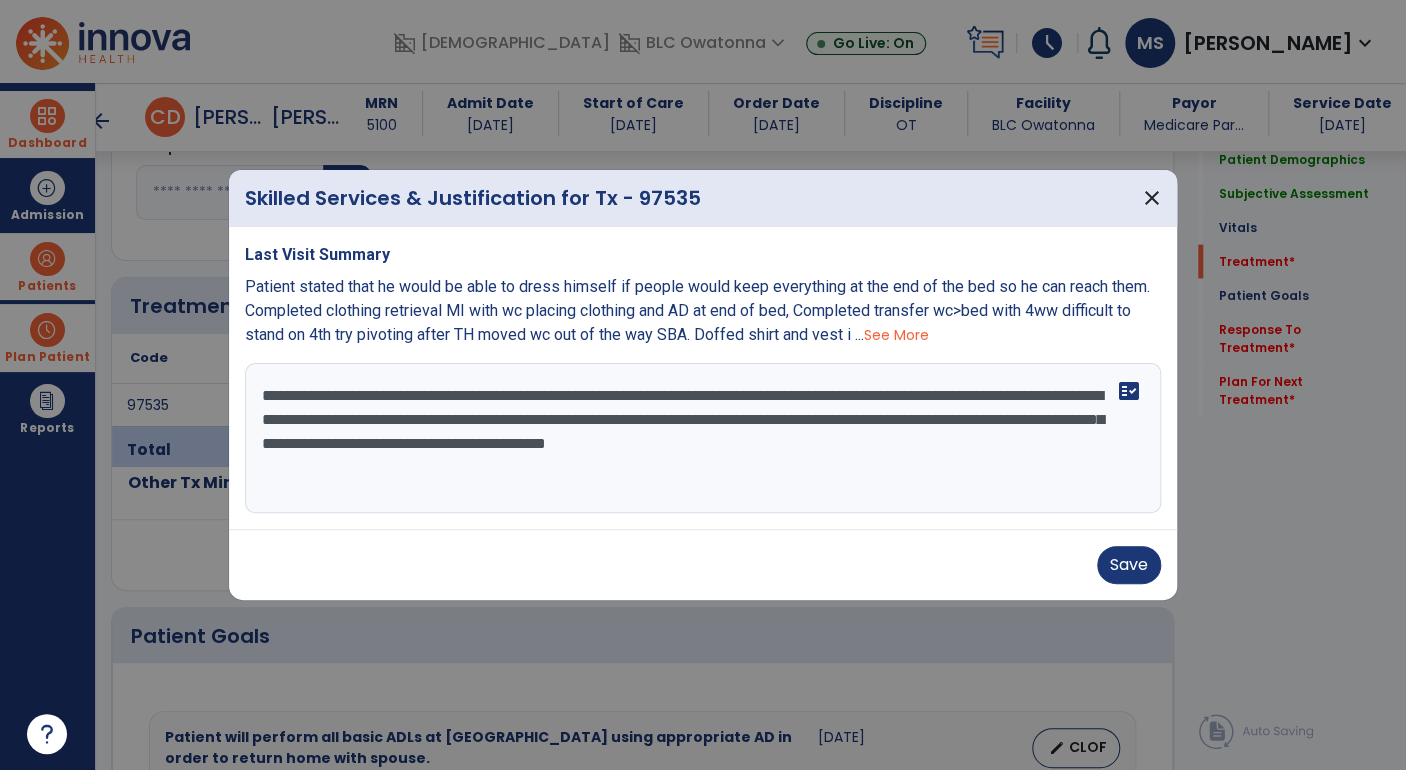 click on "**********" at bounding box center (703, 438) 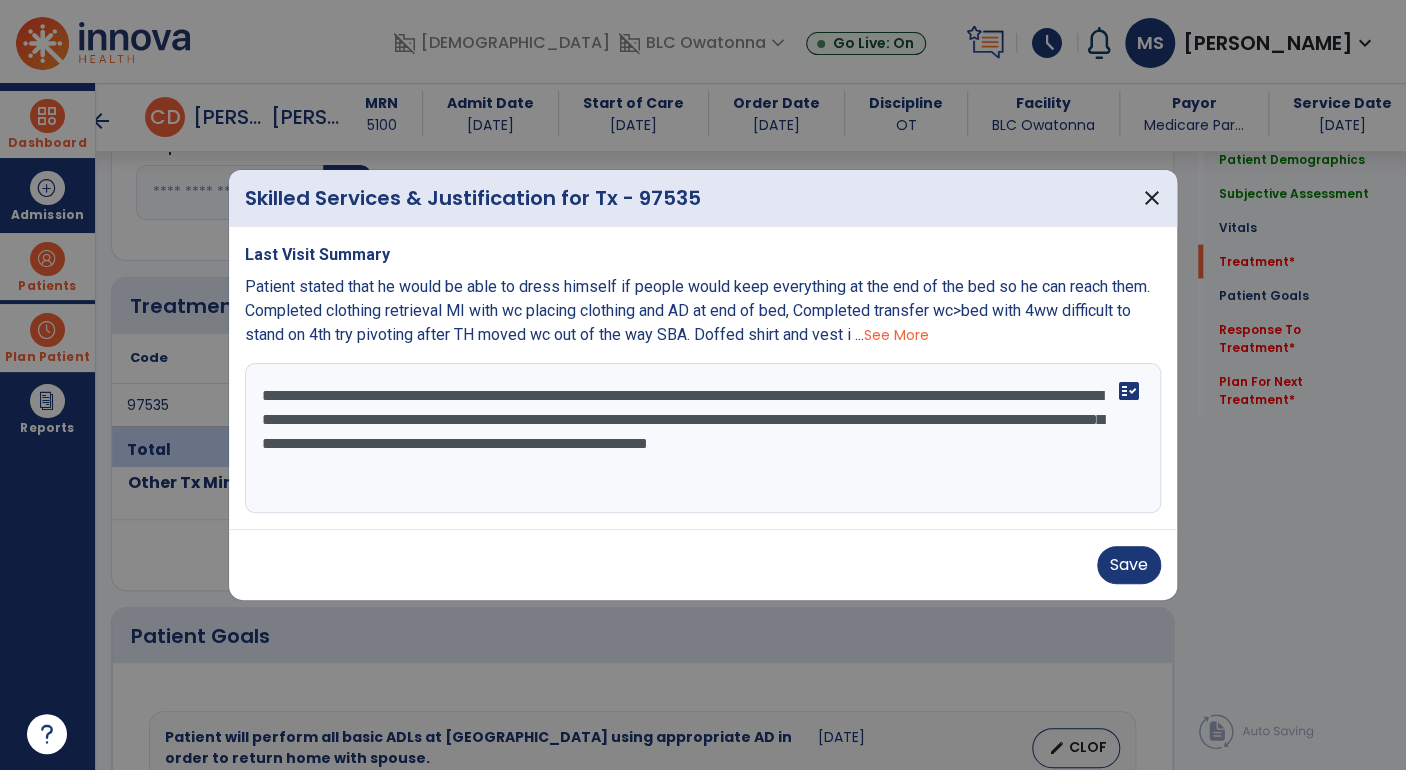 click on "**********" at bounding box center (703, 438) 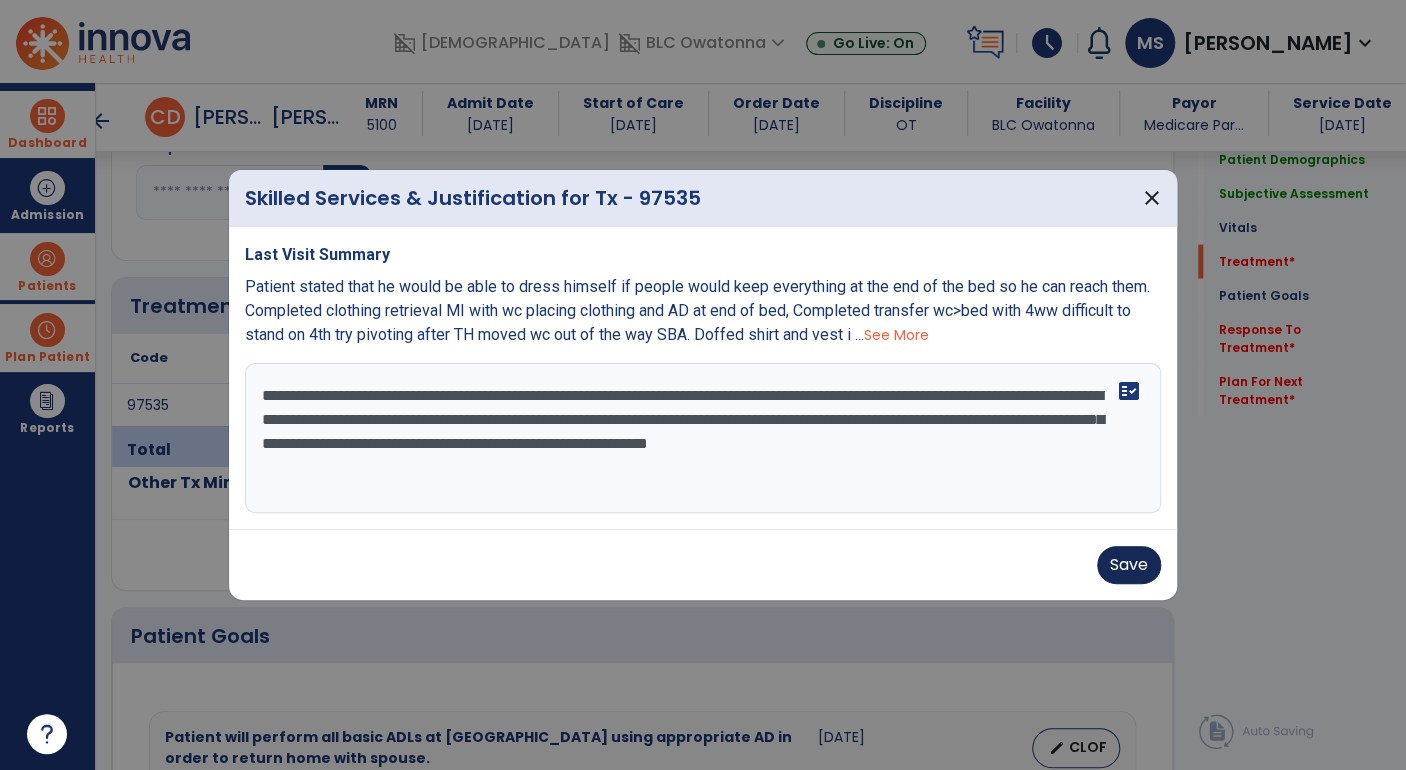 type on "**********" 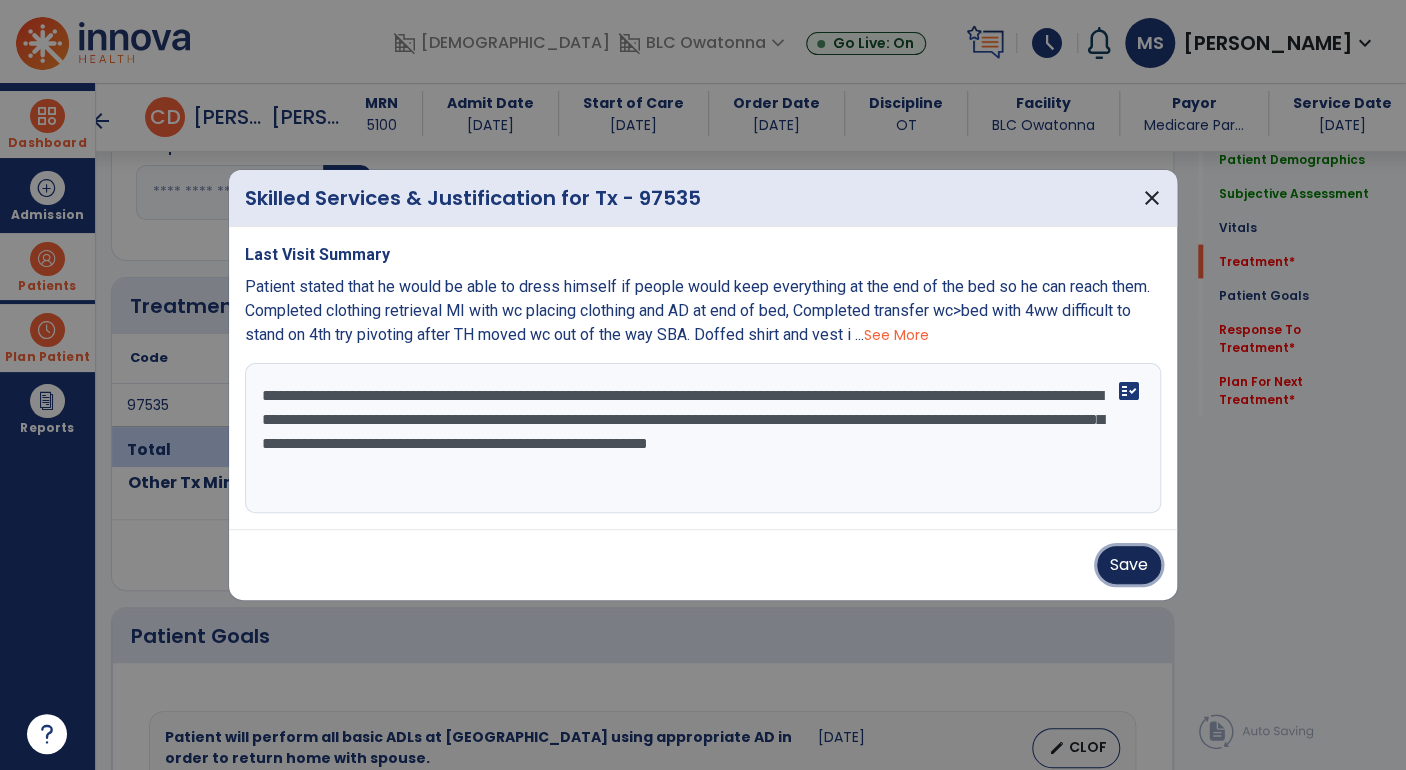 click on "Save" at bounding box center (1129, 565) 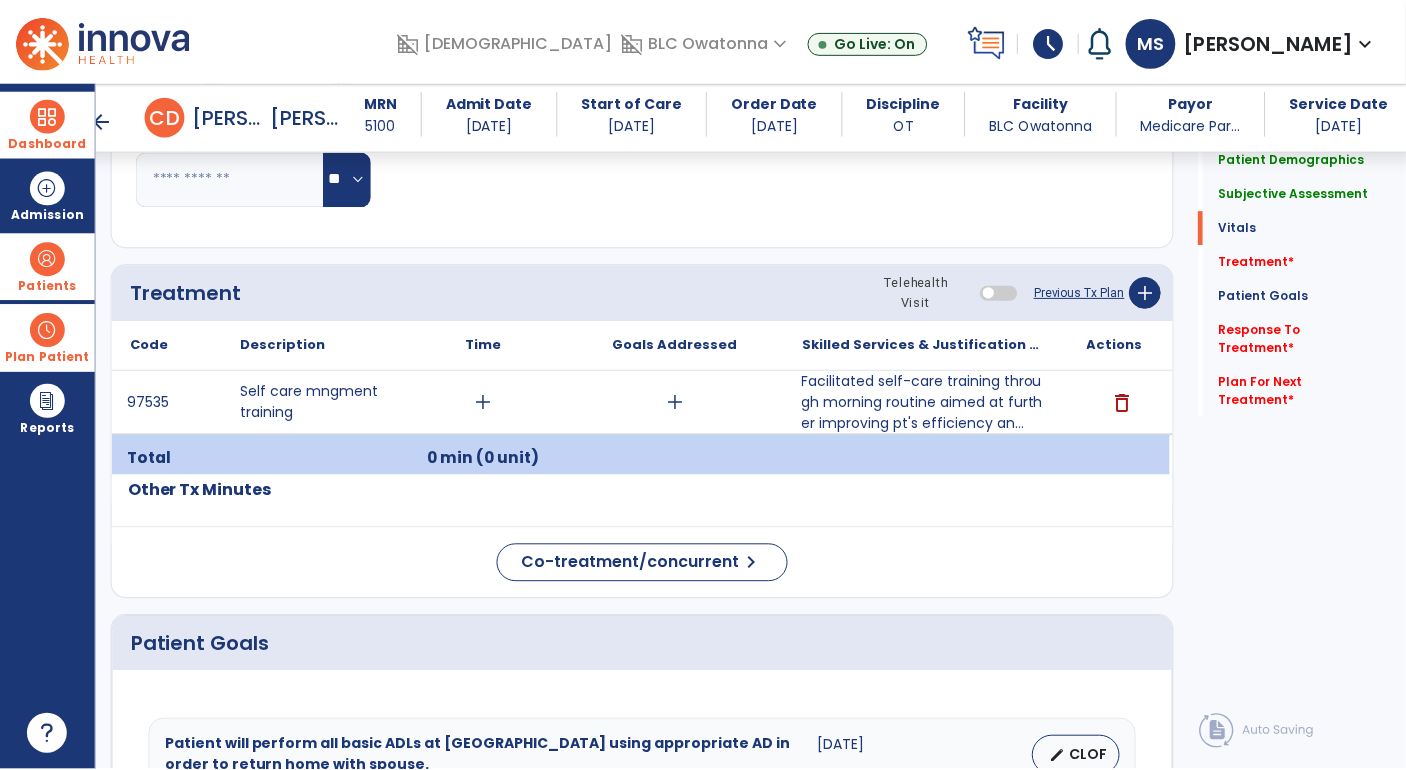 scroll, scrollTop: 2101, scrollLeft: 0, axis: vertical 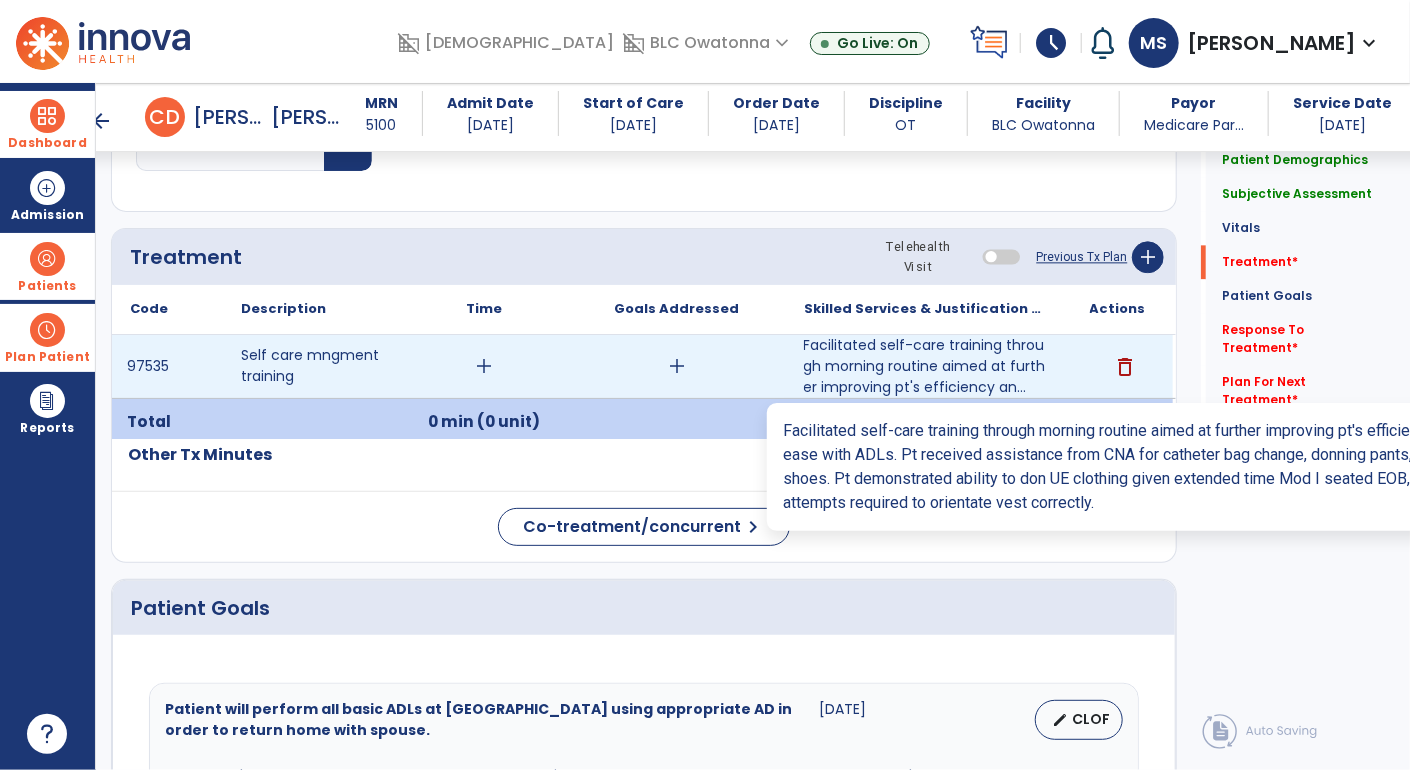 click on "Facilitated self-care training through morning routine aimed at further improving pt's efficiency an..." at bounding box center [925, 366] 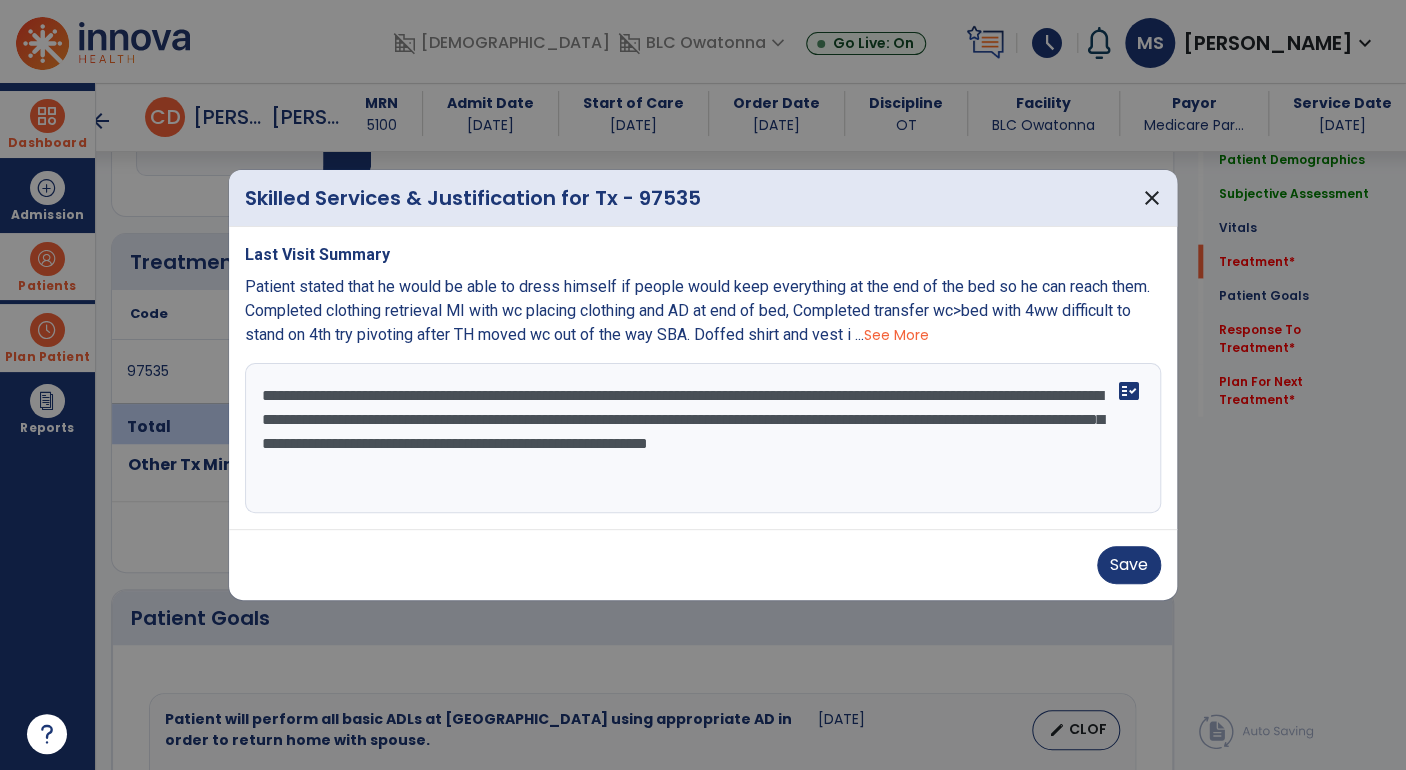 scroll, scrollTop: 2101, scrollLeft: 0, axis: vertical 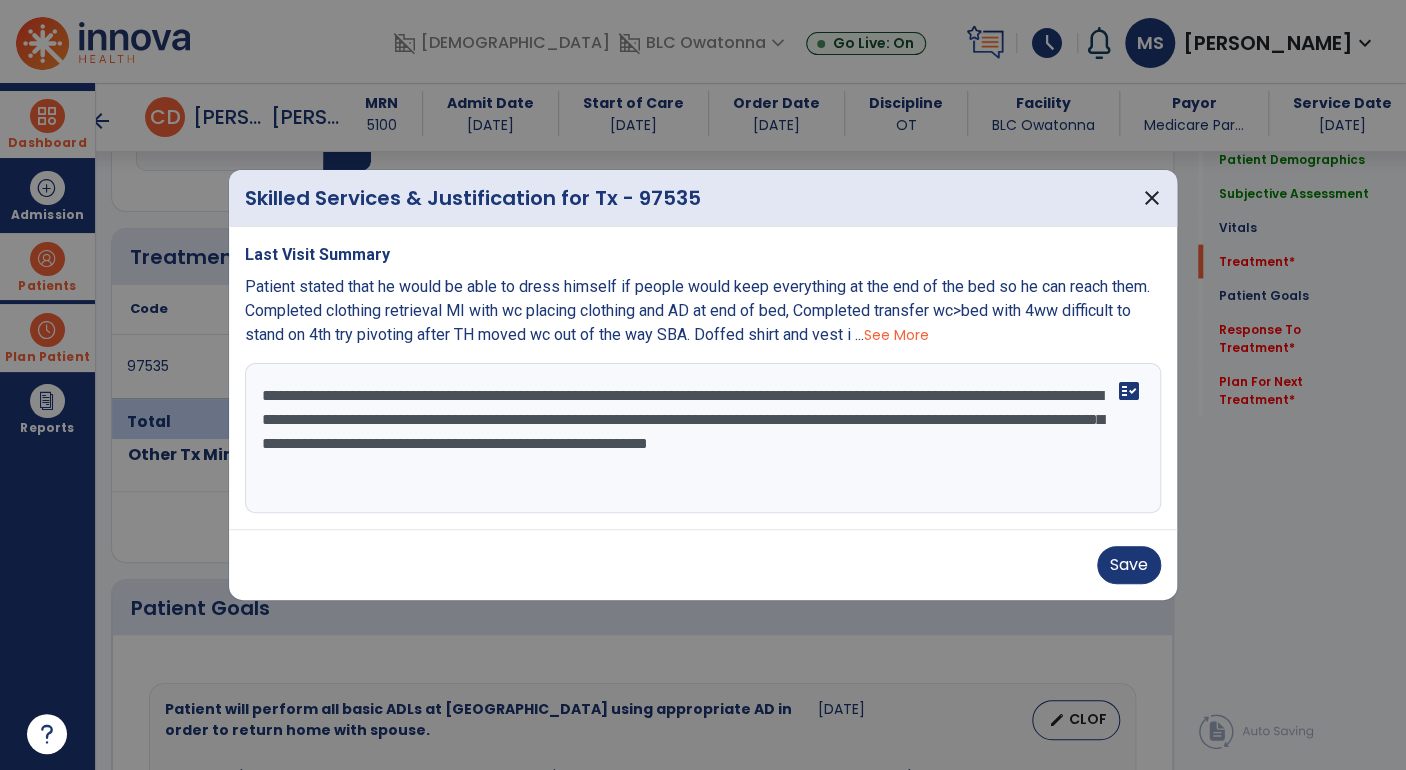 drag, startPoint x: 1035, startPoint y: 443, endPoint x: 903, endPoint y: 444, distance: 132.00378 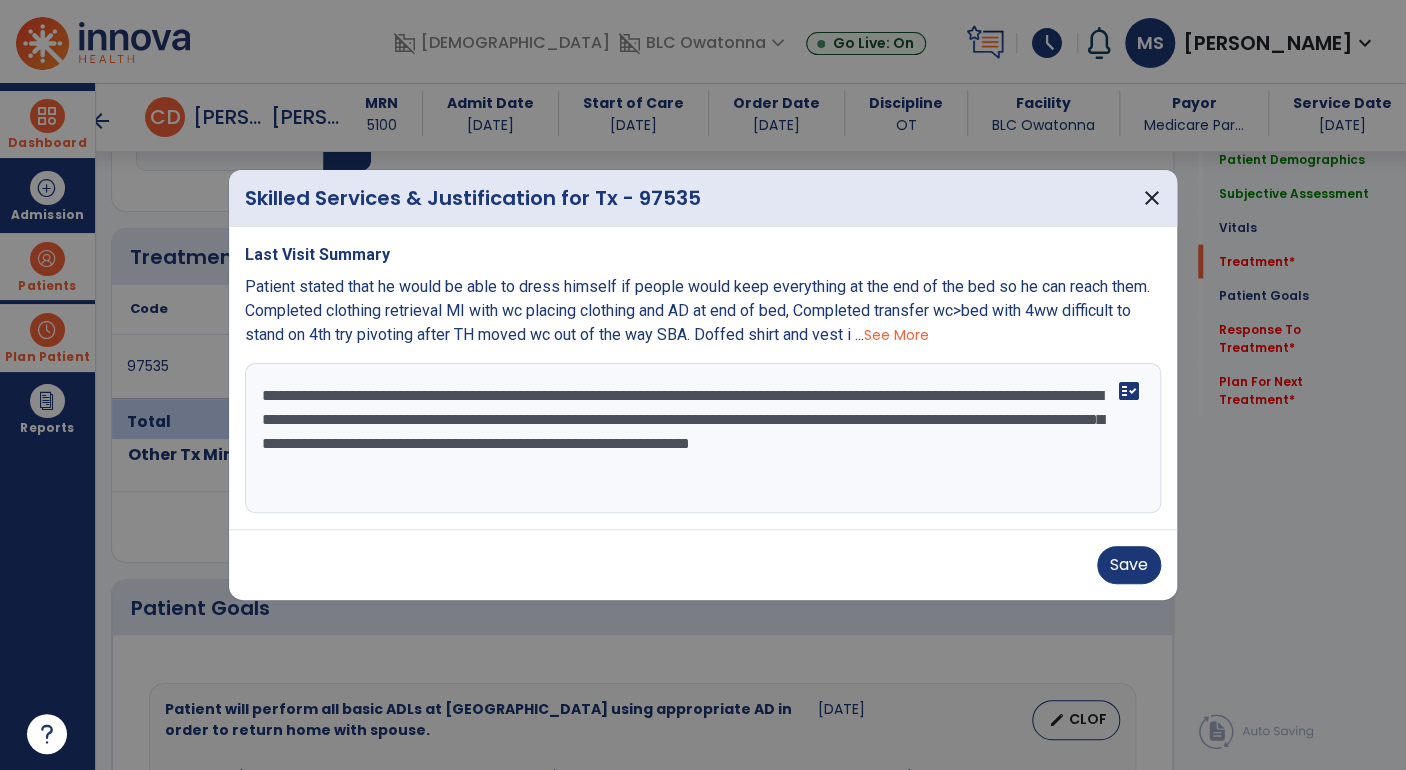 click on "**********" at bounding box center [703, 438] 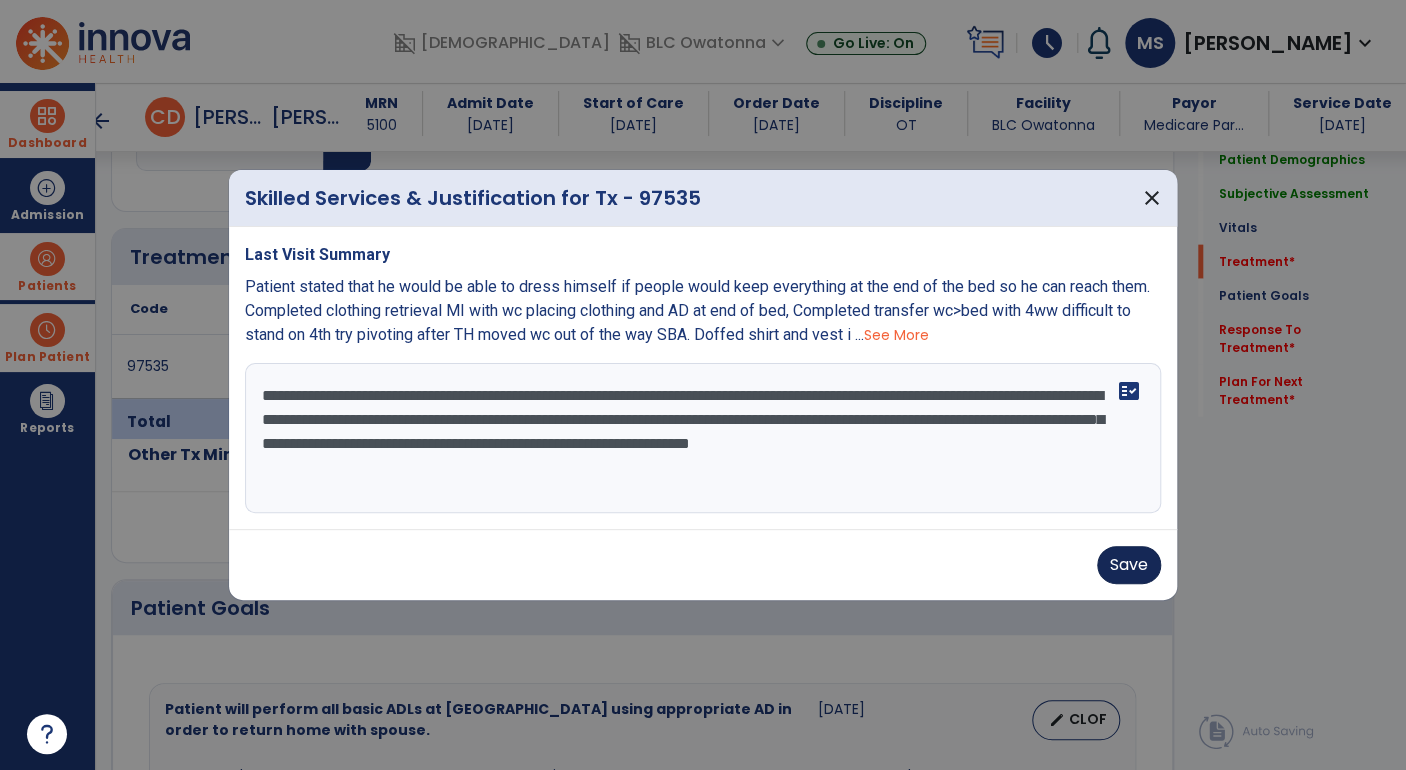 type on "**********" 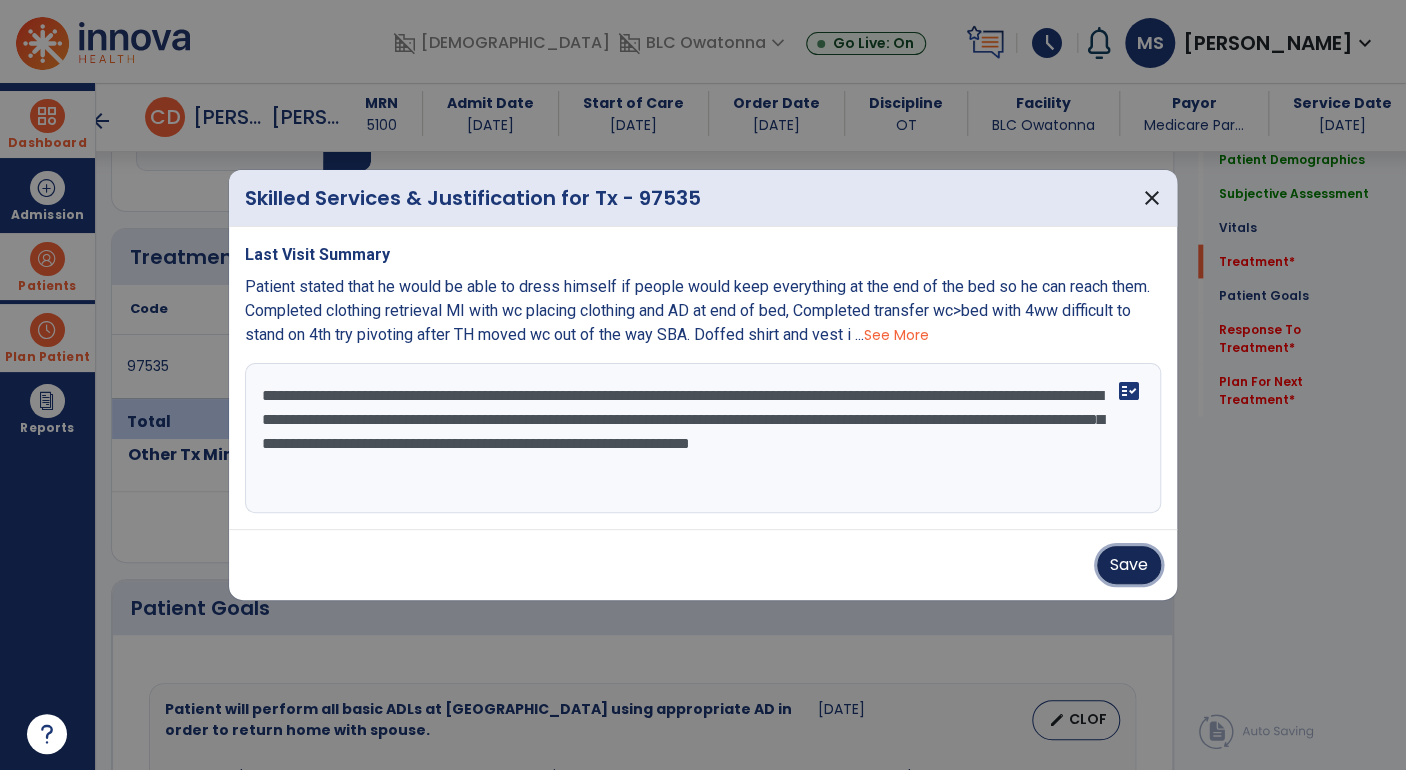 click on "Save" at bounding box center [1129, 565] 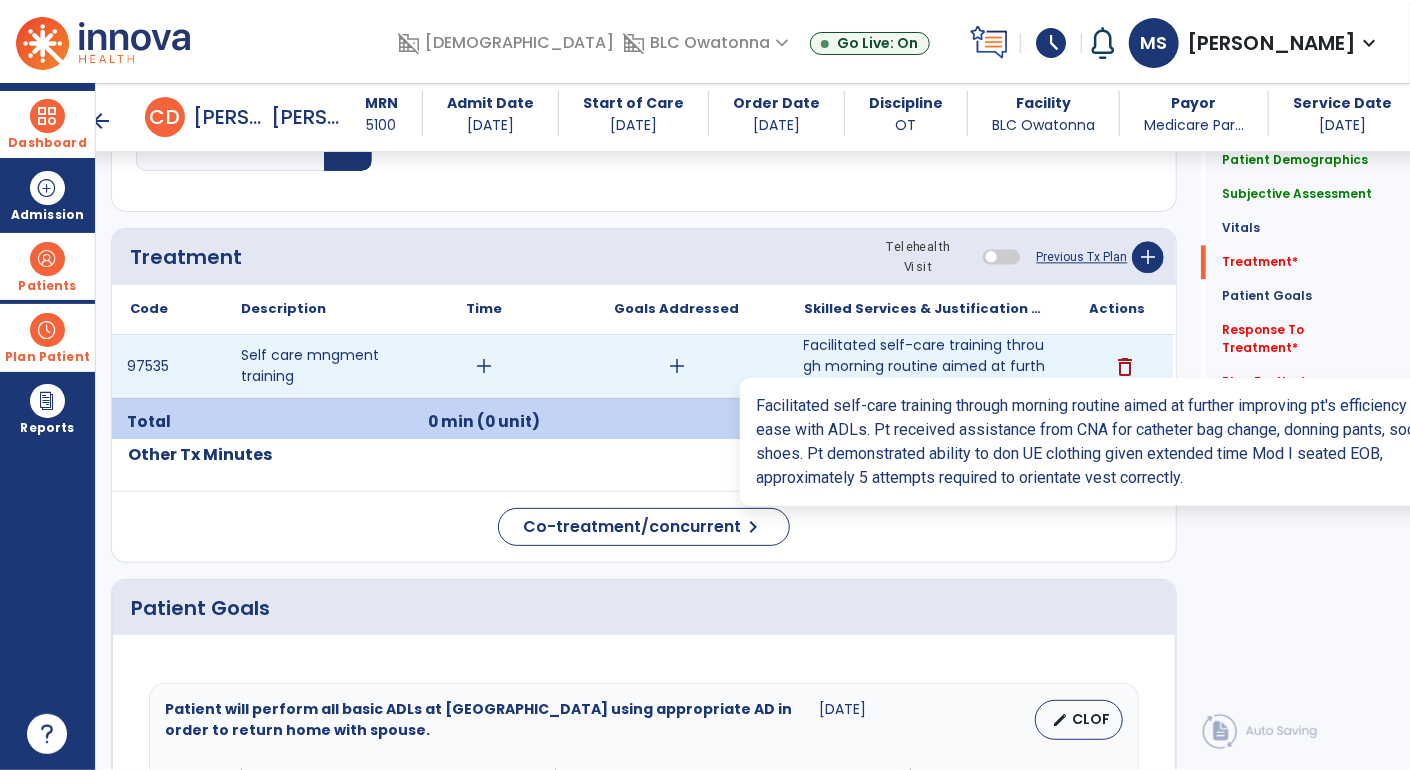 click on "Facilitated self-care training through morning routine aimed at further improving pt's efficiency an..." at bounding box center (925, 366) 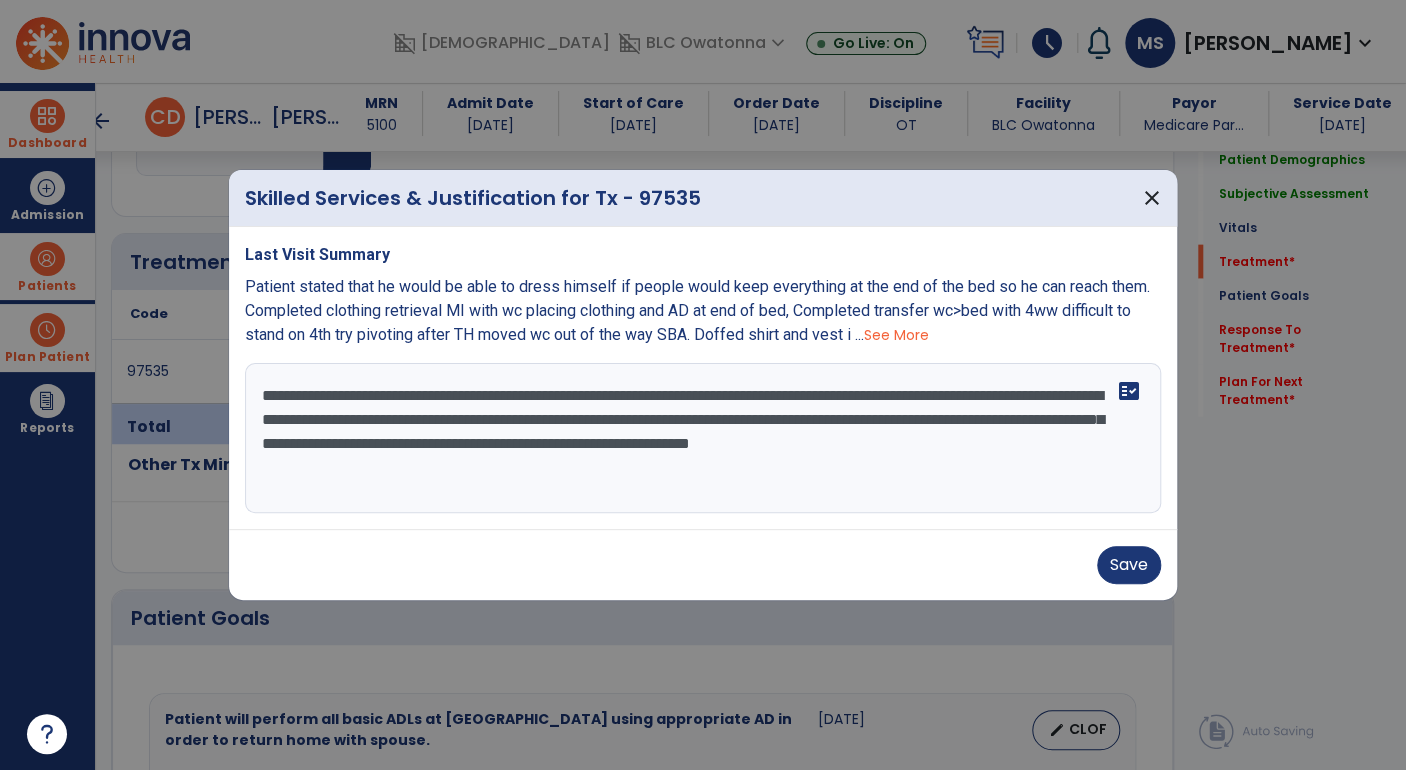 scroll, scrollTop: 2101, scrollLeft: 0, axis: vertical 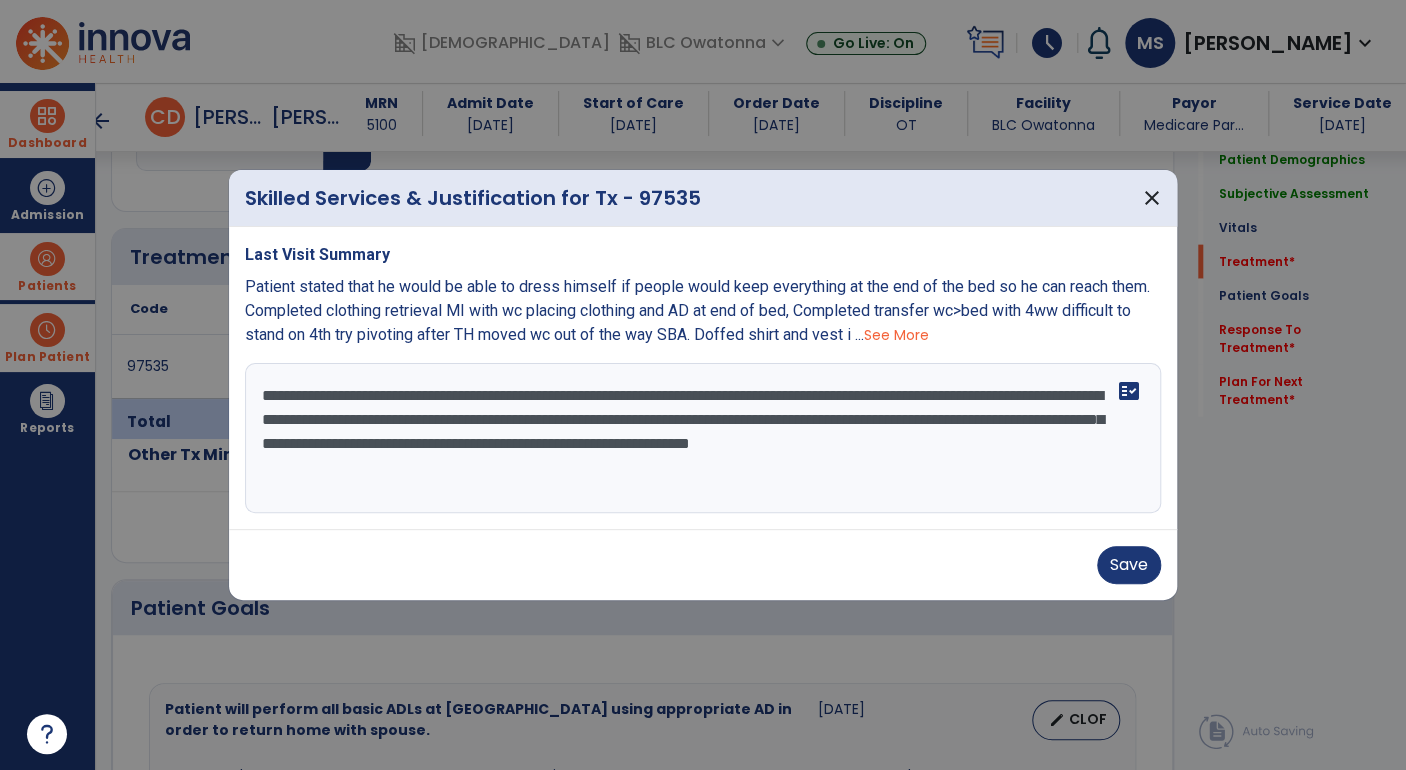 click on "**********" at bounding box center [703, 438] 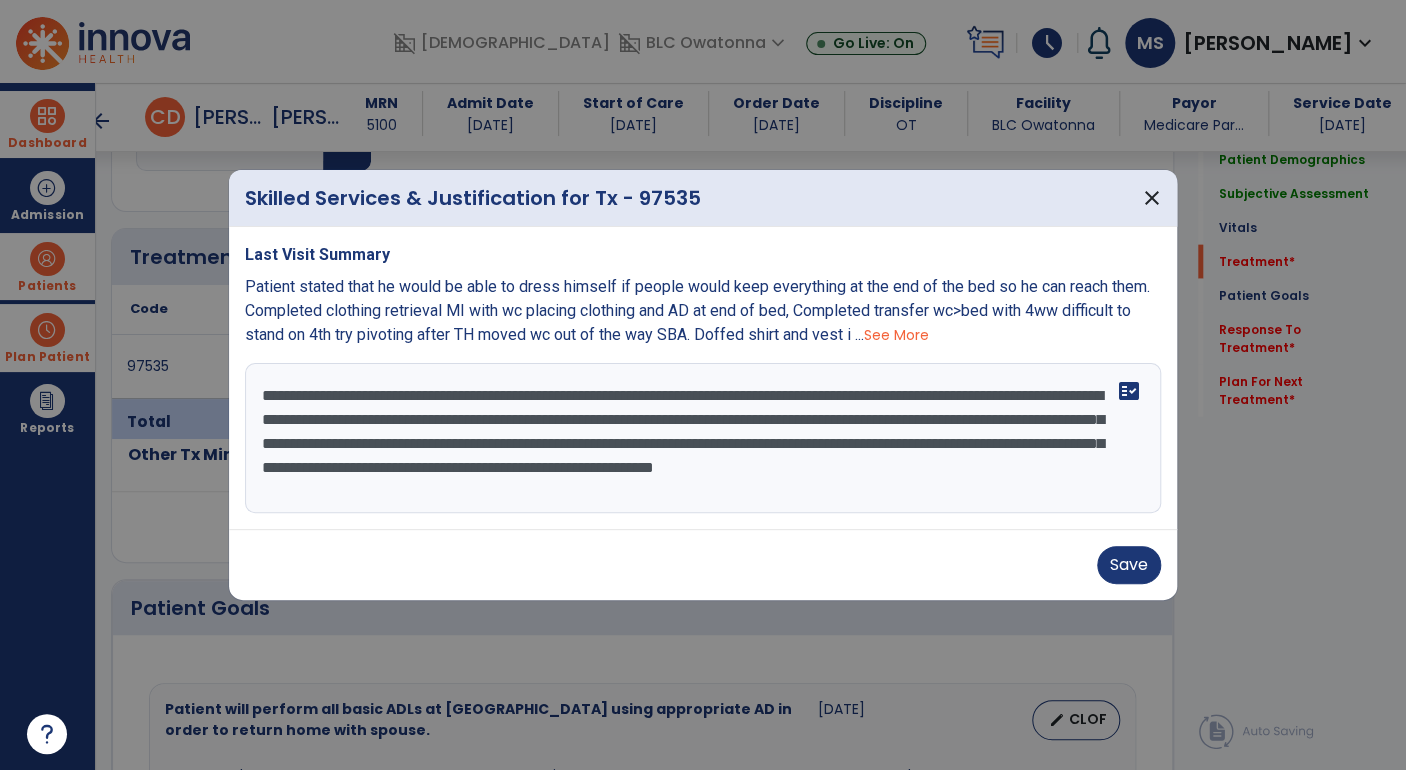 type on "**********" 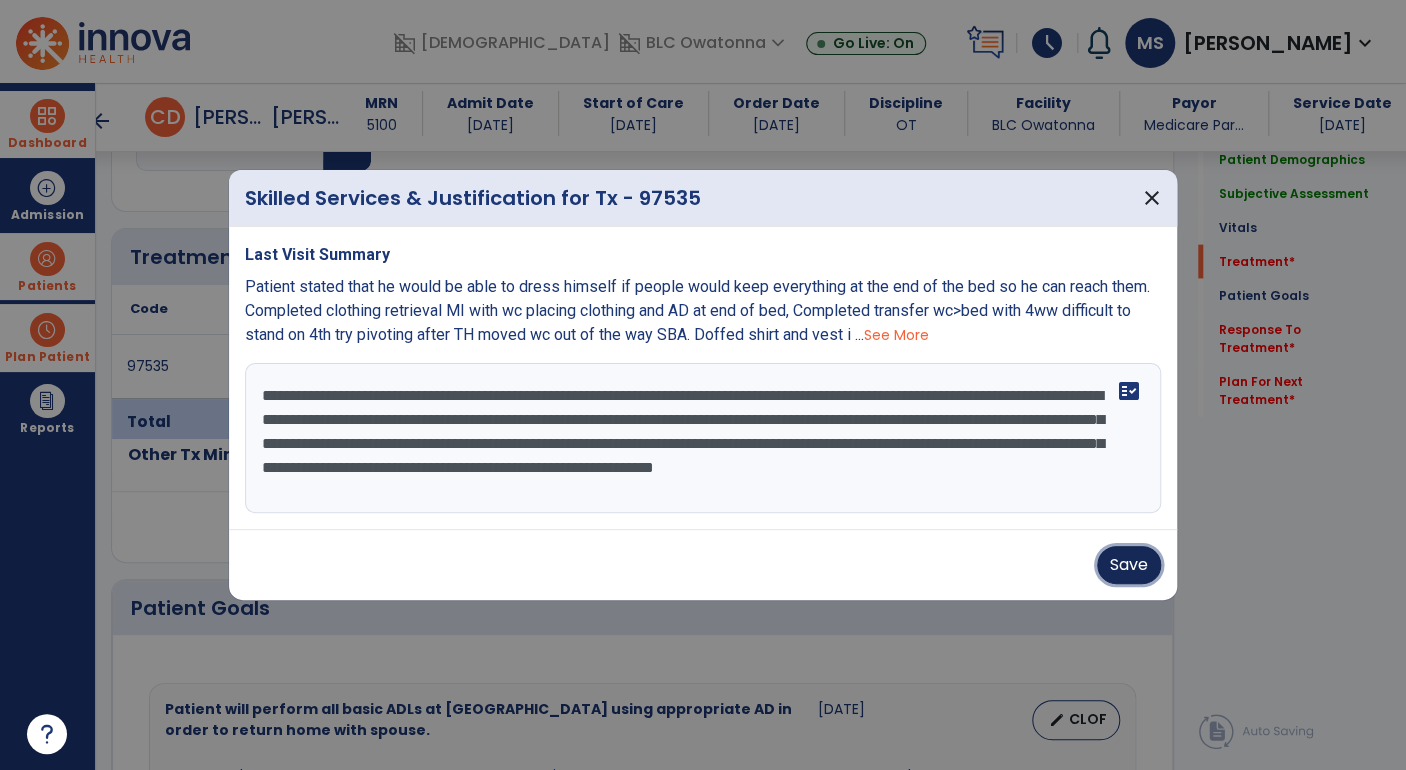 click on "Save" at bounding box center [1129, 565] 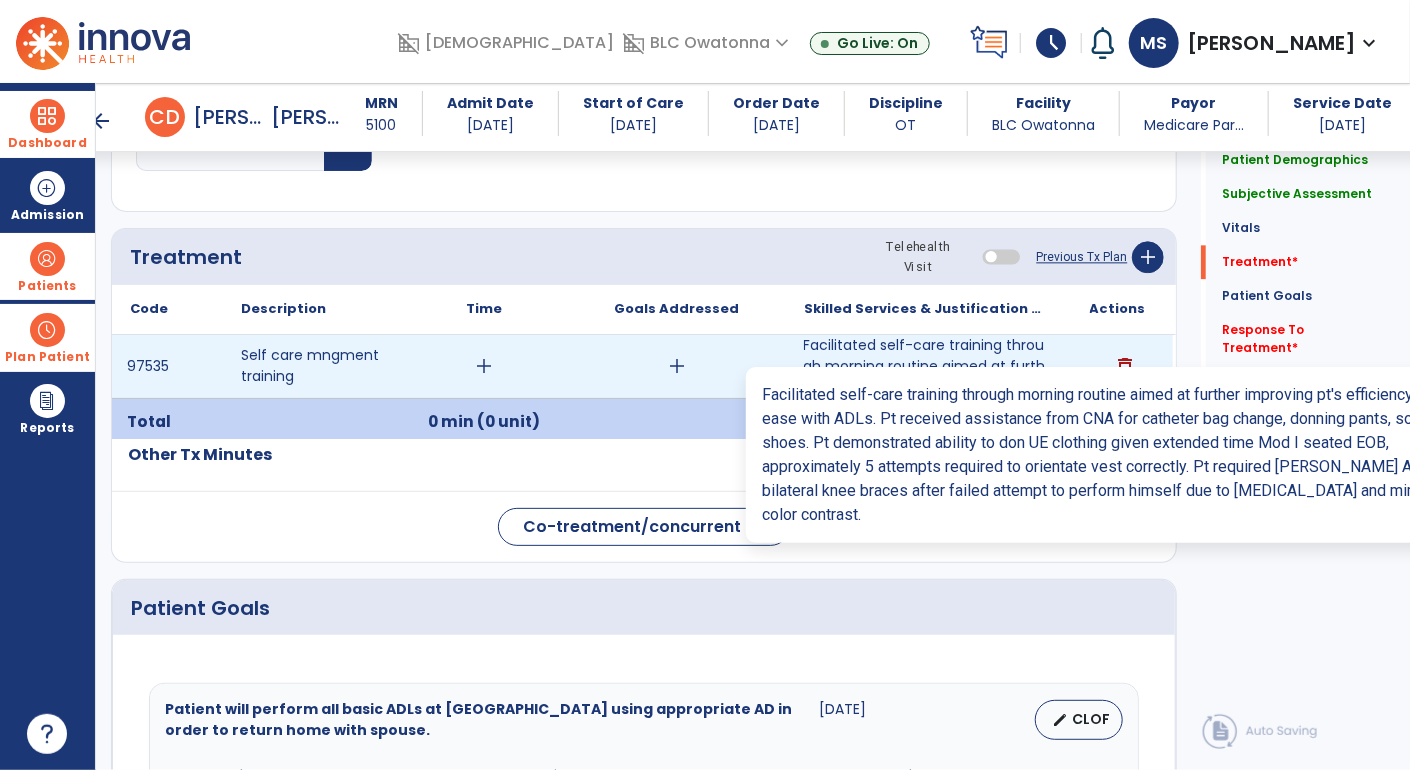 click on "Facilitated self-care training through morning routine aimed at further improving pt's efficiency an..." at bounding box center [925, 366] 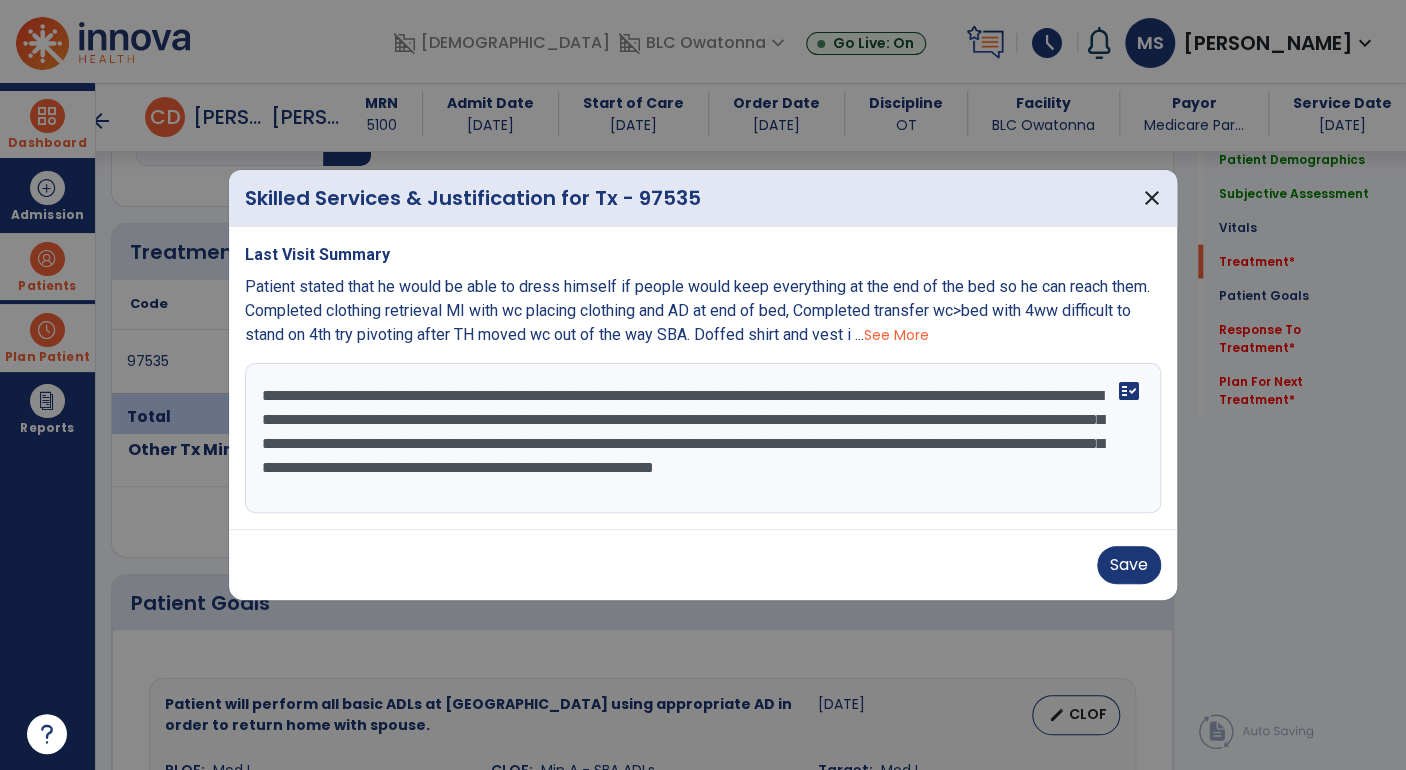 scroll, scrollTop: 2101, scrollLeft: 0, axis: vertical 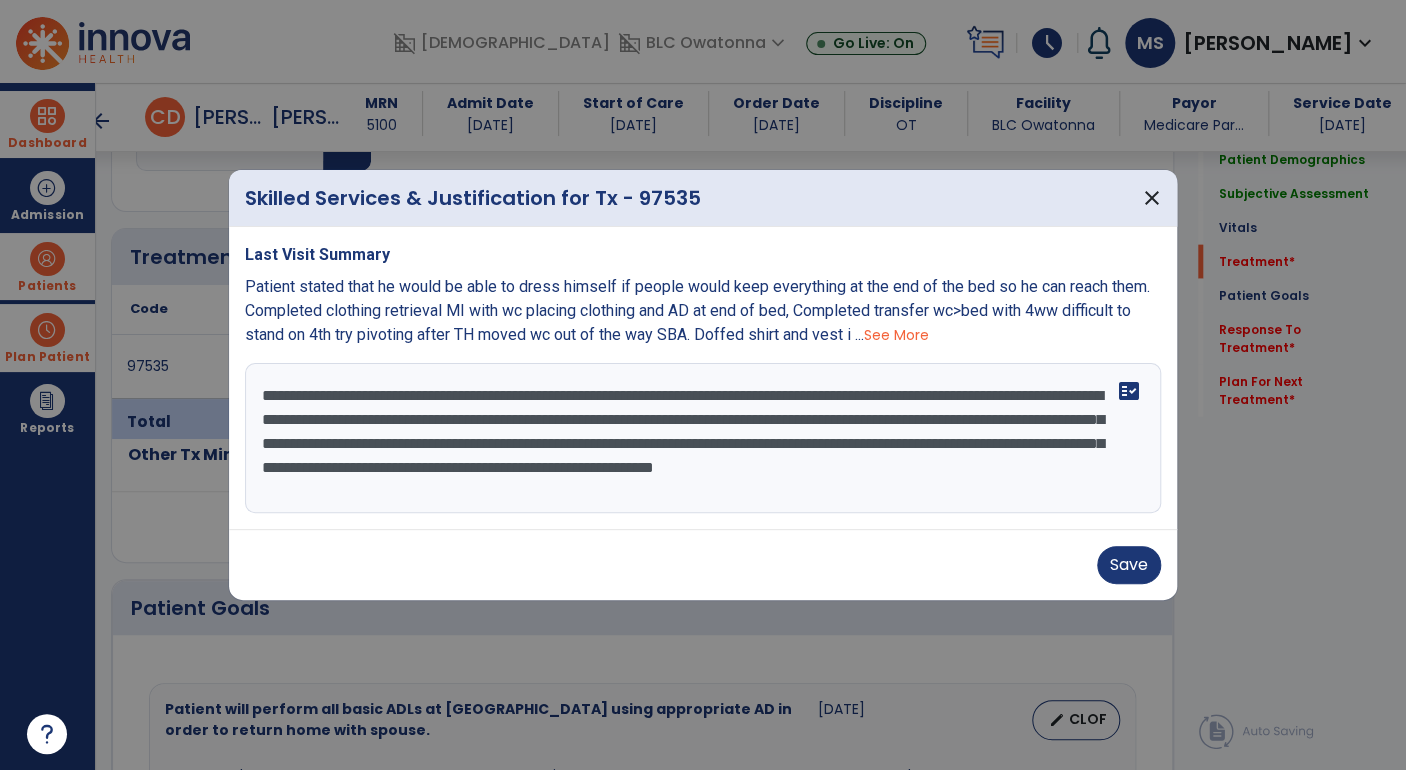 click on "**********" at bounding box center (703, 438) 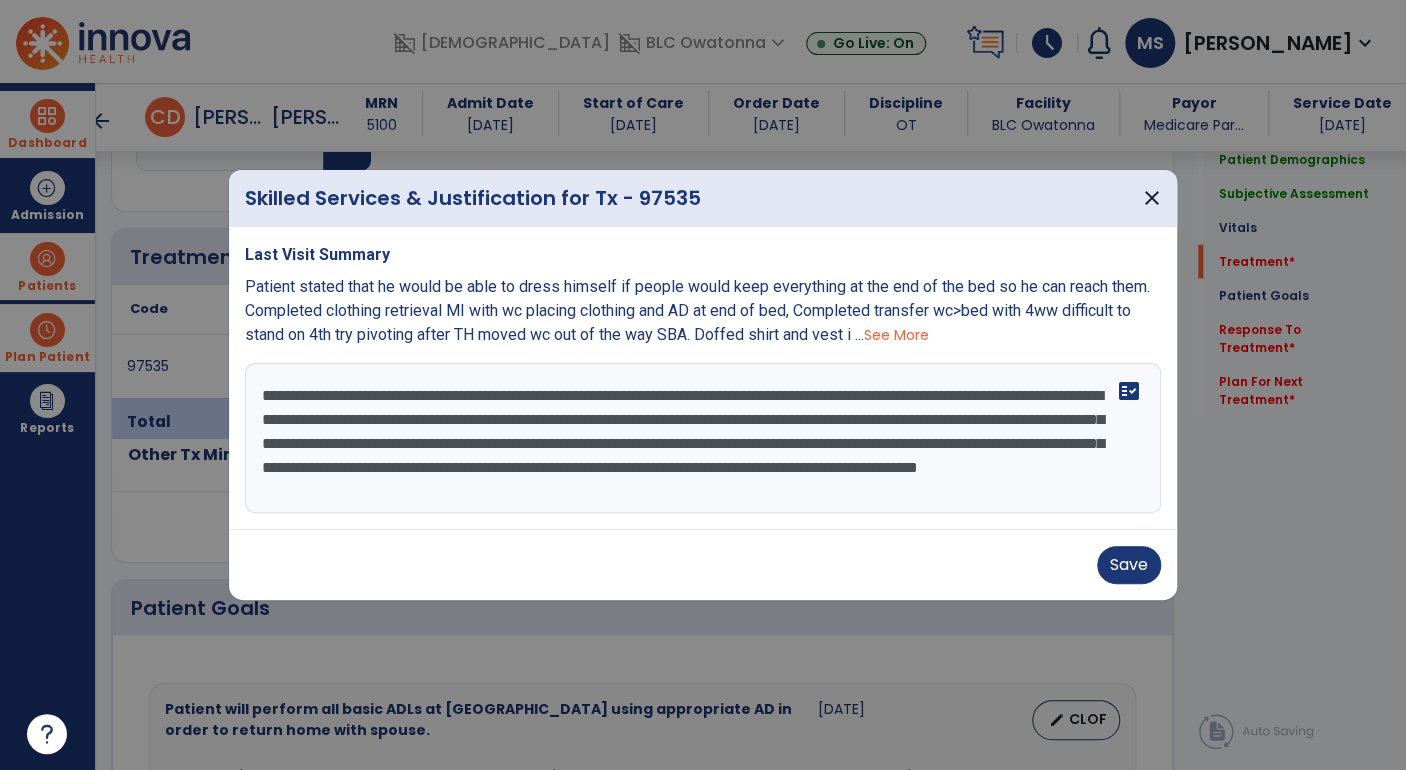scroll, scrollTop: 15, scrollLeft: 0, axis: vertical 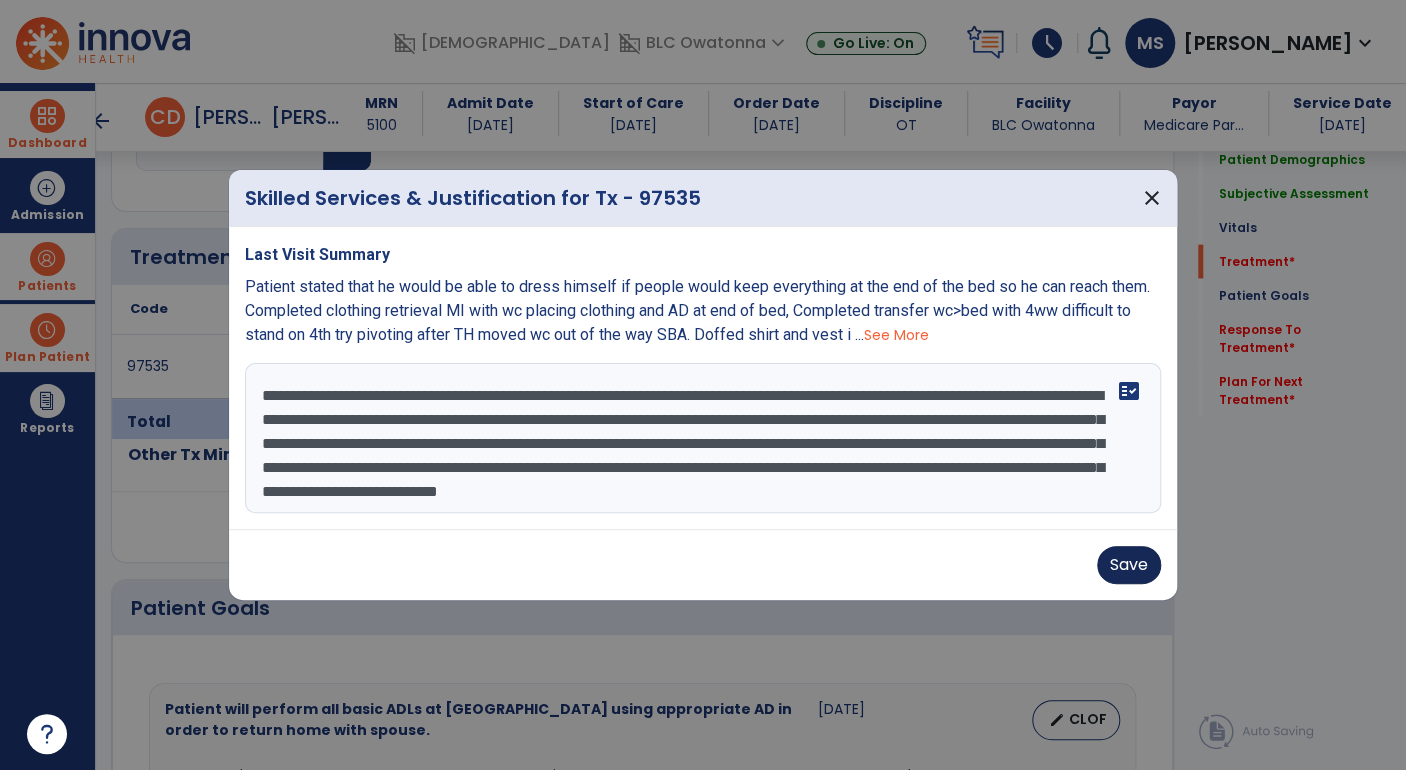 type on "**********" 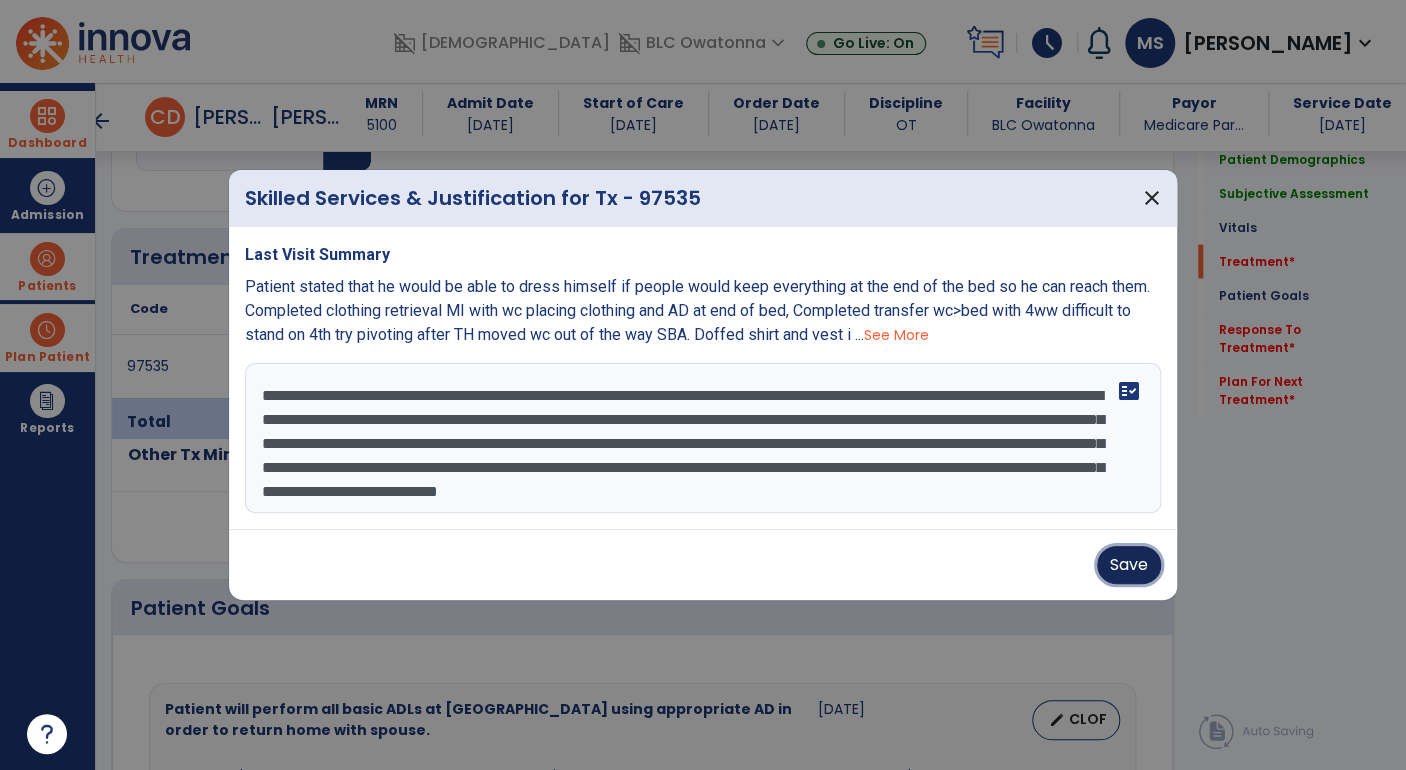 click on "Save" at bounding box center [1129, 565] 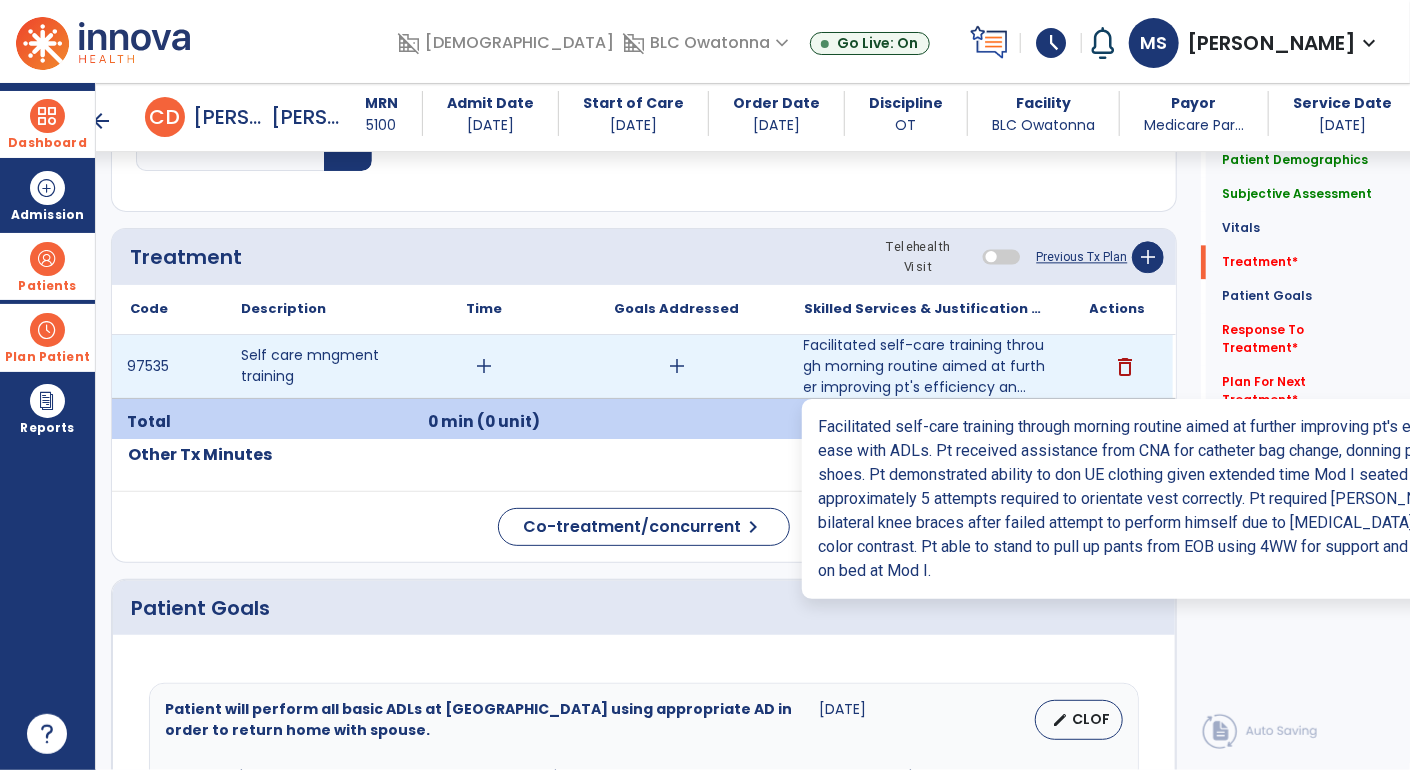 click on "Facilitated self-care training through morning routine aimed at further improving pt's efficiency an..." at bounding box center [925, 366] 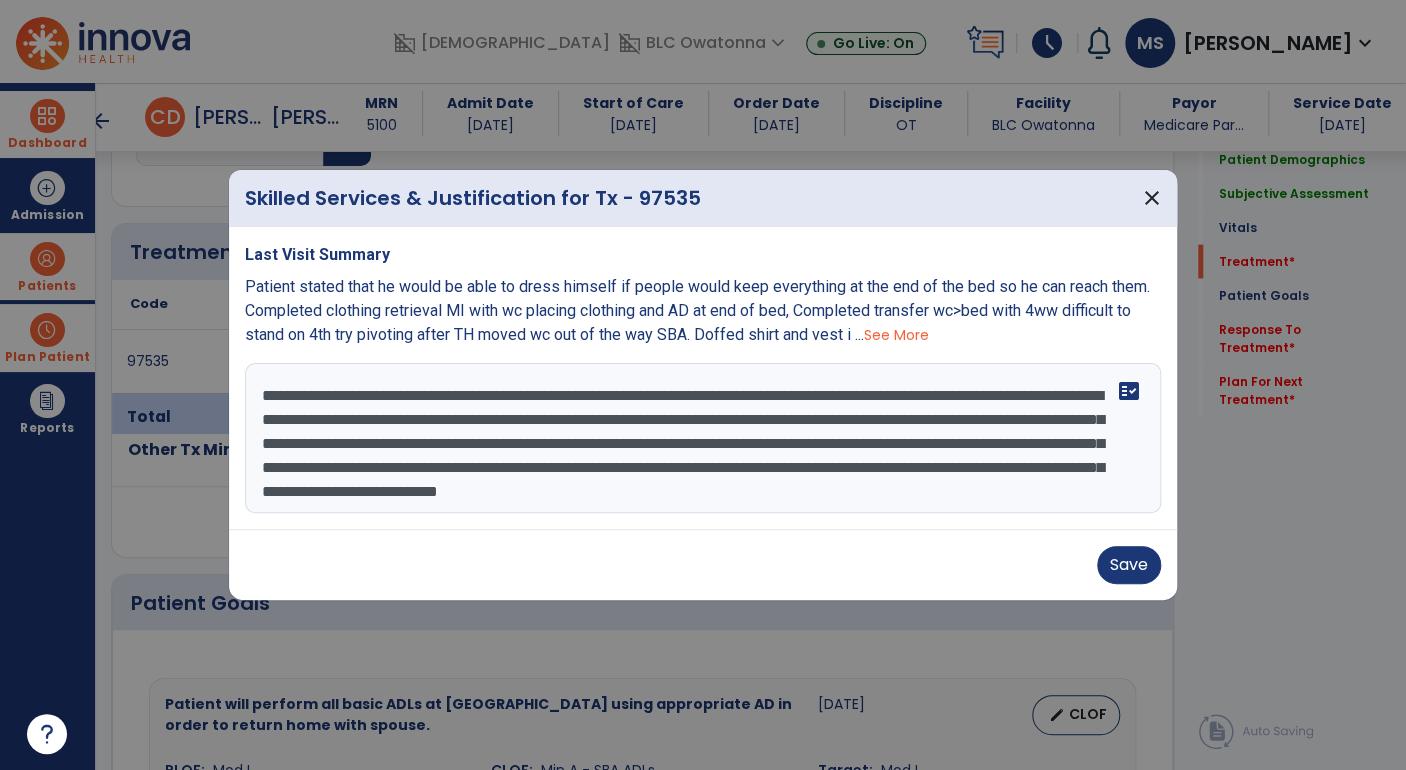 scroll, scrollTop: 2101, scrollLeft: 0, axis: vertical 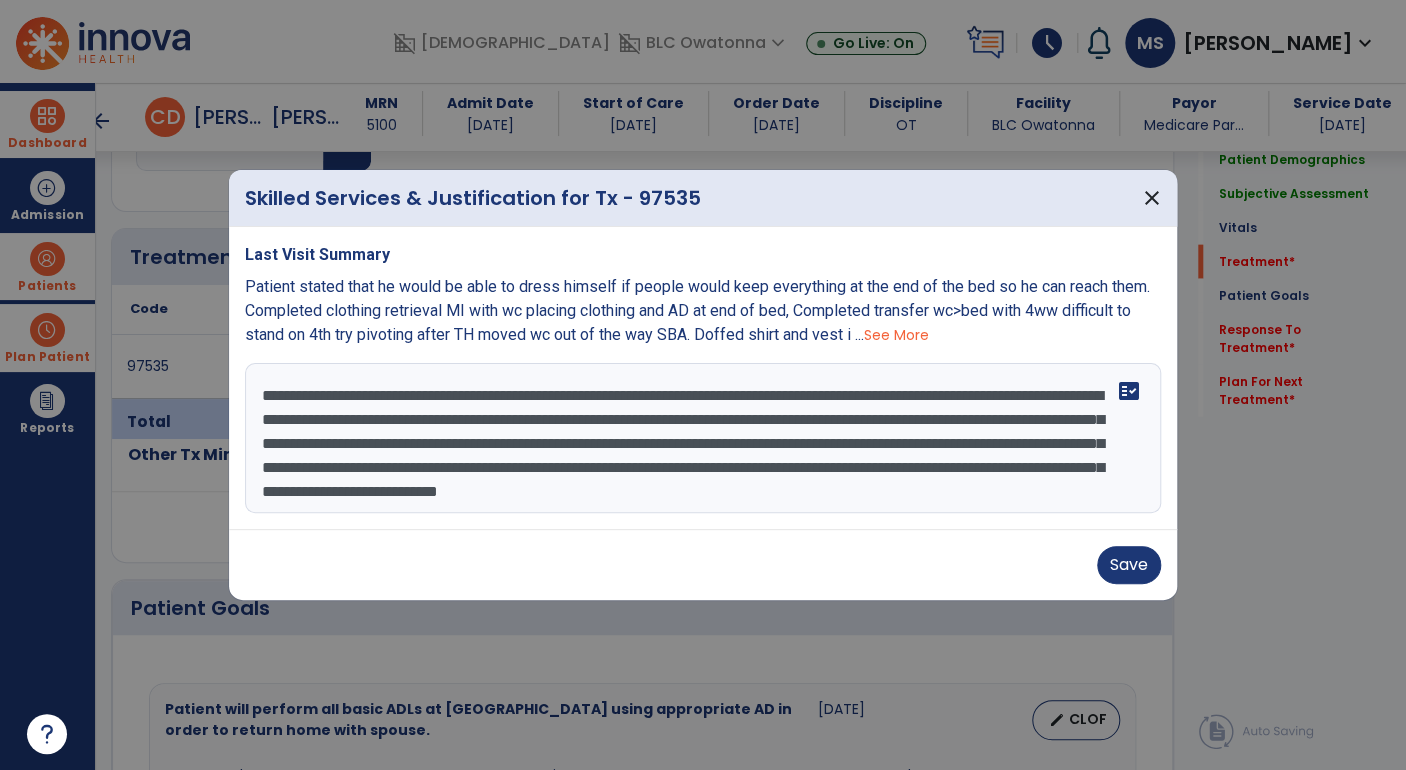 click on "**********" at bounding box center [703, 438] 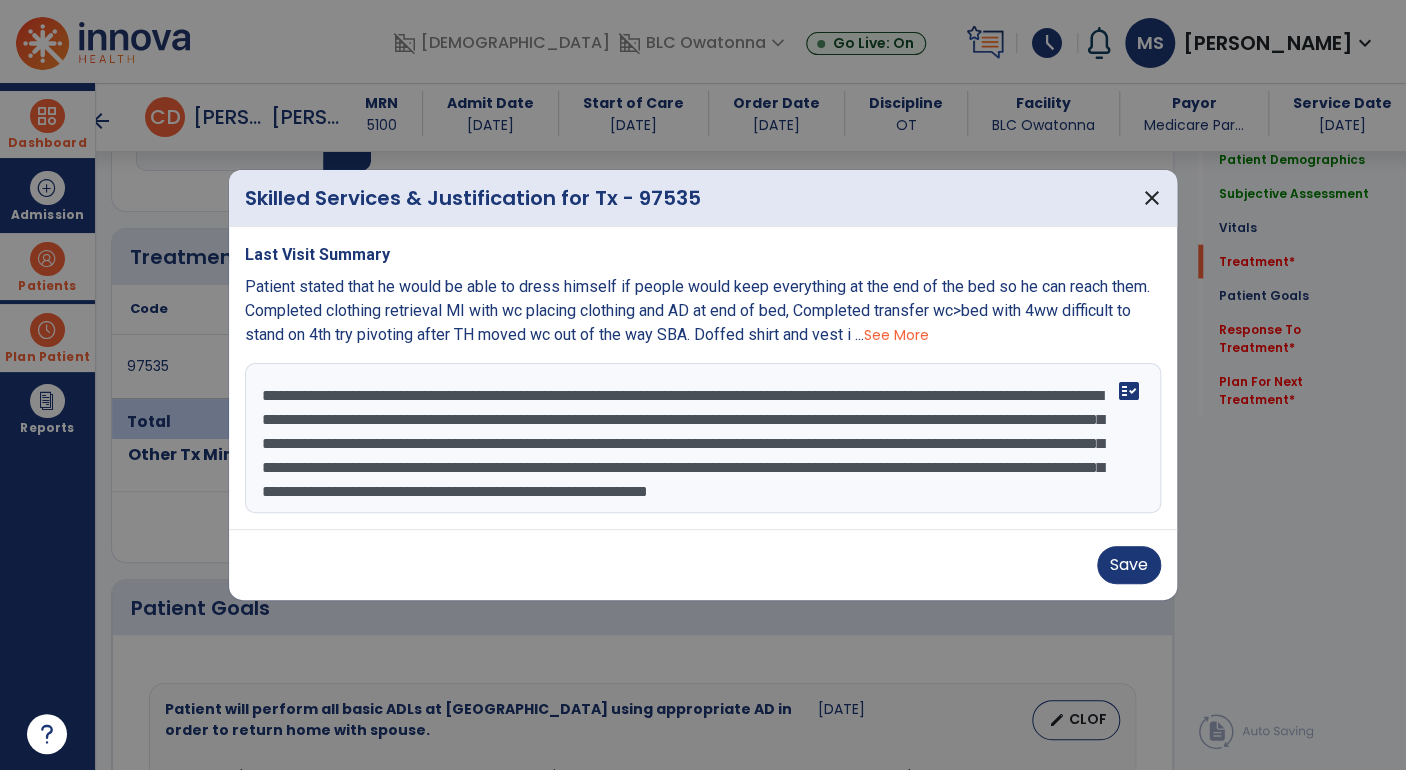 scroll, scrollTop: 39, scrollLeft: 0, axis: vertical 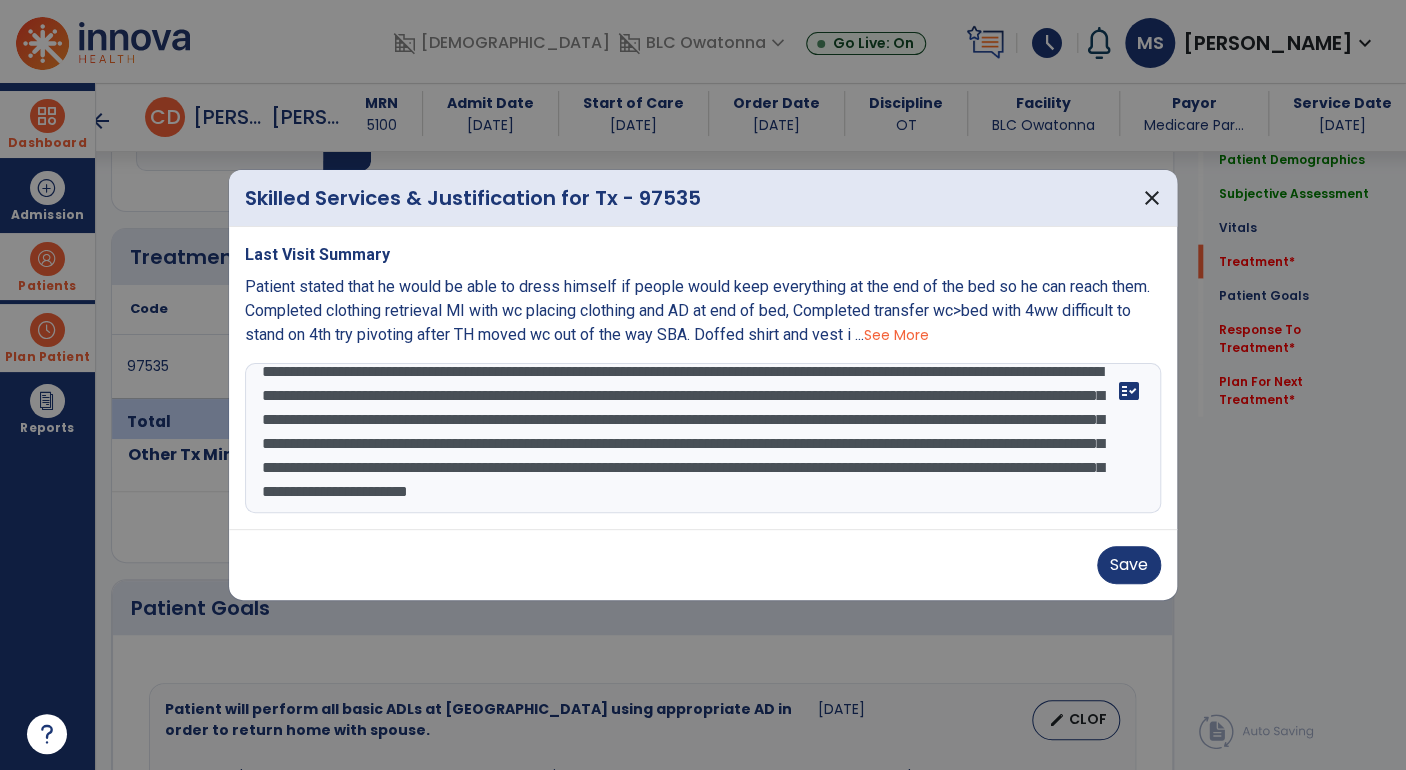 drag, startPoint x: 832, startPoint y: 502, endPoint x: 1104, endPoint y: 494, distance: 272.1176 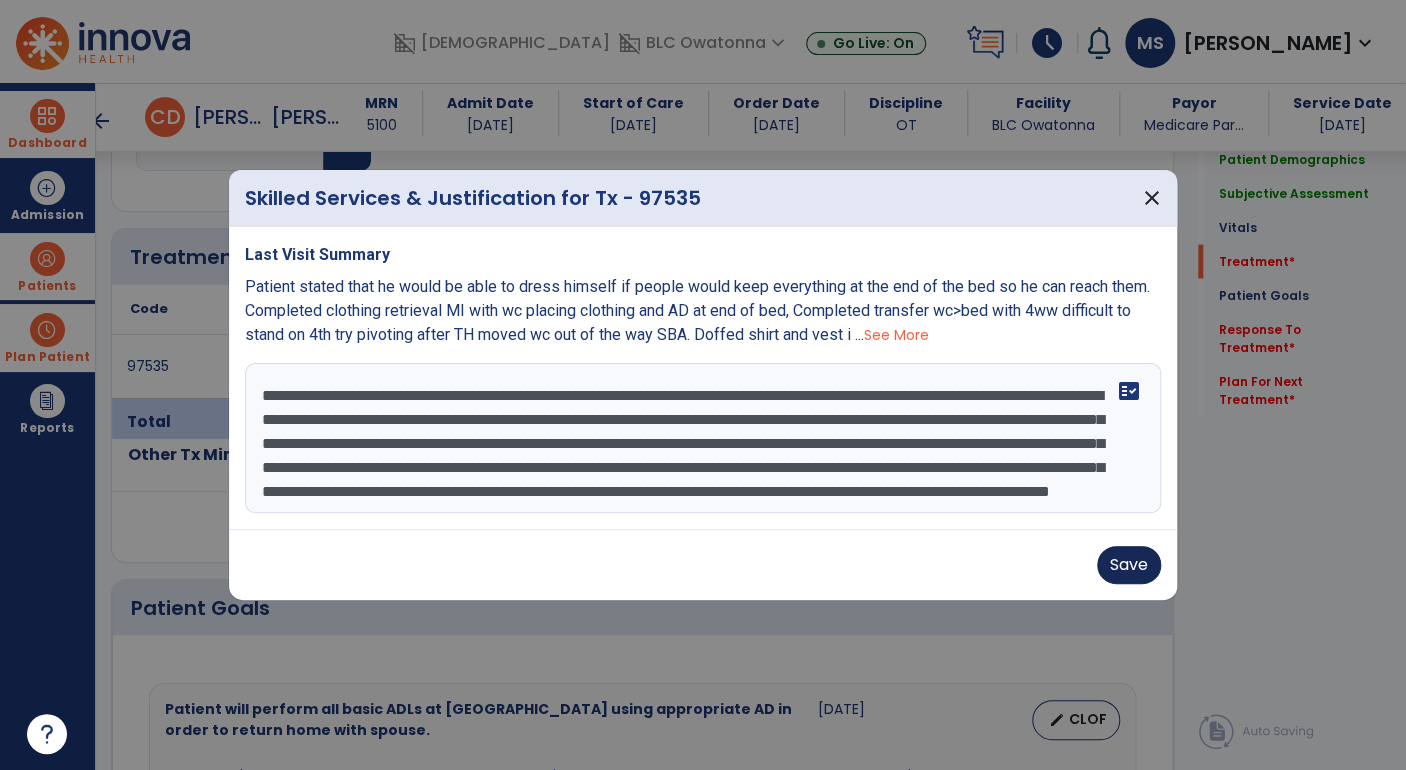 type on "**********" 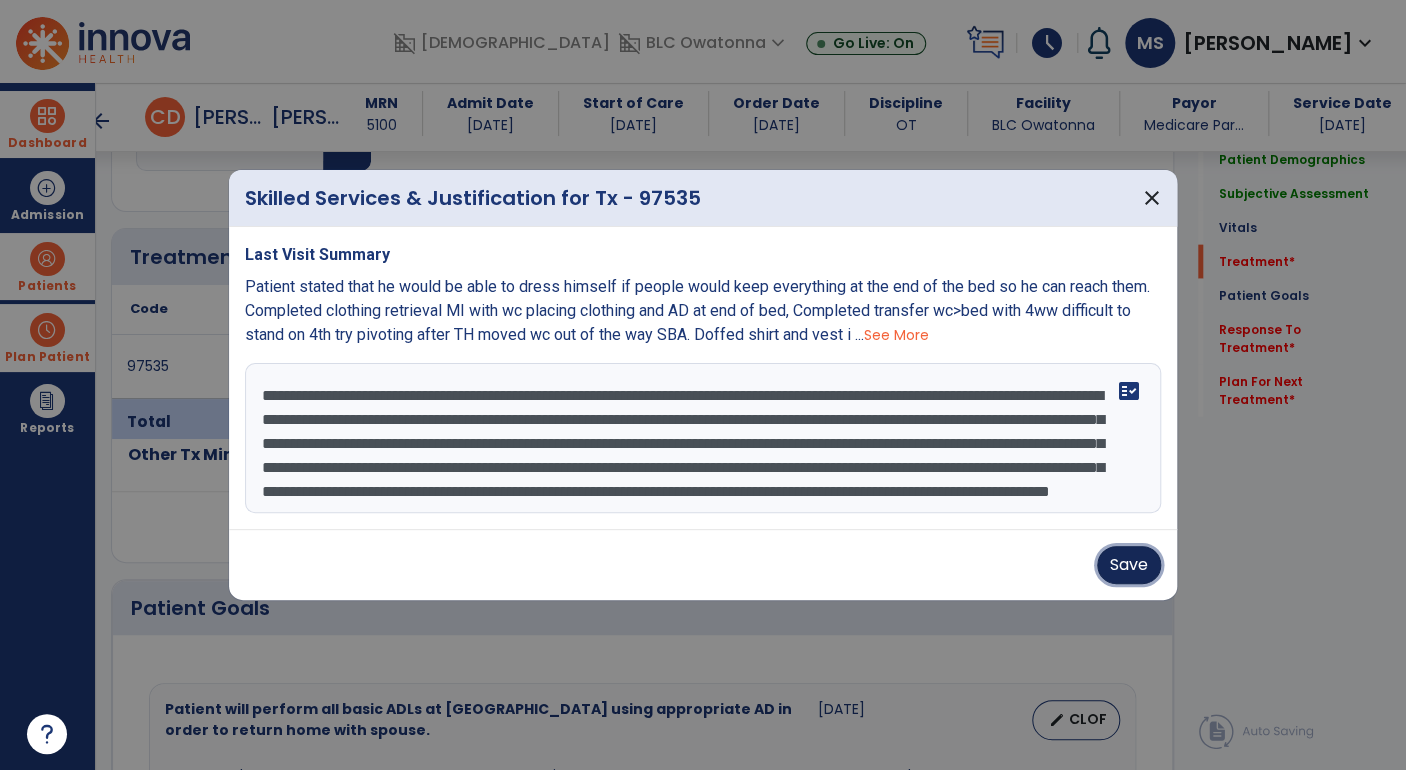 click on "Save" at bounding box center [1129, 565] 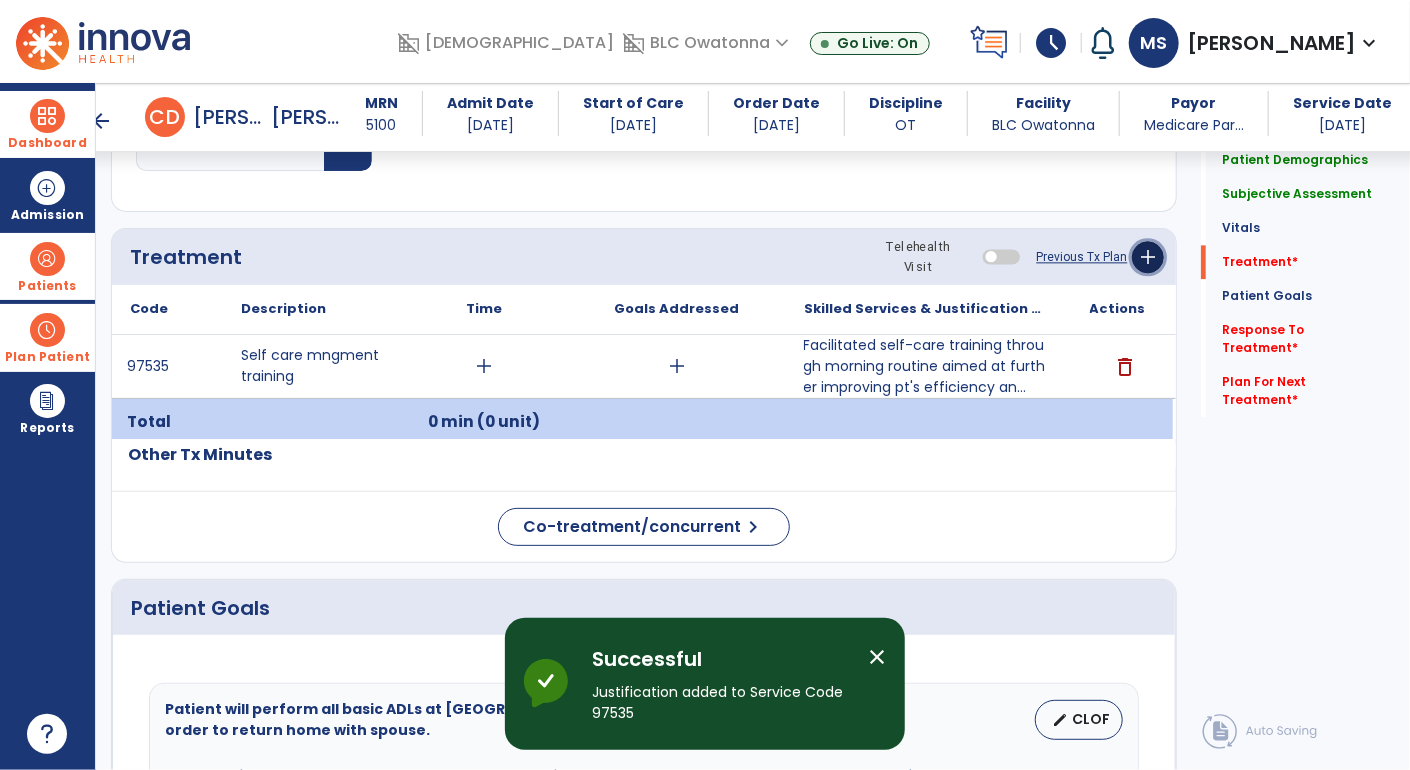 click on "add" 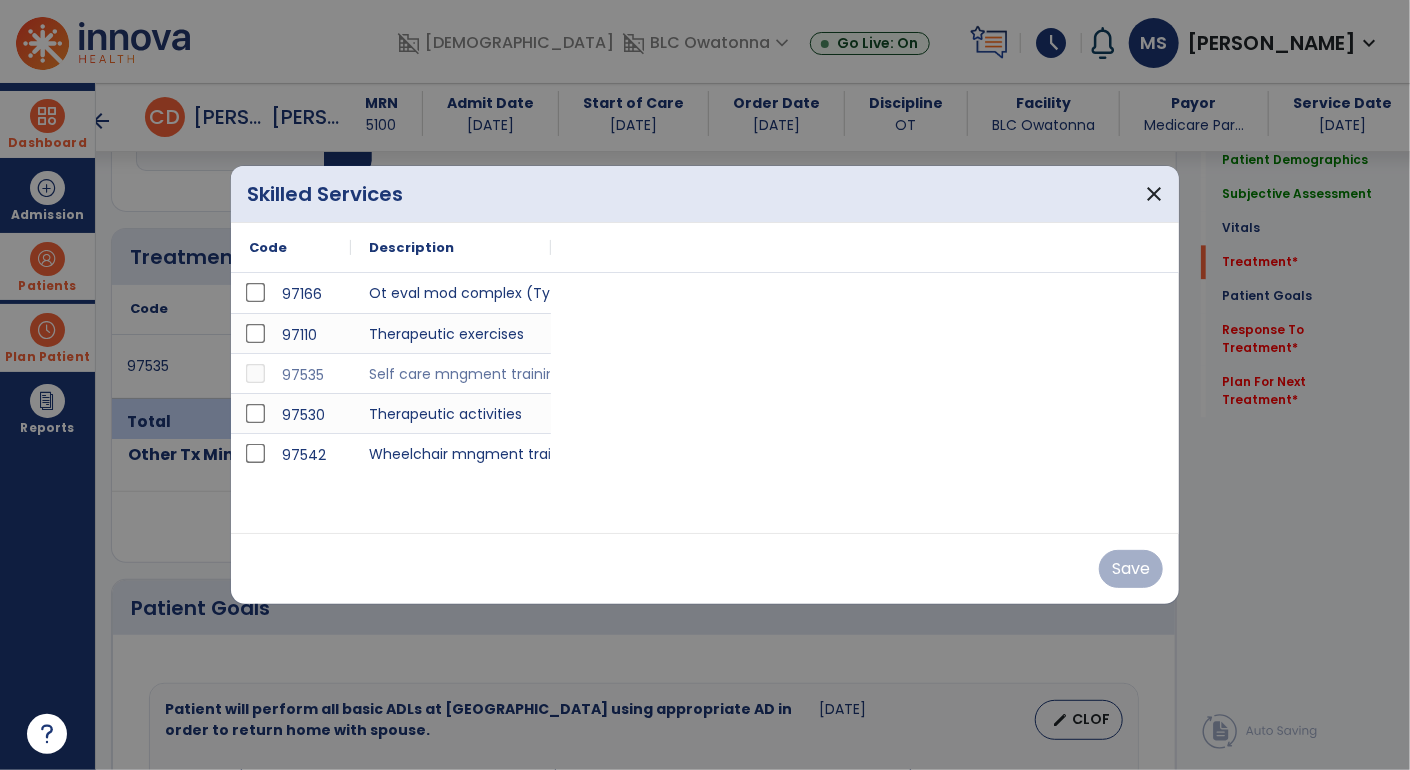 scroll, scrollTop: 2101, scrollLeft: 0, axis: vertical 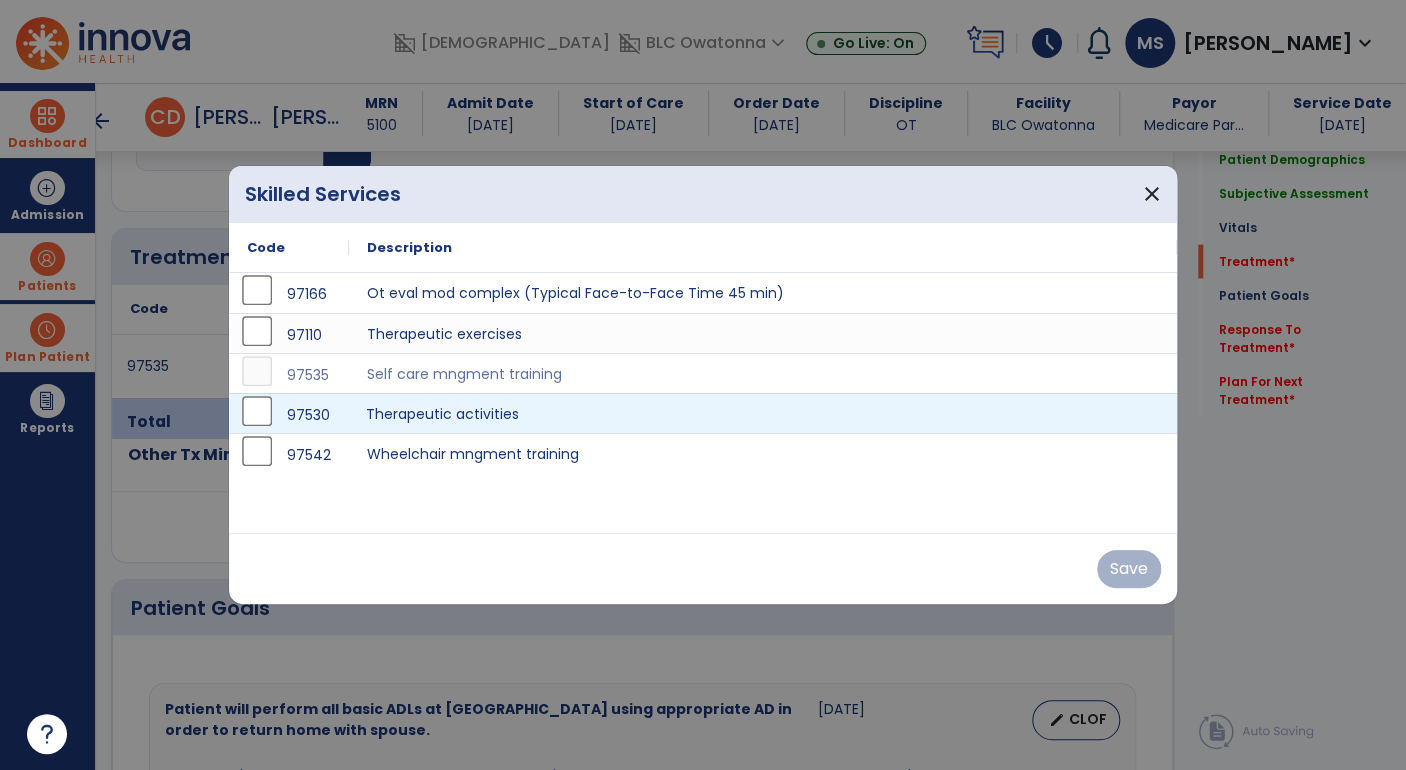 click on "Therapeutic activities" at bounding box center [763, 413] 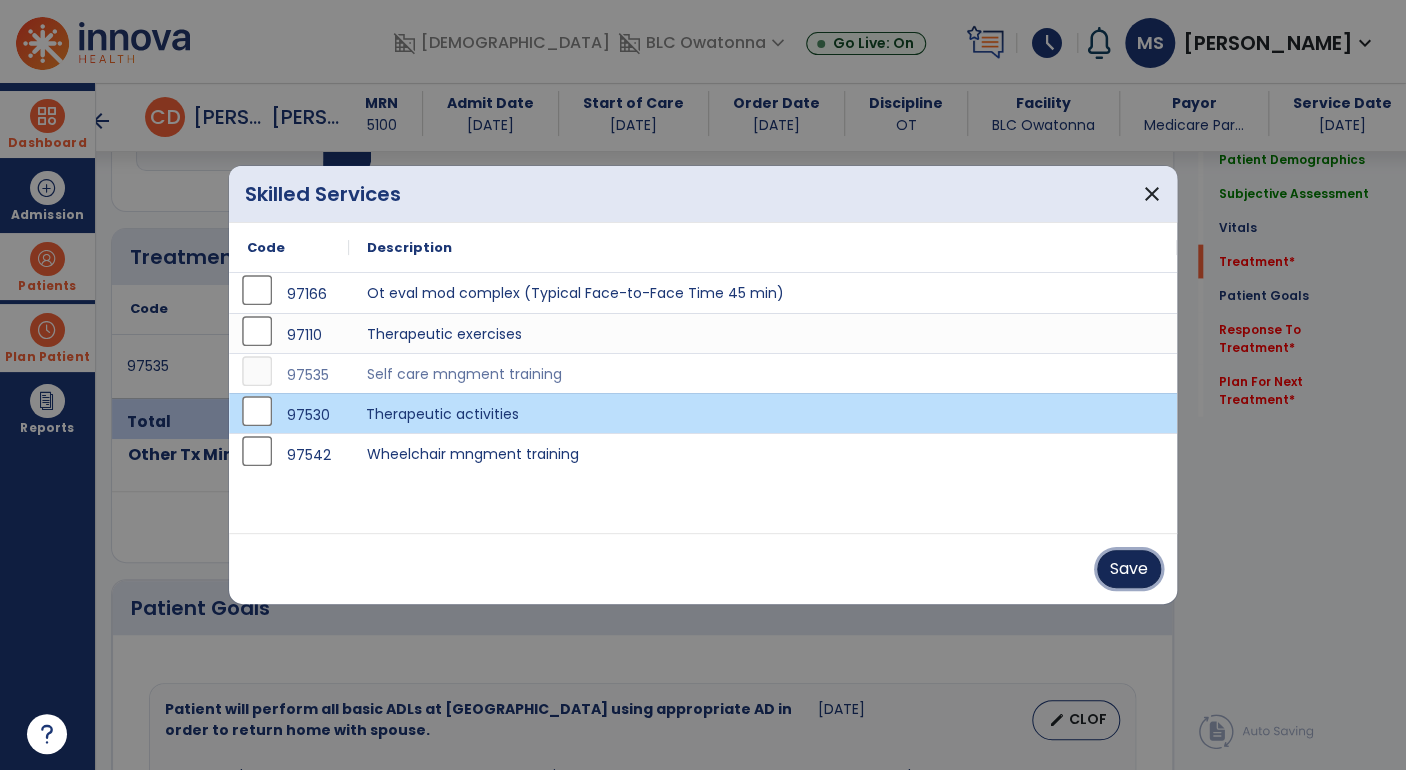 click on "Save" at bounding box center [1129, 569] 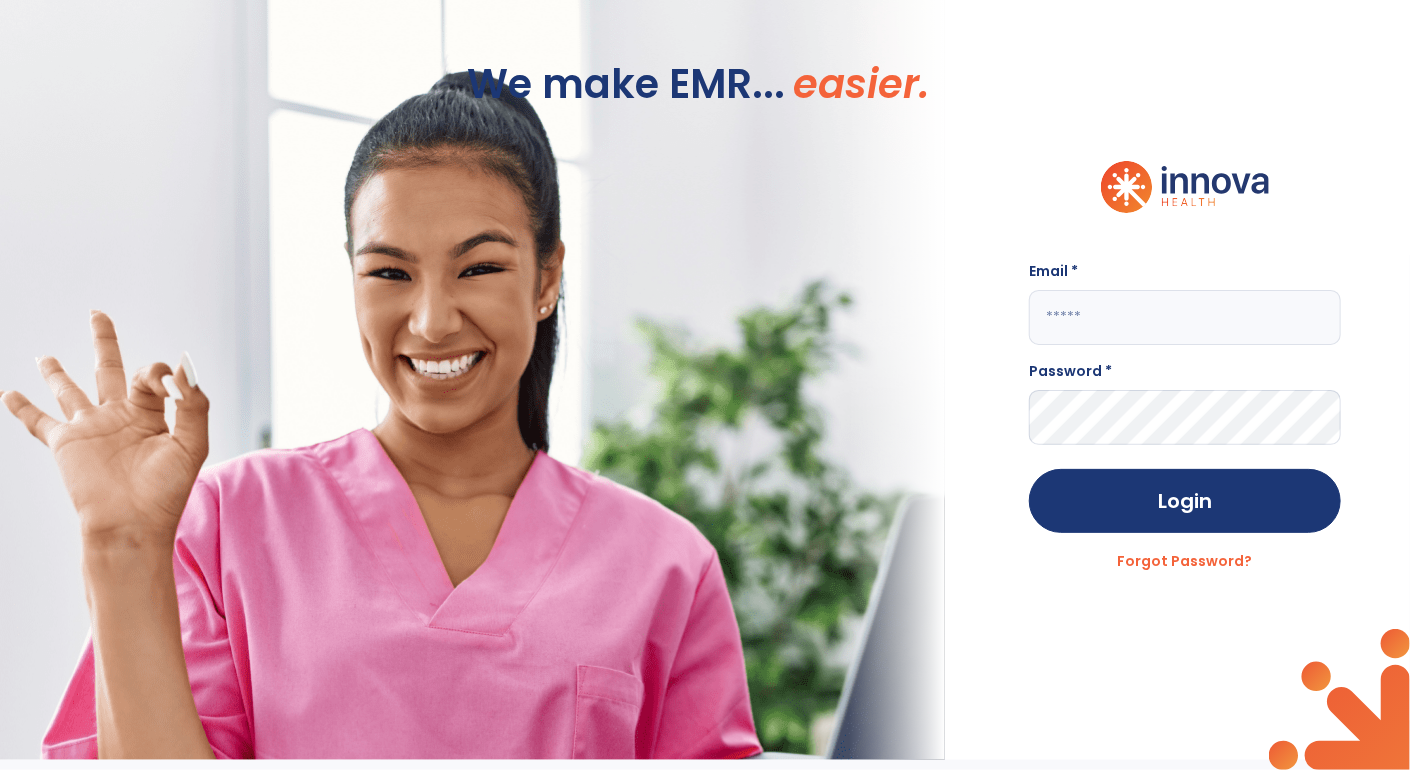 scroll, scrollTop: 0, scrollLeft: 0, axis: both 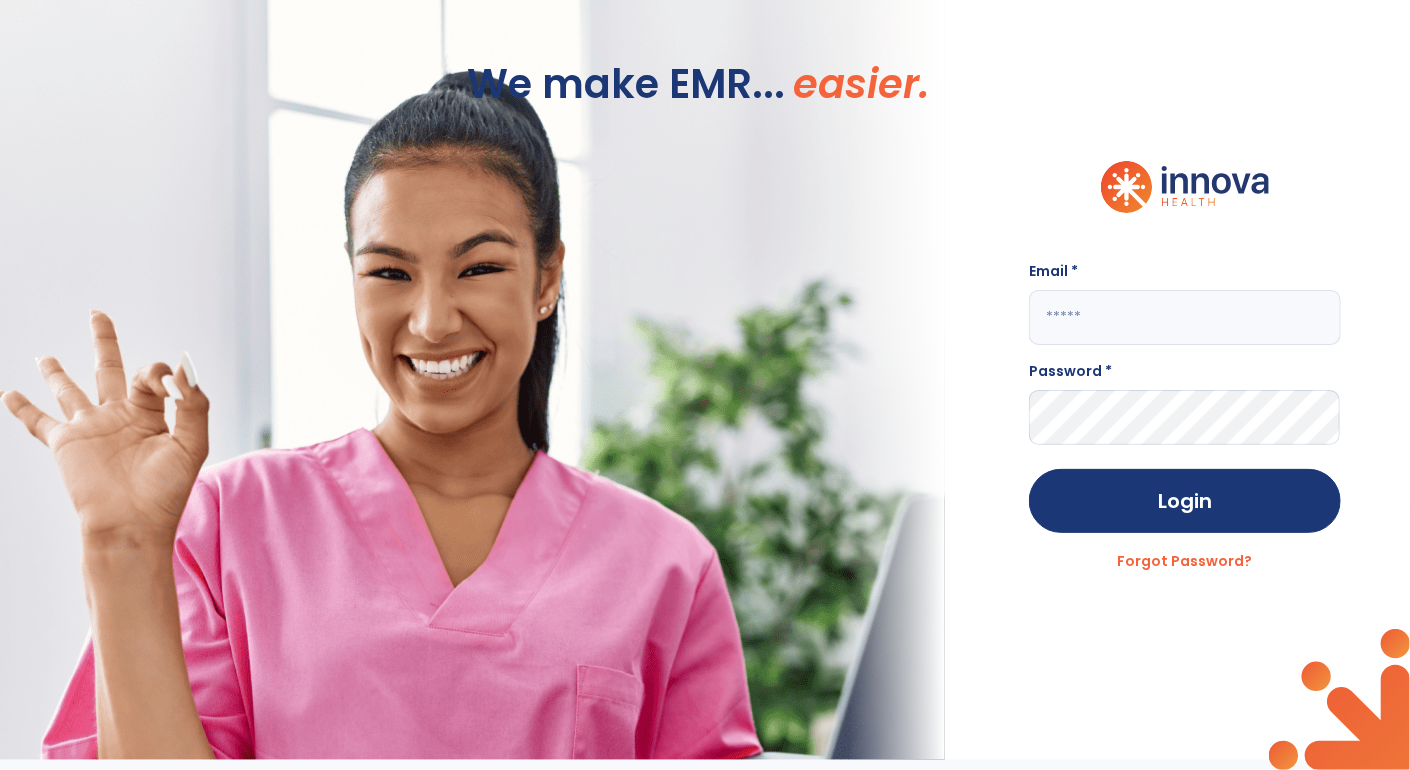 click 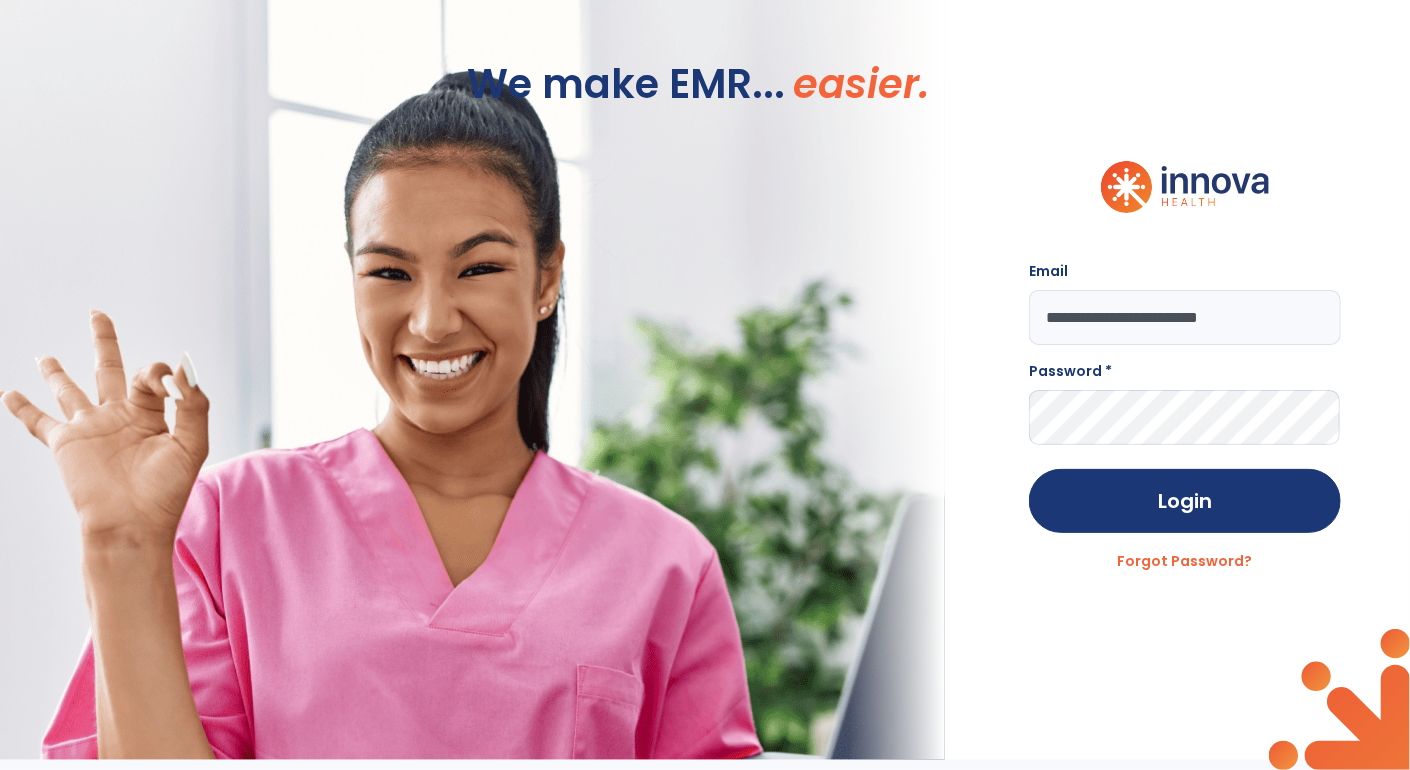 type on "**********" 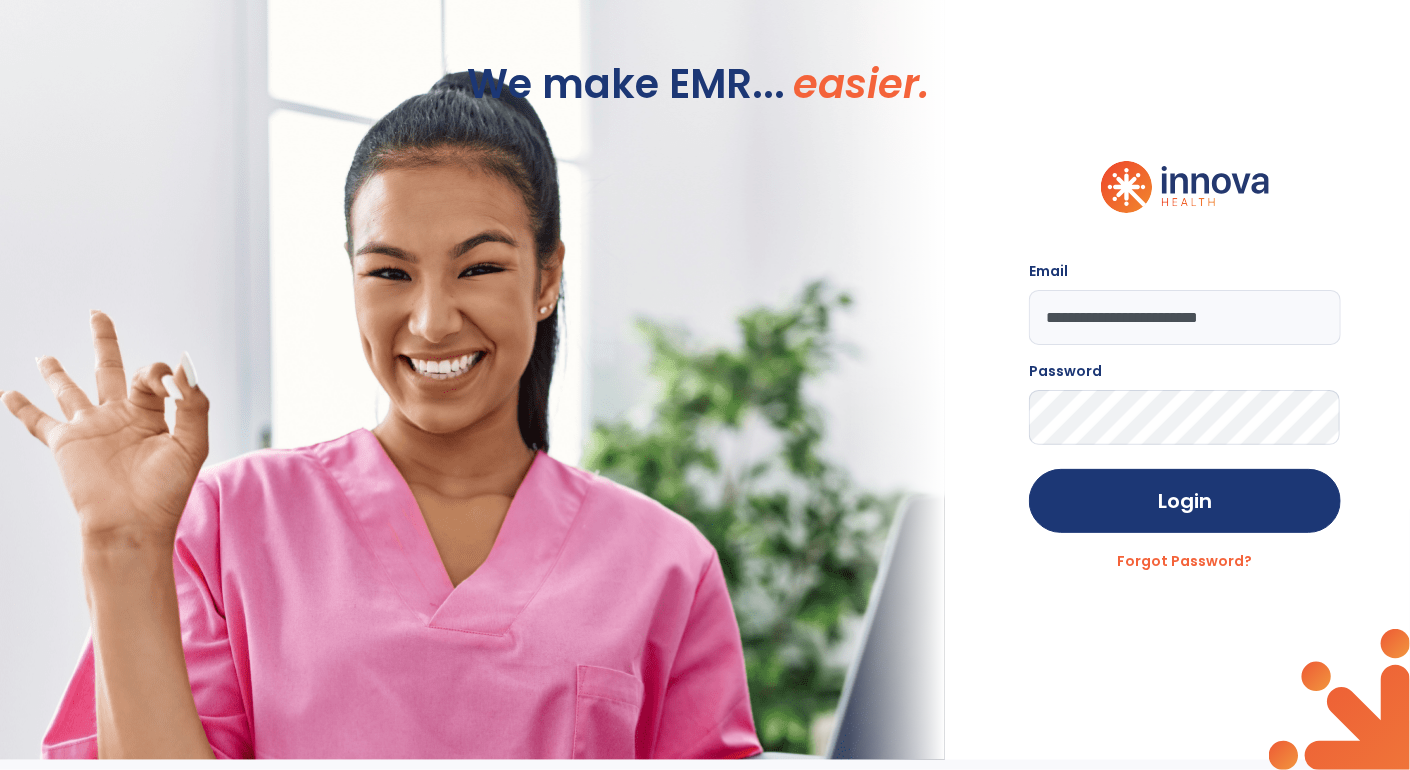 click on "Login" 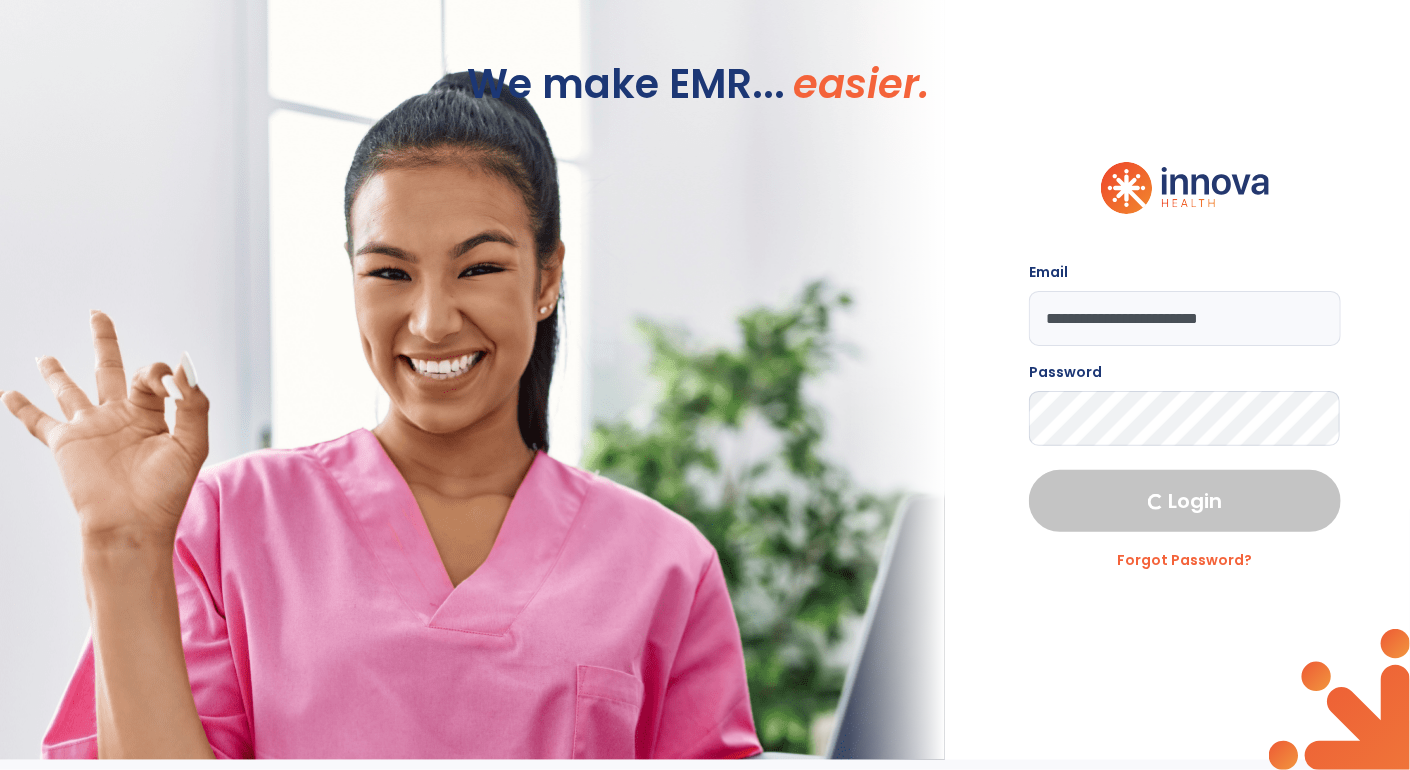 select on "****" 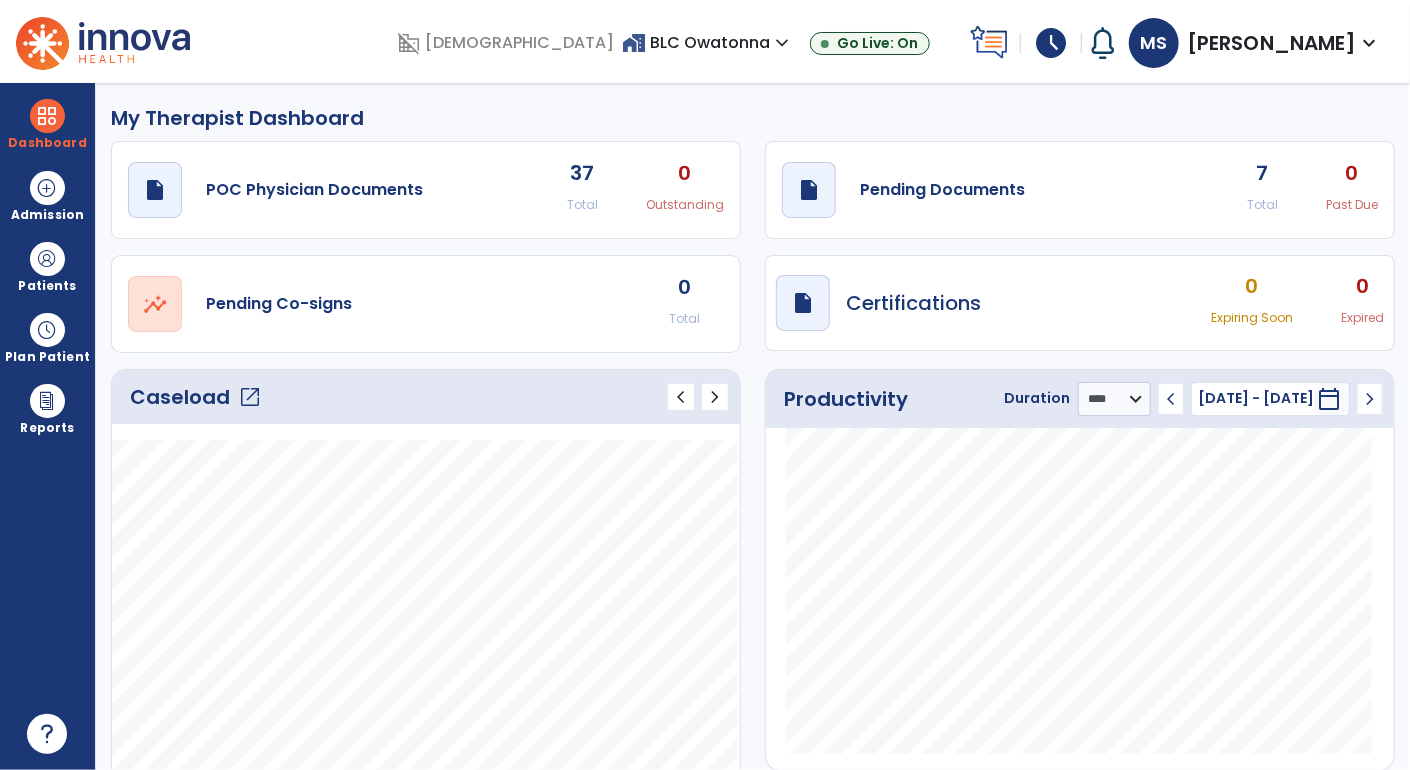 click on "open_in_new" 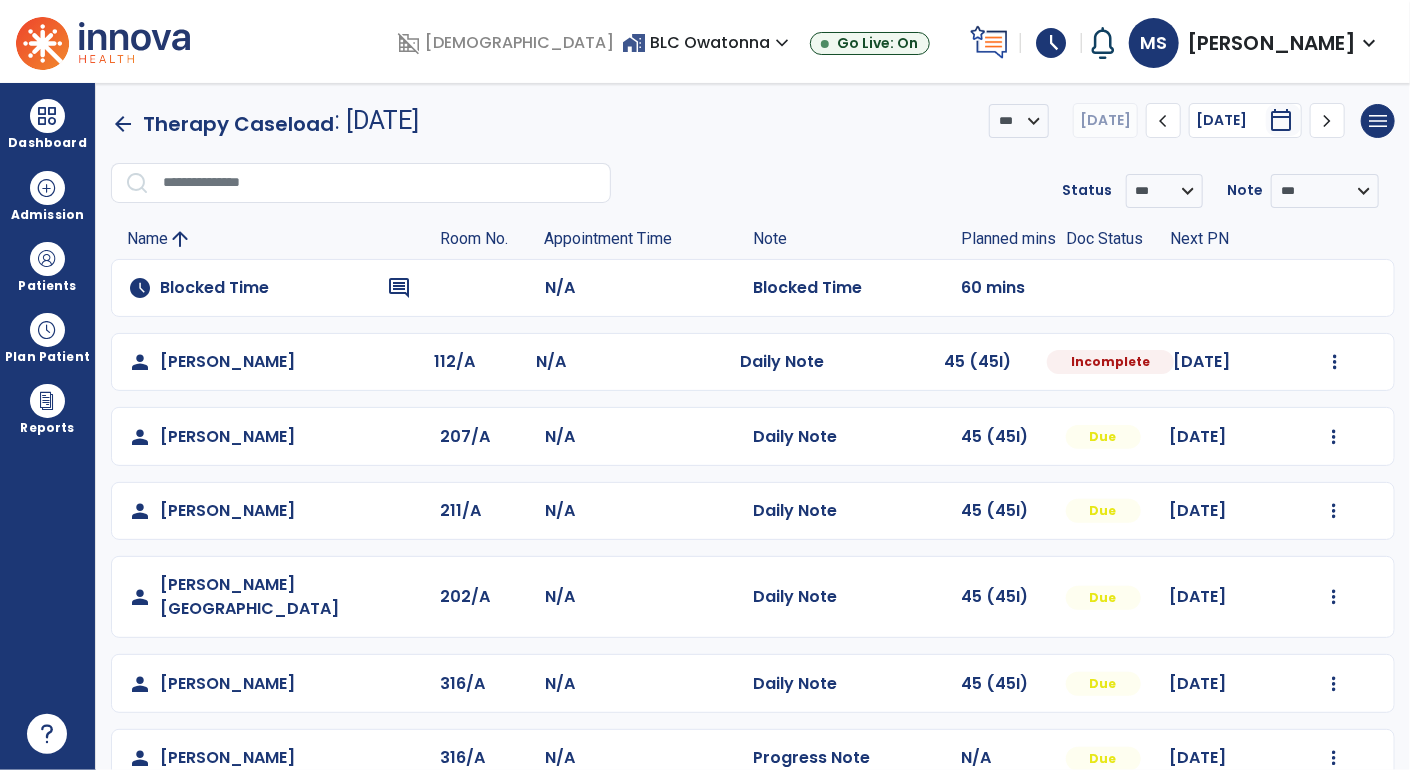 scroll, scrollTop: 92, scrollLeft: 0, axis: vertical 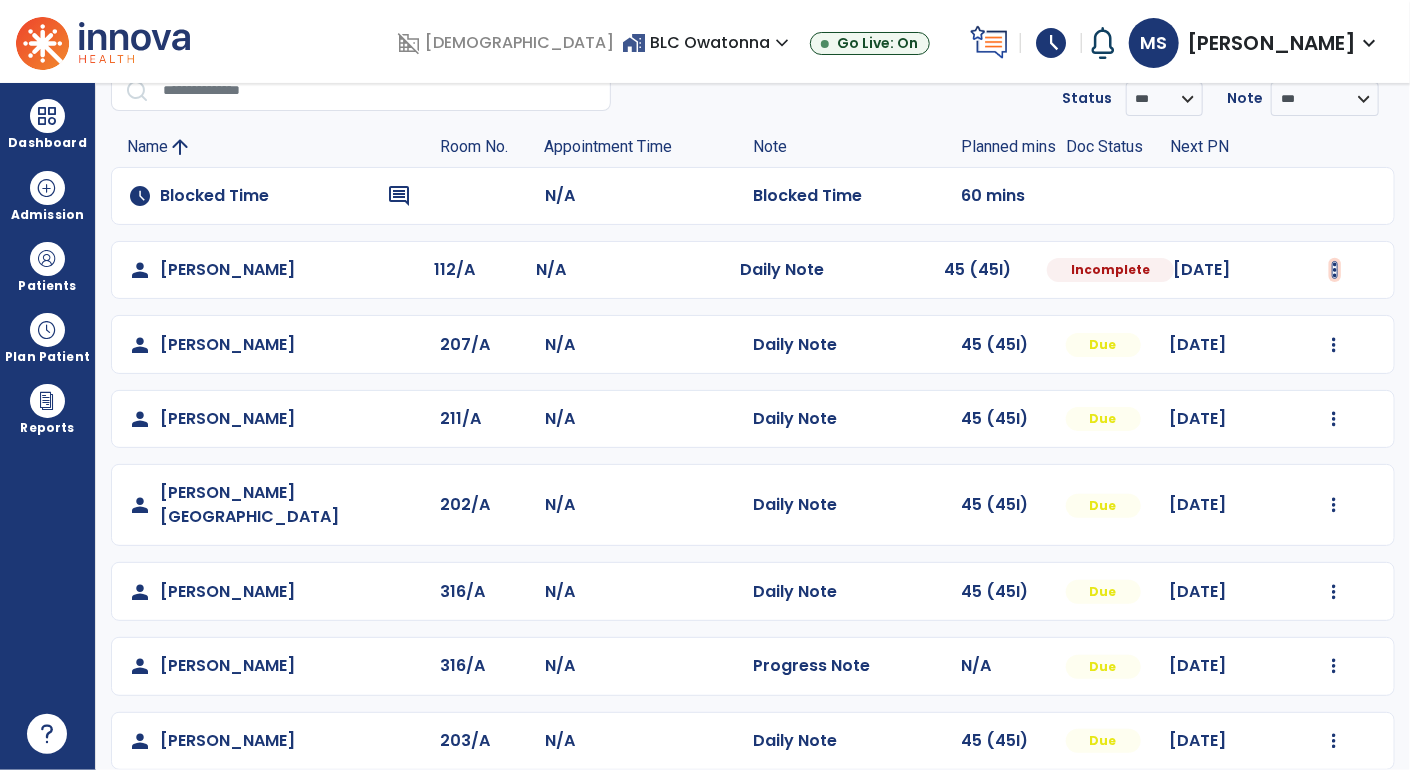 click at bounding box center [1335, 270] 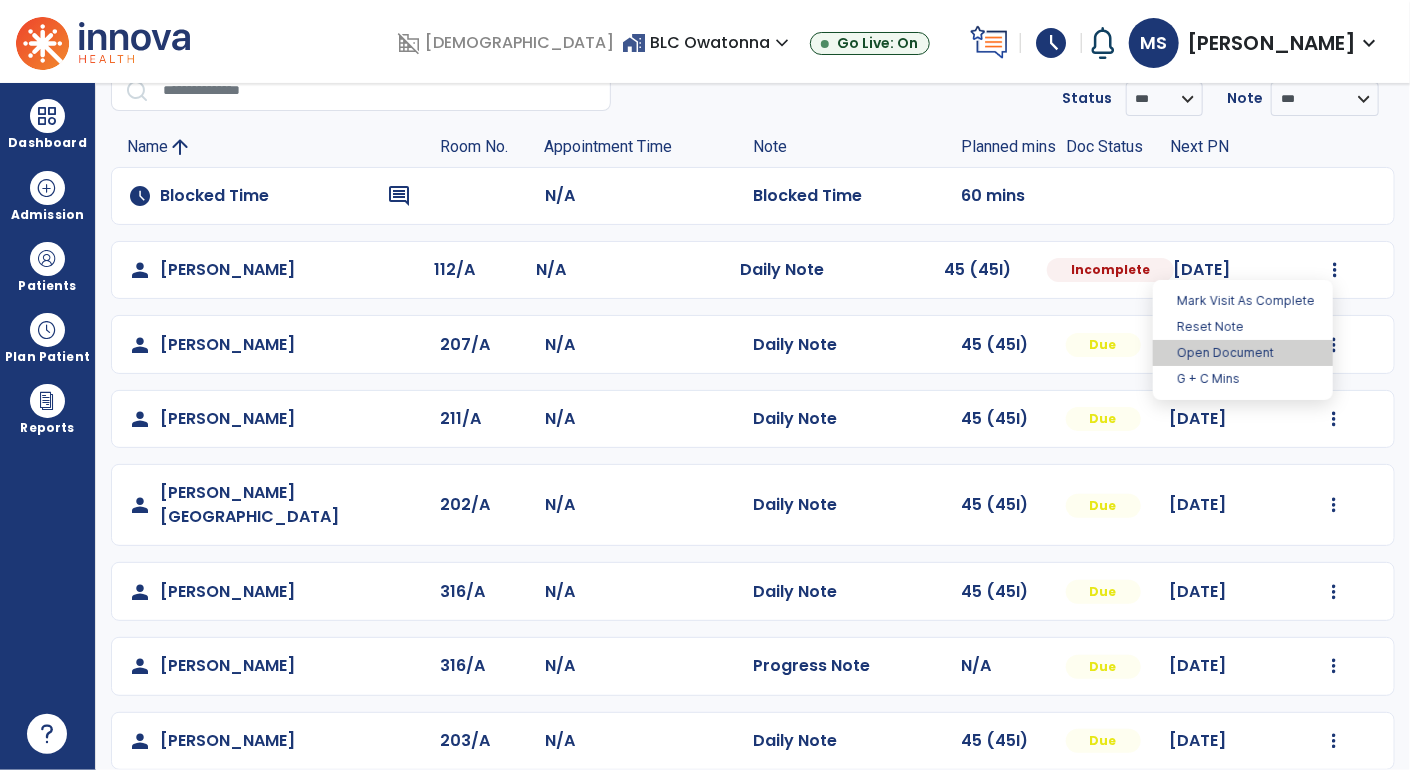 click on "Open Document" at bounding box center (1243, 353) 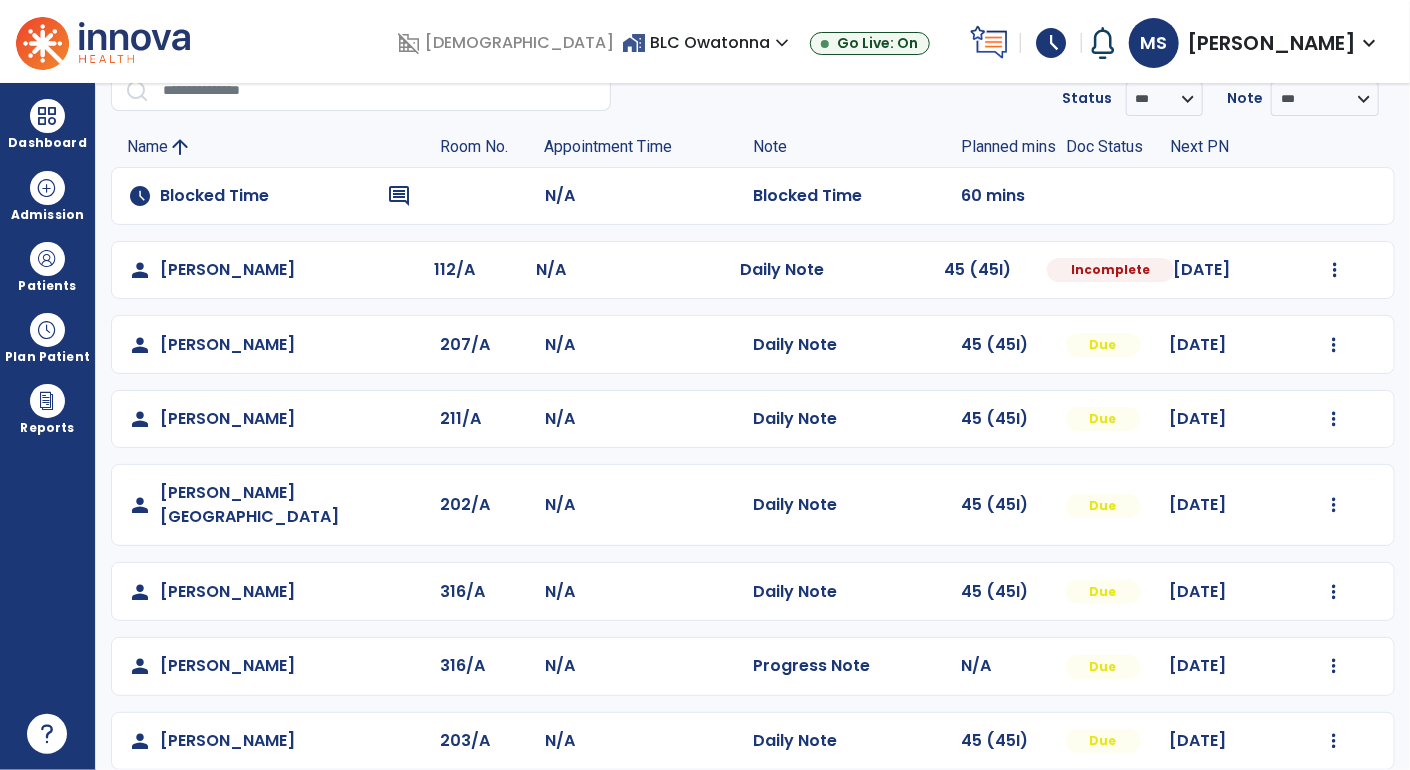 select on "*" 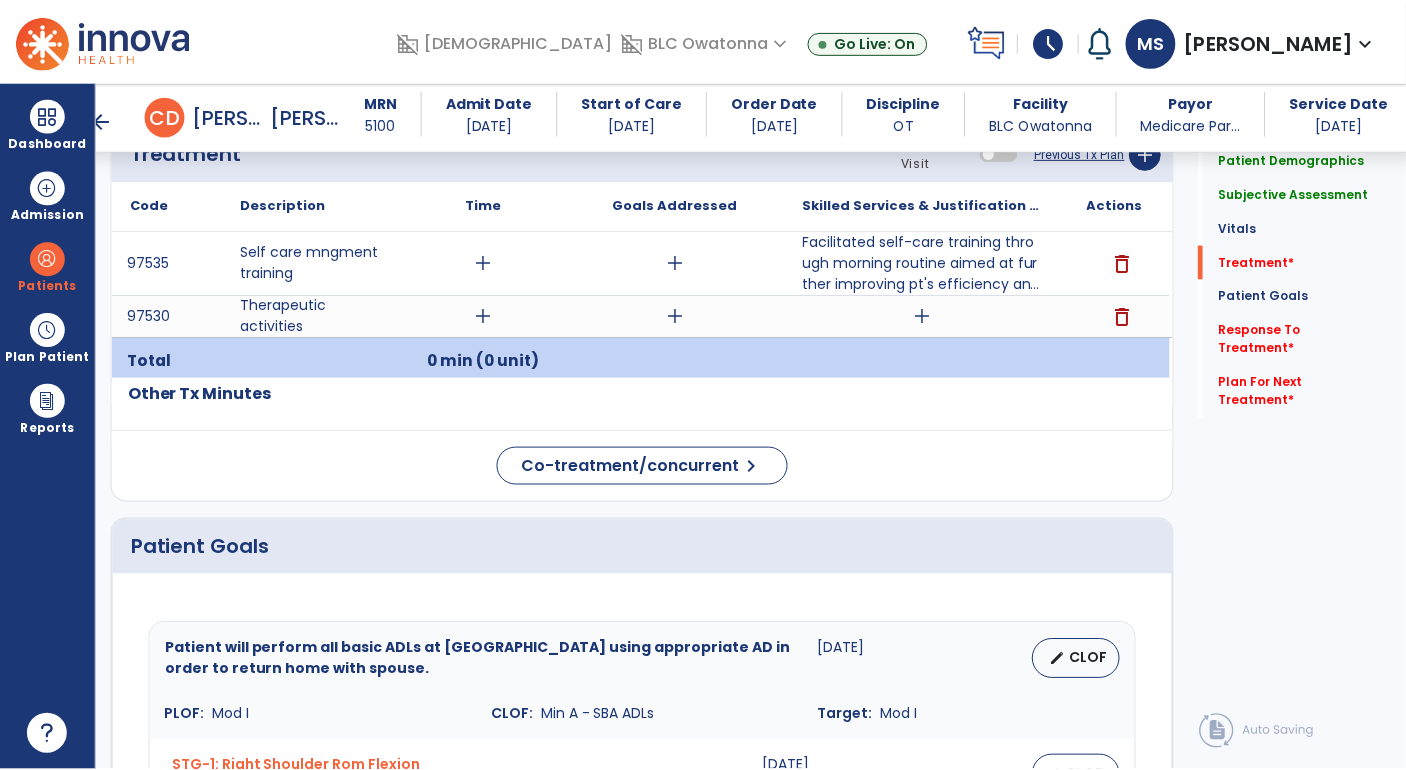 scroll, scrollTop: 2207, scrollLeft: 0, axis: vertical 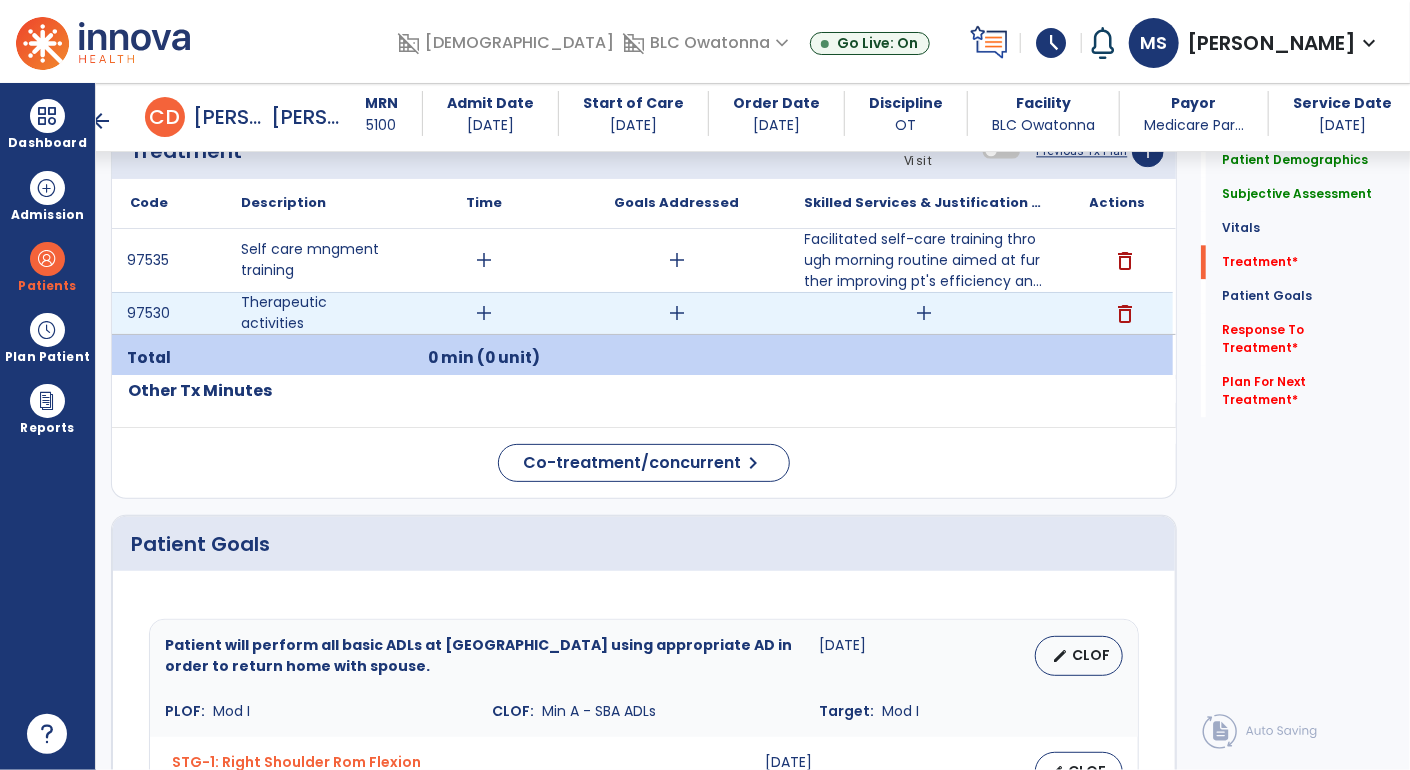click on "add" at bounding box center [925, 313] 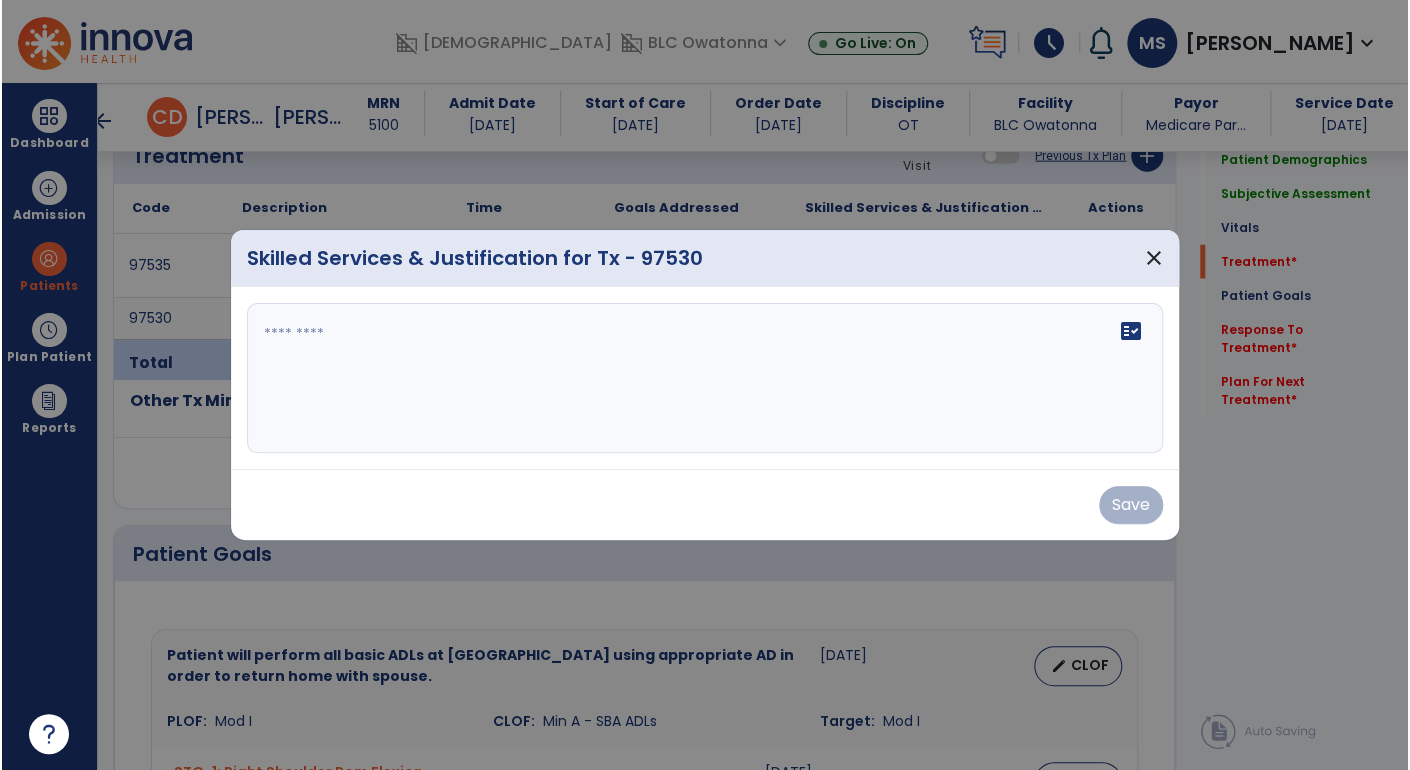 scroll, scrollTop: 2207, scrollLeft: 0, axis: vertical 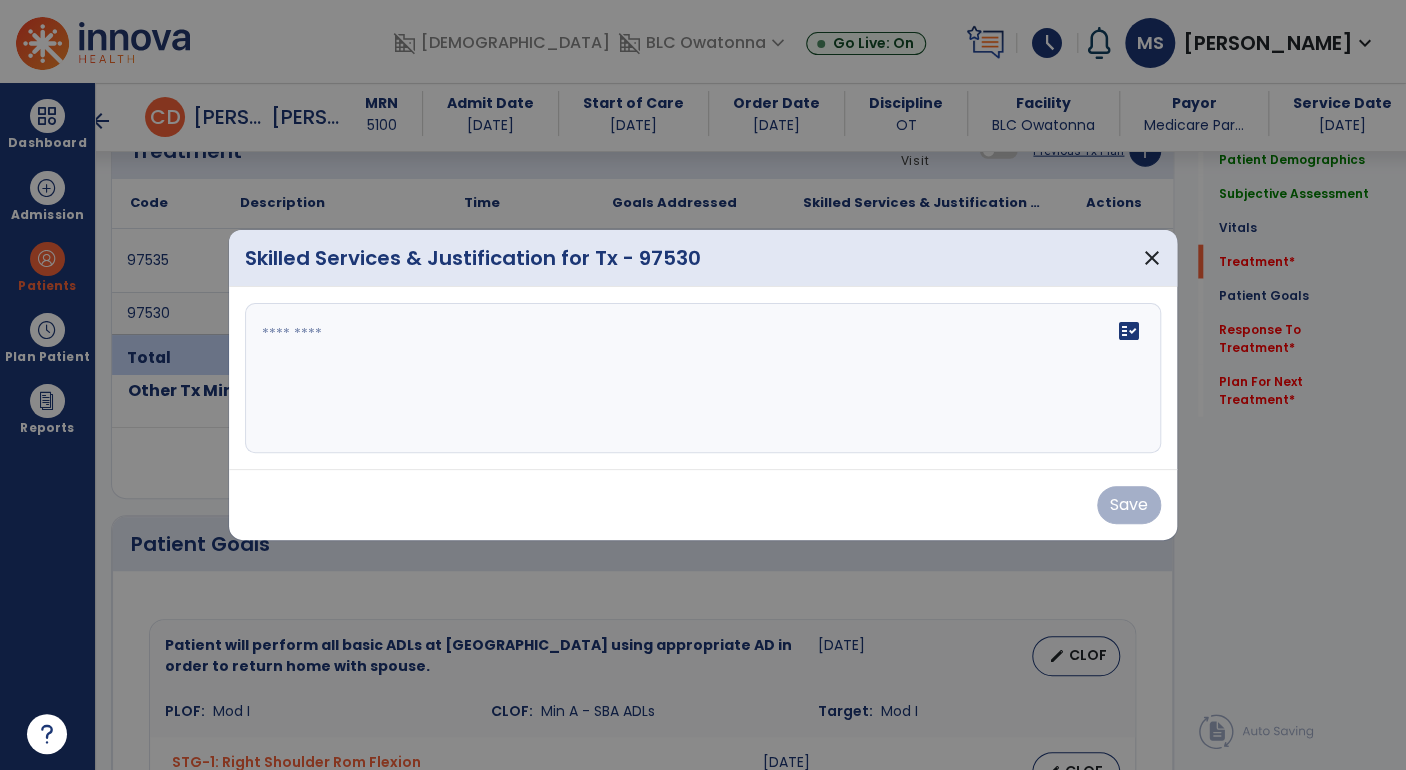click on "fact_check" at bounding box center [703, 378] 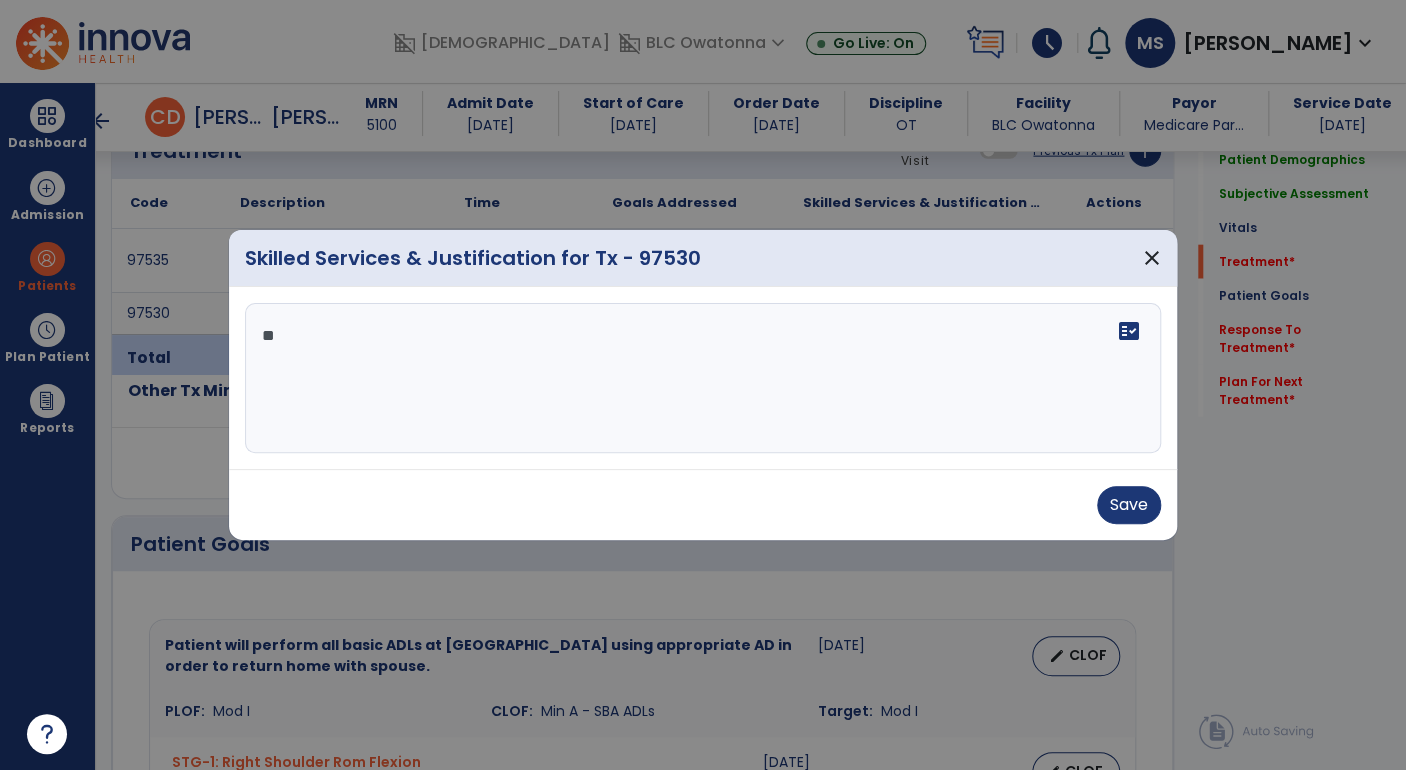 type on "*" 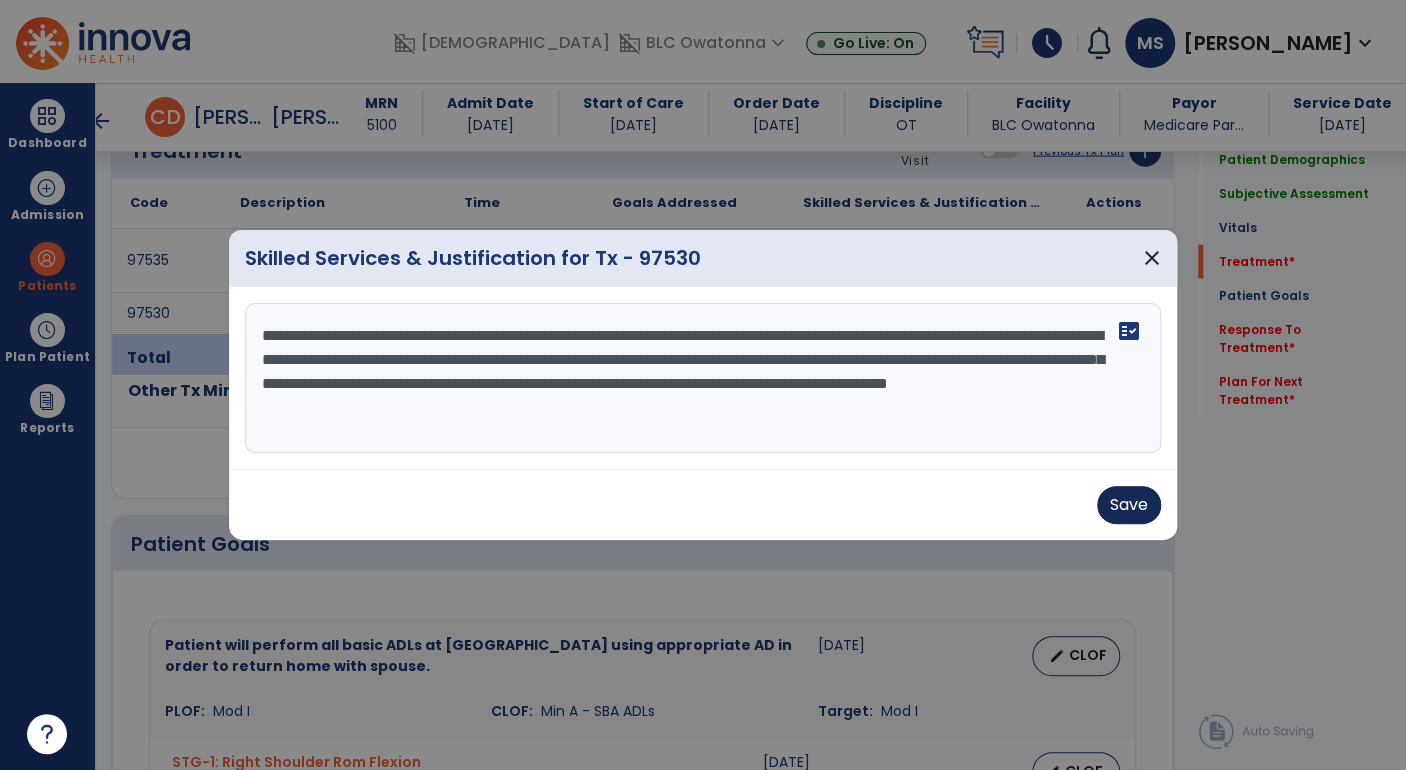 type on "**********" 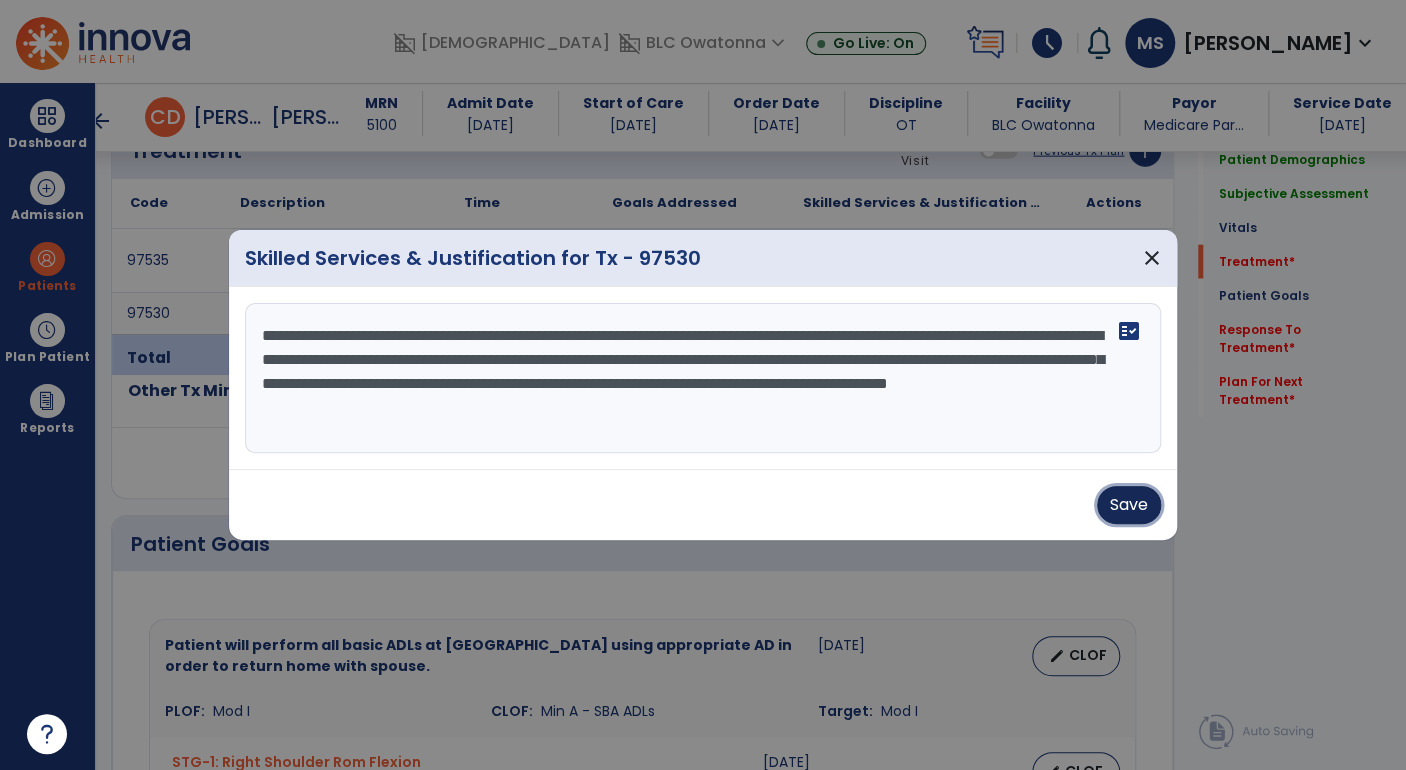 click on "Save" at bounding box center (1129, 505) 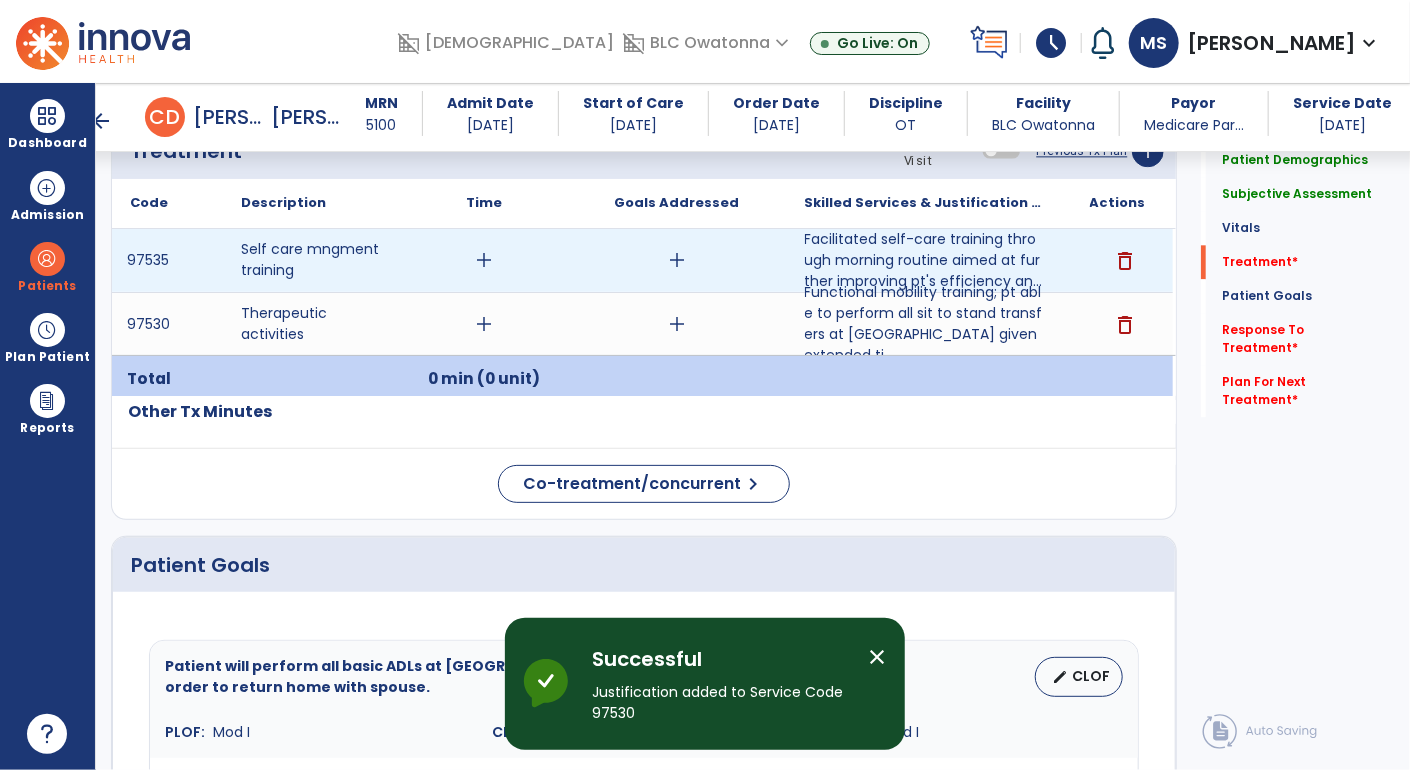 click on "add" at bounding box center (484, 260) 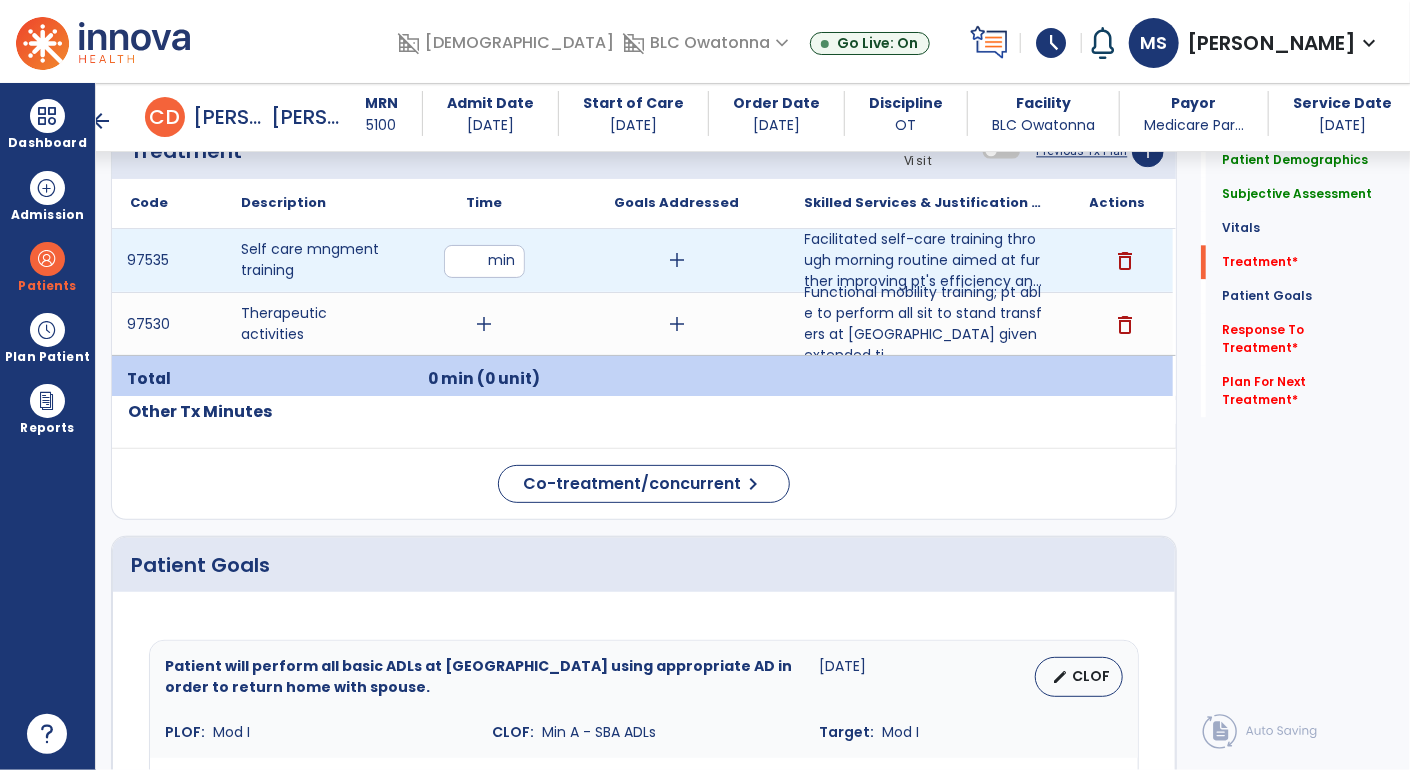 type on "**" 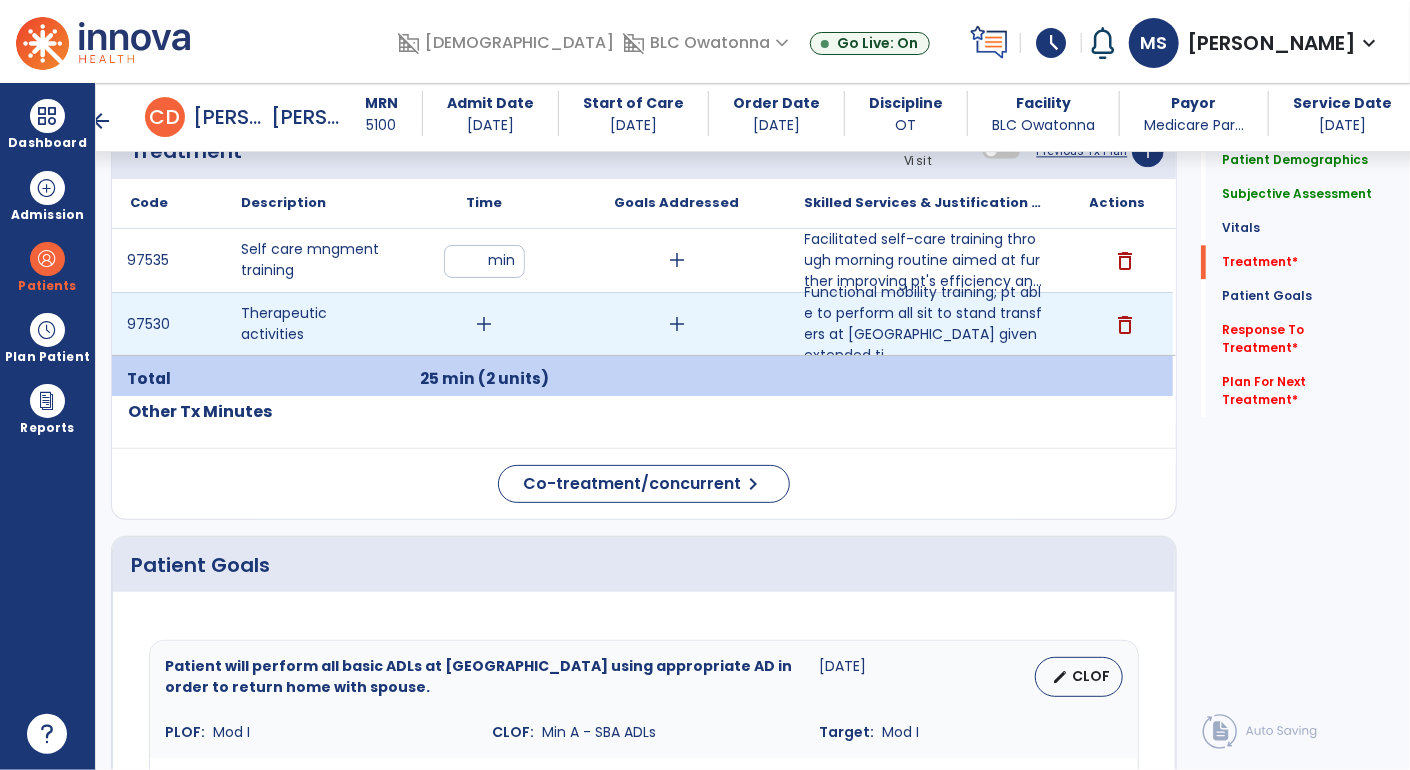 click on "add" at bounding box center [484, 324] 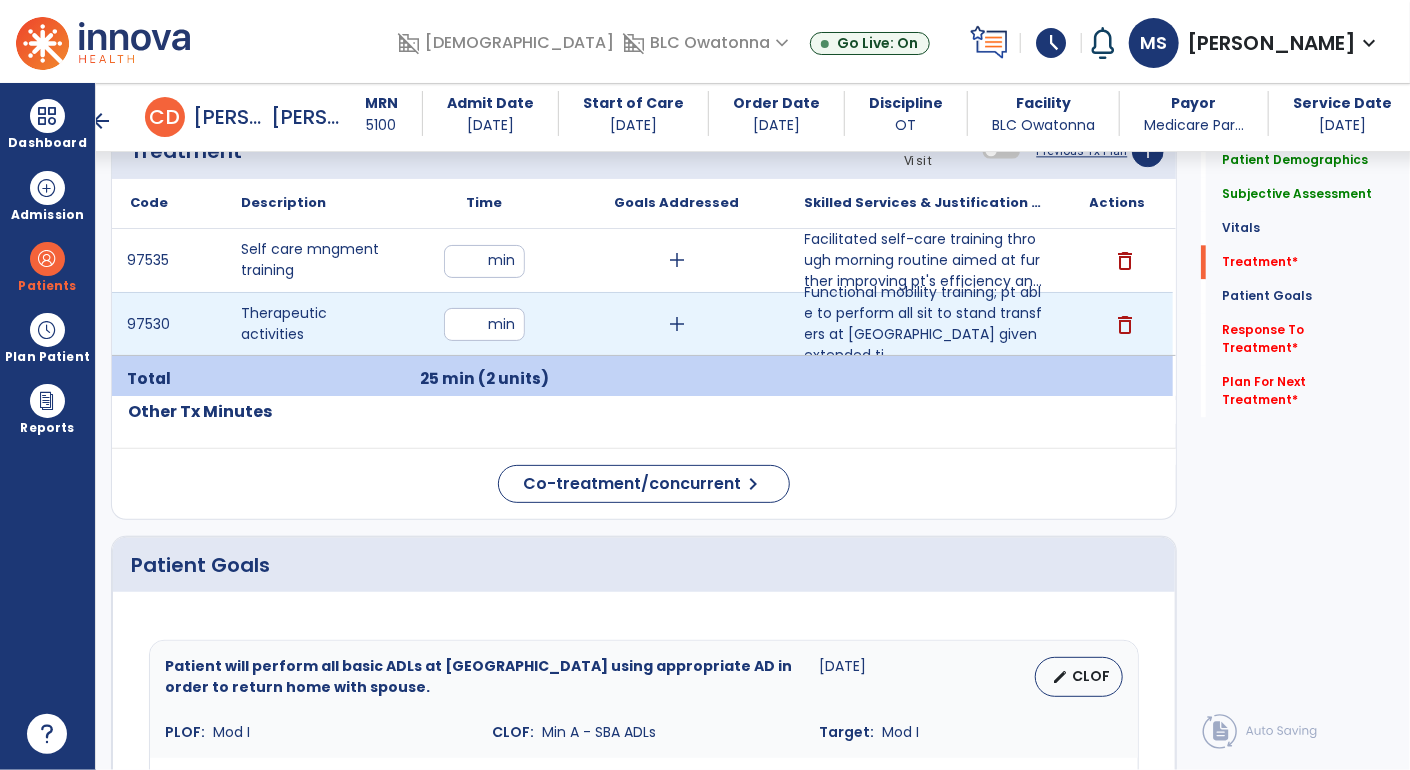 type on "**" 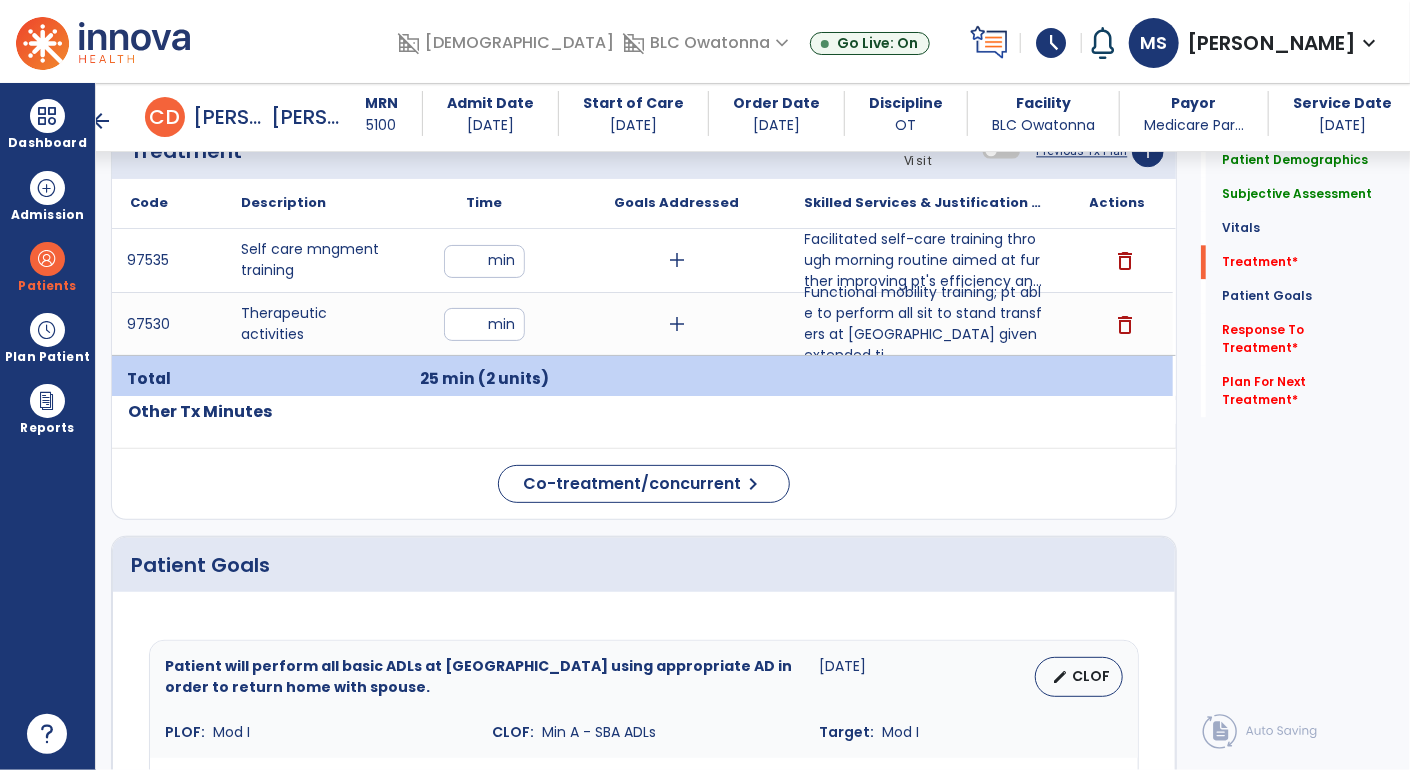 click on "Quick Links  Patient Demographics   Patient Demographics   Subjective Assessment   Subjective Assessment   Vitals   Vitals   Treatment   *  Treatment   *  Patient Goals   Patient Goals   Response To Treatment   *  Response To Treatment   *  Plan For Next Treatment   *  Plan For Next Treatment   *" 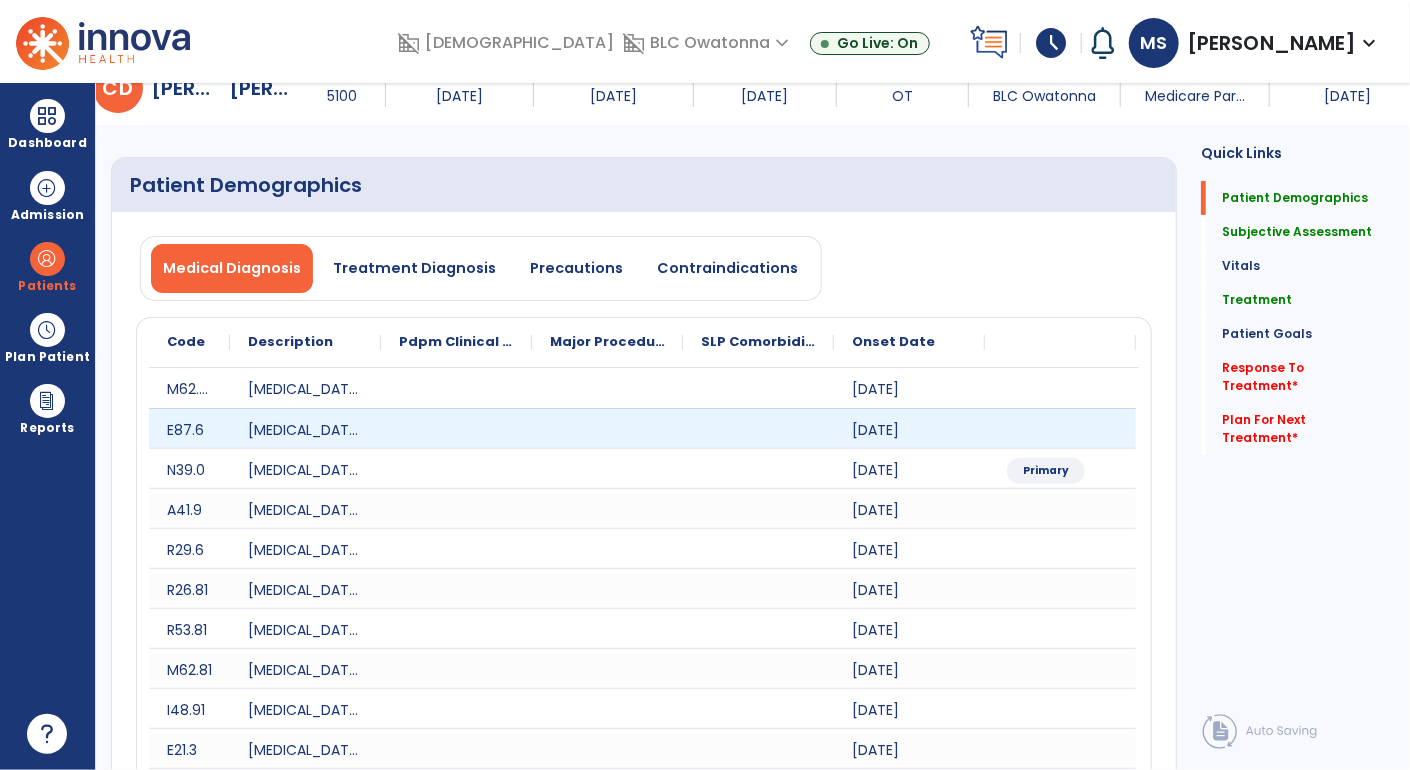 scroll, scrollTop: 0, scrollLeft: 0, axis: both 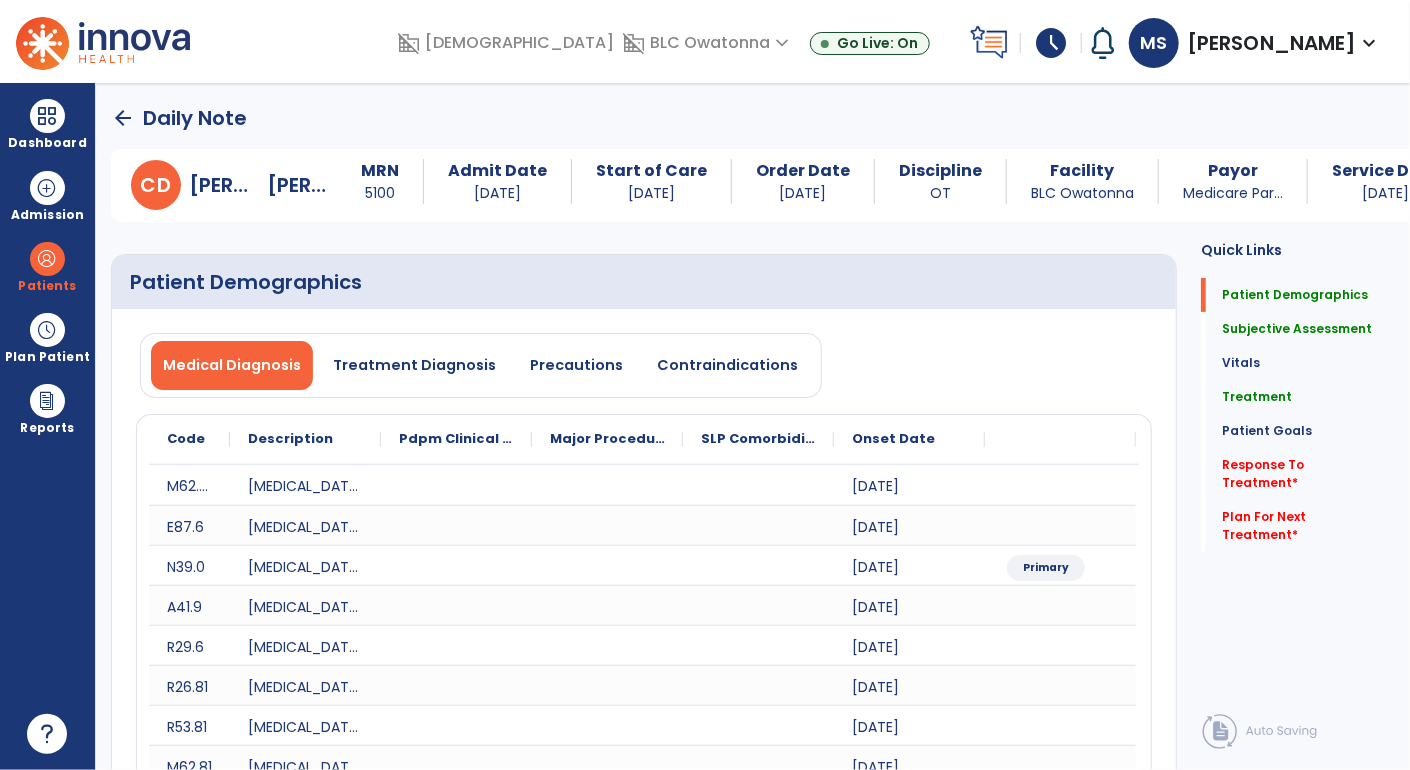 click on "arrow_back" 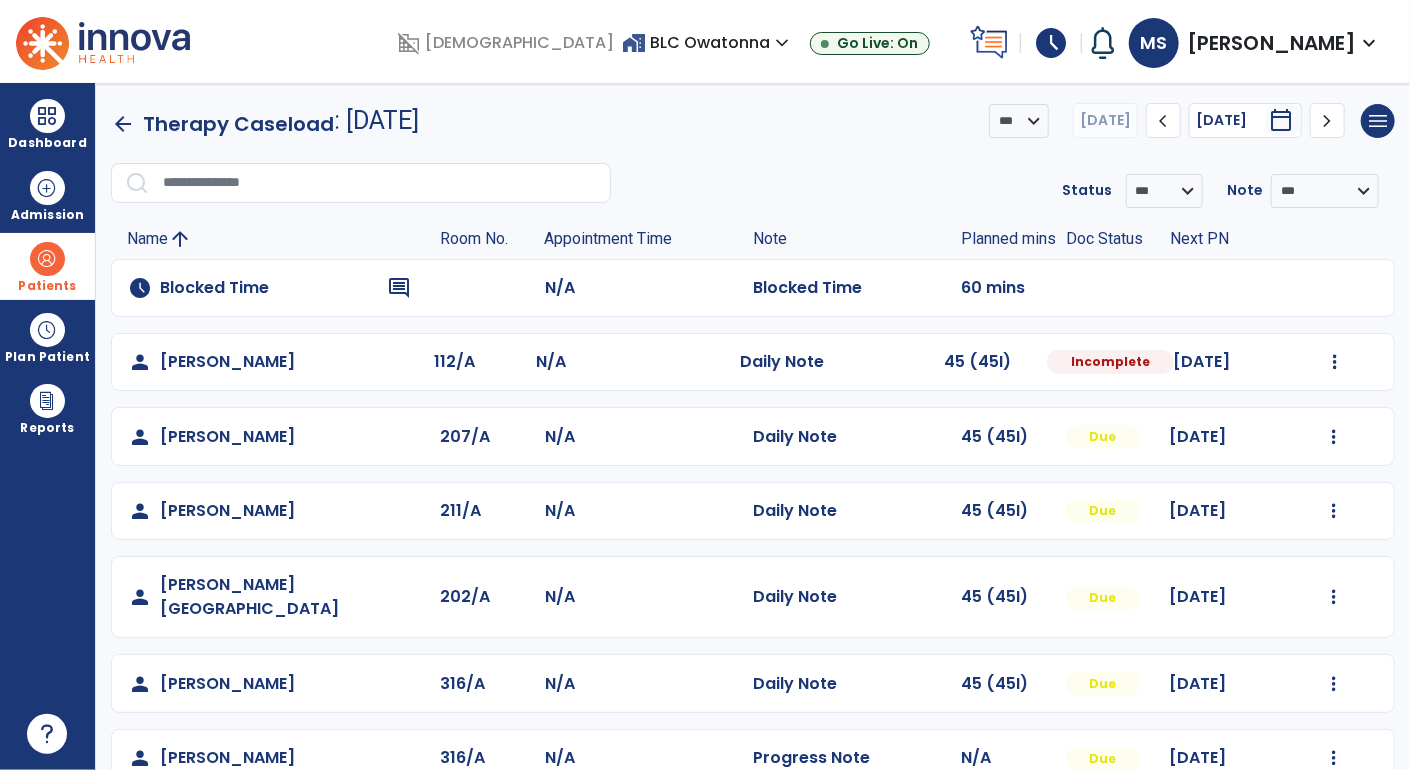 click at bounding box center (47, 259) 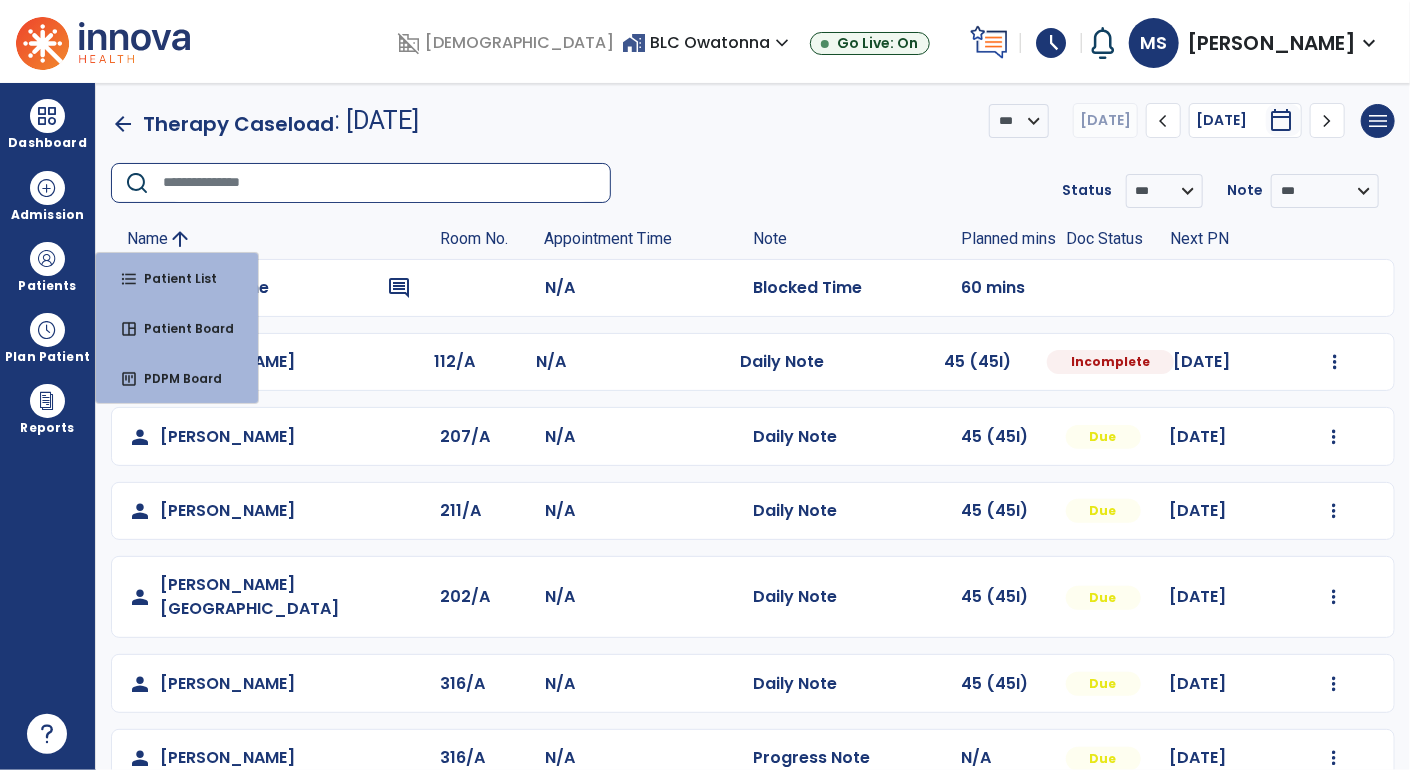 click 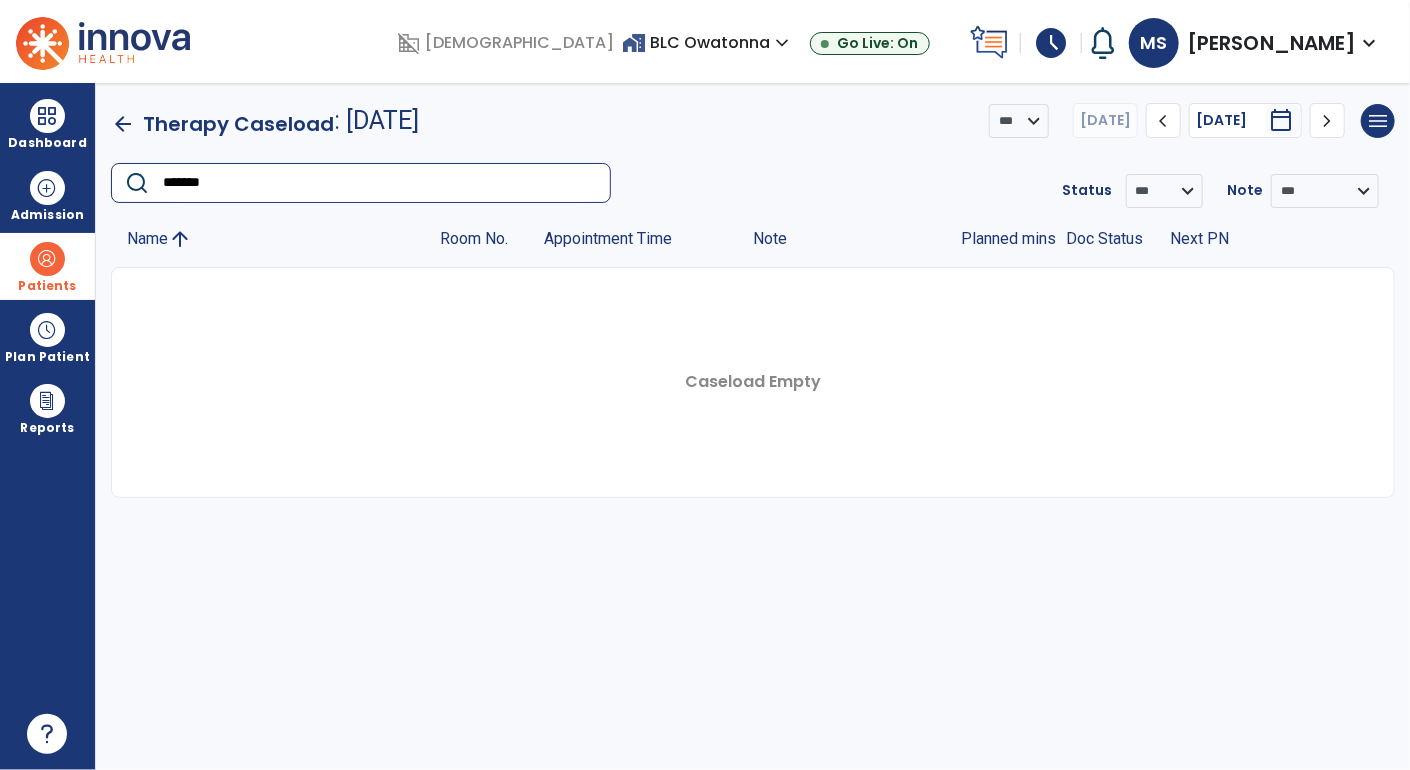 type on "*******" 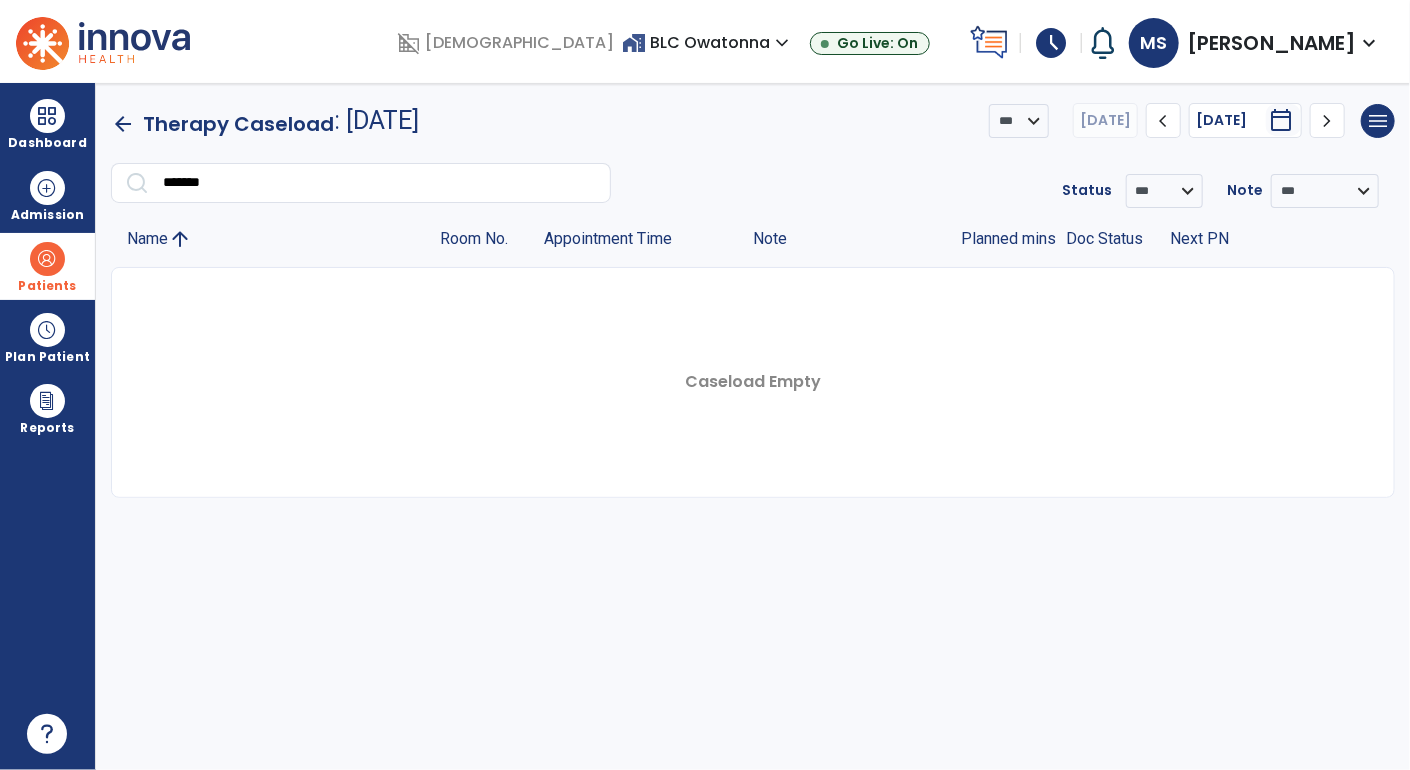 click at bounding box center [47, 259] 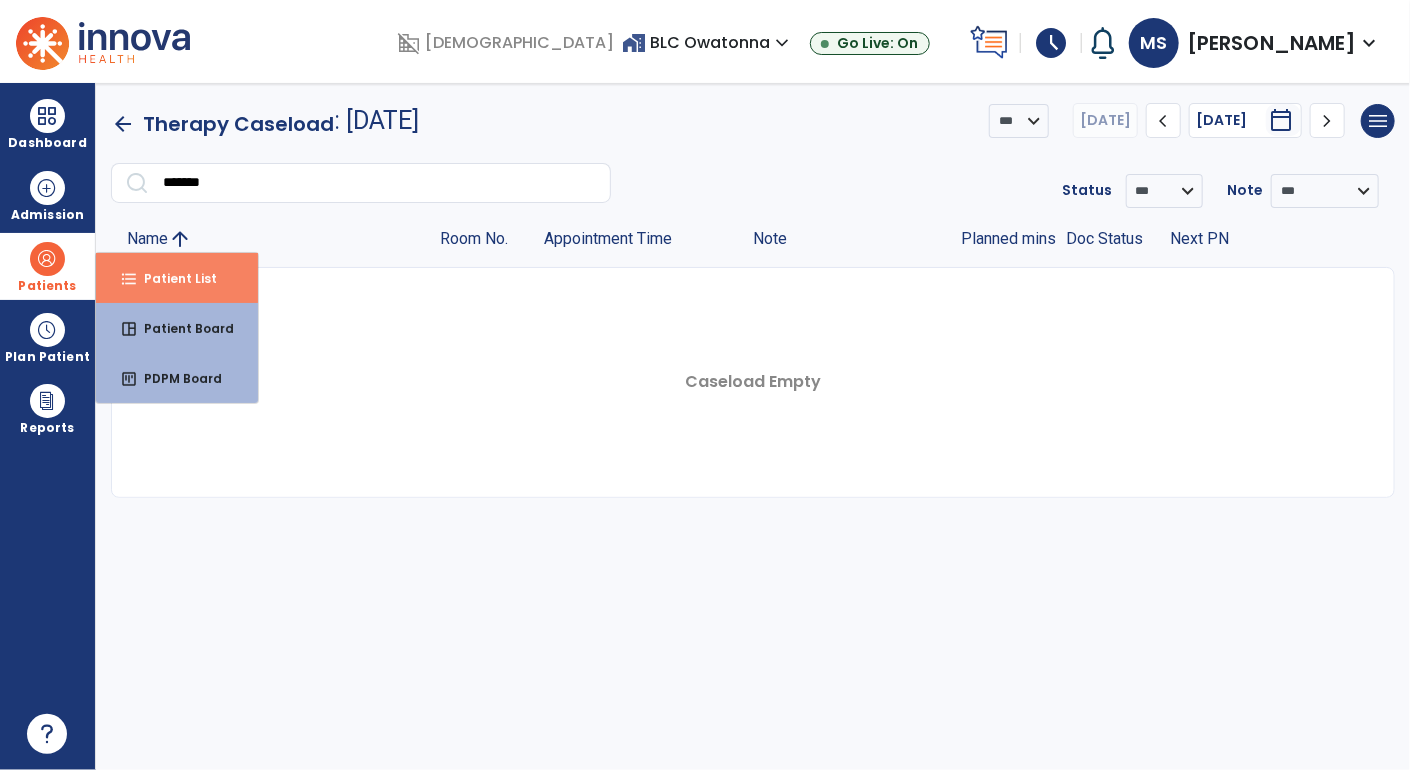 click on "Patient List" at bounding box center [172, 278] 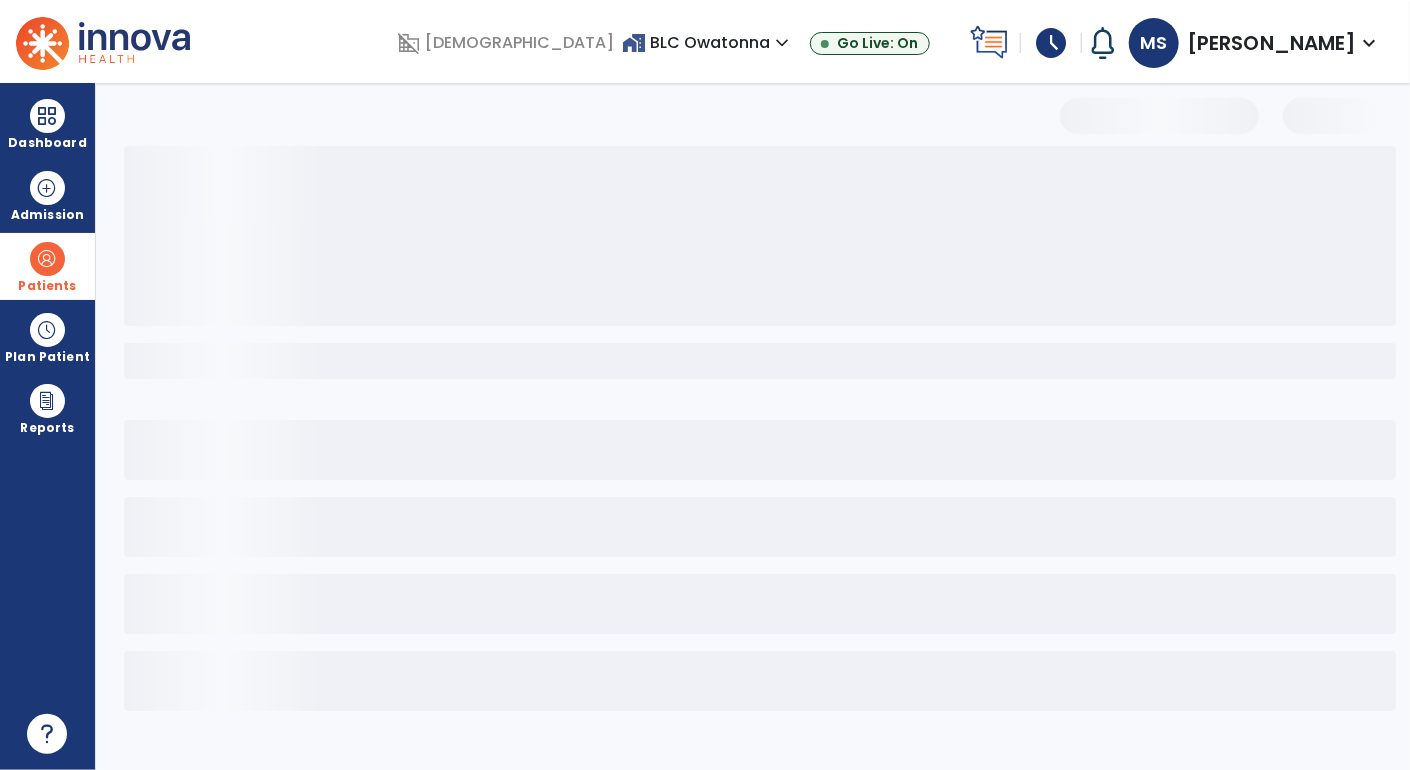 select on "***" 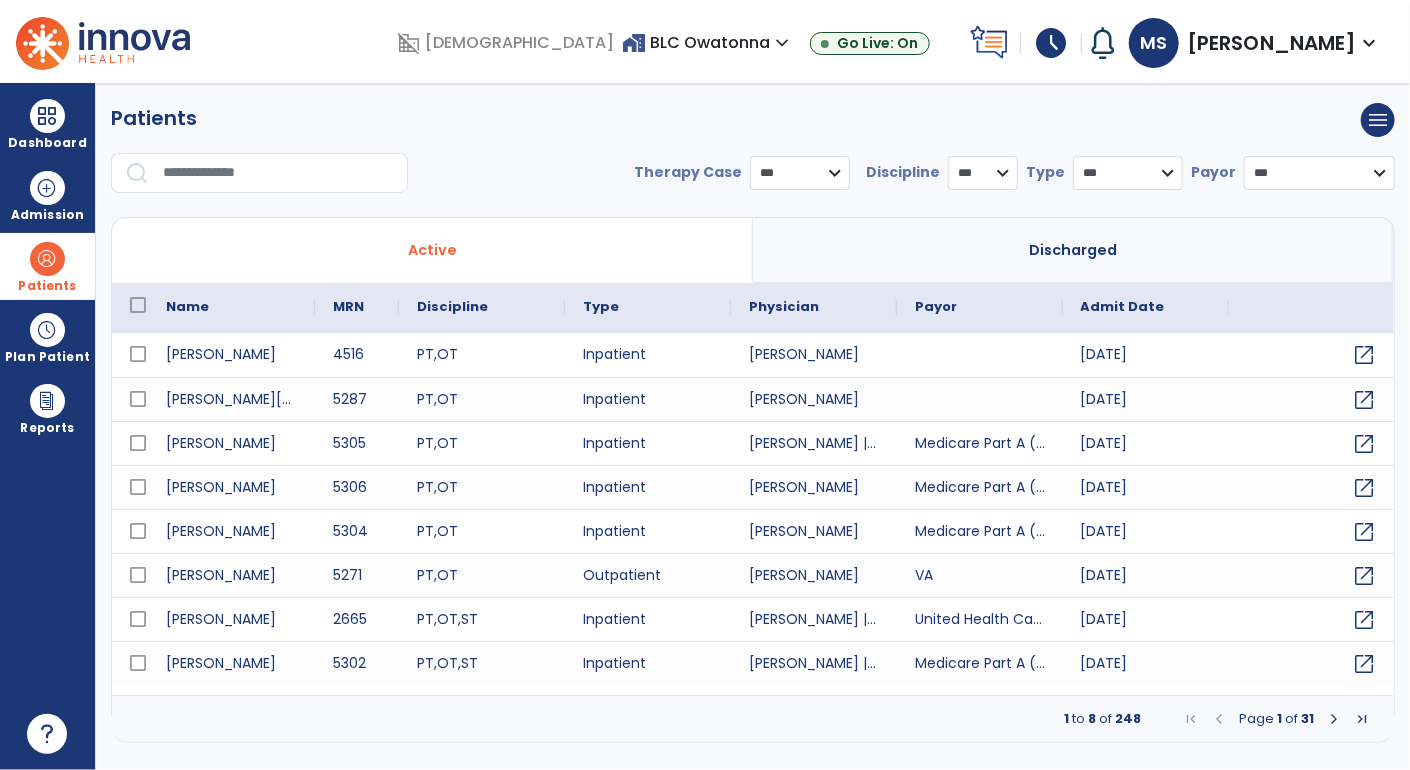 click at bounding box center [278, 173] 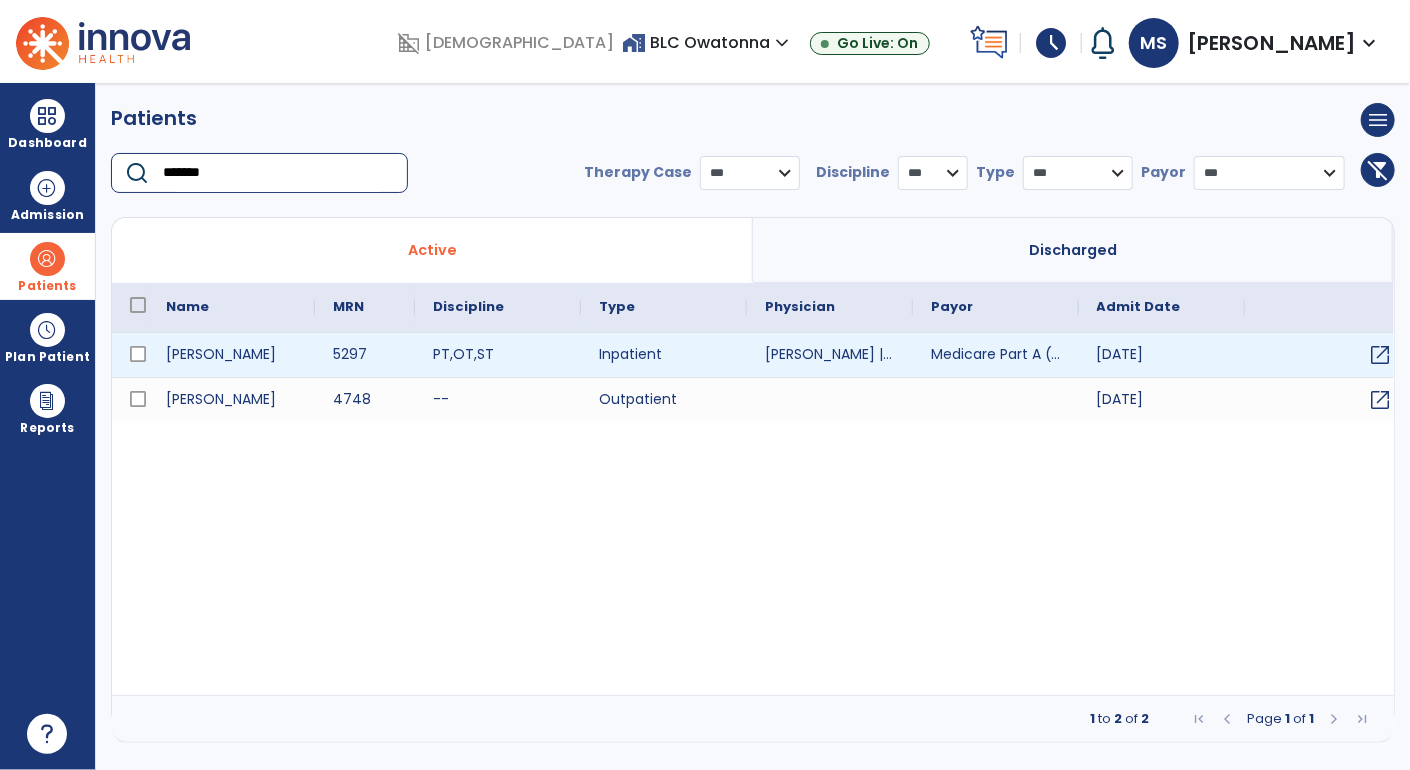 type on "*******" 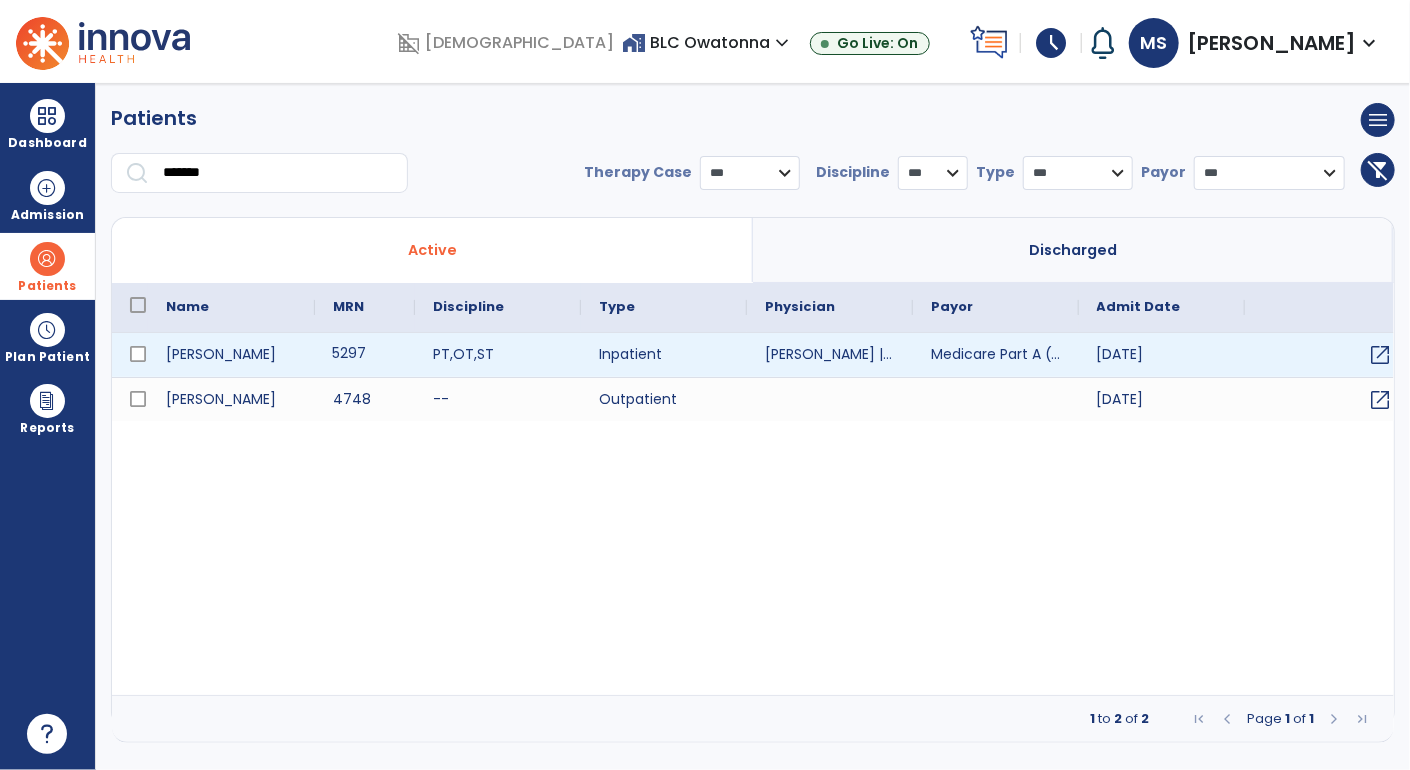 click on "5297" at bounding box center (365, 355) 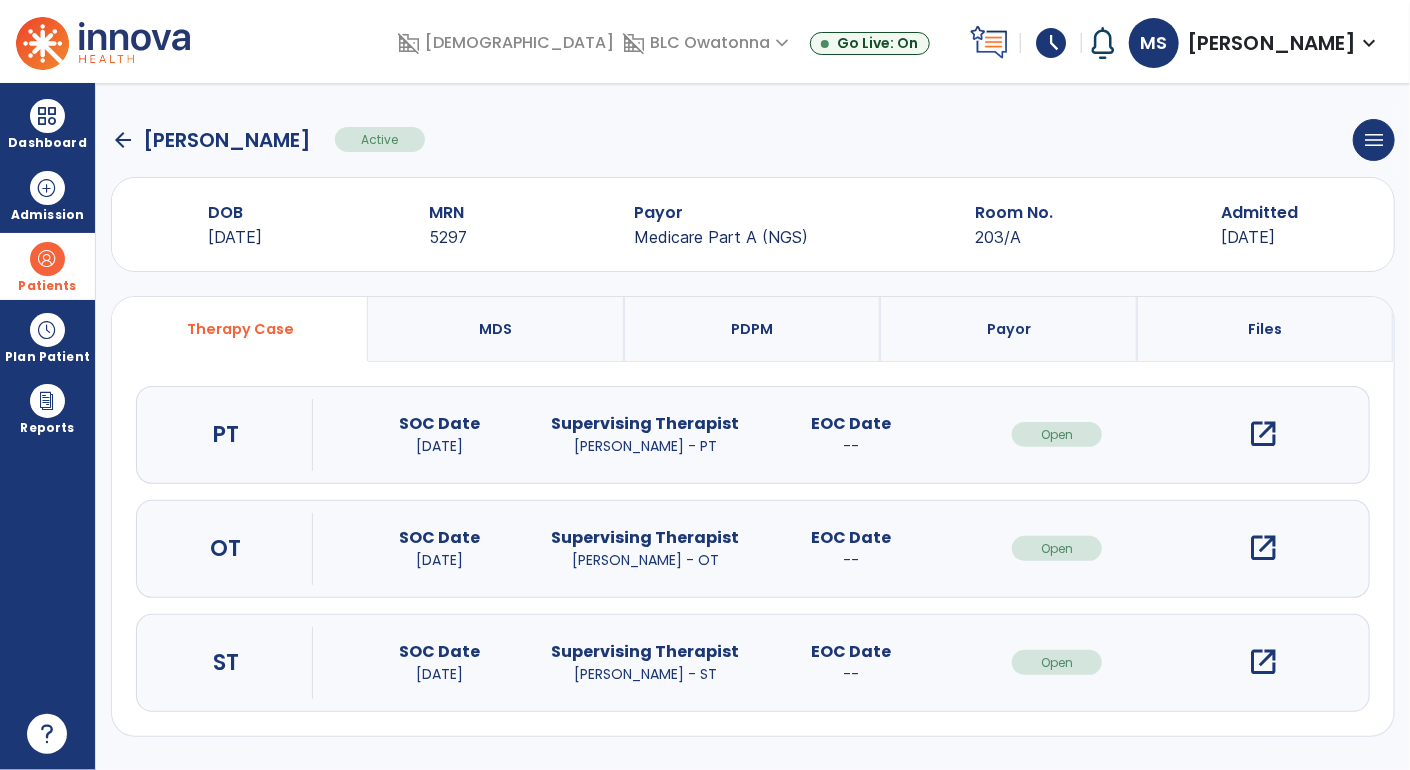 click on "open_in_new" at bounding box center (1263, 548) 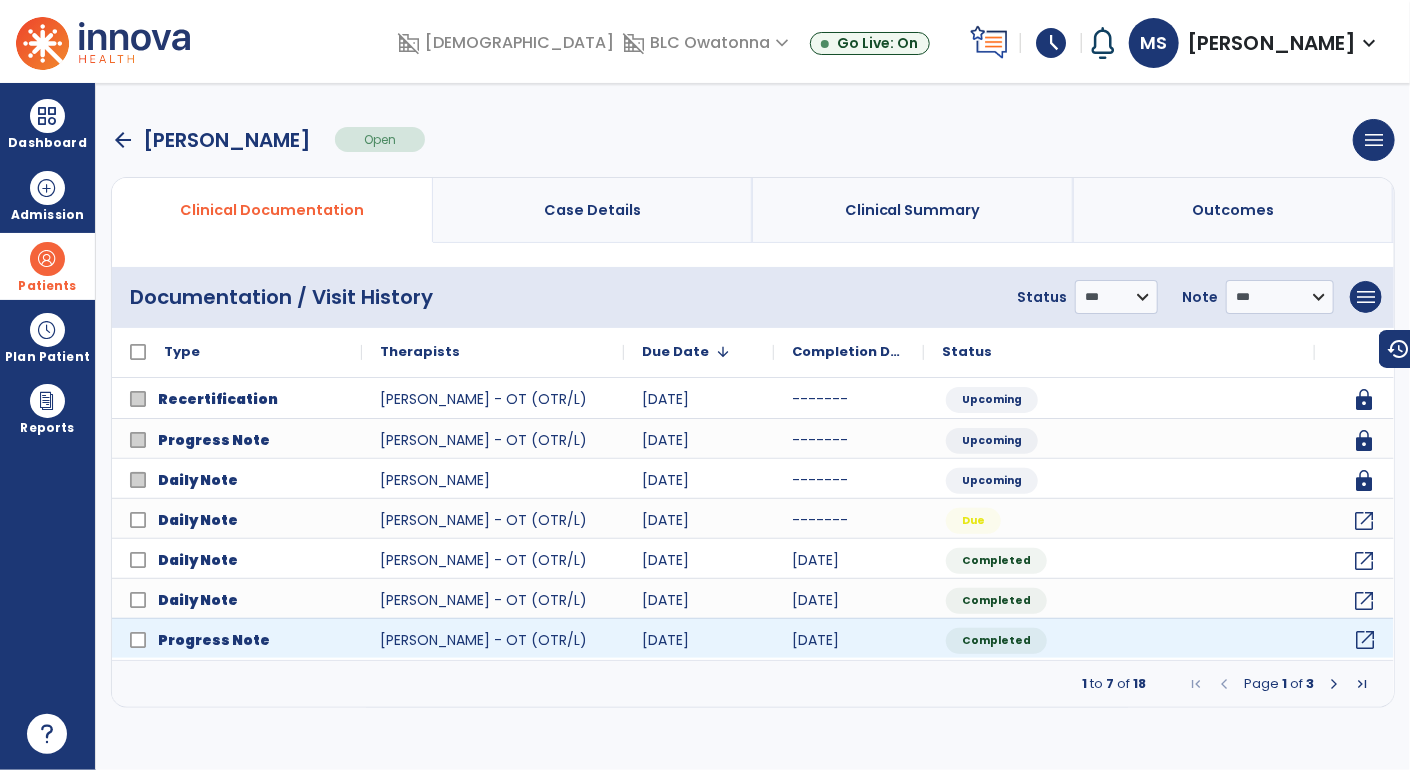 click on "open_in_new" 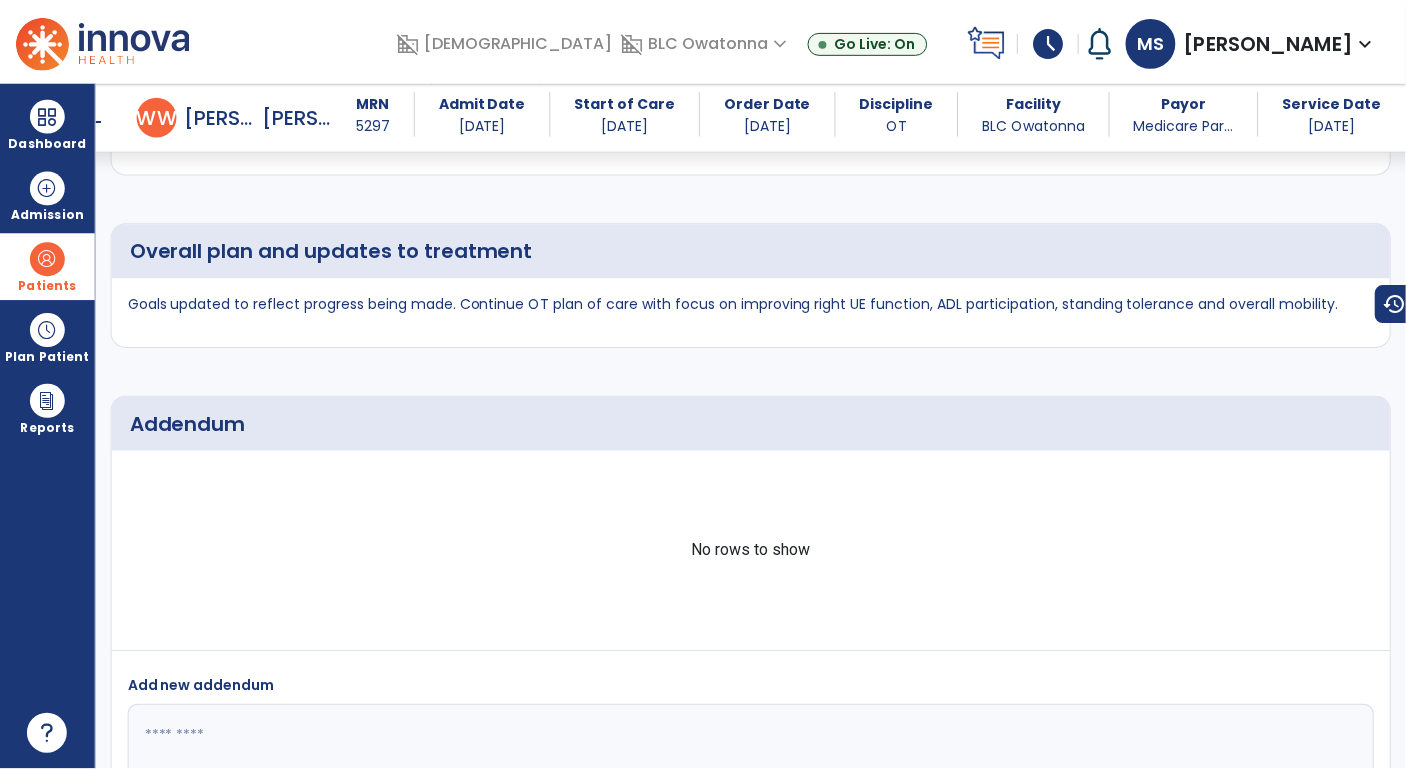scroll, scrollTop: 2696, scrollLeft: 0, axis: vertical 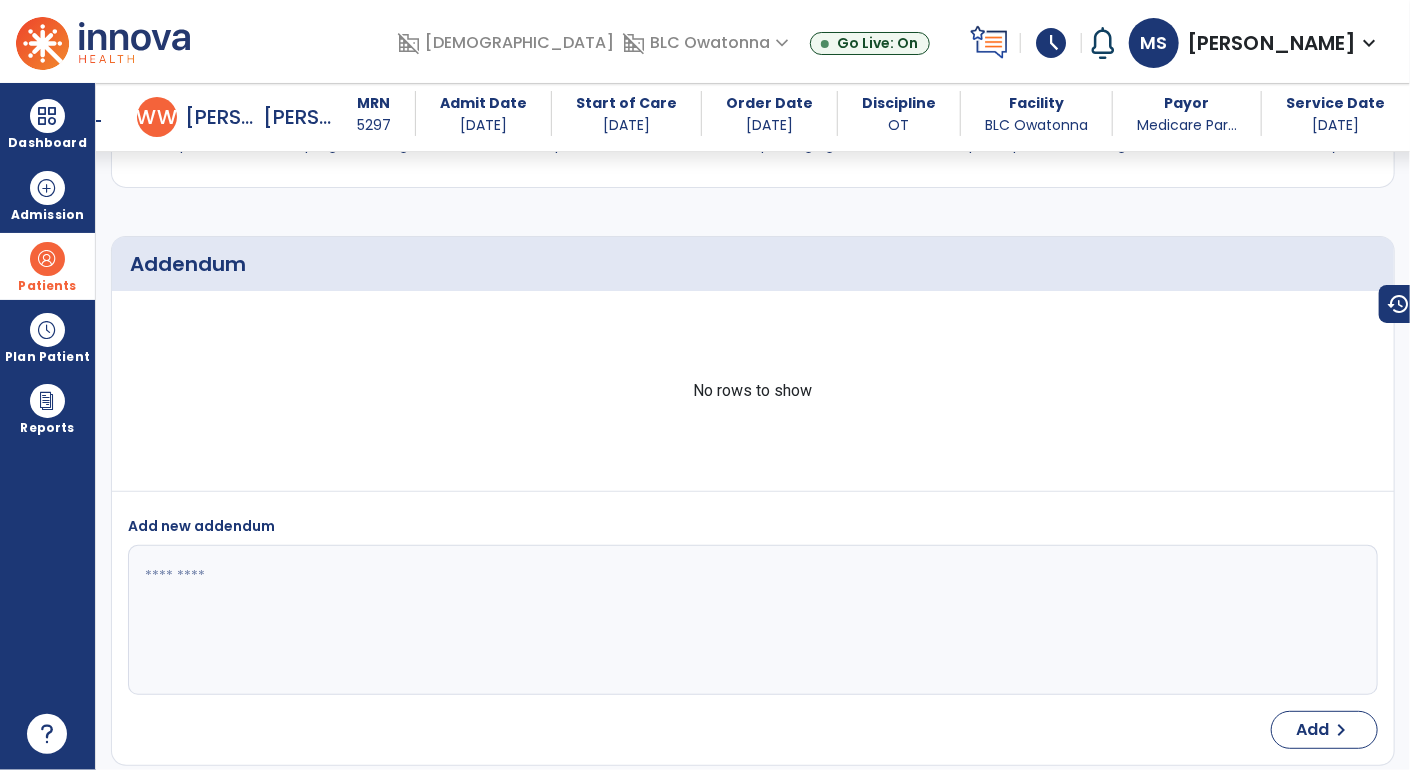click at bounding box center [751, 620] 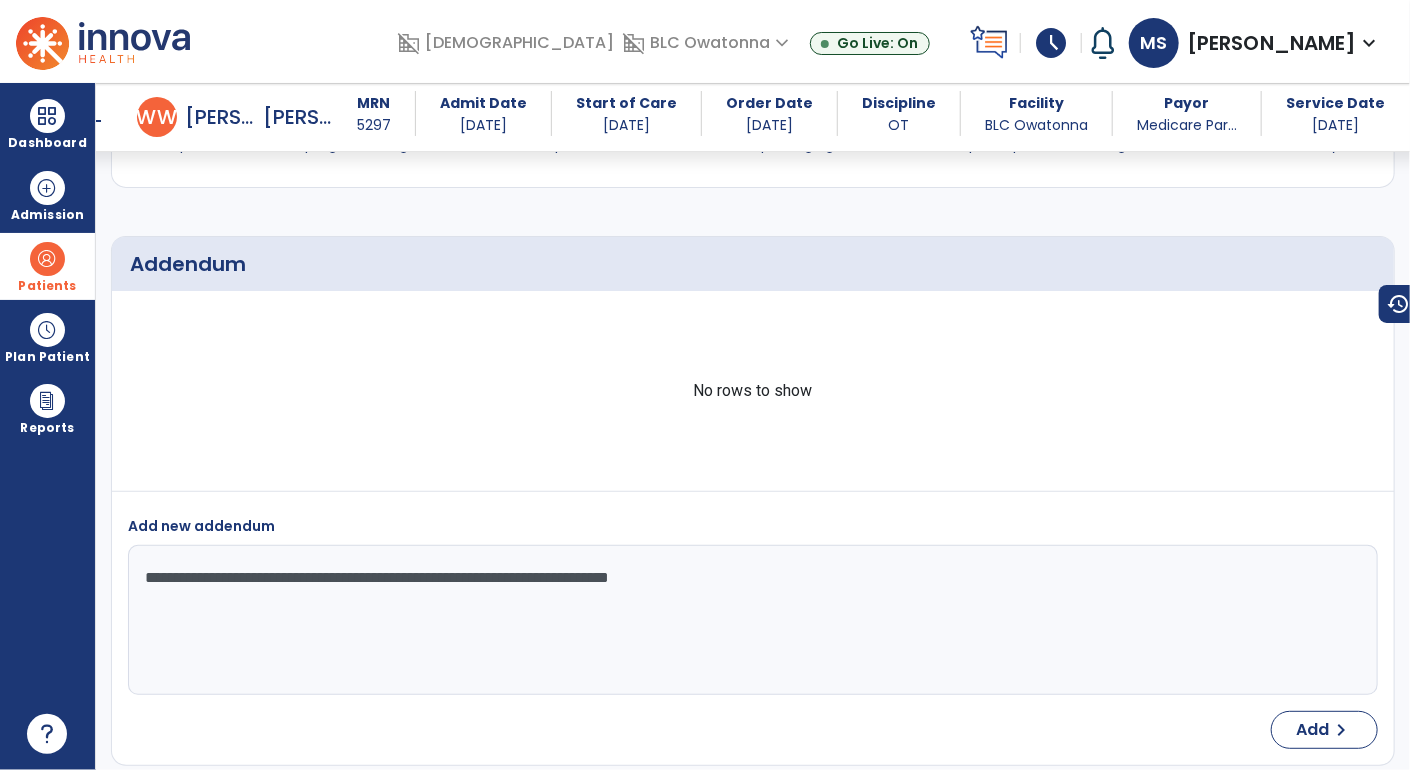 click on "**********" at bounding box center [751, 620] 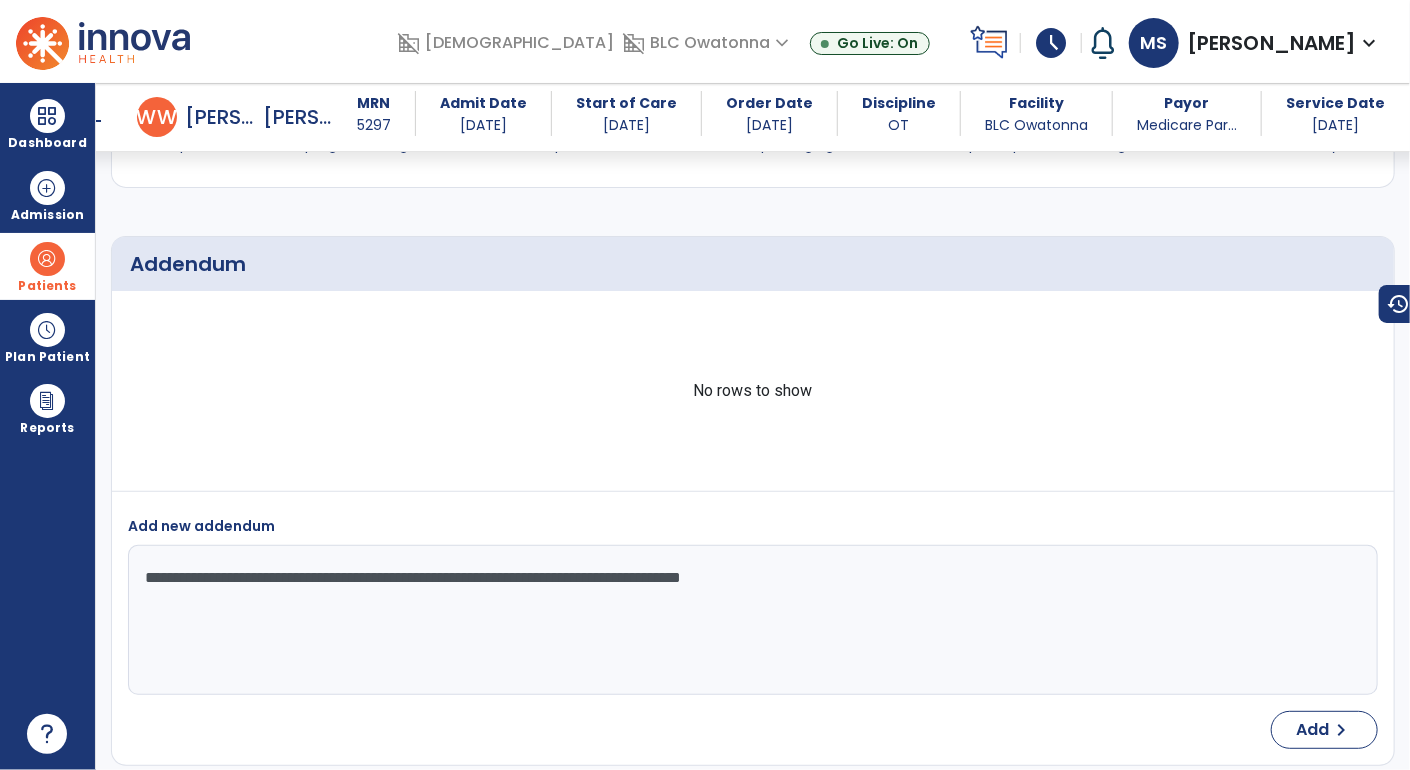 click on "**********" at bounding box center (751, 620) 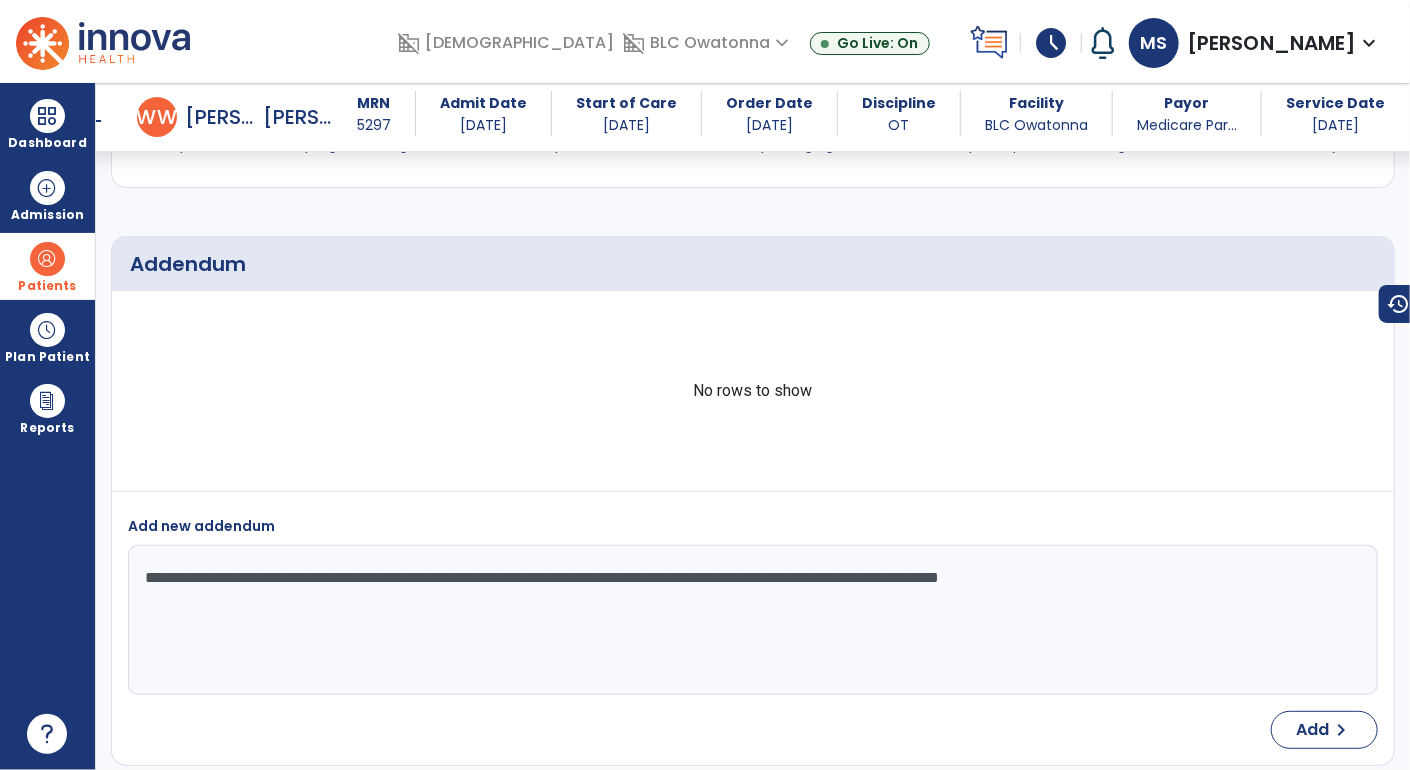 drag, startPoint x: 1245, startPoint y: 537, endPoint x: 89, endPoint y: 453, distance: 1159.0479 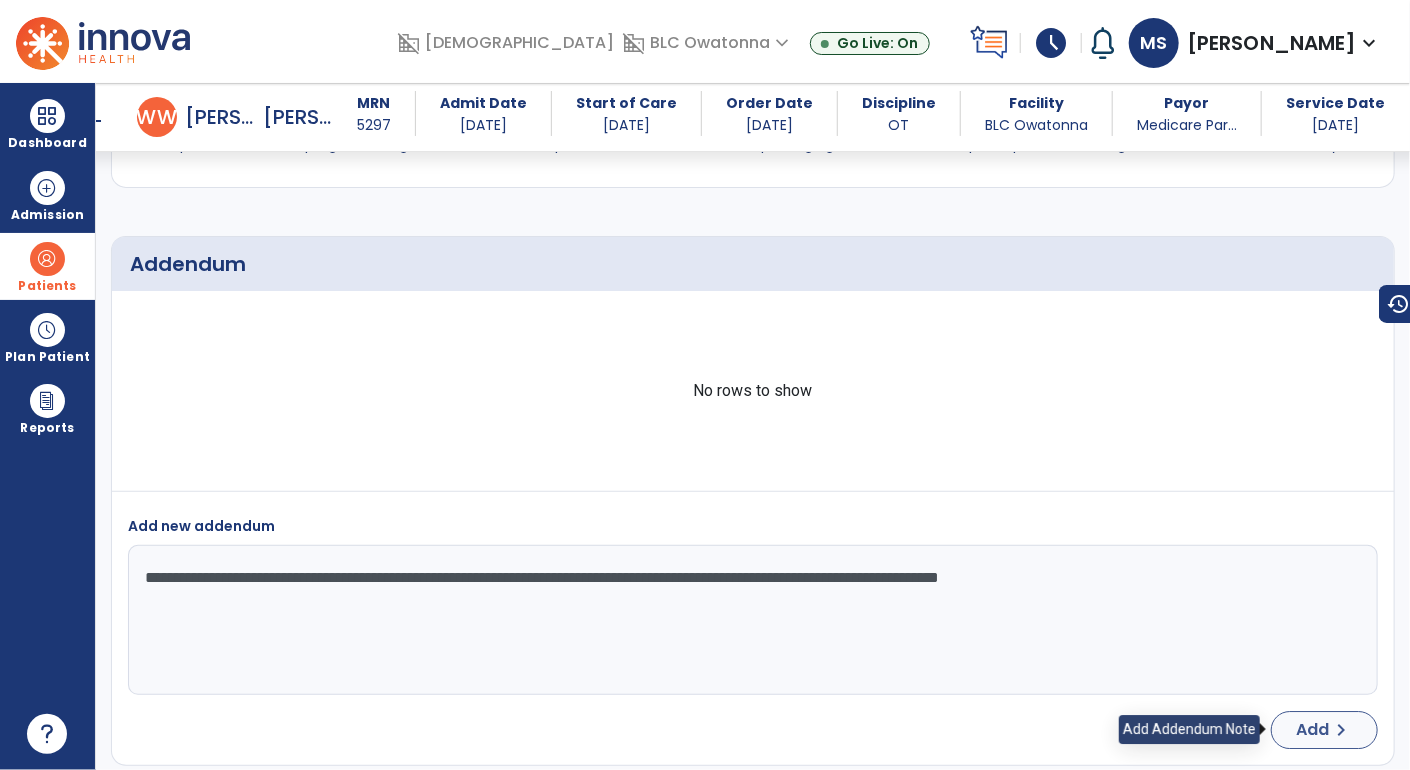 type on "**********" 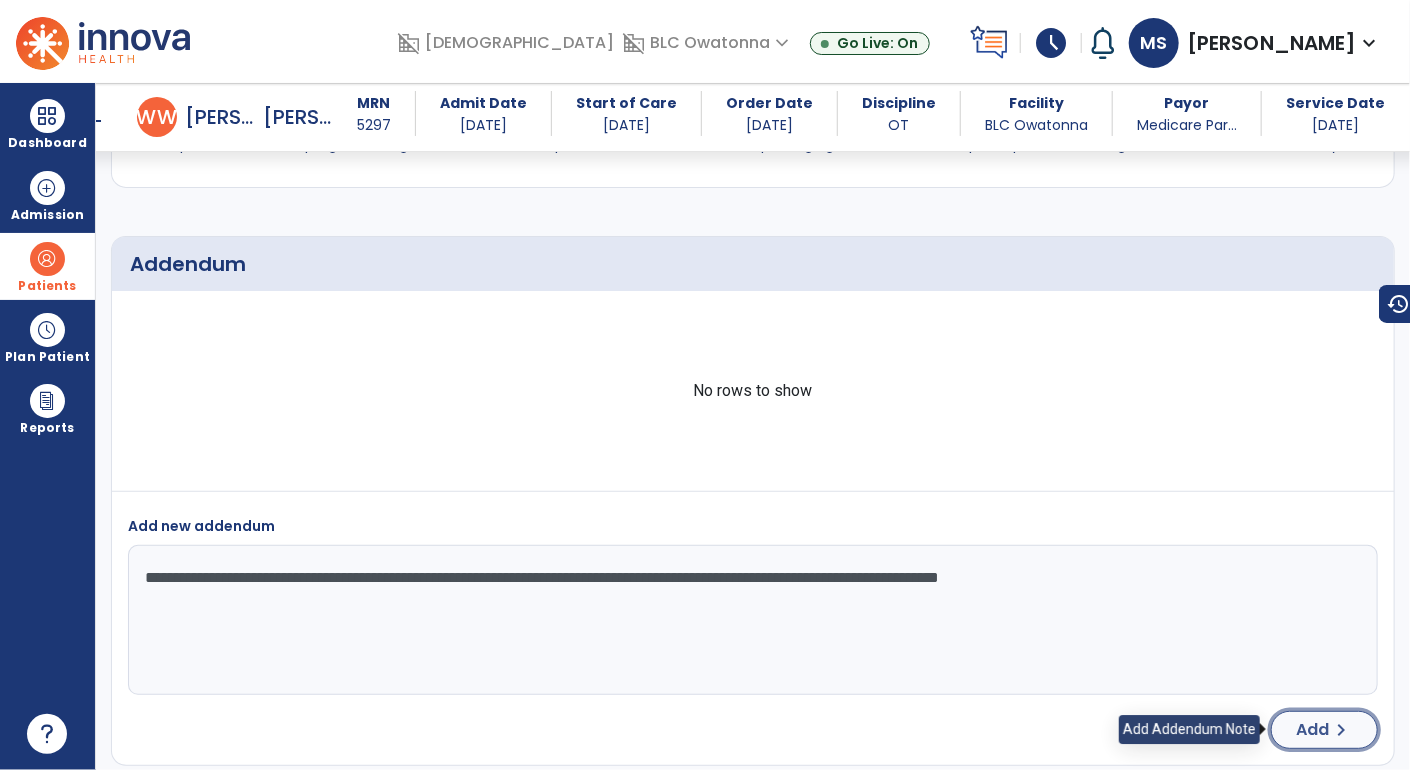 click on "chevron_right" at bounding box center [1341, 730] 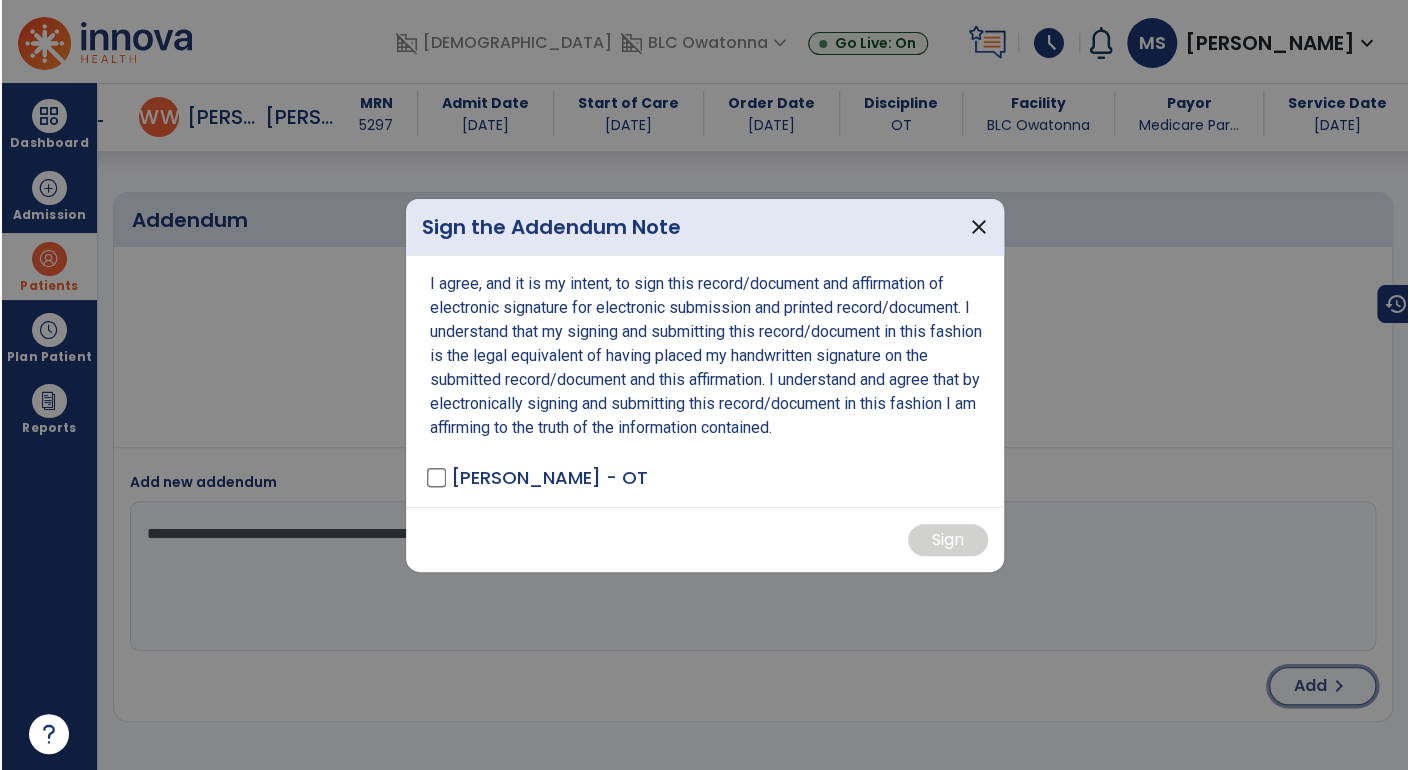scroll, scrollTop: 2744, scrollLeft: 0, axis: vertical 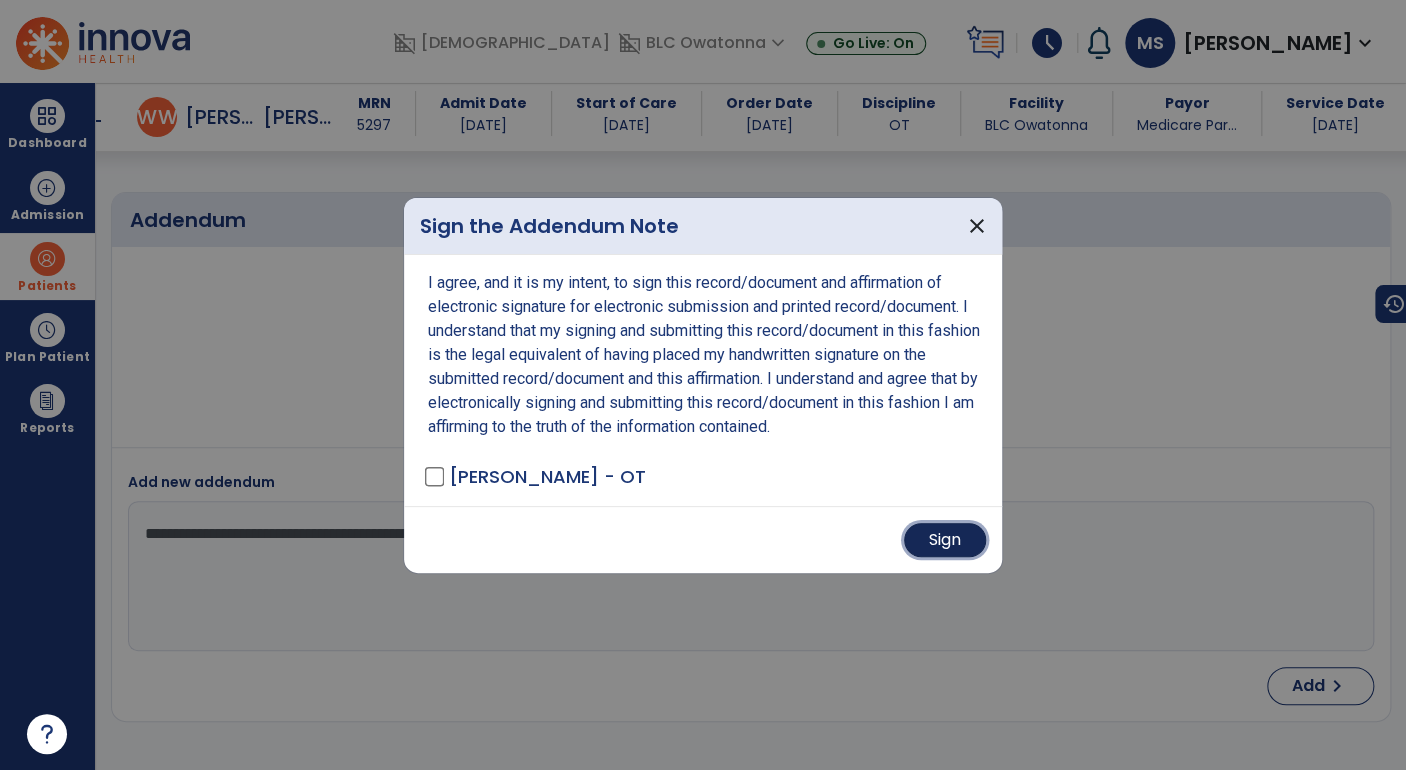 click on "Sign" at bounding box center (945, 540) 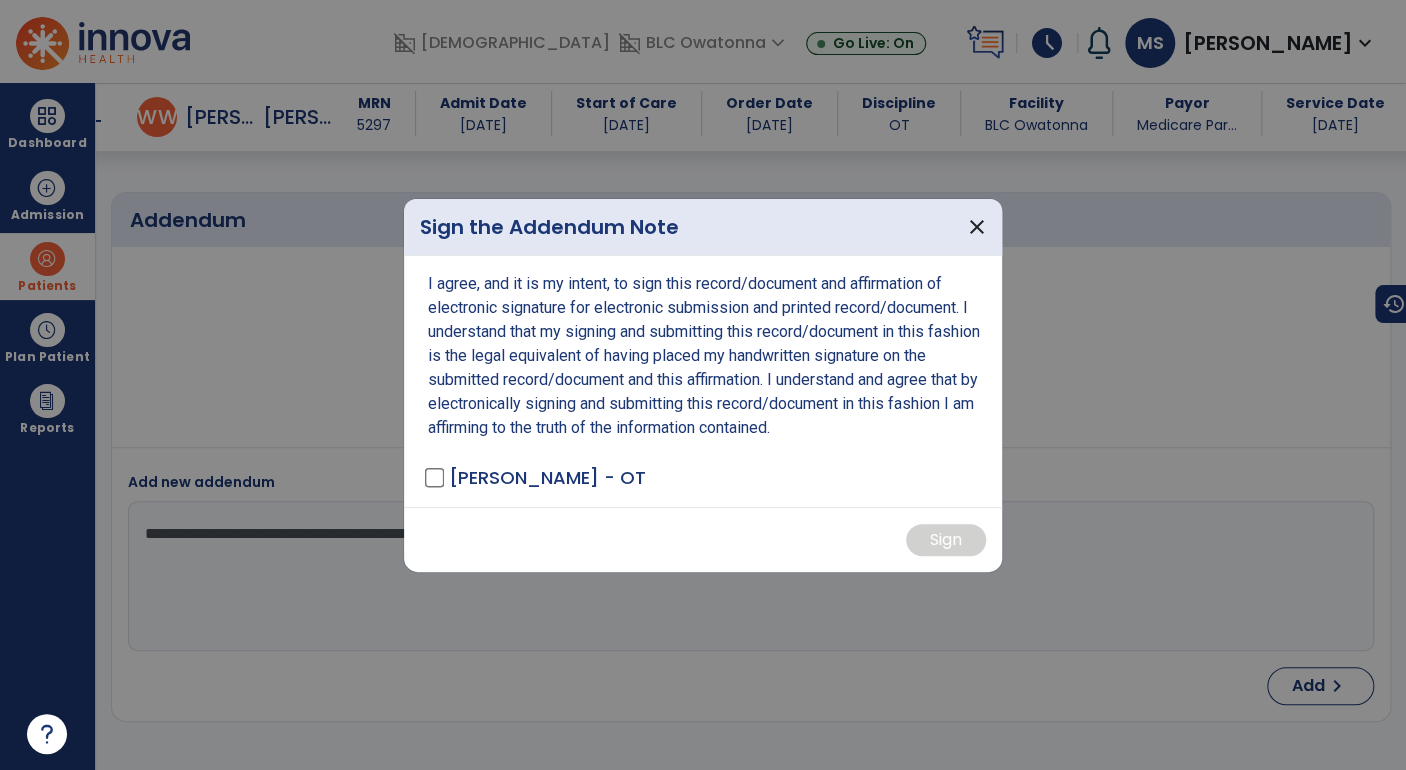 type 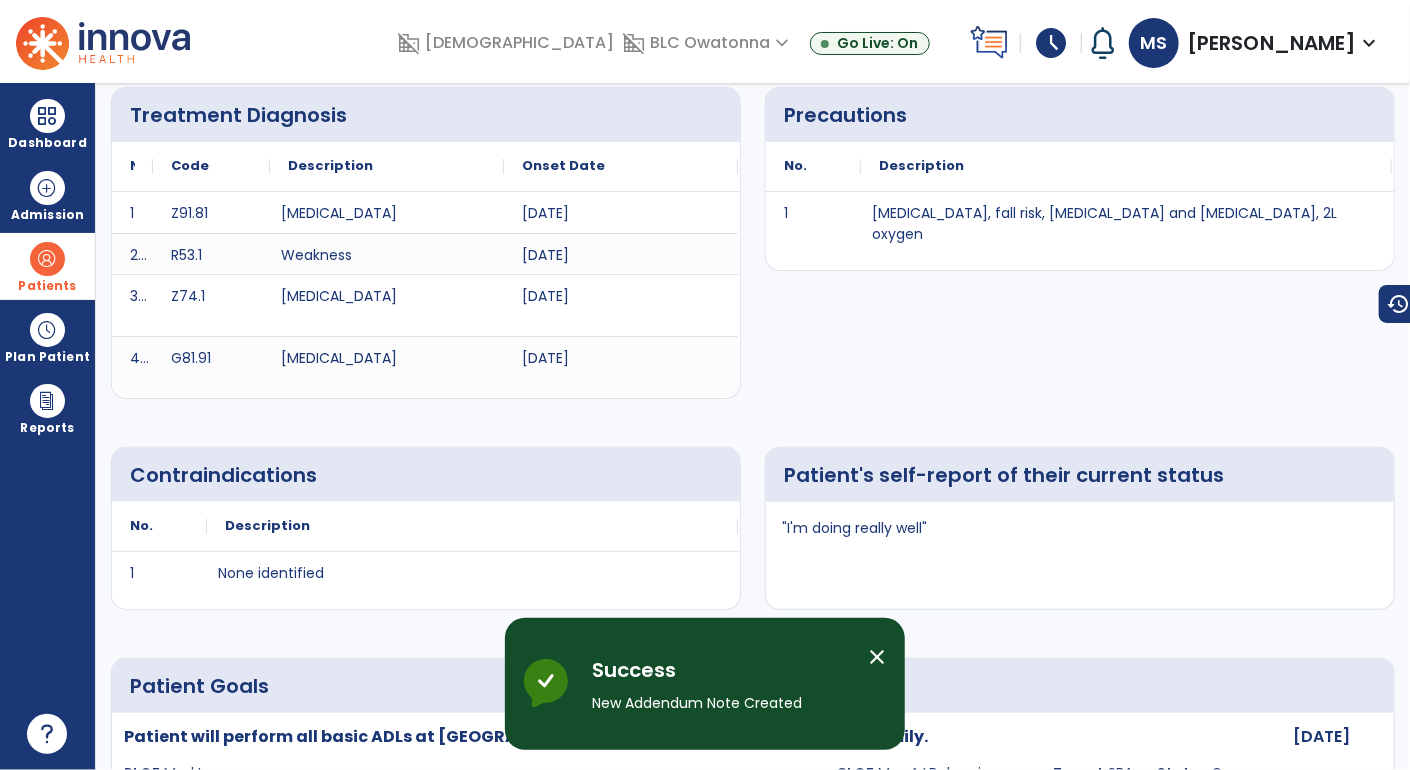 scroll, scrollTop: 0, scrollLeft: 0, axis: both 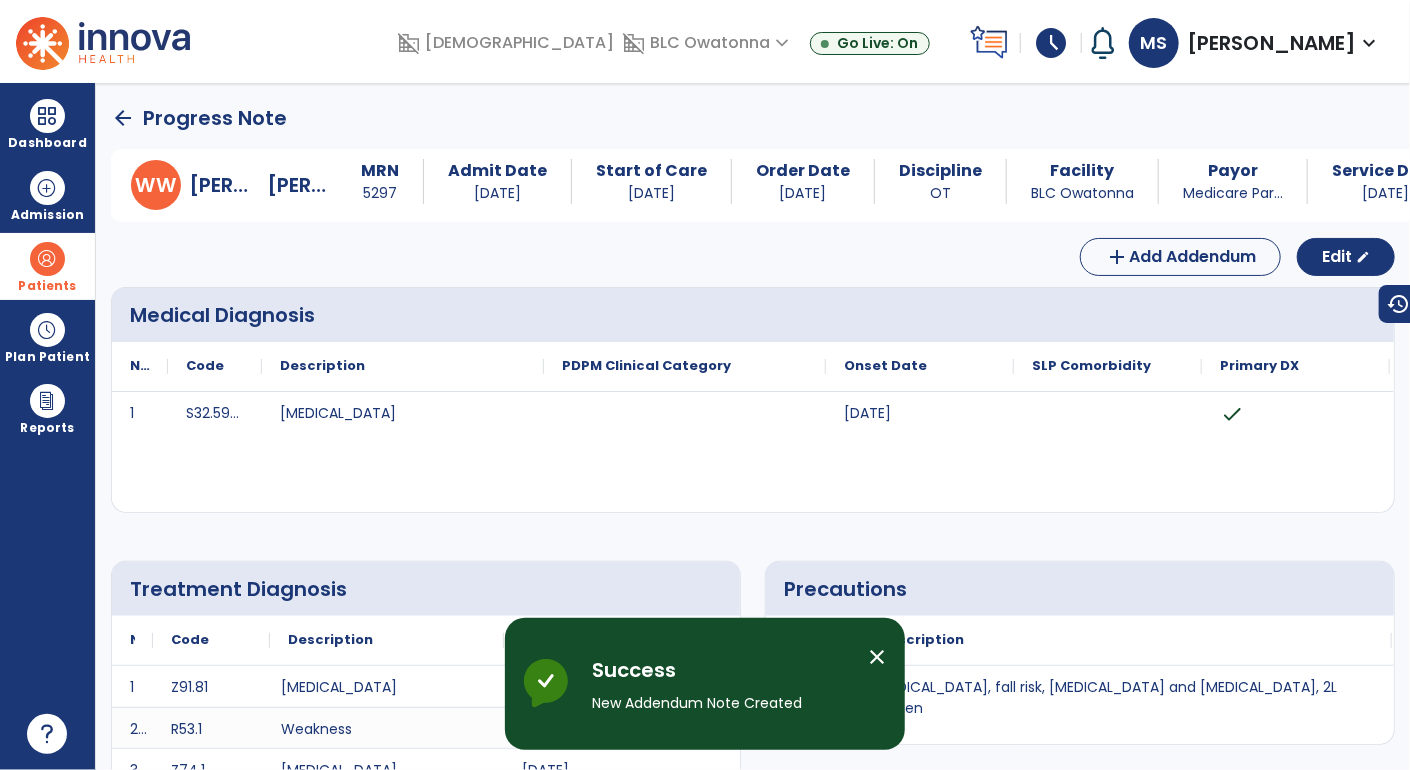 click on "arrow_back" 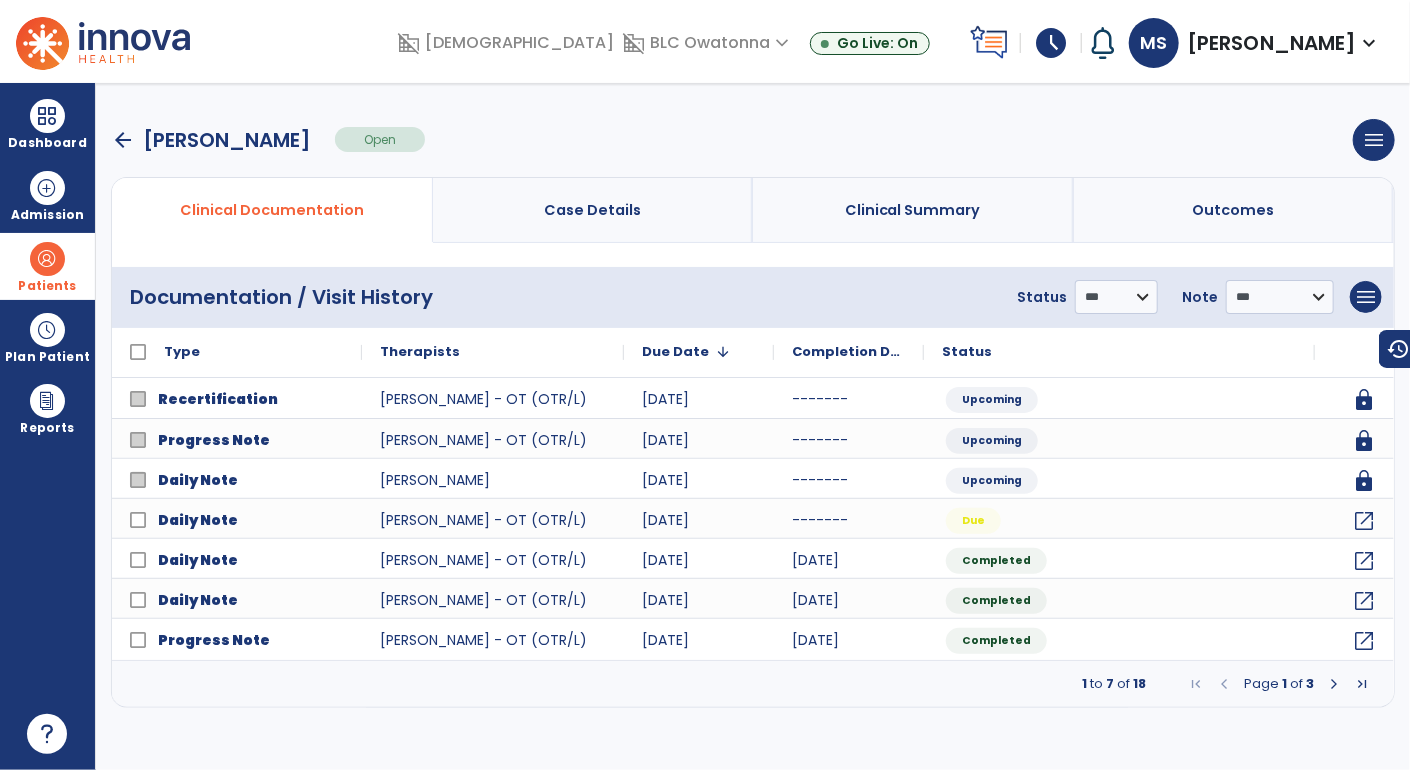 click at bounding box center (47, 259) 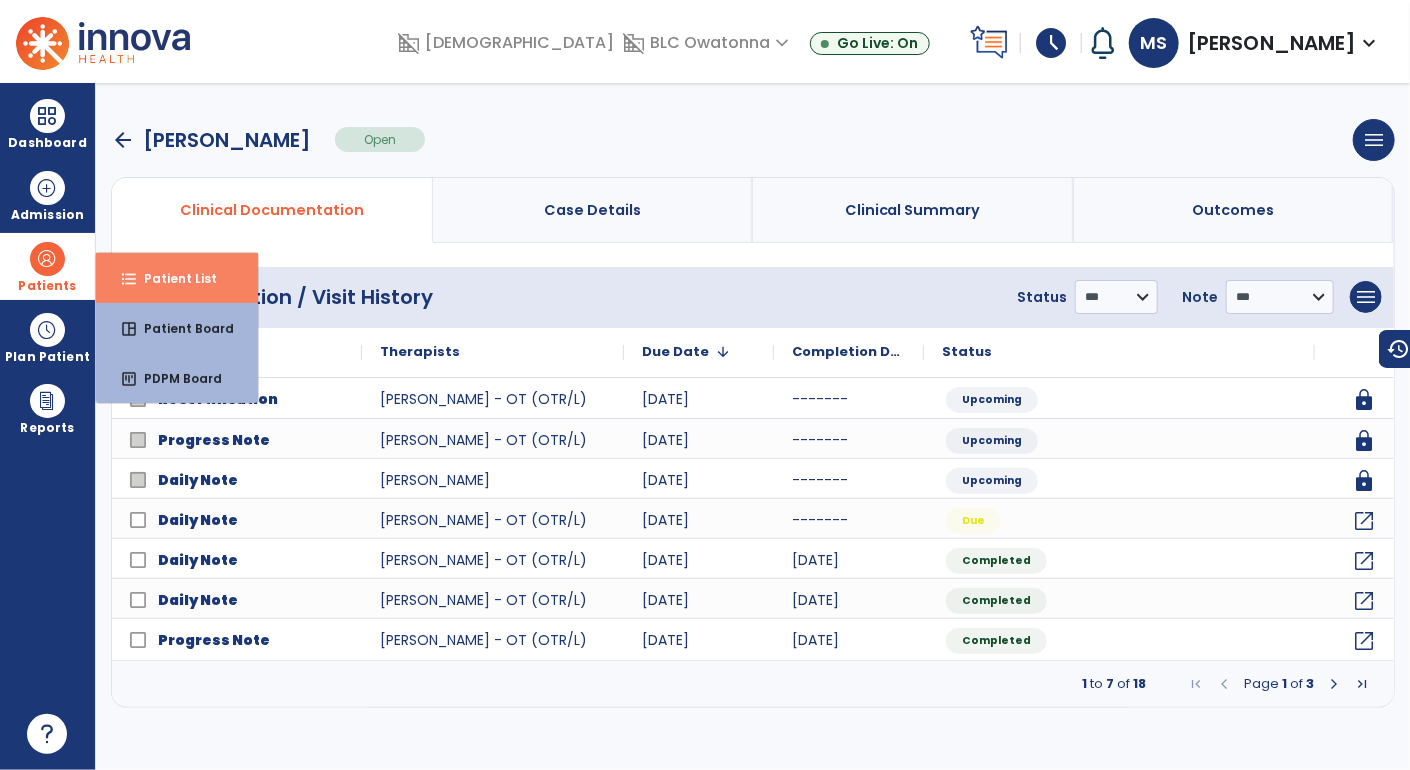 click on "format_list_bulleted  Patient List" at bounding box center (177, 278) 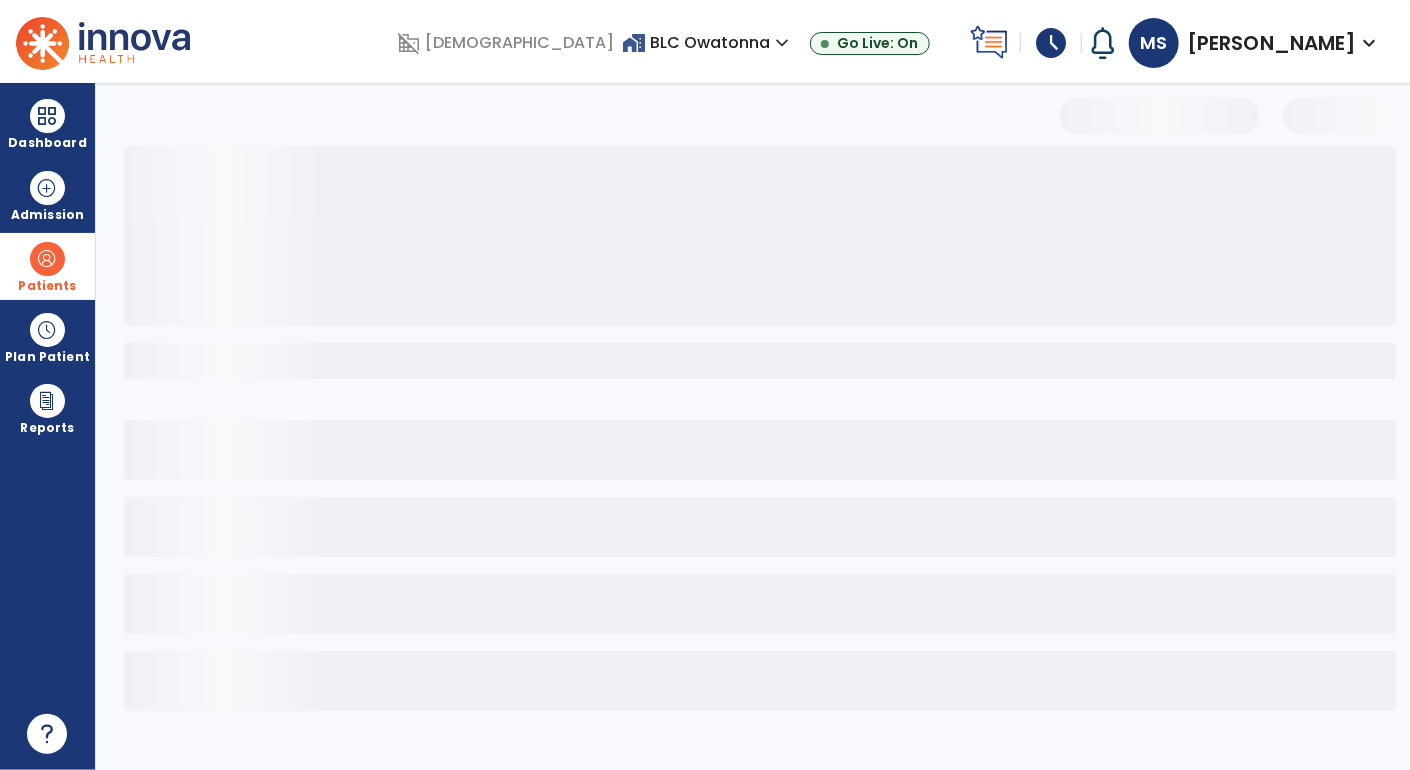 select on "***" 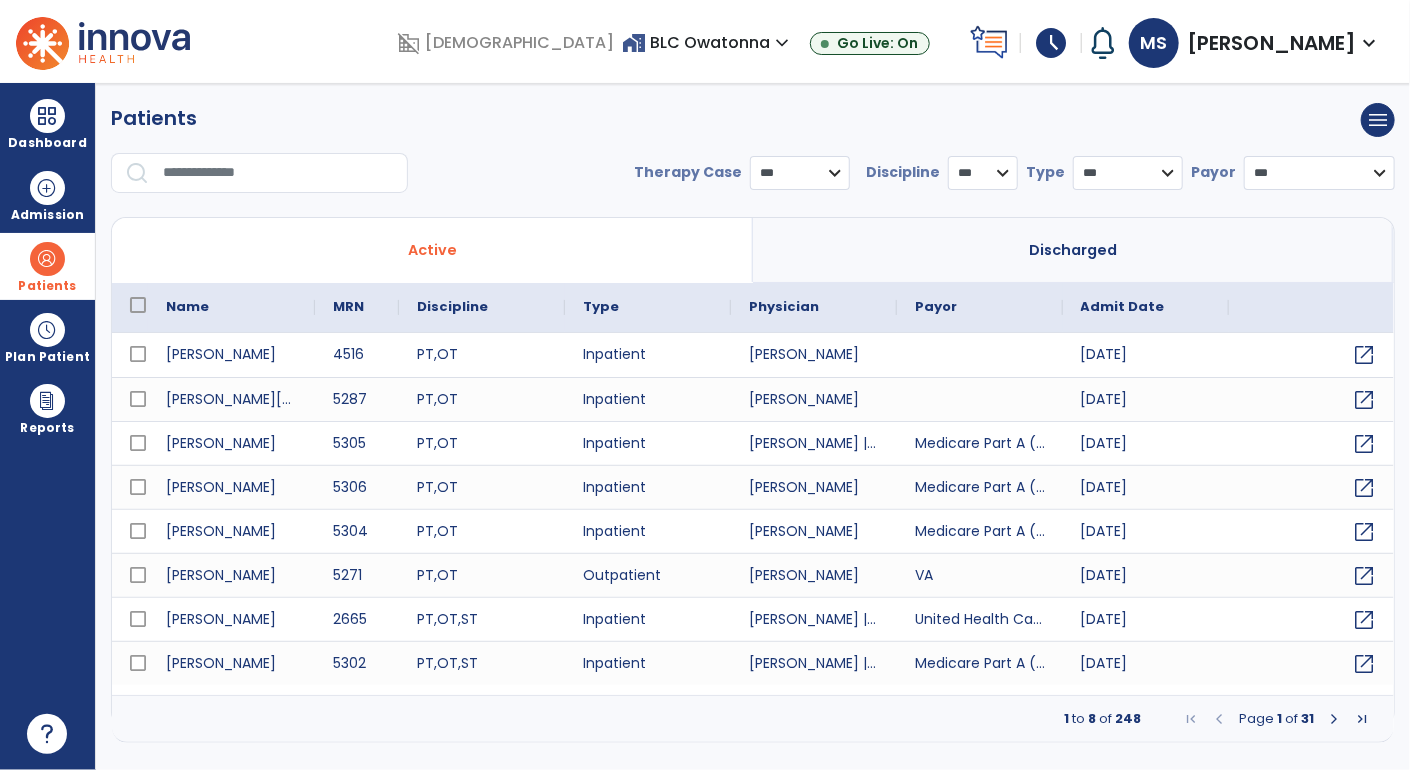 click at bounding box center [278, 173] 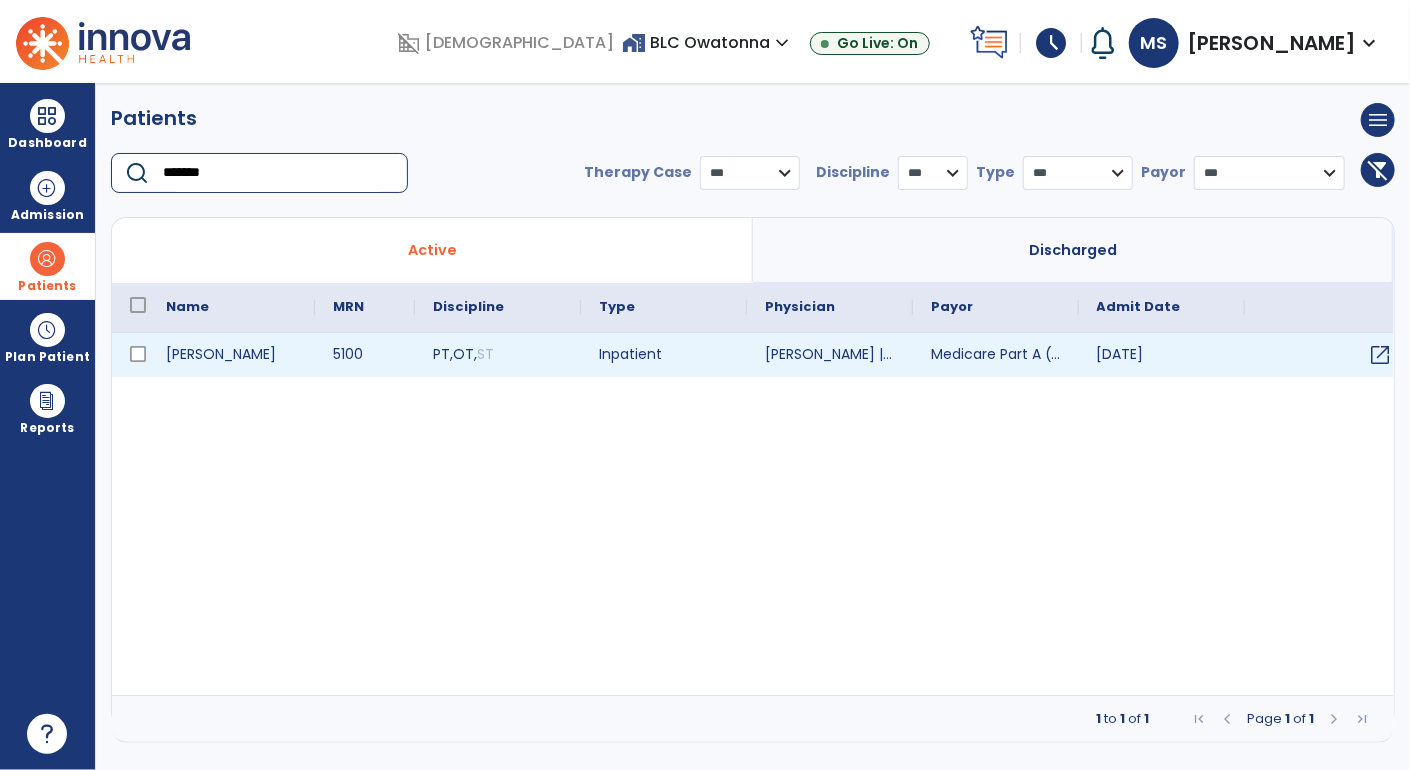 type on "*******" 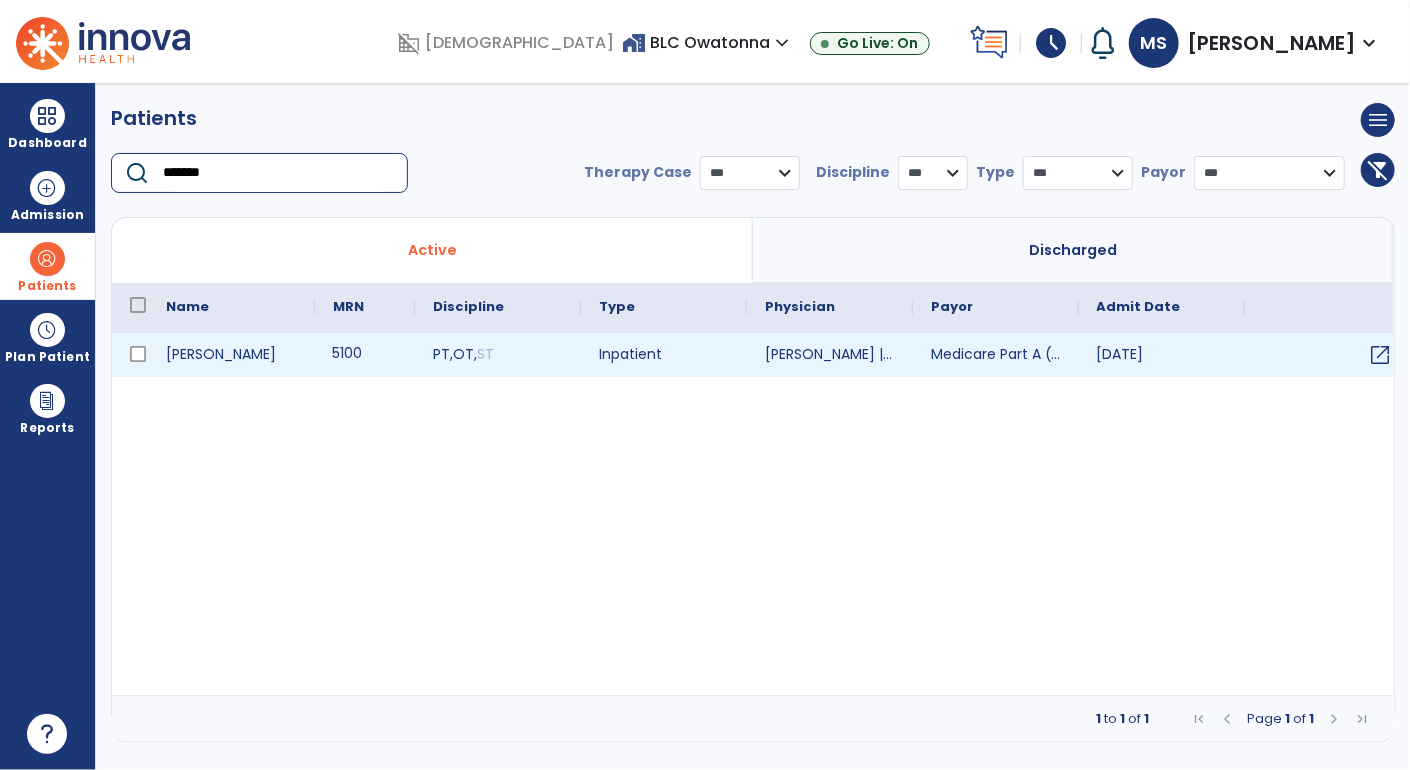 click on "5100" at bounding box center [365, 355] 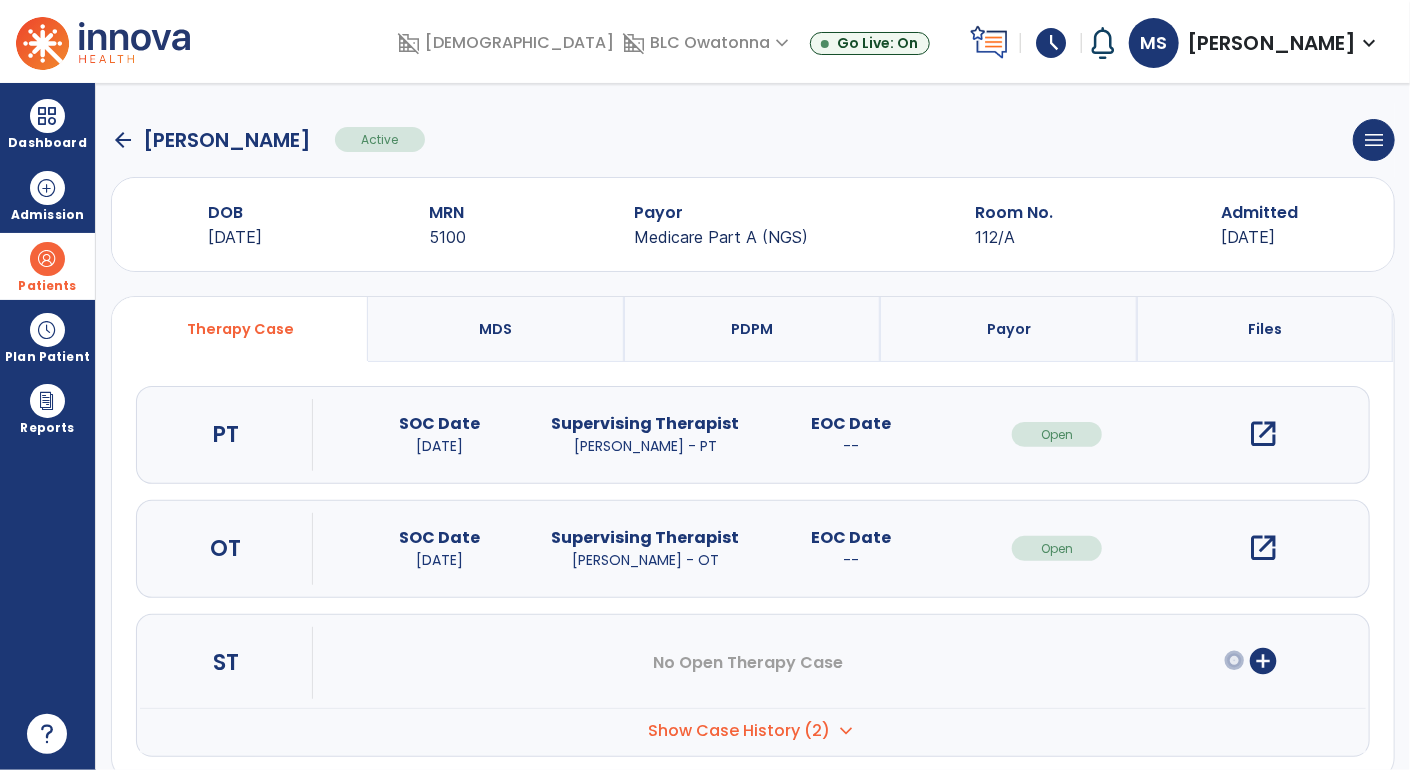 click on "open_in_new" at bounding box center (1263, 548) 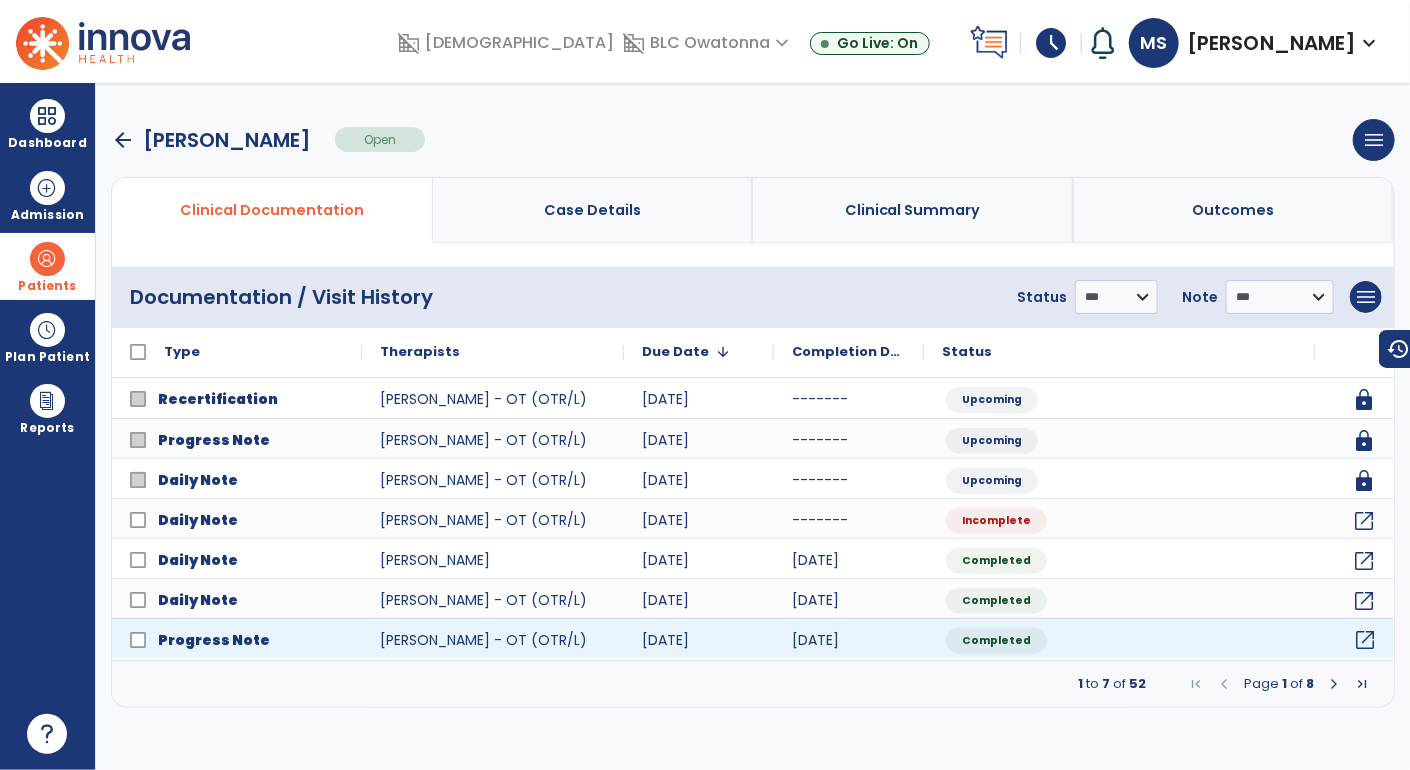 click on "open_in_new" 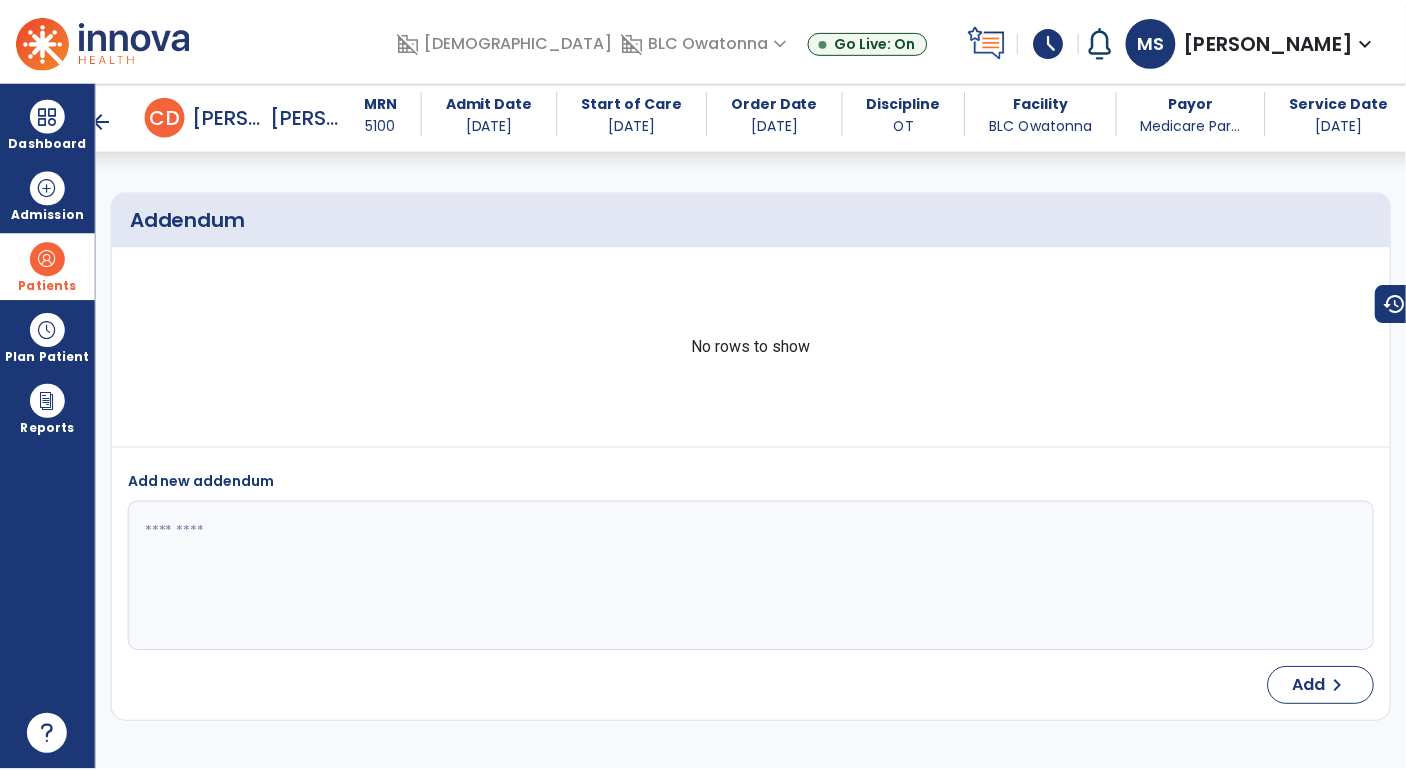 scroll, scrollTop: 4215, scrollLeft: 0, axis: vertical 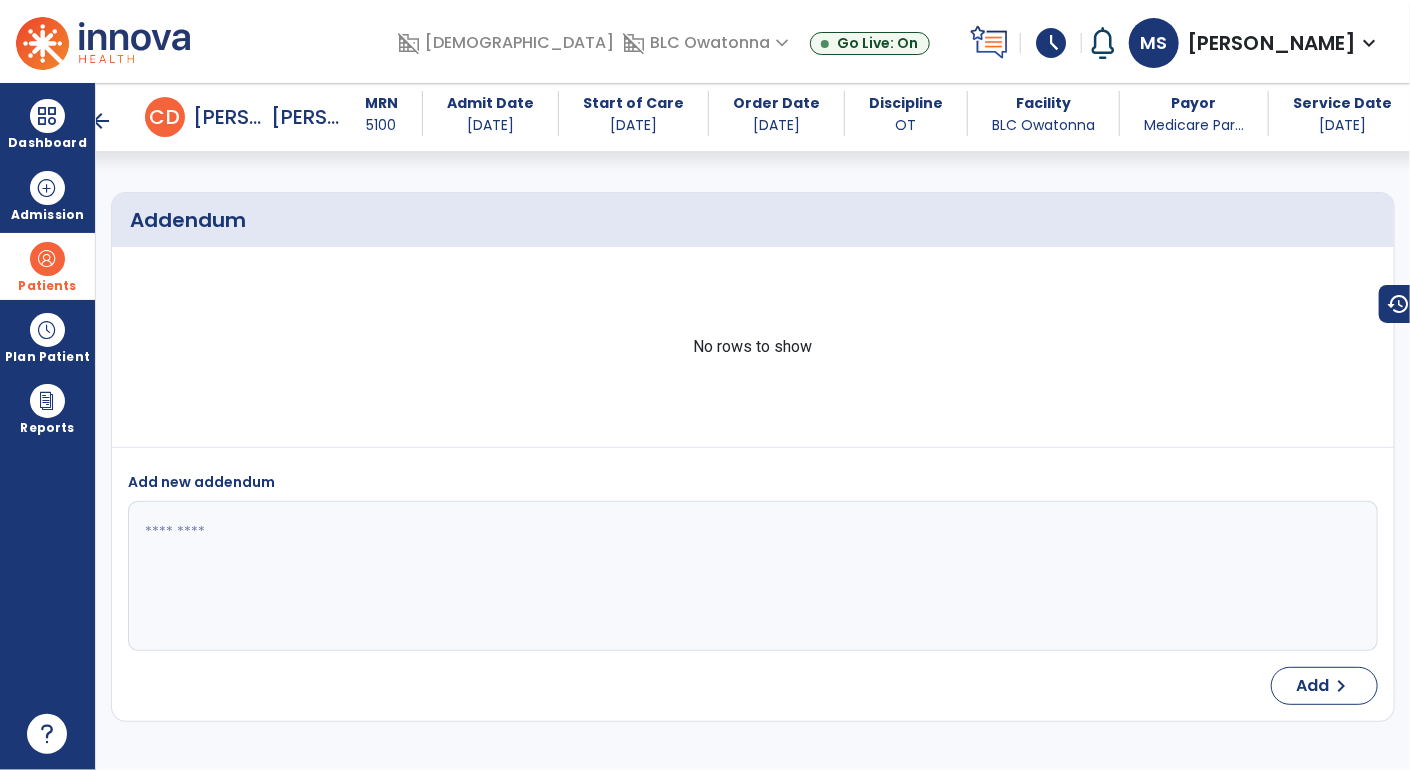click at bounding box center (751, 576) 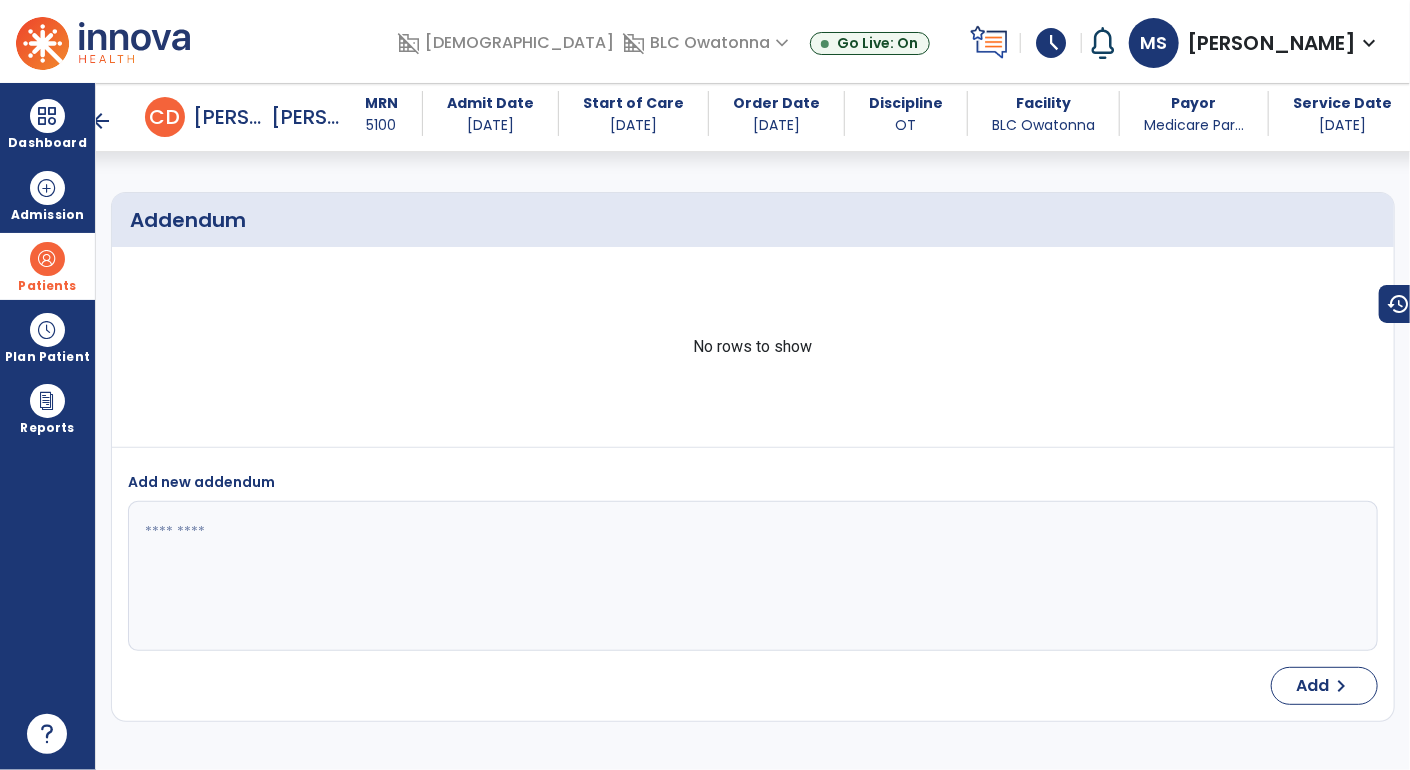 paste on "**********" 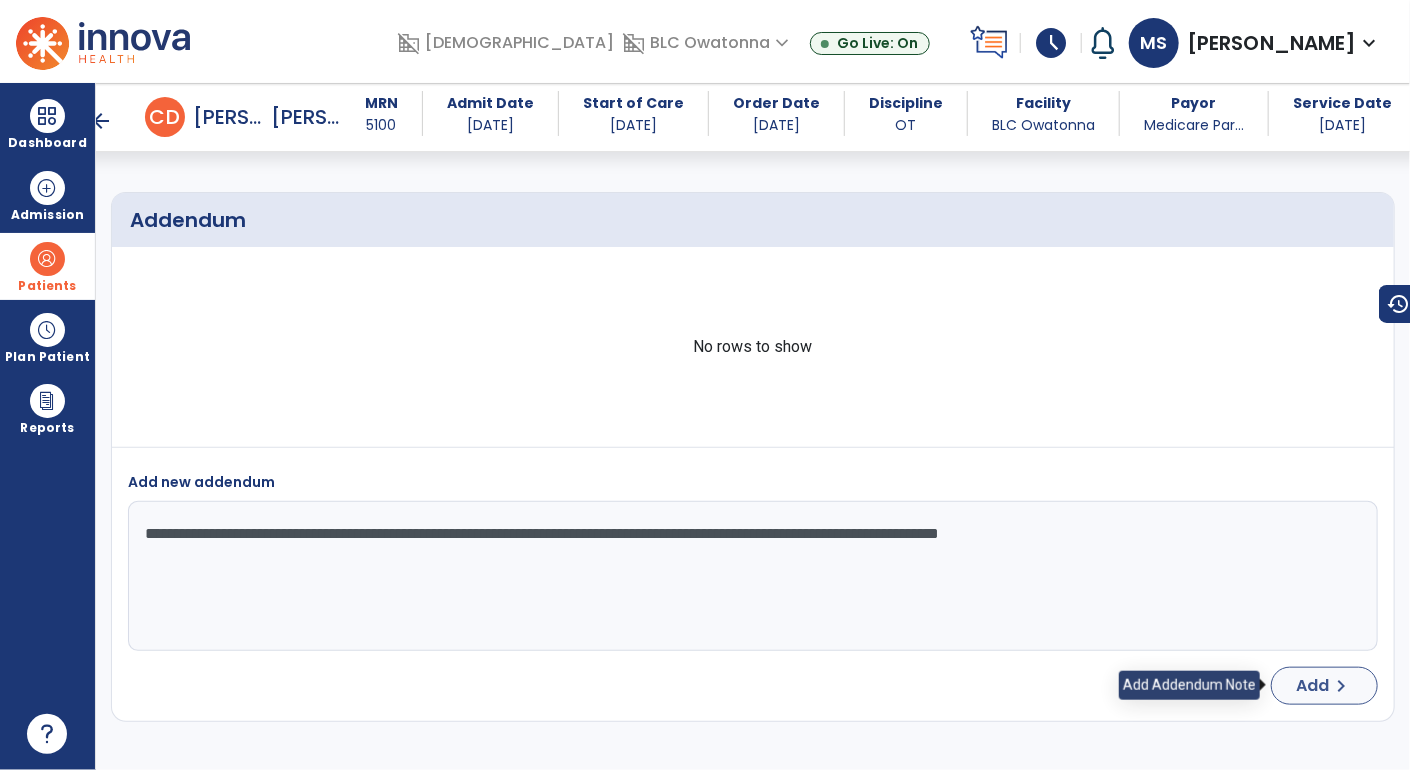 type on "**********" 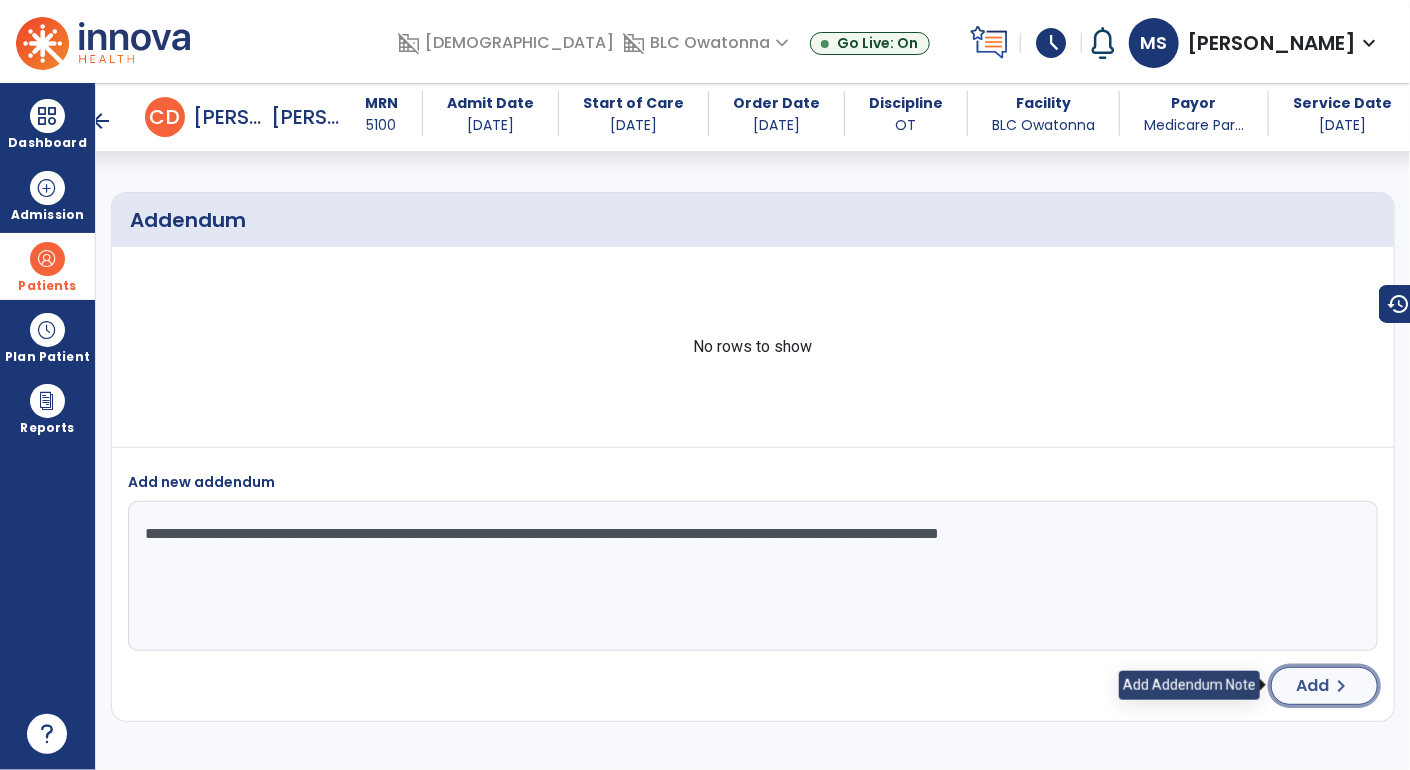 click on "Add" at bounding box center [1312, 686] 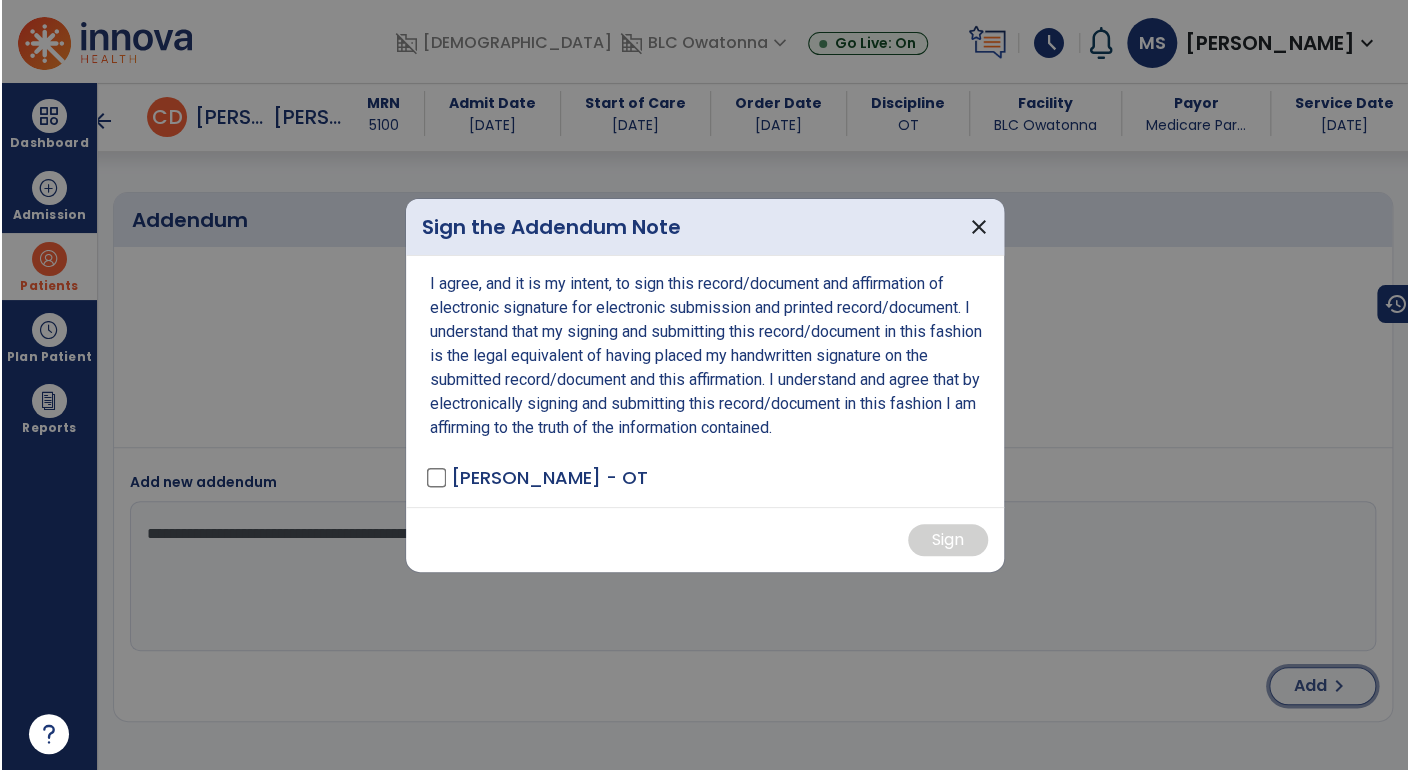 scroll, scrollTop: 4215, scrollLeft: 0, axis: vertical 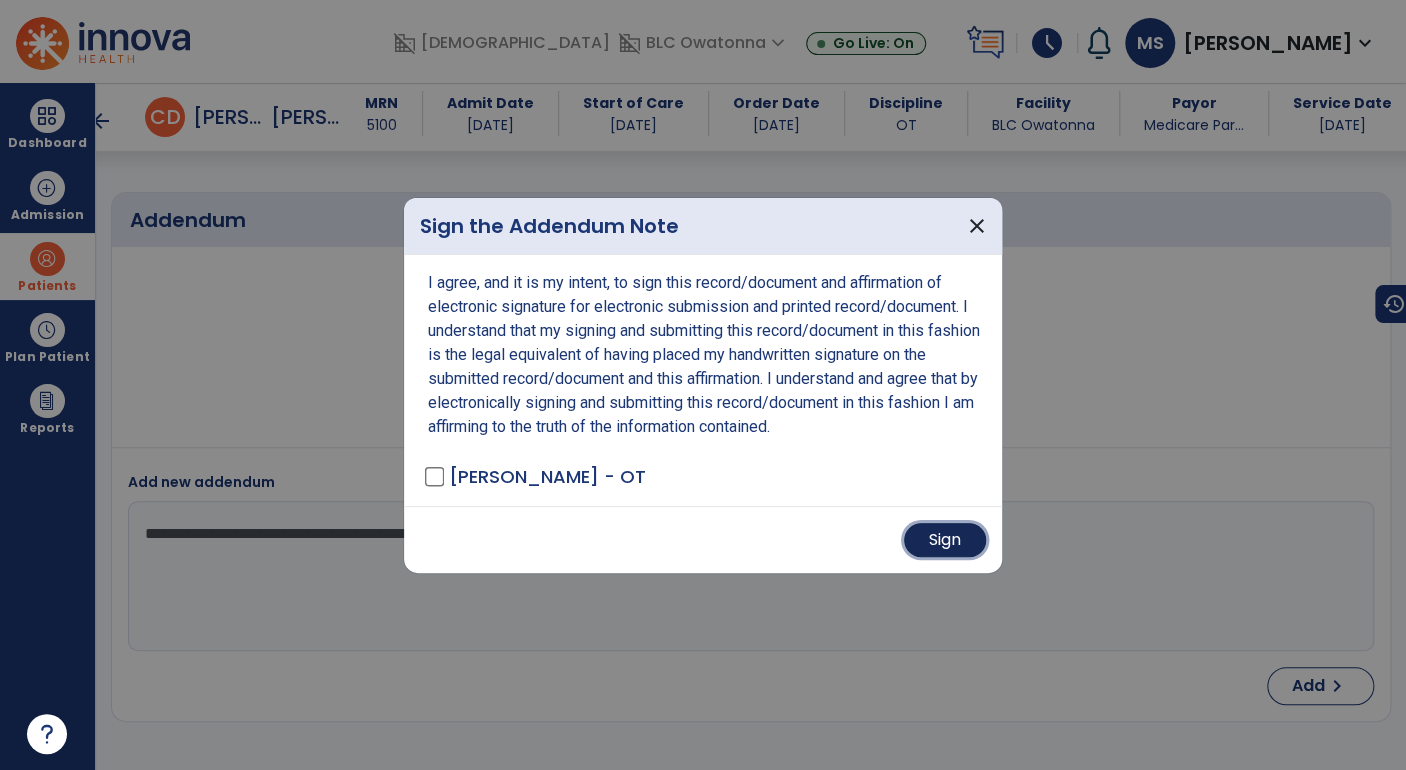 click on "Sign" at bounding box center (945, 540) 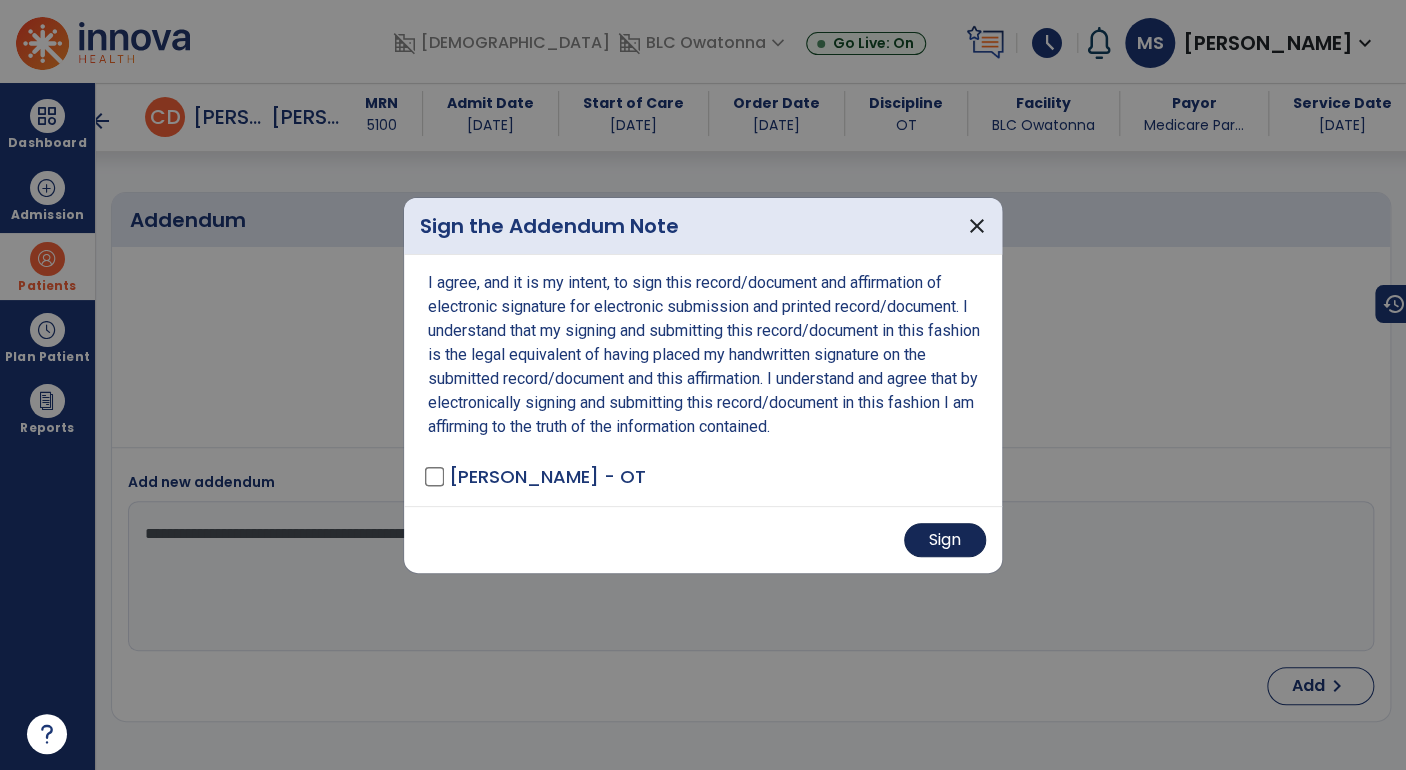 type 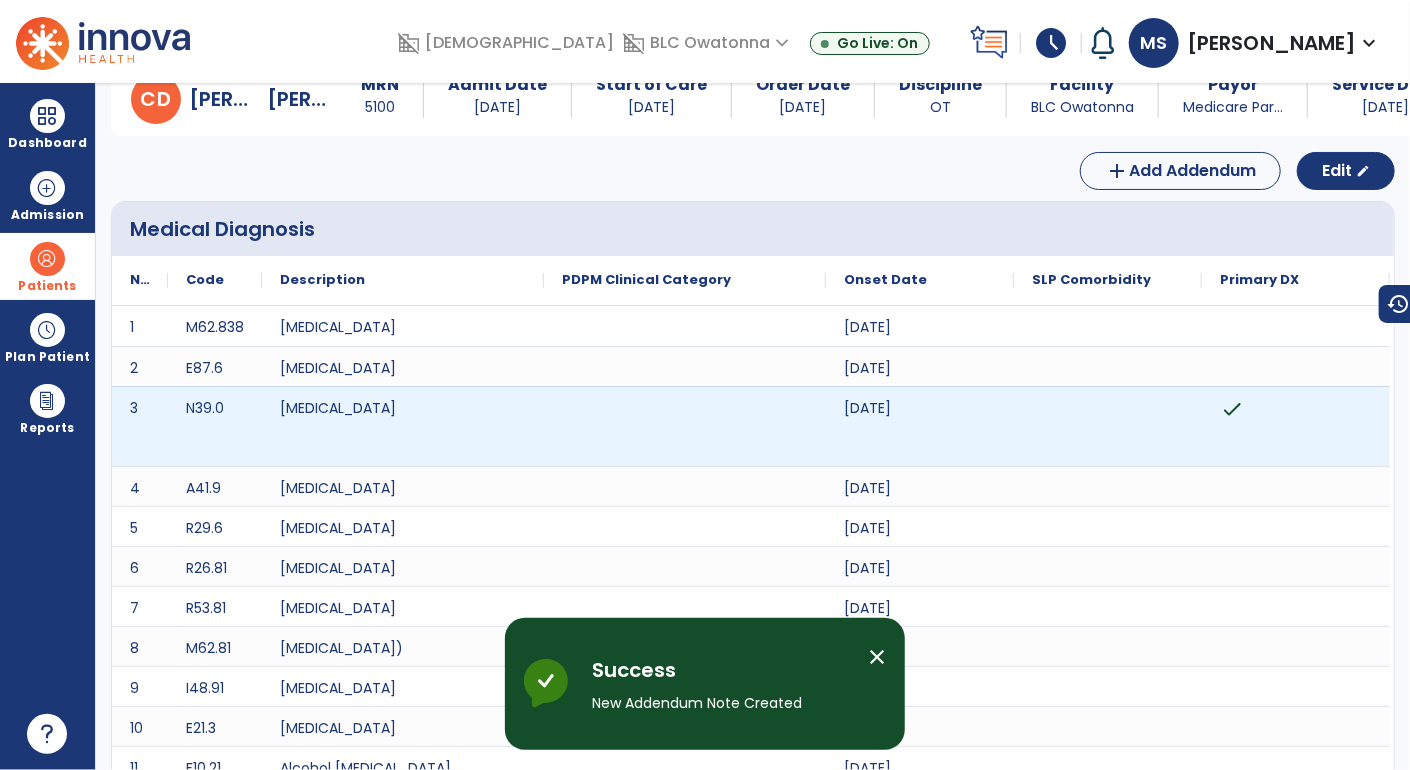 scroll, scrollTop: 0, scrollLeft: 0, axis: both 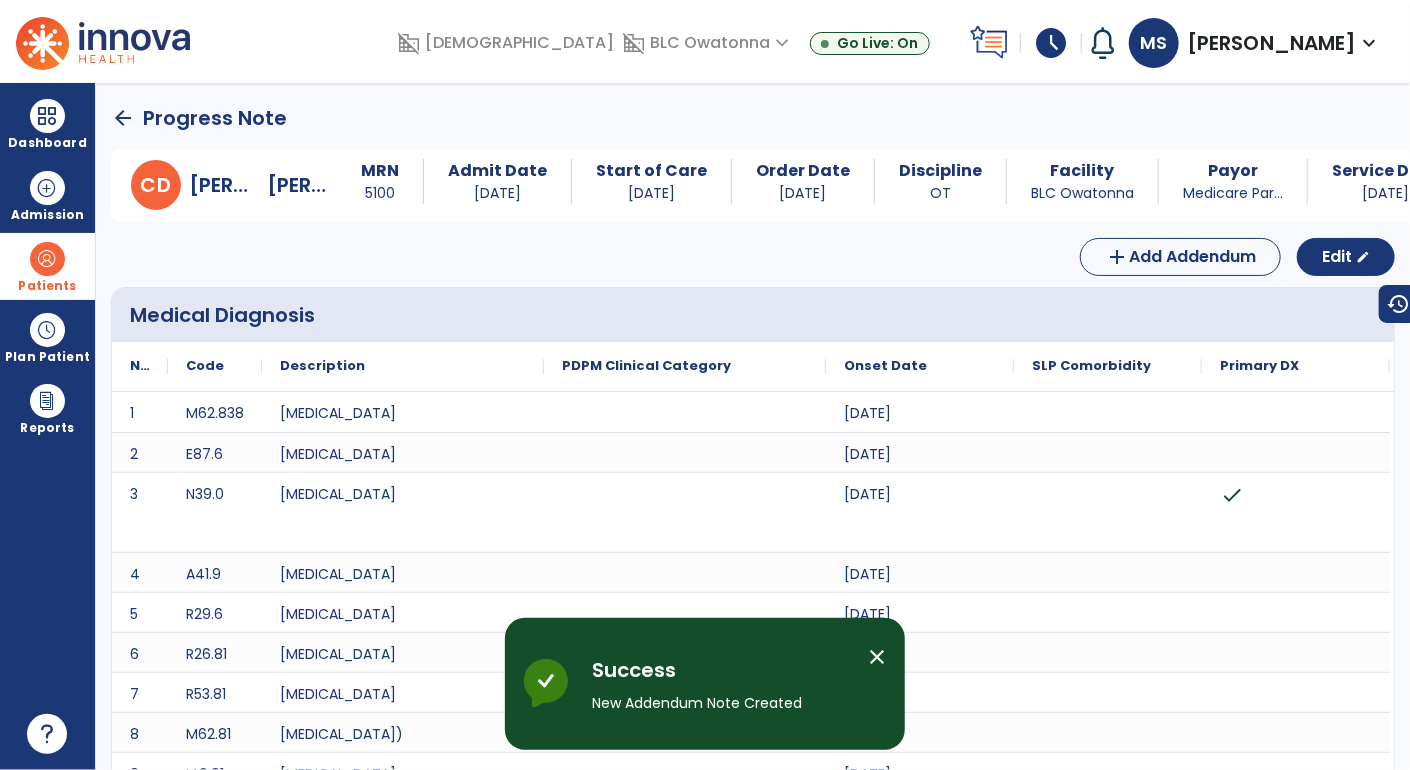 click on "arrow_back" 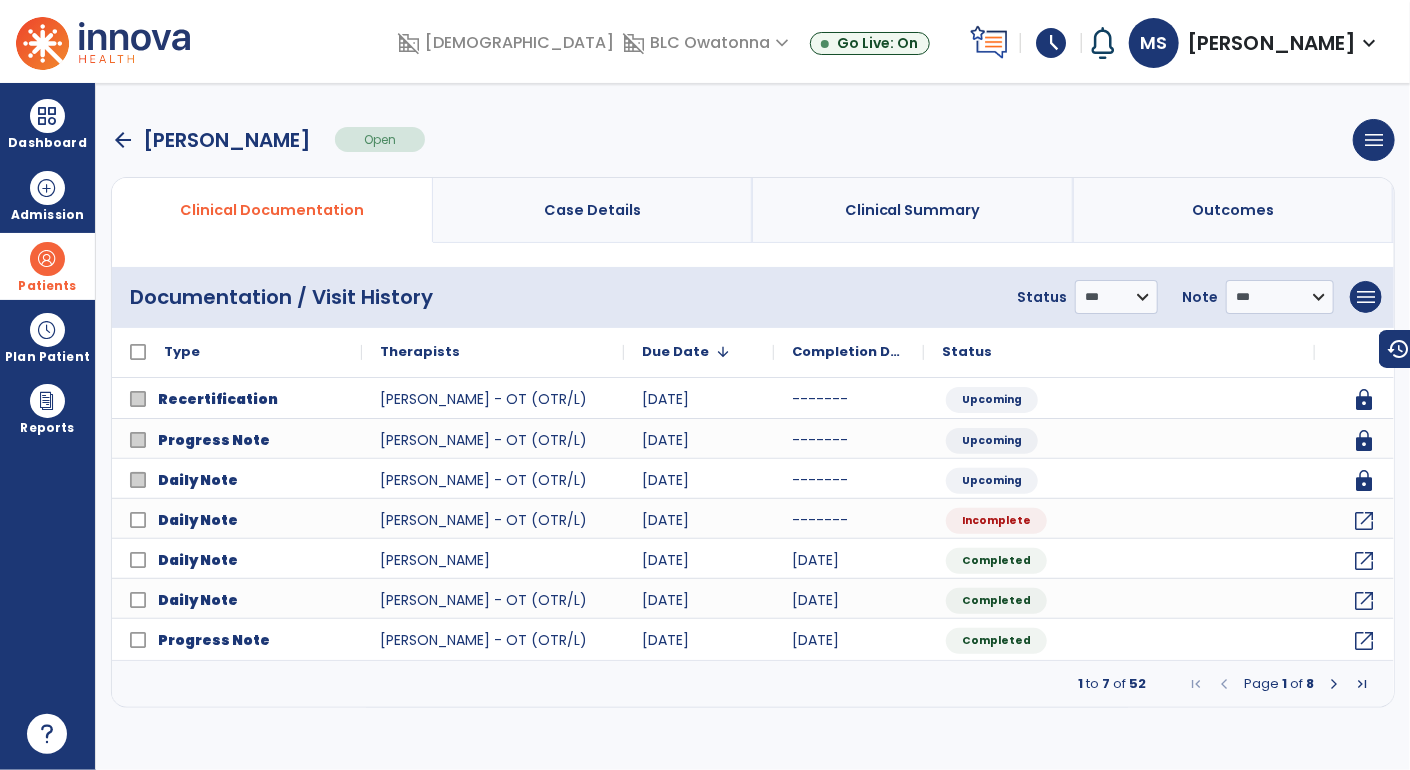 click on "arrow_back" at bounding box center (123, 140) 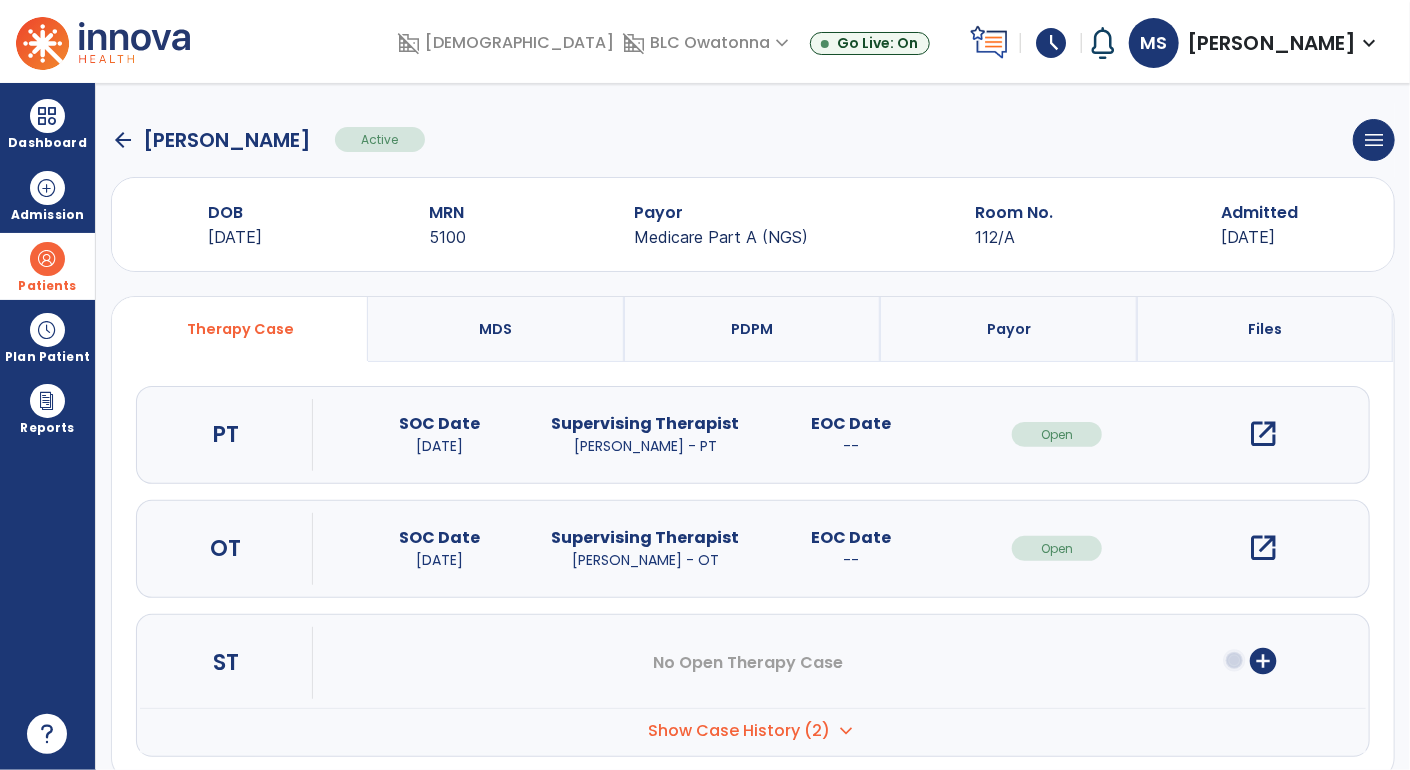 click on "arrow_back" 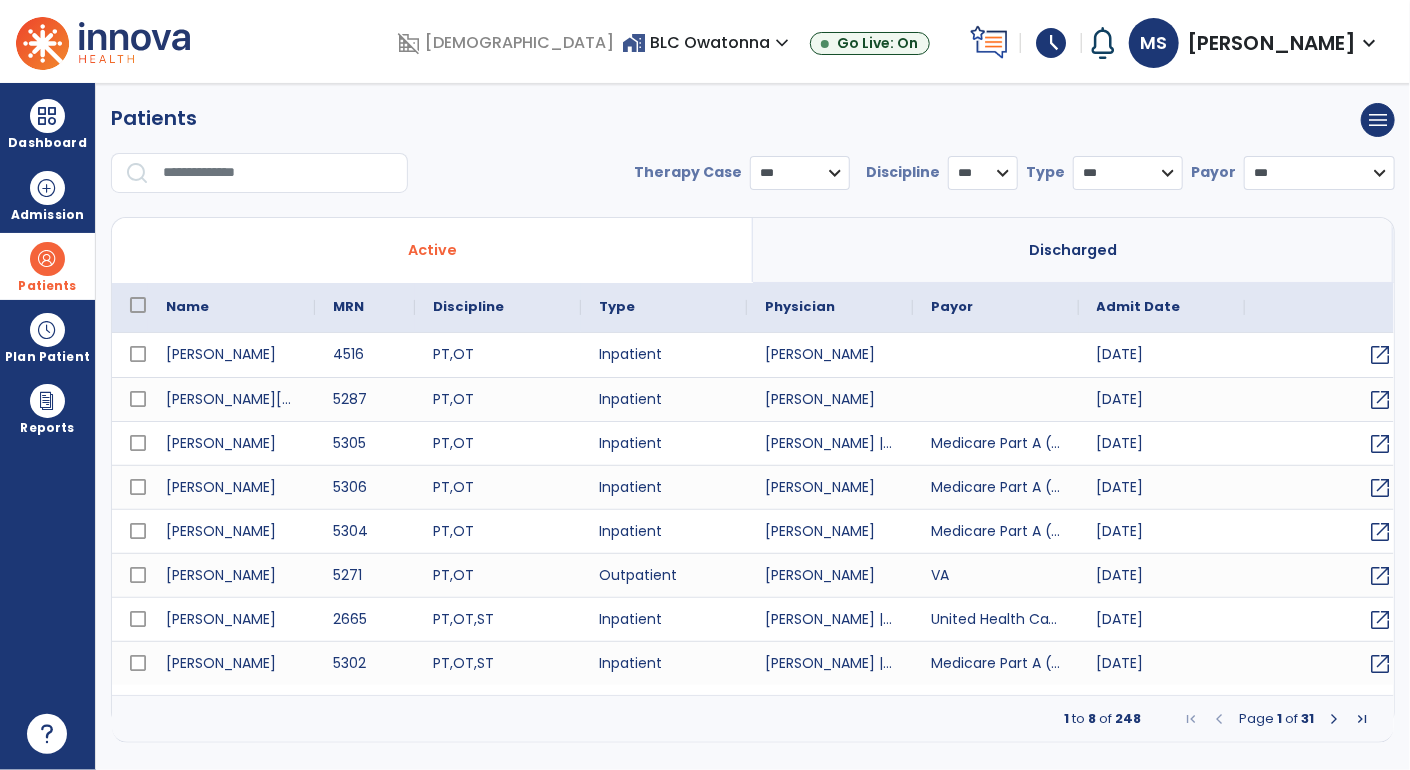 select on "***" 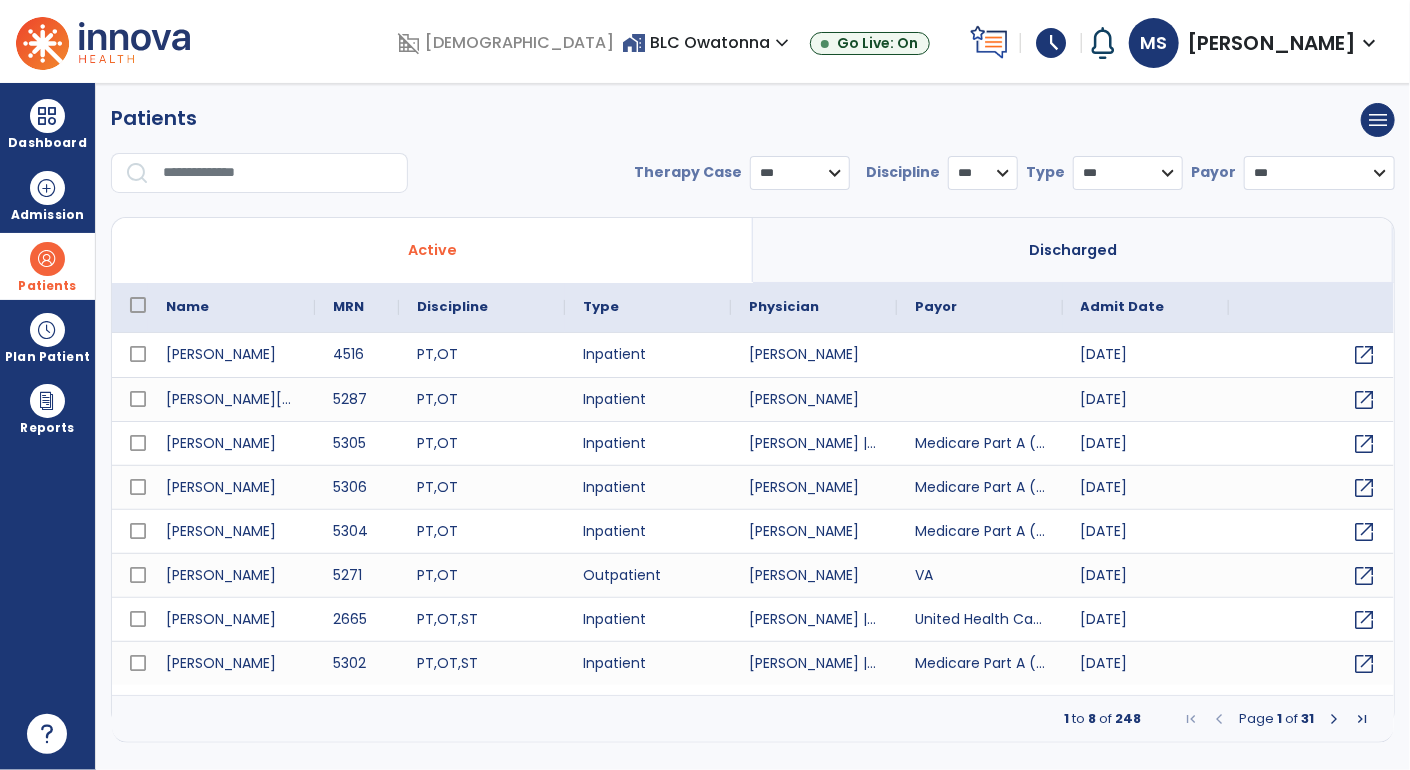 click at bounding box center (278, 173) 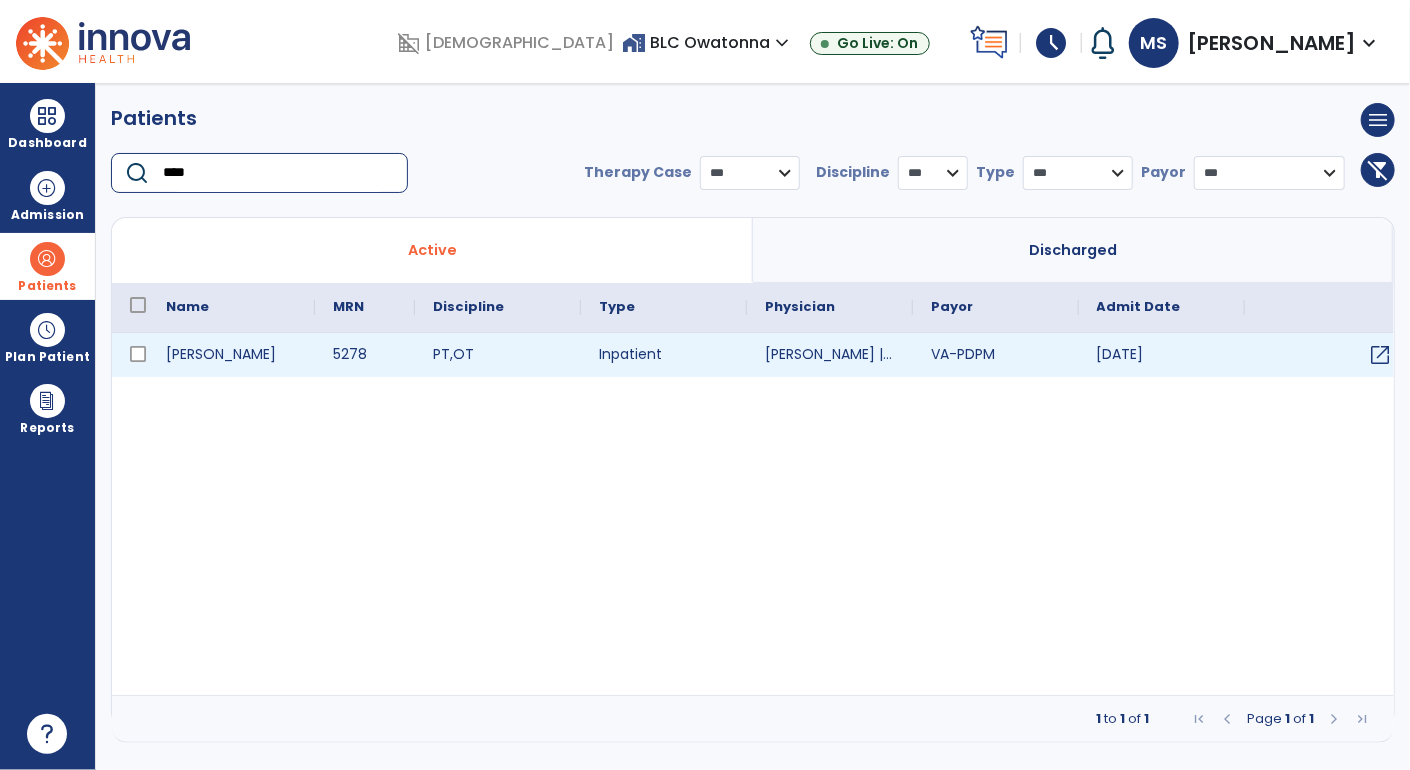type on "****" 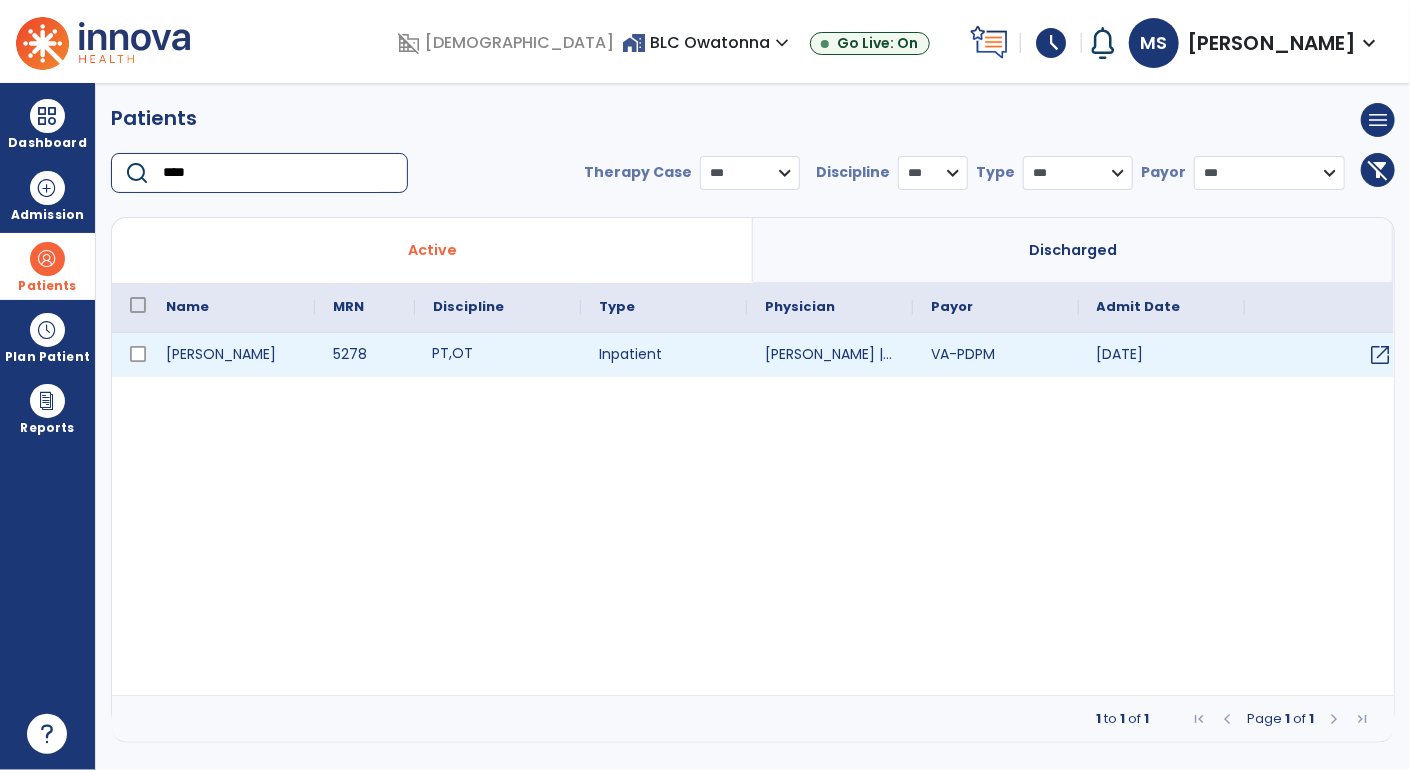 click on "PT , OT" at bounding box center [498, 355] 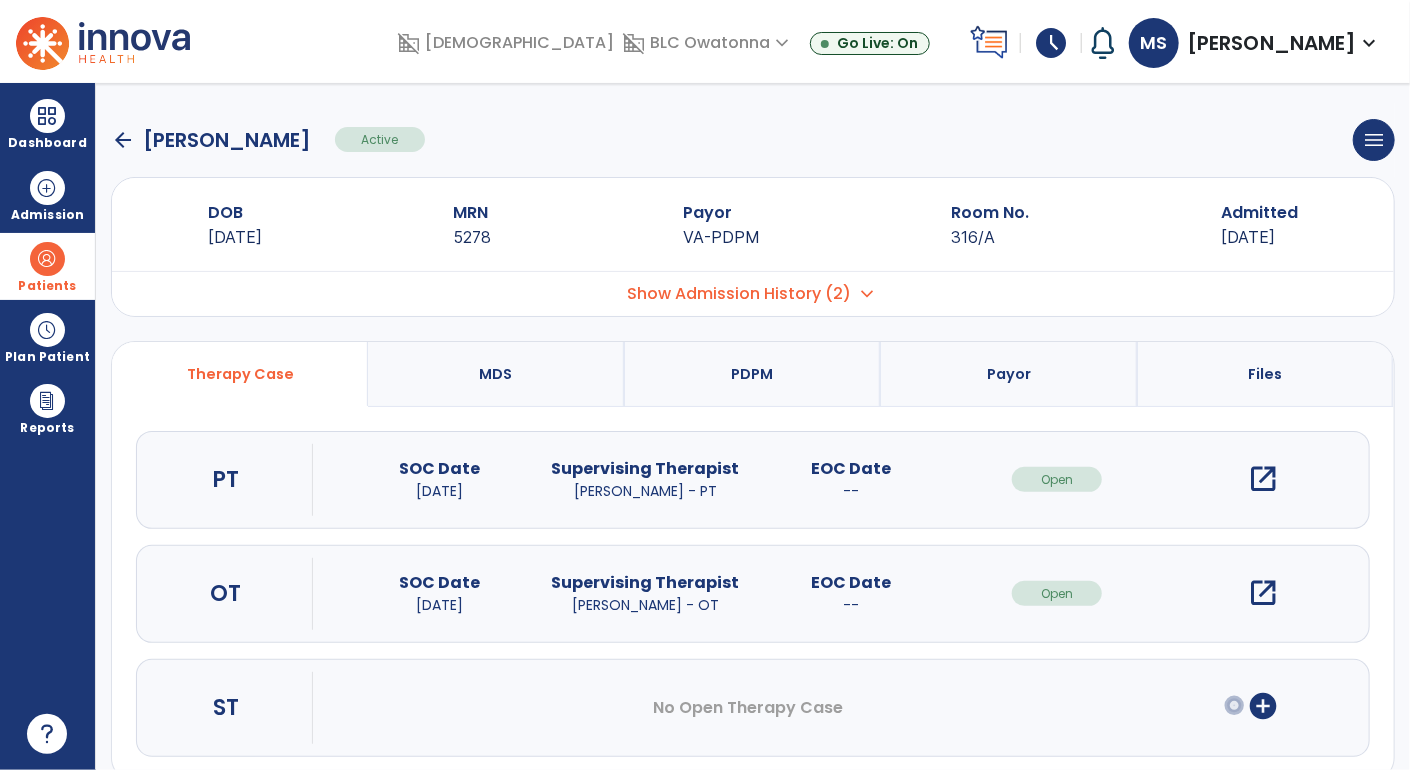 scroll, scrollTop: 32, scrollLeft: 0, axis: vertical 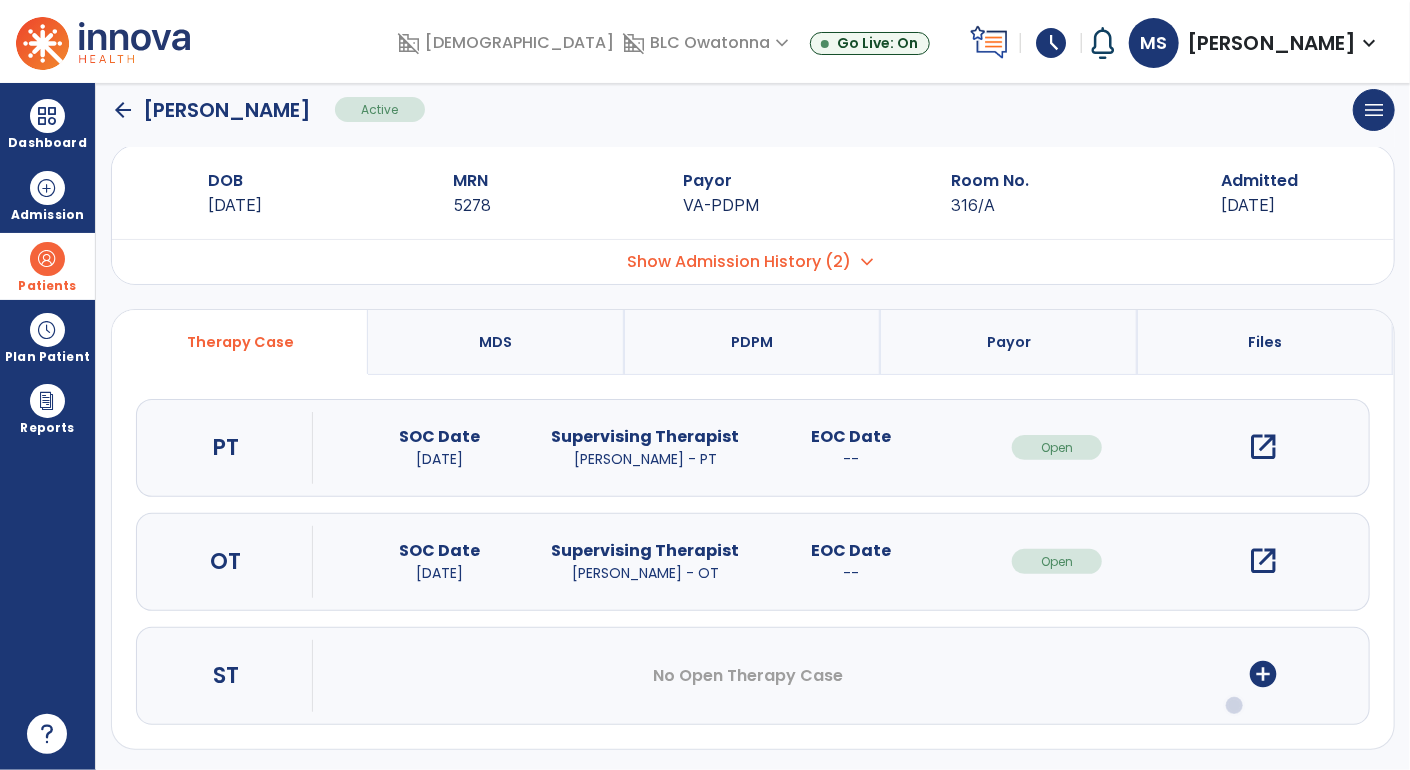 click on "open_in_new" at bounding box center (1263, 561) 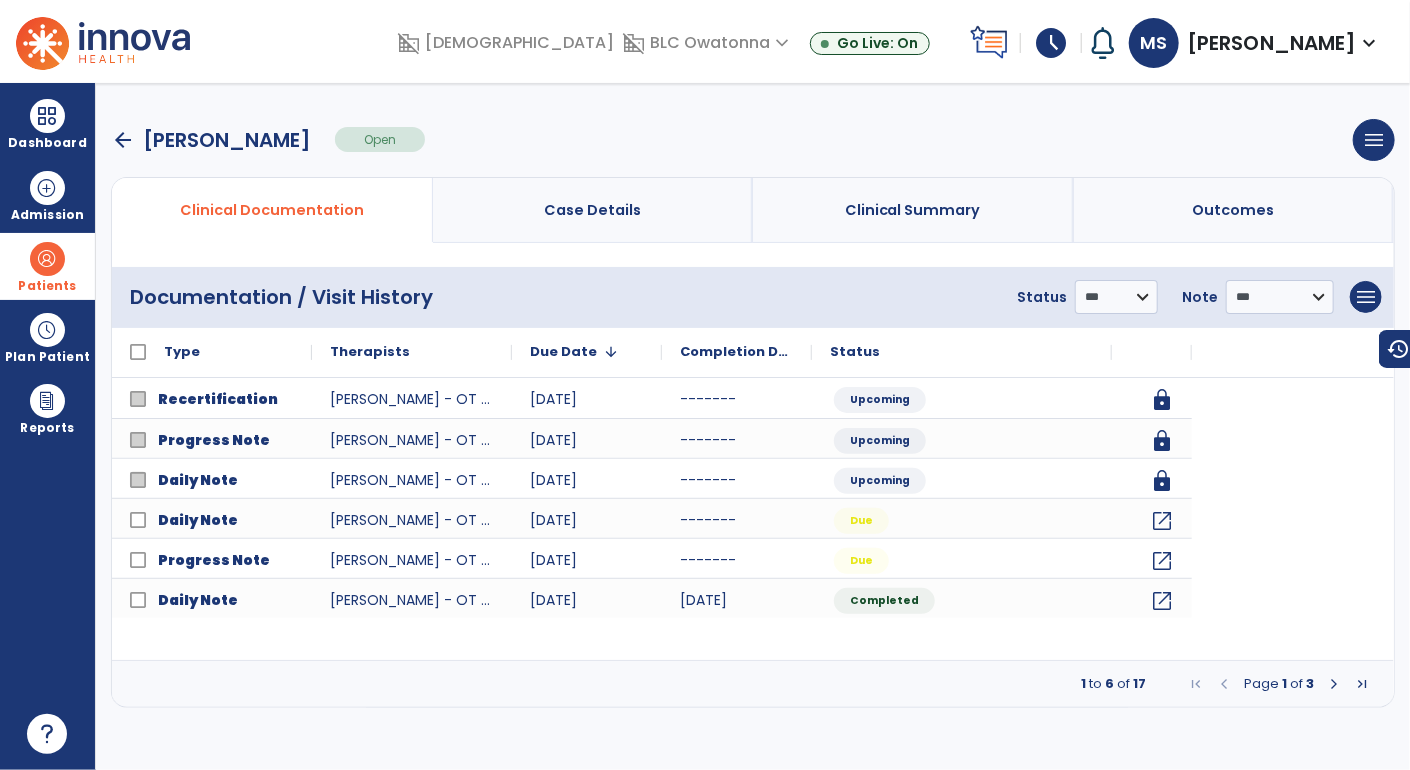 scroll, scrollTop: 0, scrollLeft: 0, axis: both 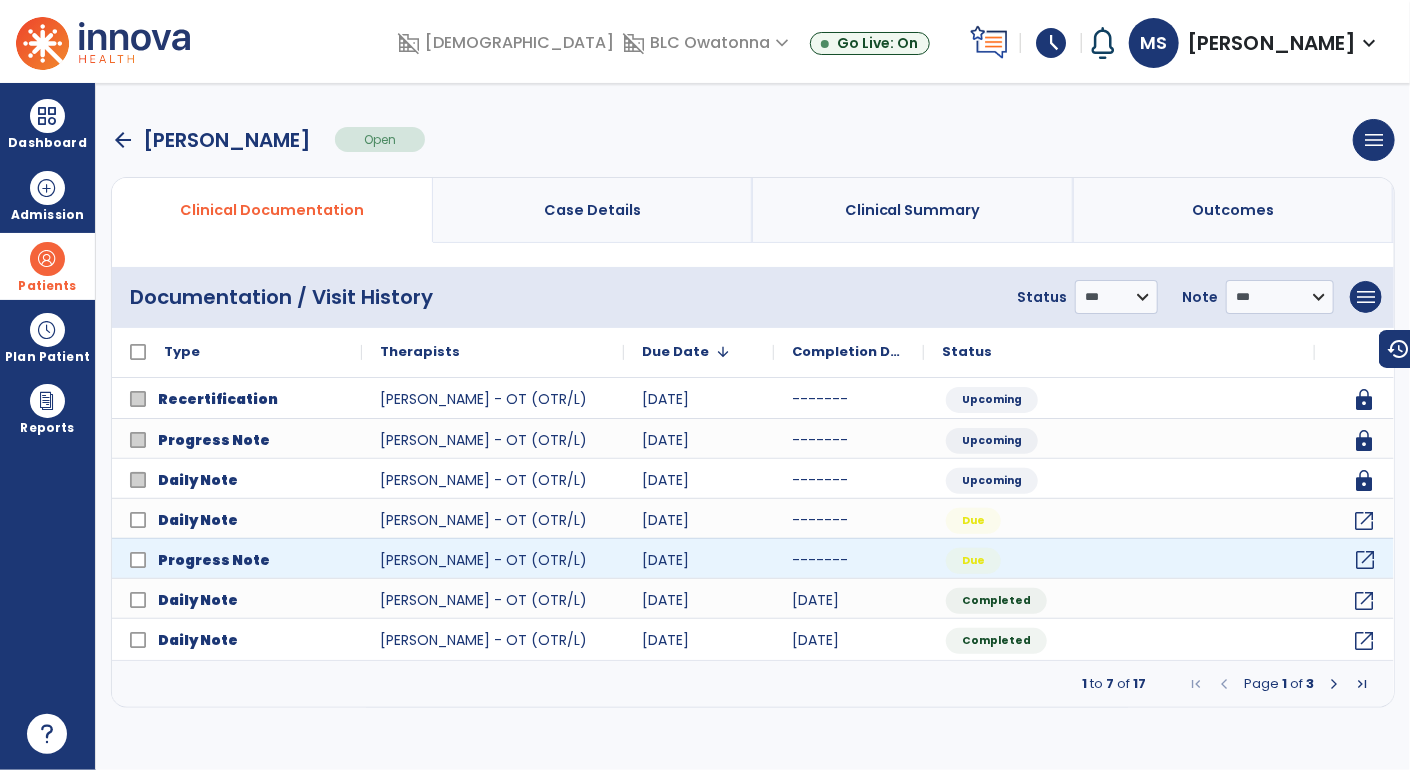 click on "open_in_new" 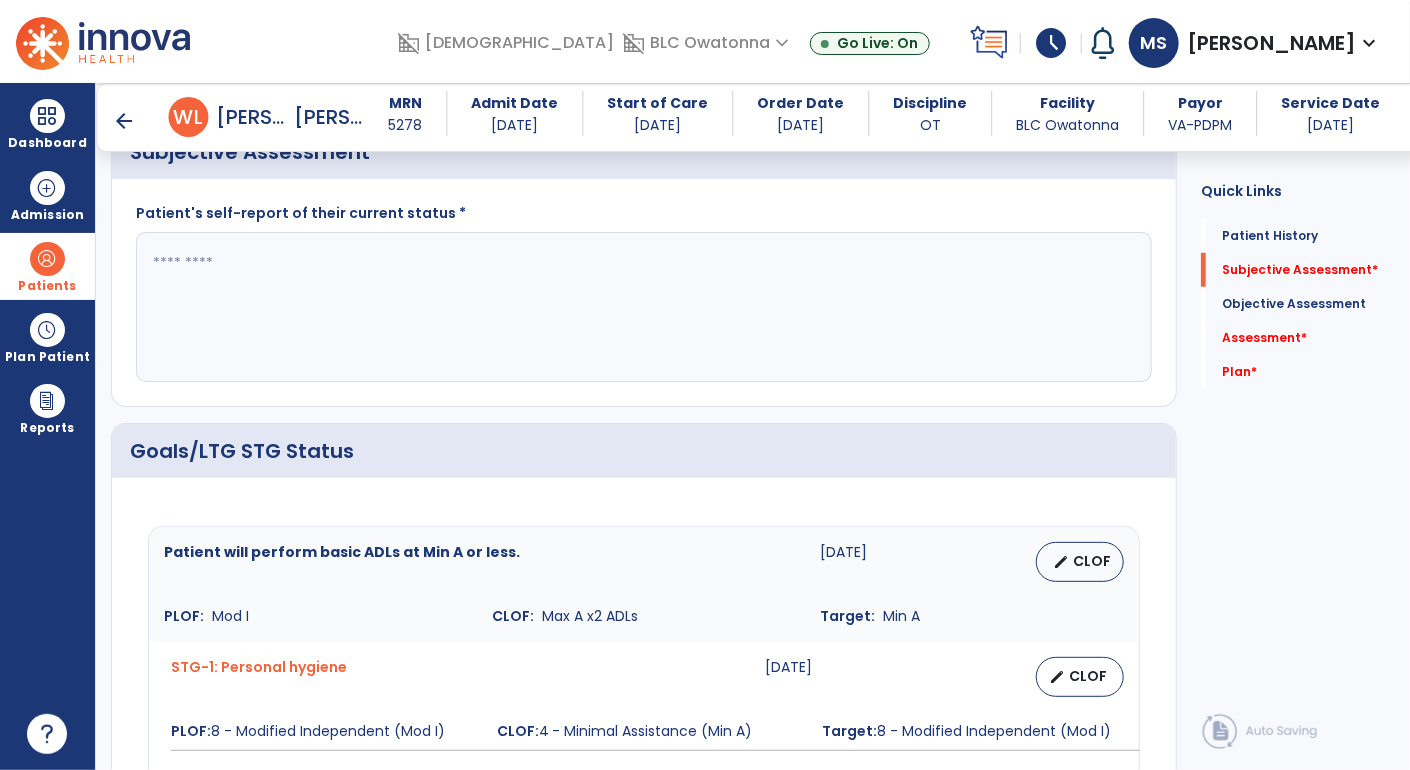 scroll, scrollTop: 808, scrollLeft: 0, axis: vertical 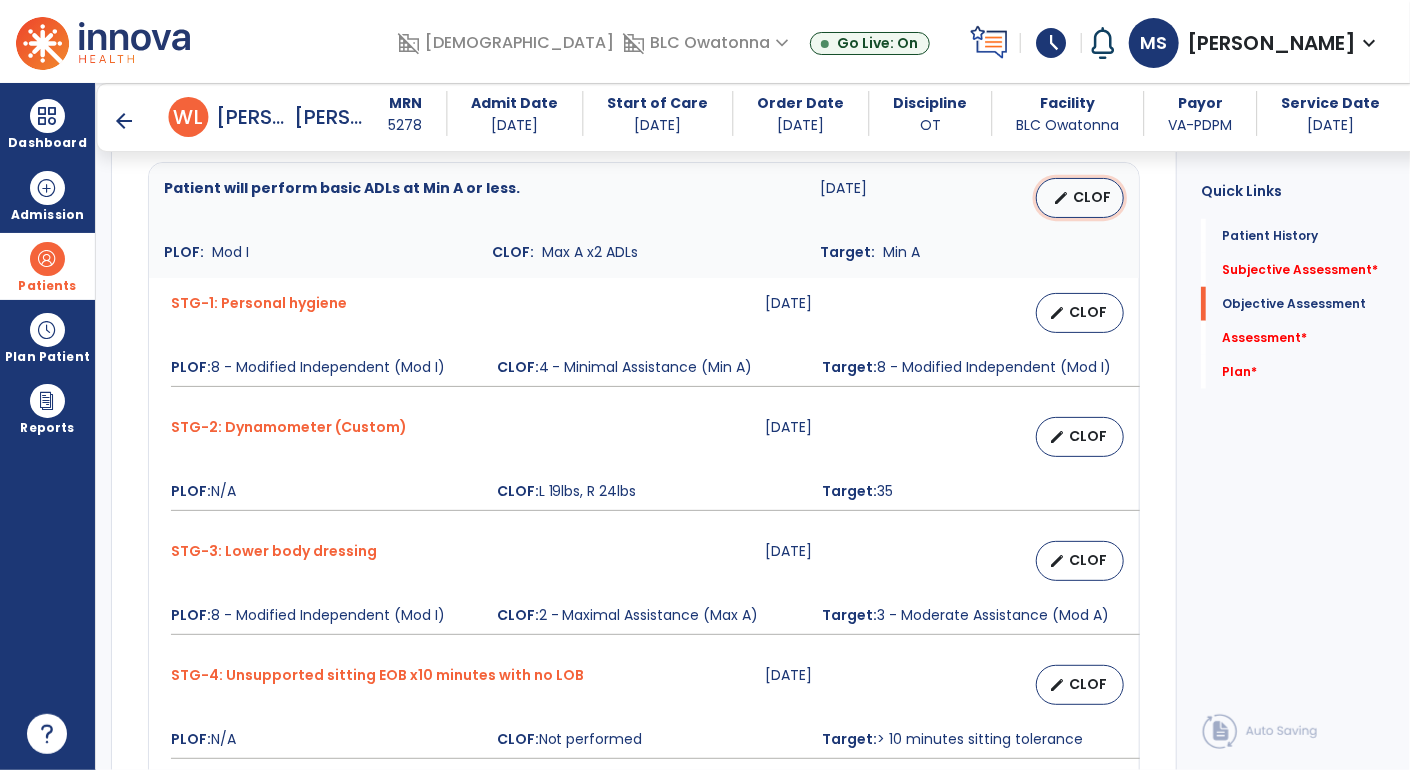 click on "CLOF" at bounding box center (1092, 197) 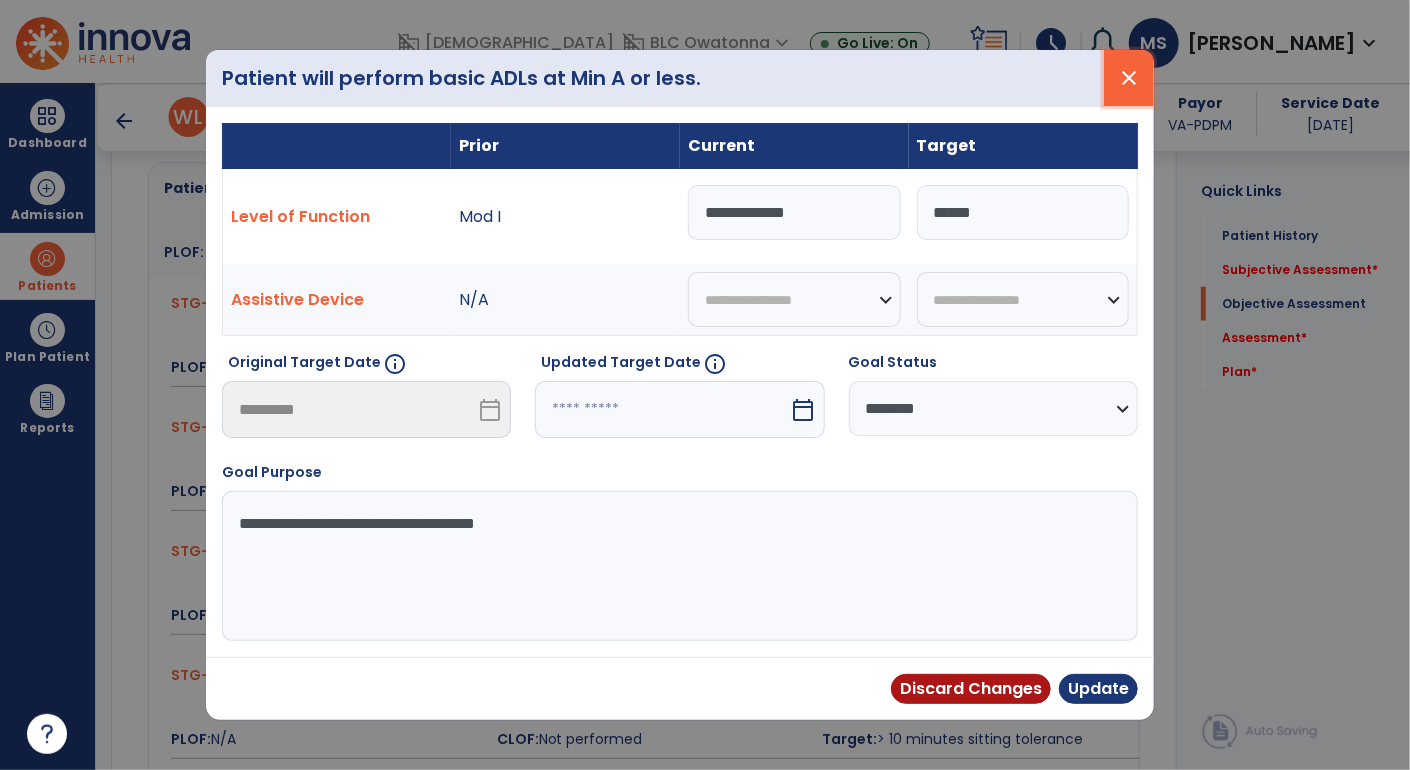 click on "close" at bounding box center (1129, 78) 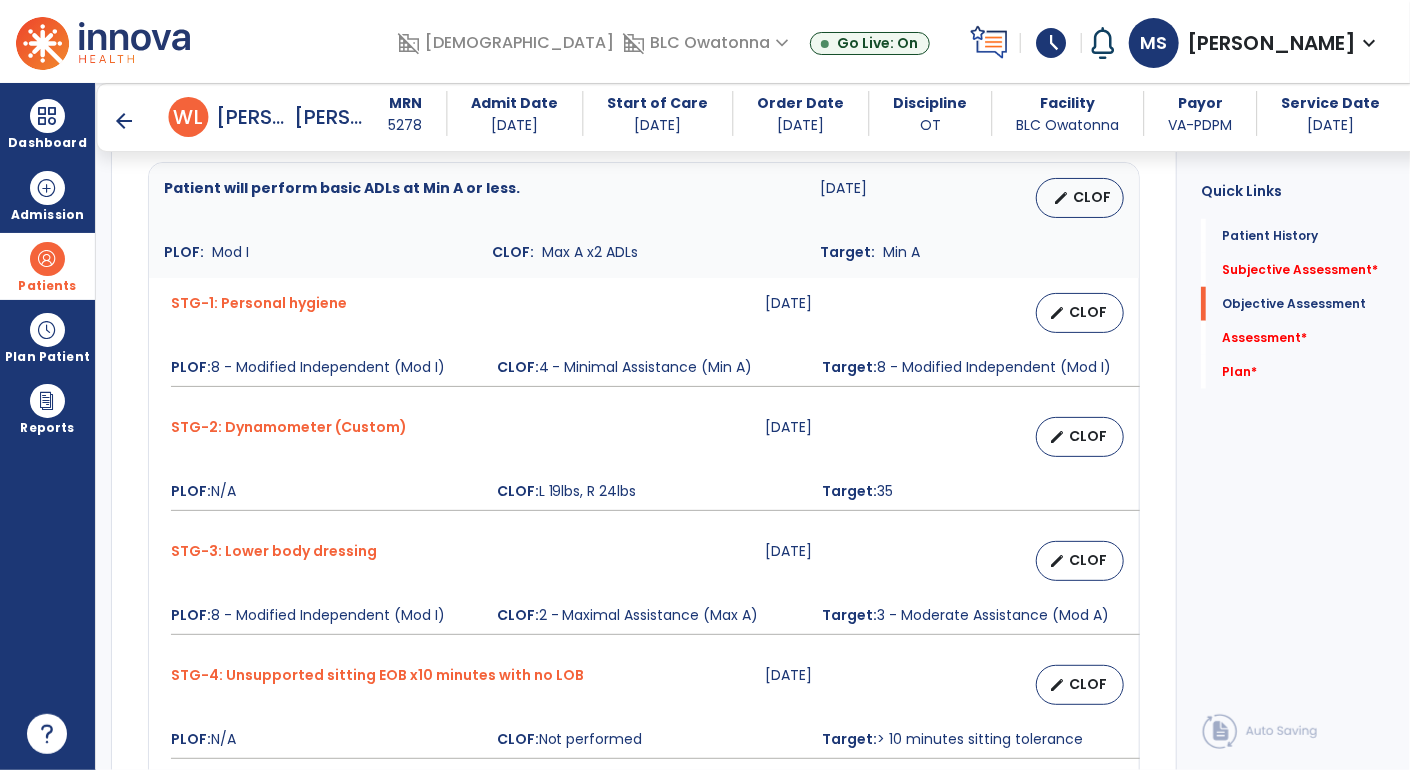 click on "Patients" at bounding box center (47, 266) 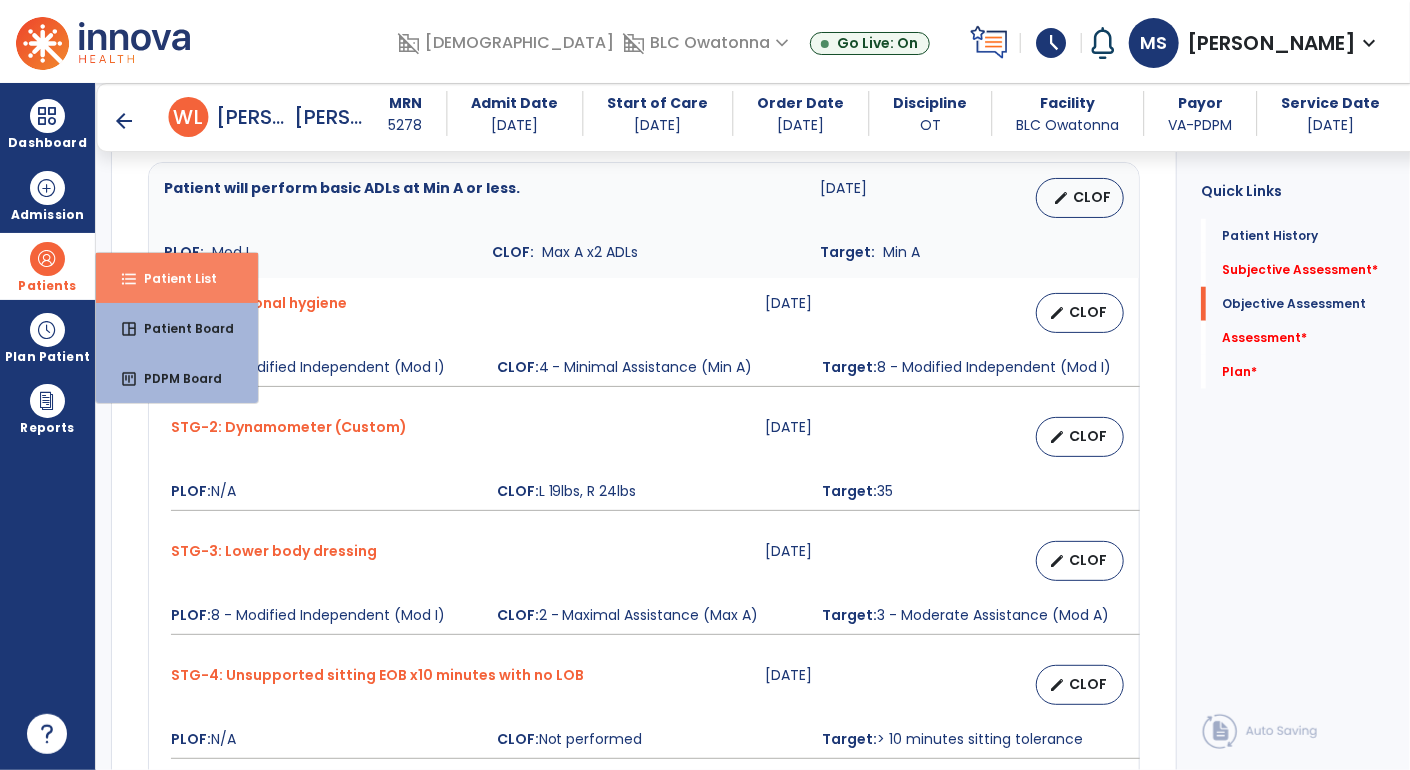 click on "Patient List" at bounding box center [172, 278] 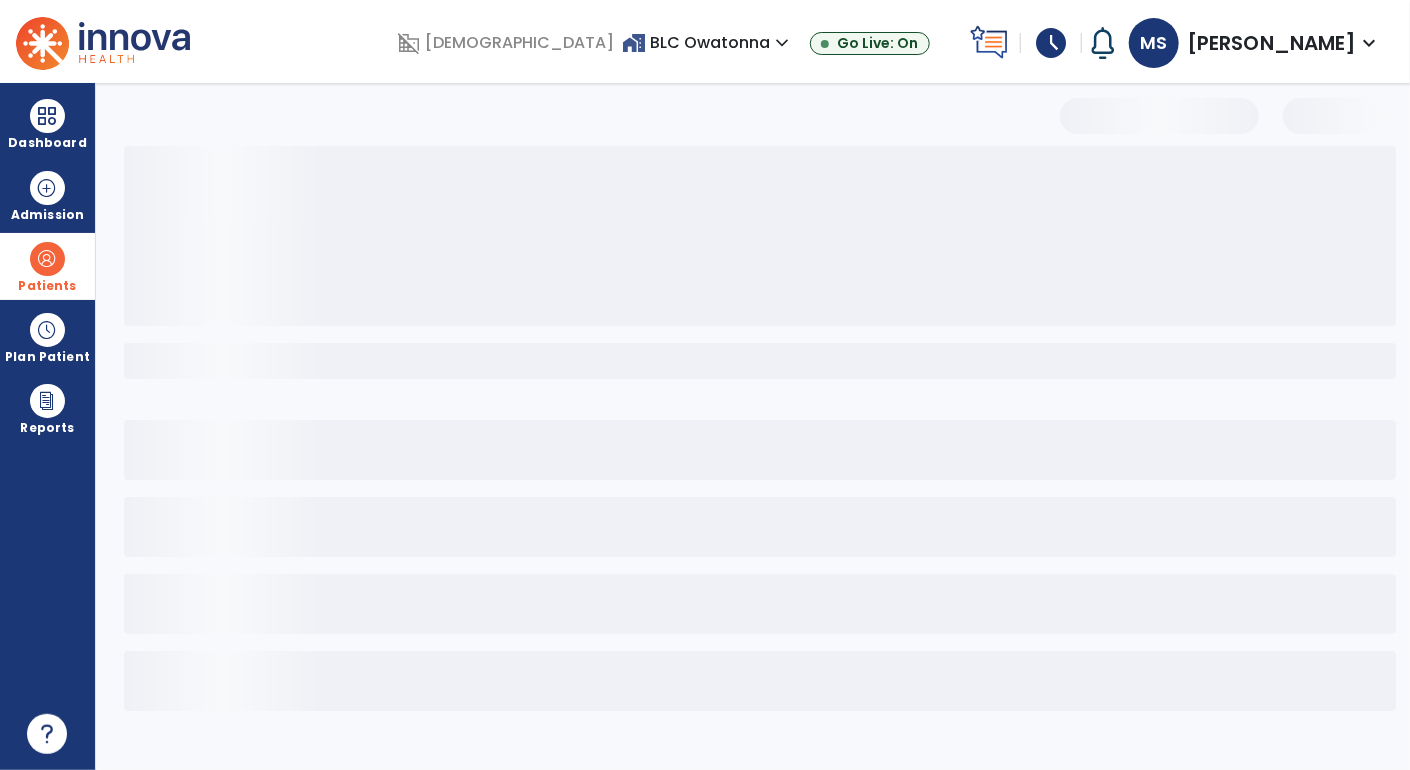 scroll, scrollTop: 0, scrollLeft: 0, axis: both 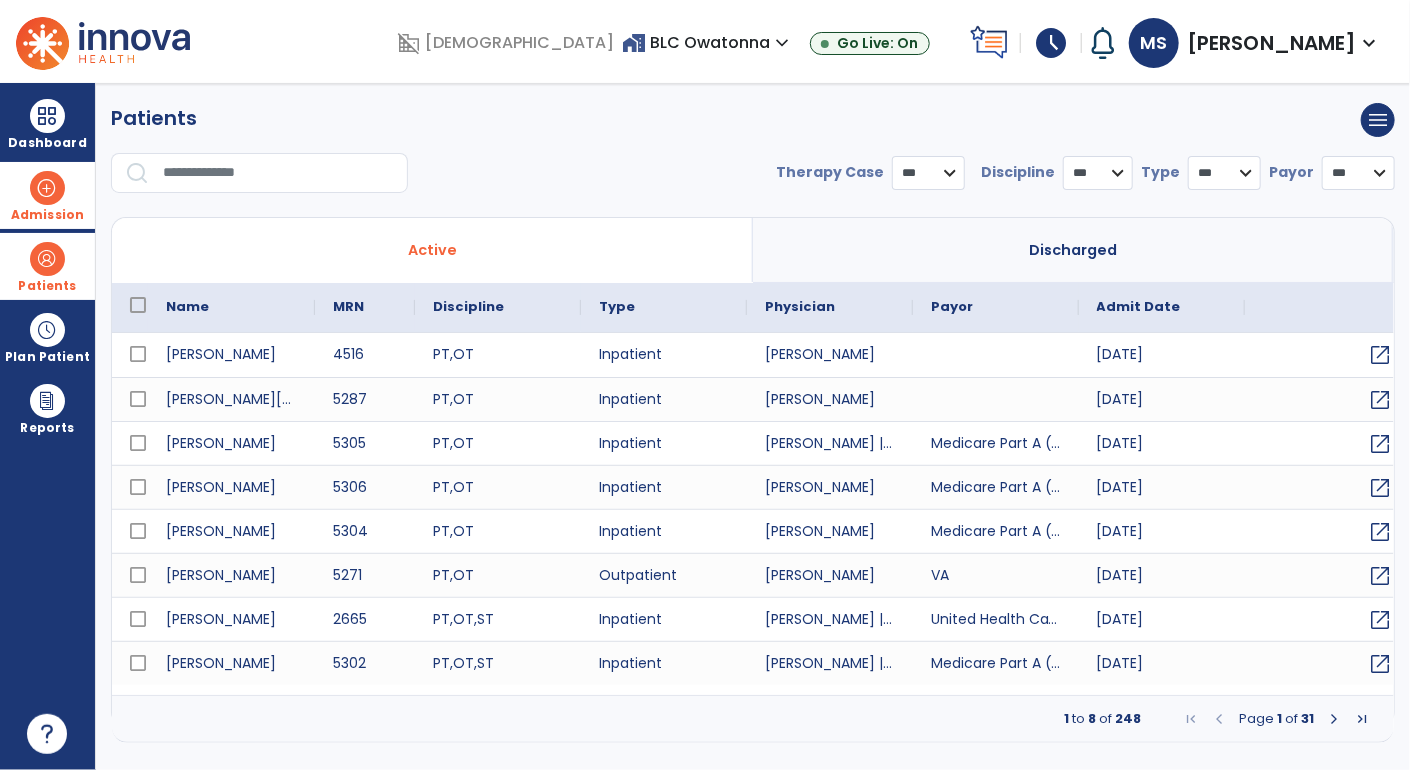 select on "***" 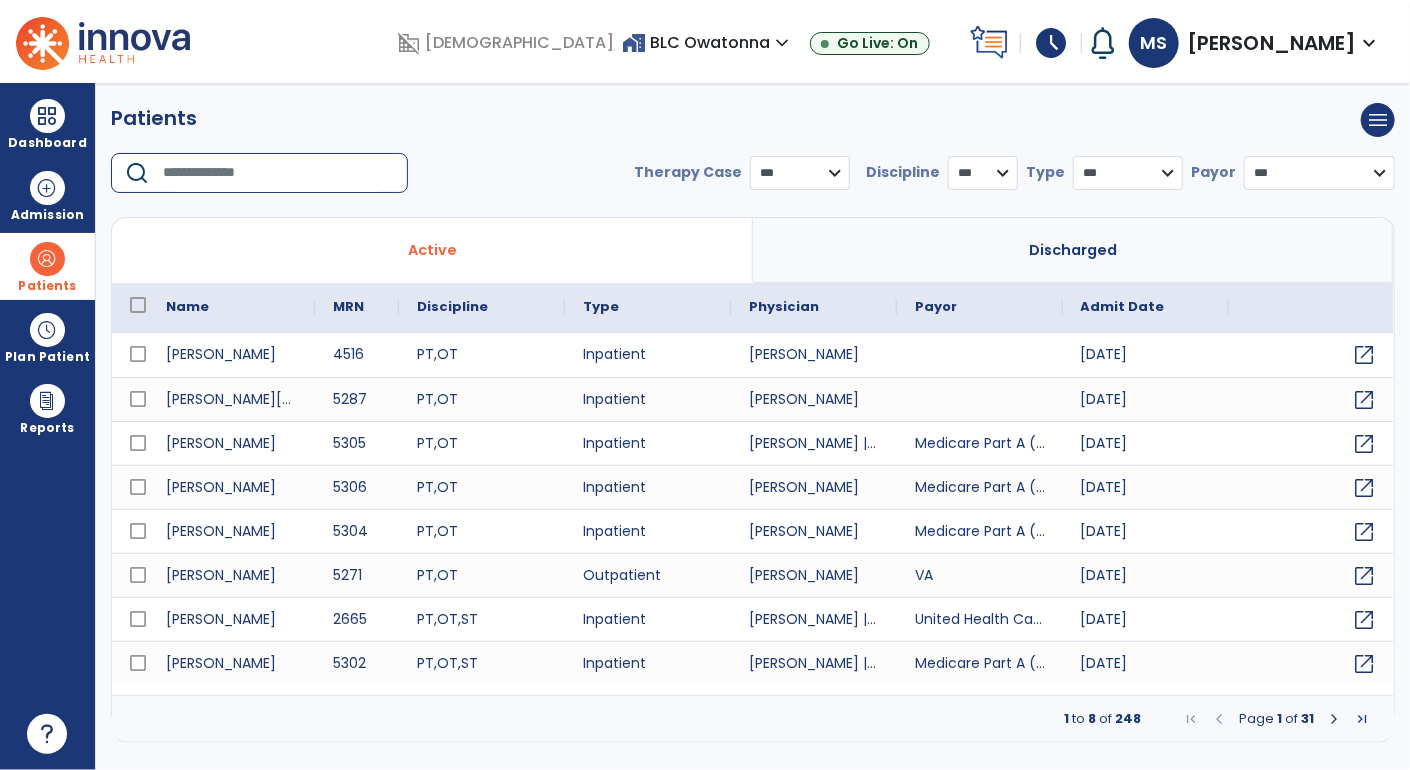 click at bounding box center (278, 173) 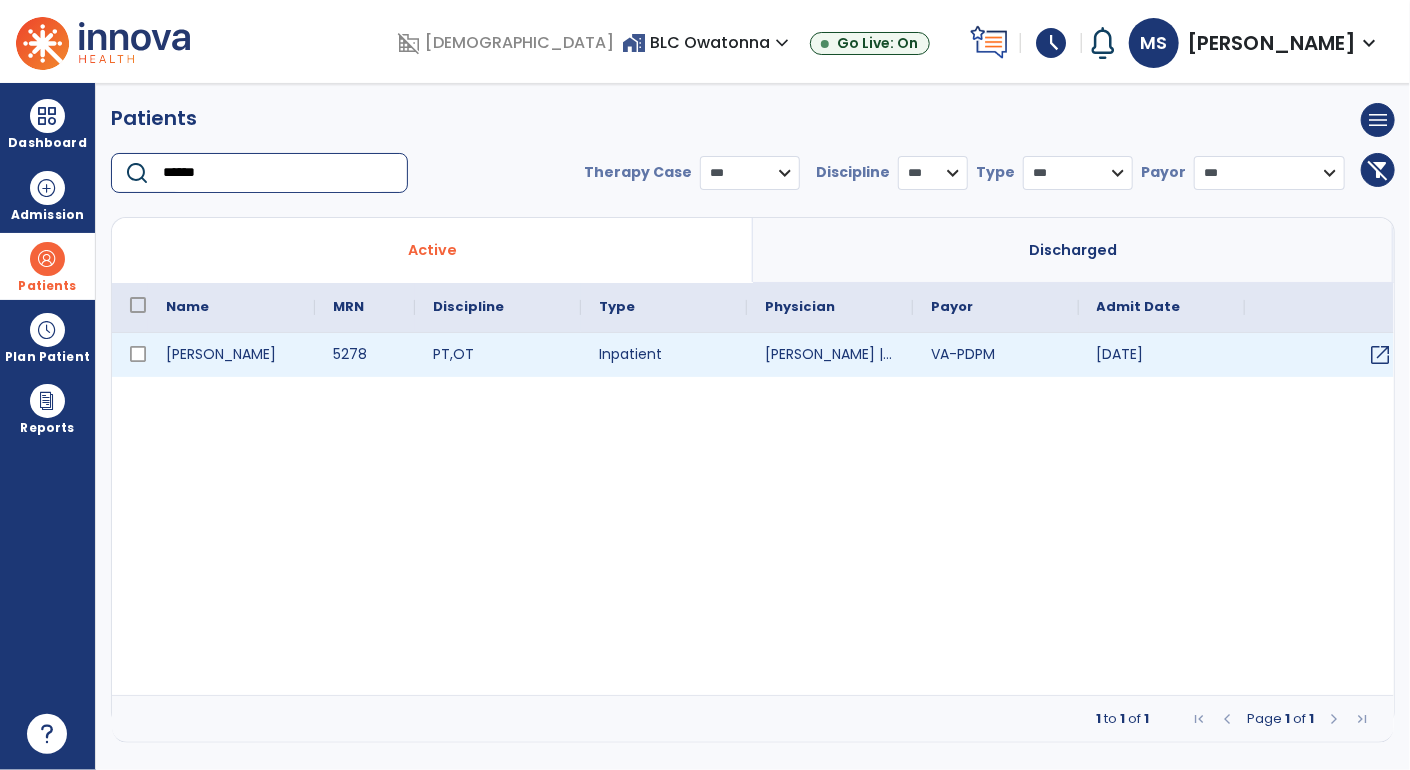 type on "******" 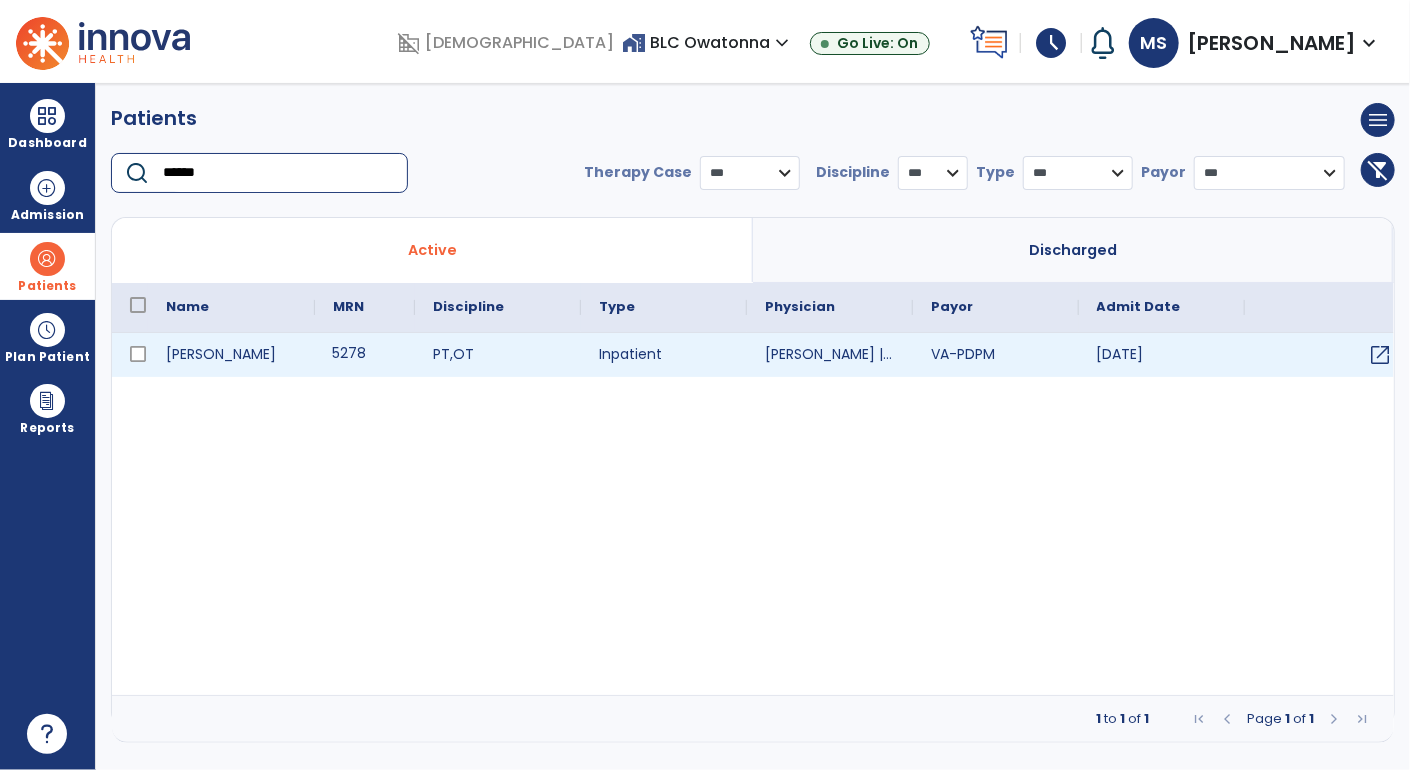 click on "5278" at bounding box center (365, 355) 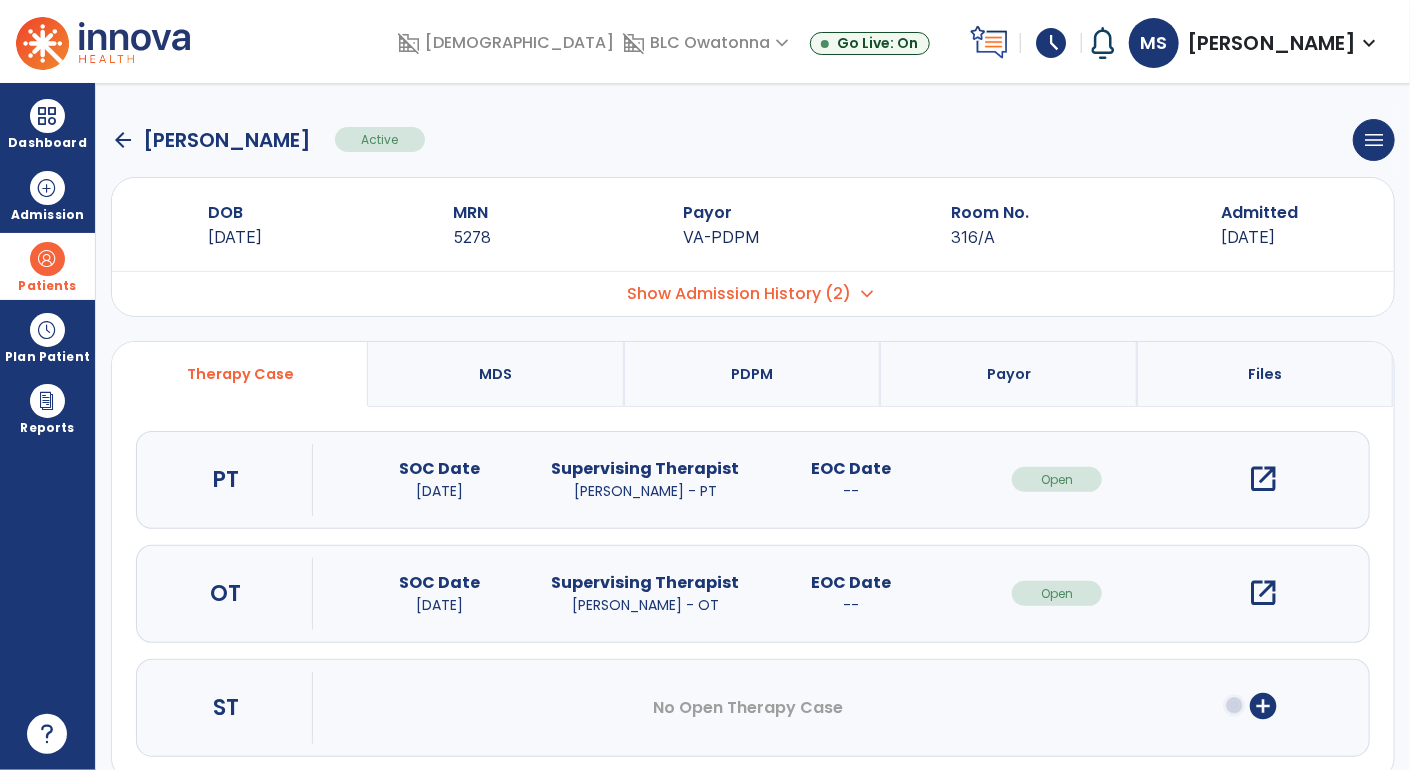click on "open_in_new" at bounding box center (1263, 593) 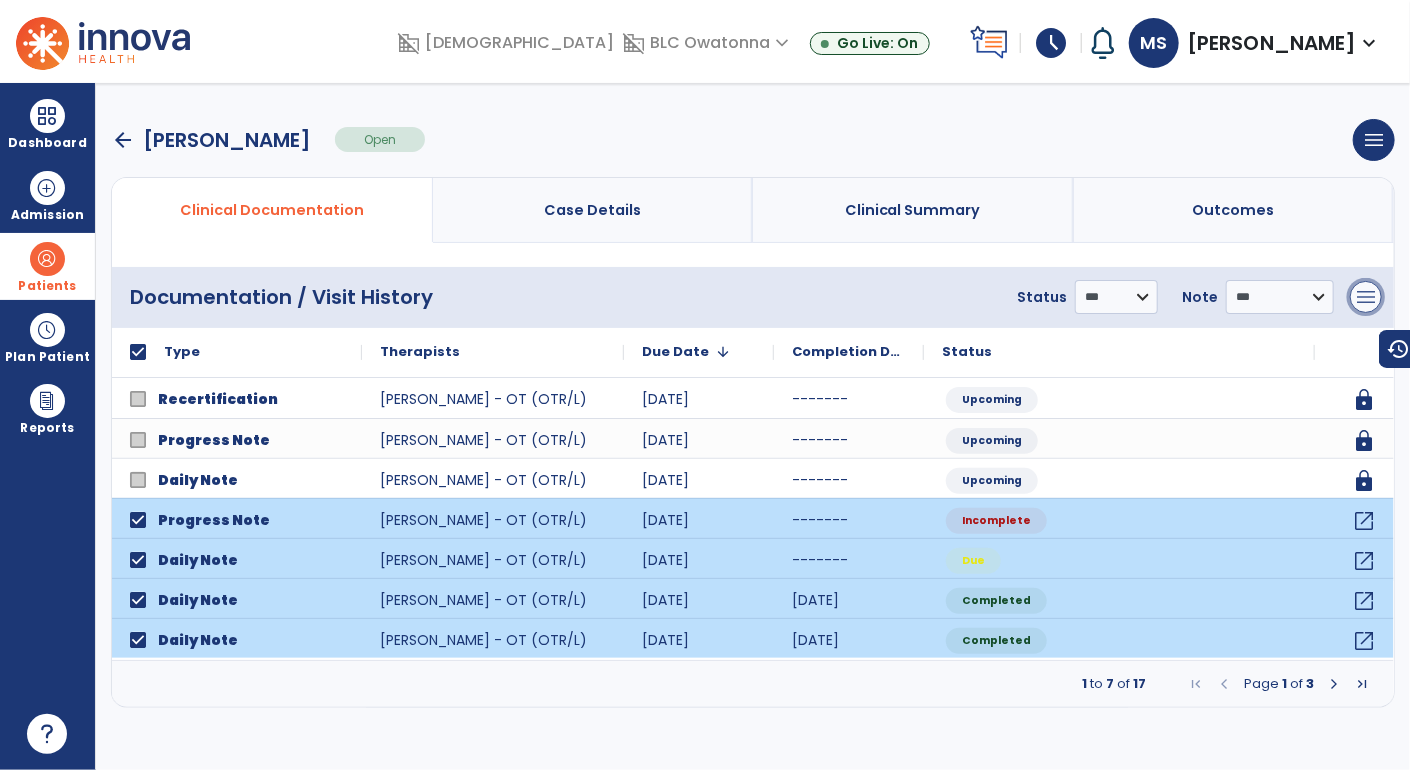 click on "menu" at bounding box center (1366, 297) 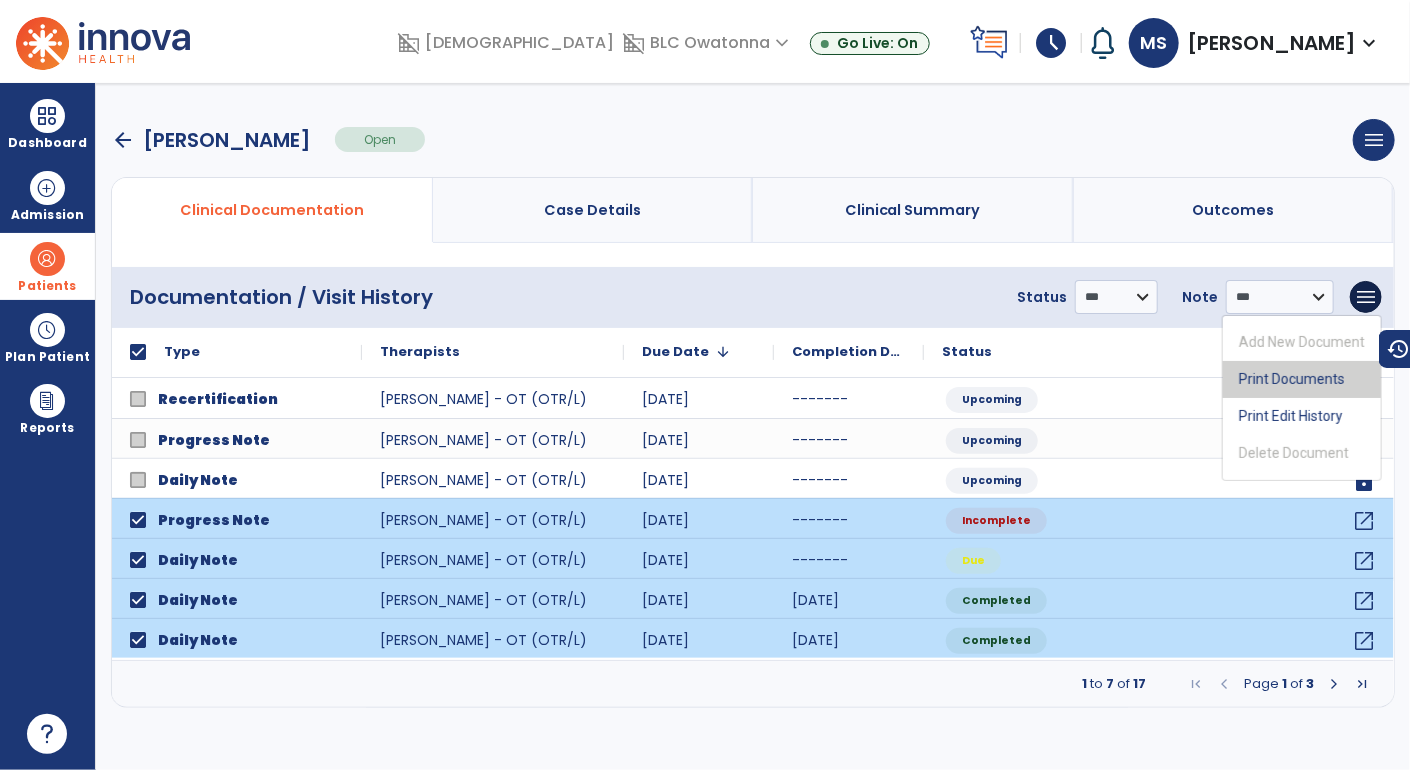 click on "Print Documents" at bounding box center (1302, 379) 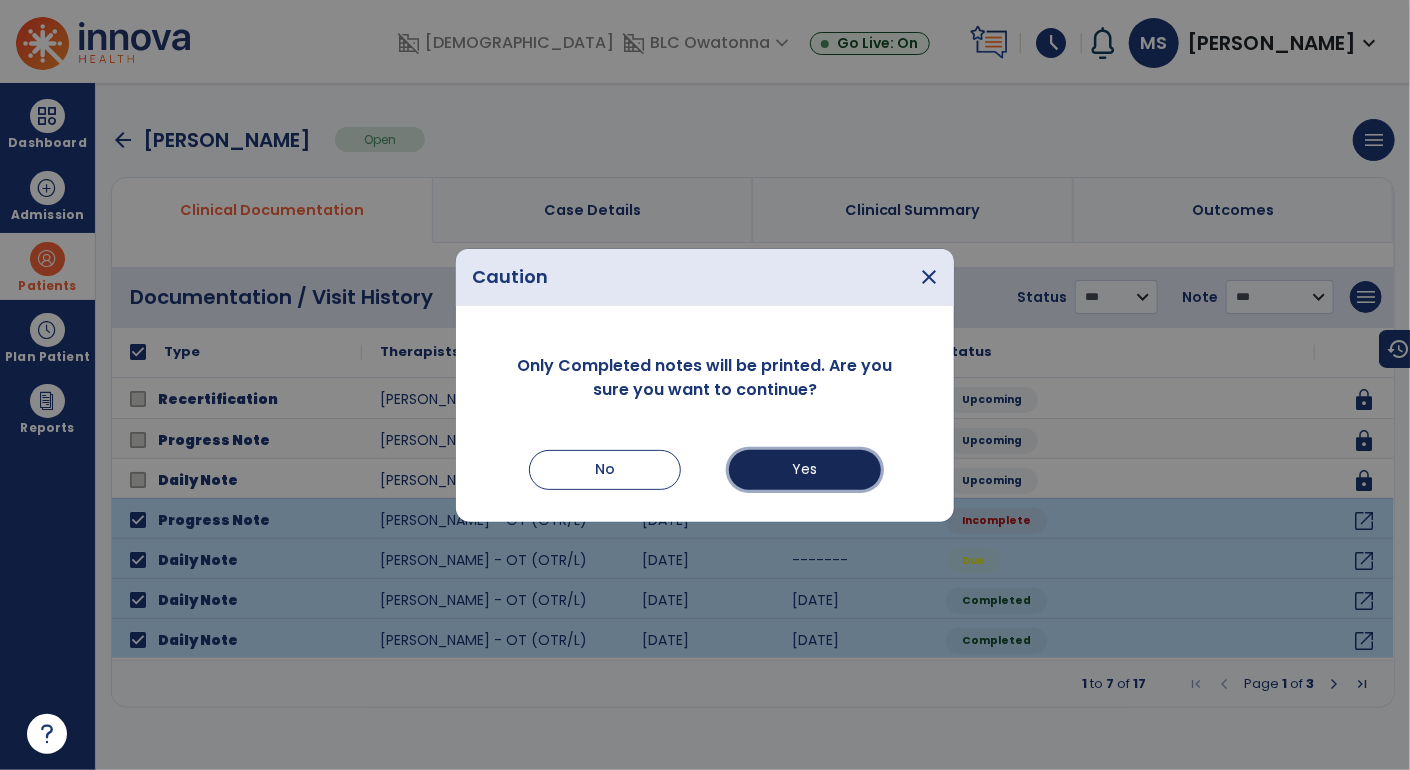 click on "Yes" at bounding box center (805, 470) 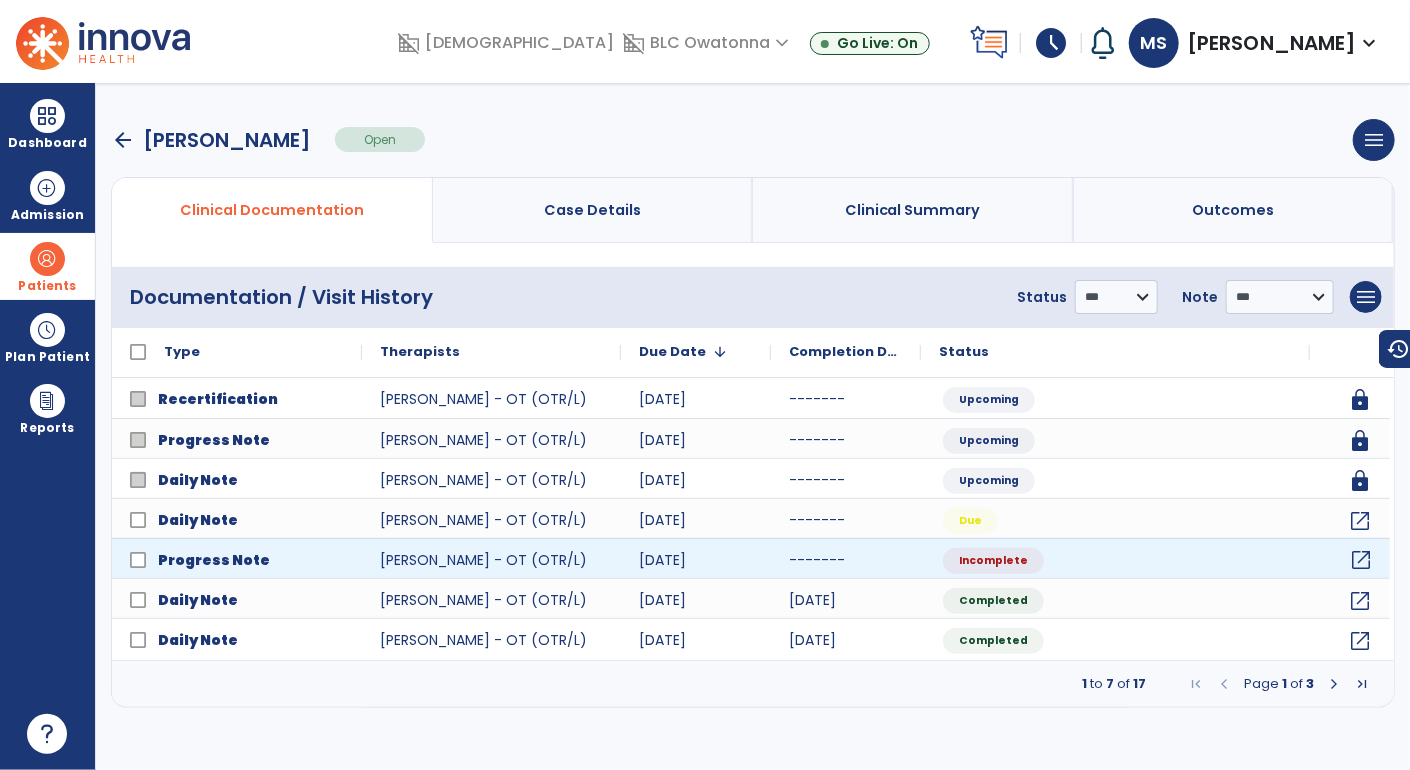 click on "open_in_new" 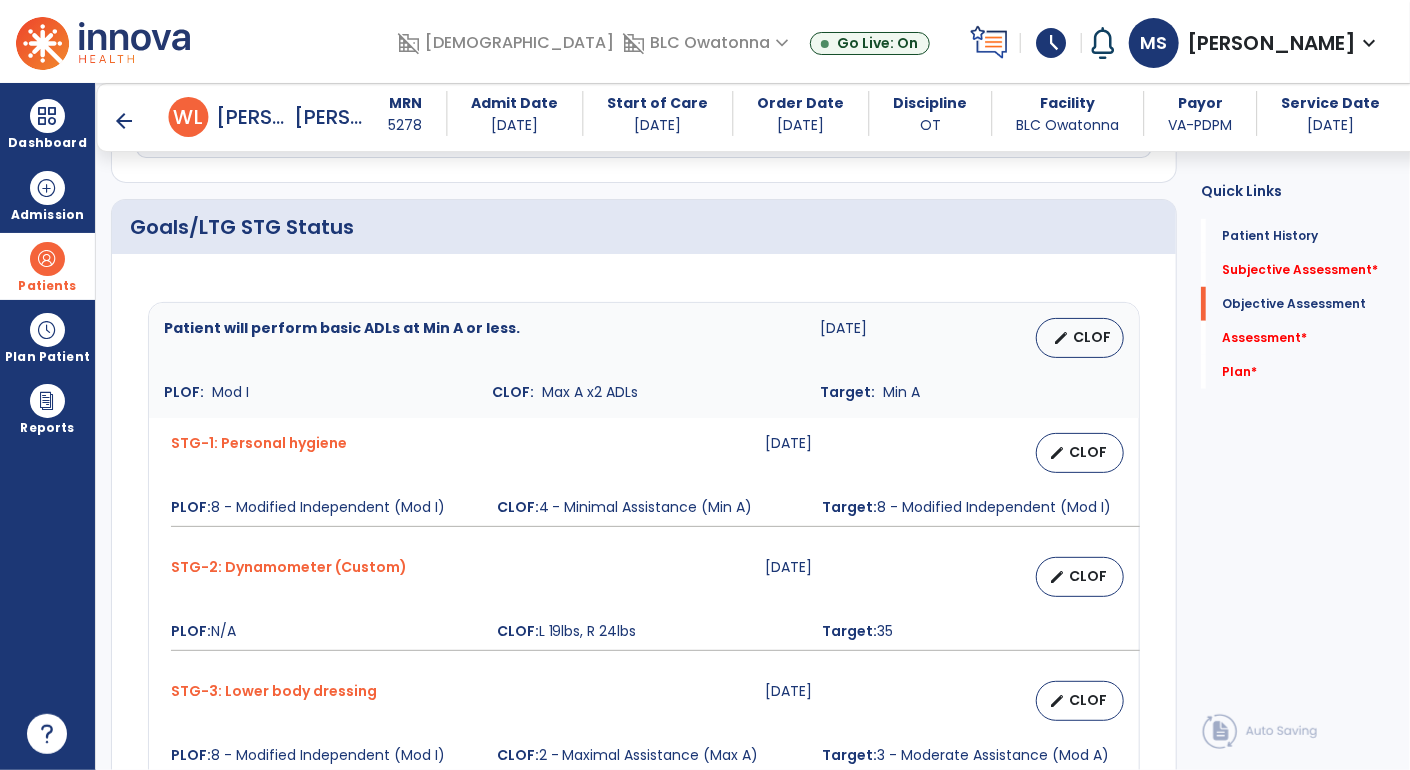 scroll, scrollTop: 714, scrollLeft: 0, axis: vertical 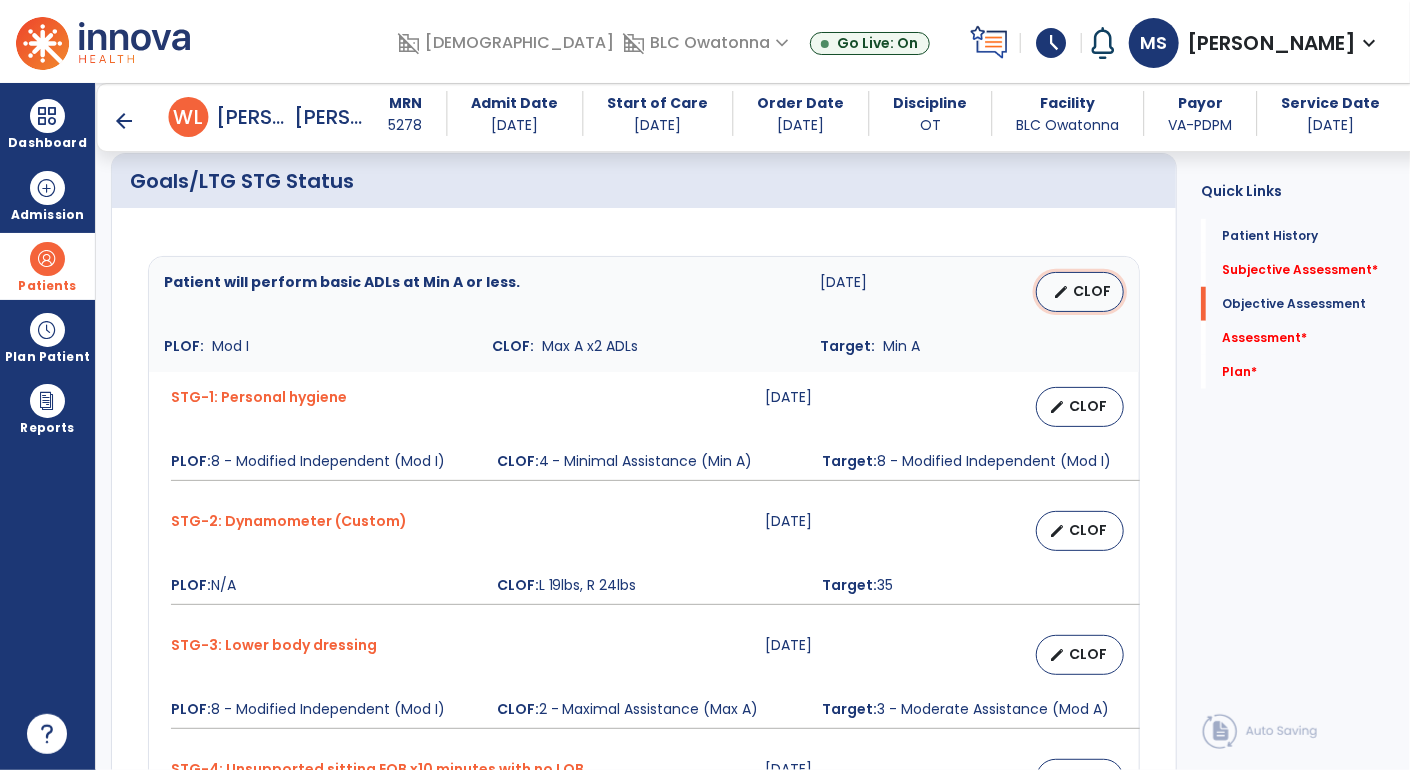 click on "CLOF" at bounding box center (1092, 291) 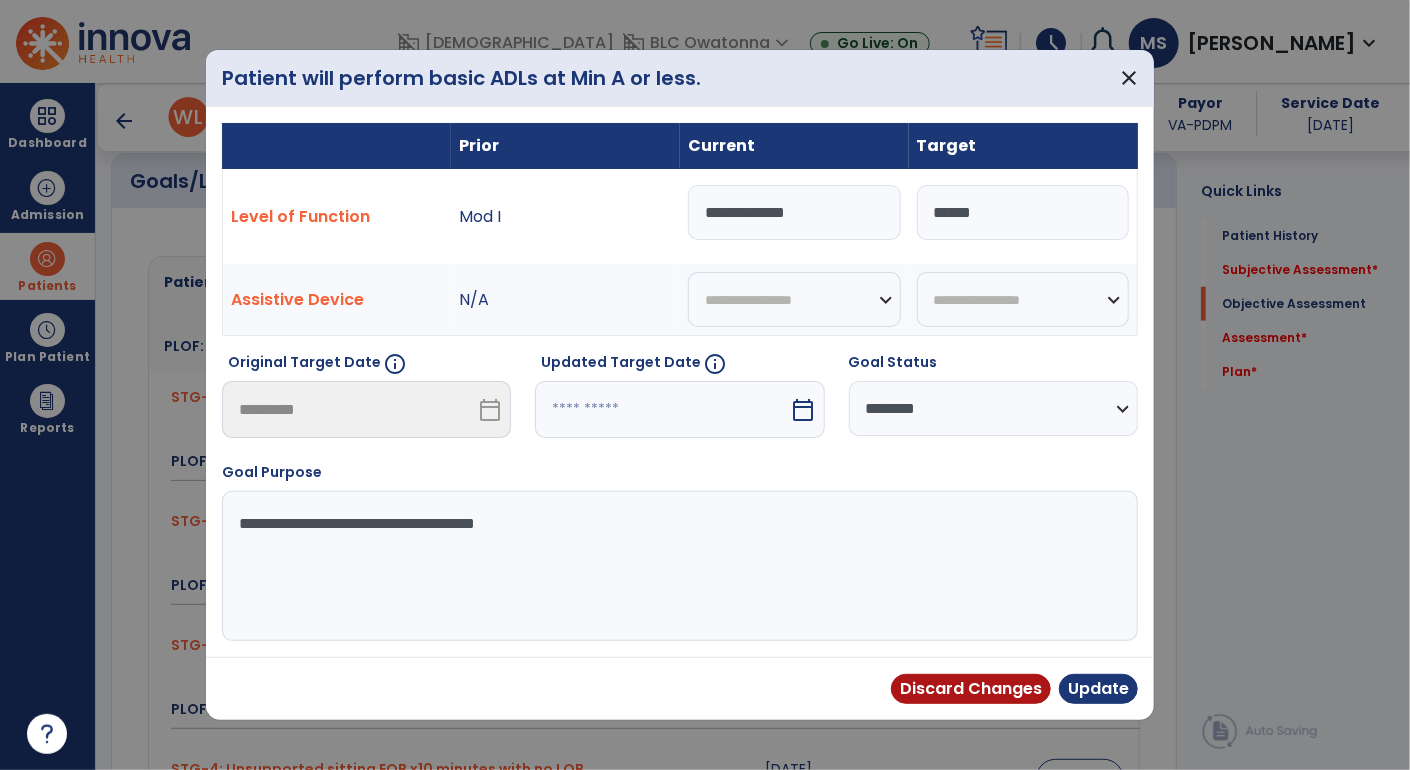 drag, startPoint x: 847, startPoint y: 211, endPoint x: 572, endPoint y: 150, distance: 281.68423 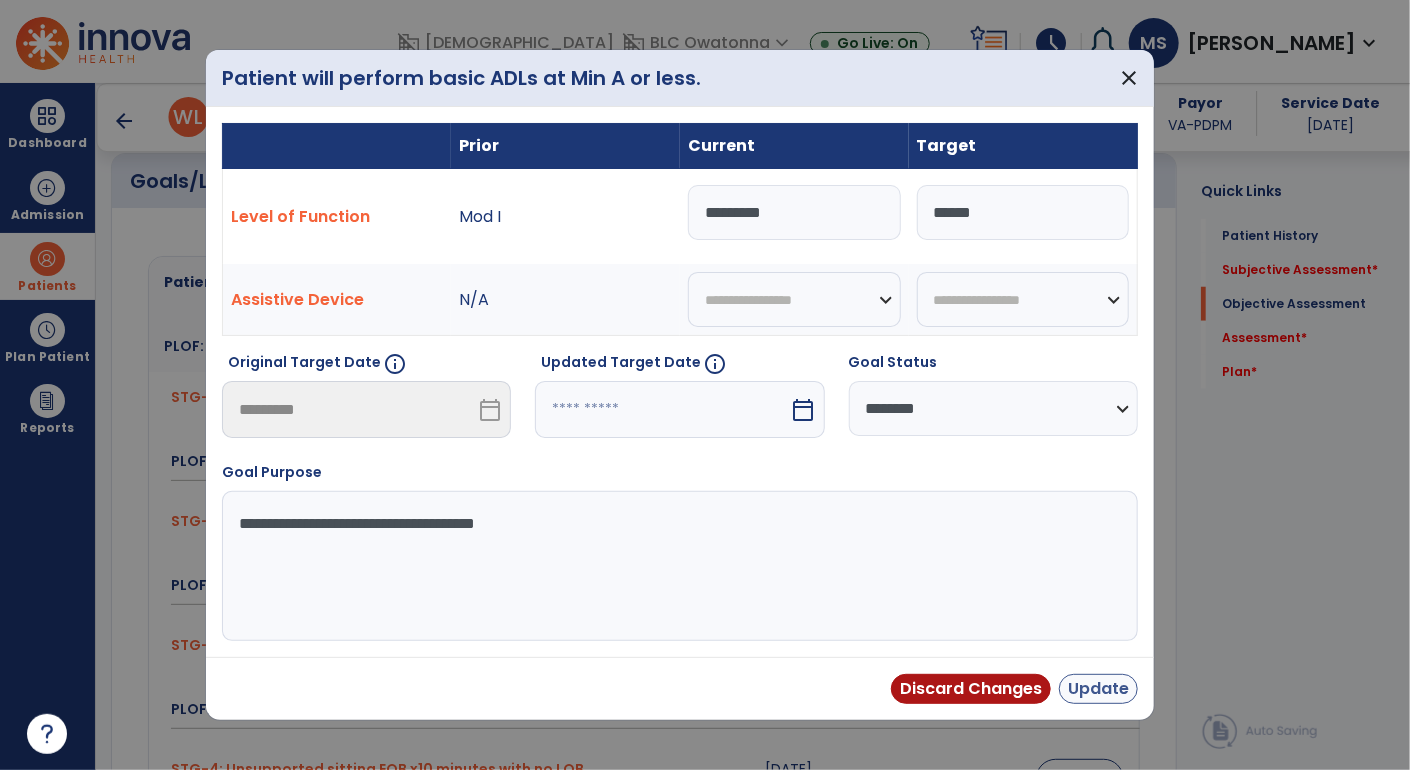 type on "*********" 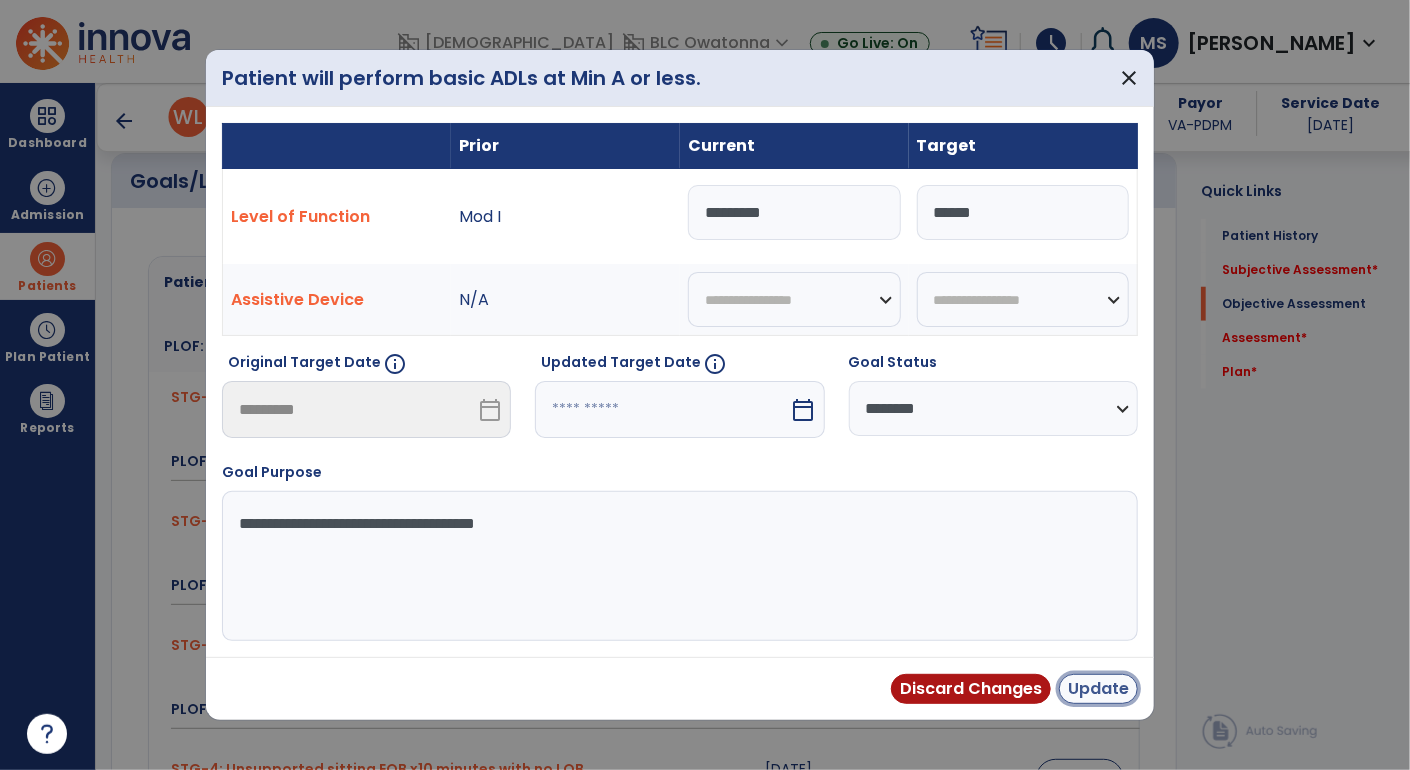 click on "Update" at bounding box center [1098, 689] 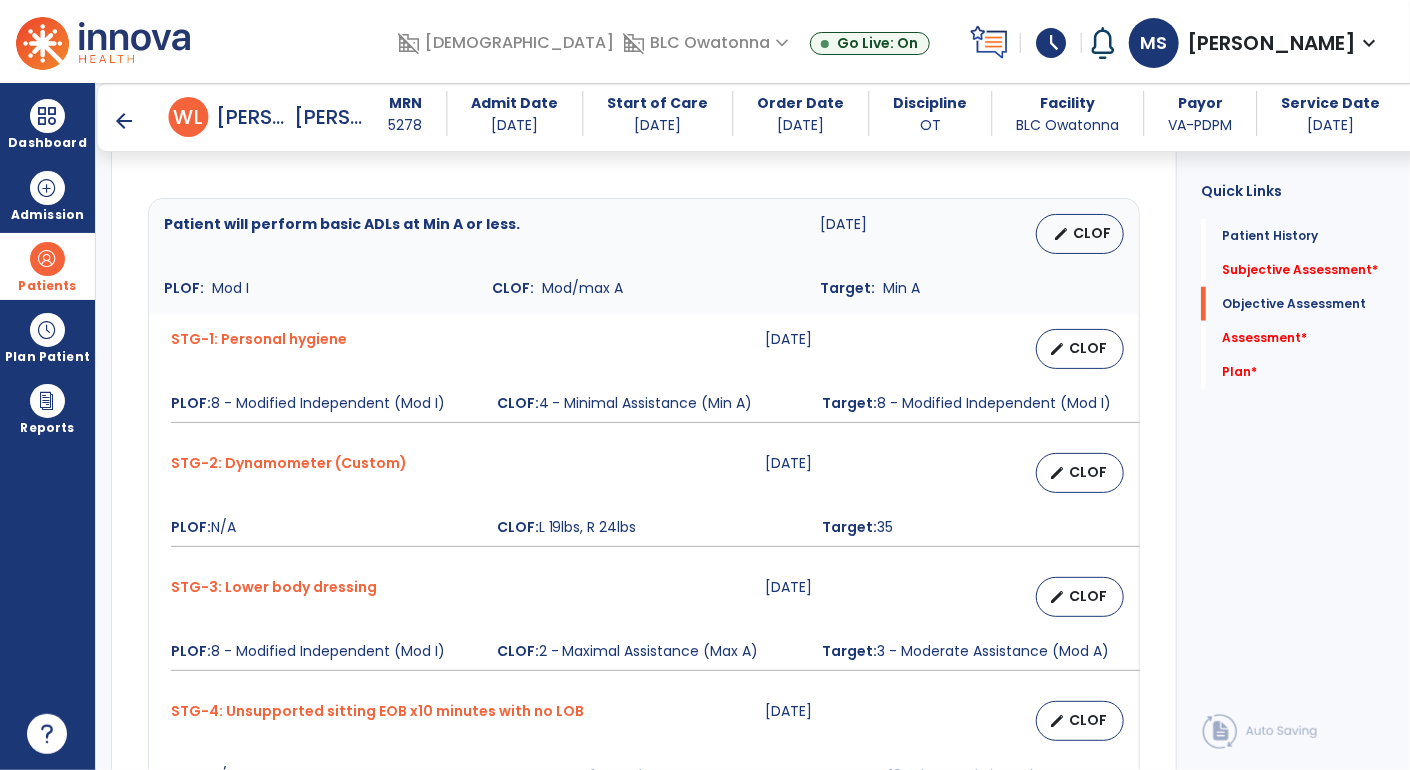 scroll, scrollTop: 774, scrollLeft: 0, axis: vertical 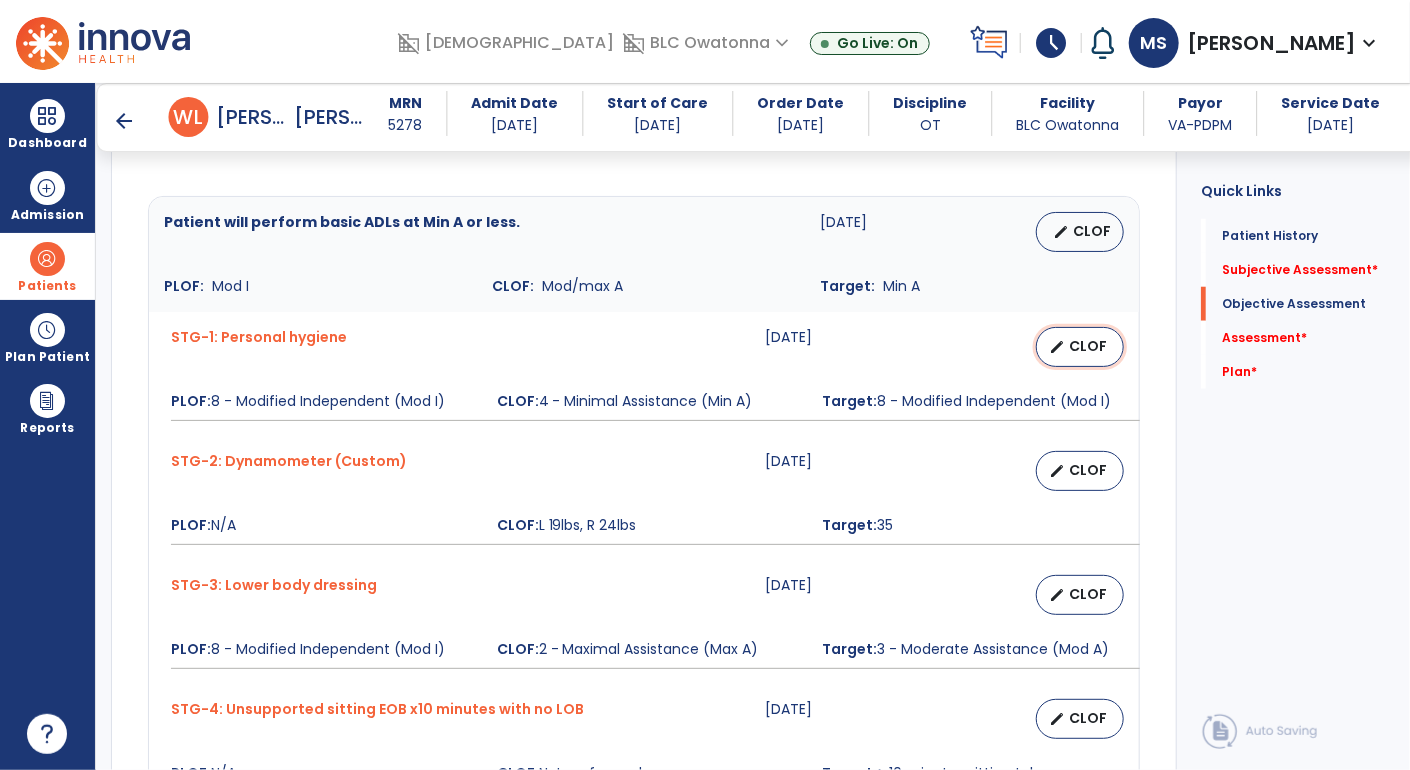 click on "CLOF" at bounding box center (1088, 346) 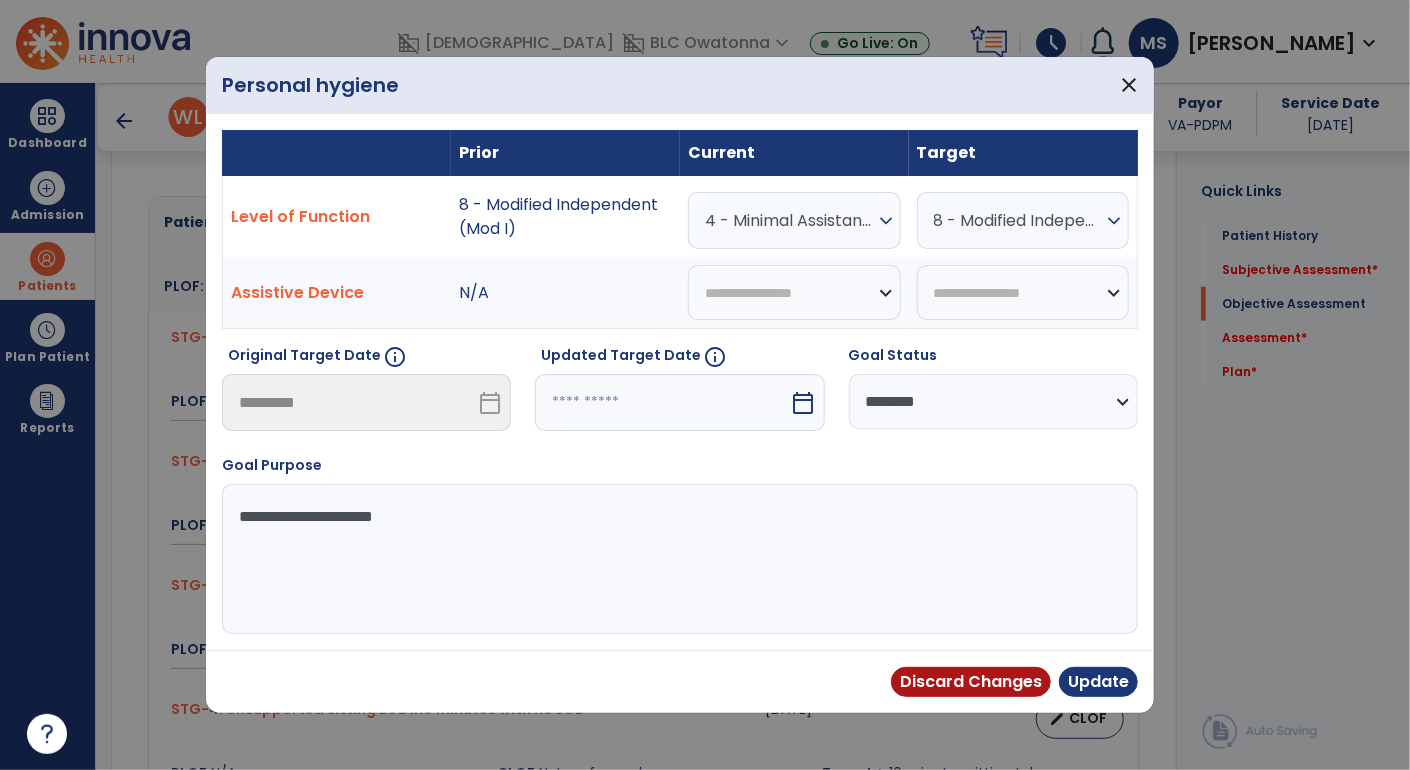 click on "4 - Minimal Assistance (Min A)" at bounding box center [789, 220] 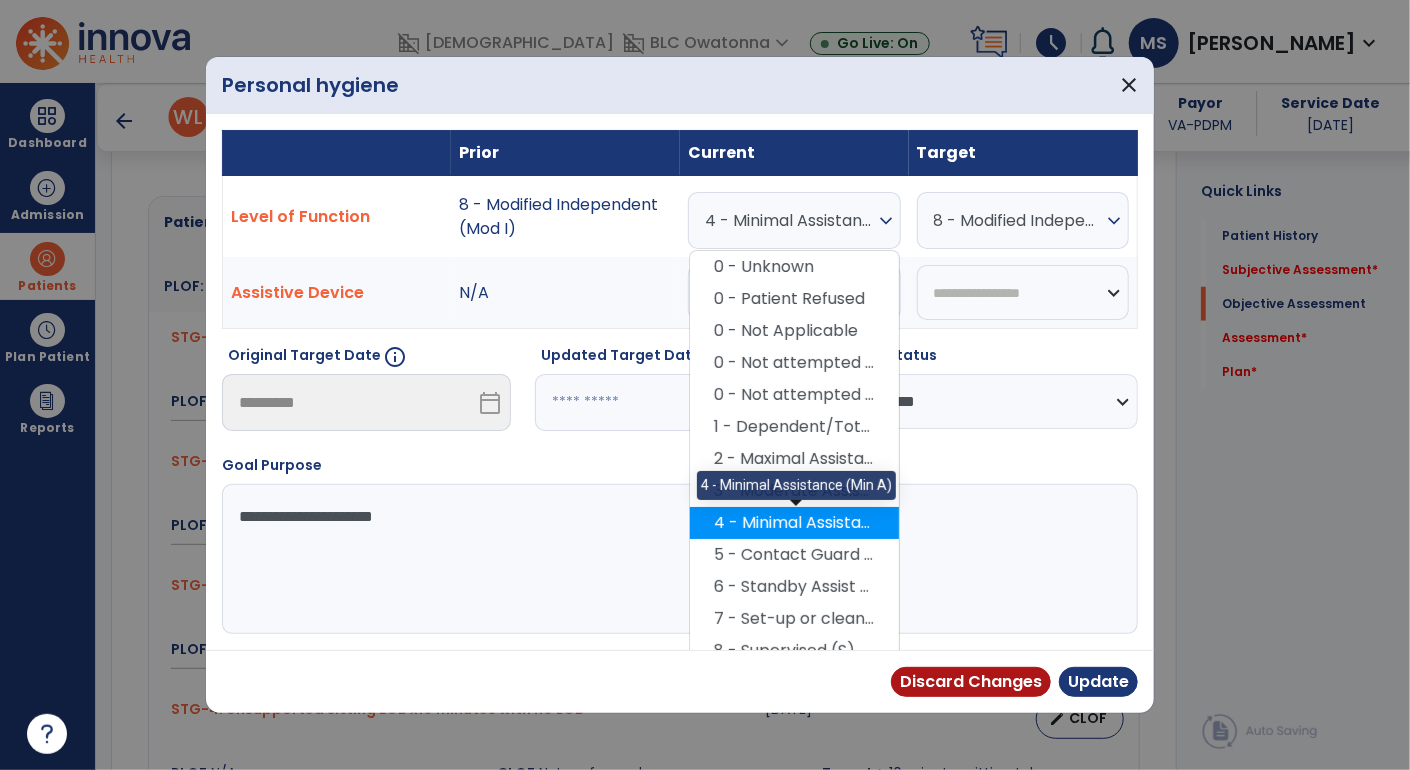 click on "4 - Minimal Assistance (Min A)" at bounding box center [794, 523] 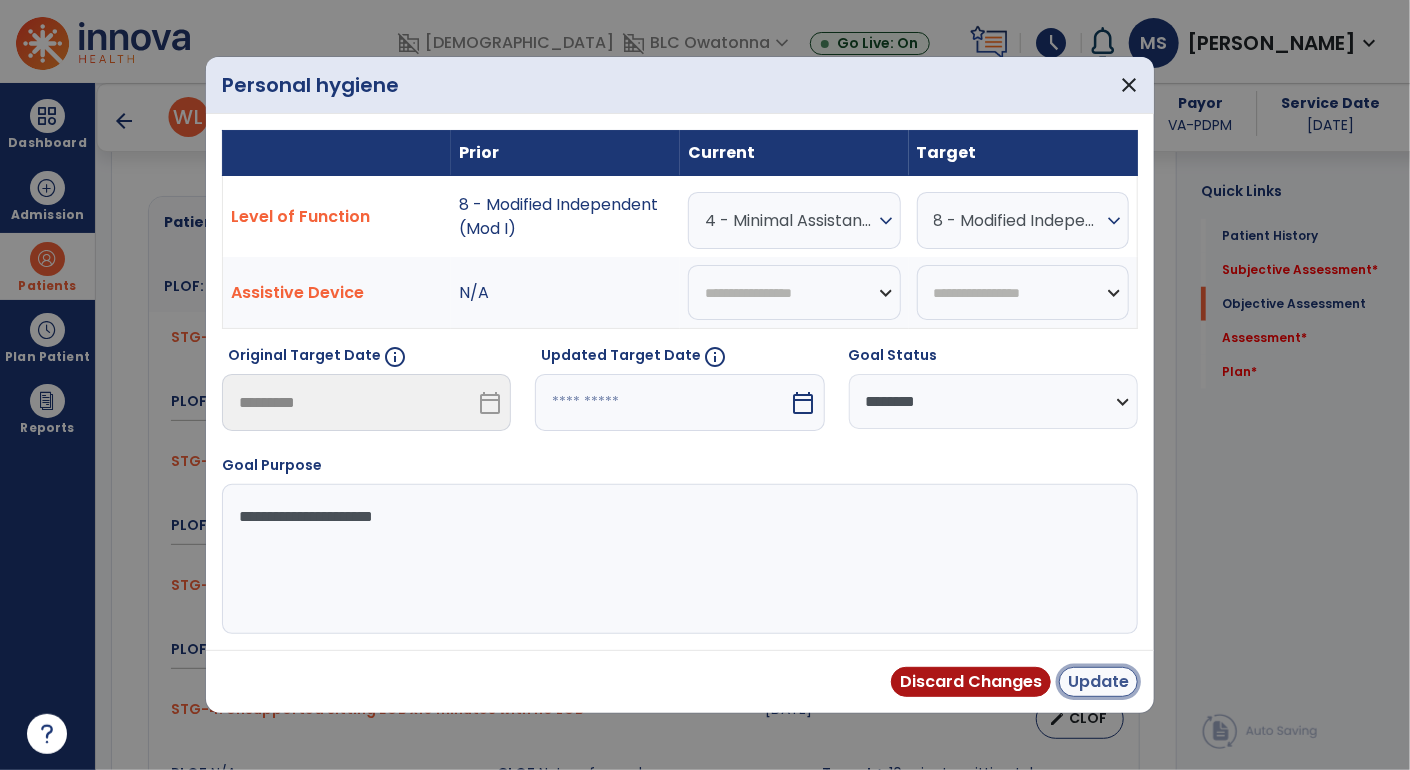 click on "Update" at bounding box center (1098, 682) 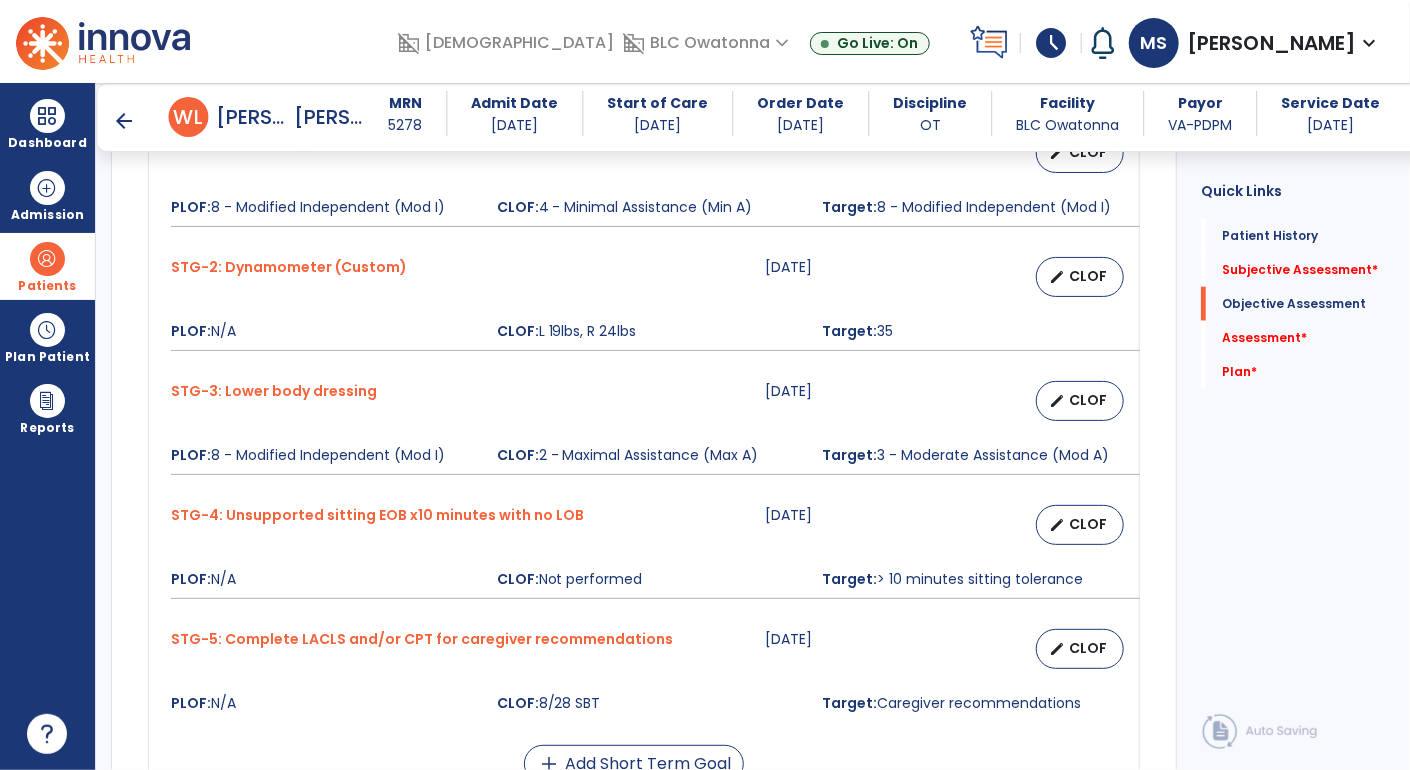 scroll, scrollTop: 971, scrollLeft: 0, axis: vertical 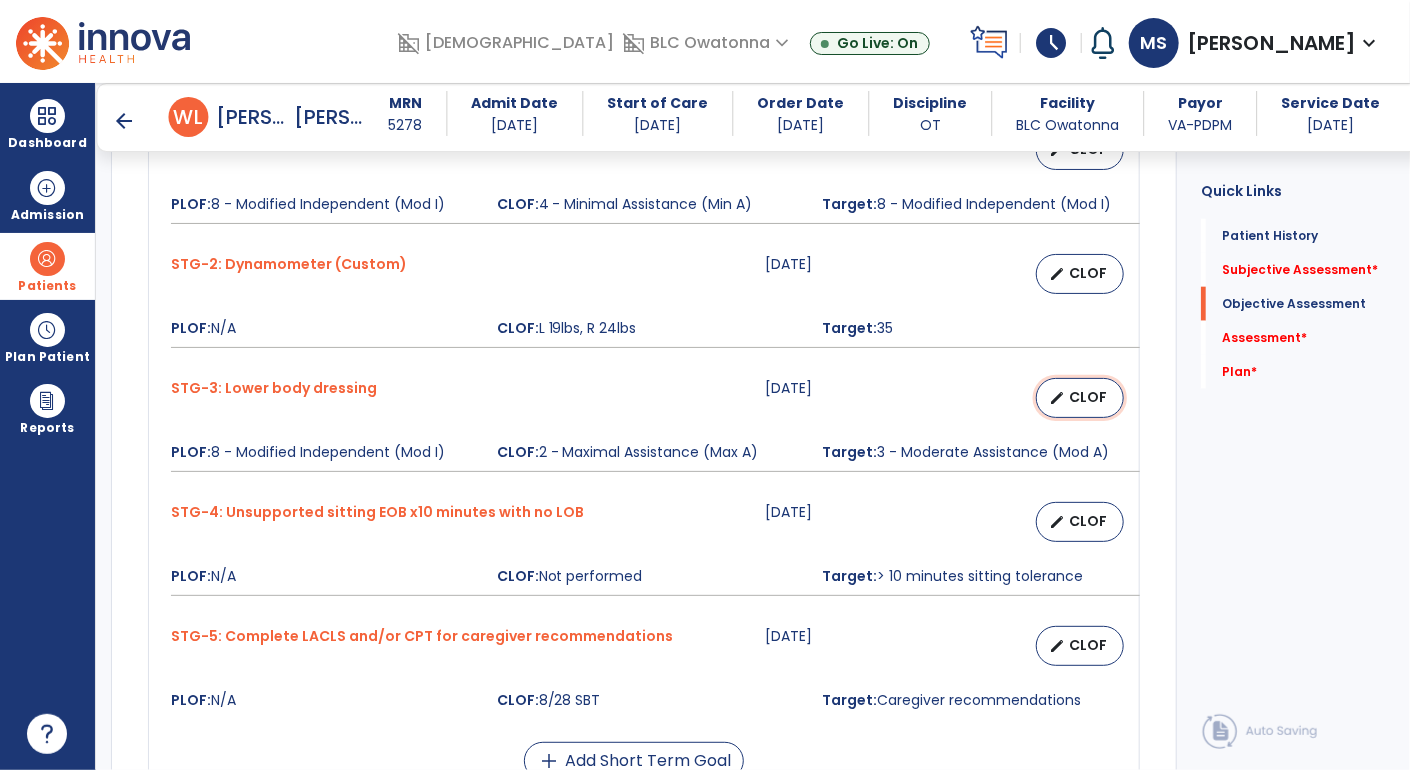 click on "CLOF" at bounding box center [1088, 397] 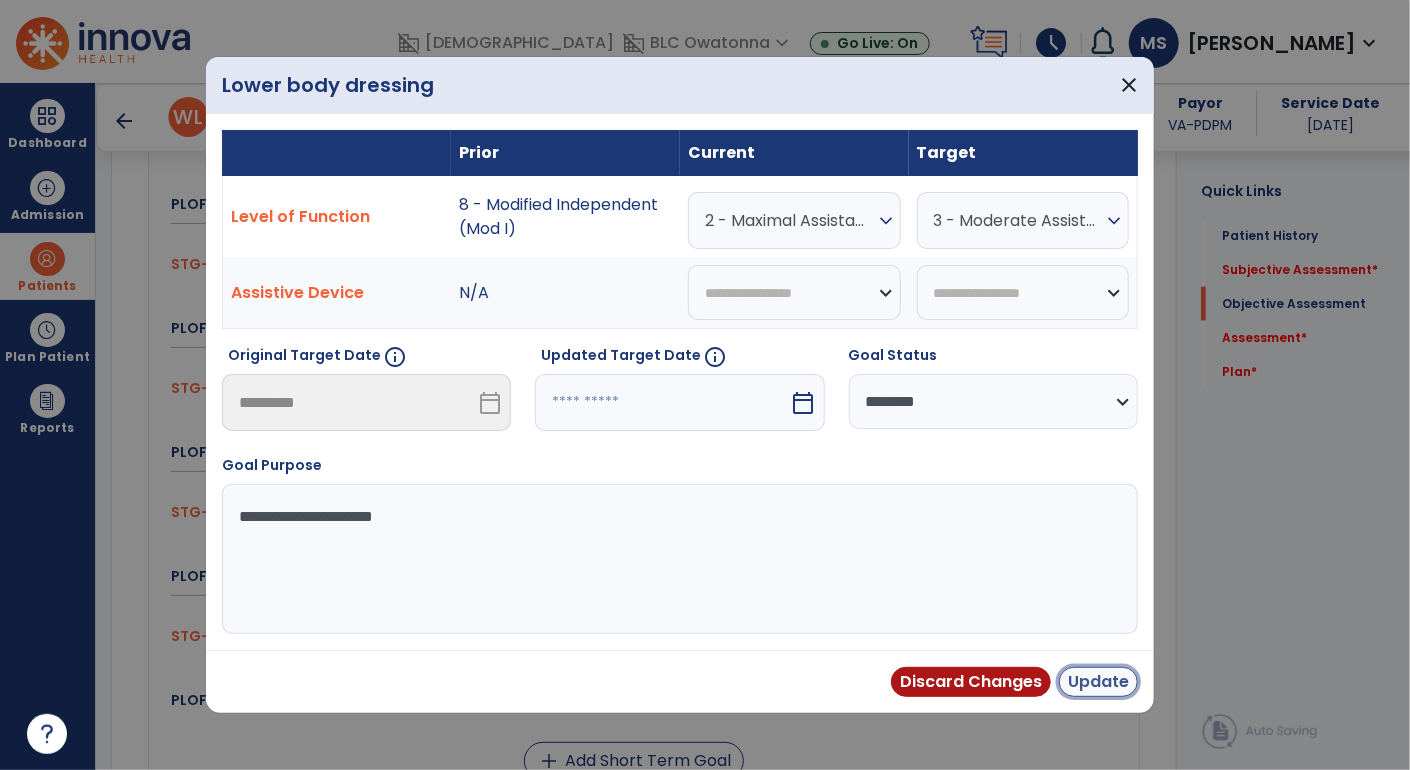 click on "Update" at bounding box center (1098, 682) 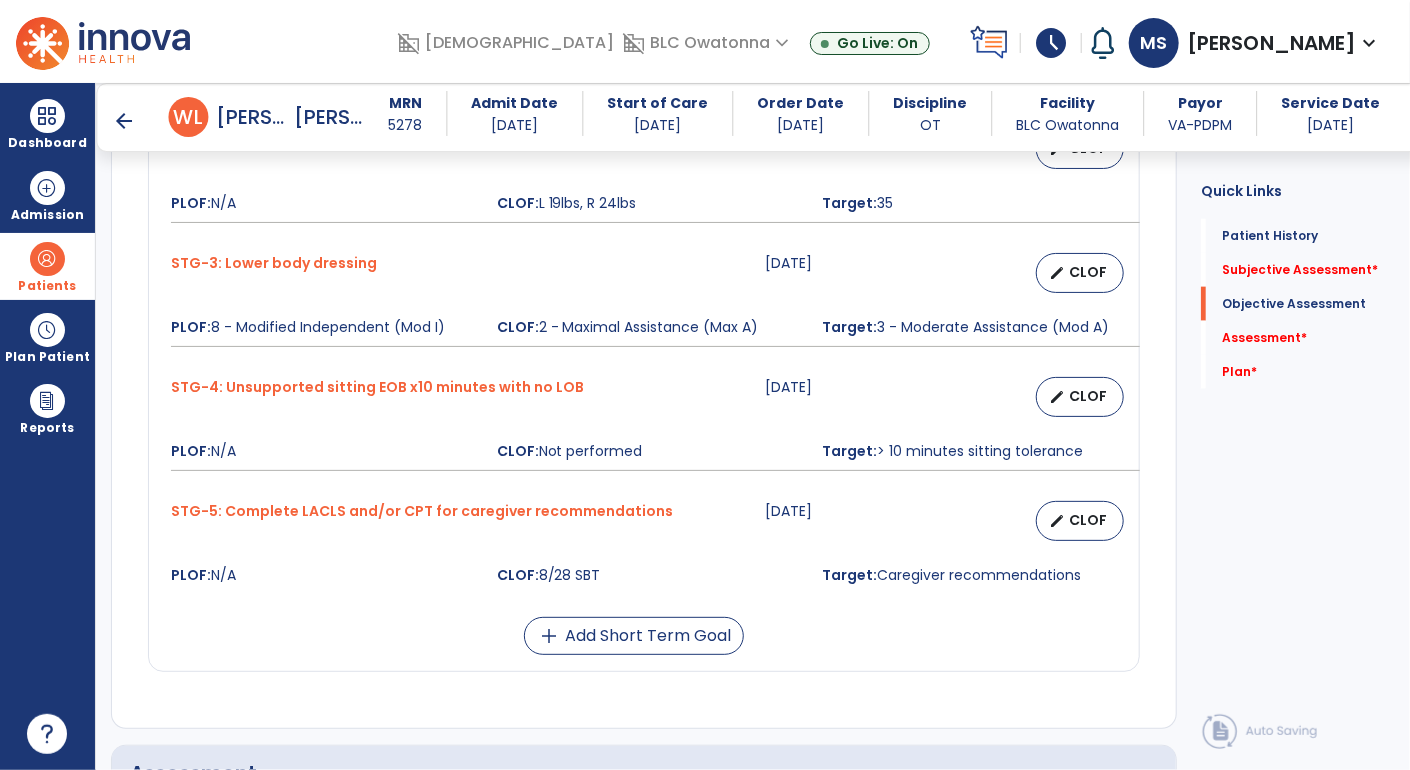 scroll, scrollTop: 1103, scrollLeft: 0, axis: vertical 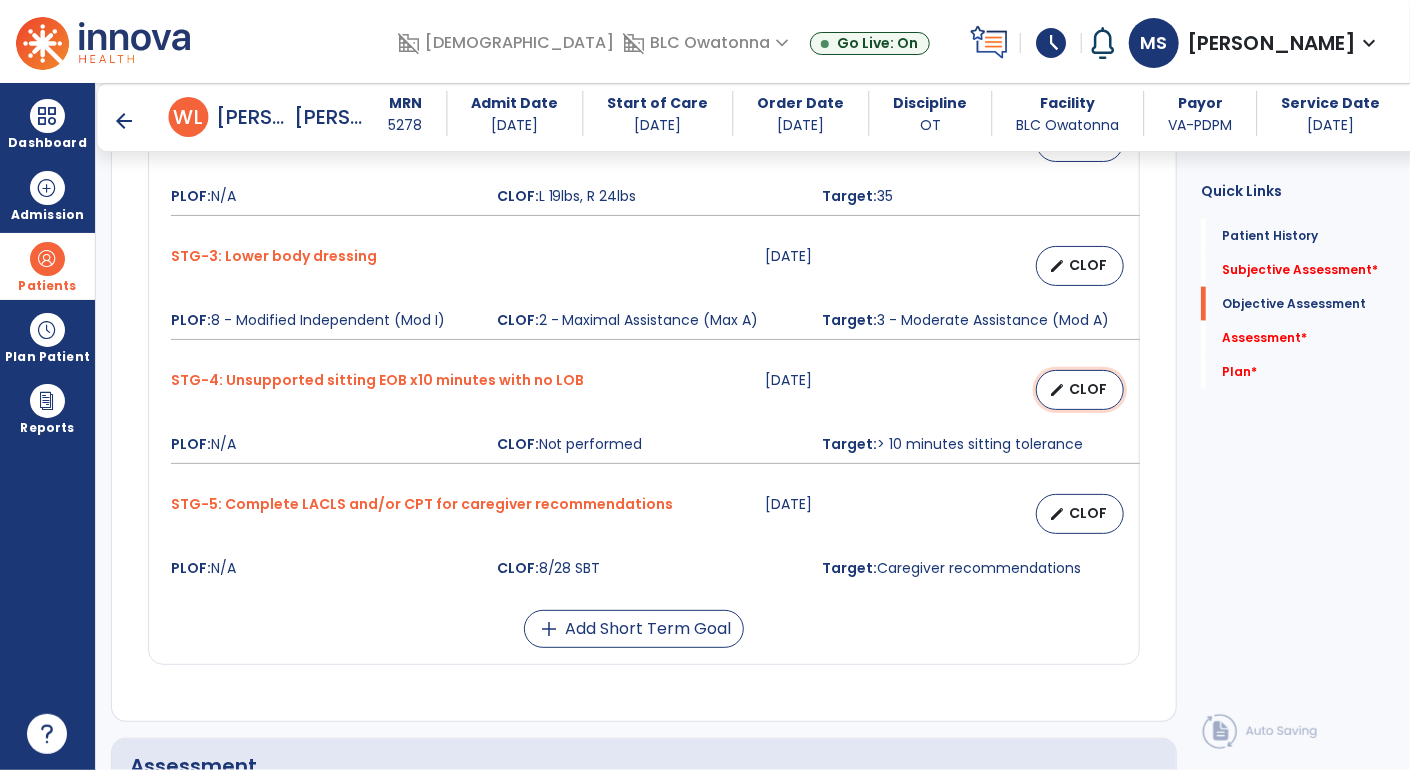 click on "edit" at bounding box center [1057, 390] 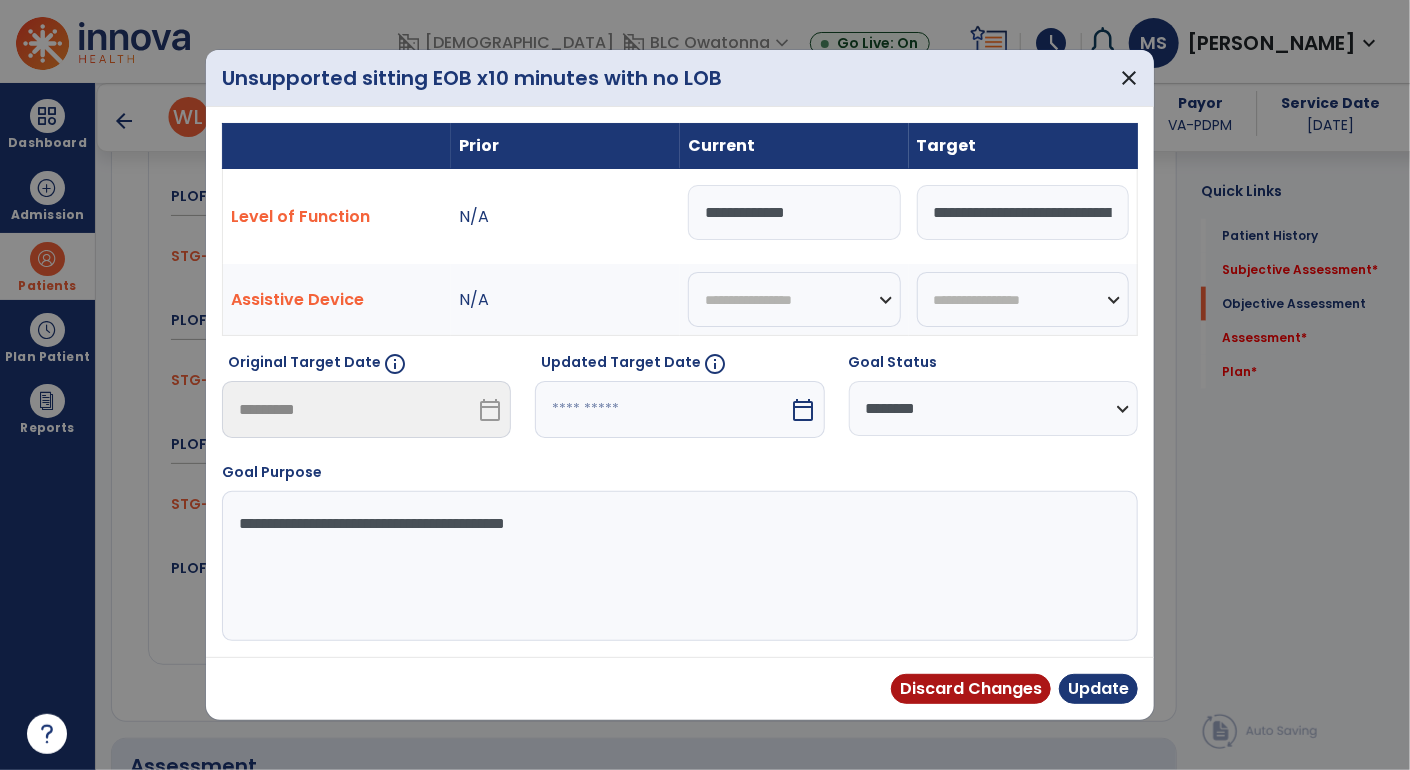 drag, startPoint x: 845, startPoint y: 213, endPoint x: 687, endPoint y: 215, distance: 158.01266 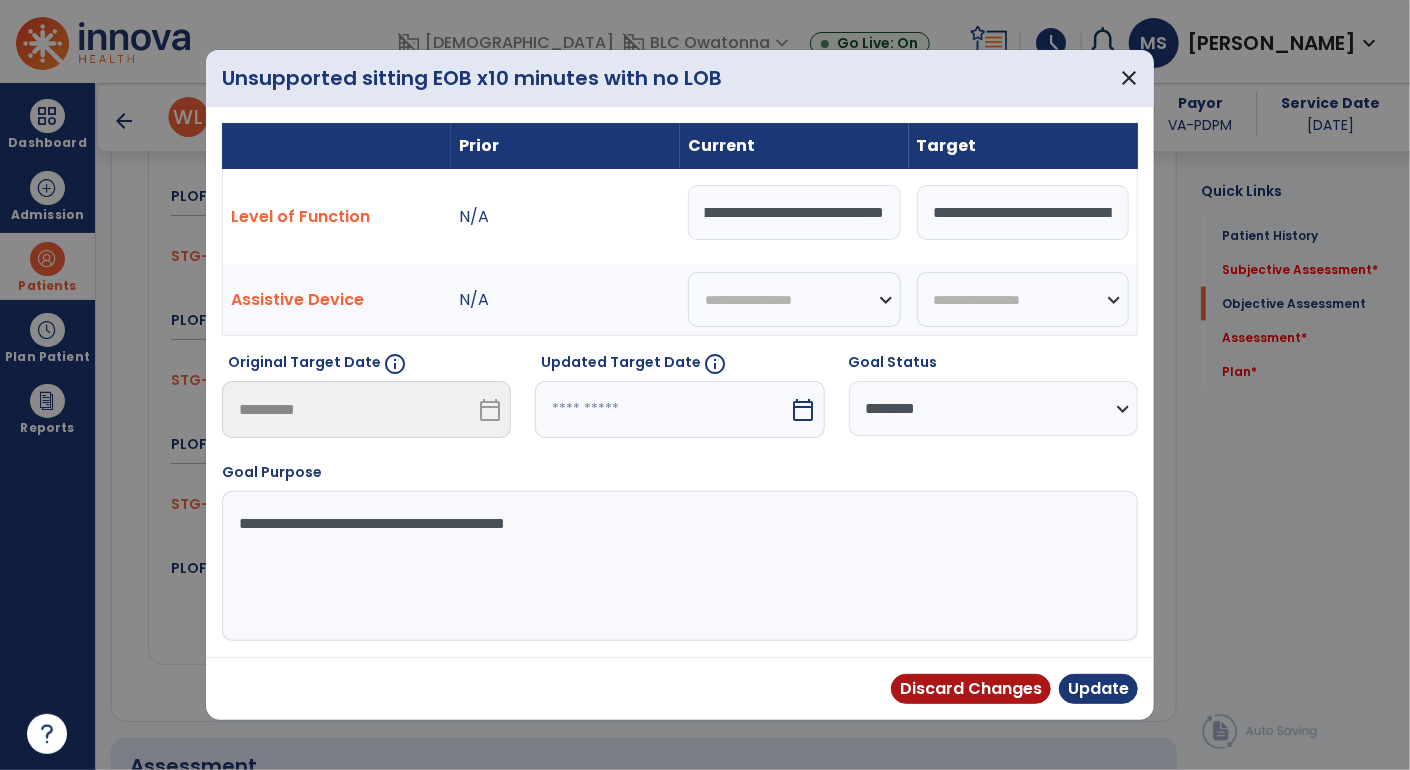 scroll, scrollTop: 0, scrollLeft: 232, axis: horizontal 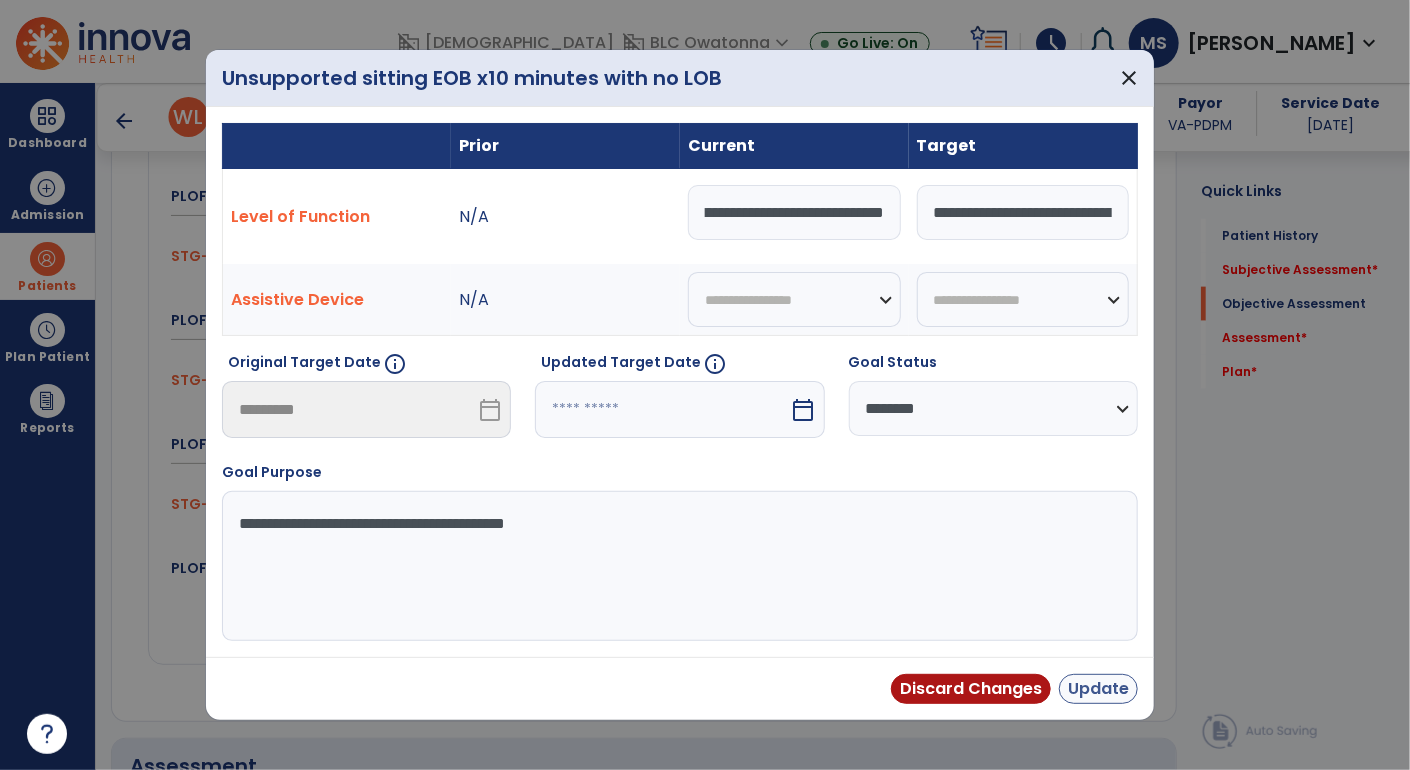 type on "**********" 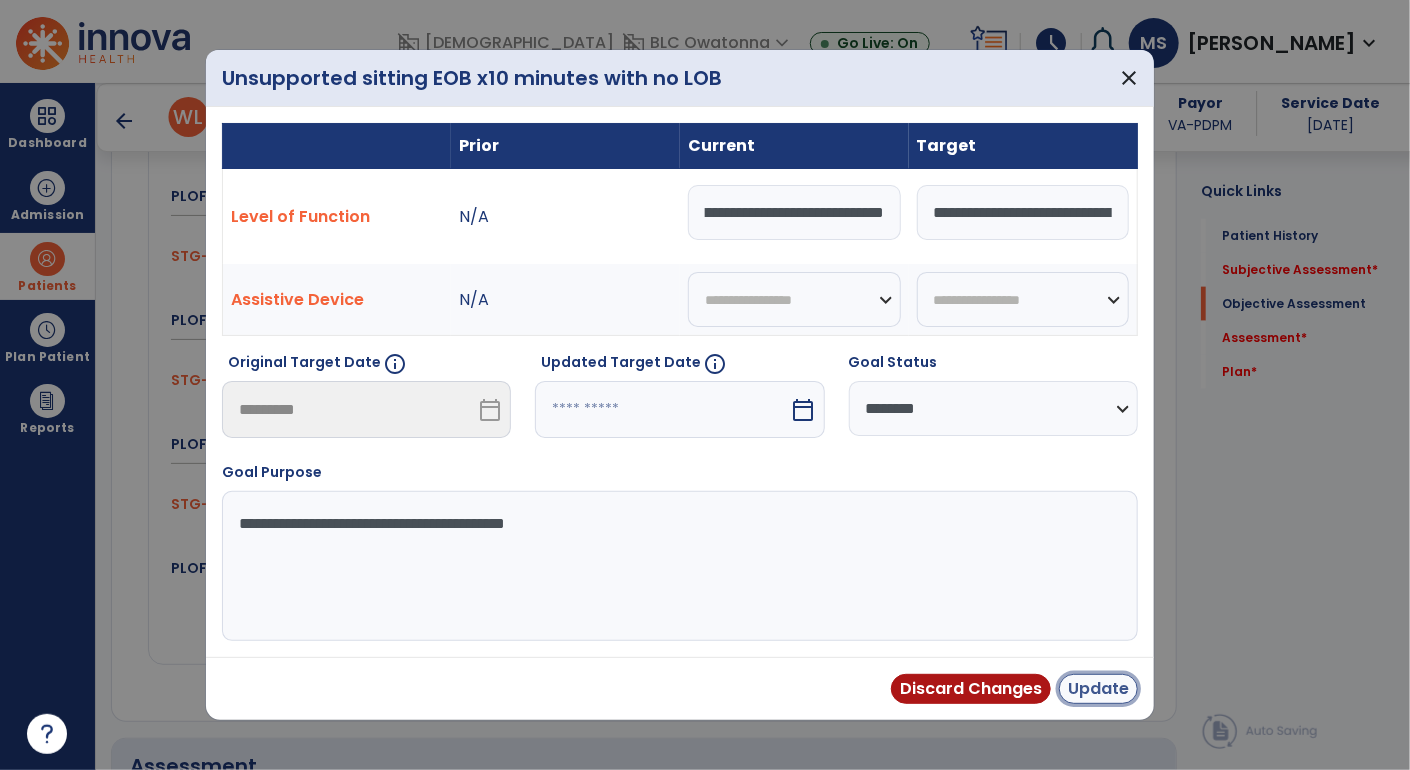 click on "Update" at bounding box center (1098, 689) 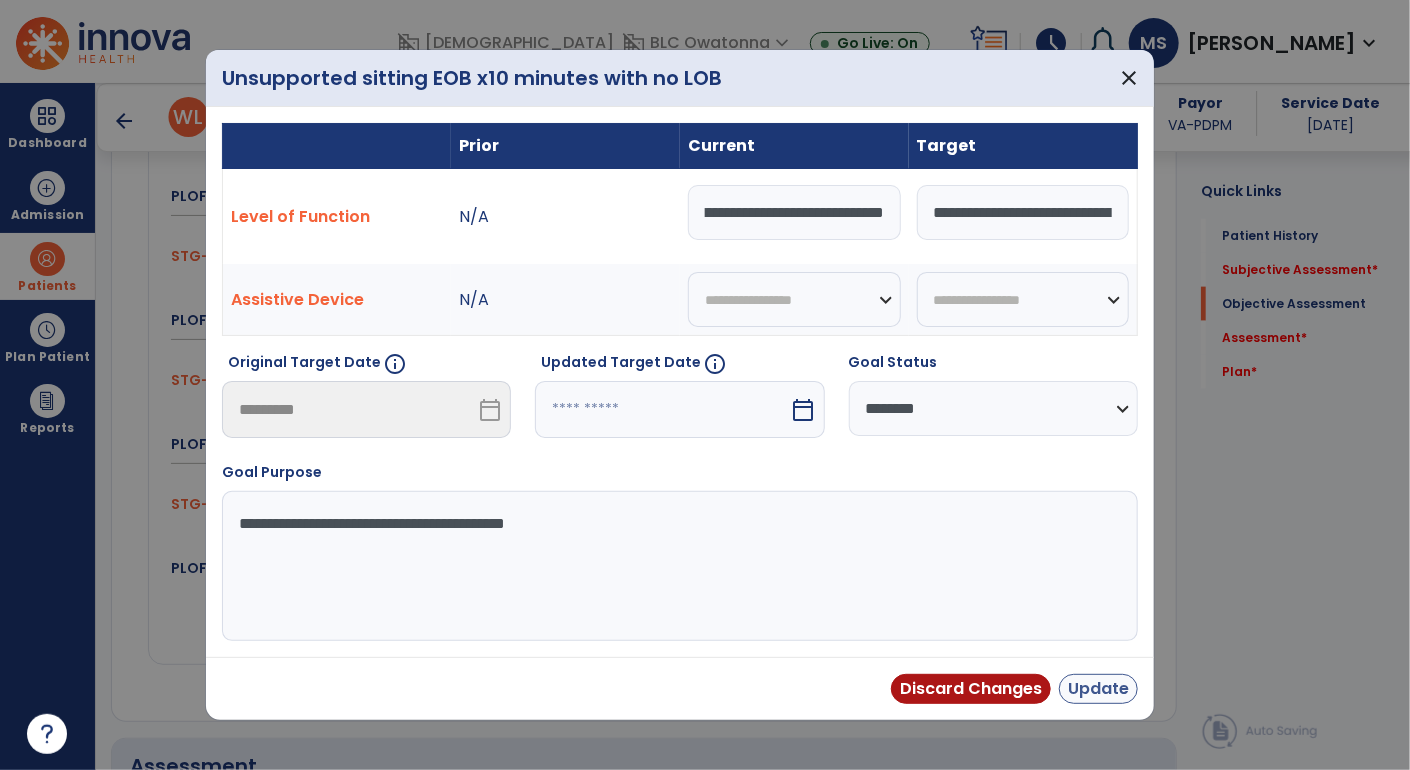 scroll, scrollTop: 0, scrollLeft: 0, axis: both 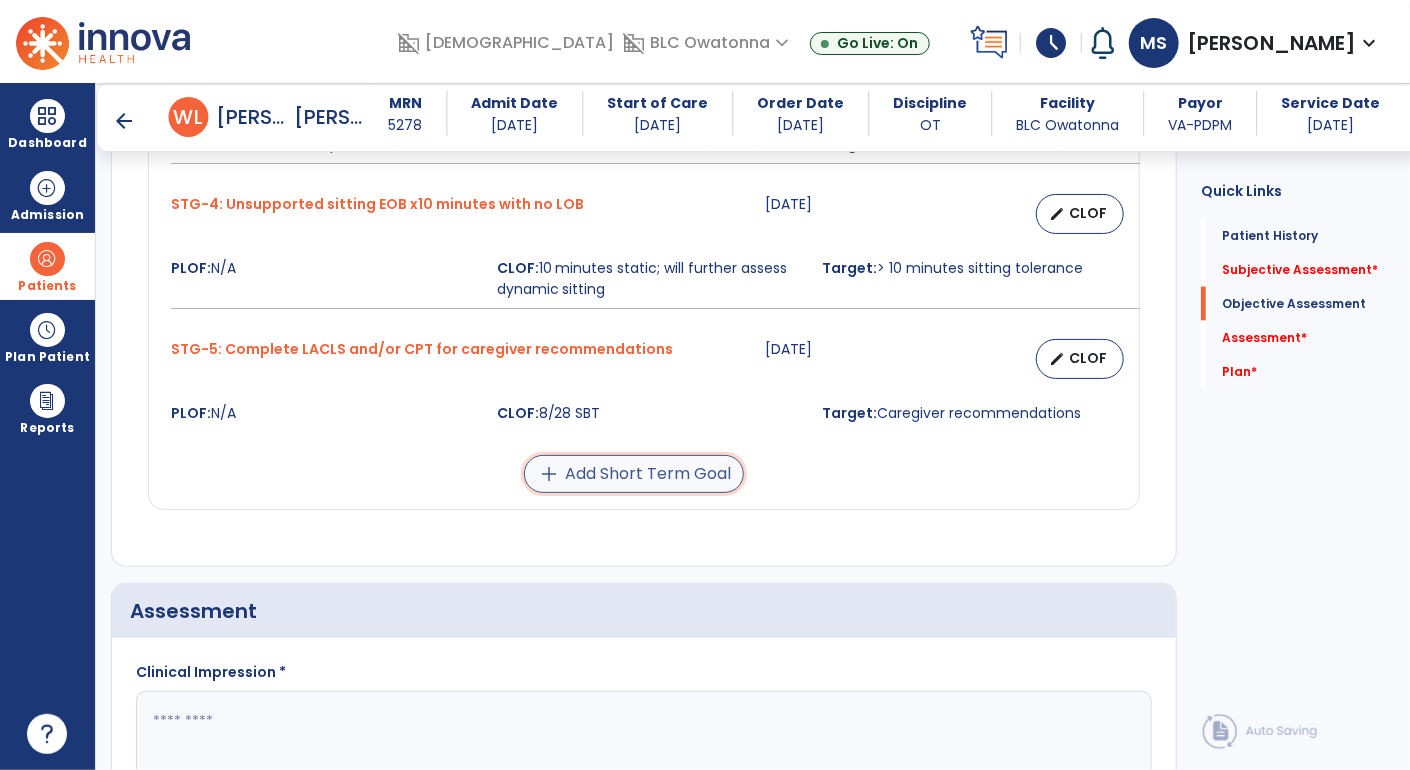 click on "add  Add Short Term Goal" at bounding box center [634, 474] 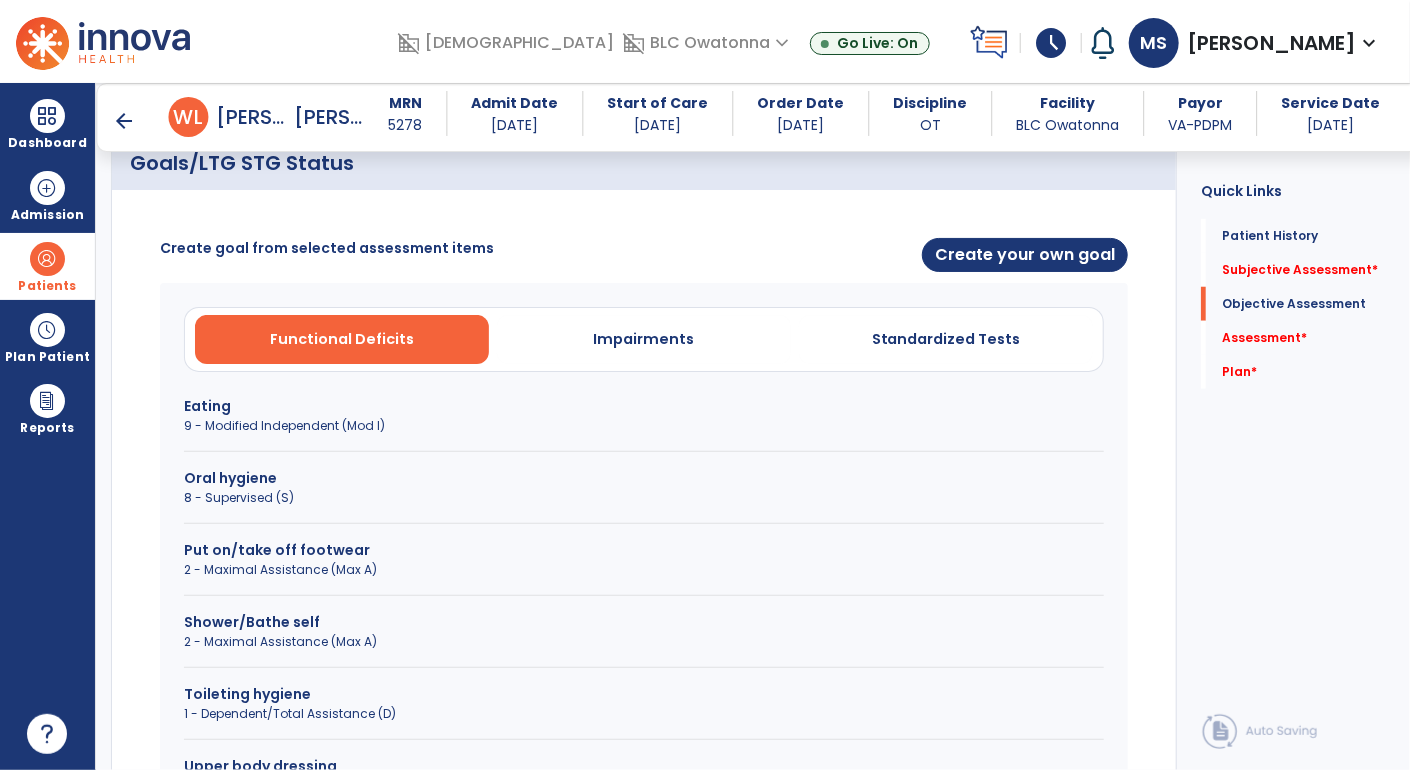 scroll, scrollTop: 732, scrollLeft: 0, axis: vertical 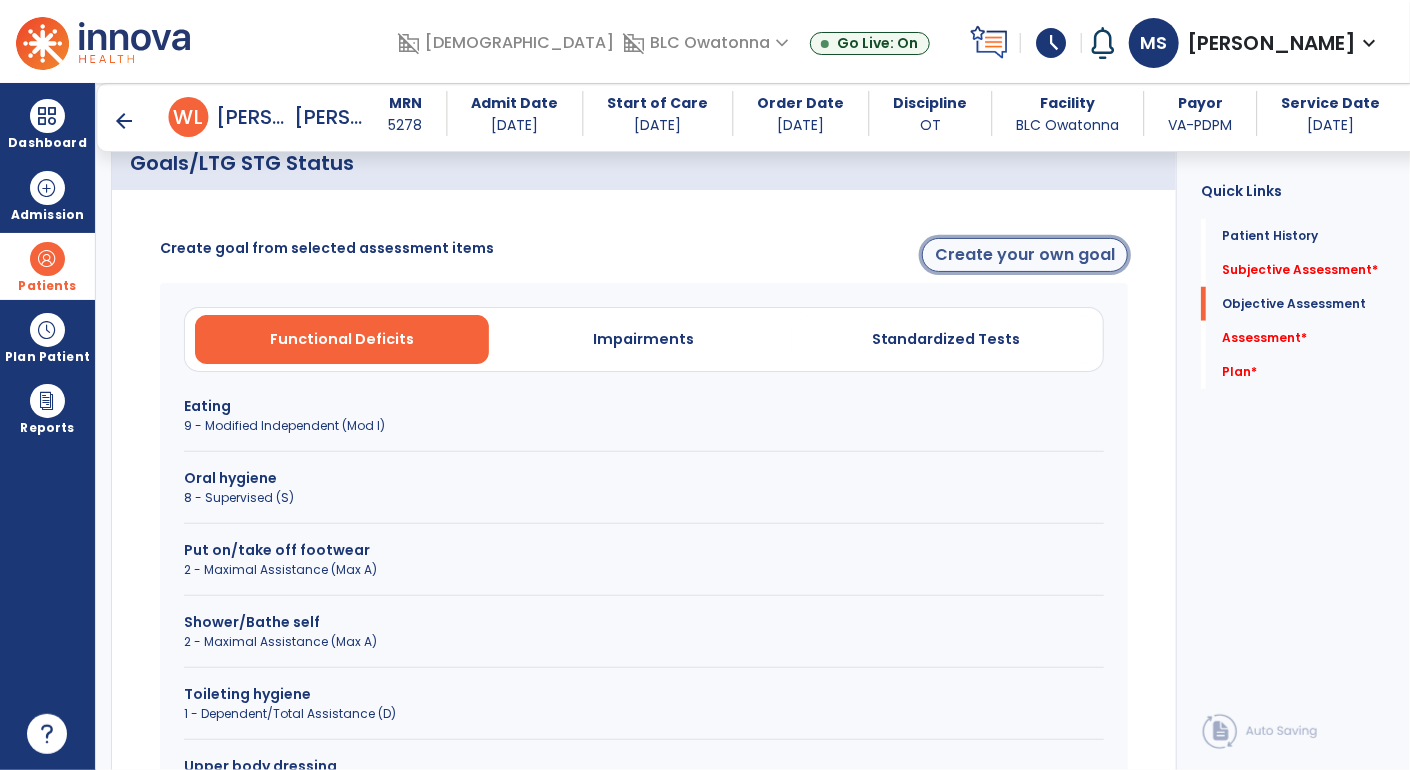 click on "Create your own goal" 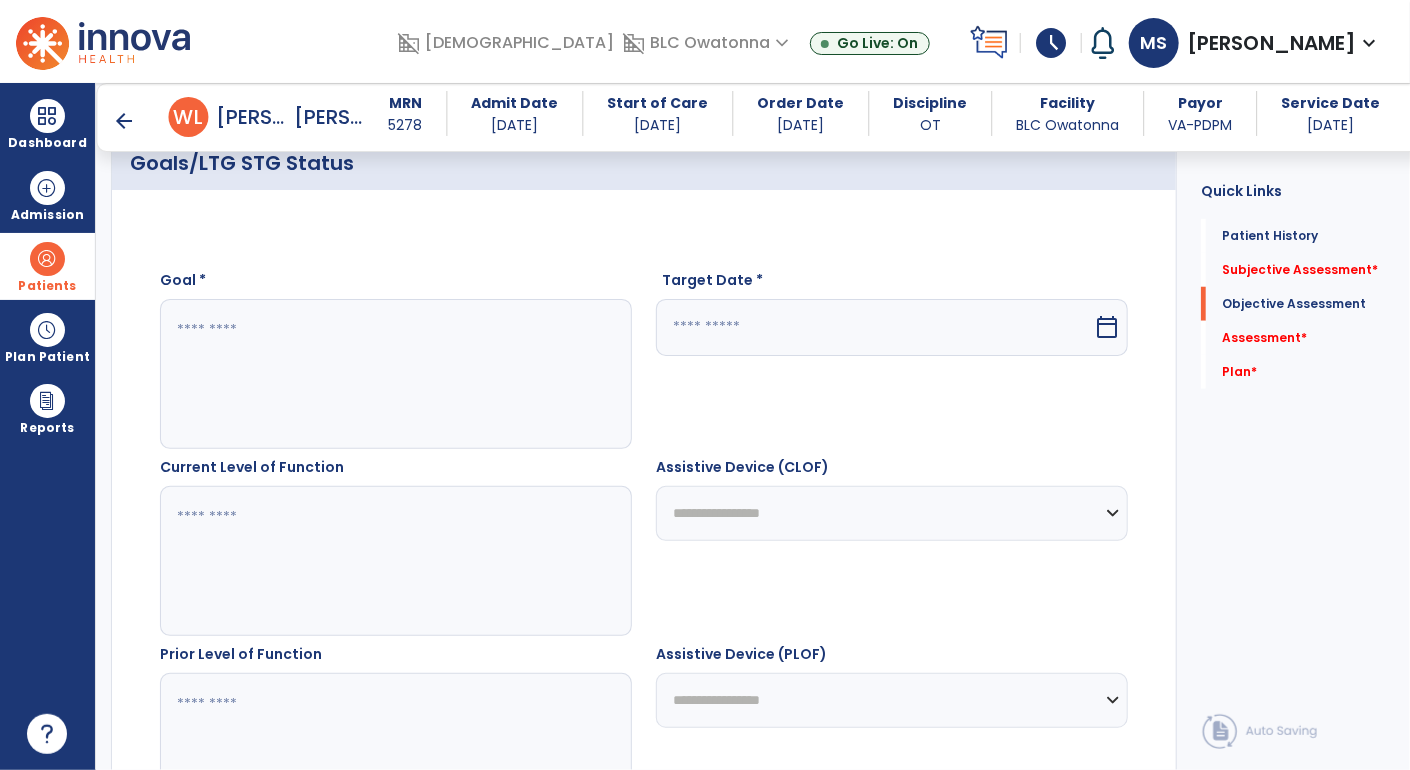 click 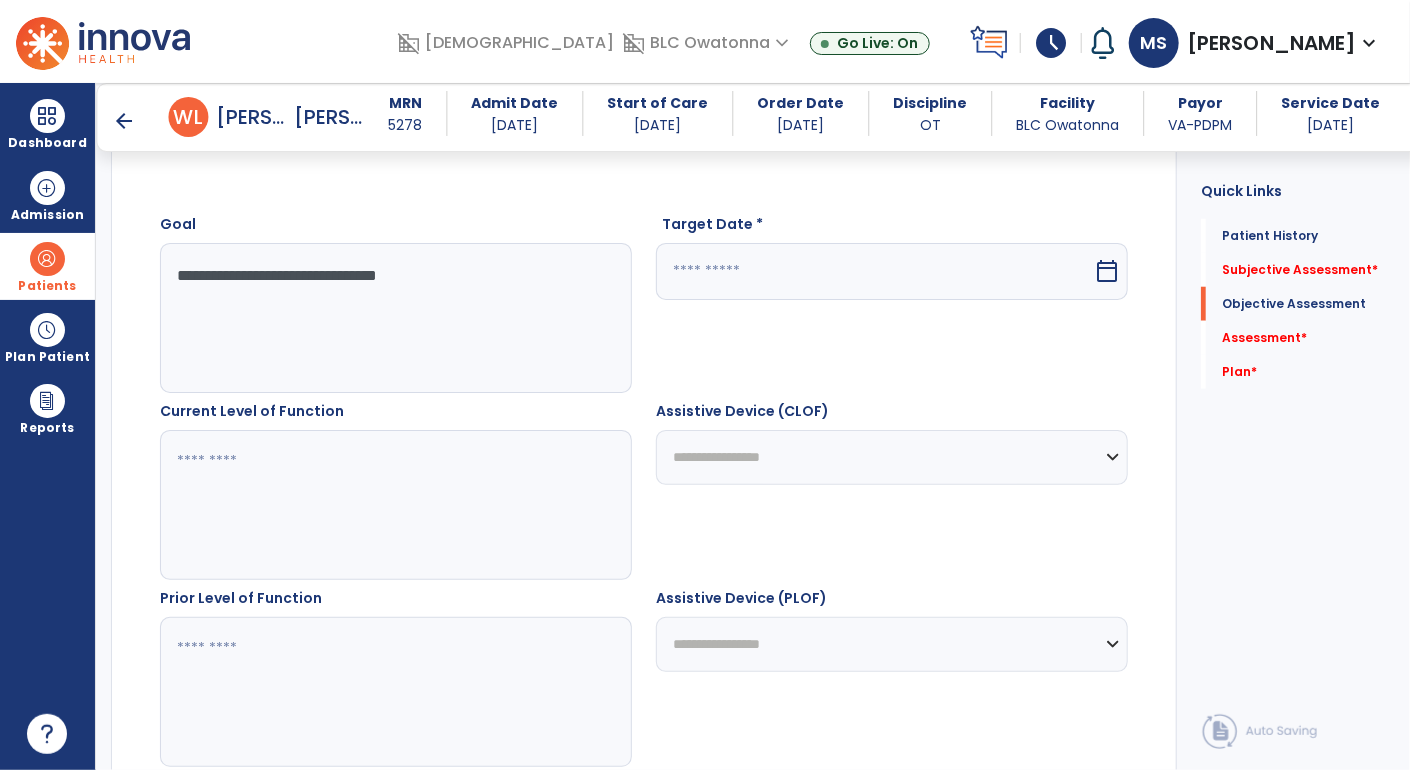 scroll, scrollTop: 795, scrollLeft: 0, axis: vertical 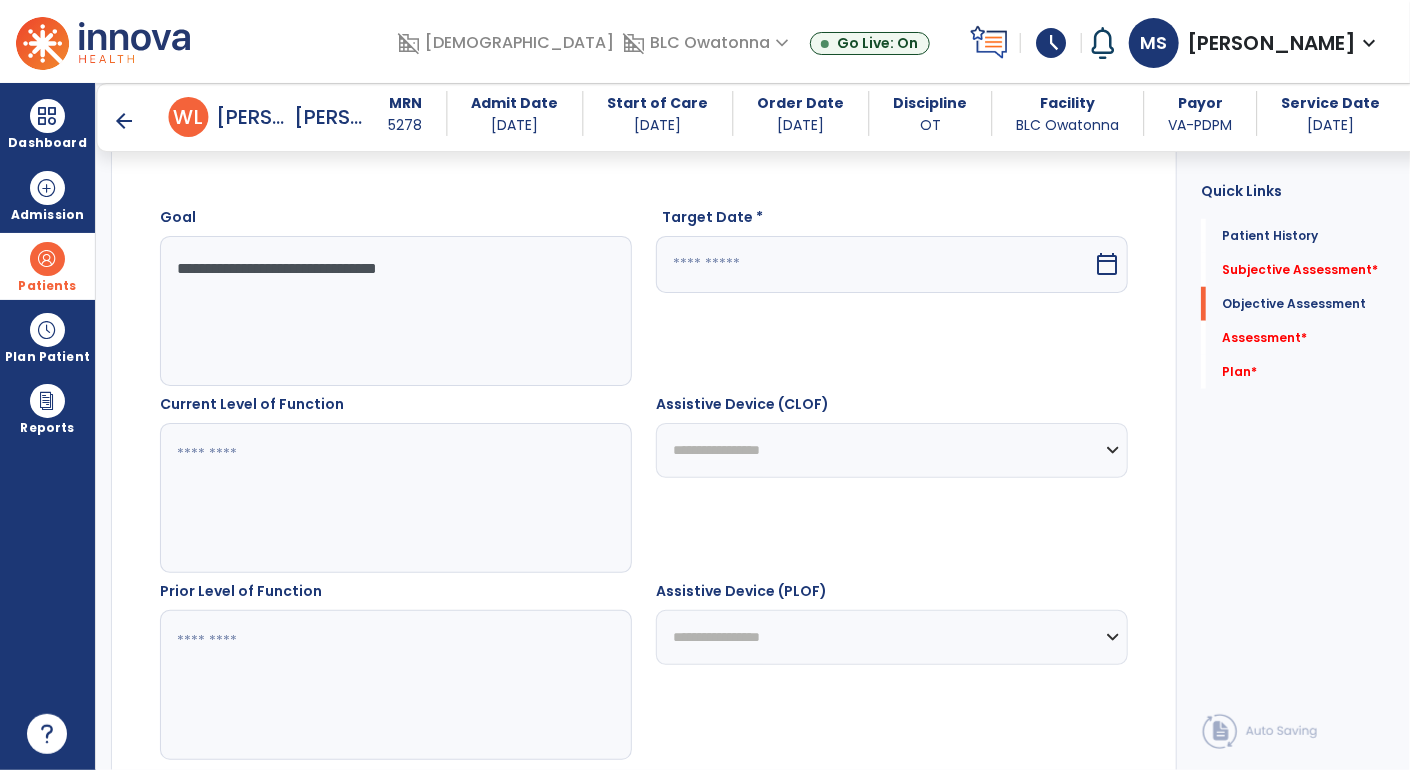 type on "**********" 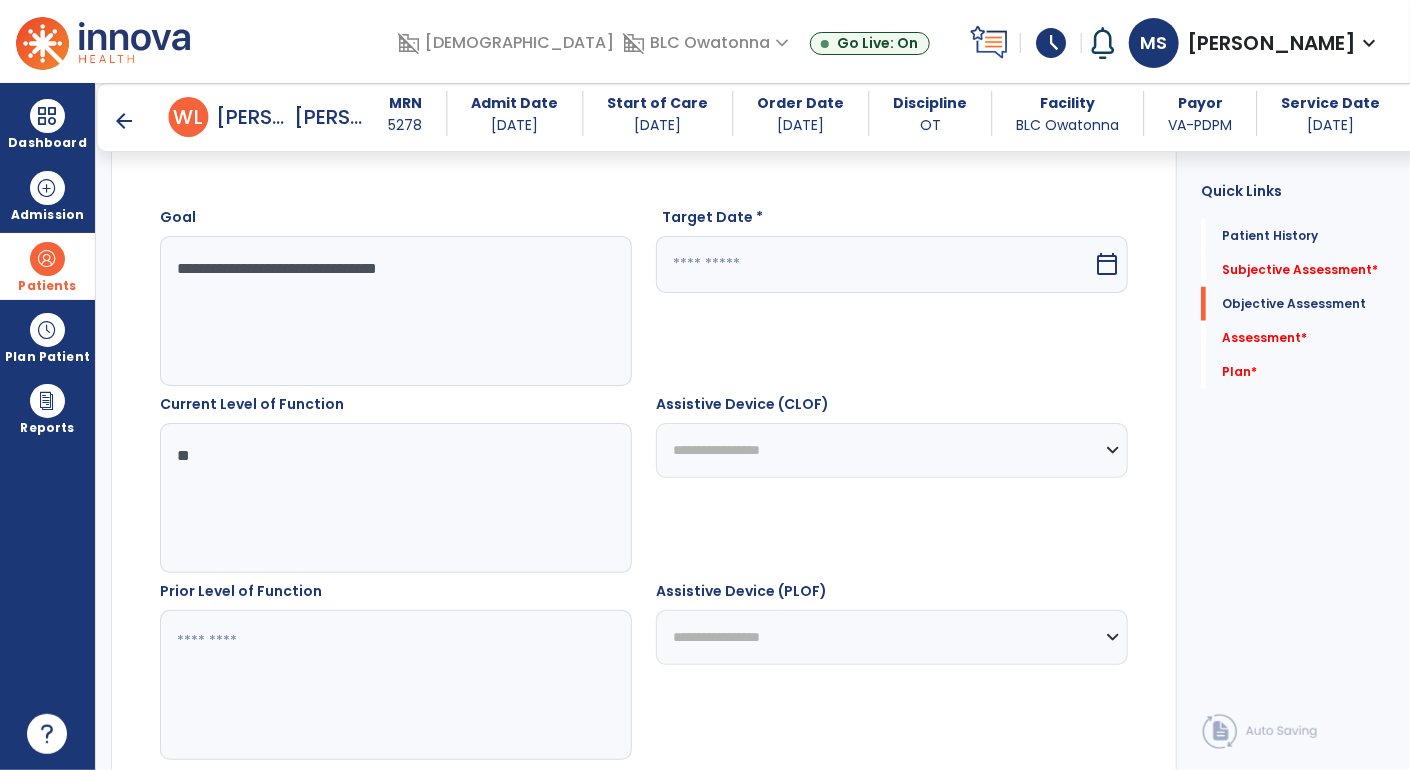 type on "*" 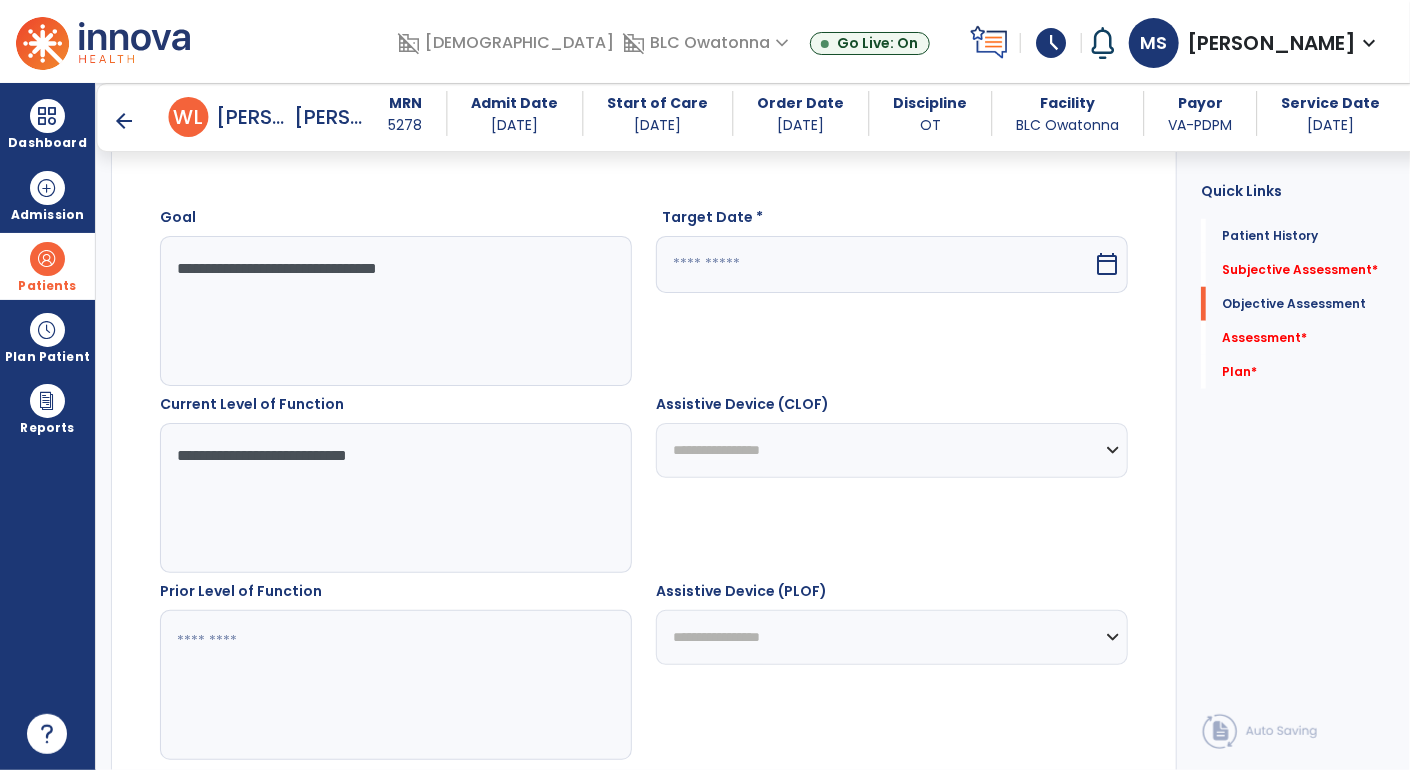 type on "**********" 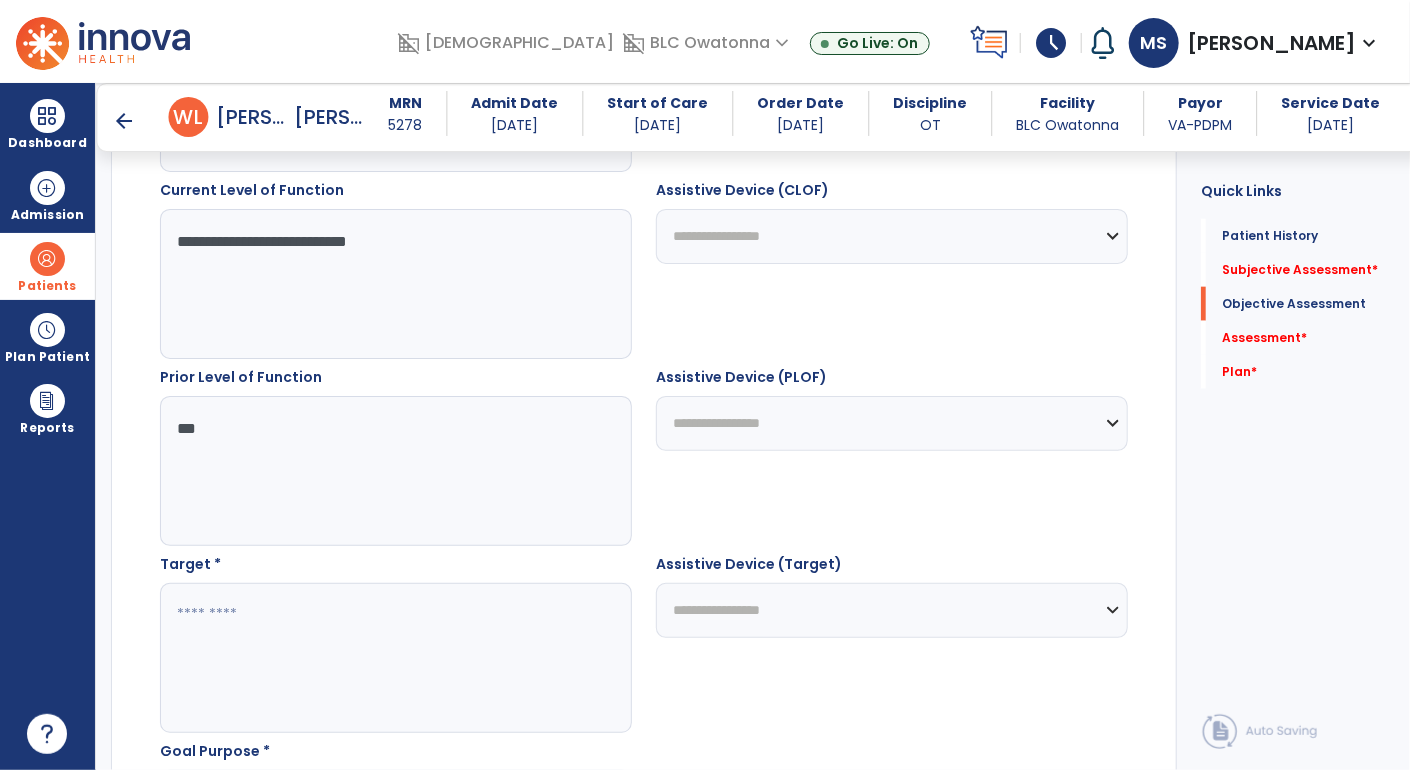 scroll, scrollTop: 1073, scrollLeft: 0, axis: vertical 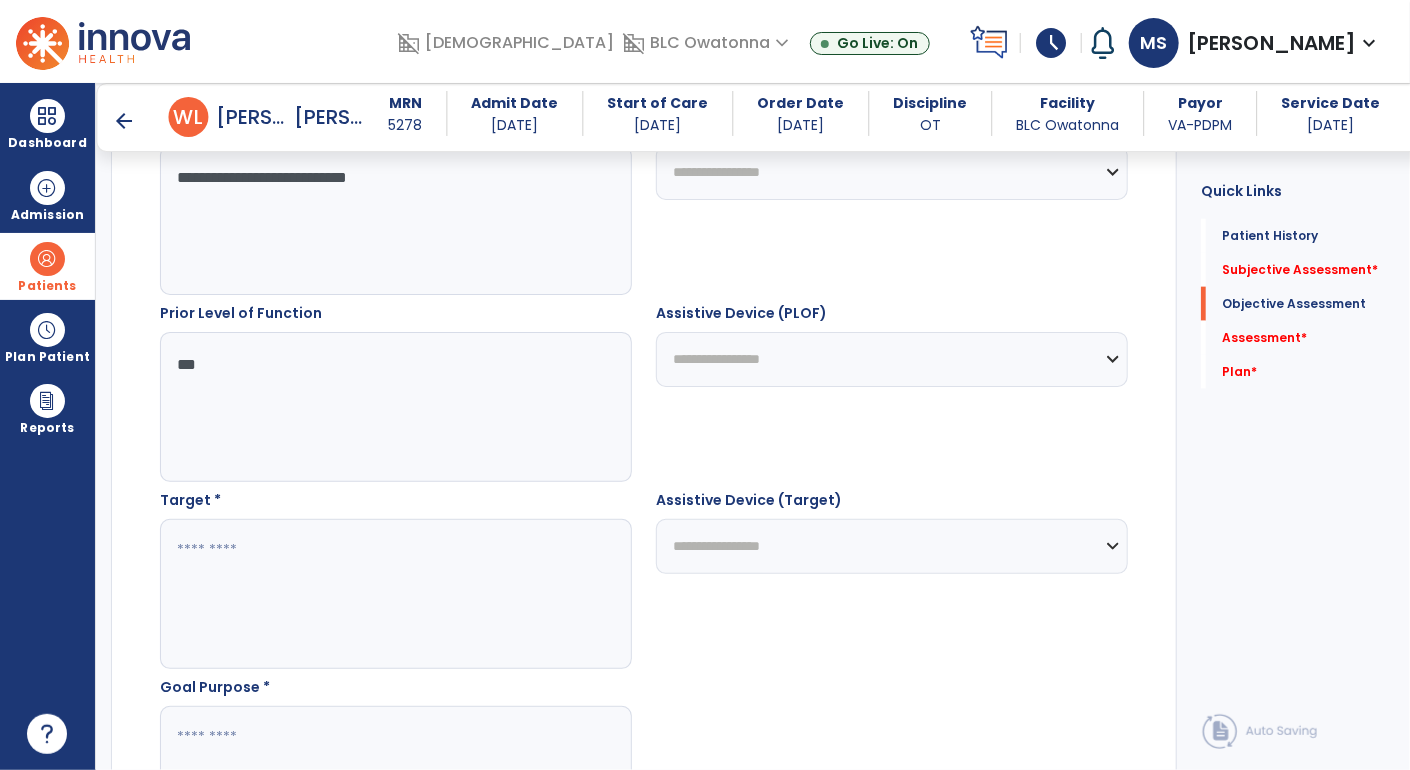 type on "***" 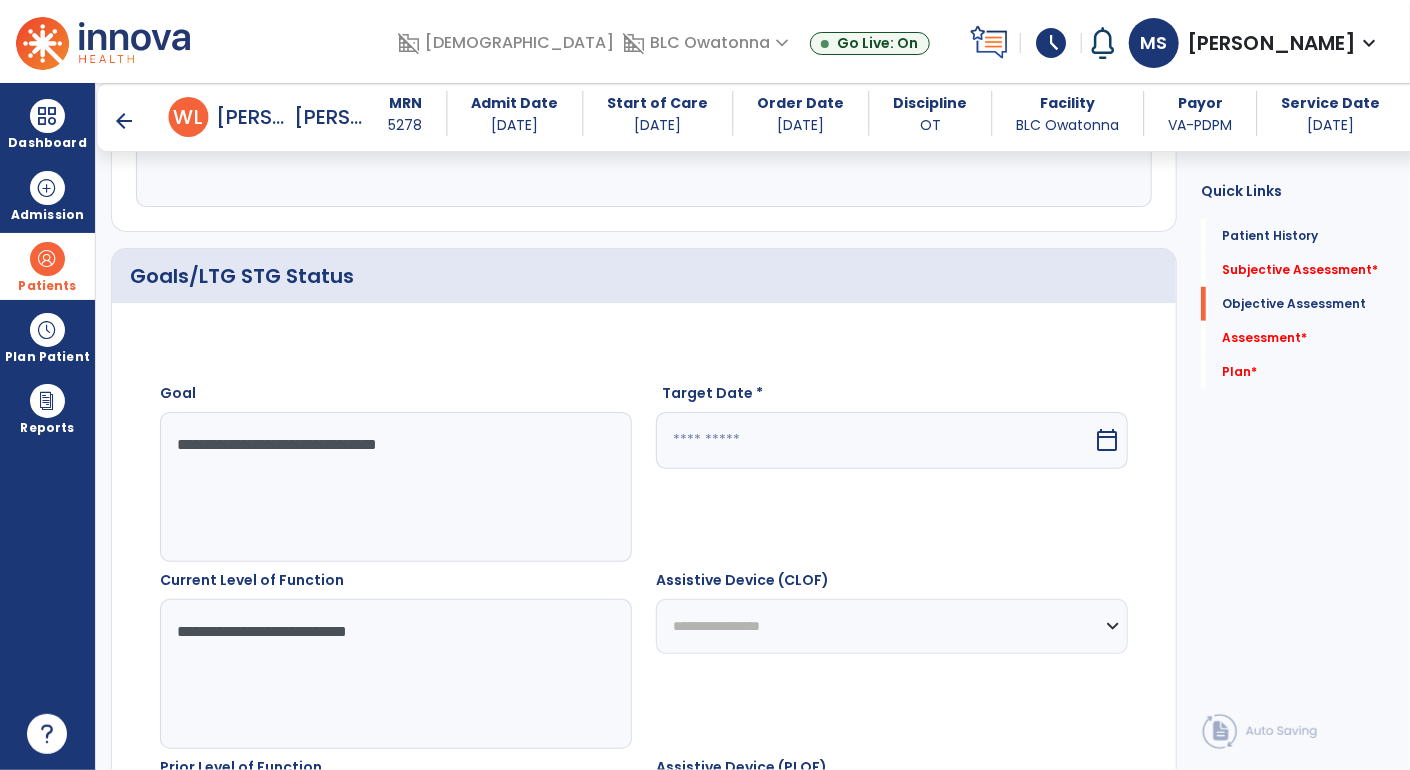 scroll, scrollTop: 532, scrollLeft: 0, axis: vertical 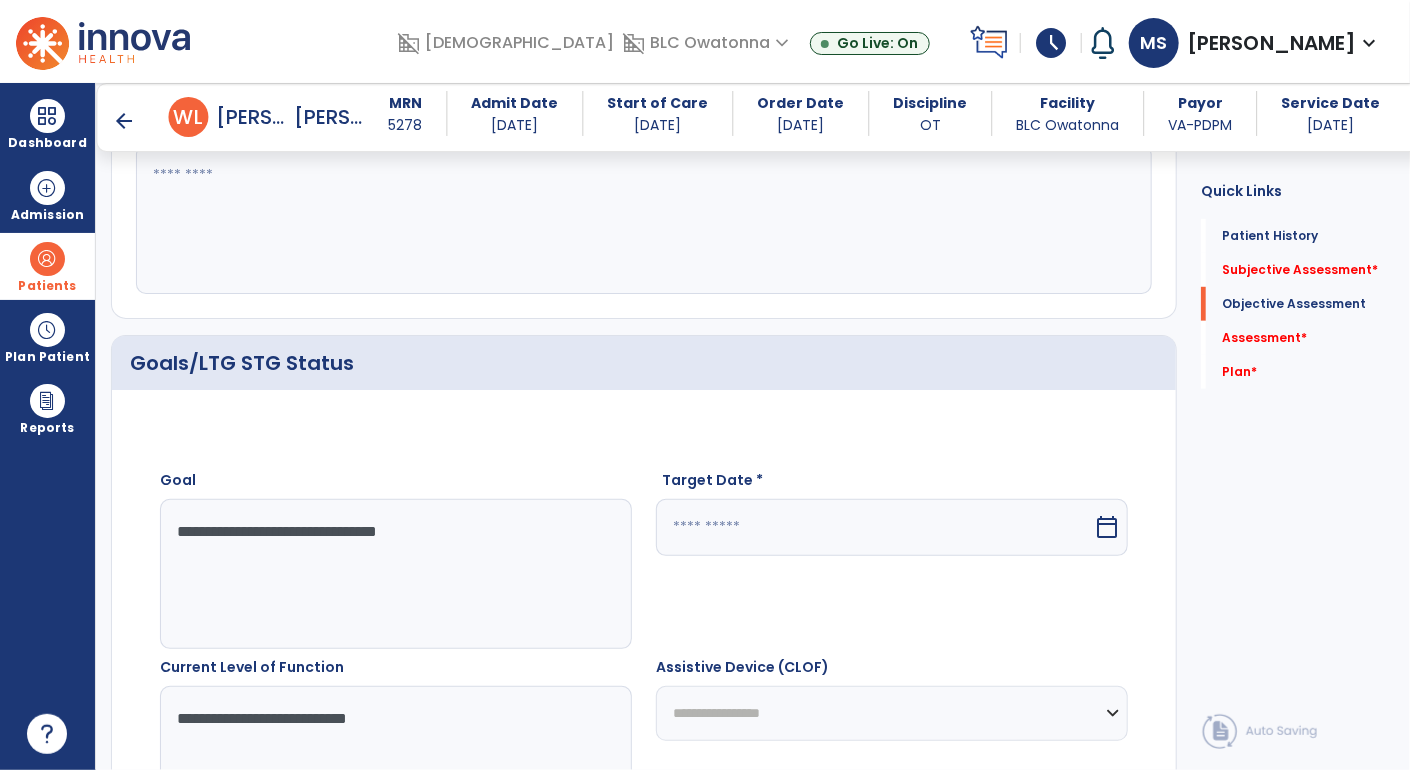 click on "**********" 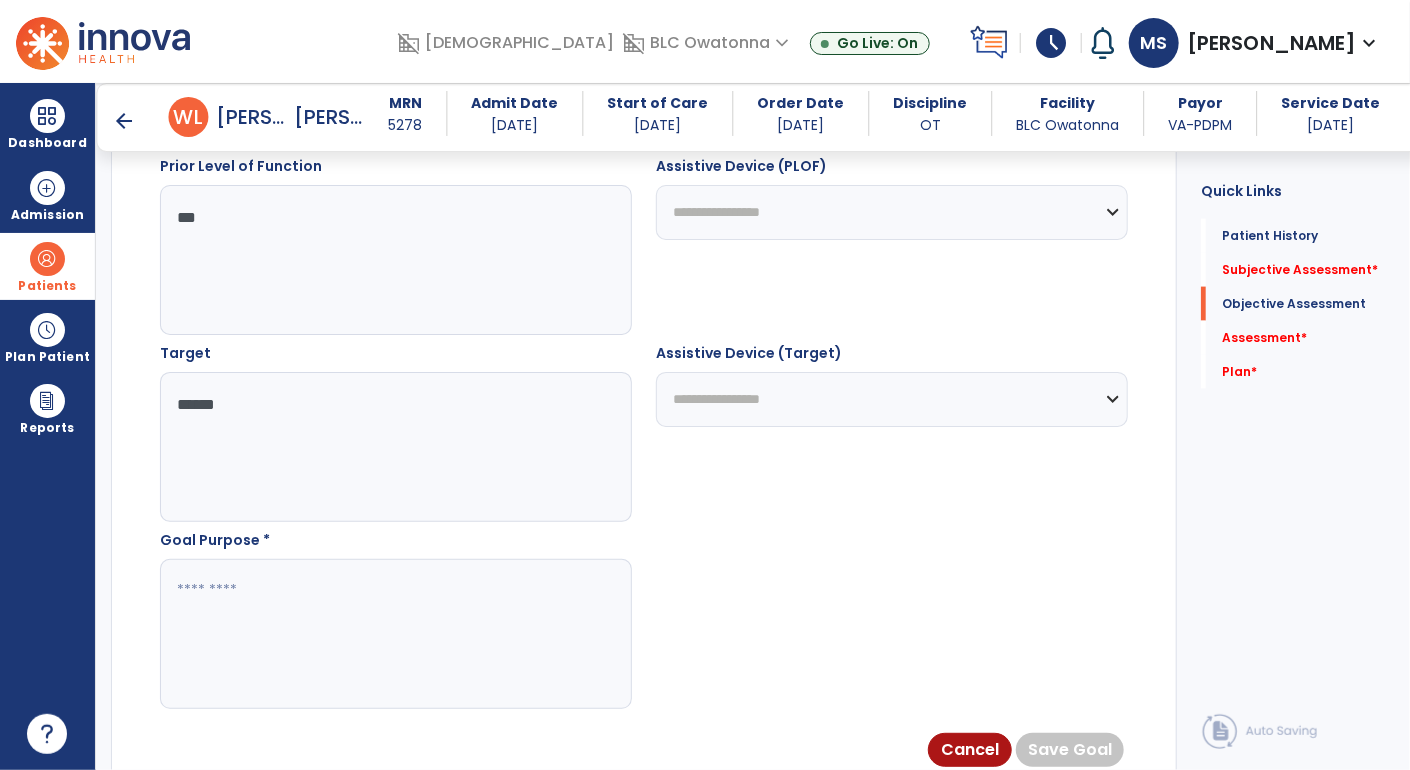 scroll, scrollTop: 1305, scrollLeft: 0, axis: vertical 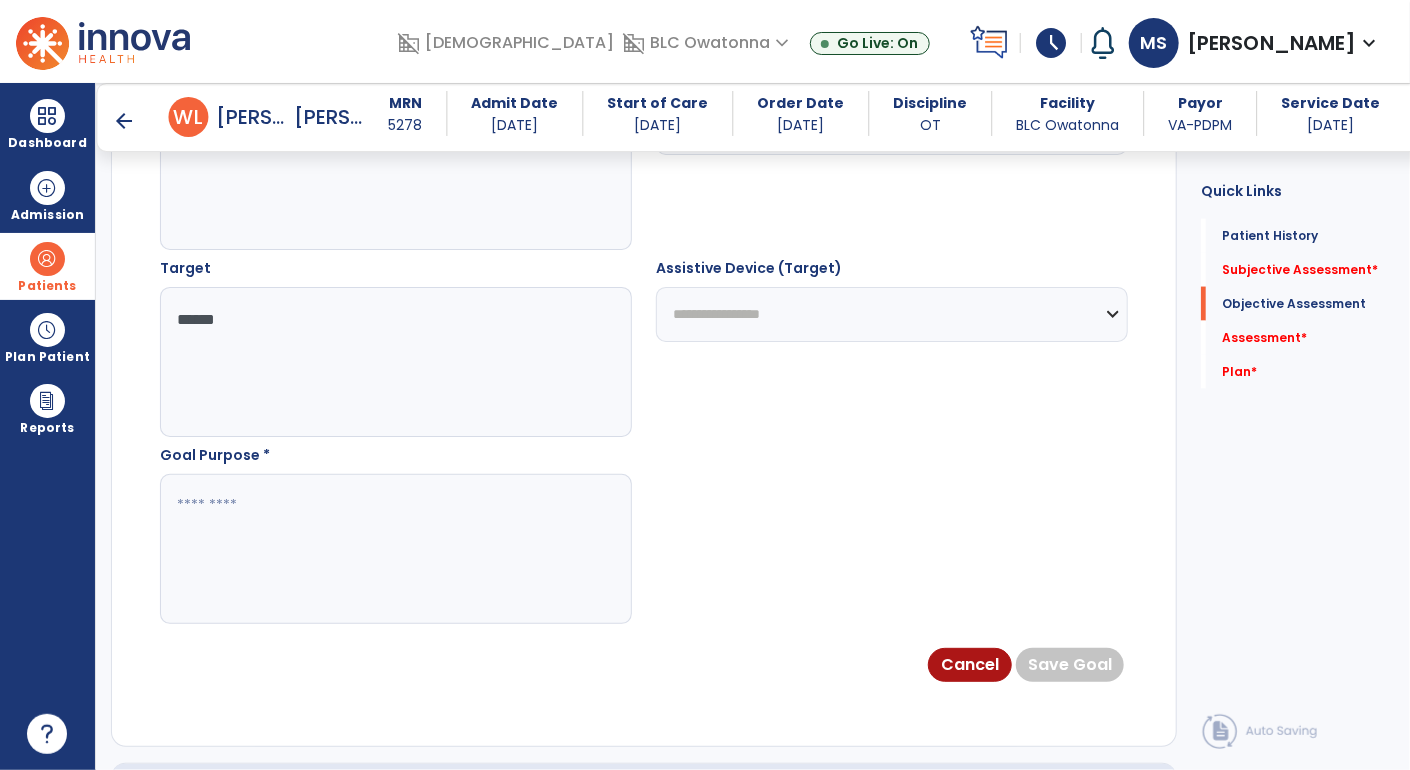 click on "*****" 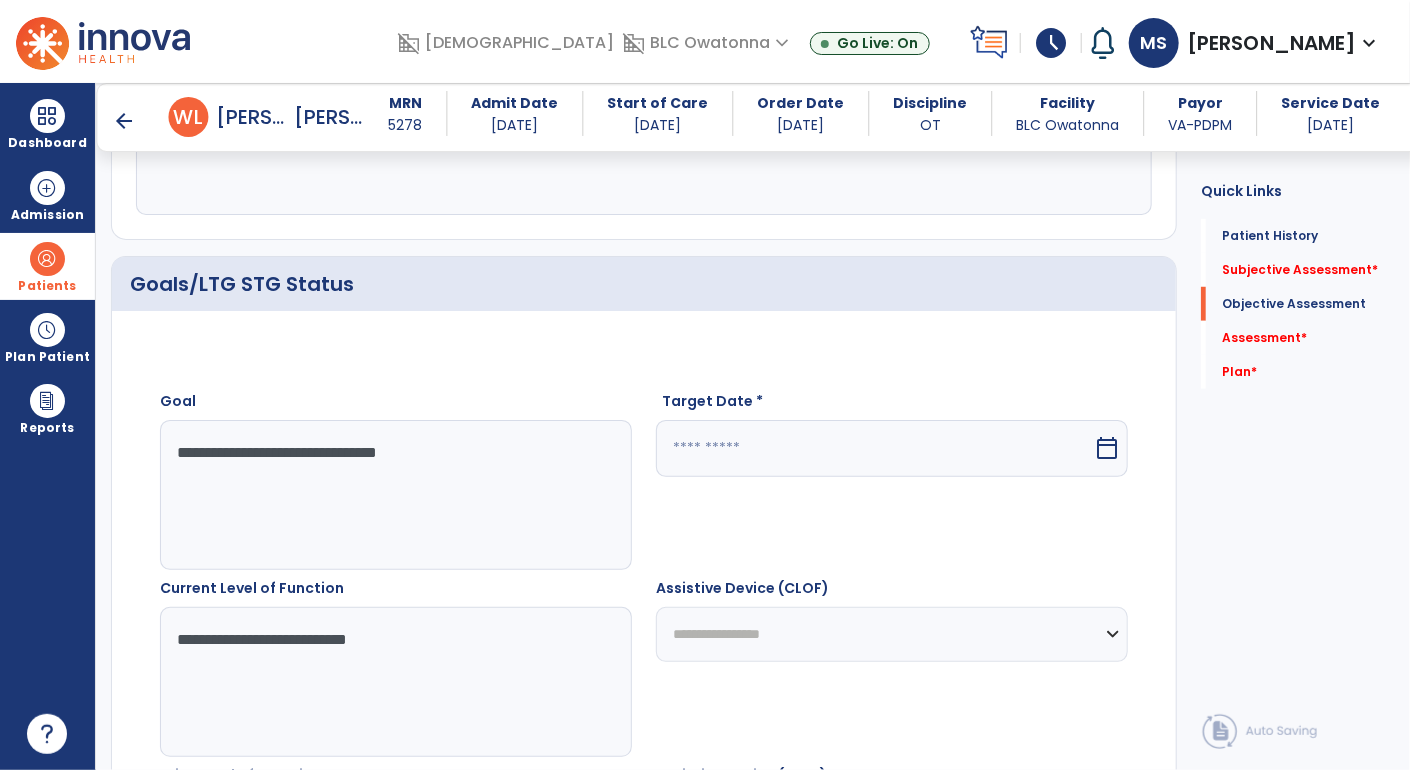 type on "**********" 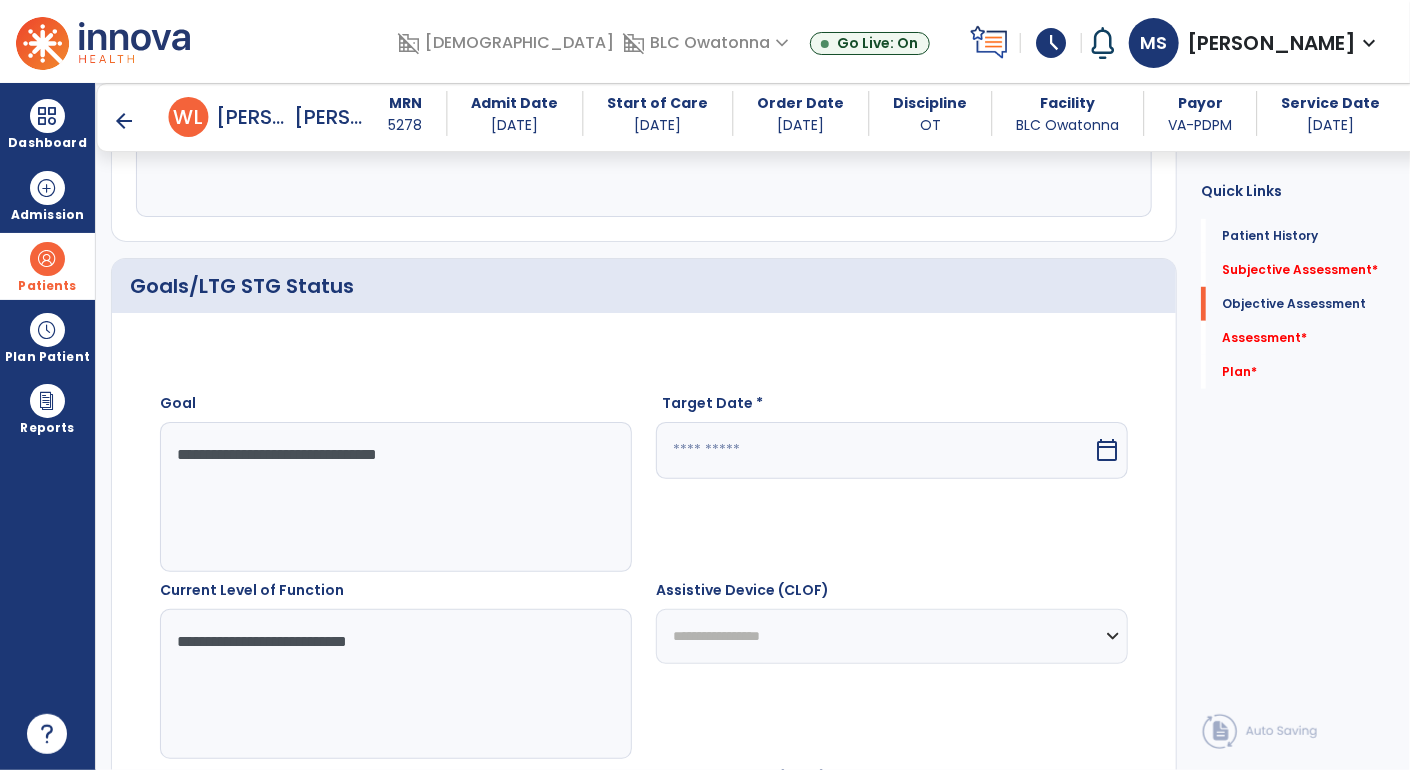 drag, startPoint x: 908, startPoint y: 460, endPoint x: 919, endPoint y: 456, distance: 11.7046995 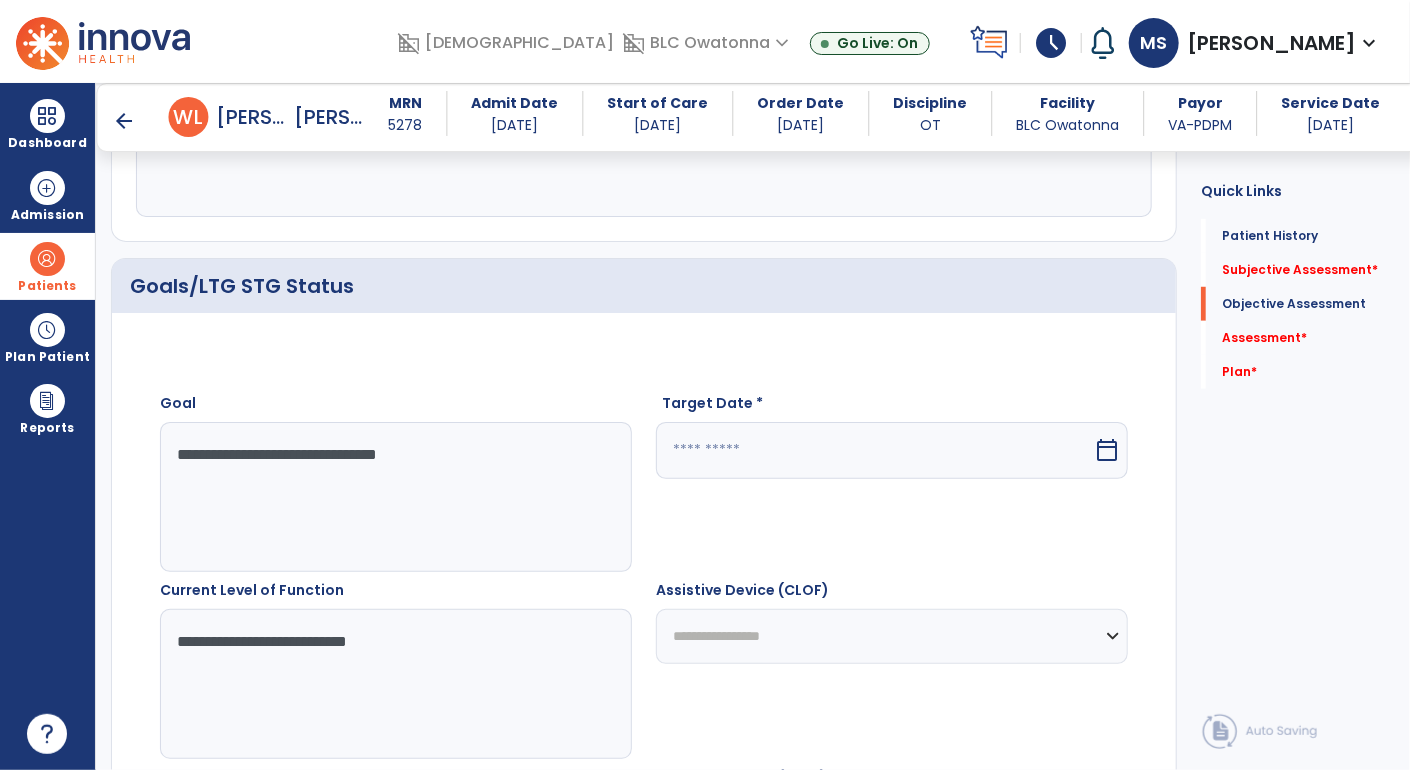 select on "*" 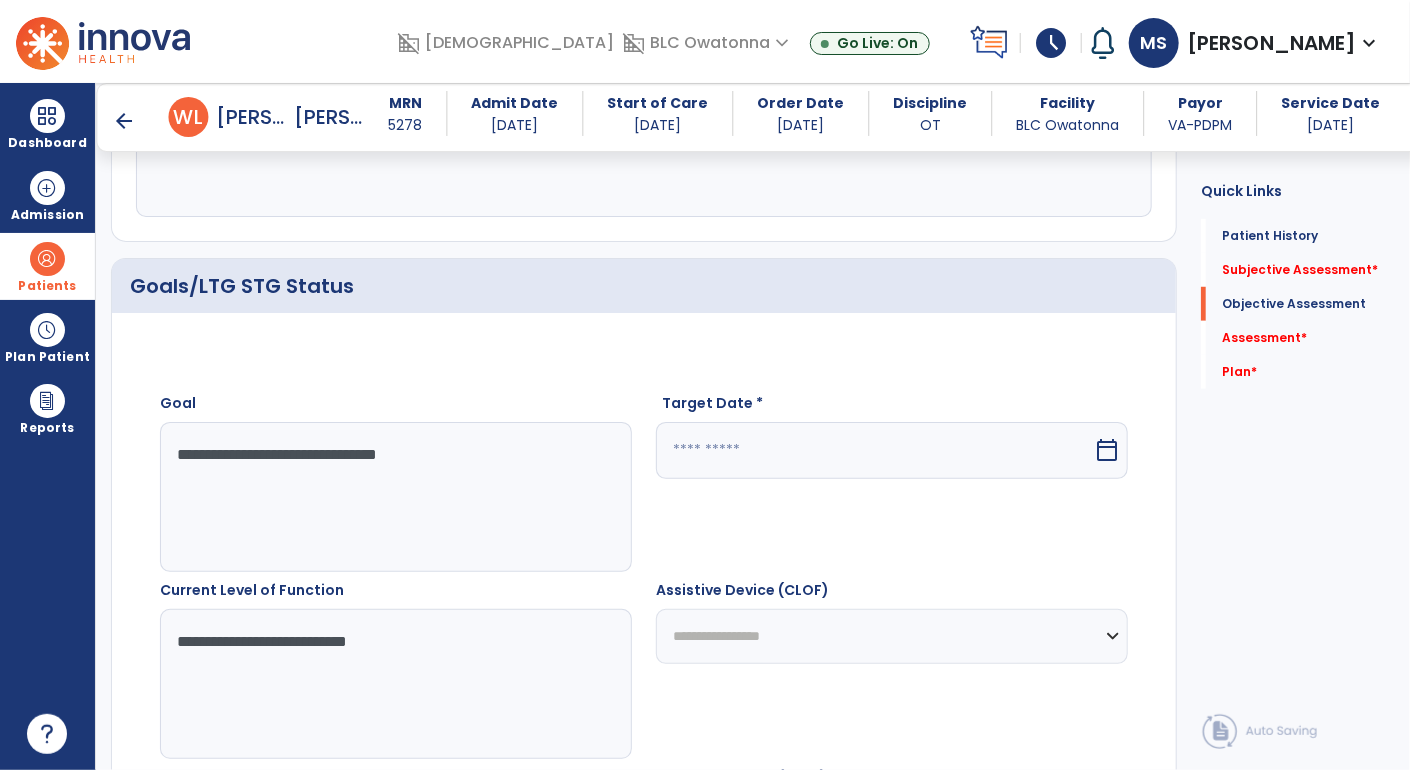 select on "****" 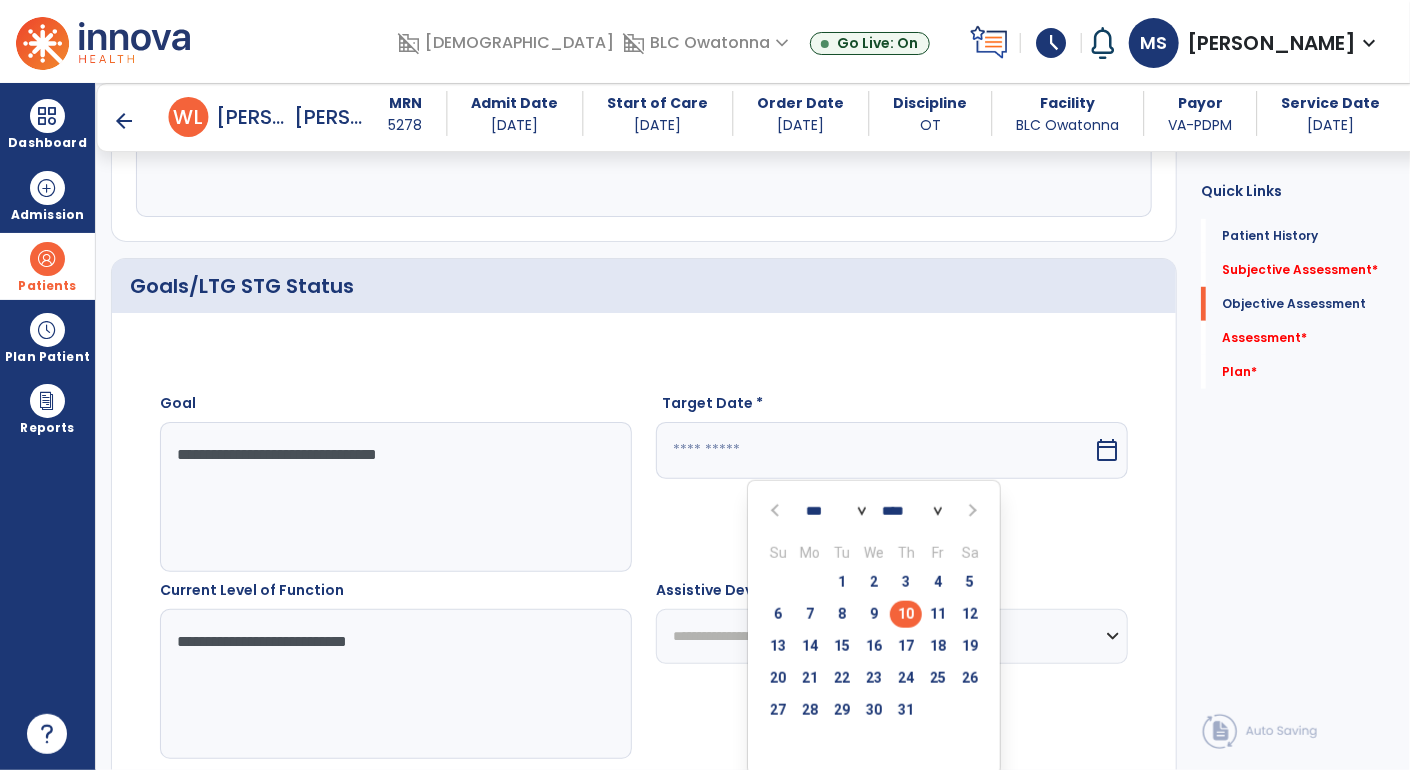 click at bounding box center [970, 510] 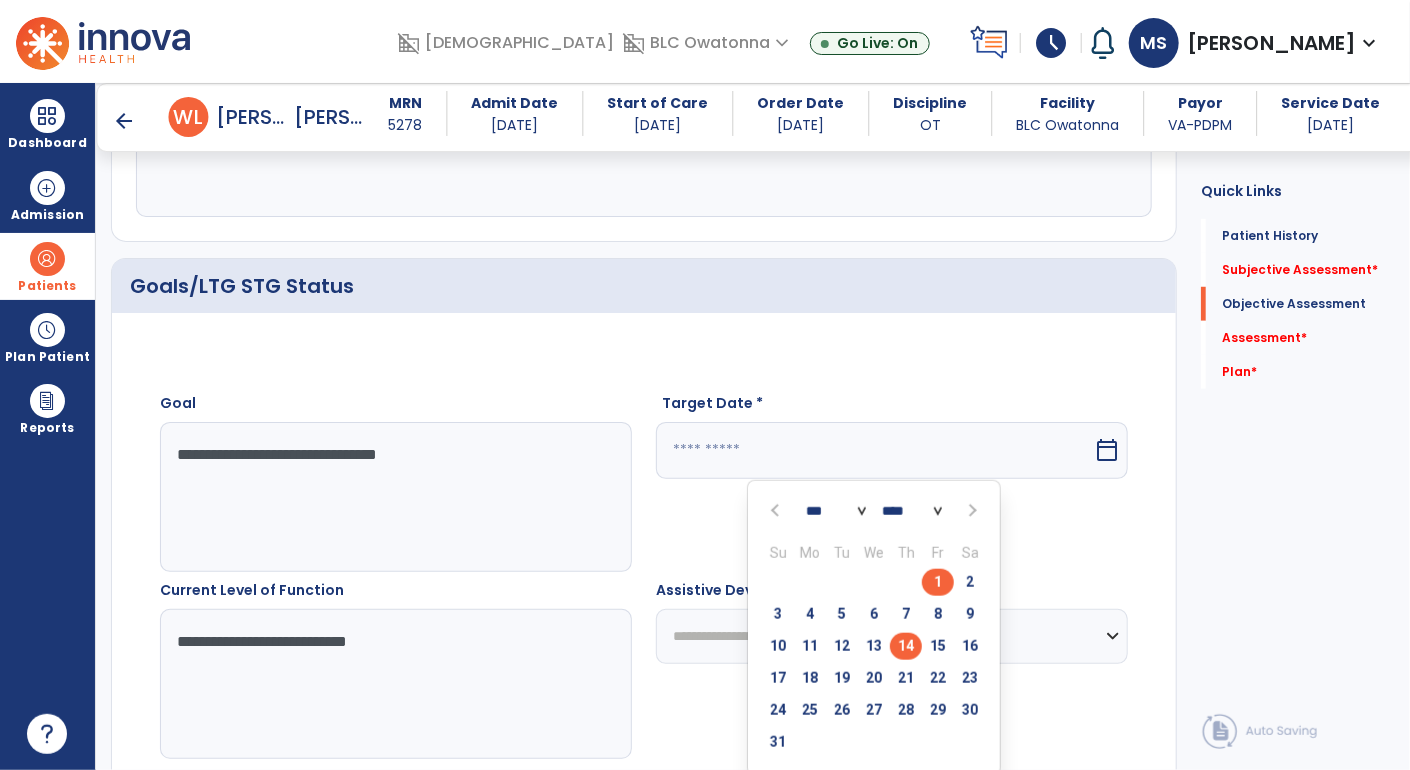 click on "14" at bounding box center (906, 646) 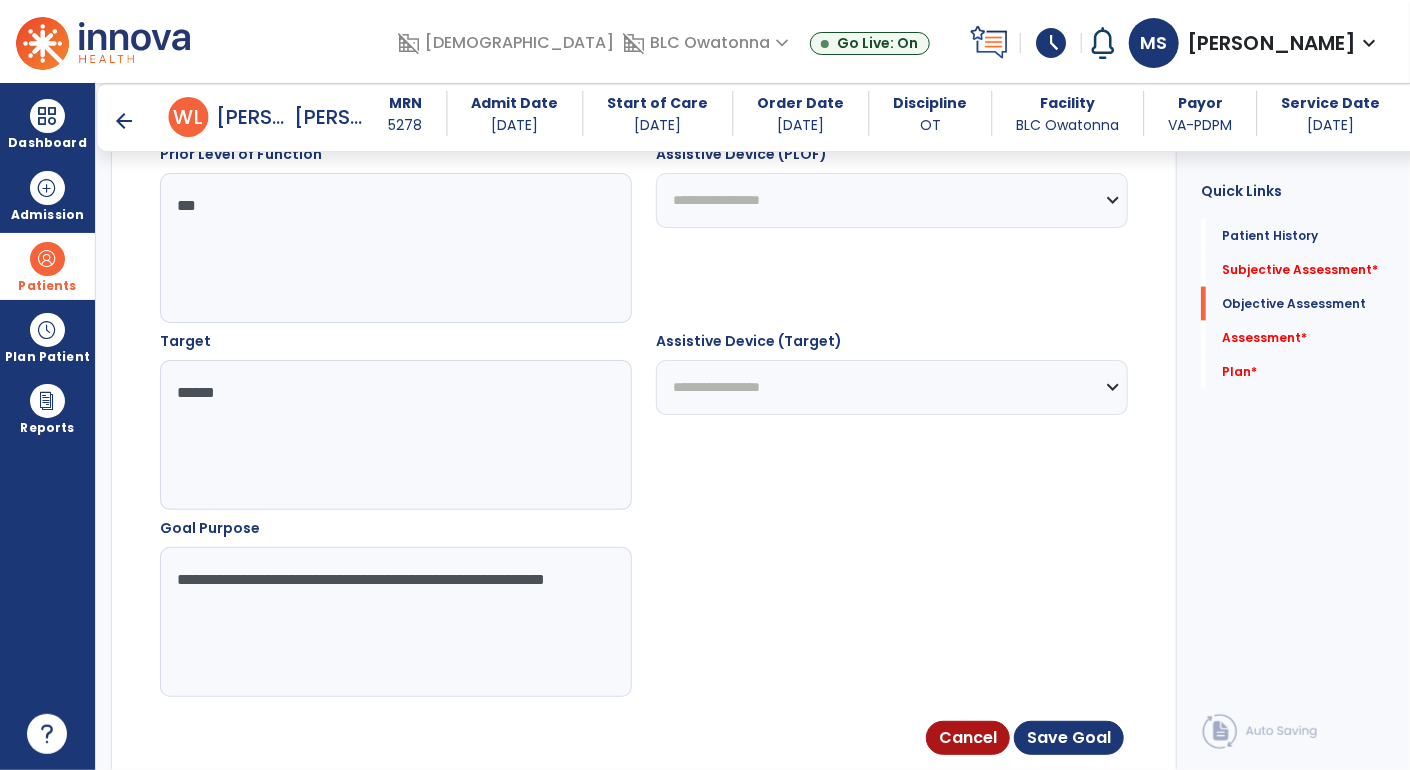 scroll, scrollTop: 1235, scrollLeft: 0, axis: vertical 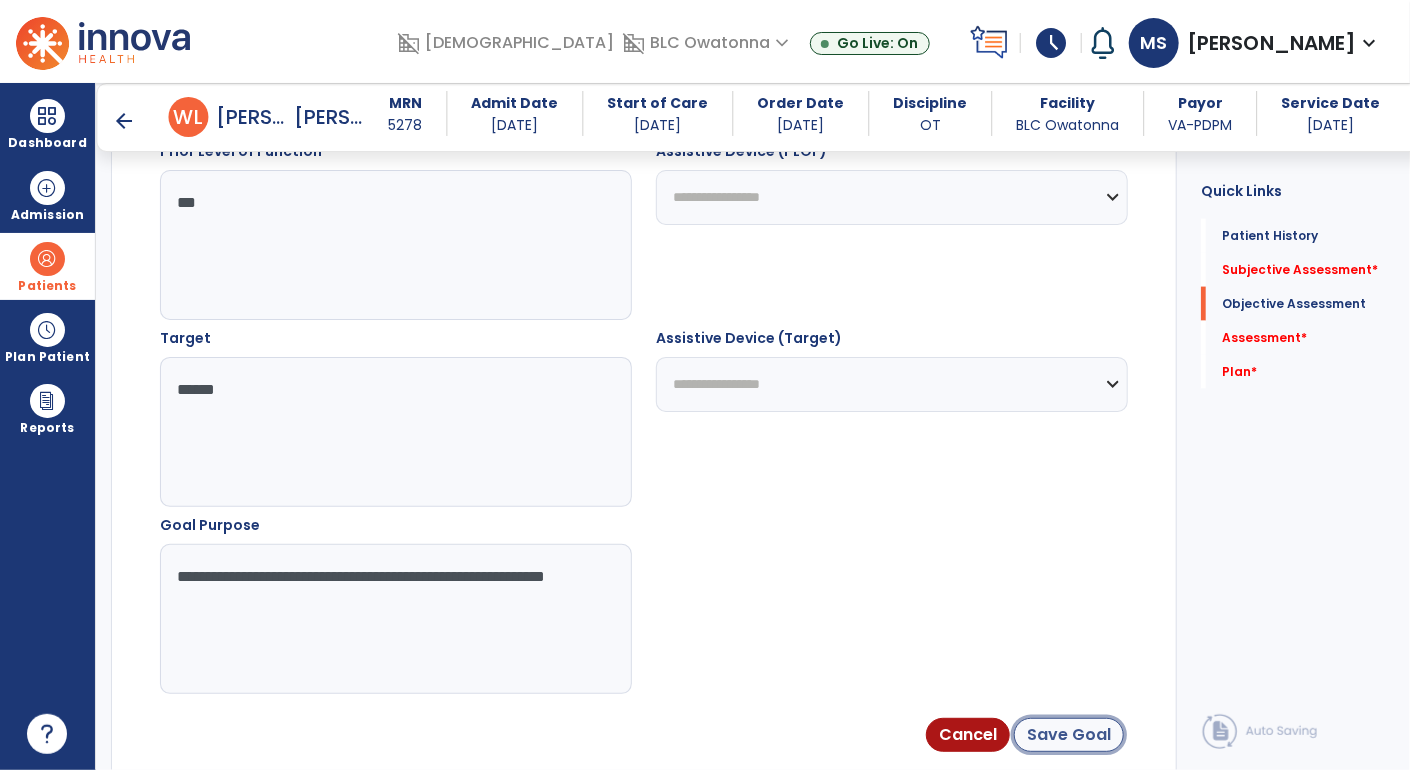 click on "Save Goal" 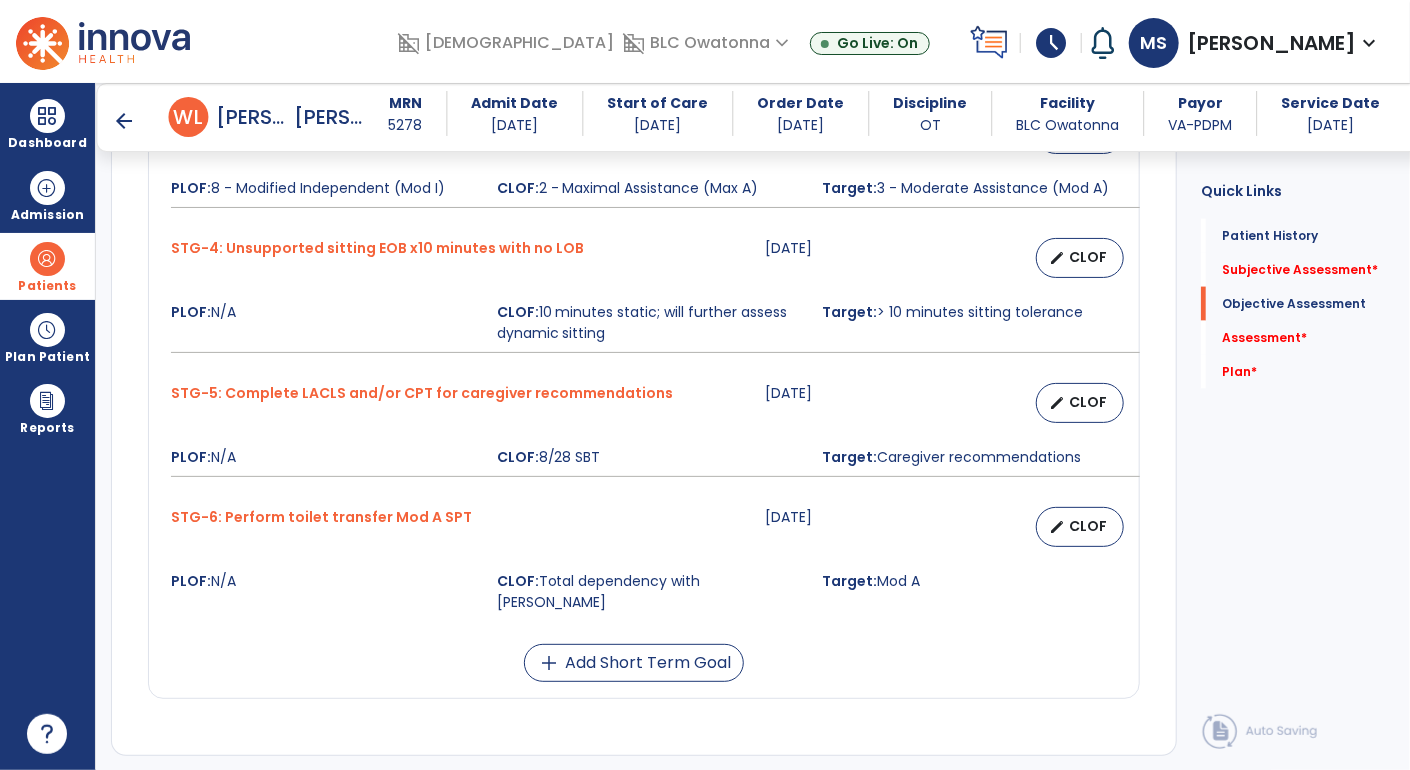 click on "Goals/LTG STG Status Patient will perform basic ADLs at Min A or less.   08-20-2025   edit   CLOF PLOF:    Mod I  CLOF:    Mod/max A Target:    Min A  STG-1: Personal hygiene  07-23-2025   edit   CLOF PLOF:  8 - Modified Independent (Mod I)  CLOF:  4 - Minimal Assistance (Min A)  Target:  8 - Modified Independent (Mod I)  STG-2: Dynamometer  (Custom)  07-23-2025   edit   CLOF PLOF:  N/A  CLOF:  L 19lbs, R 24lbs   Target:  35  STG-3: Lower body dressing  07-23-2025   edit   CLOF PLOF:  8 - Modified Independent (Mod I)  CLOF:  2 - Maximal Assistance (Max A)  Target:  3 - Moderate Assistance (Mod A)  STG-4: Unsupported sitting EOB x10 minutes with no LOB   07-23-2025   edit   CLOF PLOF:  N/A  CLOF:  10 minutes static; will further assess dynamic sitting  Target:  > 10 minutes sitting tolerance   STG-5: Complete LACLS and/or CPT for caregiver recommendations   07-23-2025   edit   CLOF PLOF:  N/A  CLOF:  8/28 SBT  Target:  Caregiver recommendations   08-14-2025   edit   CLOF PLOF:  N/A" 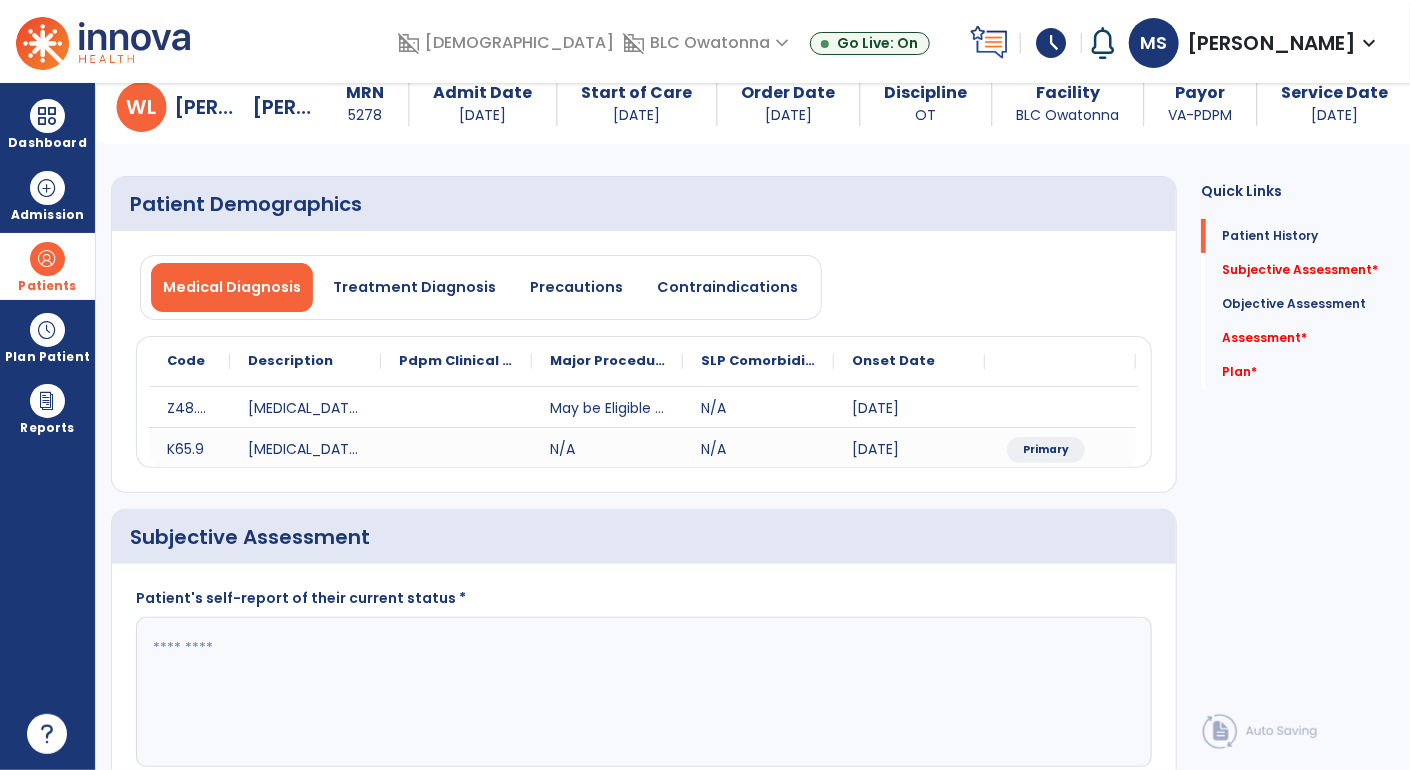 scroll, scrollTop: 0, scrollLeft: 0, axis: both 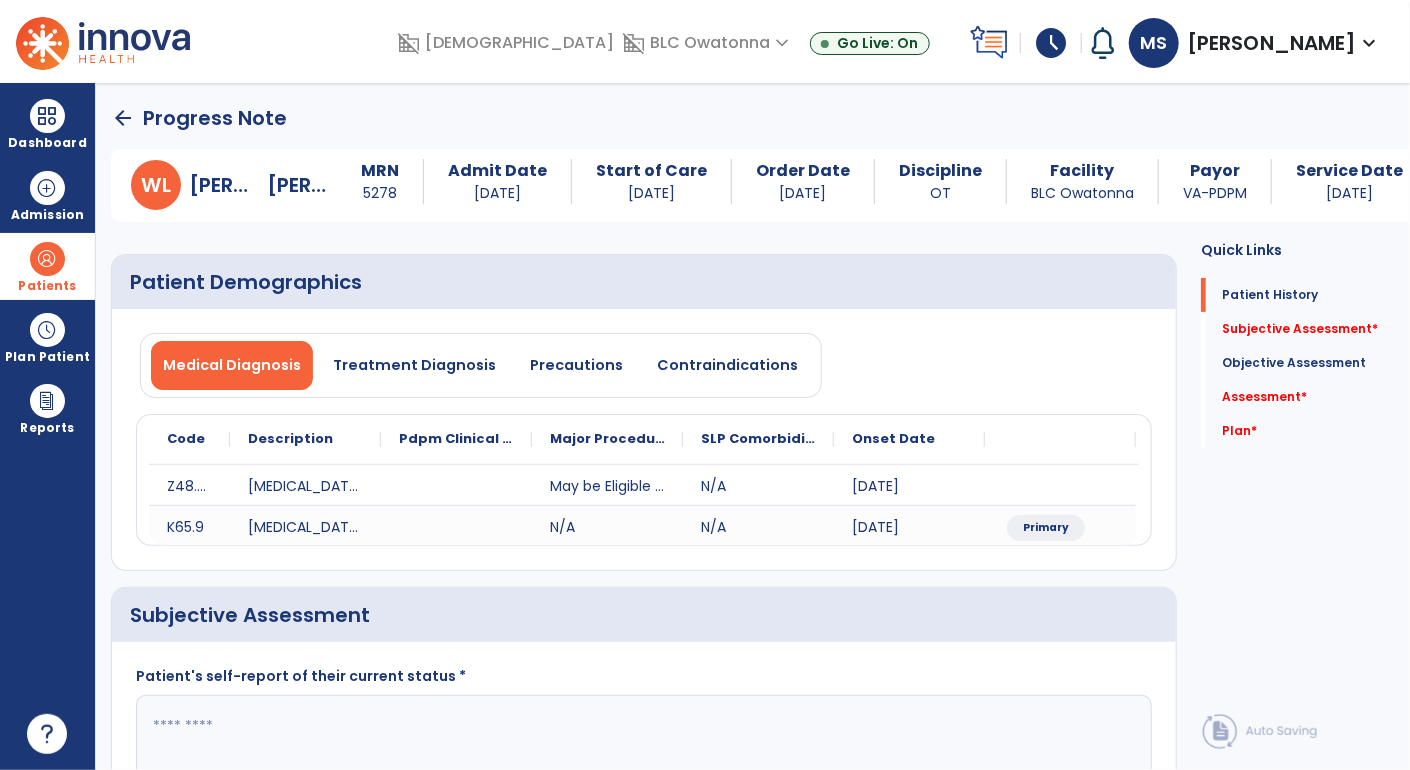 click on "arrow_back" 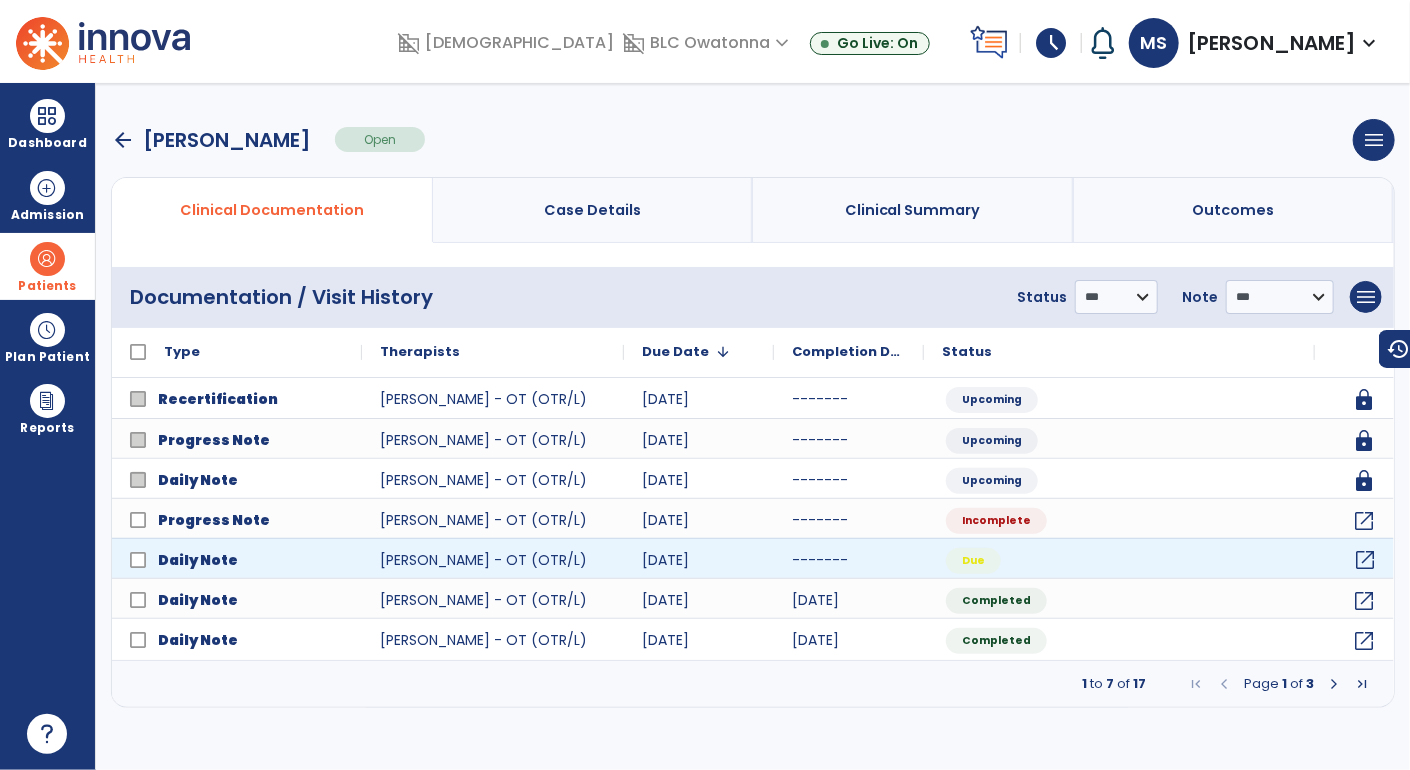 click on "open_in_new" 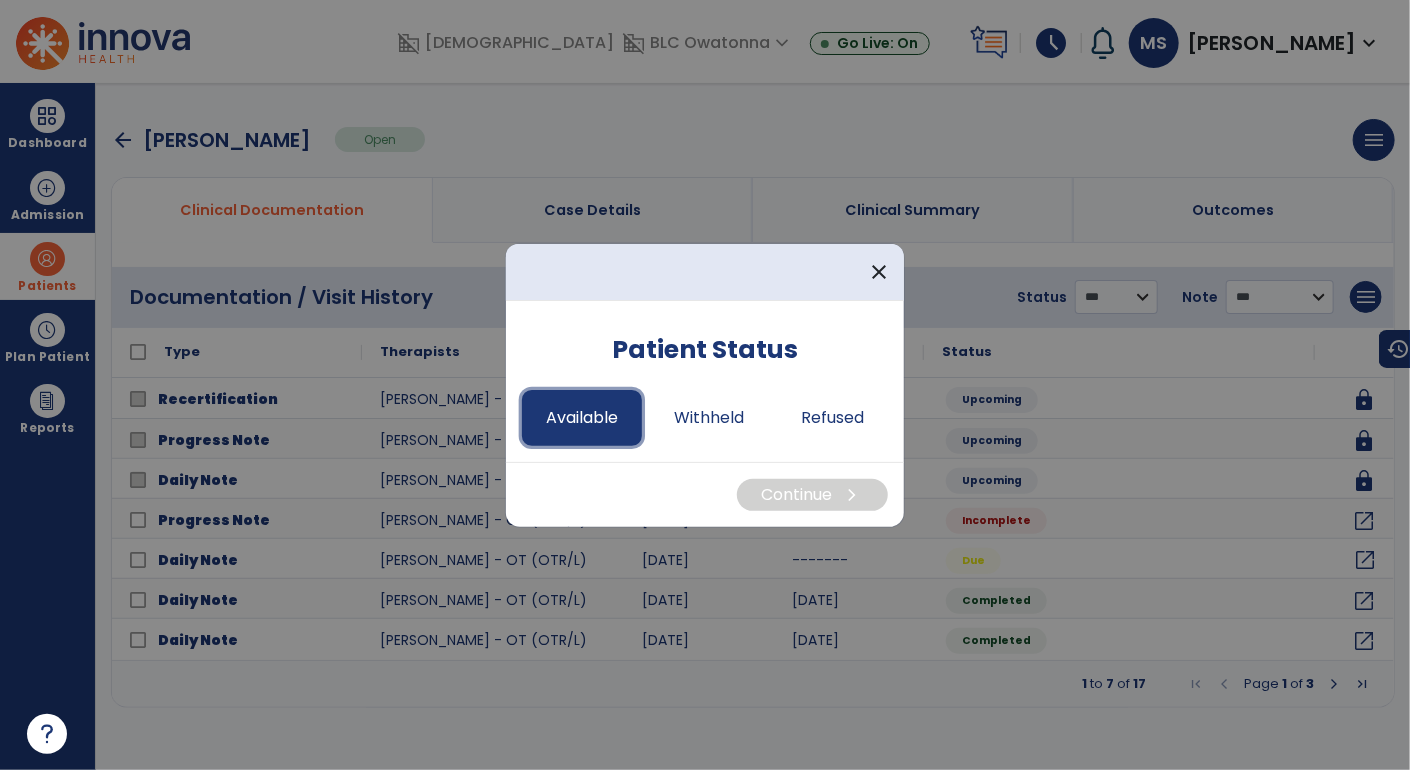 click on "Available" at bounding box center (582, 418) 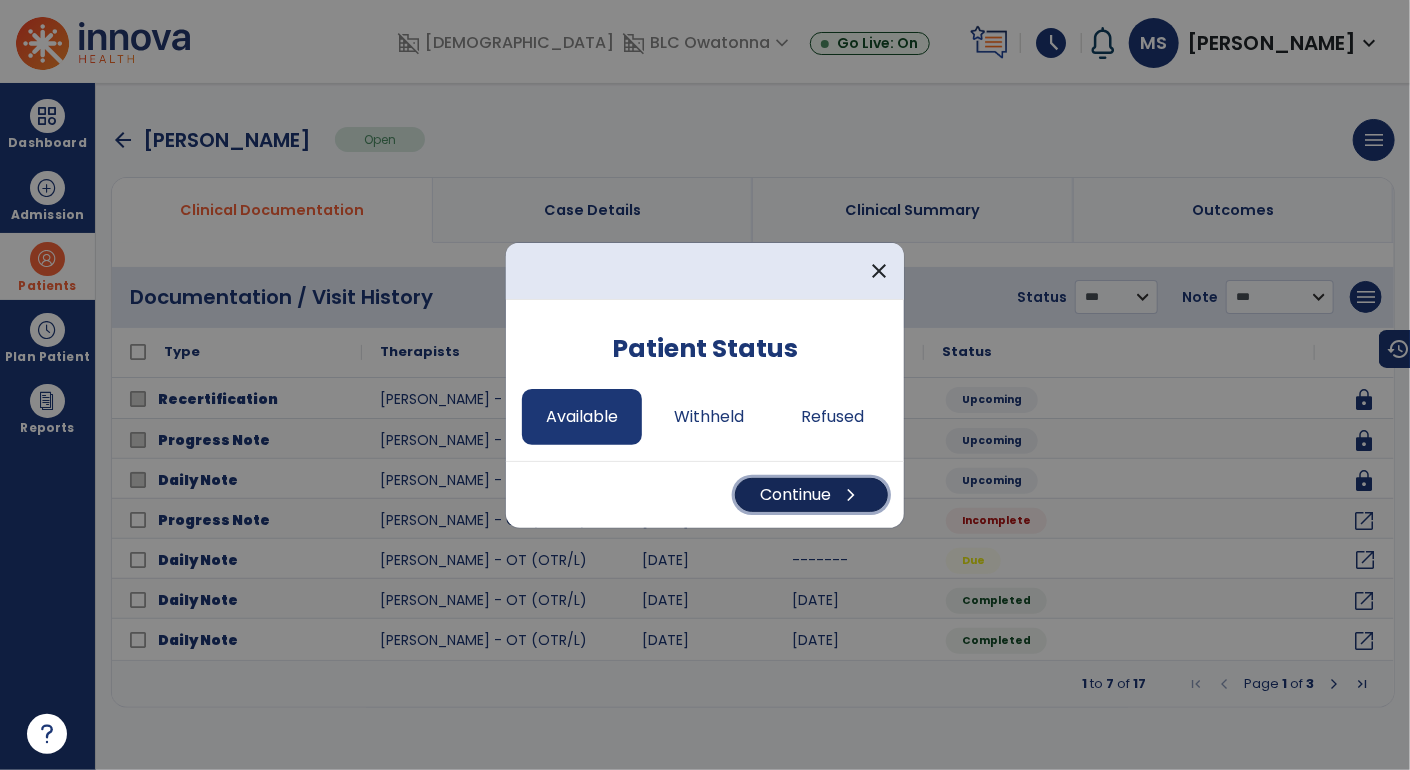 click on "Continue   chevron_right" at bounding box center [811, 495] 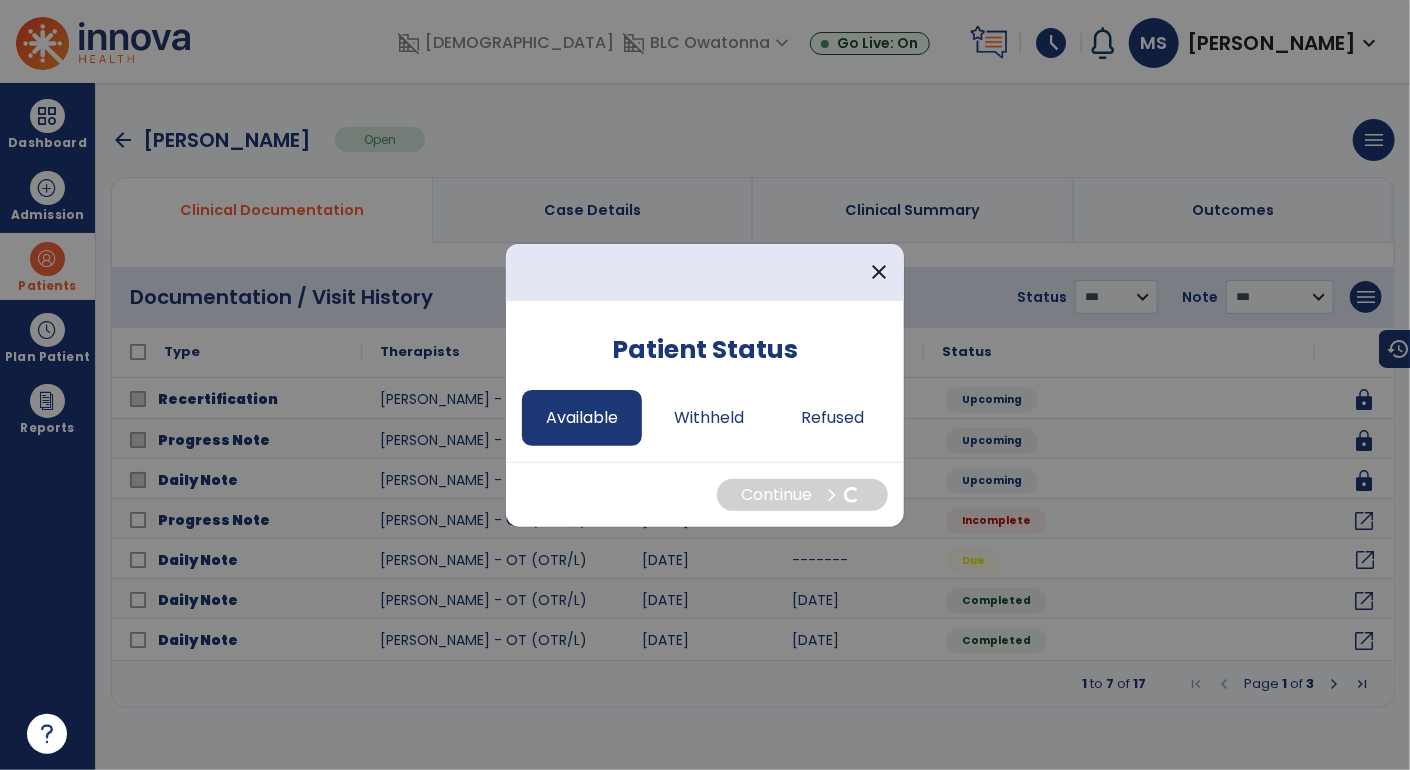 select on "*" 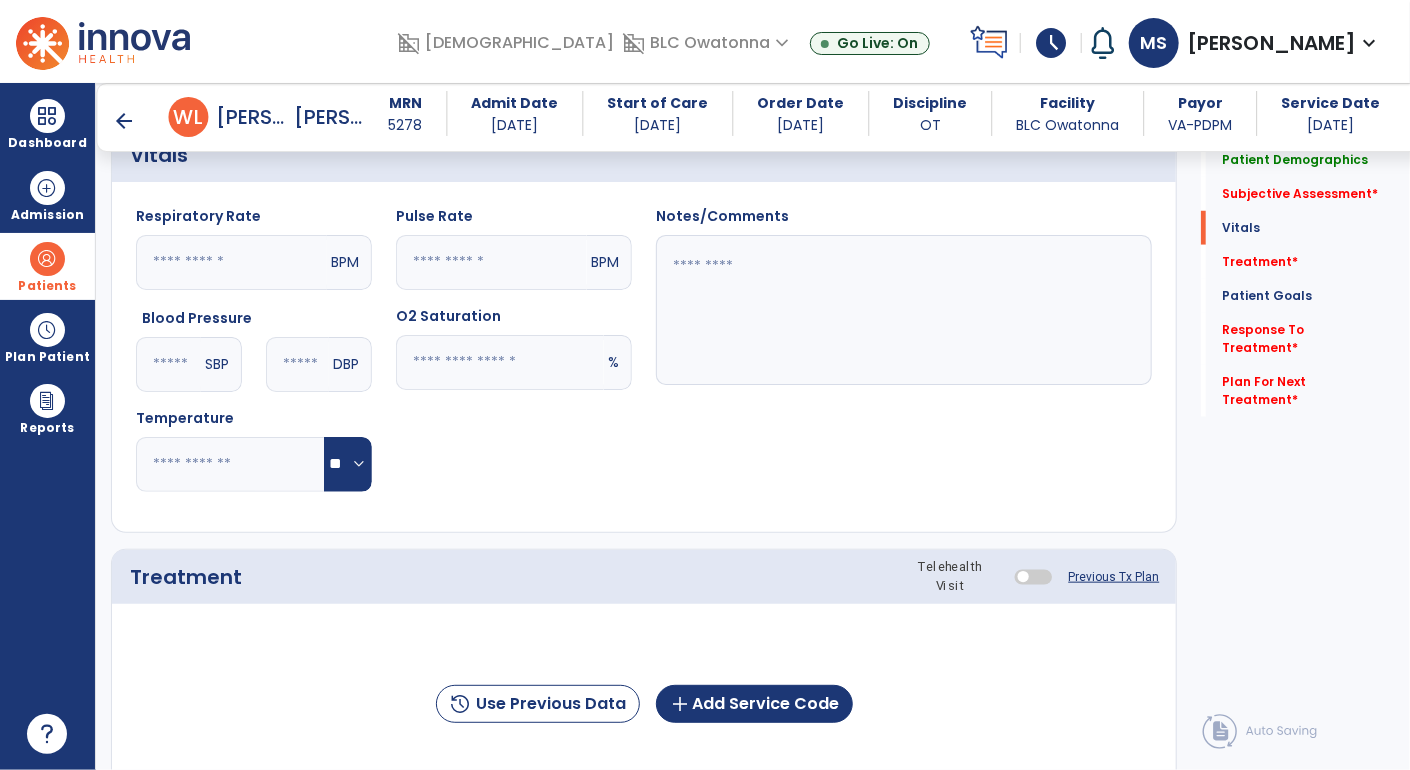scroll, scrollTop: 736, scrollLeft: 0, axis: vertical 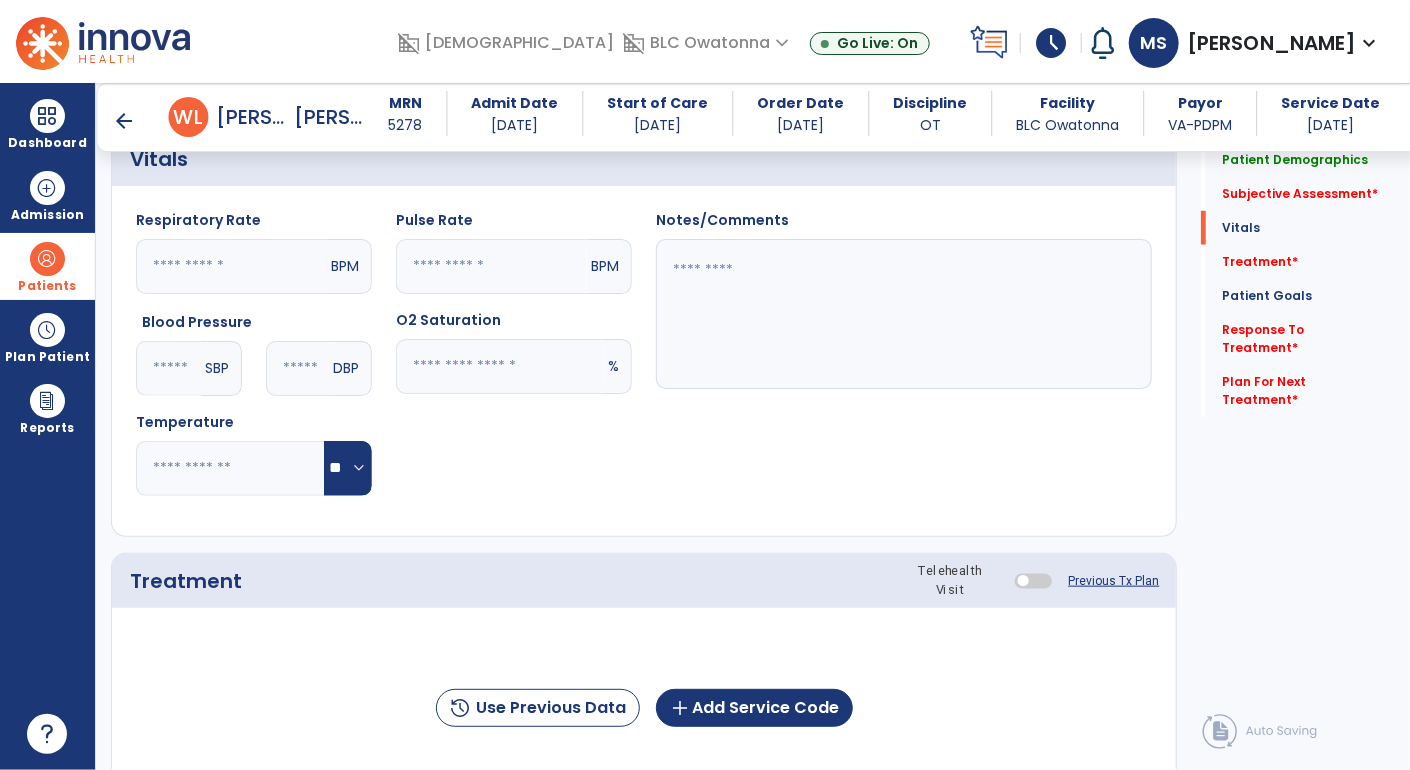 click 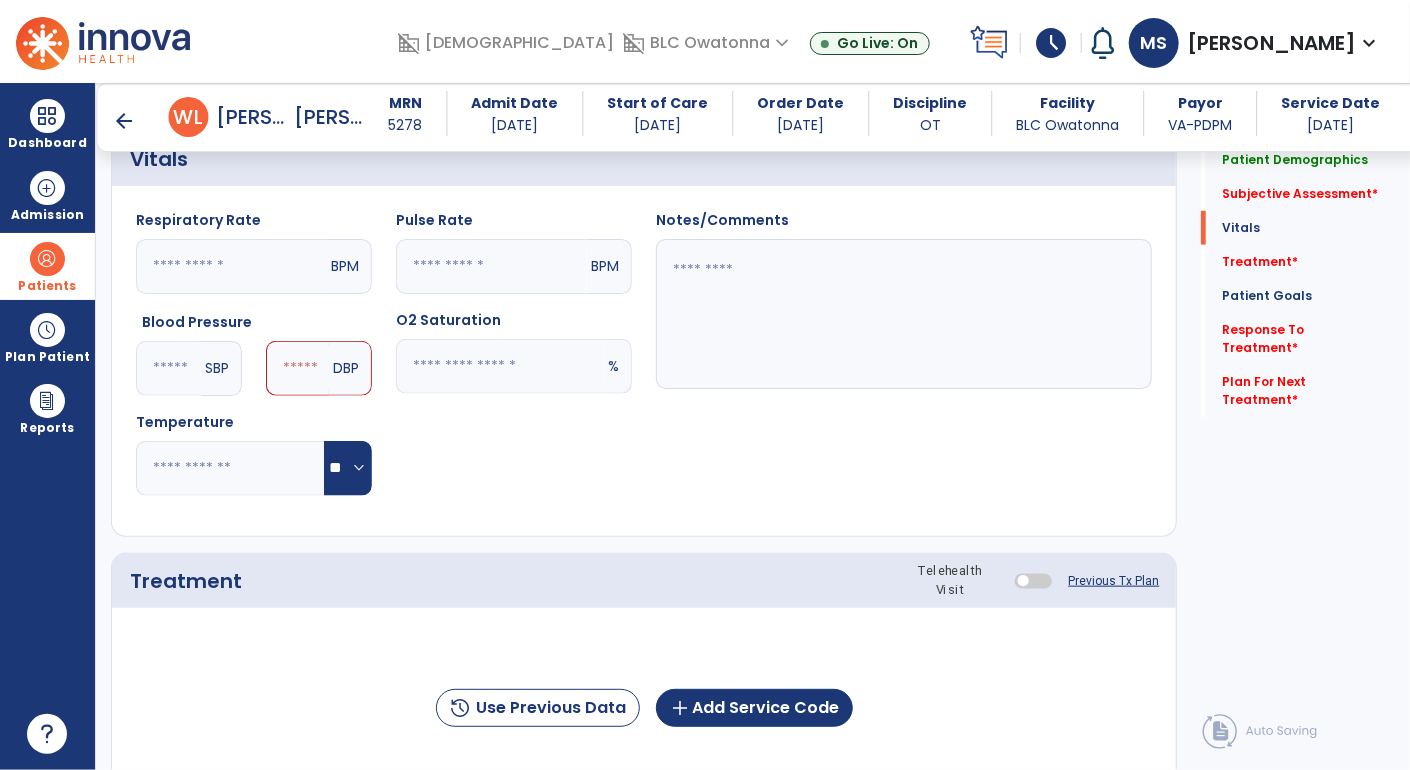 type on "***" 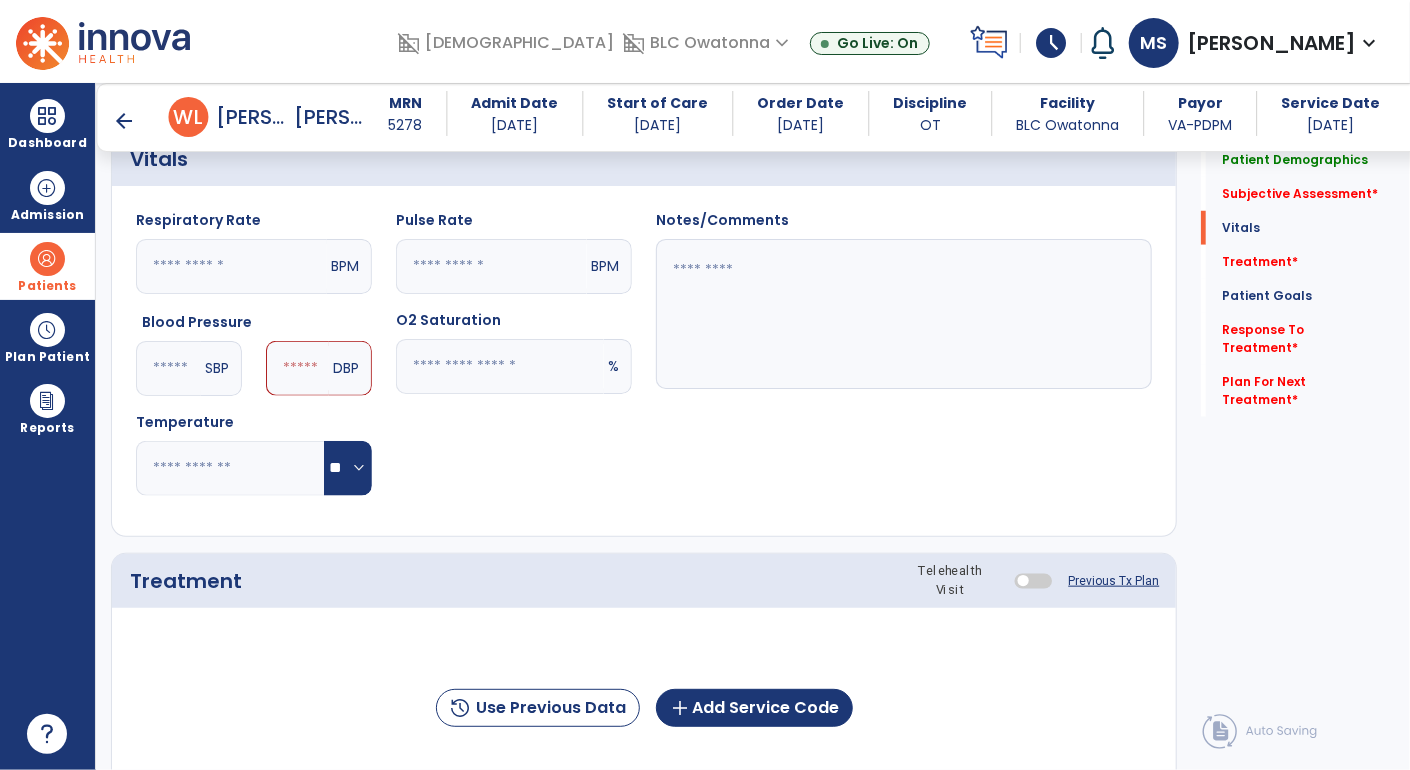 click 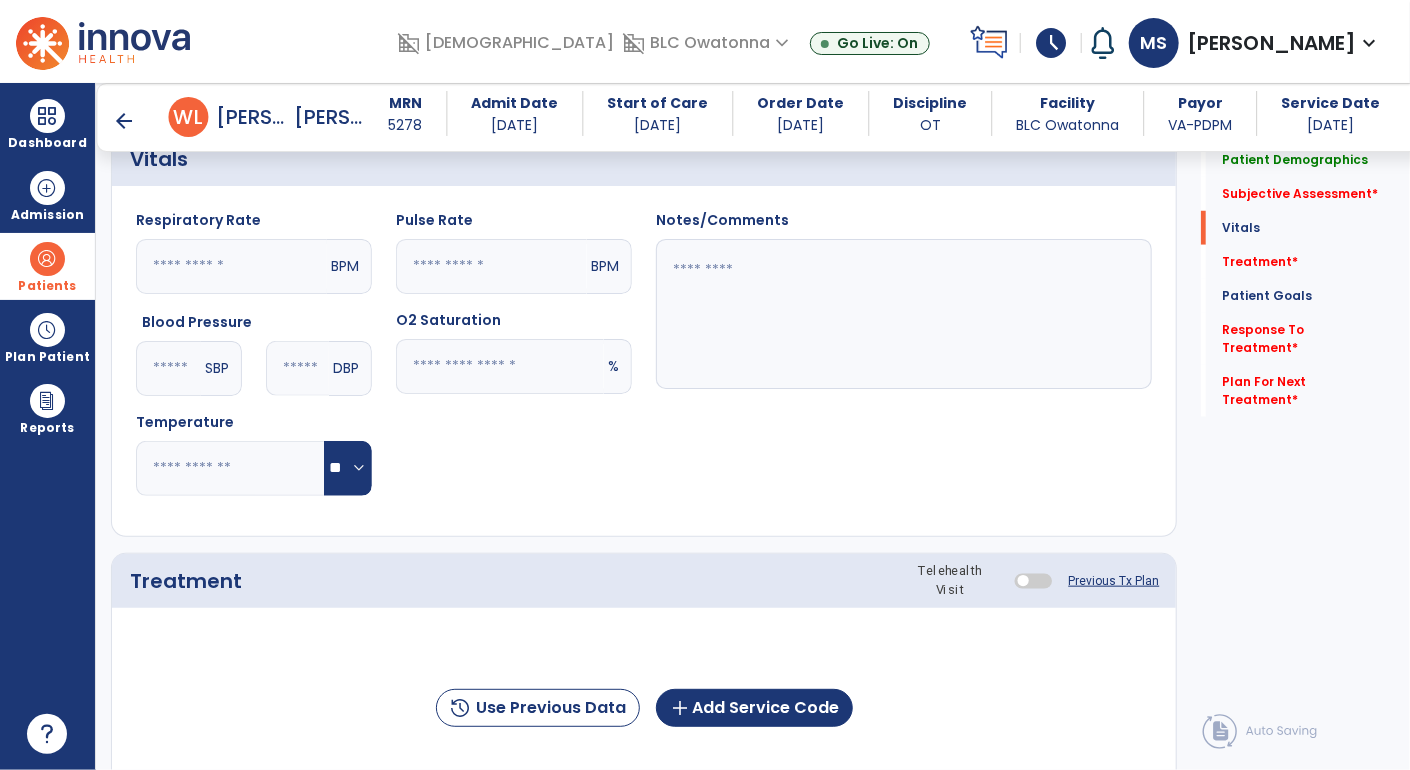 type on "**" 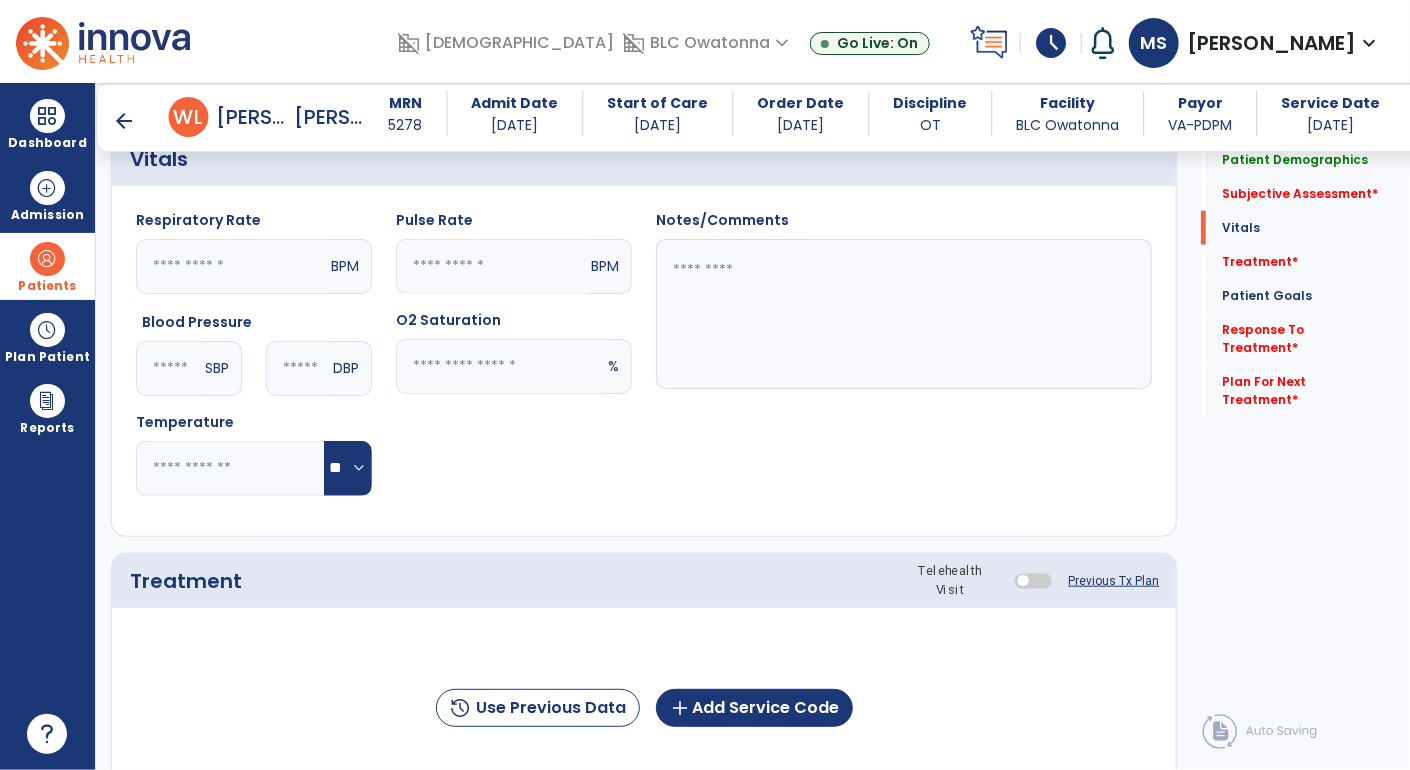 click 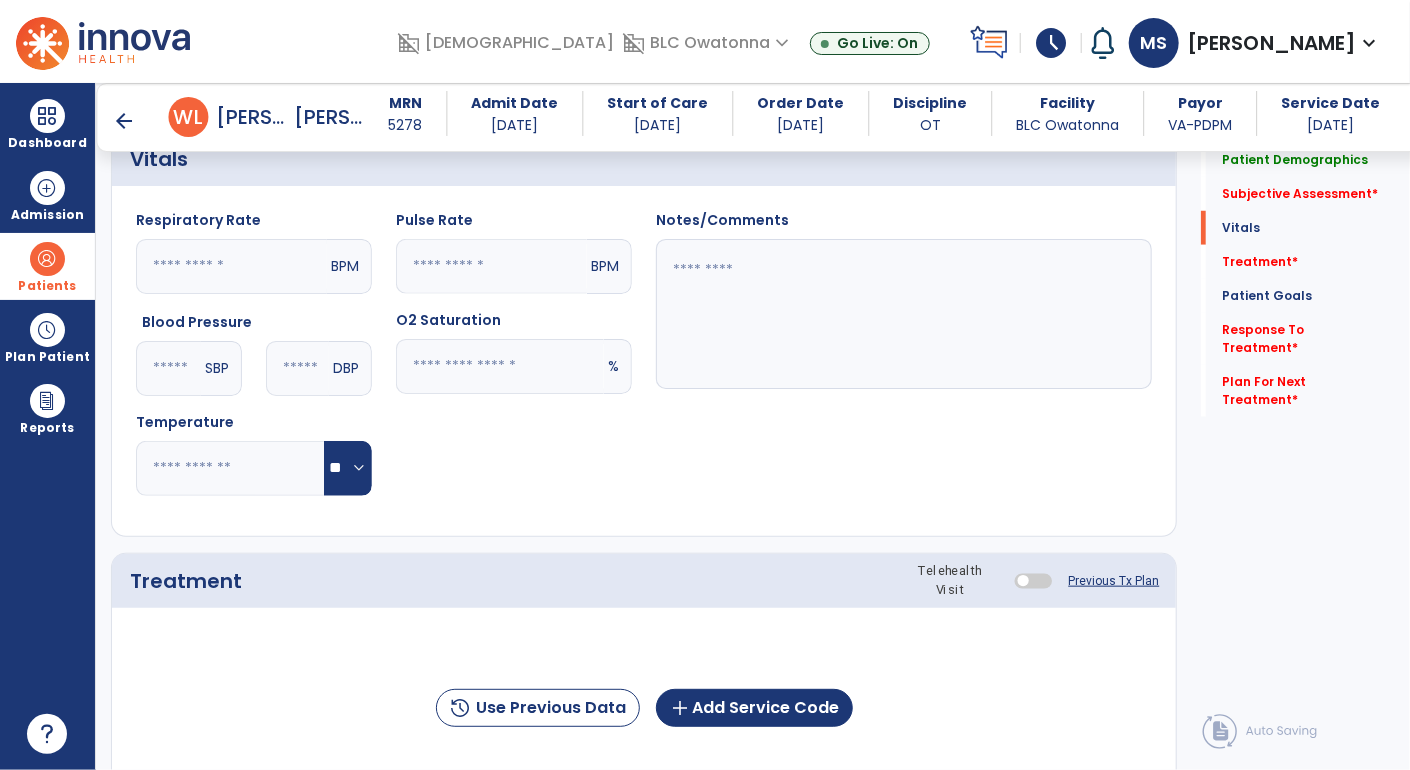 type on "**" 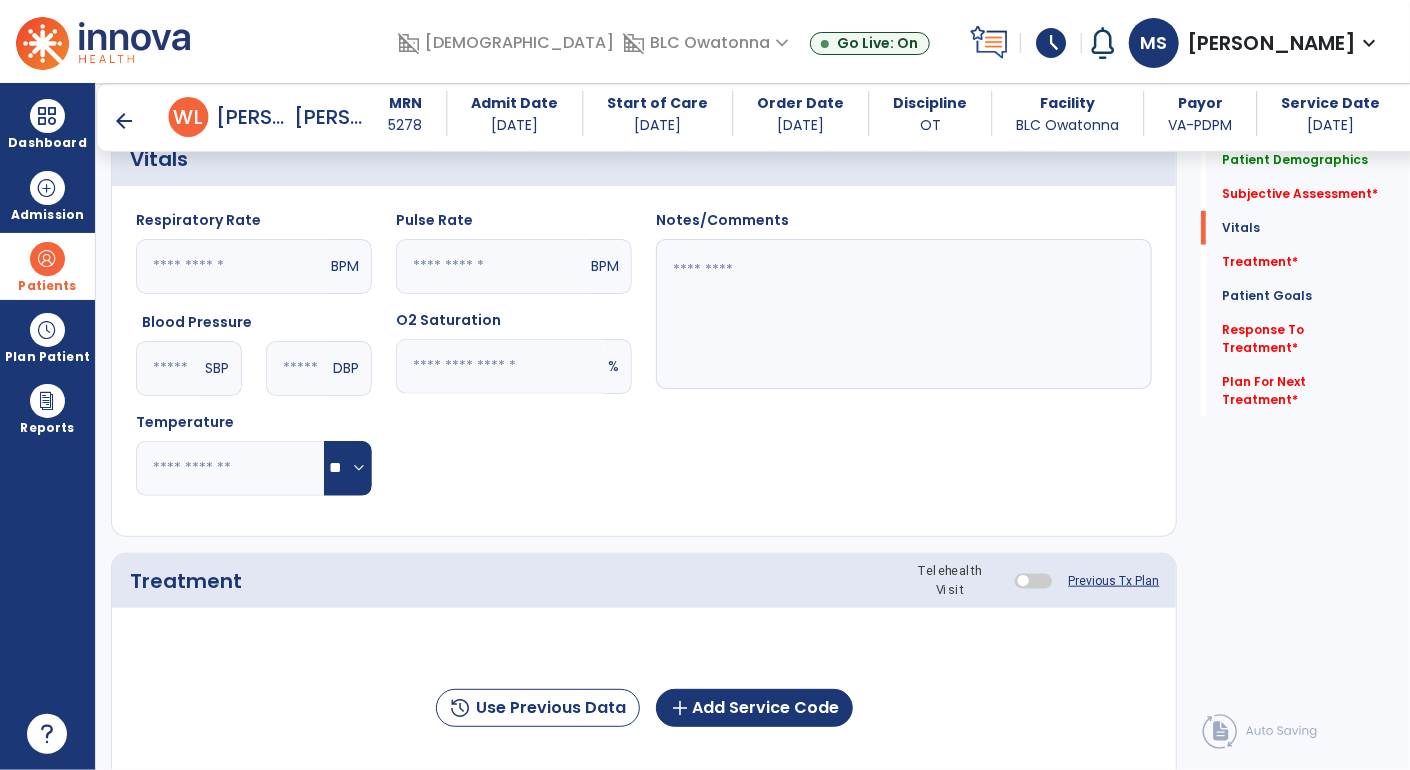 click 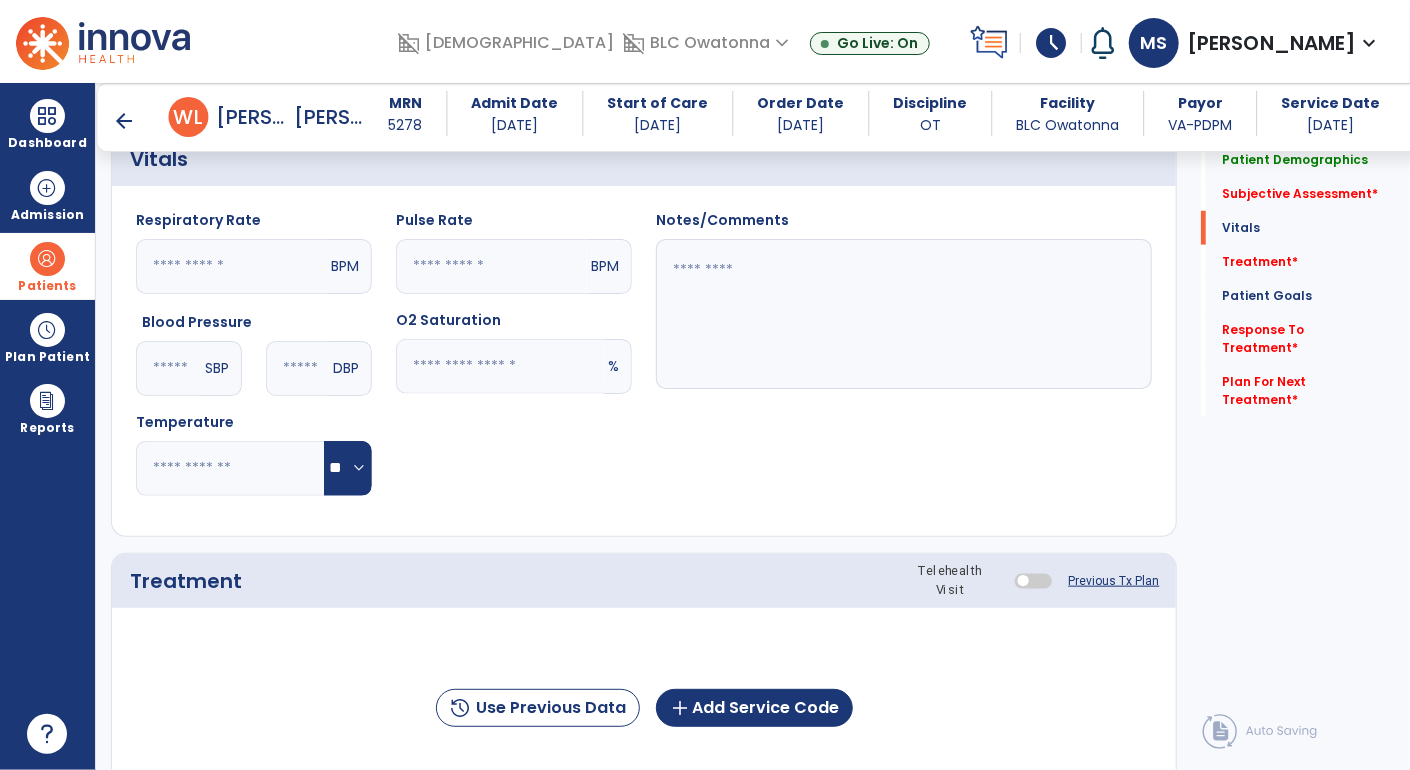type on "**" 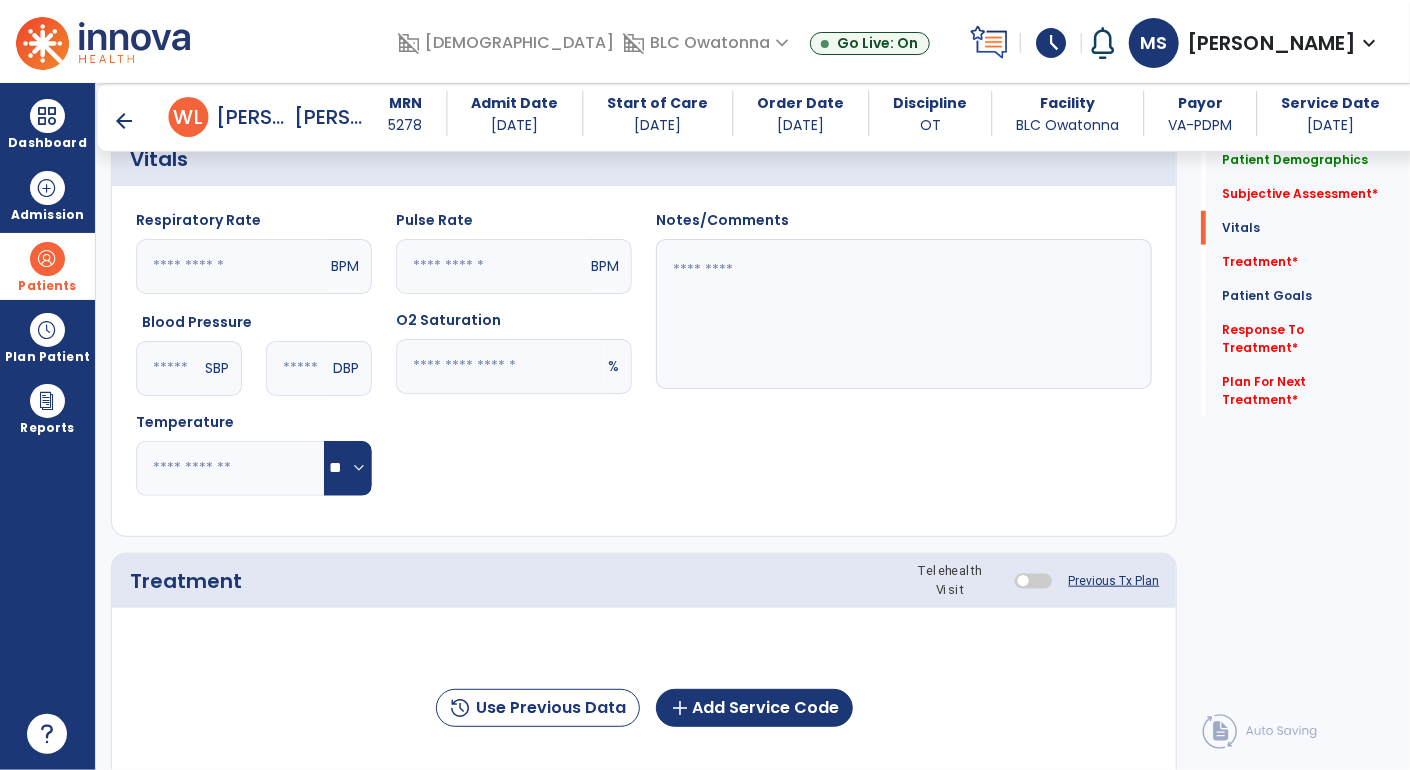 click on "Pulse Rate  ** BPM O2 Saturation  ** %" 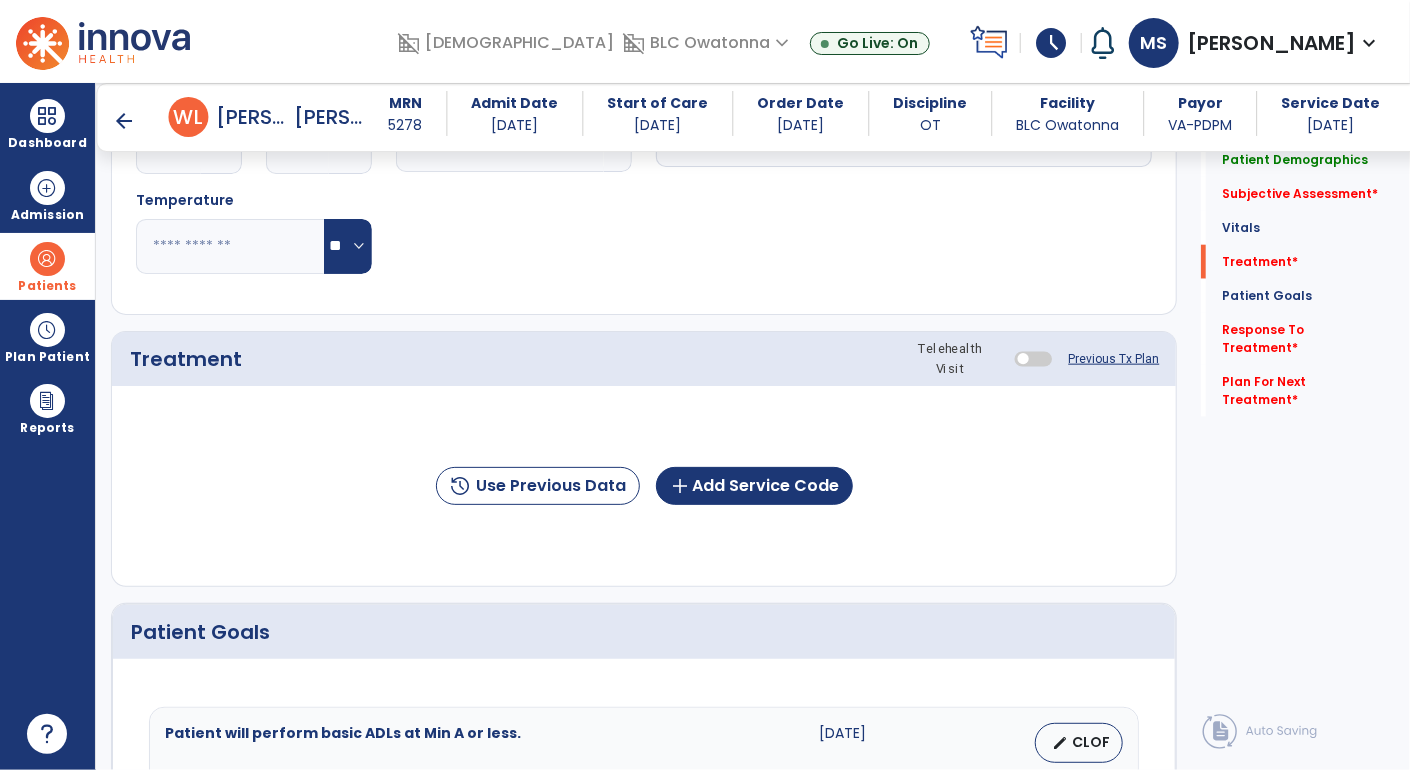 scroll, scrollTop: 972, scrollLeft: 0, axis: vertical 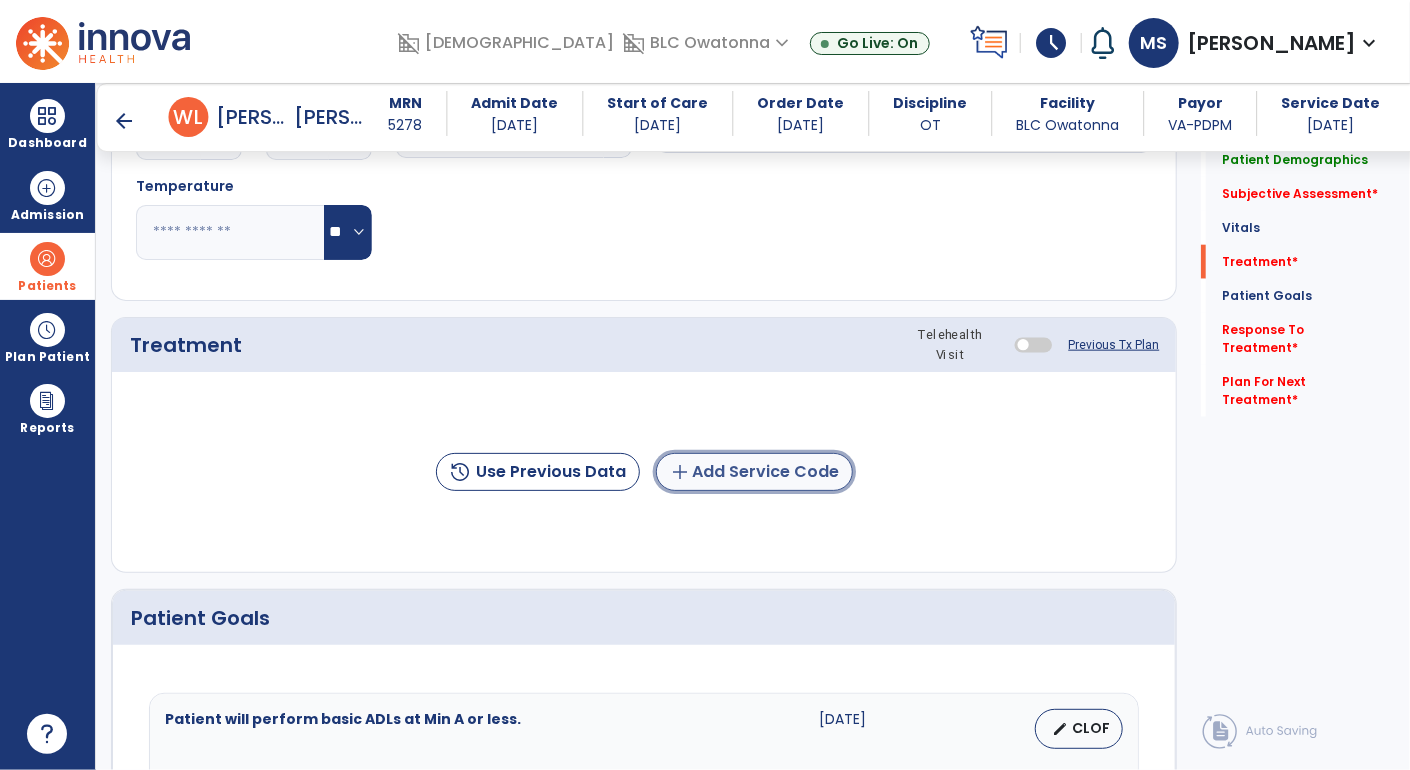 click on "add  Add Service Code" 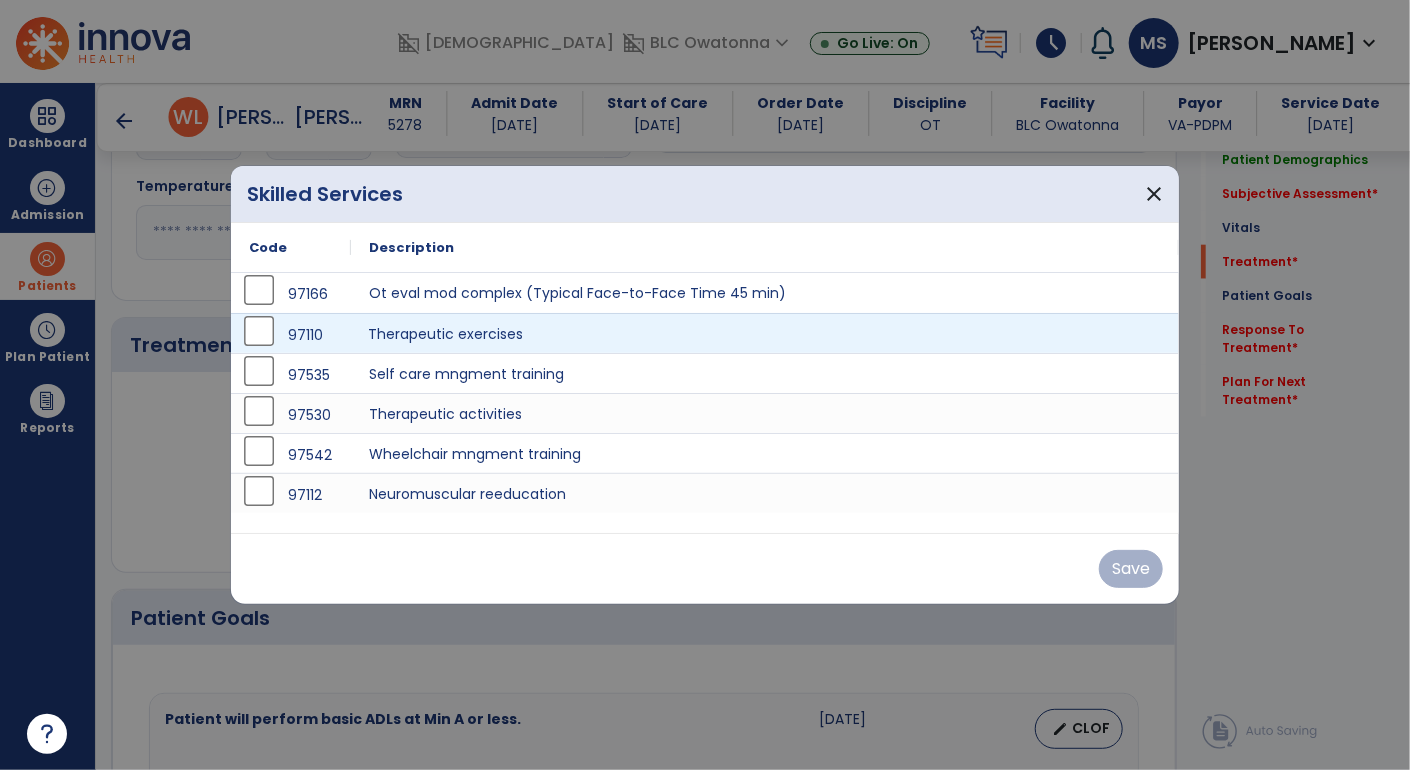 click on "Therapeutic exercises" at bounding box center [765, 333] 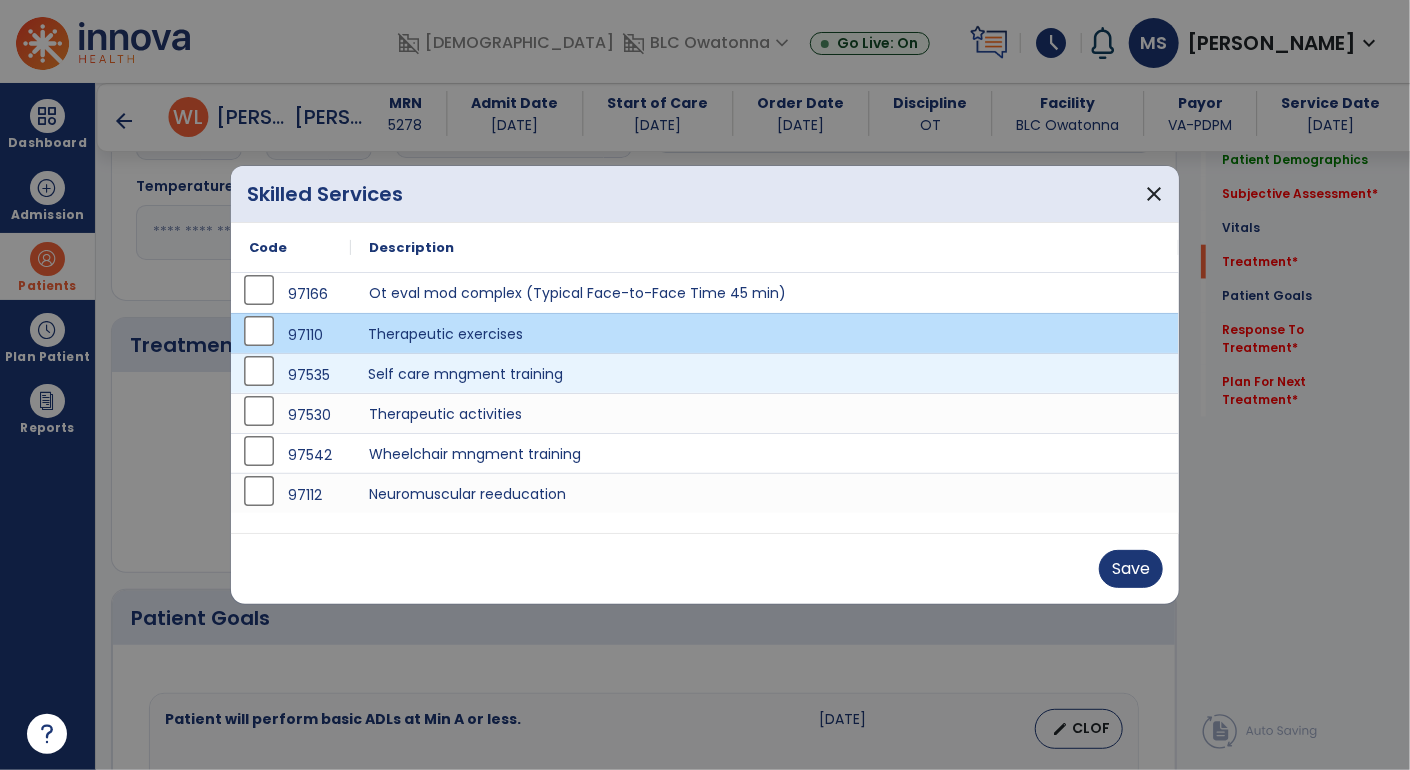 click on "Self care mngment training" at bounding box center [765, 373] 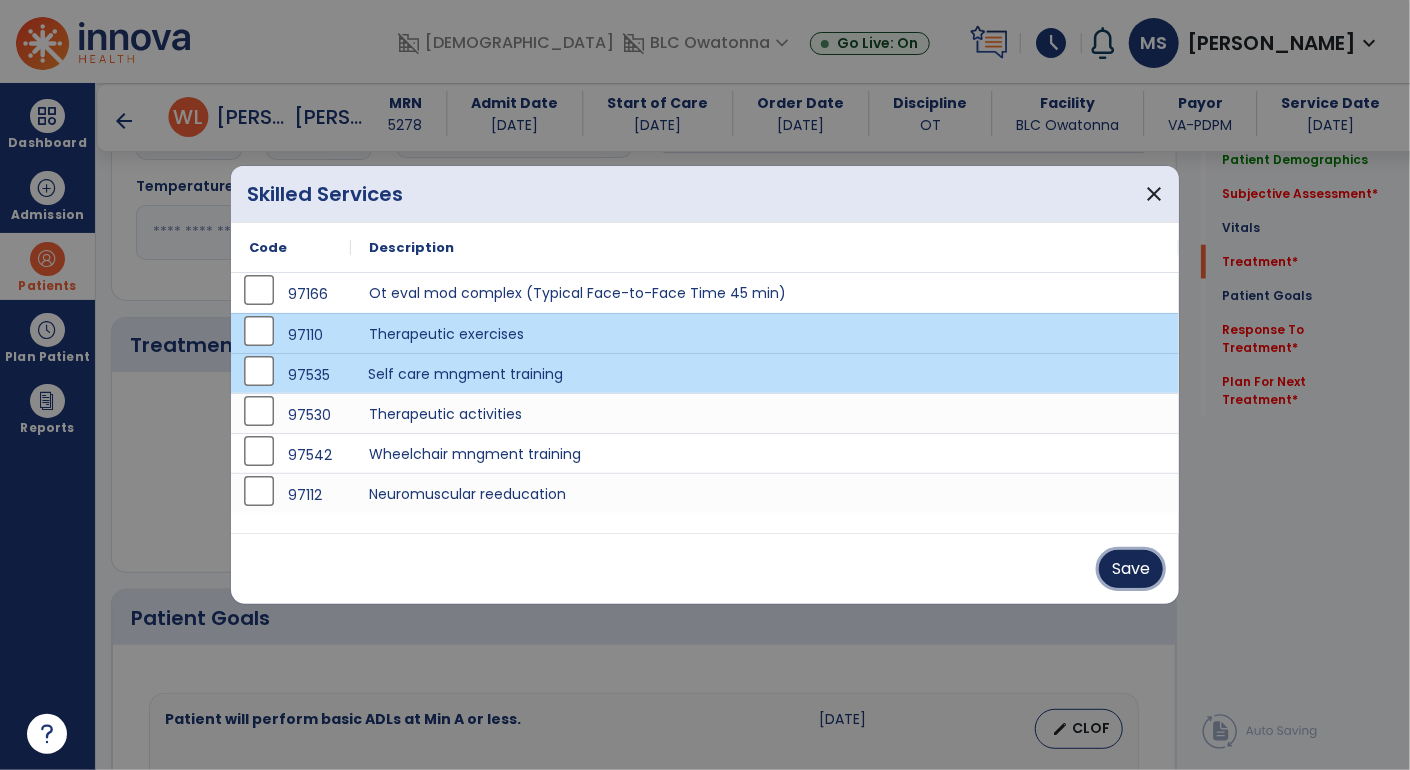 click on "Save" at bounding box center [1131, 569] 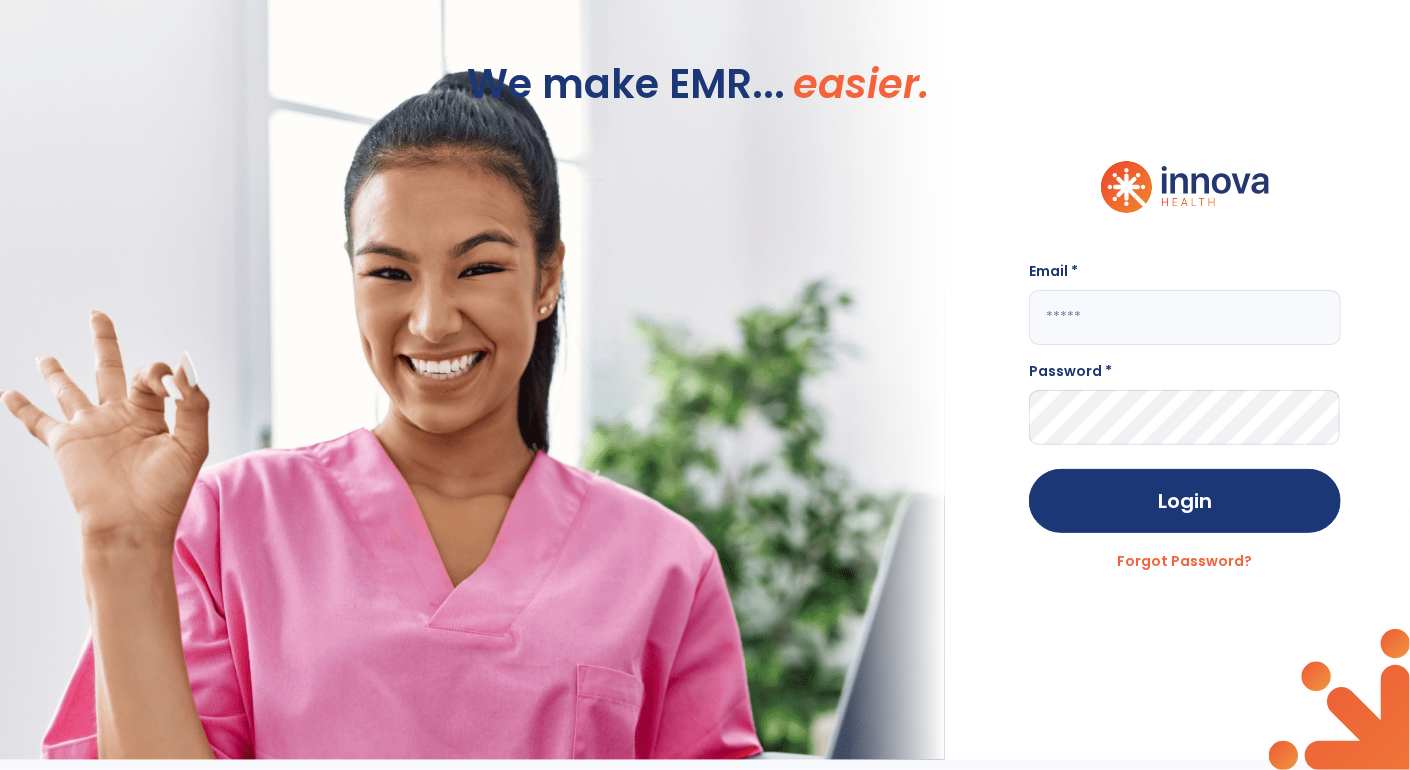 scroll, scrollTop: 0, scrollLeft: 0, axis: both 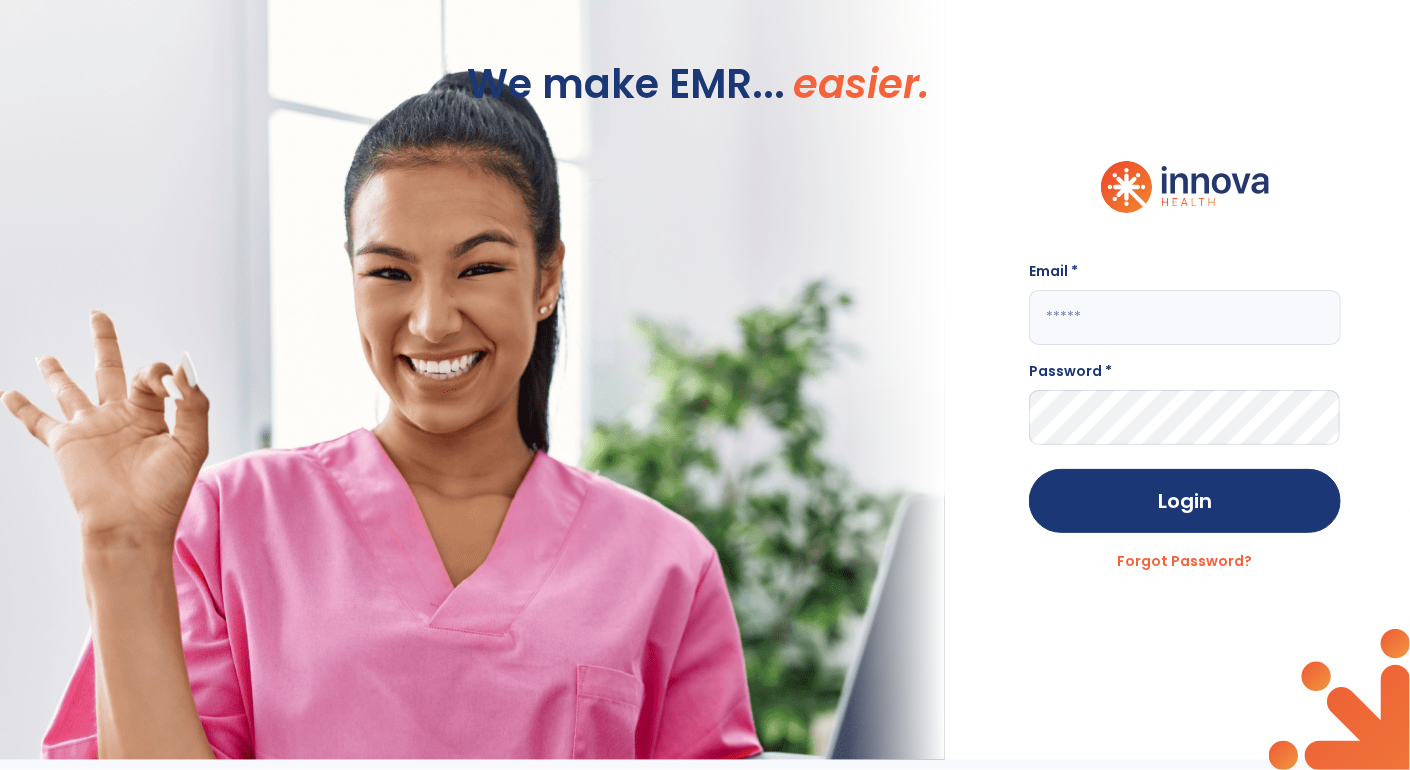 click 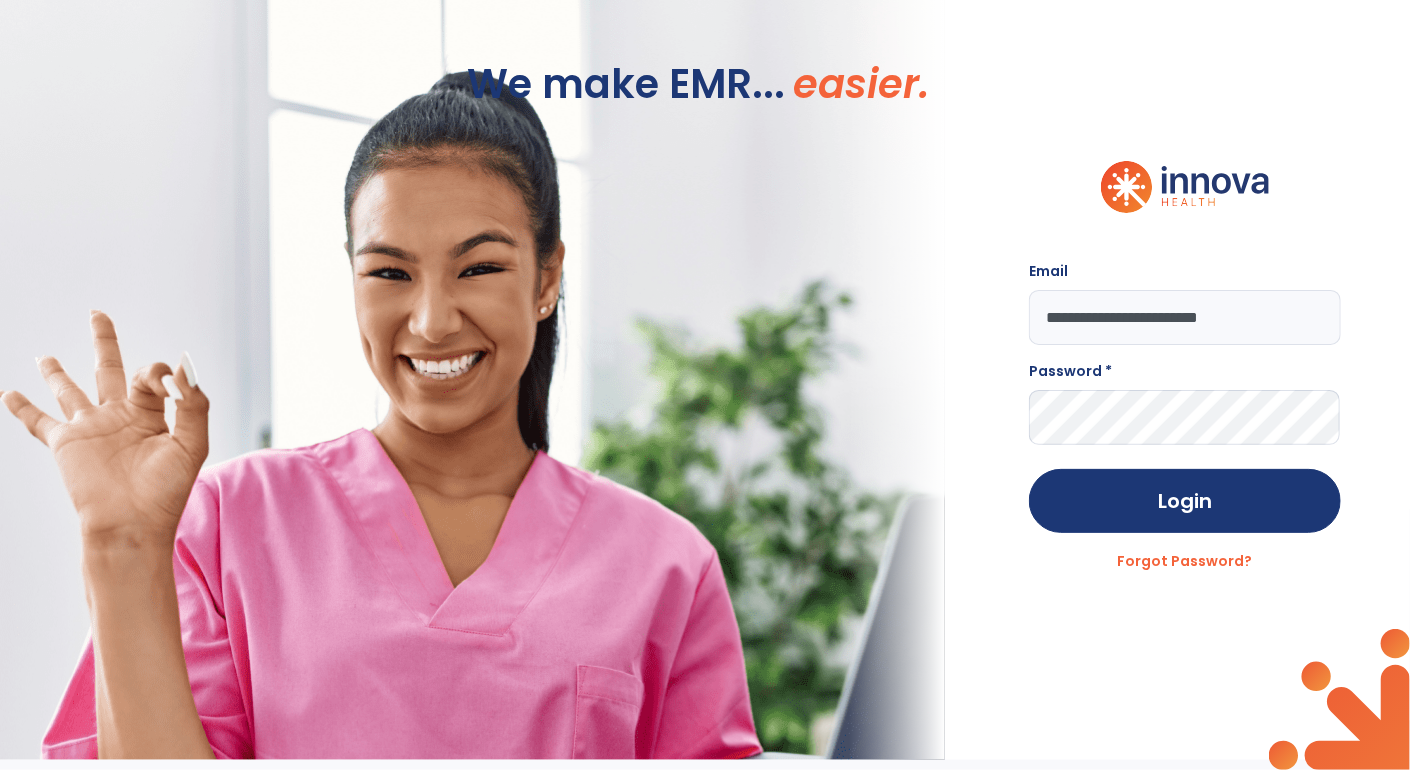 type on "**********" 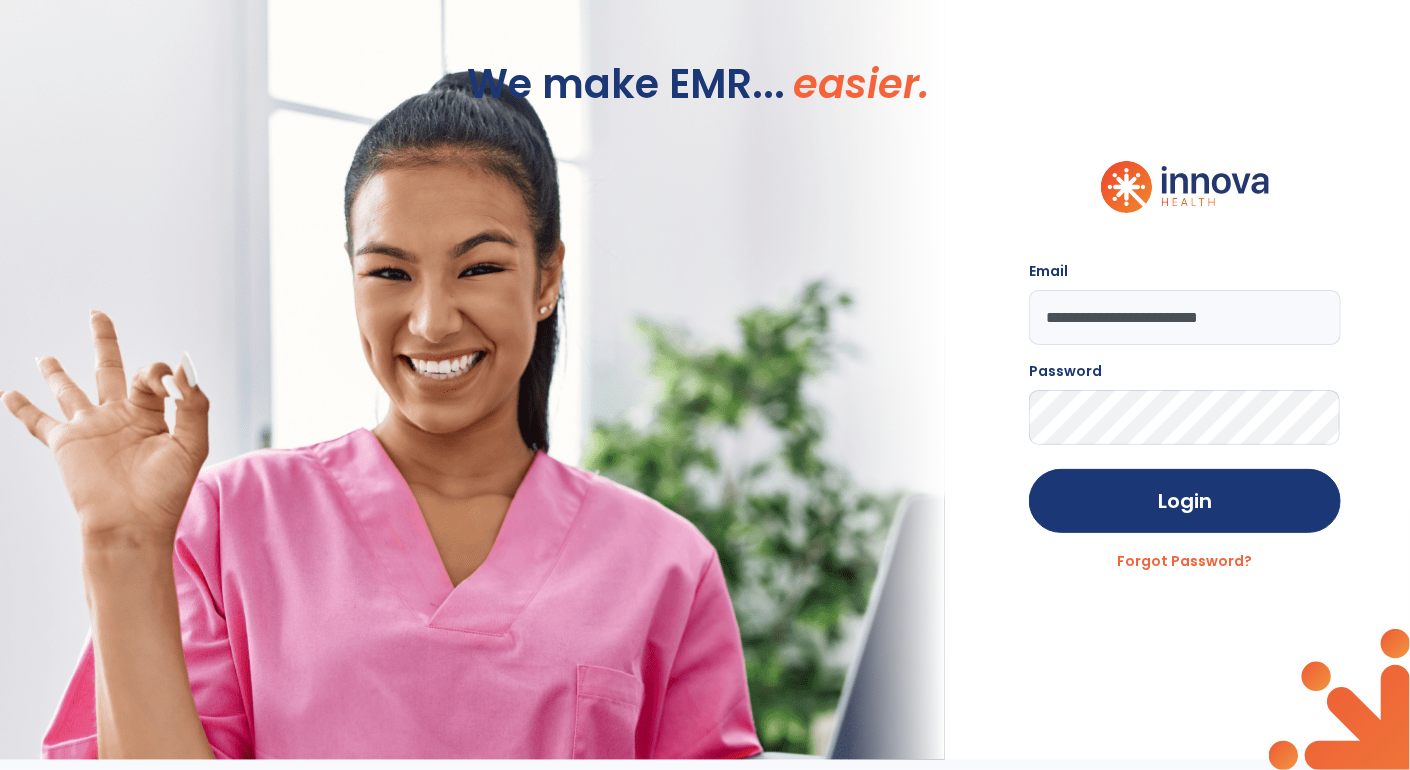 click on "Login" 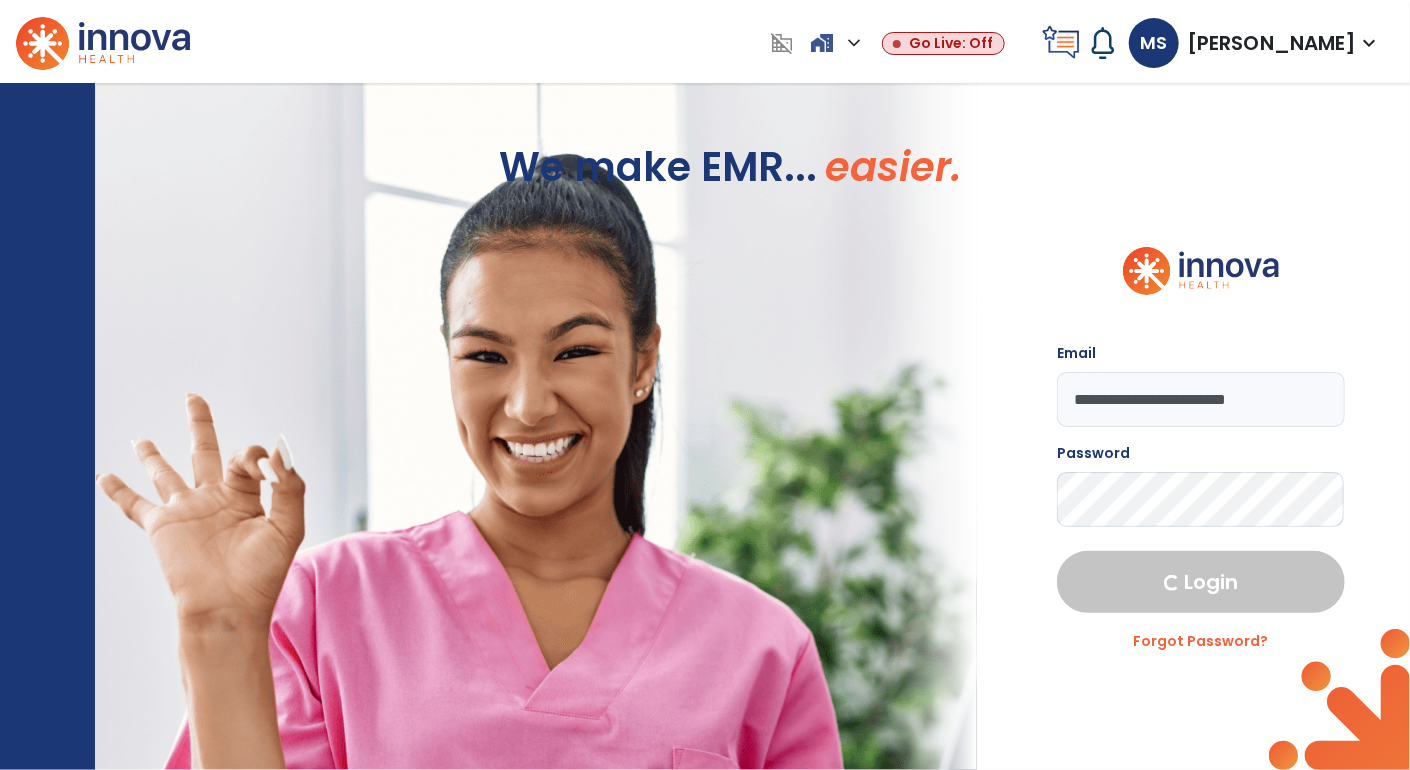 select on "****" 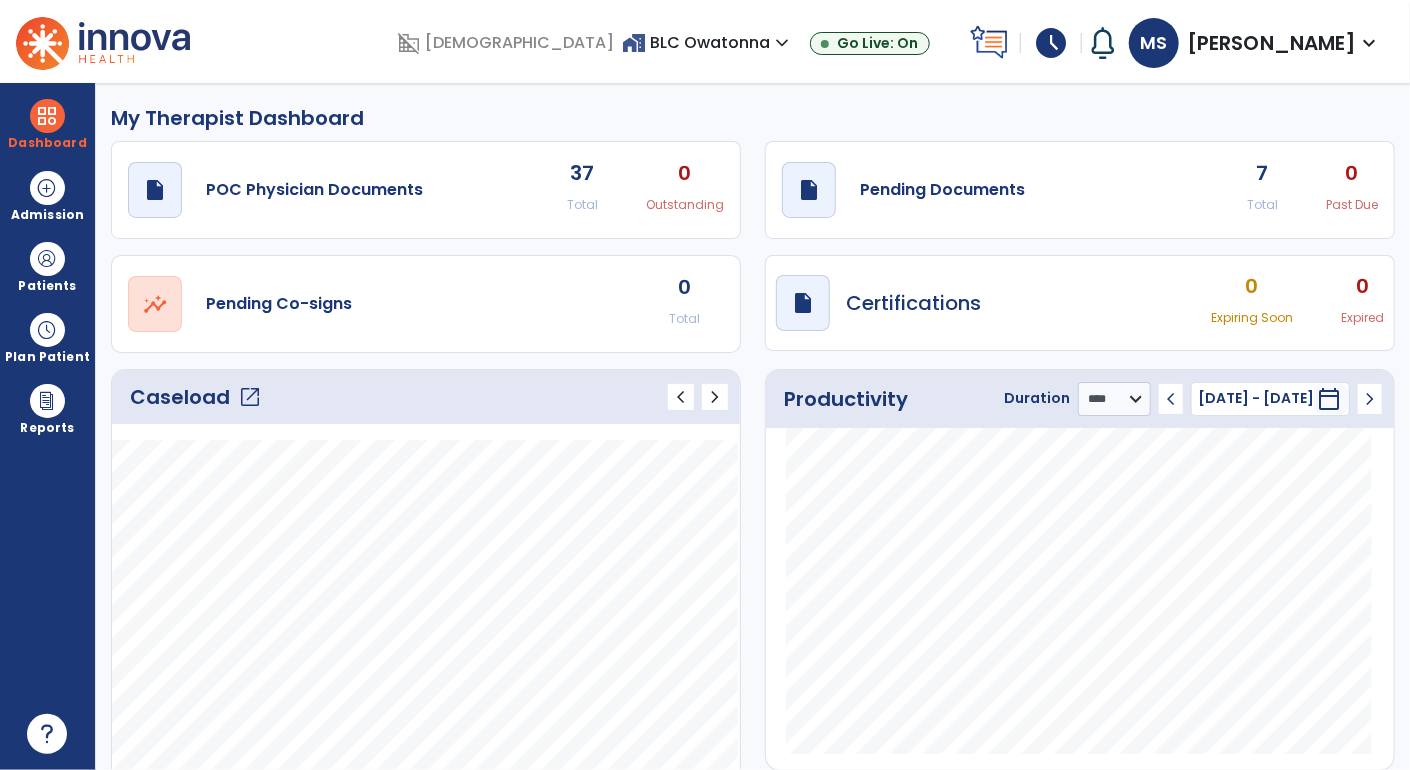 click on "open_in_new" 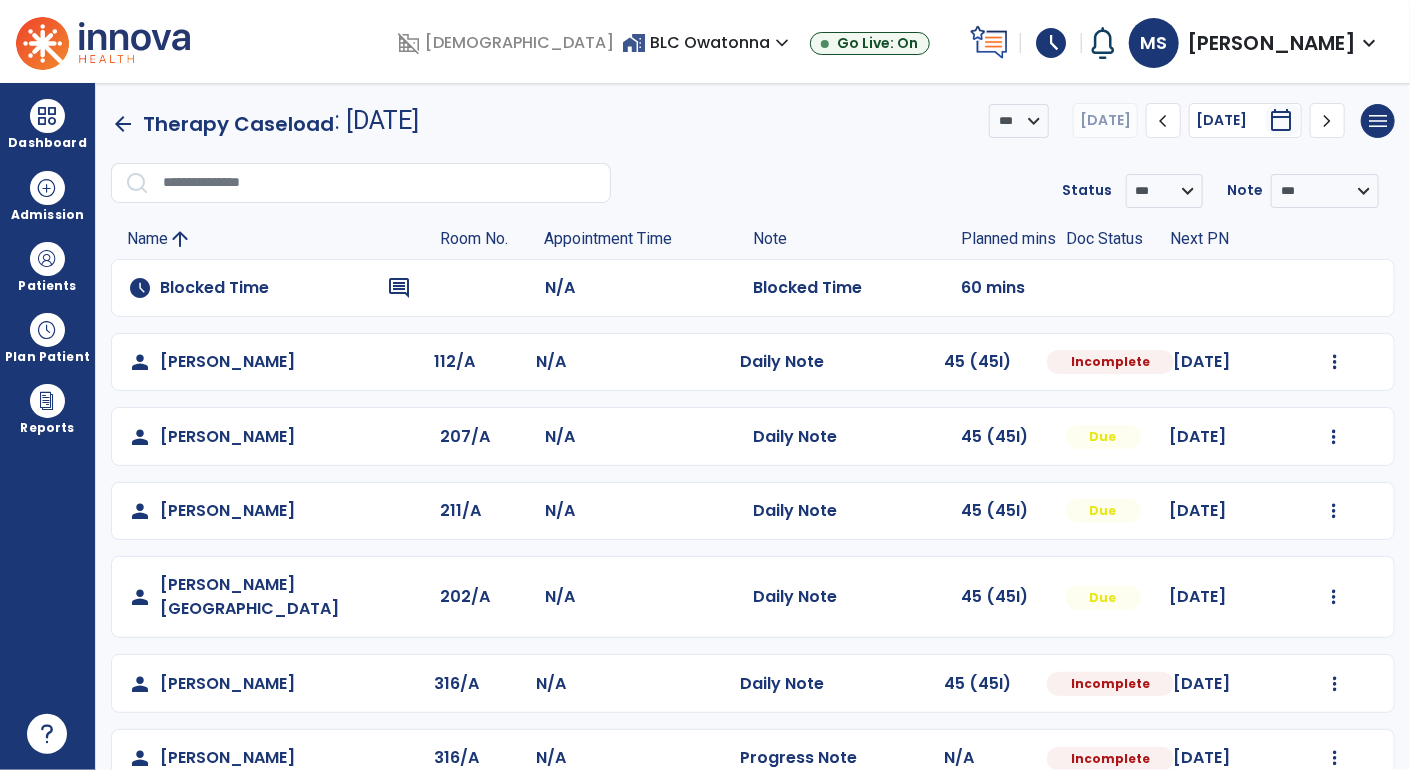 scroll, scrollTop: 92, scrollLeft: 0, axis: vertical 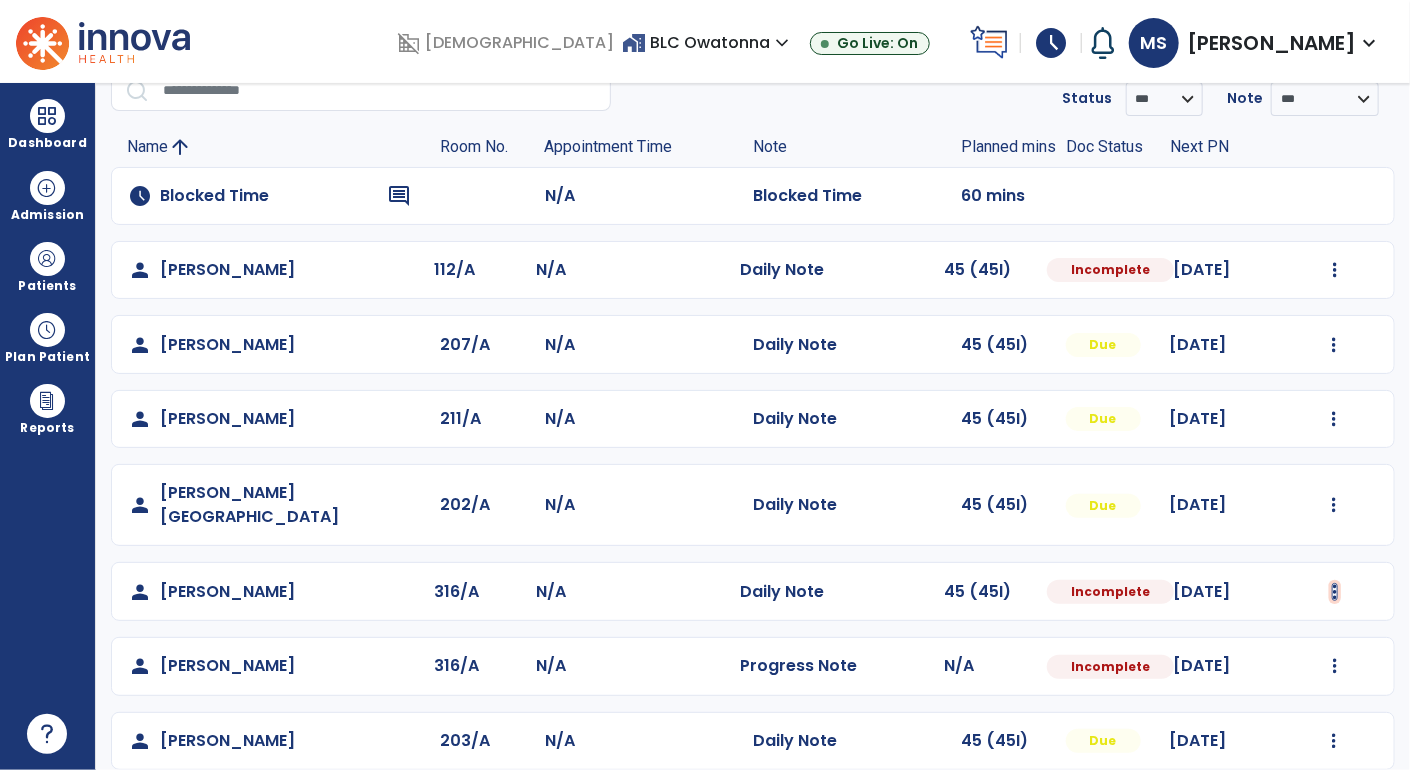 click at bounding box center (1335, 270) 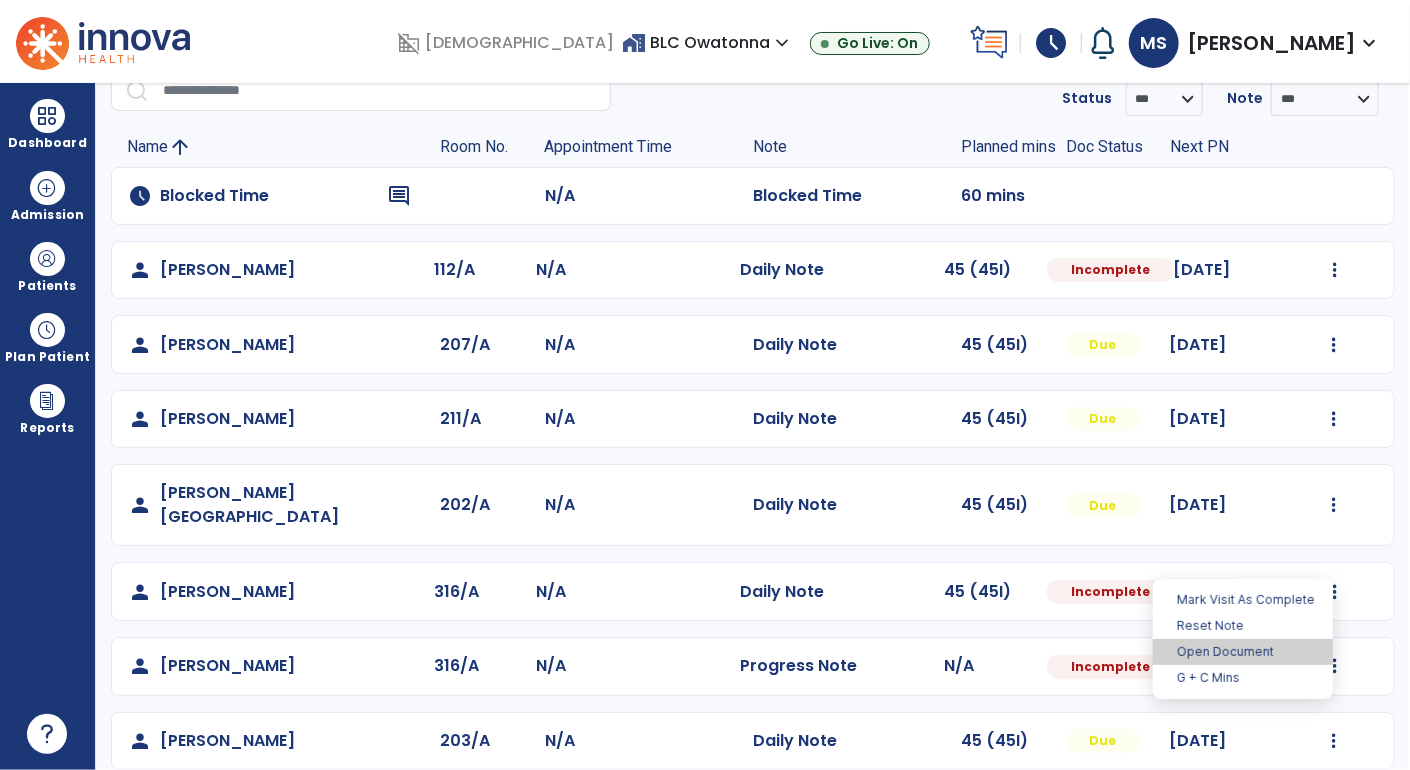 click on "Open Document" at bounding box center (1243, 652) 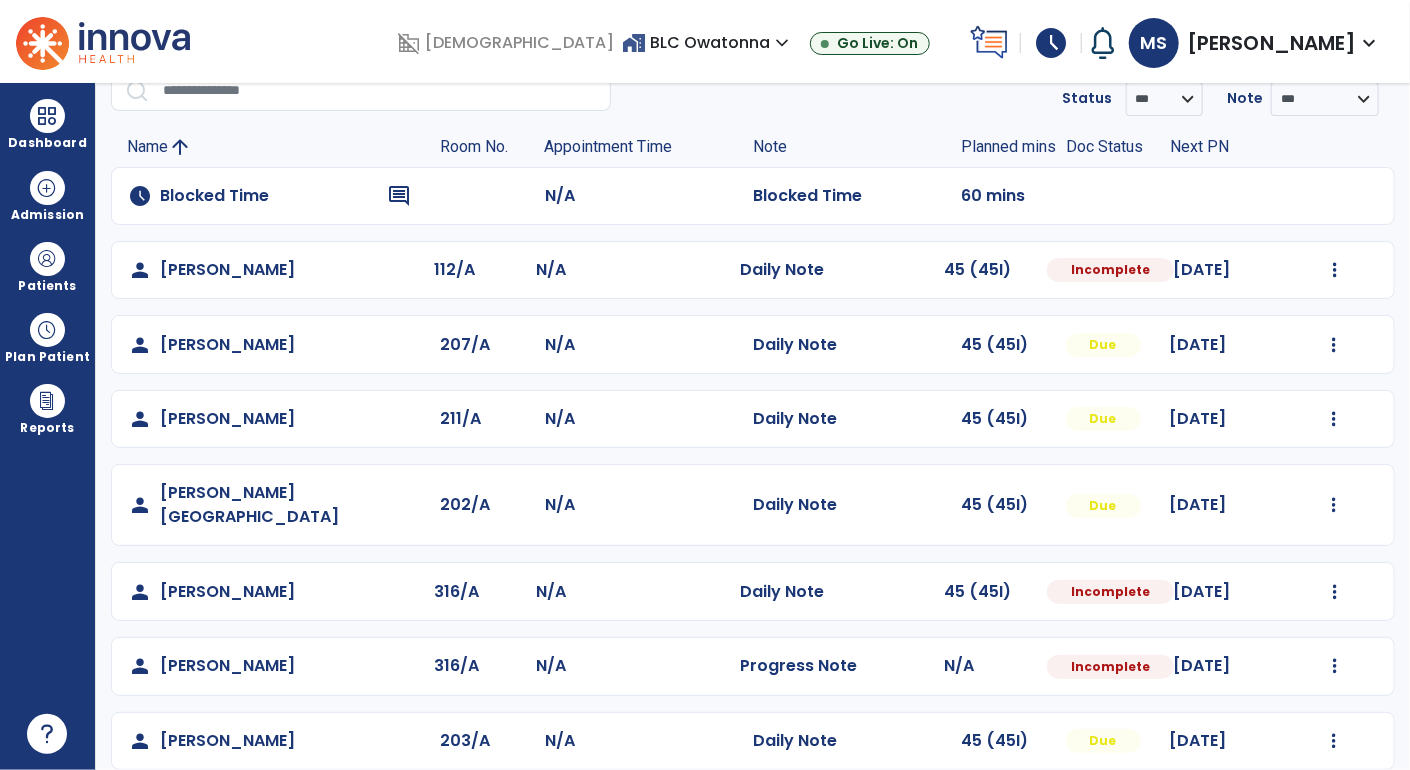 select on "*" 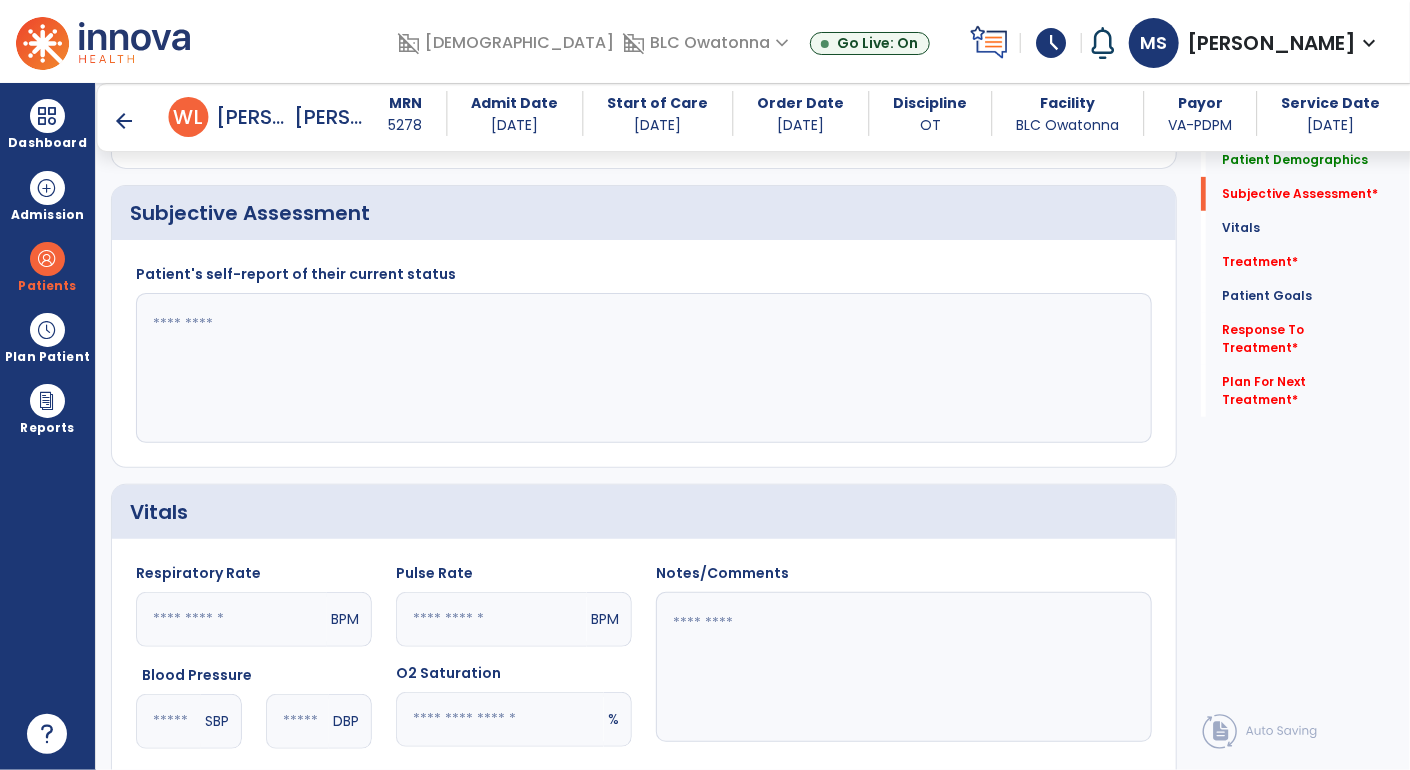 scroll, scrollTop: 391, scrollLeft: 0, axis: vertical 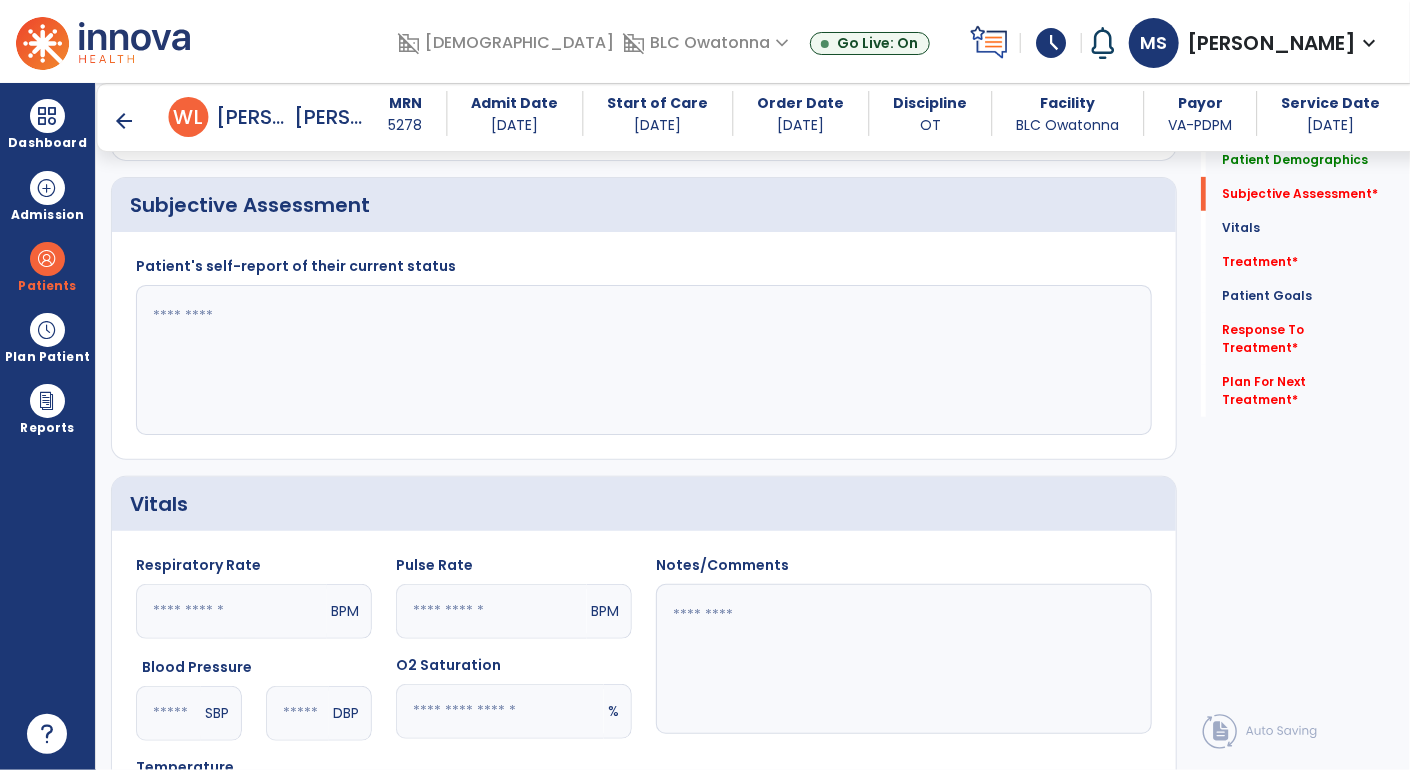 click 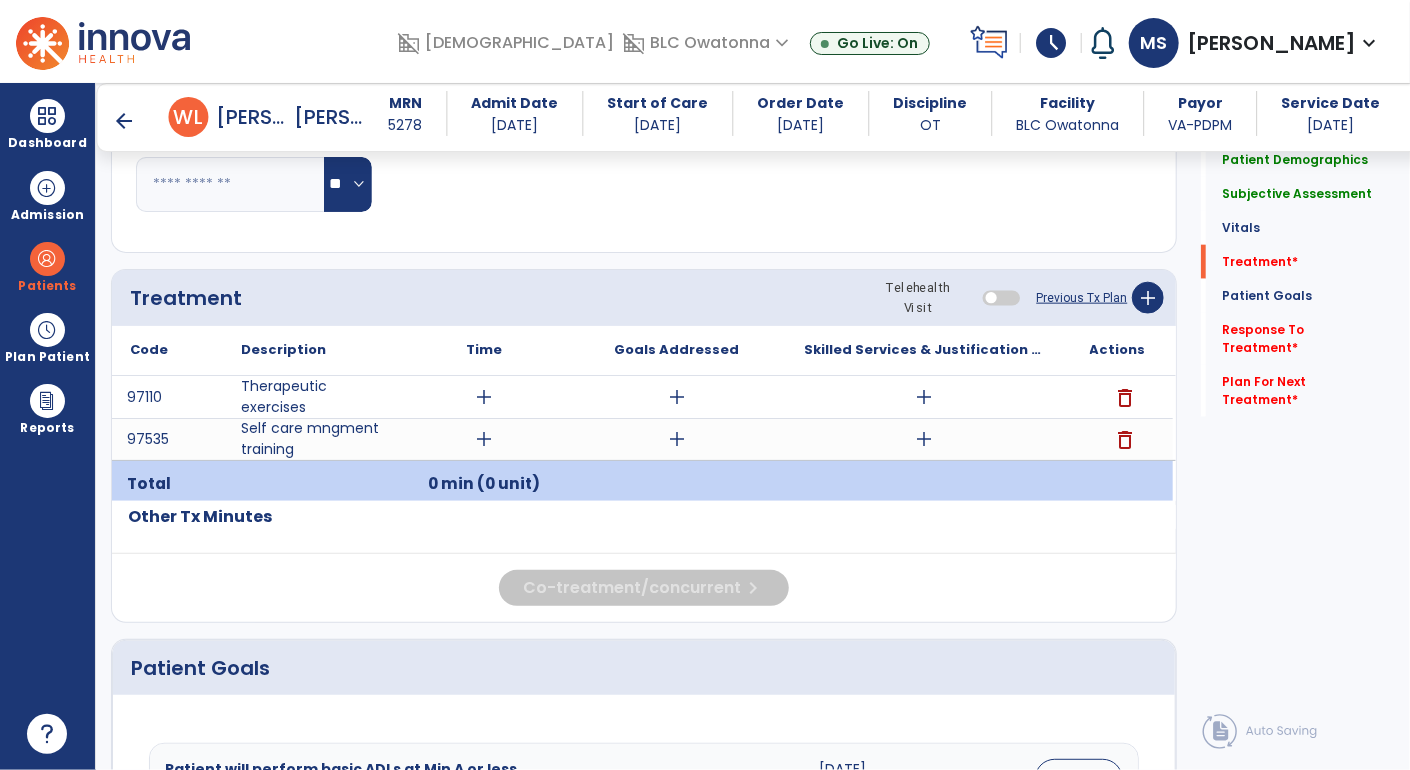 scroll, scrollTop: 1031, scrollLeft: 0, axis: vertical 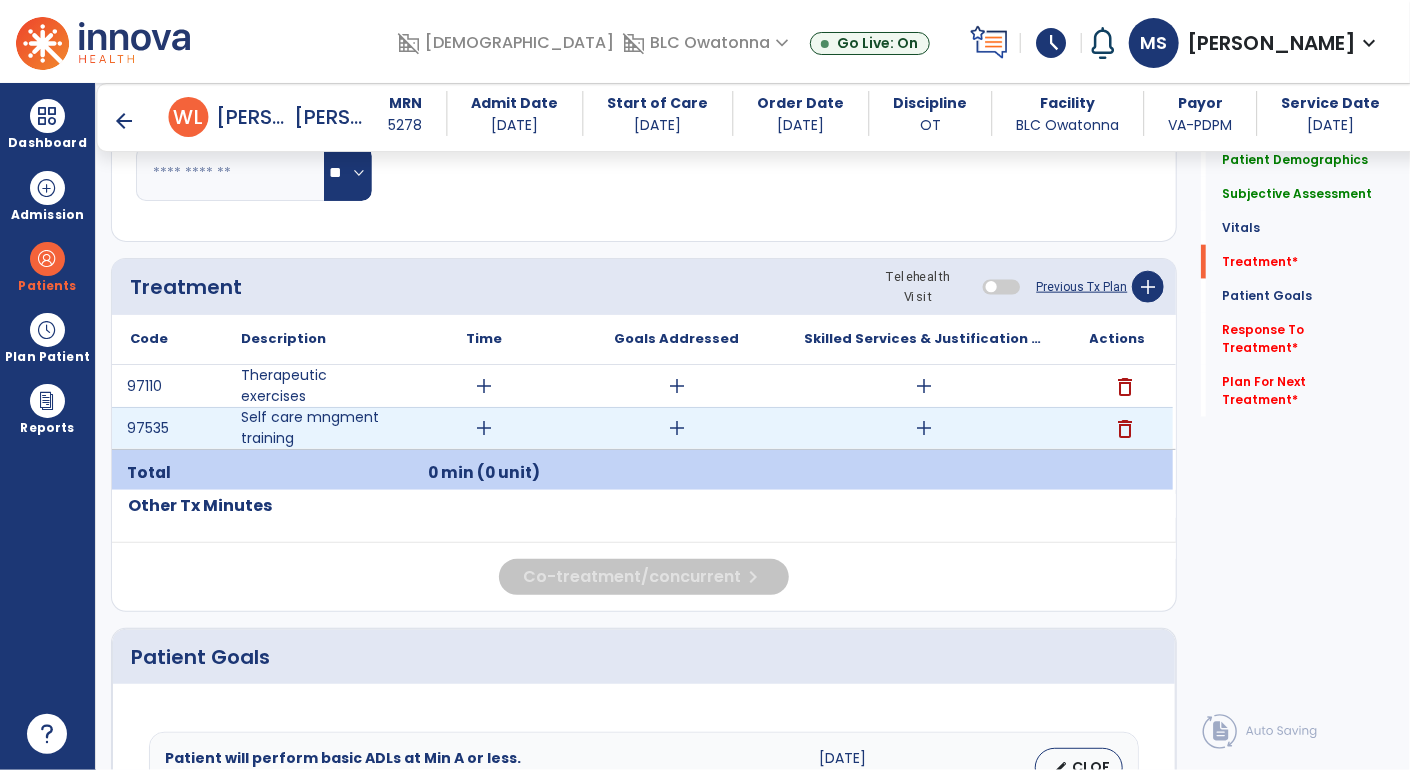 type on "**********" 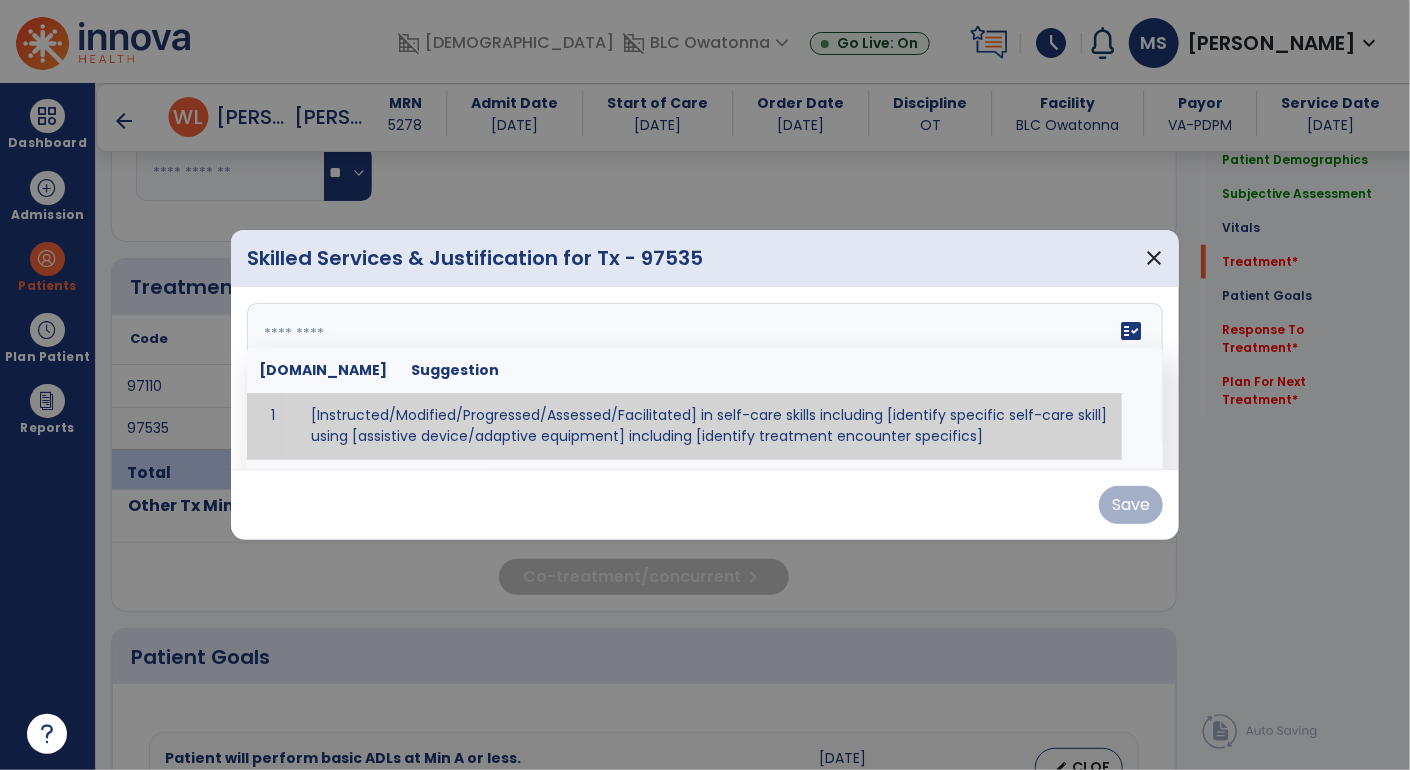 click on "fact_check  Sr.No Suggestion 1 [Instructed/Modified/Progressed/Assessed/Facilitated] in self-care skills including [identify specific self-care skill] using [assistive device/adaptive equipment] including [identify treatment encounter specifics]" at bounding box center (705, 378) 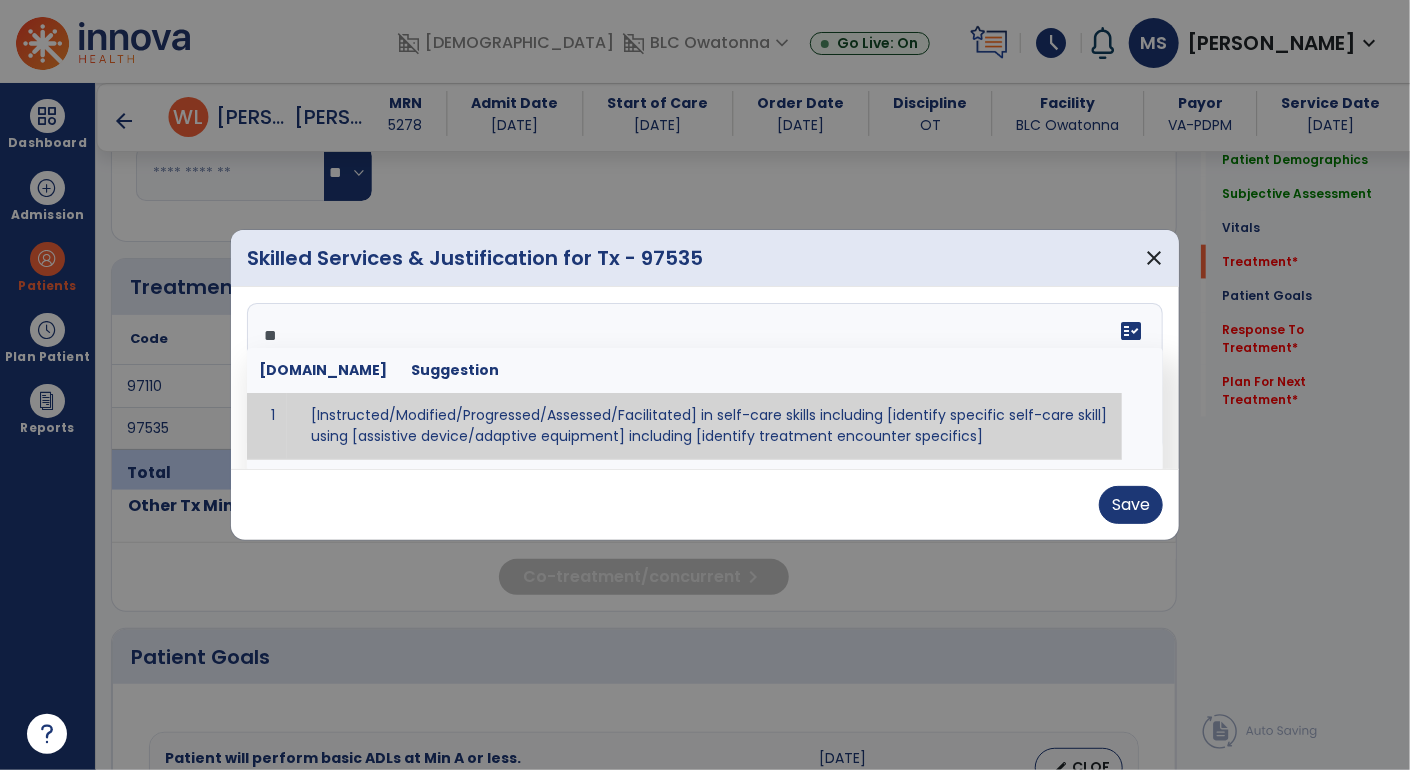 type on "*" 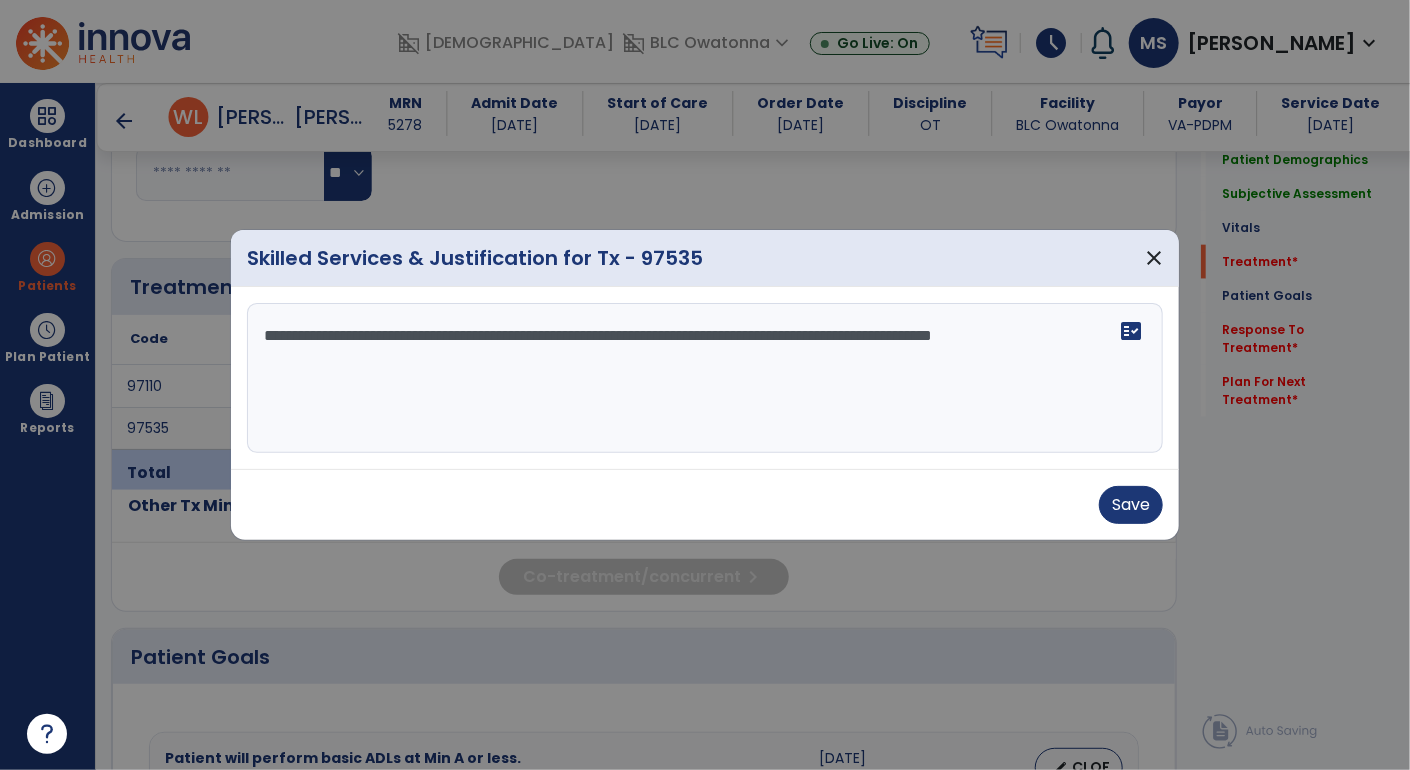 click on "**********" at bounding box center (705, 378) 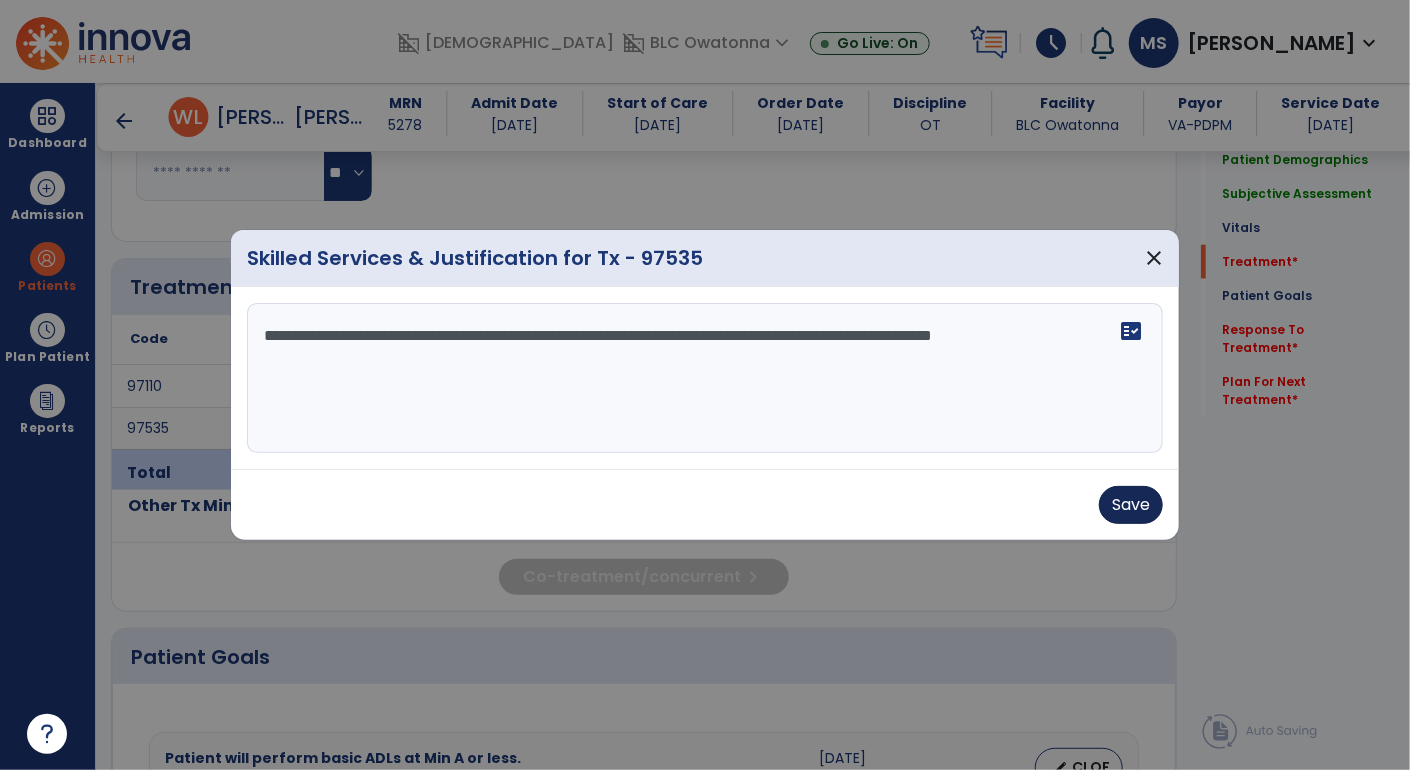type on "**********" 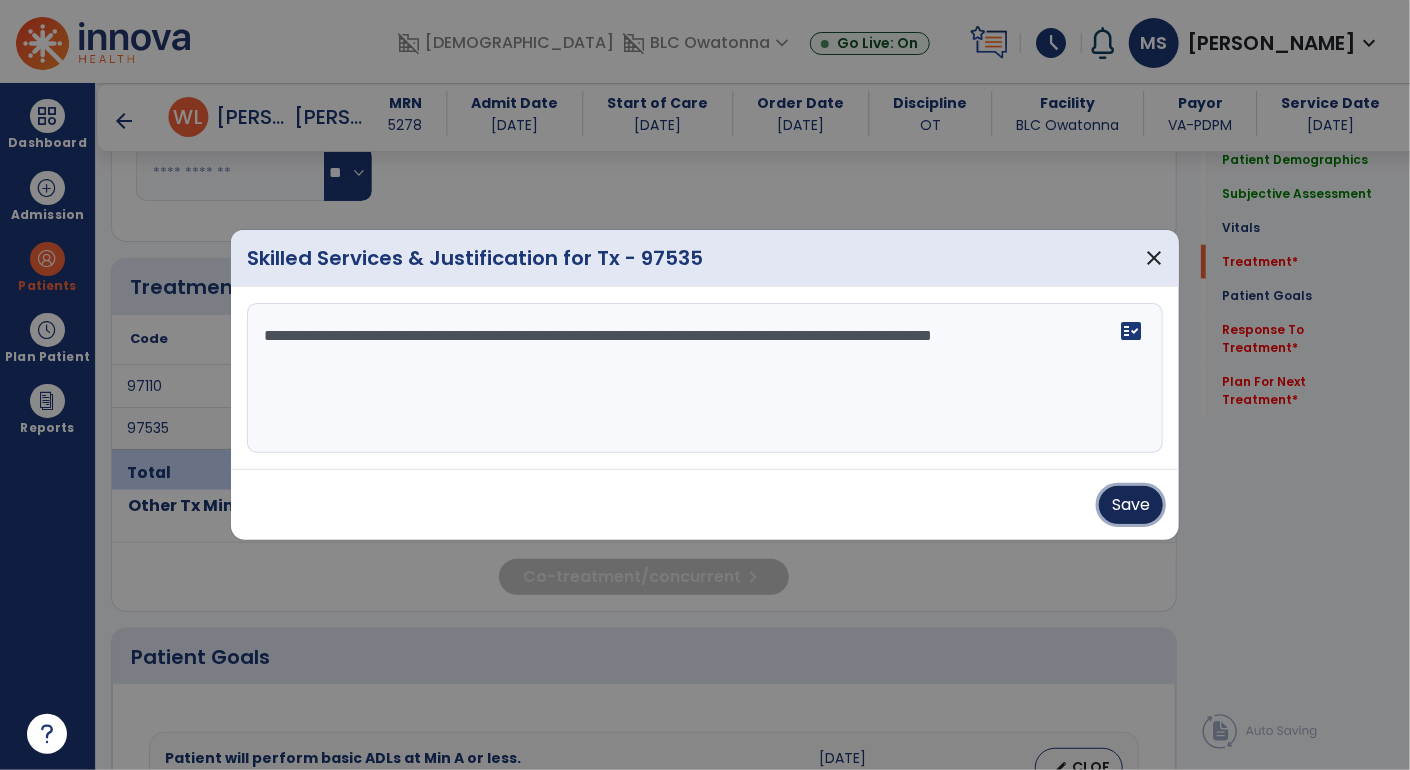click on "Save" at bounding box center (1131, 505) 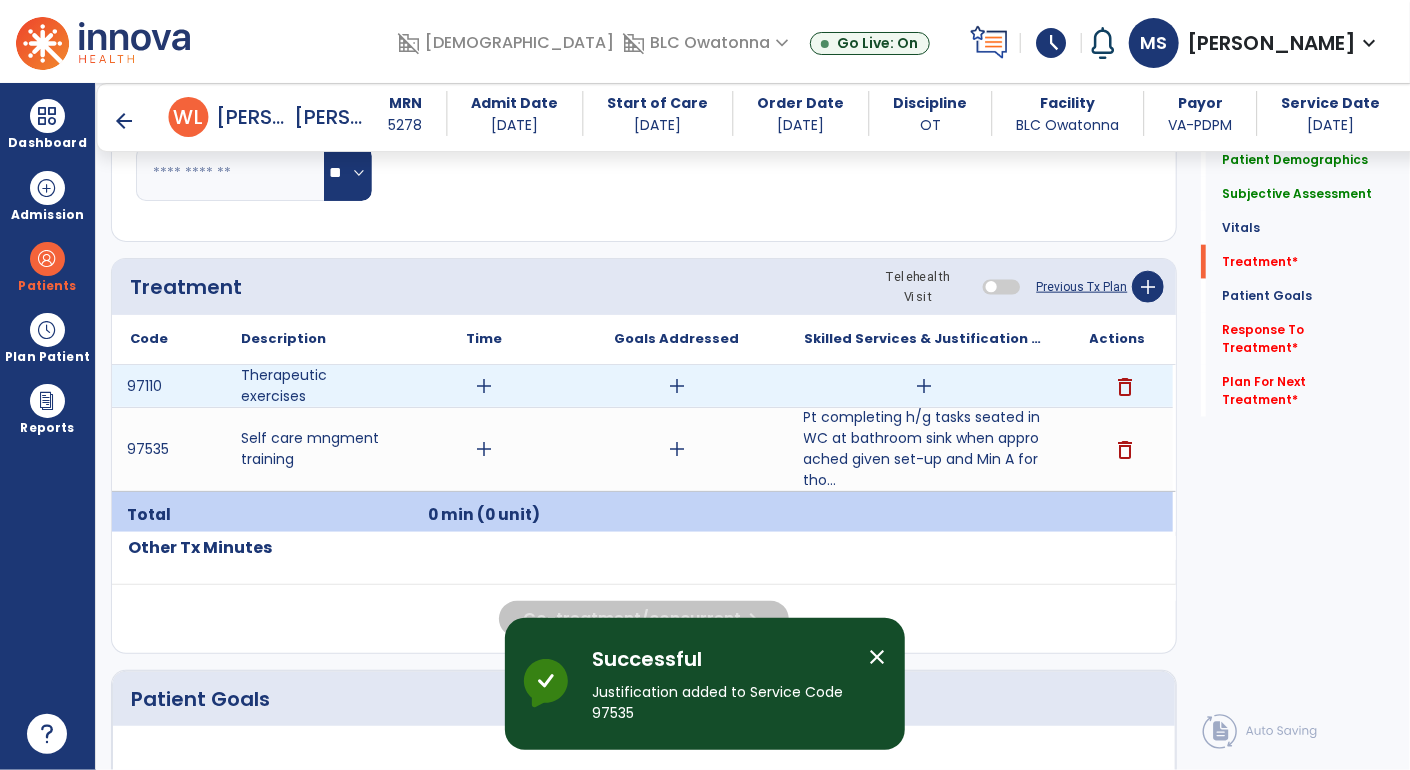 click on "add" at bounding box center (925, 386) 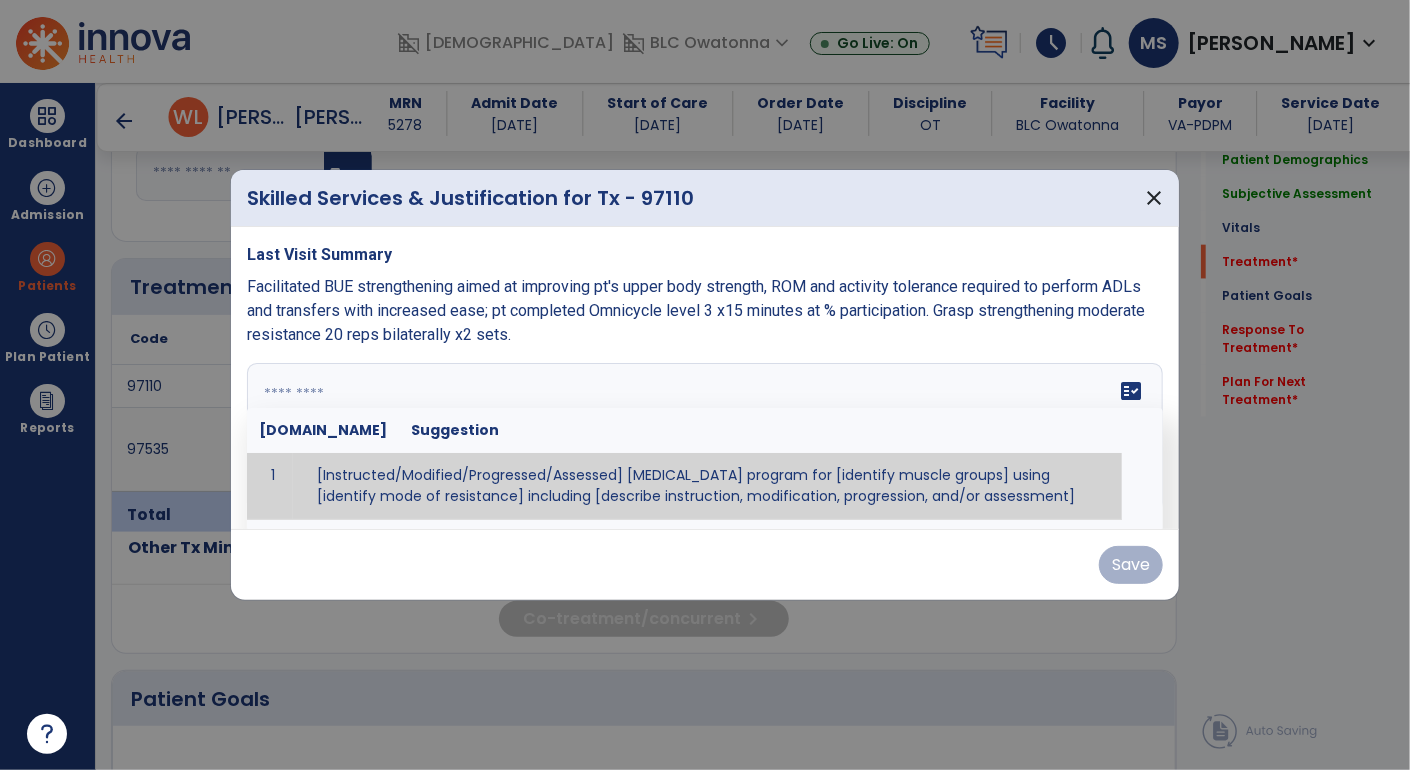 click on "fact_check  Sr.No Suggestion 1 [Instructed/Modified/Progressed/Assessed] resistive exercise program for [identify muscle groups] using [identify mode of resistance] including [describe instruction, modification, progression, and/or assessment] 2 [Instructed/Modified/Progressed/Assessed] aerobic exercise program using [identify equipment/mode] including [describe instruction, modification,progression, and/or assessment] 3 [Instructed/Modified/Progressed/Assessed] [PROM/A/AROM/AROM] program for [identify joint movements] using [contract-relax, over-pressure, inhibitory techniques, other] 4 [Assessed/Tested] aerobic capacity with administration of [aerobic capacity test]" at bounding box center (705, 438) 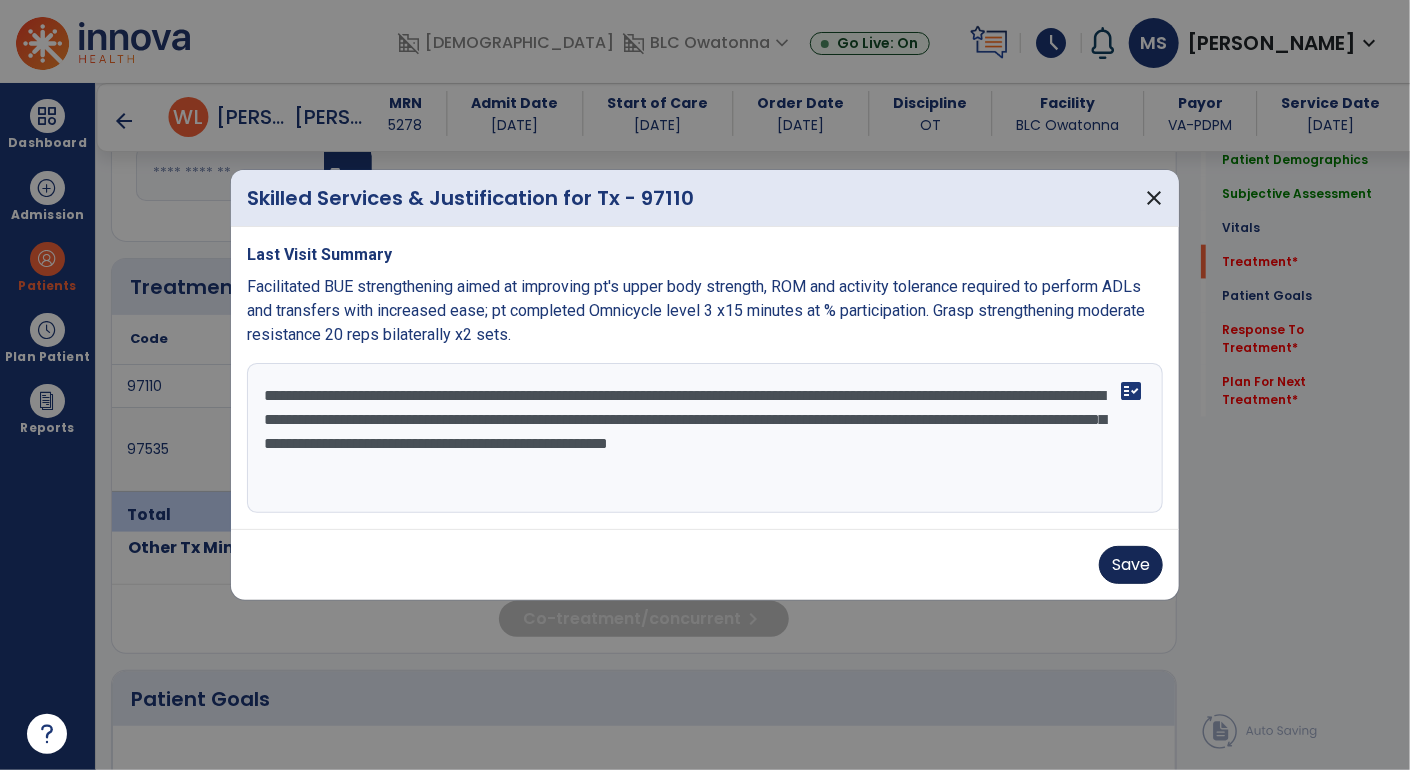 type on "**********" 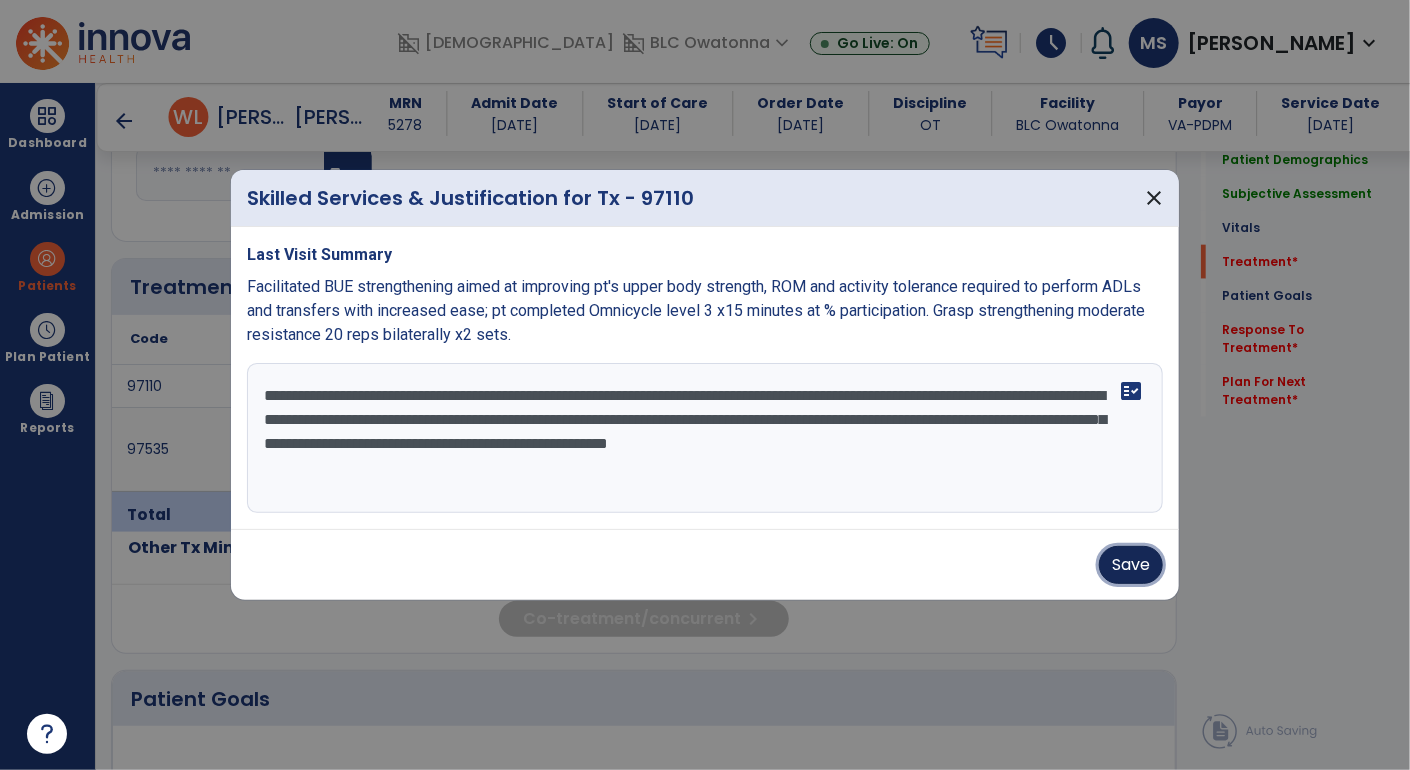 click on "Save" at bounding box center (1131, 565) 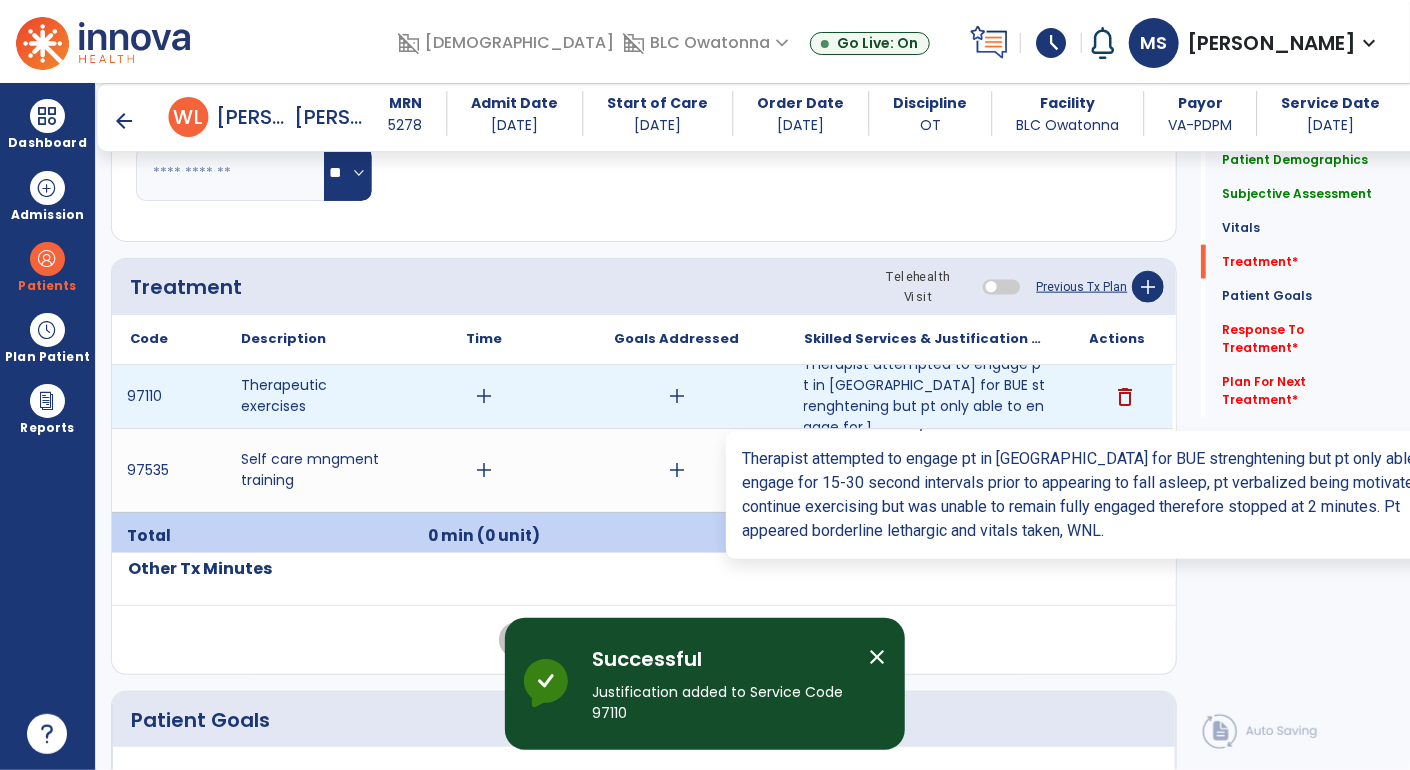click on "Therapist attempted to engage pt in Omnicycle for BUE strenghtening but pt only able to engage for 1..." at bounding box center (925, 396) 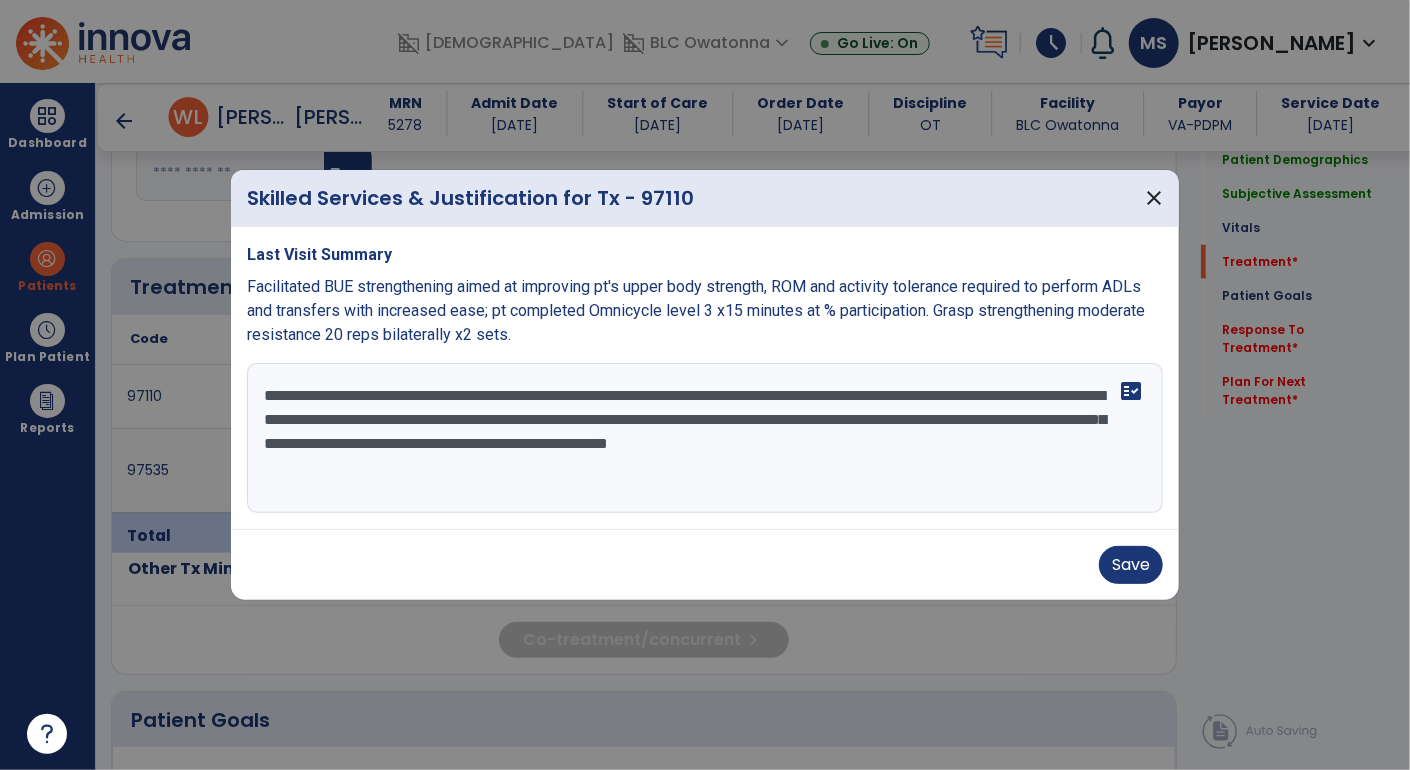click on "**********" at bounding box center (705, 438) 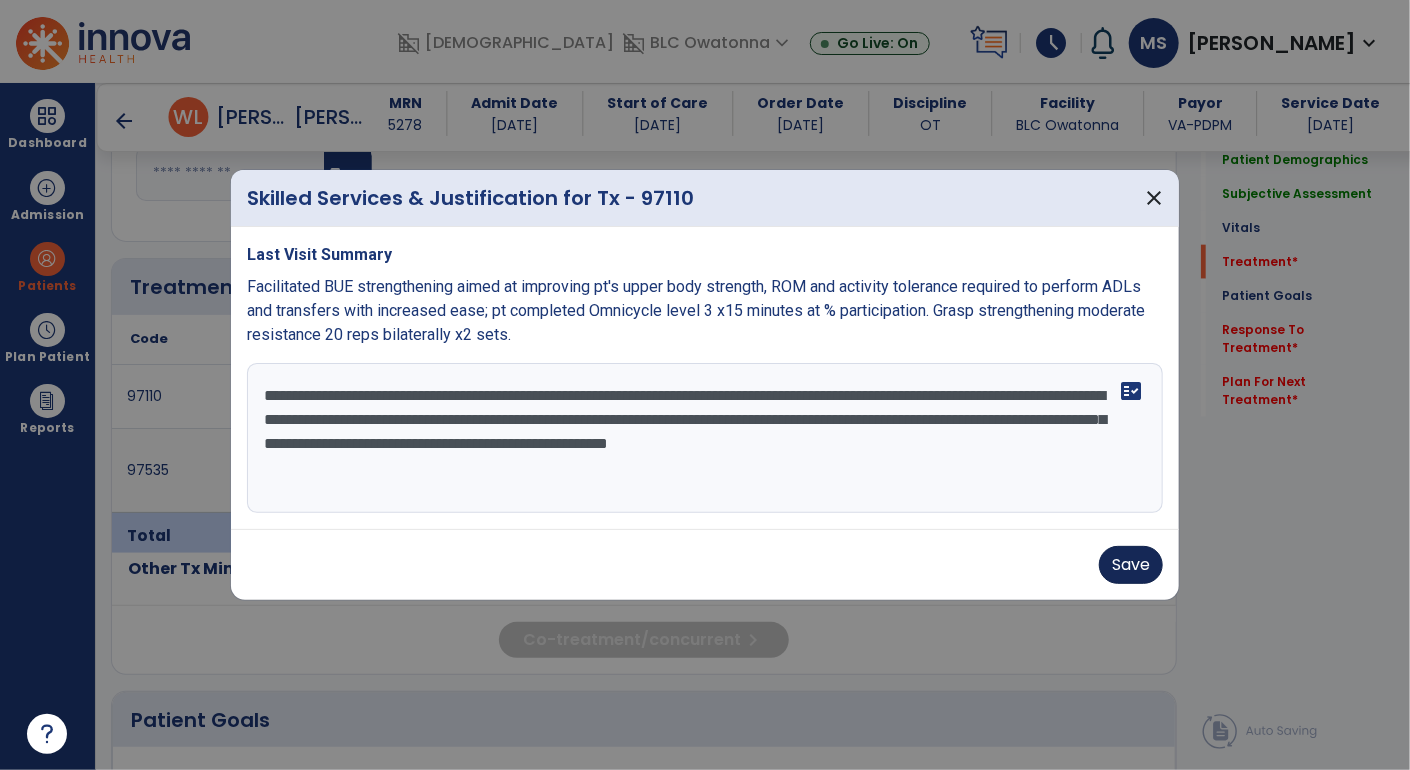 type on "**********" 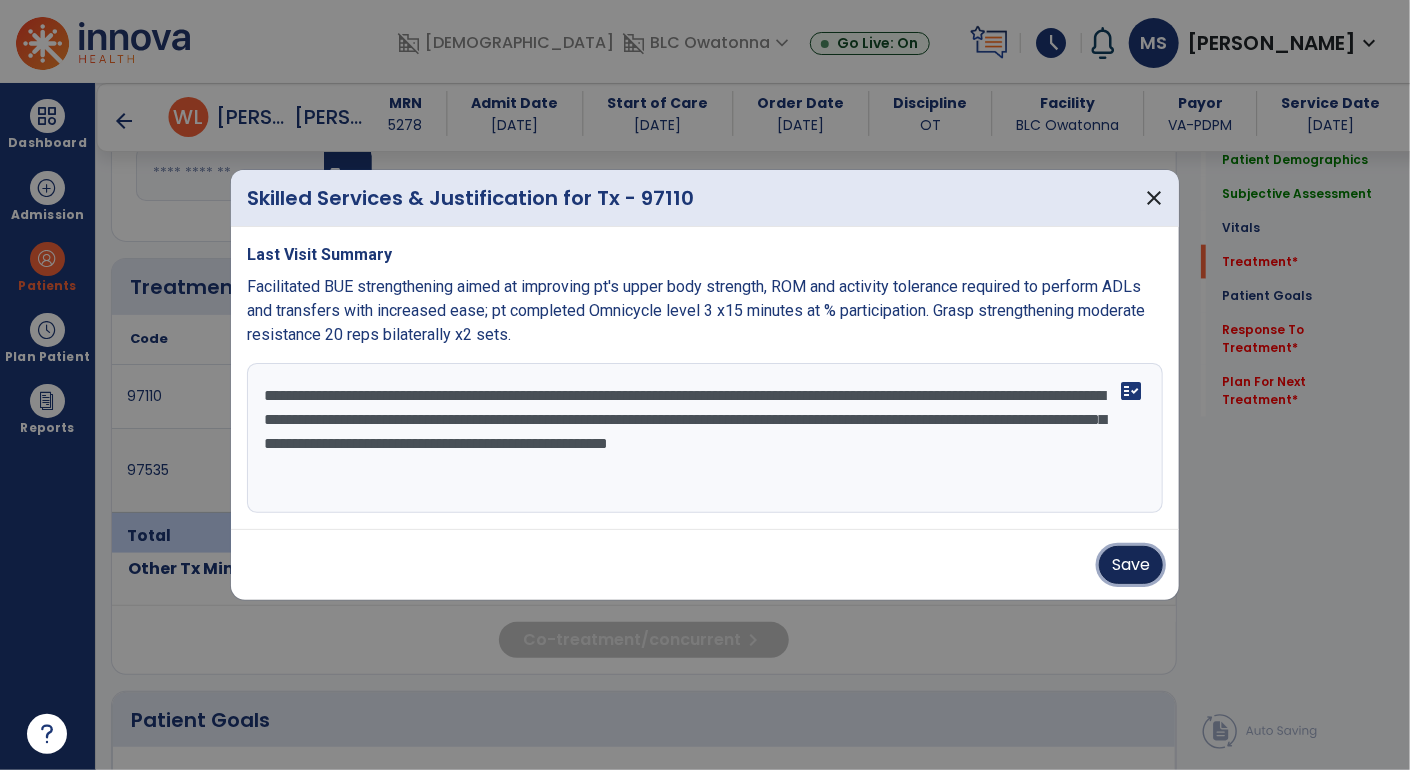 click on "Save" at bounding box center [1131, 565] 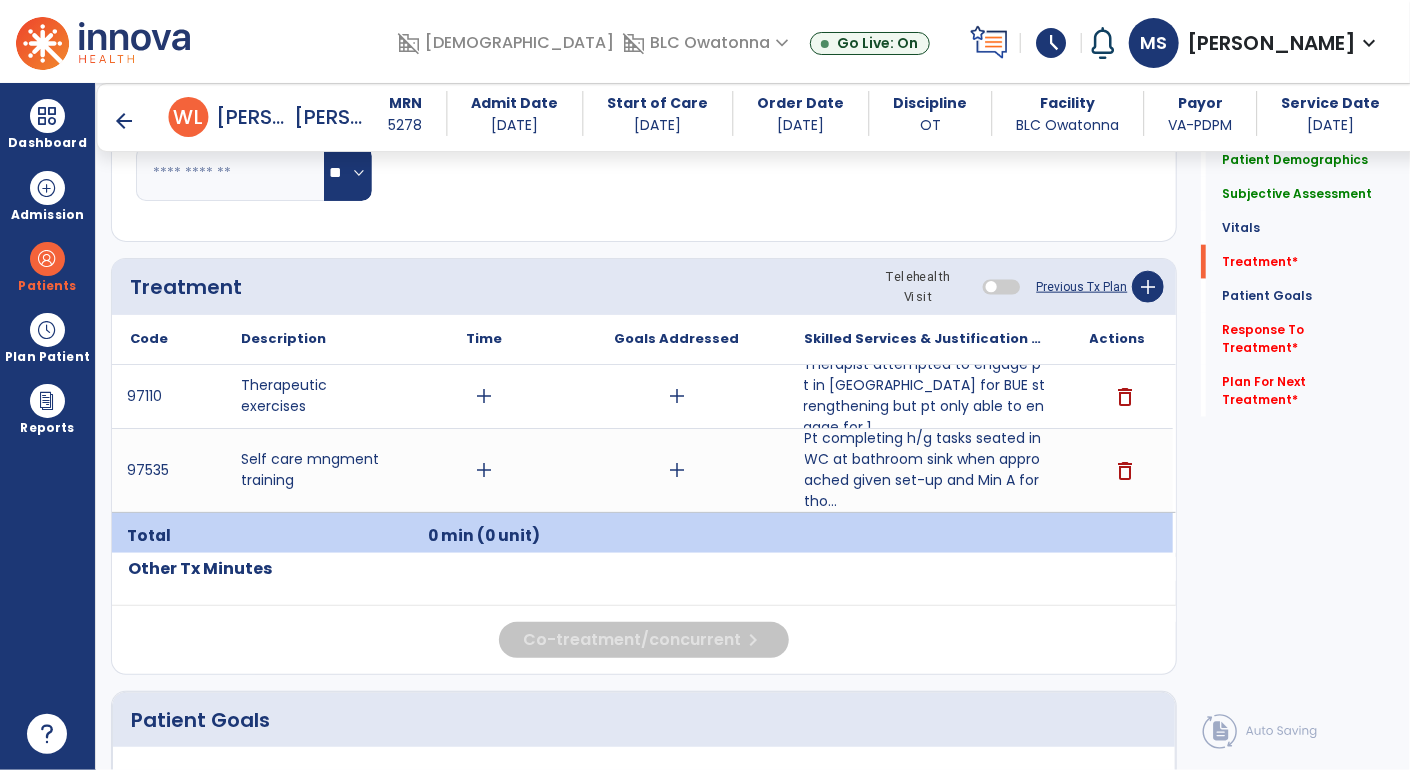 click on "Code
Description
Time" 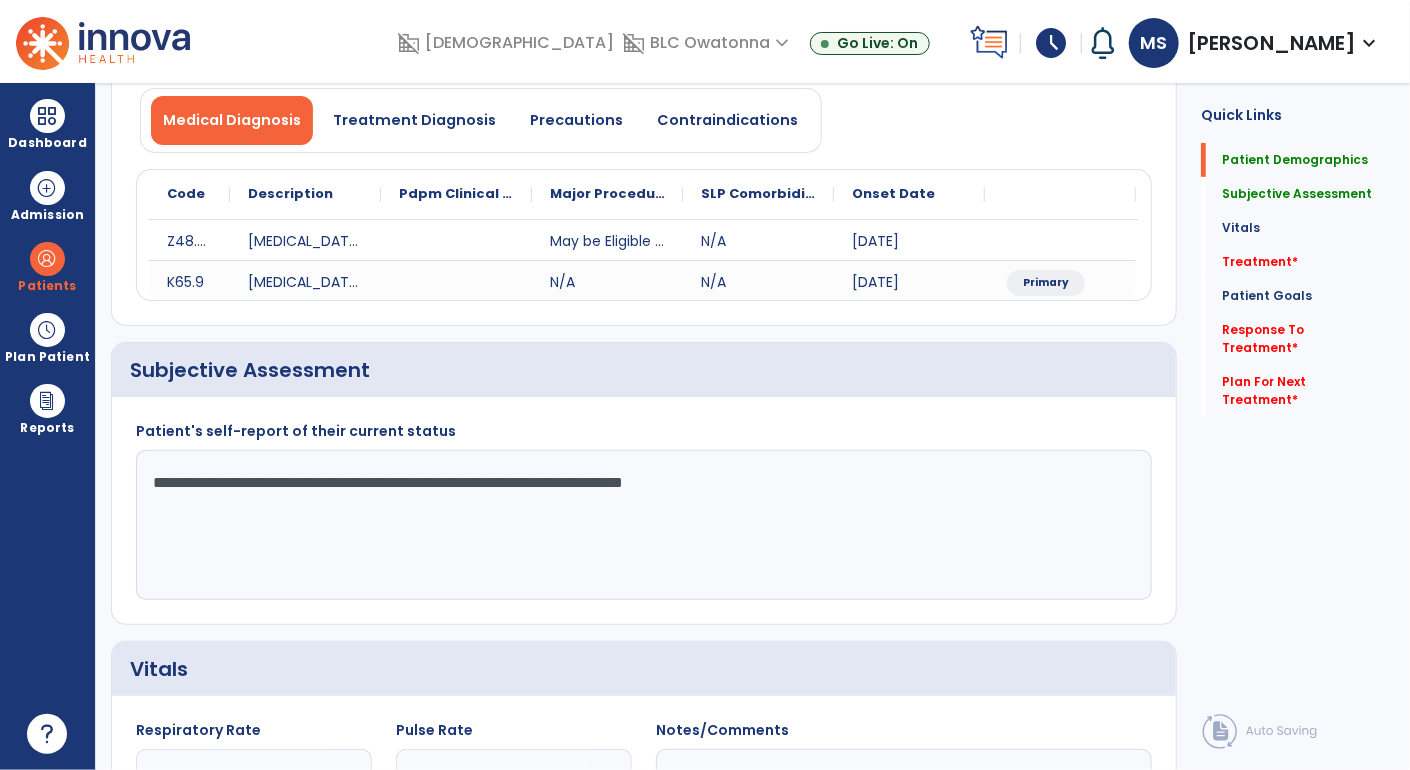 scroll, scrollTop: 0, scrollLeft: 0, axis: both 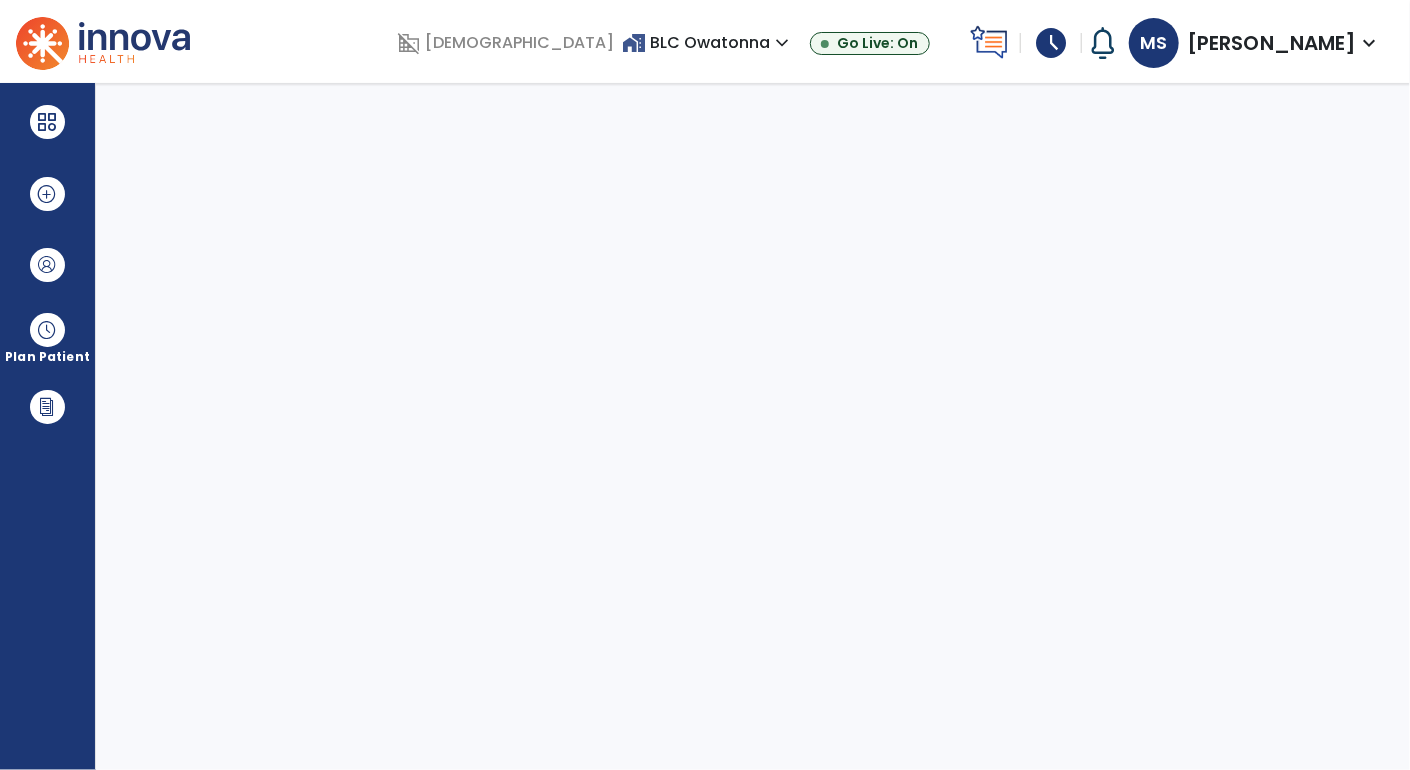 select on "****" 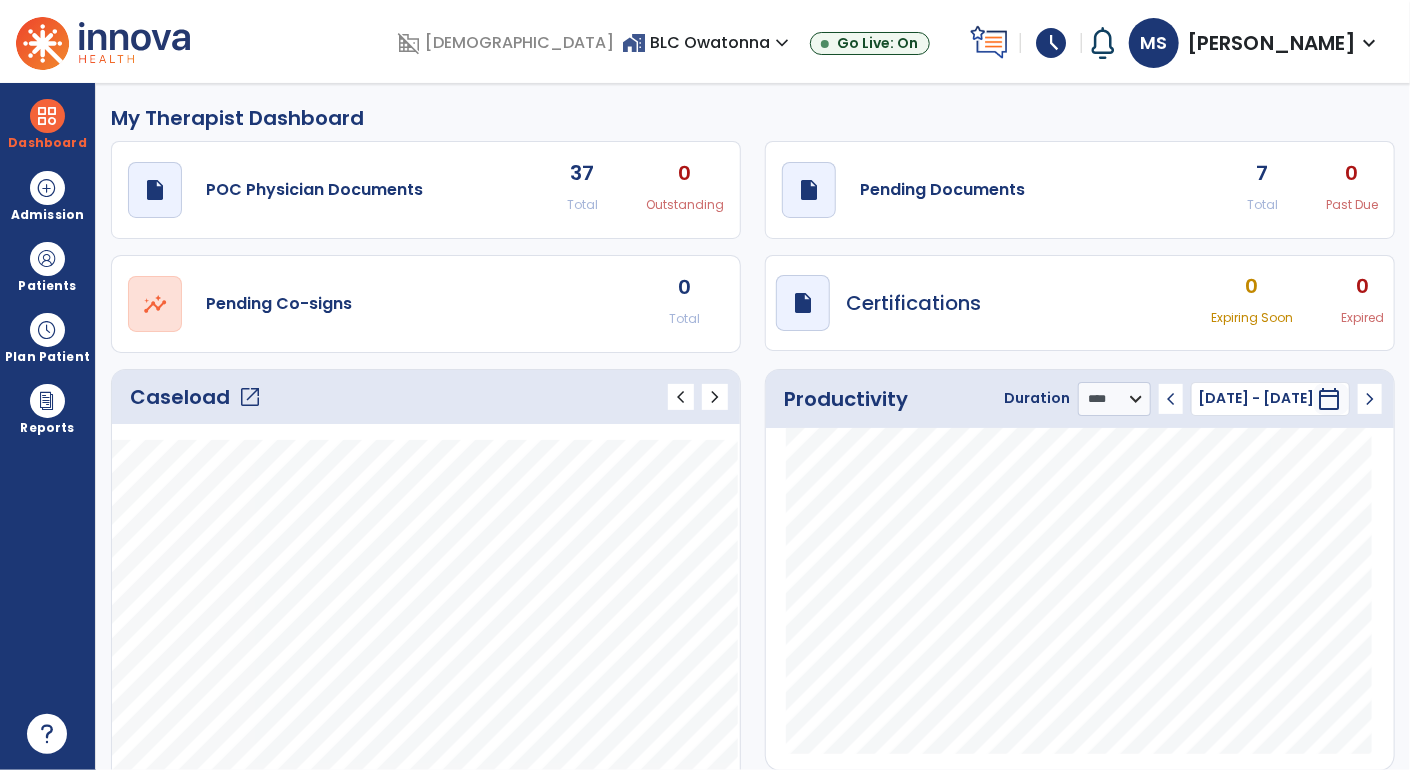 click on "open_in_new" 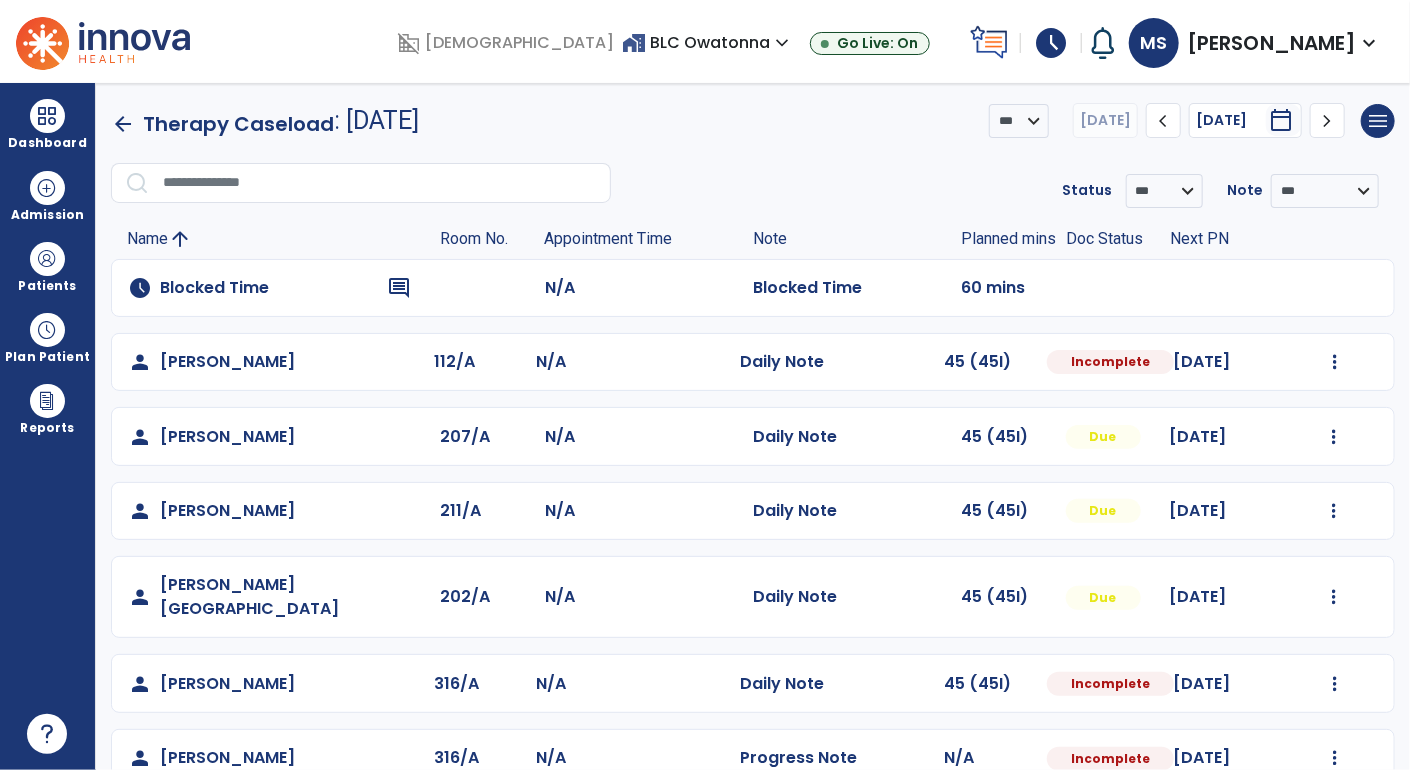 scroll, scrollTop: 92, scrollLeft: 0, axis: vertical 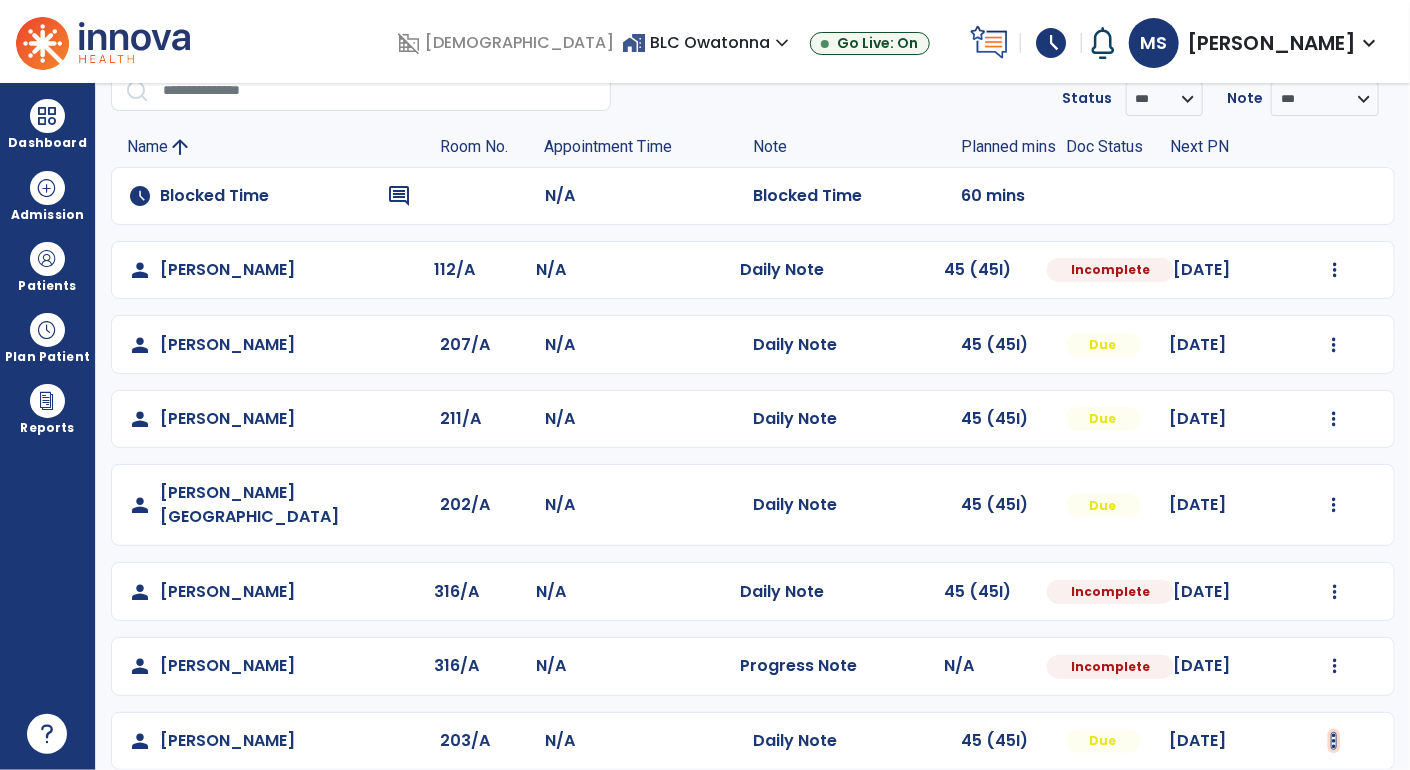click at bounding box center (1335, 270) 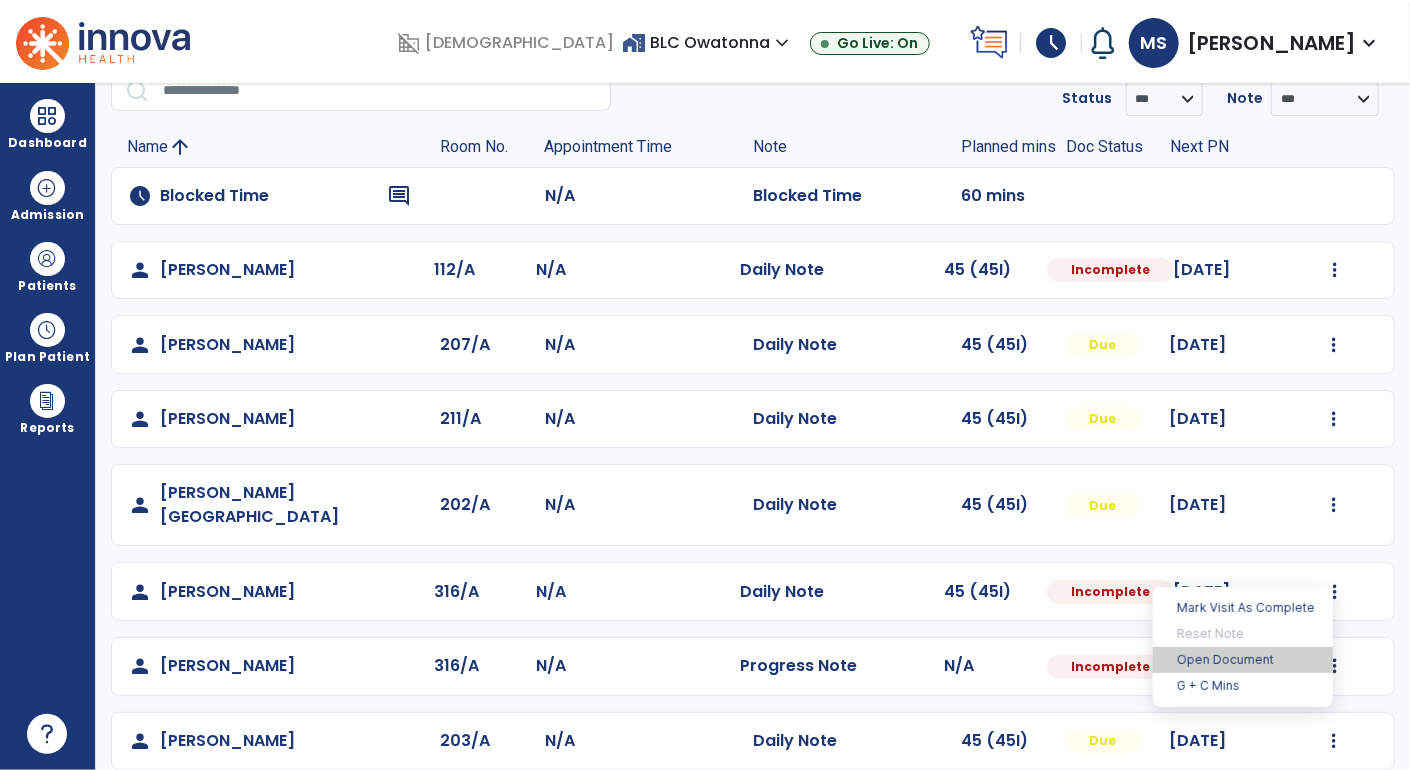 click on "Open Document" at bounding box center [1243, 660] 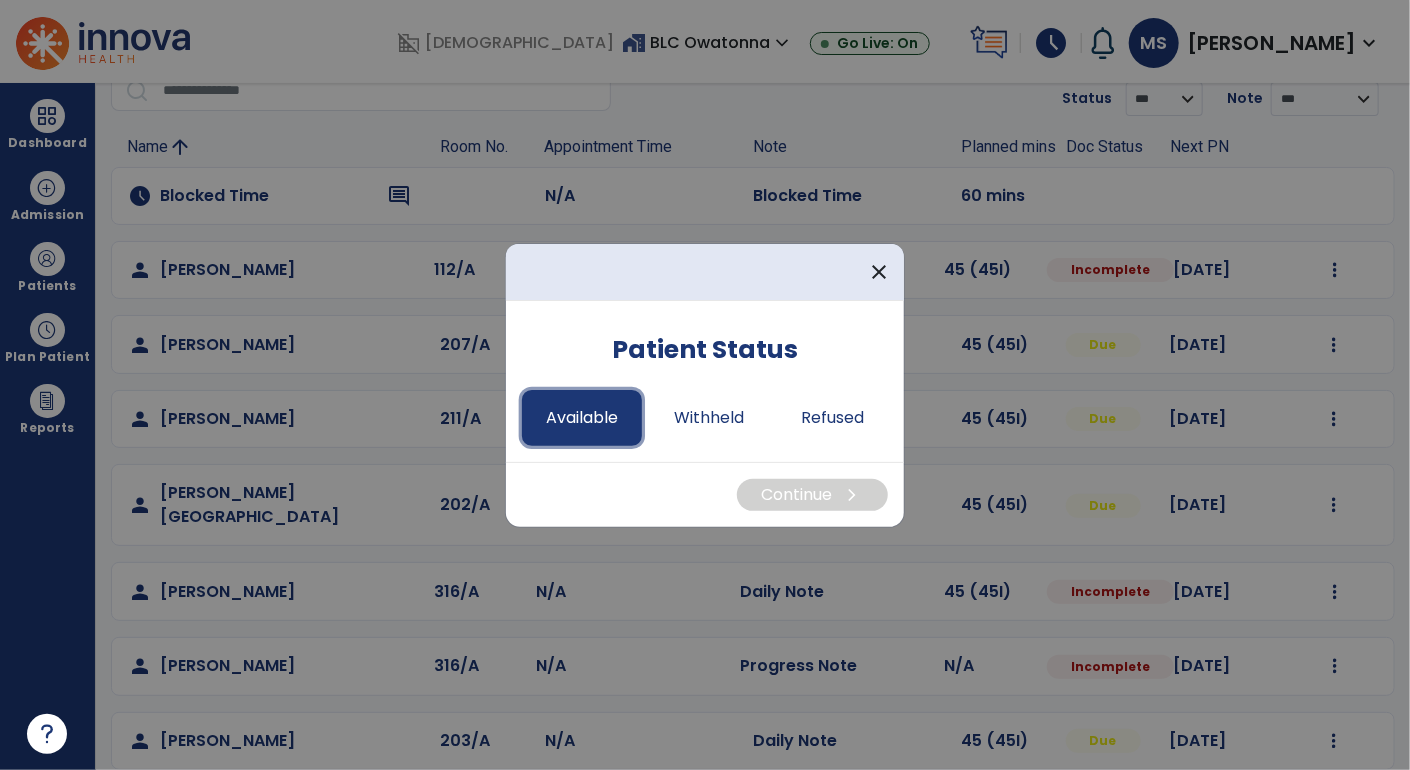 click on "Available" at bounding box center [582, 418] 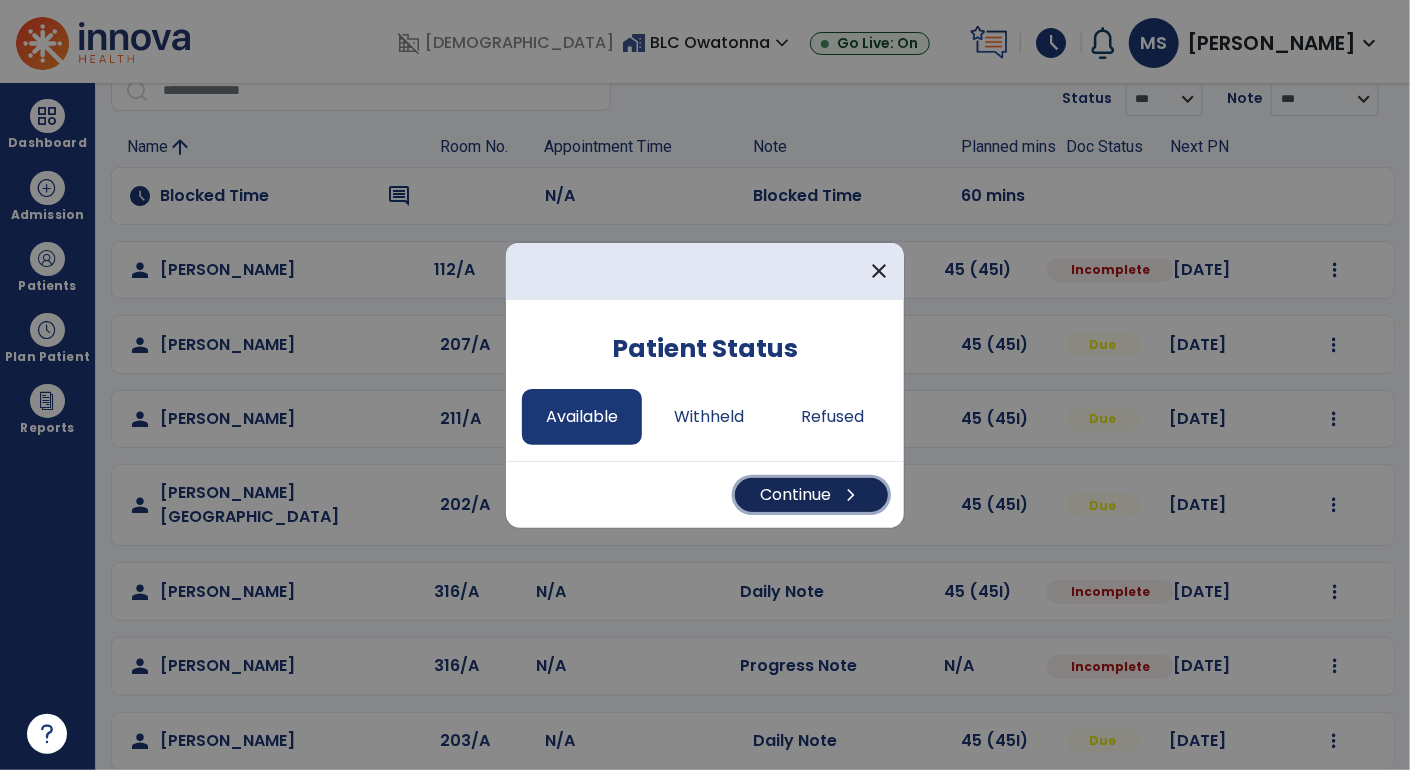 click on "chevron_right" at bounding box center [851, 495] 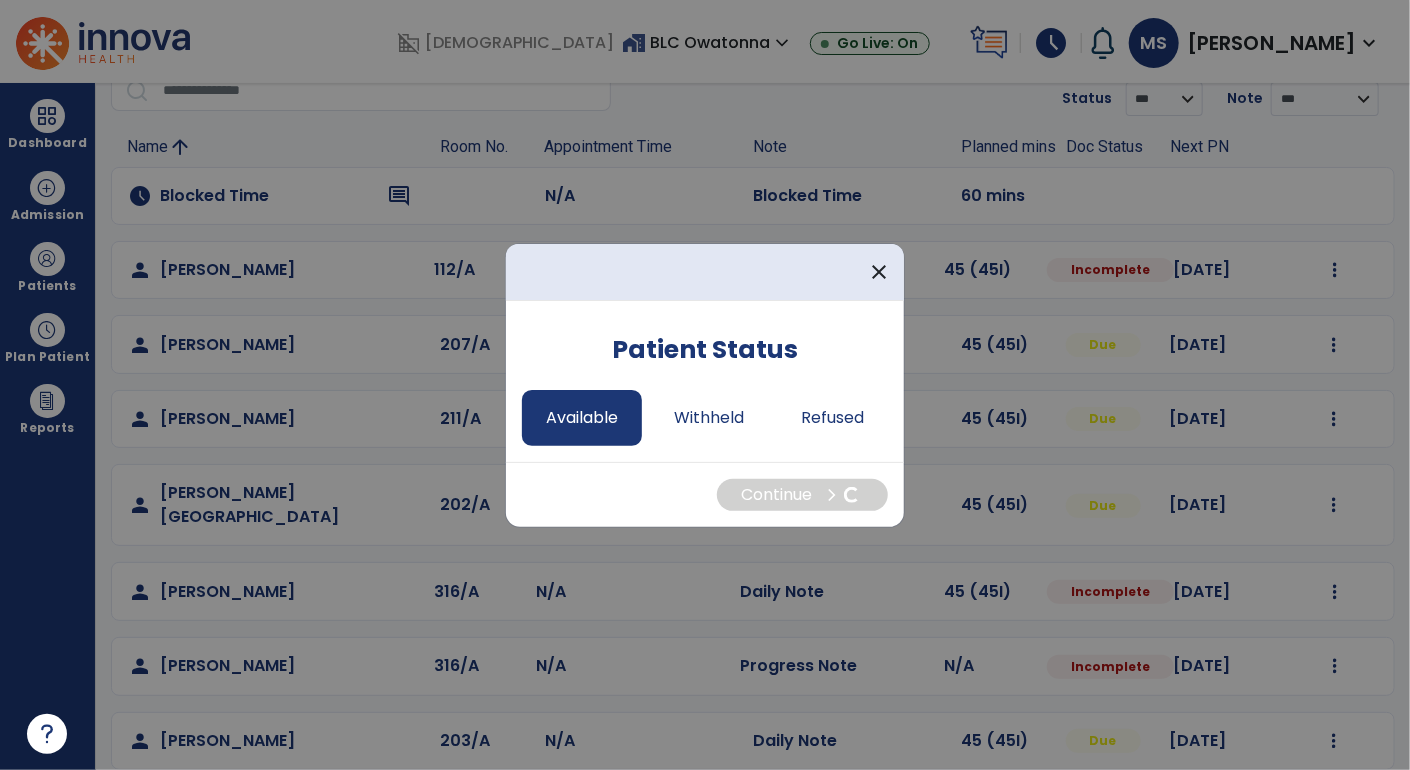 select on "*" 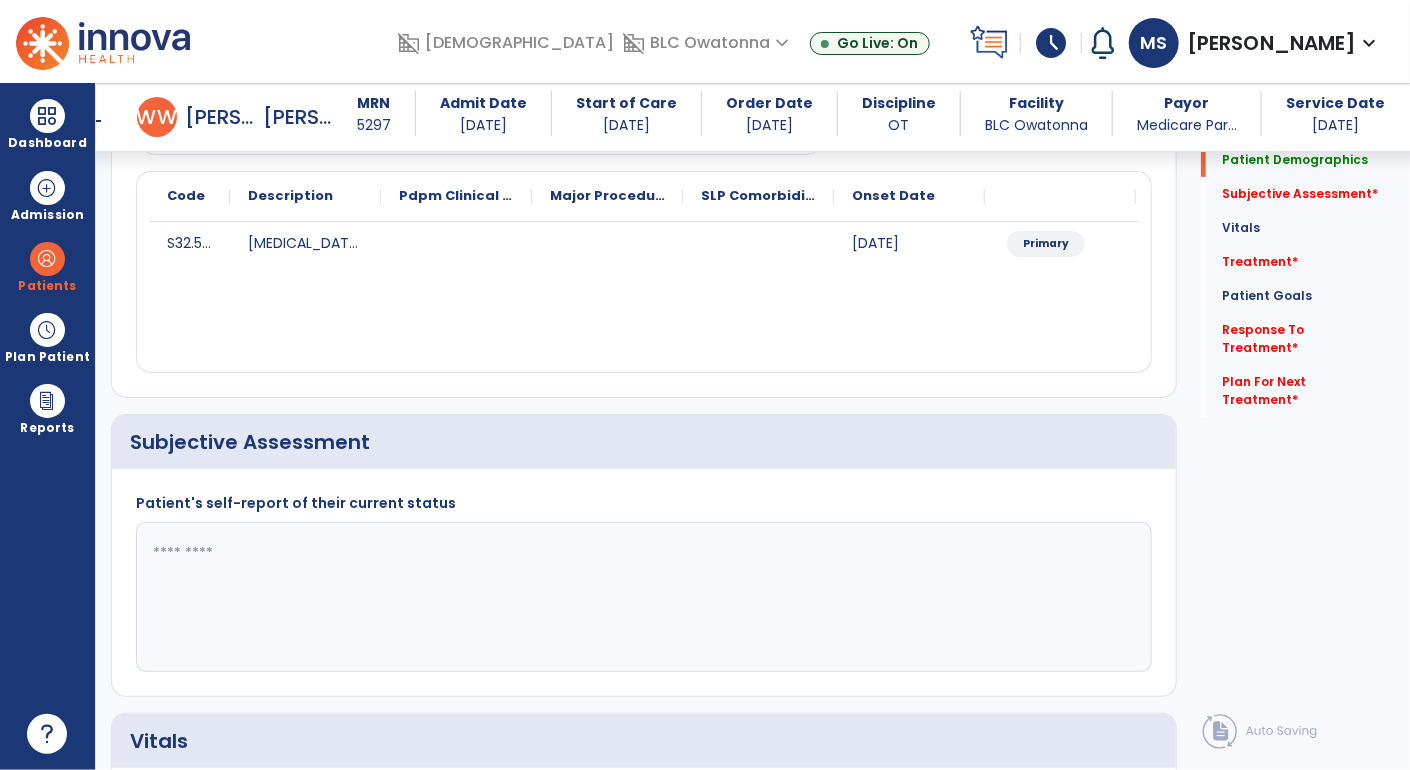 scroll, scrollTop: 224, scrollLeft: 0, axis: vertical 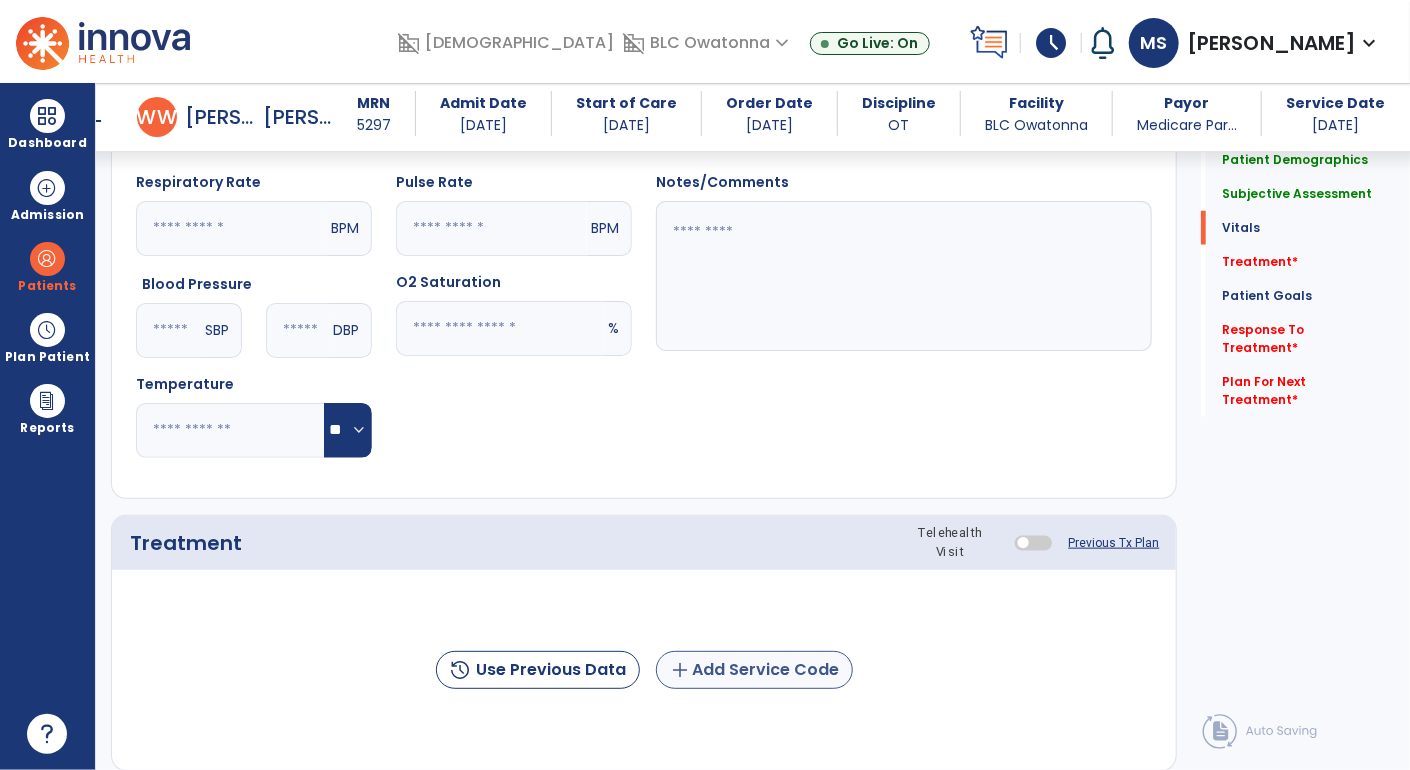 type on "**********" 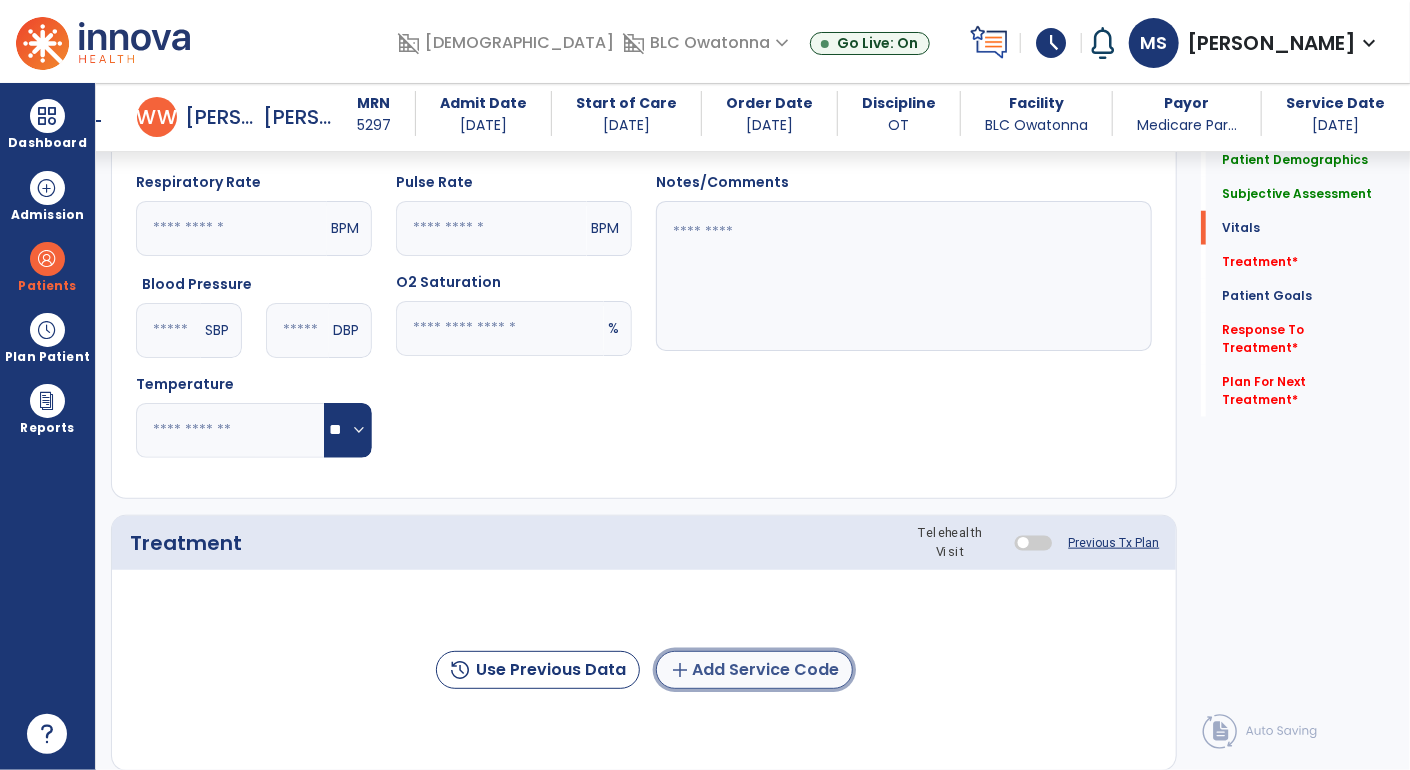 click on "add  Add Service Code" 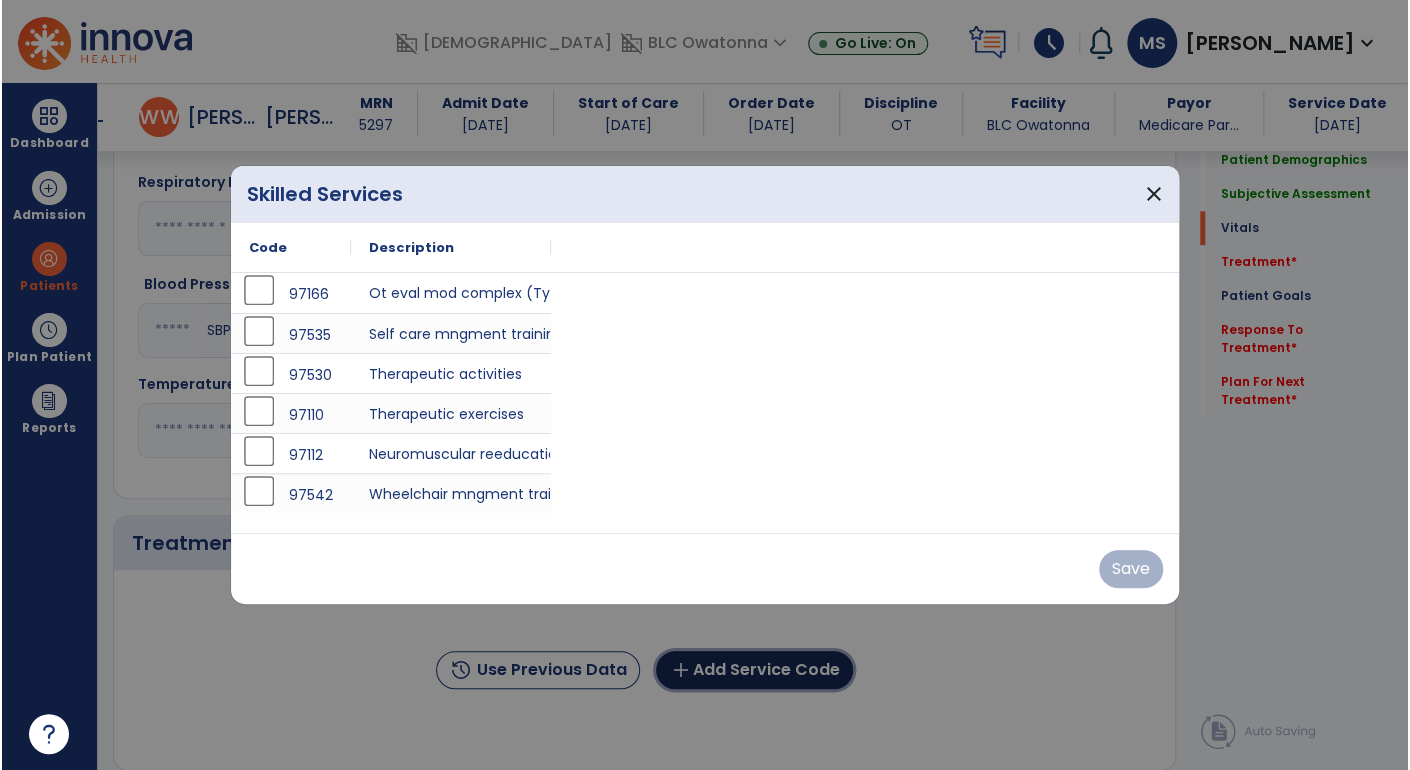 scroll, scrollTop: 844, scrollLeft: 0, axis: vertical 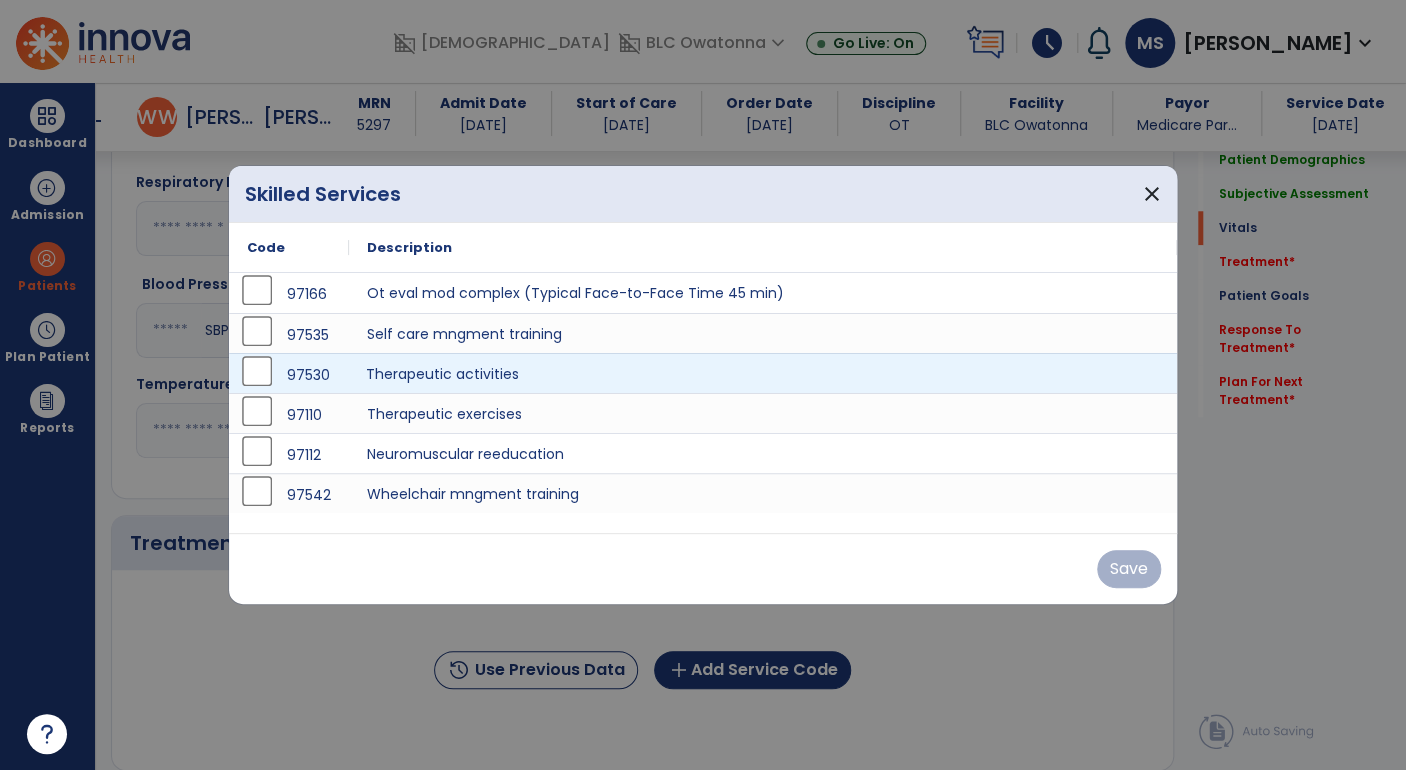 click on "Therapeutic activities" at bounding box center [763, 373] 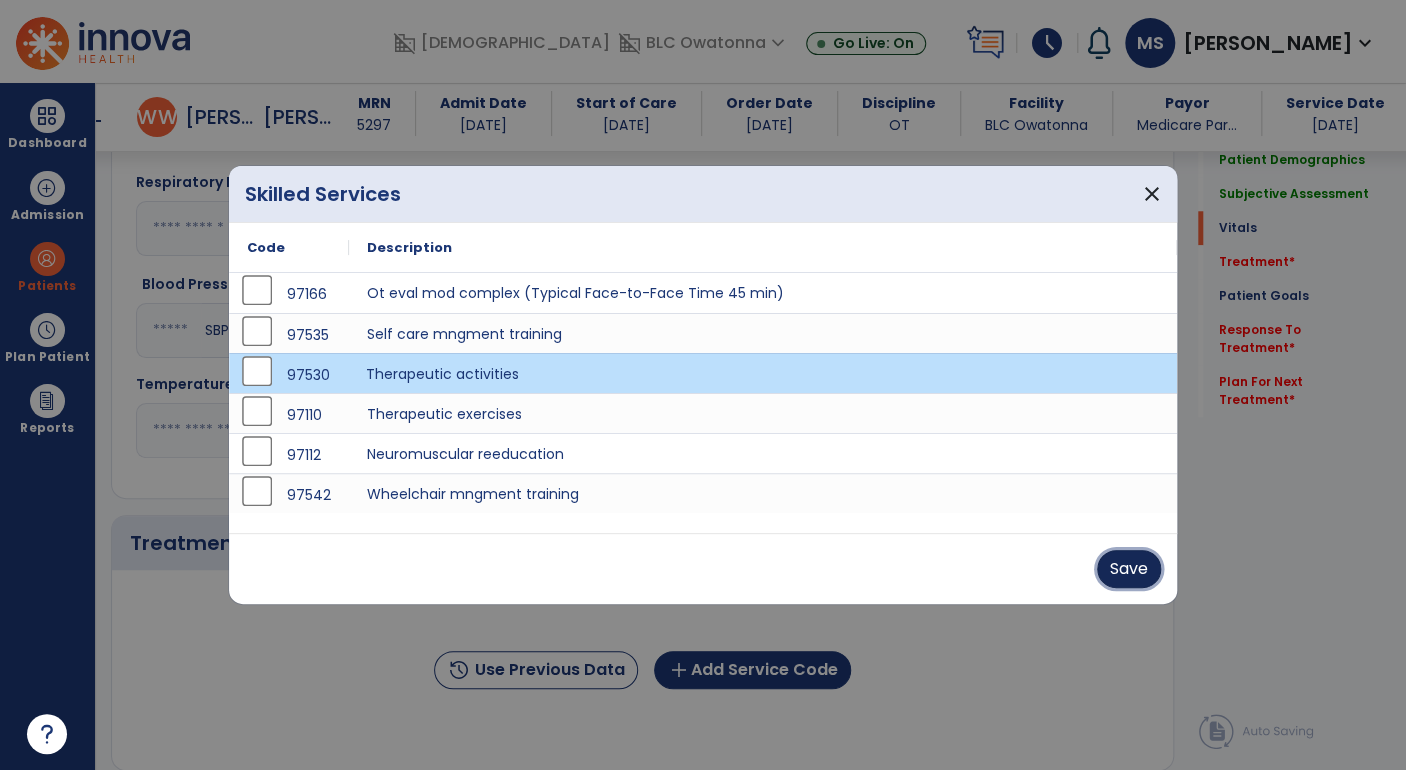 click on "Save" at bounding box center (1129, 569) 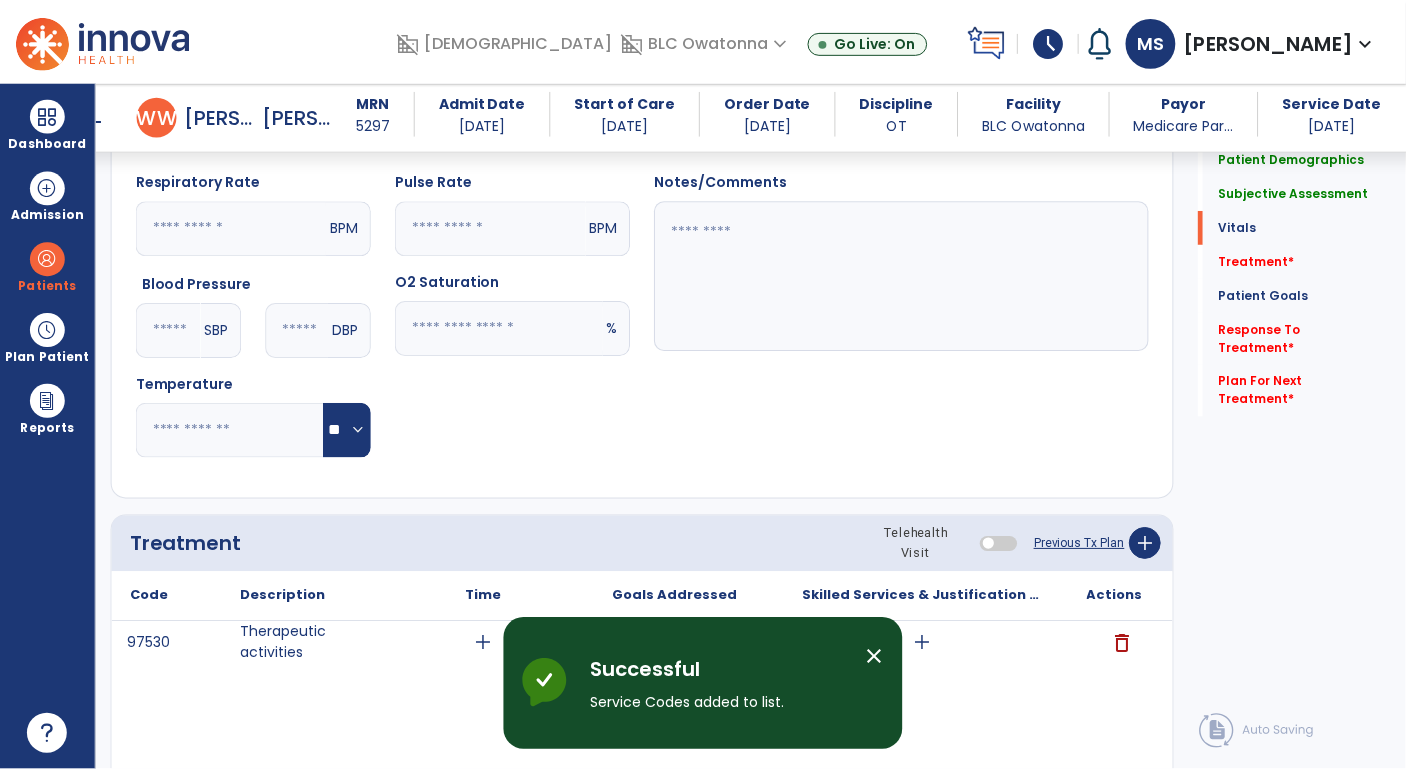scroll, scrollTop: 1041, scrollLeft: 0, axis: vertical 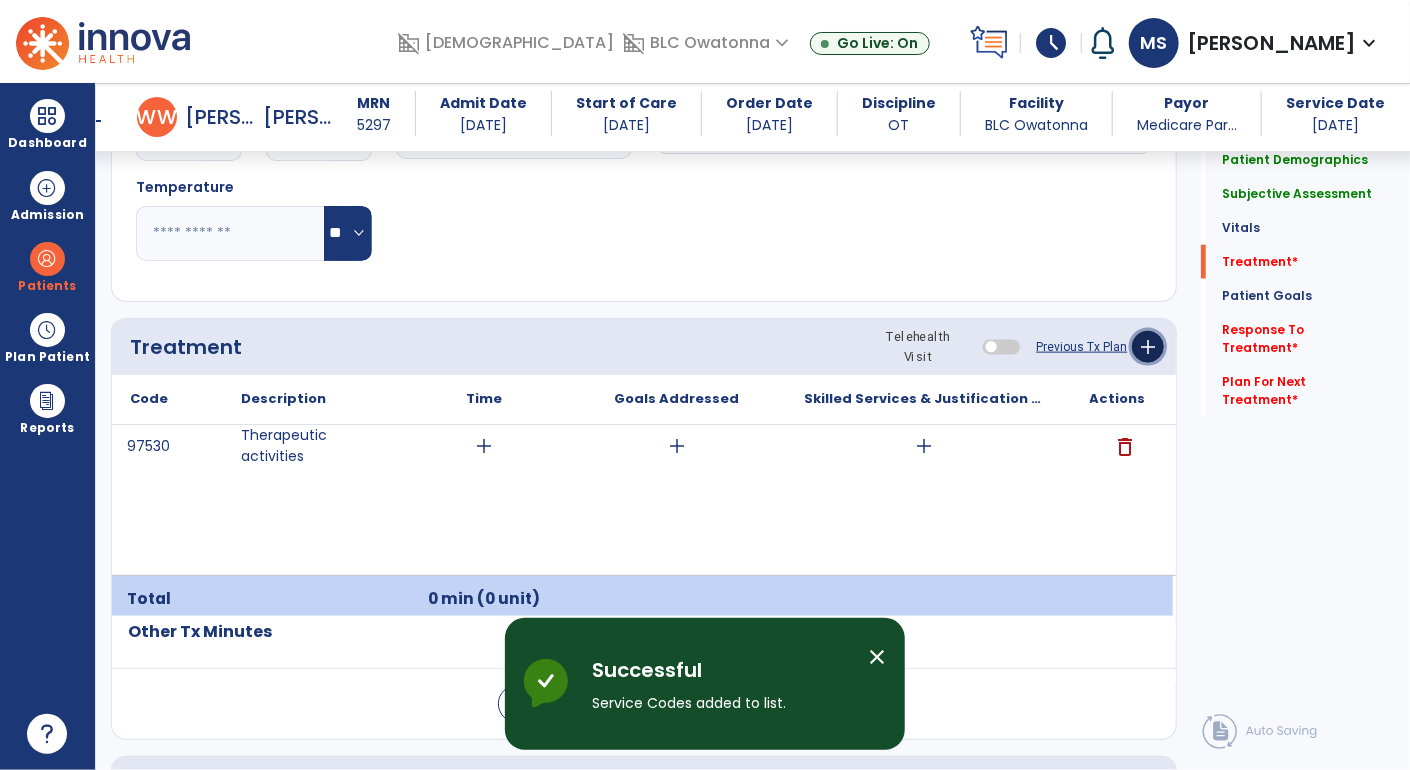 click on "add" 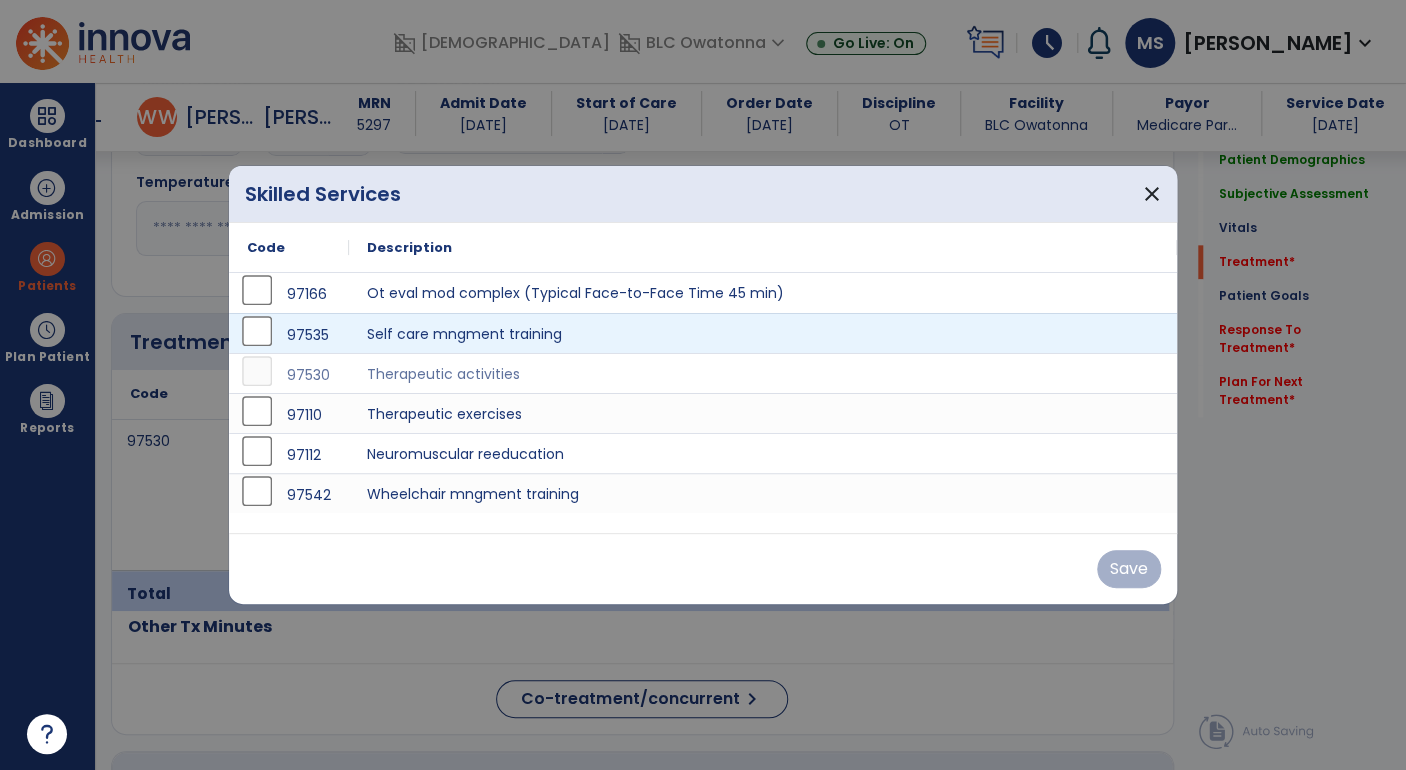 scroll, scrollTop: 1041, scrollLeft: 0, axis: vertical 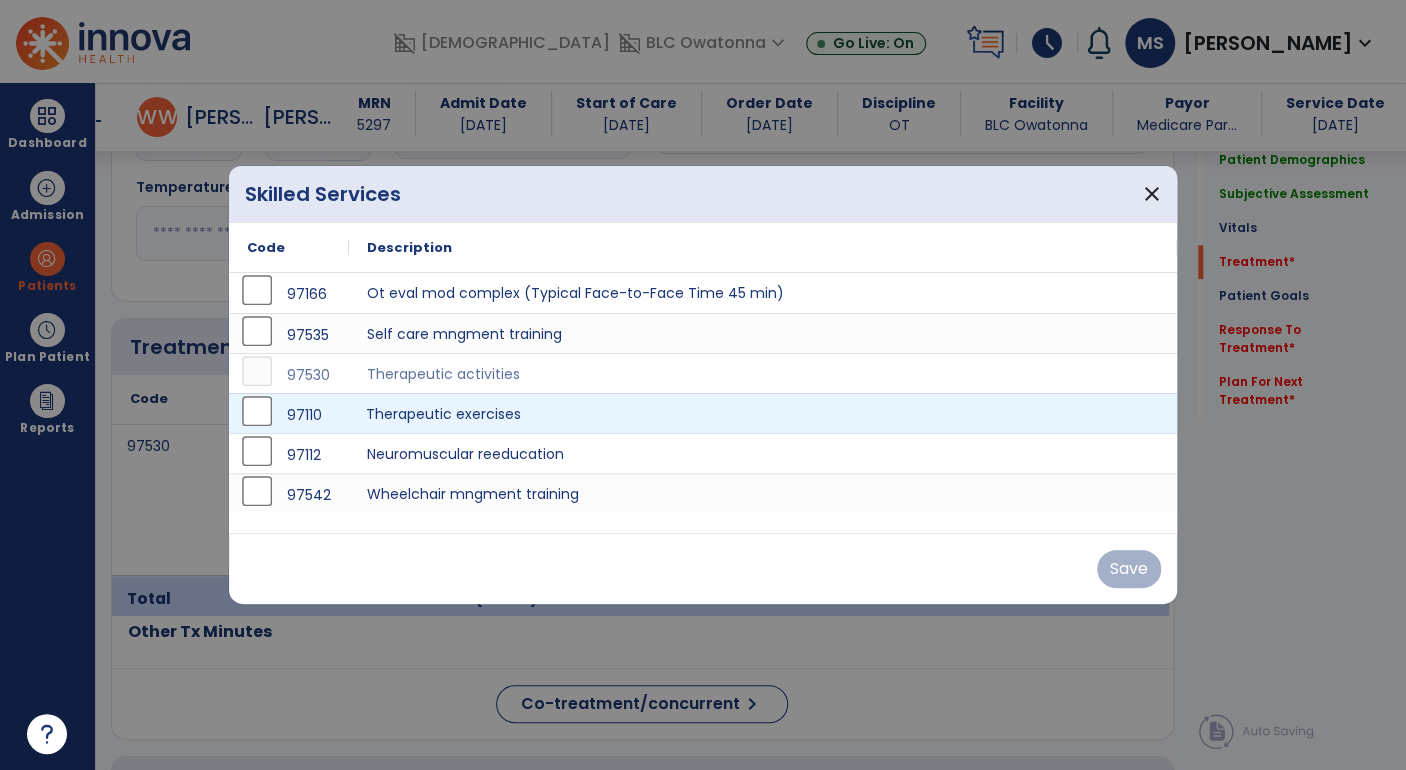 click on "Therapeutic exercises" at bounding box center [763, 413] 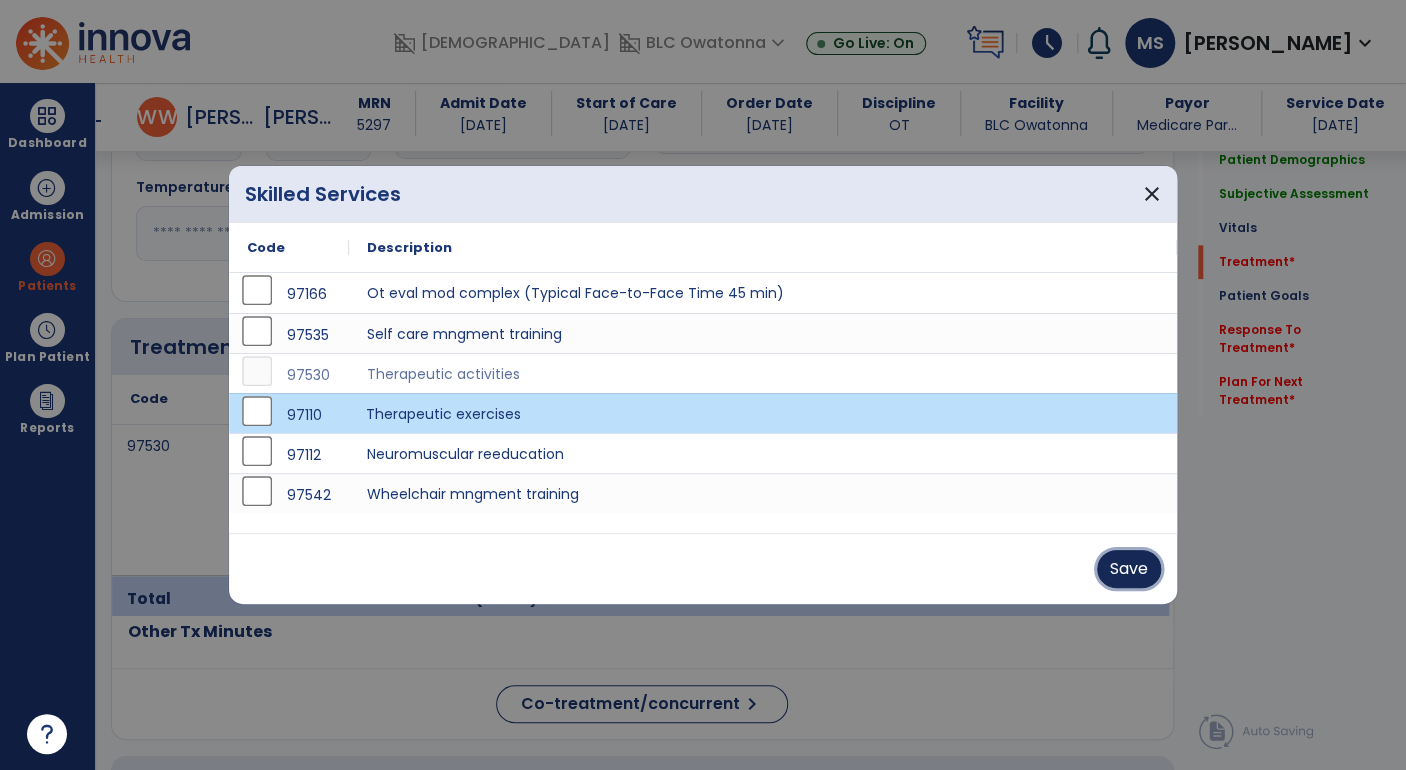 click on "Save" at bounding box center [1129, 569] 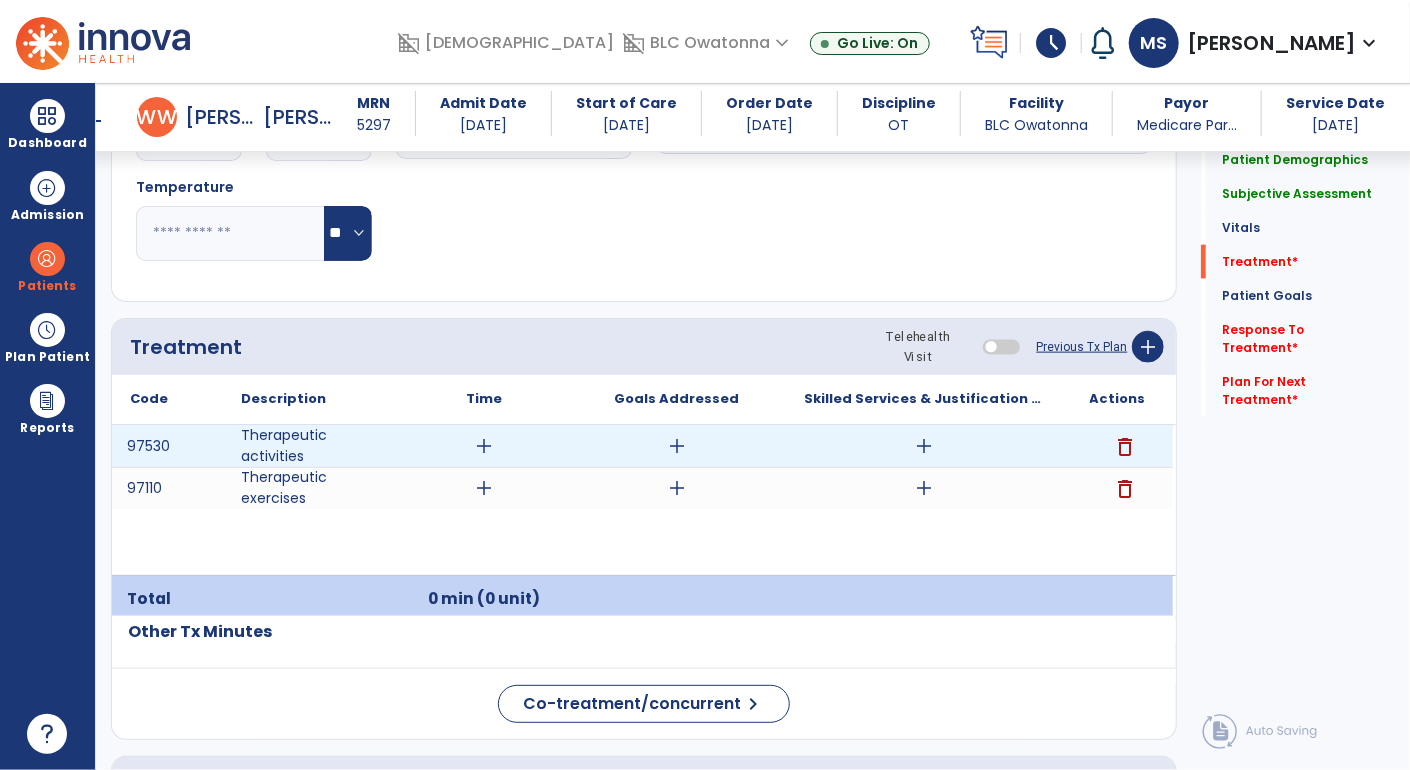 click on "add" at bounding box center [925, 446] 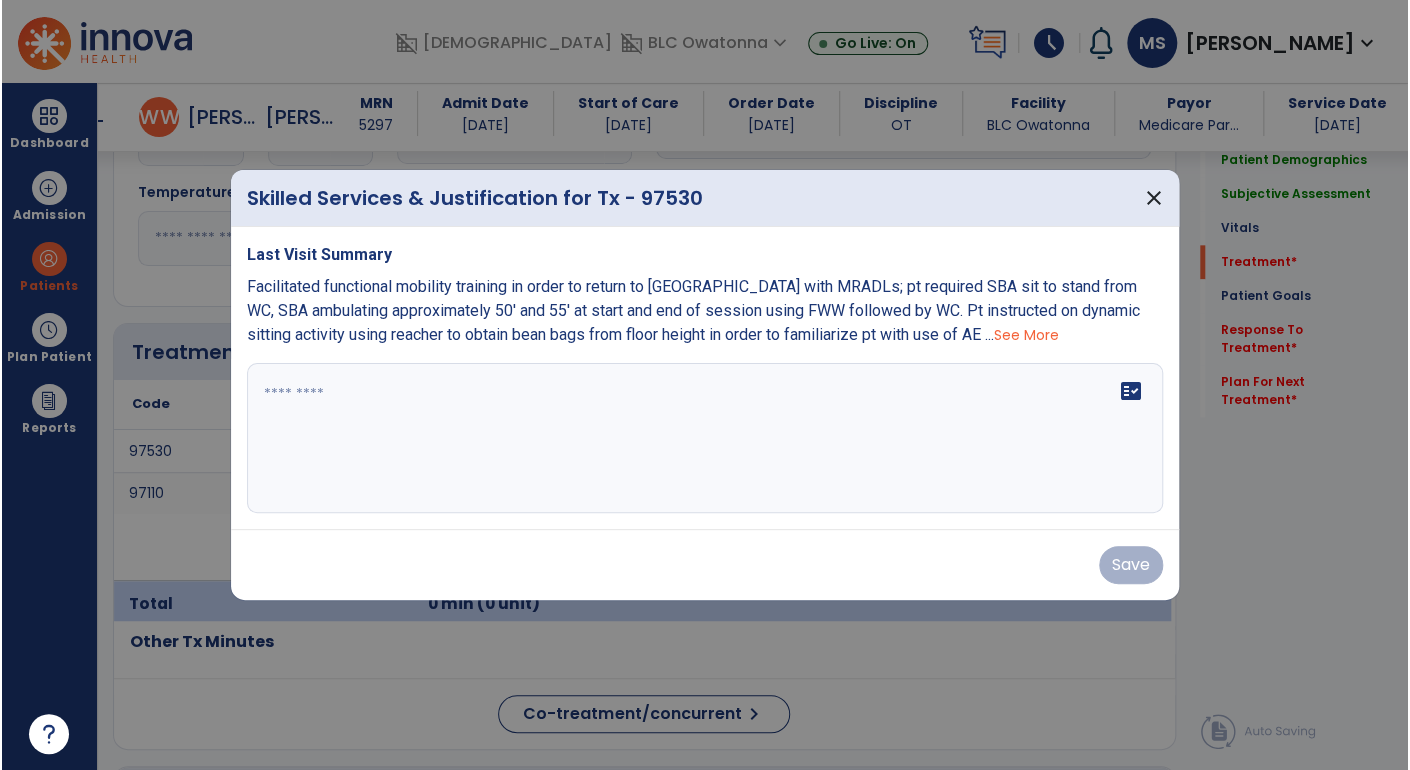scroll, scrollTop: 1041, scrollLeft: 0, axis: vertical 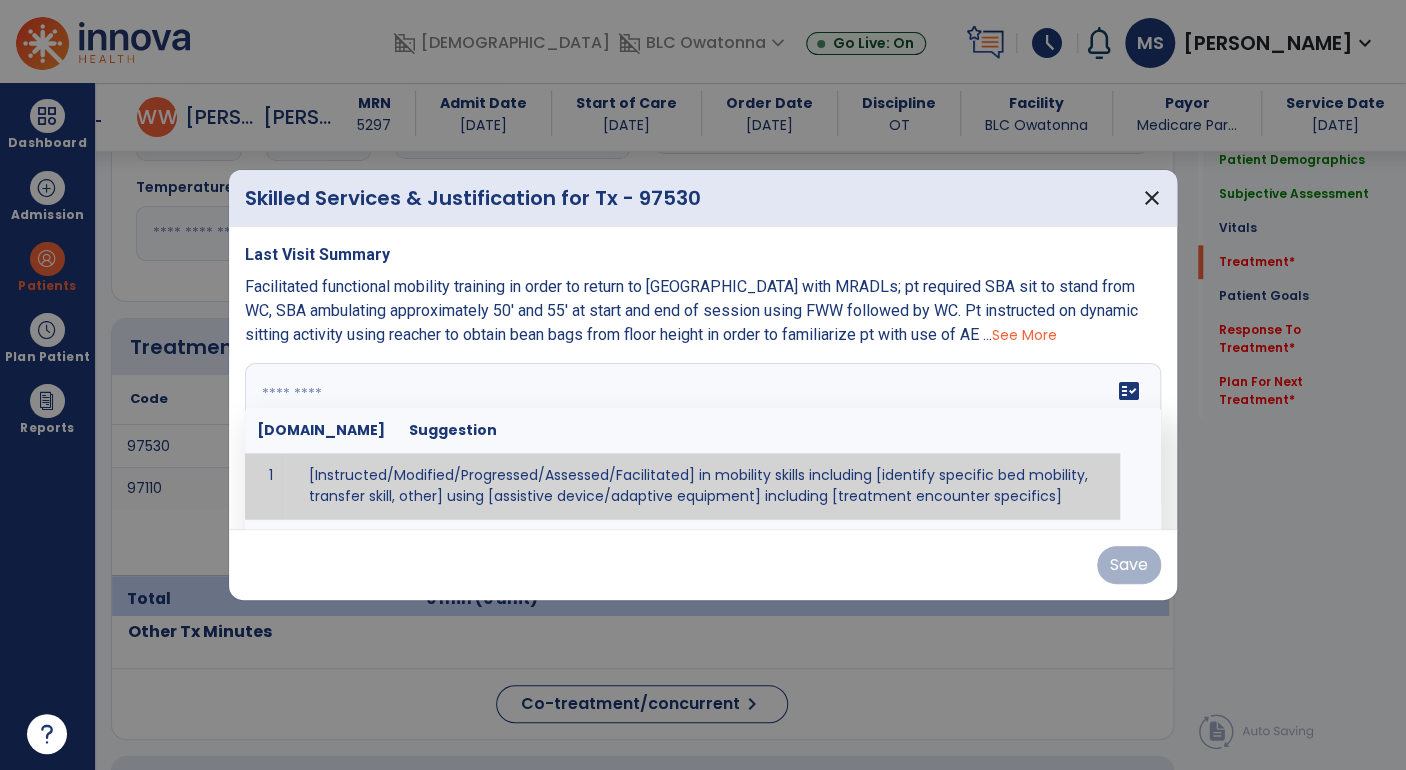 click on "fact_check  Sr.No Suggestion 1 [Instructed/Modified/Progressed/Assessed/Facilitated] in mobility skills including [identify specific bed mobility, transfer skill, other] using [assistive device/adaptive equipment] including [treatment encounter specifics]" at bounding box center (703, 438) 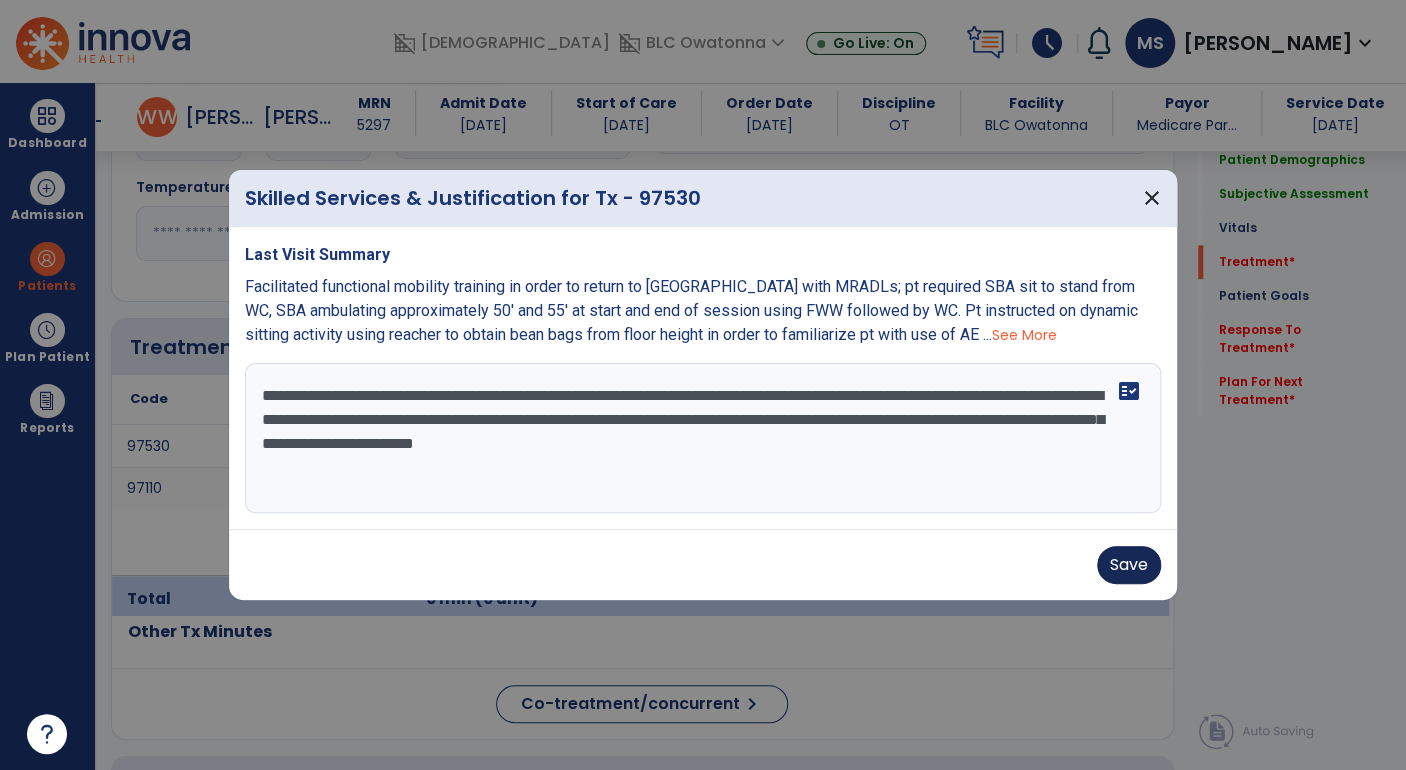 type on "**********" 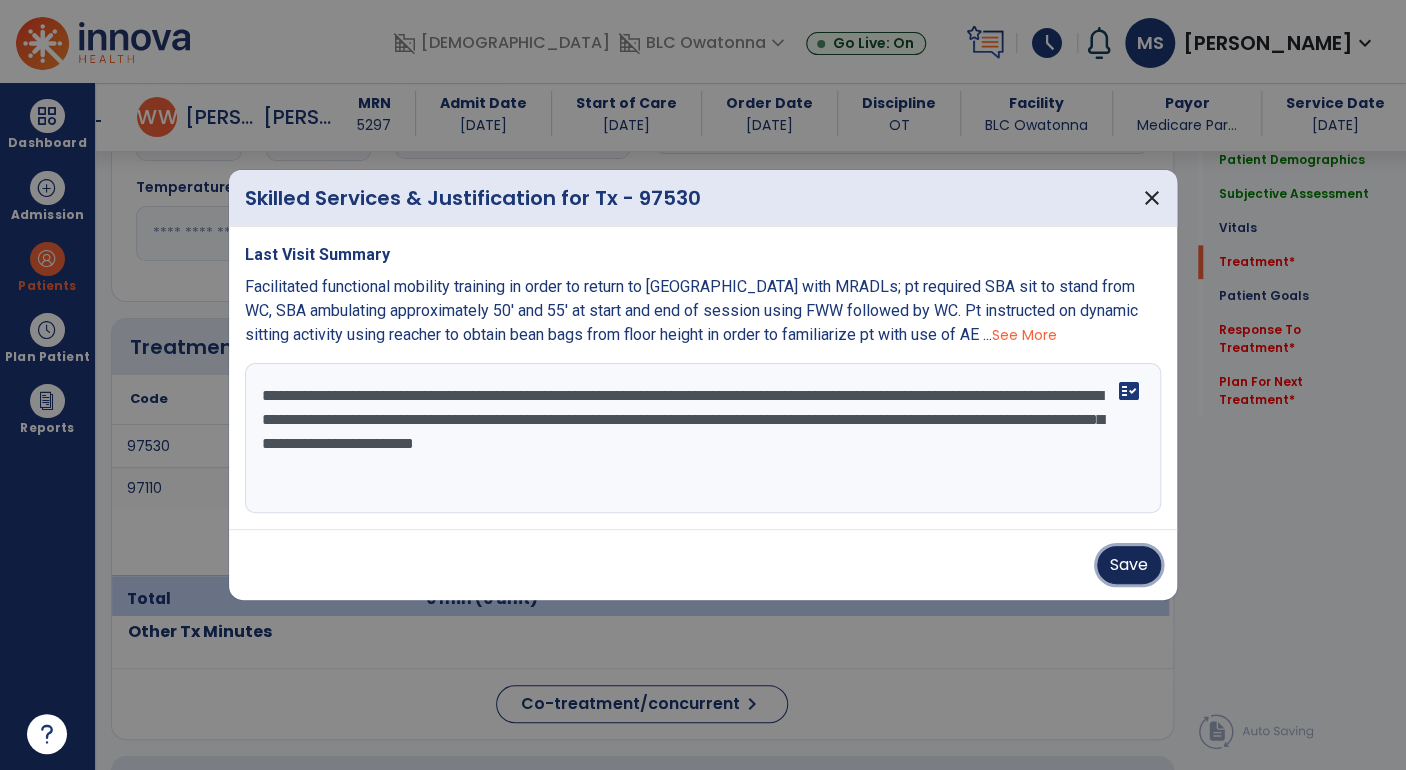click on "Save" at bounding box center [1129, 565] 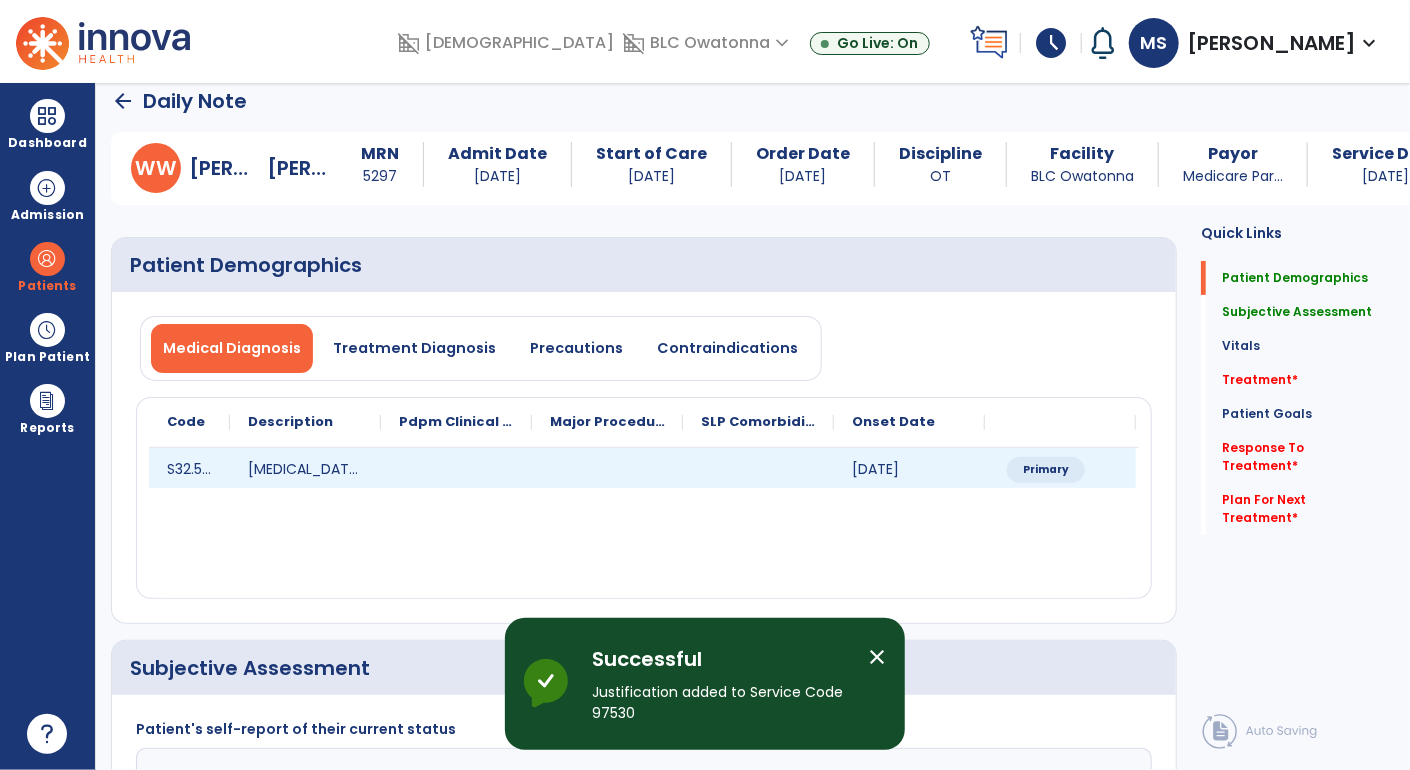scroll, scrollTop: 0, scrollLeft: 0, axis: both 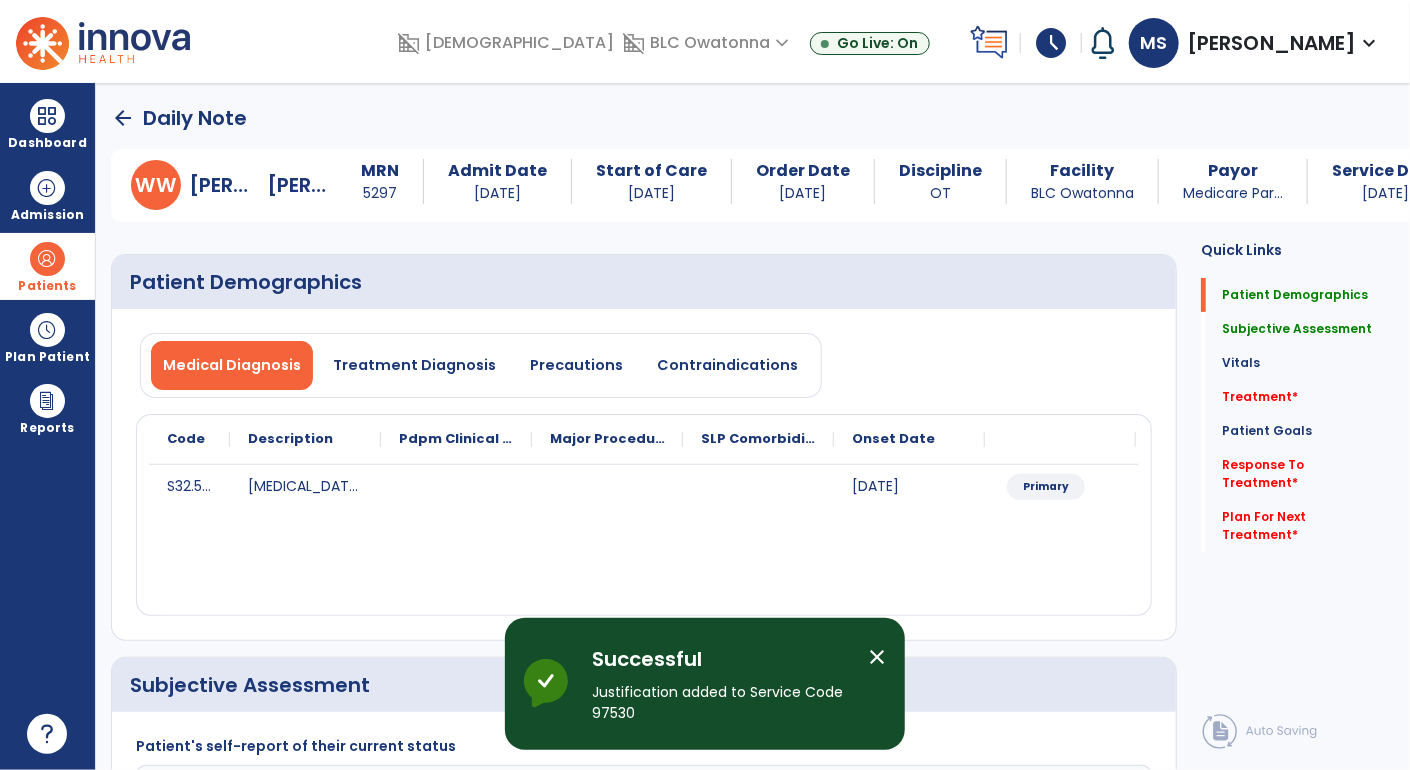 click at bounding box center (47, 259) 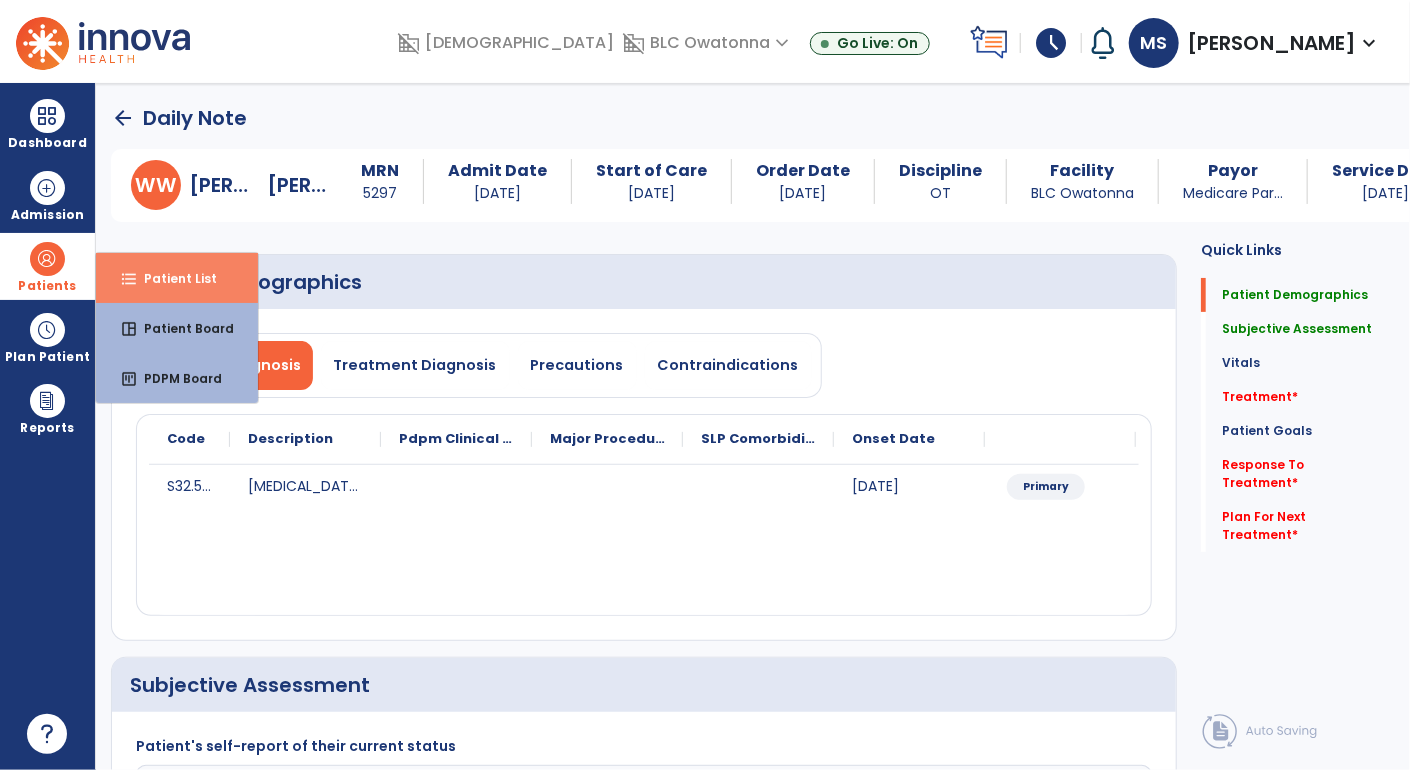 click on "format_list_bulleted  Patient List" at bounding box center (177, 278) 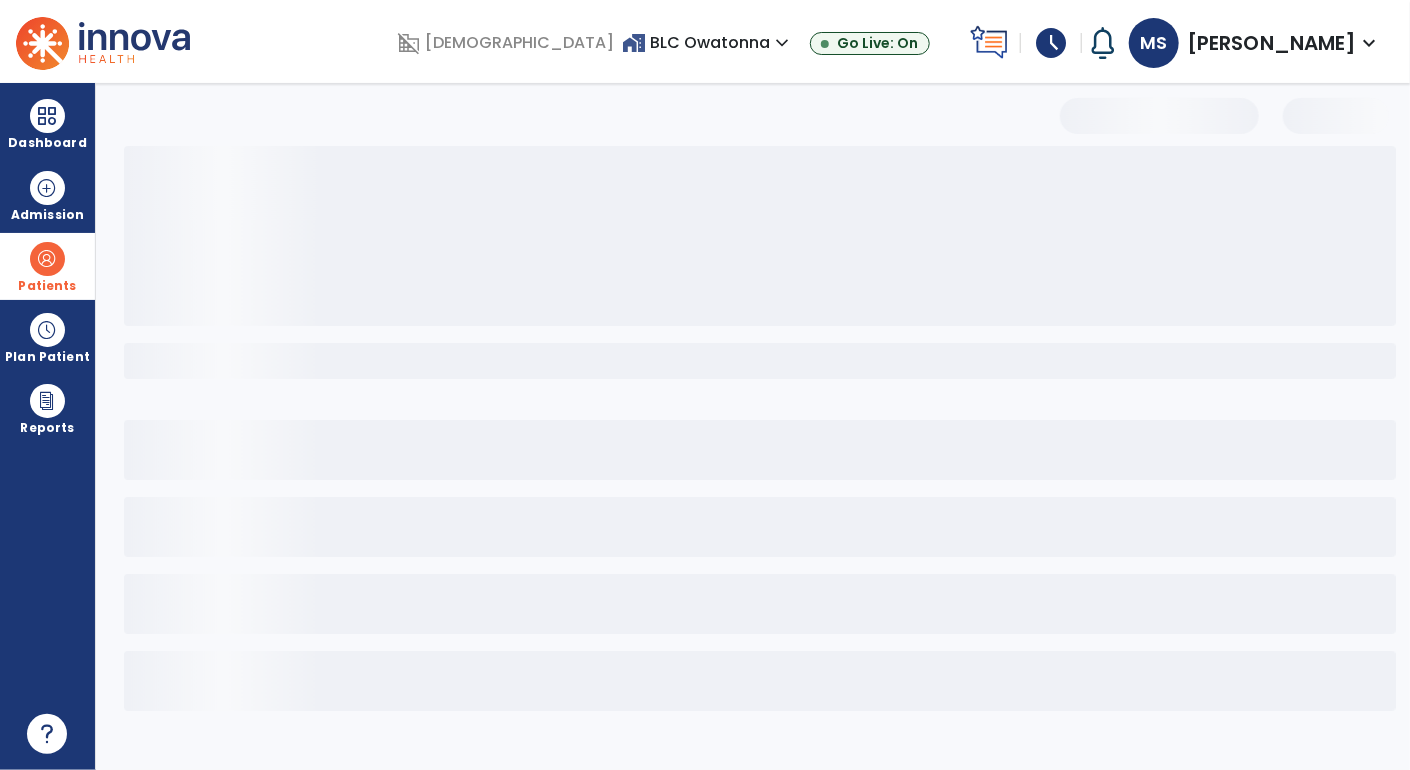 select on "***" 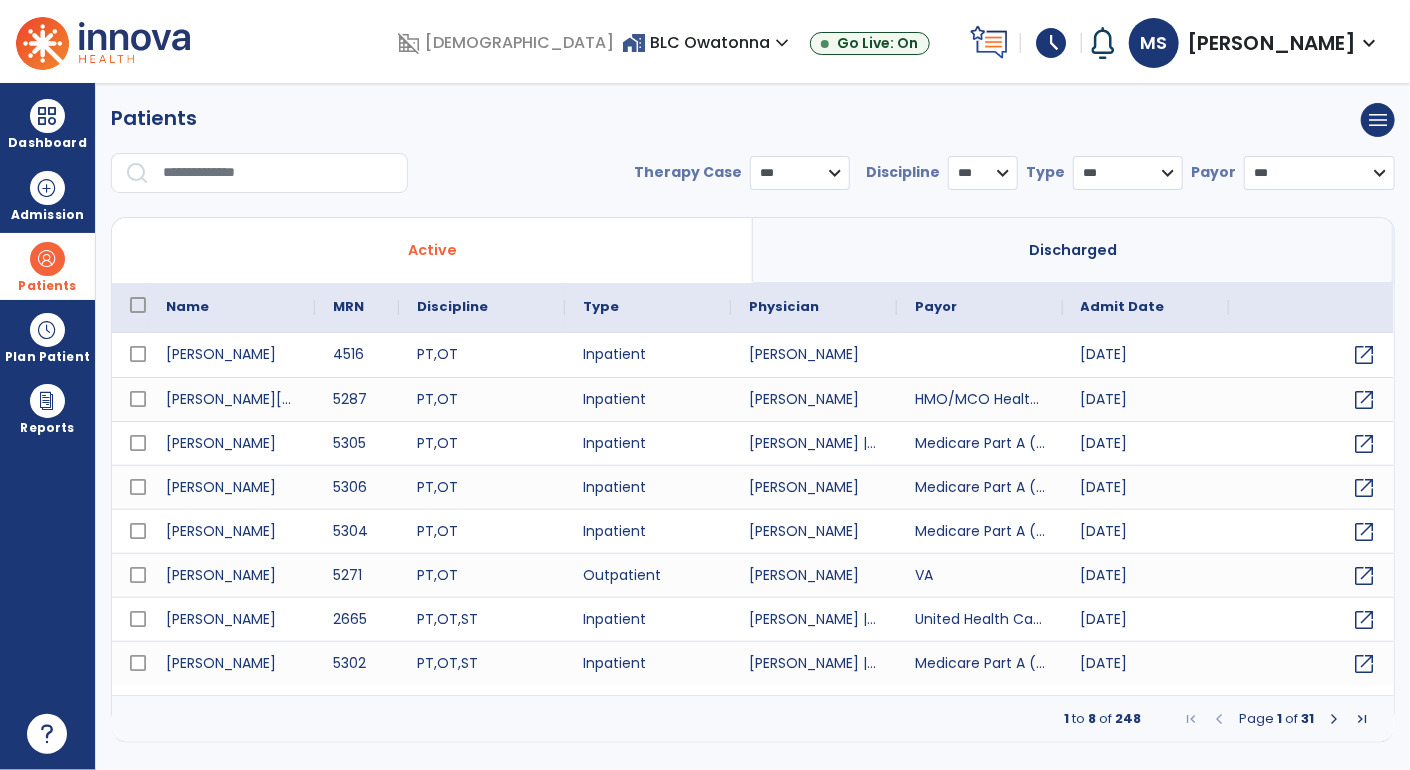 click at bounding box center [278, 173] 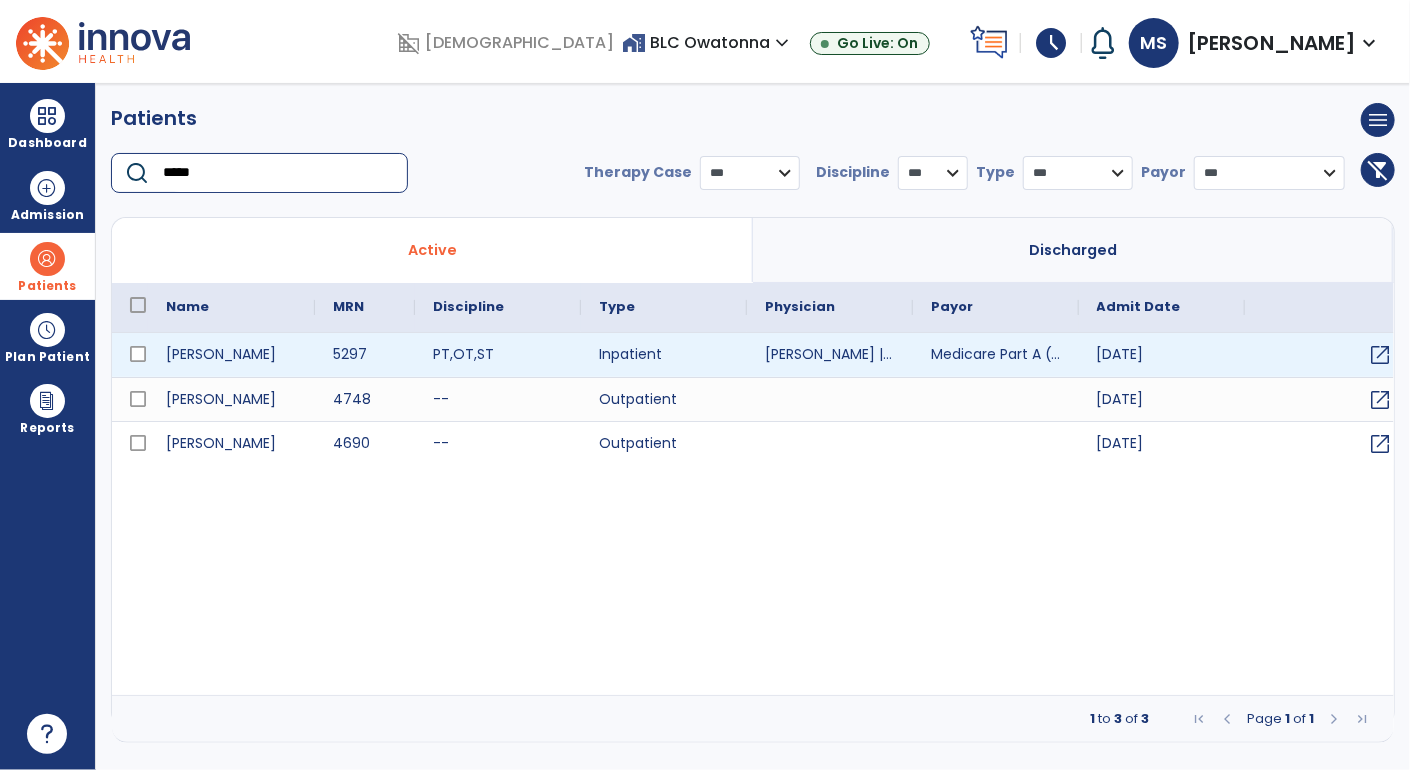 type on "*****" 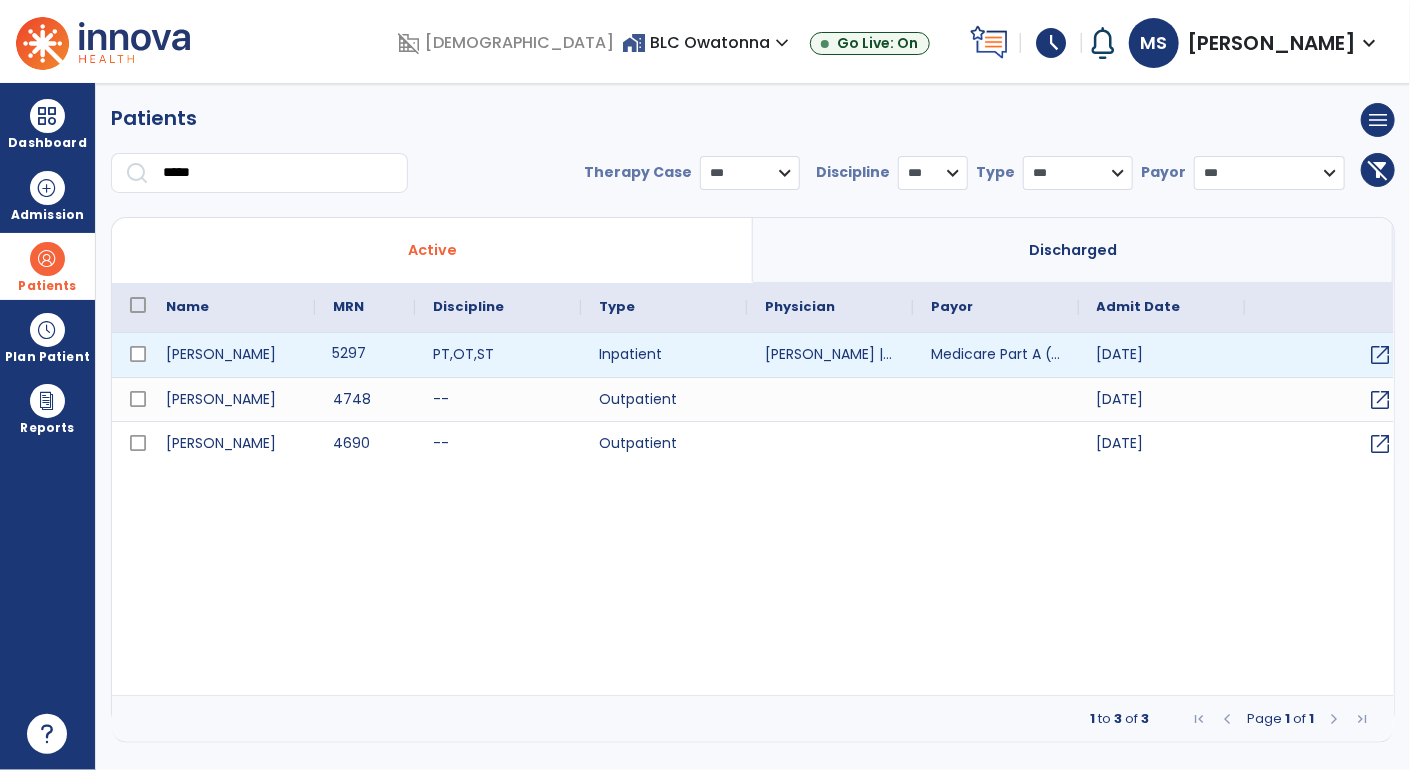 click on "5297" at bounding box center [365, 355] 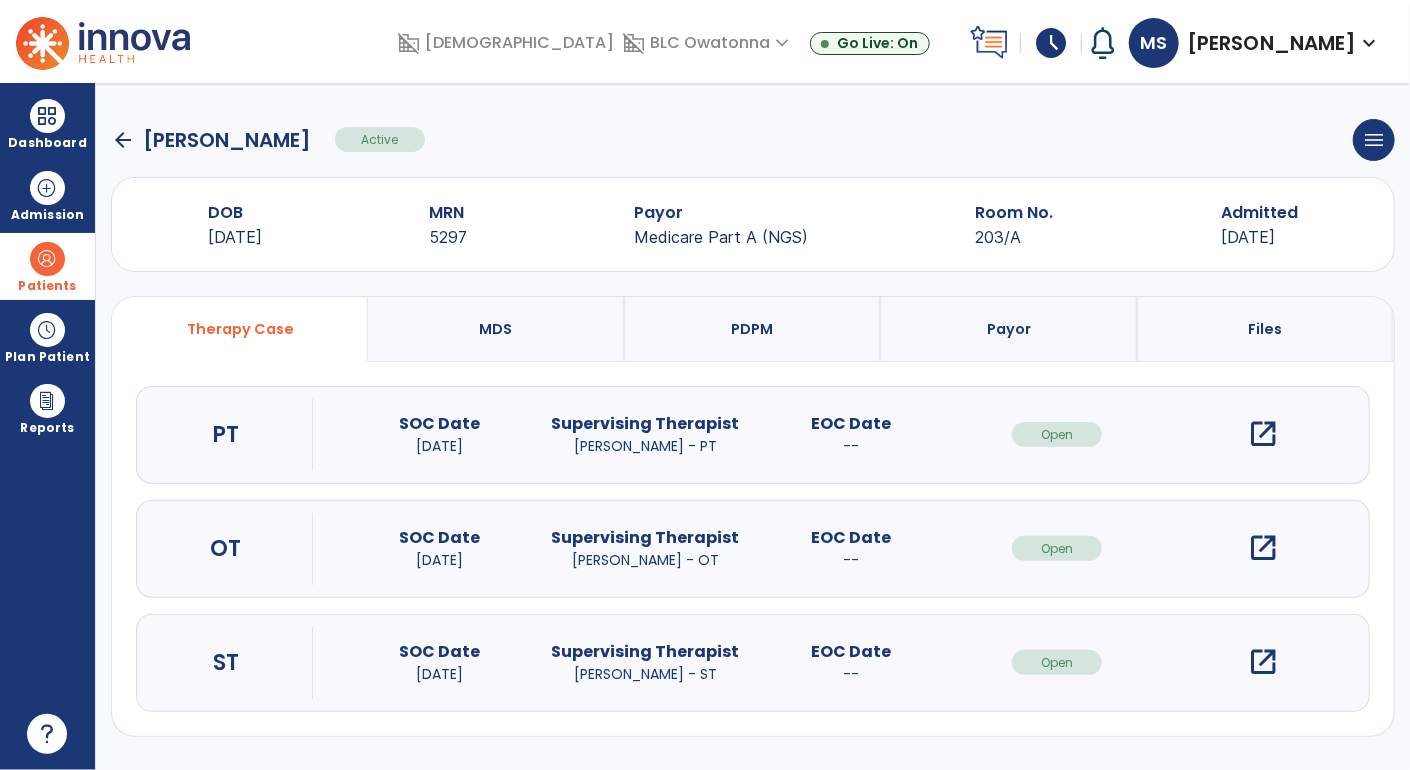 click on "open_in_new" at bounding box center [1263, 434] 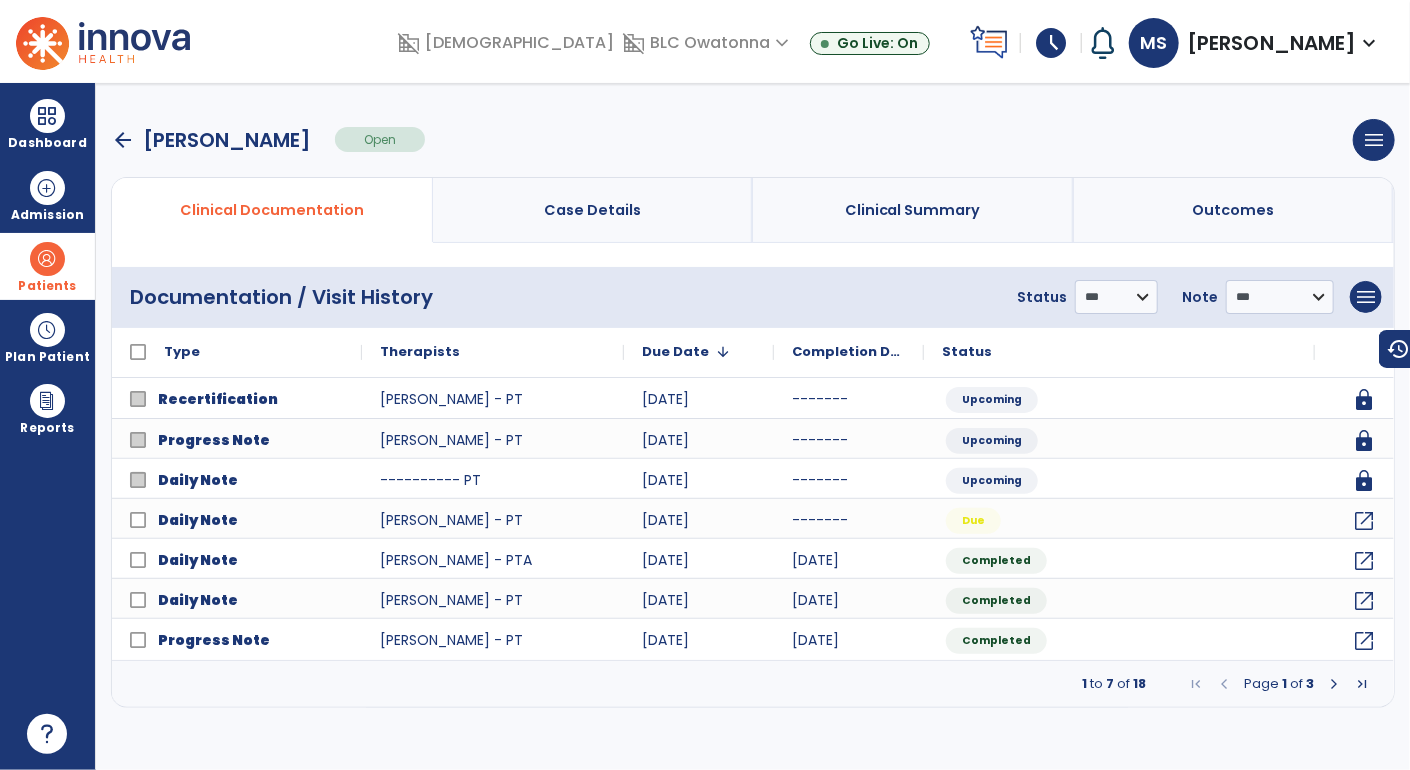 click at bounding box center [1334, 684] 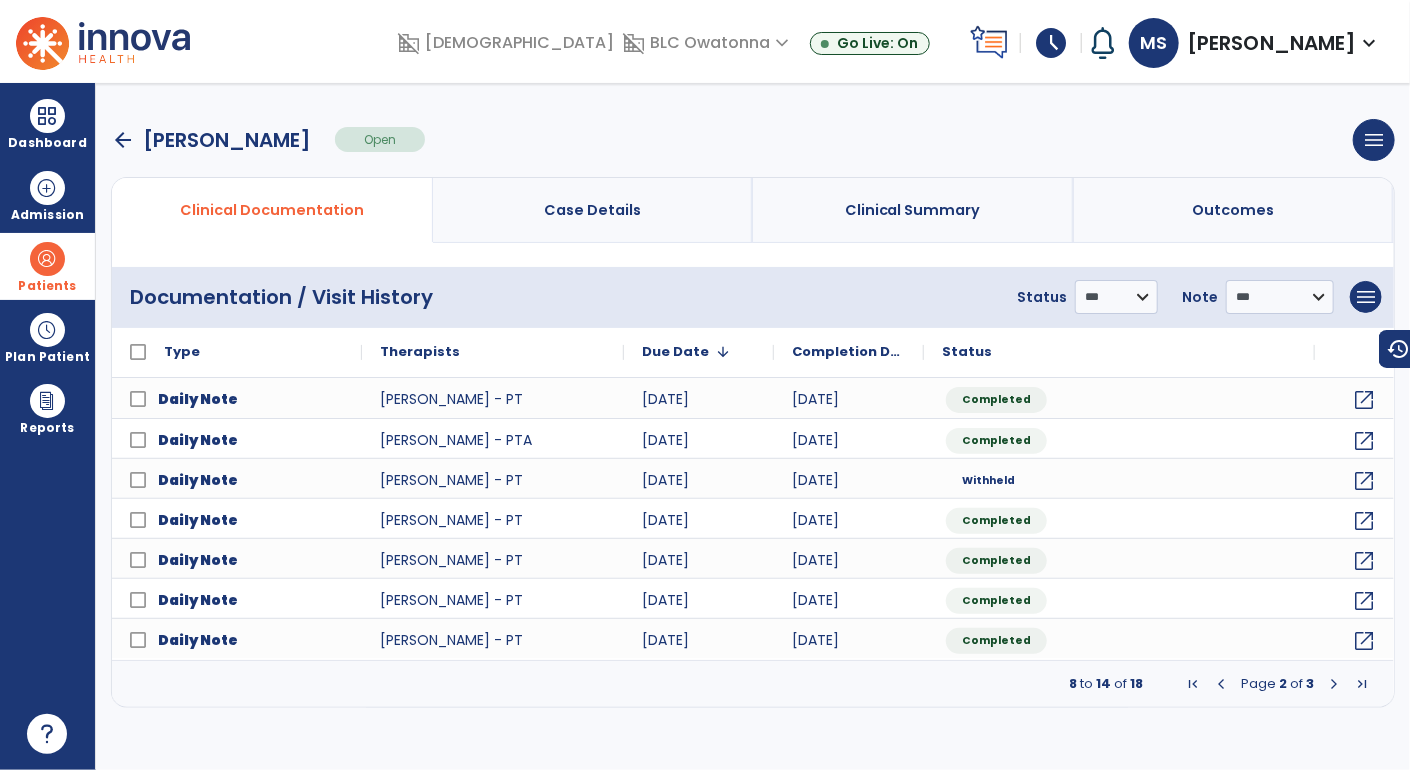 click at bounding box center [1334, 684] 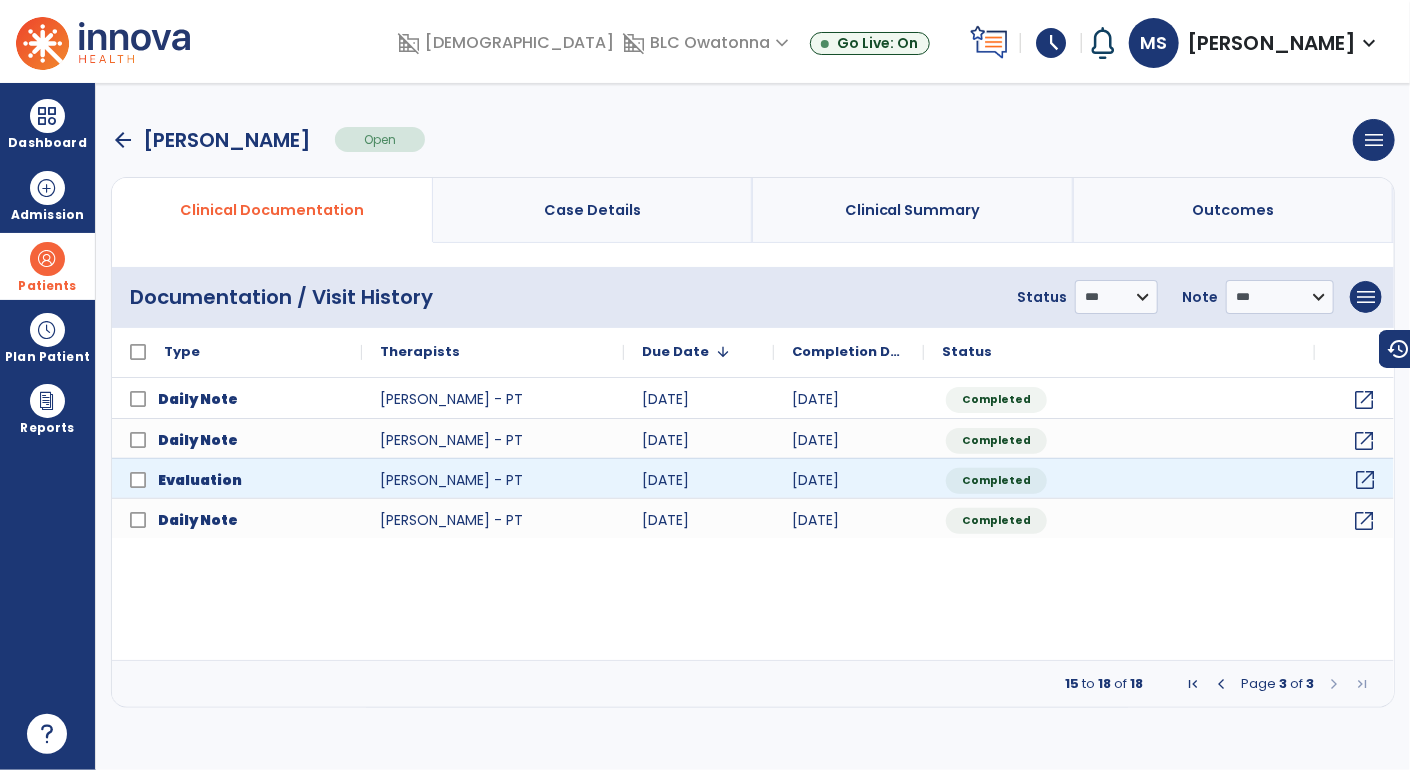 click on "open_in_new" 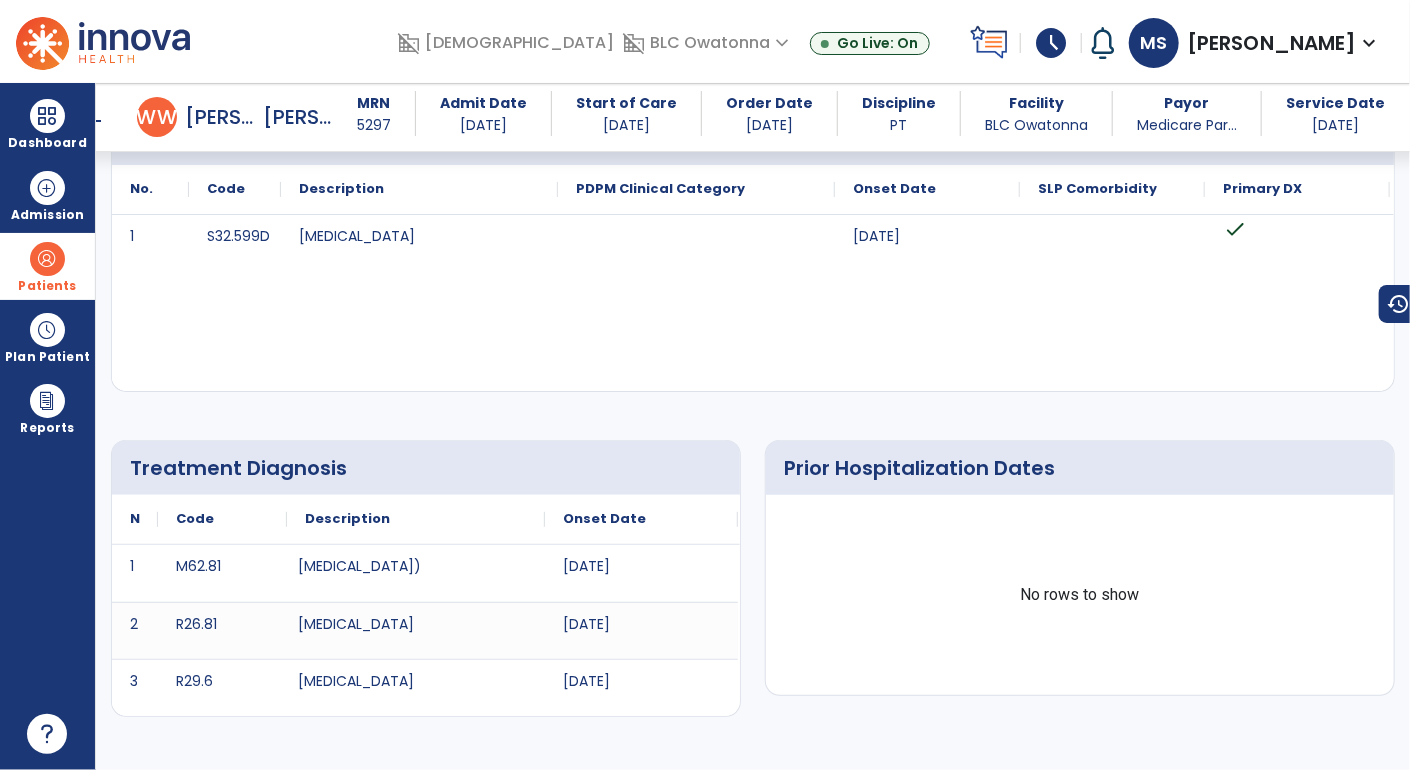 scroll, scrollTop: 0, scrollLeft: 0, axis: both 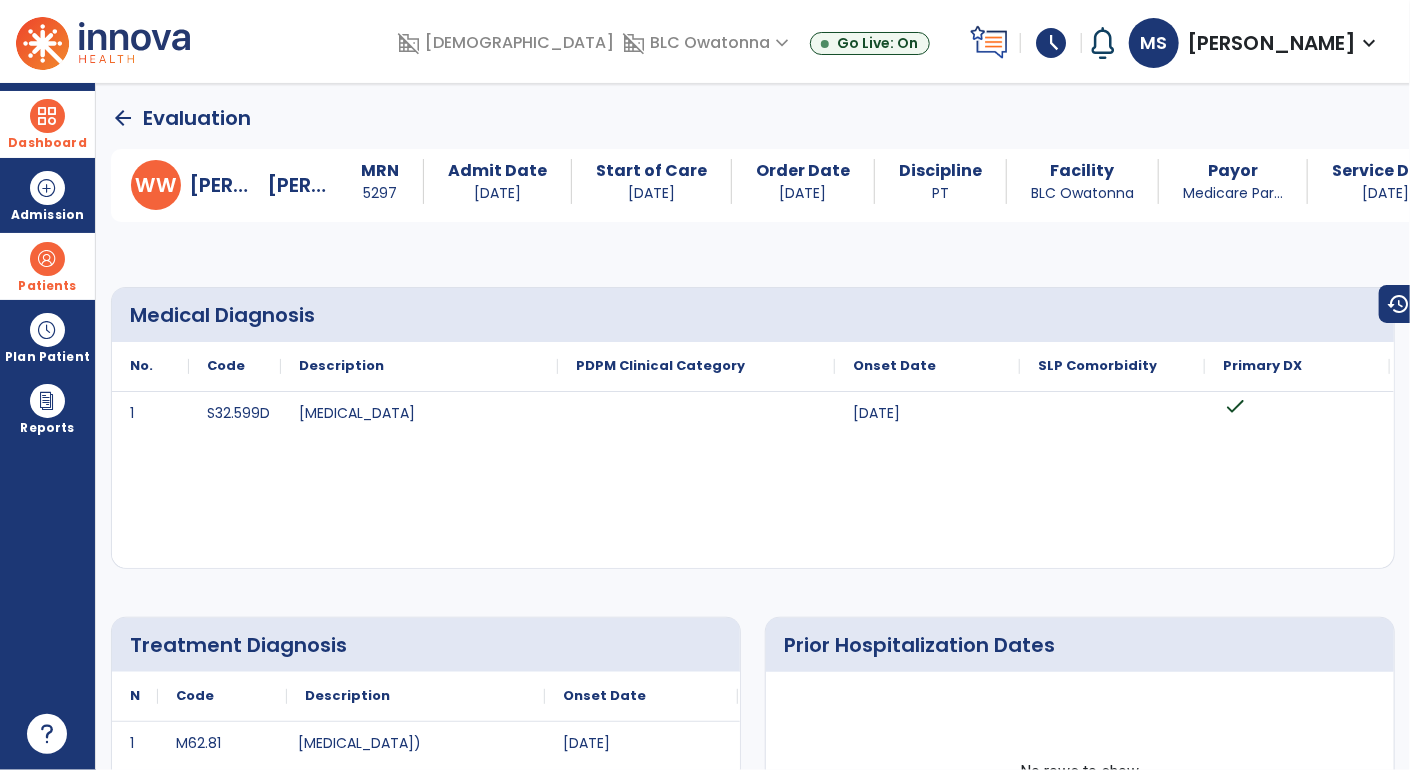 click on "Dashboard" at bounding box center (47, 124) 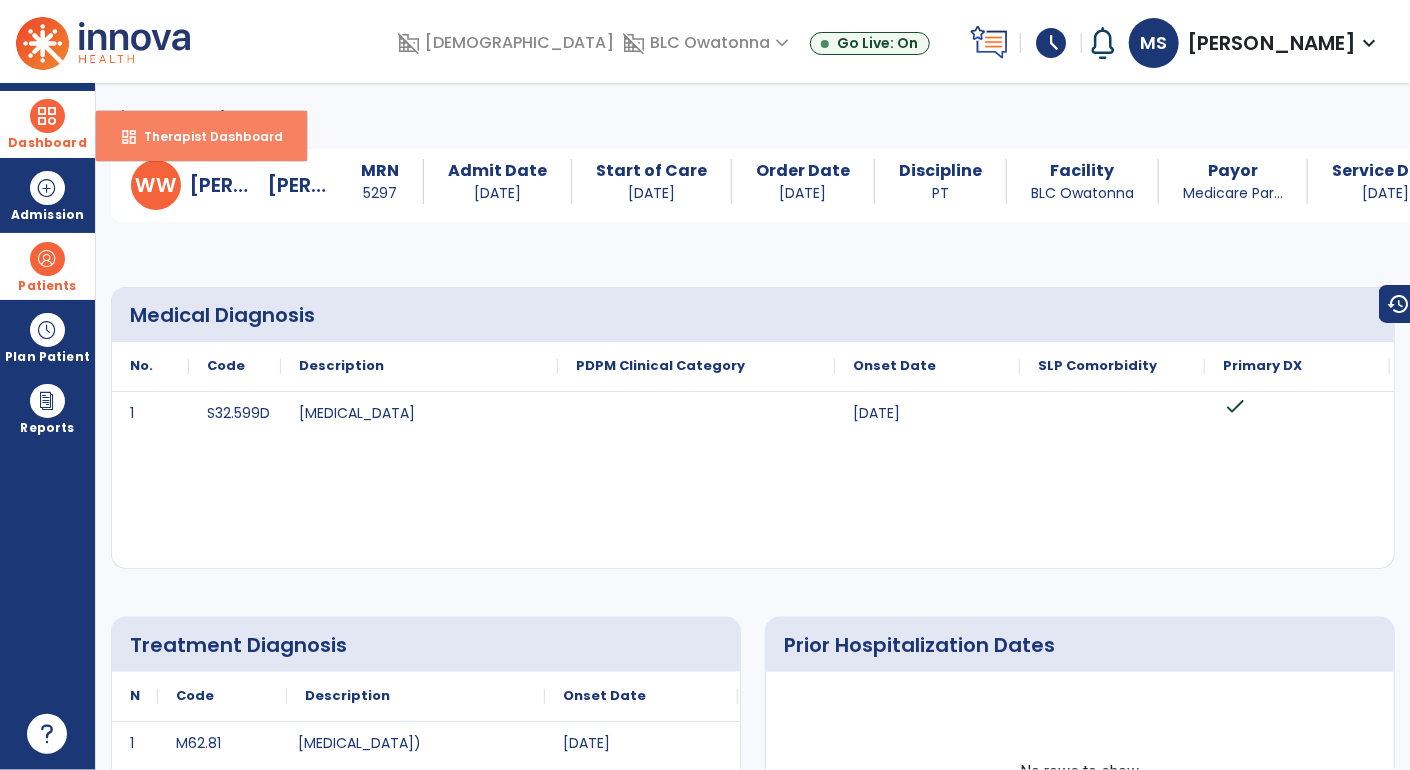 click on "Therapist Dashboard" at bounding box center (205, 136) 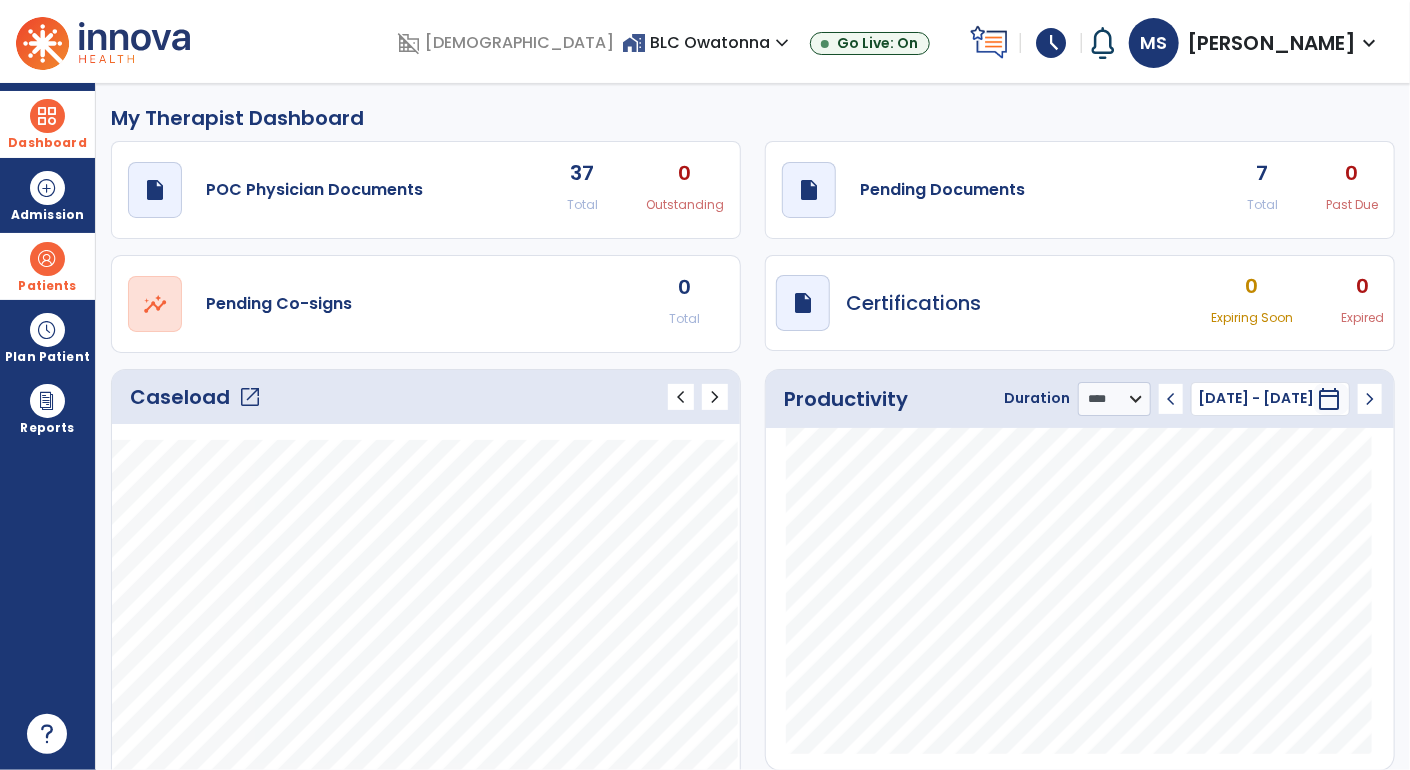 click on "open_in_new" 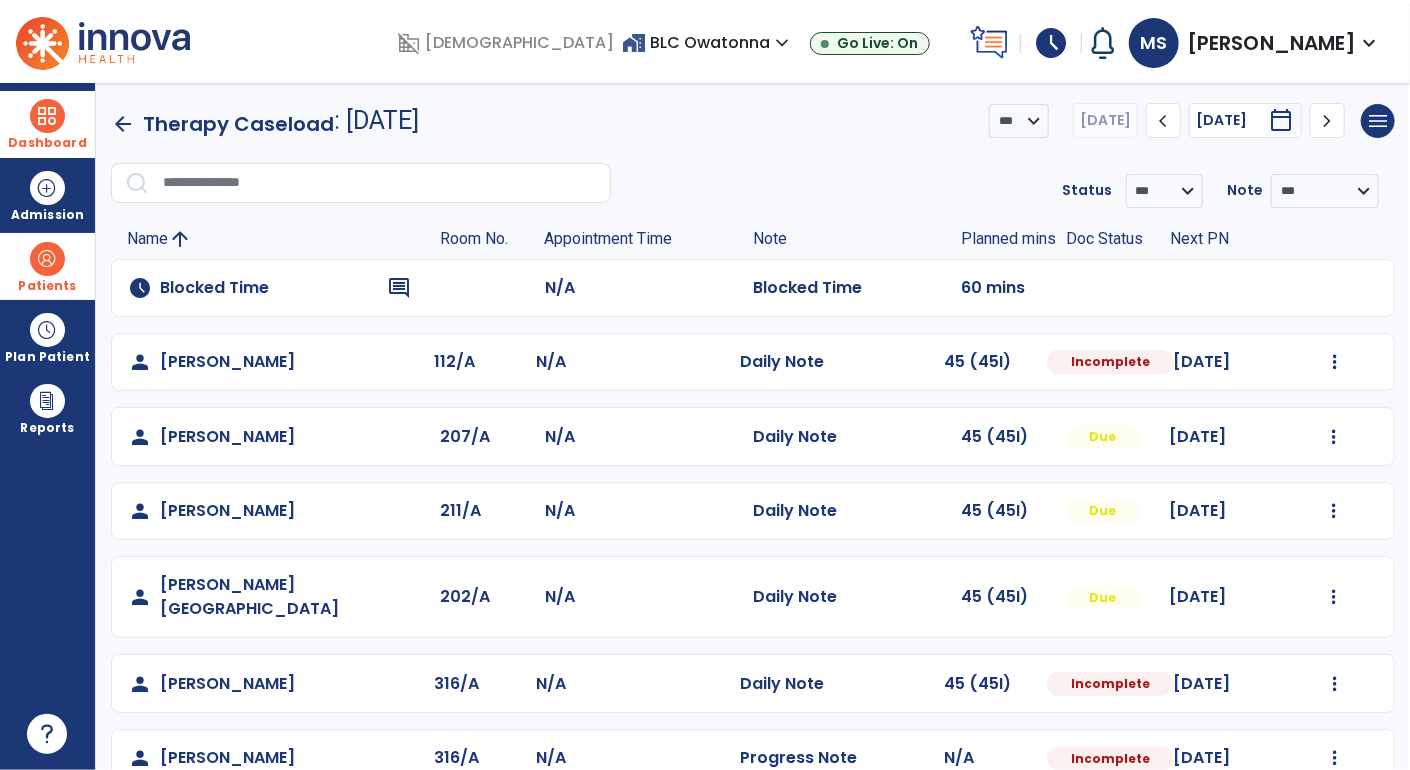 scroll, scrollTop: 92, scrollLeft: 0, axis: vertical 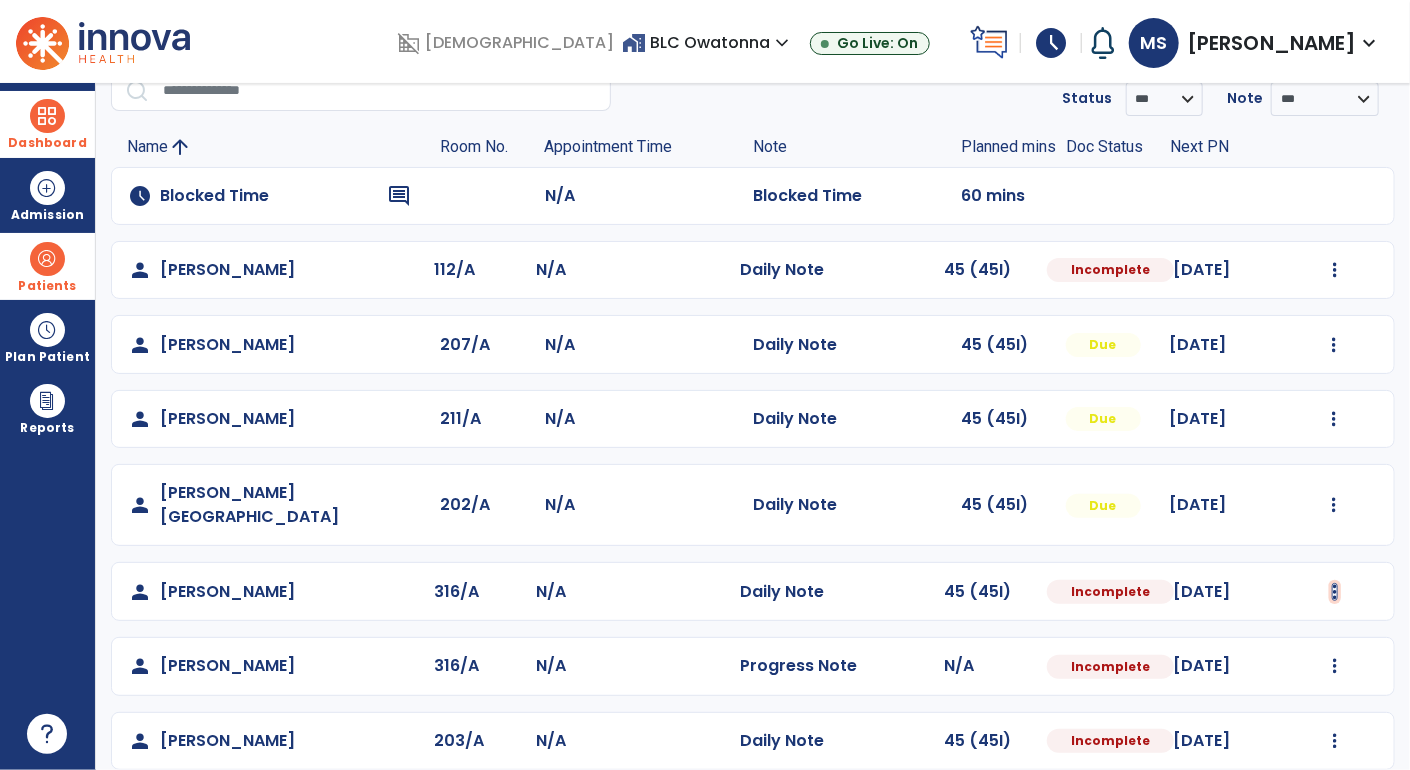 click at bounding box center (1335, 270) 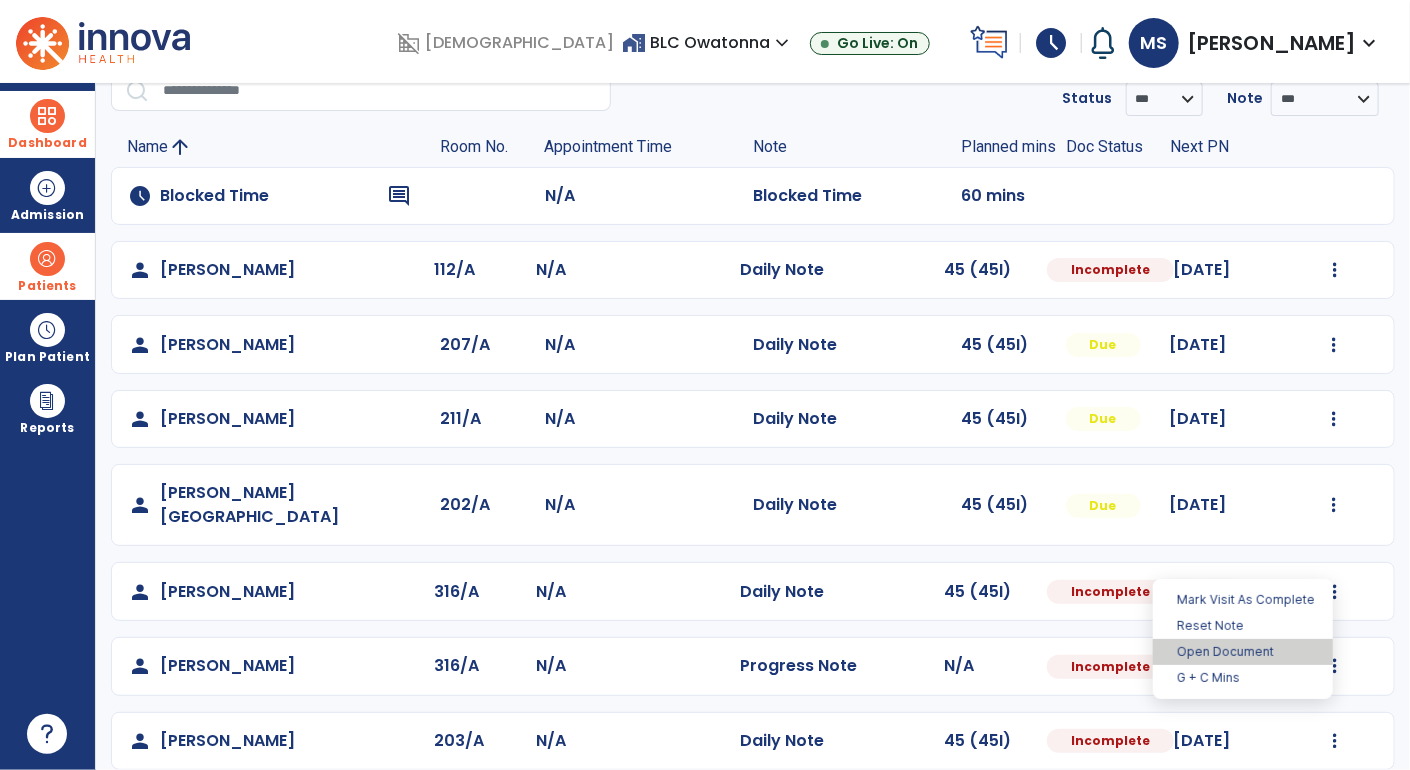 click on "Open Document" at bounding box center [1243, 652] 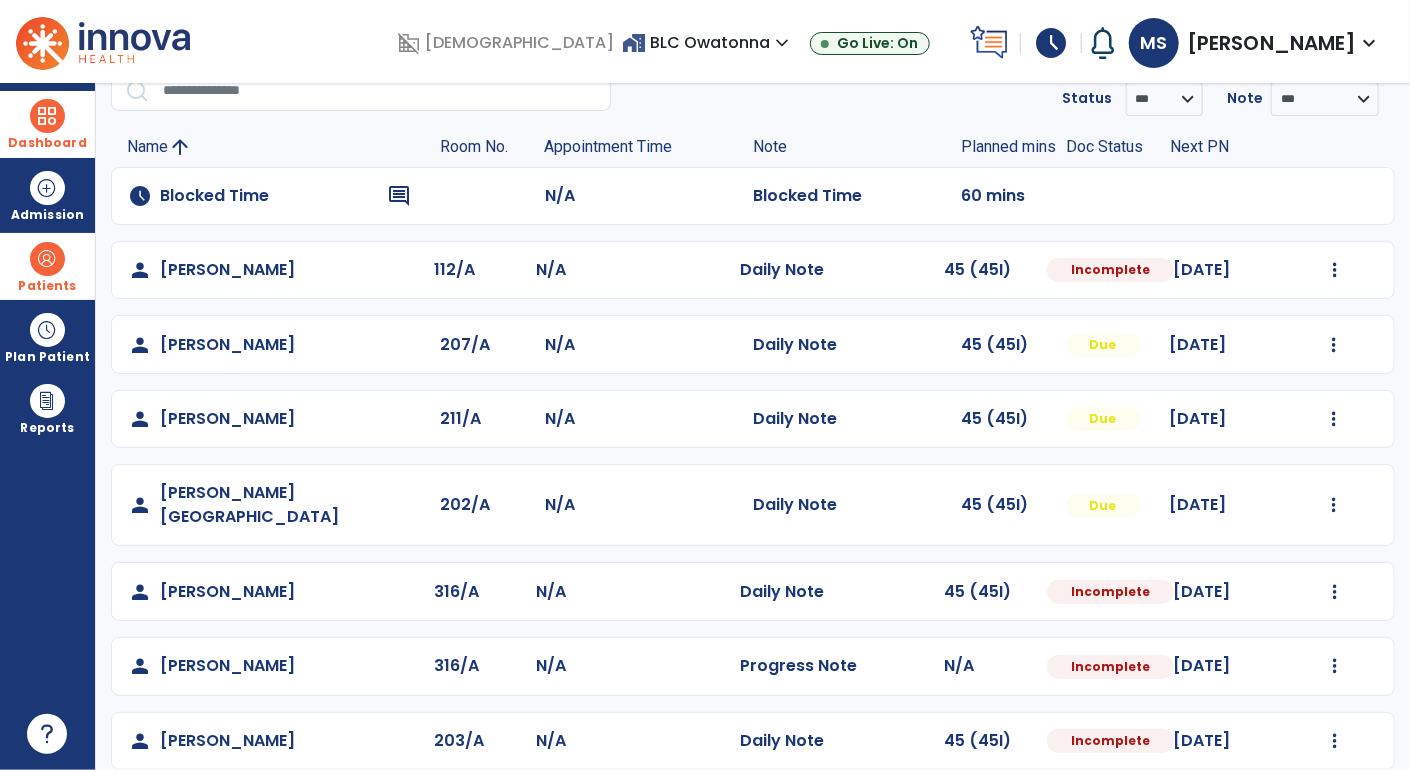 select on "*" 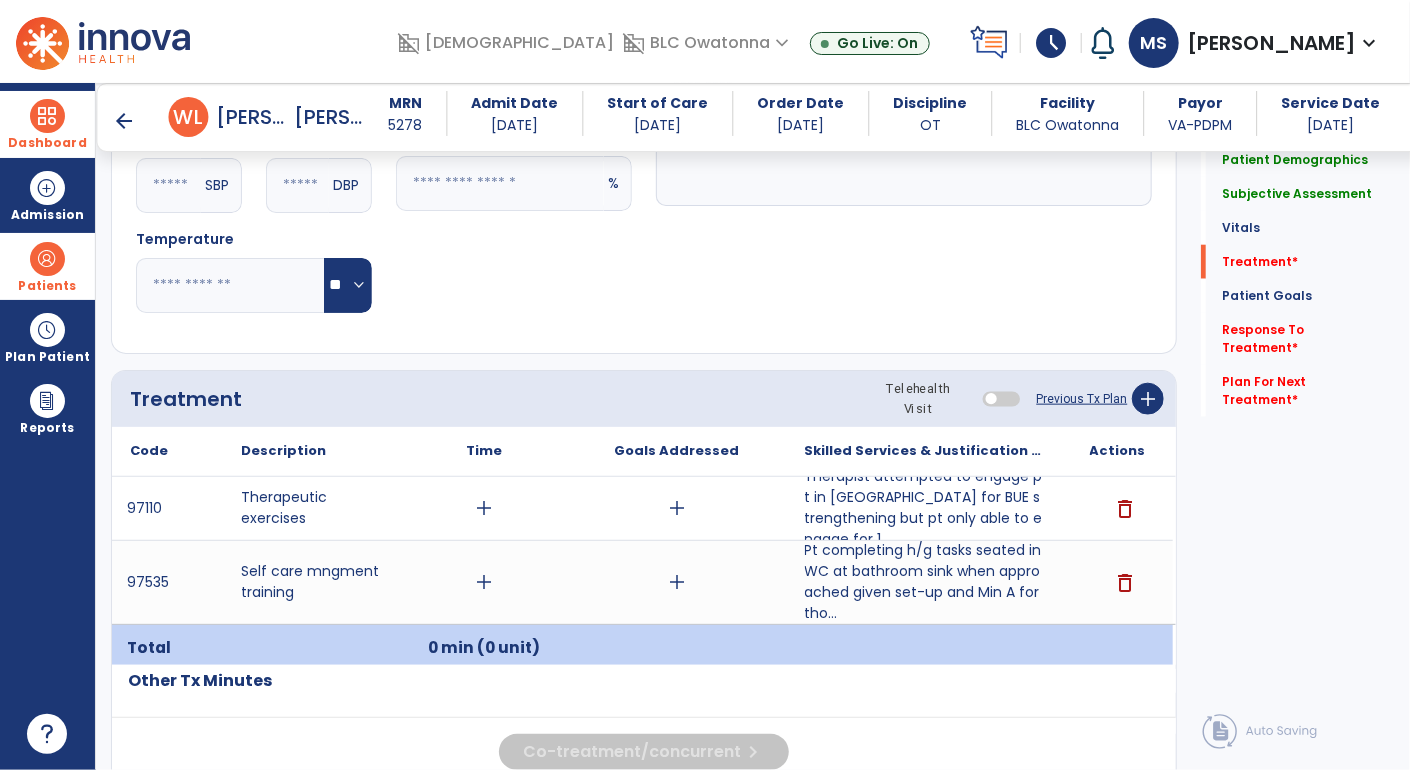 scroll, scrollTop: 921, scrollLeft: 0, axis: vertical 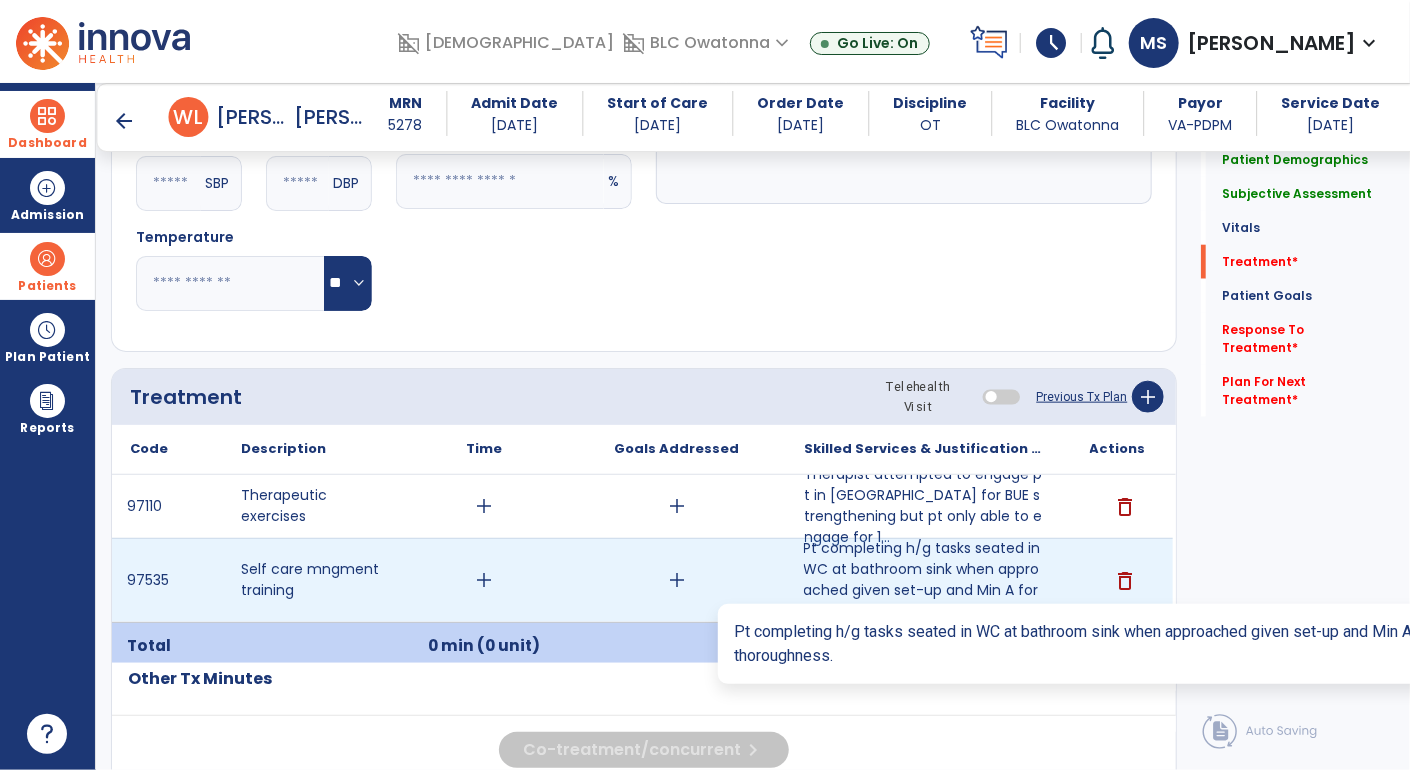 click on "Pt completing h/g tasks seated in WC at bathroom sink when approached given set-up and Min A for tho..." at bounding box center (925, 580) 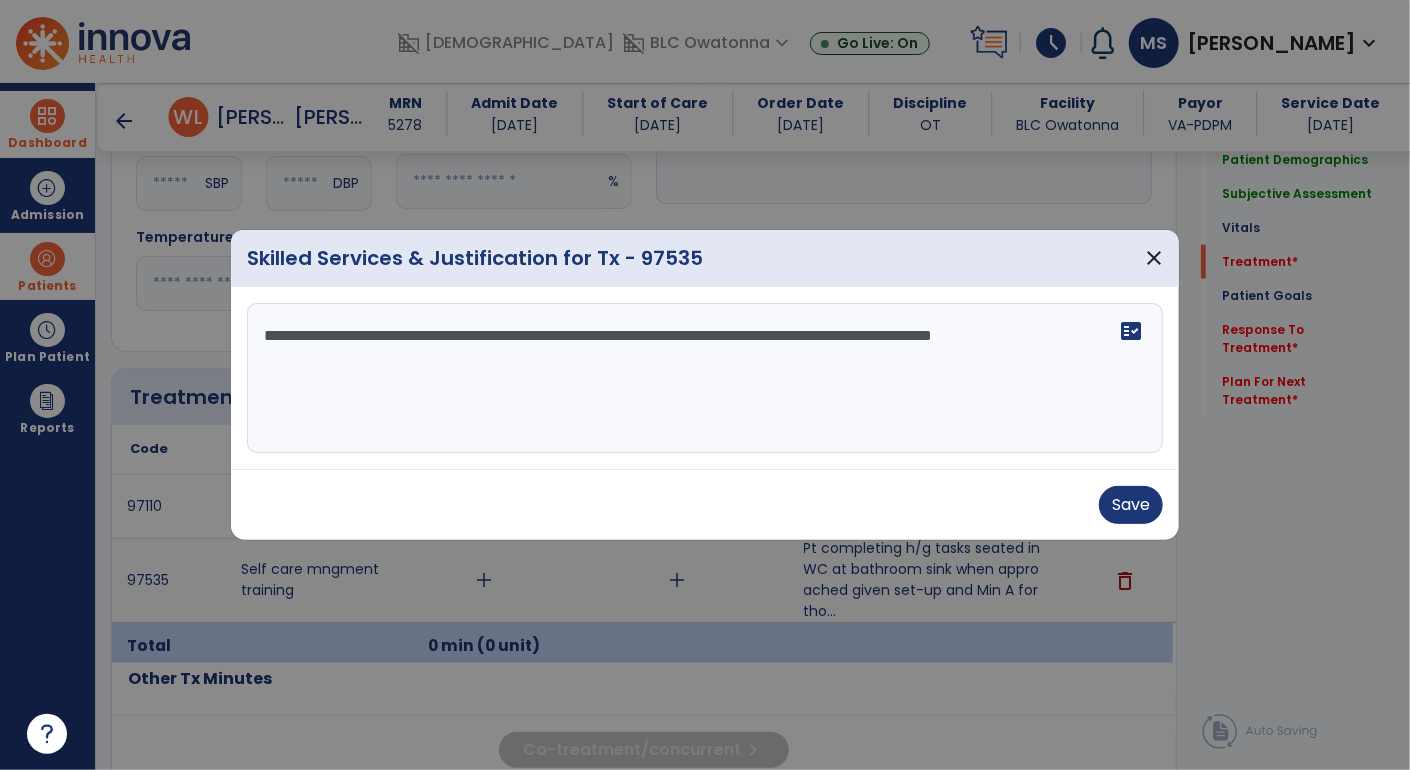 click on "**********" at bounding box center [705, 378] 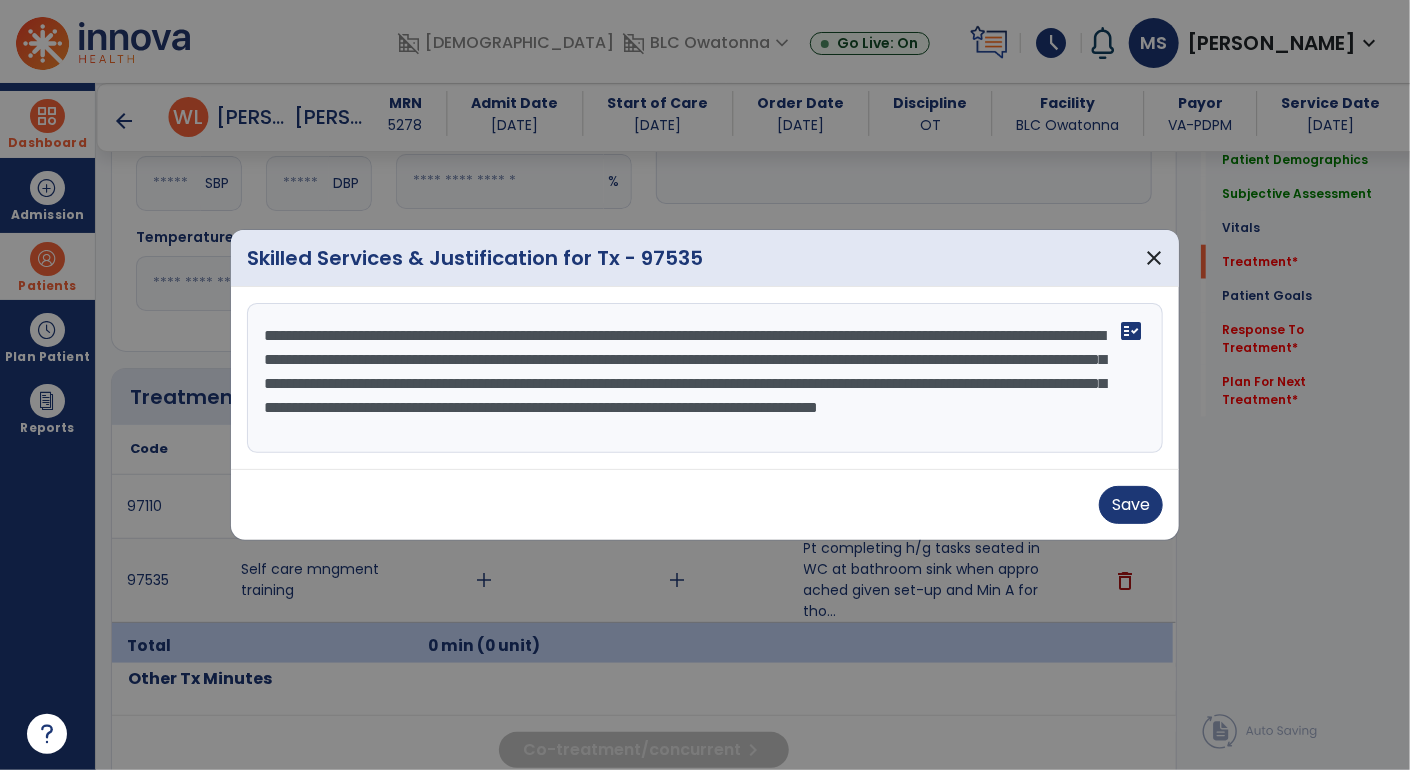 scroll, scrollTop: 15, scrollLeft: 0, axis: vertical 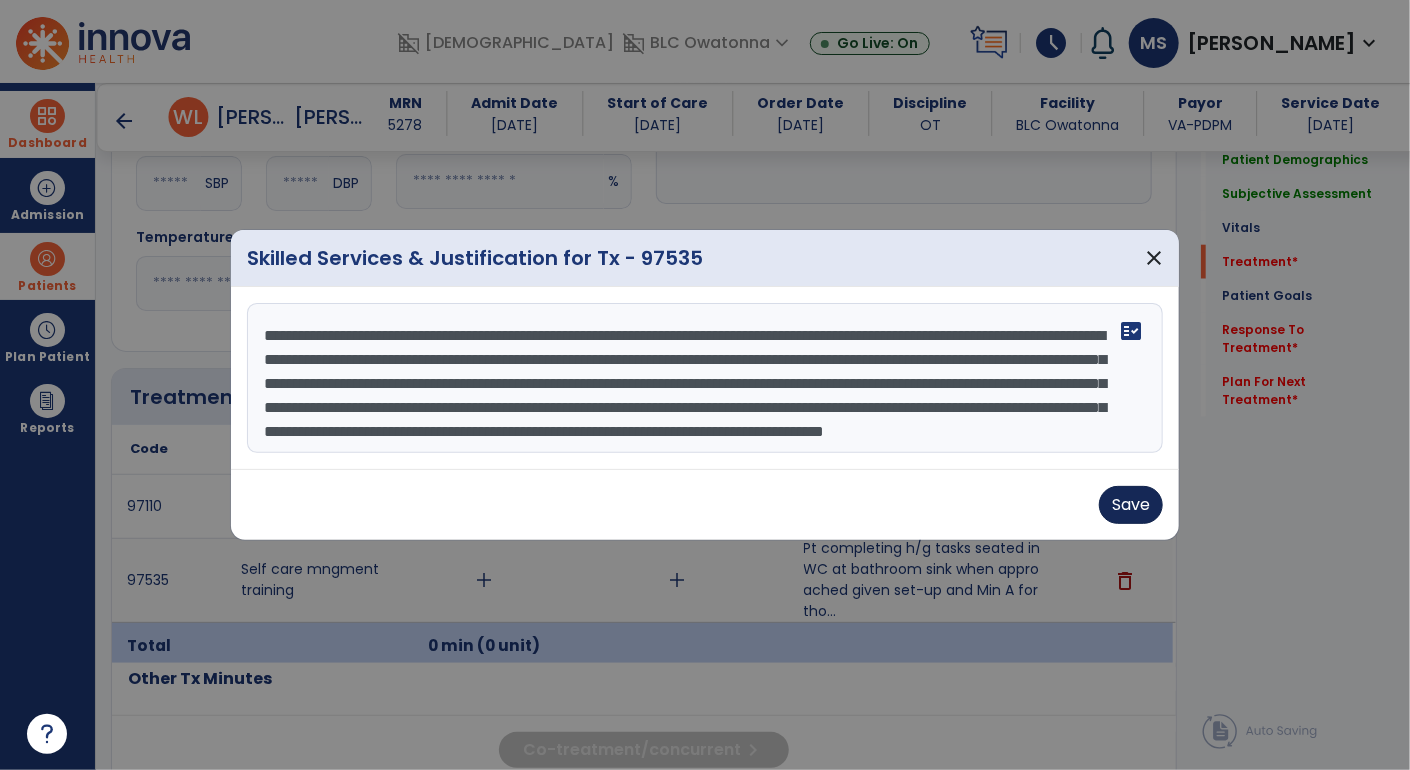 type on "**********" 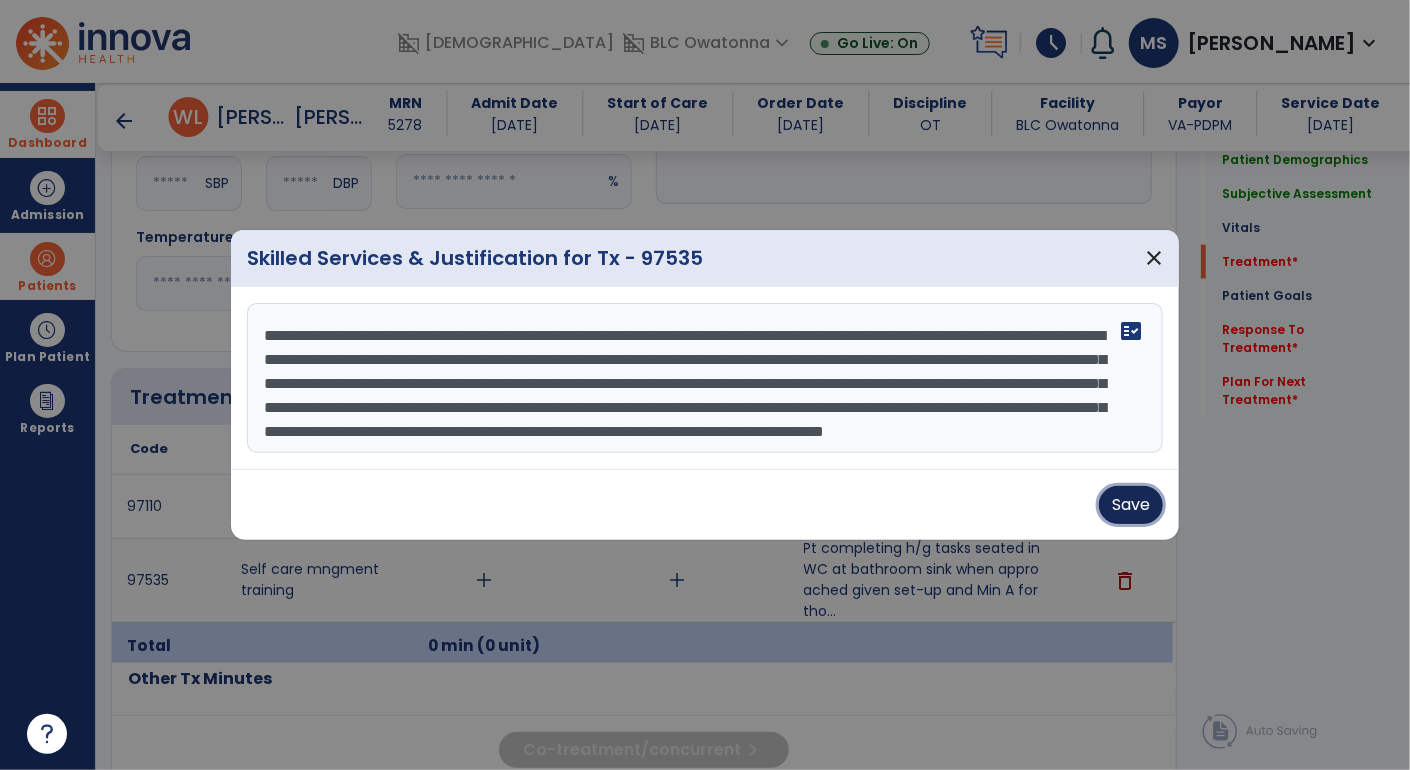 click on "Save" at bounding box center (1131, 505) 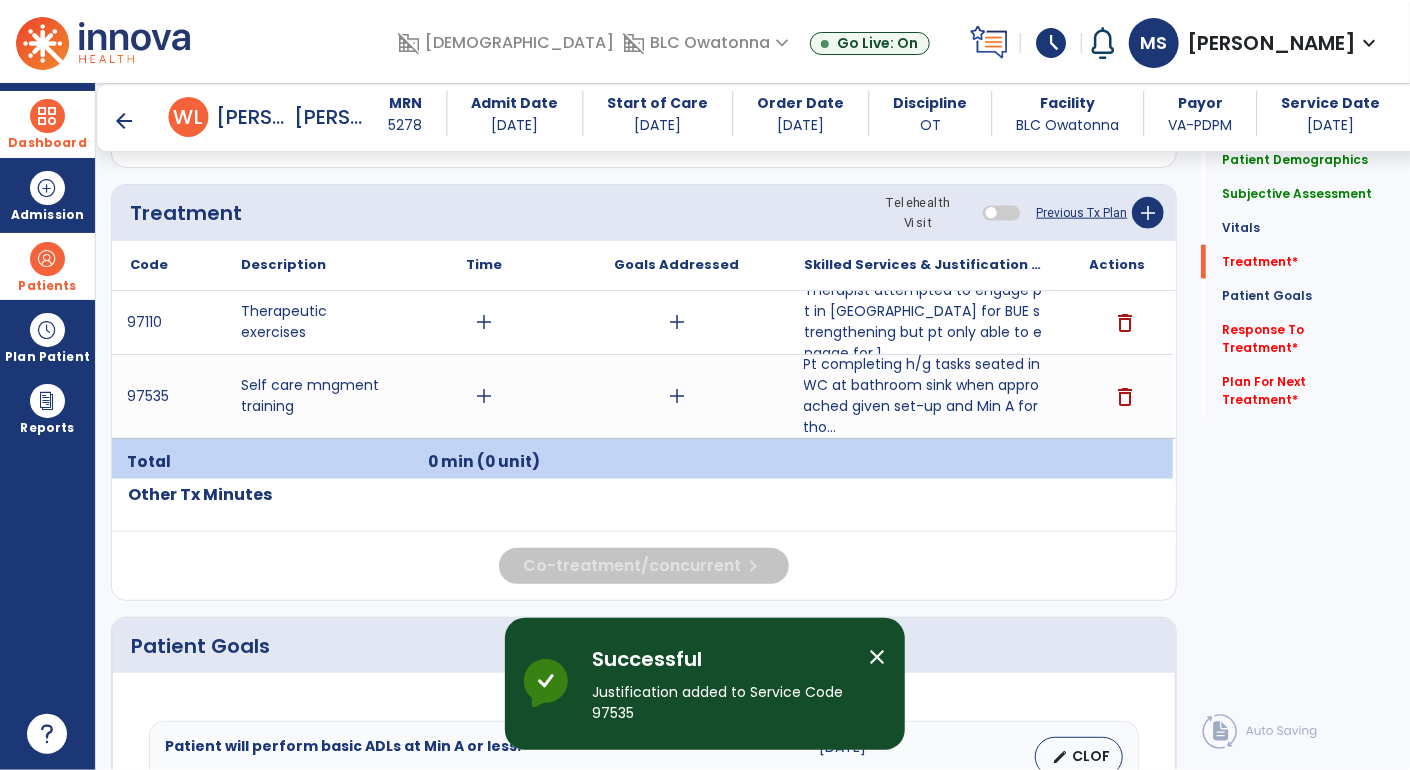 scroll, scrollTop: 1107, scrollLeft: 0, axis: vertical 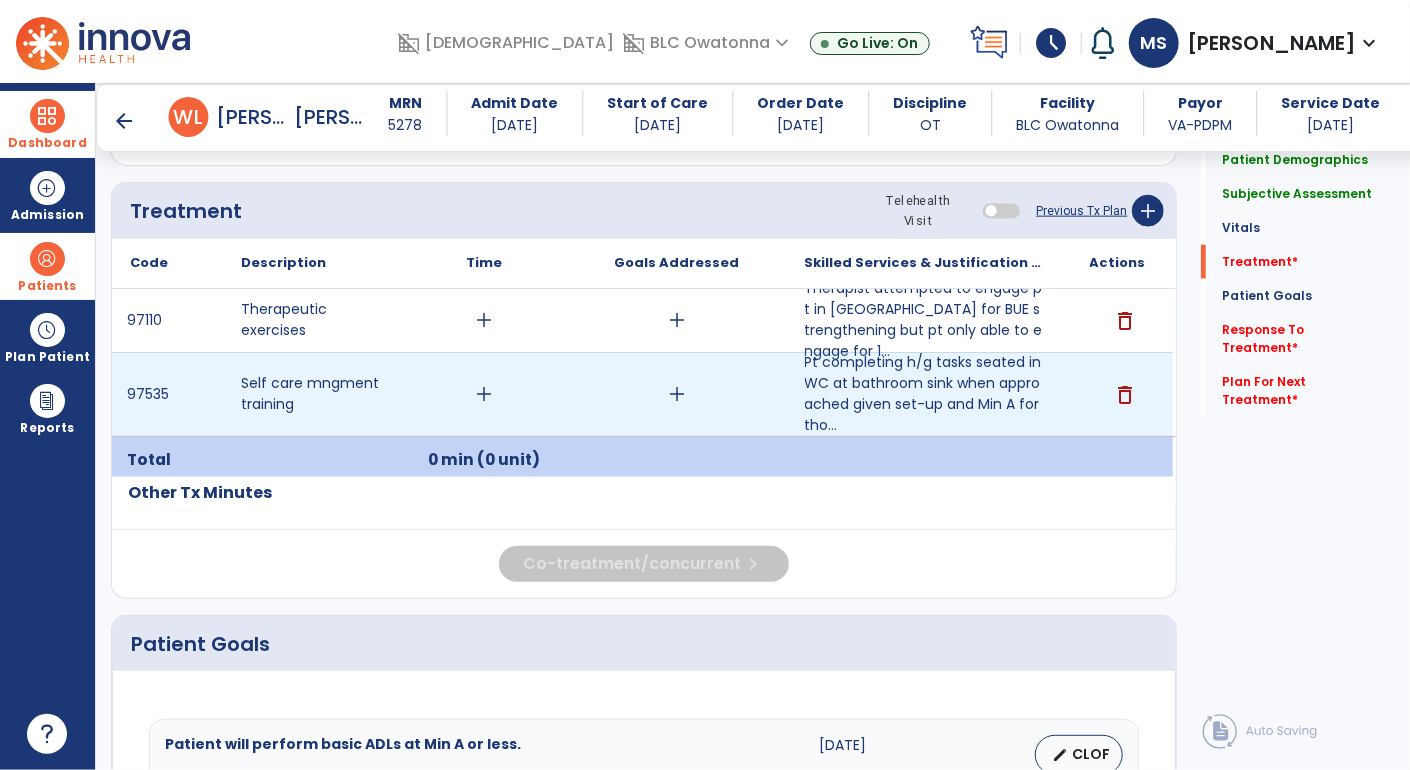 click on "add" at bounding box center (484, 394) 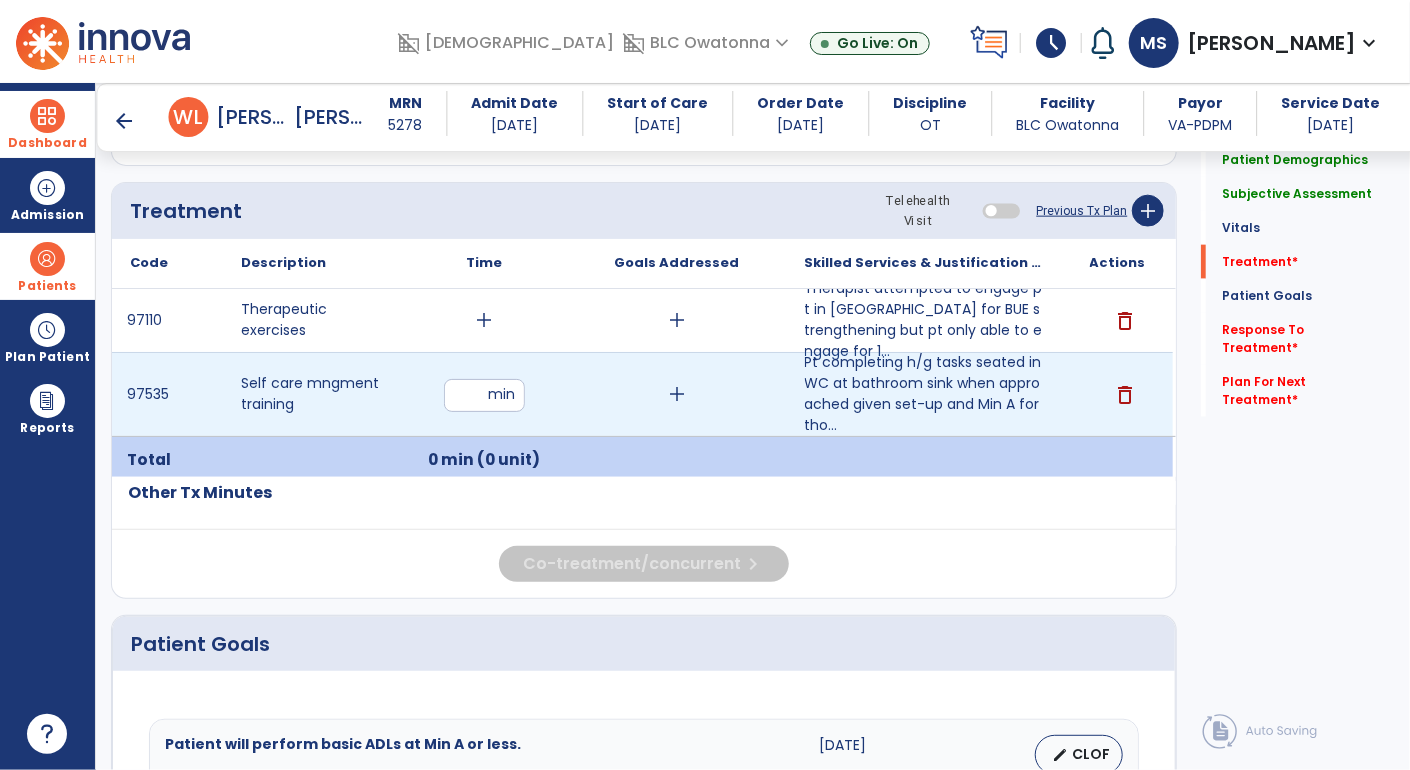 type on "**" 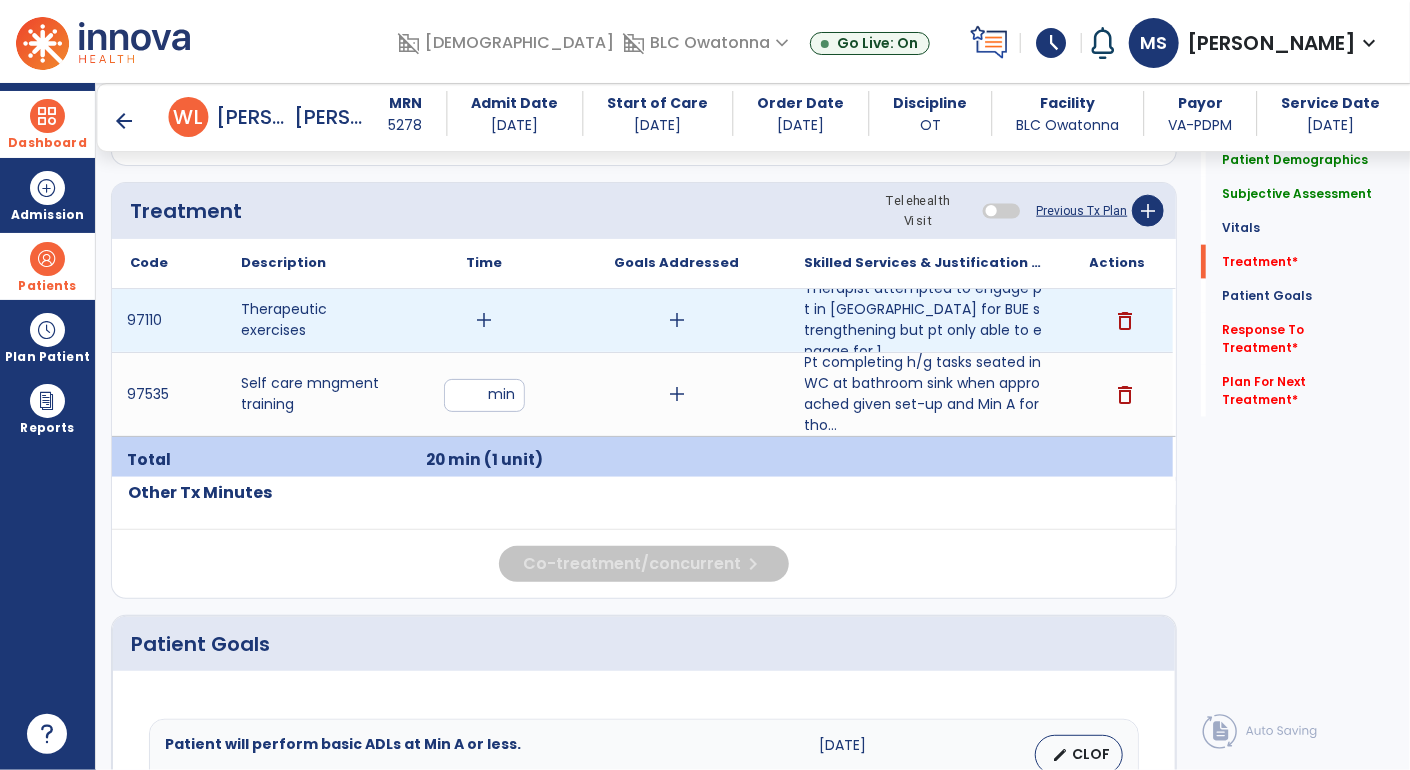 click on "add" at bounding box center (484, 320) 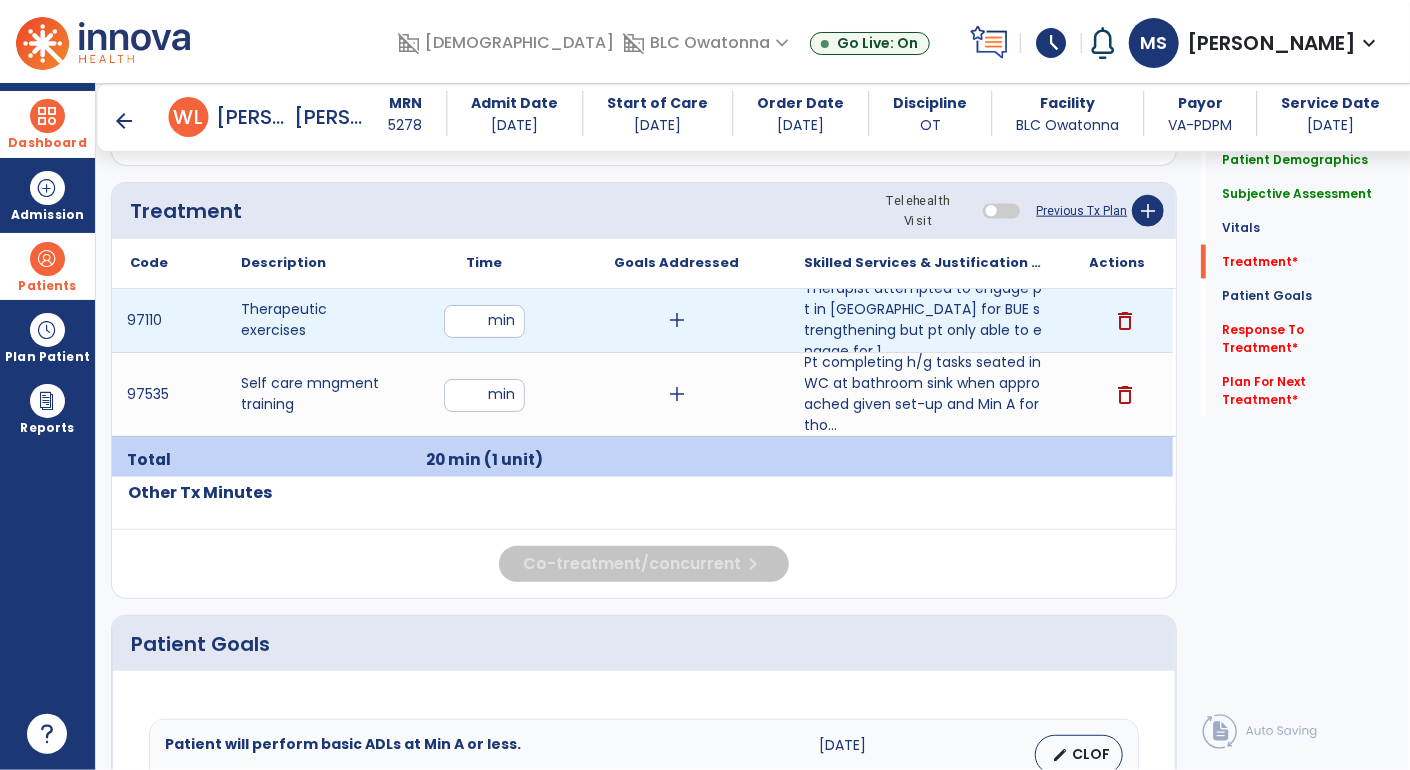 type on "*" 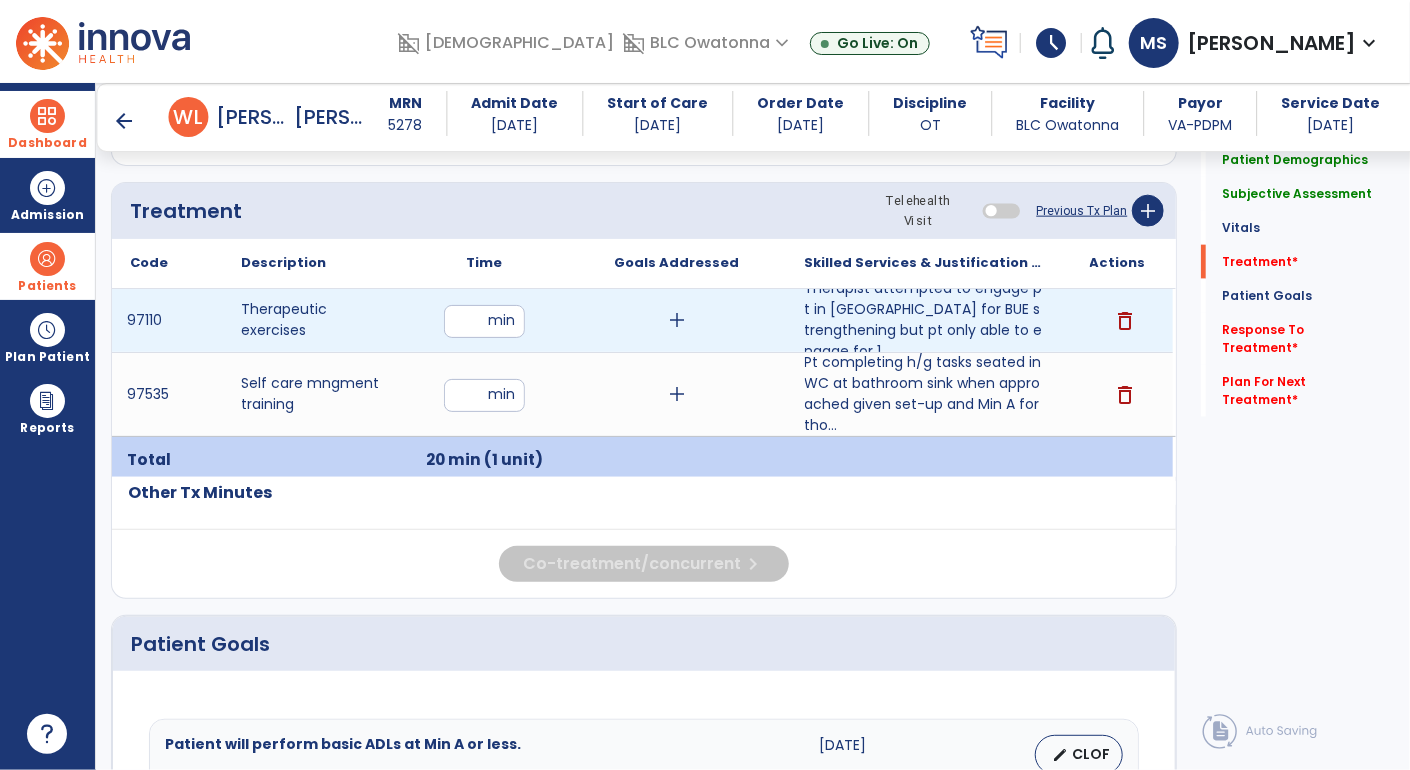 type on "*" 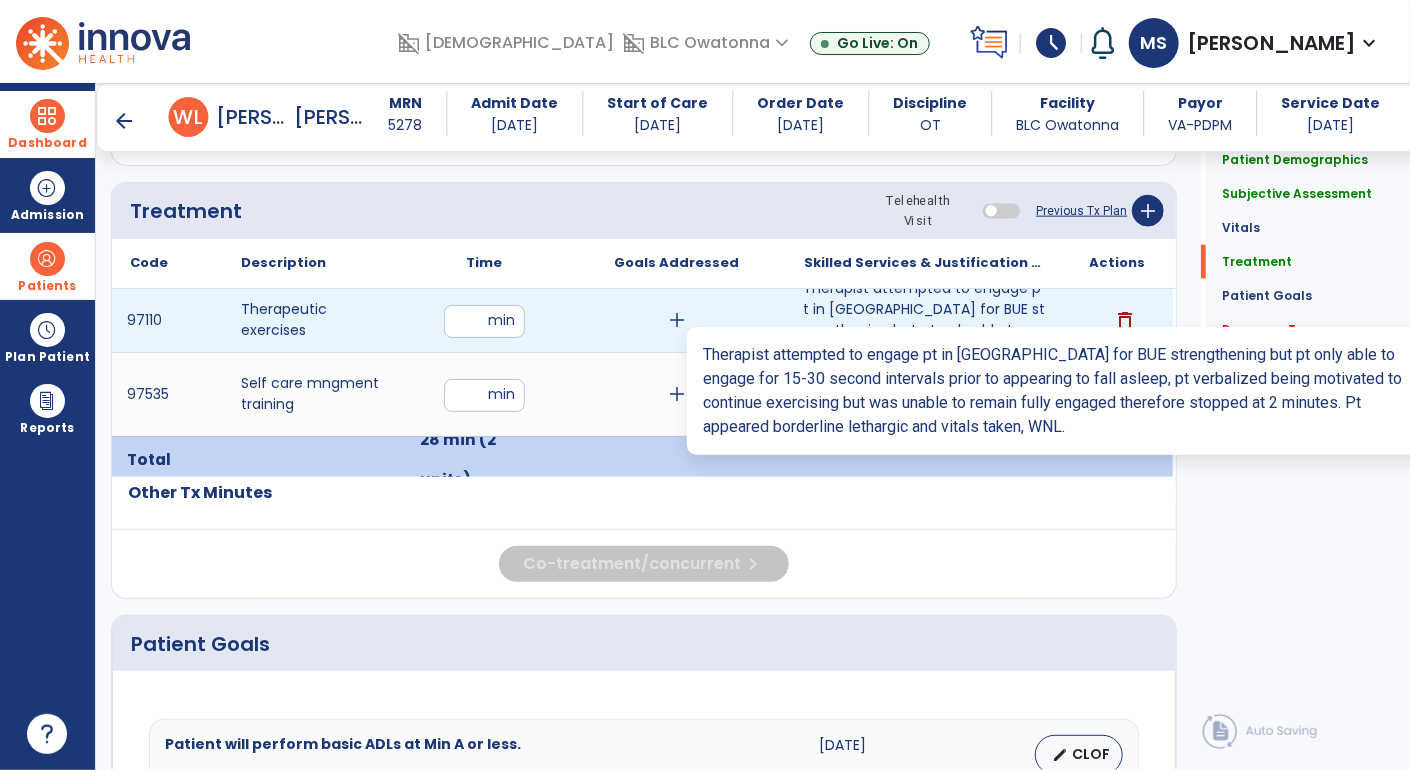 click on "Therapist attempted to engage pt in [GEOGRAPHIC_DATA] for BUE strengthening but pt only able to engage for 1..." at bounding box center (925, 320) 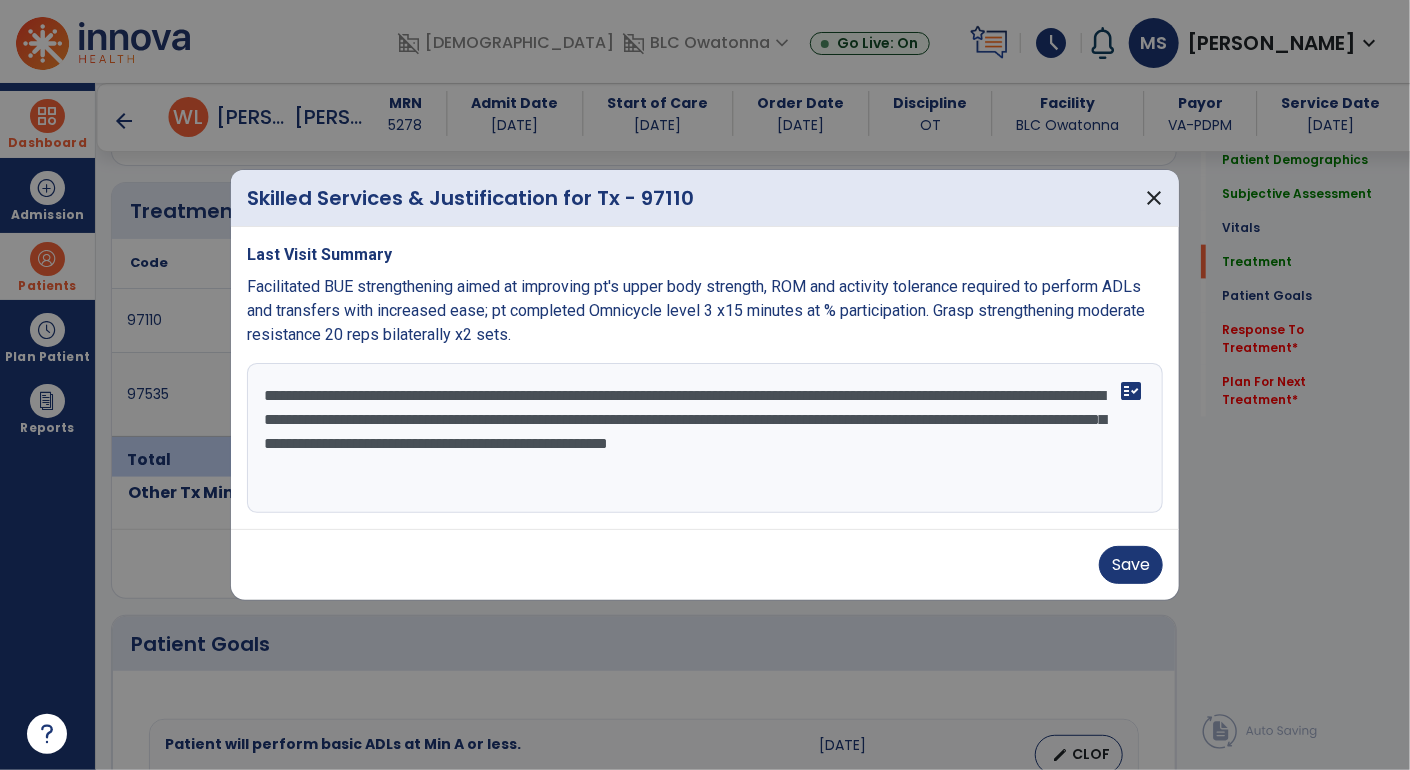 click on "**********" at bounding box center [705, 438] 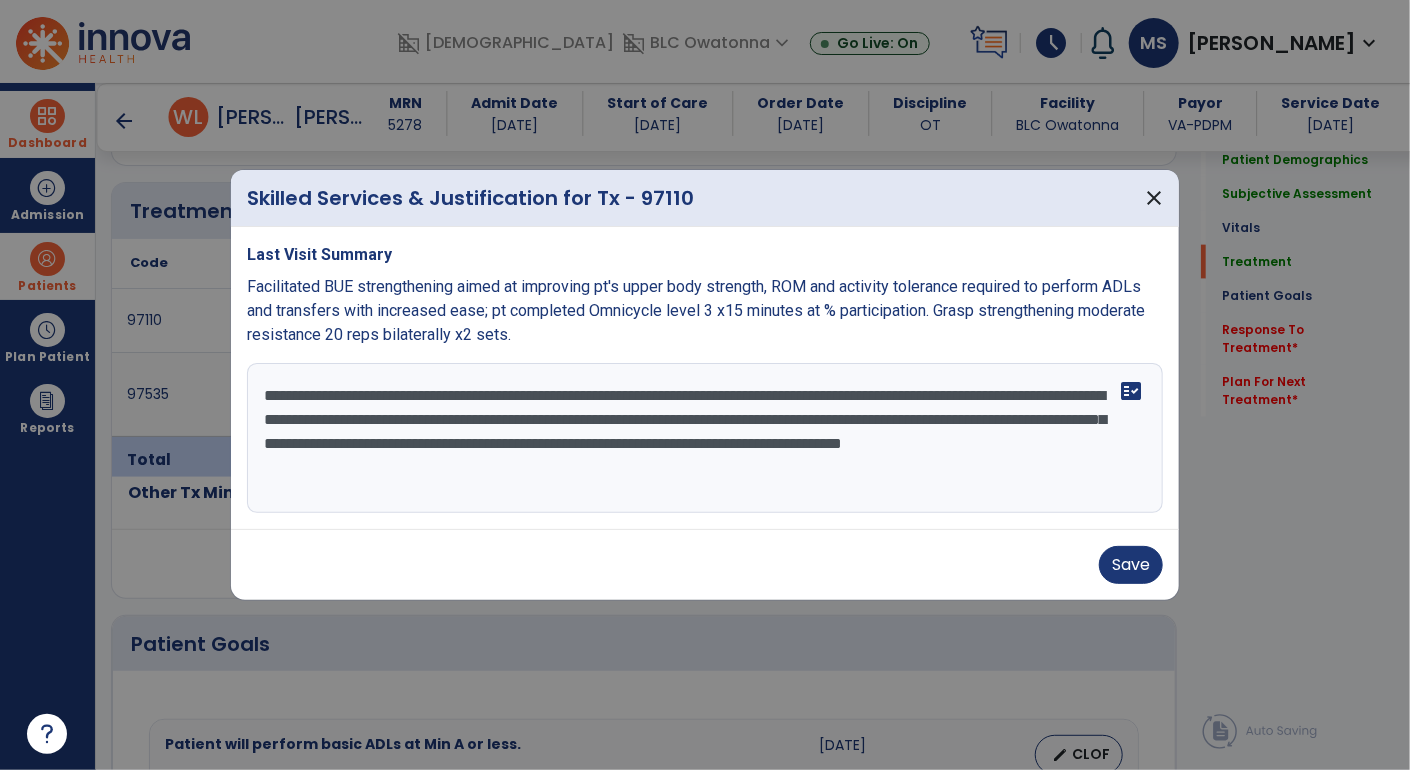click on "**********" at bounding box center (705, 438) 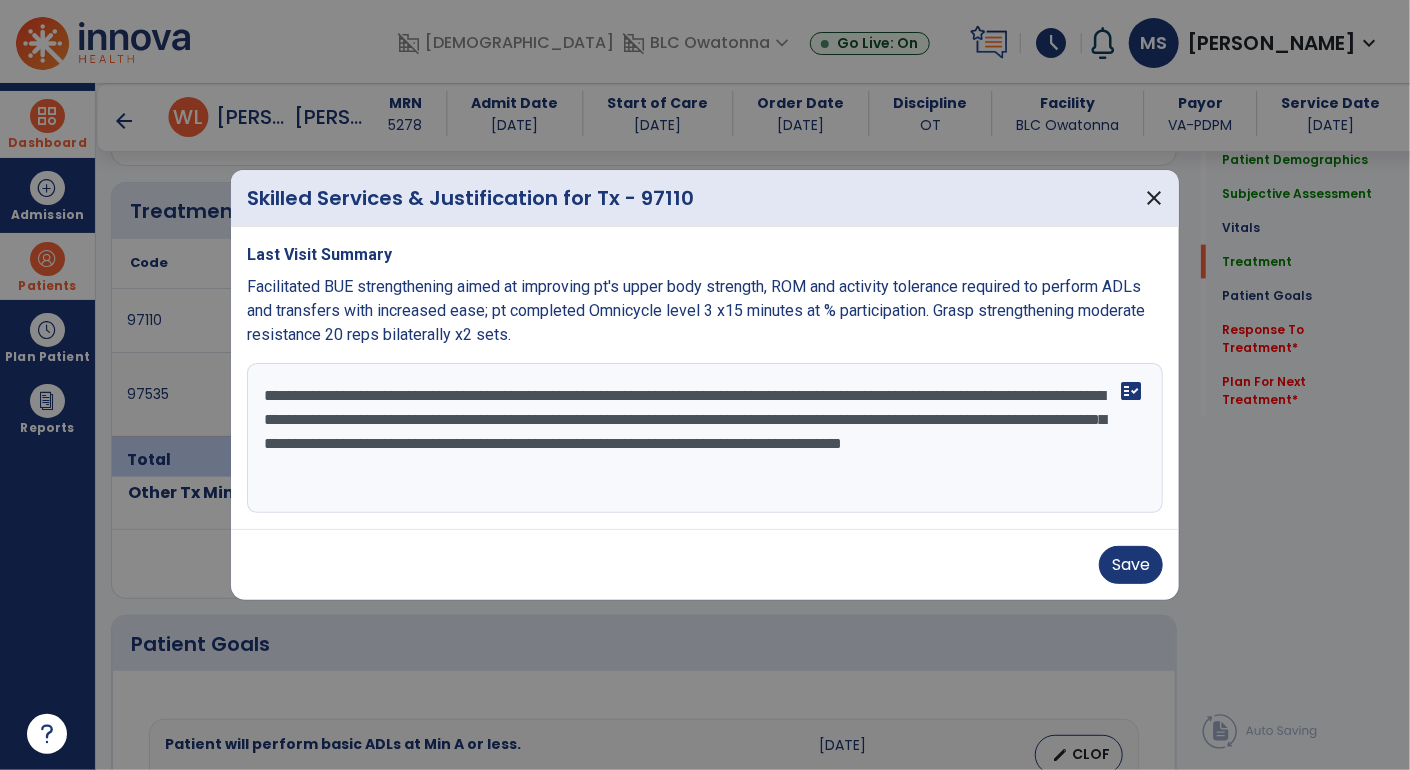 click on "**********" at bounding box center (705, 438) 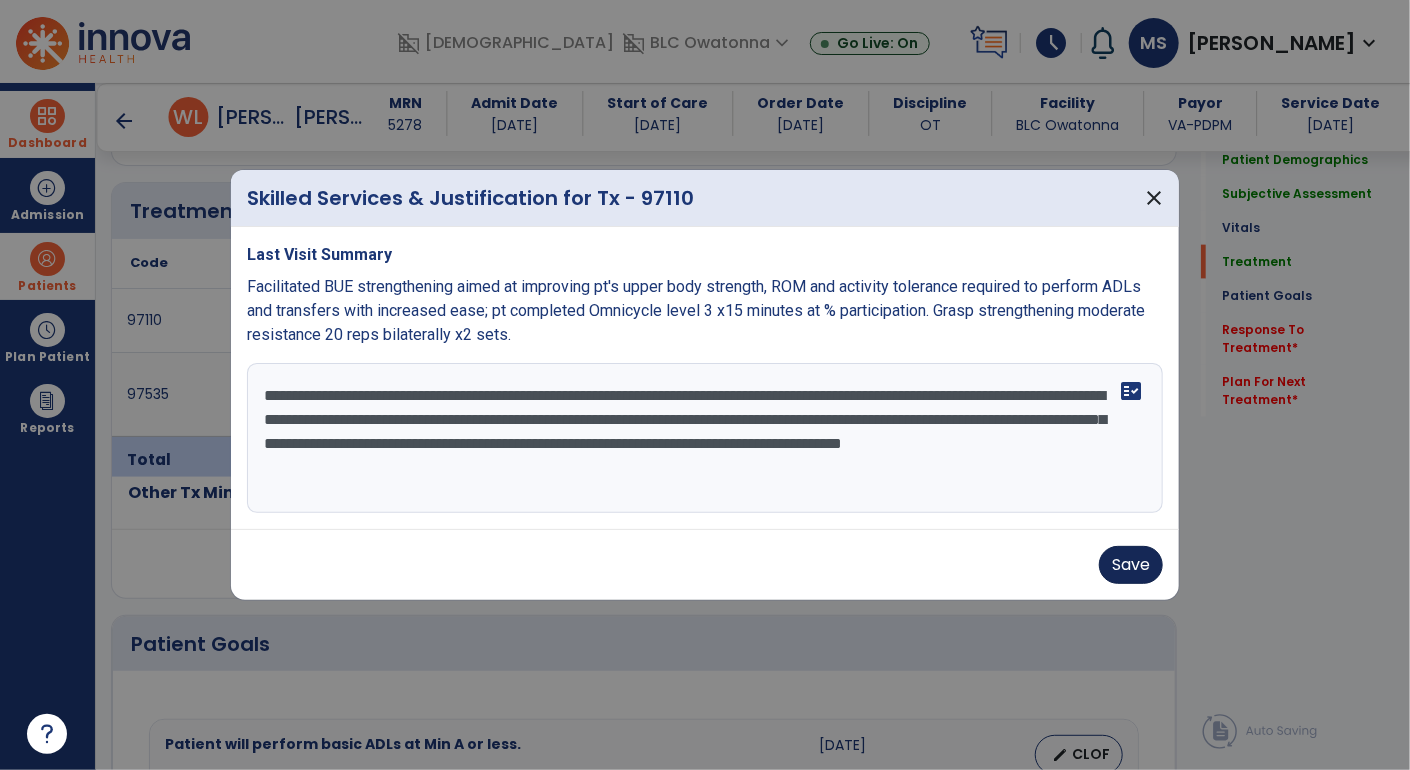 type on "**********" 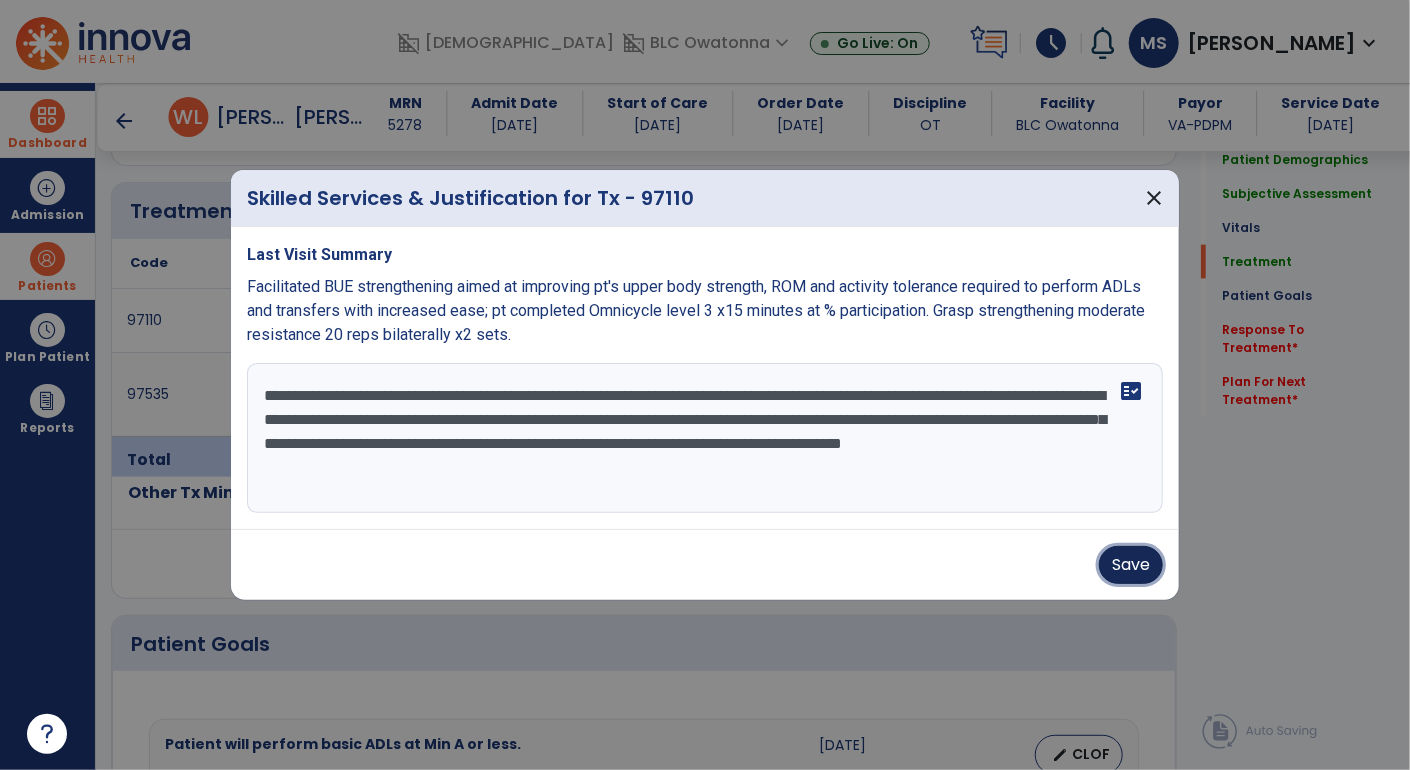click on "Save" at bounding box center (1131, 565) 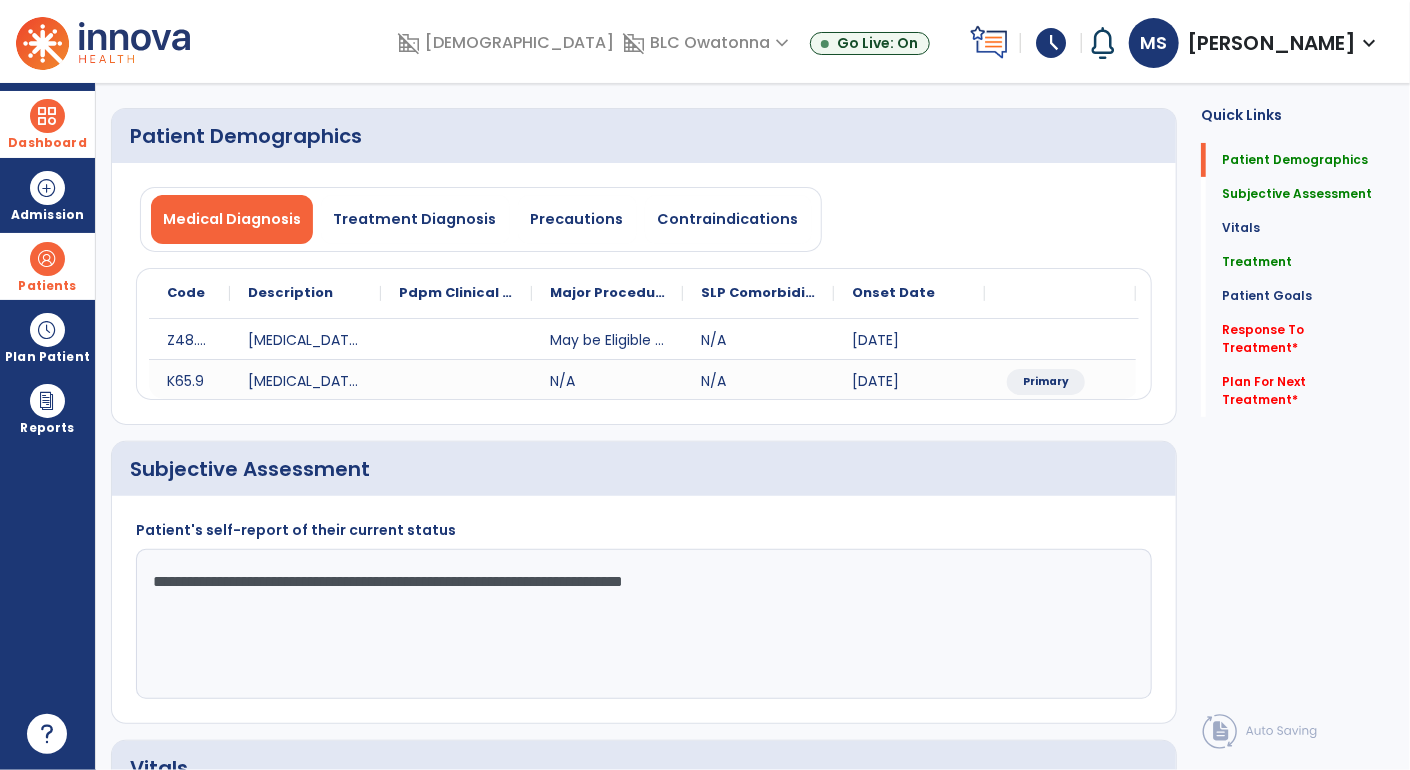 scroll, scrollTop: 0, scrollLeft: 0, axis: both 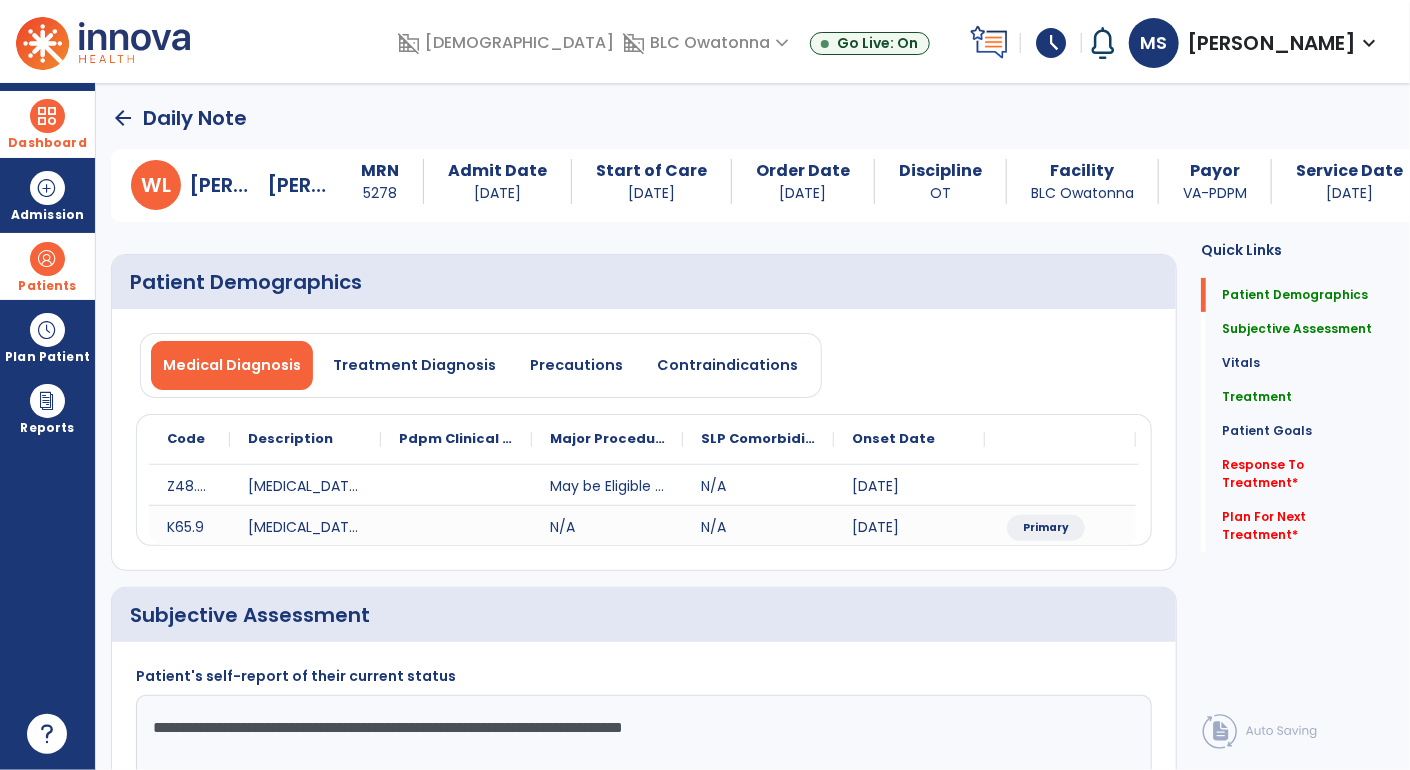 click on "arrow_back" 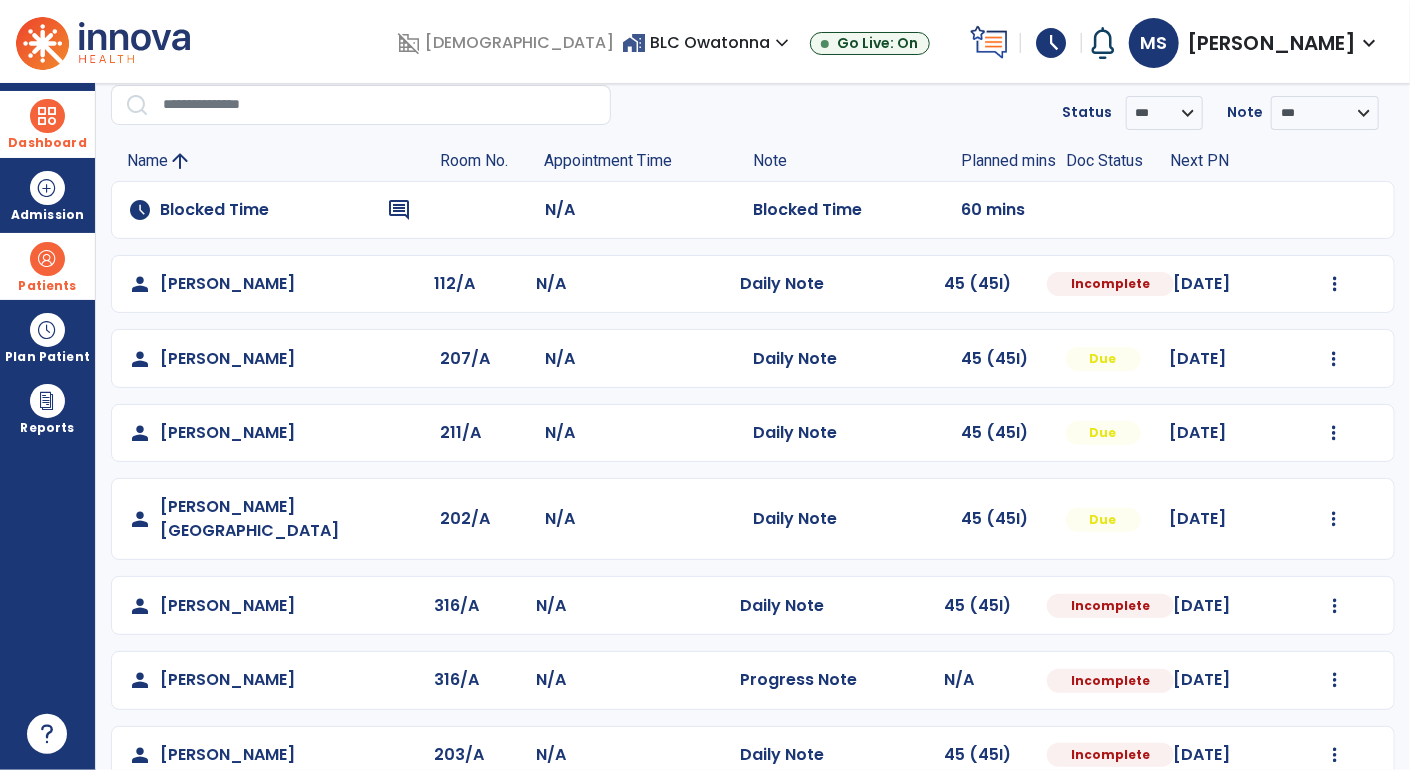 scroll, scrollTop: 0, scrollLeft: 0, axis: both 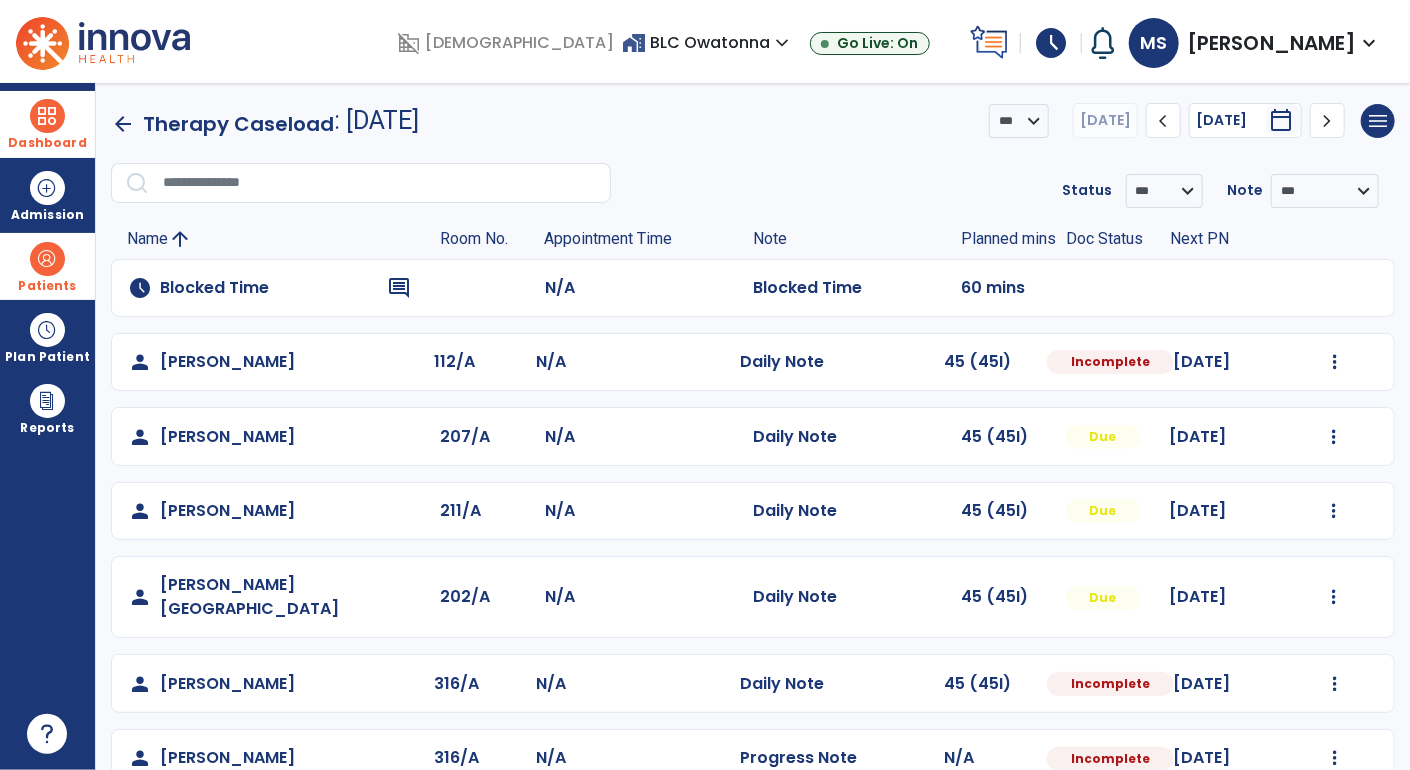 click on "Patients" at bounding box center (47, 286) 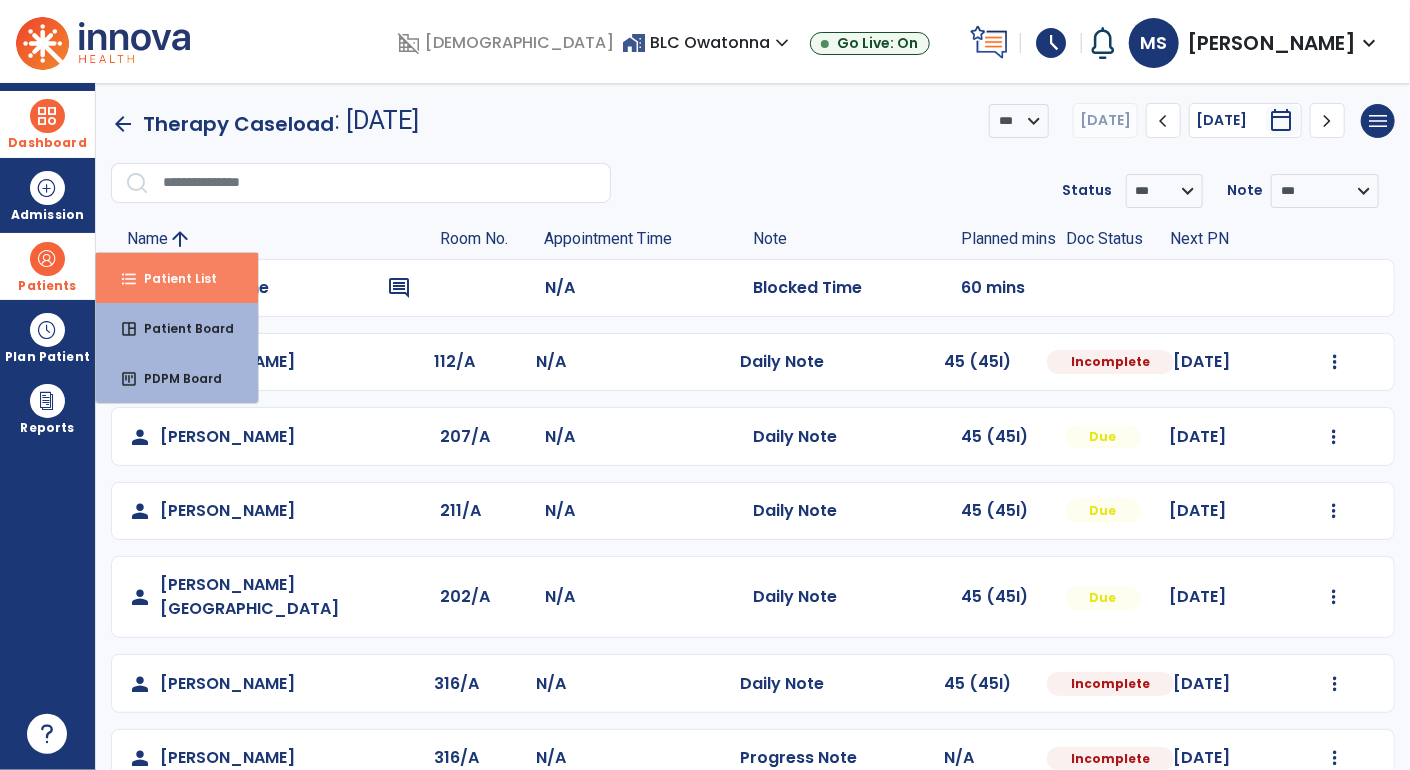 click on "Patient List" at bounding box center [172, 278] 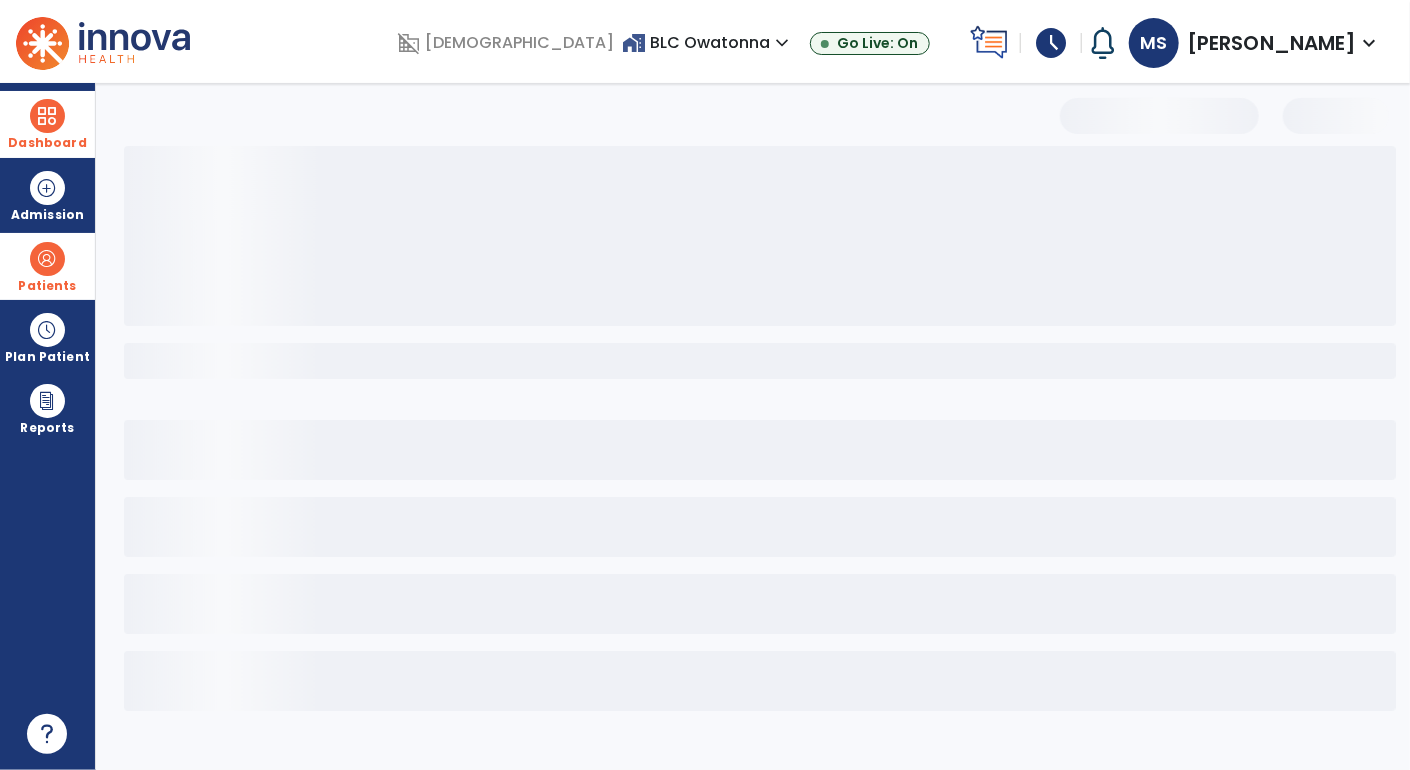 select on "***" 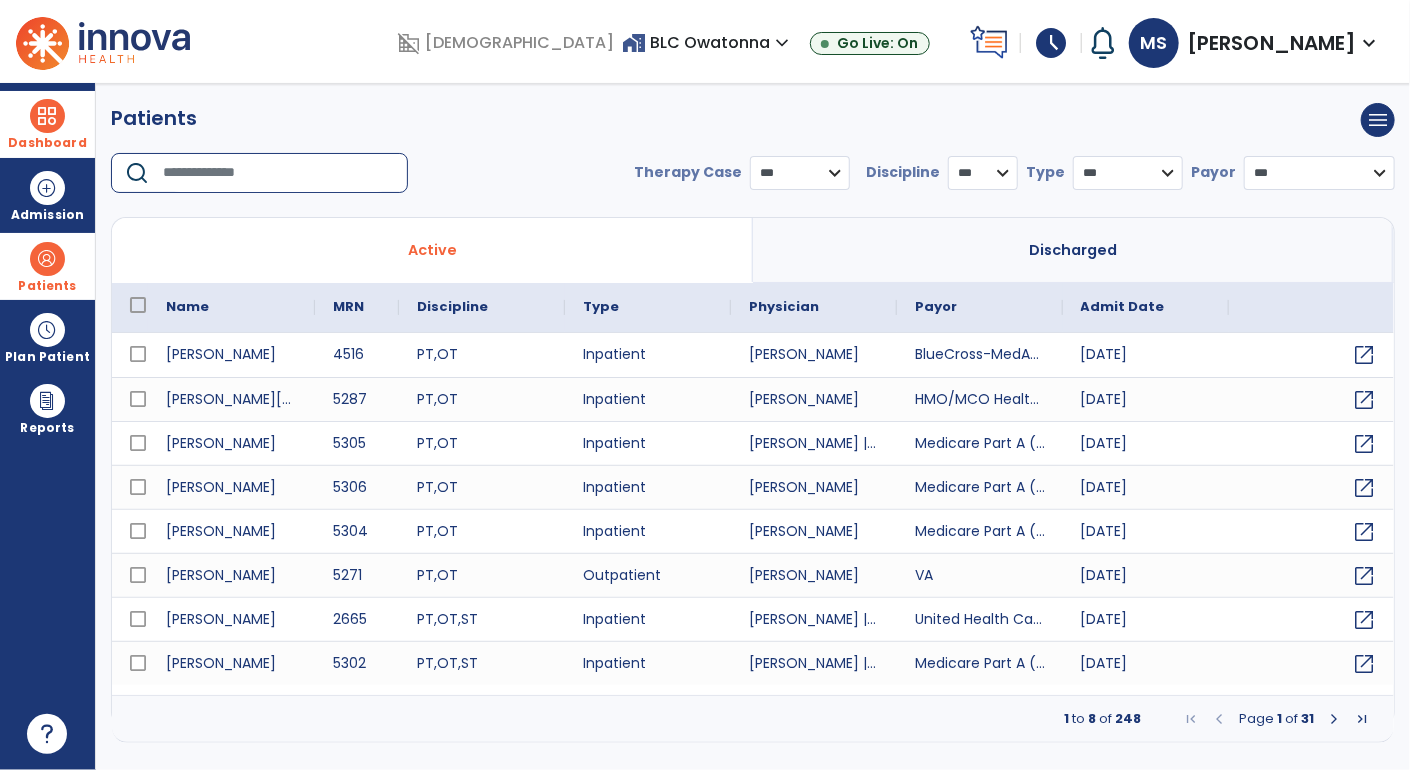 click at bounding box center (278, 173) 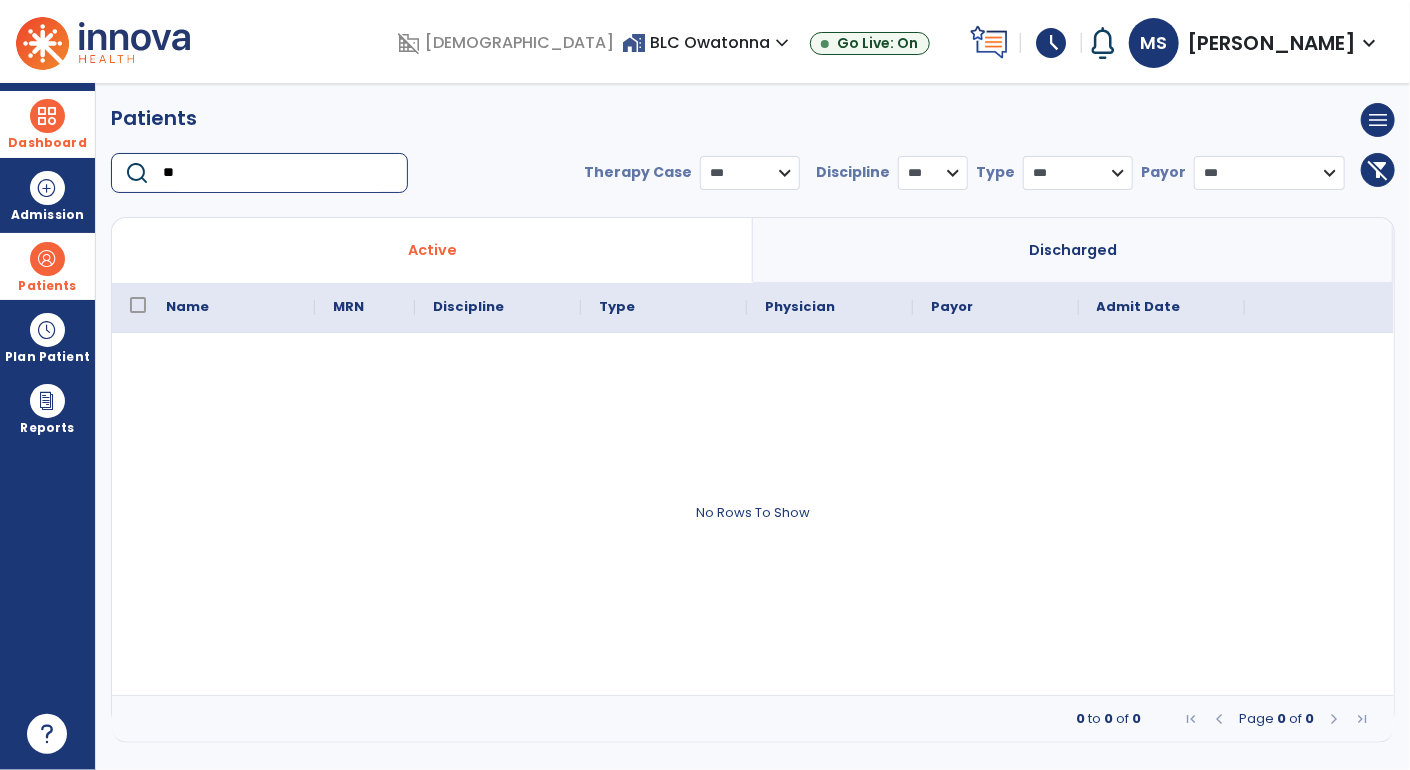 type on "*" 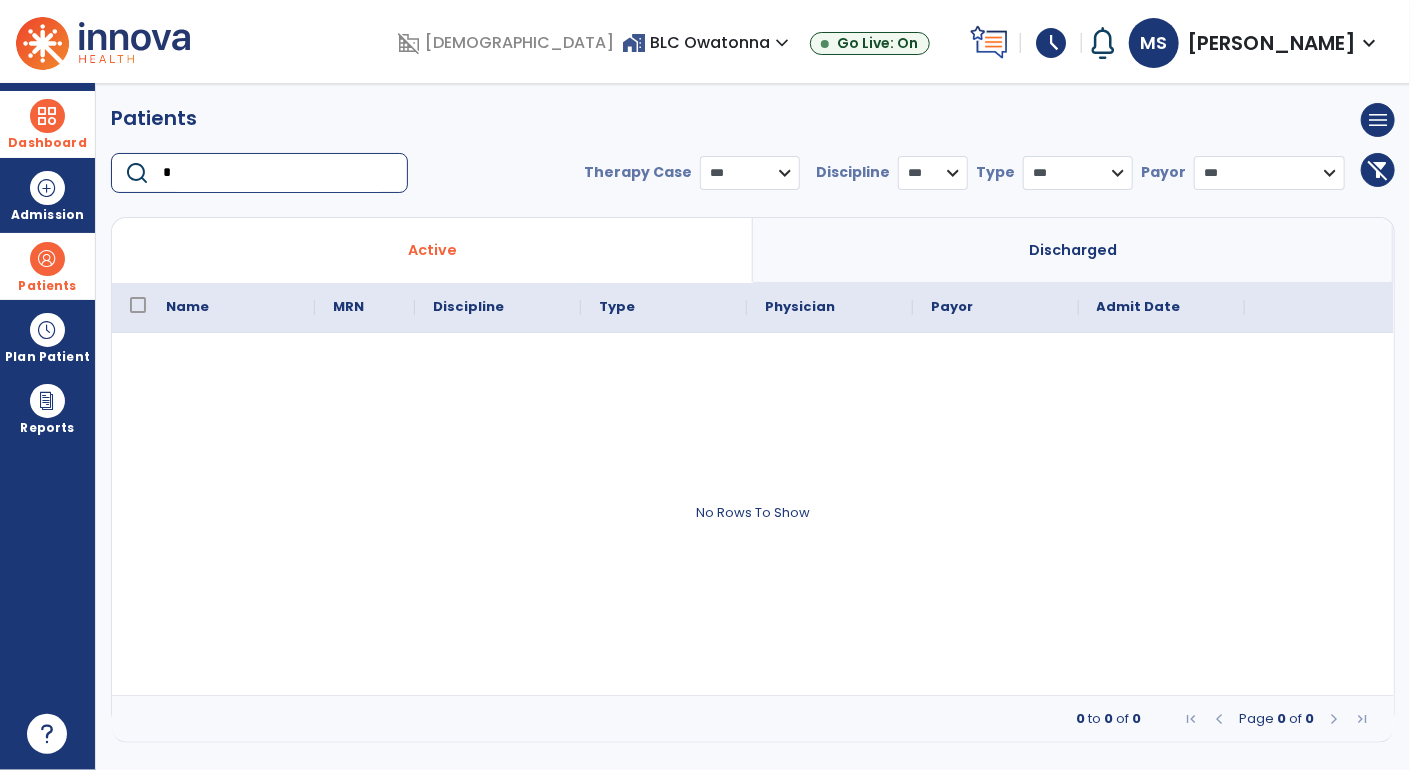 type 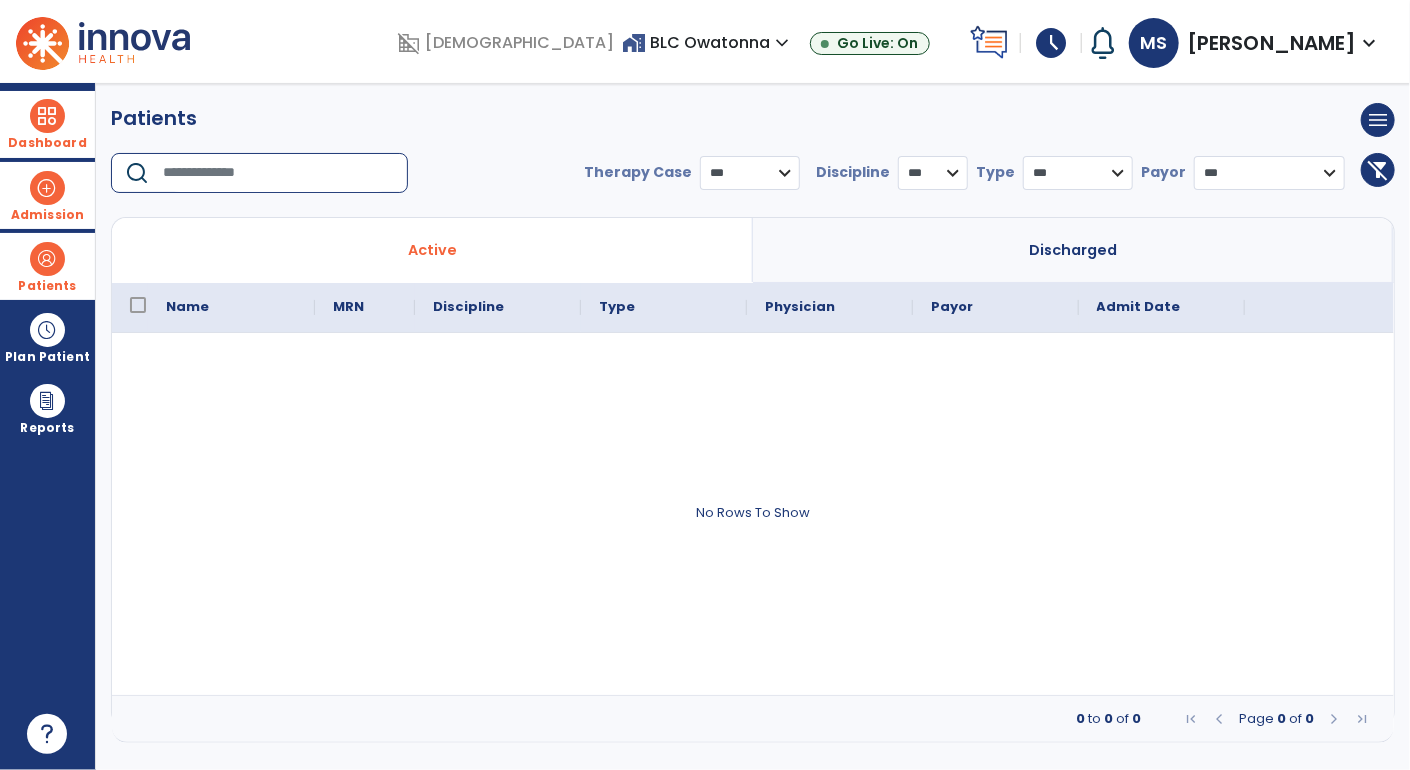 click at bounding box center (47, 188) 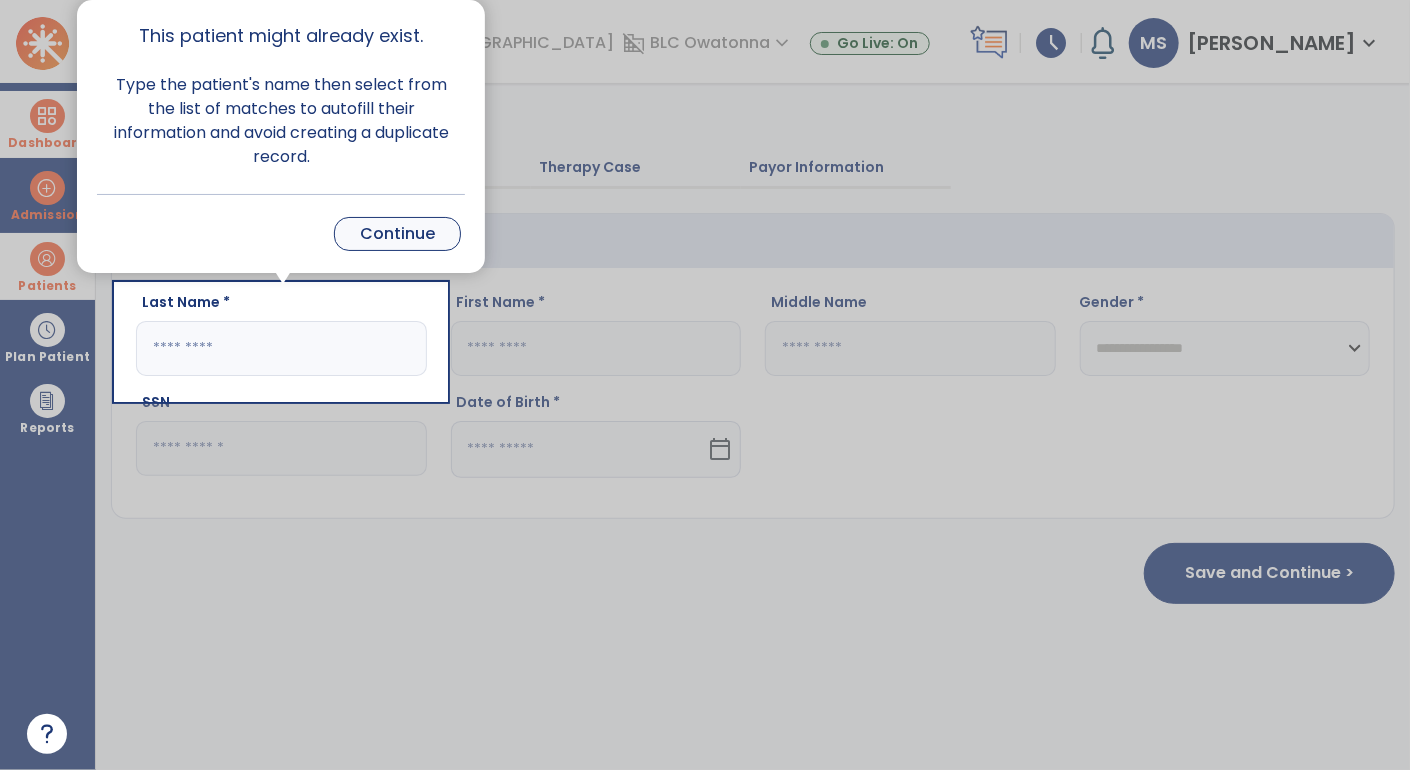 click on "Continue" at bounding box center (397, 234) 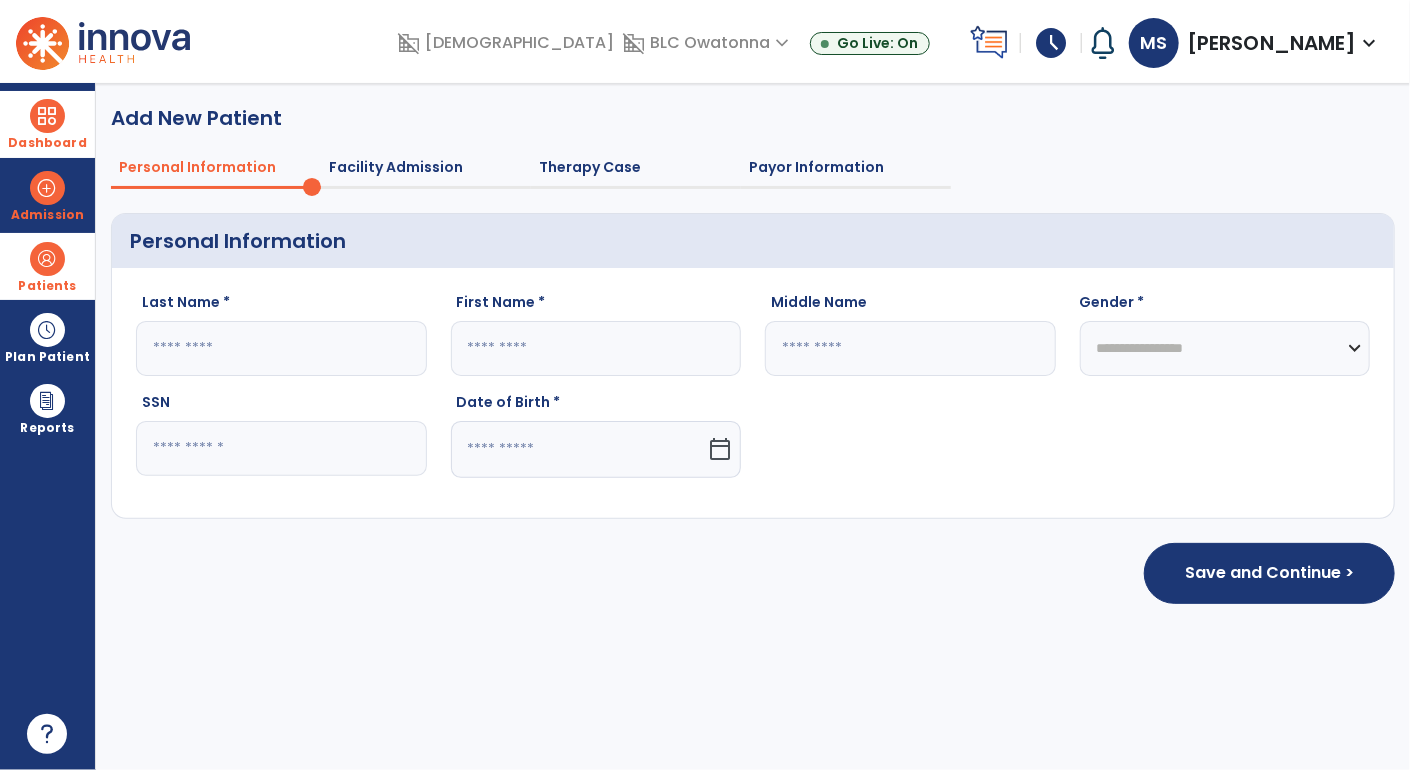 click 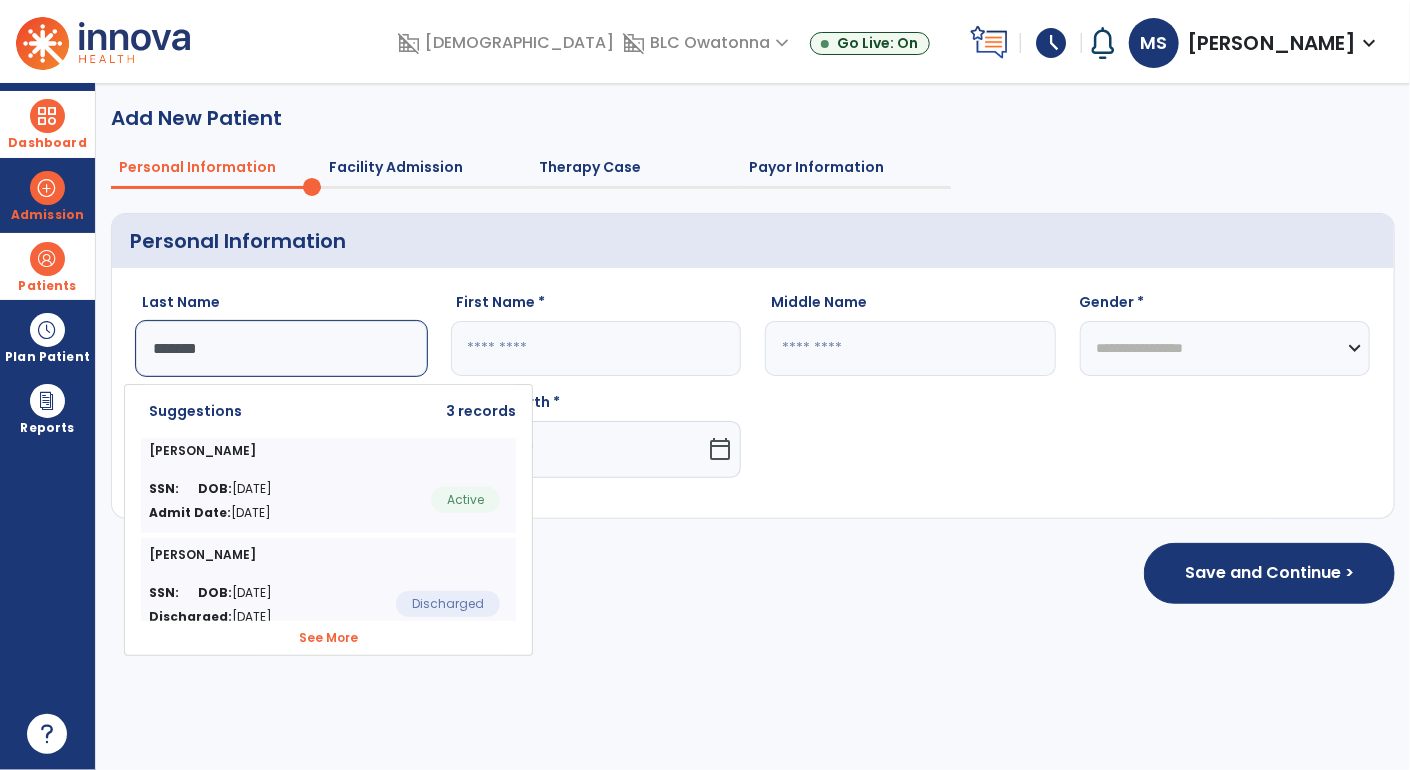 click 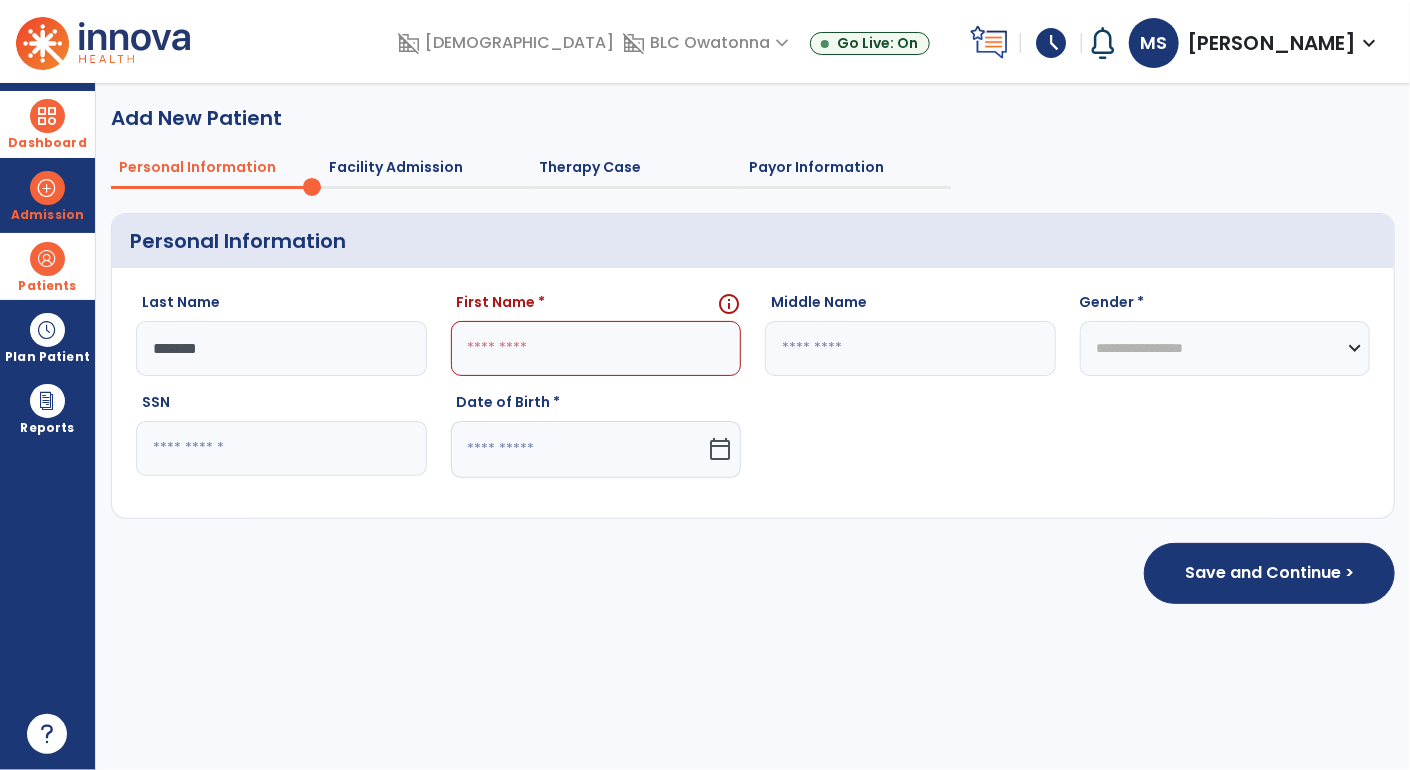 click on "*******" 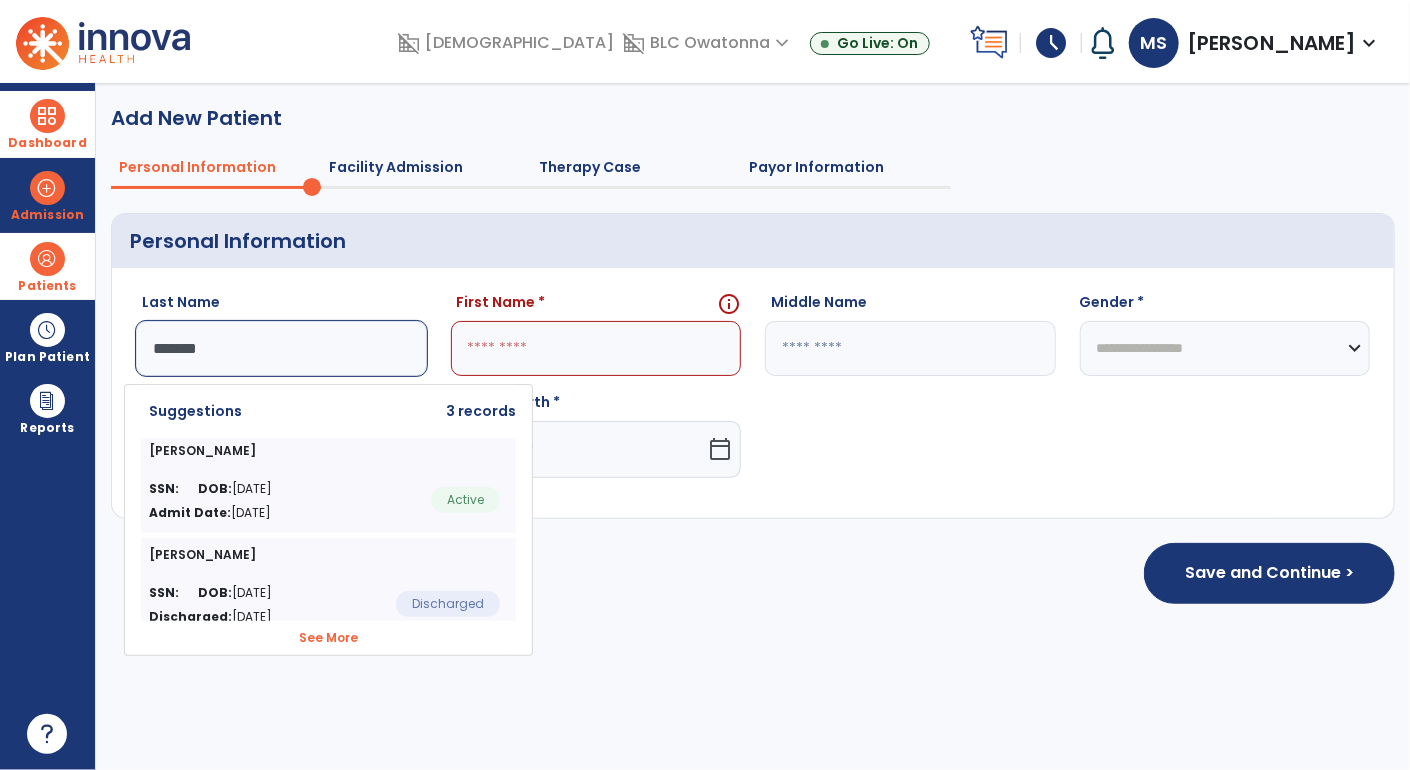 click on "See More" 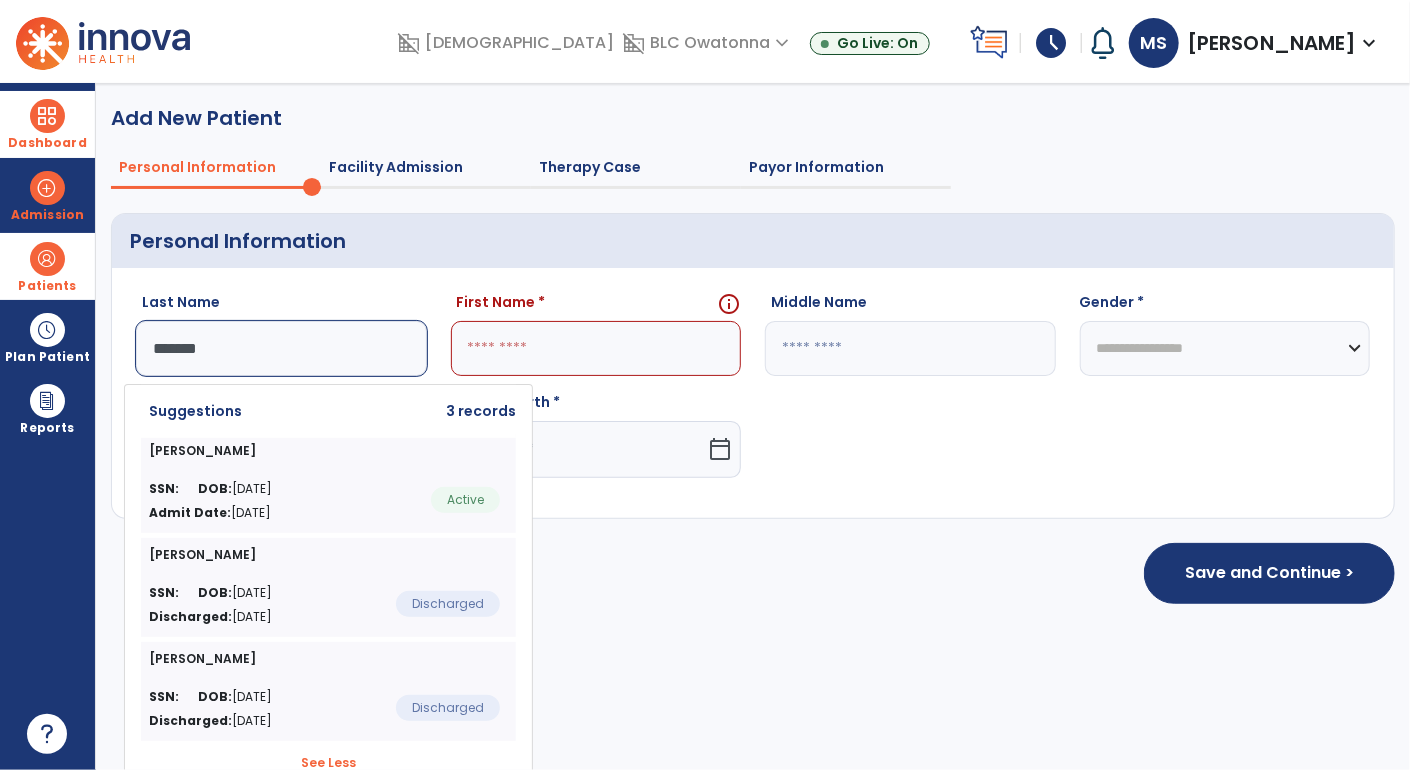 scroll, scrollTop: 8, scrollLeft: 0, axis: vertical 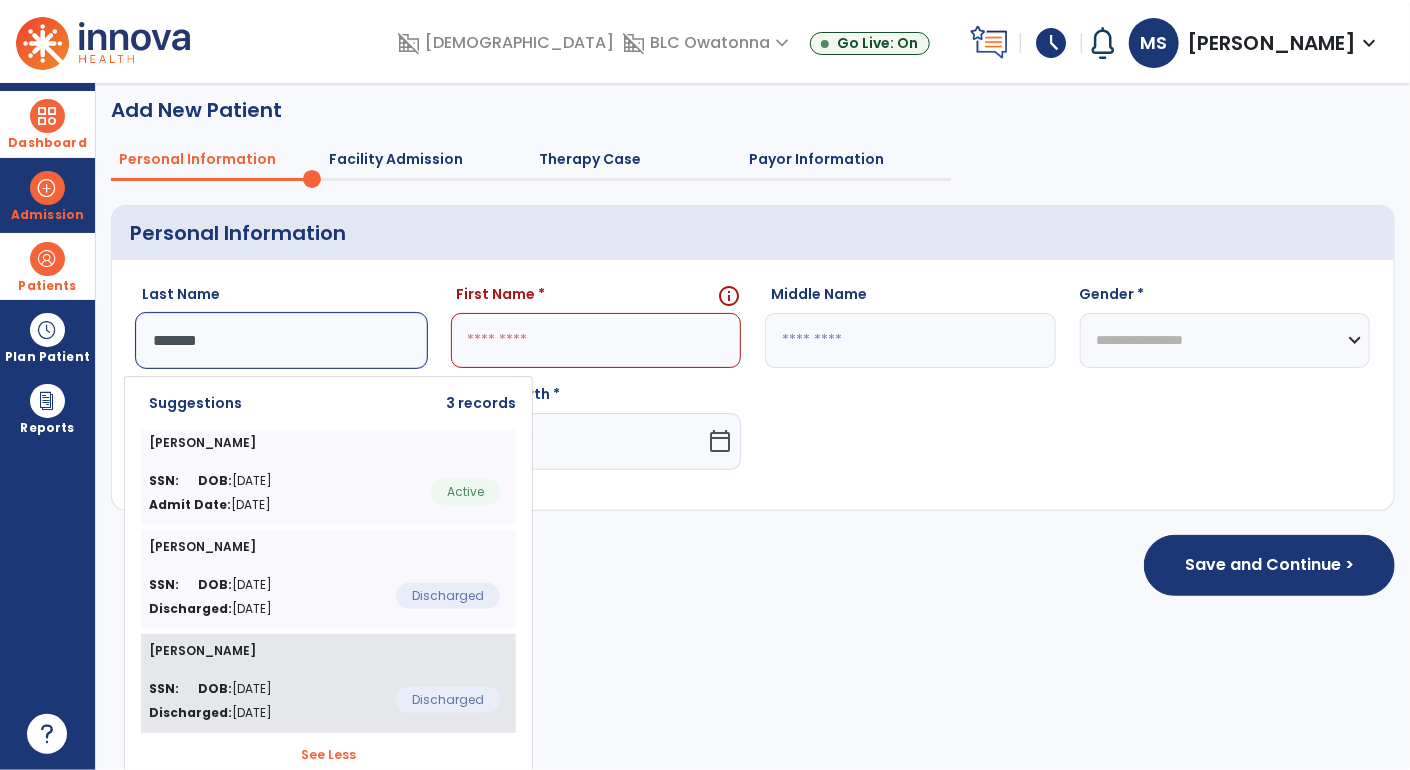 click on "SSN:   DOB:  11/11/1942 Discharged:  May 6, 2025  Discharged" 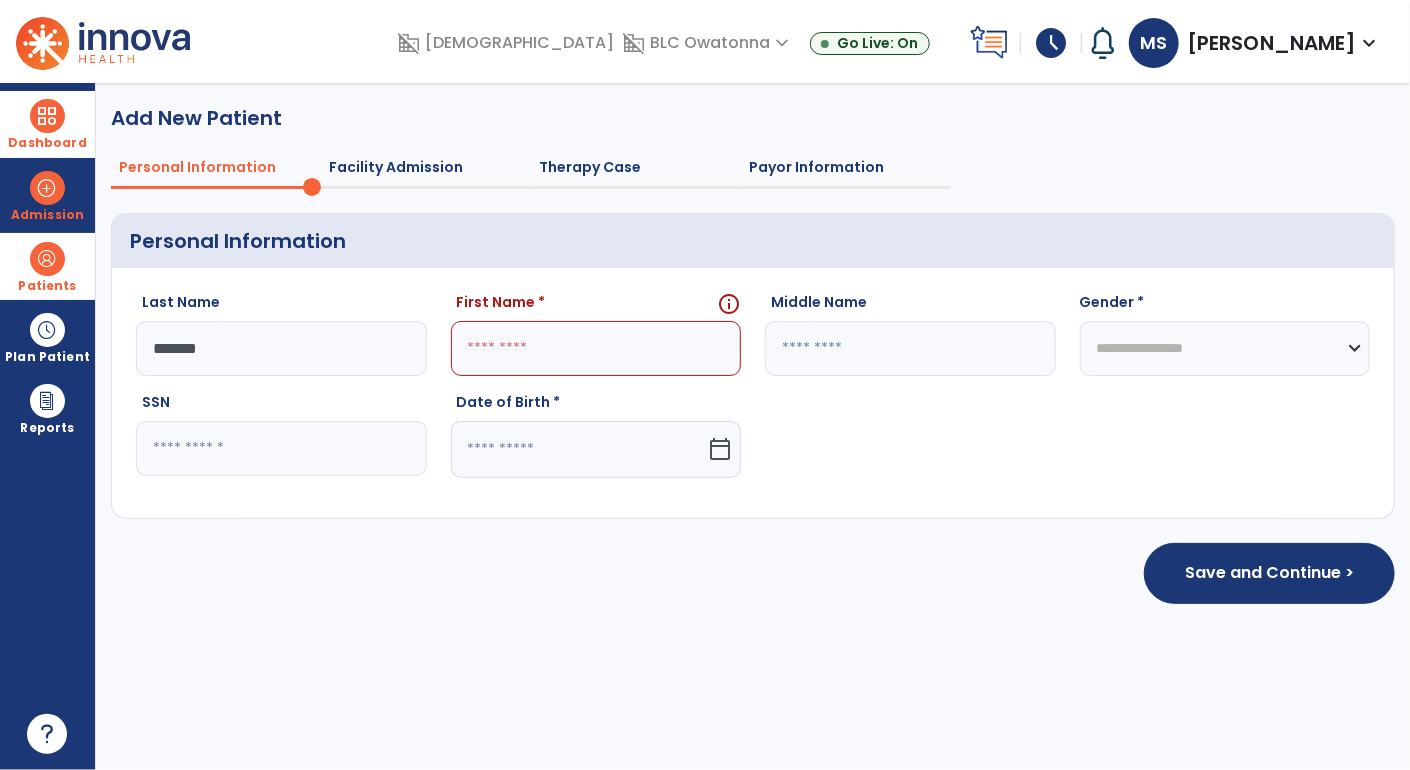 scroll, scrollTop: 0, scrollLeft: 0, axis: both 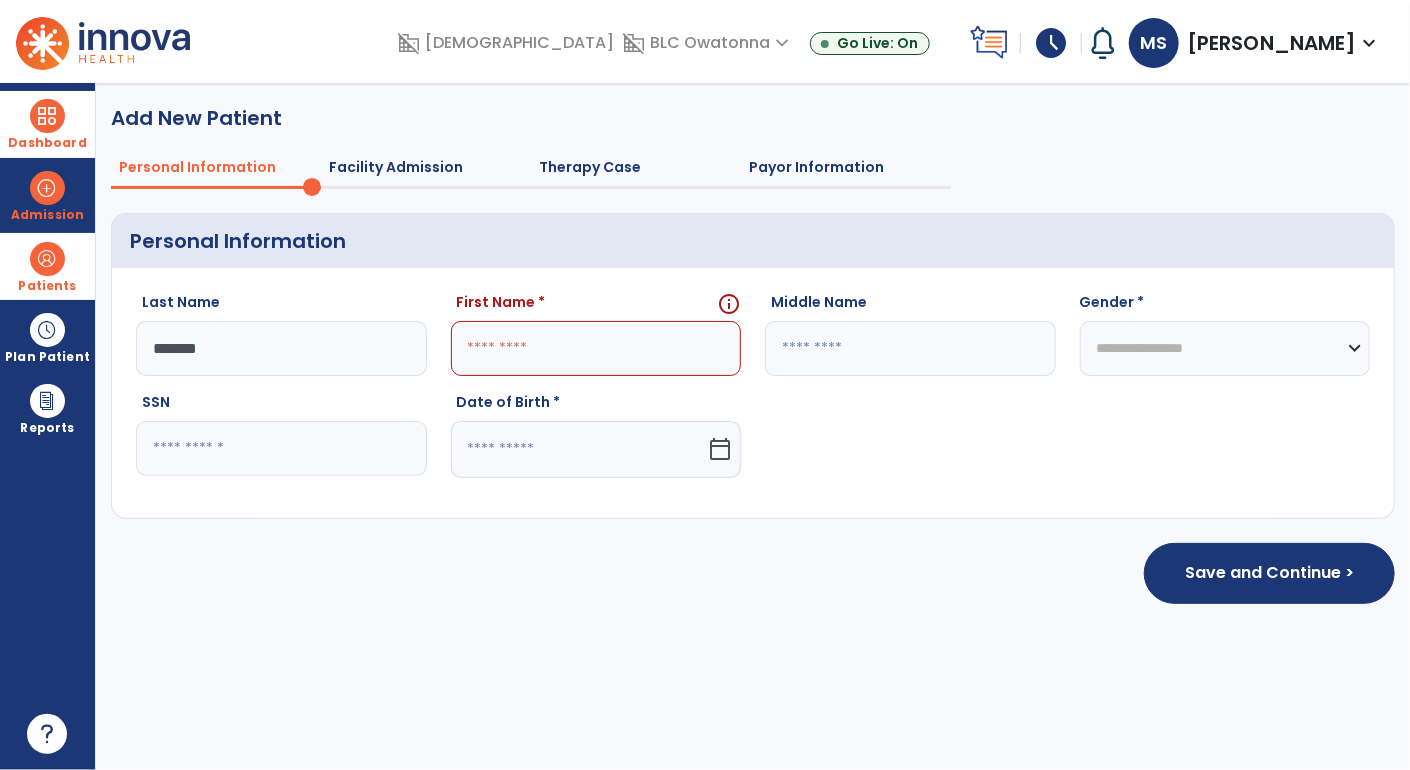 type on "*******" 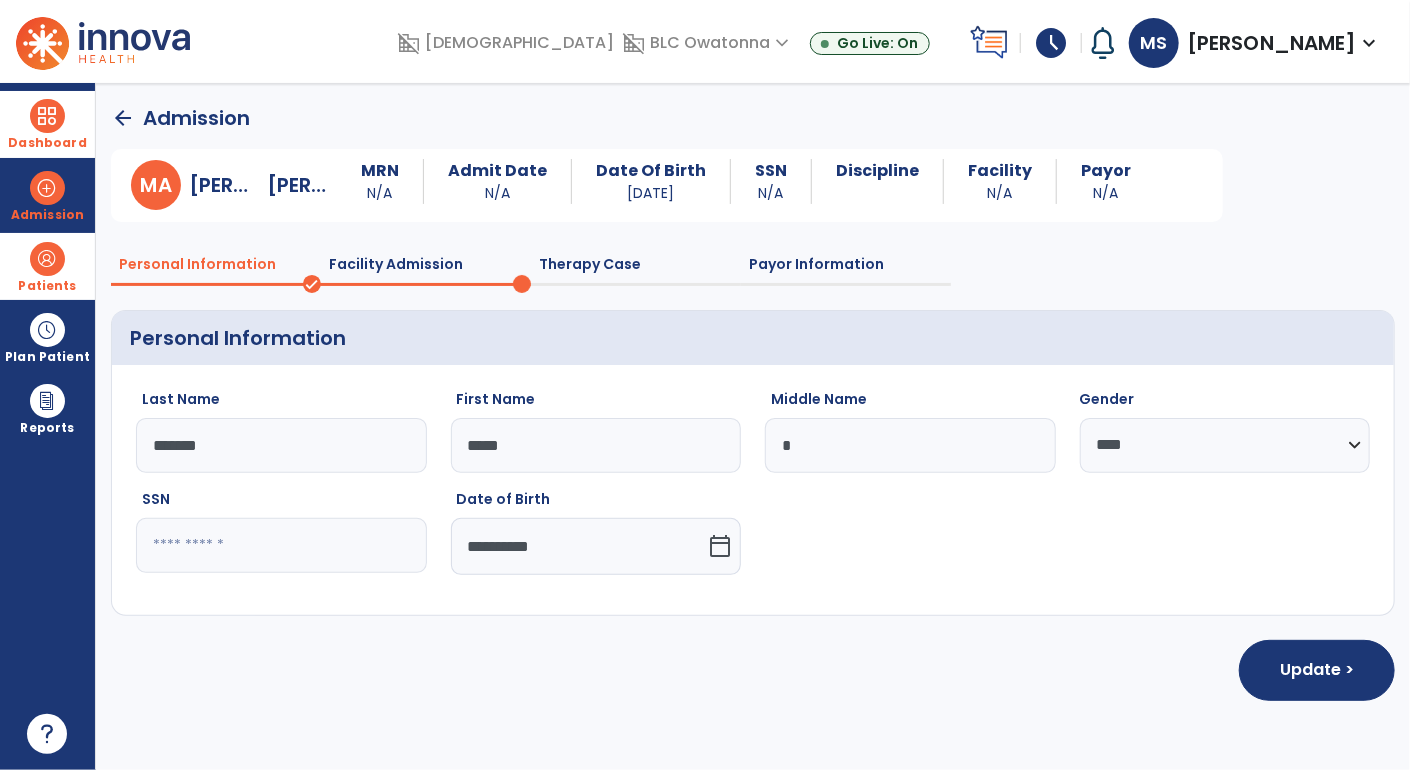 click at bounding box center [47, 116] 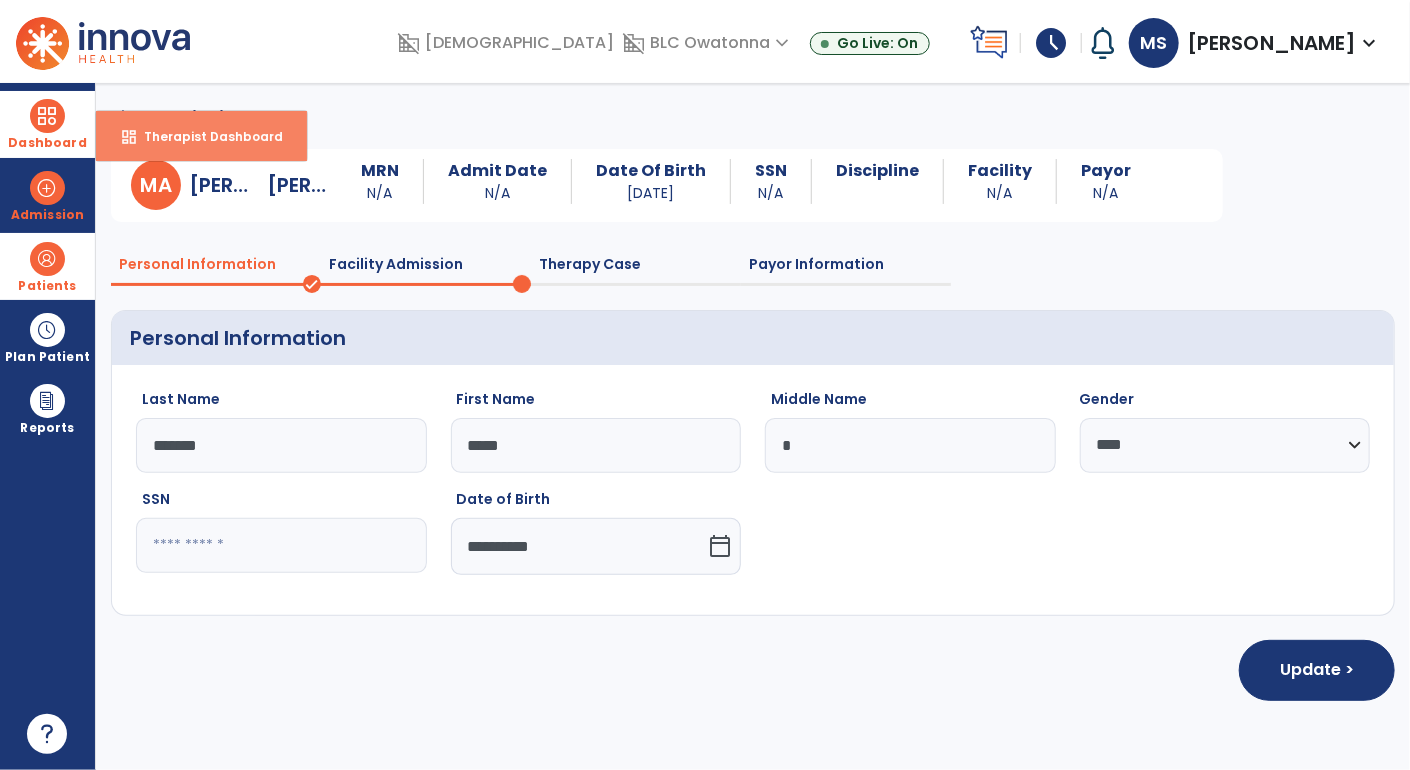 click on "dashboard  Therapist Dashboard" at bounding box center [201, 136] 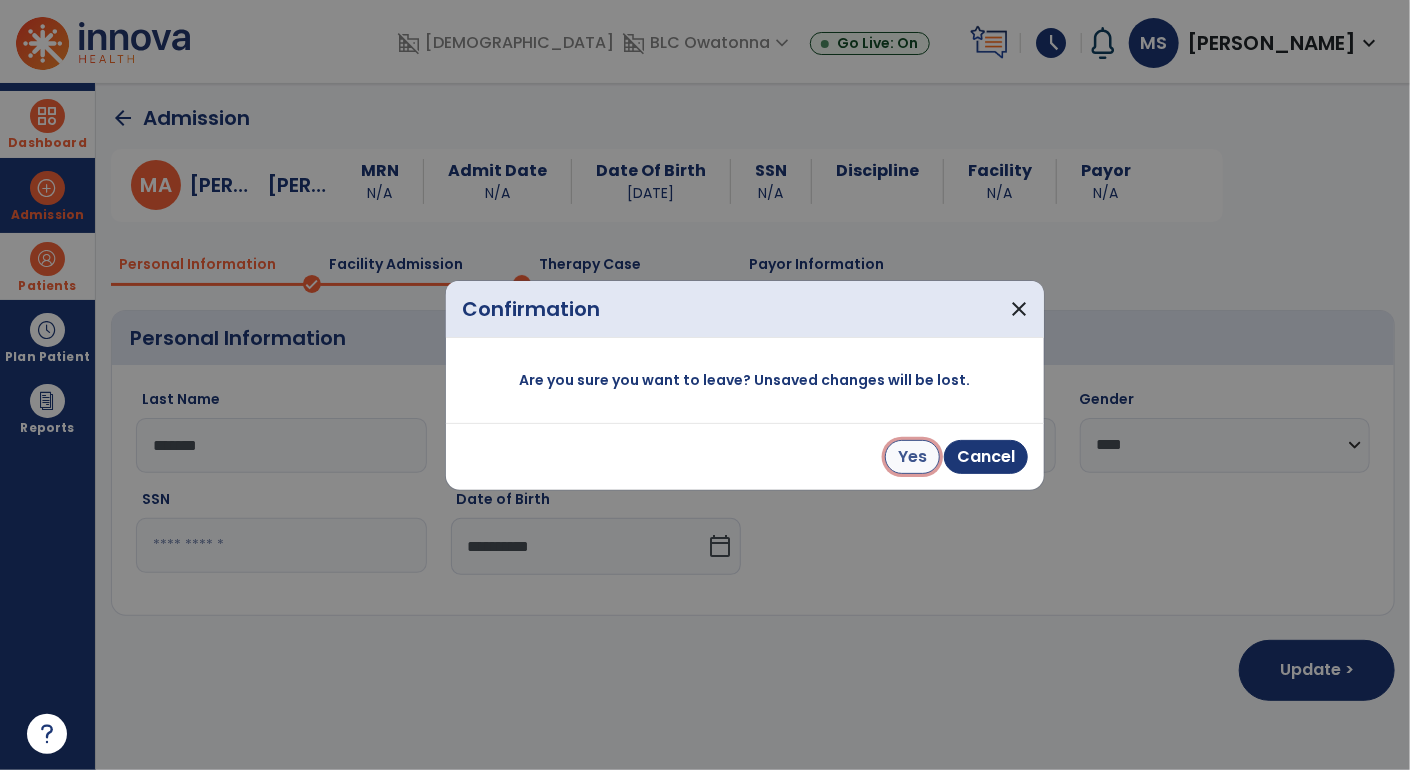 click on "Yes" at bounding box center (912, 457) 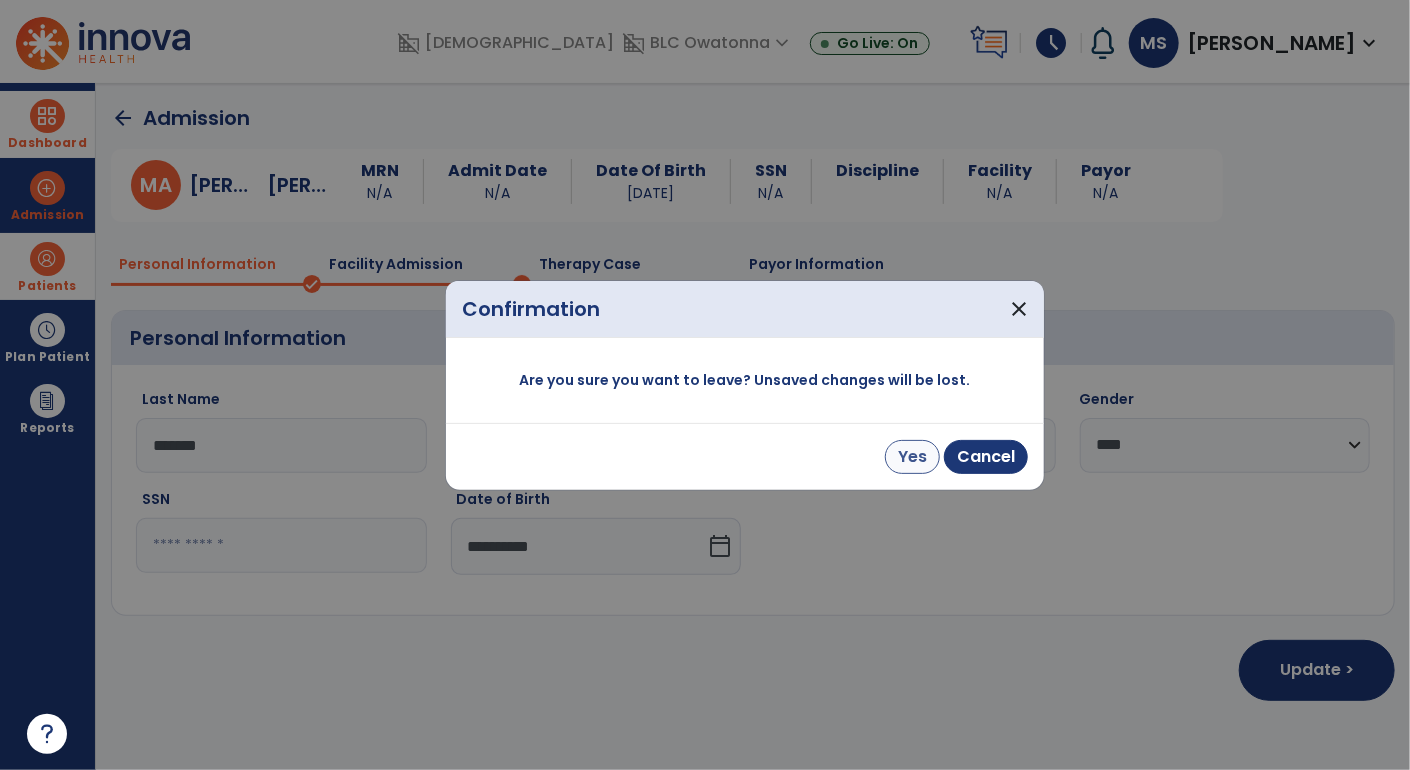 select on "****" 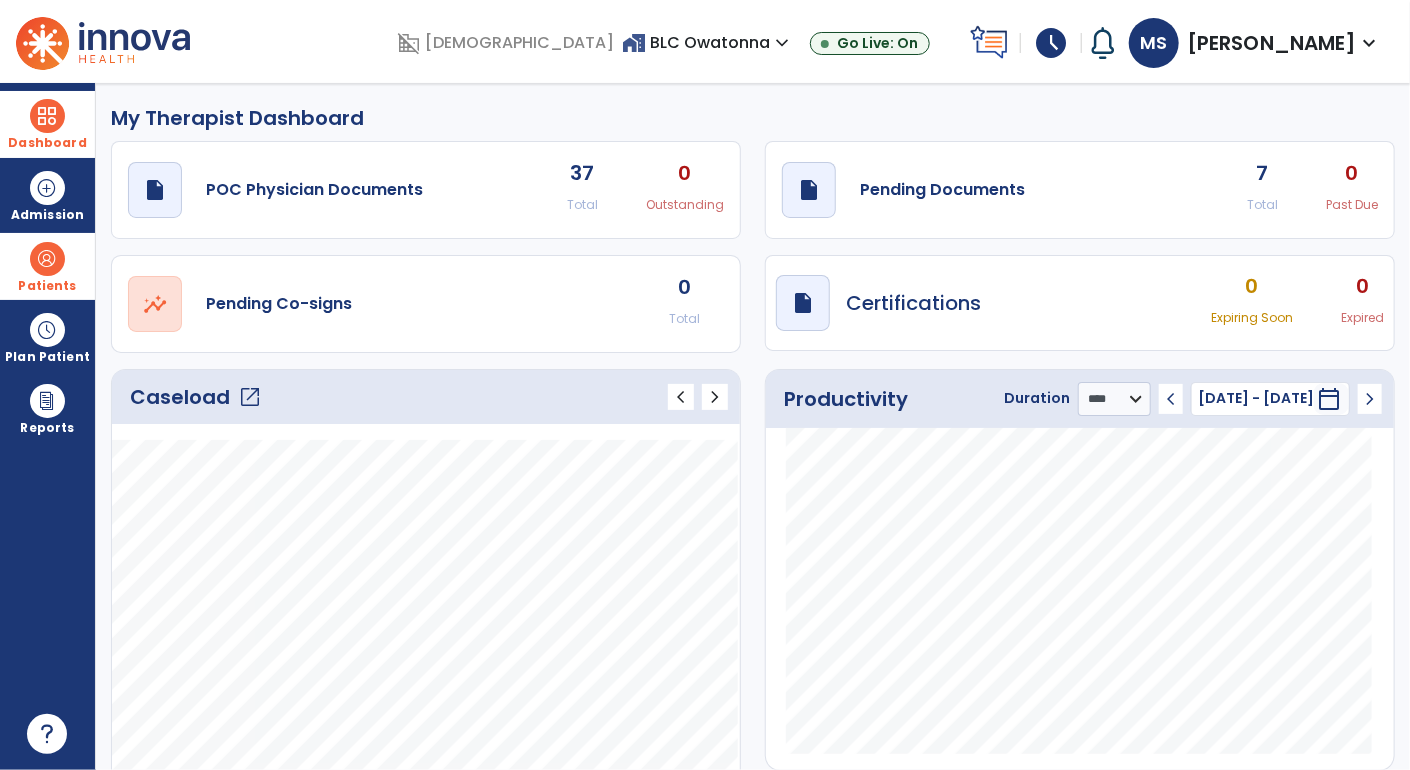 click on "open_in_new" 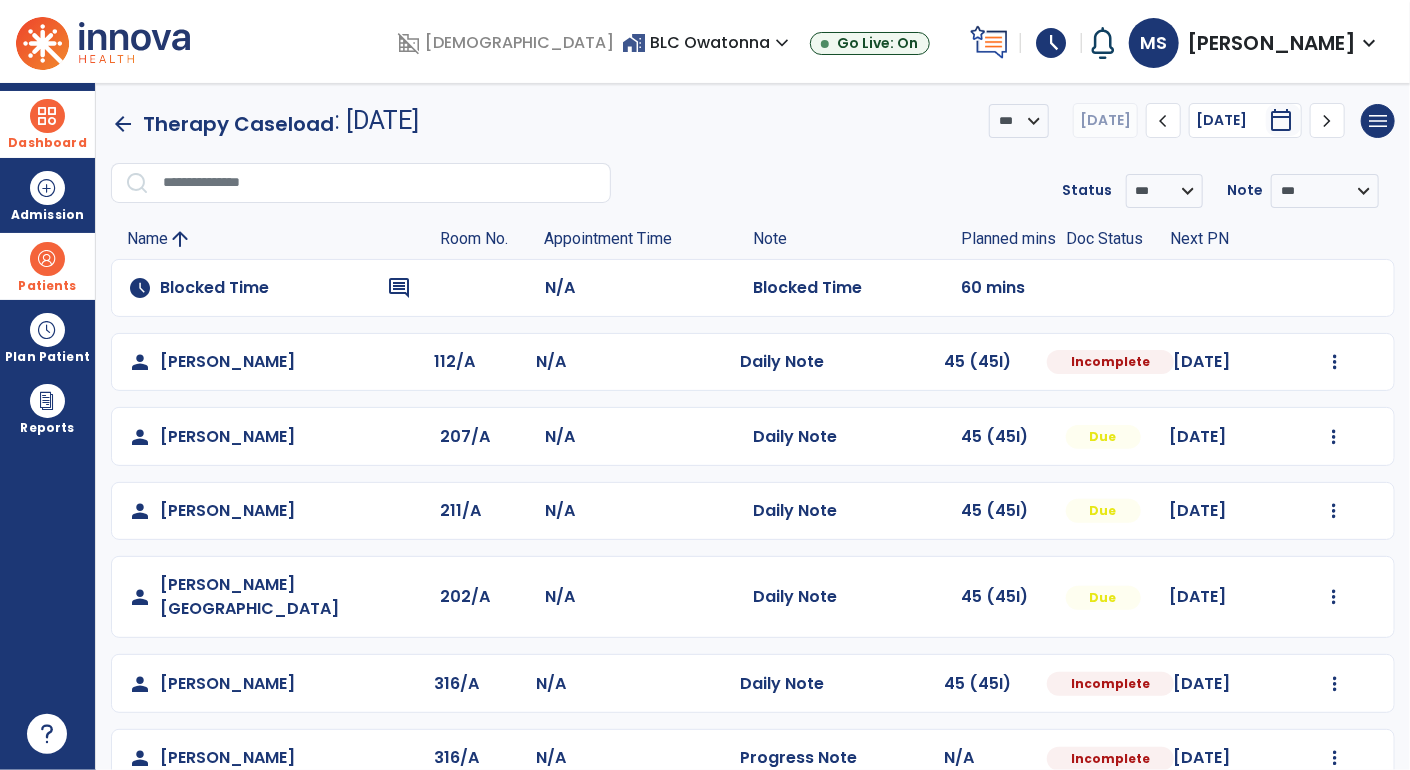 scroll, scrollTop: 92, scrollLeft: 0, axis: vertical 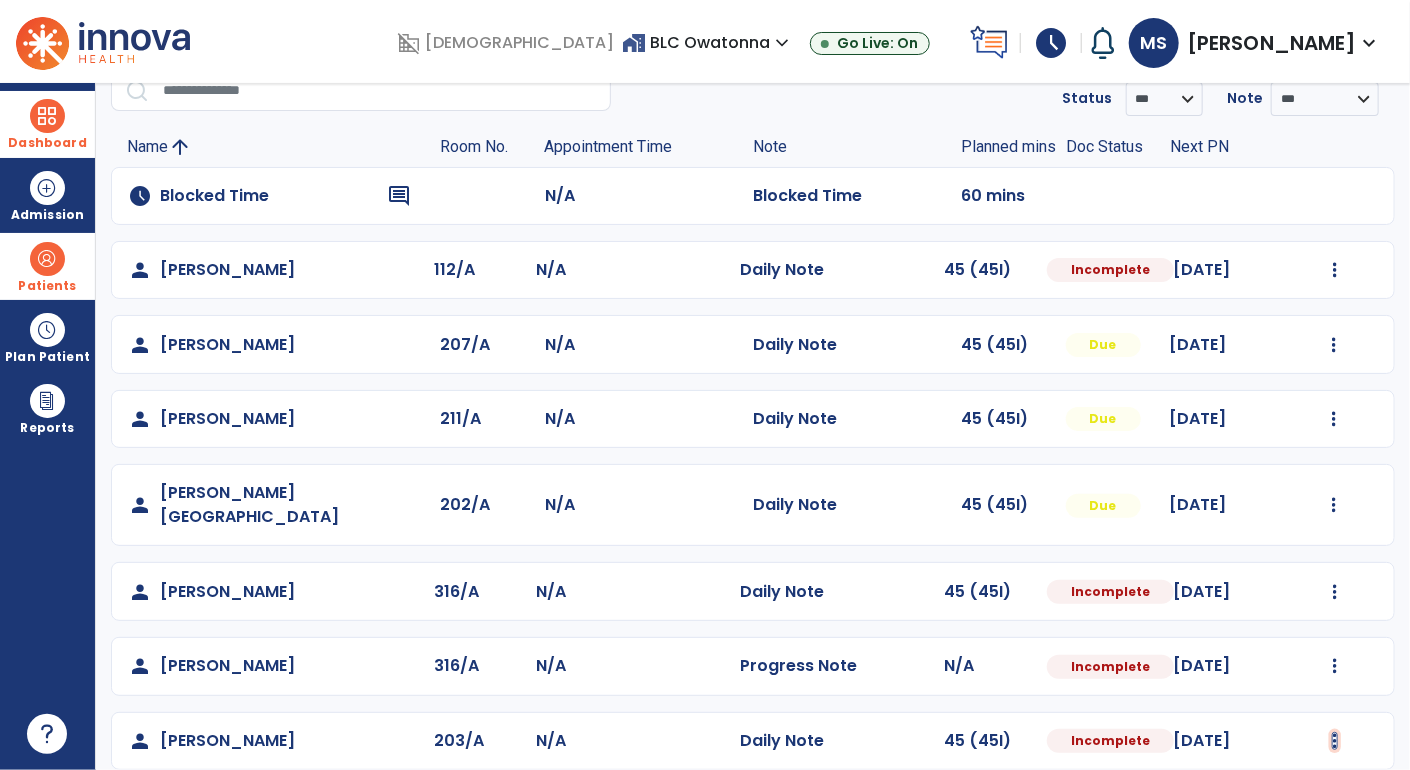 click at bounding box center (1335, 270) 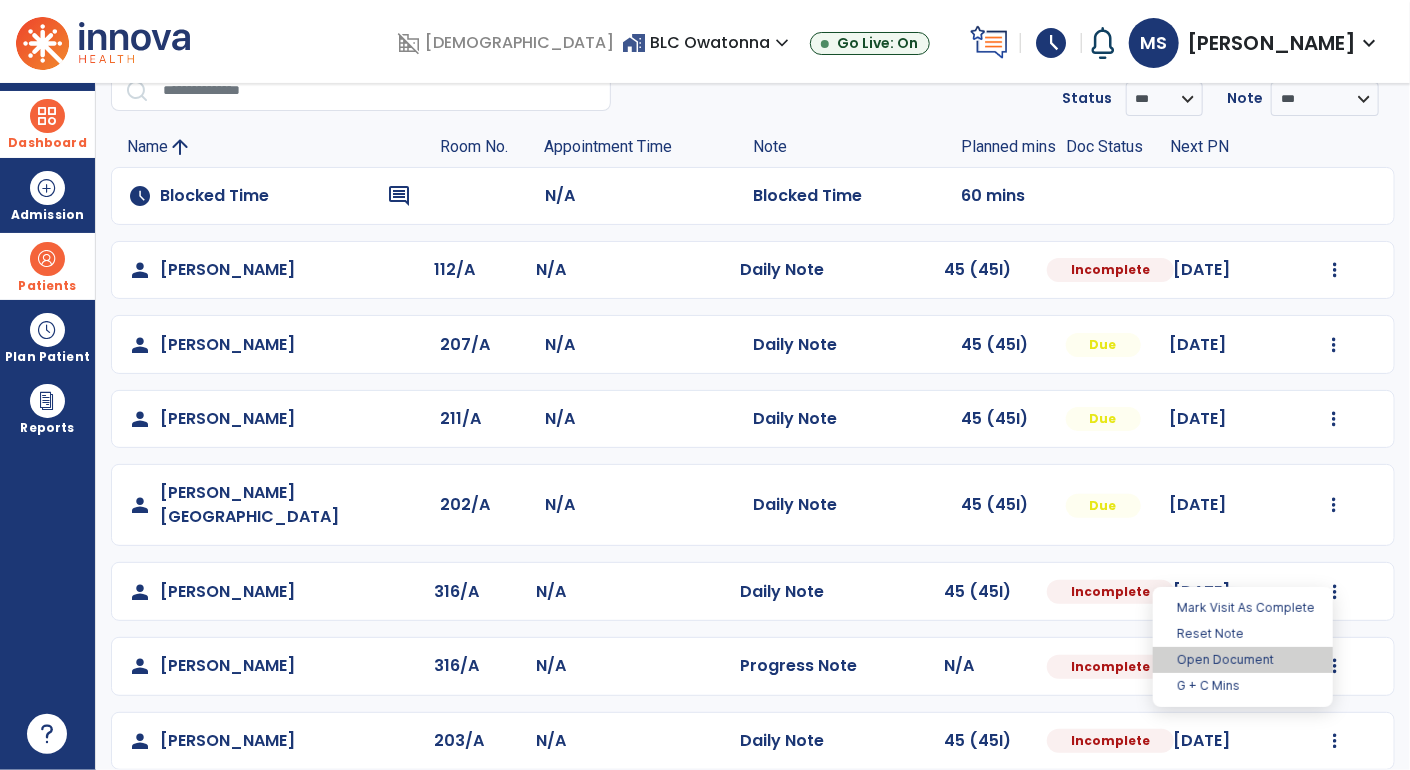 click on "Open Document" at bounding box center [1243, 660] 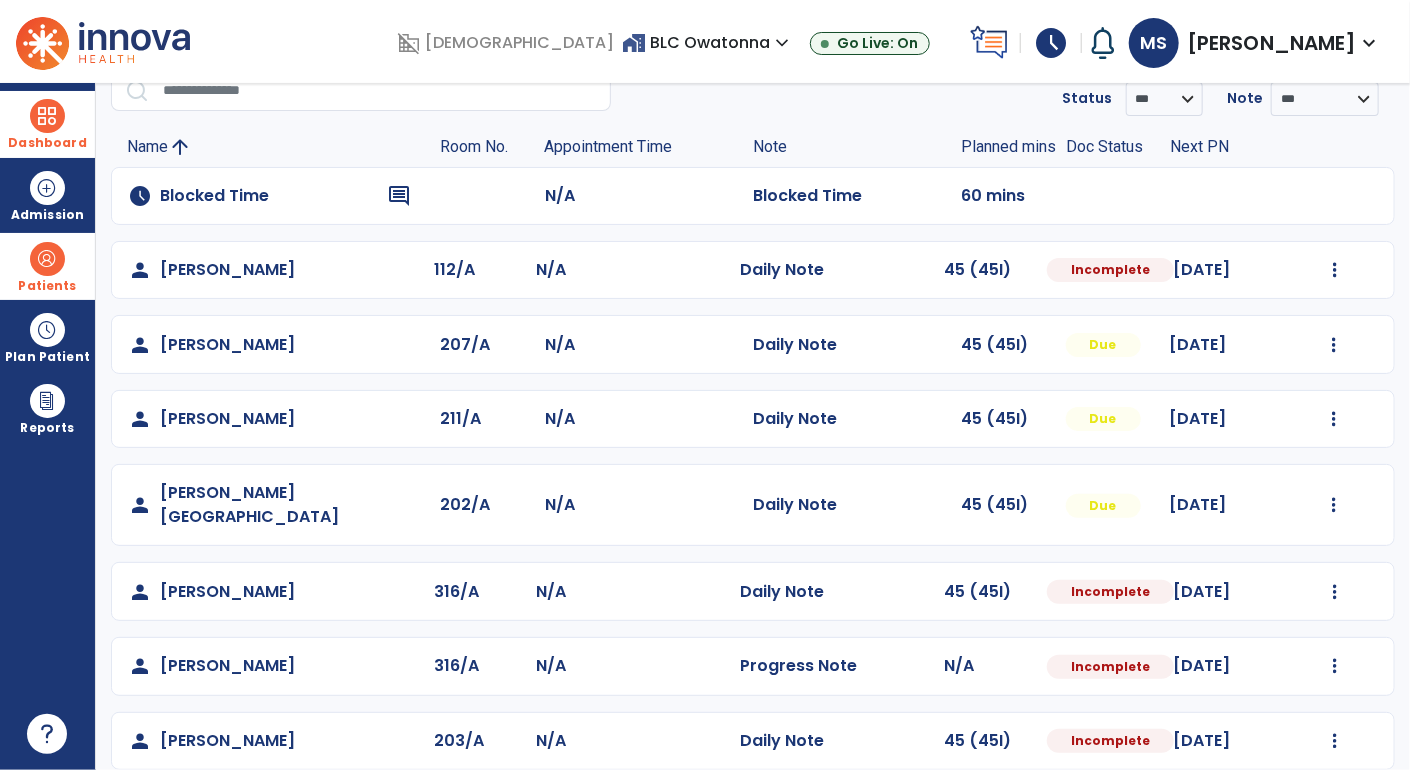 select on "*" 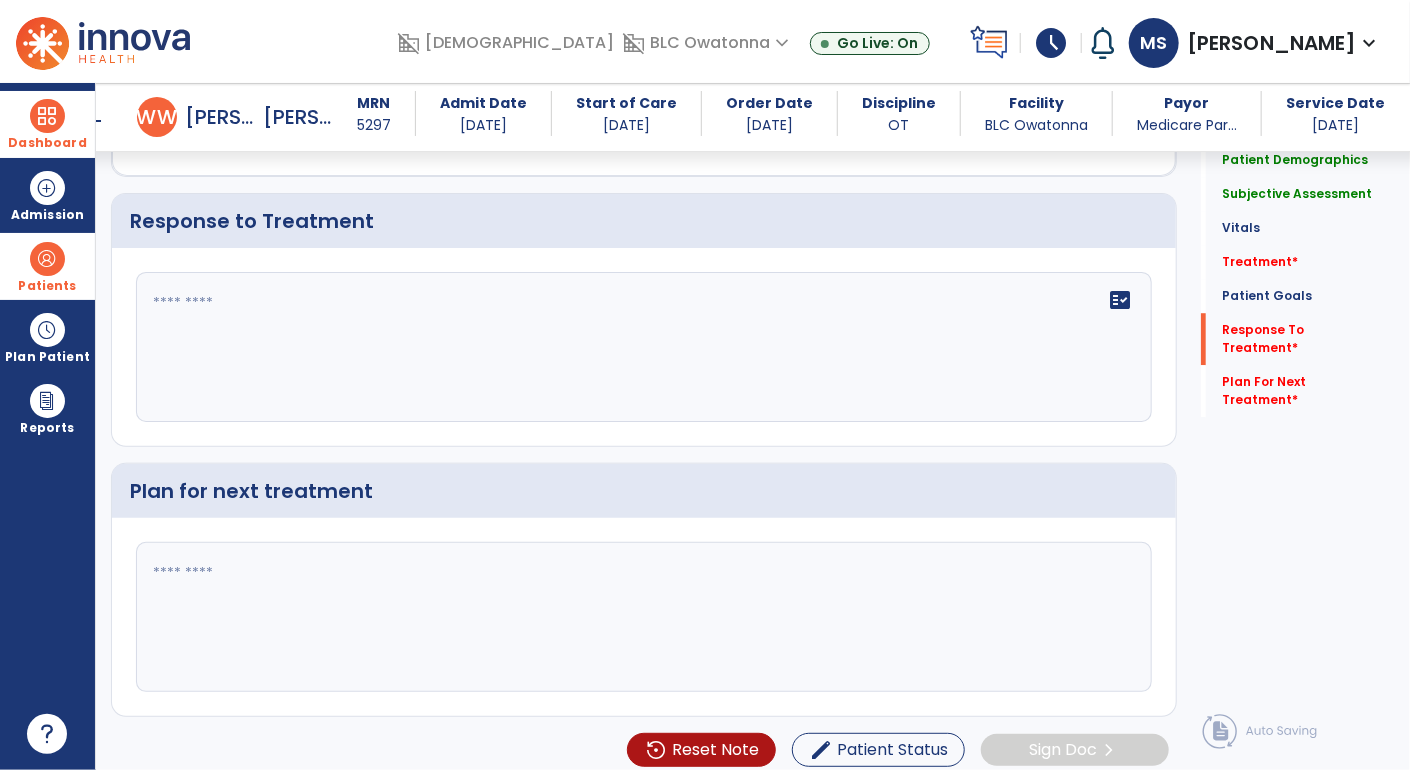 scroll, scrollTop: 2540, scrollLeft: 0, axis: vertical 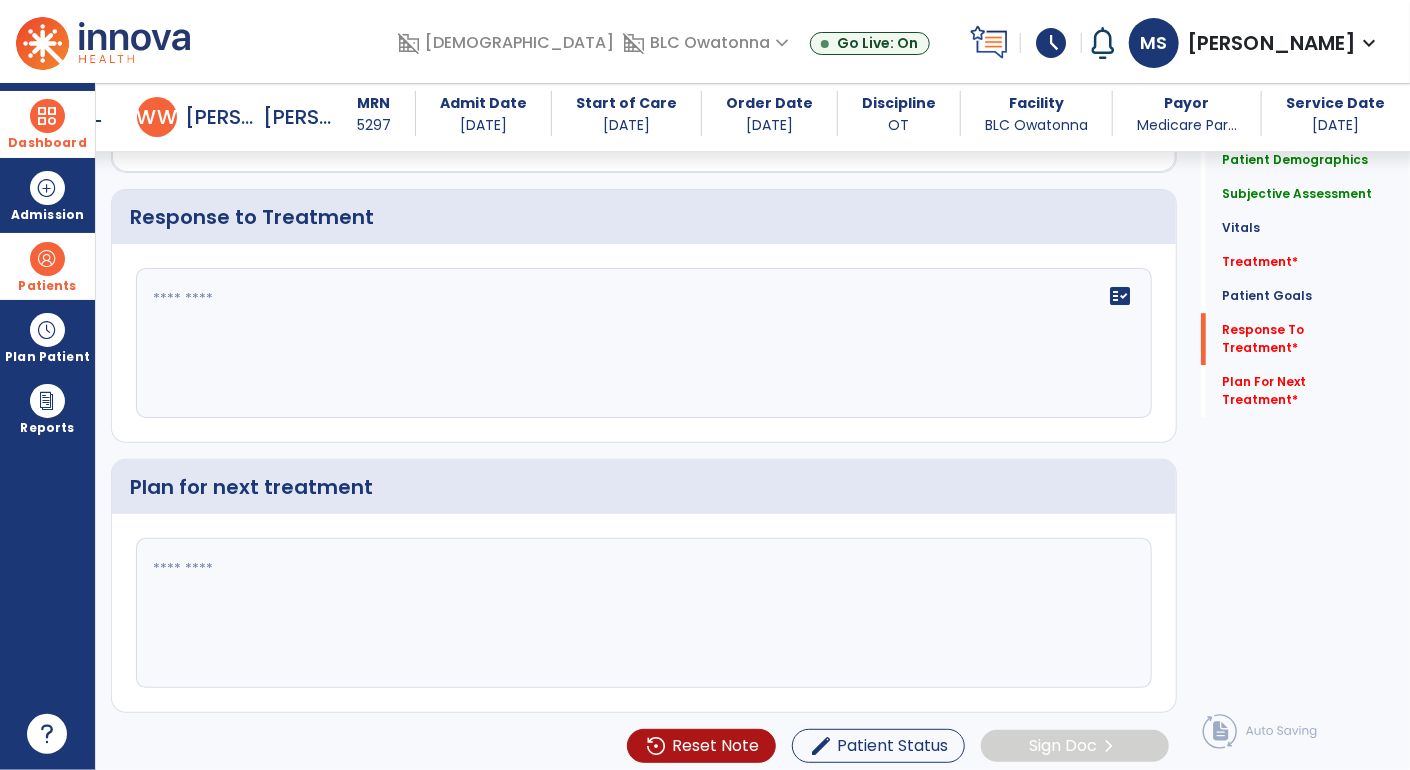 click 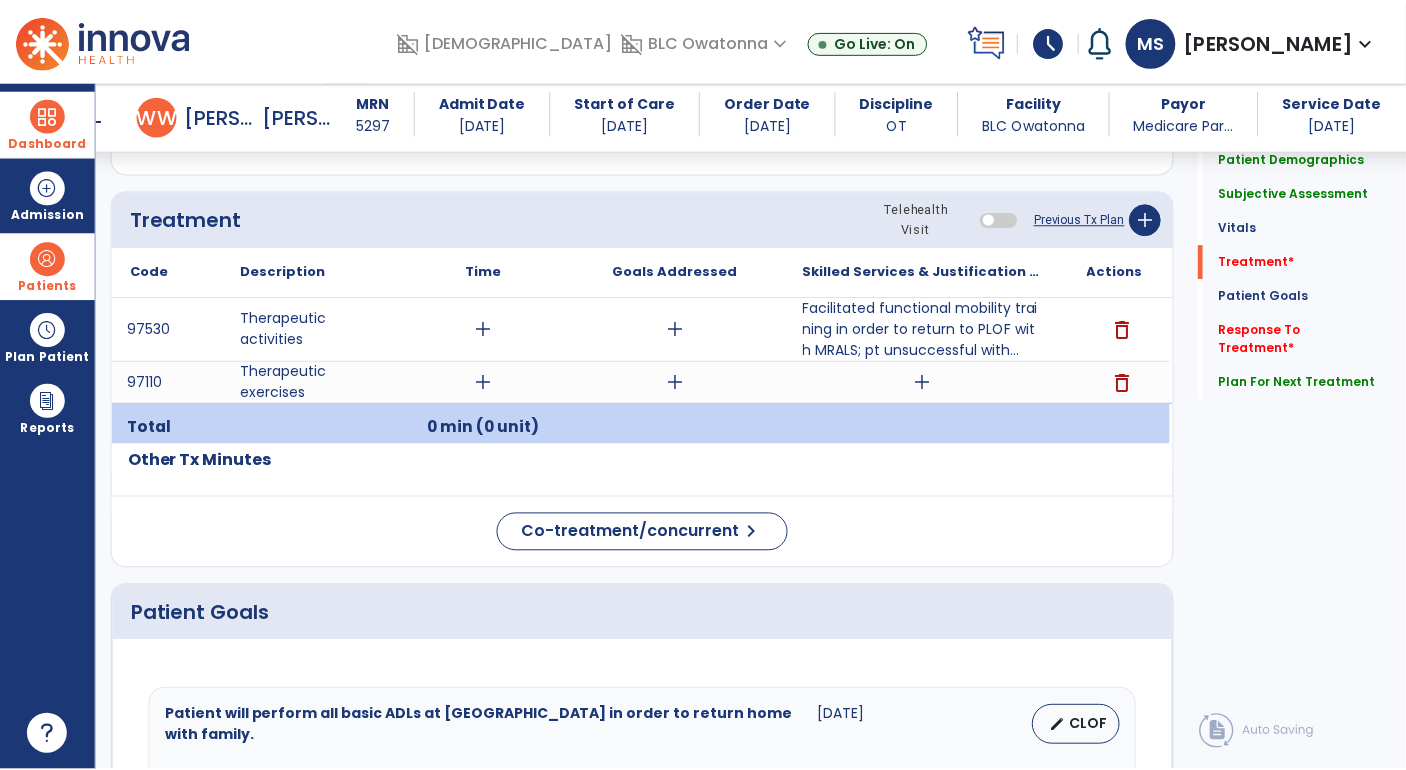 scroll, scrollTop: 1048, scrollLeft: 0, axis: vertical 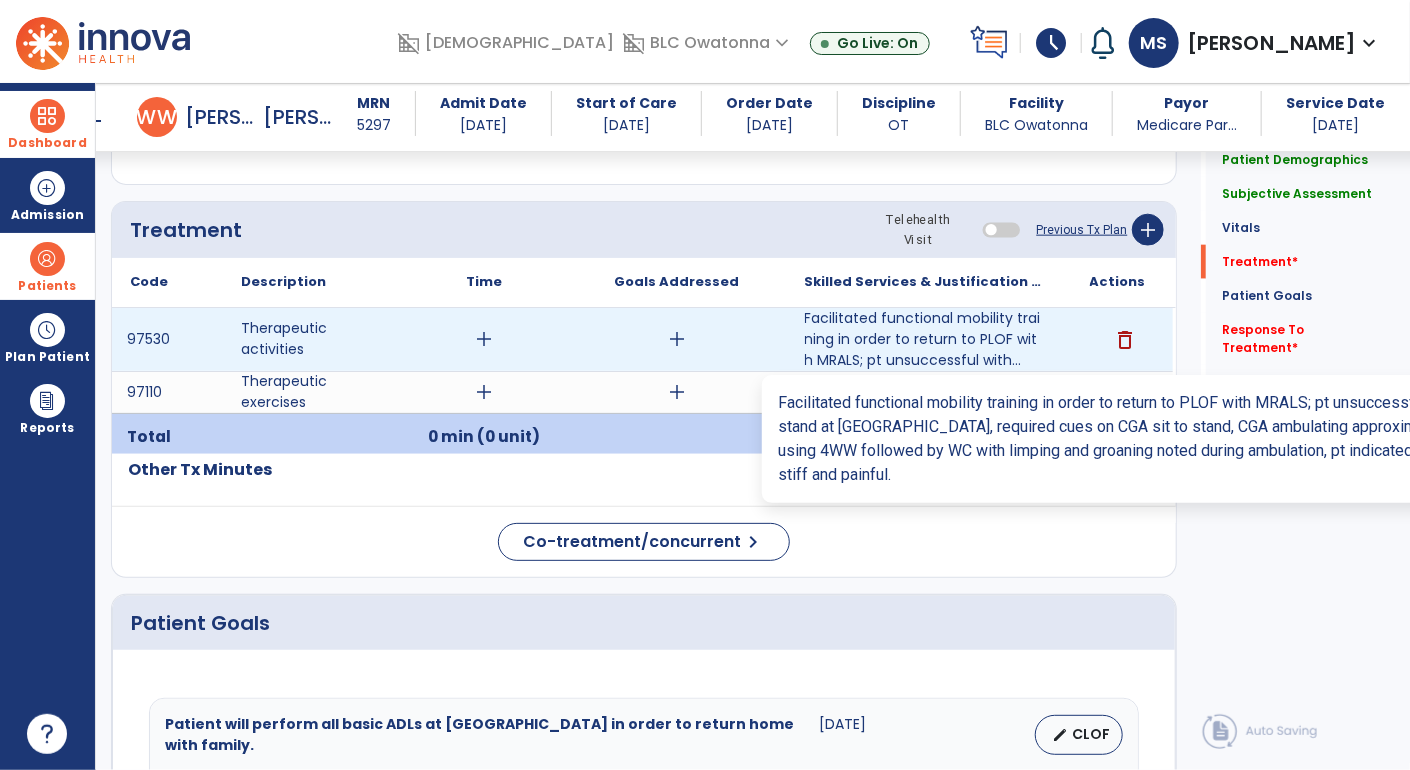 type on "**********" 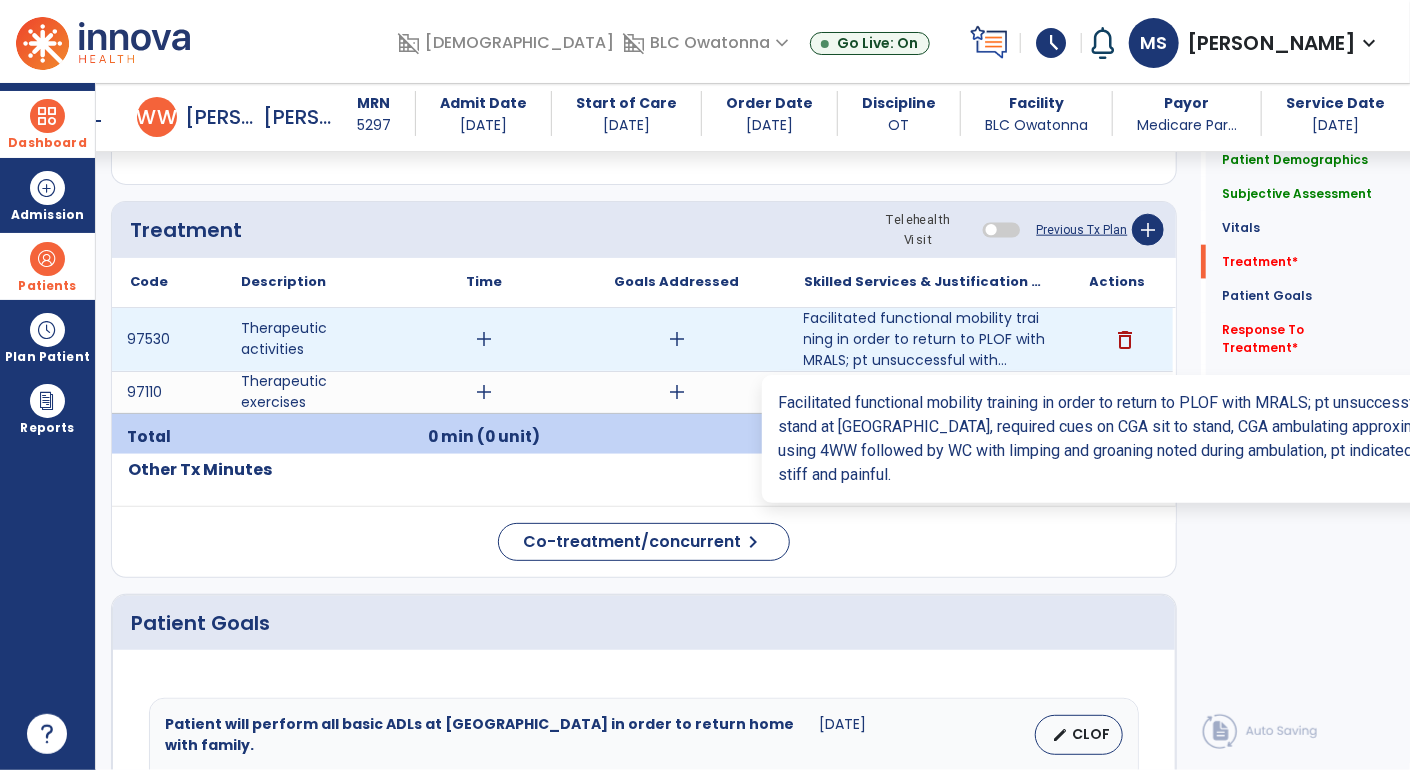click on "Facilitated functional mobility training in order to return to PLOF with MRALS; pt unsuccessful with..." at bounding box center [925, 339] 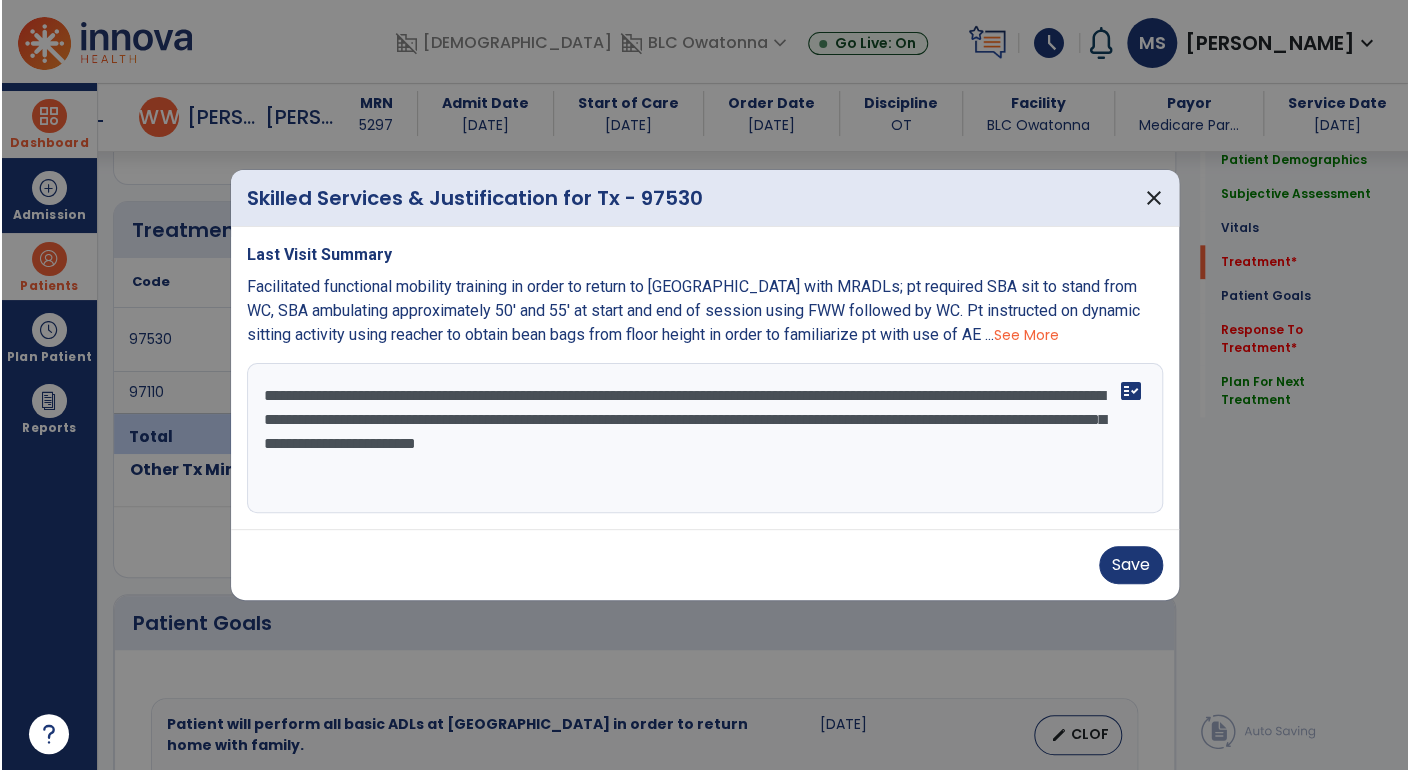 scroll, scrollTop: 1048, scrollLeft: 0, axis: vertical 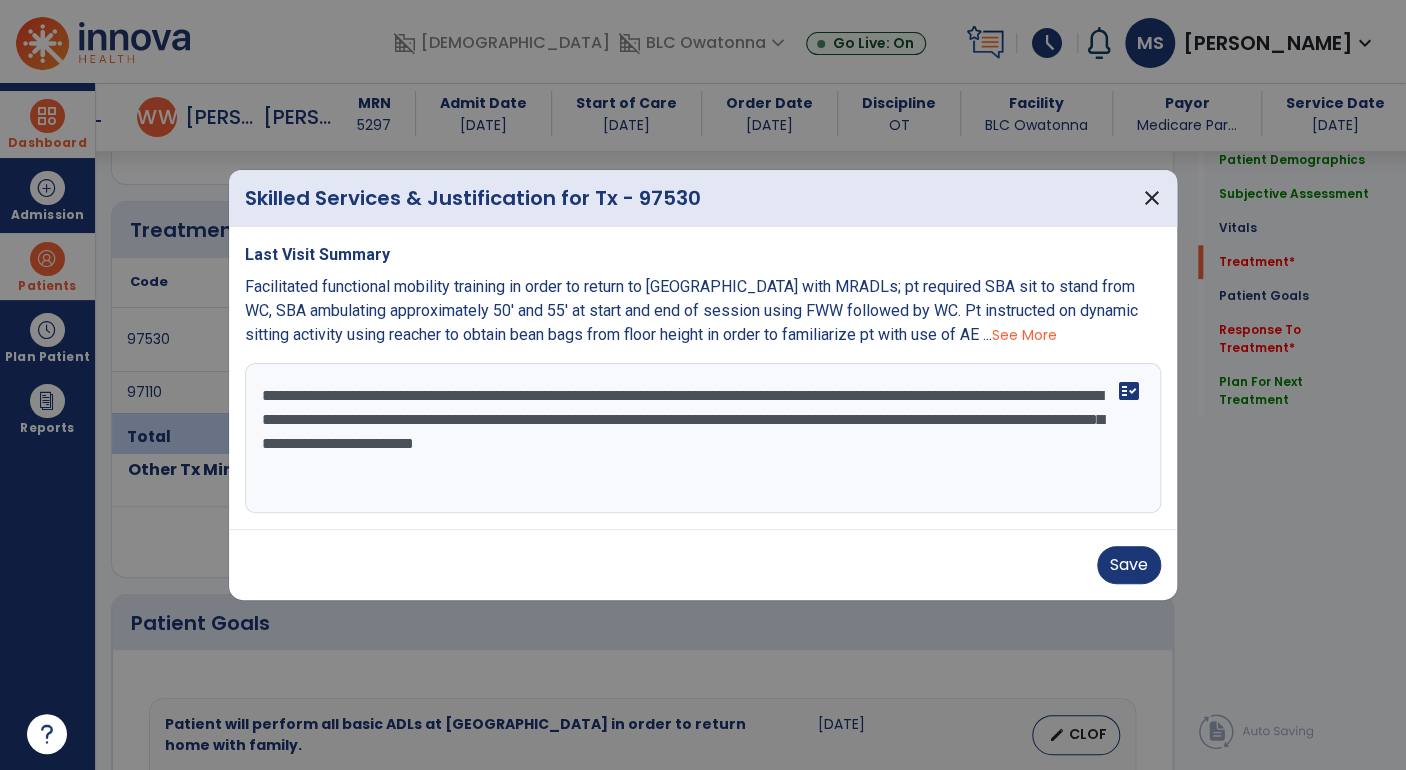 click on "**********" at bounding box center (703, 438) 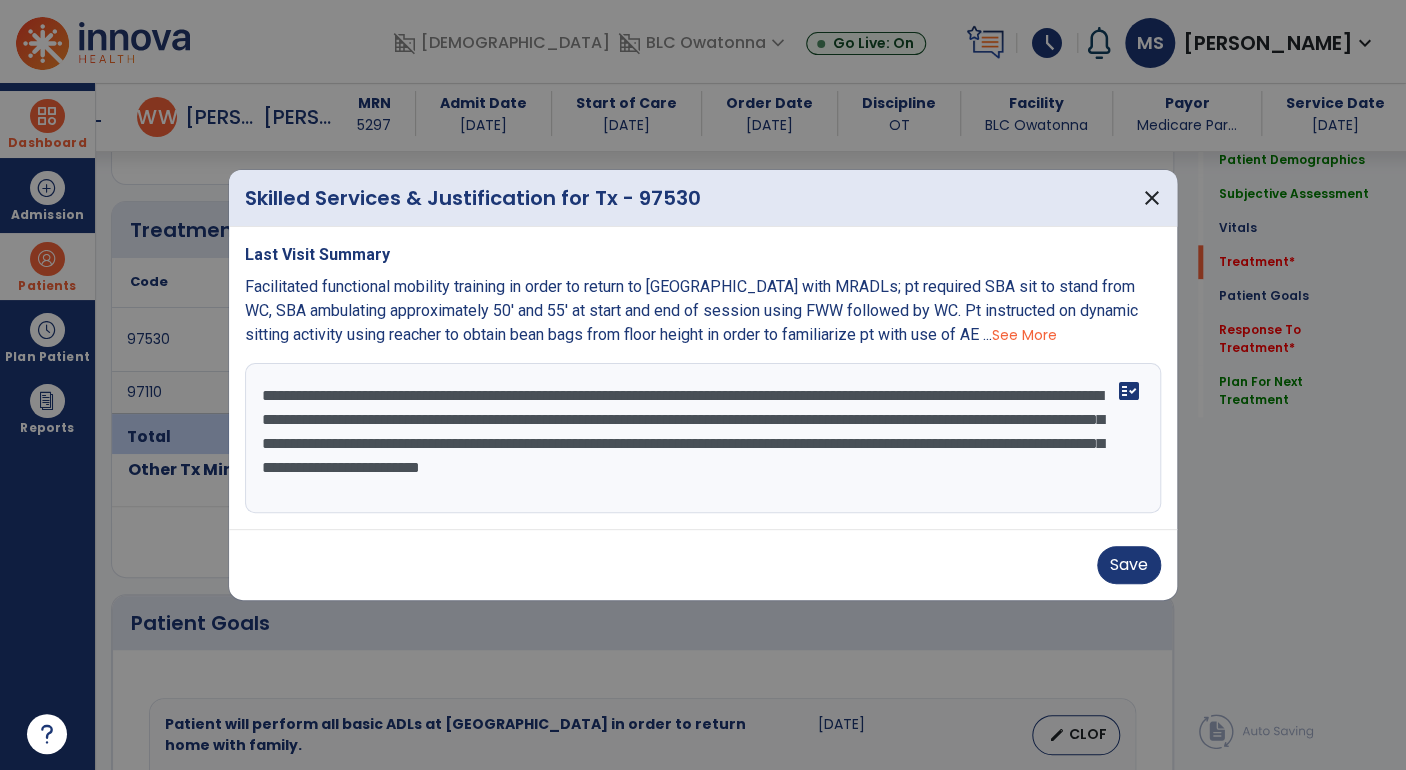 click on "**********" at bounding box center [703, 438] 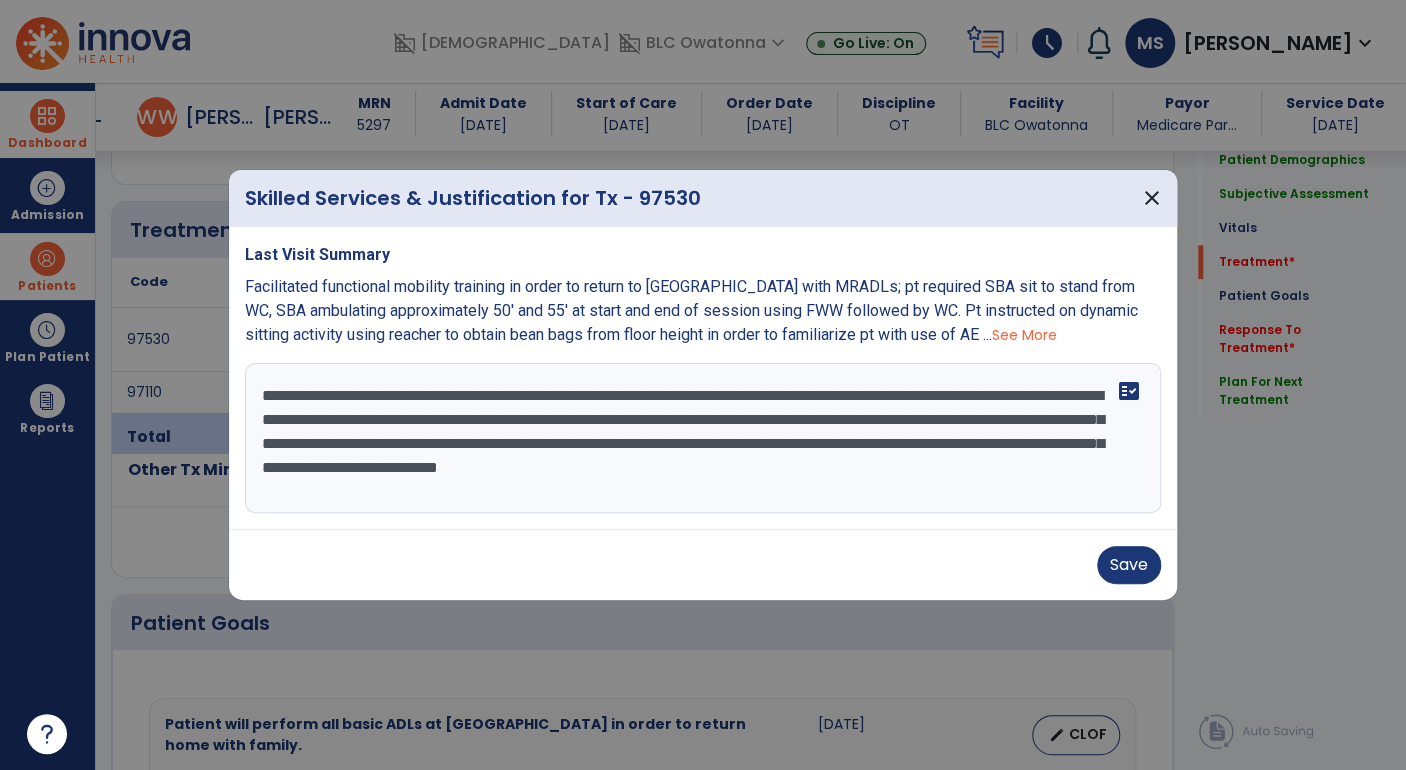 click on "**********" at bounding box center (703, 438) 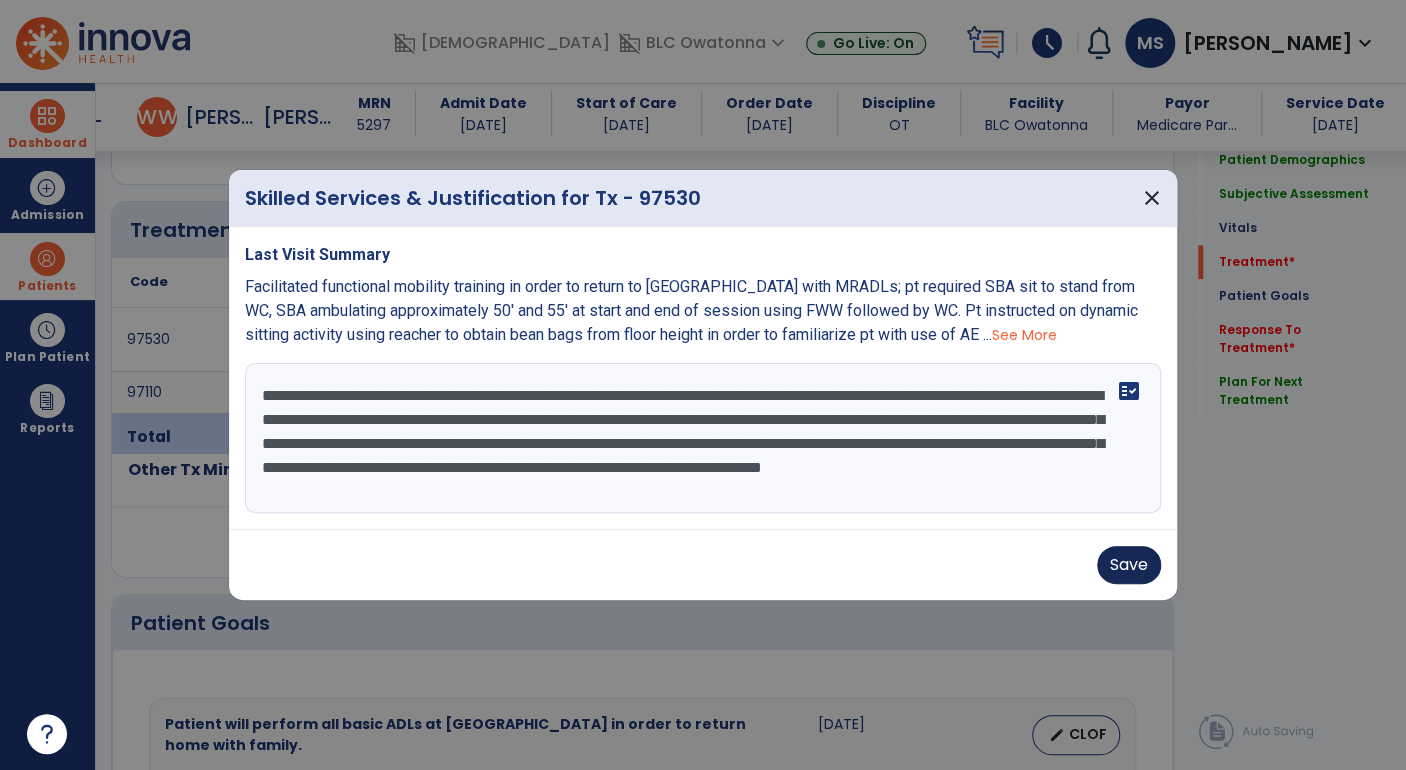 type on "**********" 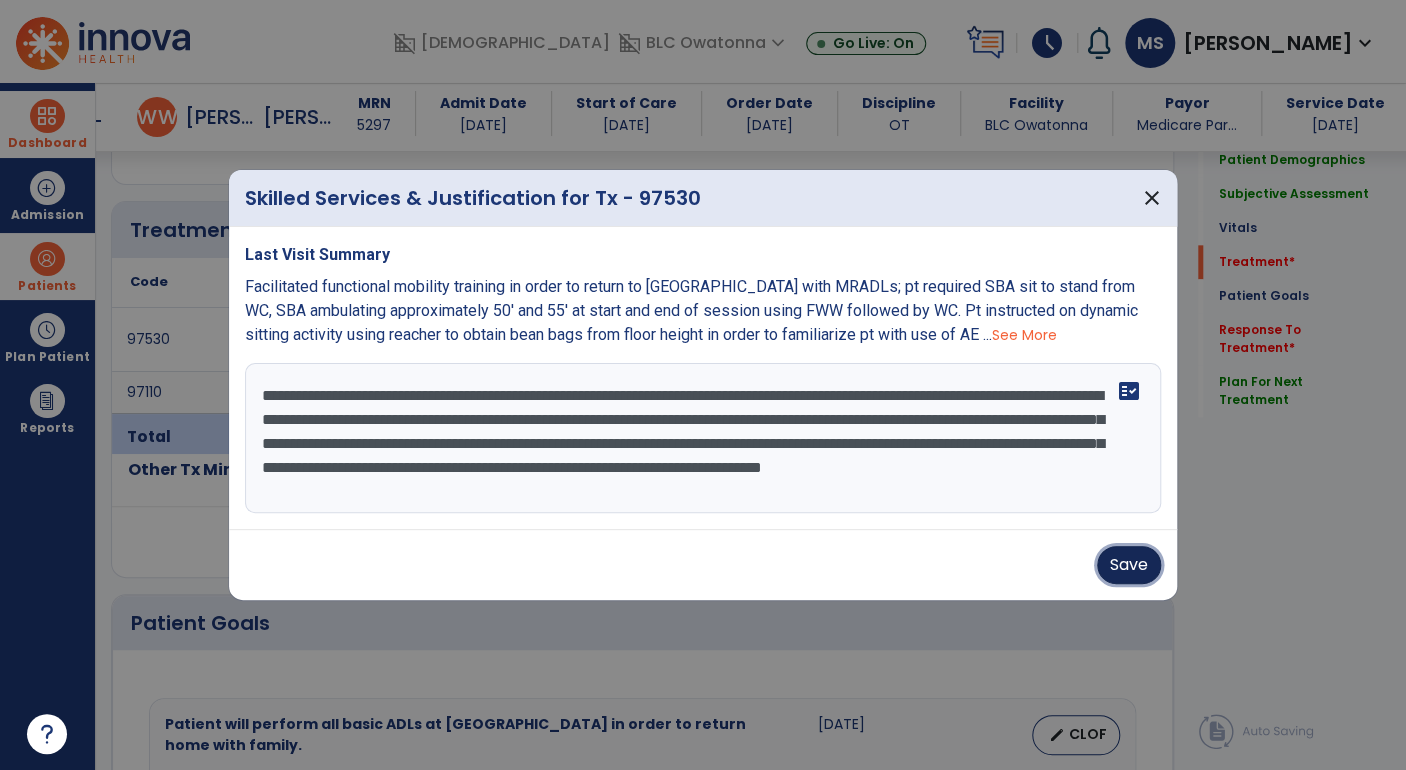 click on "Save" at bounding box center (1129, 565) 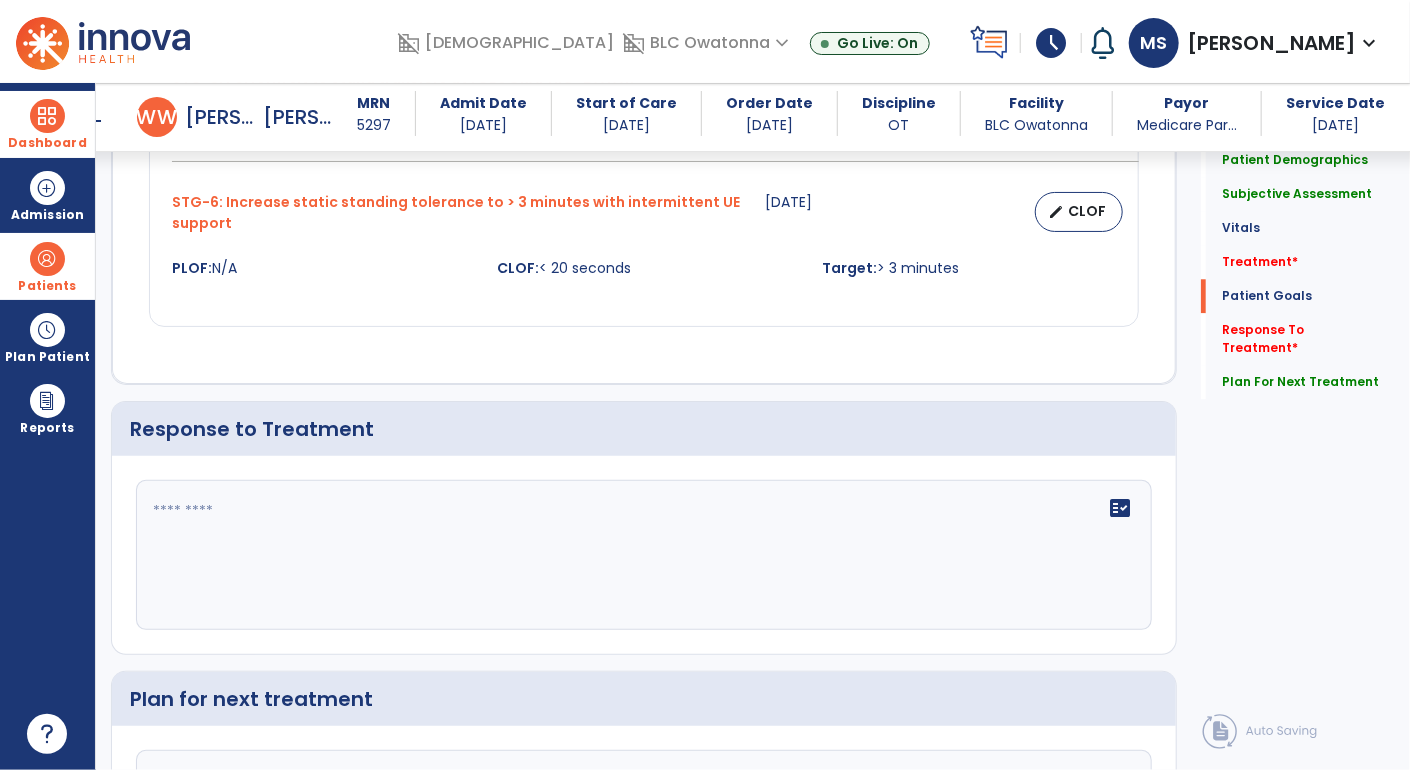 scroll, scrollTop: 2540, scrollLeft: 0, axis: vertical 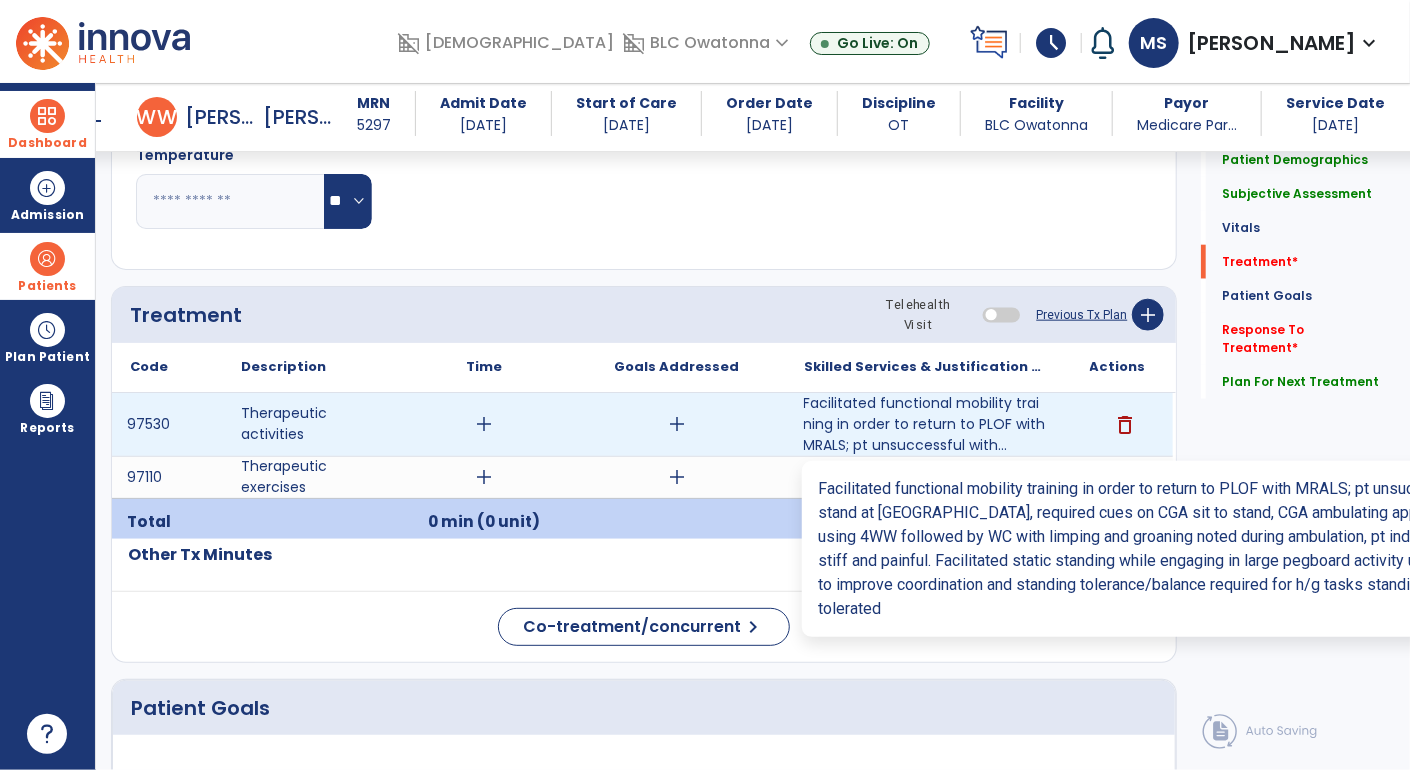 click on "Facilitated functional mobility training in order to return to PLOF with MRALS; pt unsuccessful with..." at bounding box center (925, 424) 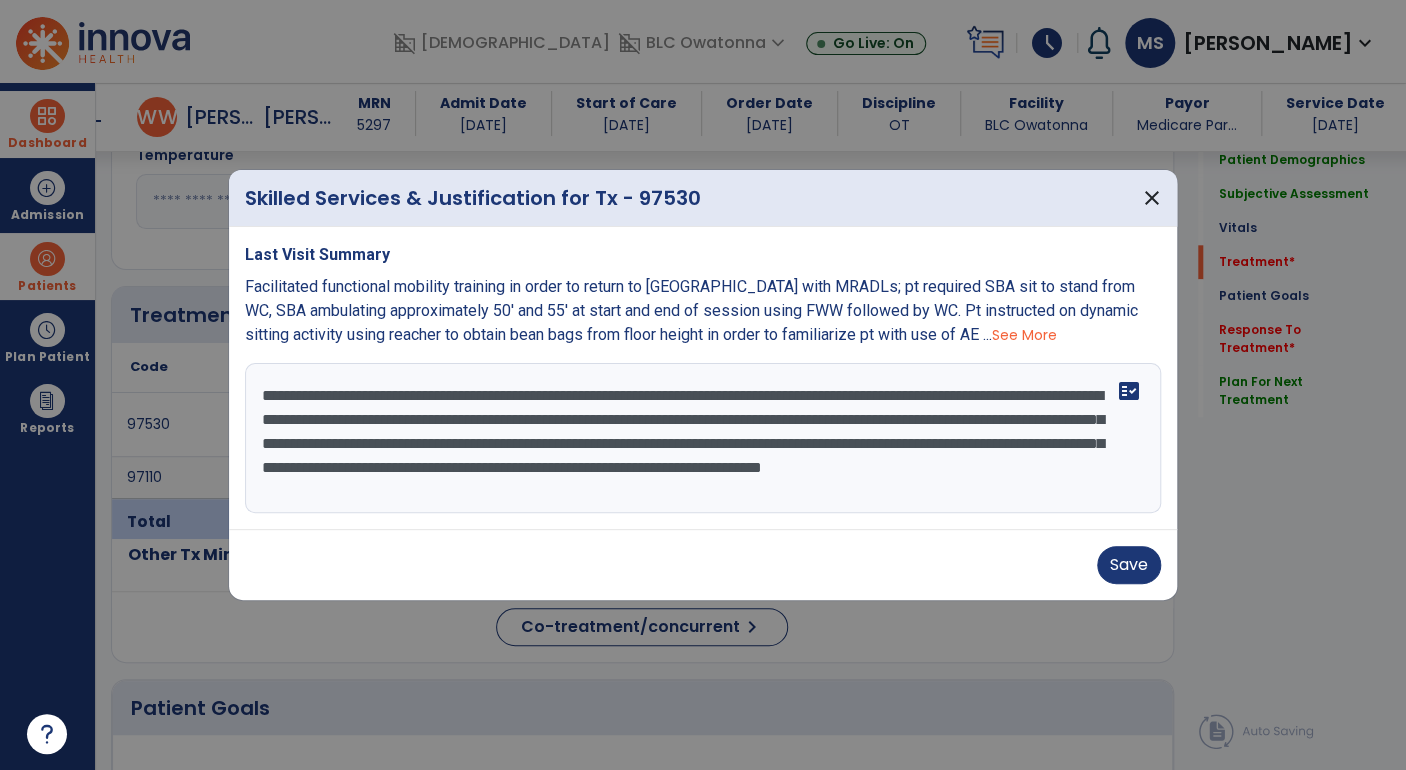 scroll, scrollTop: 963, scrollLeft: 0, axis: vertical 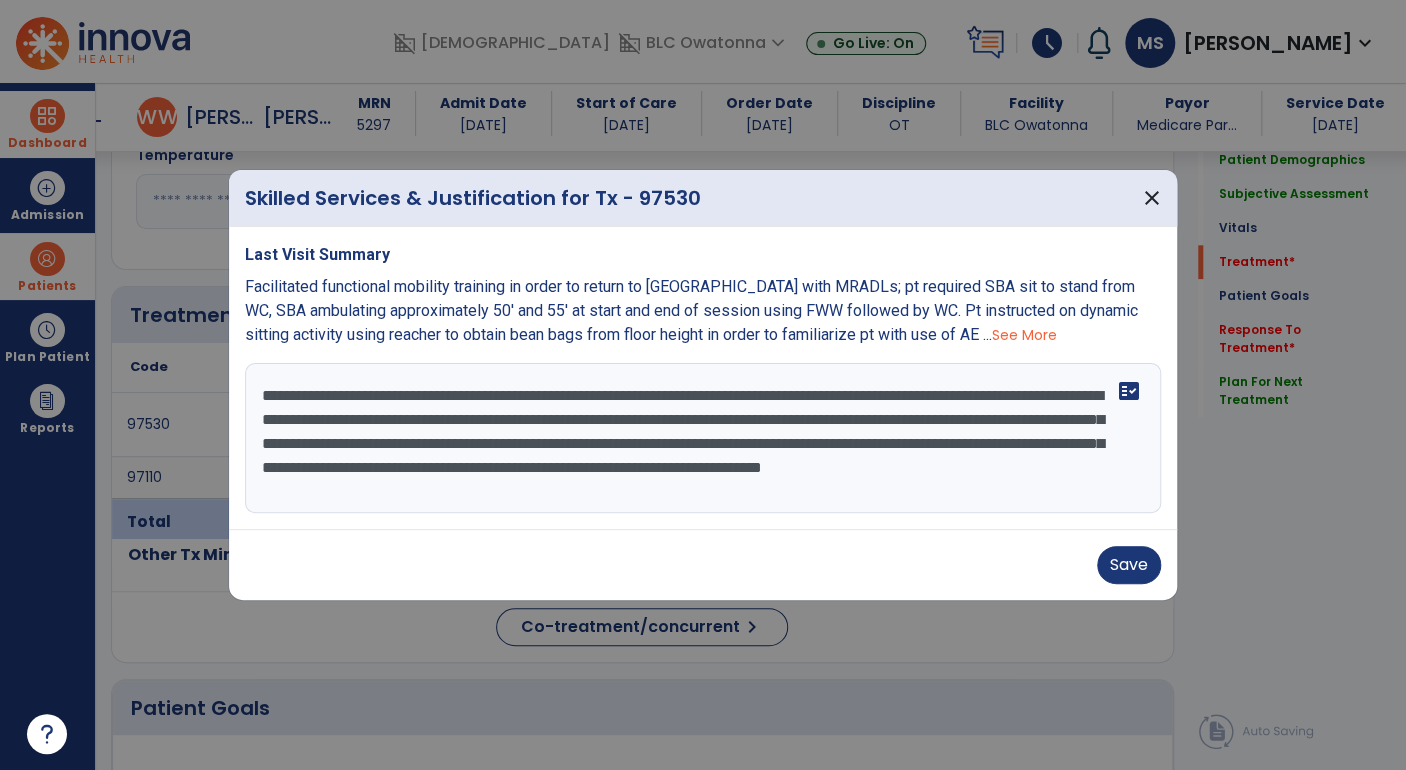 drag, startPoint x: 1080, startPoint y: 497, endPoint x: 1070, endPoint y: 499, distance: 10.198039 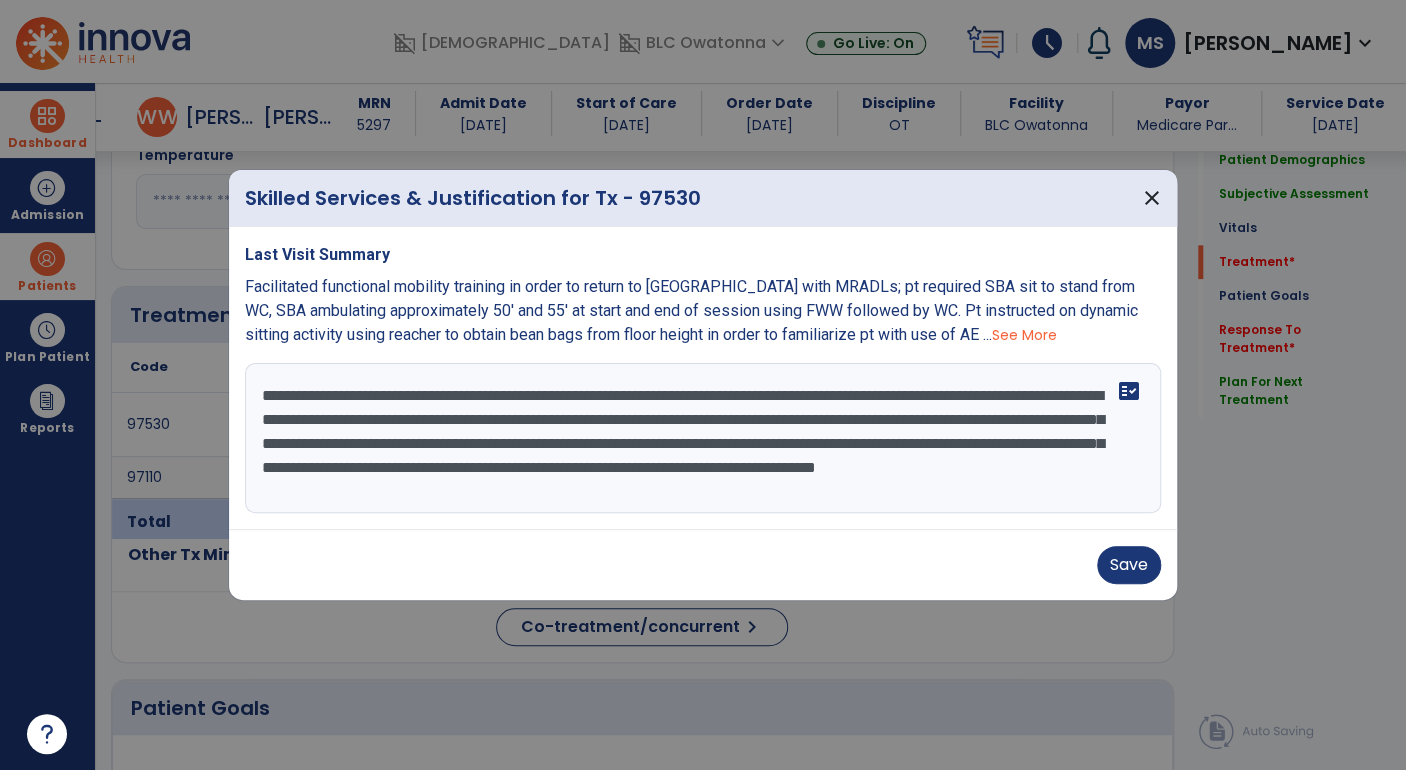 scroll, scrollTop: 15, scrollLeft: 0, axis: vertical 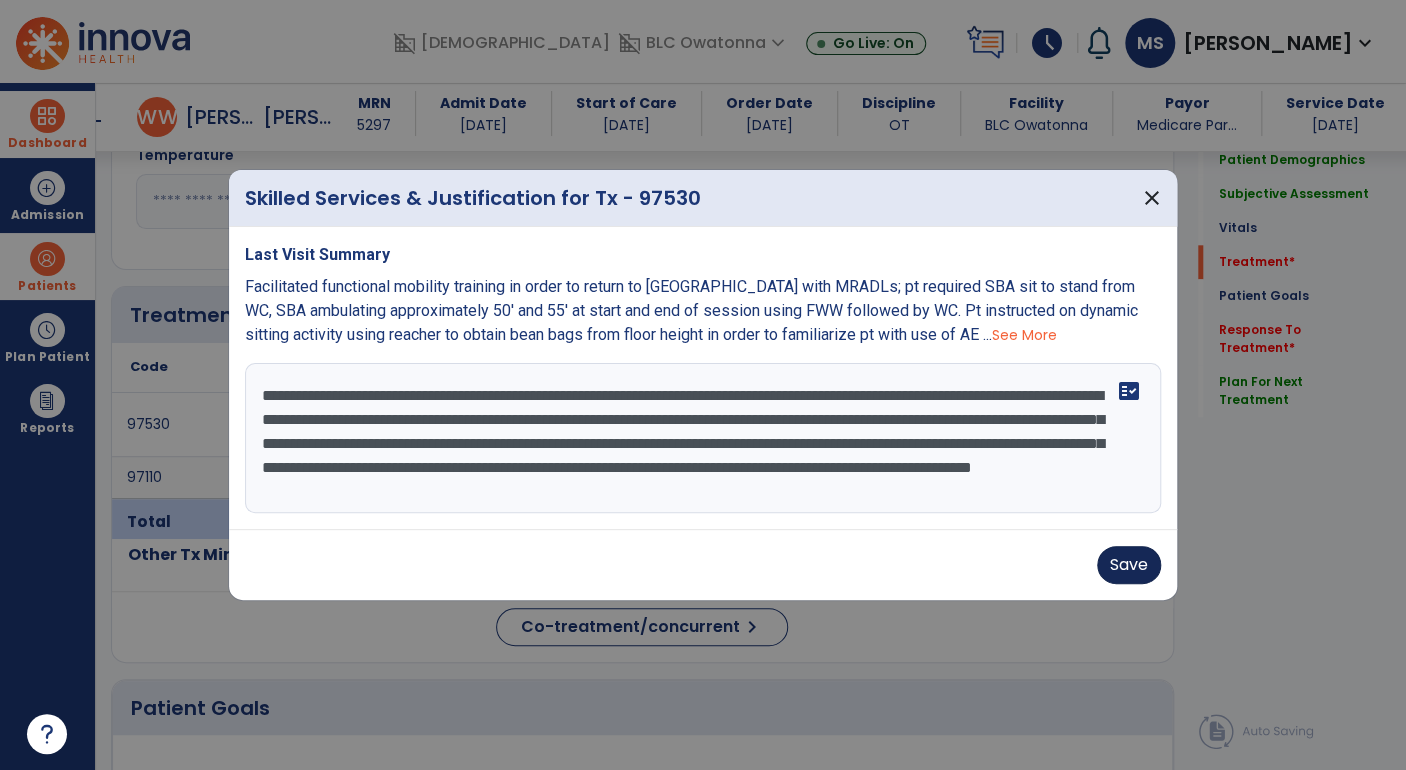 type on "**********" 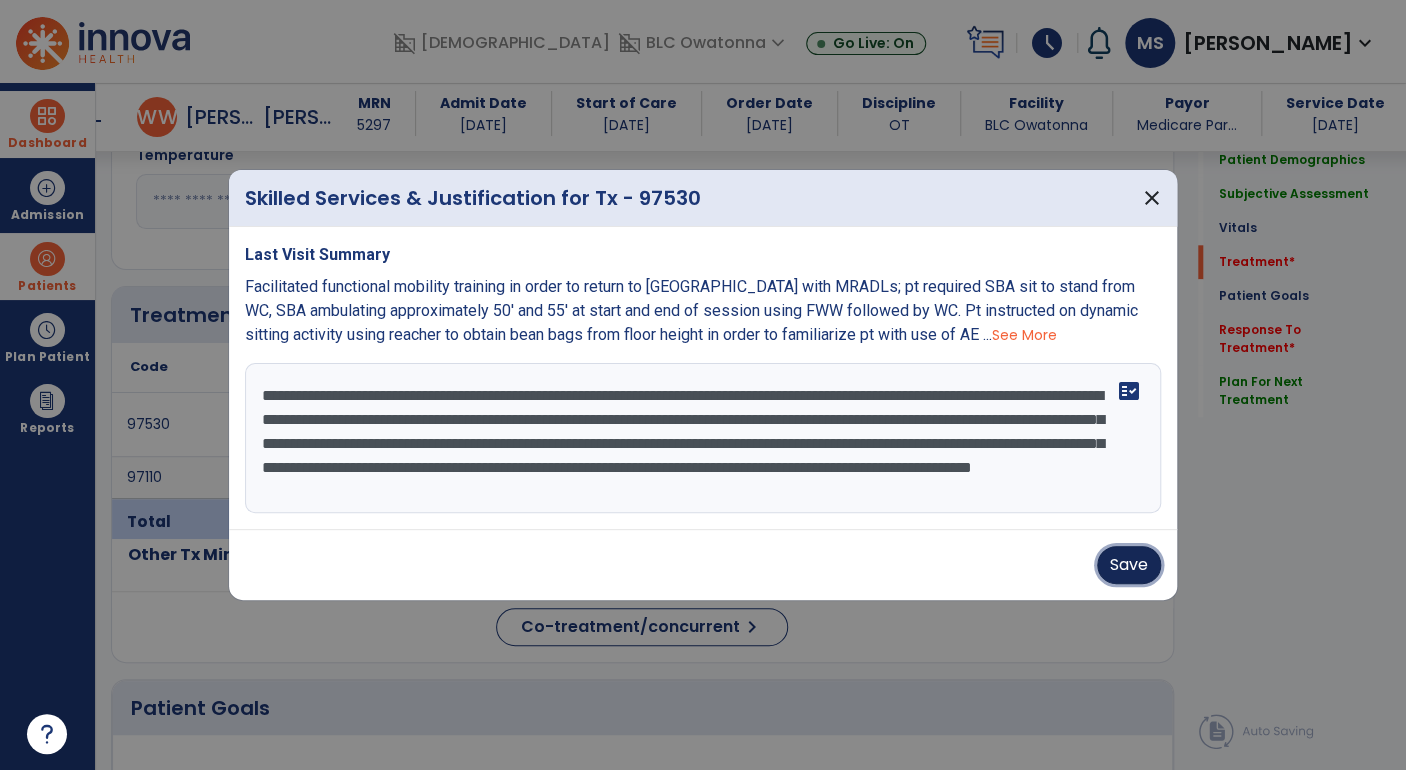 click on "Save" at bounding box center (1129, 565) 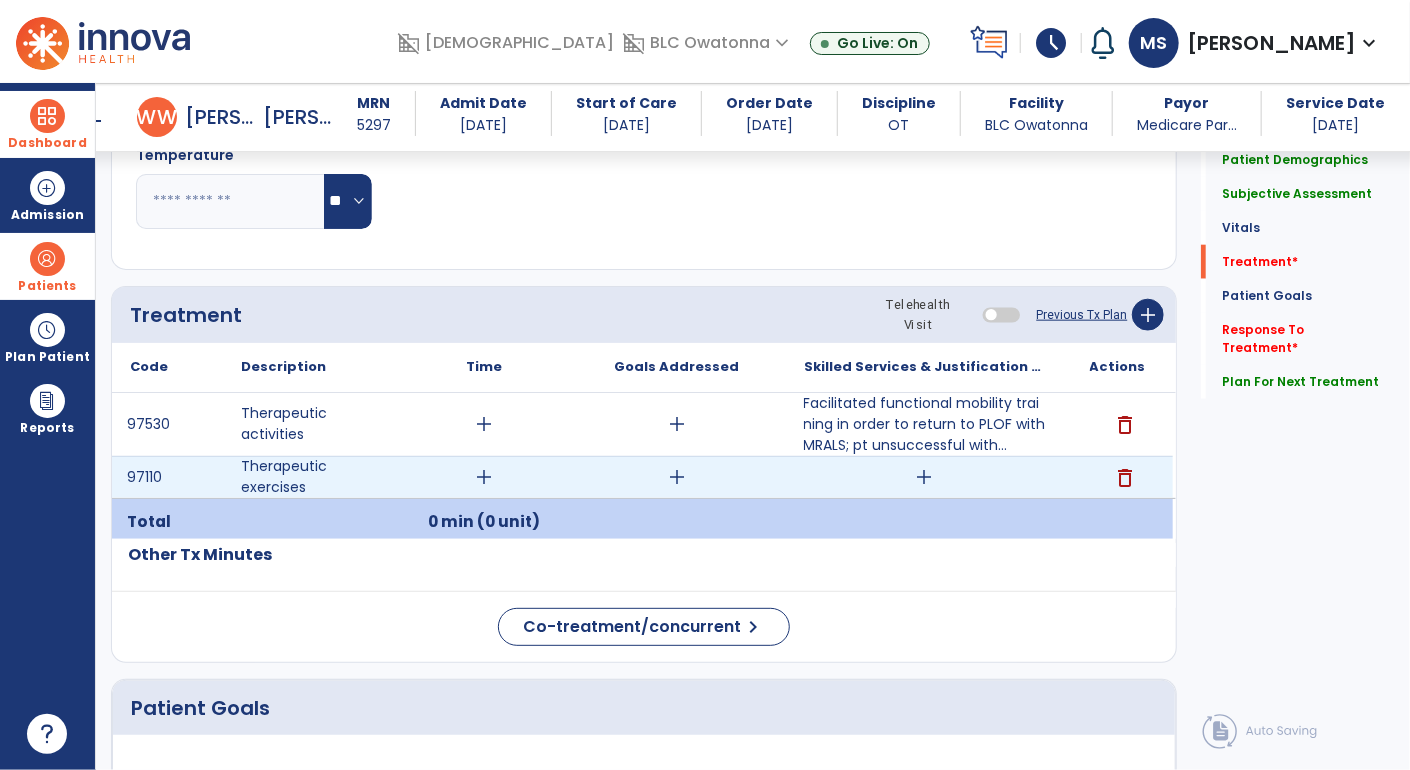 click on "add" at bounding box center (925, 477) 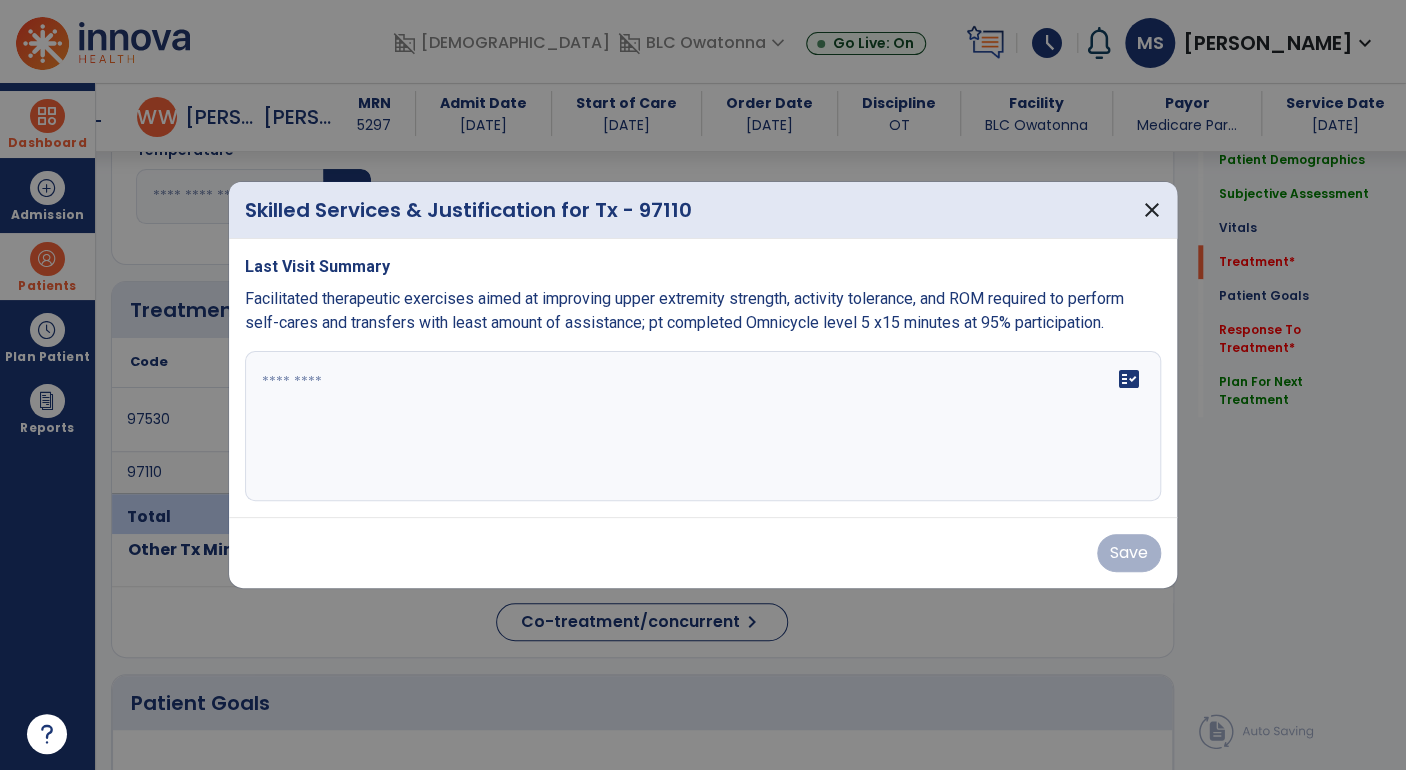 scroll, scrollTop: 963, scrollLeft: 0, axis: vertical 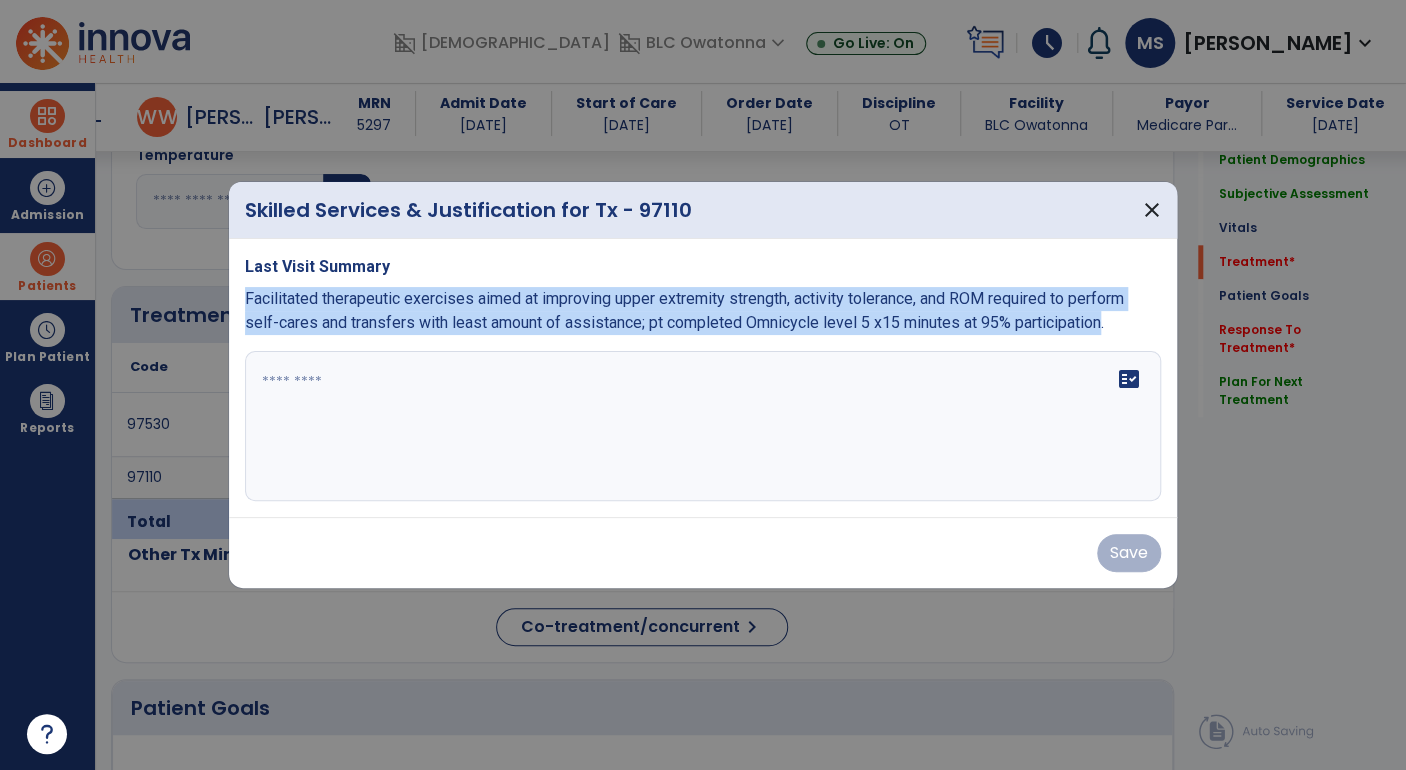 drag, startPoint x: 1098, startPoint y: 324, endPoint x: 239, endPoint y: 292, distance: 859.5958 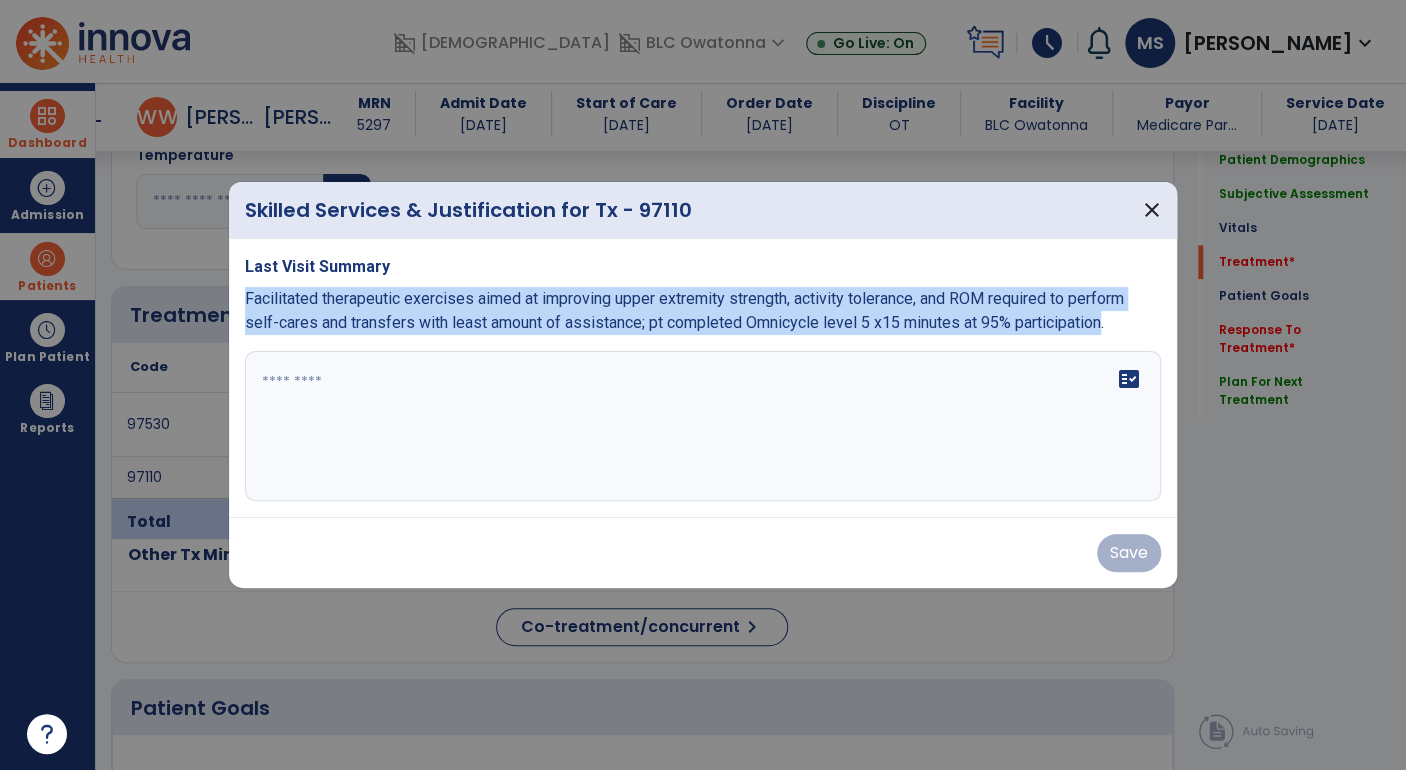 click on "Last Visit Summary Facilitated therapeutic exercises aimed at improving upper extremity strength, activity tolerance, and ROM required to perform self-cares and transfers with least amount of assistance; pt completed Omnicycle level 5 x15 minutes at 95% participation.    fact_check" at bounding box center (703, 378) 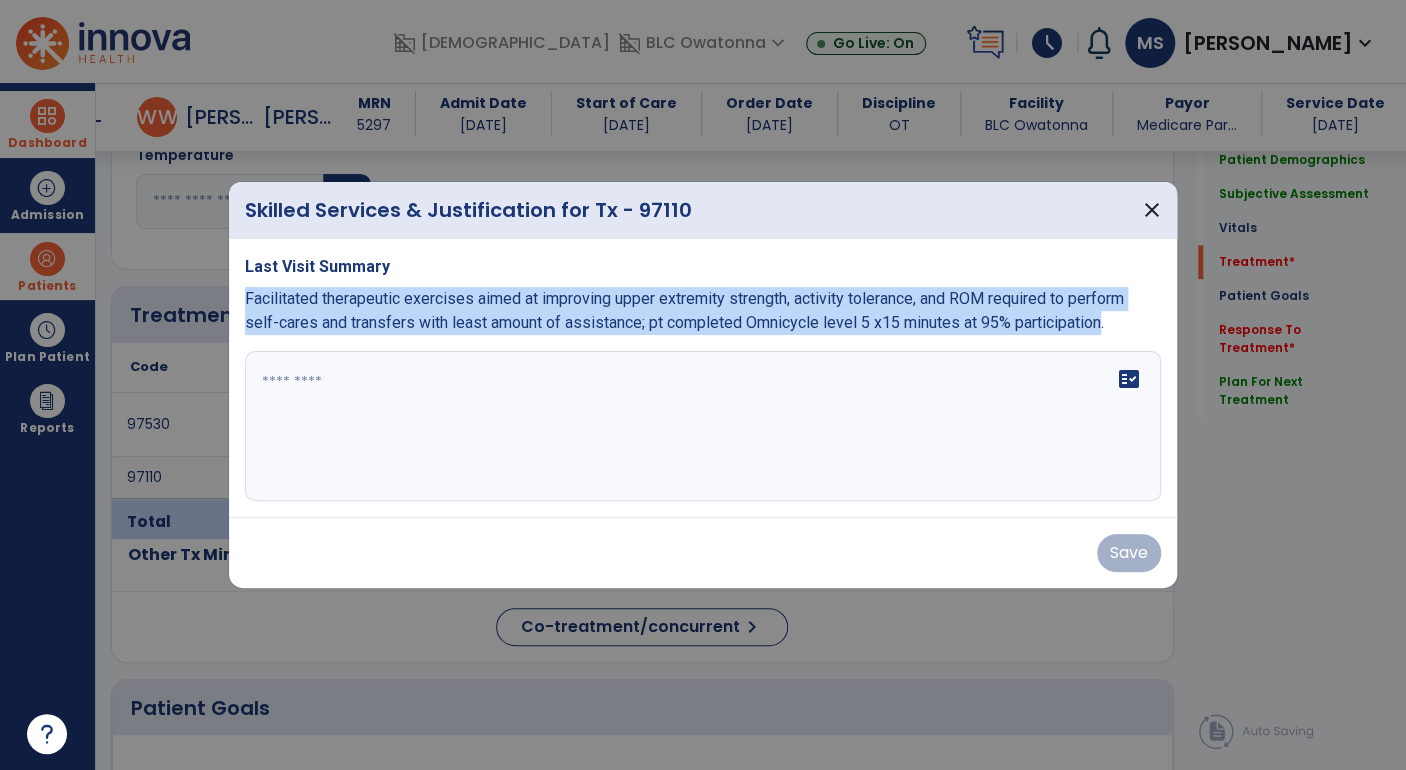 copy on "Facilitated therapeutic exercises aimed at improving upper extremity strength, activity tolerance, and ROM required to perform self-cares and transfers with least amount of assistance; pt completed Omnicycle level 5 x15 minutes at 95% participation" 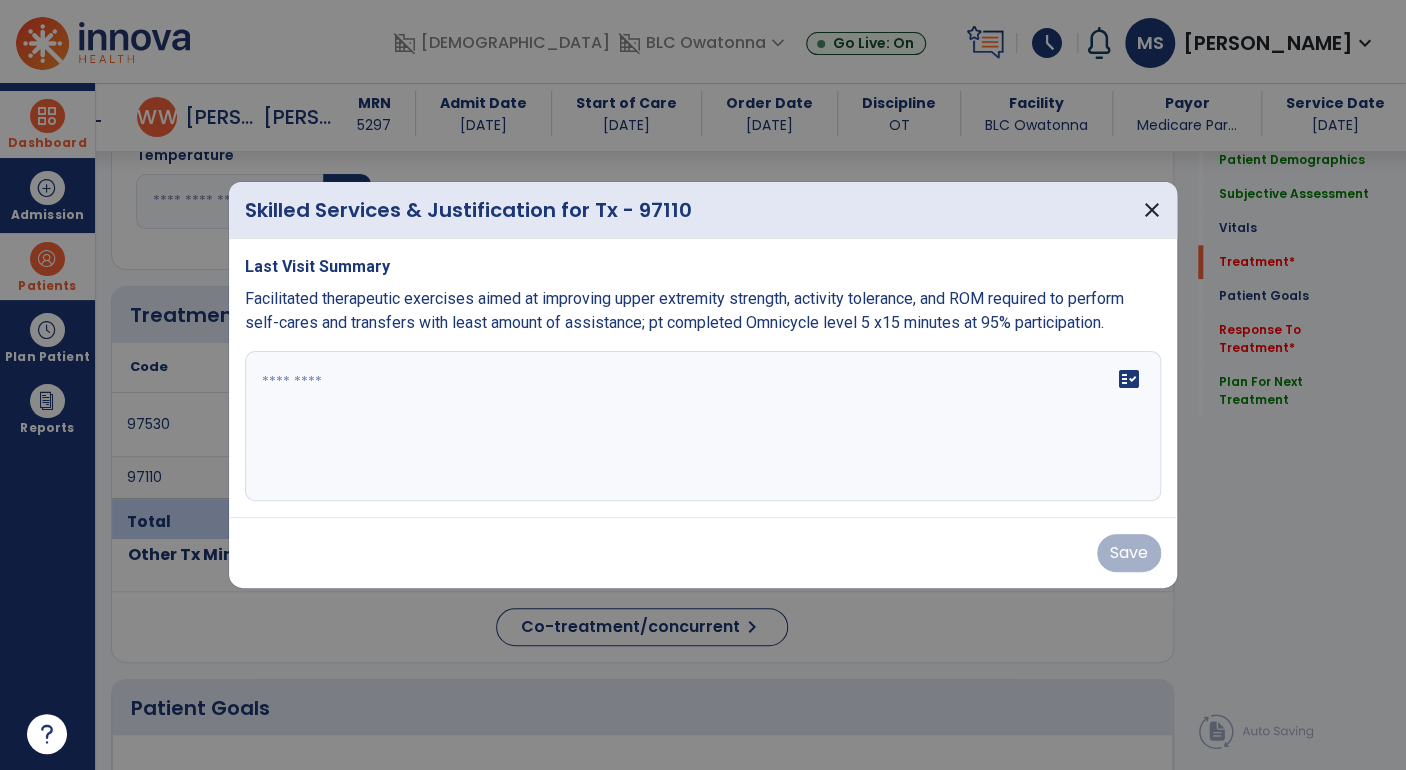 click at bounding box center (703, 426) 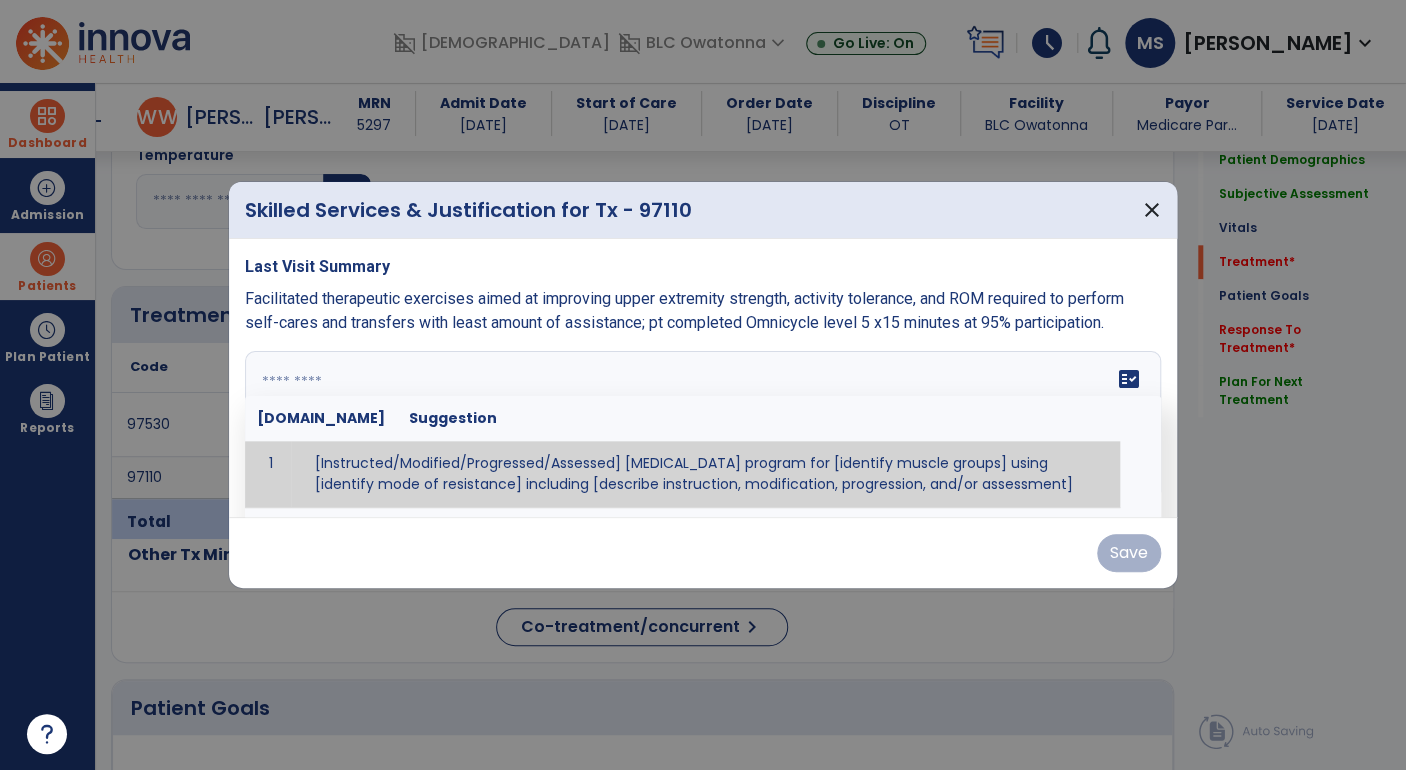 paste on "**********" 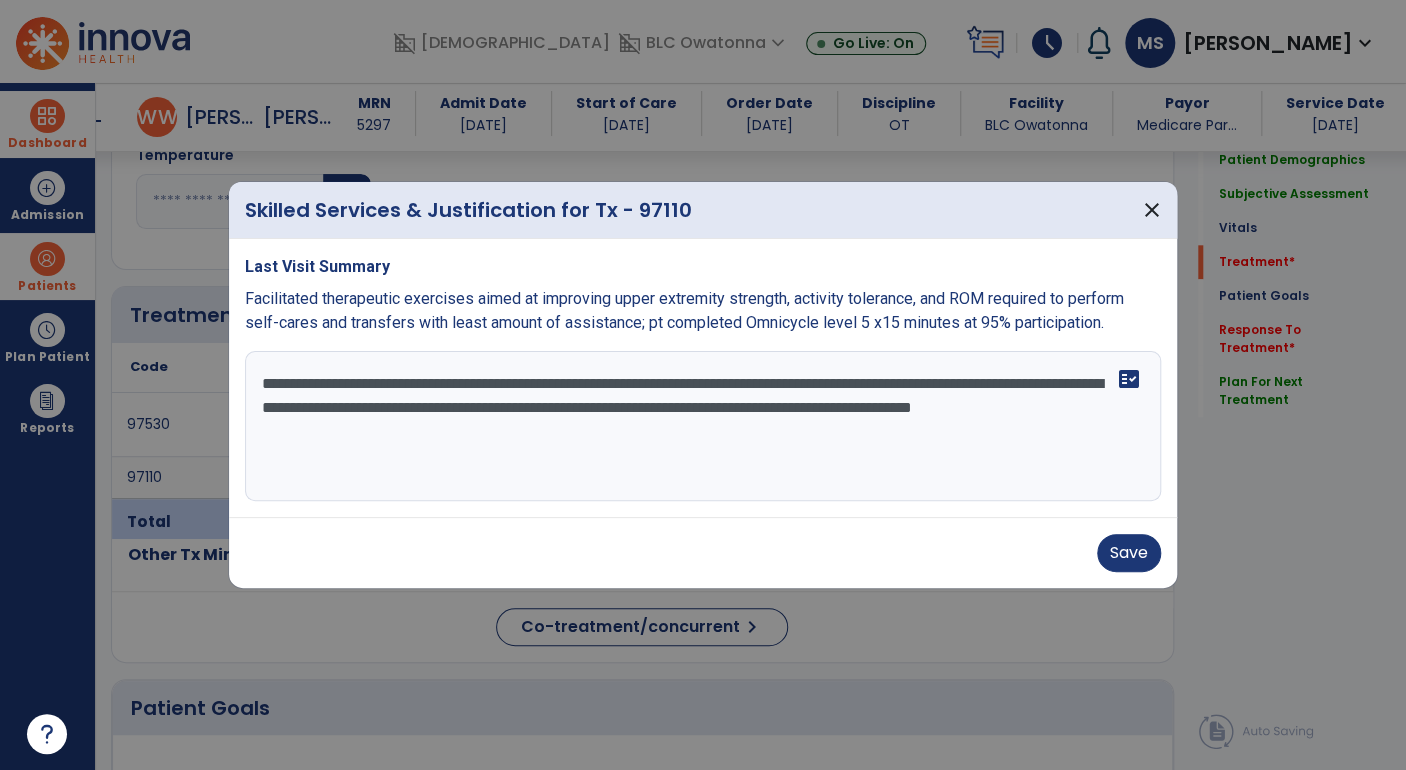 click on "**********" at bounding box center (703, 426) 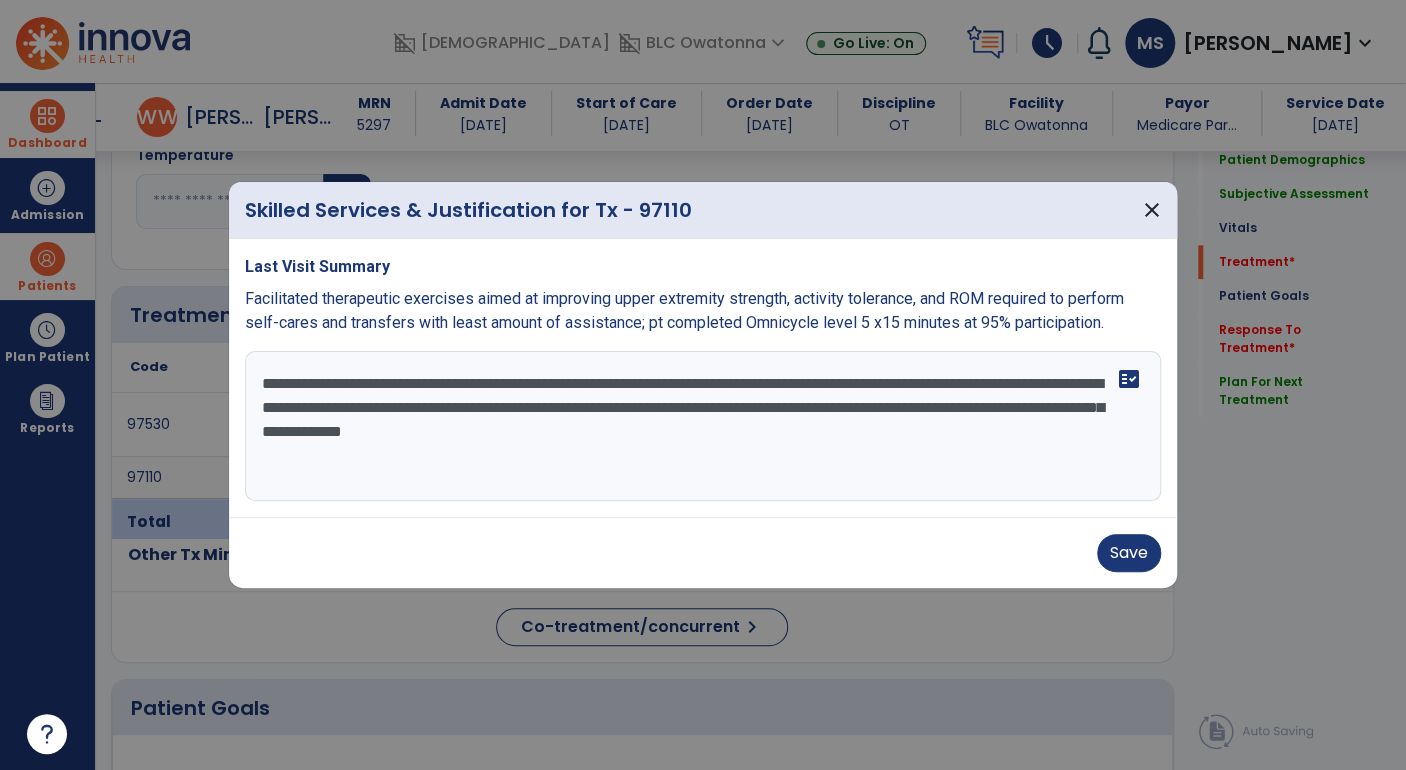 click on "**********" at bounding box center (703, 426) 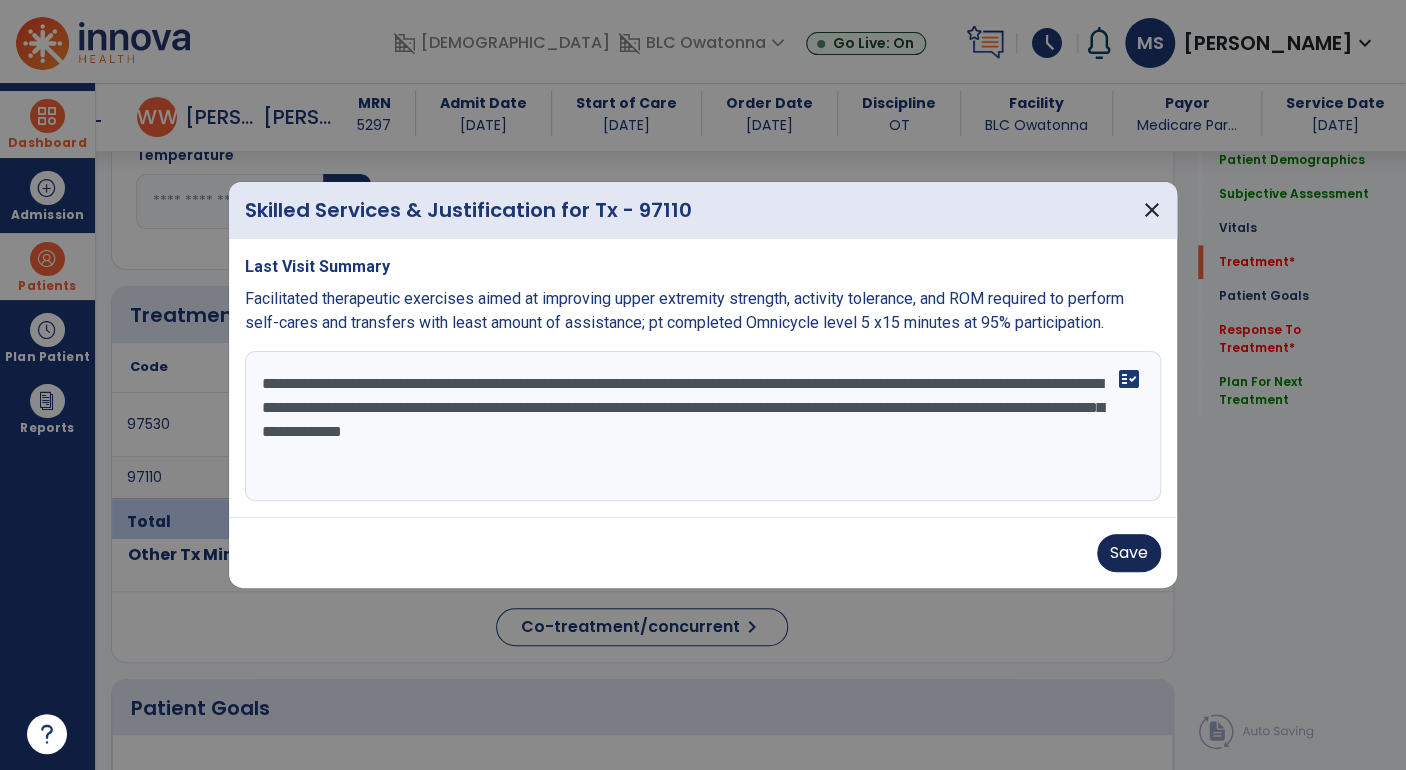 type on "**********" 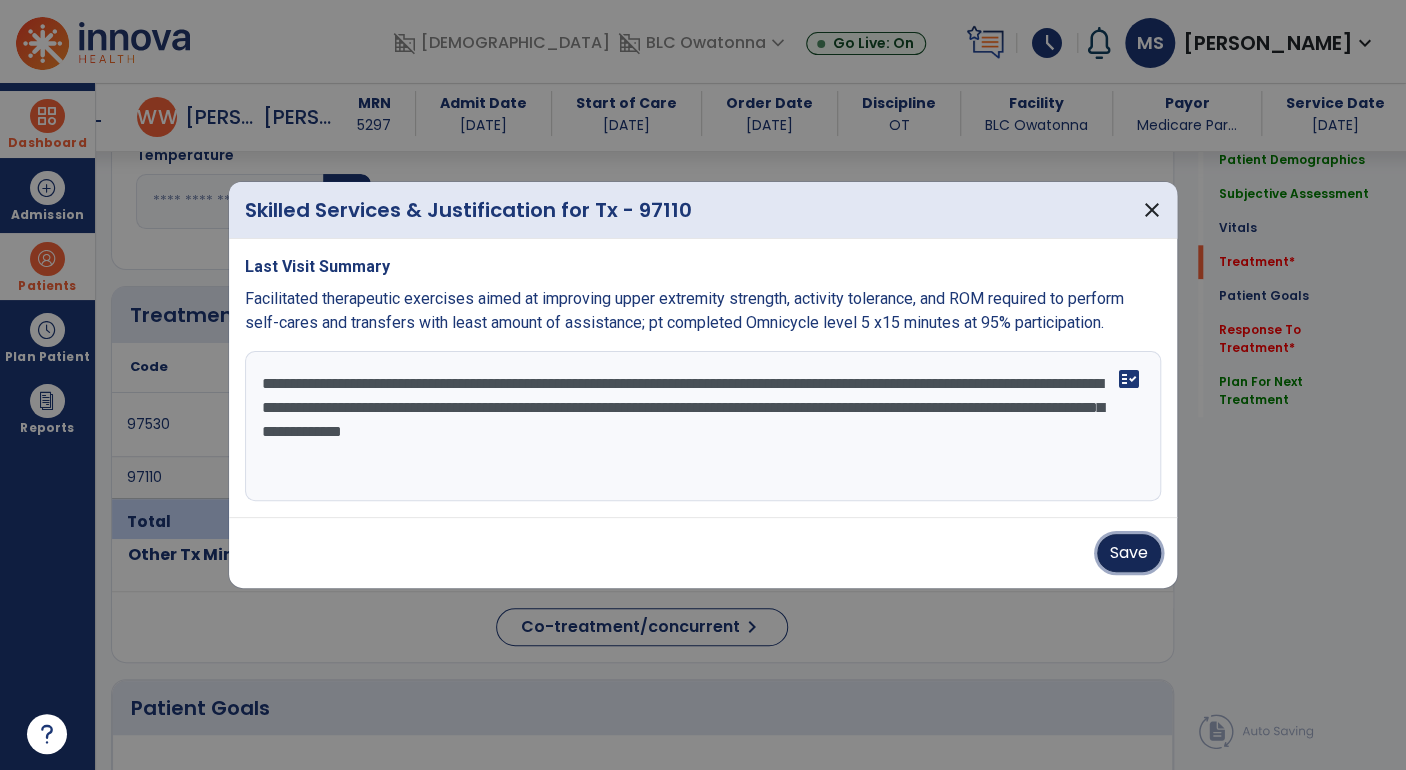click on "Save" at bounding box center [1129, 553] 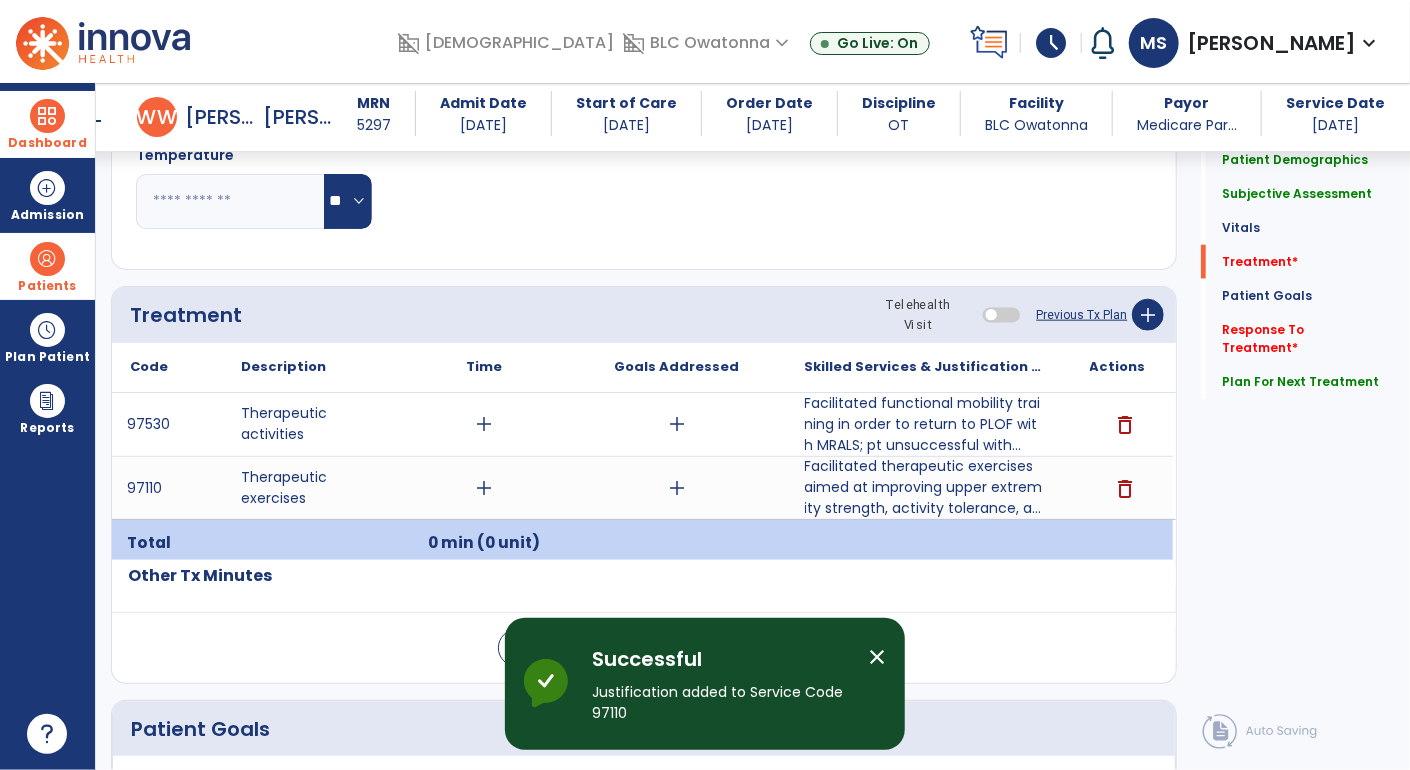 click at bounding box center [1118, 543] 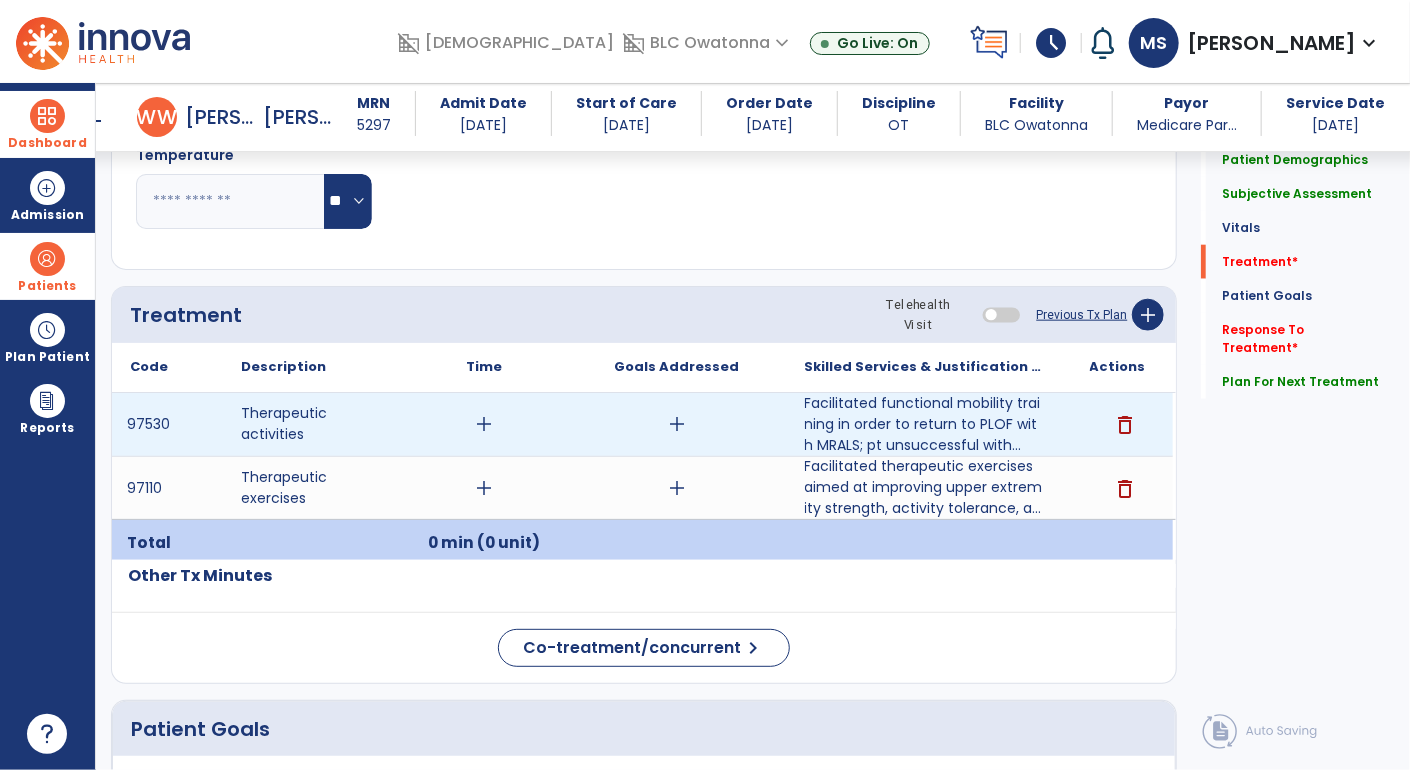 click on "add" at bounding box center [484, 424] 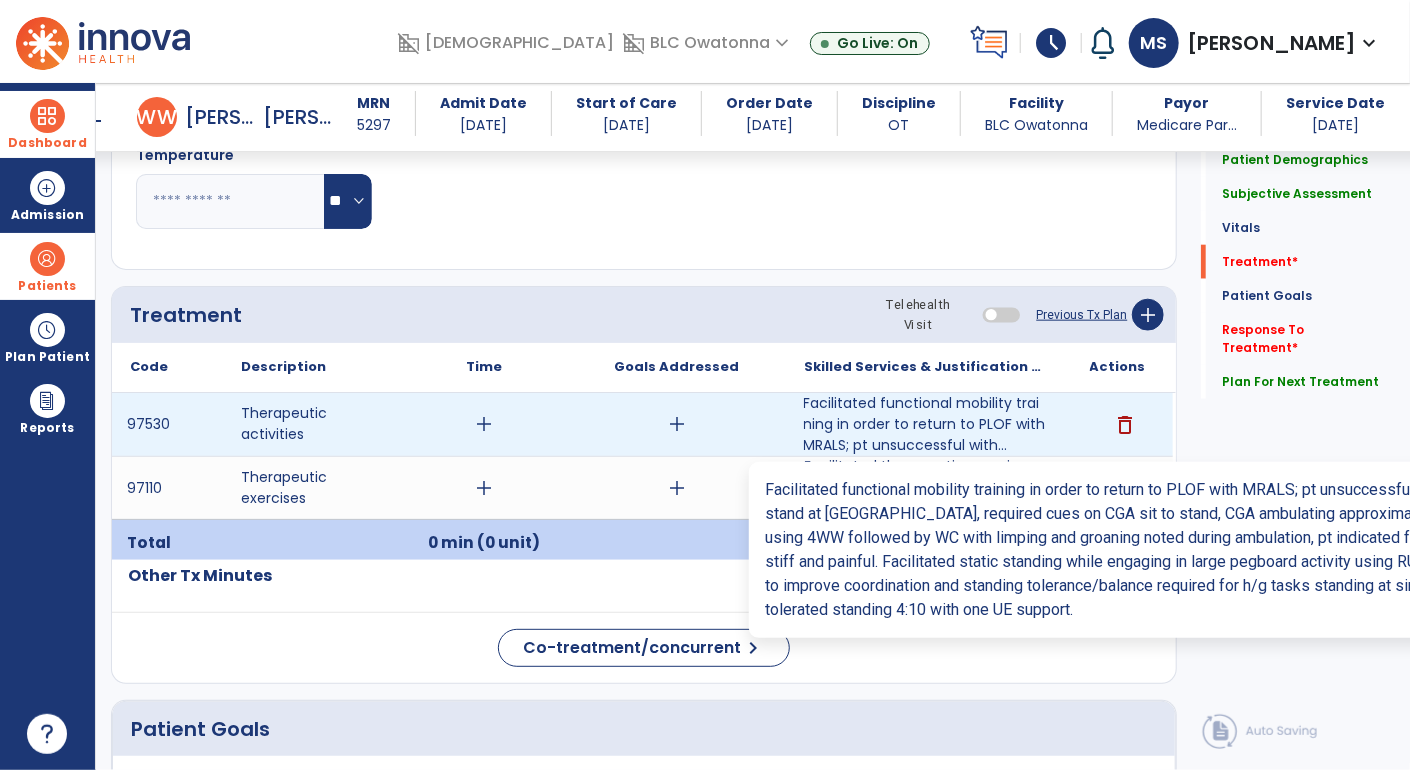 click on "Facilitated functional mobility training in order to return to PLOF with MRALS; pt unsuccessful with..." at bounding box center (925, 424) 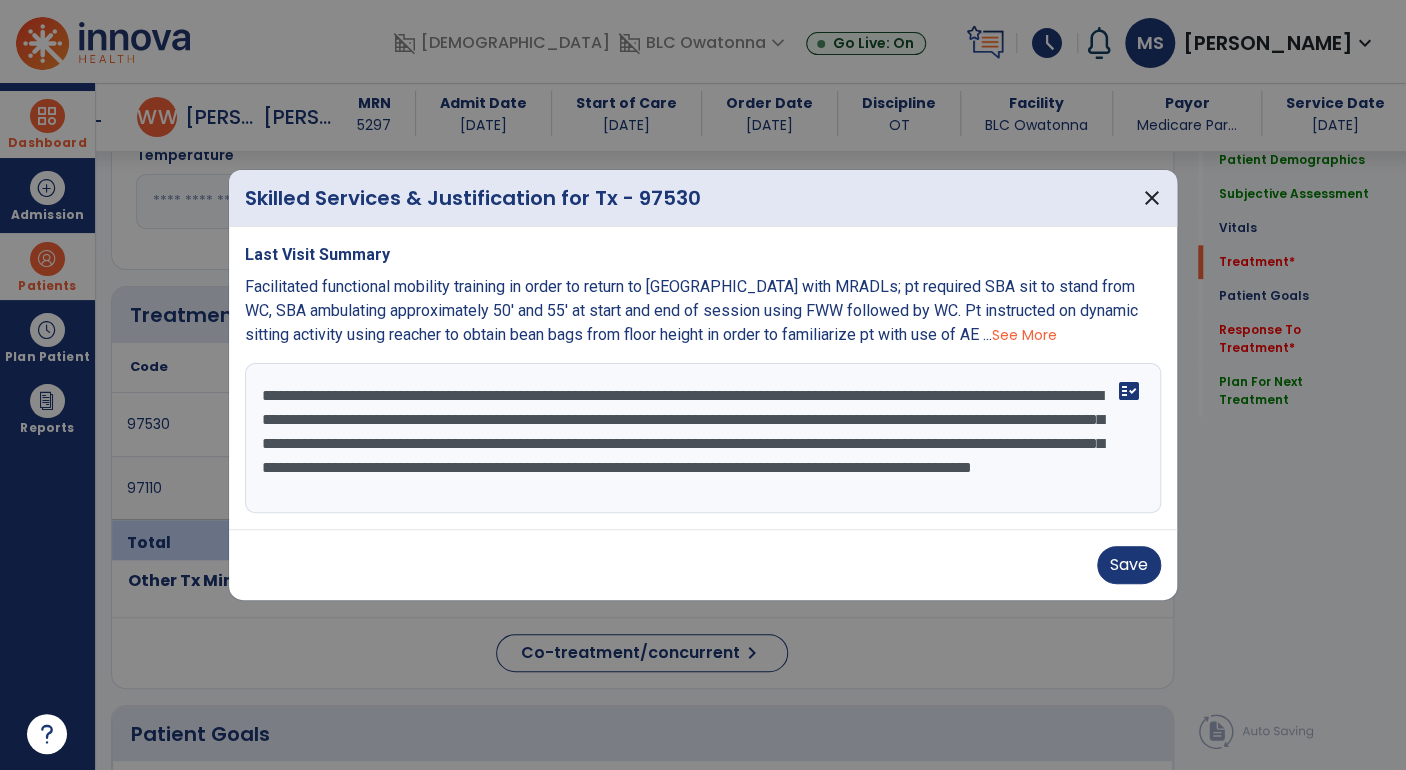 scroll, scrollTop: 963, scrollLeft: 0, axis: vertical 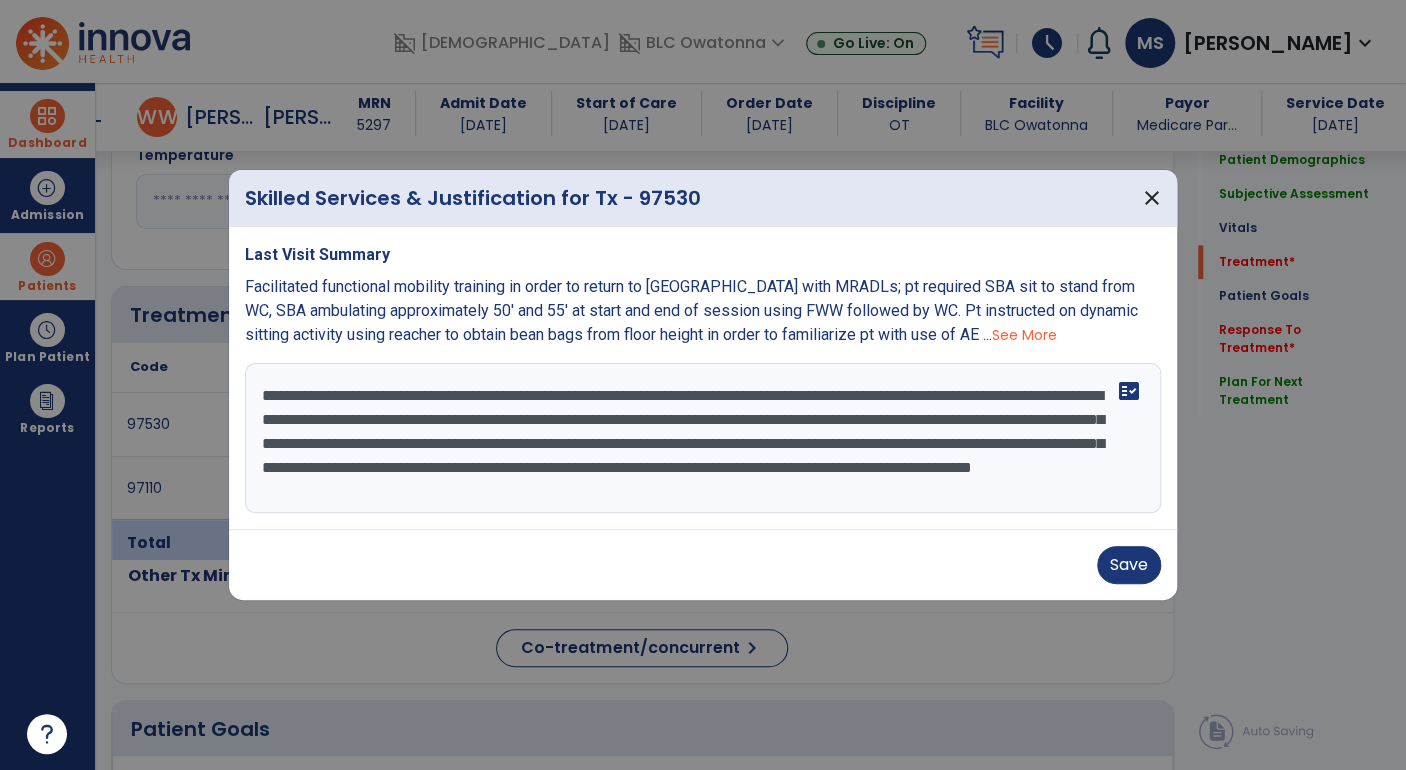 click on "**********" at bounding box center (703, 438) 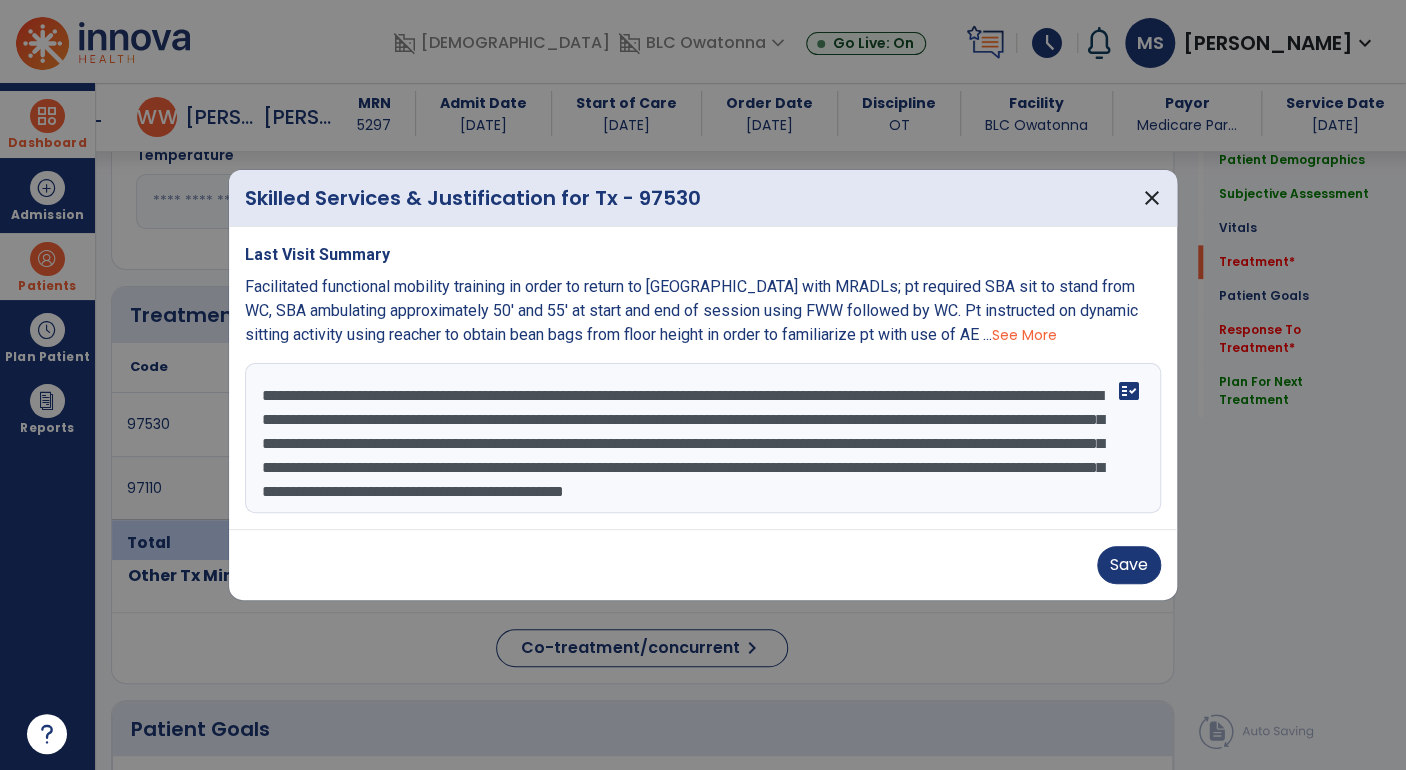 scroll, scrollTop: 39, scrollLeft: 0, axis: vertical 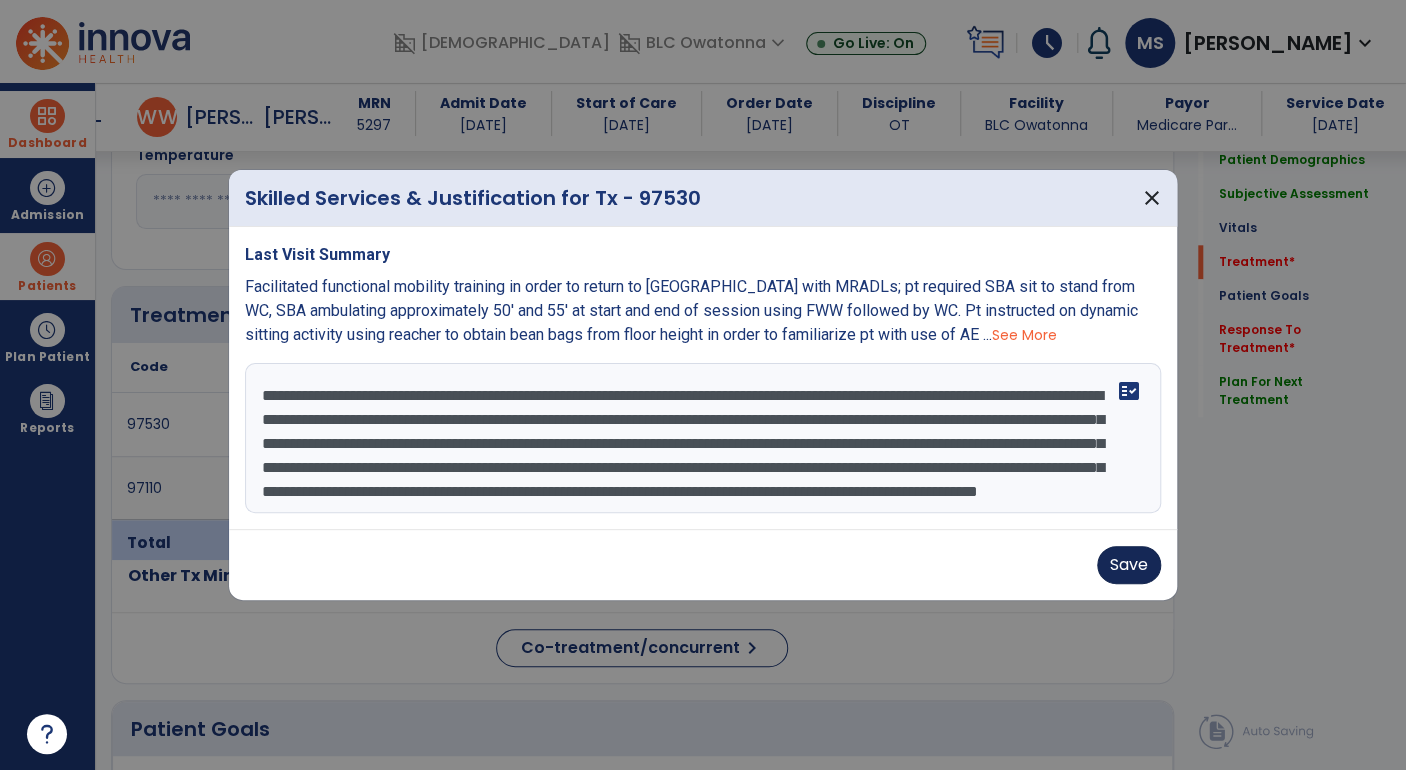 type on "**********" 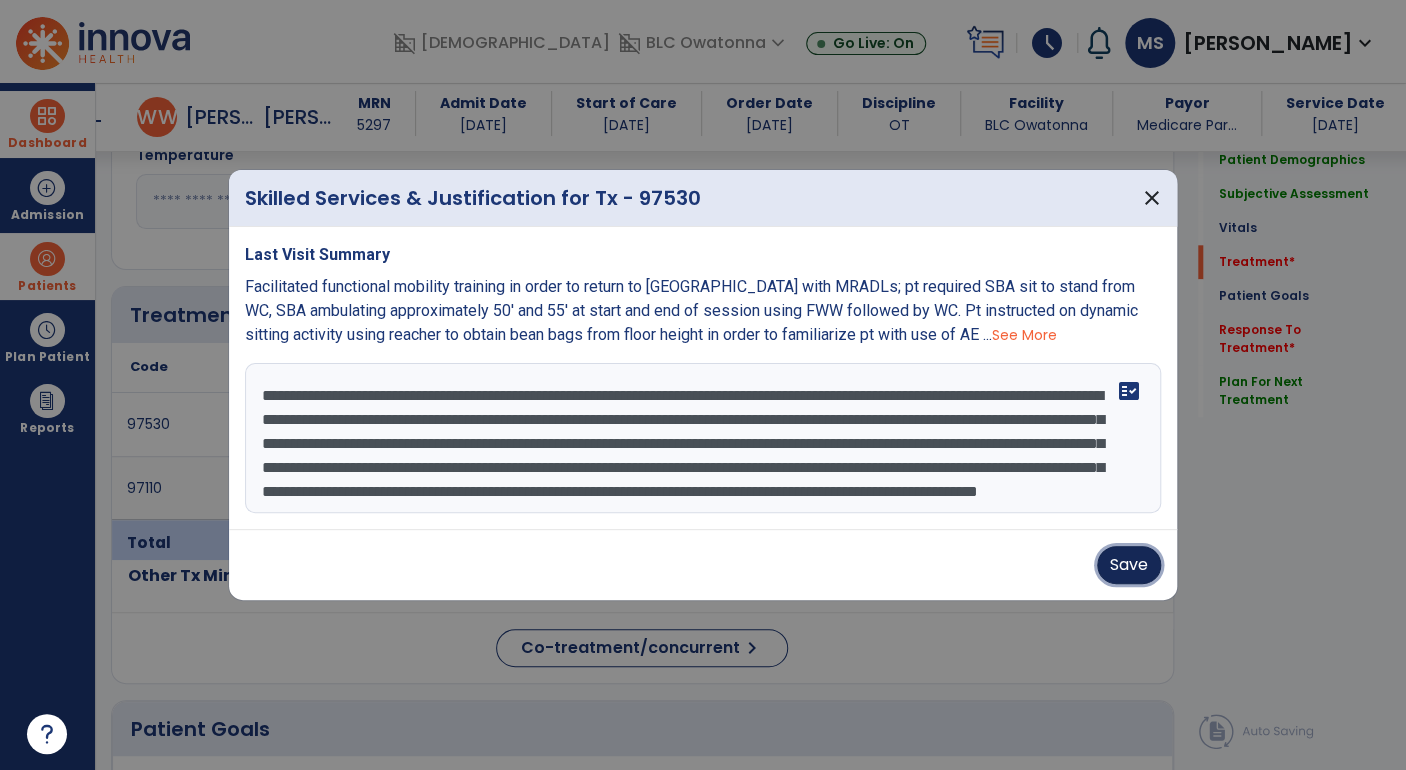 click on "Save" at bounding box center [1129, 565] 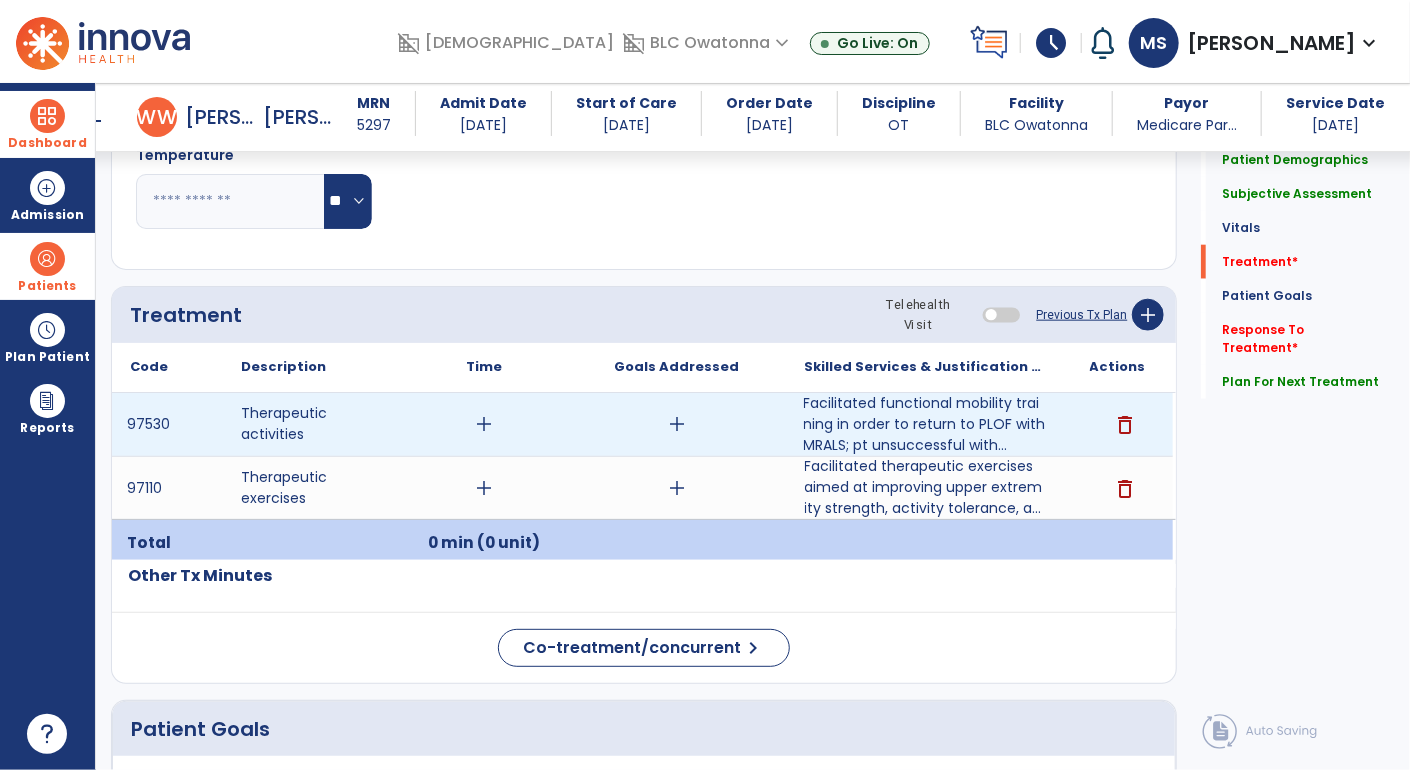click on "add" at bounding box center (484, 424) 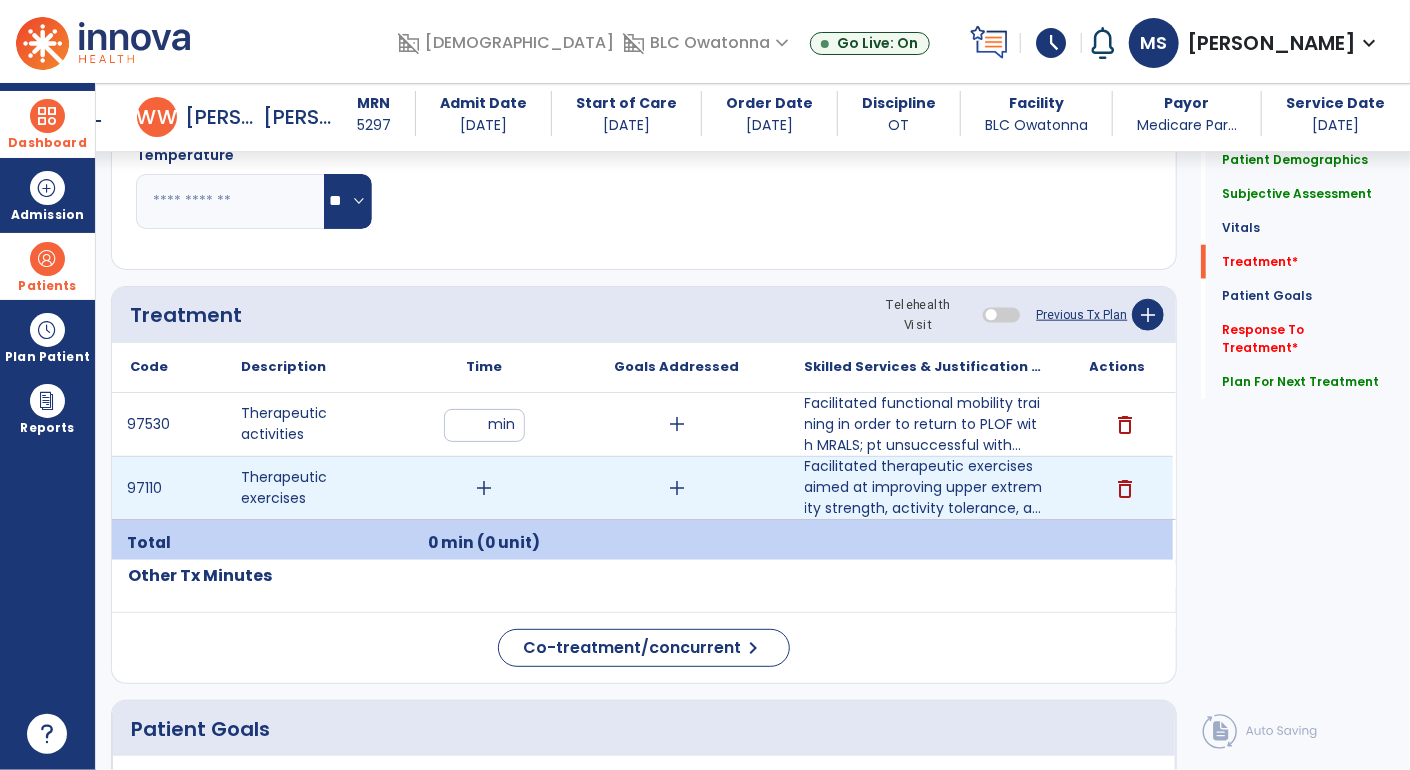 type on "**" 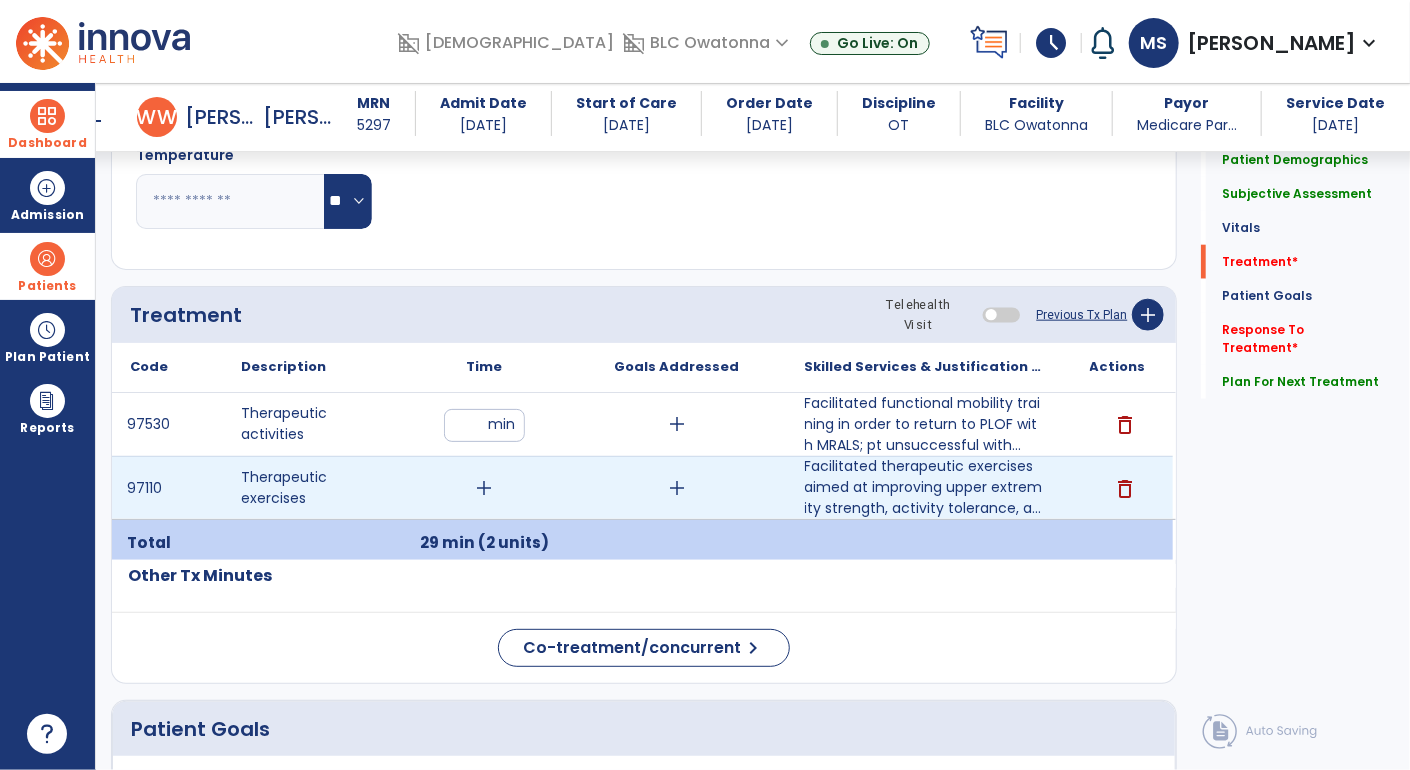 click on "add" at bounding box center (484, 488) 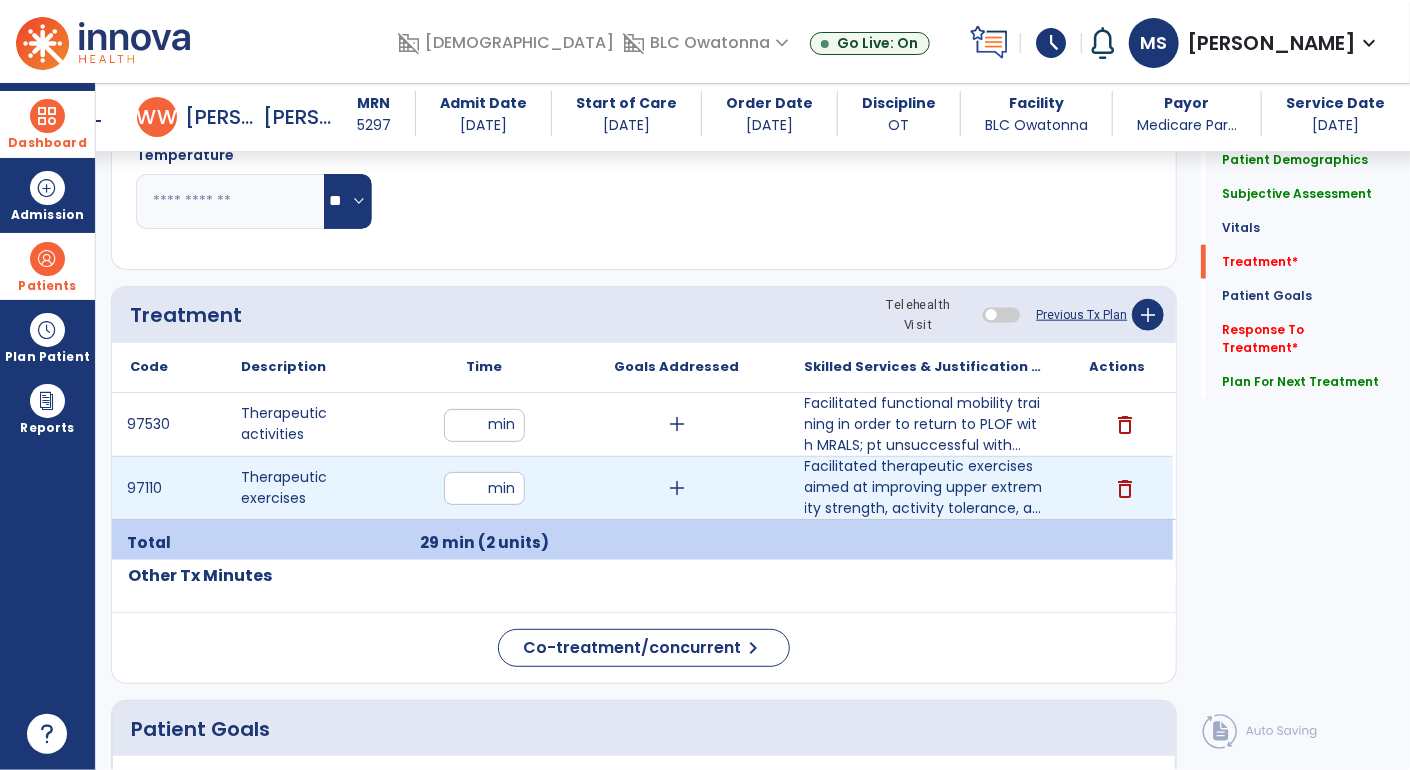 type on "**" 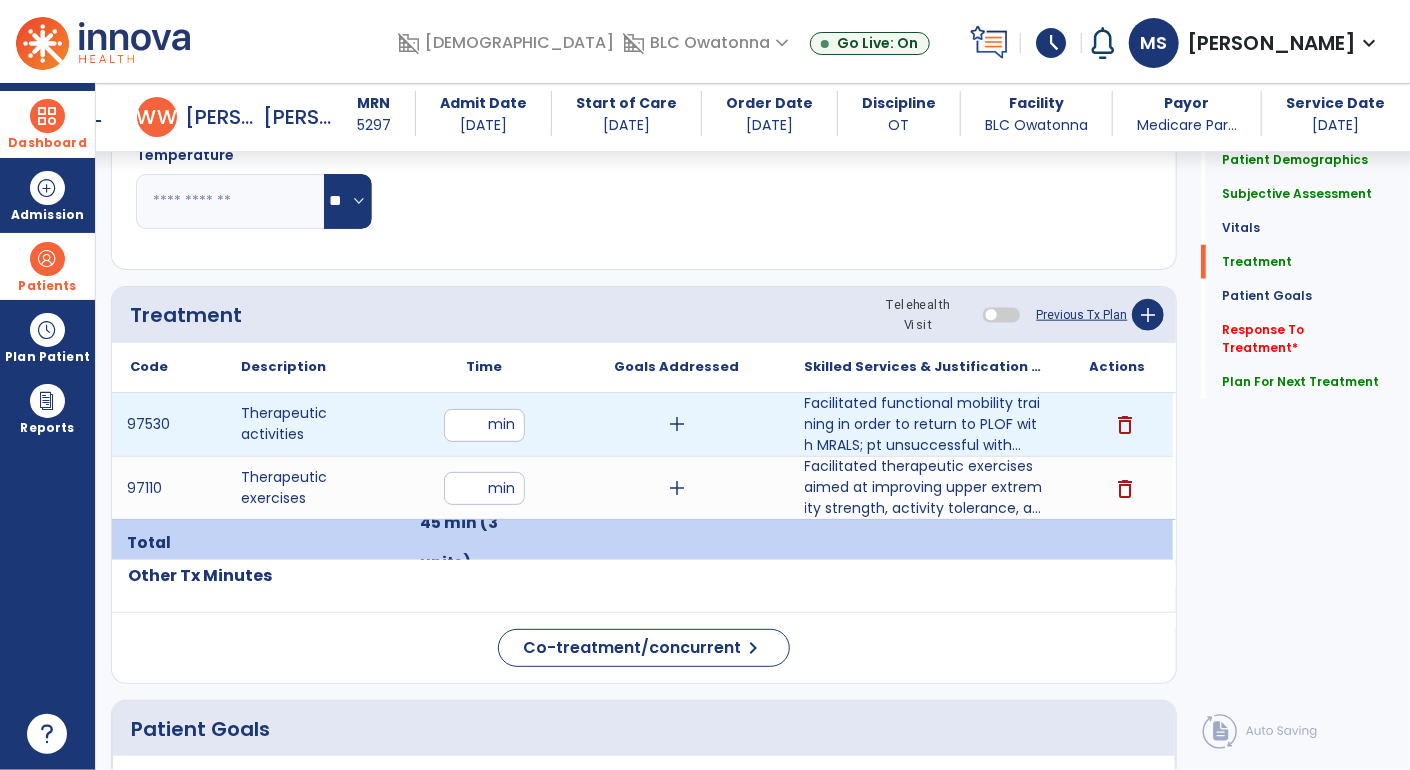 click on "**" at bounding box center (484, 425) 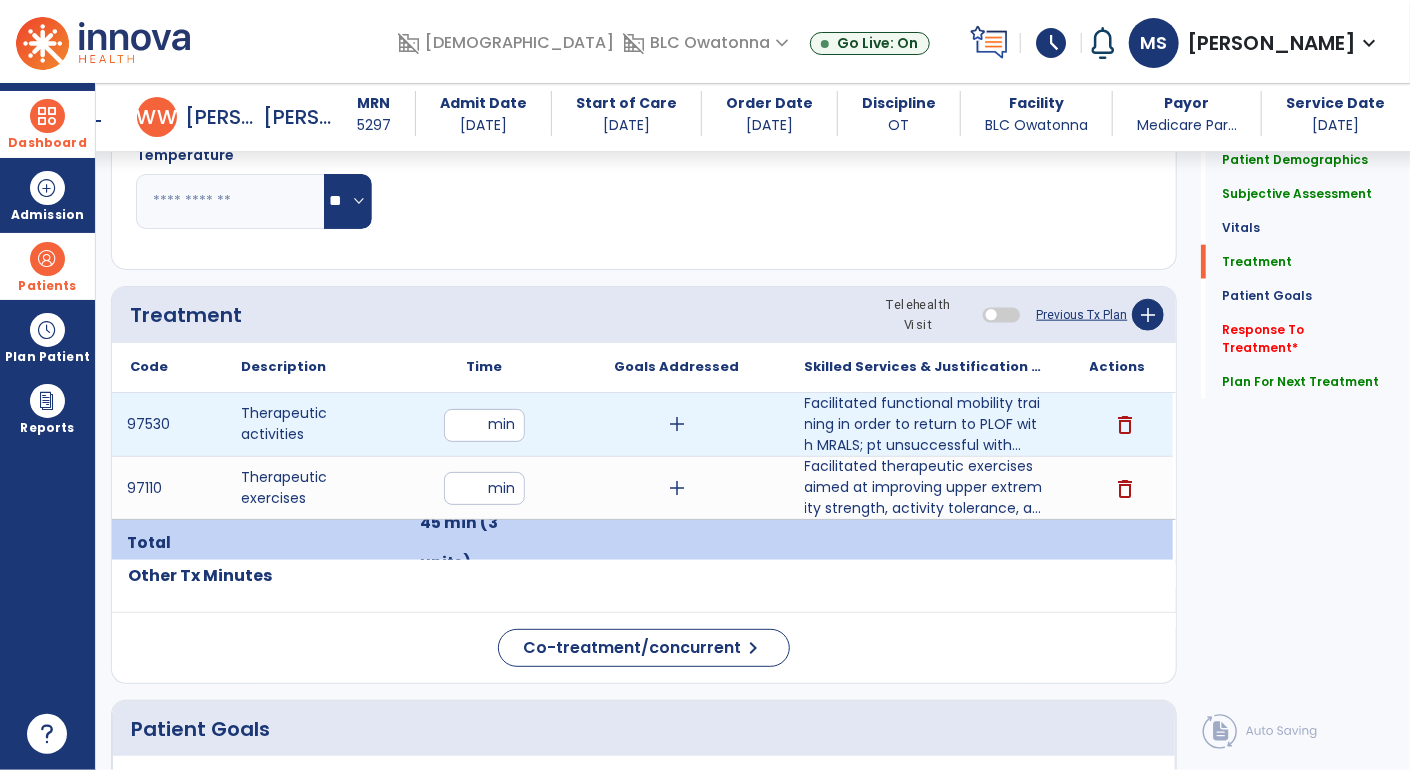 type on "**" 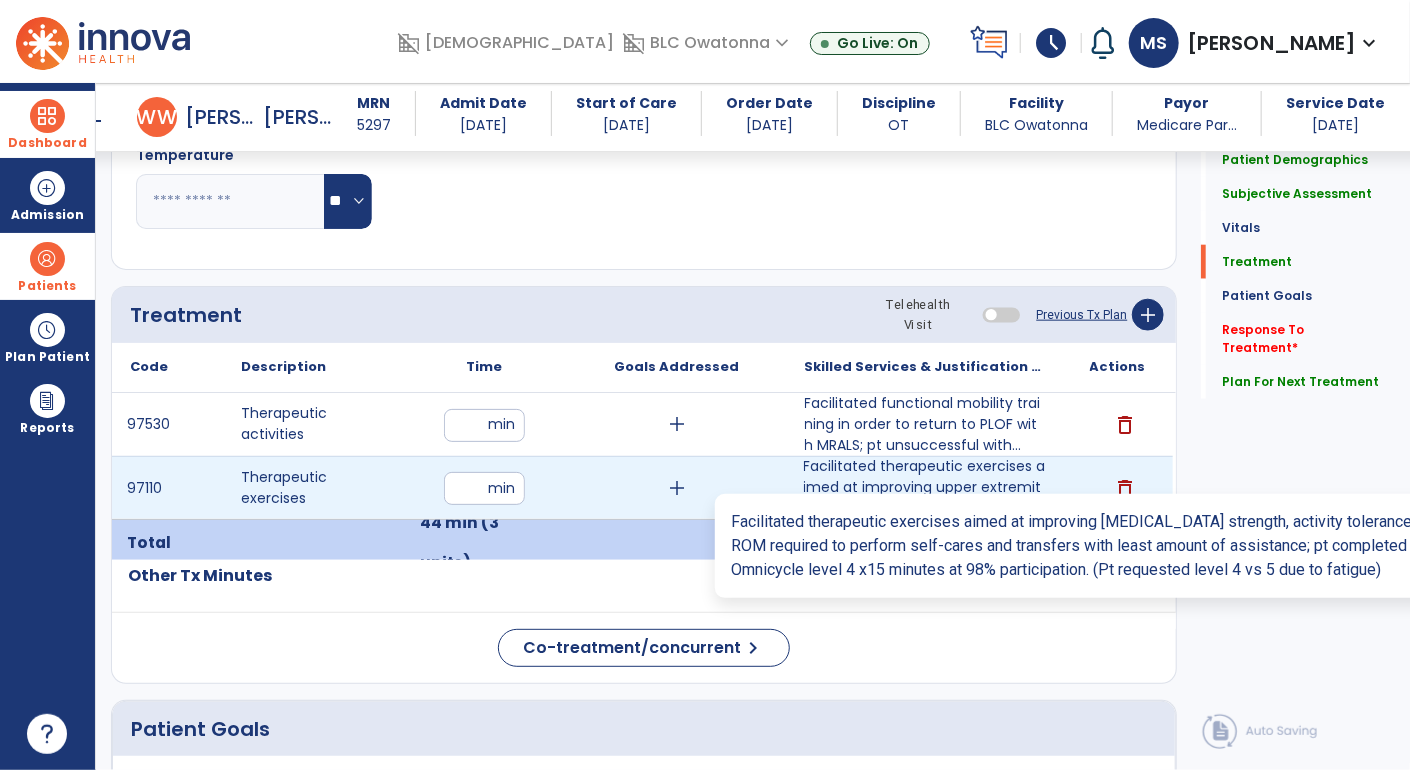 click on "Facilitated therapeutic exercises aimed at improving upper extremity strength, activity tolerance, a..." at bounding box center [925, 487] 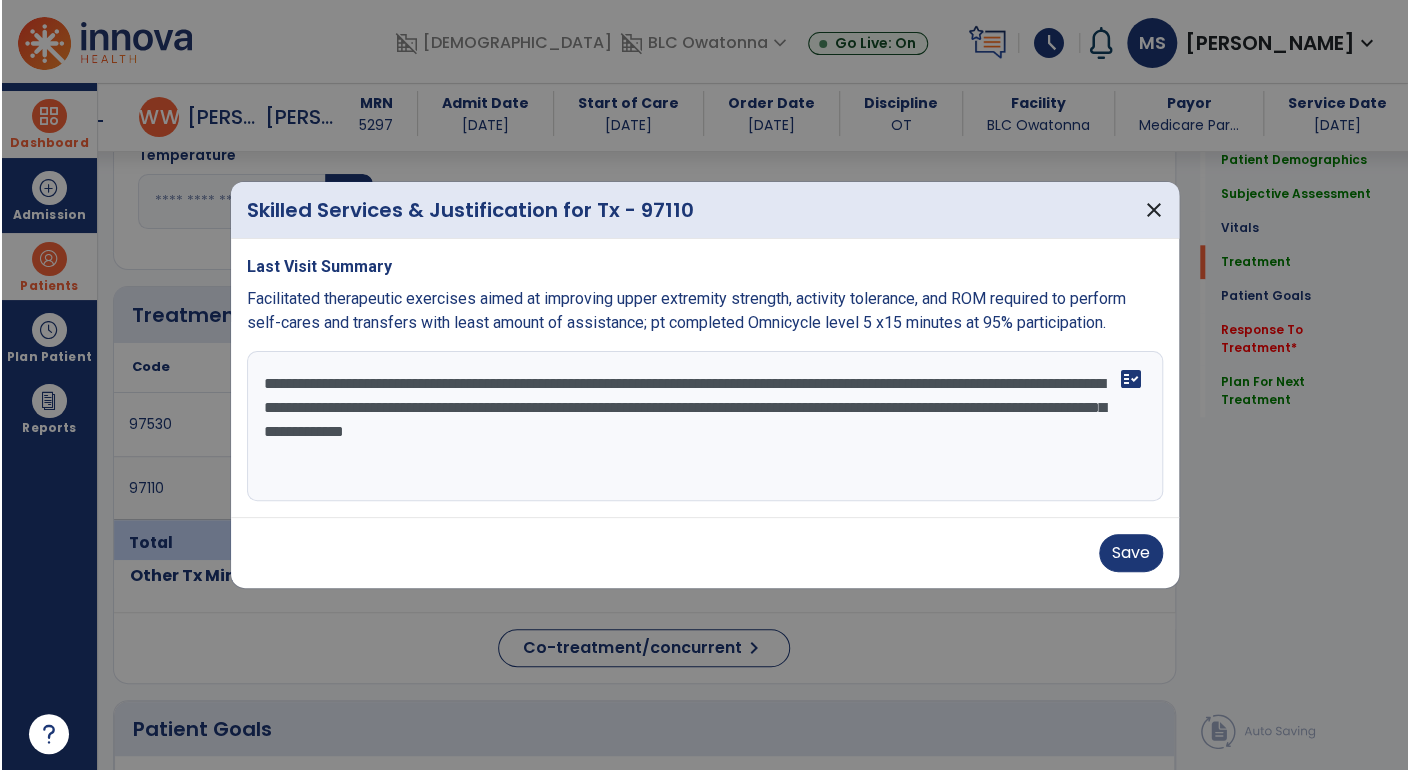 scroll, scrollTop: 963, scrollLeft: 0, axis: vertical 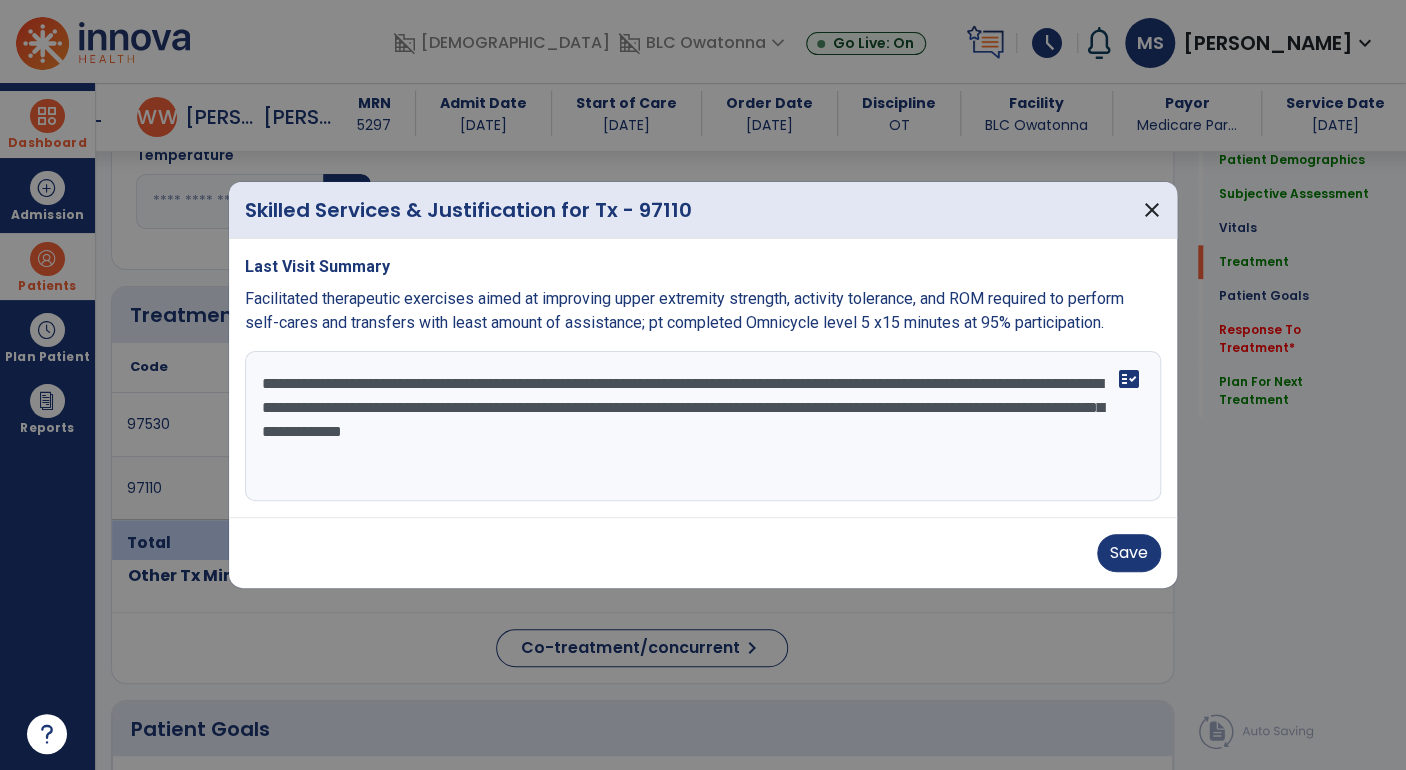 click on "**********" at bounding box center [703, 426] 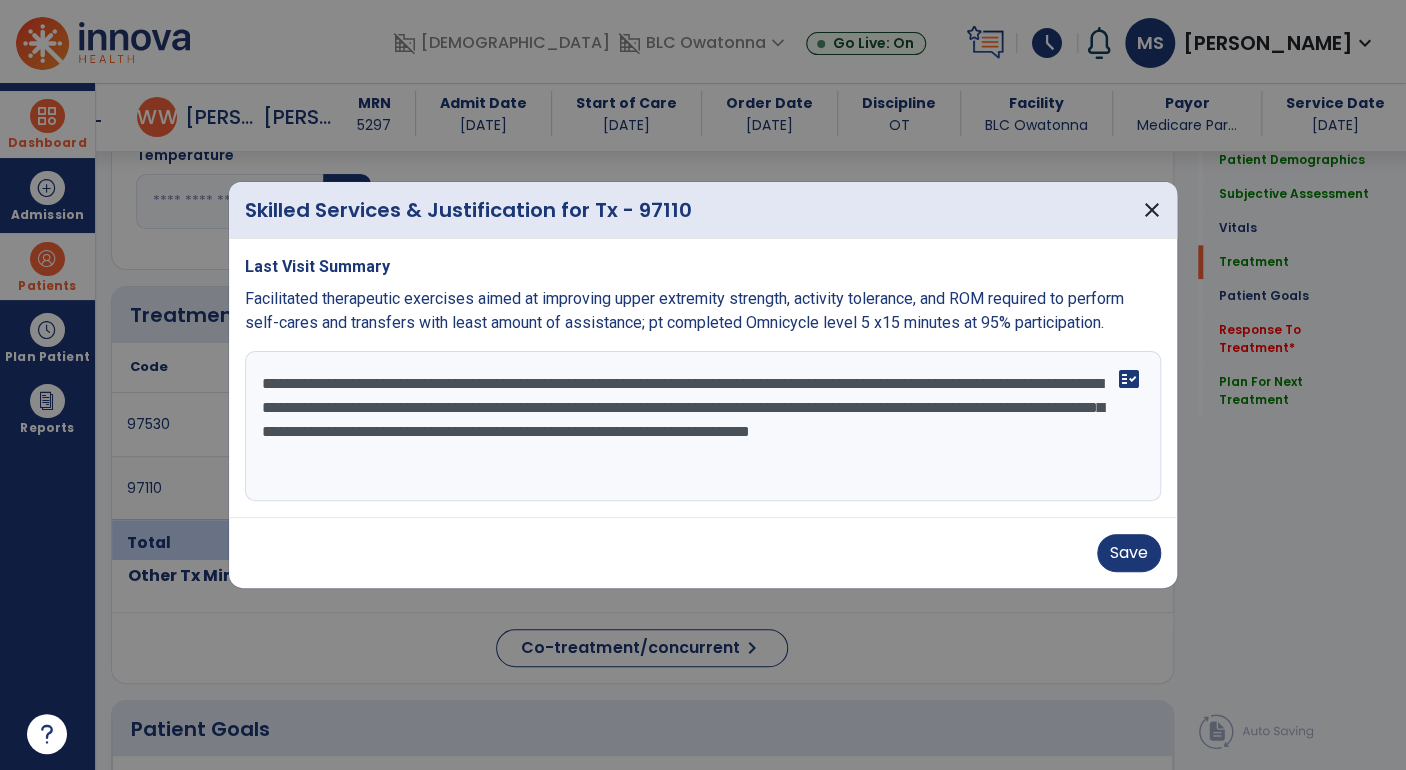 click on "**********" at bounding box center (703, 426) 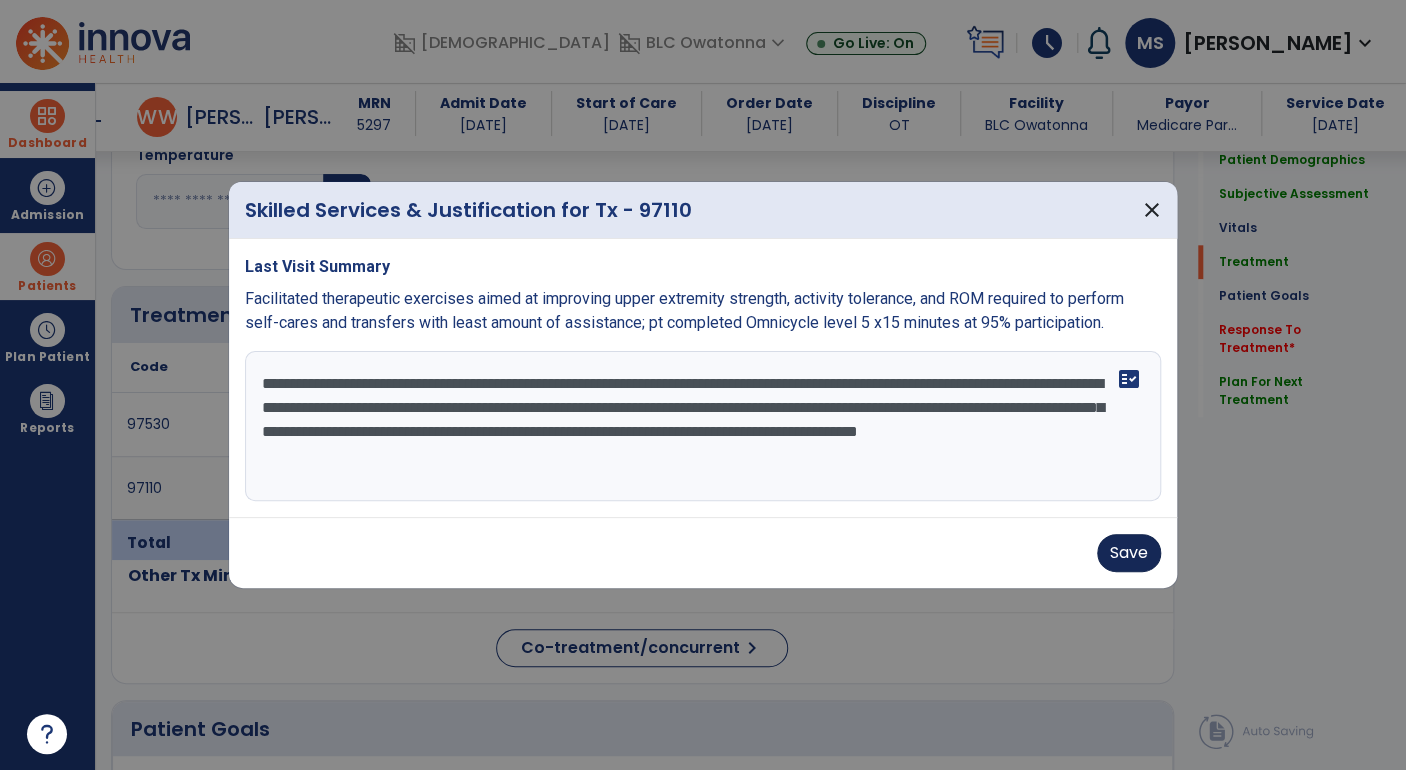 type on "**********" 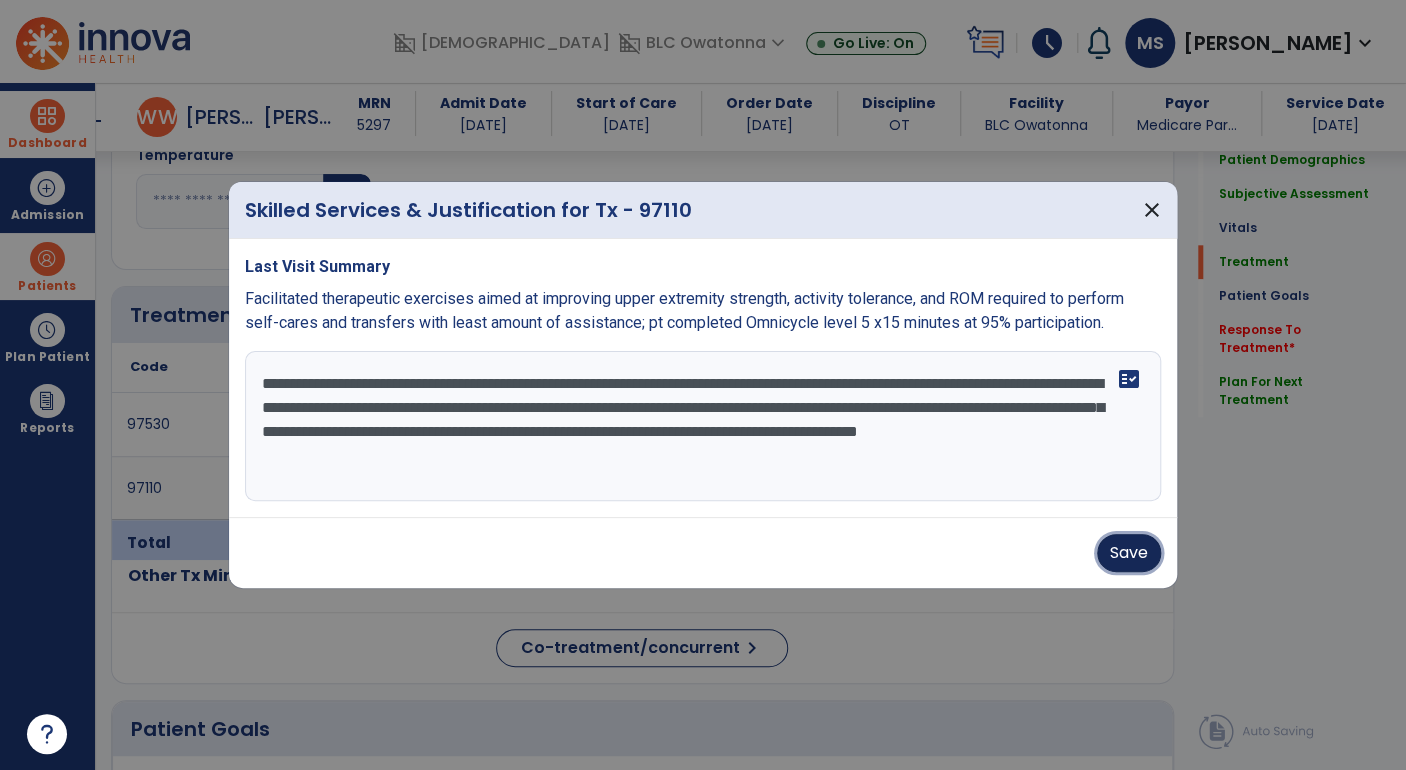 click on "Save" at bounding box center [1129, 553] 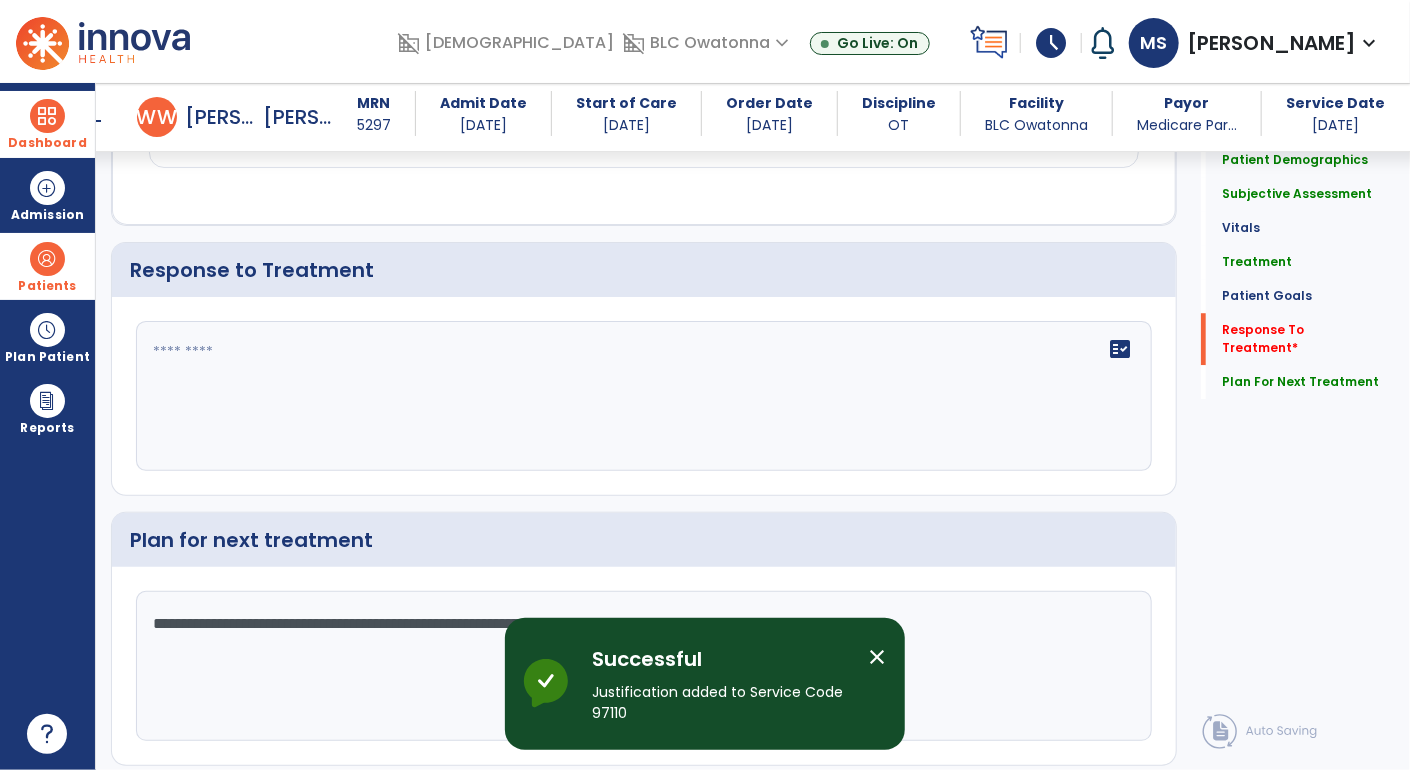 scroll, scrollTop: 2560, scrollLeft: 0, axis: vertical 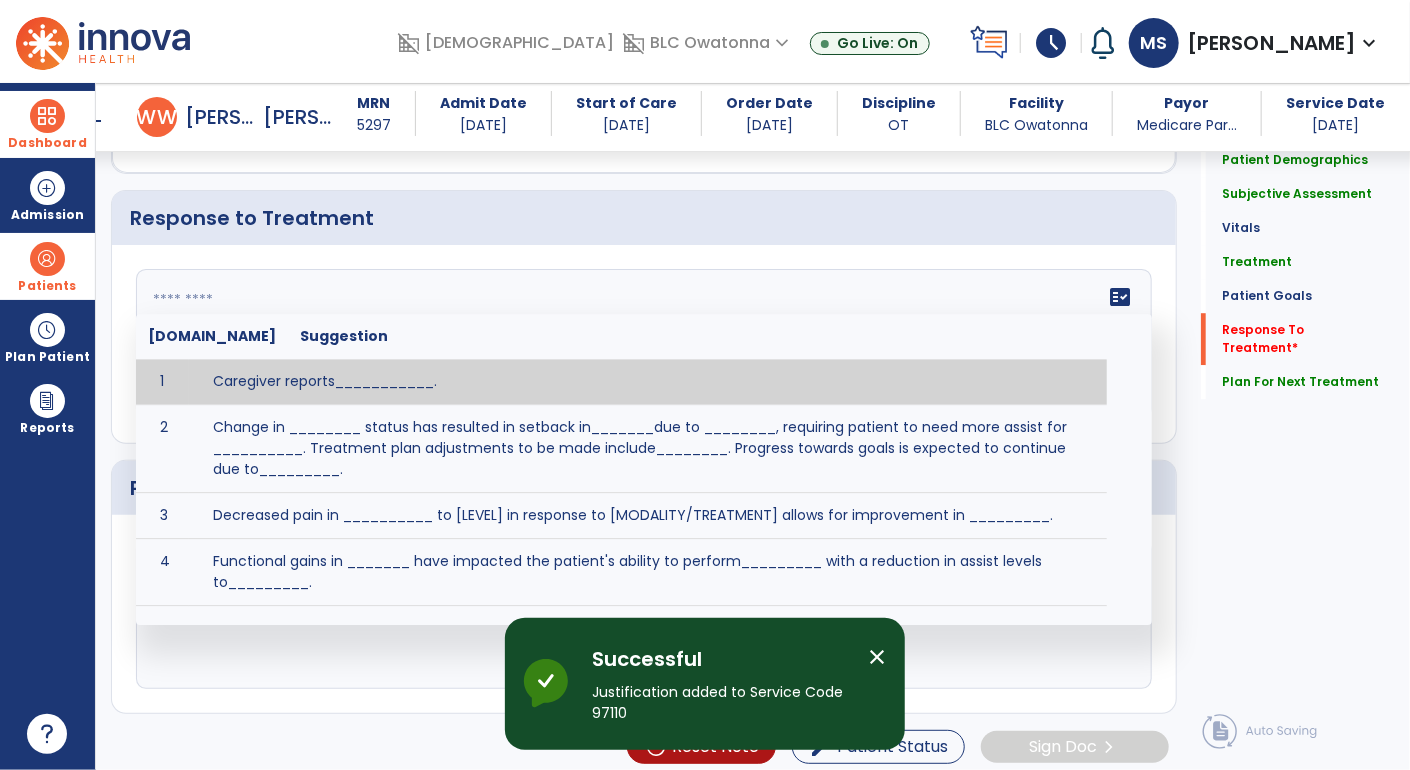 click on "fact_check  [DOMAIN_NAME] Suggestion 1 Caregiver reports___________. 2 Change in ________ status has resulted in setback in_______due to ________, requiring patient to need more assist for __________.   Treatment plan adjustments to be made include________.  Progress towards goals is expected to continue due to_________. 3 Decreased pain in __________ to [LEVEL] in response to [MODALITY/TREATMENT] allows for improvement in _________. 4 Functional gains in _______ have impacted the patient's ability to perform_________ with a reduction in assist levels to_________. 5 Functional progress this week has been significant due to__________. 6 Gains in ________ have improved the patient's ability to perform ______with decreased levels of assist to___________. 7 Improvement in ________allows patient to tolerate higher levels of challenges in_________. 8 Pain in [AREA] has decreased to [LEVEL] in response to [TREATMENT/MODALITY], allowing fore ease in completing__________. 9 10 11 12 13 14 15 16 17 18 19 20 21" 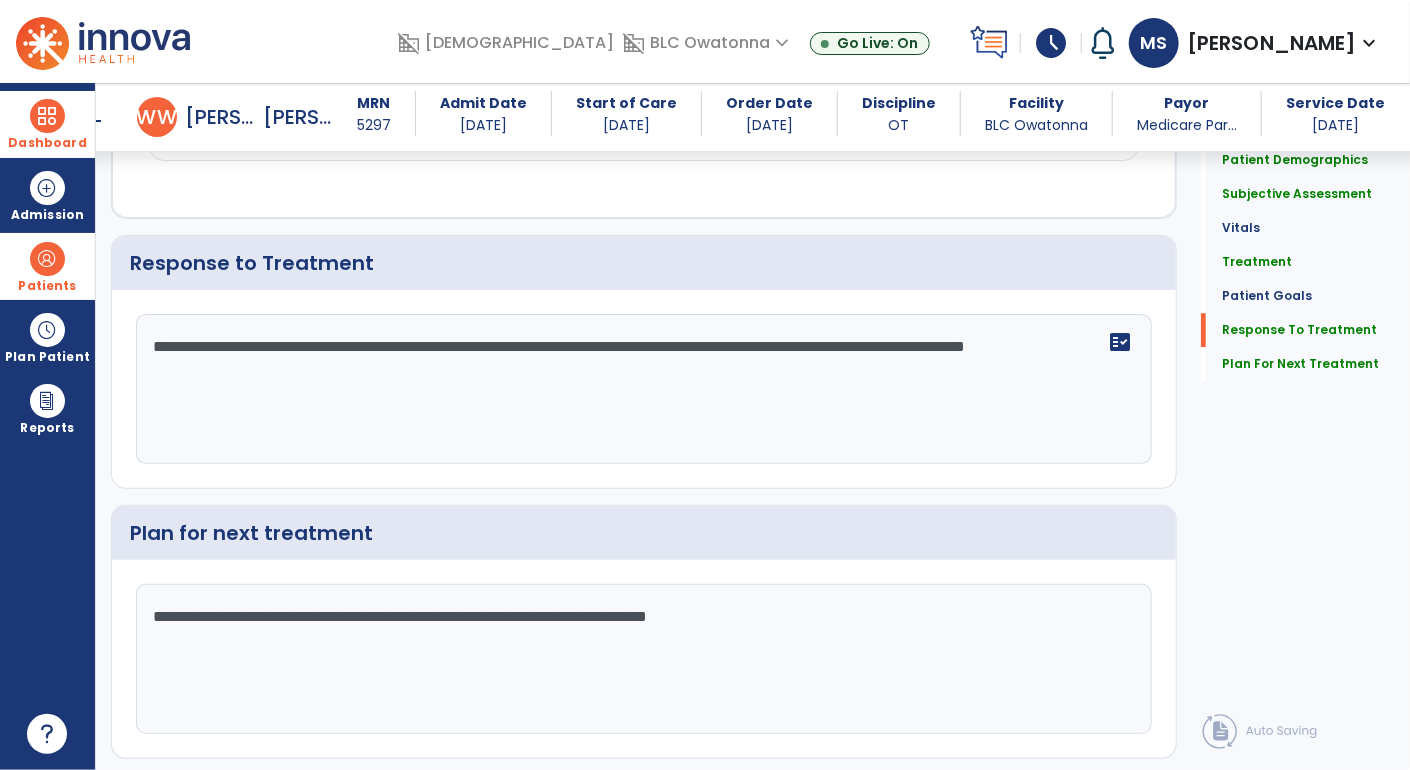scroll, scrollTop: 2560, scrollLeft: 0, axis: vertical 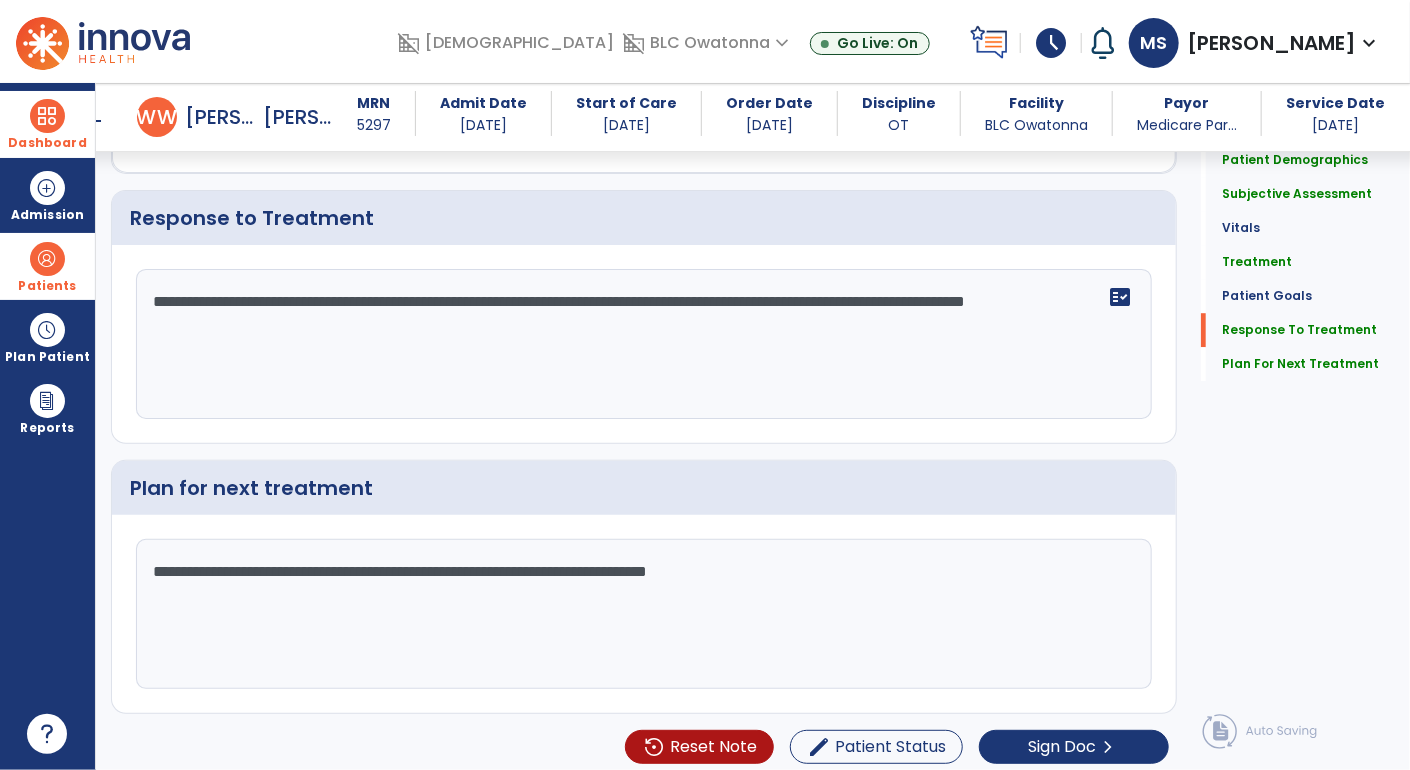 click on "**********" 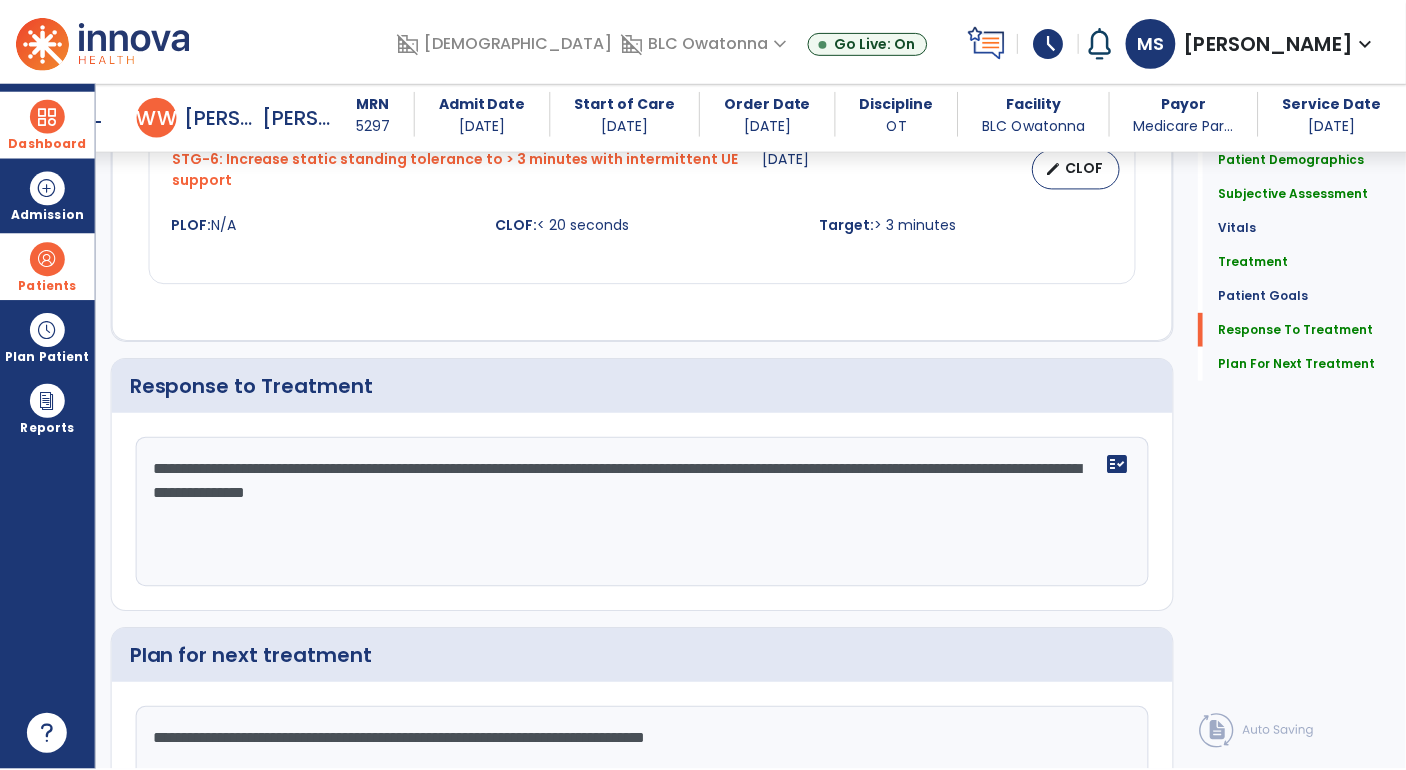 scroll, scrollTop: 2560, scrollLeft: 0, axis: vertical 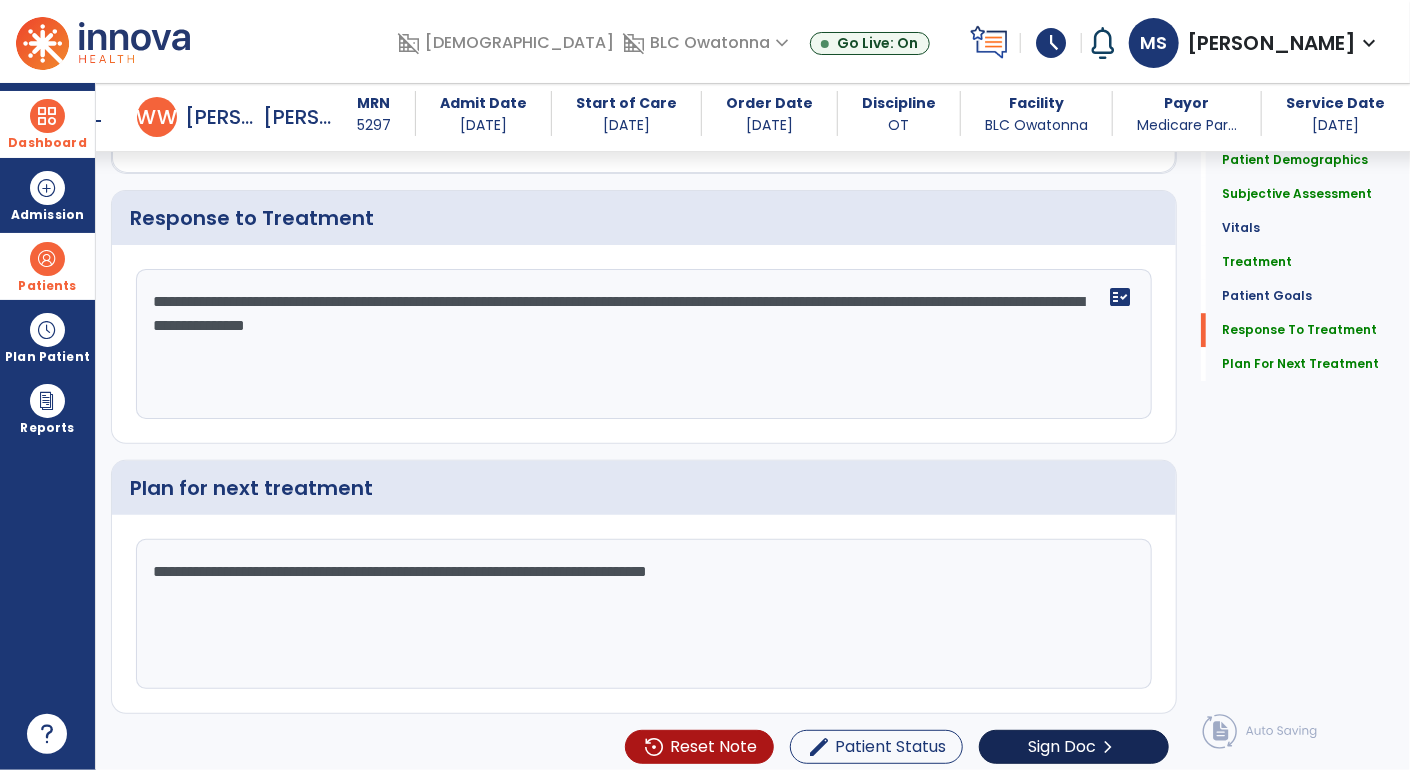 type on "**********" 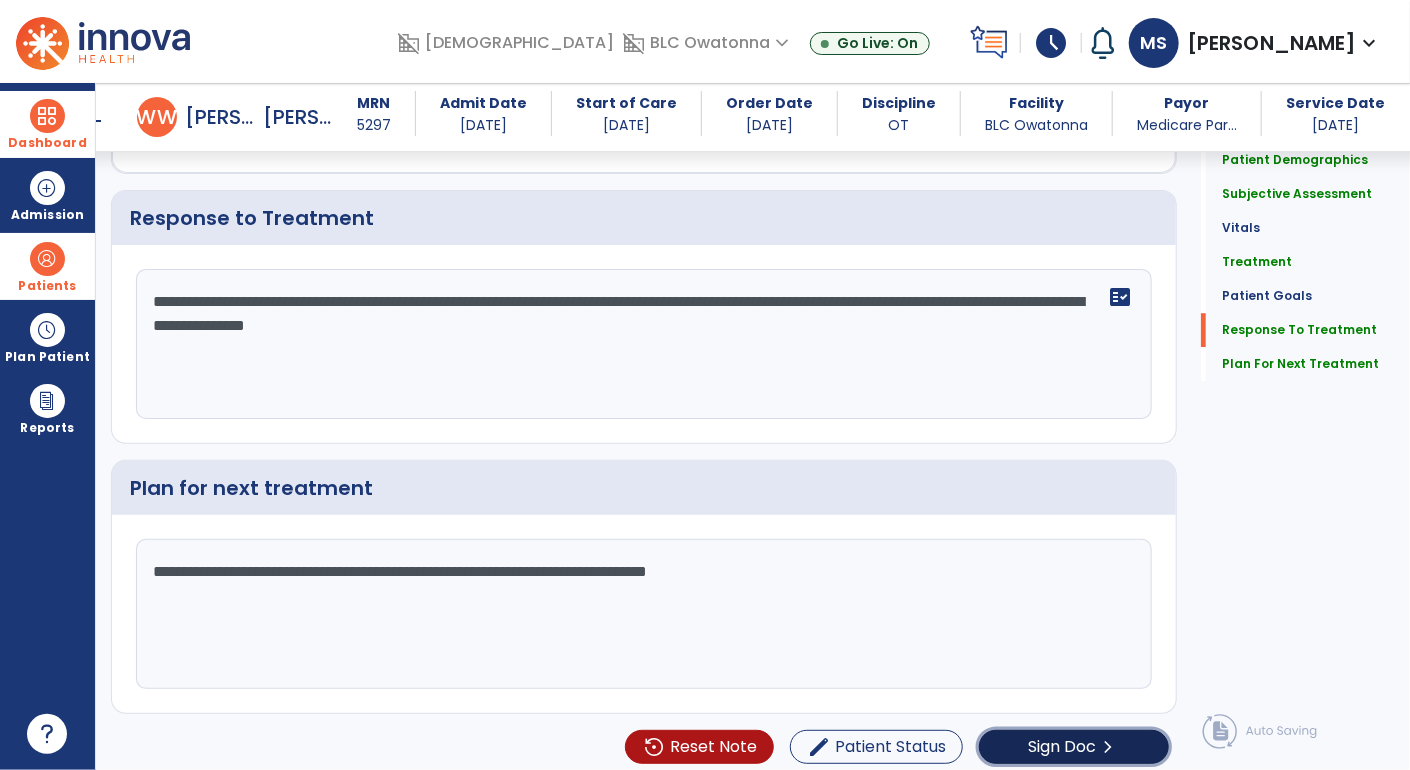 click on "Sign Doc" 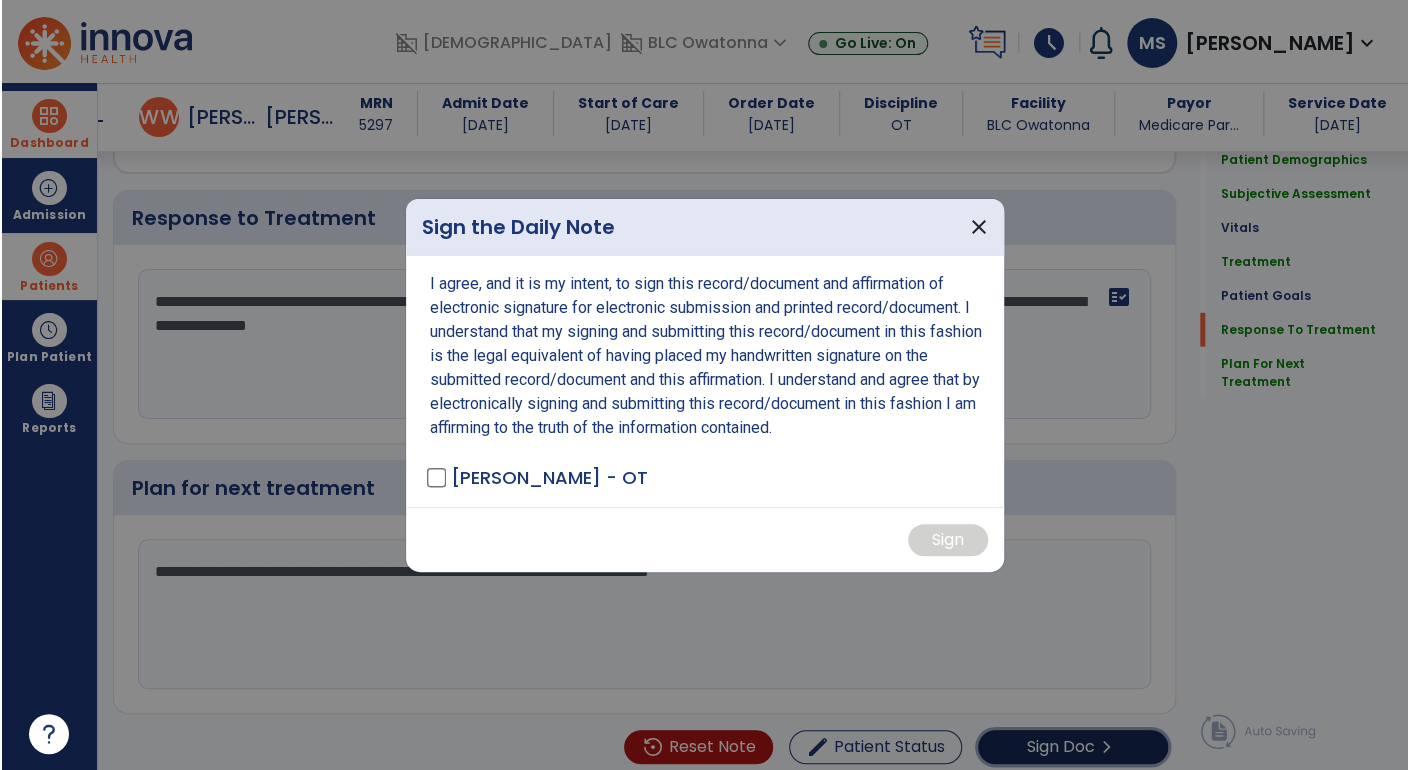 scroll, scrollTop: 2560, scrollLeft: 0, axis: vertical 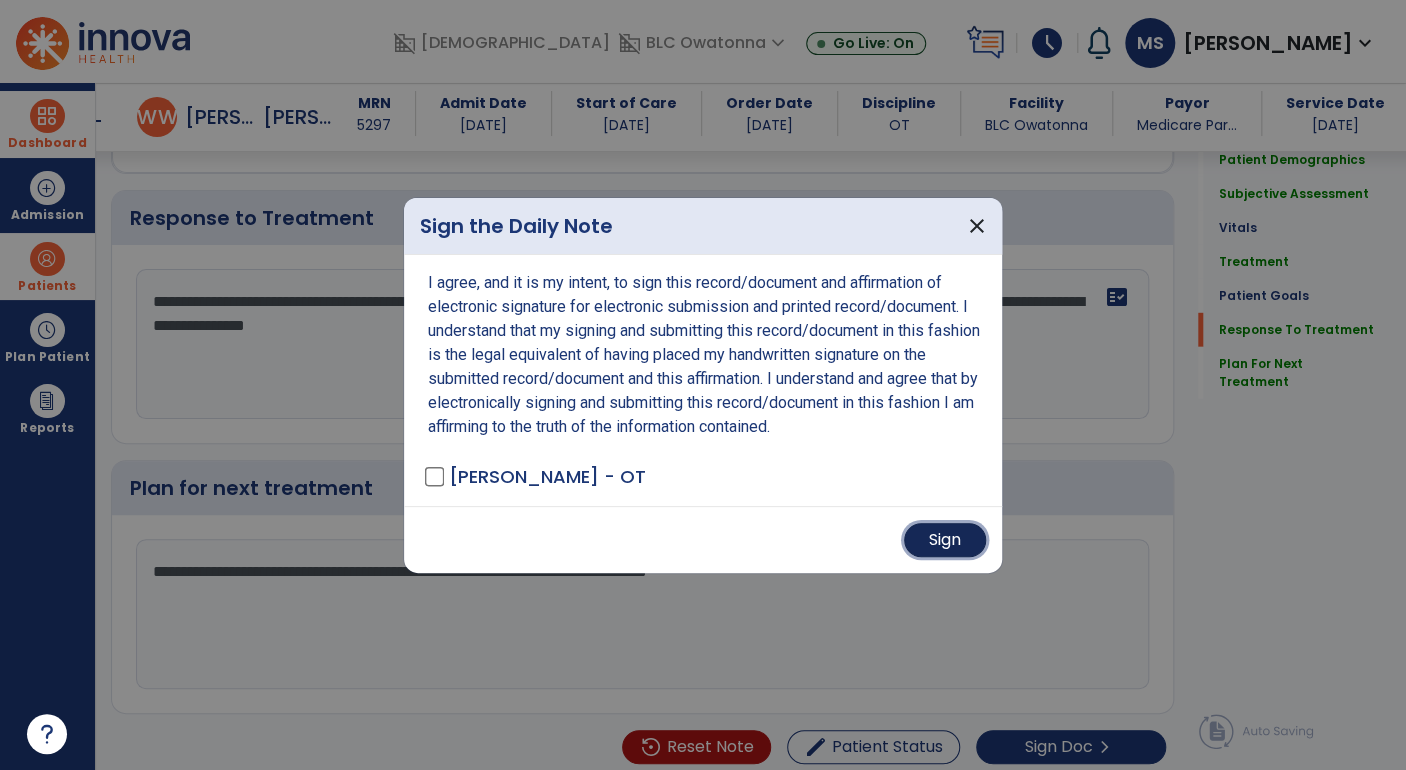 click on "Sign" at bounding box center (945, 540) 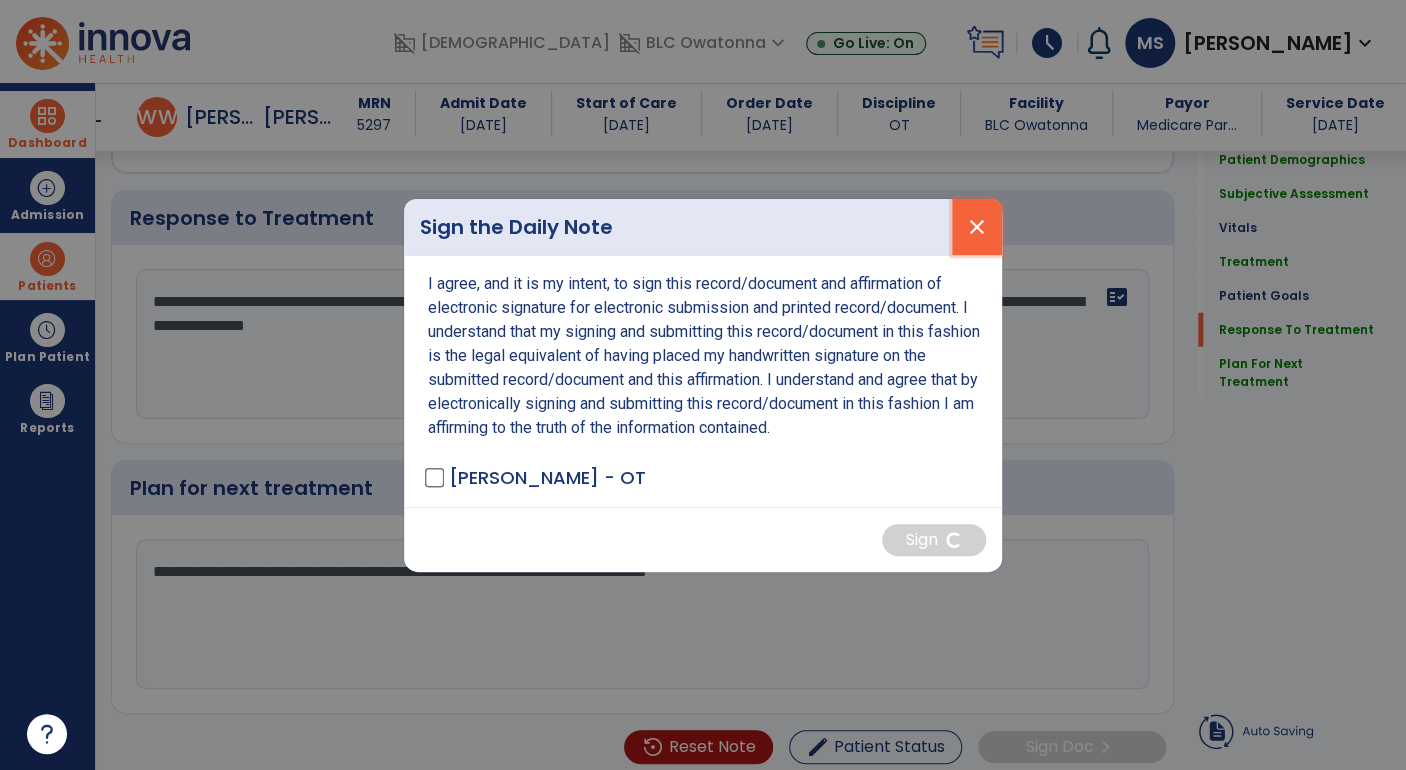 click on "close" at bounding box center [977, 227] 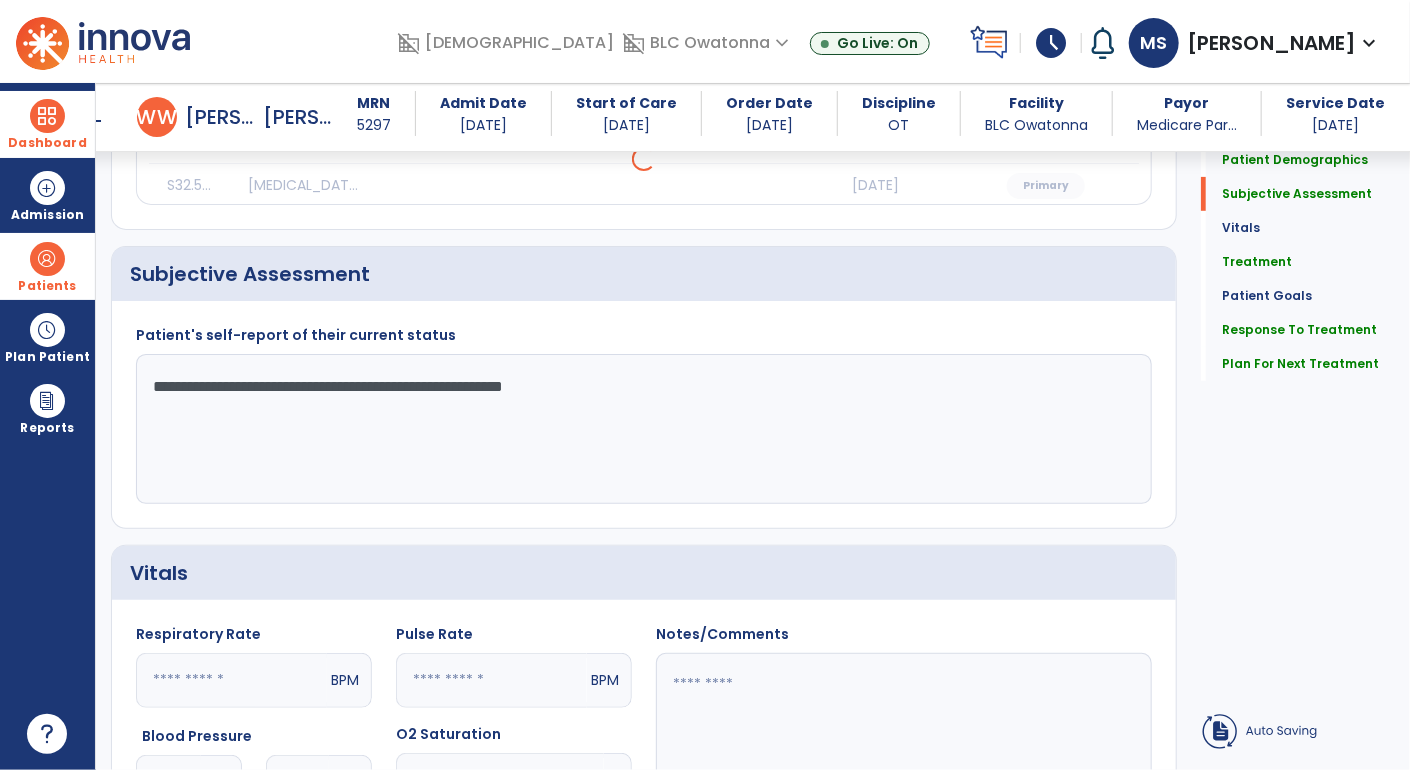scroll, scrollTop: 0, scrollLeft: 0, axis: both 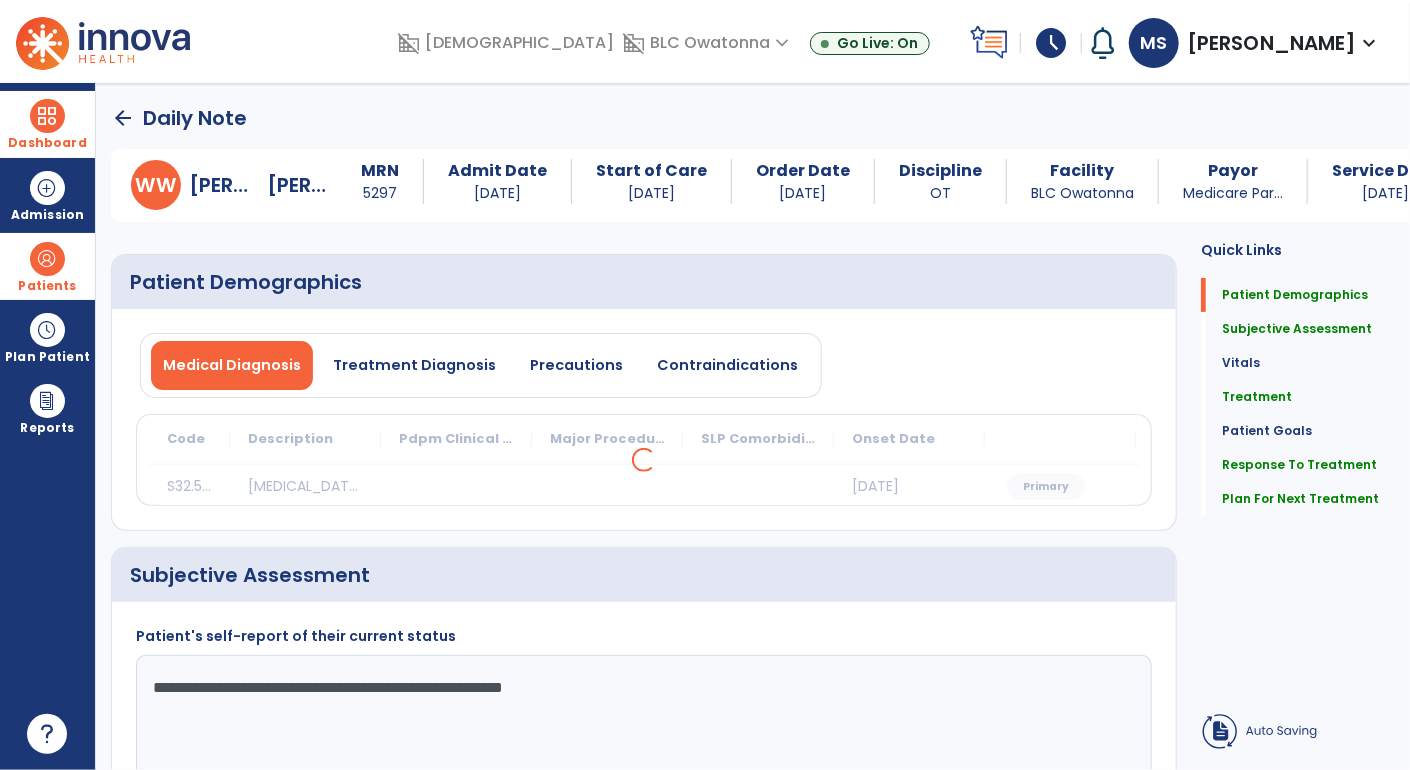 click on "arrow_back" 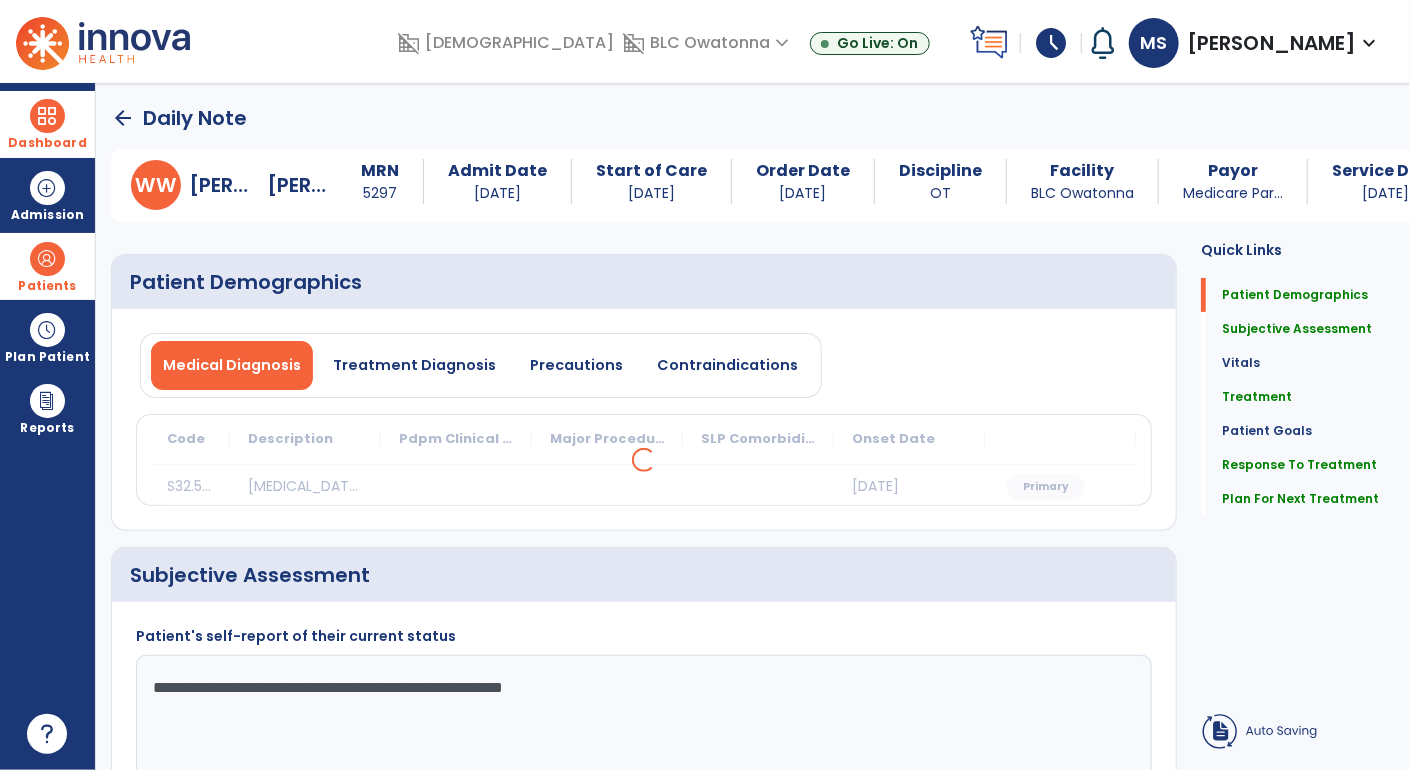 click on "arrow_back" 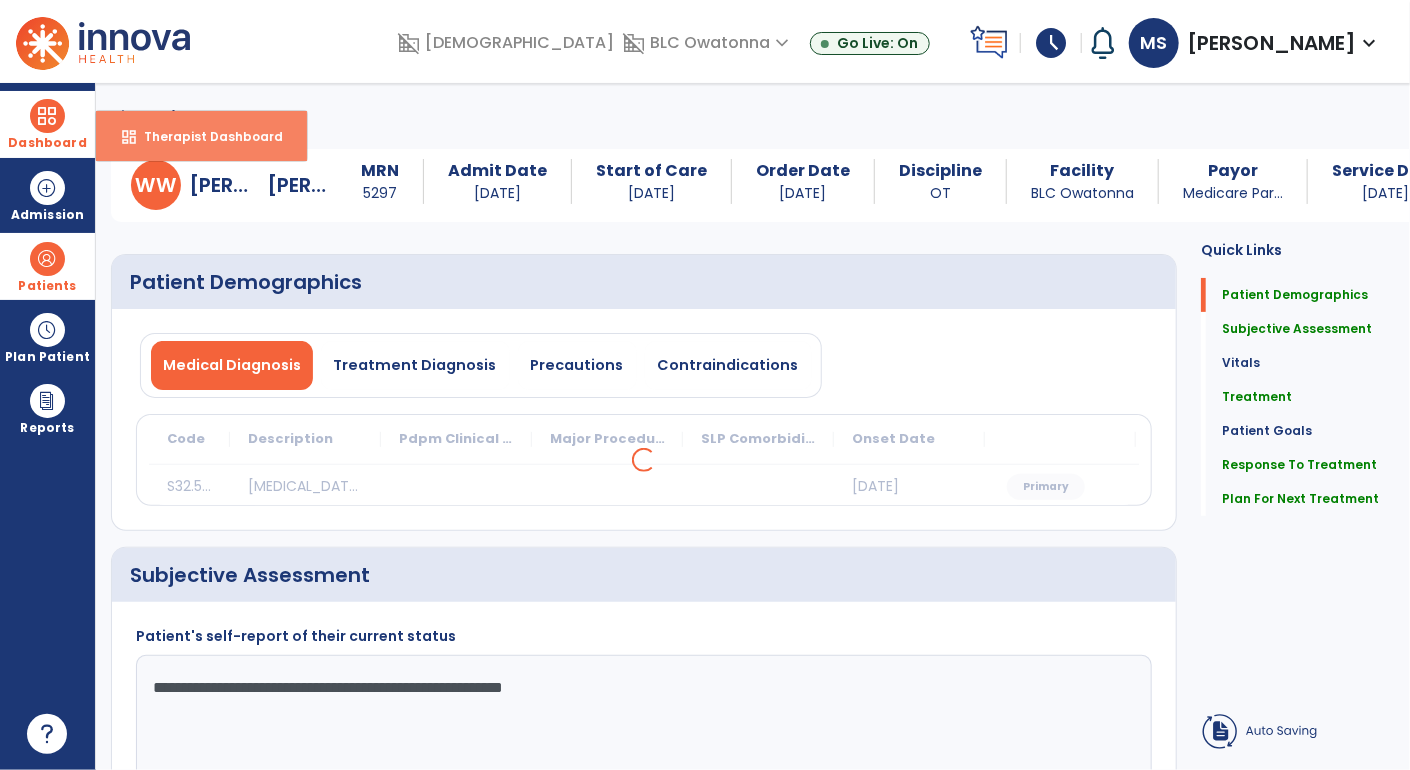click on "Therapist Dashboard" at bounding box center (205, 136) 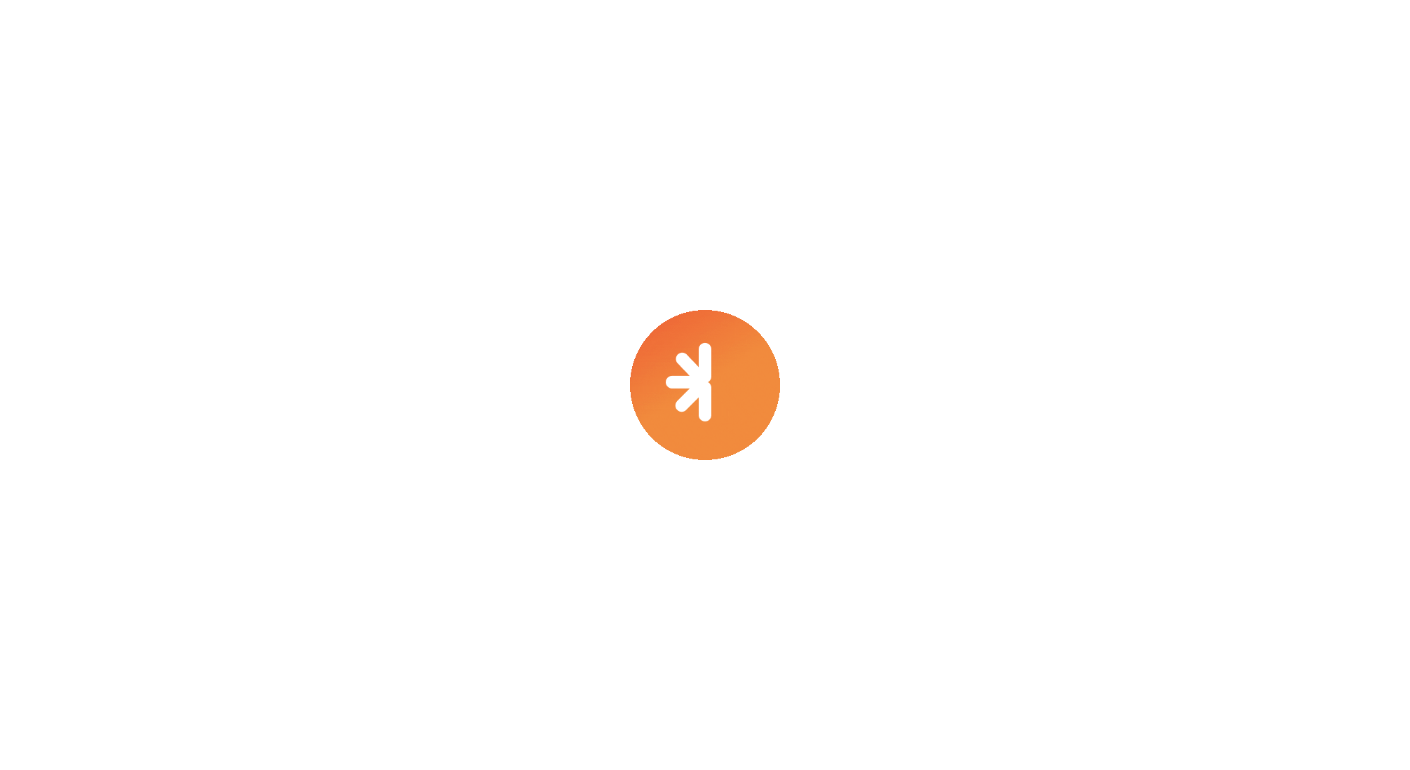 scroll, scrollTop: 0, scrollLeft: 0, axis: both 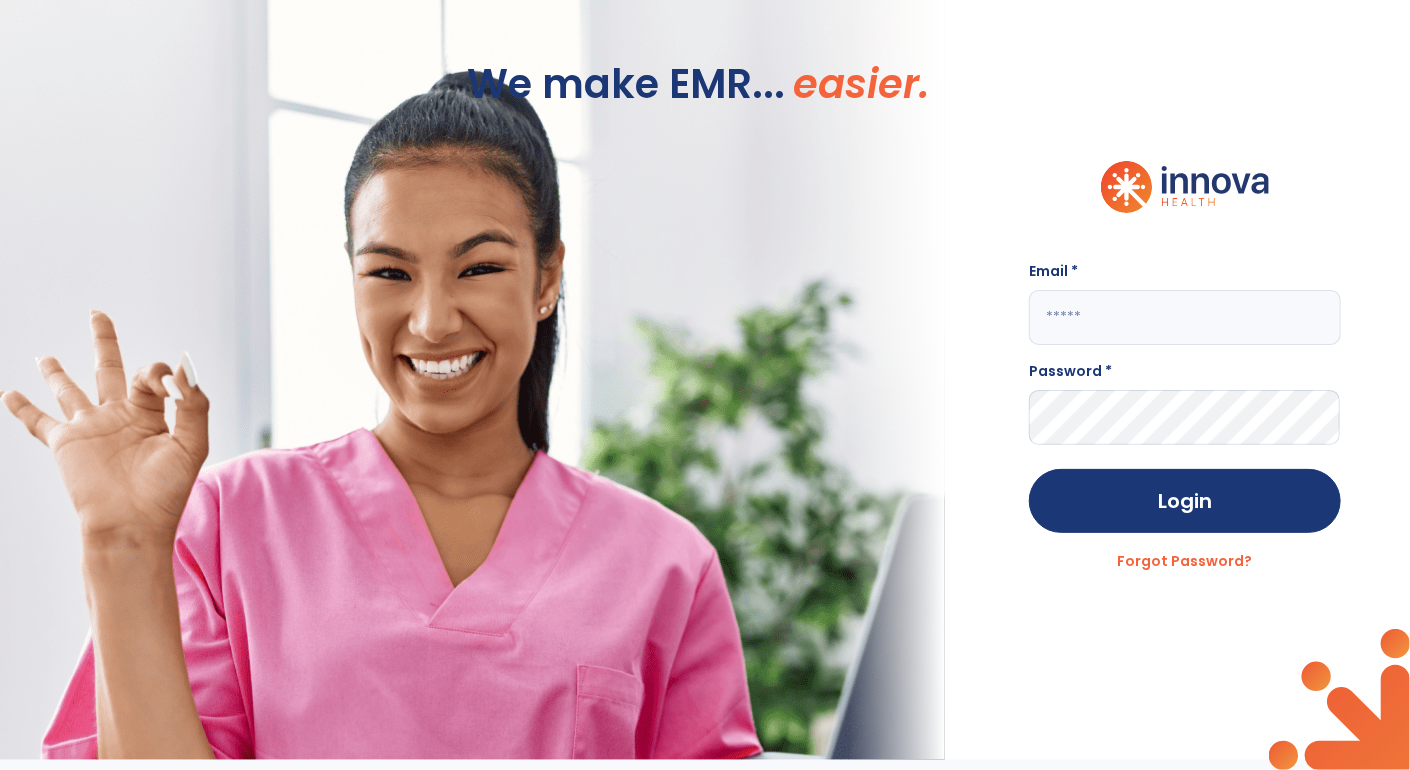 click 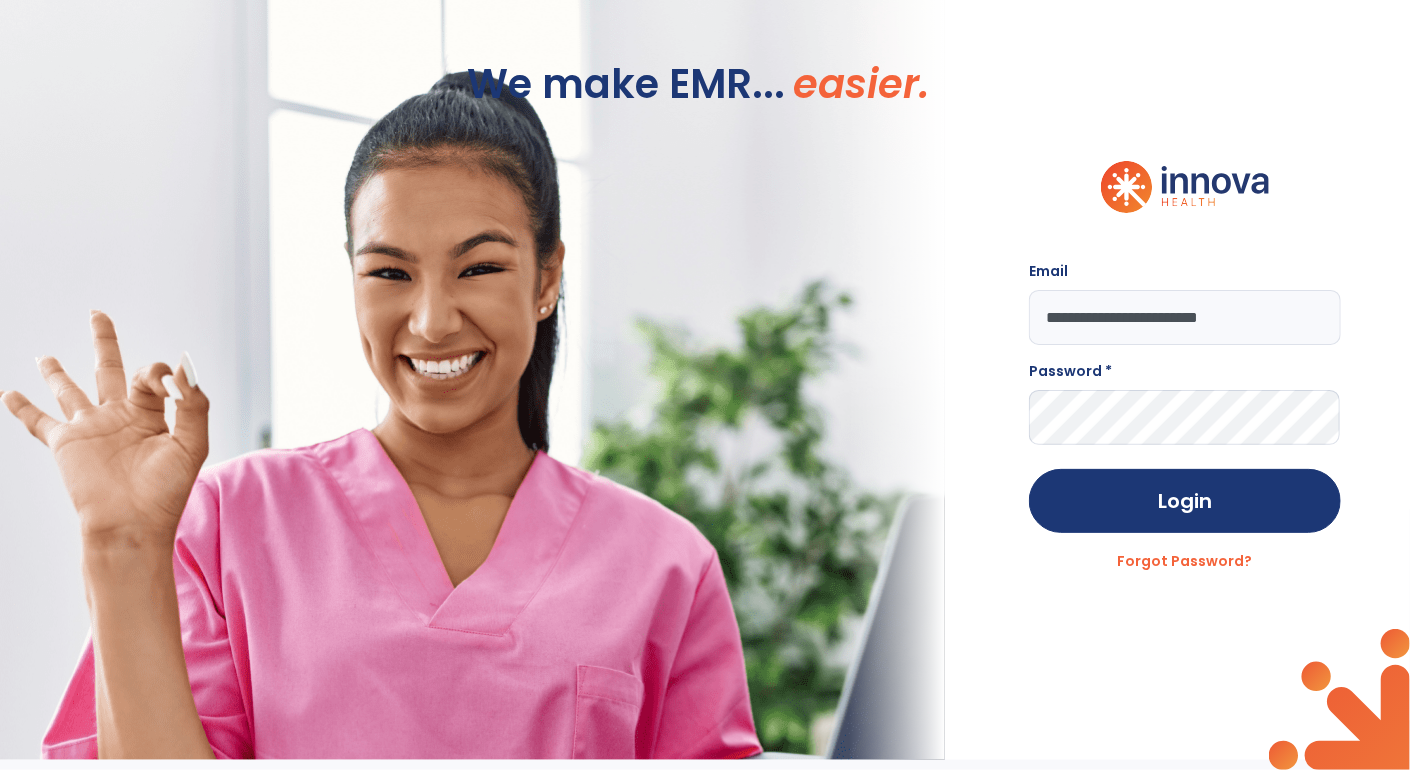 type on "**********" 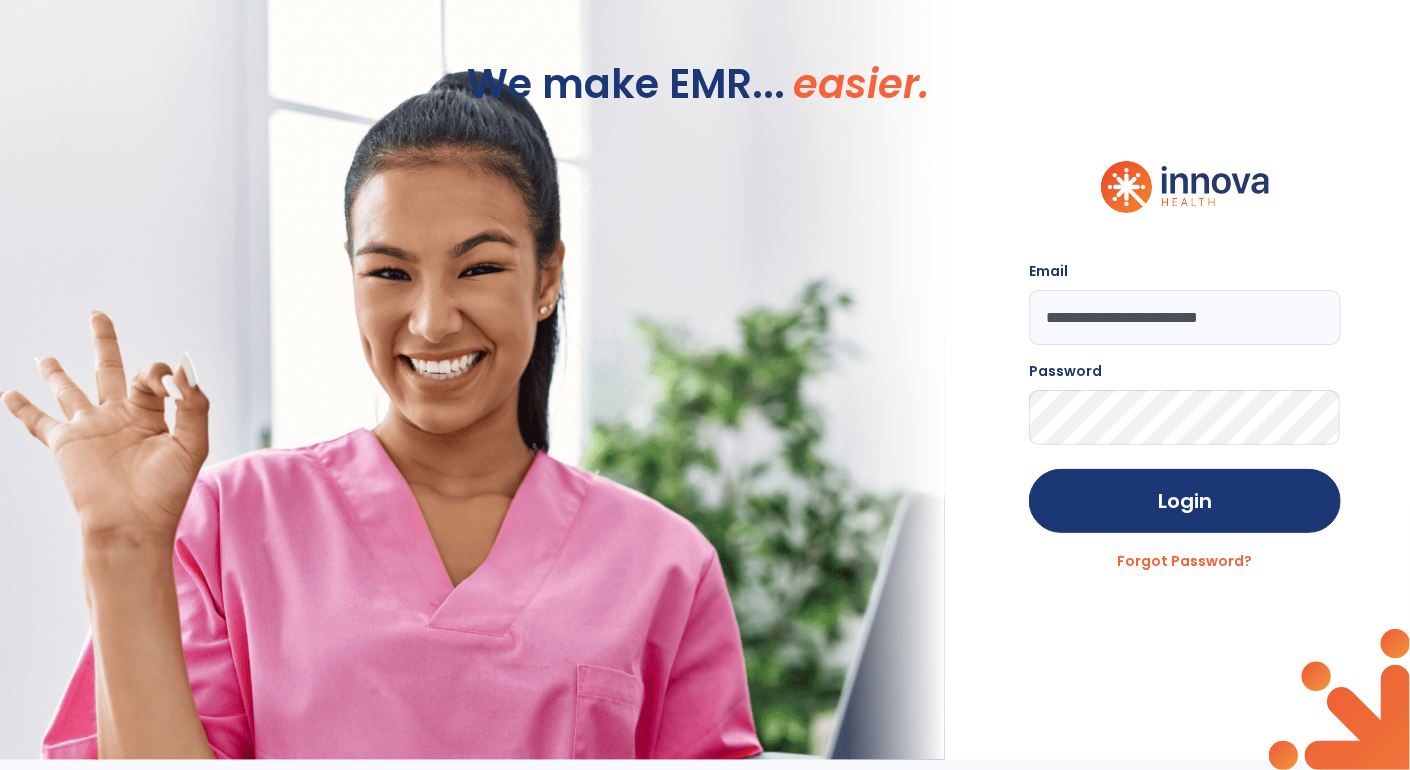 click on "Login" 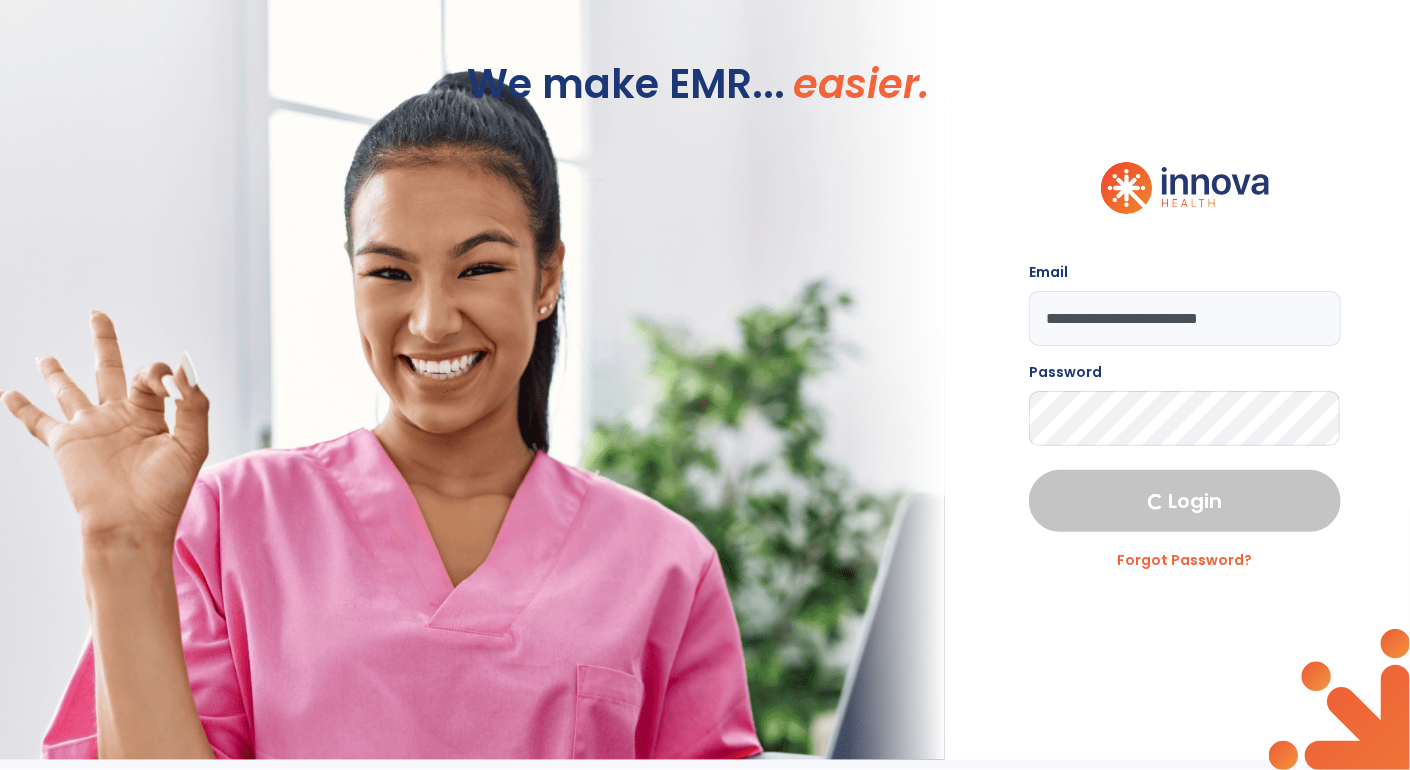 select on "****" 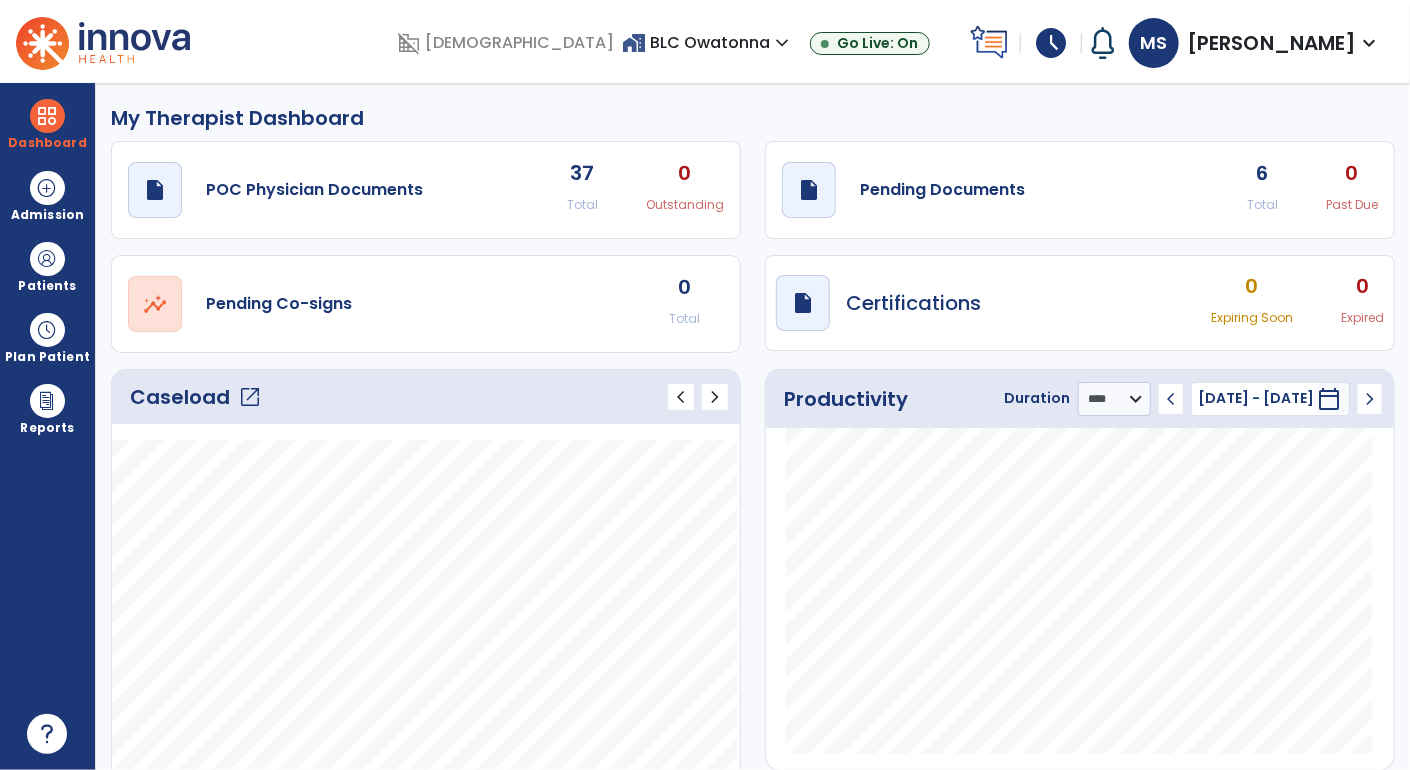 click on "open_in_new" 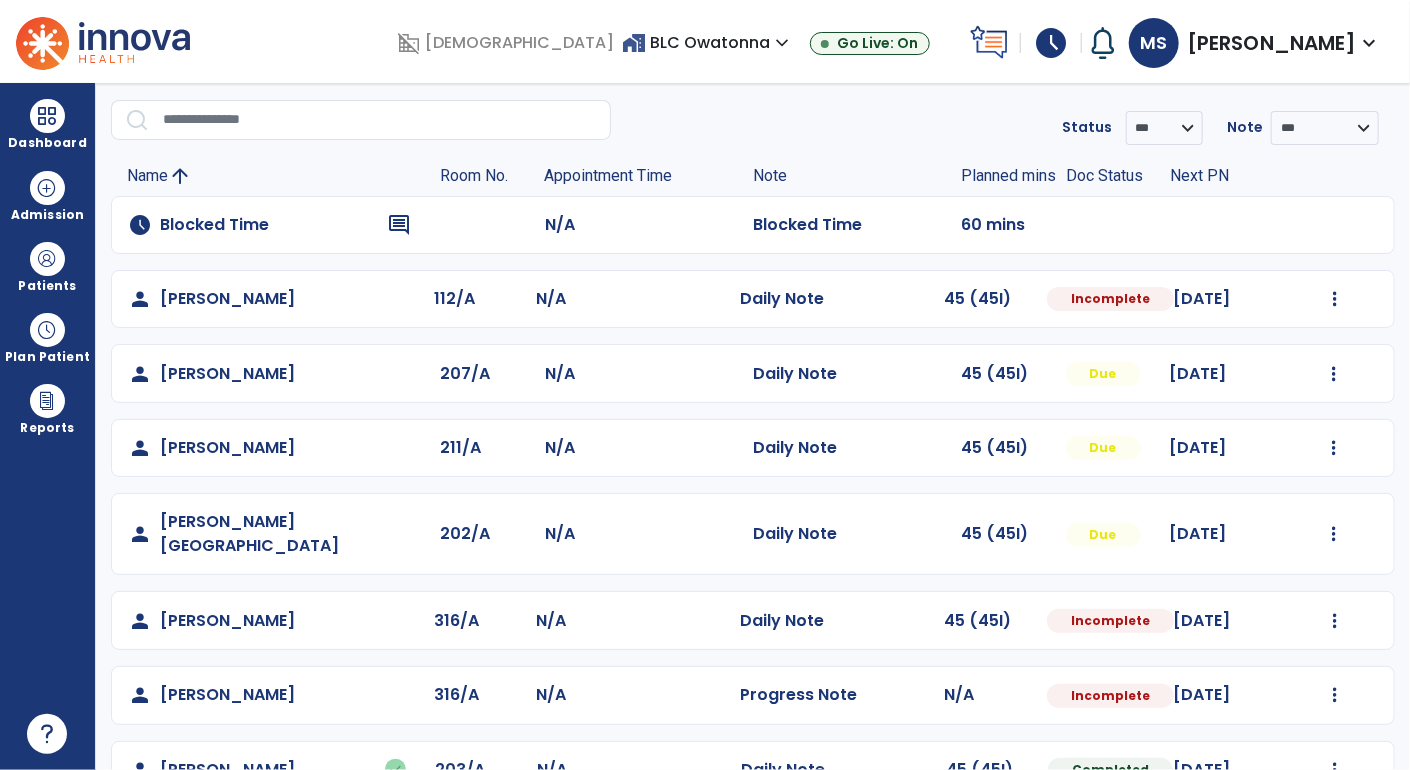 scroll, scrollTop: 76, scrollLeft: 0, axis: vertical 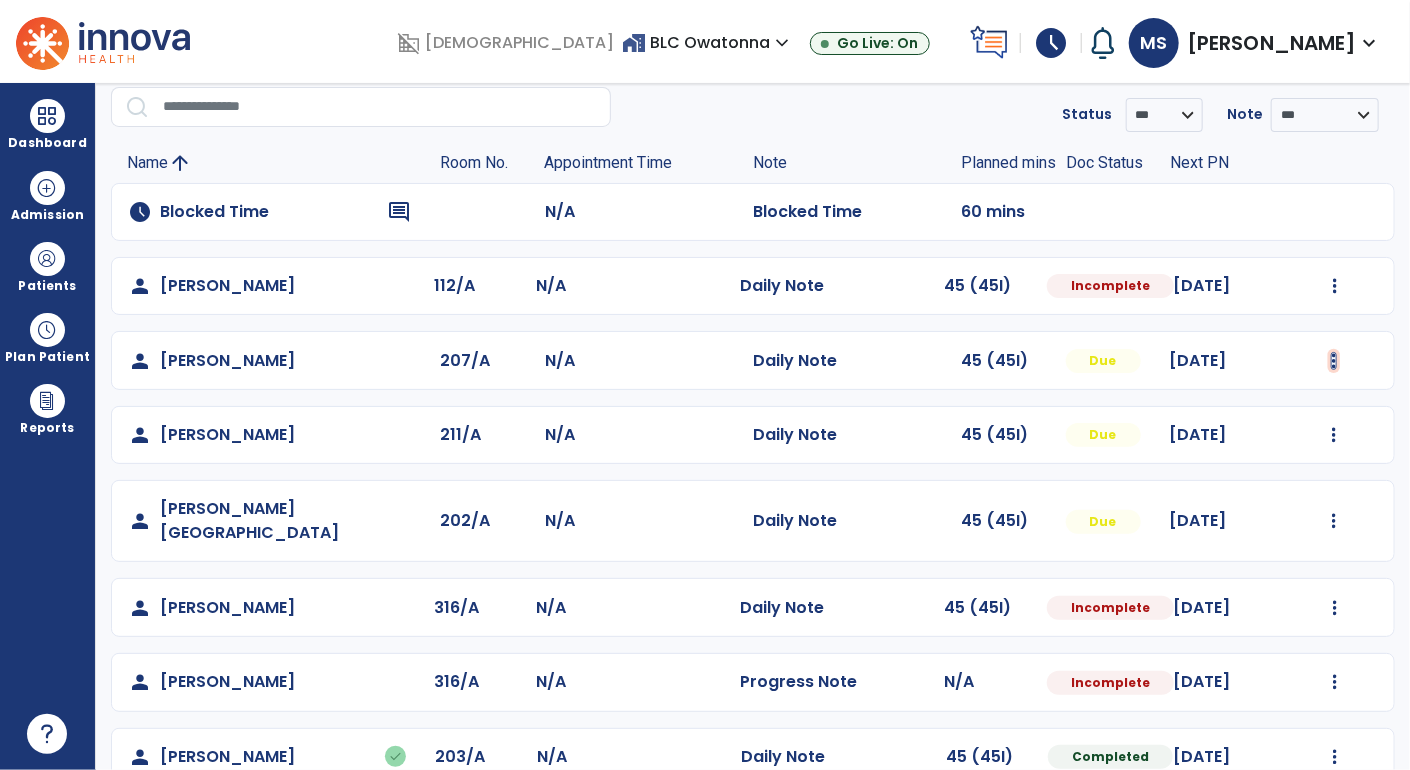 click at bounding box center (1335, 286) 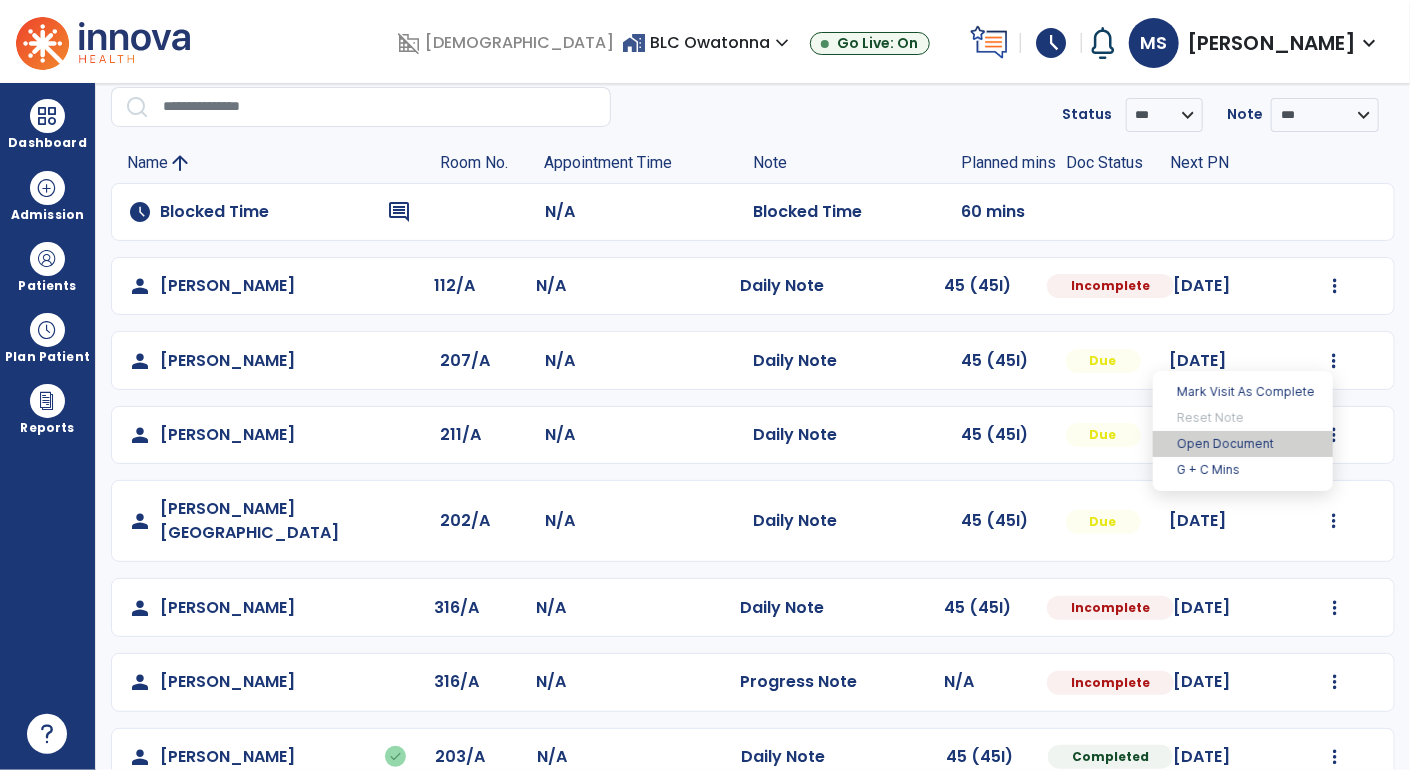 click on "Open Document" at bounding box center (1243, 444) 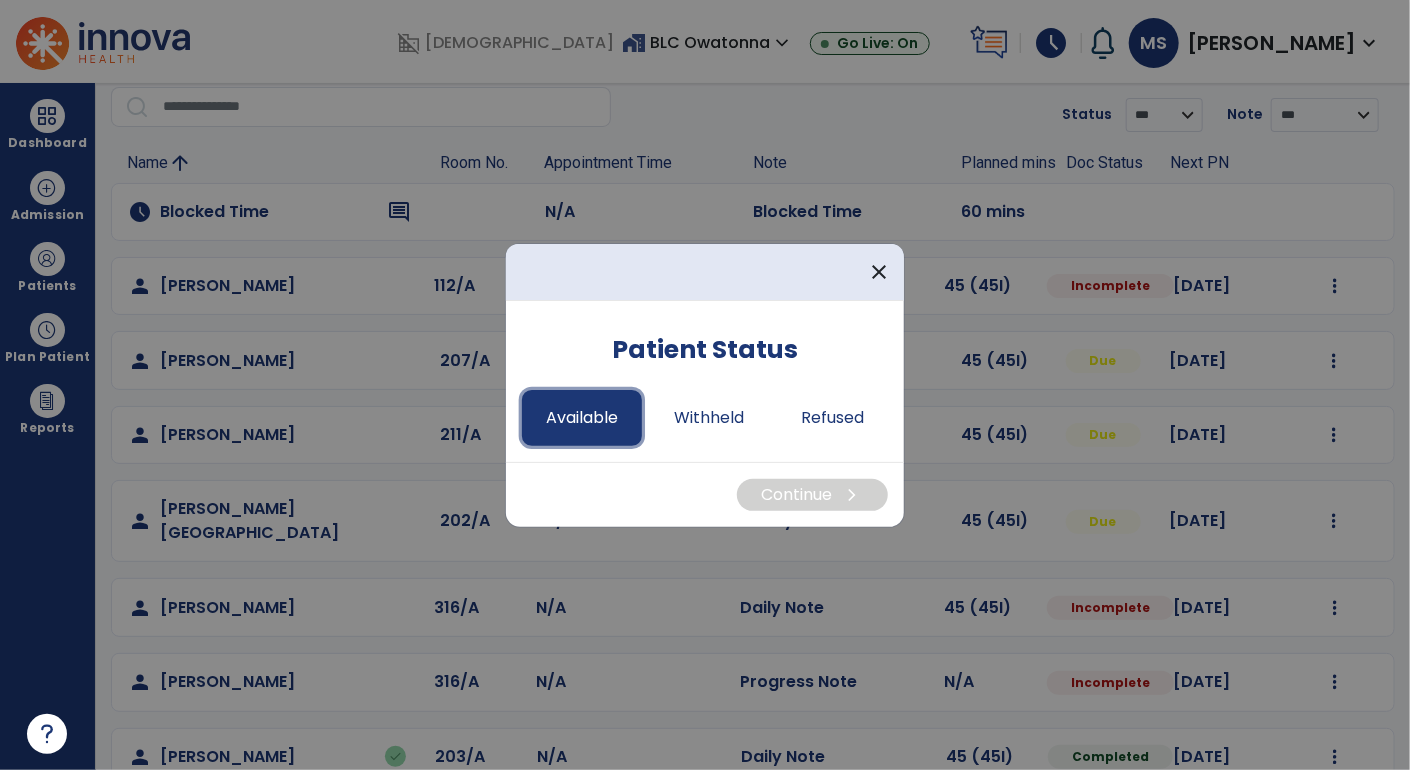 click on "Available" at bounding box center [582, 418] 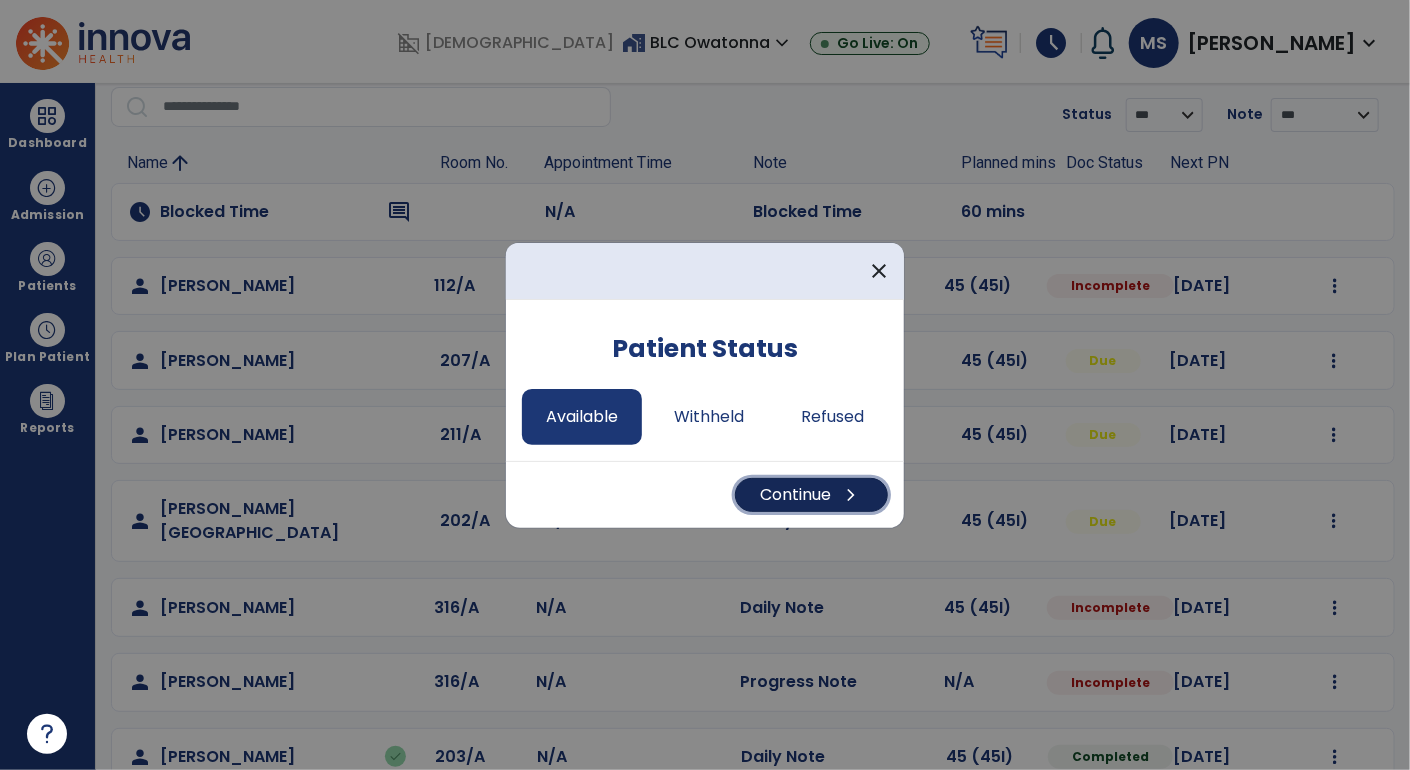 click on "Continue   chevron_right" at bounding box center (811, 495) 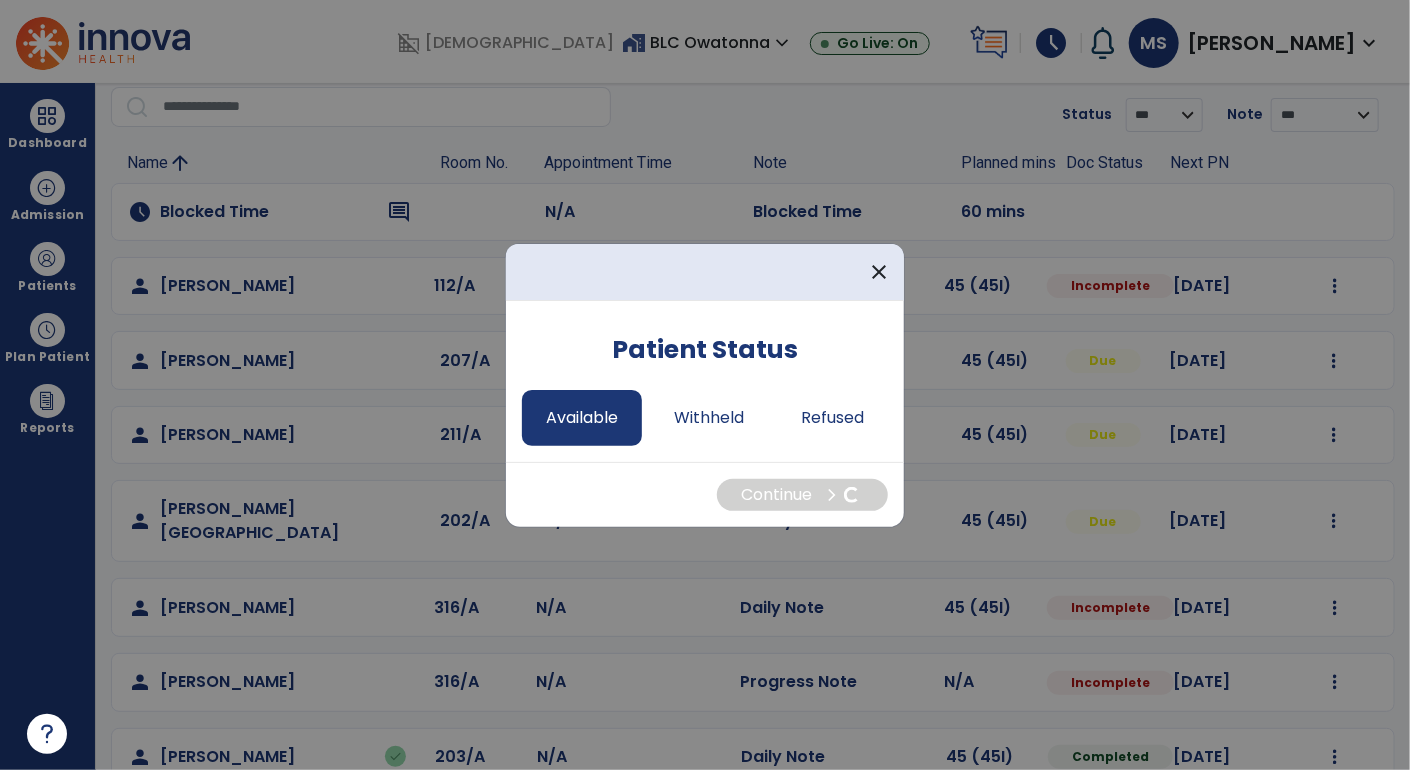 select on "*" 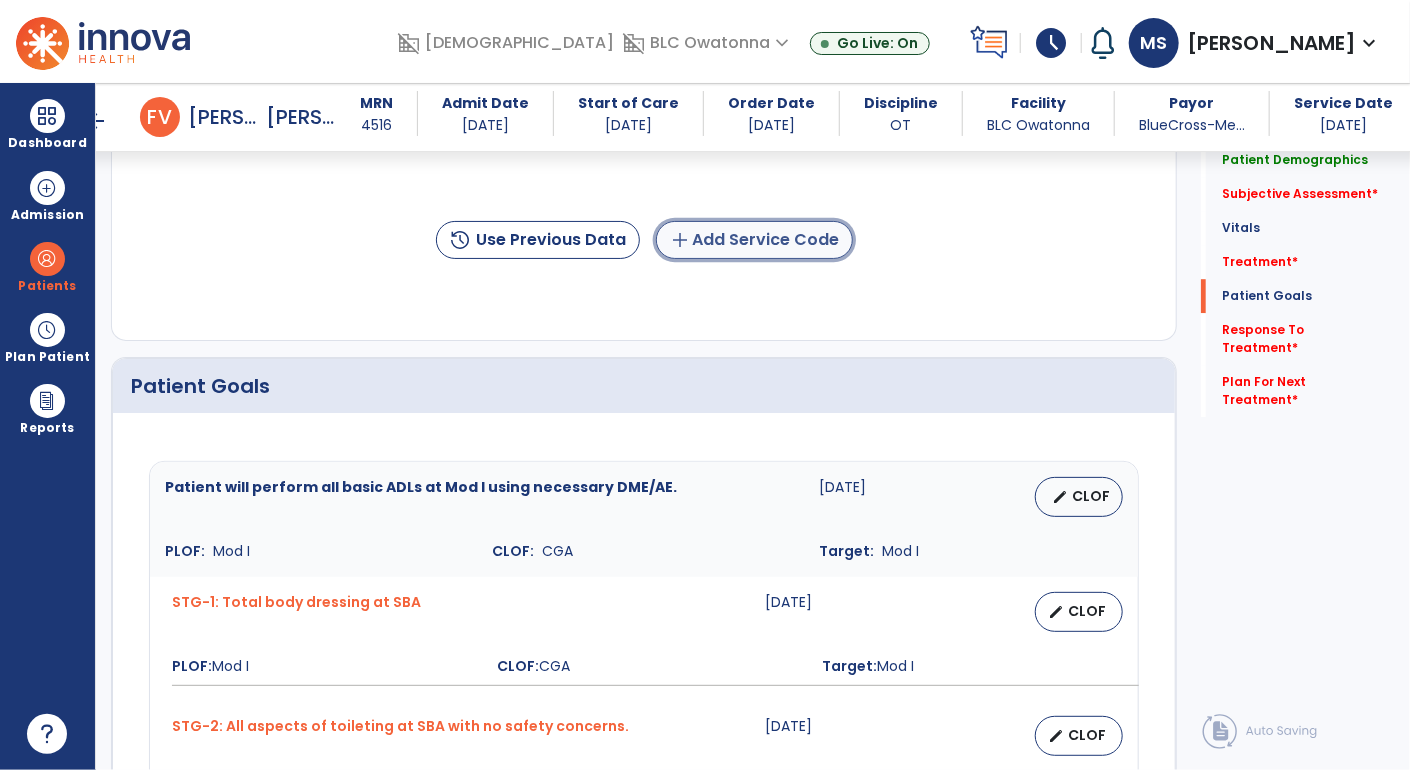 click on "add  Add Service Code" 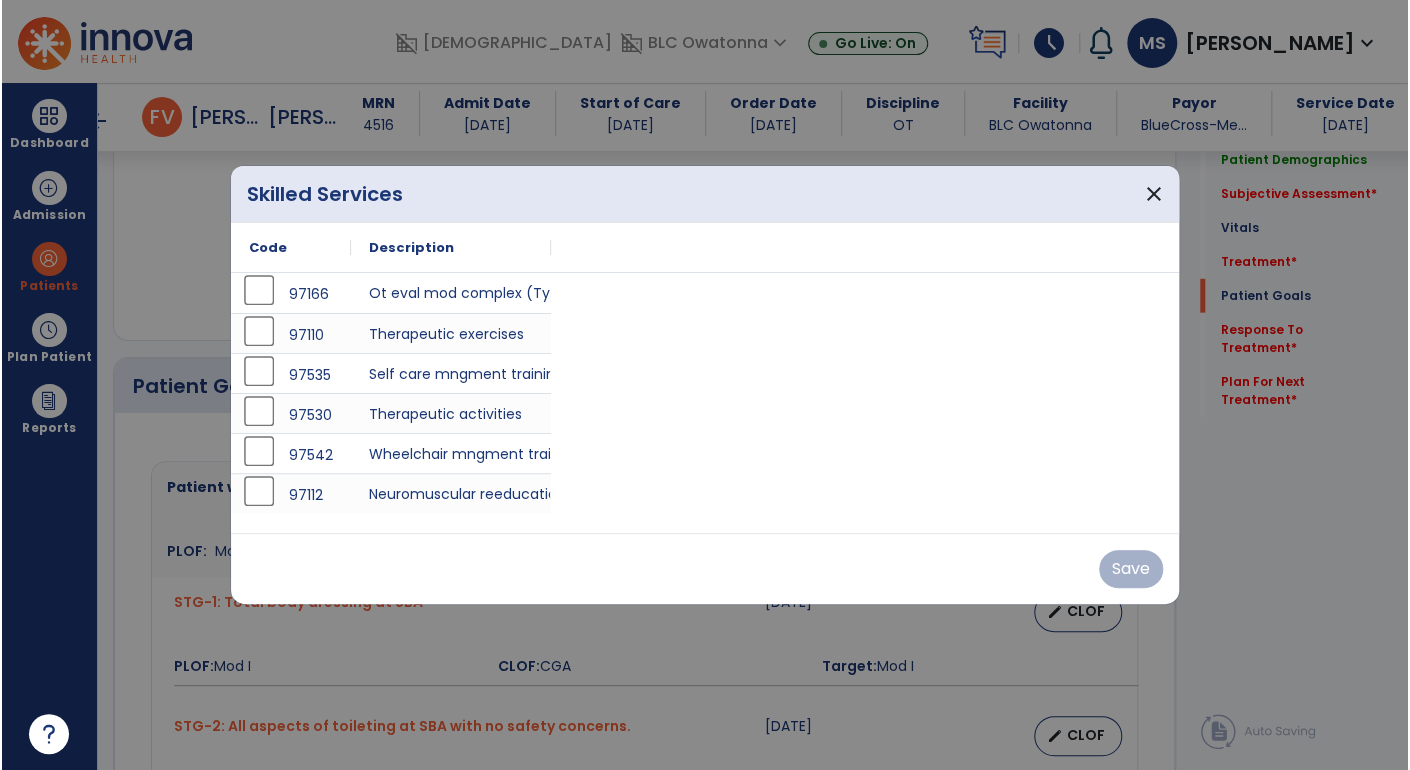scroll, scrollTop: 2604, scrollLeft: 0, axis: vertical 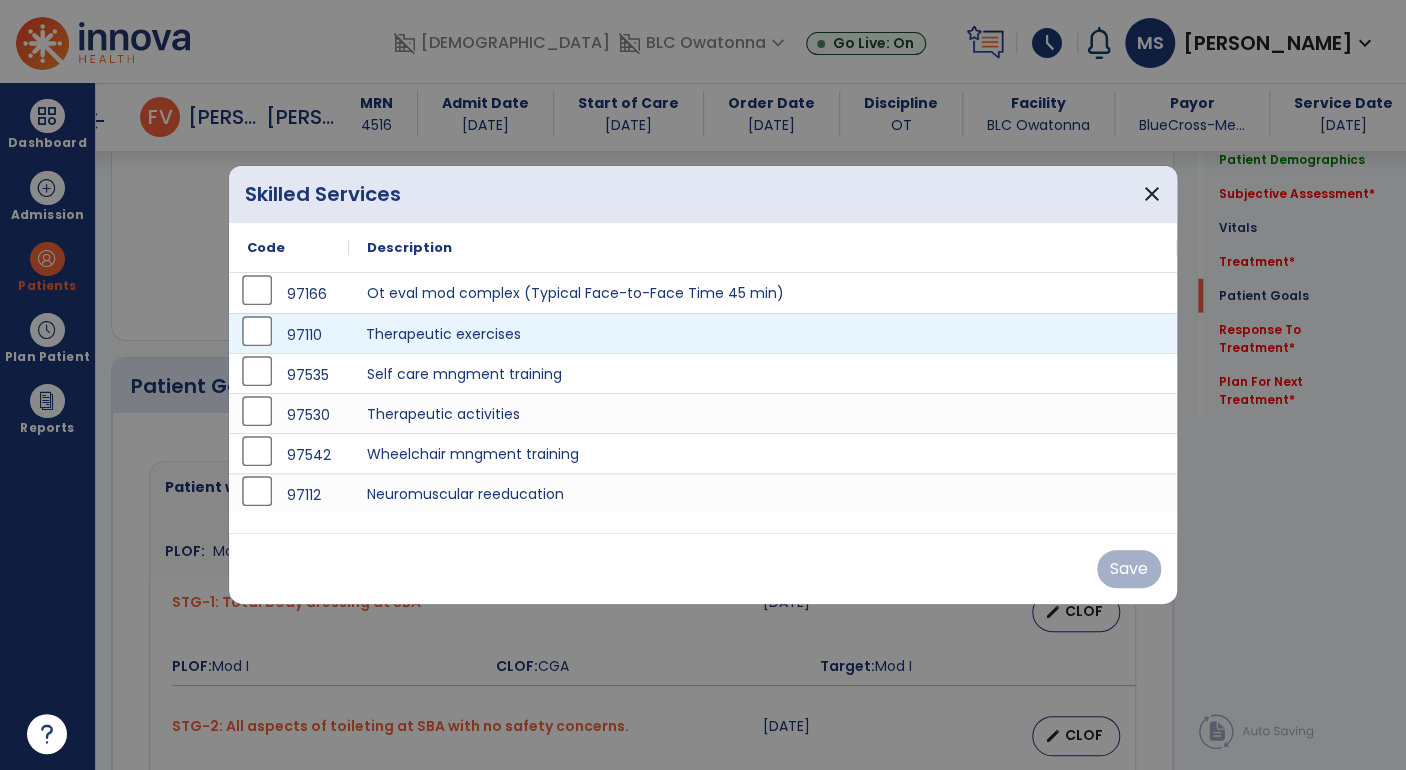 click on "Therapeutic exercises" at bounding box center [763, 333] 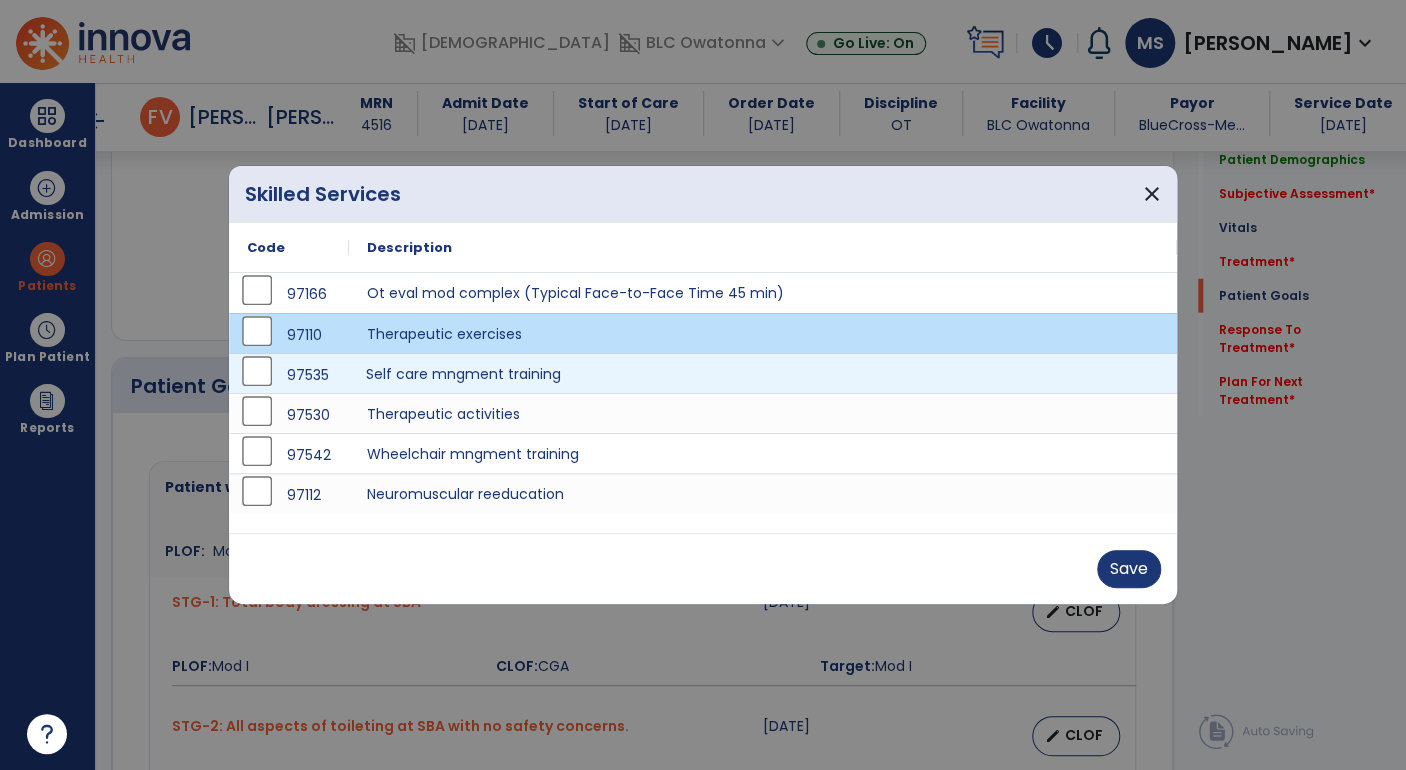 click on "Self care mngment training" at bounding box center (763, 373) 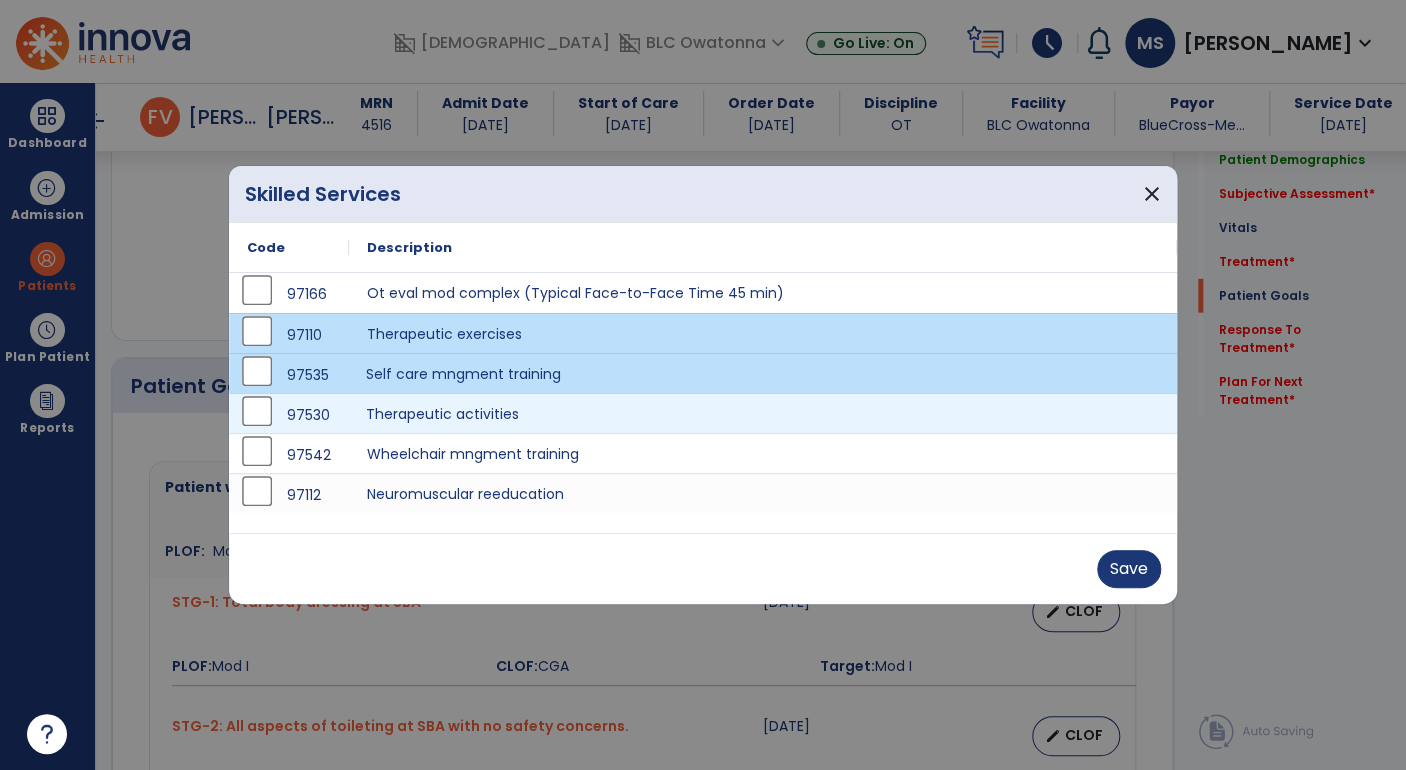 click on "Therapeutic activities" at bounding box center (763, 413) 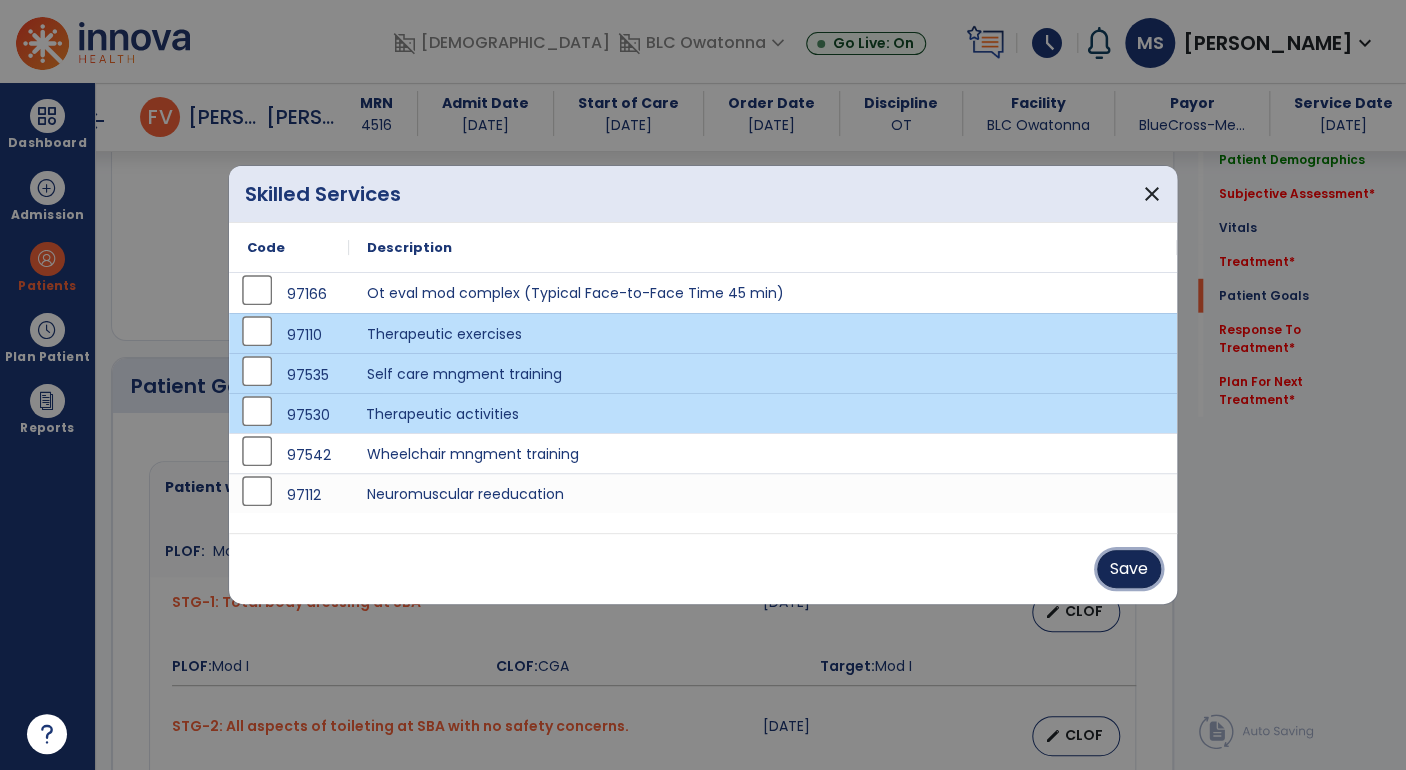 click on "Save" at bounding box center [1129, 569] 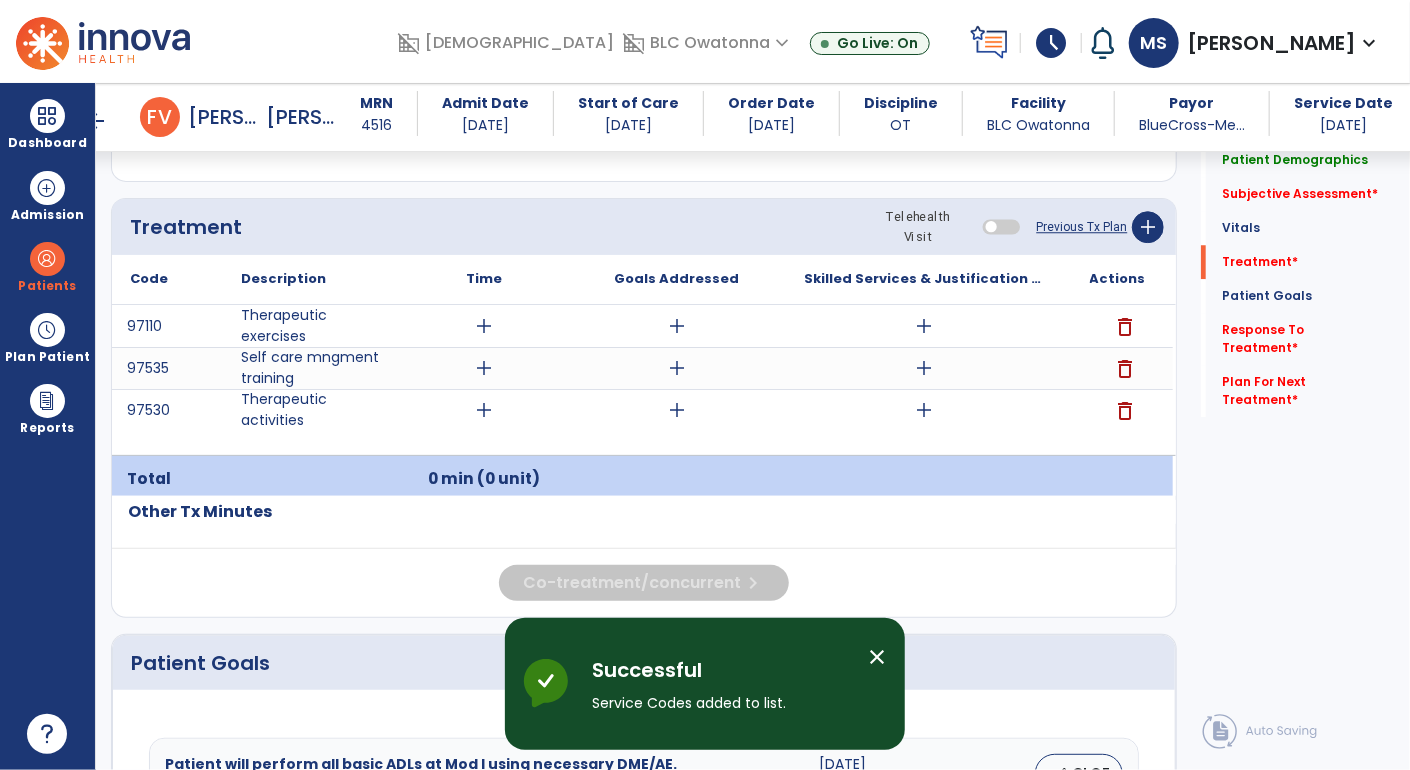 scroll, scrollTop: 2546, scrollLeft: 0, axis: vertical 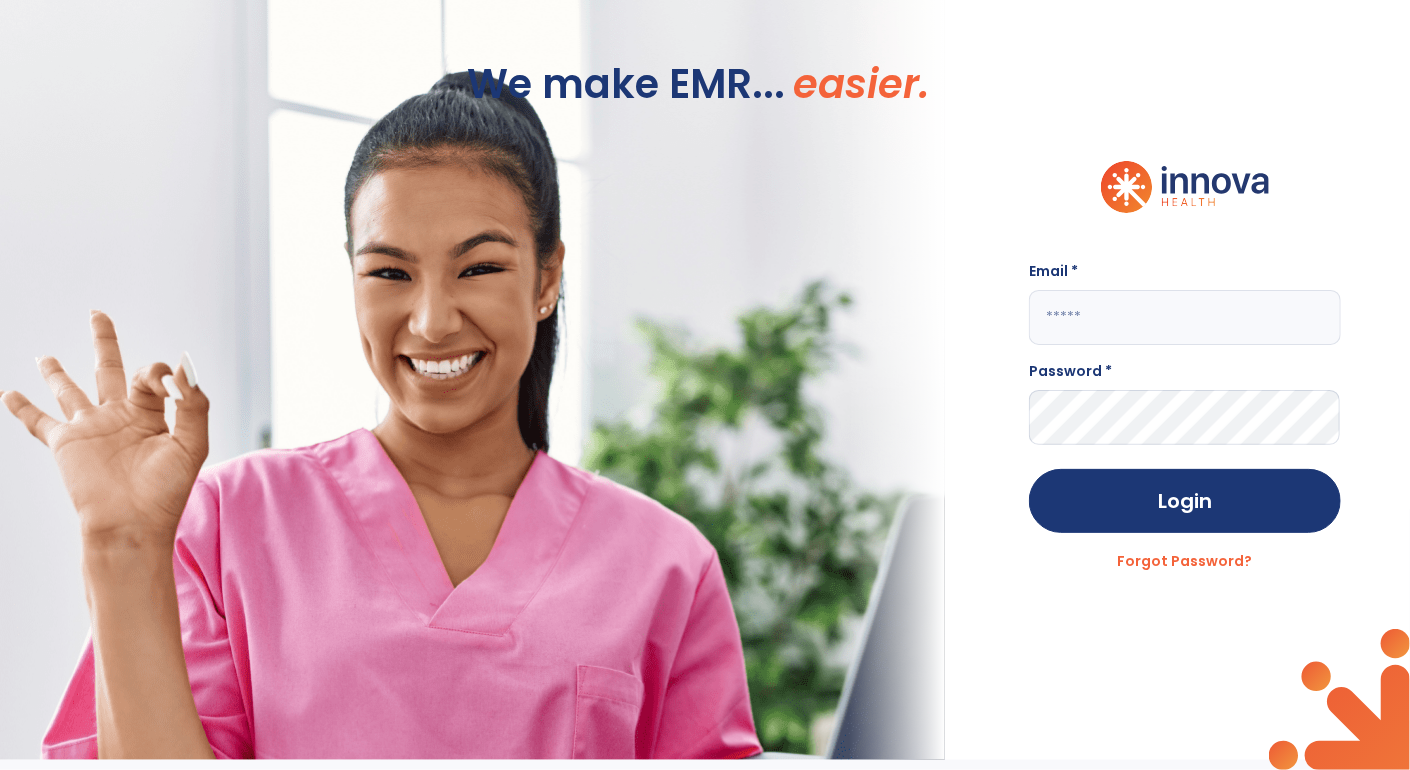 click 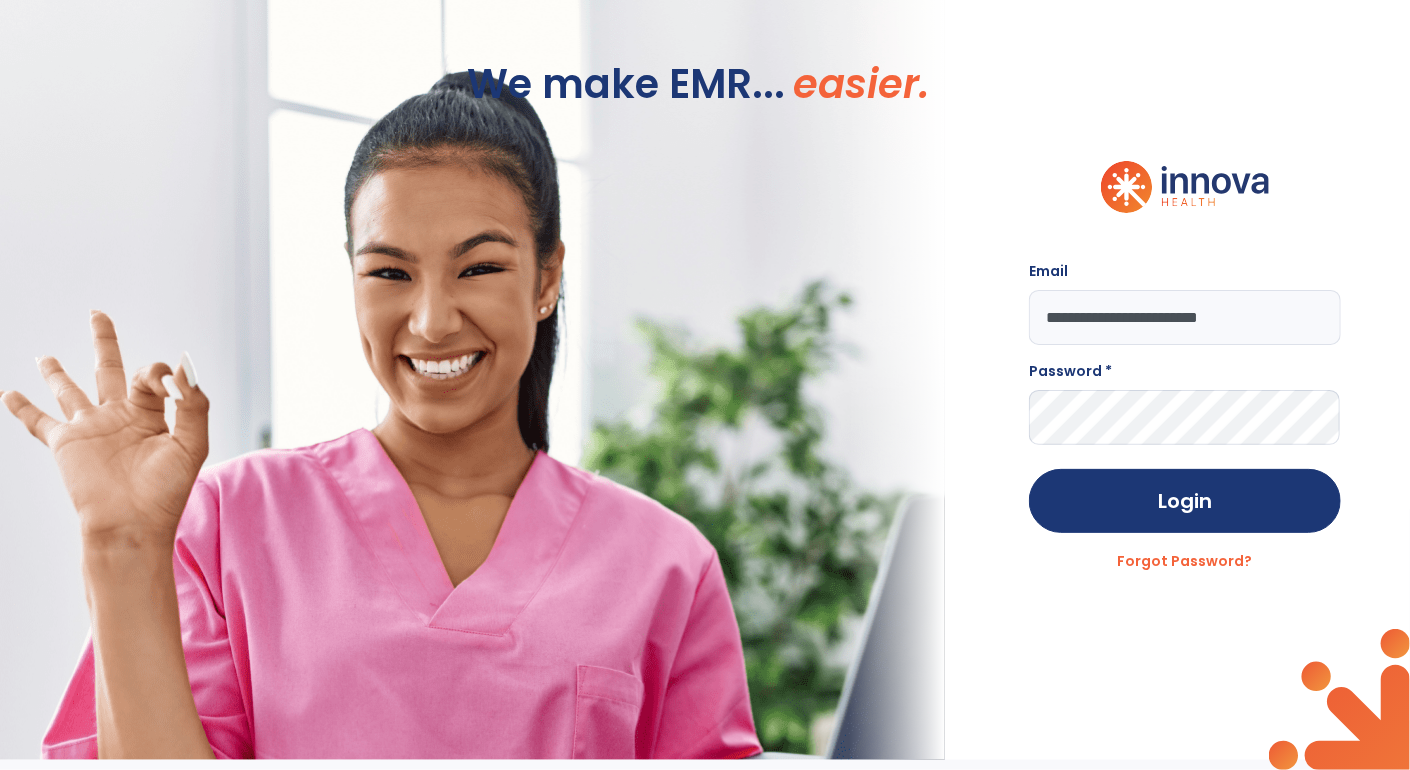 type on "**********" 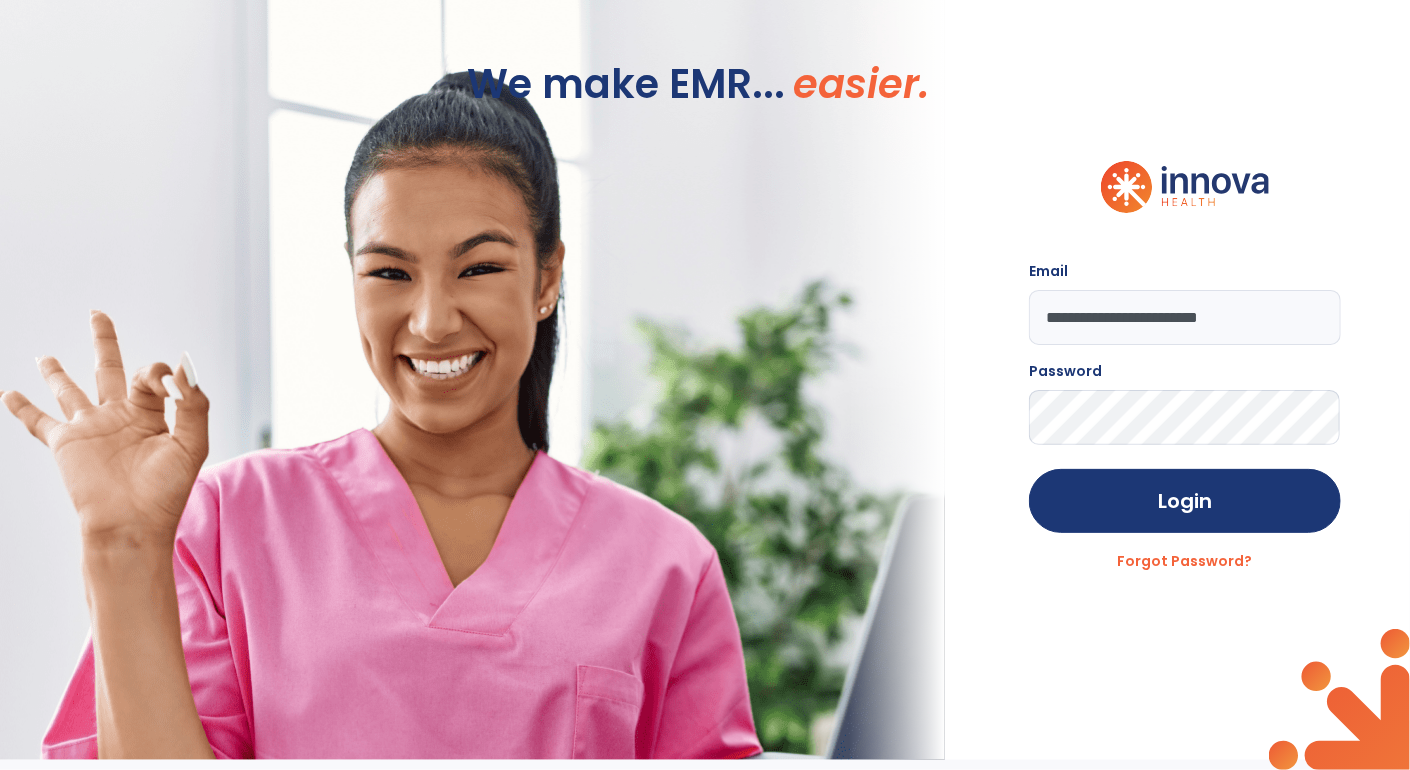 click on "Login" 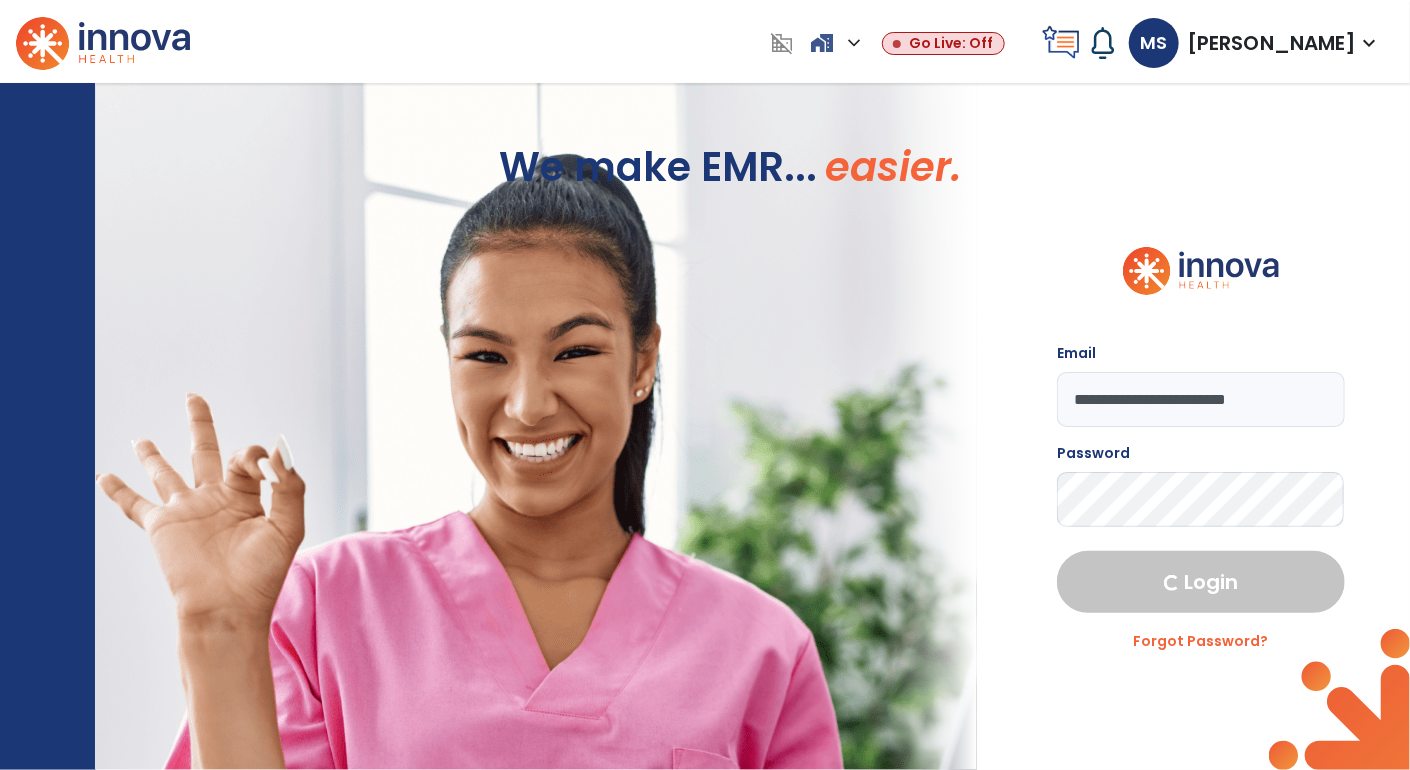 select on "****" 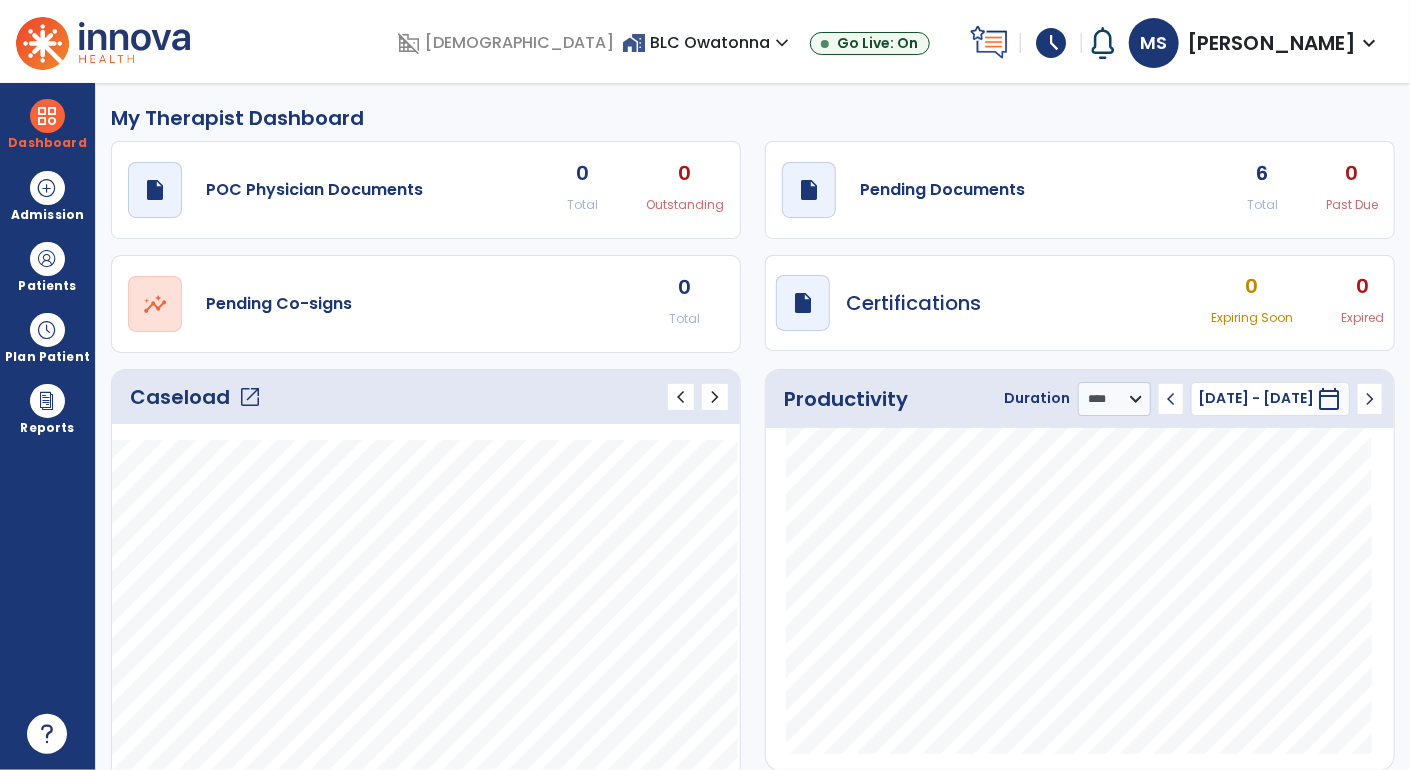 click on "open_in_new" 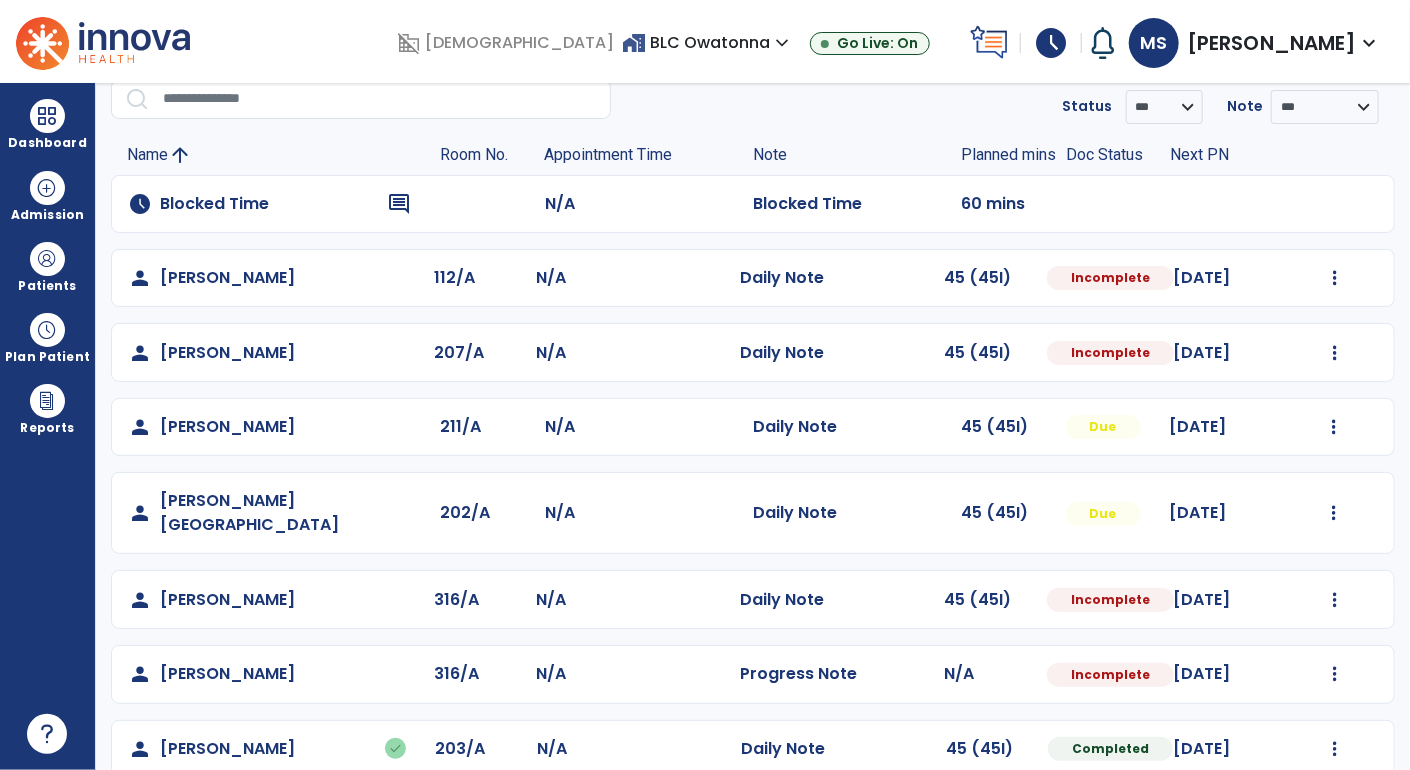 scroll, scrollTop: 92, scrollLeft: 0, axis: vertical 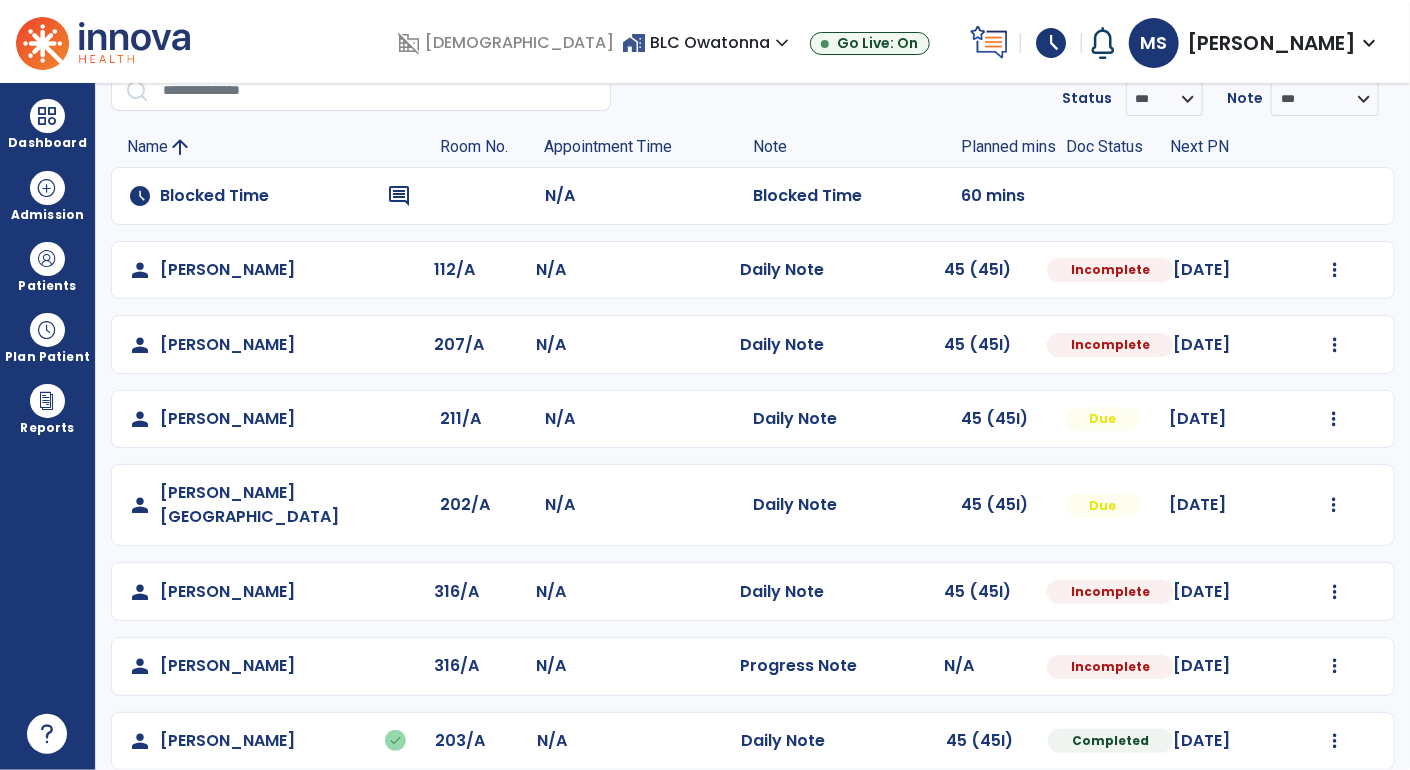 click on "person   Finnegan, Vickie  207/A N/A  Daily Note   45 (45I)  Incomplete 07/21/2025  Mark Visit As Complete   Reset Note   Open Document   G + C Mins" 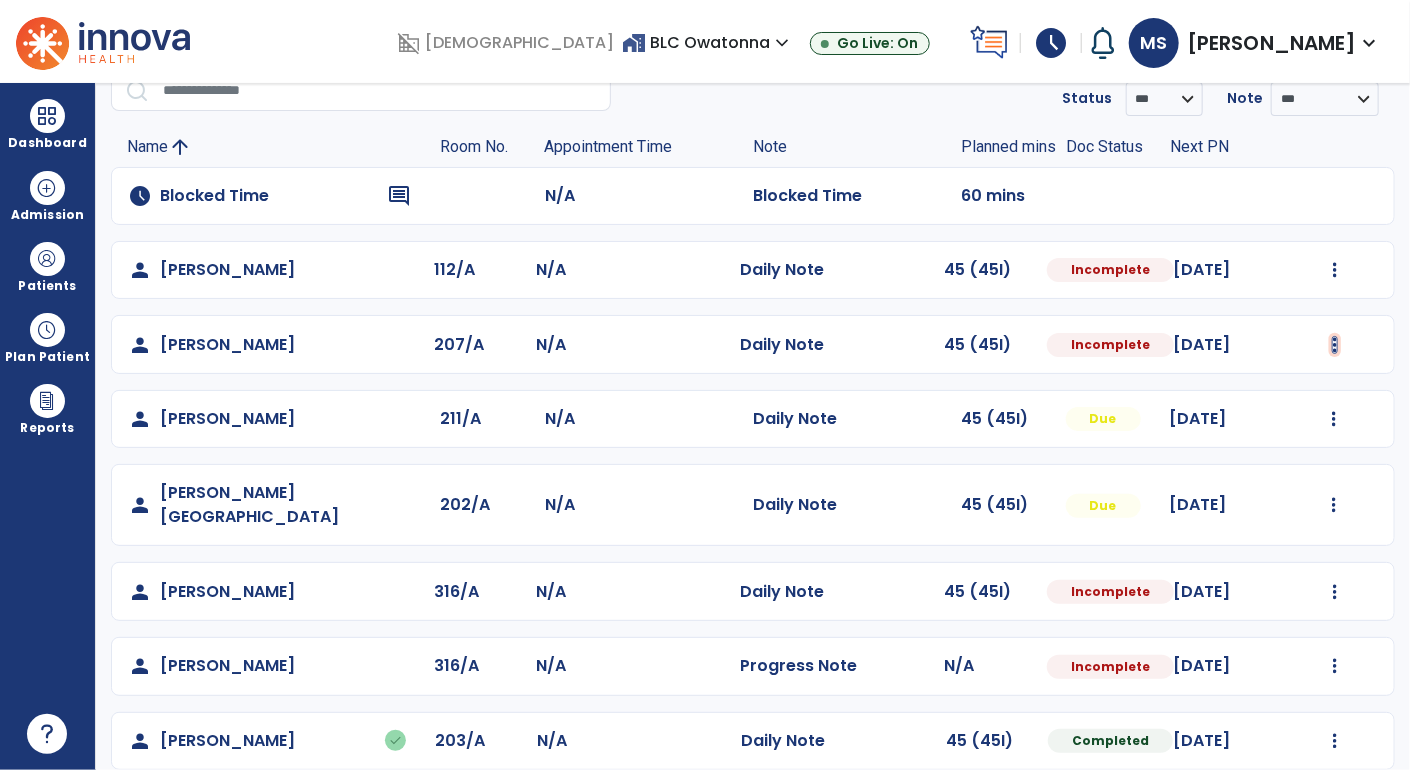 click at bounding box center (1335, 270) 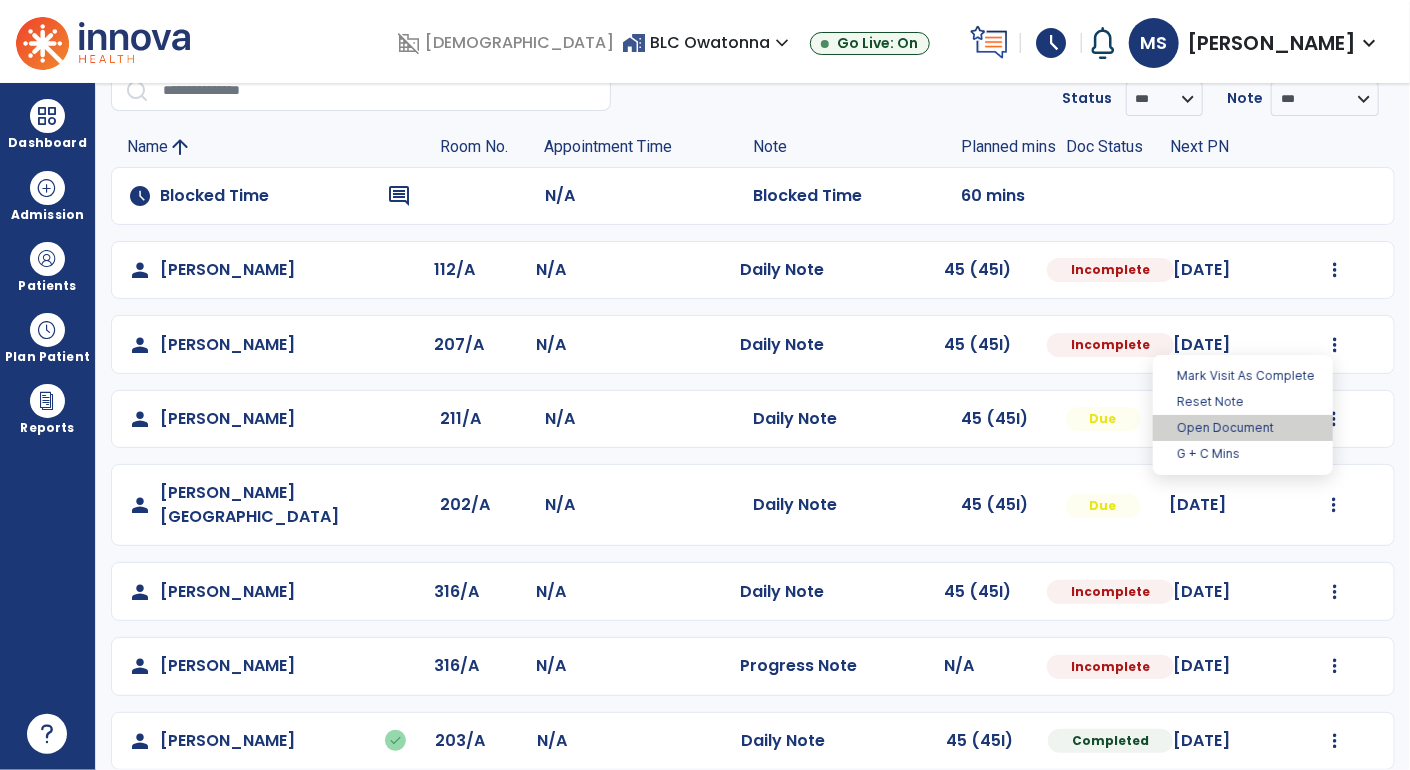 click on "Open Document" at bounding box center (1243, 428) 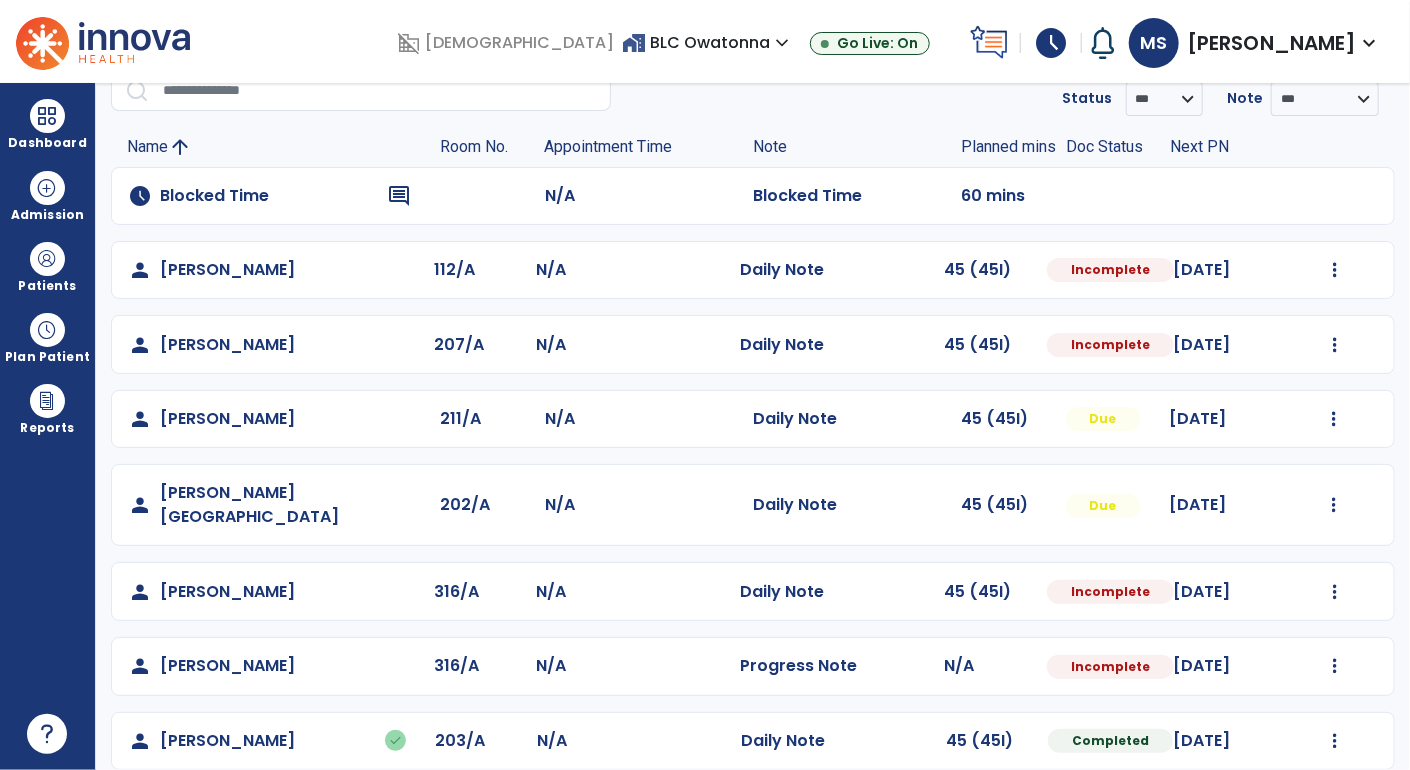 select on "*" 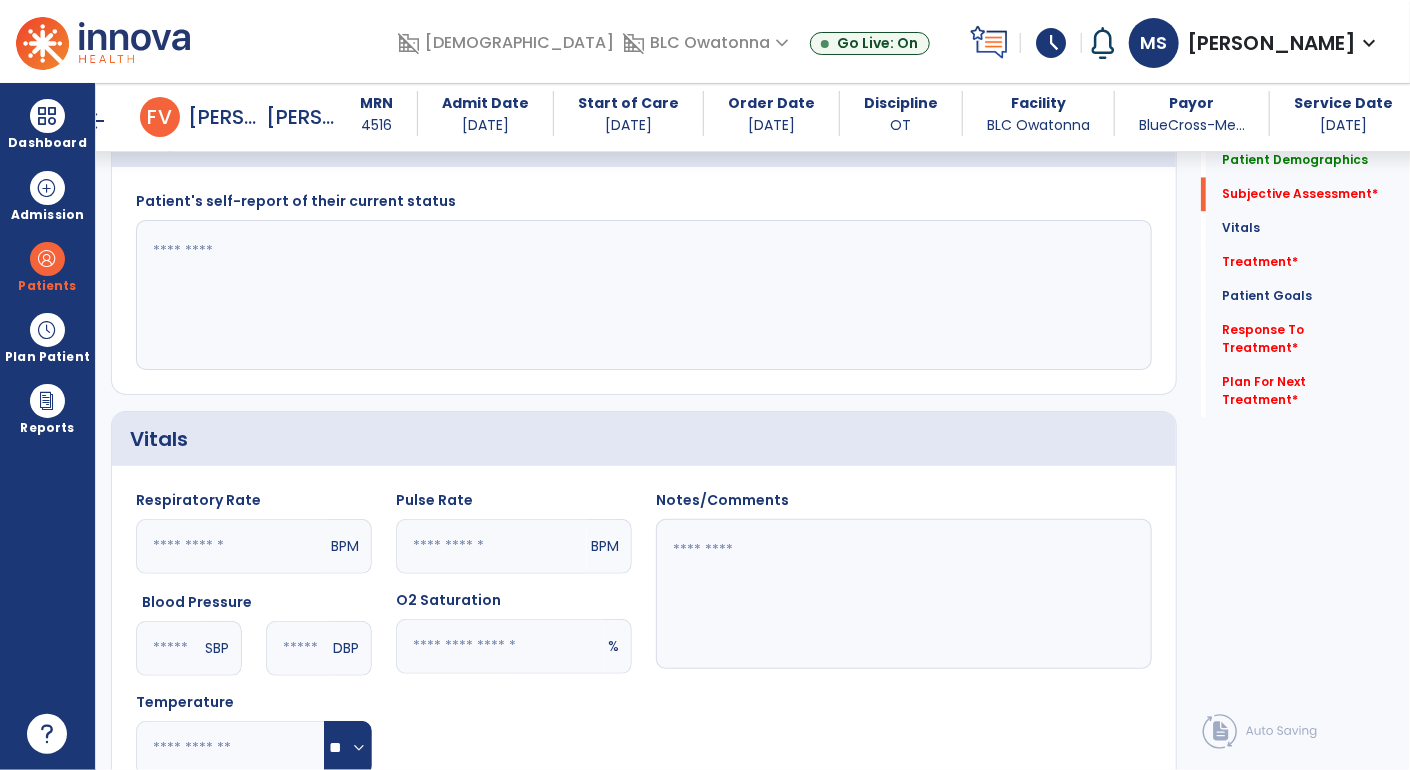 scroll, scrollTop: 1856, scrollLeft: 0, axis: vertical 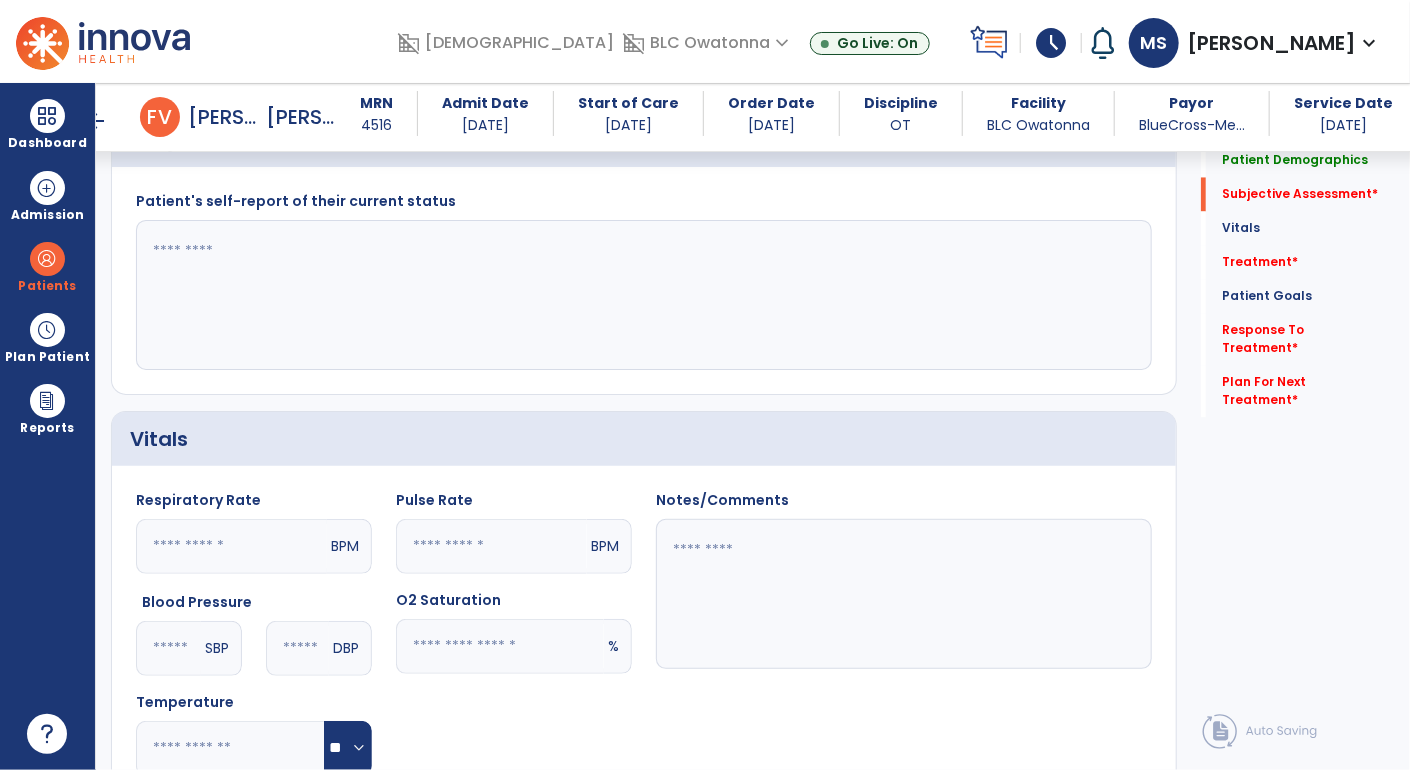 click 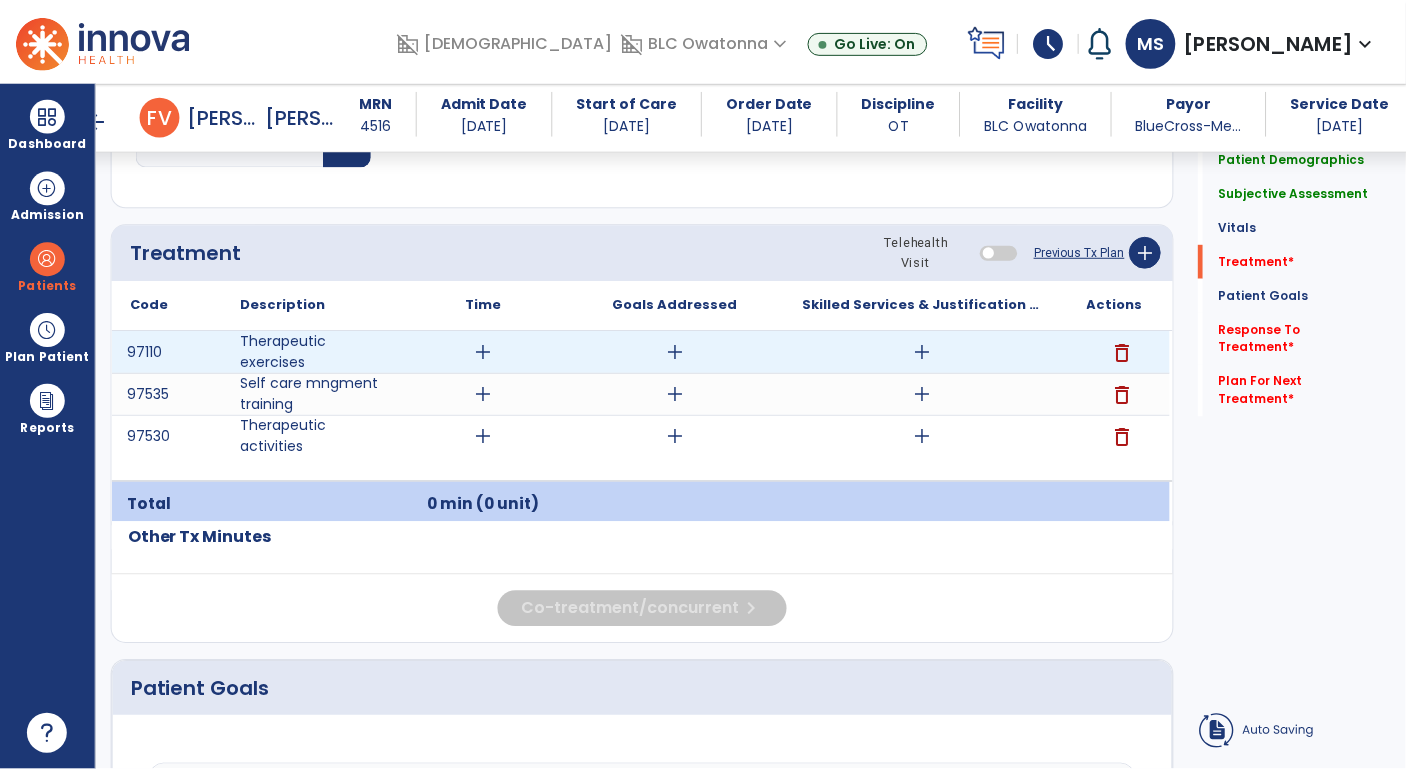 scroll, scrollTop: 2467, scrollLeft: 0, axis: vertical 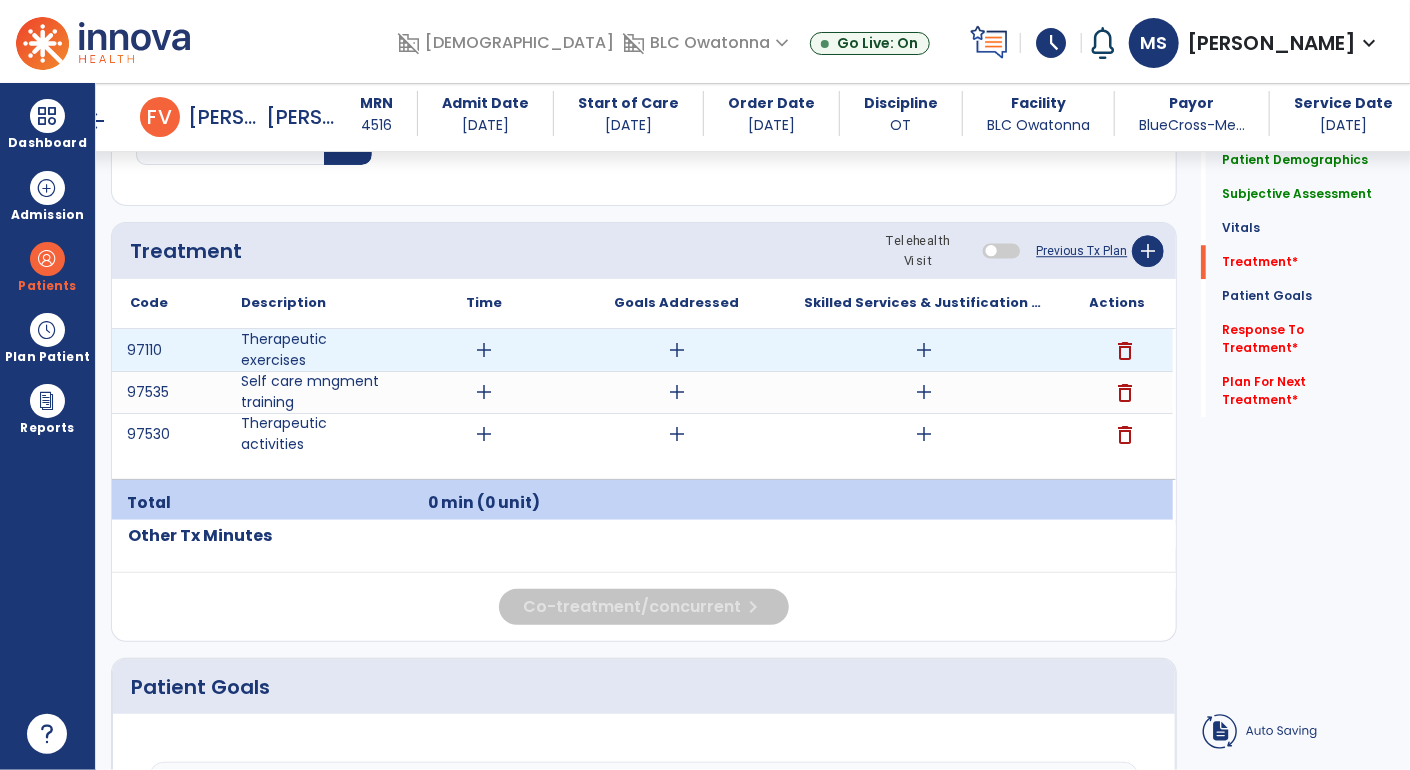 type on "**********" 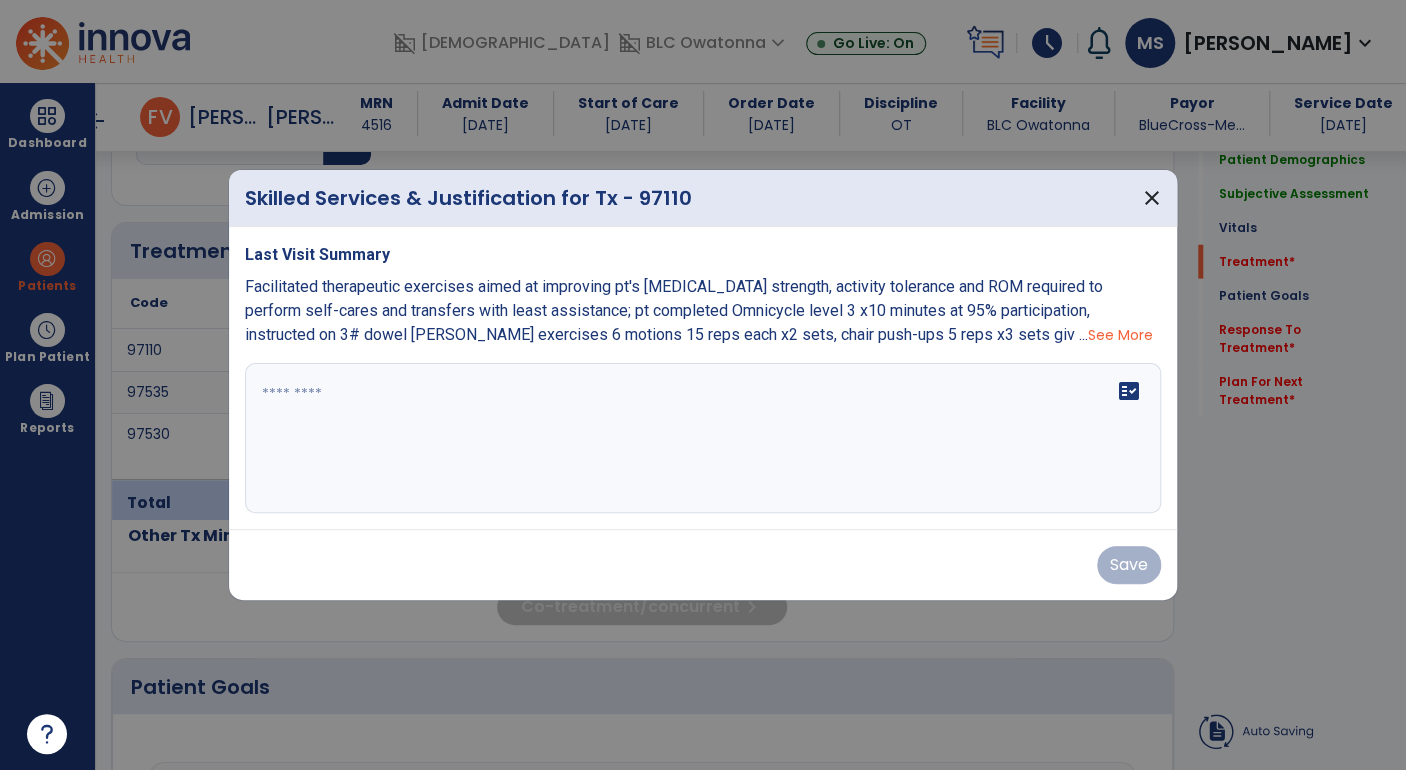 scroll, scrollTop: 2467, scrollLeft: 0, axis: vertical 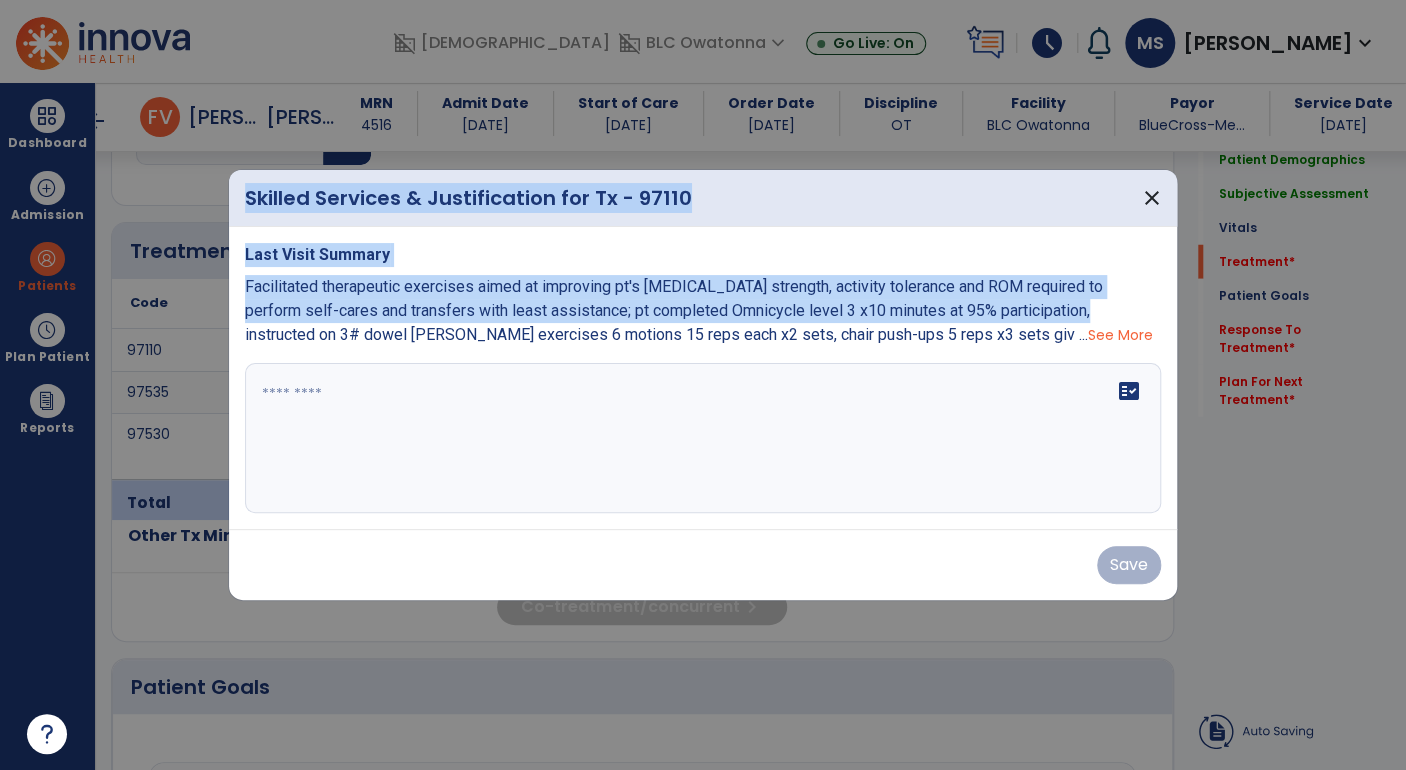 drag, startPoint x: 1080, startPoint y: 315, endPoint x: 224, endPoint y: 266, distance: 857.4013 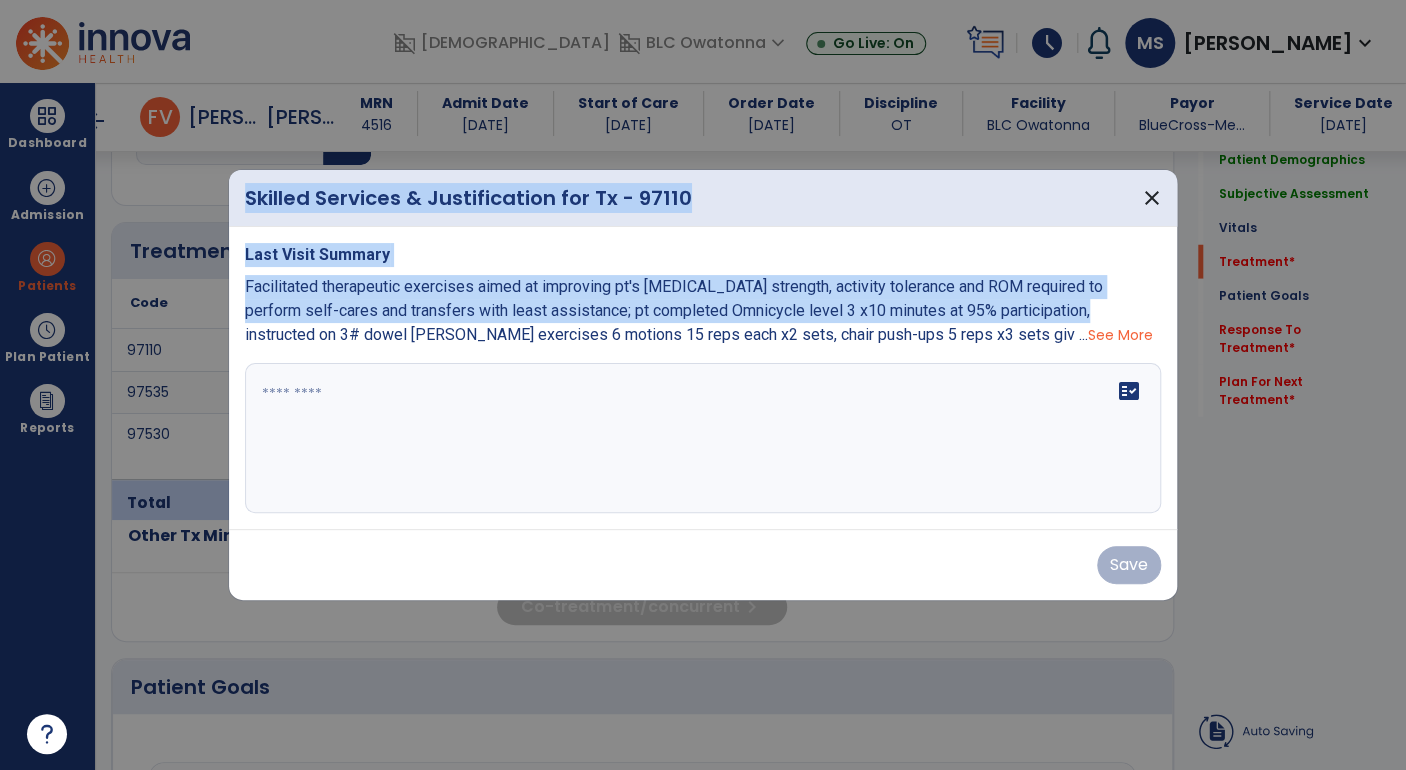 click on "Skilled Services & Justification for Tx - 97110   close   Last Visit Summary Facilitated therapeutic exercises aimed at improving pt's upper extremity strength, activity tolerance and ROM required to perform self-cares and transfers with least assistance; pt completed Omnicycle level 3 x10 minutes at 95% participation, instructed on 3# dowel bar BUE exercises 6 motions 15 reps each x2 sets, chair push-ups 5 reps x3 sets giv ...  See More   fact_check   Save" at bounding box center (703, 385) 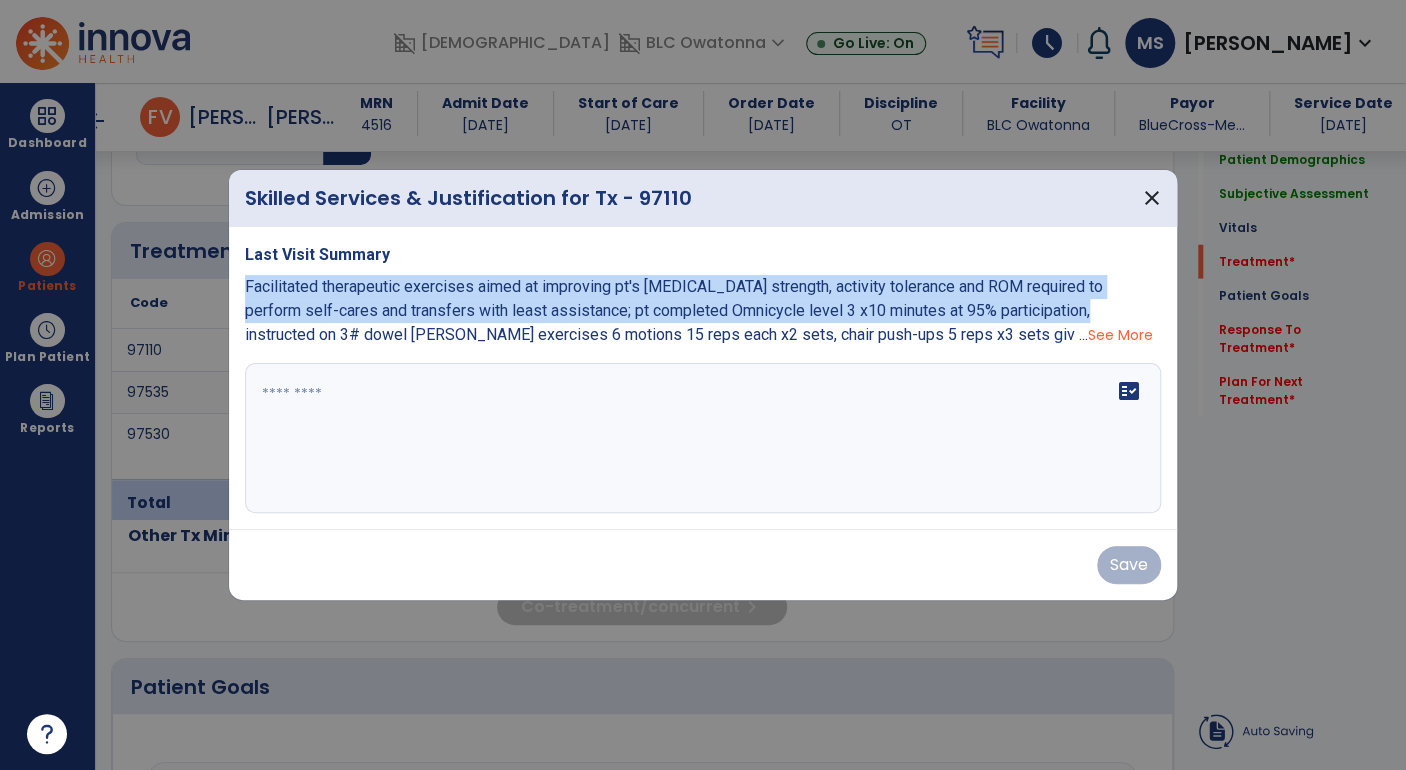 drag, startPoint x: 1081, startPoint y: 317, endPoint x: 242, endPoint y: 285, distance: 839.61005 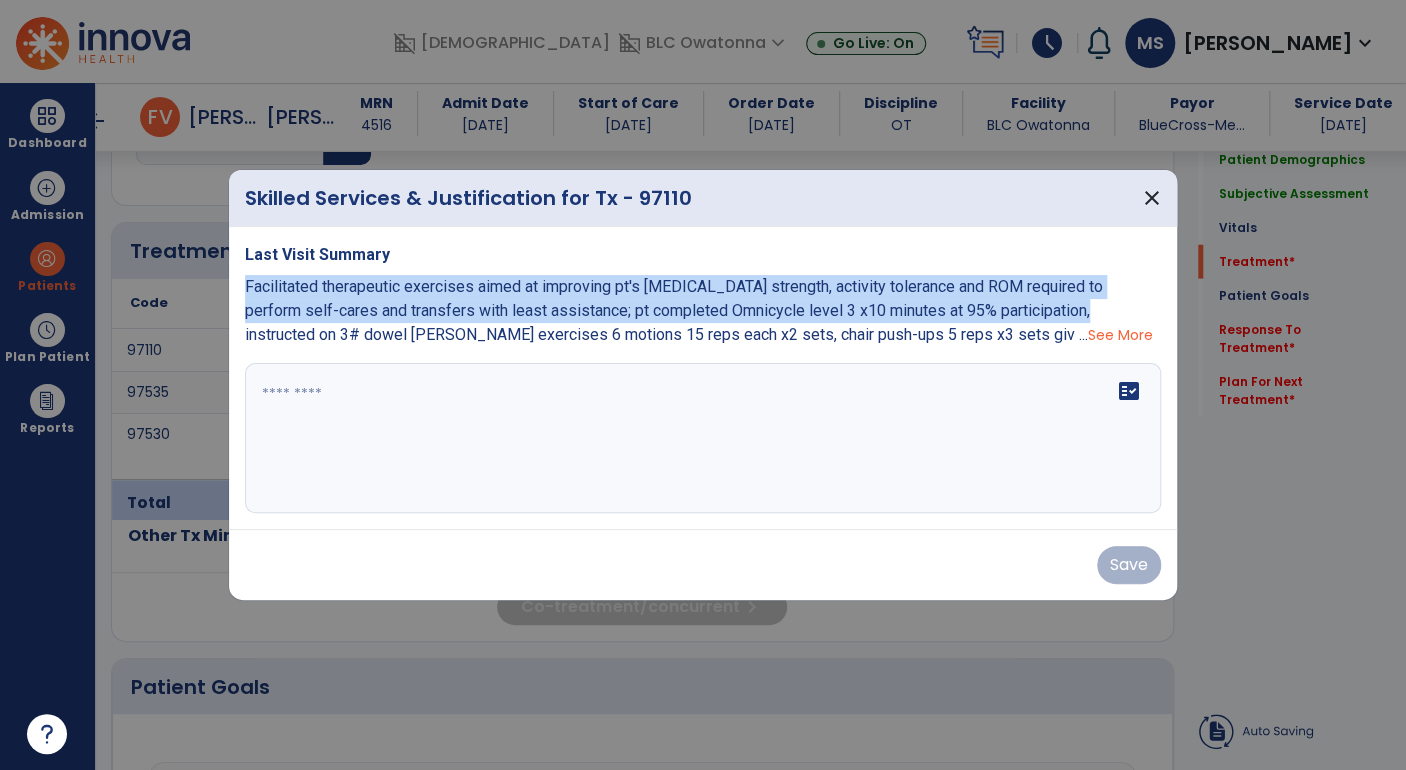 click on "Last Visit Summary Facilitated therapeutic exercises aimed at improving pt's upper extremity strength, activity tolerance and ROM required to perform self-cares and transfers with least assistance; pt completed Omnicycle level 3 x10 minutes at 95% participation, instructed on 3# dowel bar BUE exercises 6 motions 15 reps each x2 sets, chair push-ups 5 reps x3 sets giv ...  See More   fact_check" at bounding box center [703, 378] 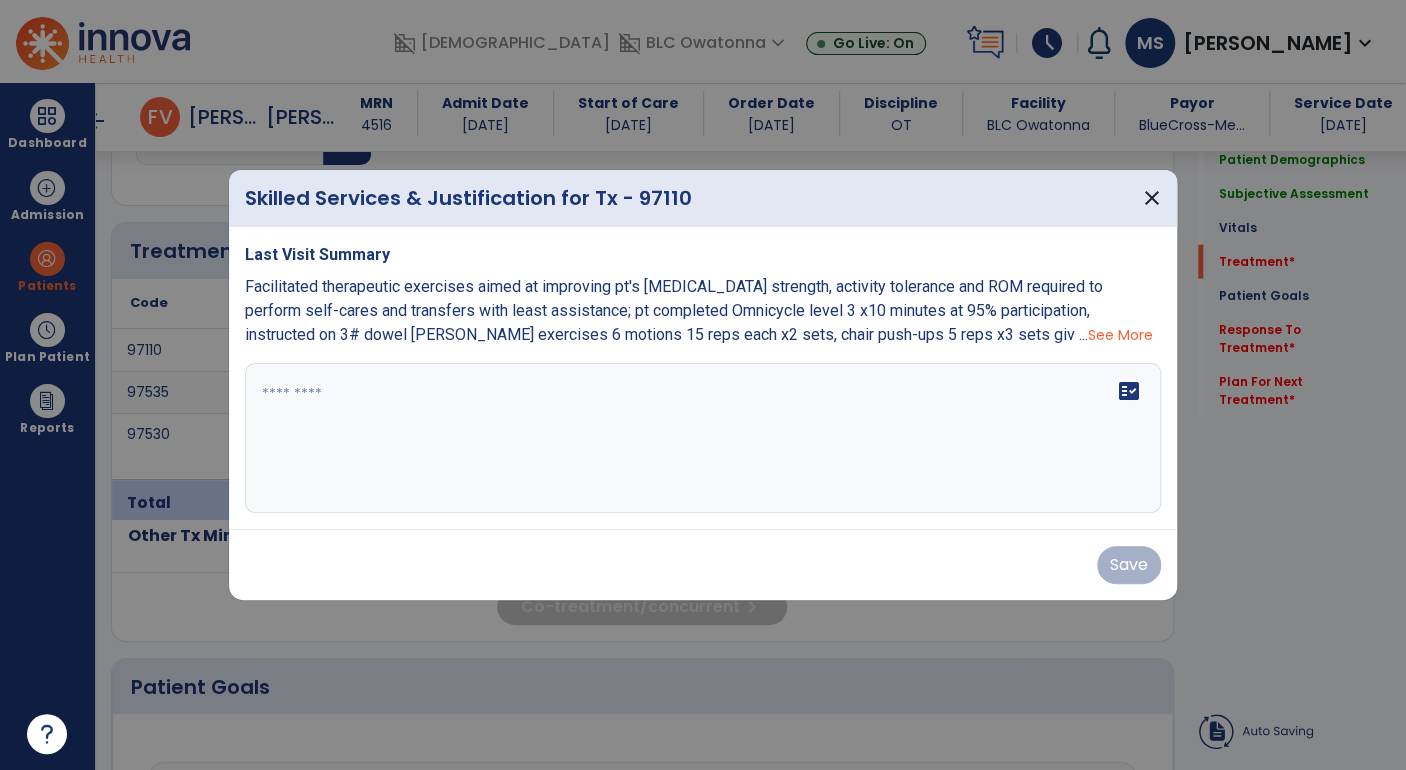 click at bounding box center (703, 438) 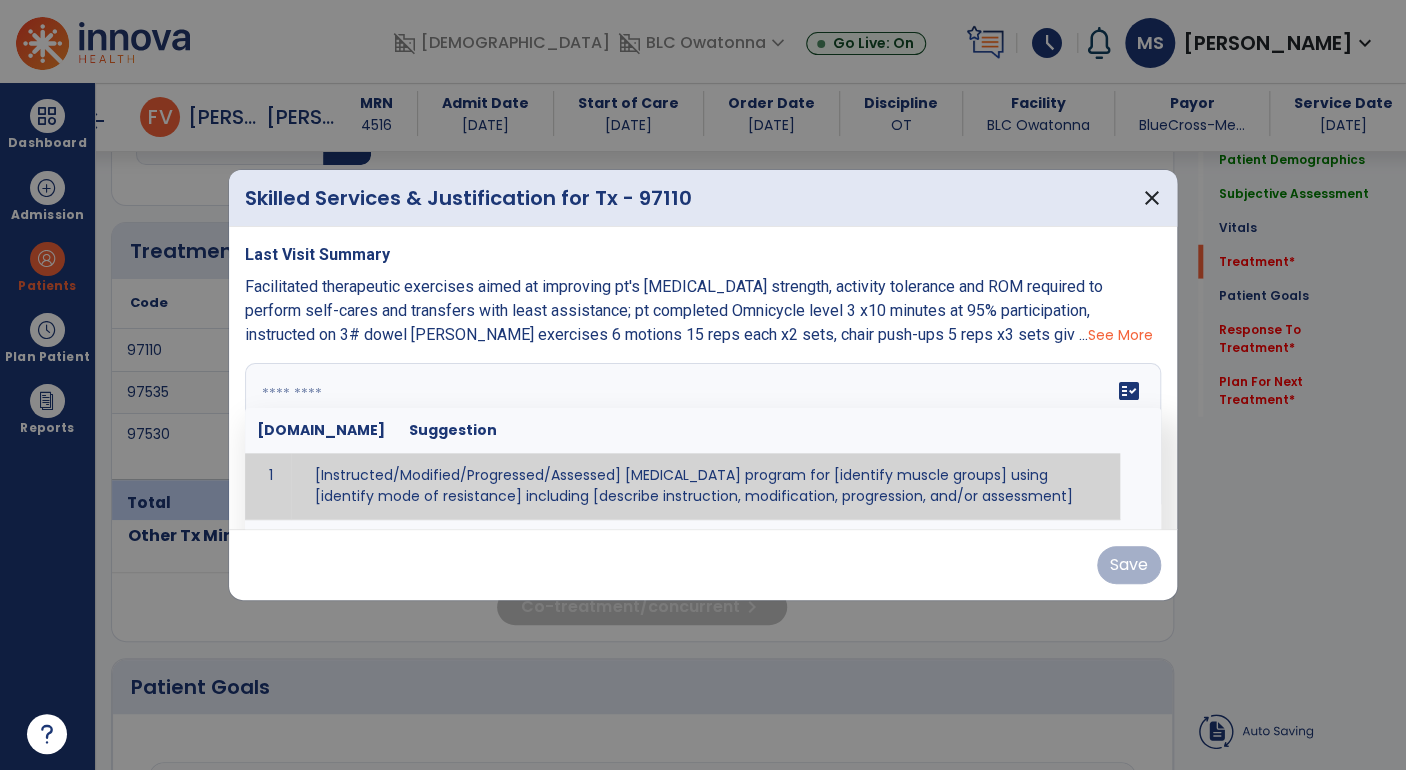 paste on "**********" 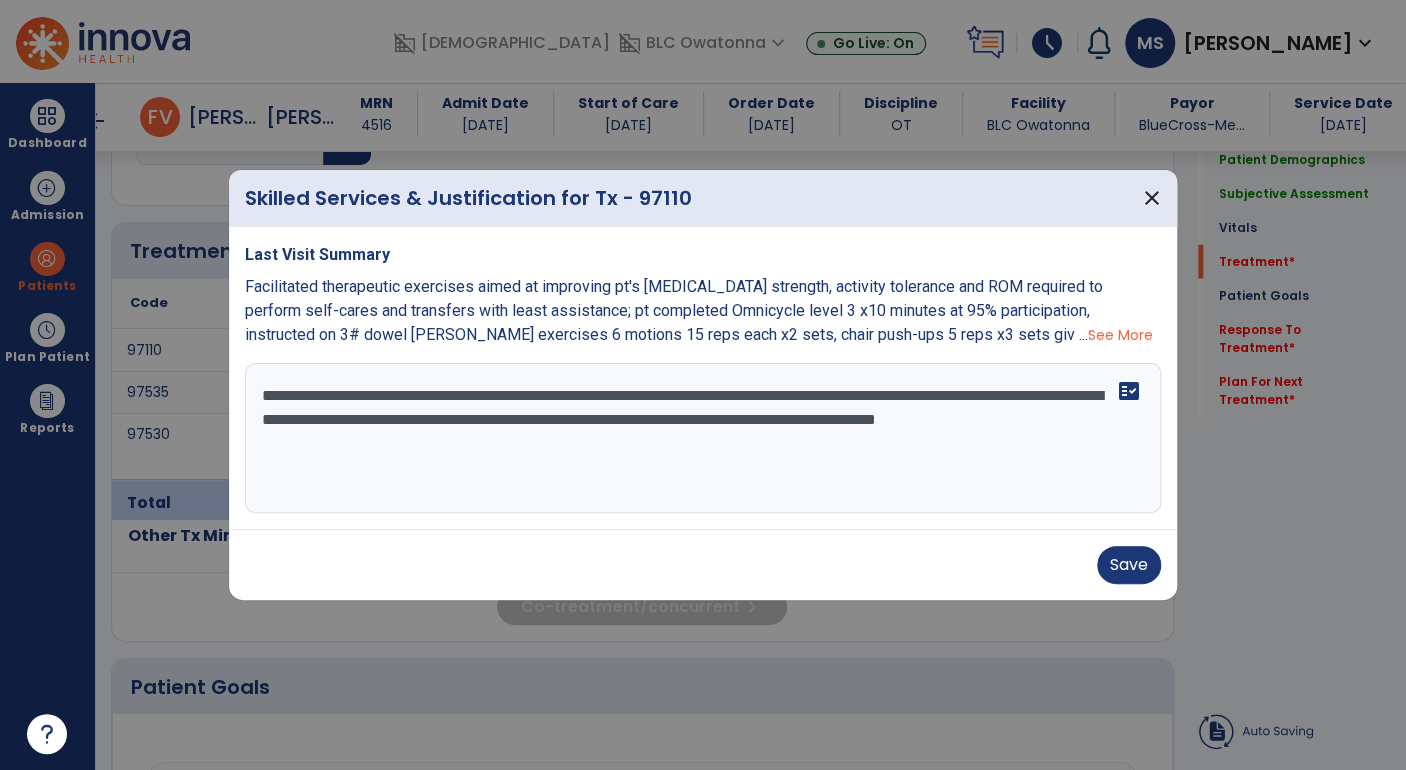 click on "**********" at bounding box center [703, 438] 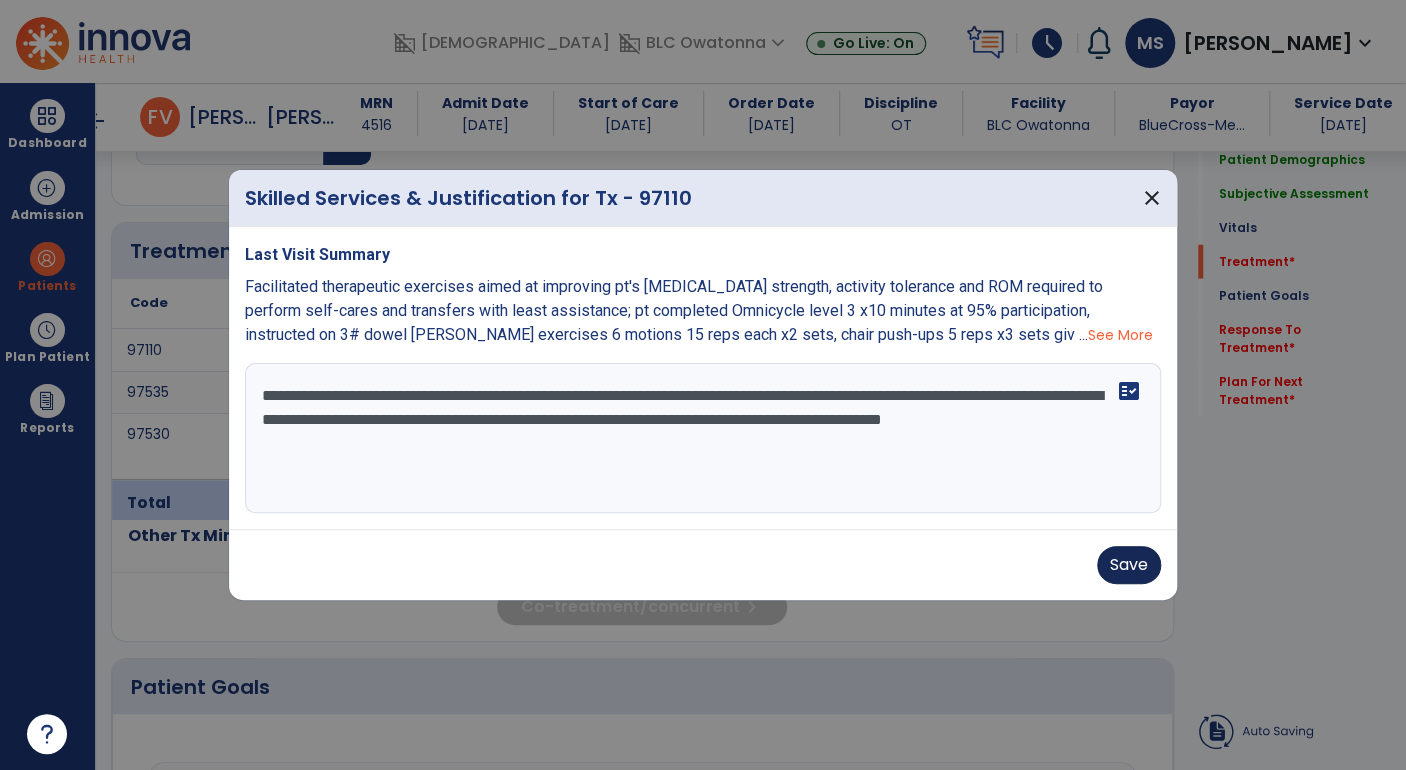 type on "**********" 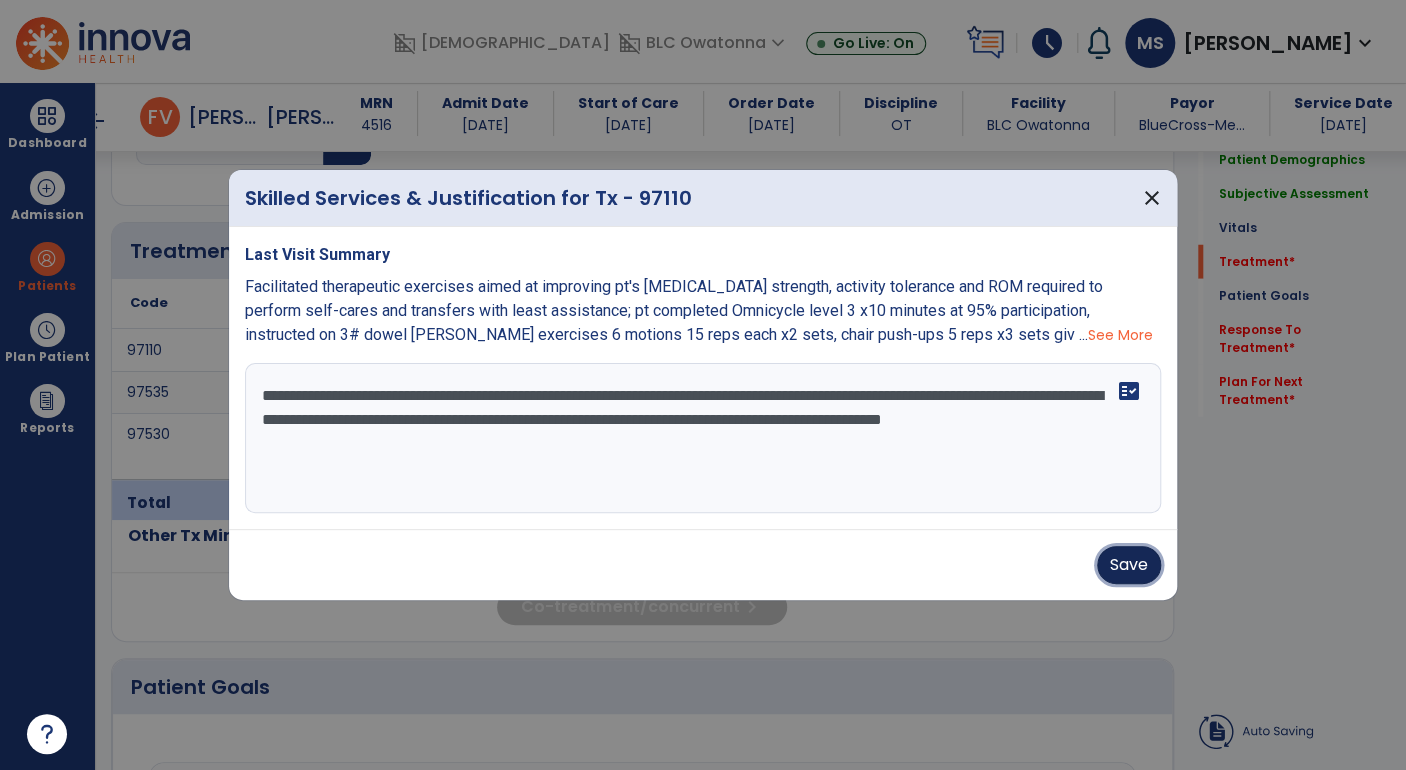 click on "Save" at bounding box center [1129, 565] 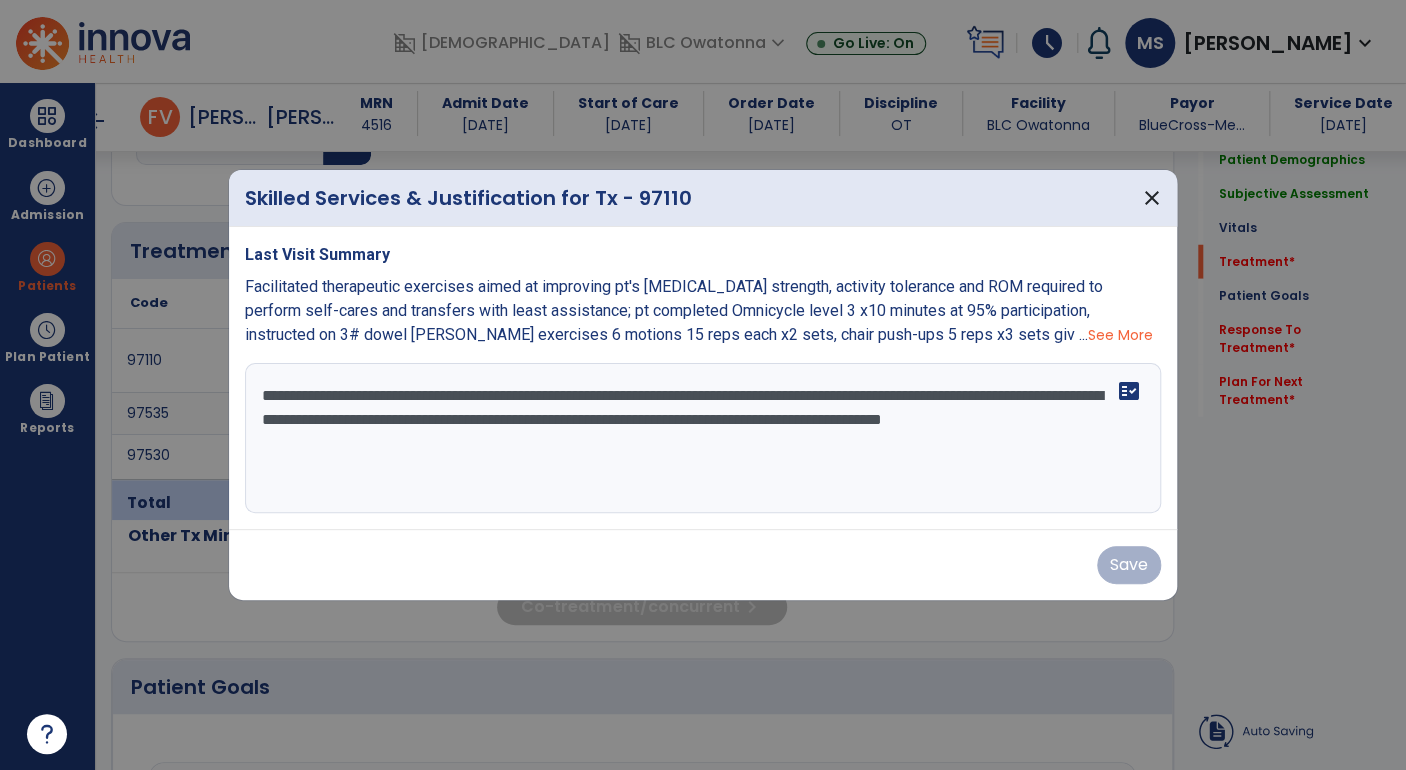 drag, startPoint x: 554, startPoint y: 452, endPoint x: 190, endPoint y: 359, distance: 375.6927 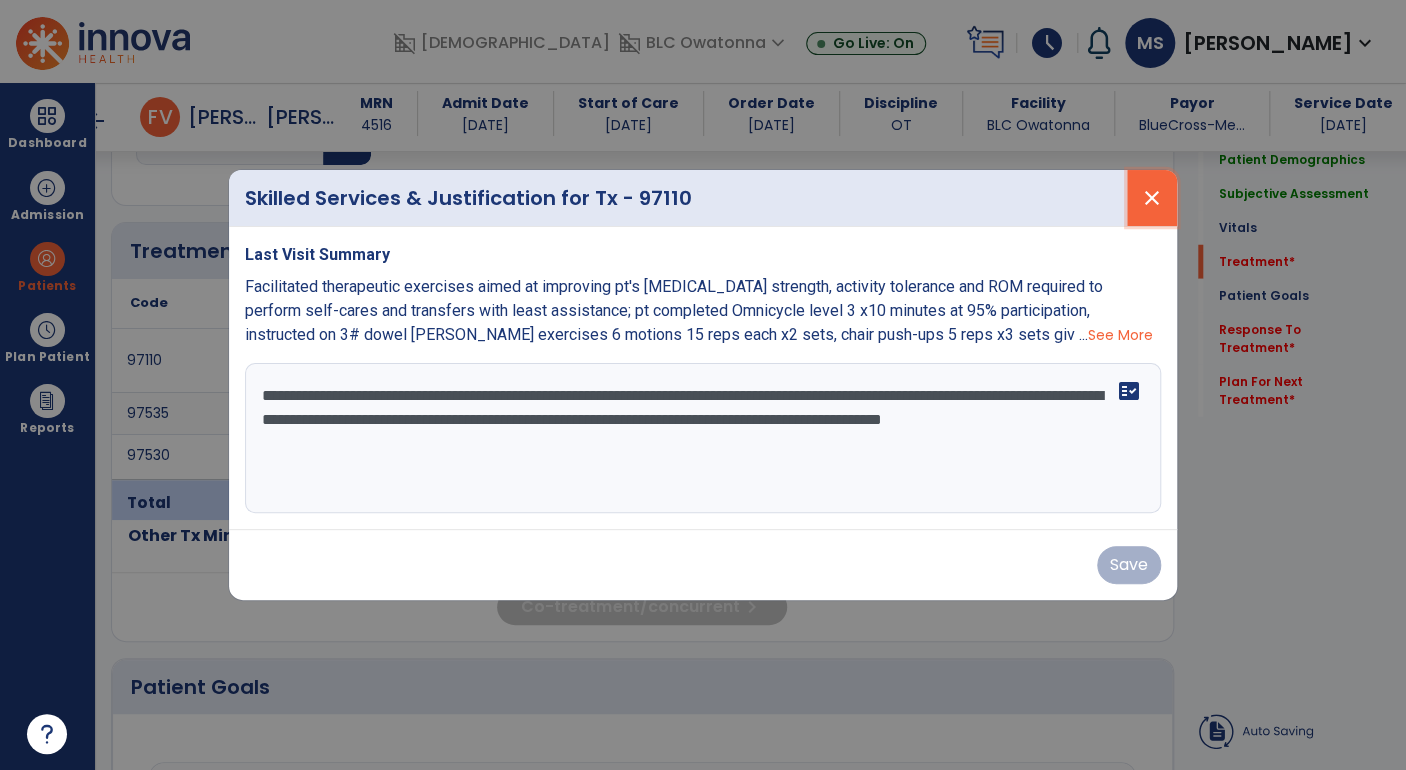 click on "close" at bounding box center (1152, 198) 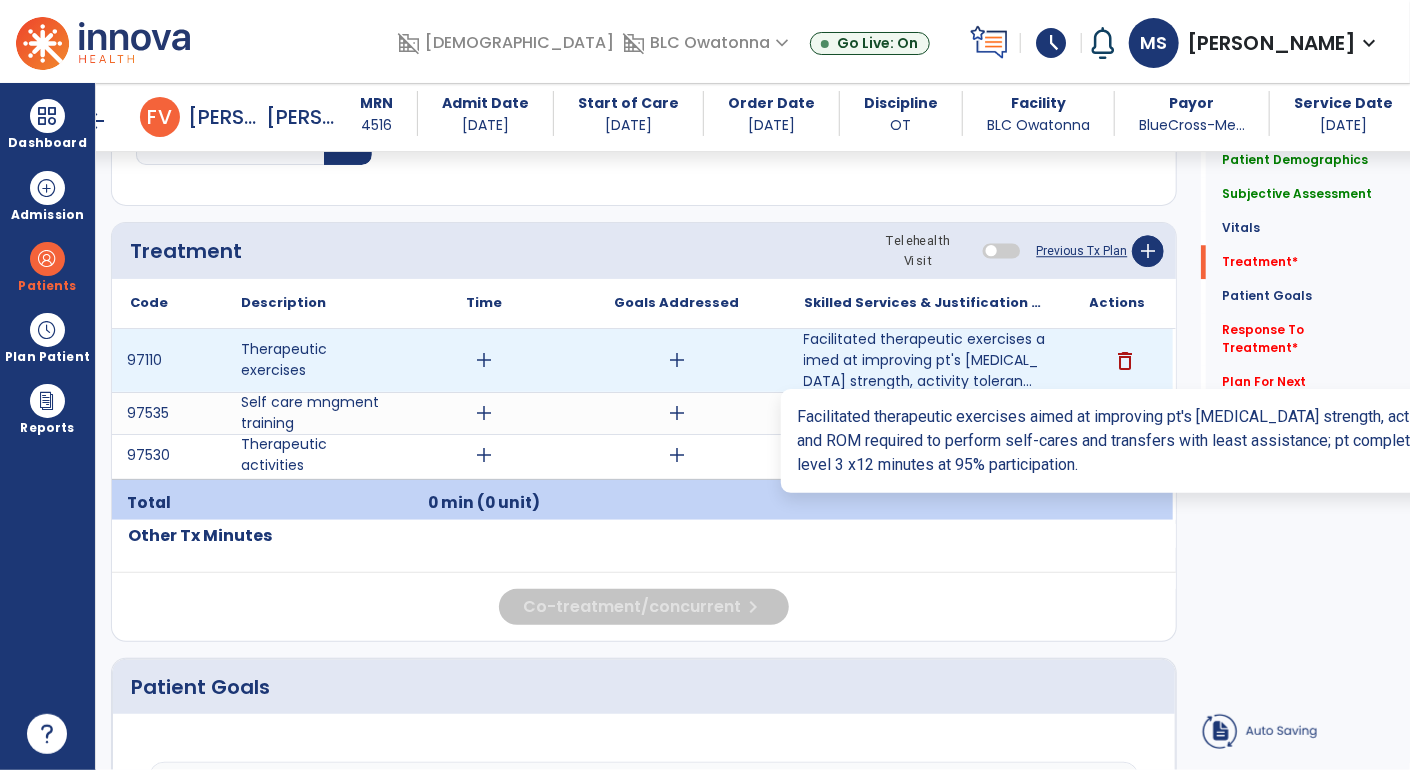 click on "Facilitated therapeutic exercises aimed at improving pt's upper extremity strength, activity toleran..." at bounding box center (925, 360) 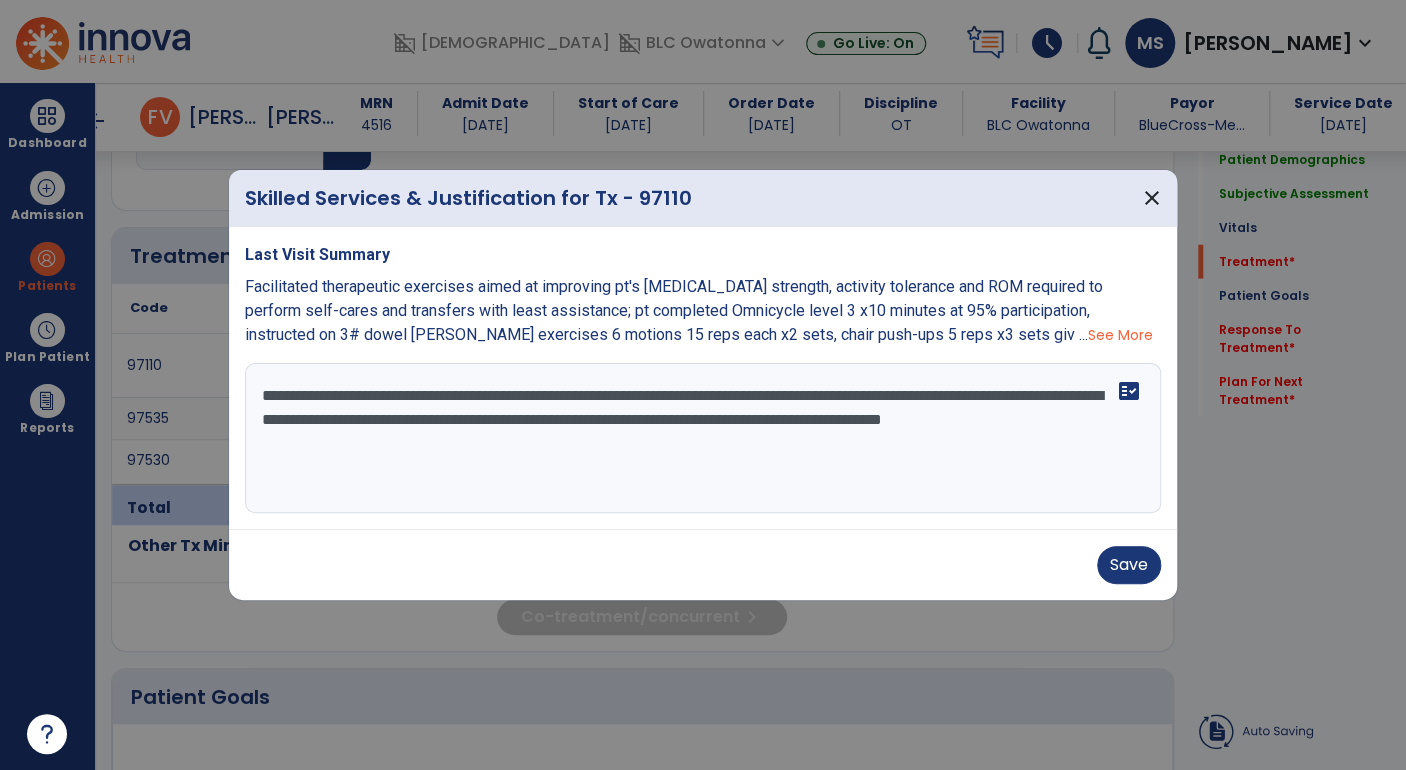 scroll, scrollTop: 2467, scrollLeft: 0, axis: vertical 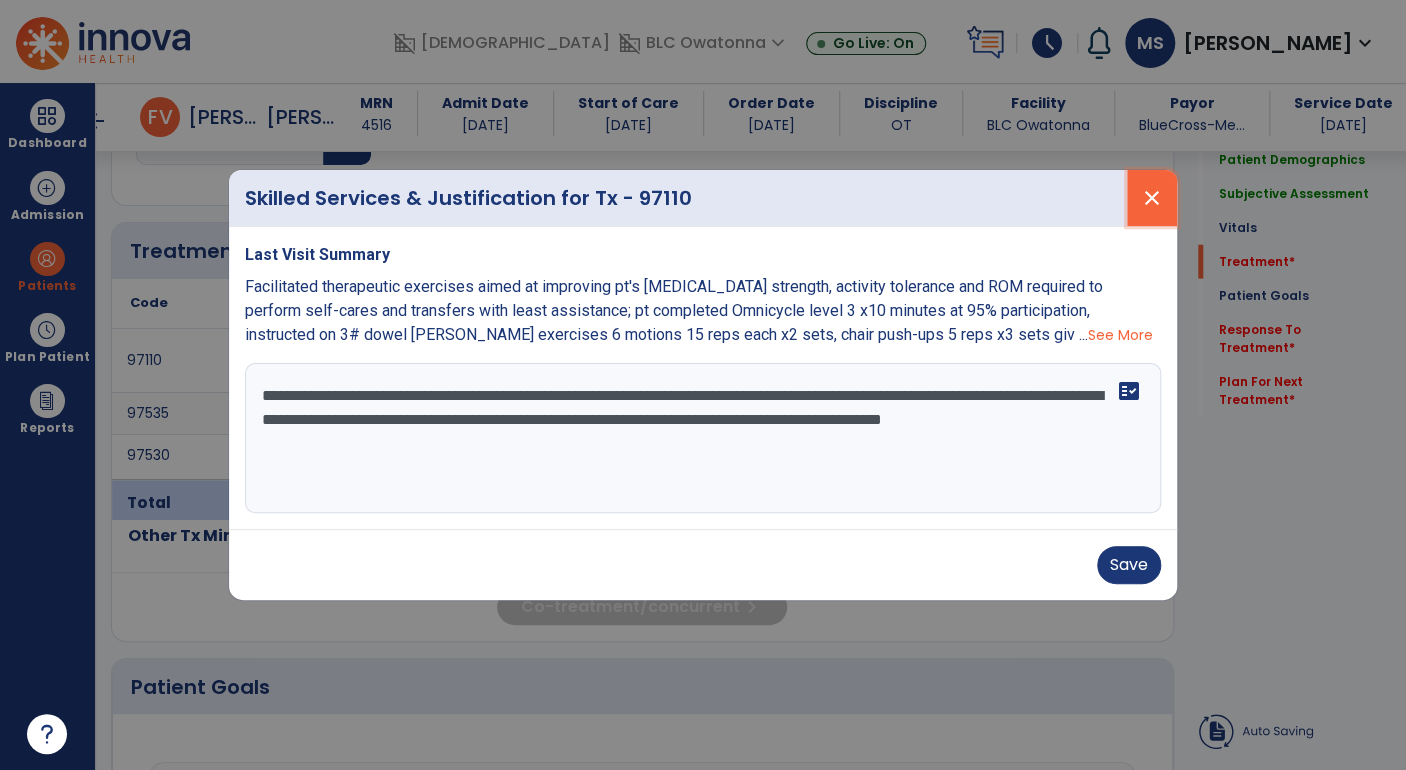 click on "close" at bounding box center (1152, 198) 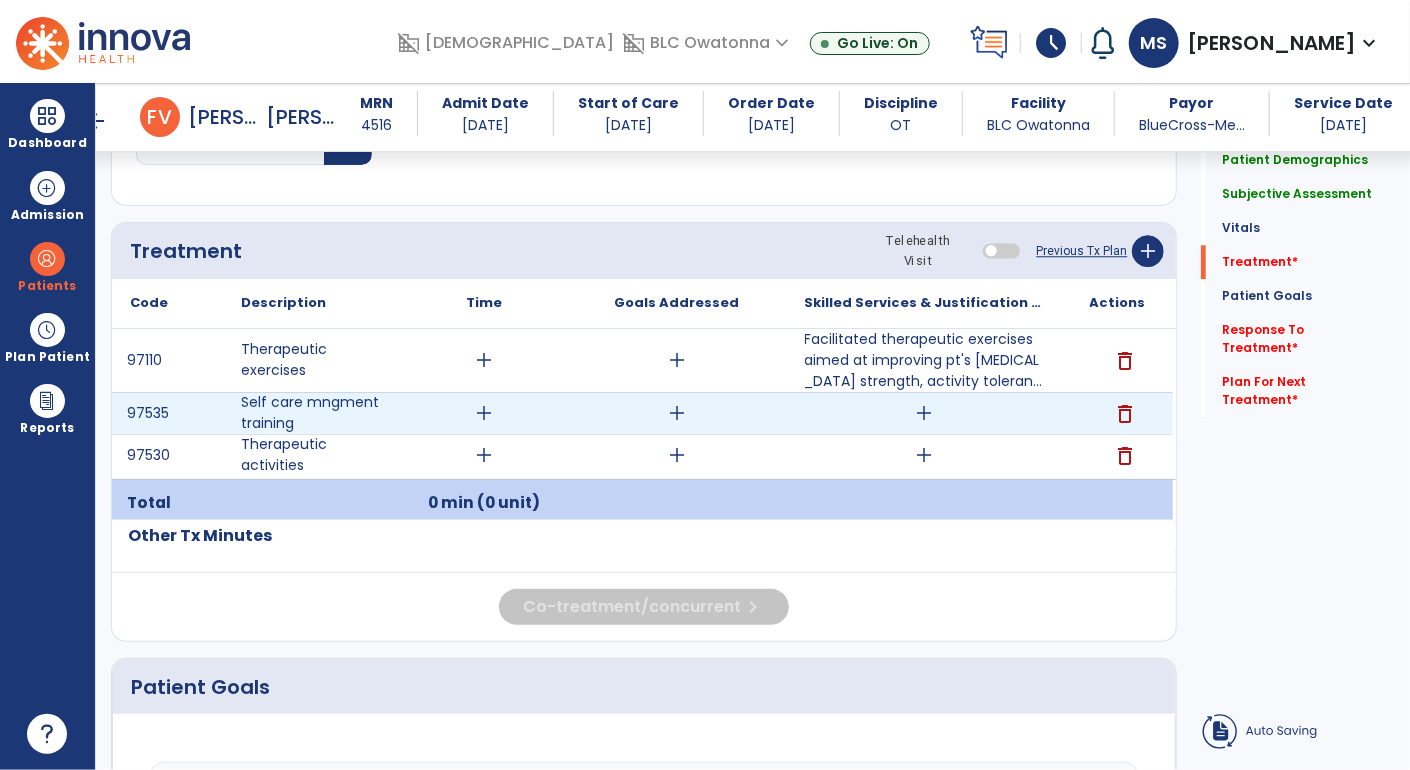 click on "add" at bounding box center (925, 413) 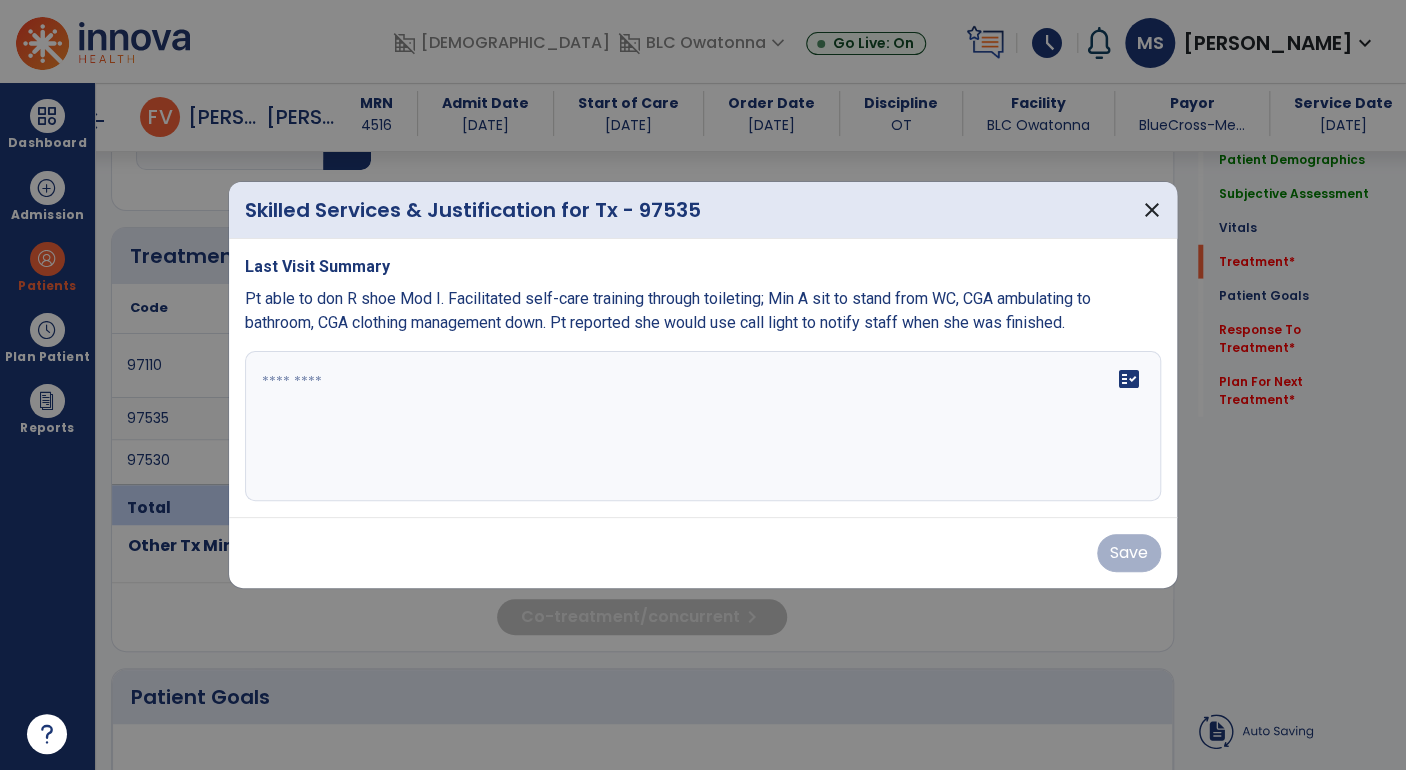 scroll, scrollTop: 2467, scrollLeft: 0, axis: vertical 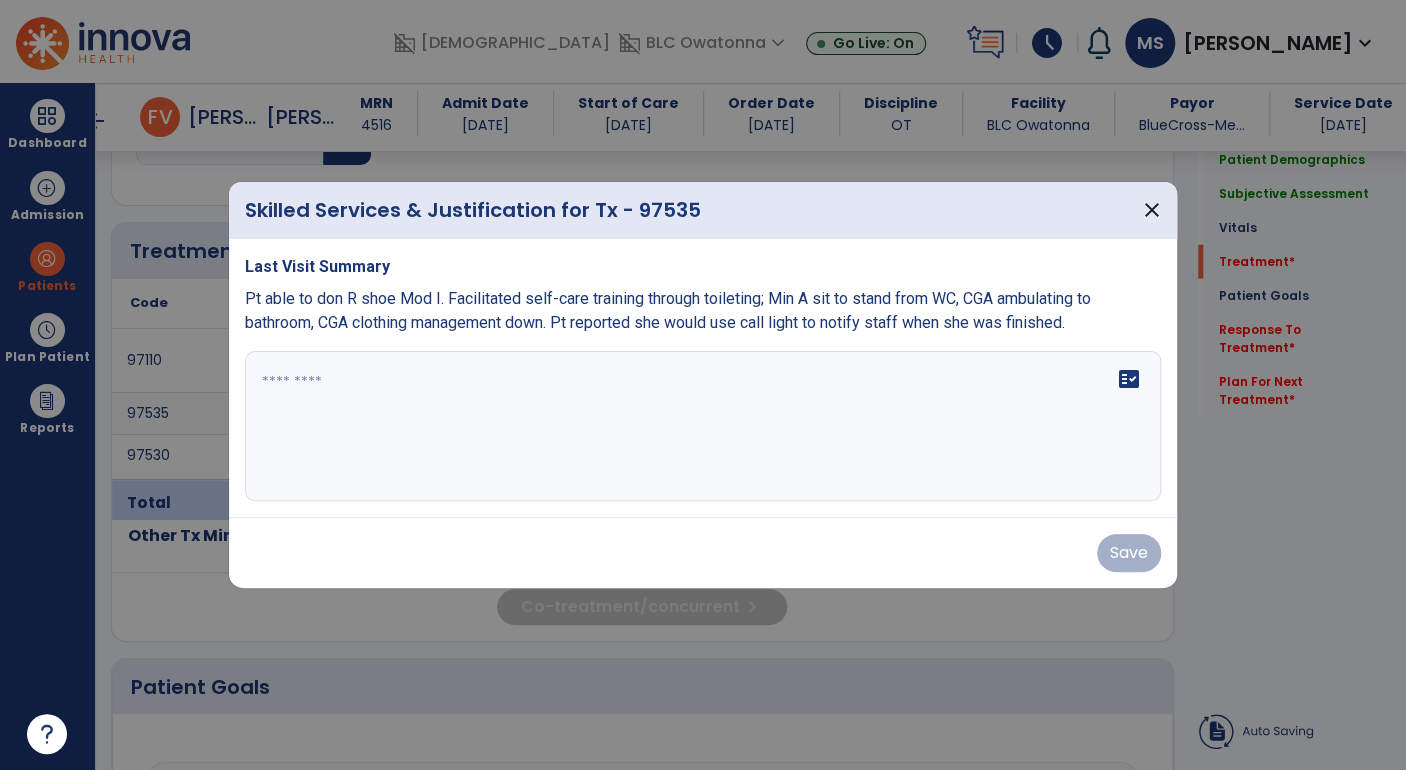 click on "fact_check" at bounding box center (703, 426) 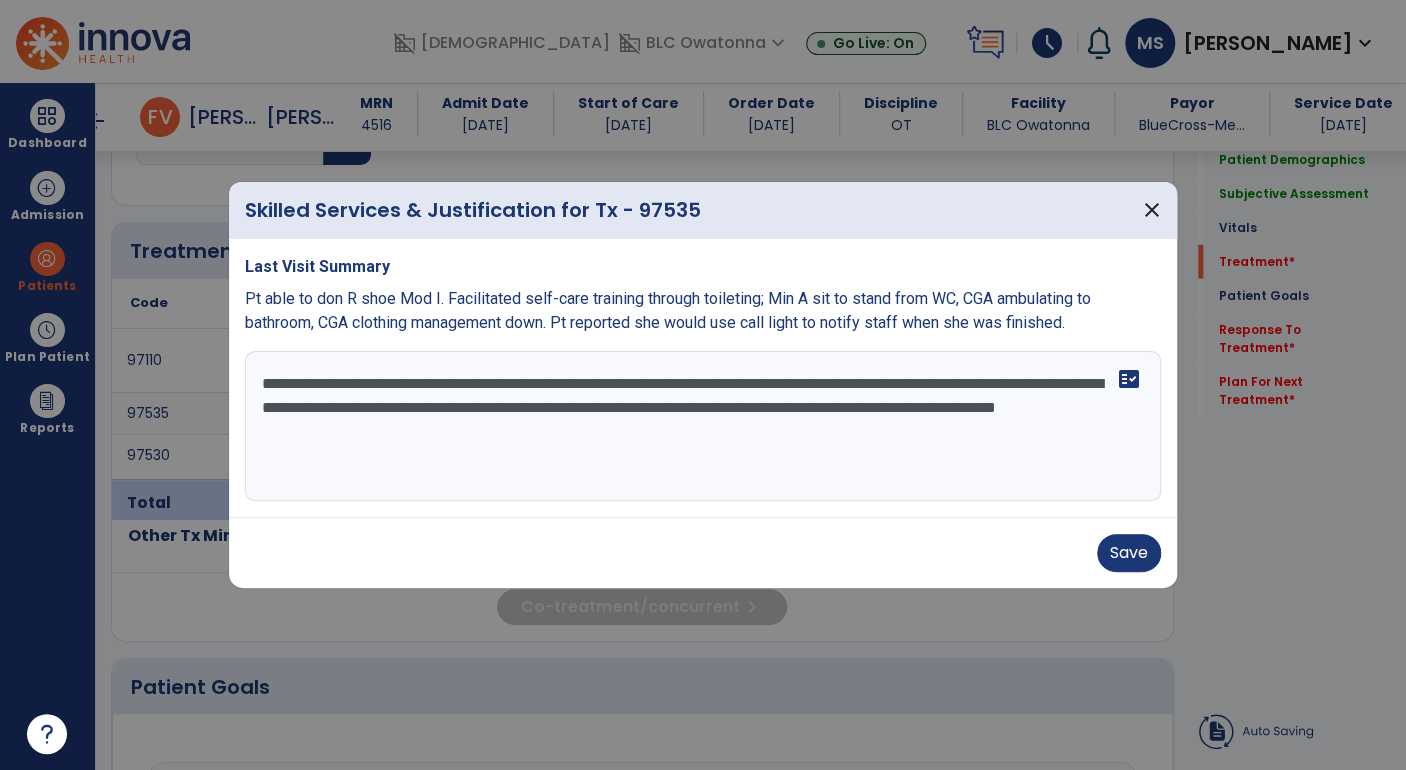 click on "**********" at bounding box center [703, 426] 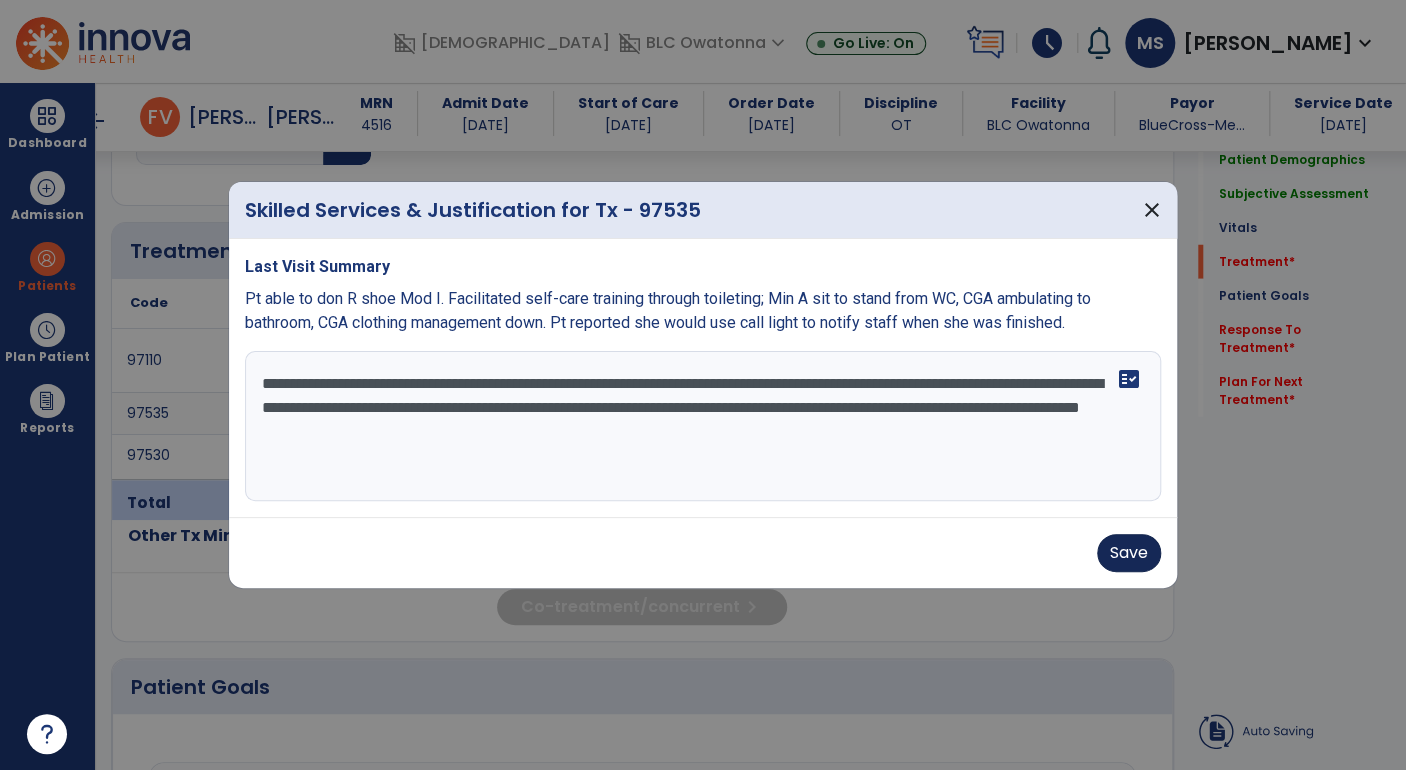 type on "**********" 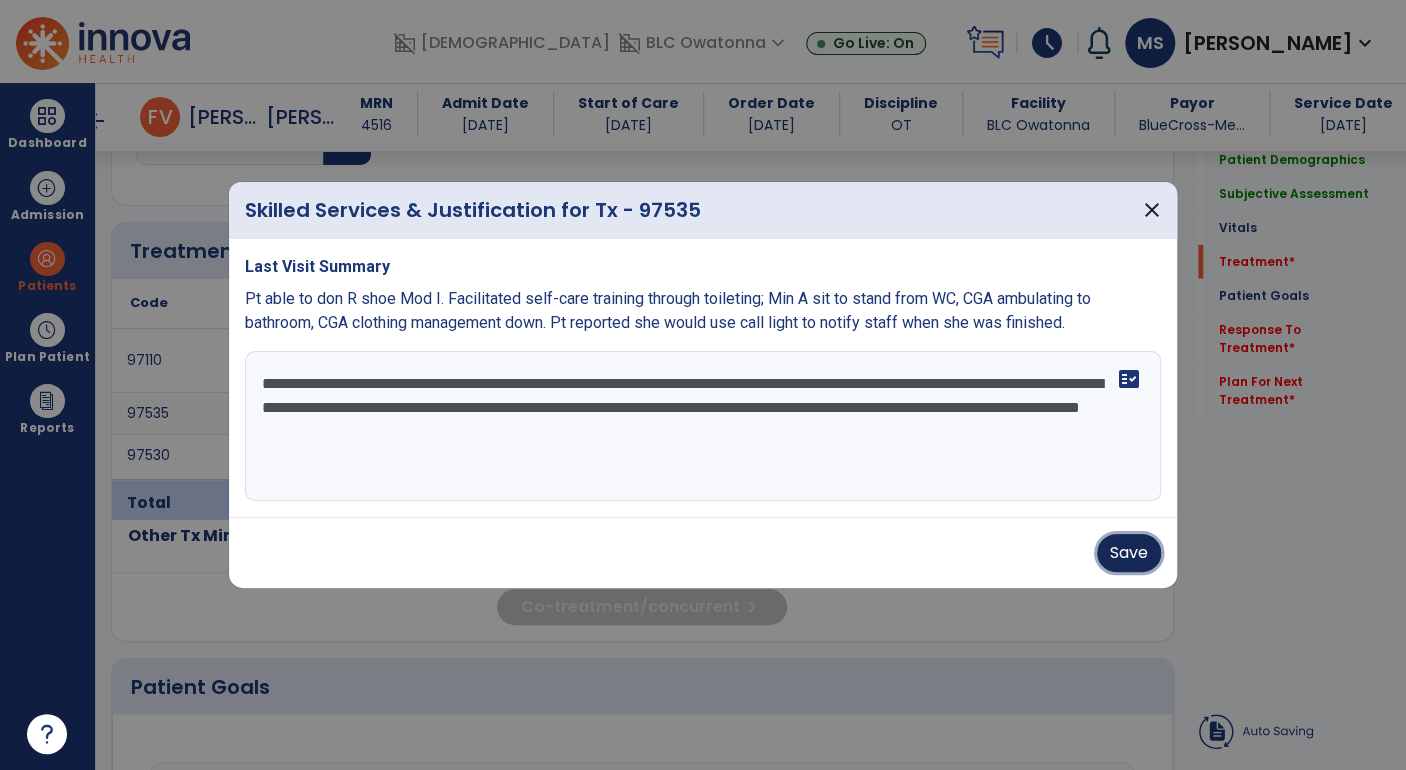click on "Save" at bounding box center (1129, 553) 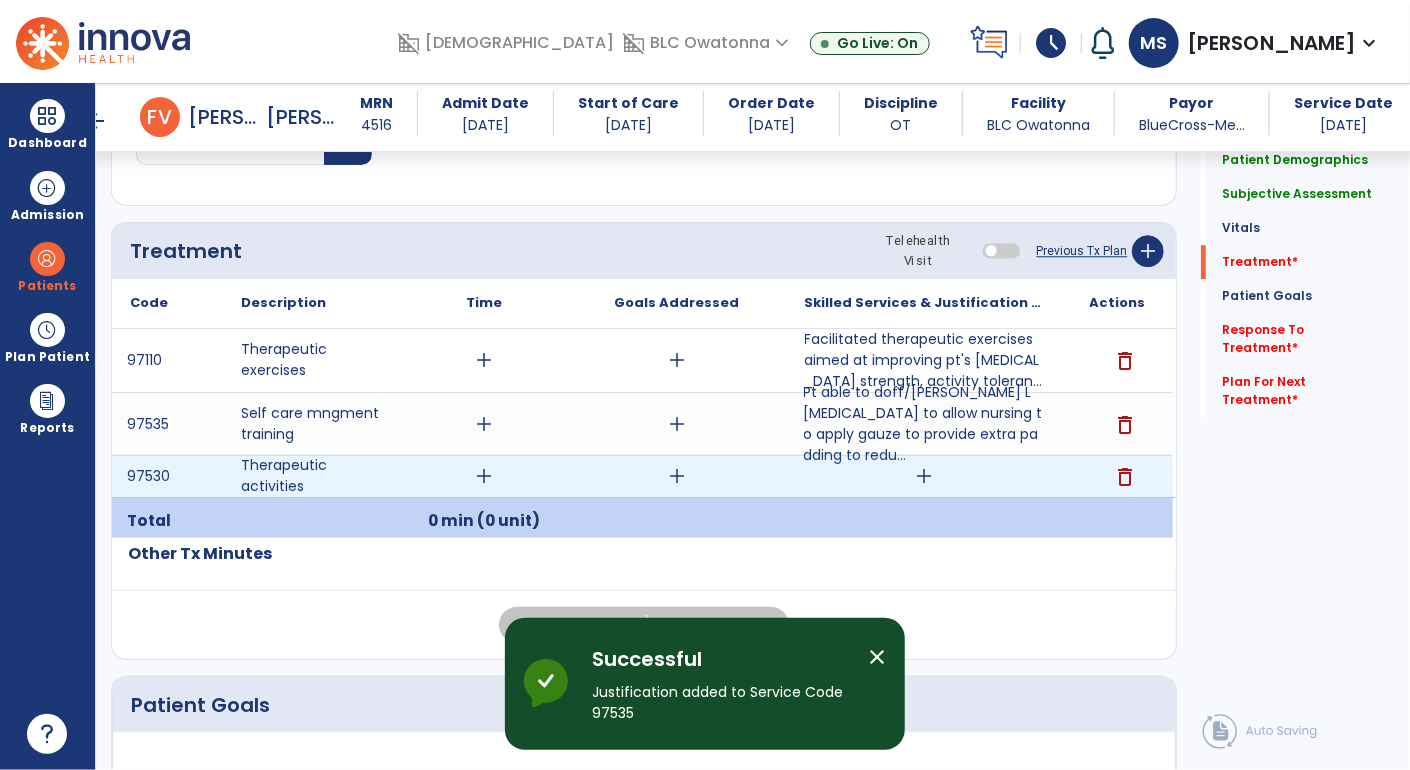 click on "add" at bounding box center (925, 476) 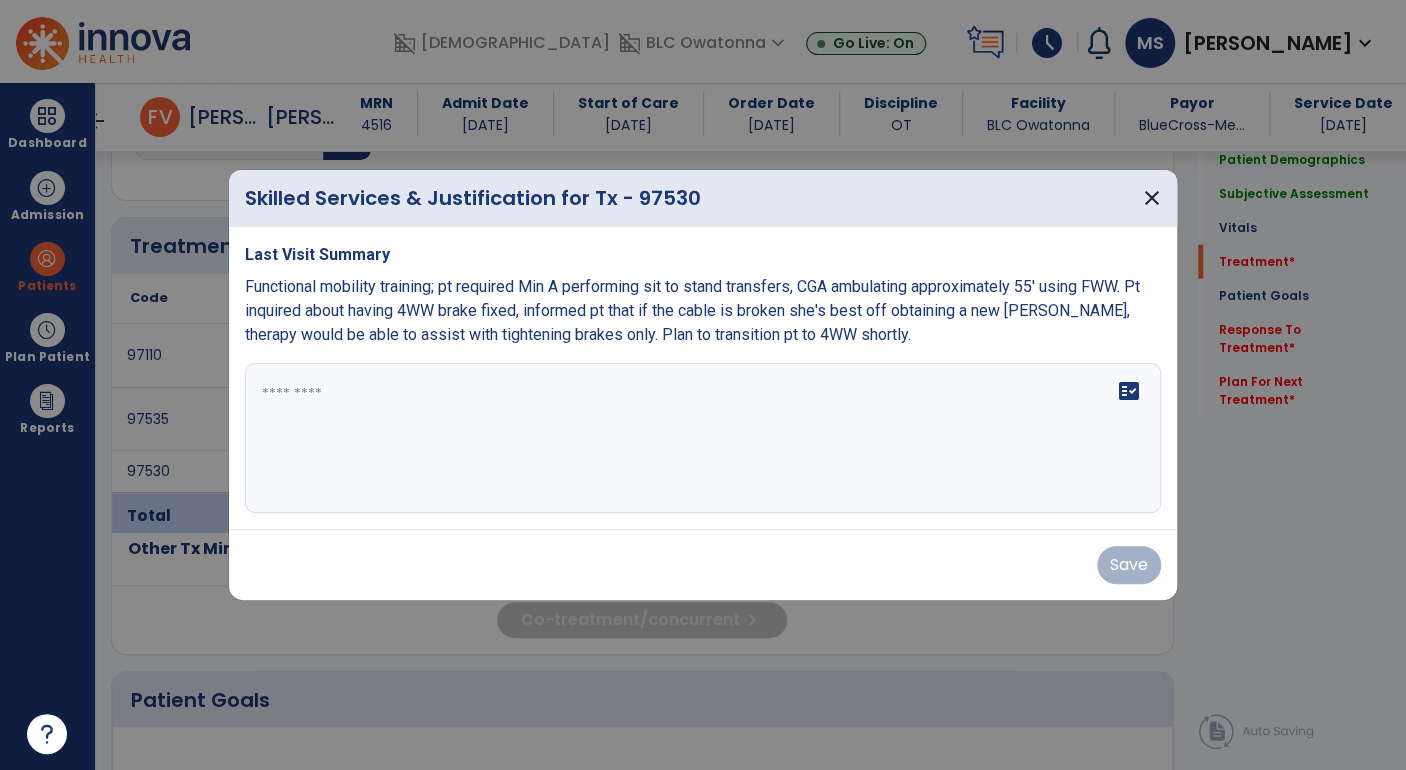 scroll, scrollTop: 2467, scrollLeft: 0, axis: vertical 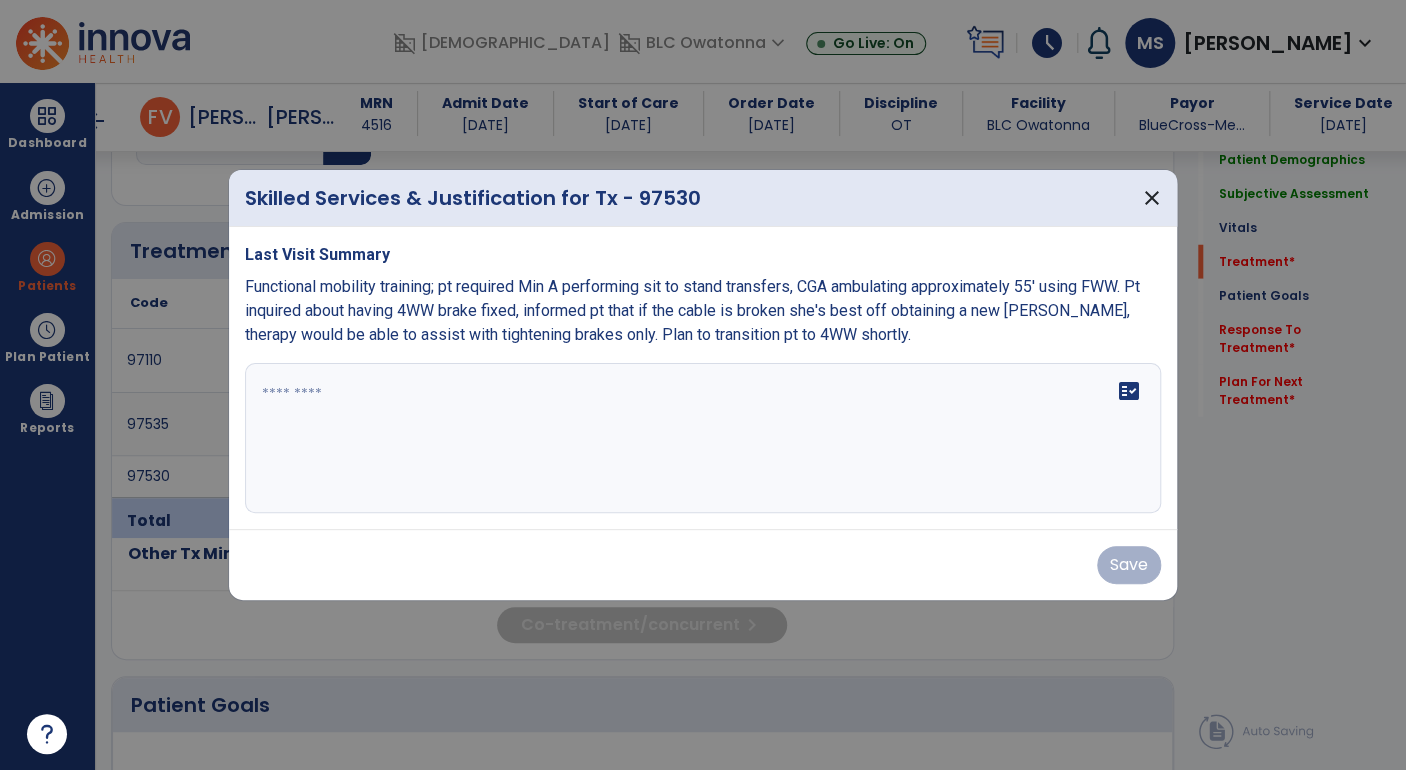 click on "fact_check" at bounding box center [703, 438] 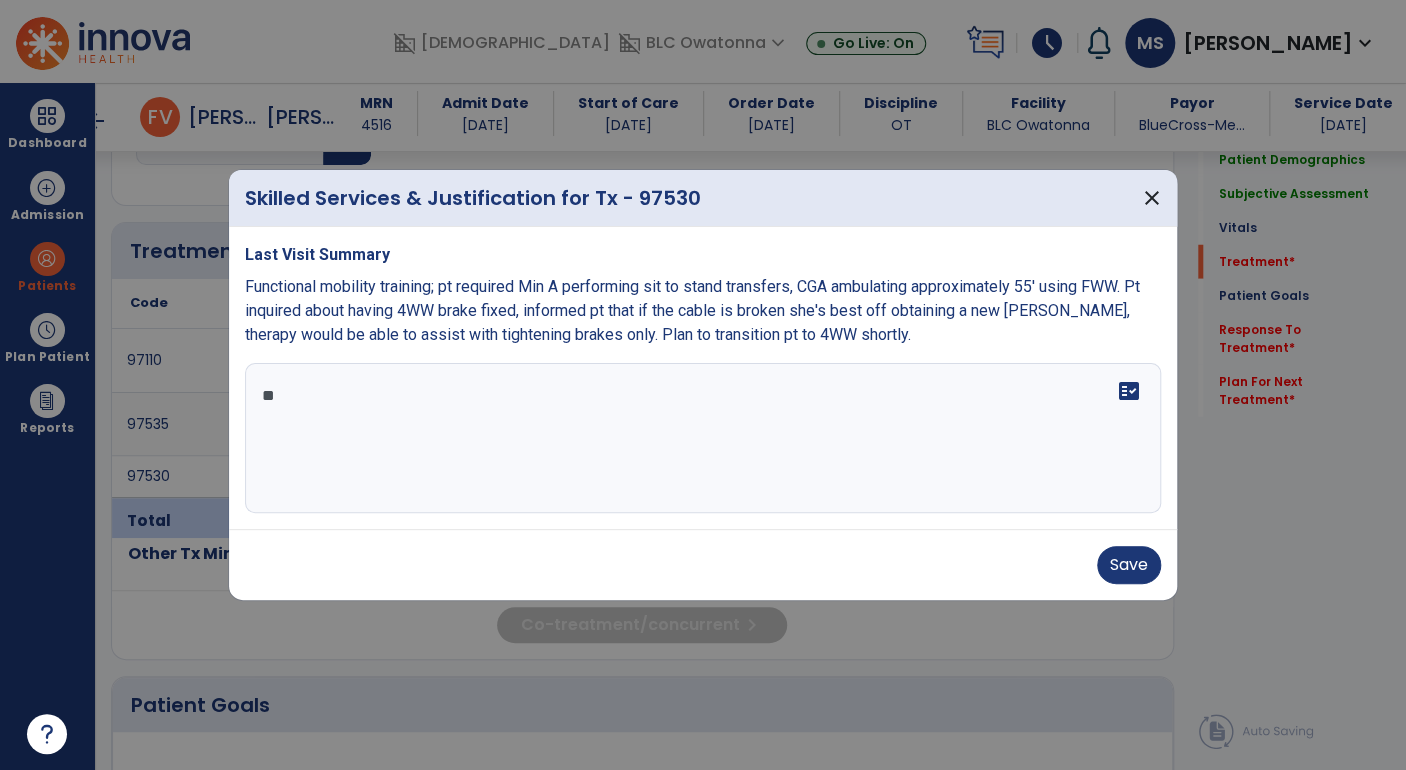 type on "*" 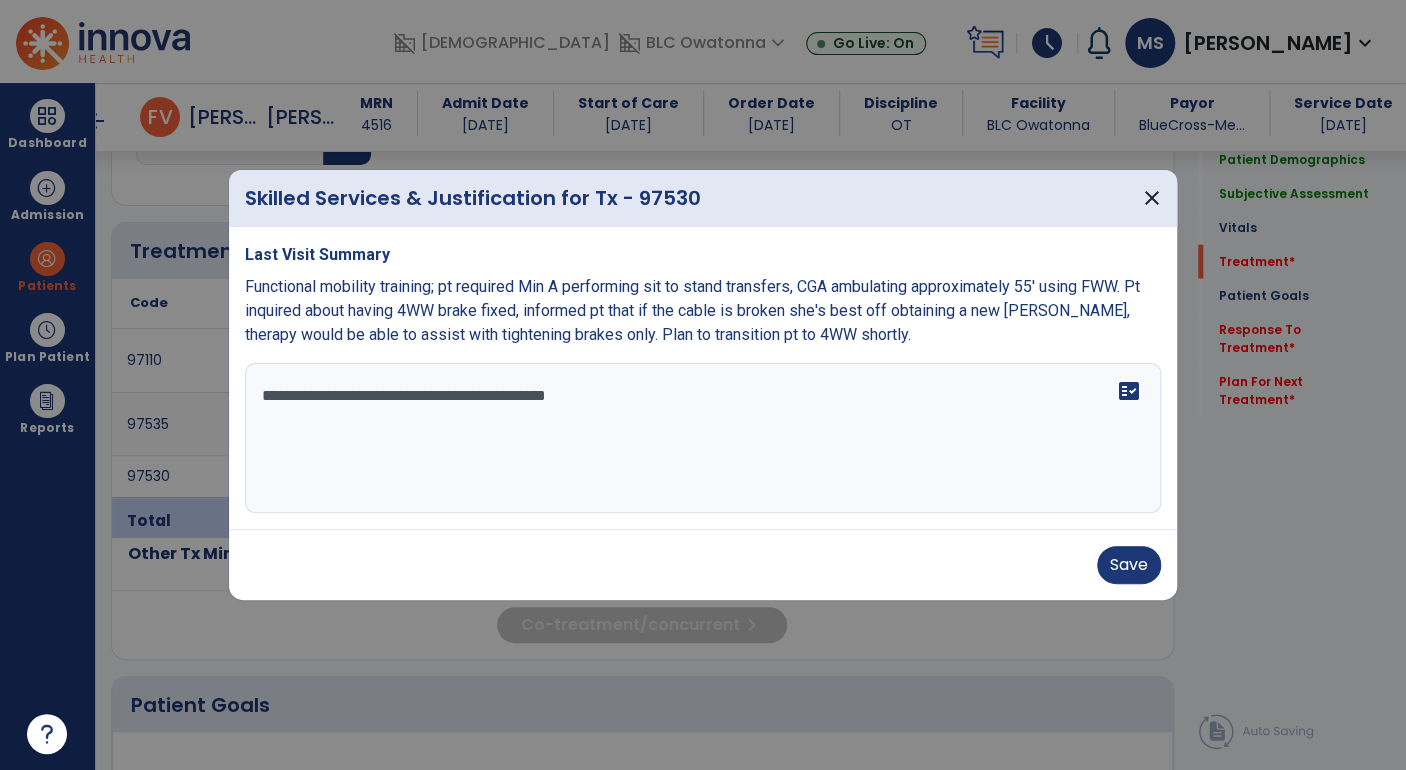 type on "**********" 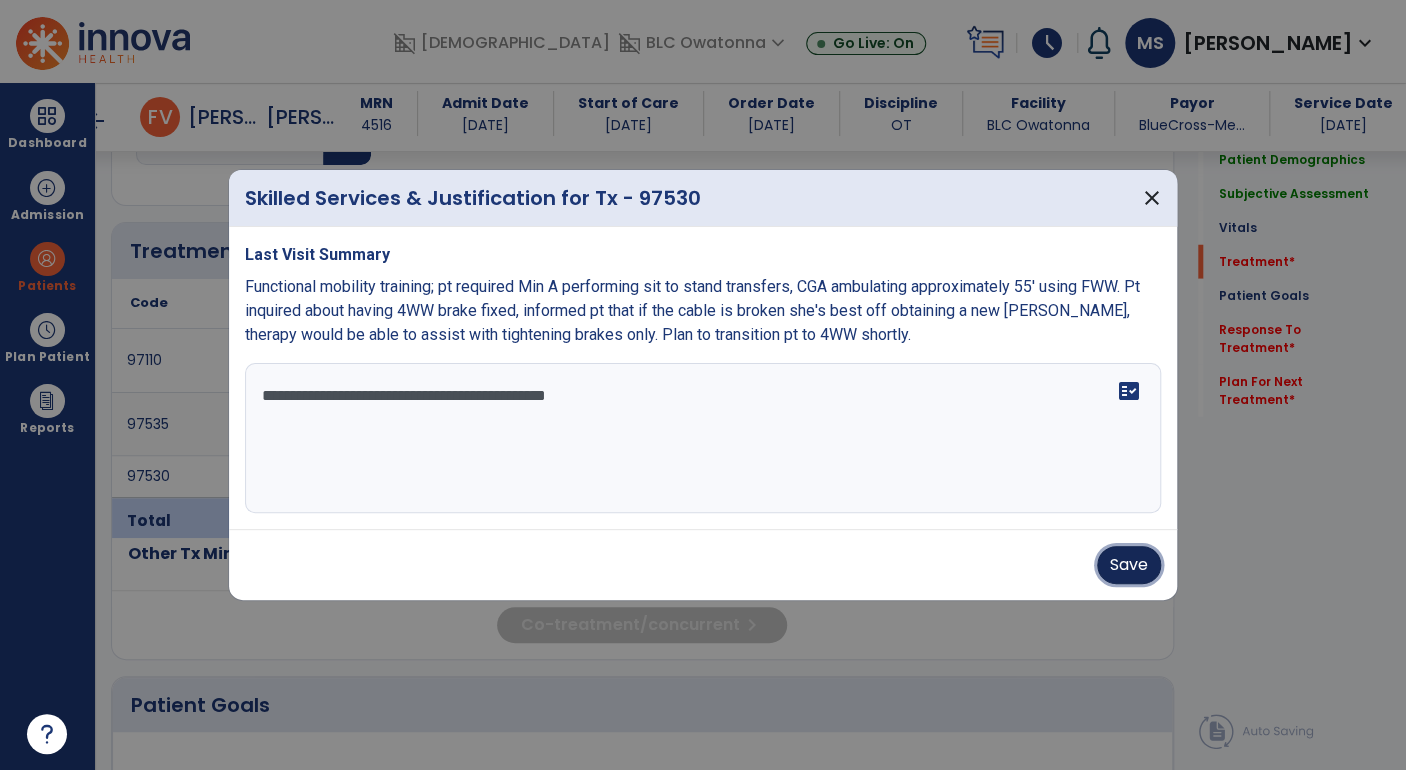 click on "Save" at bounding box center [1129, 565] 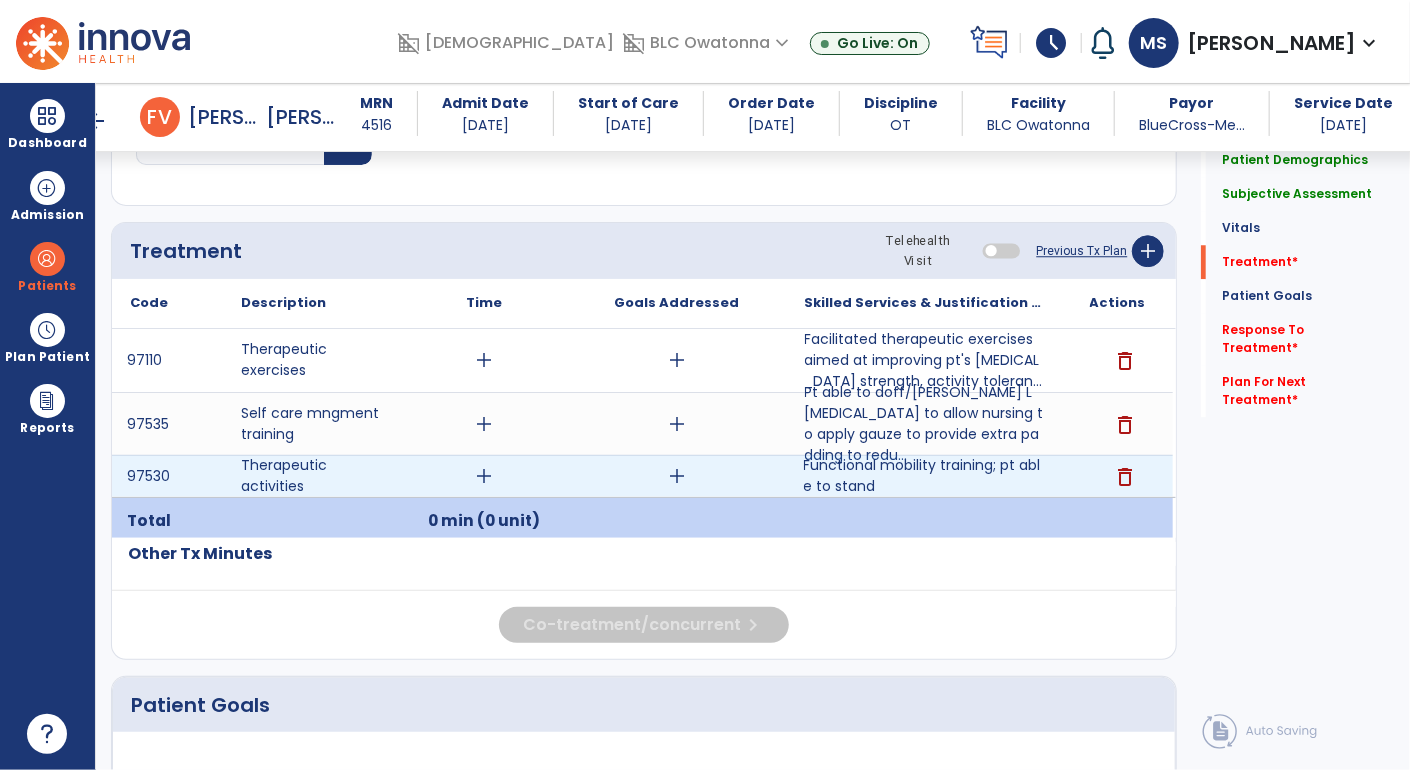 click on "Functional mobility training; pt able to stand" at bounding box center (925, 476) 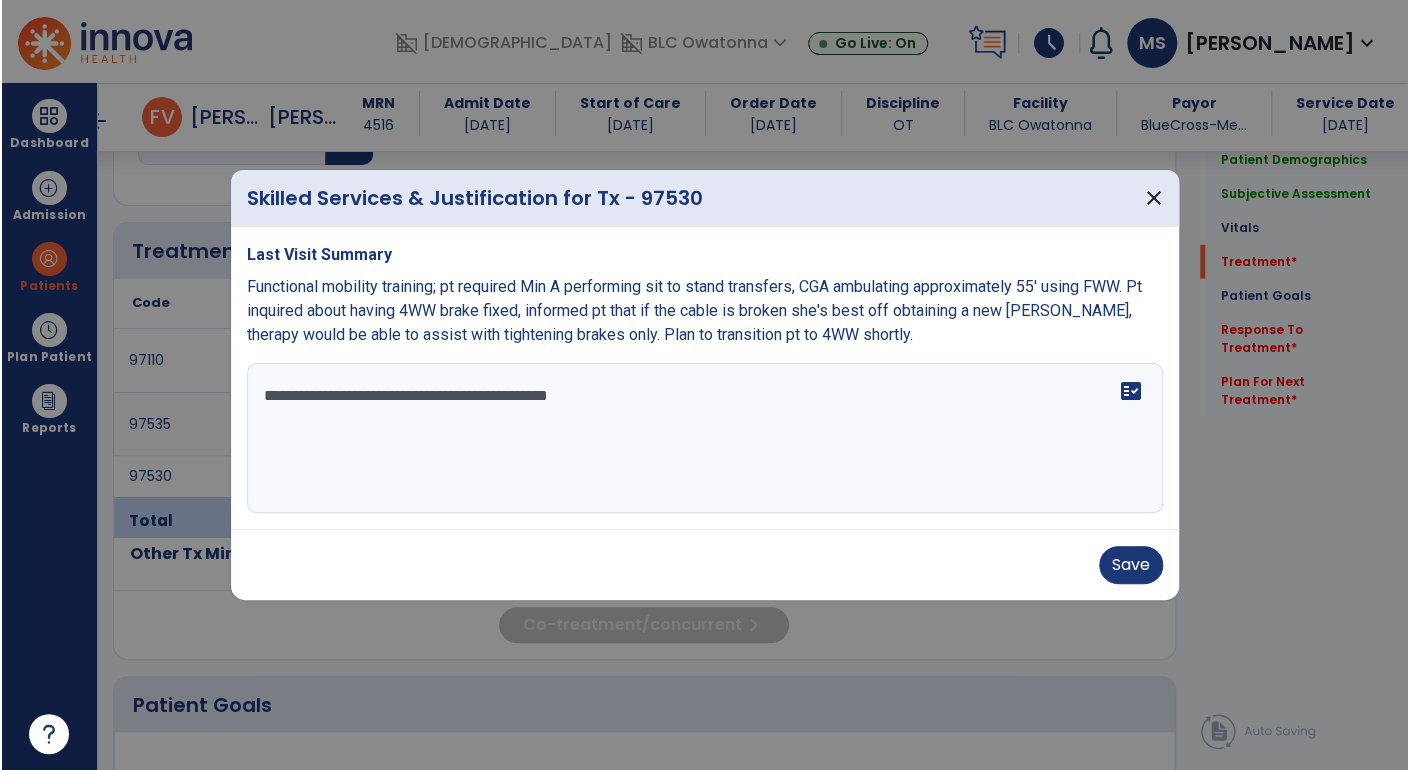 scroll, scrollTop: 2467, scrollLeft: 0, axis: vertical 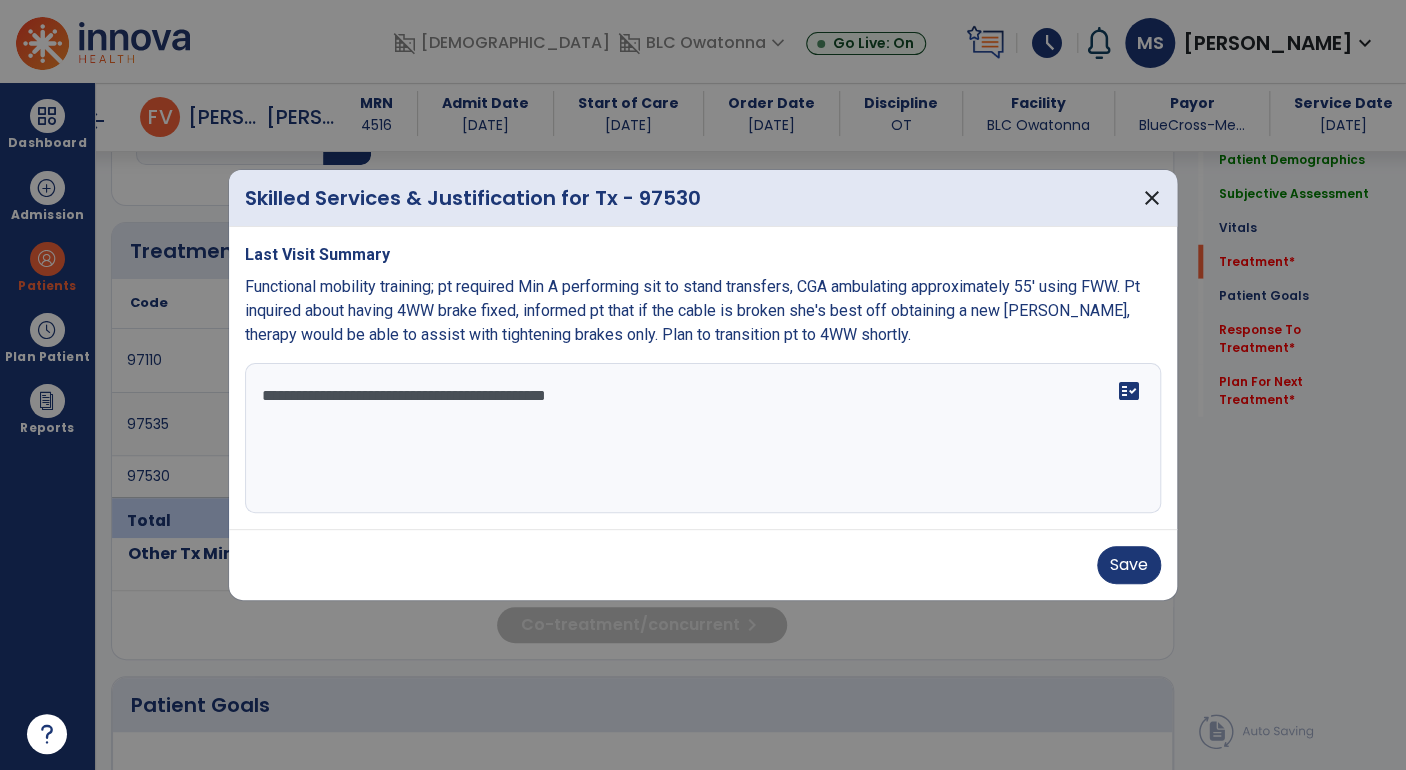 click on "**********" at bounding box center (703, 438) 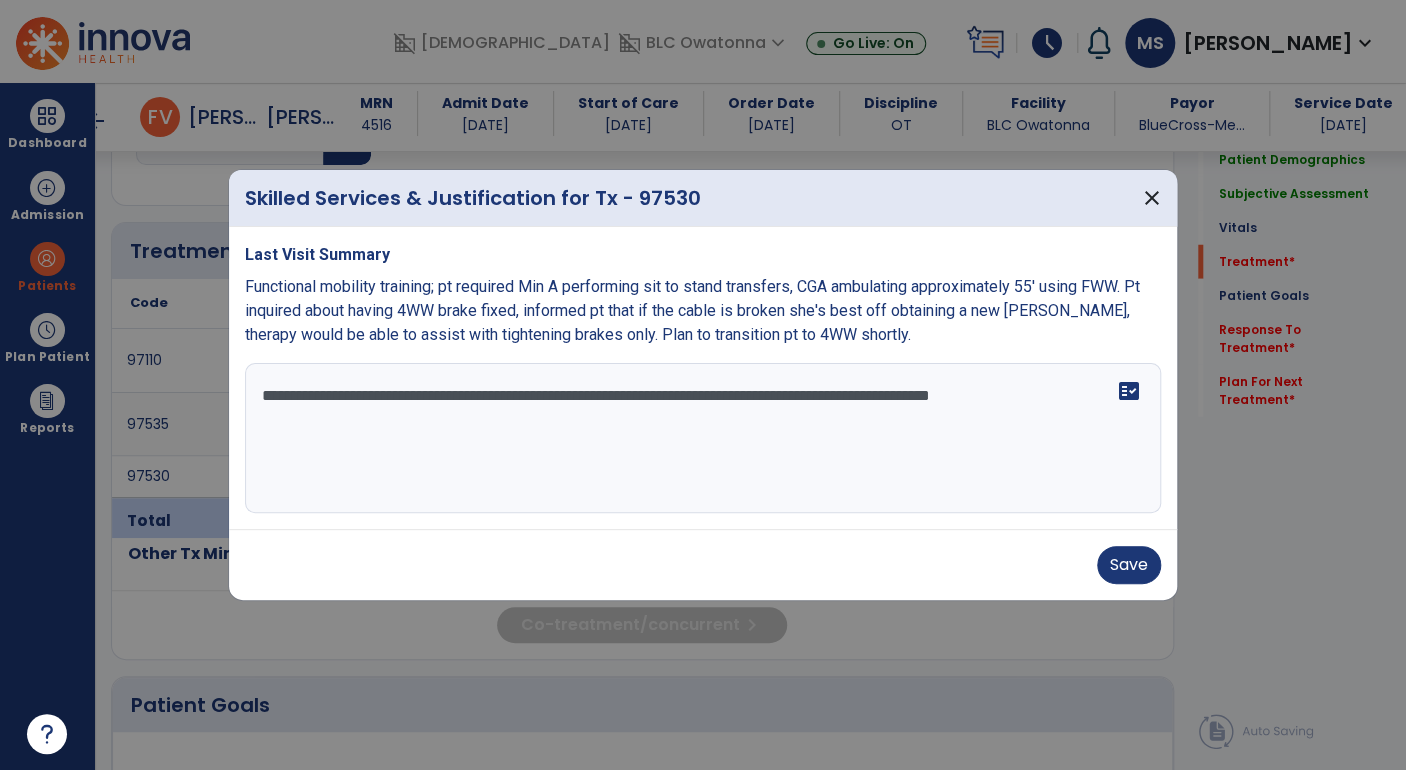 click on "**********" at bounding box center (703, 438) 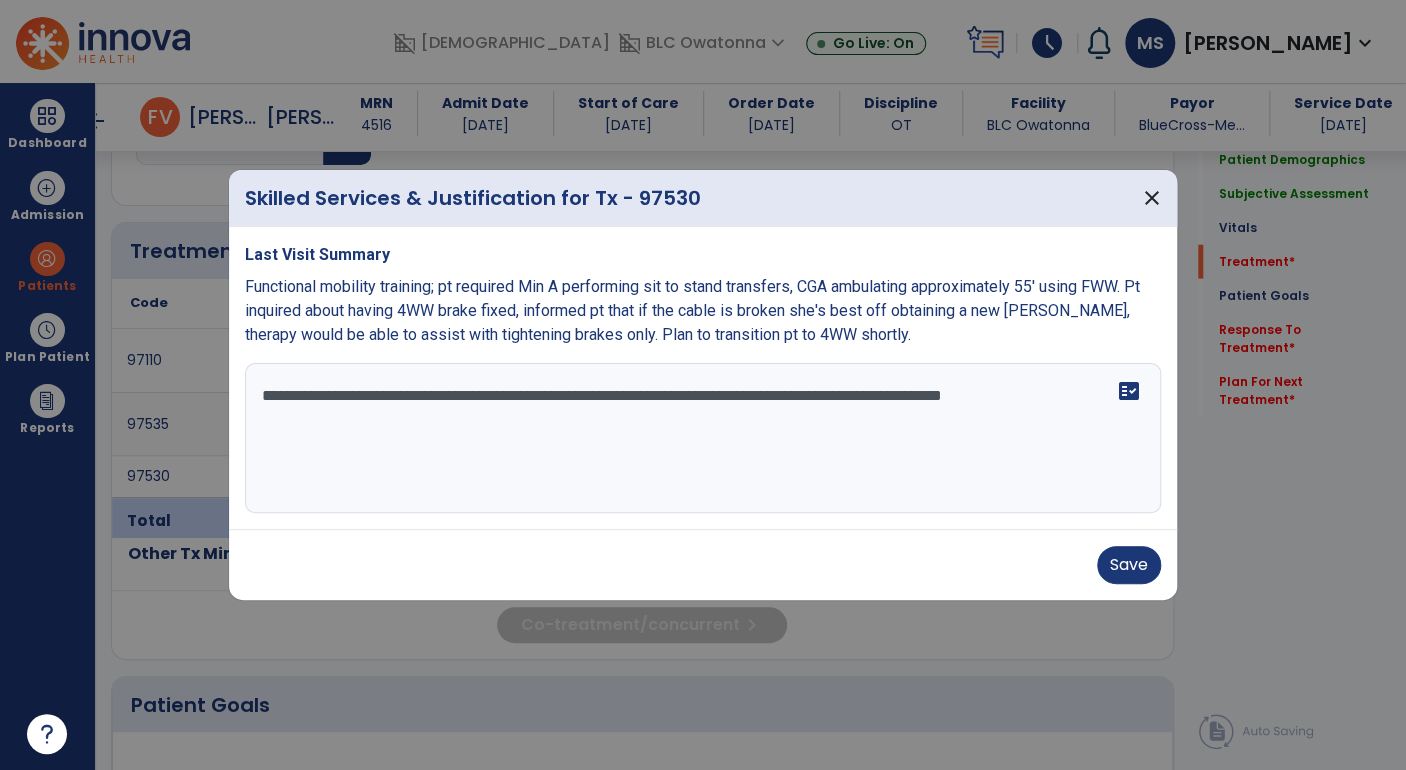 drag, startPoint x: 867, startPoint y: 399, endPoint x: 800, endPoint y: 398, distance: 67.00746 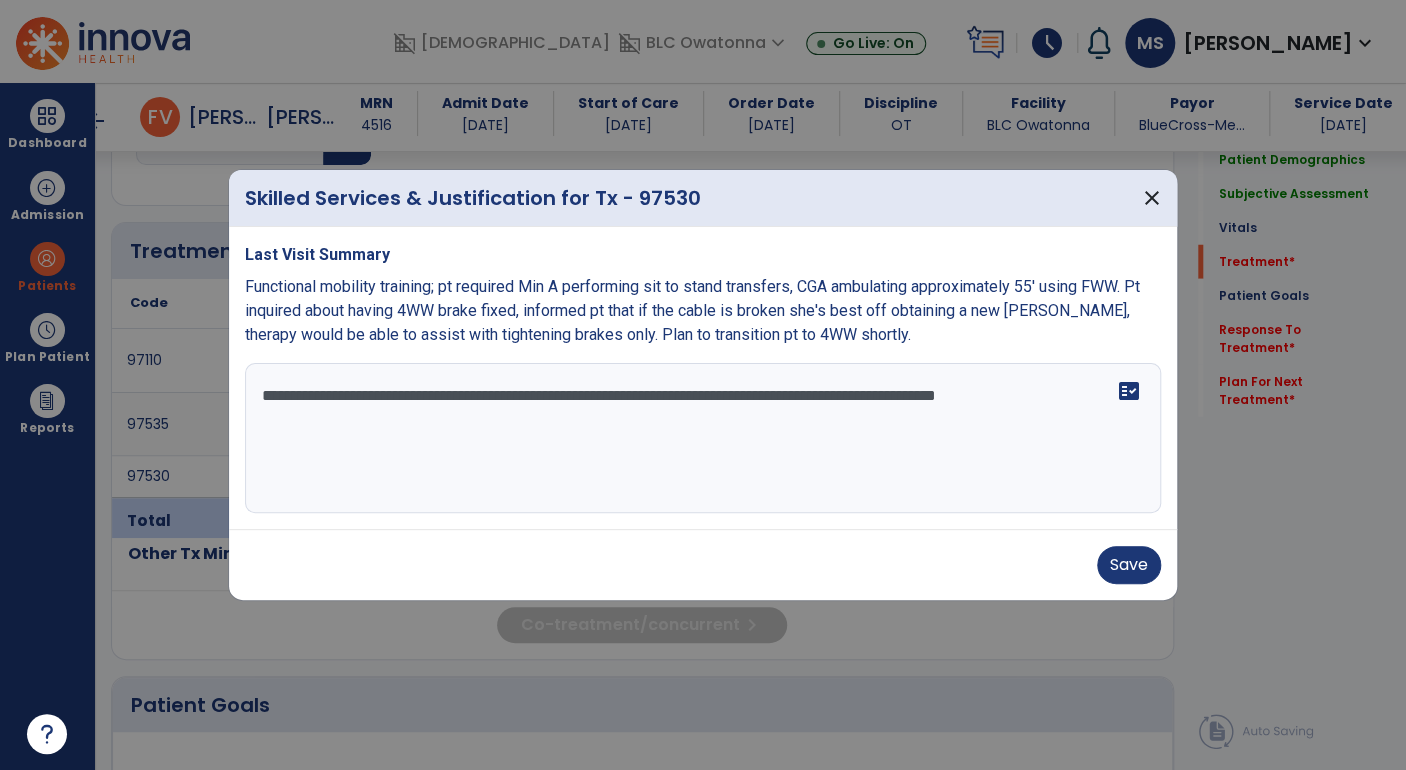 click on "**********" at bounding box center (703, 438) 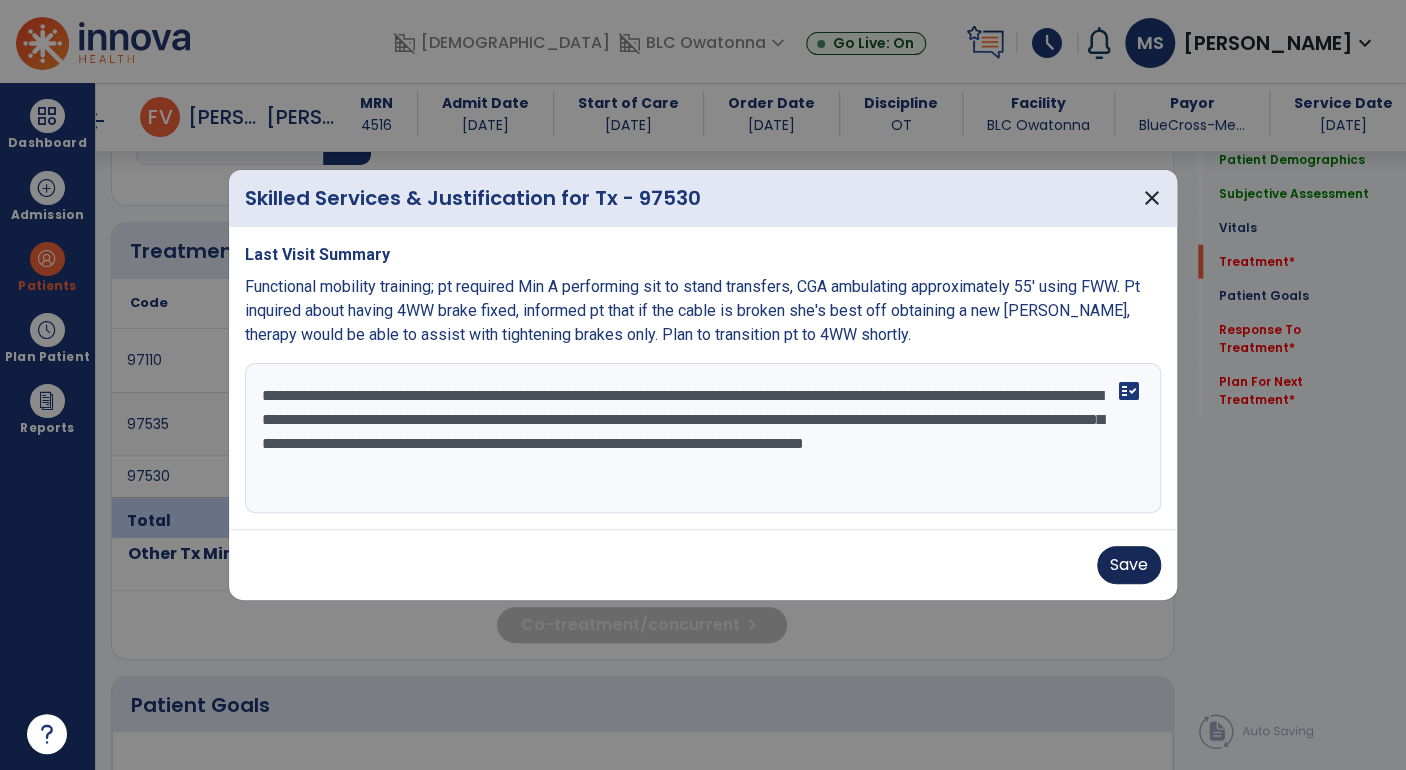 type on "**********" 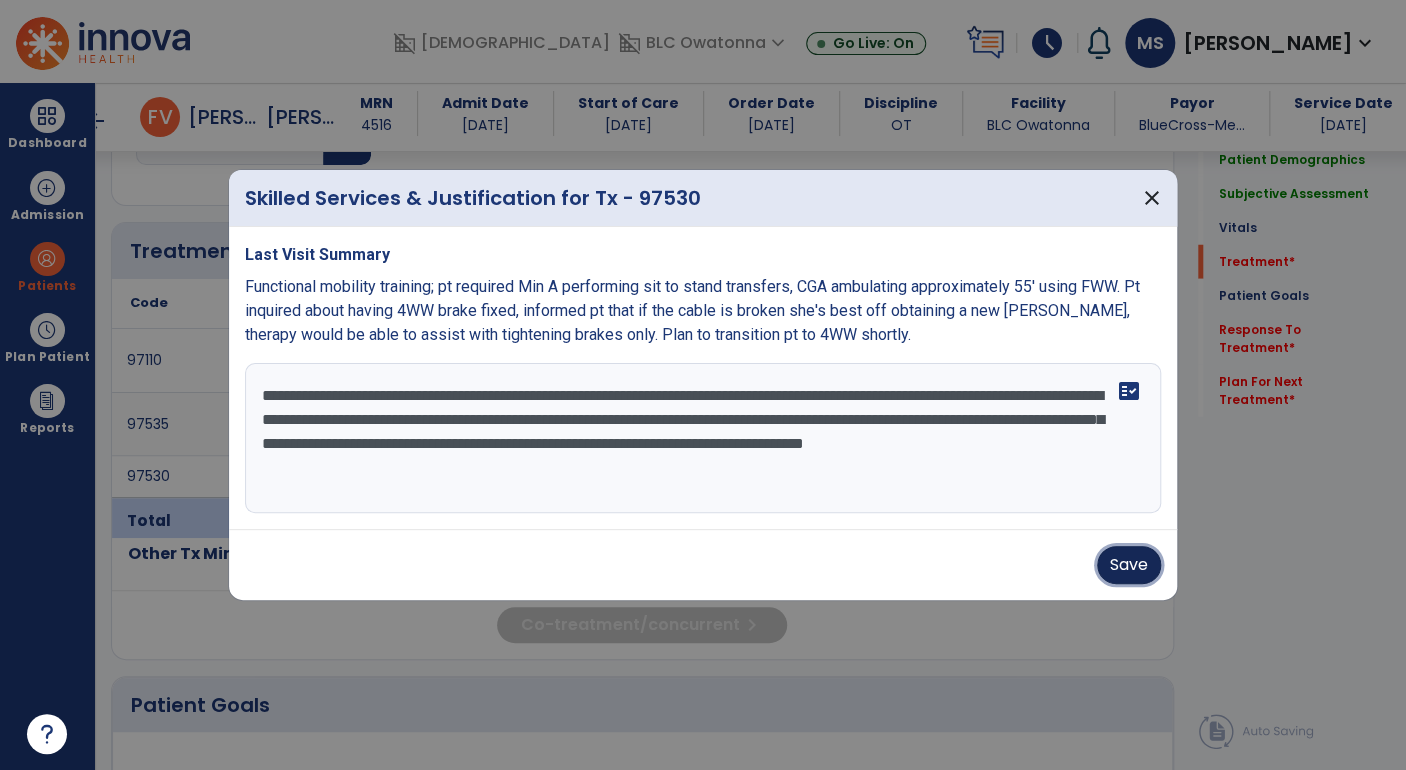 click on "Save" at bounding box center [1129, 565] 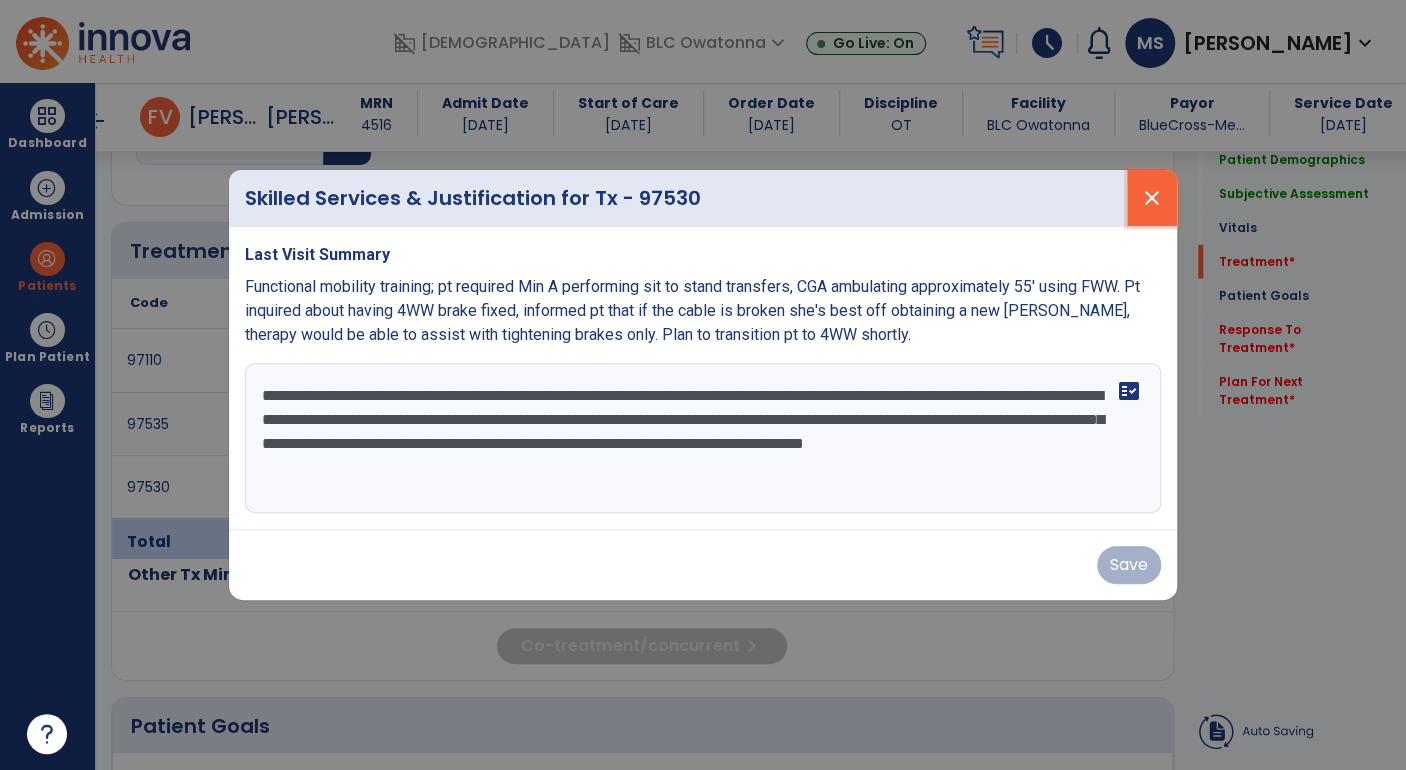 click on "close" at bounding box center [1152, 198] 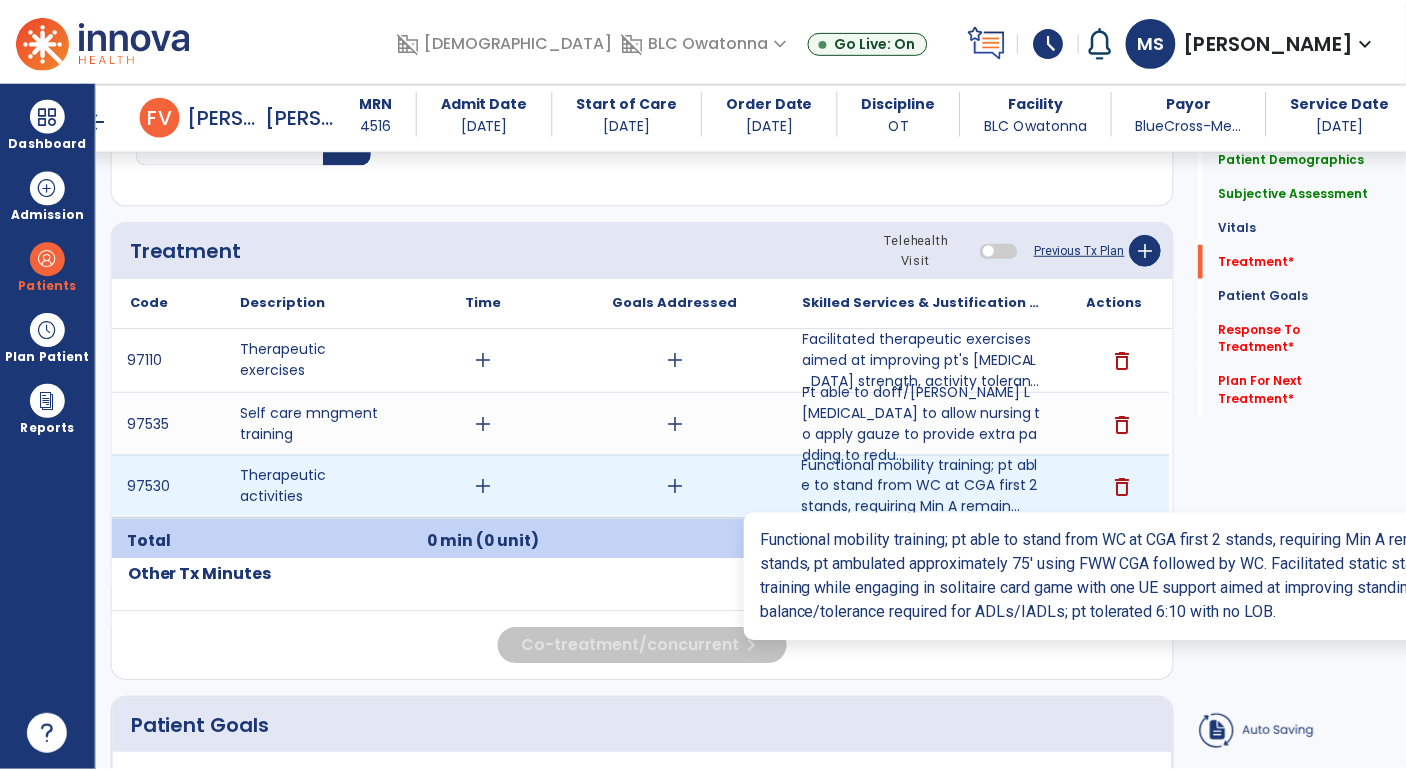 scroll, scrollTop: 2492, scrollLeft: 0, axis: vertical 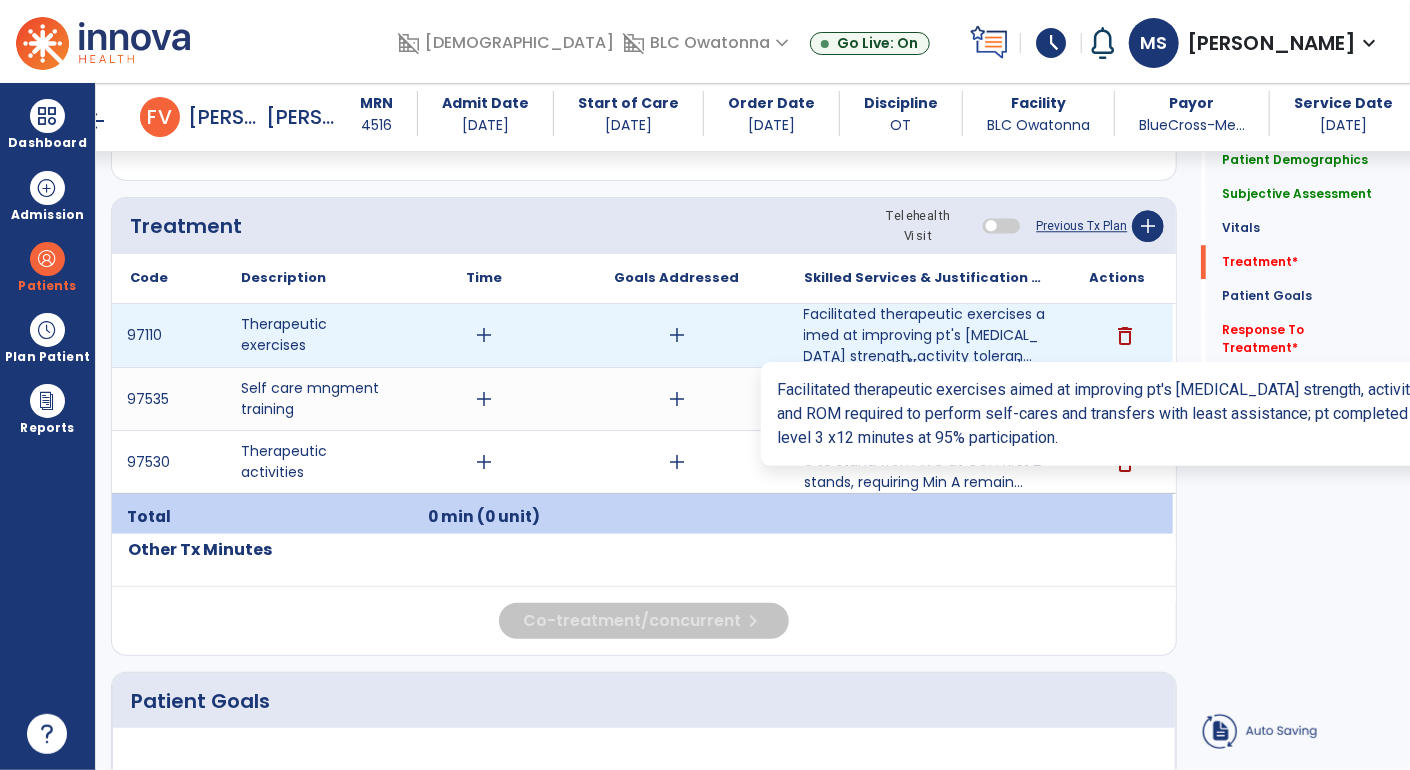 click on "Facilitated therapeutic exercises aimed at improving pt's upper extremity strength, activity toleran..." at bounding box center [925, 335] 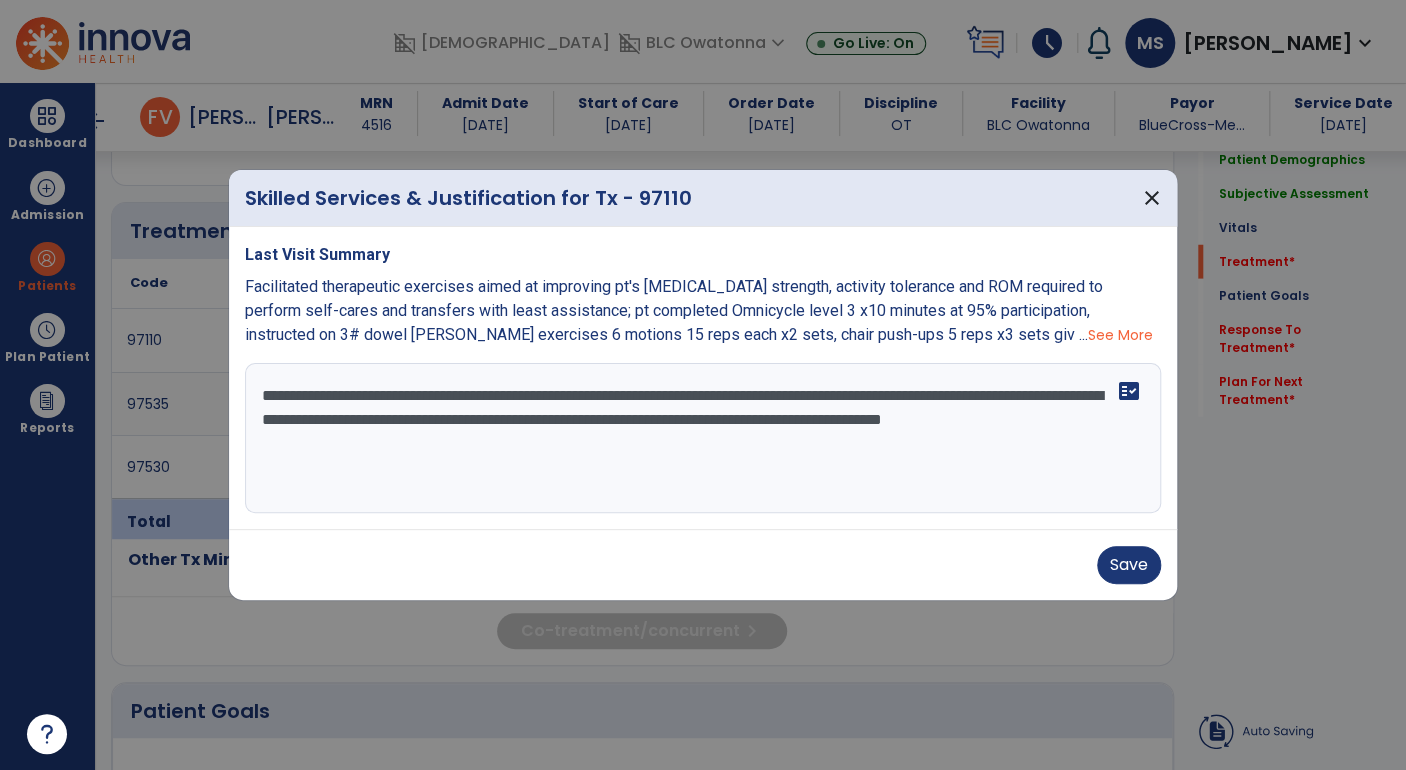 scroll, scrollTop: 2492, scrollLeft: 0, axis: vertical 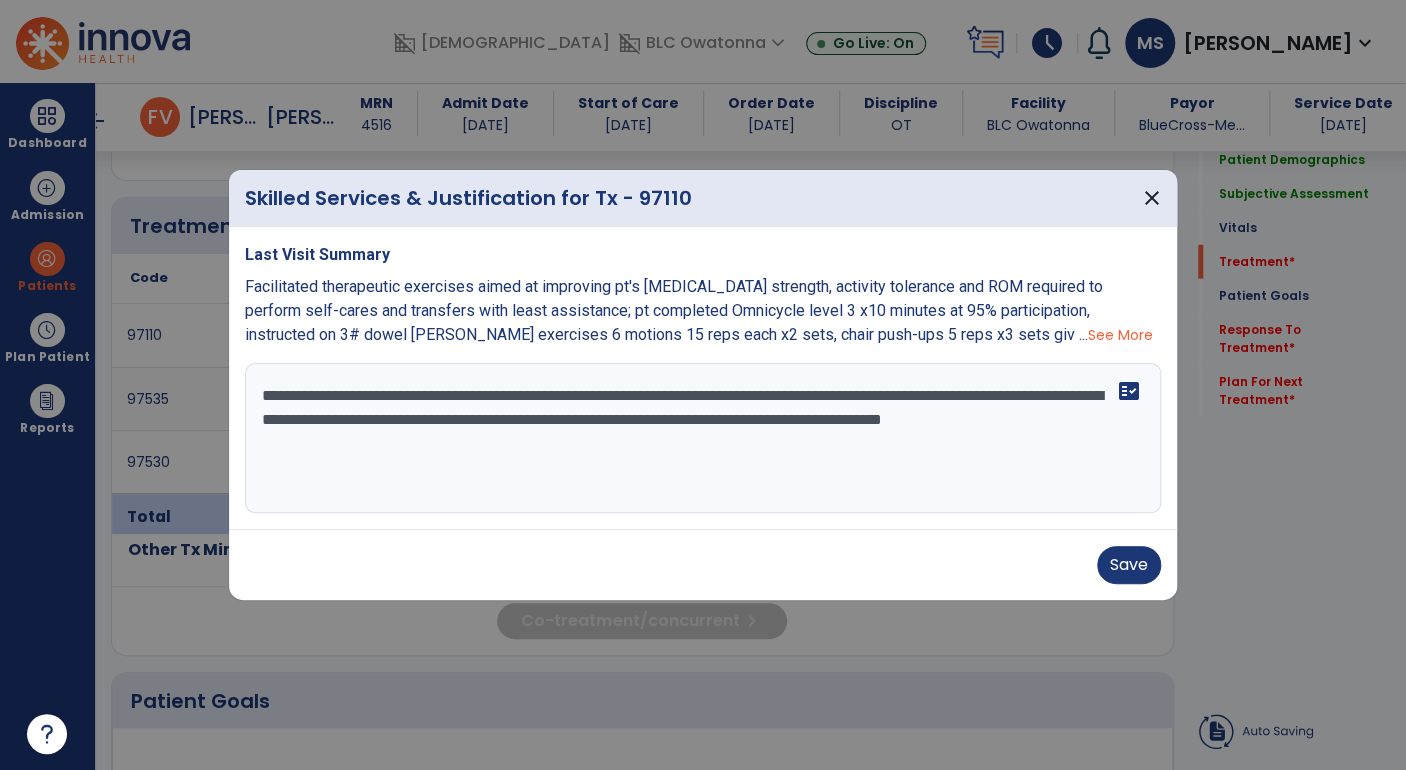 click on "**********" at bounding box center (703, 438) 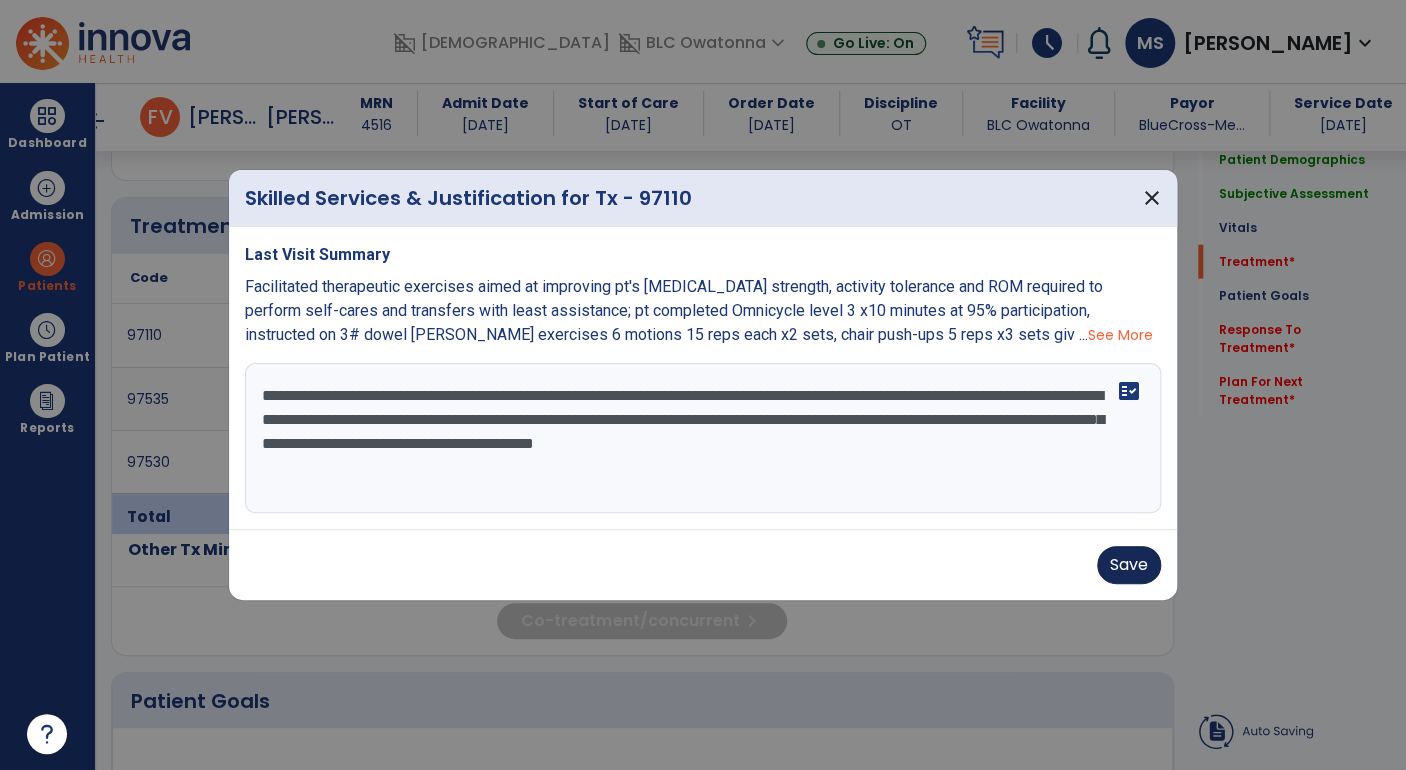 type on "**********" 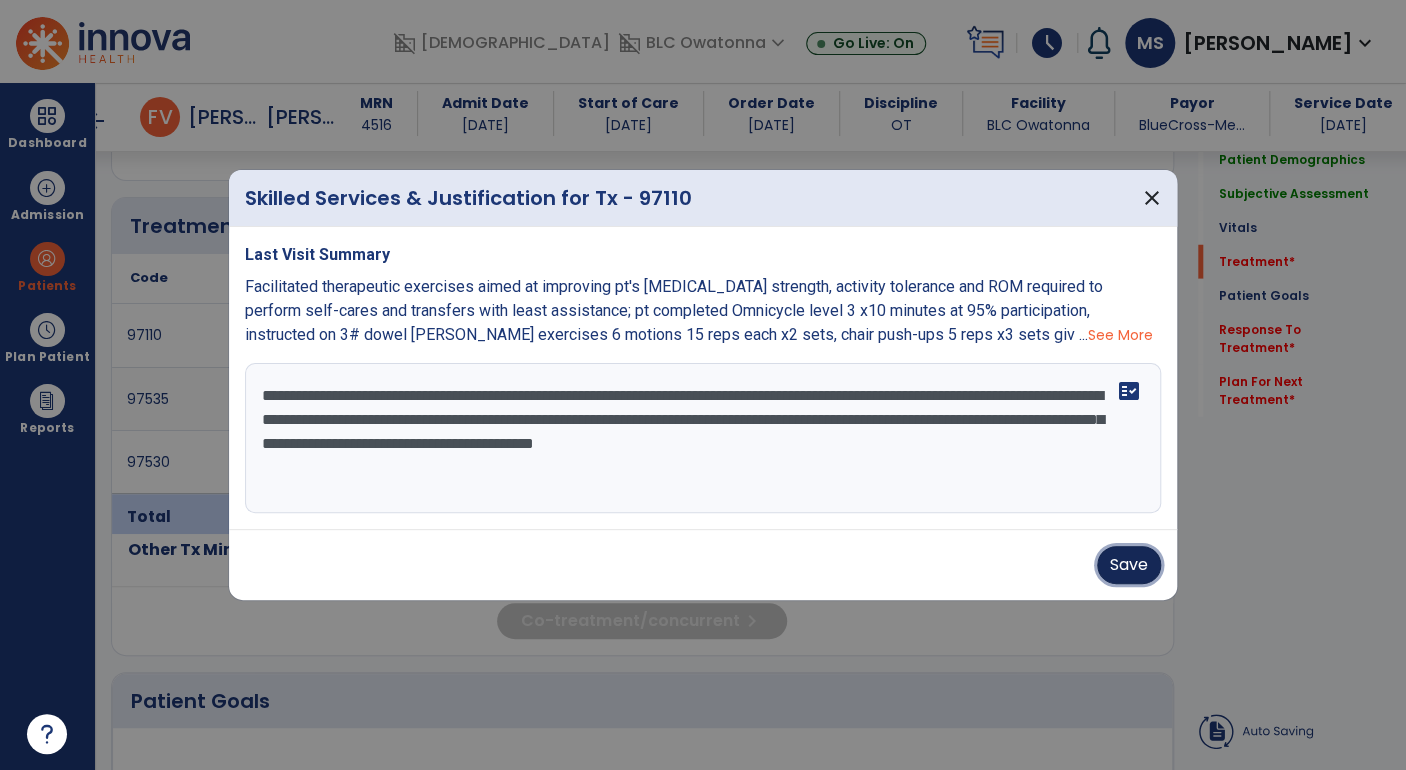 click on "Save" at bounding box center (1129, 565) 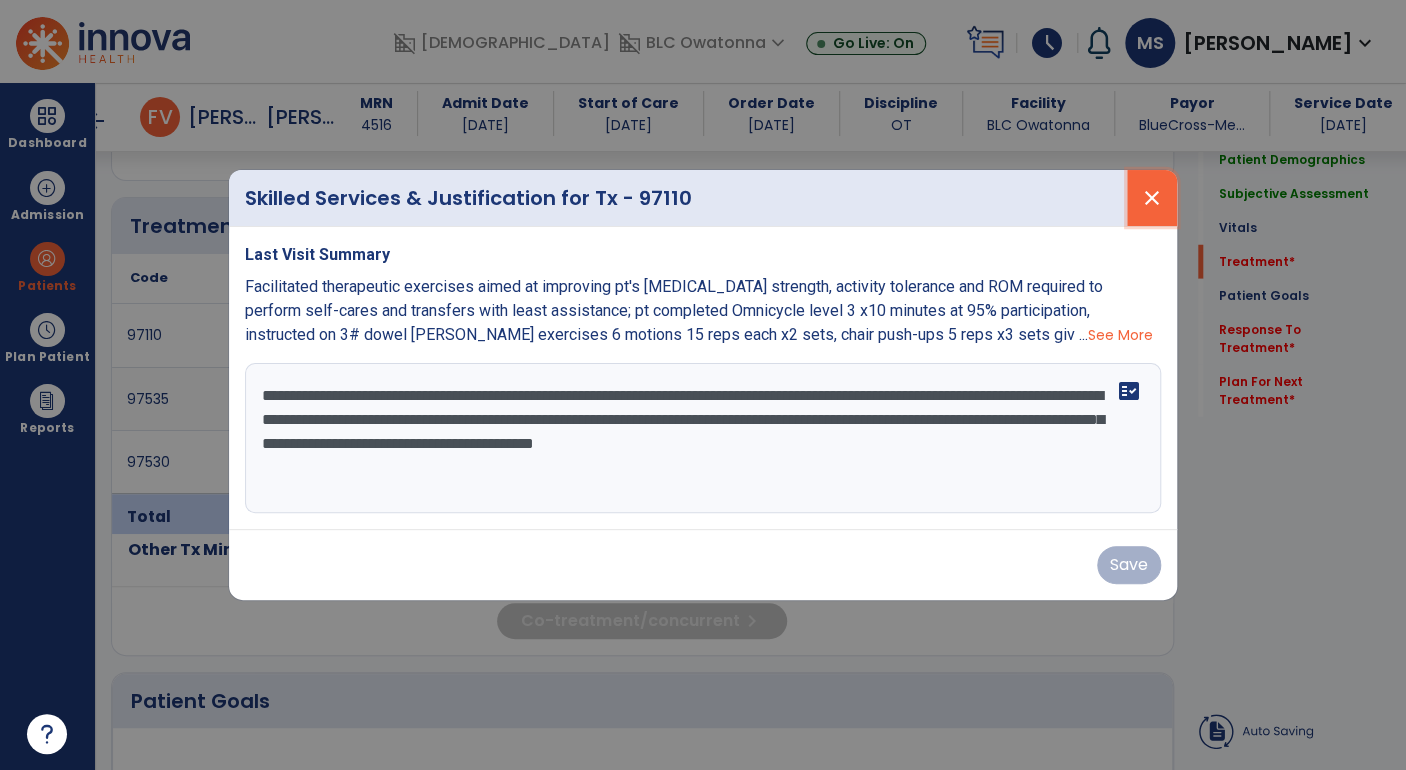 click on "close" at bounding box center (1152, 198) 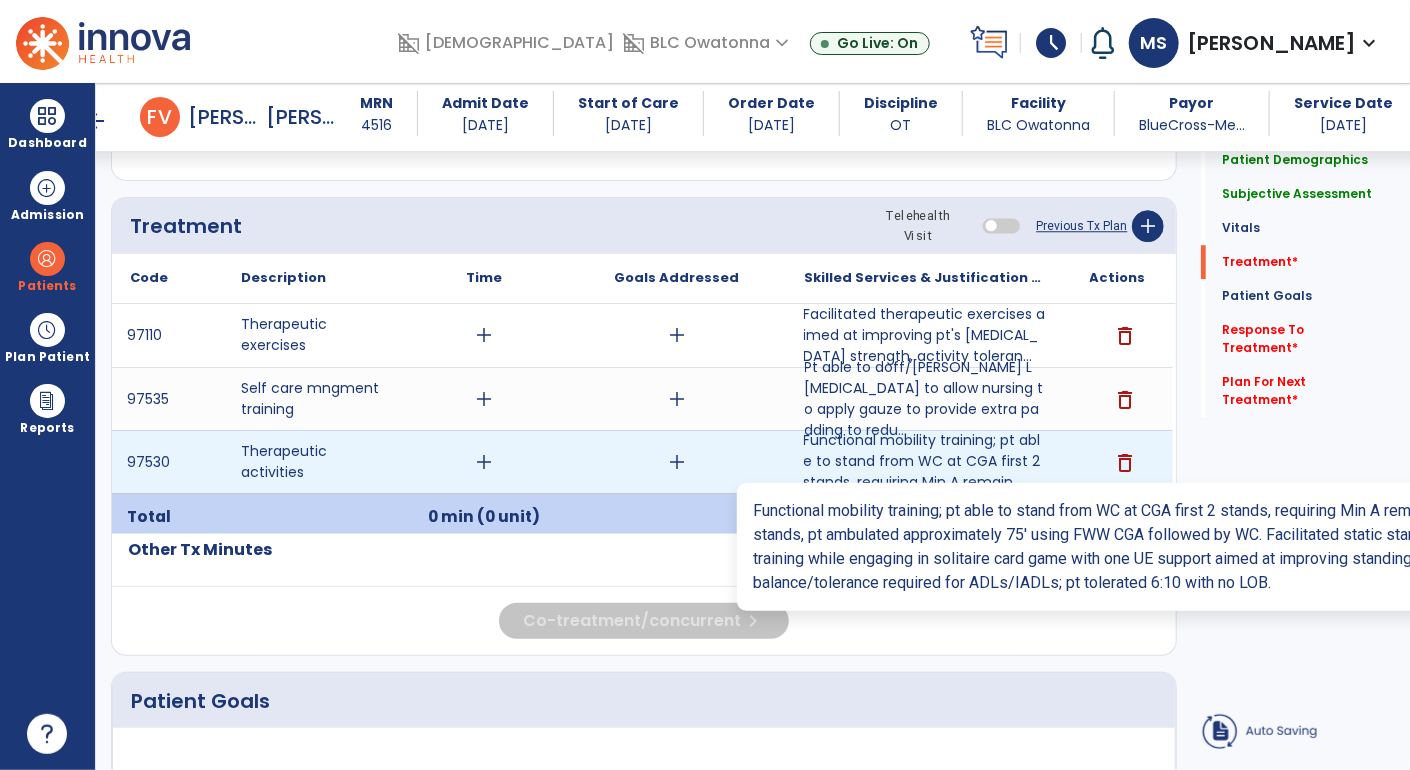 click on "Functional mobility training; pt able to stand from WC at CGA first 2 stands, requiring Min A remain..." at bounding box center (925, 461) 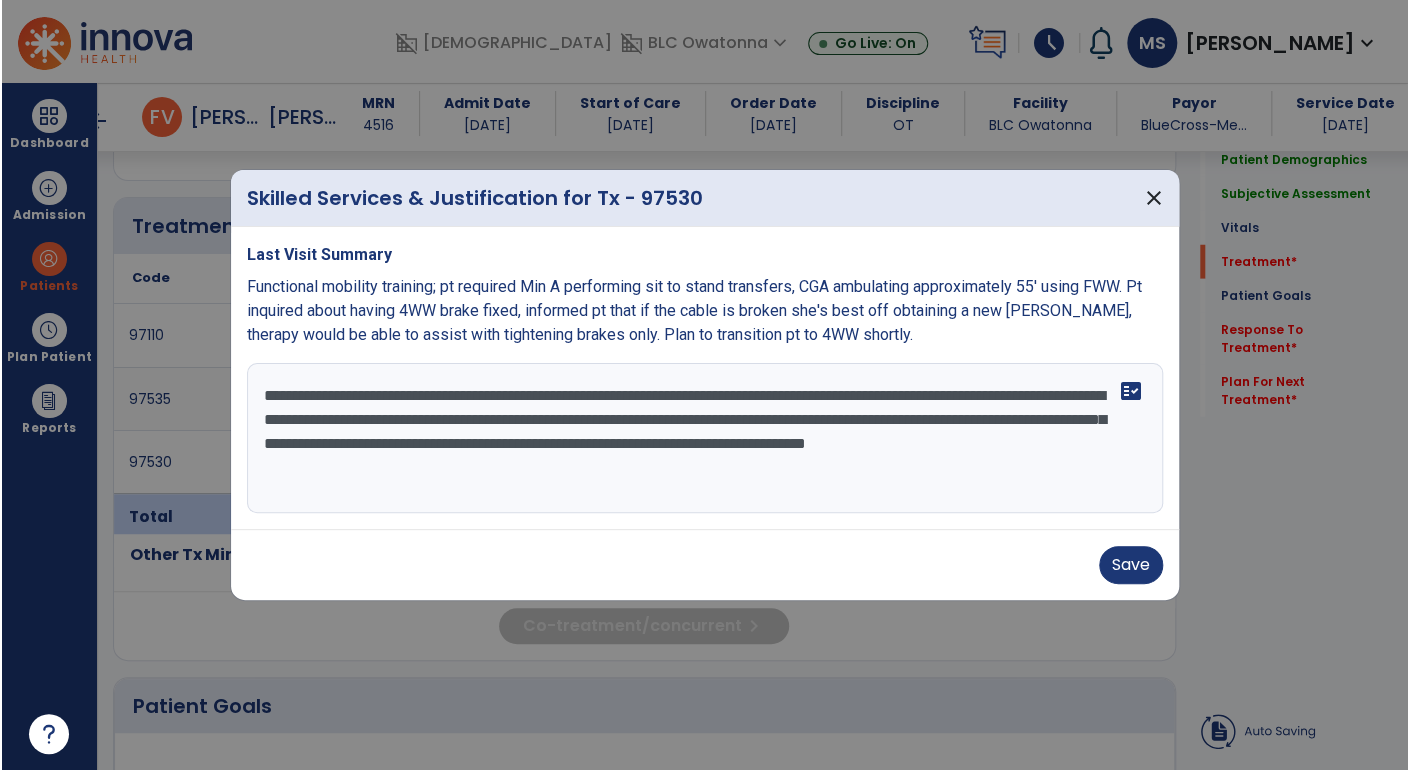 scroll, scrollTop: 2492, scrollLeft: 0, axis: vertical 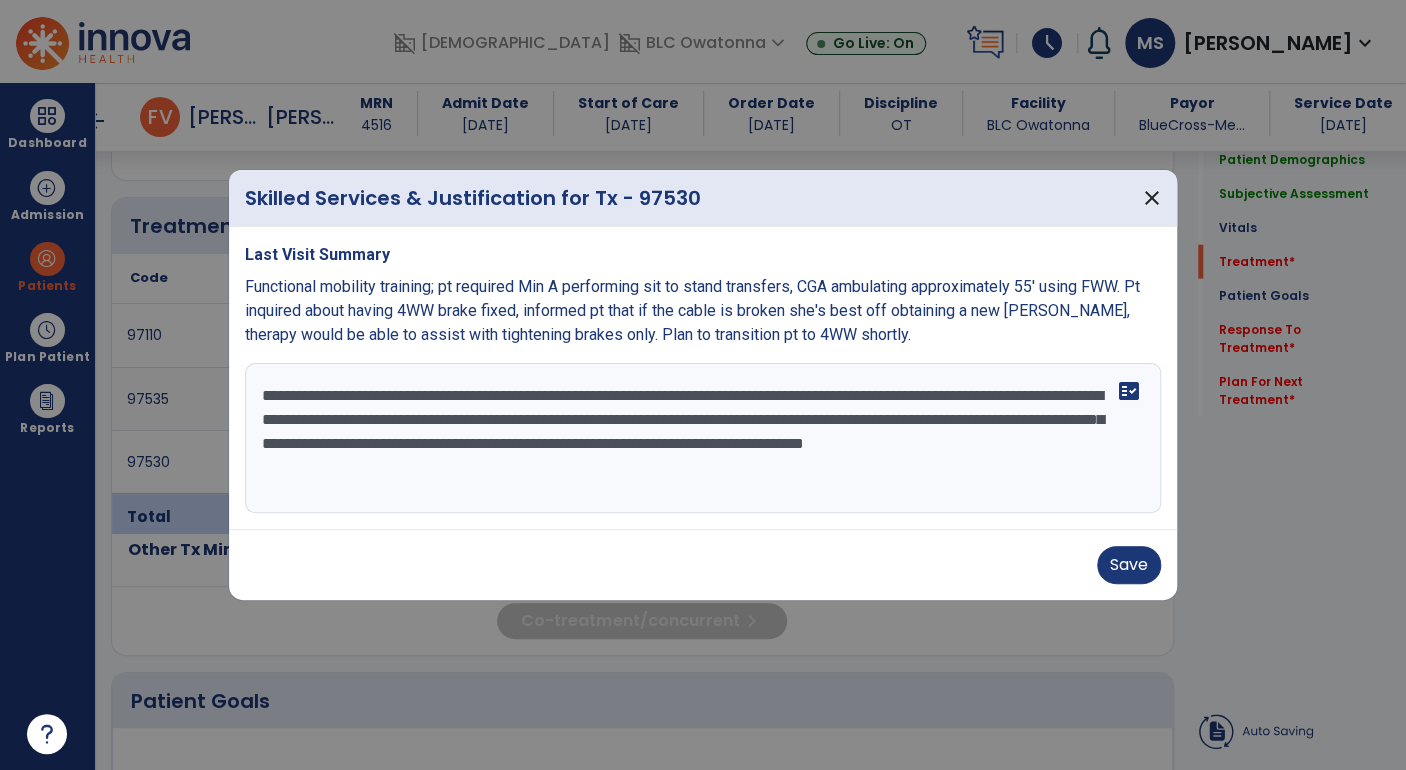 click on "**********" at bounding box center [703, 438] 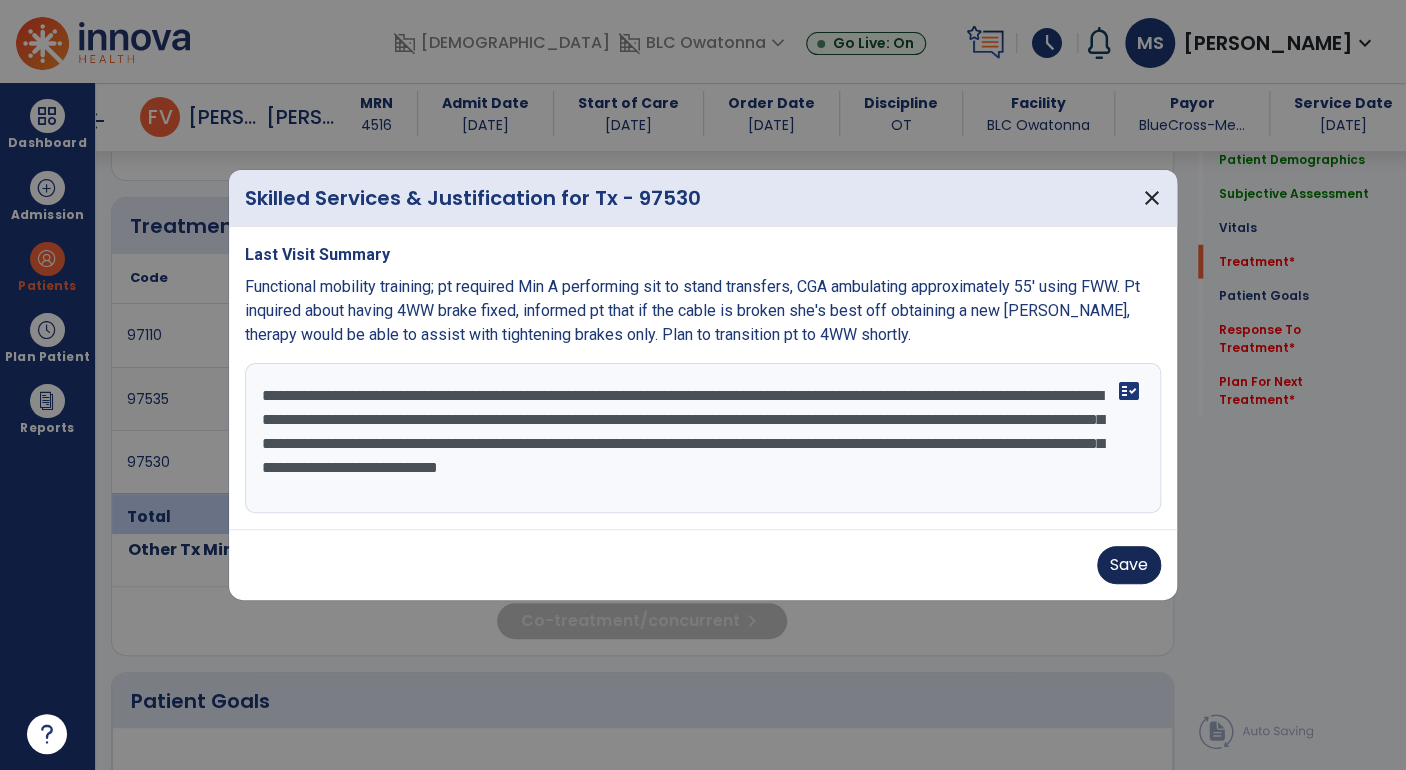 type on "**********" 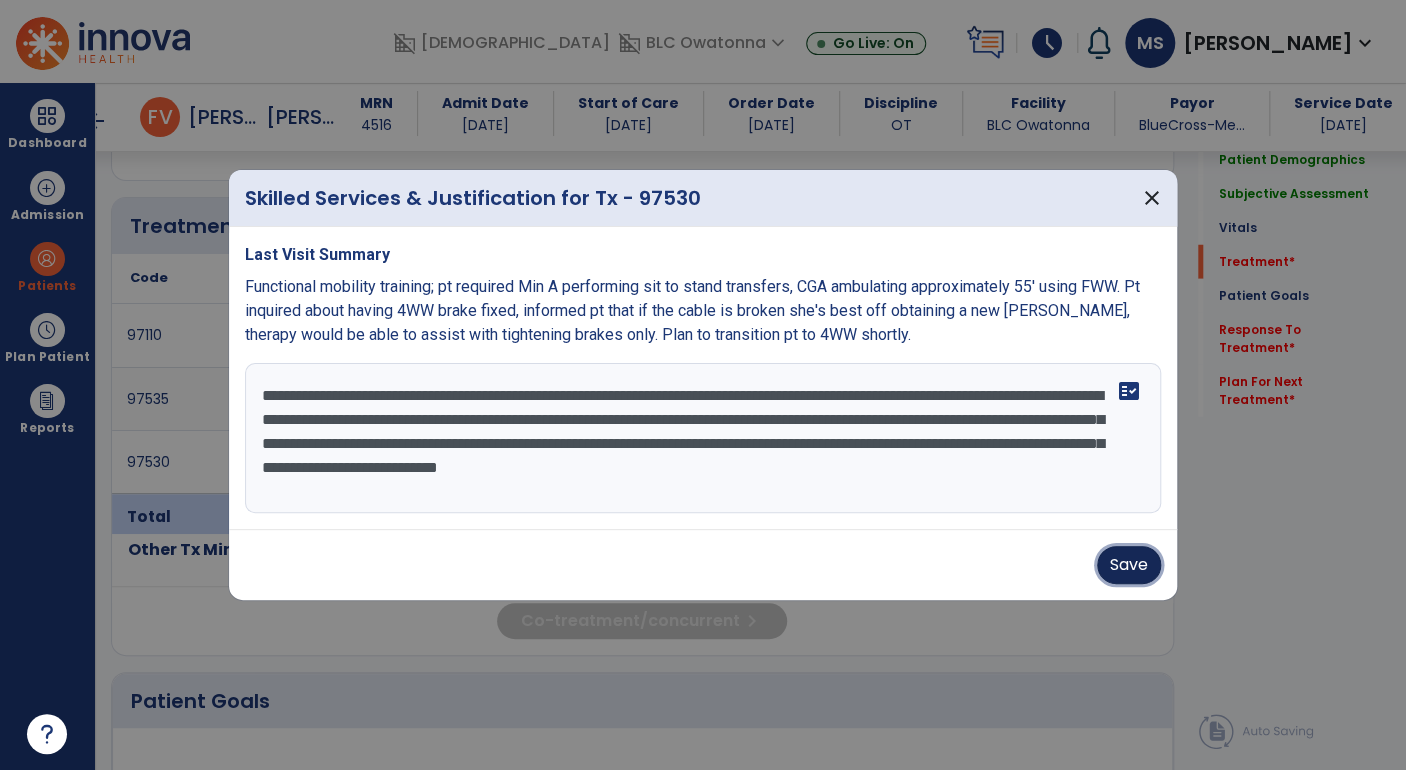click on "Save" at bounding box center [1129, 565] 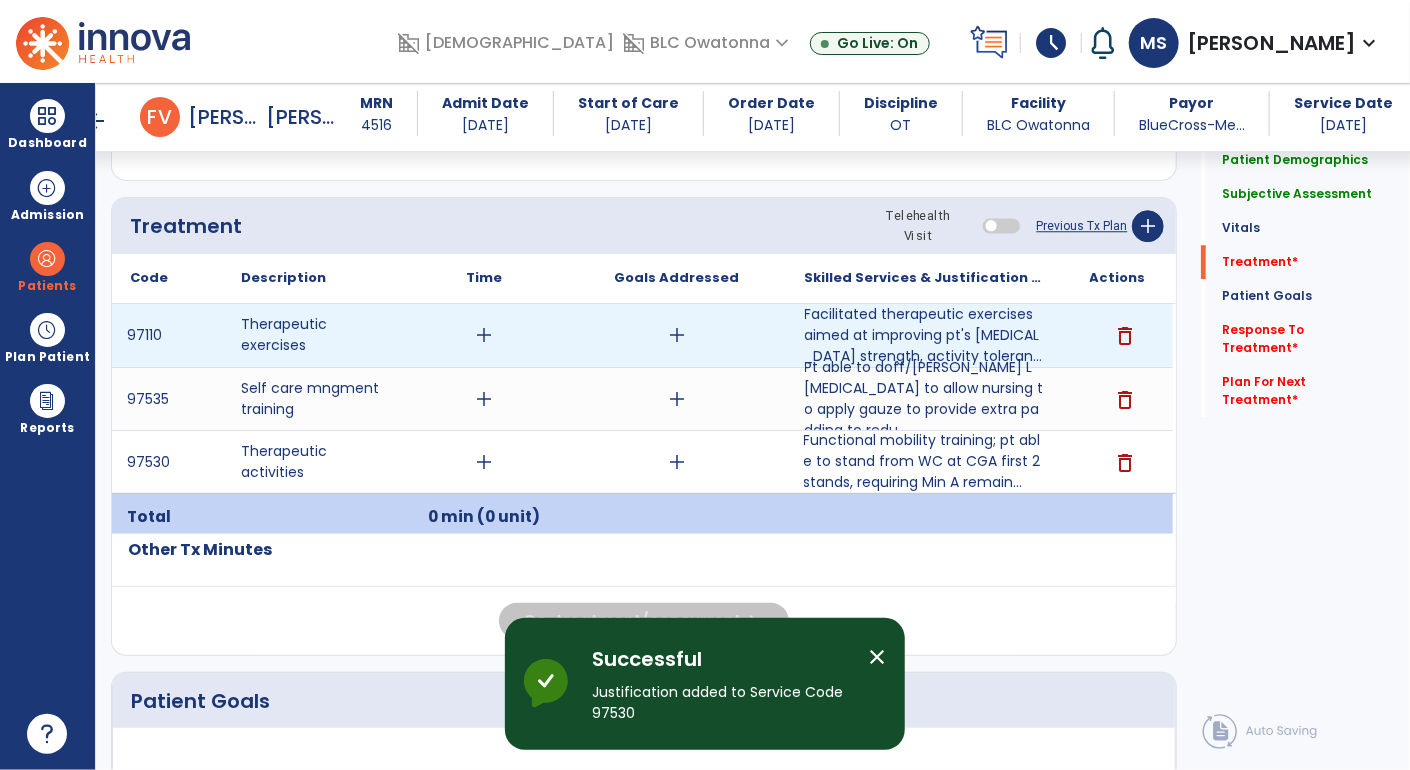 click on "add" at bounding box center (484, 335) 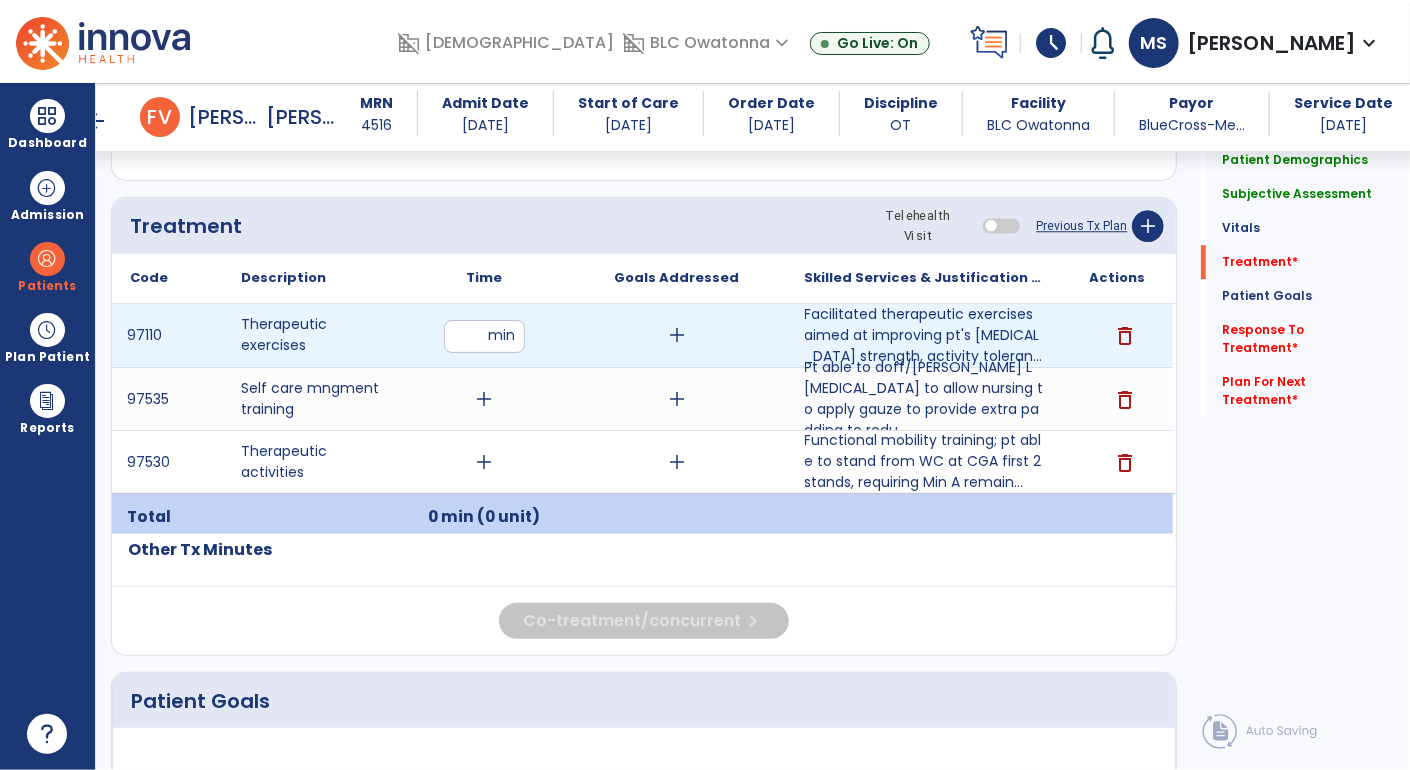 type on "**" 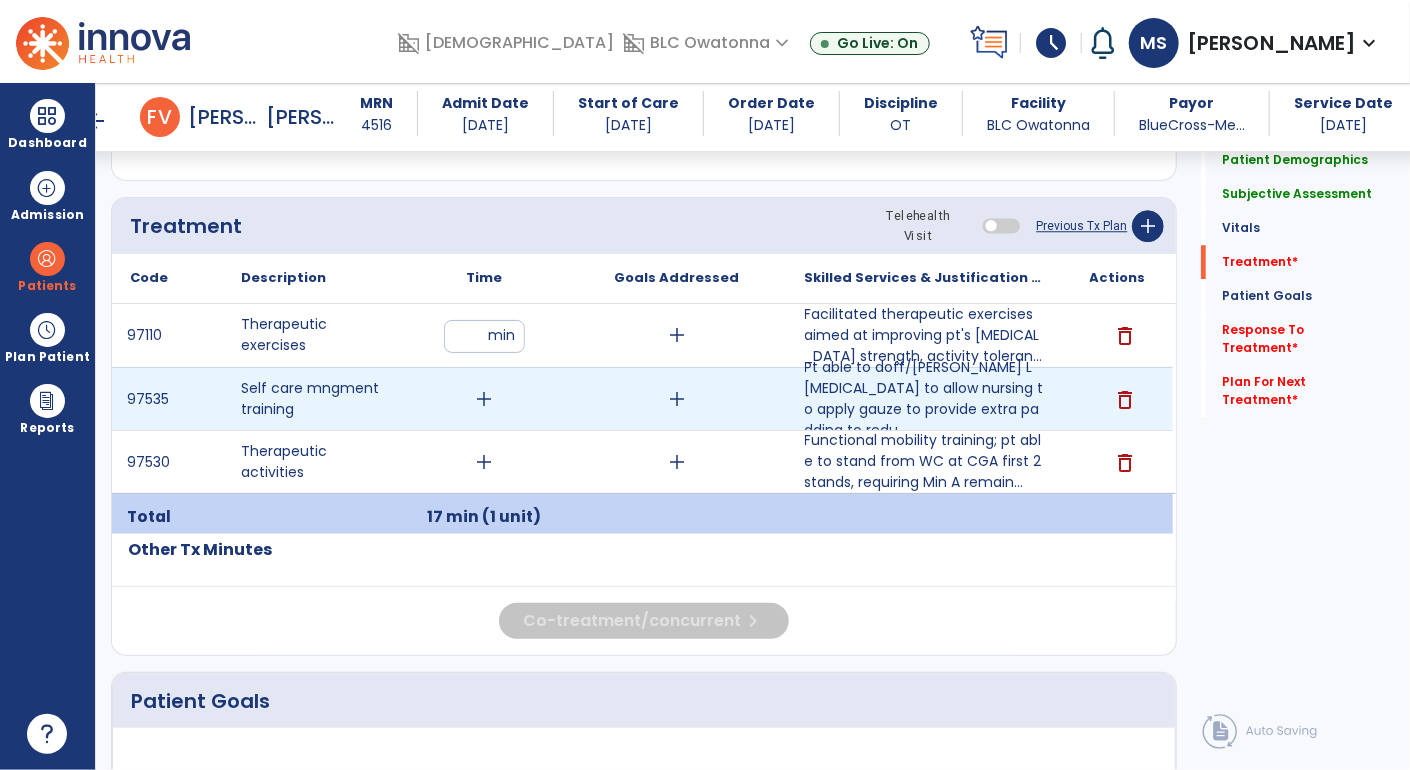 click on "add" at bounding box center (484, 399) 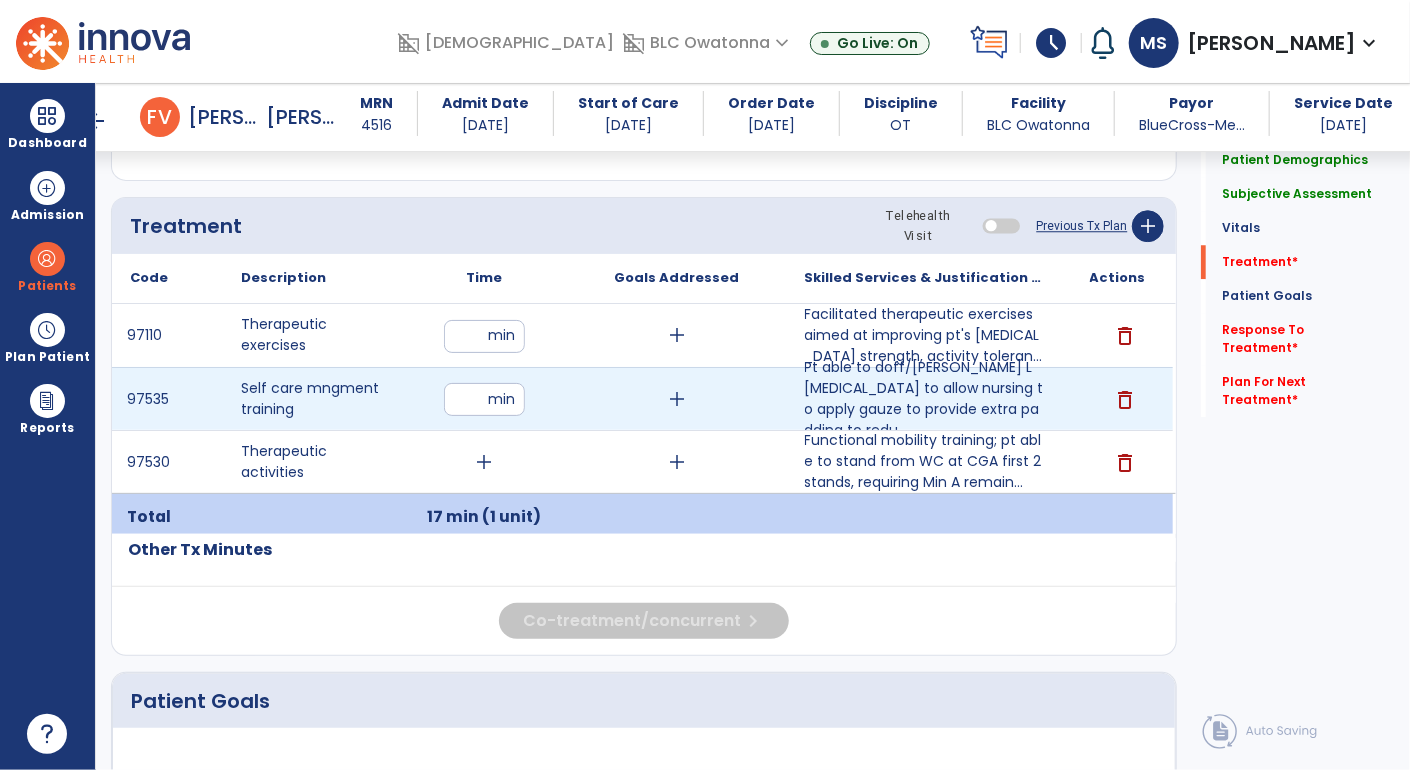 type on "**" 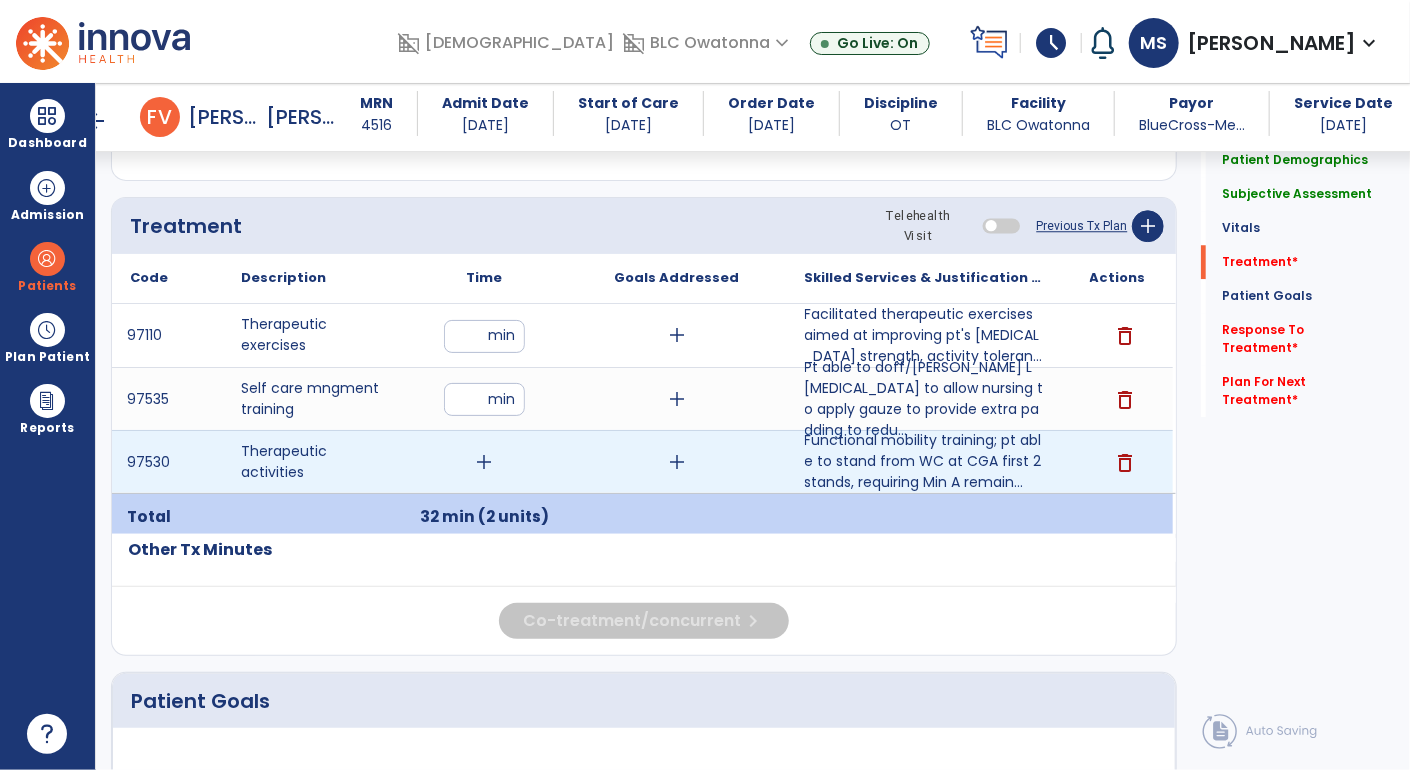 click on "add" at bounding box center [484, 462] 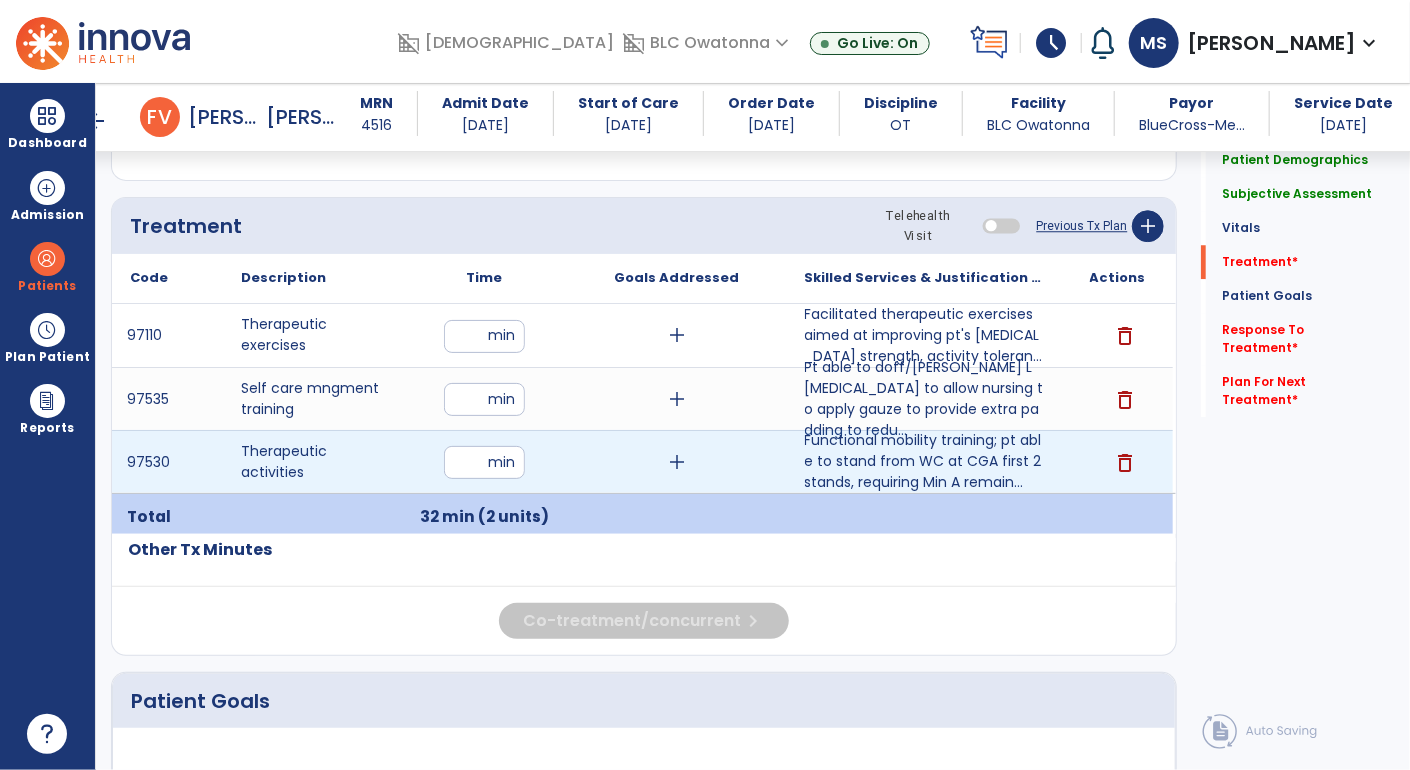 type on "**" 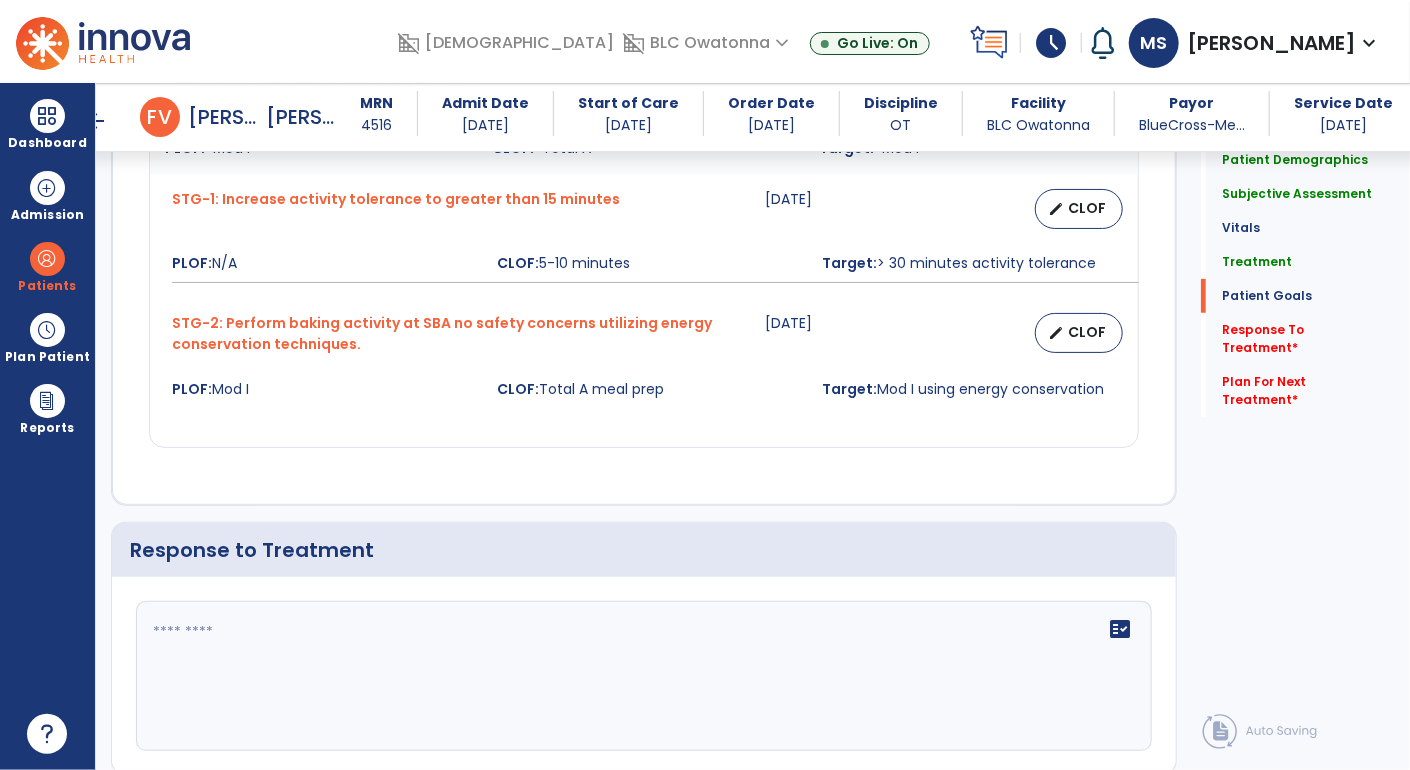 scroll, scrollTop: 4189, scrollLeft: 0, axis: vertical 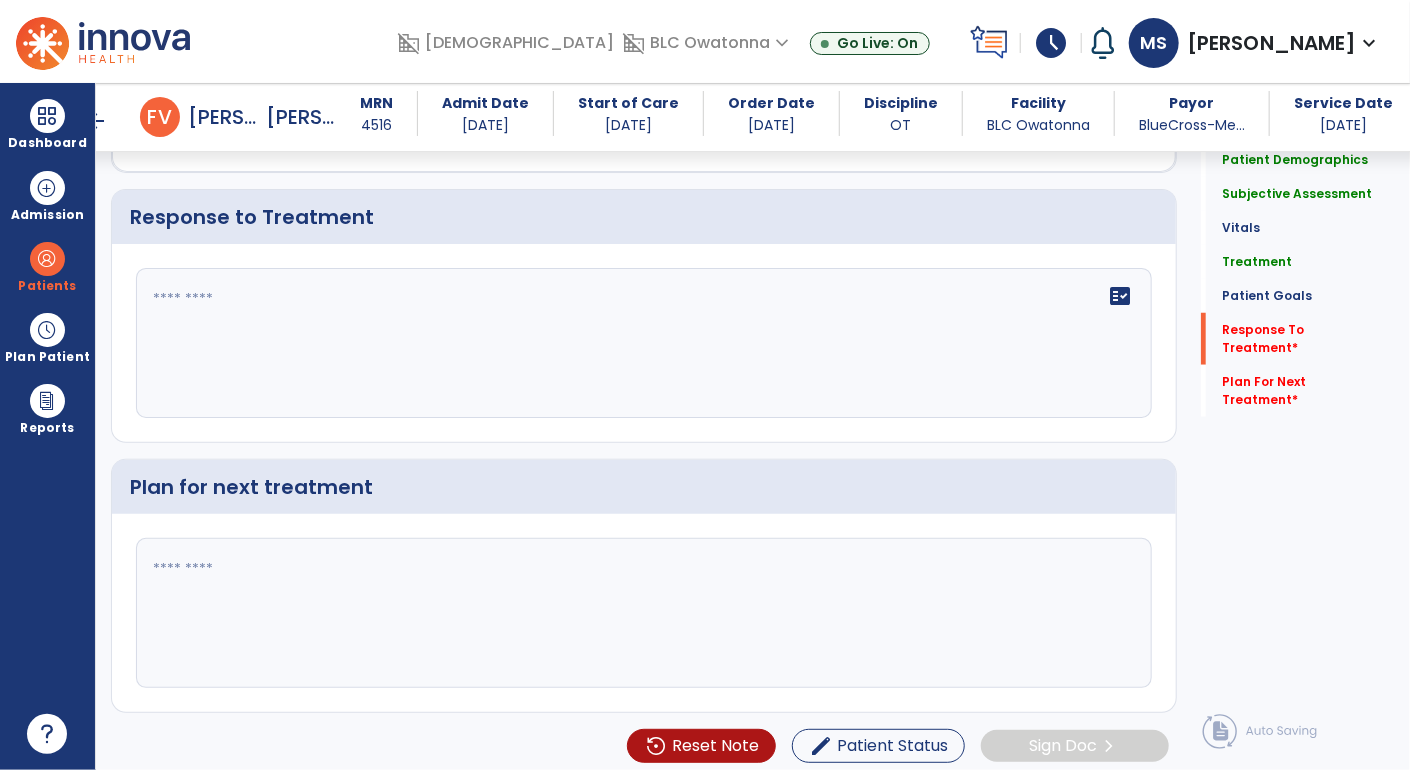 click on "fact_check" 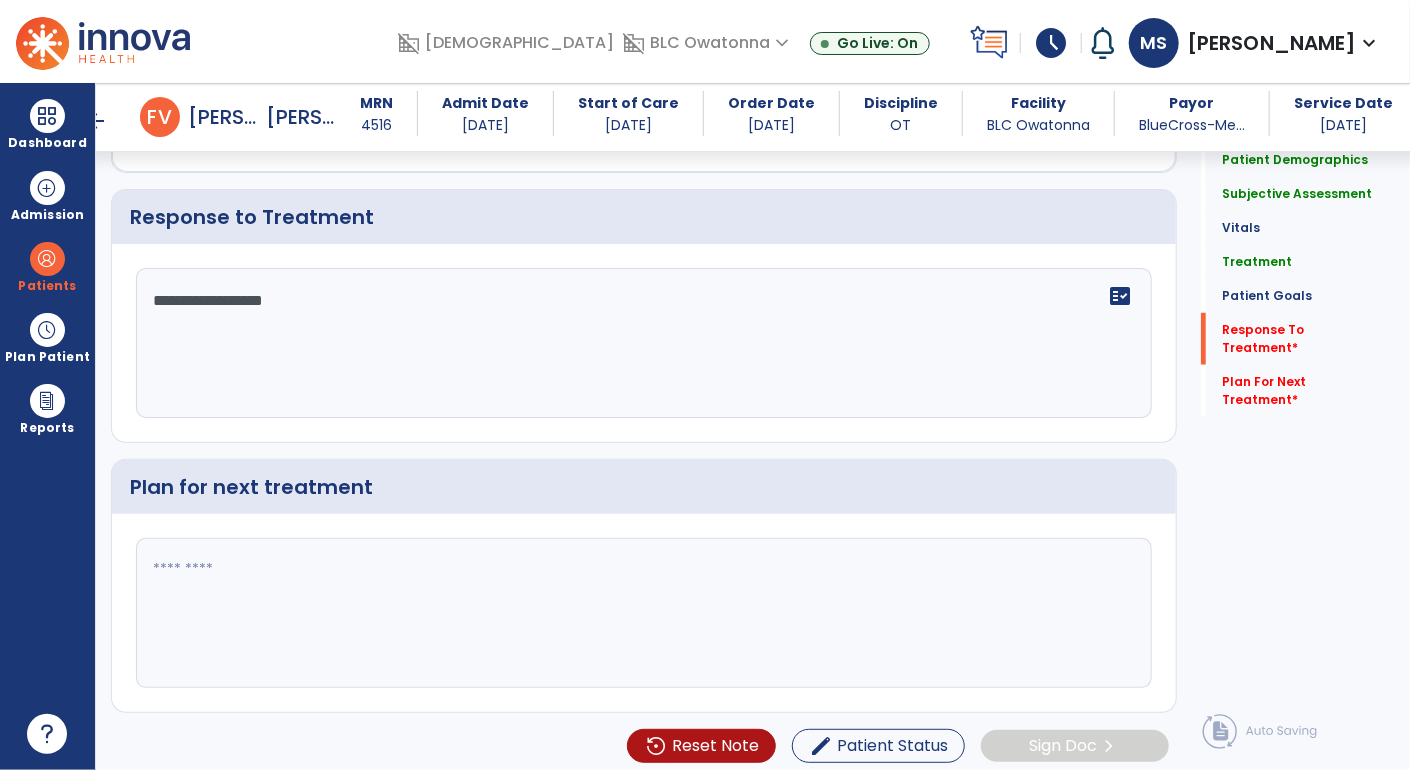 type on "**********" 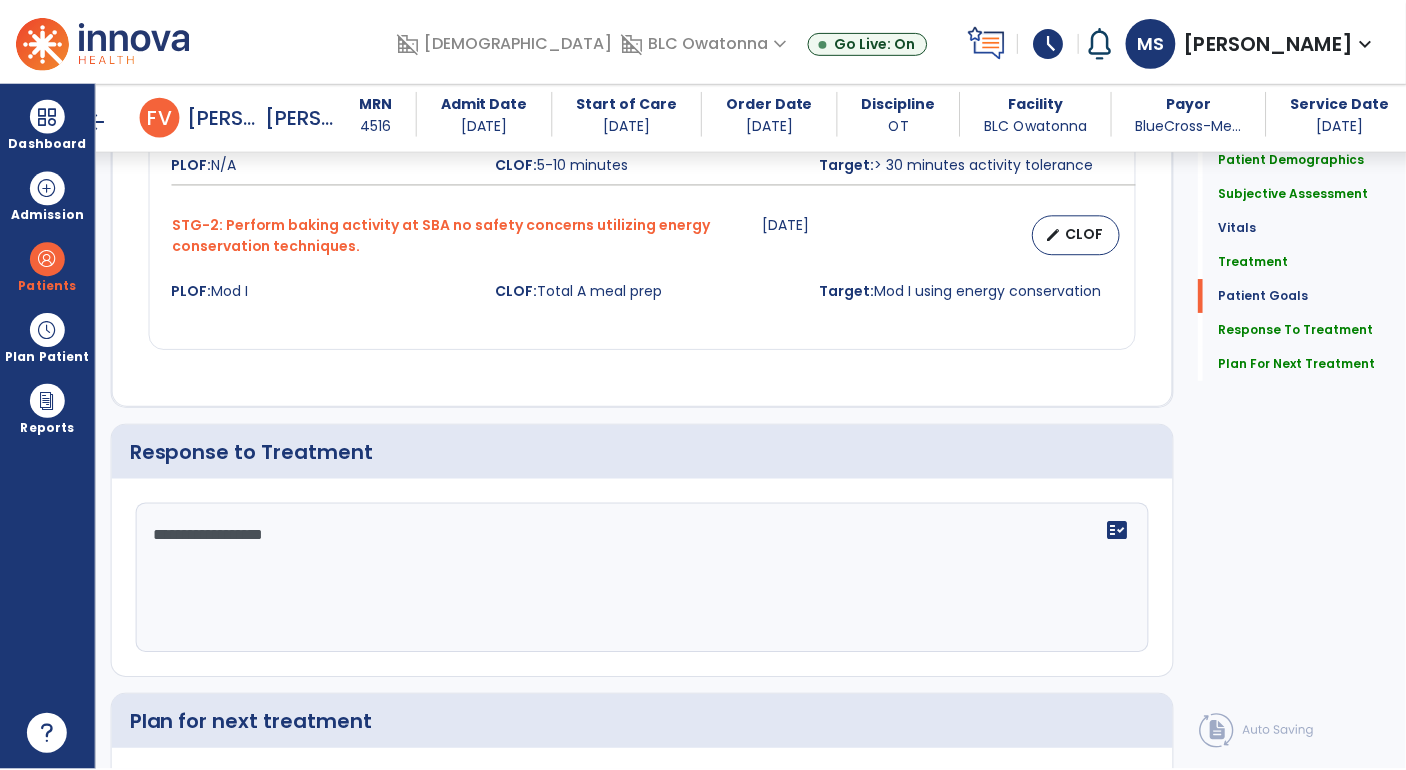 scroll, scrollTop: 4189, scrollLeft: 0, axis: vertical 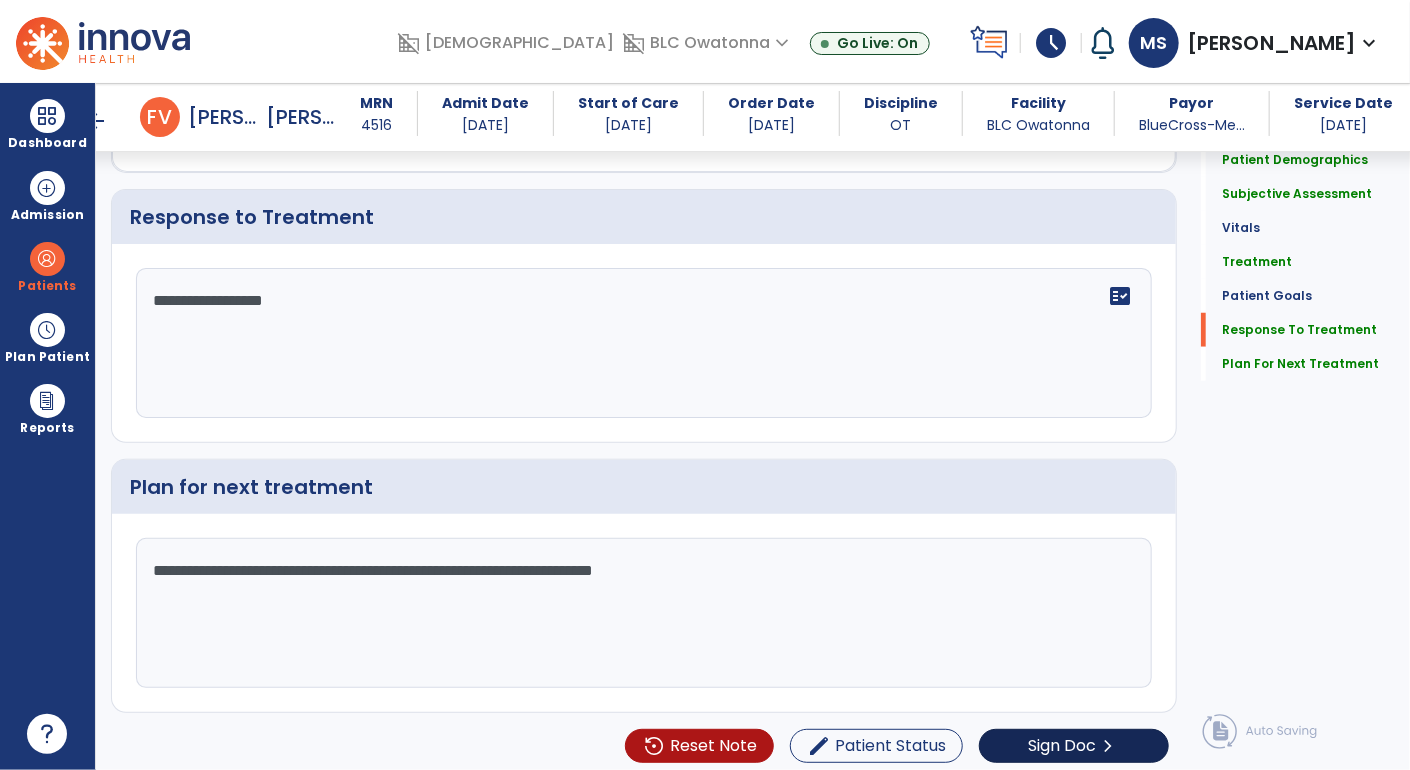 type on "**********" 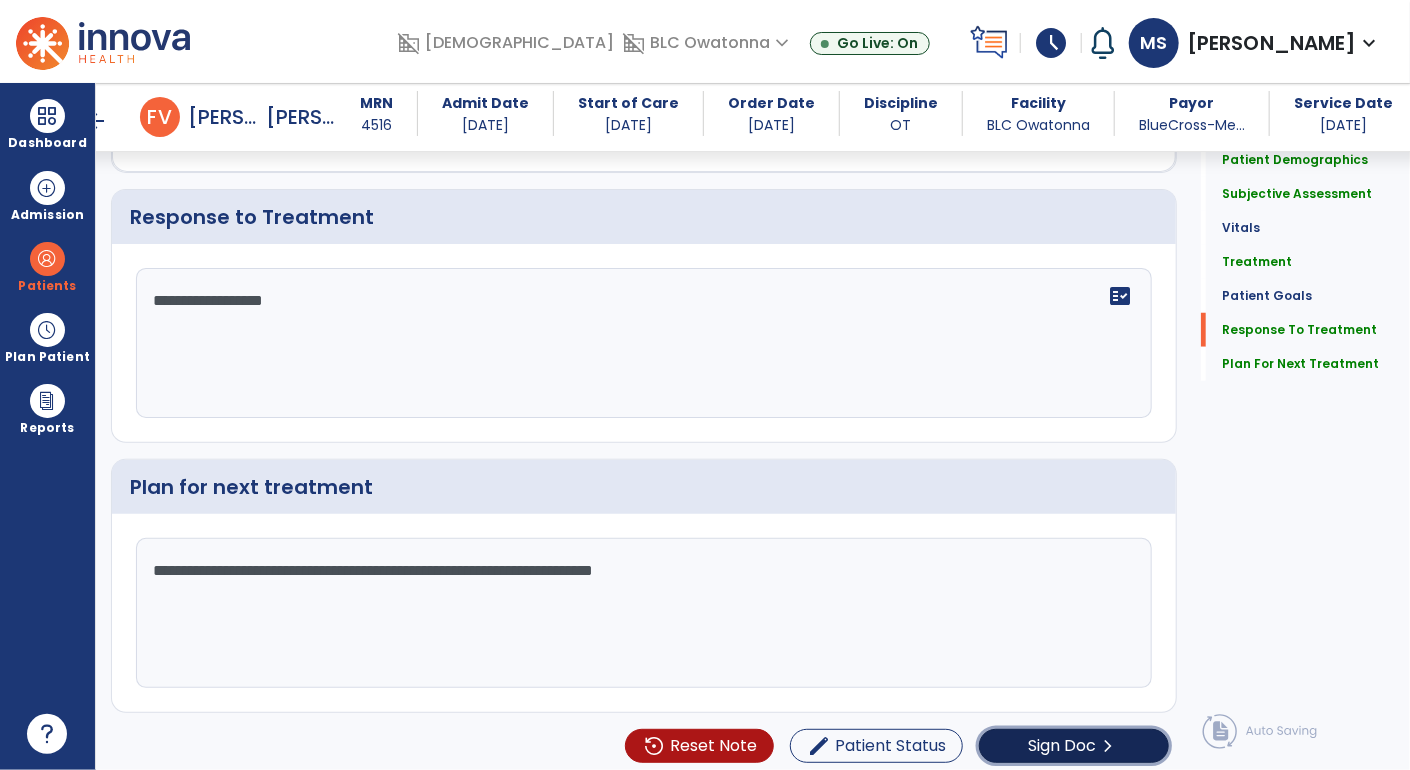 click on "chevron_right" 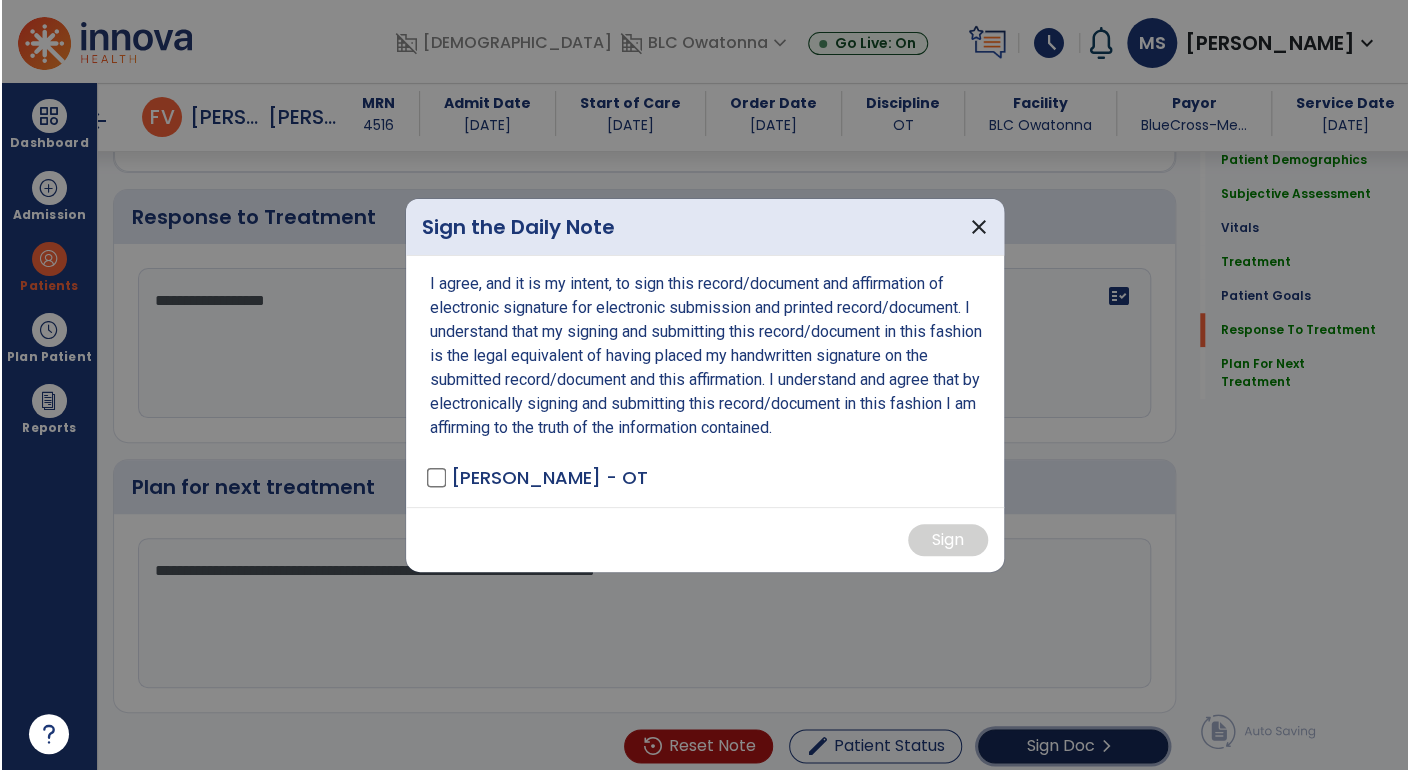 scroll, scrollTop: 4189, scrollLeft: 0, axis: vertical 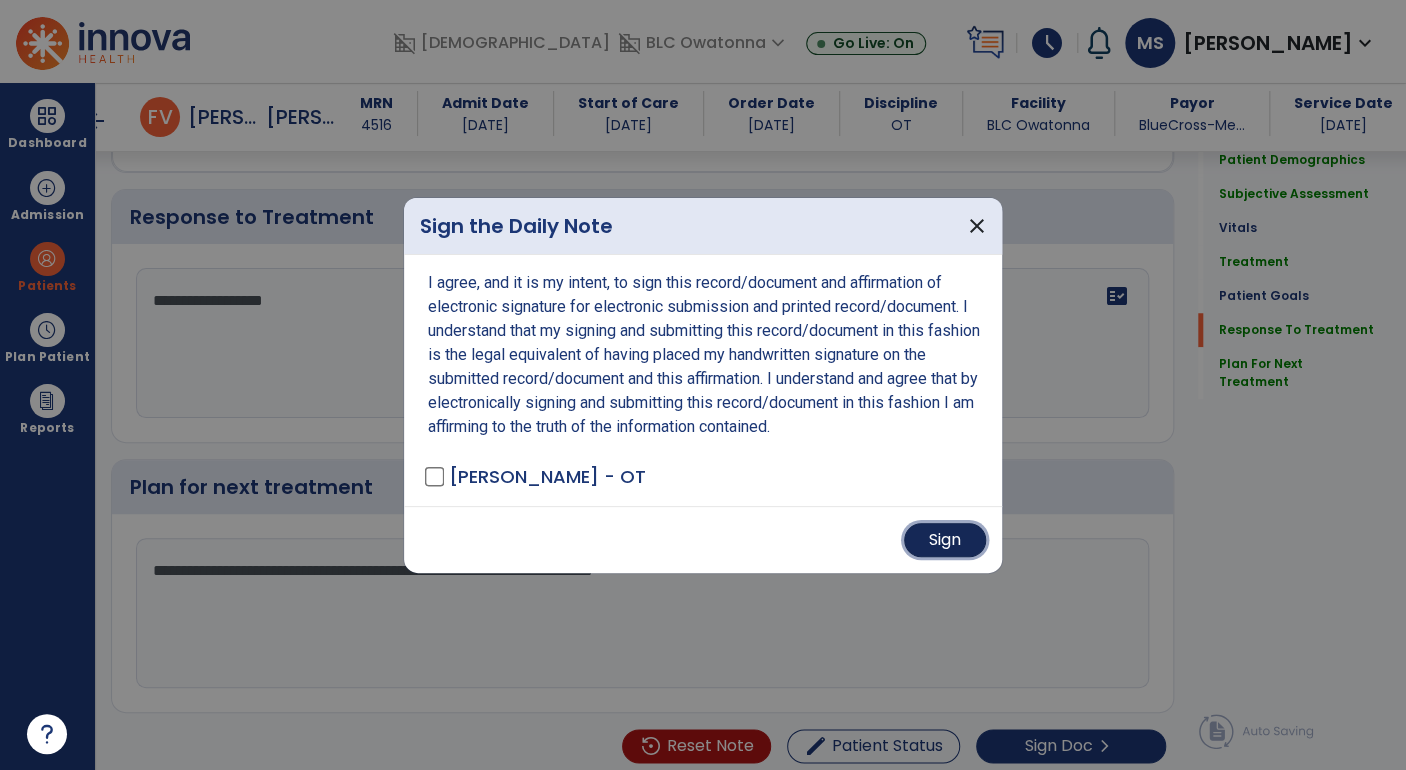 click on "Sign" at bounding box center [945, 540] 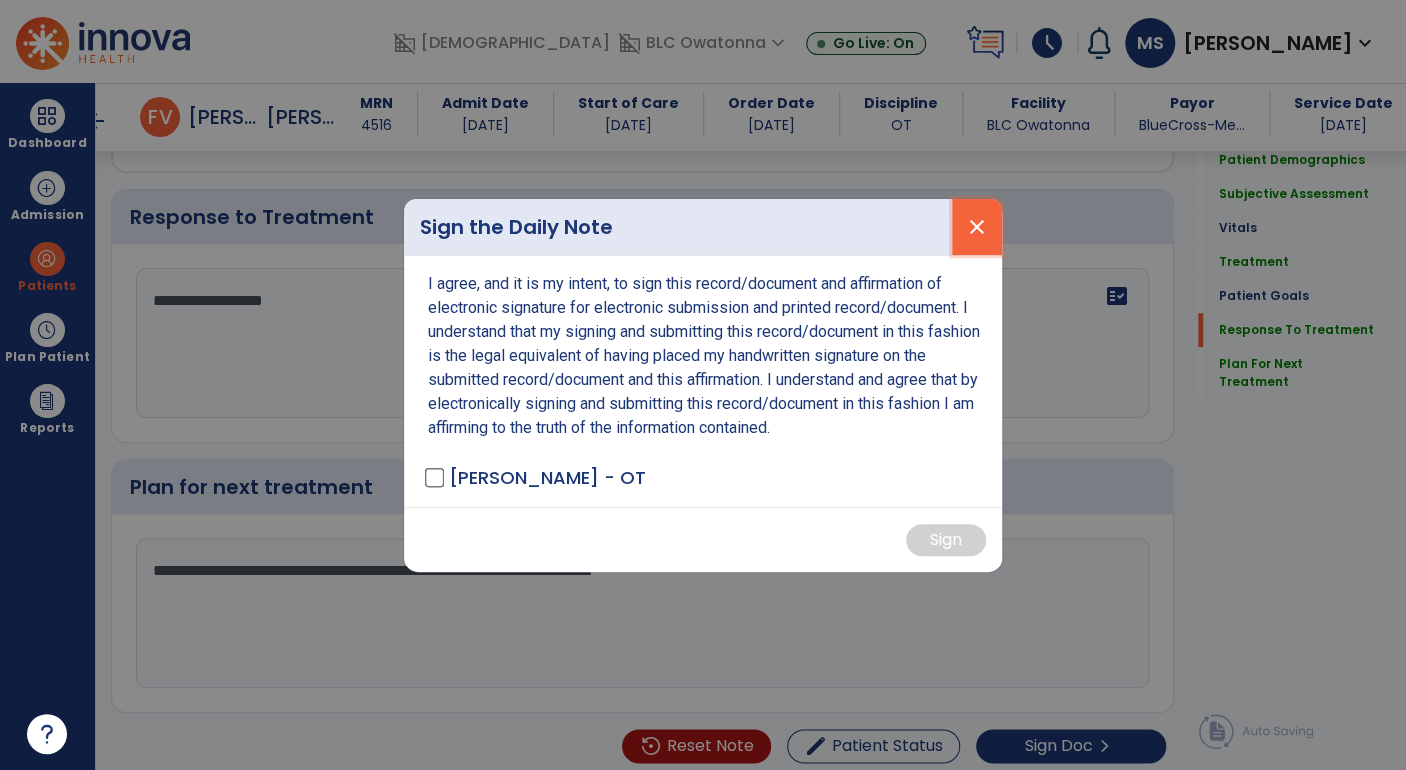 click on "close" at bounding box center [977, 227] 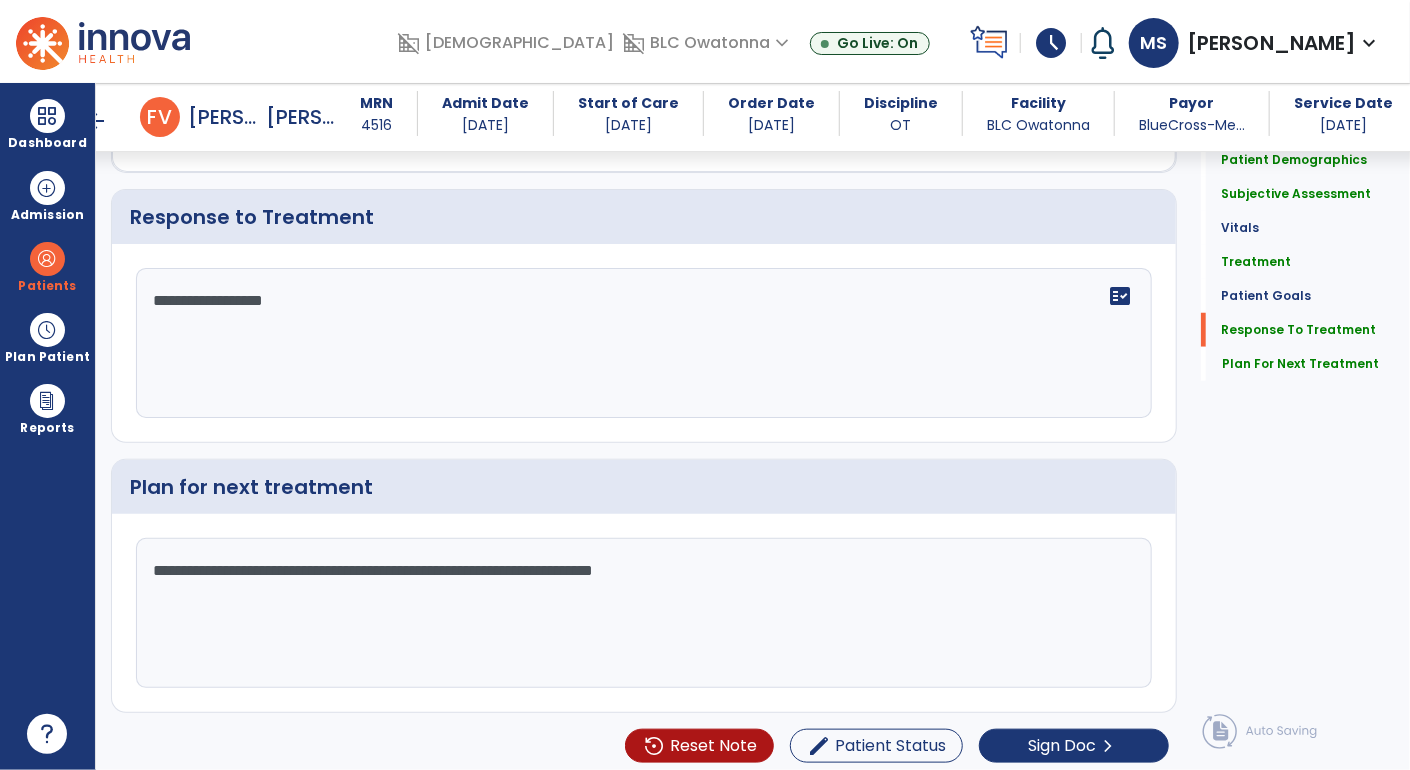 click on "arrow_back" at bounding box center (96, 121) 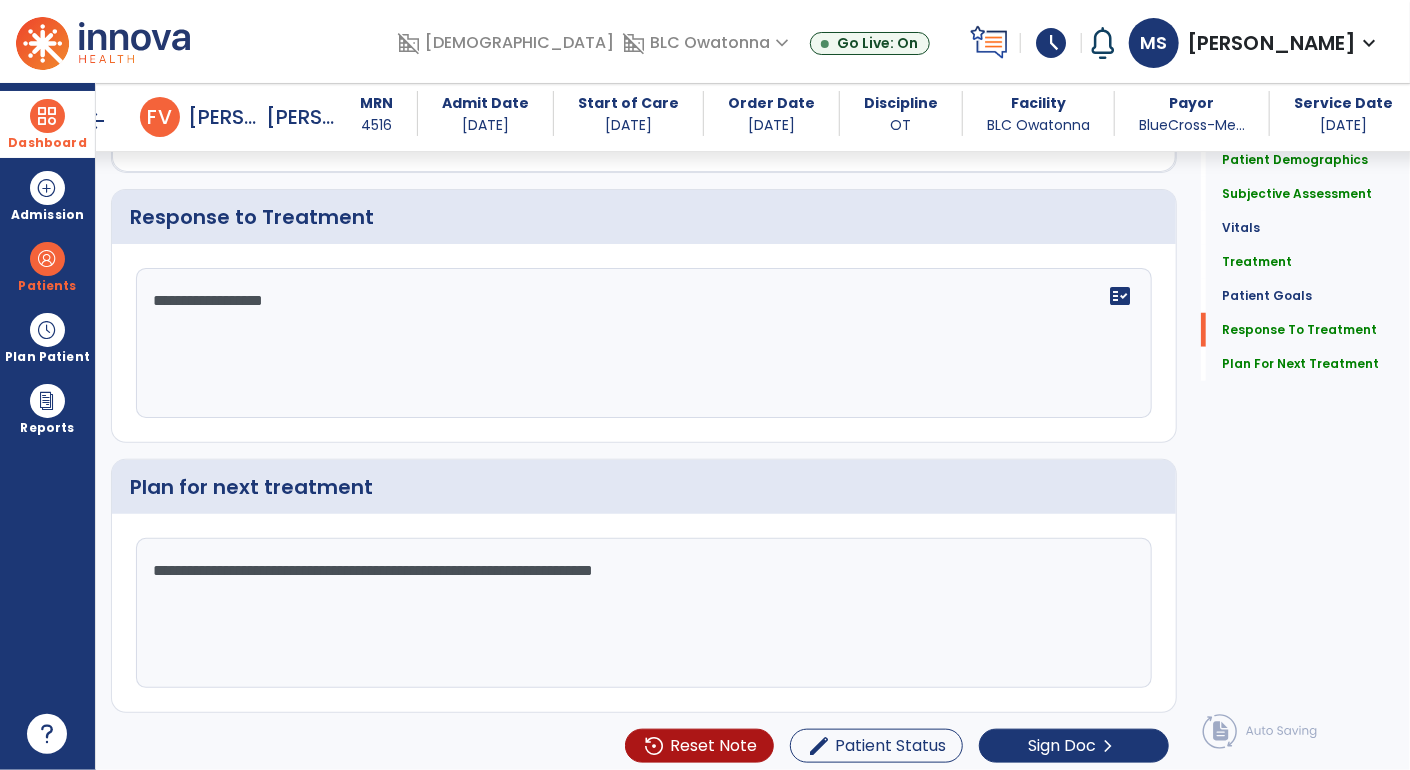 click at bounding box center (47, 116) 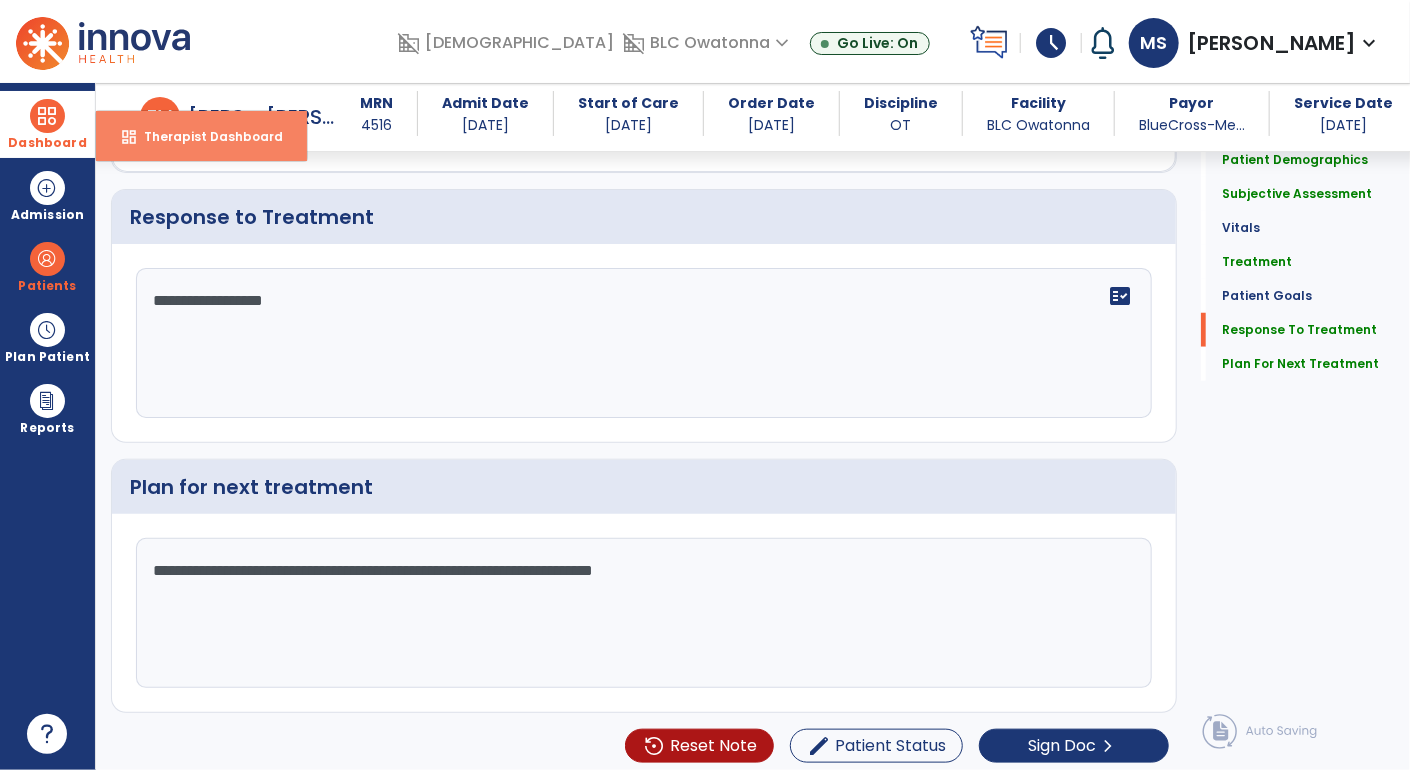 click on "Therapist Dashboard" at bounding box center (205, 136) 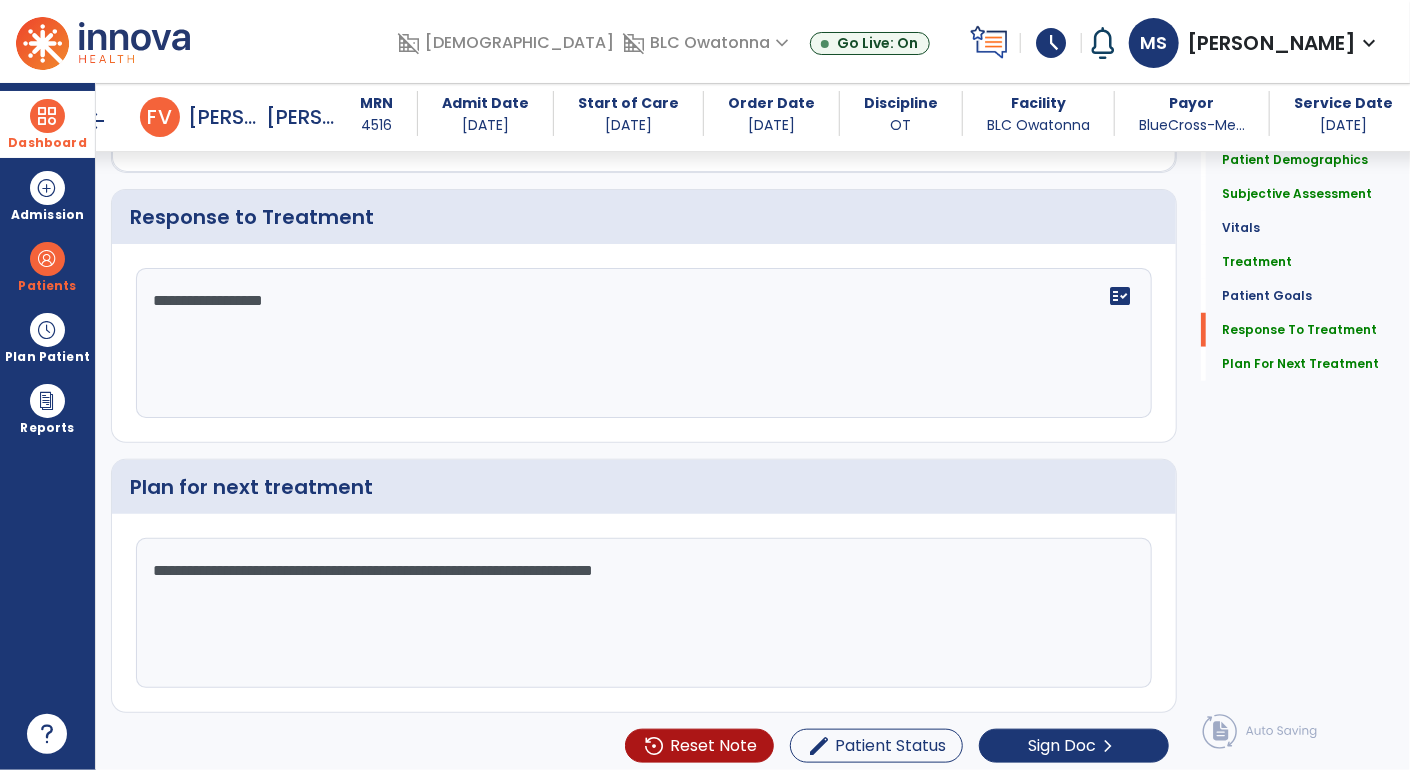 click at bounding box center (47, 116) 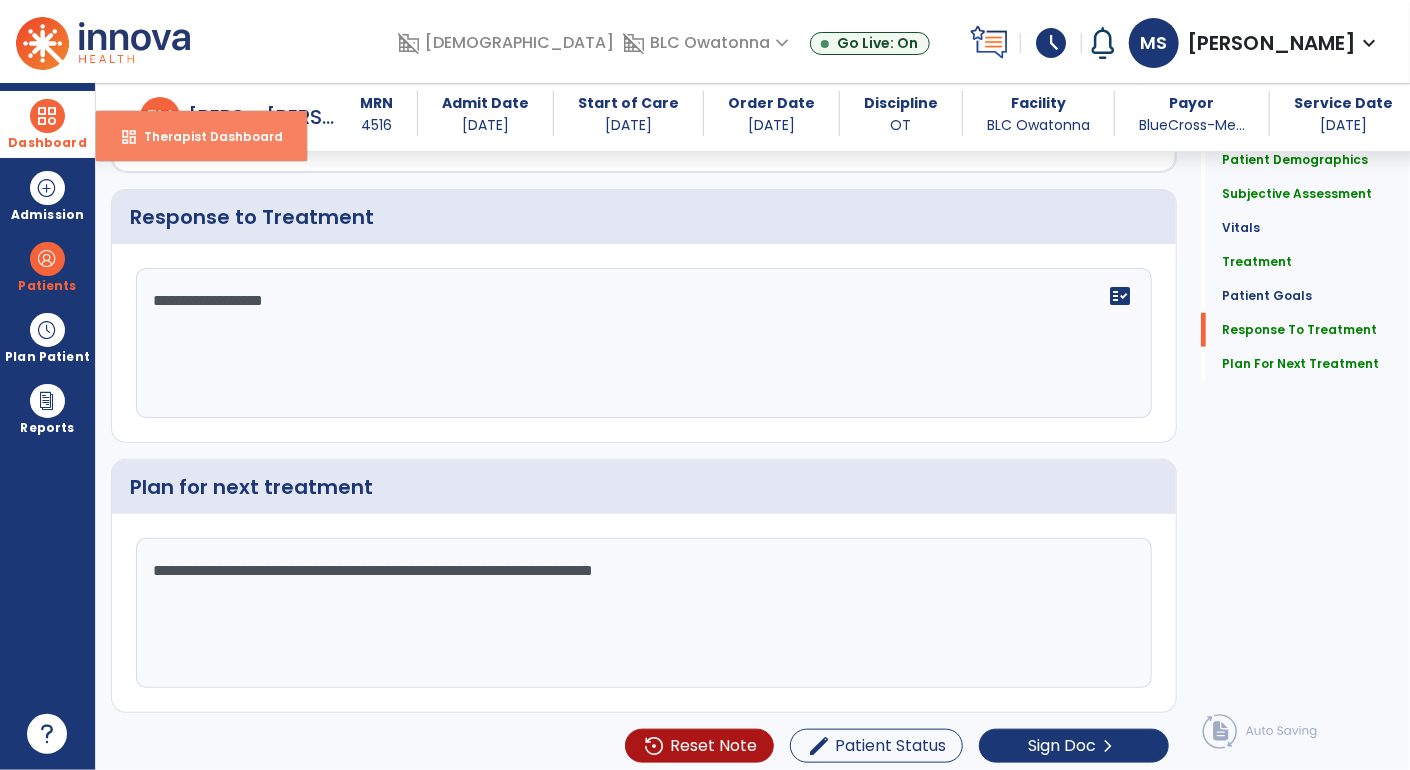 click on "Therapist Dashboard" at bounding box center (205, 136) 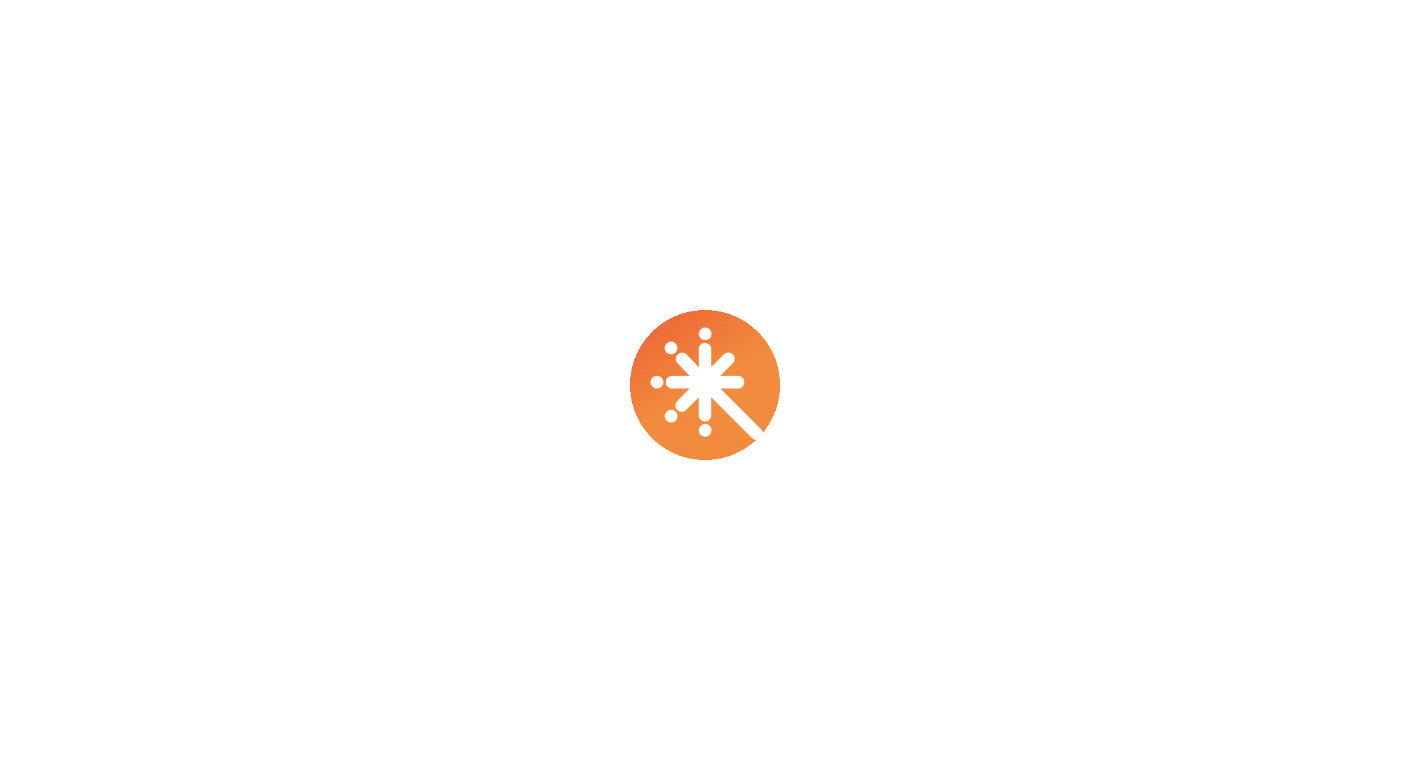 scroll, scrollTop: 0, scrollLeft: 0, axis: both 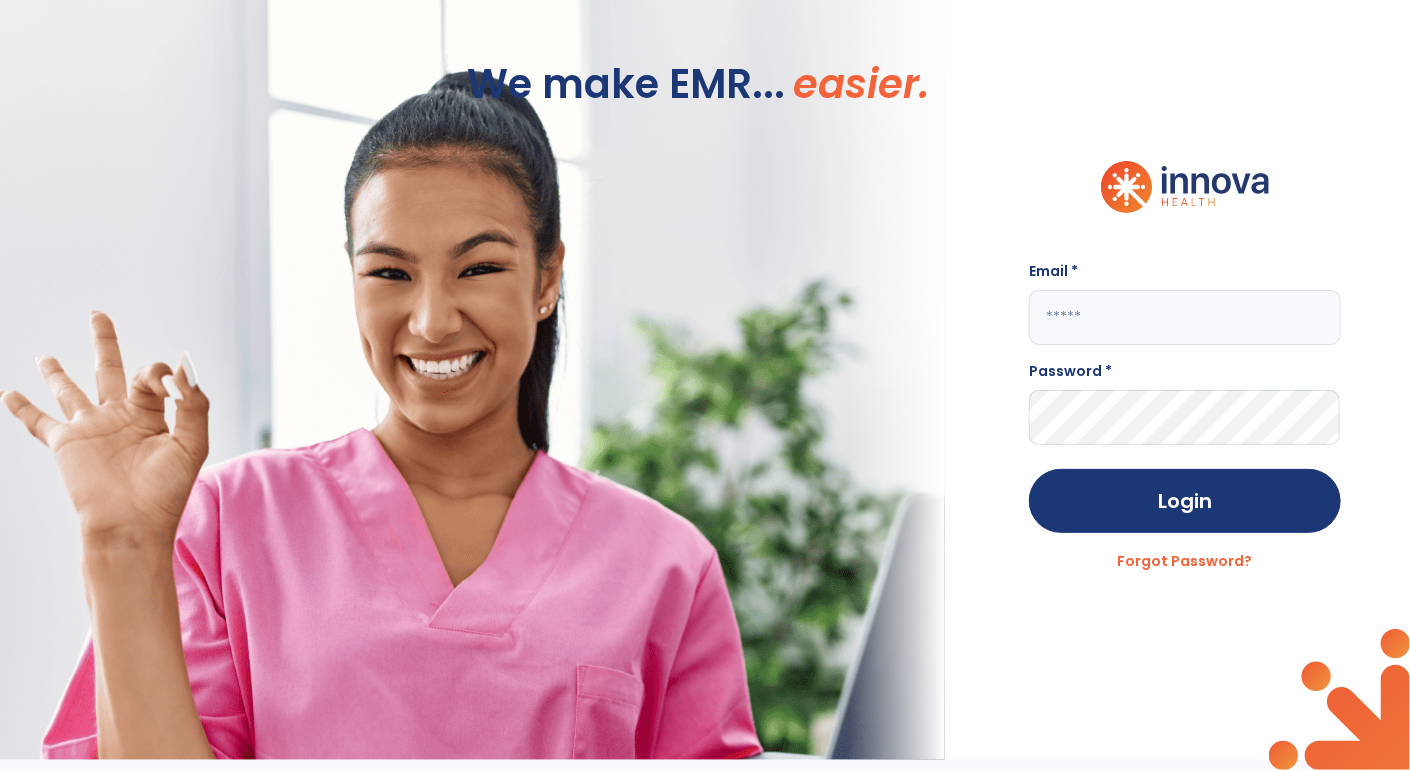 click 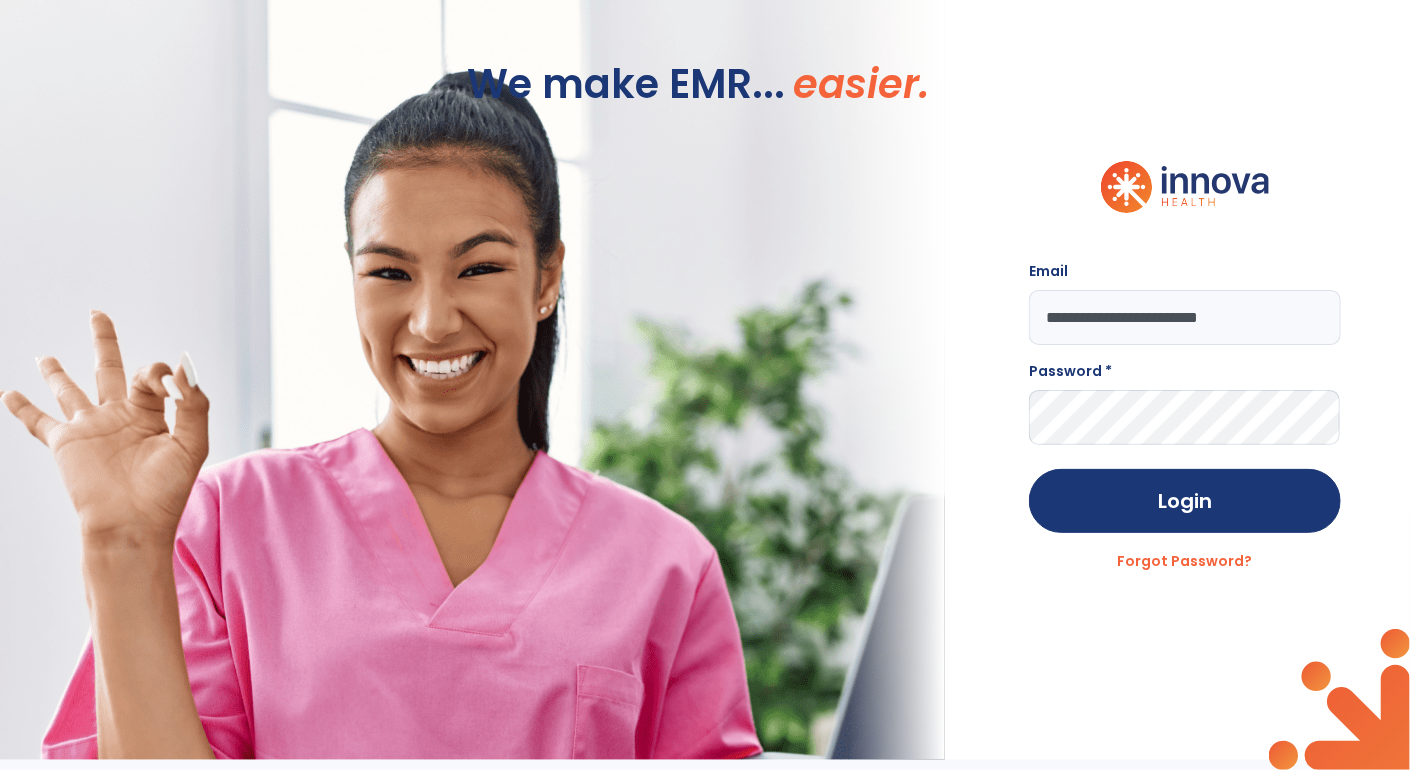 type on "**********" 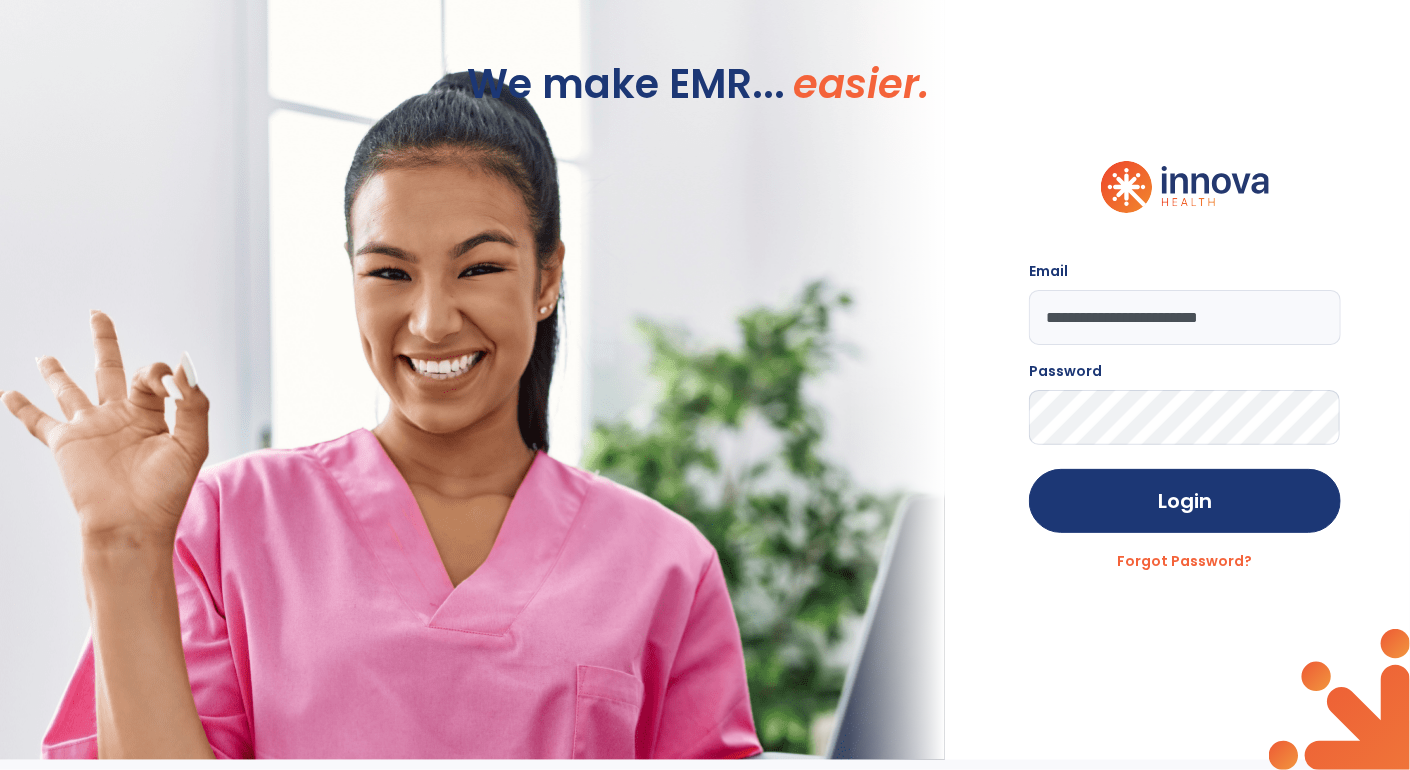 click on "Login" 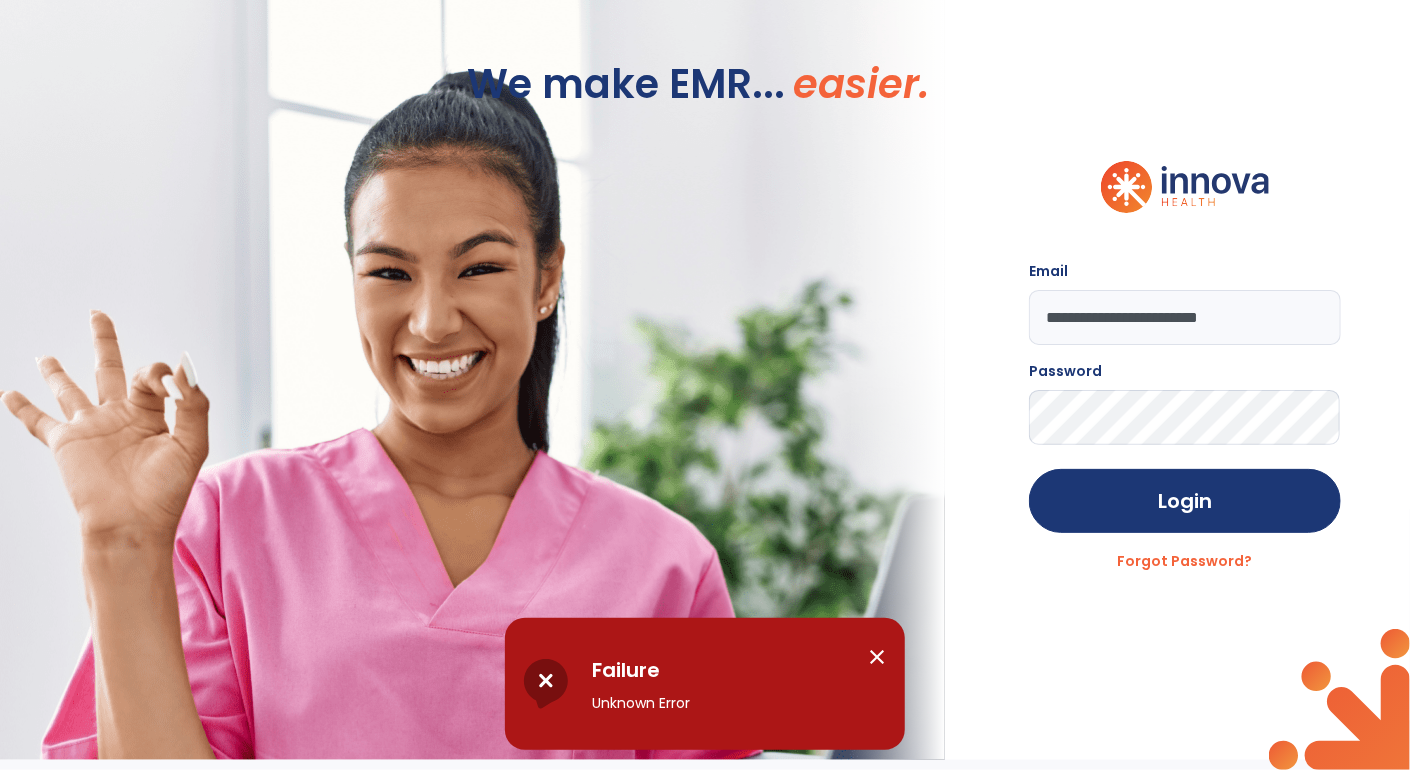 click on "**********" 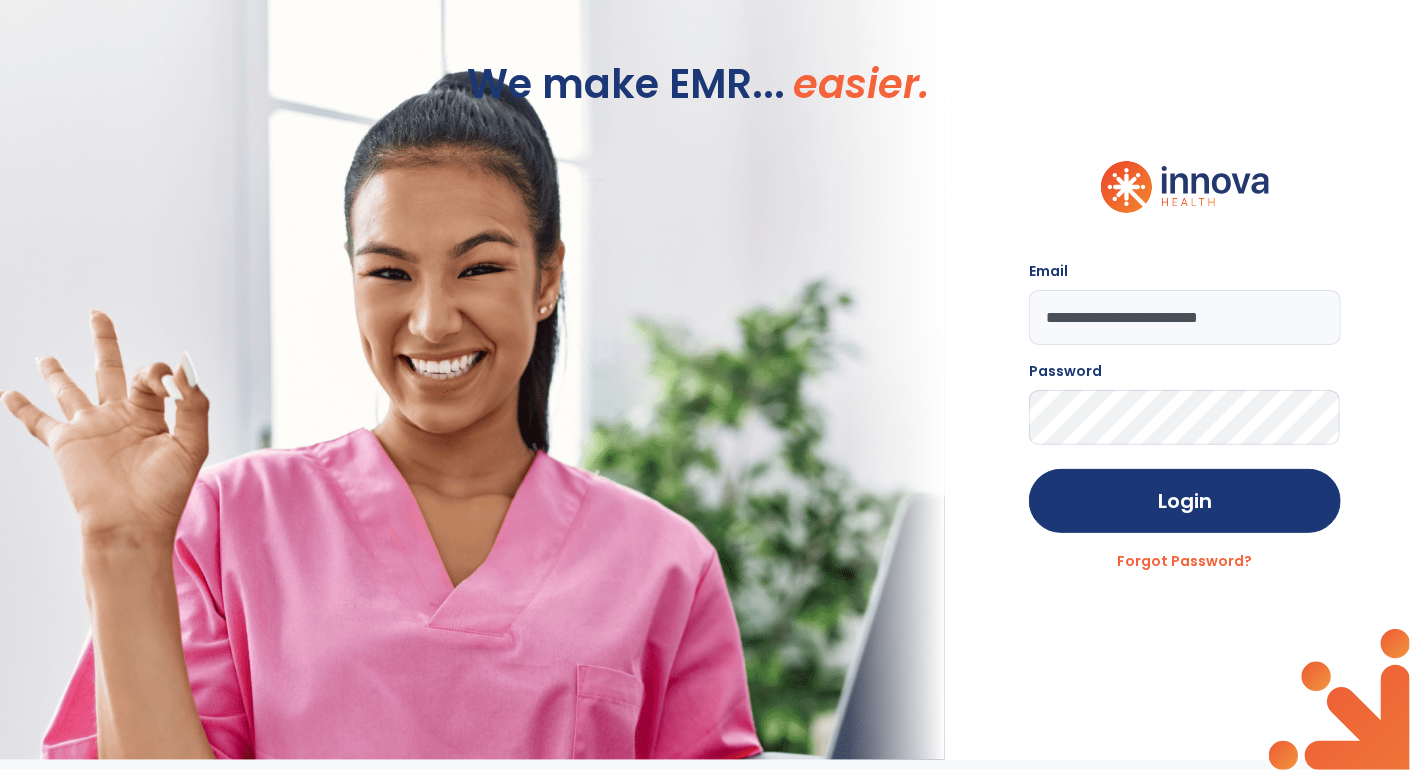 click on "Login" 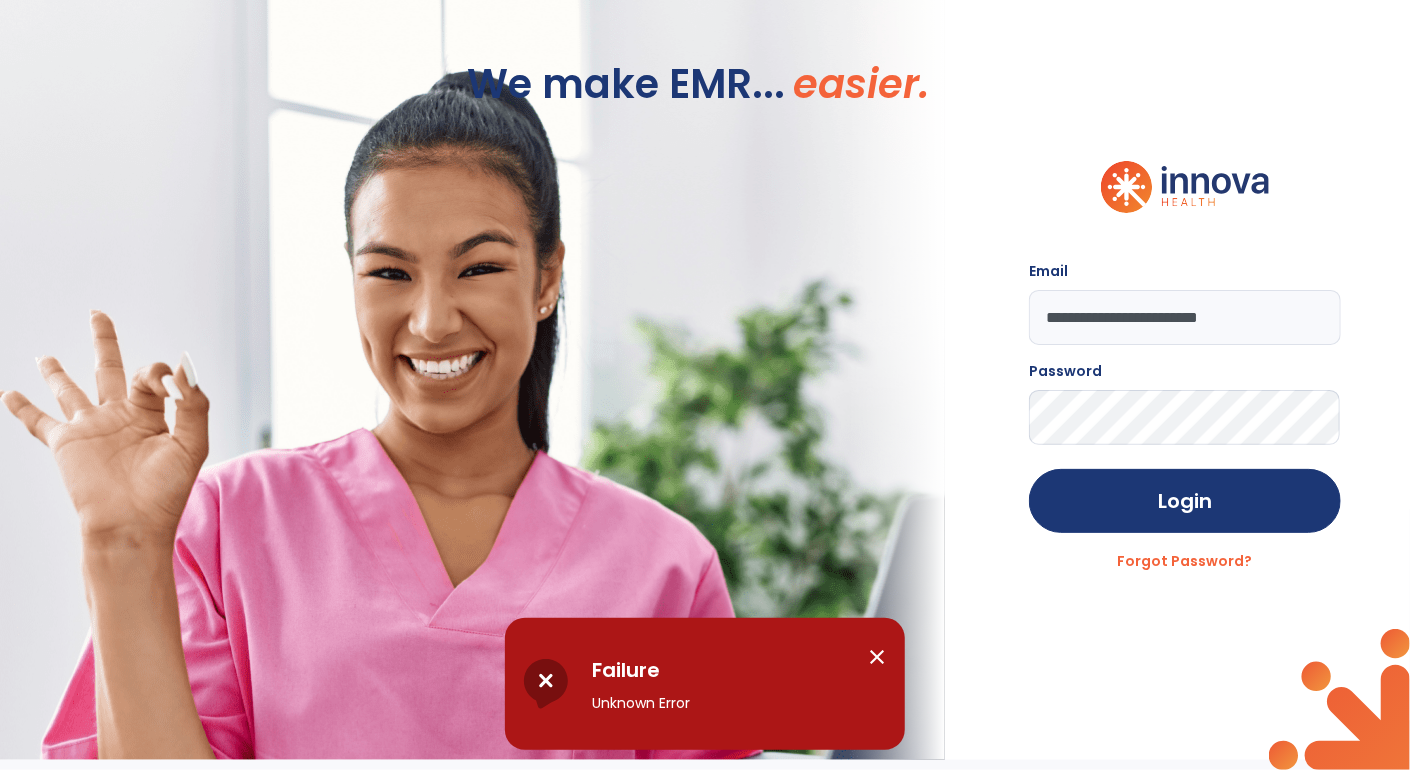 click on "**********" 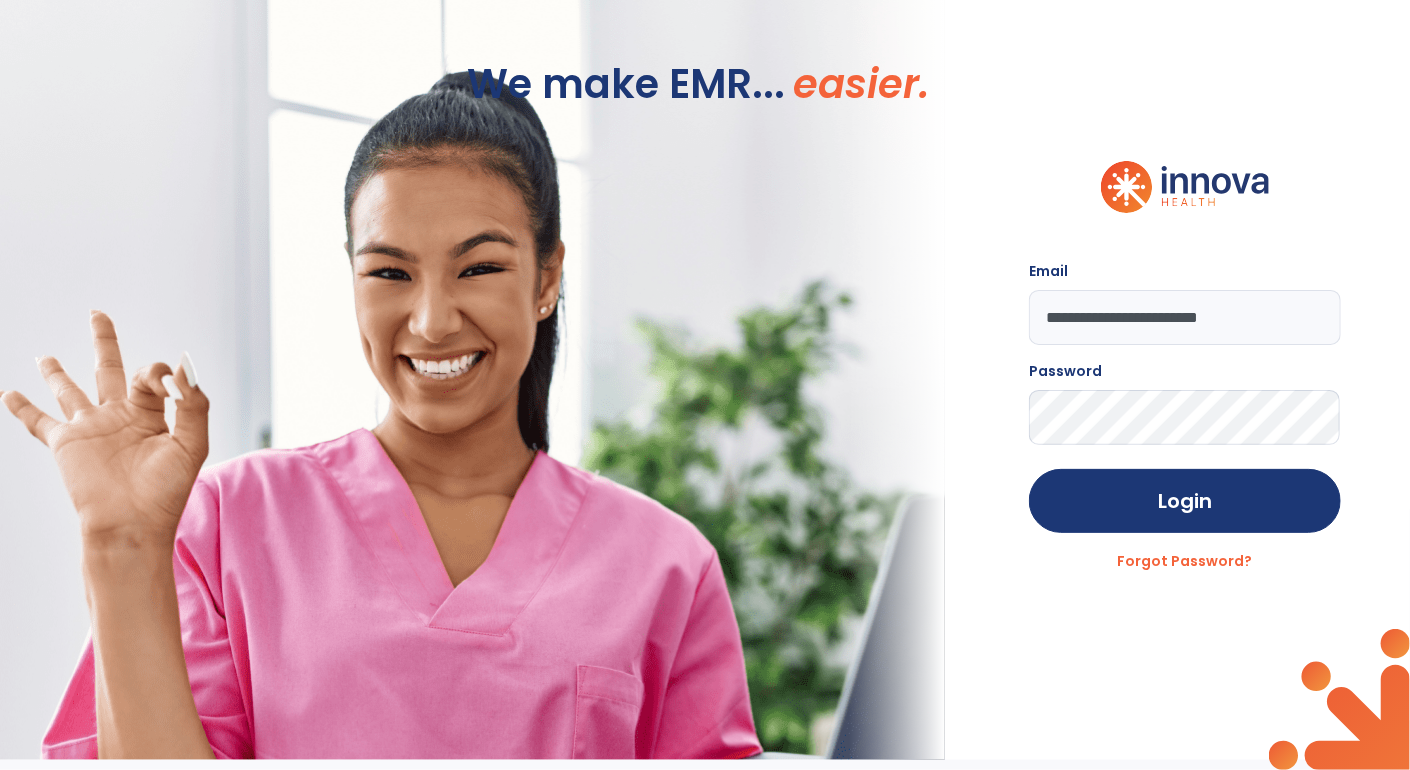 click on "Login" 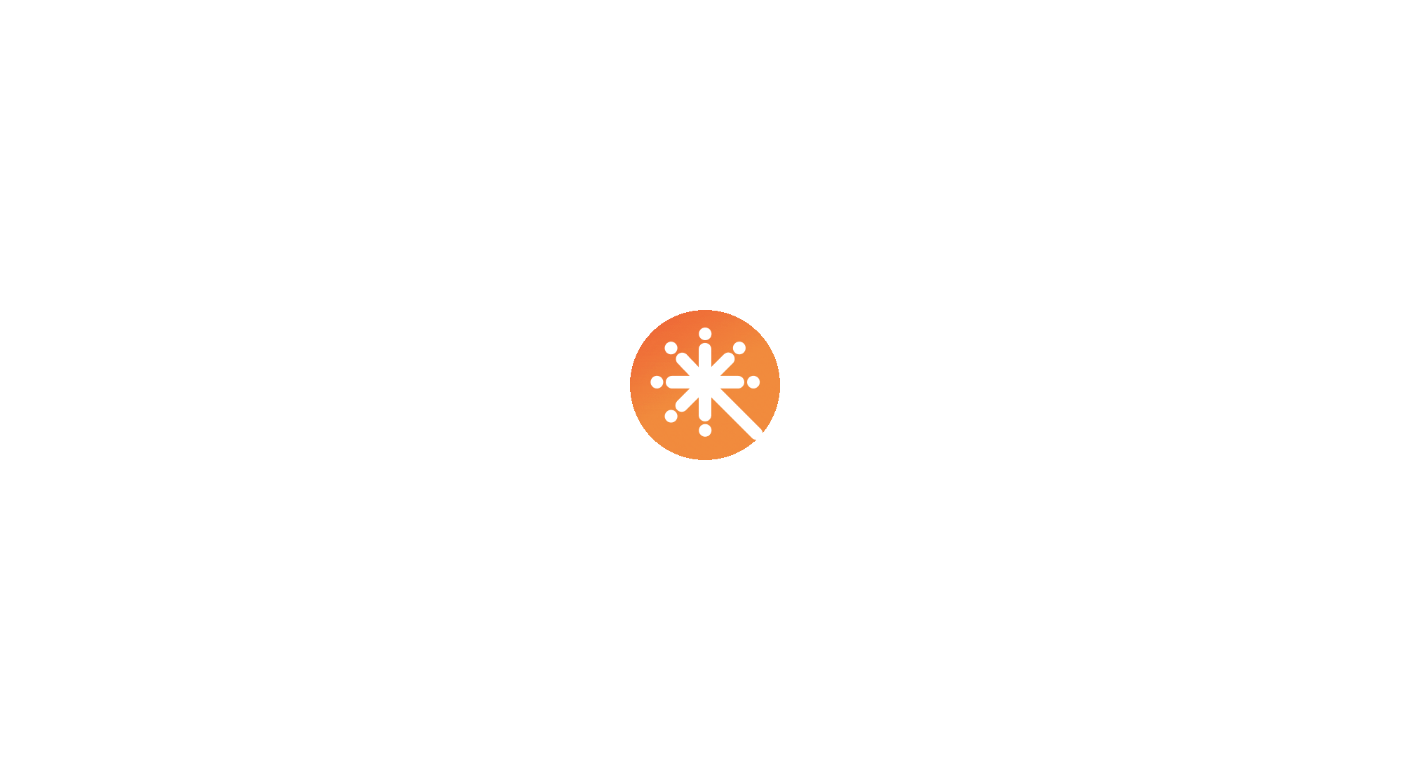 scroll, scrollTop: 0, scrollLeft: 0, axis: both 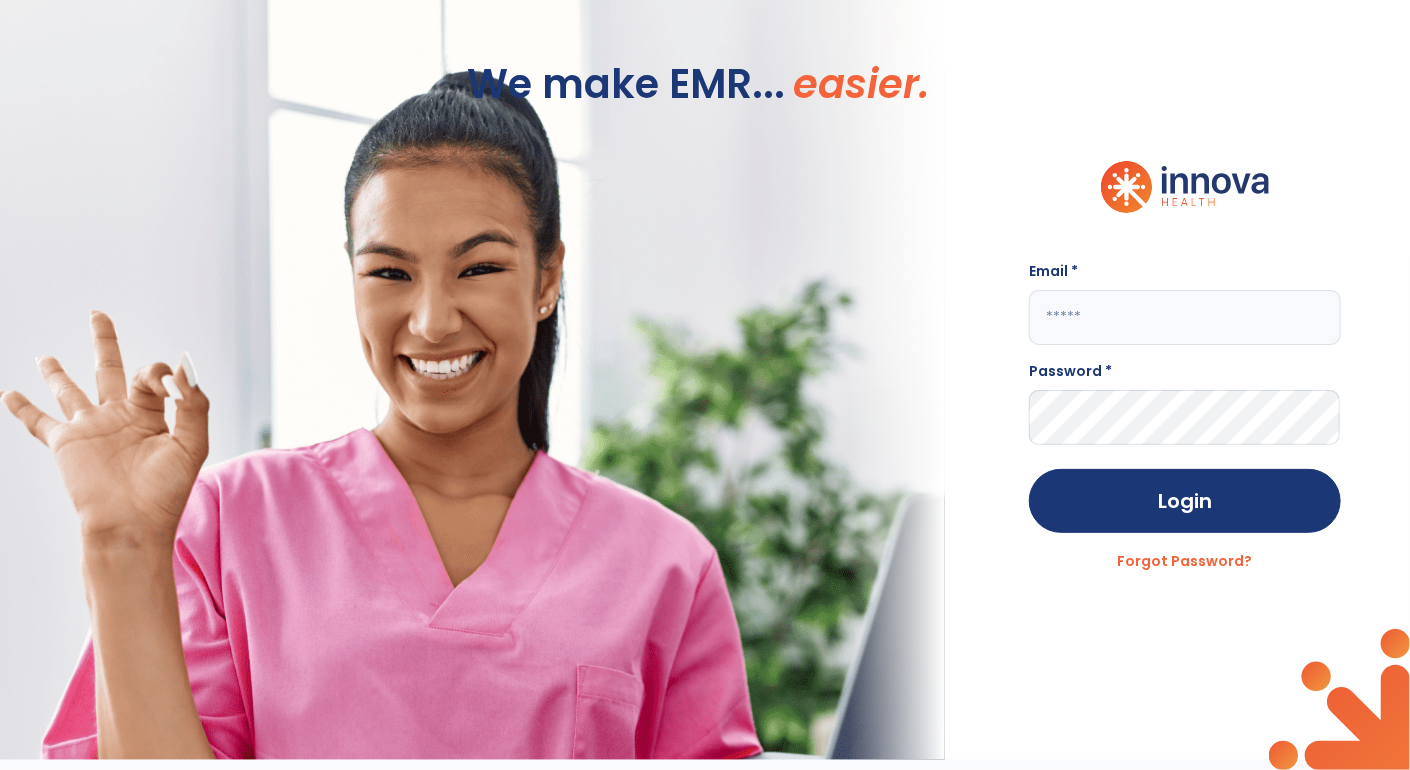 click 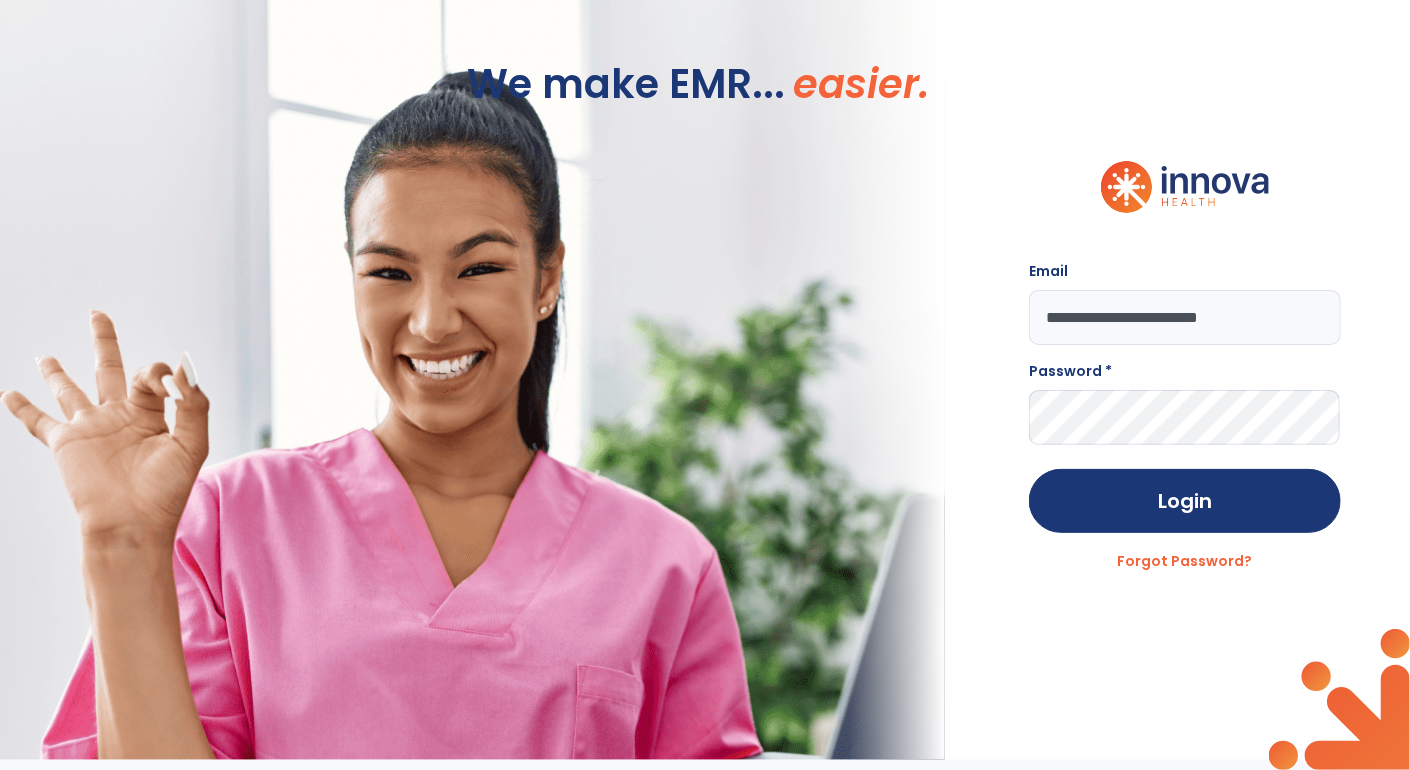 type on "**********" 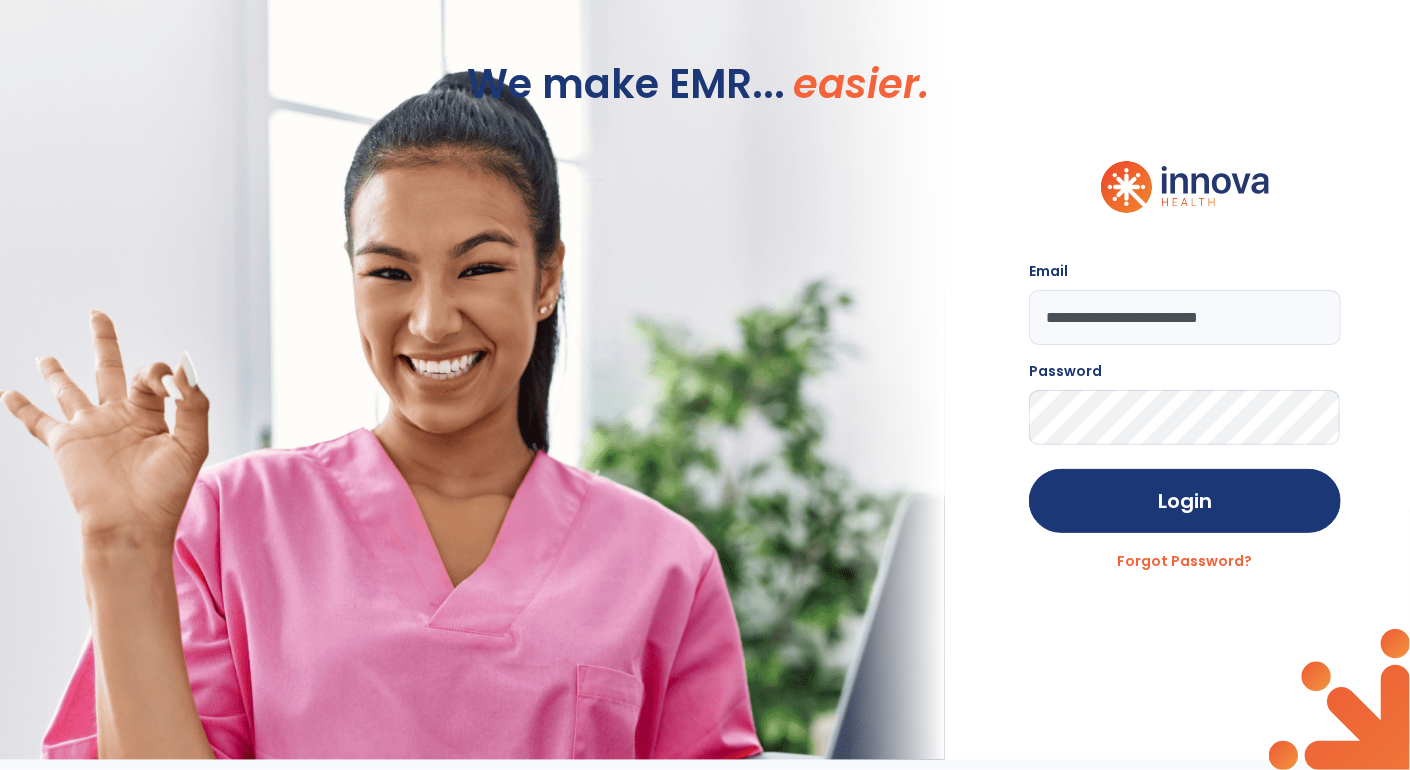 click on "Login" 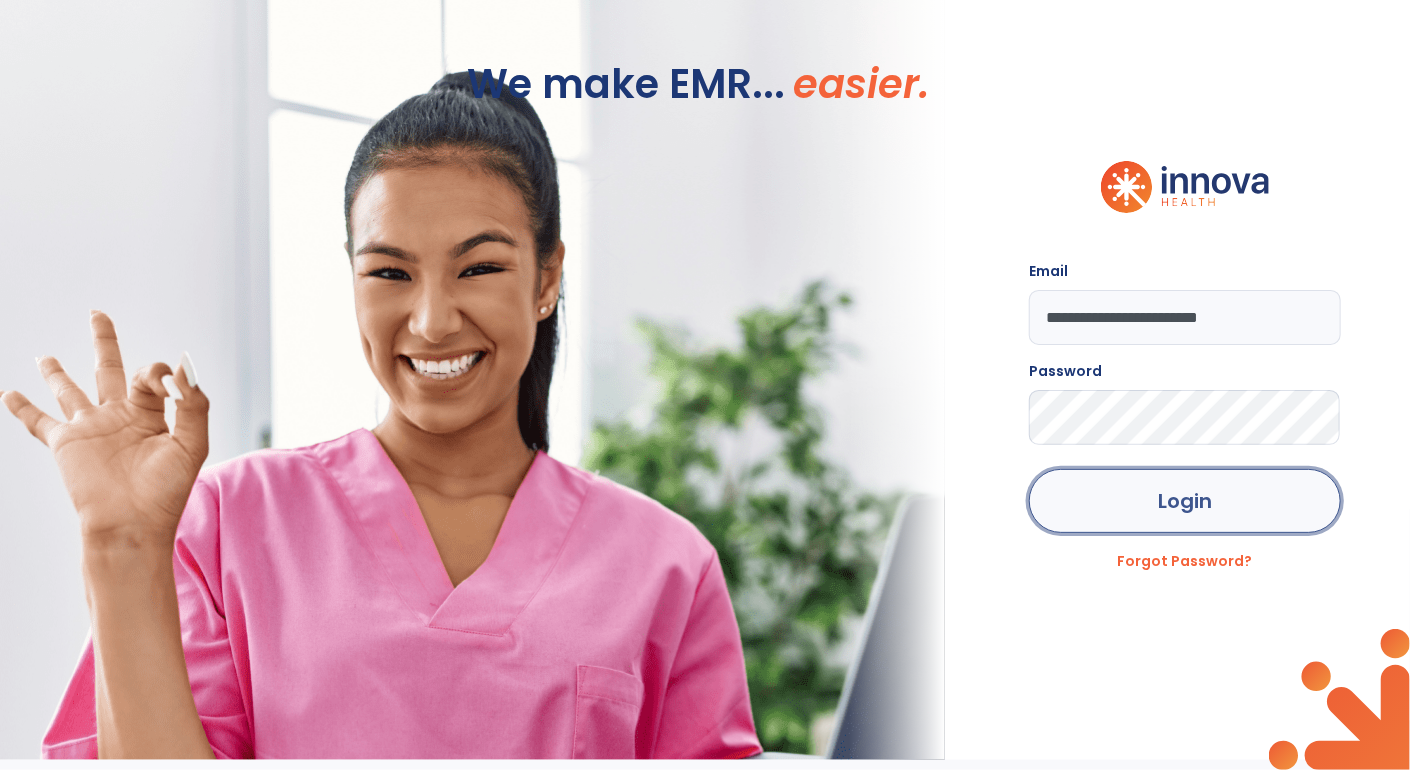 click on "Login" 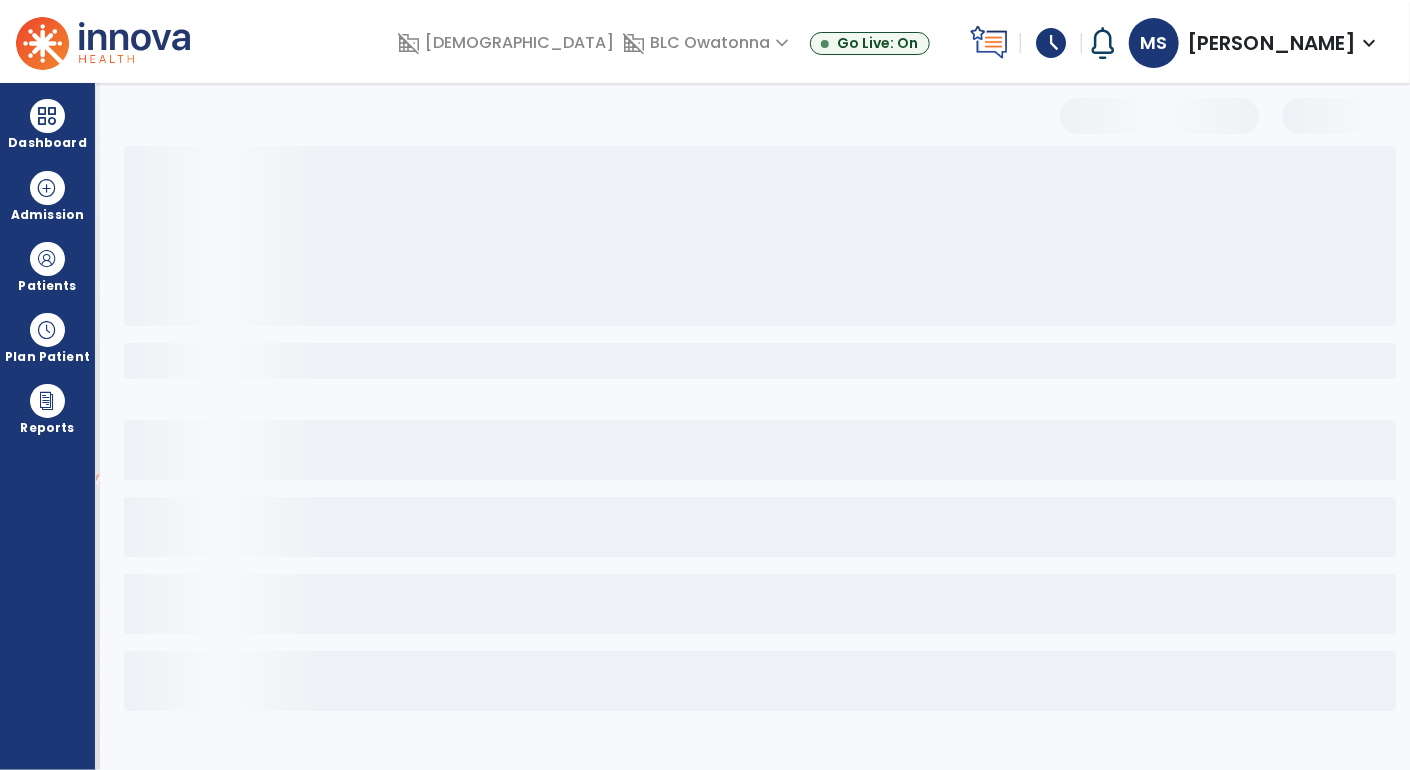 select on "*" 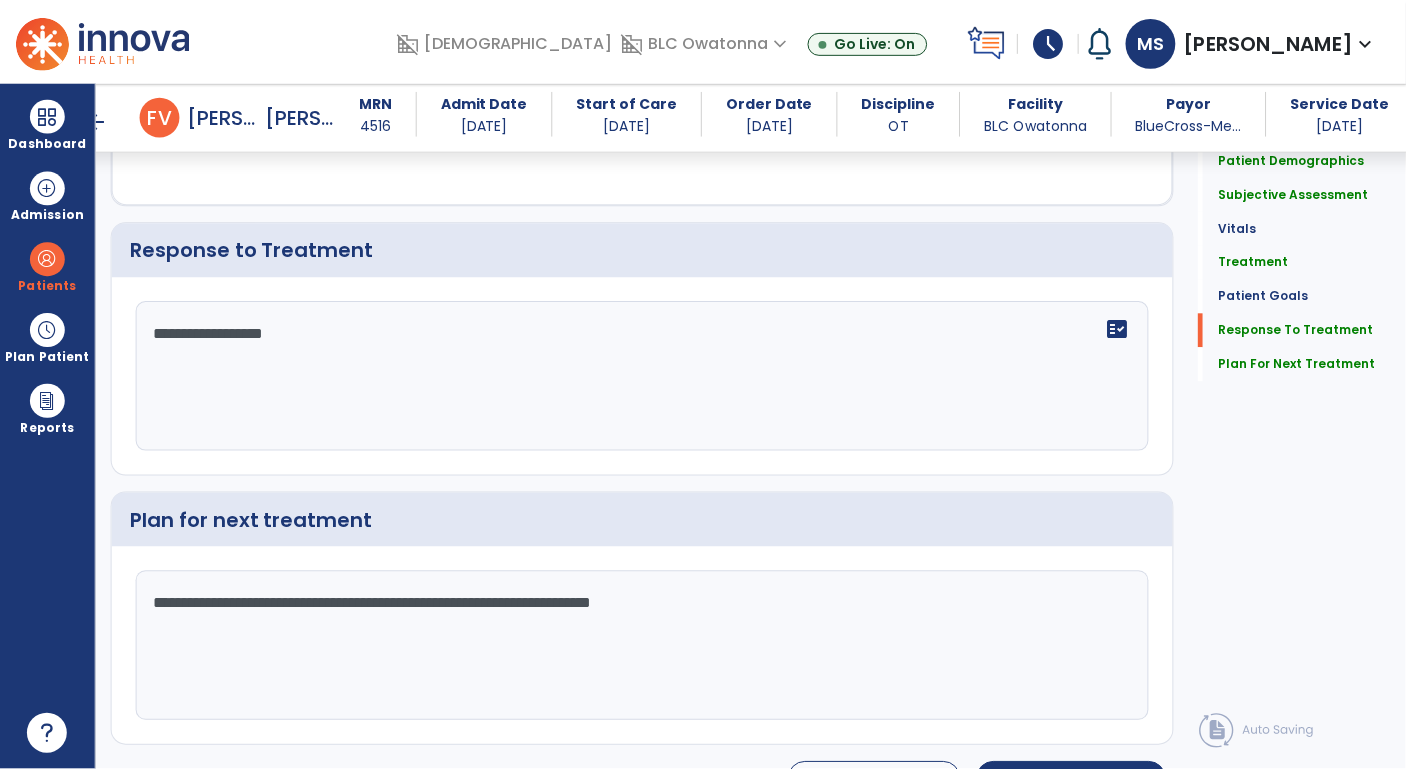 scroll, scrollTop: 4189, scrollLeft: 0, axis: vertical 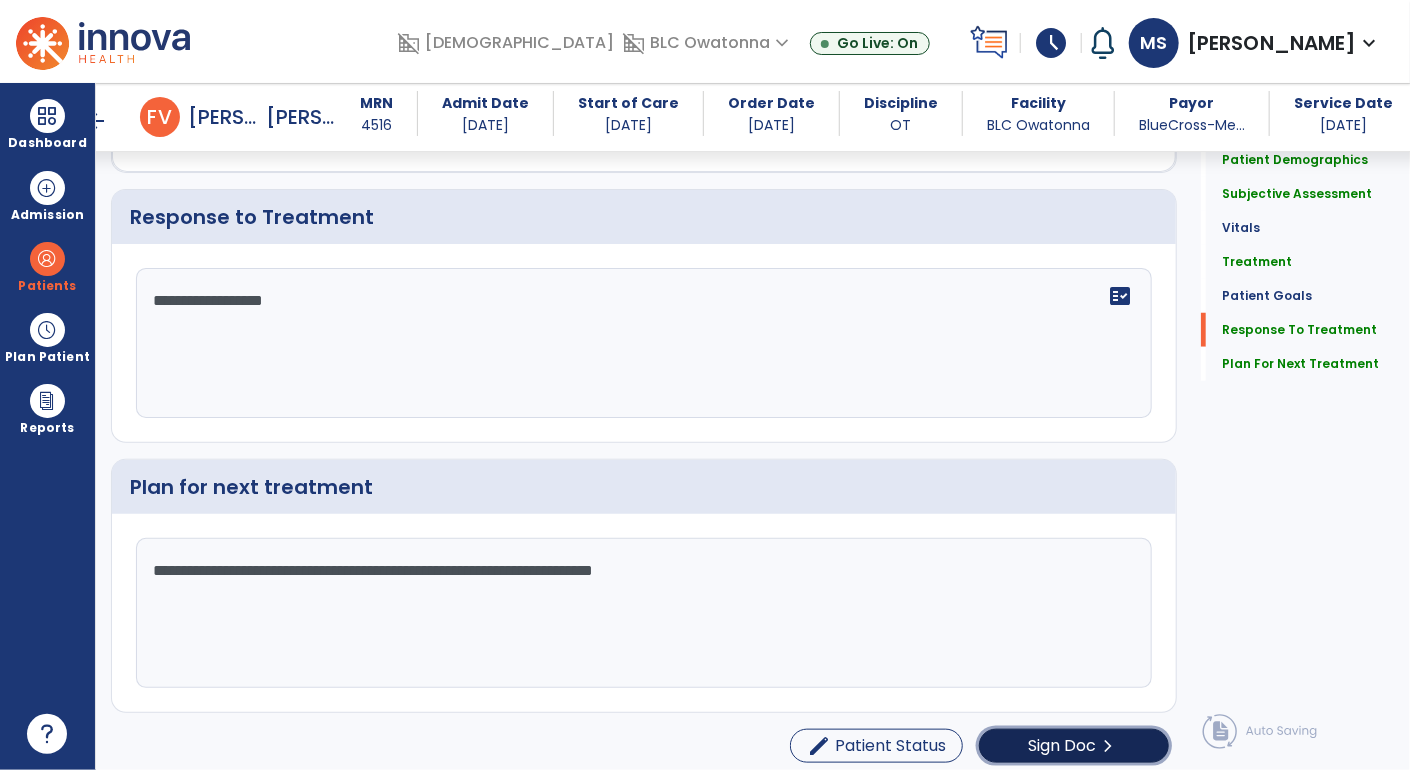 click on "Sign Doc" 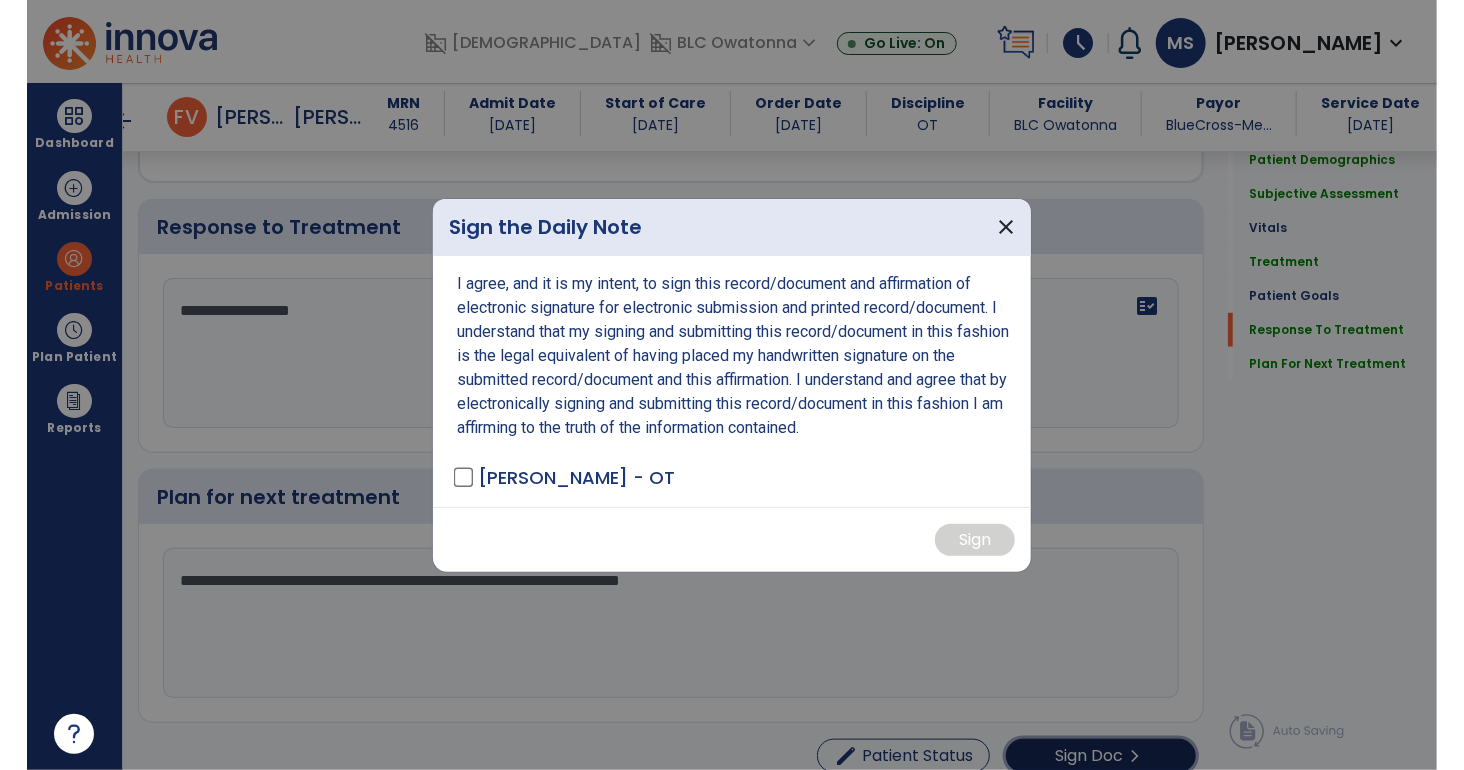 scroll, scrollTop: 4189, scrollLeft: 0, axis: vertical 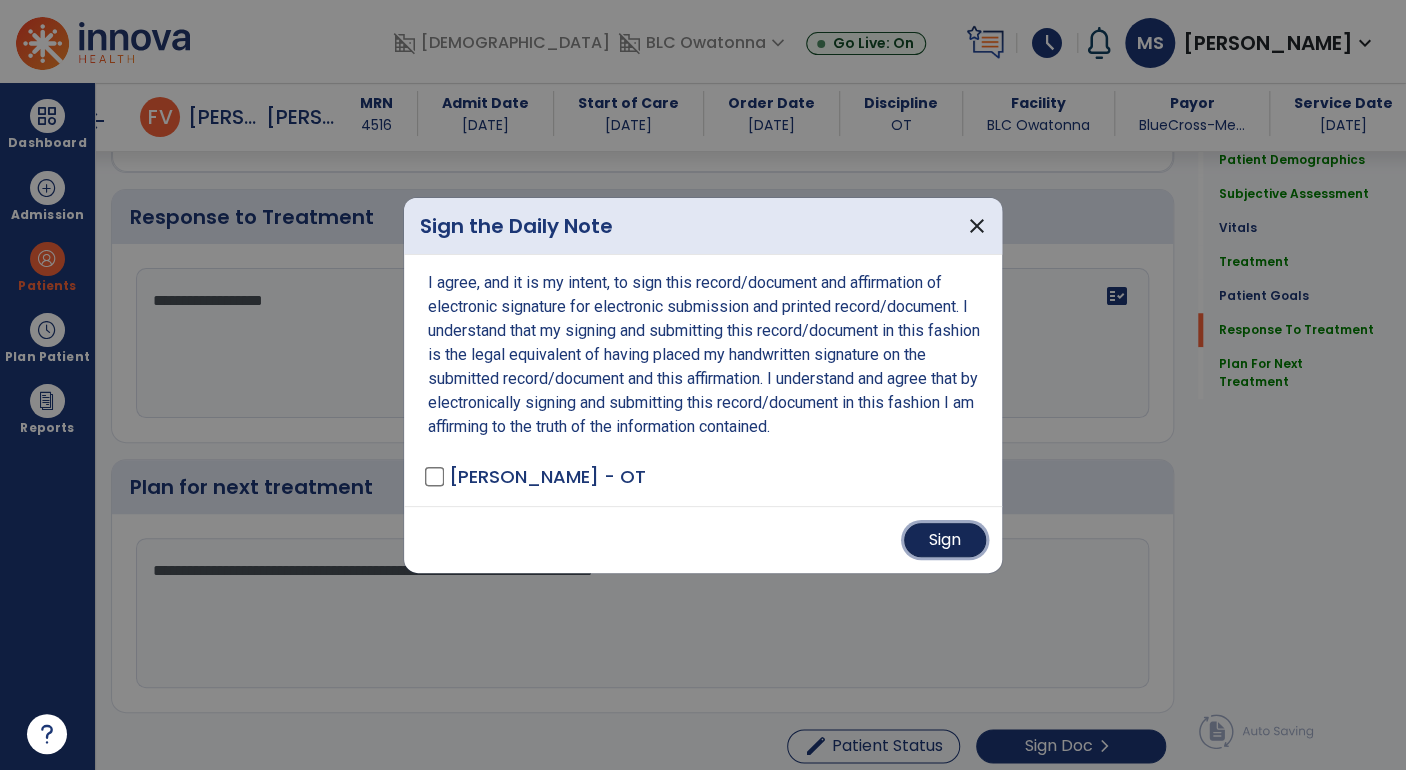 click on "Sign" at bounding box center [945, 540] 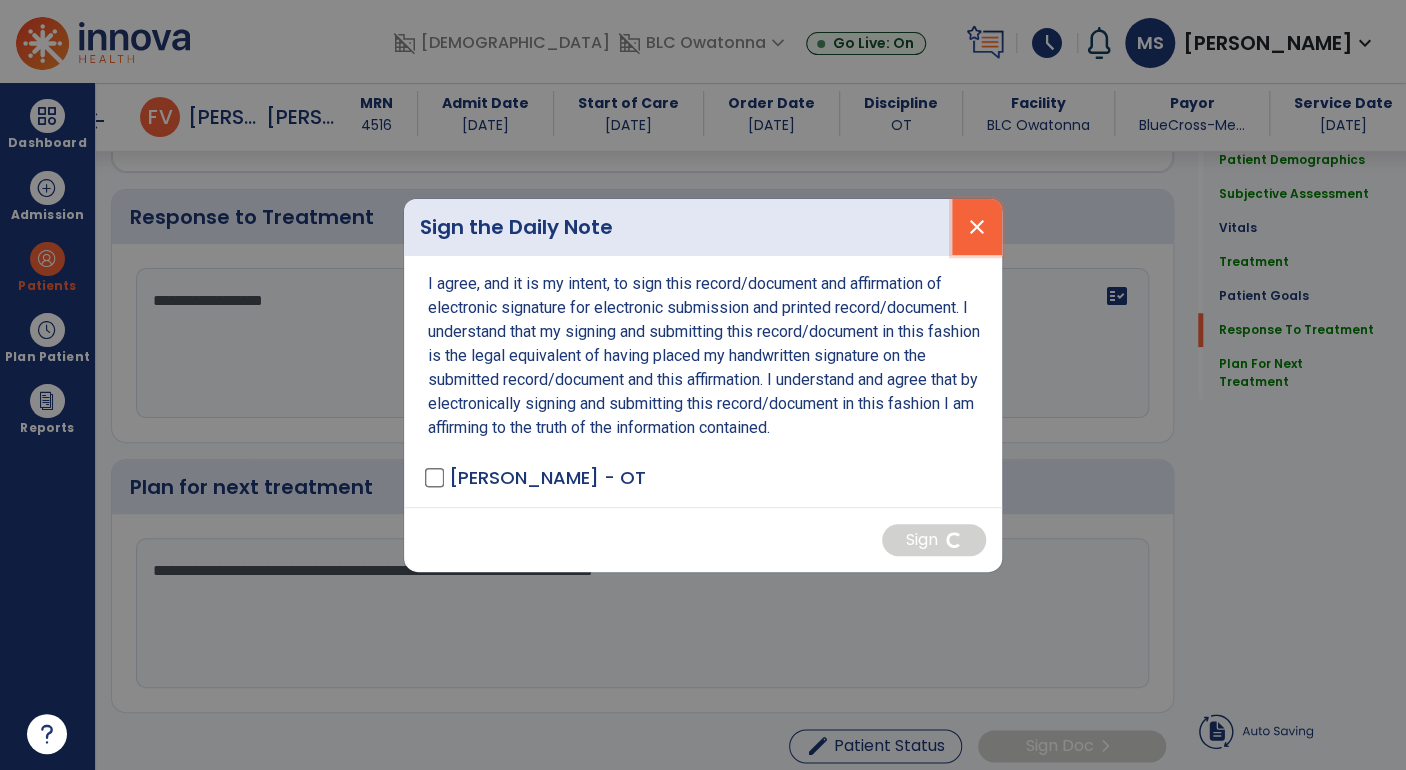 click on "close" at bounding box center (977, 227) 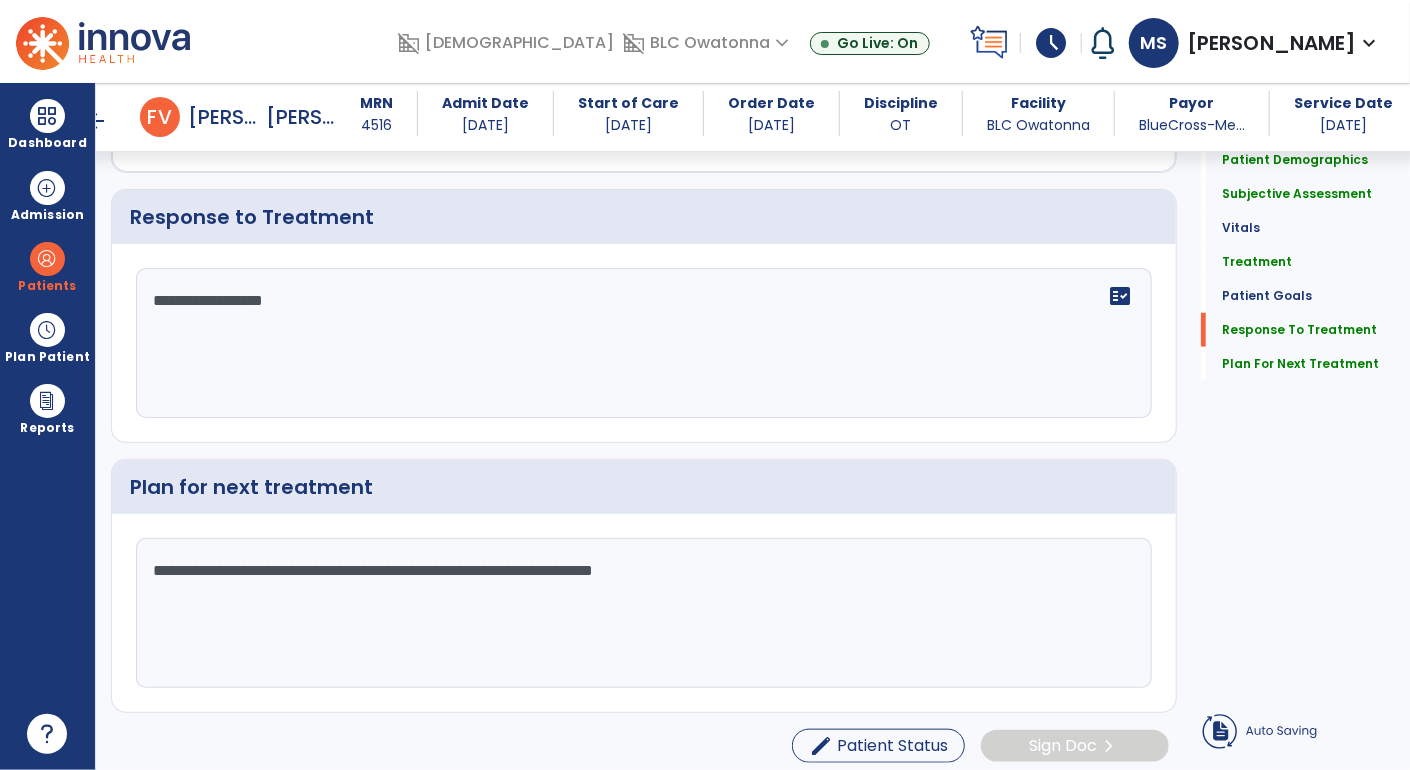 click on "arrow_back" at bounding box center [96, 121] 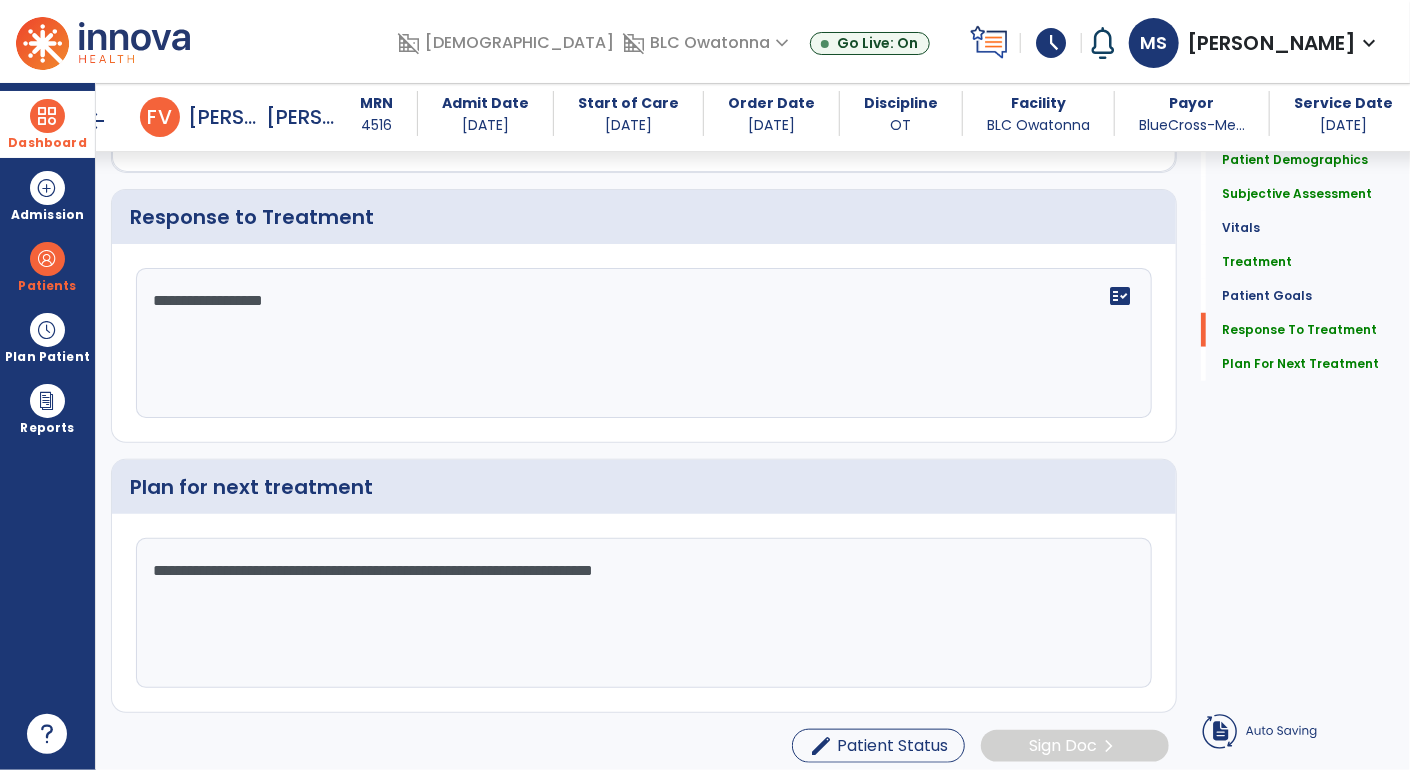 click on "Dashboard  dashboard  Therapist Dashboard" at bounding box center [47, 124] 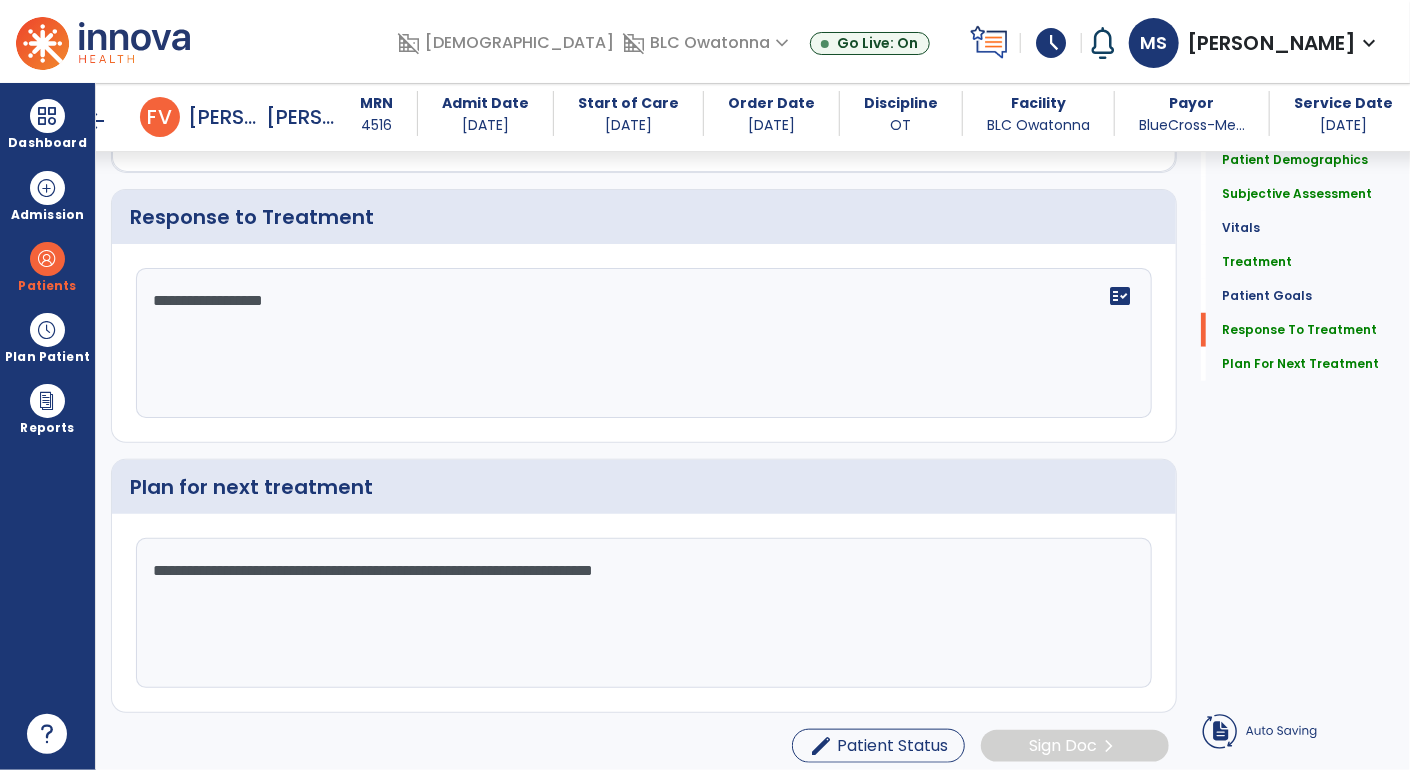 click on "arrow_back" at bounding box center [96, 121] 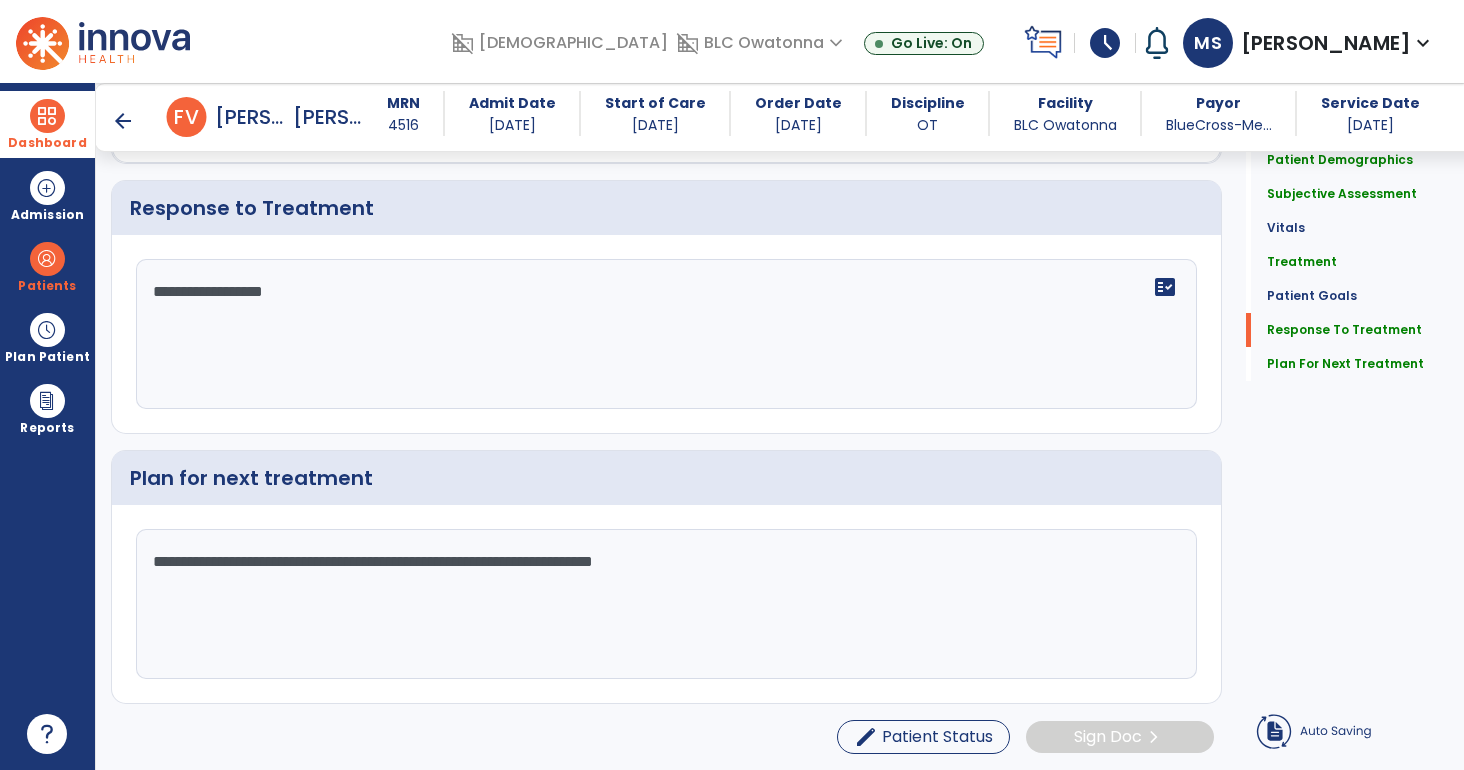 scroll, scrollTop: 4189, scrollLeft: 0, axis: vertical 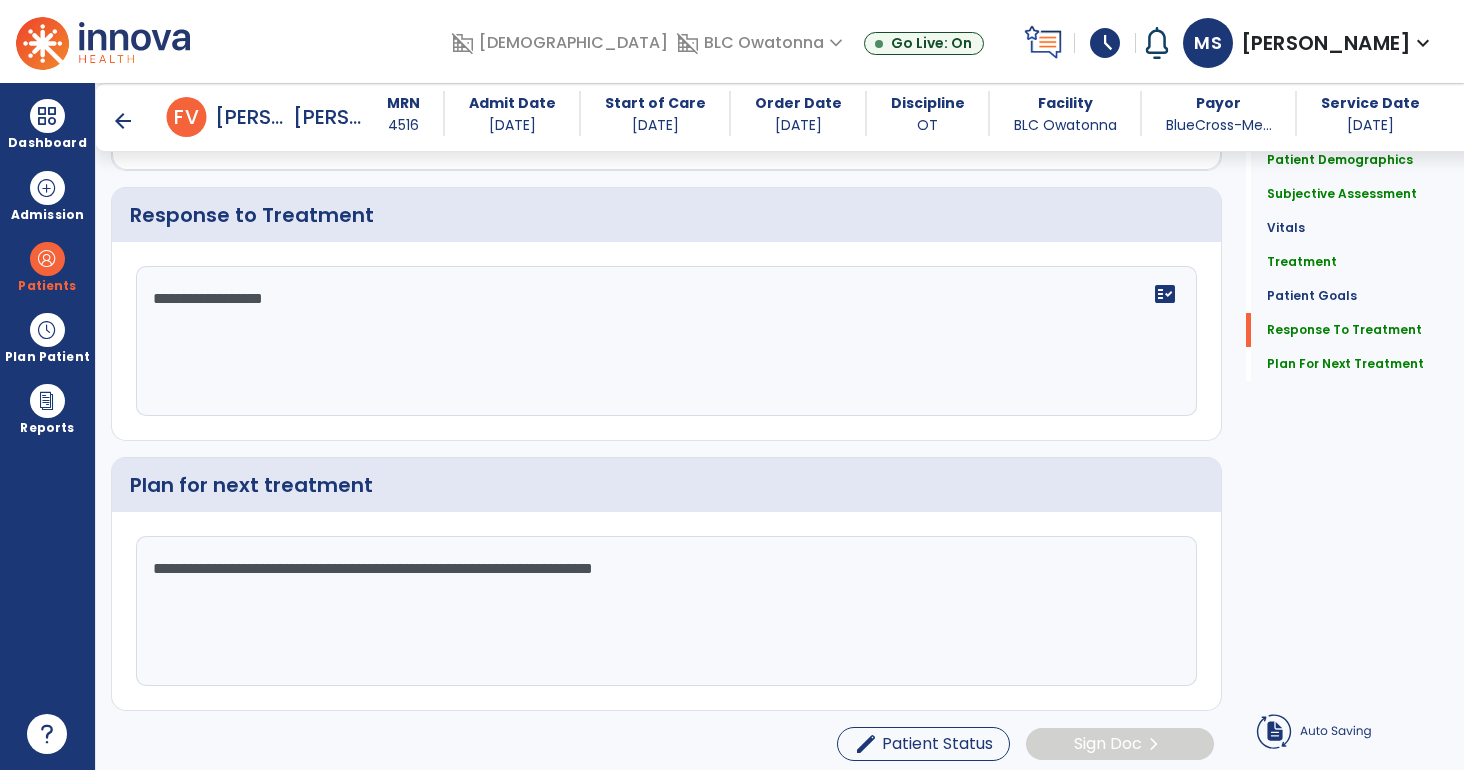 click on "arrow_back" at bounding box center [123, 121] 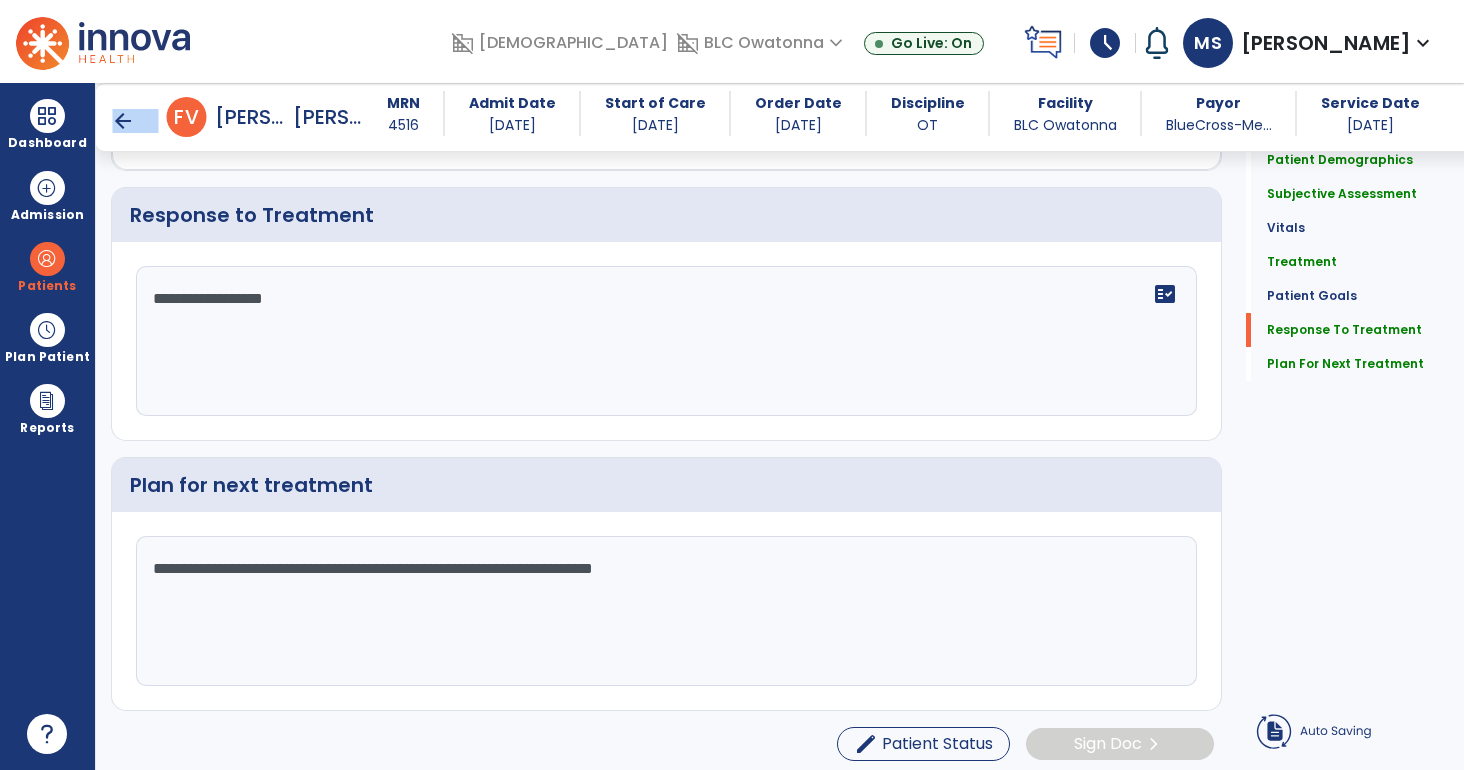 click on "arrow_back" at bounding box center (123, 121) 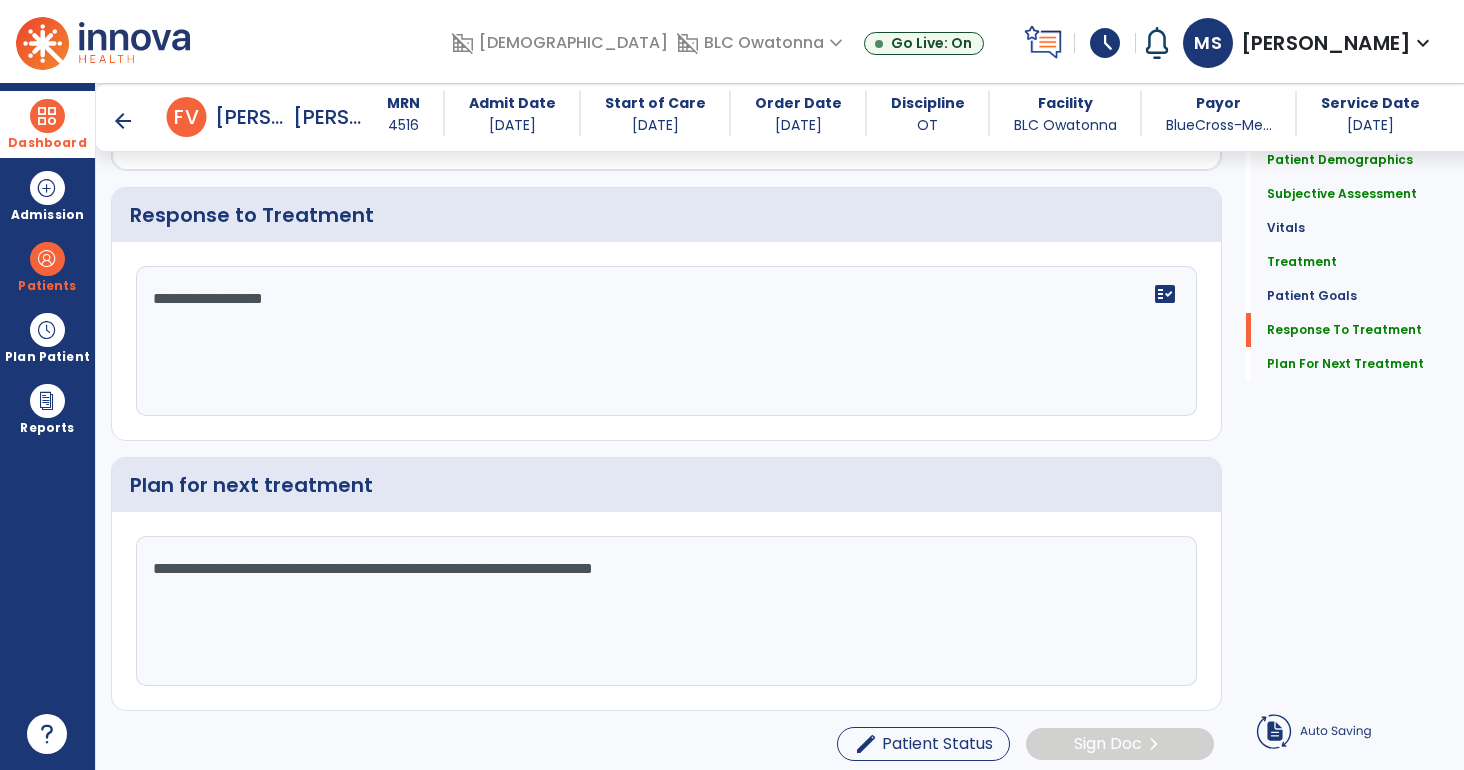 click at bounding box center (47, 116) 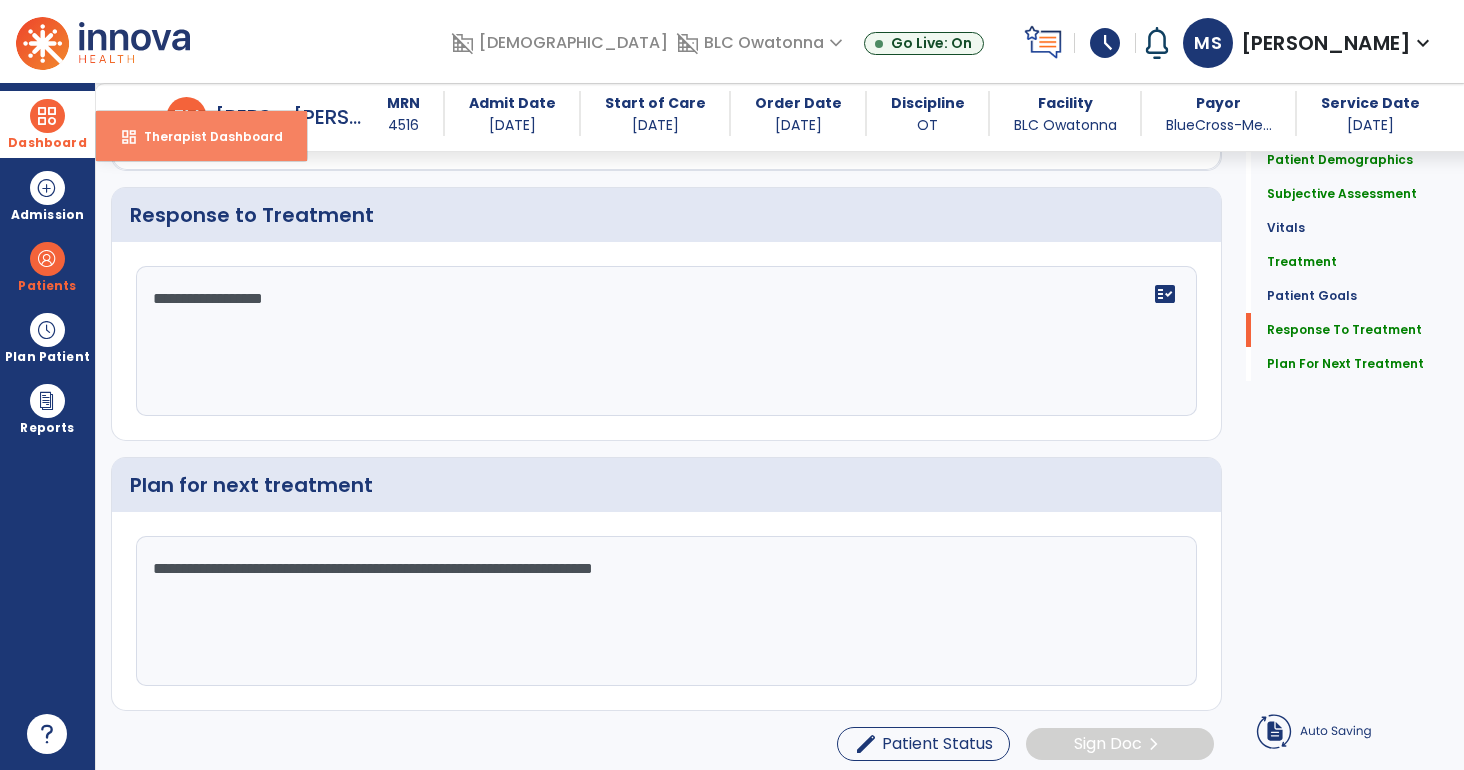 click on "Therapist Dashboard" at bounding box center [205, 136] 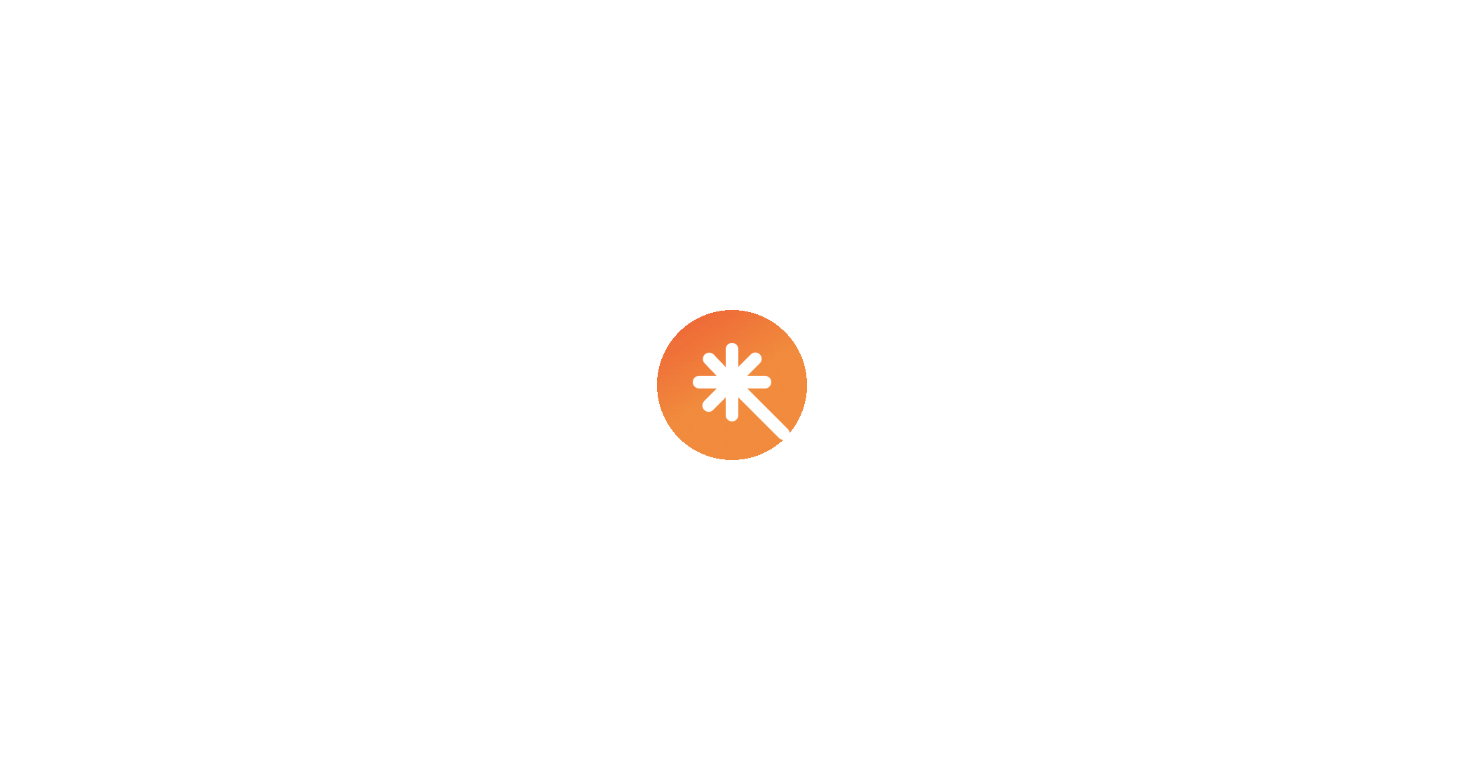 scroll, scrollTop: 0, scrollLeft: 0, axis: both 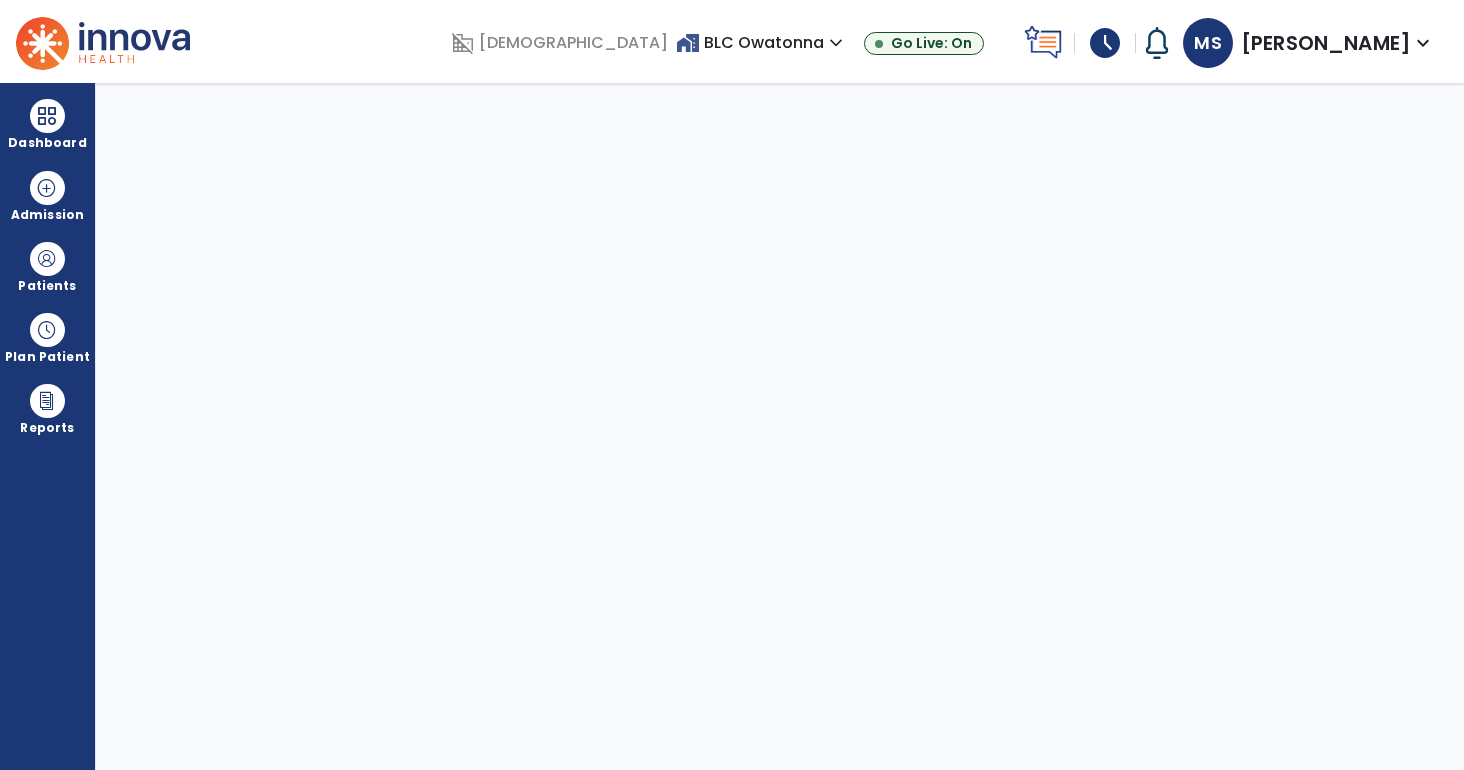 select on "****" 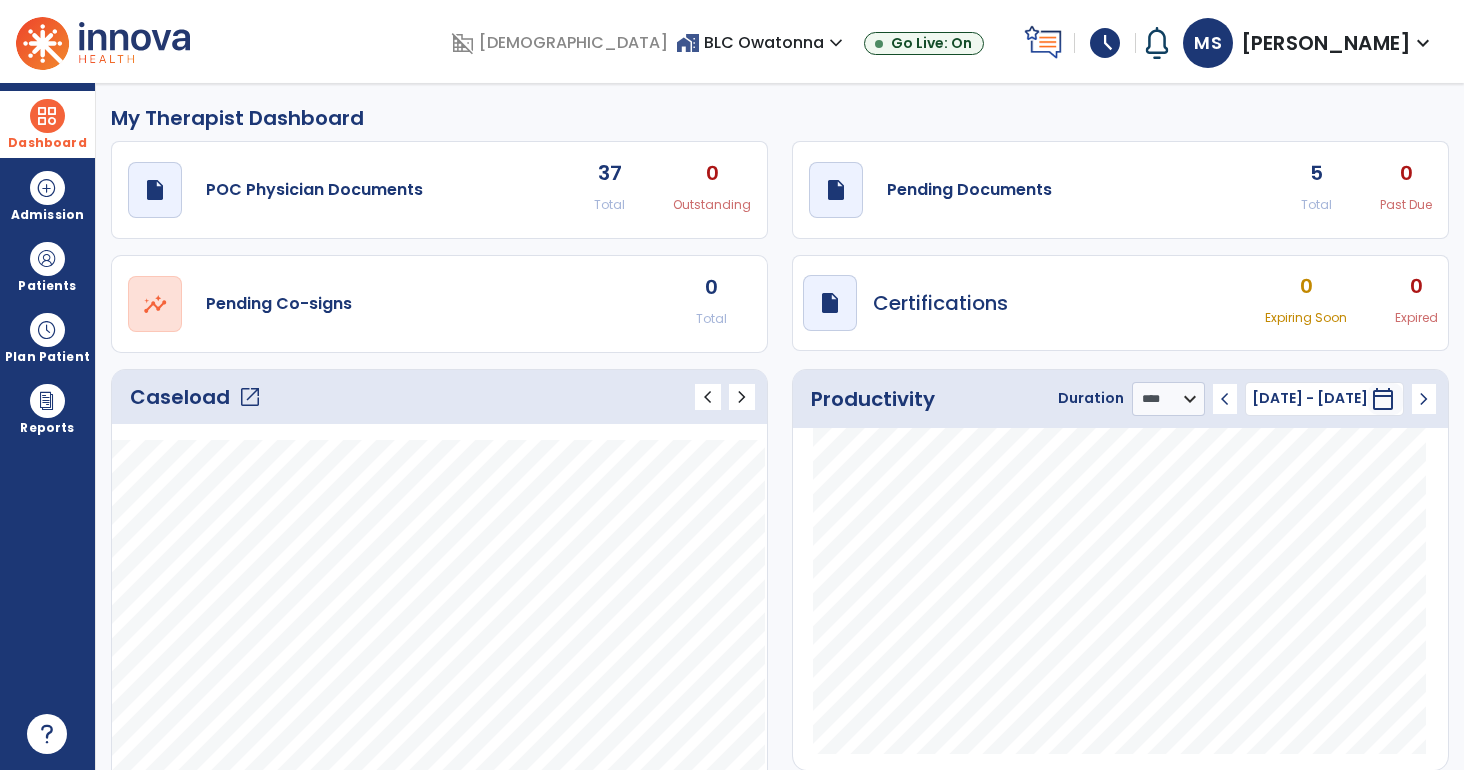 click at bounding box center (47, 116) 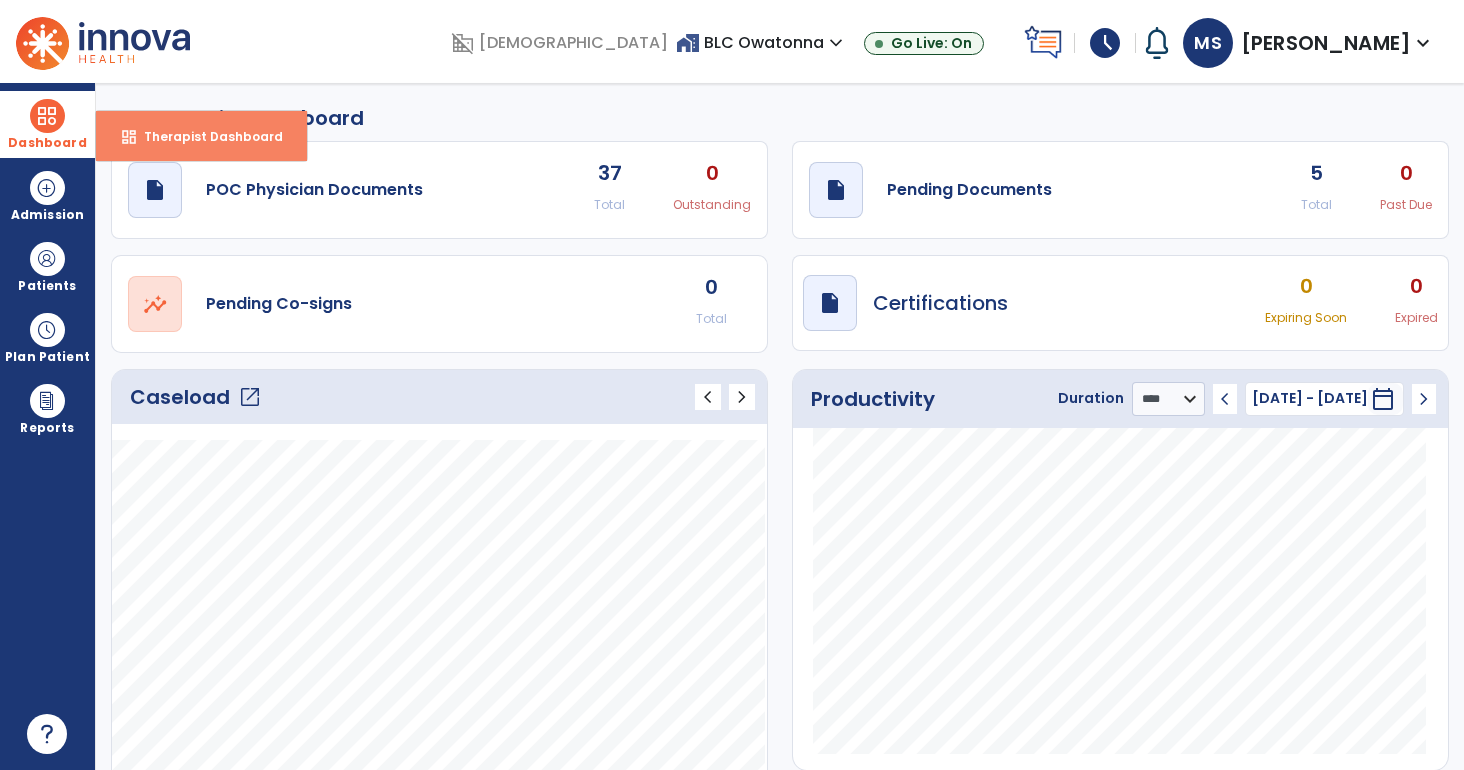 click on "dashboard  Therapist Dashboard" at bounding box center [201, 136] 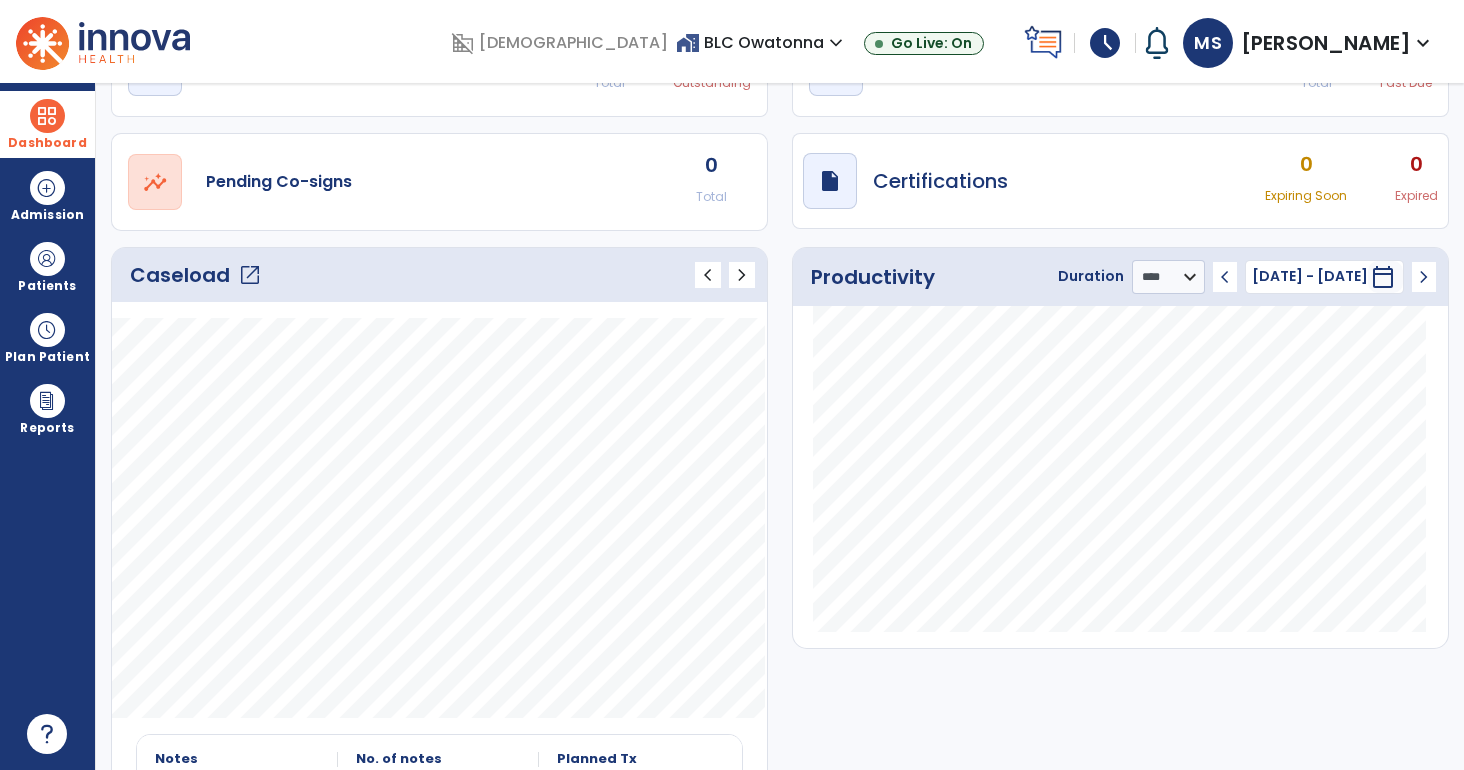 scroll, scrollTop: 0, scrollLeft: 0, axis: both 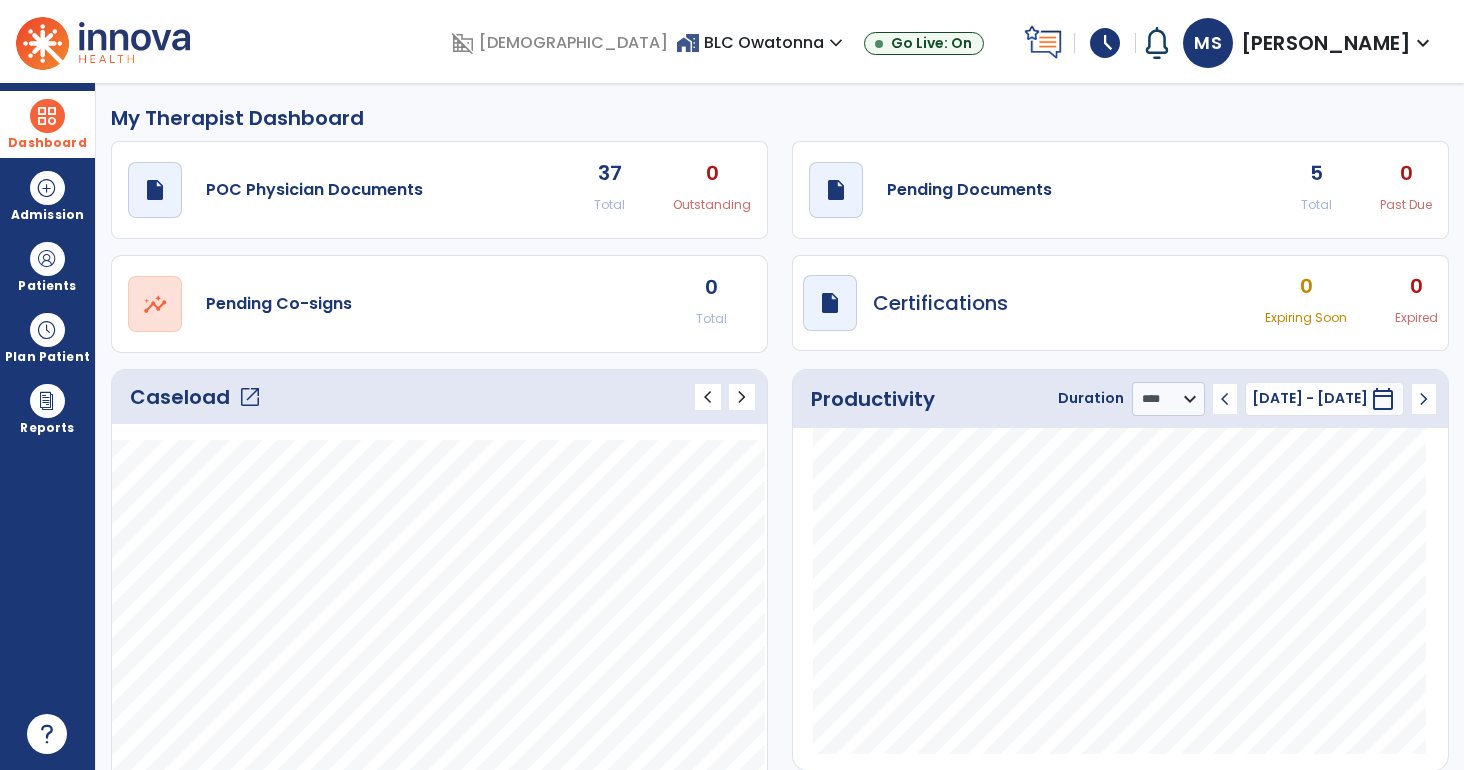 click on "open_in_new" 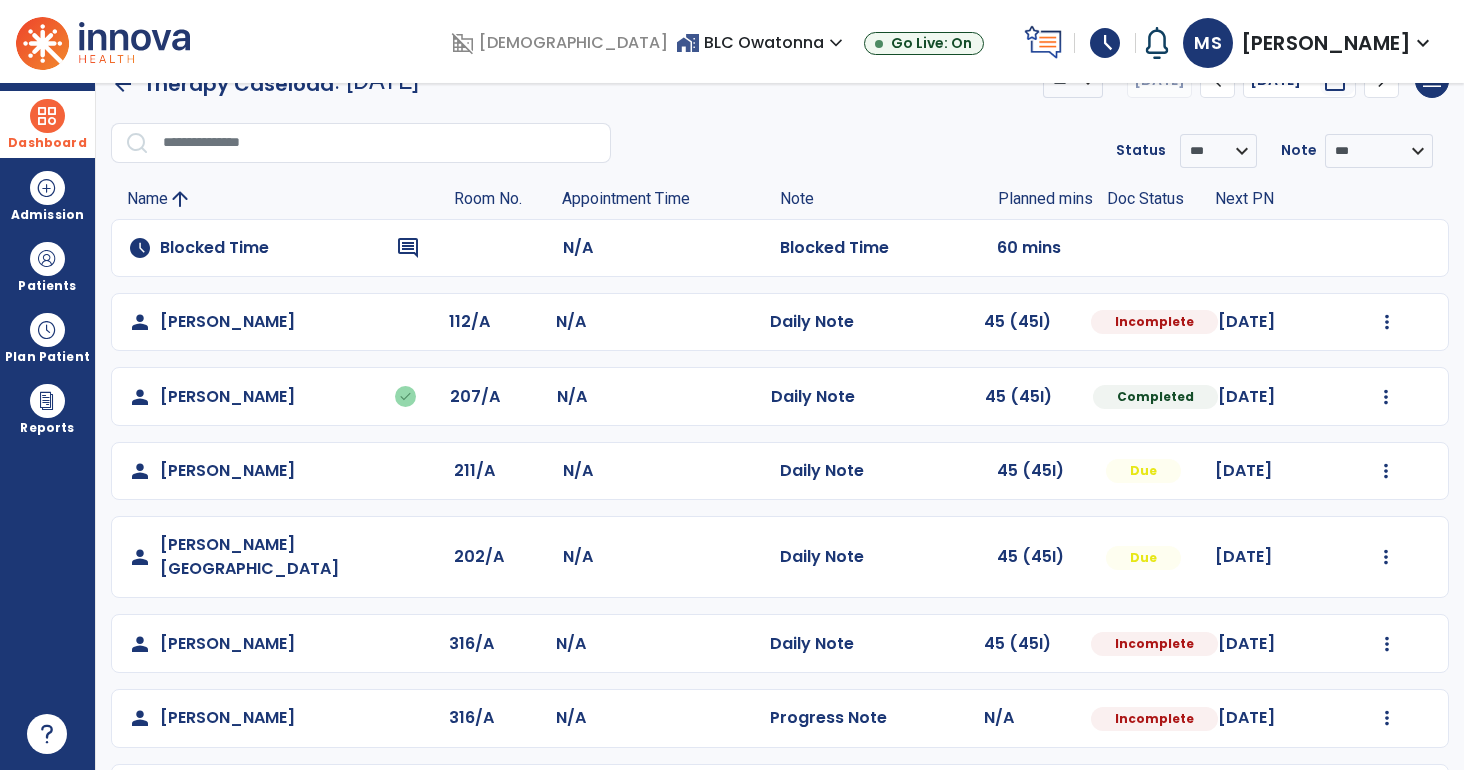 scroll, scrollTop: 92, scrollLeft: 0, axis: vertical 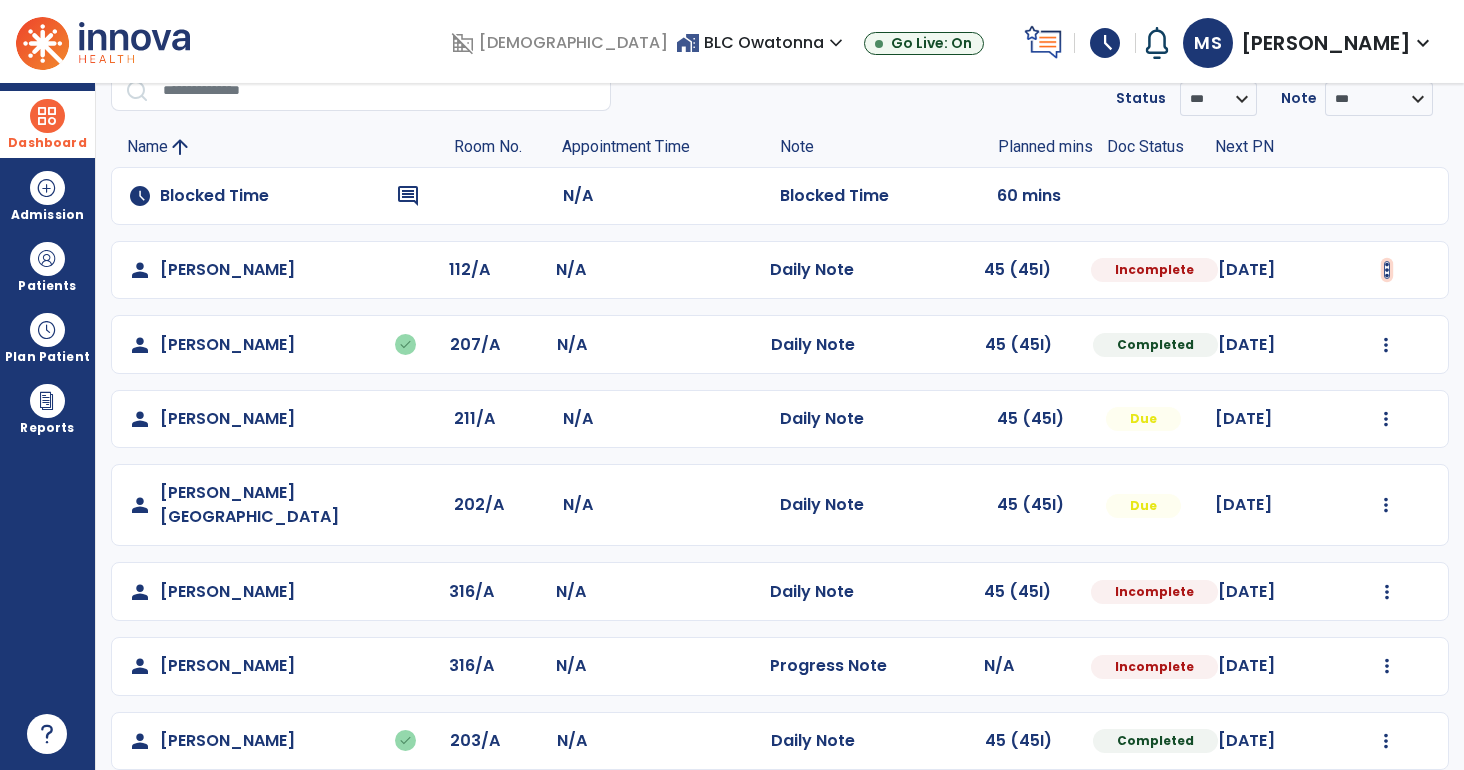 click at bounding box center [1387, 270] 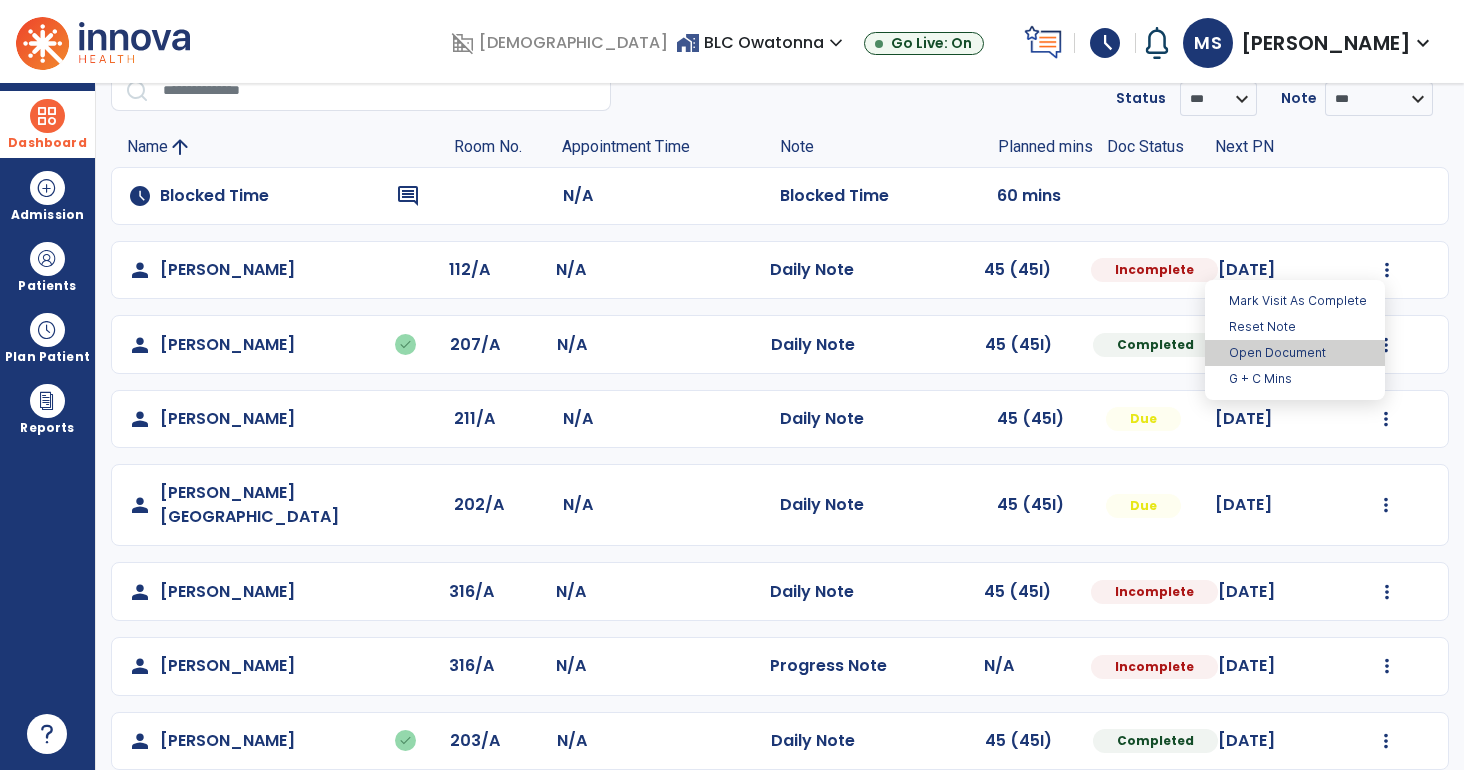 click on "Open Document" at bounding box center [1295, 353] 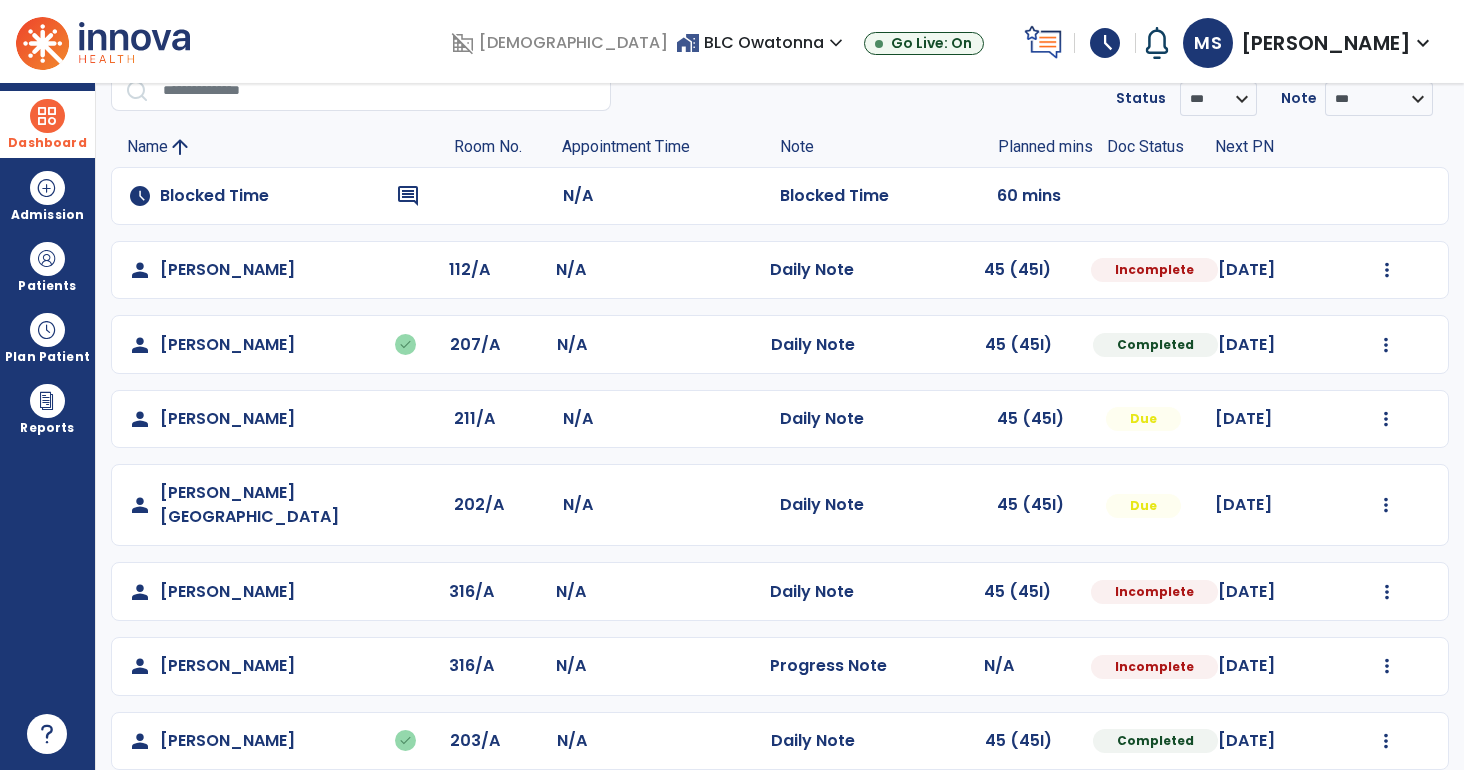 select on "*" 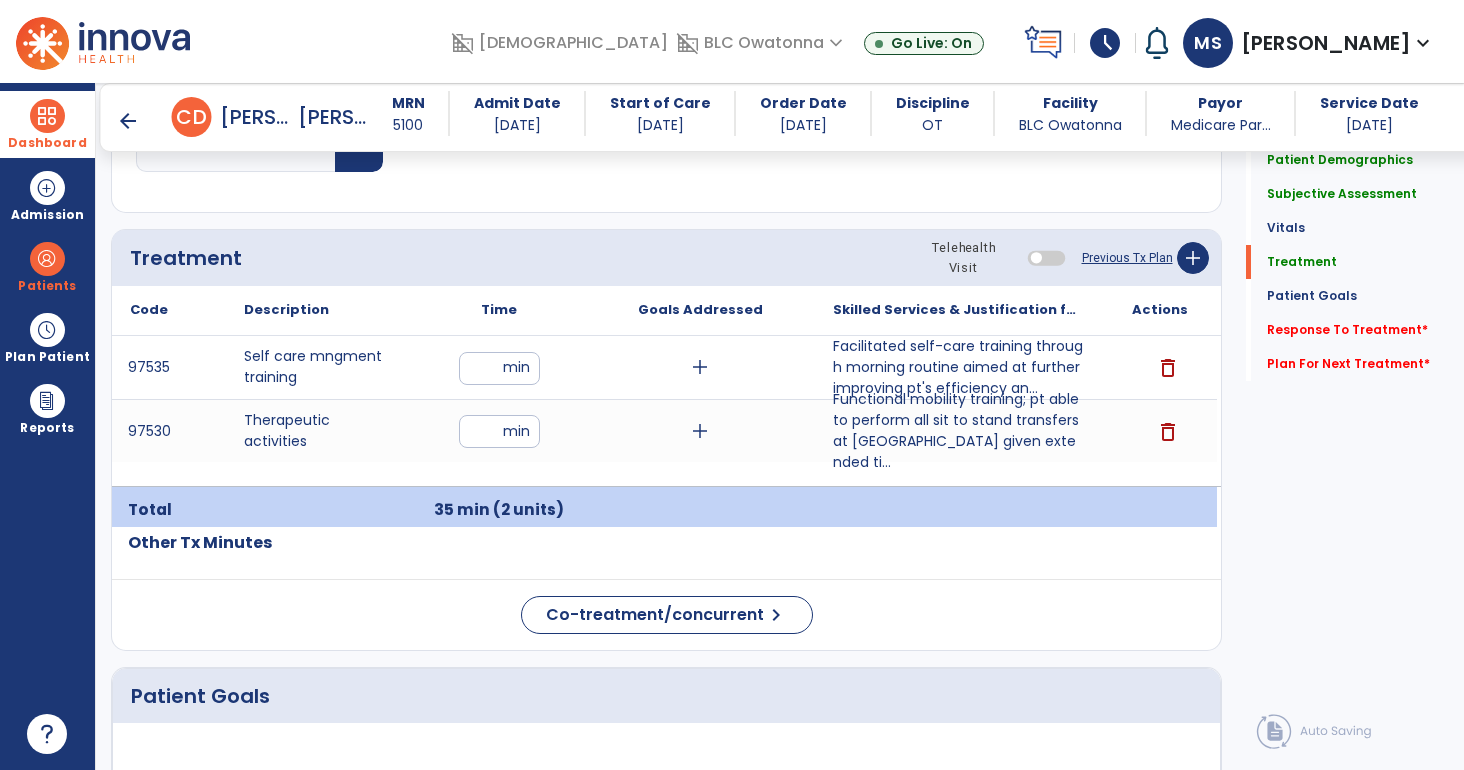 scroll, scrollTop: 2124, scrollLeft: 0, axis: vertical 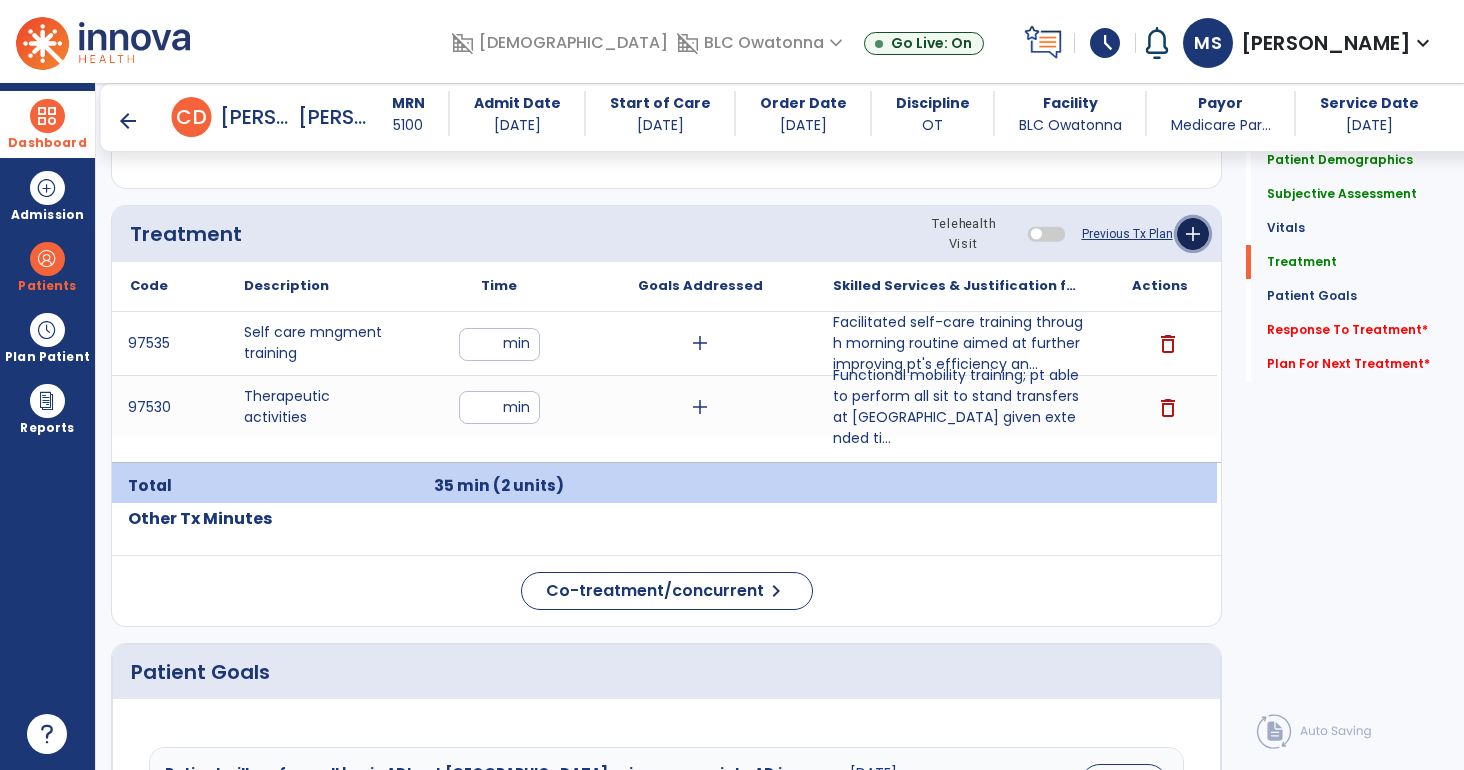 click on "add" 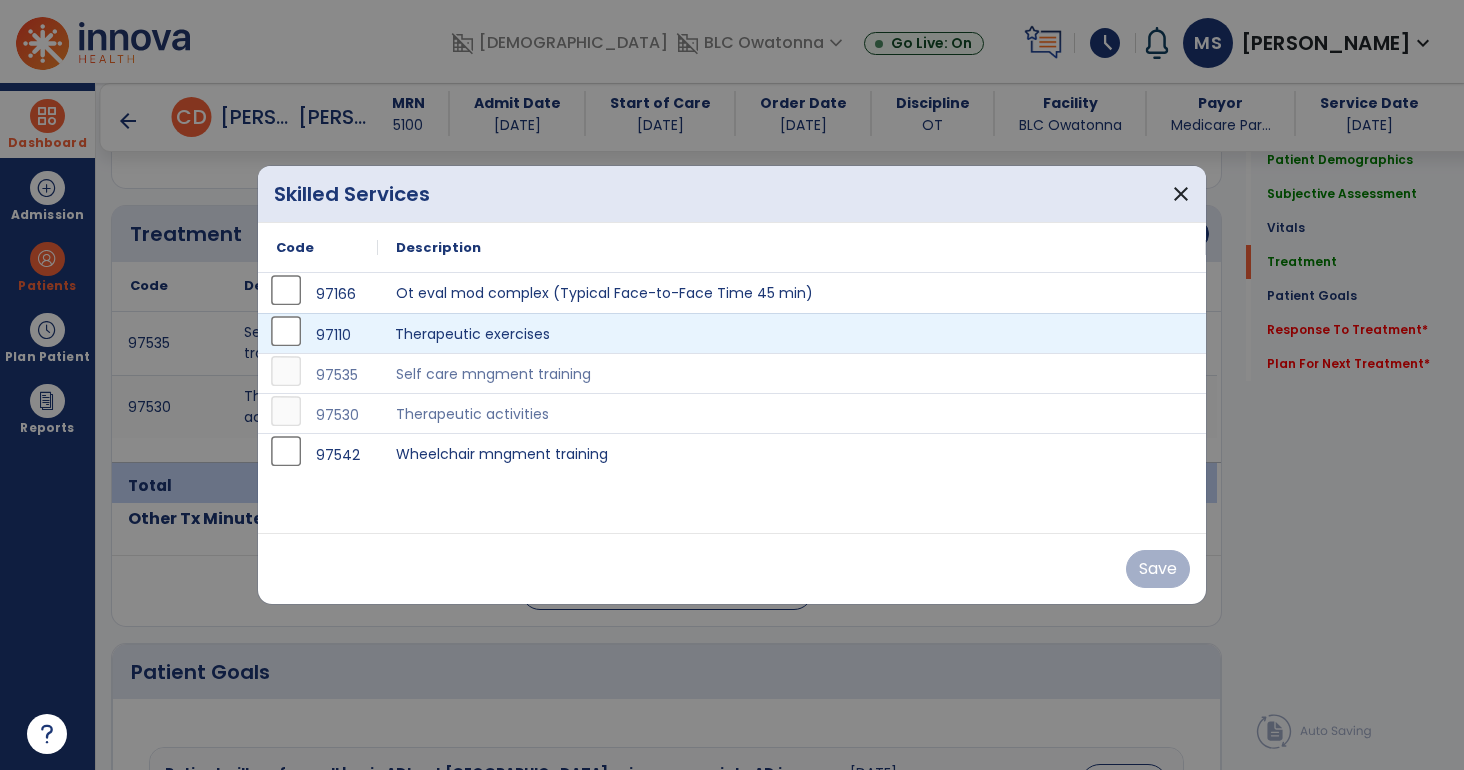 click on "Therapeutic exercises" at bounding box center (792, 333) 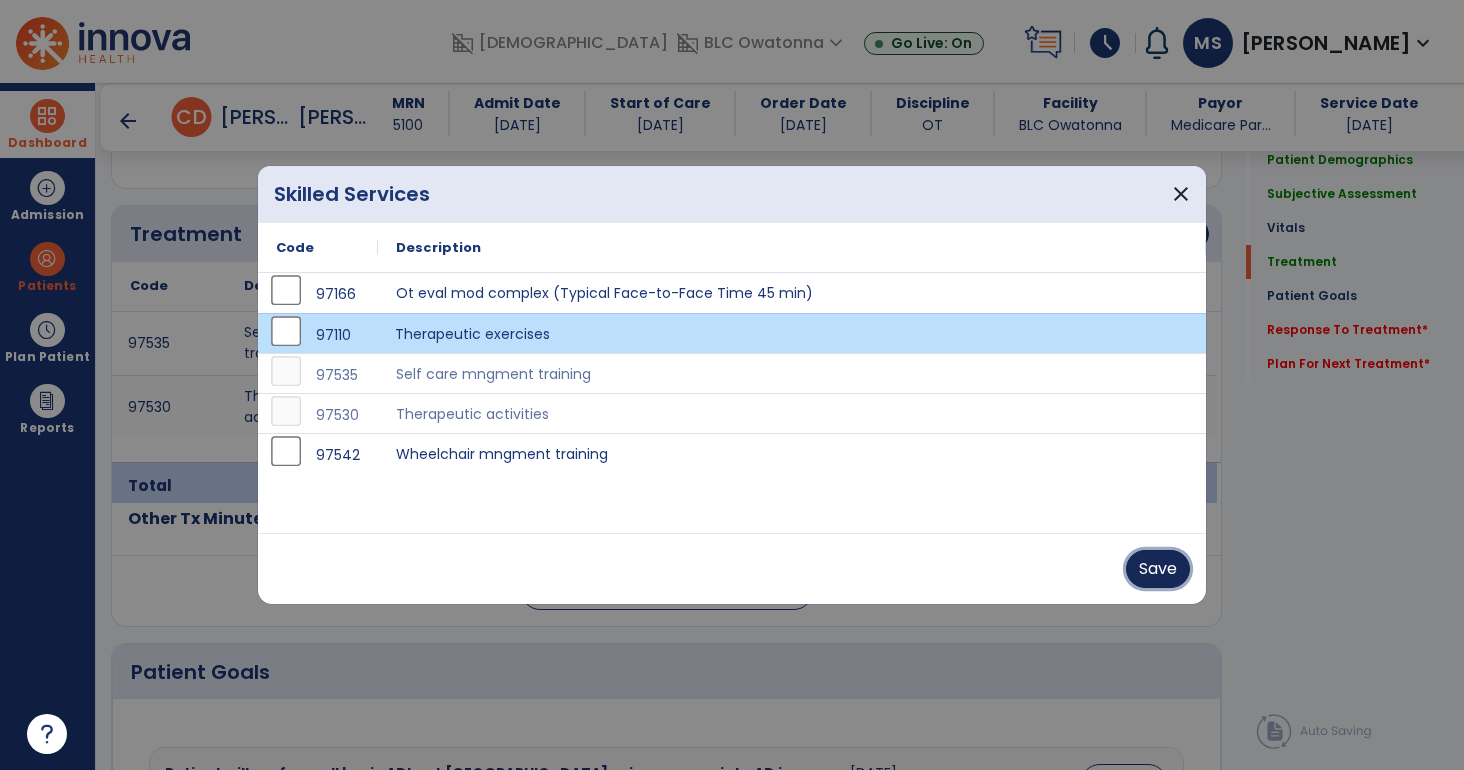 click on "Save" at bounding box center [1158, 569] 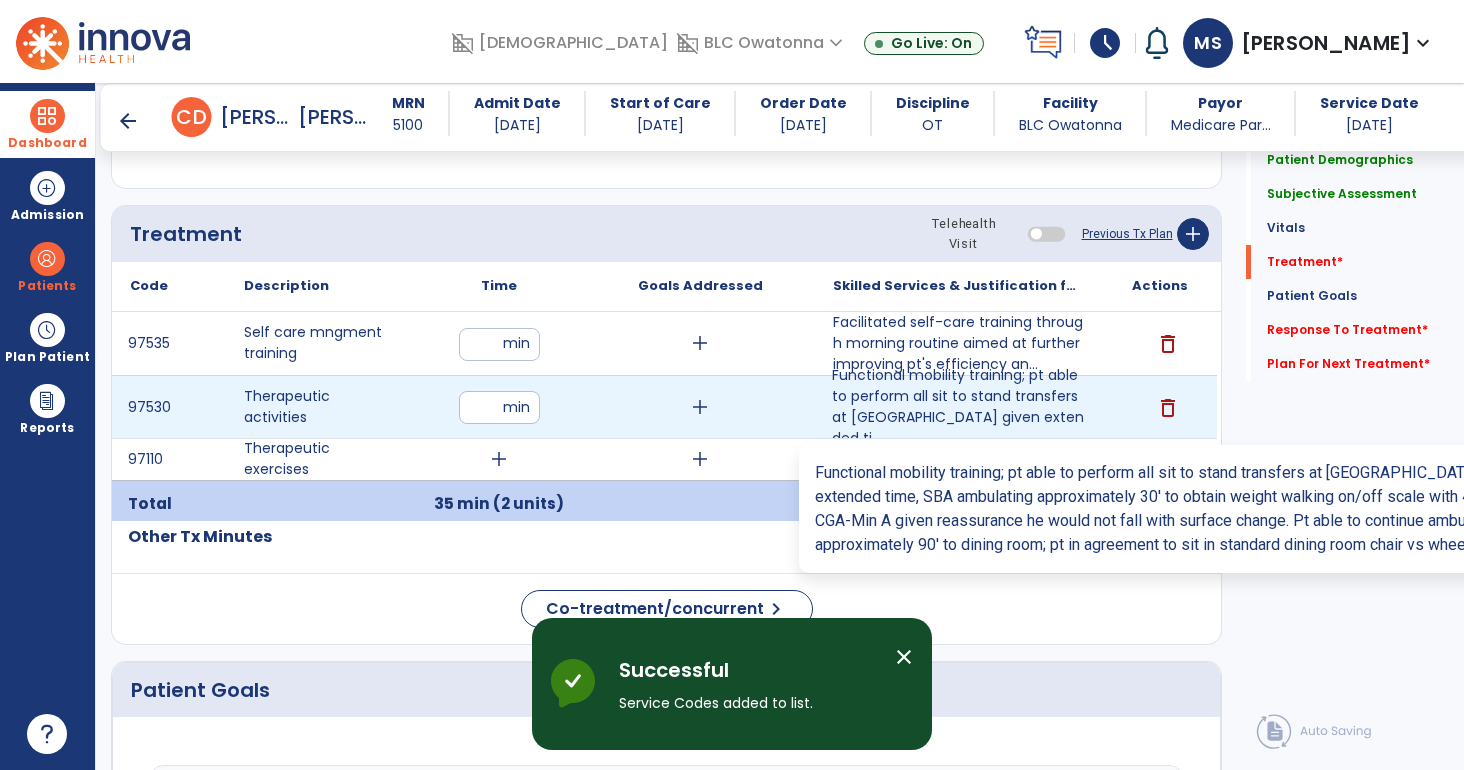 click on "Functional mobility training; pt able to perform all sit to stand transfers at [GEOGRAPHIC_DATA] given extended ti..." at bounding box center [958, 407] 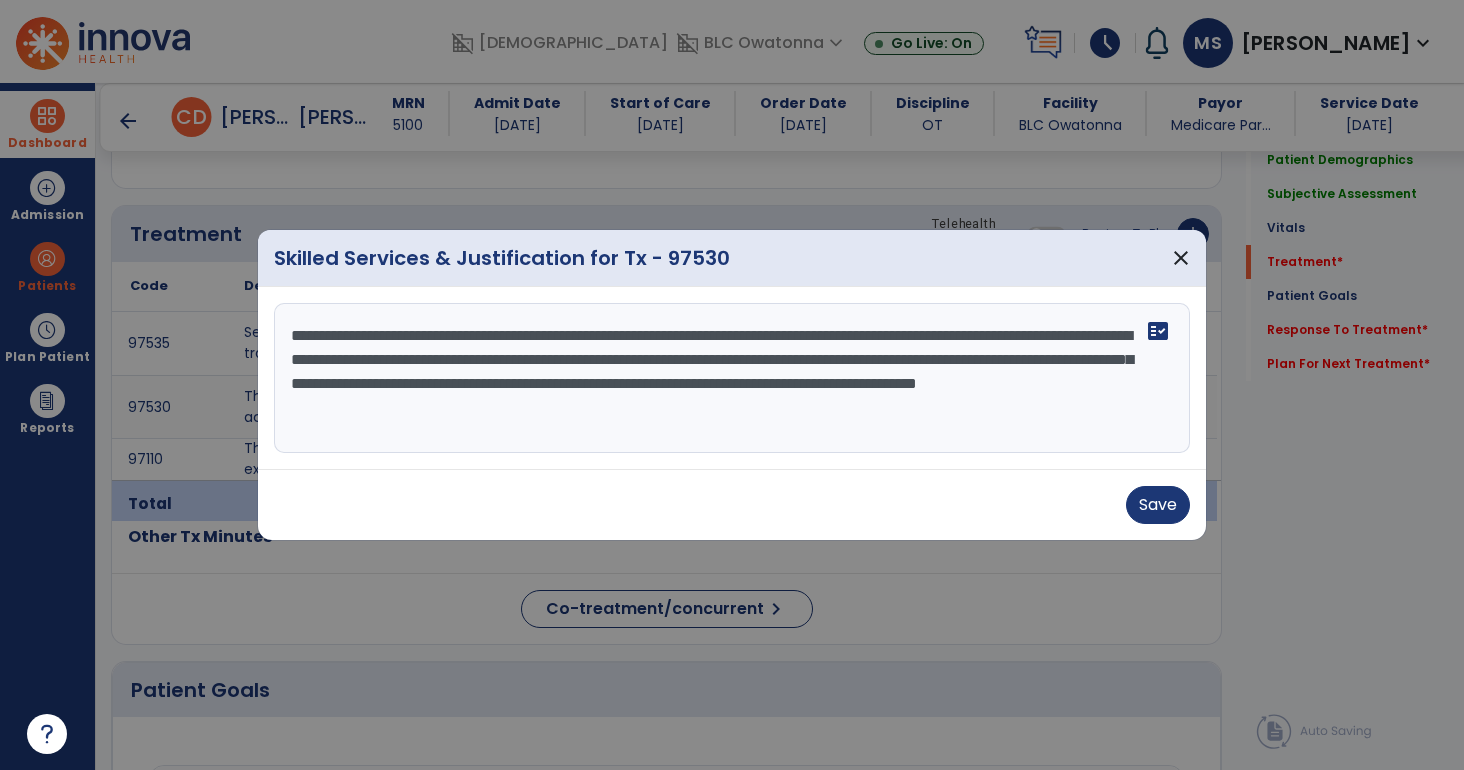 click on "**********" at bounding box center (732, 378) 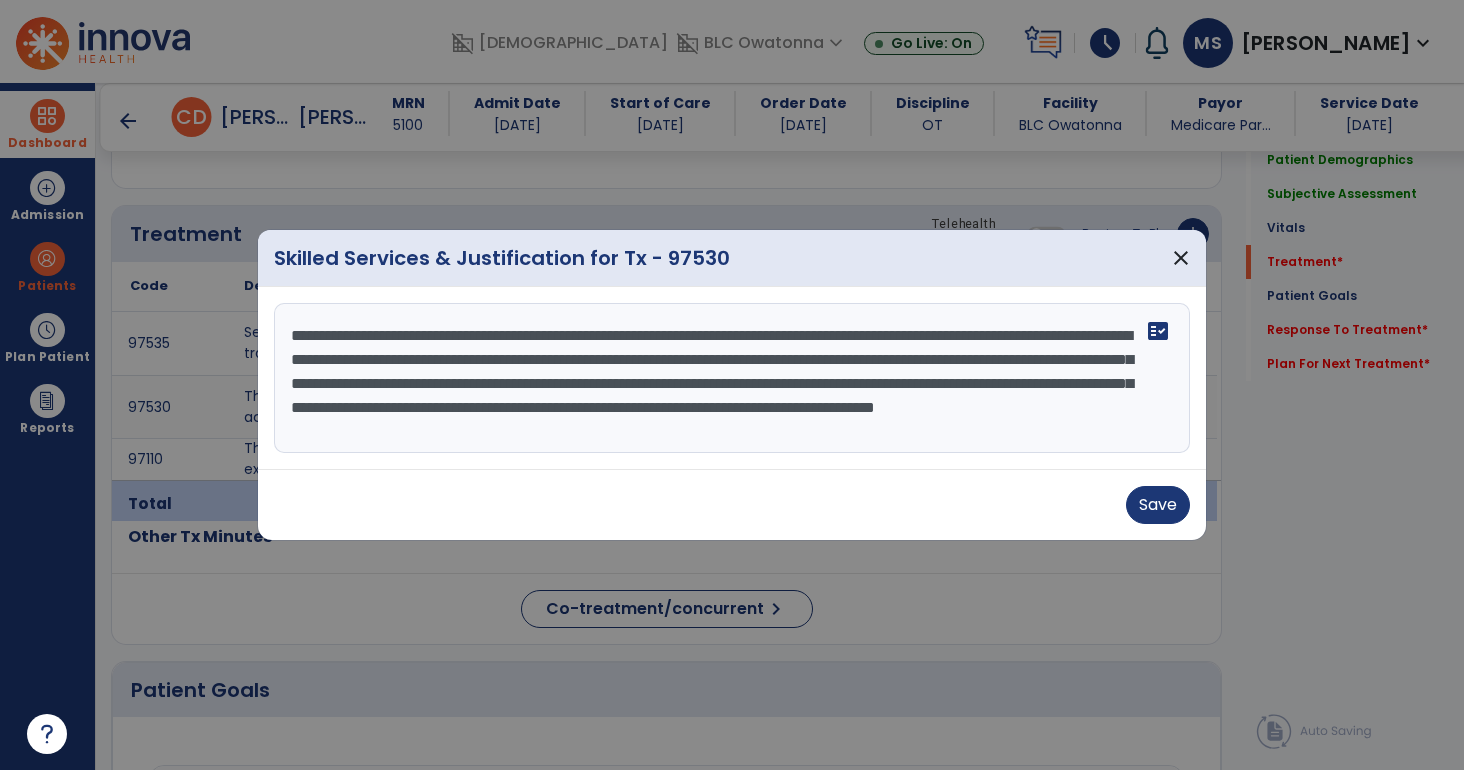 scroll, scrollTop: 15, scrollLeft: 0, axis: vertical 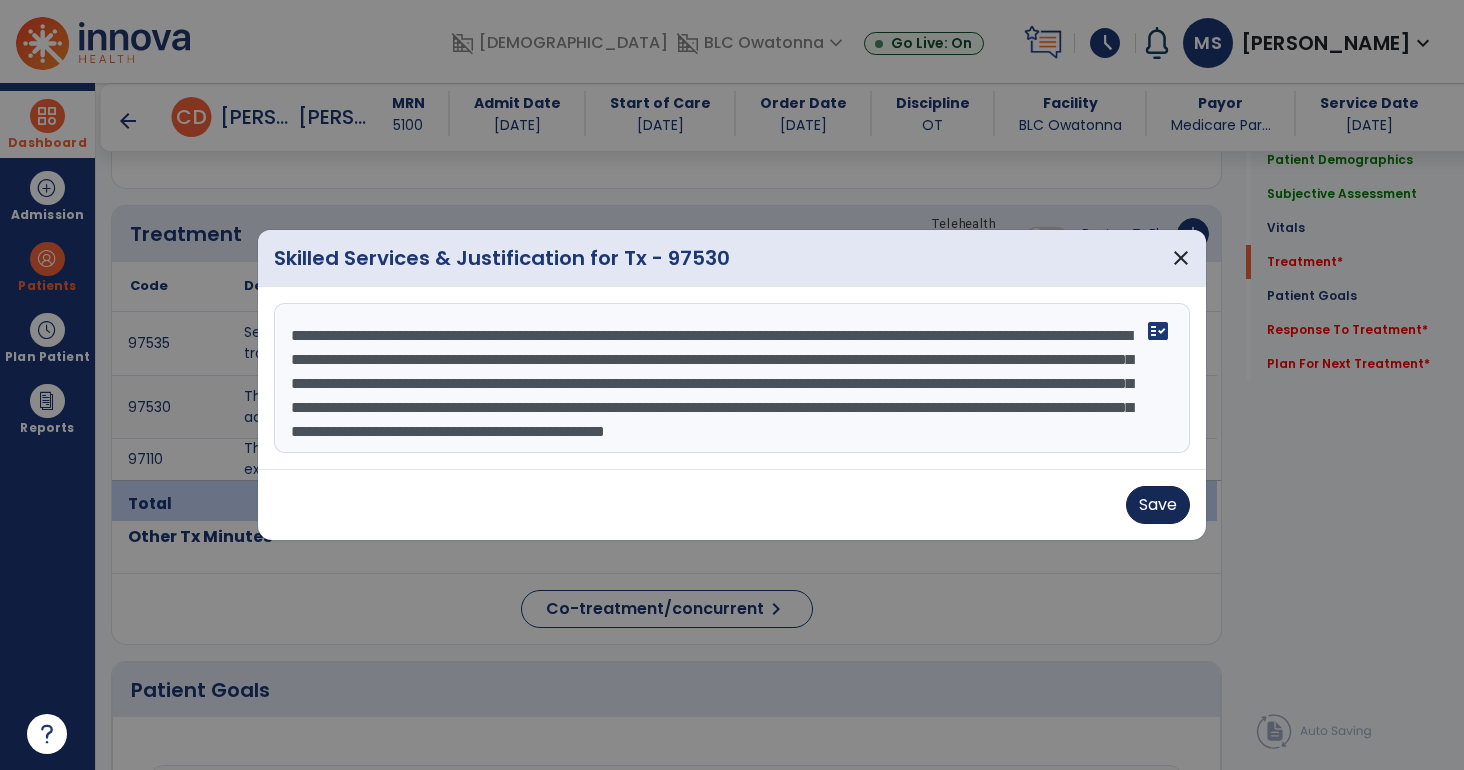 type on "**********" 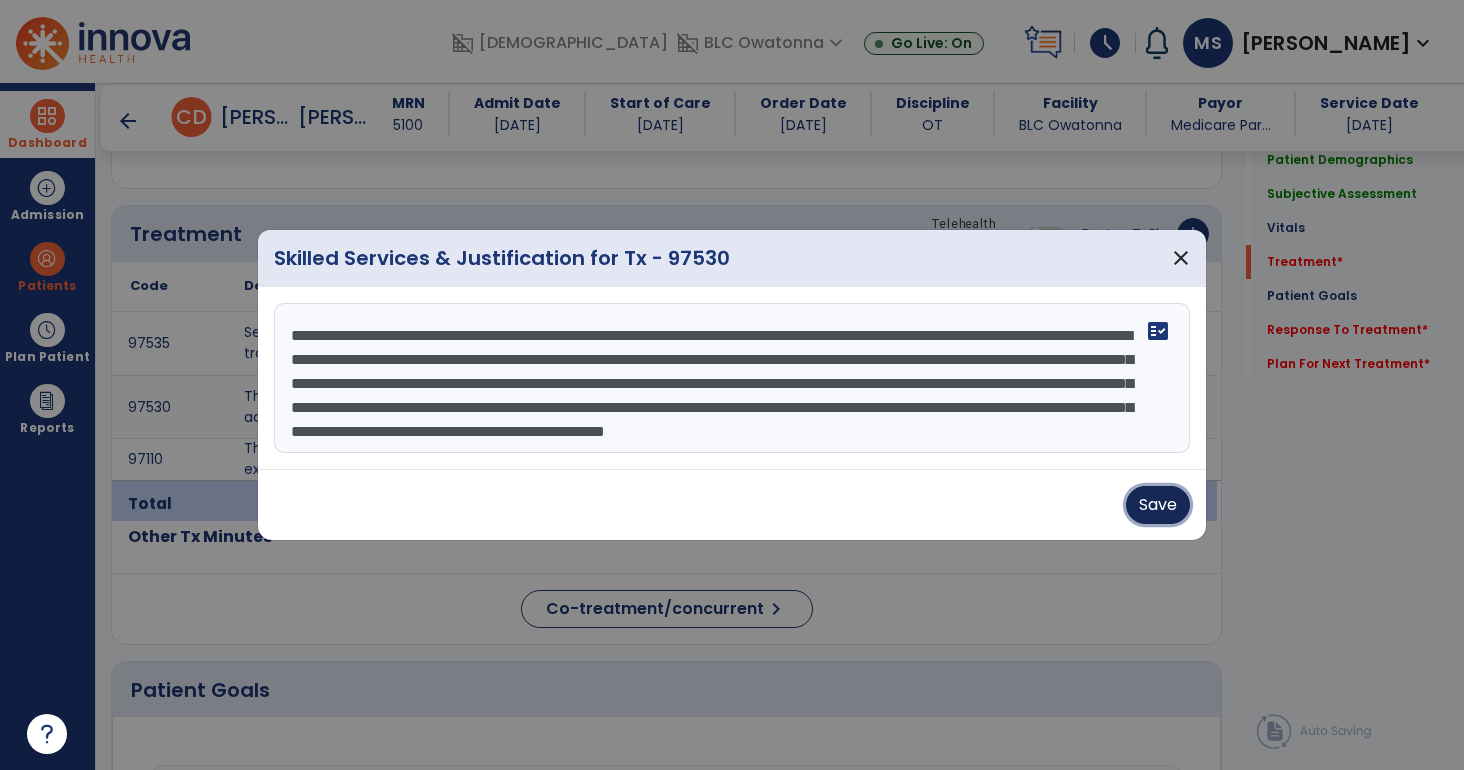 click on "Save" at bounding box center [1158, 505] 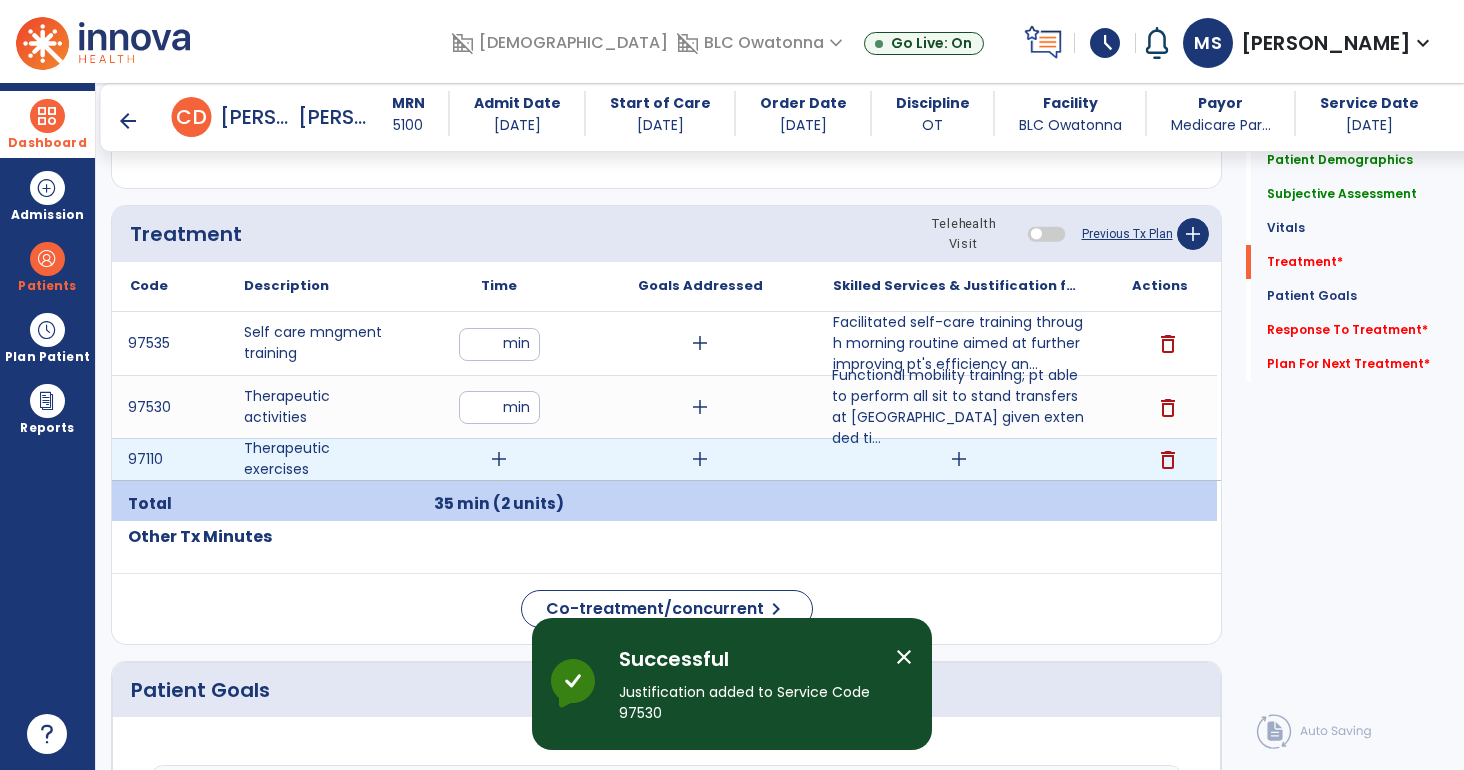 click on "add" at bounding box center [959, 459] 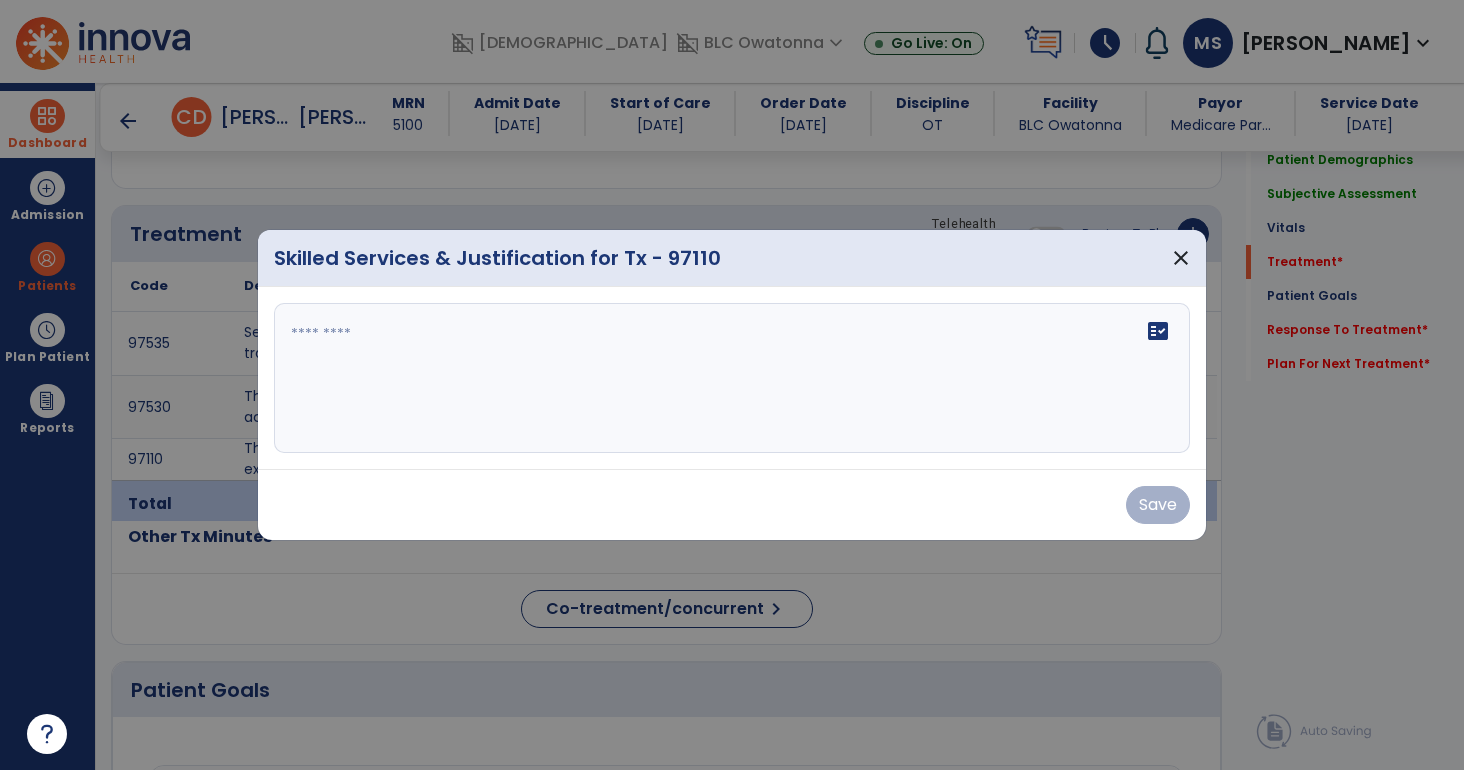 click on "fact_check" at bounding box center (732, 378) 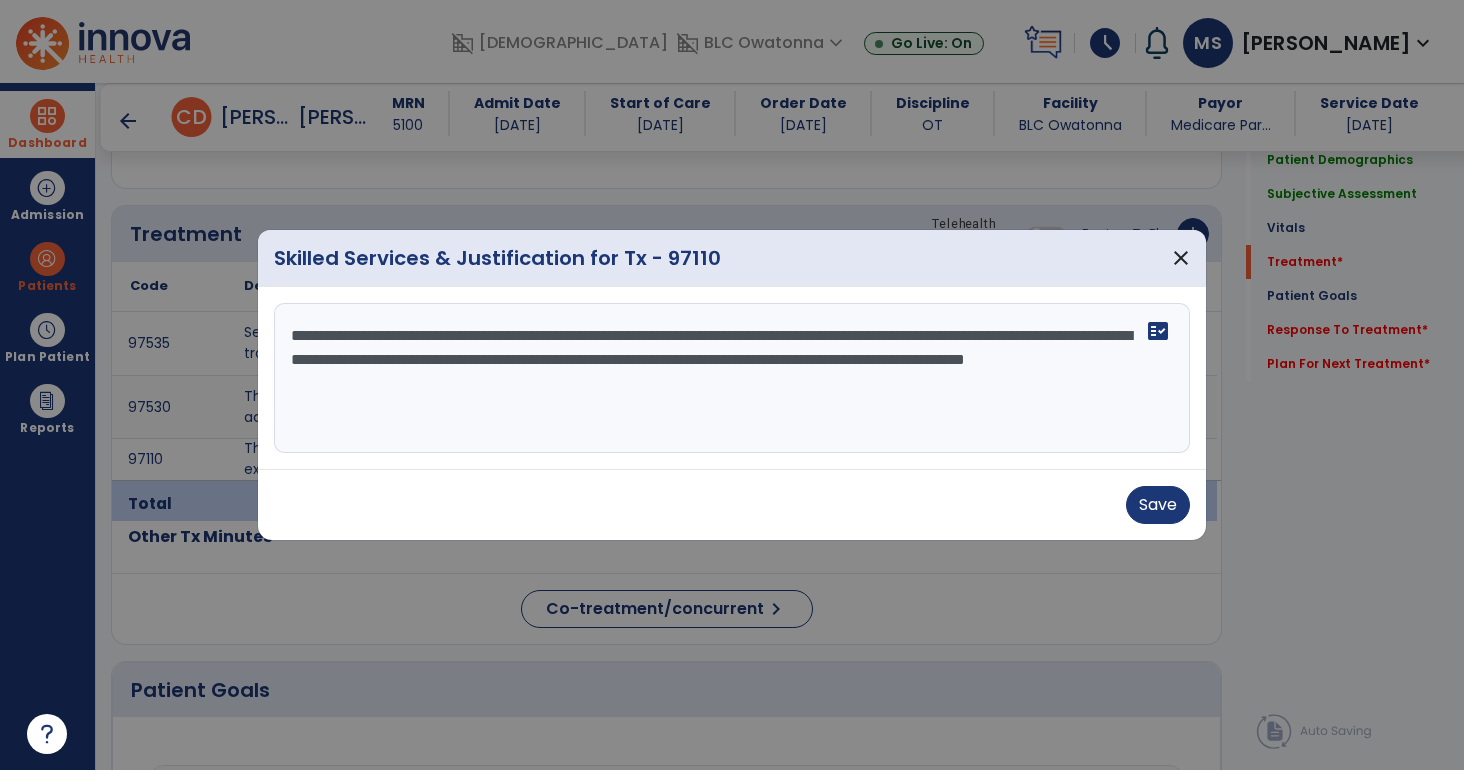 click on "**********" at bounding box center [732, 378] 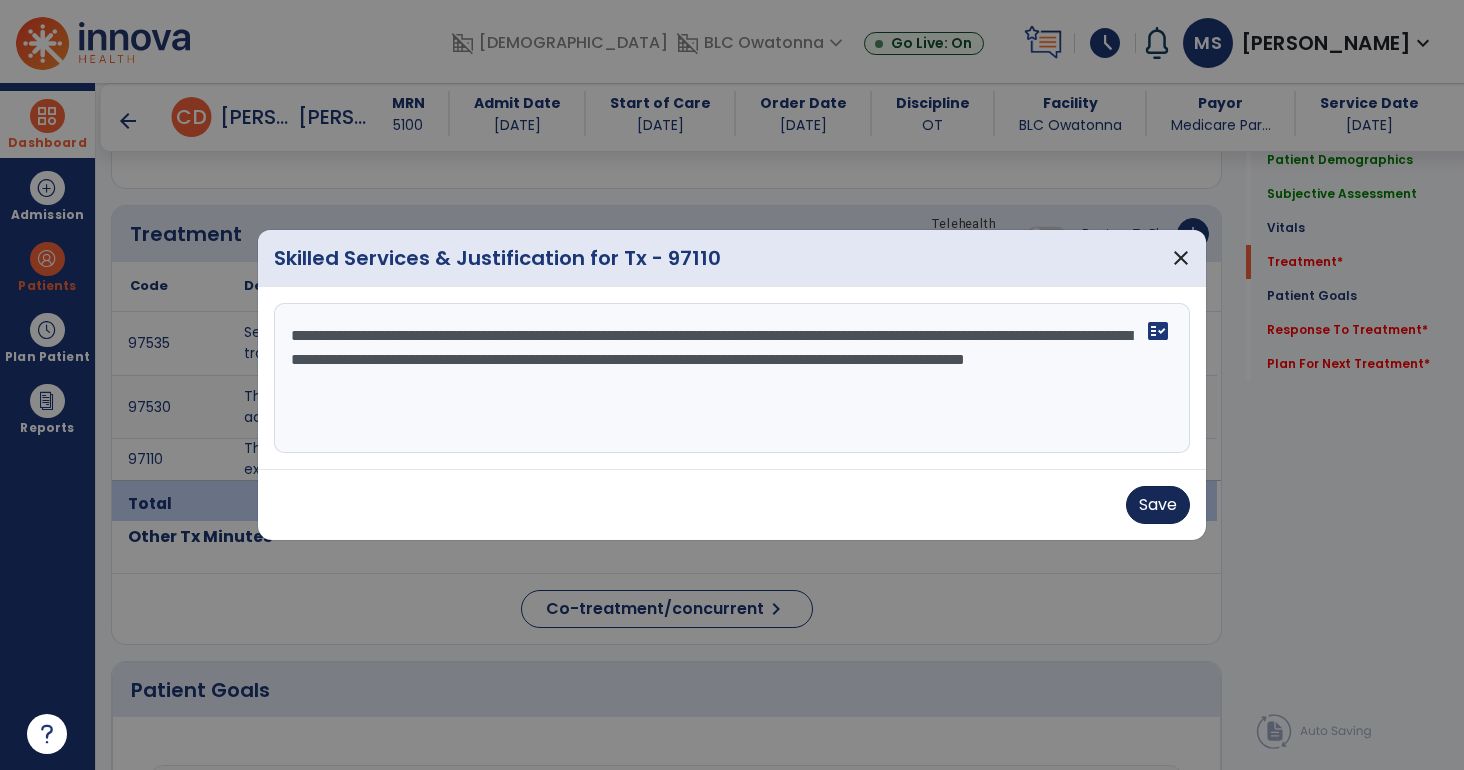 type on "**********" 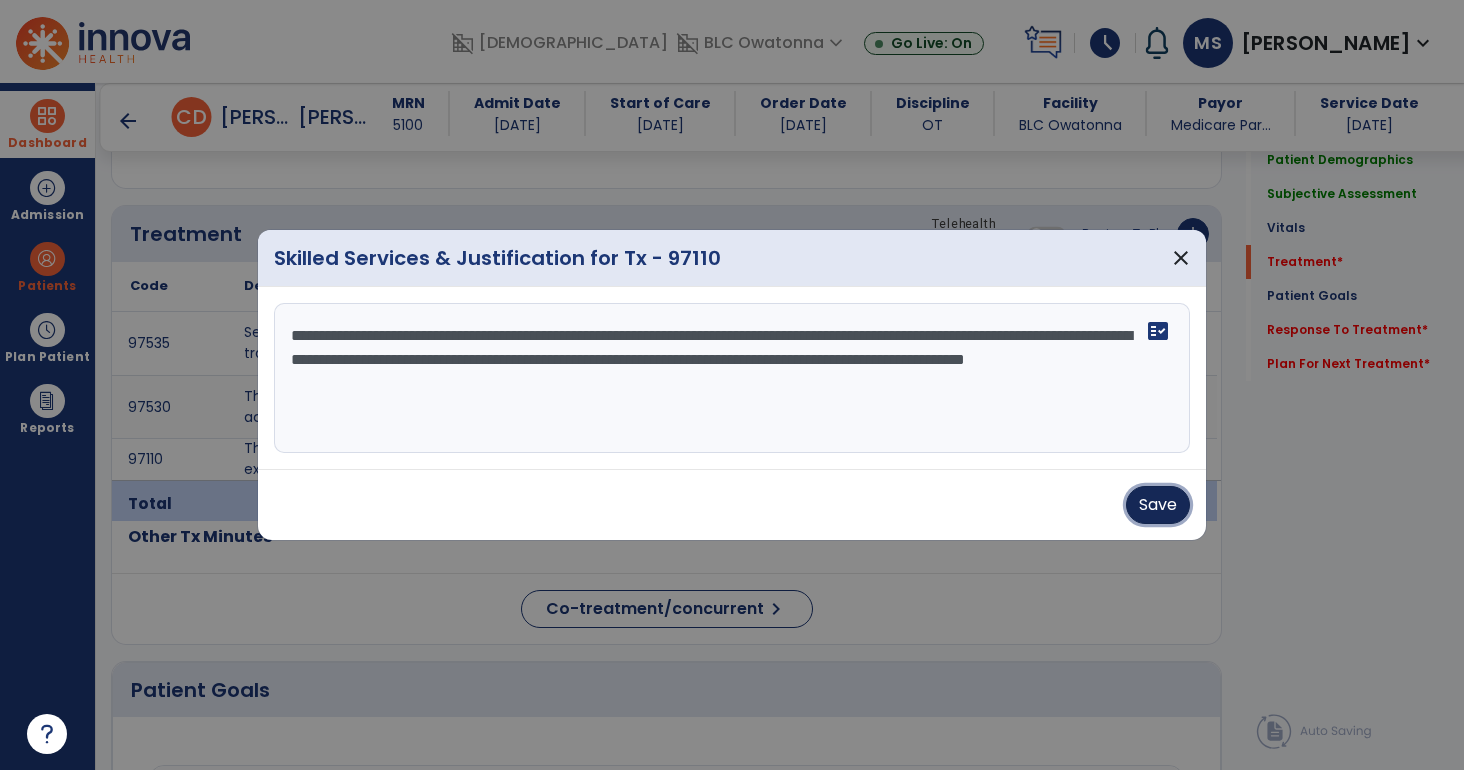 click on "Save" at bounding box center [1158, 505] 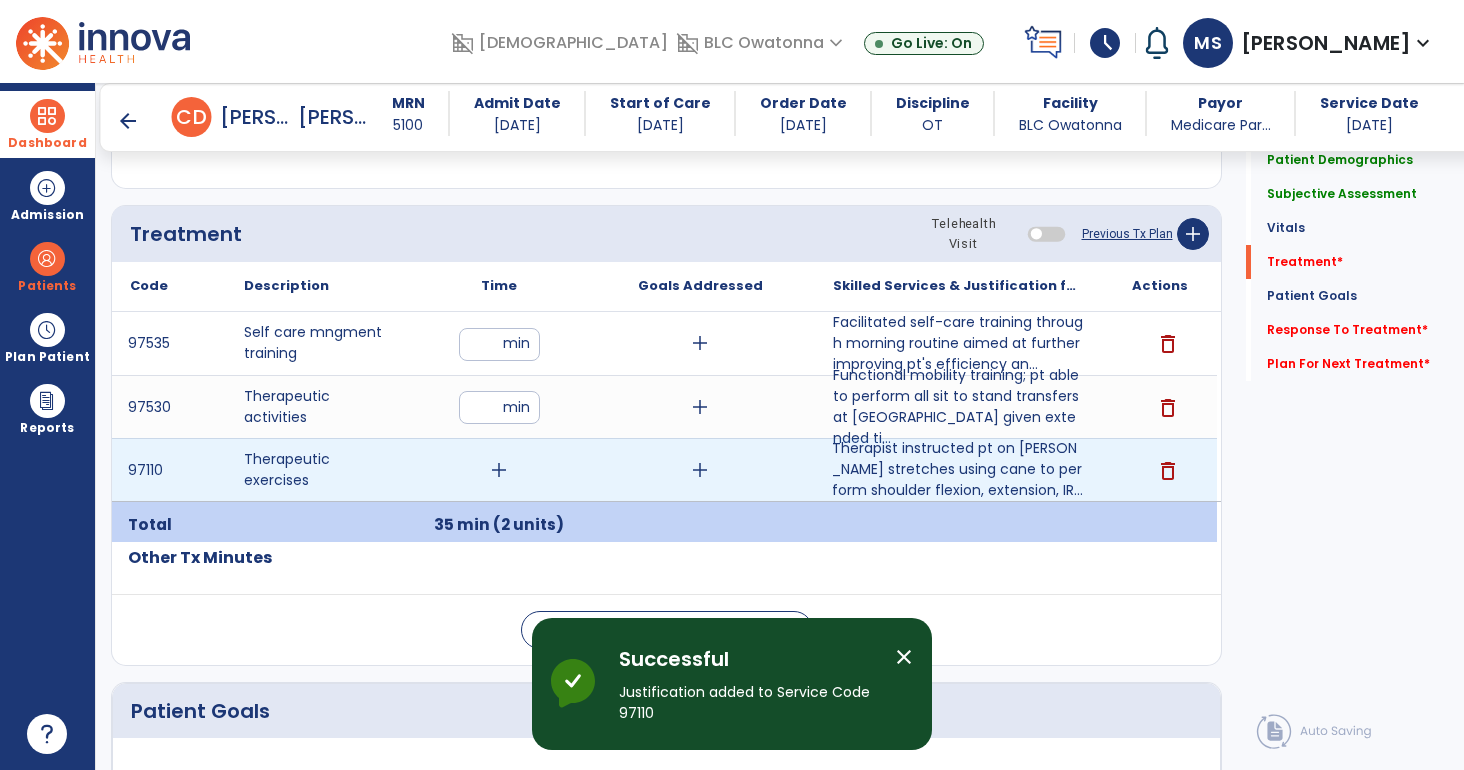 click on "add" at bounding box center (499, 470) 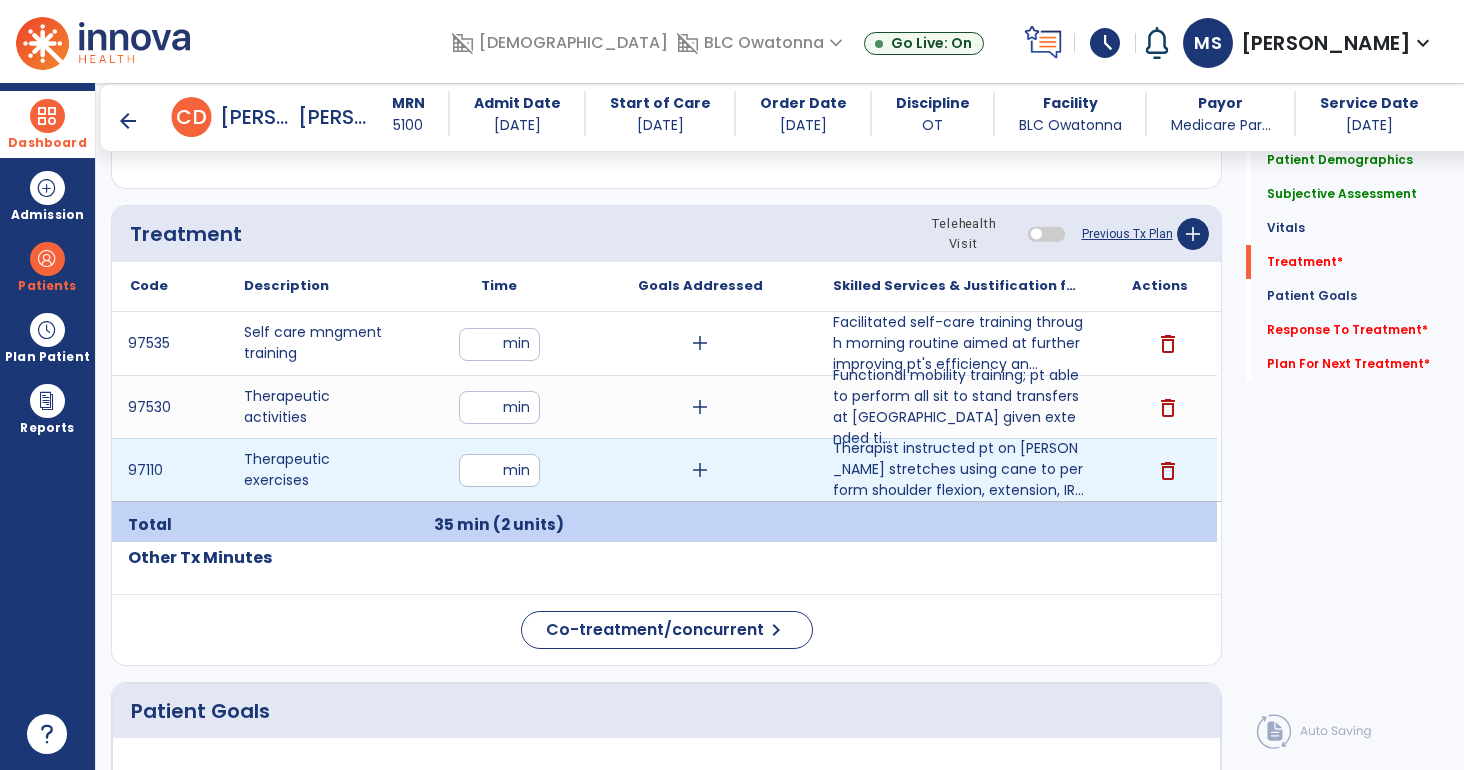 type on "*" 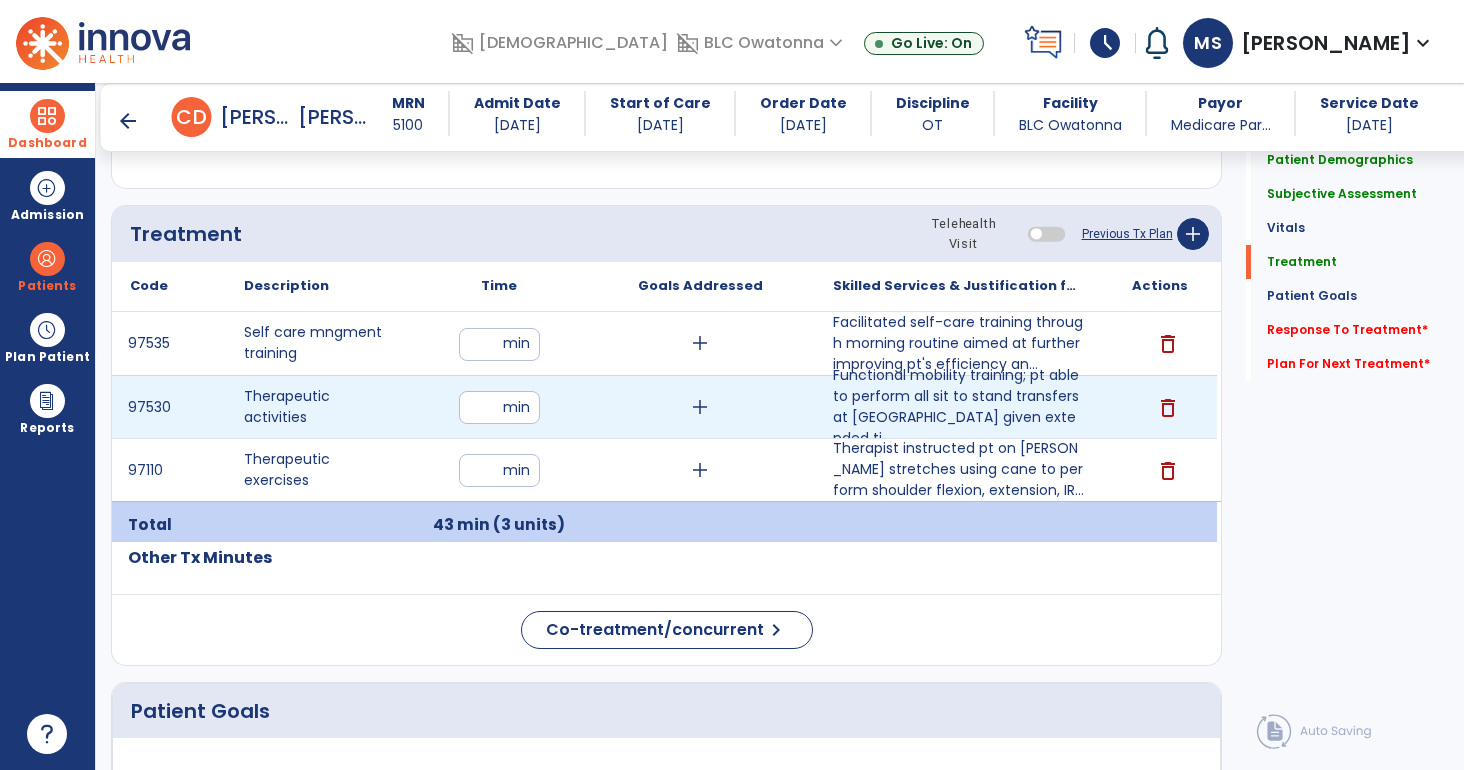 click on "**" at bounding box center [499, 407] 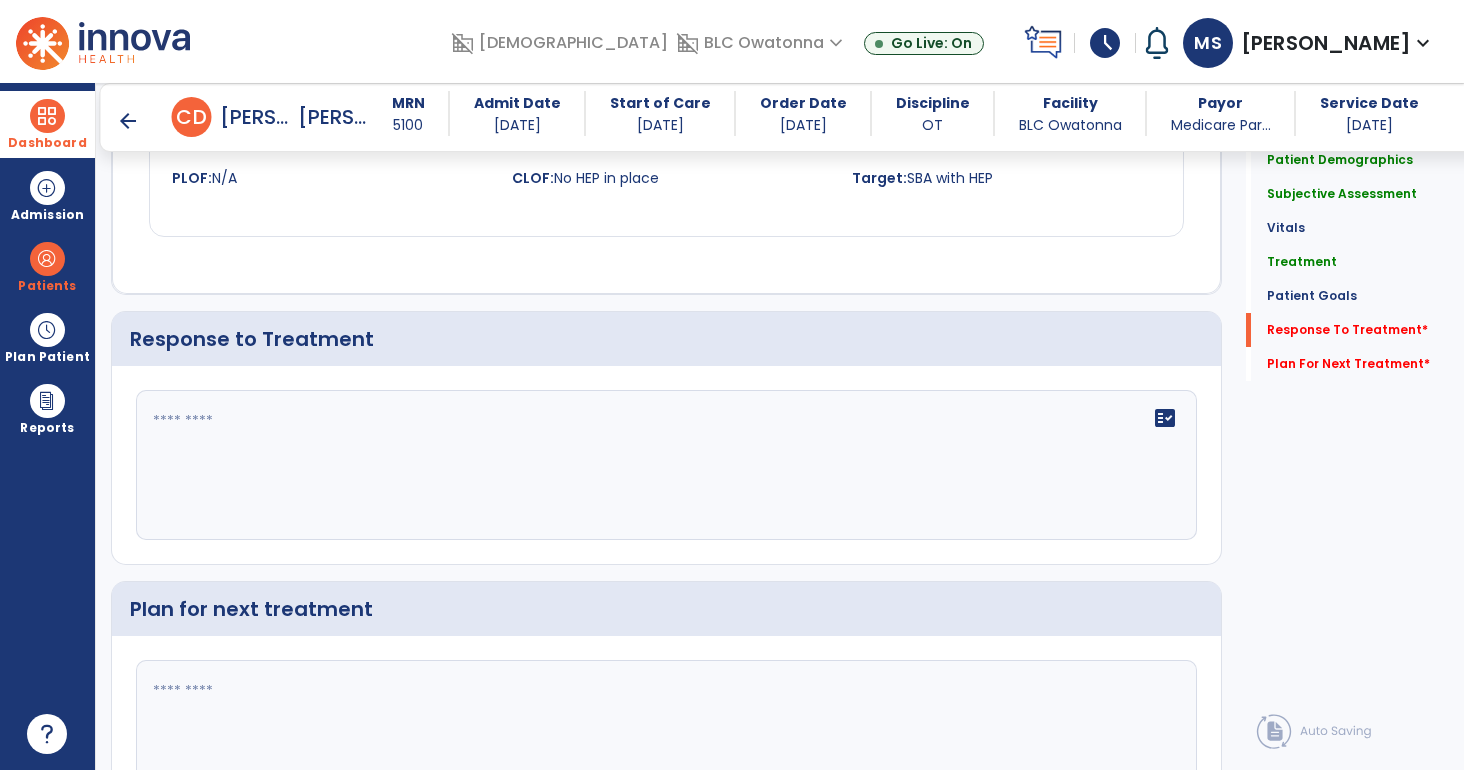 scroll, scrollTop: 3580, scrollLeft: 0, axis: vertical 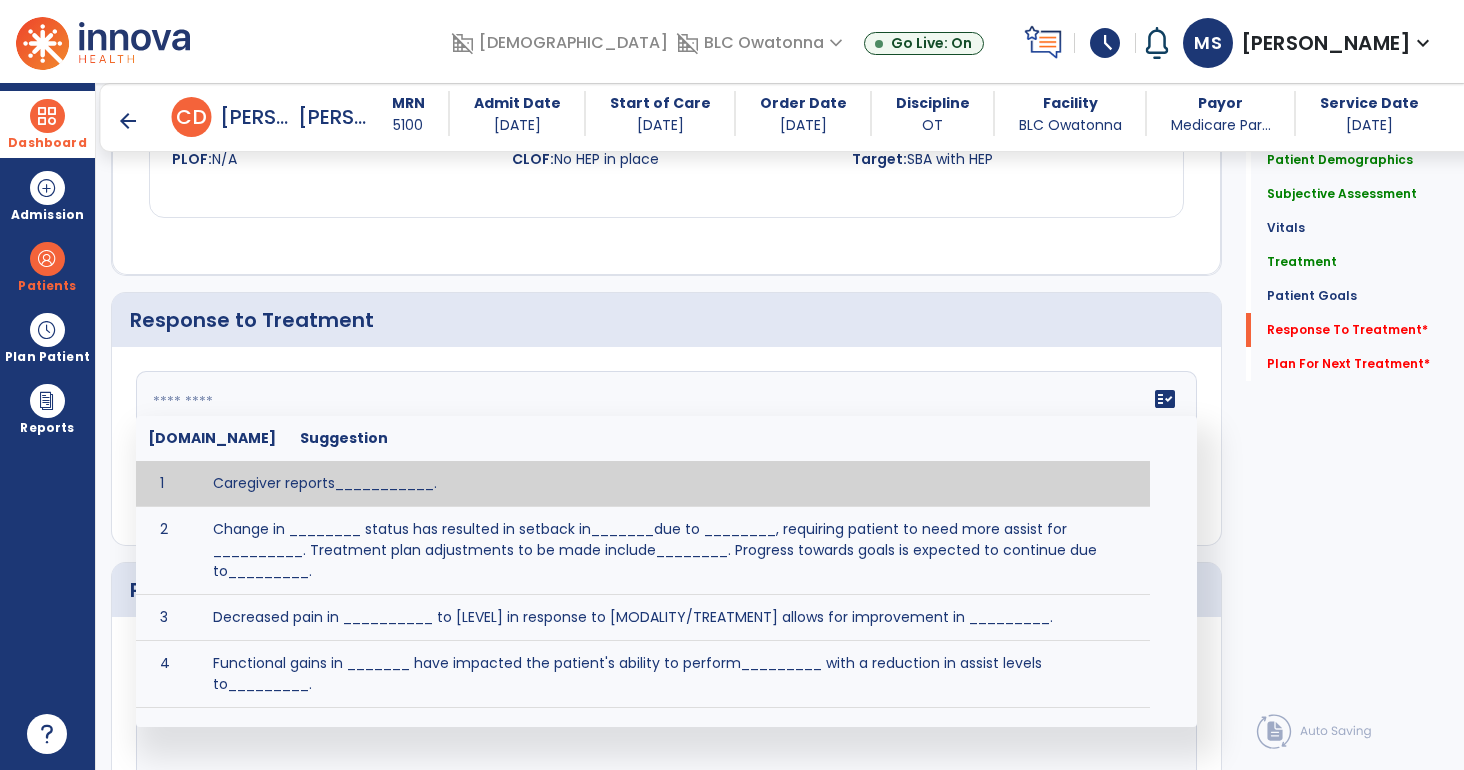 click on "fact_check  [DOMAIN_NAME] Suggestion 1 Caregiver reports___________. 2 Change in ________ status has resulted in setback in_______due to ________, requiring patient to need more assist for __________.   Treatment plan adjustments to be made include________.  Progress towards goals is expected to continue due to_________. 3 Decreased pain in __________ to [LEVEL] in response to [MODALITY/TREATMENT] allows for improvement in _________. 4 Functional gains in _______ have impacted the patient's ability to perform_________ with a reduction in assist levels to_________. 5 Functional progress this week has been significant due to__________. 6 Gains in ________ have improved the patient's ability to perform ______with decreased levels of assist to___________. 7 Improvement in ________allows patient to tolerate higher levels of challenges in_________. 8 Pain in [AREA] has decreased to [LEVEL] in response to [TREATMENT/MODALITY], allowing fore ease in completing__________. 9 10 11 12 13 14 15 16 17 18 19 20 21" 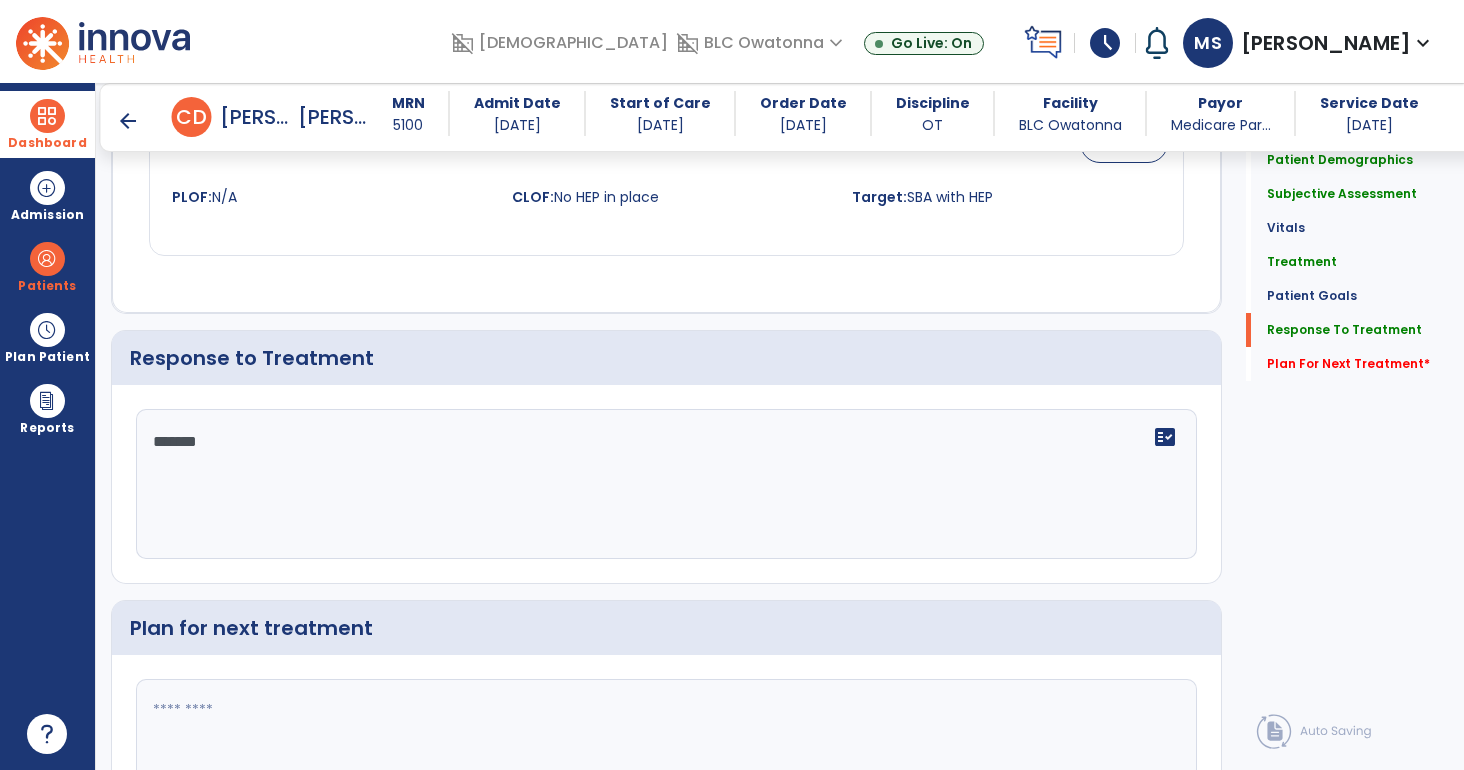 scroll, scrollTop: 3581, scrollLeft: 0, axis: vertical 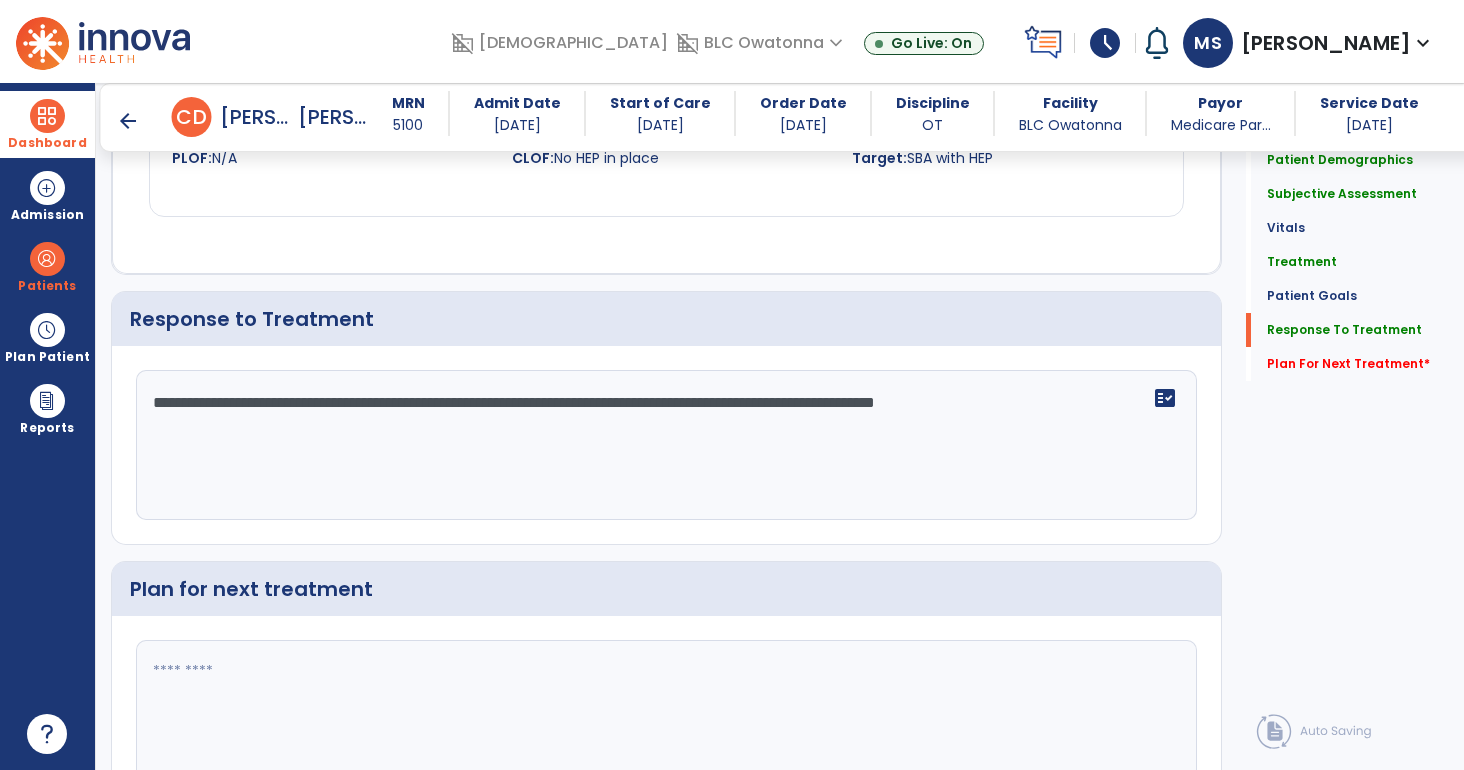 type on "**********" 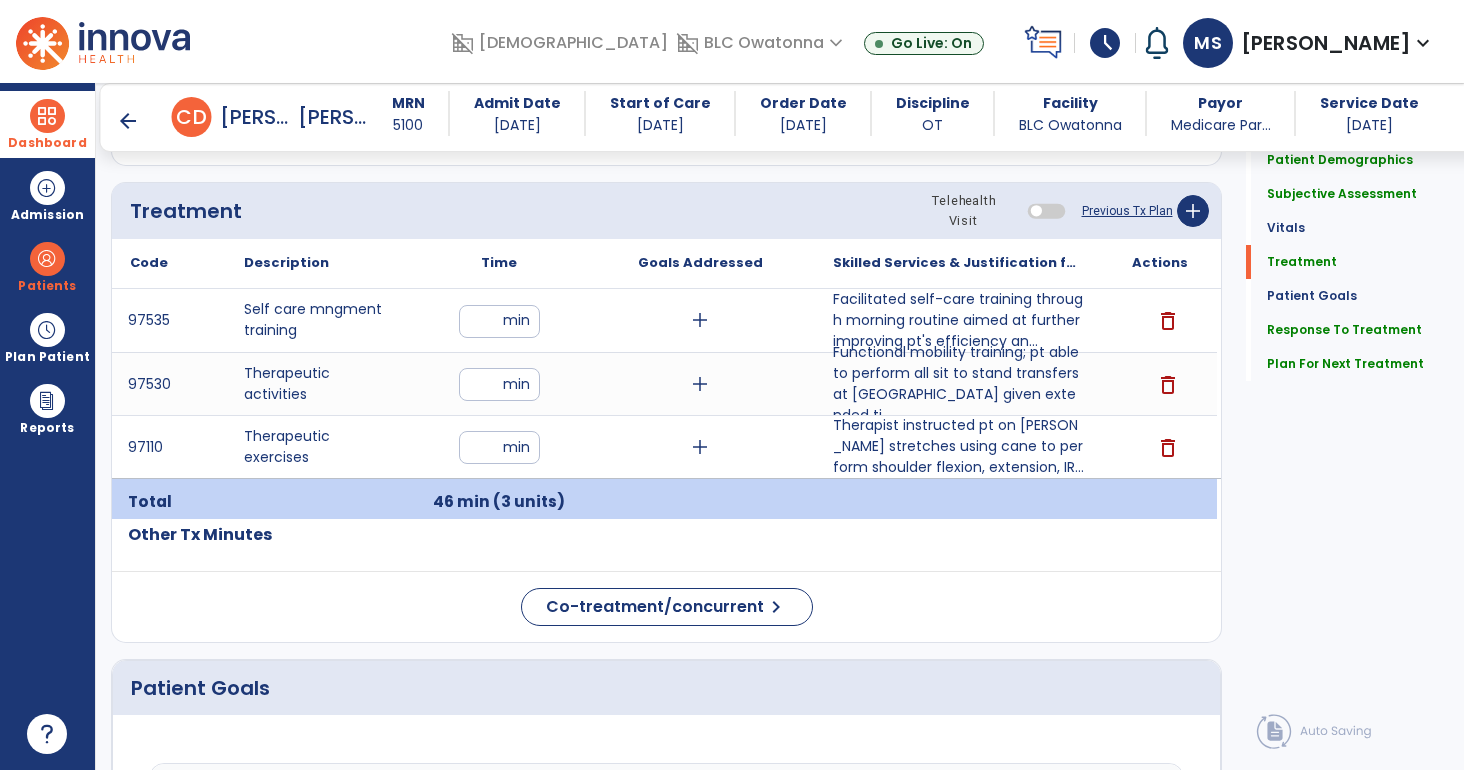 scroll, scrollTop: 2116, scrollLeft: 0, axis: vertical 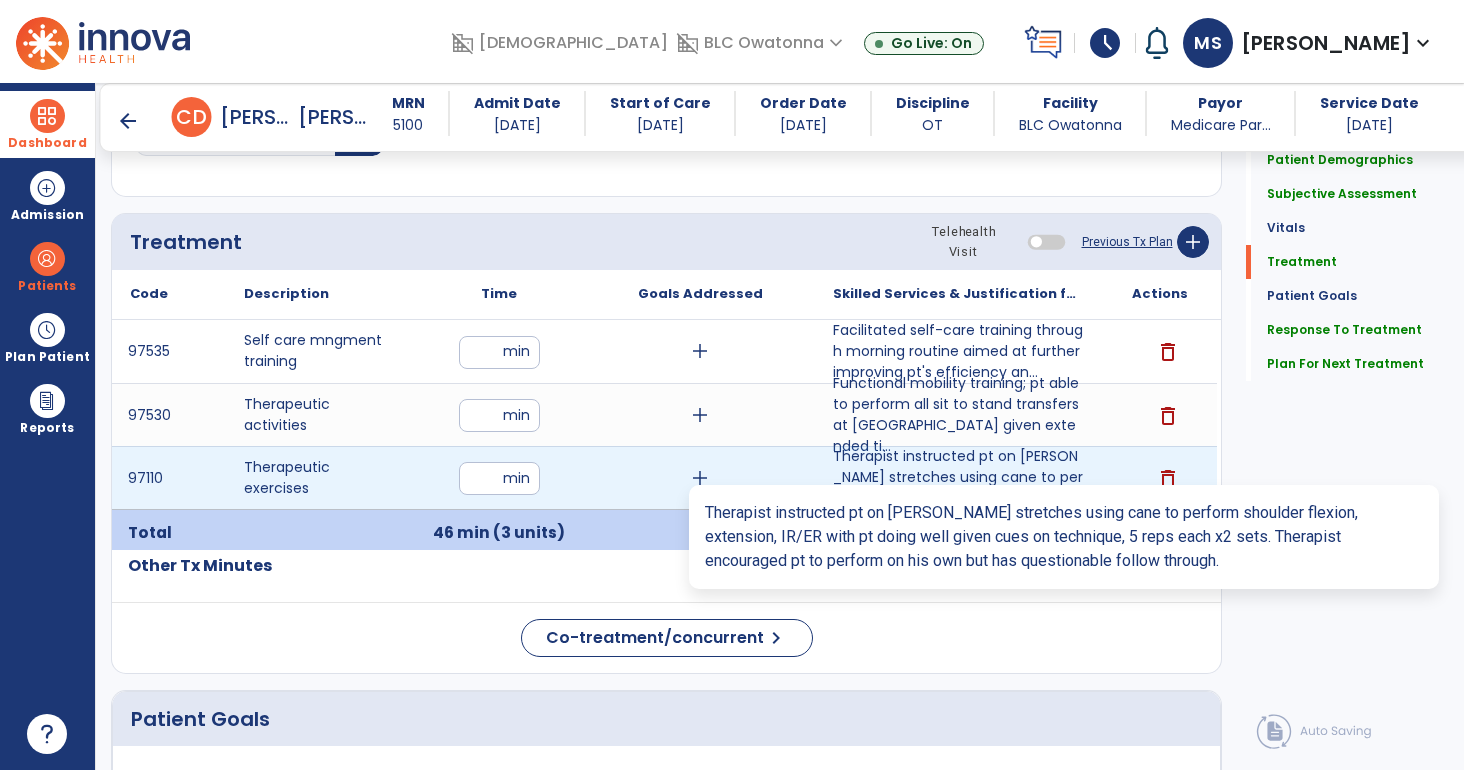 type on "**********" 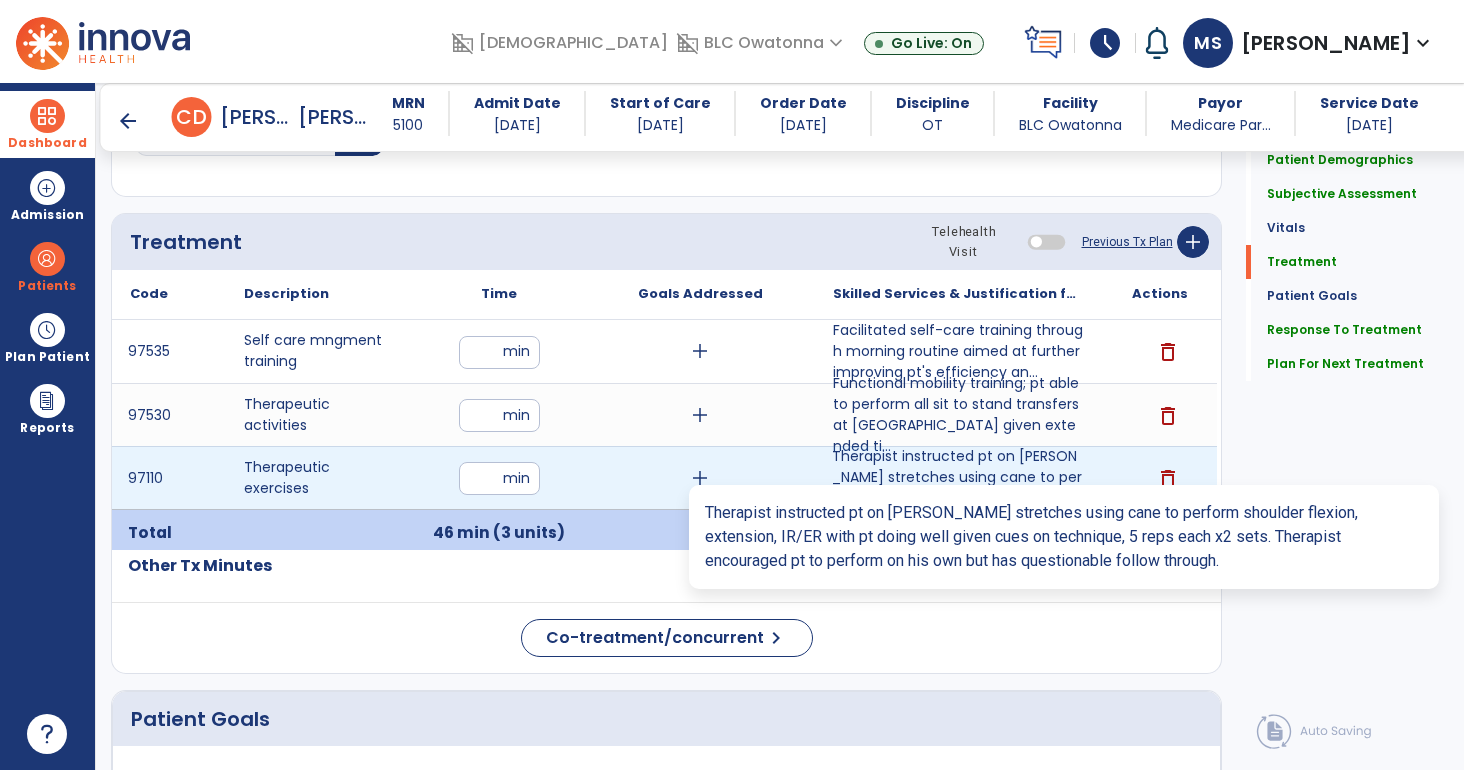 click on "Therapist instructed pt on [PERSON_NAME] stretches using cane to perform shoulder flexion, extension, IR..." at bounding box center [958, 477] 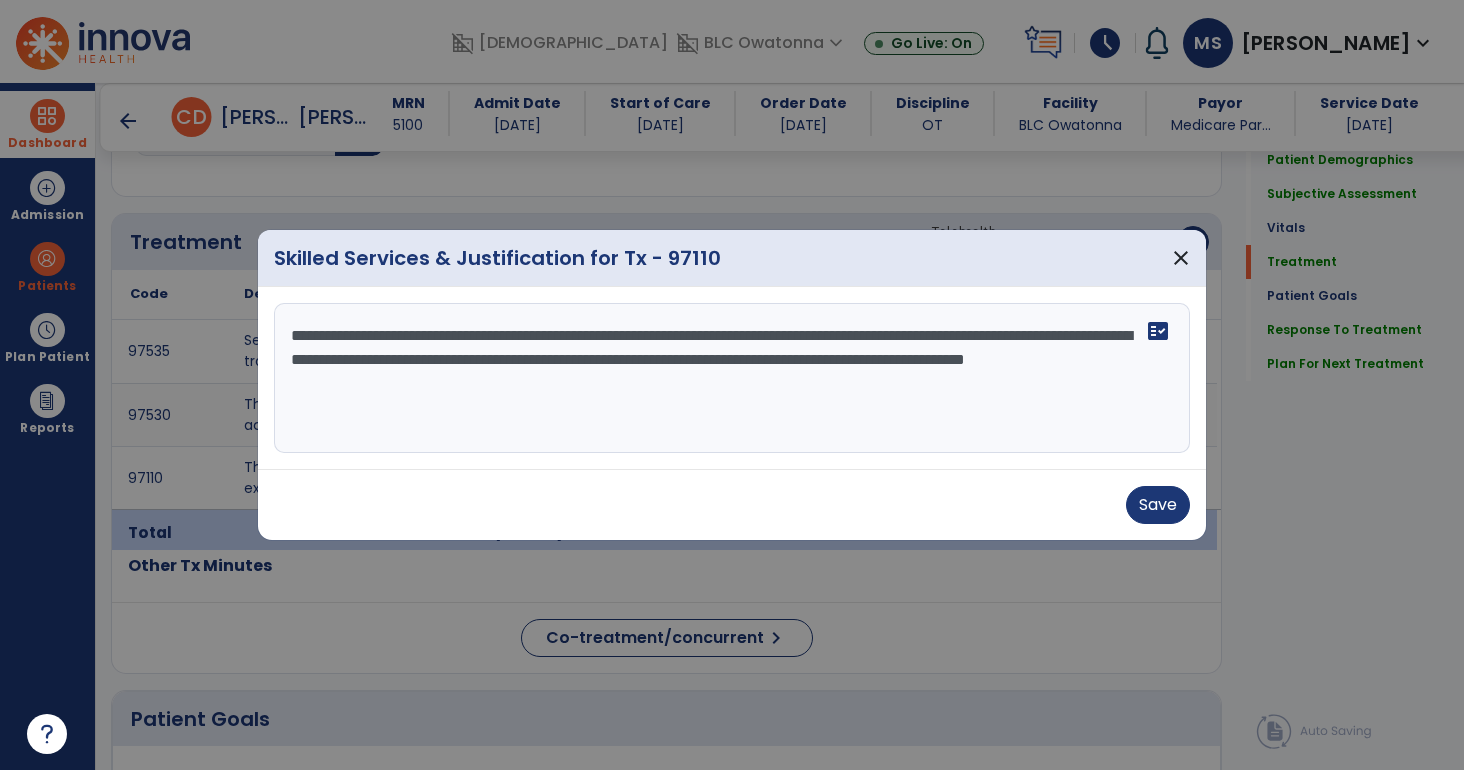 click on "**********" at bounding box center [732, 378] 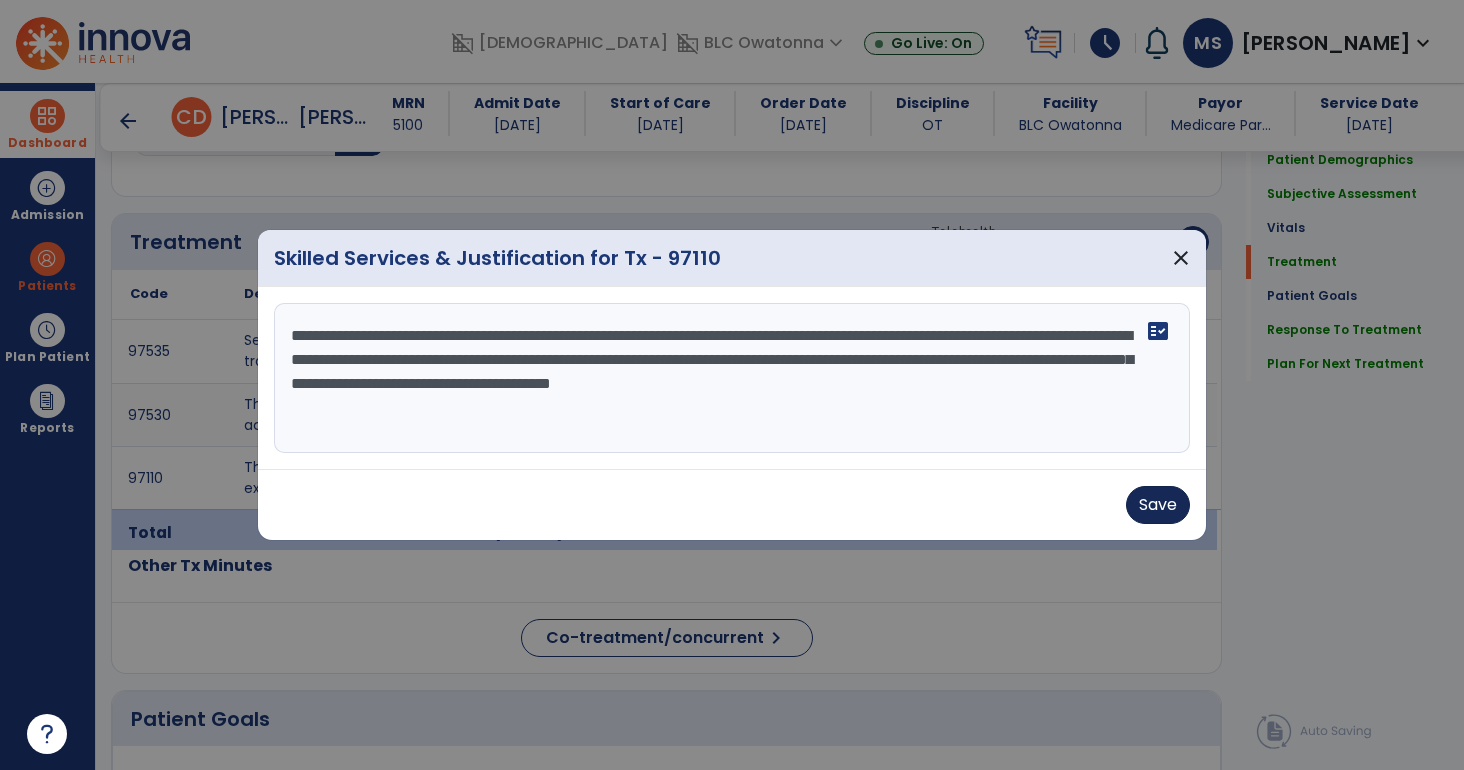 type on "**********" 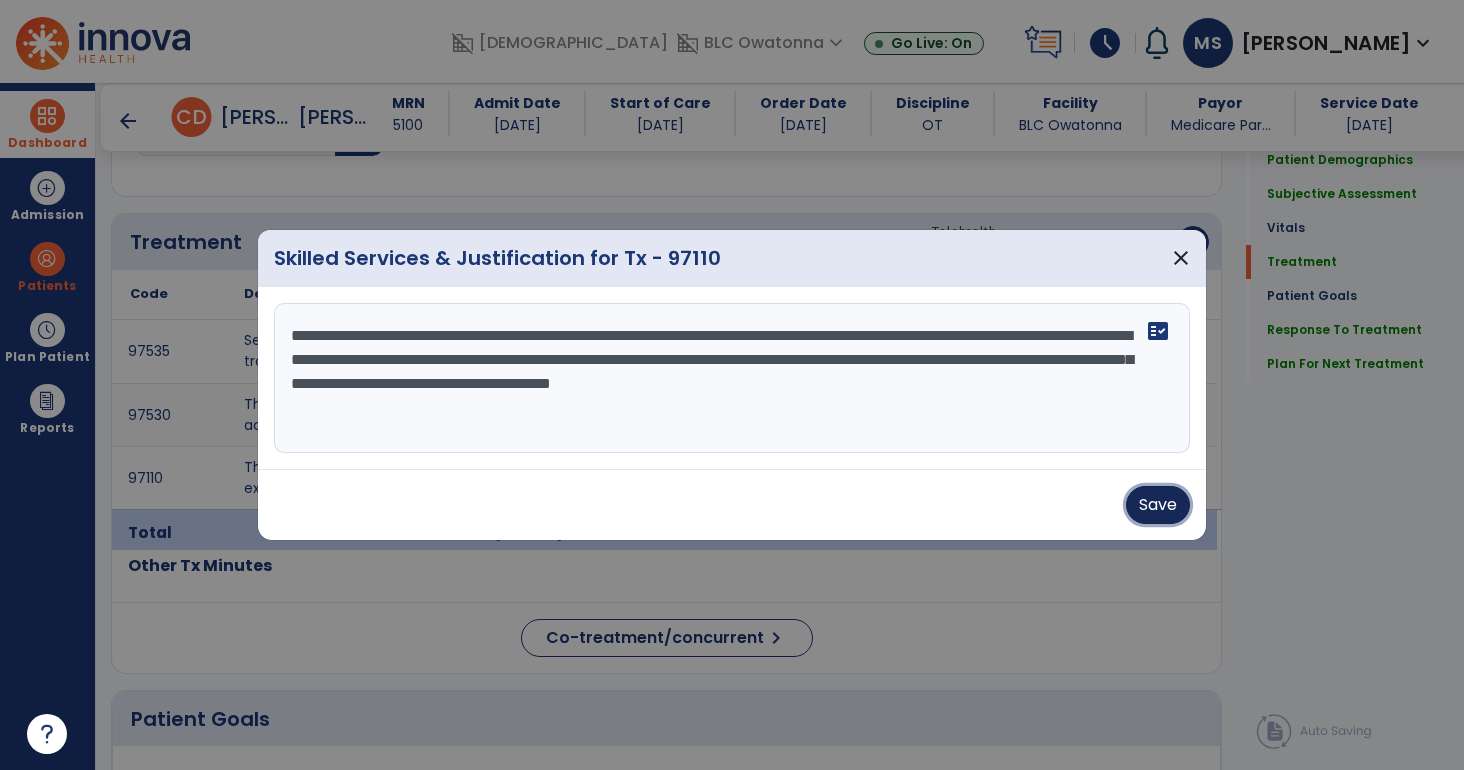 click on "Save" at bounding box center (1158, 505) 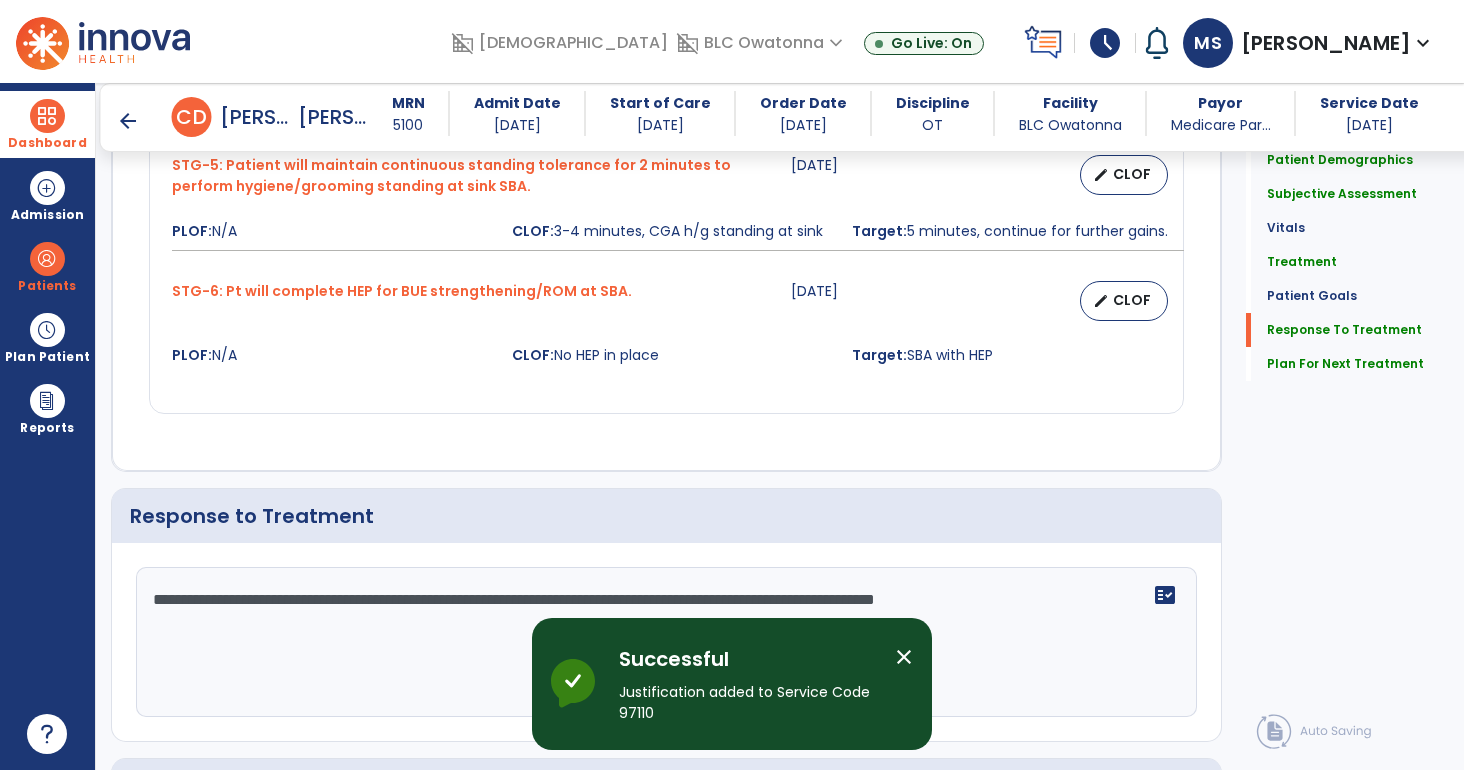 scroll, scrollTop: 3684, scrollLeft: 0, axis: vertical 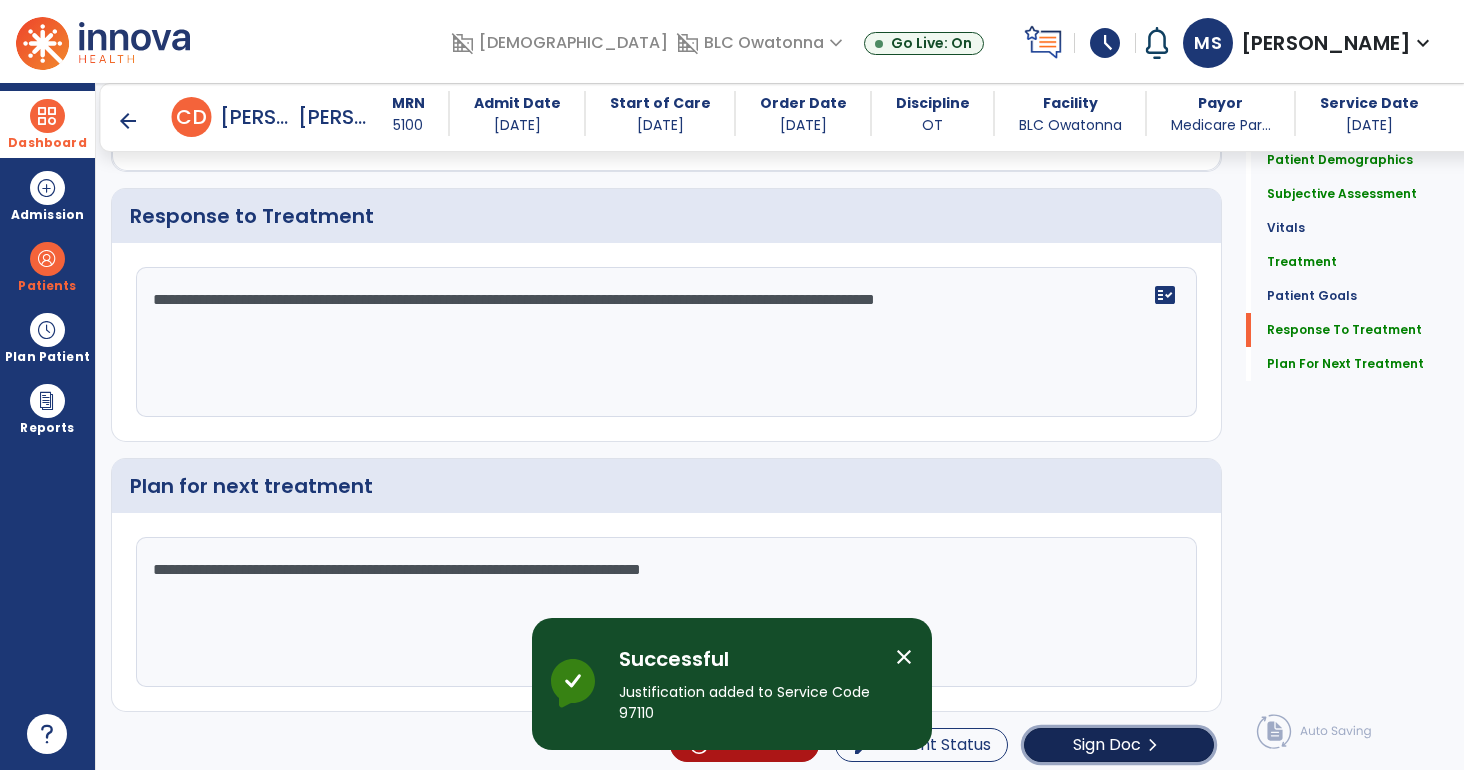click on "Sign Doc" 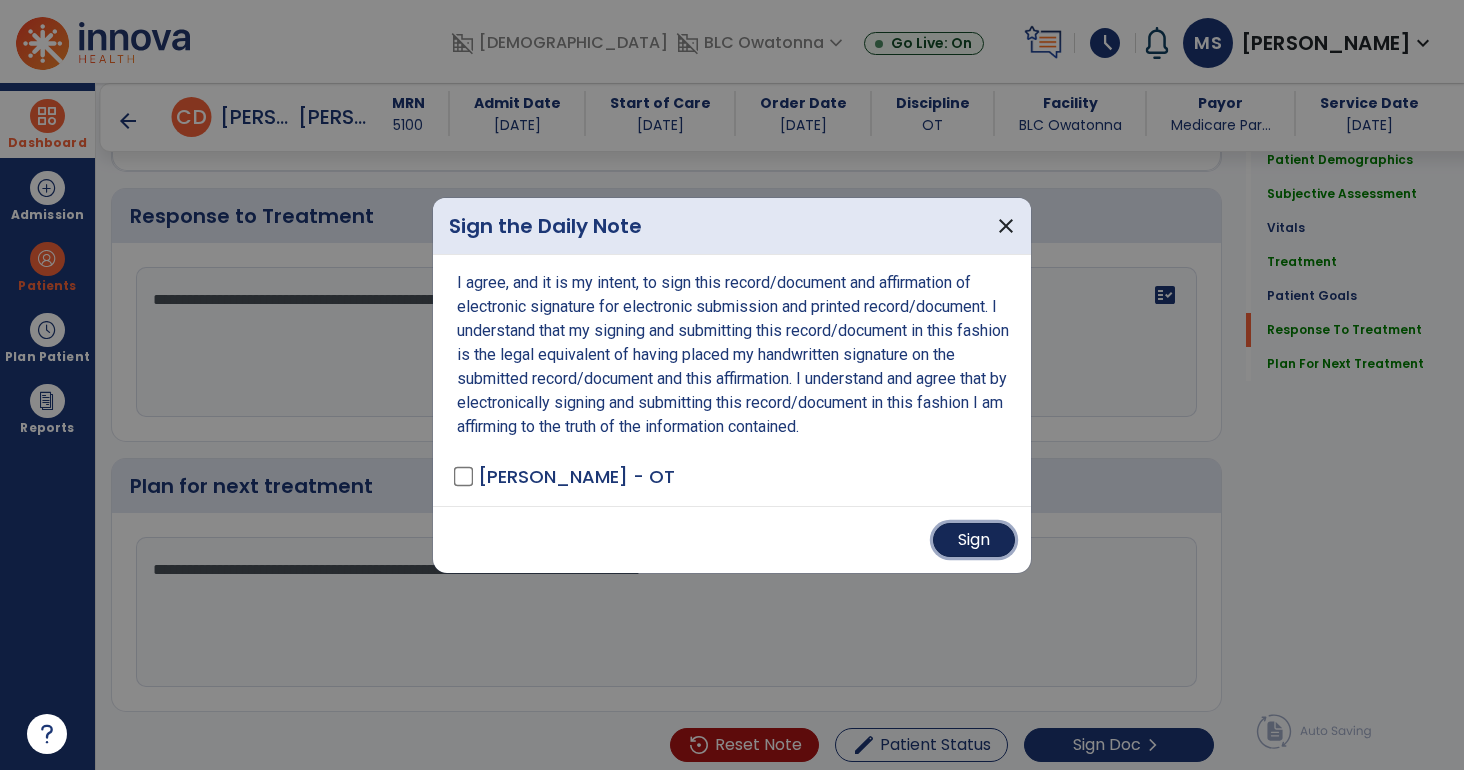 click on "Sign" at bounding box center [974, 540] 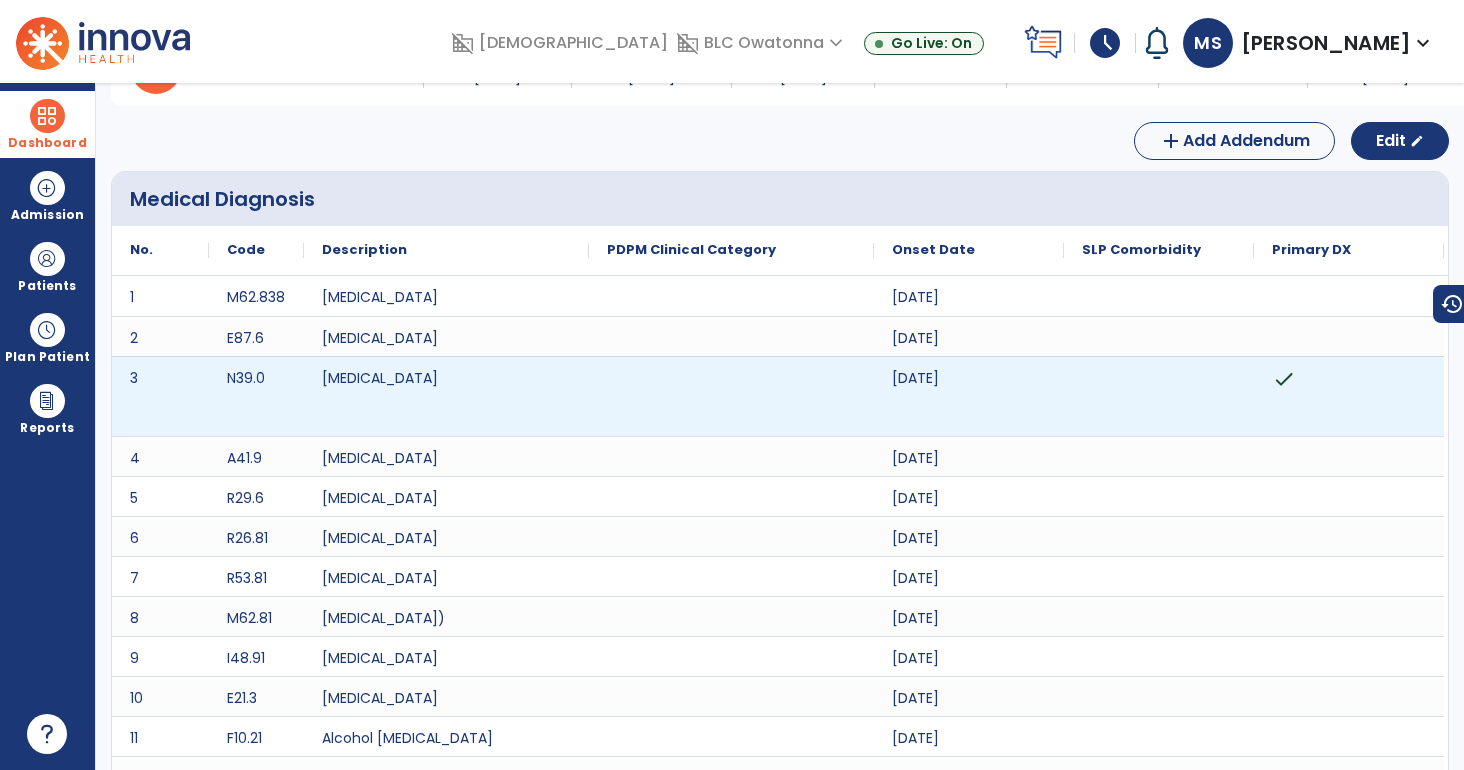 scroll, scrollTop: 0, scrollLeft: 0, axis: both 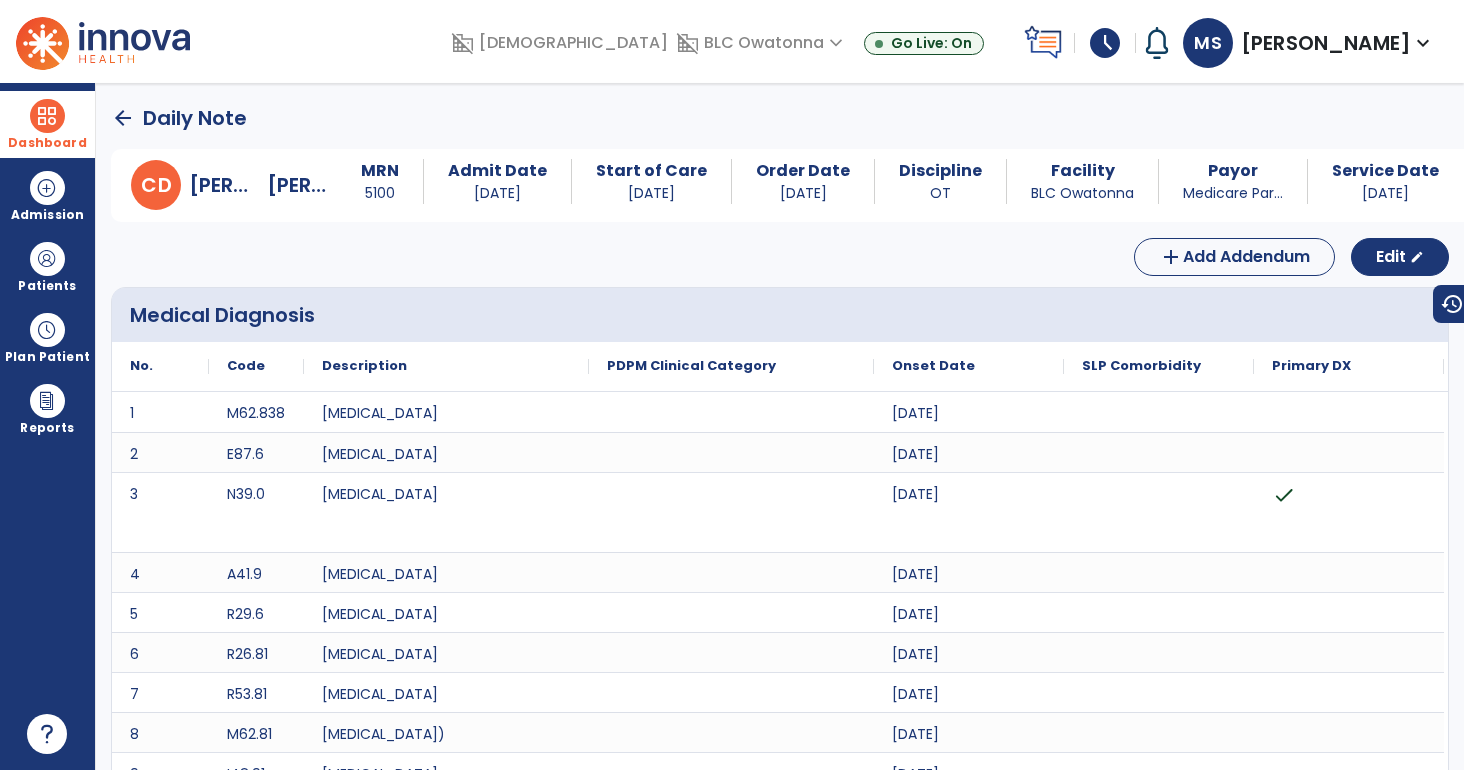 click on "arrow_back" 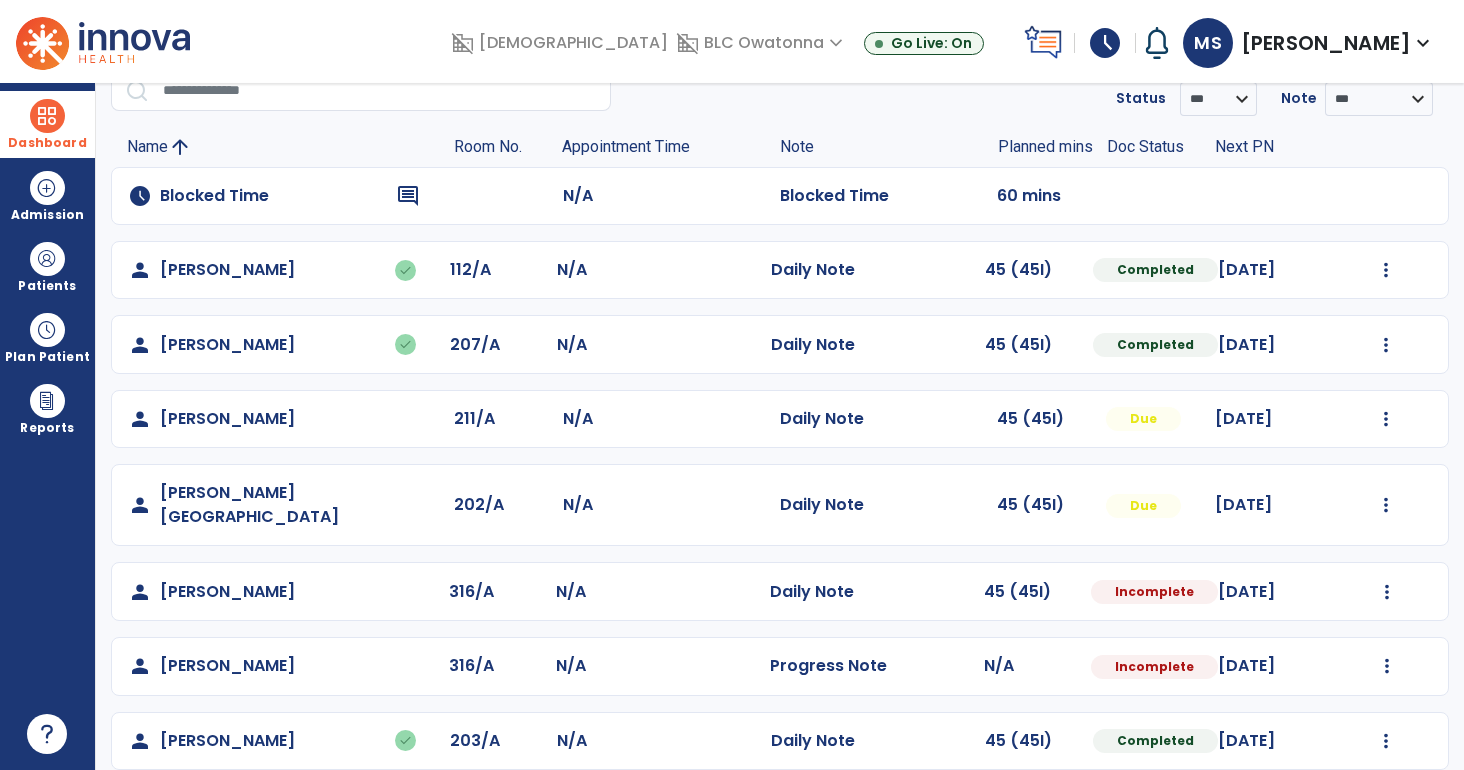 scroll, scrollTop: 92, scrollLeft: 0, axis: vertical 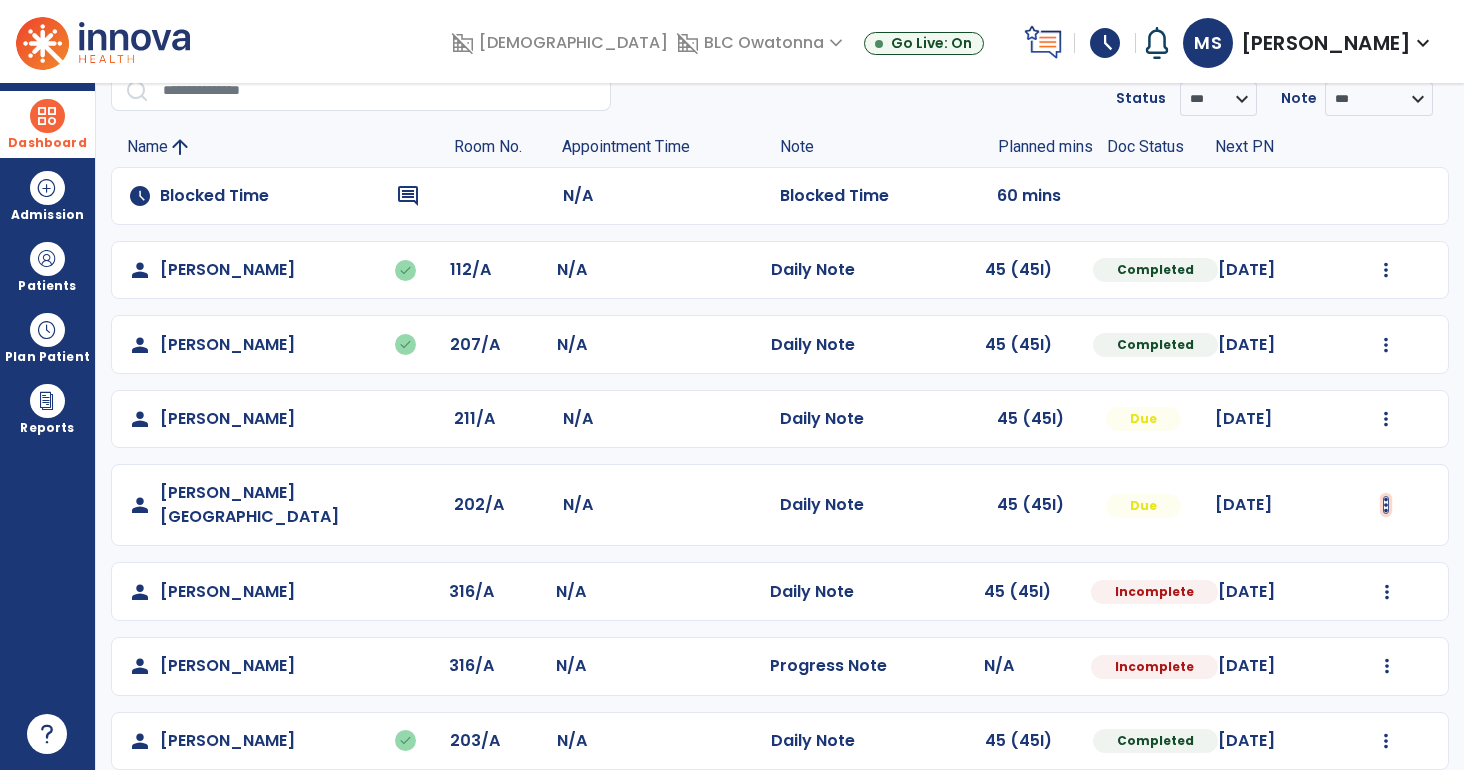 click at bounding box center (1386, 270) 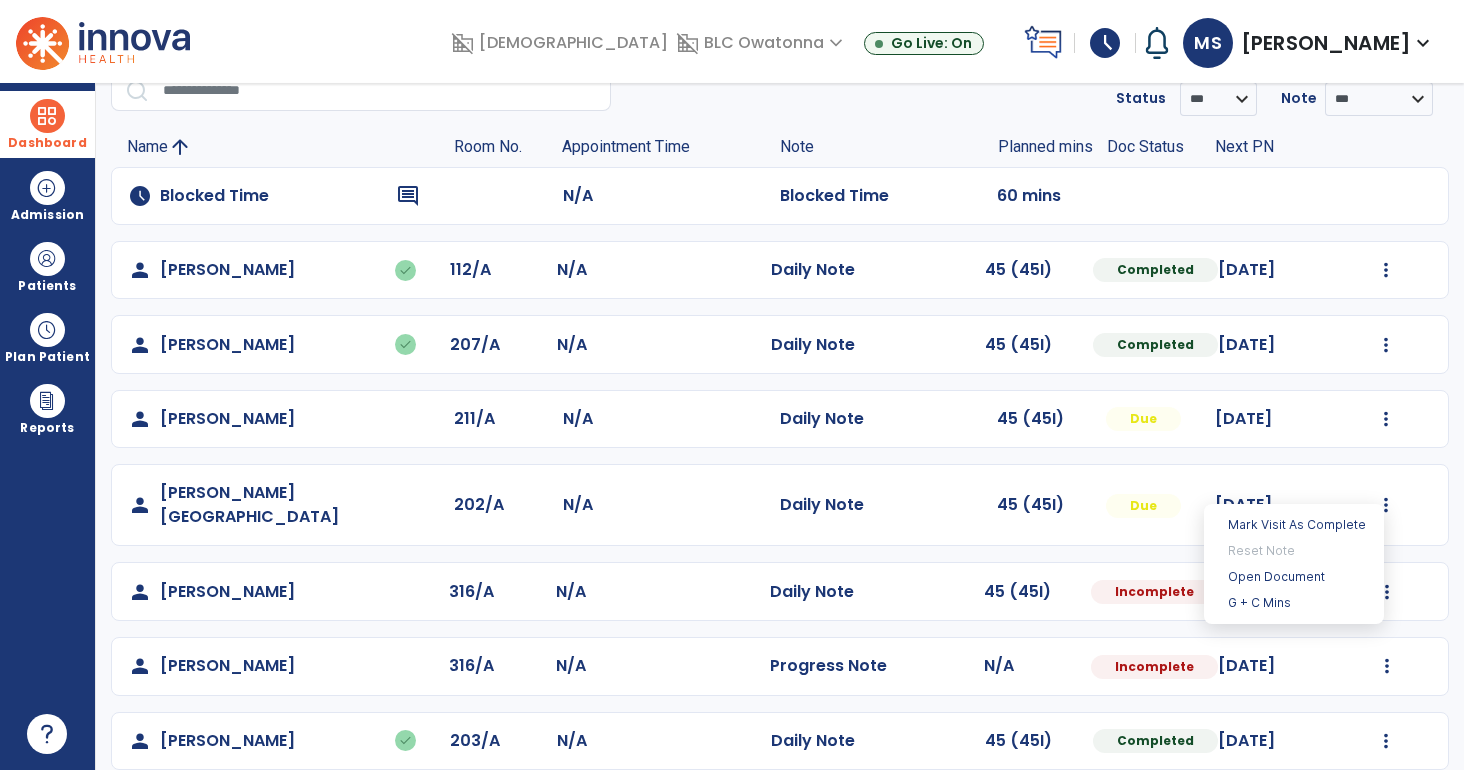 click 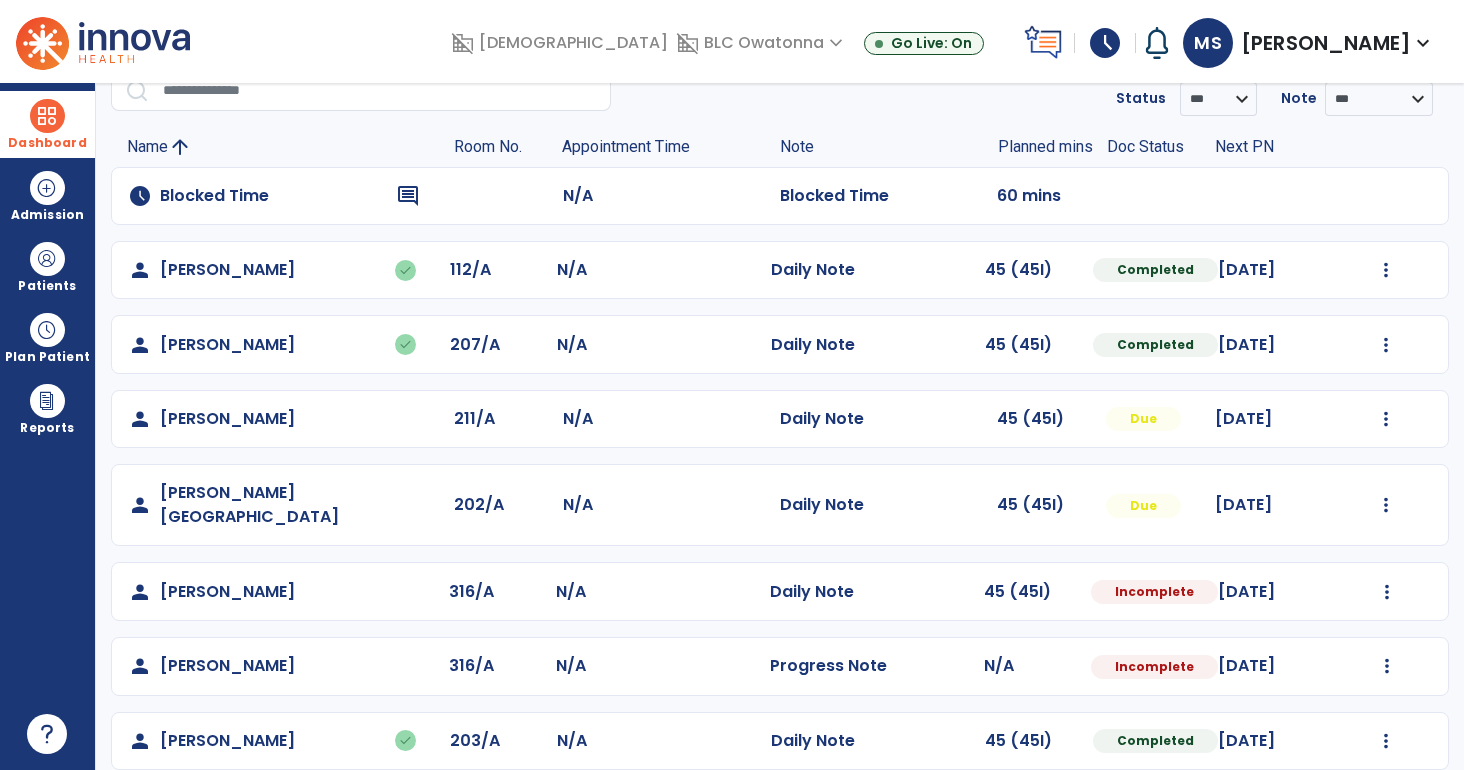 scroll, scrollTop: 0, scrollLeft: 0, axis: both 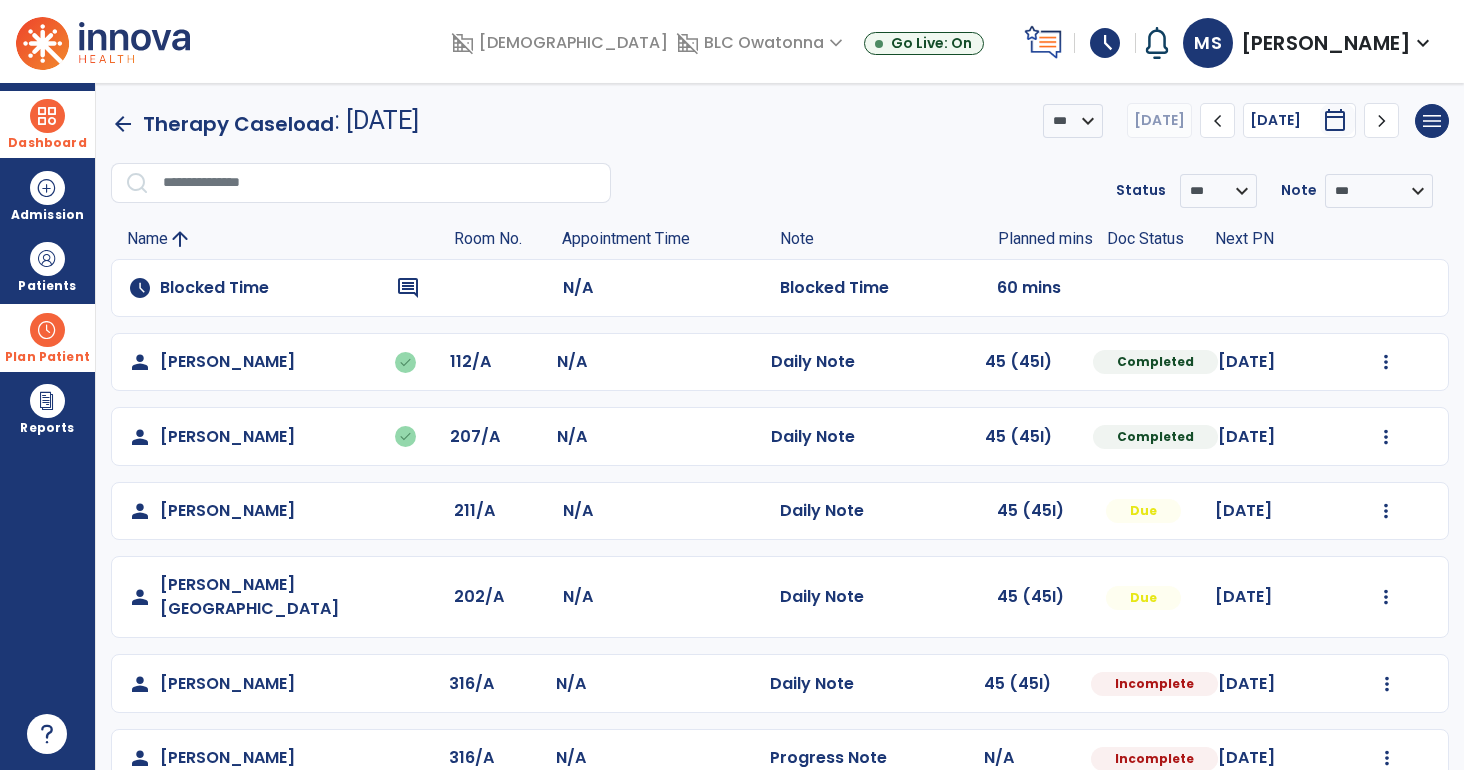click at bounding box center (47, 330) 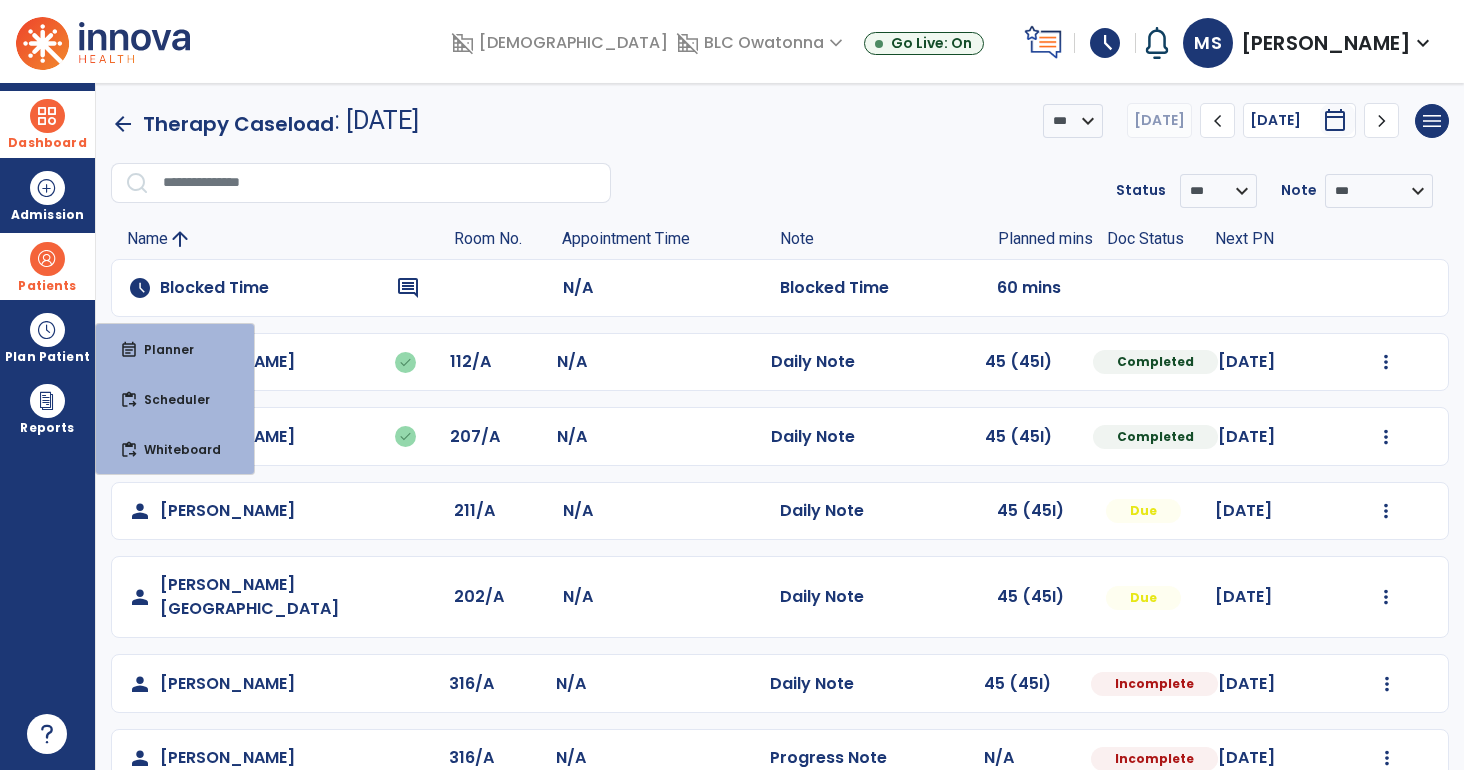 click on "Patients" at bounding box center [47, 266] 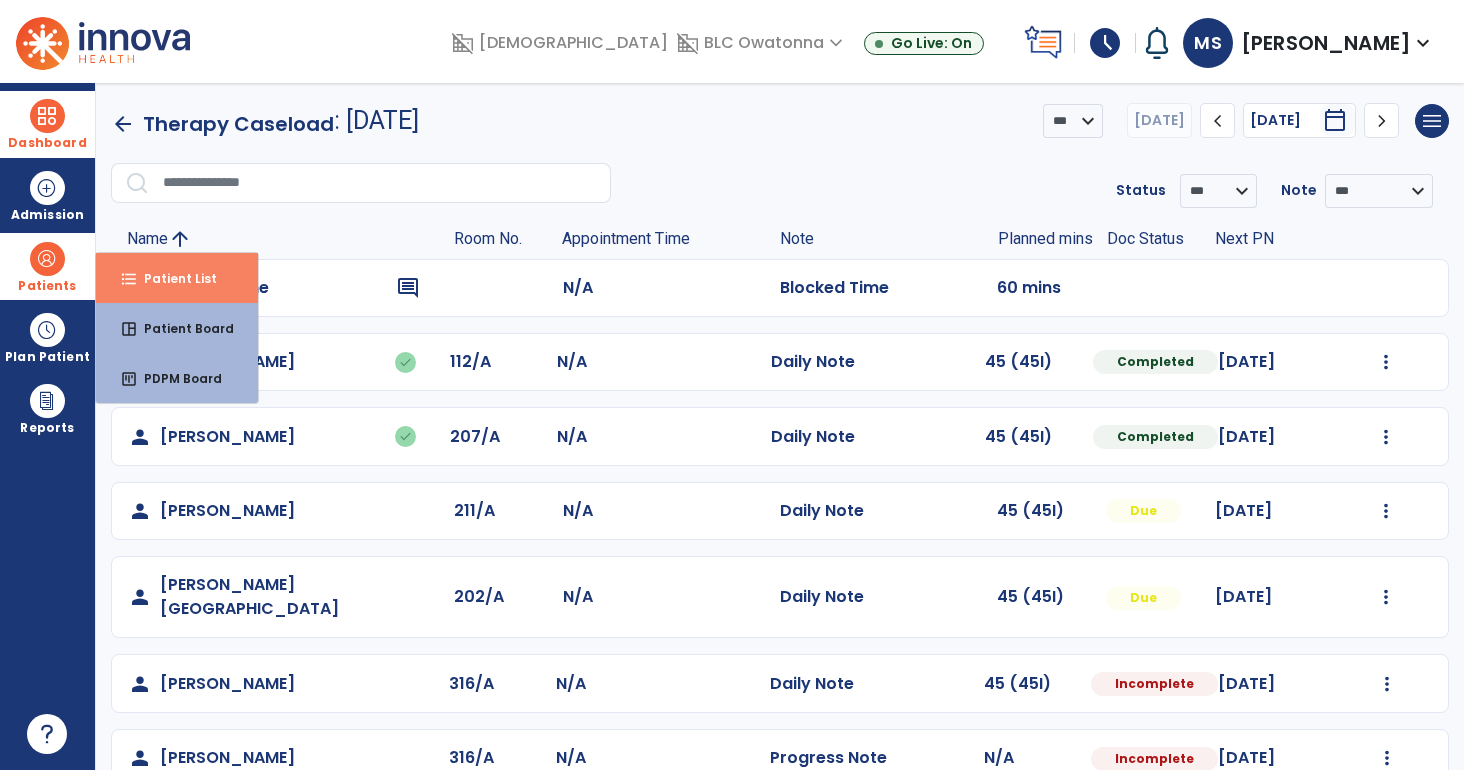 click on "Patient List" at bounding box center (172, 278) 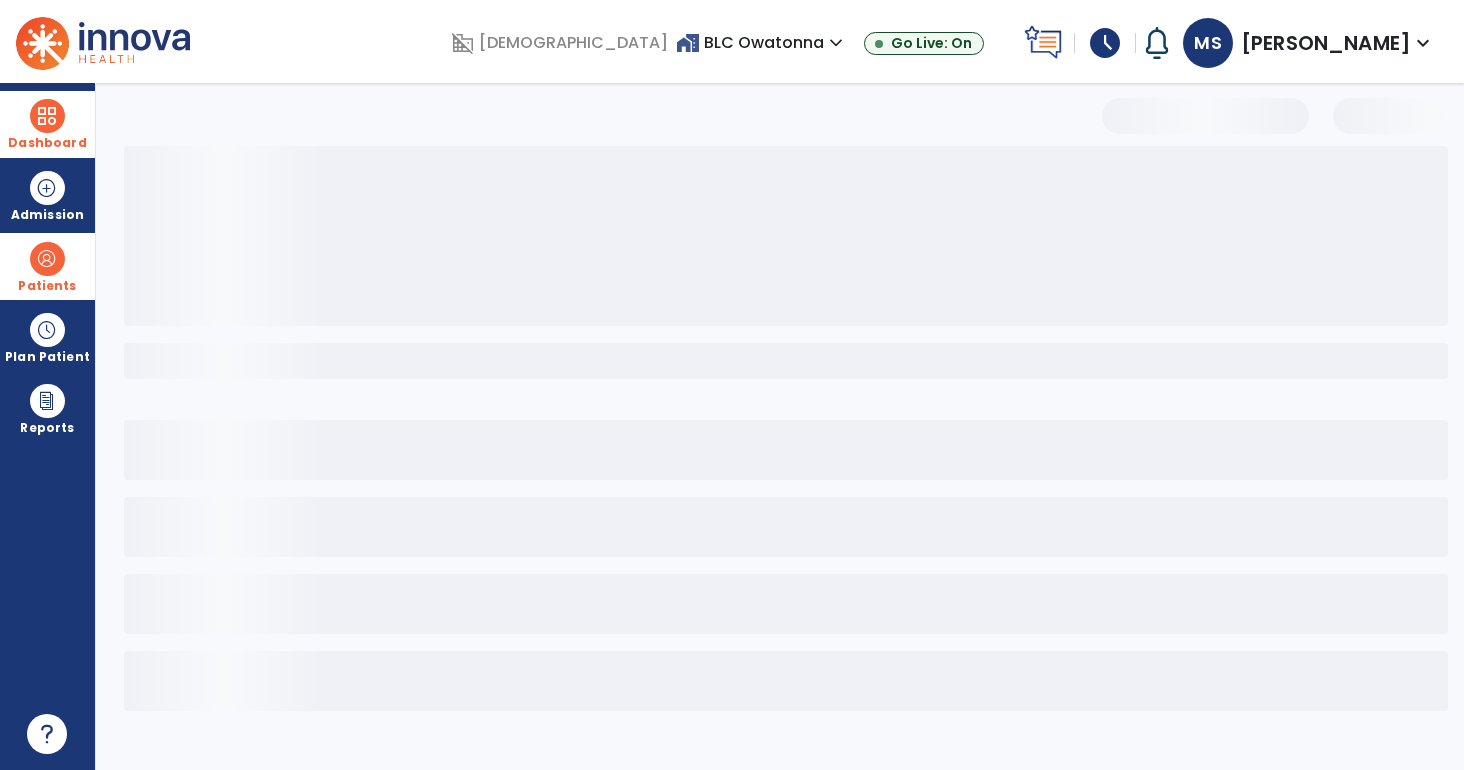 select on "***" 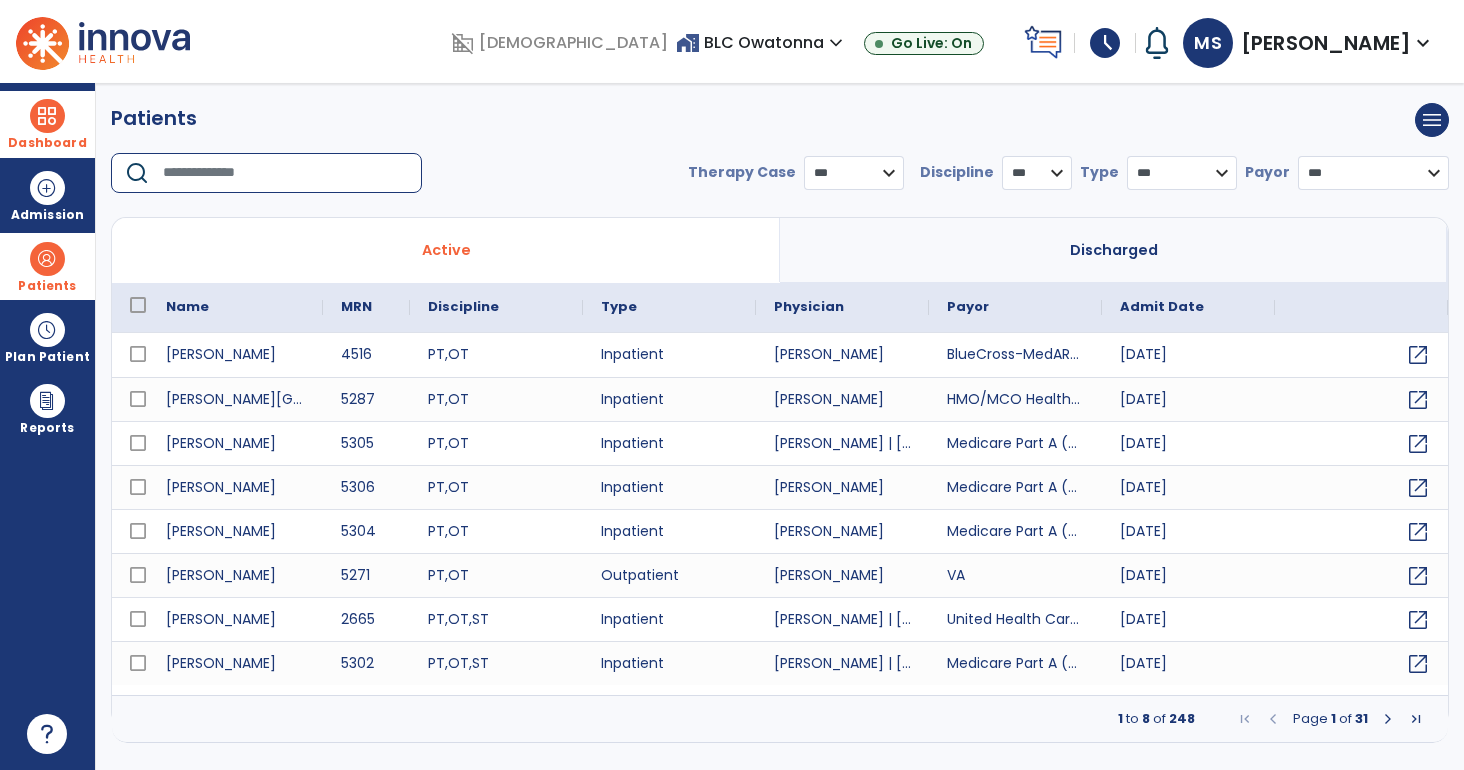 click at bounding box center [285, 173] 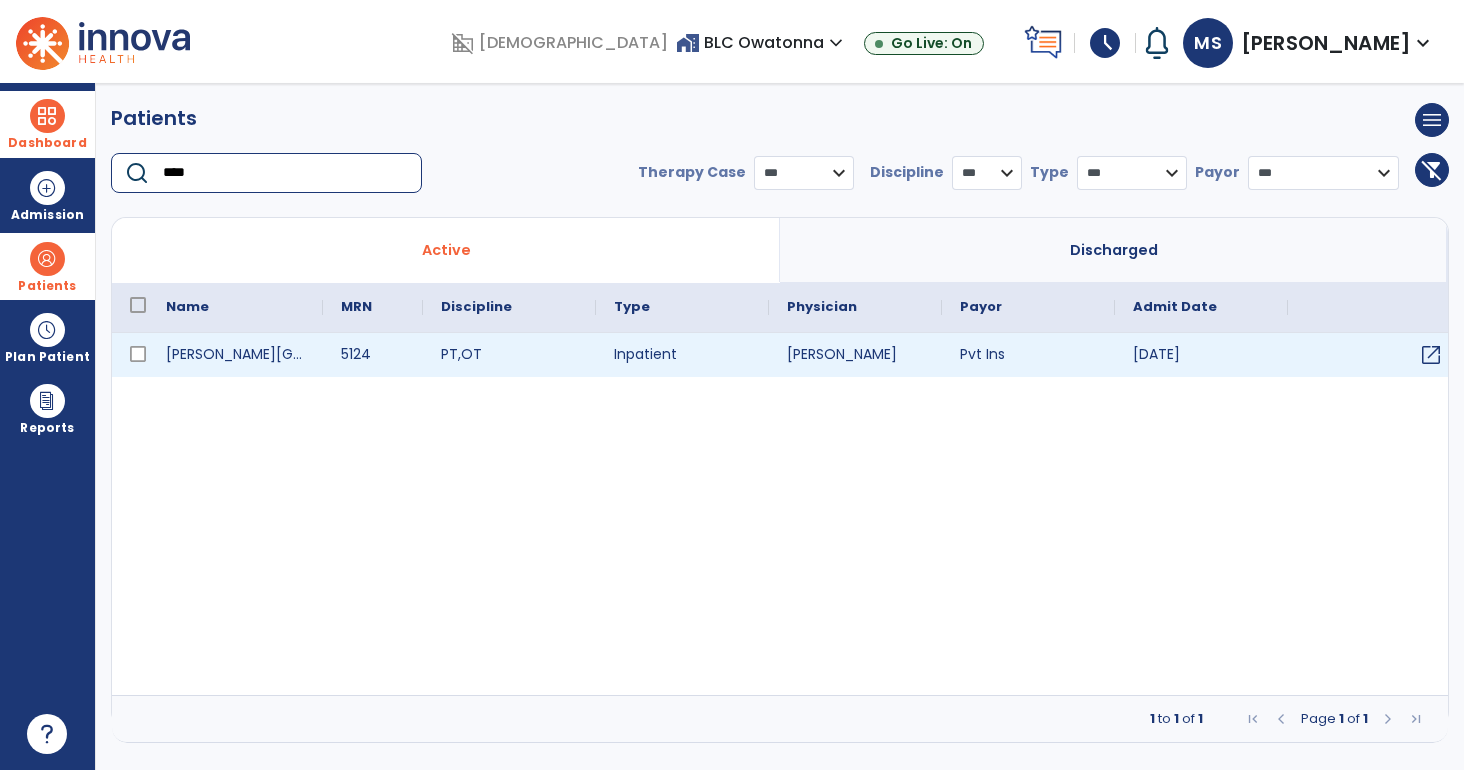 type on "****" 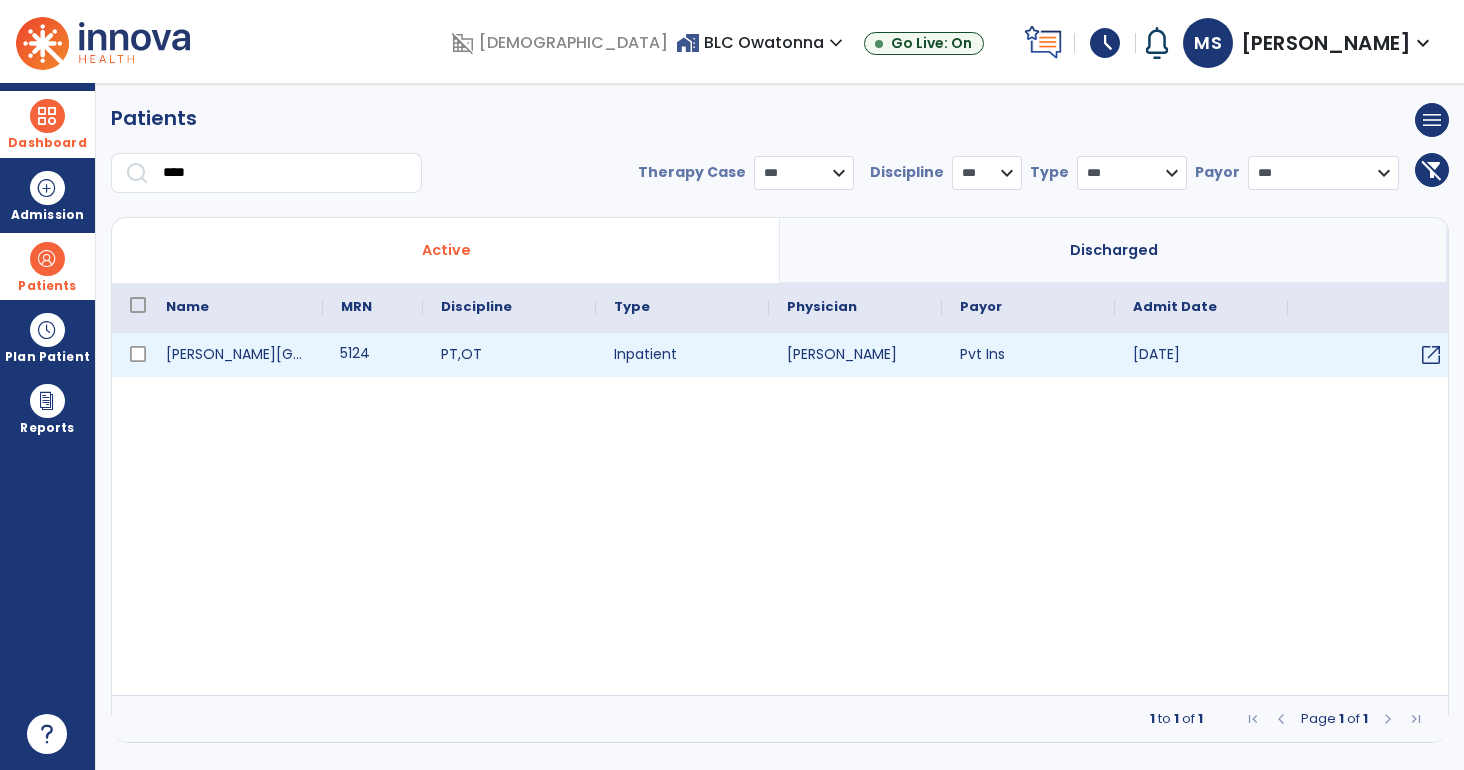 click on "5124" at bounding box center (373, 355) 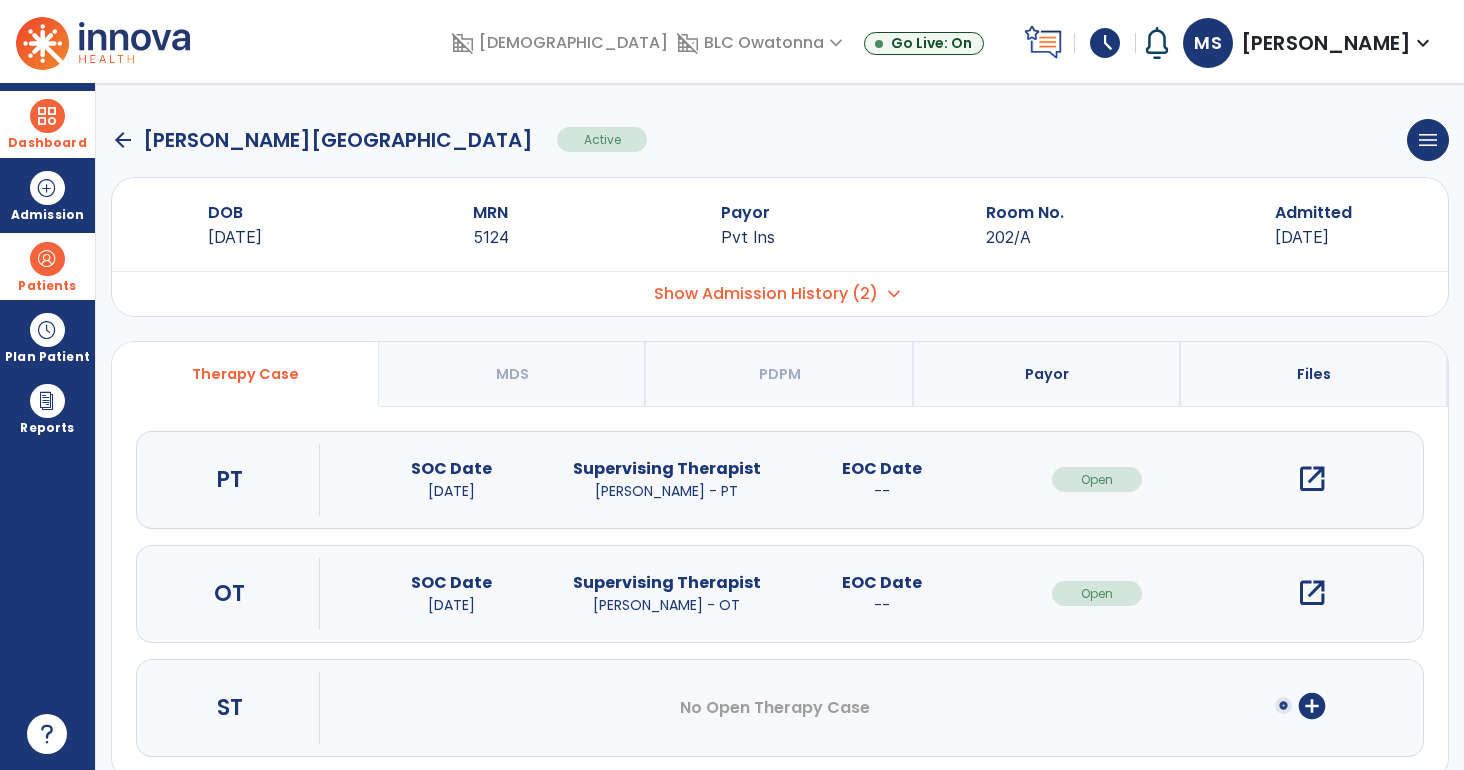 click on "open_in_new" at bounding box center (1312, 593) 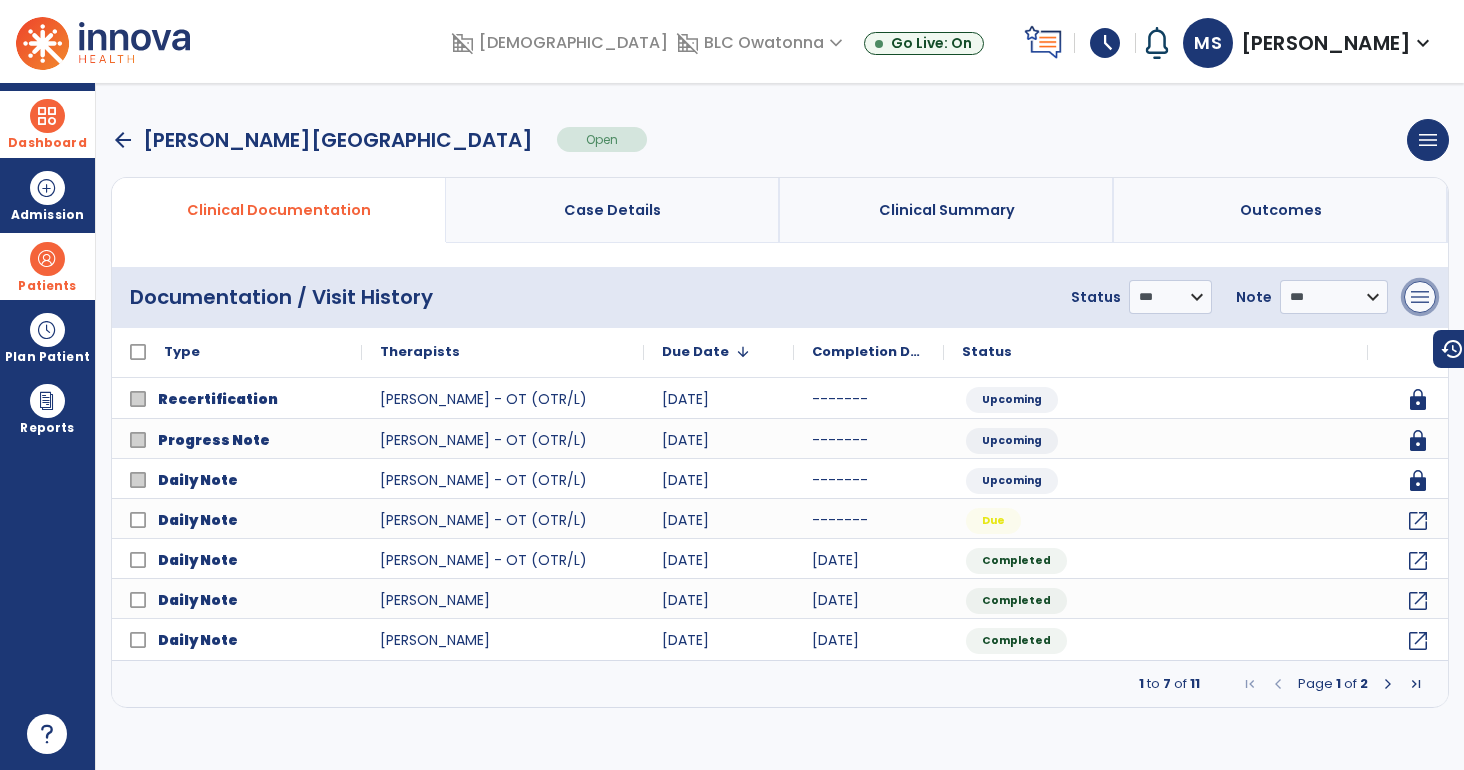 click on "menu" at bounding box center (1420, 297) 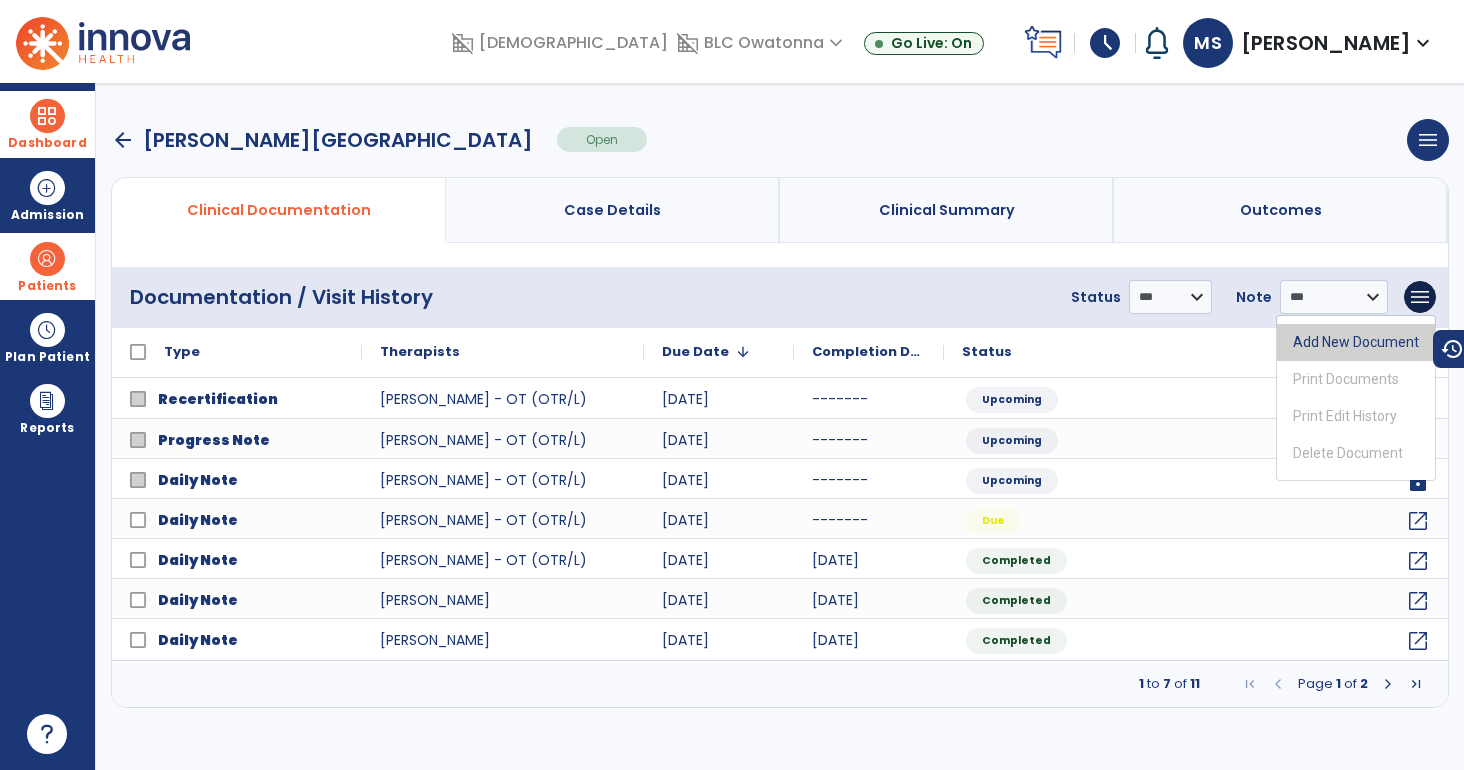 click on "Add New Document" at bounding box center (1356, 342) 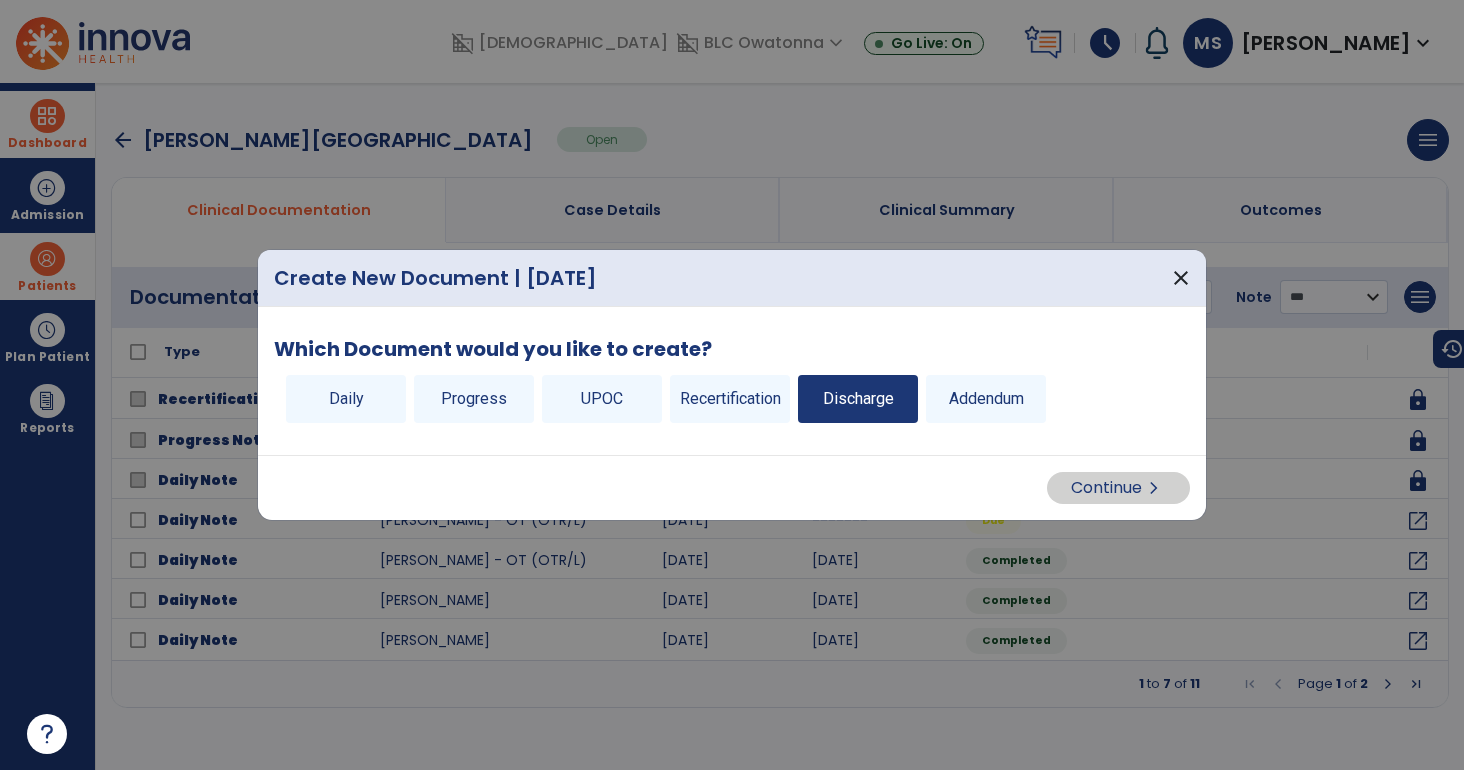 click on "Discharge" at bounding box center [858, 399] 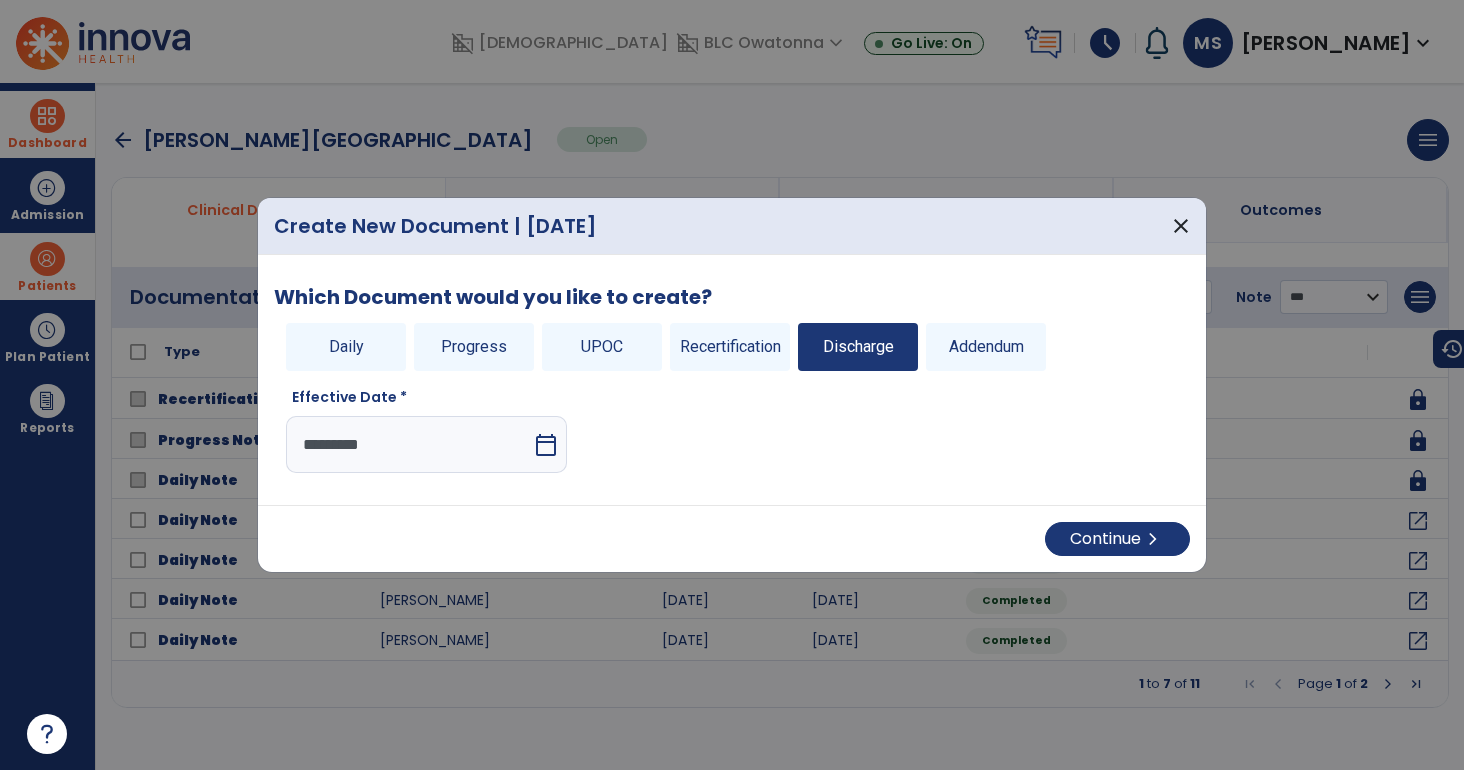 click on "*********" at bounding box center (409, 444) 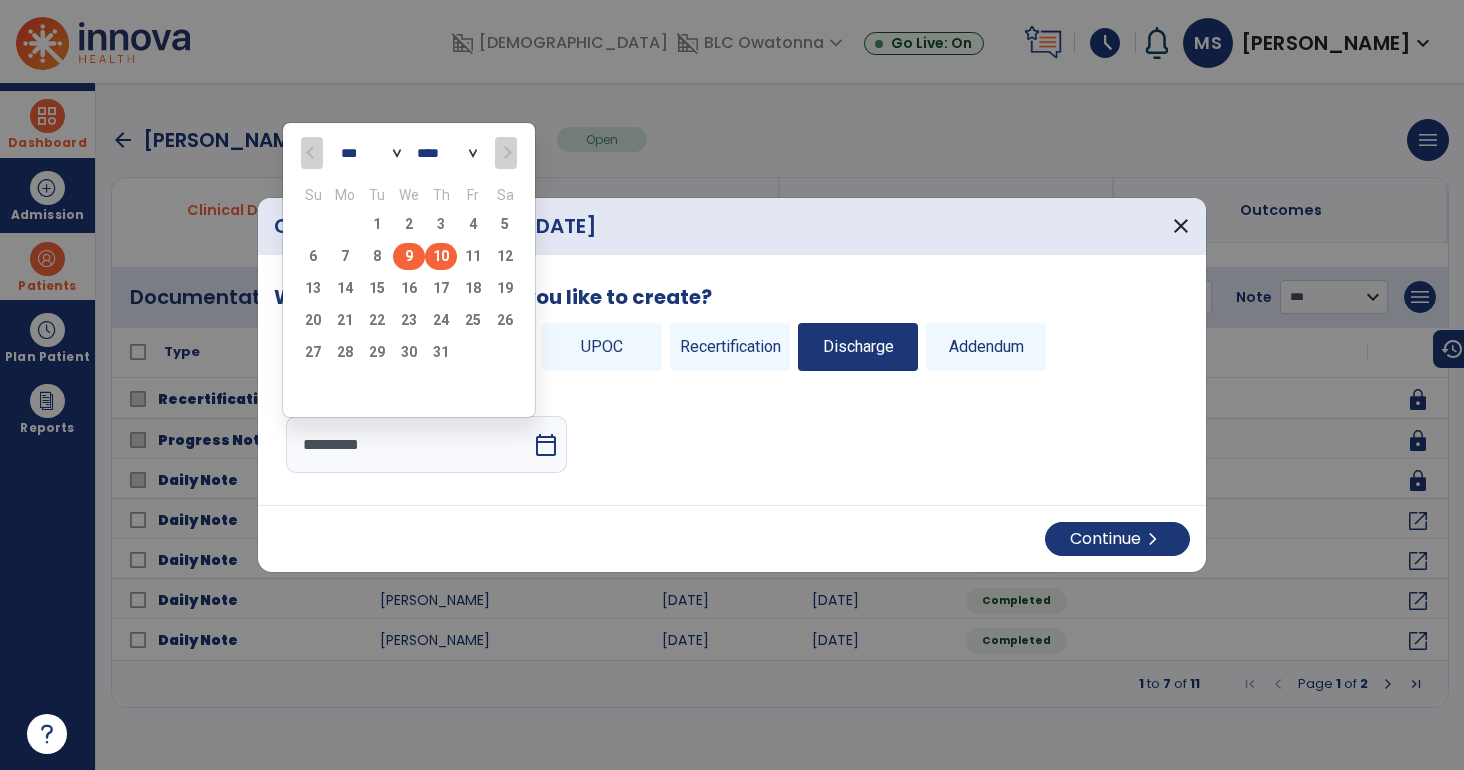 click on "9" 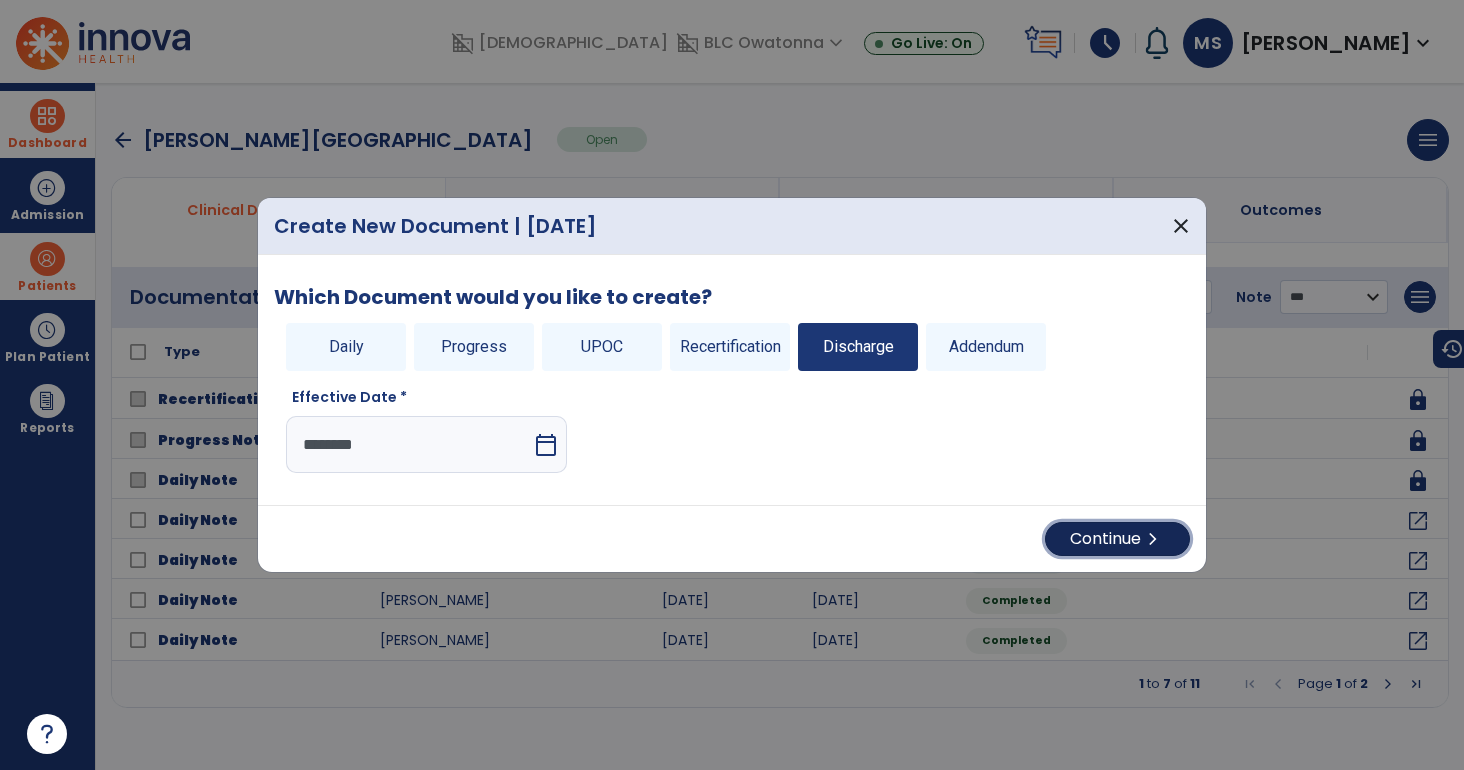 click on "Continue   chevron_right" at bounding box center (1117, 539) 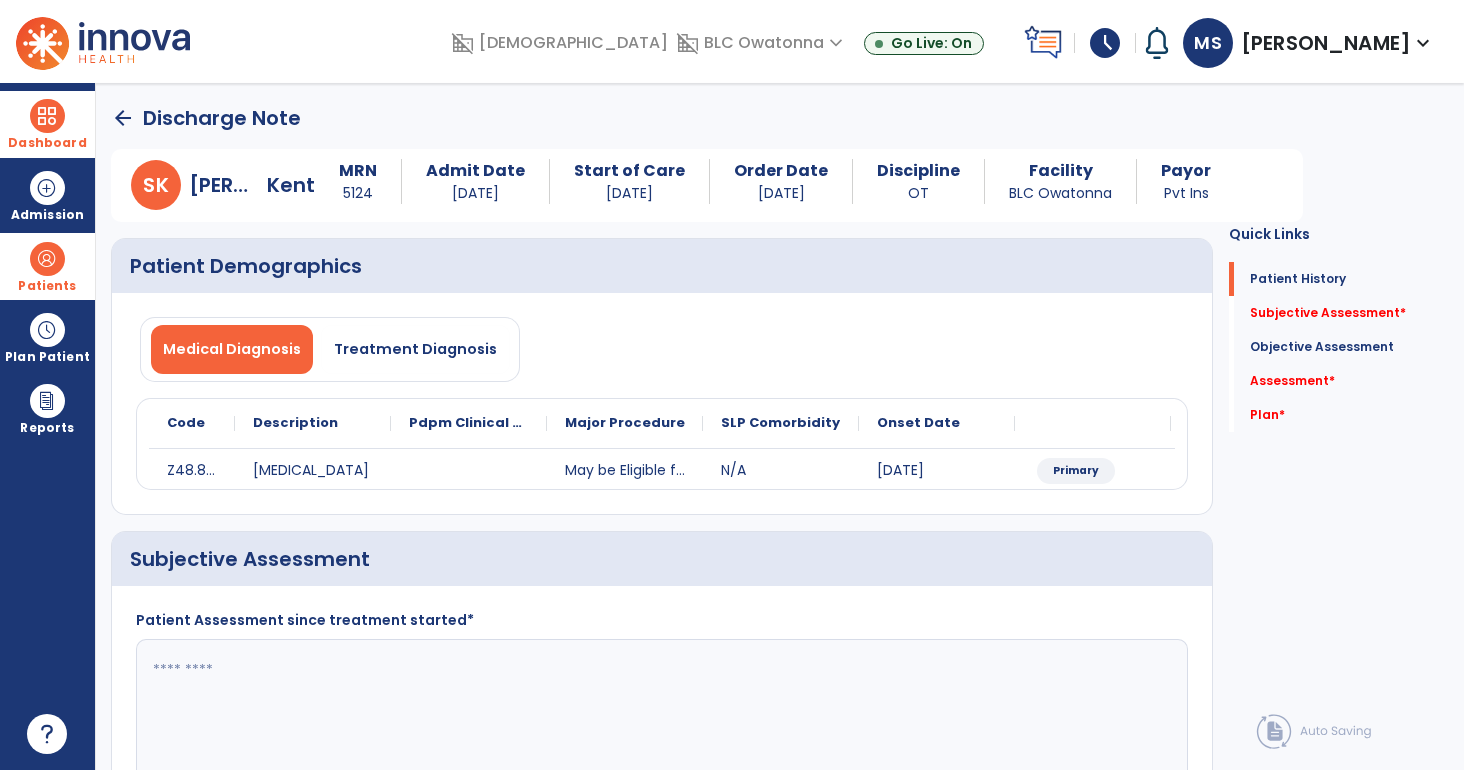 click 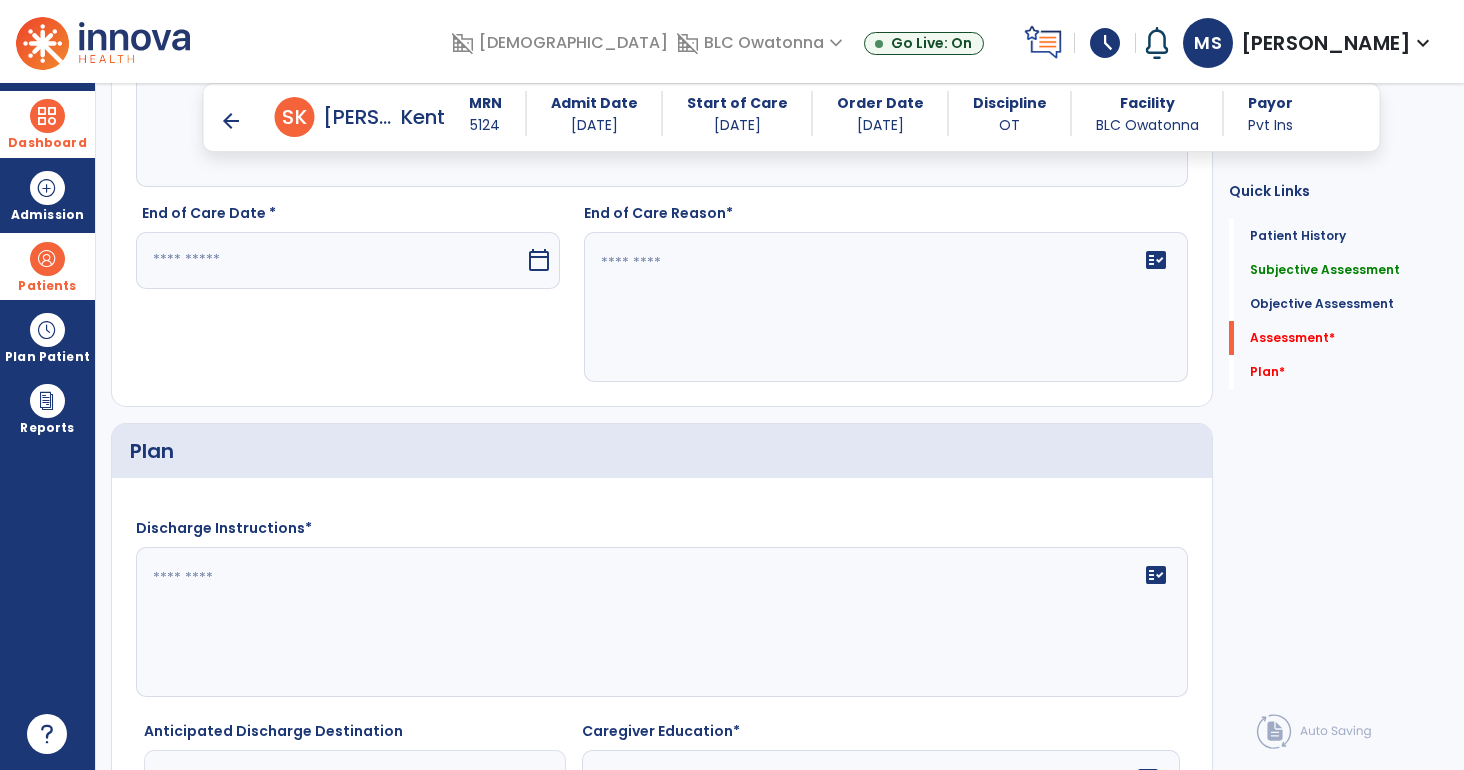 scroll, scrollTop: 2852, scrollLeft: 0, axis: vertical 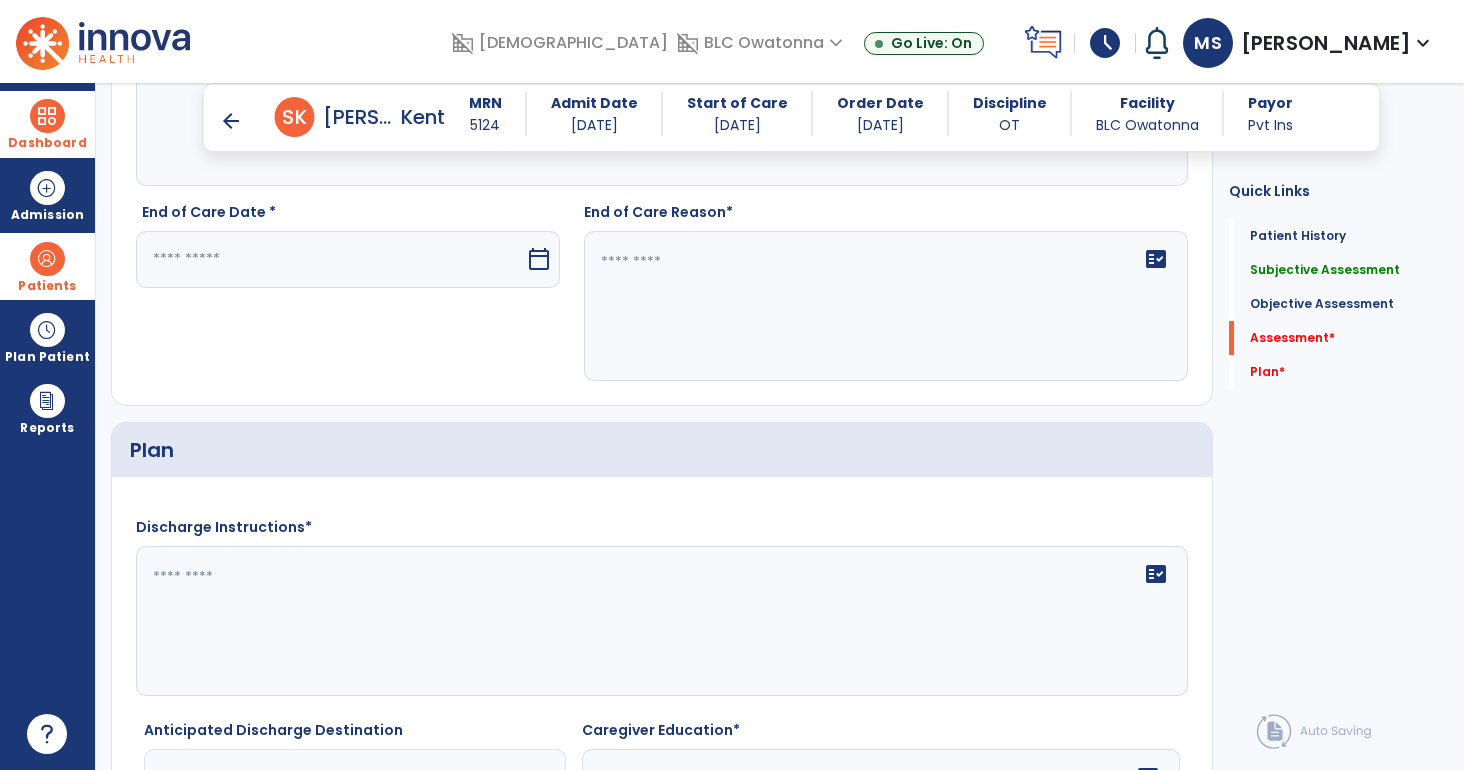 type on "**********" 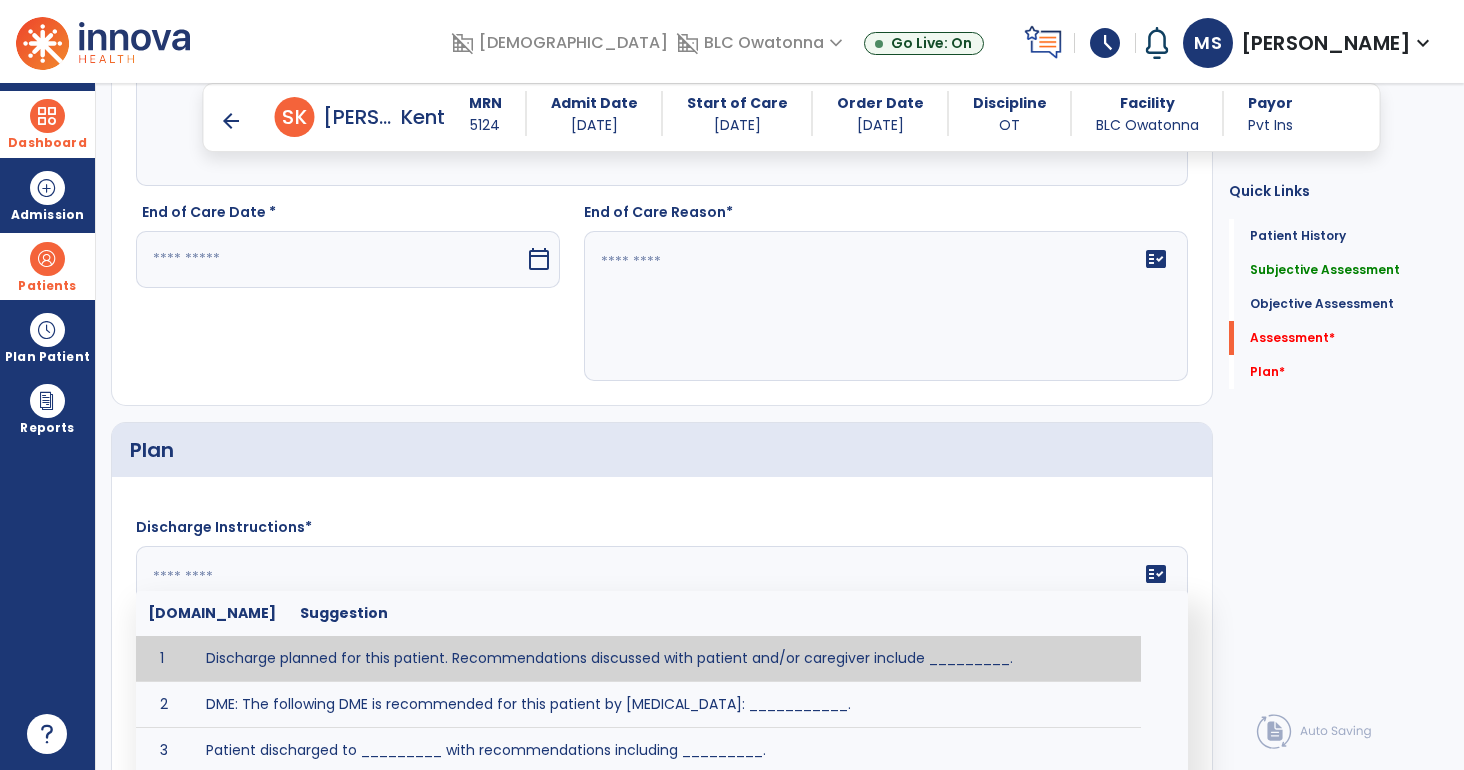 click on "fact_check  [DOMAIN_NAME] Suggestion 1 Discharge planned for this patient. Recommendations discussed with patient and/or caregiver include _________. 2 DME: The following DME is recommended for this patient by [MEDICAL_DATA]: ___________. 3 Patient discharged to _________ with recommendations including _________. 4 Patient discharged unexpectedly to __________. Recommendations include ____________." 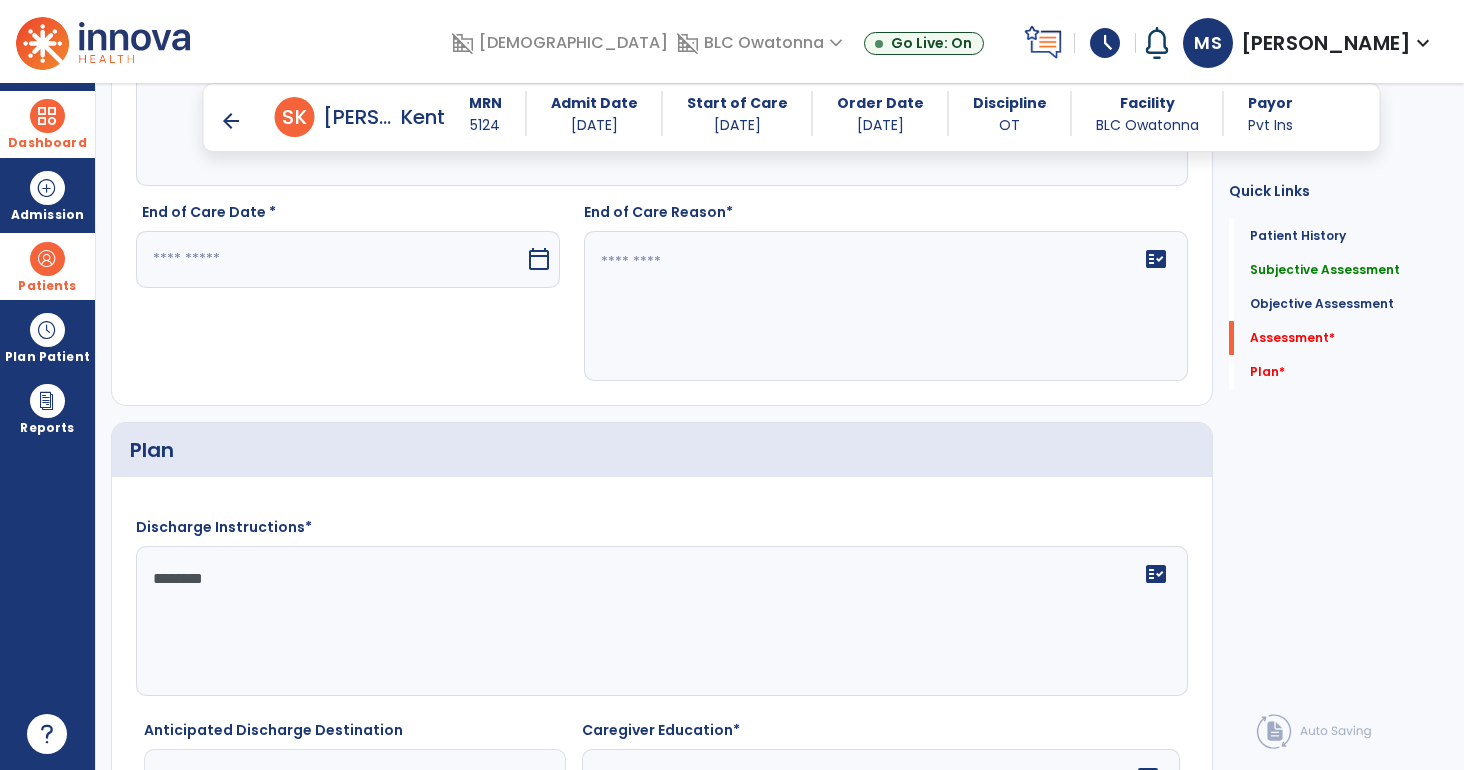 scroll, scrollTop: 3072, scrollLeft: 0, axis: vertical 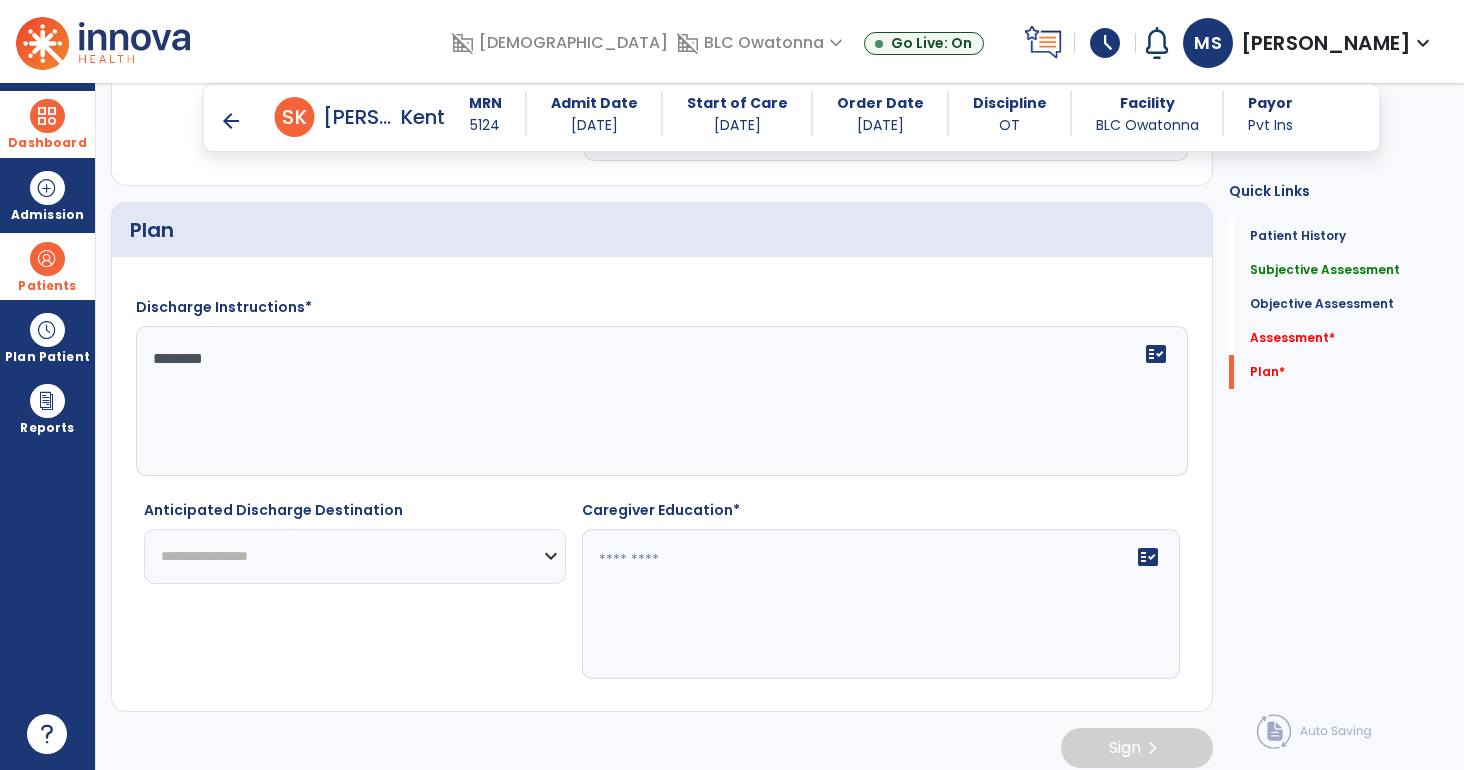 type on "********" 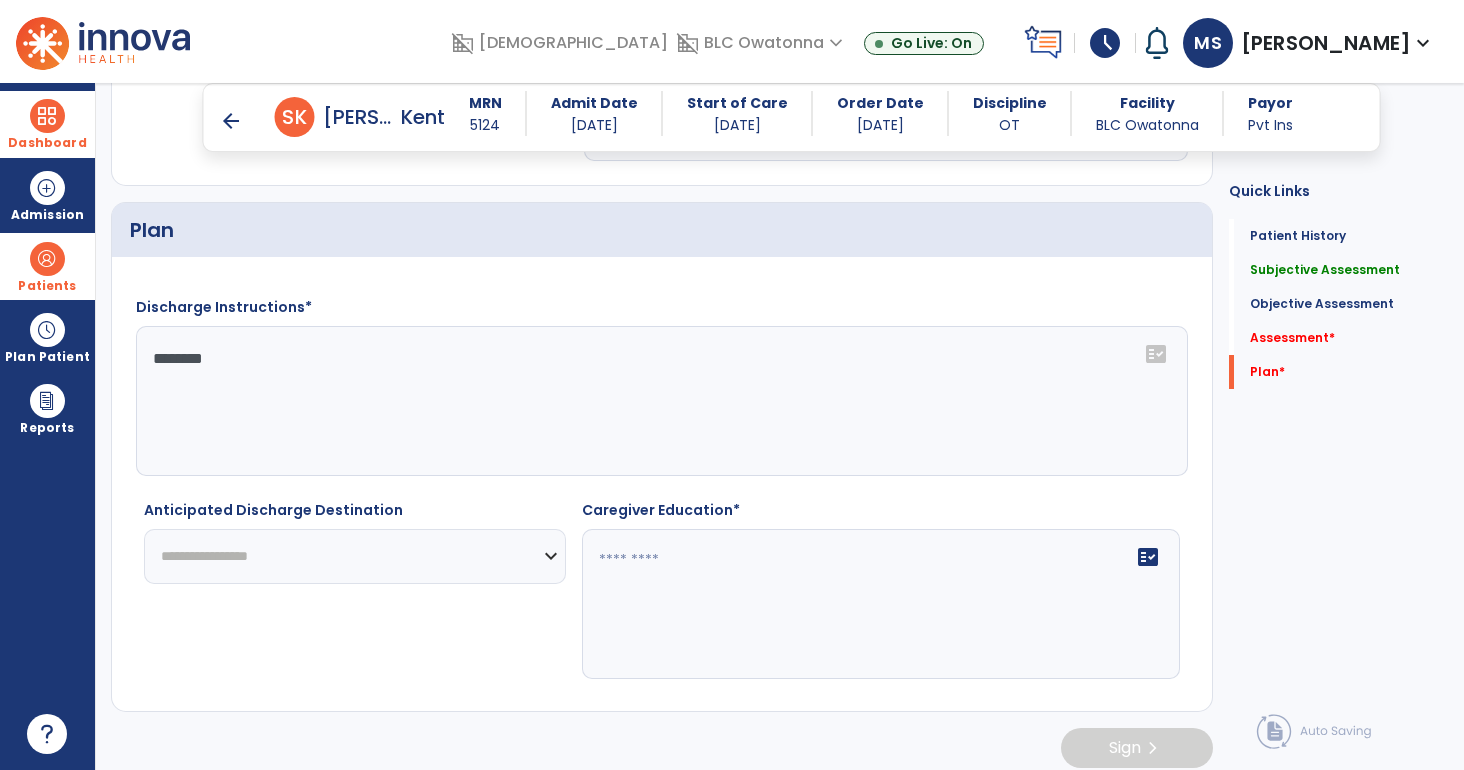 select on "********" 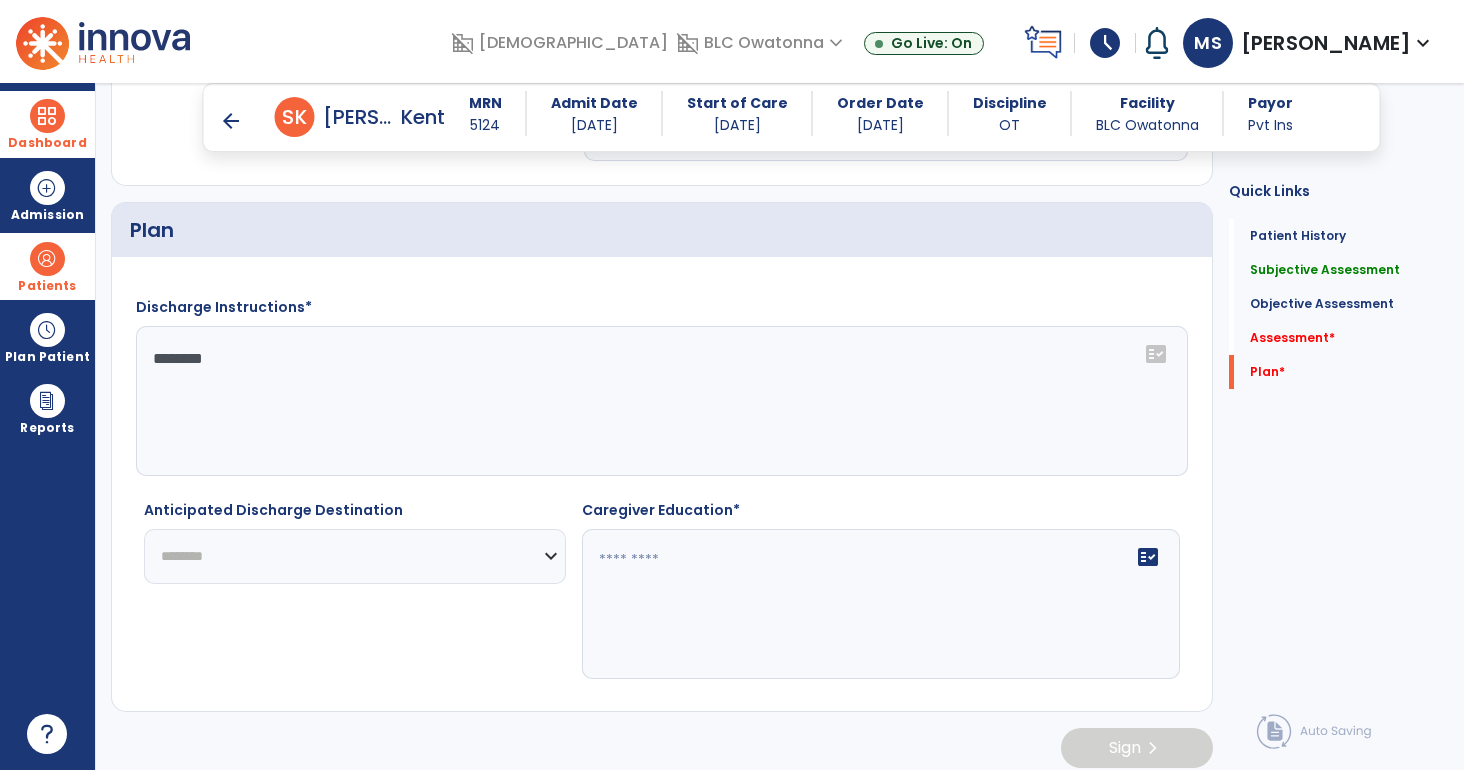 click on "**********" 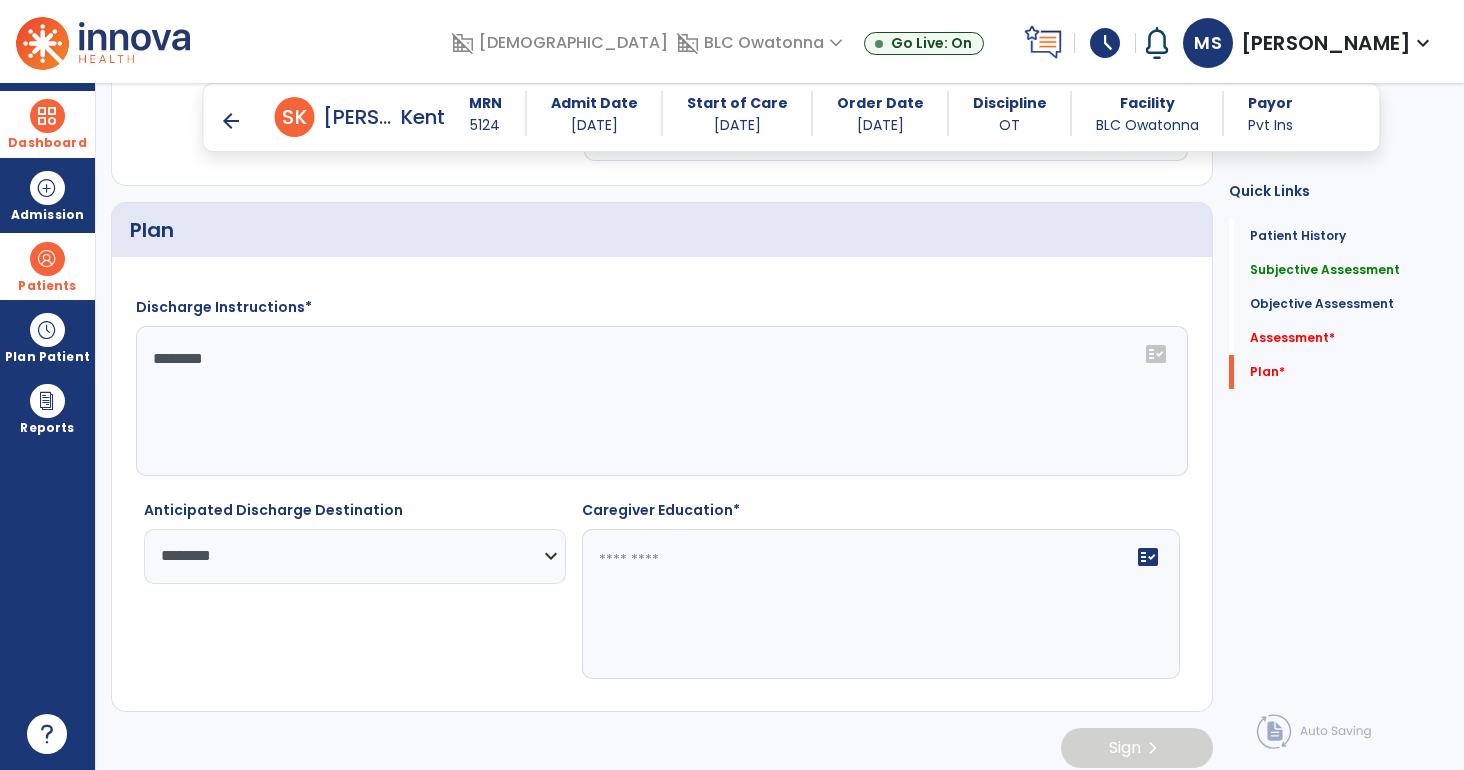 click 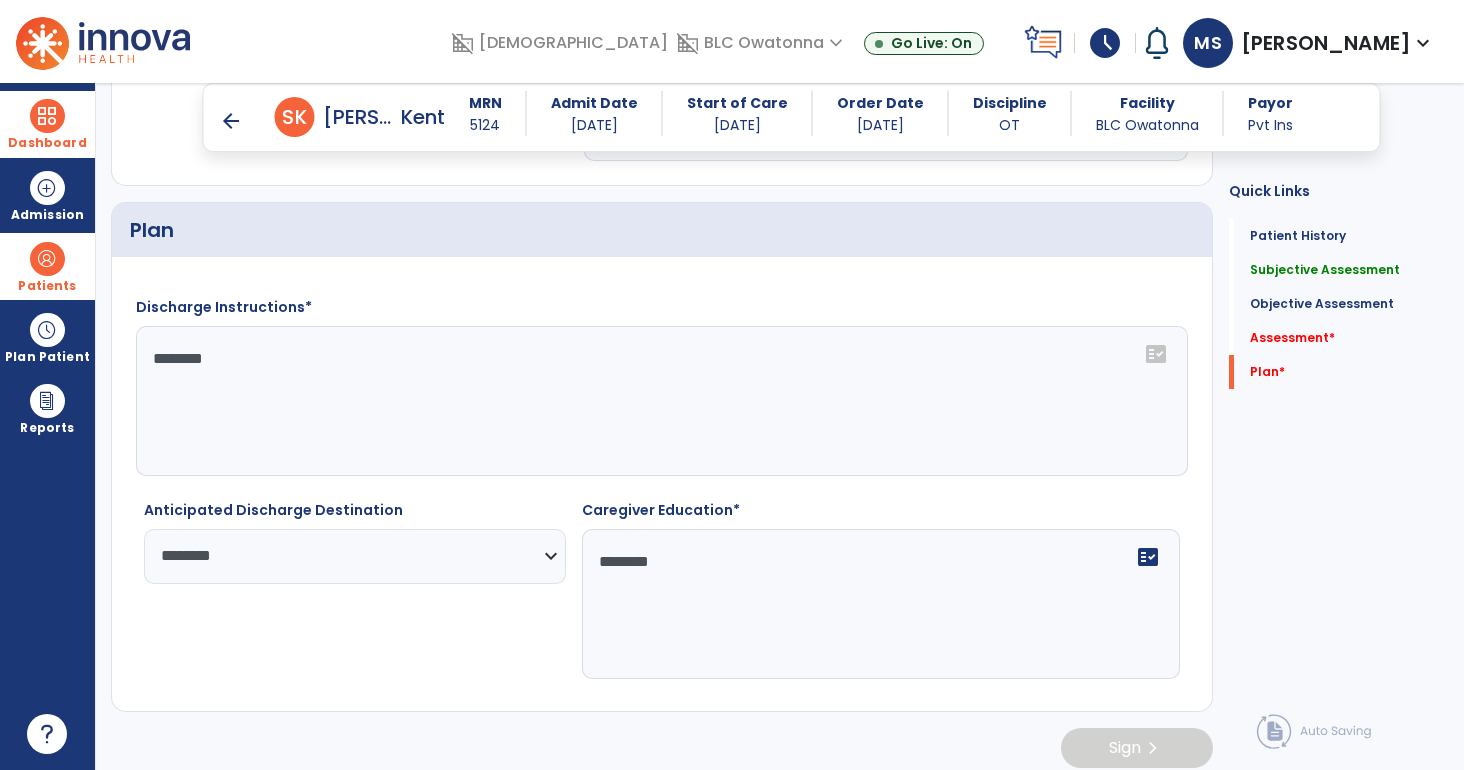 type on "********" 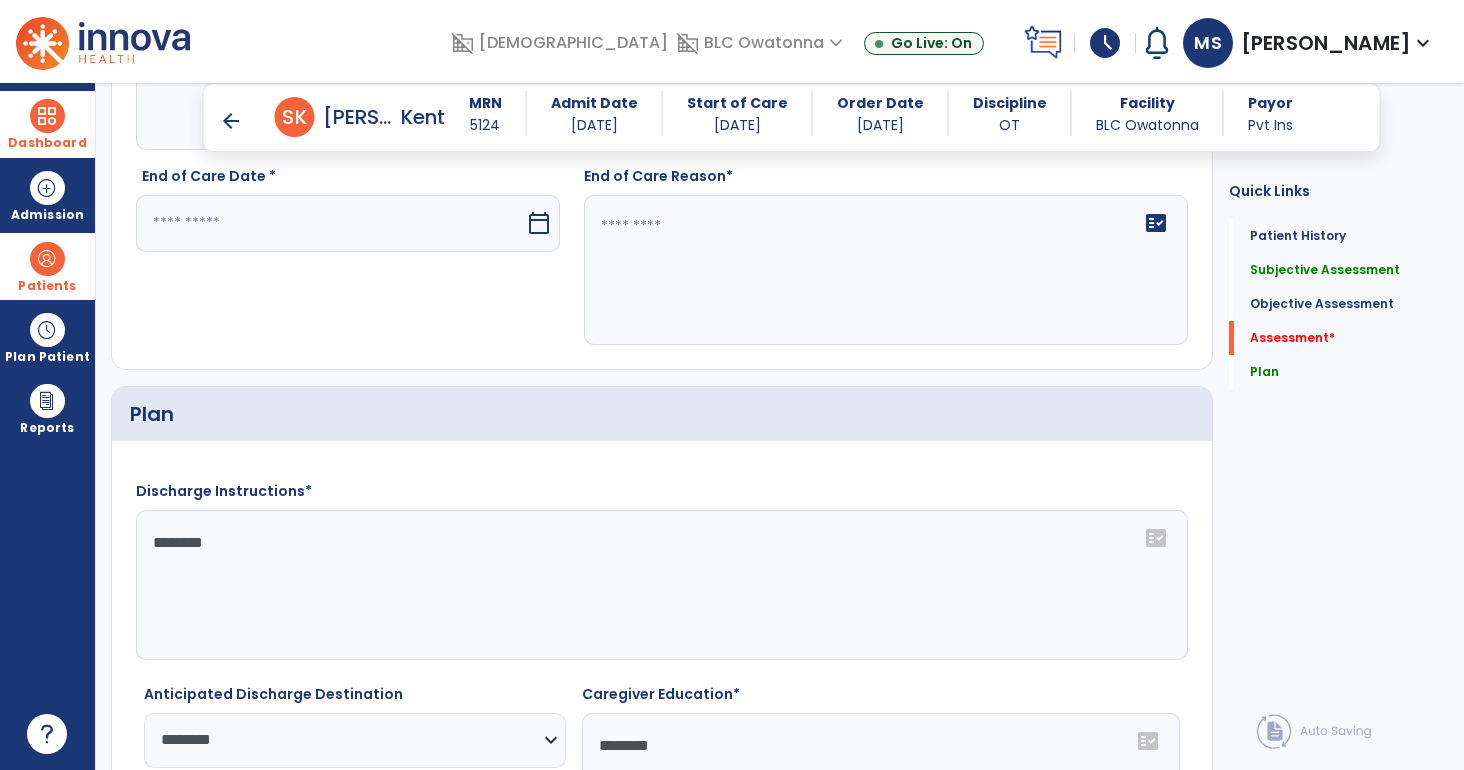 scroll, scrollTop: 2823, scrollLeft: 0, axis: vertical 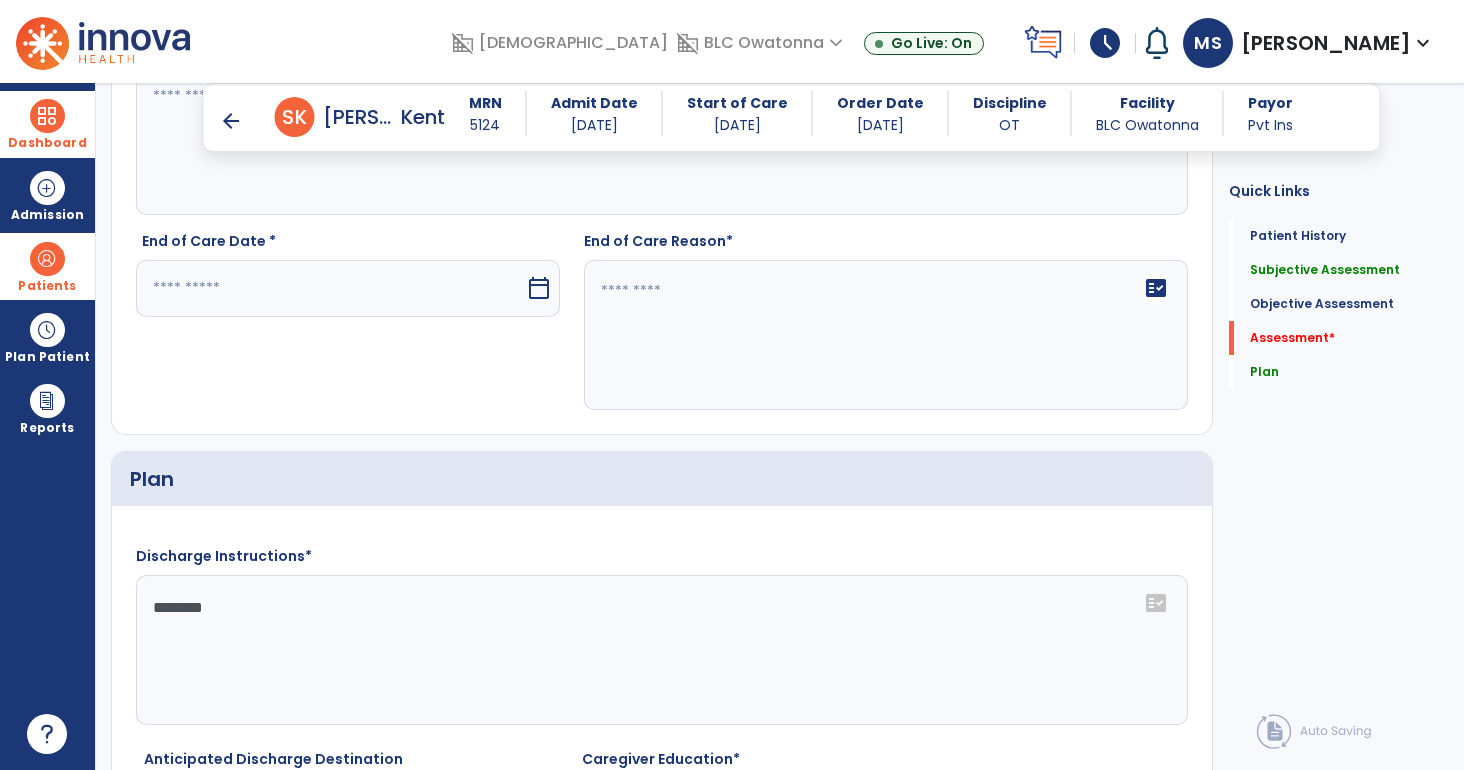 click on "fact_check" 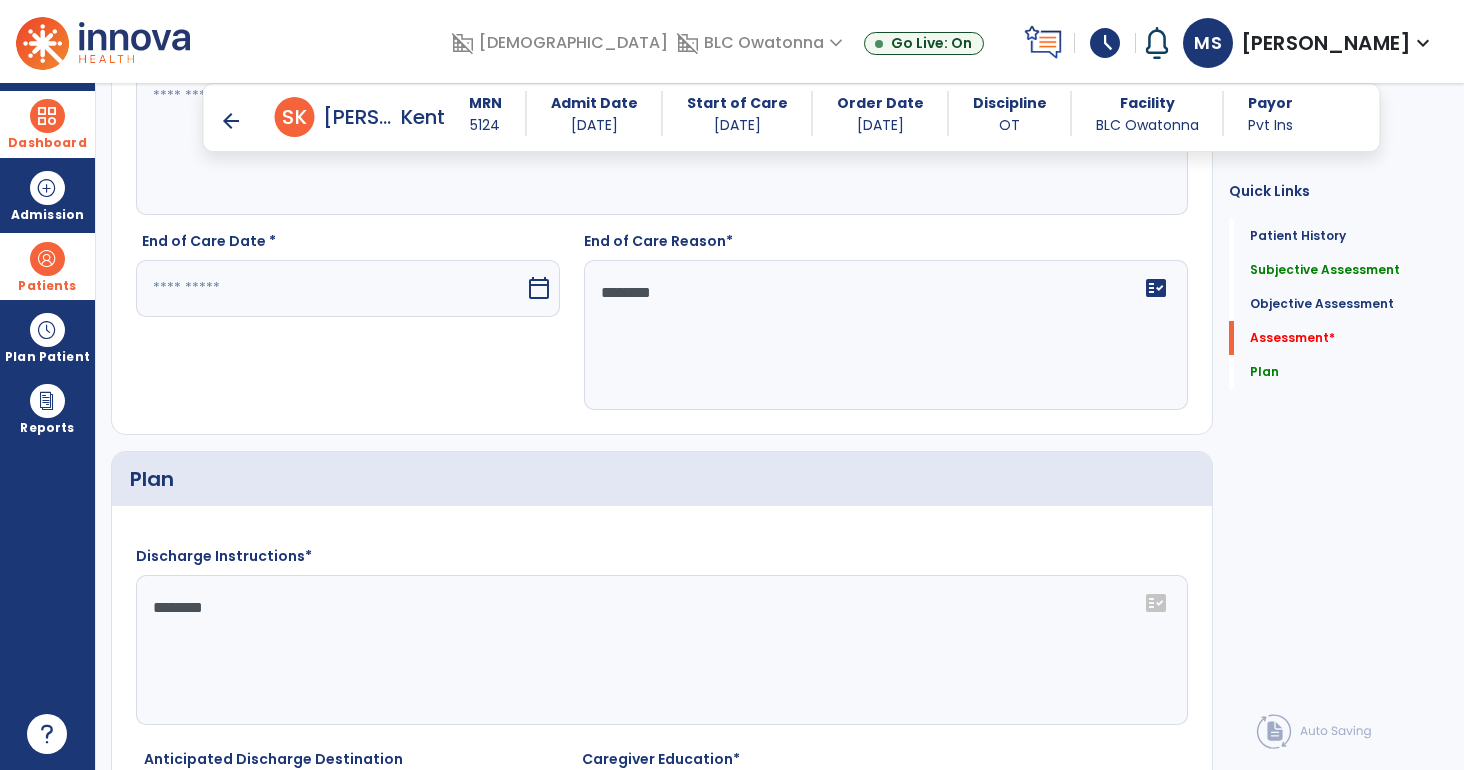 type on "********" 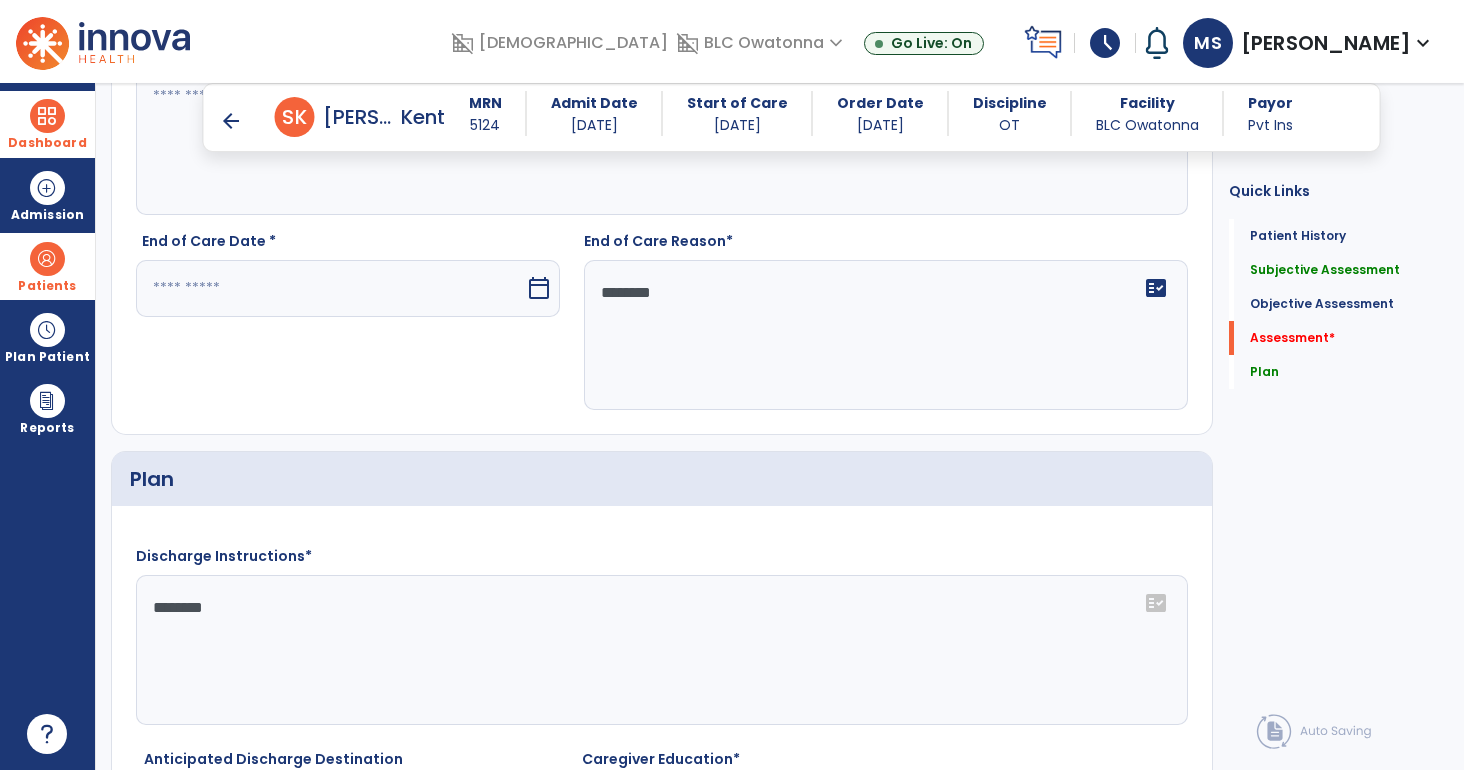 click at bounding box center (330, 288) 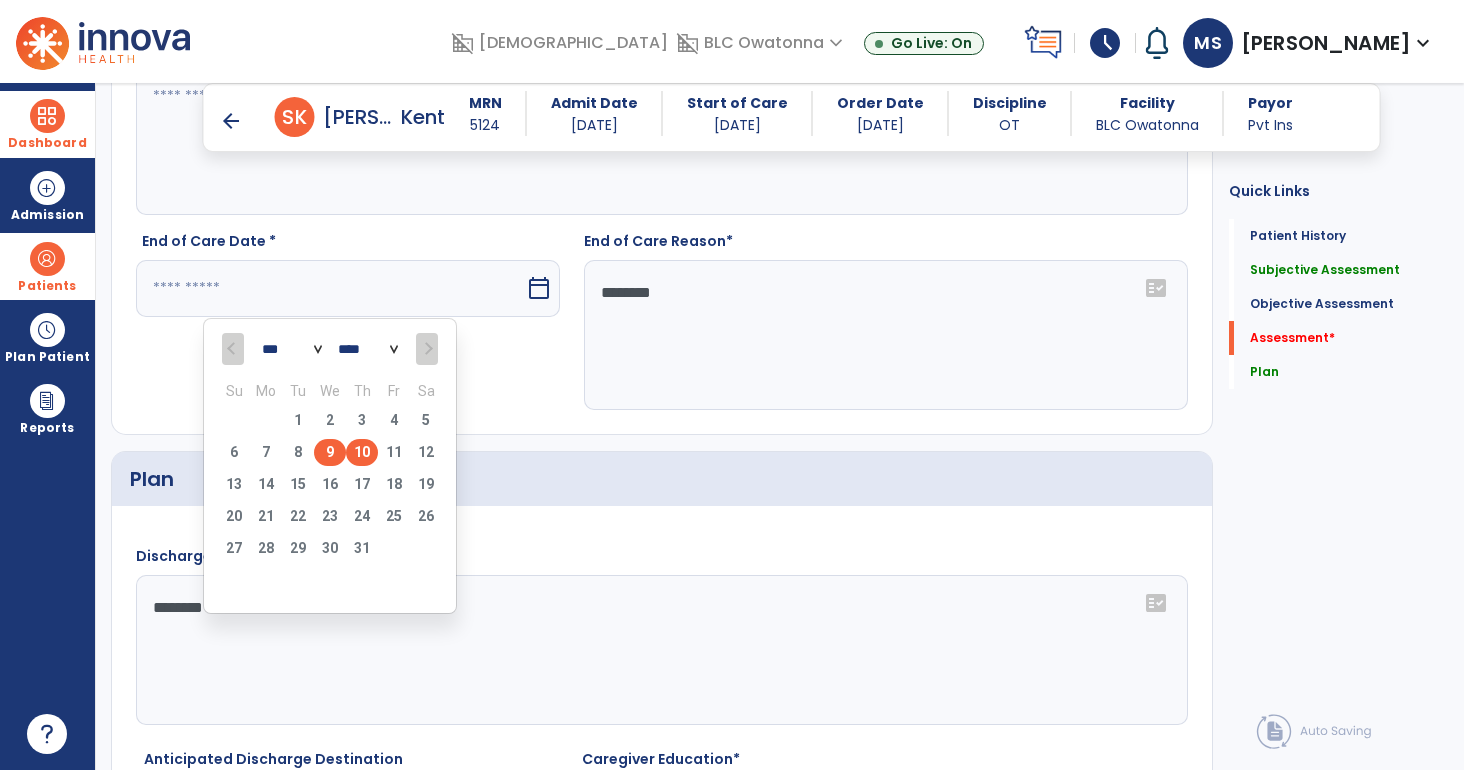 click on "9" at bounding box center [330, 452] 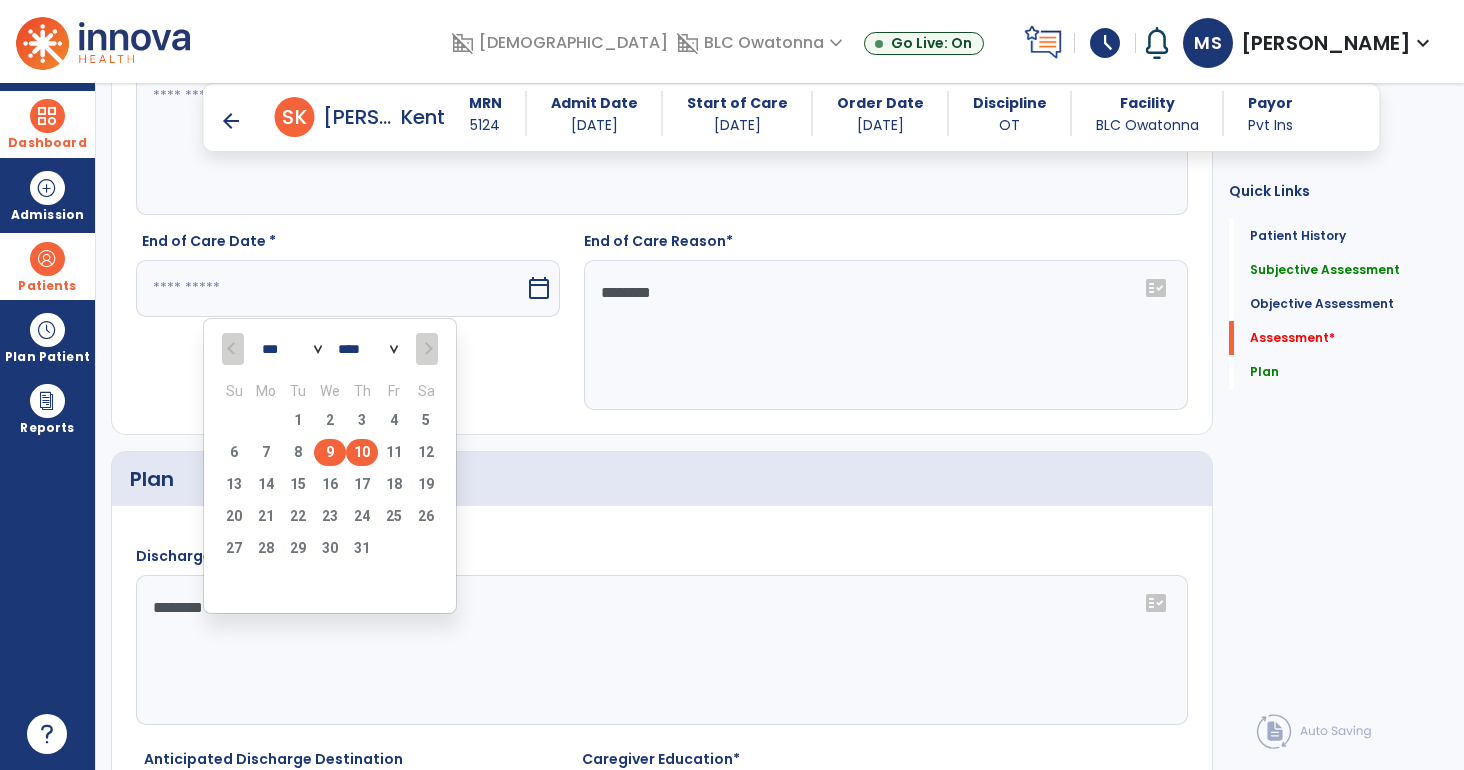 type on "********" 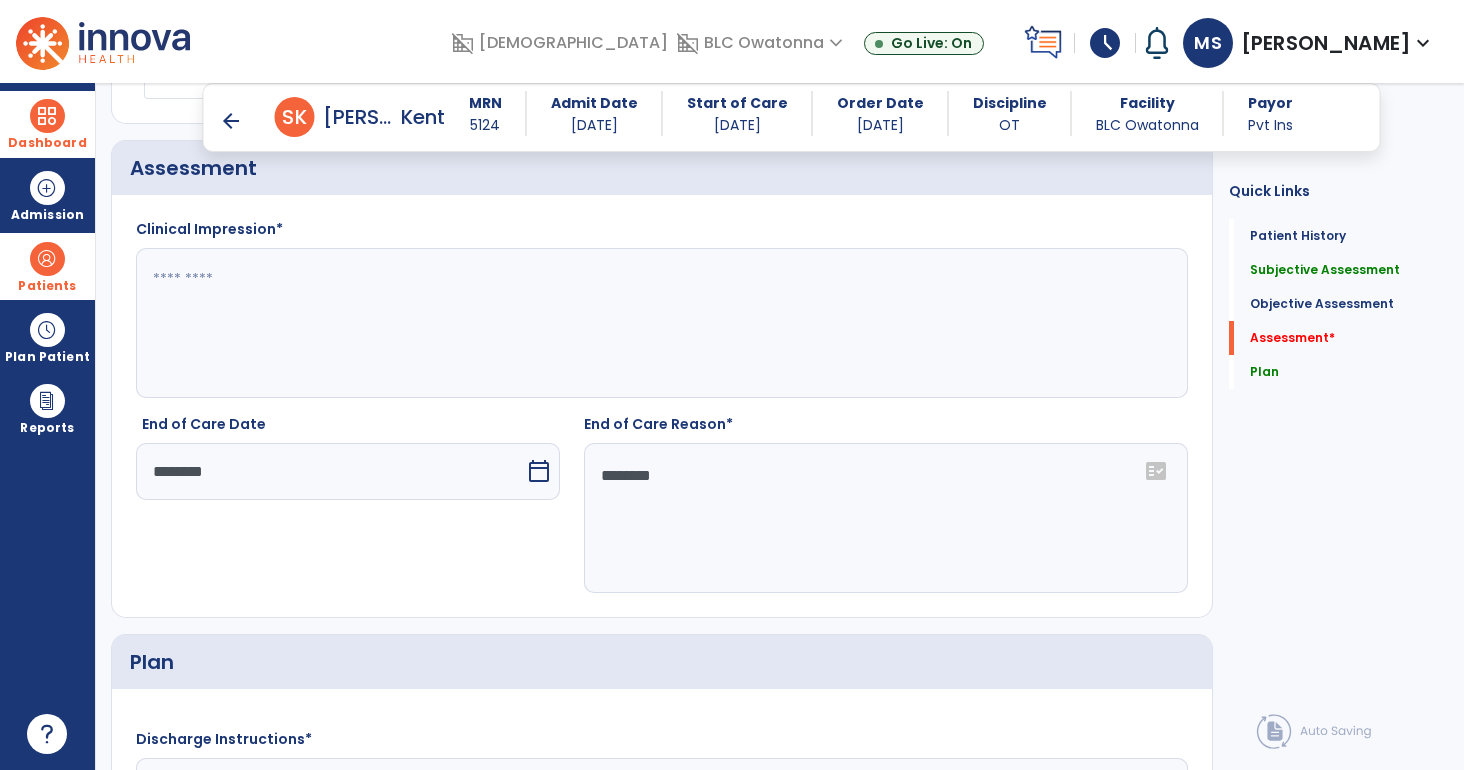 scroll, scrollTop: 2637, scrollLeft: 0, axis: vertical 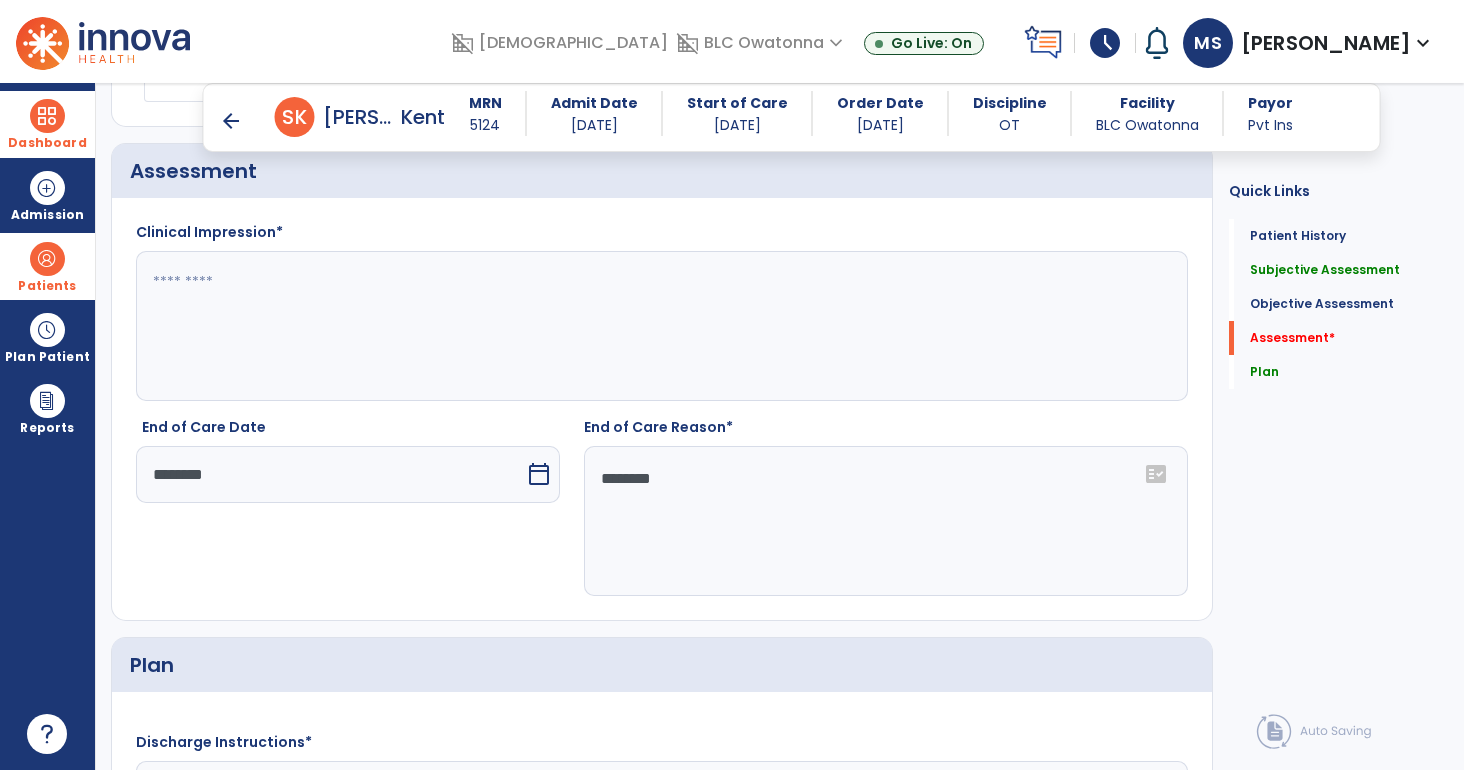 click 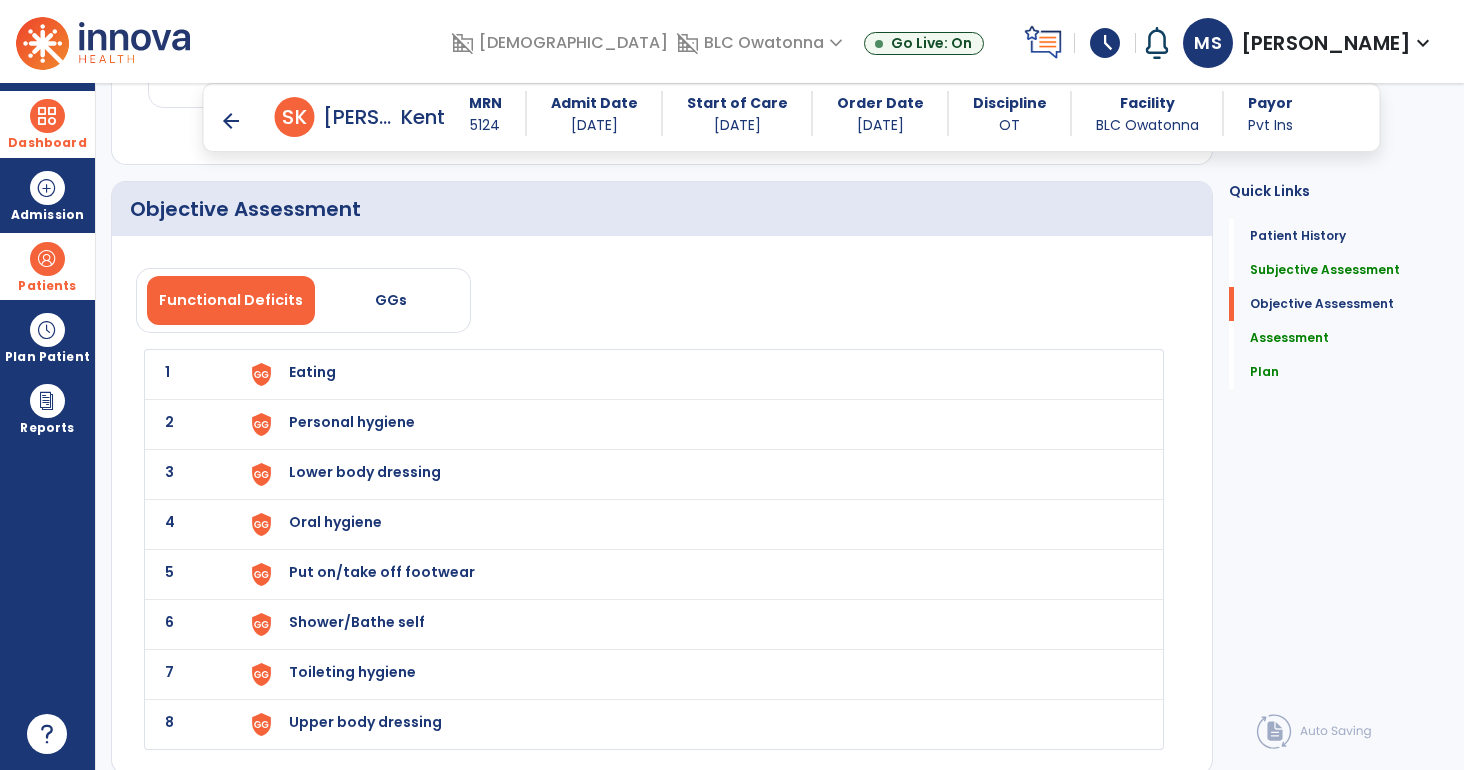 scroll, scrollTop: 2029, scrollLeft: 0, axis: vertical 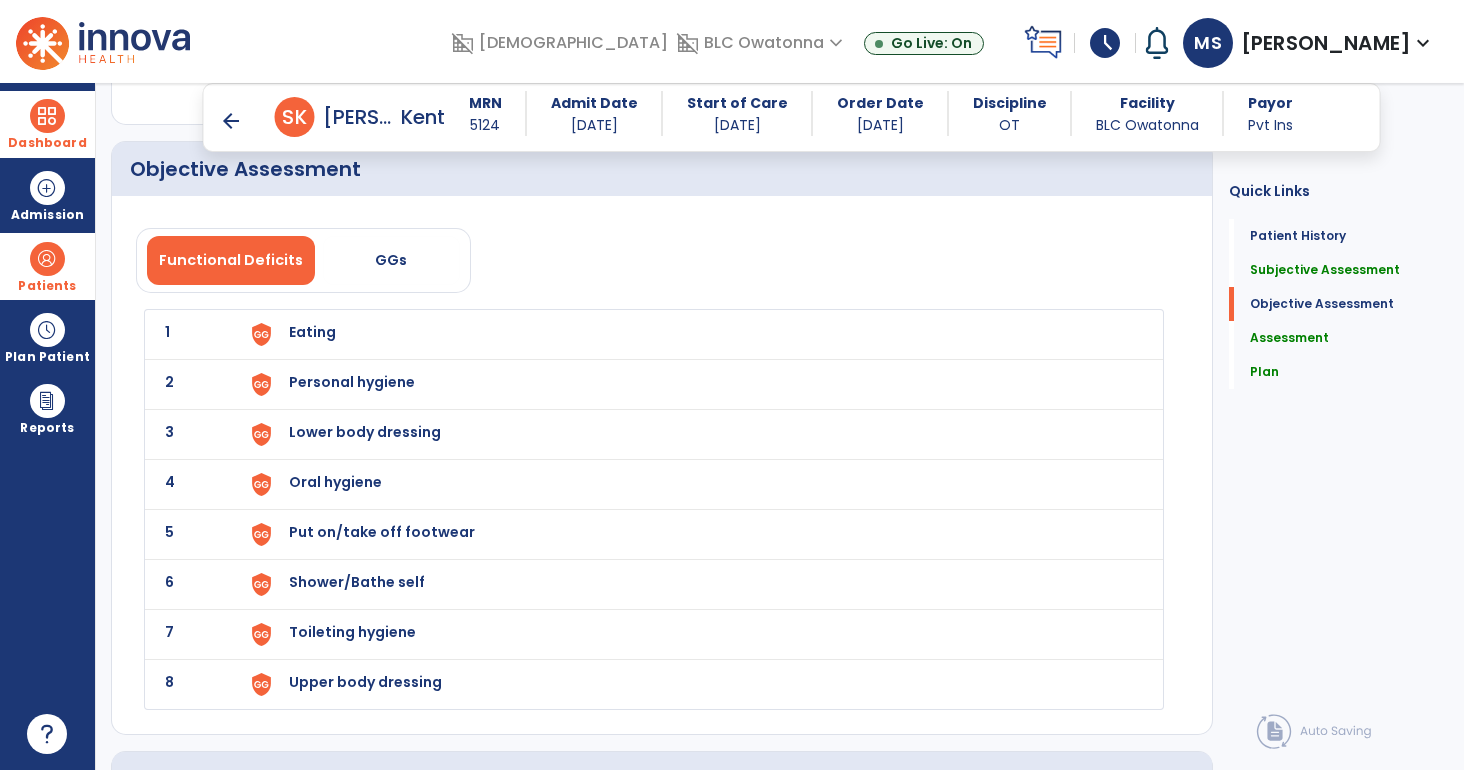 type on "********" 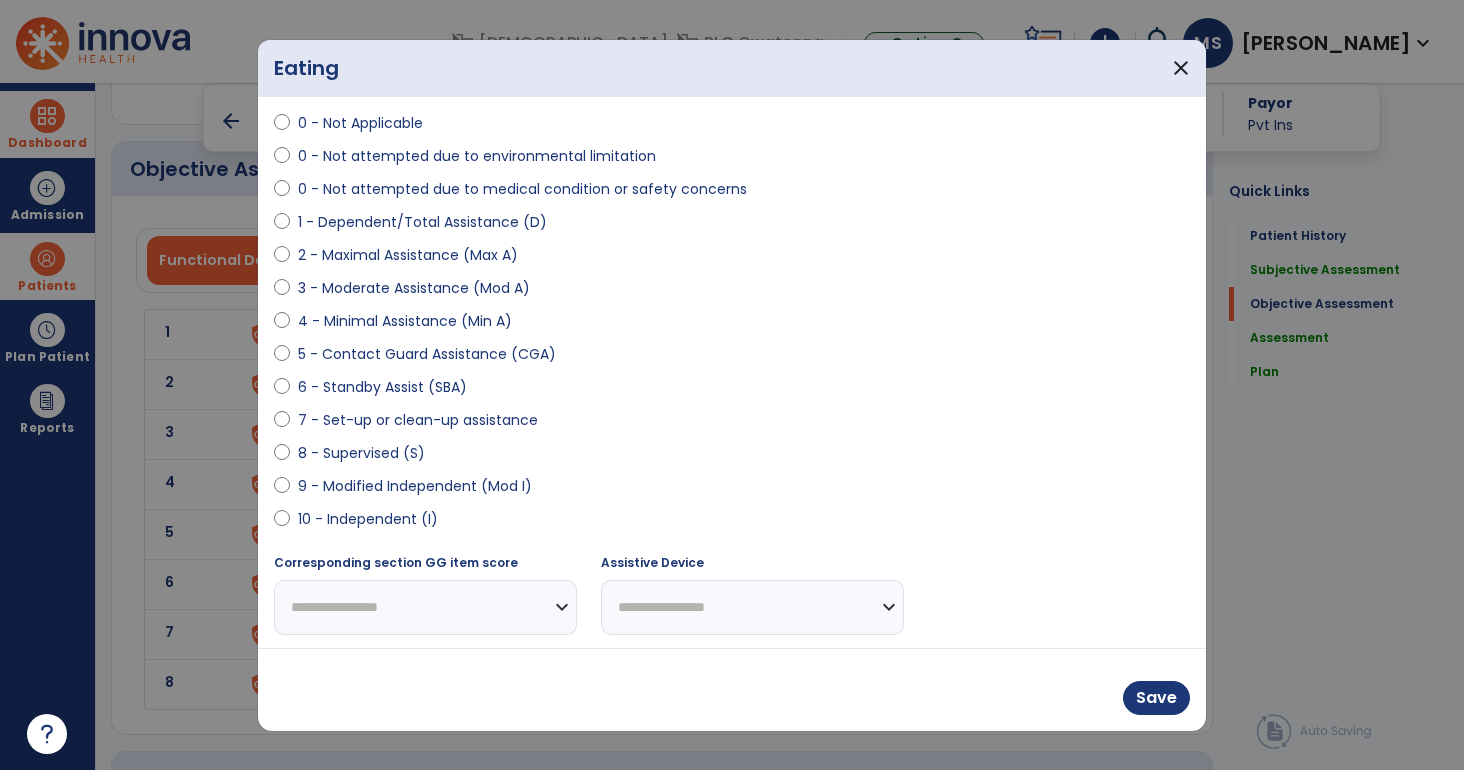 scroll, scrollTop: 0, scrollLeft: 0, axis: both 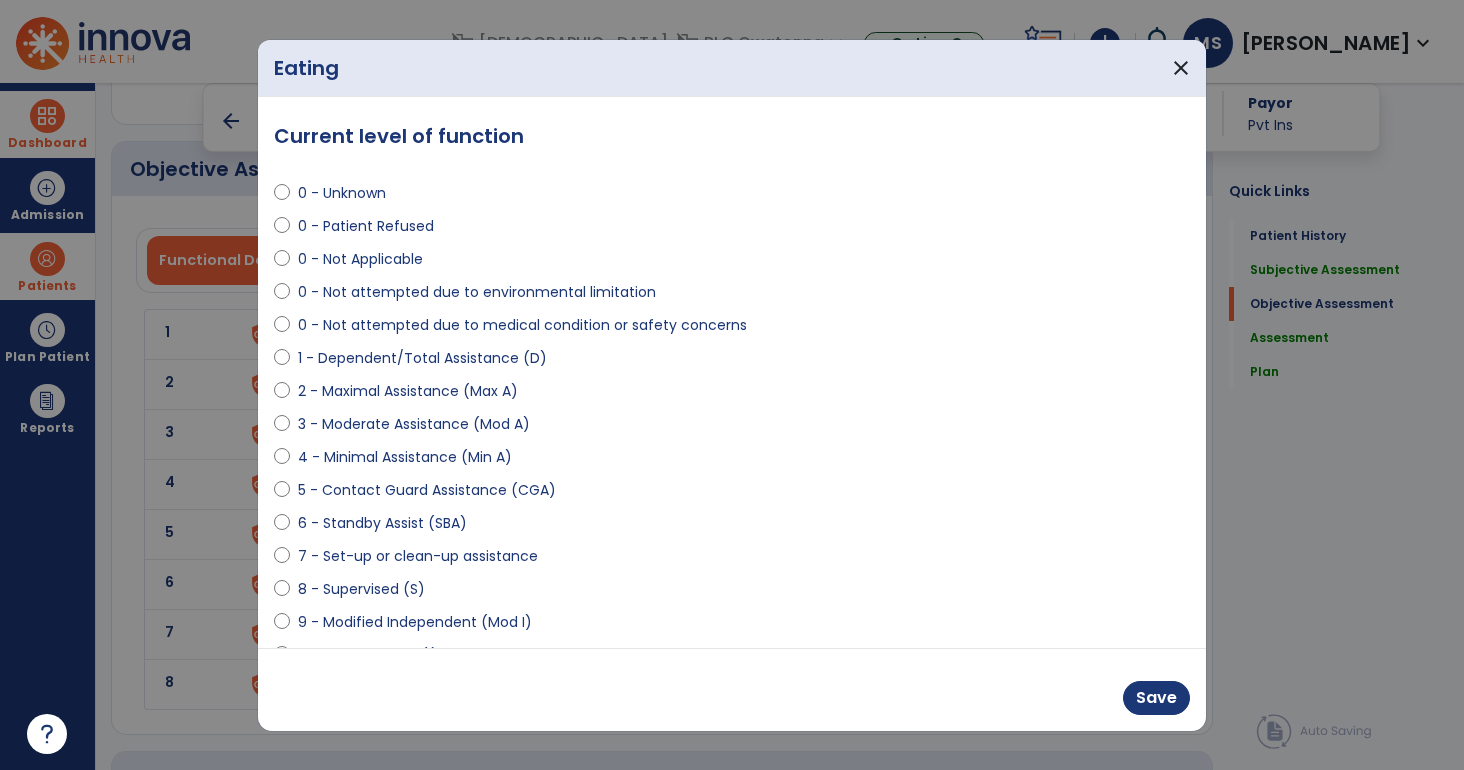 click on "0 - Unknown" at bounding box center (342, 193) 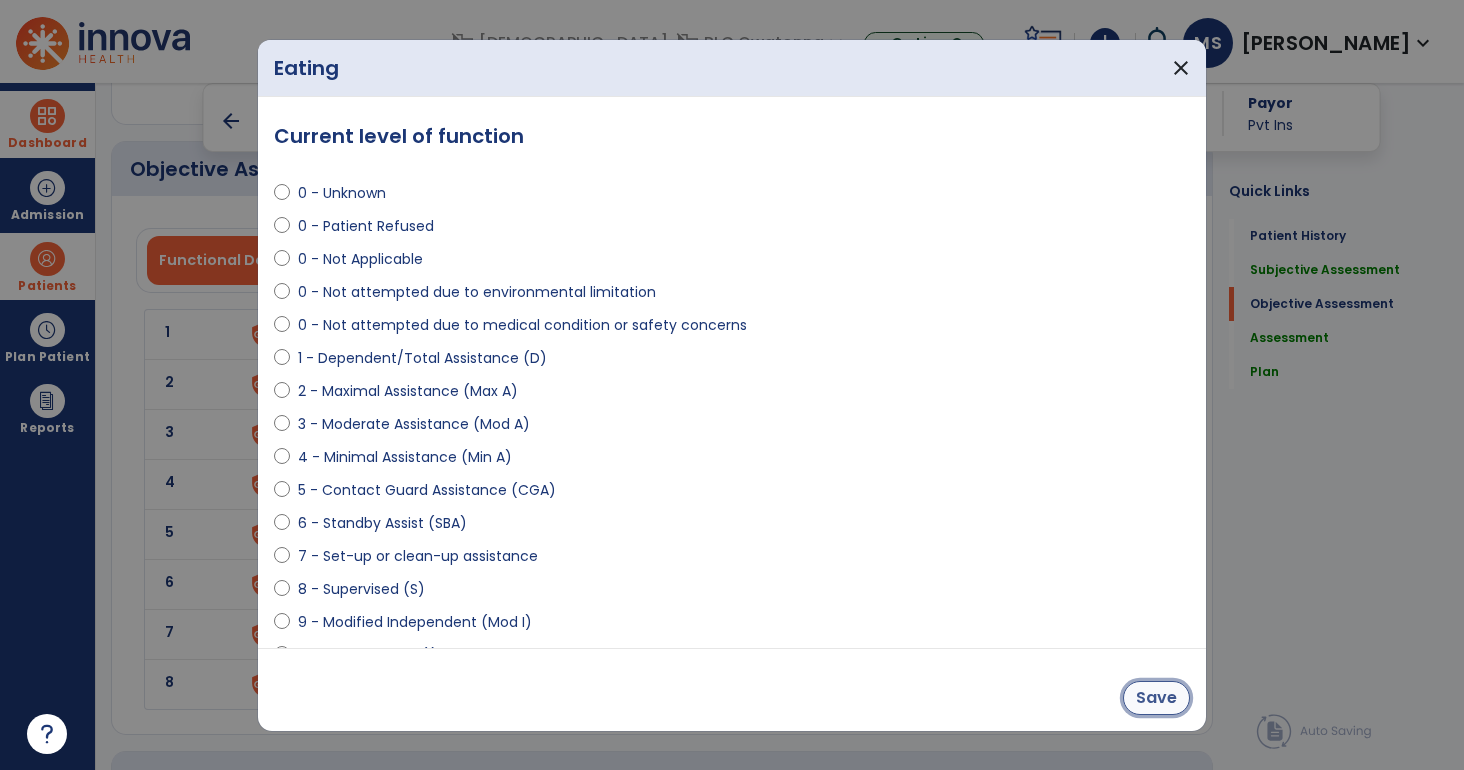 click on "Save" at bounding box center (1156, 698) 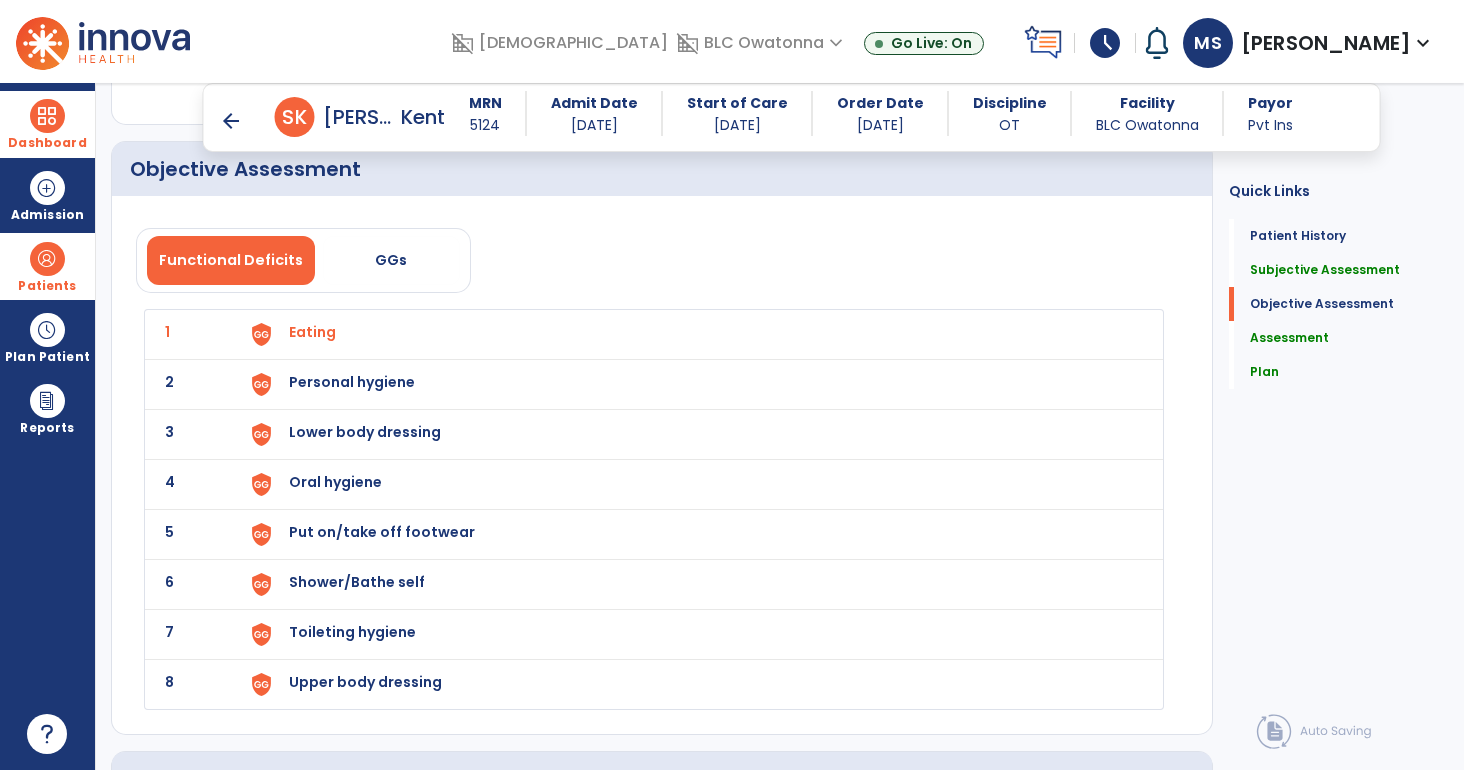 click on "Personal hygiene" at bounding box center [312, 332] 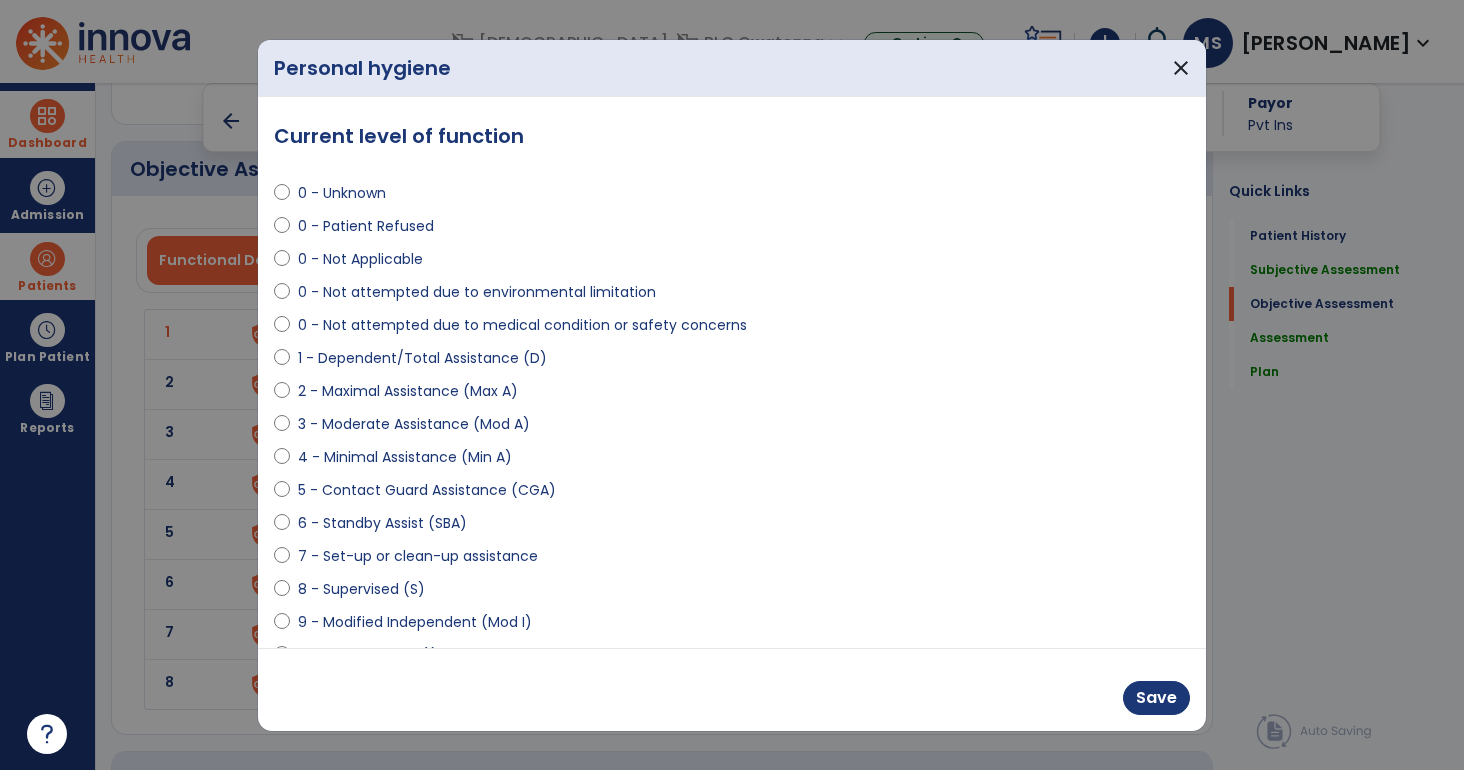 click on "0 - Unknown" at bounding box center [342, 193] 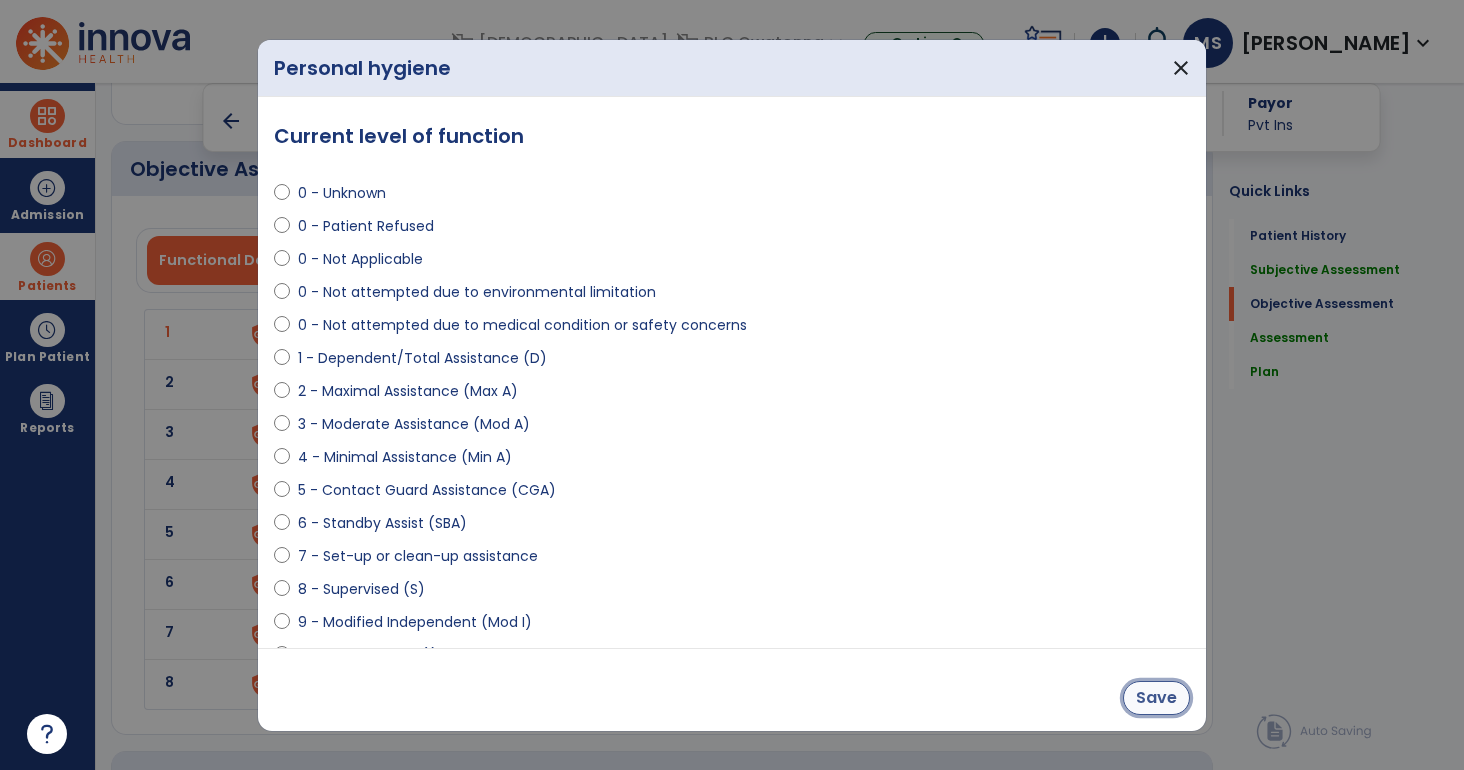 click on "Save" at bounding box center (1156, 698) 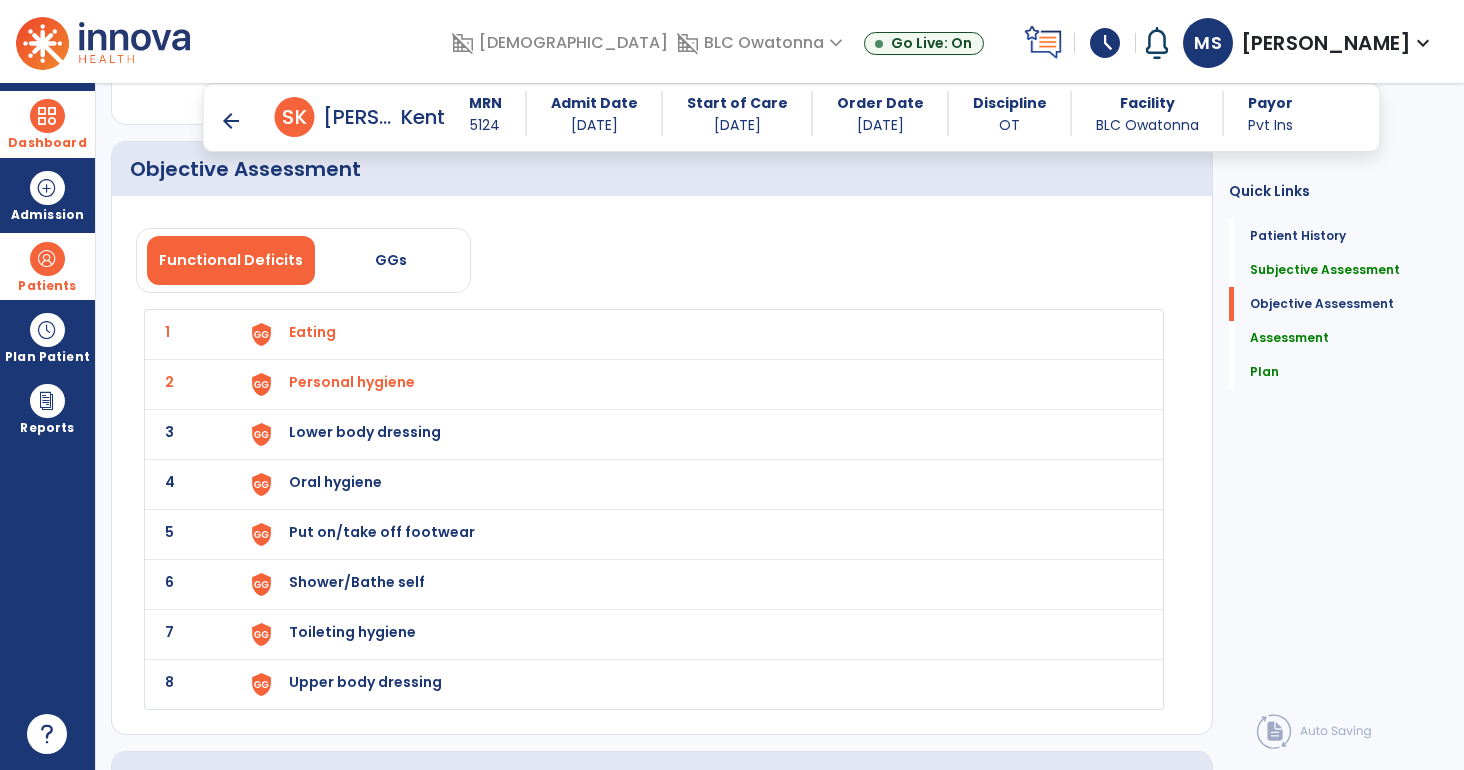 click on "Lower body dressing" at bounding box center [312, 332] 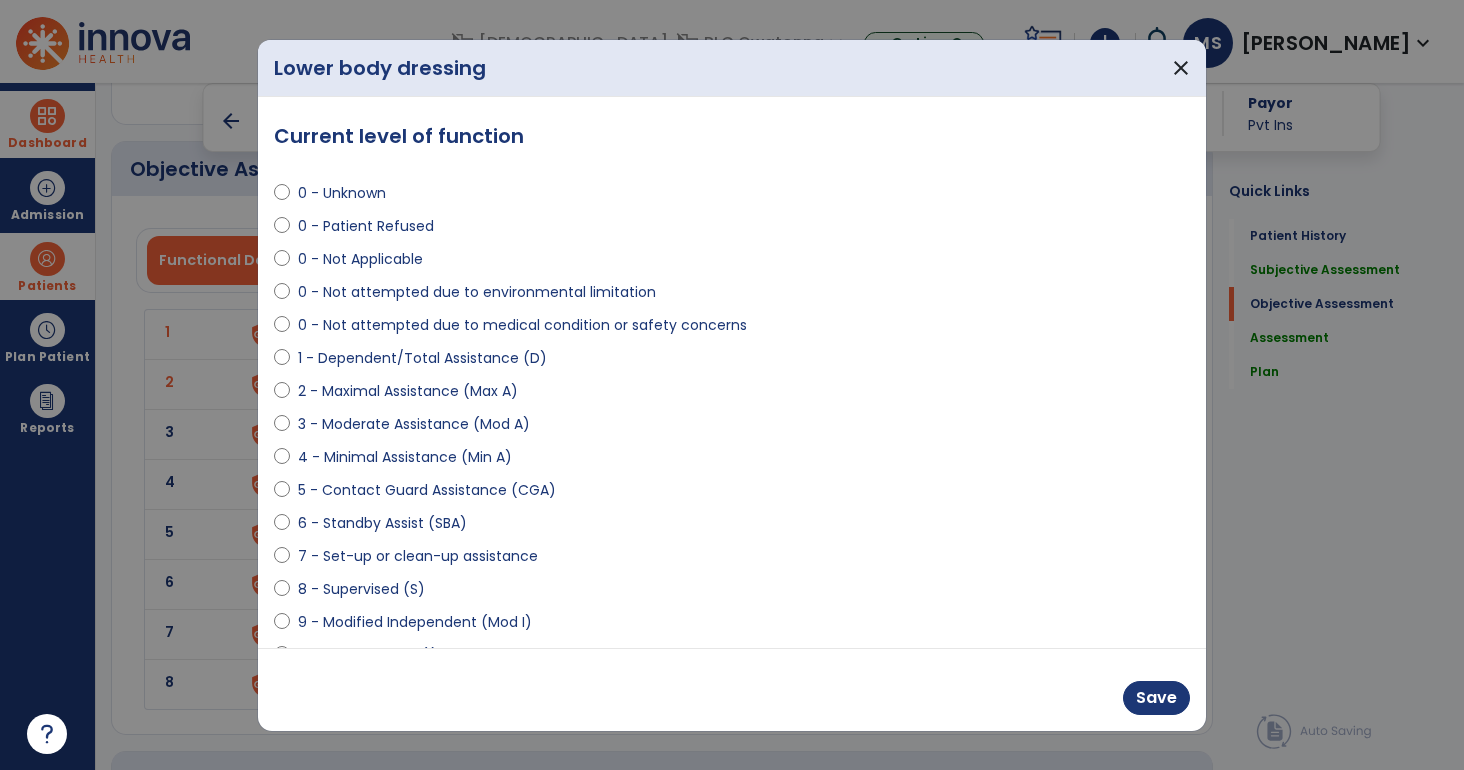 click on "0 - Unknown" at bounding box center [342, 193] 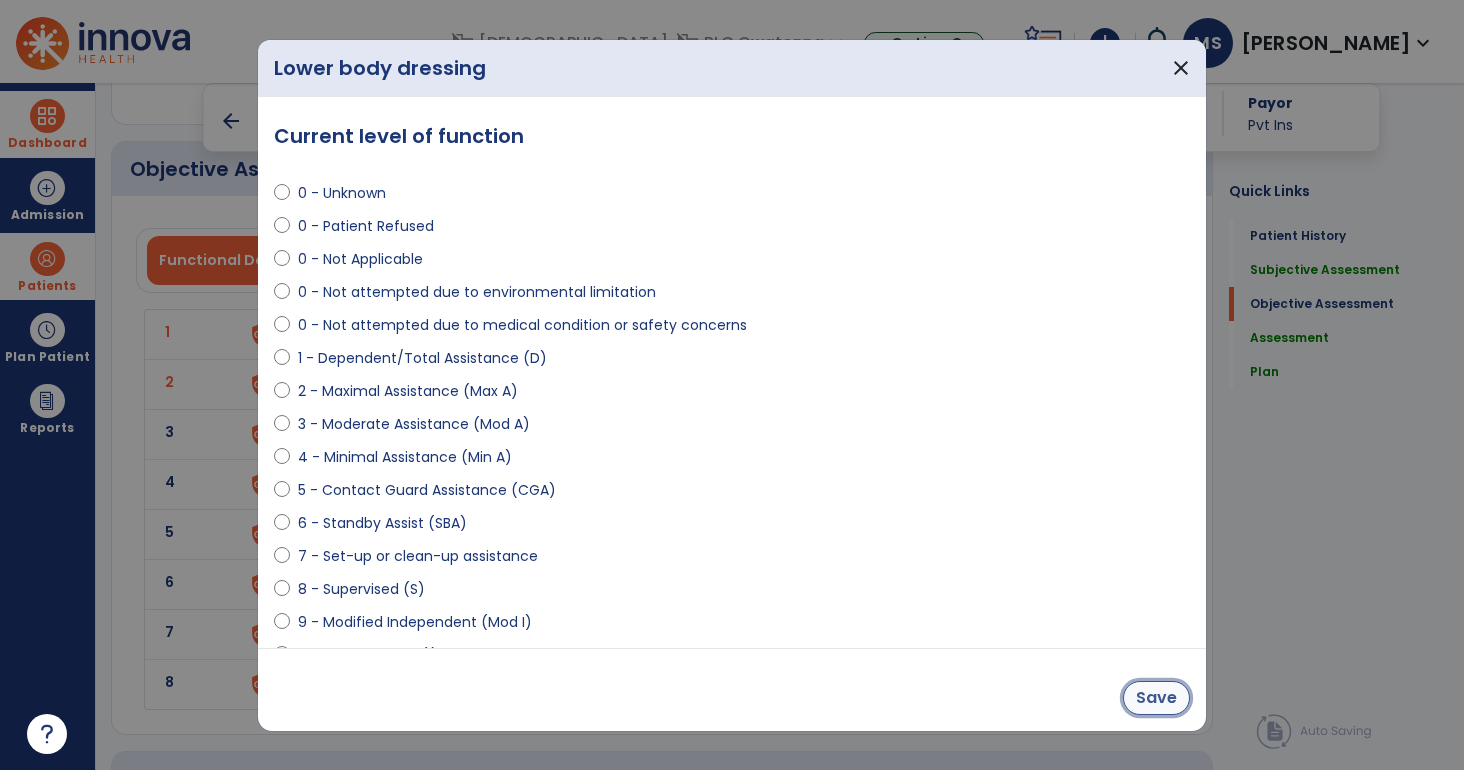 click on "Save" at bounding box center [1156, 698] 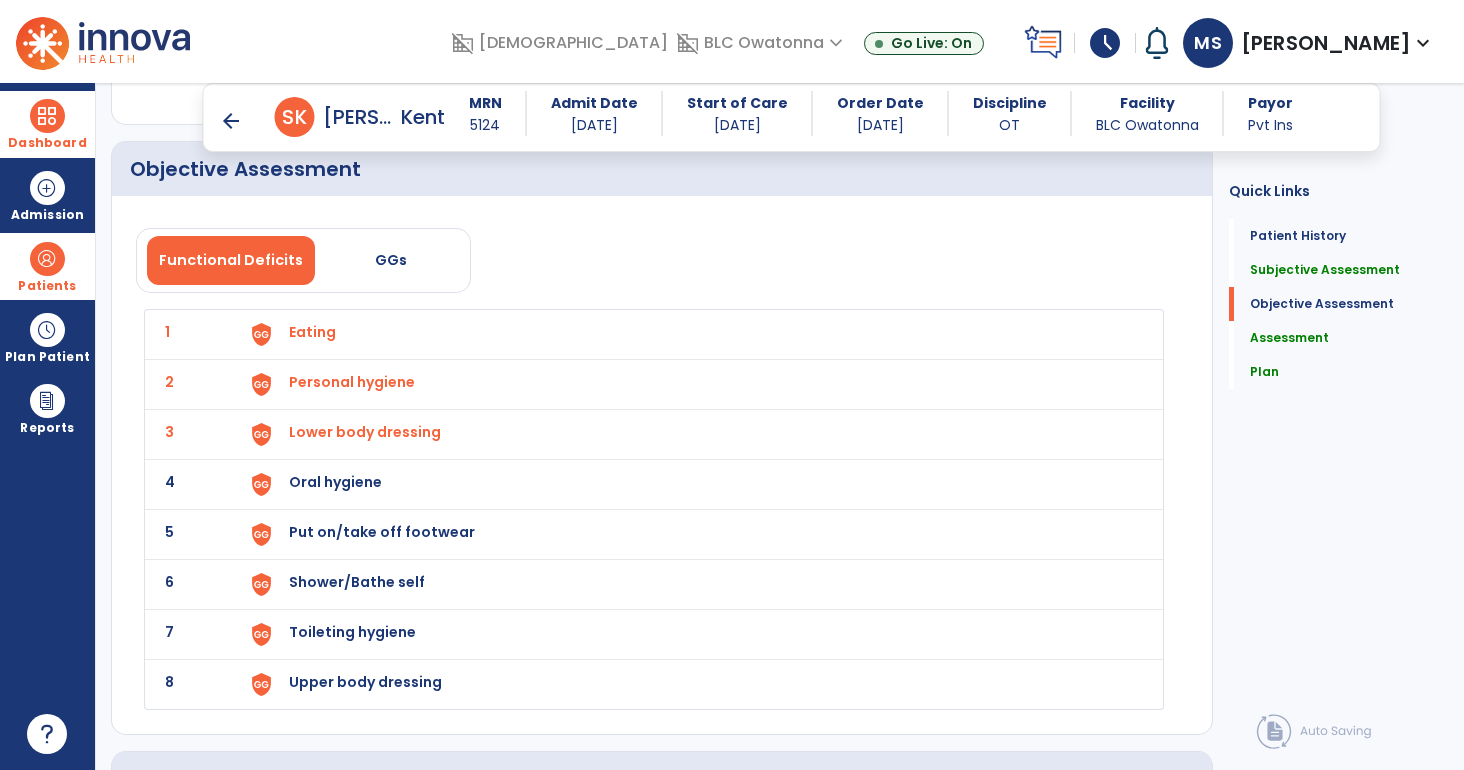 click on "Oral hygiene" at bounding box center (312, 332) 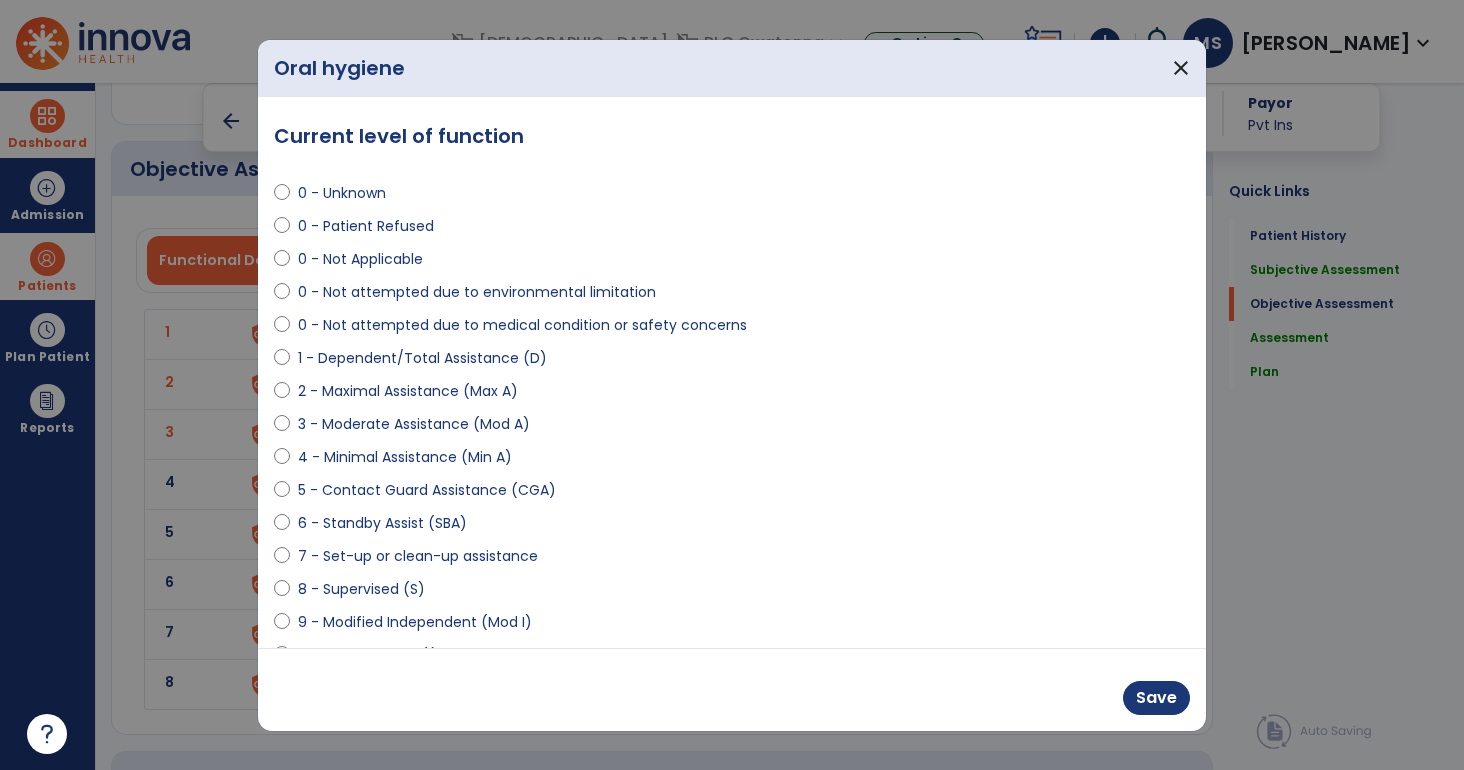 click on "0 - Unknown" at bounding box center (342, 193) 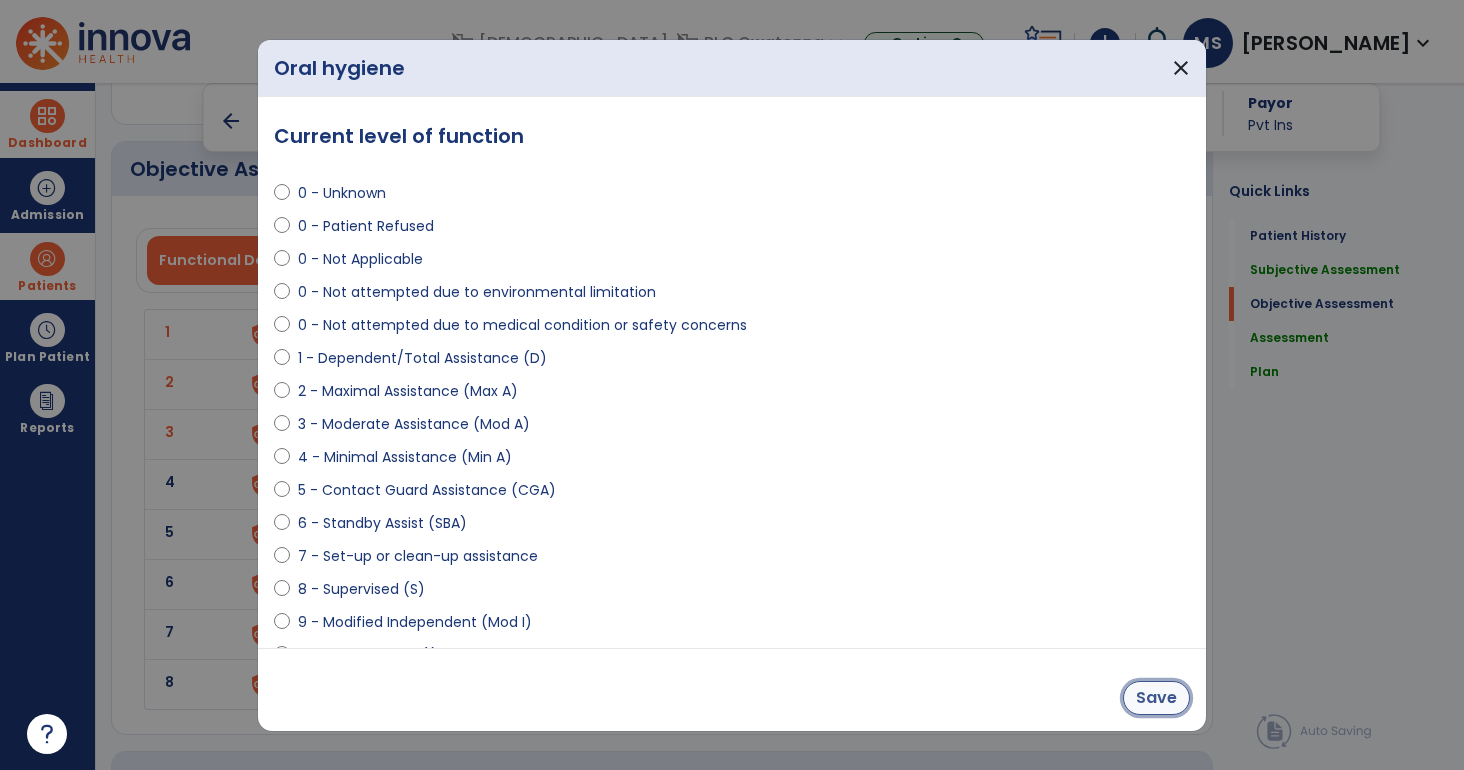 click on "Save" at bounding box center [1156, 698] 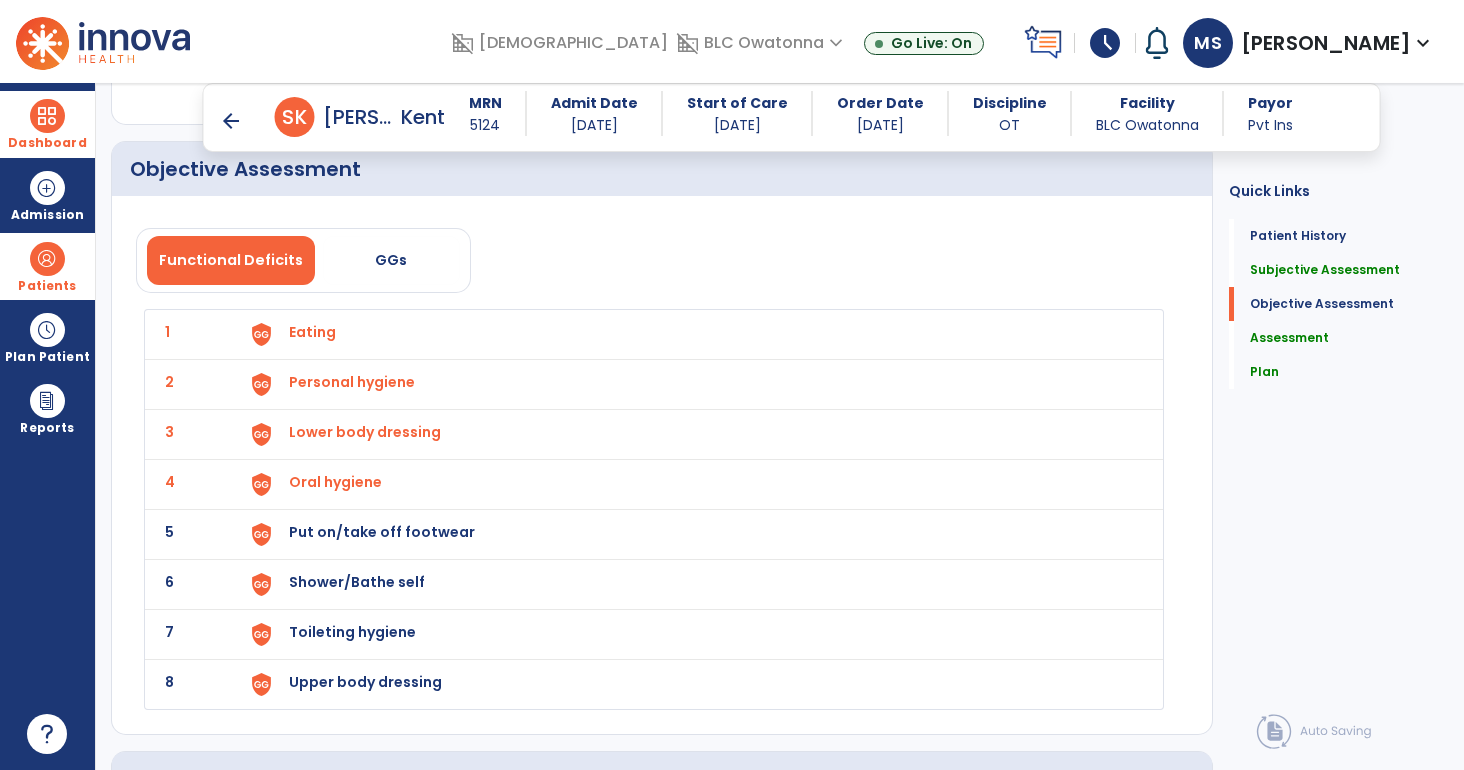 click on "Put on/take off footwear" at bounding box center [312, 332] 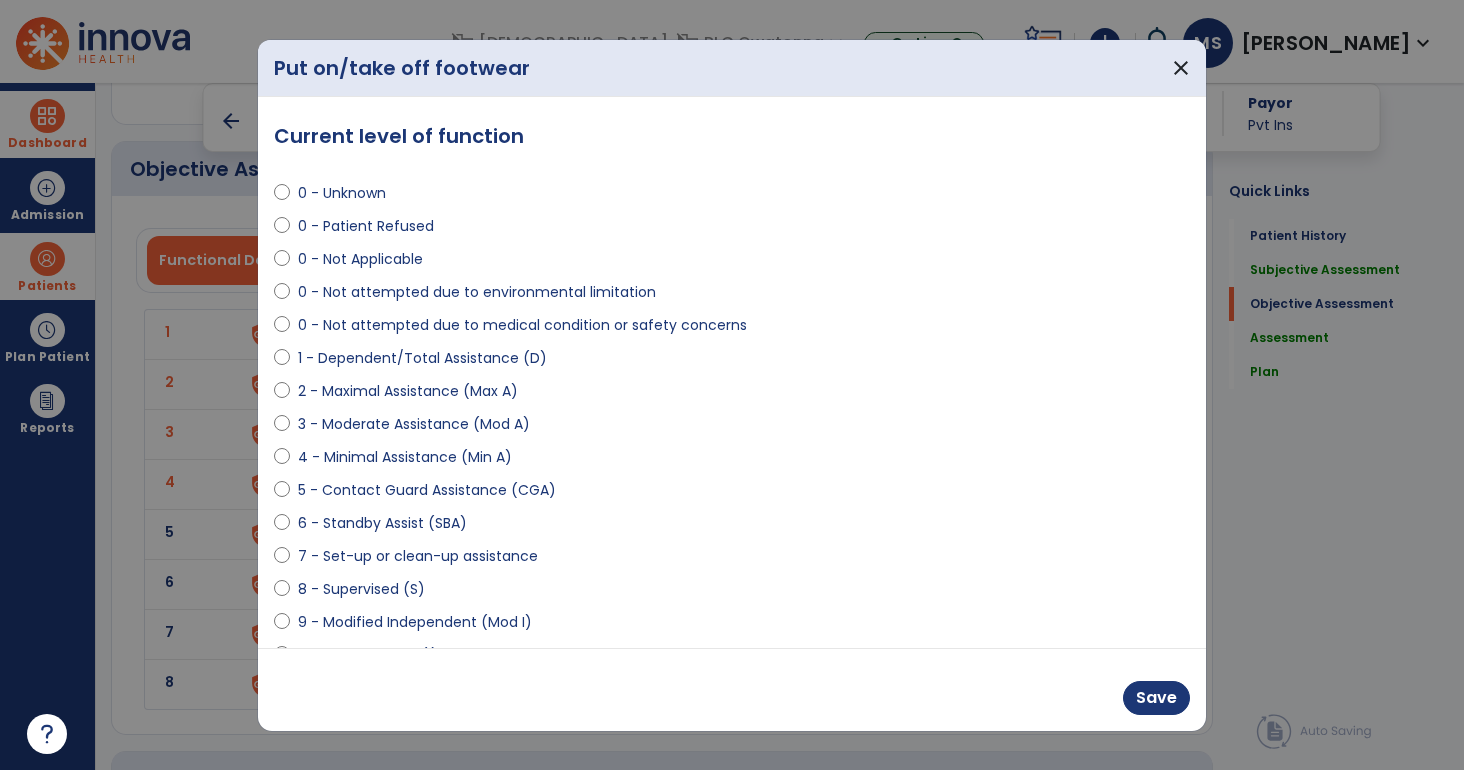 click on "0 - Unknown" at bounding box center [342, 193] 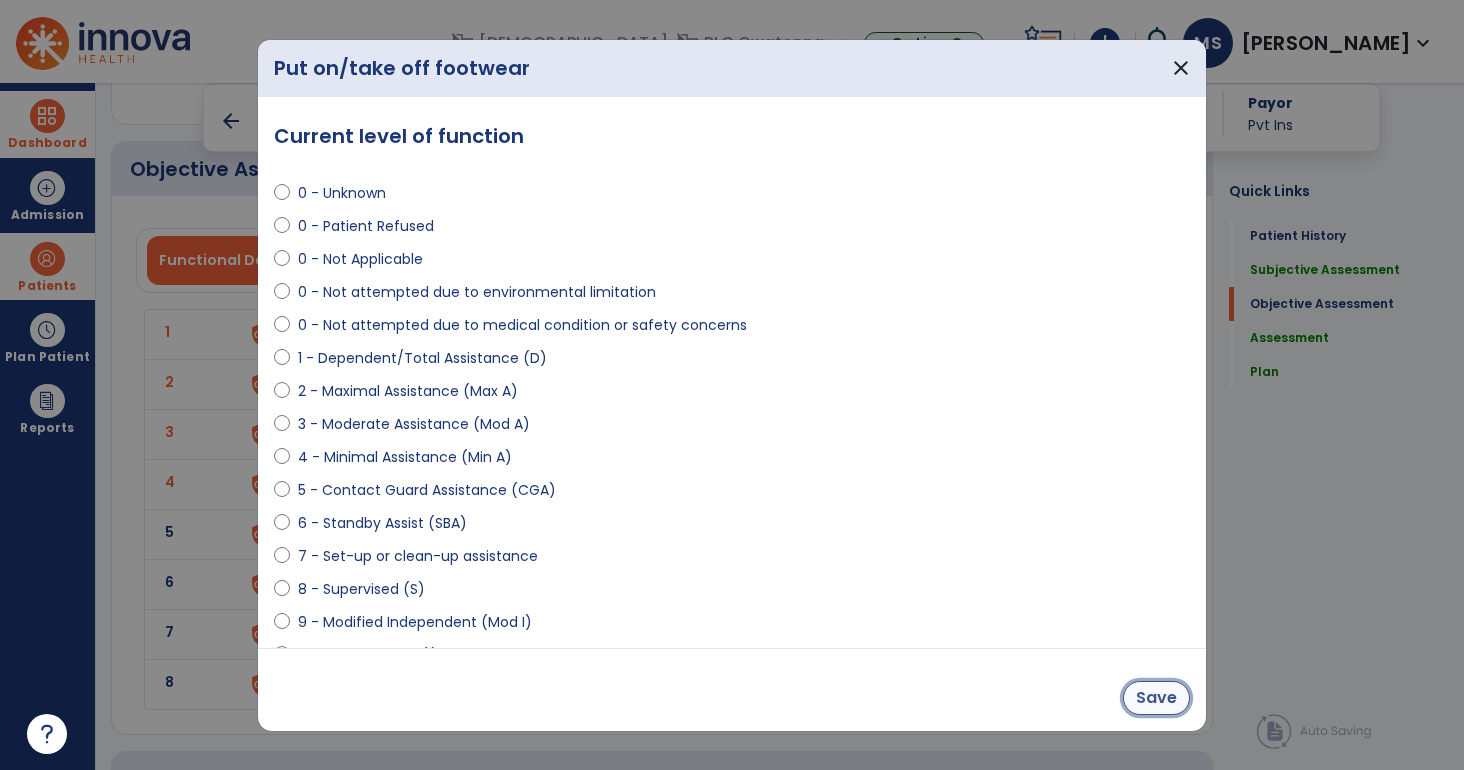click on "Save" at bounding box center [1156, 698] 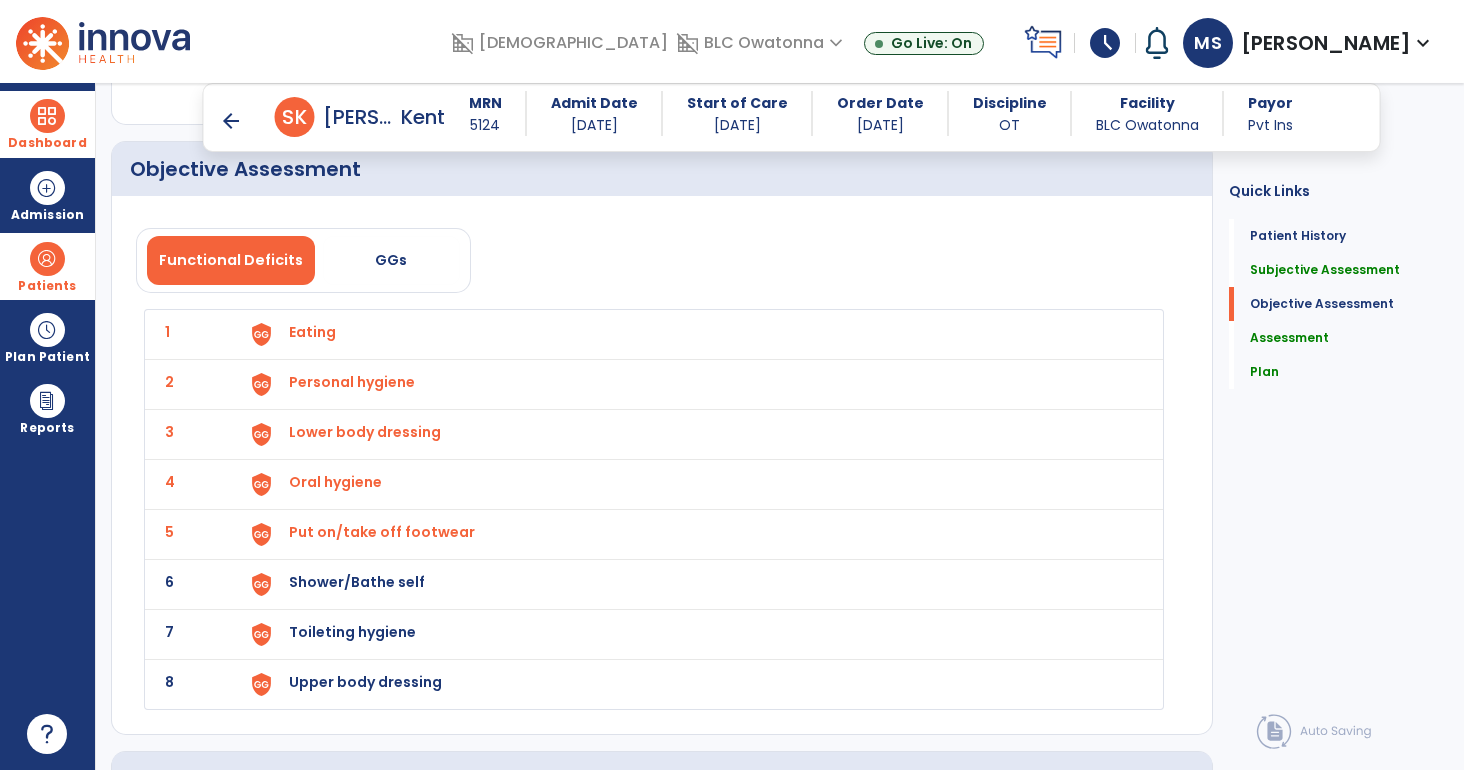 click on "Shower/Bathe self" at bounding box center [312, 332] 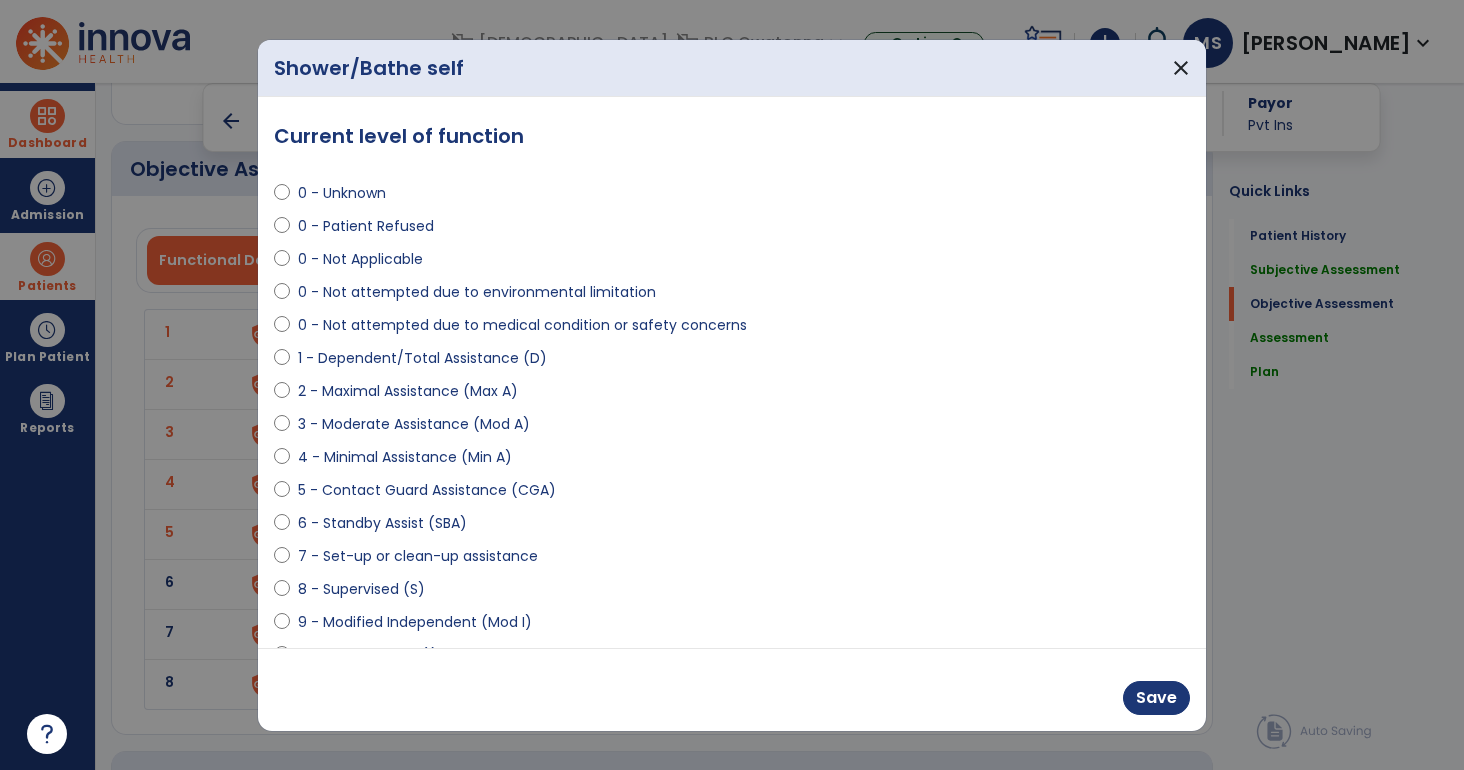 click on "0 - Unknown" at bounding box center [342, 193] 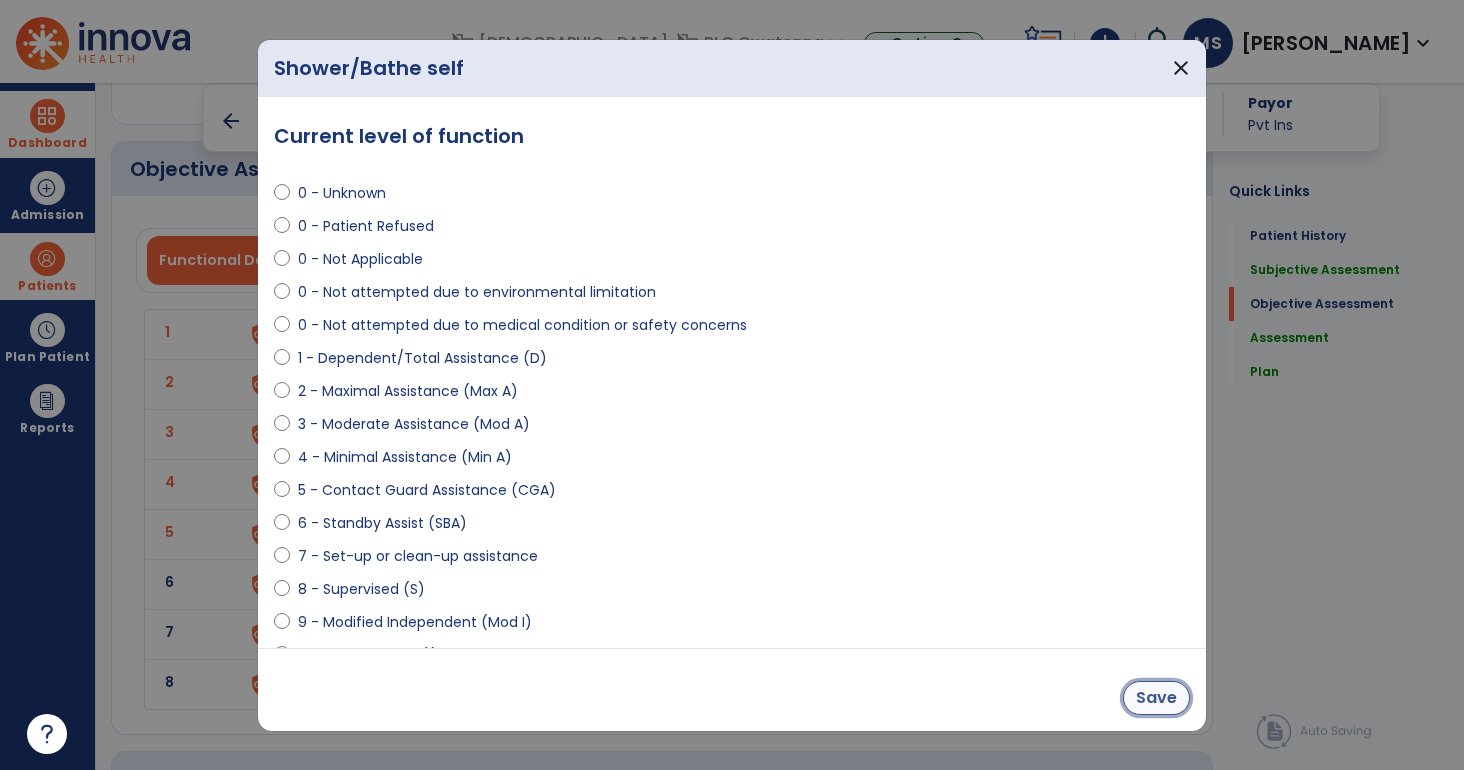 click on "Save" at bounding box center (1156, 698) 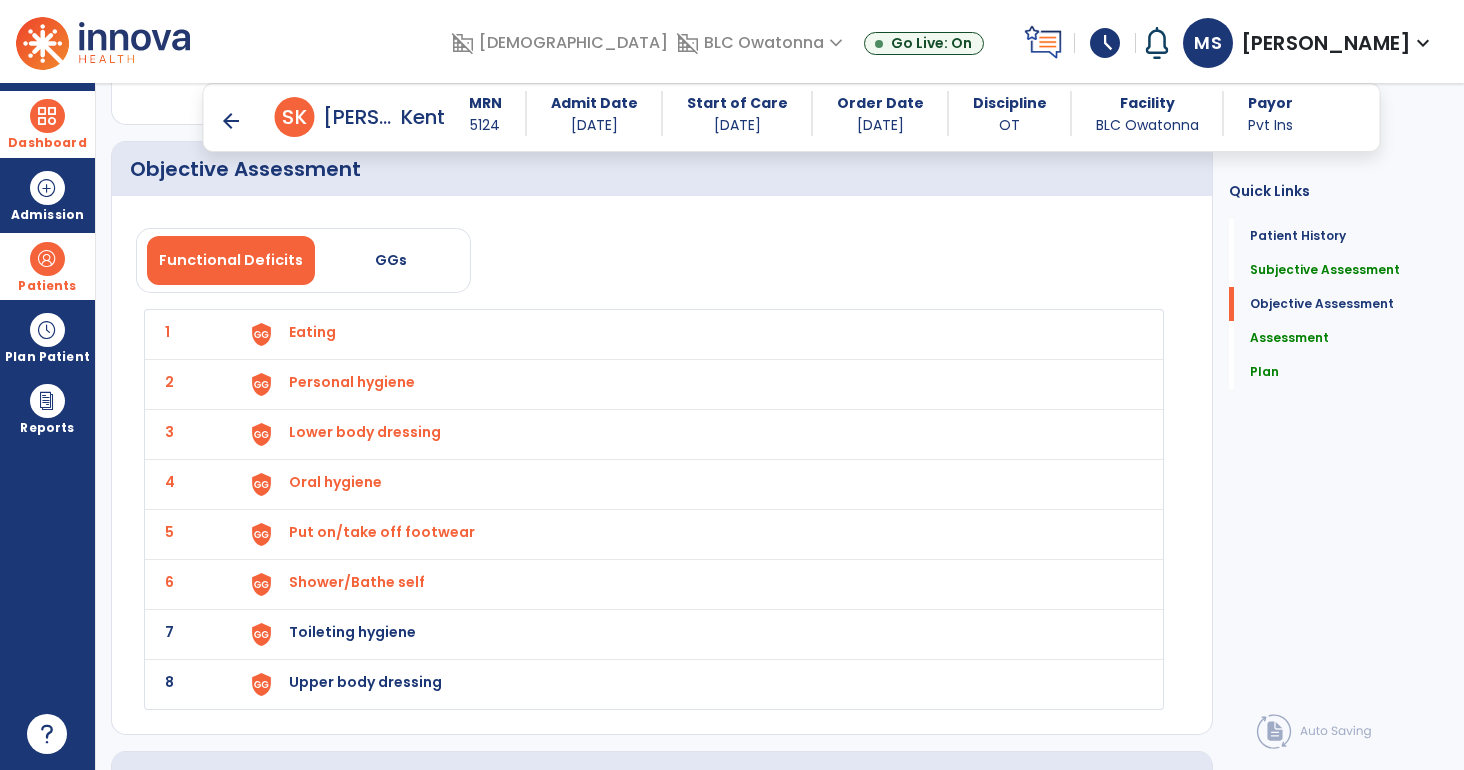 click on "Toileting hygiene" at bounding box center [312, 332] 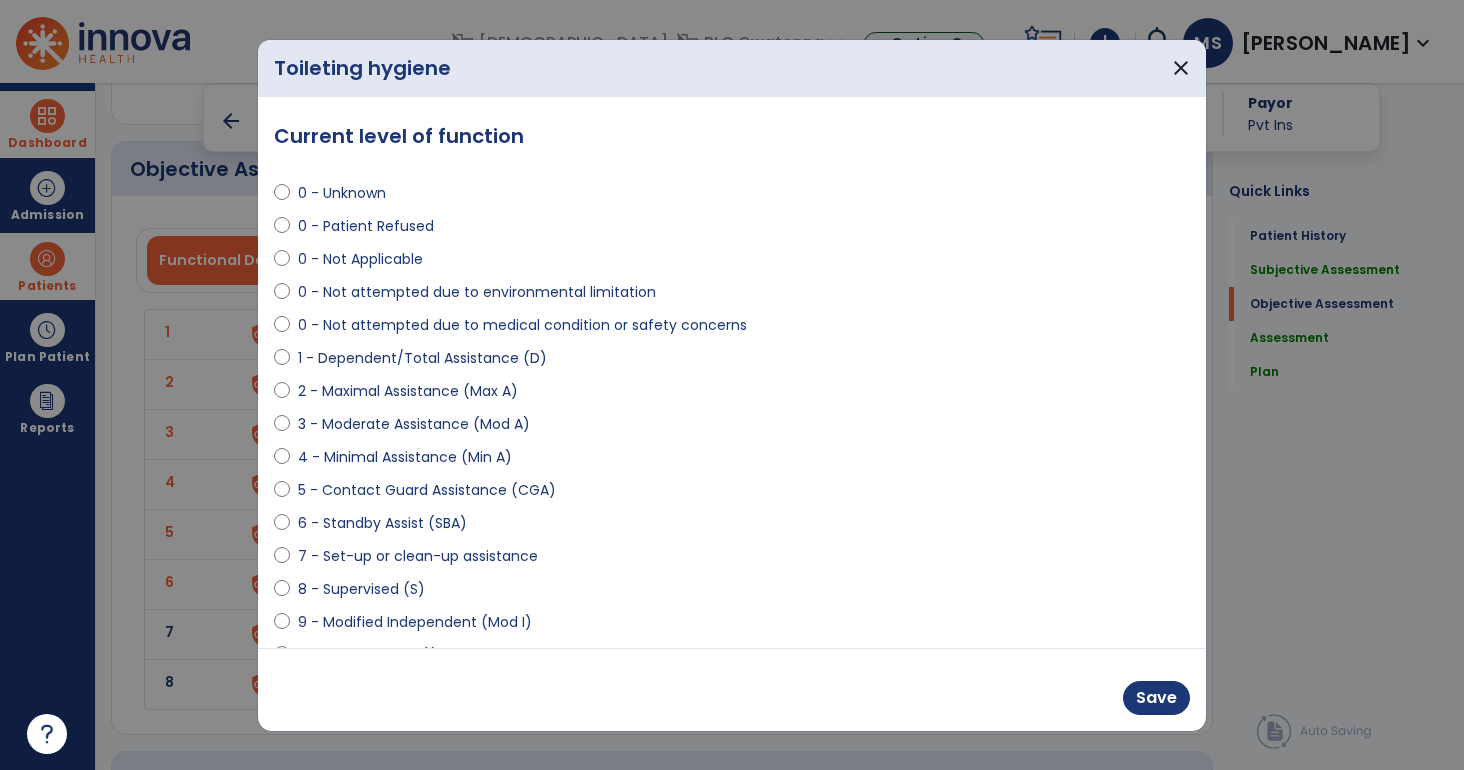 click on "0 - Unknown" at bounding box center [342, 193] 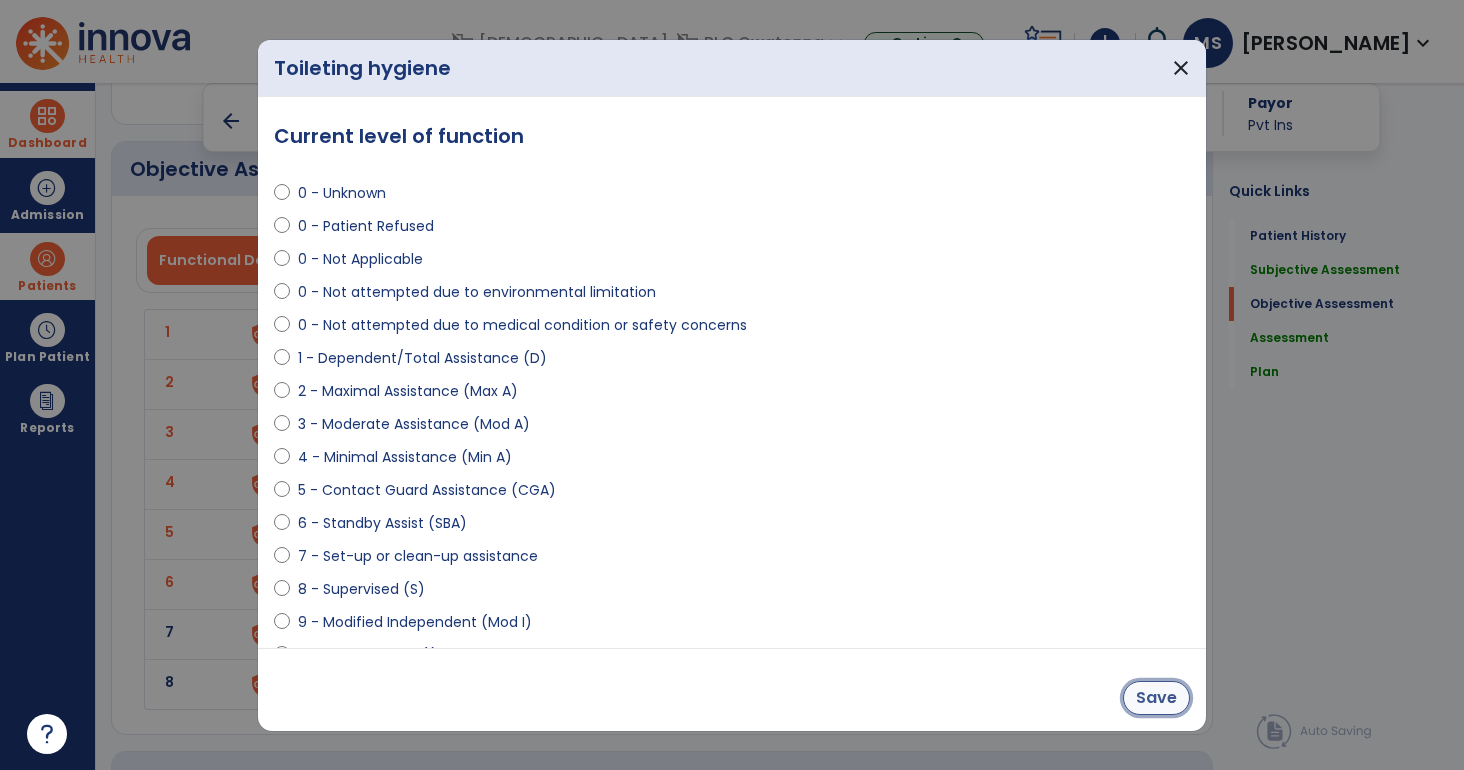 click on "Save" at bounding box center [1156, 698] 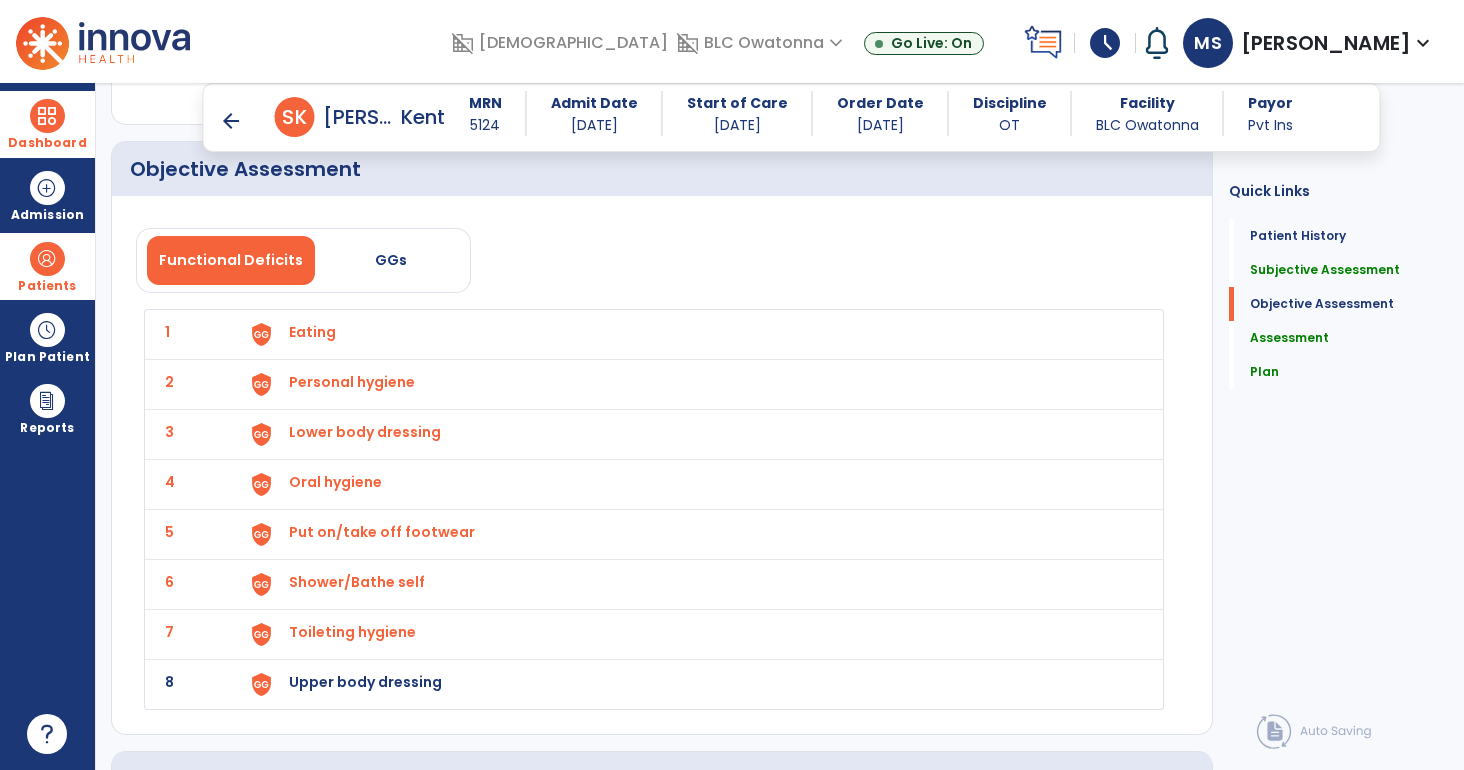click on "Upper body dressing" at bounding box center [312, 332] 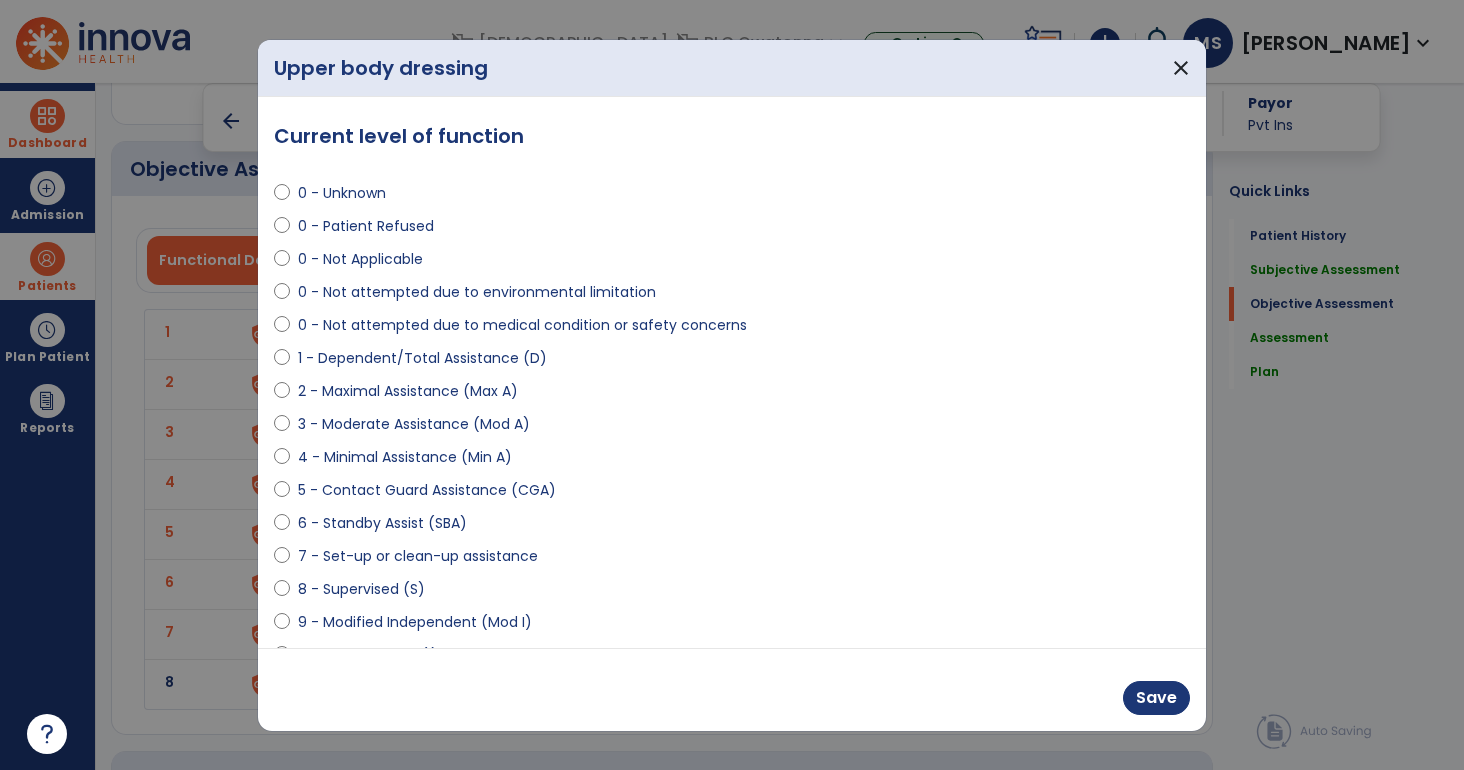 click on "0 - Unknown" at bounding box center (342, 193) 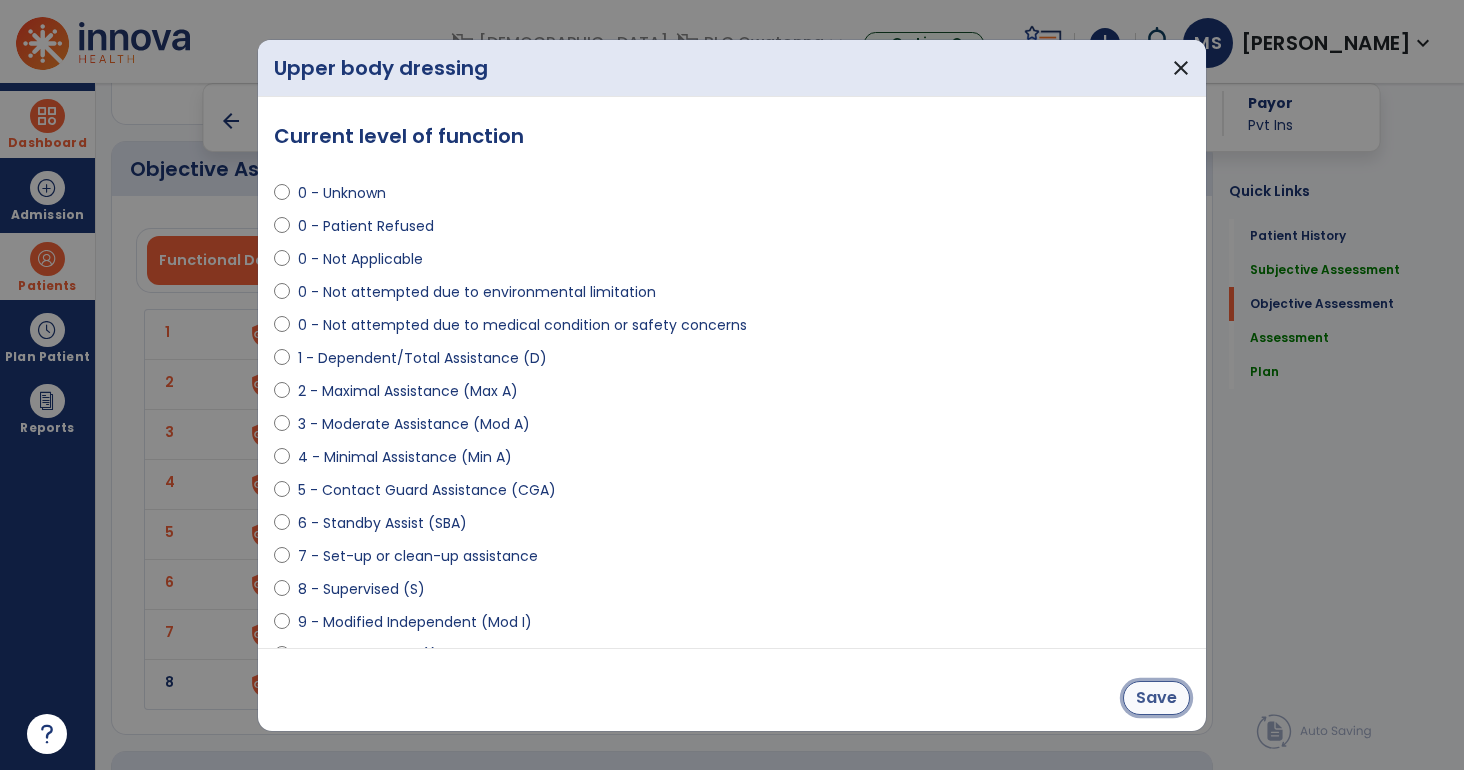 click on "Save" at bounding box center (1156, 698) 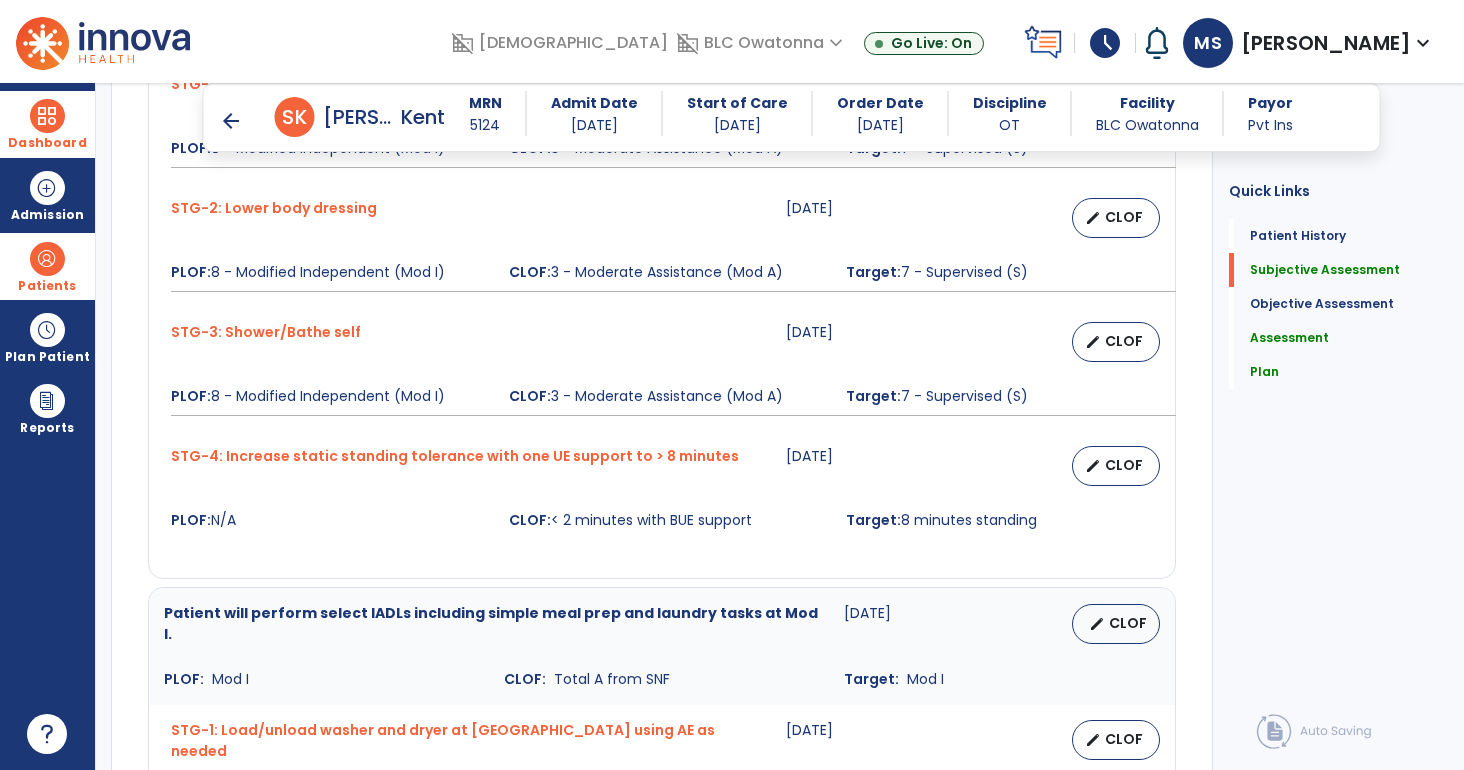 scroll, scrollTop: 772, scrollLeft: 0, axis: vertical 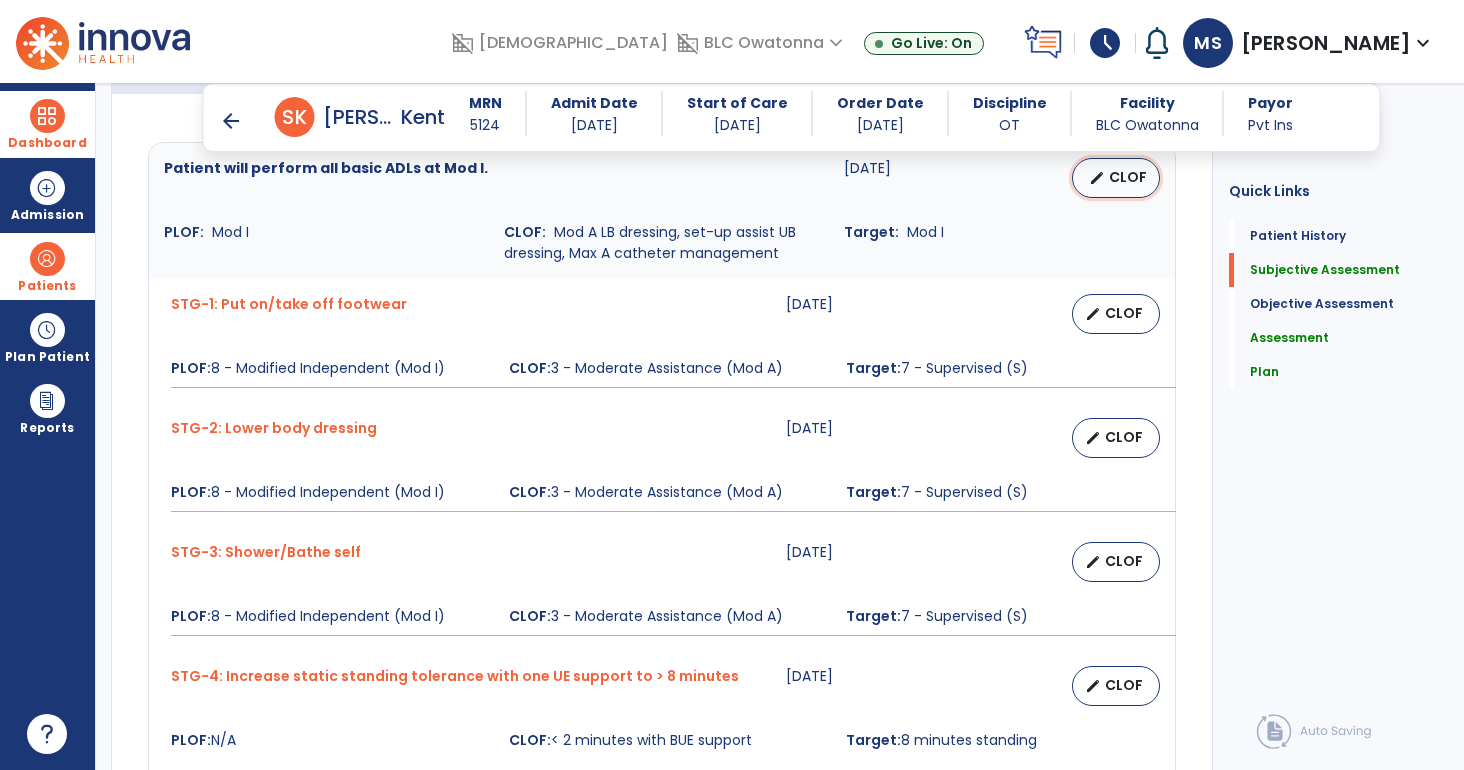 click on "CLOF" at bounding box center [1128, 177] 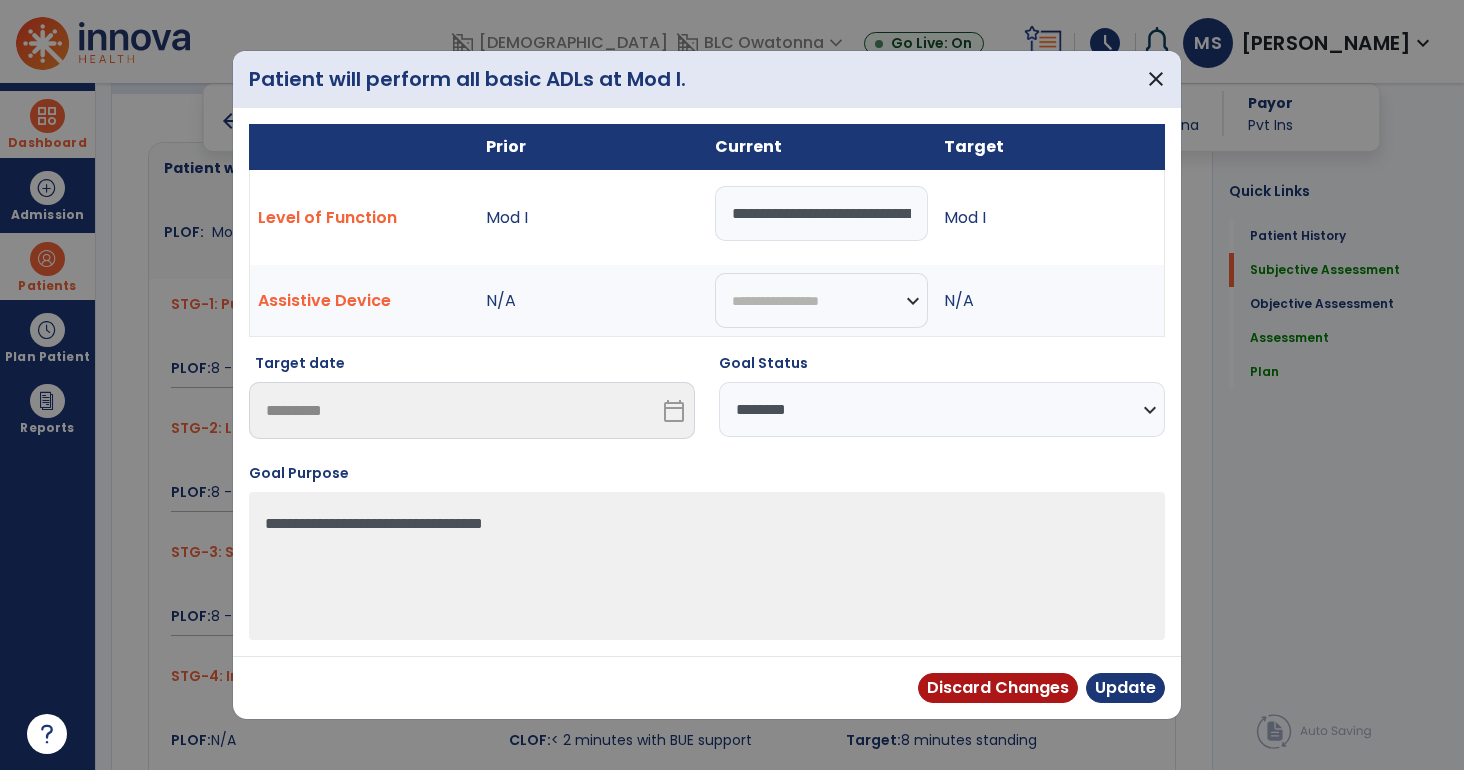 click on "**********" at bounding box center [942, 409] 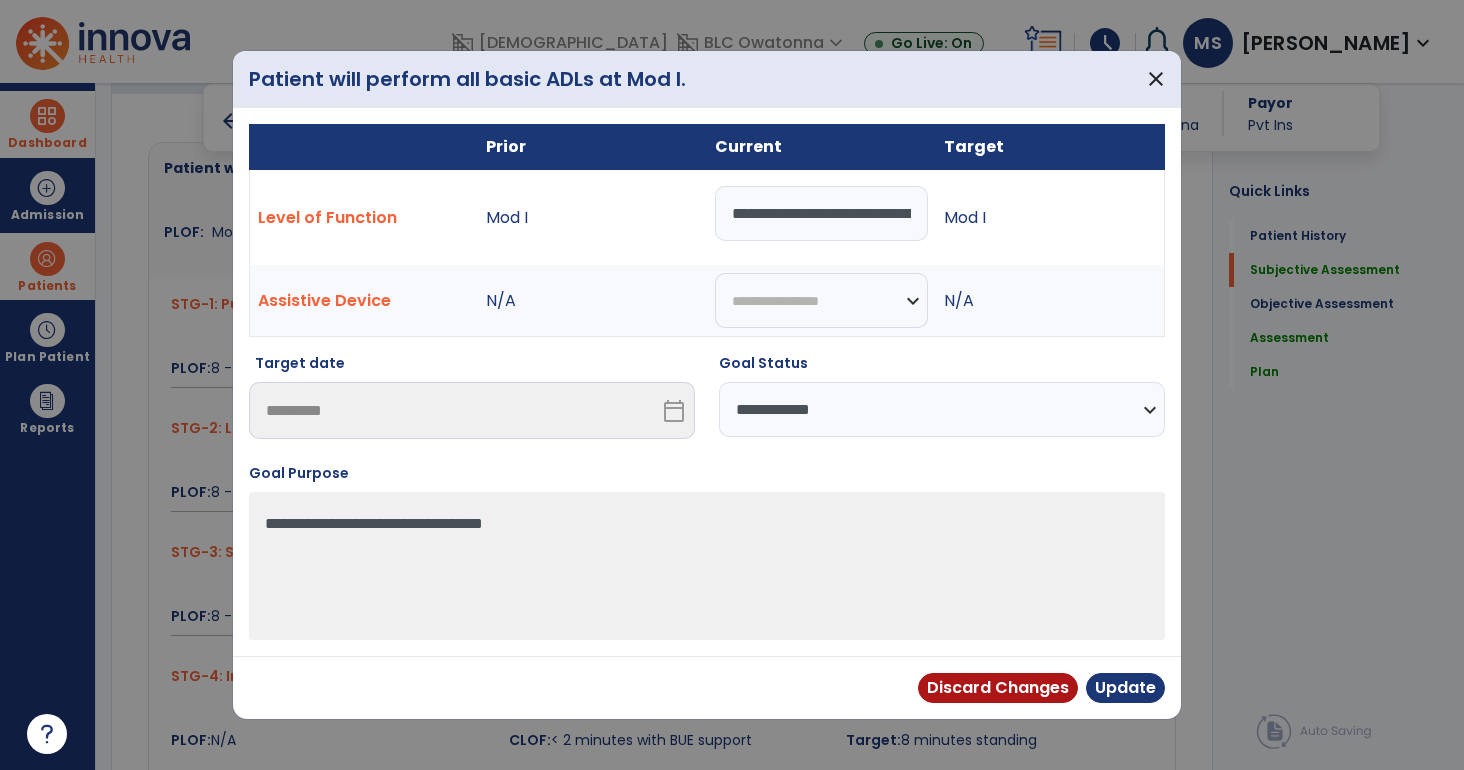 click on "**********" at bounding box center (942, 409) 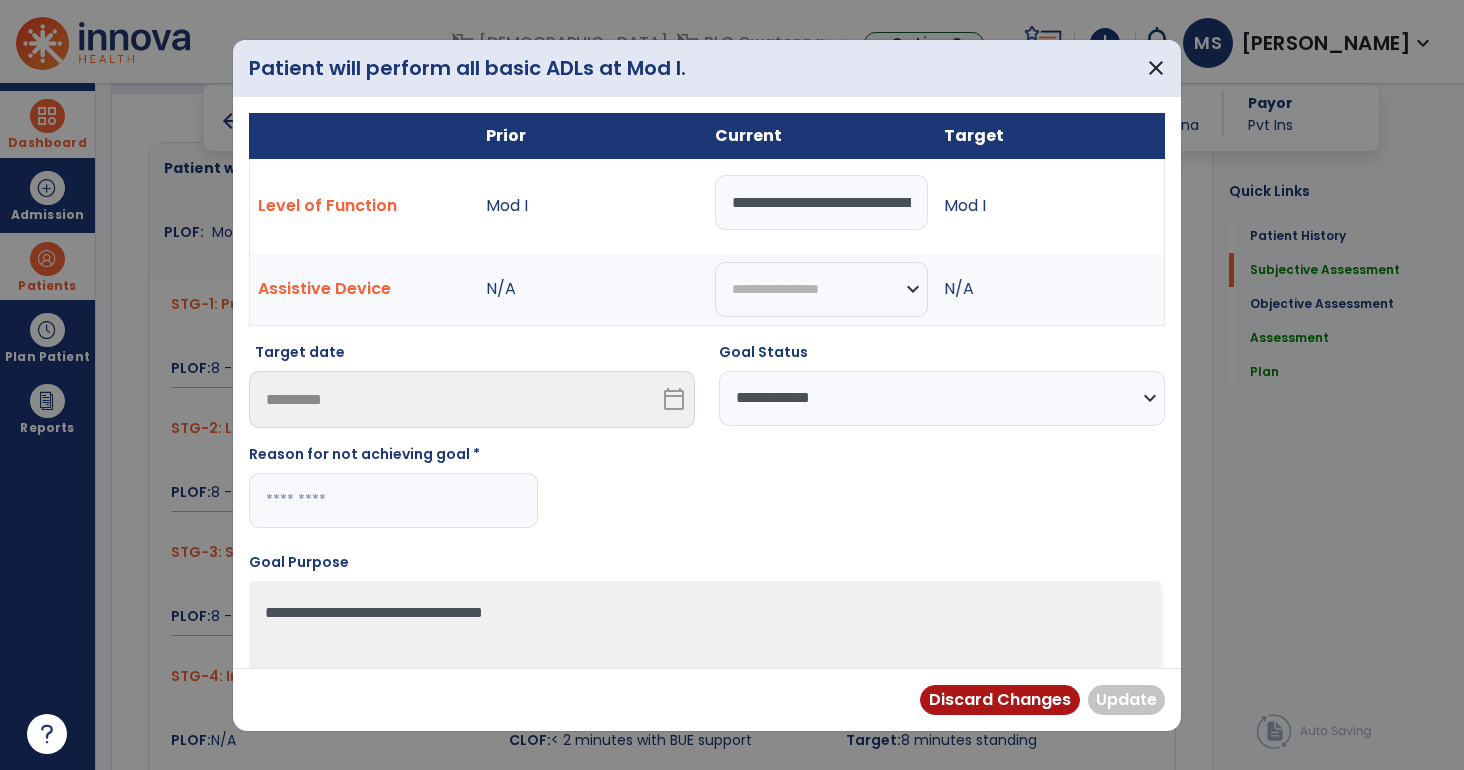 click at bounding box center [393, 500] 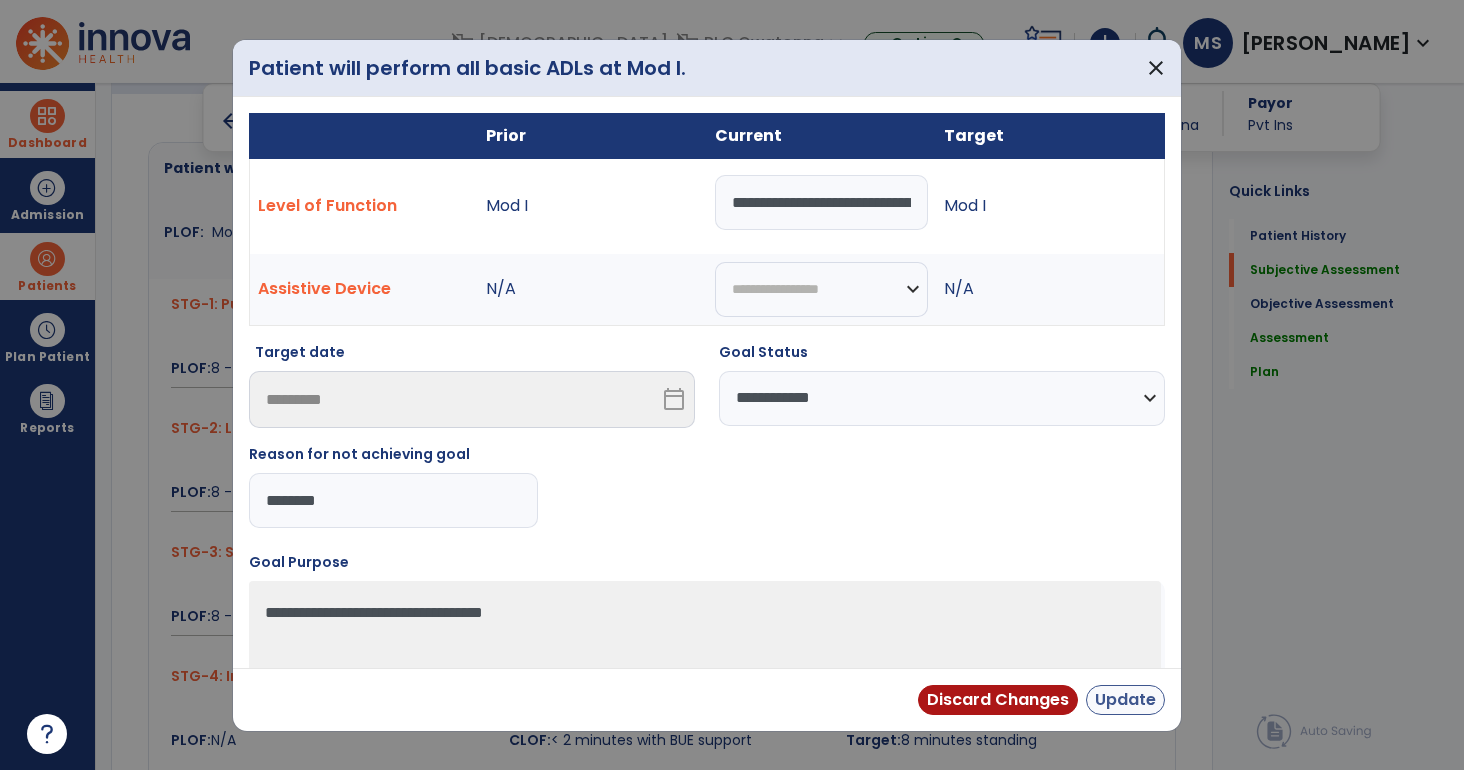 type on "********" 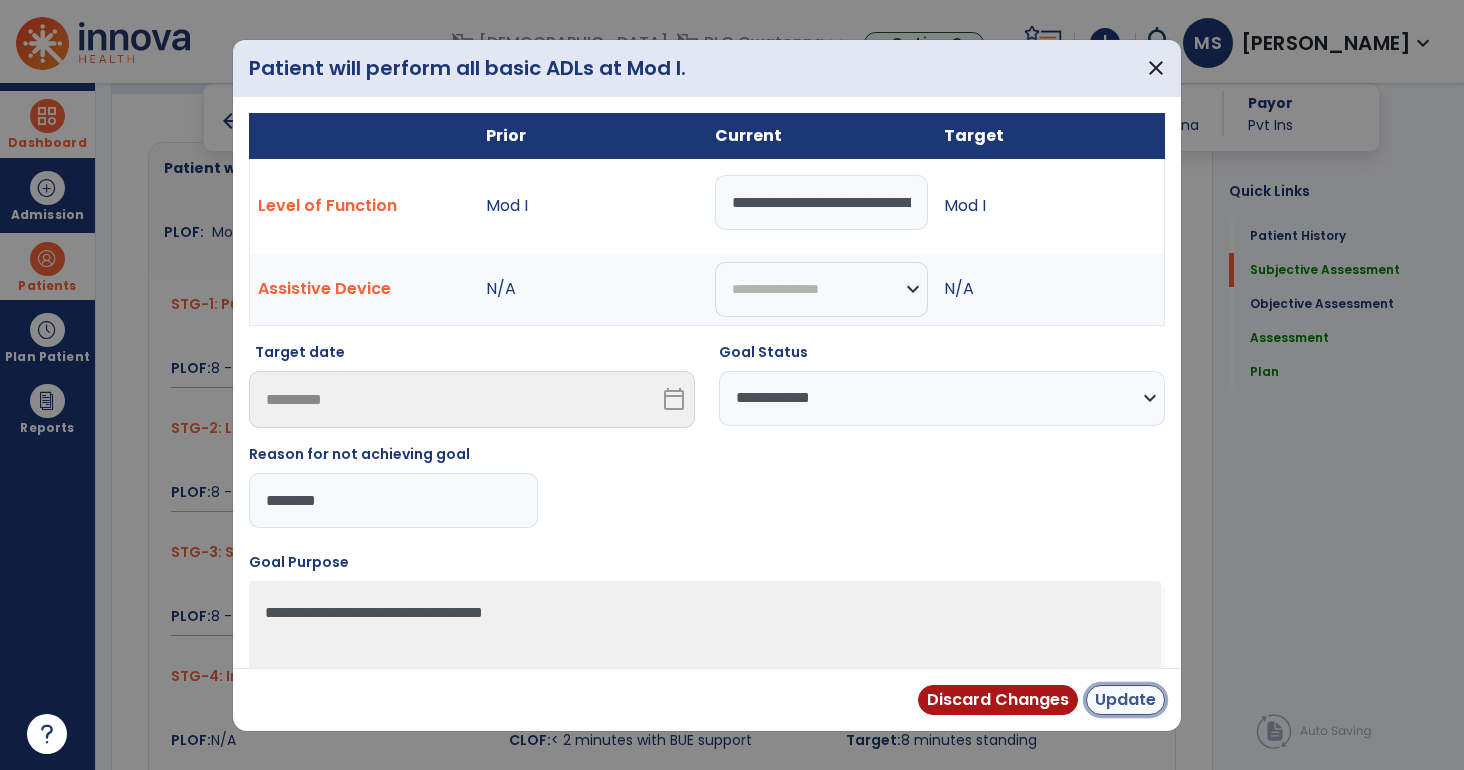 click on "Update" at bounding box center (1125, 700) 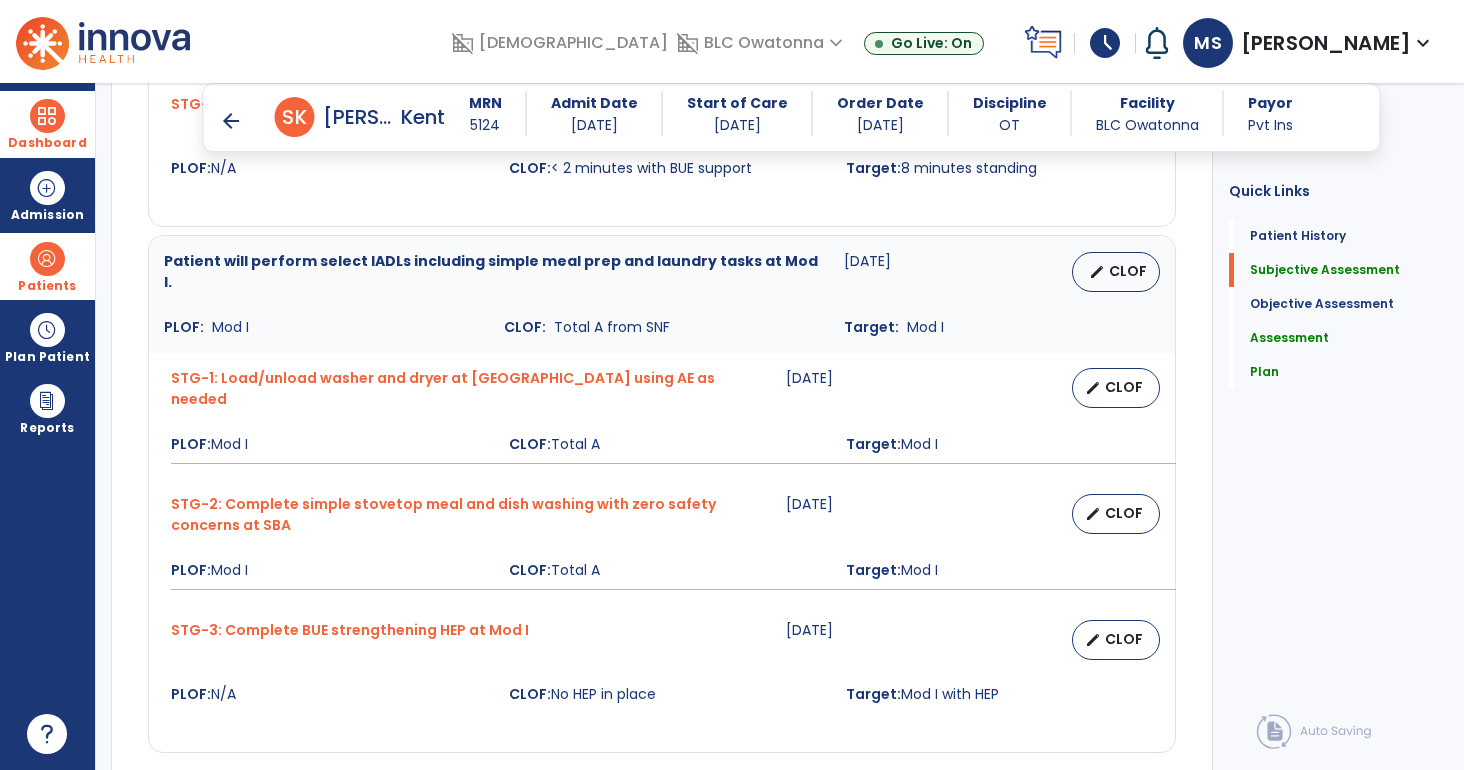 scroll, scrollTop: 1344, scrollLeft: 0, axis: vertical 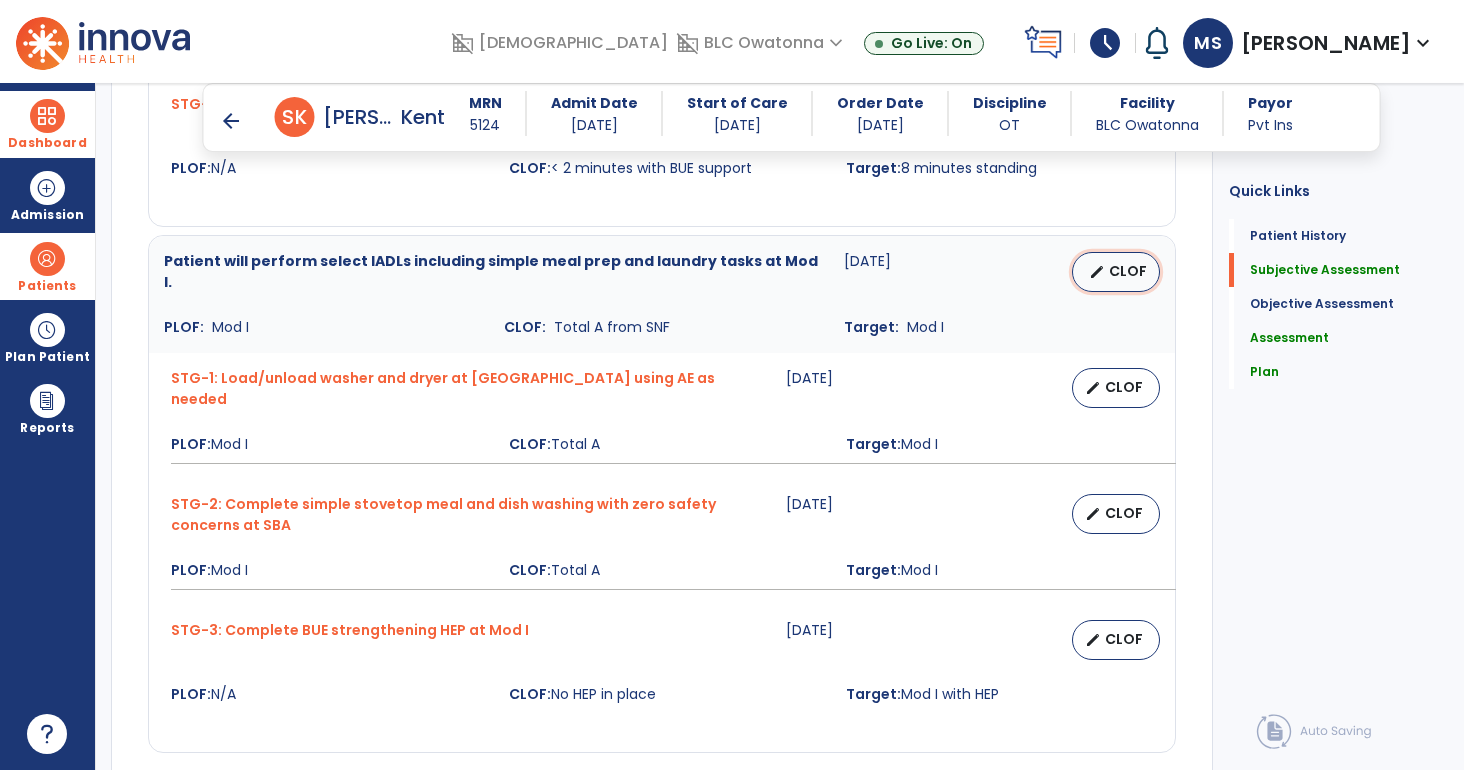 click on "CLOF" at bounding box center [1128, 271] 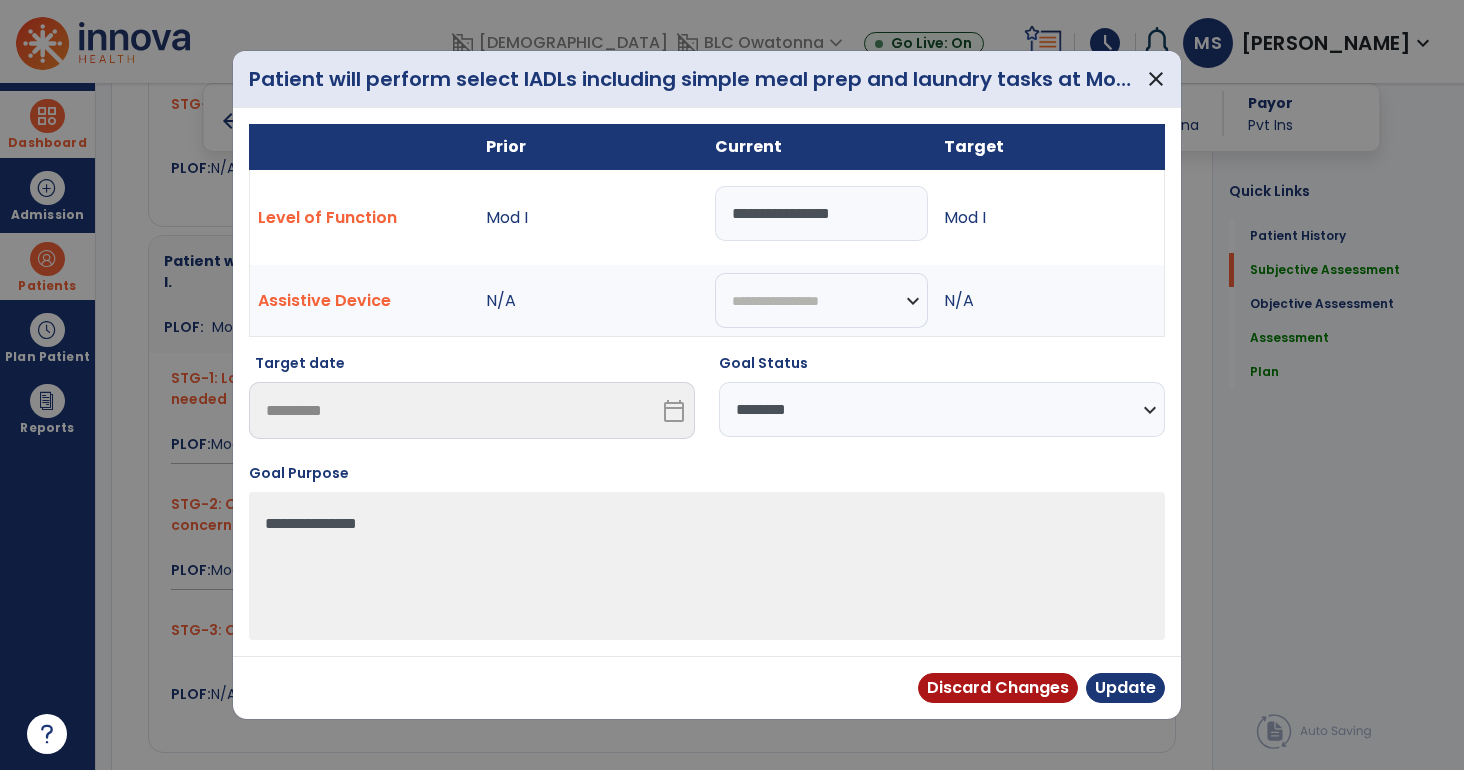 click on "**********" at bounding box center [942, 409] 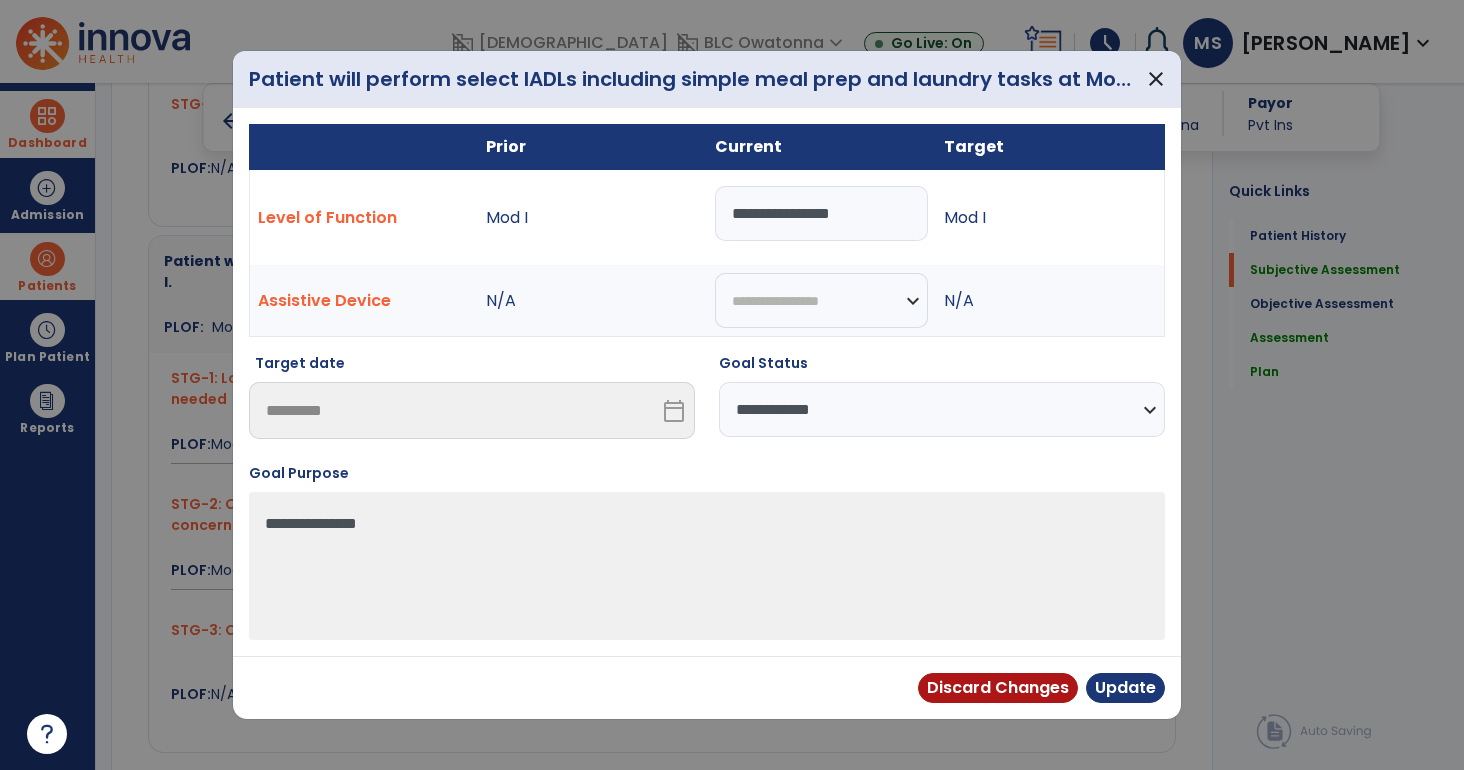 click on "**********" at bounding box center (942, 409) 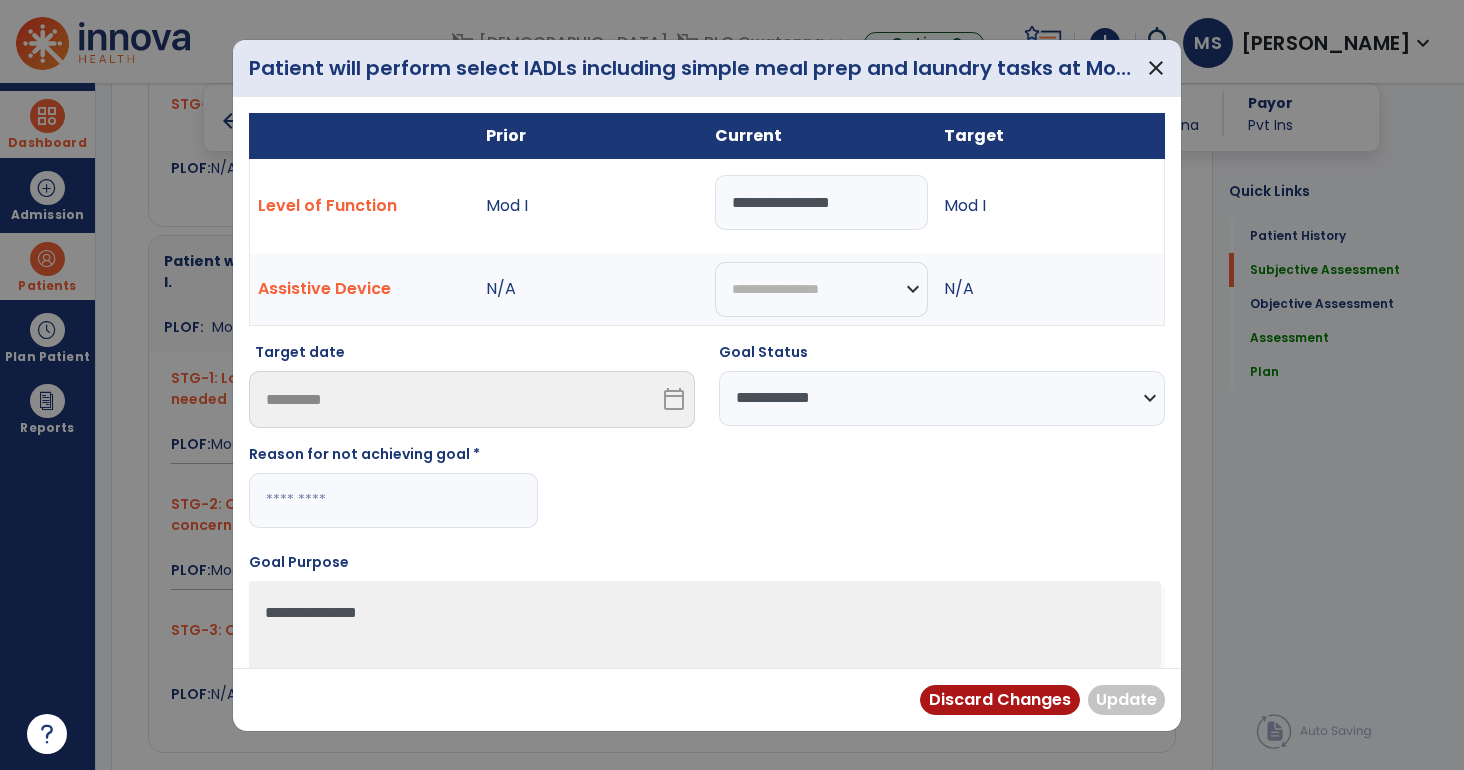 click at bounding box center (393, 500) 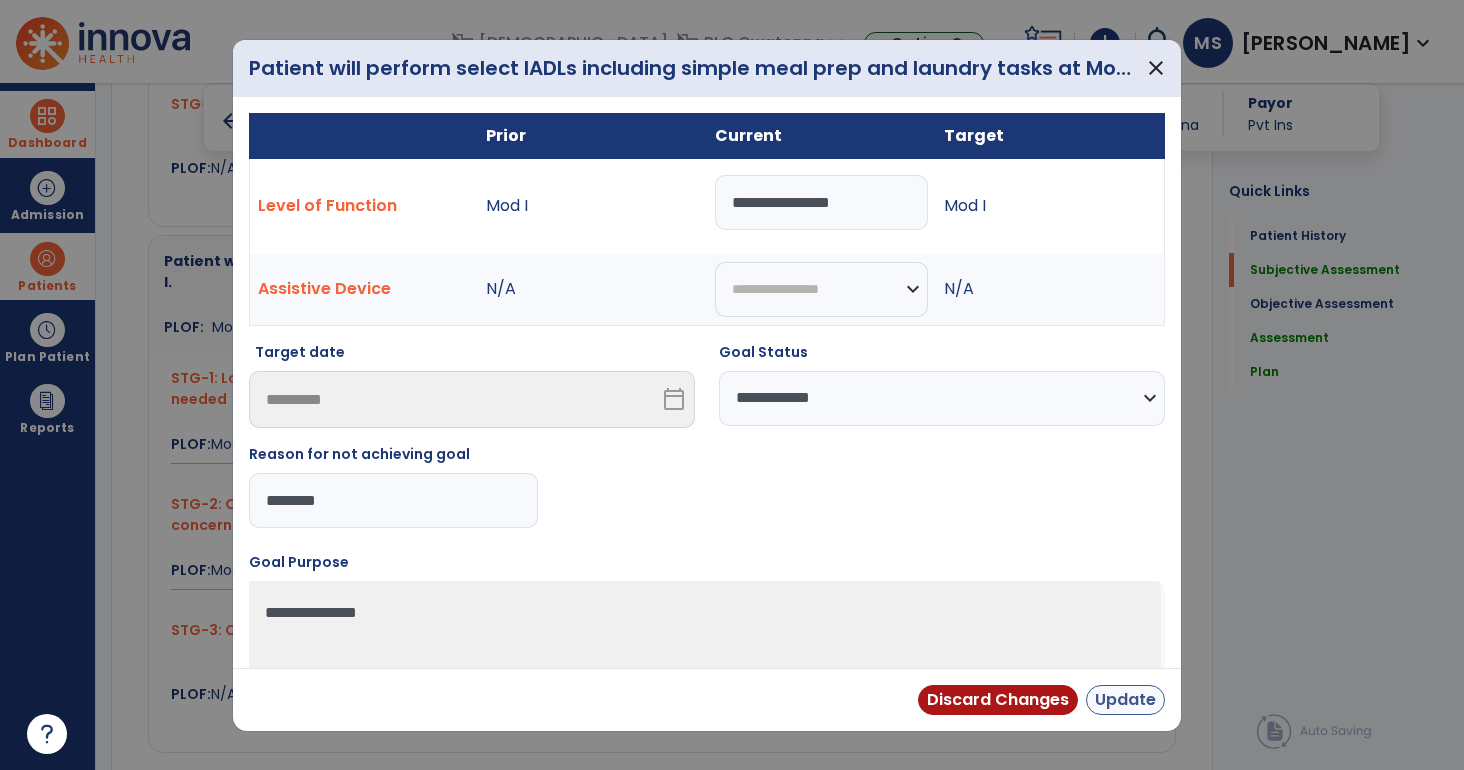type on "********" 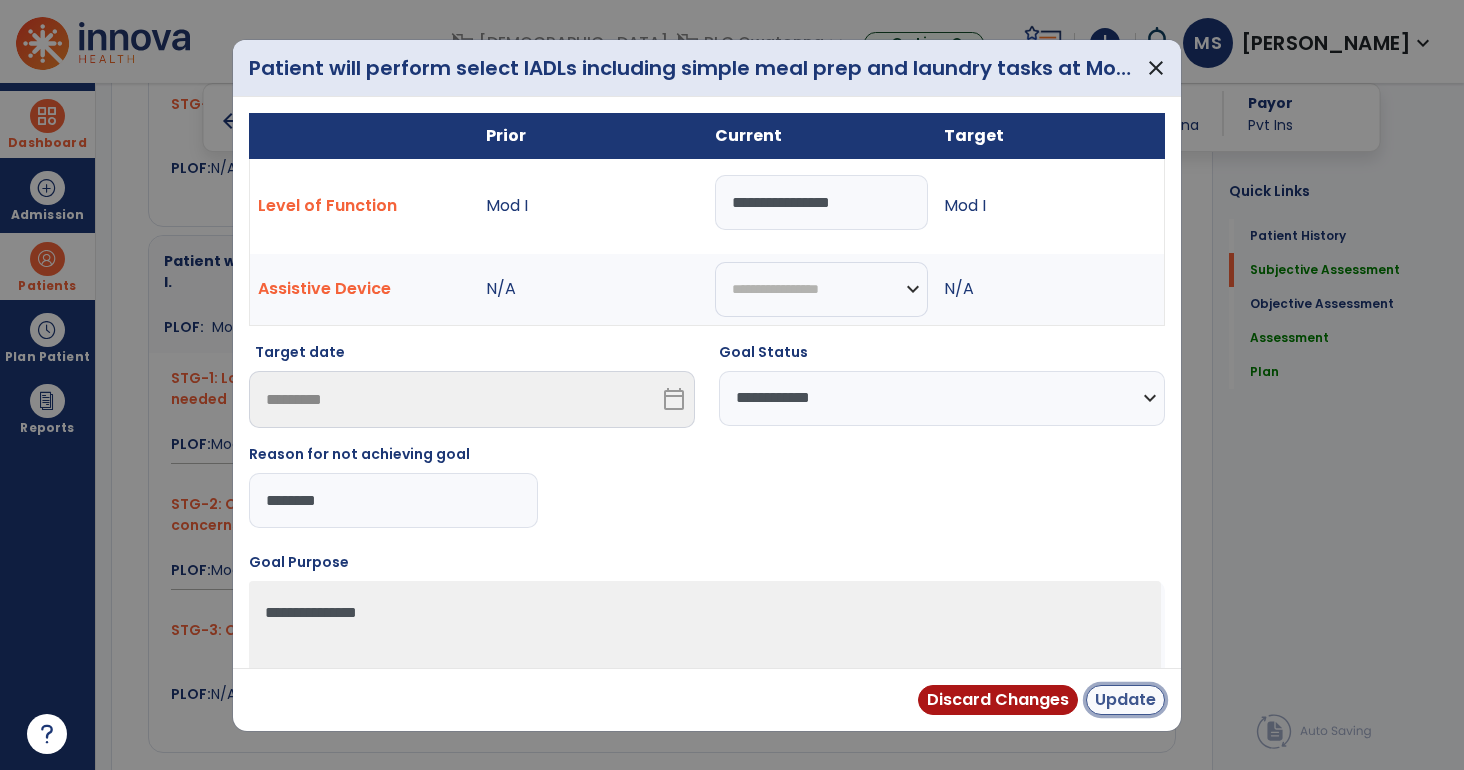 click on "Update" at bounding box center (1125, 700) 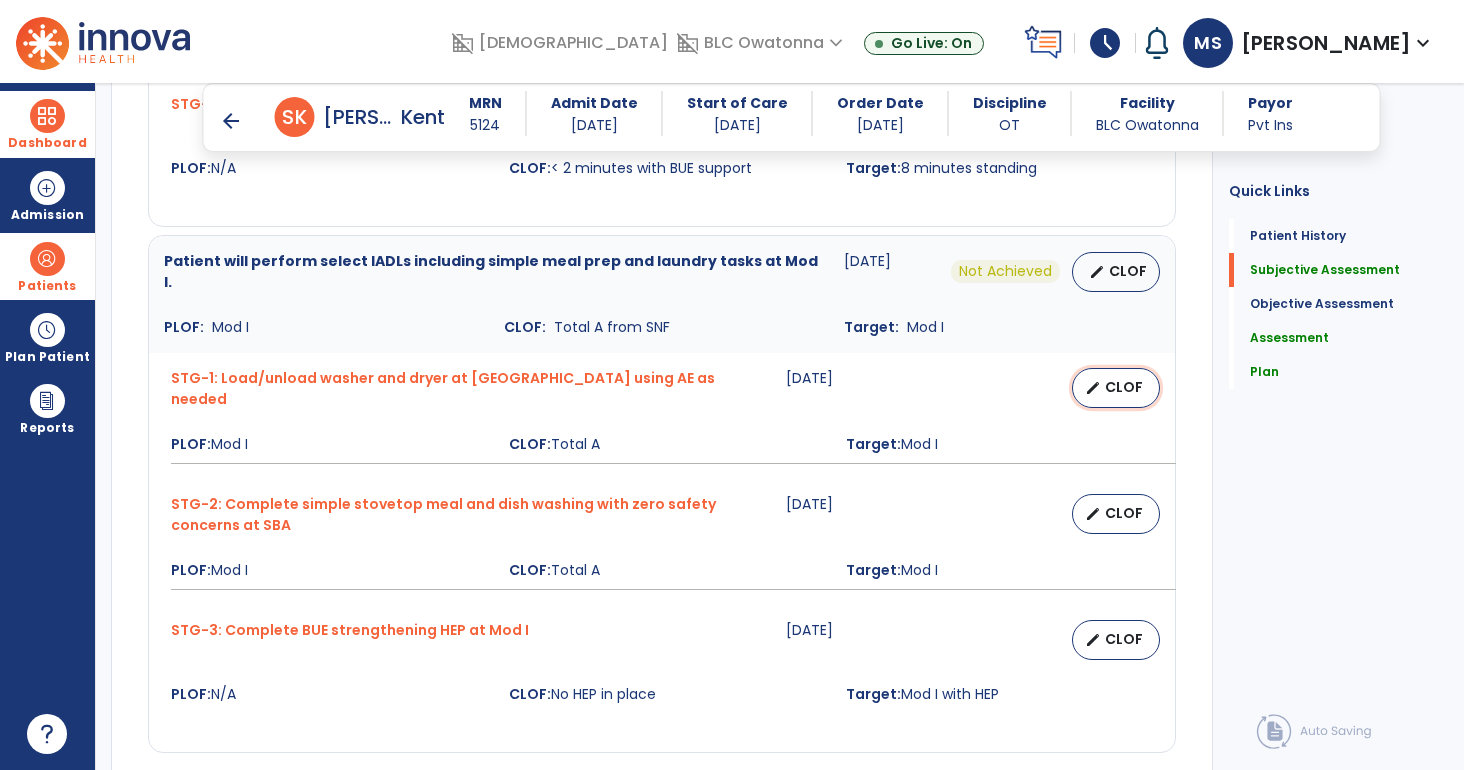 click on "edit   CLOF" at bounding box center [1116, 388] 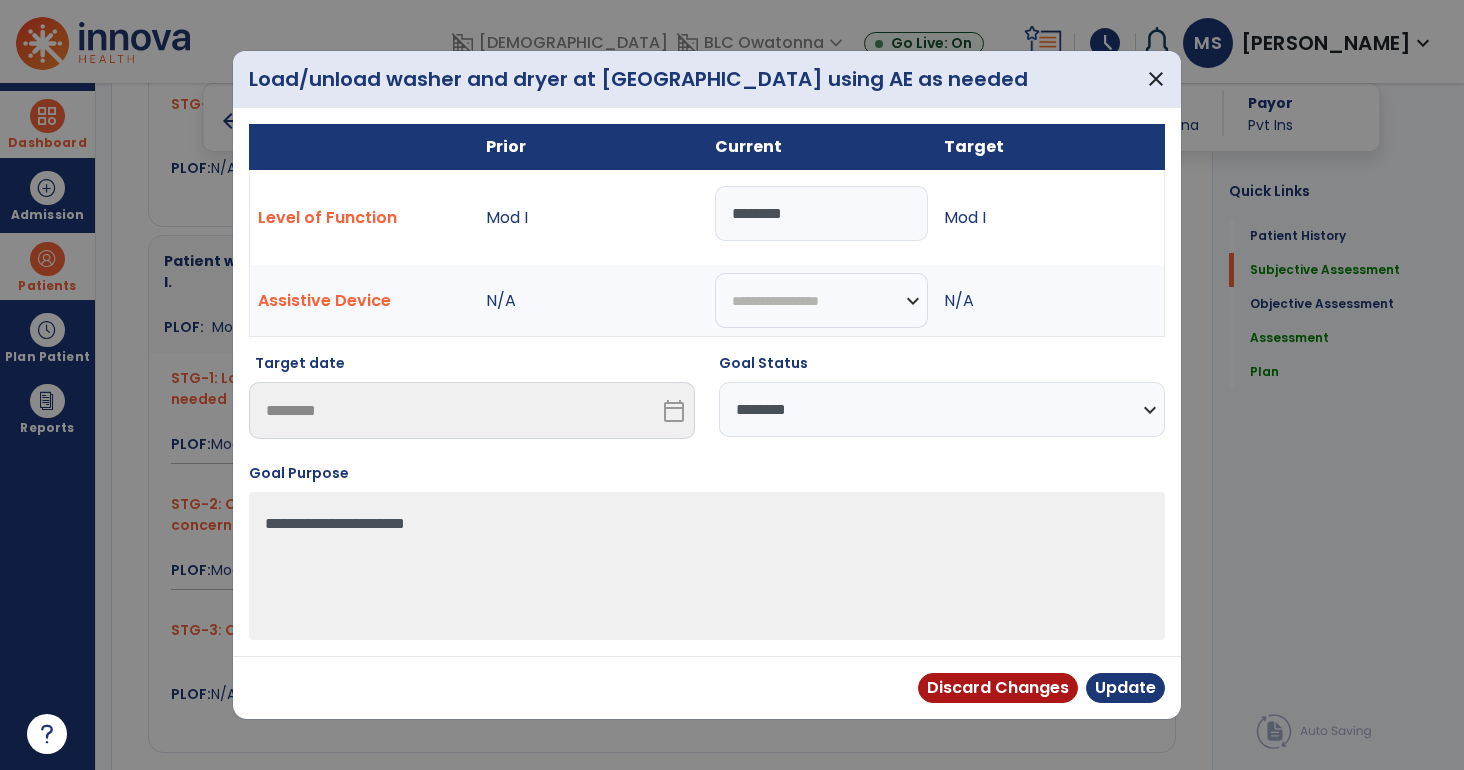 click on "**********" at bounding box center (942, 409) 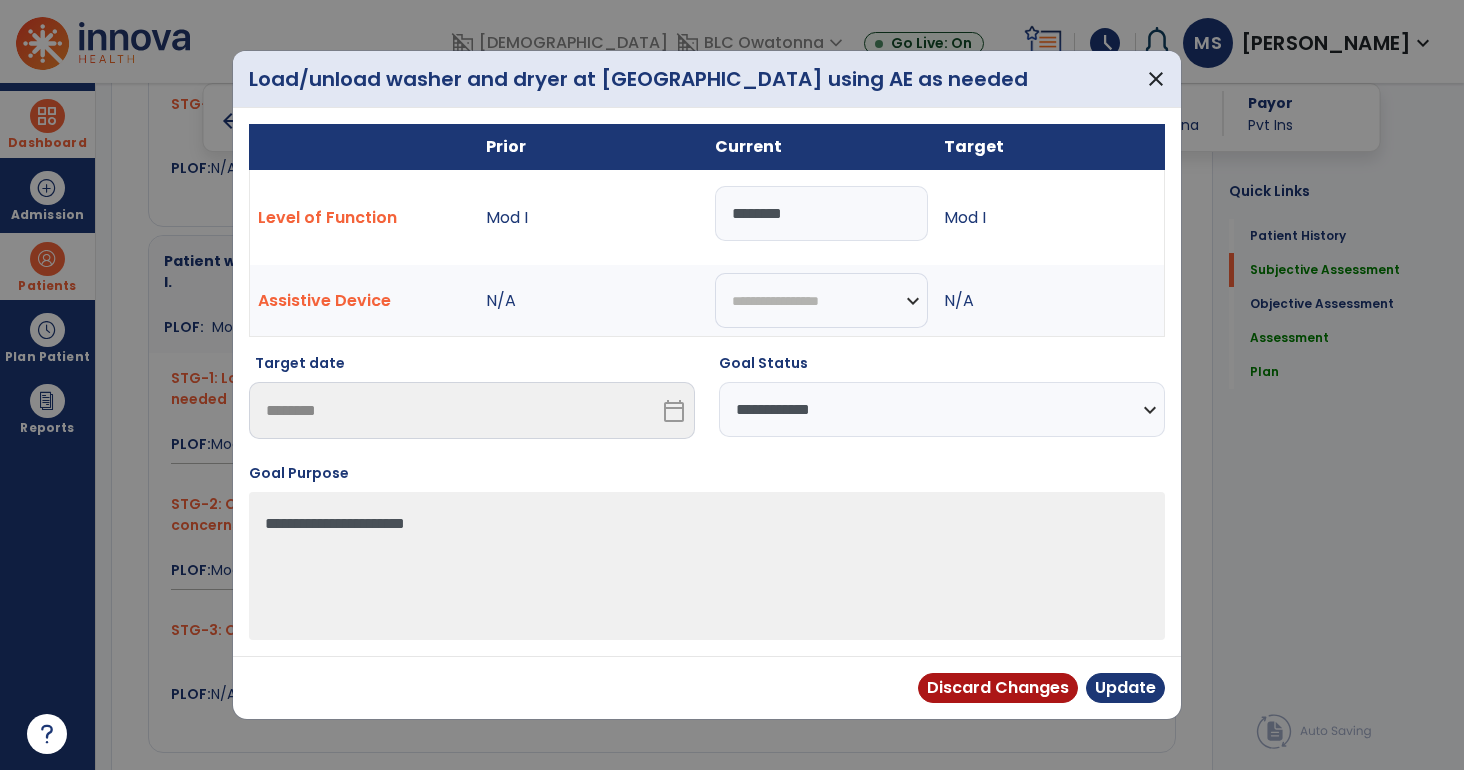 click on "**********" at bounding box center [942, 409] 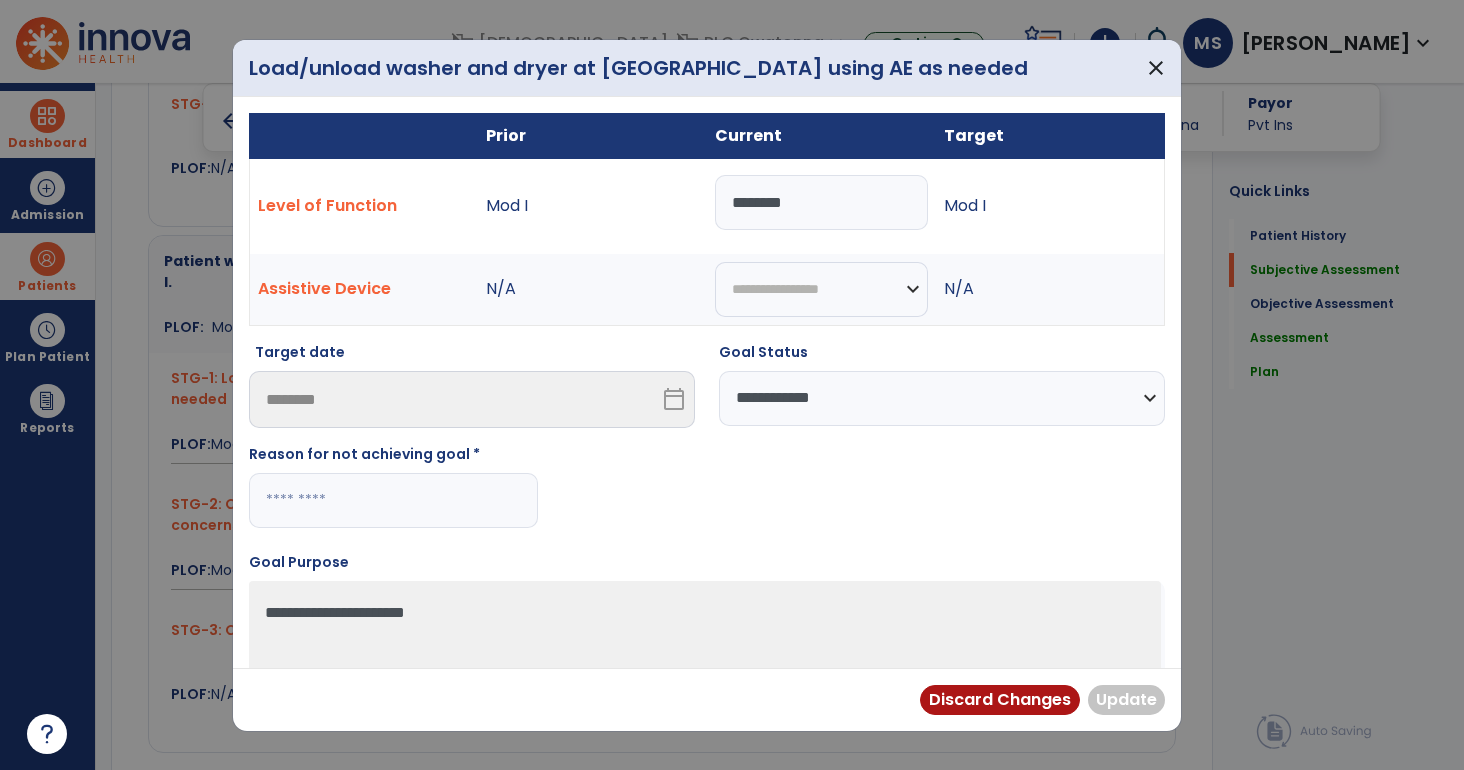 click at bounding box center [393, 500] 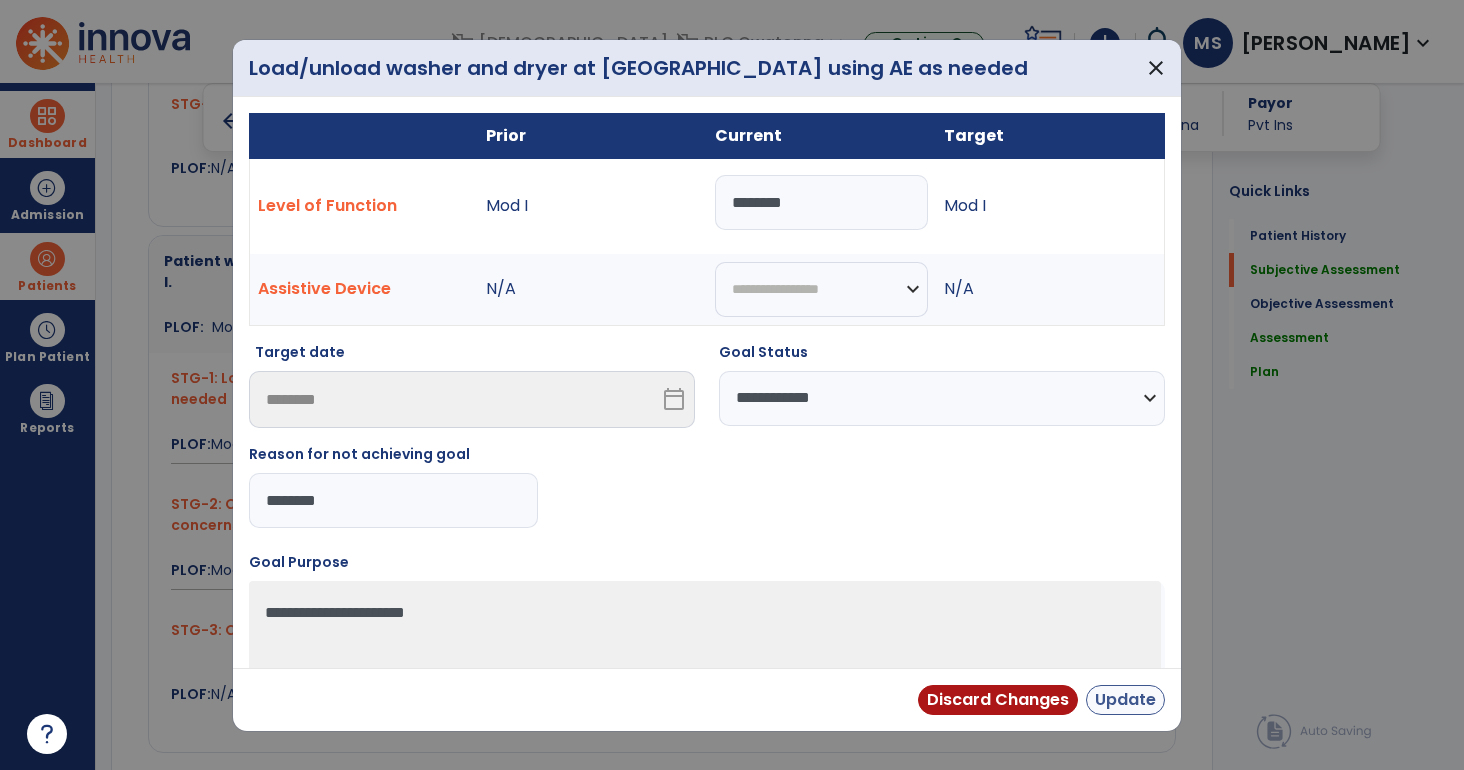 type on "********" 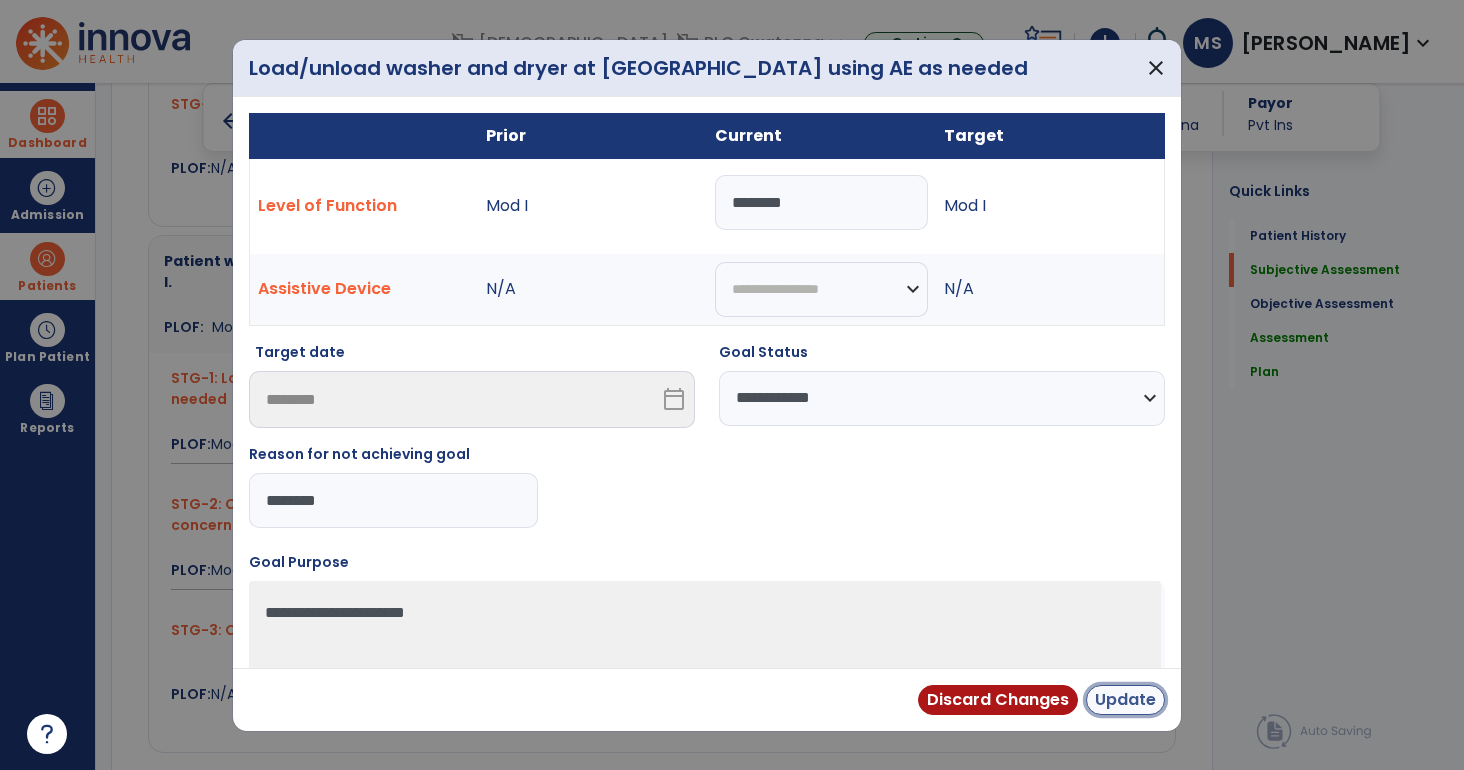 click on "Update" at bounding box center (1125, 700) 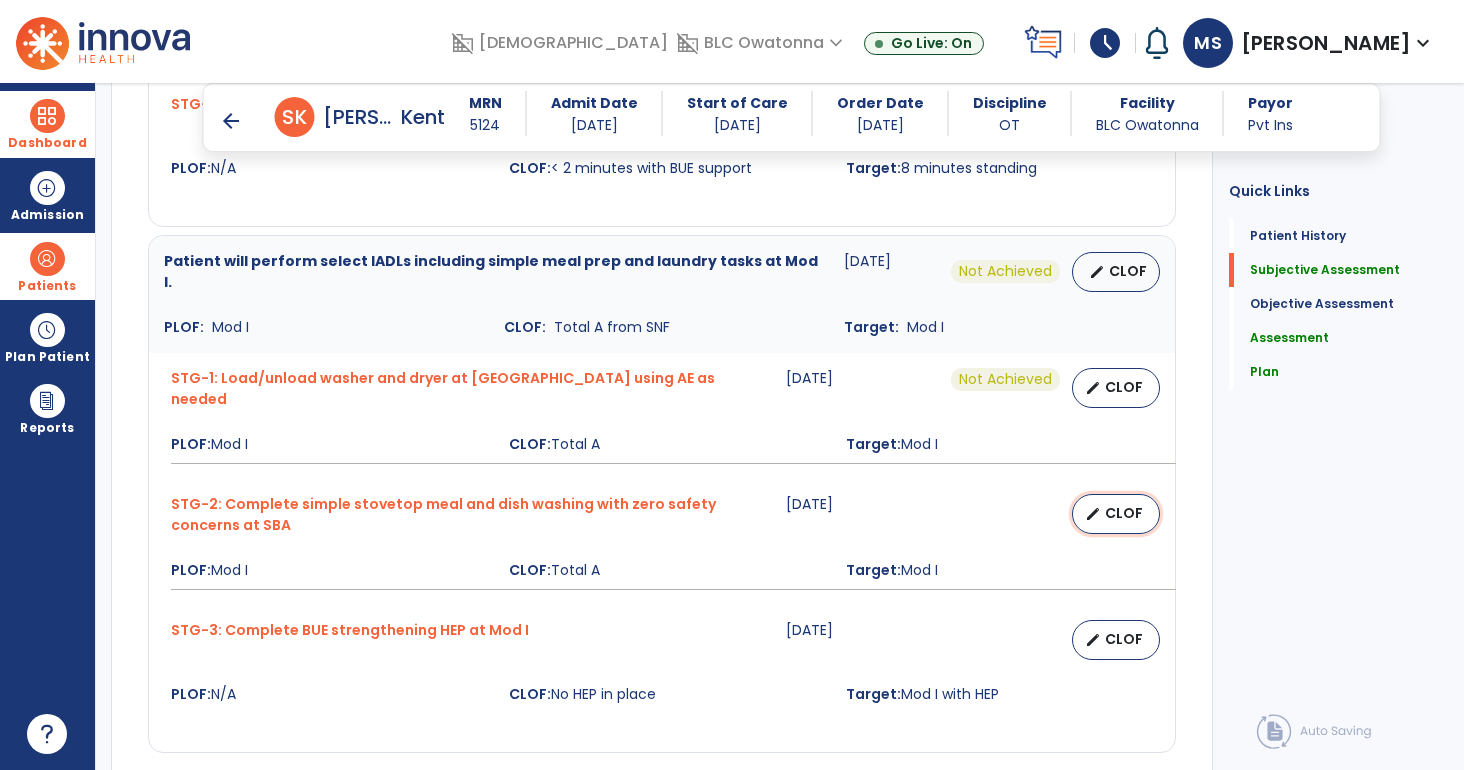 click on "edit" at bounding box center [1093, 514] 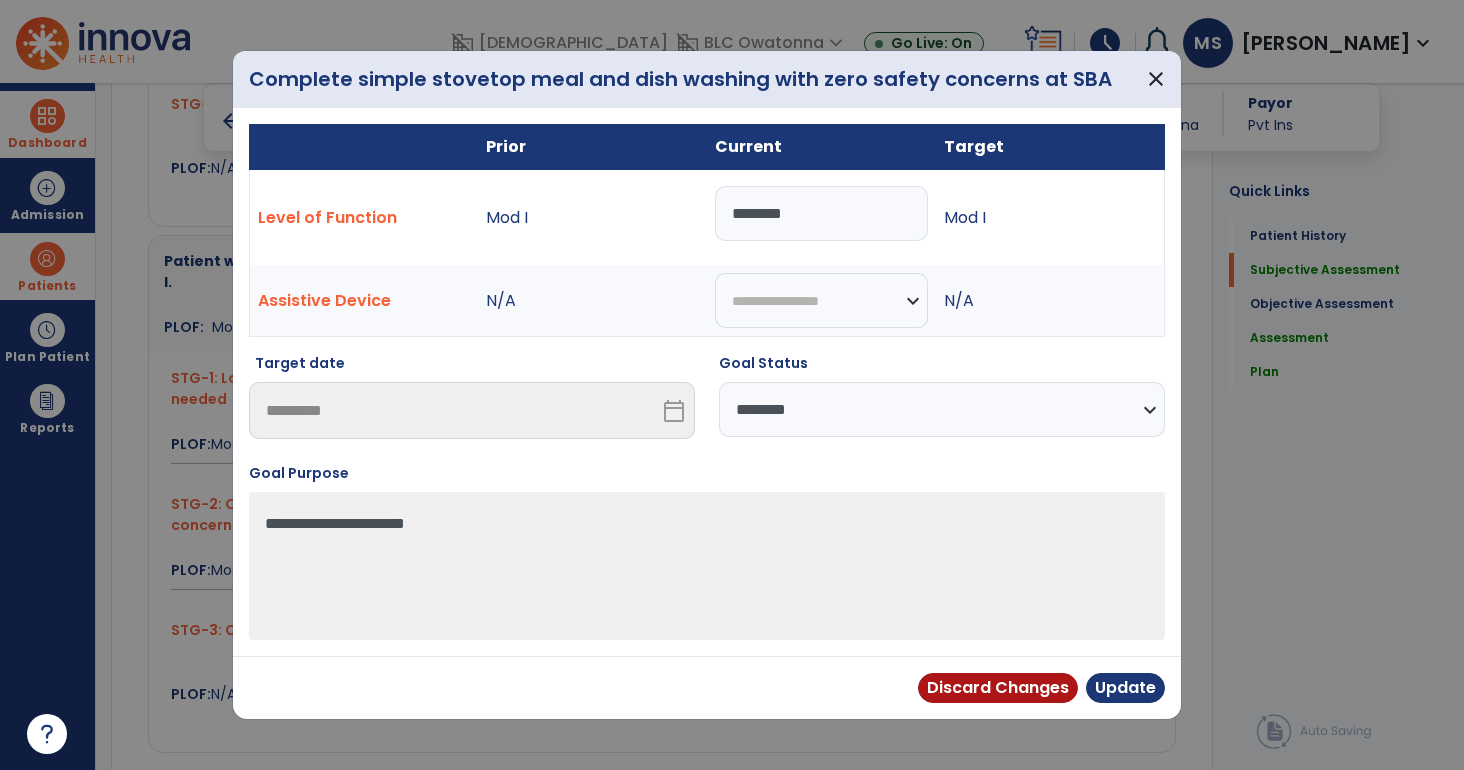 click on "**********" at bounding box center (942, 409) 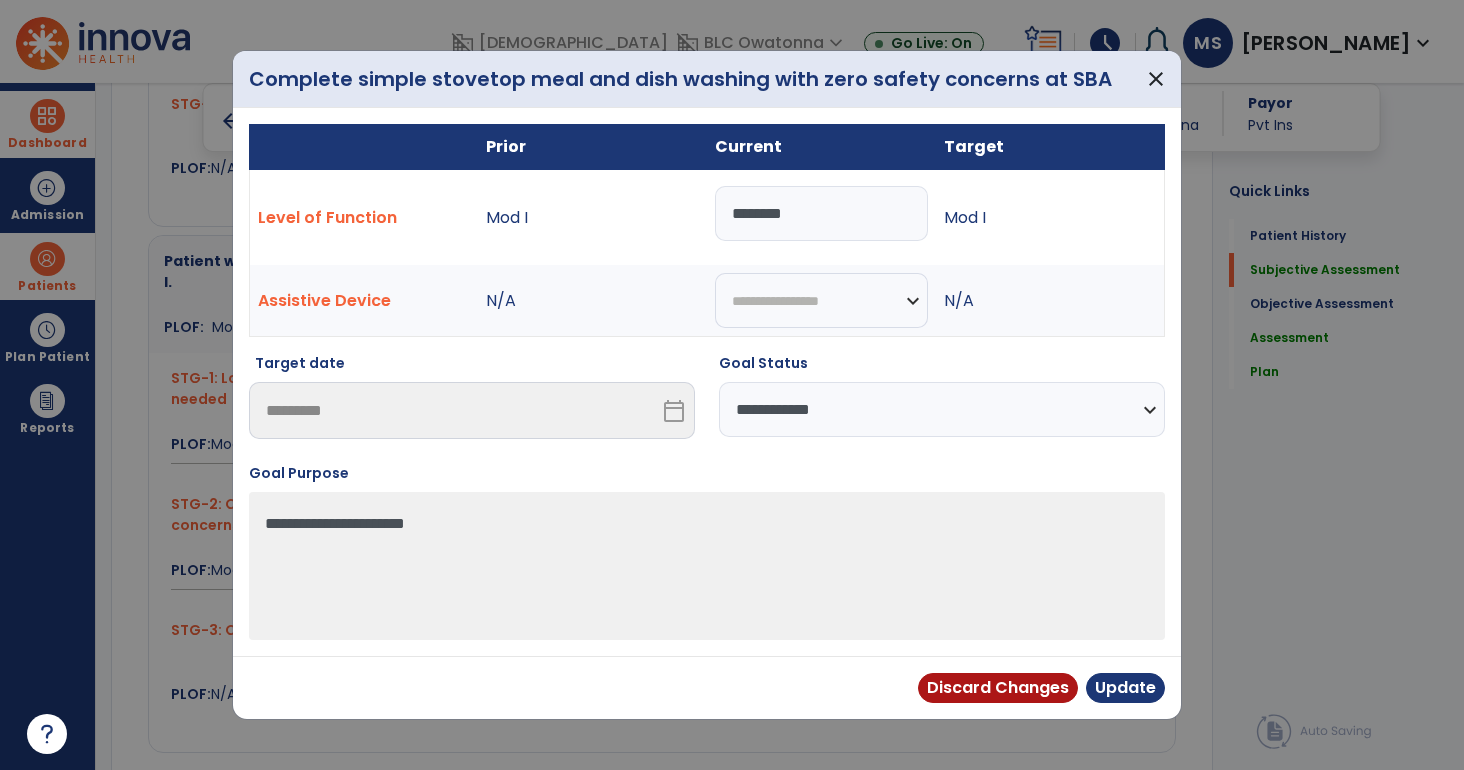 click on "**********" at bounding box center (942, 409) 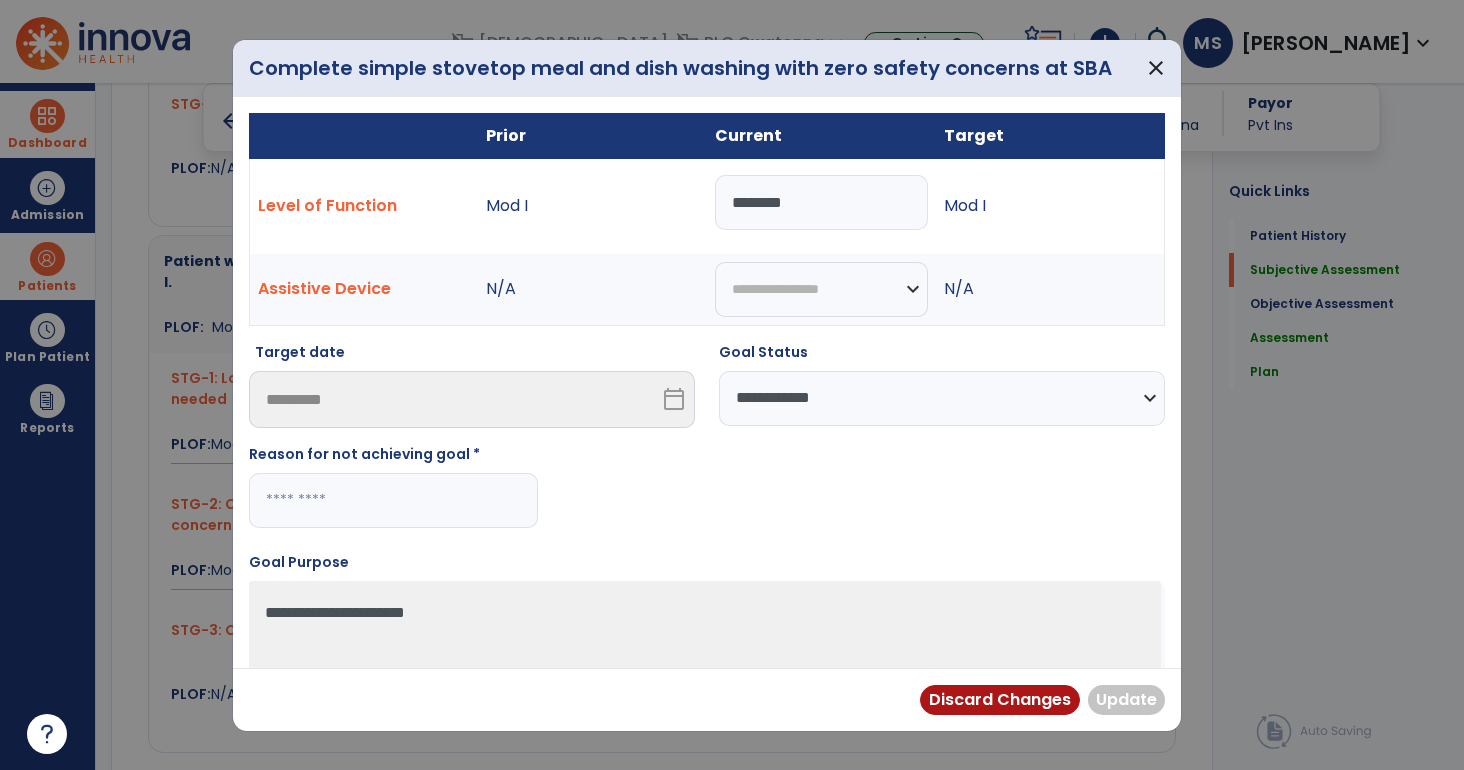 click at bounding box center (393, 500) 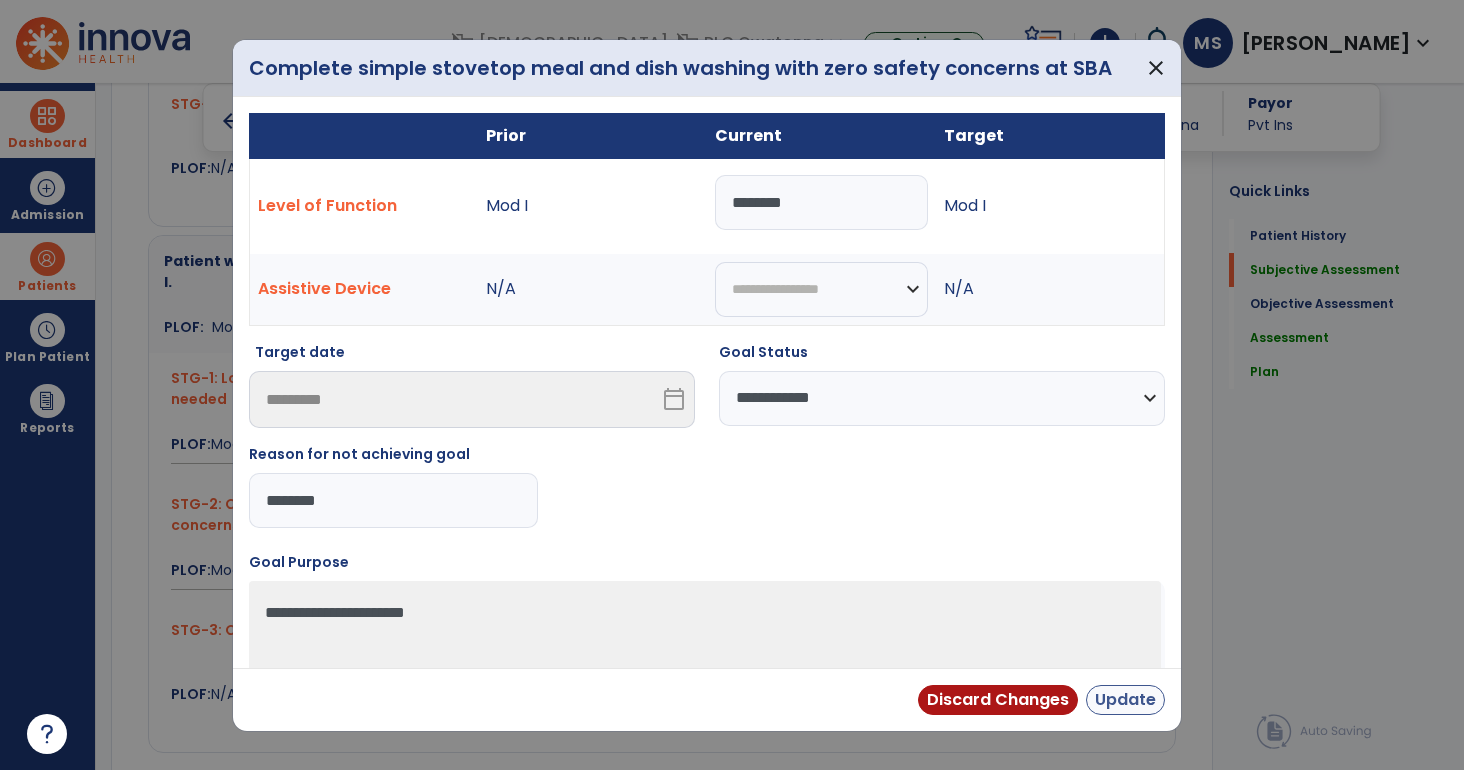 type on "********" 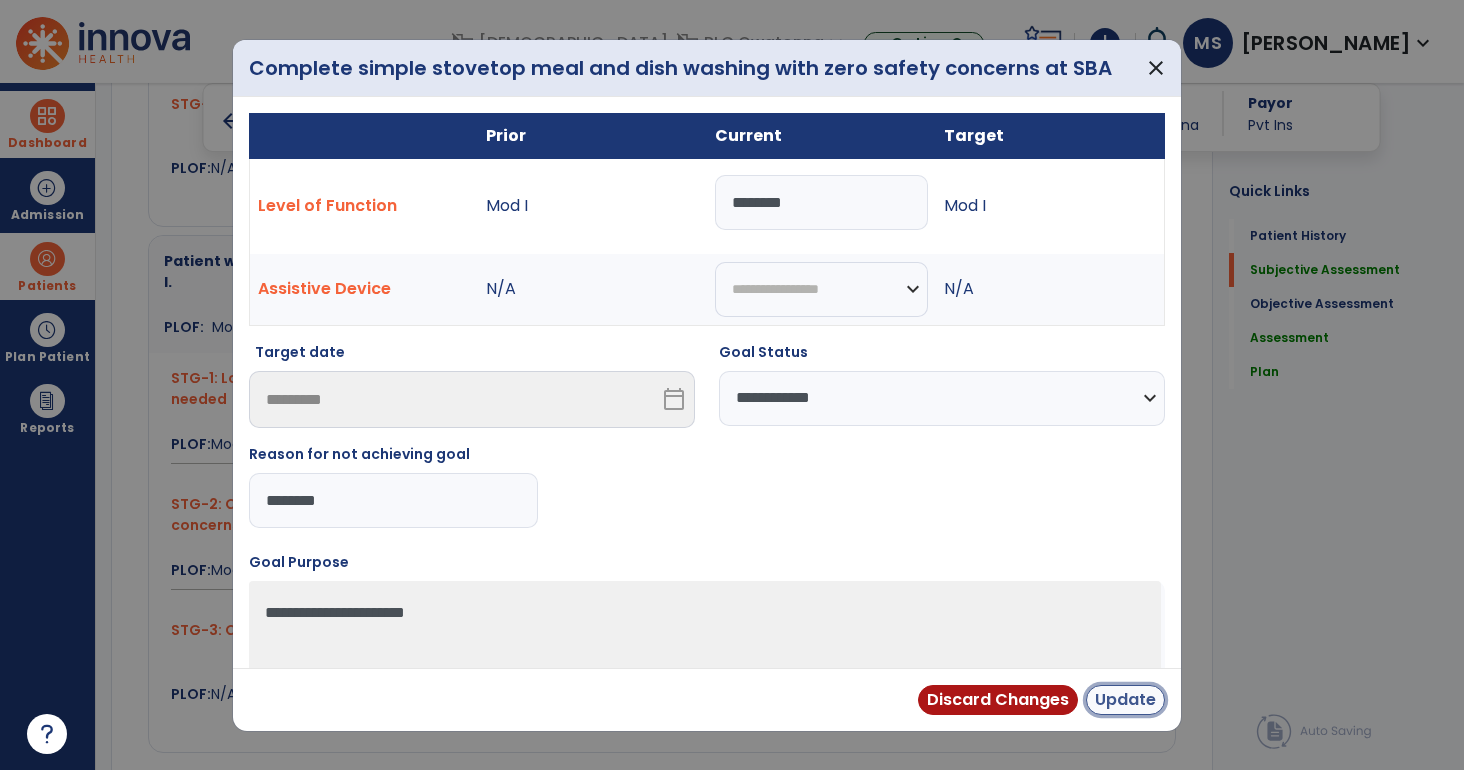 click on "Update" at bounding box center [1125, 700] 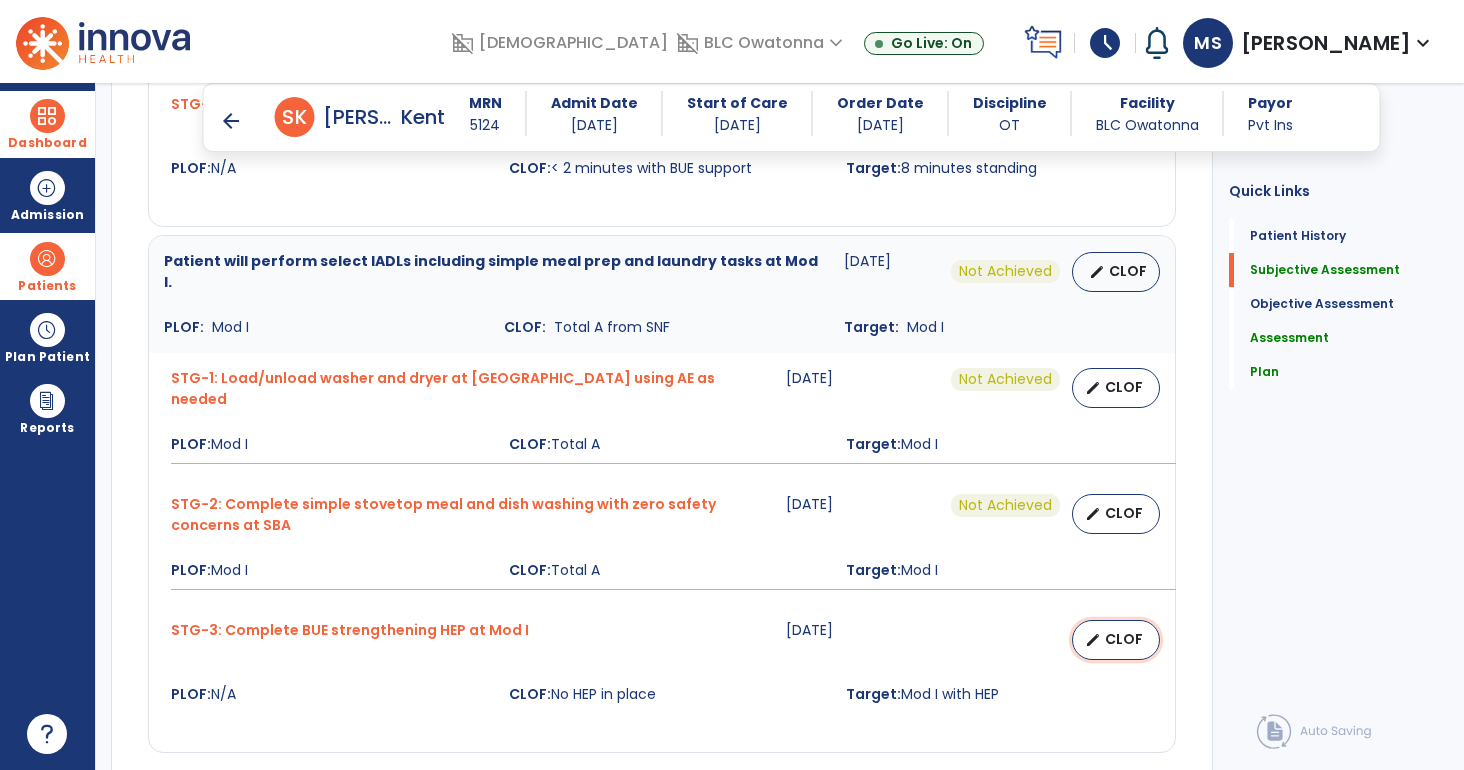 click on "CLOF" at bounding box center [1124, 639] 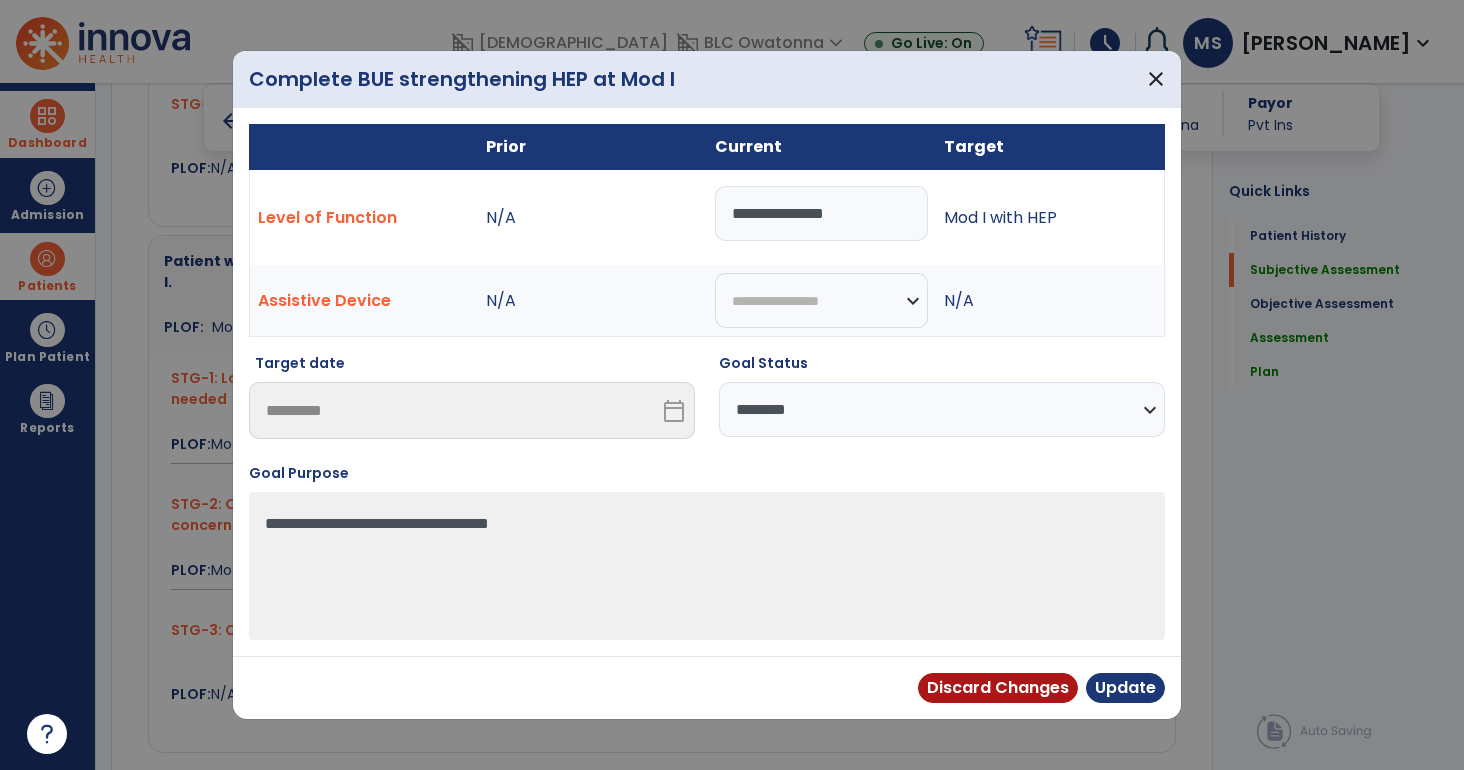 click on "**********" at bounding box center (942, 409) 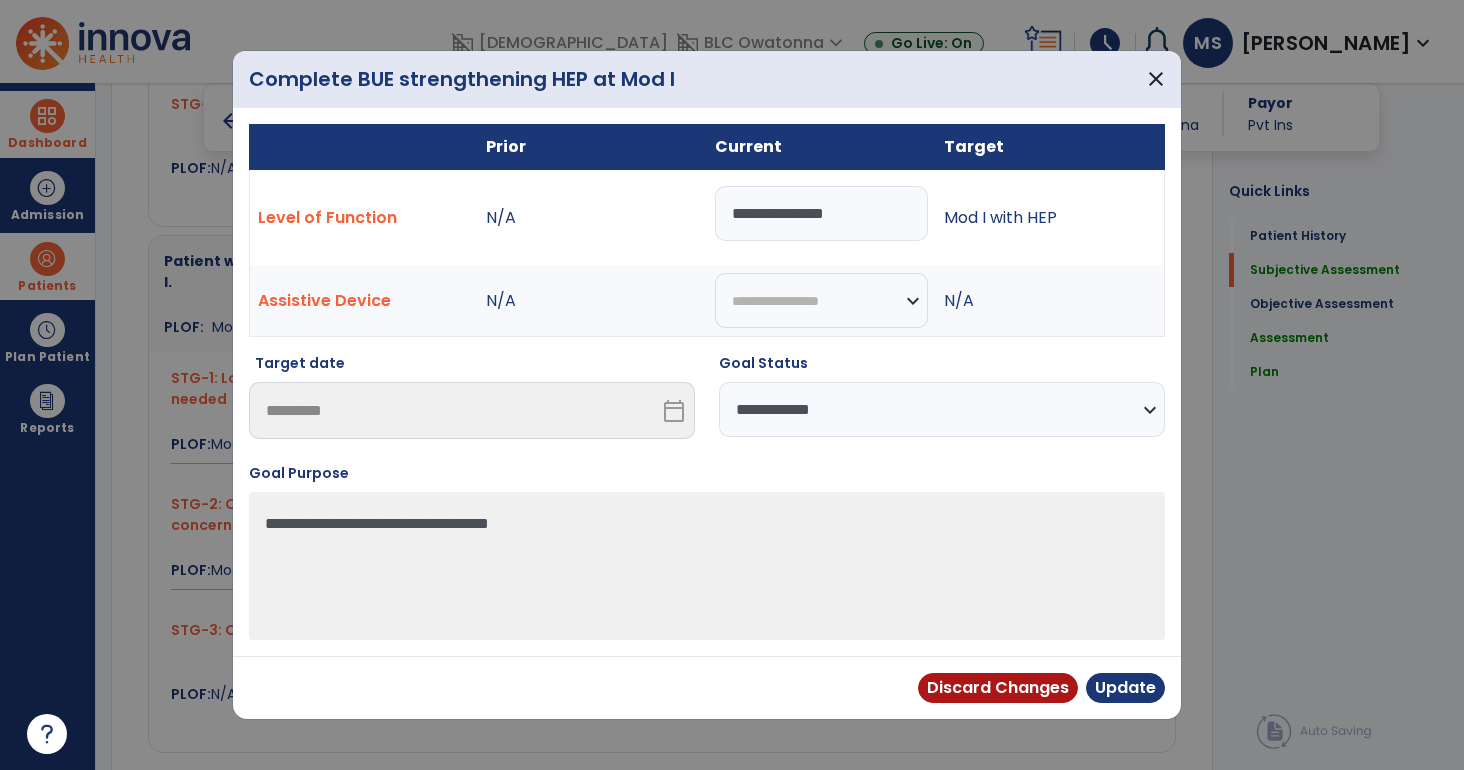 click on "**********" at bounding box center [942, 409] 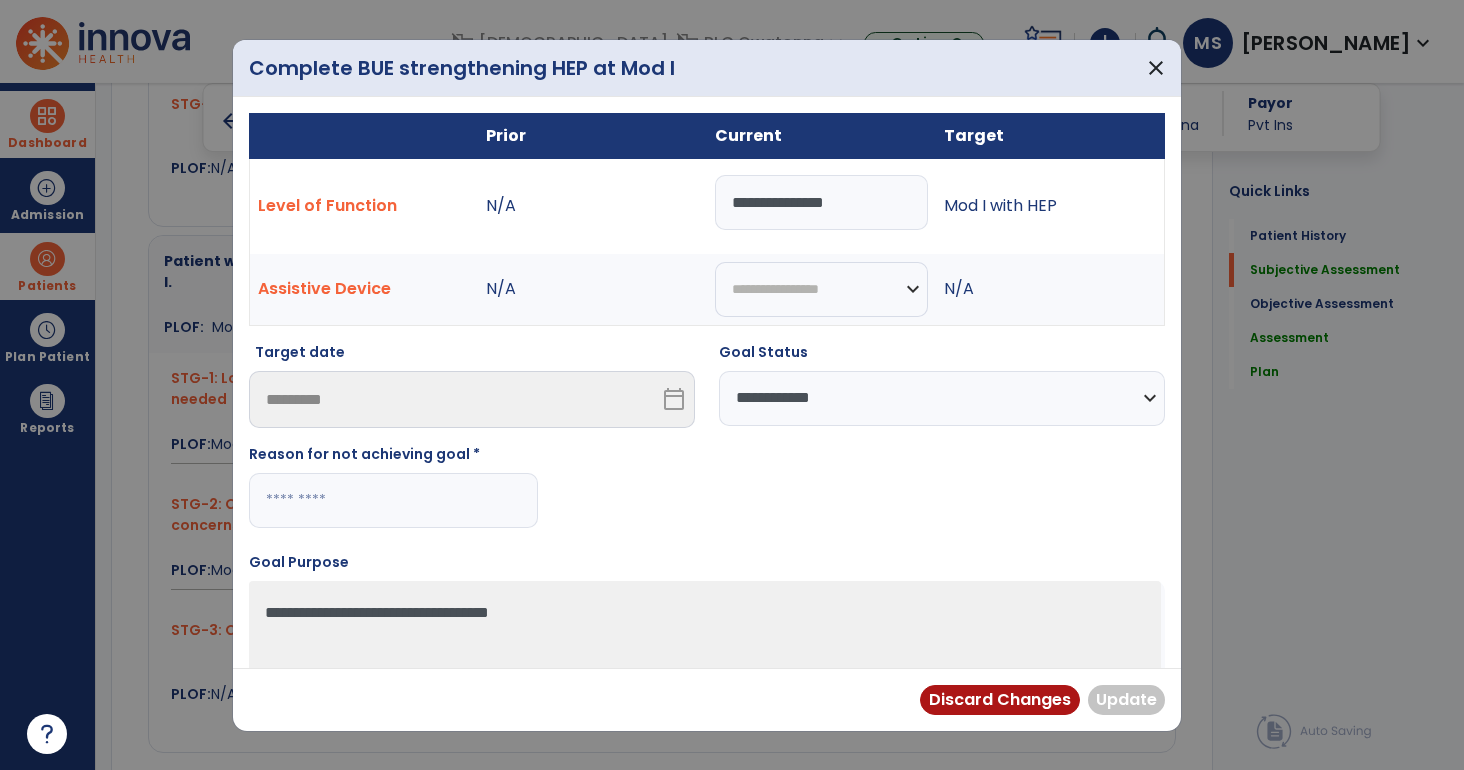 click at bounding box center [393, 500] 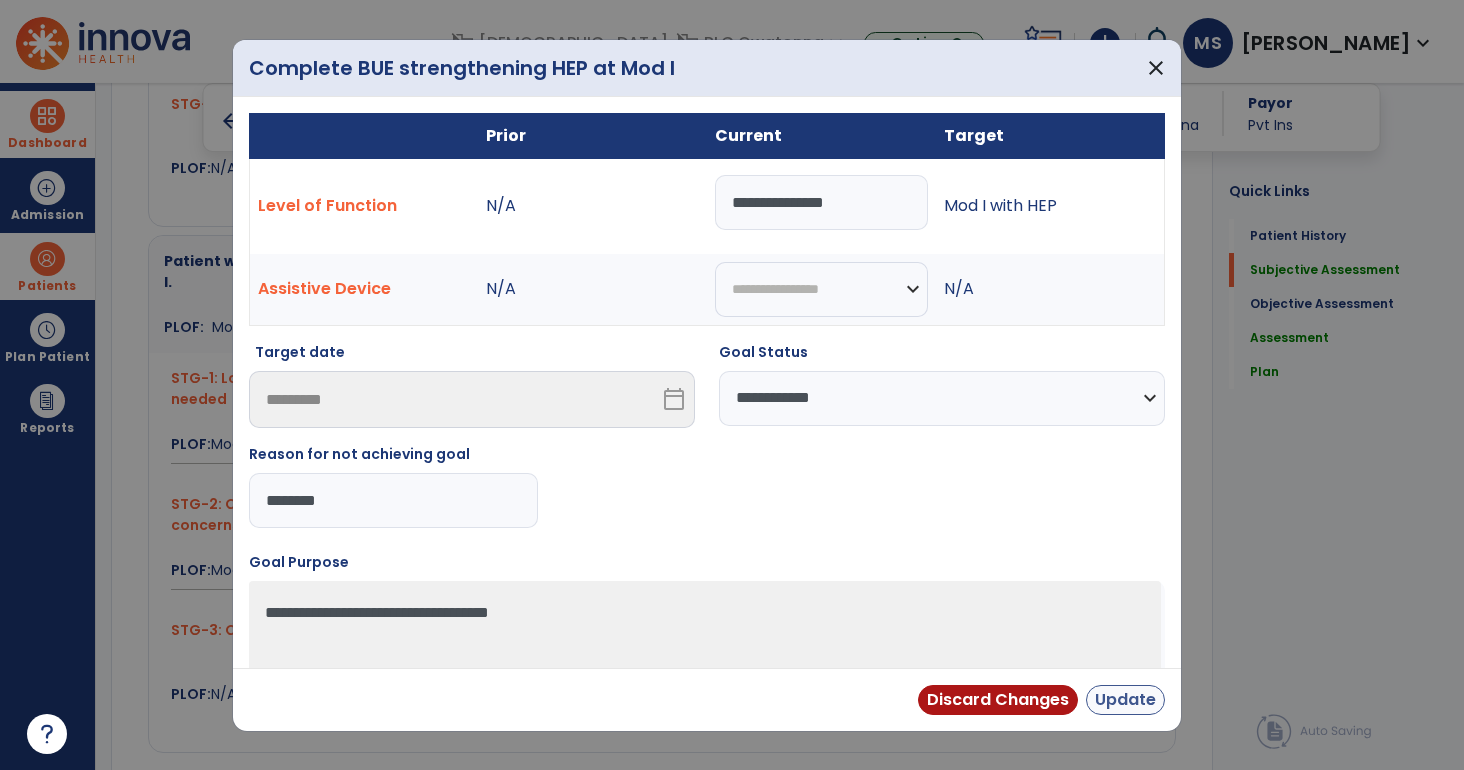 type on "********" 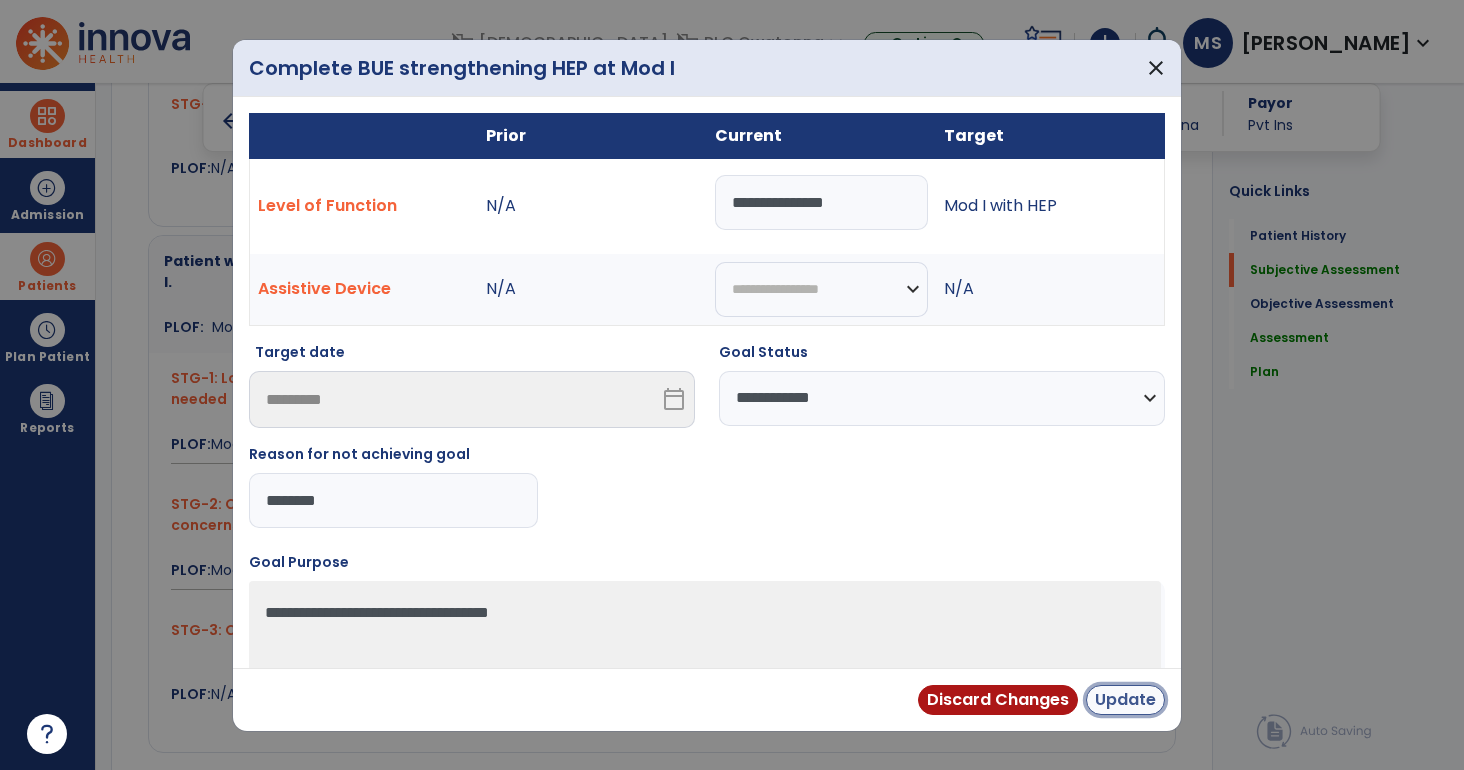 click on "Update" at bounding box center (1125, 700) 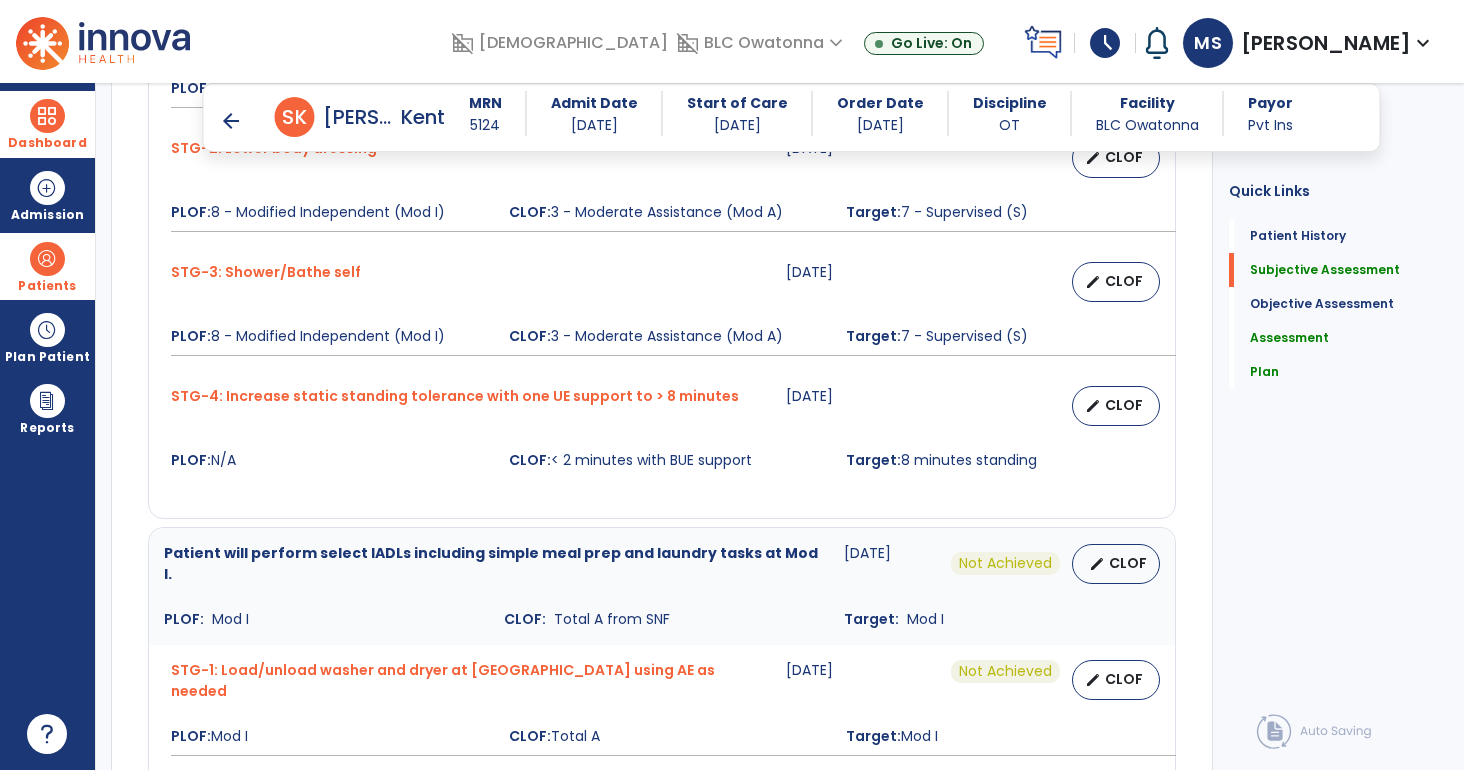 scroll, scrollTop: 999, scrollLeft: 0, axis: vertical 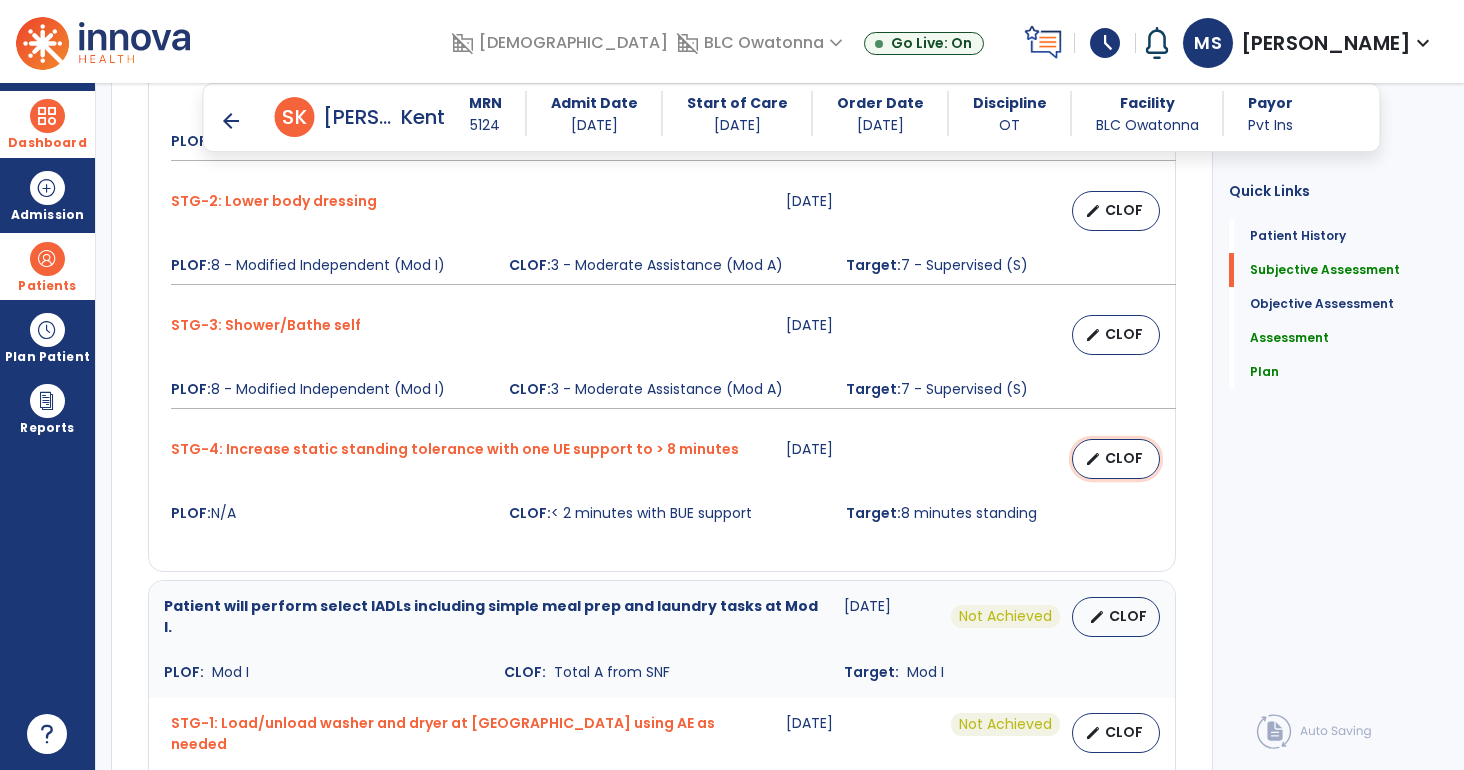 click on "CLOF" at bounding box center [1124, 458] 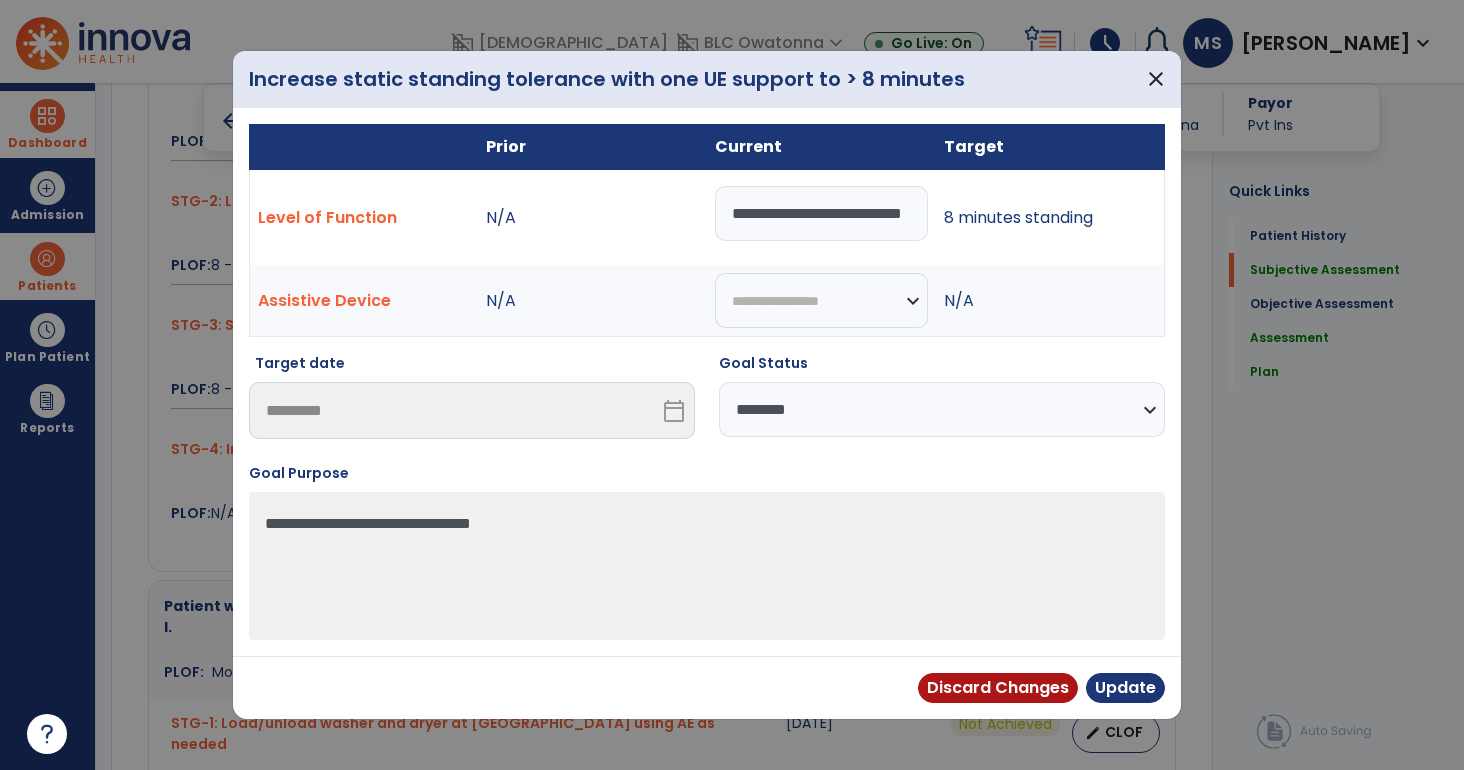 click on "**********" at bounding box center (942, 409) 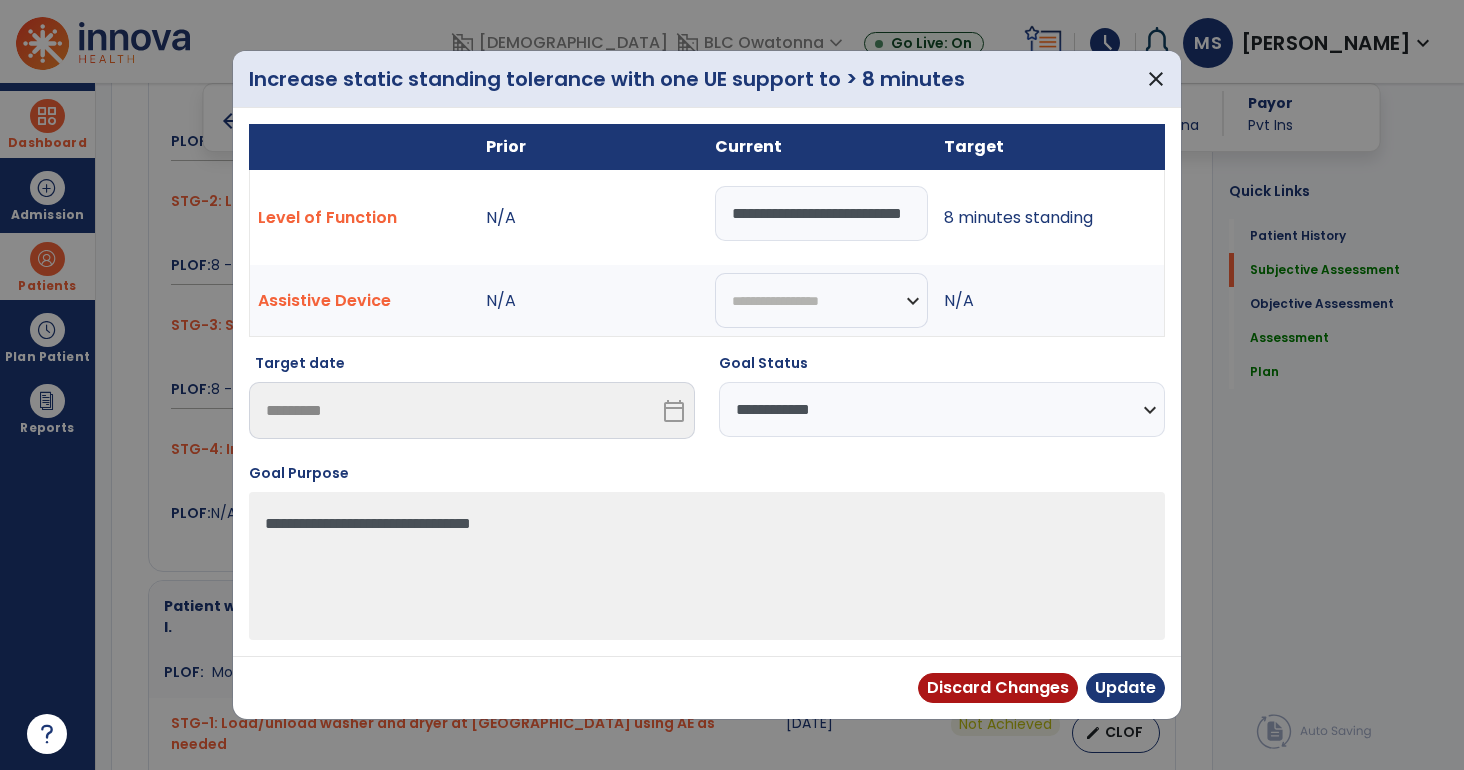 click on "**********" at bounding box center (942, 409) 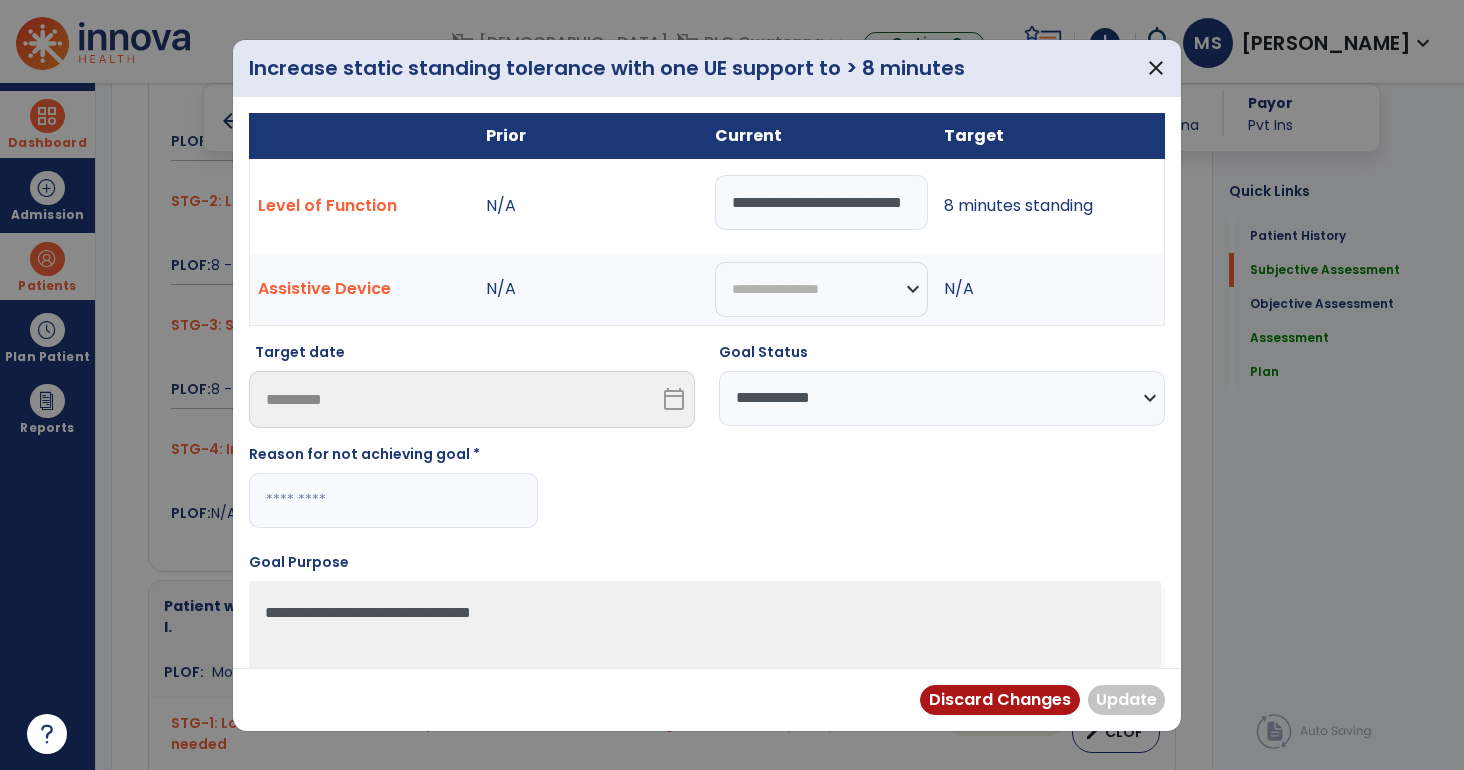 click at bounding box center (393, 500) 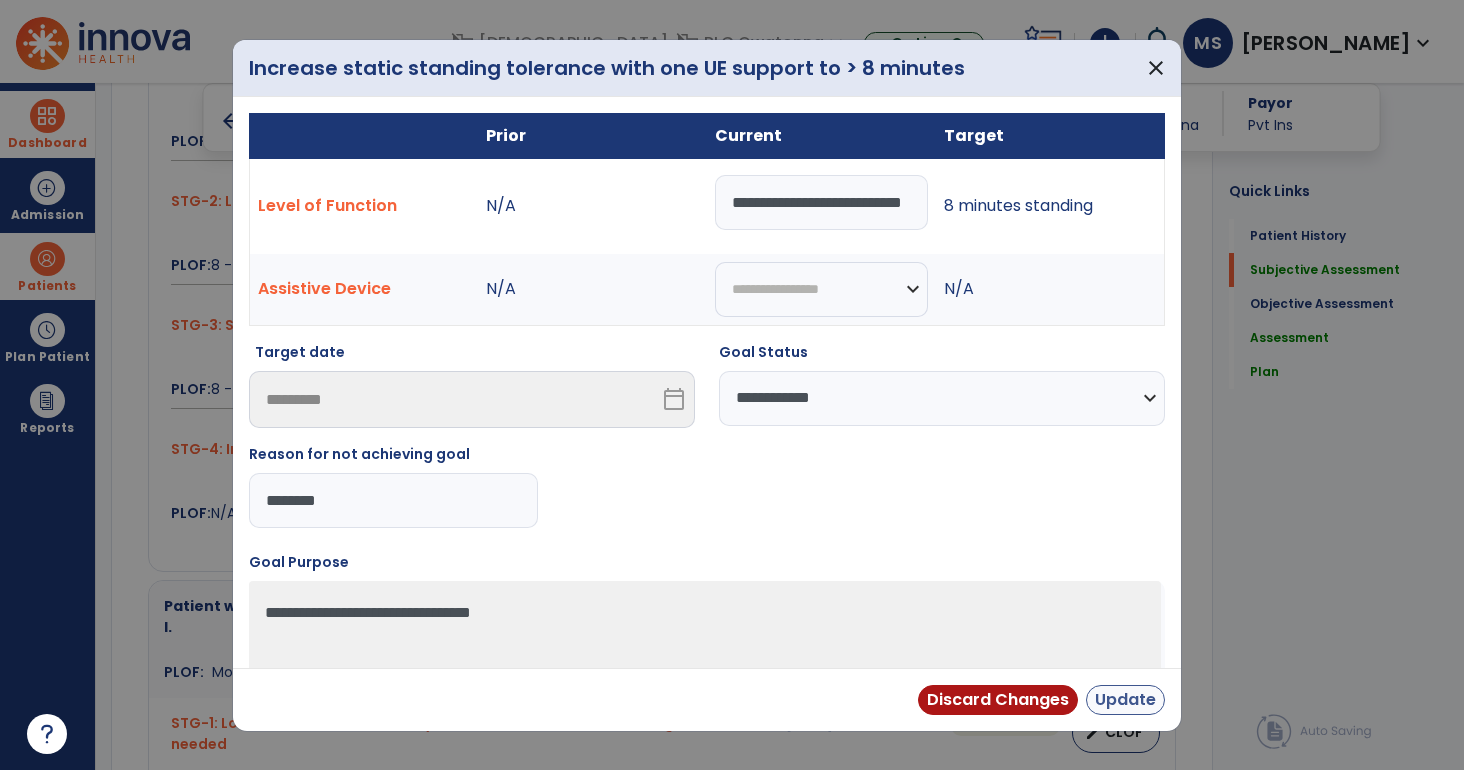 type on "********" 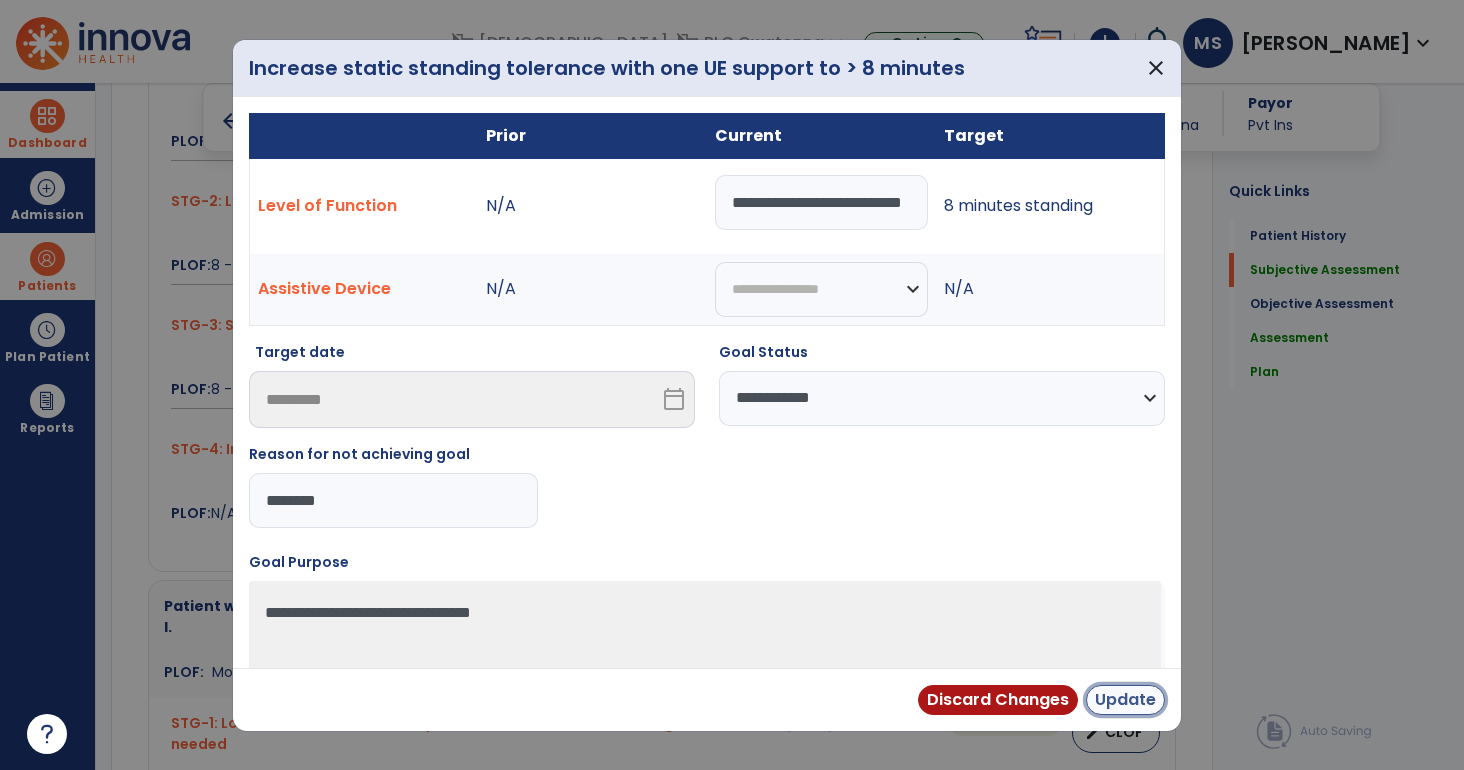 click on "Update" at bounding box center (1125, 700) 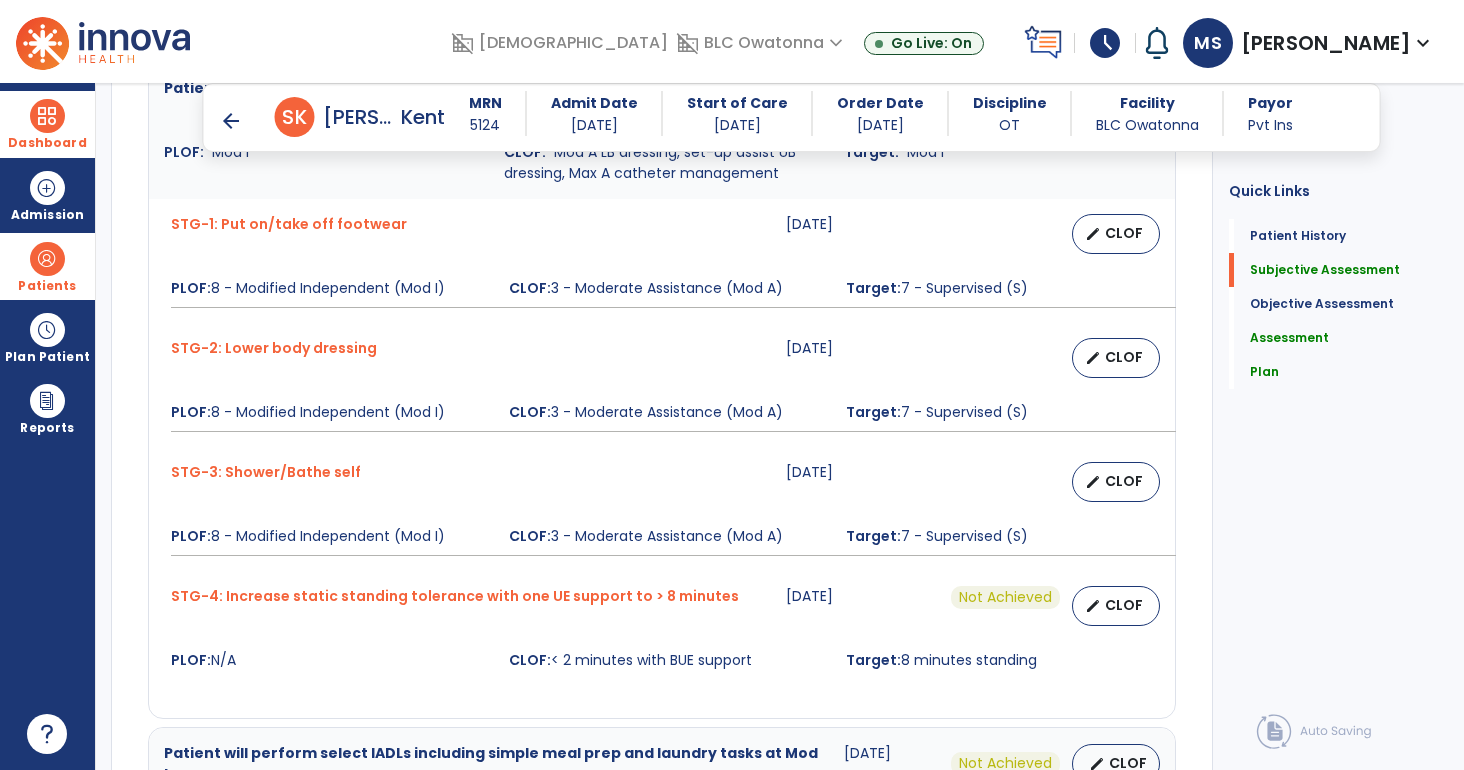 scroll, scrollTop: 851, scrollLeft: 0, axis: vertical 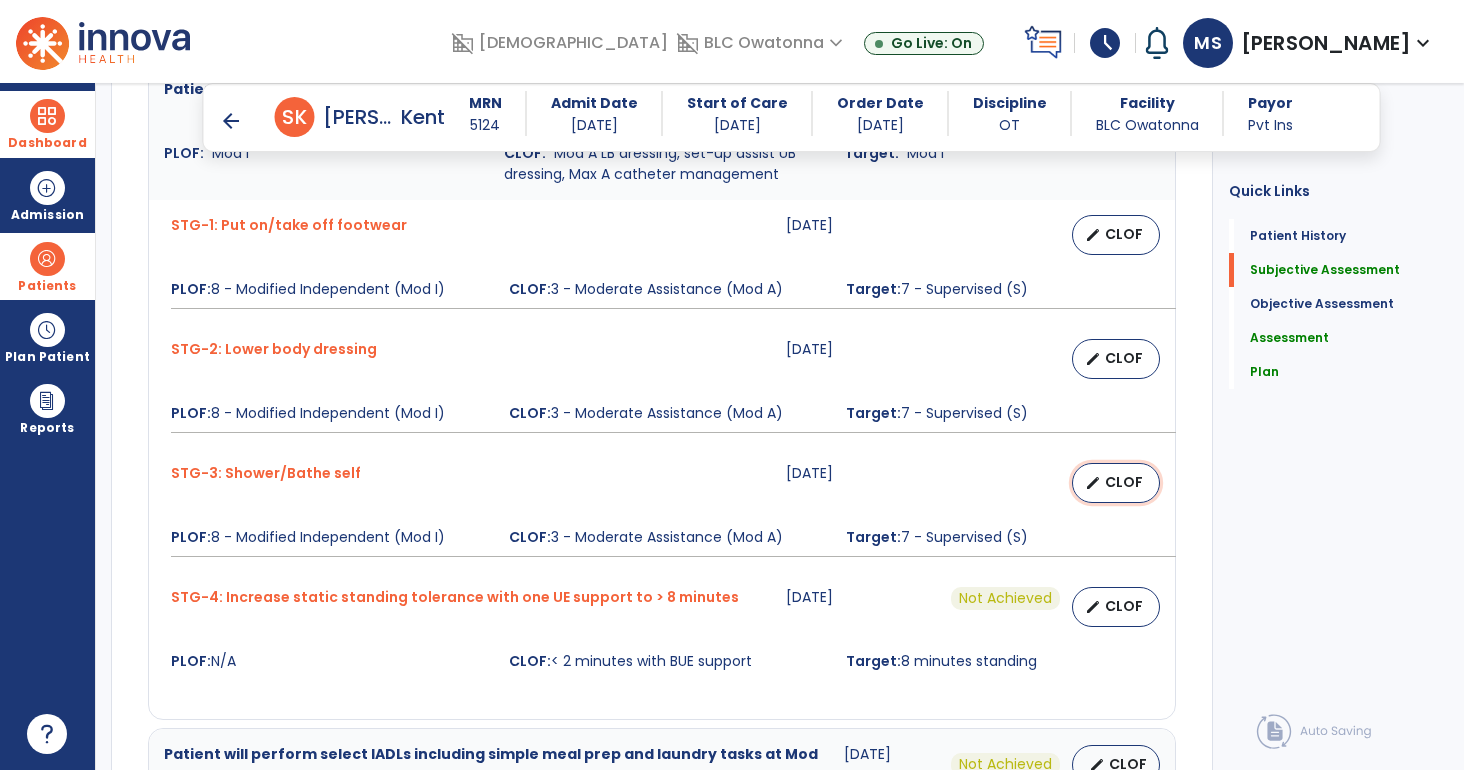 click on "edit   CLOF" at bounding box center (1116, 483) 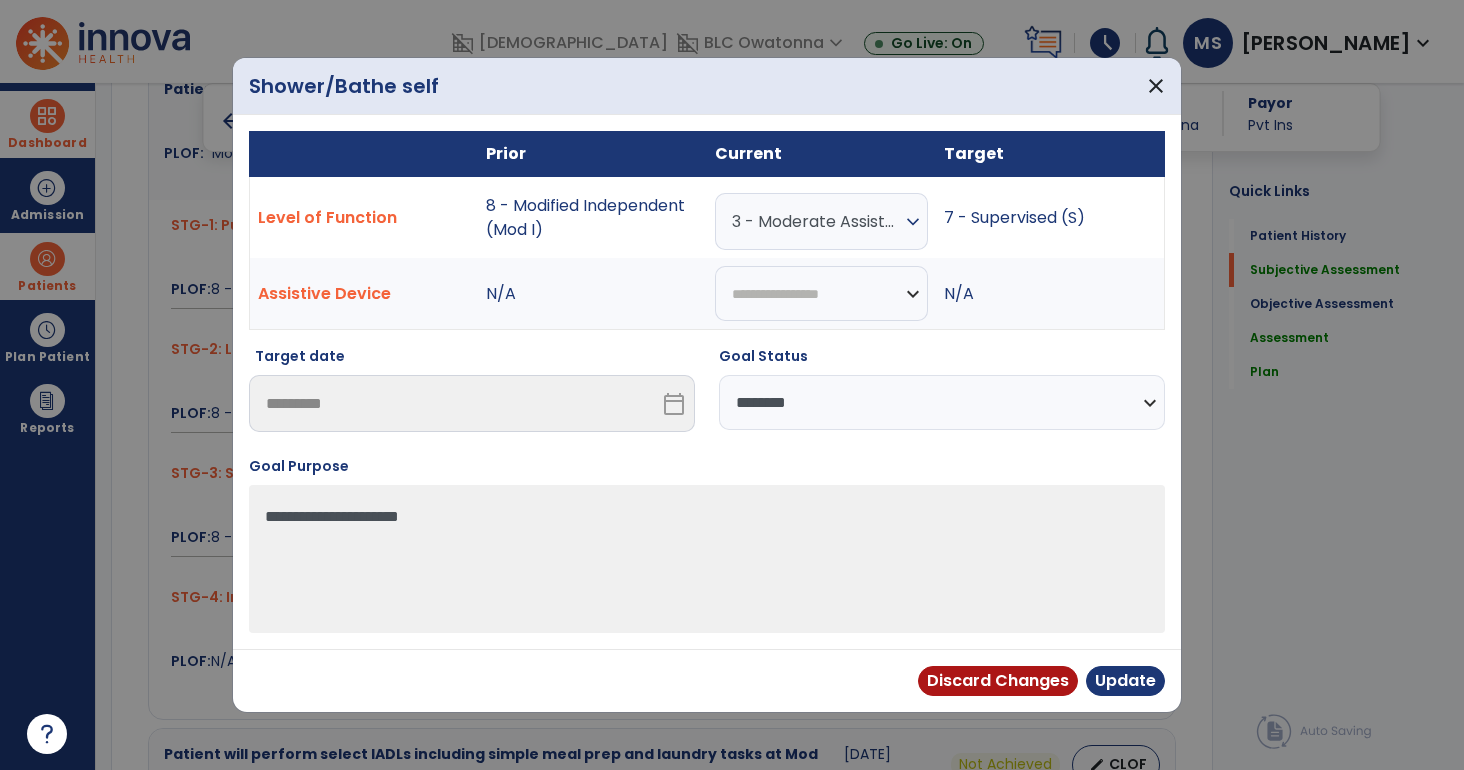 click on "**********" at bounding box center [942, 402] 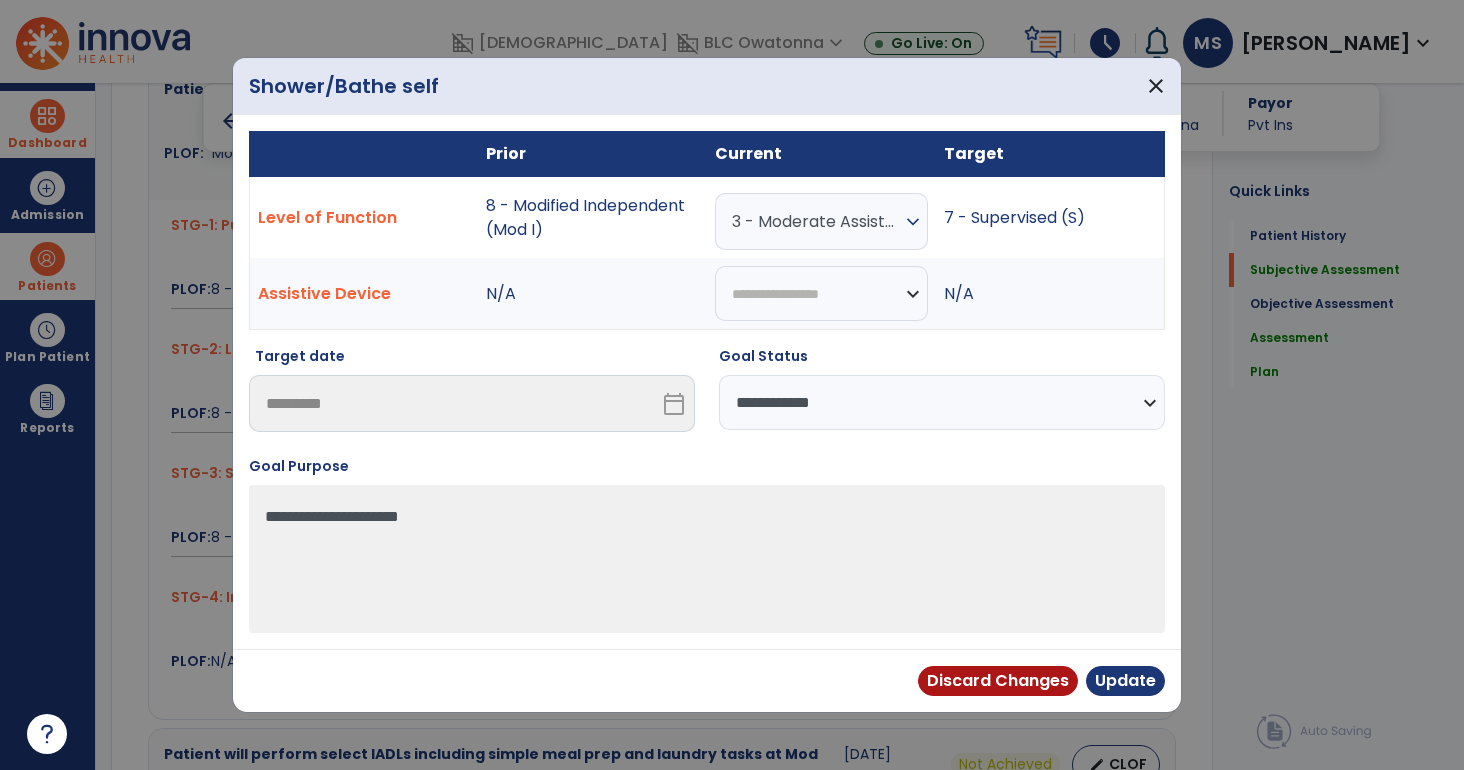 click on "**********" at bounding box center [942, 402] 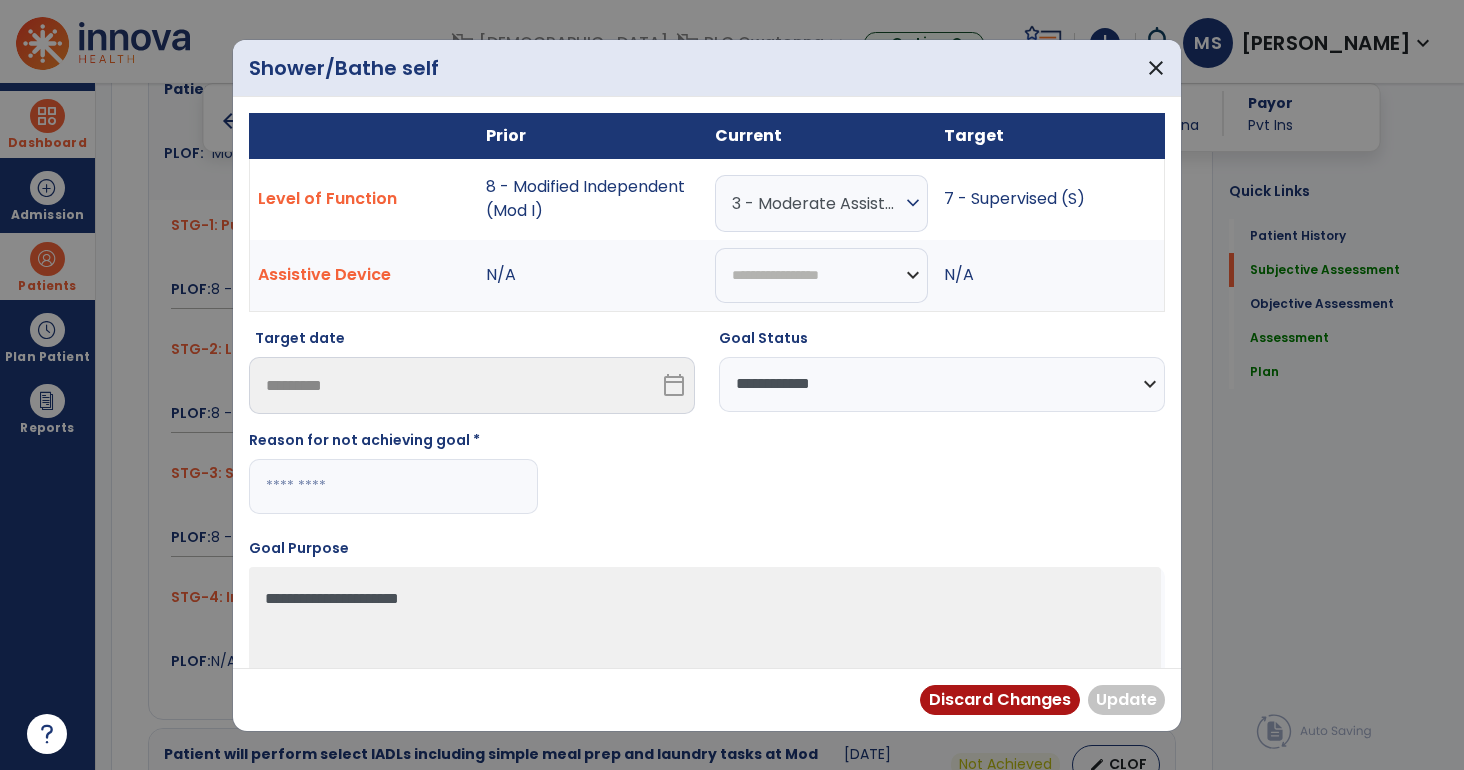 click at bounding box center [393, 486] 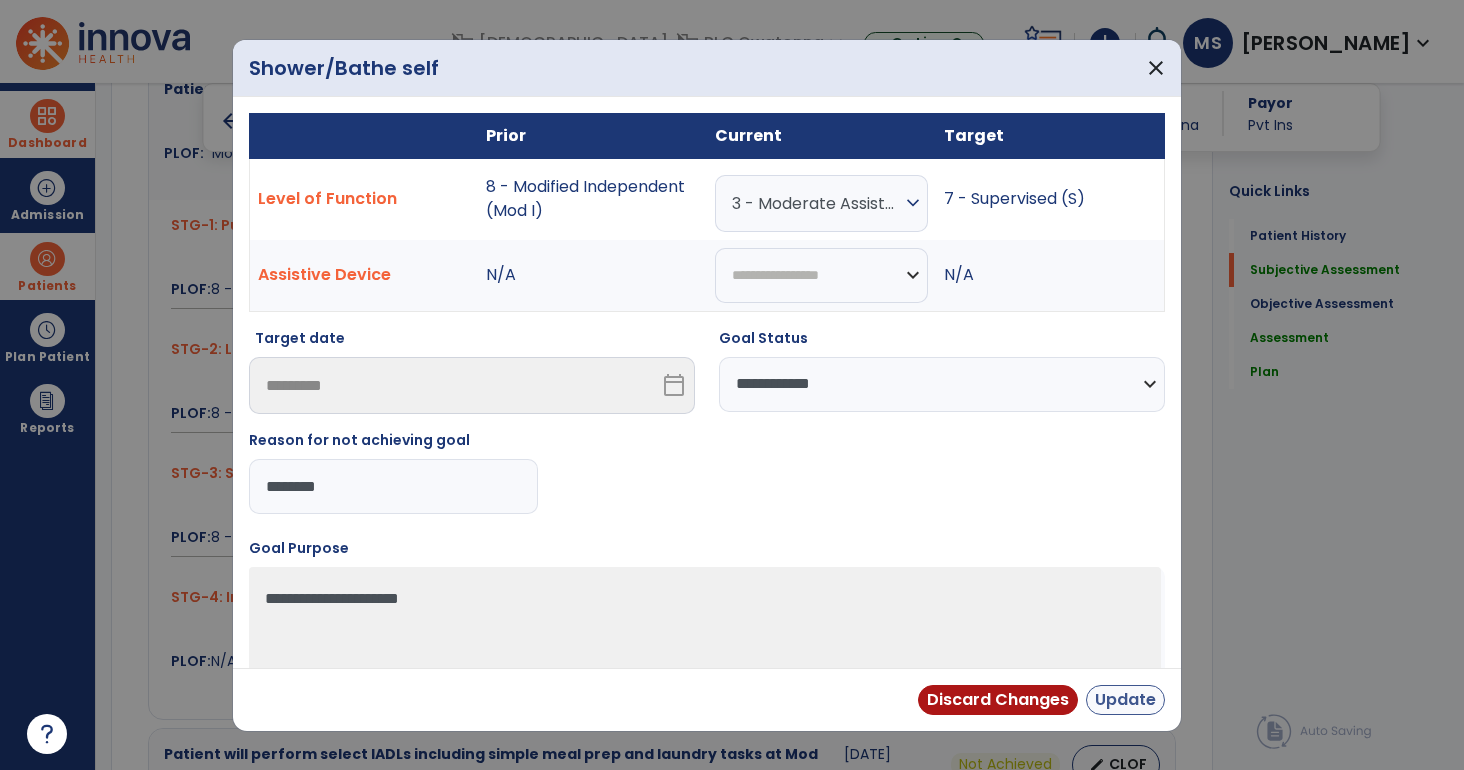 type on "********" 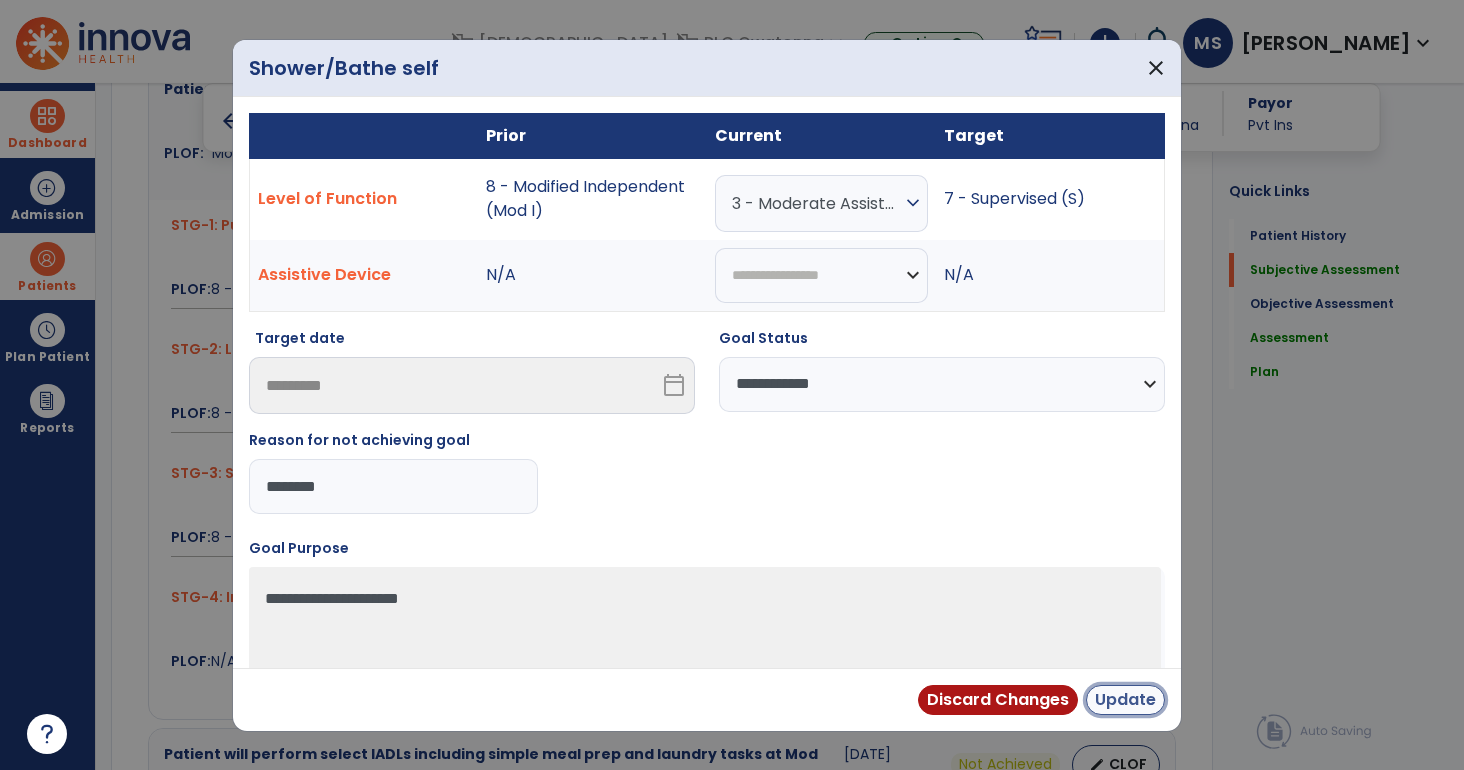 click on "Update" at bounding box center (1125, 700) 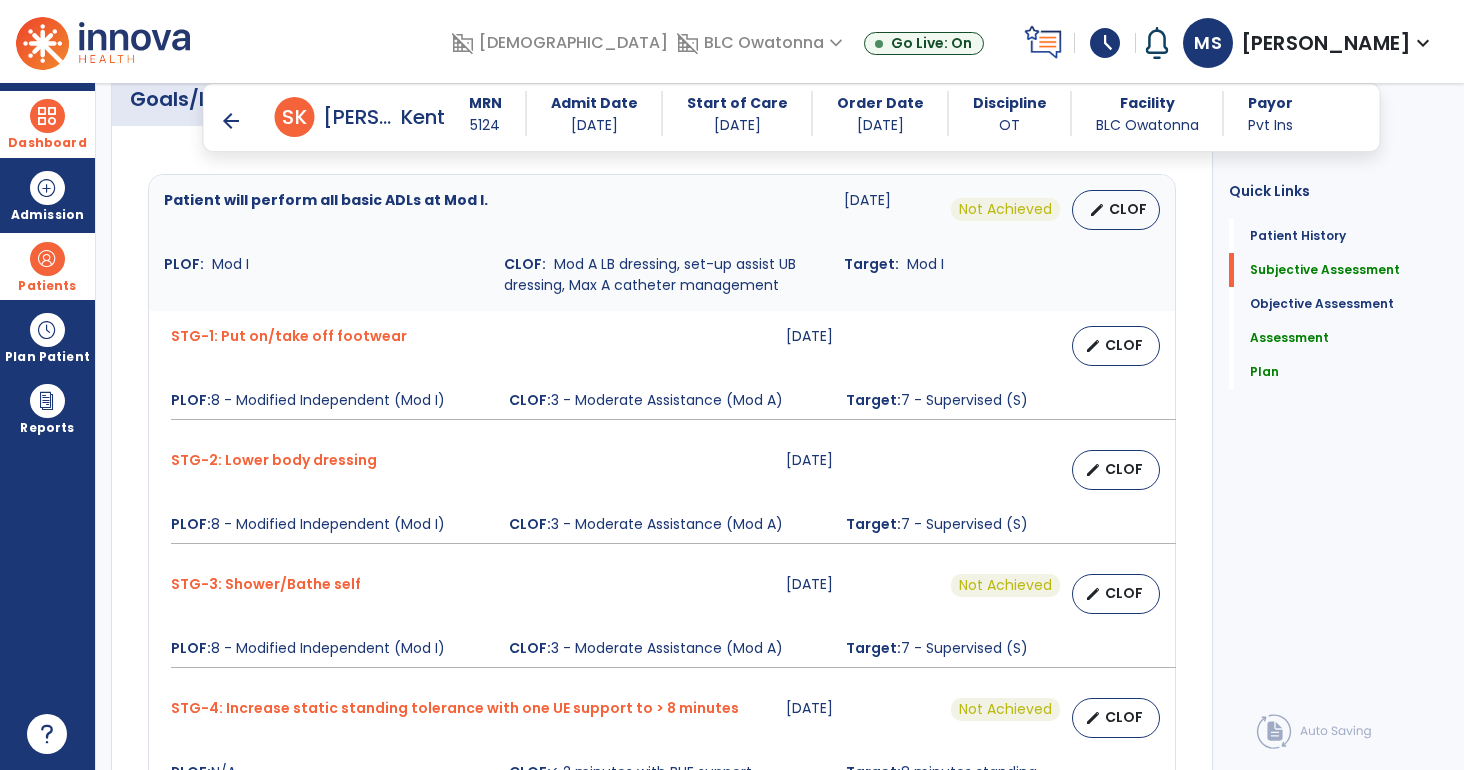 scroll, scrollTop: 735, scrollLeft: 0, axis: vertical 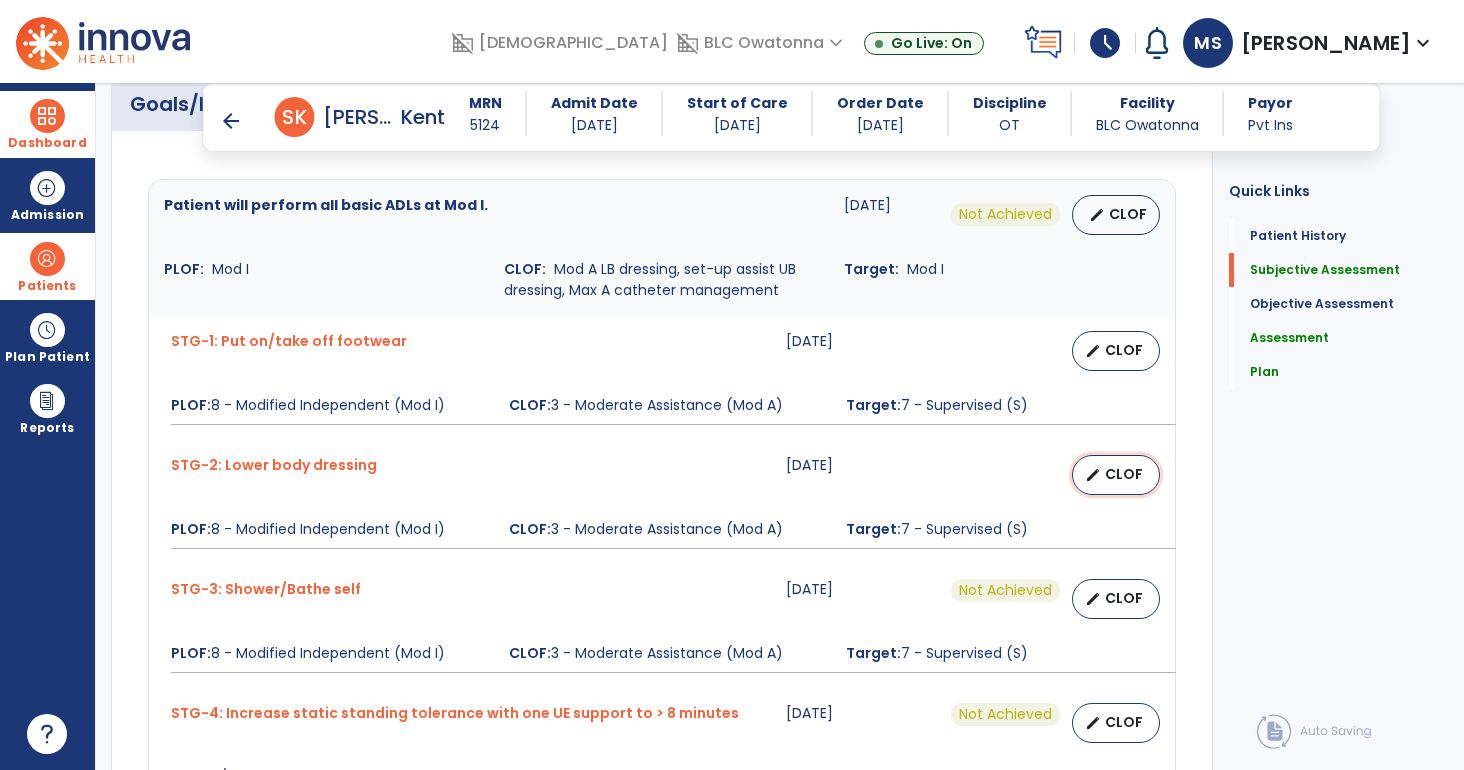 click on "CLOF" at bounding box center (1124, 474) 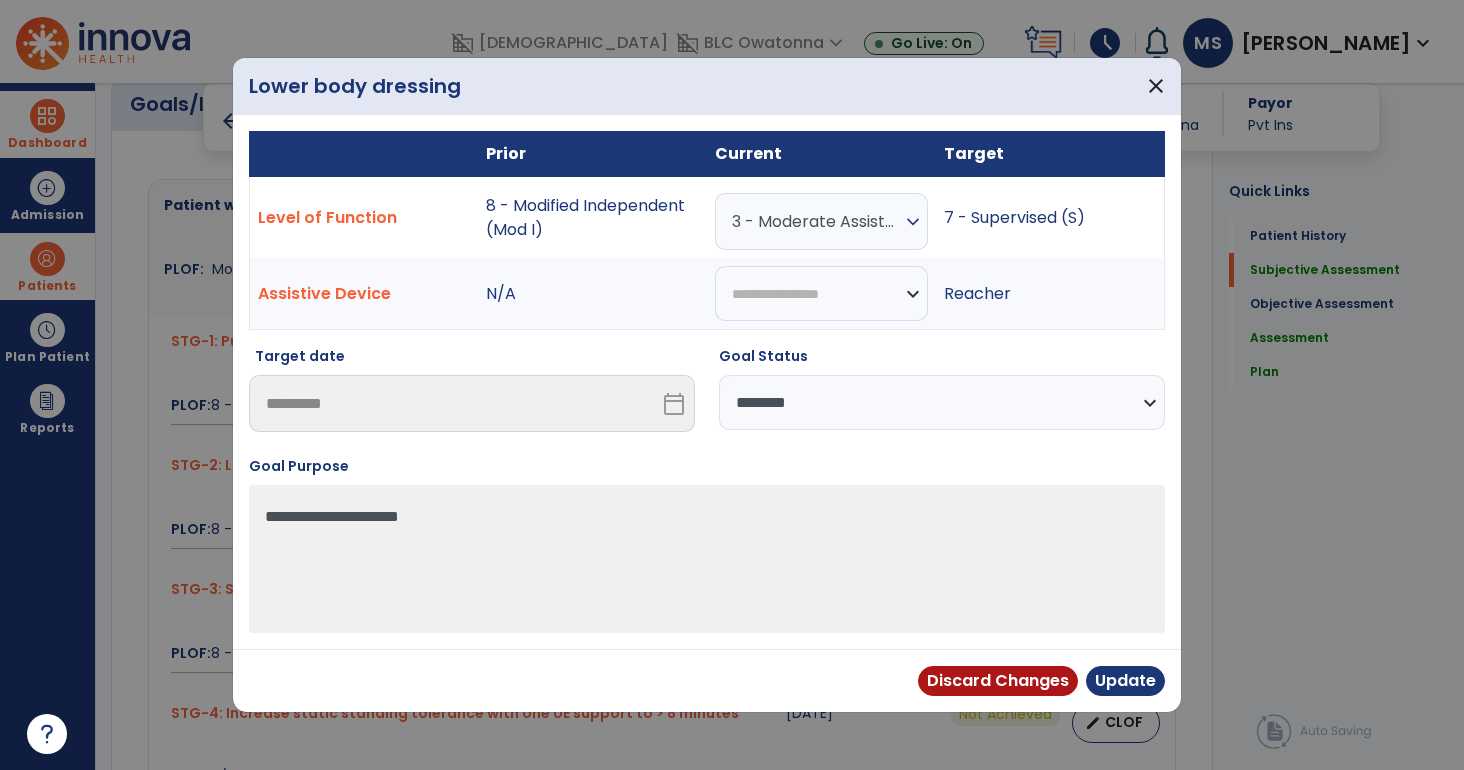 click on "**********" at bounding box center (942, 402) 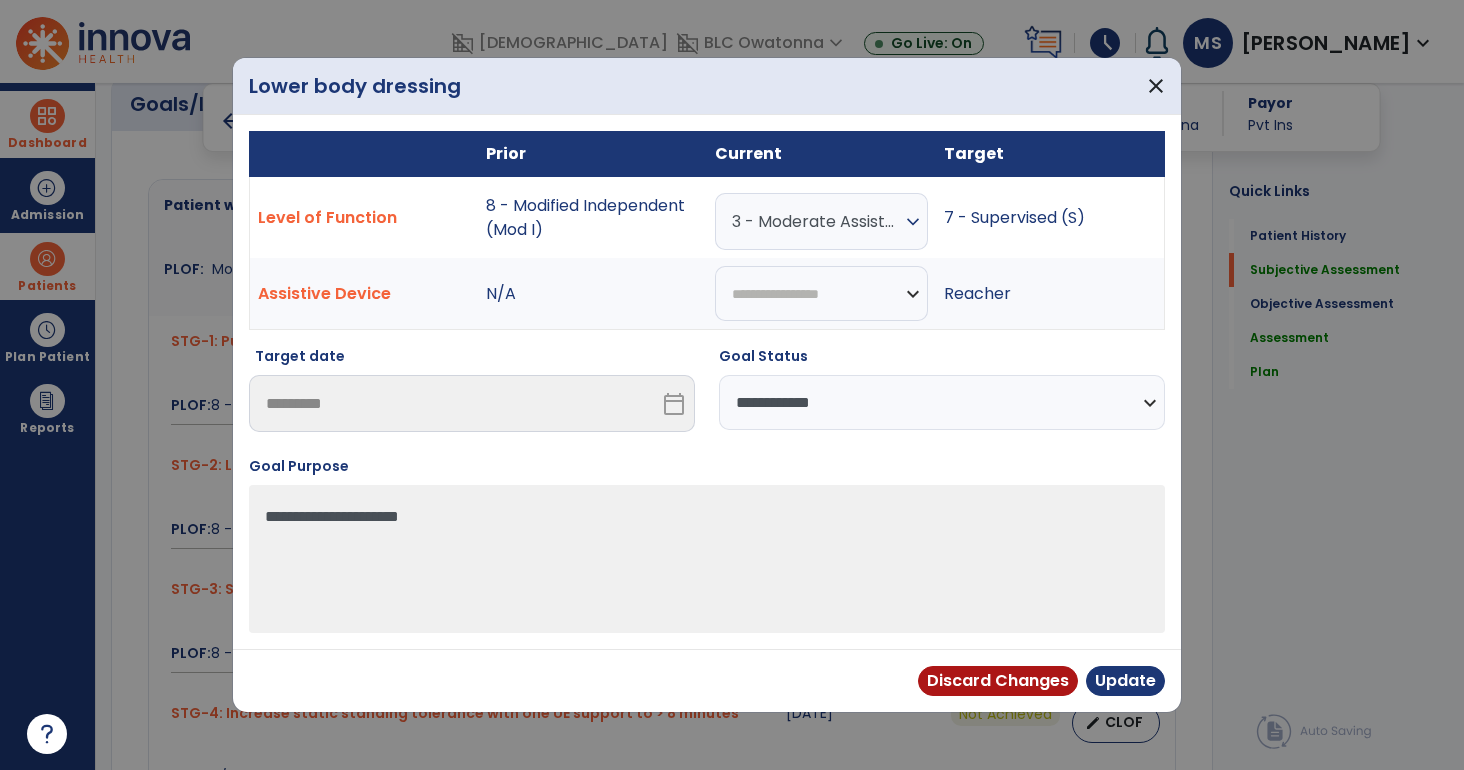 click on "**********" at bounding box center [942, 402] 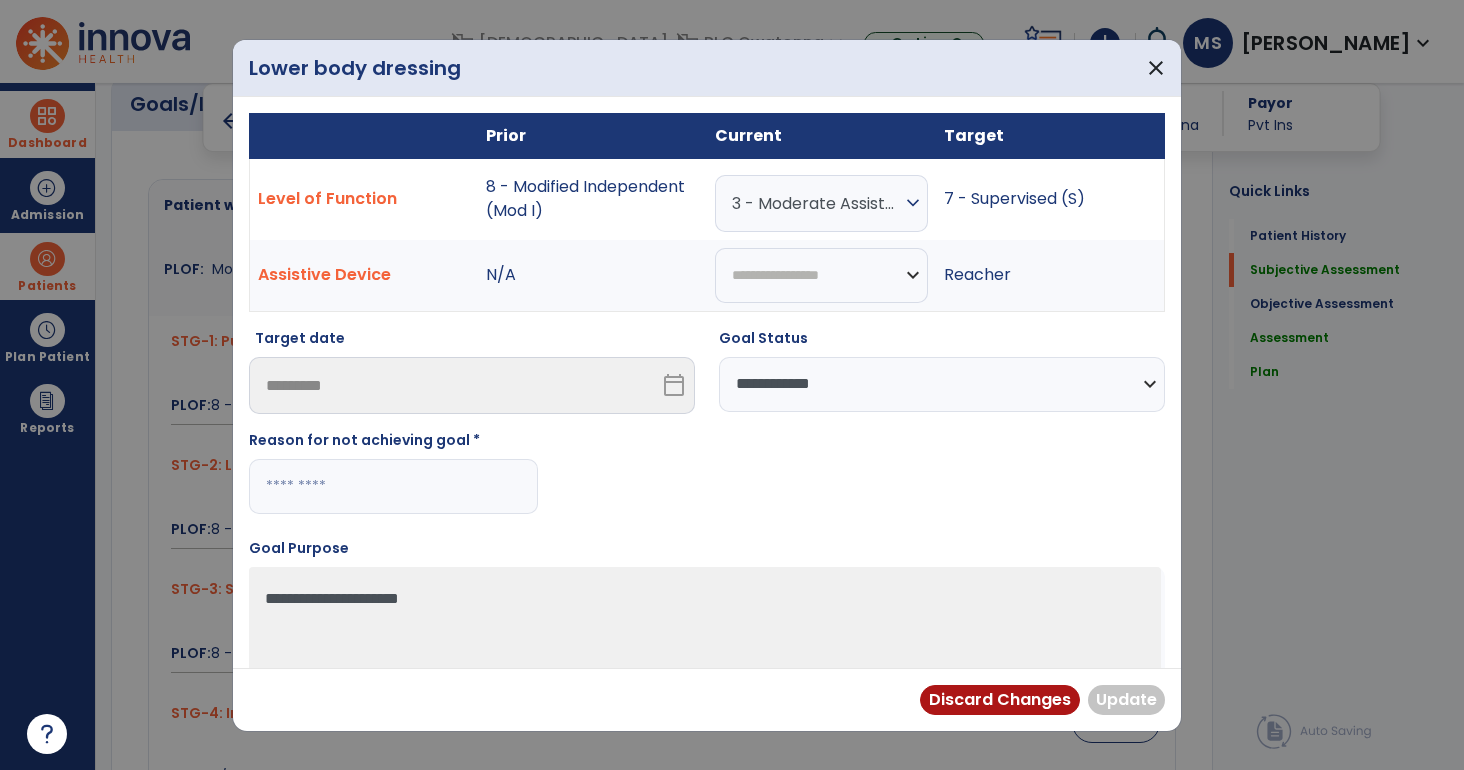 click at bounding box center [393, 486] 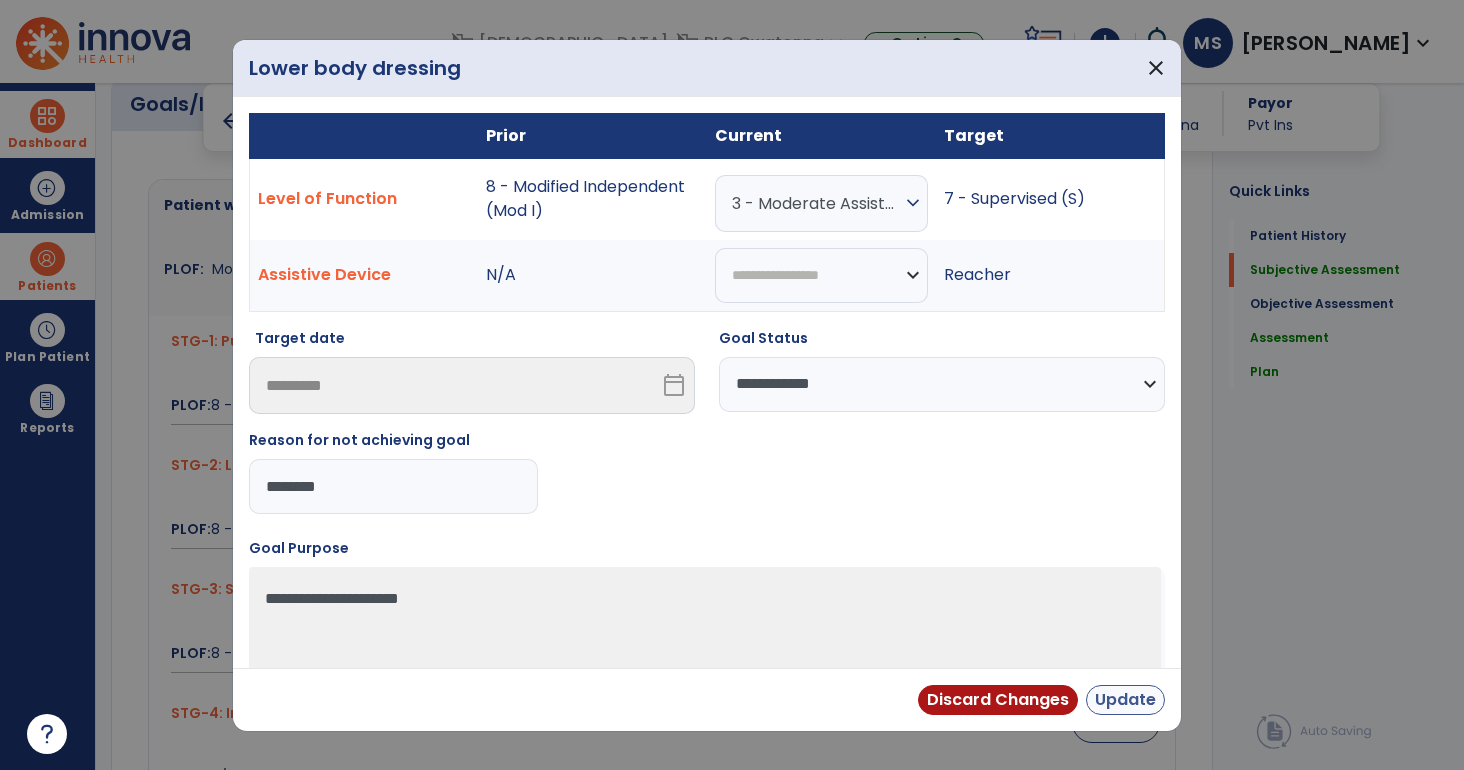 type on "********" 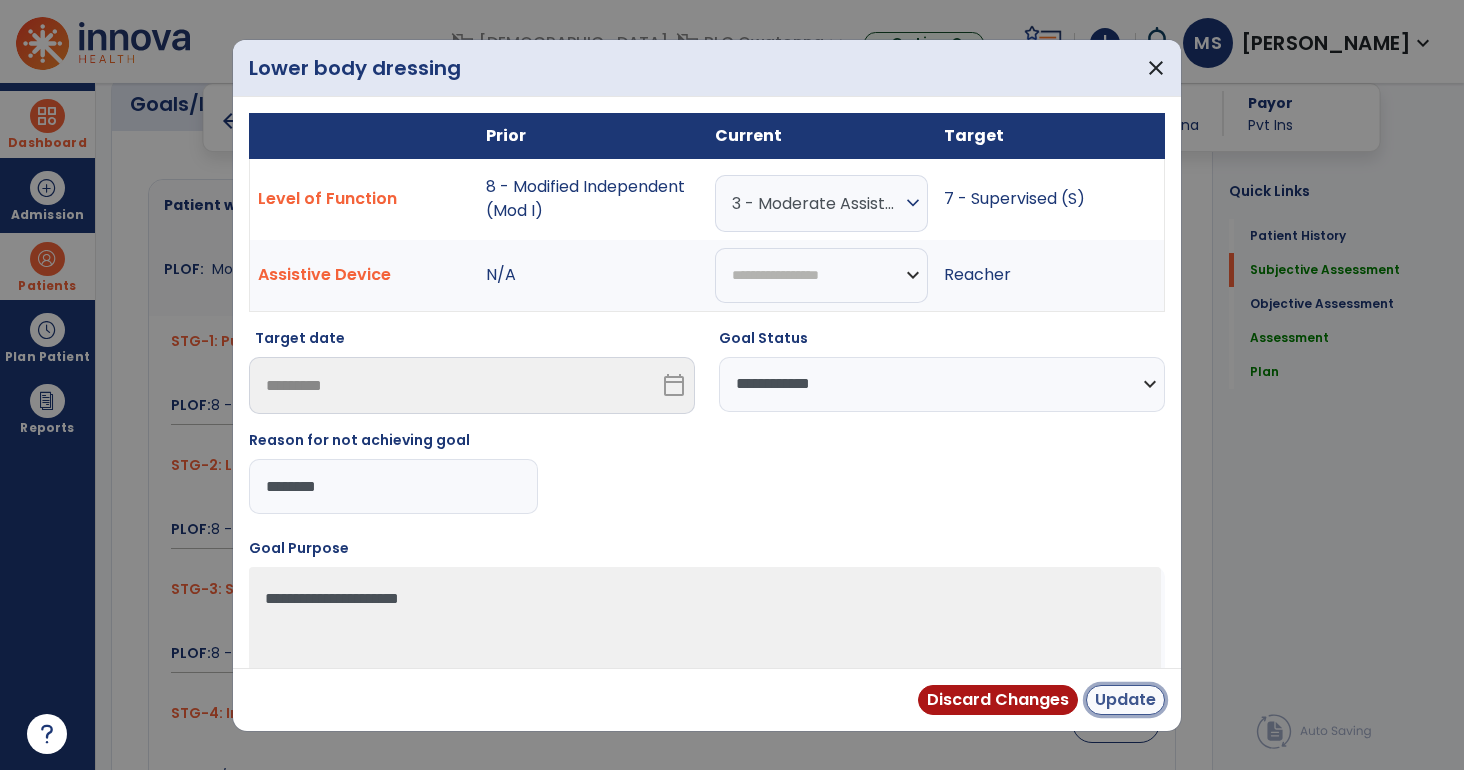 click on "Update" at bounding box center (1125, 700) 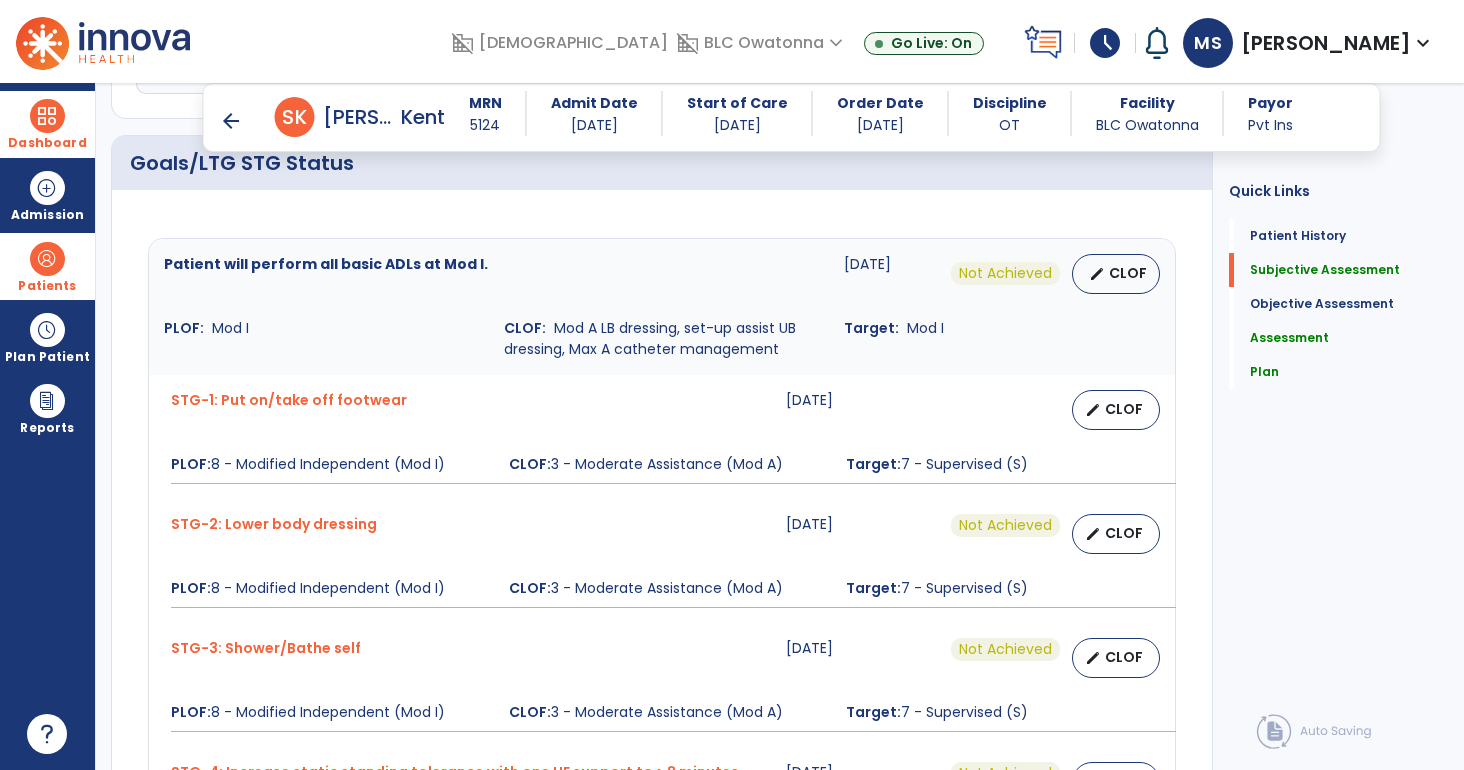 scroll, scrollTop: 670, scrollLeft: 0, axis: vertical 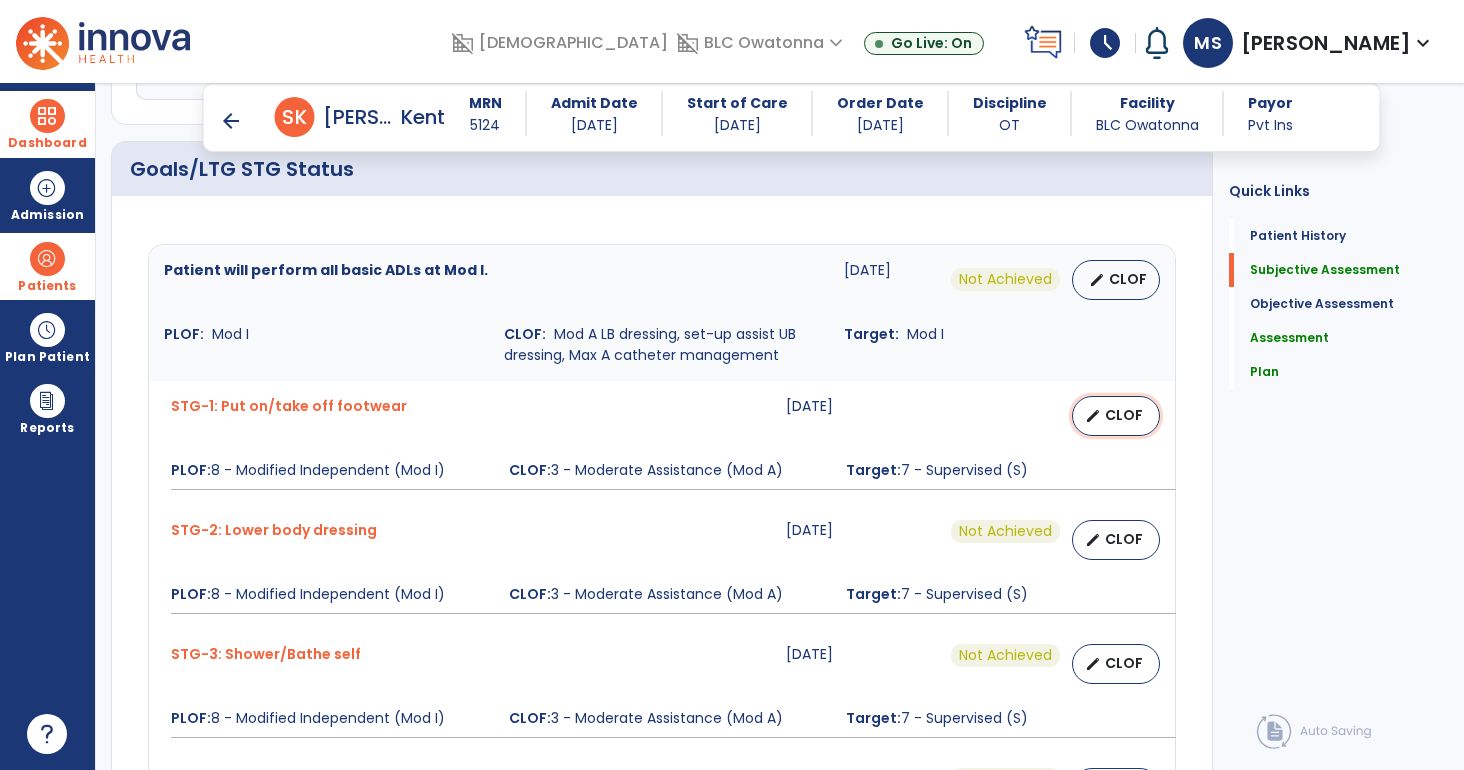 click on "CLOF" at bounding box center (1124, 415) 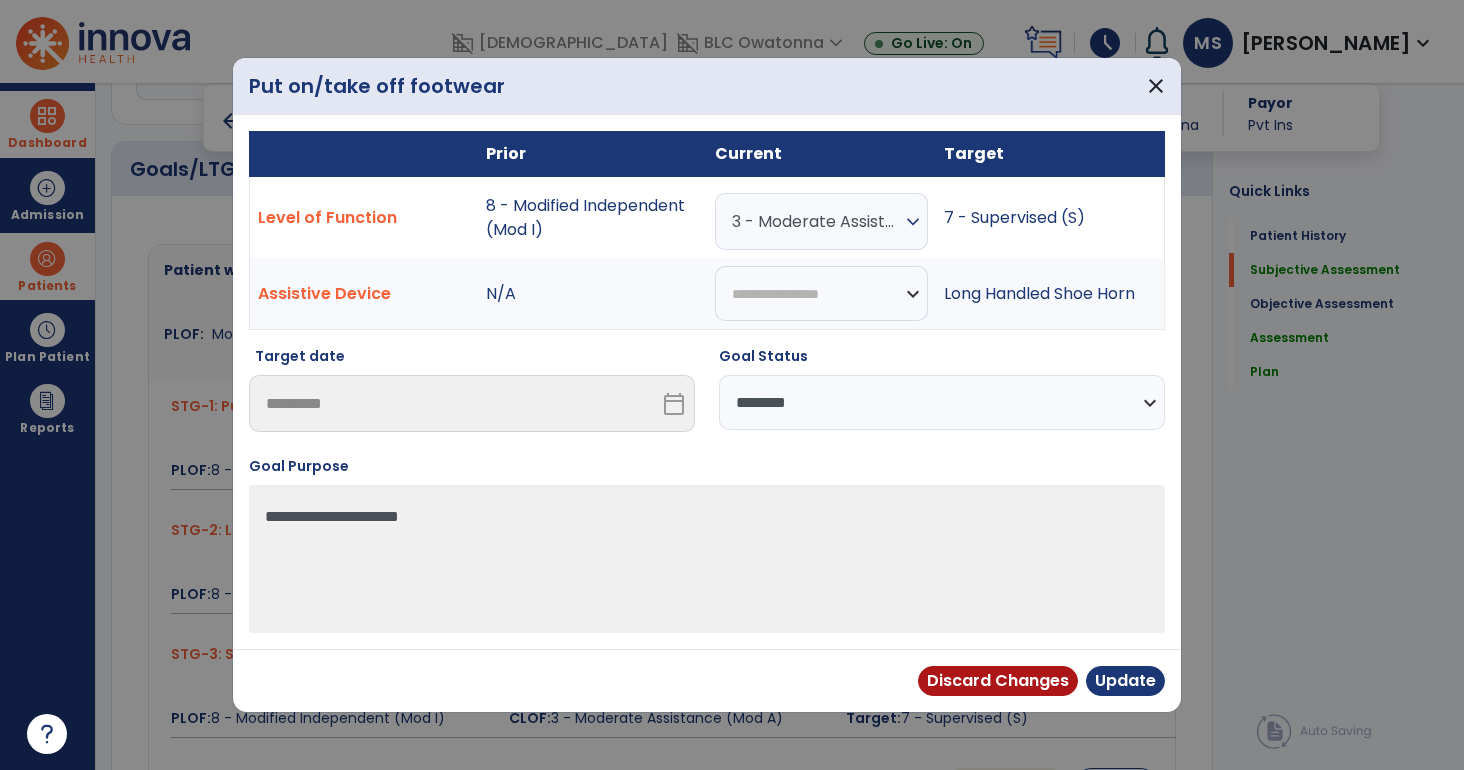 click on "**********" at bounding box center [942, 402] 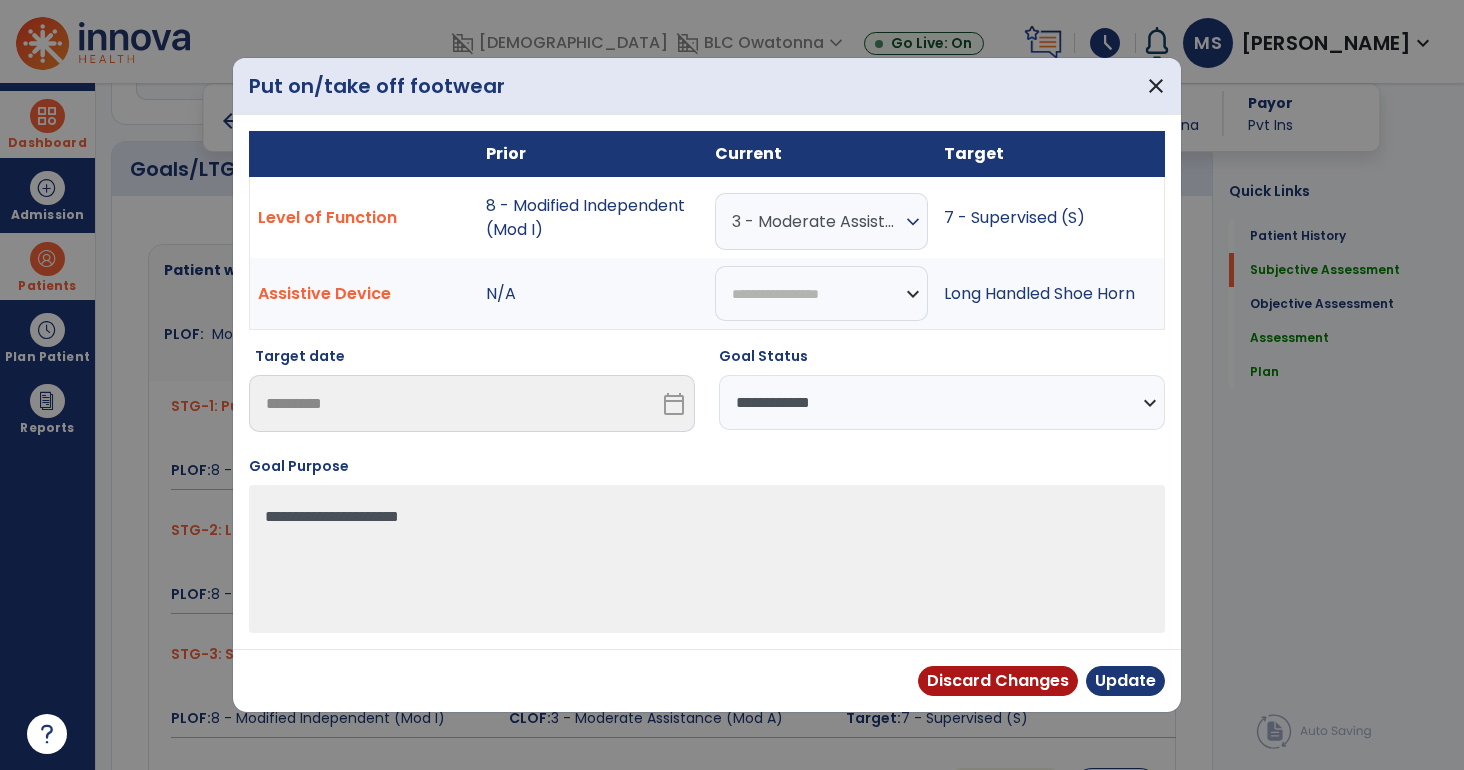click on "**********" at bounding box center (942, 402) 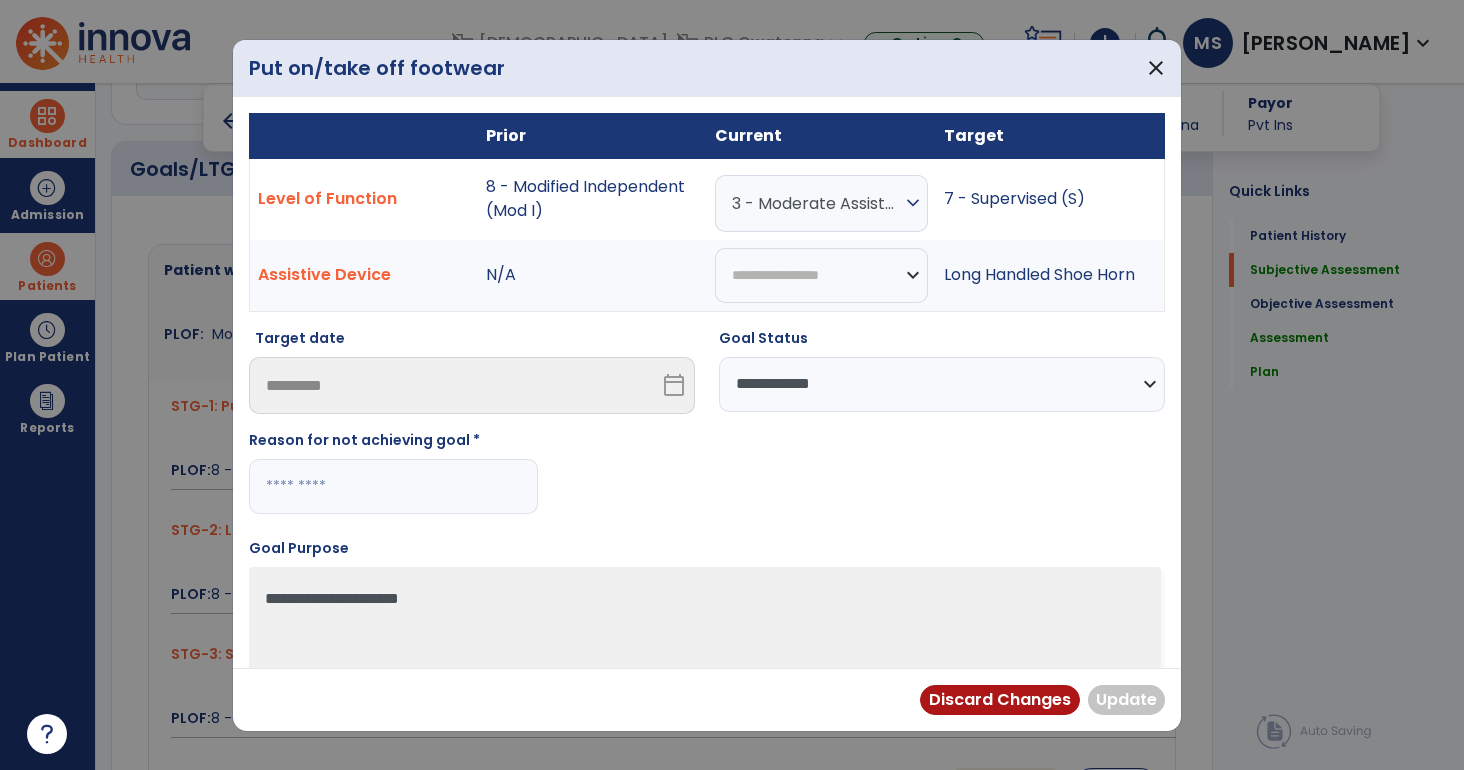 click at bounding box center [393, 486] 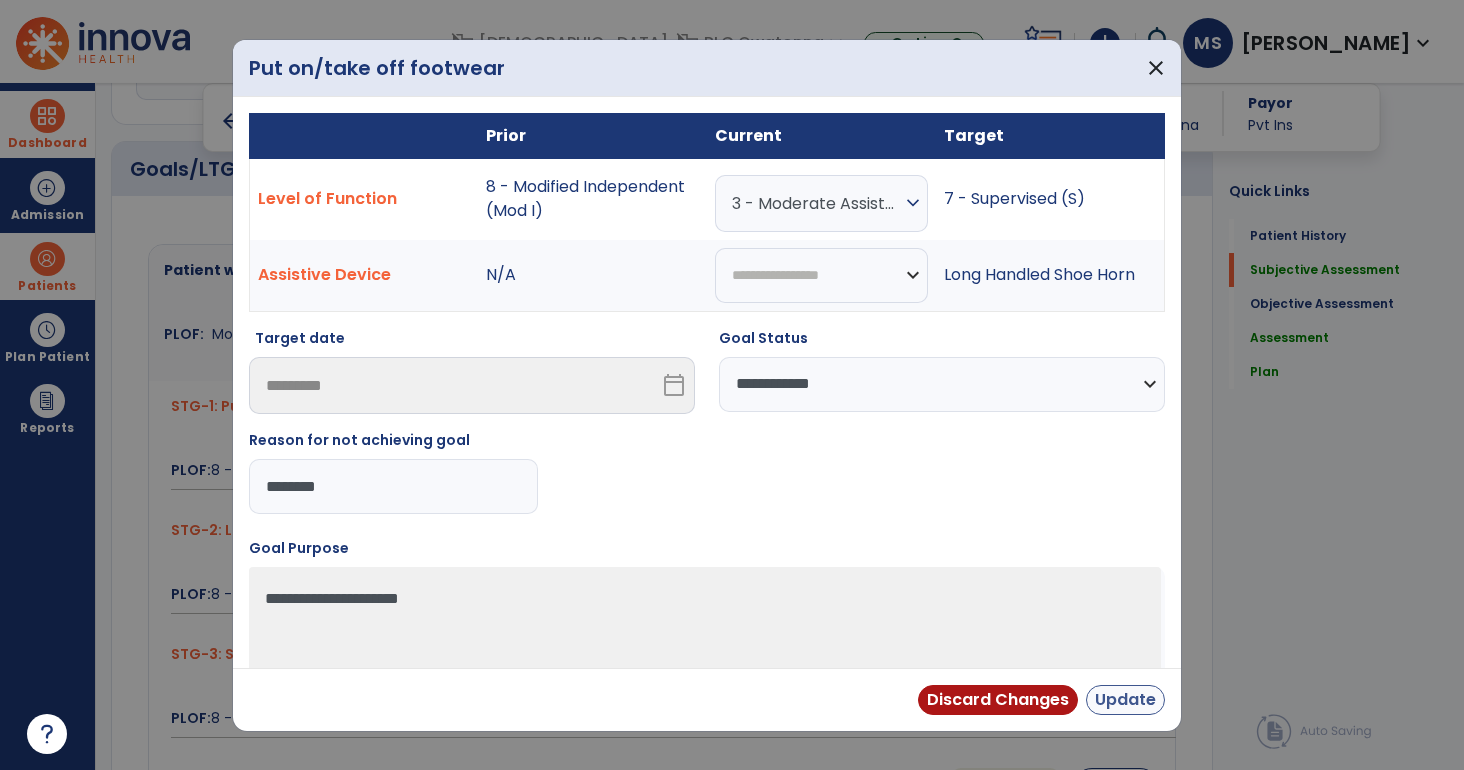 type on "********" 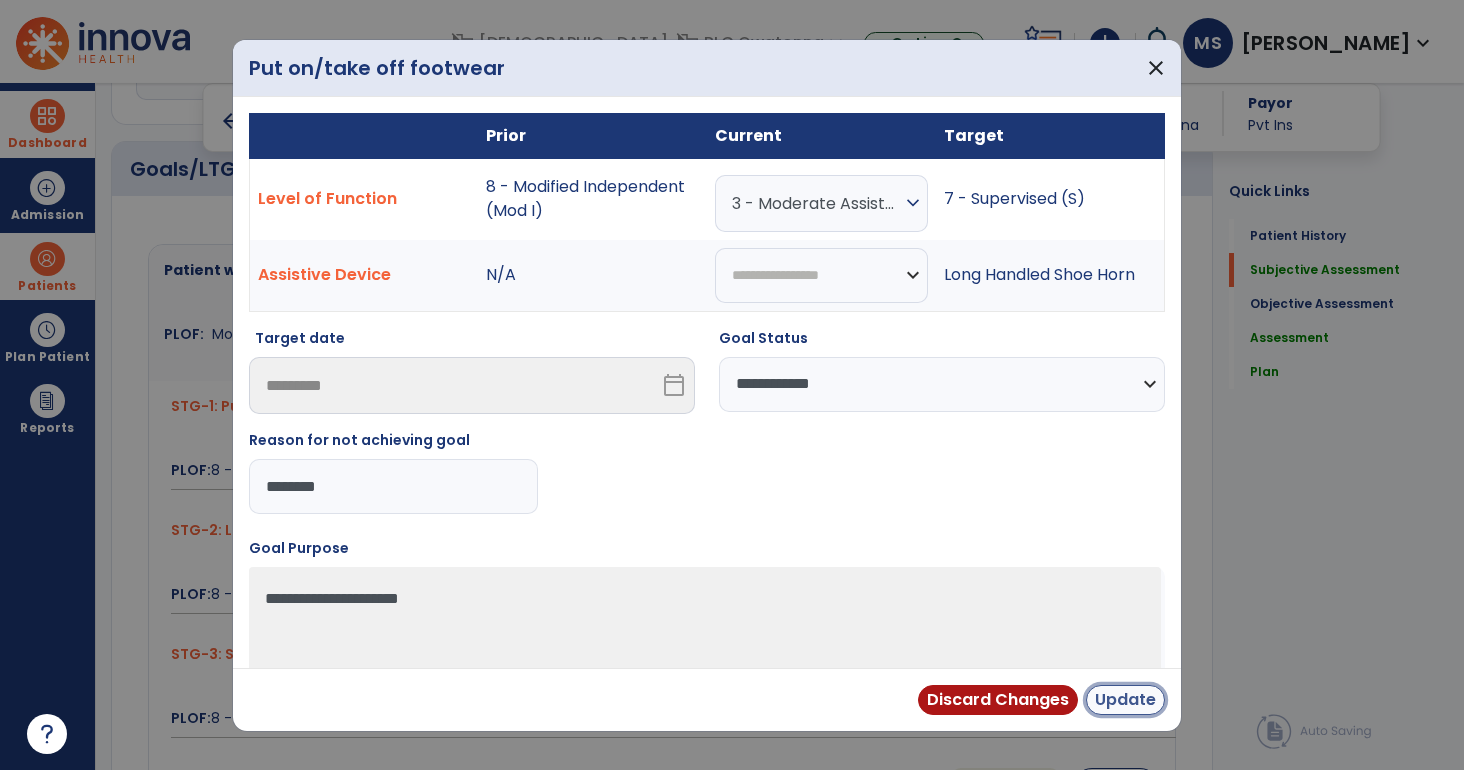 click on "Update" at bounding box center [1125, 700] 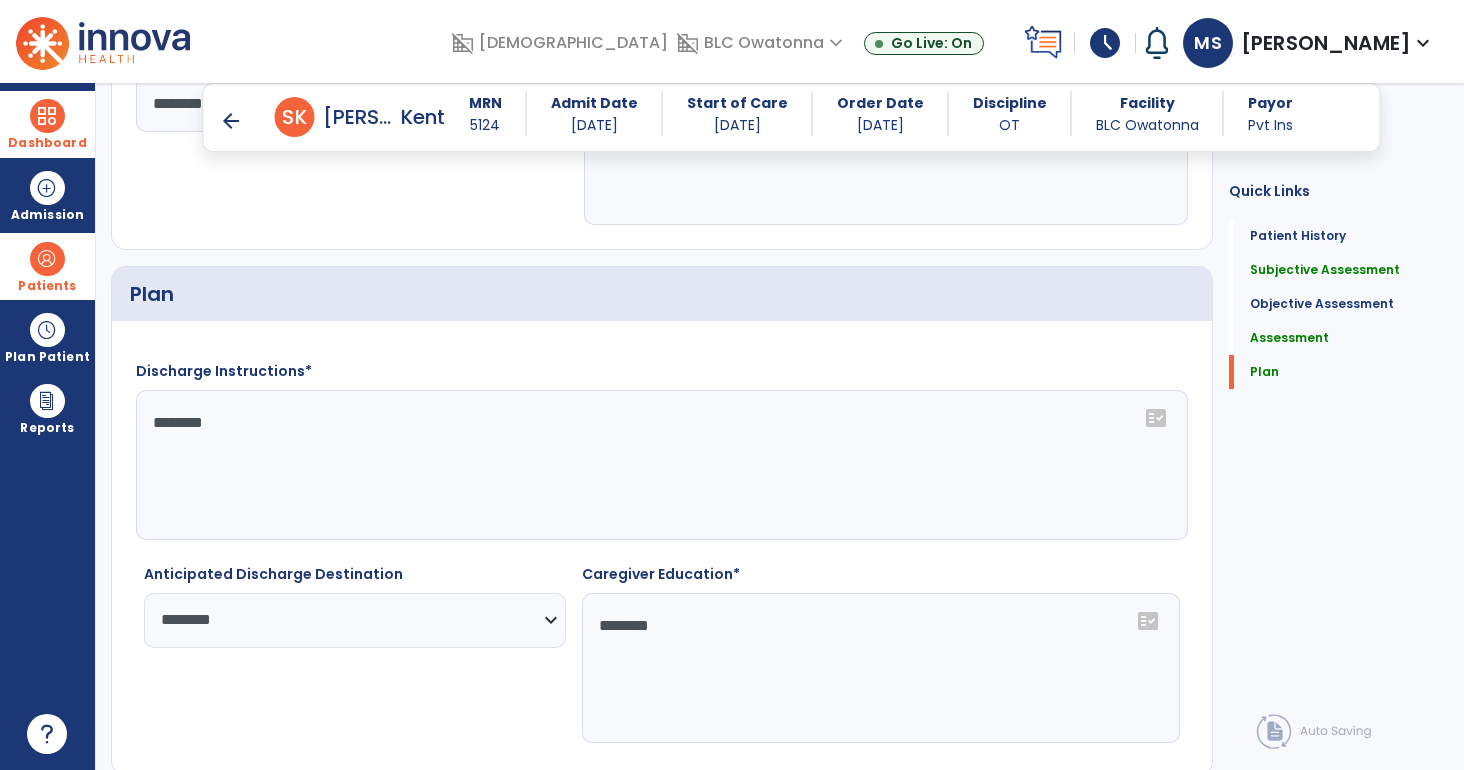 scroll, scrollTop: 3074, scrollLeft: 0, axis: vertical 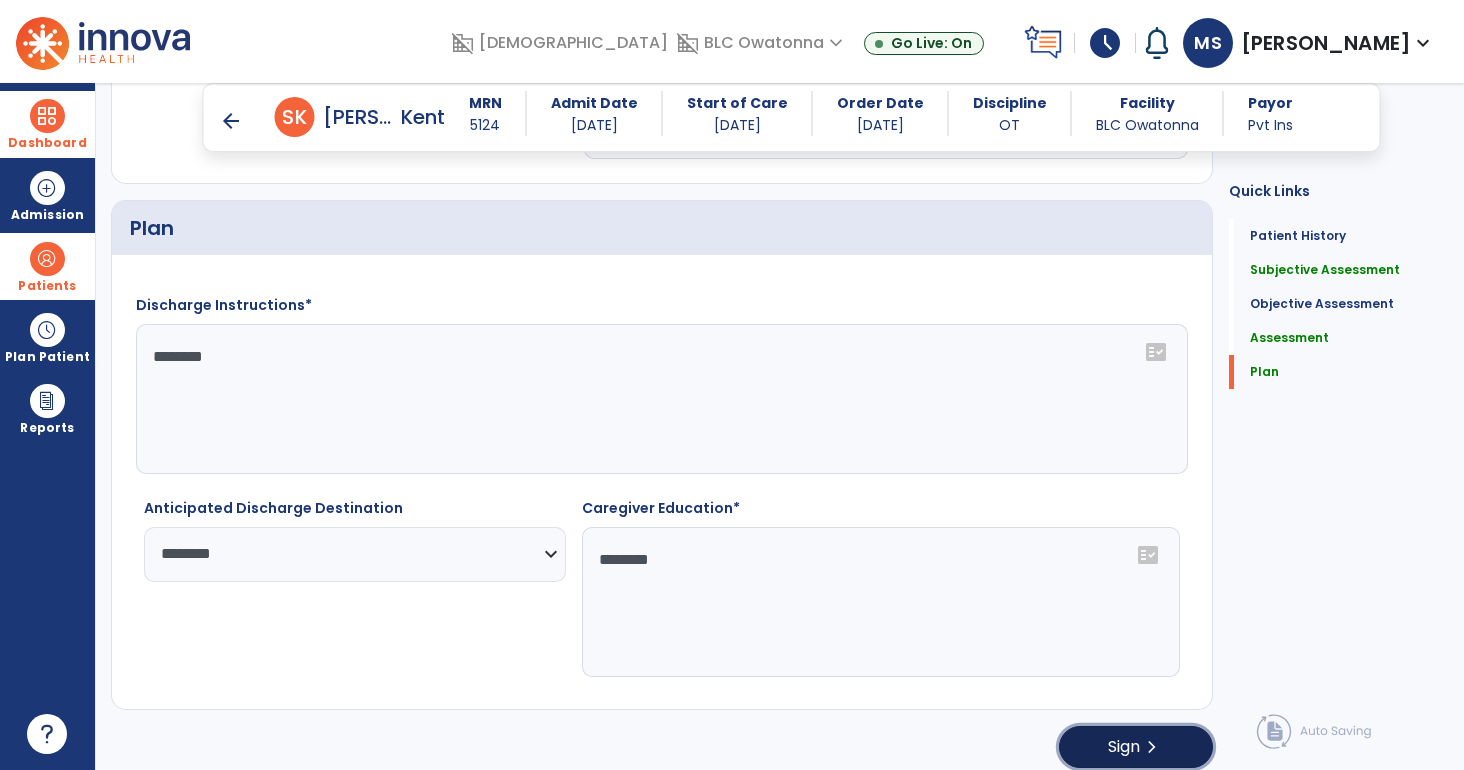 click on "Sign" 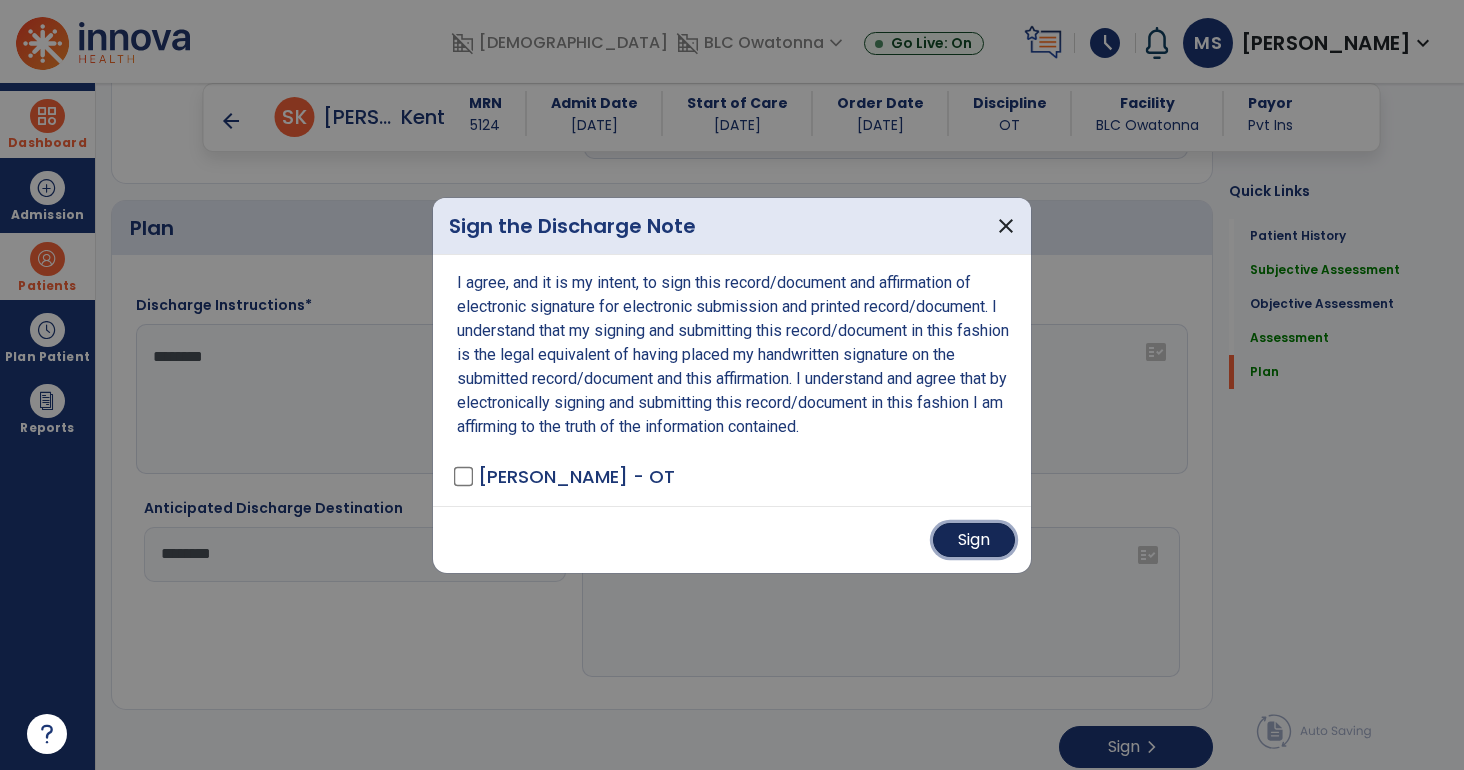 click on "Sign" at bounding box center [974, 540] 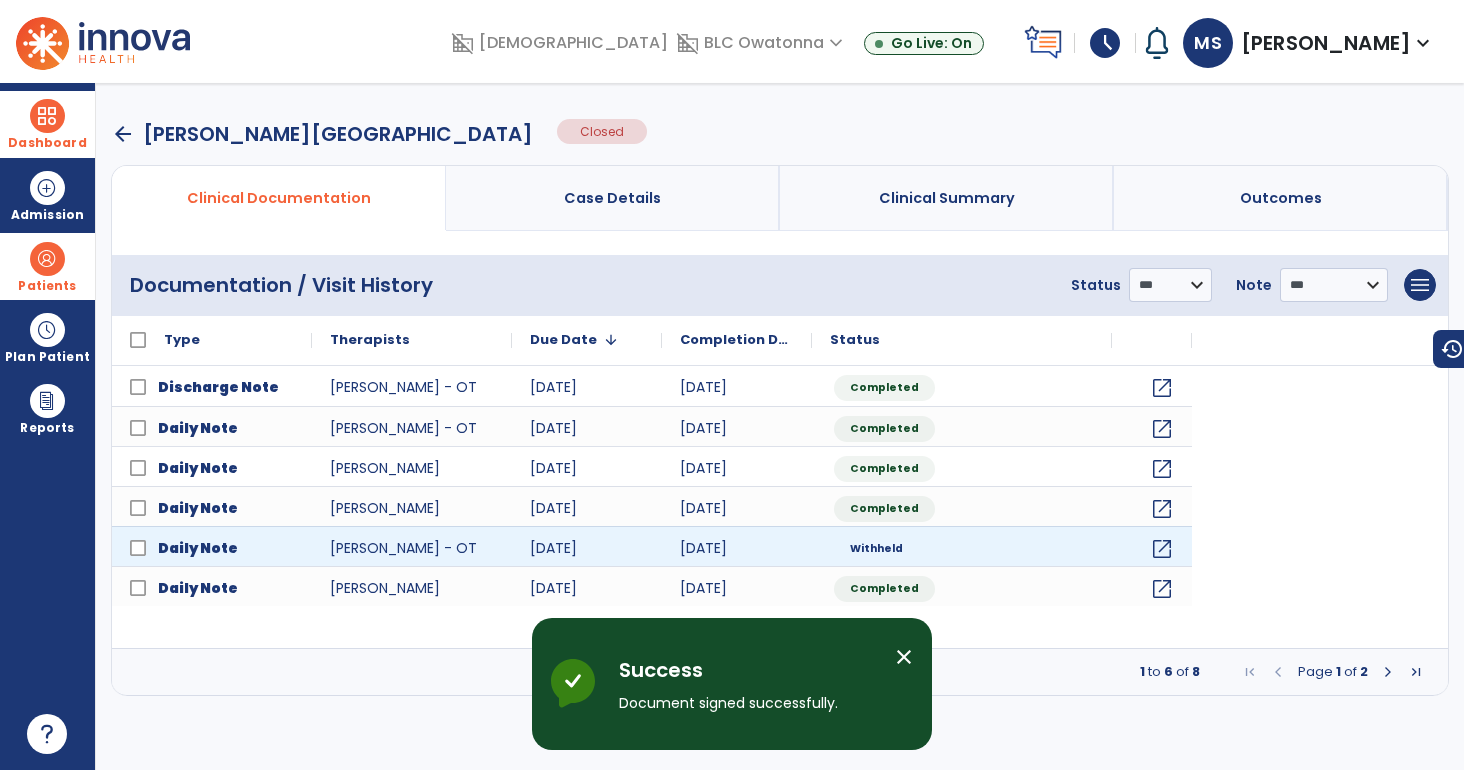 scroll, scrollTop: 0, scrollLeft: 0, axis: both 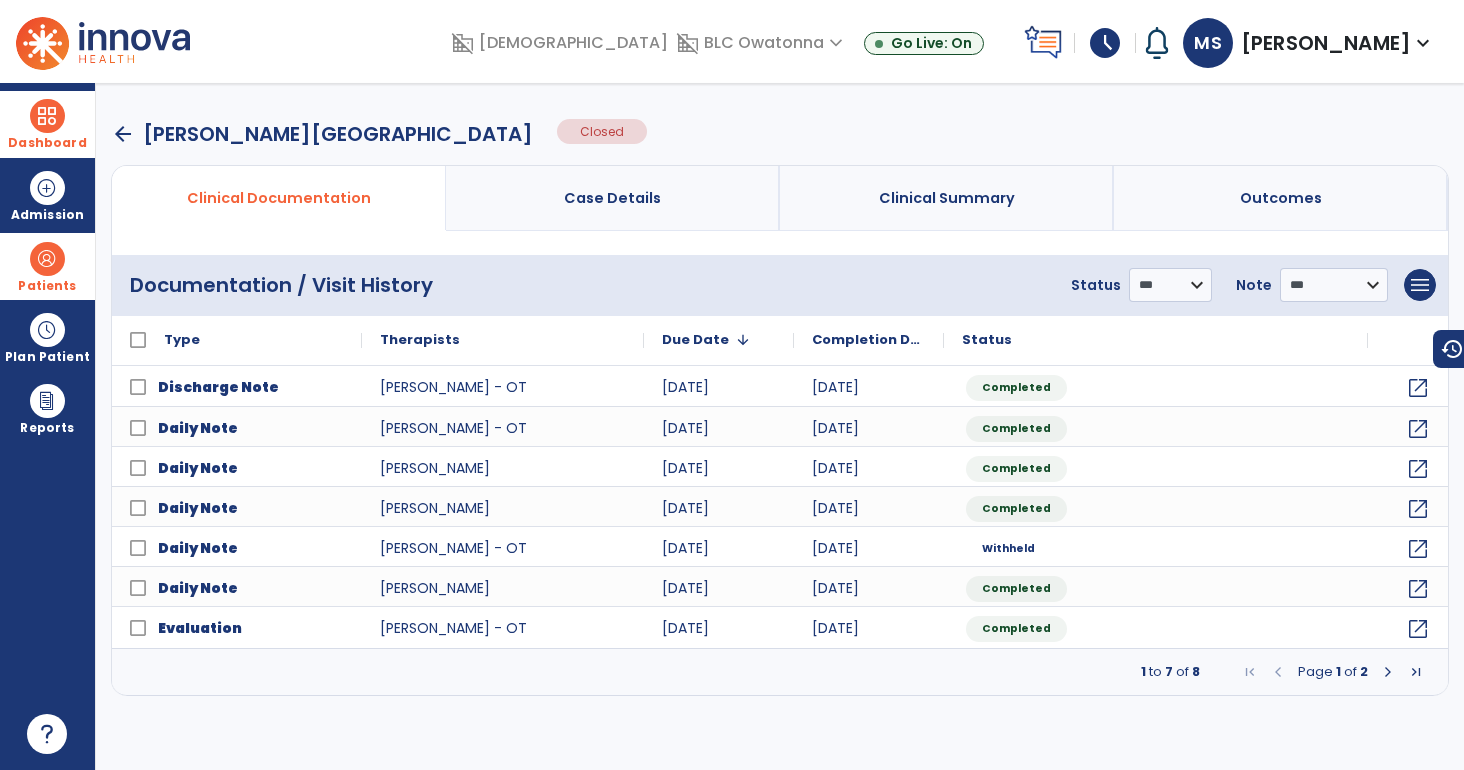 click on "arrow_back" at bounding box center [123, 134] 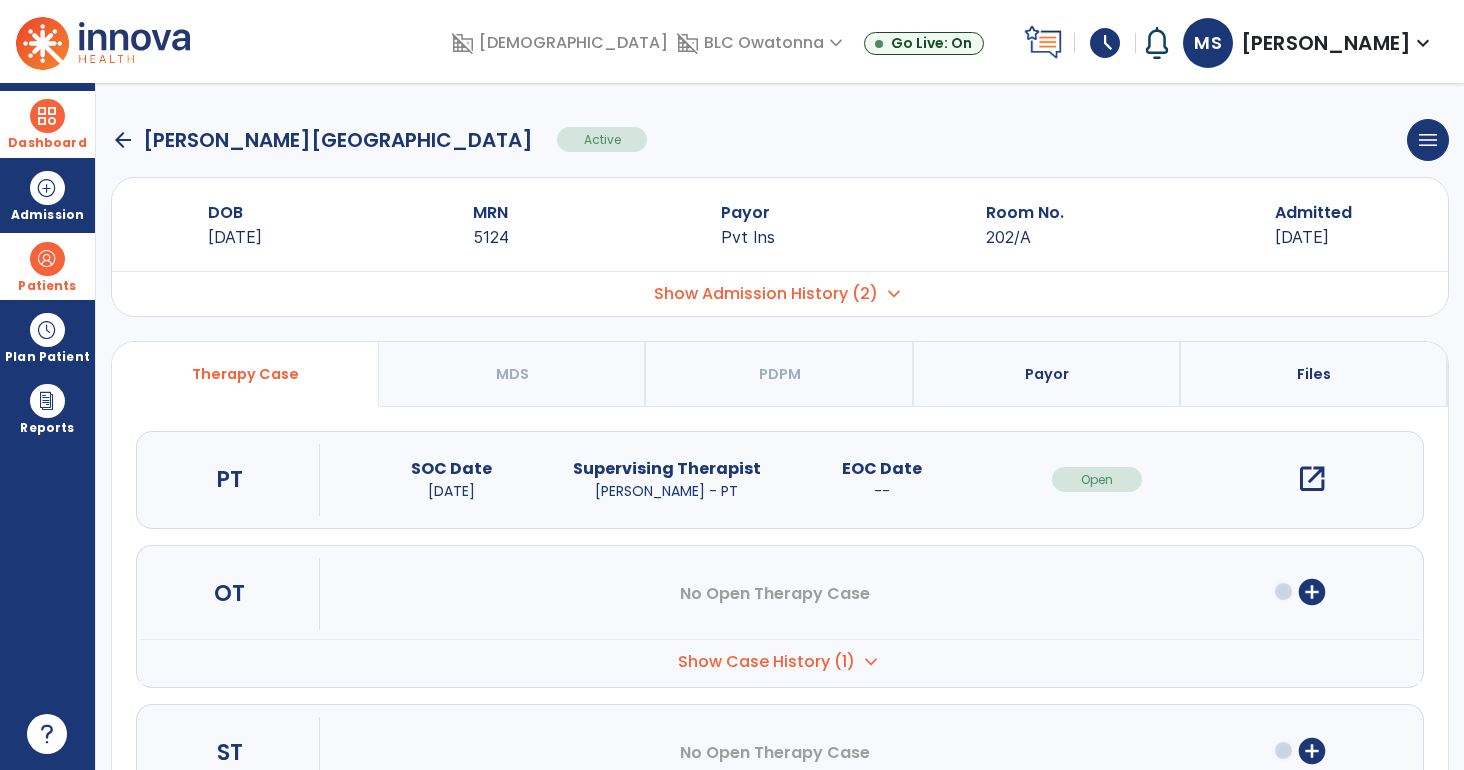 click at bounding box center (47, 116) 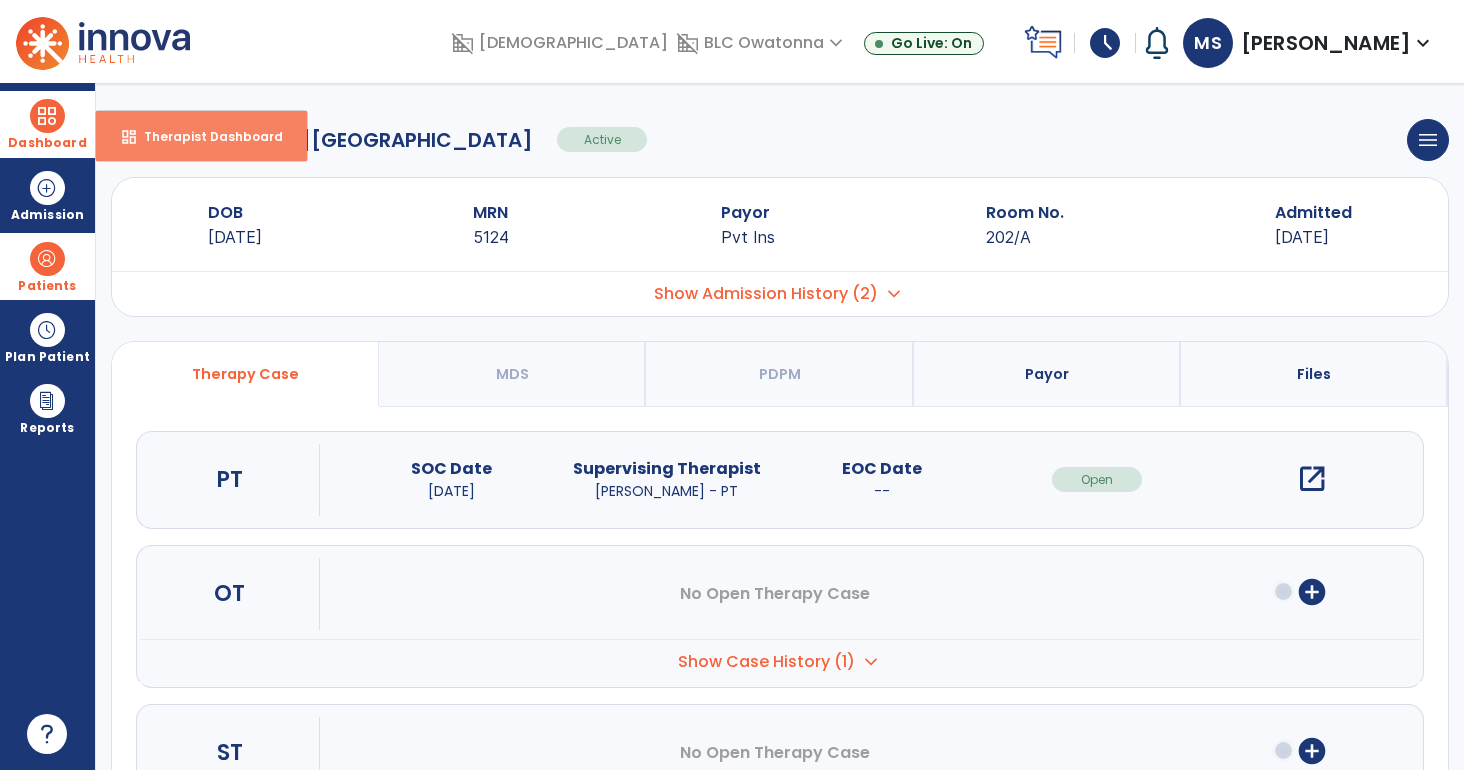 click on "Therapist Dashboard" at bounding box center (205, 136) 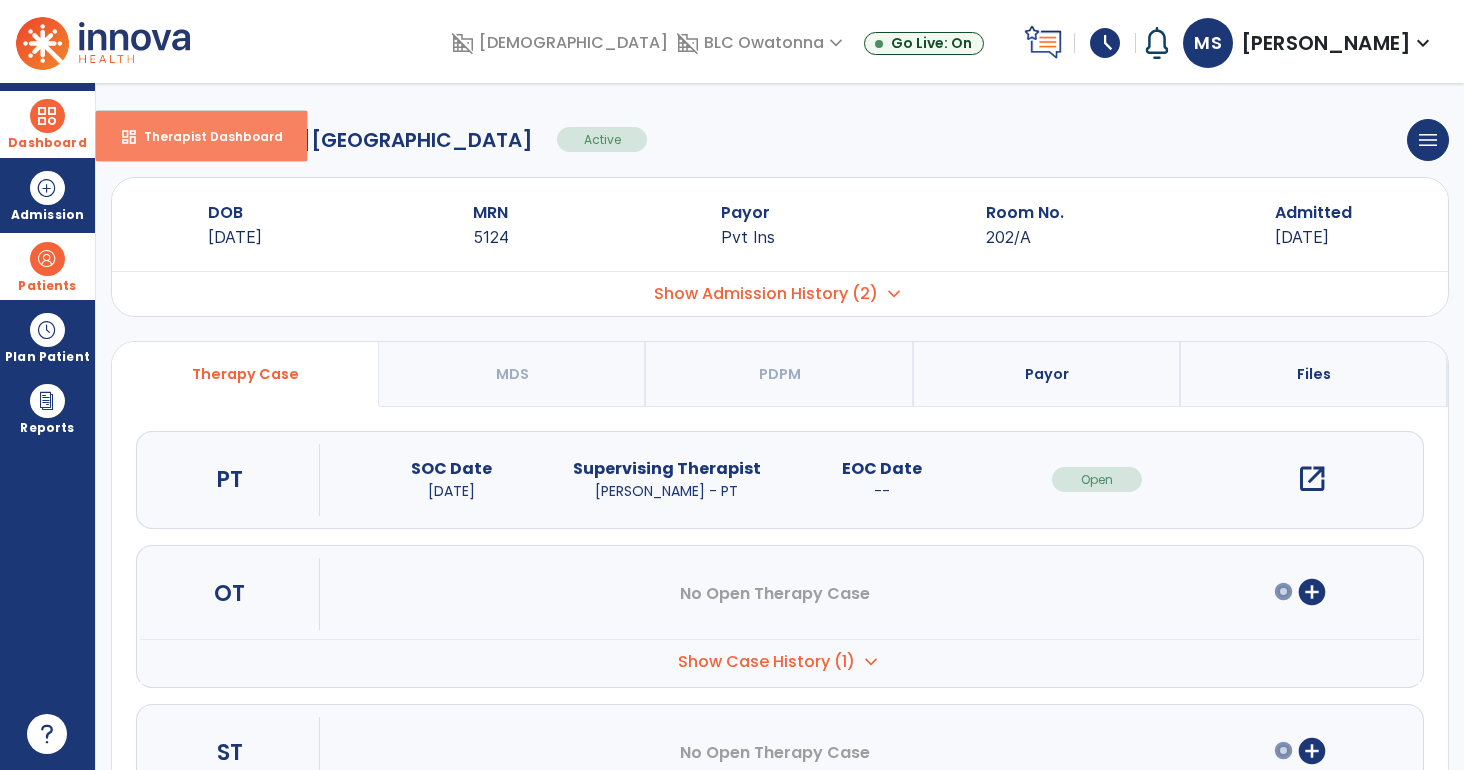 select on "****" 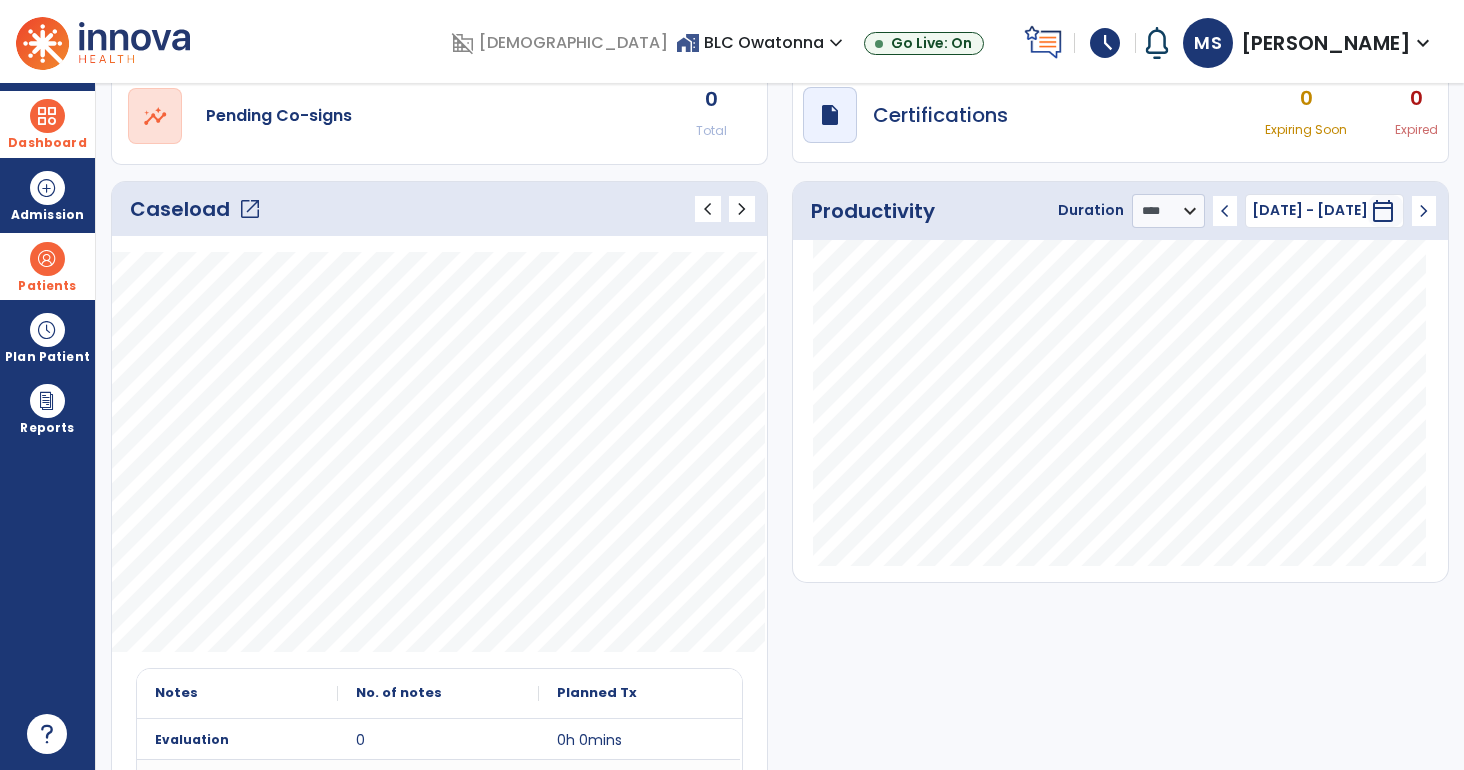 scroll, scrollTop: 212, scrollLeft: 0, axis: vertical 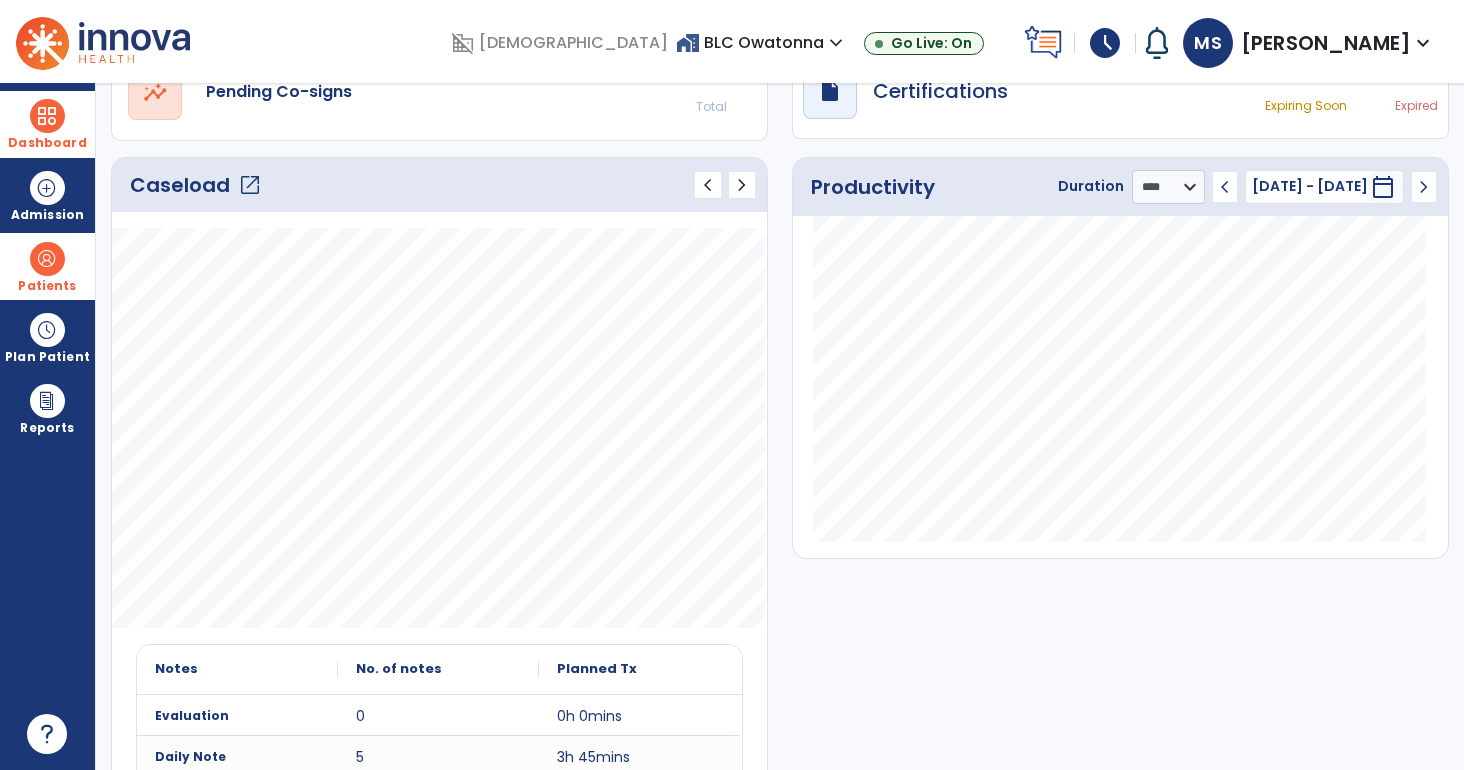 click on "open_in_new" 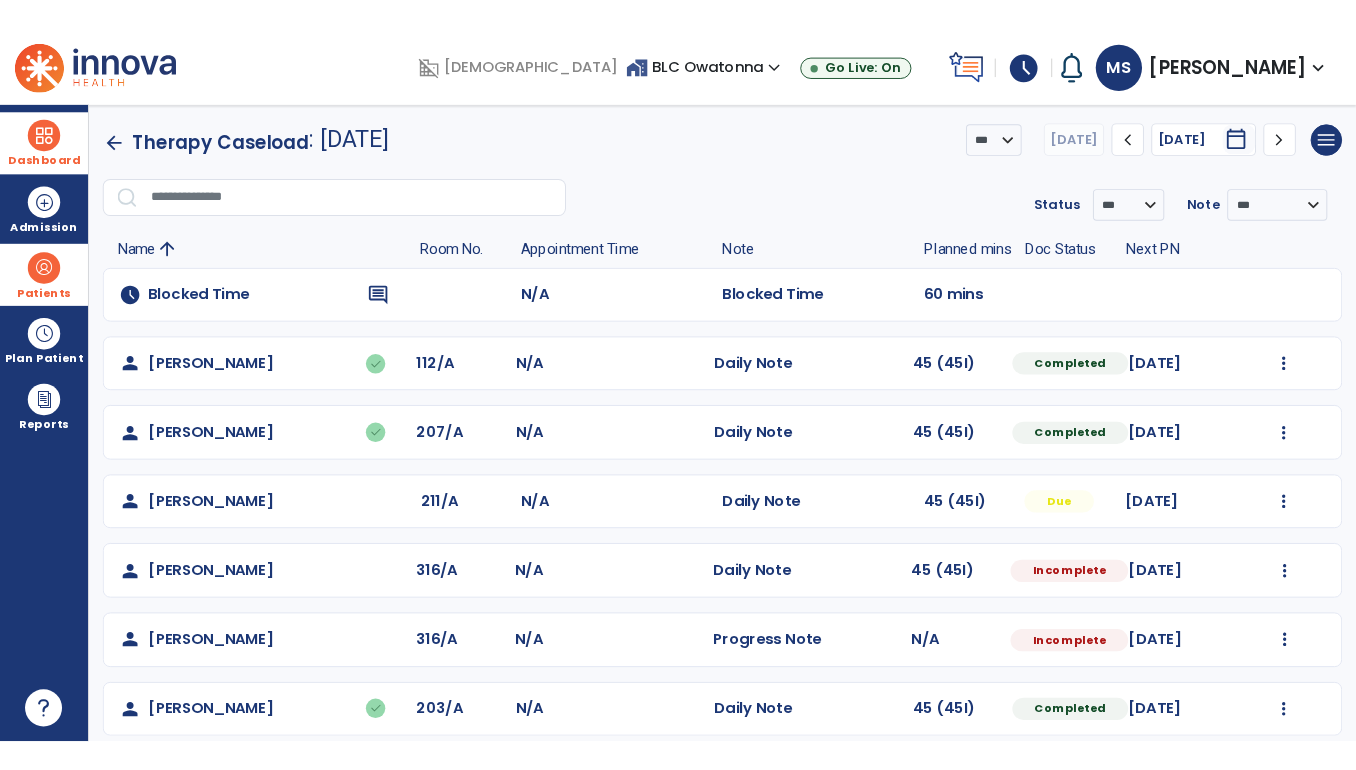 scroll, scrollTop: 18, scrollLeft: 0, axis: vertical 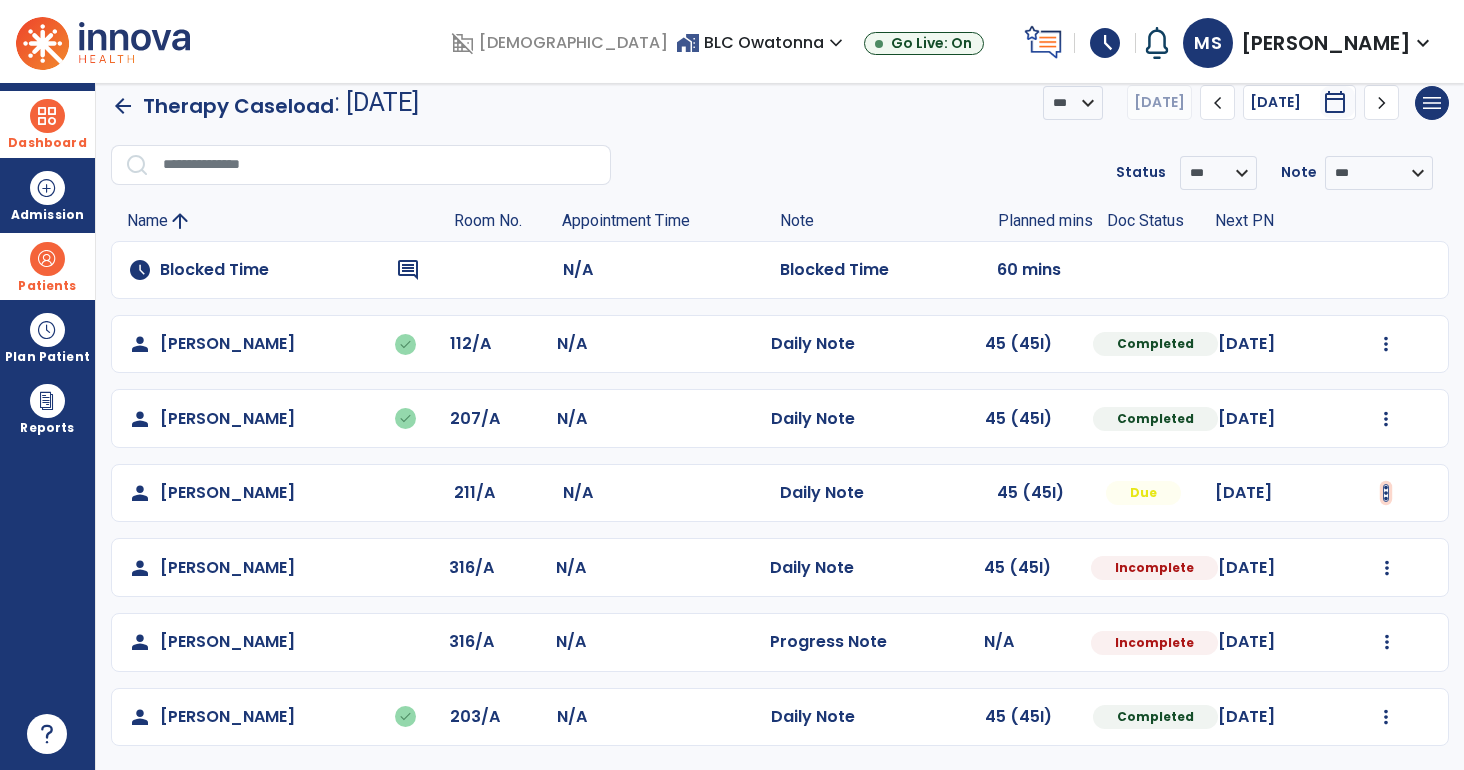 click at bounding box center (1386, 344) 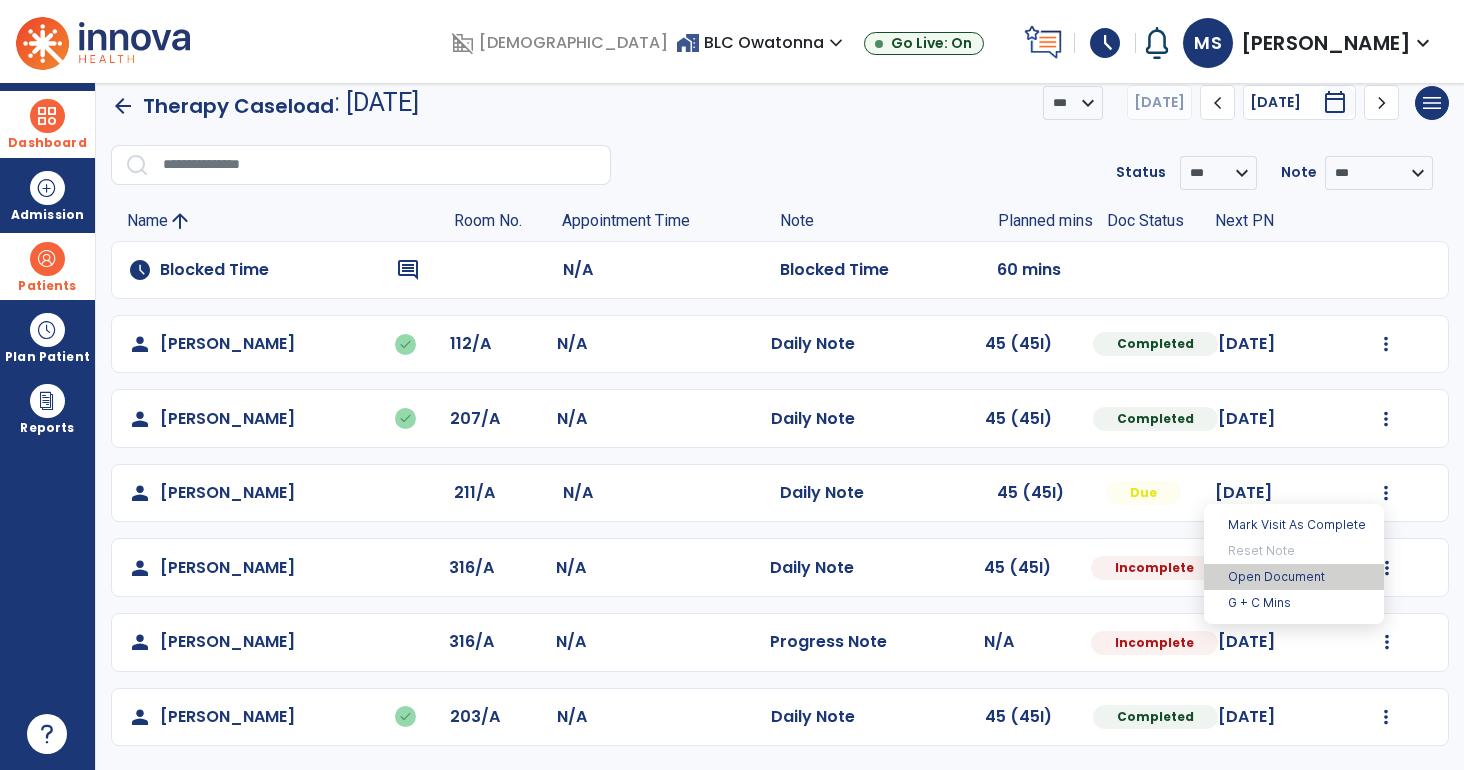 click on "Open Document" at bounding box center (1294, 577) 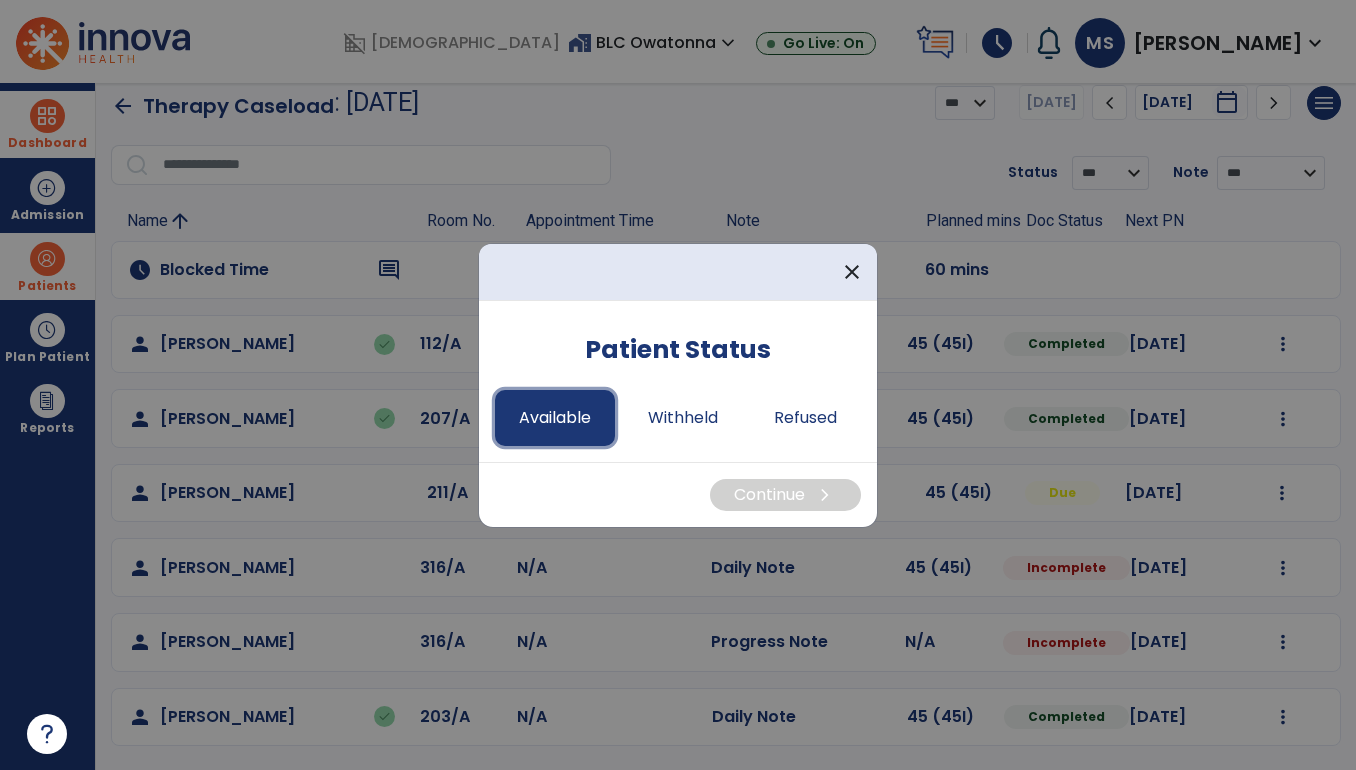 click on "Available" at bounding box center [555, 418] 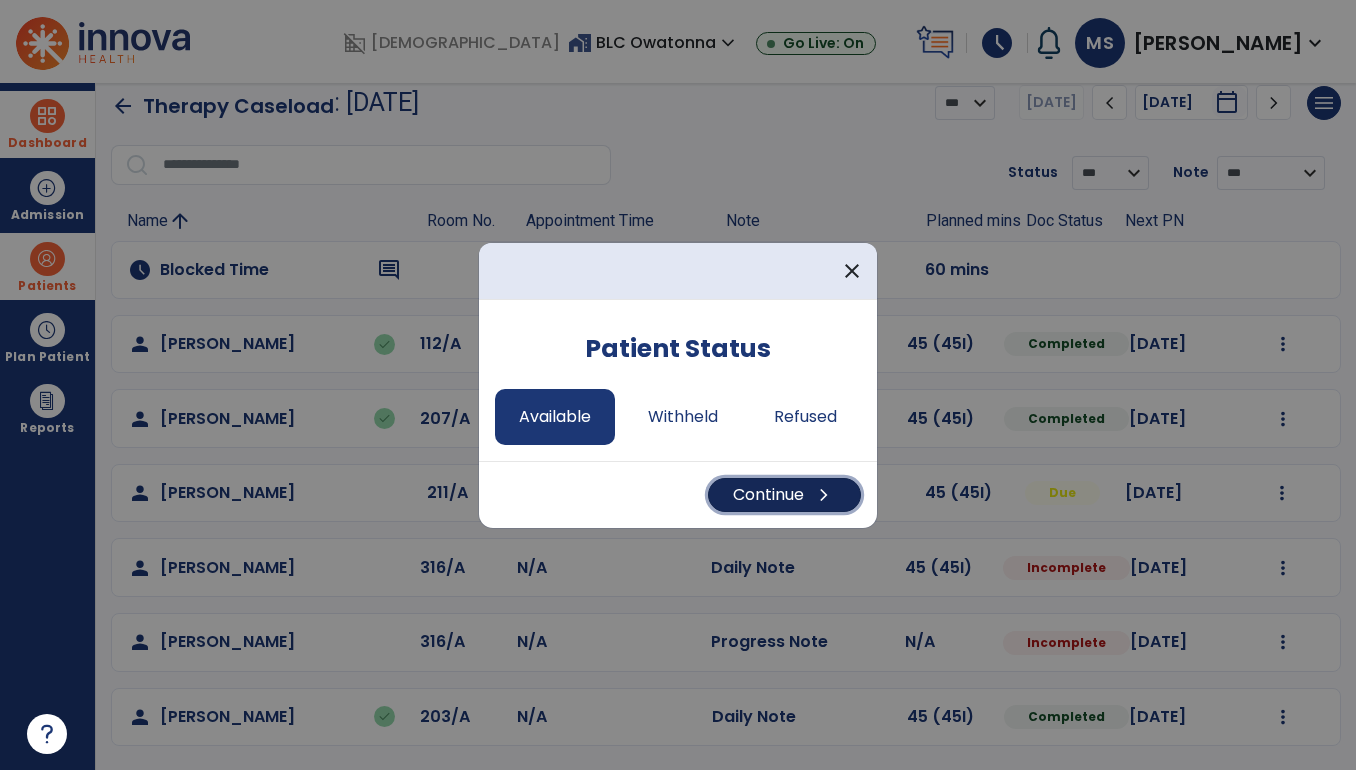click on "Continue   chevron_right" at bounding box center [784, 495] 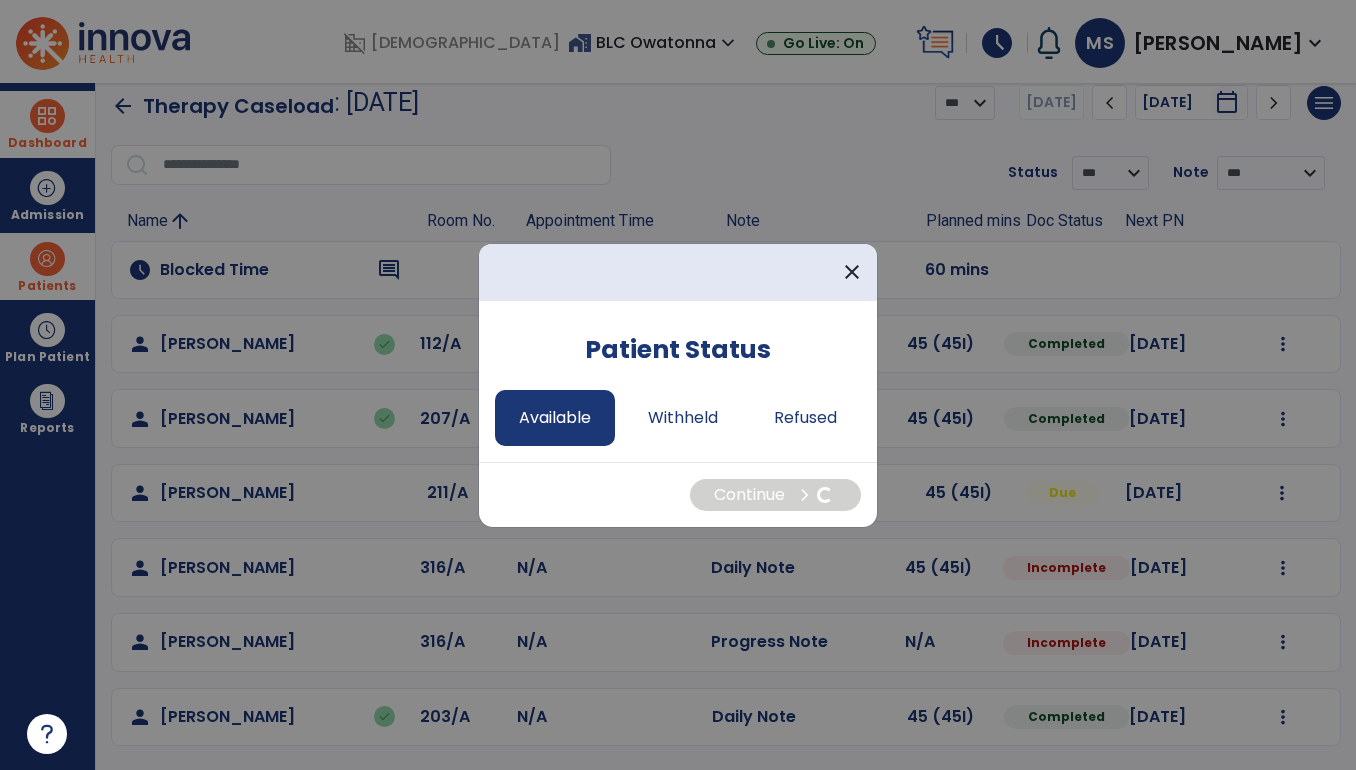 select on "*" 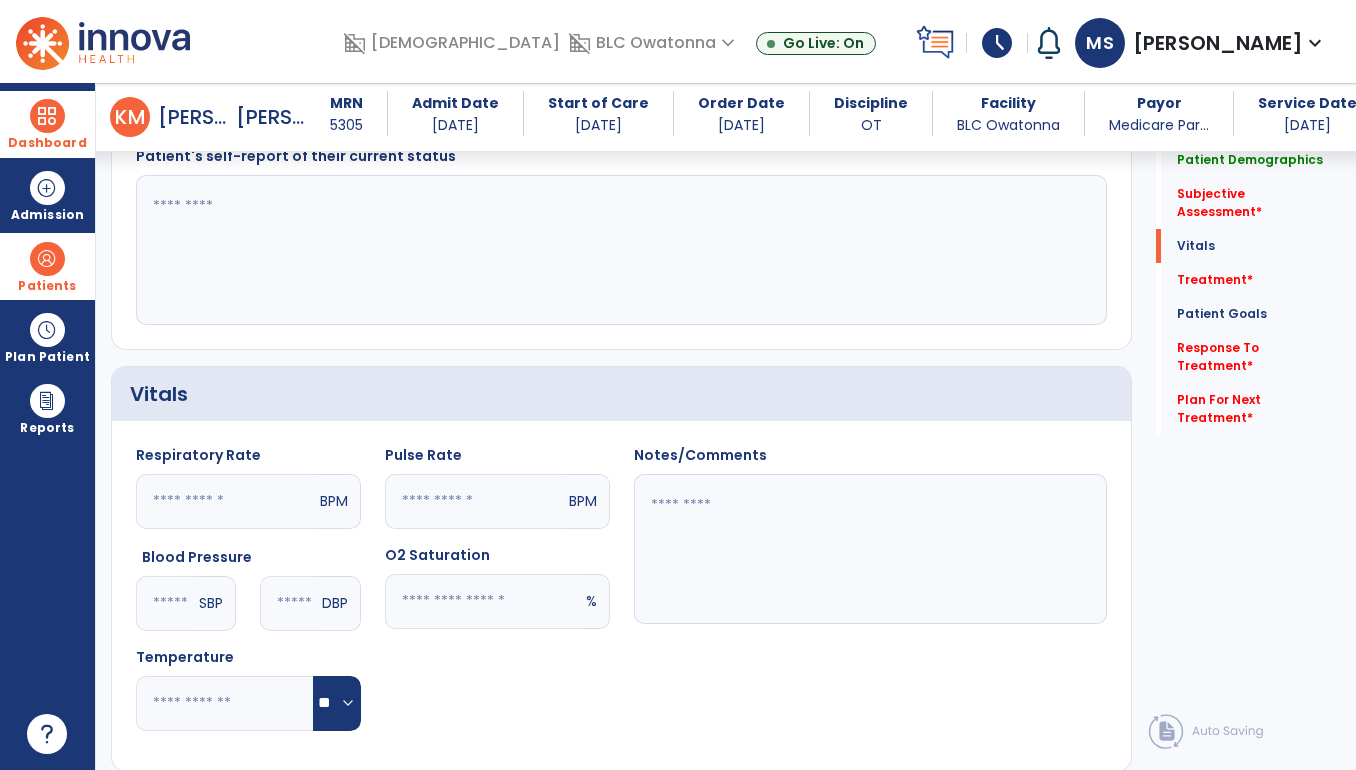 scroll, scrollTop: 1060, scrollLeft: 0, axis: vertical 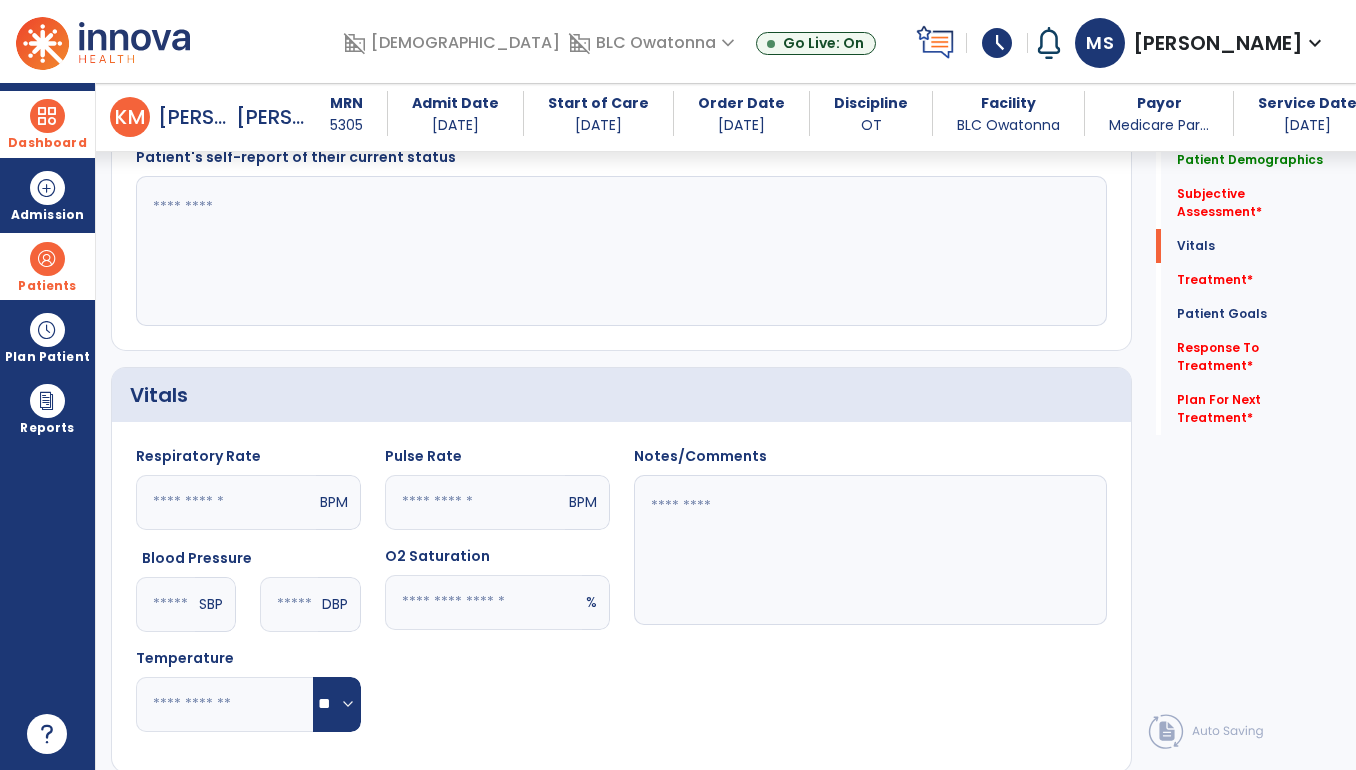 click 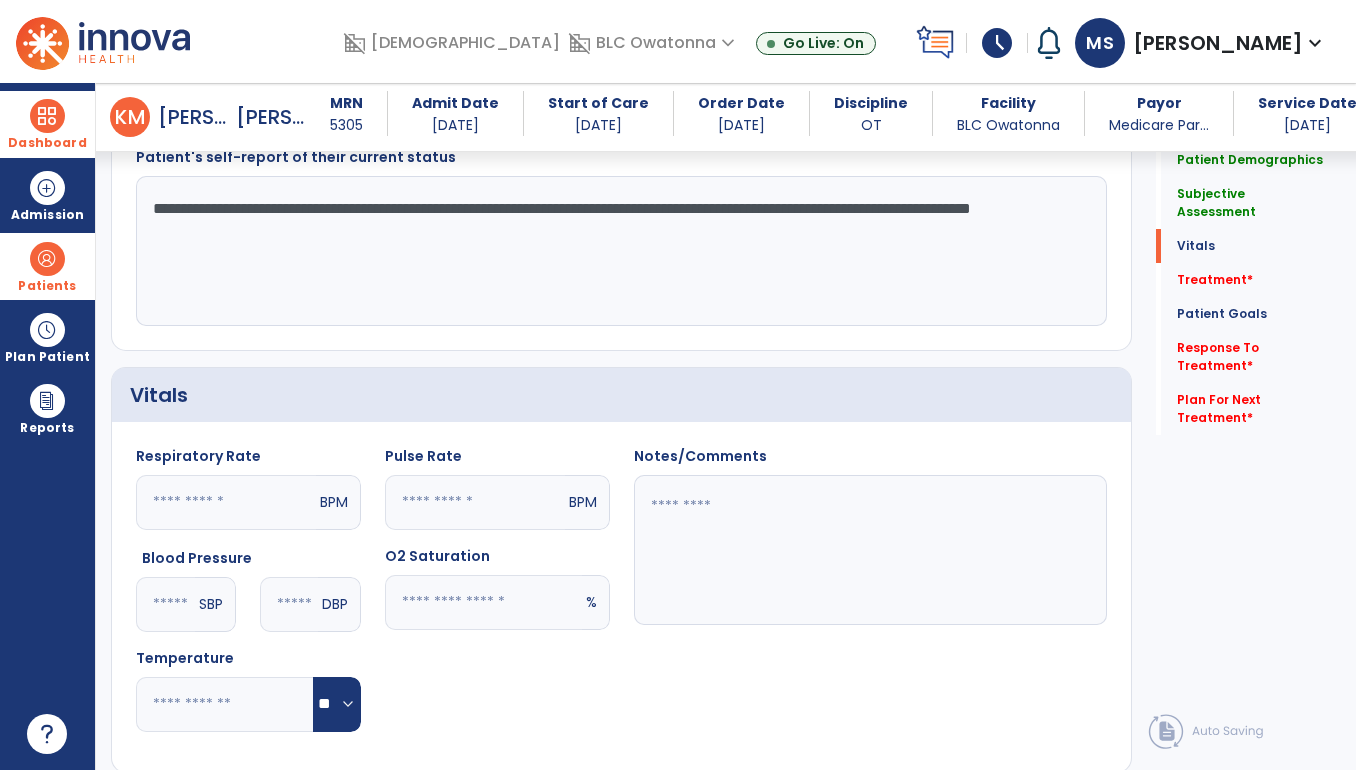 click on "**********" 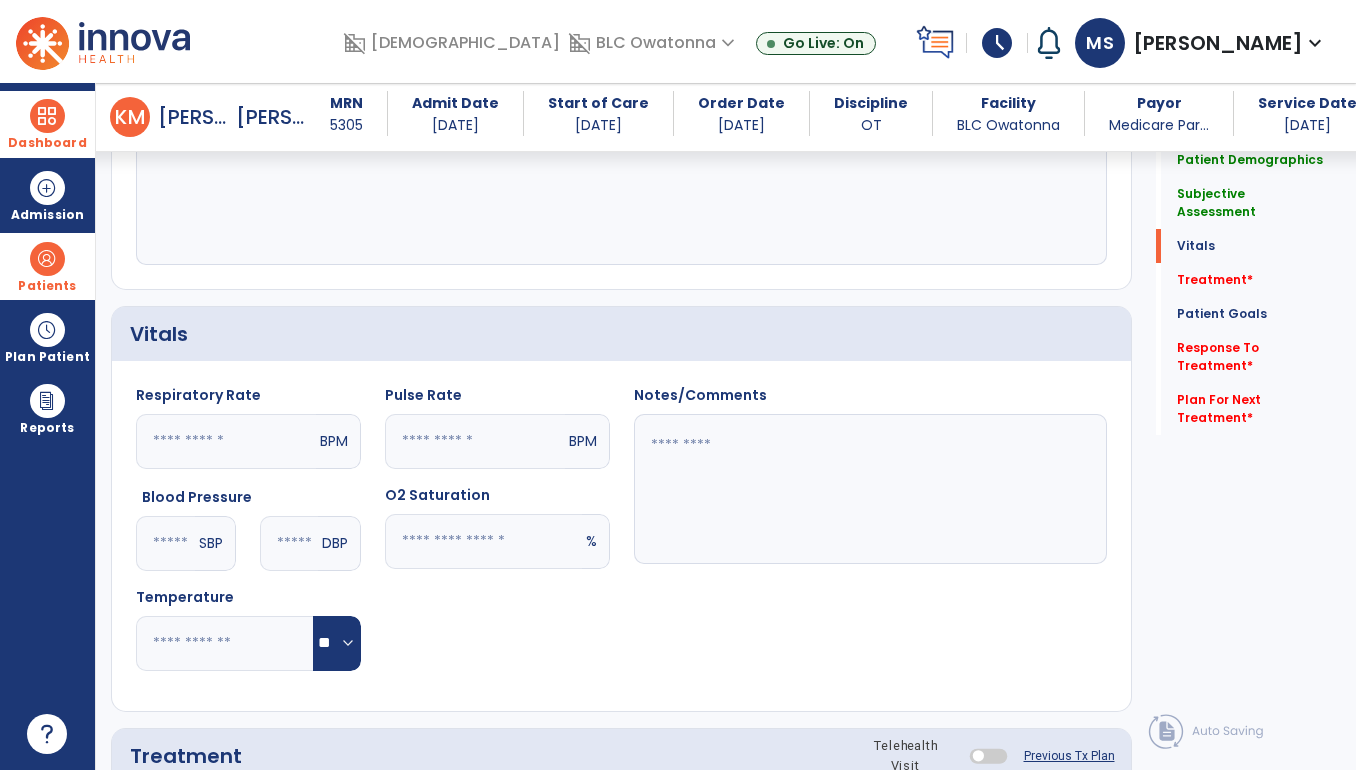 scroll, scrollTop: 1120, scrollLeft: 0, axis: vertical 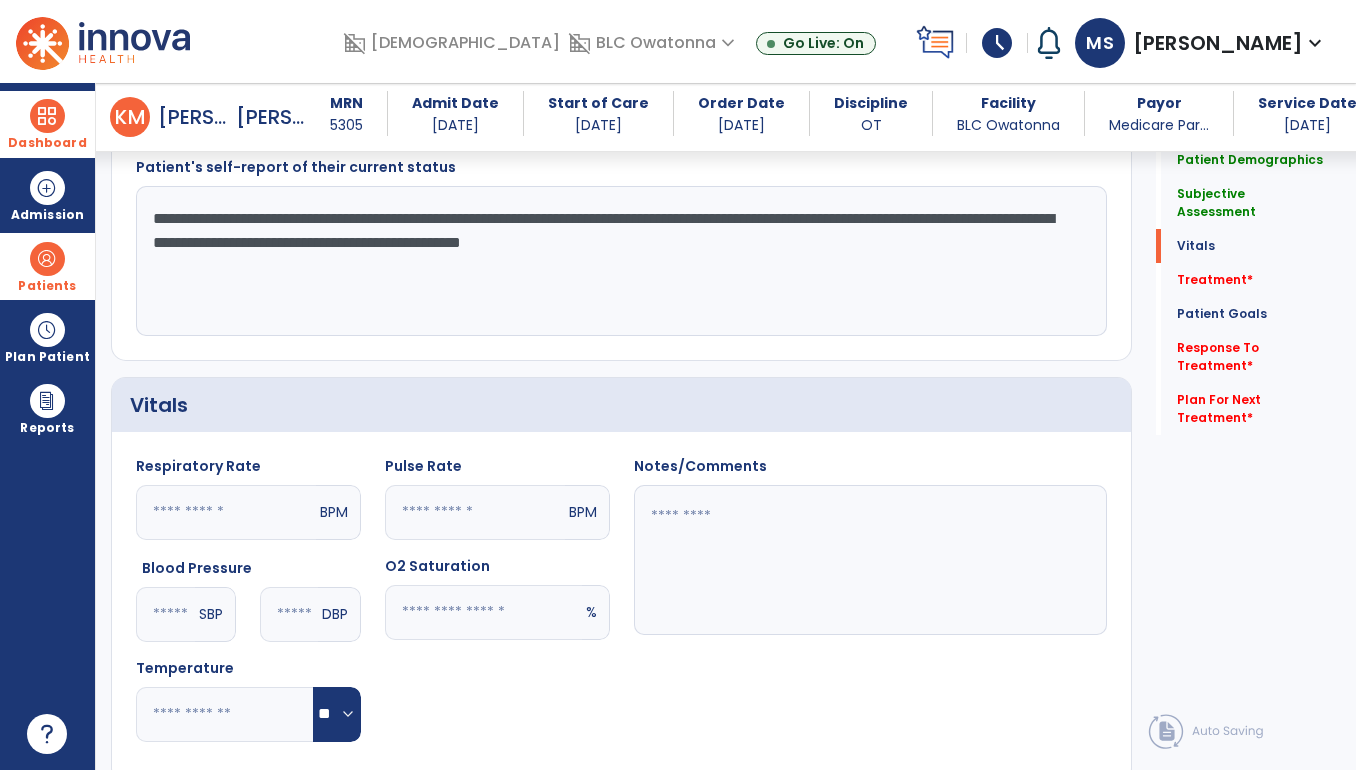 click on "**********" 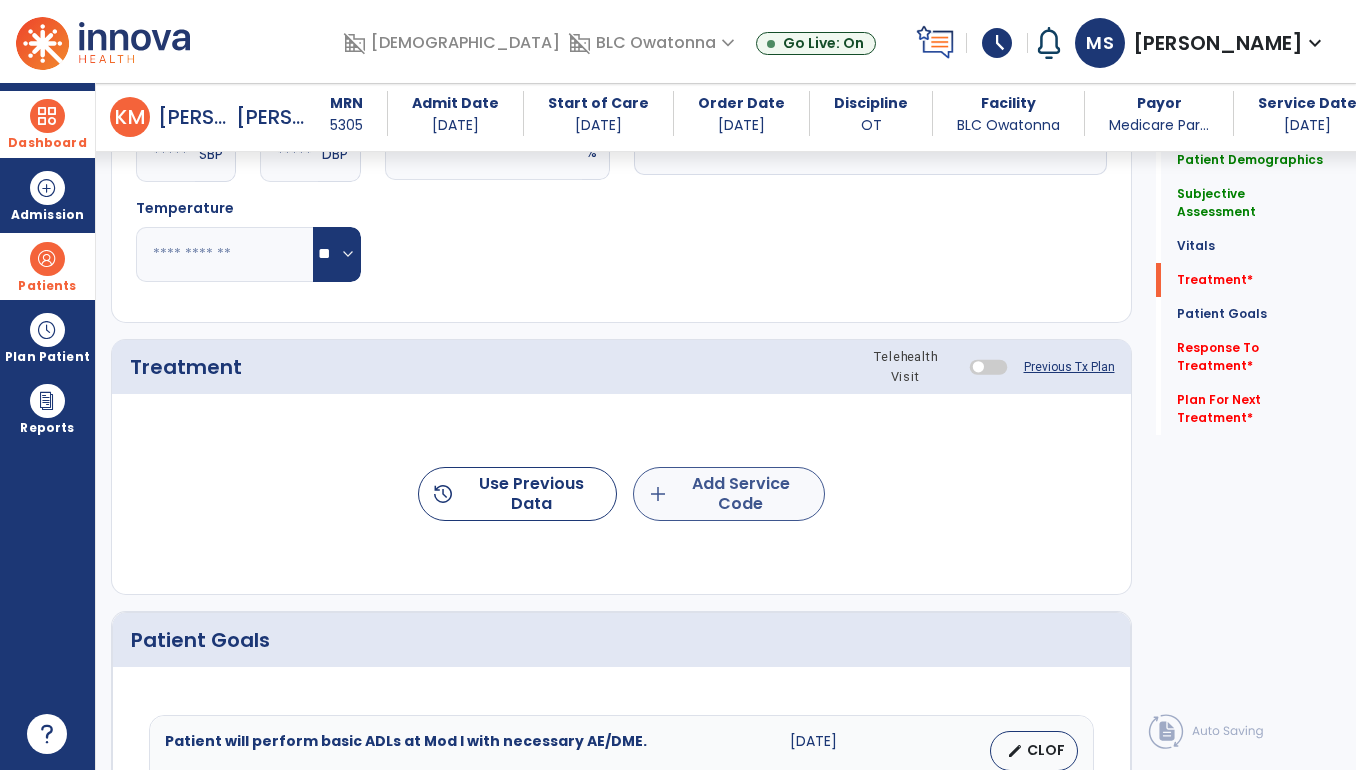 type on "**********" 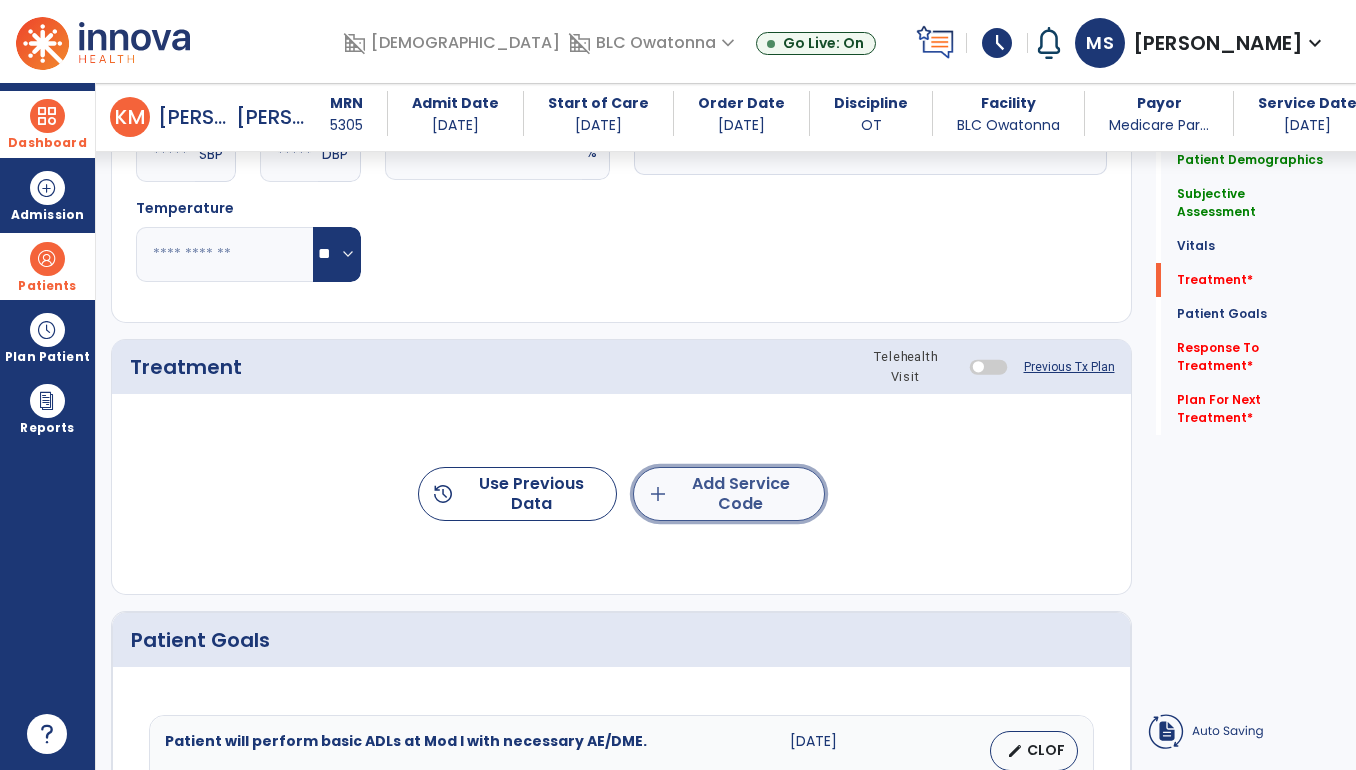 click on "add  Add Service Code" 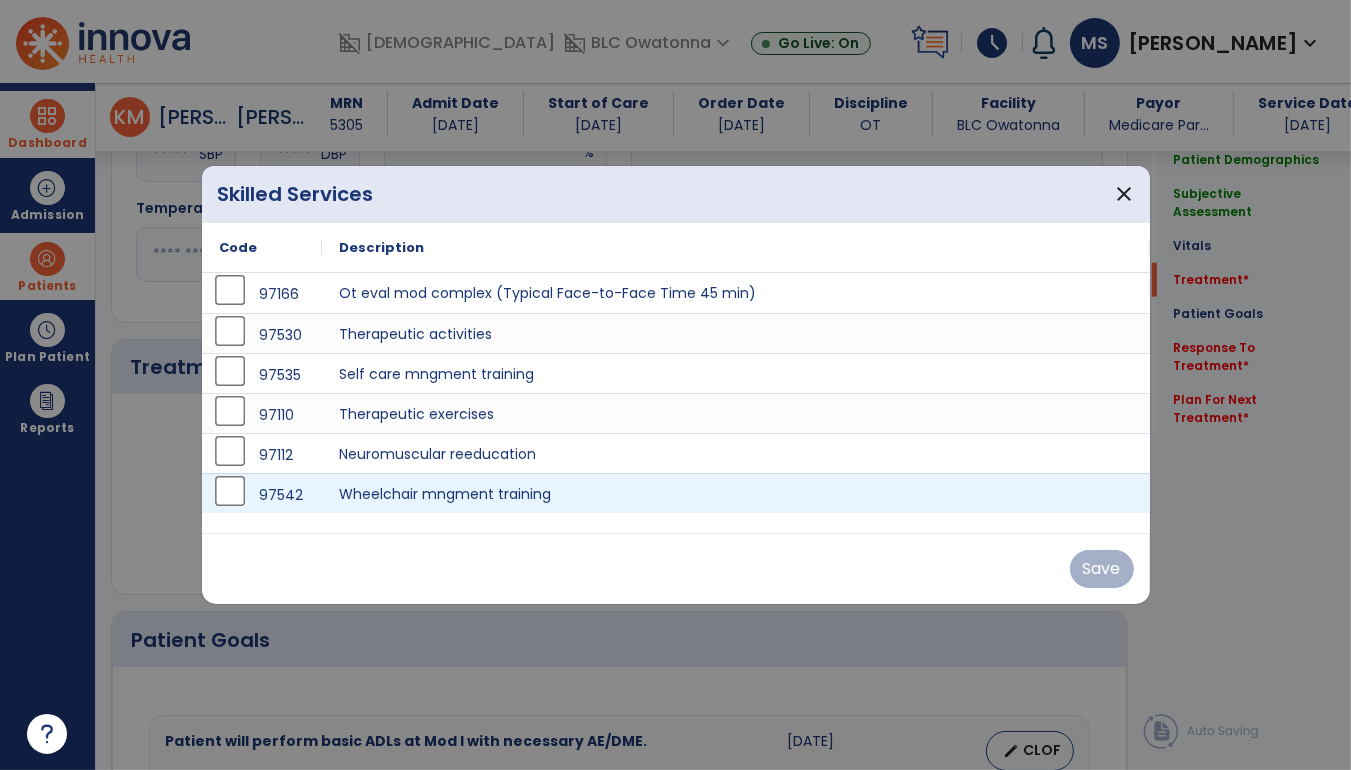 scroll, scrollTop: 1510, scrollLeft: 0, axis: vertical 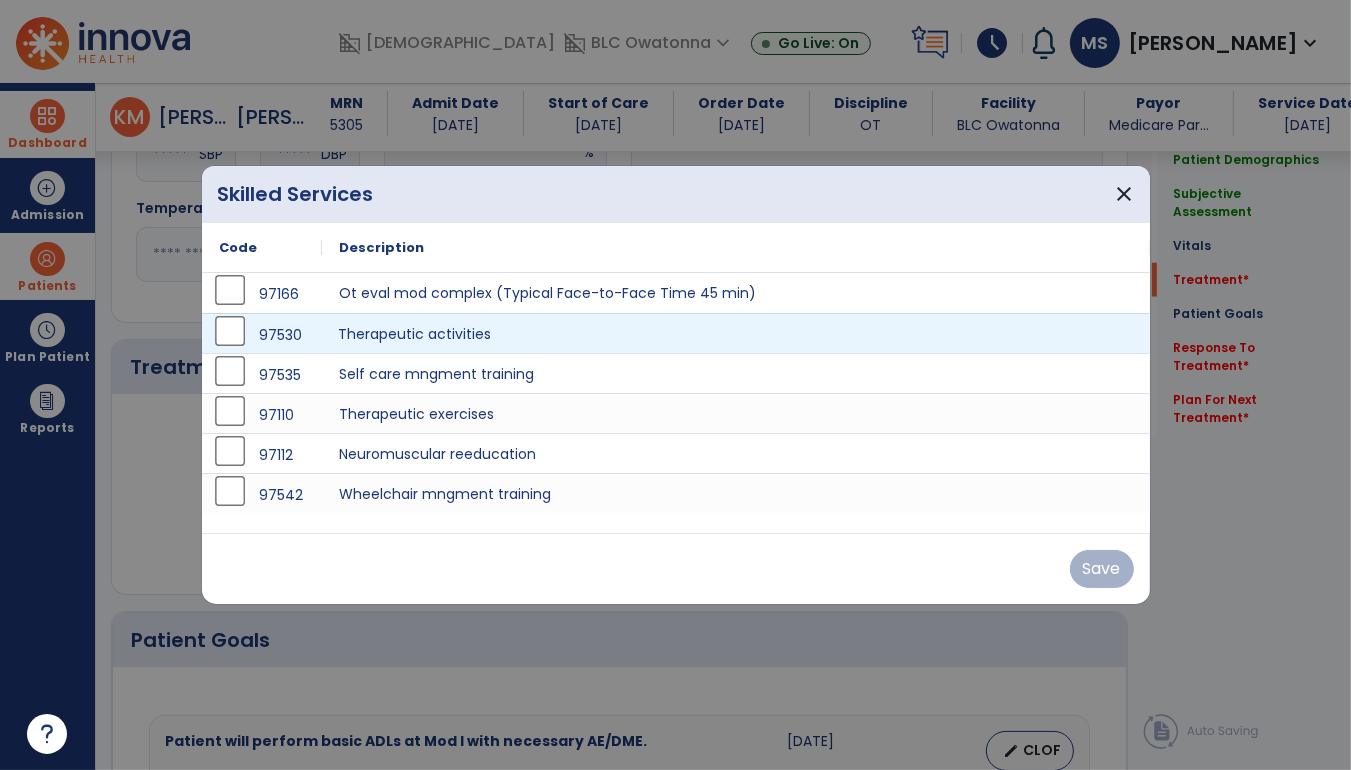 click on "Therapeutic activities" at bounding box center [736, 333] 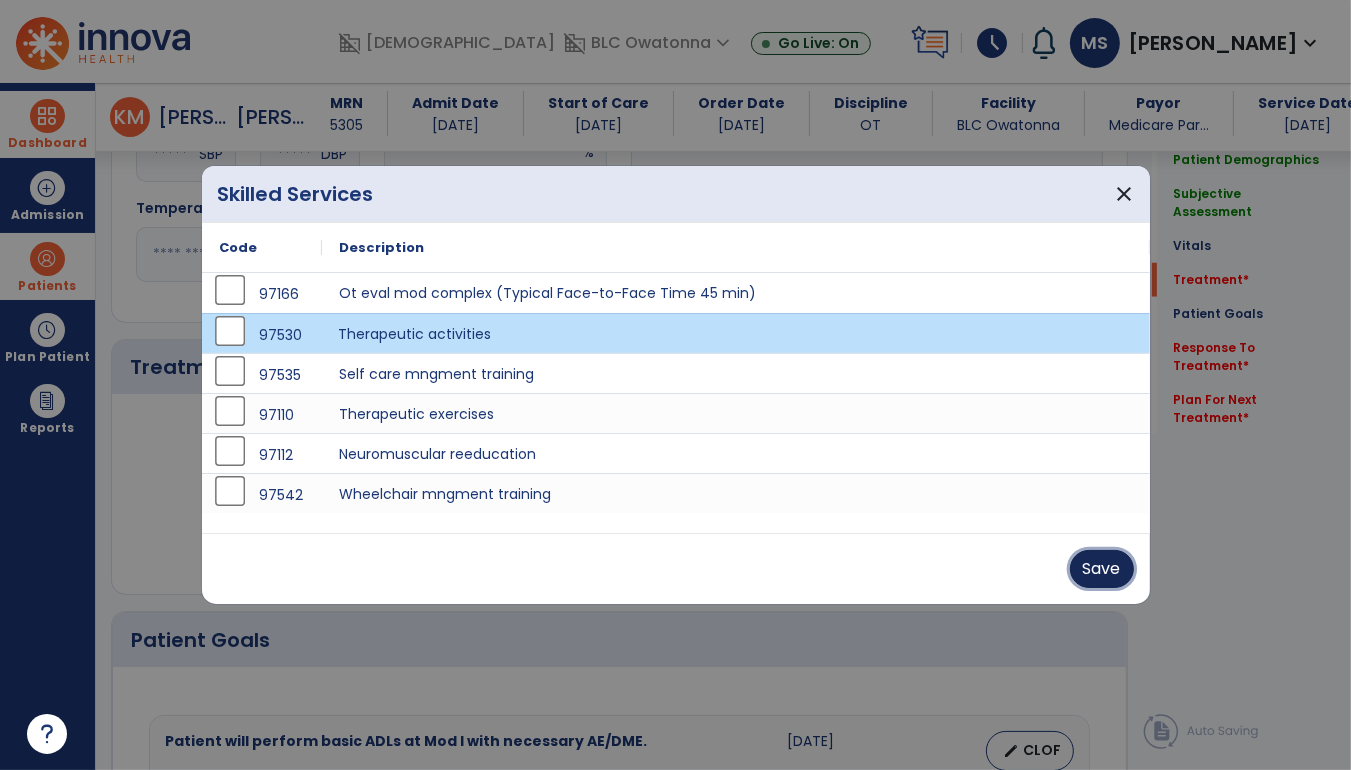 click on "Save" at bounding box center (1102, 569) 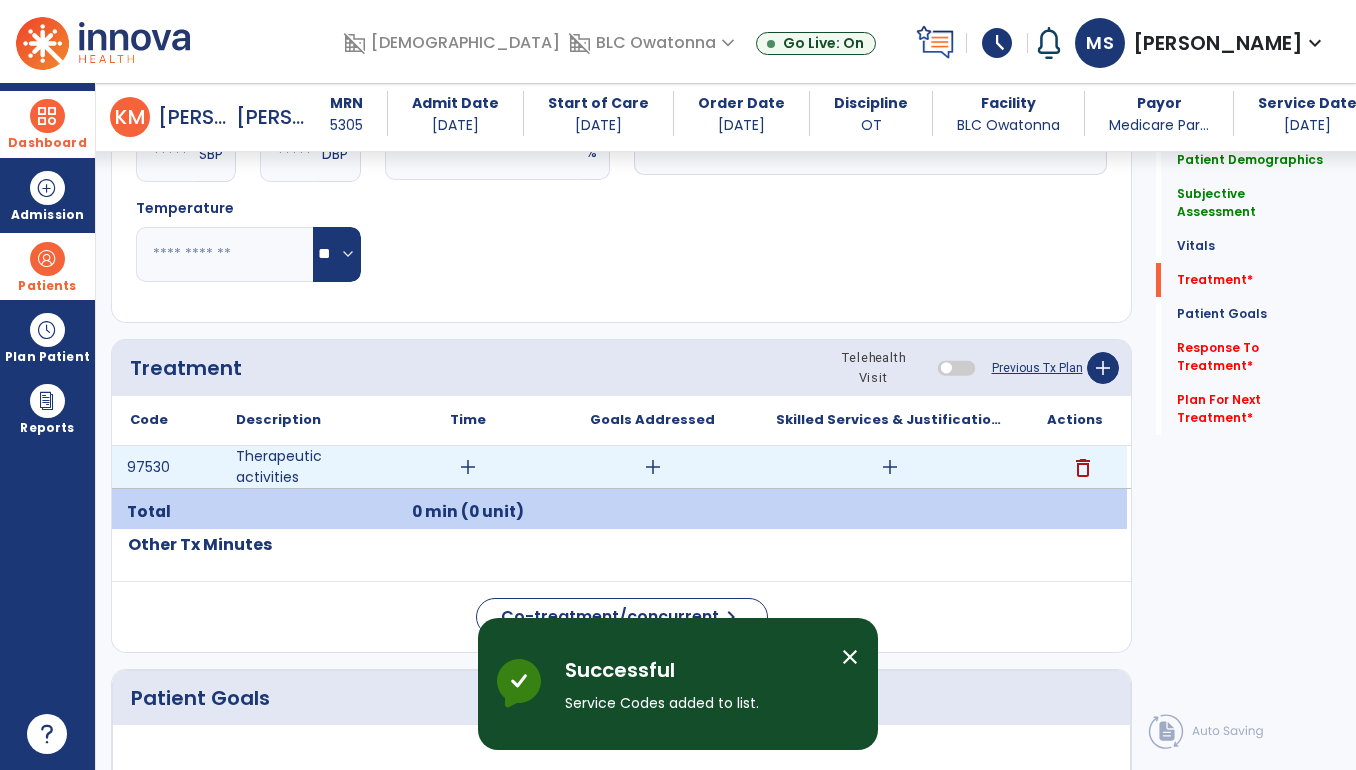 click on "add" at bounding box center (890, 467) 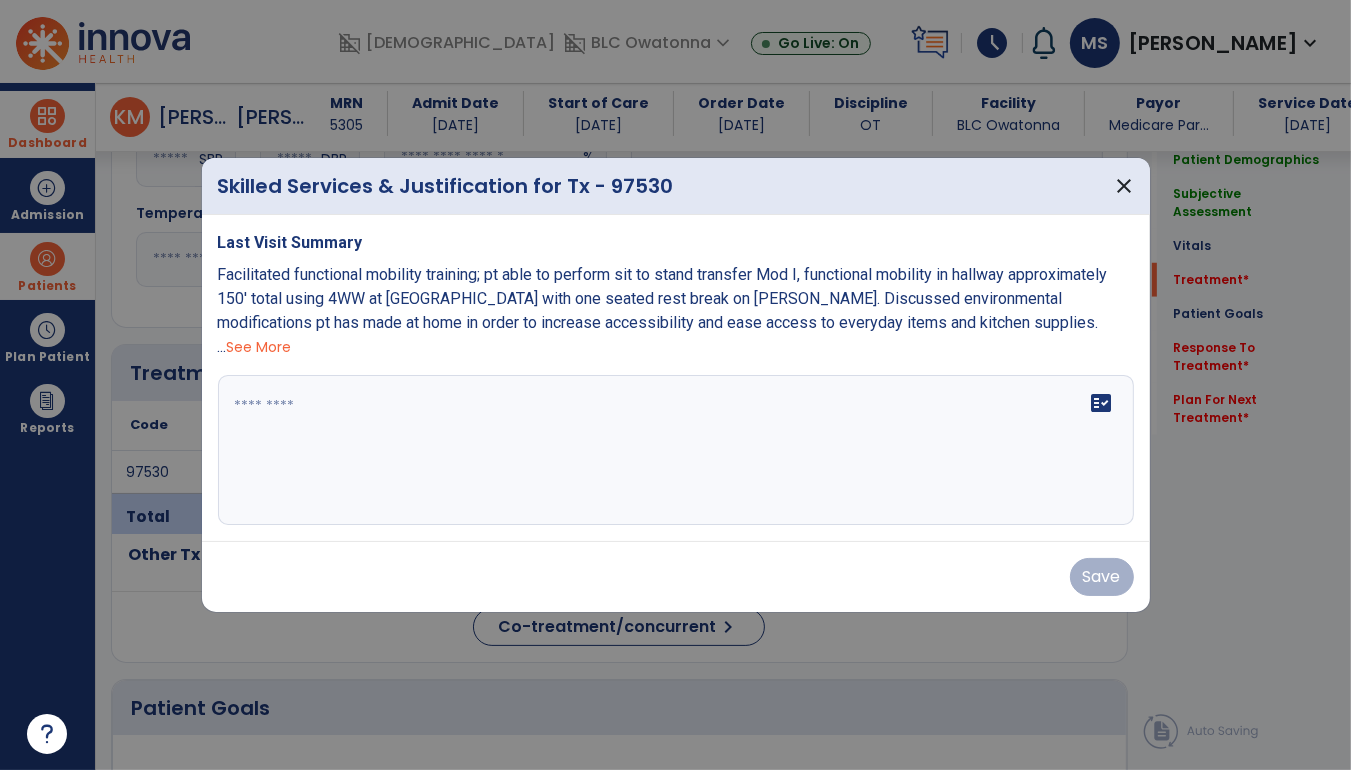 scroll, scrollTop: 1510, scrollLeft: 0, axis: vertical 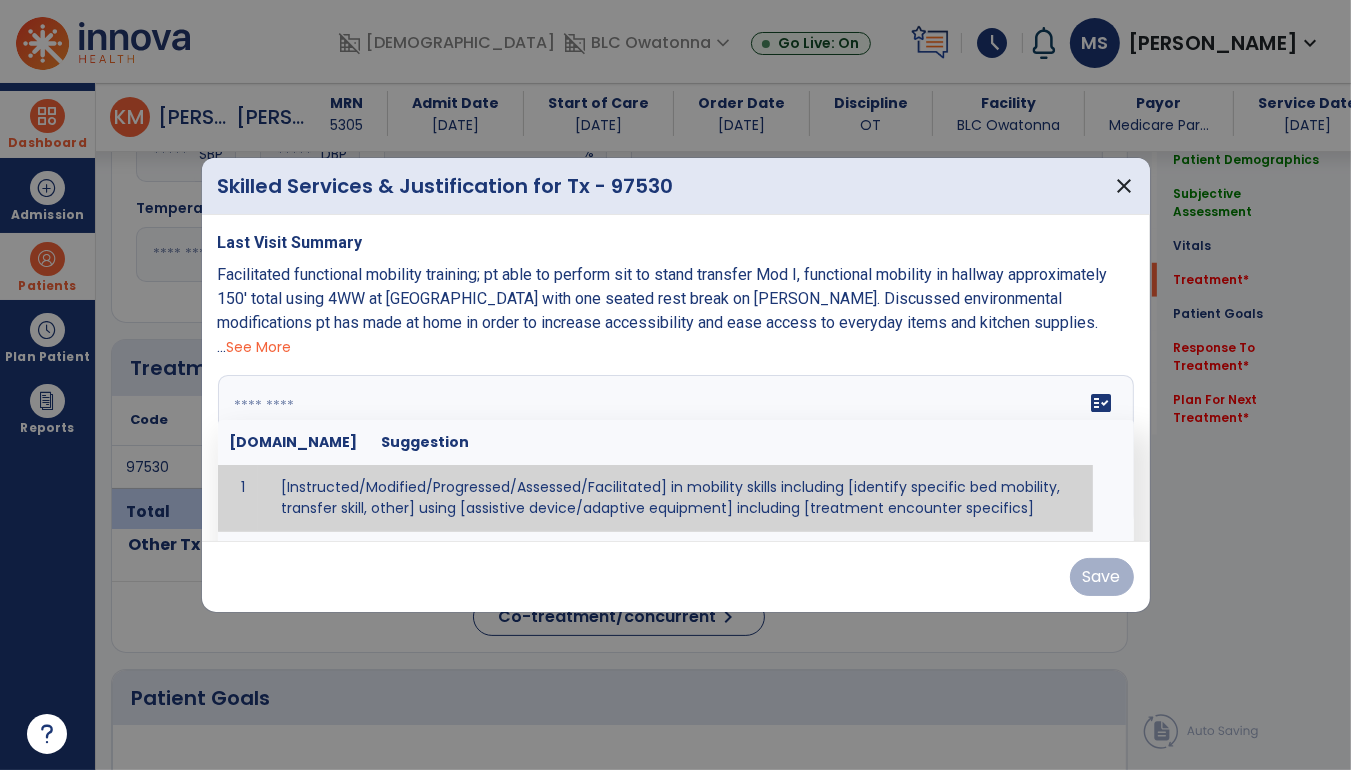 click on "fact_check  Sr.No Suggestion 1 [Instructed/Modified/Progressed/Assessed/Facilitated] in mobility skills including [identify specific bed mobility, transfer skill, other] using [assistive device/adaptive equipment] including [treatment encounter specifics]" at bounding box center (676, 450) 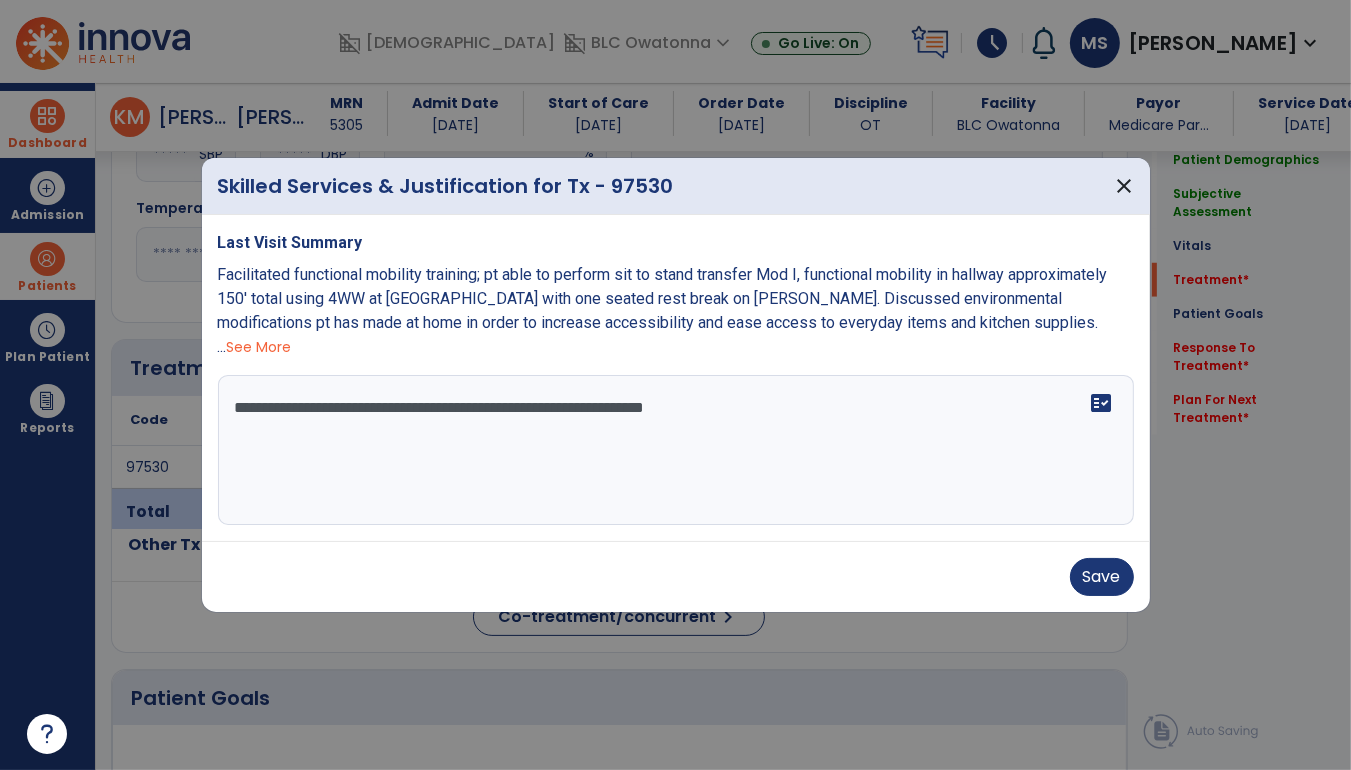 drag, startPoint x: 733, startPoint y: 390, endPoint x: 843, endPoint y: 411, distance: 111.9866 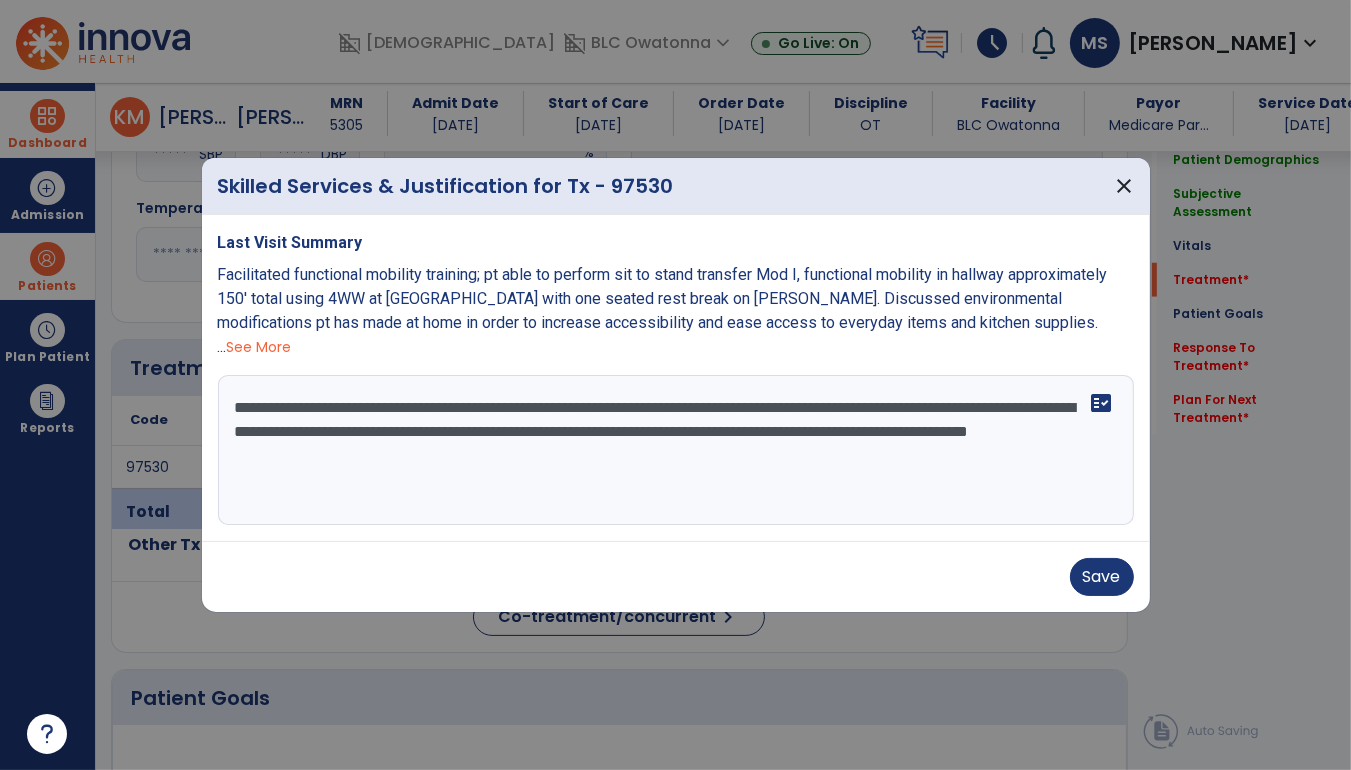 click on "**********" at bounding box center [676, 450] 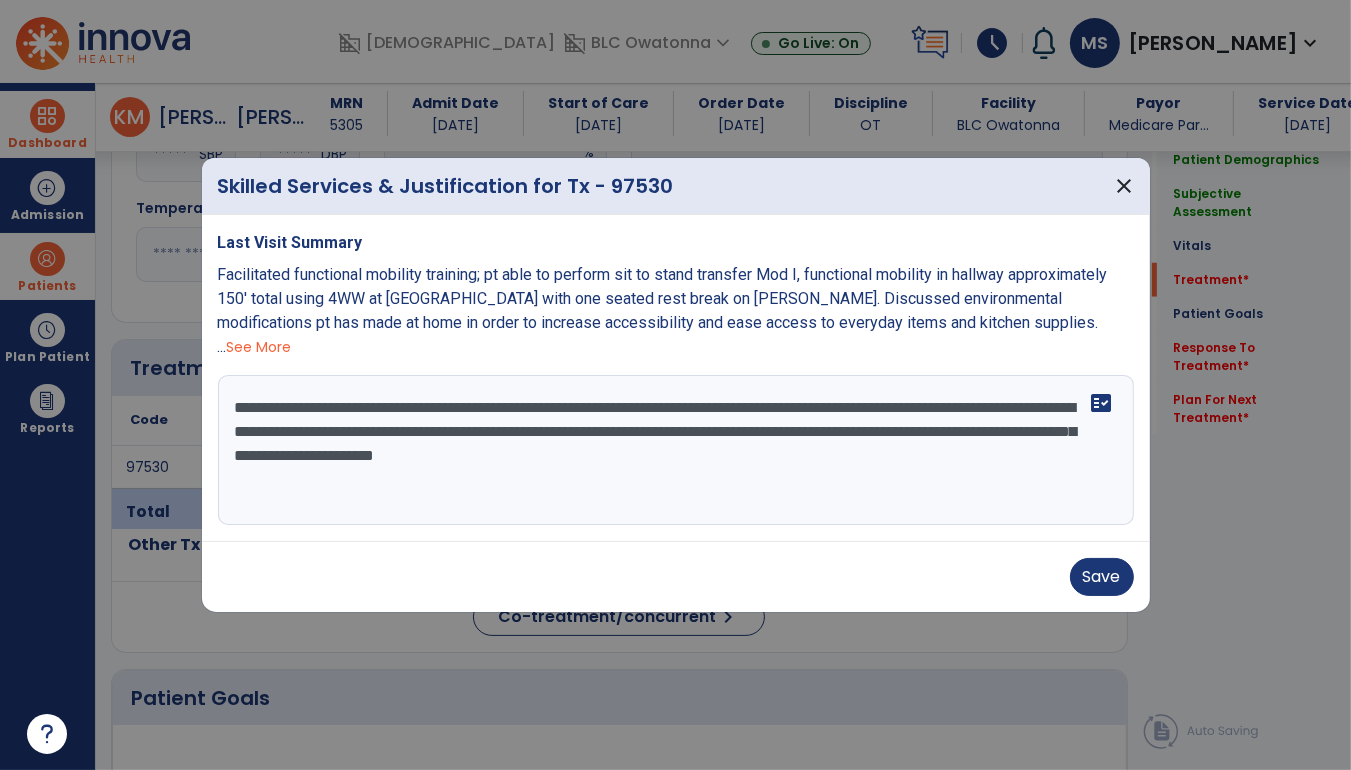 click on "**********" at bounding box center [676, 450] 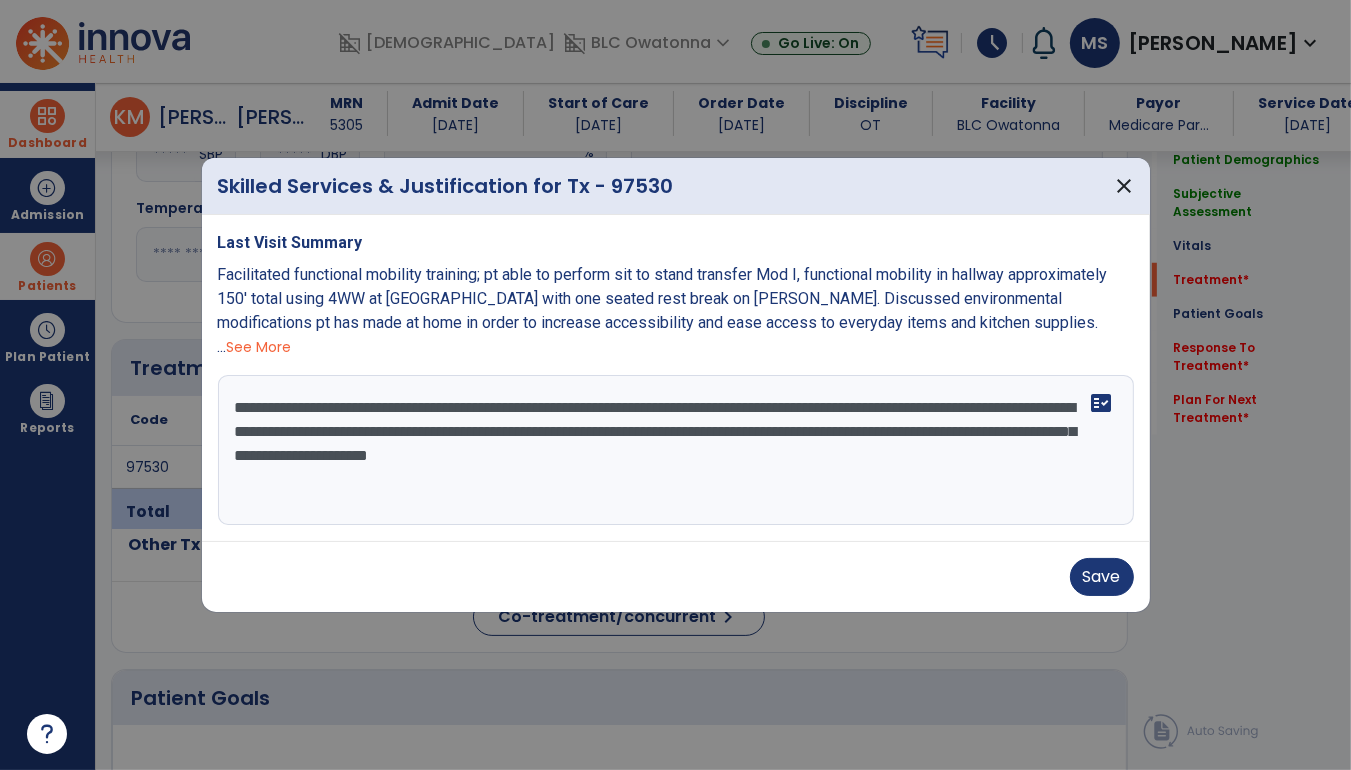 click on "**********" at bounding box center [676, 450] 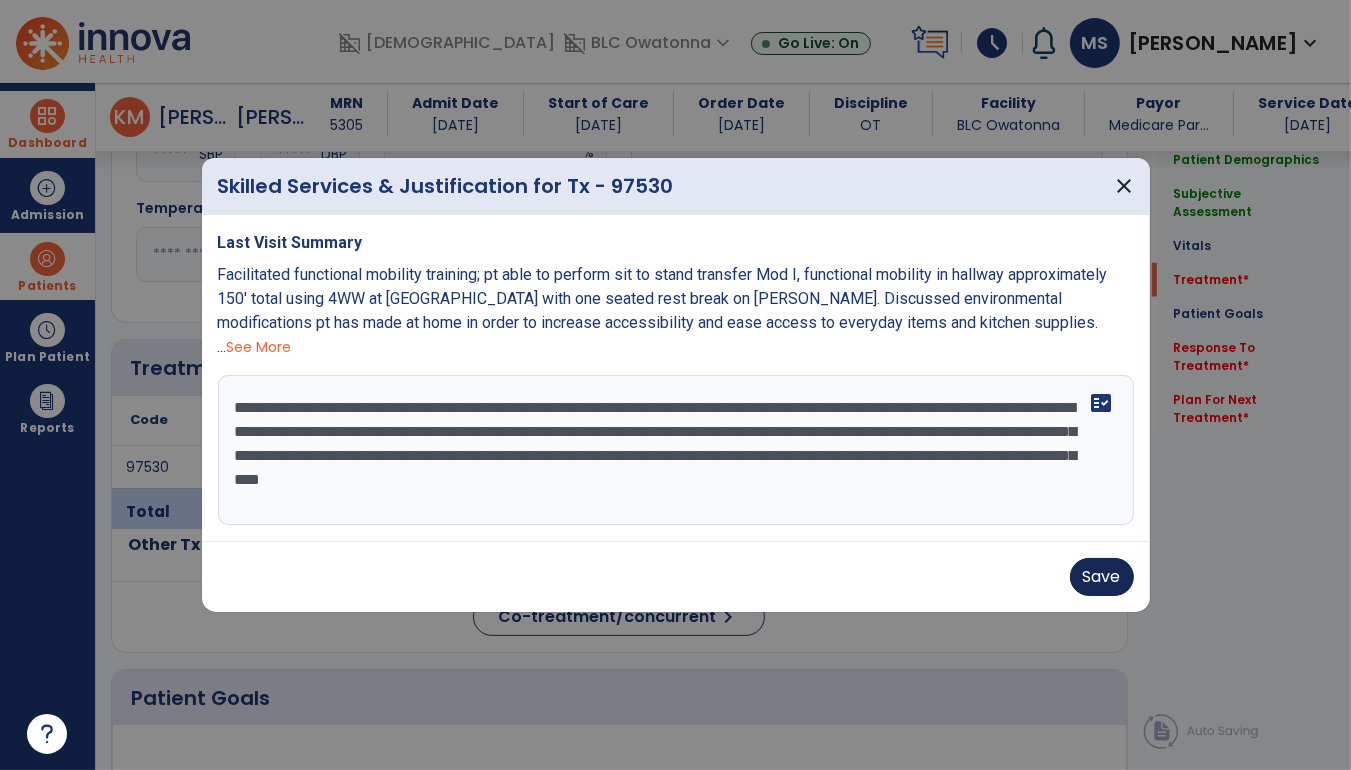 type on "**********" 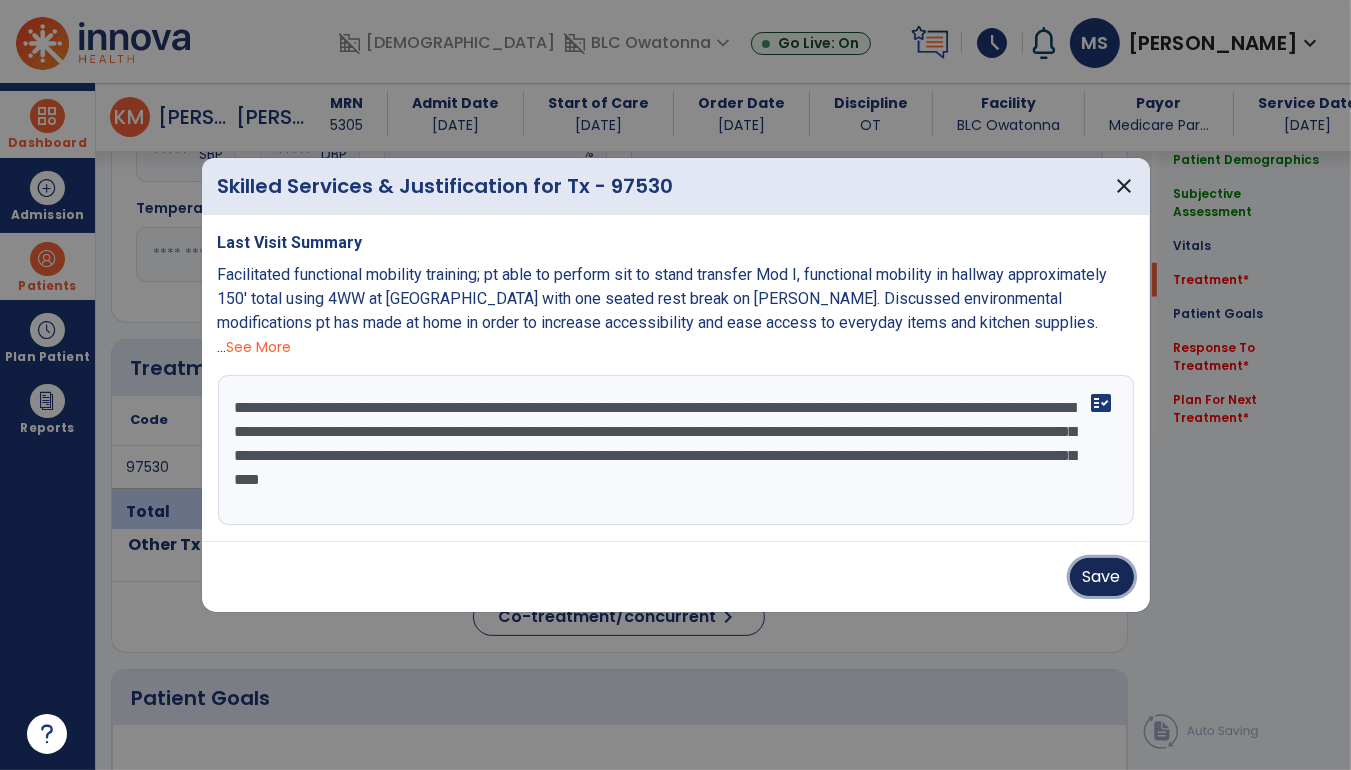 click on "Save" at bounding box center (1102, 577) 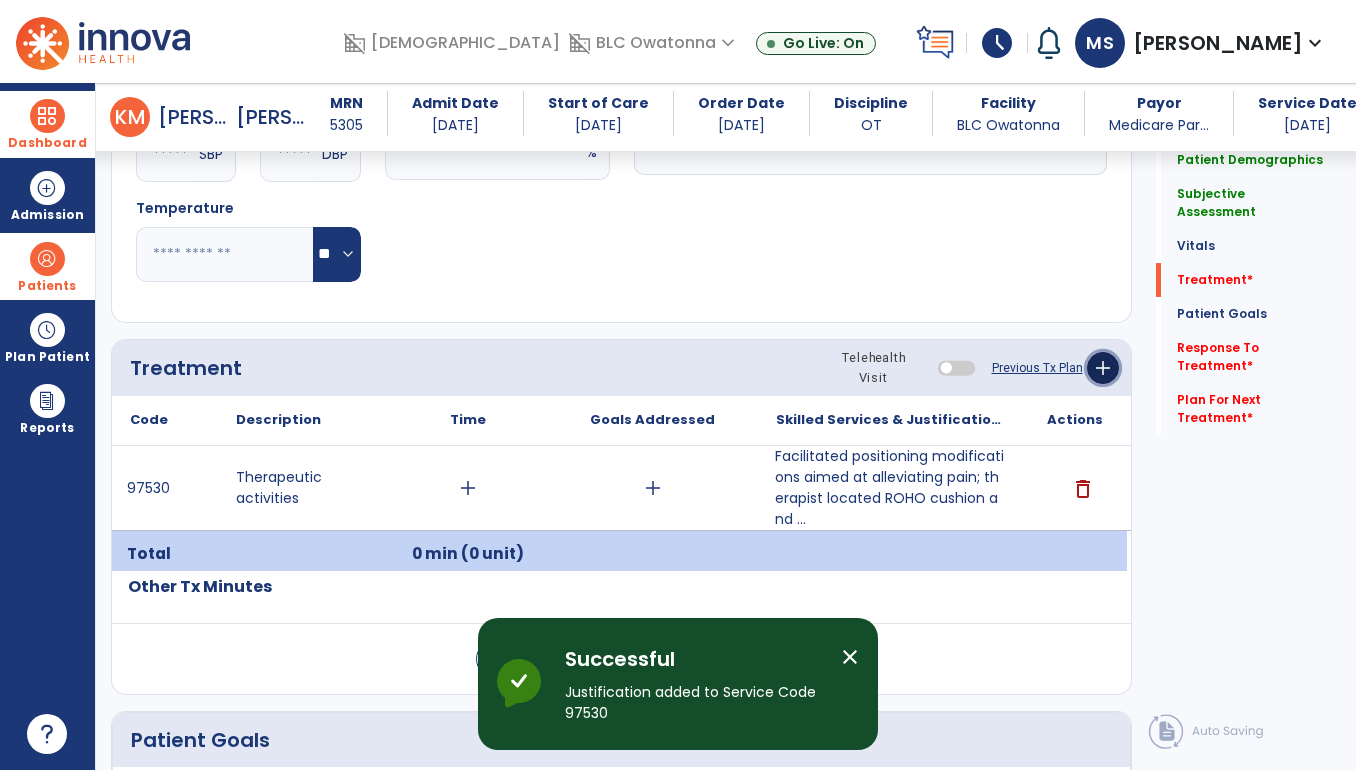 click on "add" 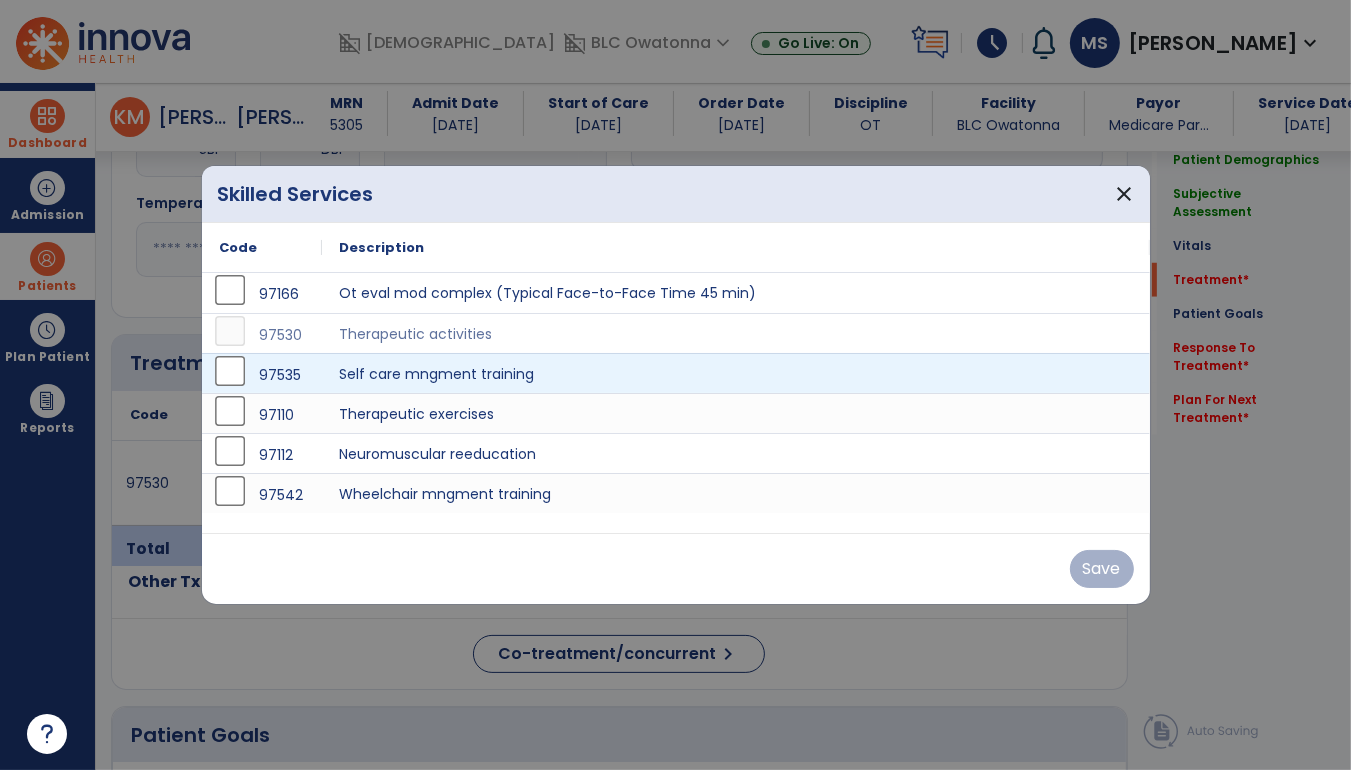 scroll, scrollTop: 1510, scrollLeft: 0, axis: vertical 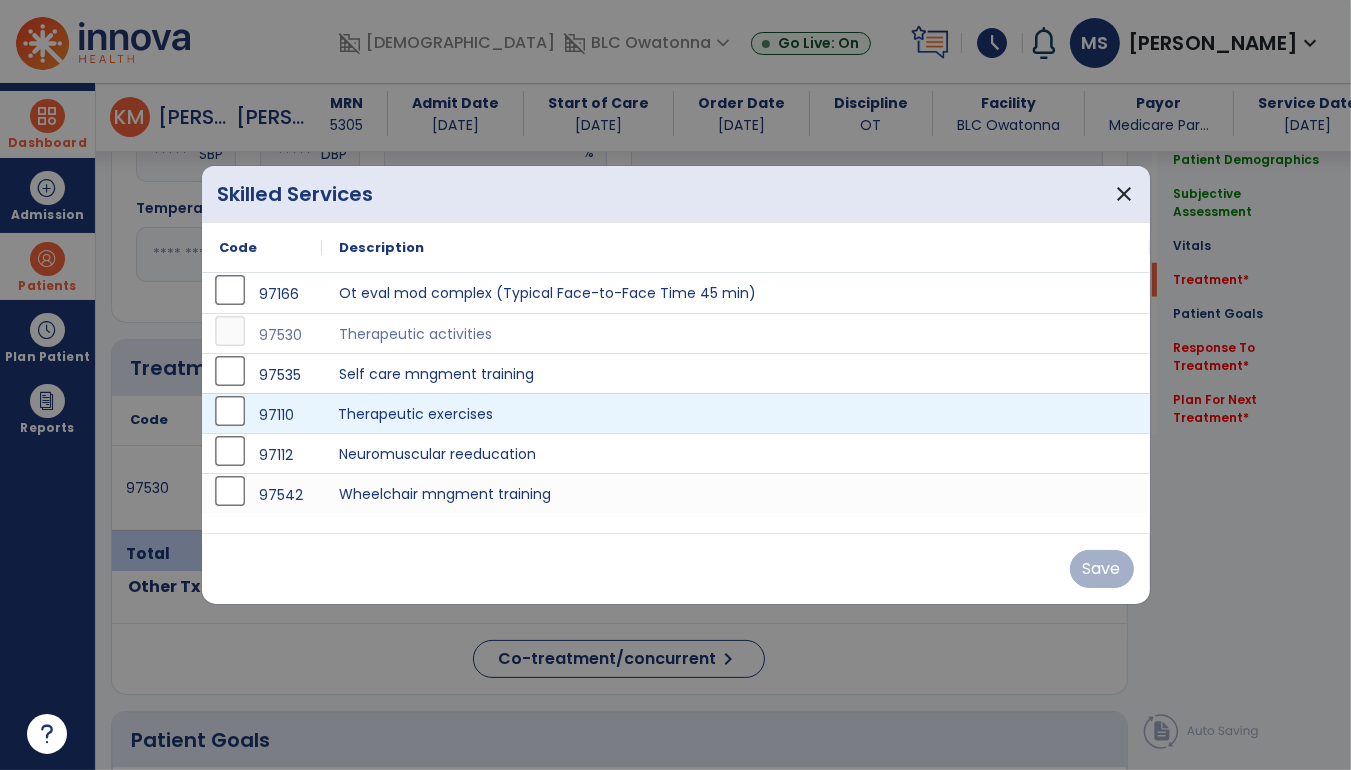 click on "Therapeutic exercises" at bounding box center [736, 413] 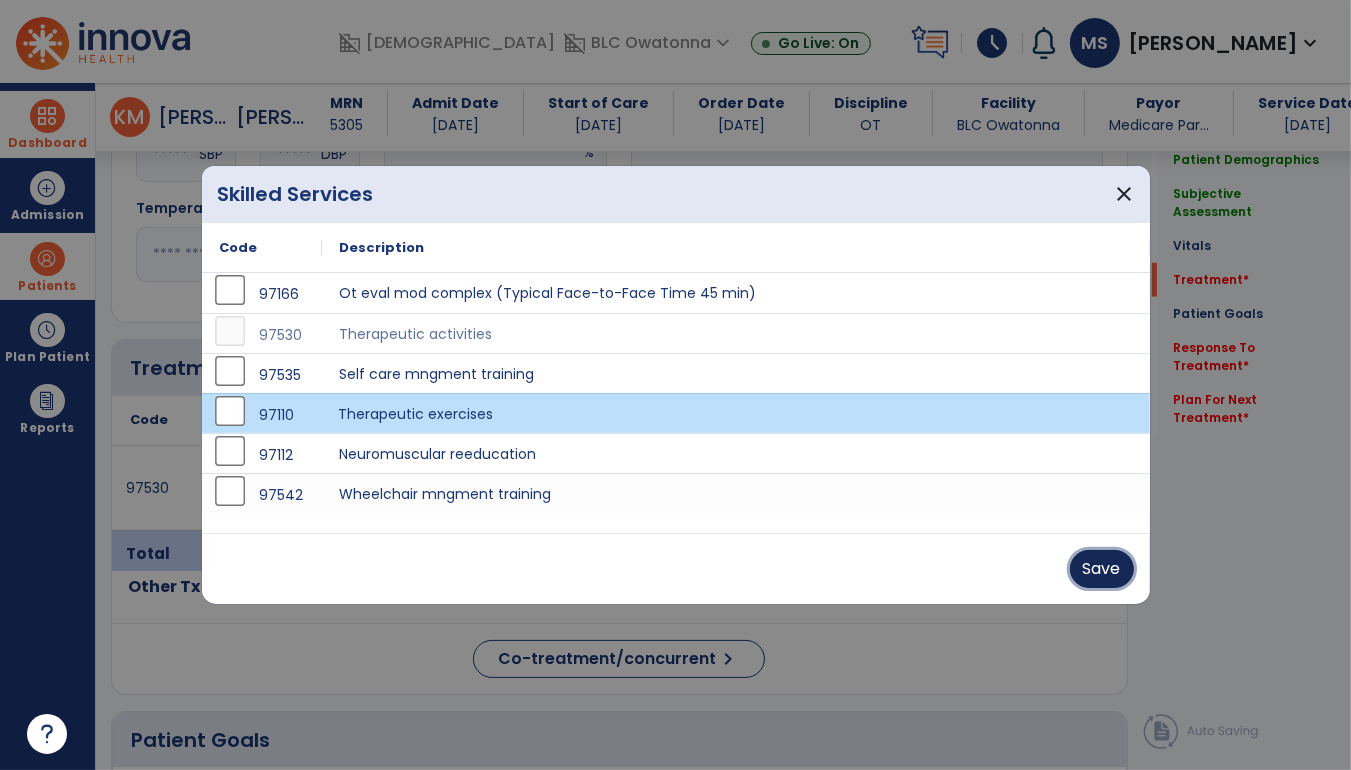 click on "Save" at bounding box center (1102, 569) 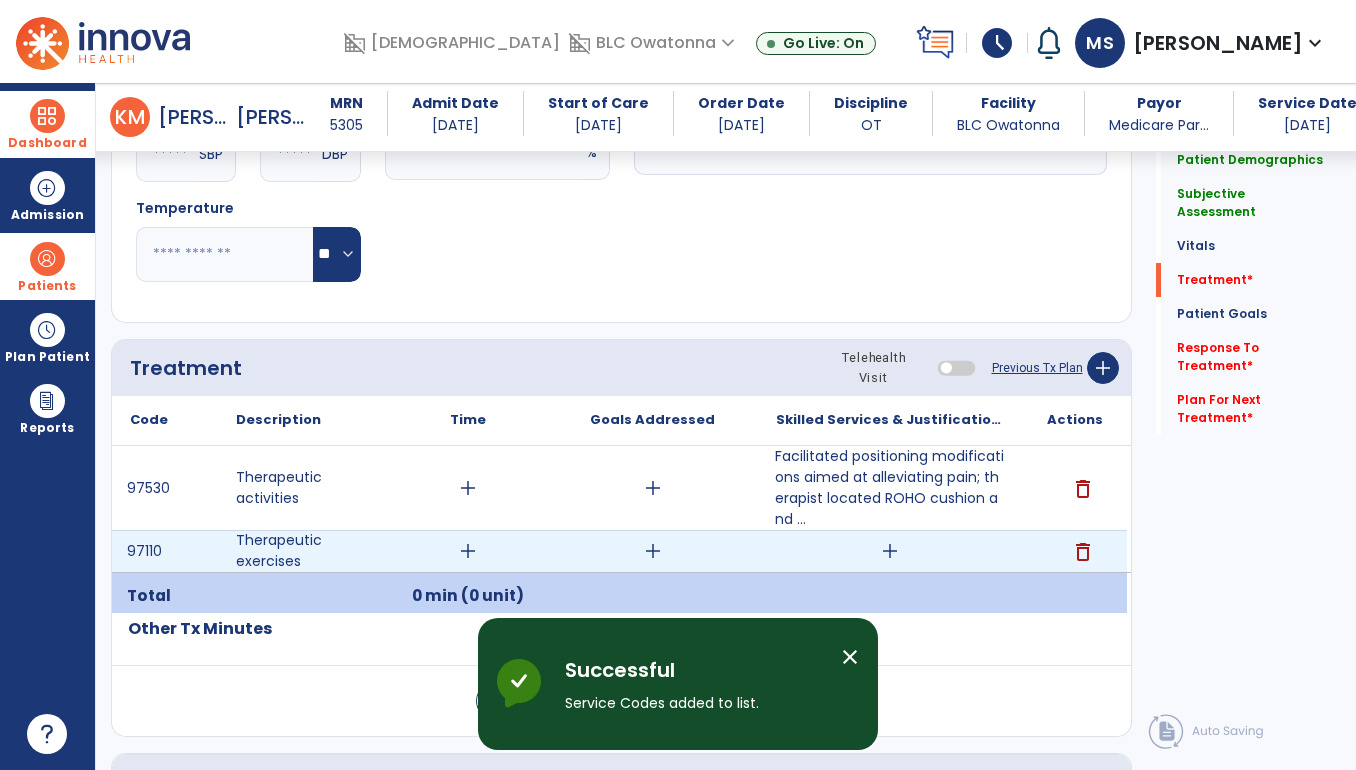 click on "add" at bounding box center [890, 551] 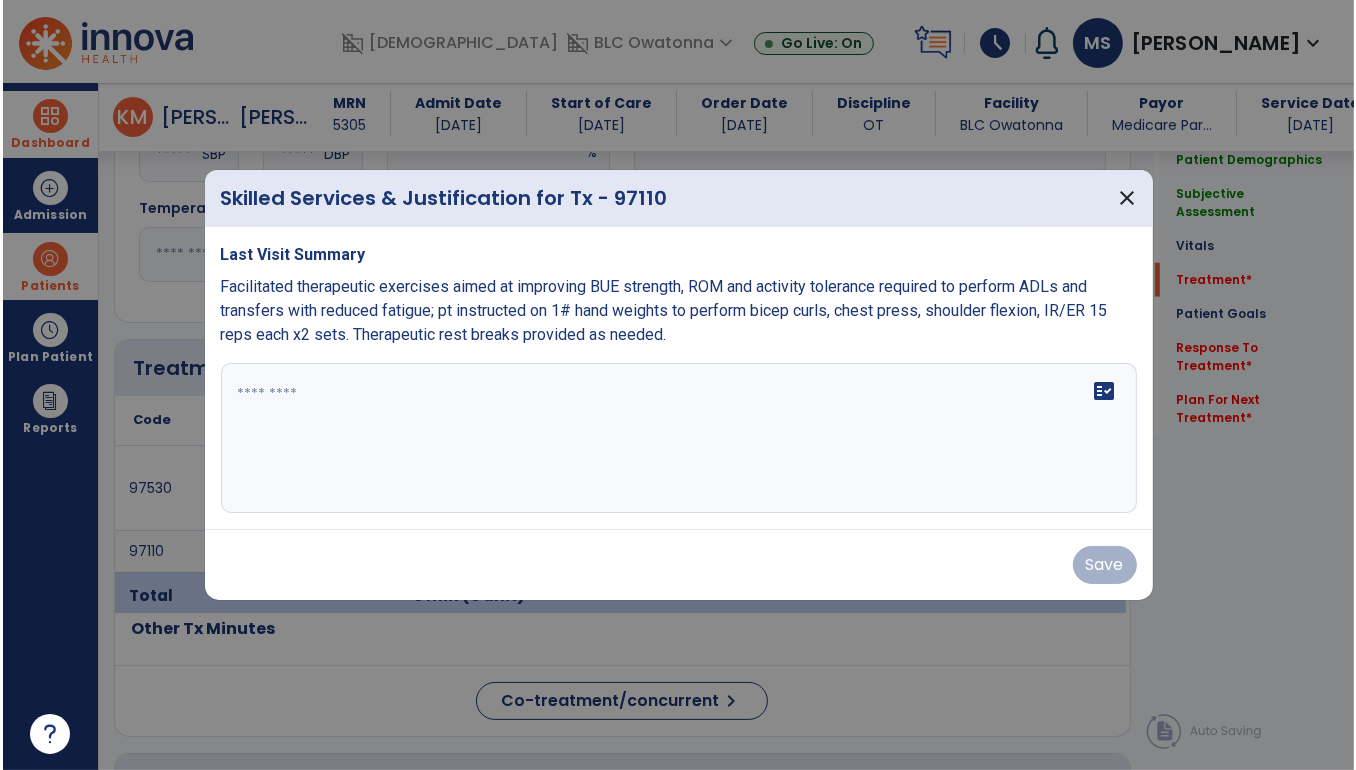 scroll, scrollTop: 1510, scrollLeft: 0, axis: vertical 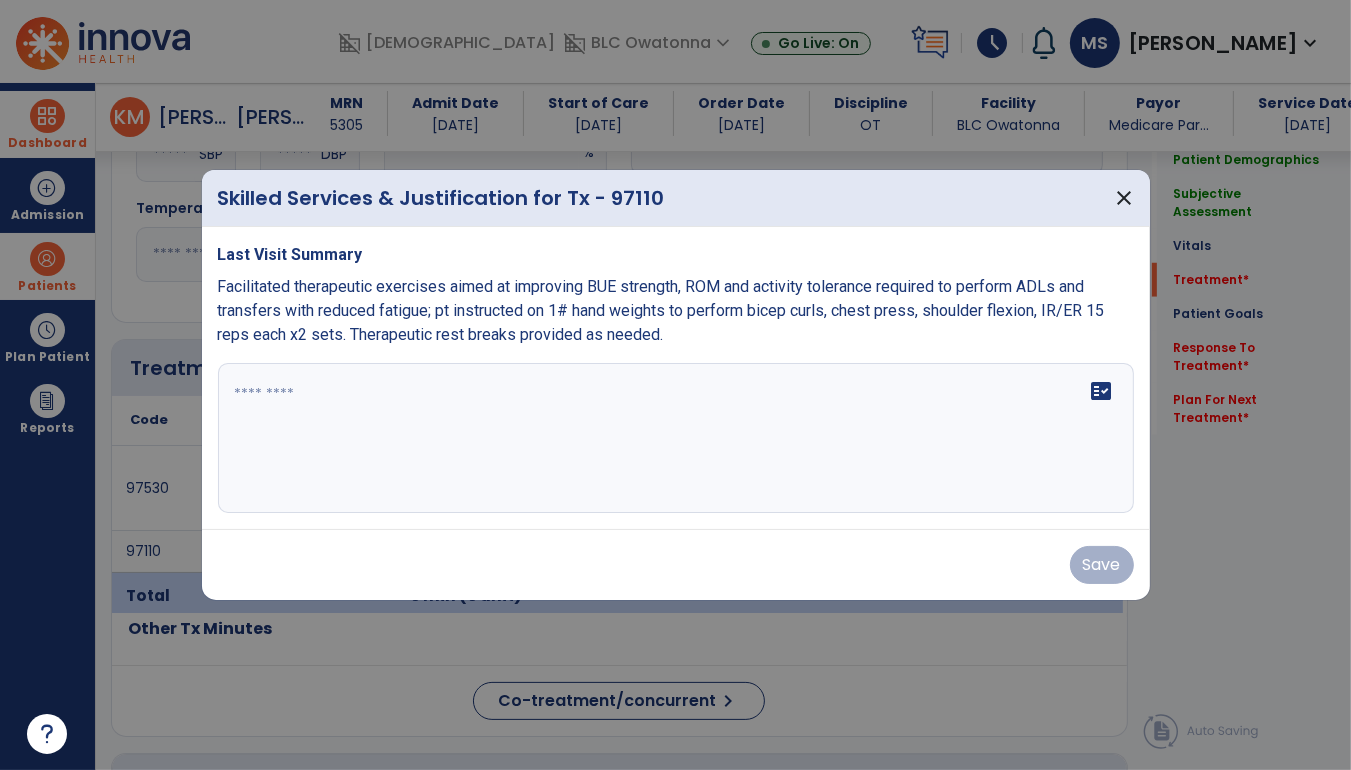 click on "fact_check" at bounding box center [676, 438] 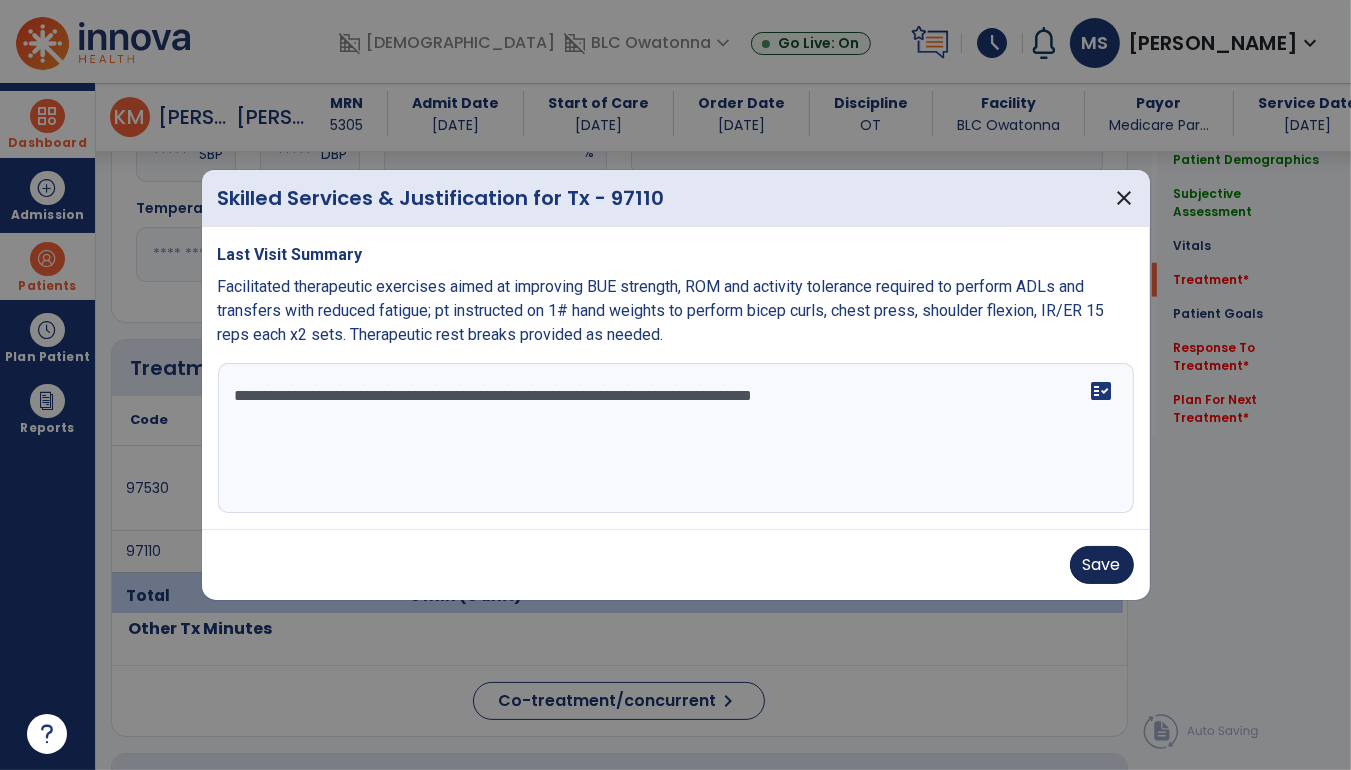 type on "**********" 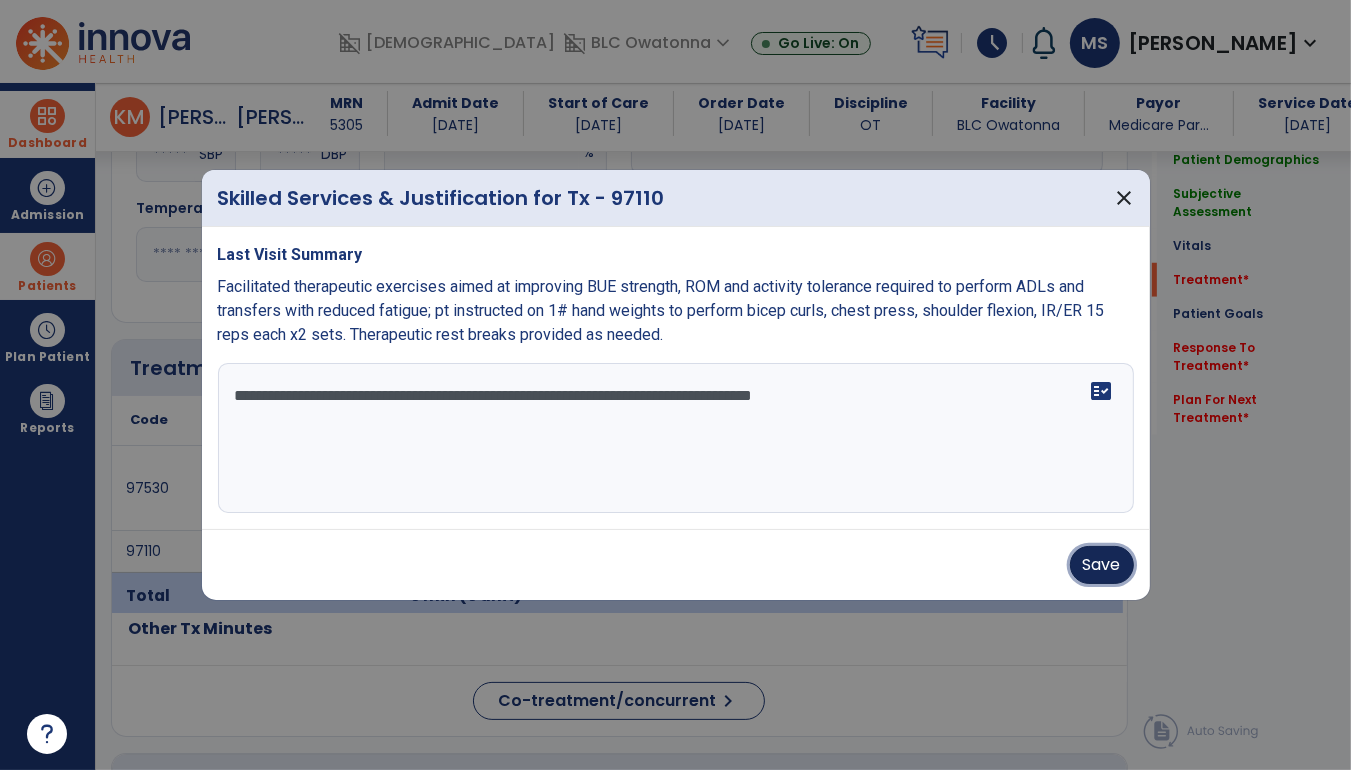 click on "Save" at bounding box center (1102, 565) 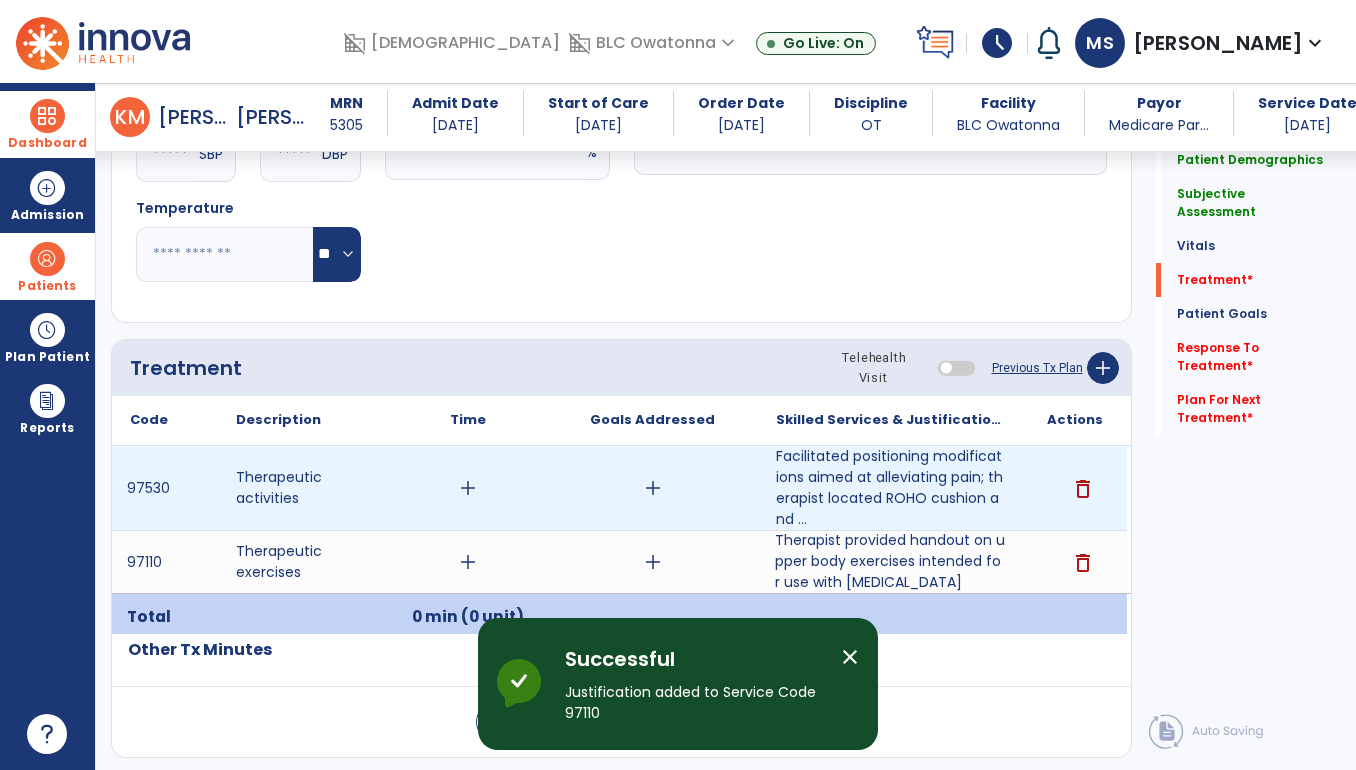 click on "add" at bounding box center (468, 488) 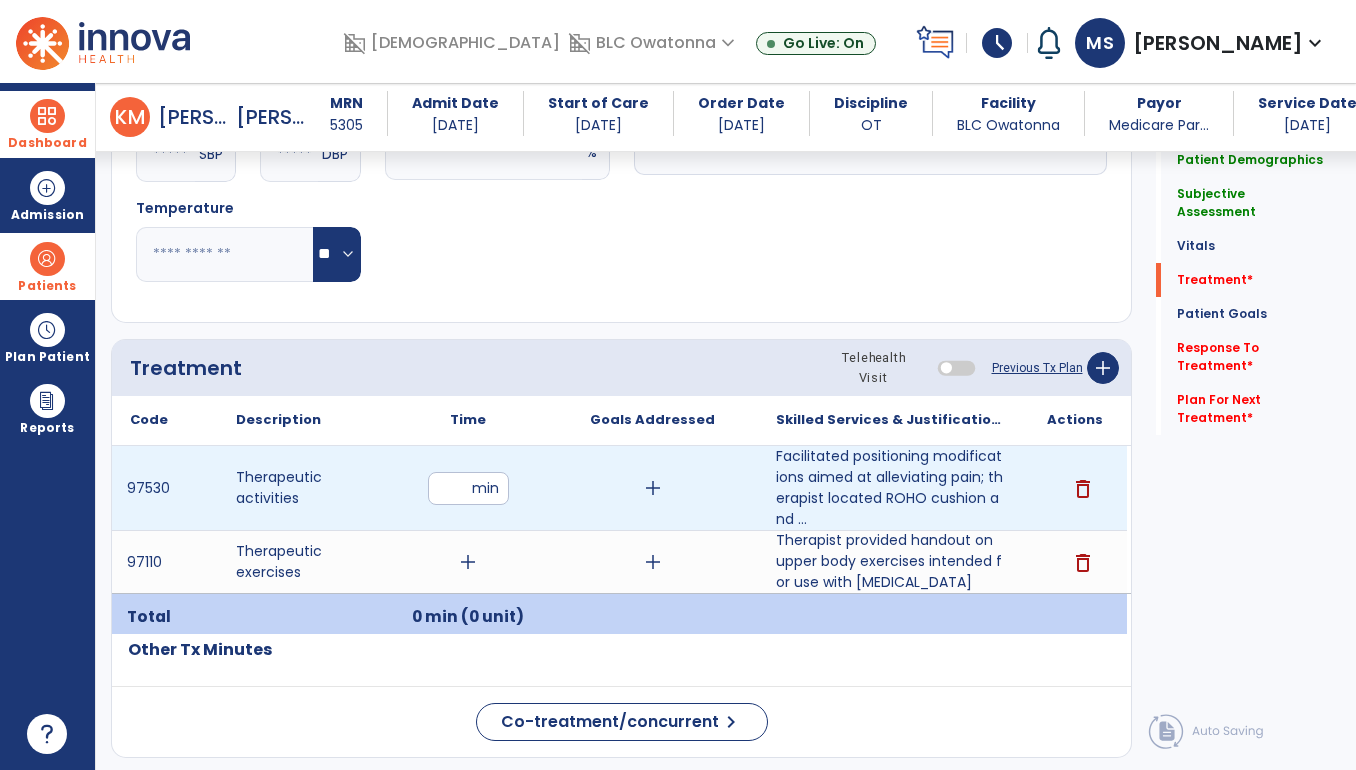 type on "**" 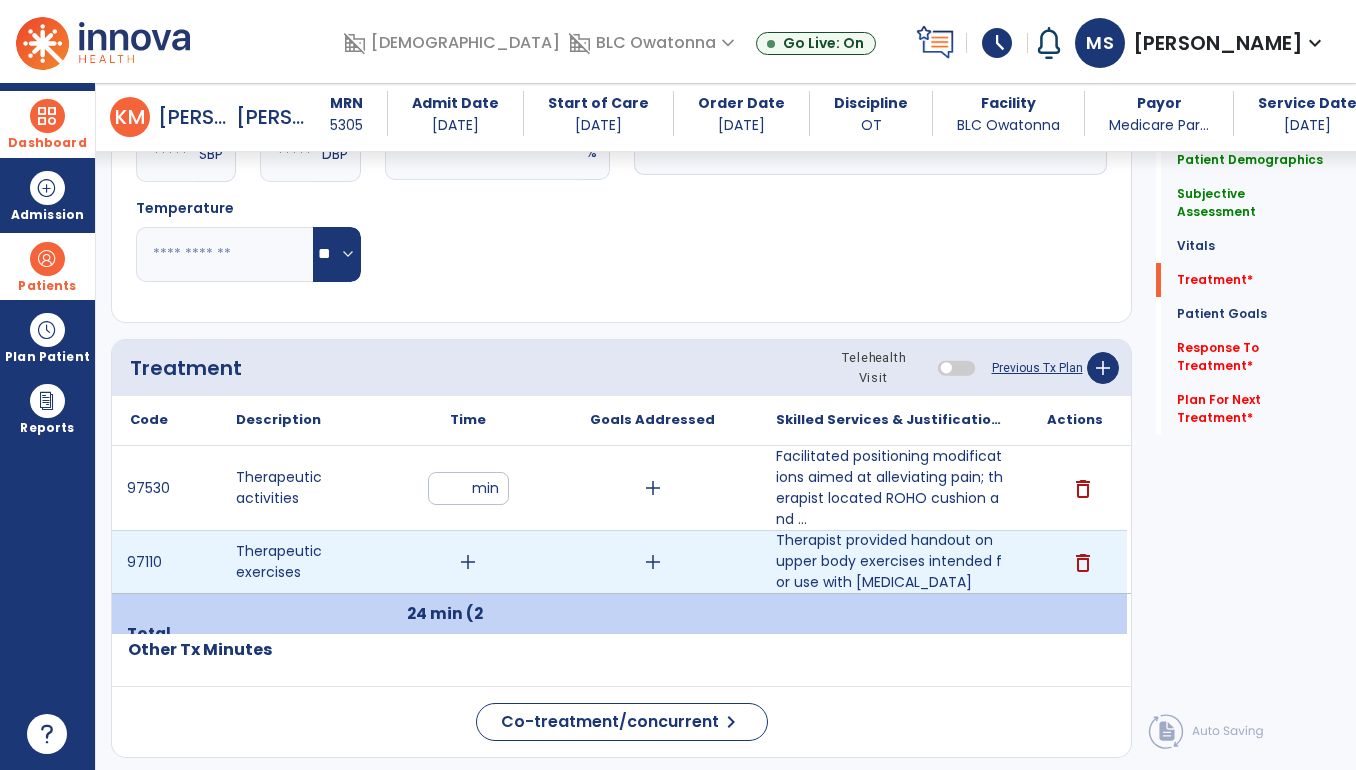 click on "add" at bounding box center (468, 562) 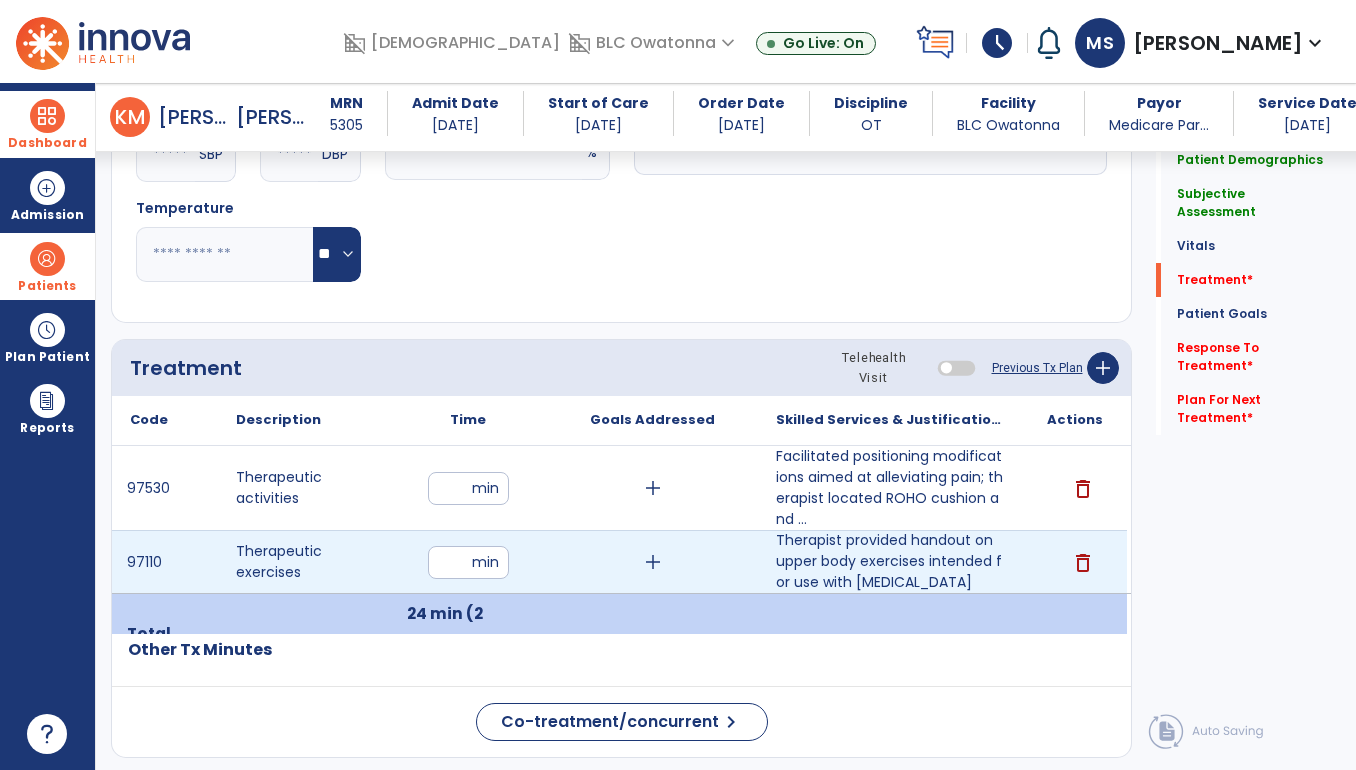 type on "*" 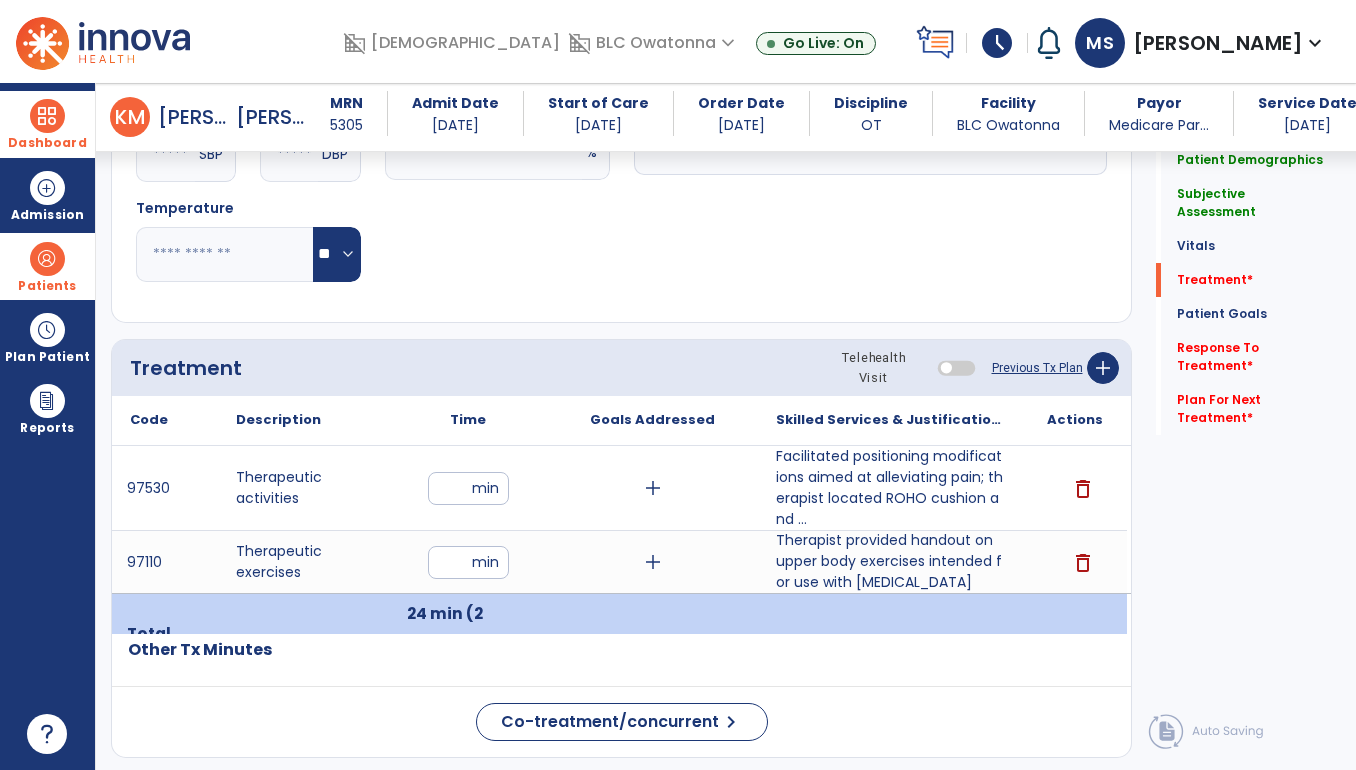 click on "Quick Links  Patient Demographics   Patient Demographics   Subjective Assessment   Subjective Assessment   Vitals   Vitals   Treatment   *  Treatment   *  Patient Goals   Patient Goals   Response To Treatment   *  Response To Treatment   *  Plan For Next Treatment   *  Plan For Next Treatment   *" 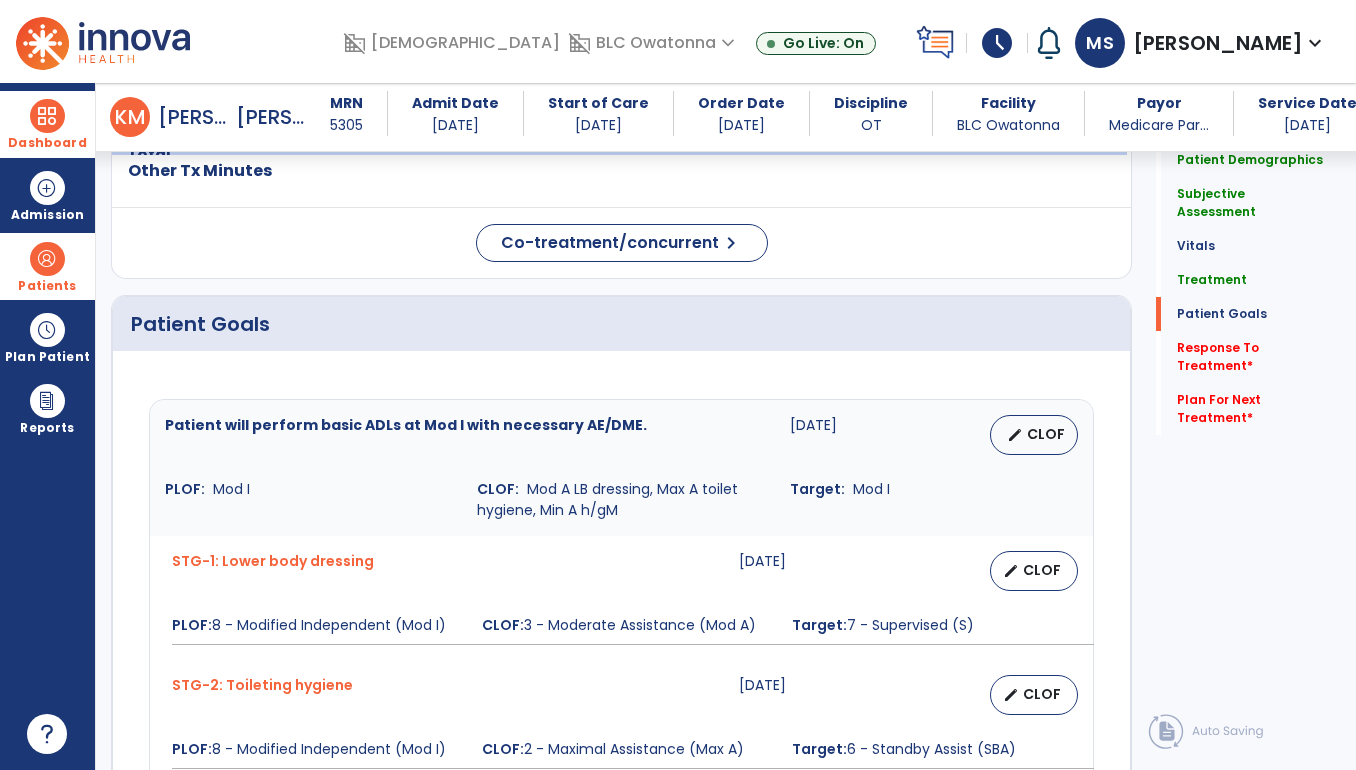 scroll, scrollTop: 1953, scrollLeft: 0, axis: vertical 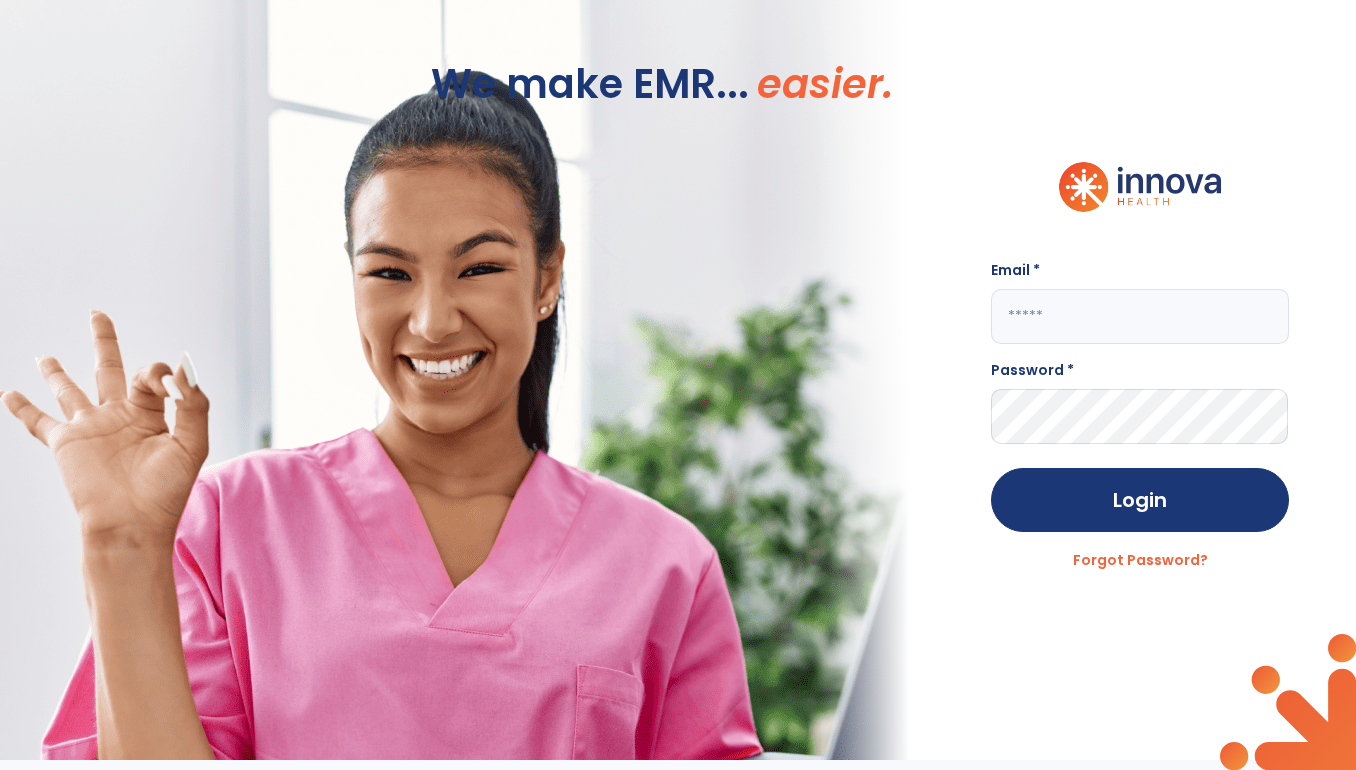 click 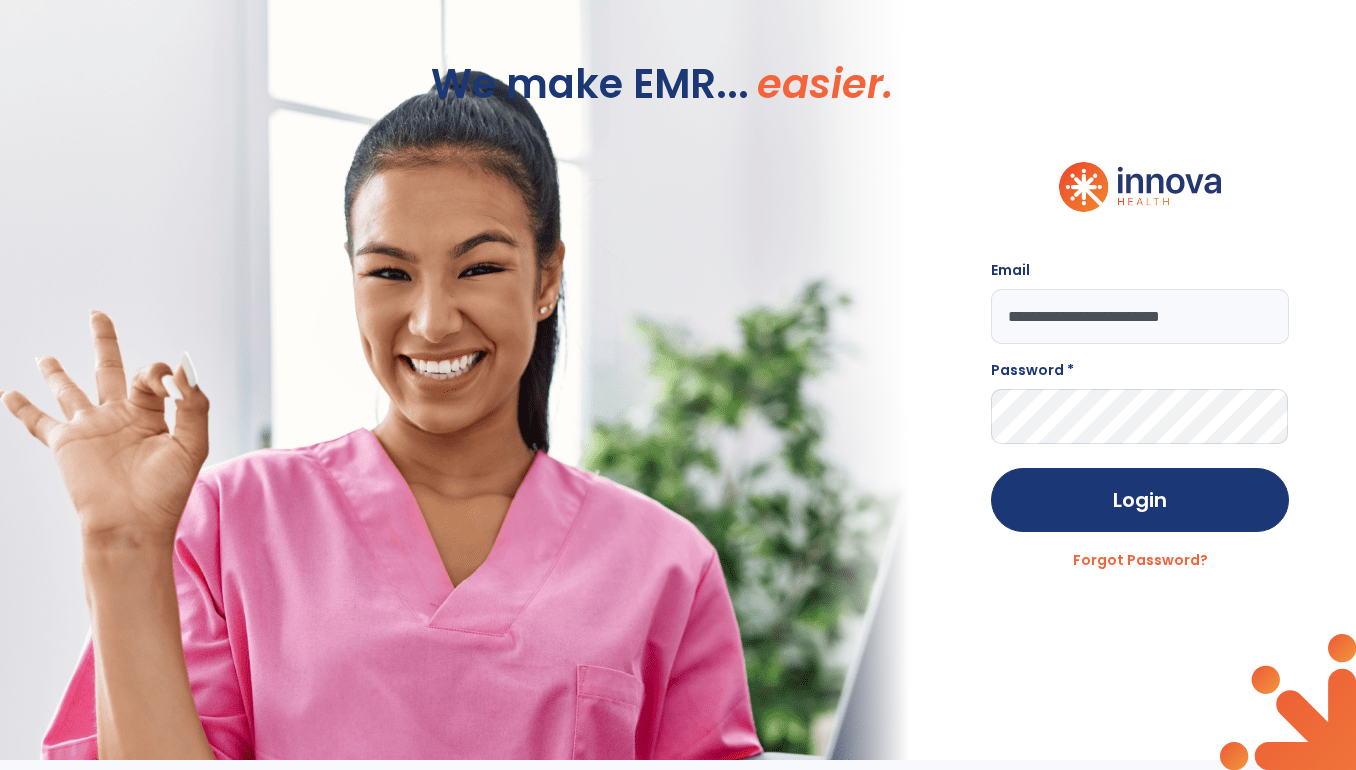 type on "**********" 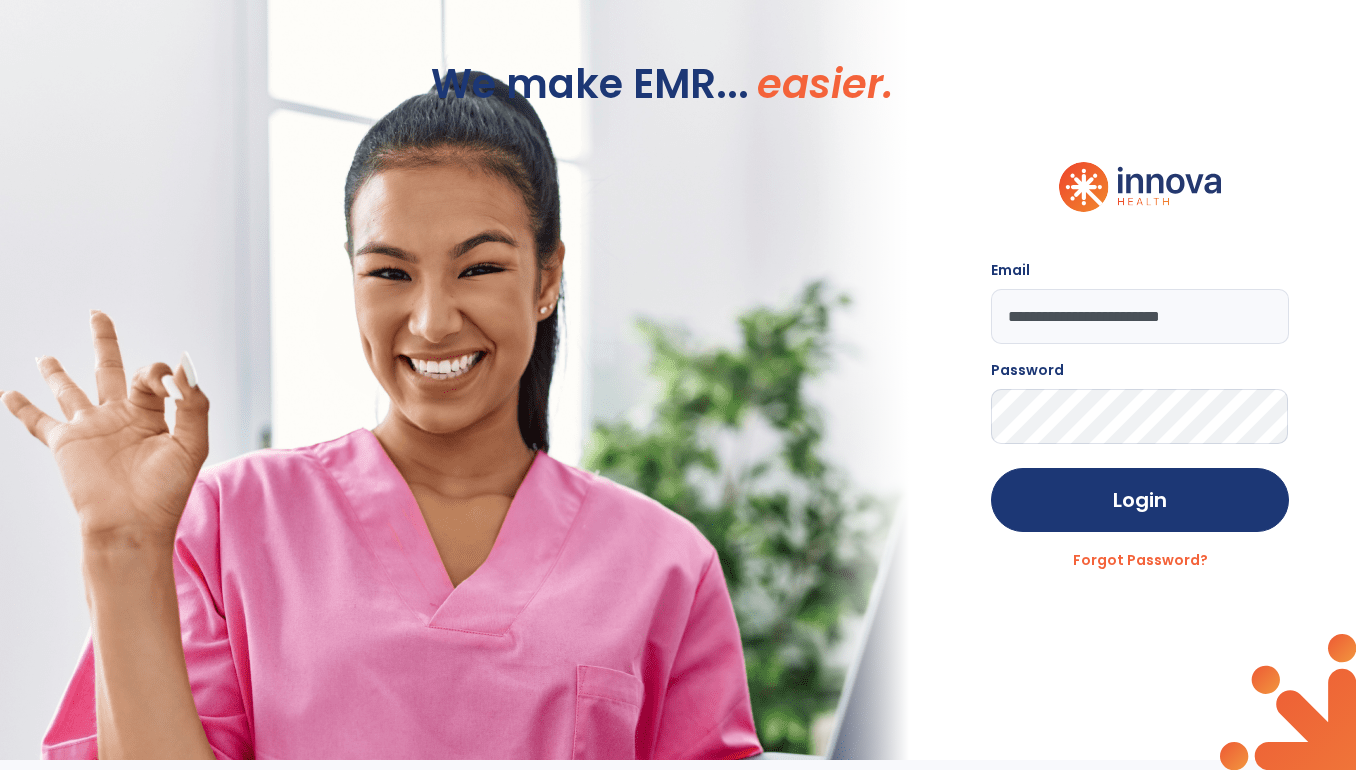 click on "Login" 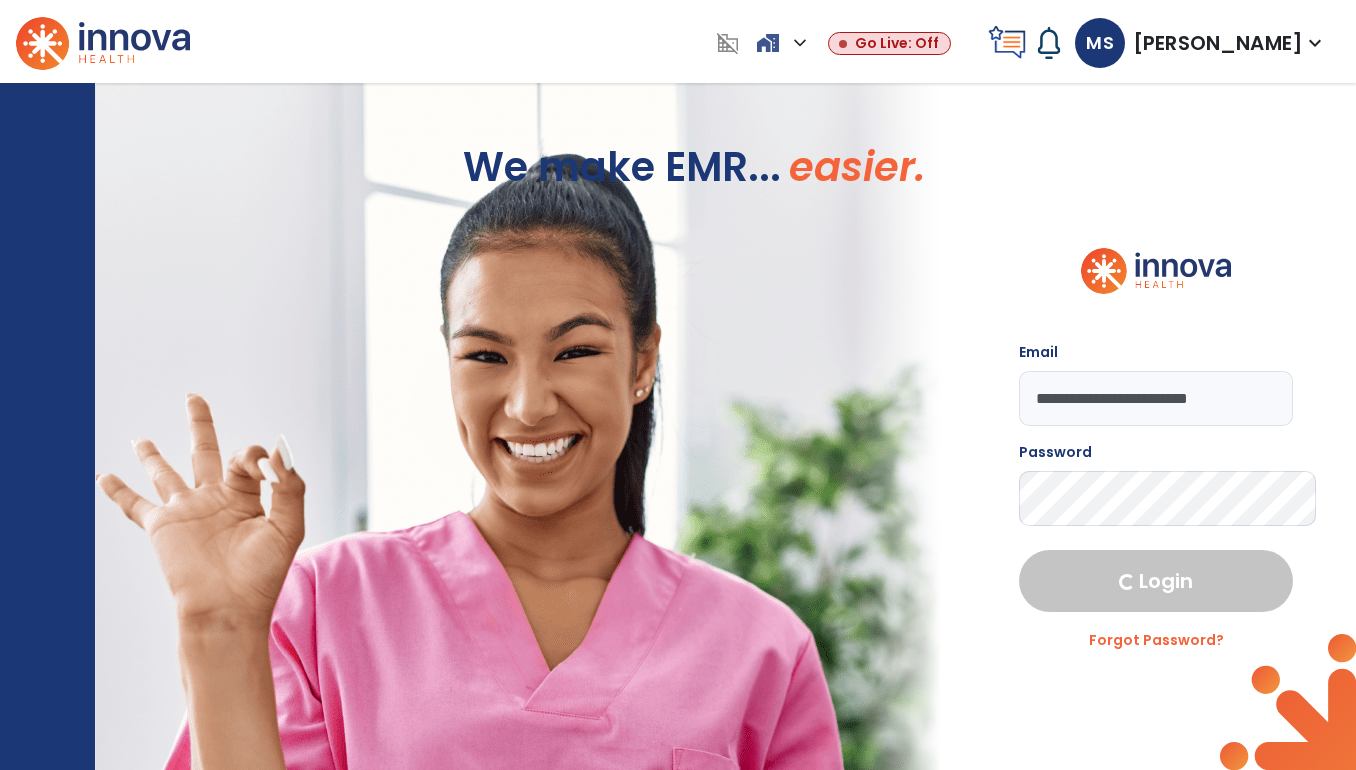 select on "****" 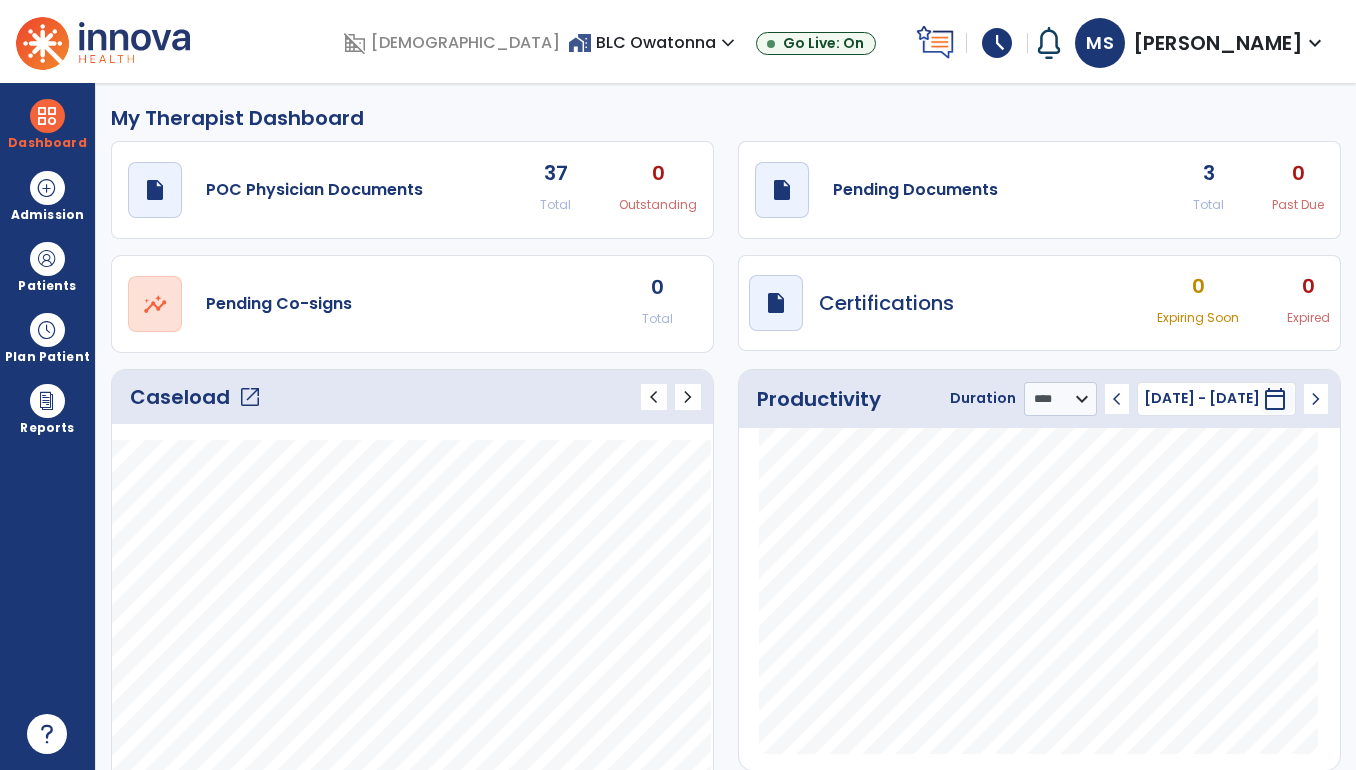 click on "open_in_new" 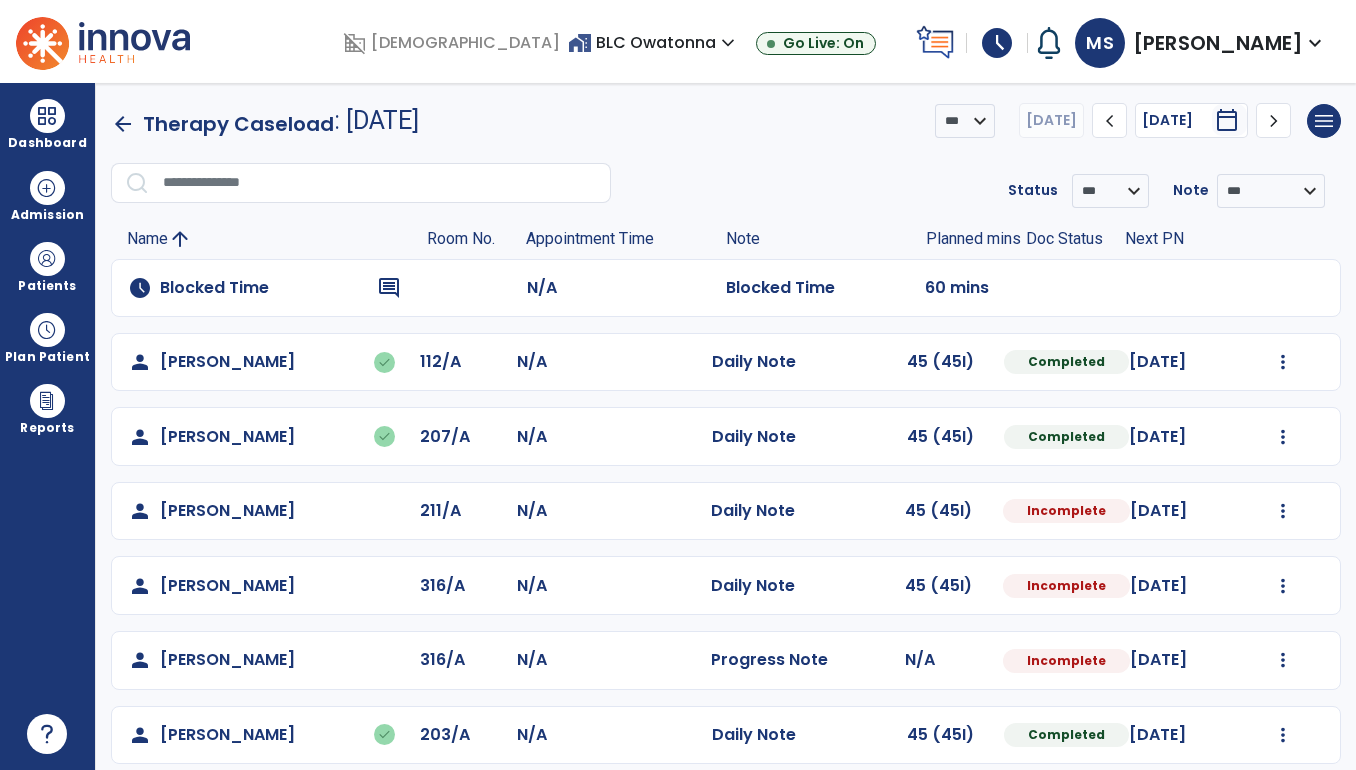 scroll, scrollTop: 18, scrollLeft: 0, axis: vertical 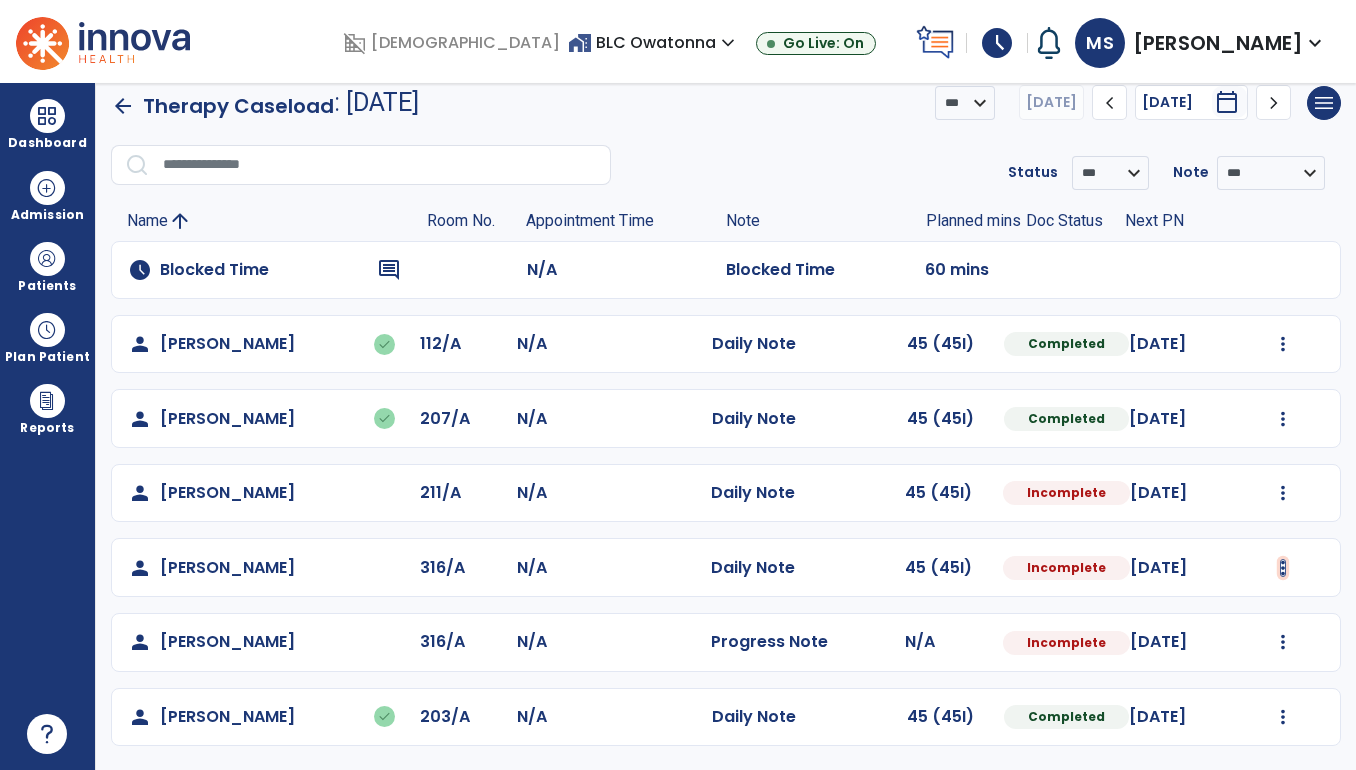 click at bounding box center [1283, 344] 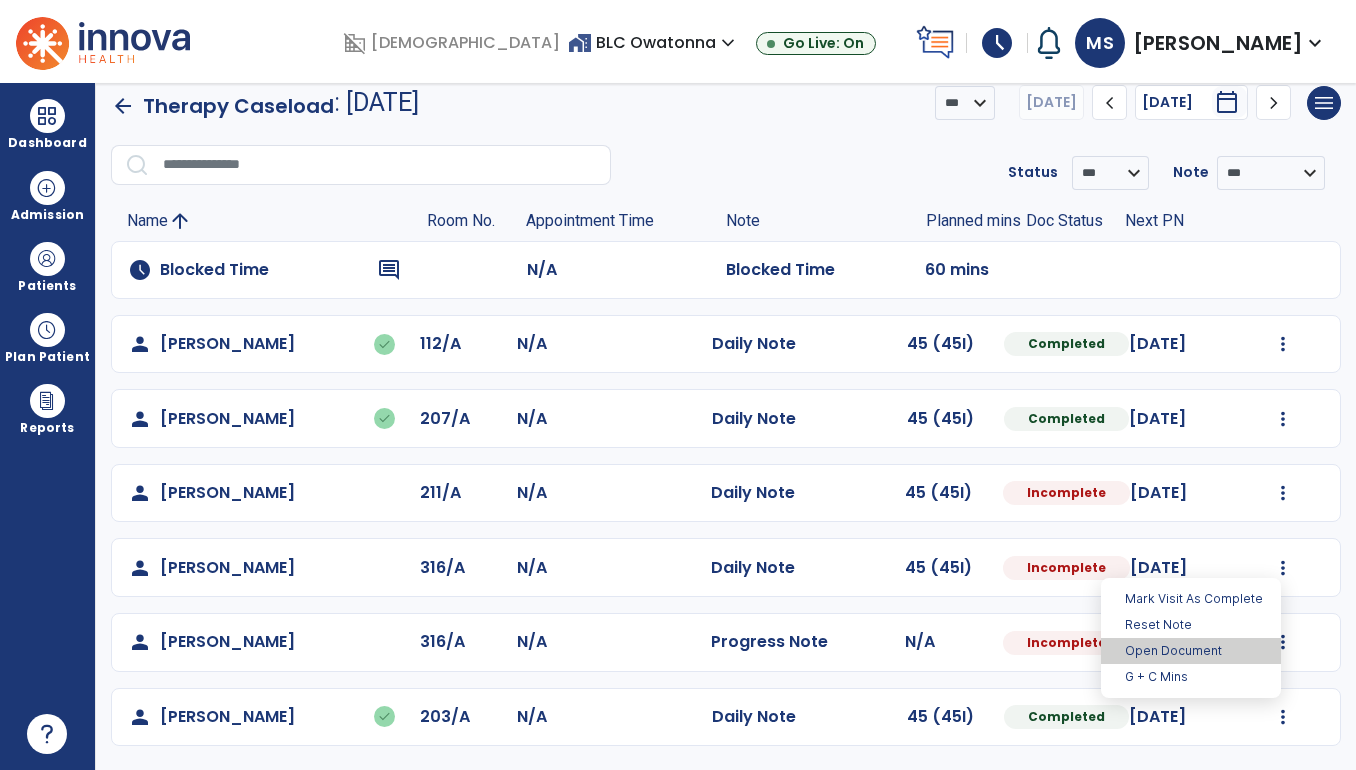 click on "Open Document" at bounding box center [1191, 651] 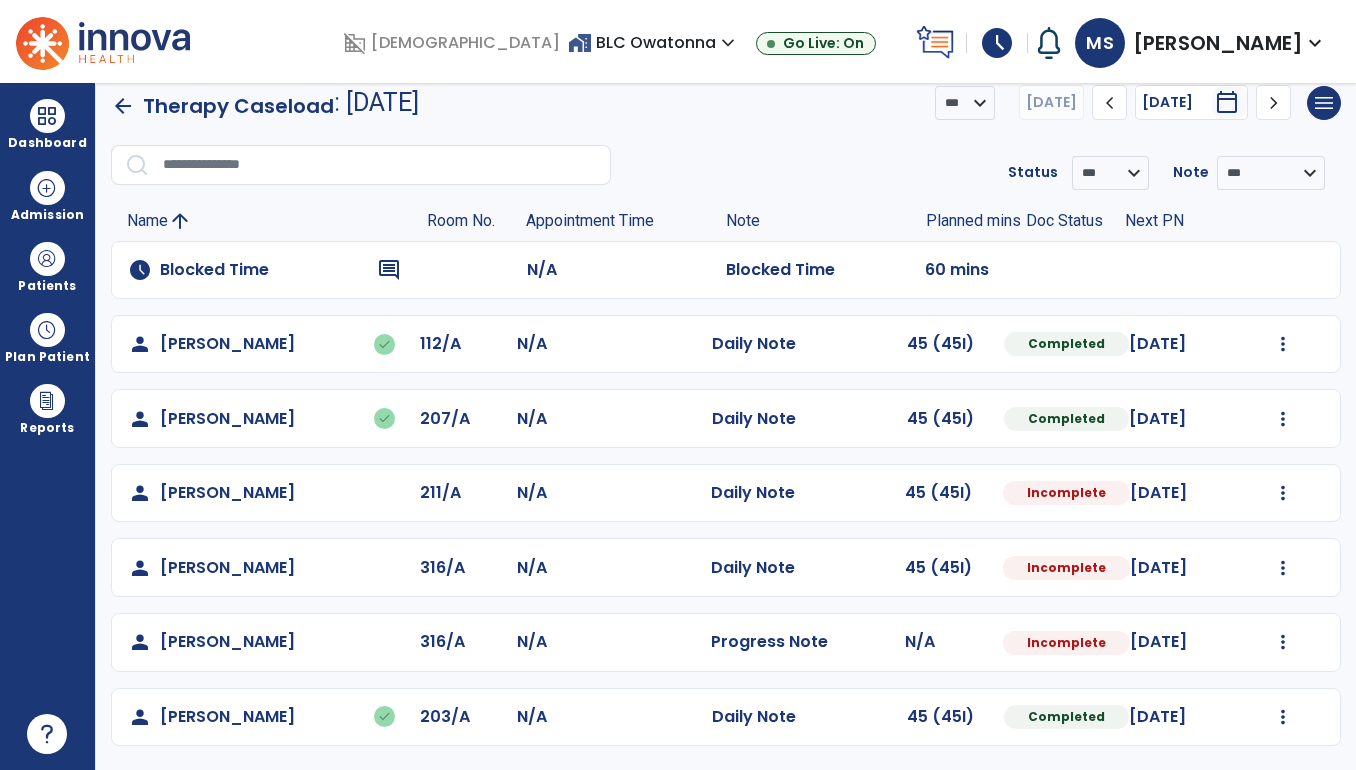 select on "*" 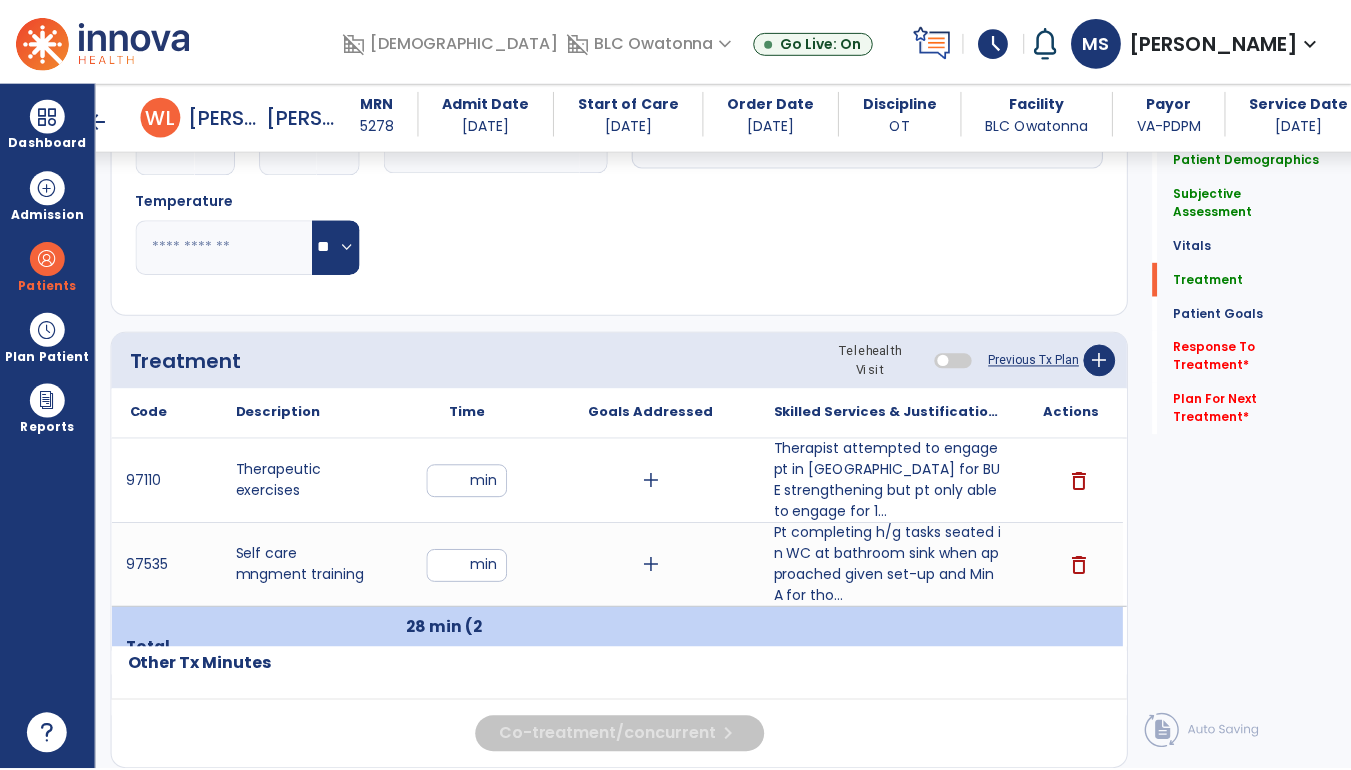 scroll, scrollTop: 960, scrollLeft: 0, axis: vertical 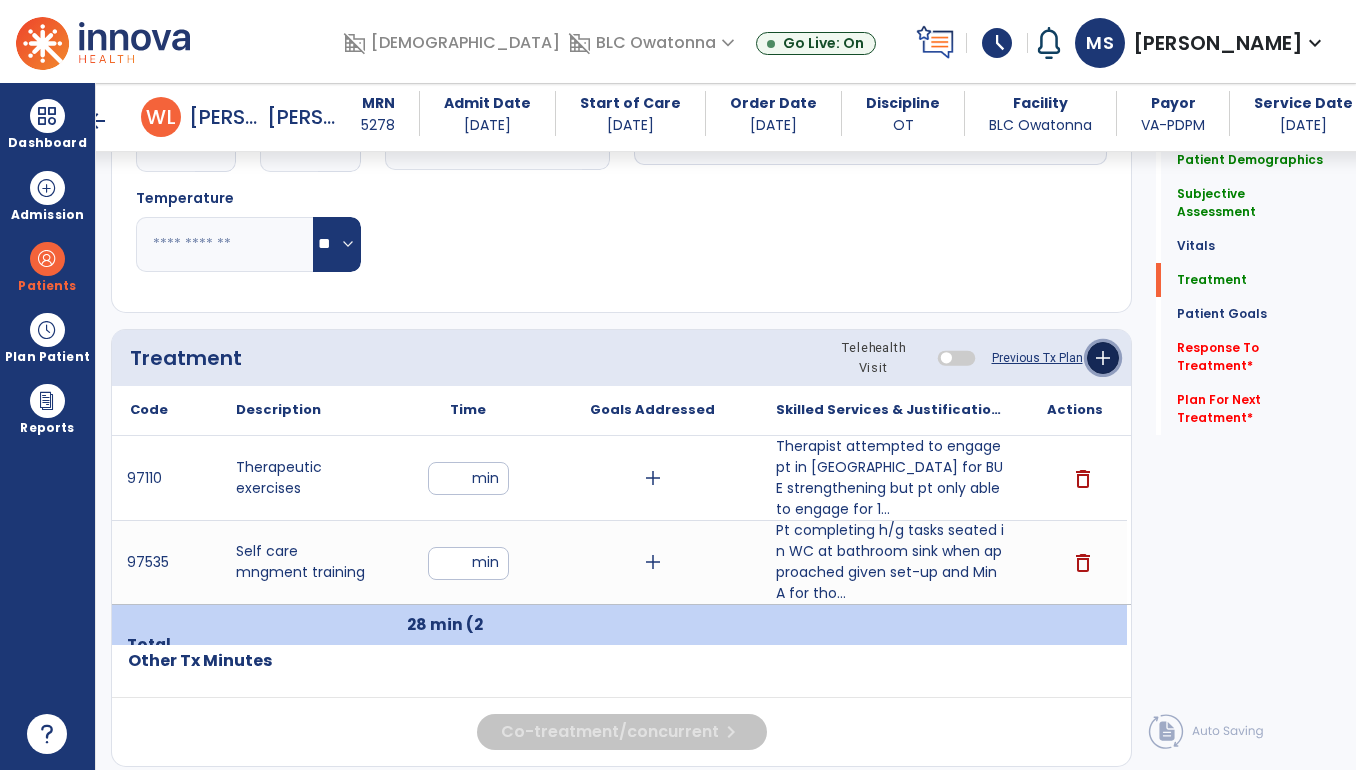 click on "add" 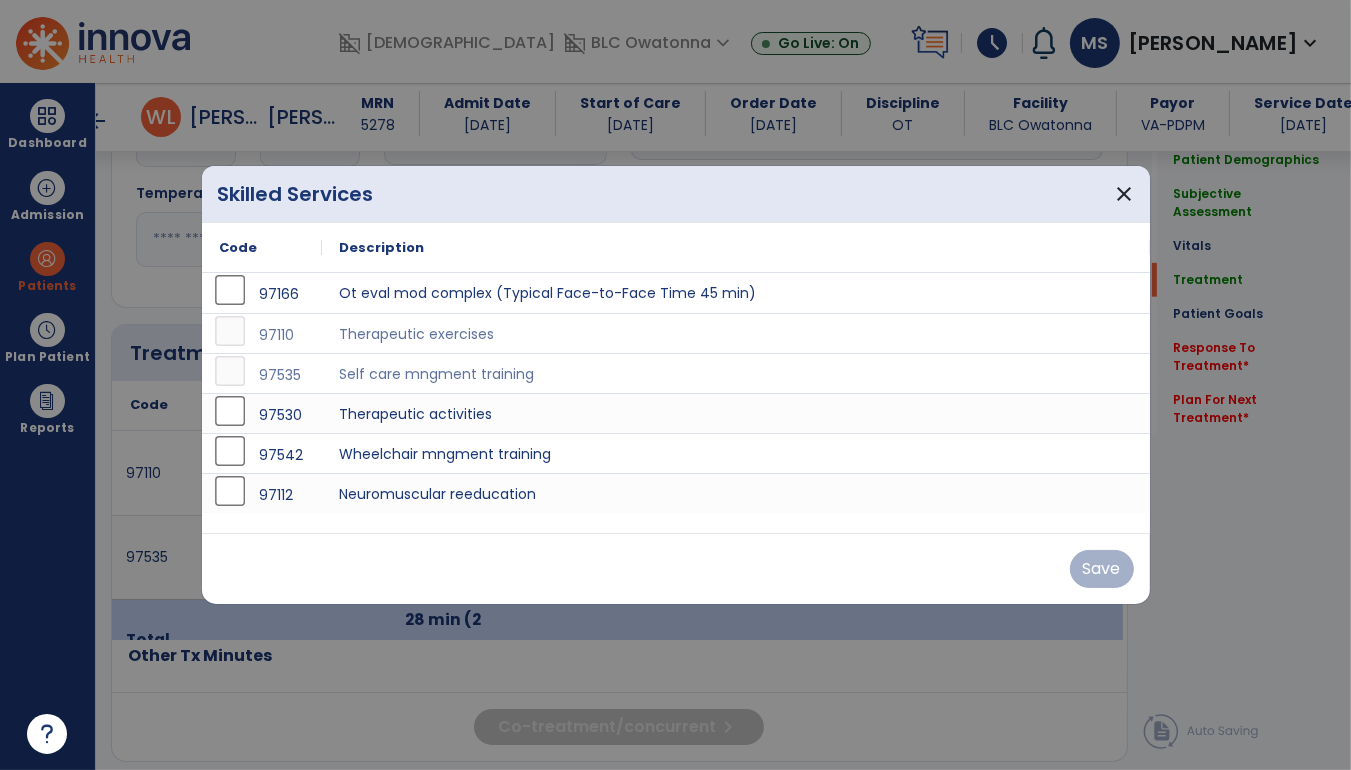 scroll, scrollTop: 960, scrollLeft: 0, axis: vertical 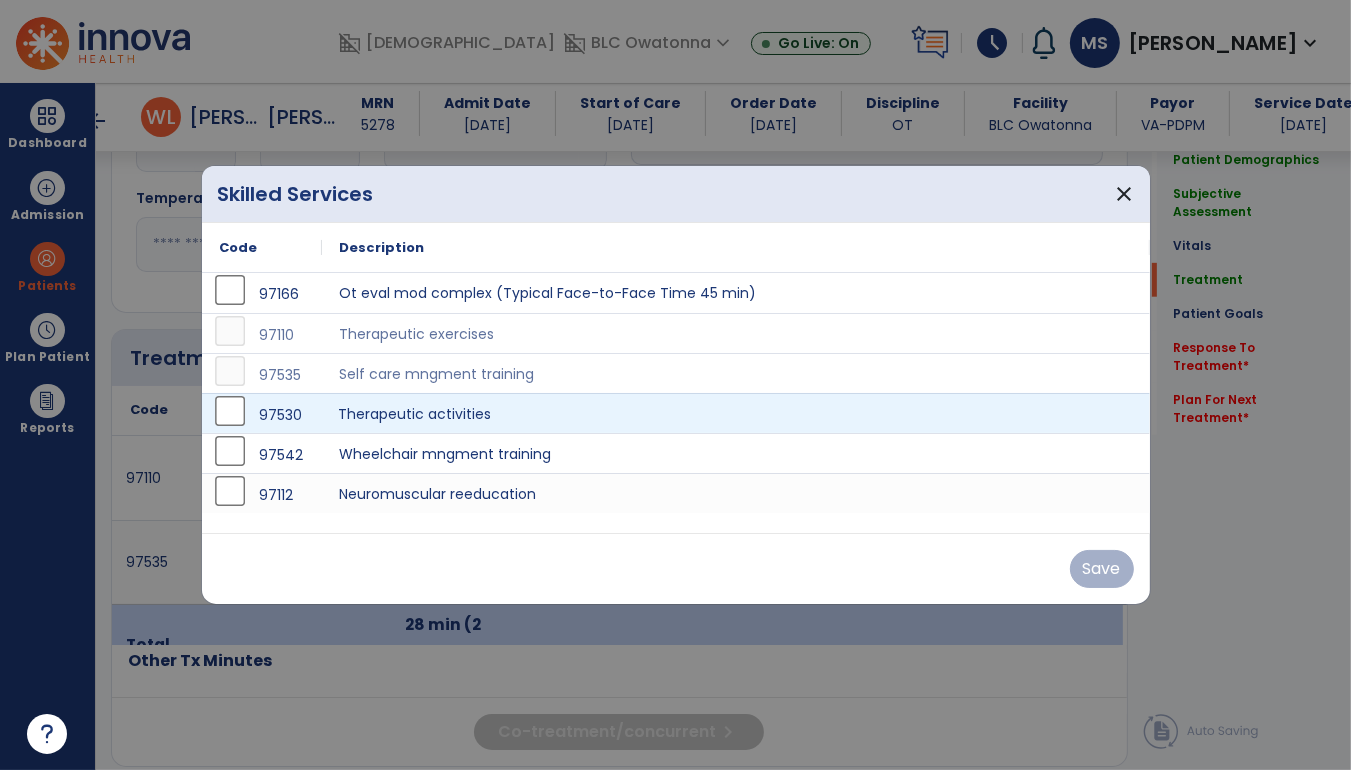 click on "Therapeutic activities" at bounding box center (736, 413) 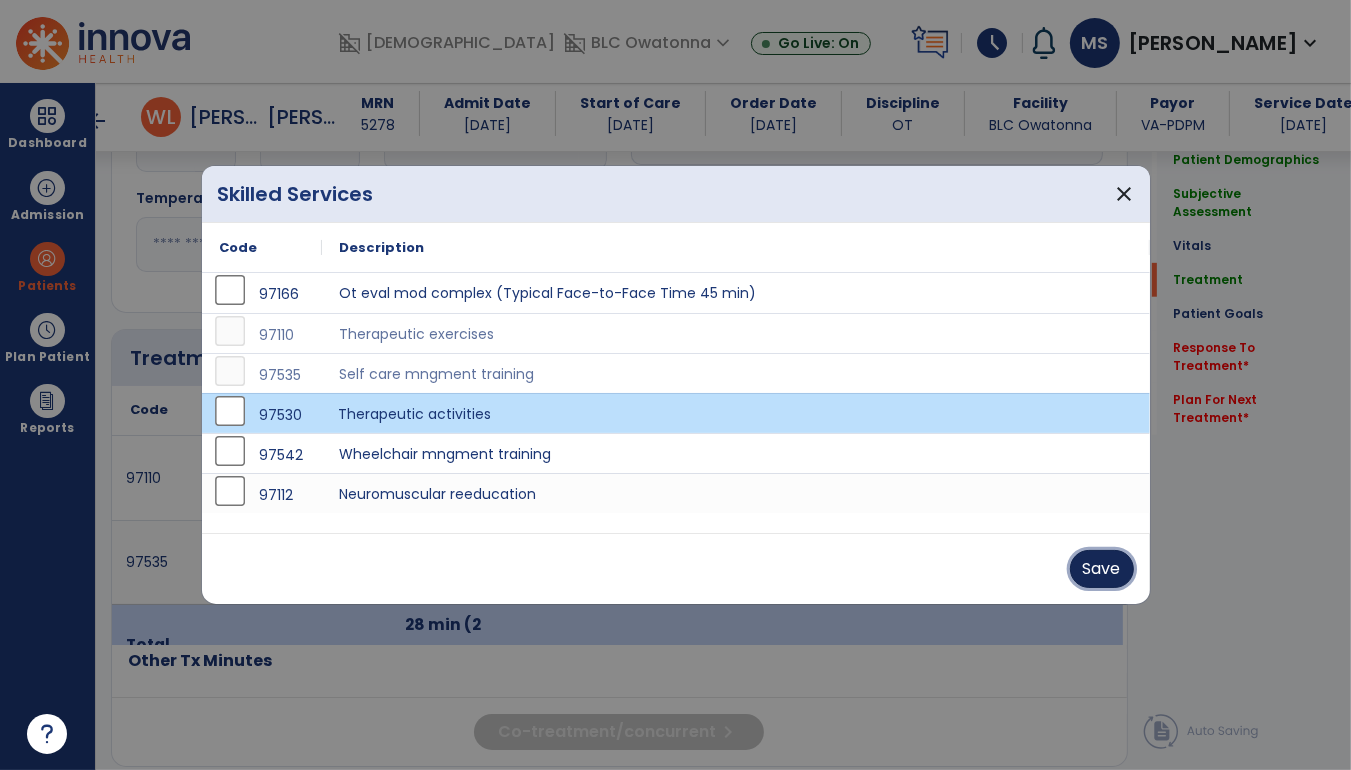 click on "Save" at bounding box center [1102, 569] 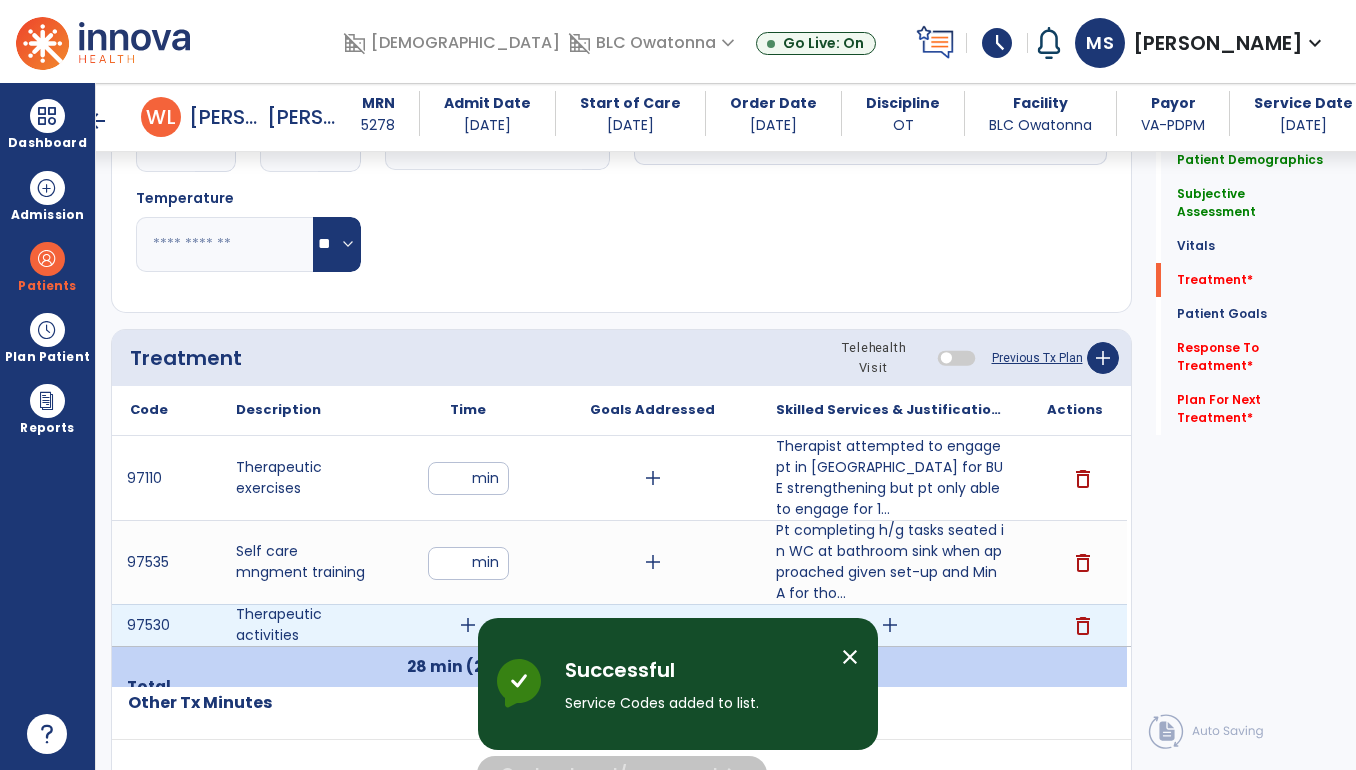 click on "add" at bounding box center [890, 625] 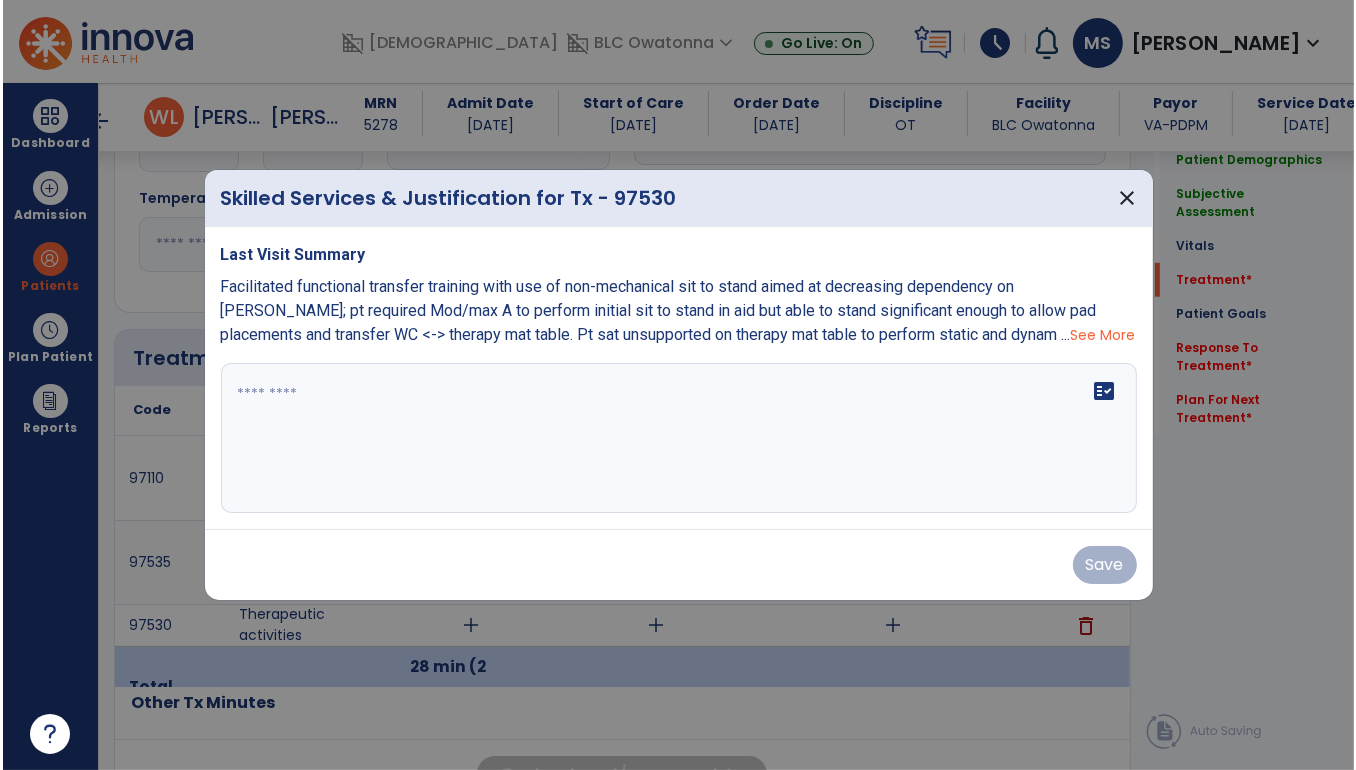 scroll, scrollTop: 960, scrollLeft: 0, axis: vertical 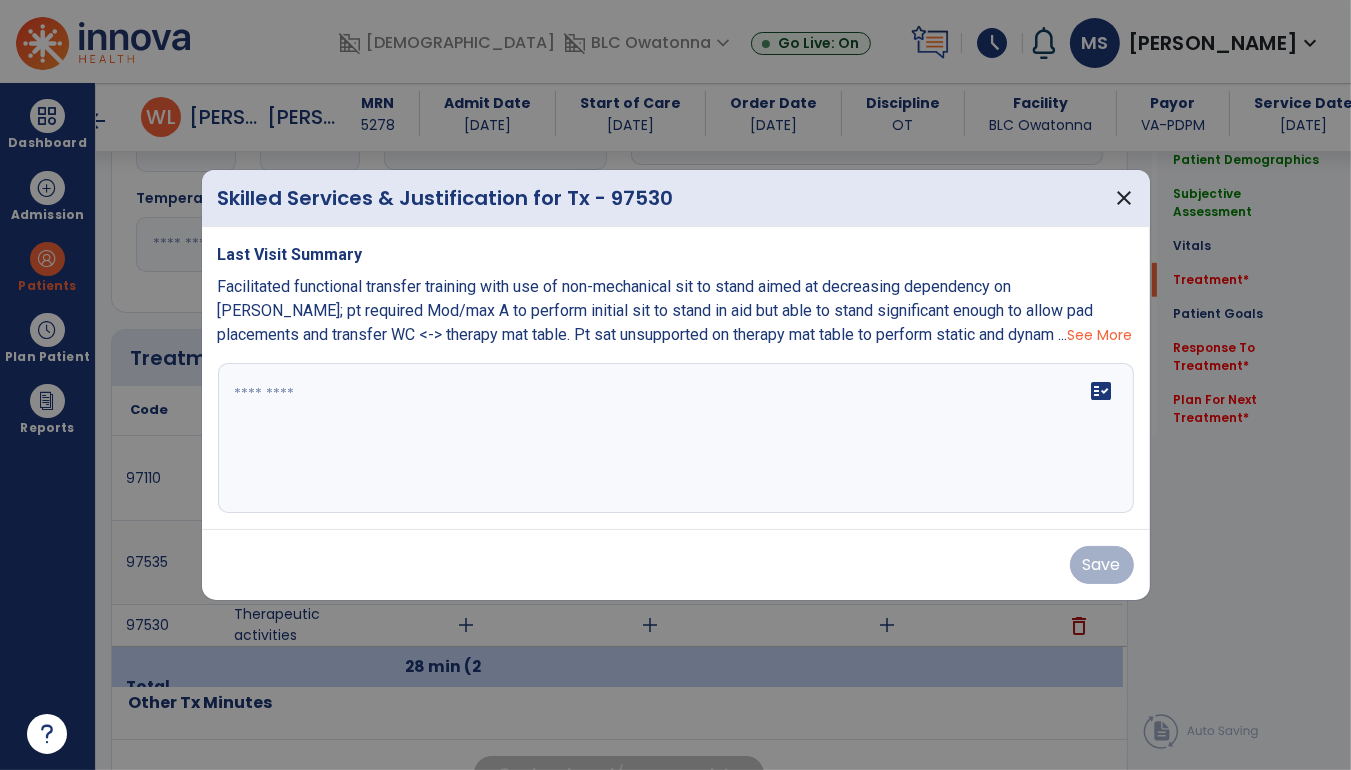 click on "fact_check" at bounding box center (676, 438) 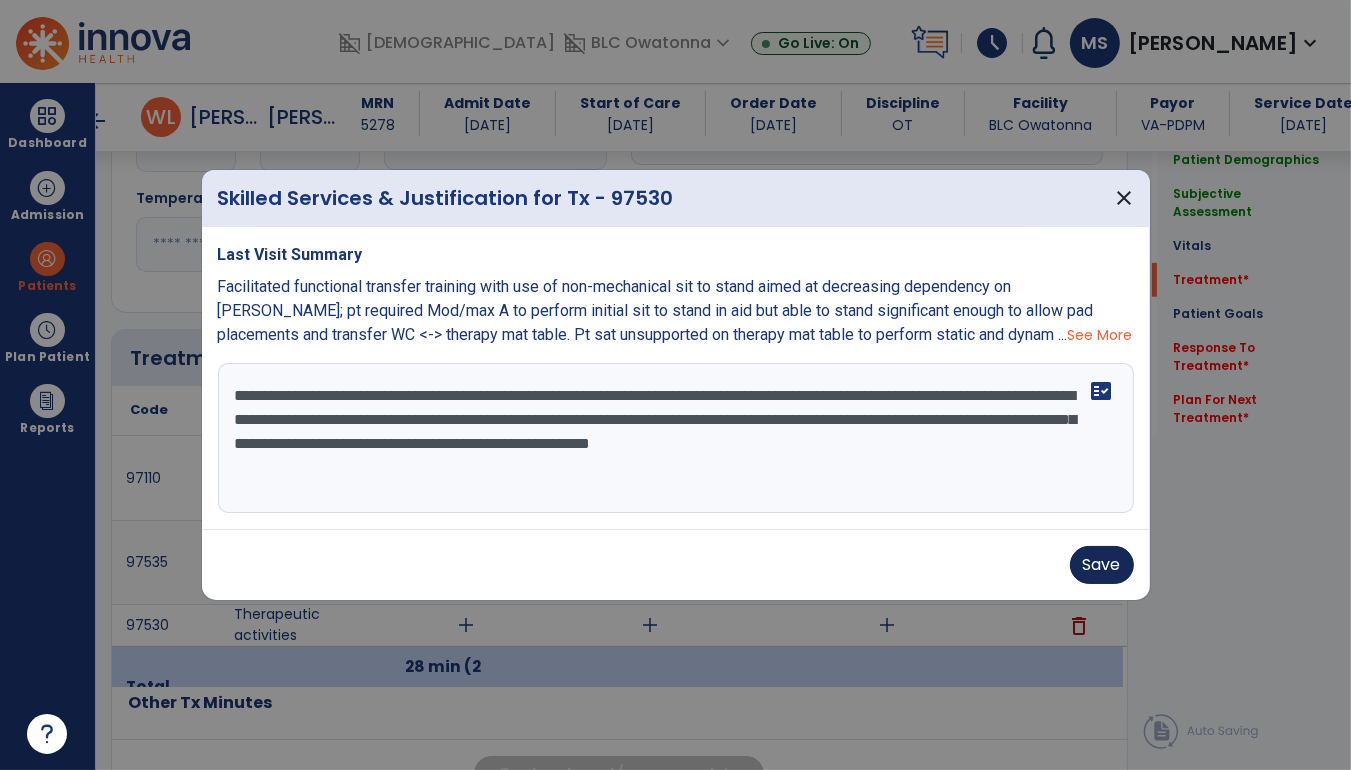 type on "**********" 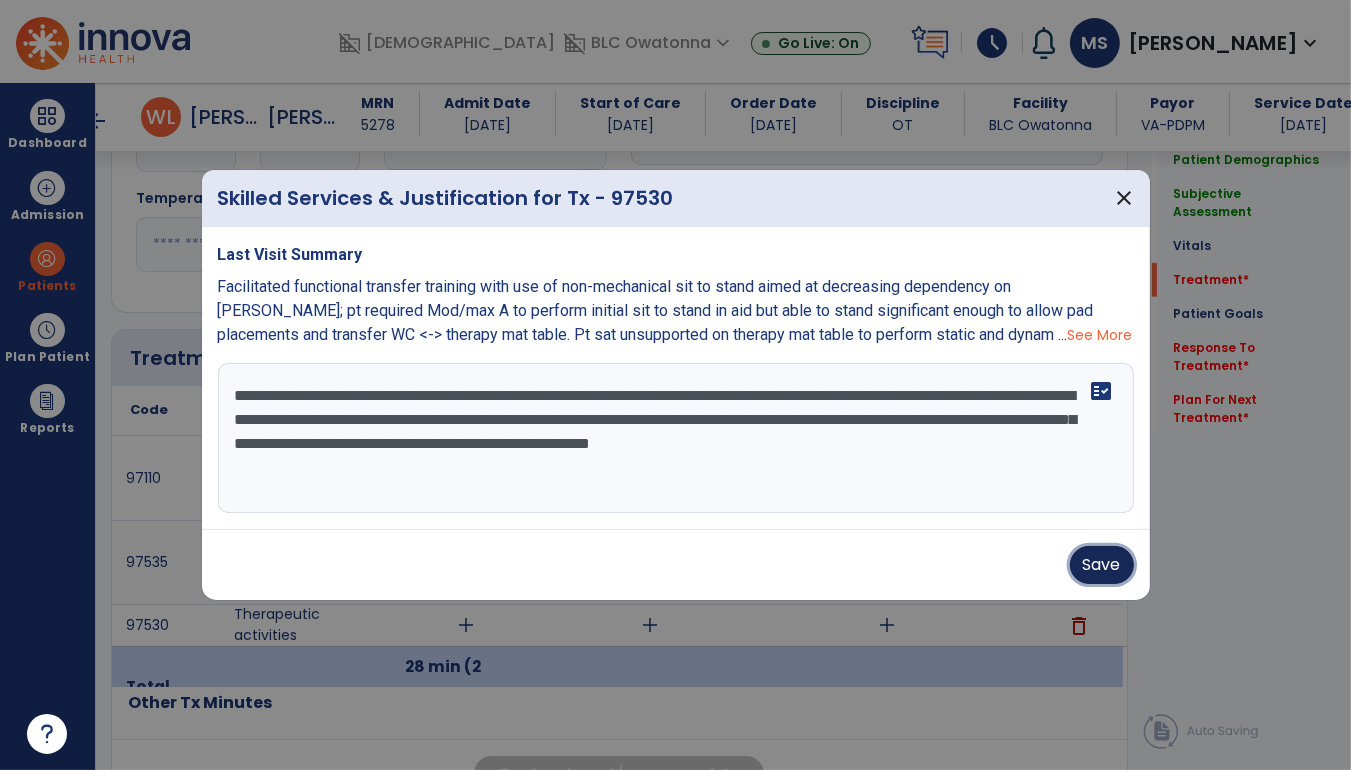 click on "Save" at bounding box center [1102, 565] 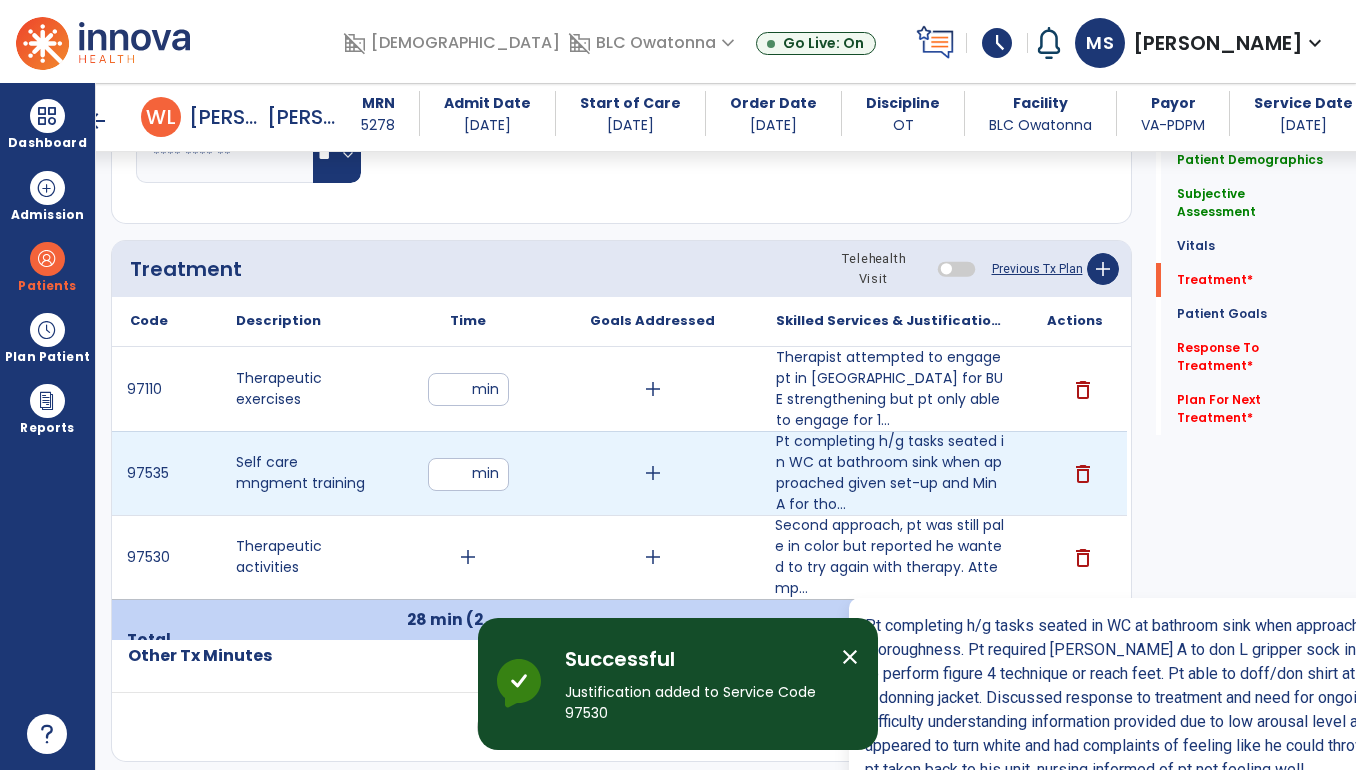 scroll, scrollTop: 1061, scrollLeft: 0, axis: vertical 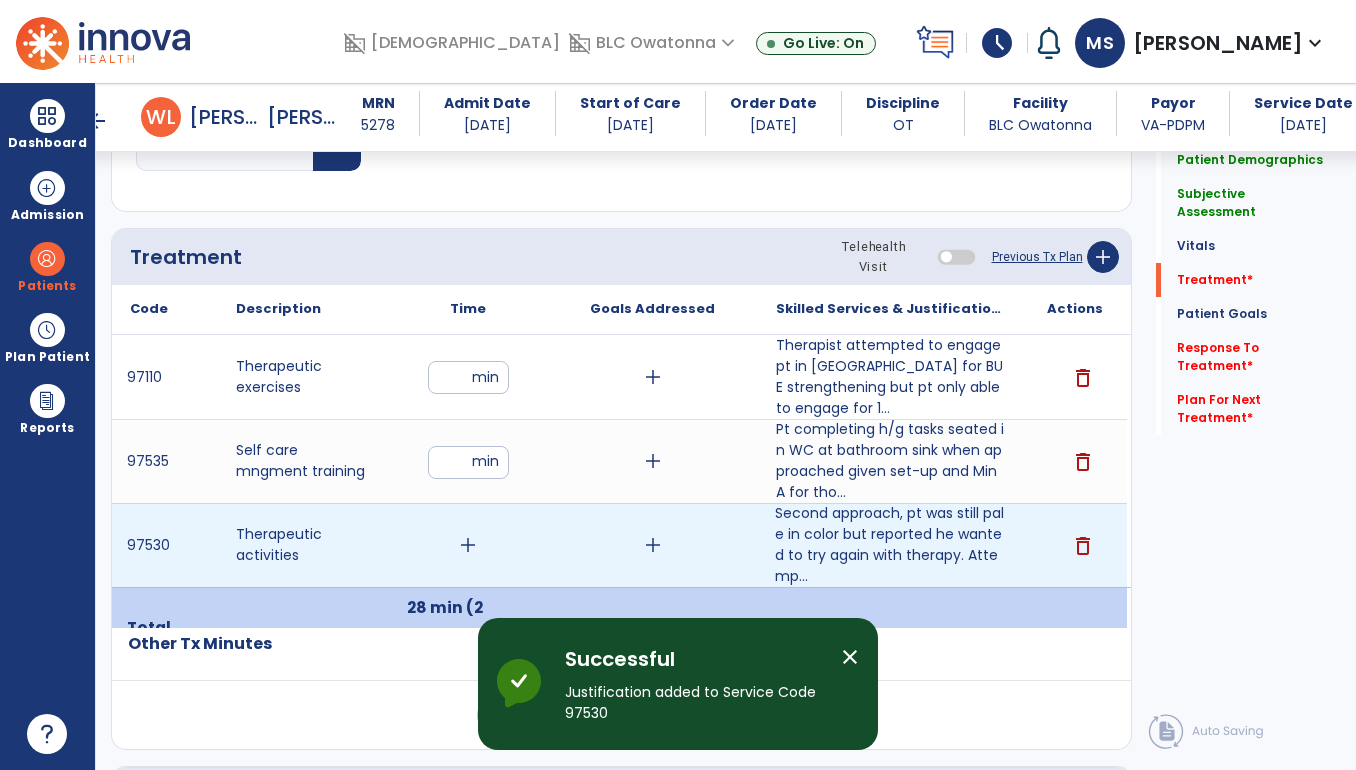 click on "add" at bounding box center [468, 545] 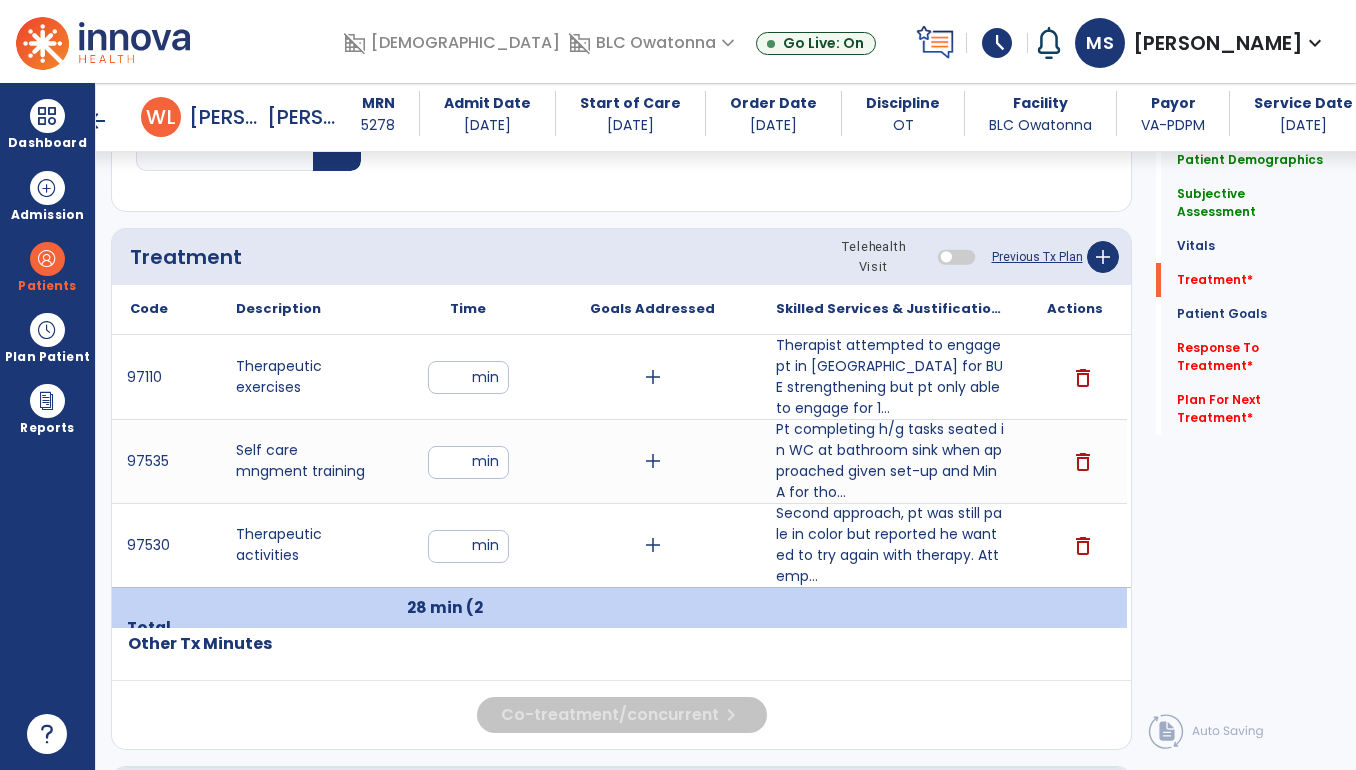 type on "**" 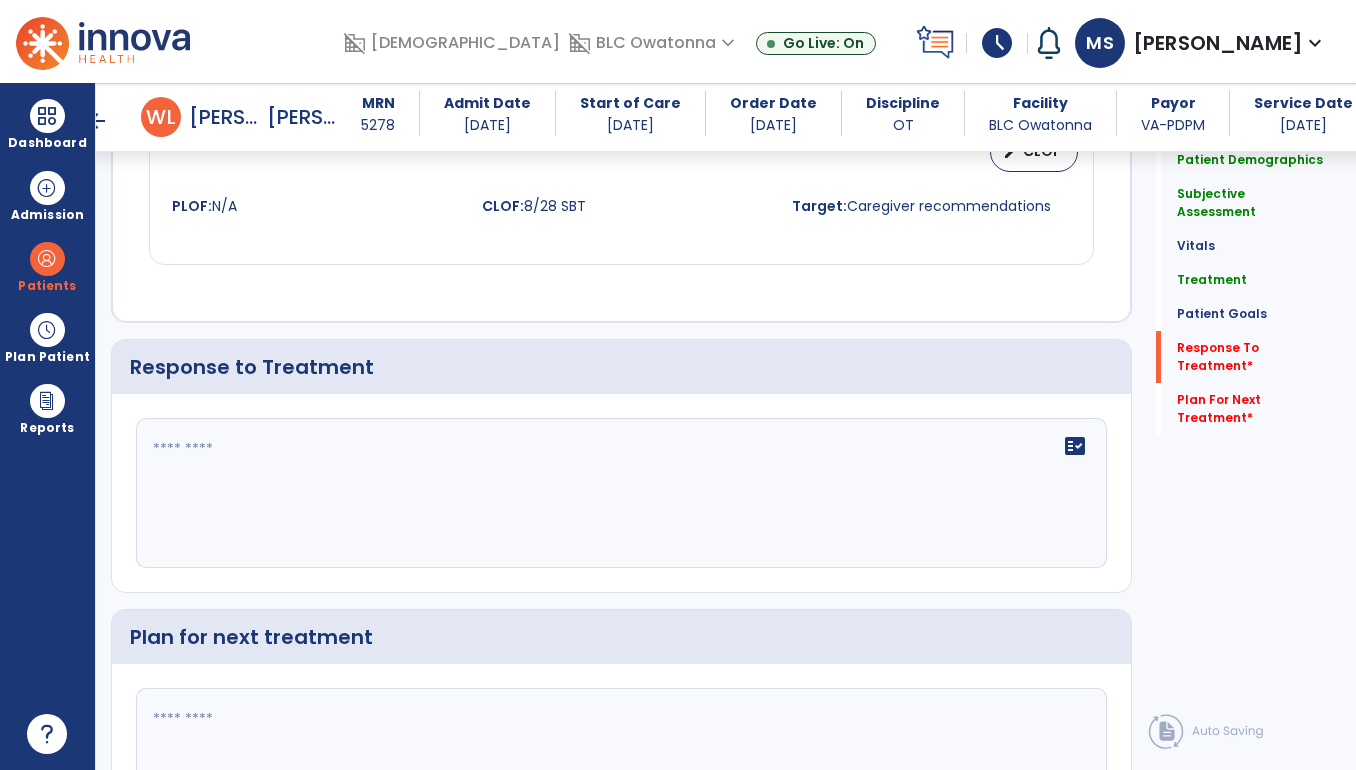 scroll, scrollTop: 2469, scrollLeft: 0, axis: vertical 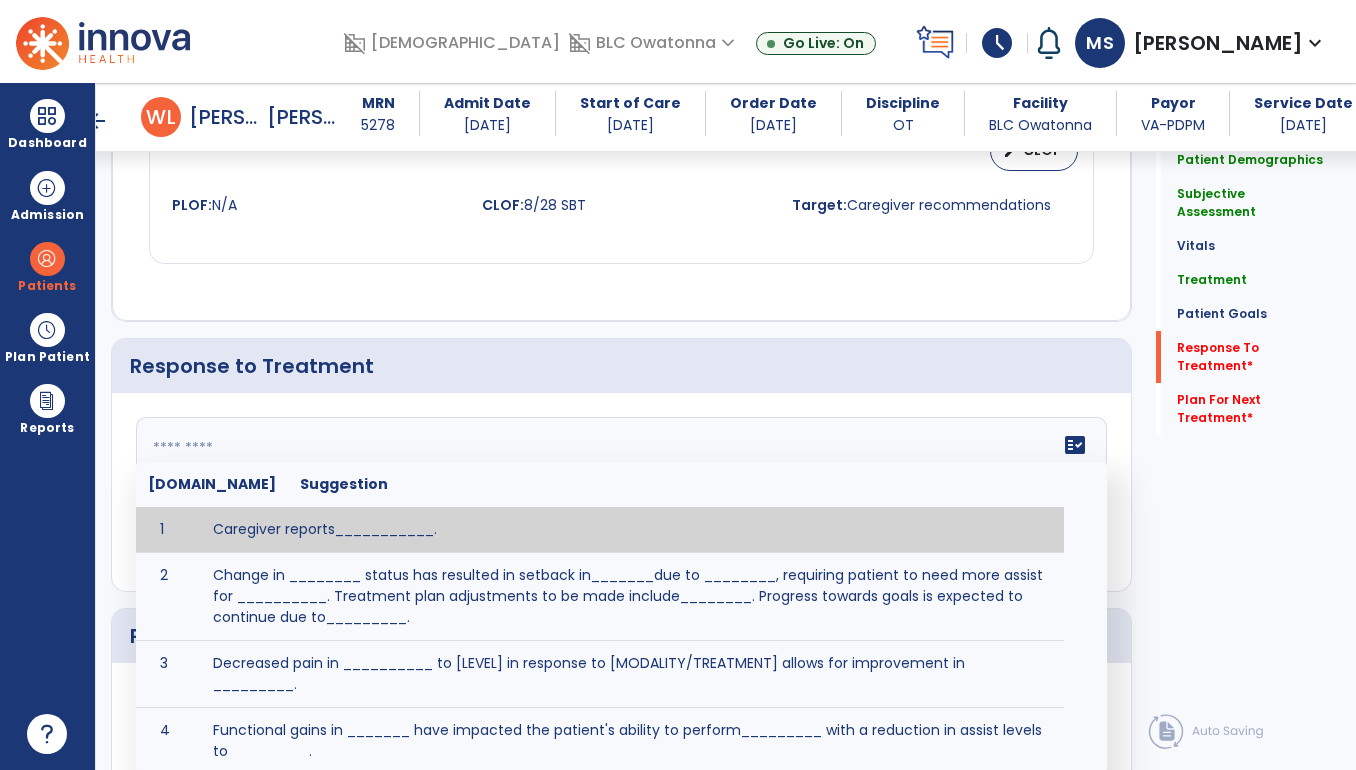 click on "fact_check  [DOMAIN_NAME] Suggestion 1 Caregiver reports___________. 2 Change in ________ status has resulted in setback in_______due to ________, requiring patient to need more assist for __________.   Treatment plan adjustments to be made include________.  Progress towards goals is expected to continue due to_________. 3 Decreased pain in __________ to [LEVEL] in response to [MODALITY/TREATMENT] allows for improvement in _________. 4 Functional gains in _______ have impacted the patient's ability to perform_________ with a reduction in assist levels to_________. 5 Functional progress this week has been significant due to__________. 6 Gains in ________ have improved the patient's ability to perform ______with decreased levels of assist to___________. 7 Improvement in ________allows patient to tolerate higher levels of challenges in_________. 8 Pain in [AREA] has decreased to [LEVEL] in response to [TREATMENT/MODALITY], allowing fore ease in completing__________. 9 10 11 12 13 14 15 16 17 18 19 20 21" 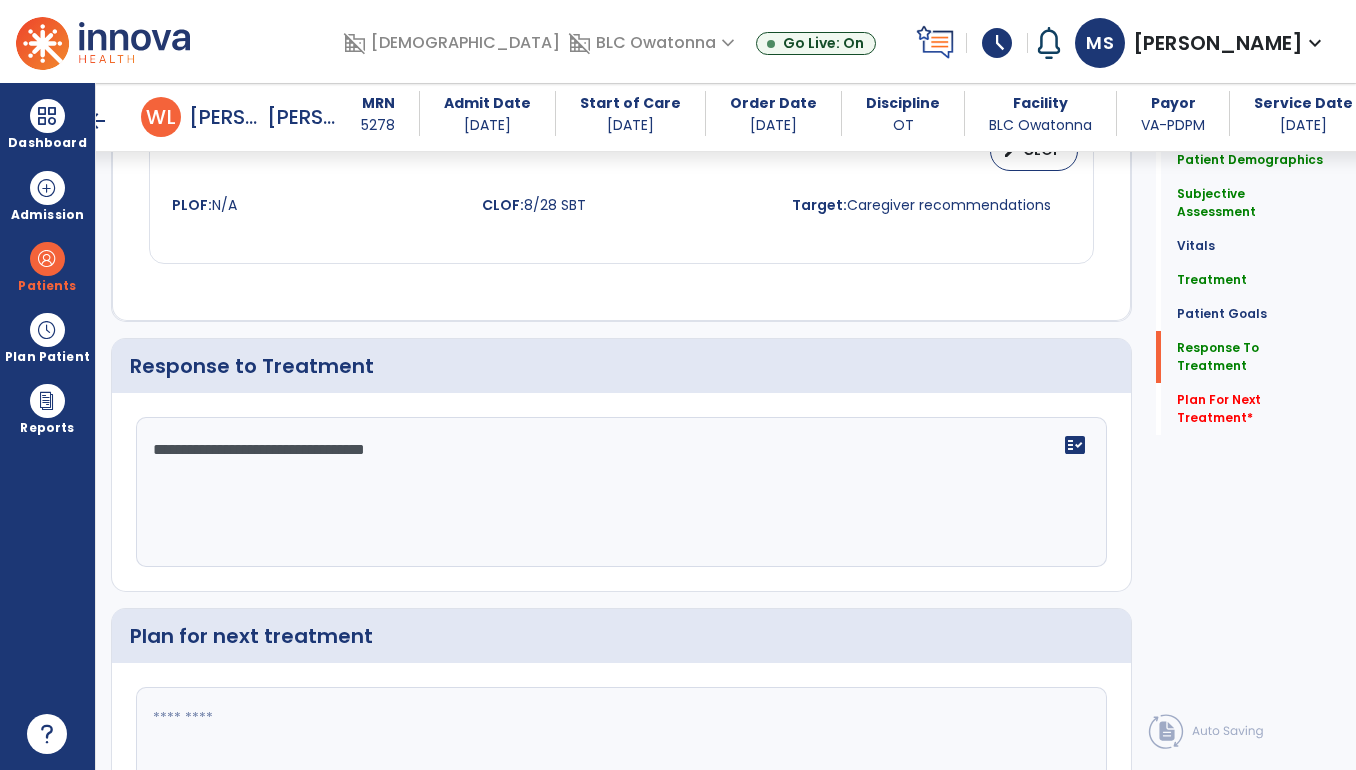 scroll, scrollTop: 2600, scrollLeft: 0, axis: vertical 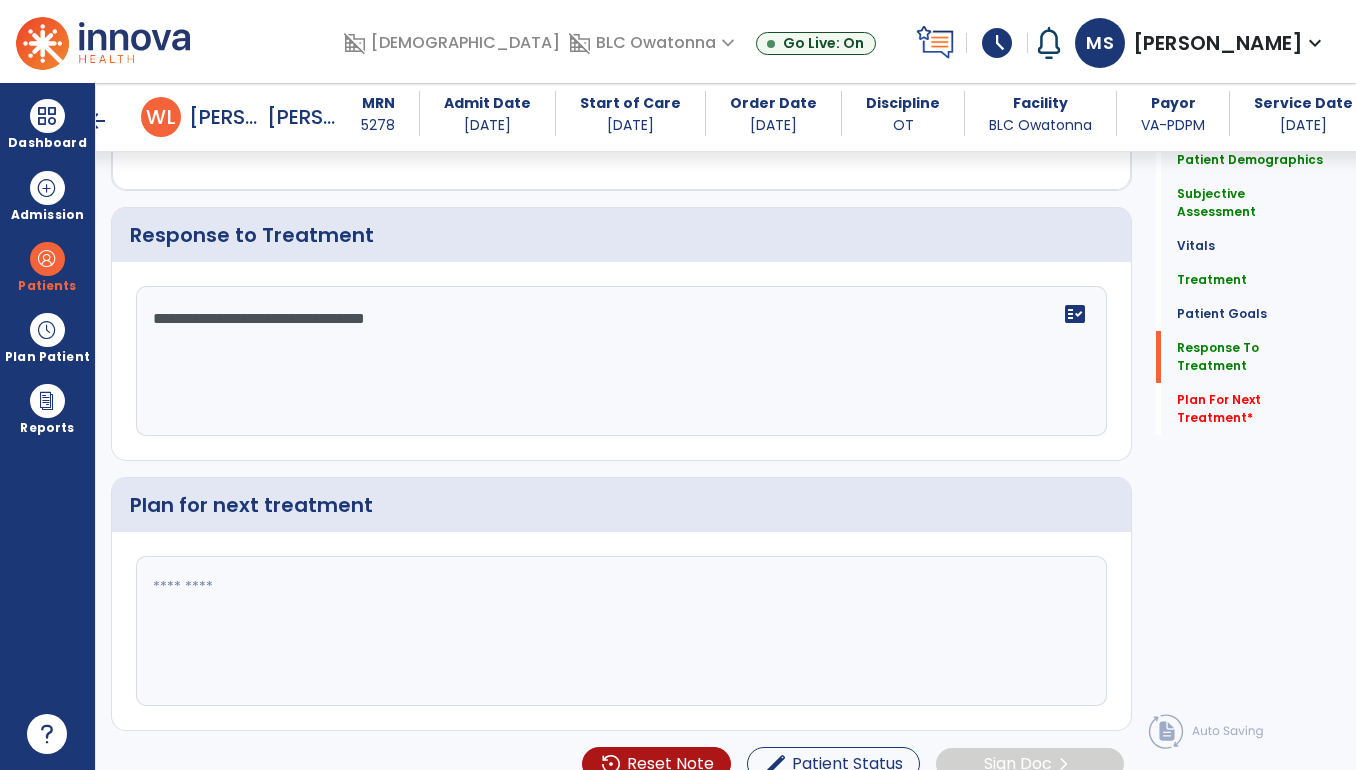 type on "**********" 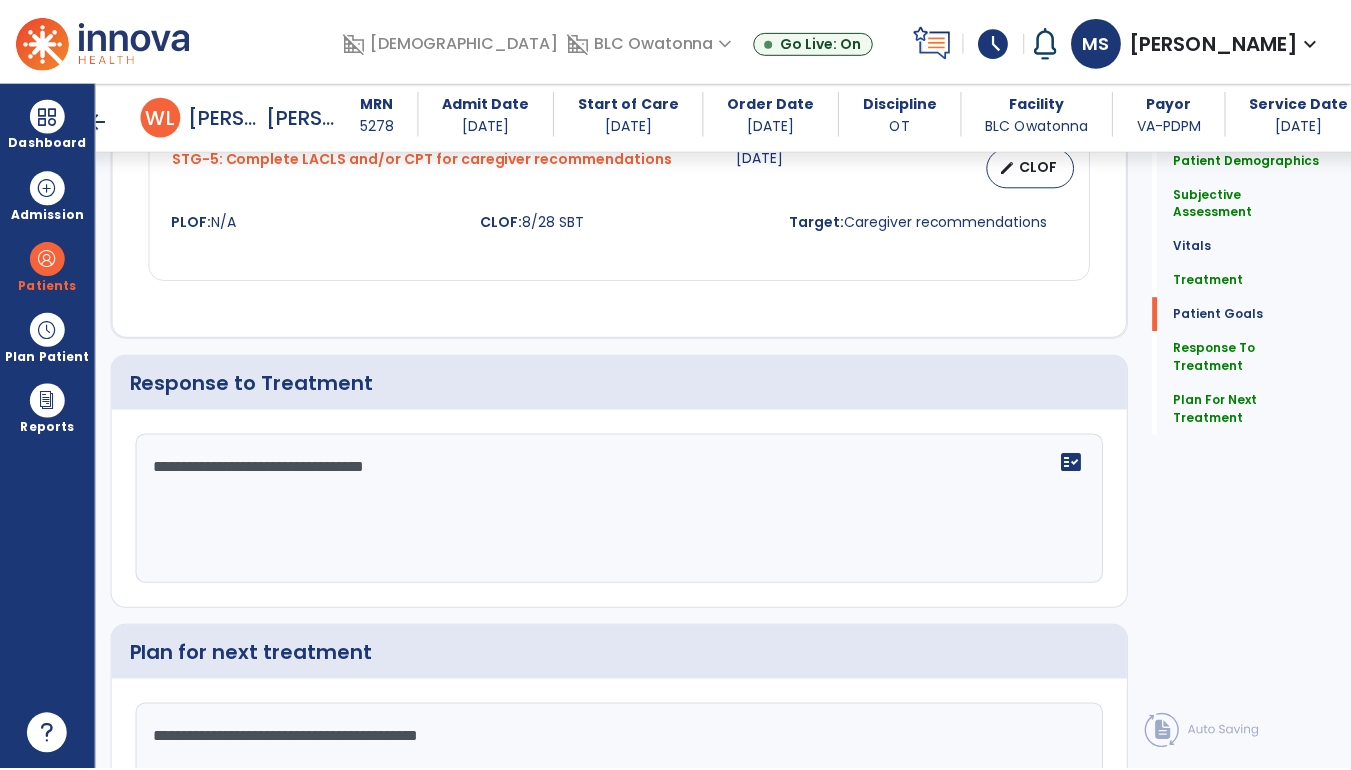 scroll, scrollTop: 2600, scrollLeft: 0, axis: vertical 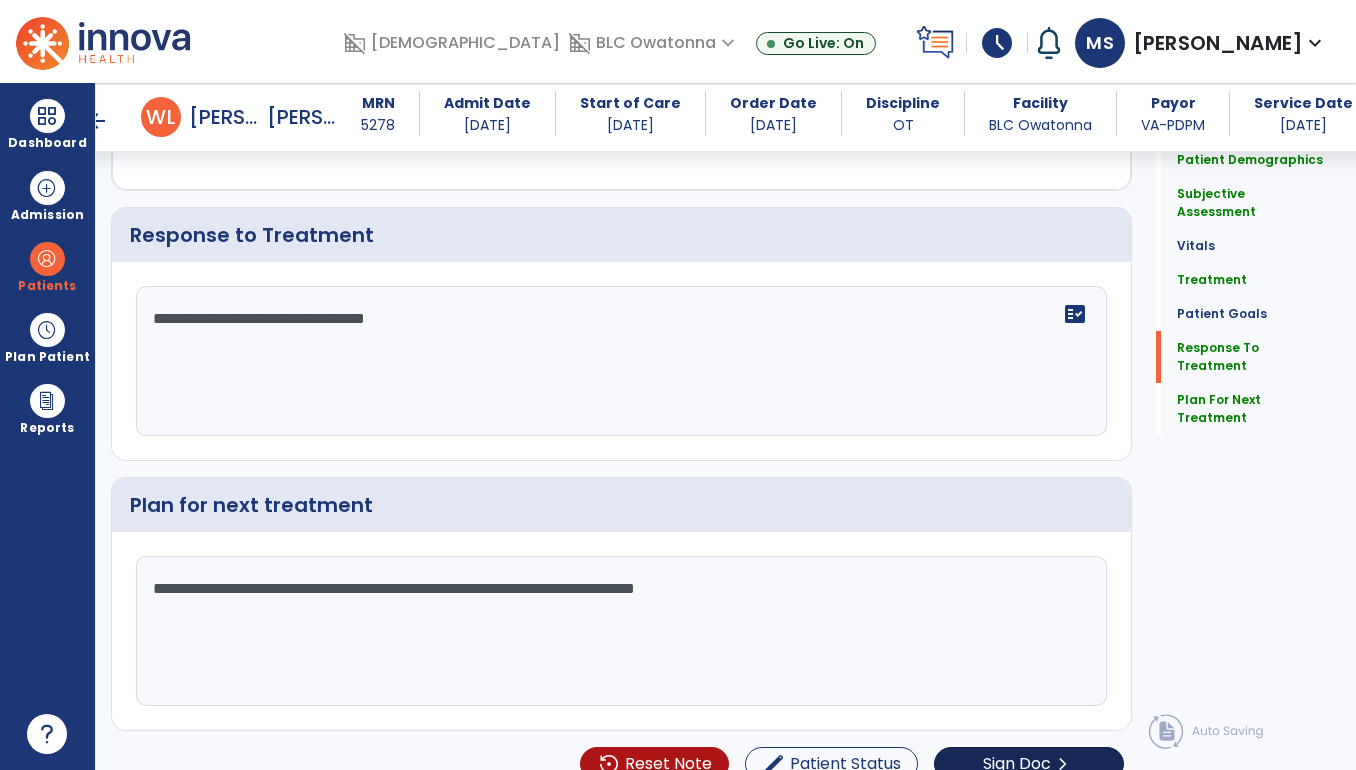type on "**********" 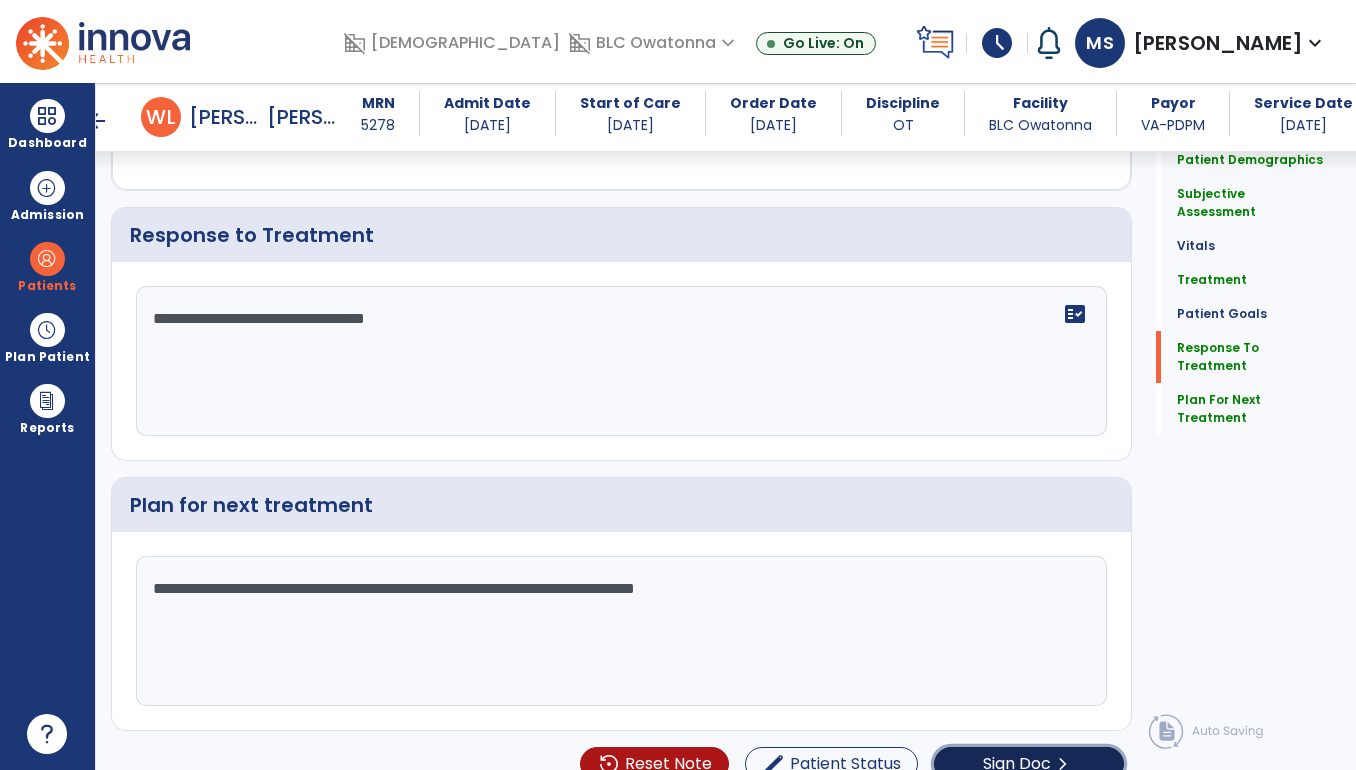 click on "Sign Doc" 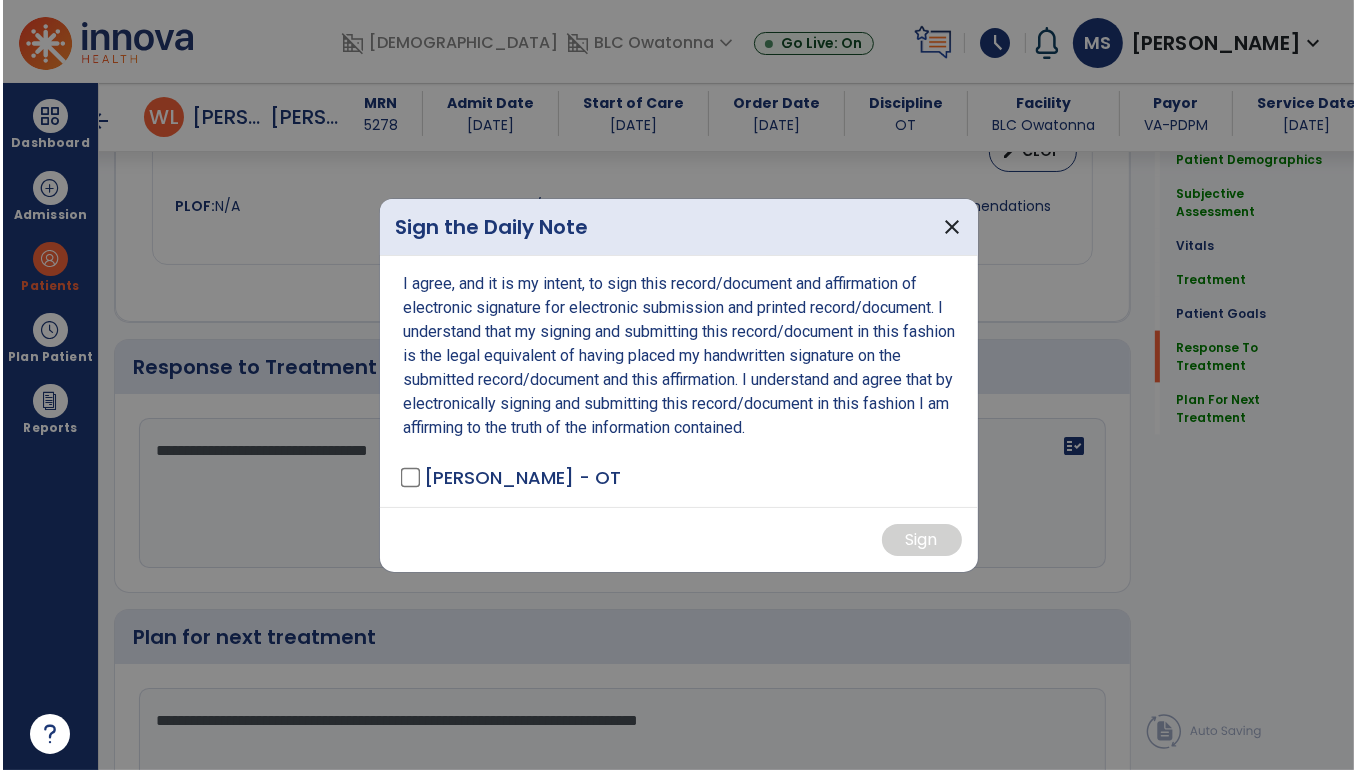 scroll, scrollTop: 2600, scrollLeft: 0, axis: vertical 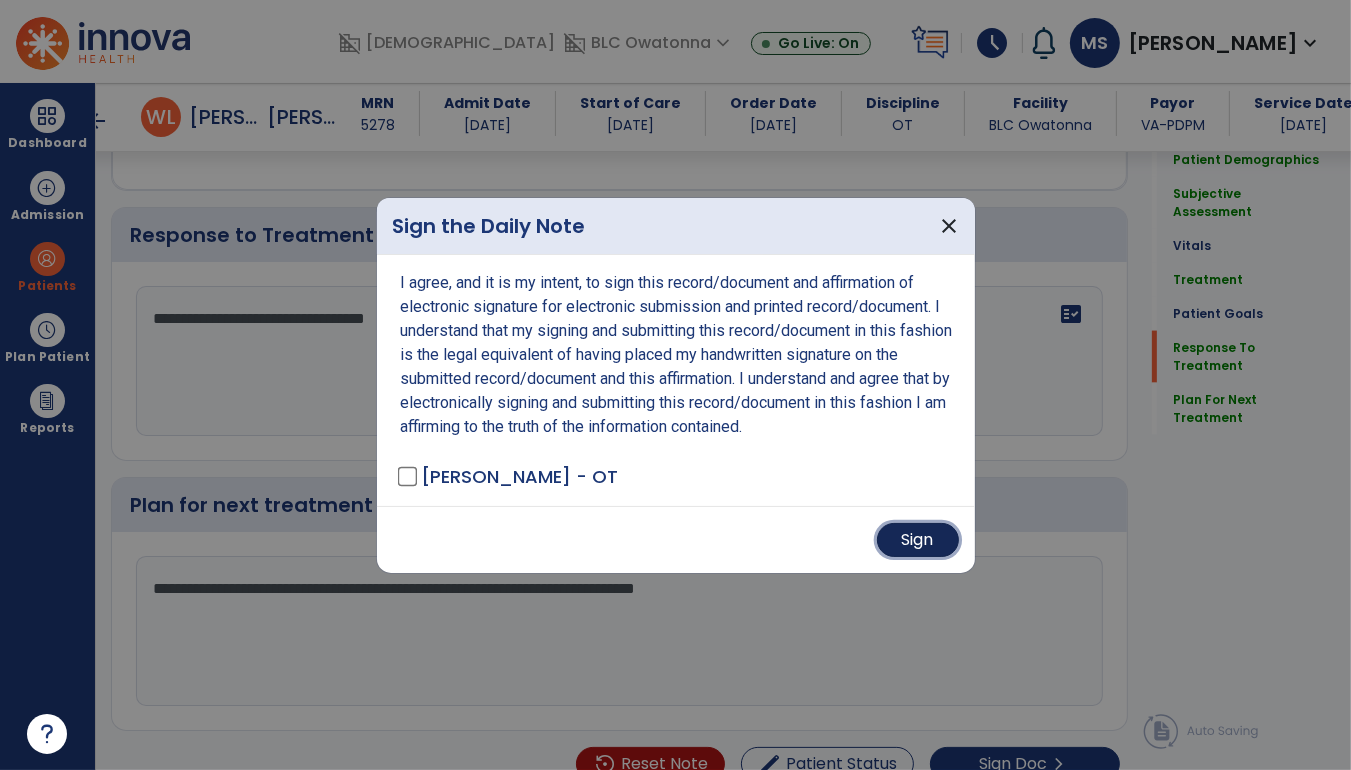 click on "Sign" at bounding box center (918, 540) 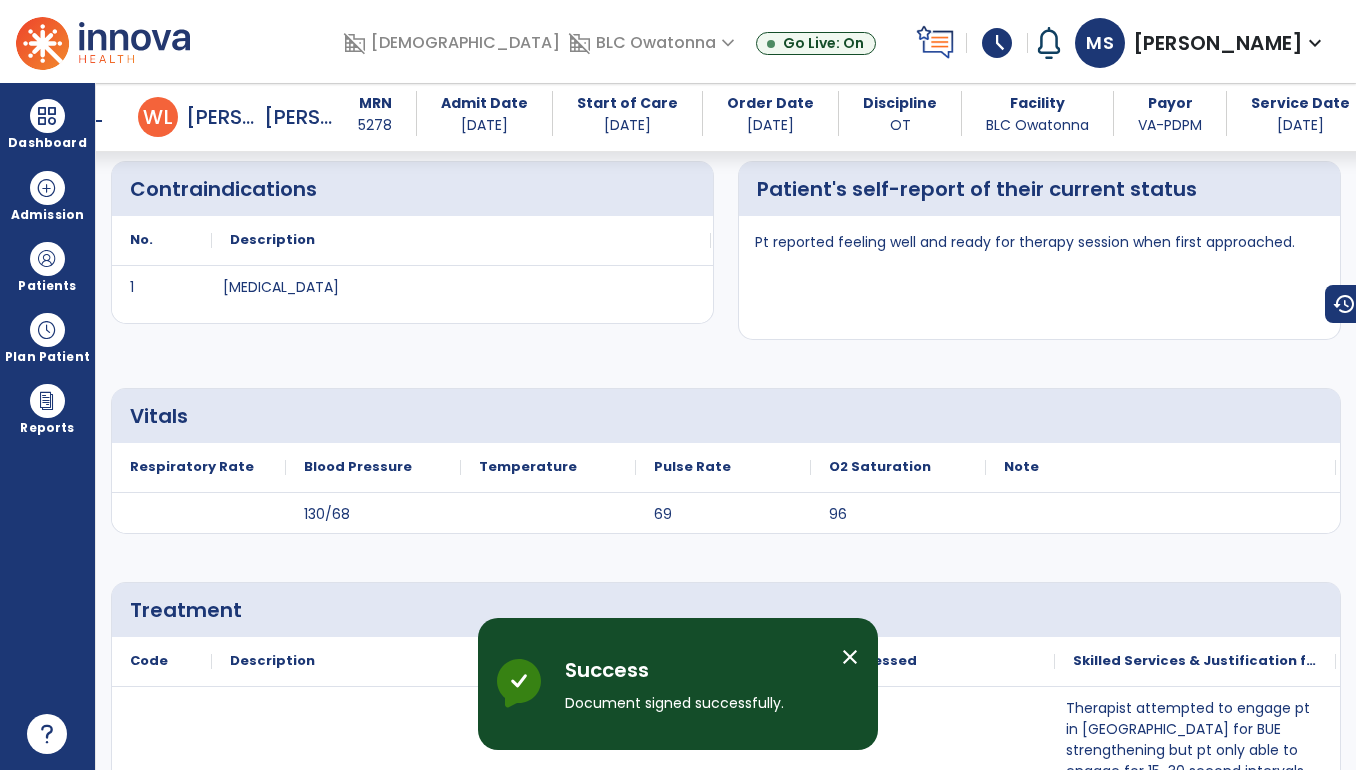 scroll, scrollTop: 0, scrollLeft: 0, axis: both 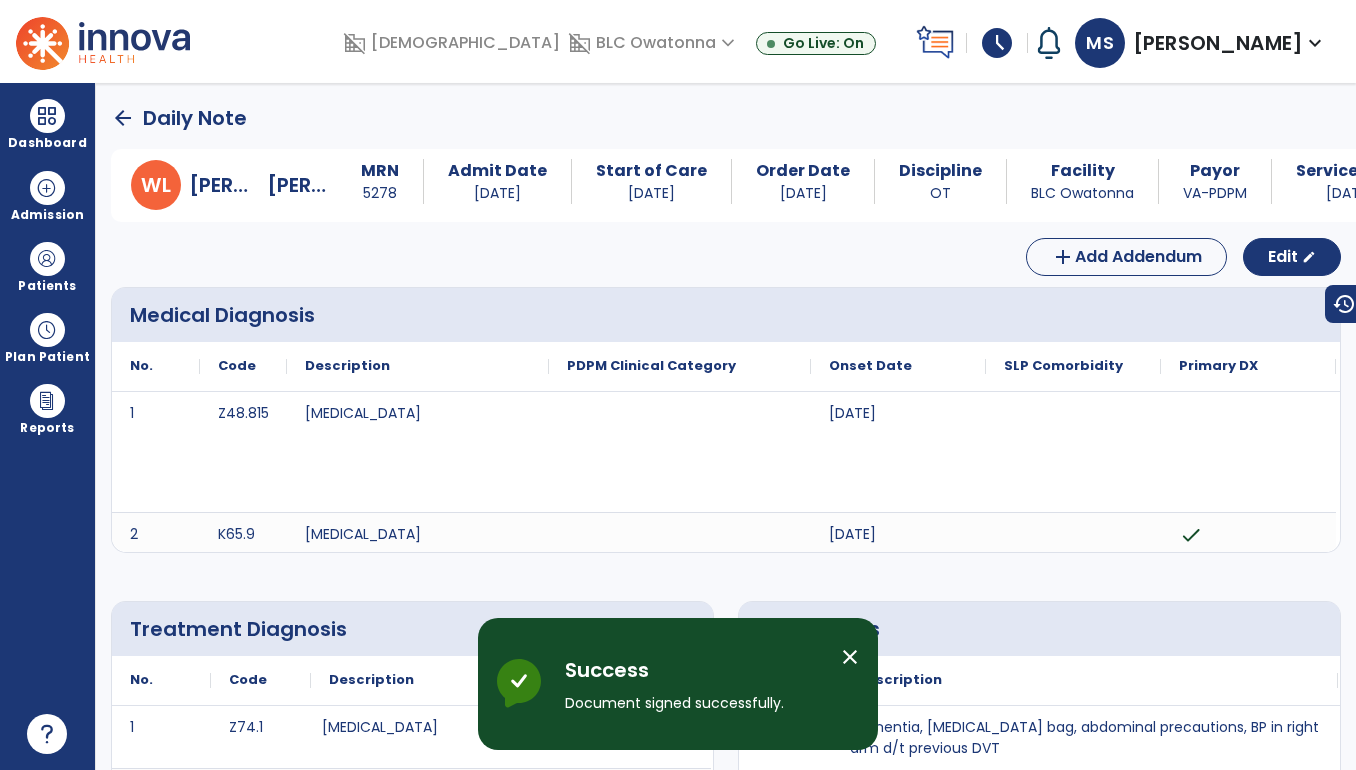 click on "arrow_back" 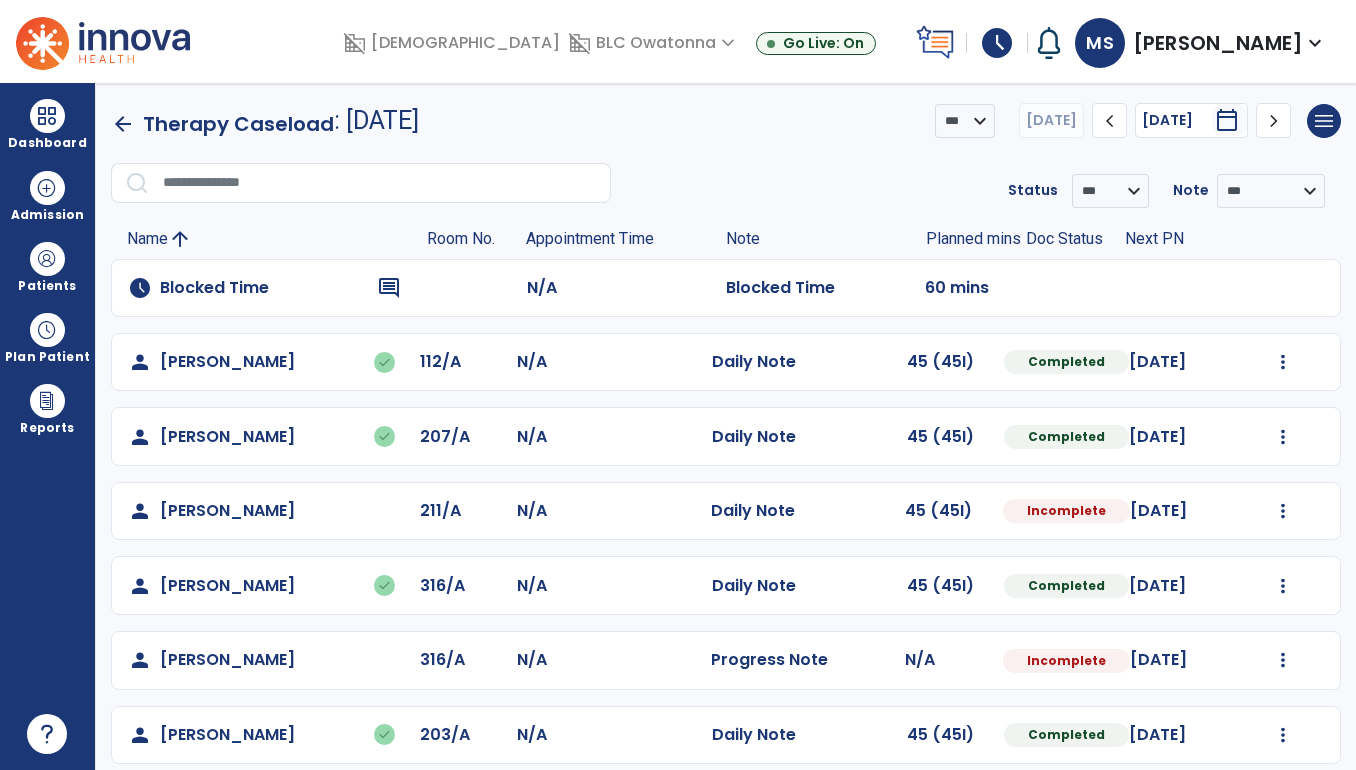 scroll, scrollTop: 18, scrollLeft: 0, axis: vertical 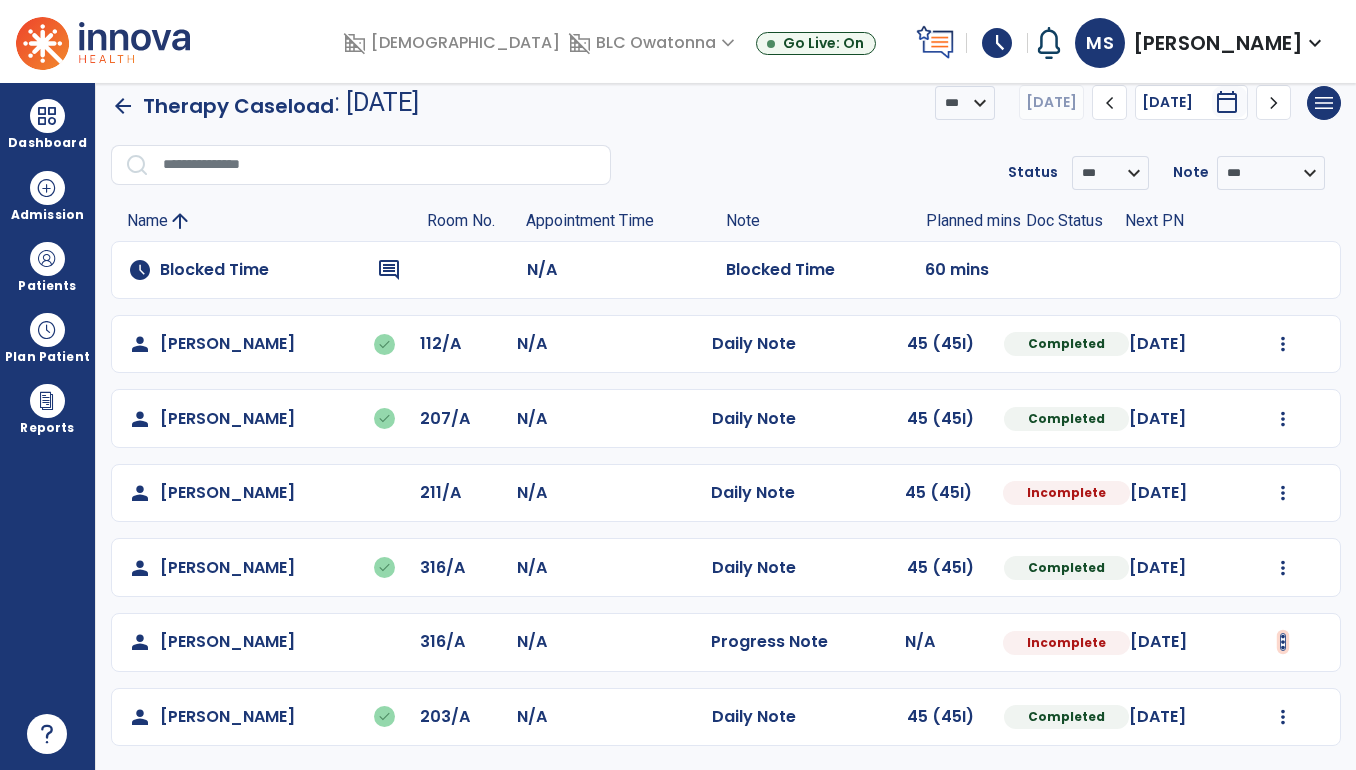 click at bounding box center [1283, 344] 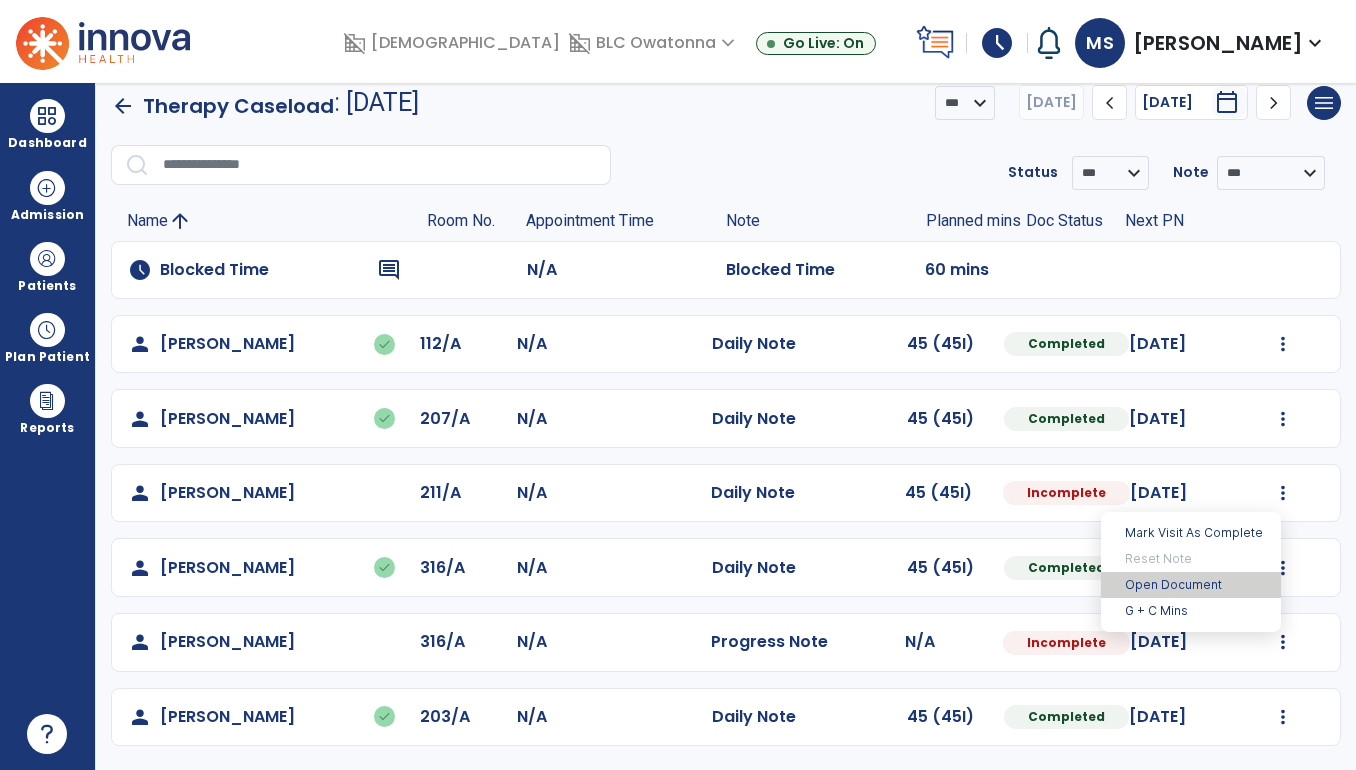 click on "Open Document" at bounding box center (1191, 585) 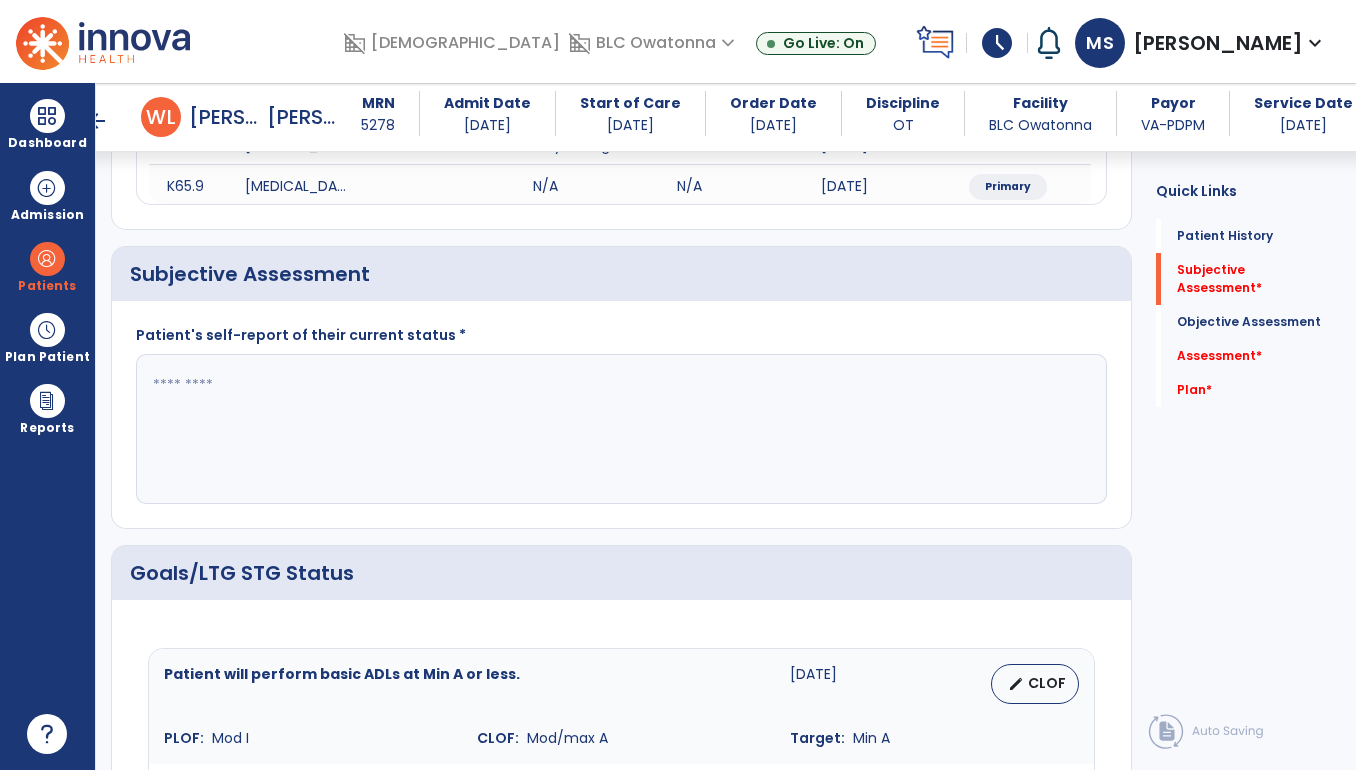 scroll, scrollTop: 323, scrollLeft: 0, axis: vertical 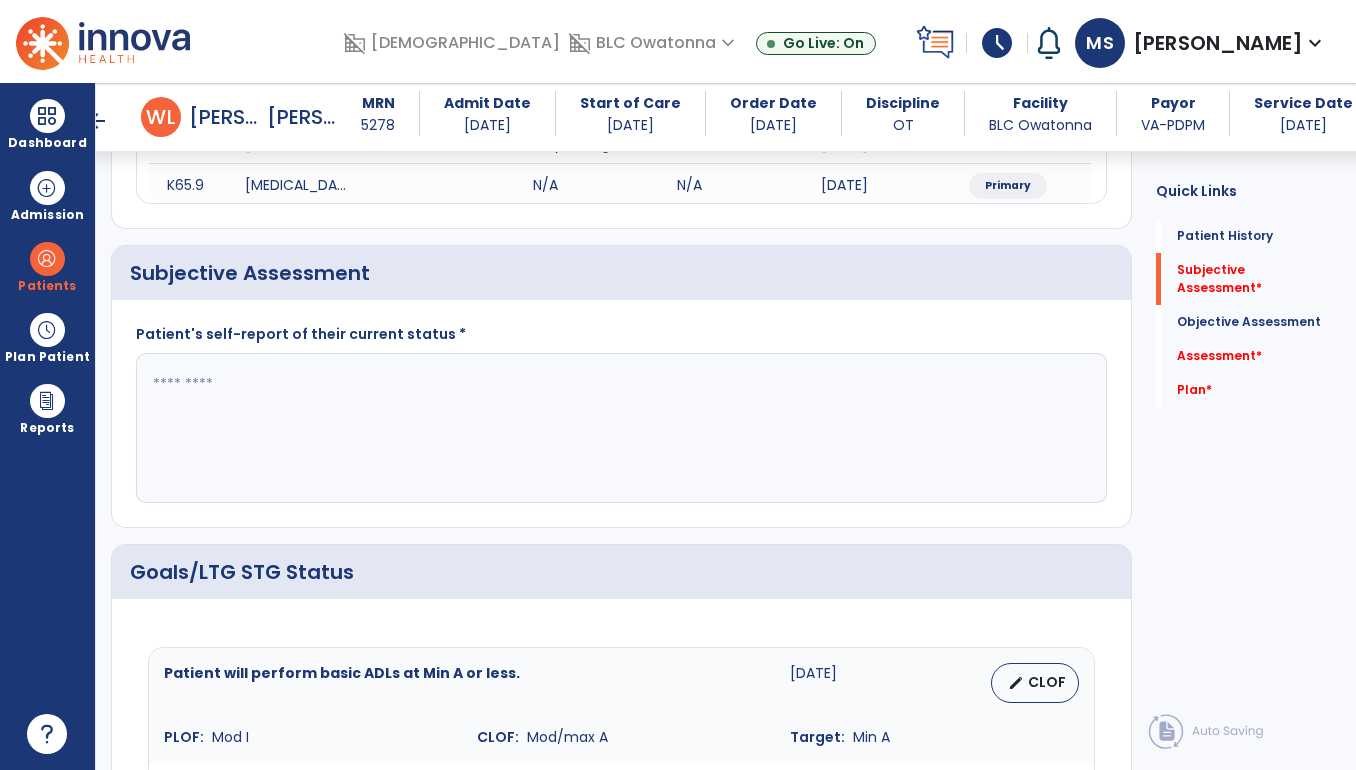click 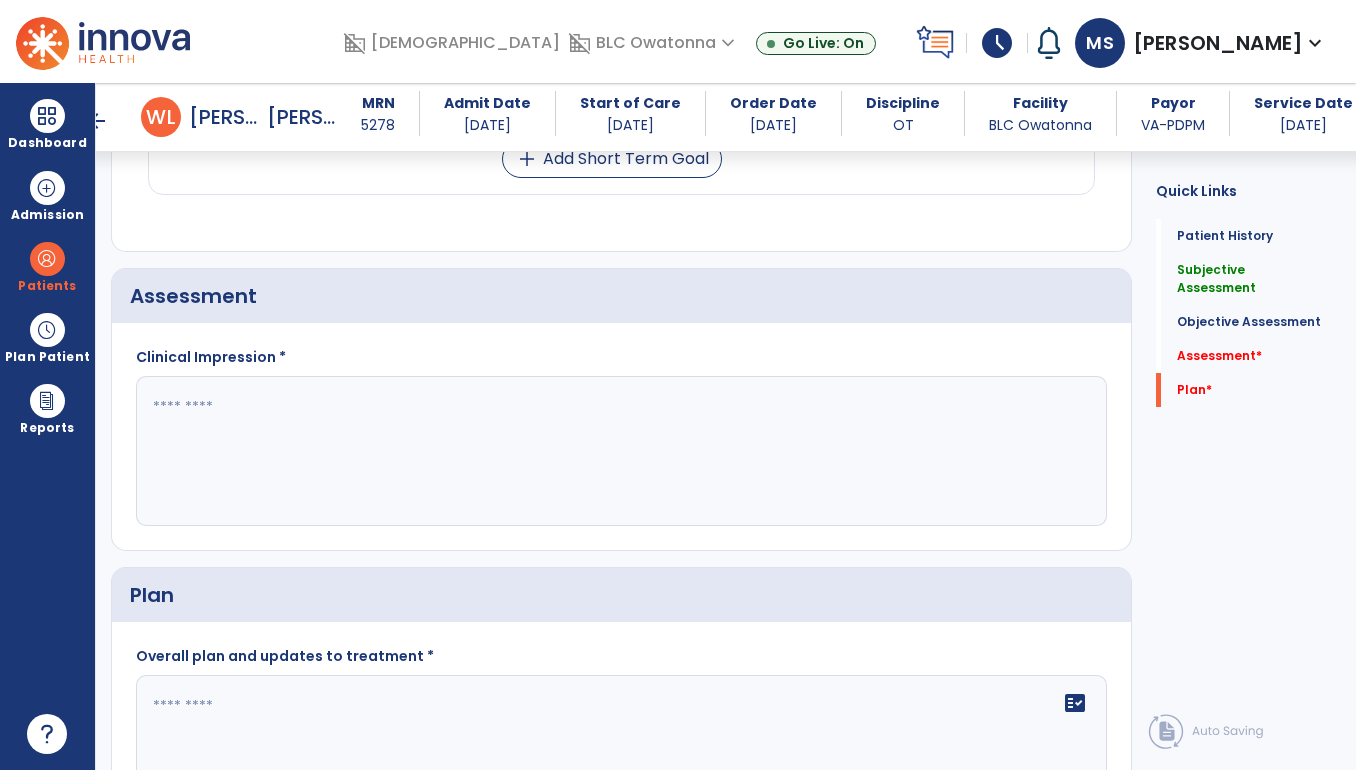 scroll, scrollTop: 1814, scrollLeft: 0, axis: vertical 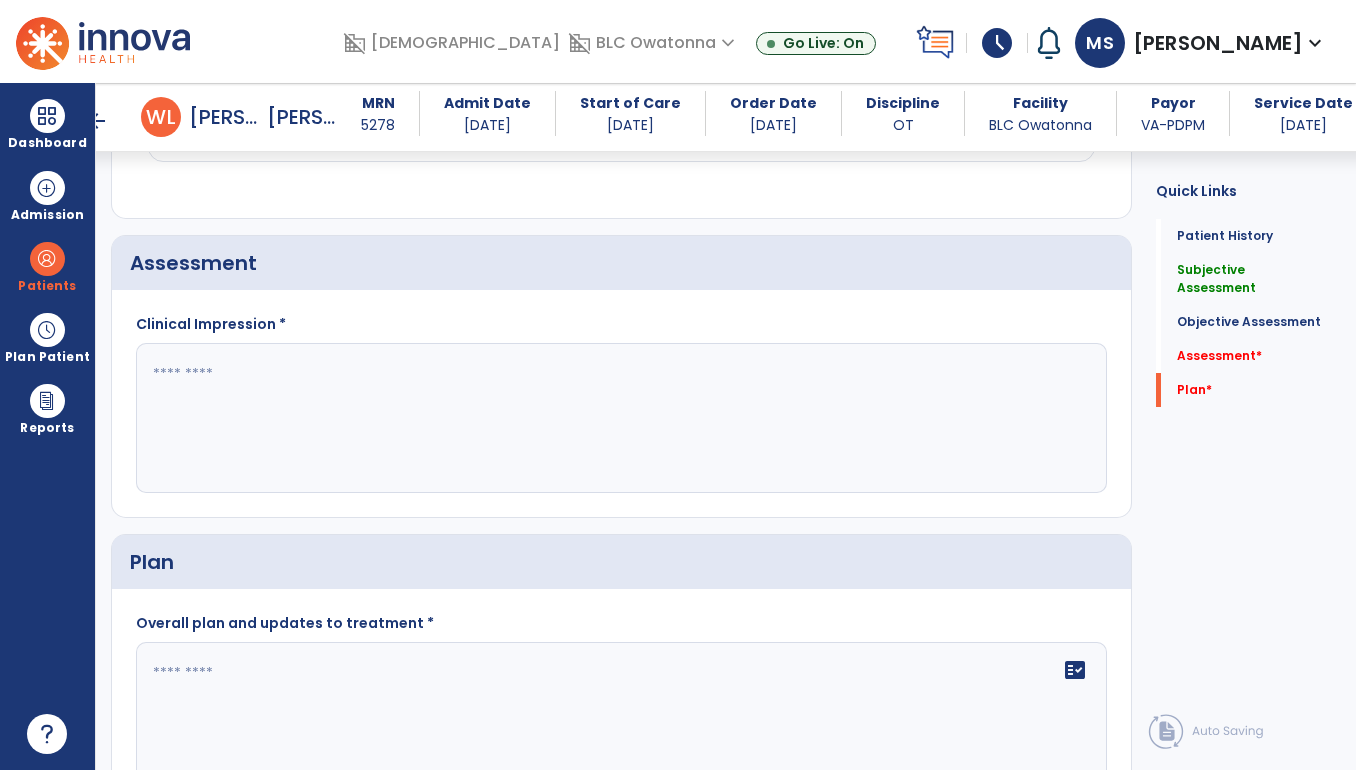 type on "**********" 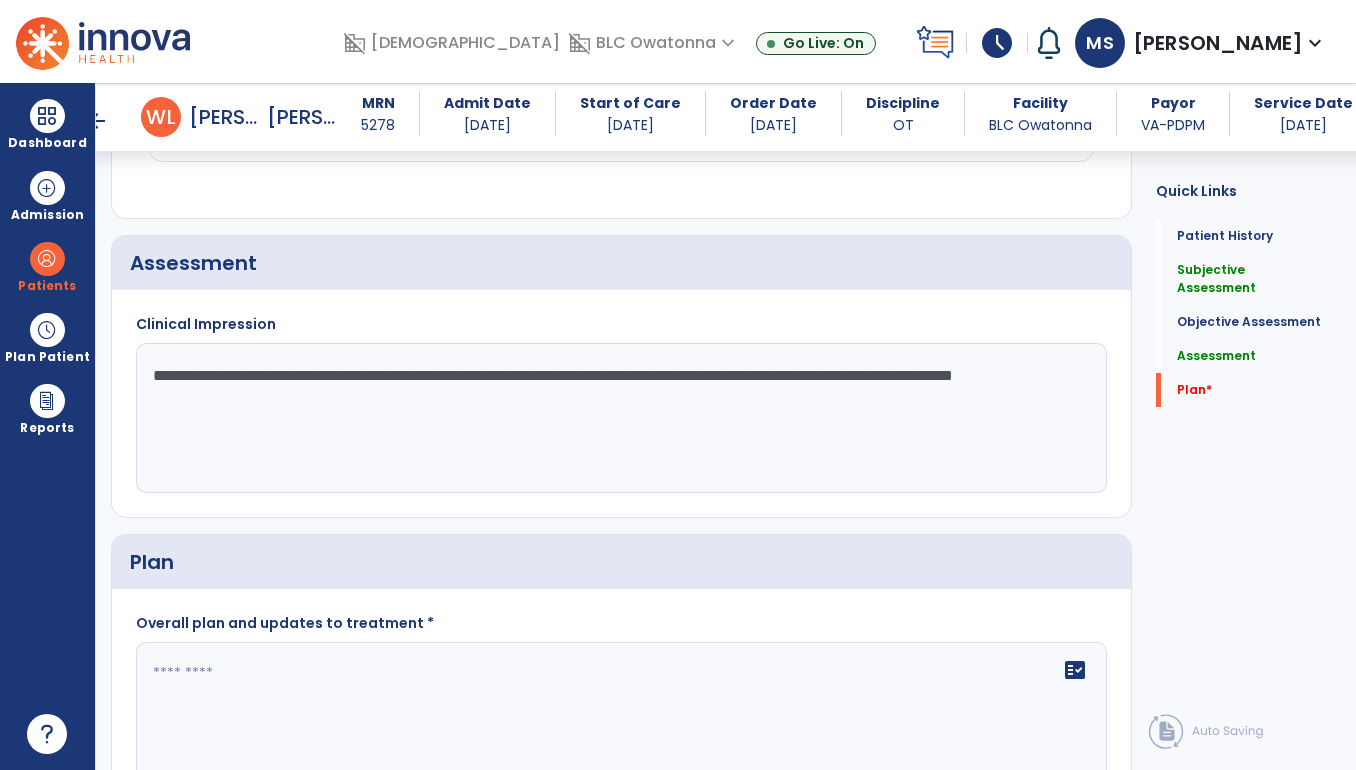 click on "**********" 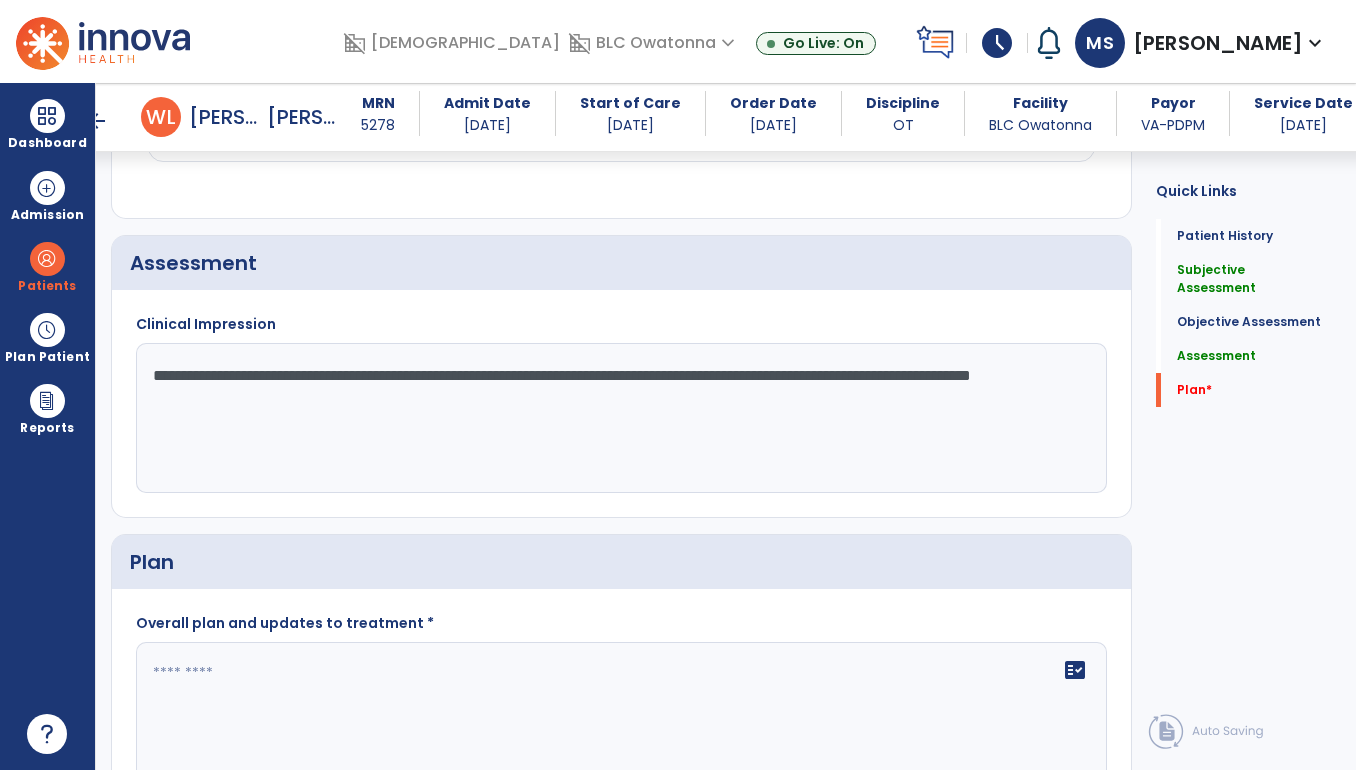 click on "**********" 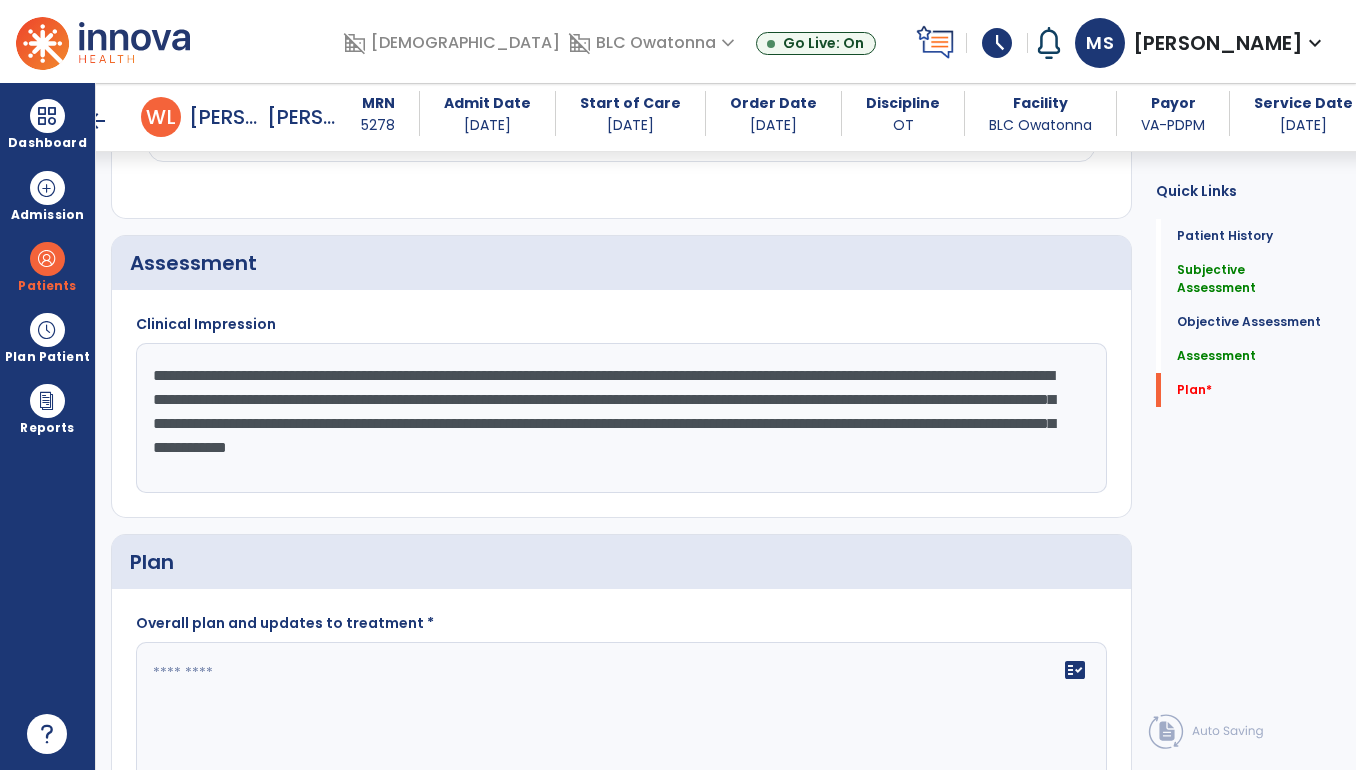 type on "**********" 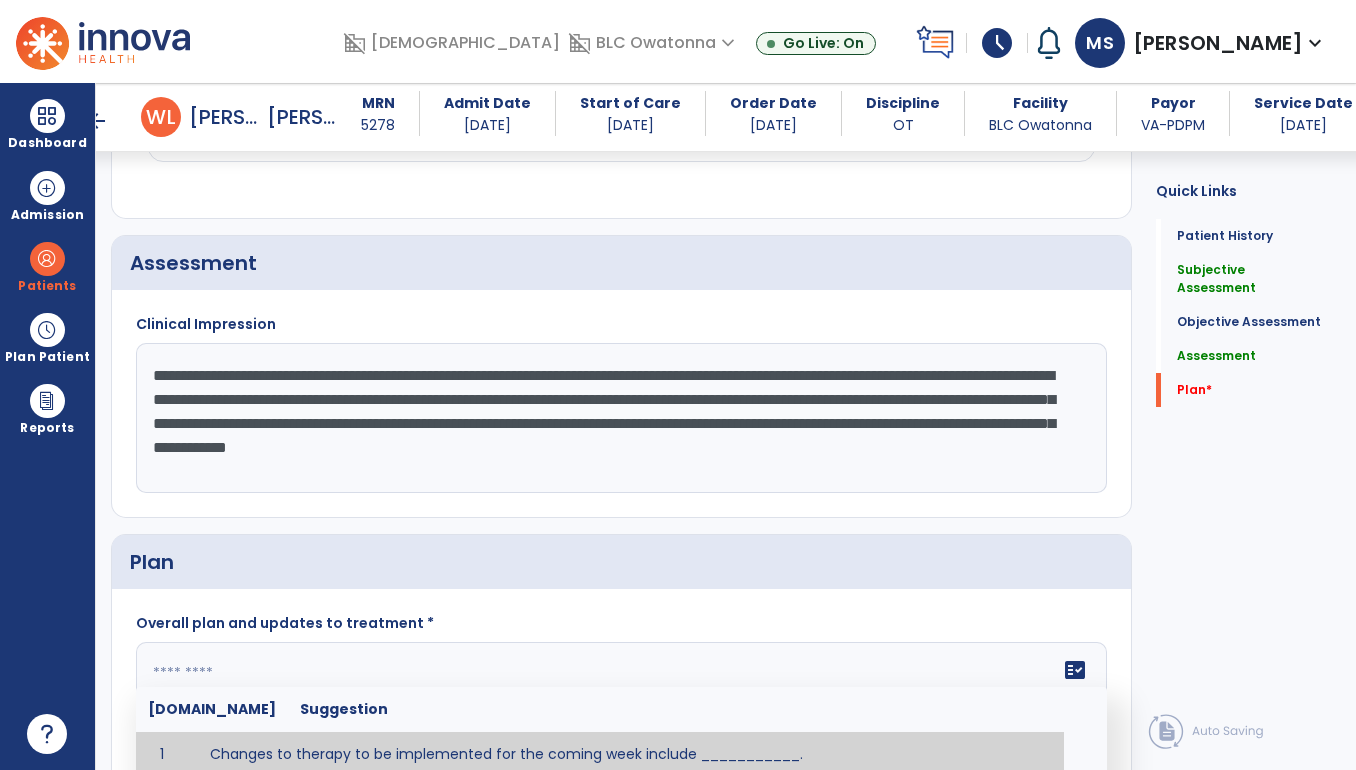 click on "fact_check  Sr.No Suggestion 1 Changes to therapy to be implemented for the coming week include ___________. 2 Continued [PATIENT/CAREGIVER] training required in [AREA] to improve safety in [FUNCTIONAL ACTIVITY] 3 Due to [STATUS CHANGE] the treatment plan will be modified to [ADD/DISCONTINUE] [SPECIFIC MODALITY/TREATMENT TECHNIQUE]. 4 Goals related to ___________ have been met.  Will add new STG's to address _______ in the upcoming week. 5 Updated precautions include ________. 6 Progress treatment to include ____________. 7 Requires further [PATIENT/CAREGIVER] training in ______ to improve safety in ________. 8 Short term goals related to _________ have been met and new short term goals to be added as appropriate for patient. 9 STGs have been met, will now focus on LTGs. 10 The plan for next week's visits include [INTERVENTIONS] with the objective of improving [IMPAIRMENTS] to continue to progress toward long term goal(s). 11 12 13 Changes to therapy to be implemented for the coming week include ___________." 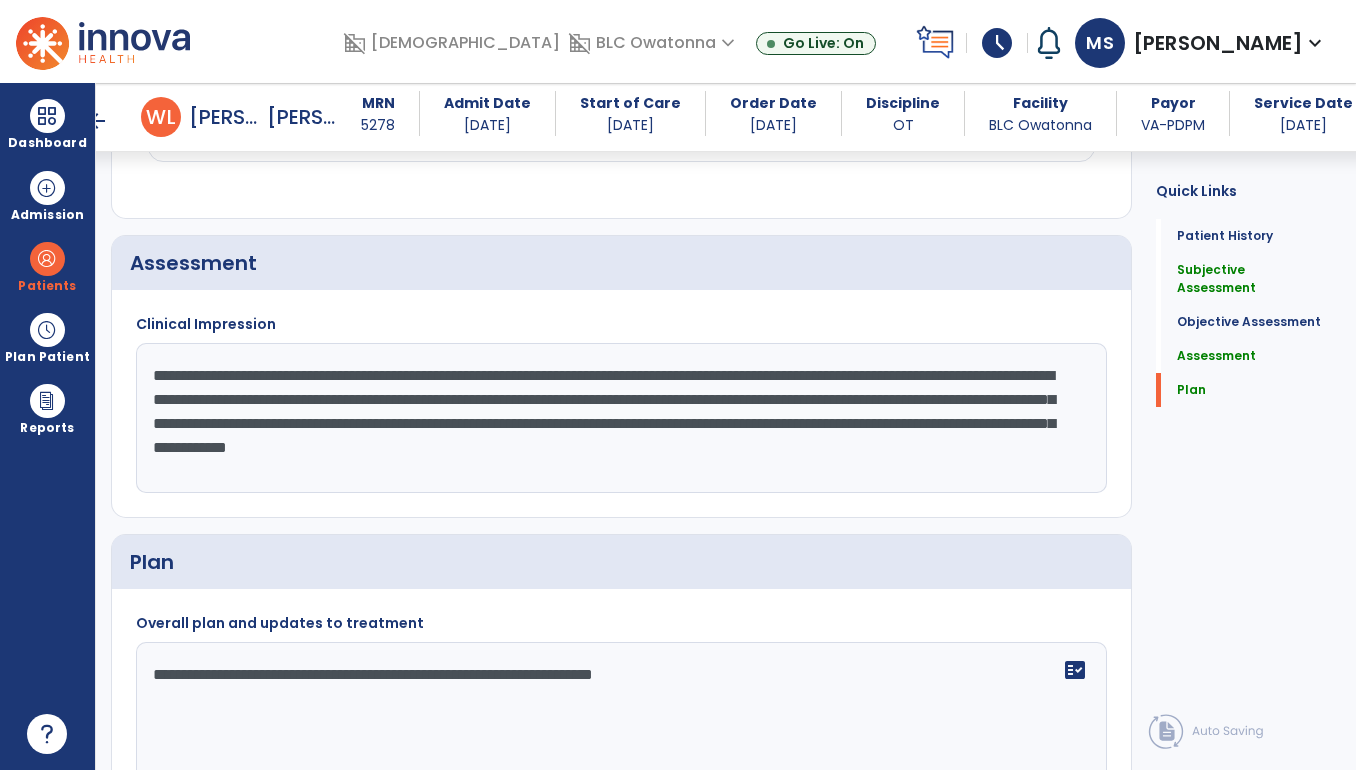 drag, startPoint x: 546, startPoint y: 629, endPoint x: 725, endPoint y: 642, distance: 179.47145 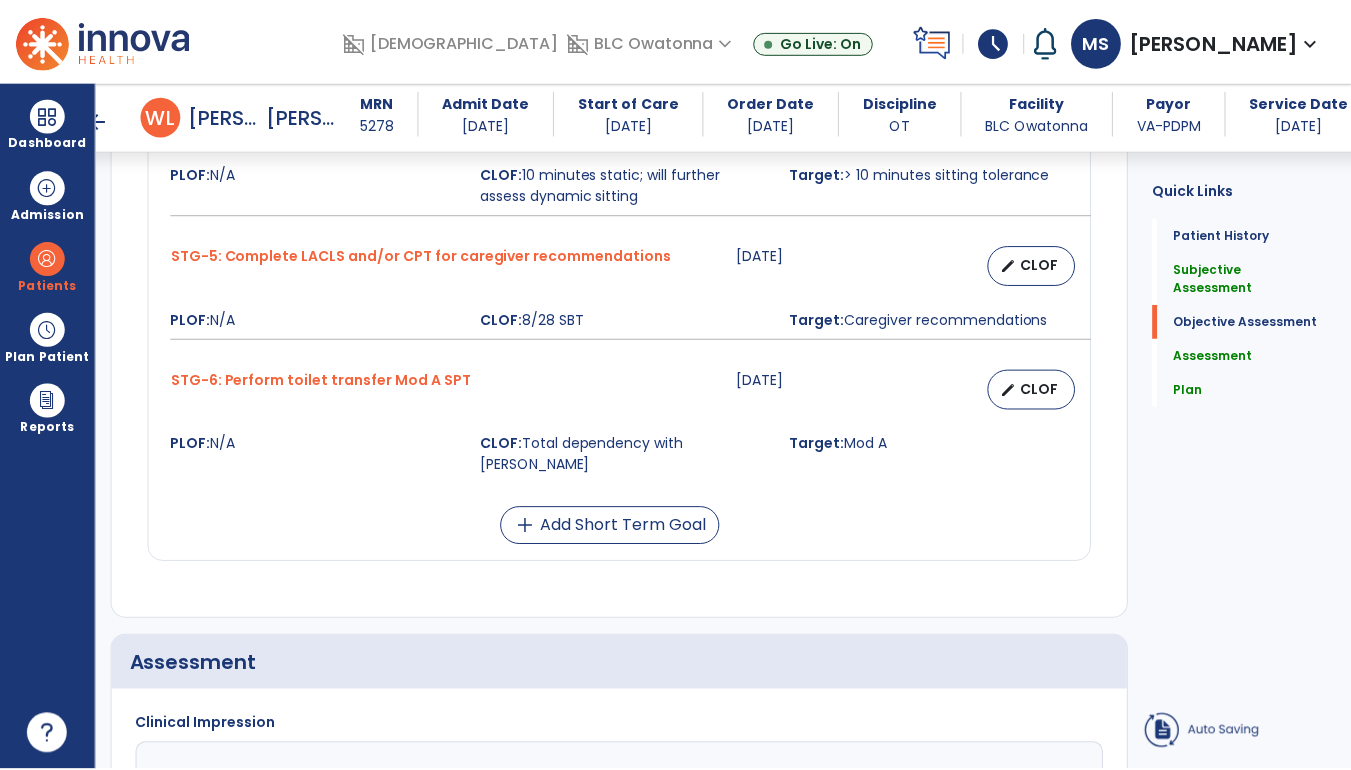 scroll, scrollTop: 1413, scrollLeft: 0, axis: vertical 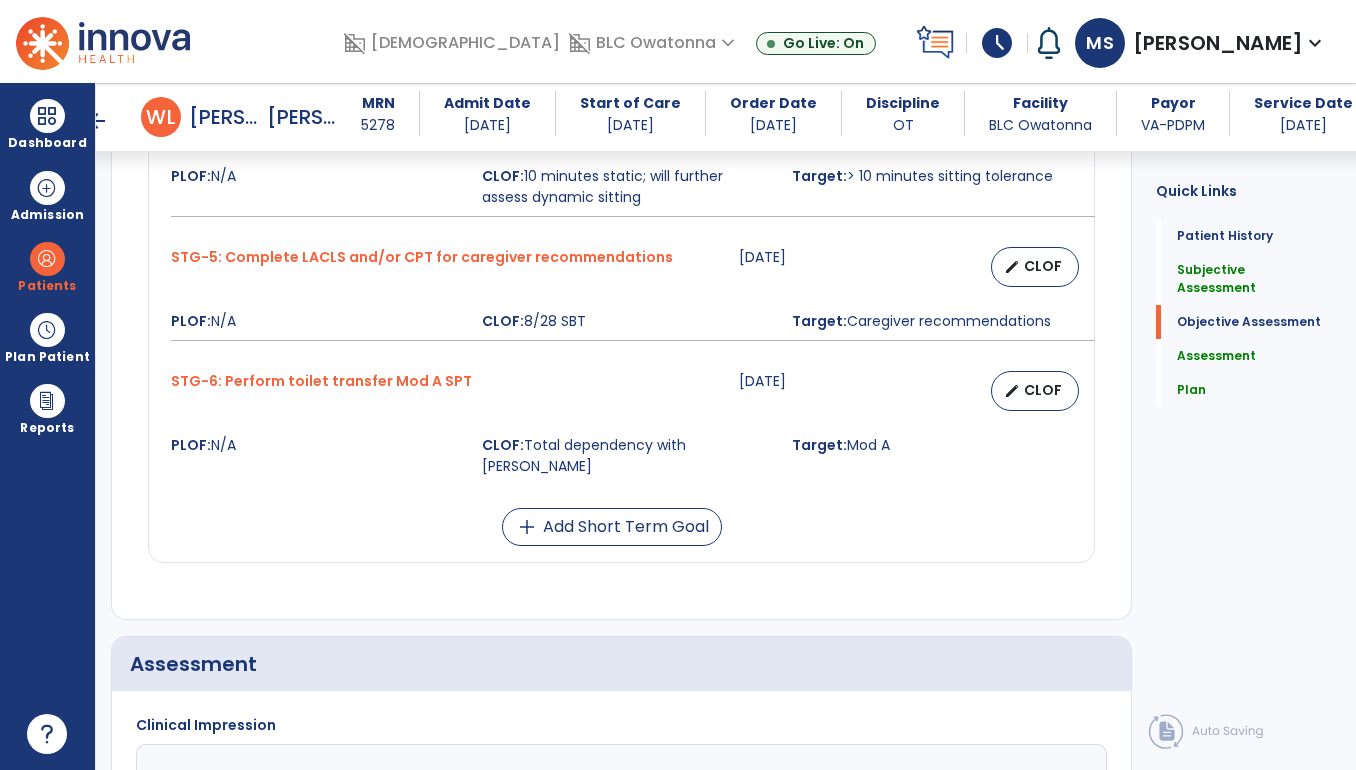 type on "**********" 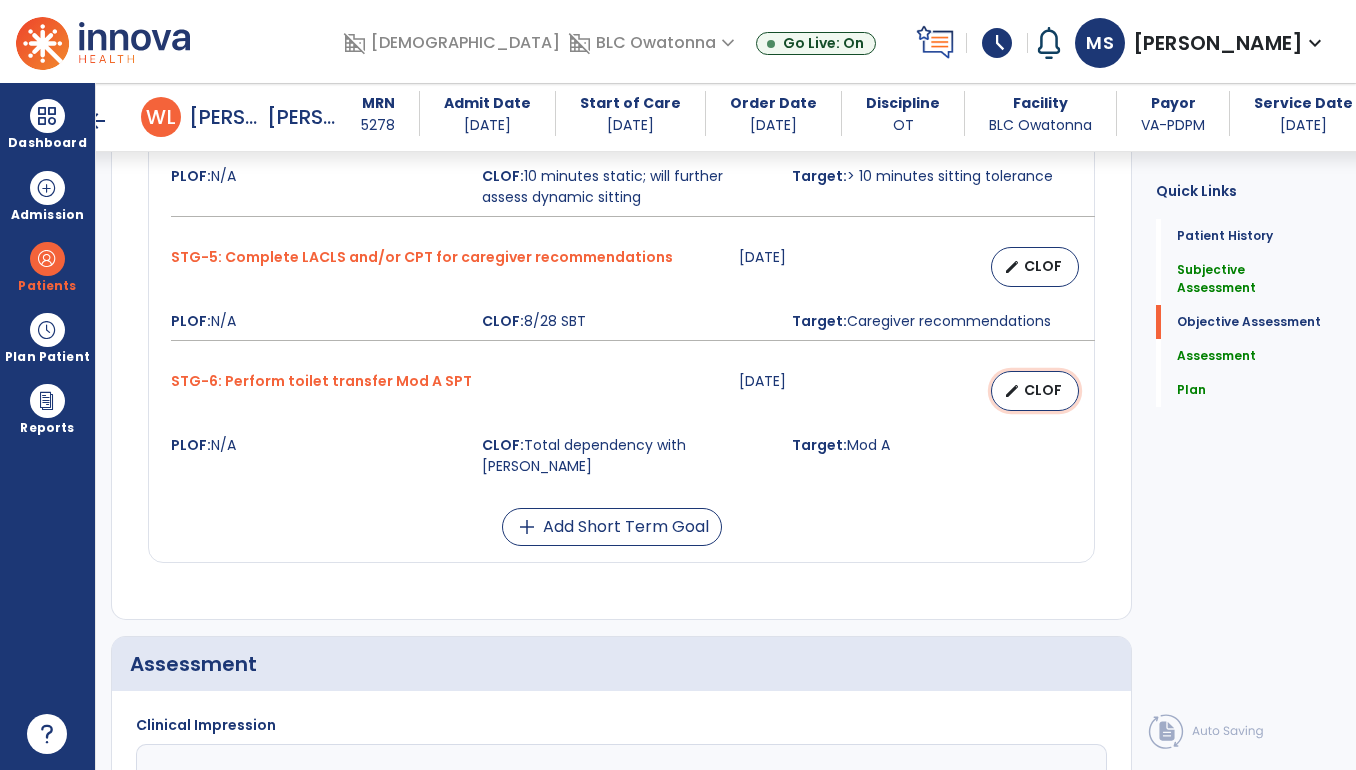 click on "CLOF" at bounding box center [1043, 390] 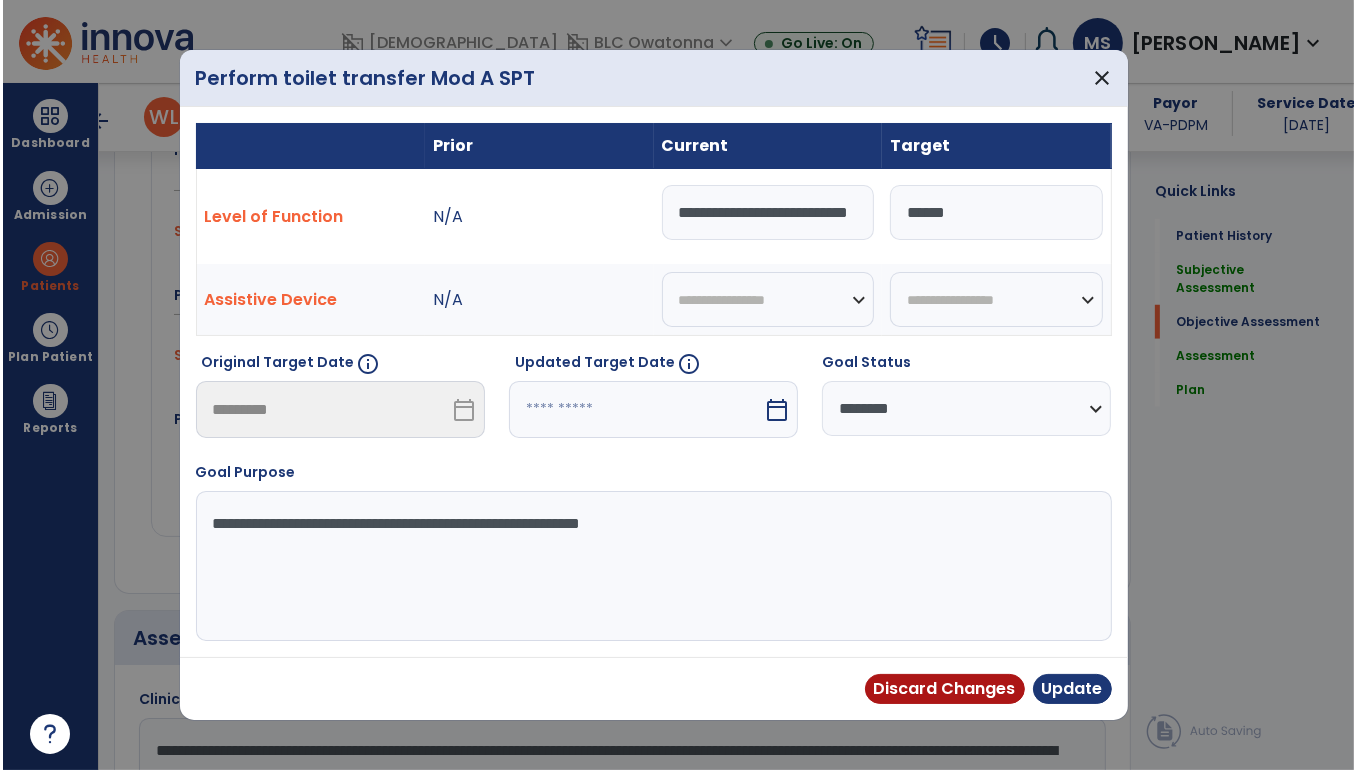 scroll, scrollTop: 1434, scrollLeft: 0, axis: vertical 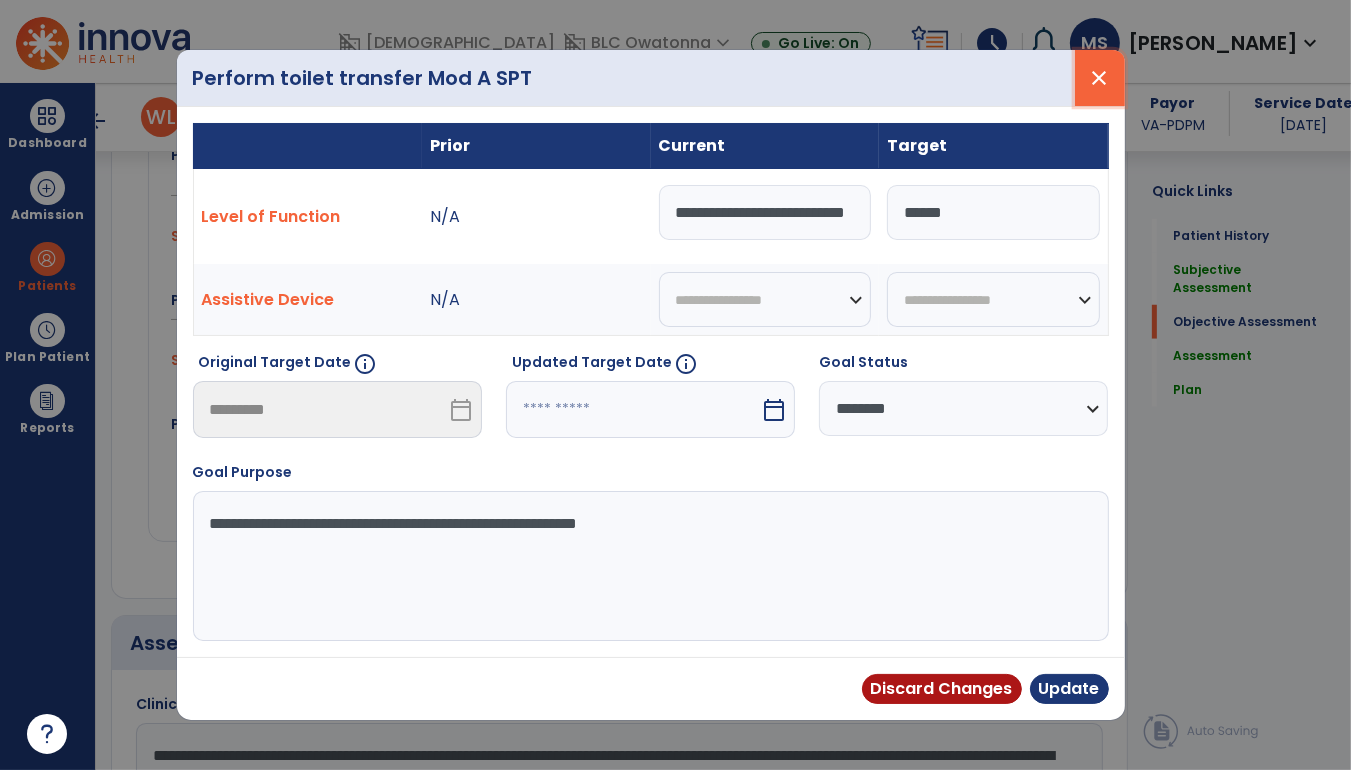 click on "close" at bounding box center (1100, 78) 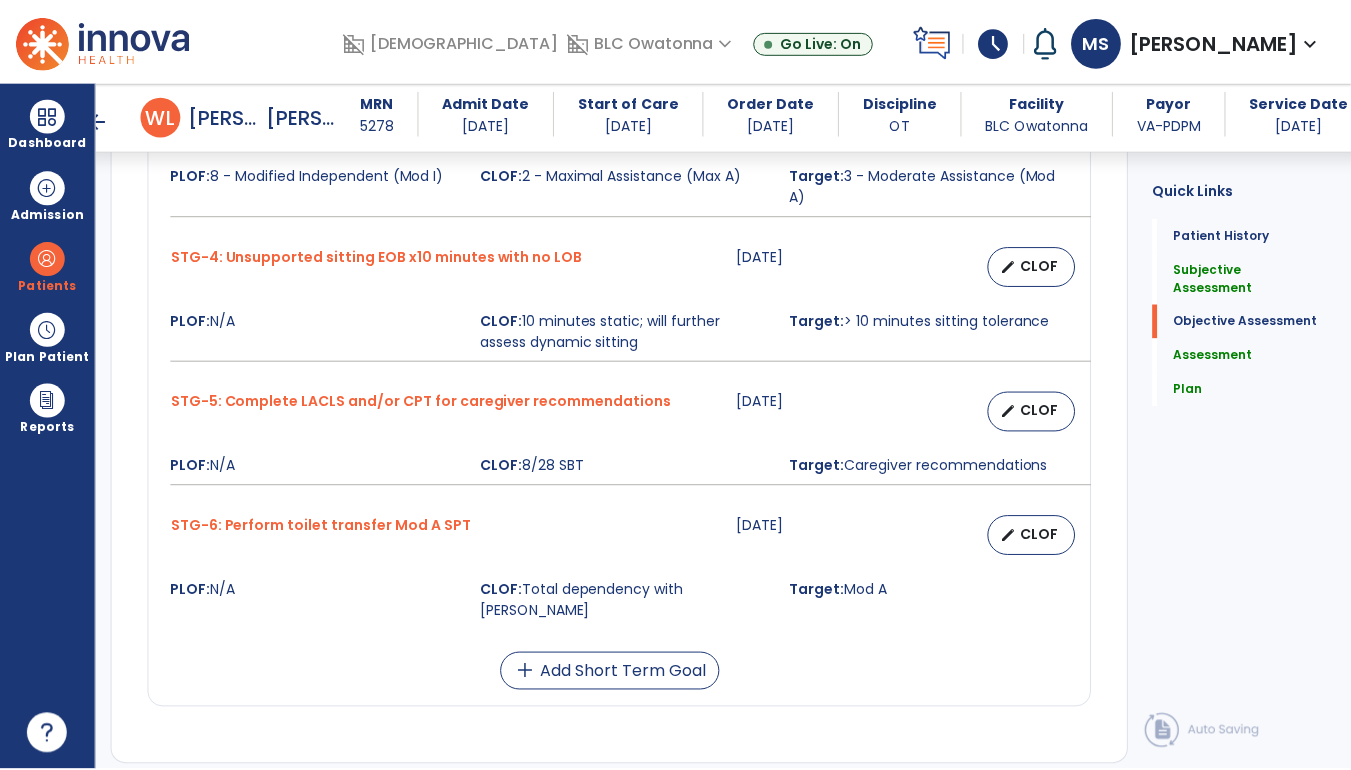 scroll, scrollTop: 1332, scrollLeft: 0, axis: vertical 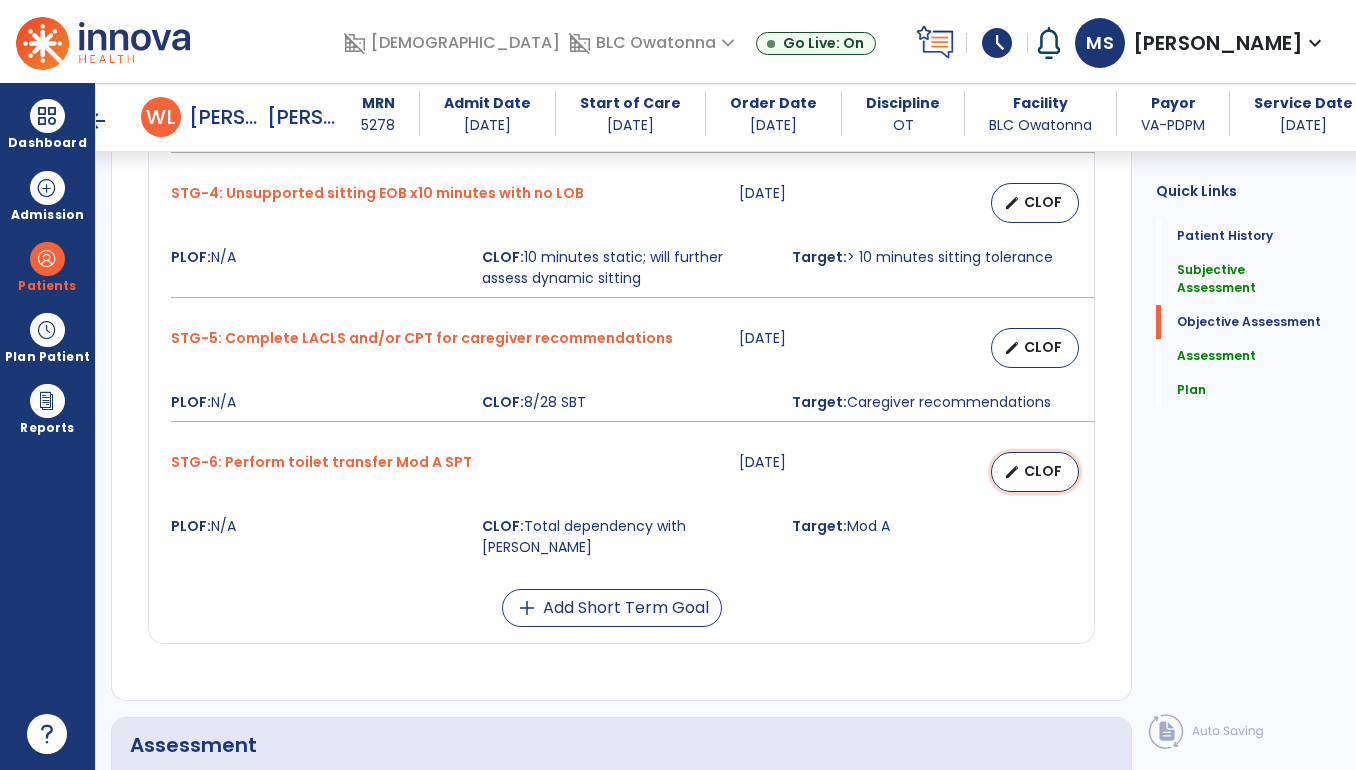 click on "CLOF" at bounding box center [1043, 471] 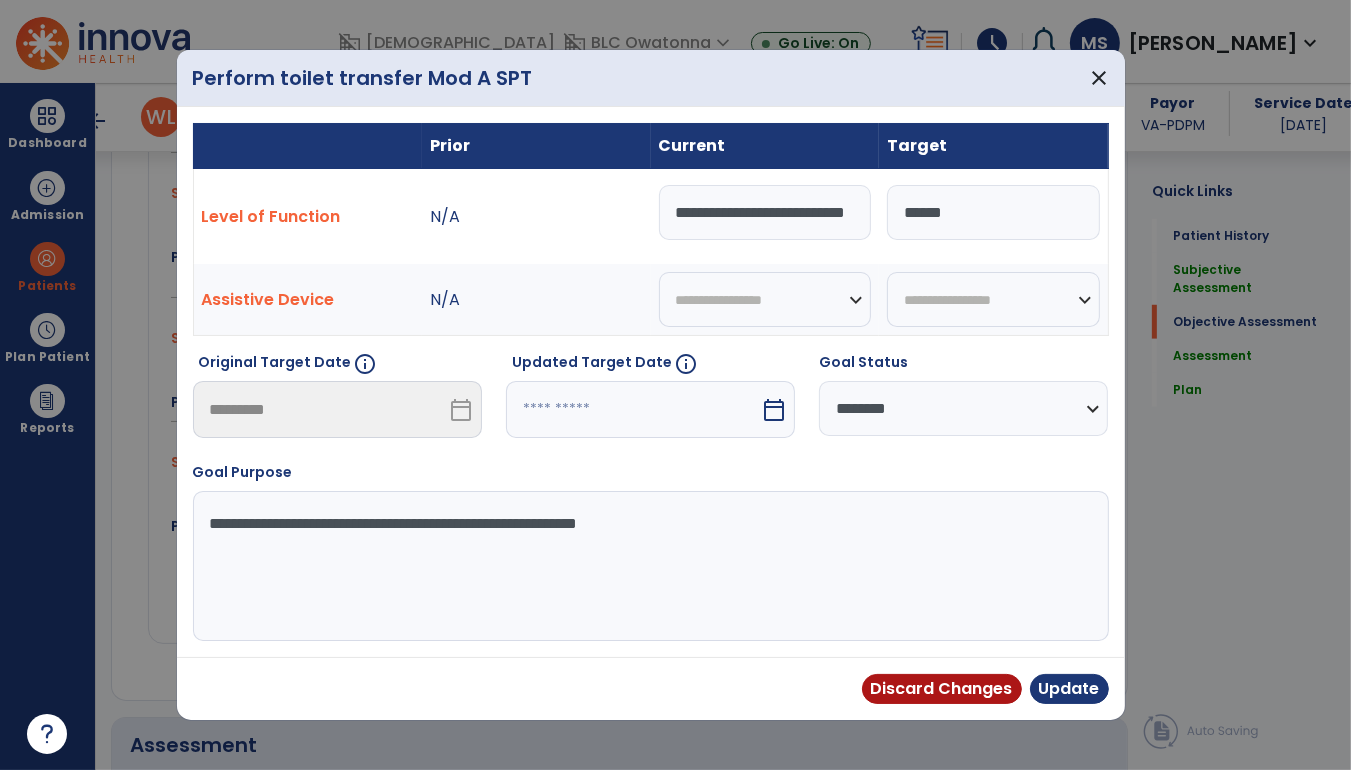 scroll, scrollTop: 1332, scrollLeft: 0, axis: vertical 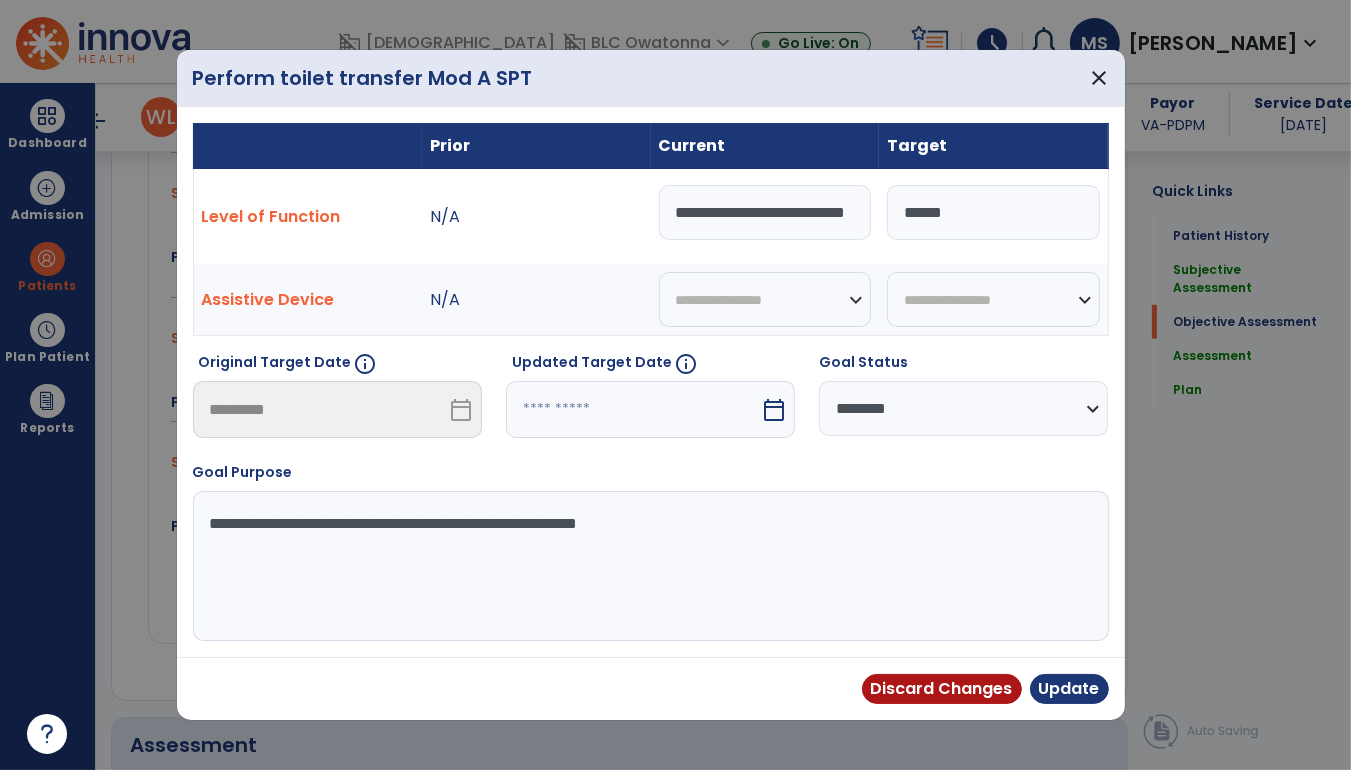 click on "**********" at bounding box center (963, 408) 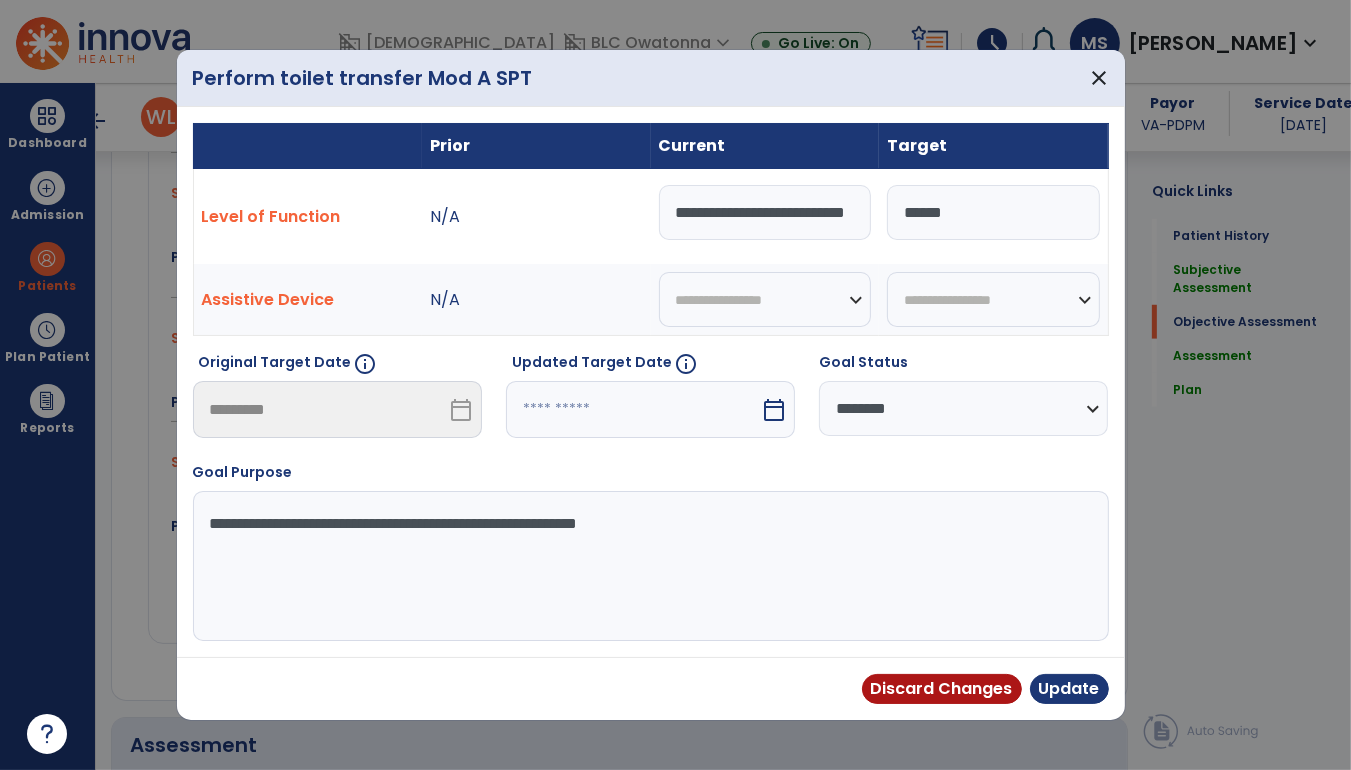 select on "**********" 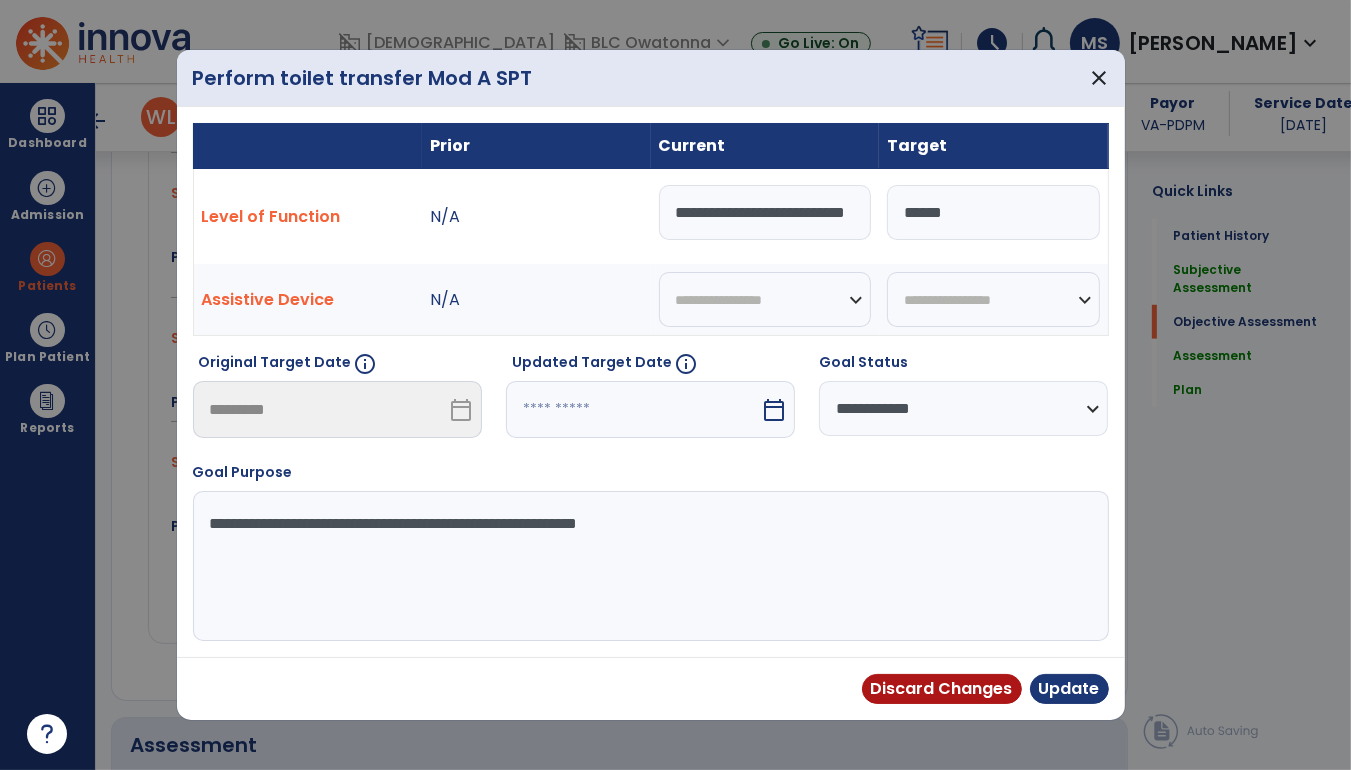 click on "**********" at bounding box center (963, 408) 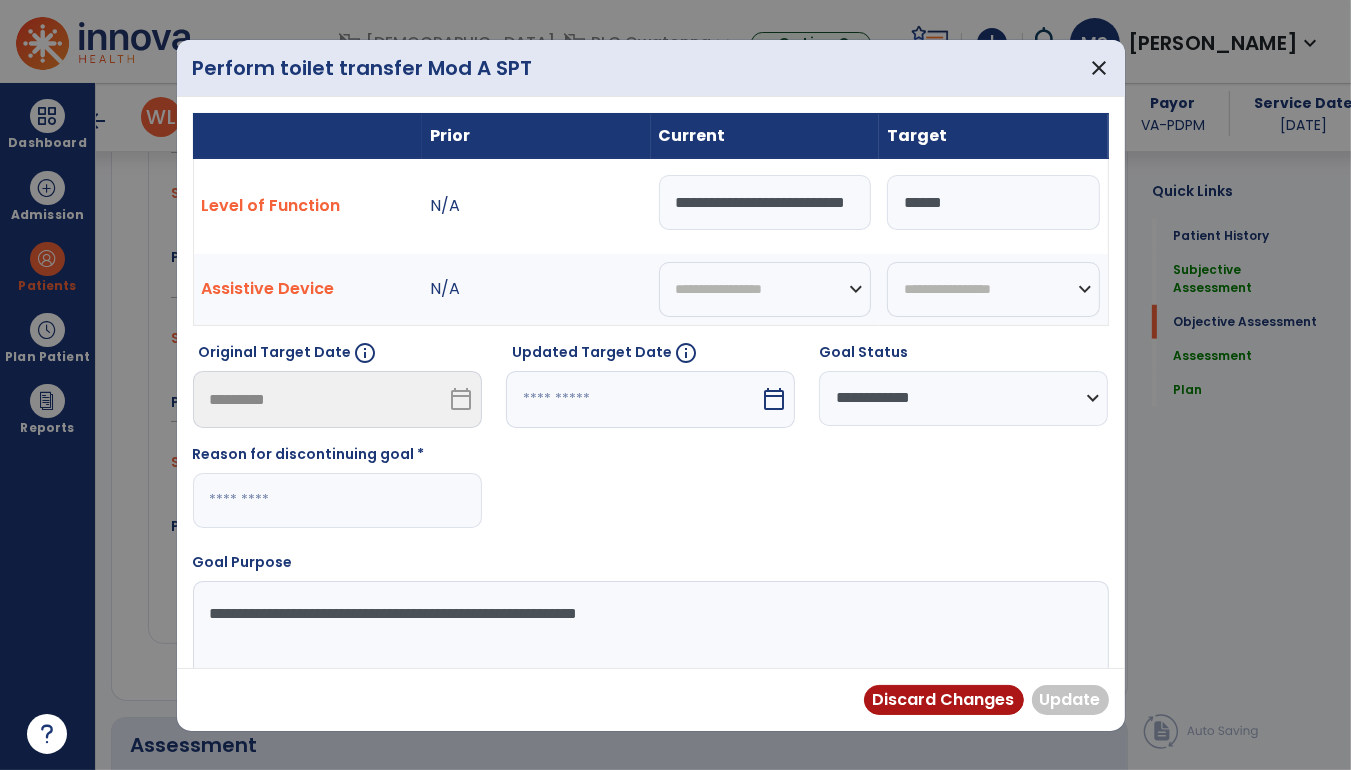 click at bounding box center (337, 500) 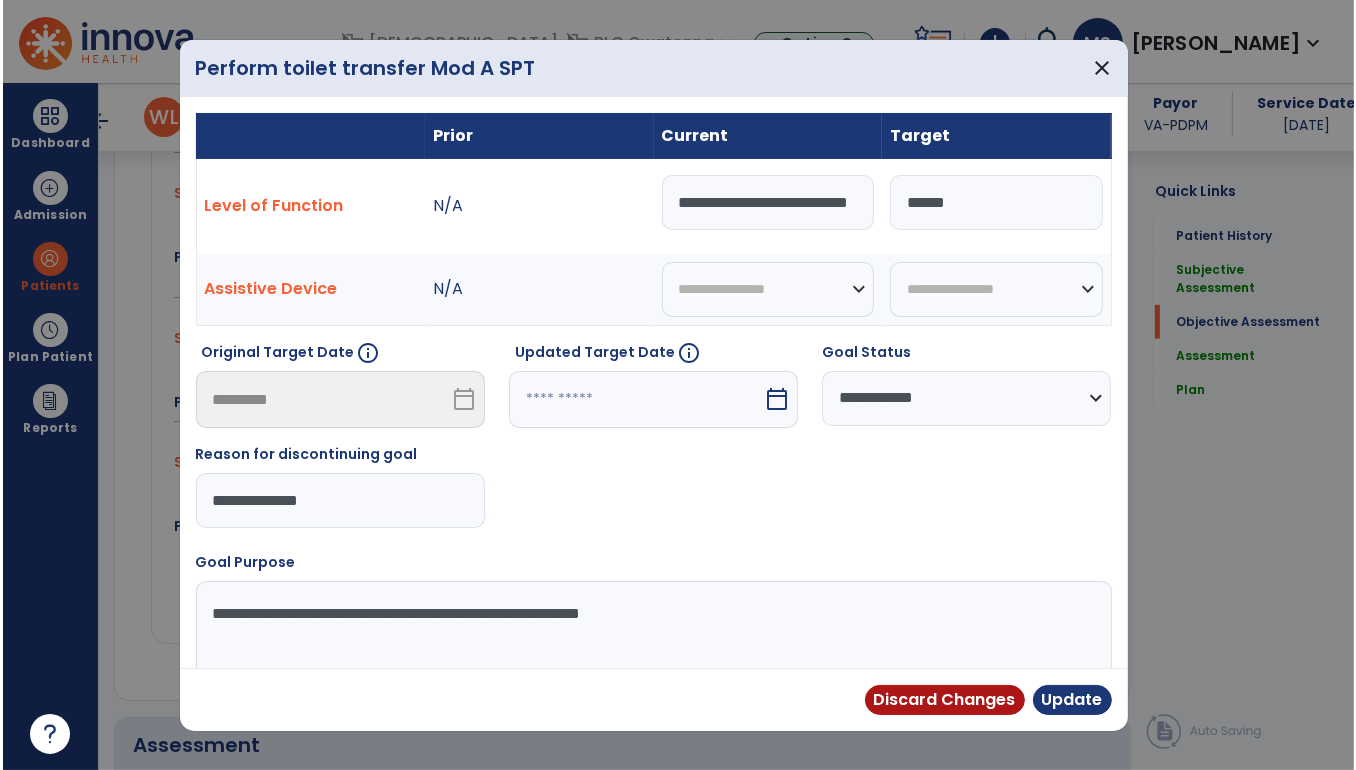 scroll, scrollTop: 76, scrollLeft: 0, axis: vertical 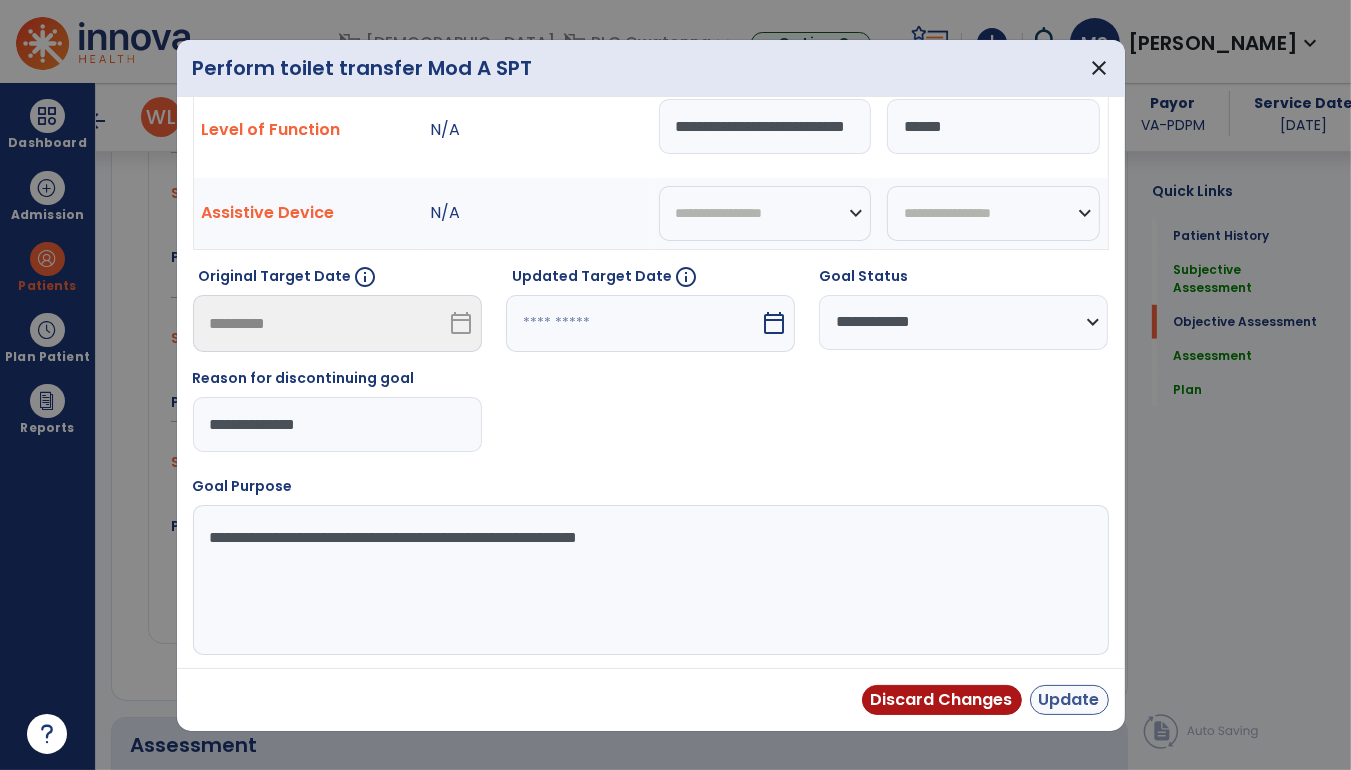 type on "**********" 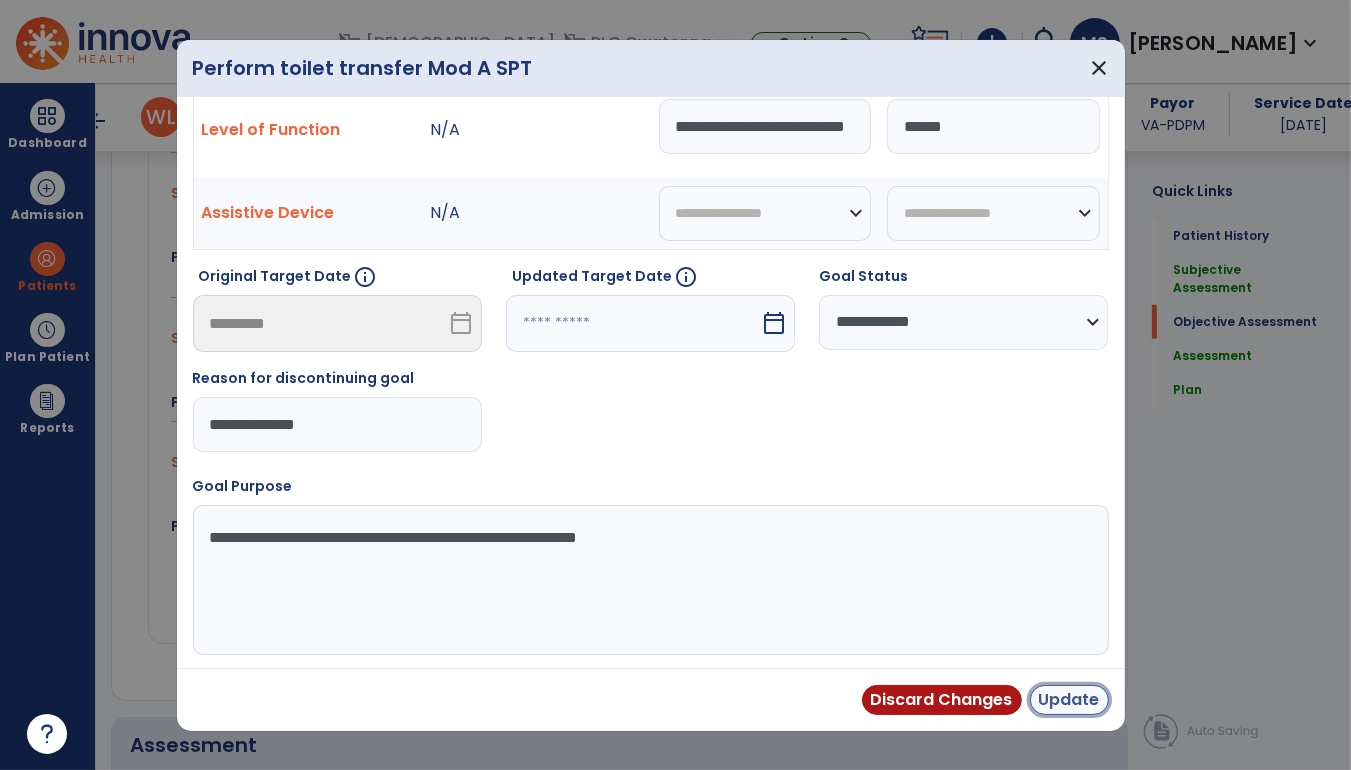 click on "Update" at bounding box center (1069, 700) 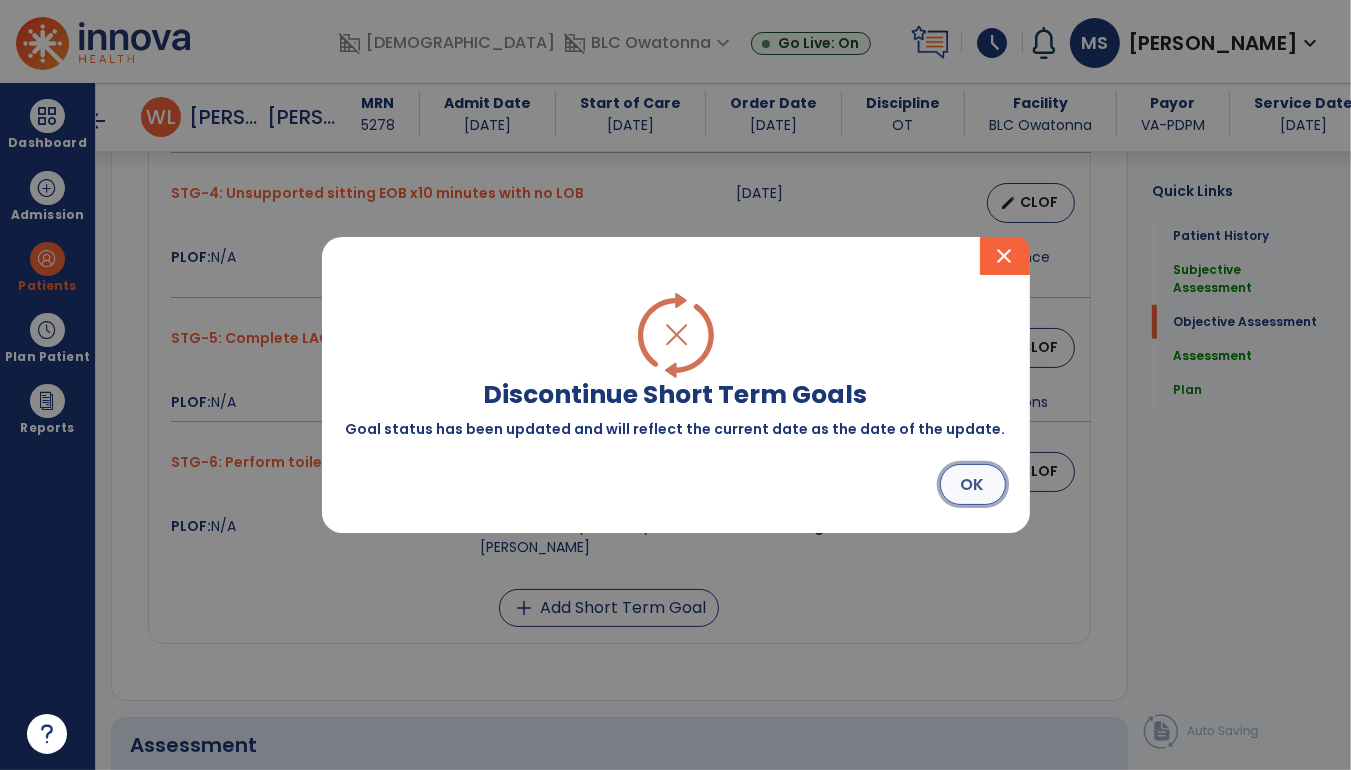 click on "OK" at bounding box center (973, 484) 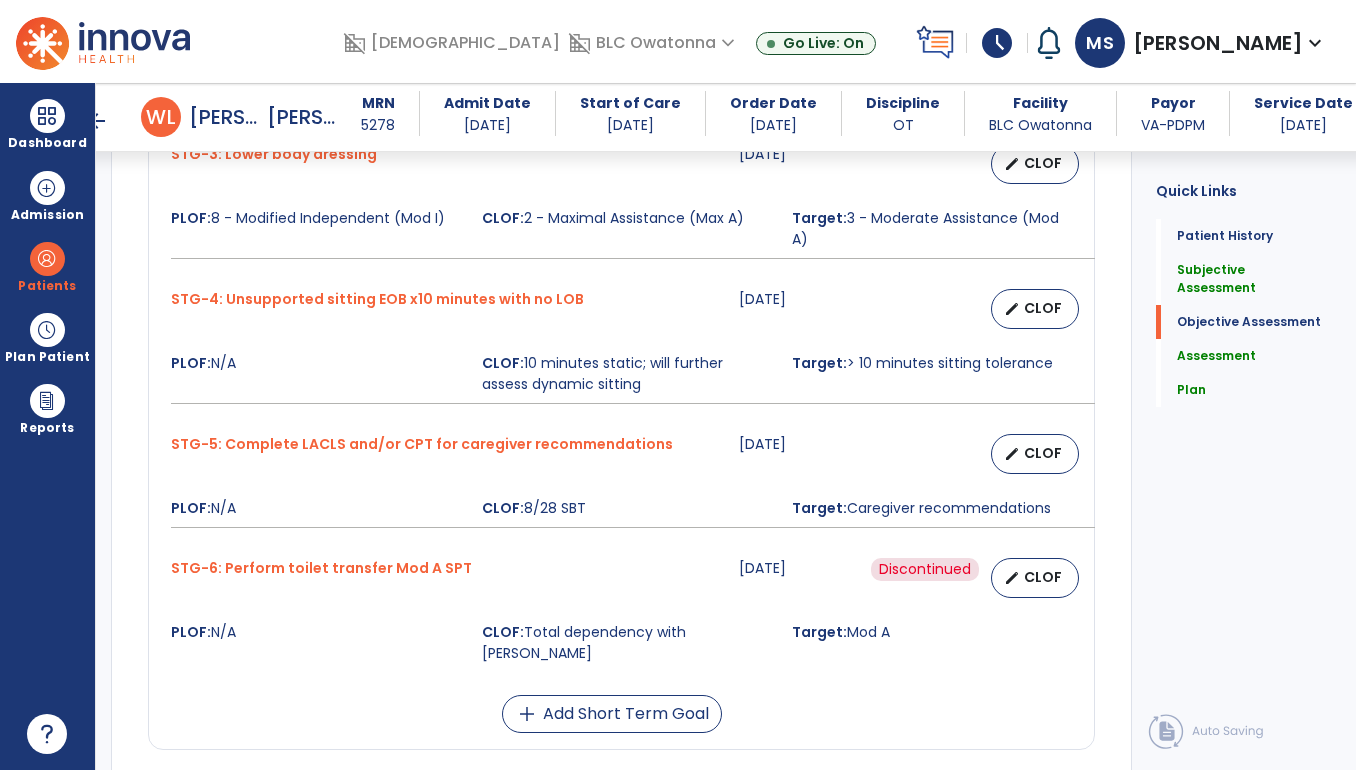 scroll, scrollTop: 1268, scrollLeft: 0, axis: vertical 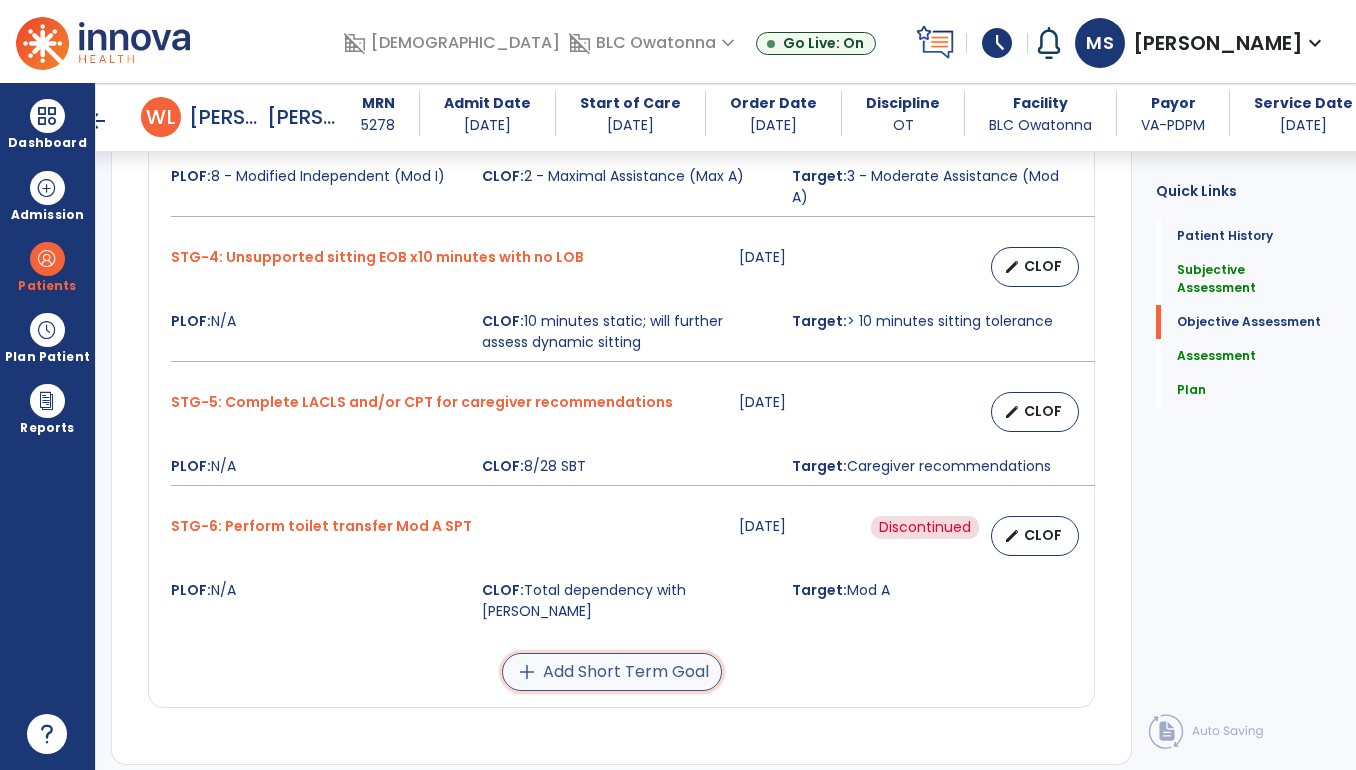 click on "add  Add Short Term Goal" at bounding box center (612, 672) 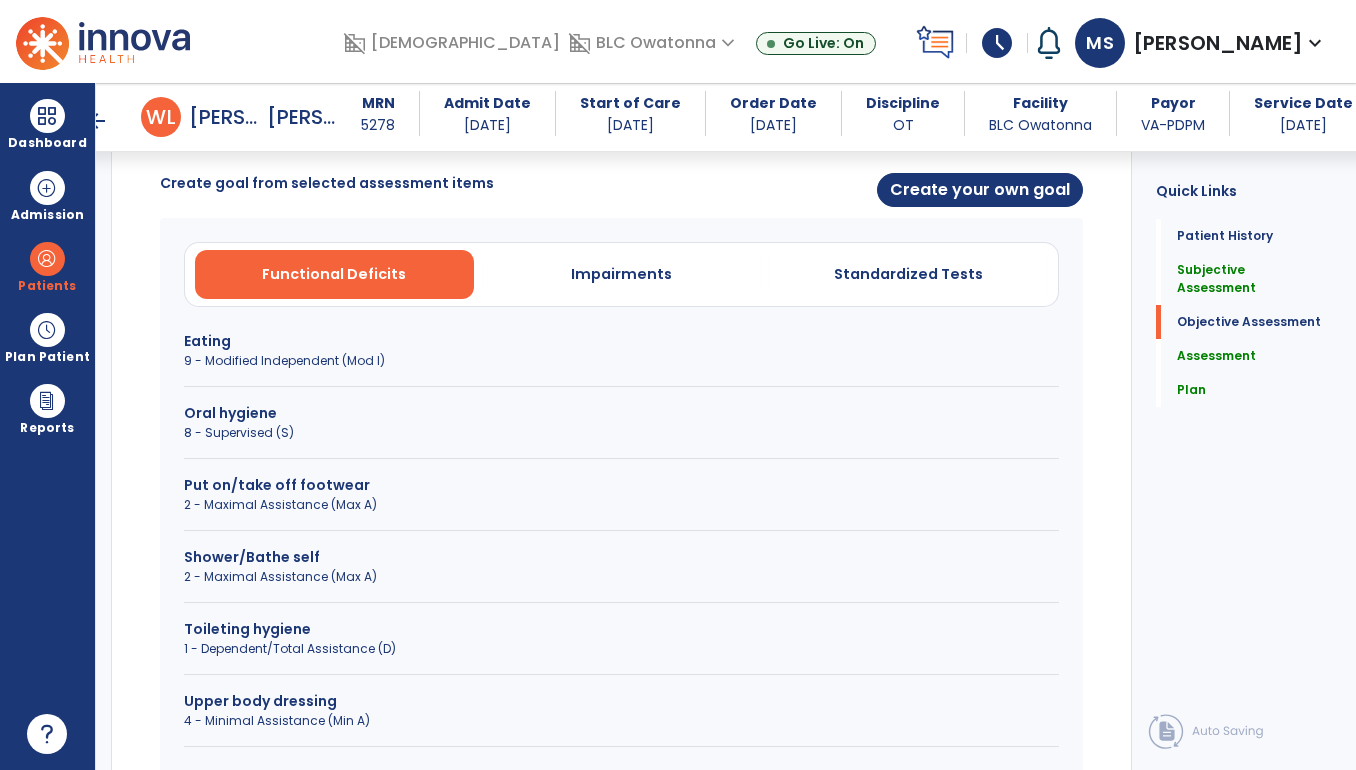 scroll, scrollTop: 796, scrollLeft: 0, axis: vertical 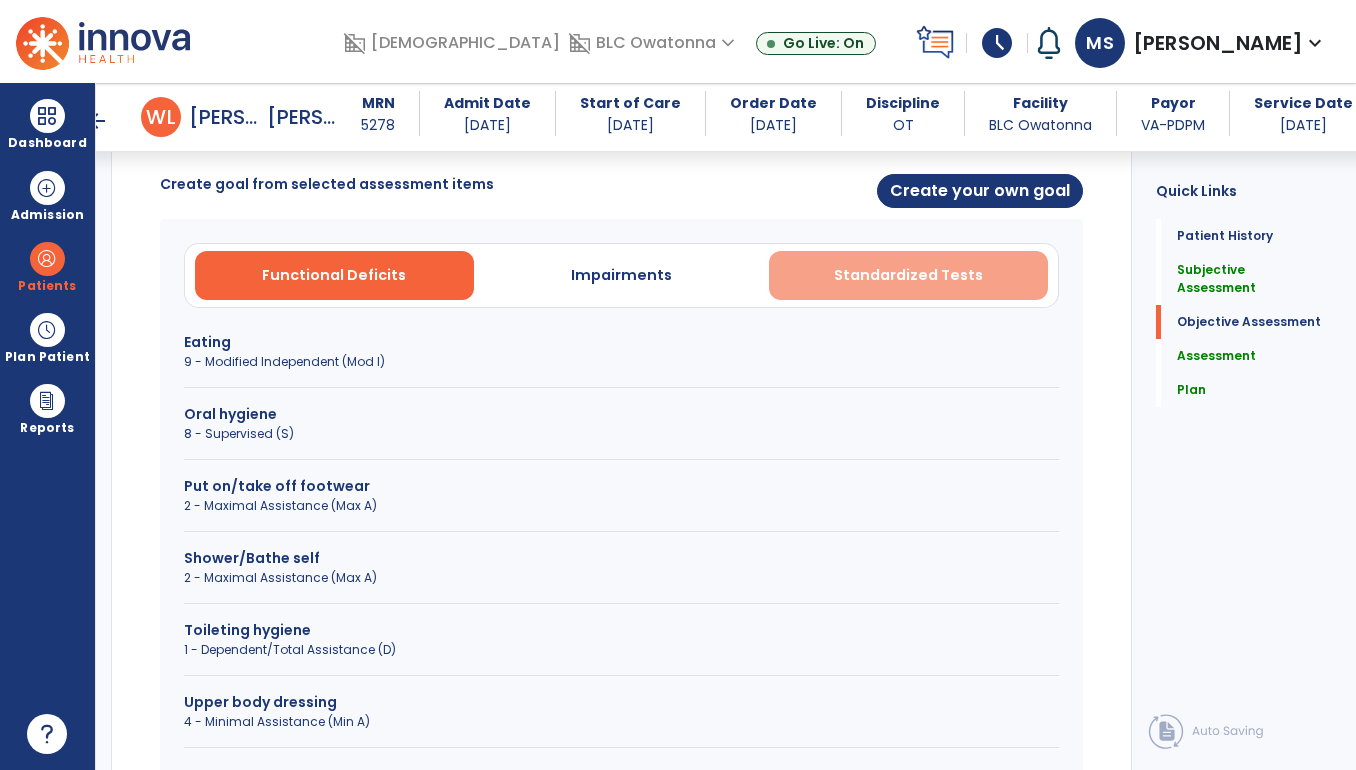 click on "Standardized Tests" at bounding box center (908, 275) 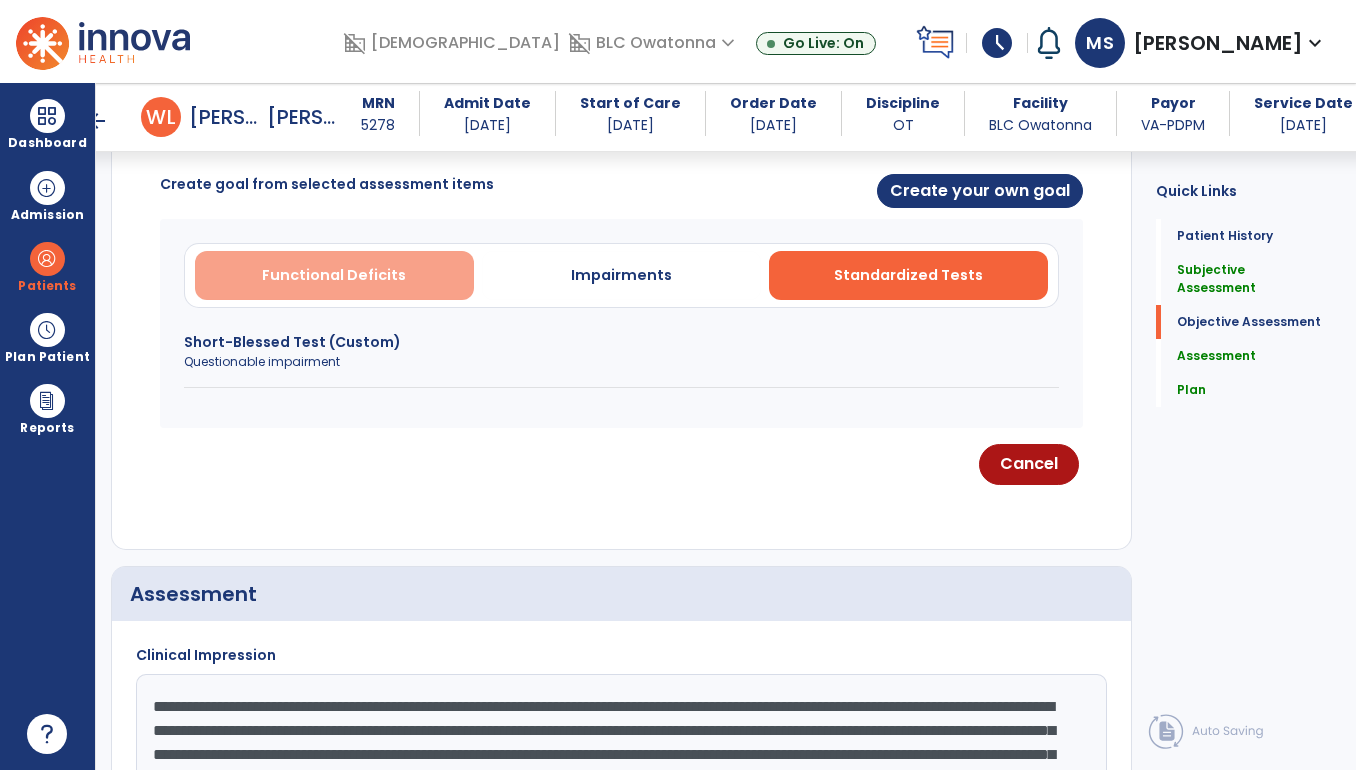 click on "Functional Deficits" at bounding box center [334, 275] 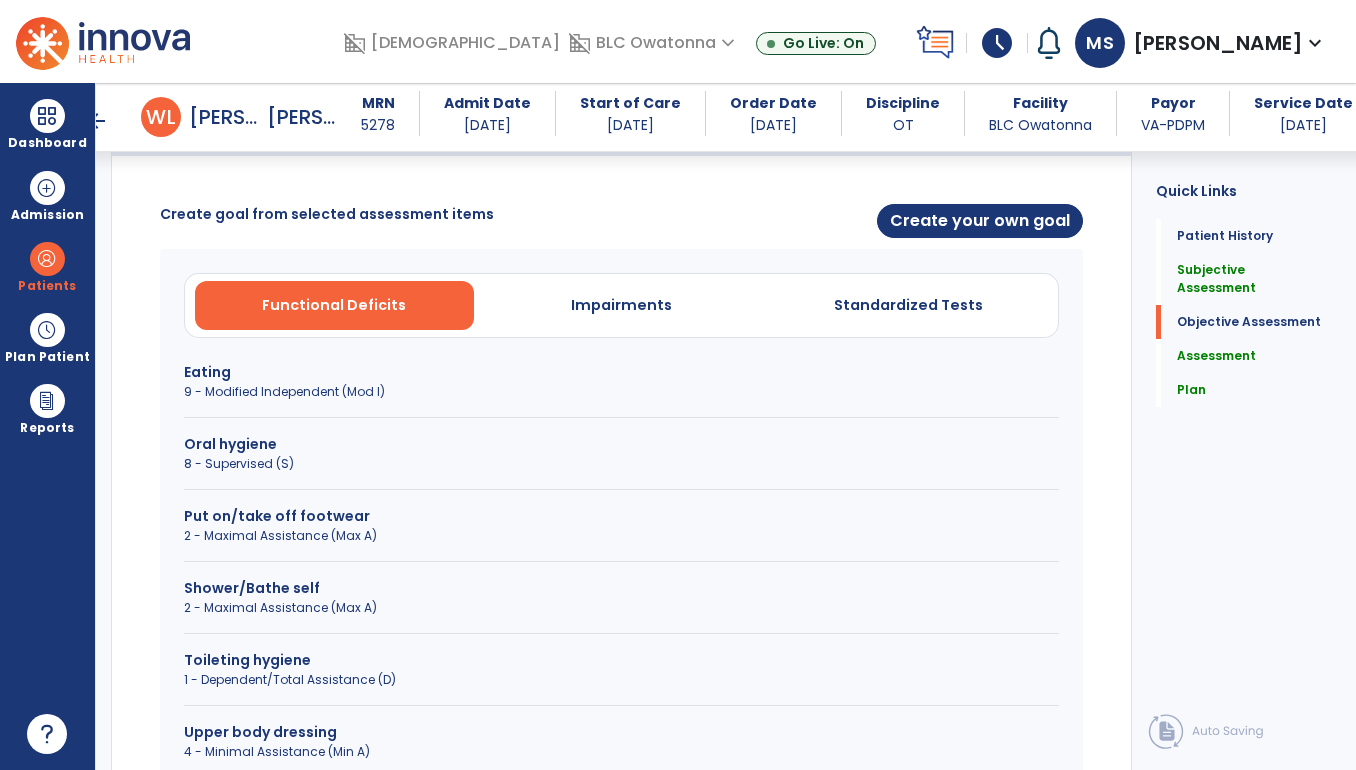 scroll, scrollTop: 748, scrollLeft: 0, axis: vertical 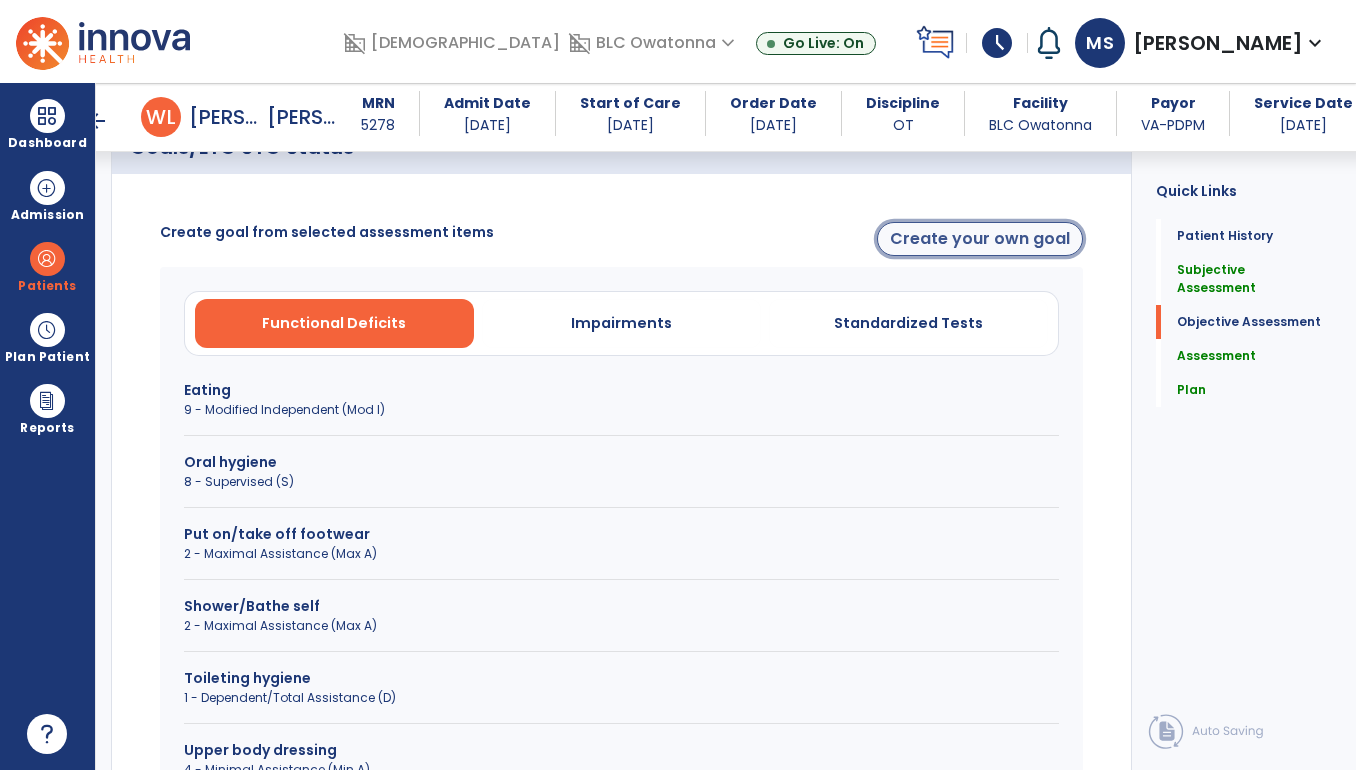 click on "Create your own goal" 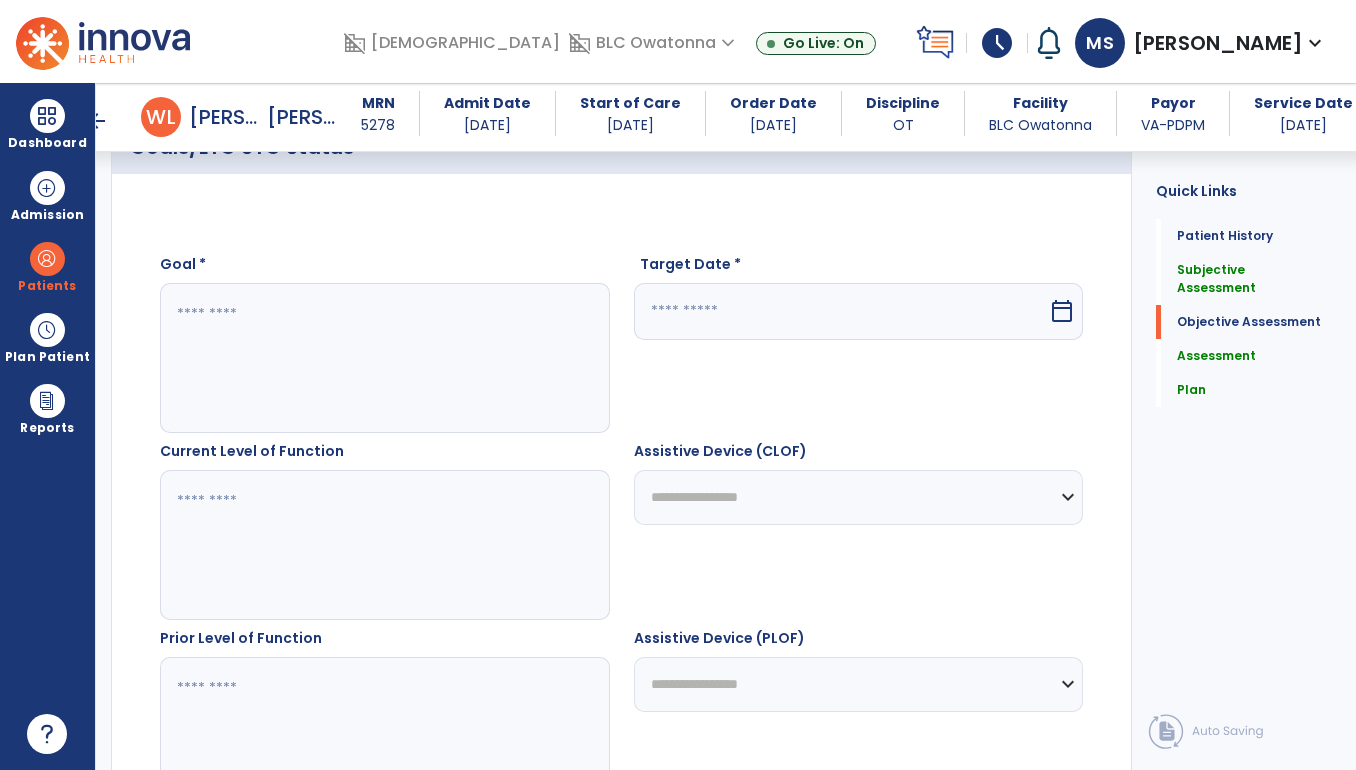 click 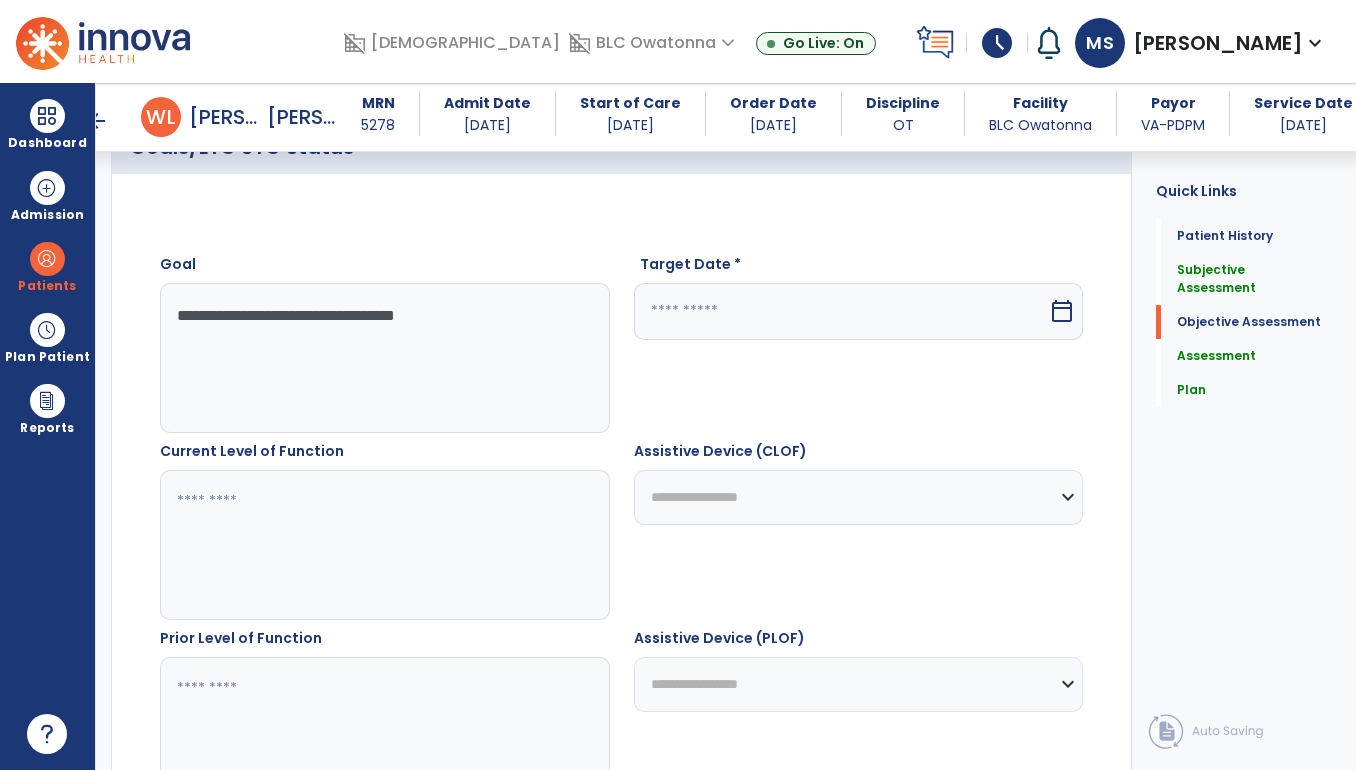 type on "**********" 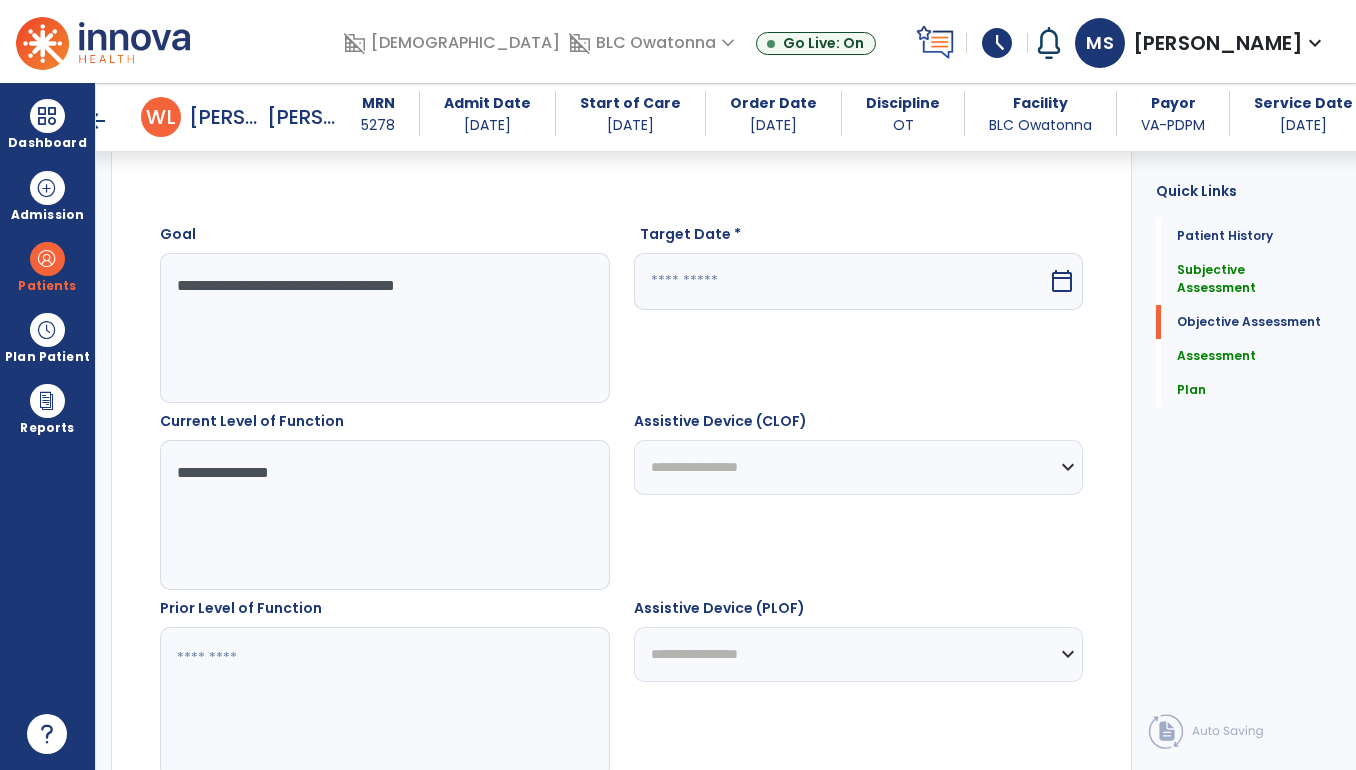 scroll, scrollTop: 780, scrollLeft: 0, axis: vertical 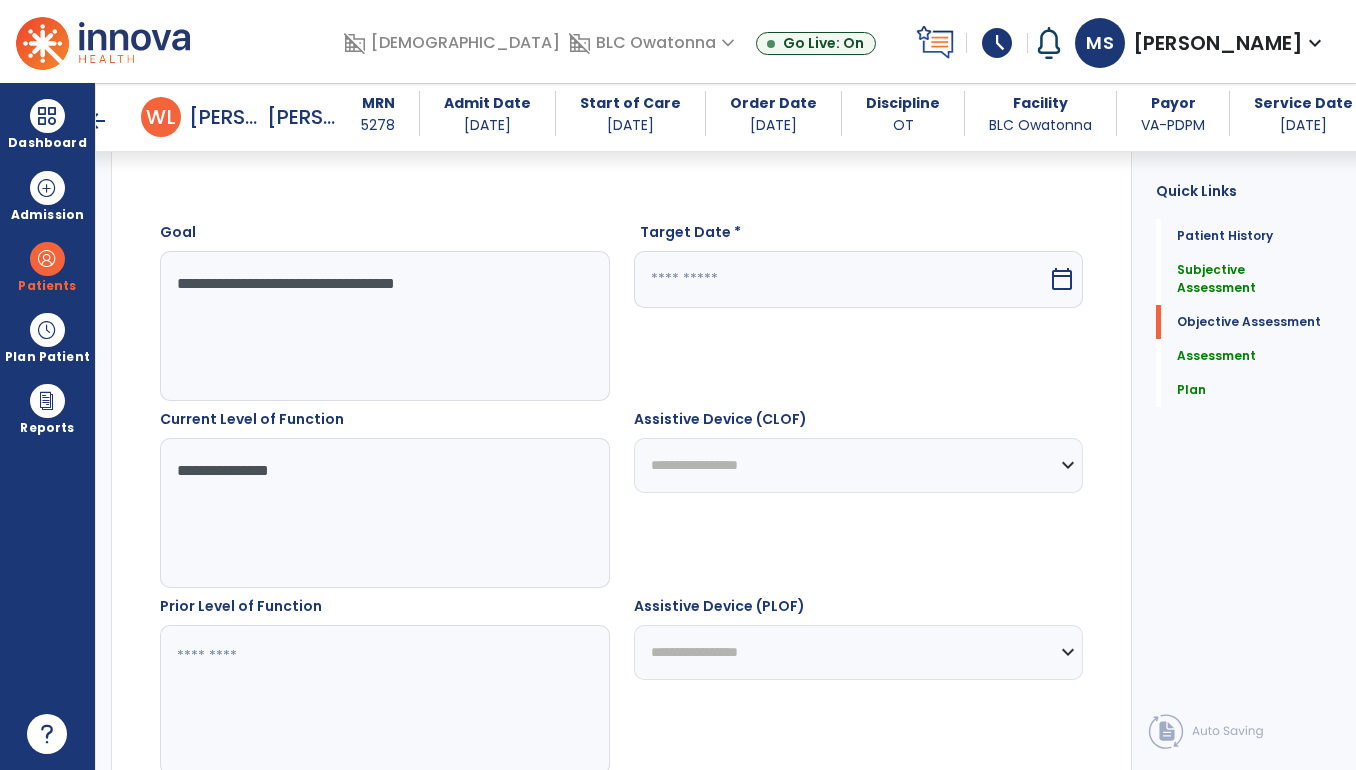 type on "**********" 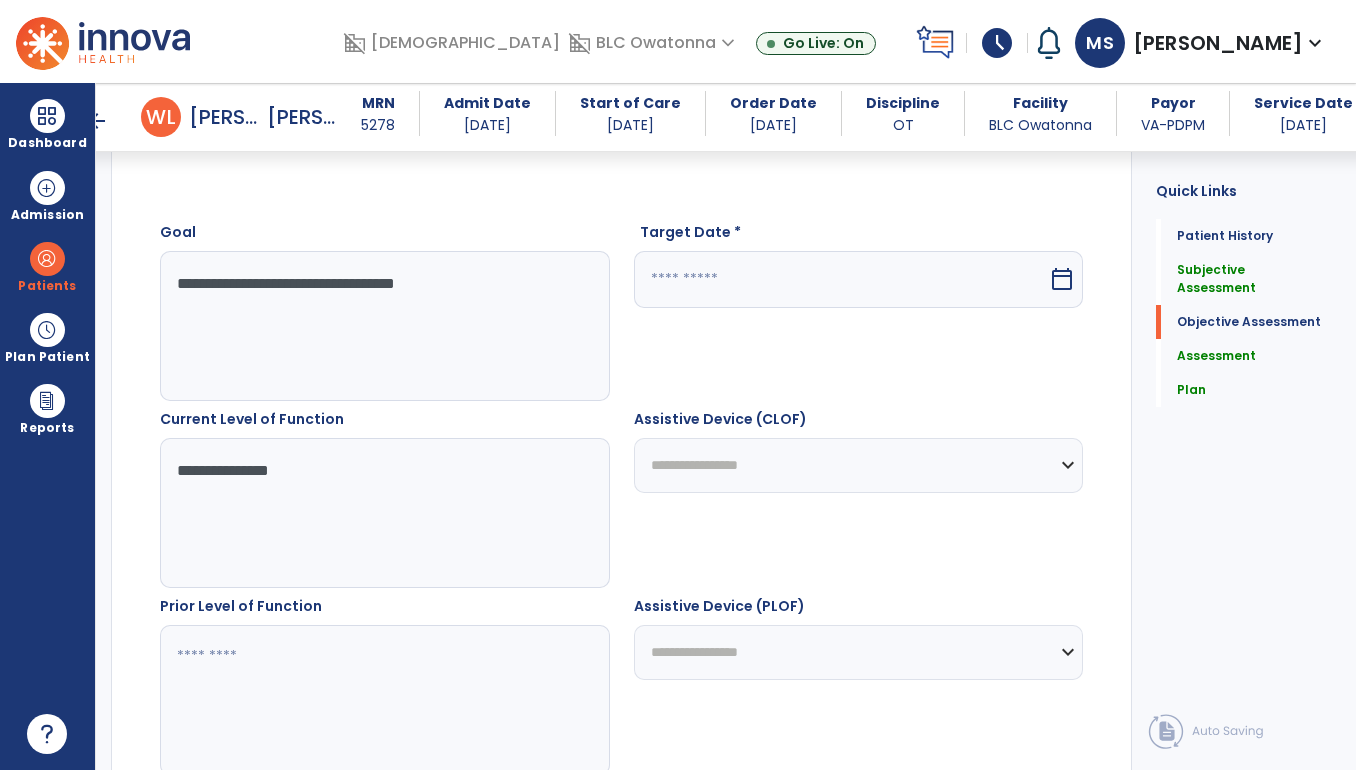 click at bounding box center [841, 279] 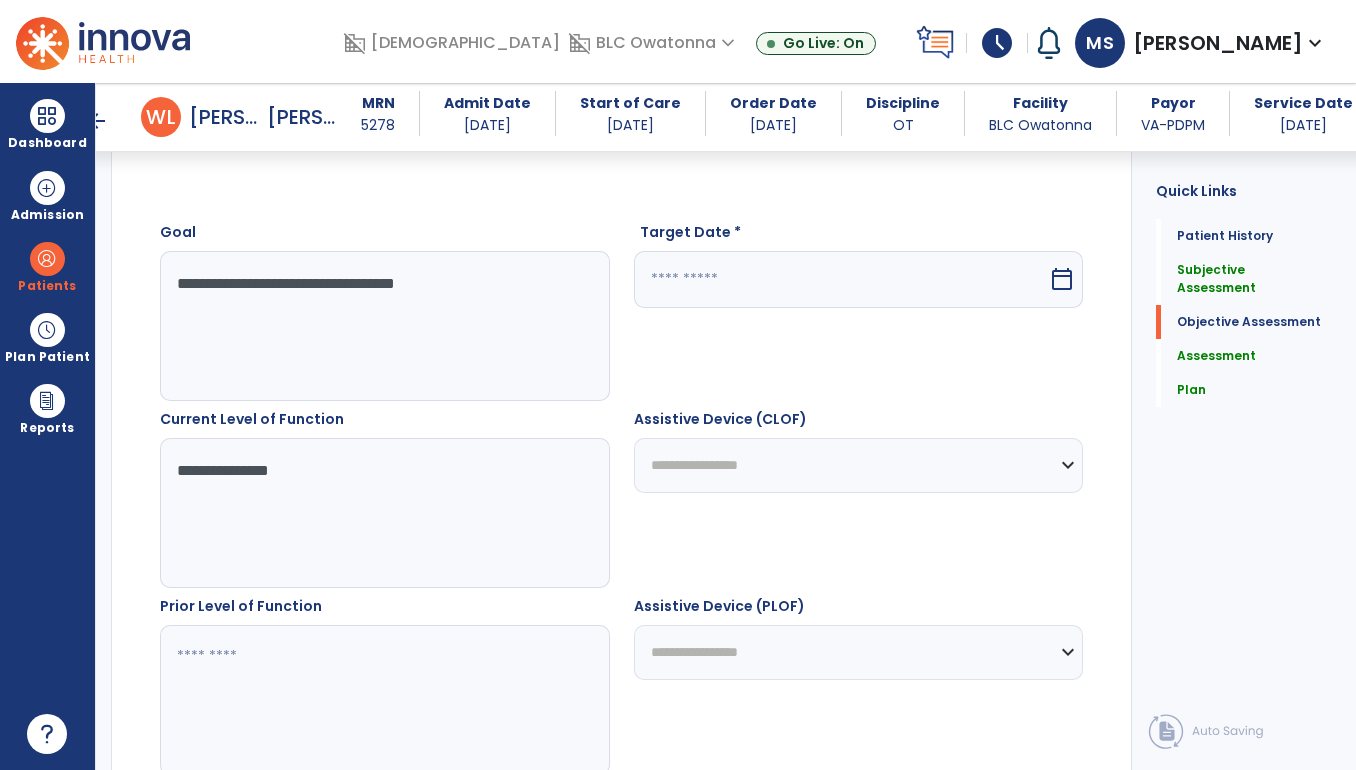 select on "*" 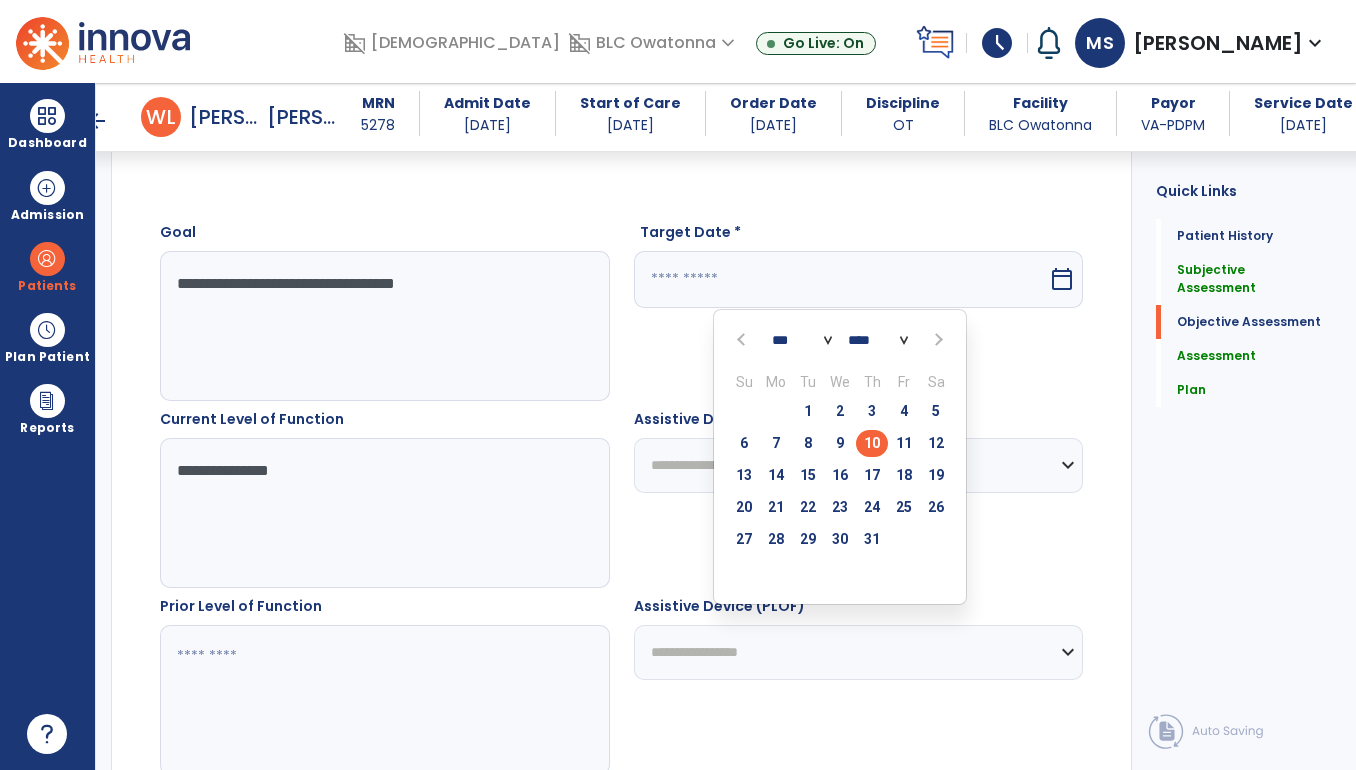 click at bounding box center [936, 339] 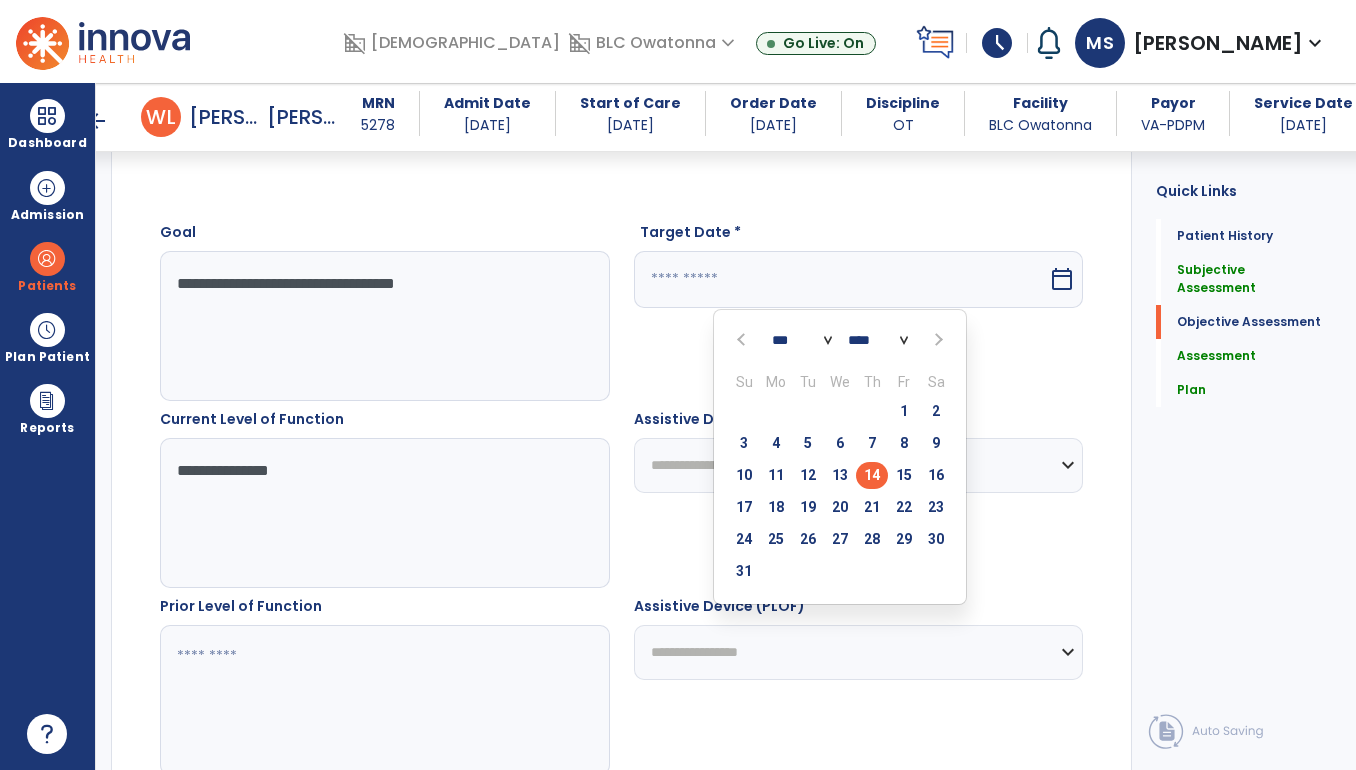 click on "14" at bounding box center [872, 475] 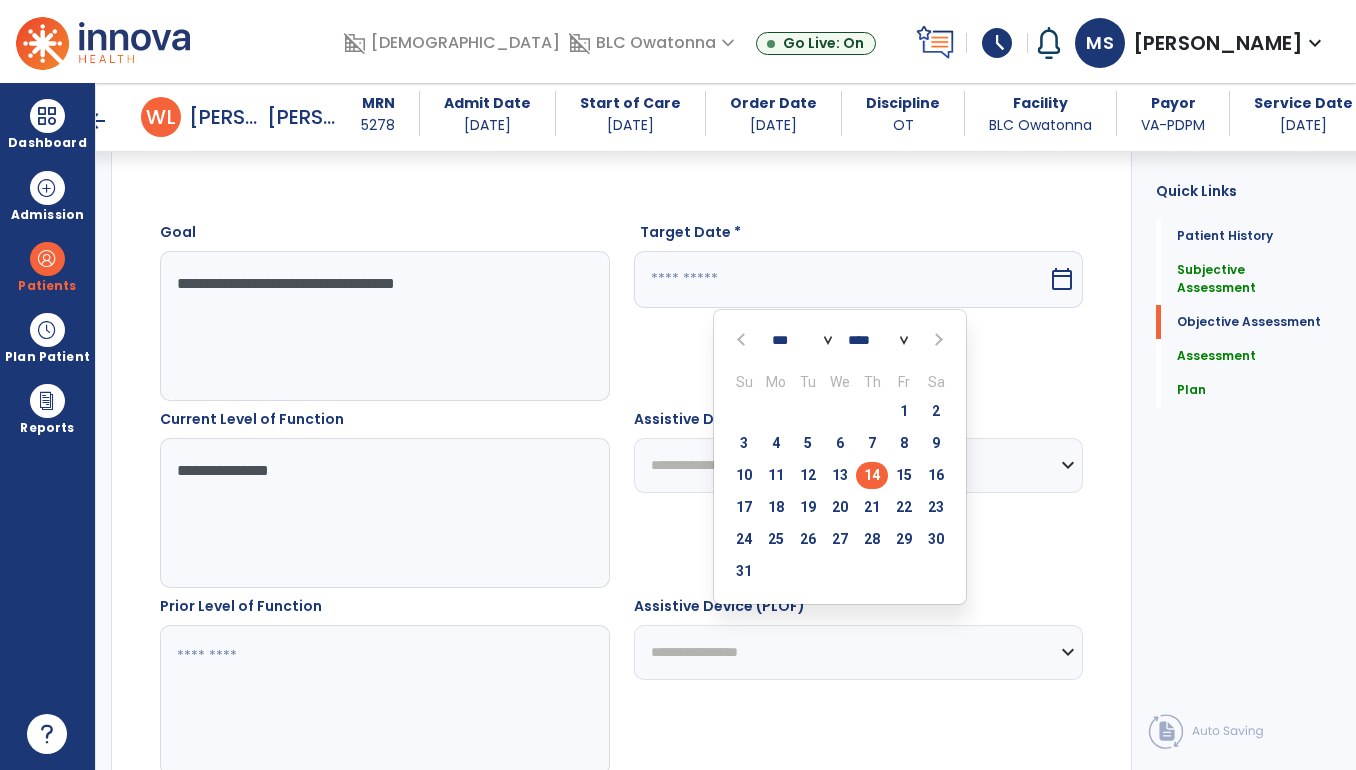 type on "*********" 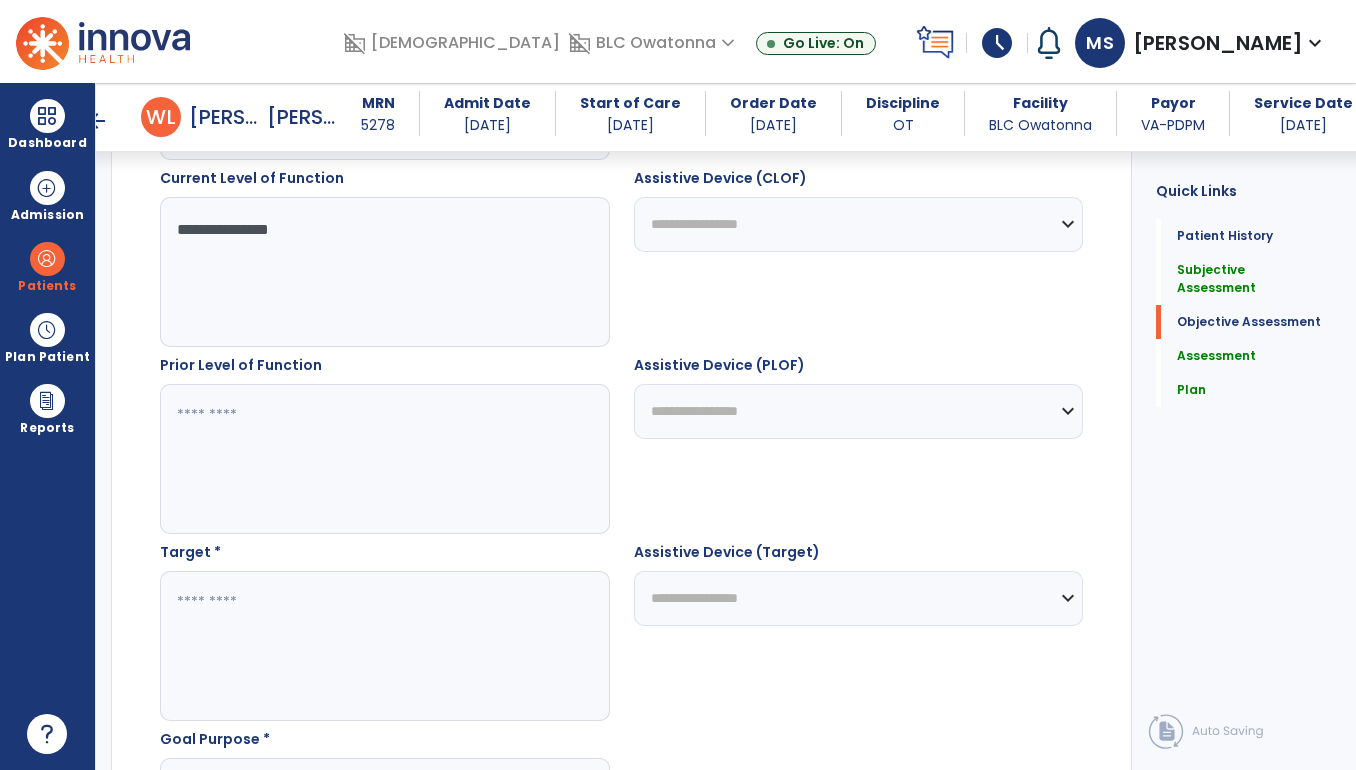 scroll, scrollTop: 1032, scrollLeft: 0, axis: vertical 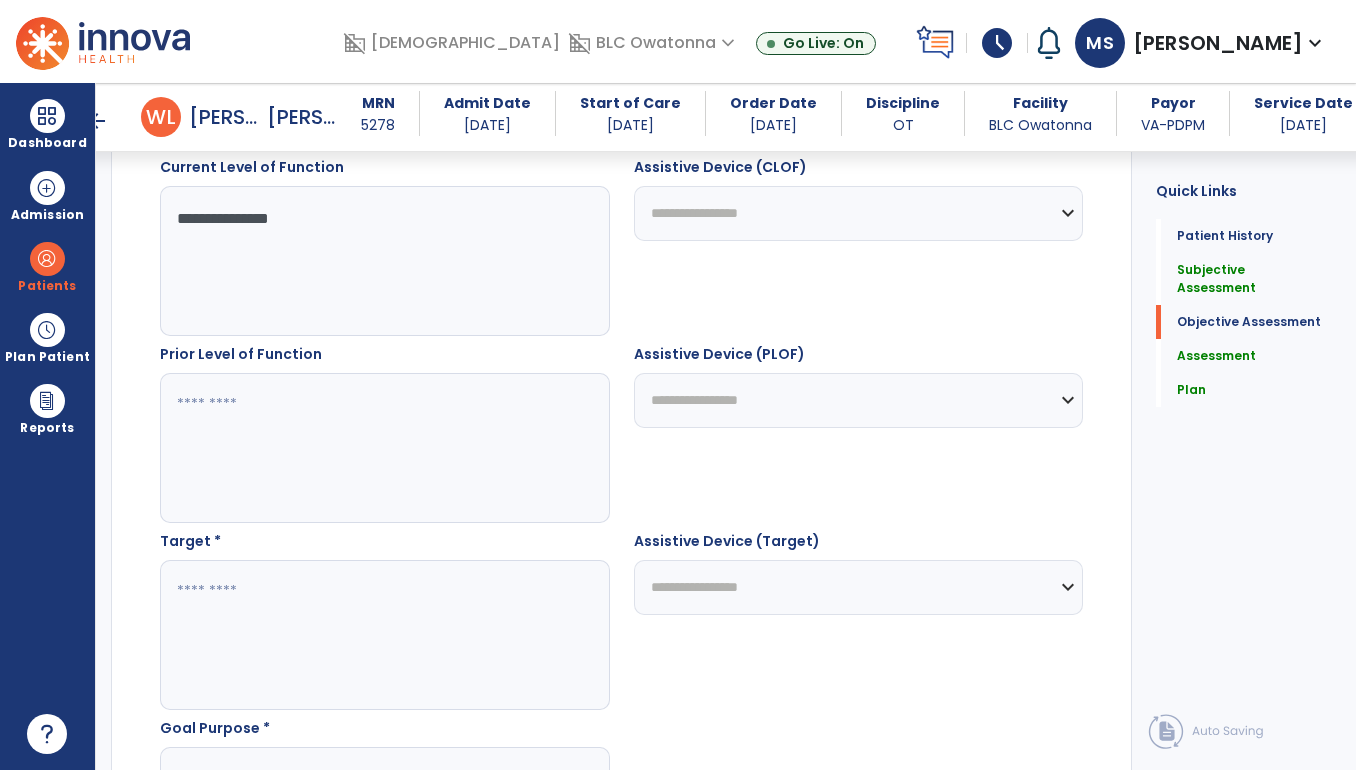 click 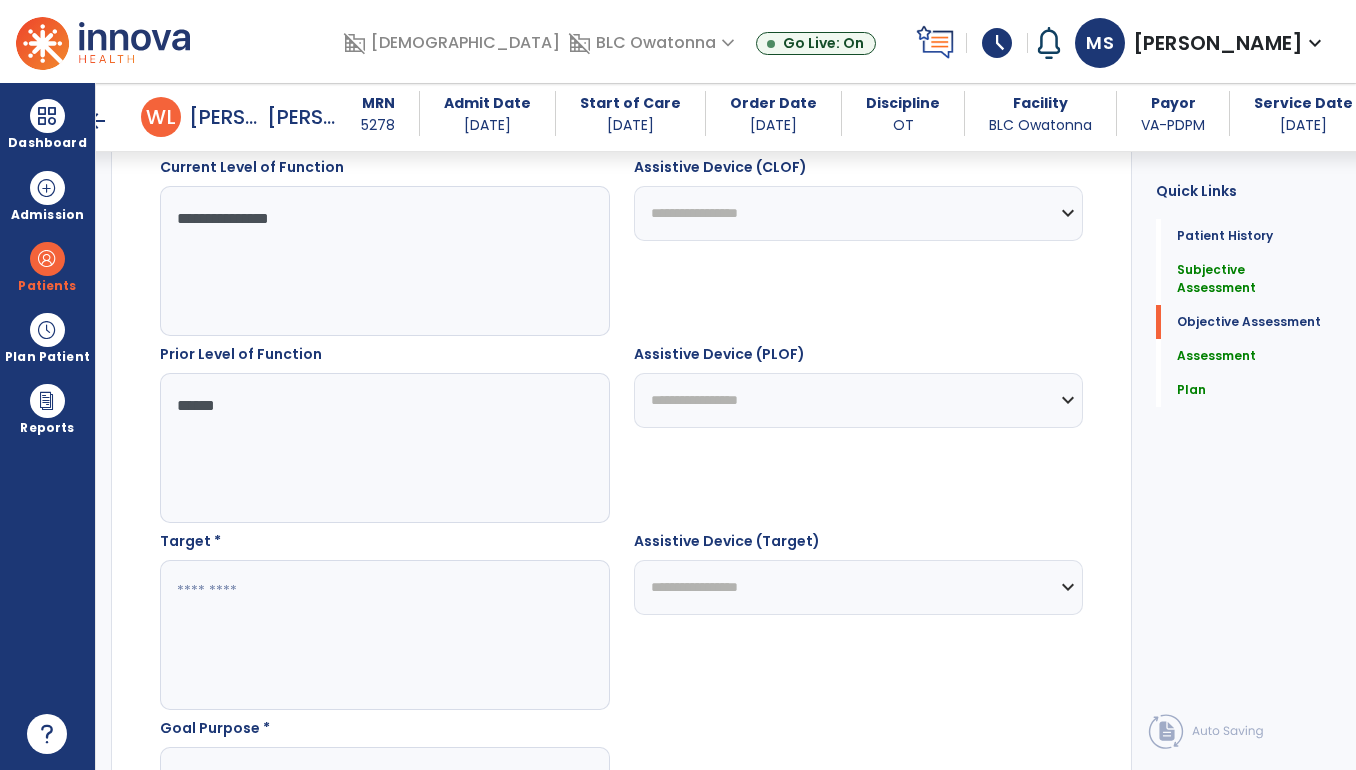 type on "*****" 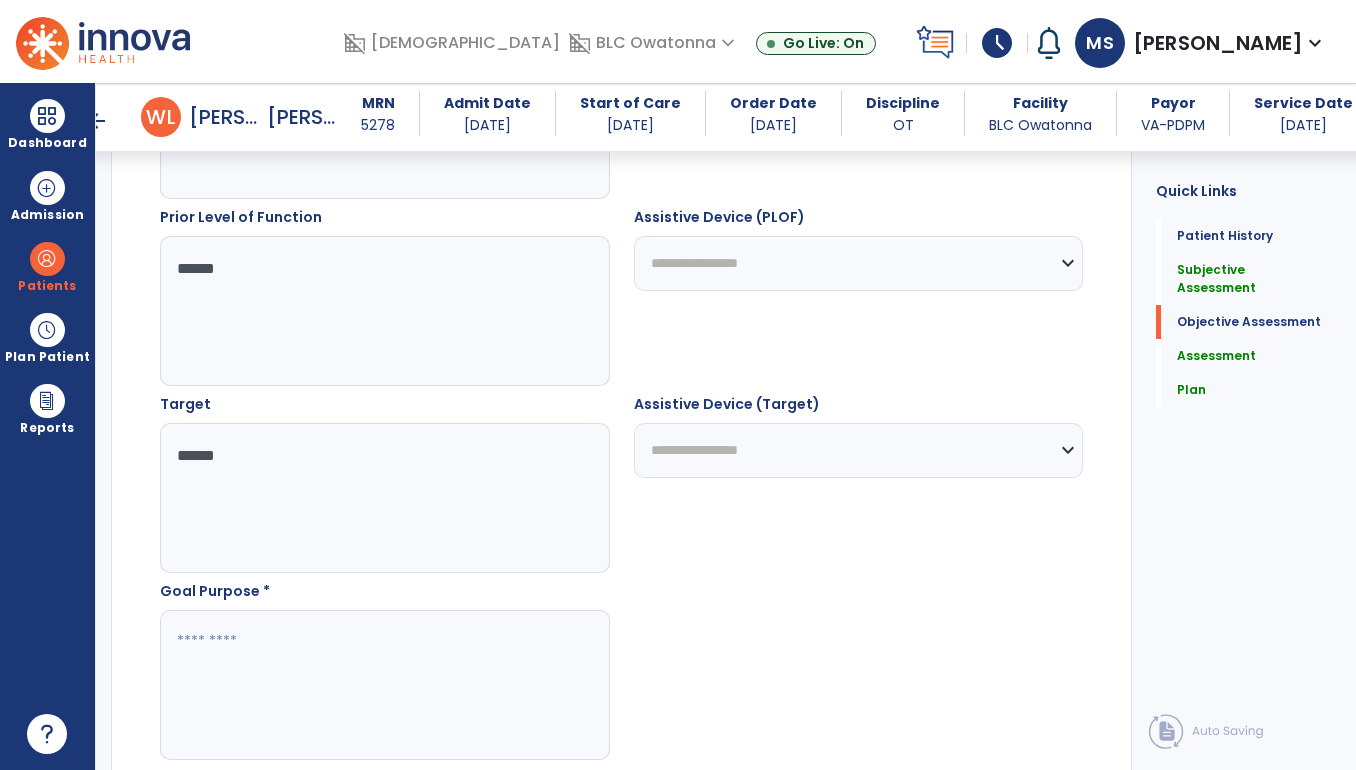 scroll, scrollTop: 1172, scrollLeft: 0, axis: vertical 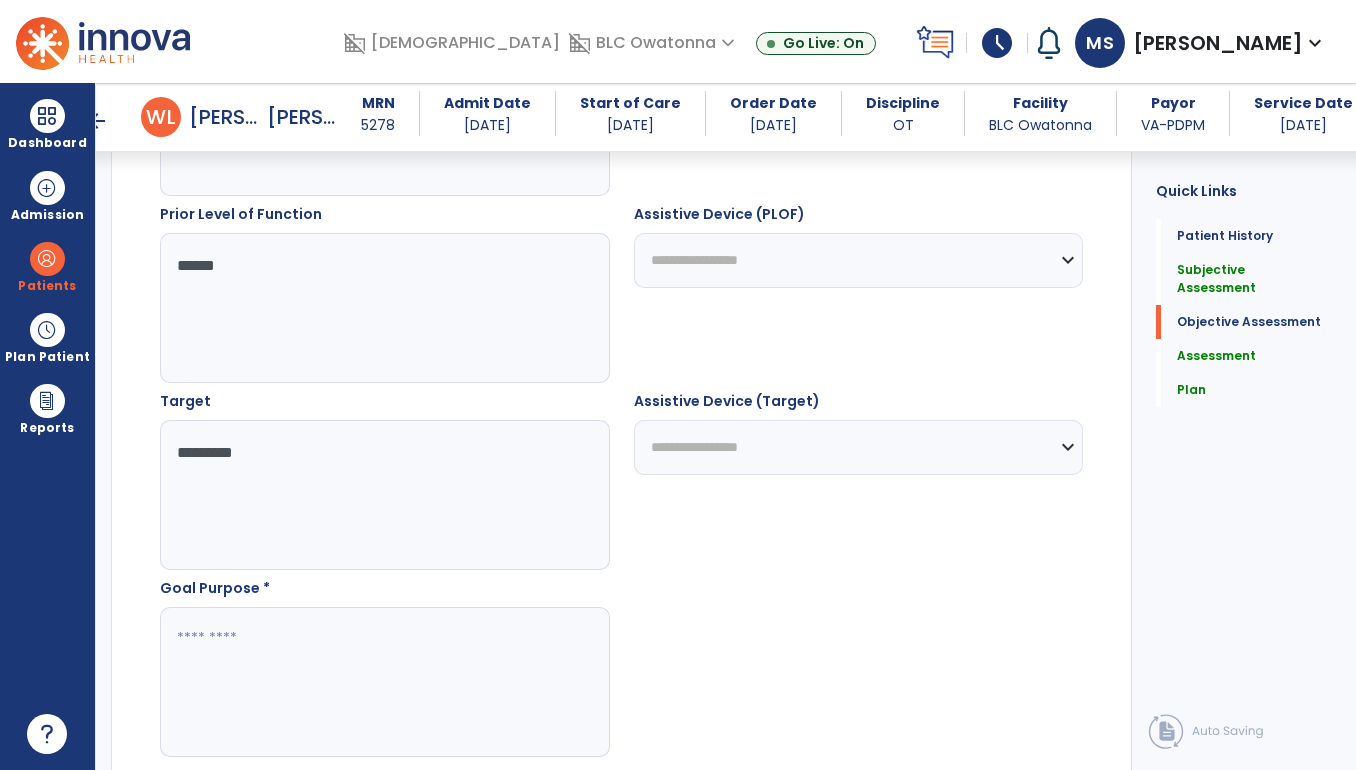 type on "*********" 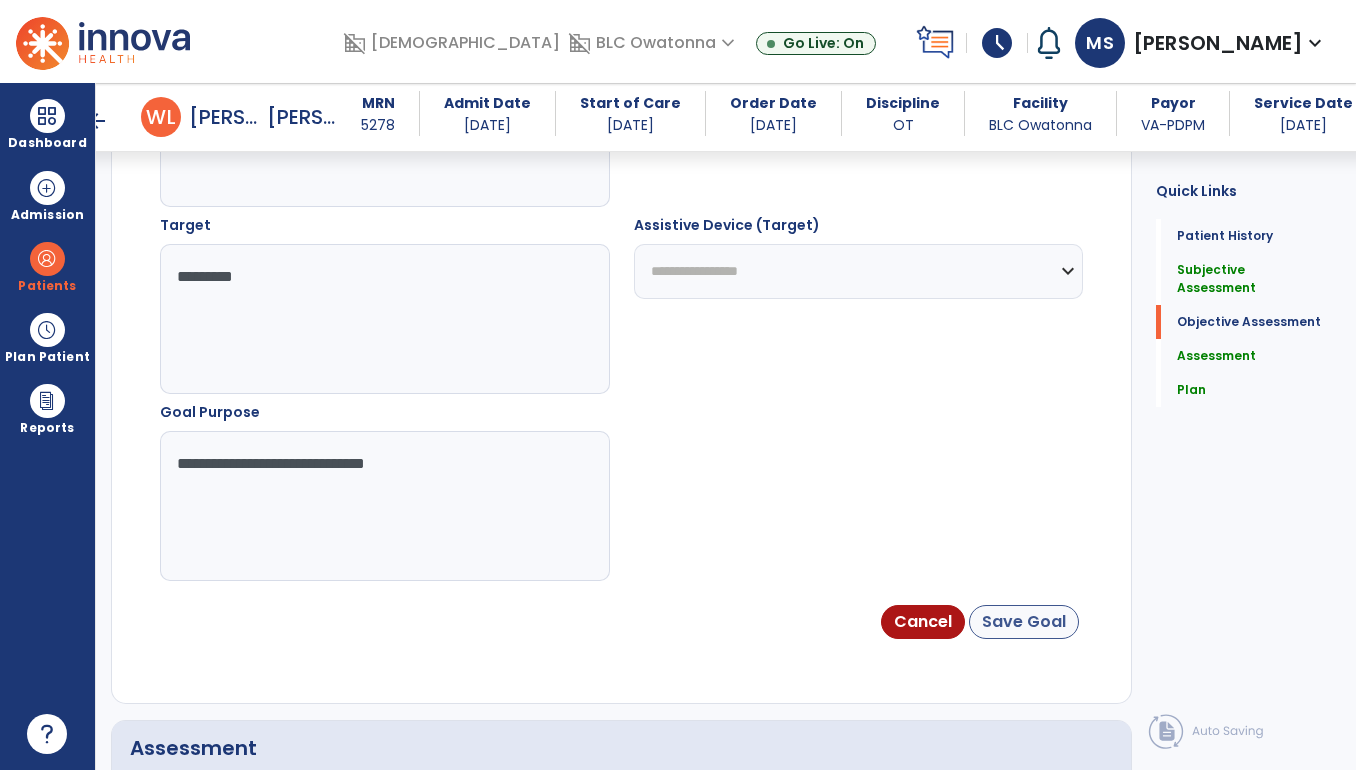 type on "**********" 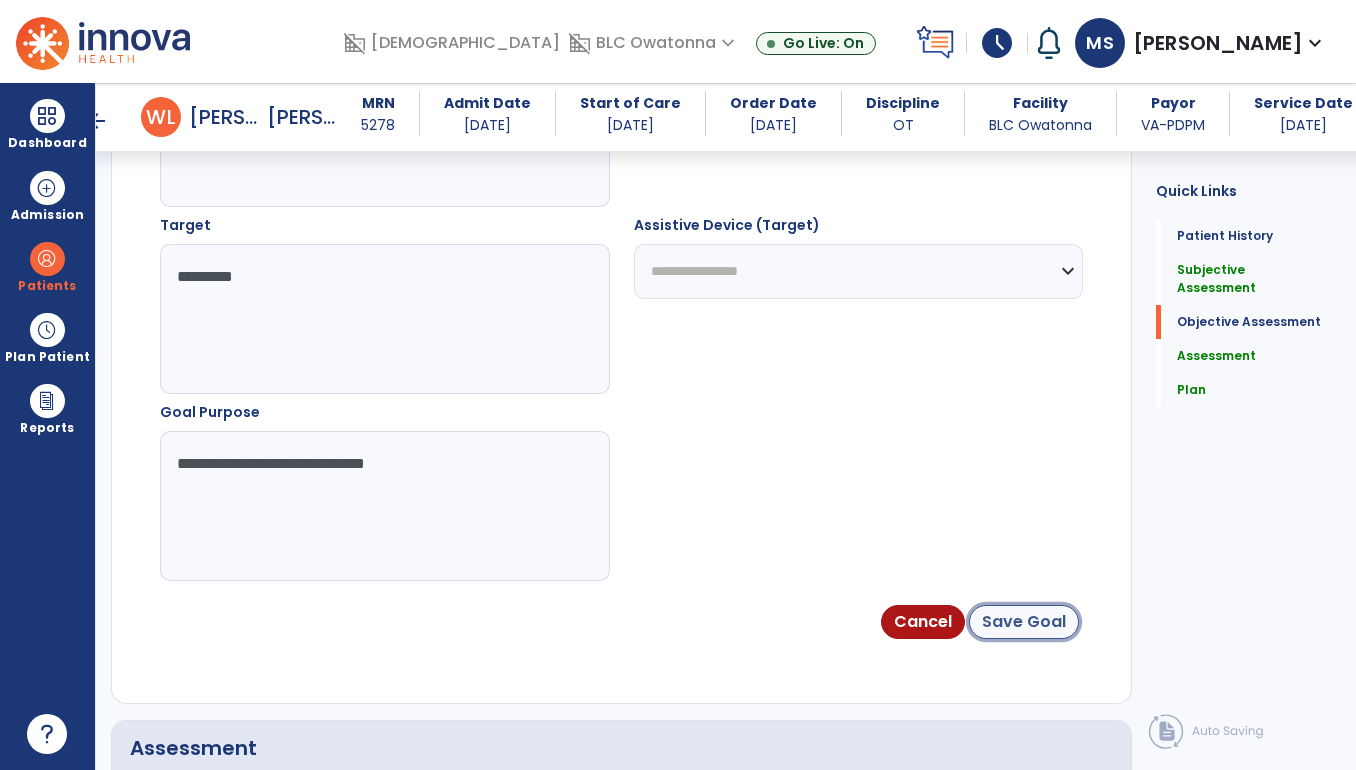 click on "Save Goal" 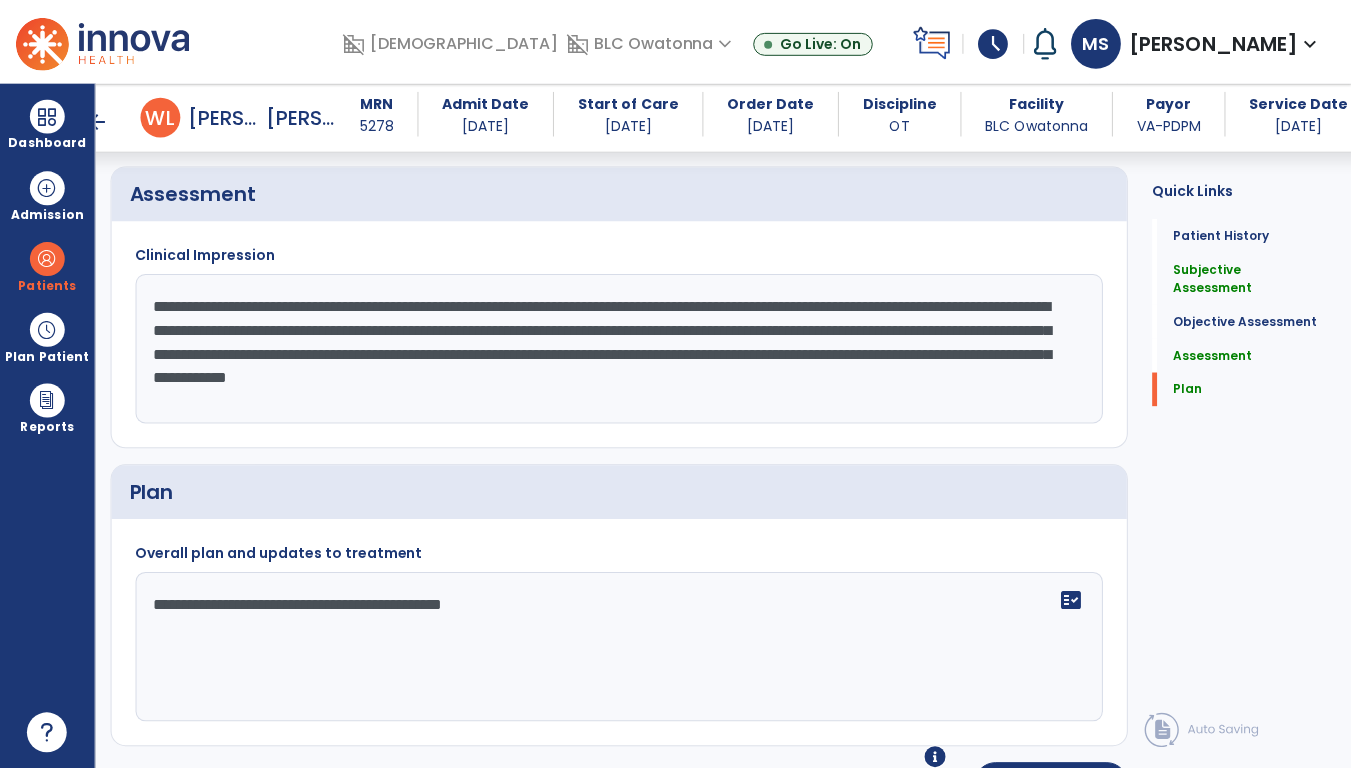 scroll, scrollTop: 2010, scrollLeft: 0, axis: vertical 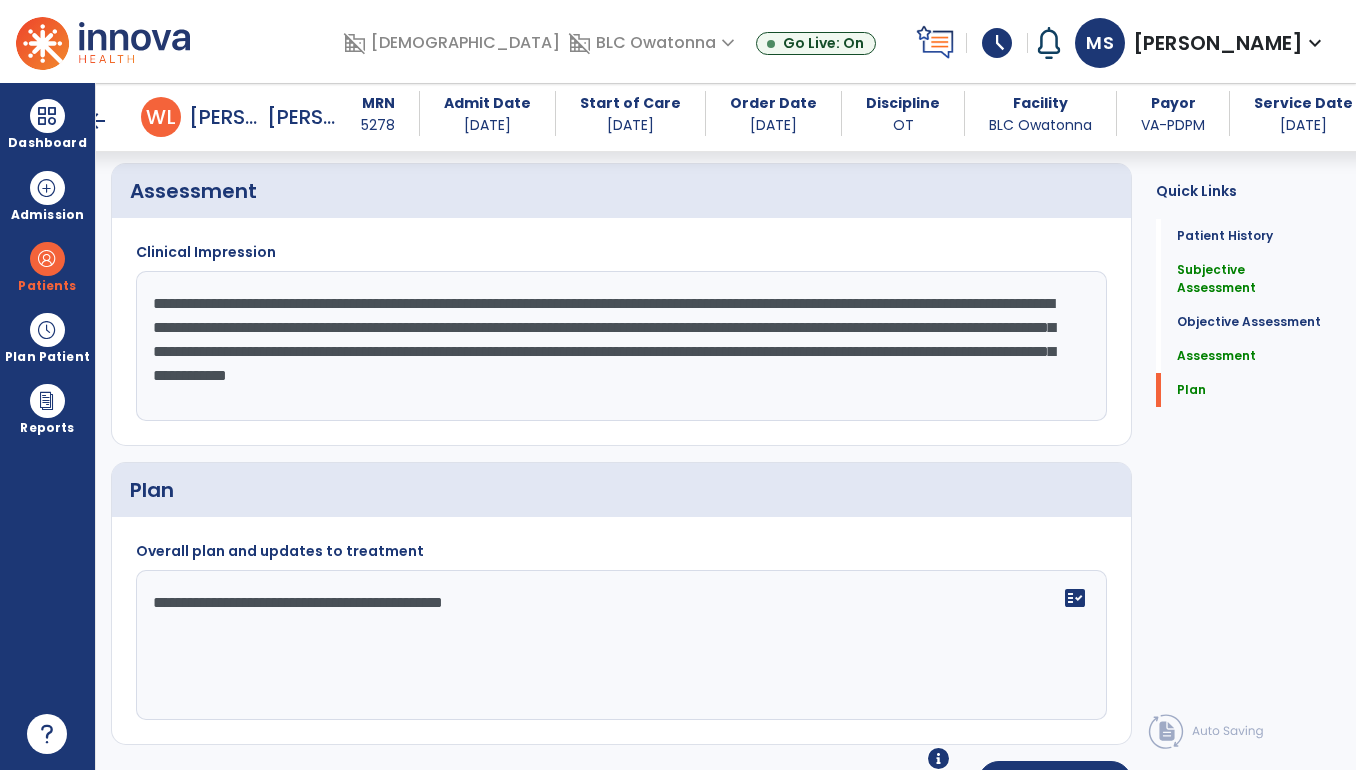 click on "**********" 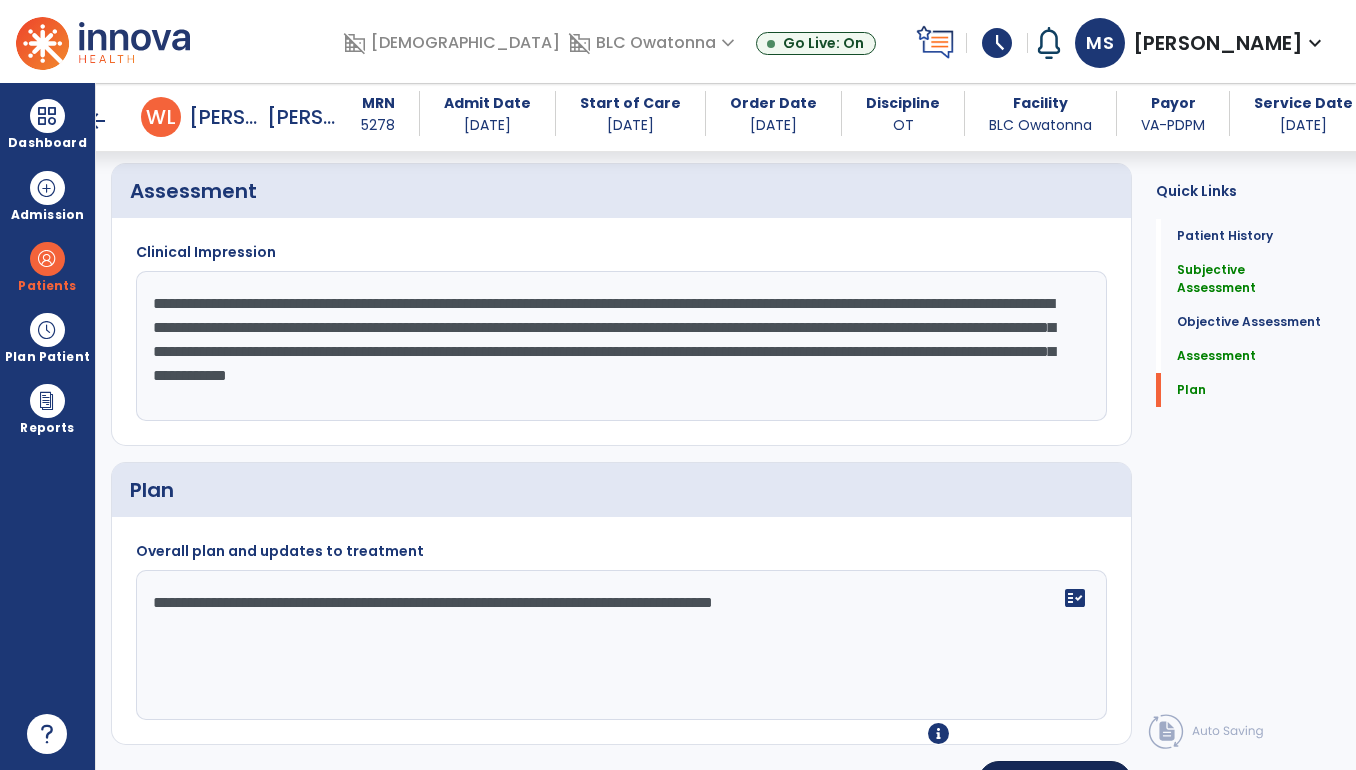 type on "**********" 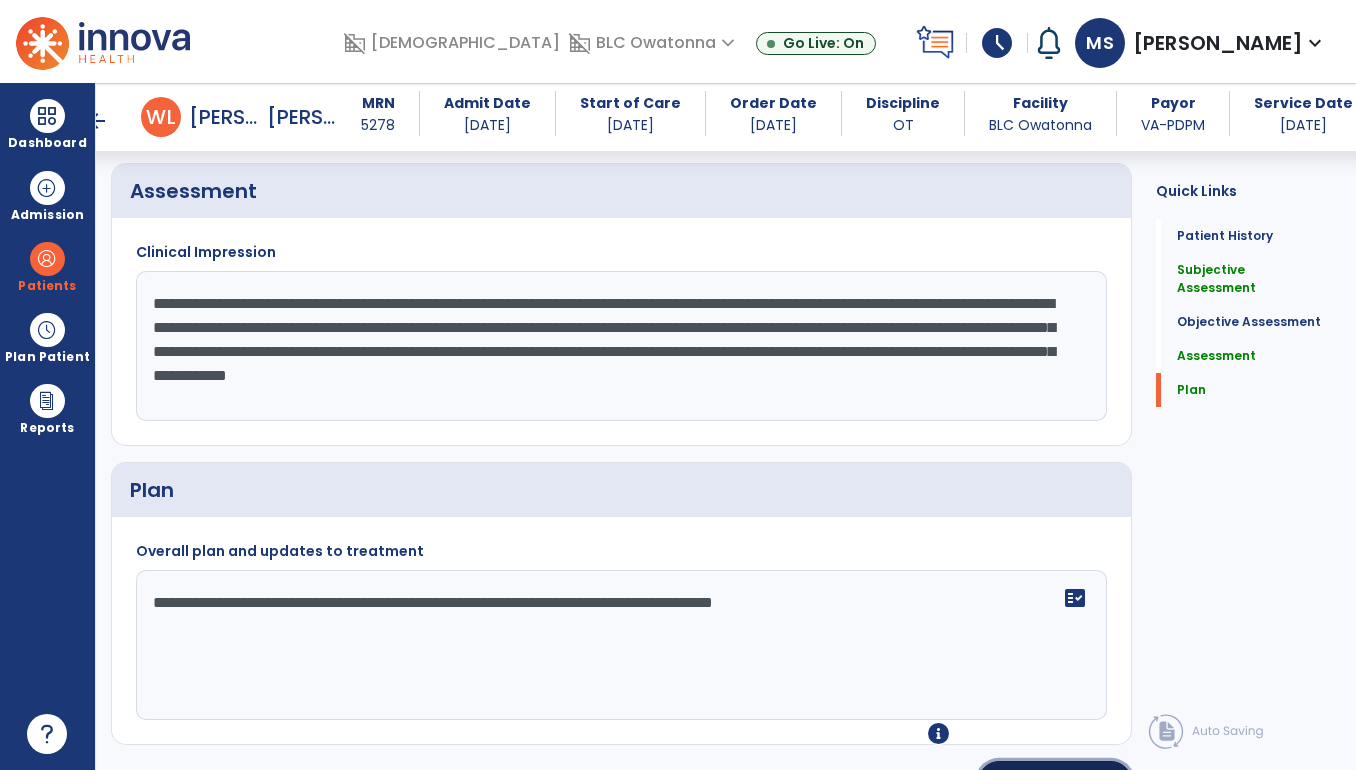 click on "Sign" 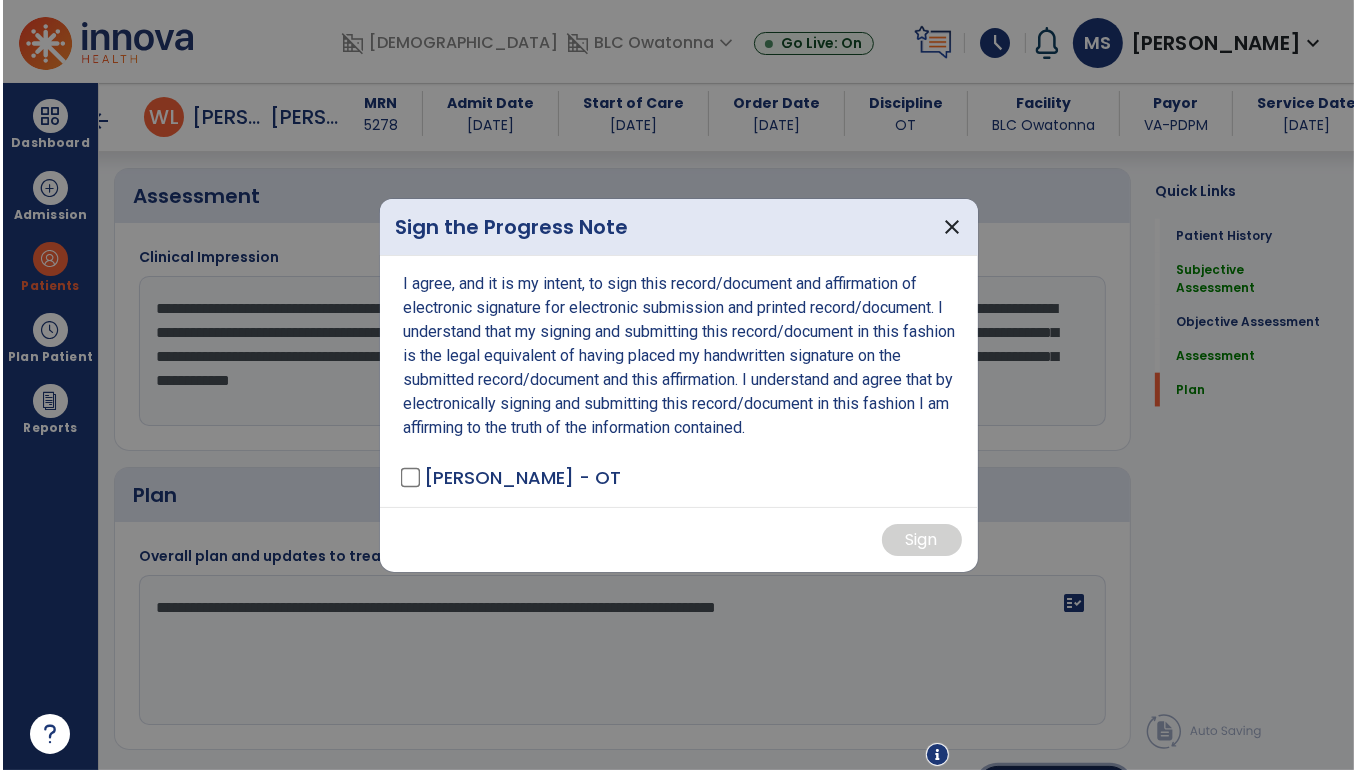 scroll, scrollTop: 2010, scrollLeft: 0, axis: vertical 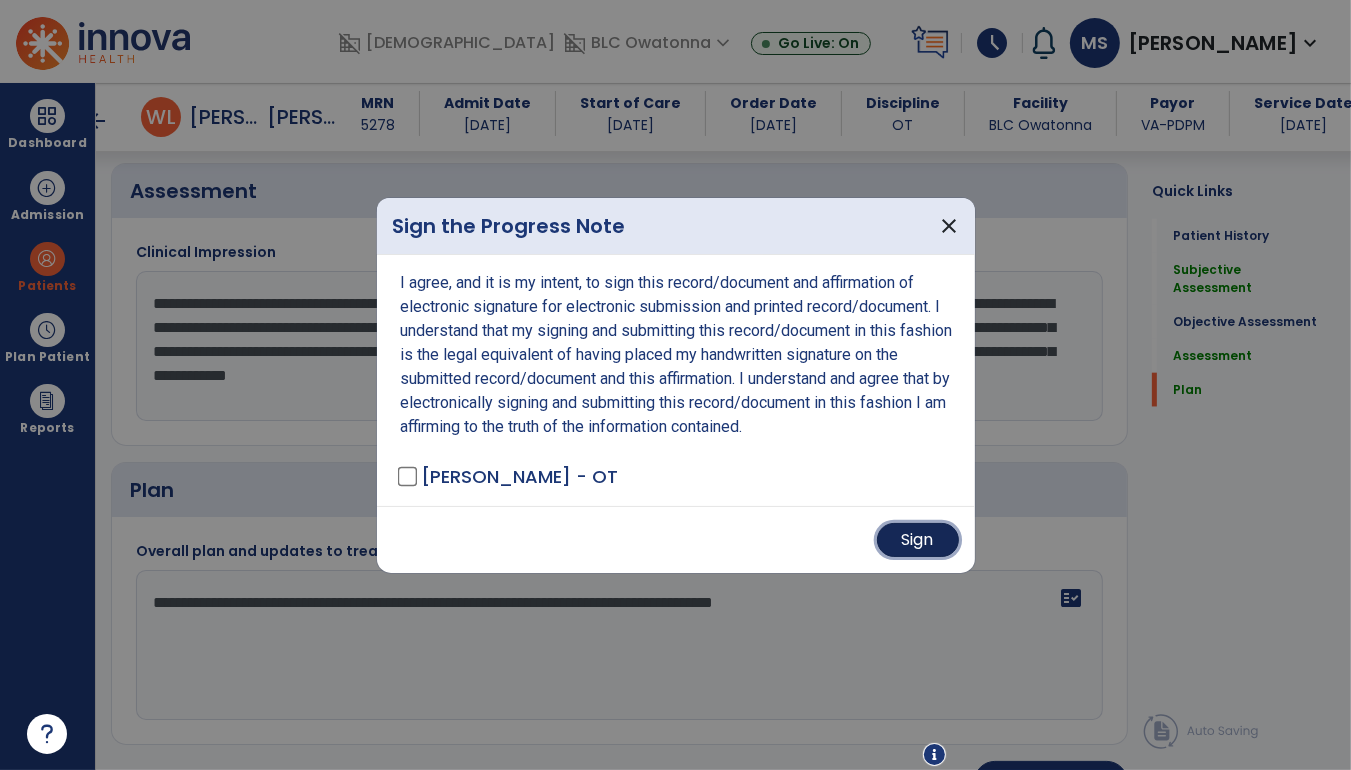 click on "Sign" at bounding box center (918, 540) 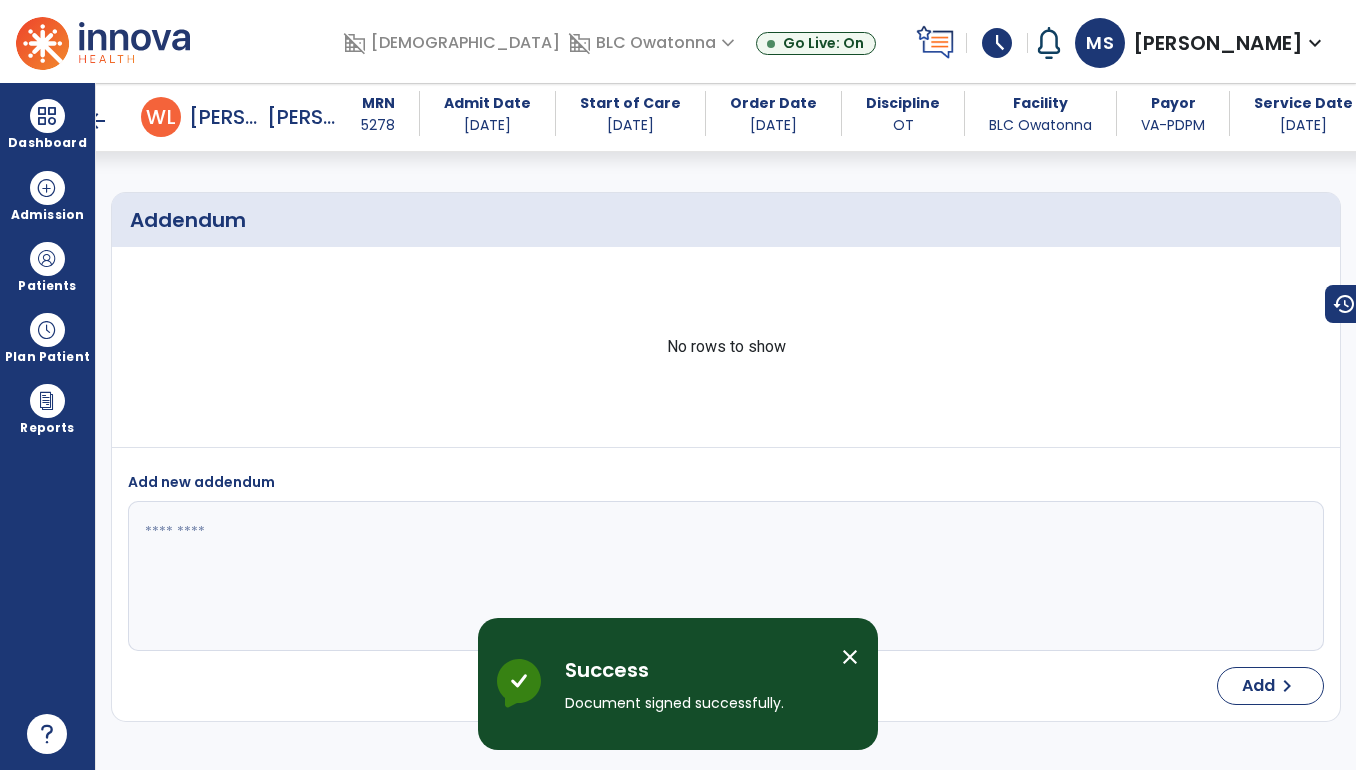 scroll, scrollTop: 2908, scrollLeft: 0, axis: vertical 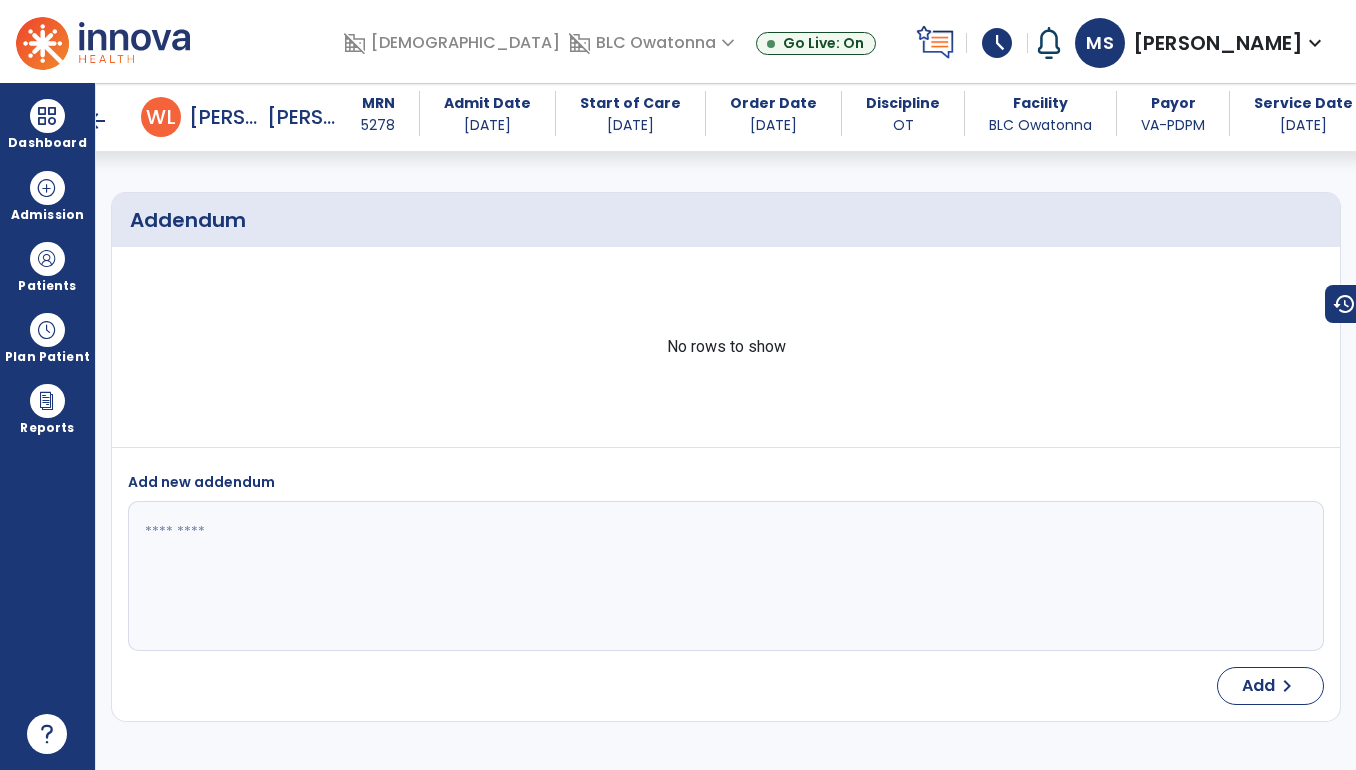 click at bounding box center [724, 576] 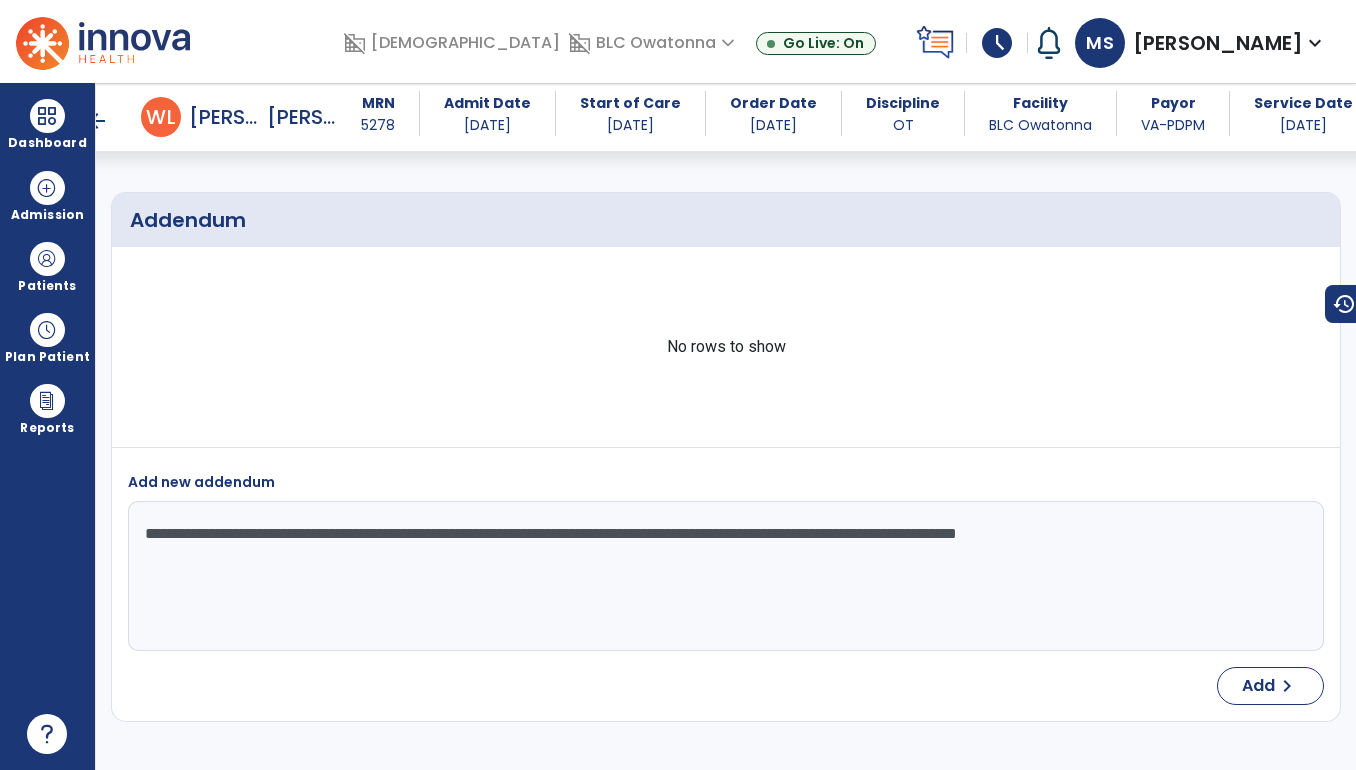 type on "**********" 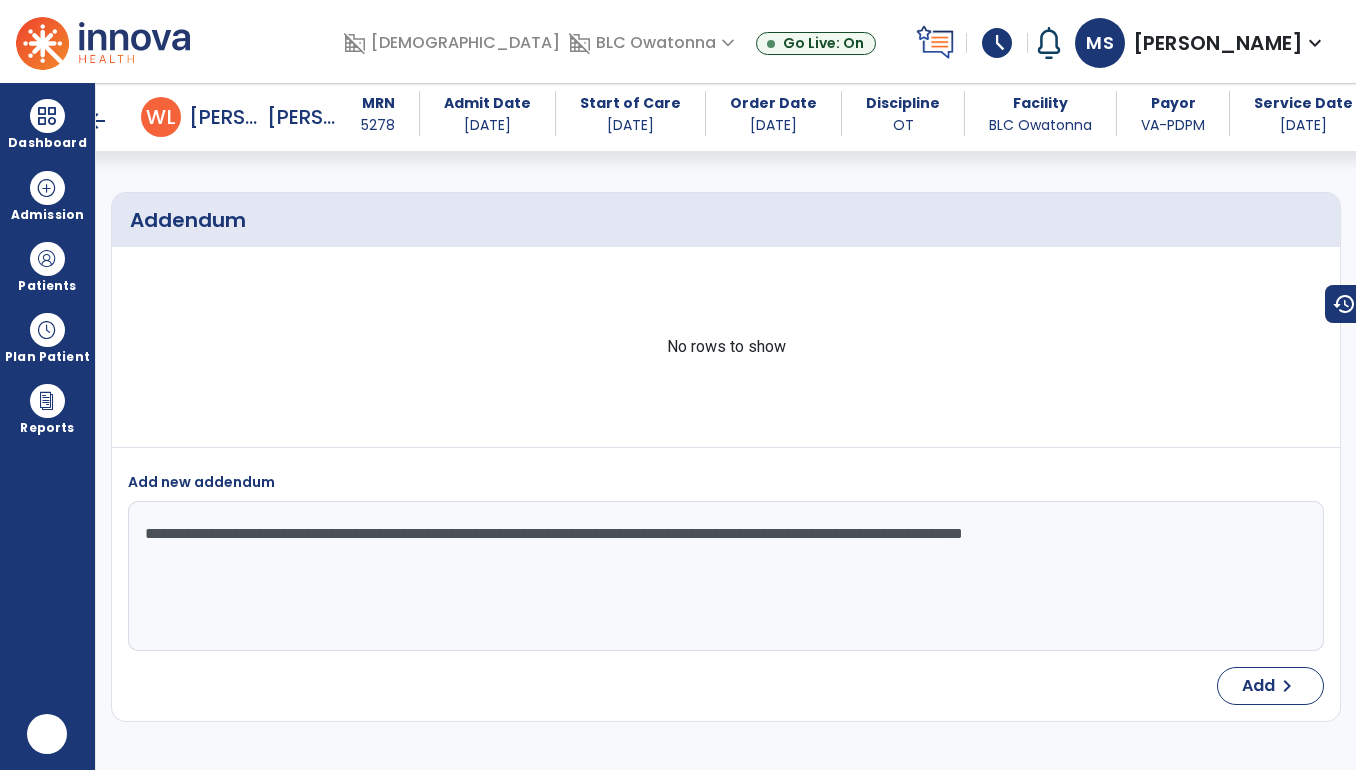 scroll, scrollTop: 0, scrollLeft: 0, axis: both 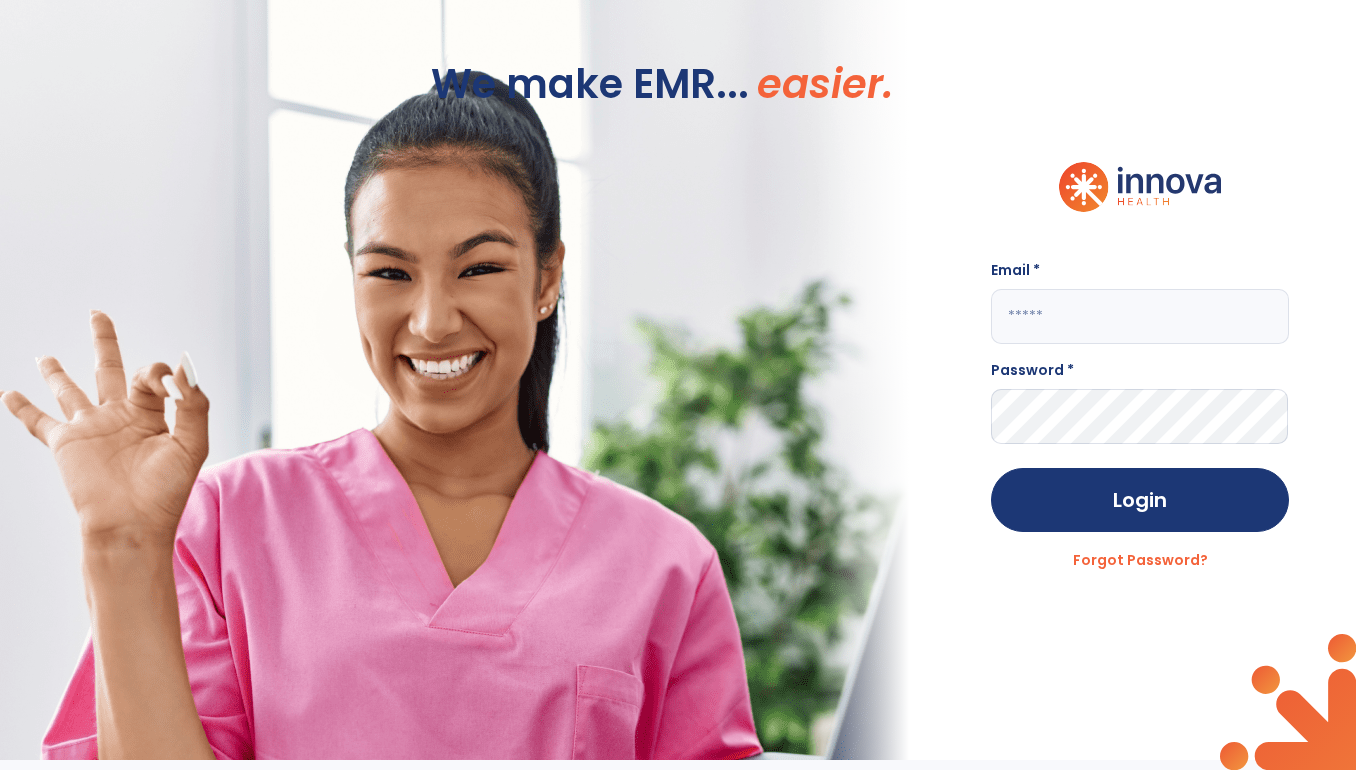 click 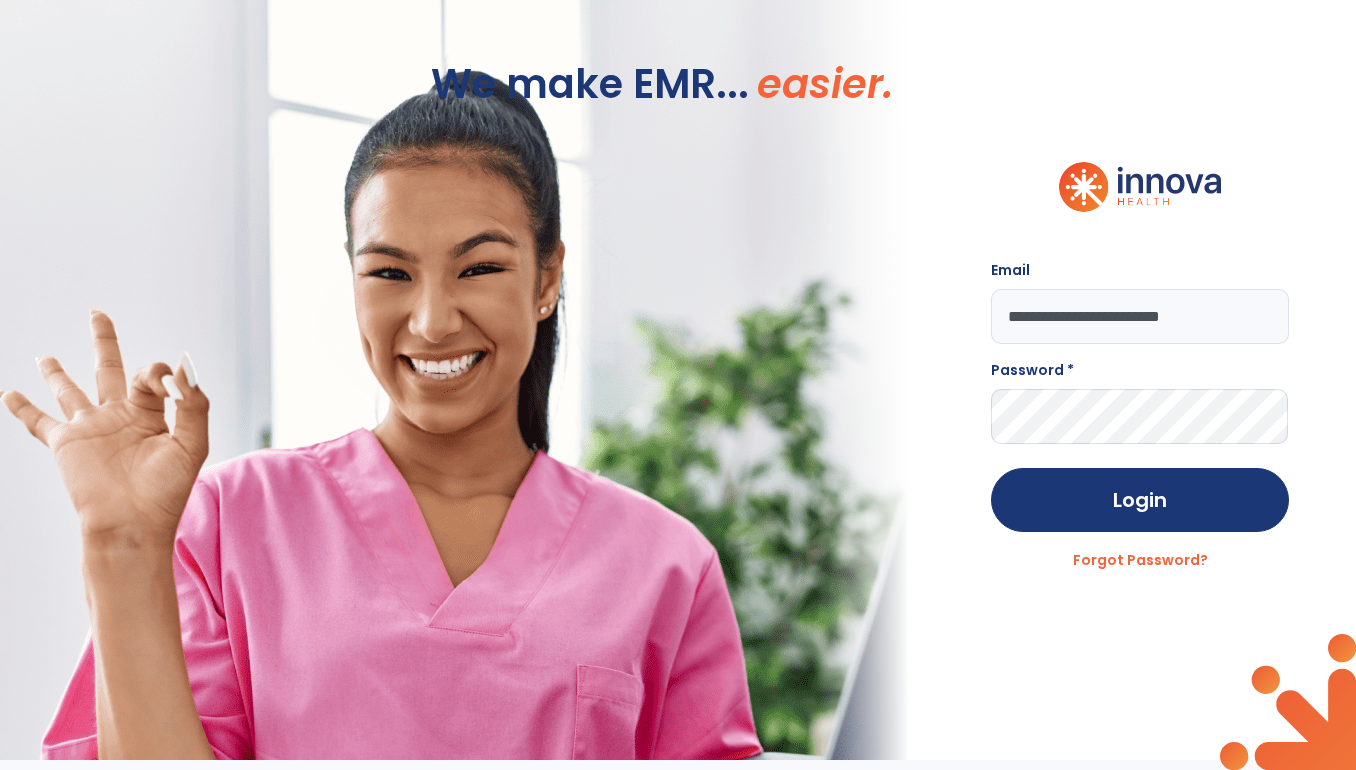 type on "**********" 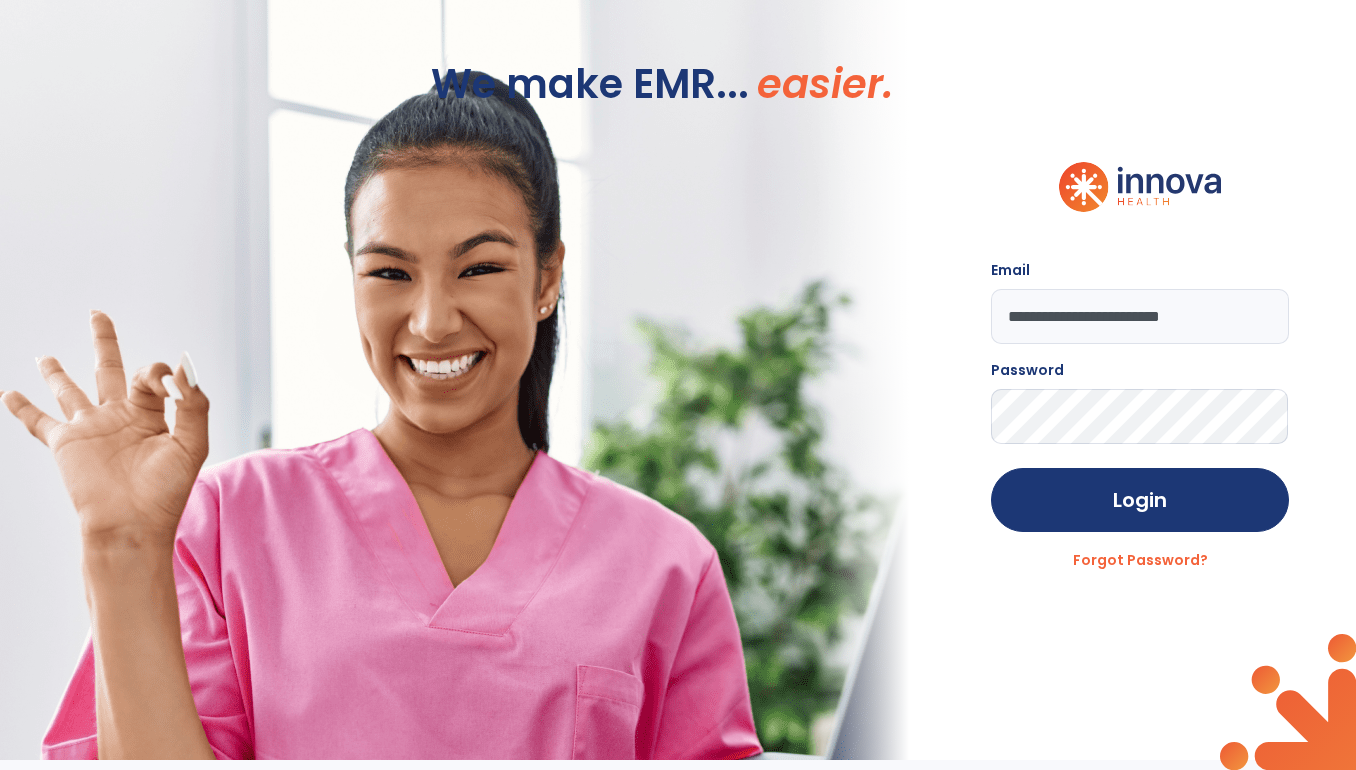 click on "Login" 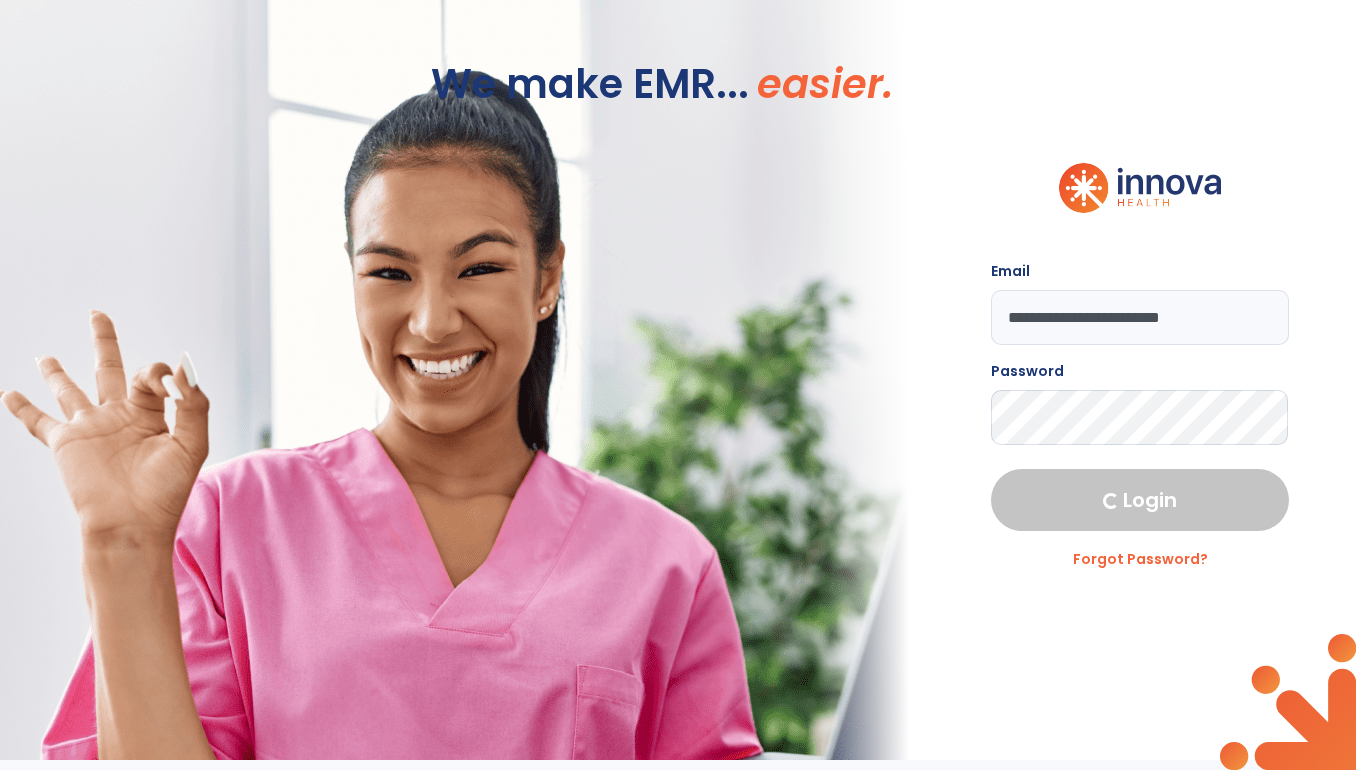 select on "****" 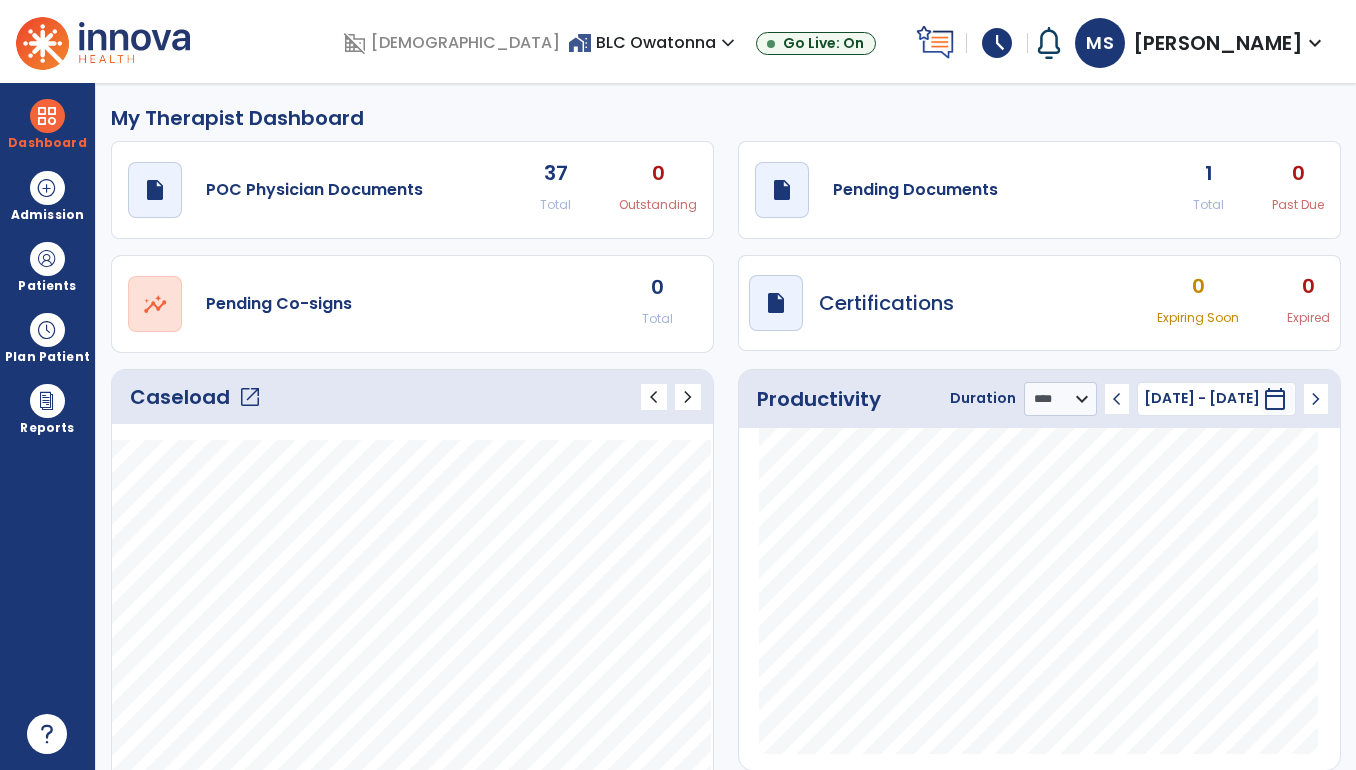 click on "open_in_new" 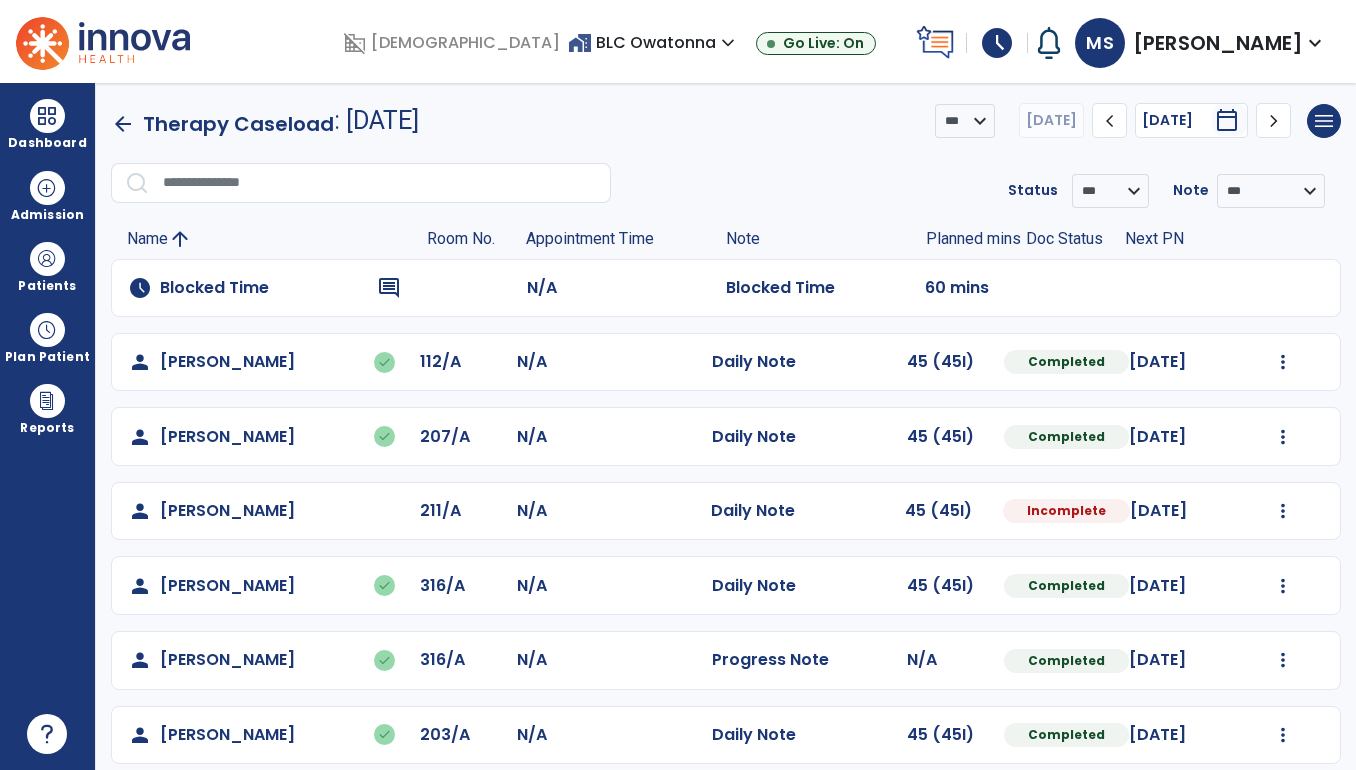 scroll, scrollTop: 18, scrollLeft: 0, axis: vertical 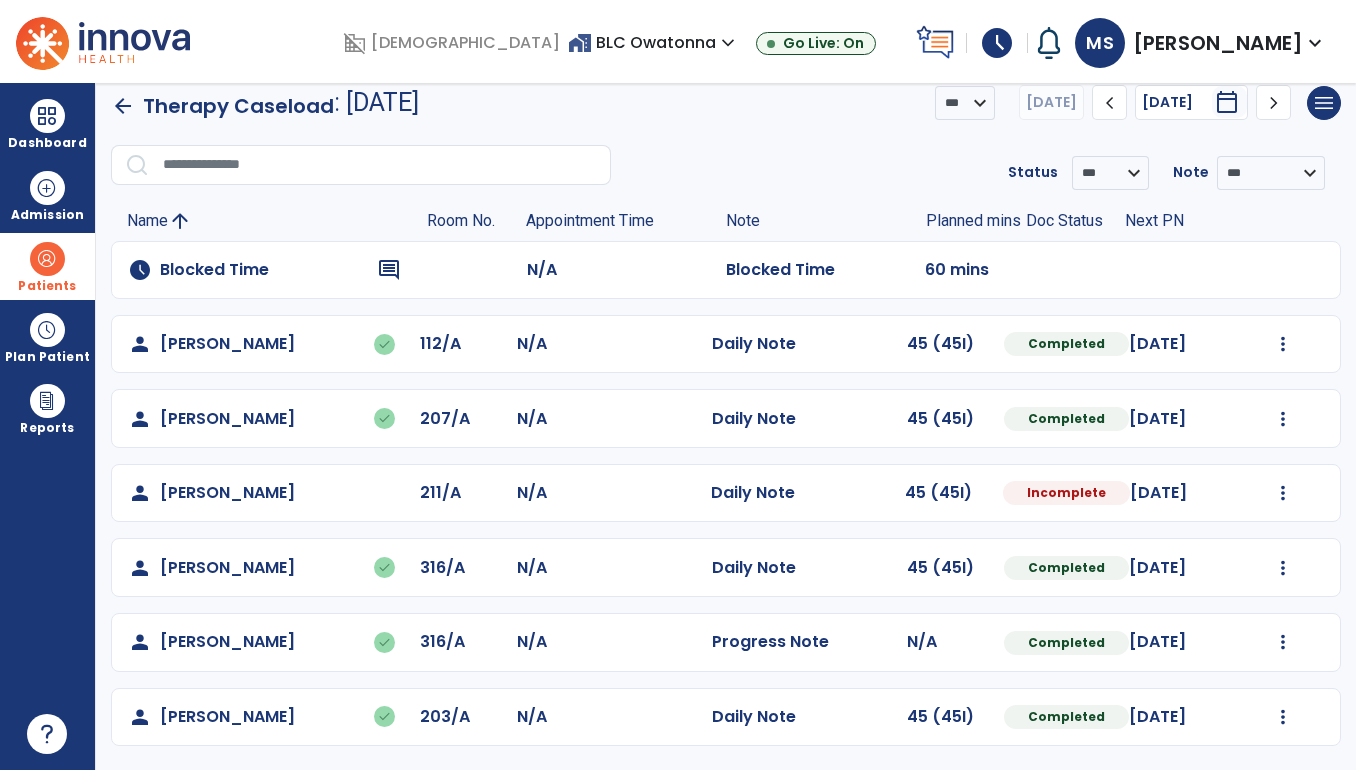 click on "Patients" at bounding box center [47, 266] 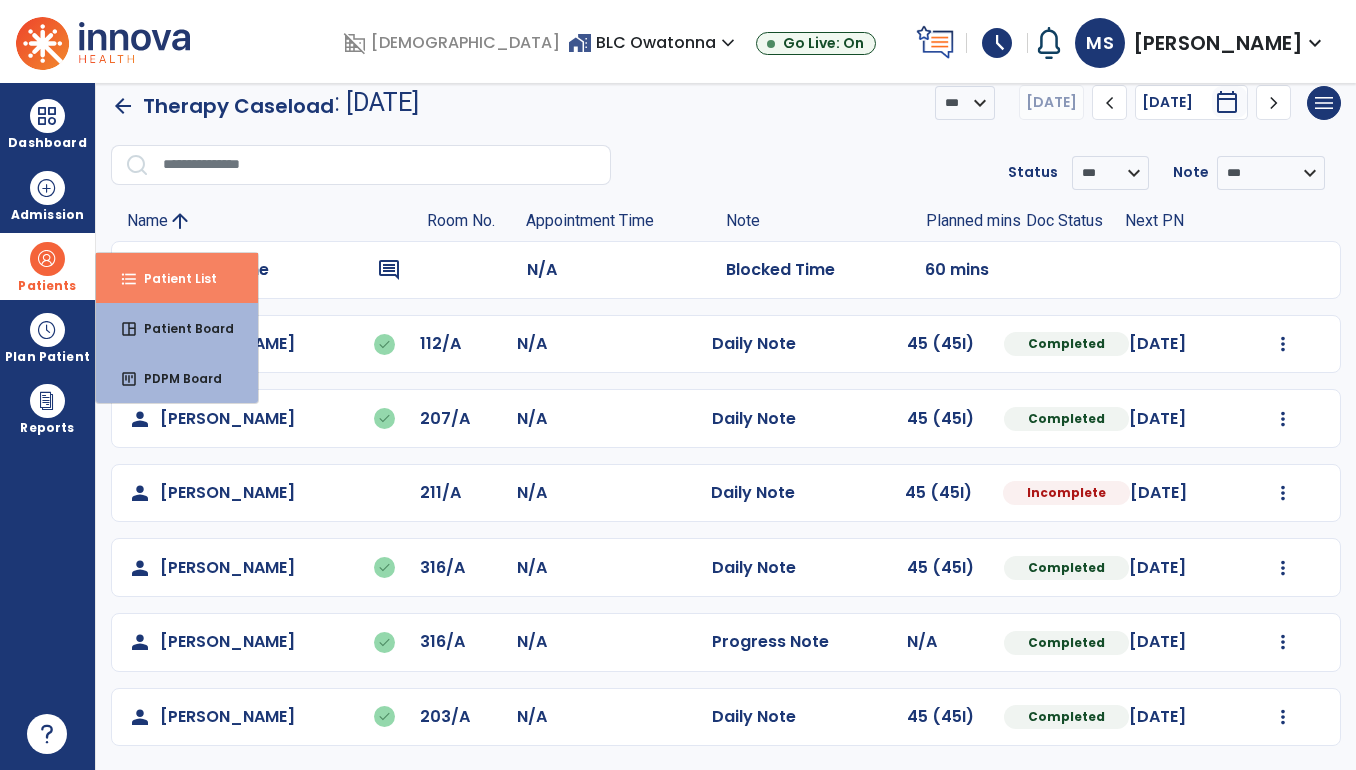 click on "format_list_bulleted  Patient List" at bounding box center [177, 278] 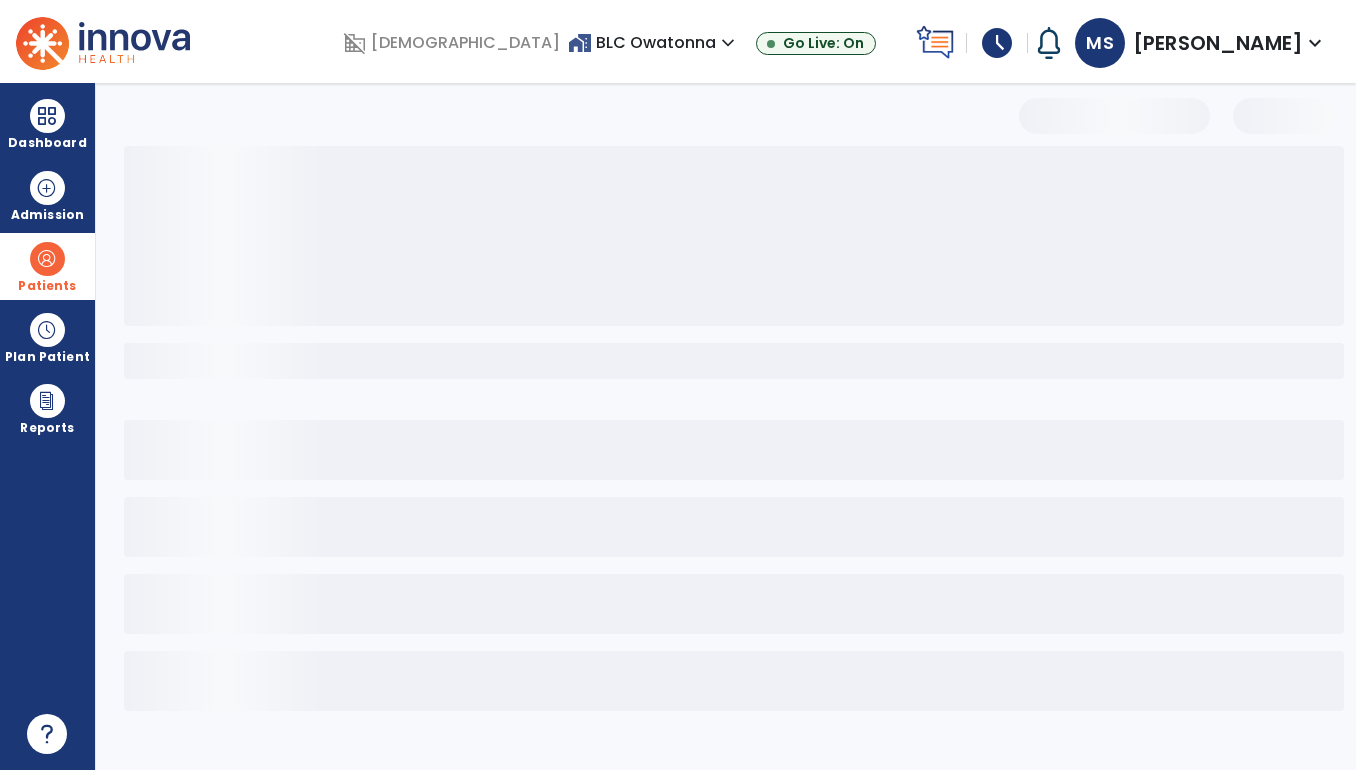 scroll, scrollTop: 0, scrollLeft: 0, axis: both 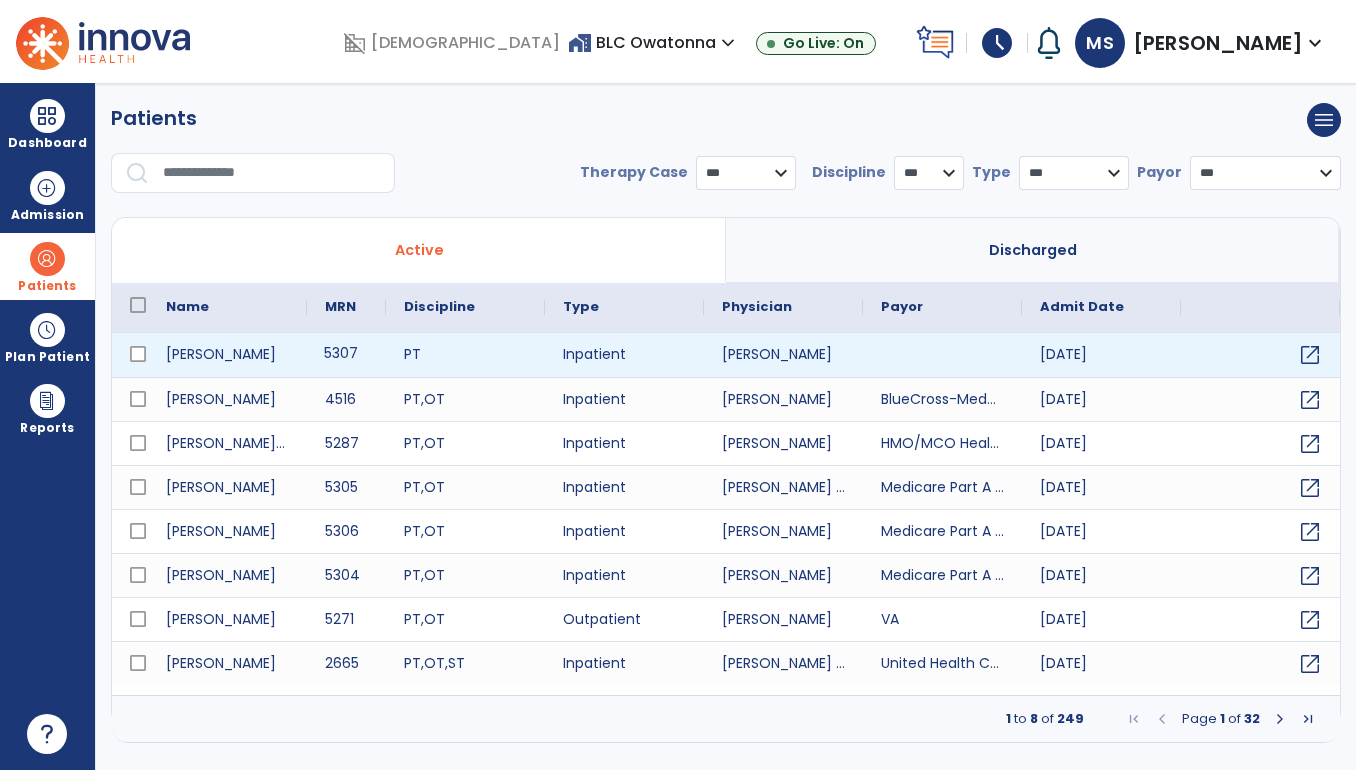 click on "5307" at bounding box center (346, 355) 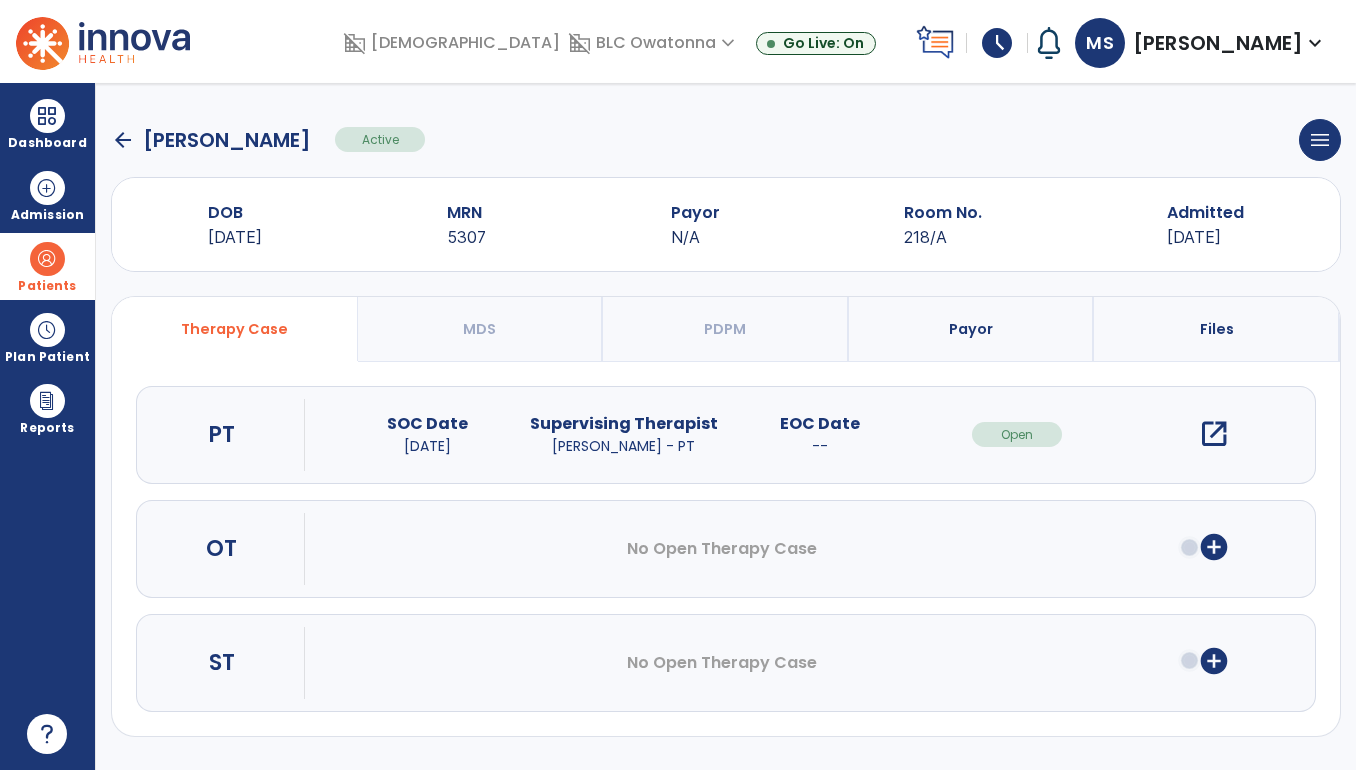 click on "add_circle" at bounding box center (1214, 547) 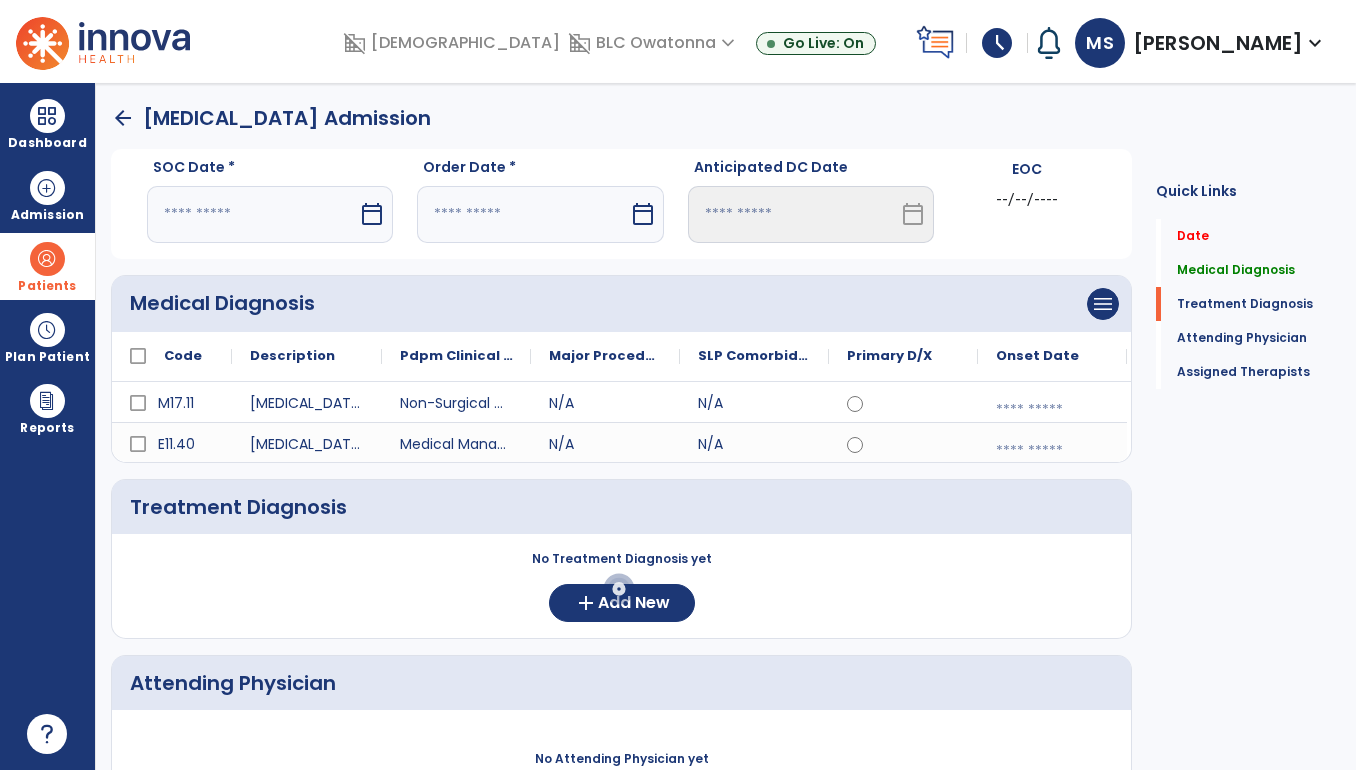 scroll, scrollTop: 298, scrollLeft: 0, axis: vertical 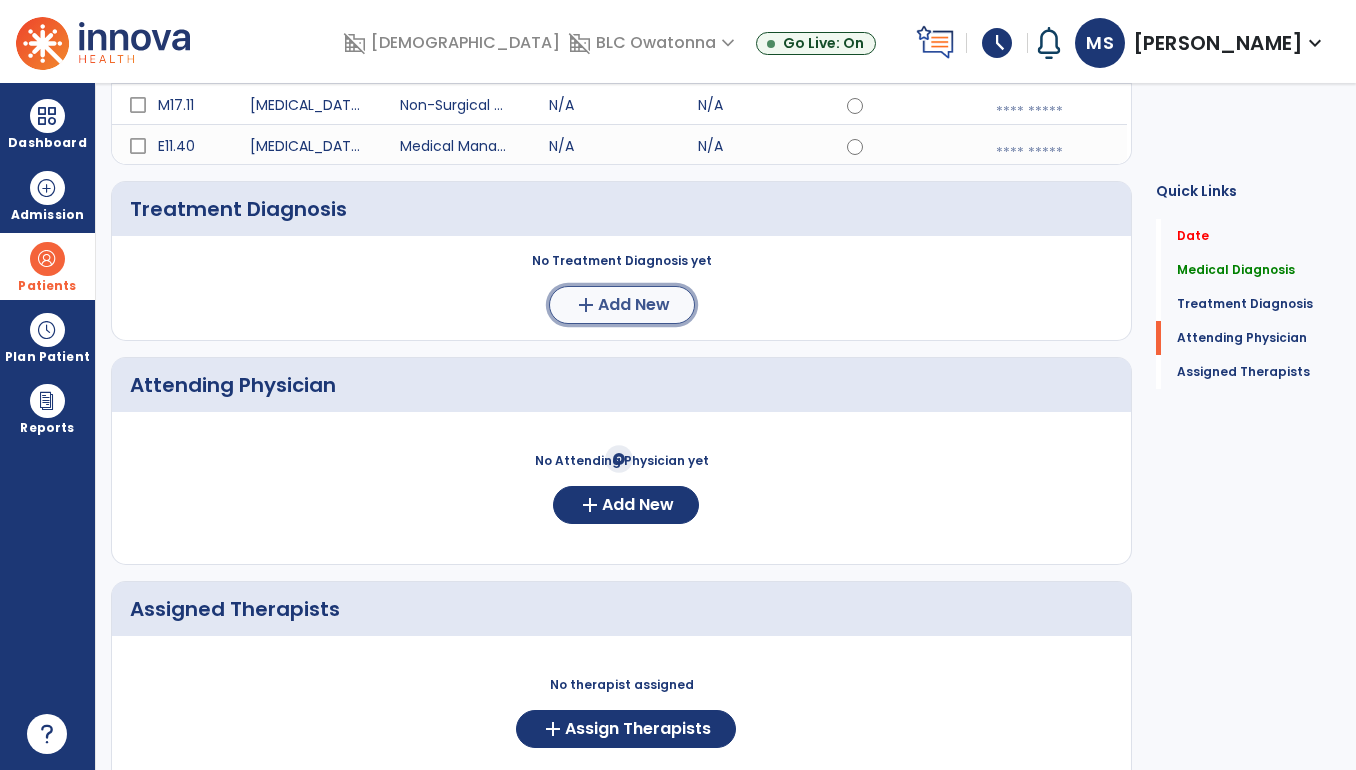 click on "Add New" 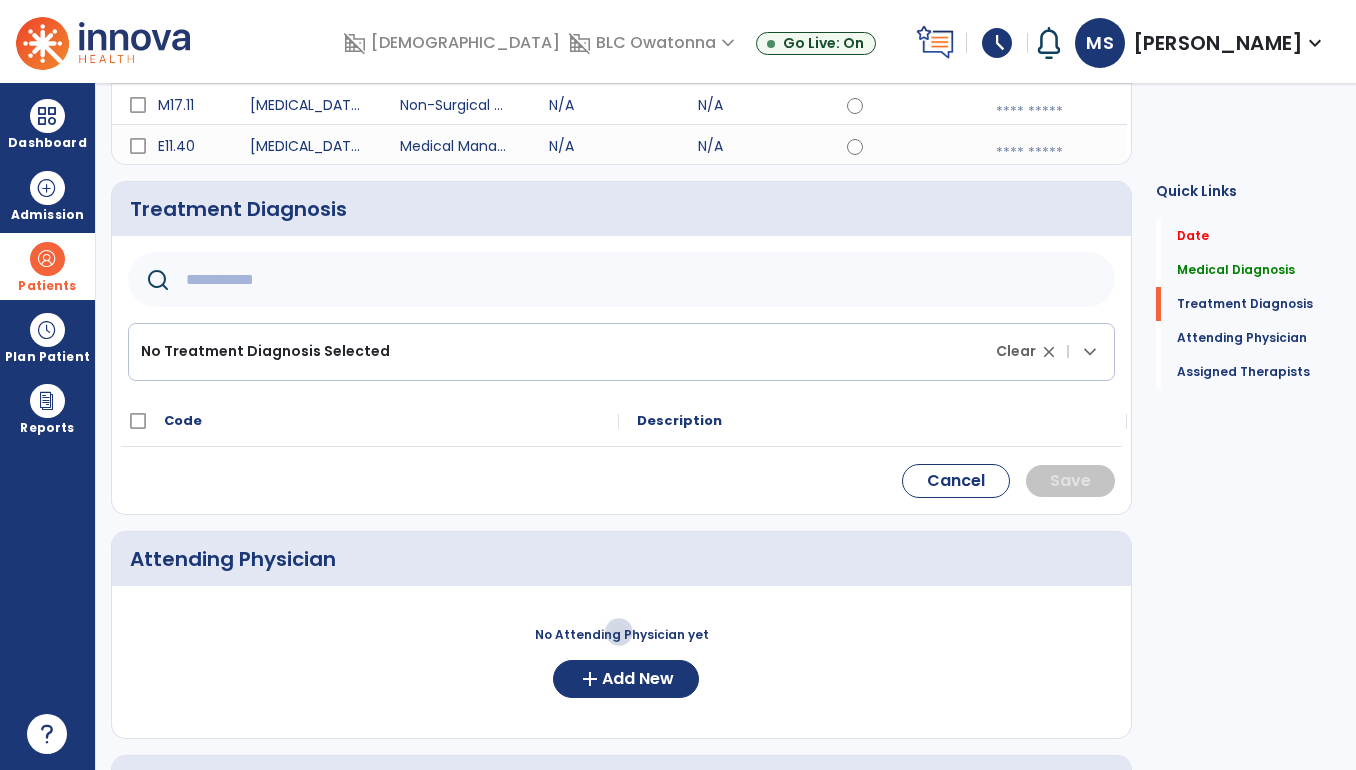 click 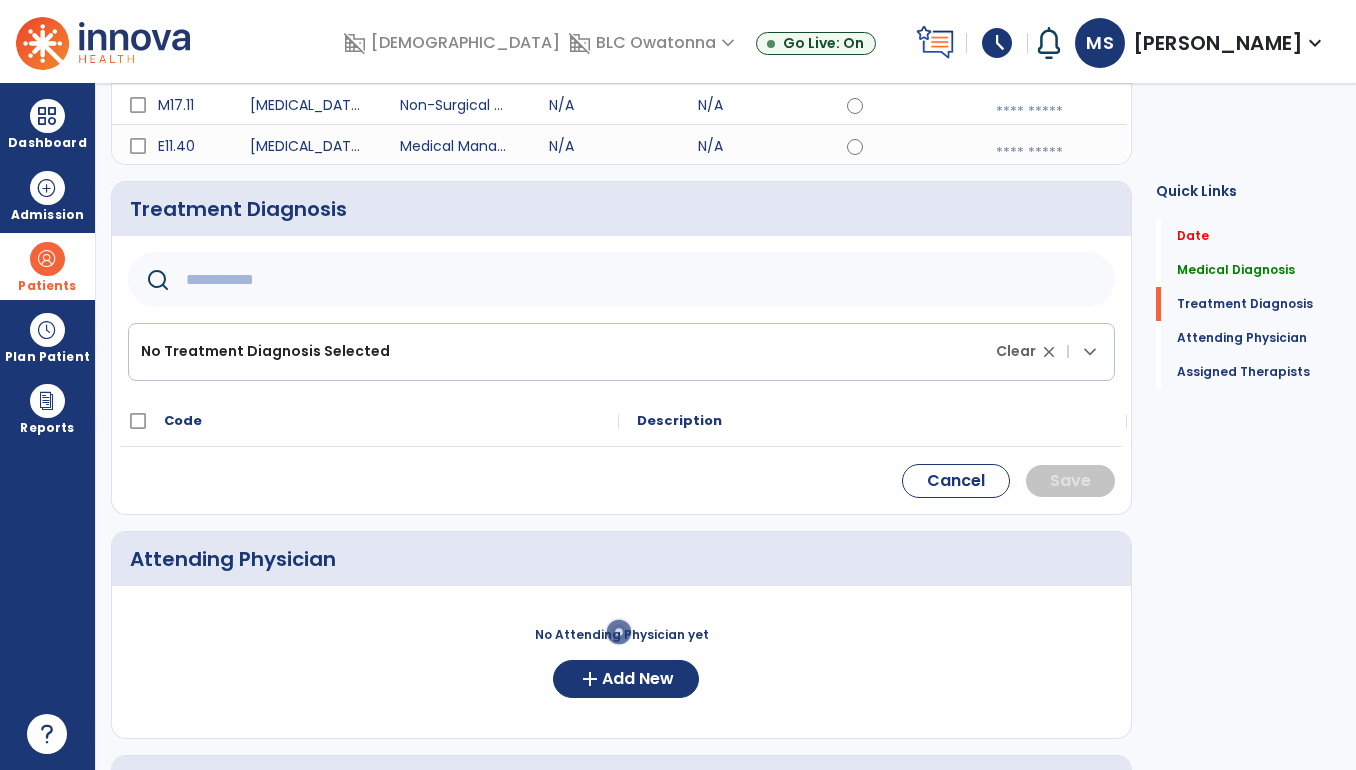 type on "*" 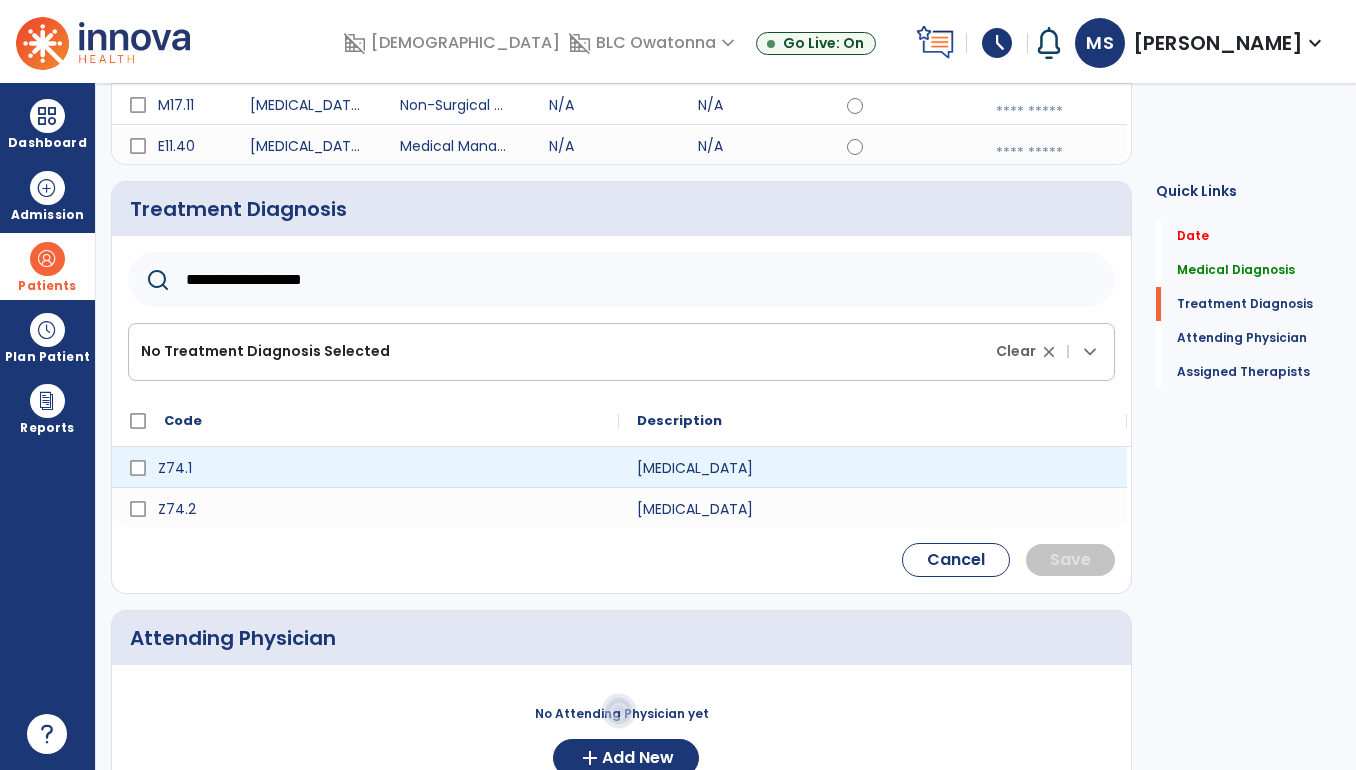 type on "**********" 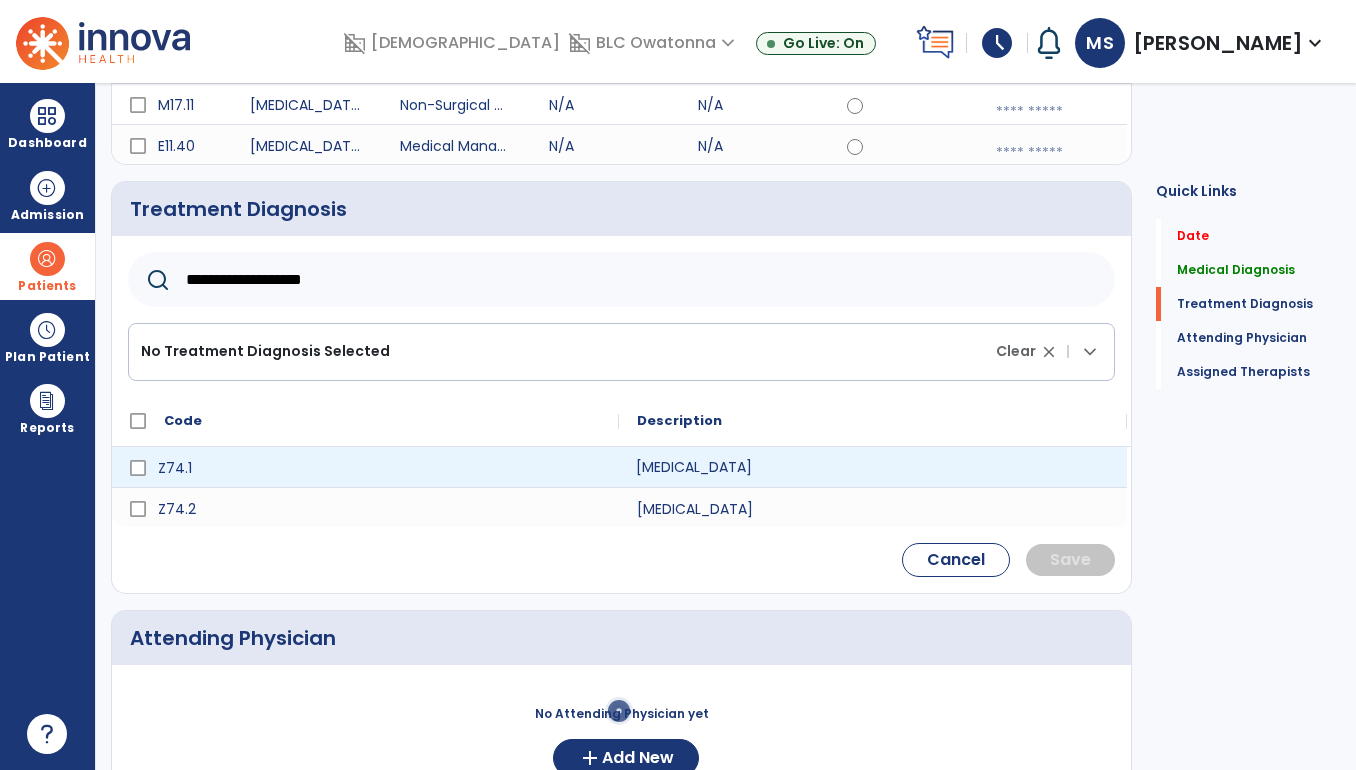 click on "[MEDICAL_DATA]" 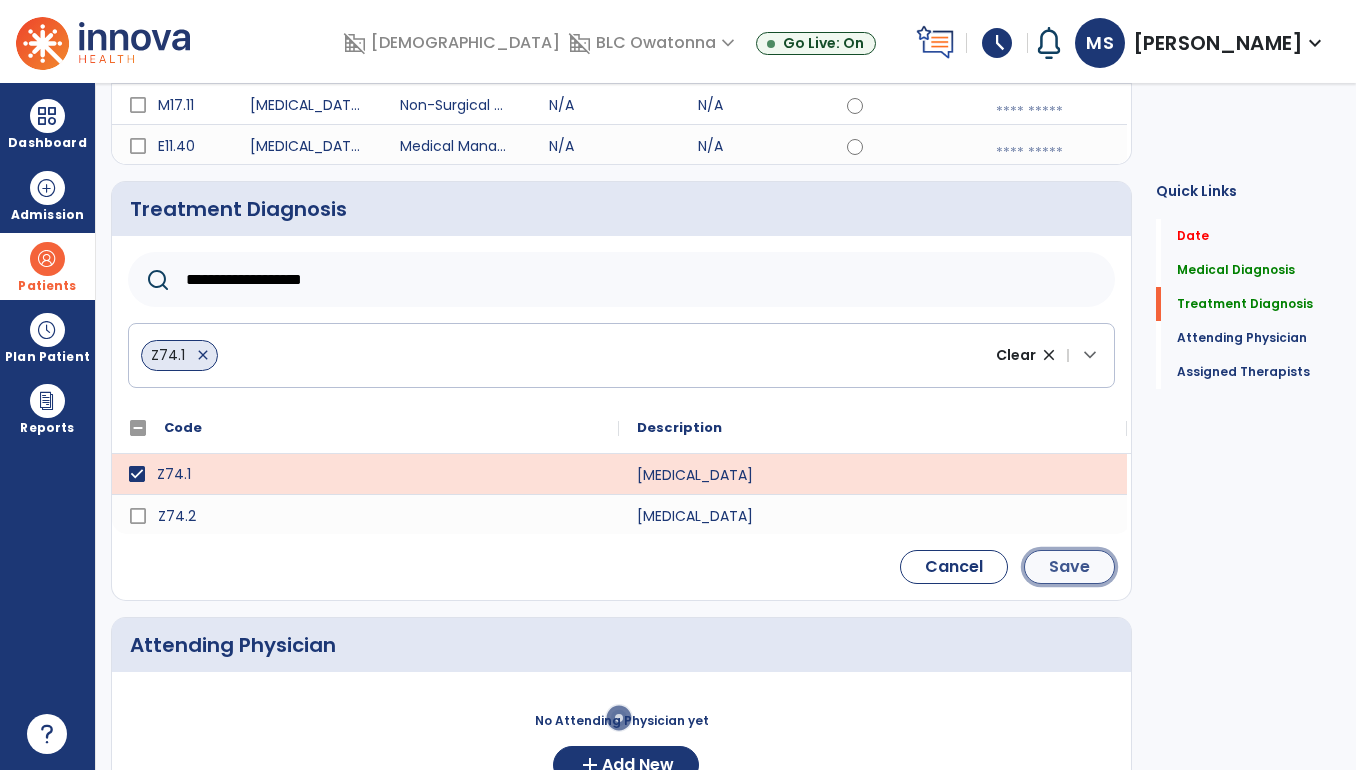 click on "Save" 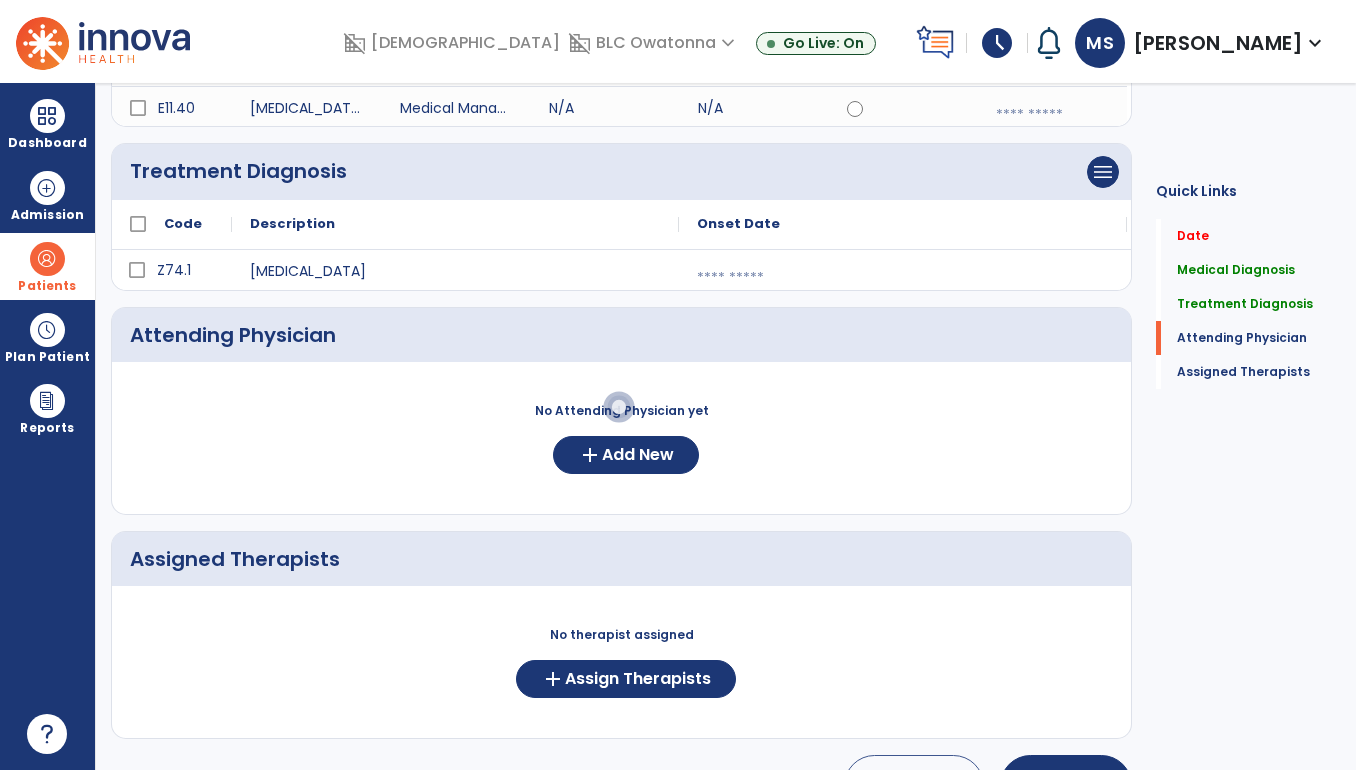 scroll, scrollTop: 338, scrollLeft: 0, axis: vertical 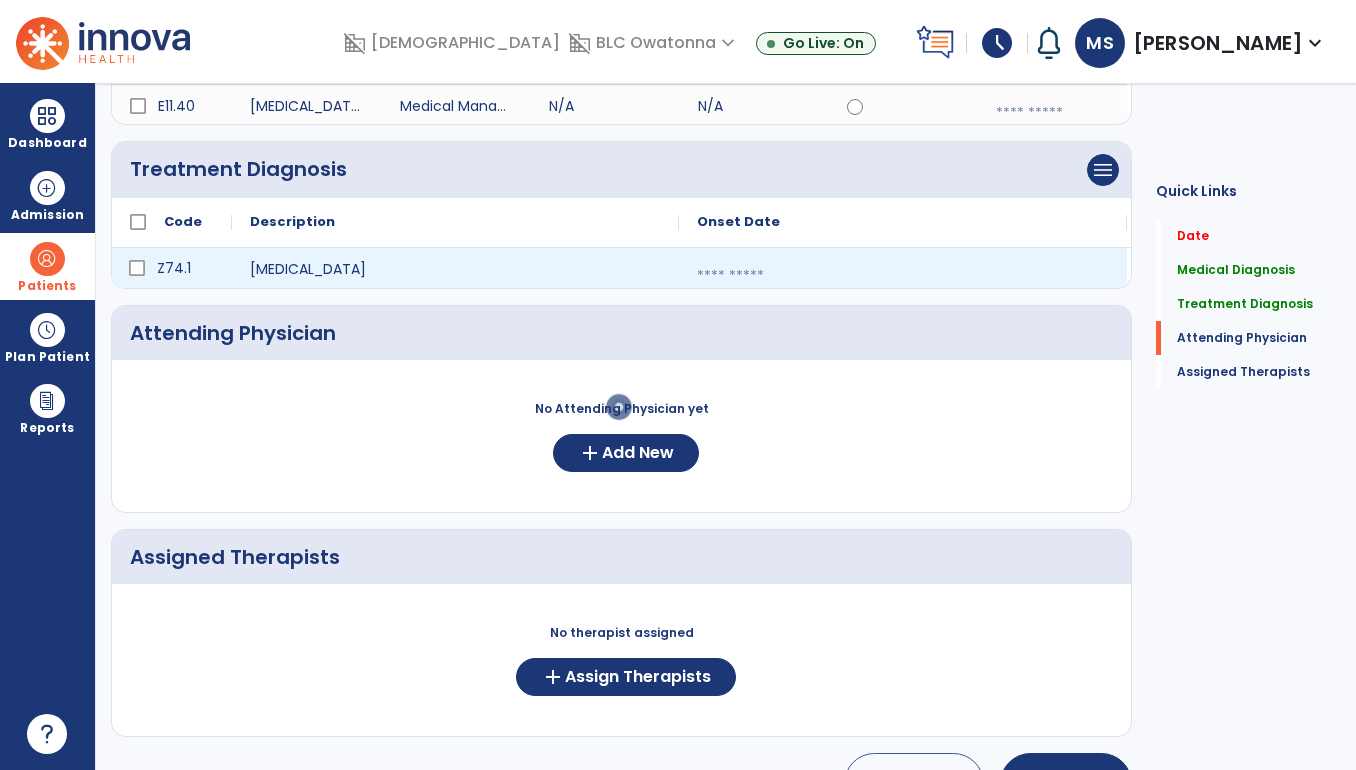 click at bounding box center [903, 276] 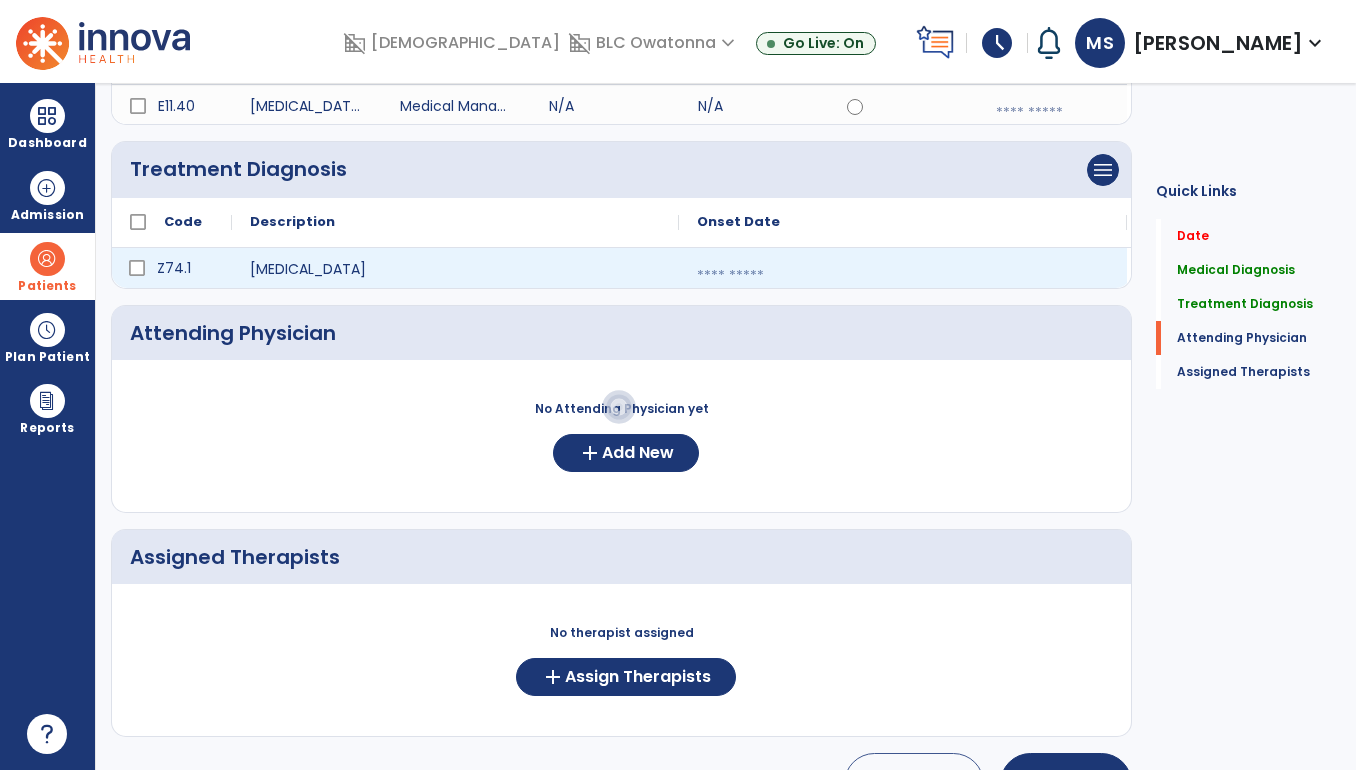 select on "*" 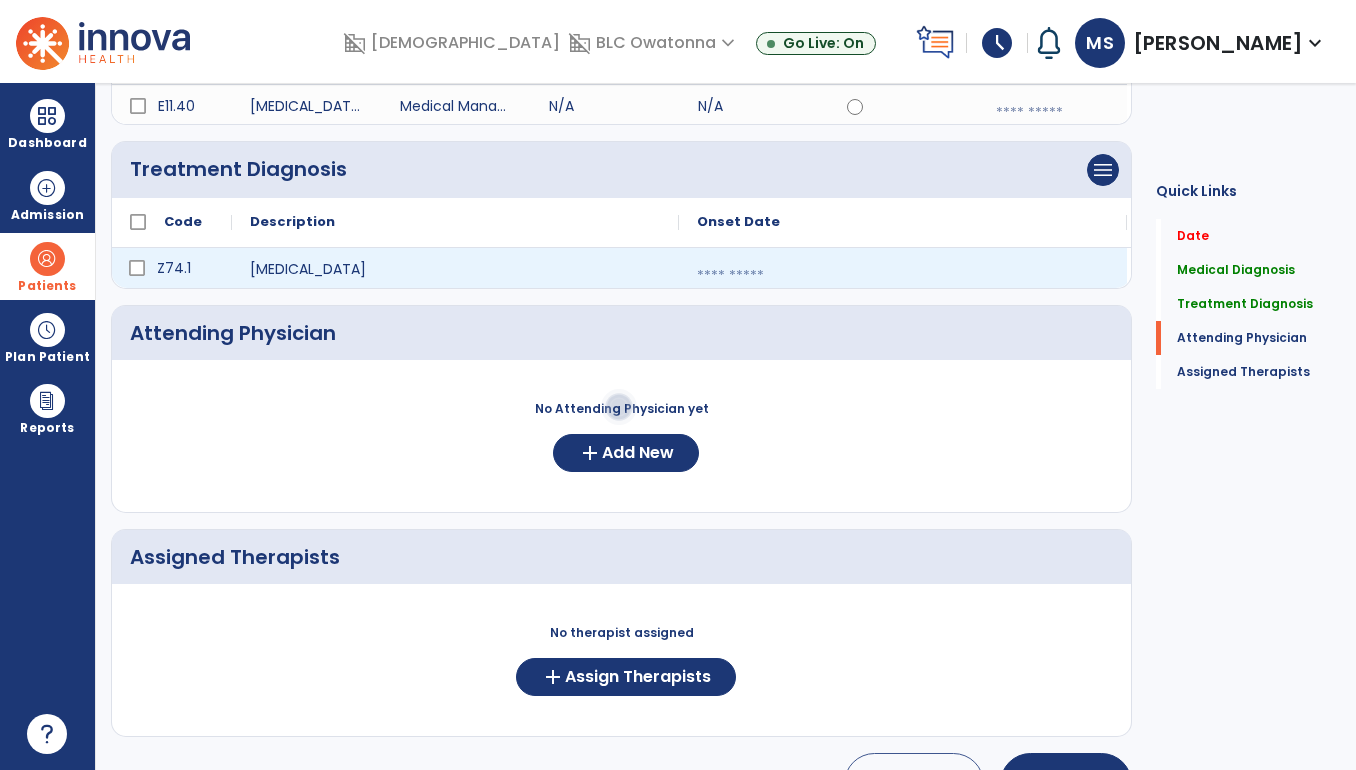 select on "****" 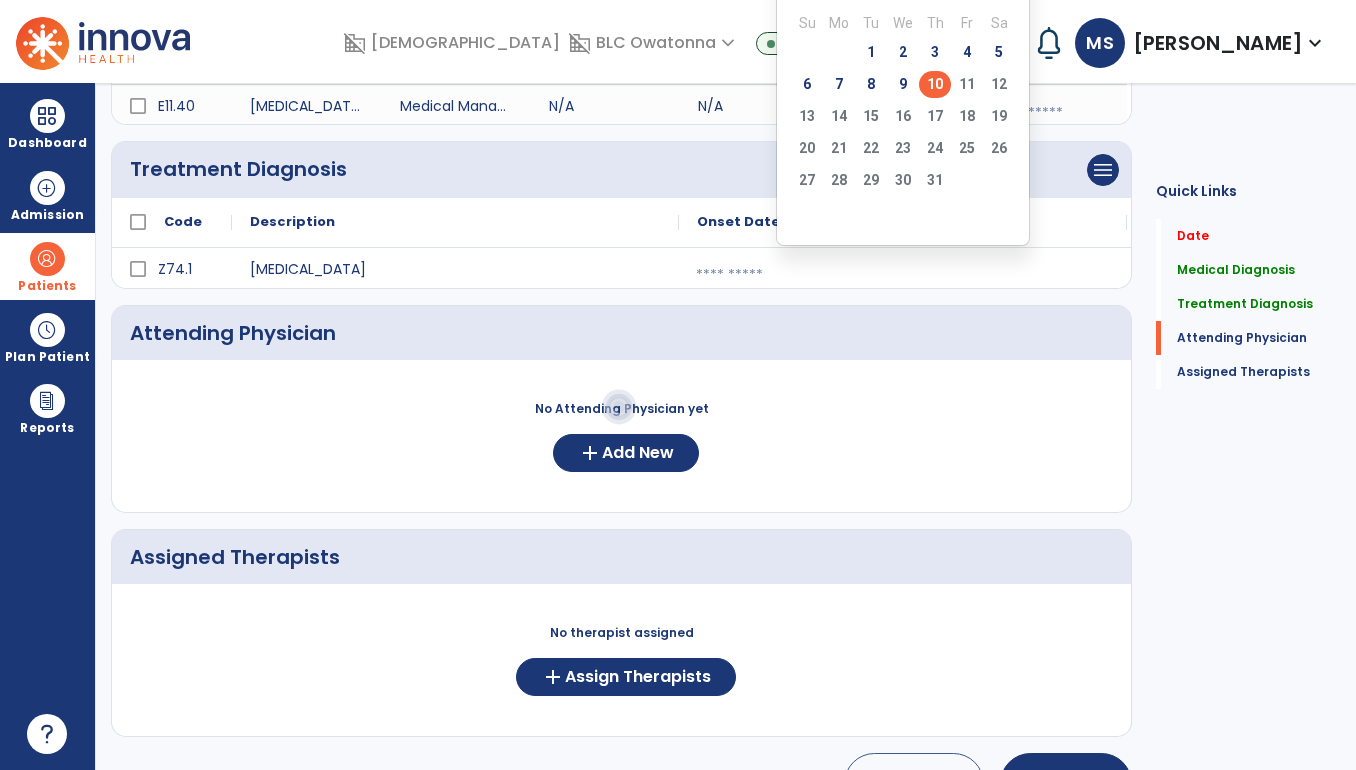 click on "10" 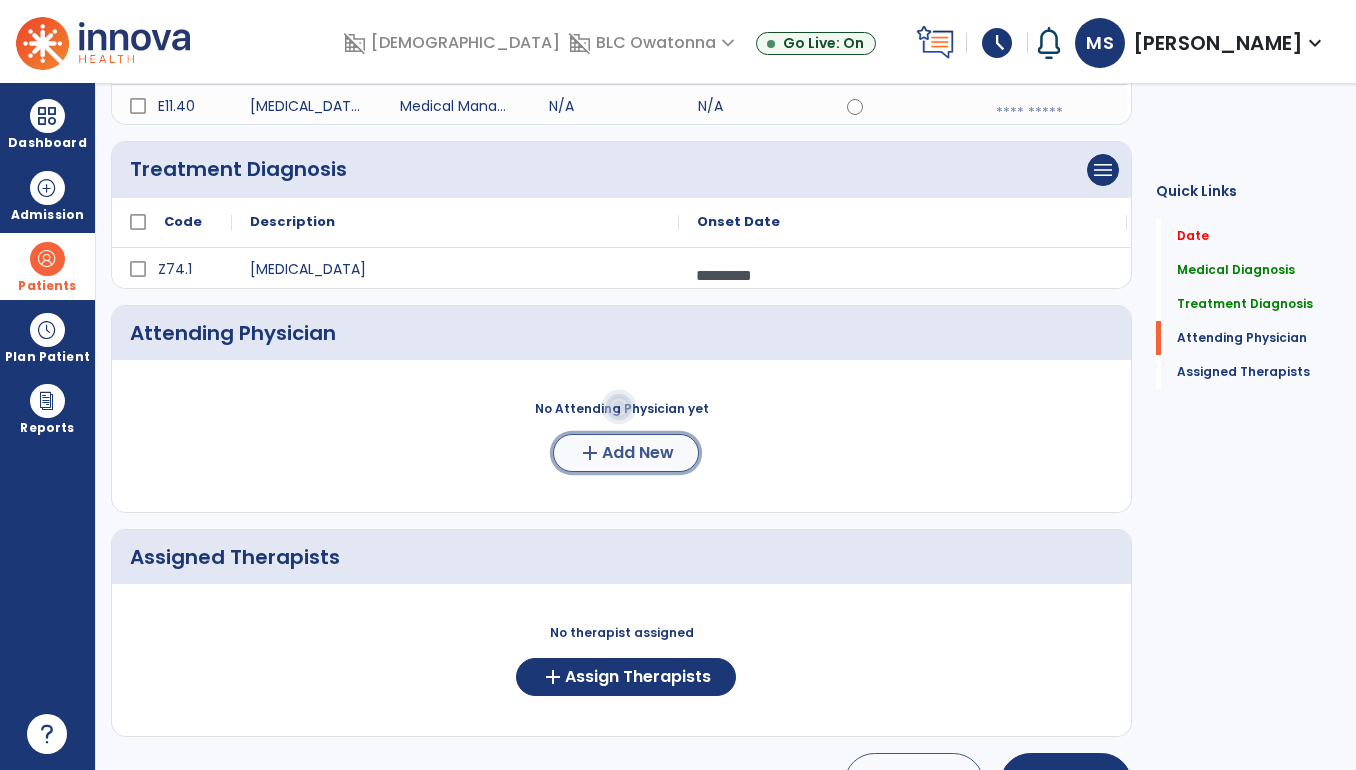 click on "Add New" 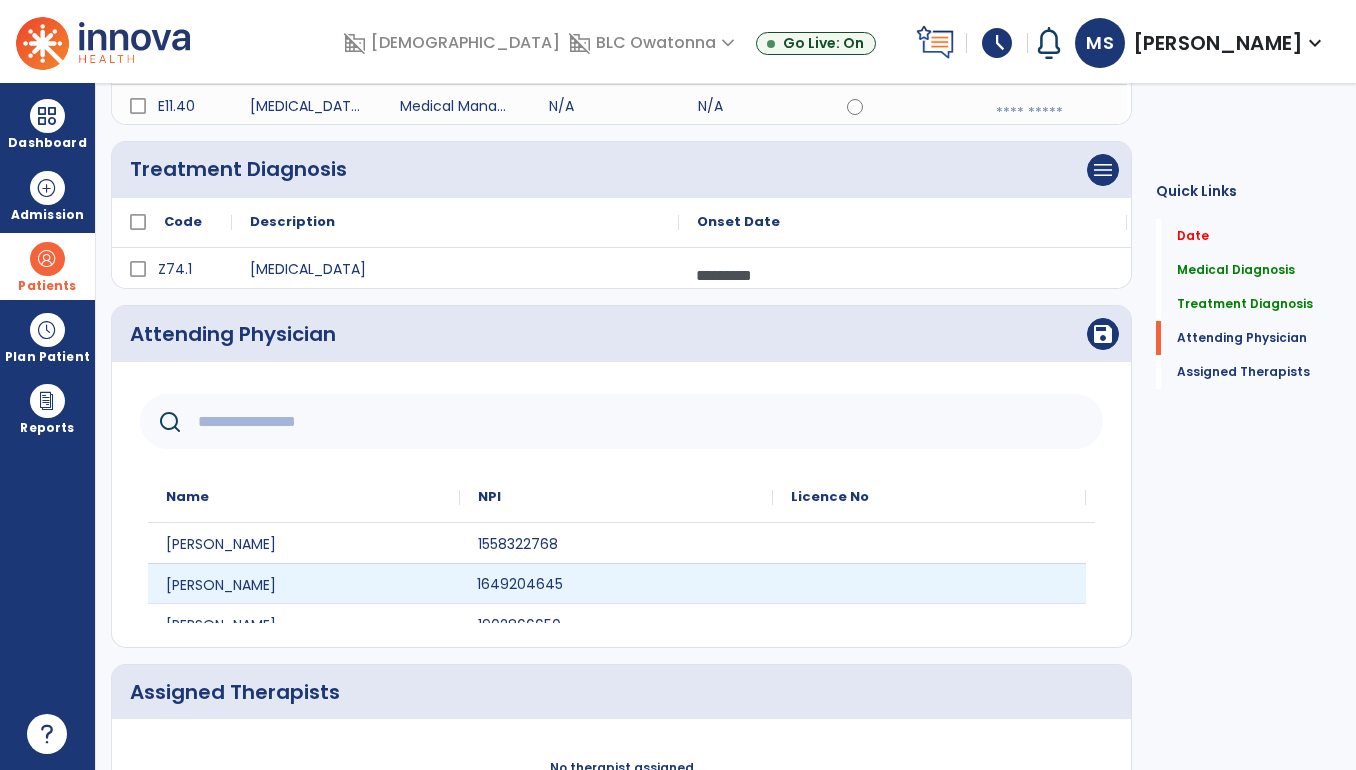 click on "1649204645" 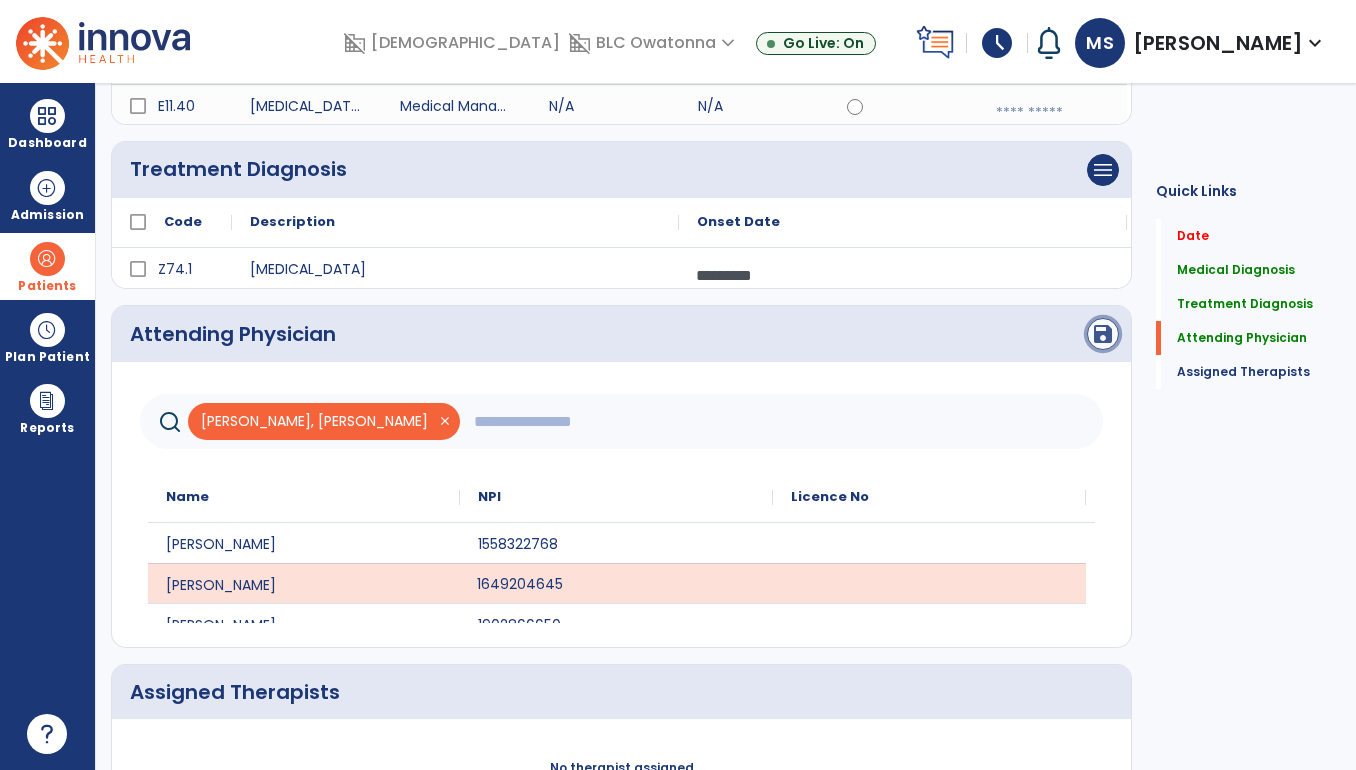 click on "save" 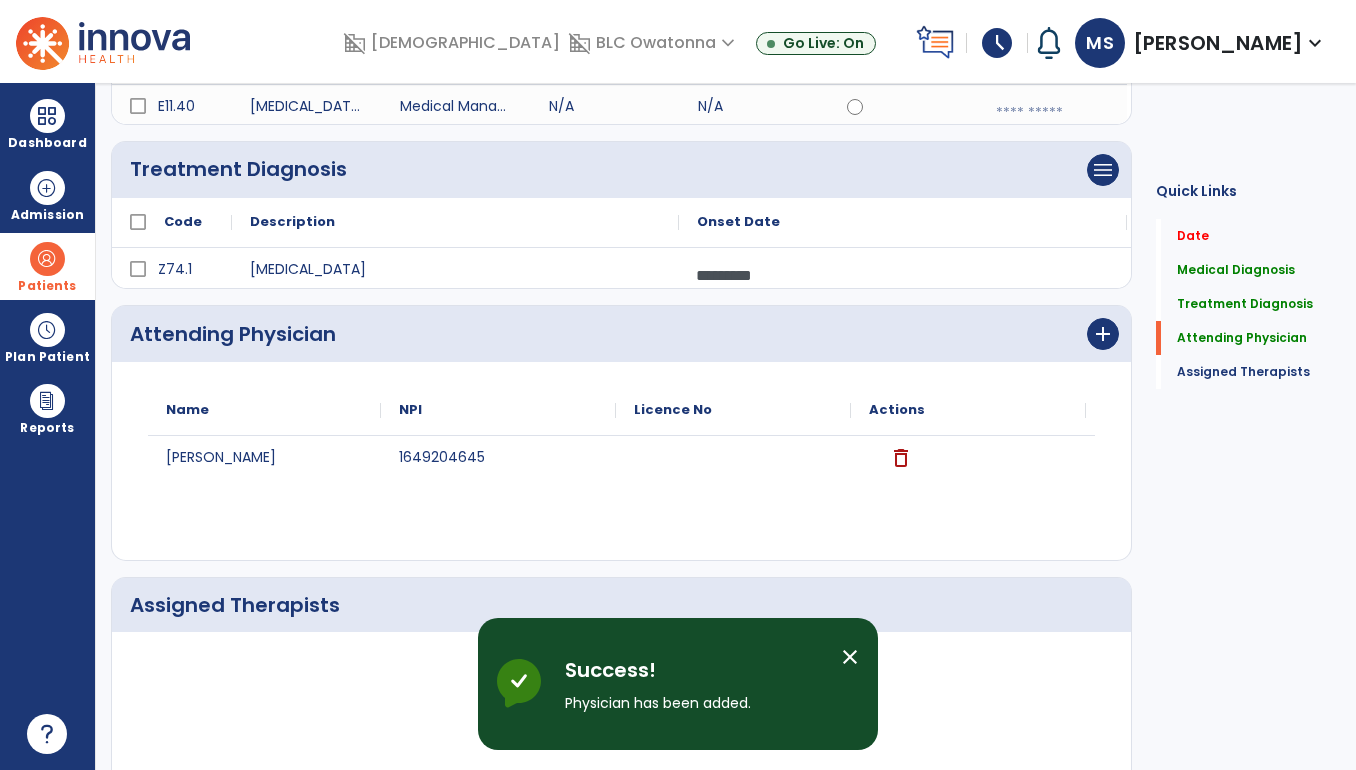 scroll, scrollTop: 442, scrollLeft: 0, axis: vertical 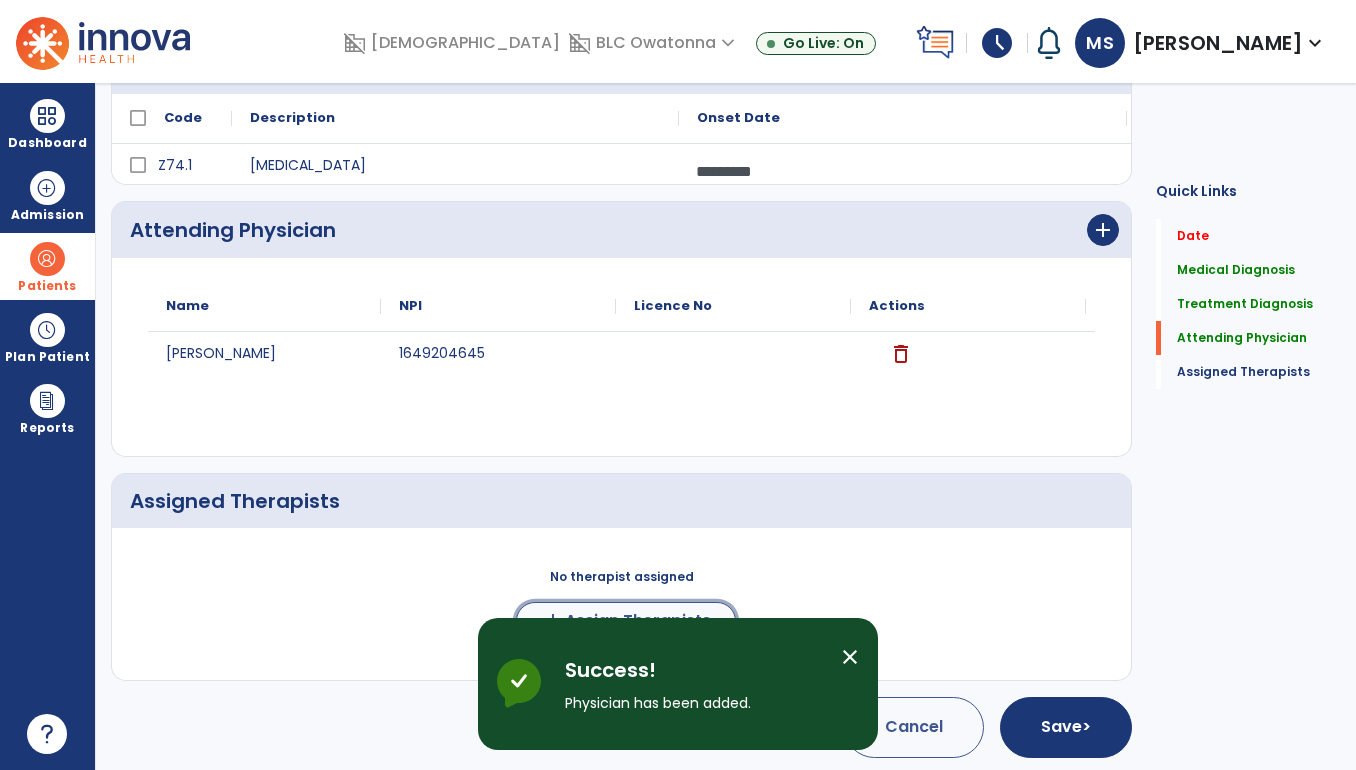 click on "Assign Therapists" 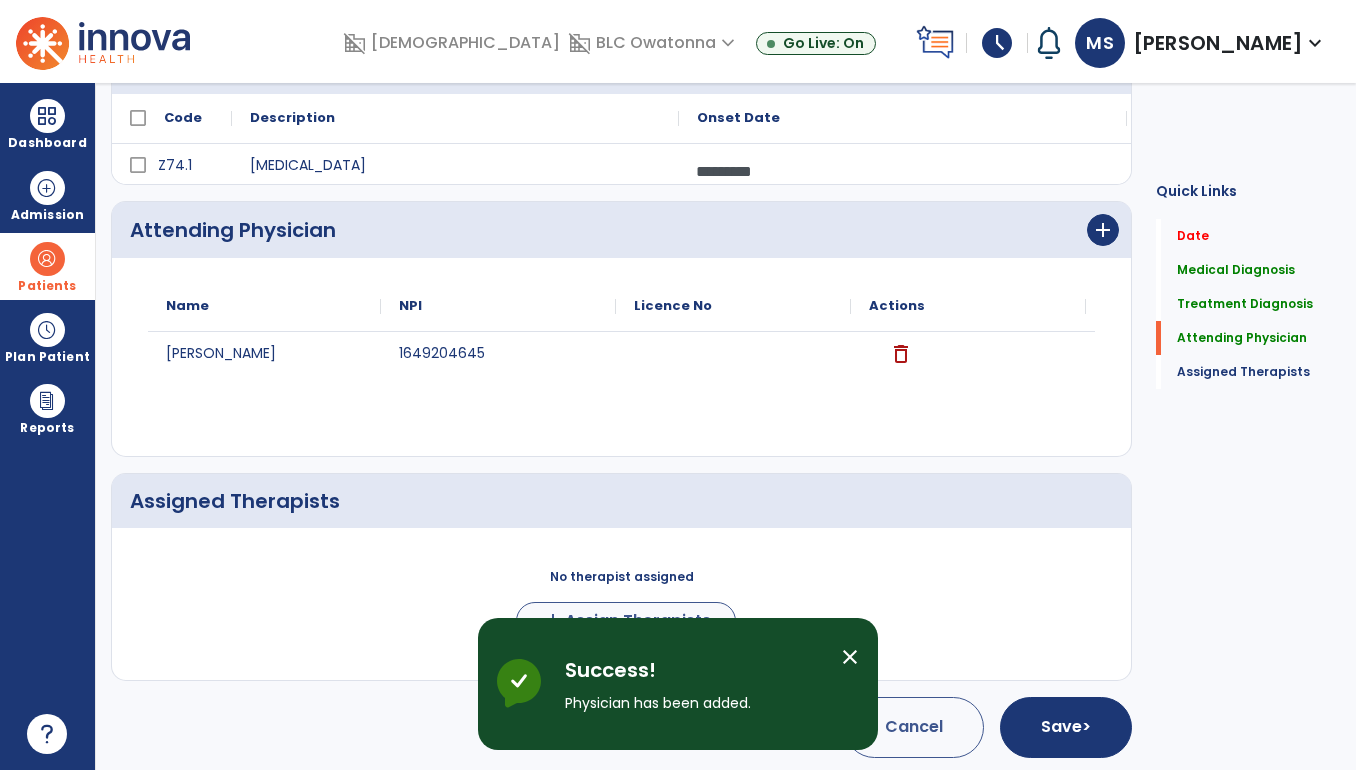 scroll, scrollTop: 439, scrollLeft: 0, axis: vertical 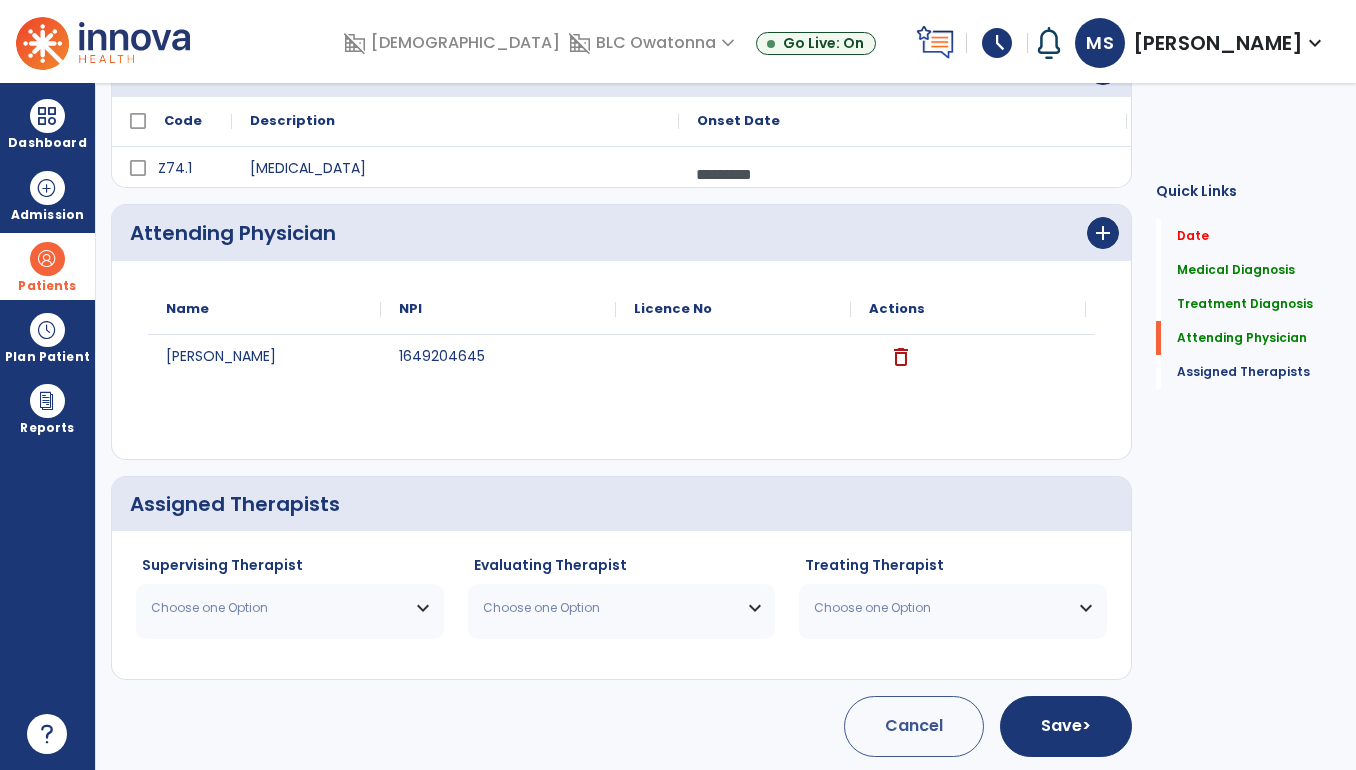 click on "Choose one Option" at bounding box center (277, 608) 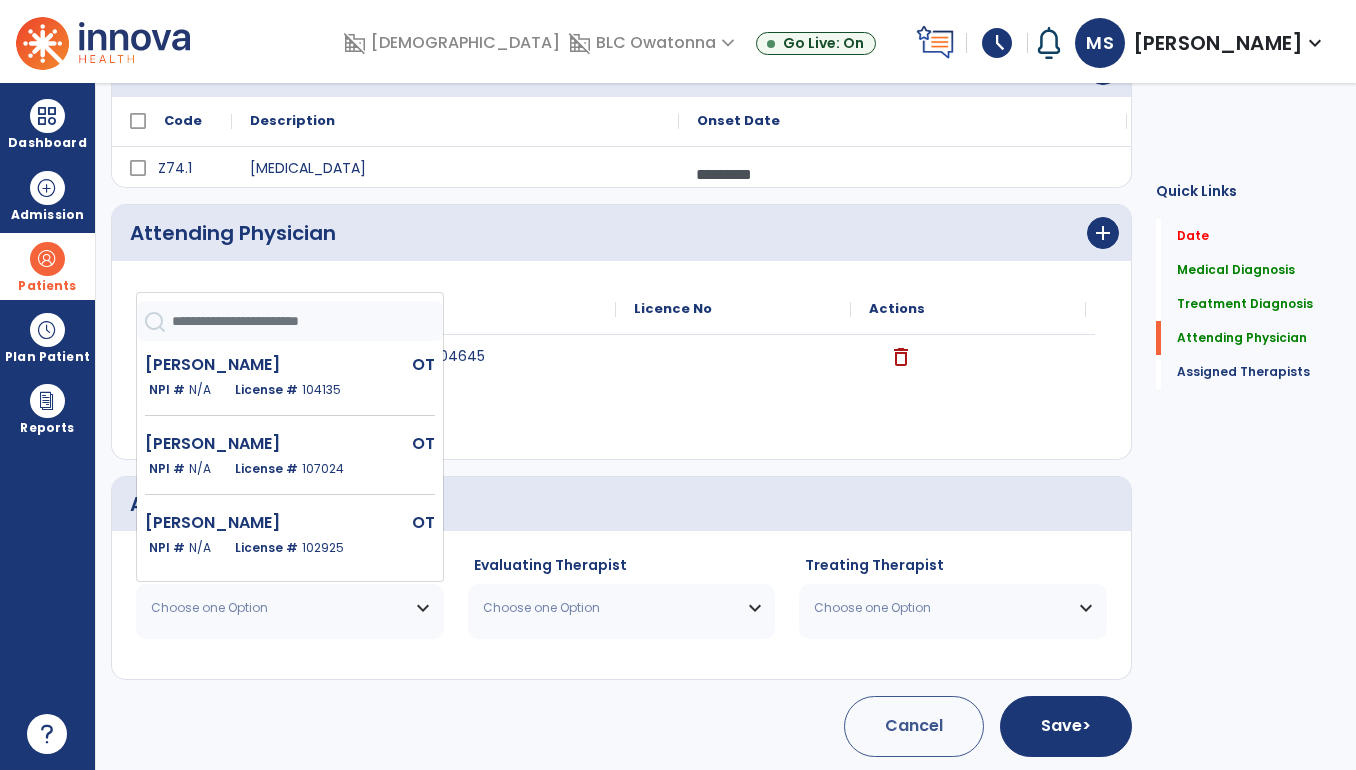 click 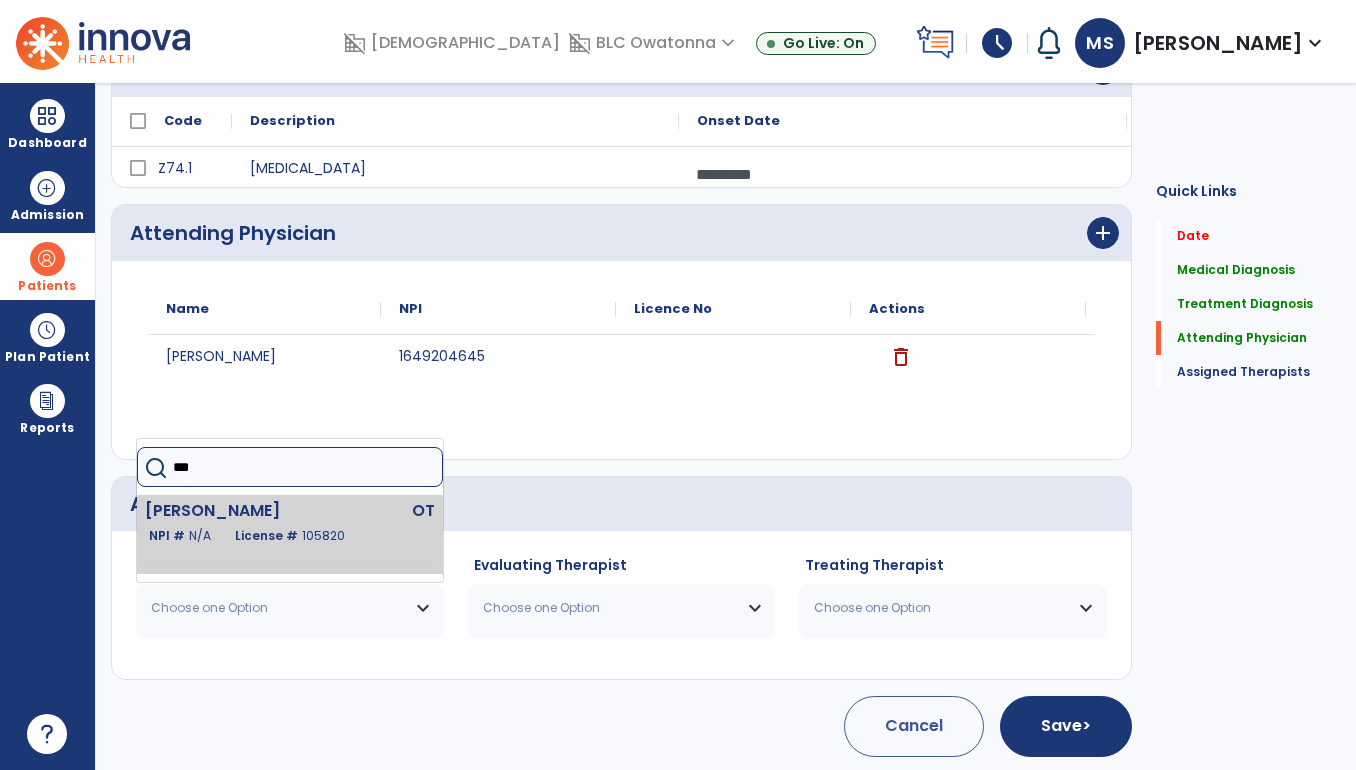 type on "***" 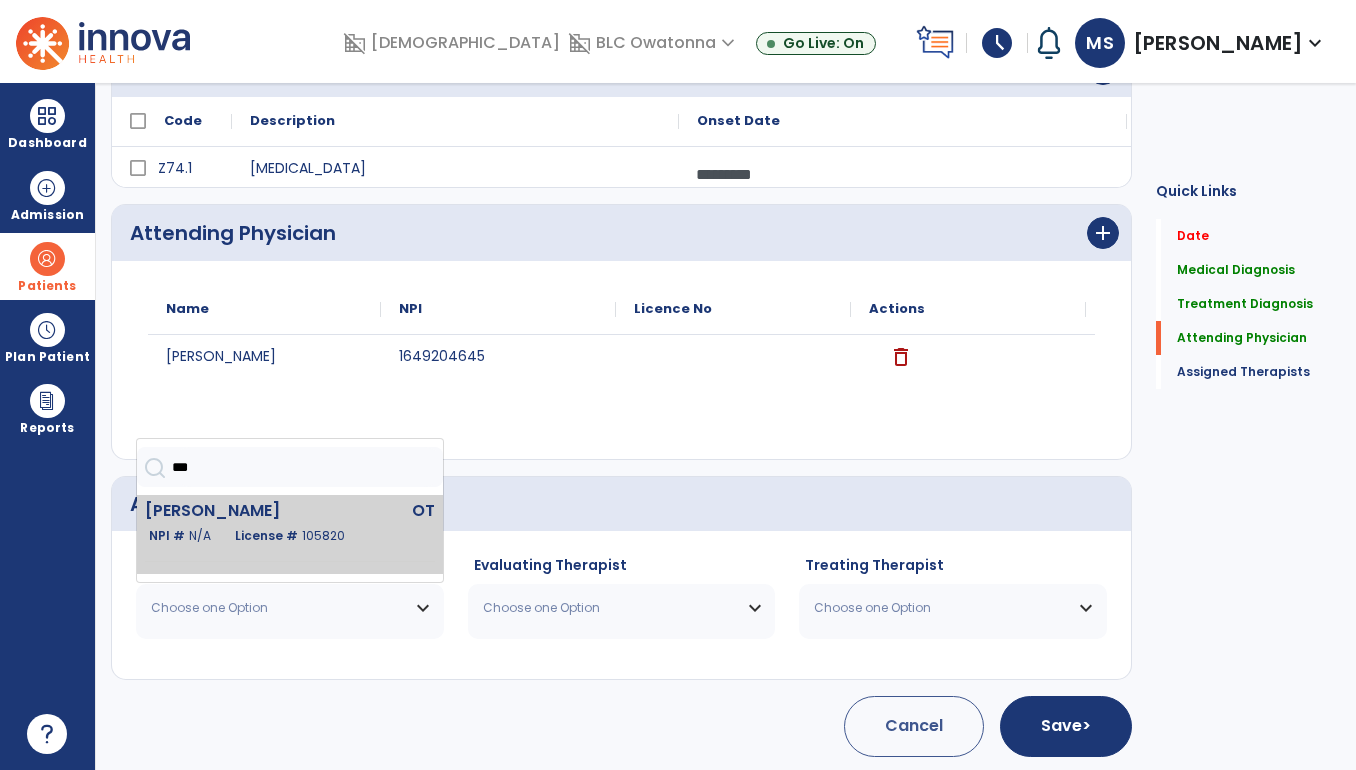 click on "Scheid Morgan" 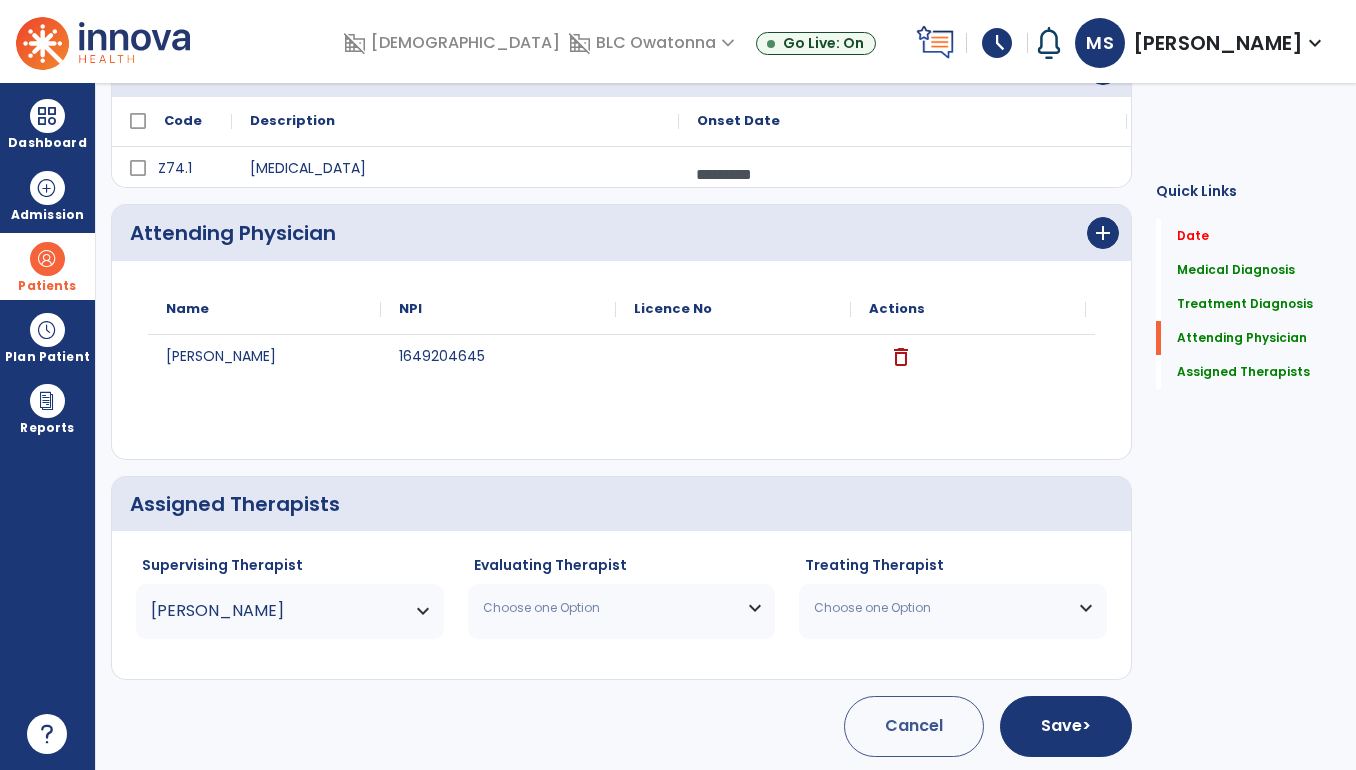 click on "Choose one Option" at bounding box center [622, 608] 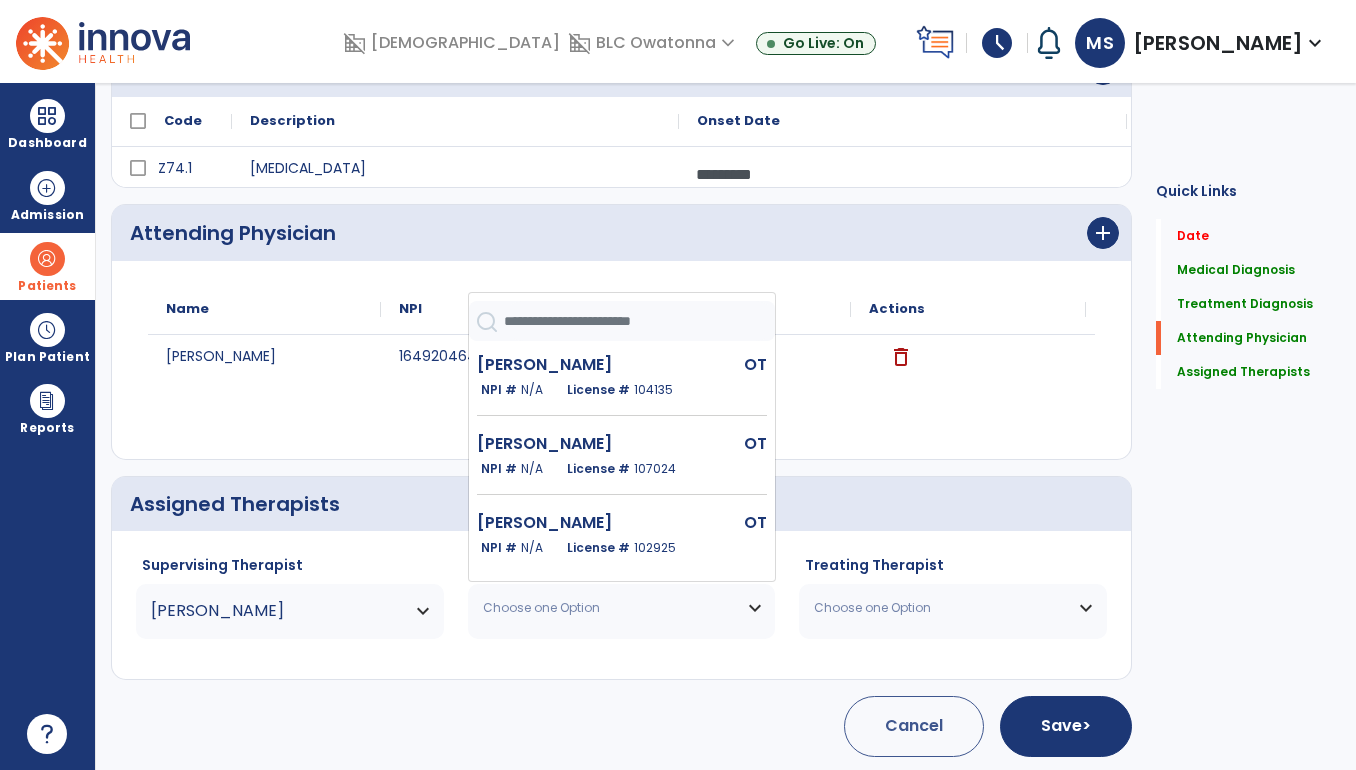 type 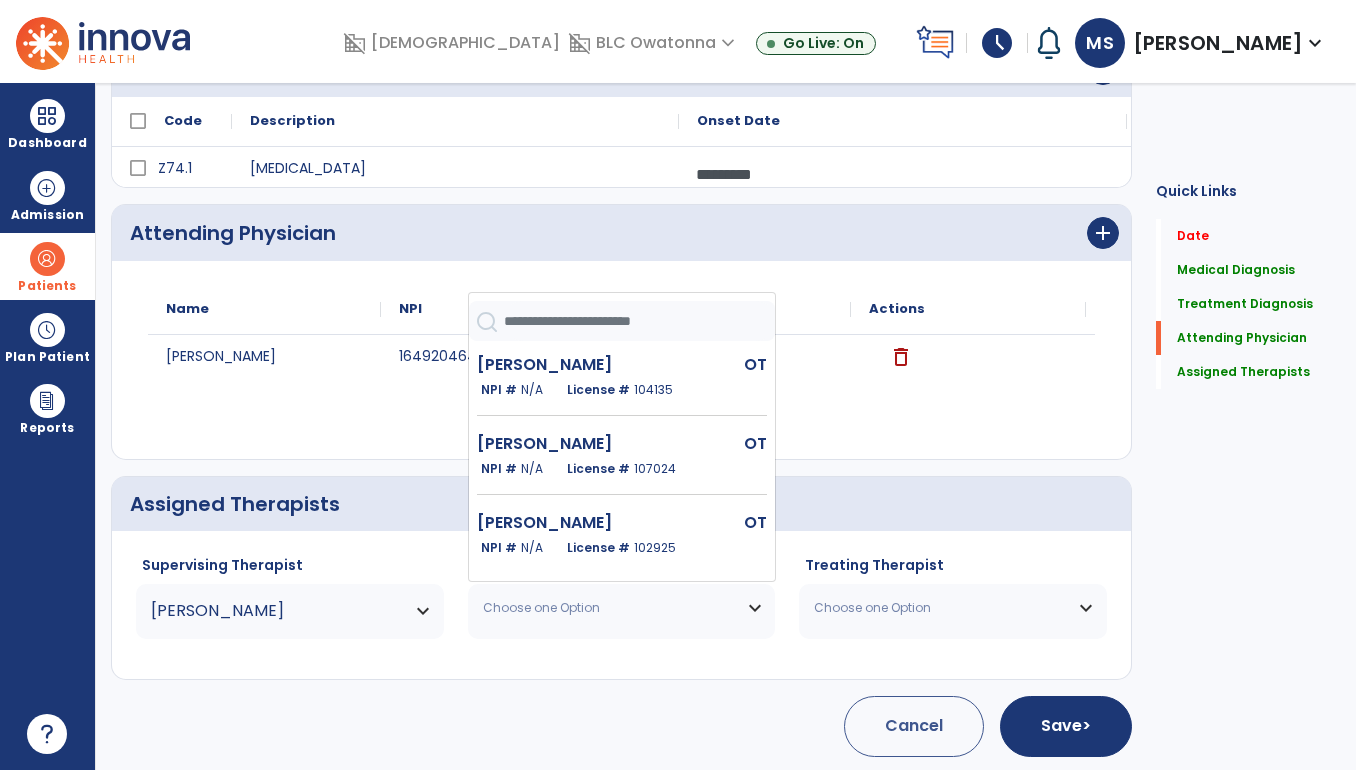 click on "Choose one Option" at bounding box center (622, 608) 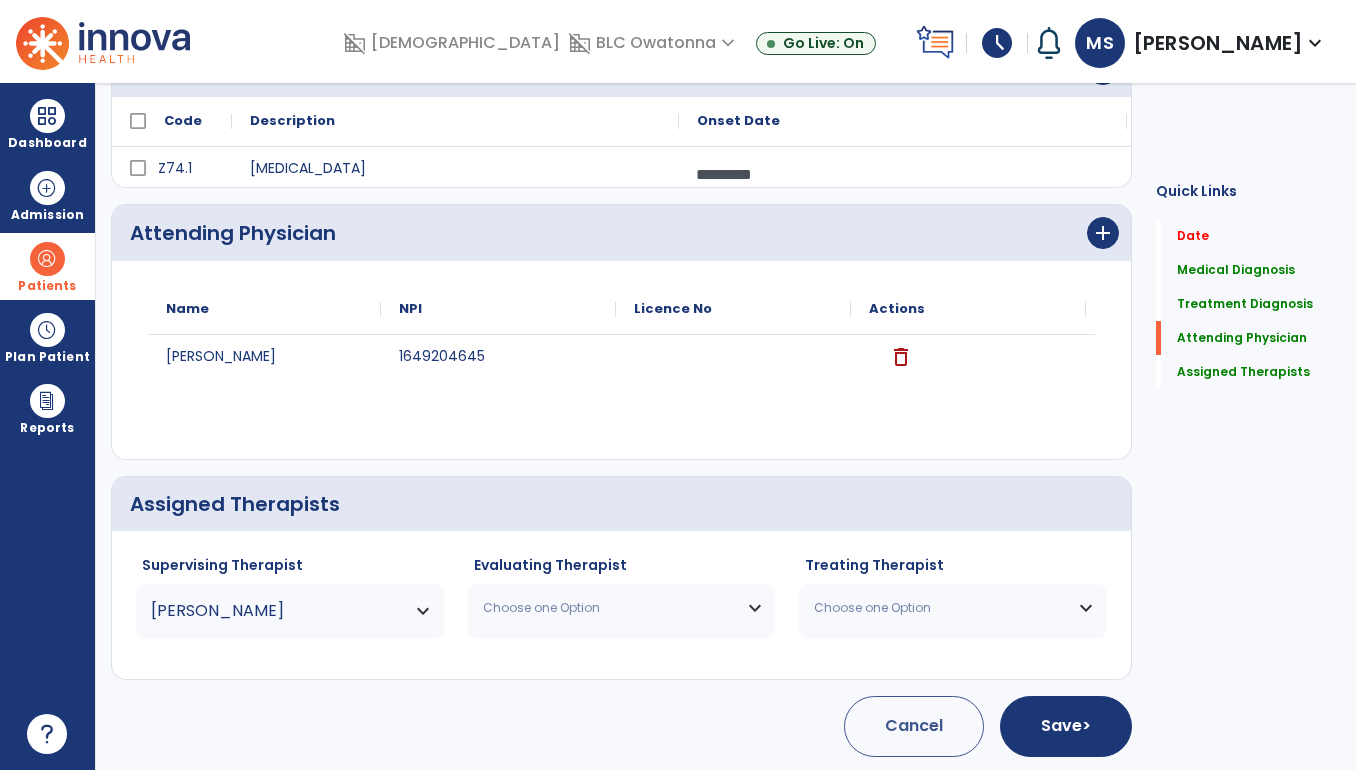 click on "Choose one Option" at bounding box center (609, 608) 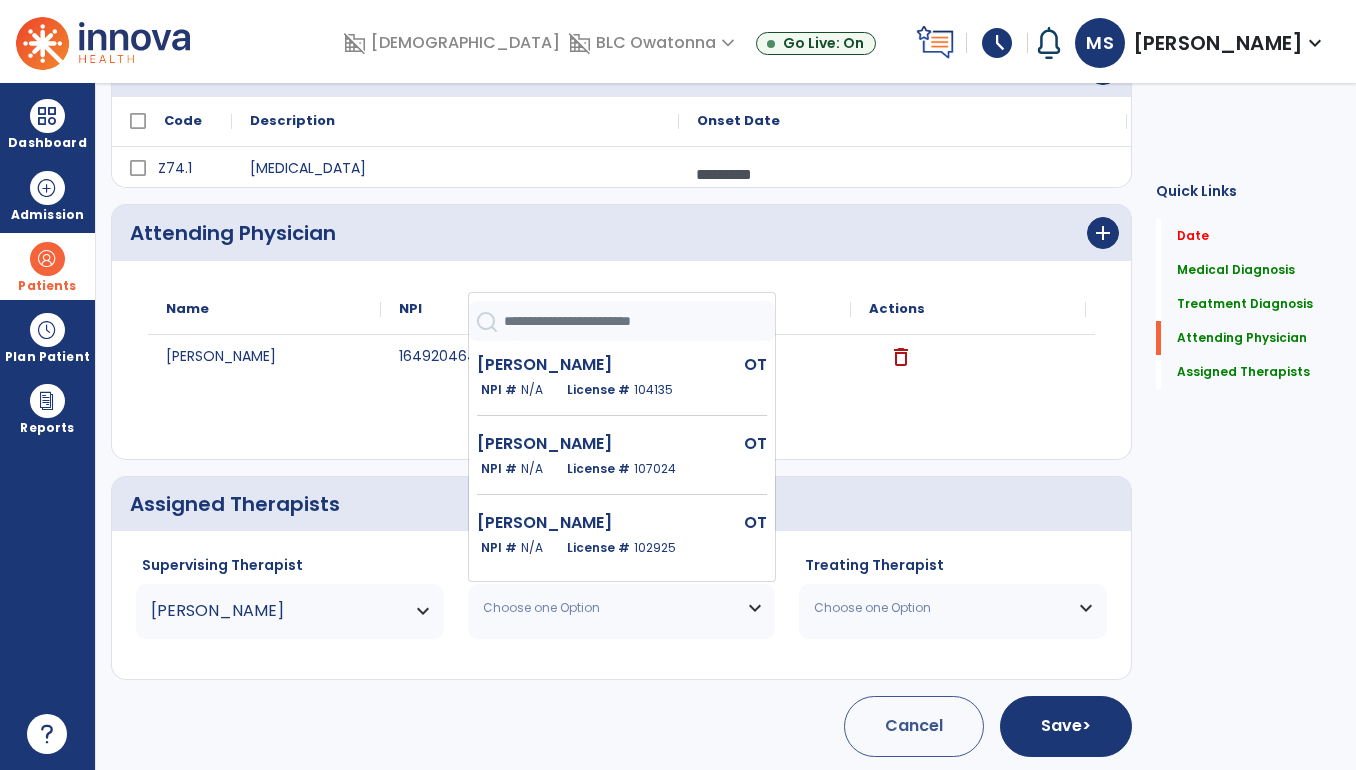 click 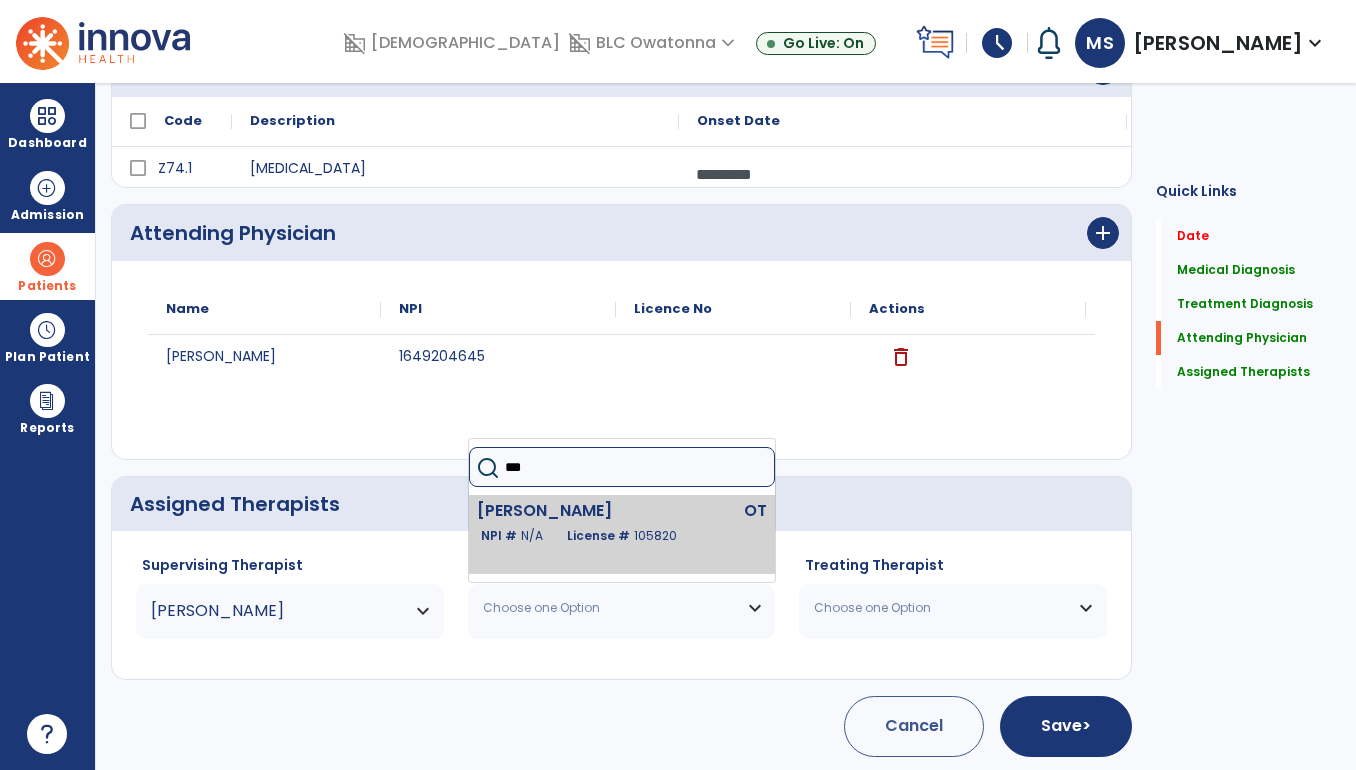 type on "***" 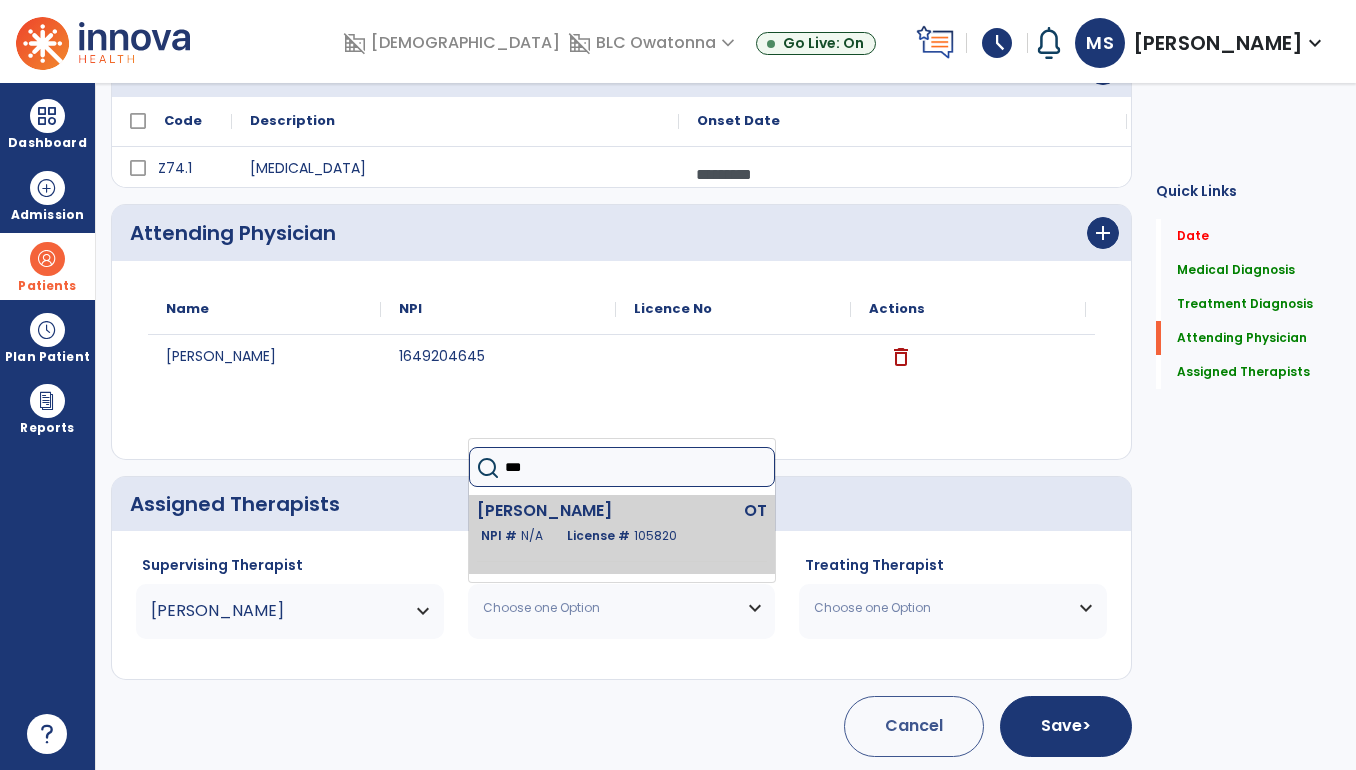 click on "Scheid Morgan" 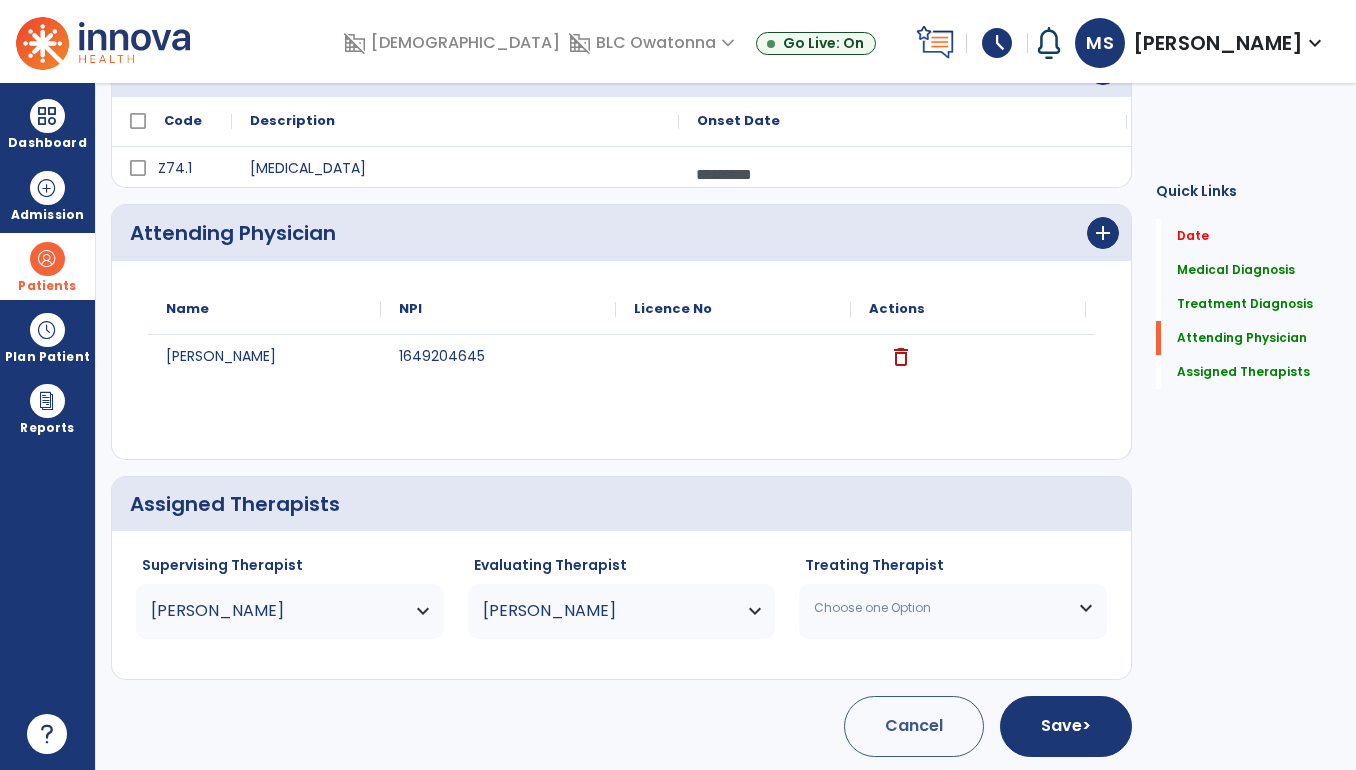 scroll, scrollTop: 0, scrollLeft: 0, axis: both 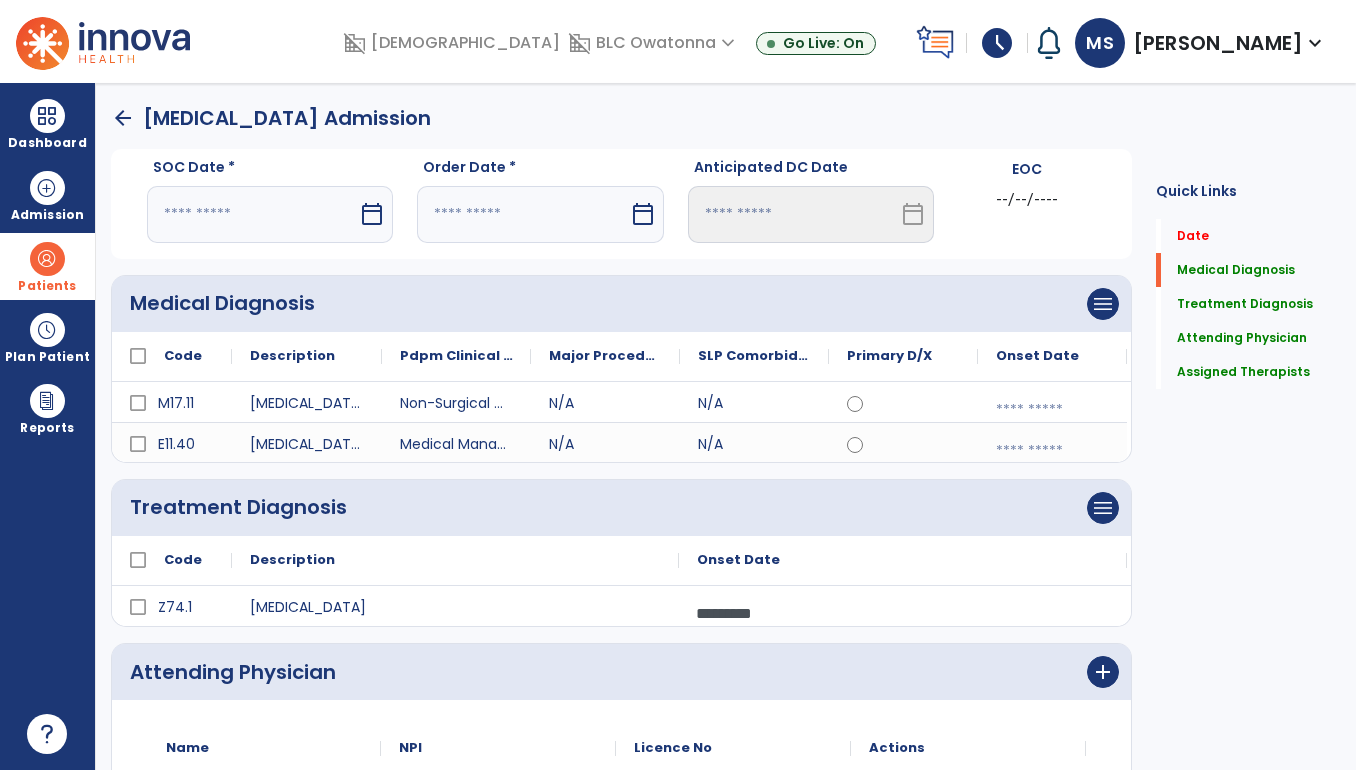 click at bounding box center (252, 214) 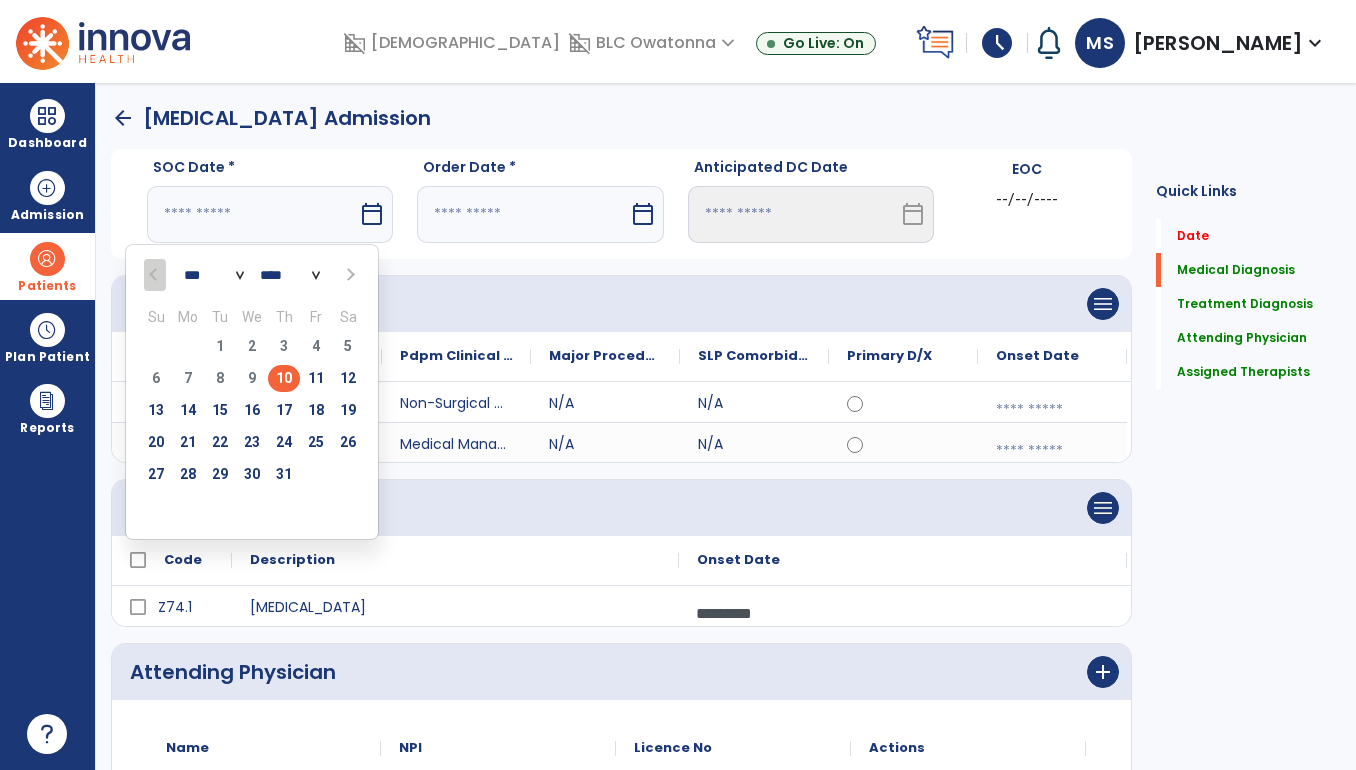 click on "10" at bounding box center [284, 378] 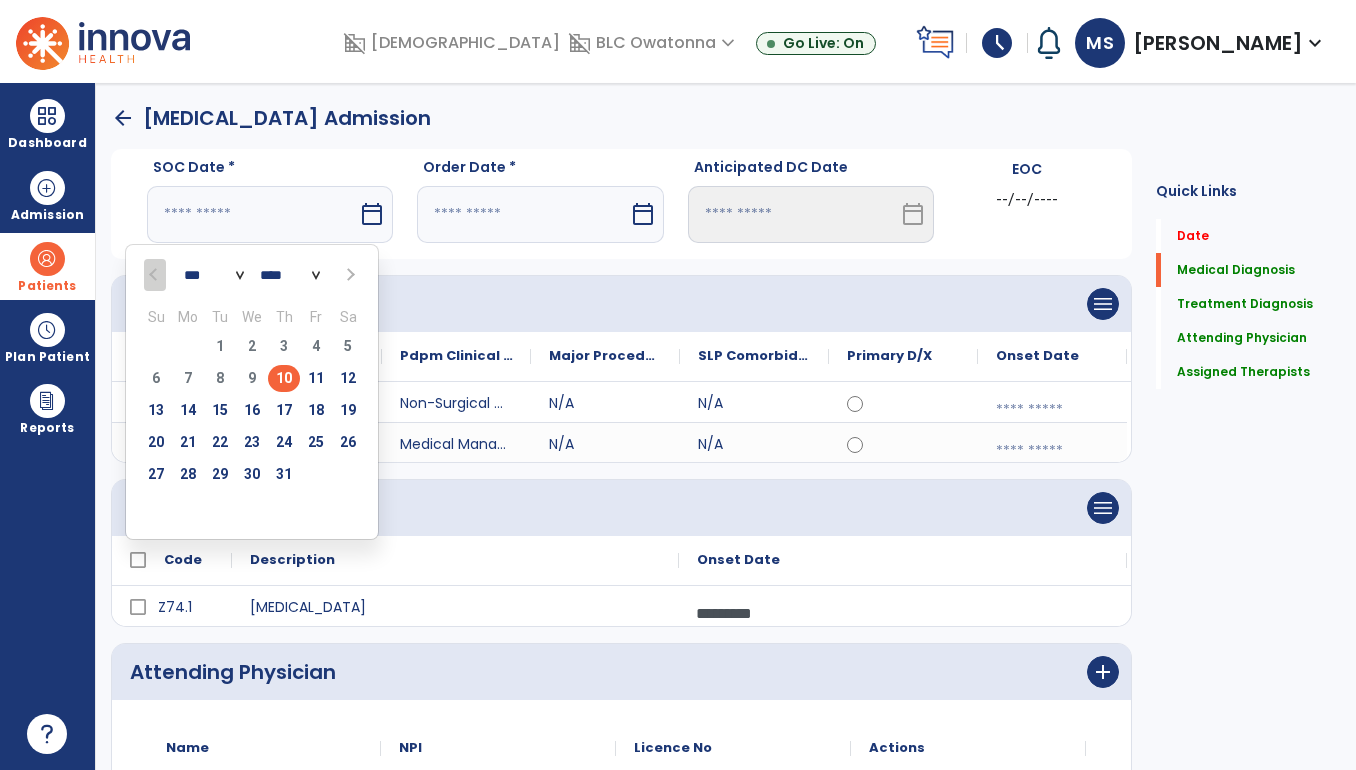 type on "*********" 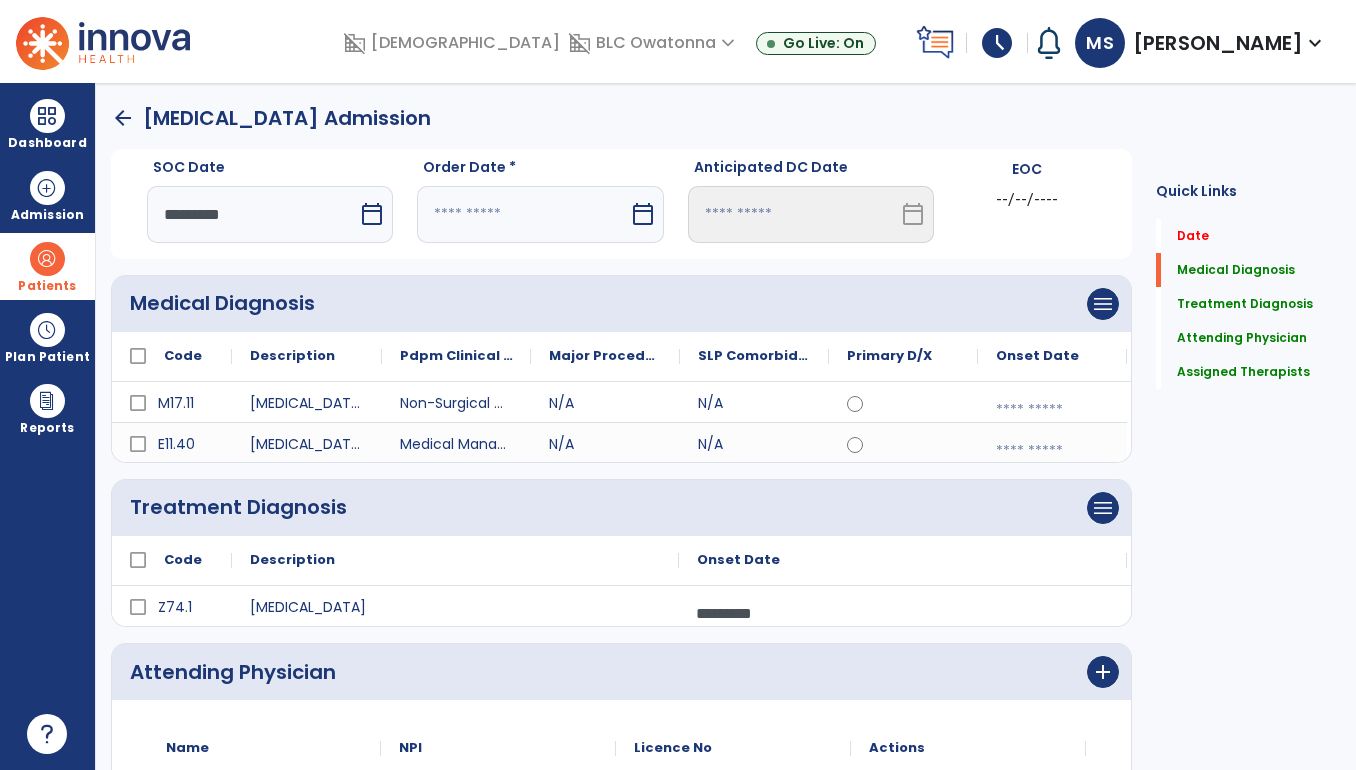 click at bounding box center (522, 214) 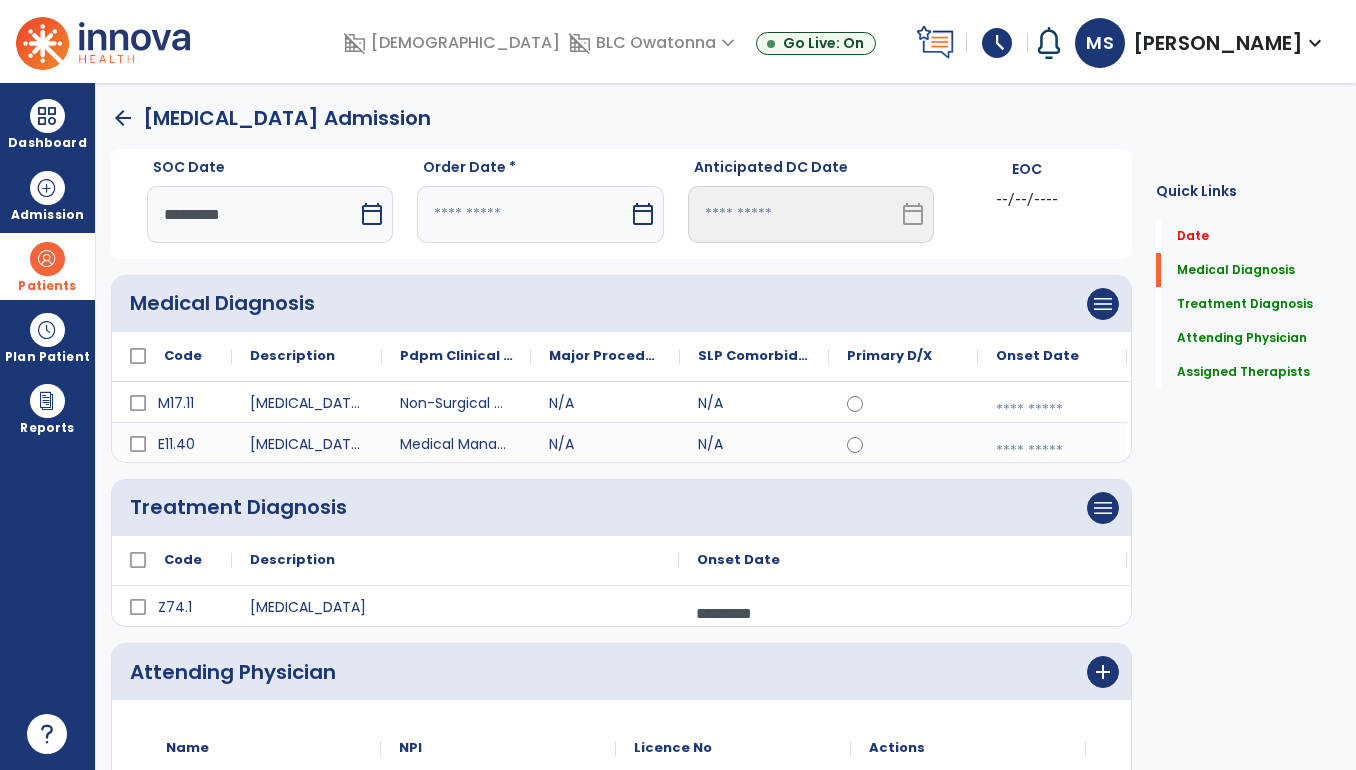 select on "*" 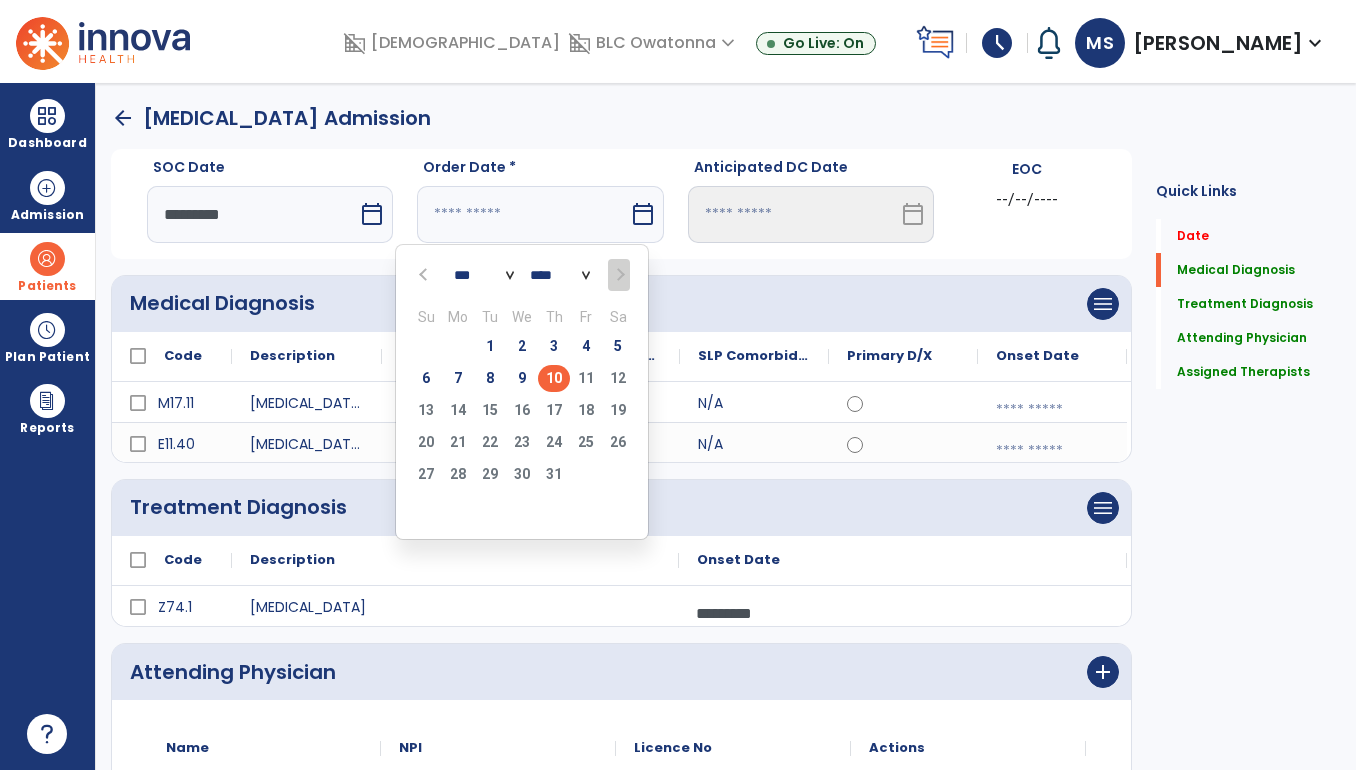 click on "10" at bounding box center [554, 378] 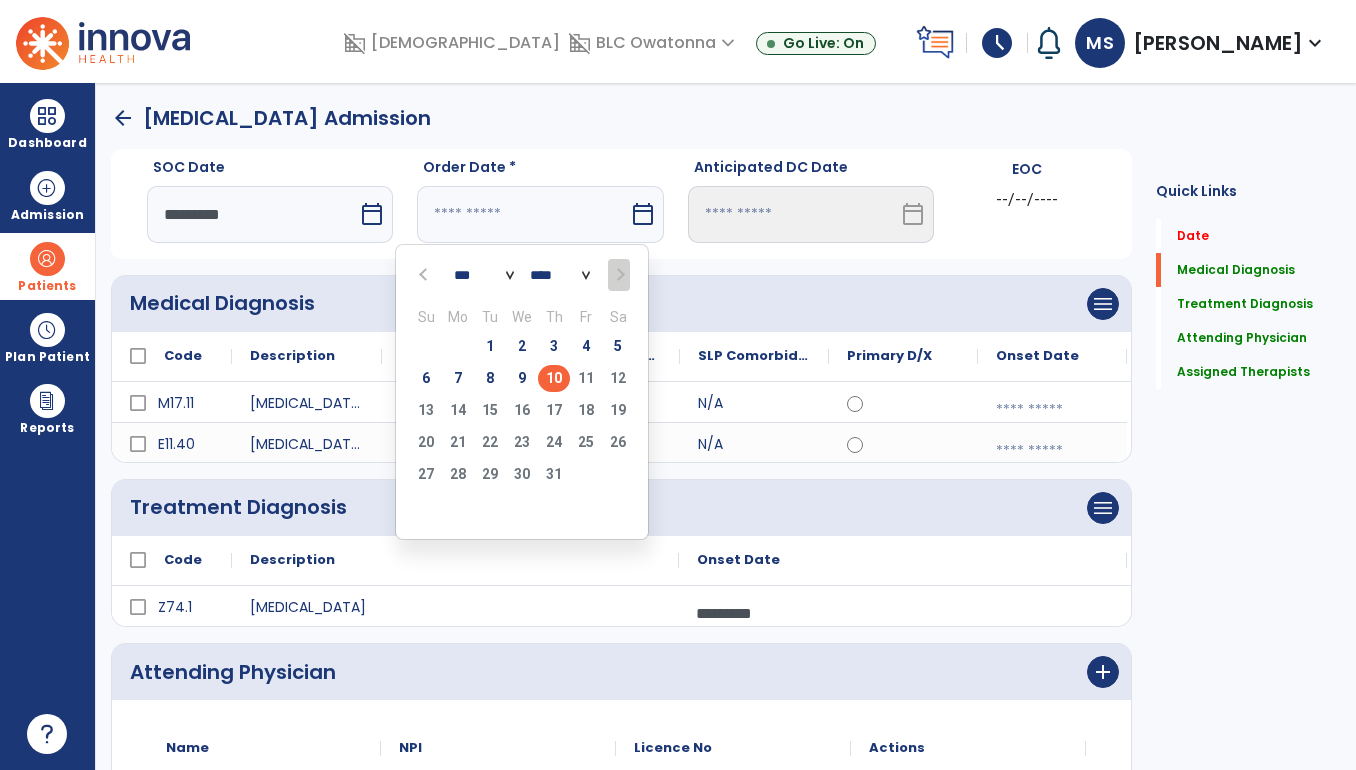 type on "*********" 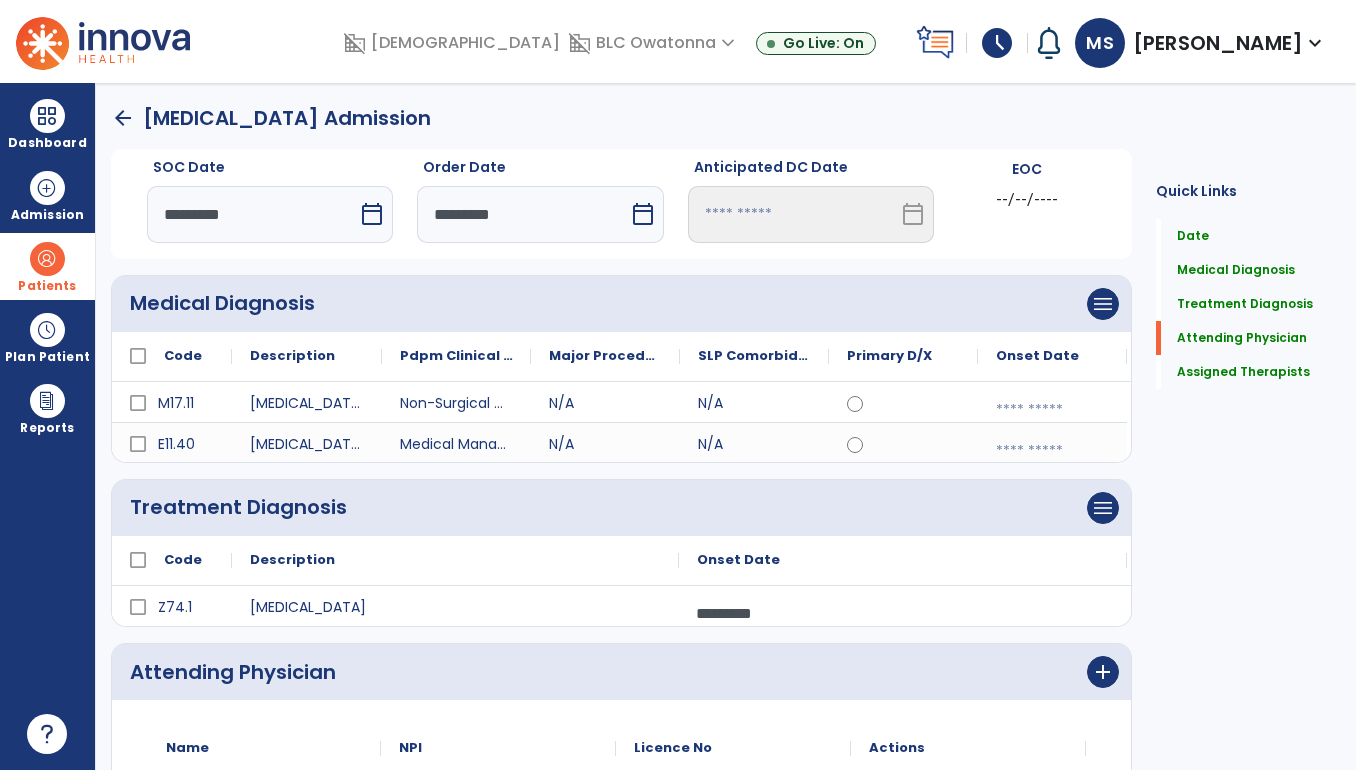 scroll, scrollTop: 439, scrollLeft: 0, axis: vertical 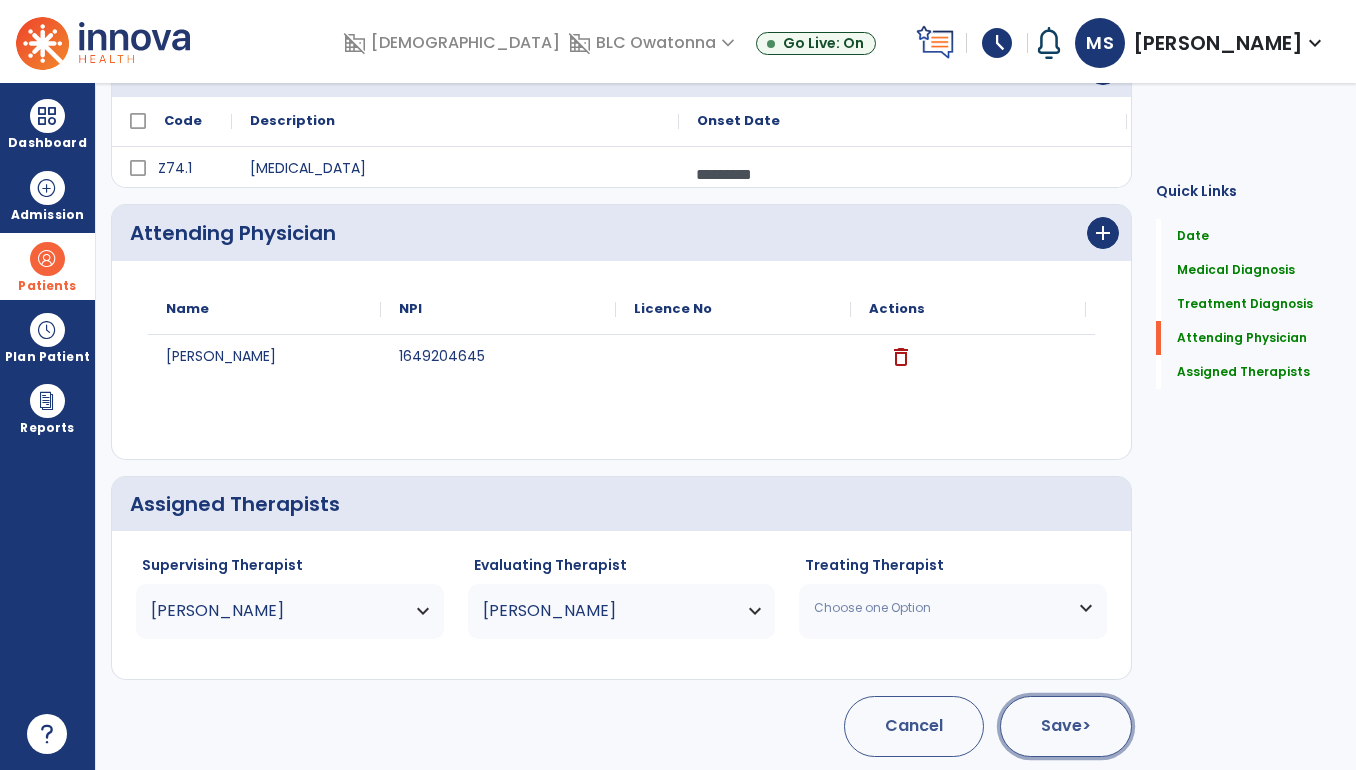 click on "Save  >" 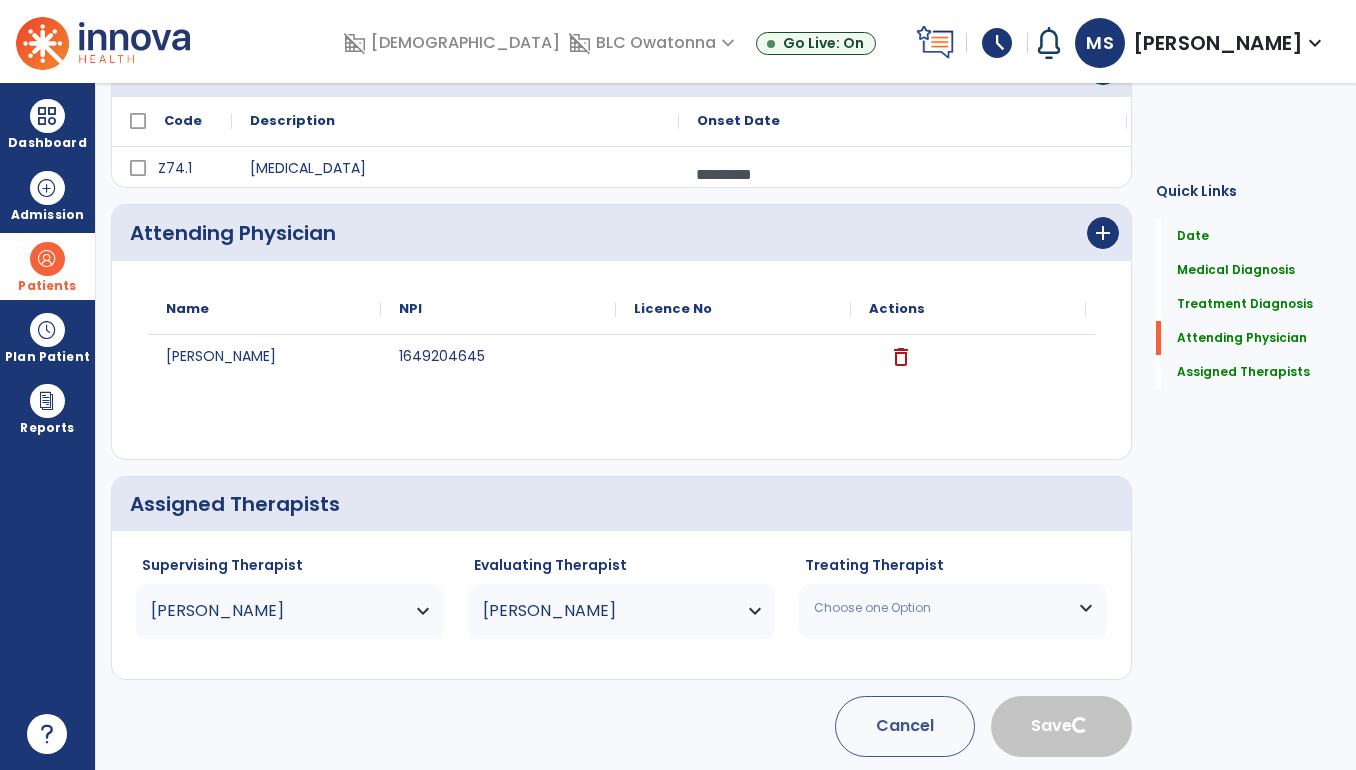 type 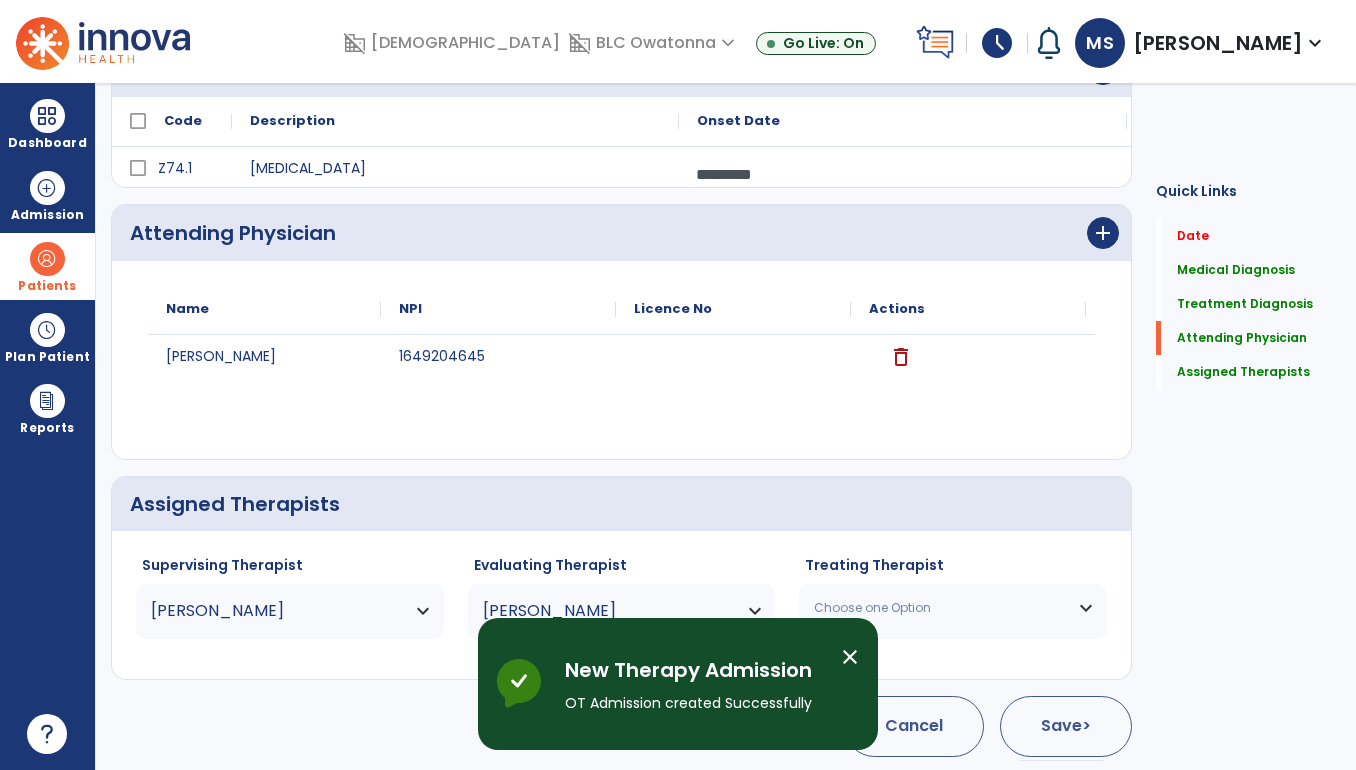 scroll, scrollTop: 0, scrollLeft: 0, axis: both 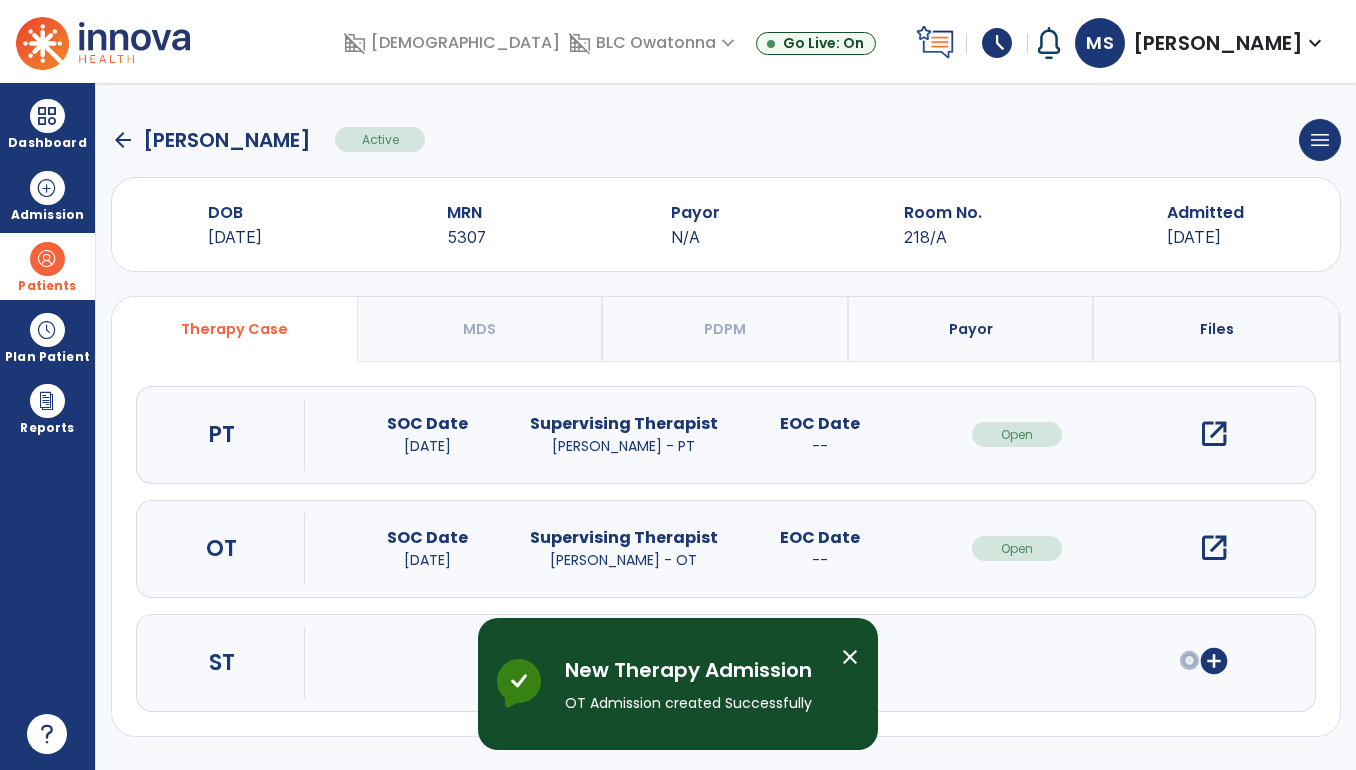click on "open_in_new" at bounding box center [1214, 548] 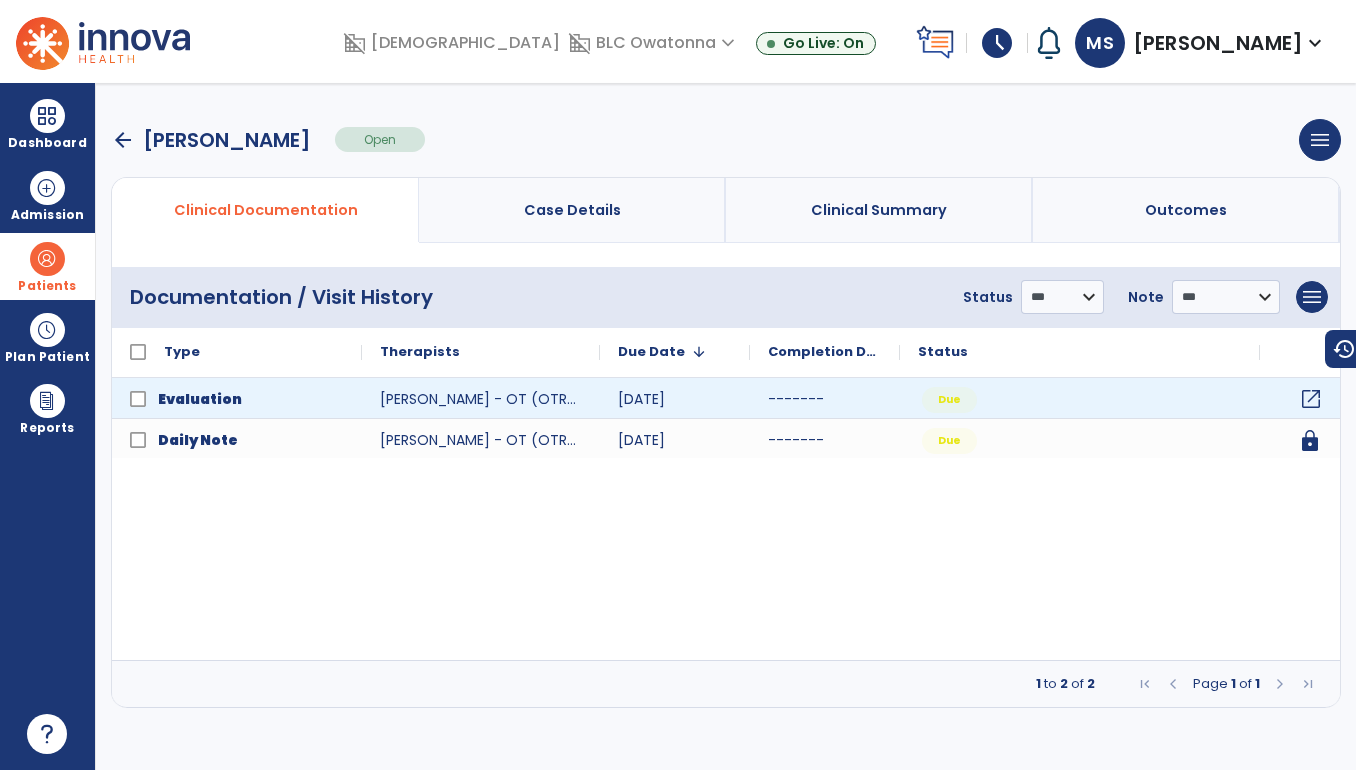 click on "open_in_new" 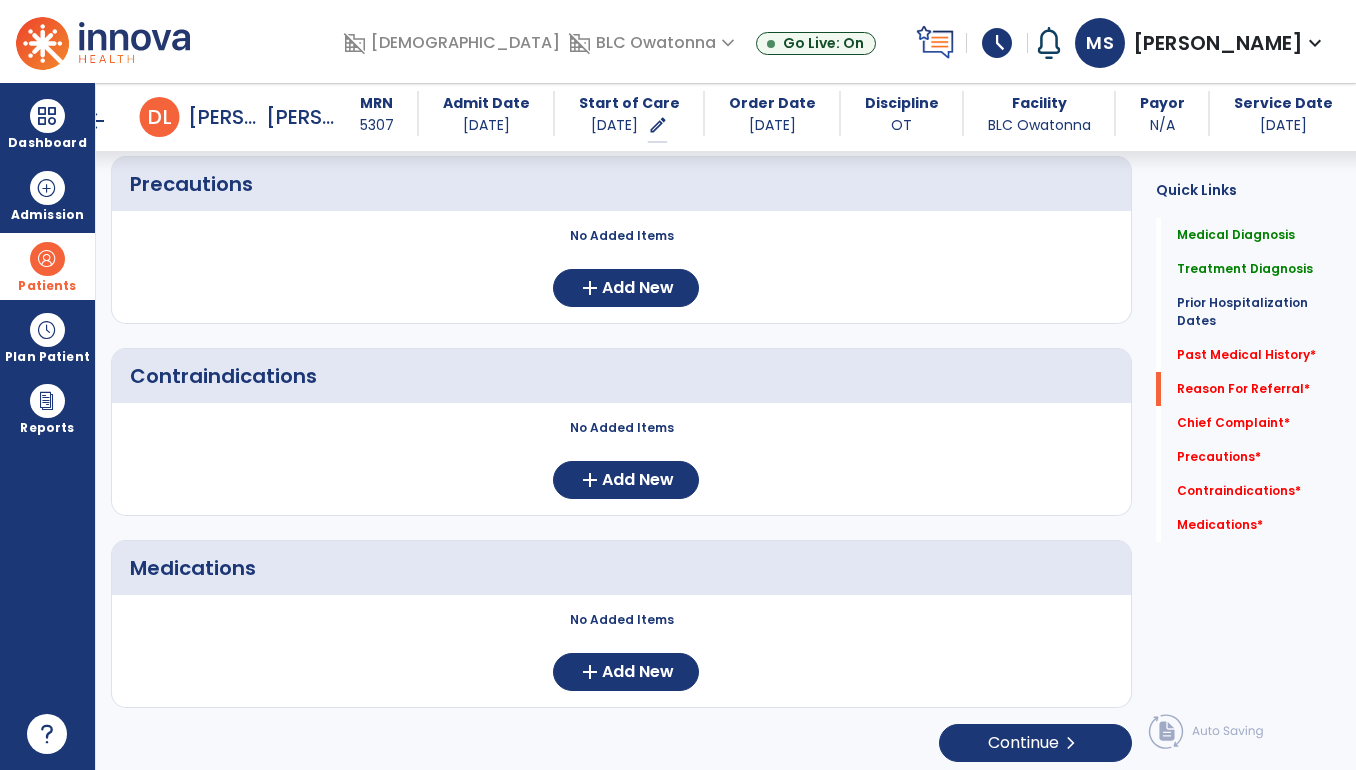 scroll, scrollTop: 0, scrollLeft: 0, axis: both 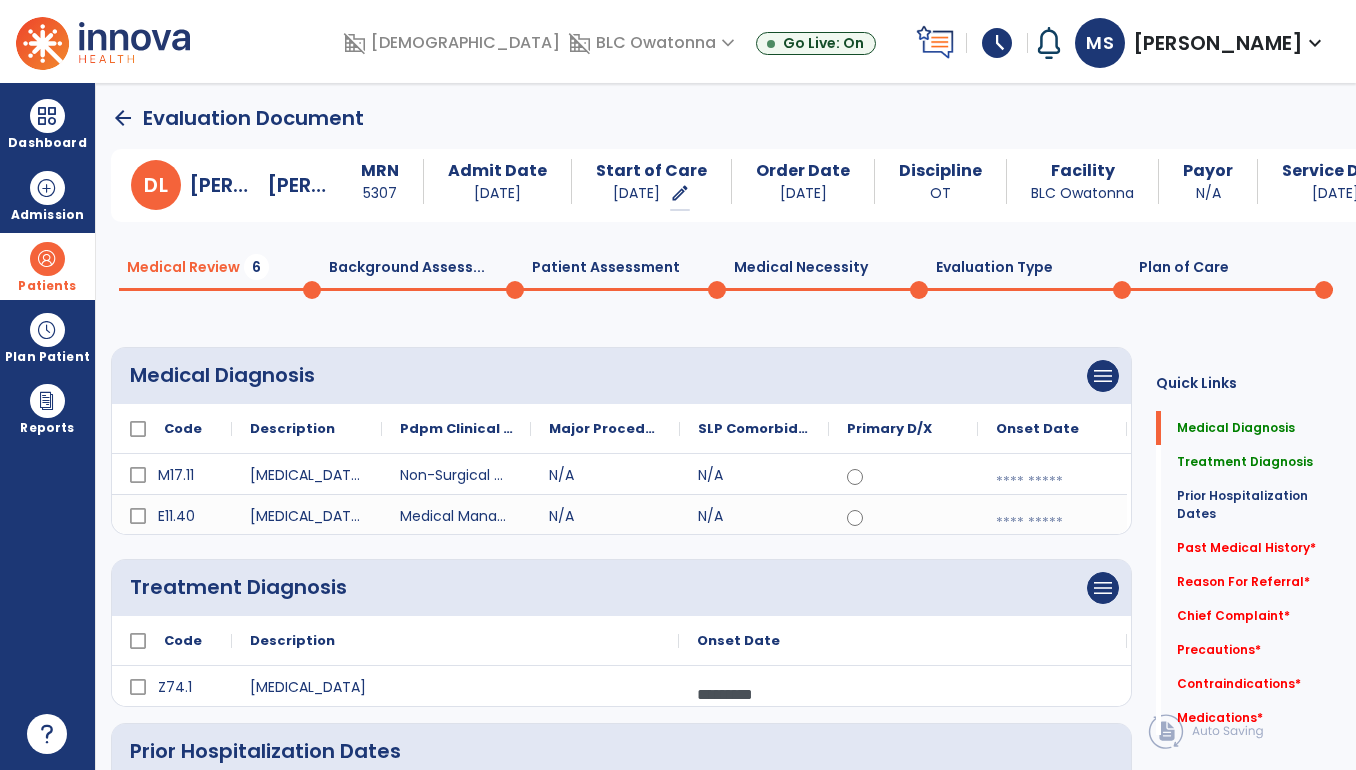 click on "Background Assess...  0" 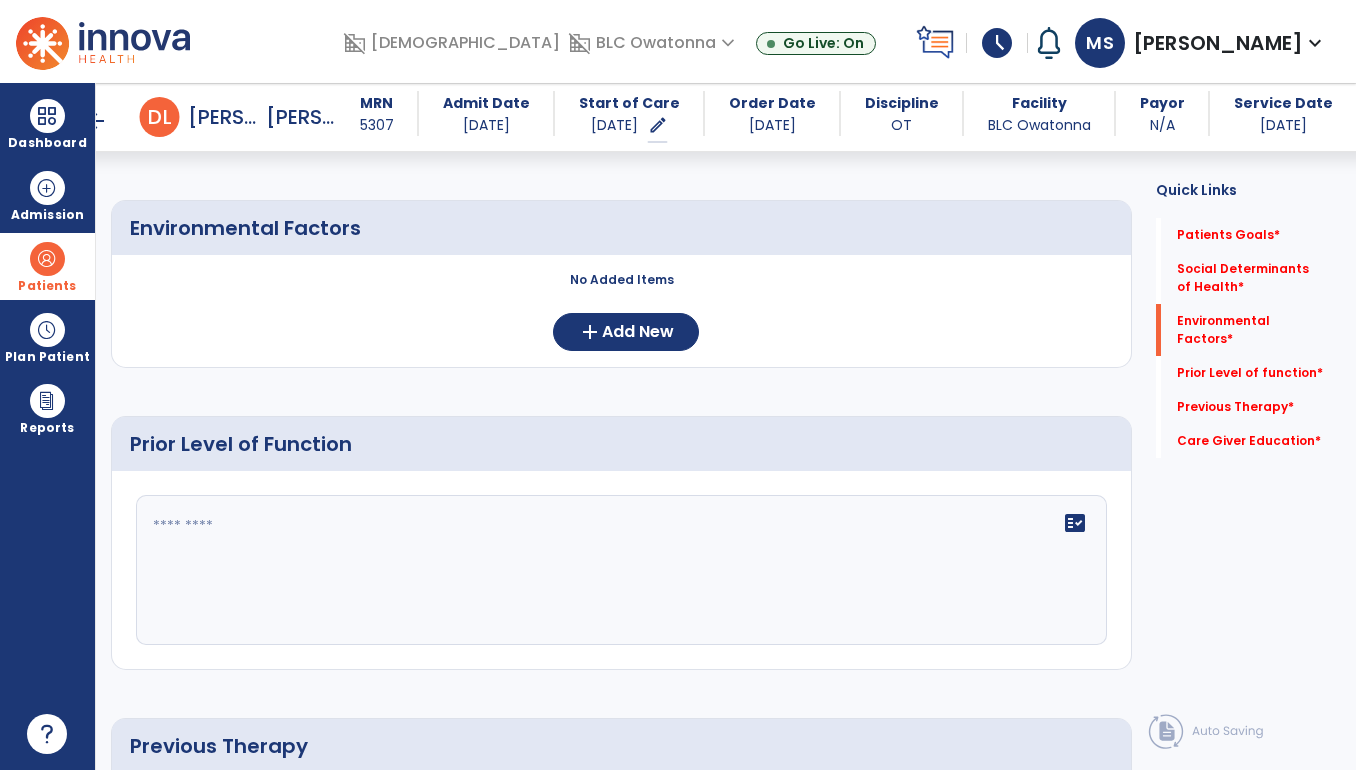 scroll, scrollTop: 536, scrollLeft: 0, axis: vertical 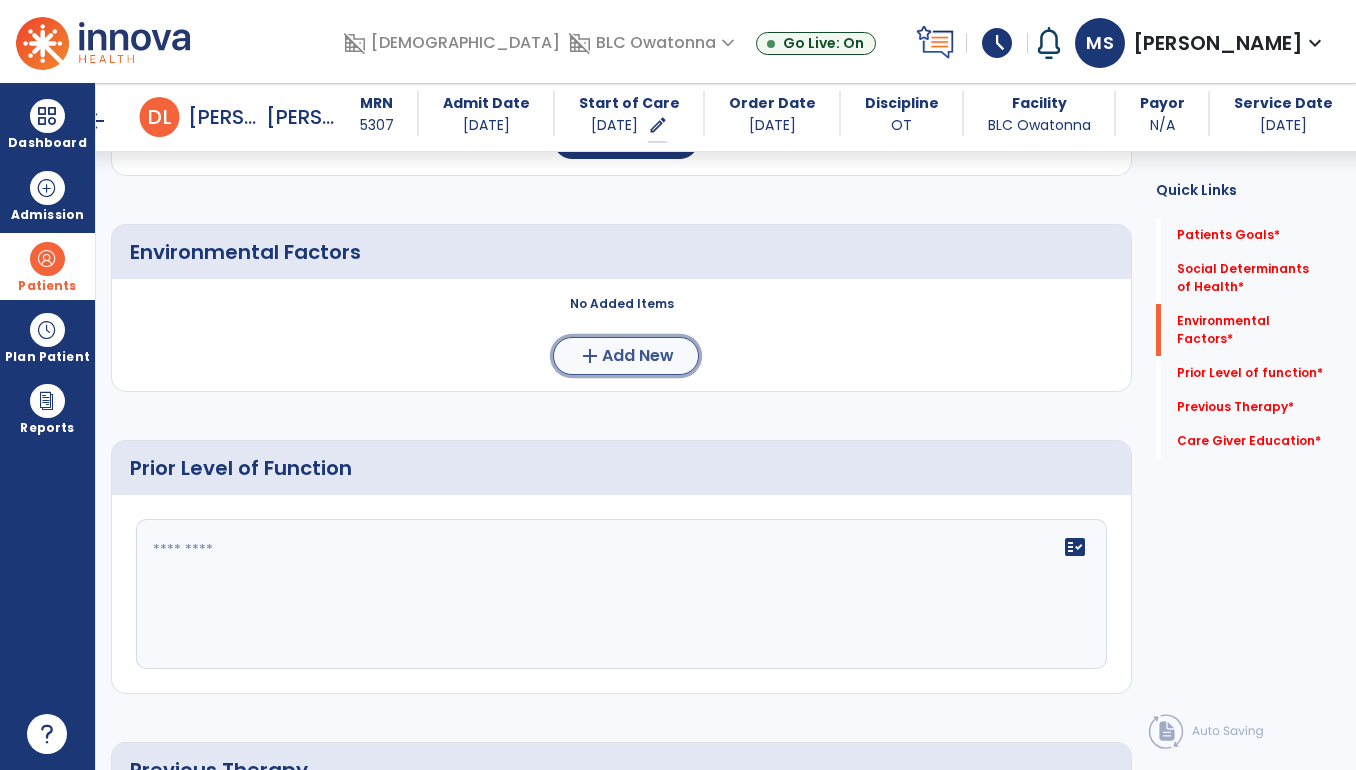 click on "Add New" 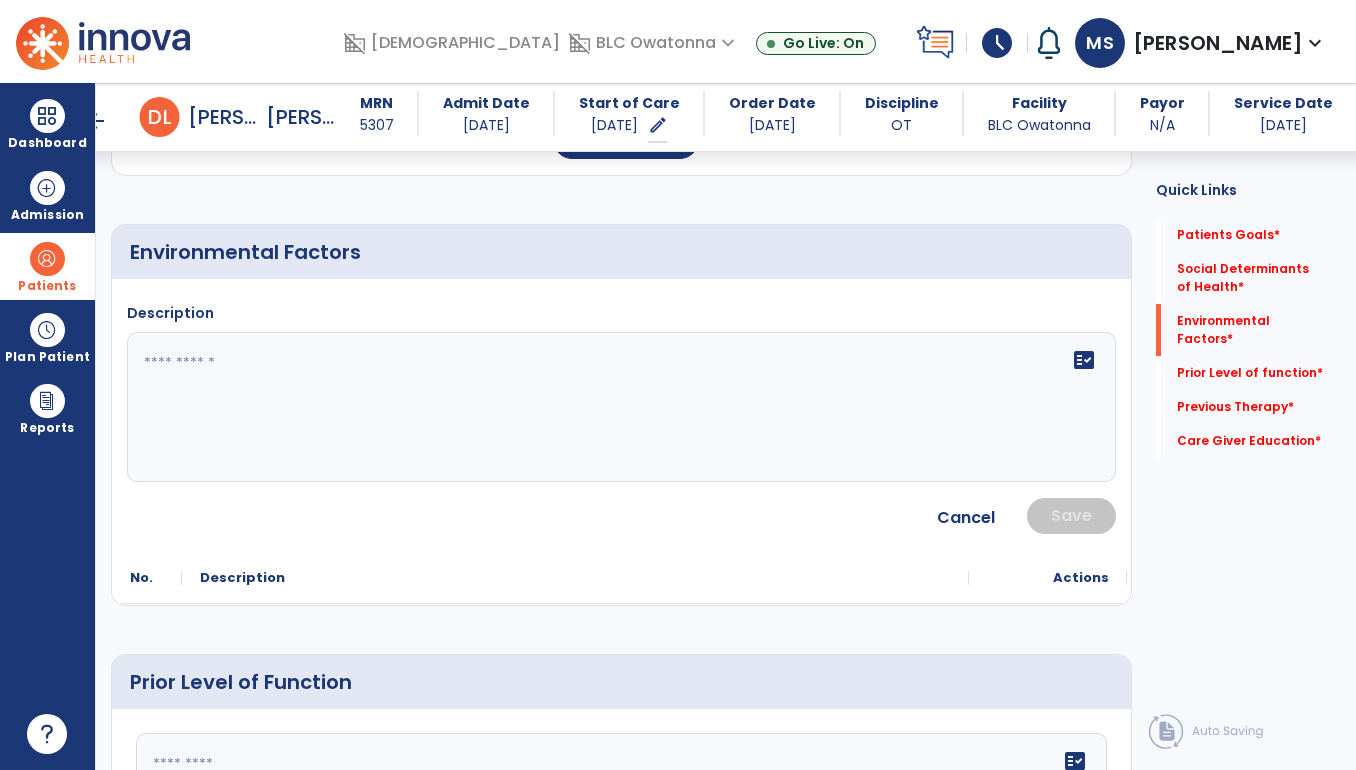 click on "fact_check" 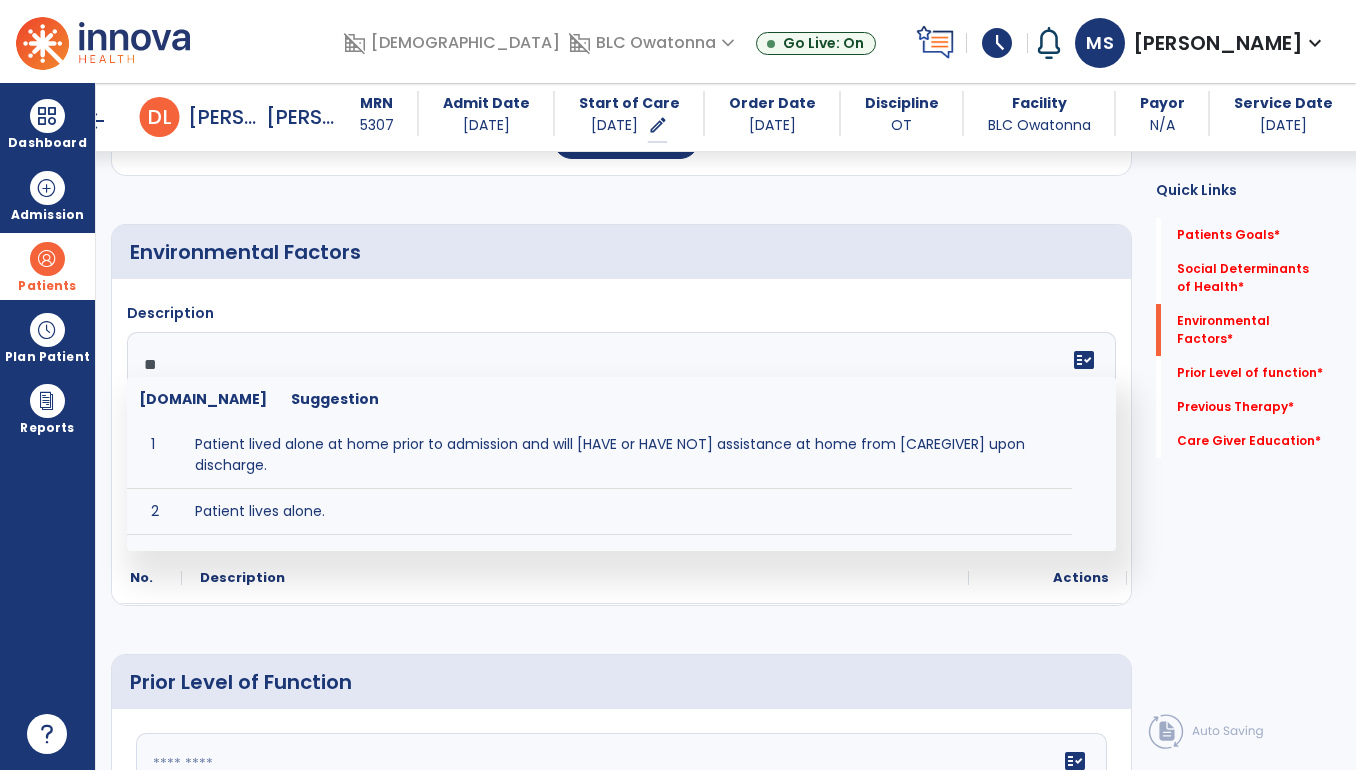 type on "*" 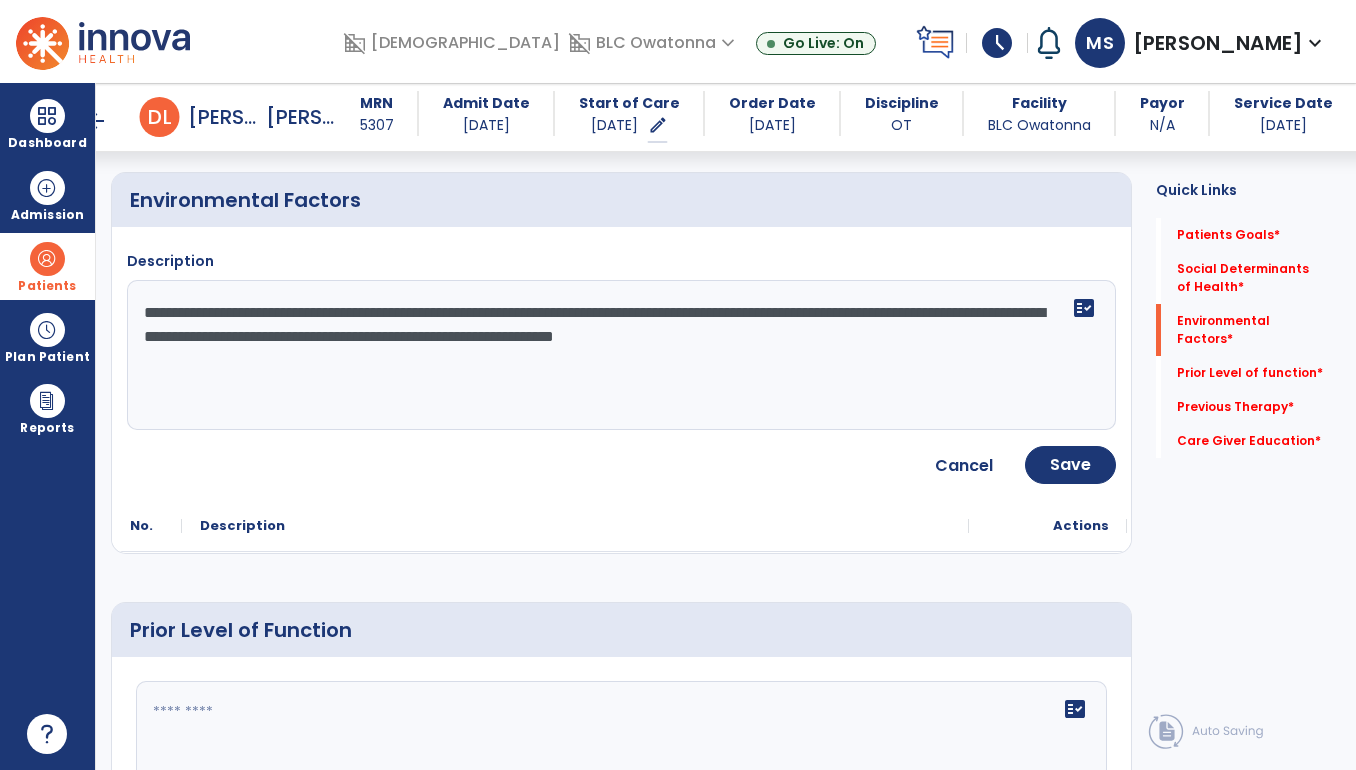 scroll, scrollTop: 588, scrollLeft: 0, axis: vertical 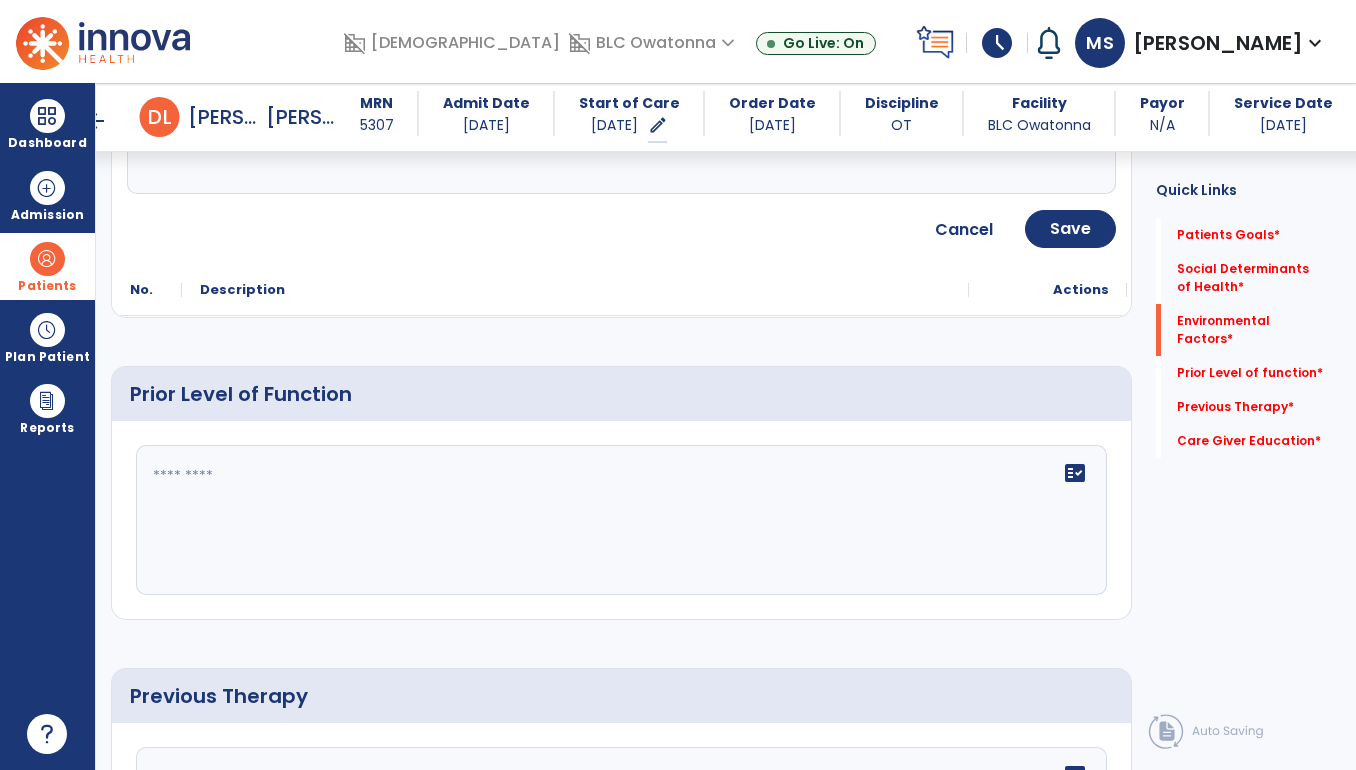 type on "**********" 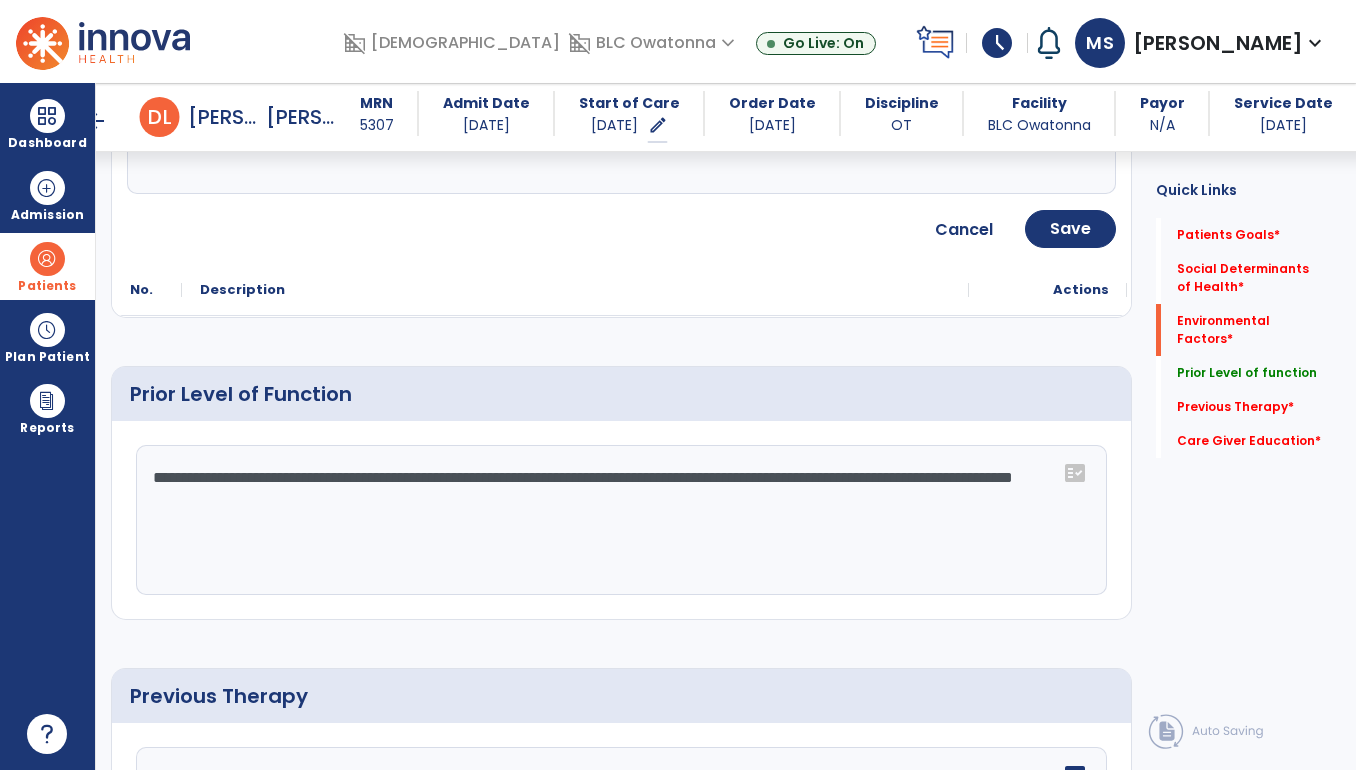 click on "**********" 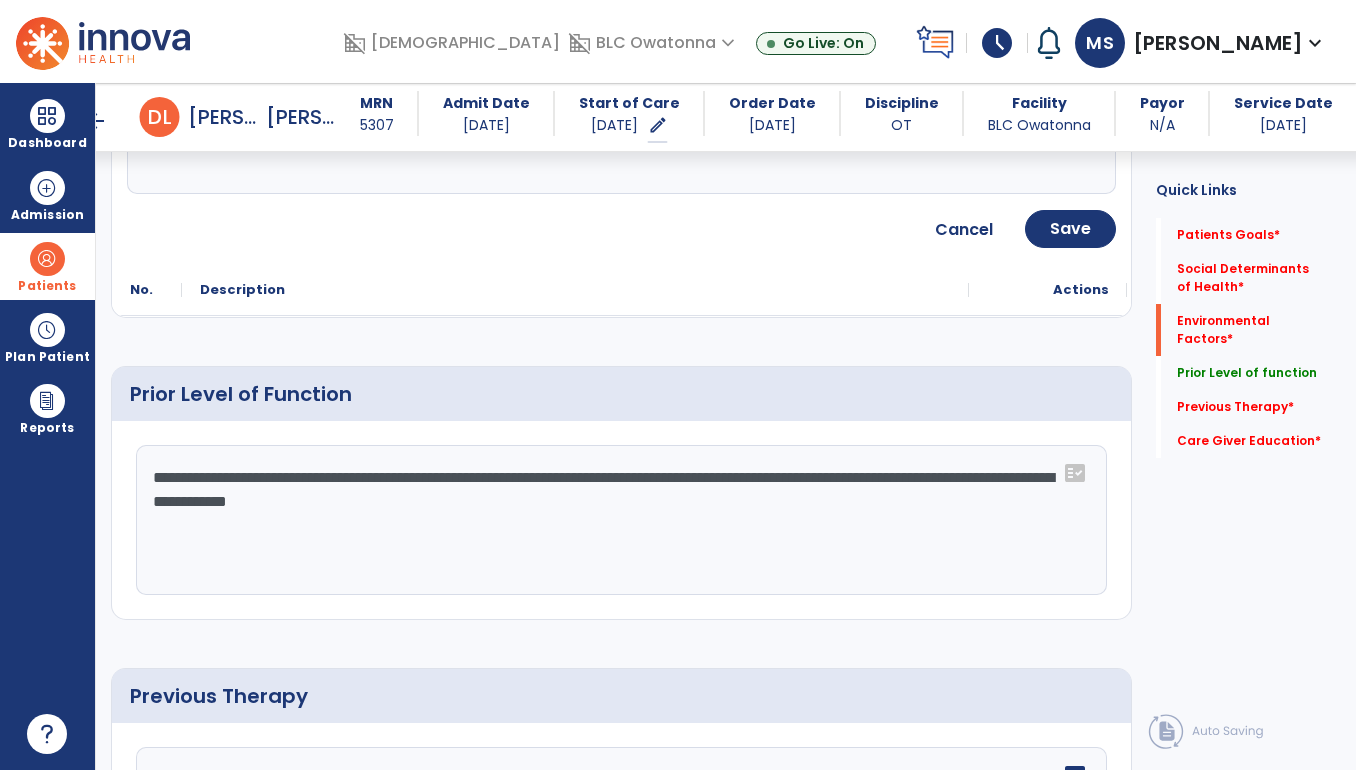 drag, startPoint x: 344, startPoint y: 497, endPoint x: 549, endPoint y: 503, distance: 205.08778 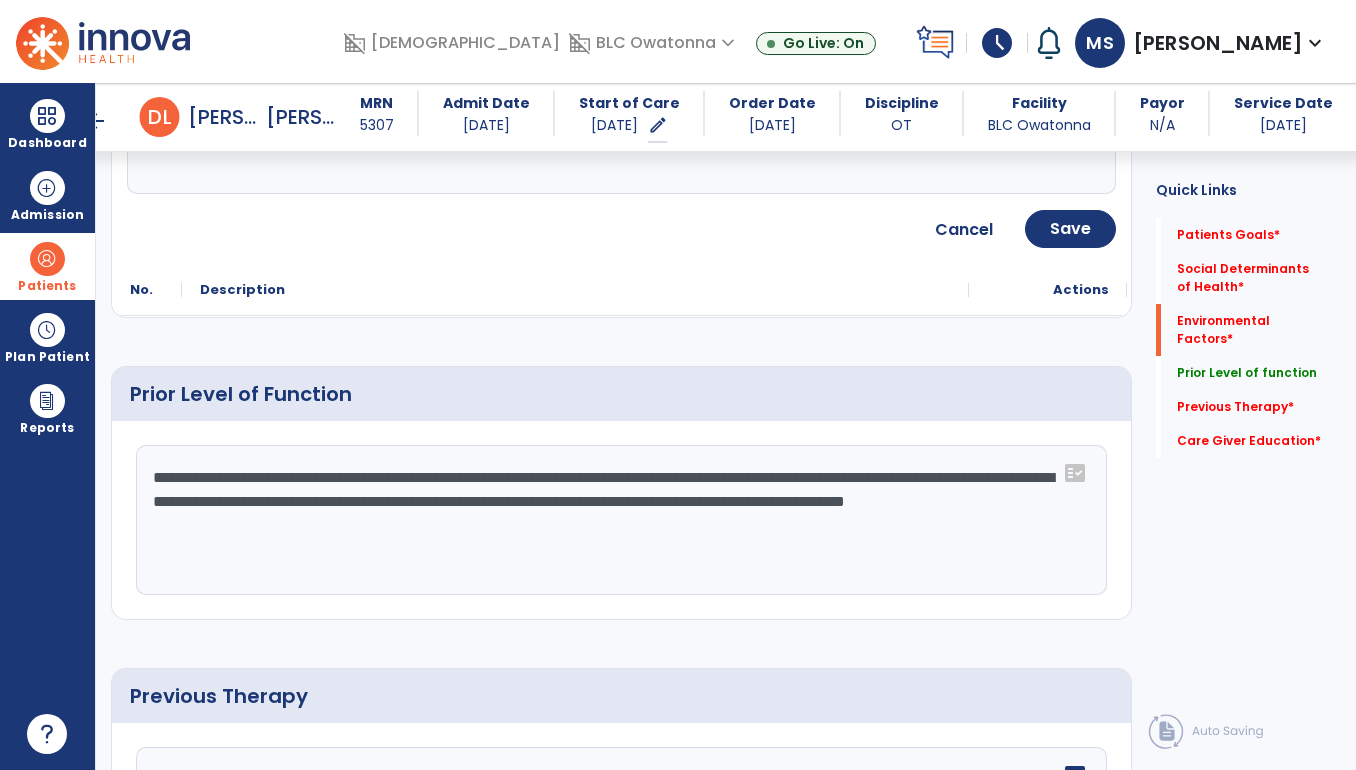 drag, startPoint x: 460, startPoint y: 539, endPoint x: 840, endPoint y: 522, distance: 380.38007 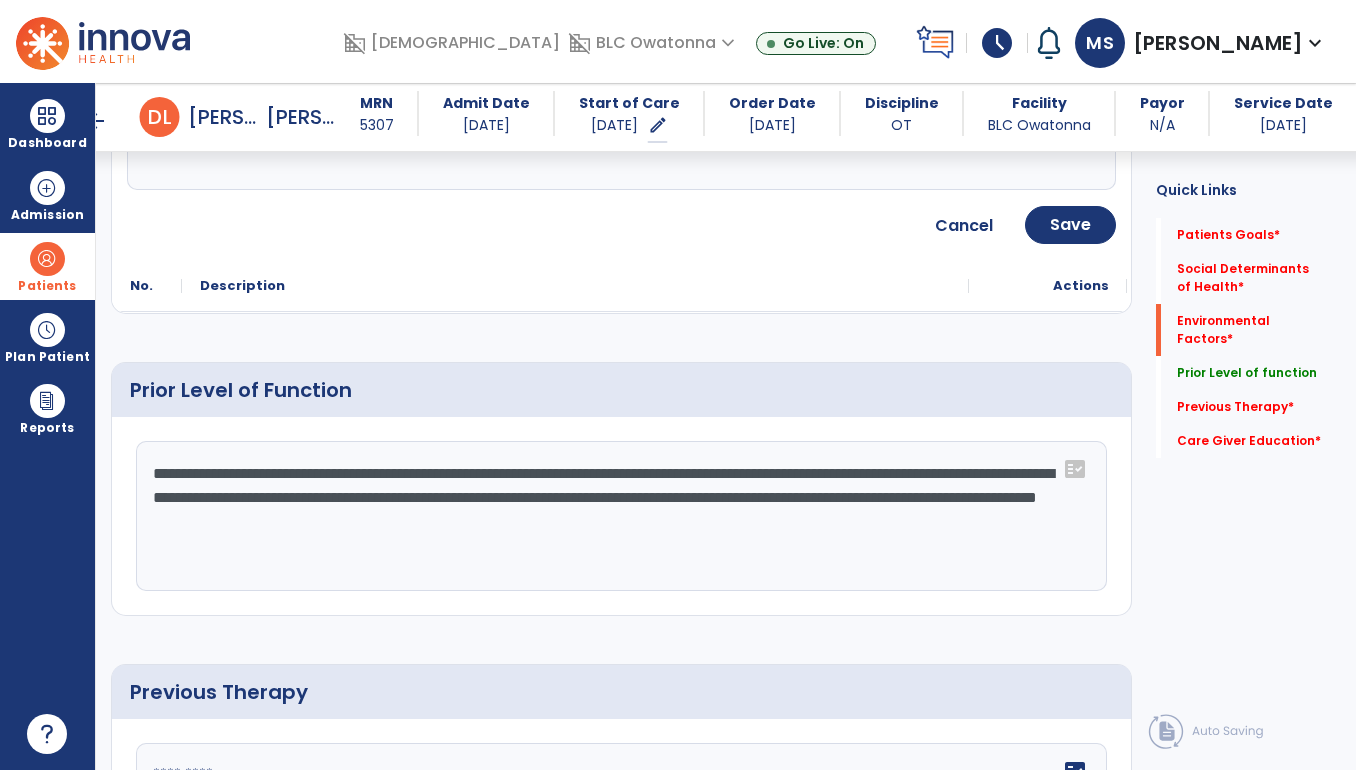 scroll, scrollTop: 828, scrollLeft: 0, axis: vertical 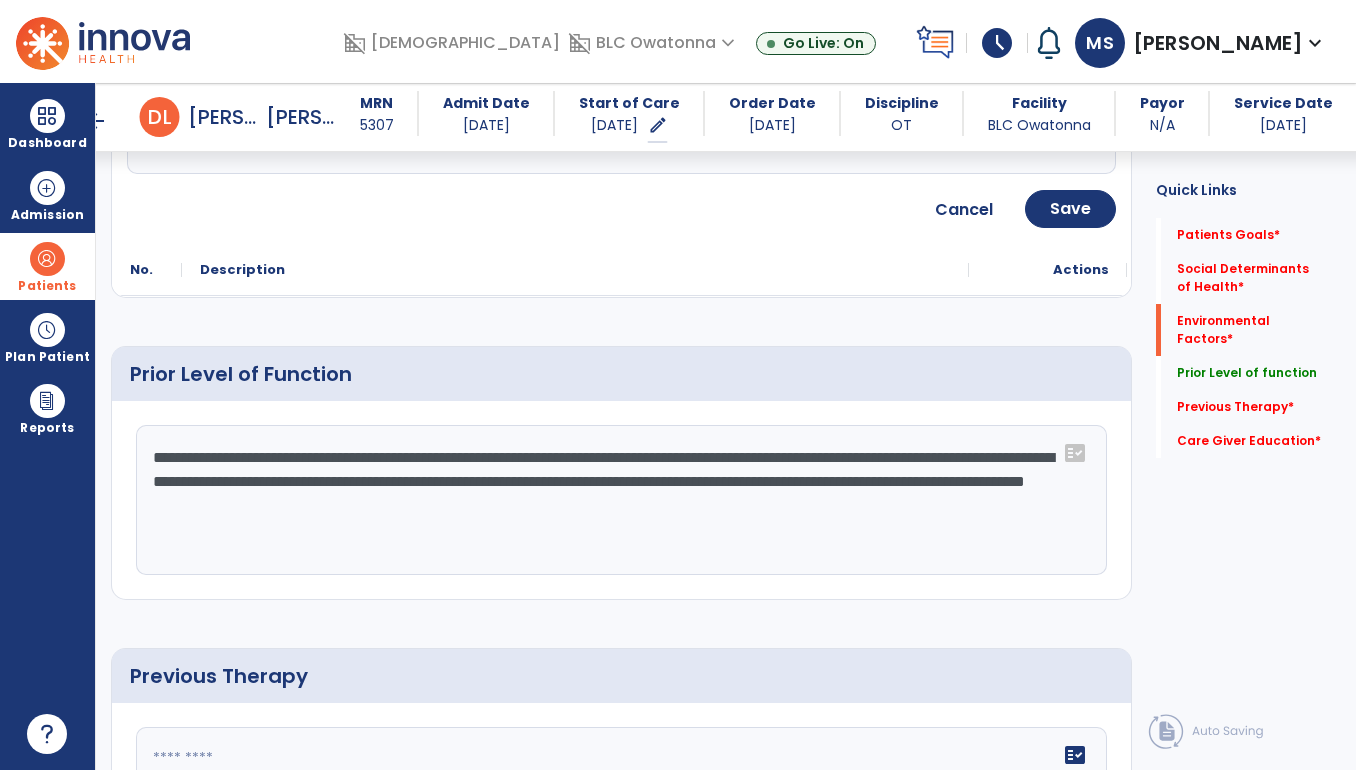 click on "**********" 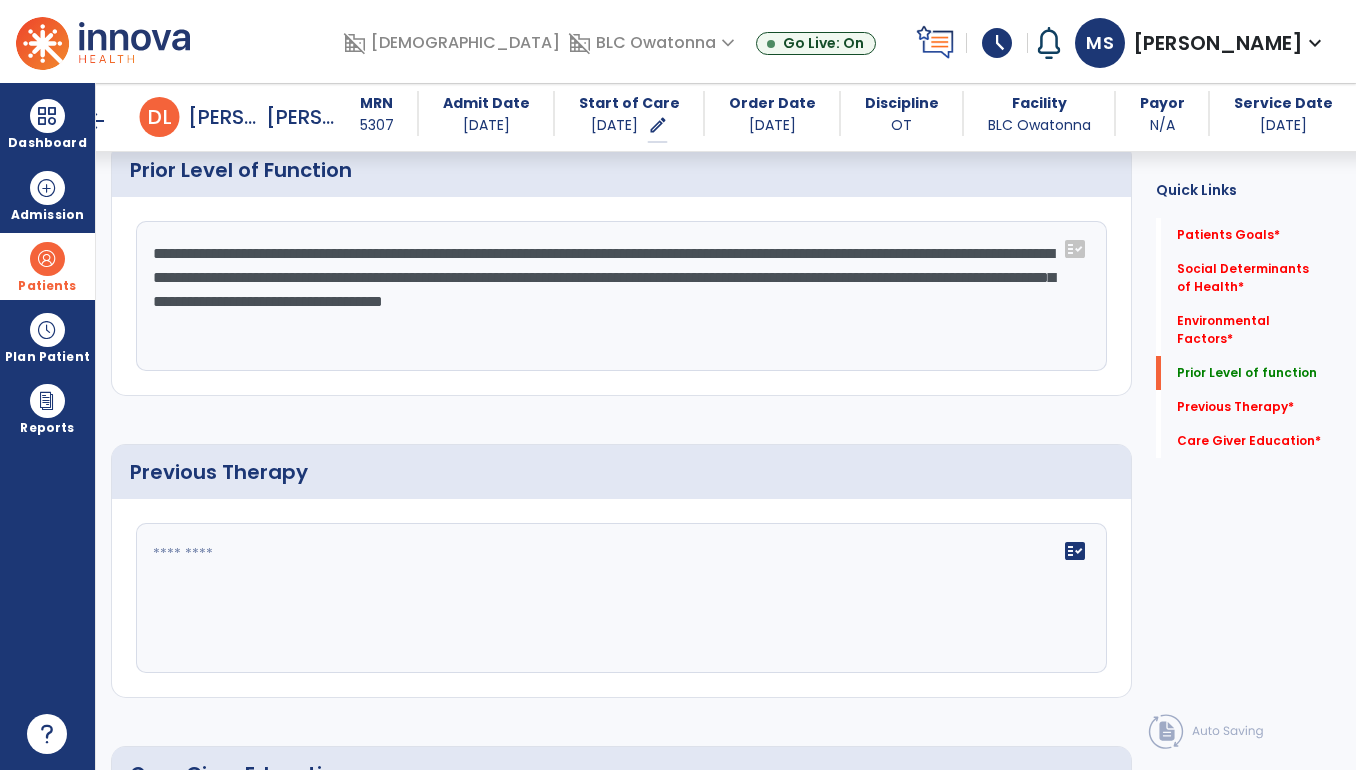 scroll, scrollTop: 1048, scrollLeft: 0, axis: vertical 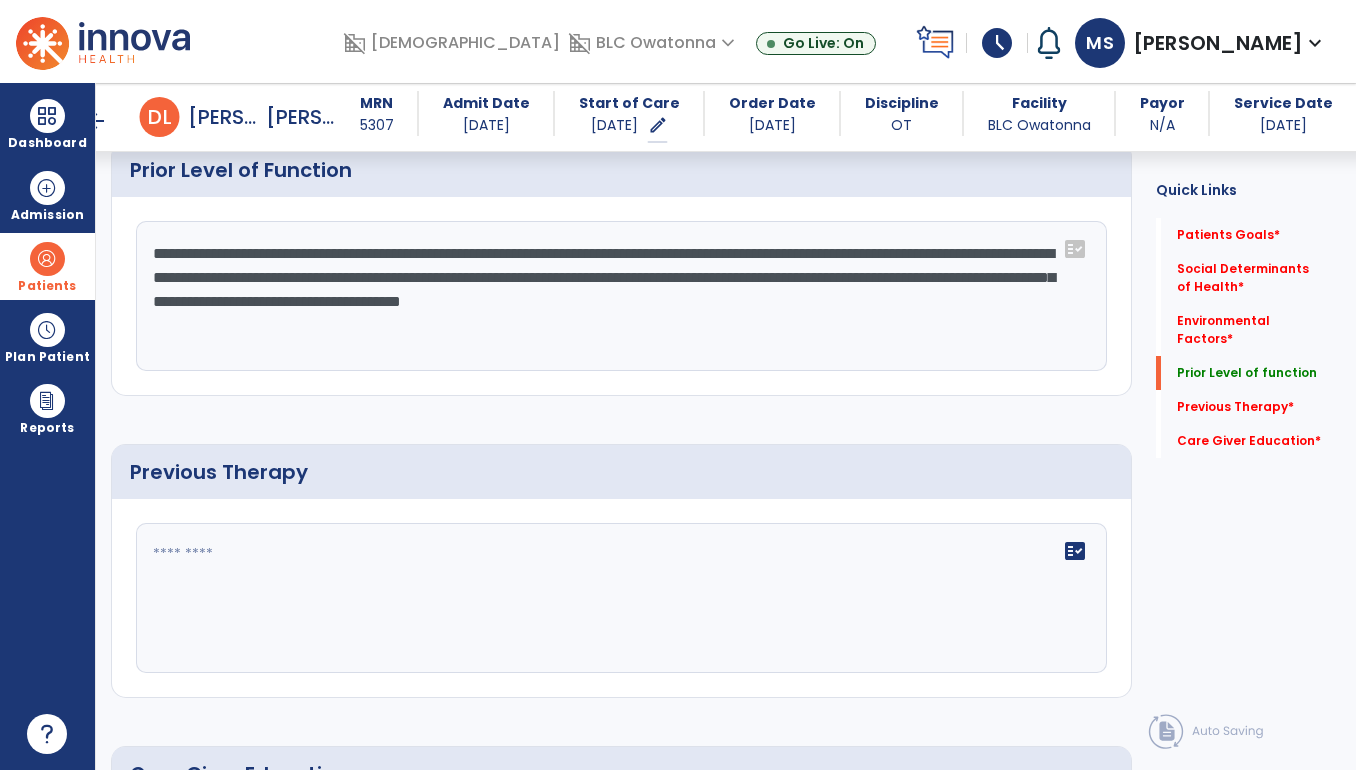 click on "**********" 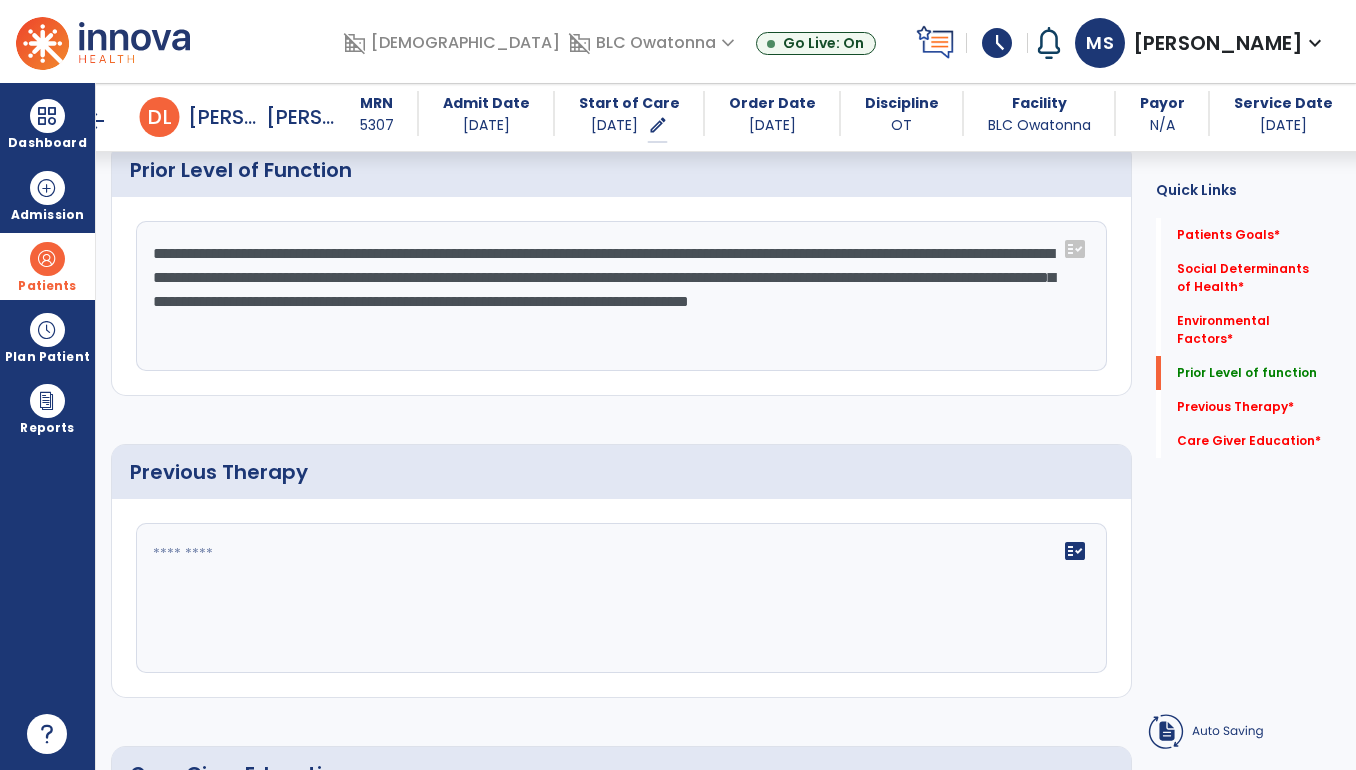 click on "**********" 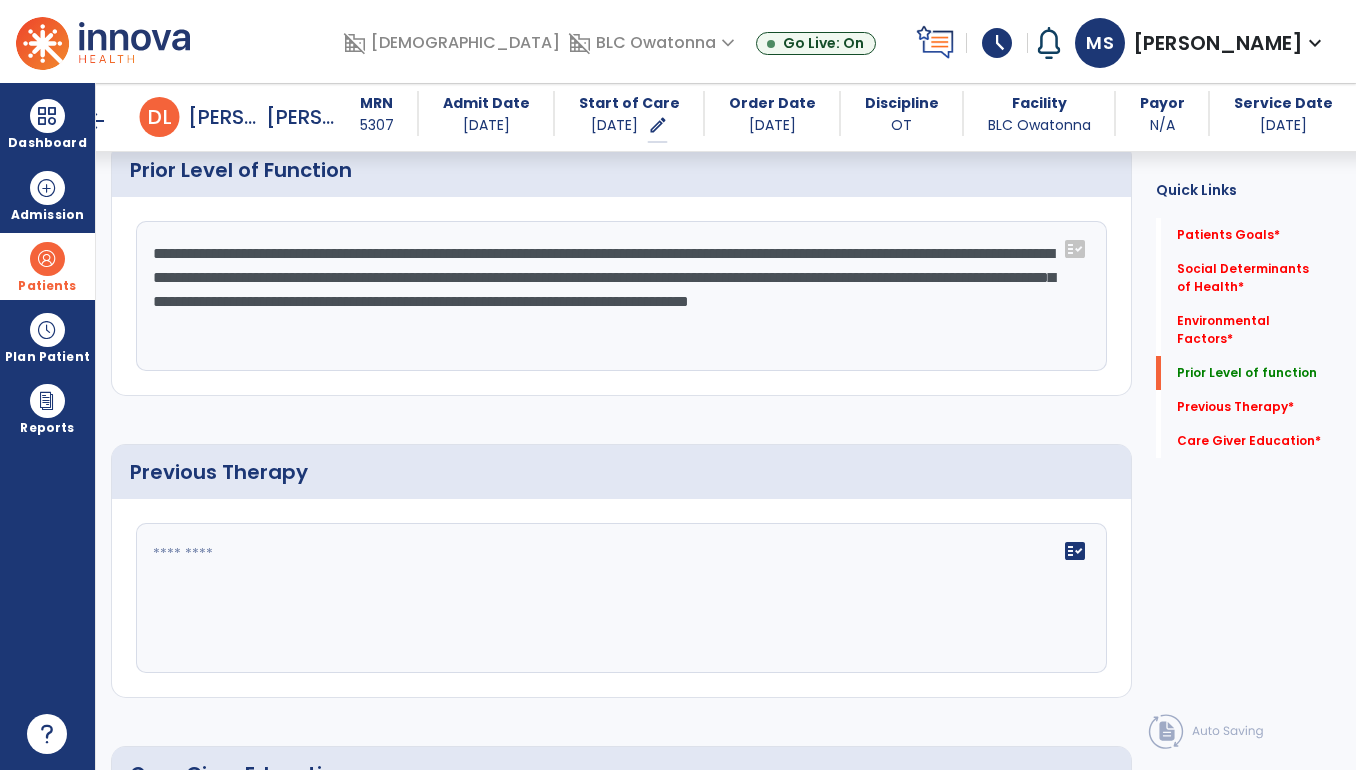 click on "**********" 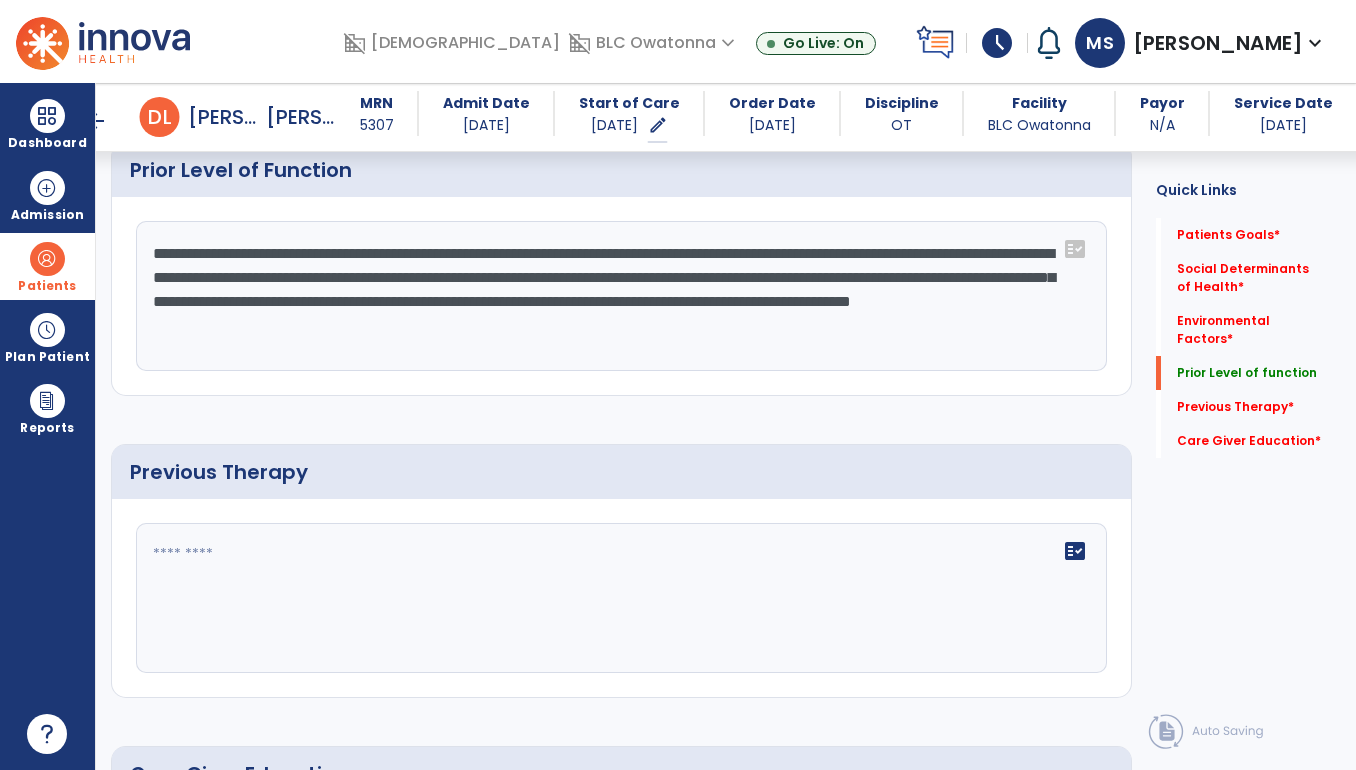 click on "**********" 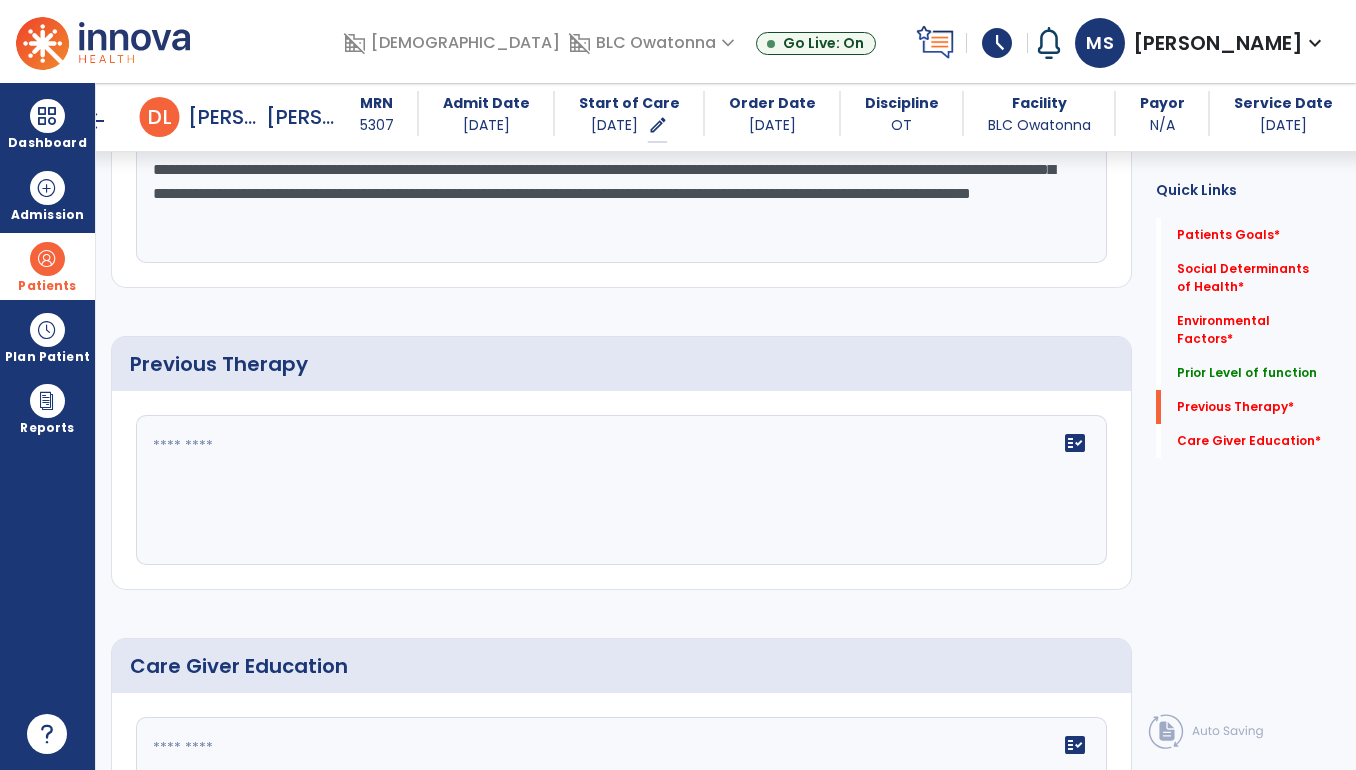 scroll, scrollTop: 1158, scrollLeft: 0, axis: vertical 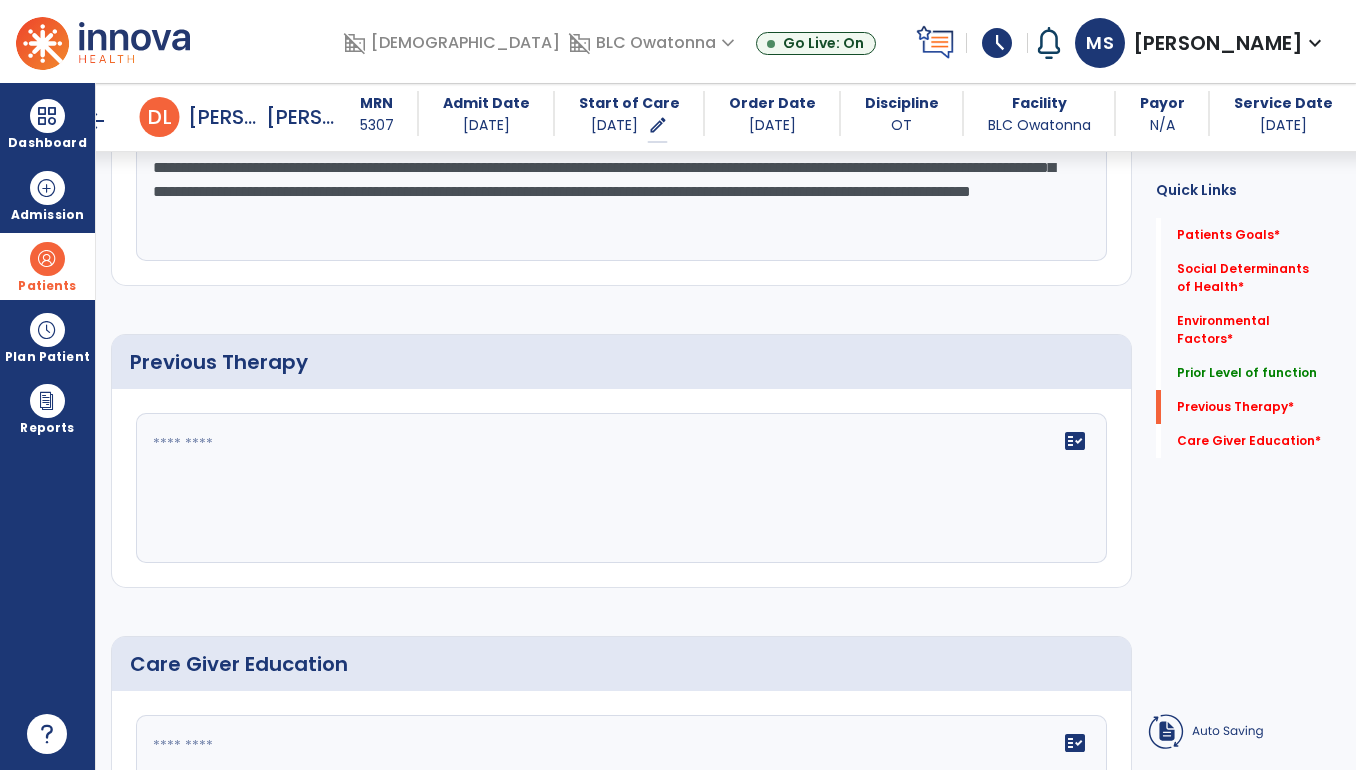 type on "**********" 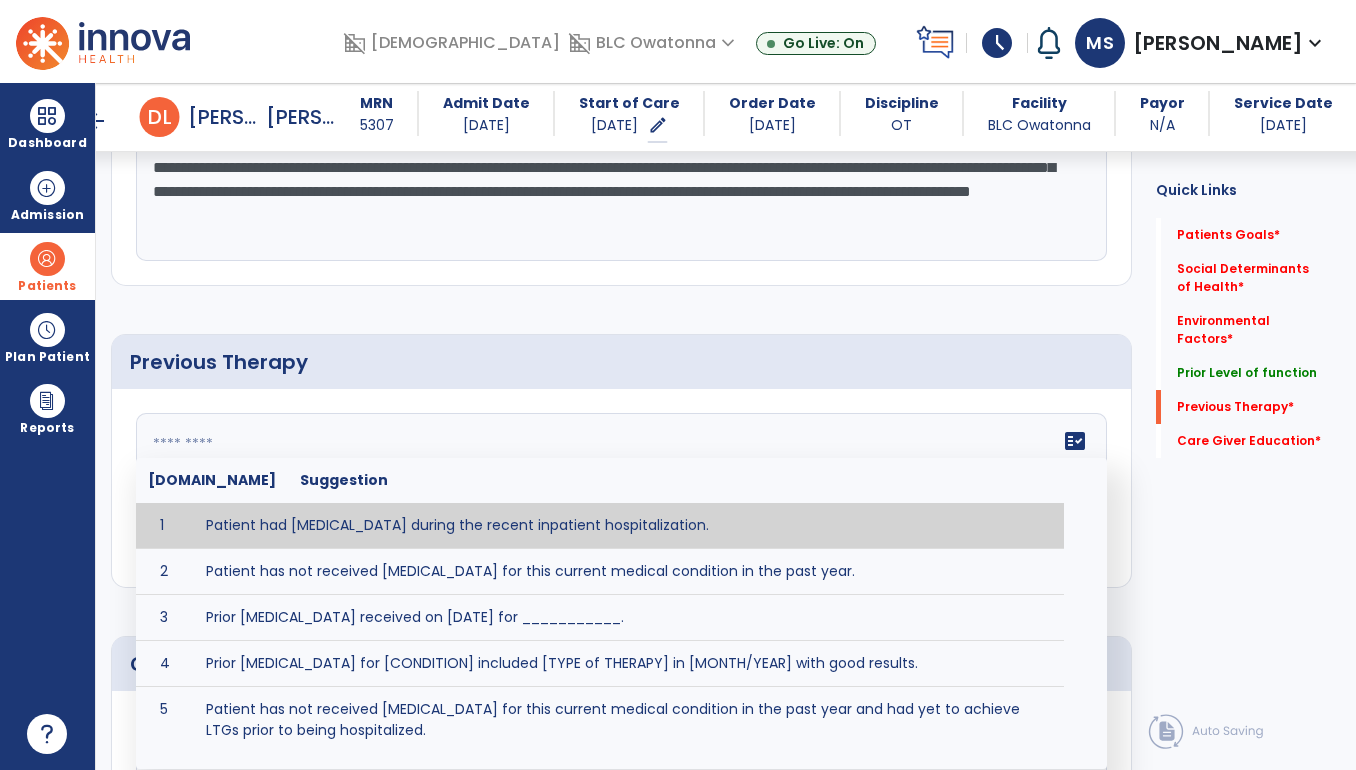 type on "**********" 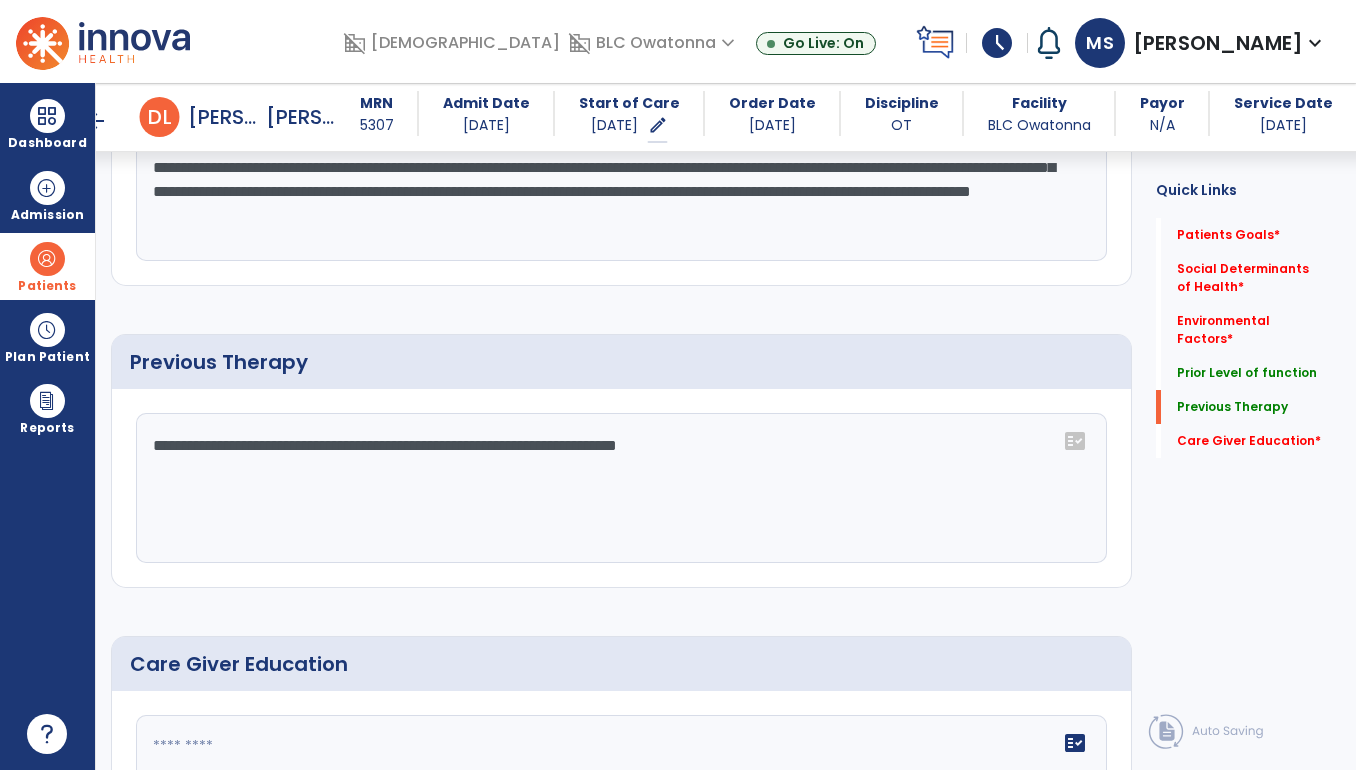 scroll, scrollTop: 1341, scrollLeft: 0, axis: vertical 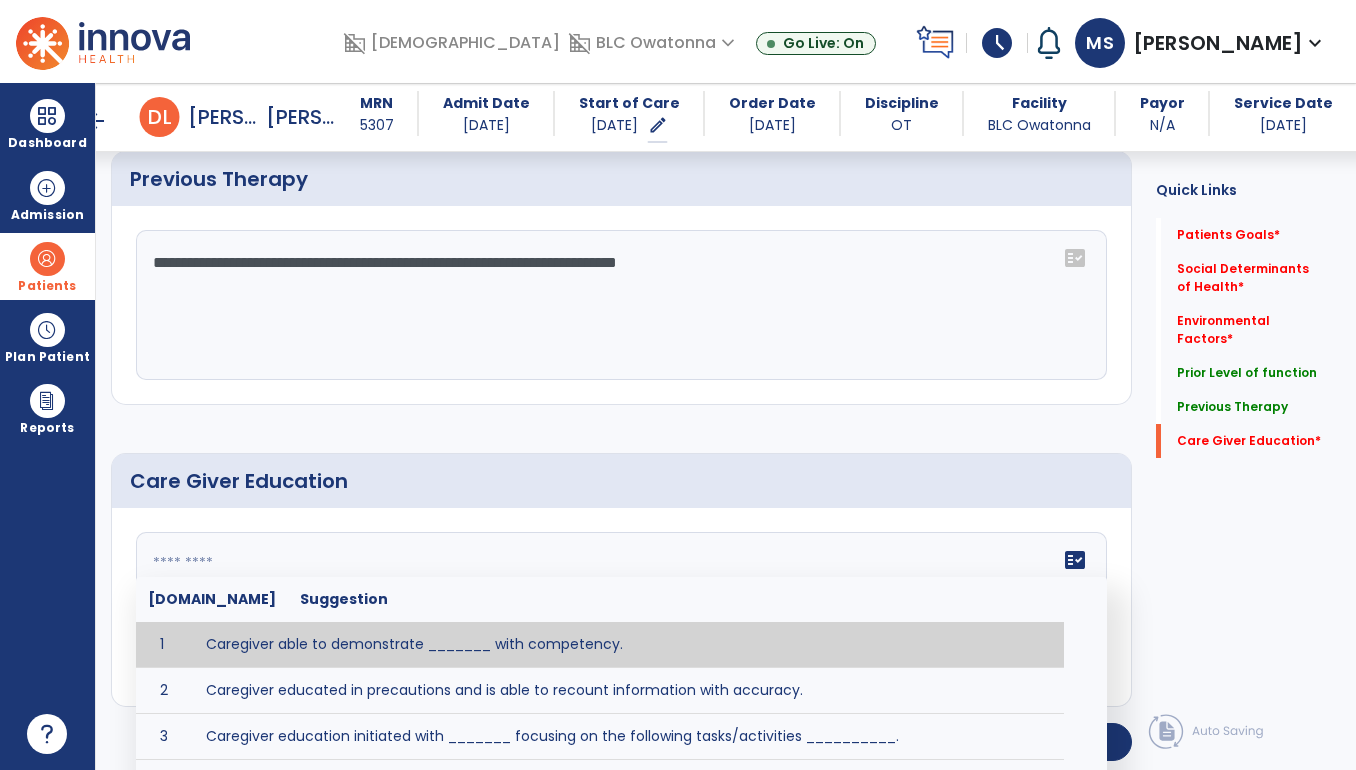click 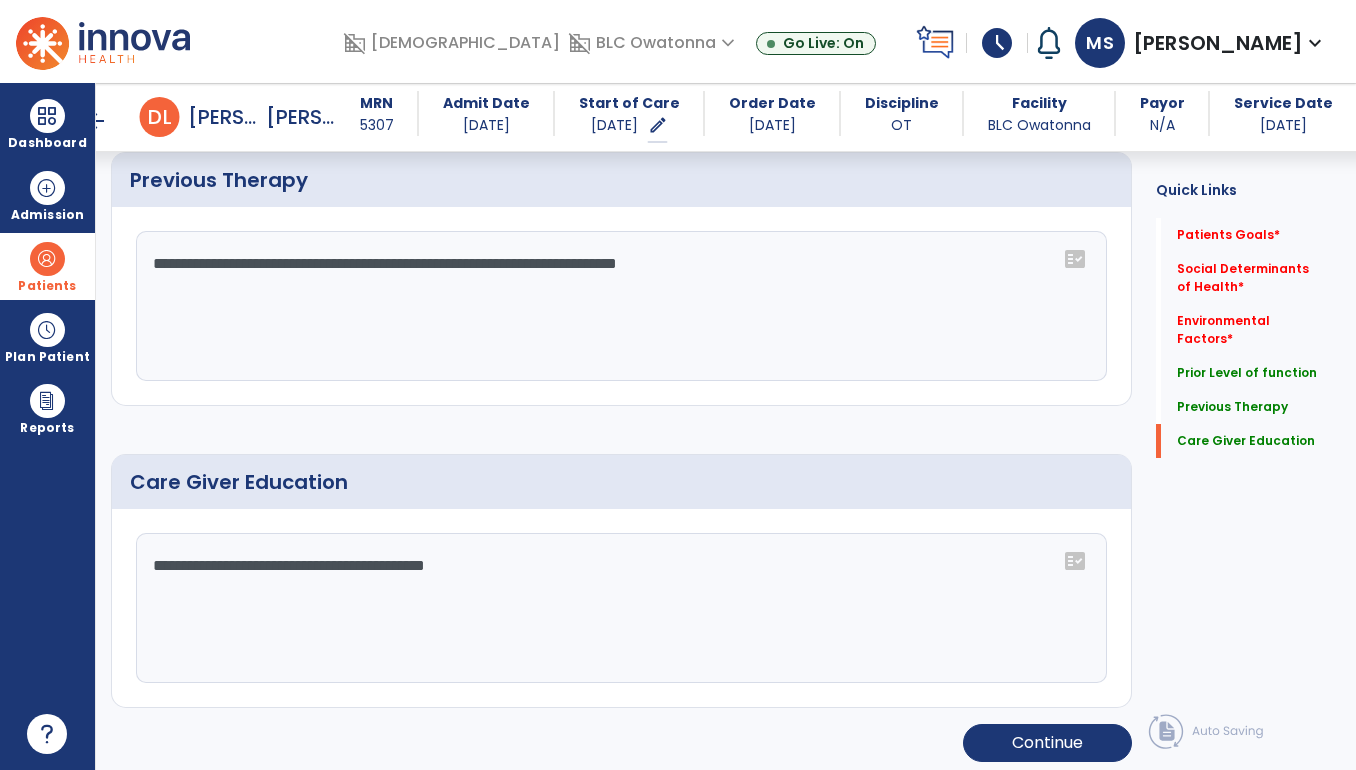 scroll, scrollTop: 1341, scrollLeft: 0, axis: vertical 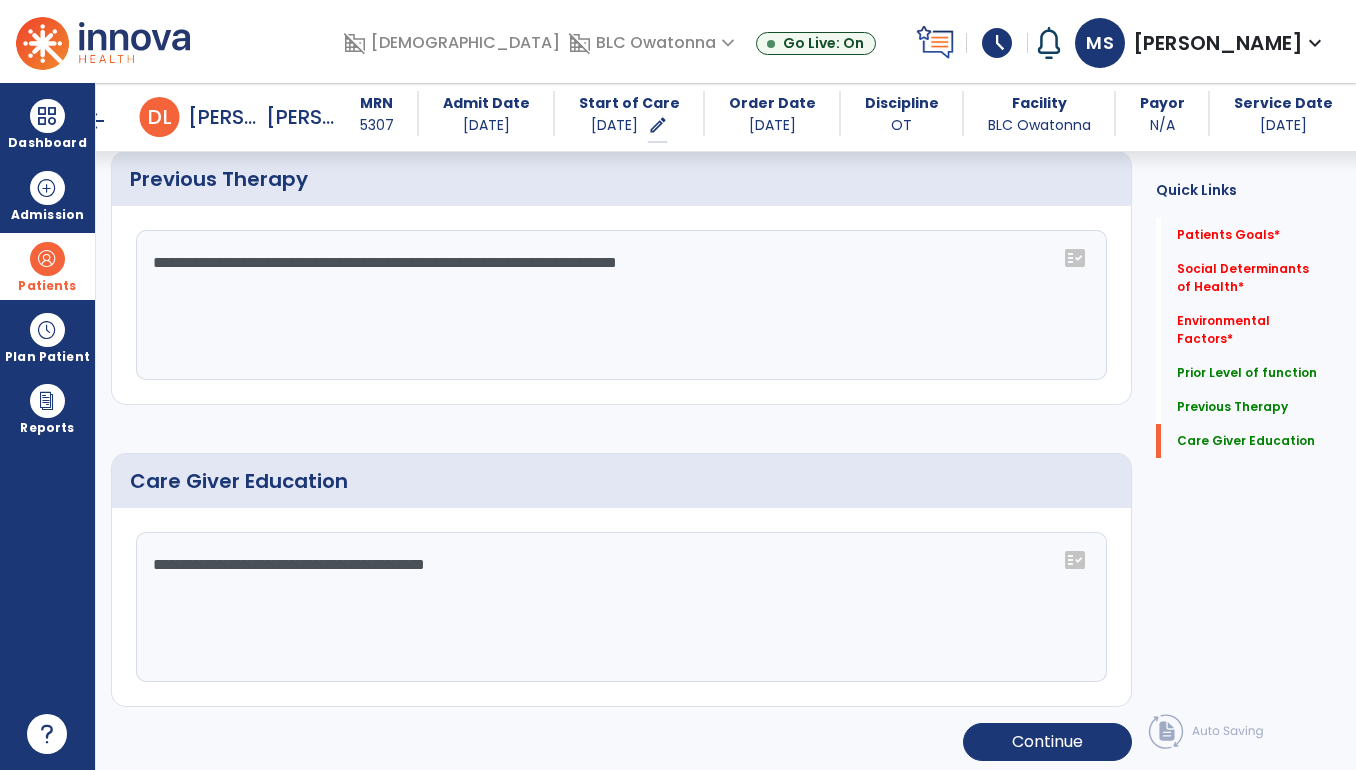 click on "**********" 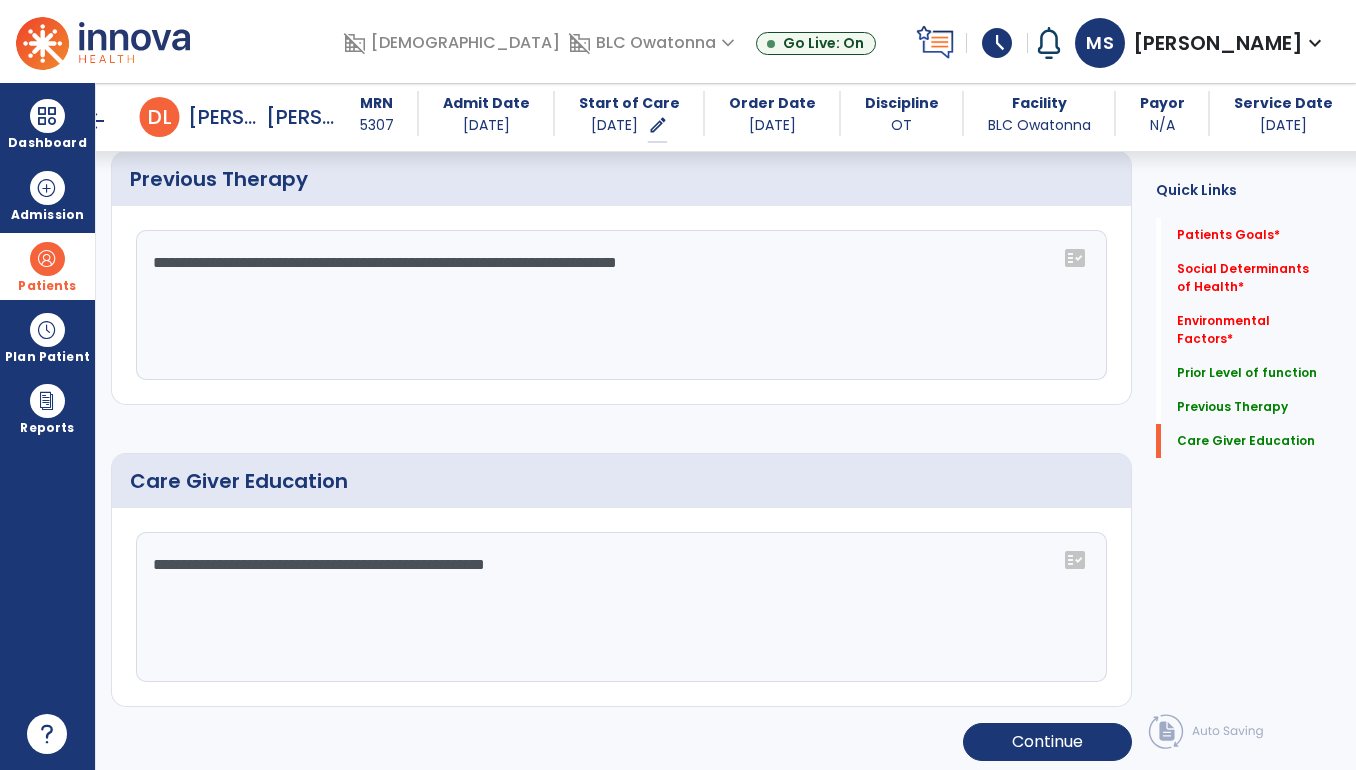 click on "**********" 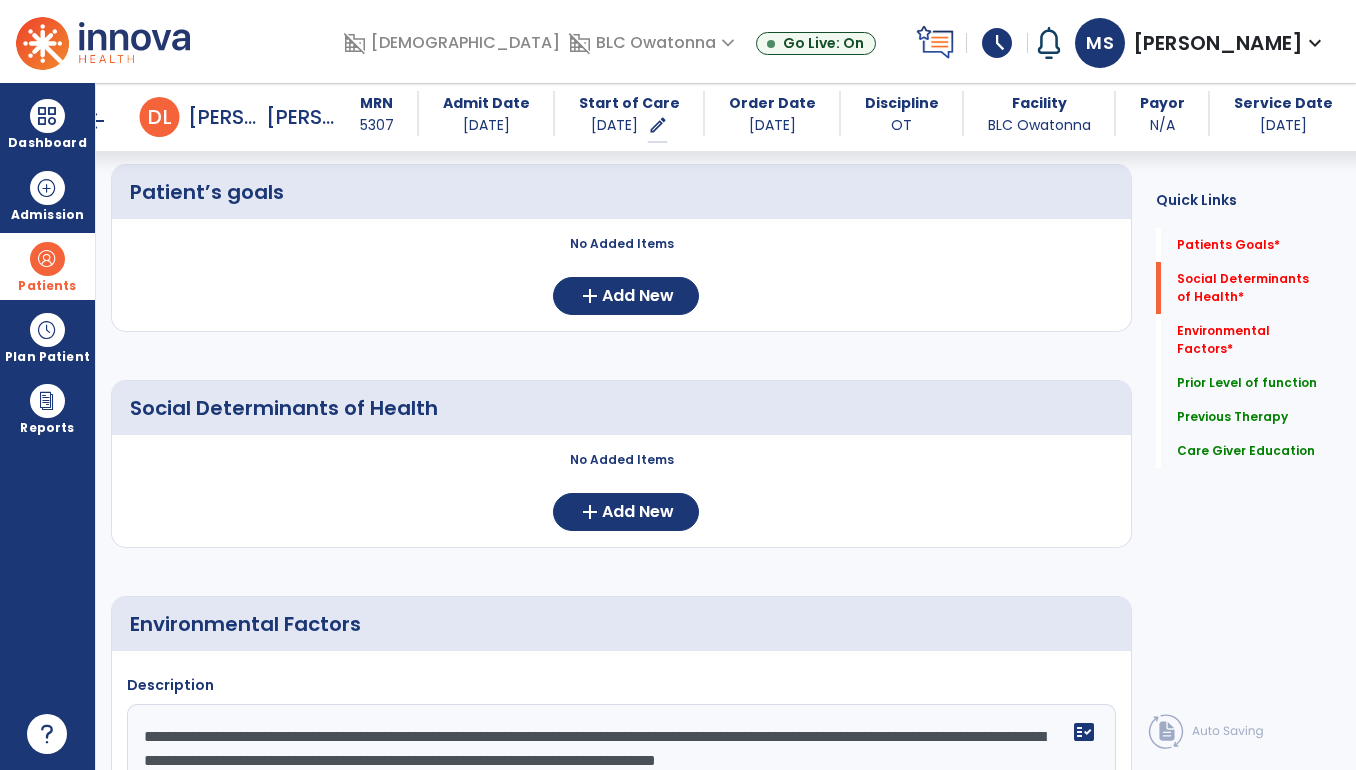 scroll, scrollTop: 164, scrollLeft: 0, axis: vertical 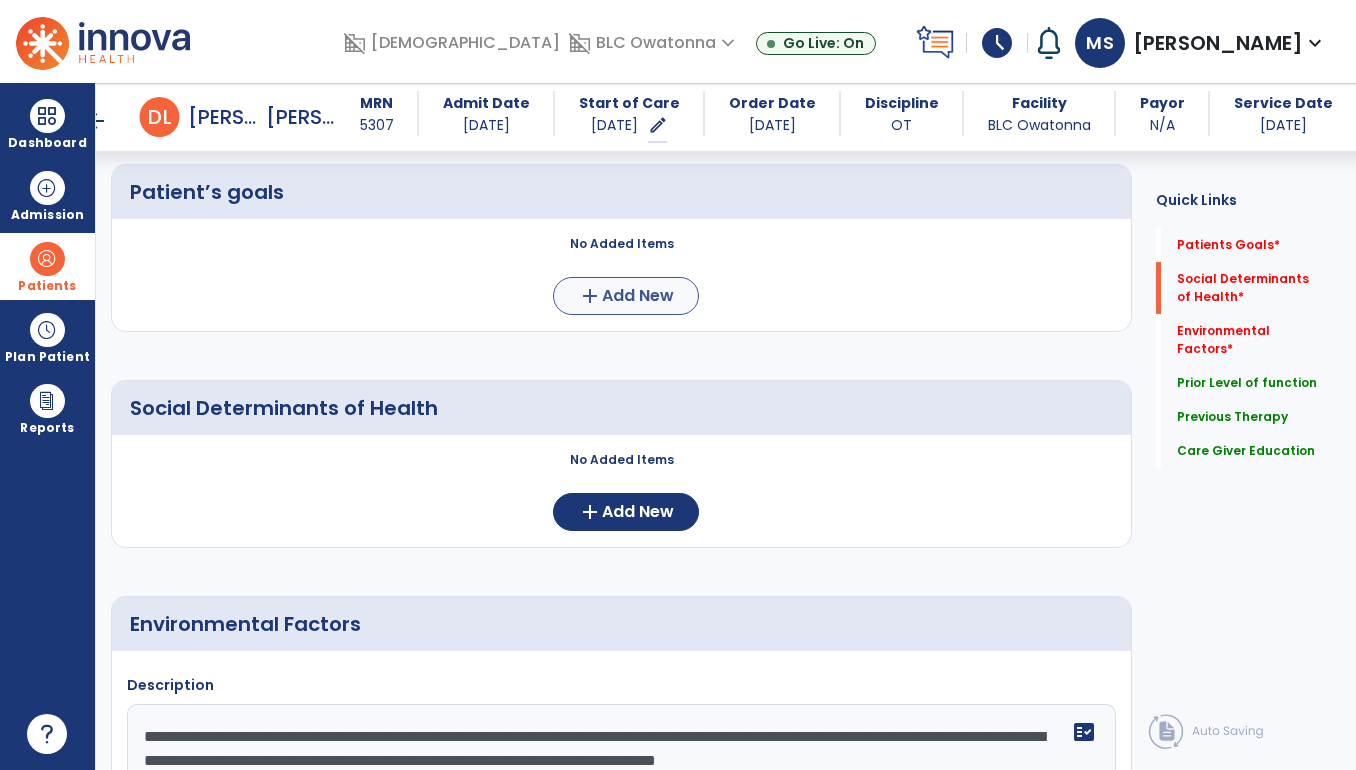 type on "**********" 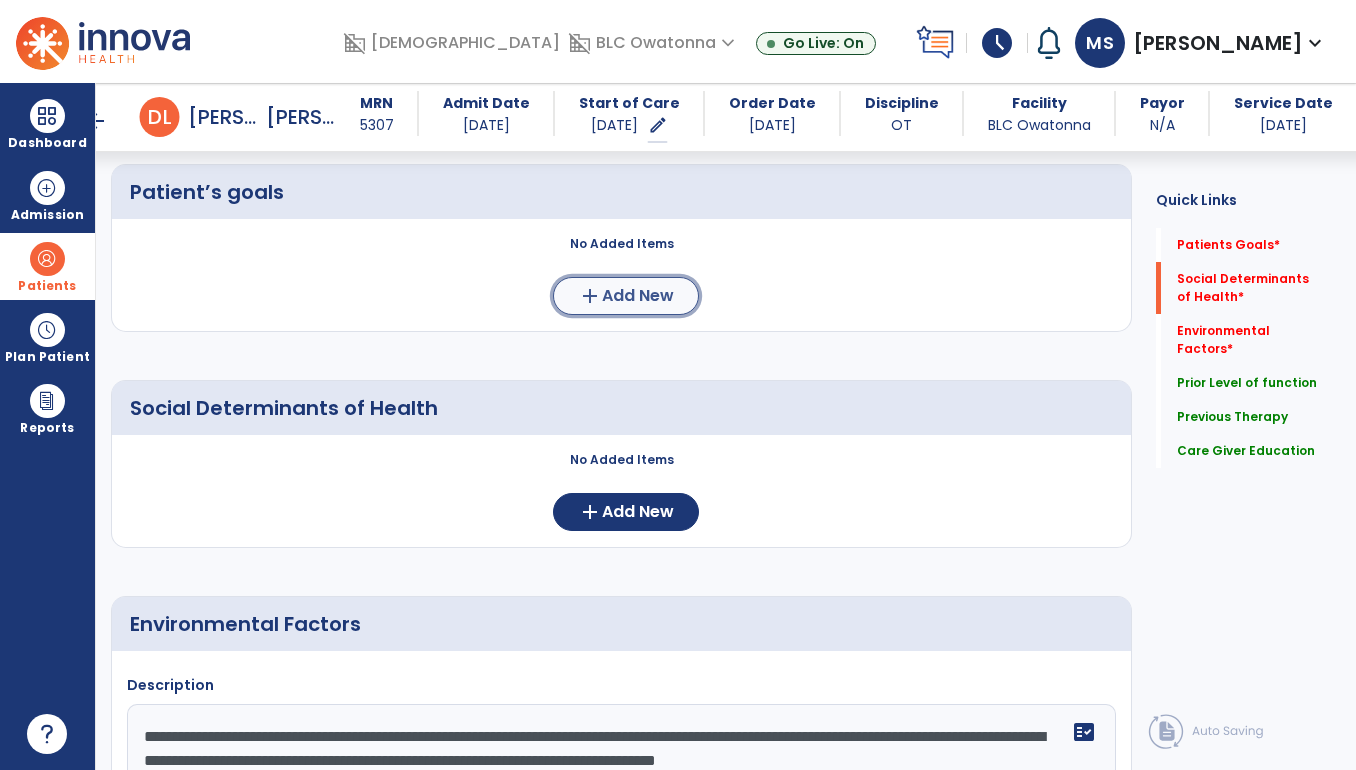 click on "Add New" 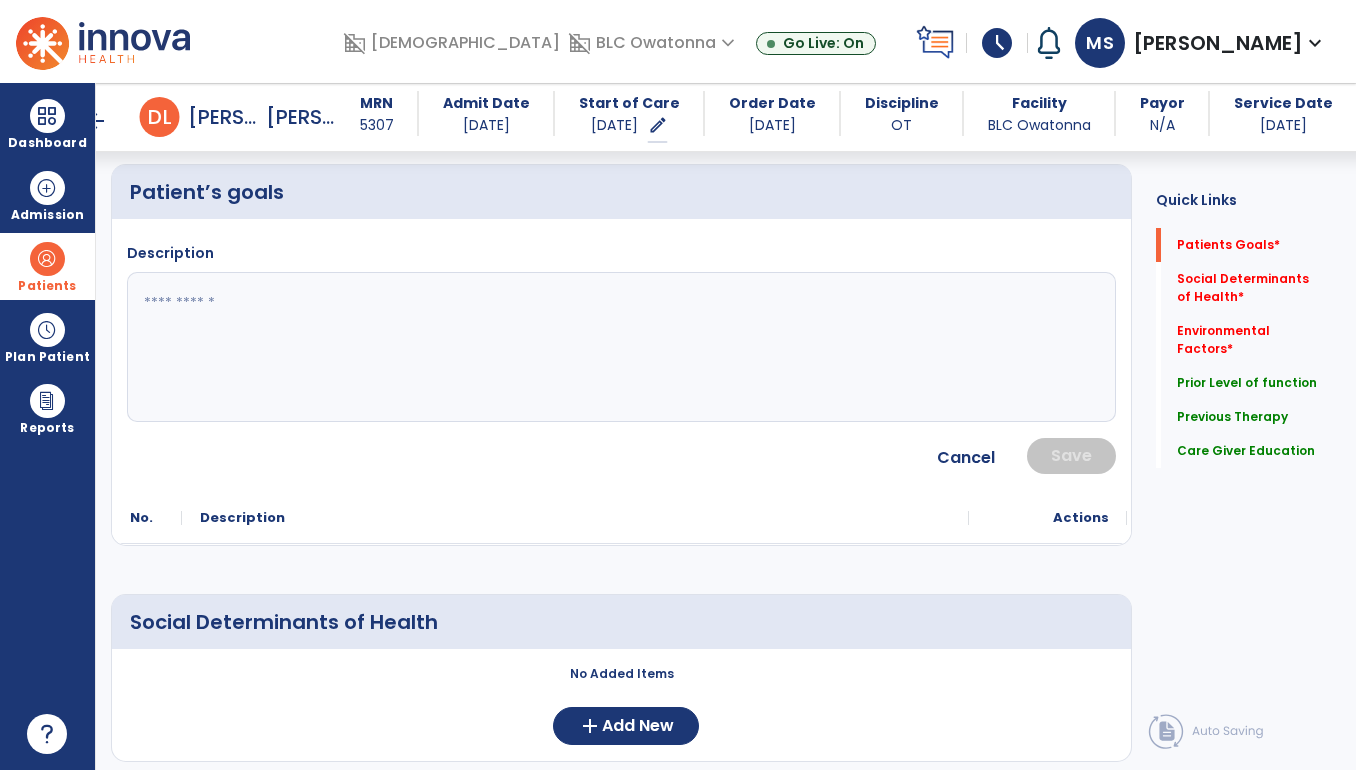 click 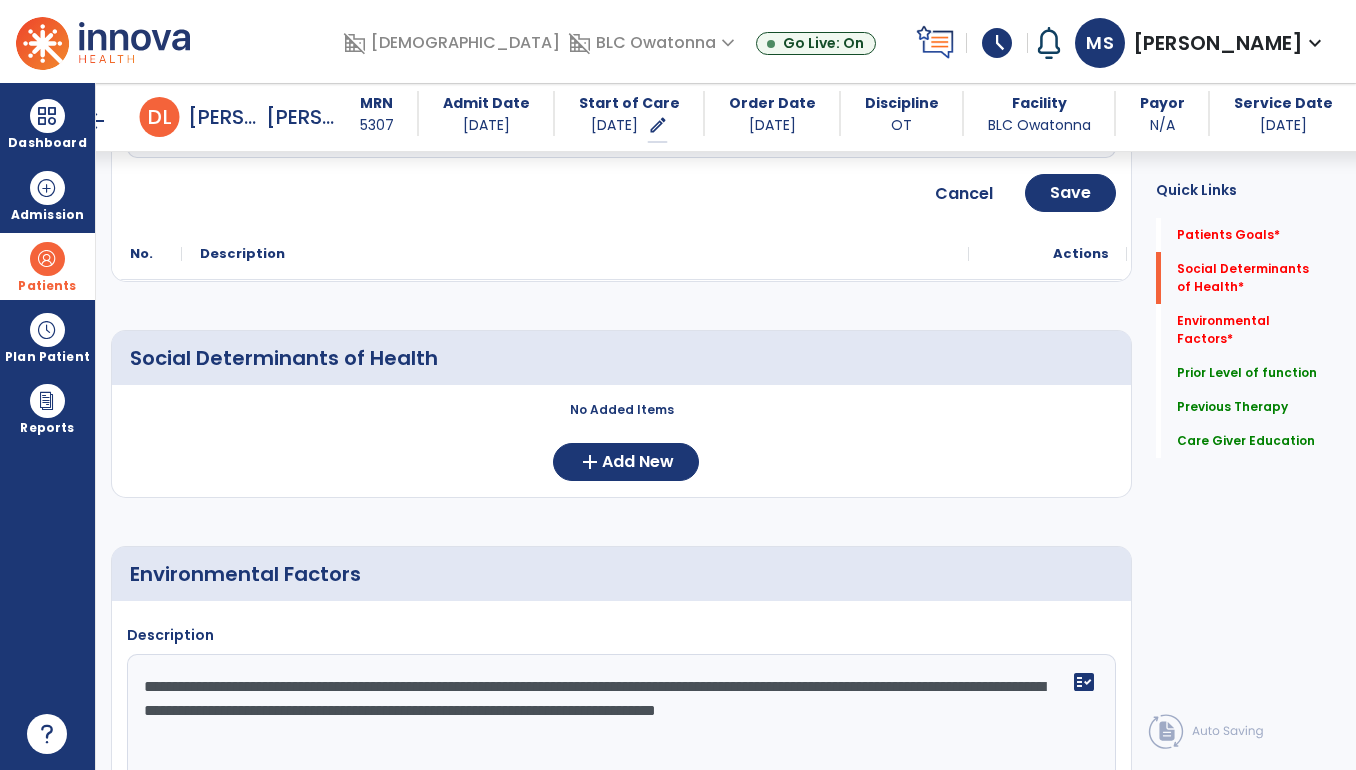 scroll, scrollTop: 435, scrollLeft: 0, axis: vertical 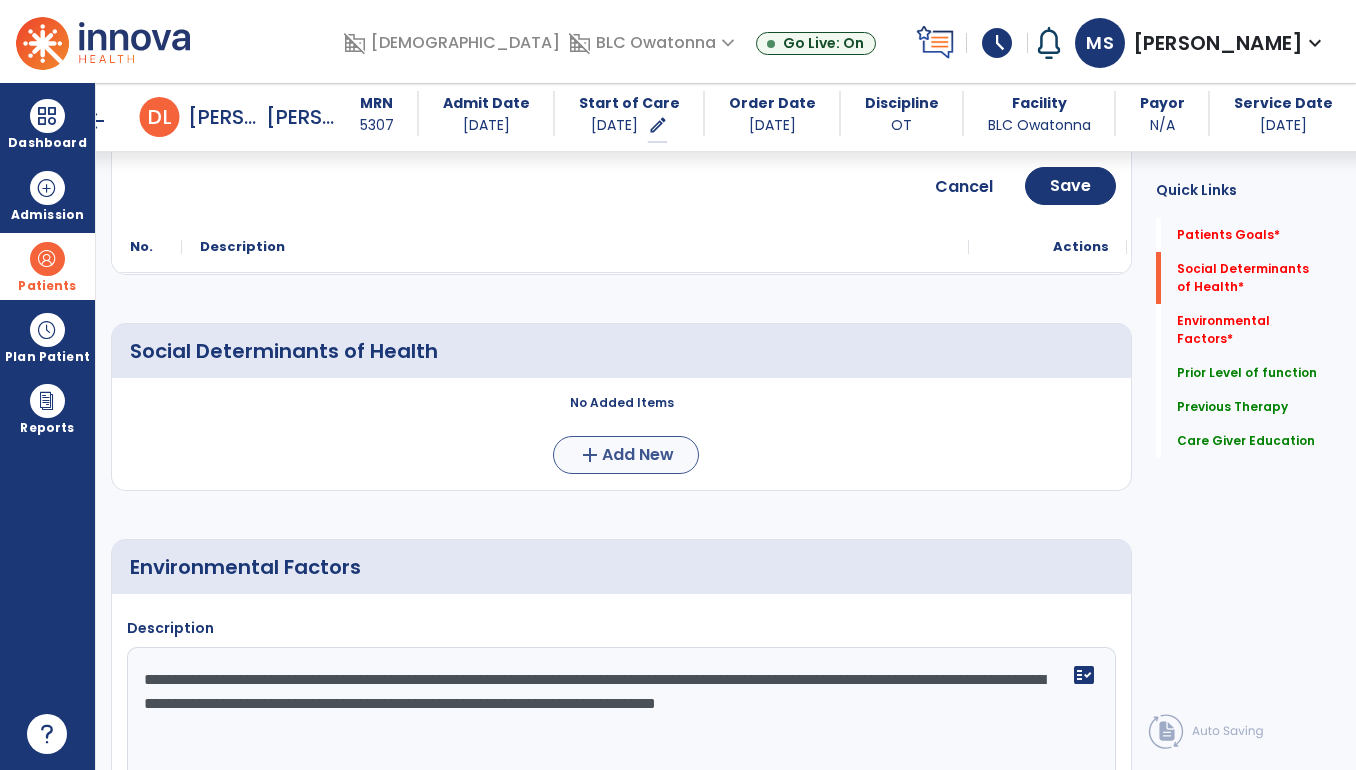 type on "**********" 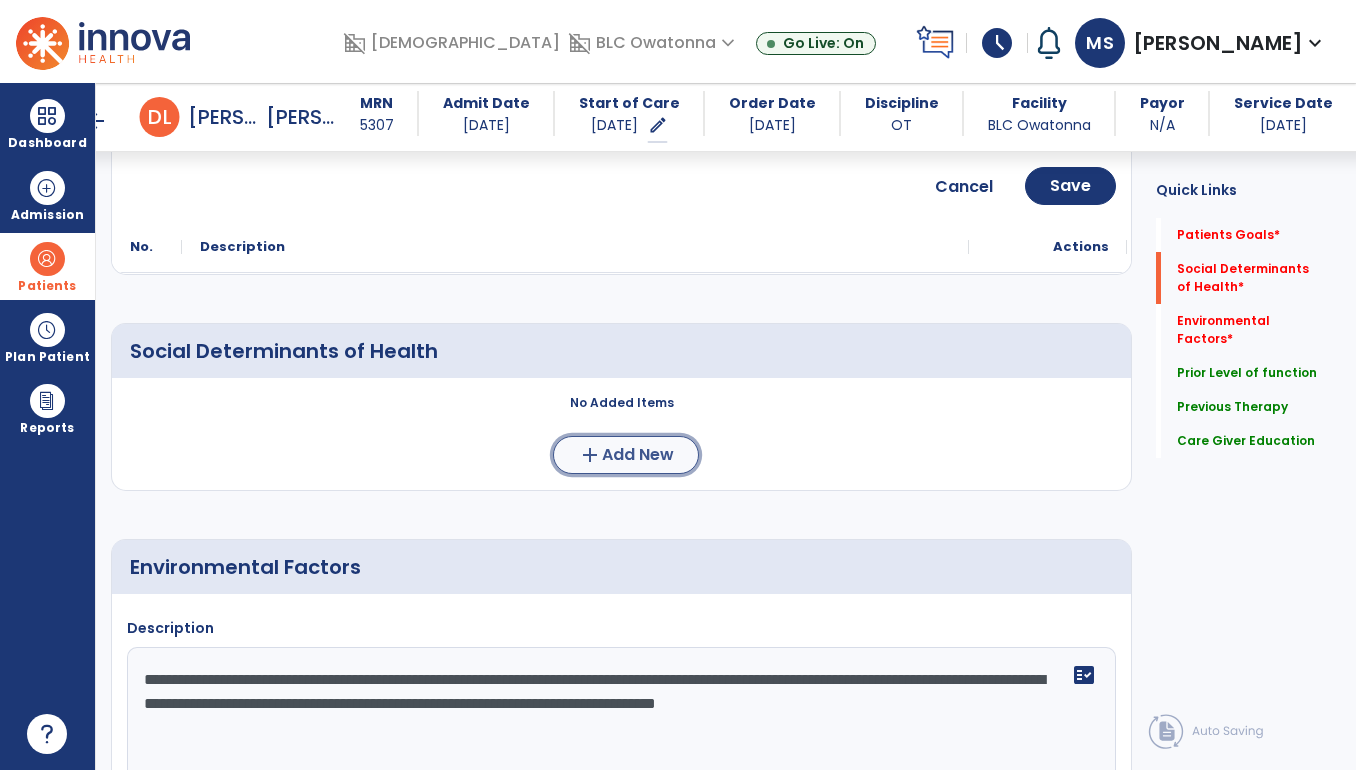 click on "Add New" 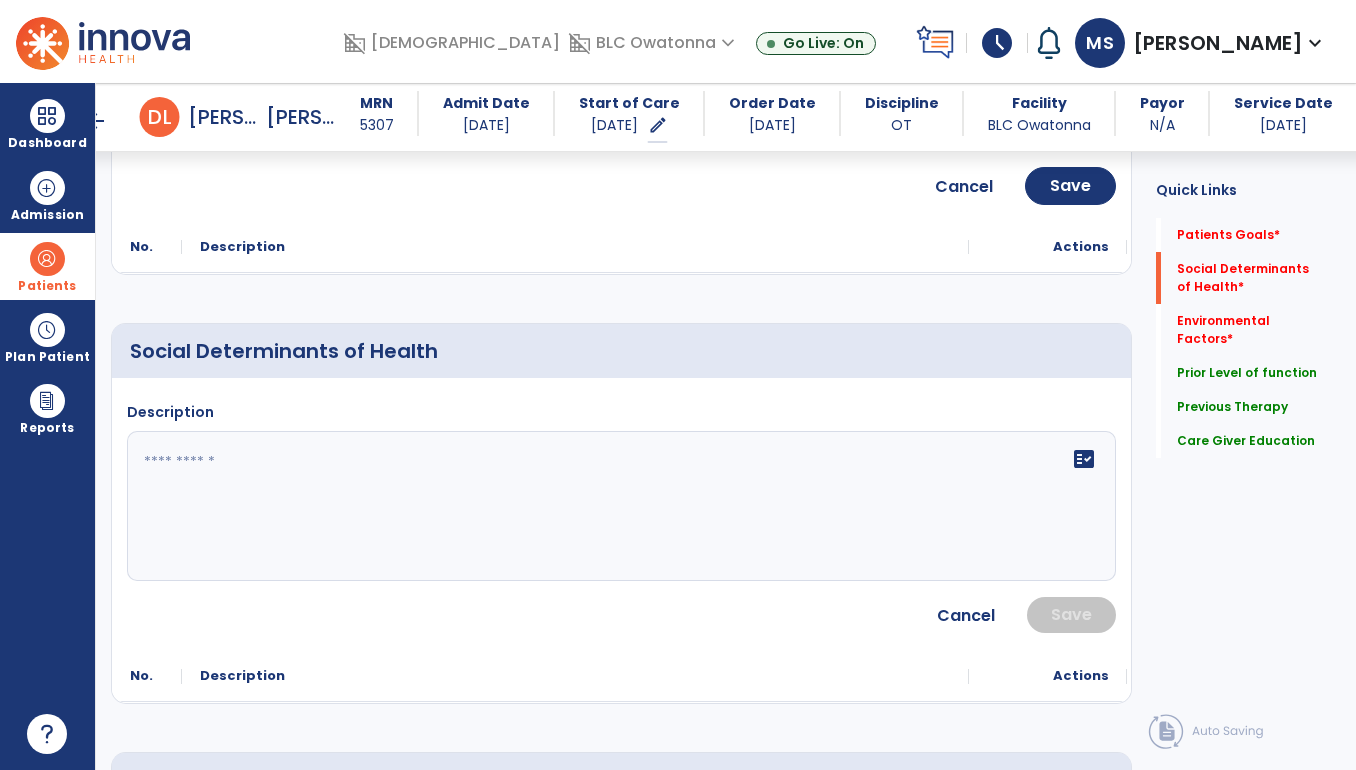 click on "fact_check" 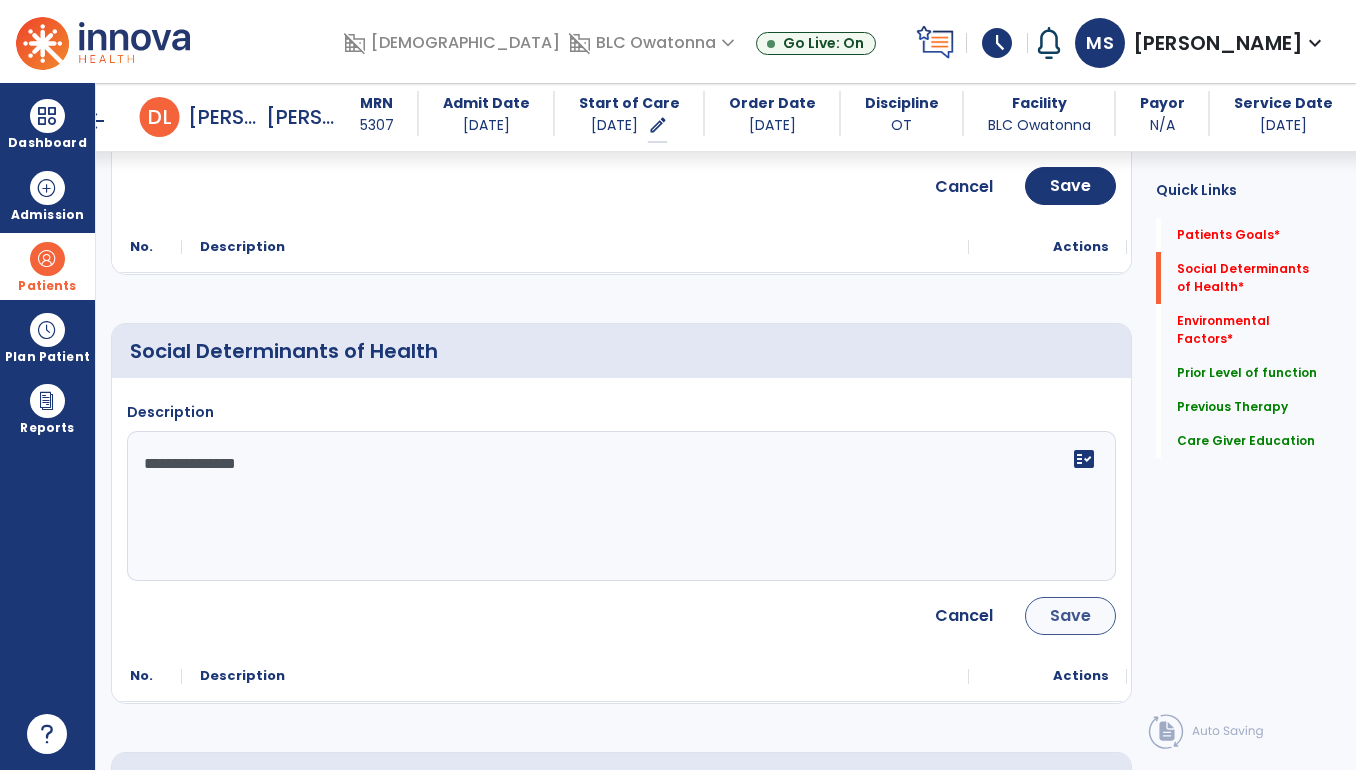 type on "**********" 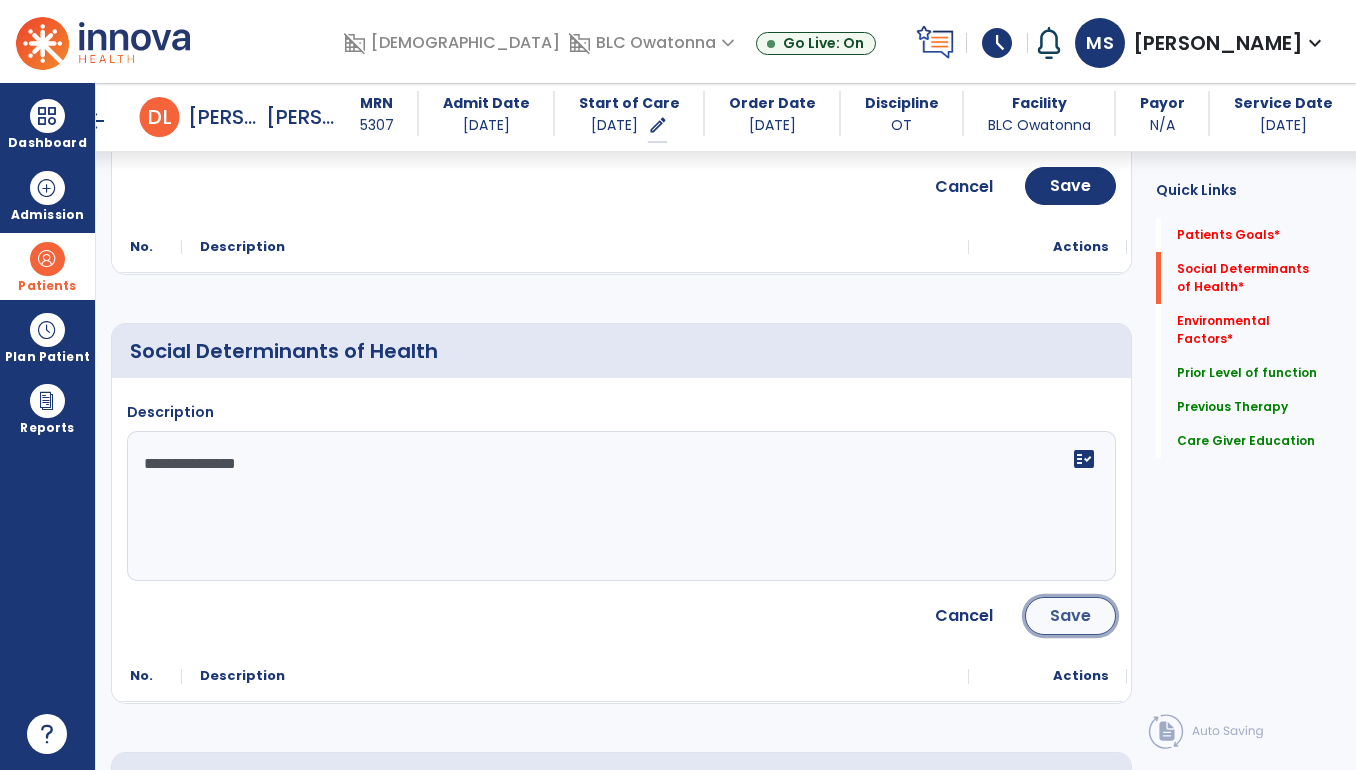 click on "Save" 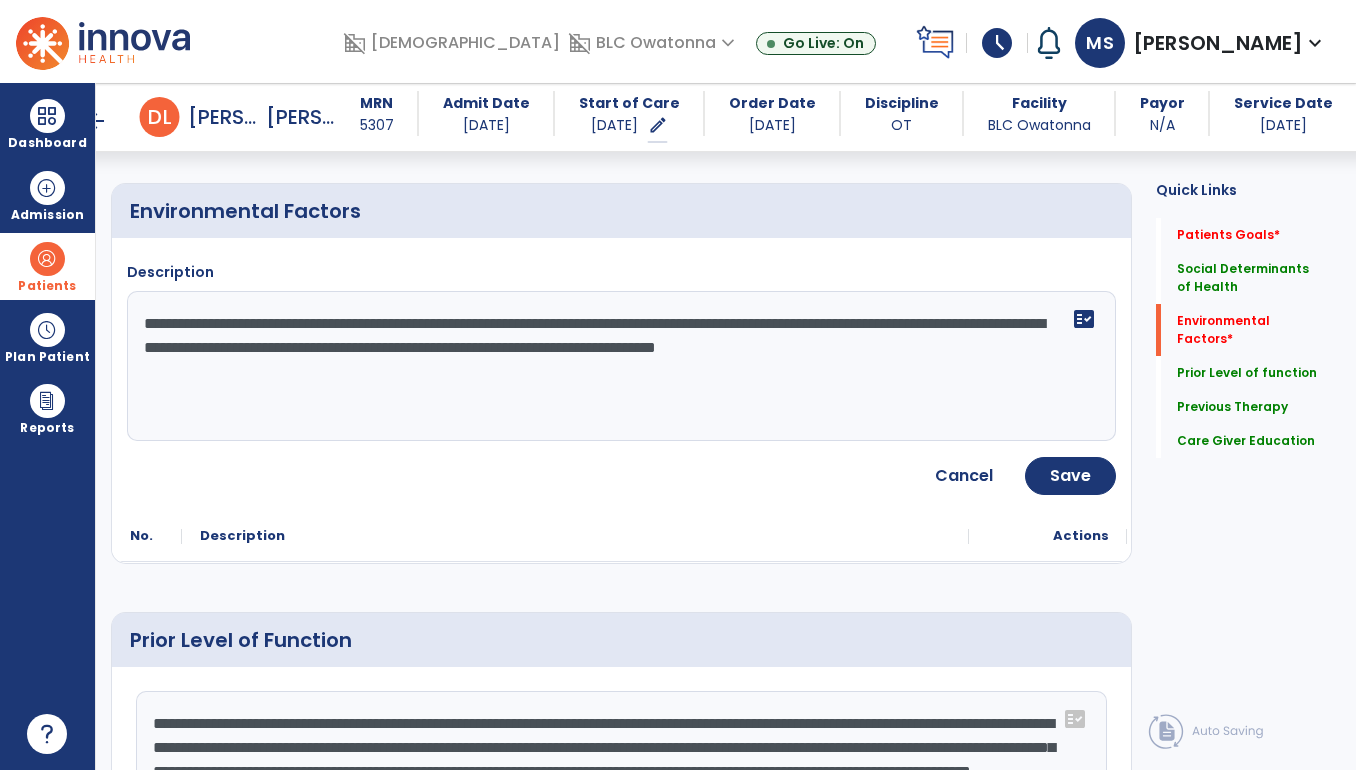 scroll, scrollTop: 788, scrollLeft: 0, axis: vertical 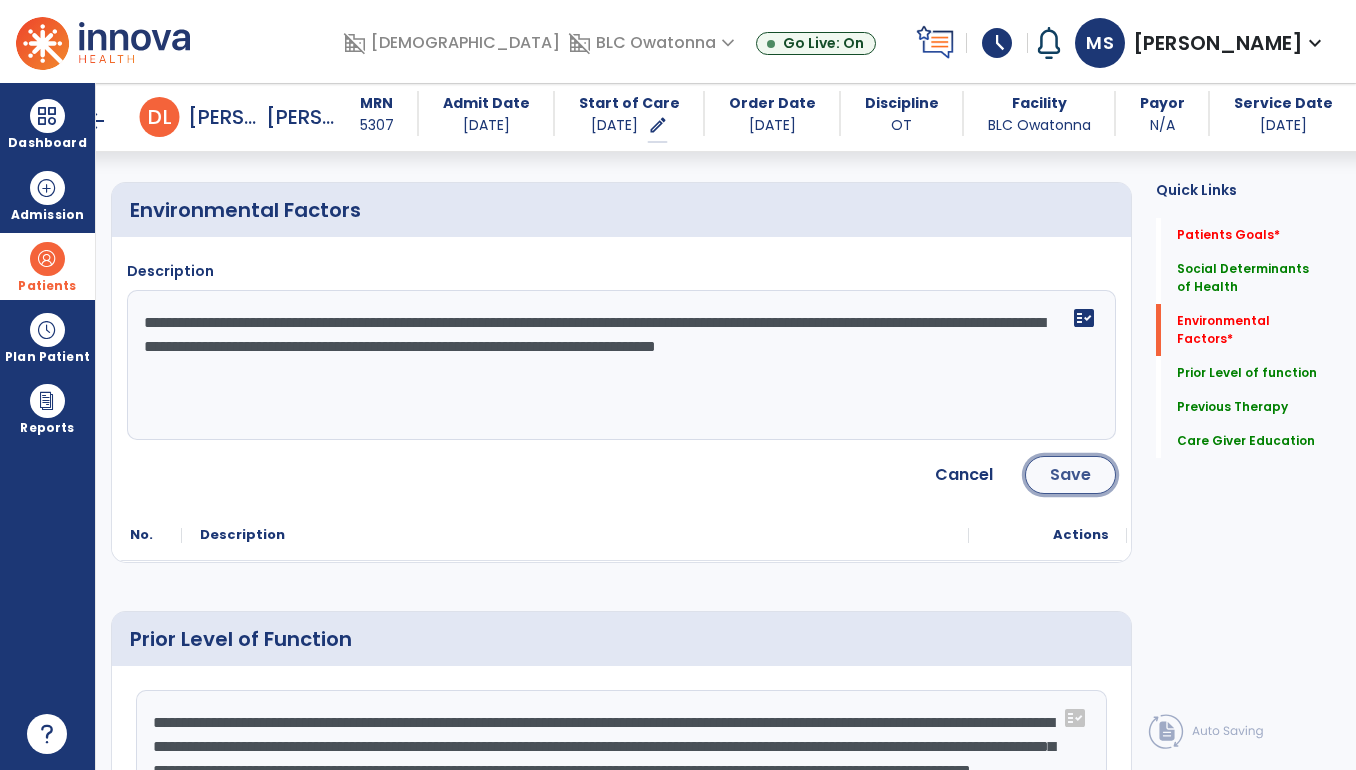 click on "Save" 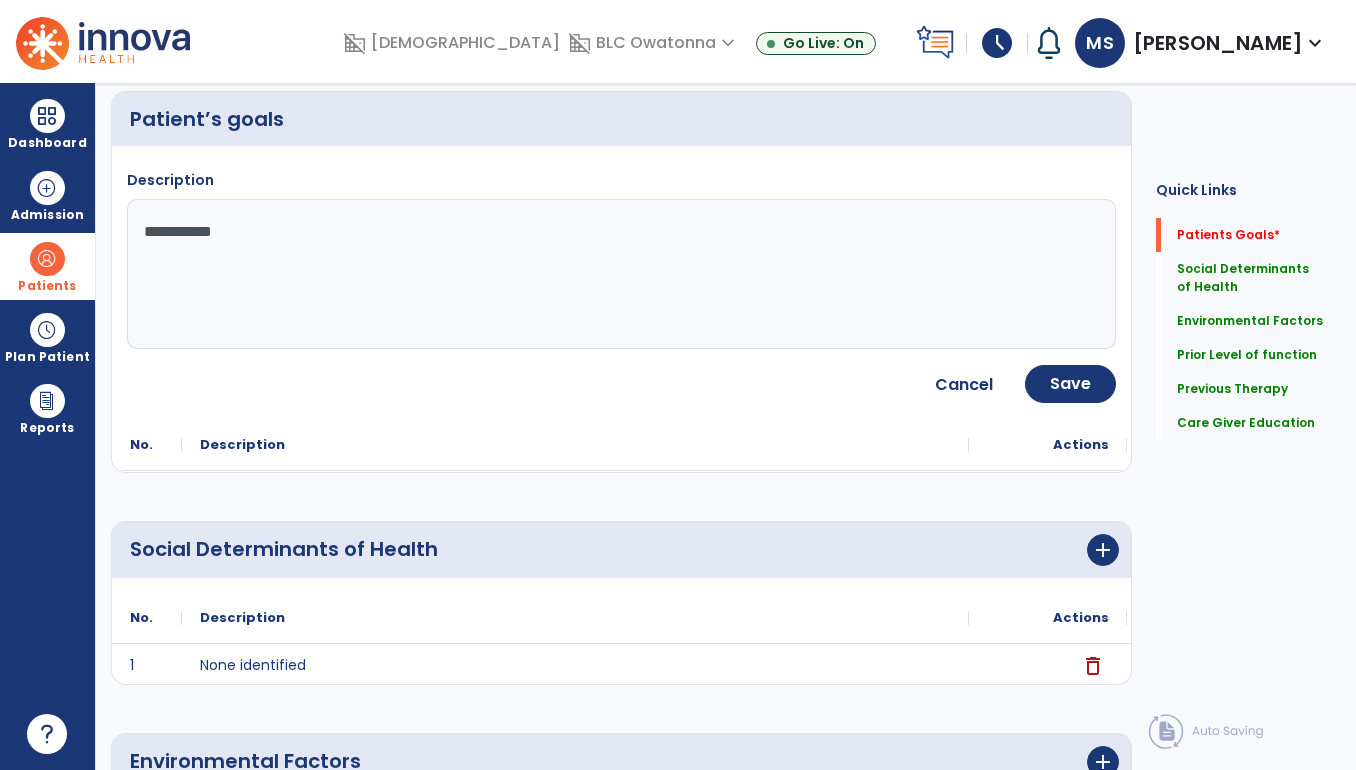 scroll, scrollTop: 0, scrollLeft: 0, axis: both 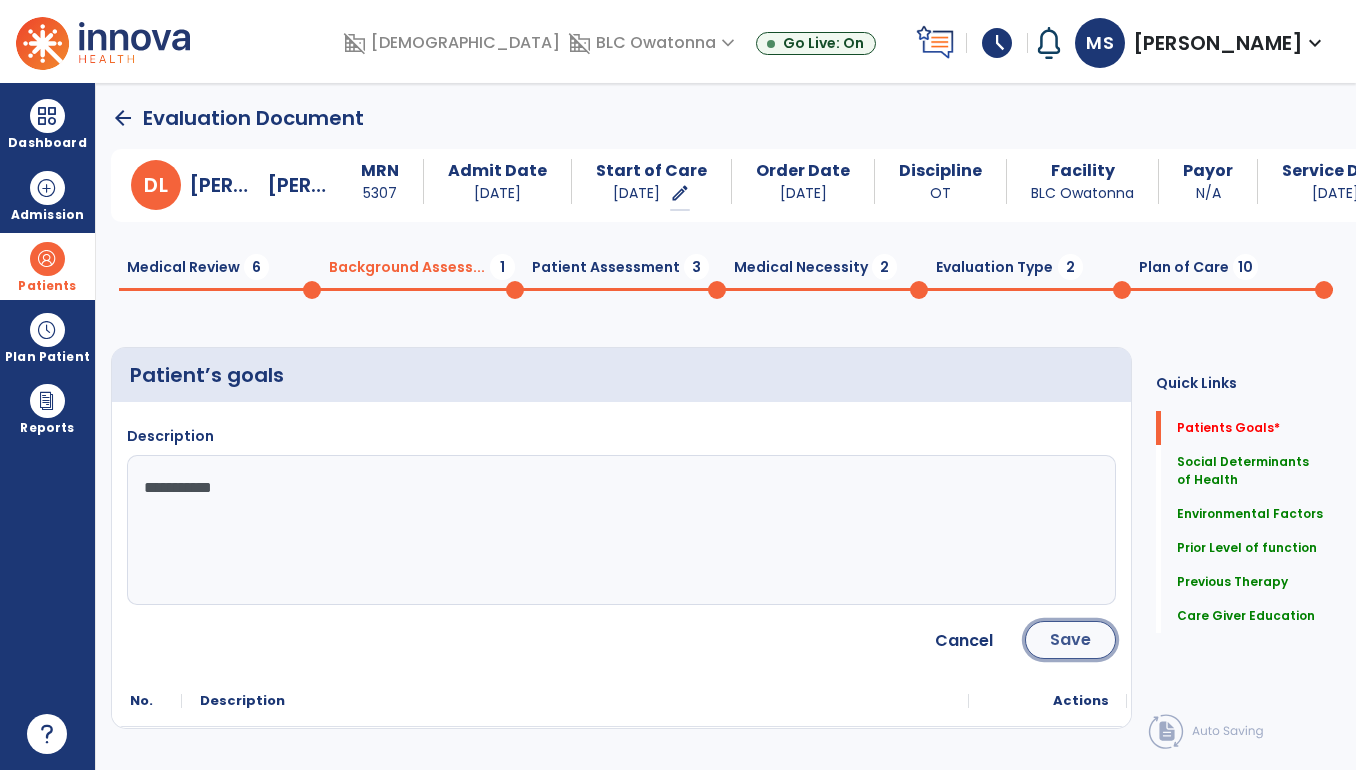 click on "Save" 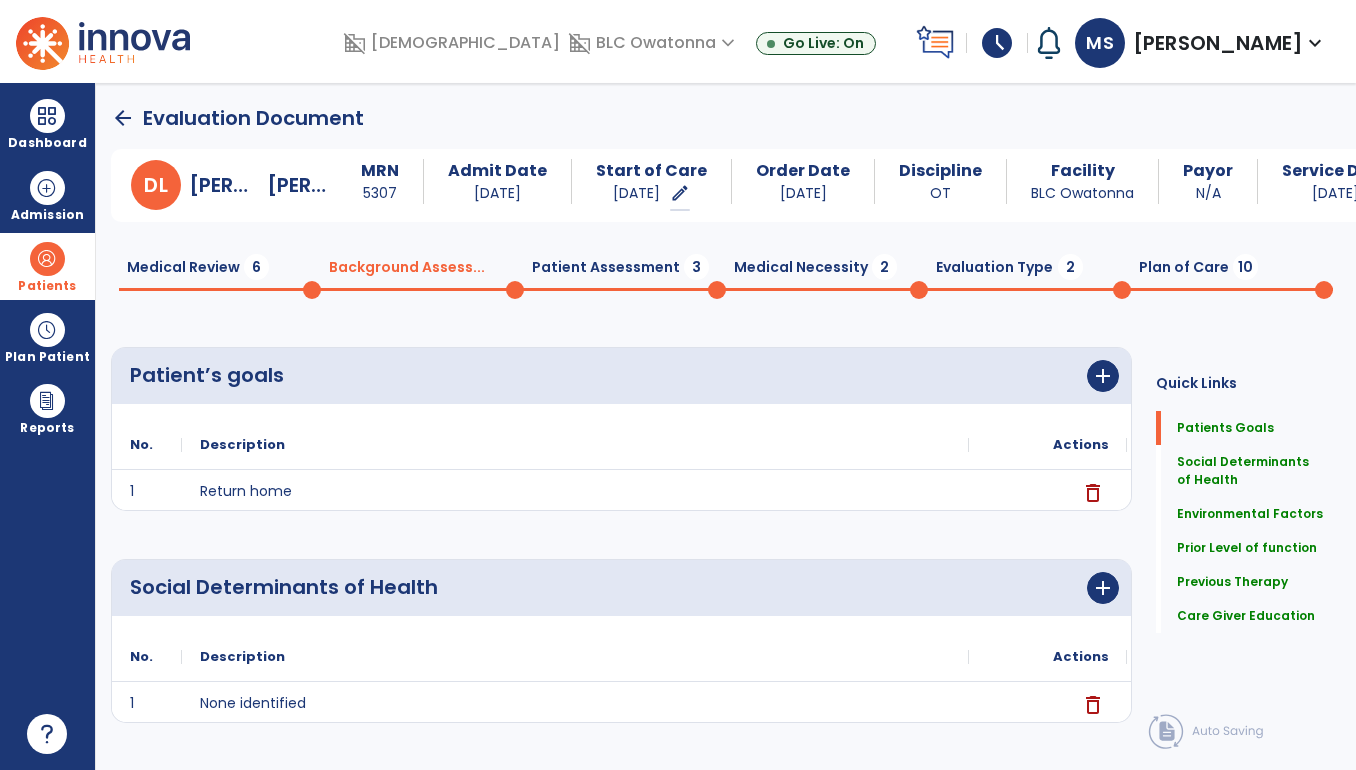 click on "Medical Review  6" 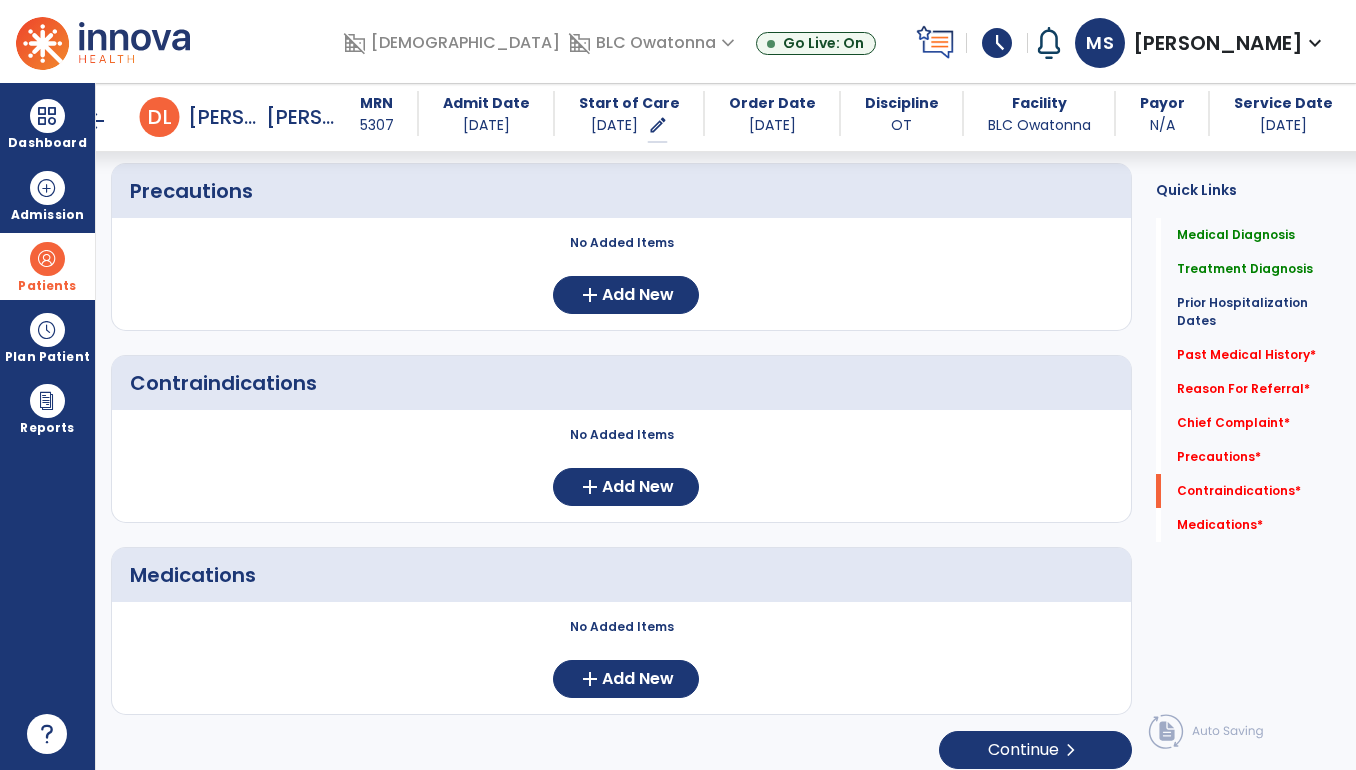 scroll, scrollTop: 1530, scrollLeft: 0, axis: vertical 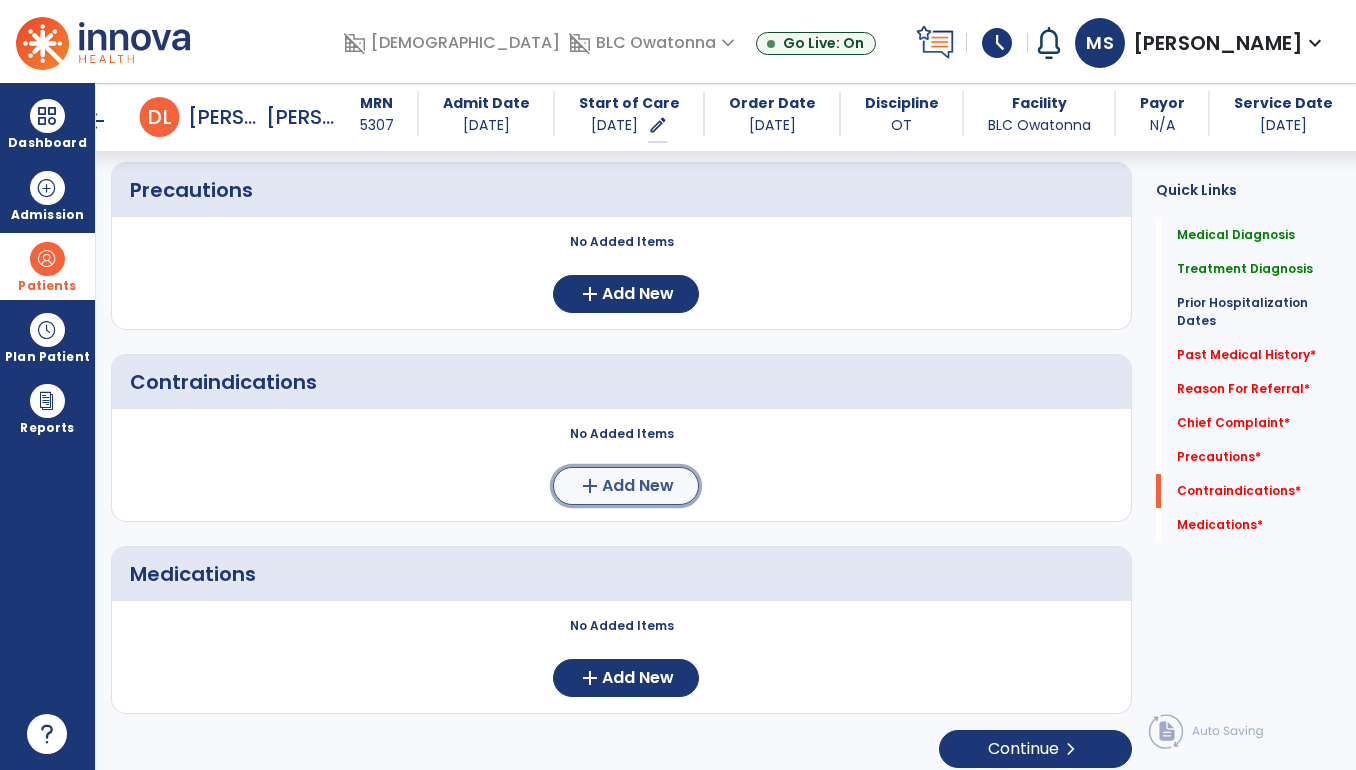 click on "Add New" 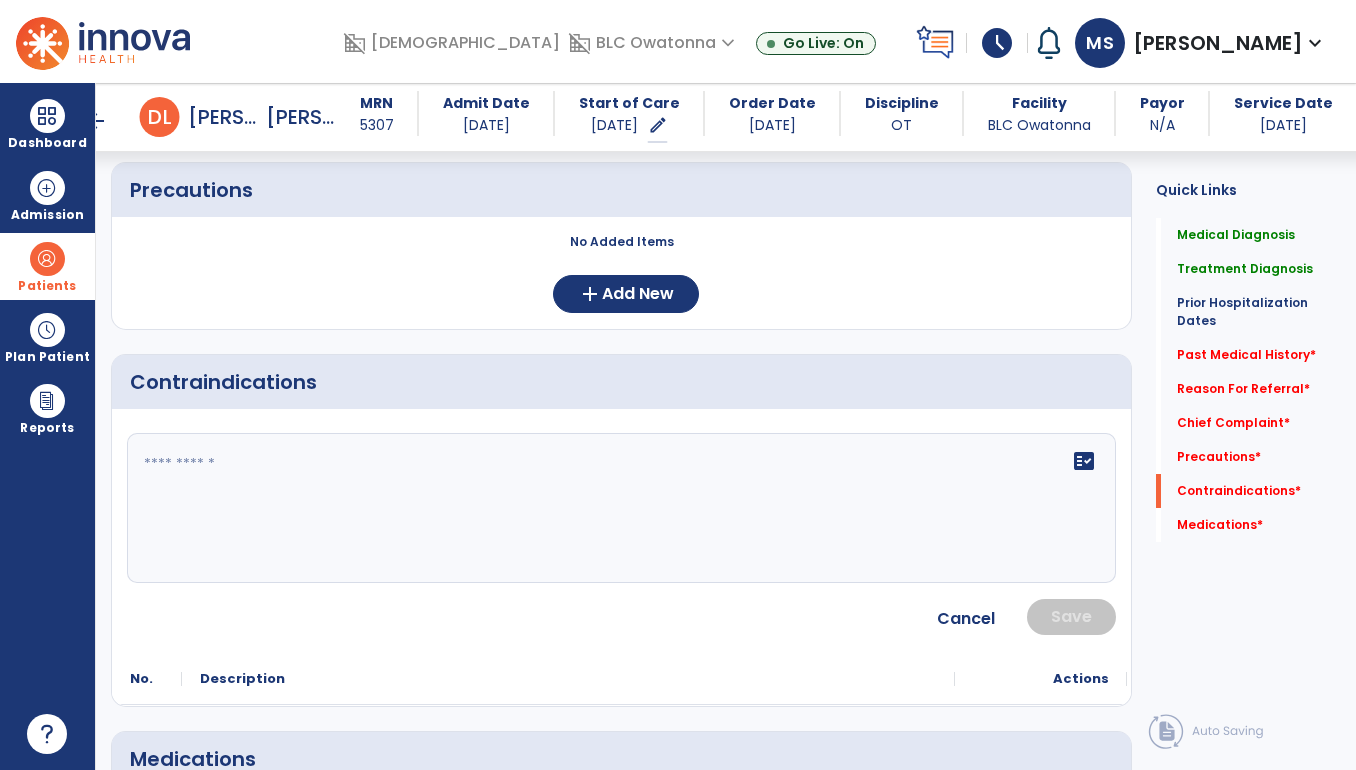 click on "fact_check" 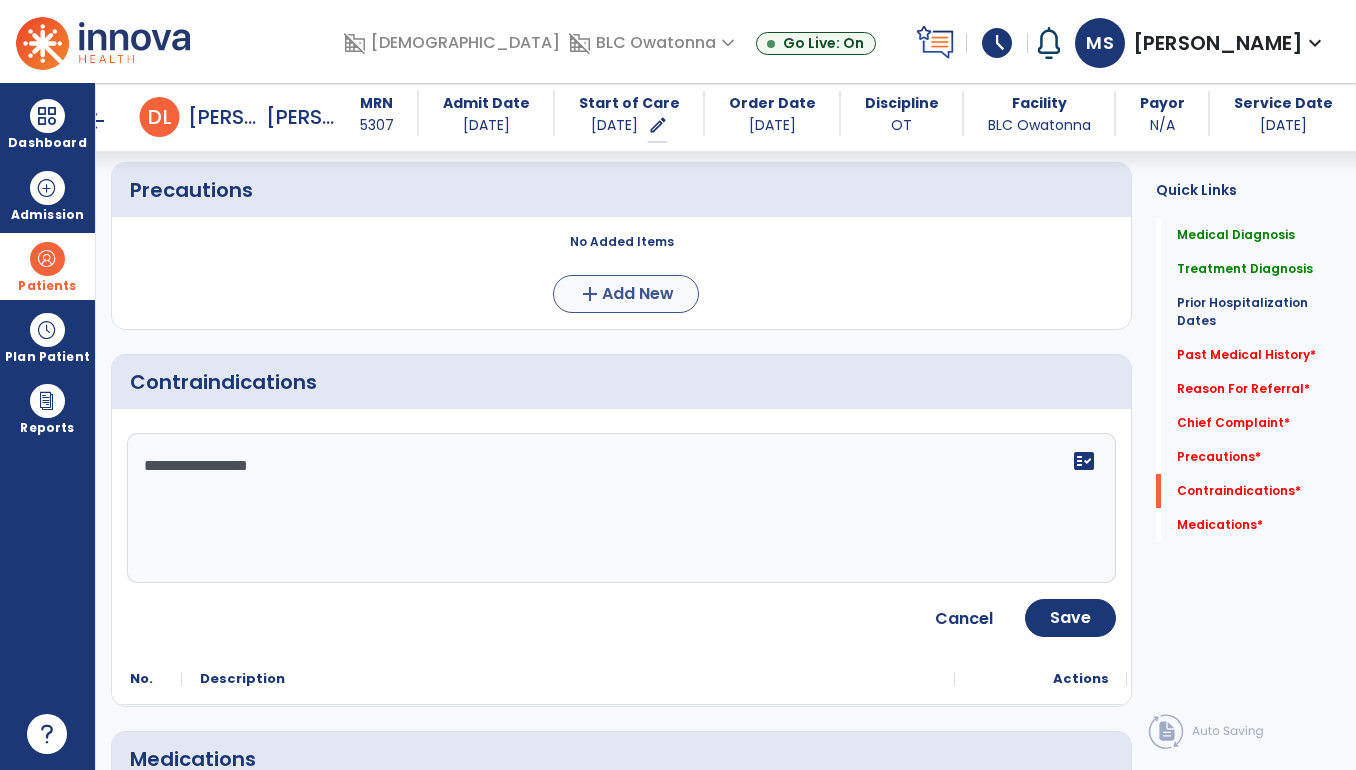 type on "**********" 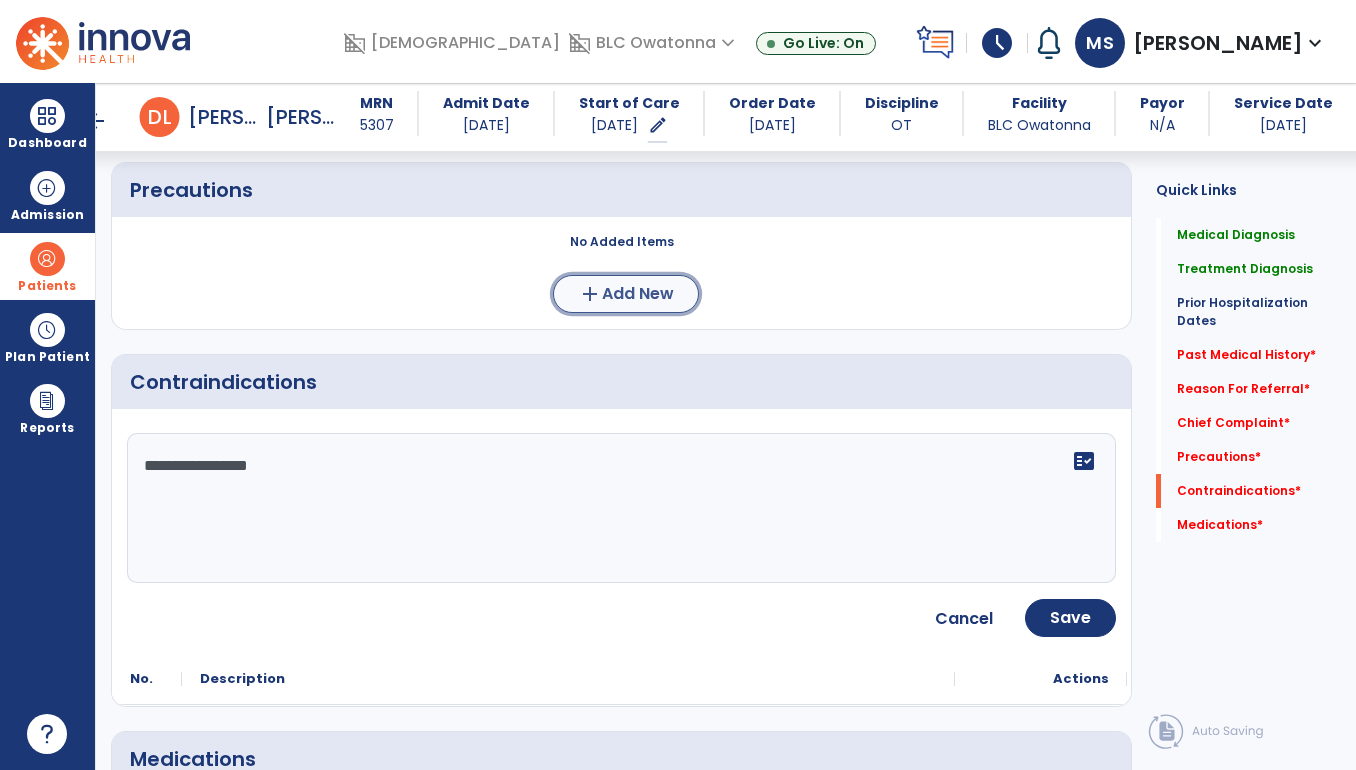 click on "Add New" 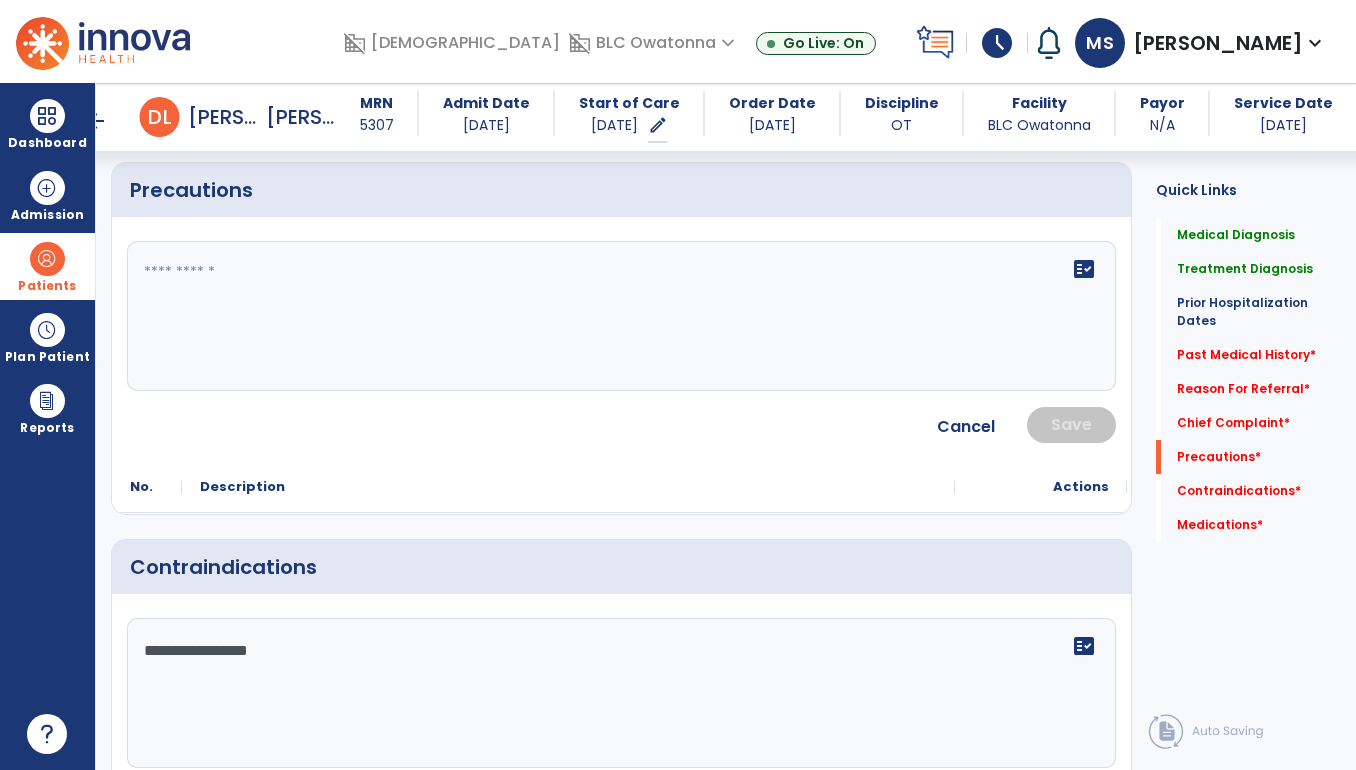 click on "fact_check" 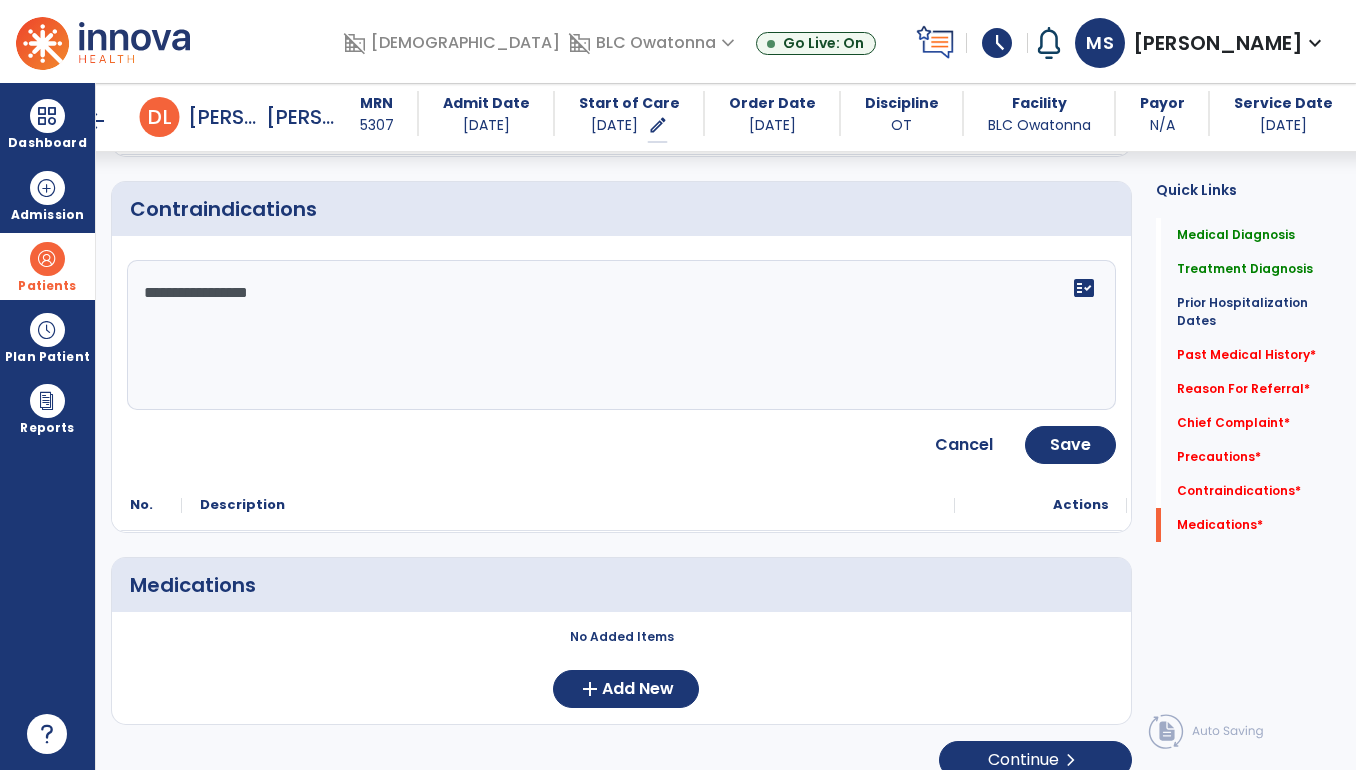 scroll, scrollTop: 1905, scrollLeft: 0, axis: vertical 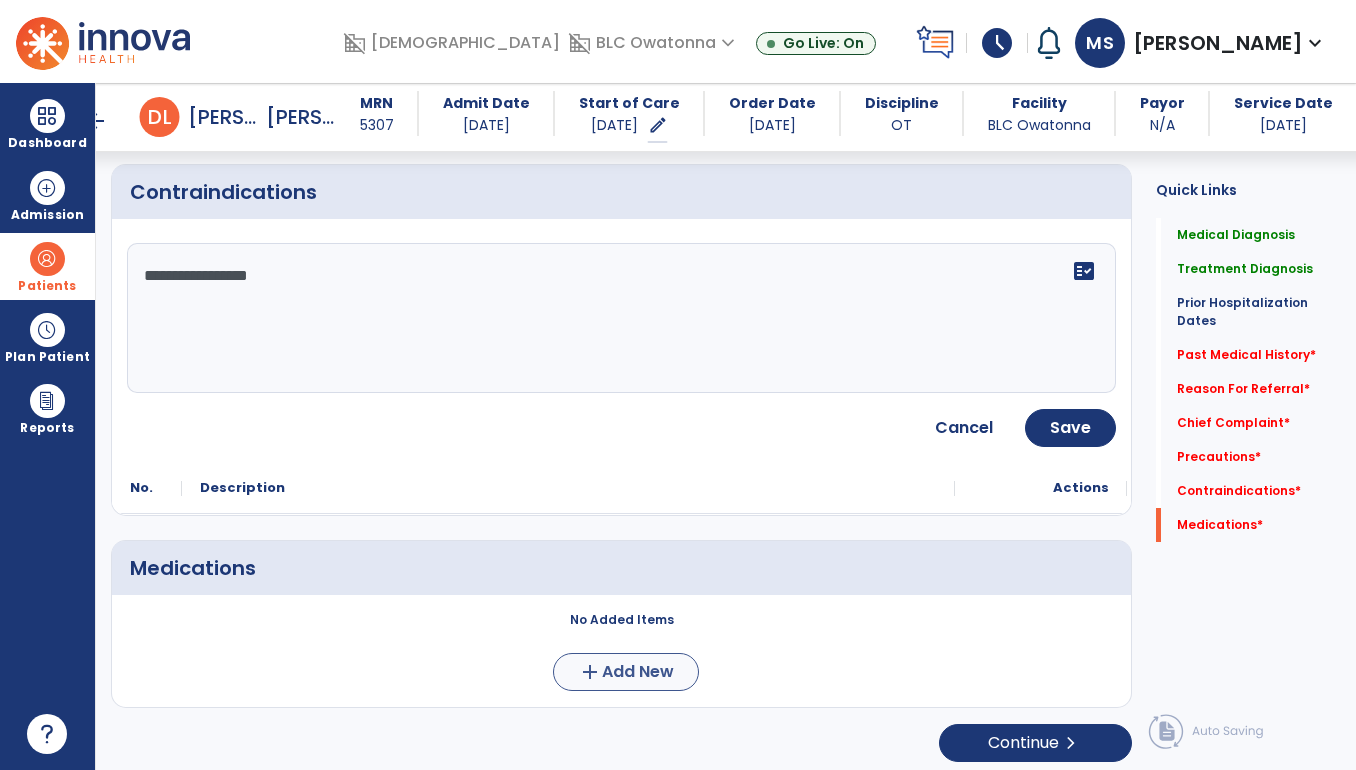 type on "**********" 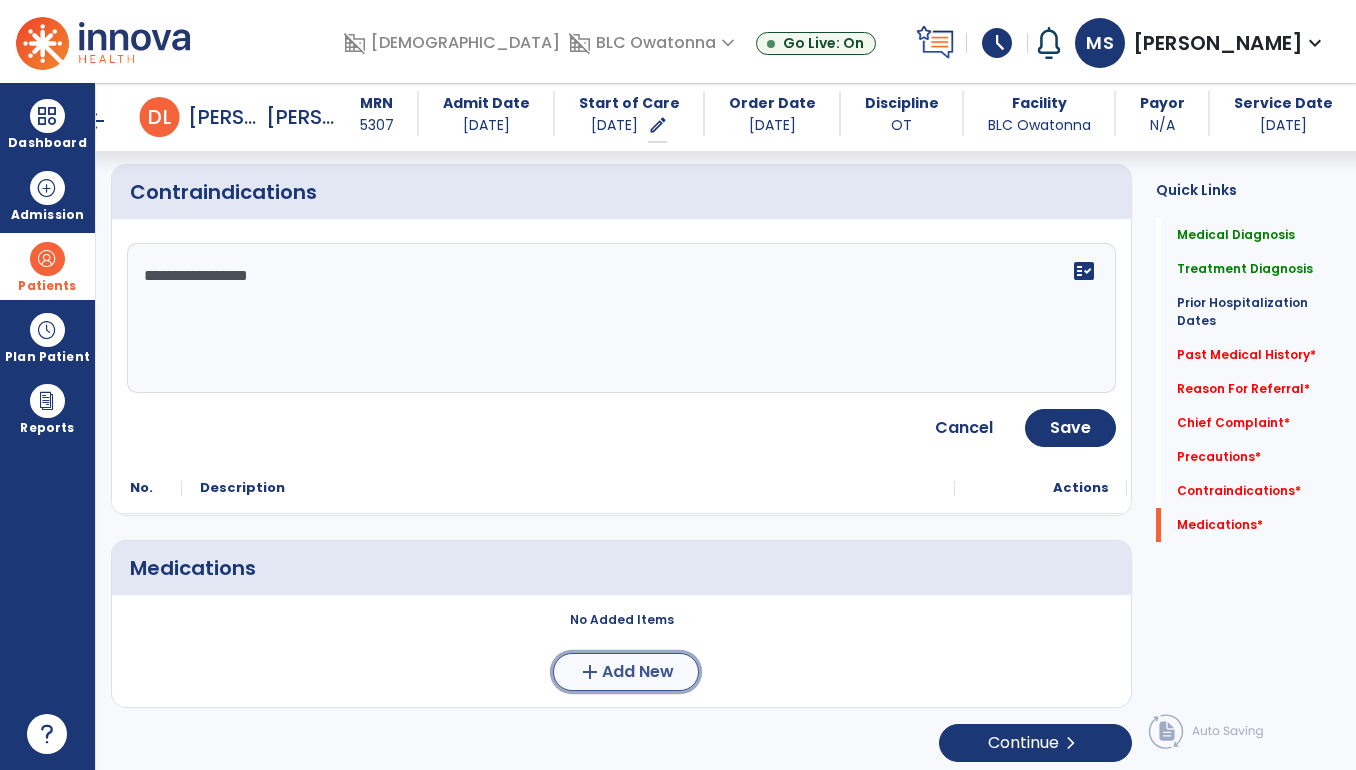 click on "Add New" 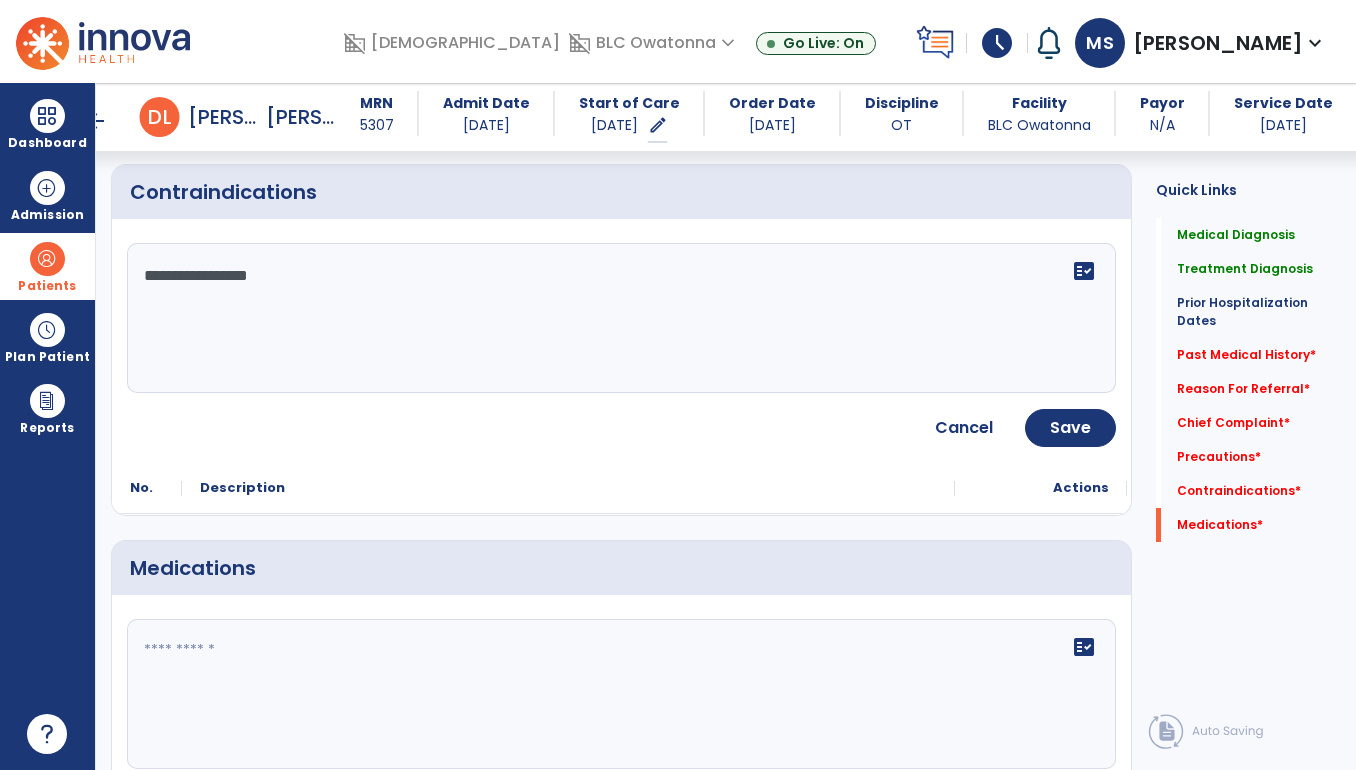 click 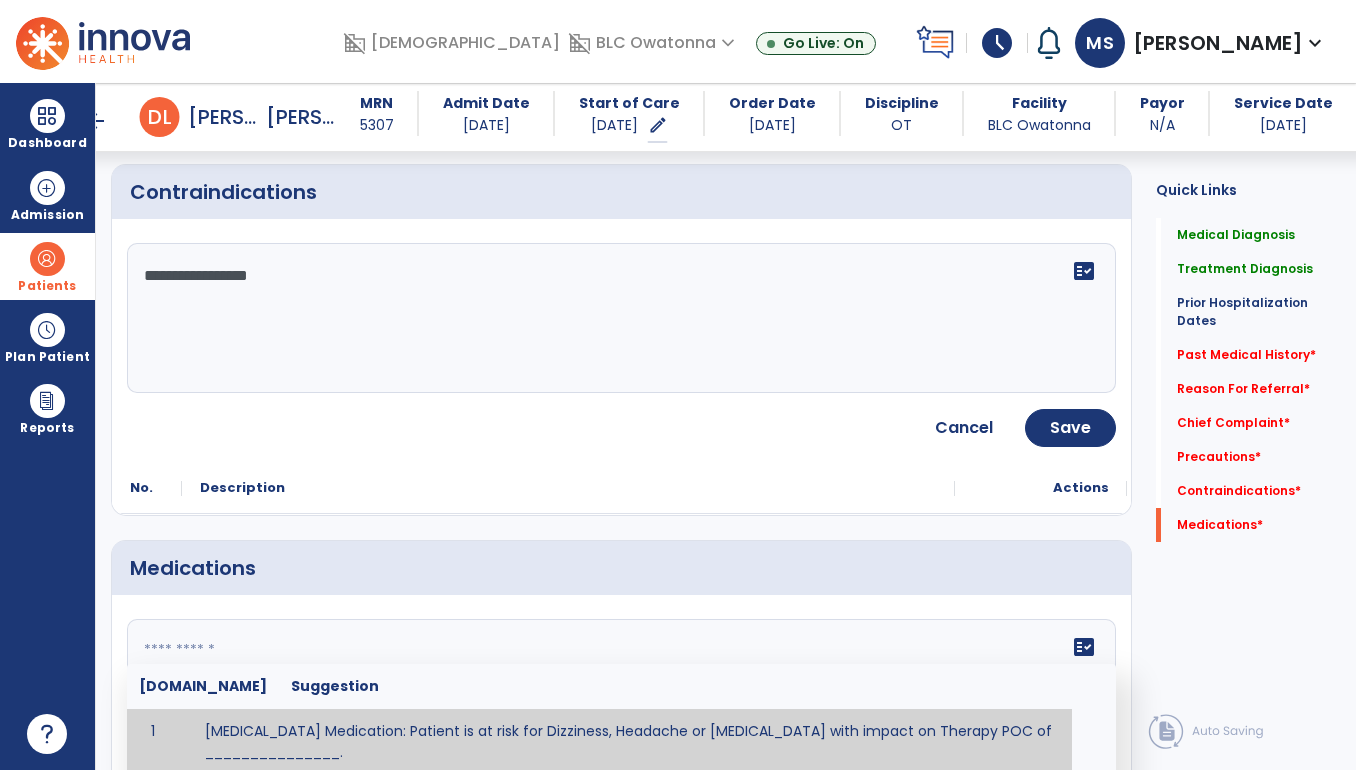 paste on "**********" 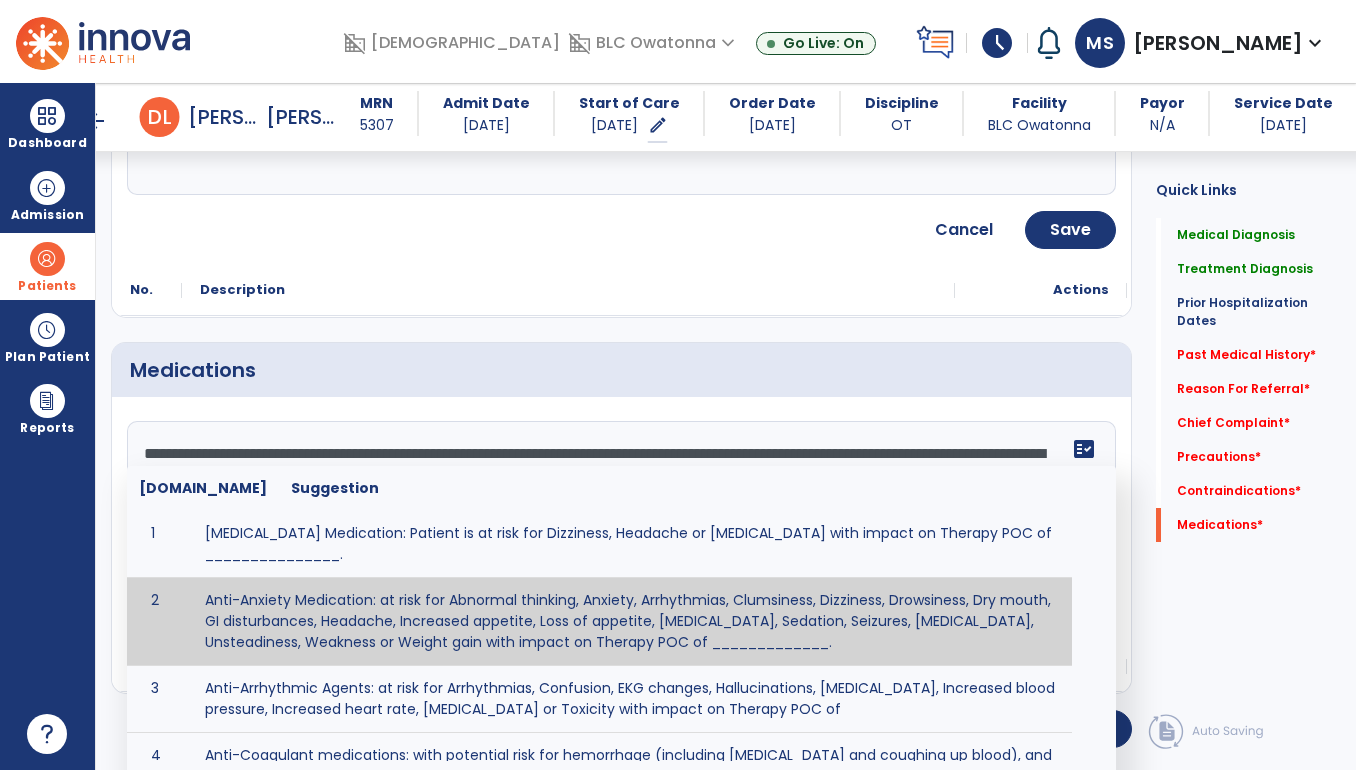 type on "**********" 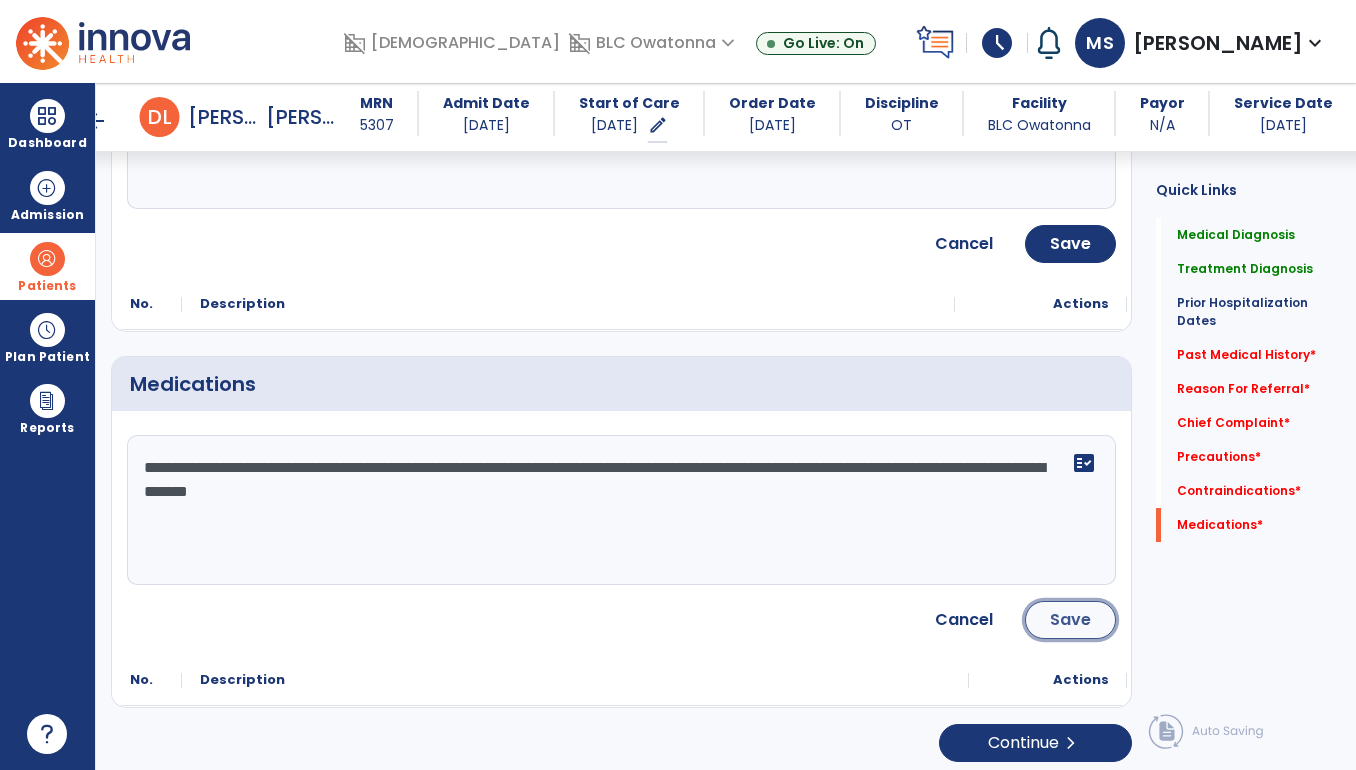 click on "Save" 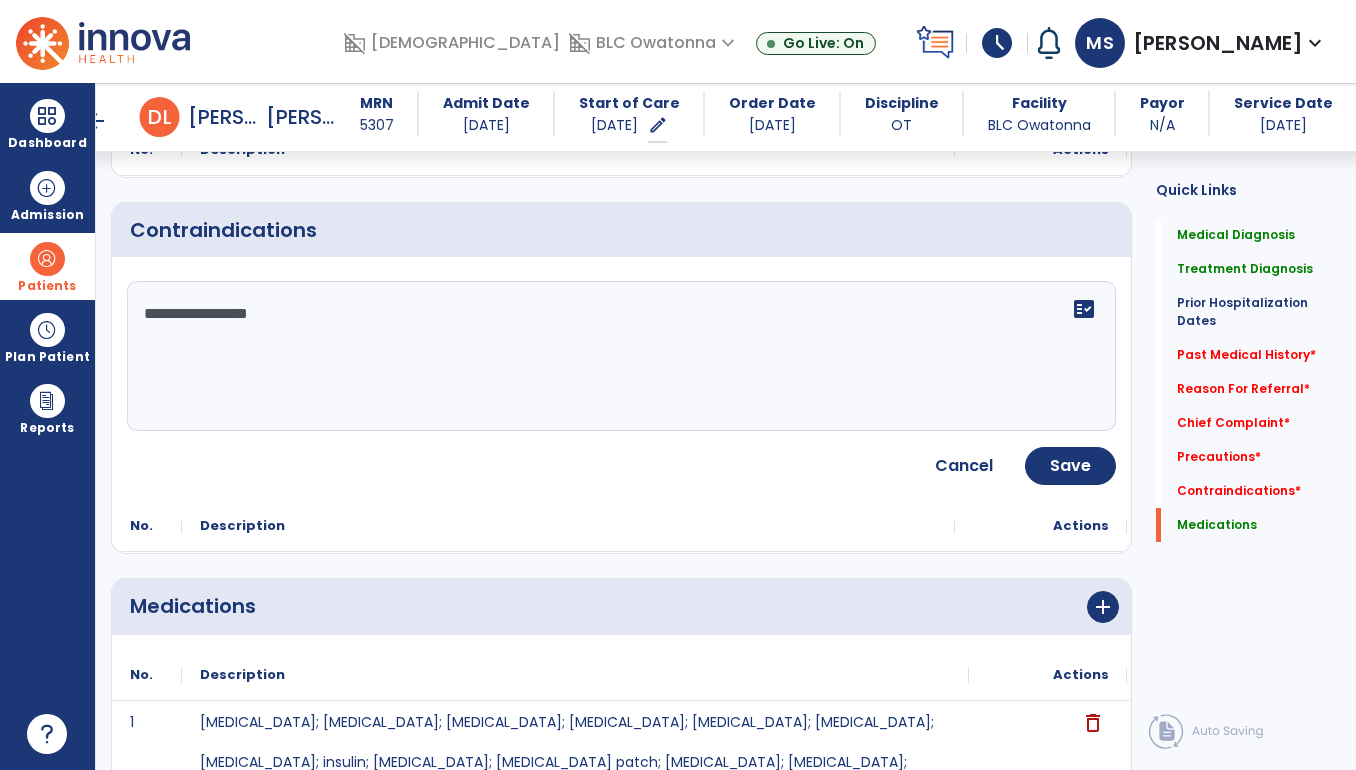 scroll, scrollTop: 1868, scrollLeft: 0, axis: vertical 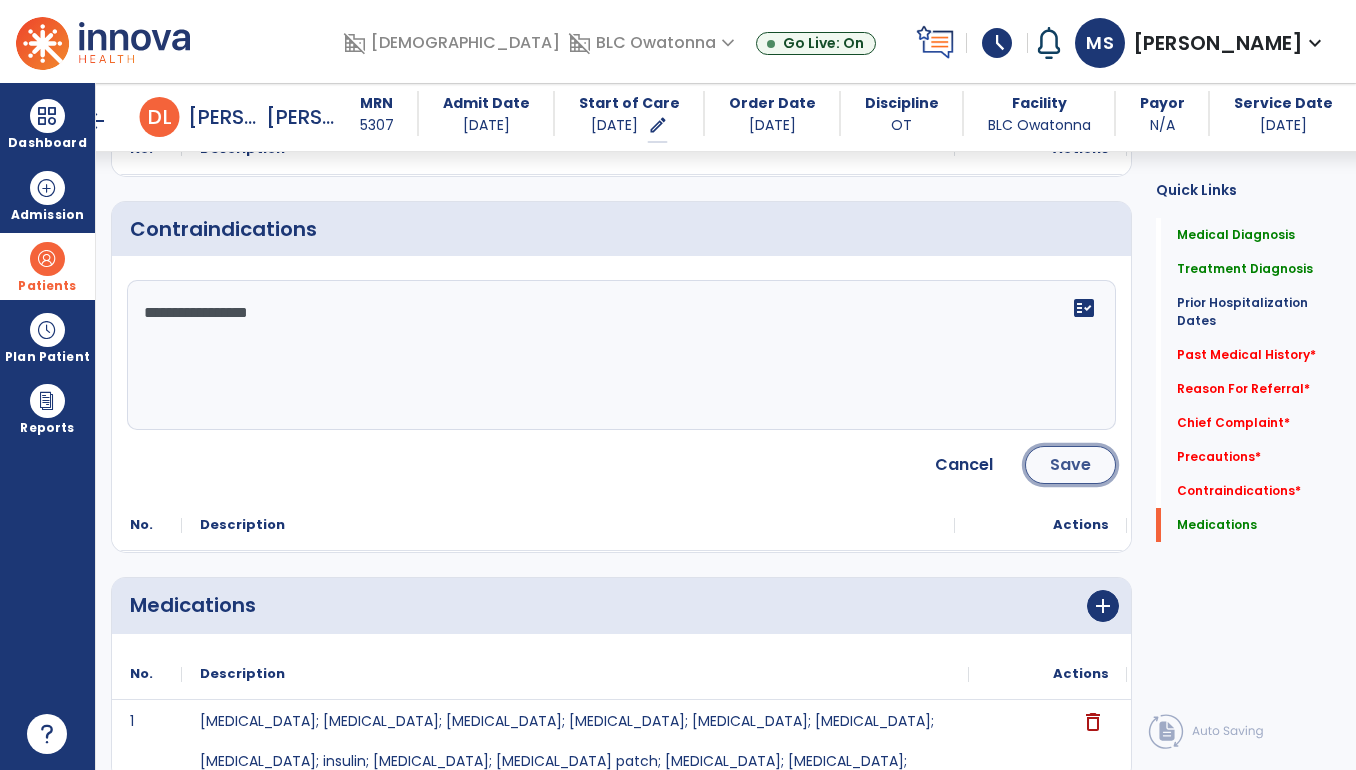 click on "Save" 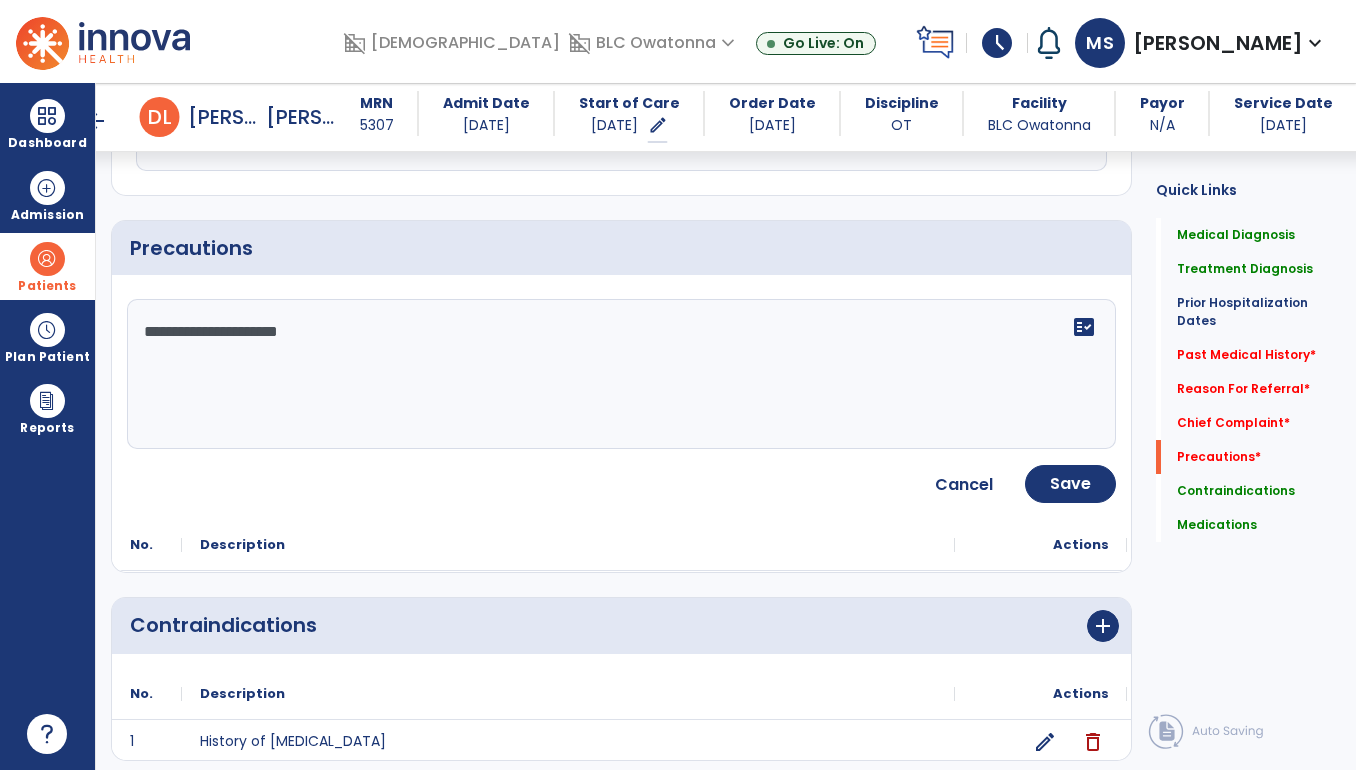 scroll, scrollTop: 1471, scrollLeft: 0, axis: vertical 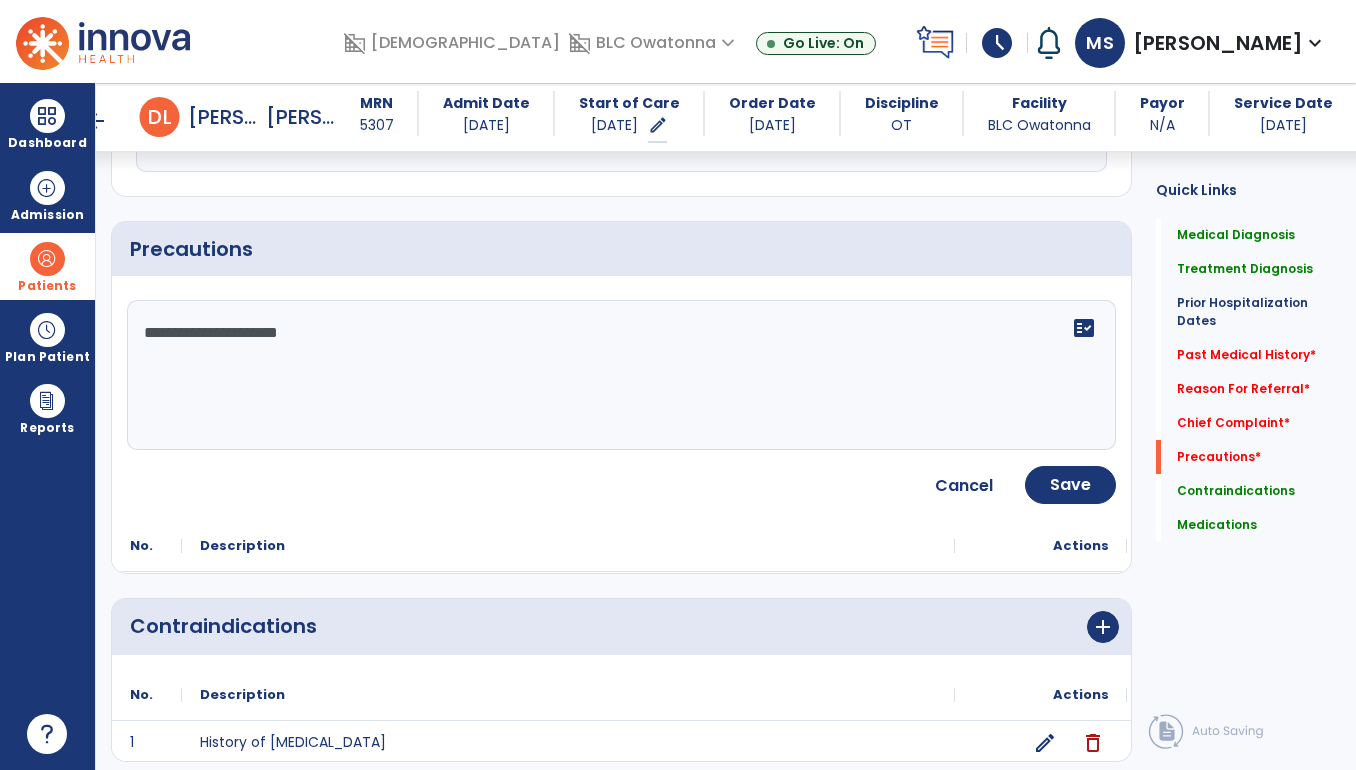 click on "**********" 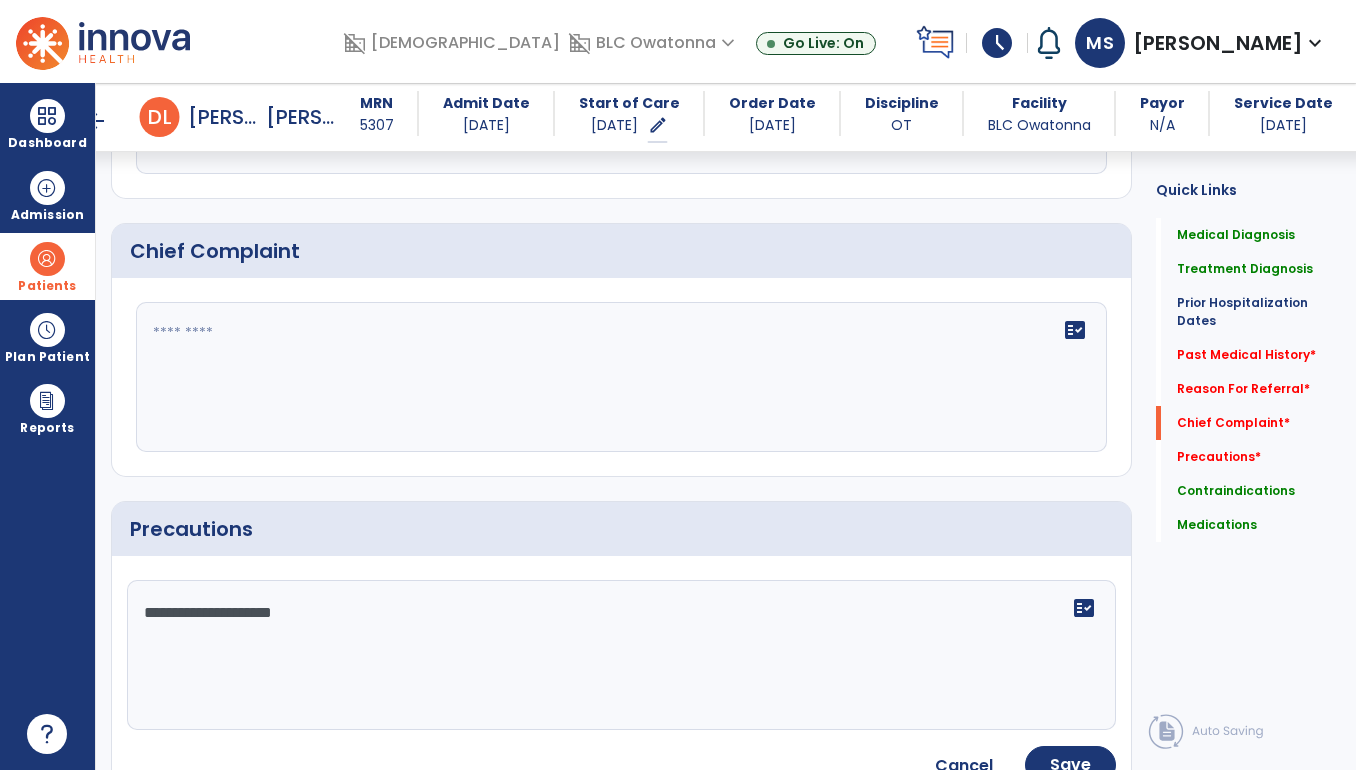 scroll, scrollTop: 1190, scrollLeft: 0, axis: vertical 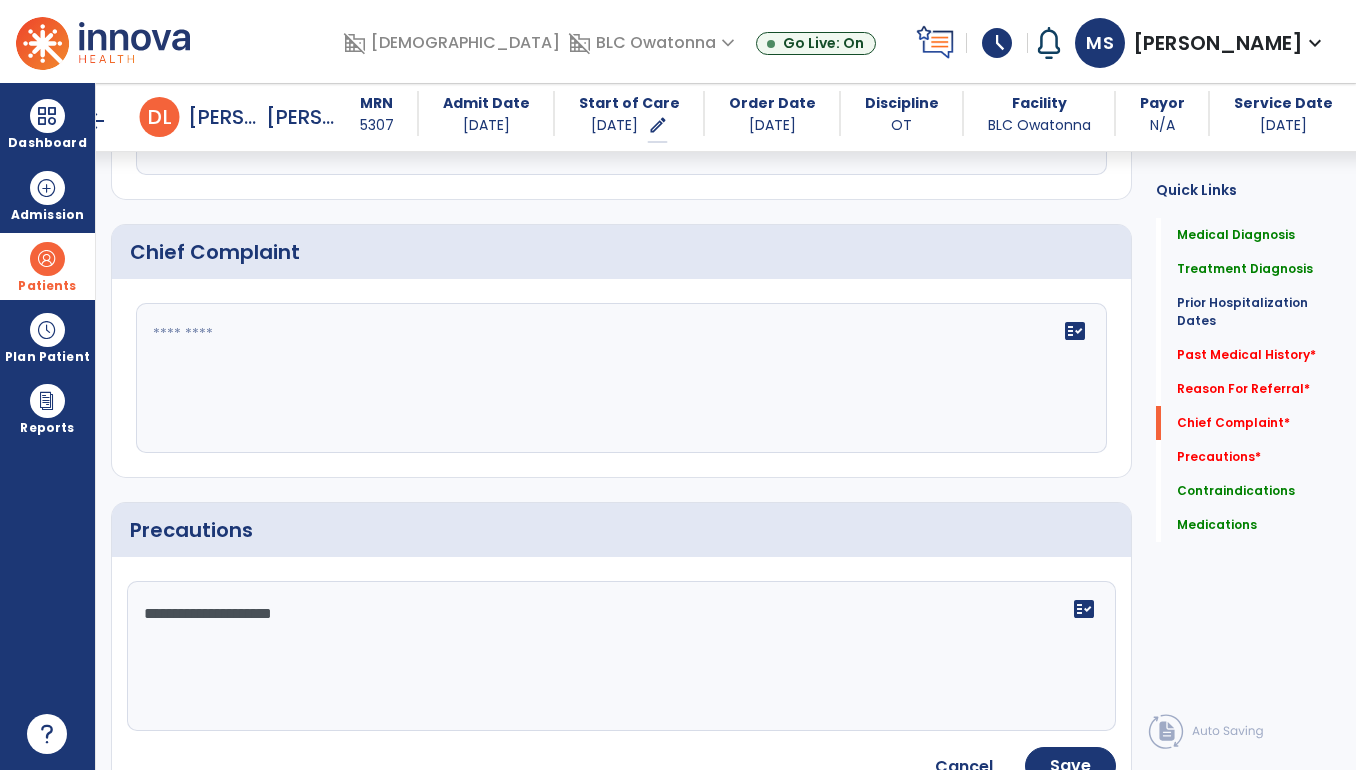 type on "**********" 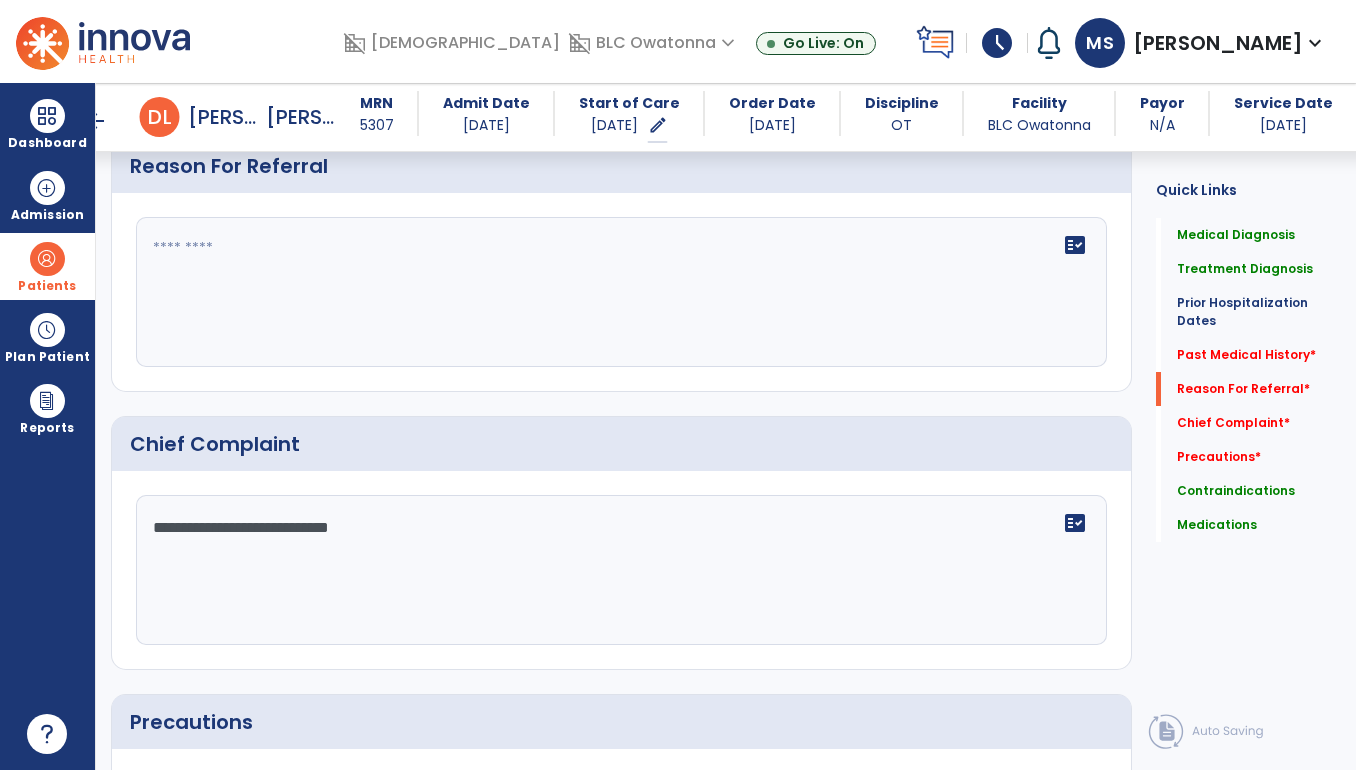 scroll, scrollTop: 962, scrollLeft: 0, axis: vertical 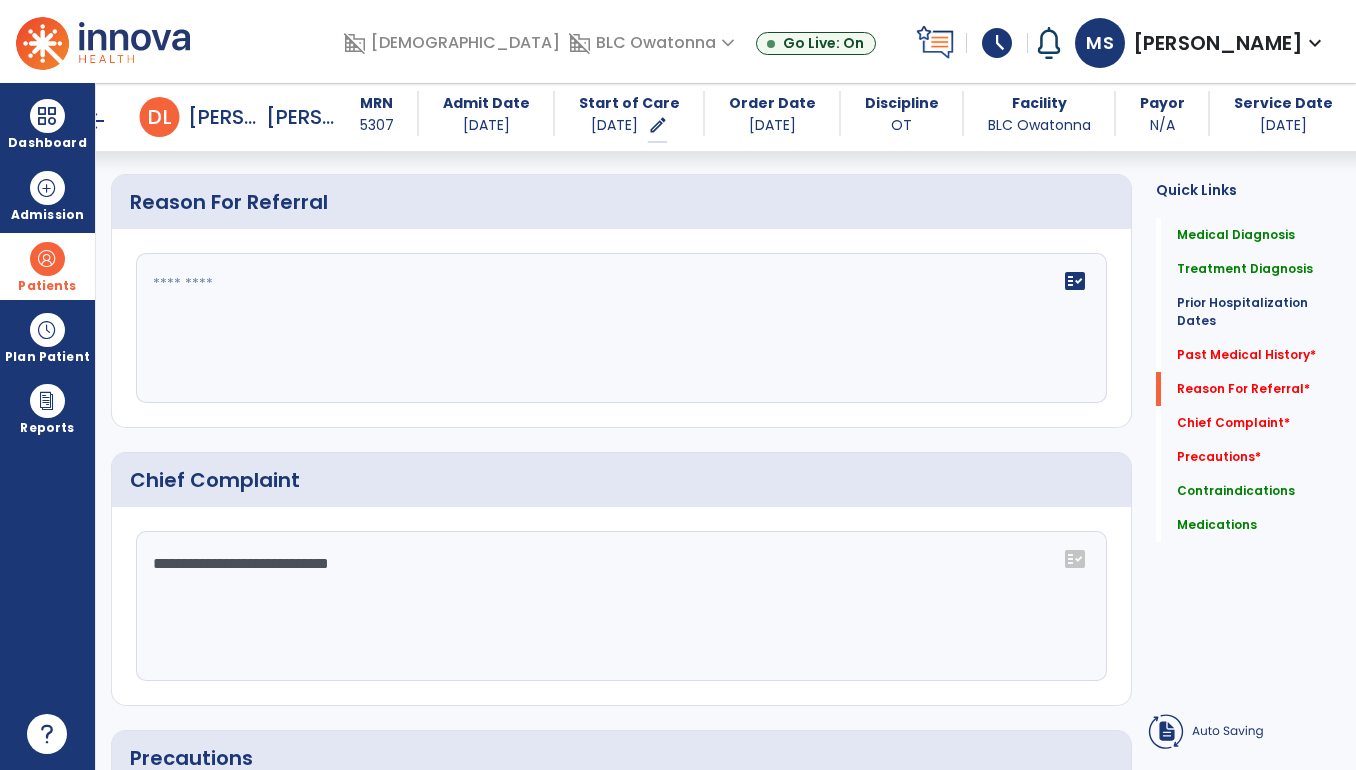 type on "**********" 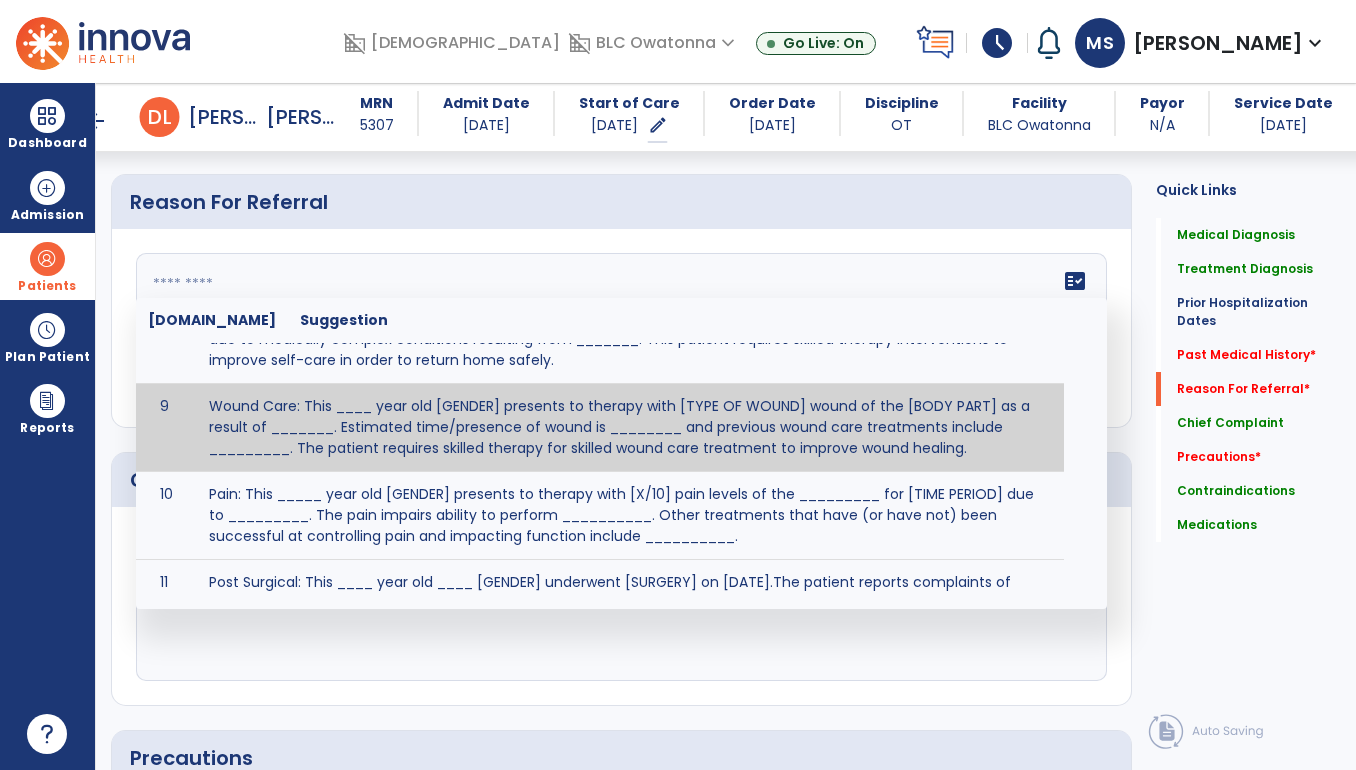 scroll, scrollTop: 694, scrollLeft: 0, axis: vertical 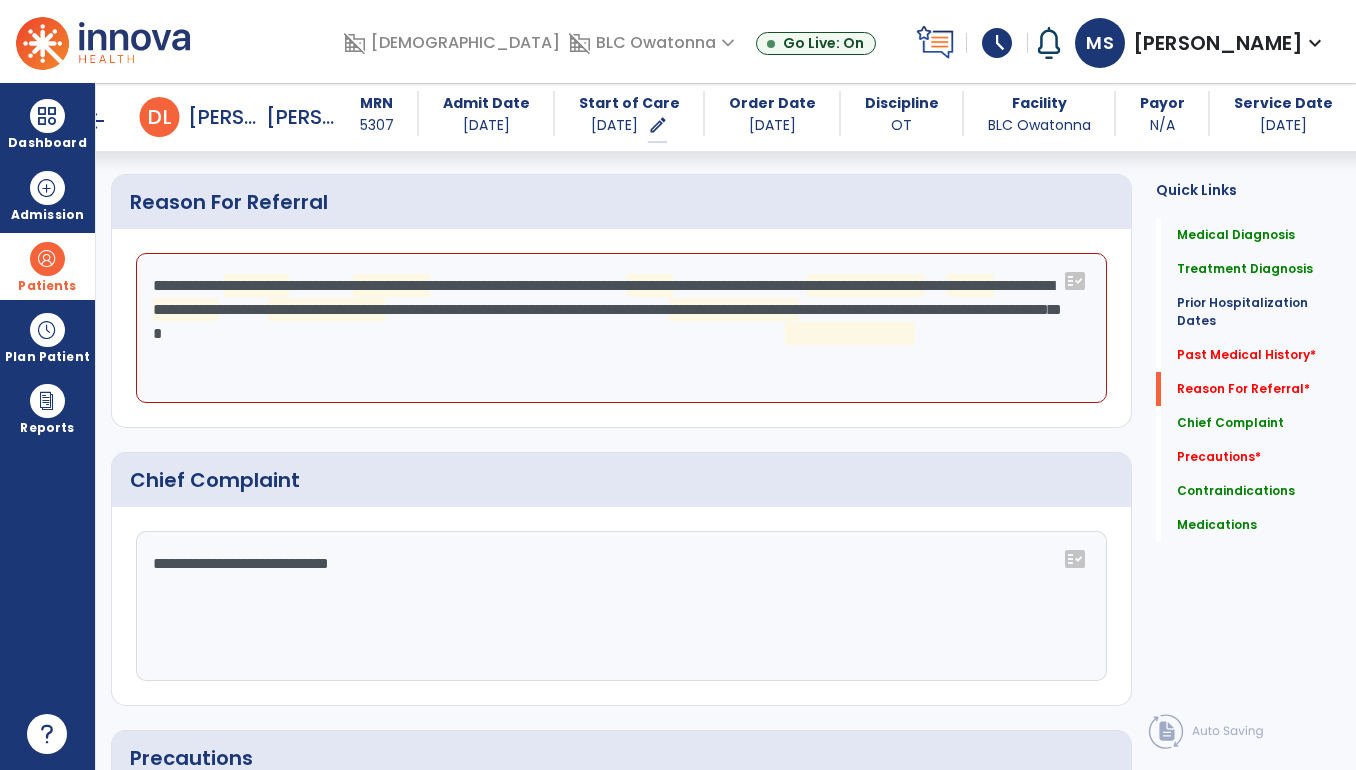 click on "**********" 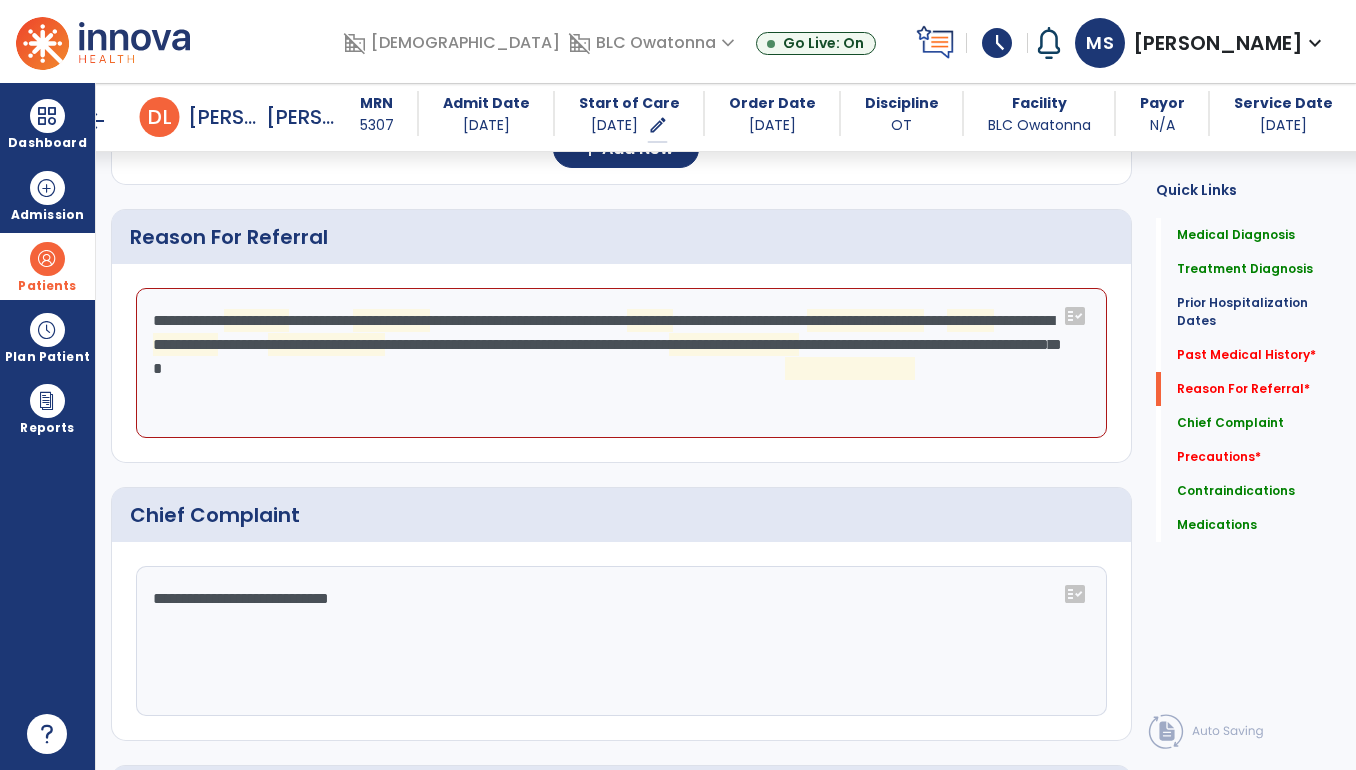 scroll, scrollTop: 922, scrollLeft: 0, axis: vertical 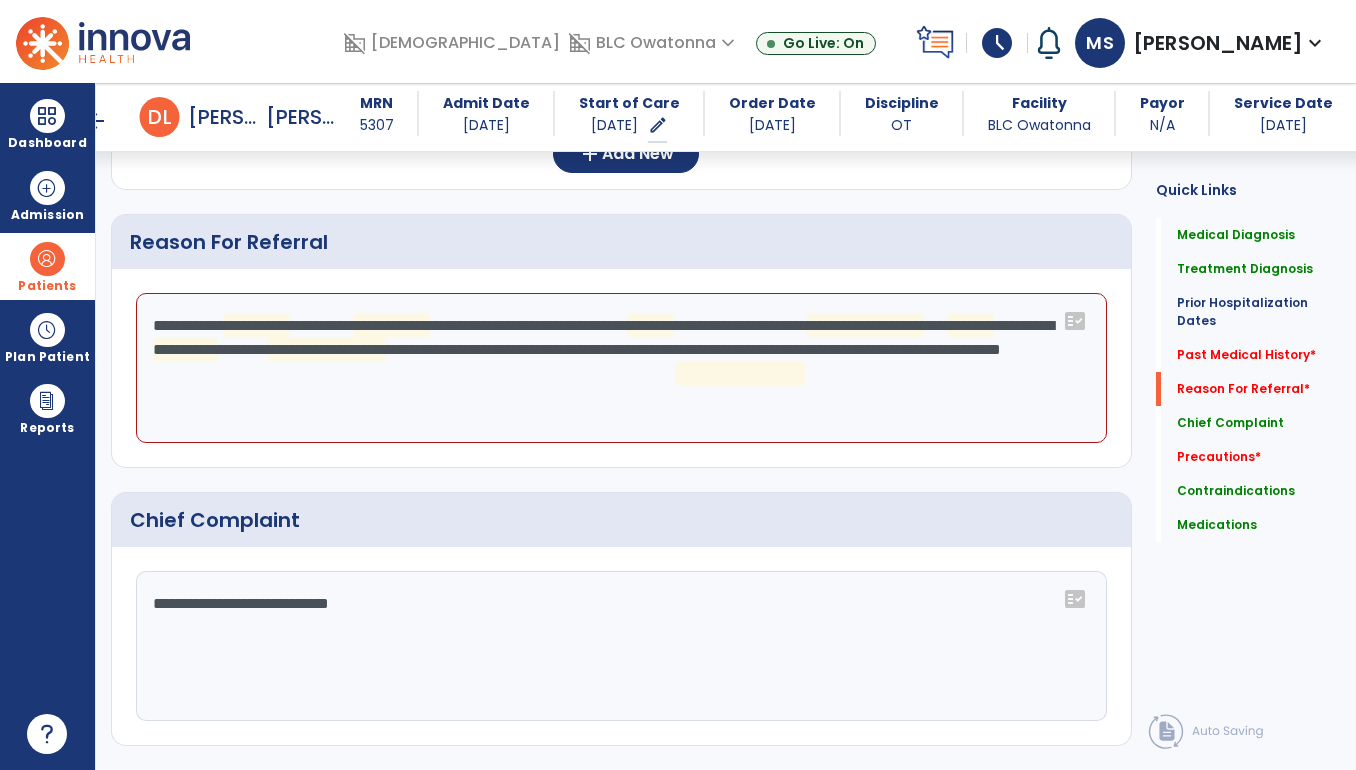 drag, startPoint x: 195, startPoint y: 323, endPoint x: 131, endPoint y: 323, distance: 64 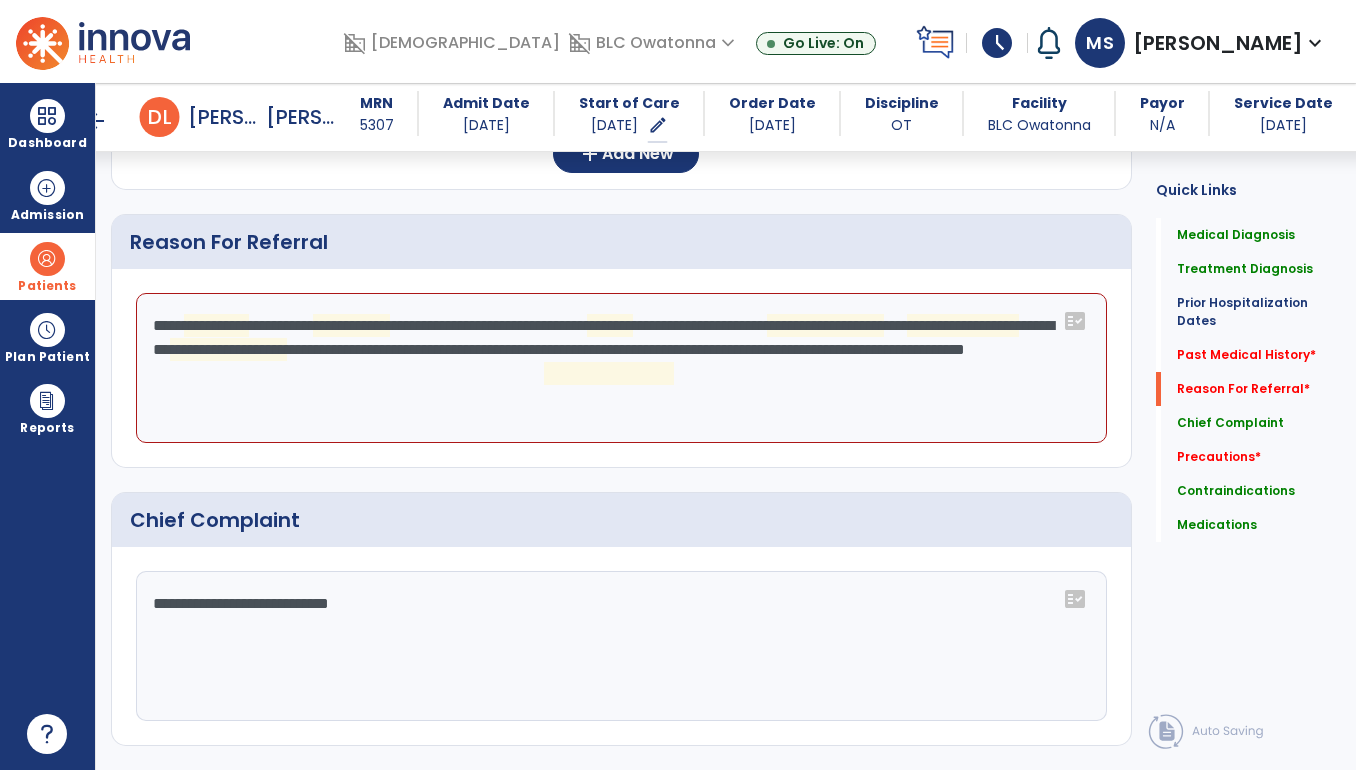 click on "**********" 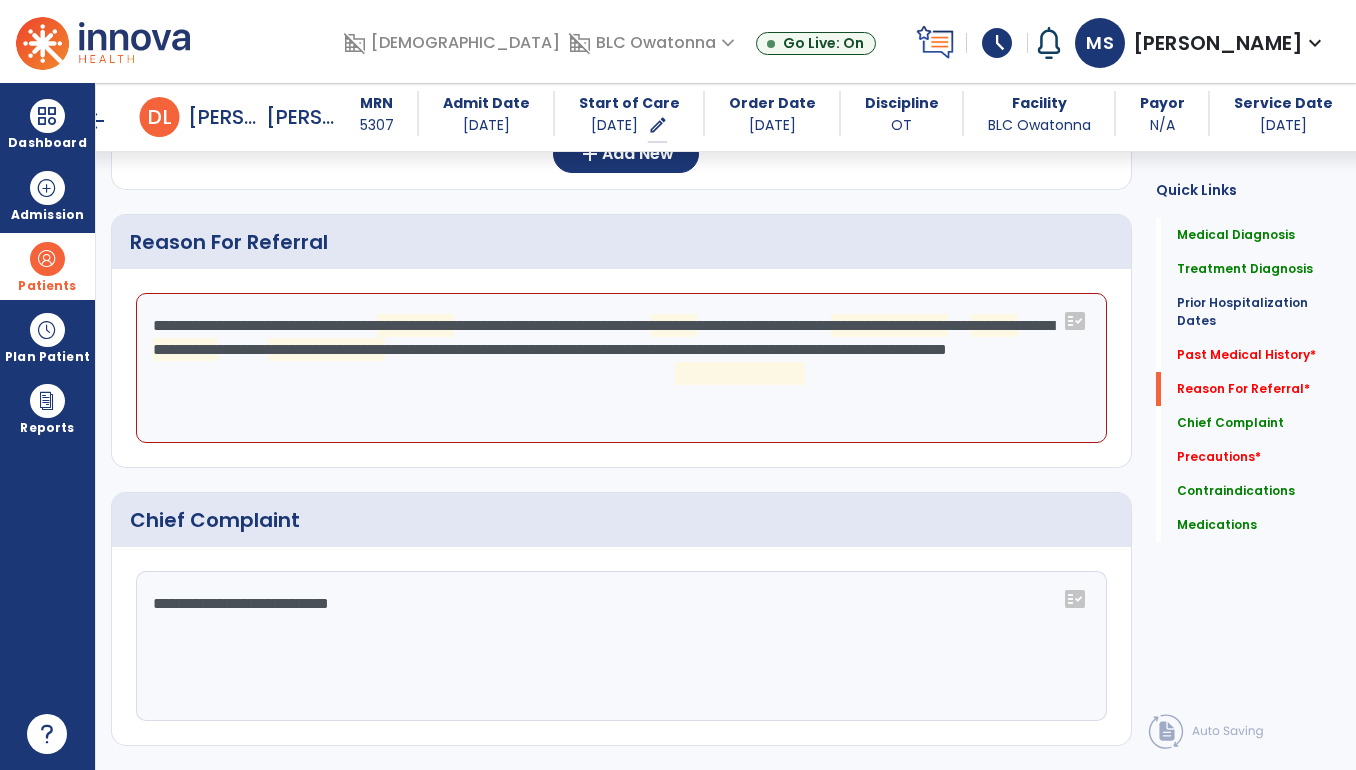 click on "**********" 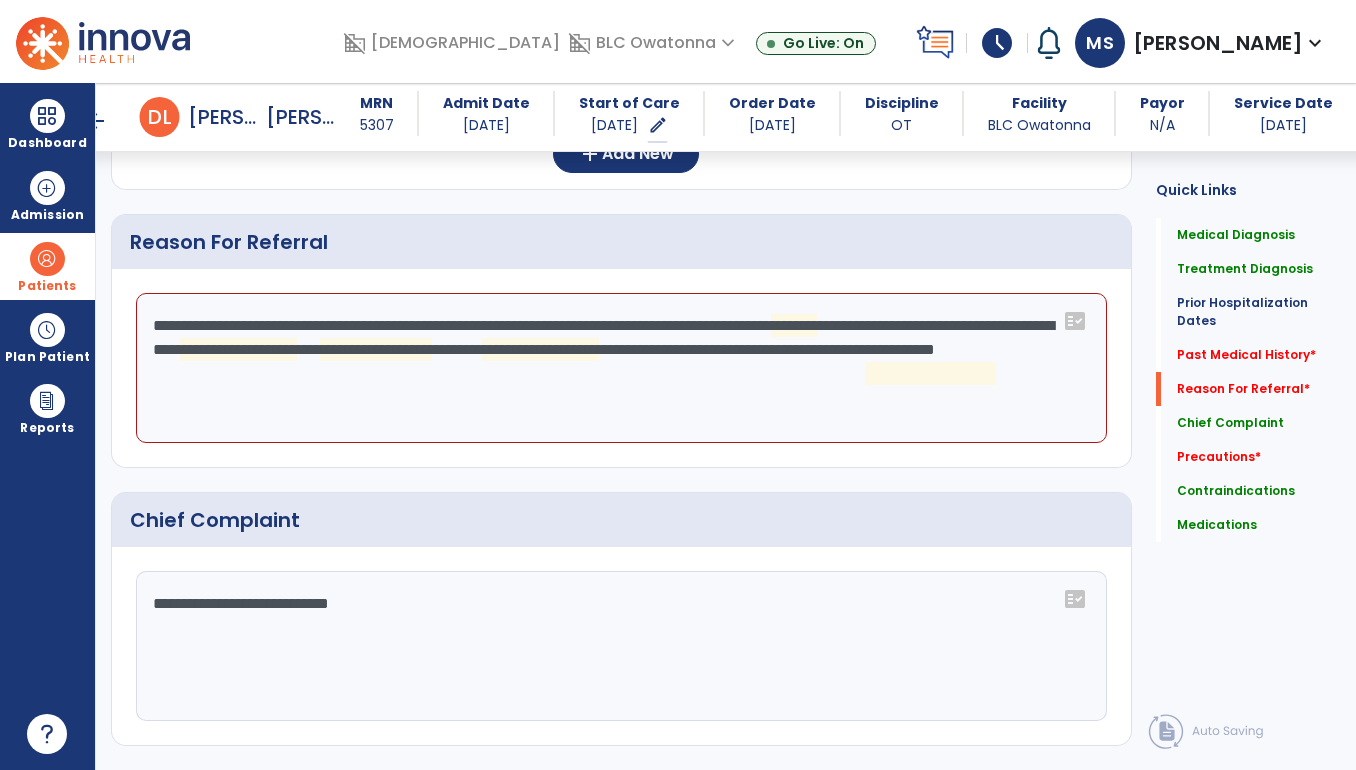 click on "**********" 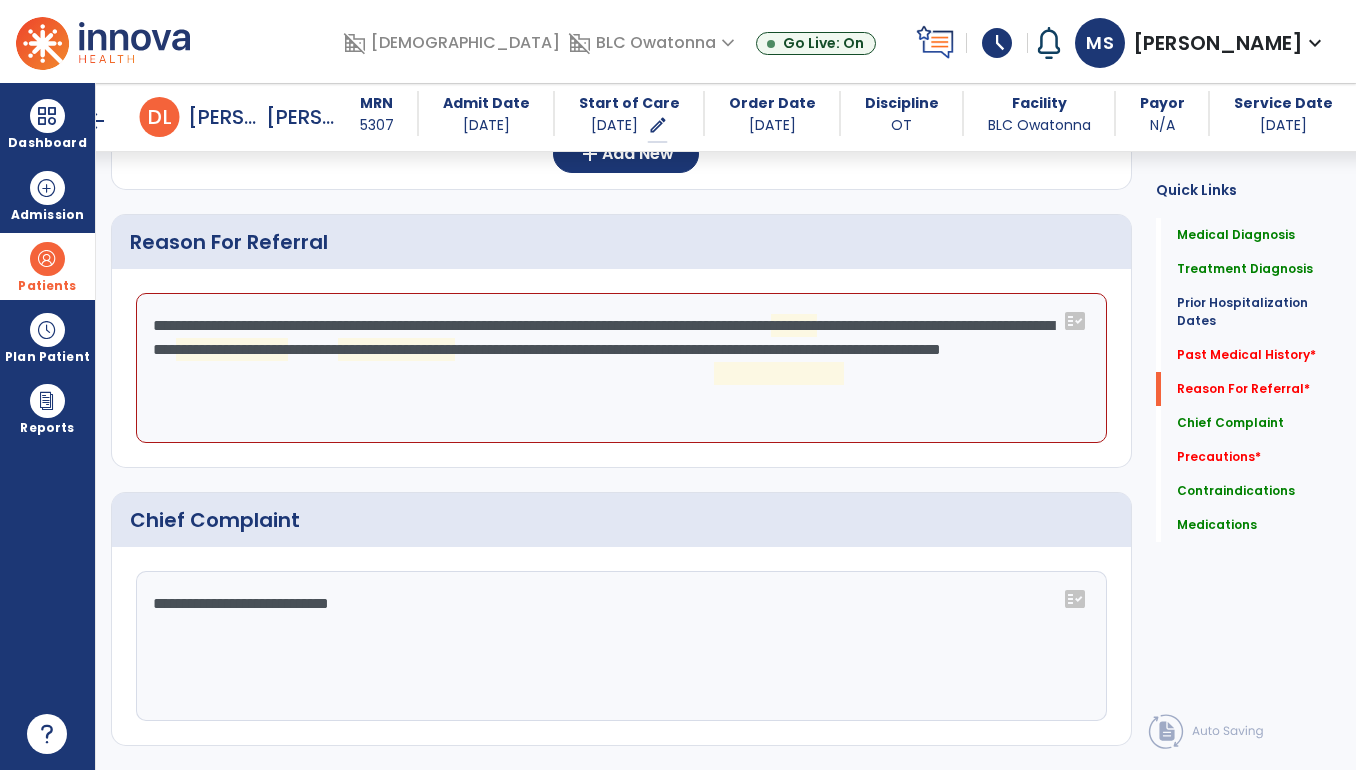click on "**********" 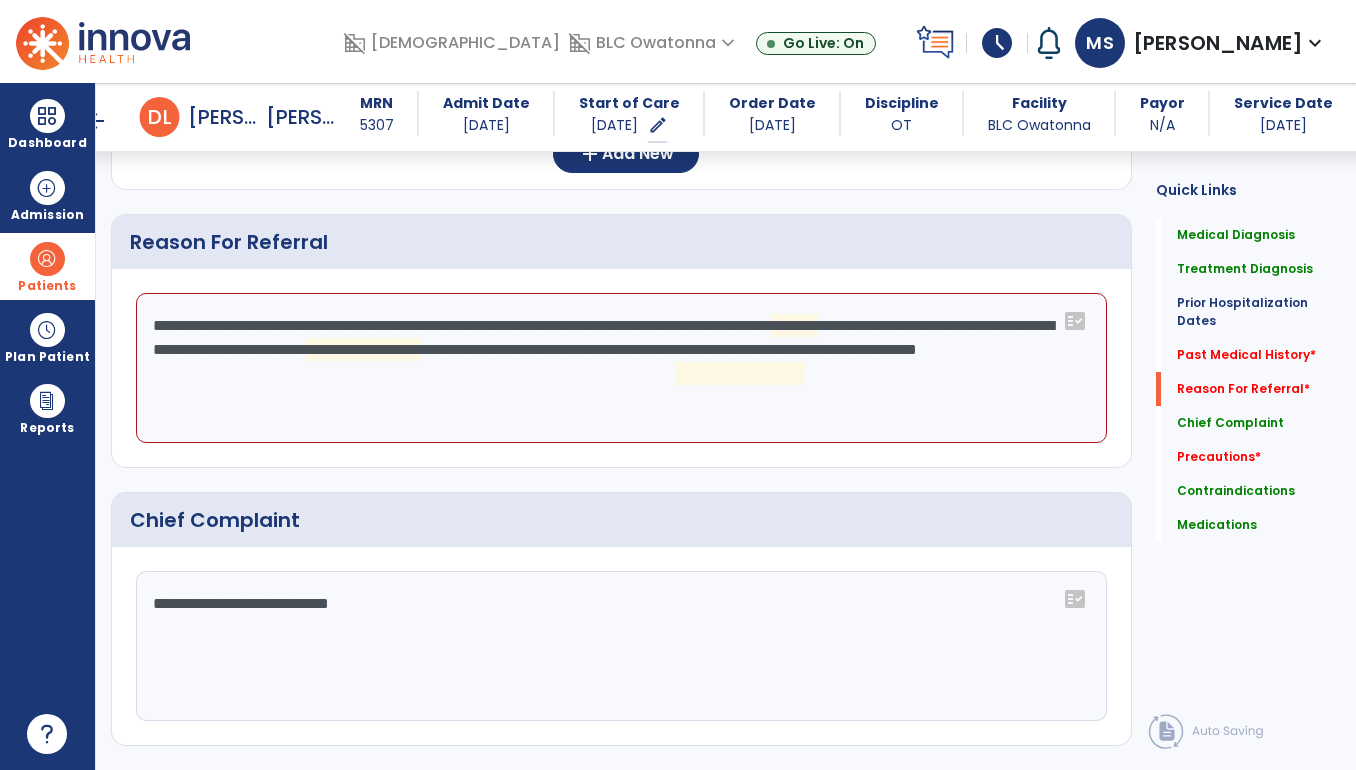 click on "**********" 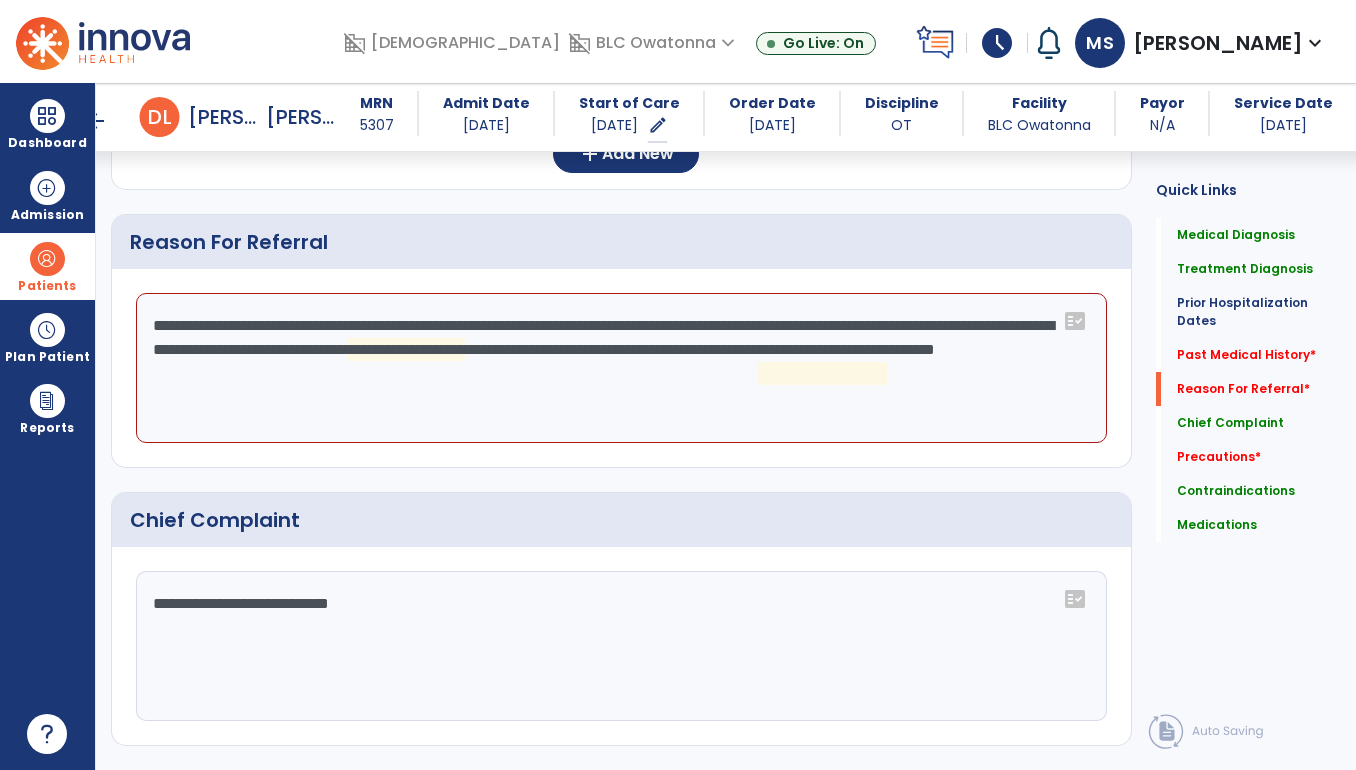 click on "**********" 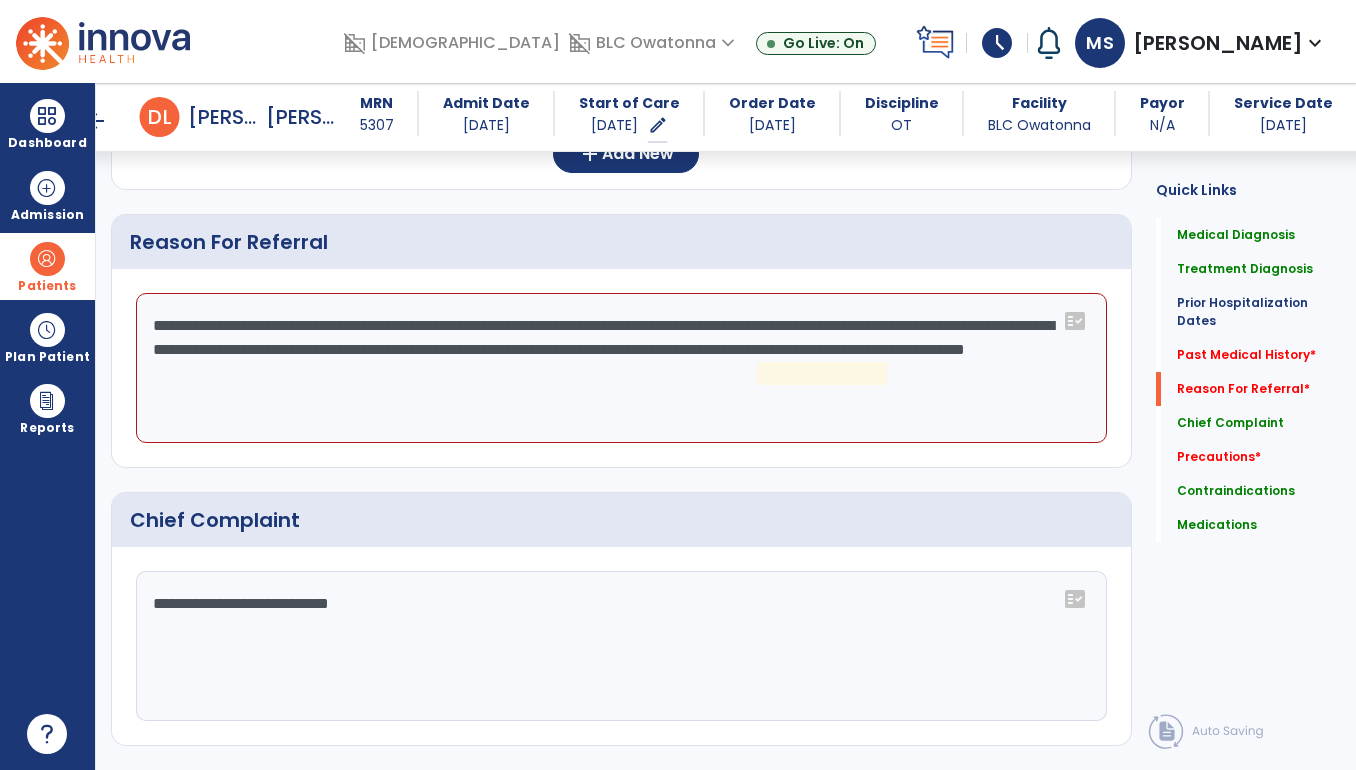 click on "**********" 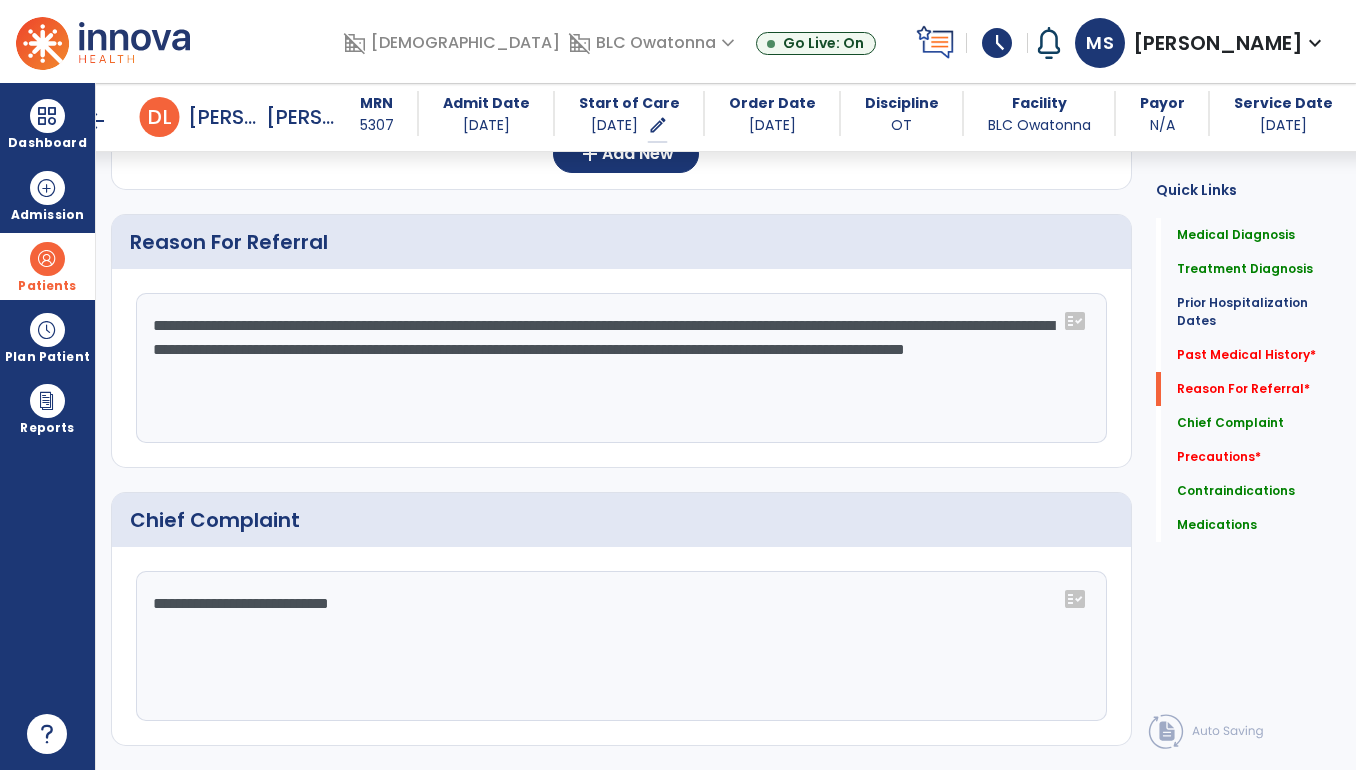 click on "**********" 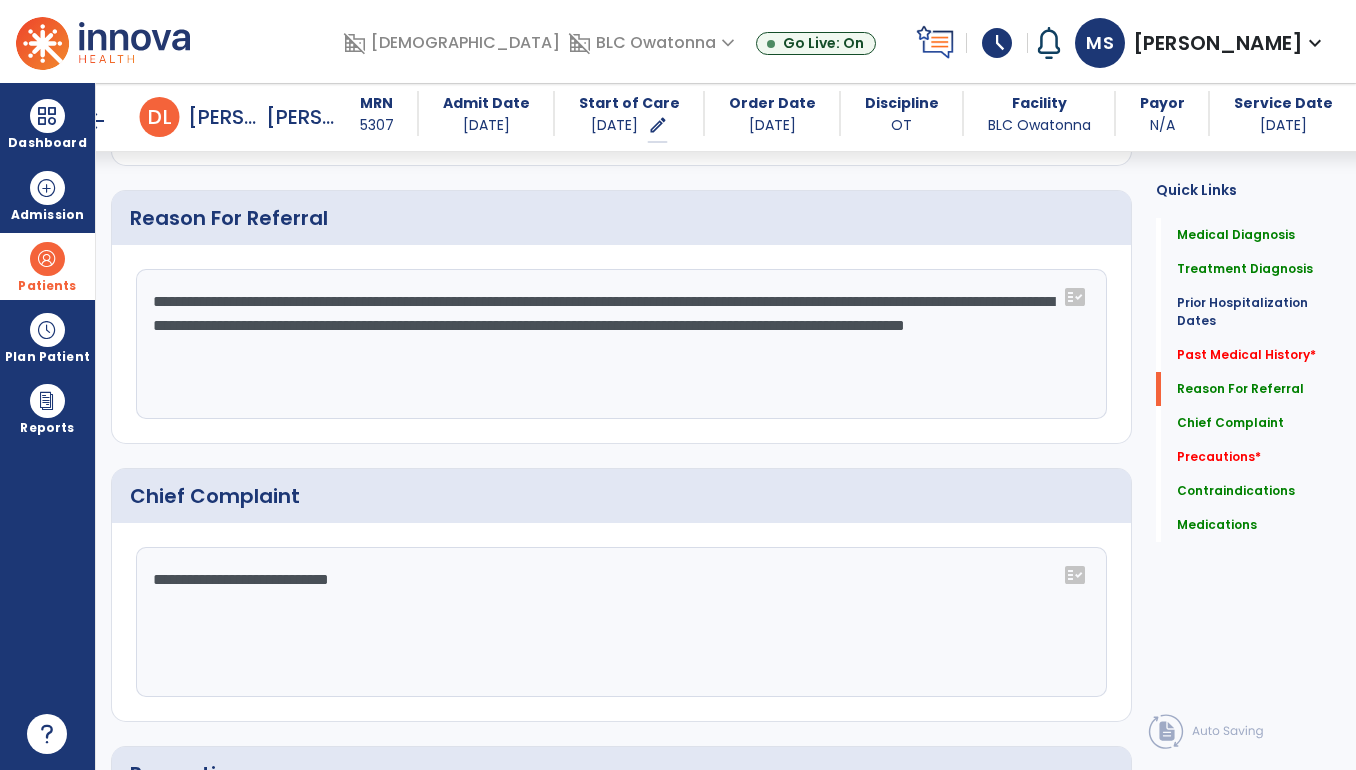 scroll, scrollTop: 946, scrollLeft: 0, axis: vertical 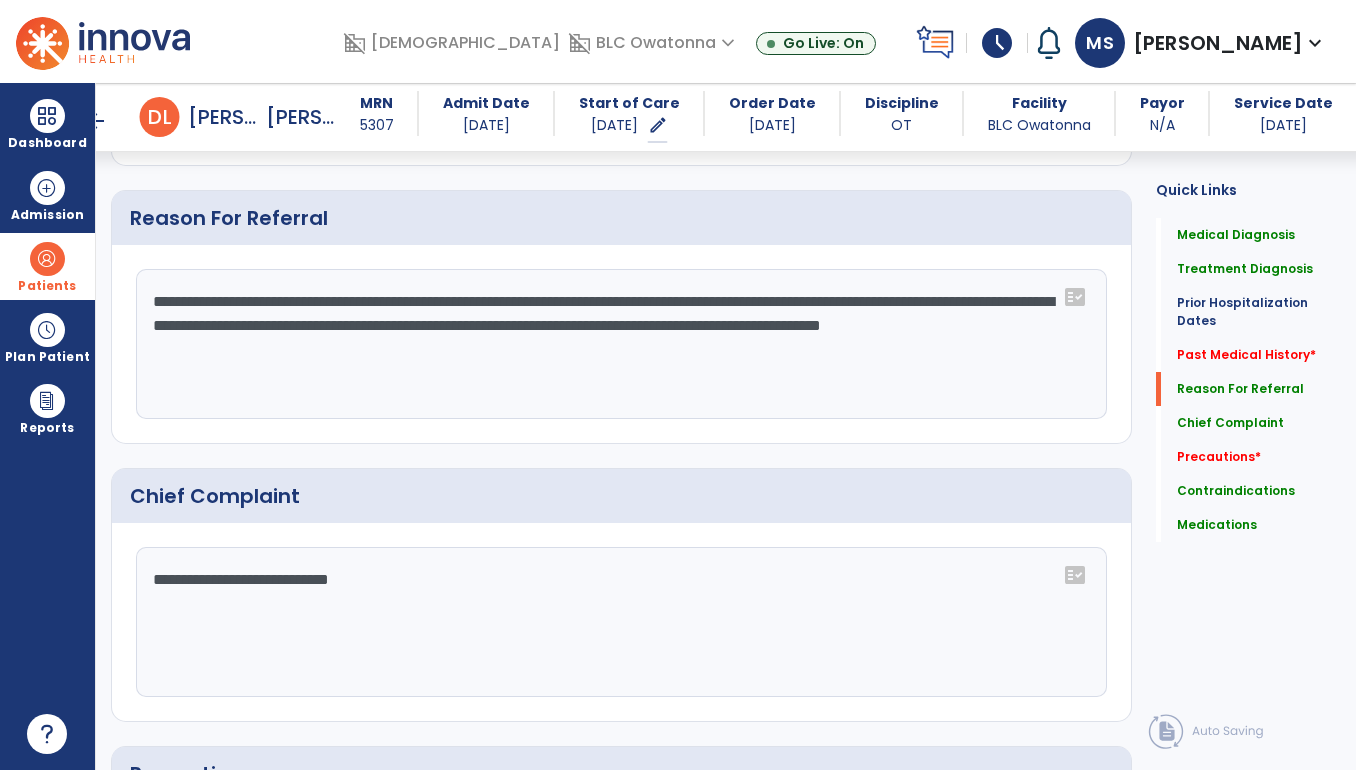 click on "**********" 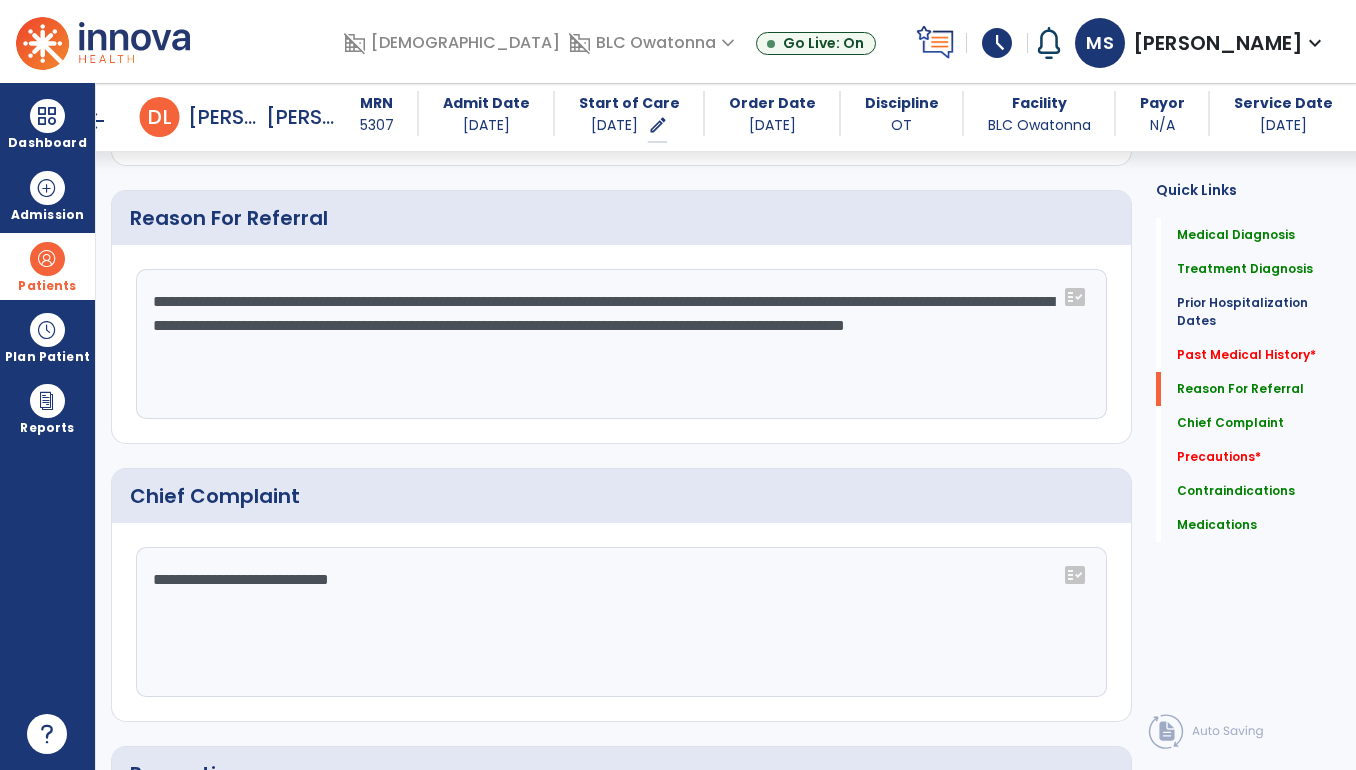 click on "**********" 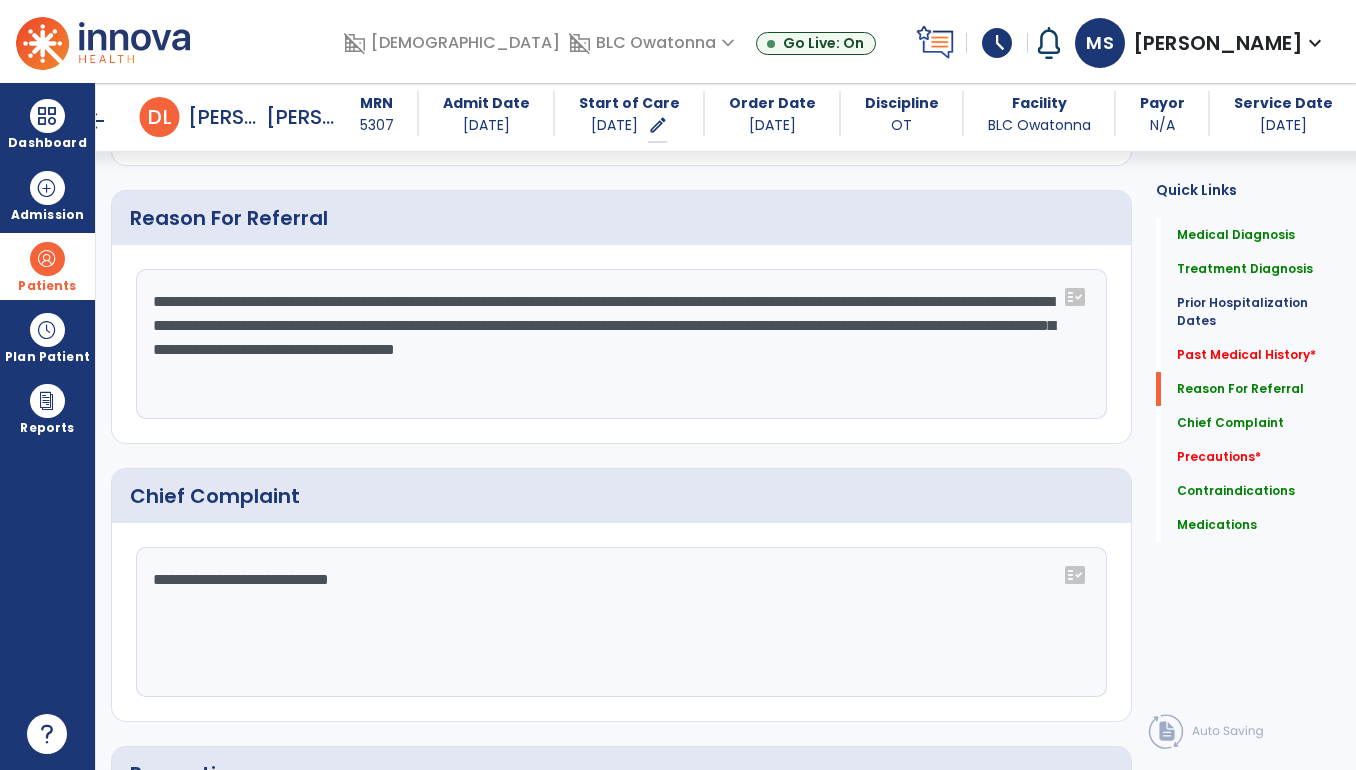 click on "**********" 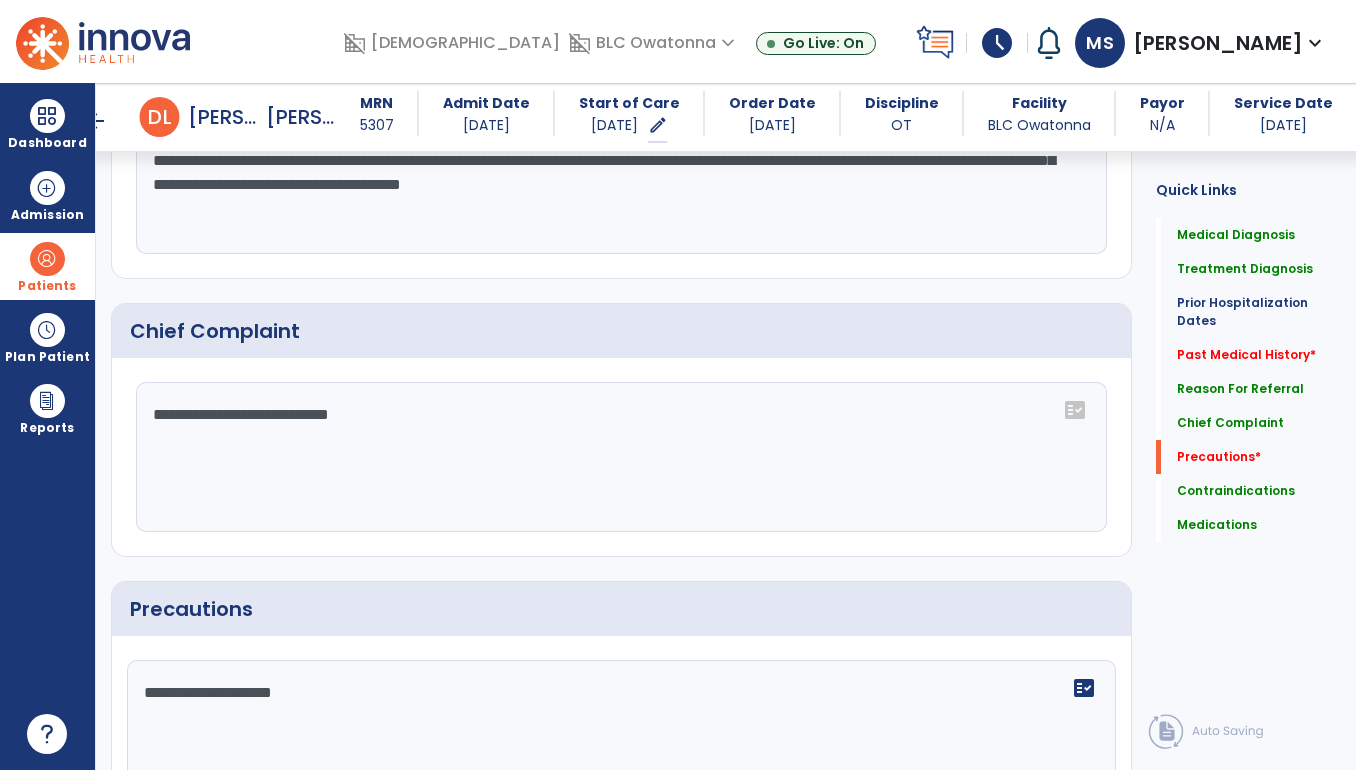 scroll, scrollTop: 1360, scrollLeft: 0, axis: vertical 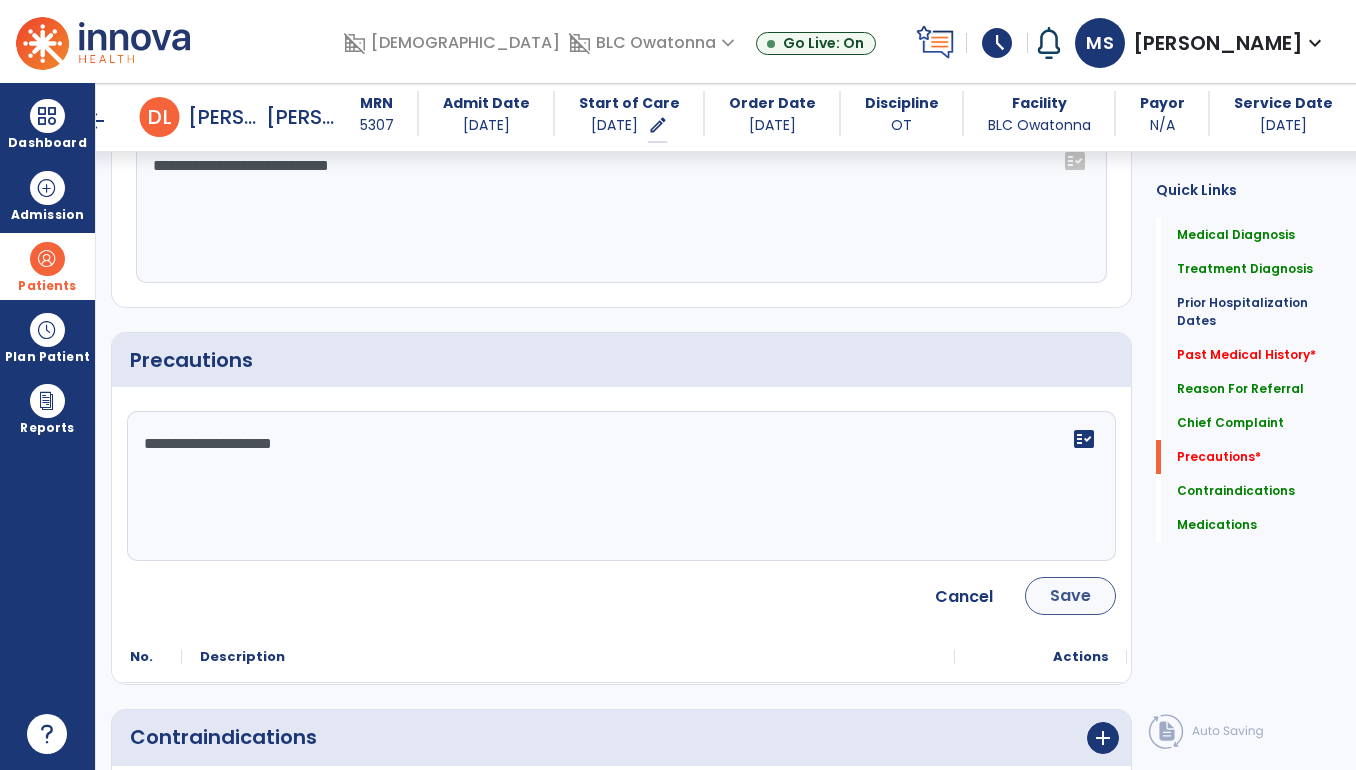 type on "**********" 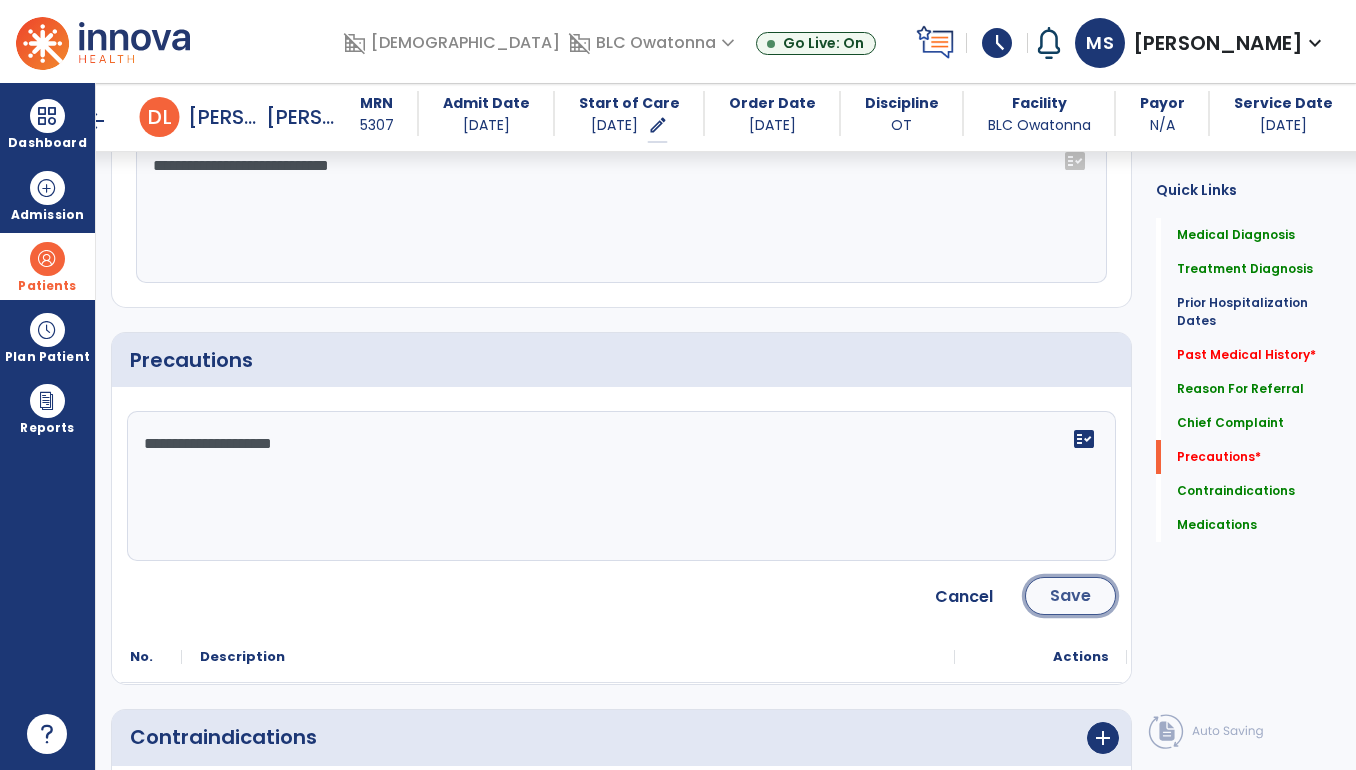 click on "Save" 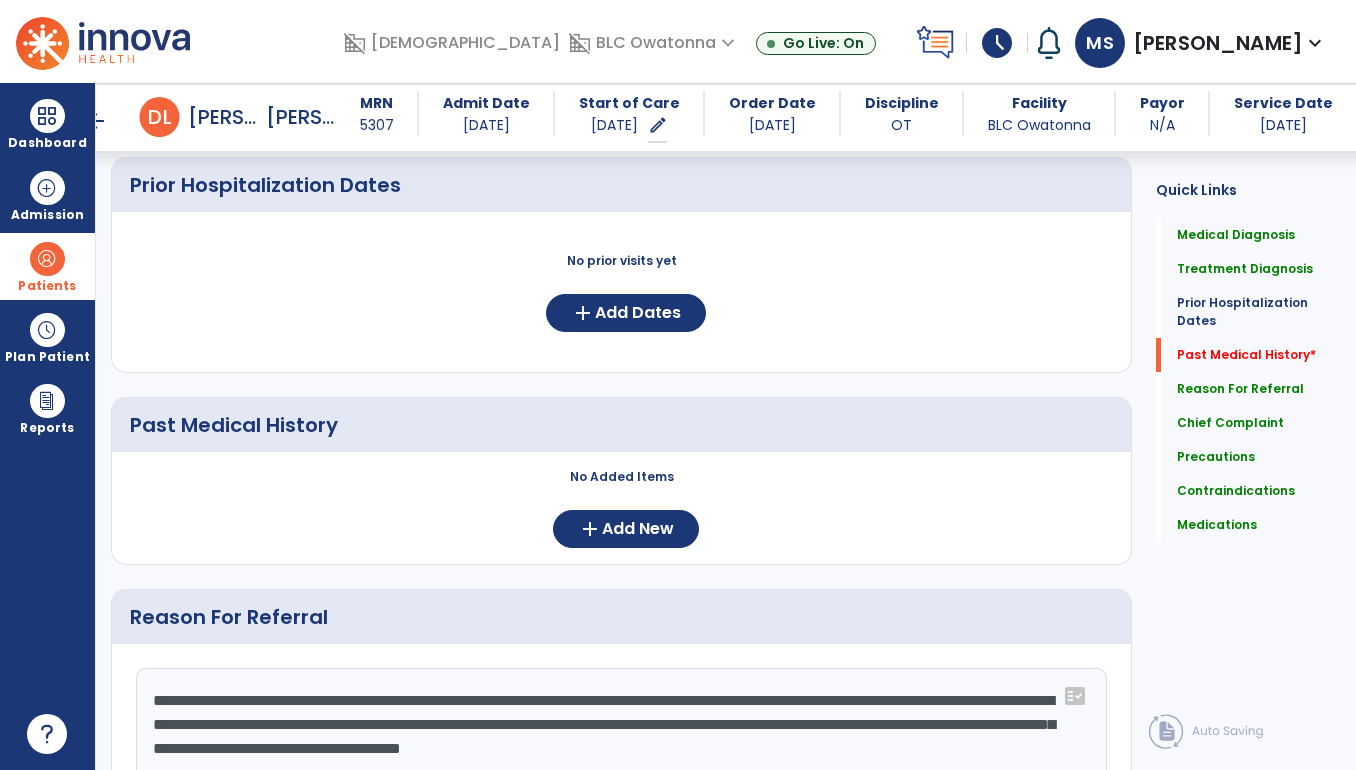 scroll, scrollTop: 539, scrollLeft: 0, axis: vertical 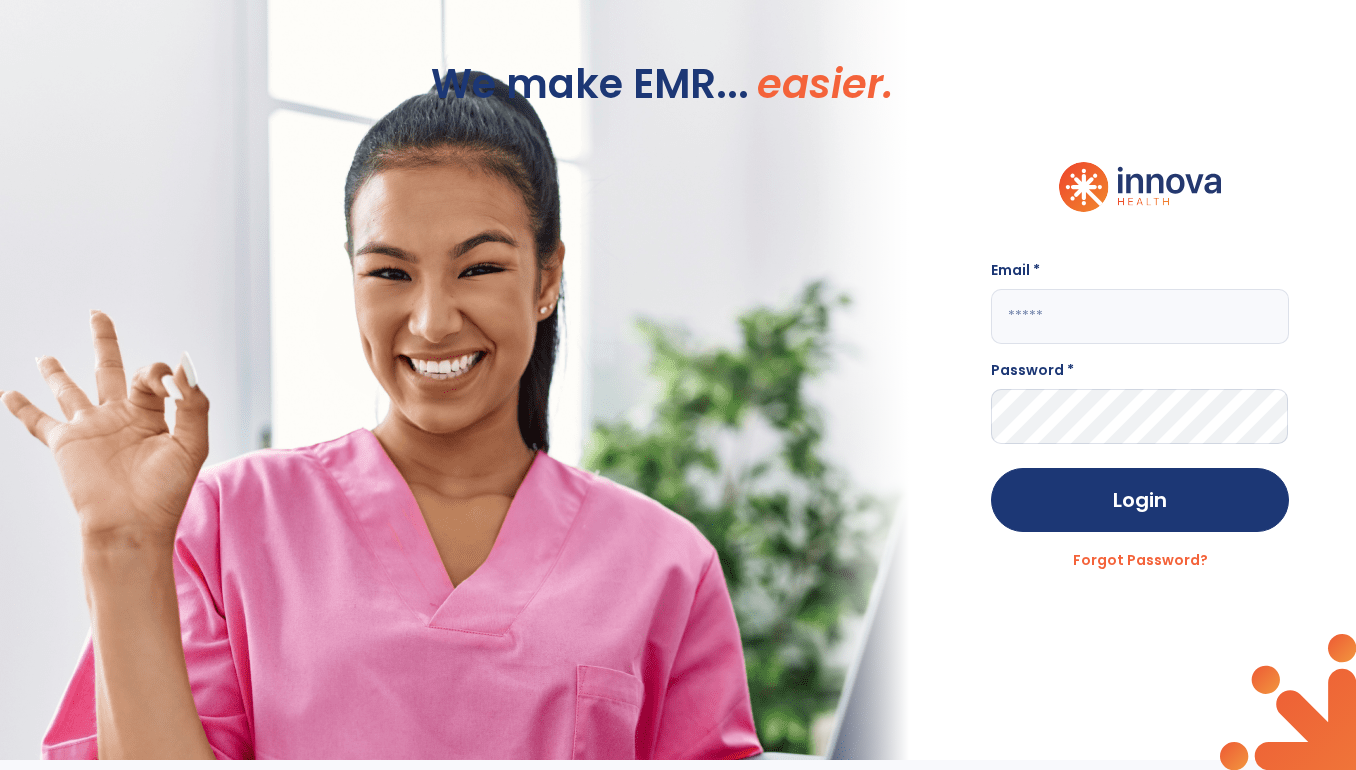 click 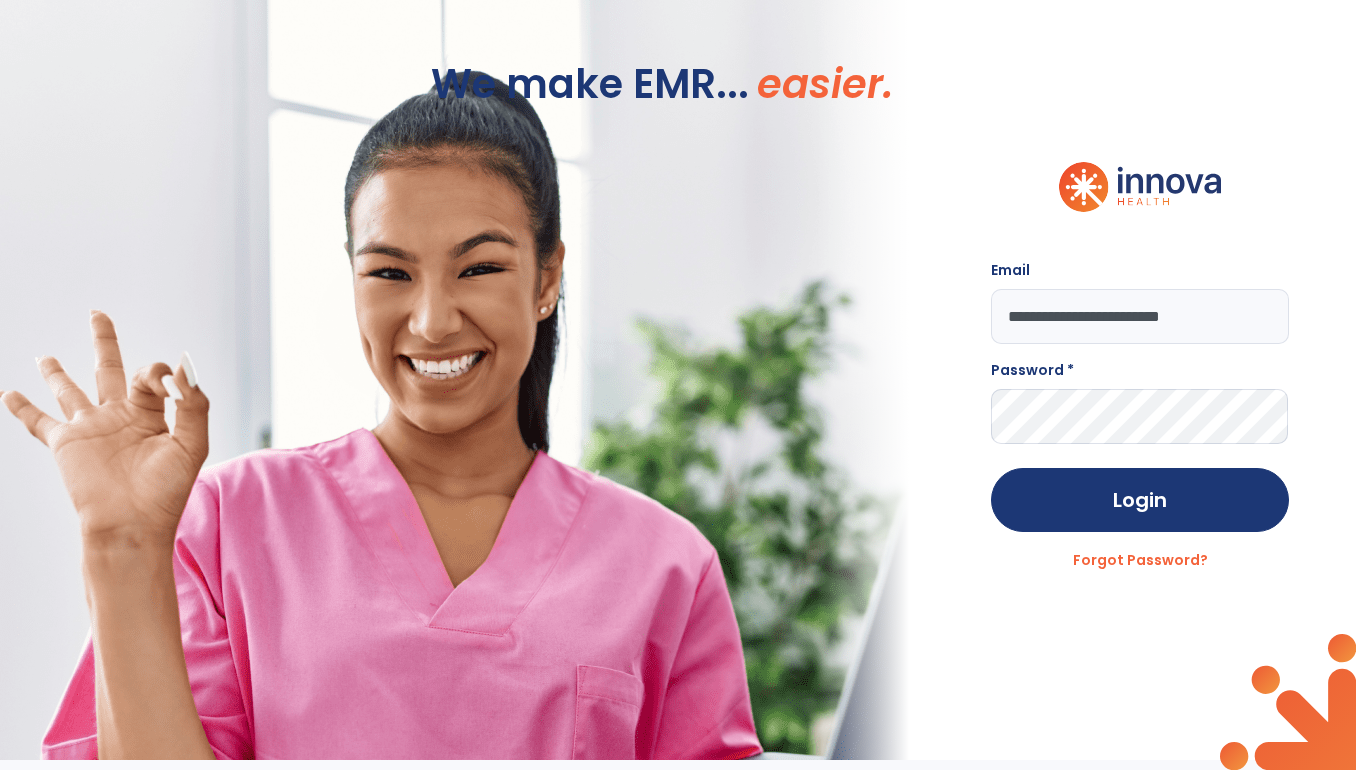 type on "**********" 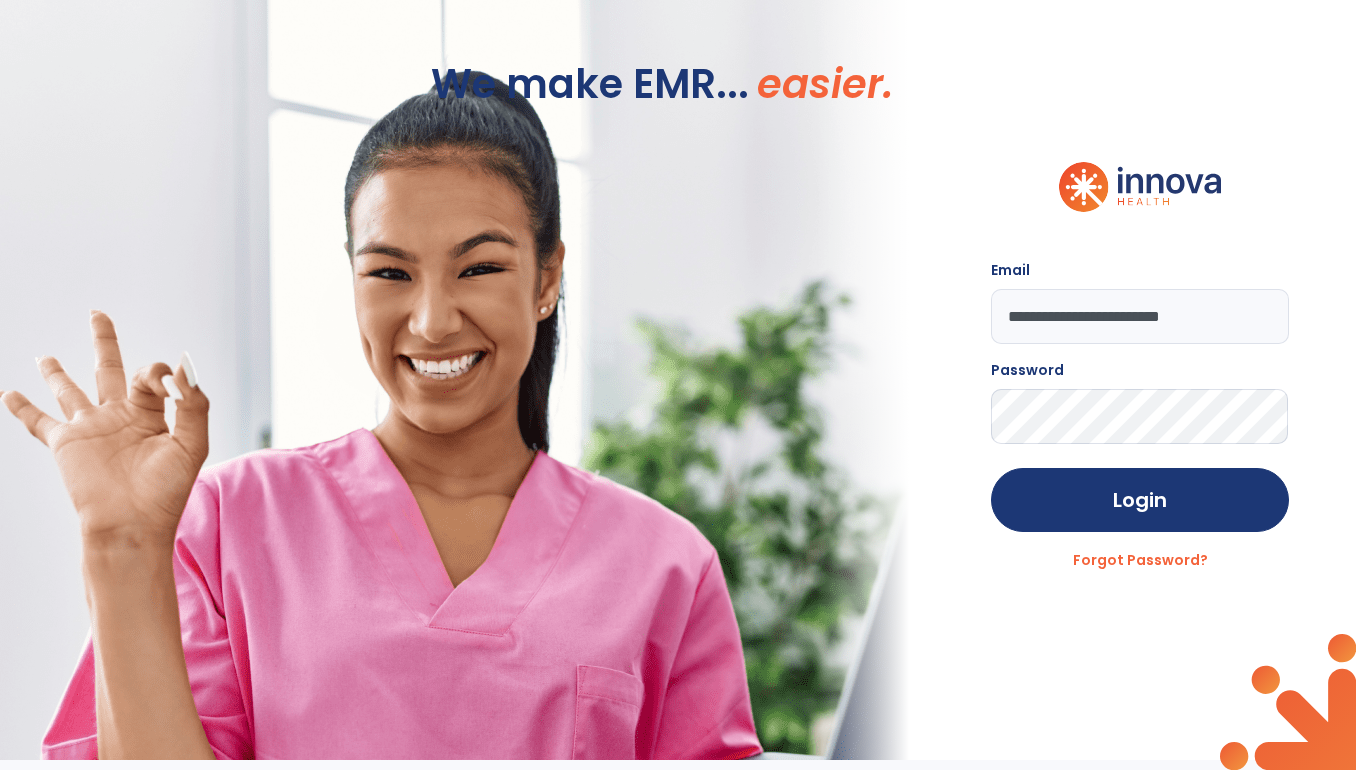 click on "Login" 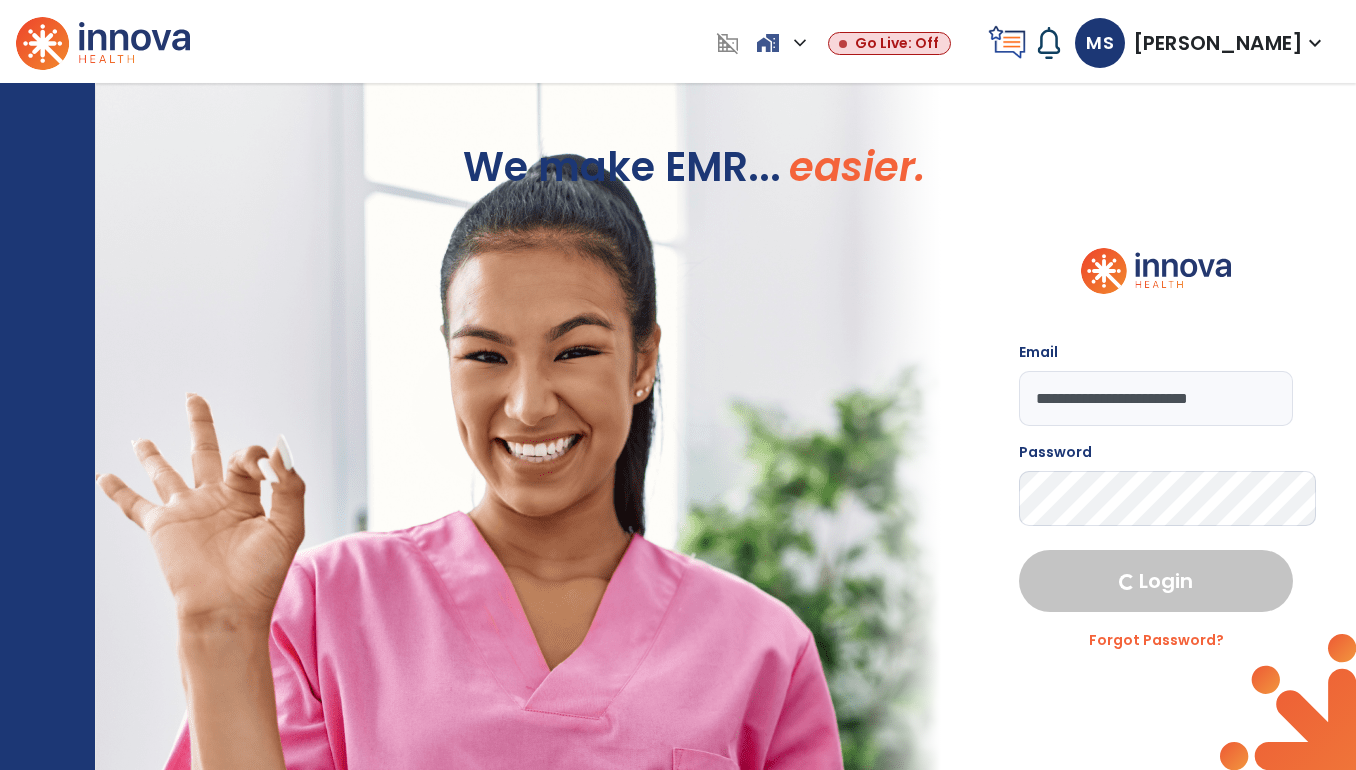 select on "****" 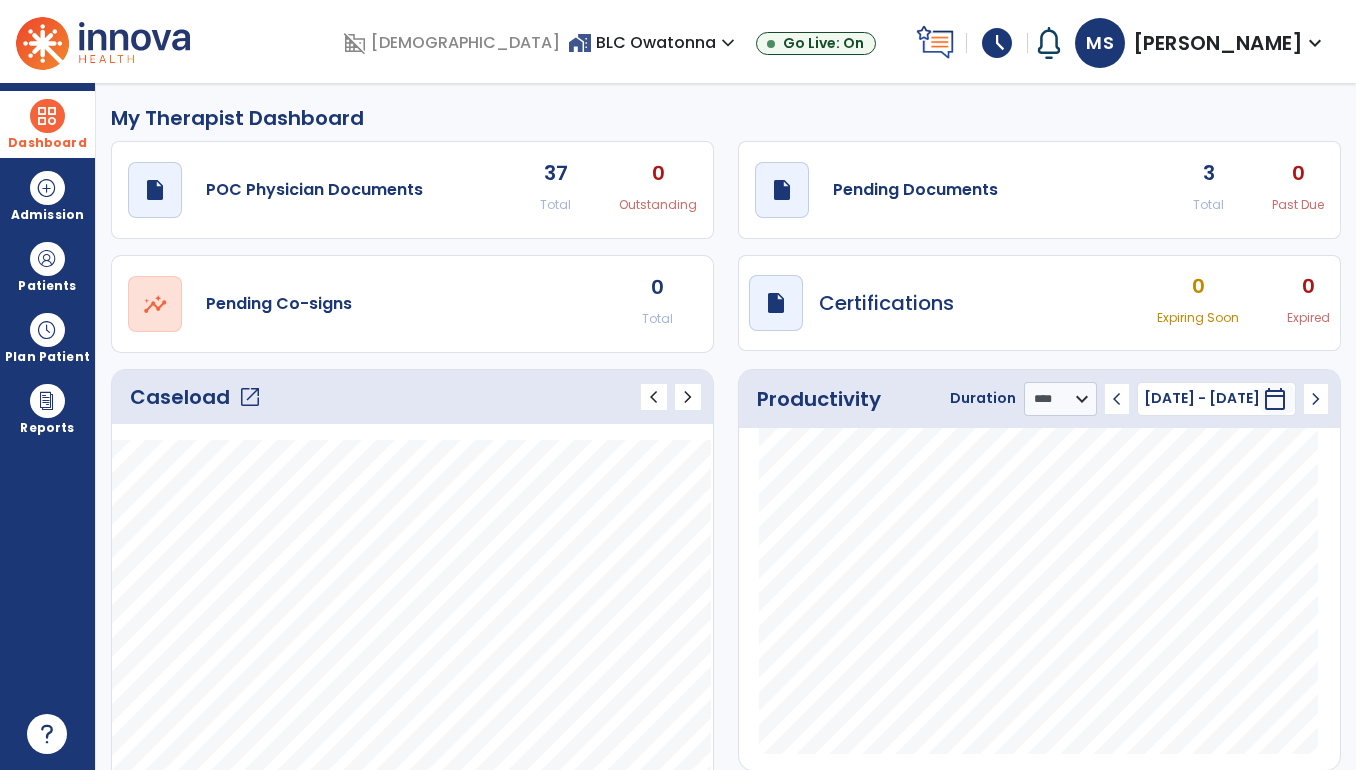 click on "Dashboard" at bounding box center (47, 124) 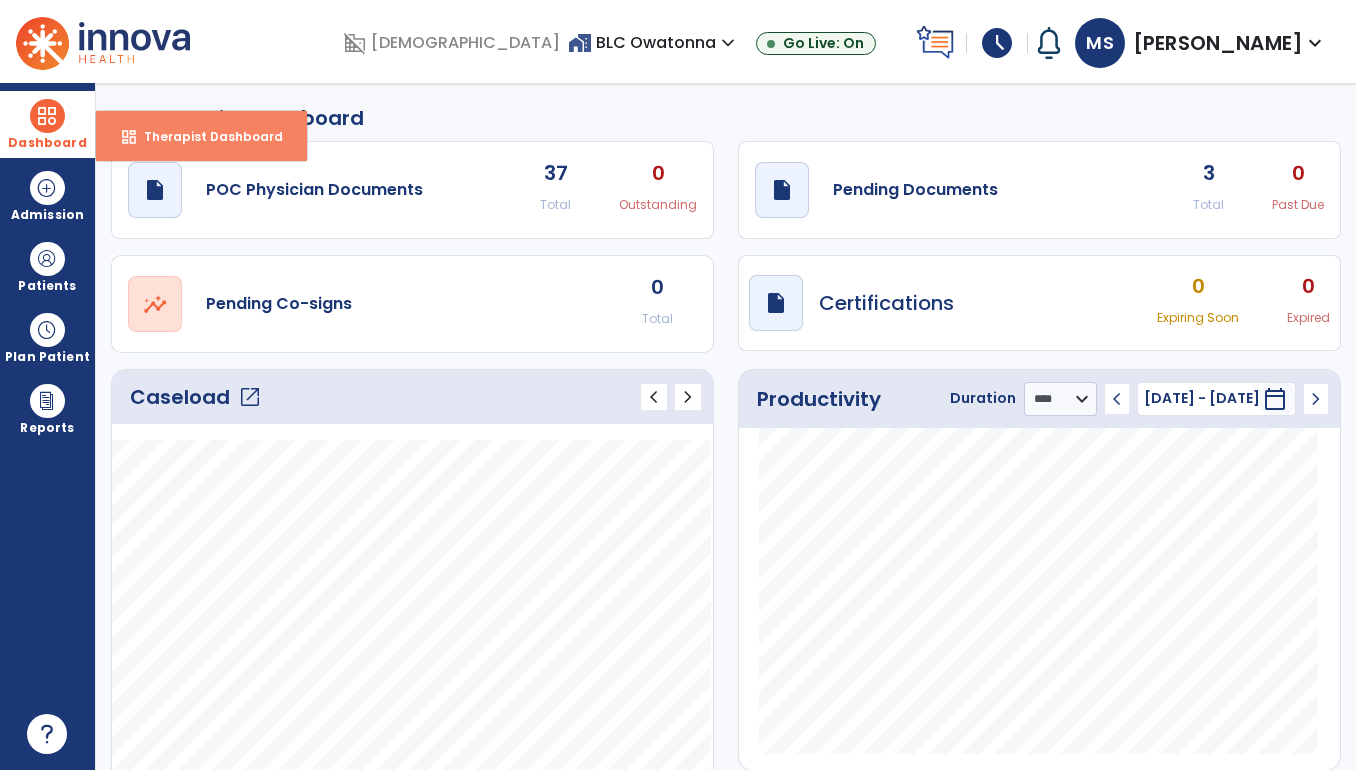 click on "Therapist Dashboard" at bounding box center (205, 136) 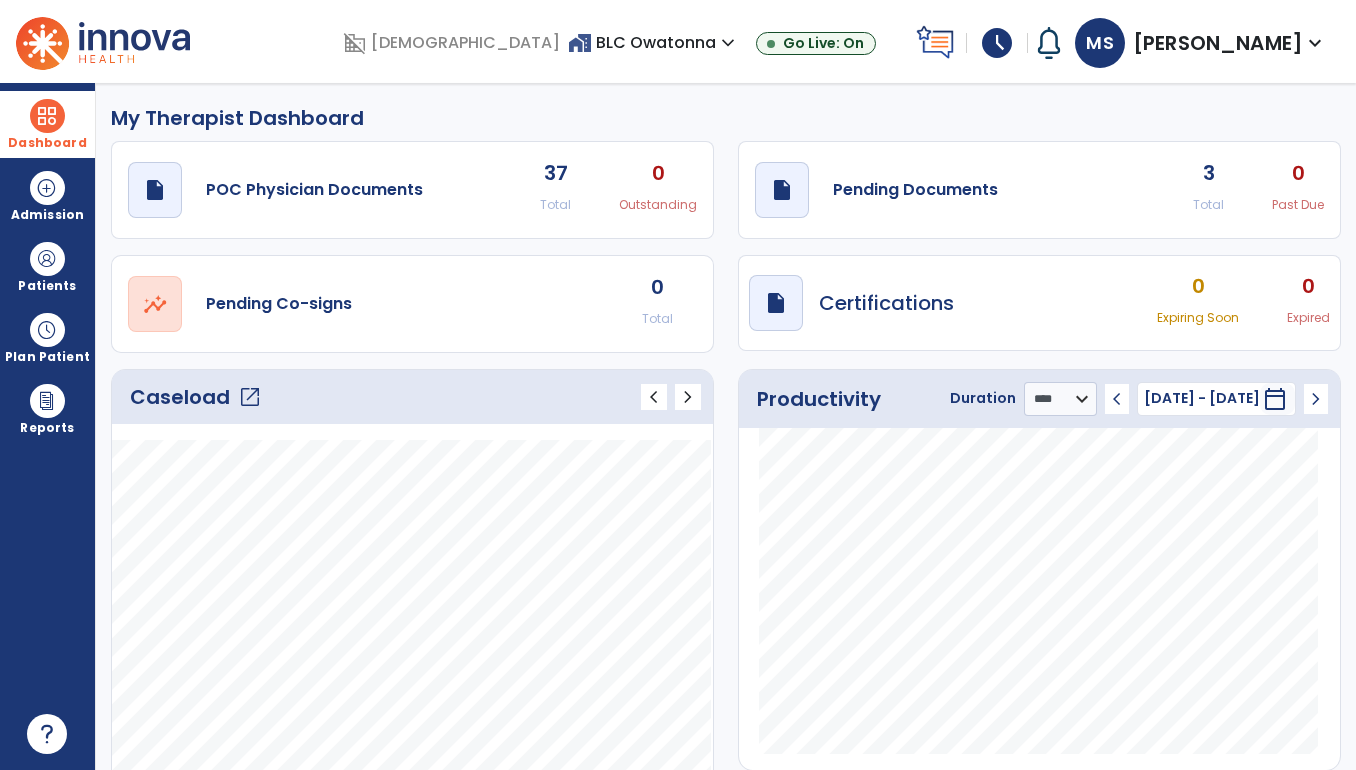 click on "open_in_new" 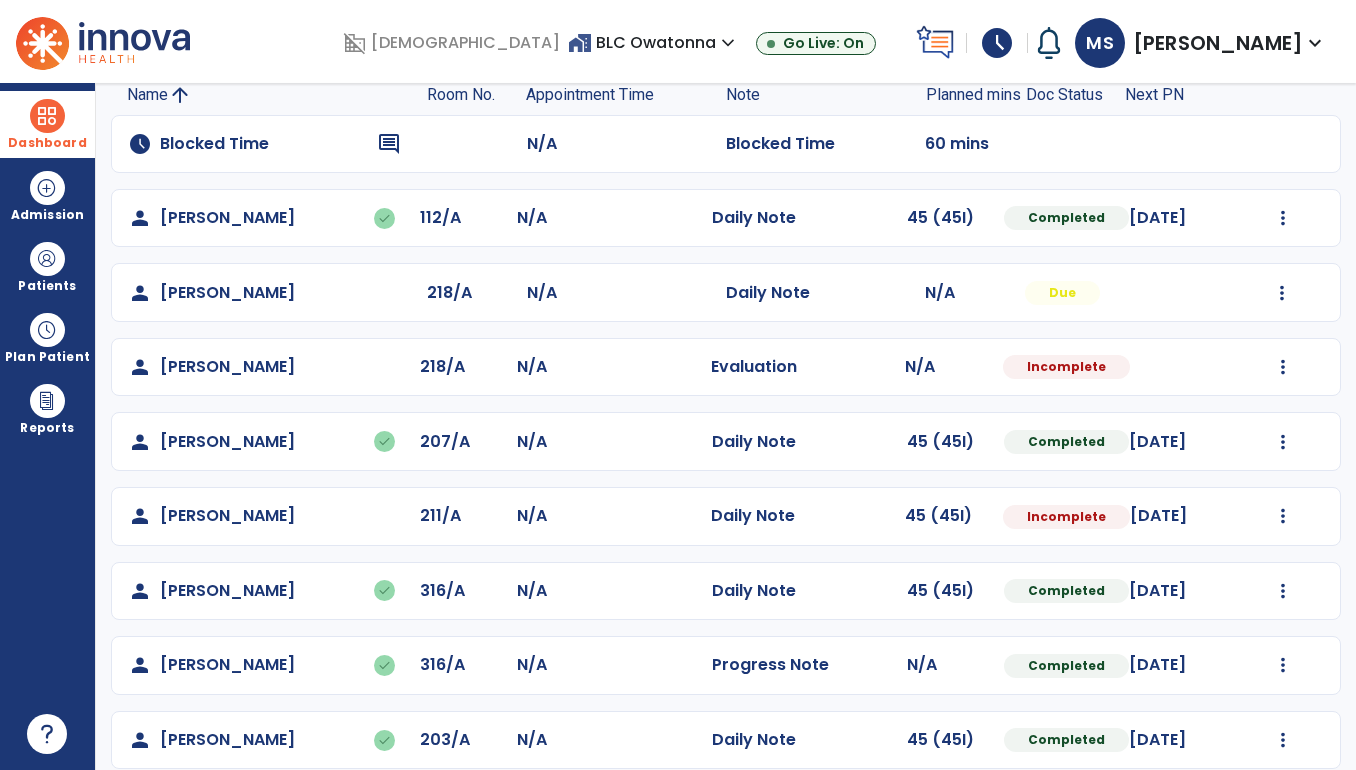 scroll, scrollTop: 168, scrollLeft: 0, axis: vertical 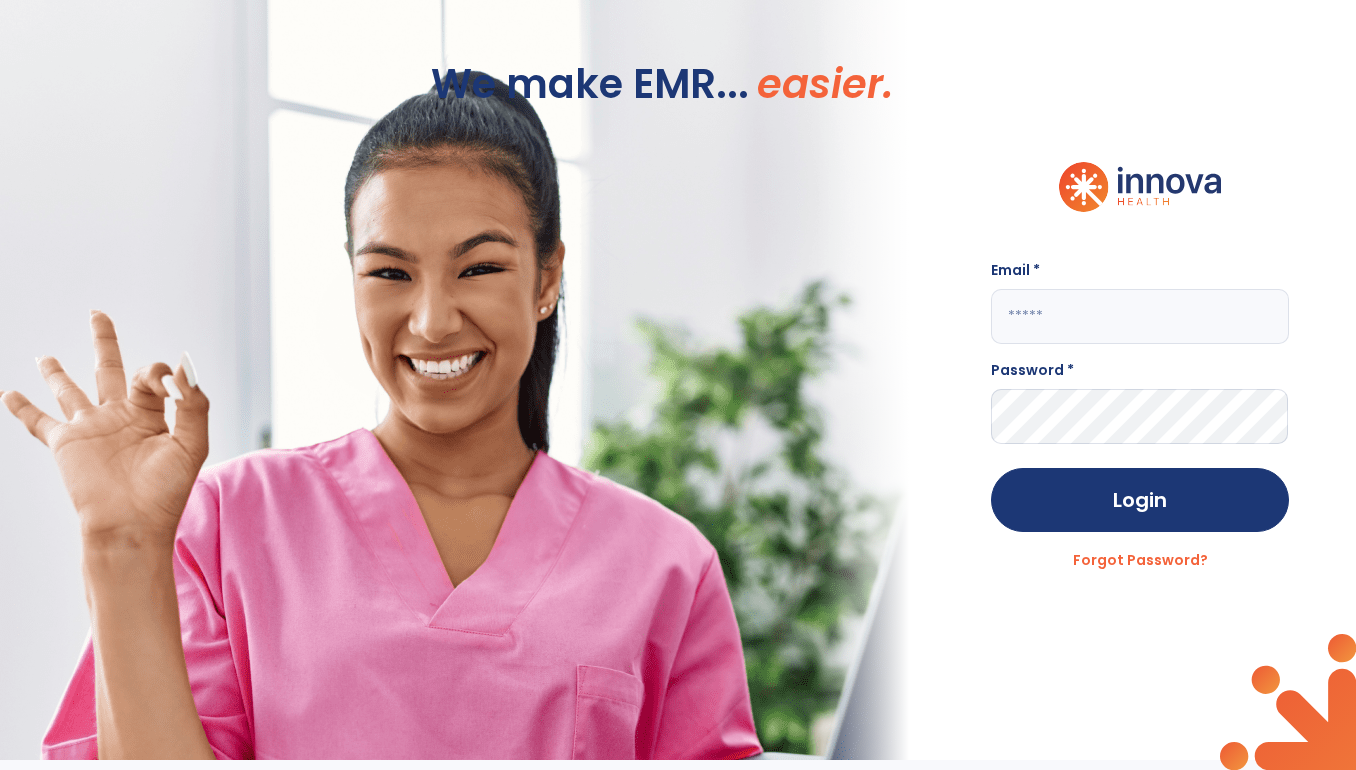 click 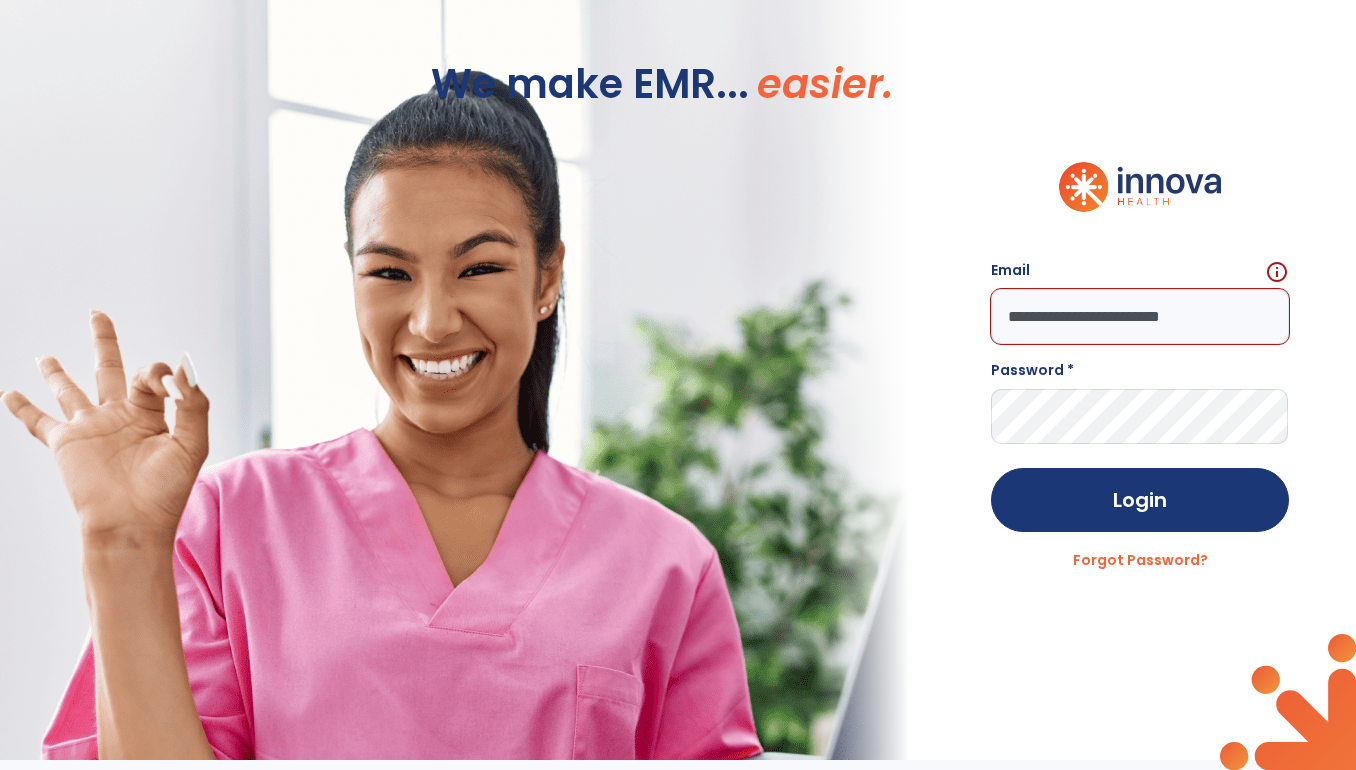 type on "**********" 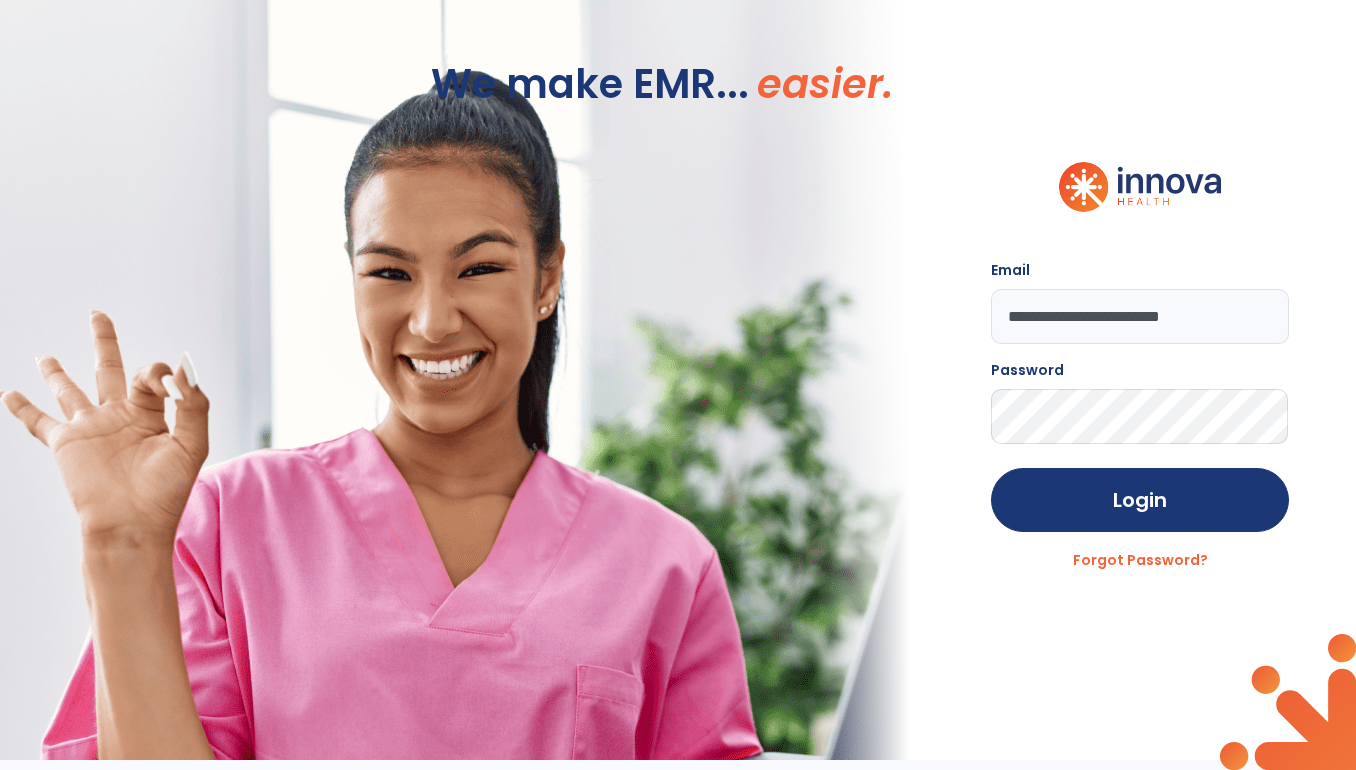 click on "Login" 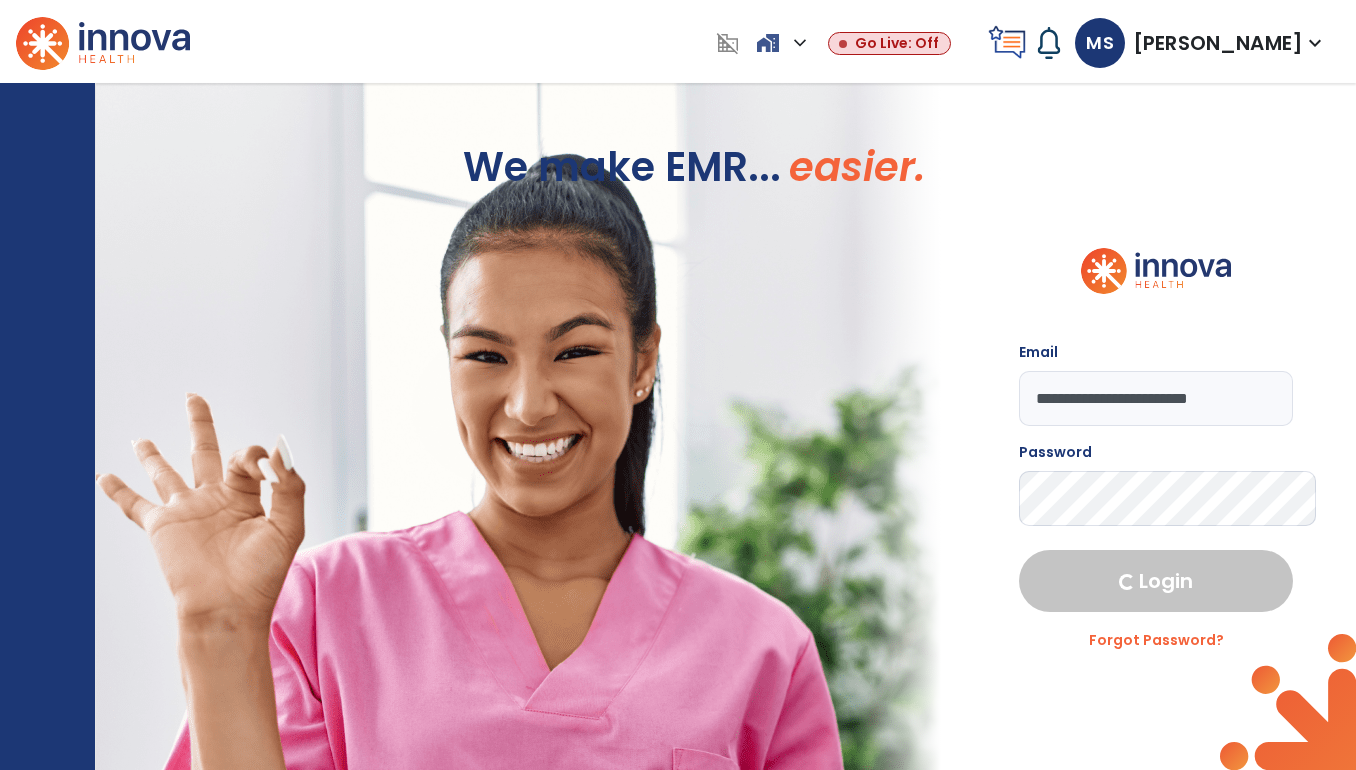 select on "****" 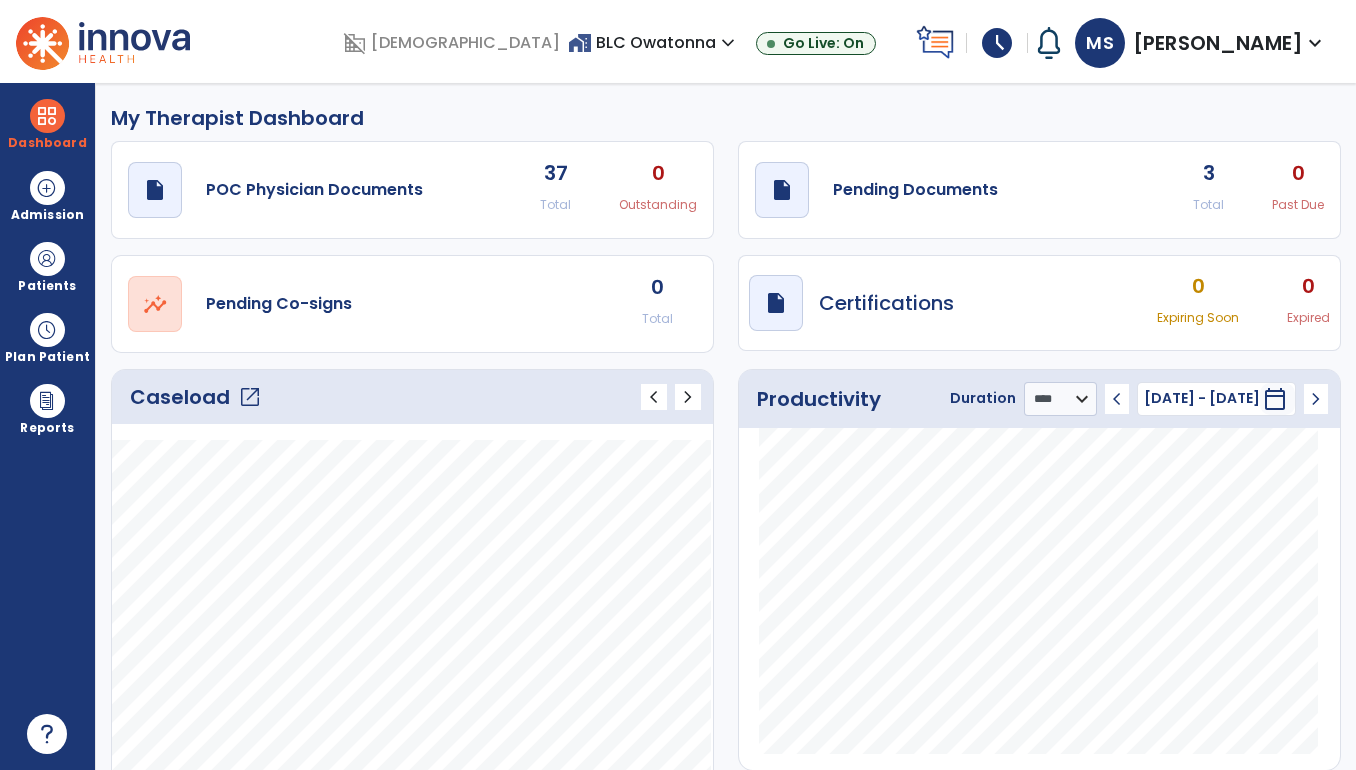 click on "open_in_new" 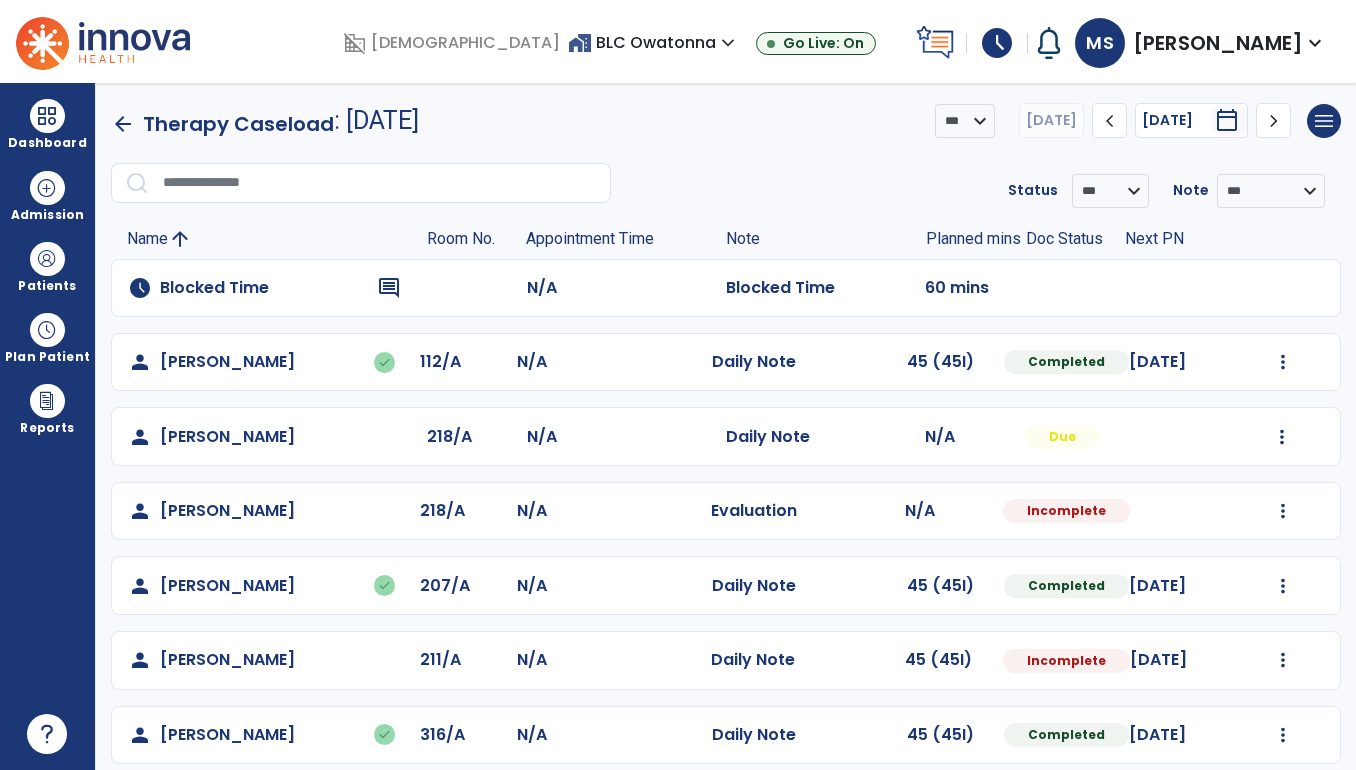 scroll, scrollTop: 168, scrollLeft: 0, axis: vertical 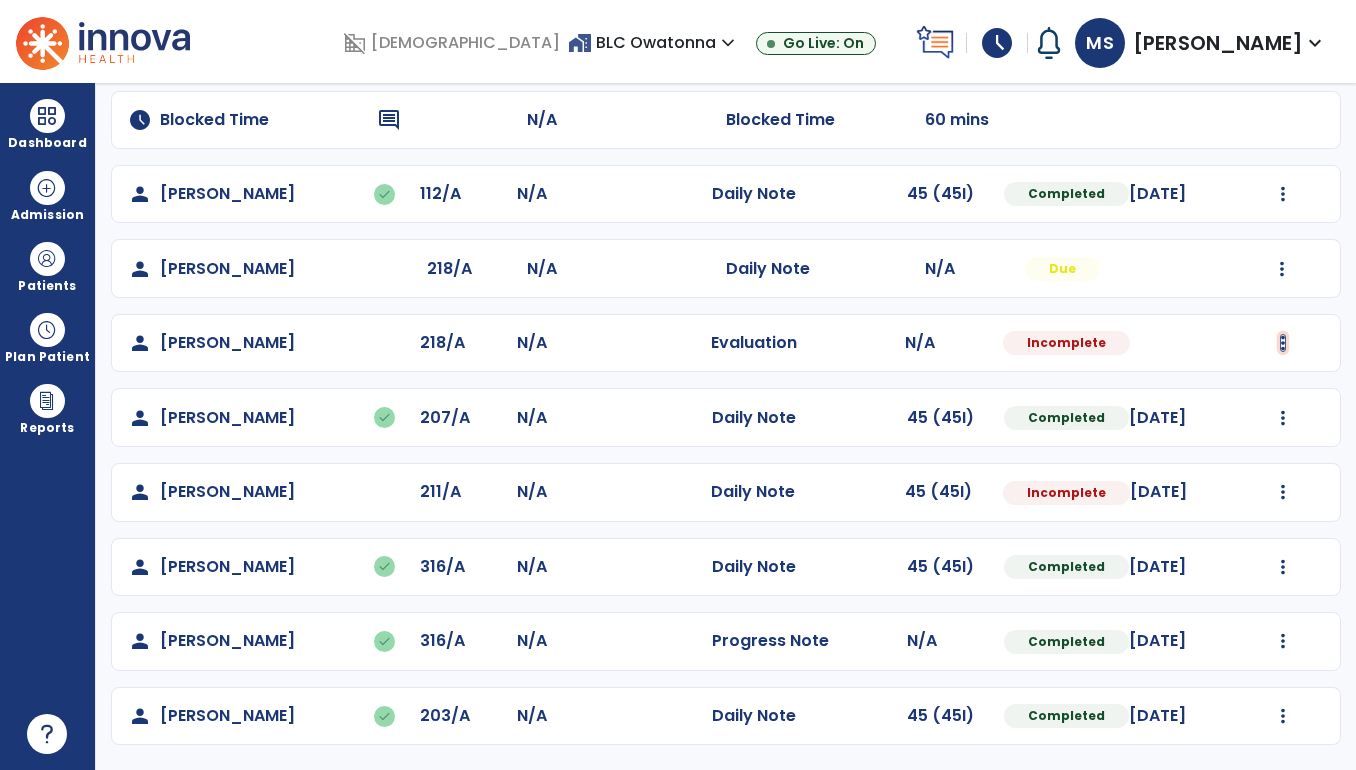 click at bounding box center [1283, 194] 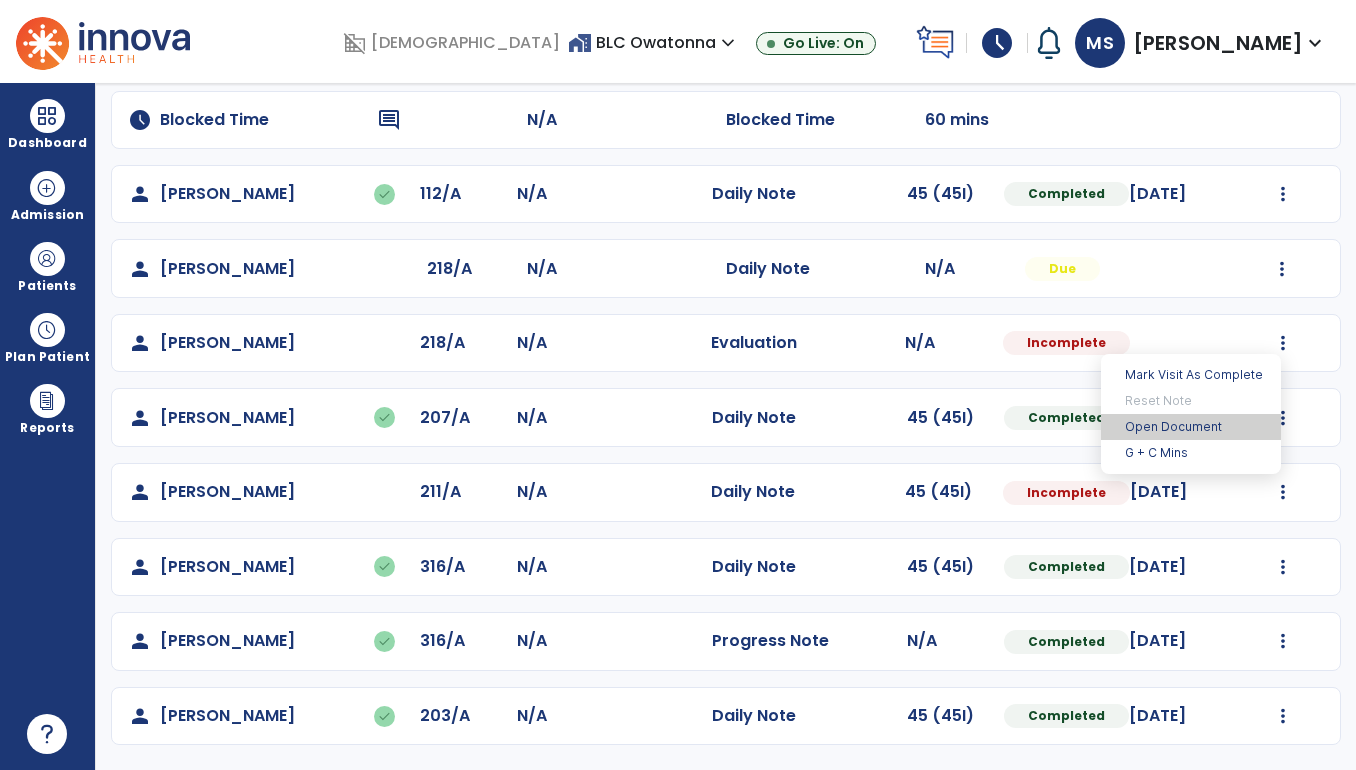click on "Open Document" at bounding box center [1191, 427] 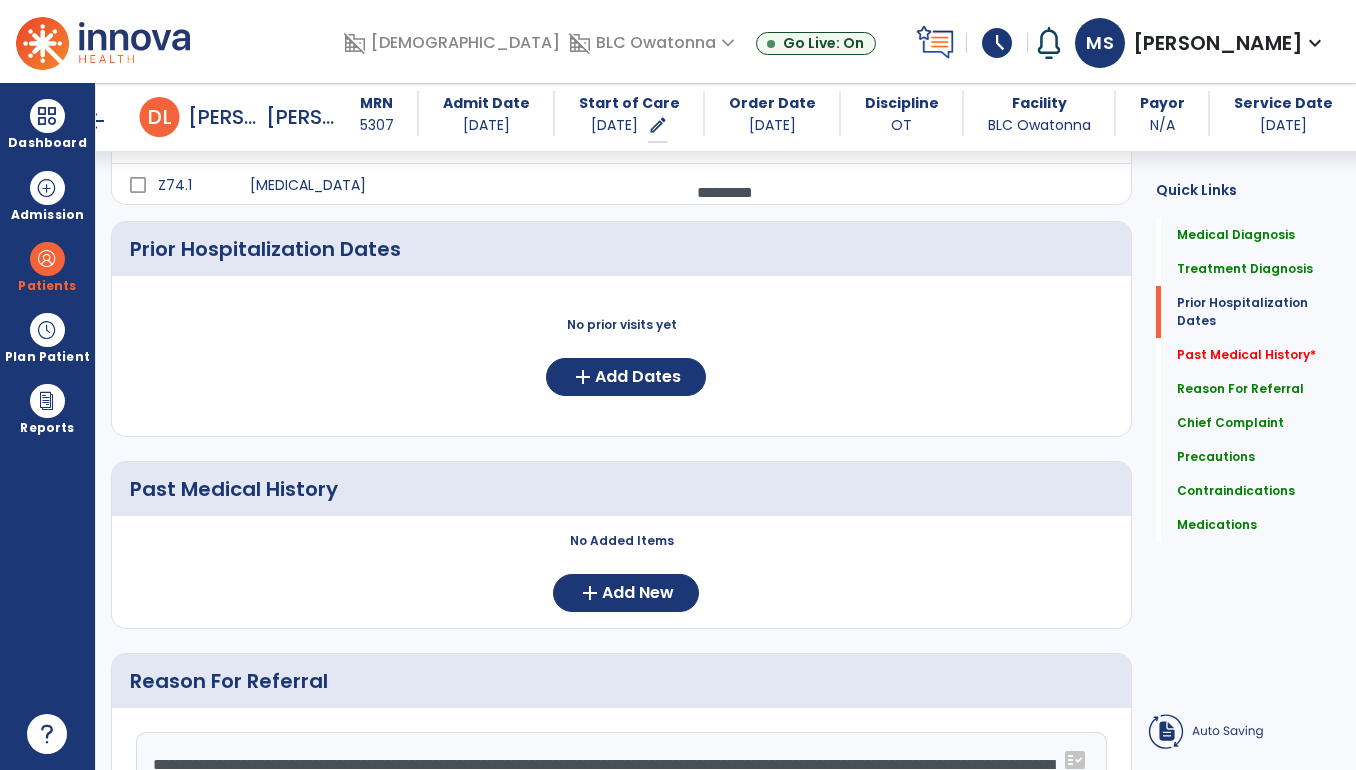 scroll, scrollTop: 471, scrollLeft: 0, axis: vertical 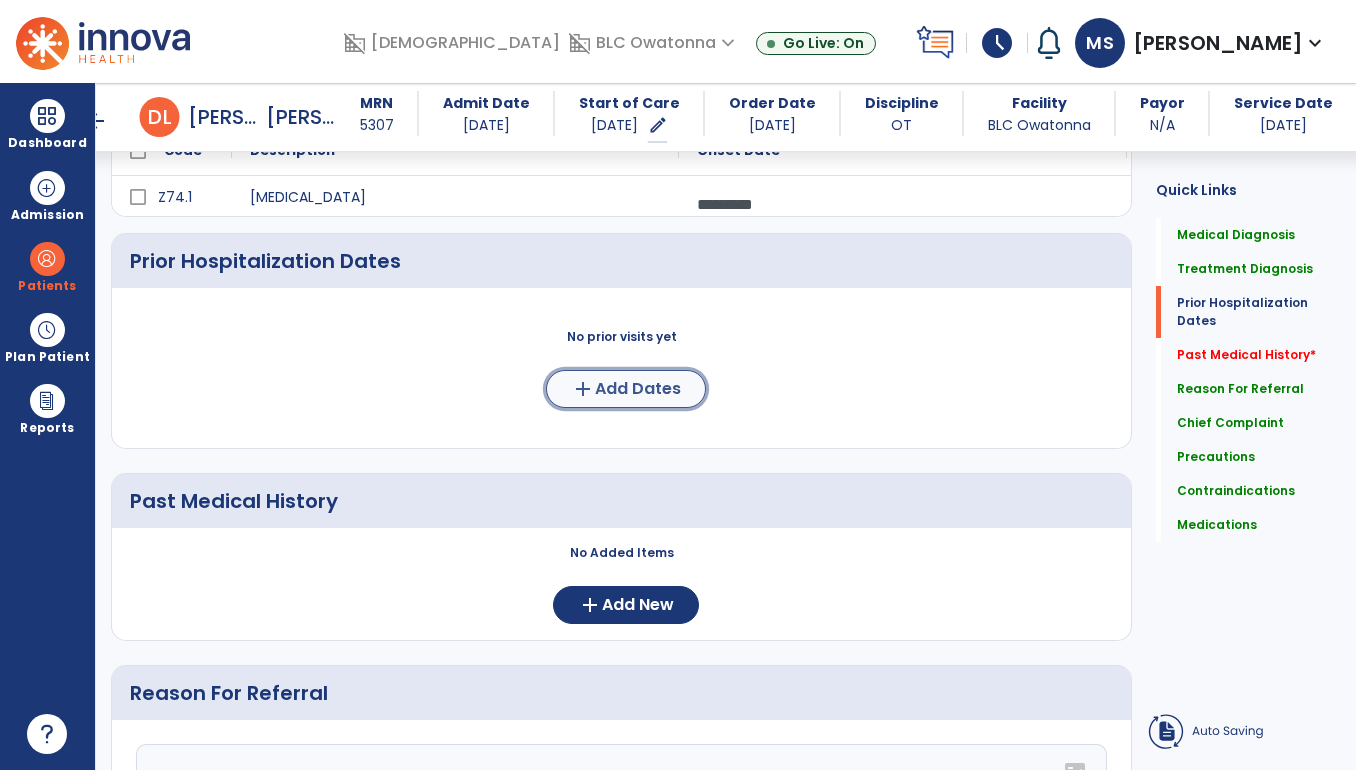 click on "Add Dates" 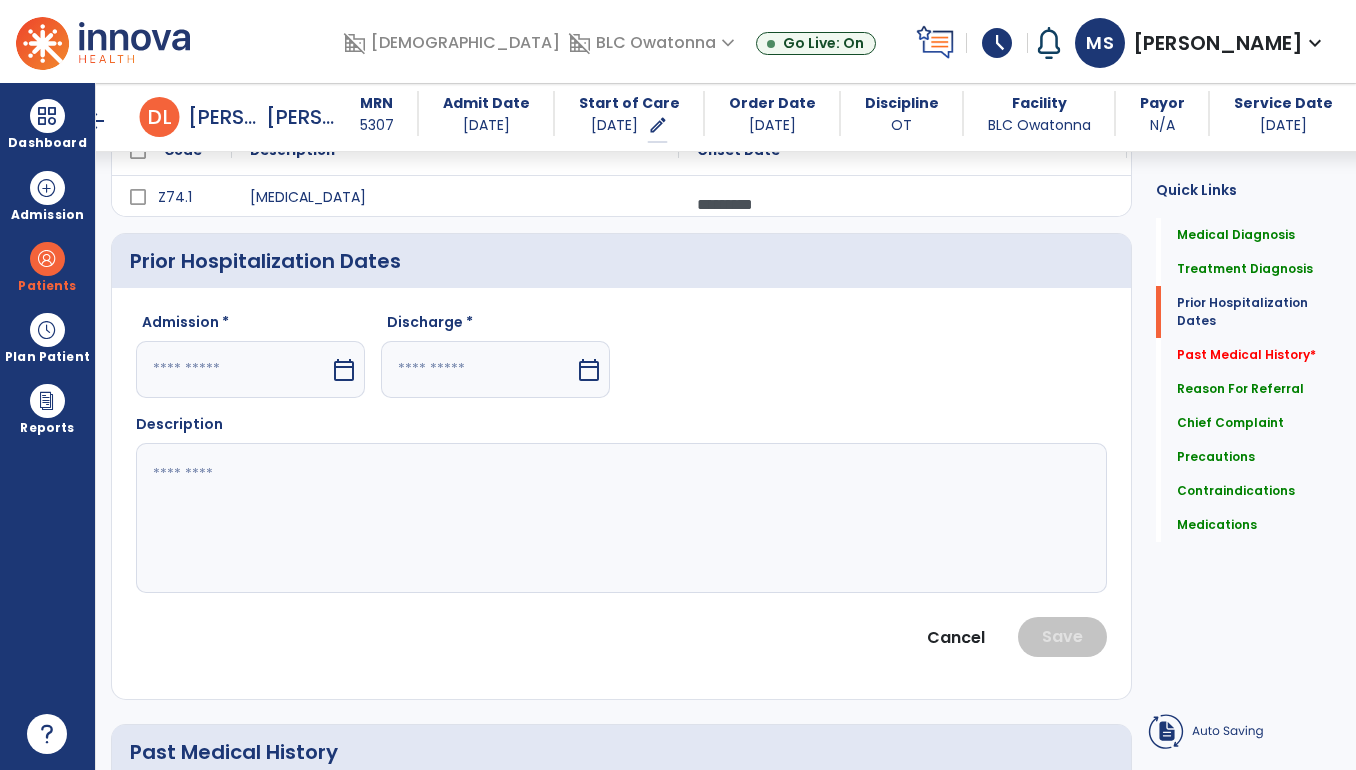 click at bounding box center (233, 369) 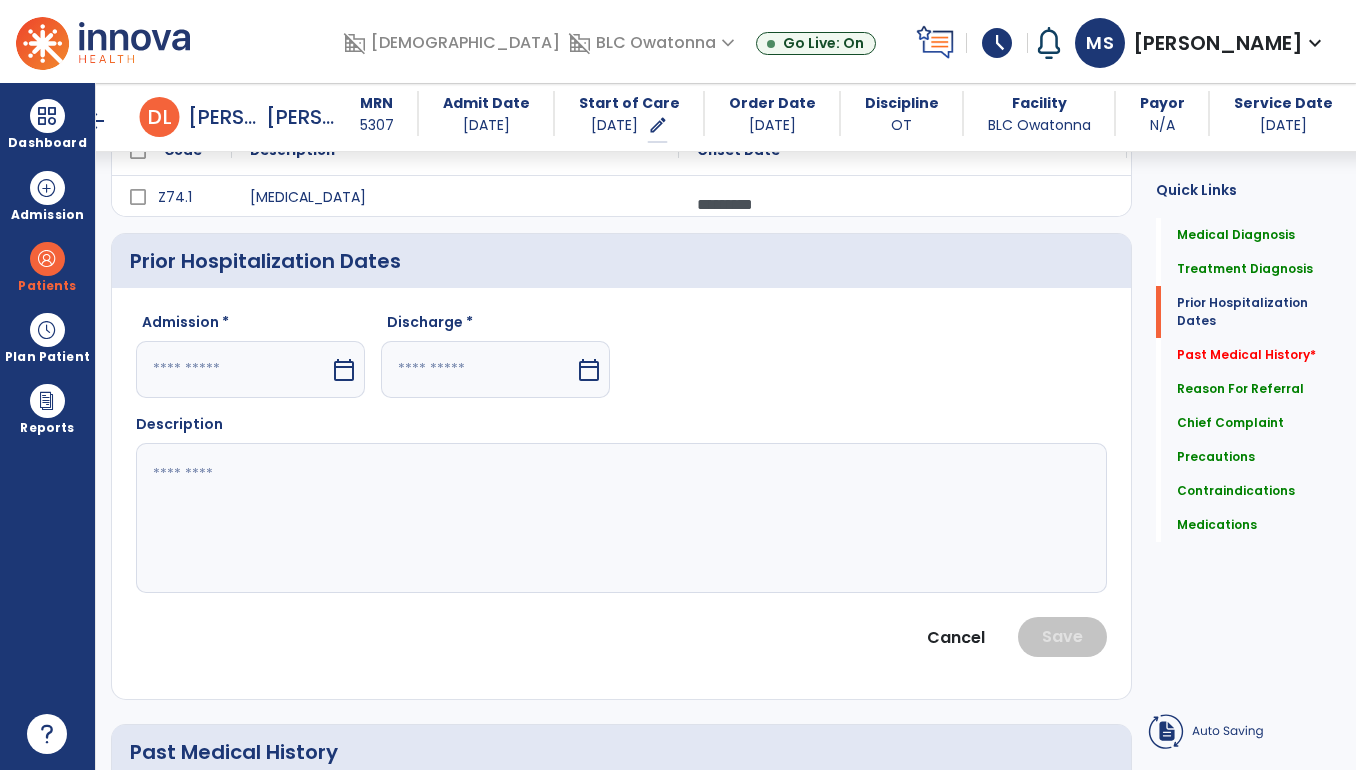 select on "*" 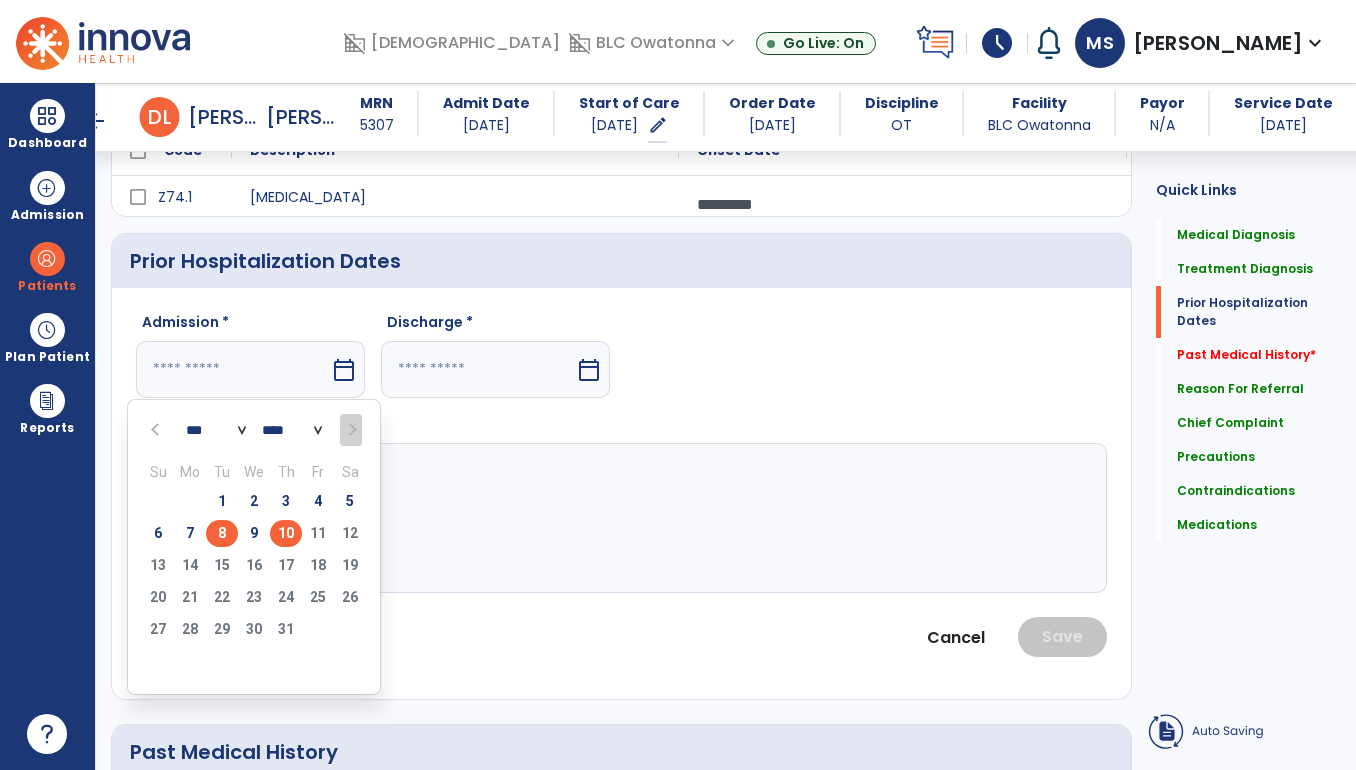 click on "8" at bounding box center (222, 533) 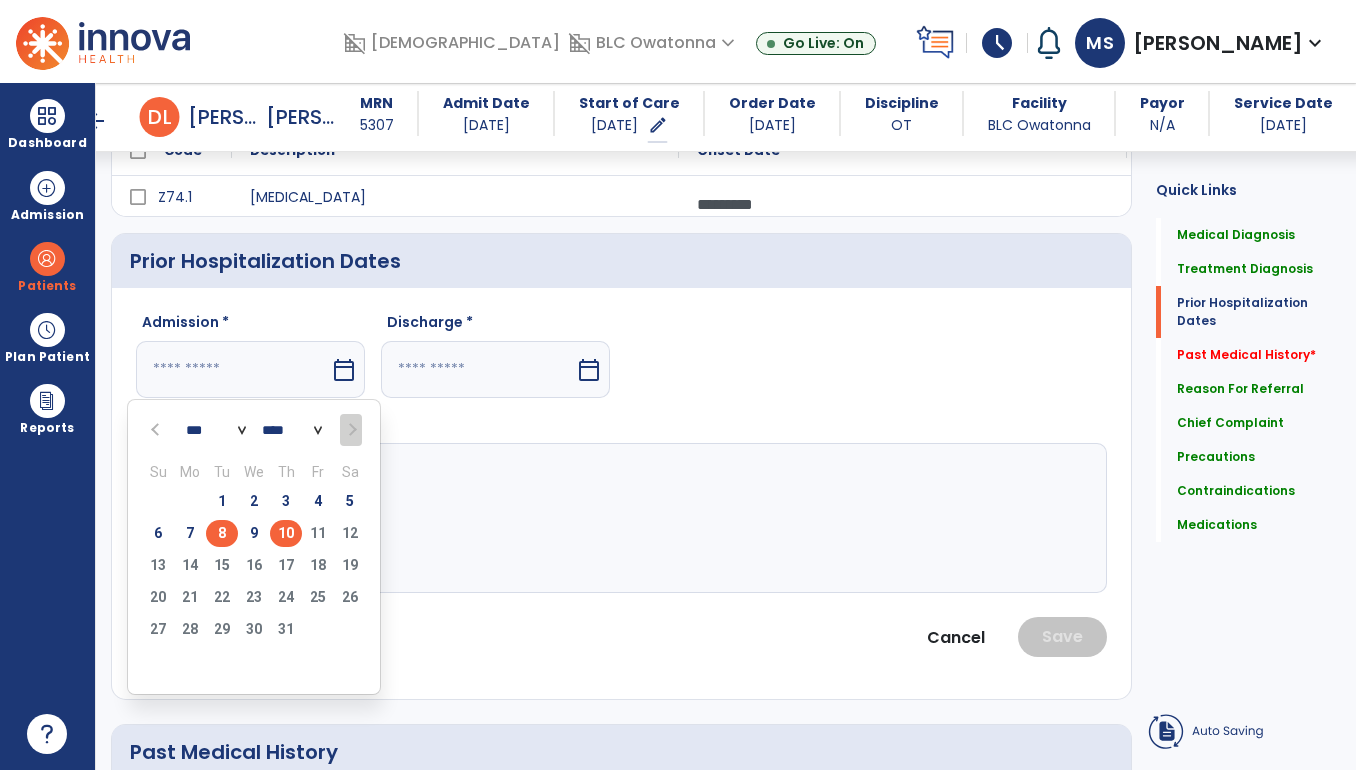 type on "********" 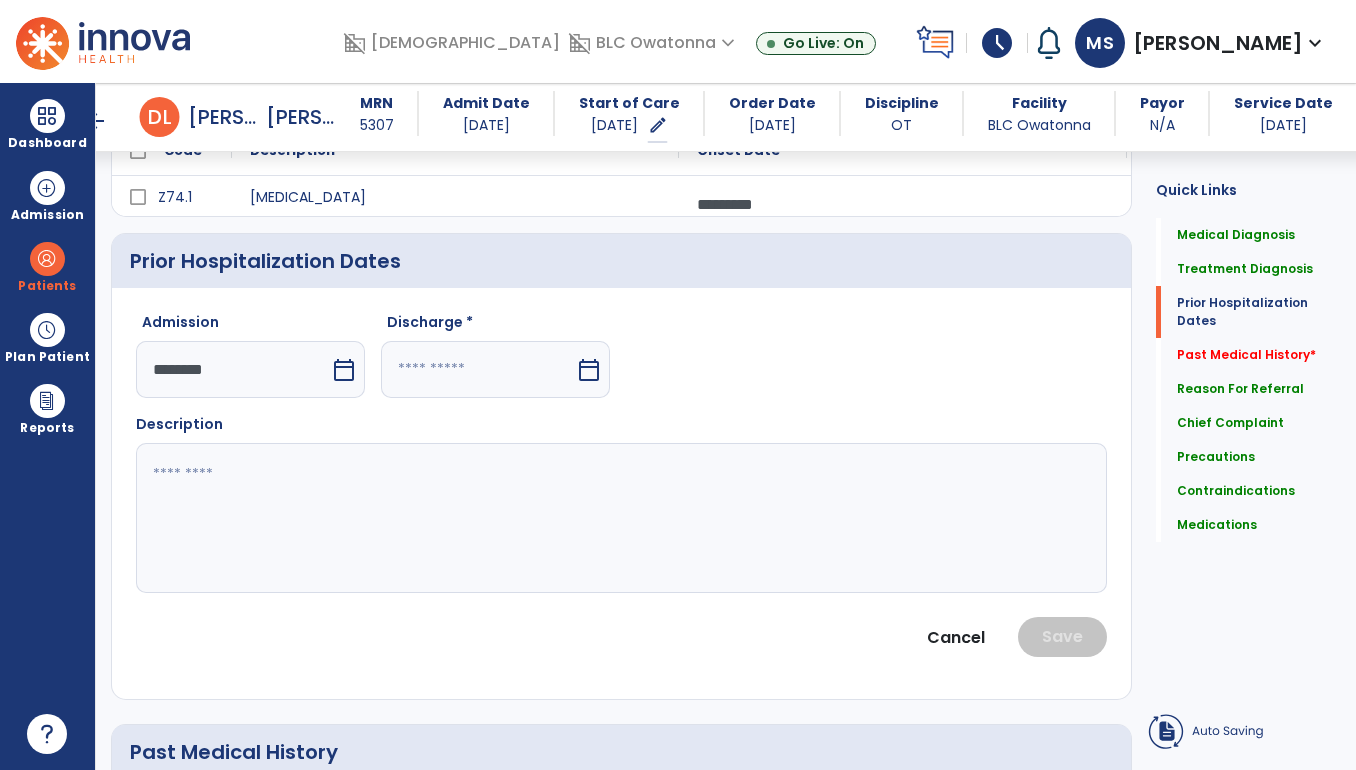 click at bounding box center (478, 369) 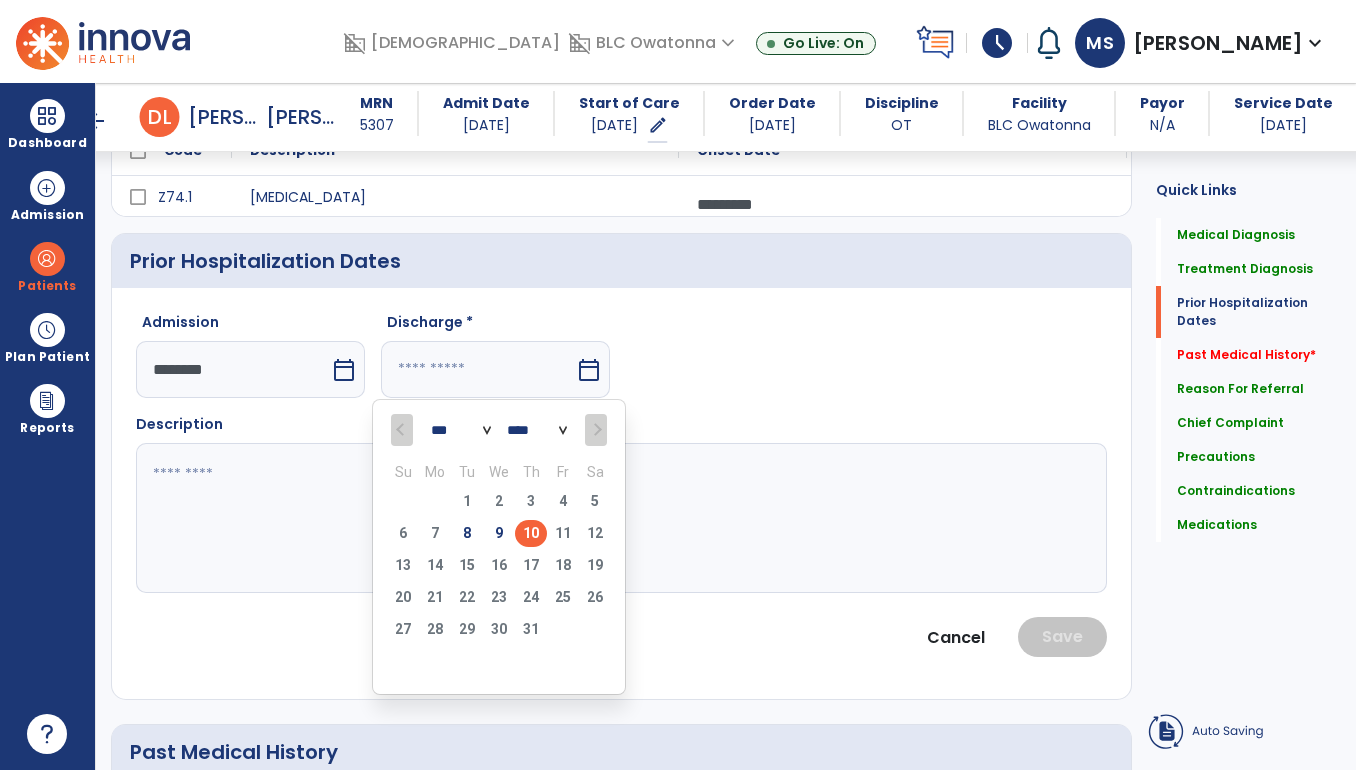 click on "10" at bounding box center [531, 533] 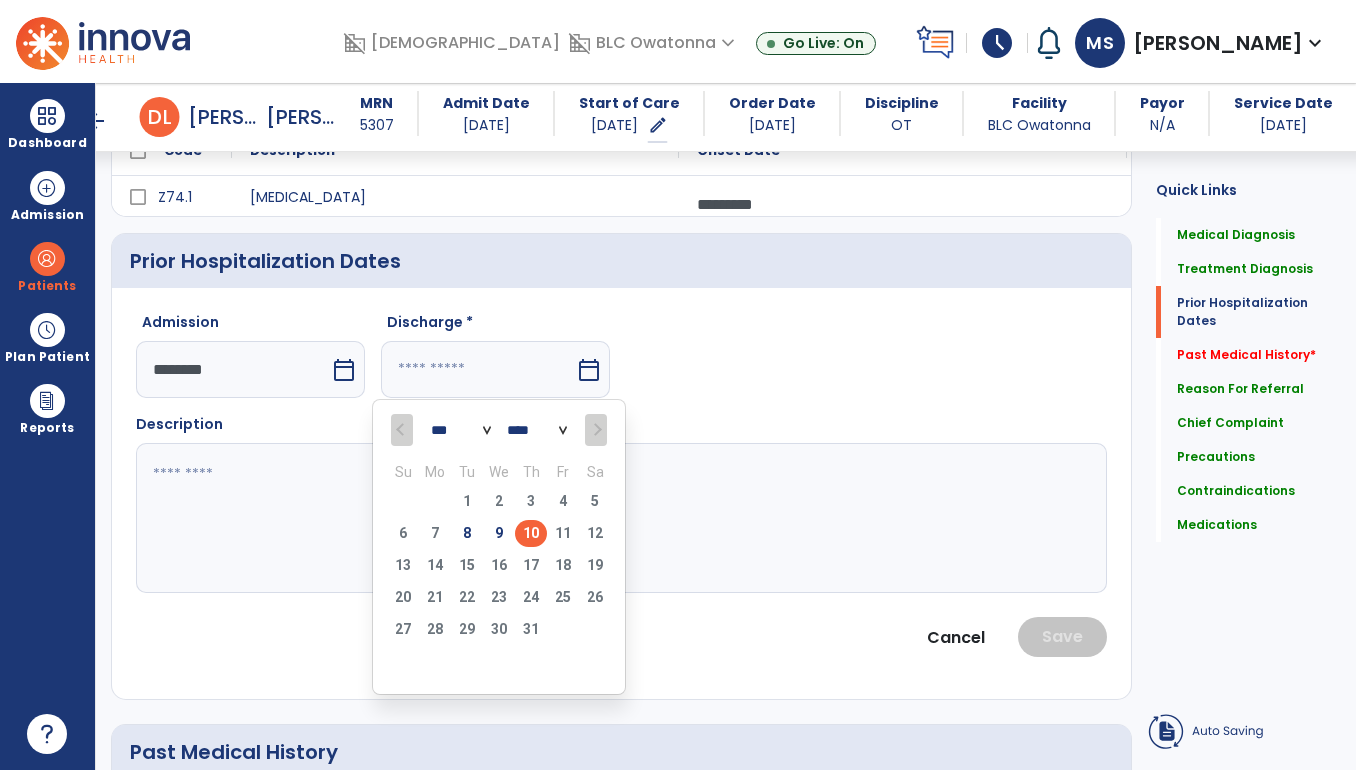 type on "*********" 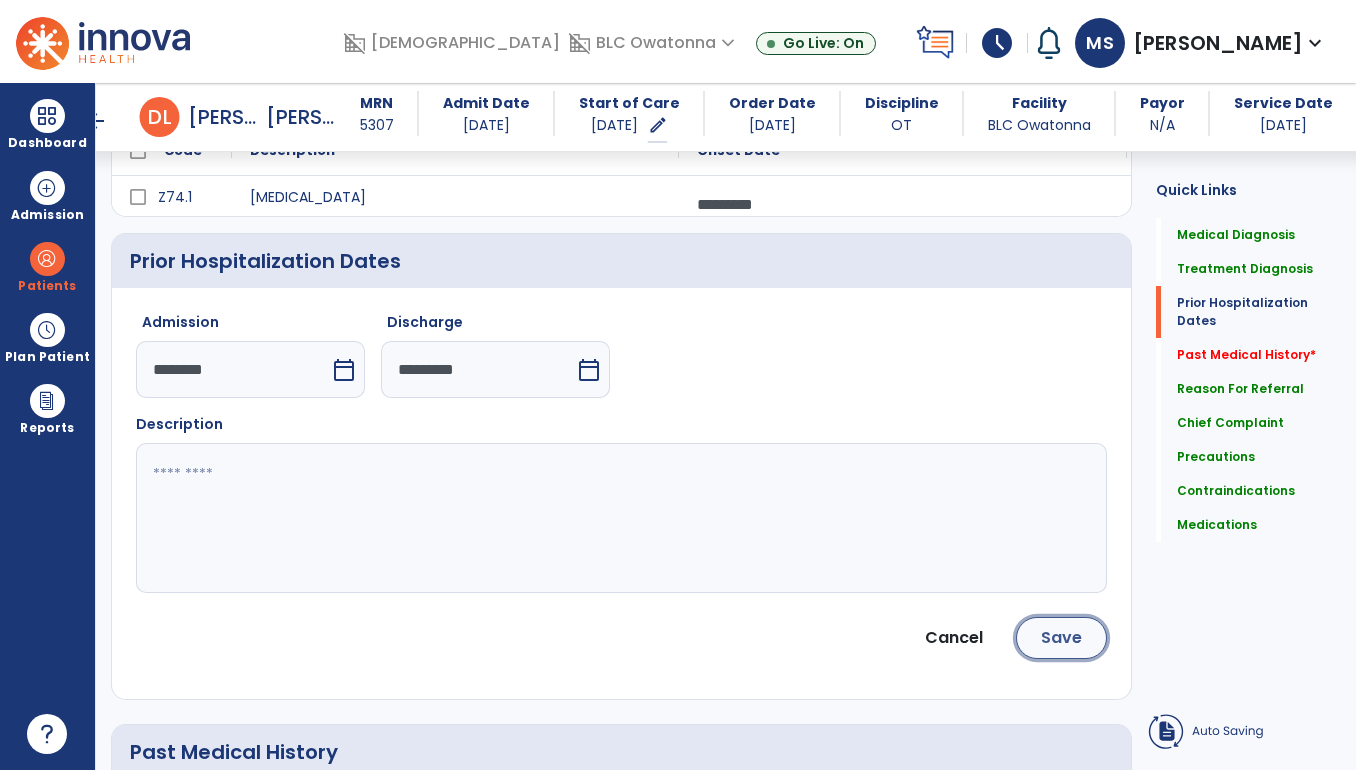 click on "Save" 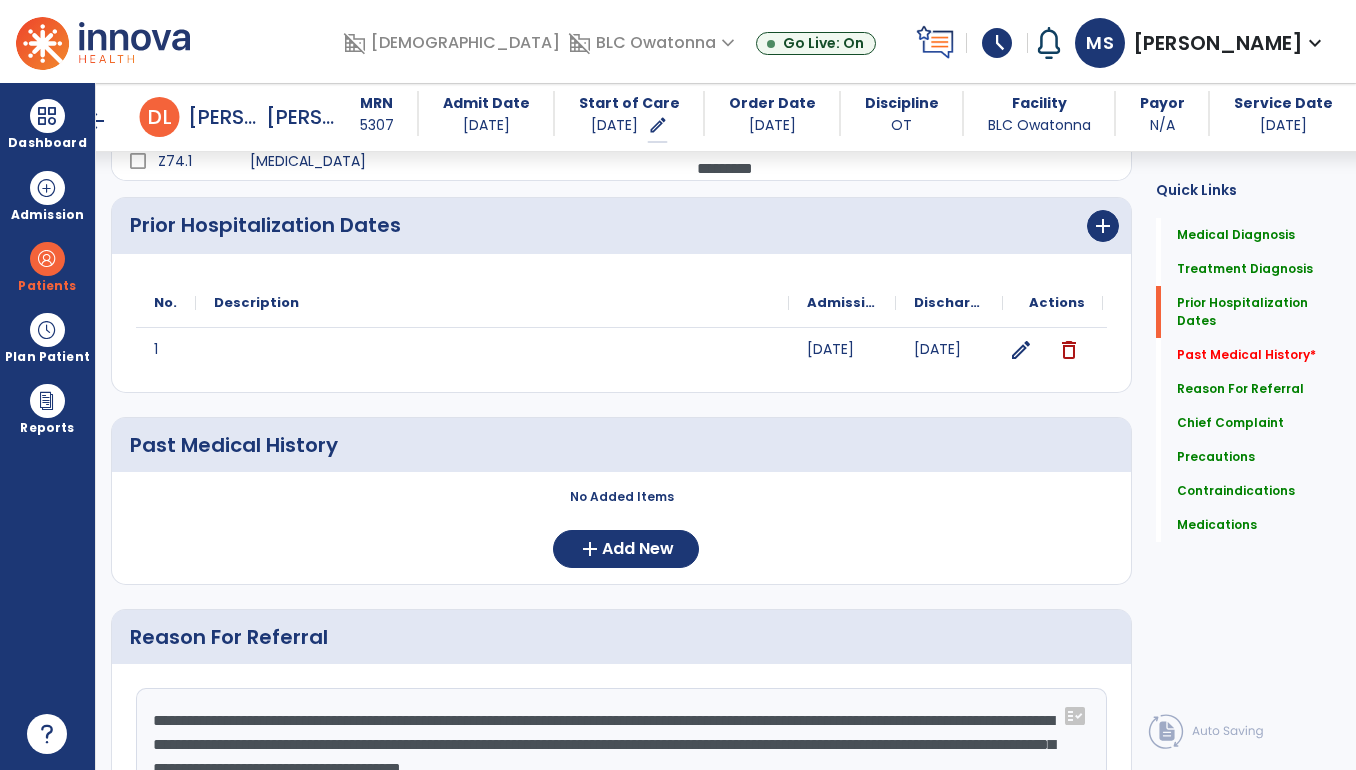 scroll, scrollTop: 506, scrollLeft: 0, axis: vertical 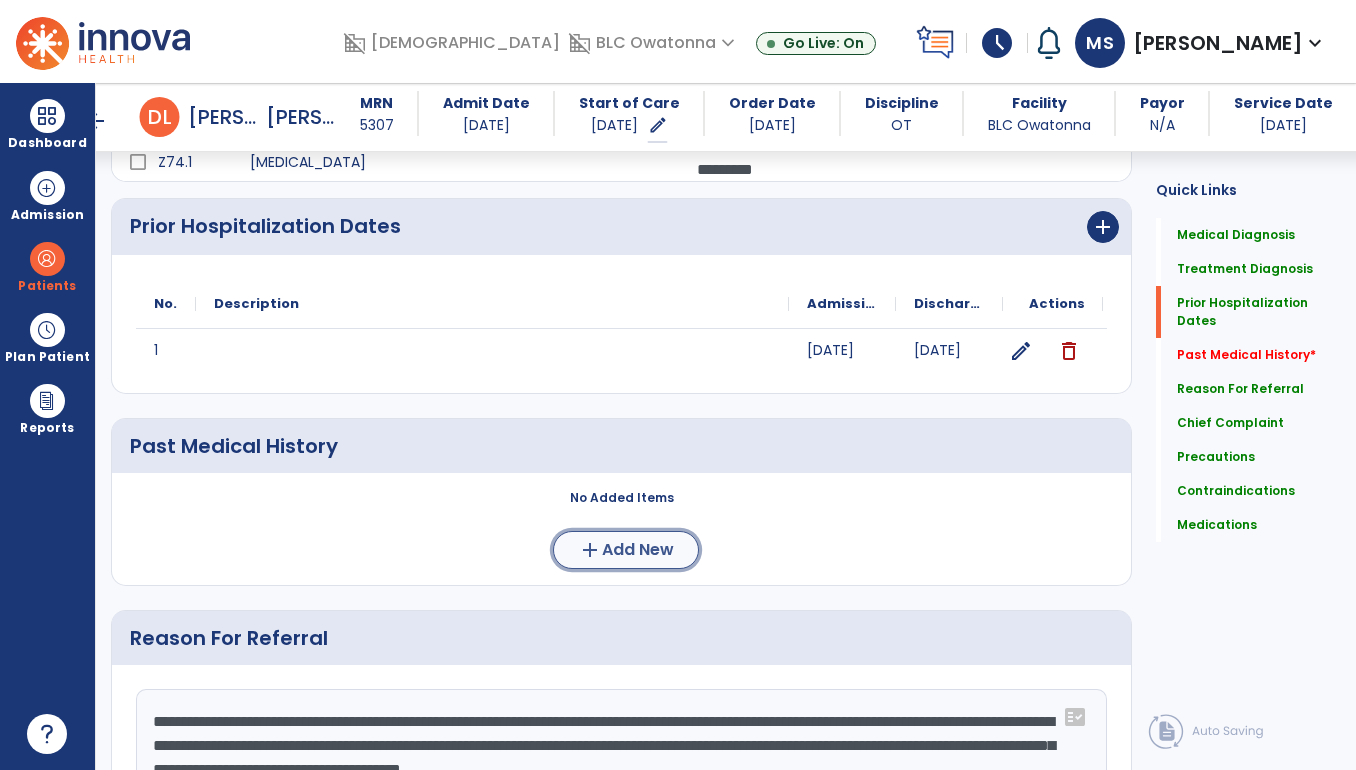 click on "Add New" 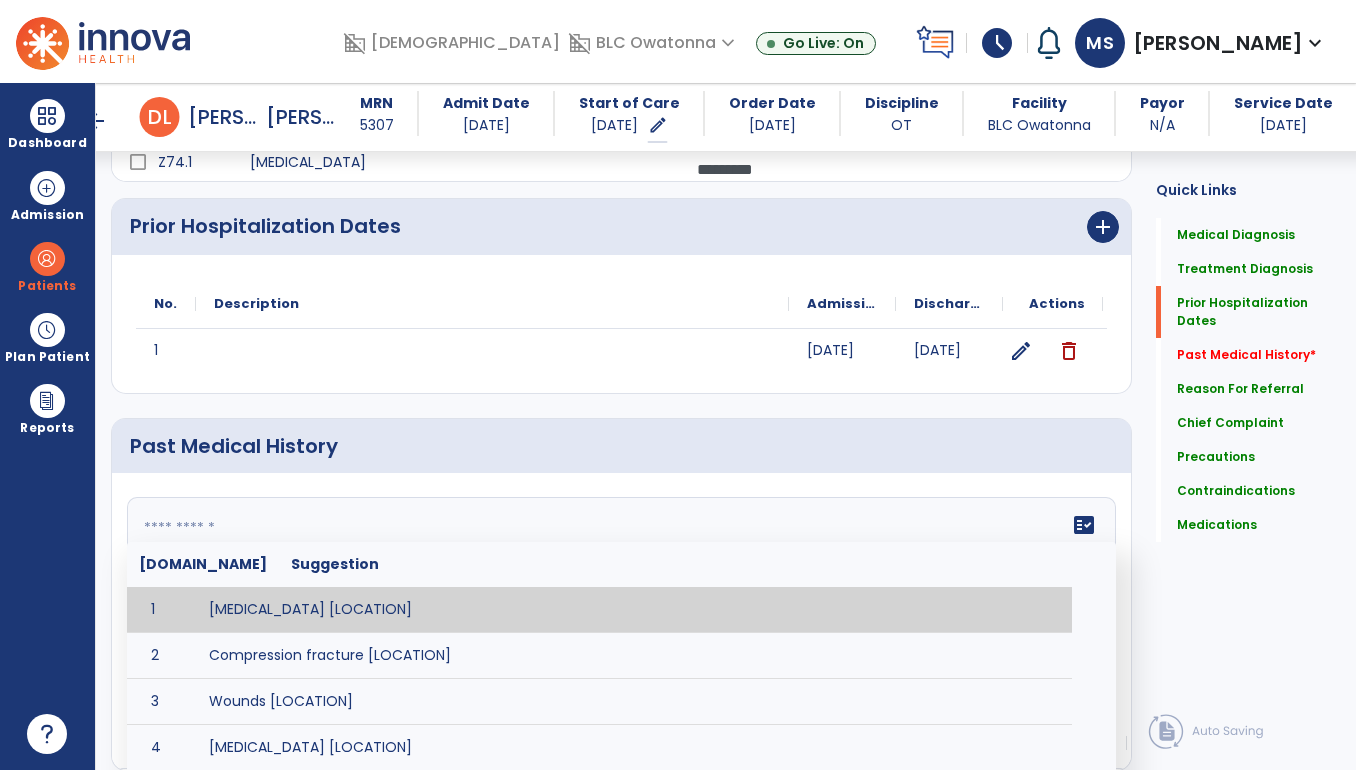 click 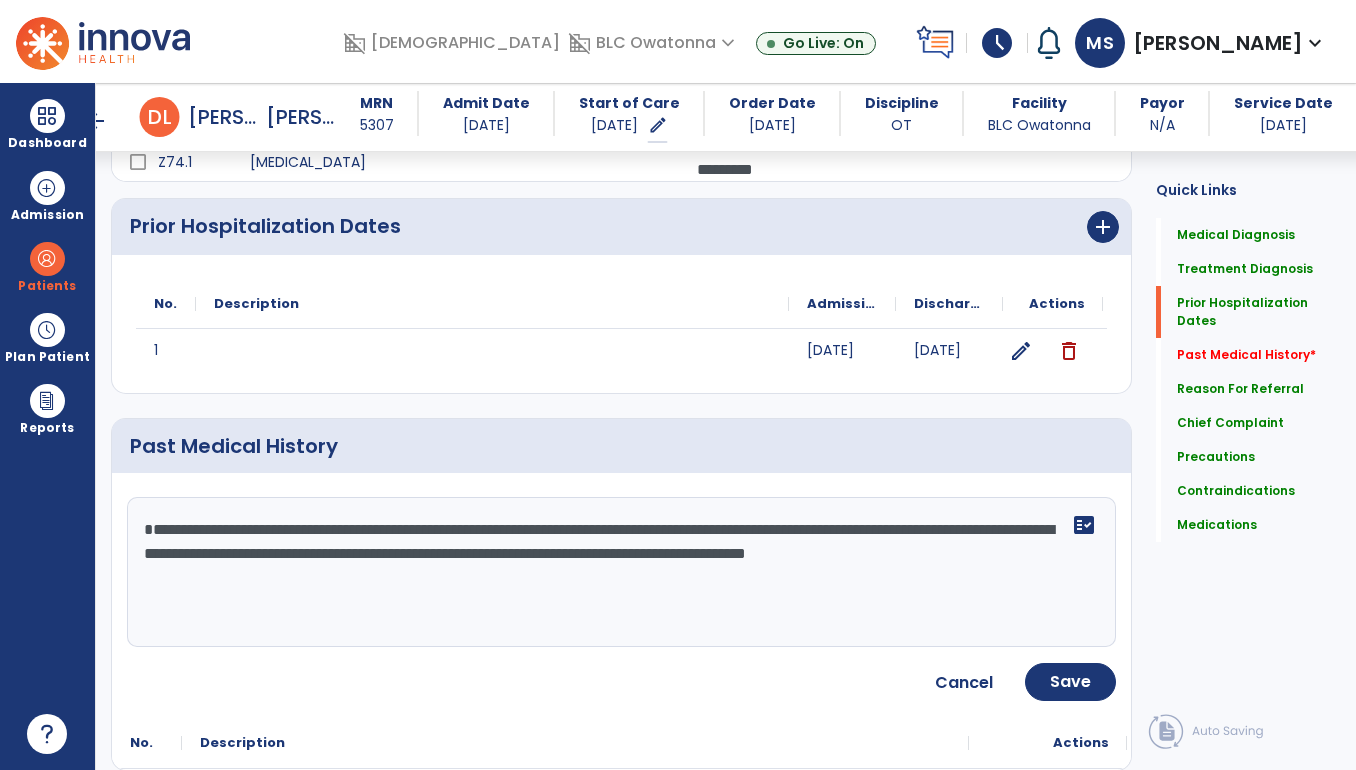 drag, startPoint x: 155, startPoint y: 528, endPoint x: 132, endPoint y: 525, distance: 23.194826 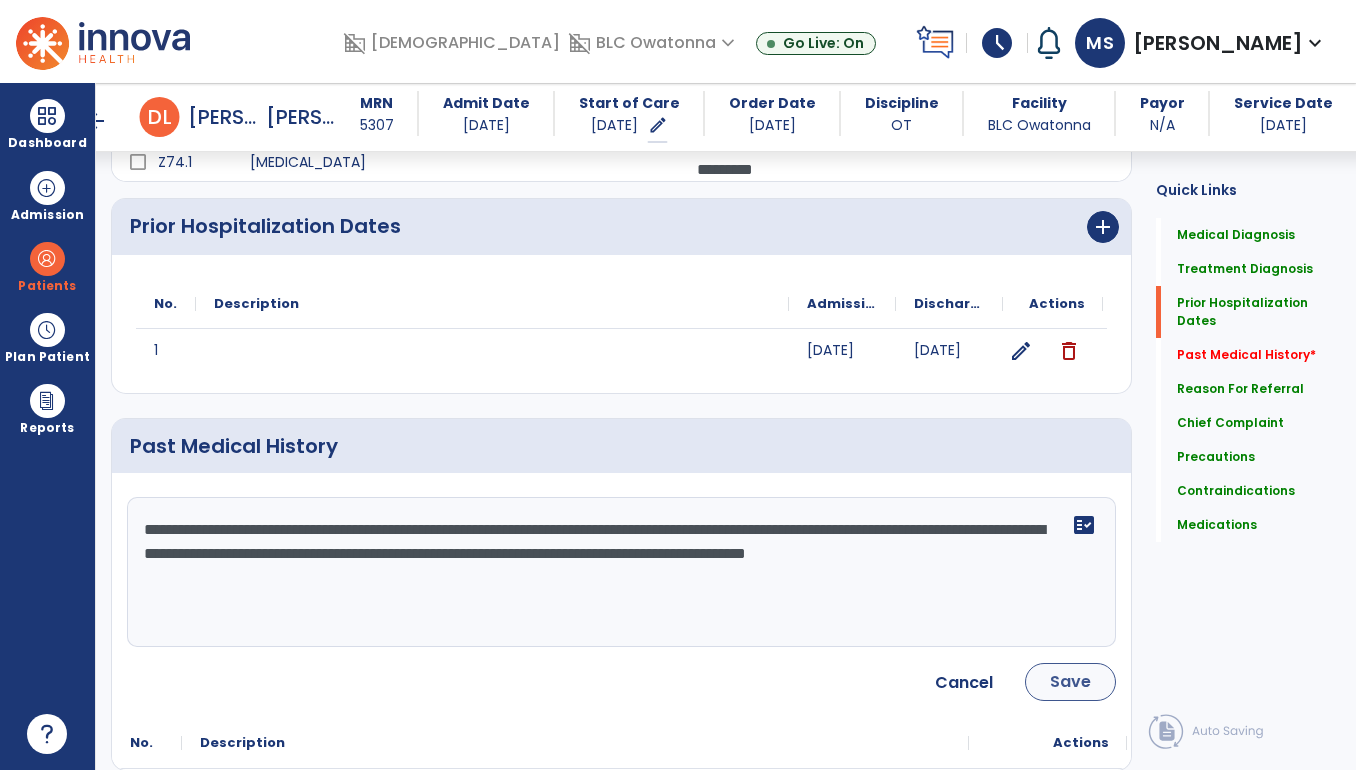 type on "**********" 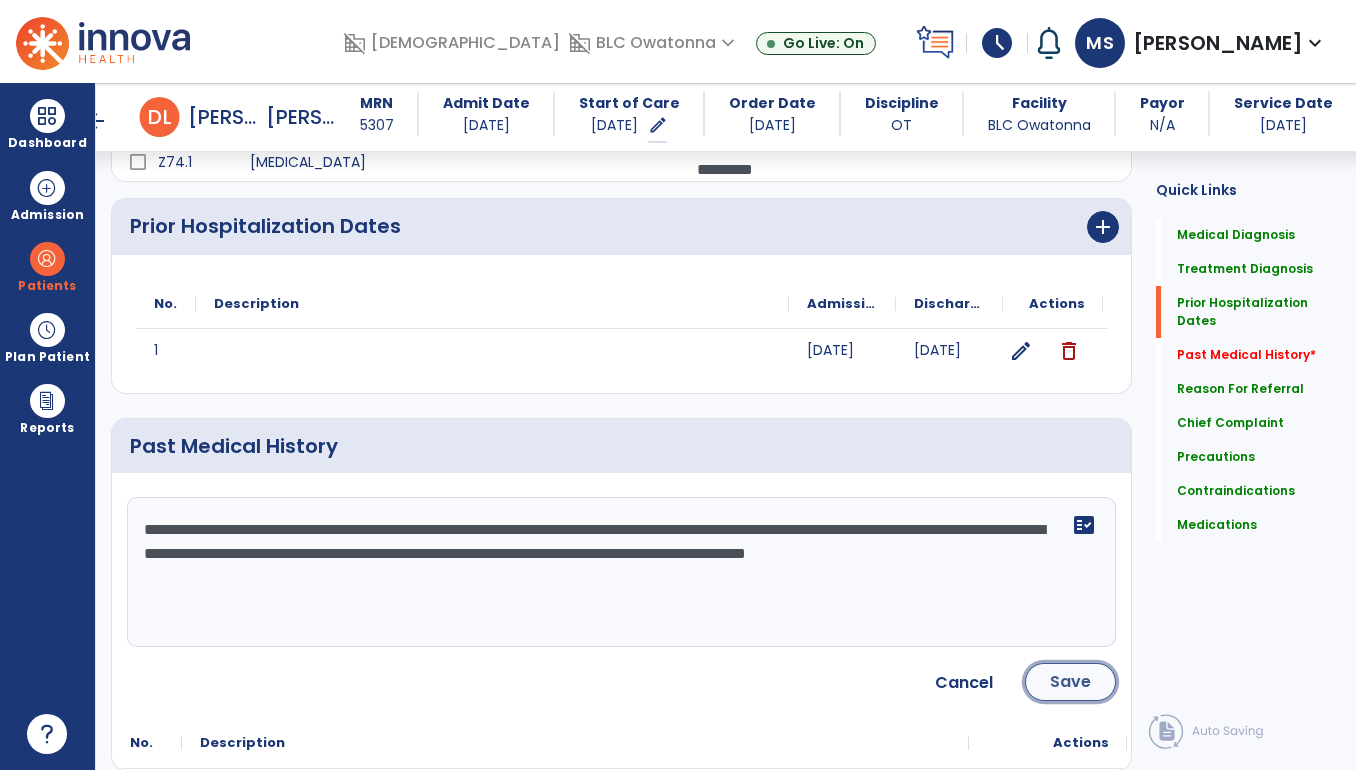 click on "Save" 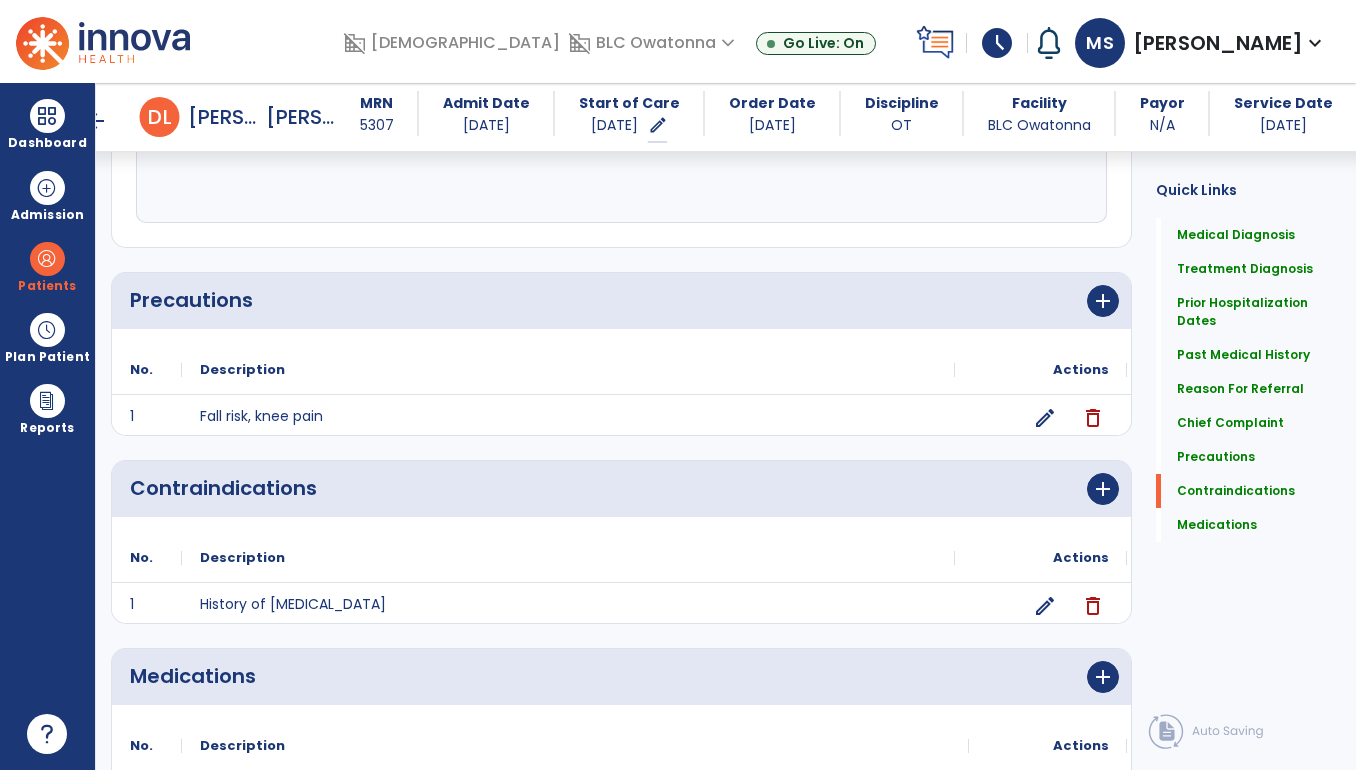 scroll, scrollTop: 1623, scrollLeft: 0, axis: vertical 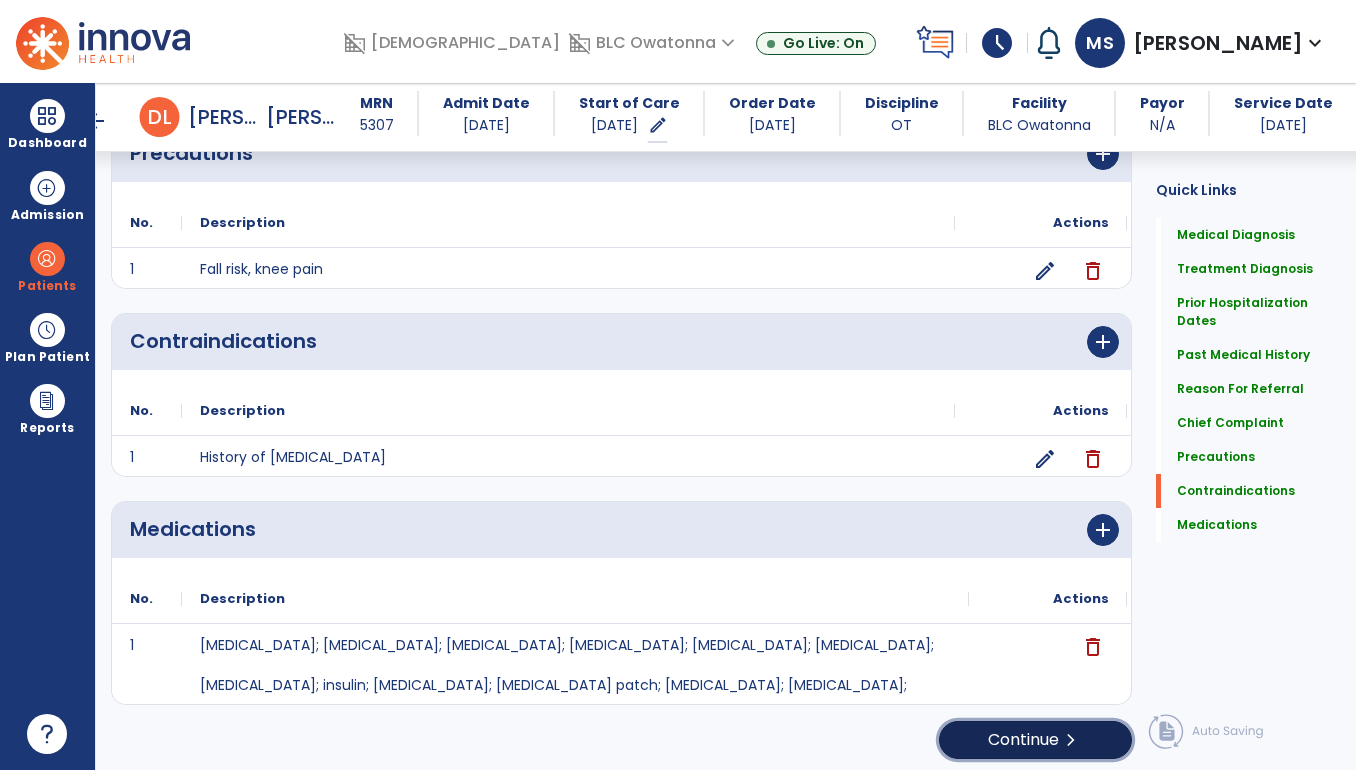 click on "Continue  chevron_right" 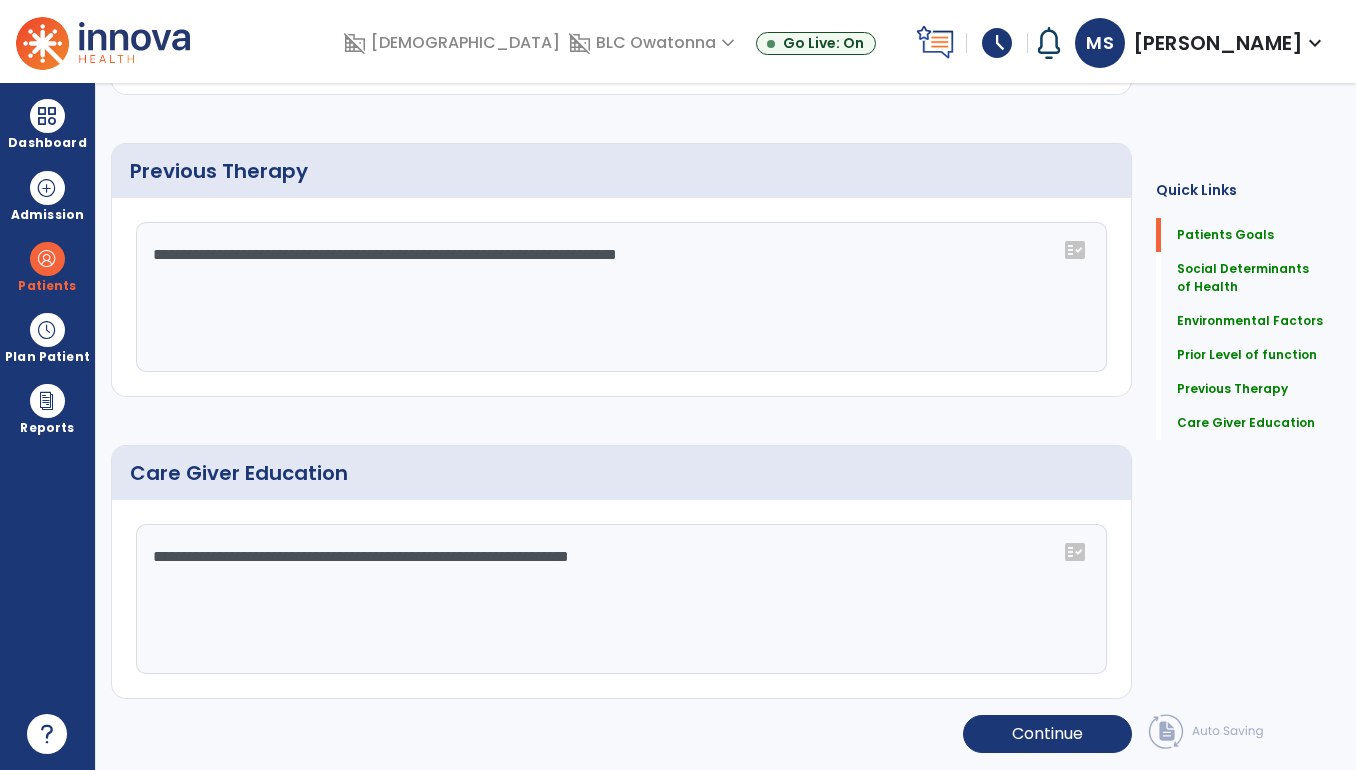 scroll, scrollTop: 0, scrollLeft: 0, axis: both 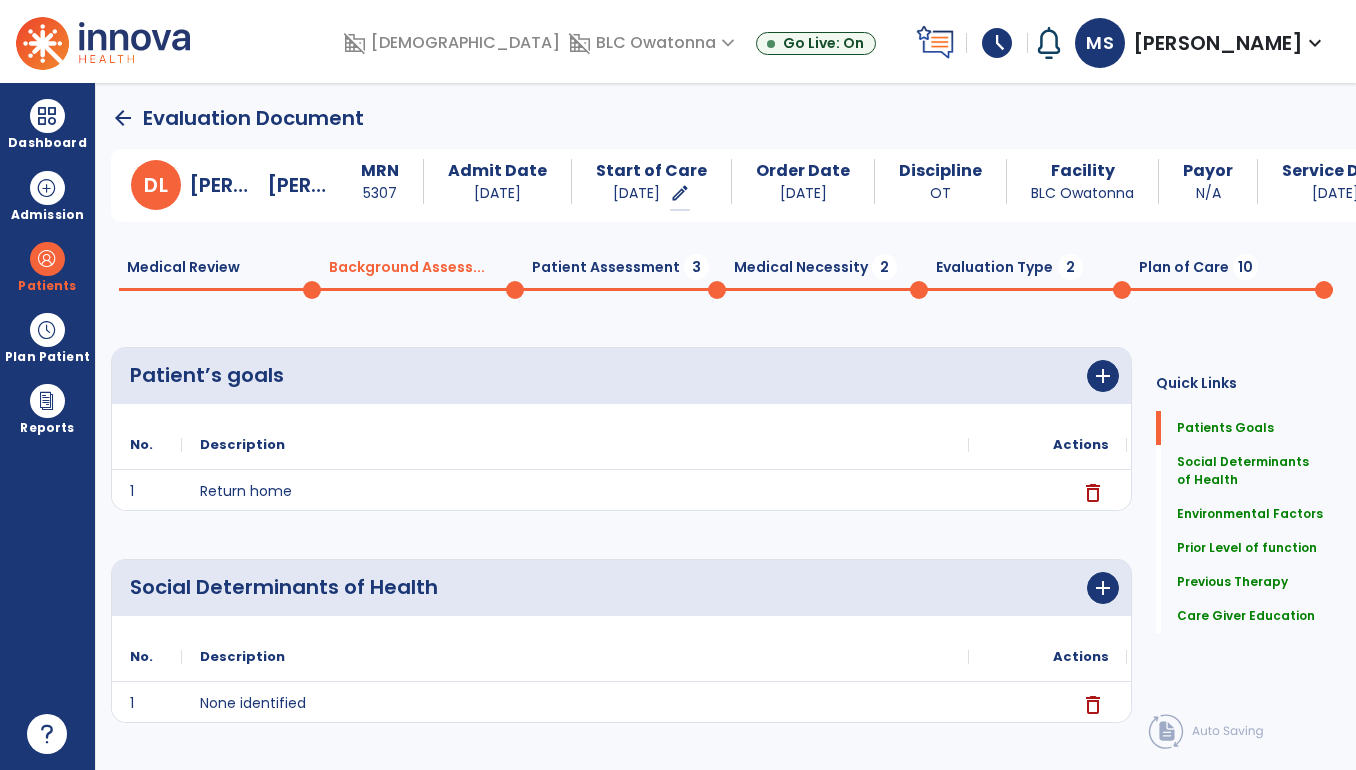 click on "Patient Assessment  3" 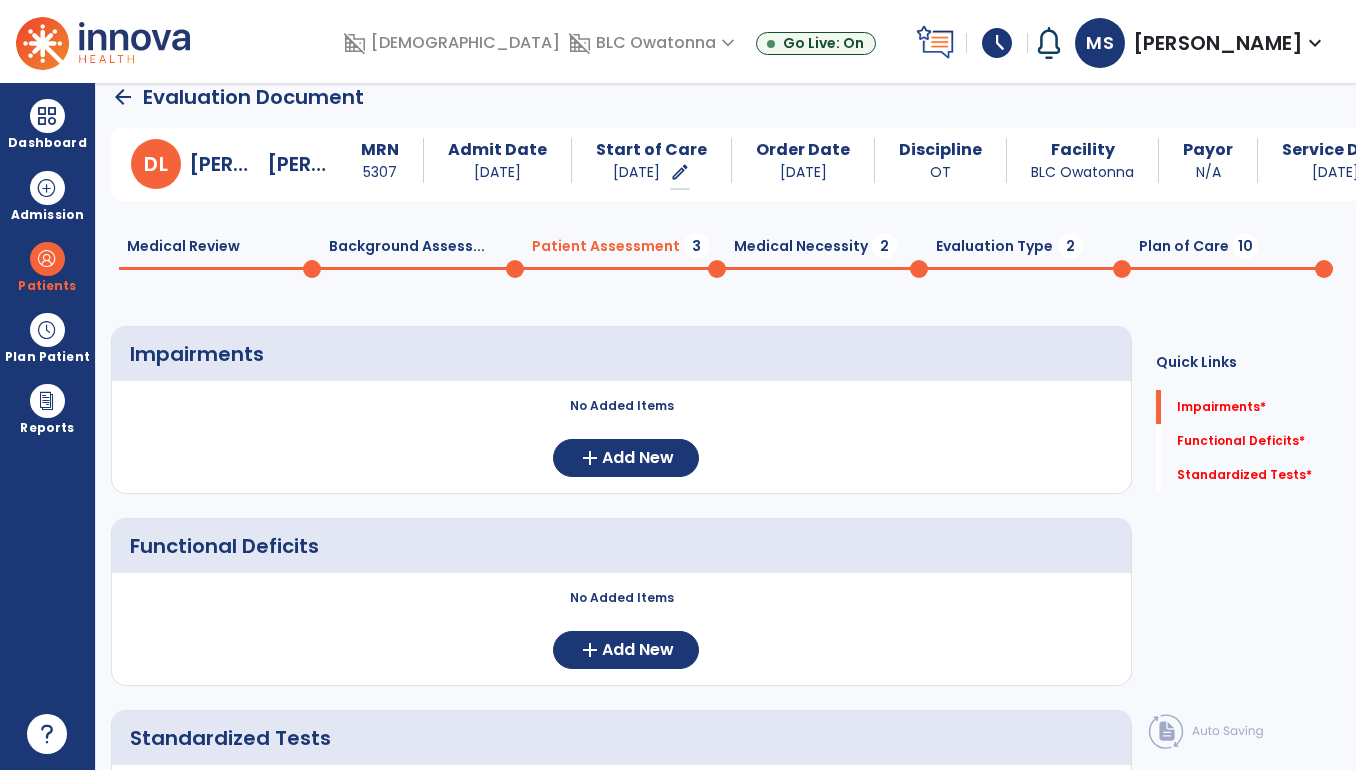 scroll, scrollTop: 20, scrollLeft: 0, axis: vertical 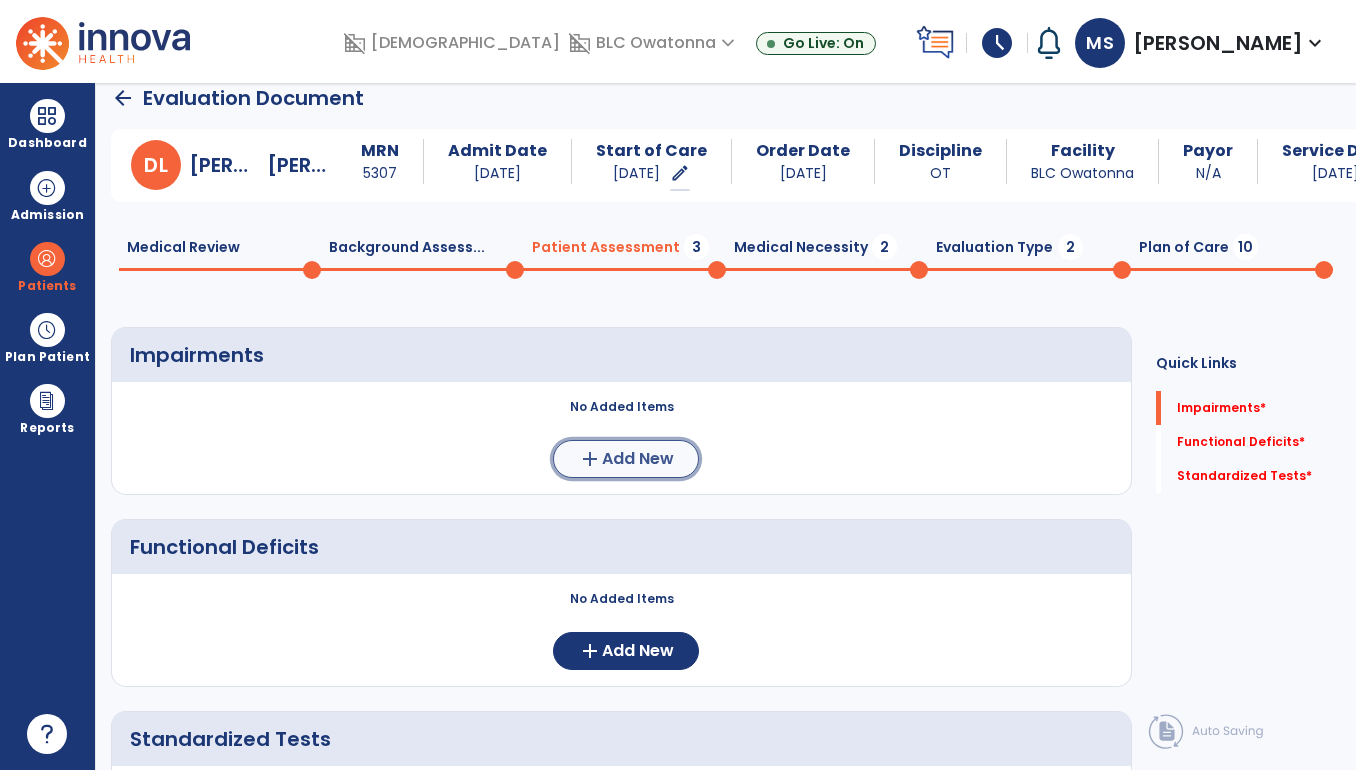 click on "Add New" 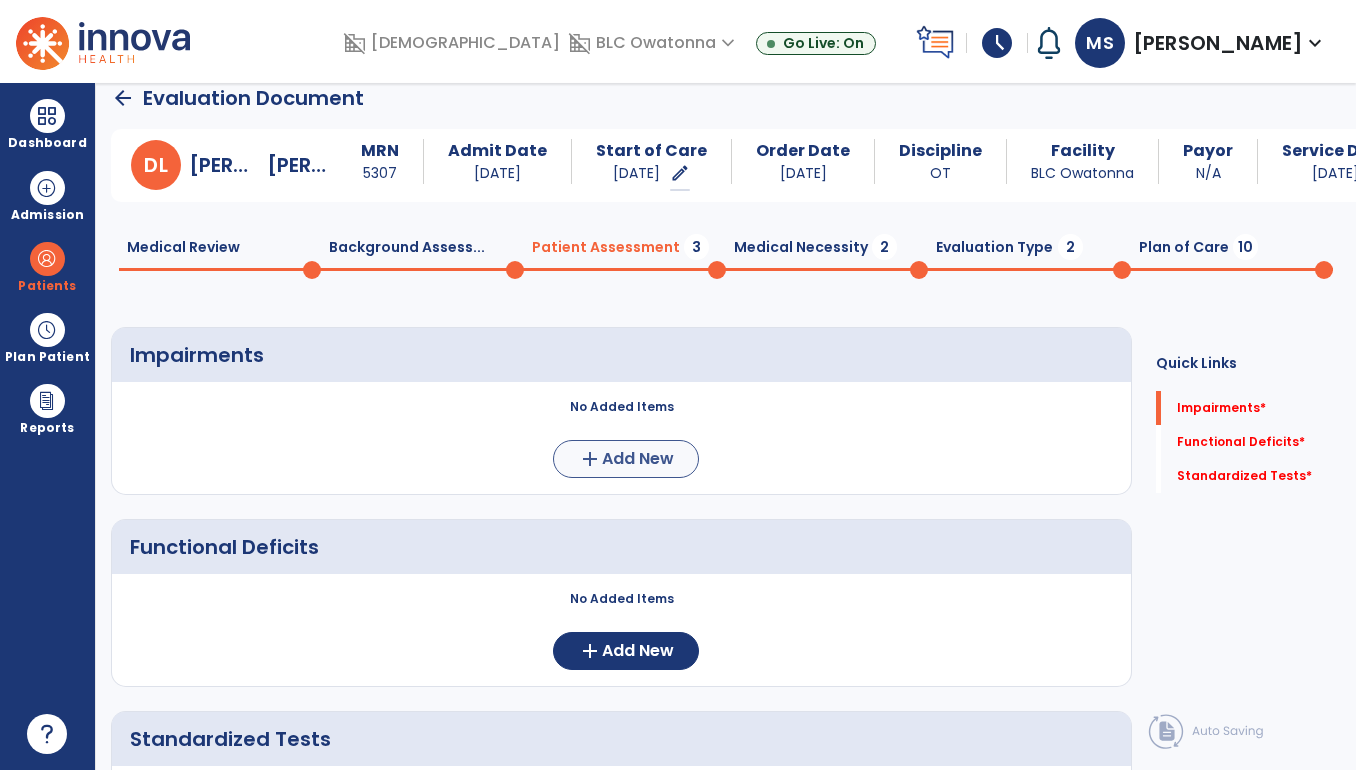 scroll, scrollTop: 0, scrollLeft: 0, axis: both 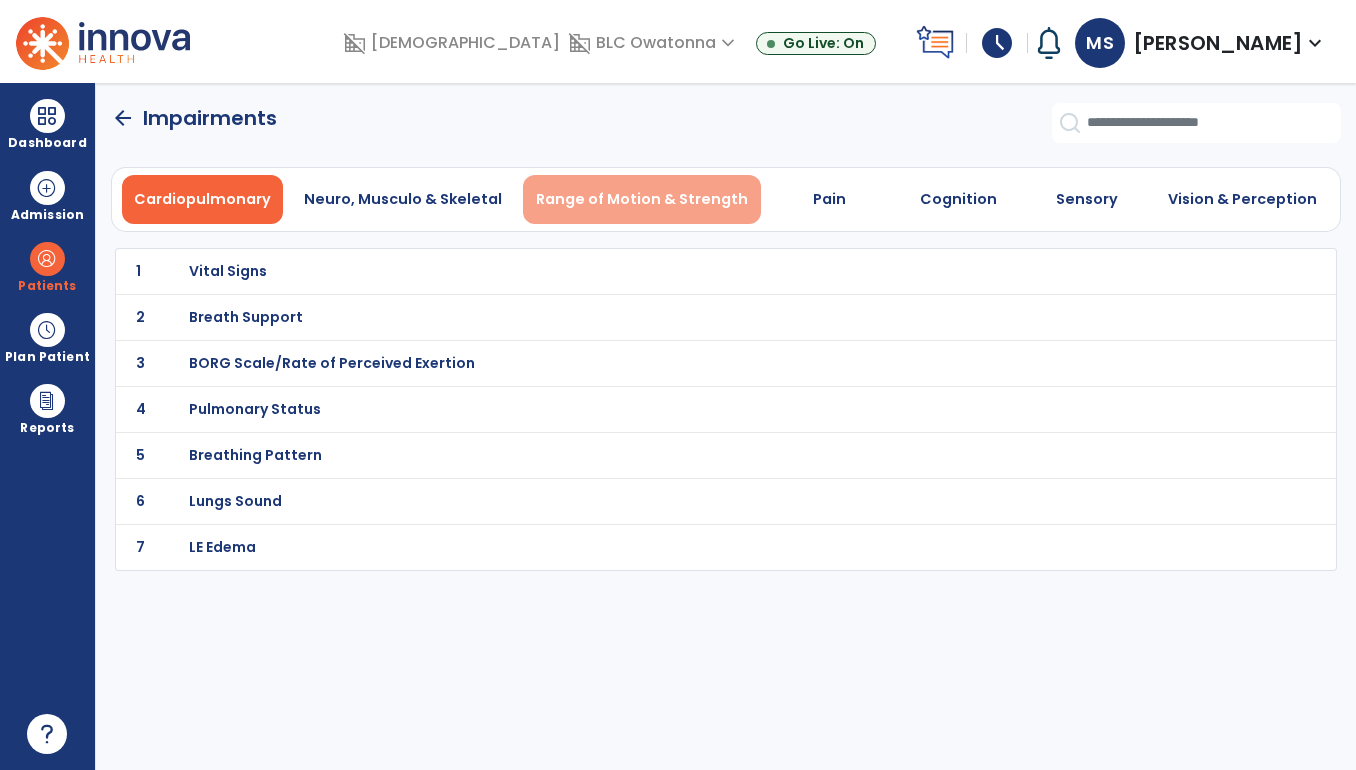 click on "Range of Motion & Strength" at bounding box center [642, 199] 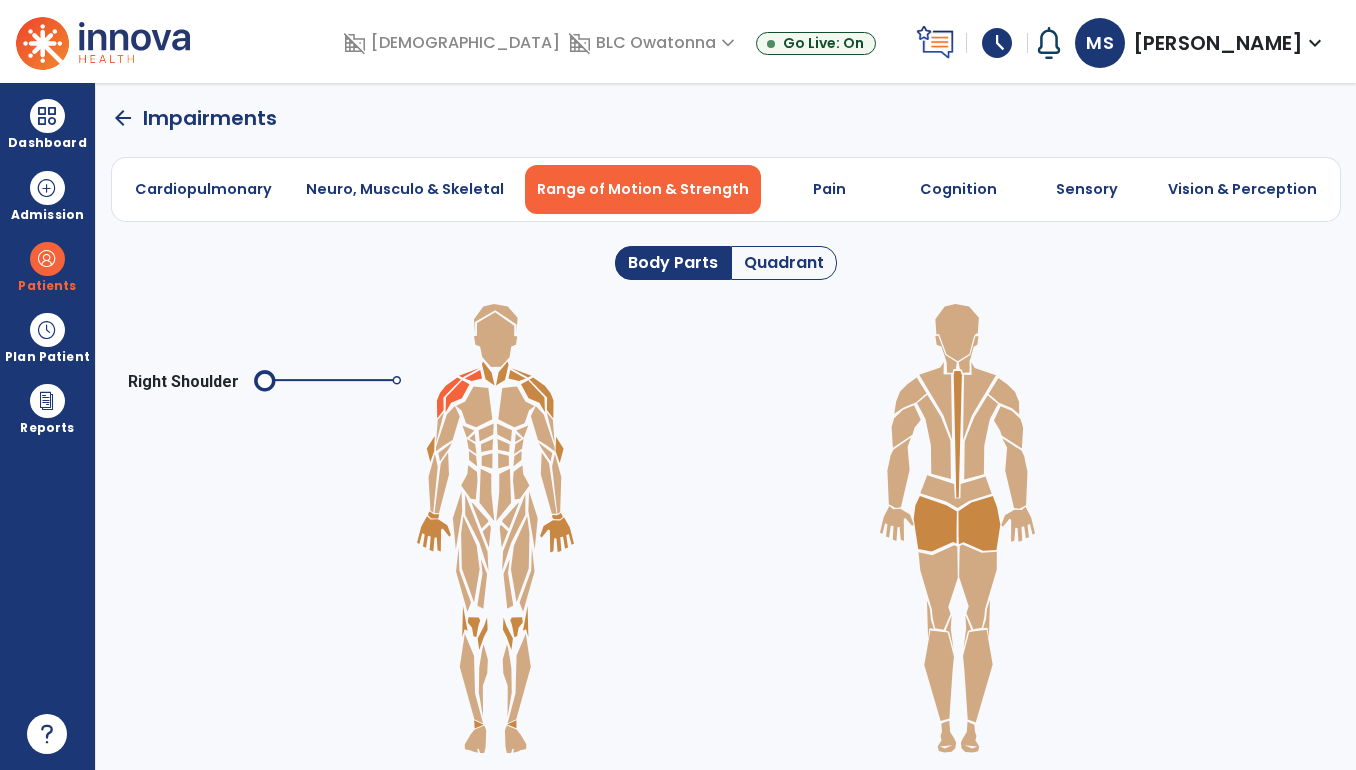 click 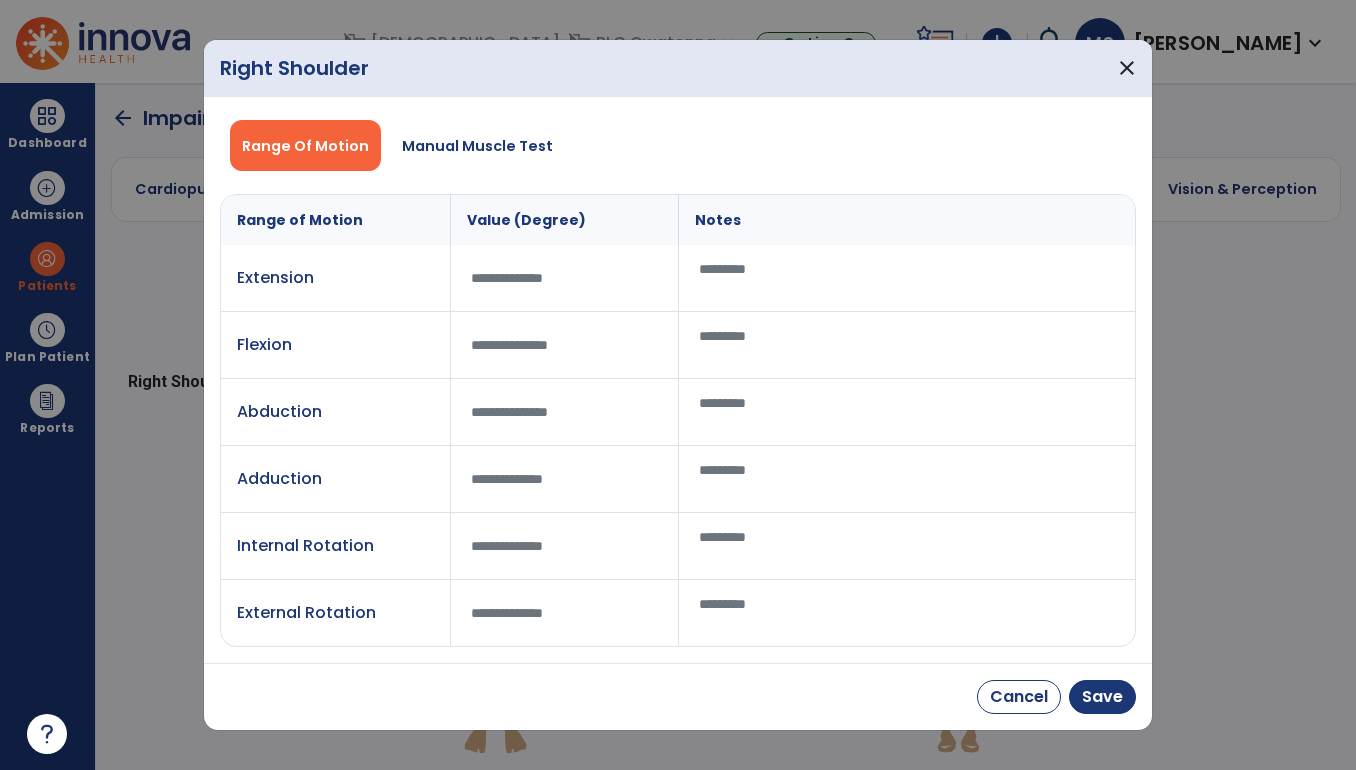 click at bounding box center [565, 345] 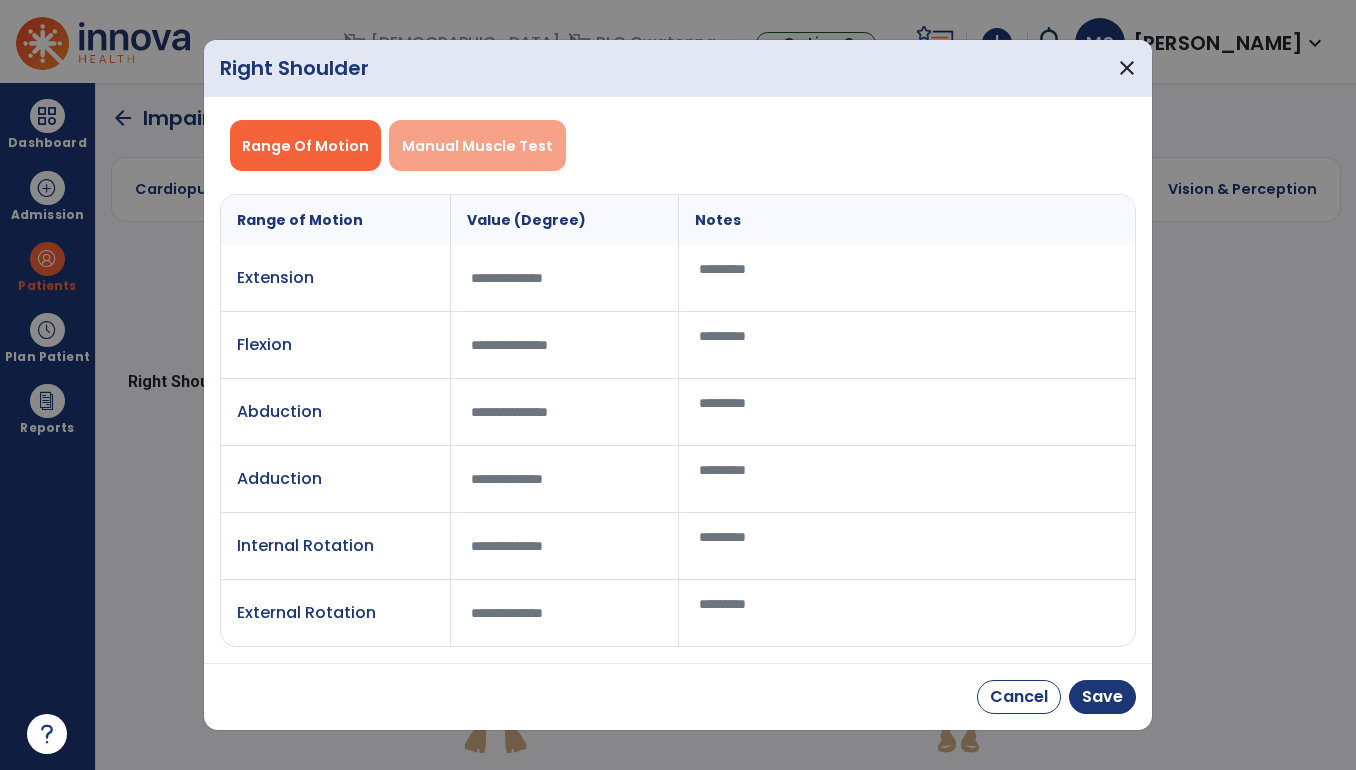 type on "***" 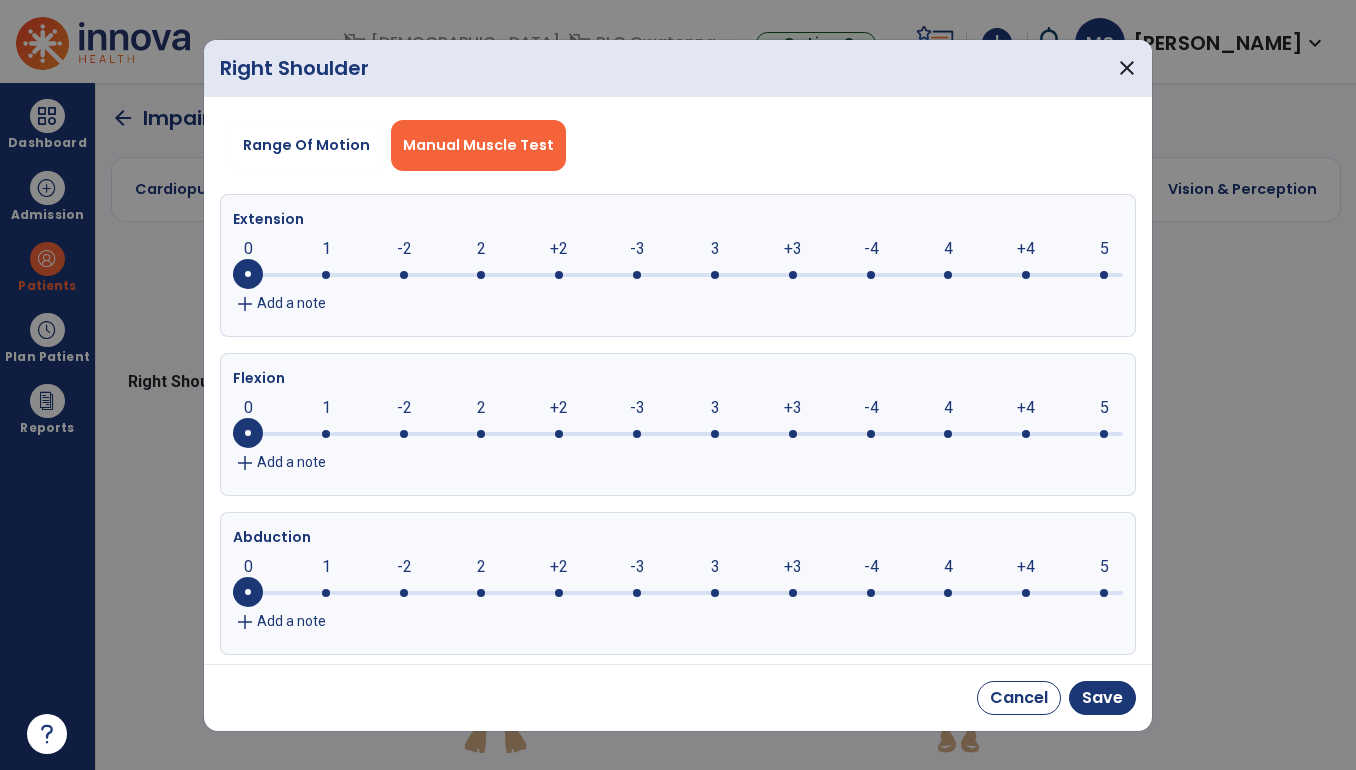 click 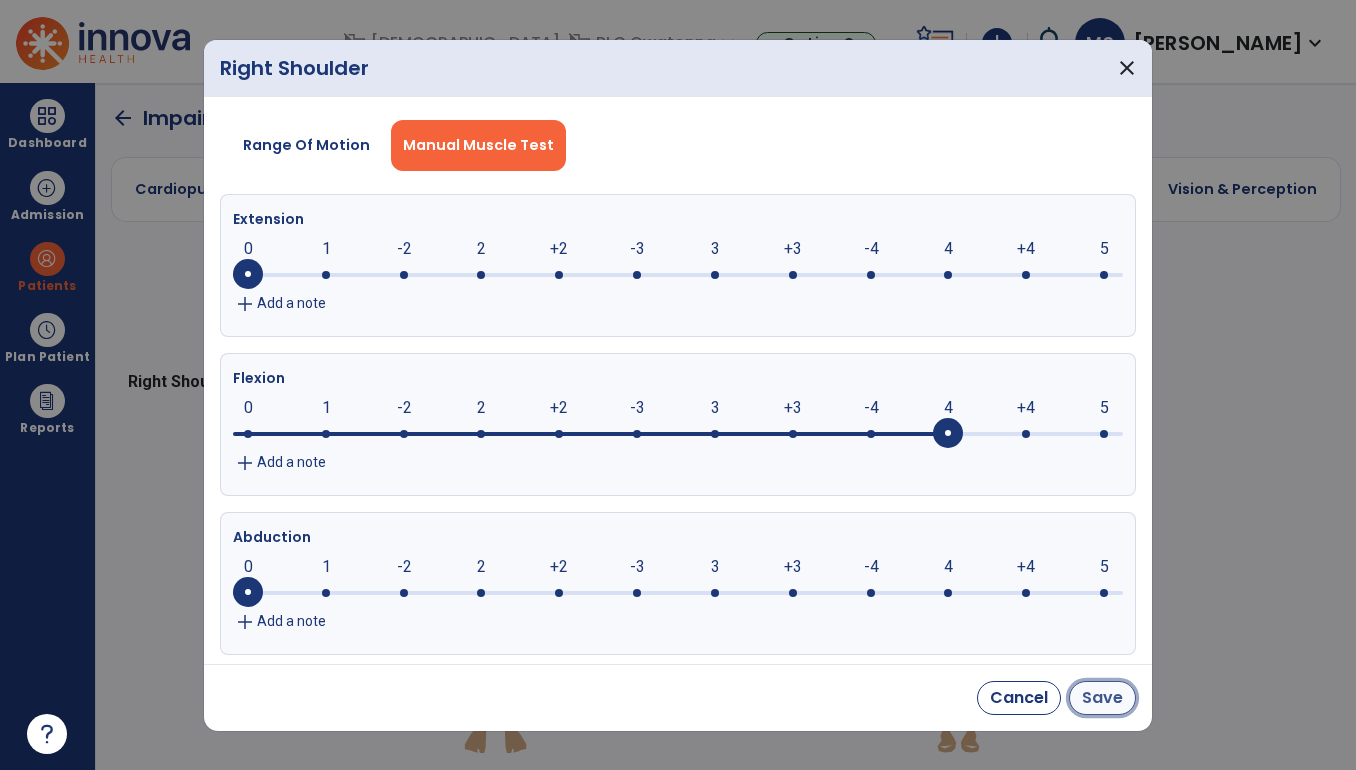 click on "Save" at bounding box center (1102, 698) 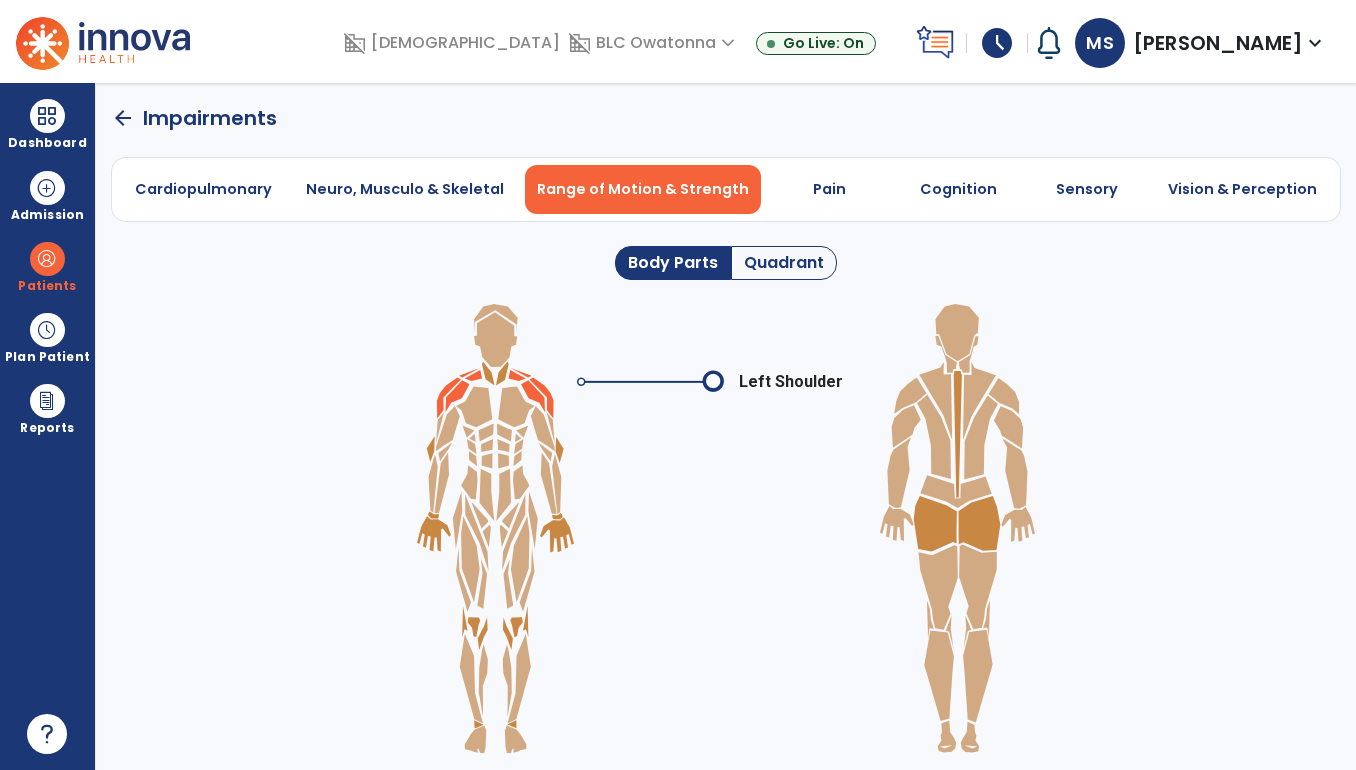 click 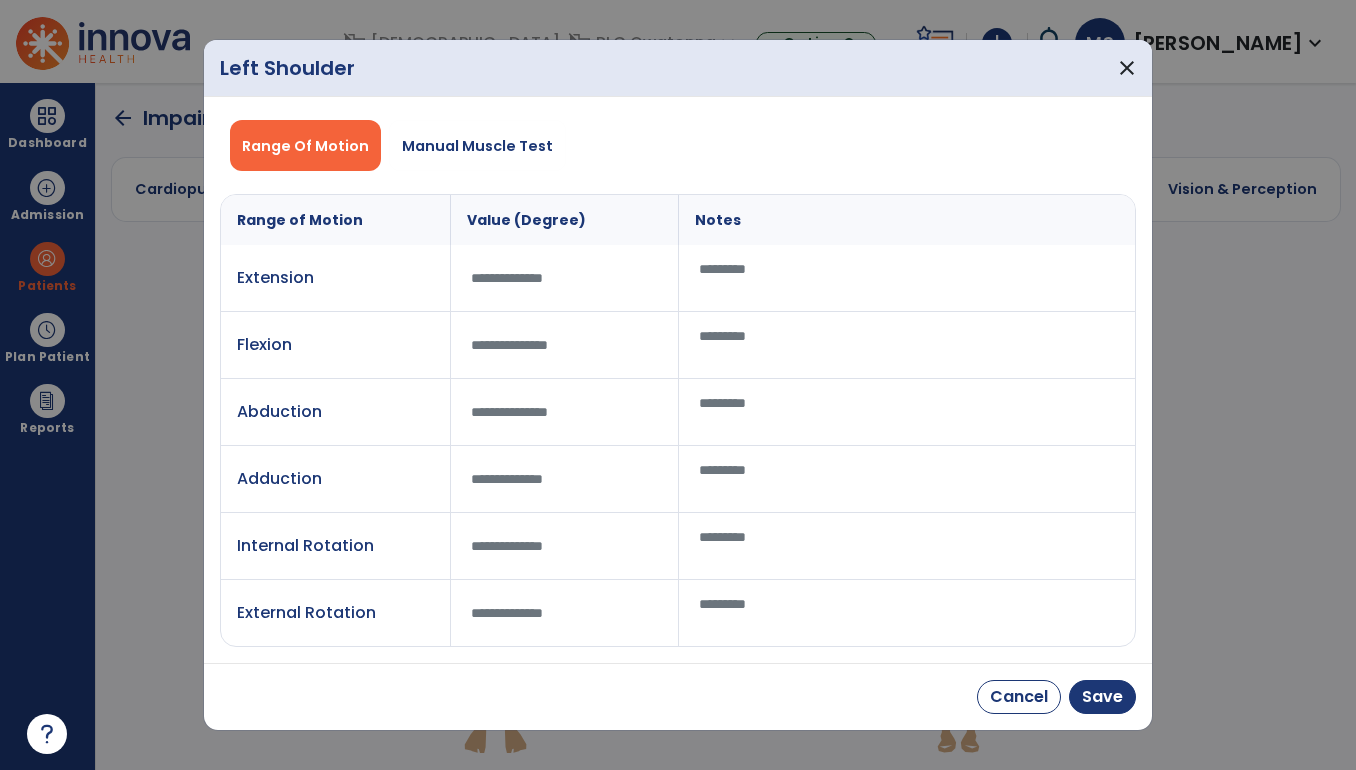 click at bounding box center (565, 345) 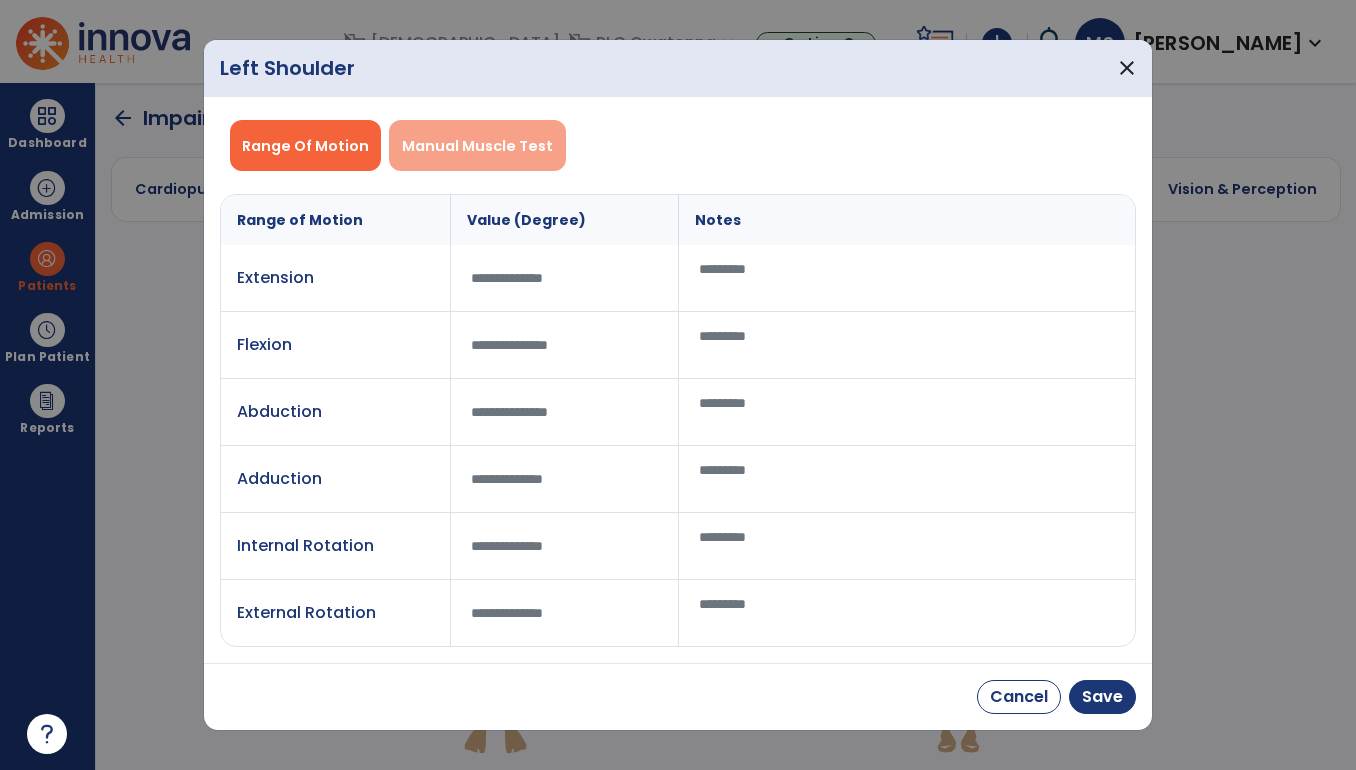 type on "***" 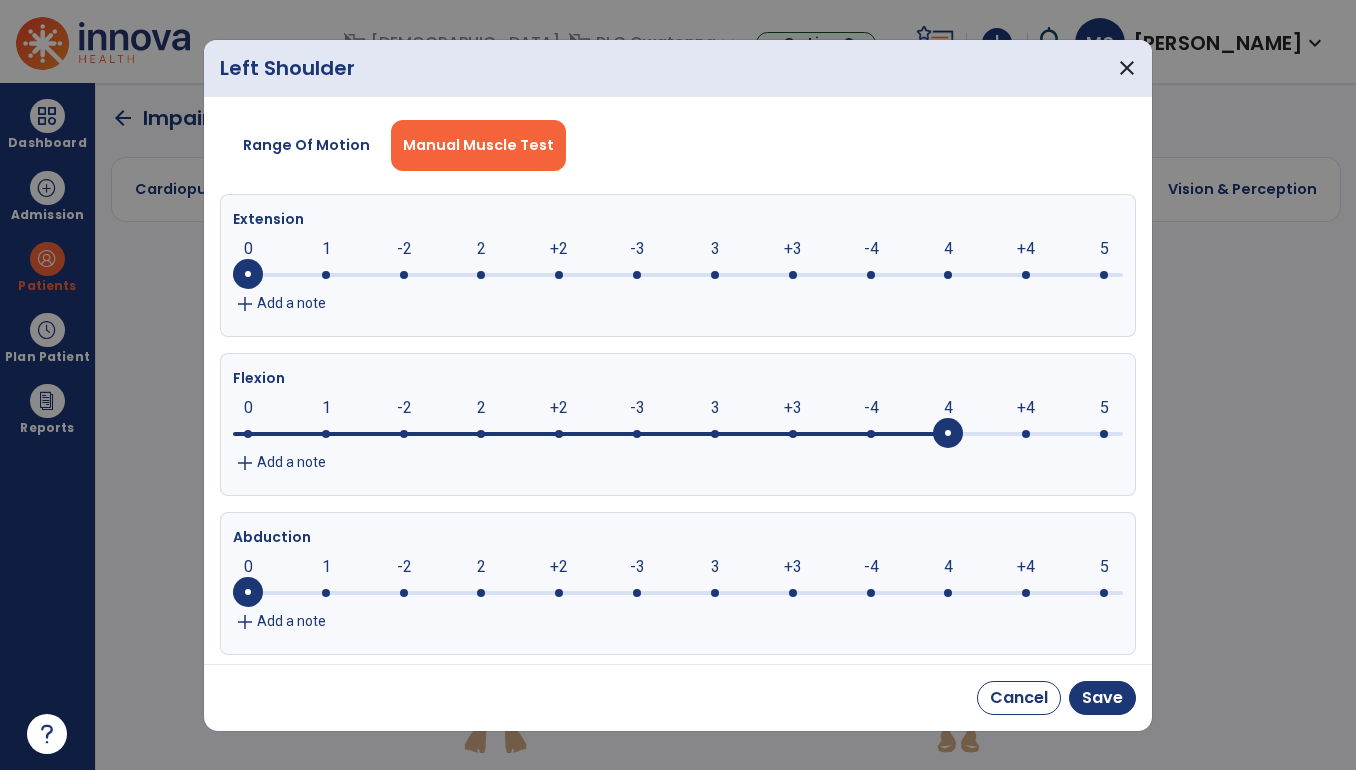 click 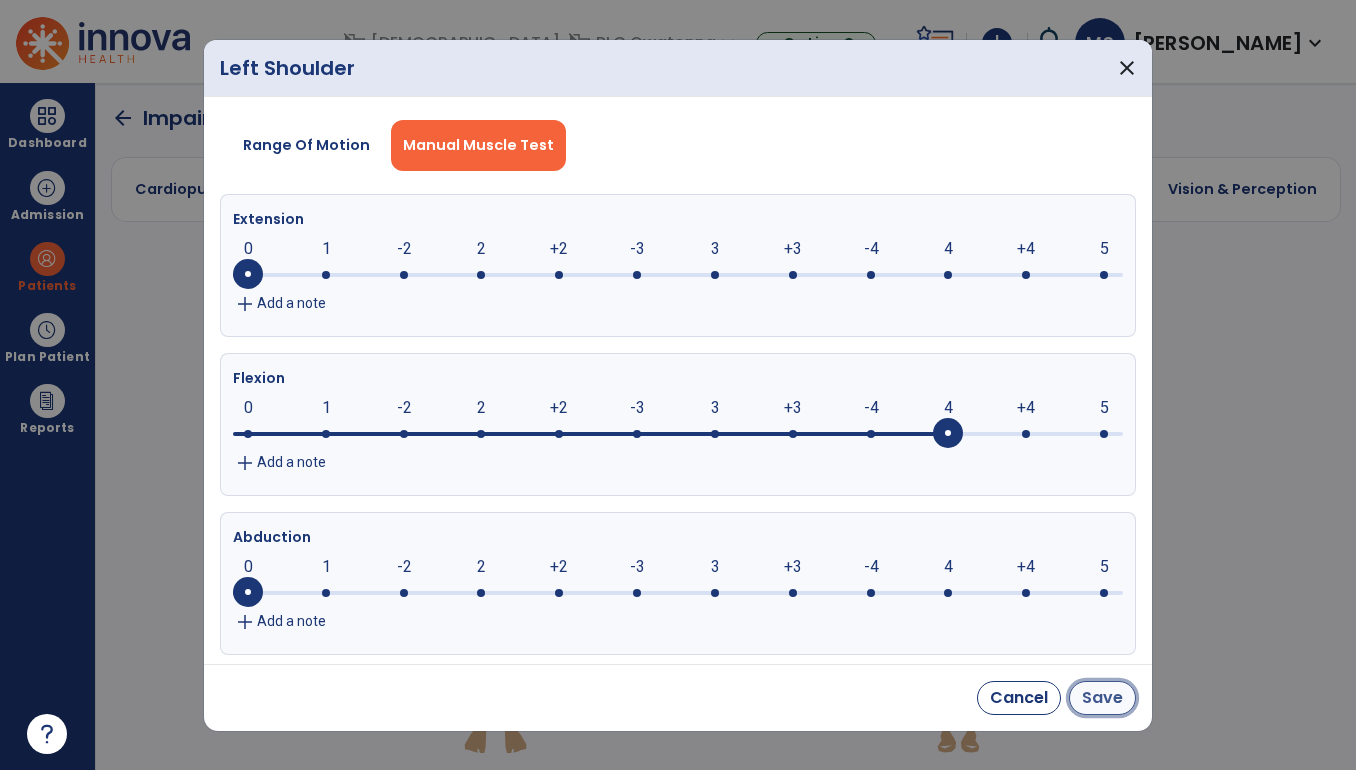 click on "Save" at bounding box center (1102, 698) 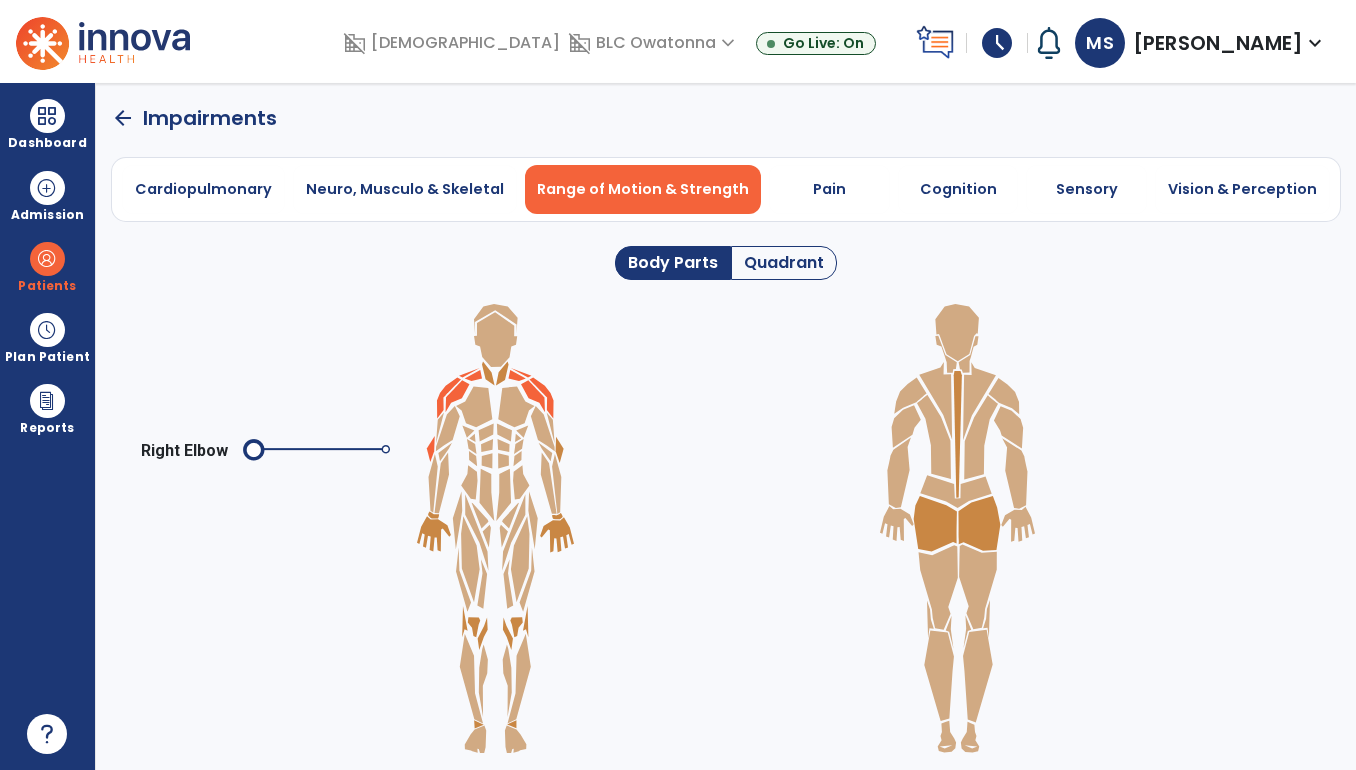 click 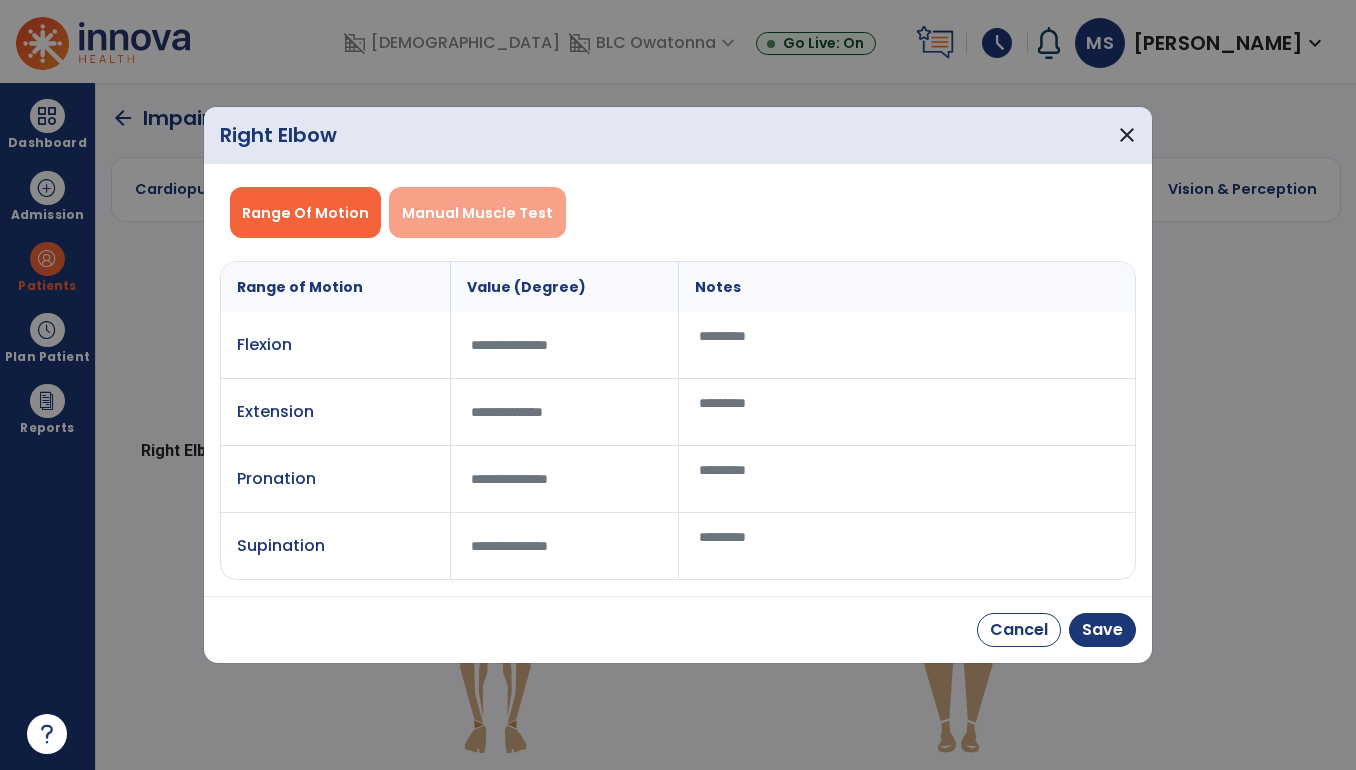 click on "Manual Muscle Test" at bounding box center (477, 212) 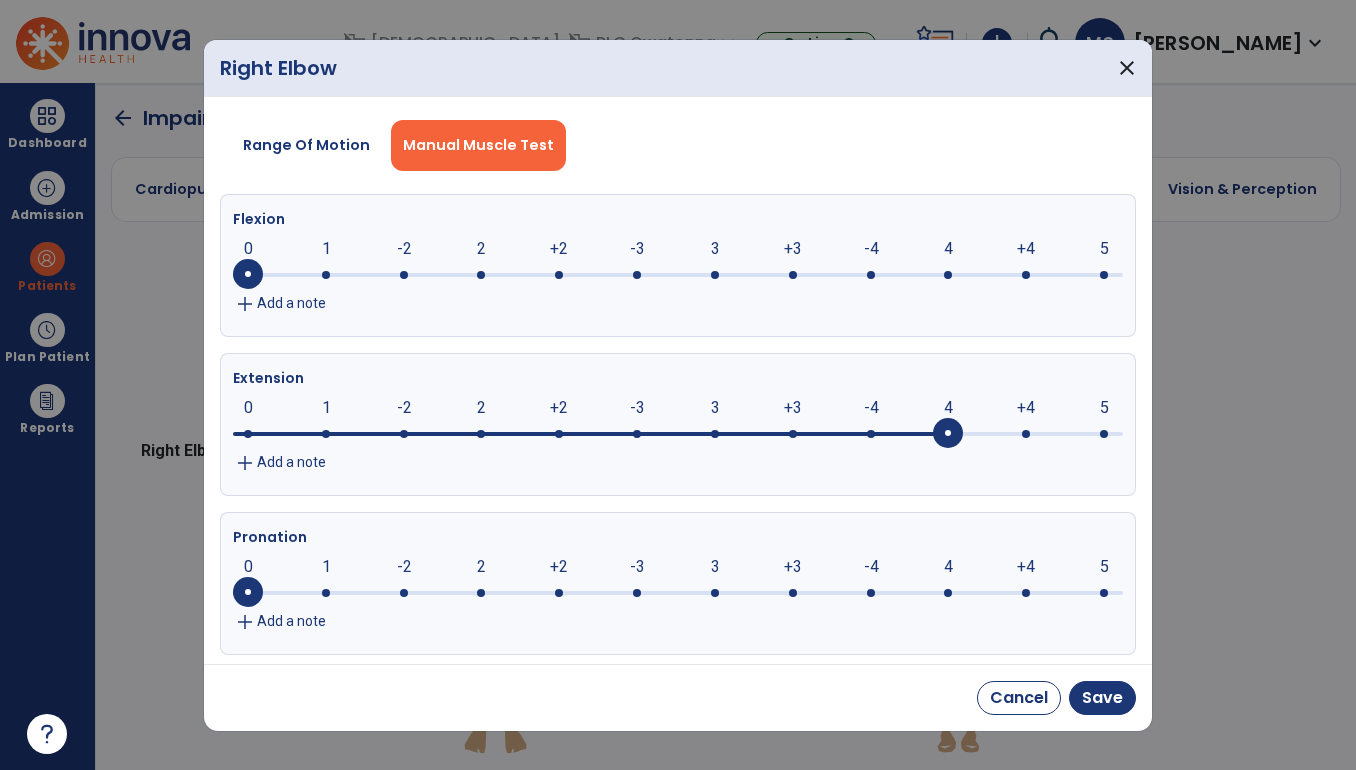 click 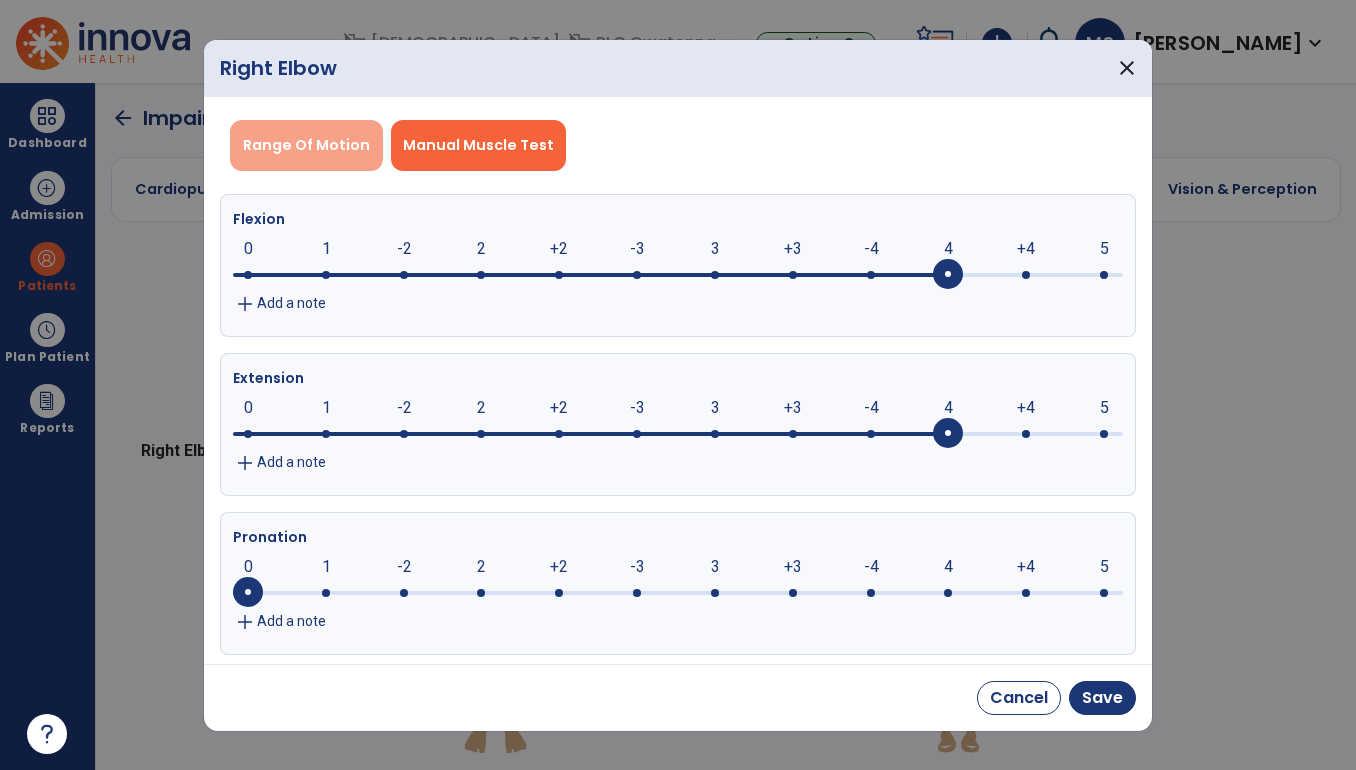 click on "Range Of Motion" at bounding box center [306, 145] 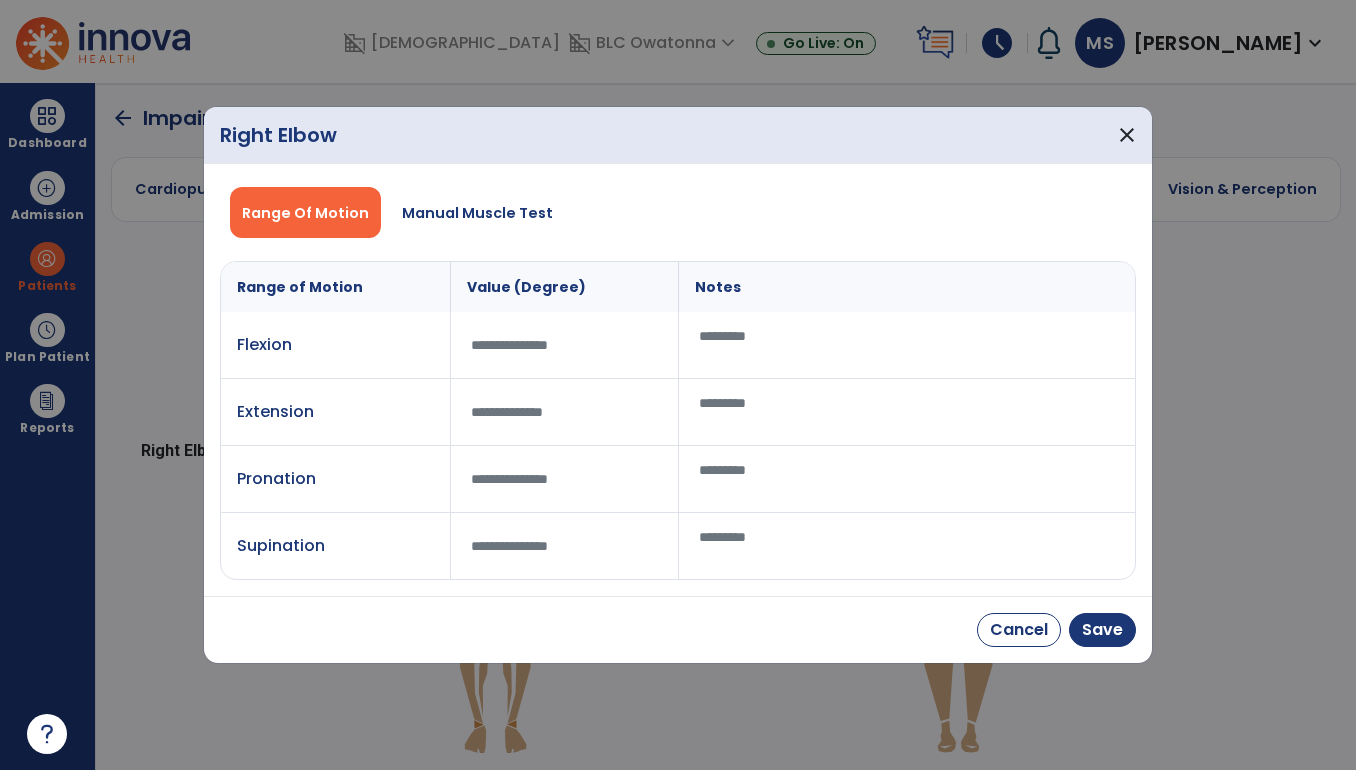 click at bounding box center [564, 345] 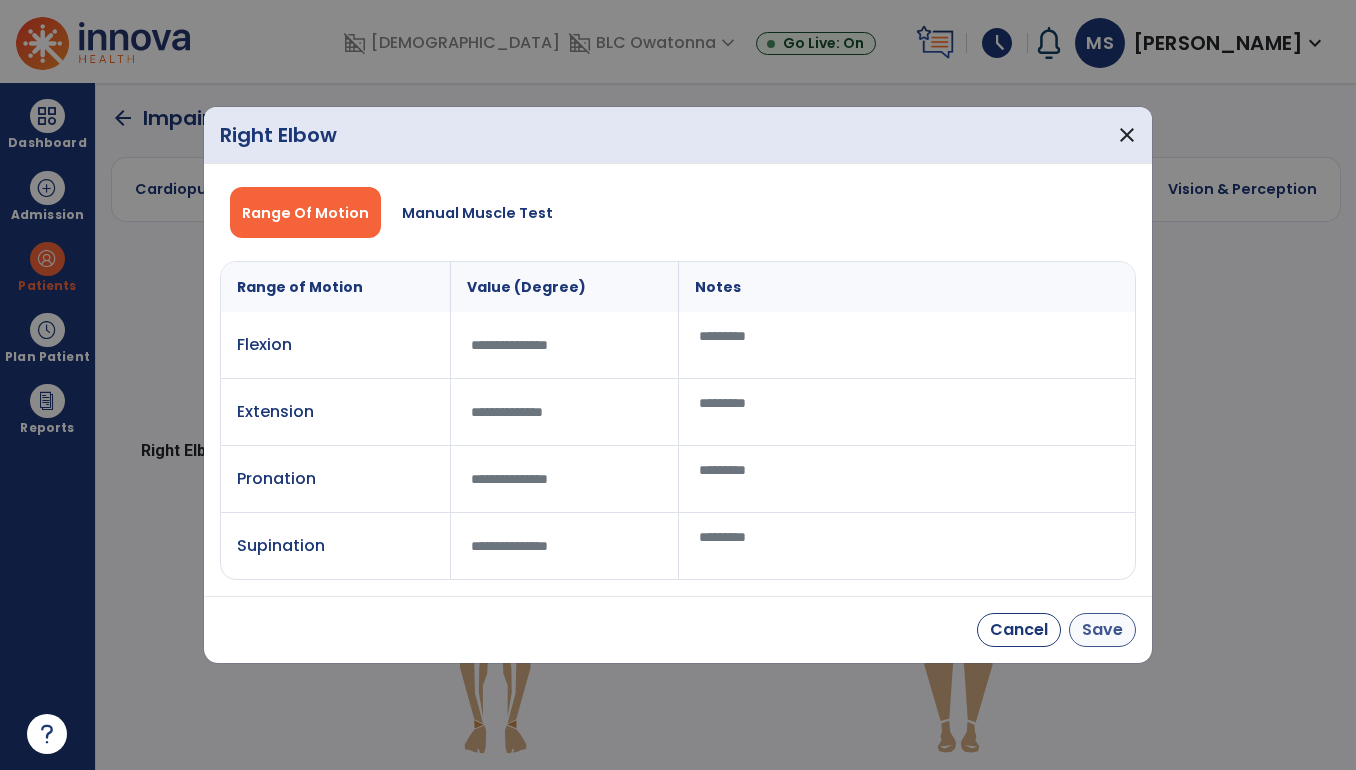type on "***" 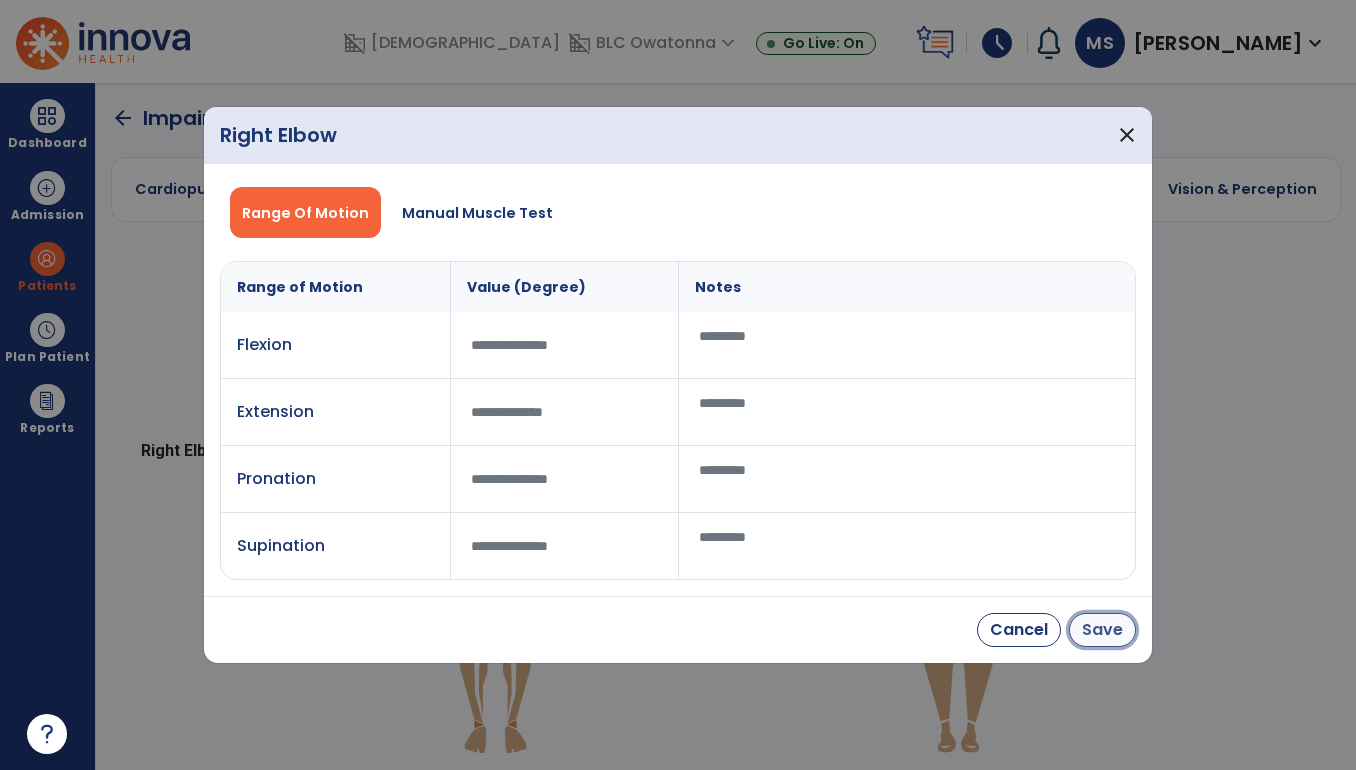 click on "Save" at bounding box center [1102, 630] 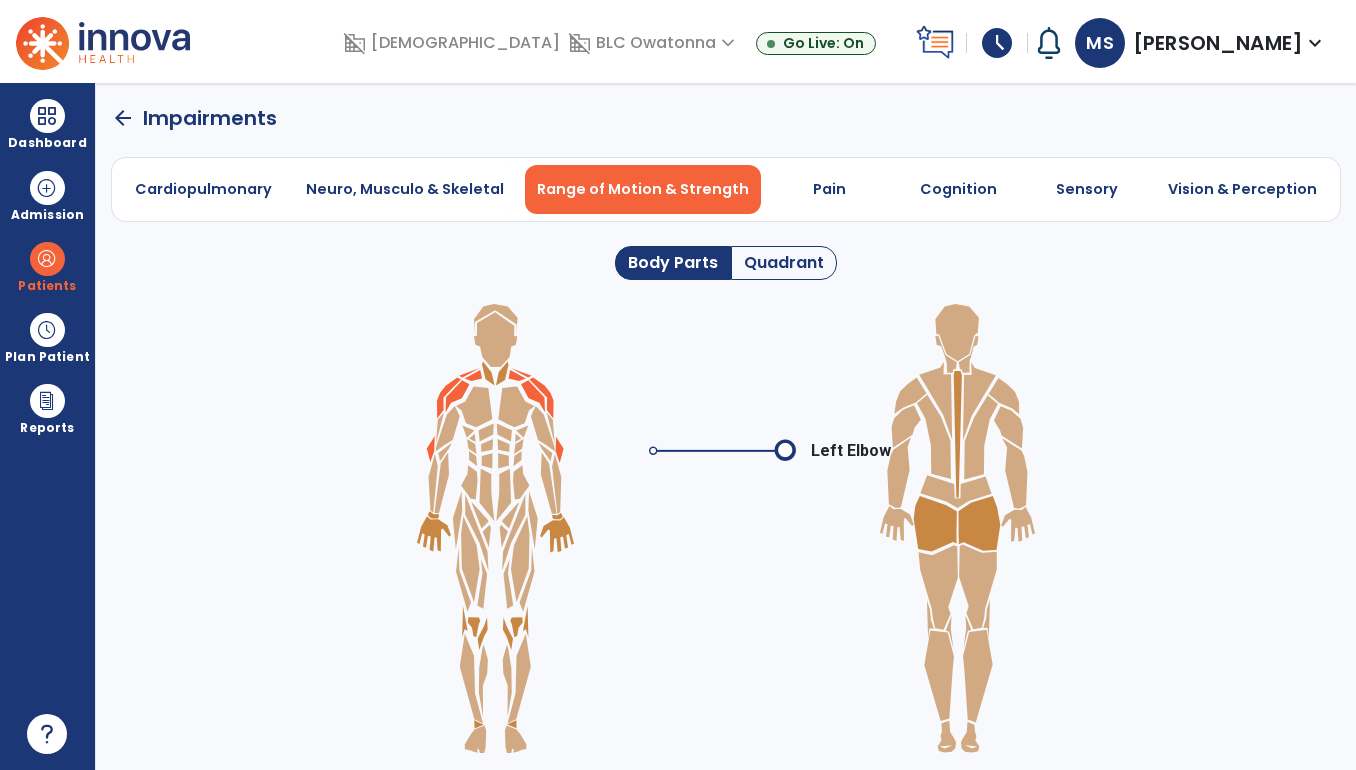 click 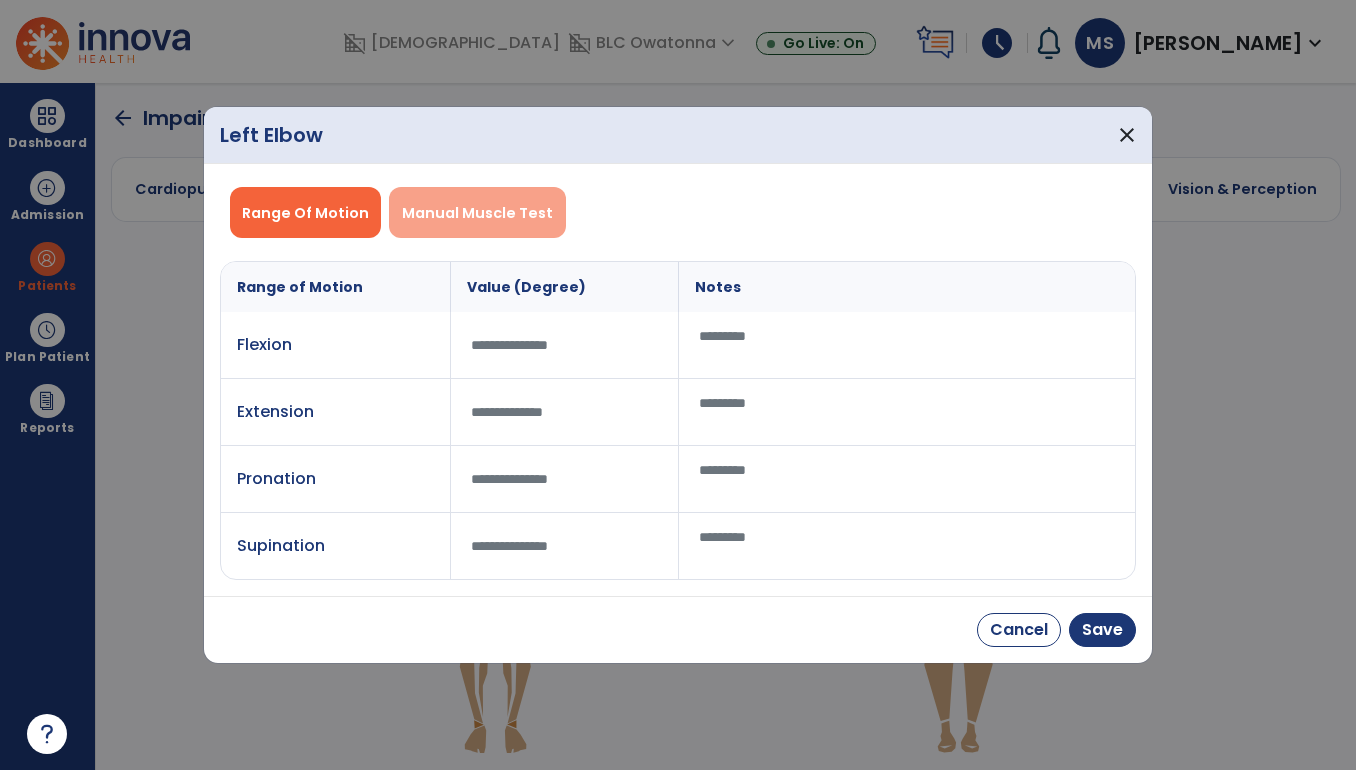 click on "Manual Muscle Test" at bounding box center [477, 213] 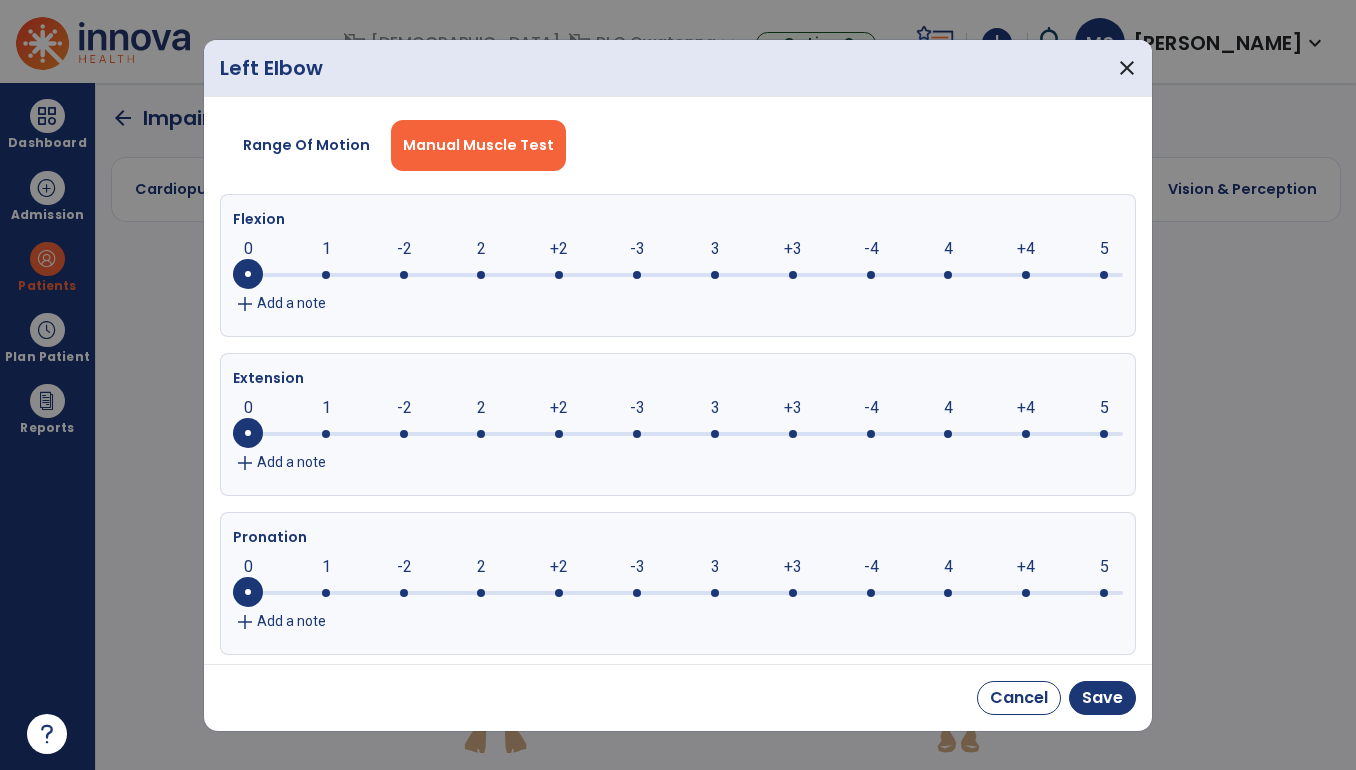click 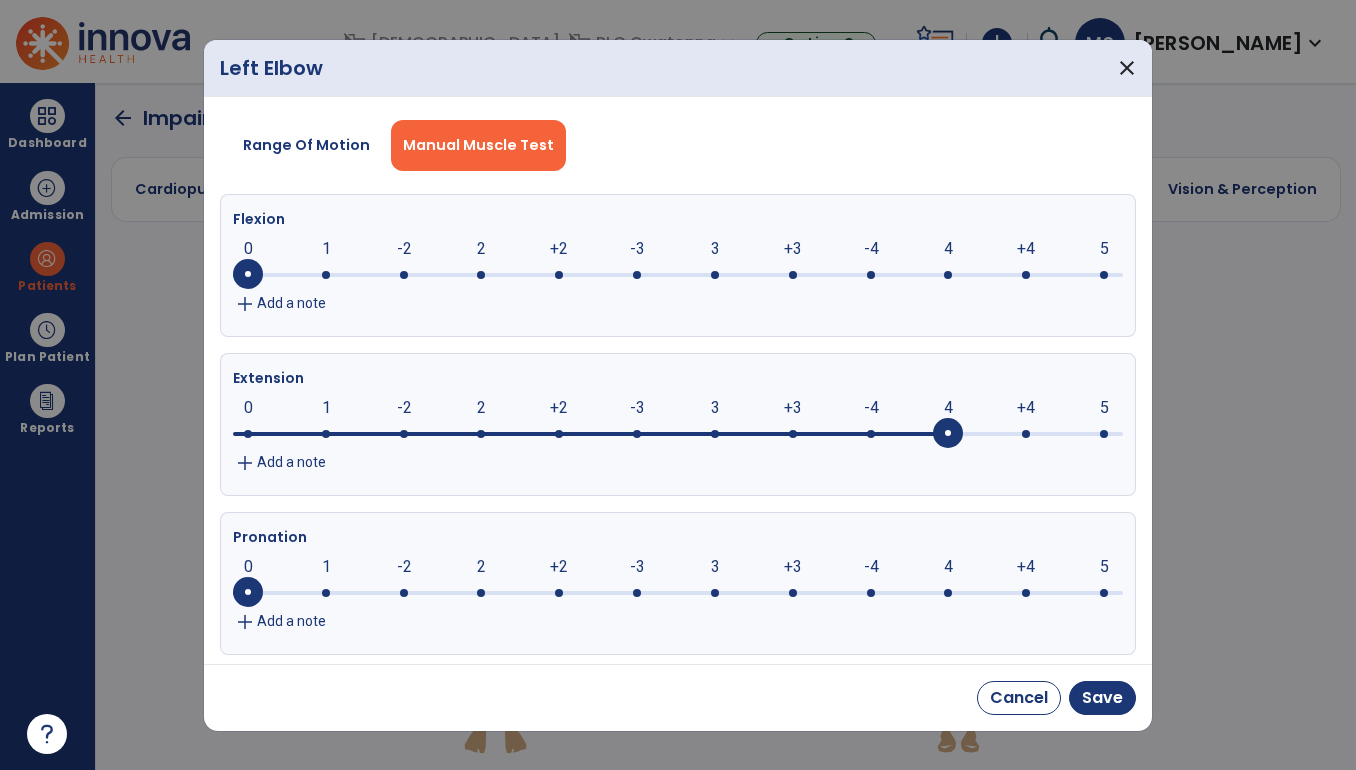 click 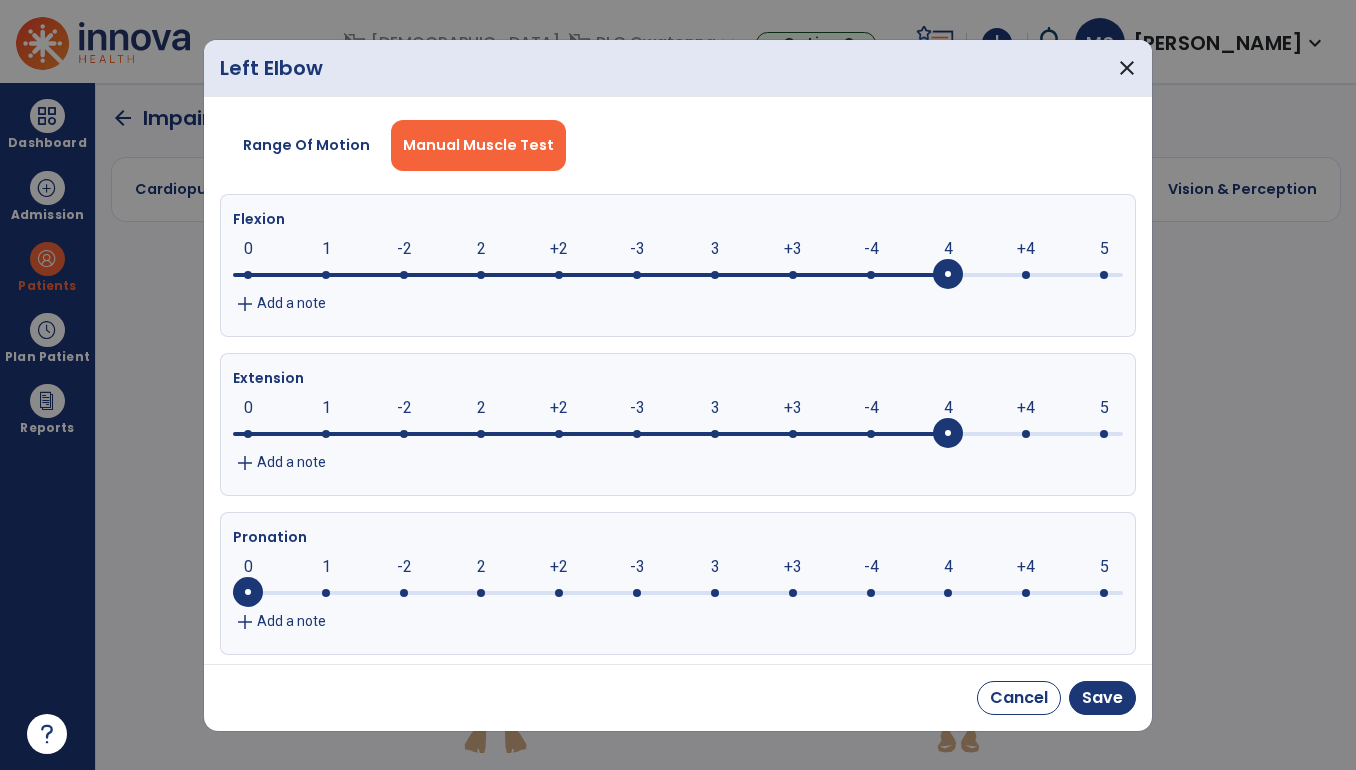 click 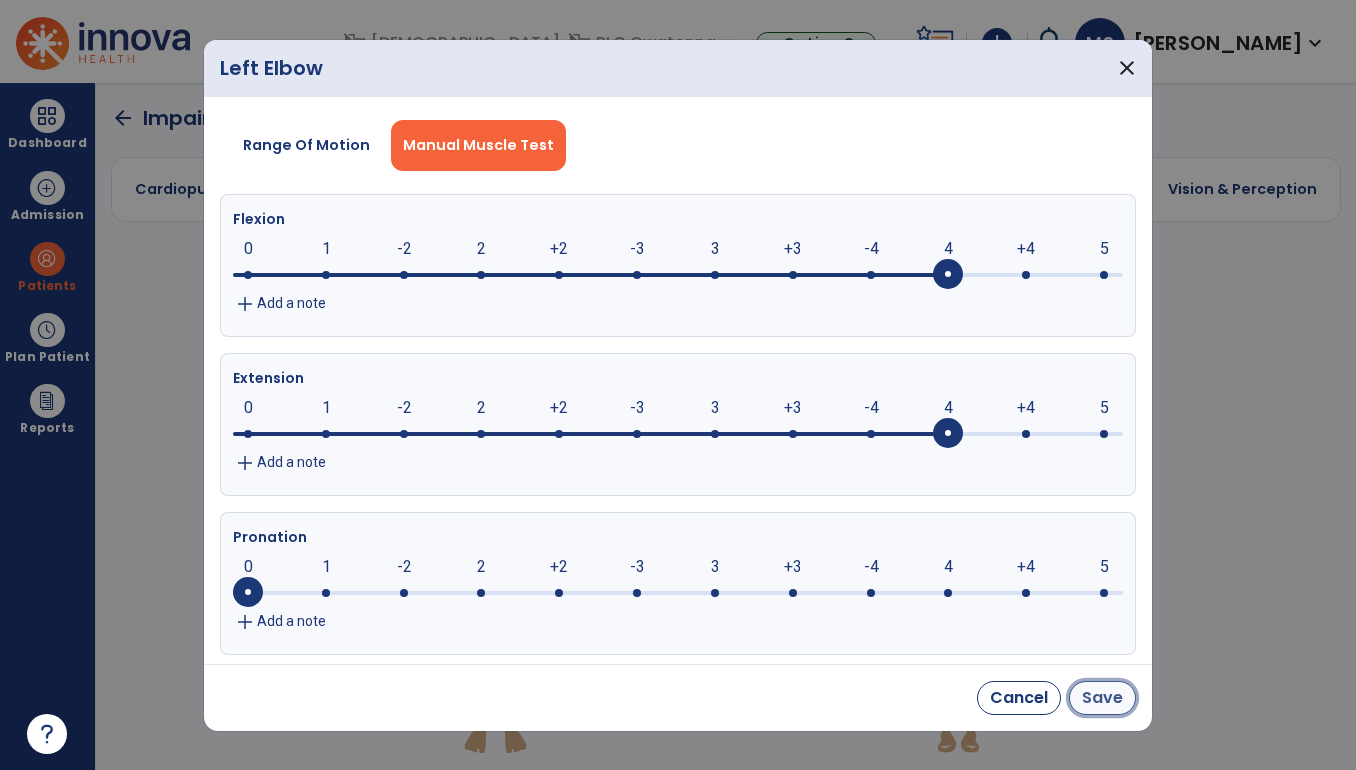 click on "Save" at bounding box center (1102, 698) 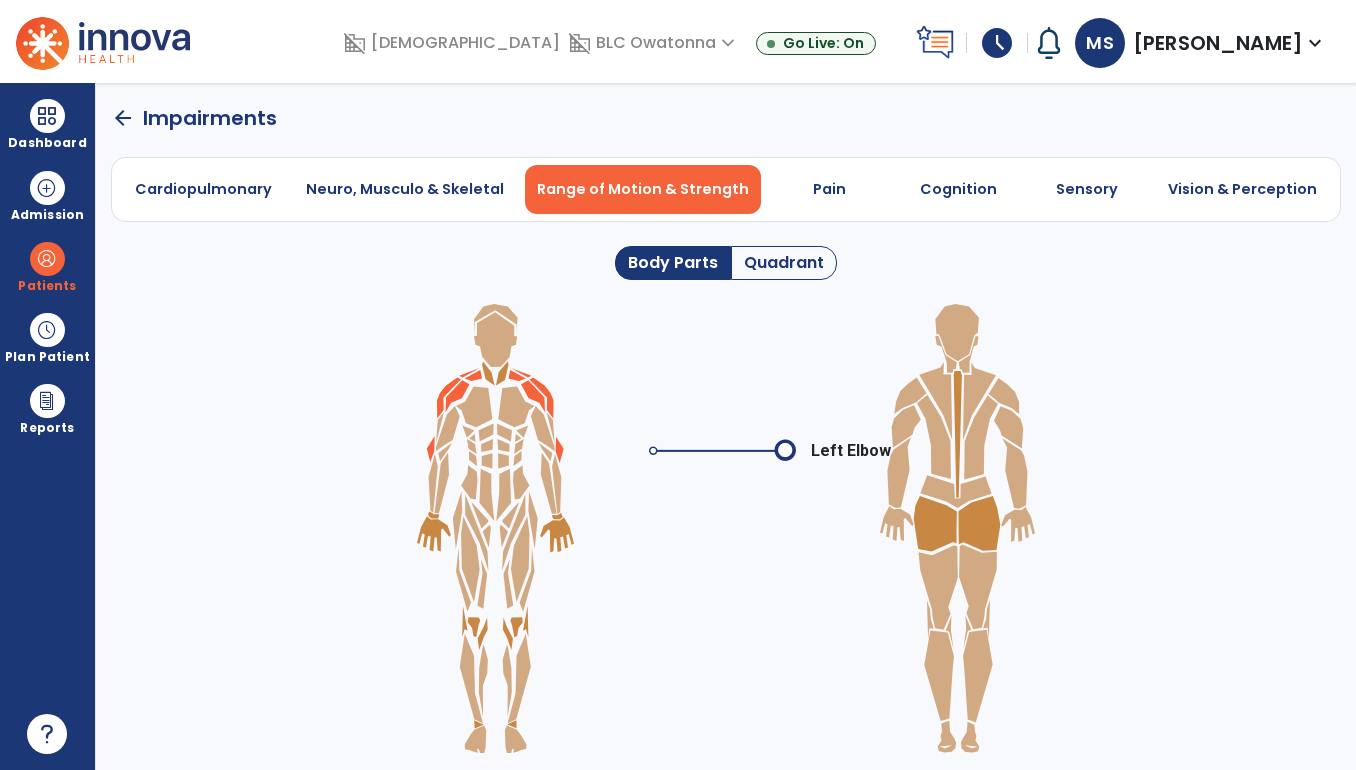 click 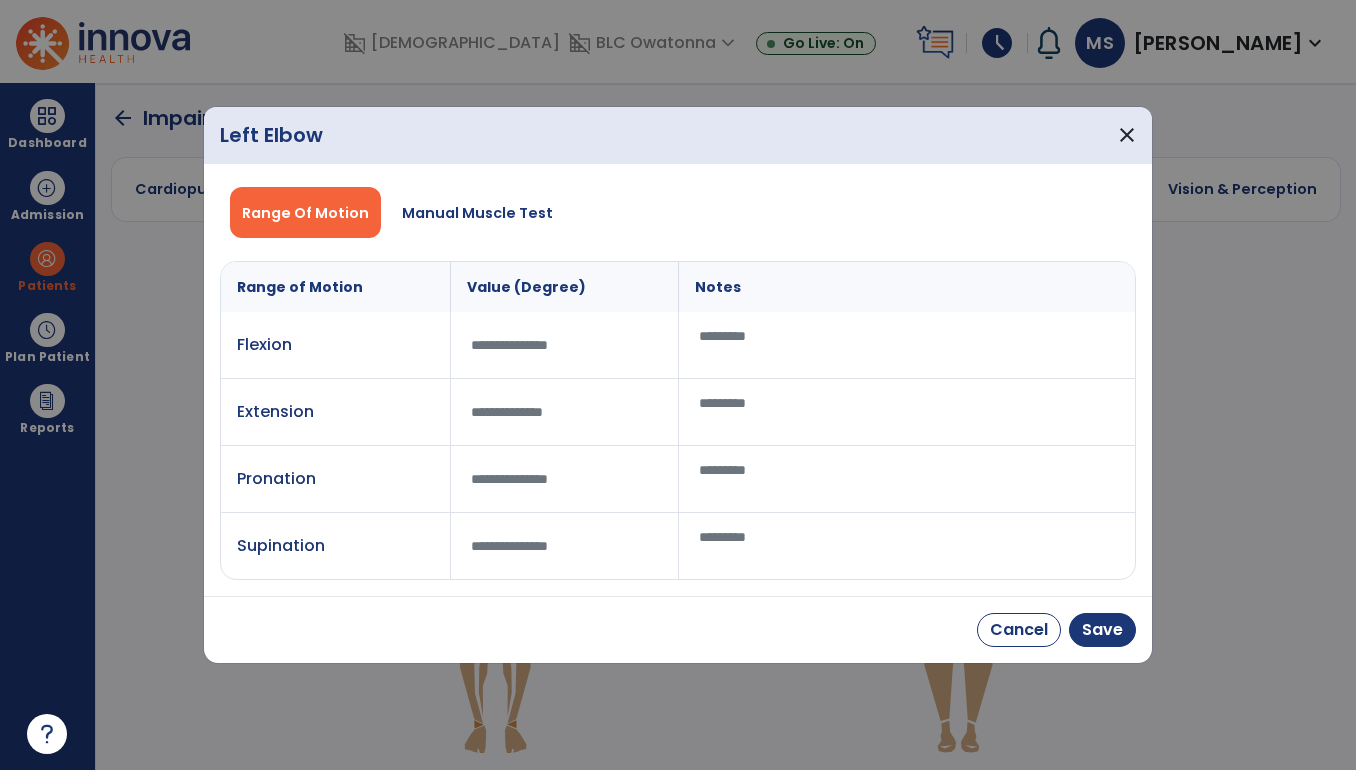 click at bounding box center (565, 345) 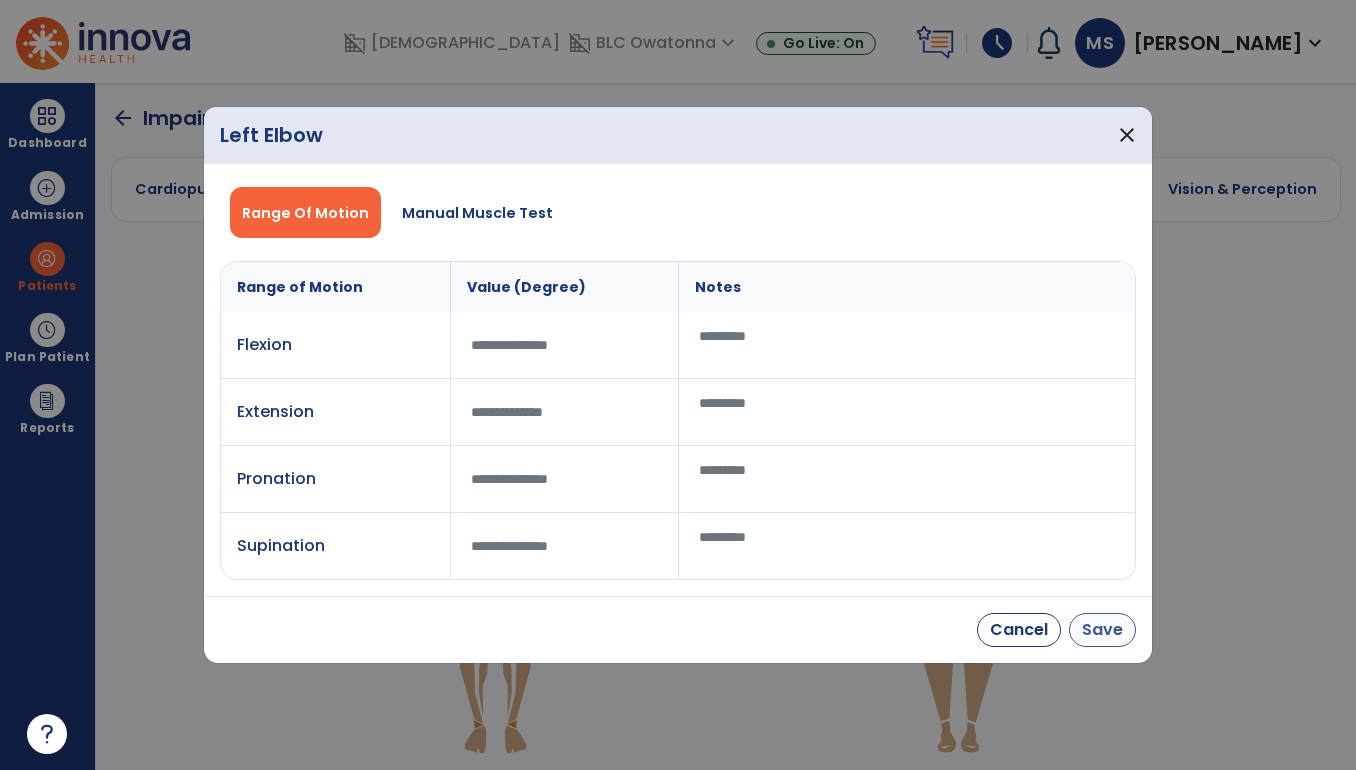 type on "***" 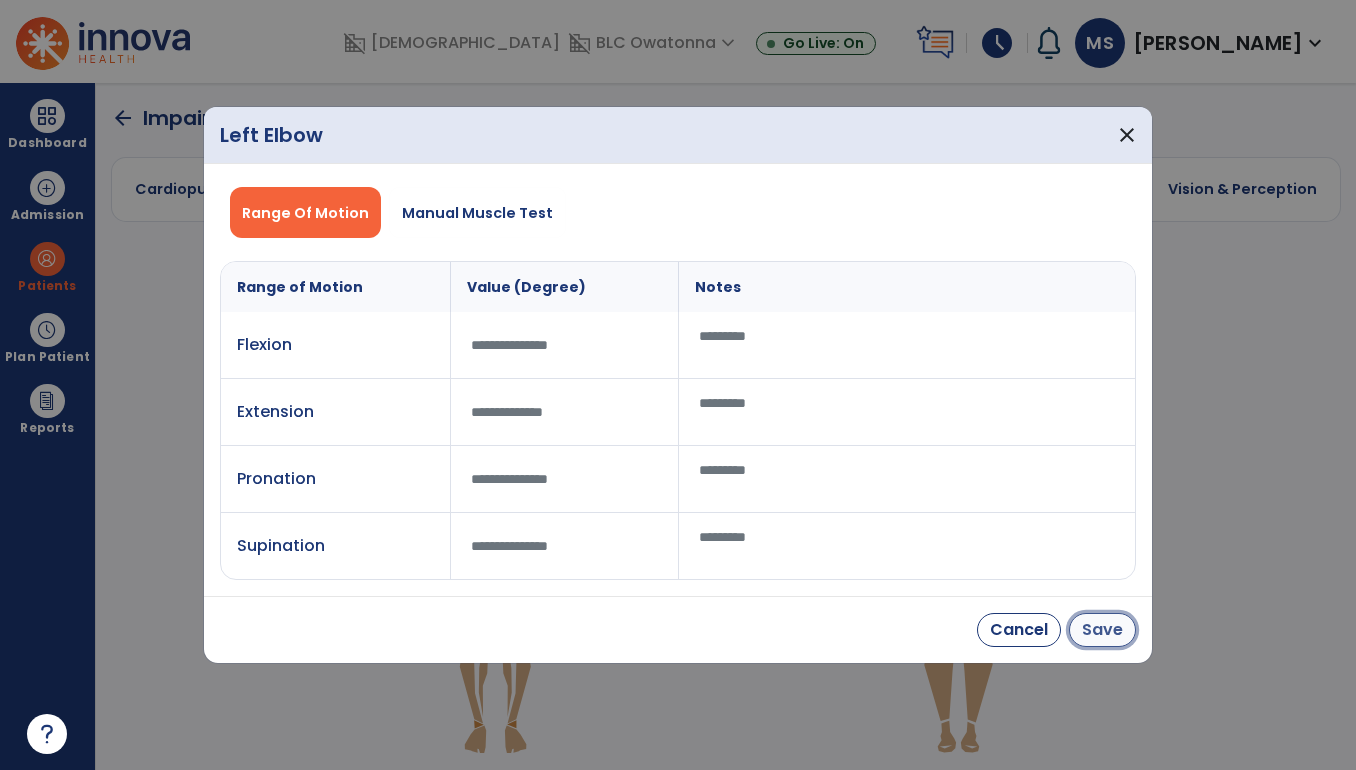 click on "Save" at bounding box center [1102, 630] 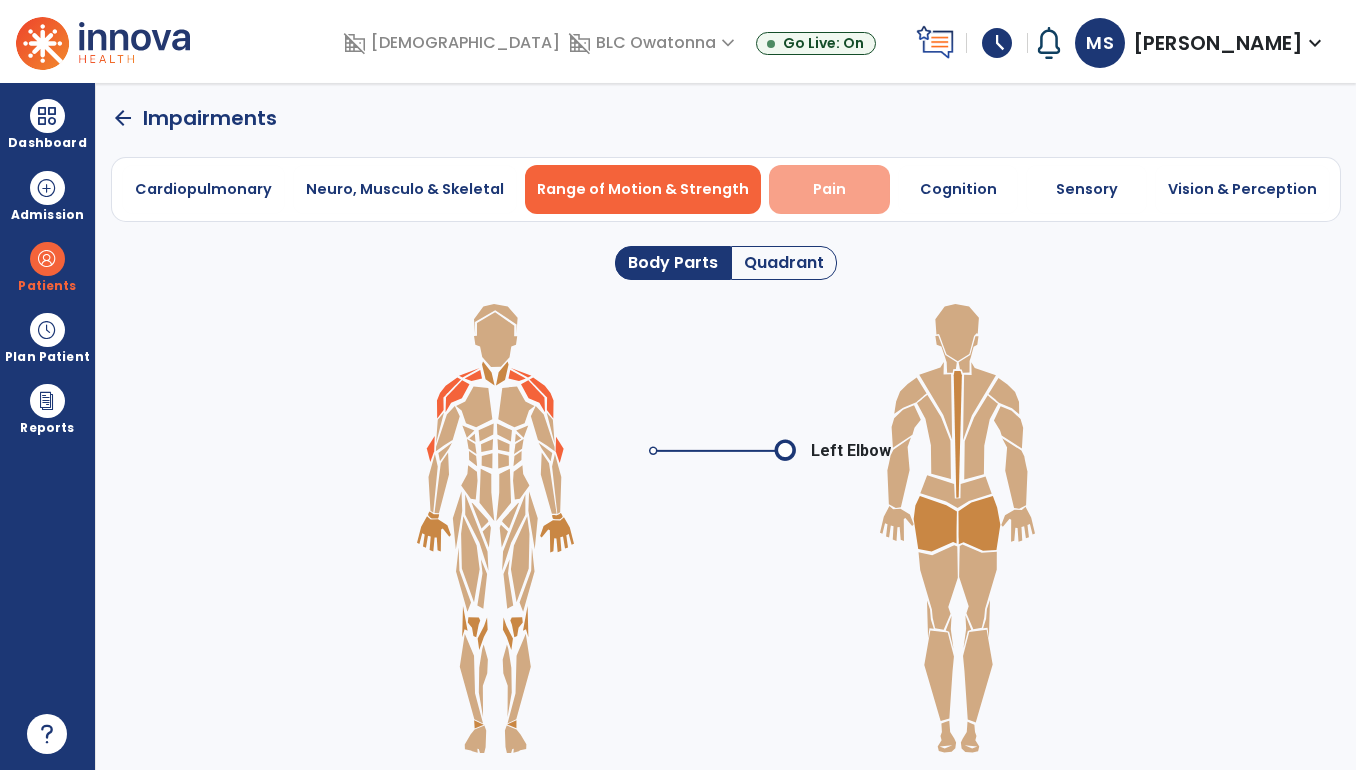 click on "Pain" at bounding box center (829, 189) 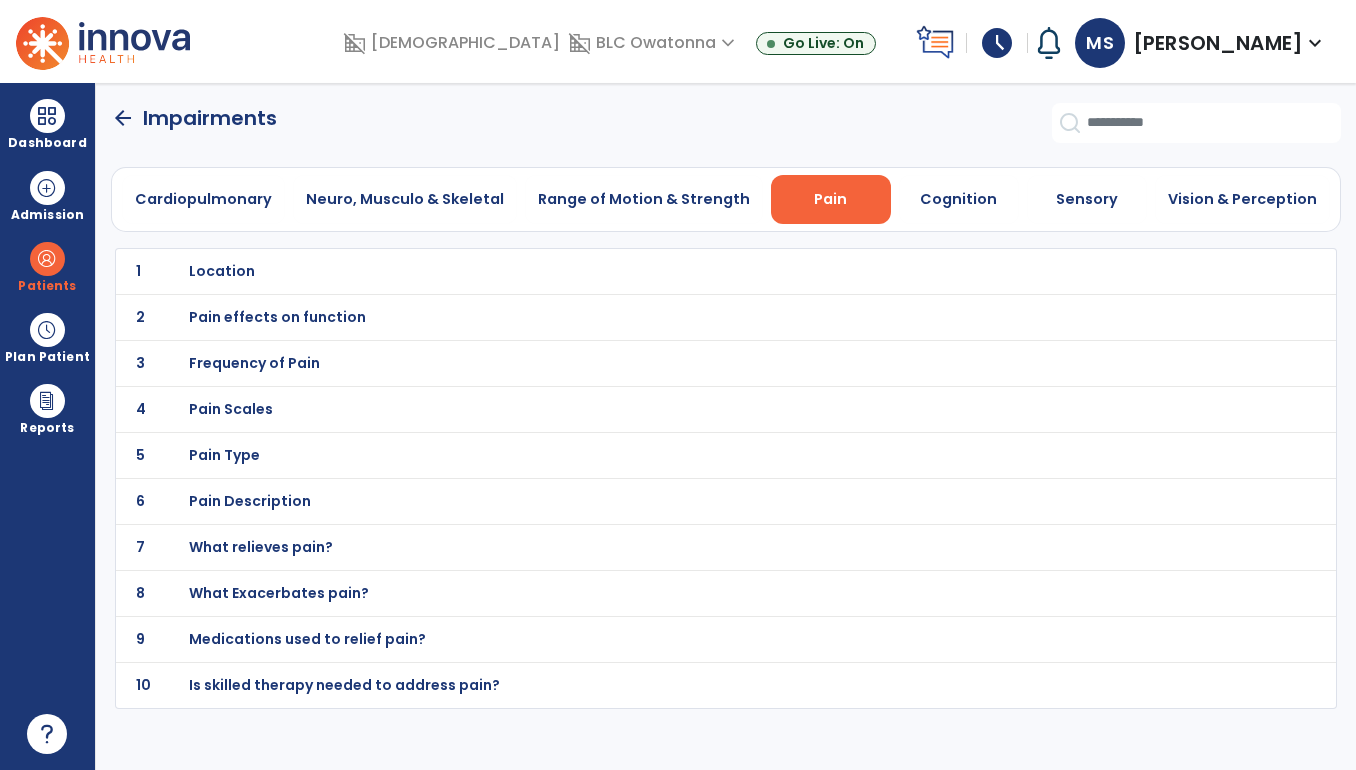 click on "Pain Scales" at bounding box center [222, 271] 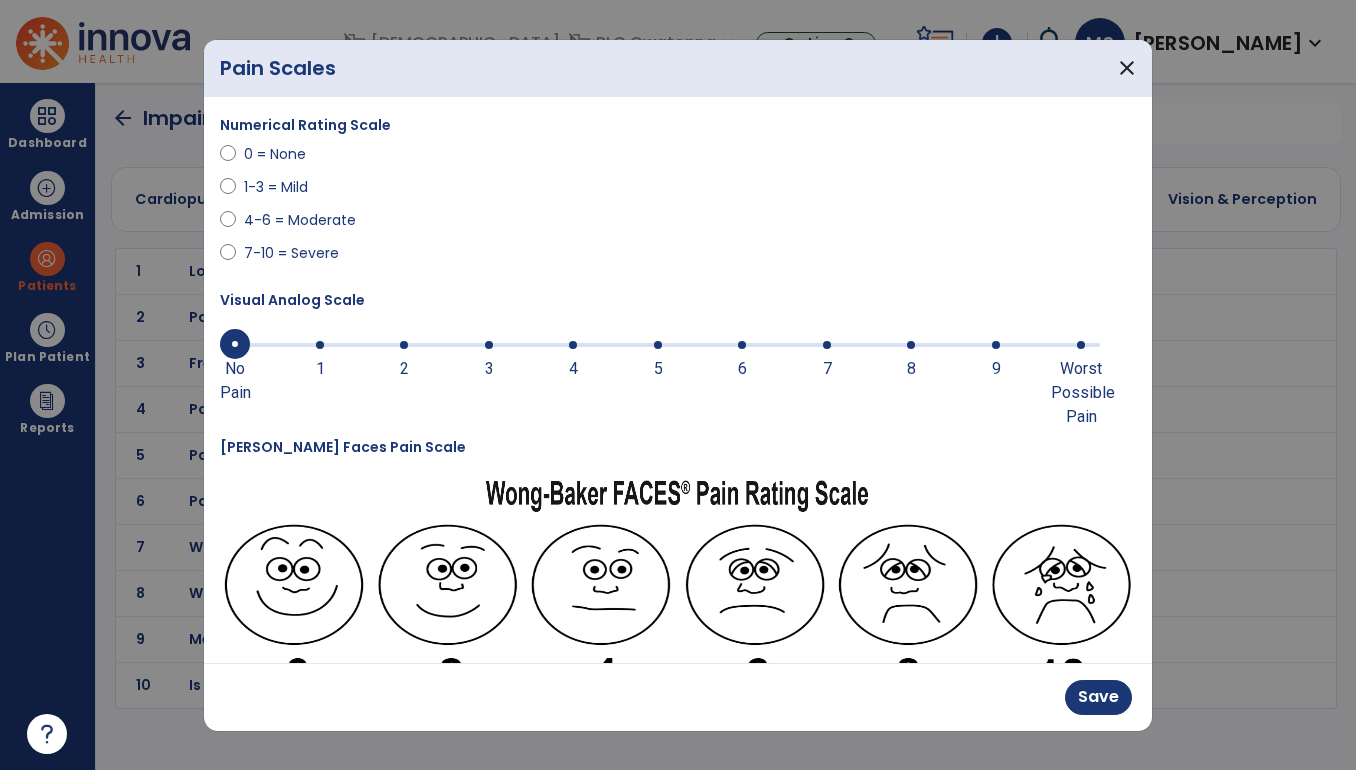 scroll, scrollTop: 379, scrollLeft: 0, axis: vertical 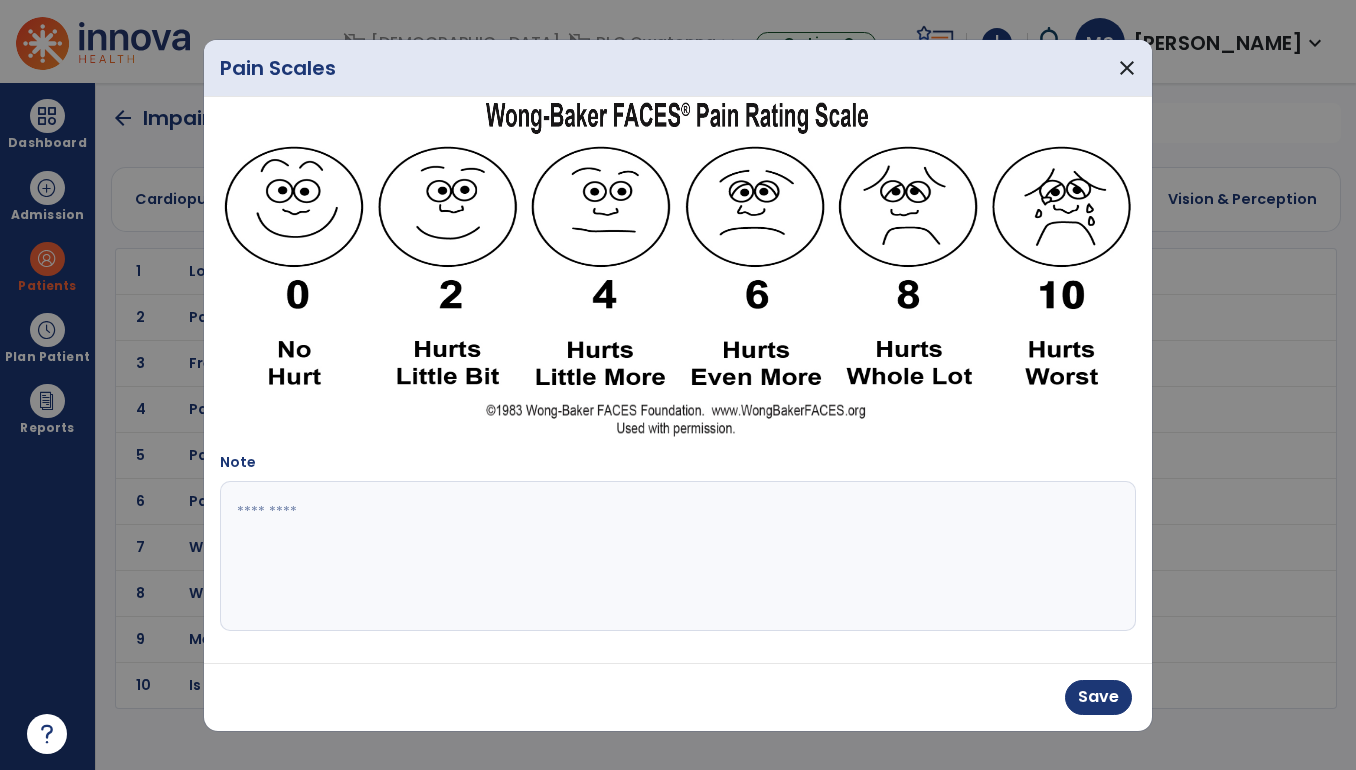 click at bounding box center (676, 556) 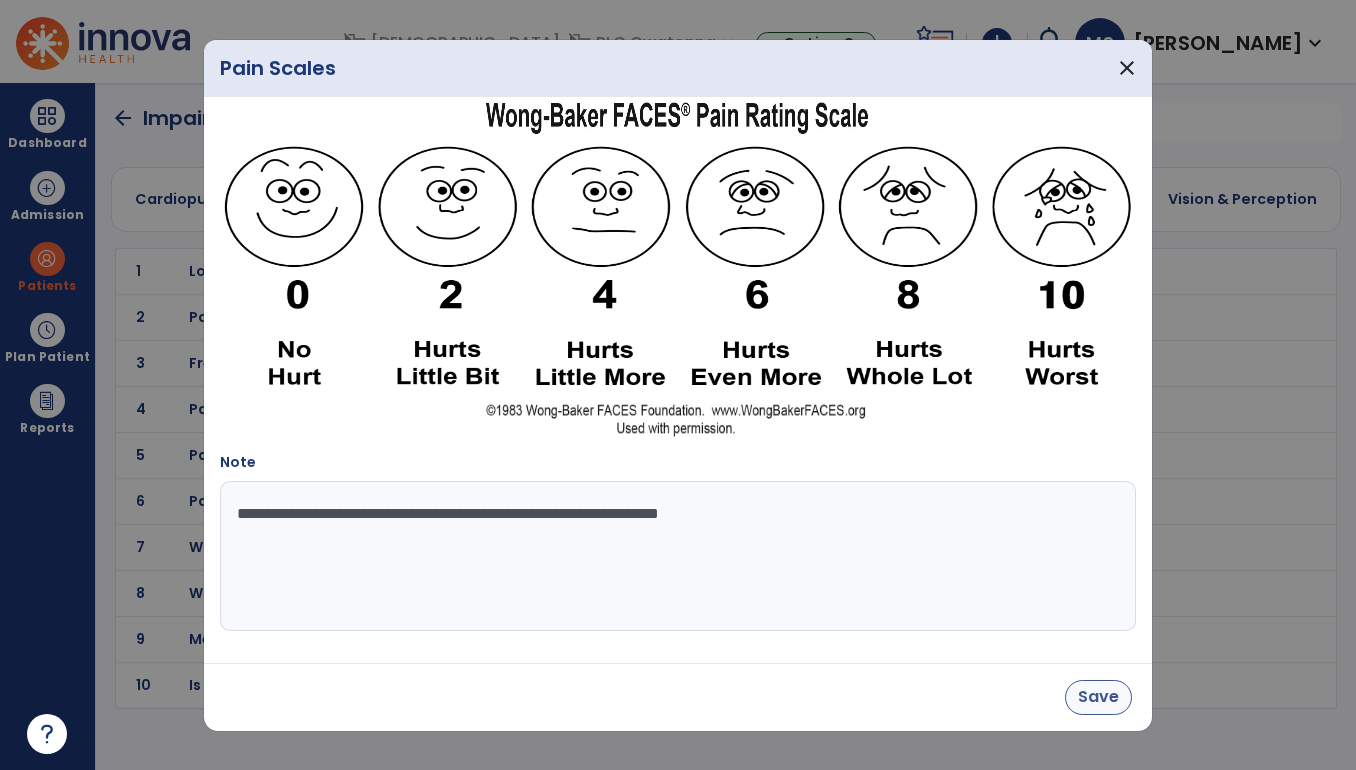 type on "**********" 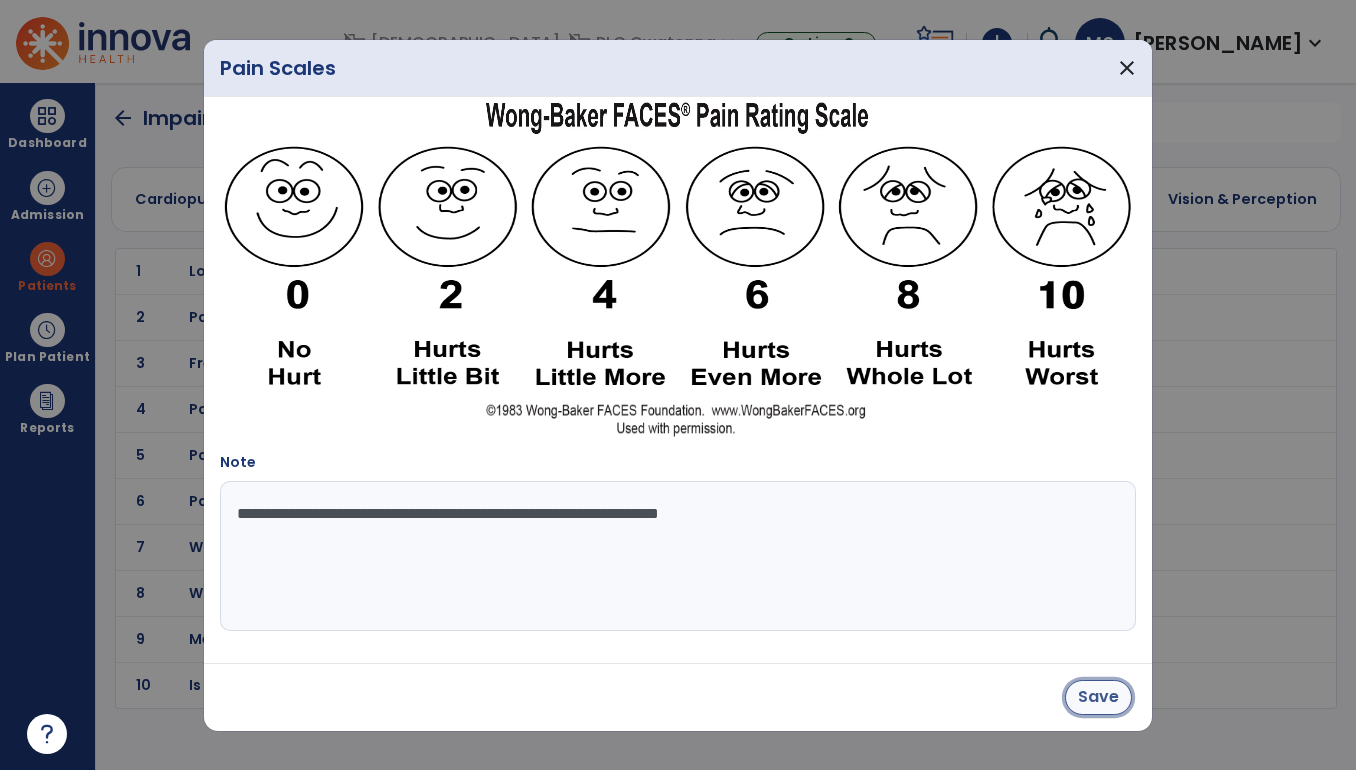 click on "Save" at bounding box center [1098, 697] 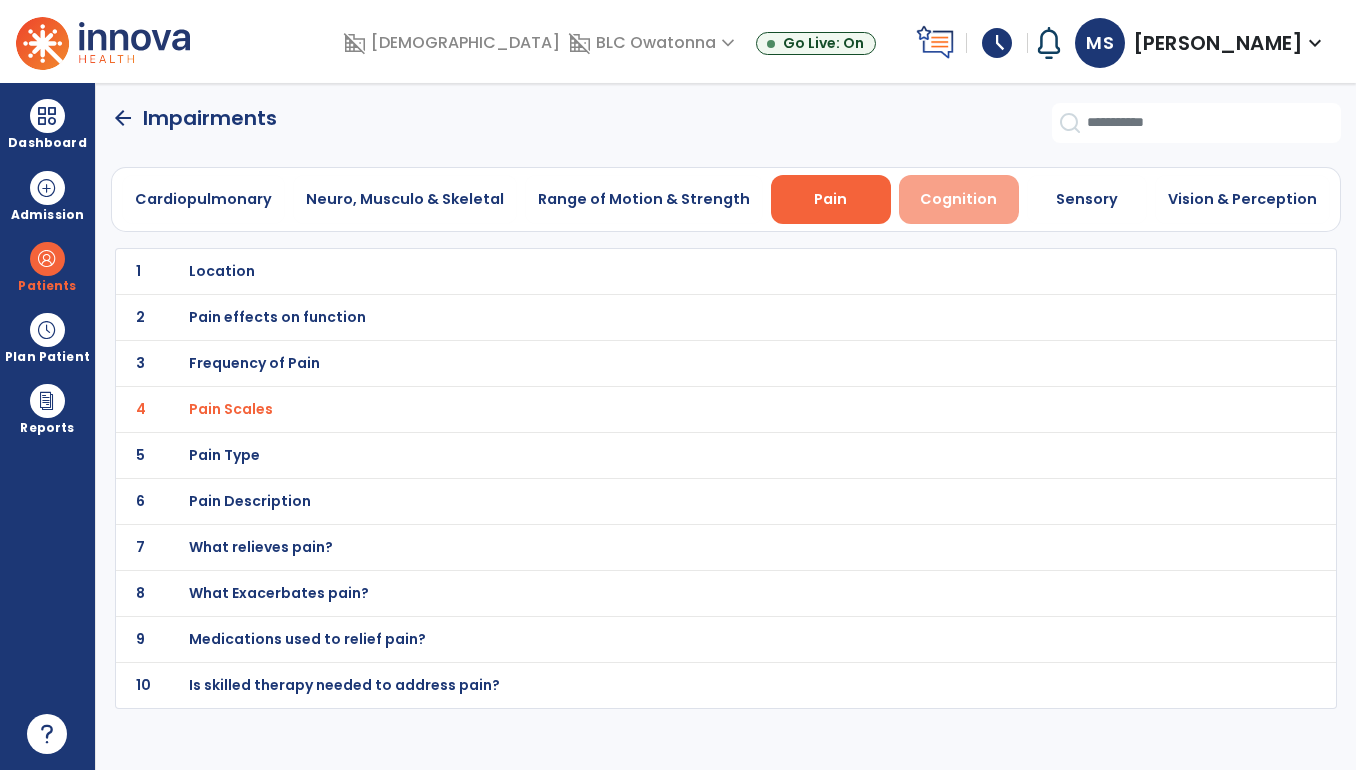 click on "Cognition" at bounding box center [959, 199] 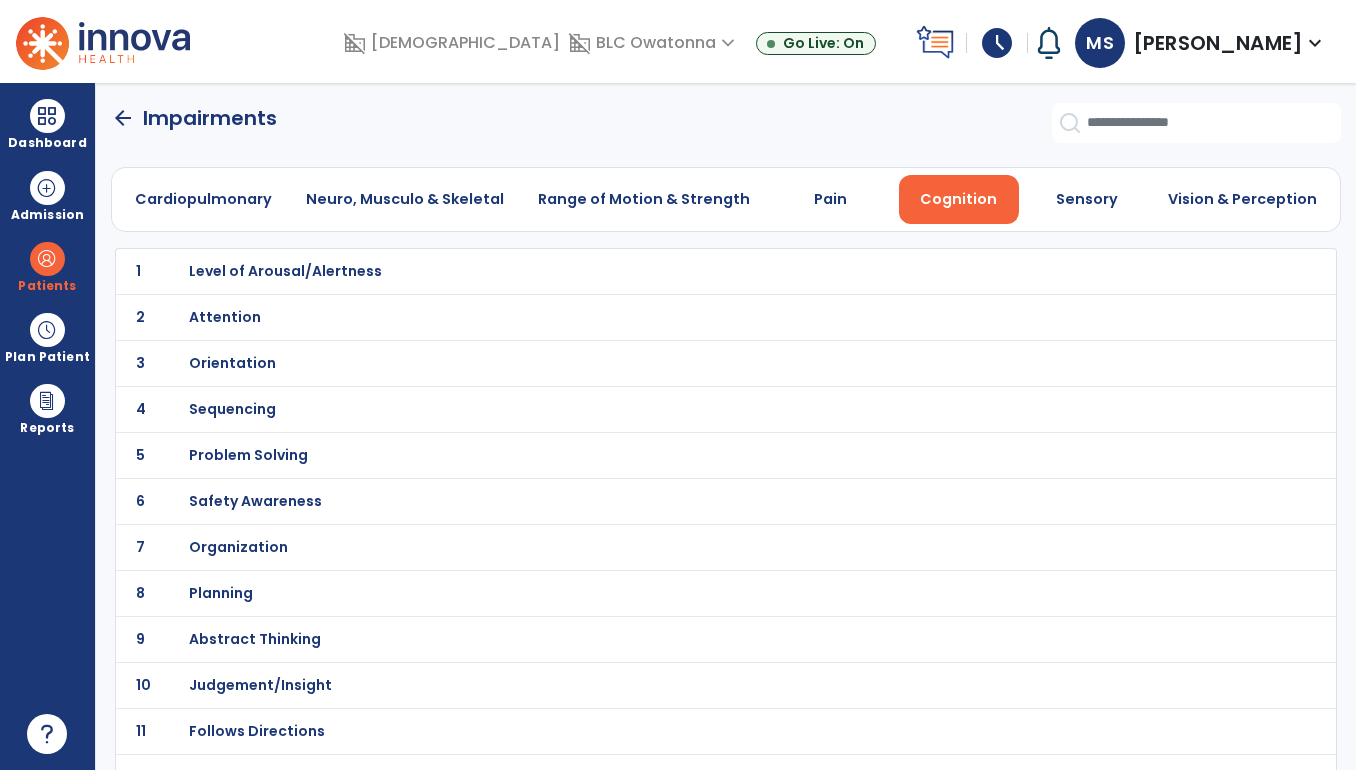 click on "Level of Arousal/Alertness" at bounding box center [285, 271] 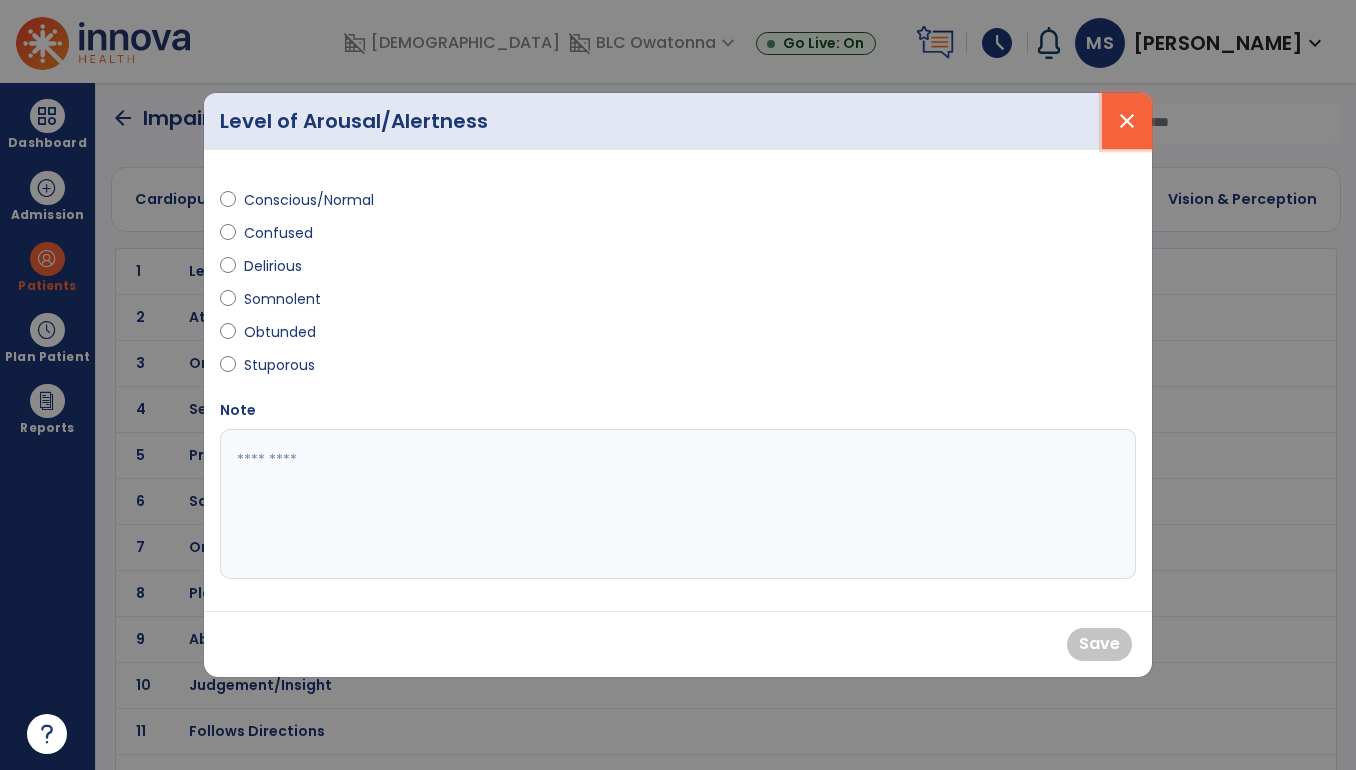 click on "close" at bounding box center [1127, 121] 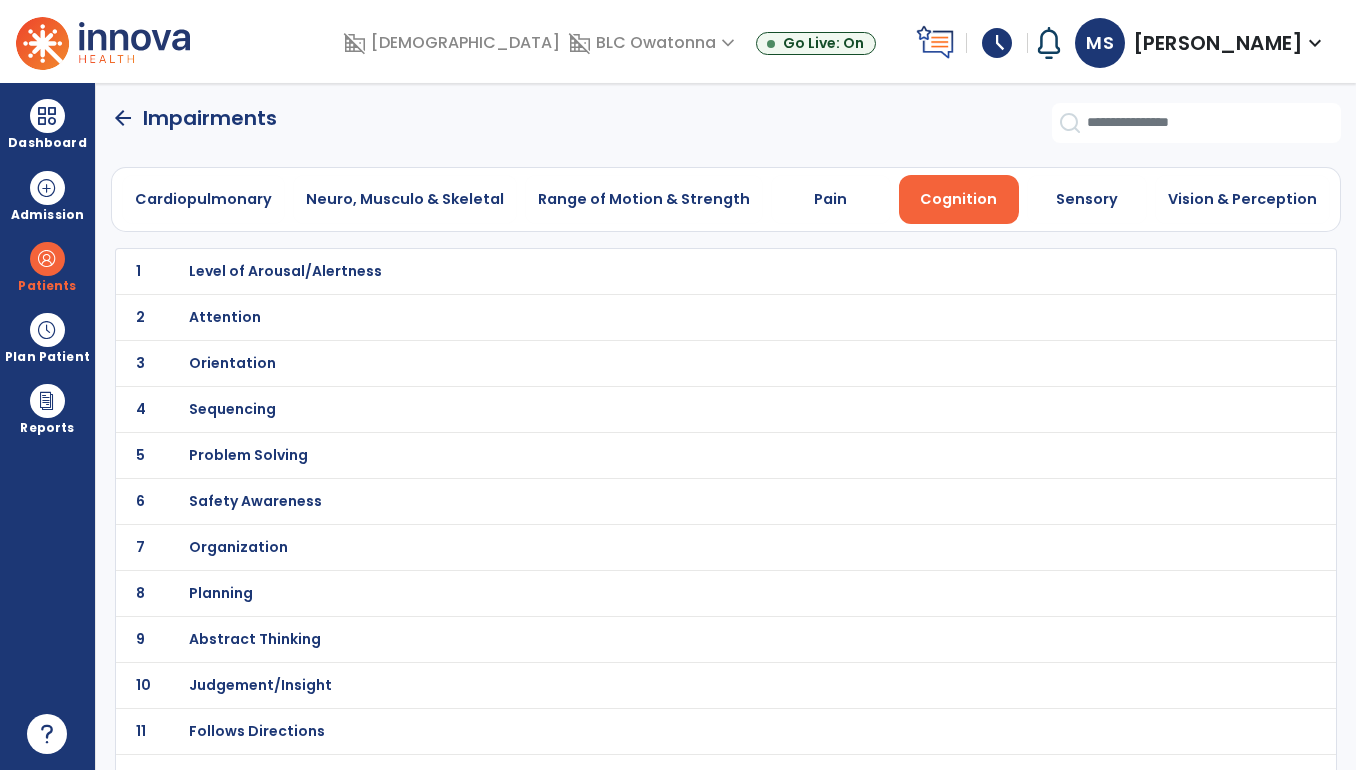 click on "1 Level of Arousal/Alertness" 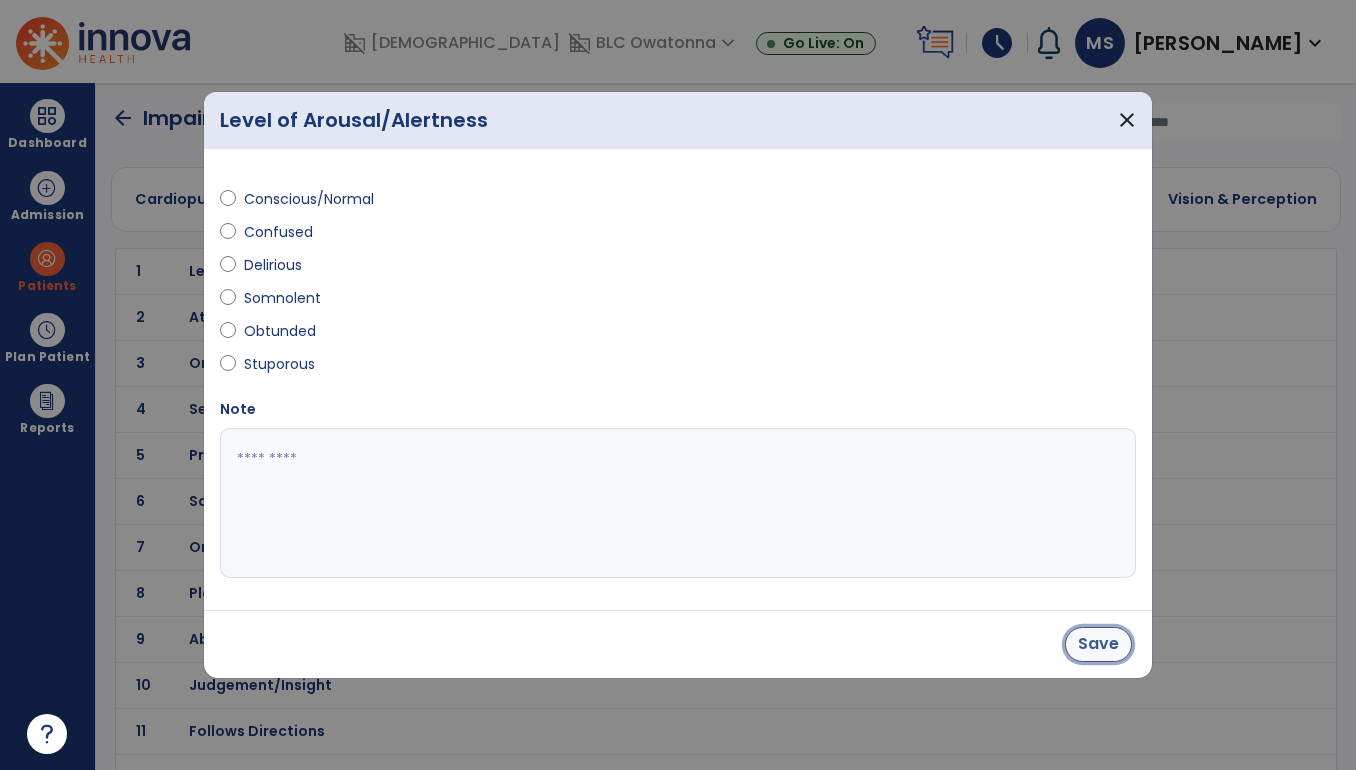 click on "Save" at bounding box center [1098, 644] 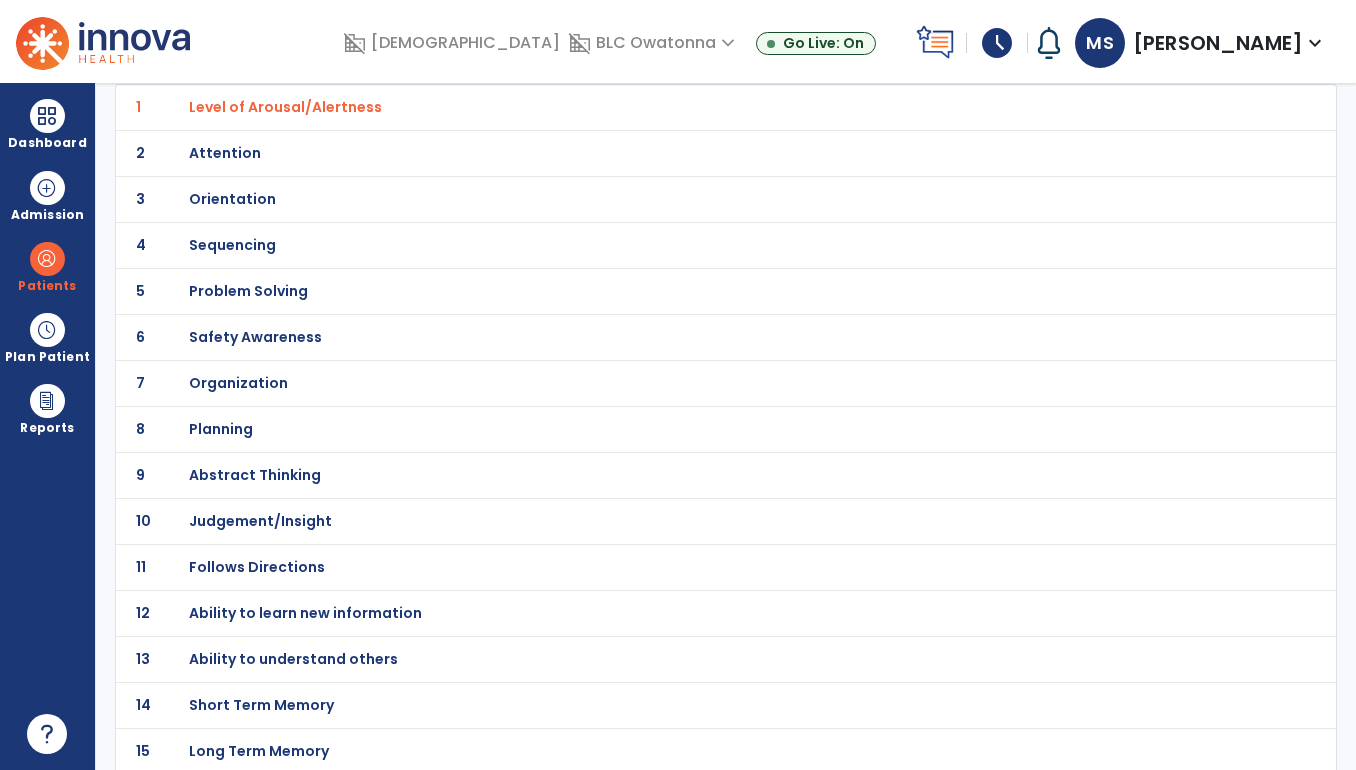 scroll, scrollTop: 0, scrollLeft: 0, axis: both 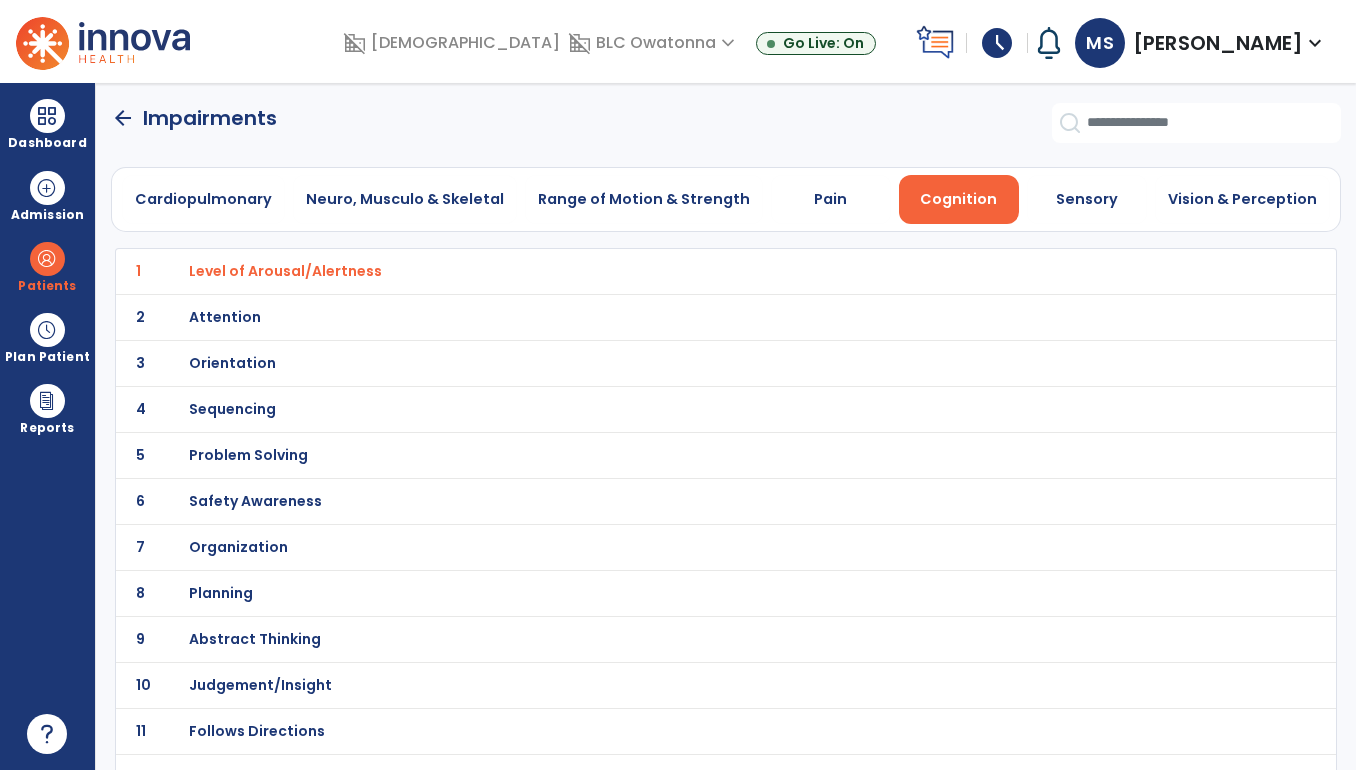 click on "arrow_back" 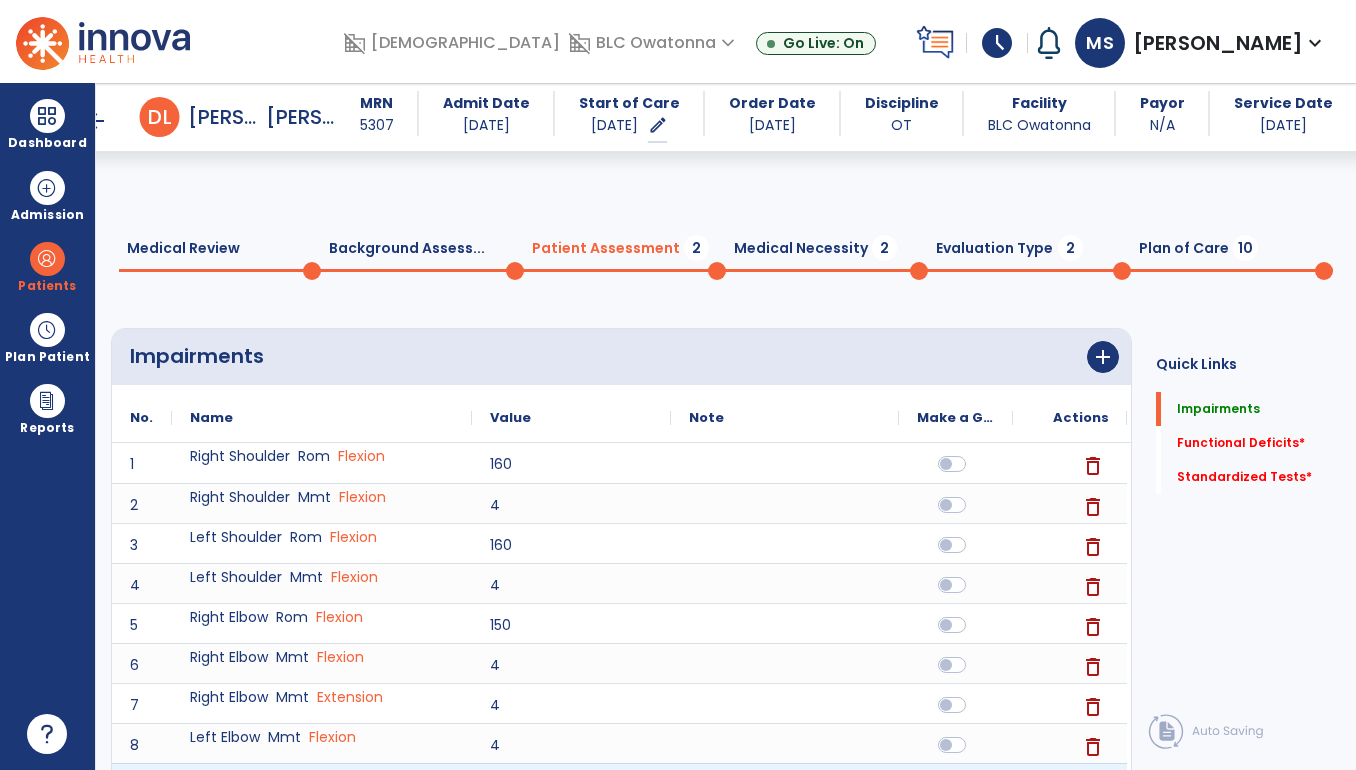 scroll, scrollTop: 685, scrollLeft: 0, axis: vertical 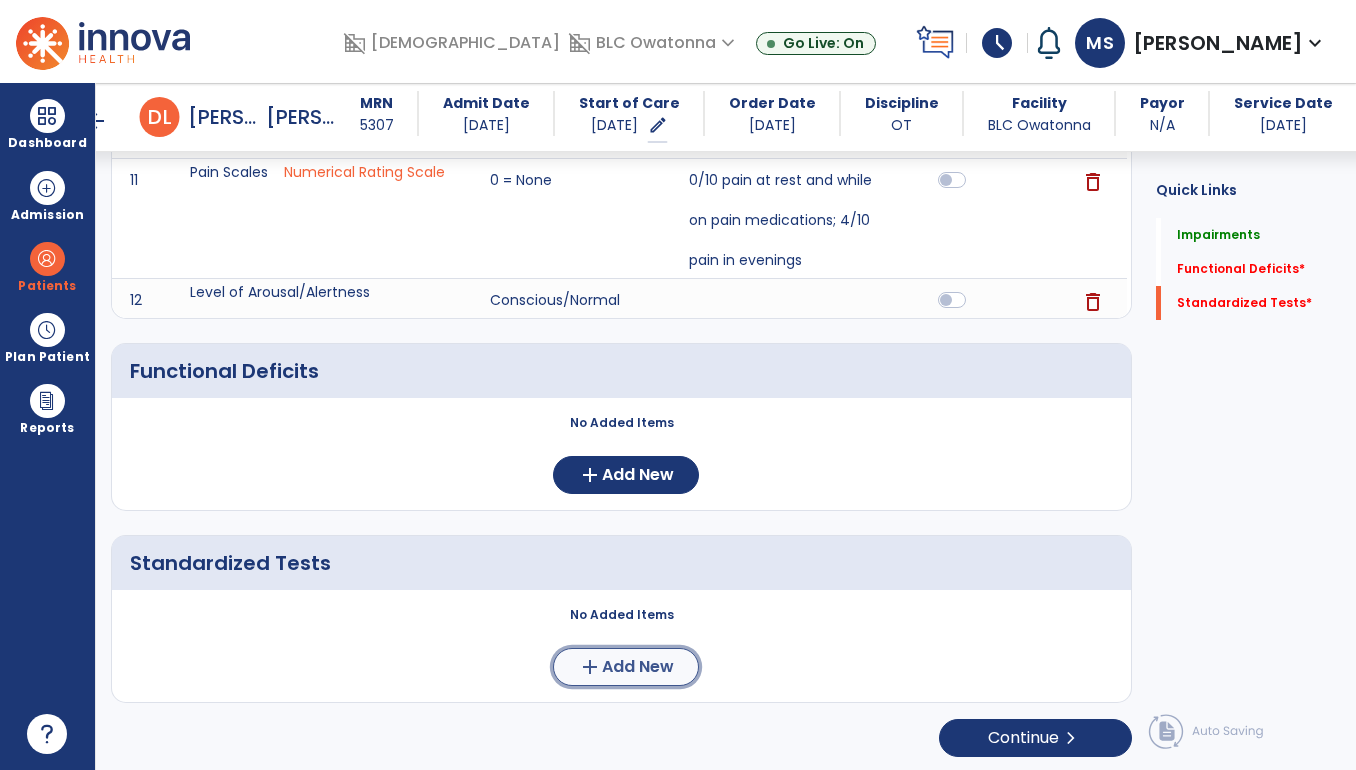 click on "Add New" 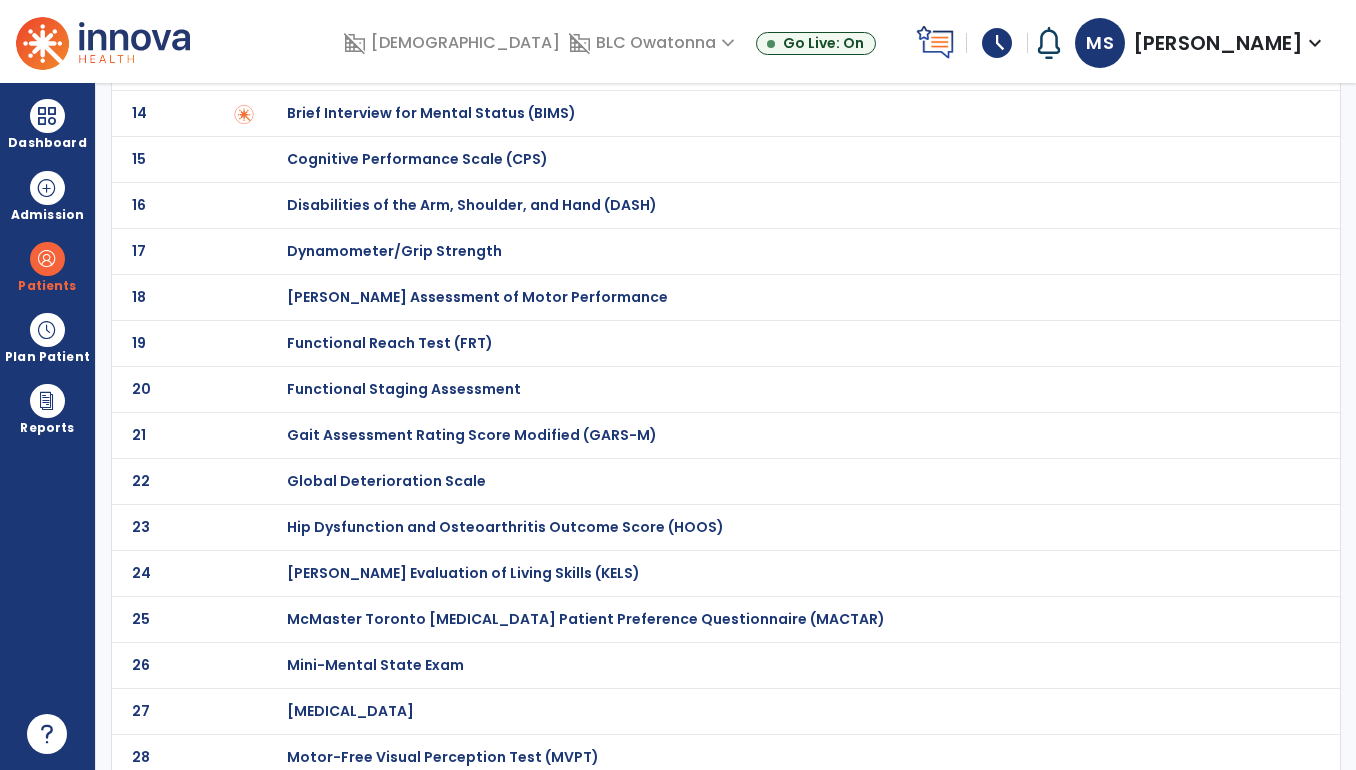 scroll, scrollTop: 0, scrollLeft: 0, axis: both 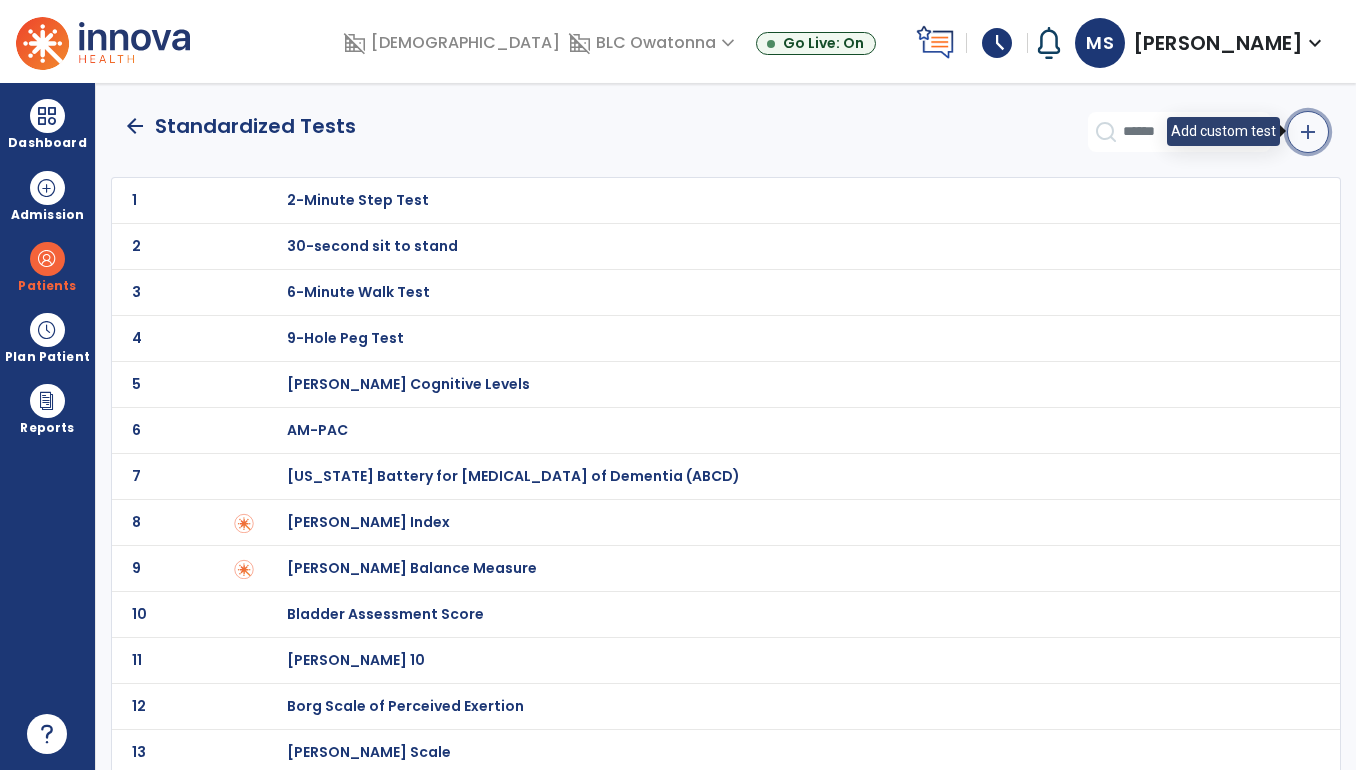 click on "add" 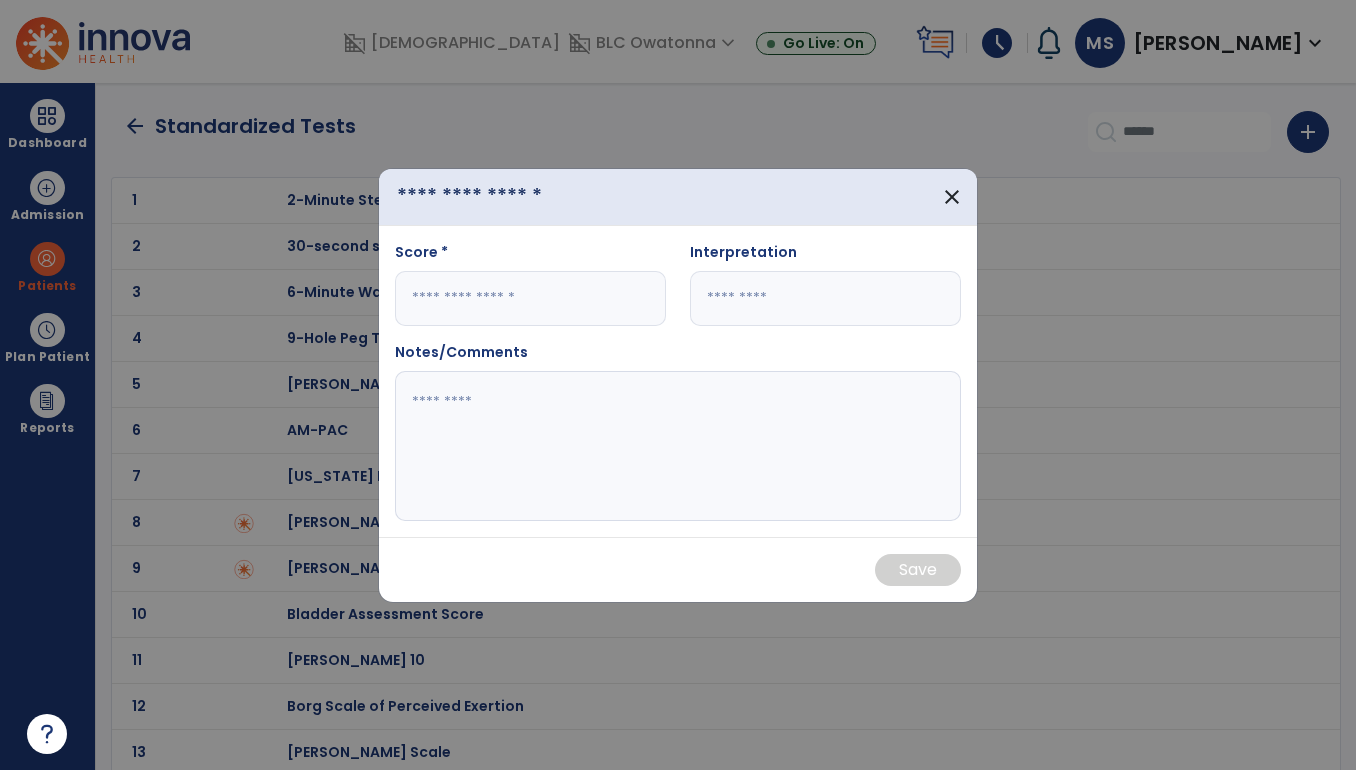 click at bounding box center (496, 196) 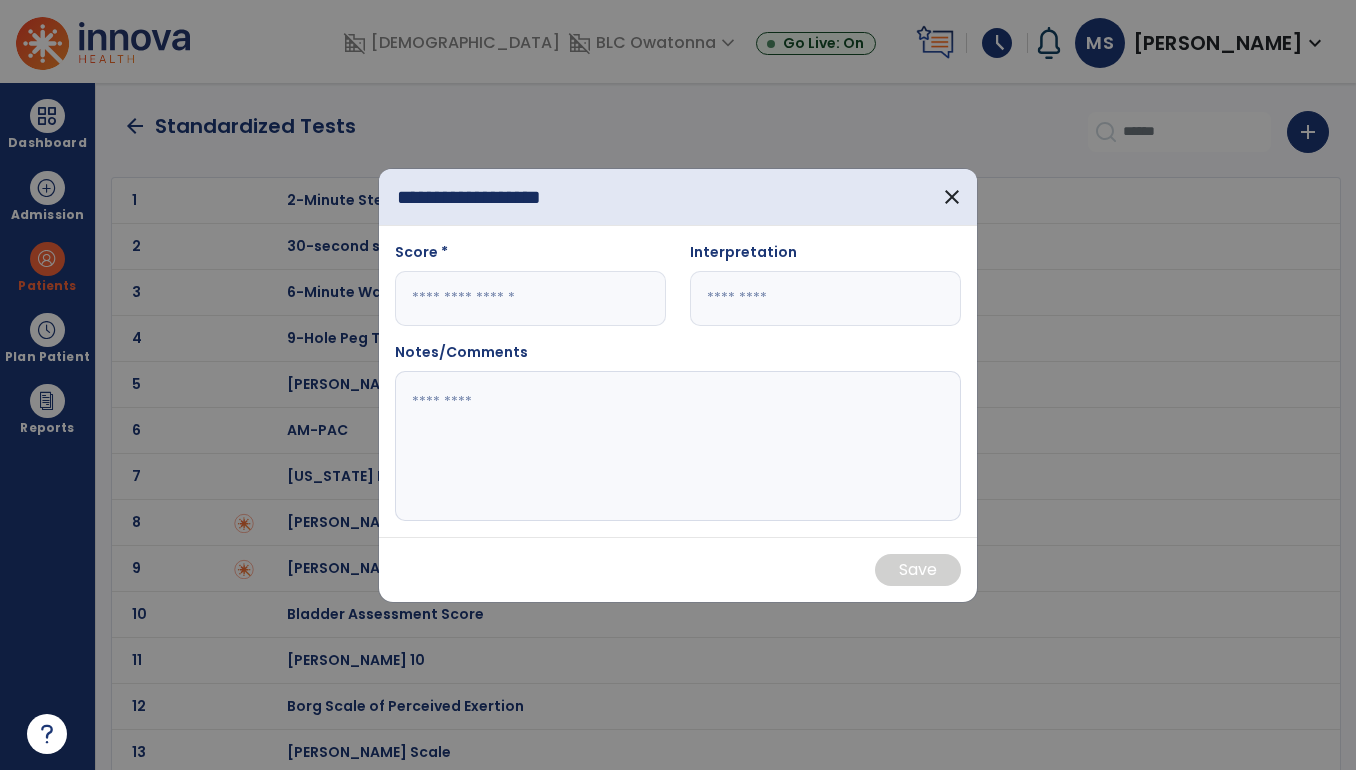 type on "**********" 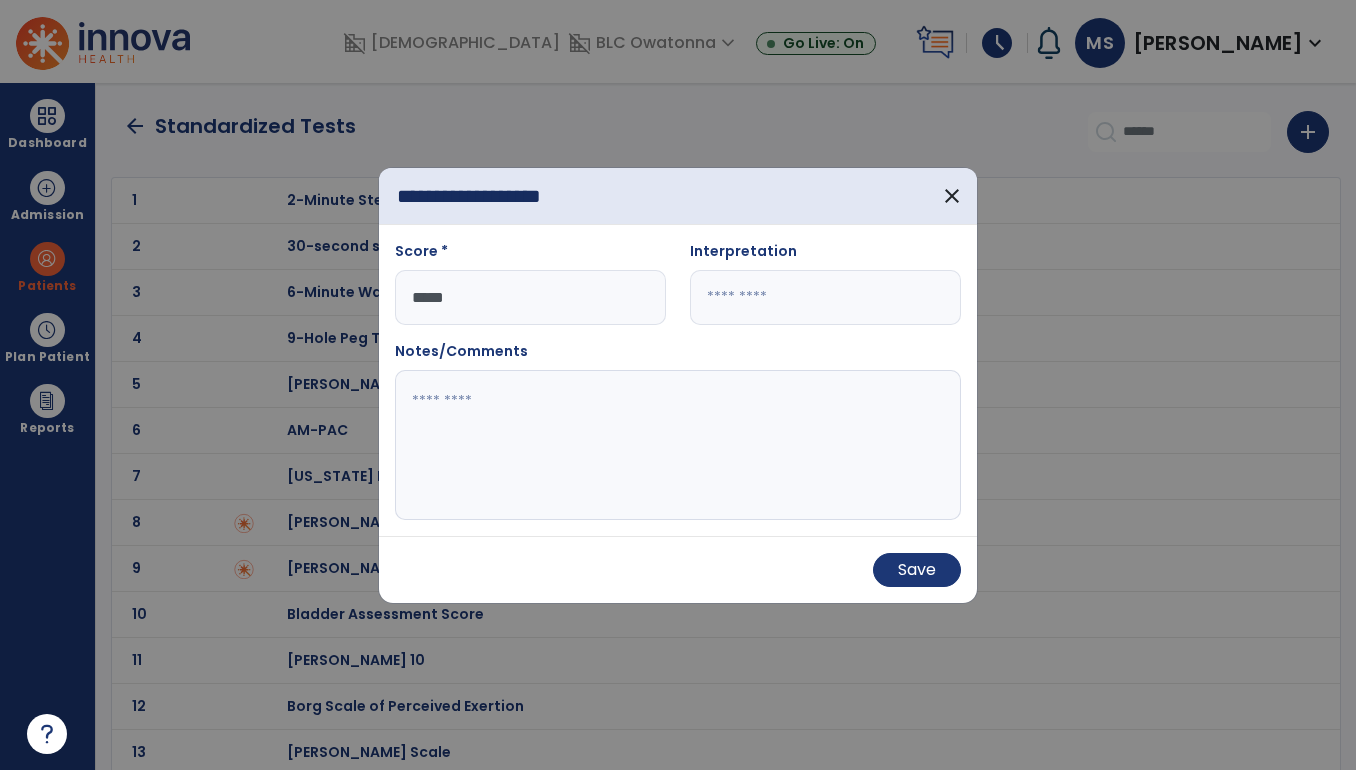 type on "****" 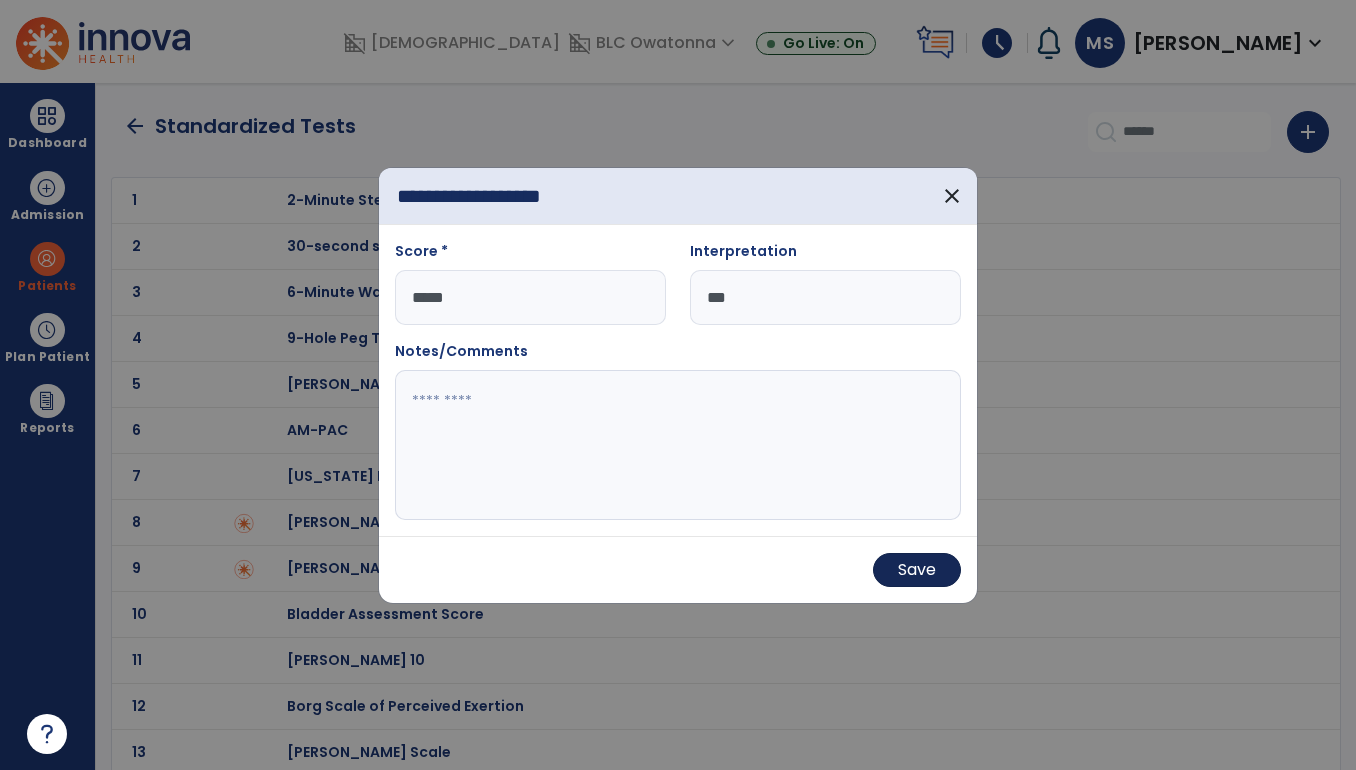 type on "***" 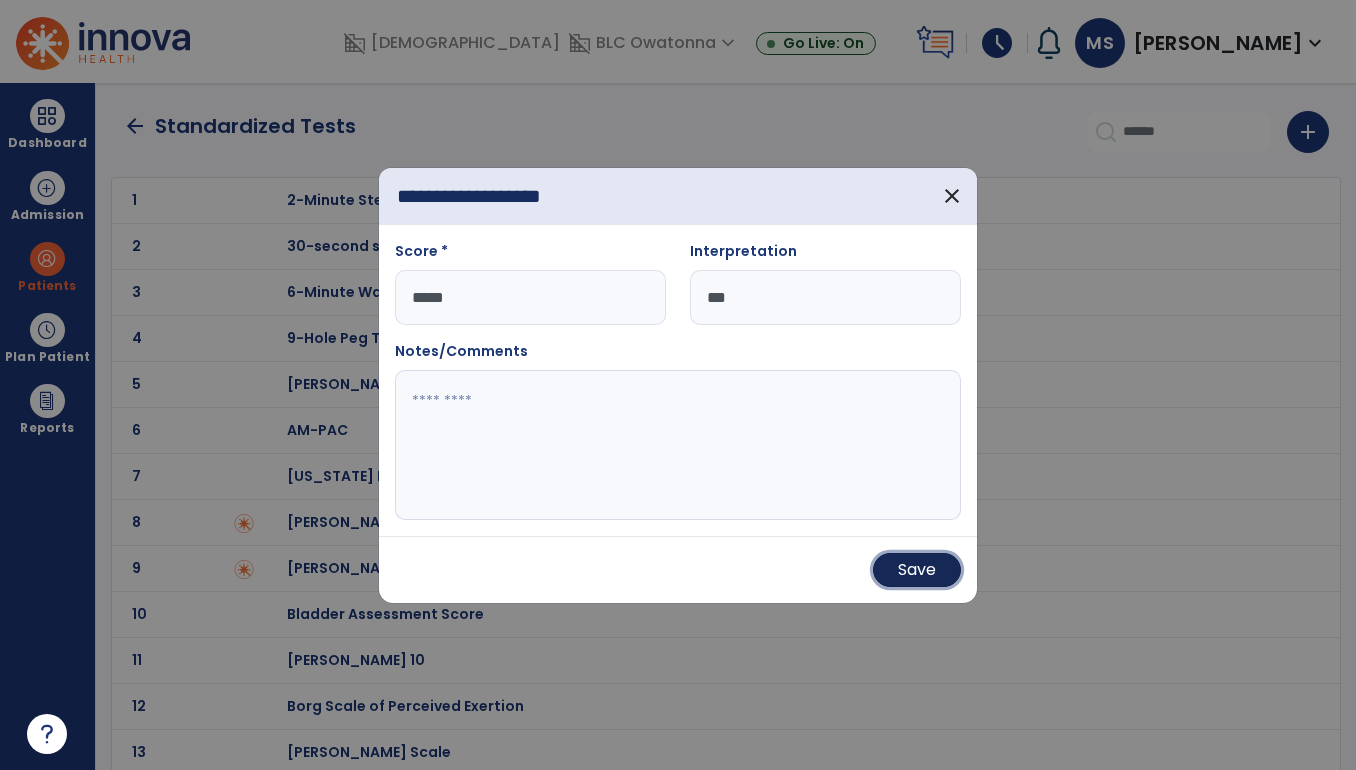 click on "Save" at bounding box center [917, 570] 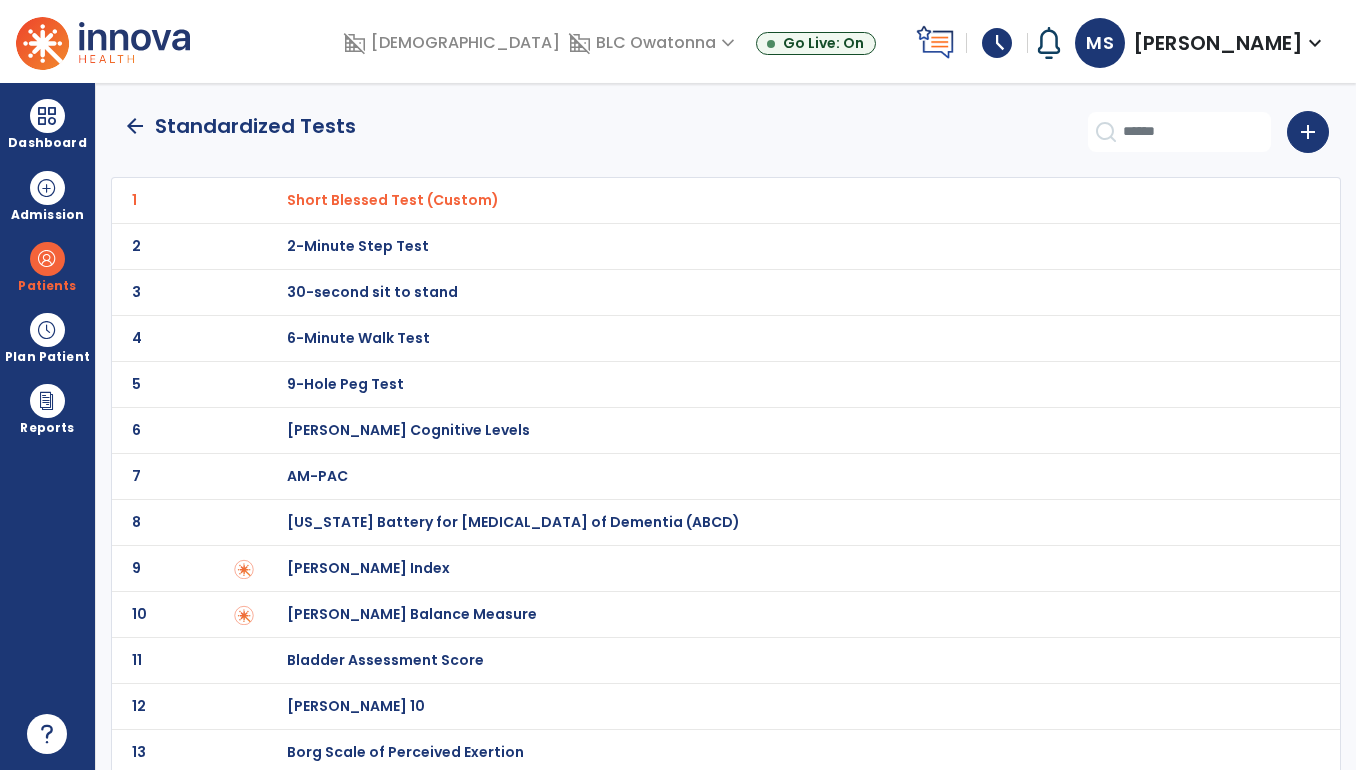 click on "arrow_back" 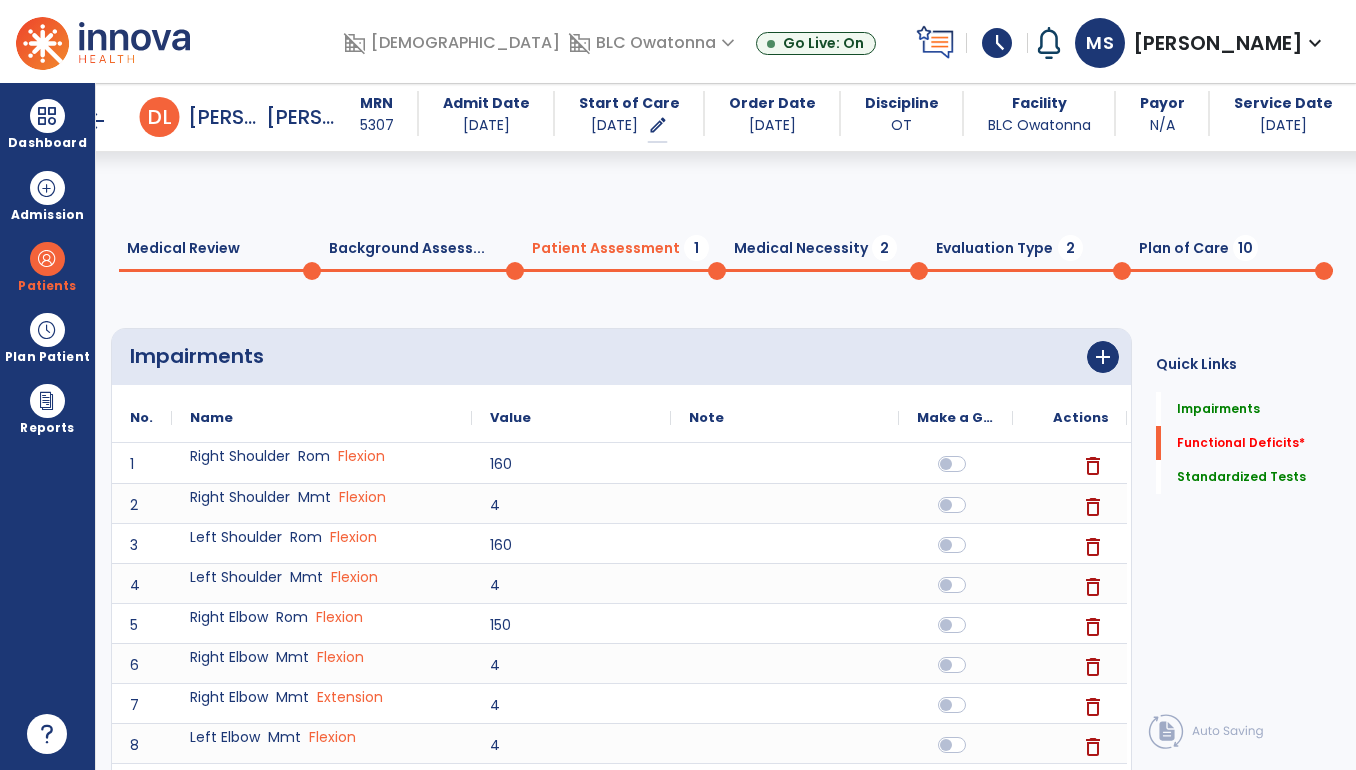 scroll, scrollTop: 753, scrollLeft: 0, axis: vertical 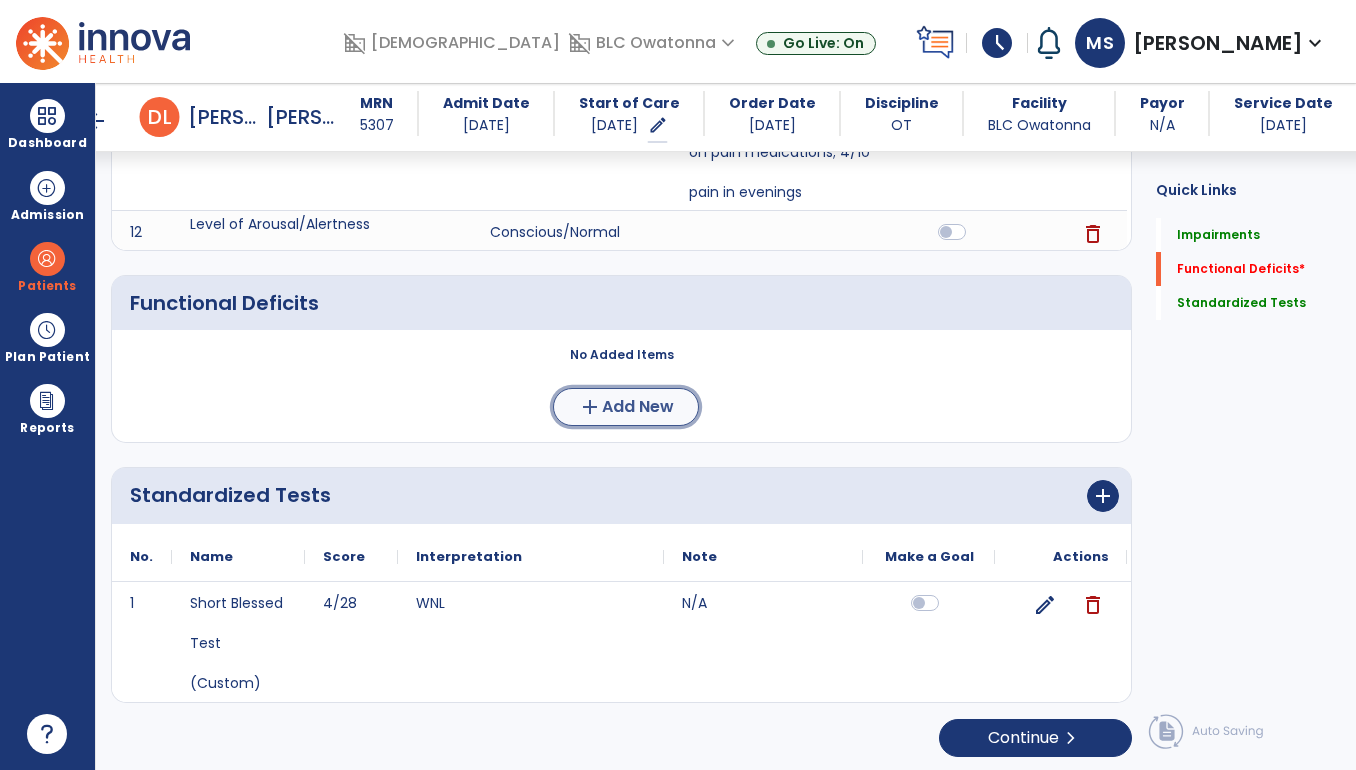 click on "Add New" 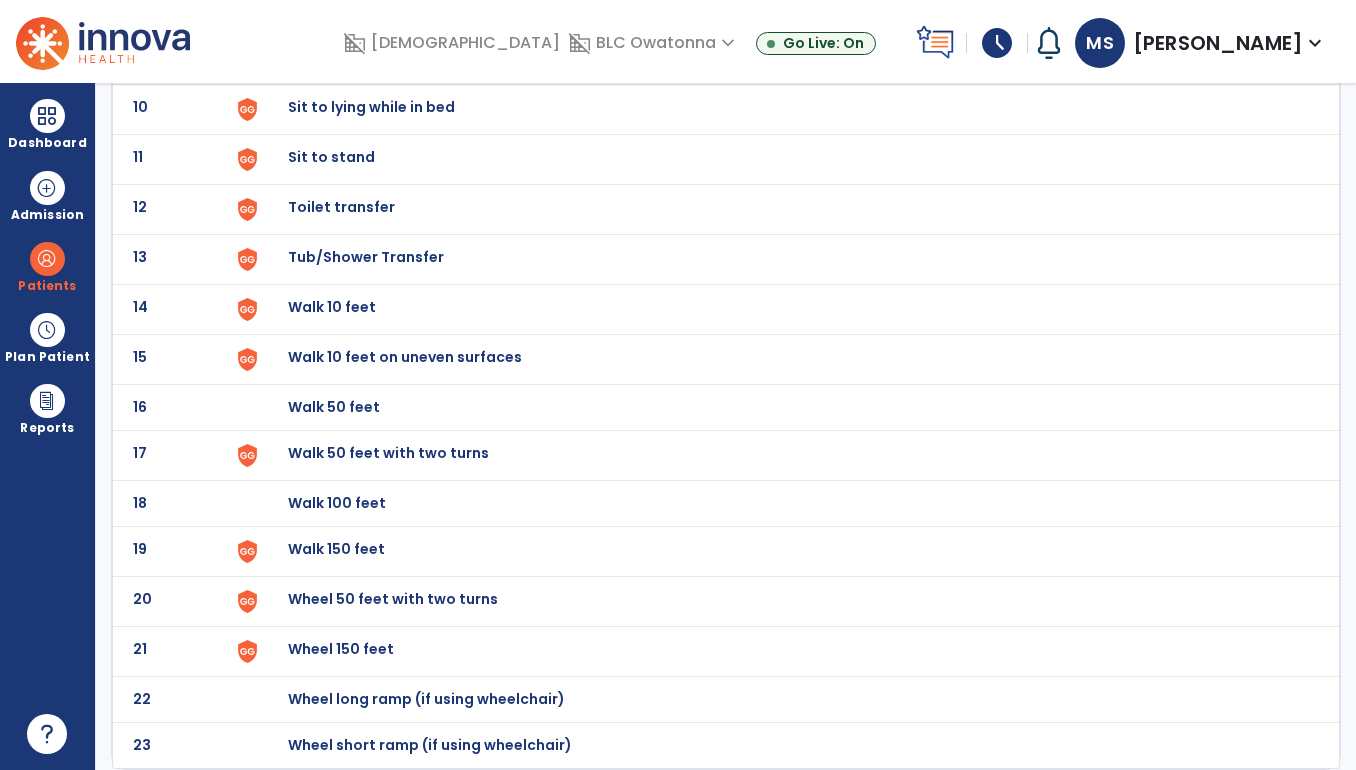 scroll, scrollTop: 0, scrollLeft: 0, axis: both 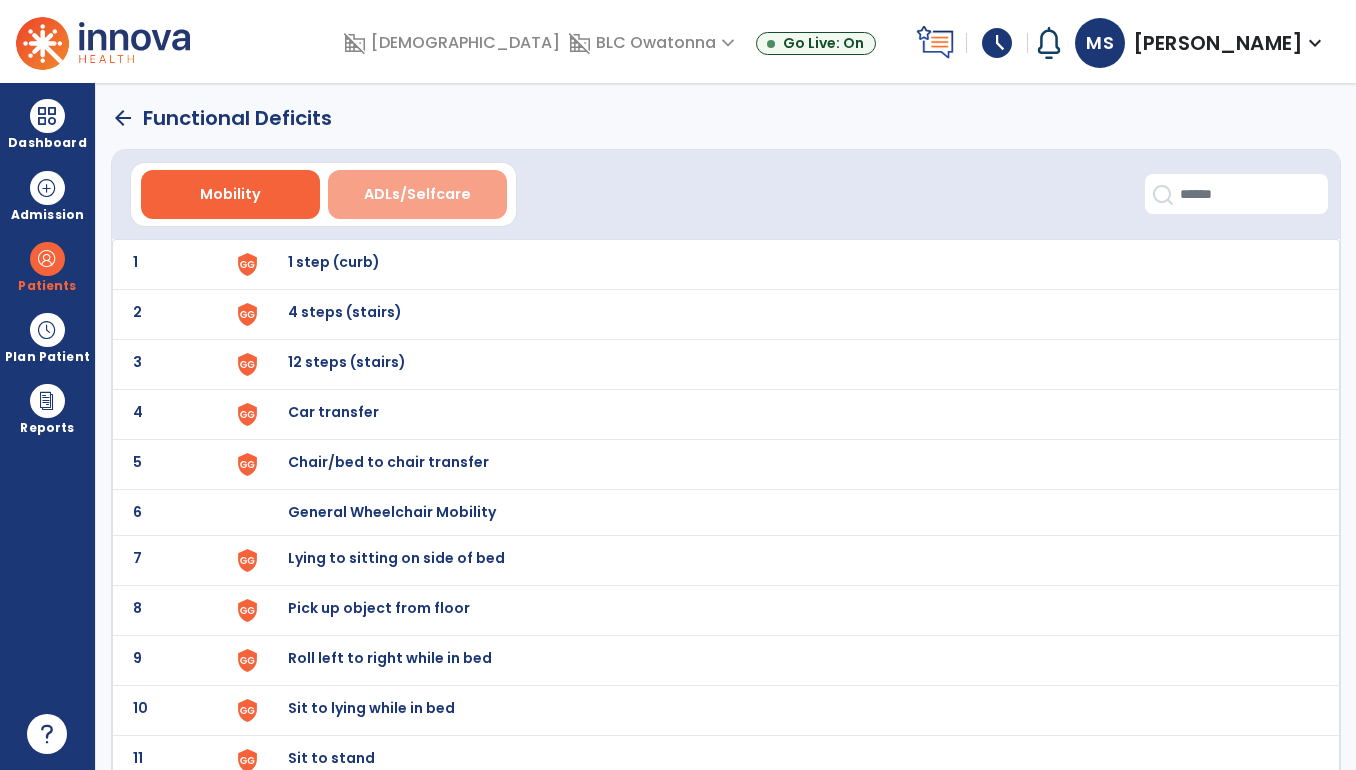 click on "ADLs/Selfcare" at bounding box center (417, 194) 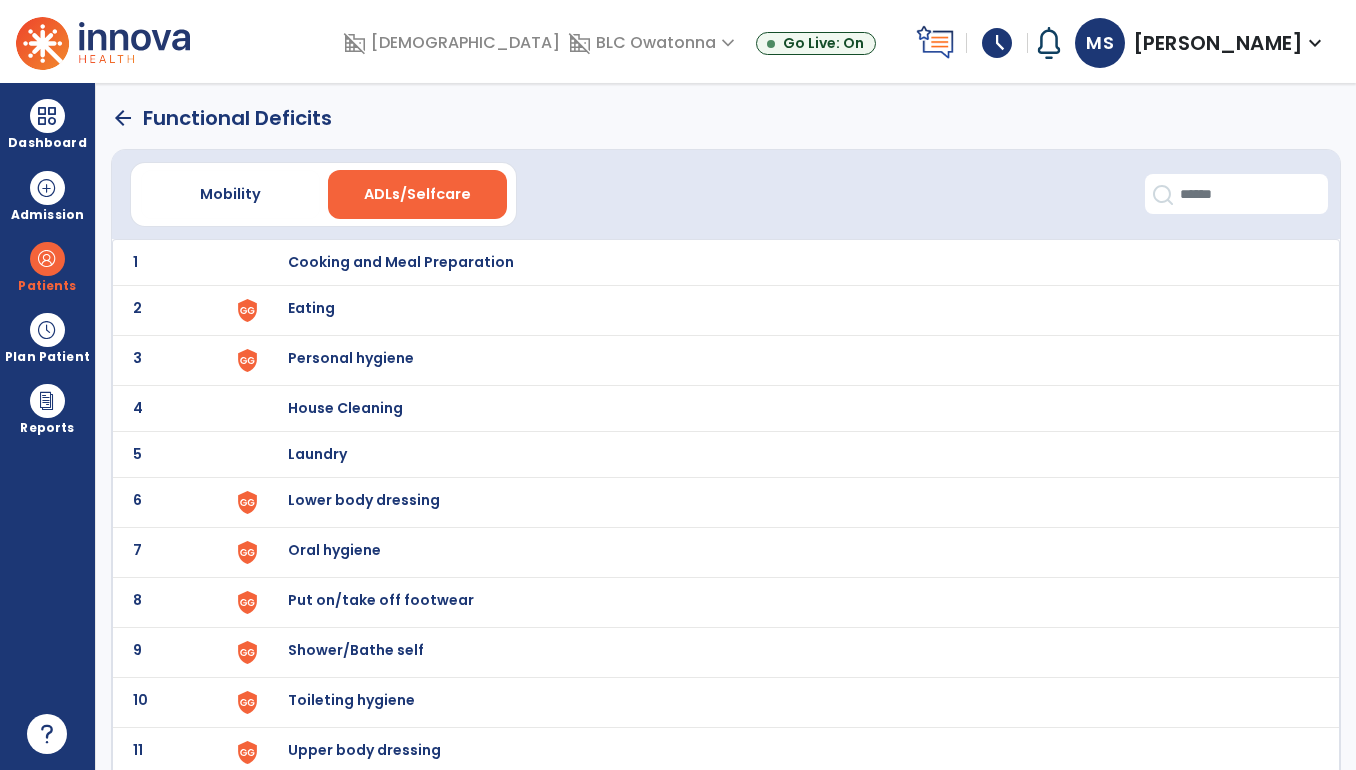 click on "Eating" at bounding box center (401, 262) 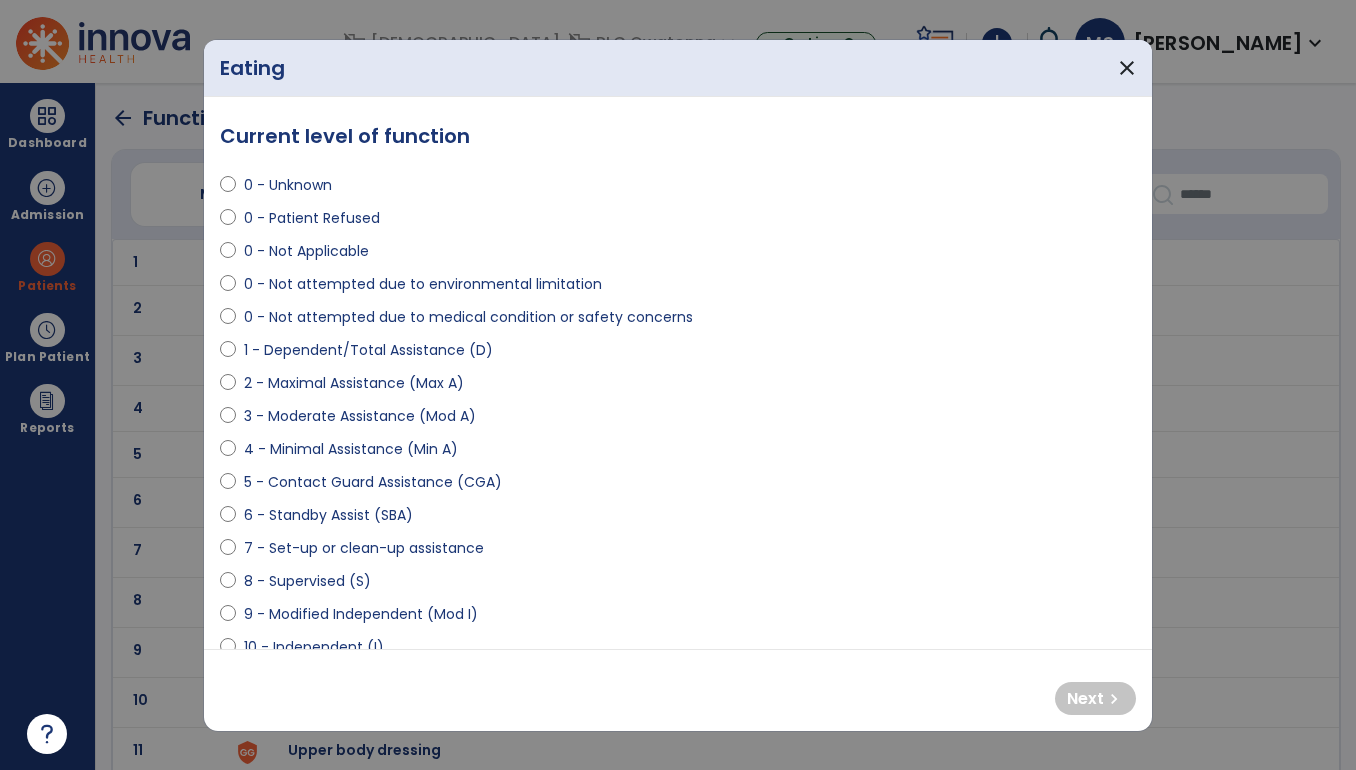 click on "9 - Modified Independent (Mod I)" at bounding box center (361, 614) 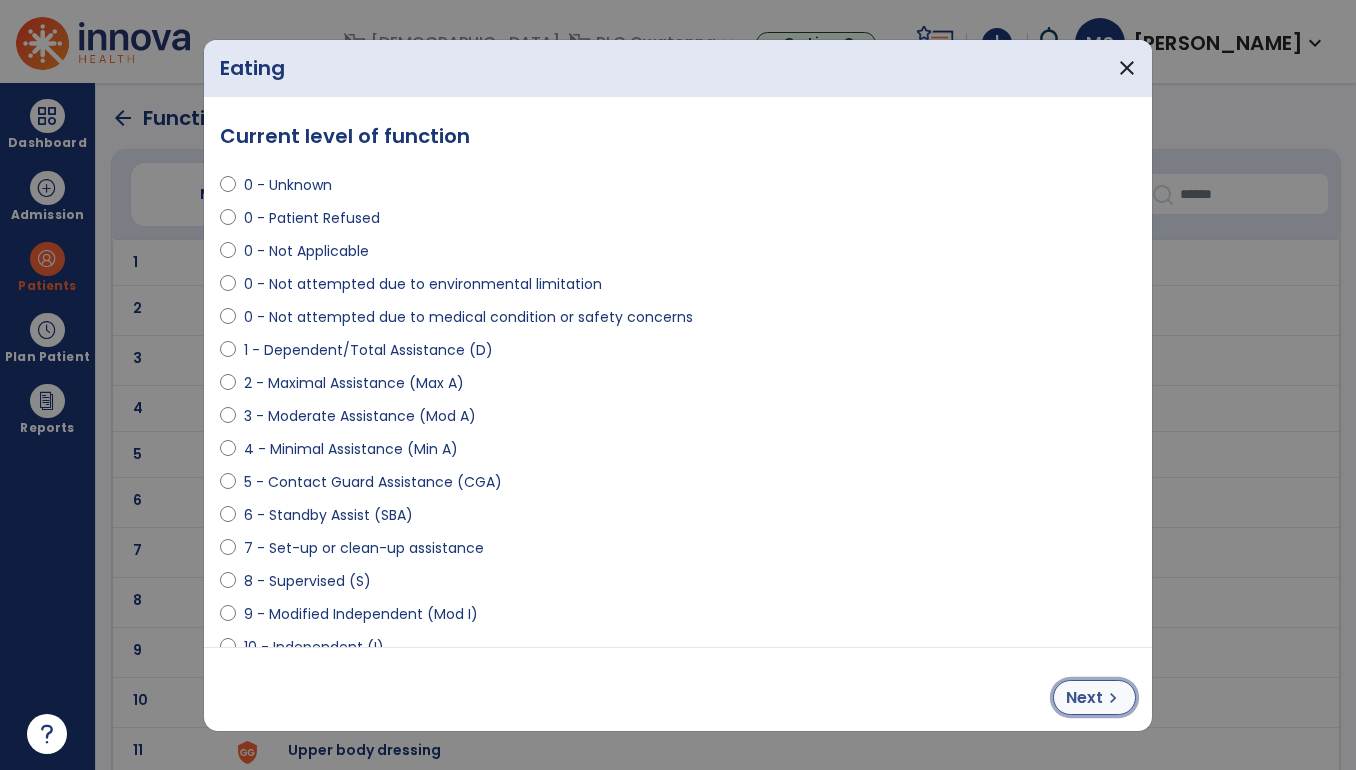 click on "chevron_right" at bounding box center (1113, 698) 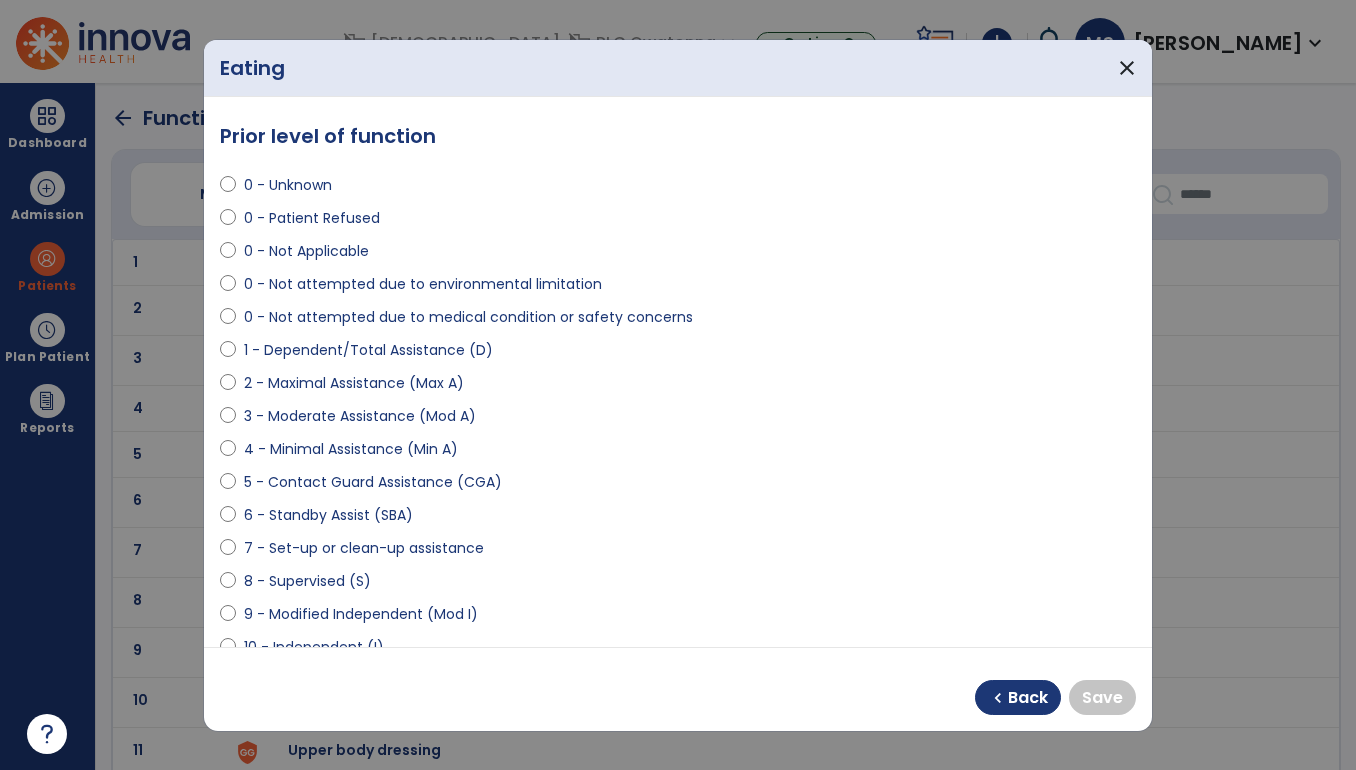 click on "10 - Independent (I)" at bounding box center (314, 647) 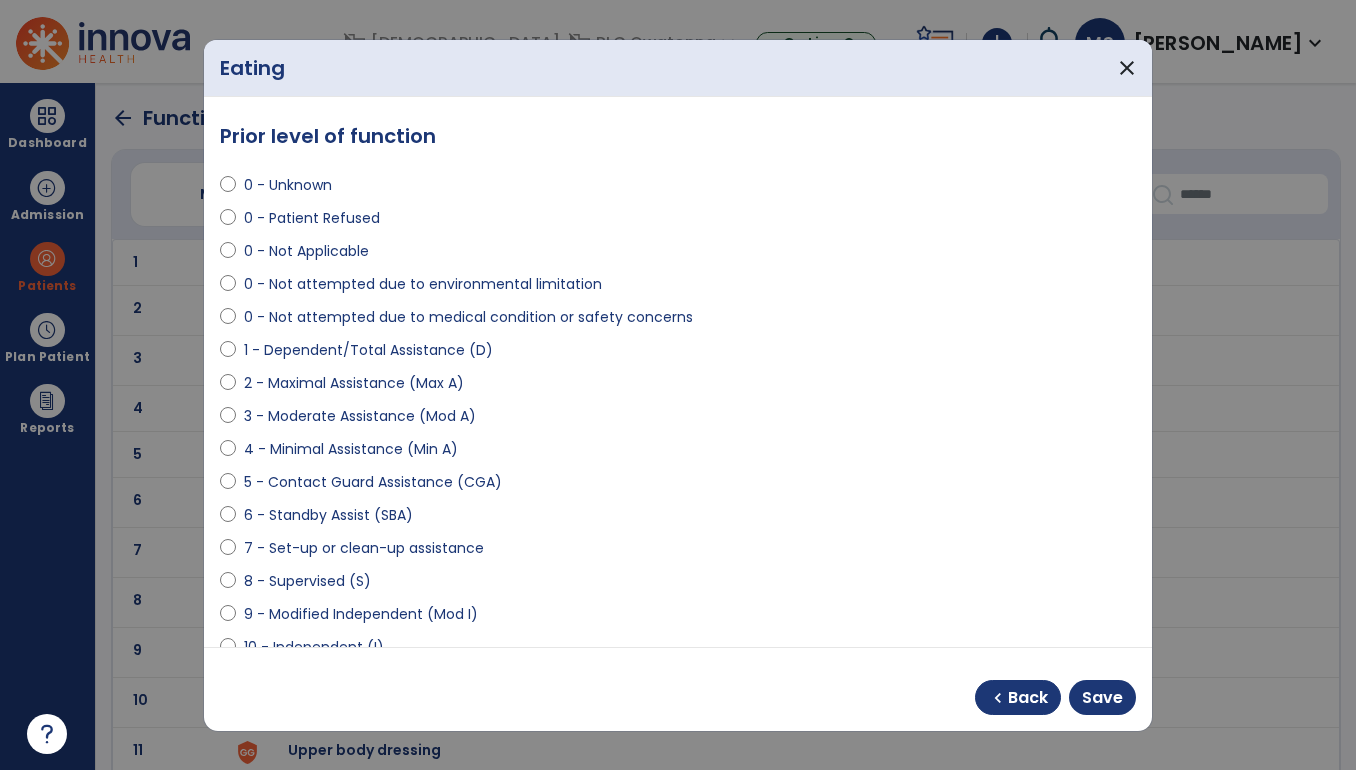 scroll, scrollTop: 6, scrollLeft: 0, axis: vertical 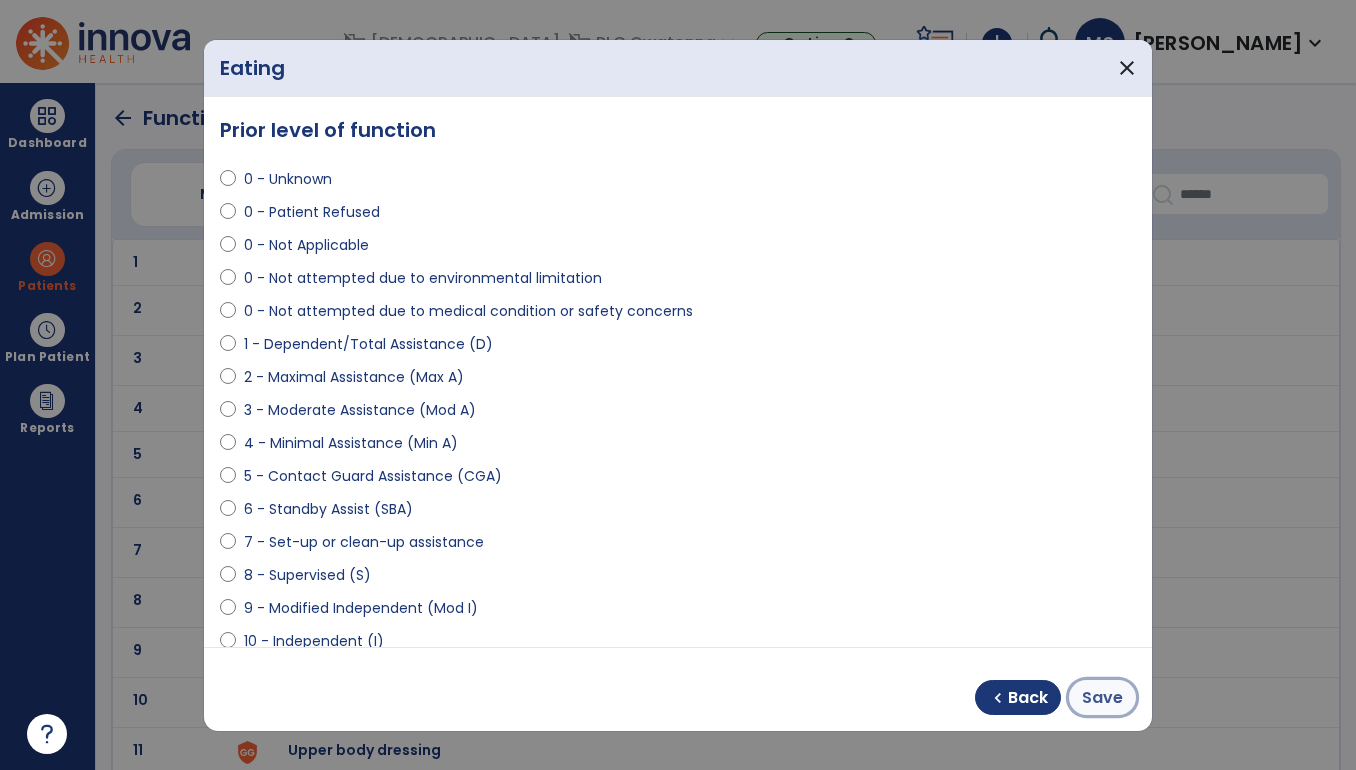 click on "Save" at bounding box center (1102, 698) 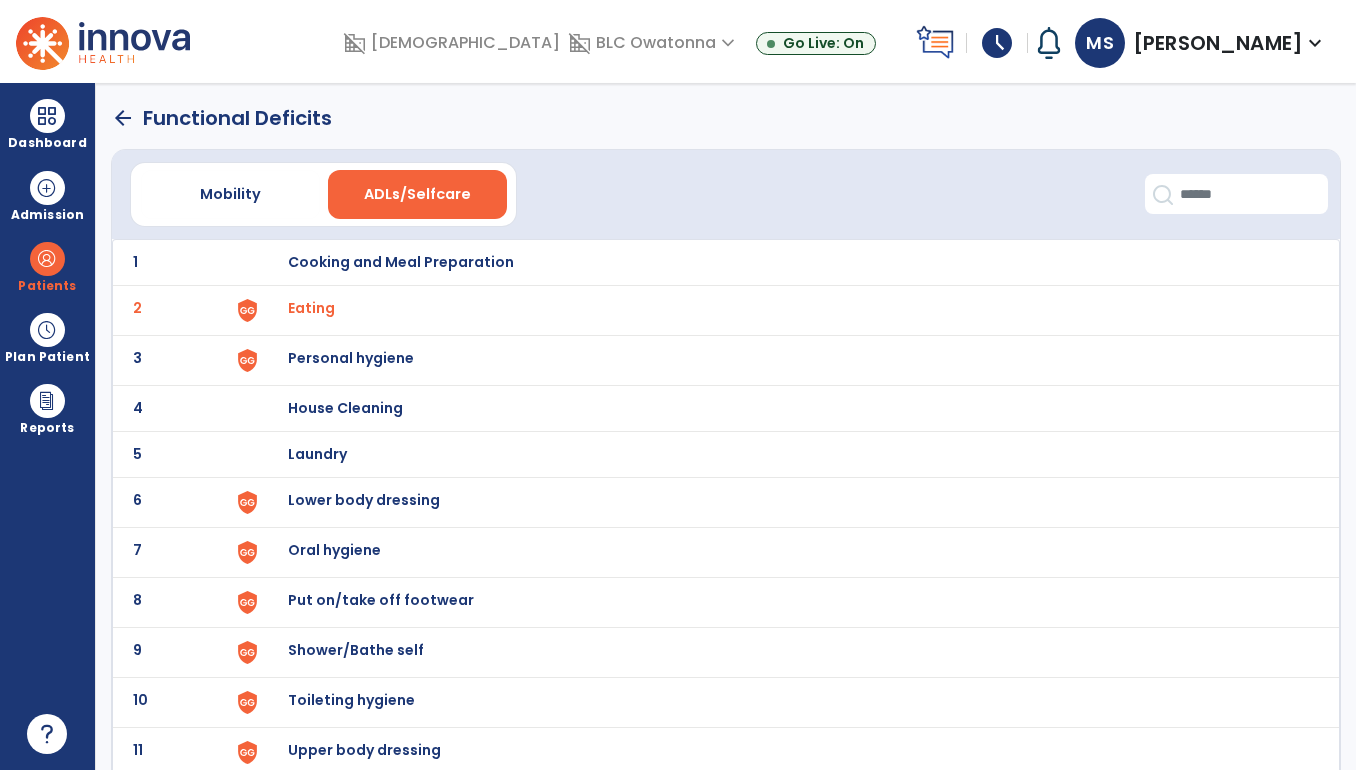 click on "Personal hygiene" at bounding box center (401, 262) 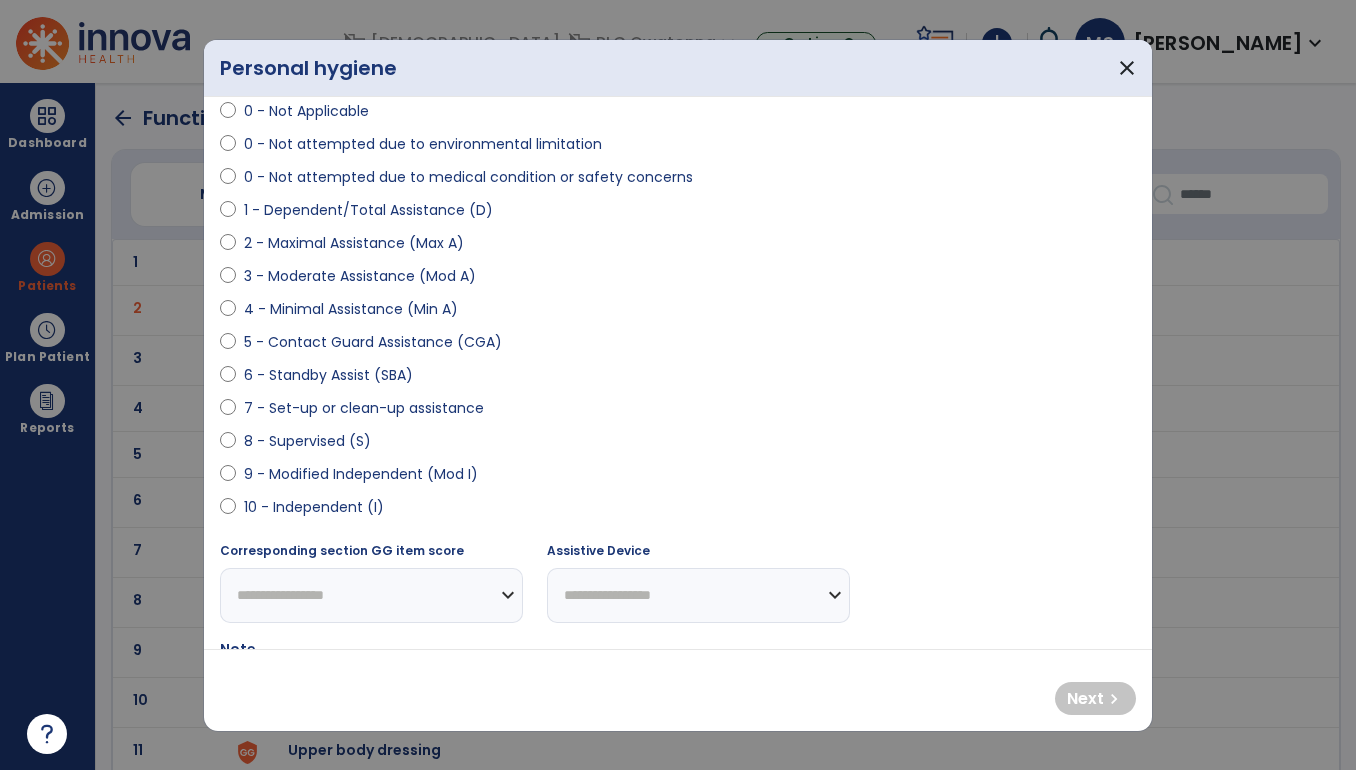 scroll, scrollTop: 144, scrollLeft: 0, axis: vertical 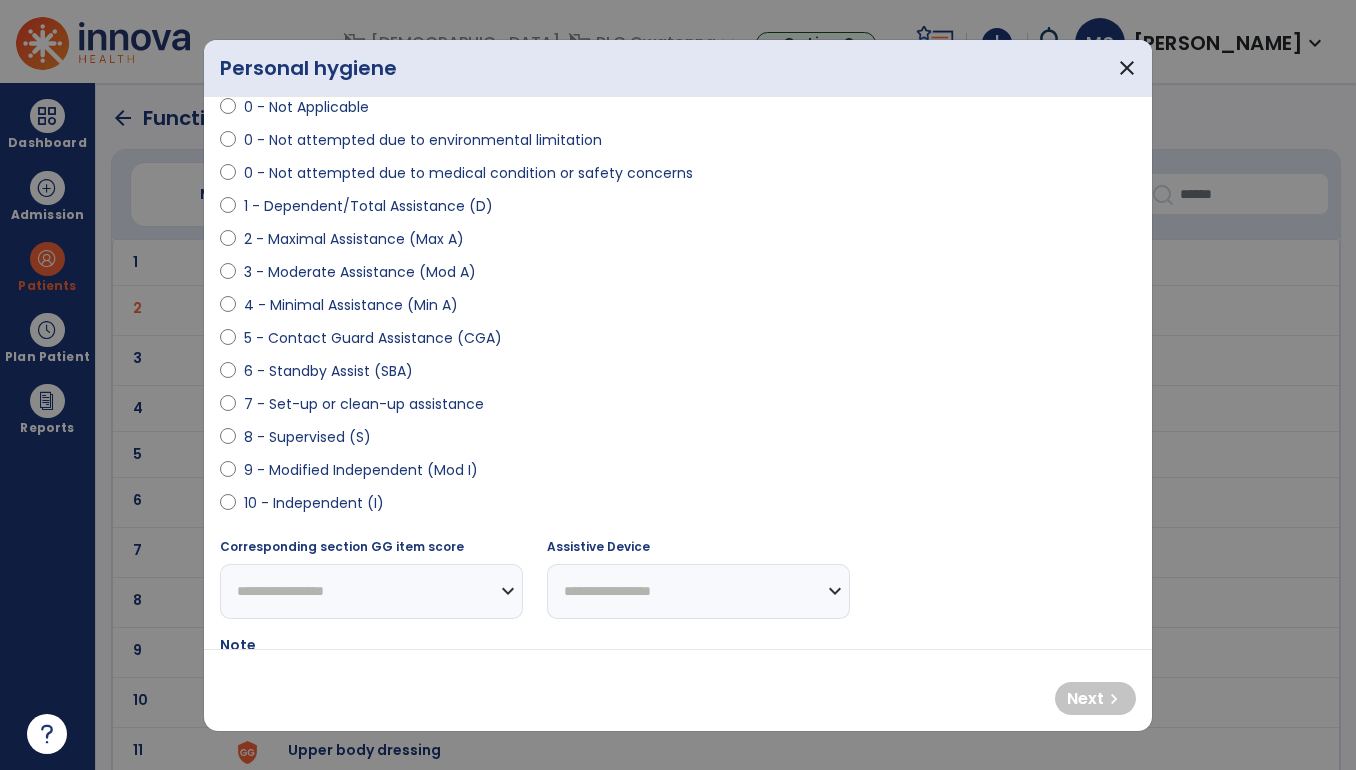 click on "9 - Modified Independent (Mod I)" at bounding box center [361, 470] 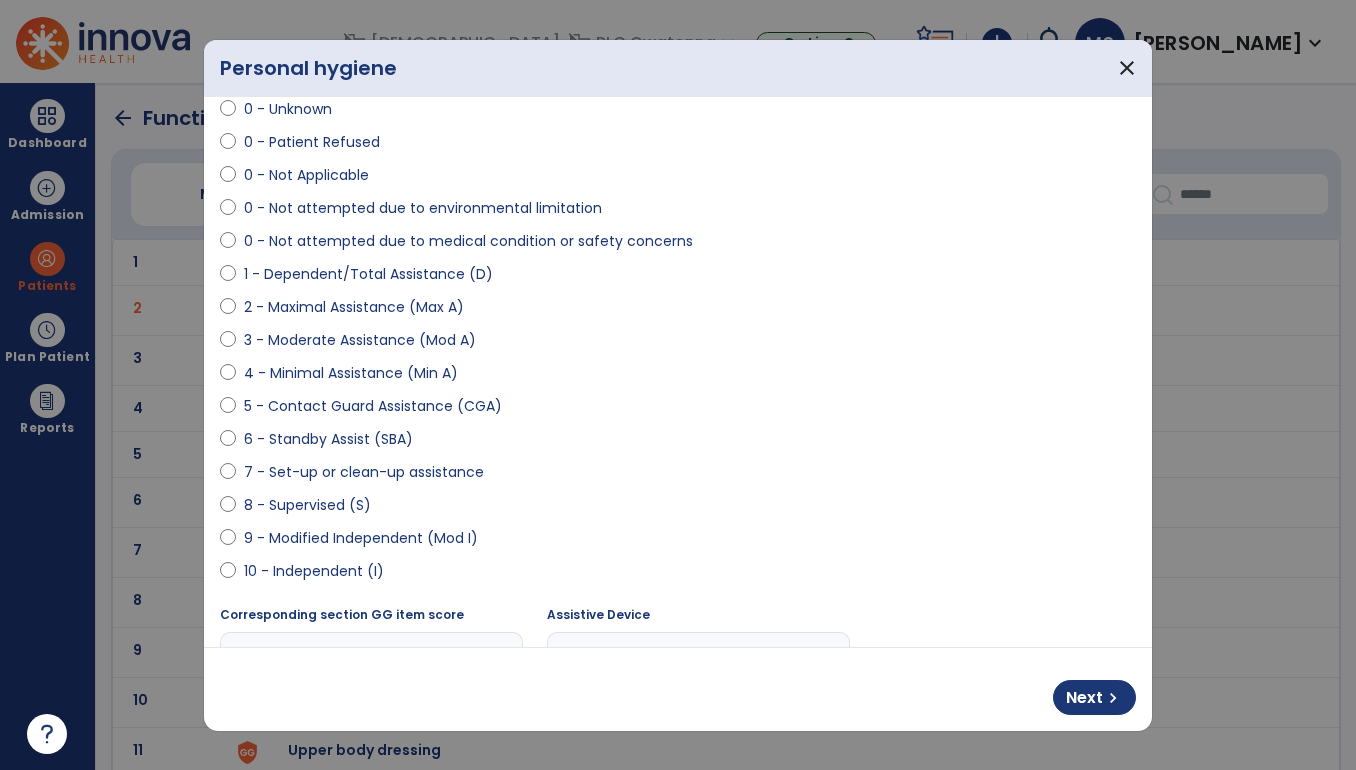 scroll, scrollTop: 78, scrollLeft: 0, axis: vertical 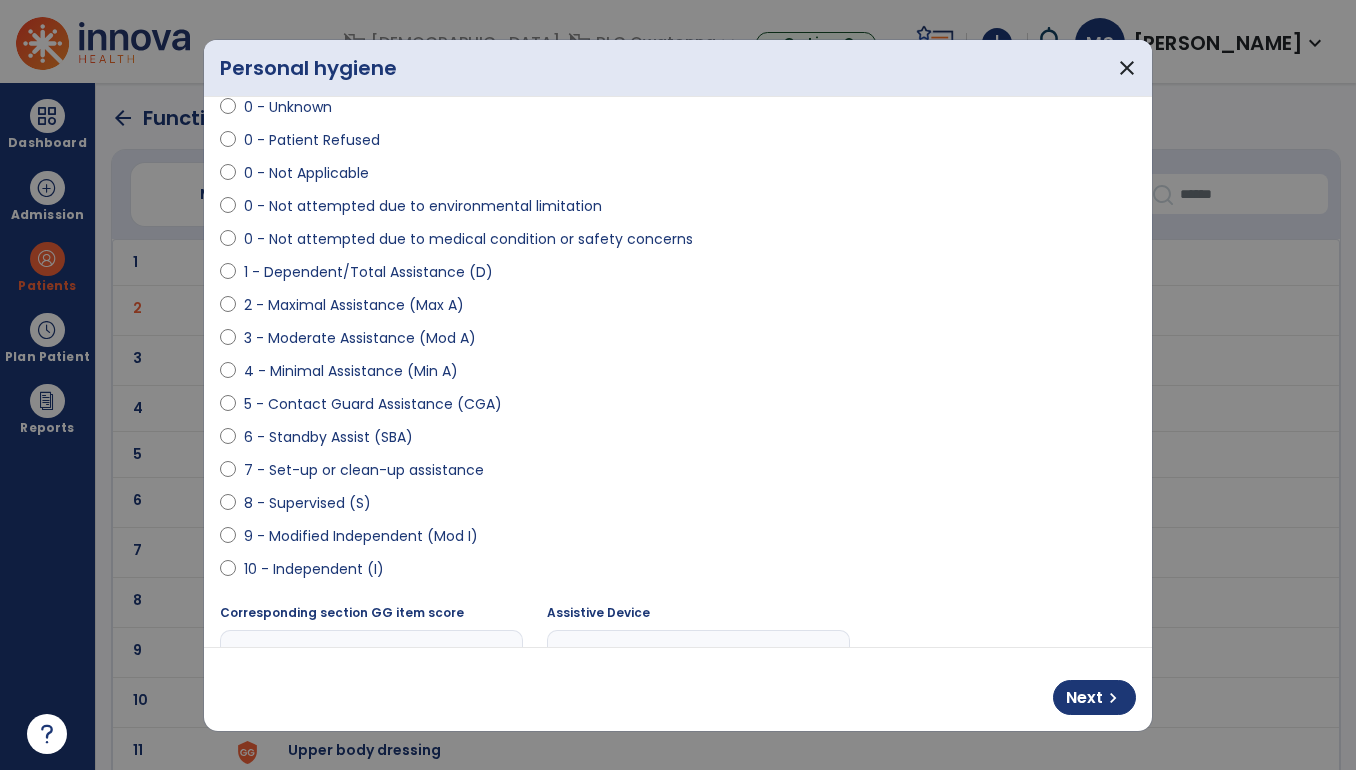click on "5 - Contact Guard Assistance (CGA)" at bounding box center [373, 404] 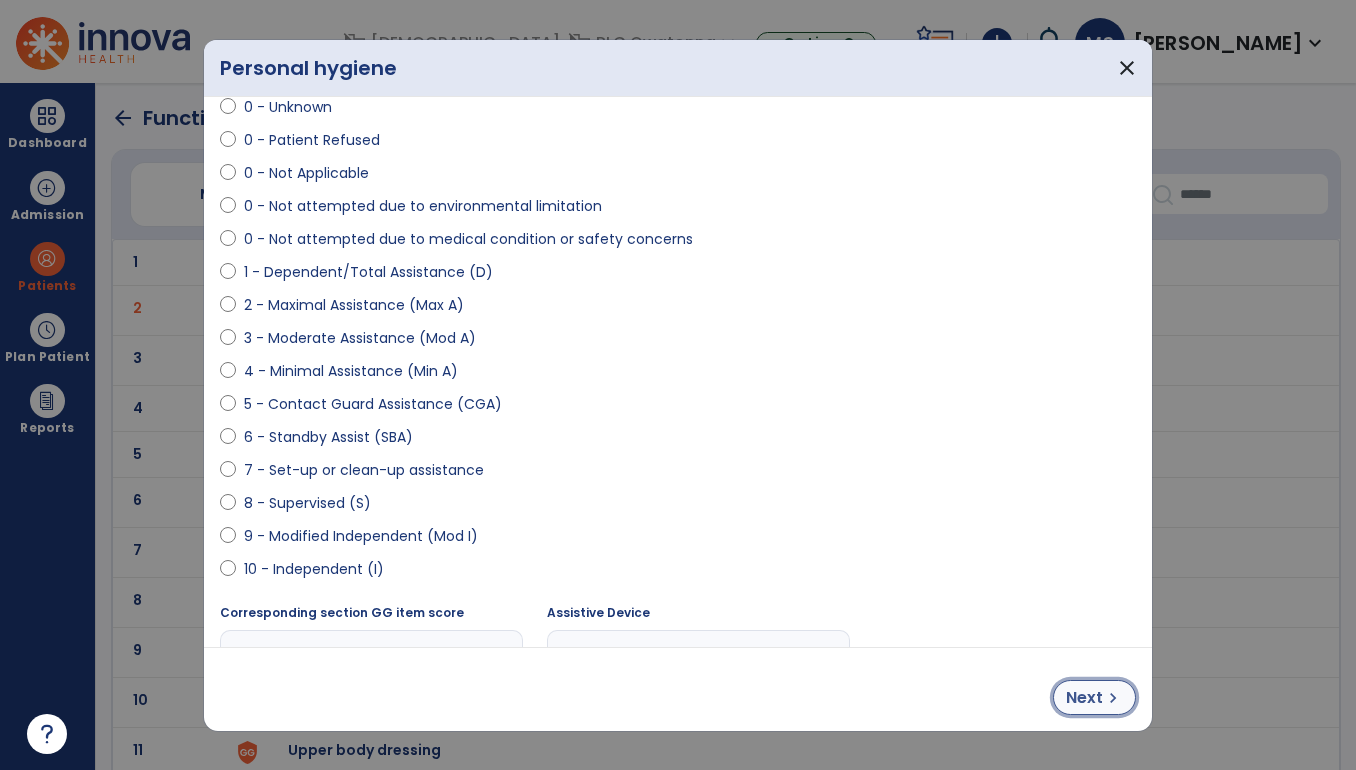 click on "chevron_right" at bounding box center [1113, 698] 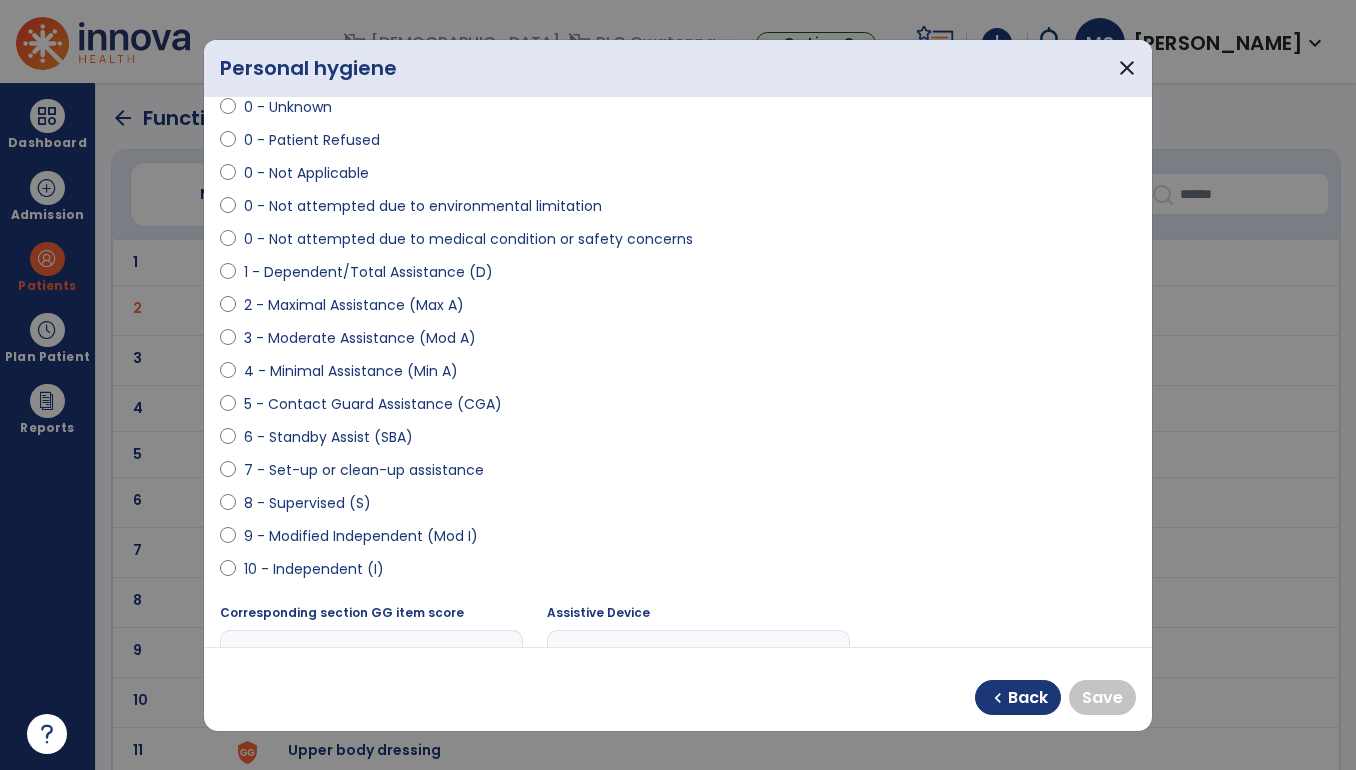 click on "9 - Modified Independent (Mod I)" at bounding box center [361, 536] 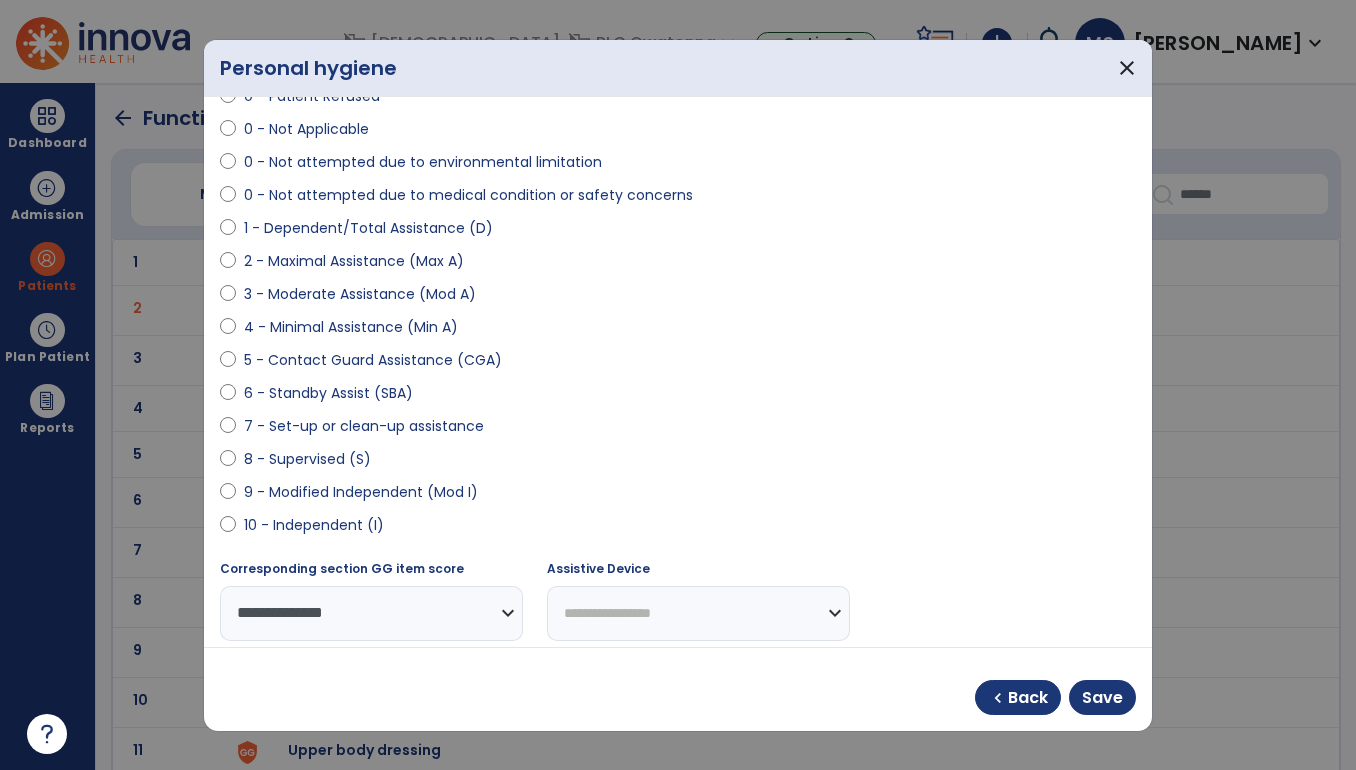 scroll, scrollTop: 120, scrollLeft: 0, axis: vertical 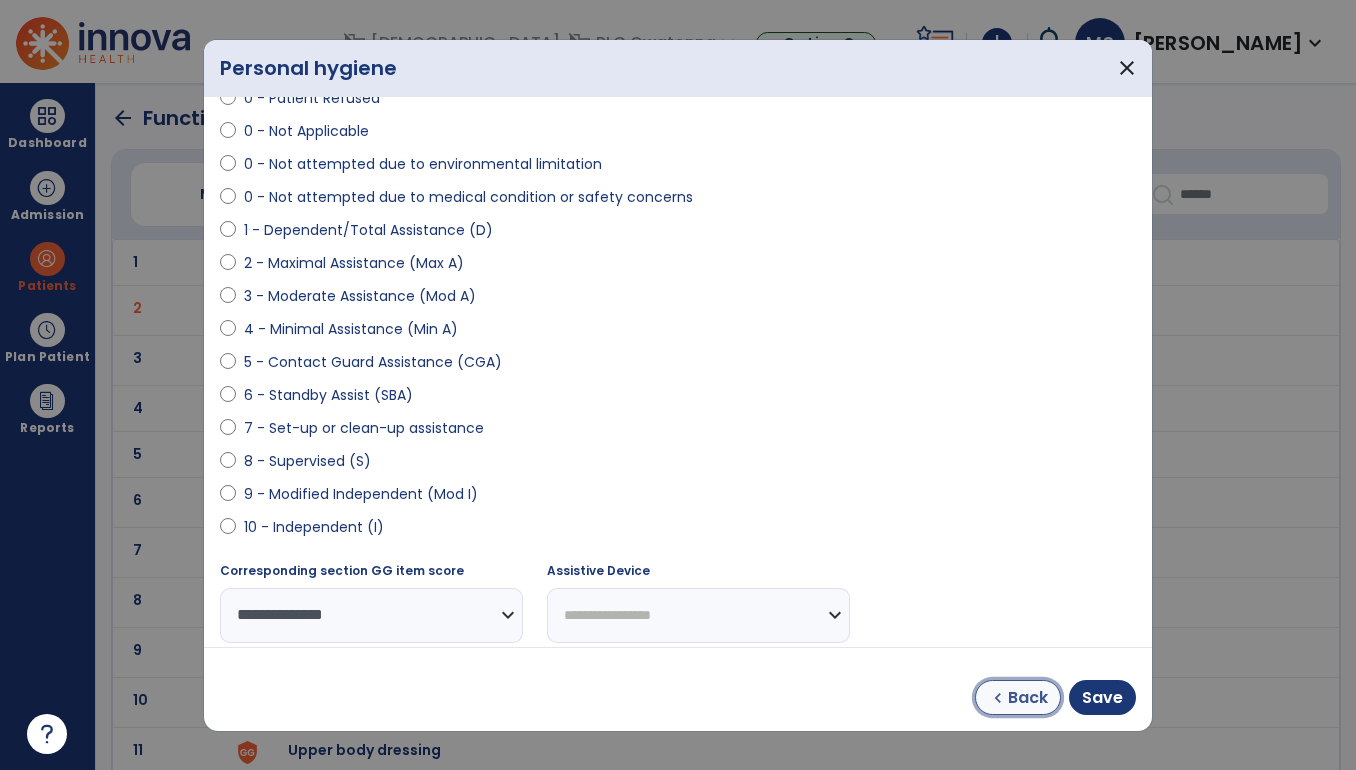 click on "Back" at bounding box center (1028, 698) 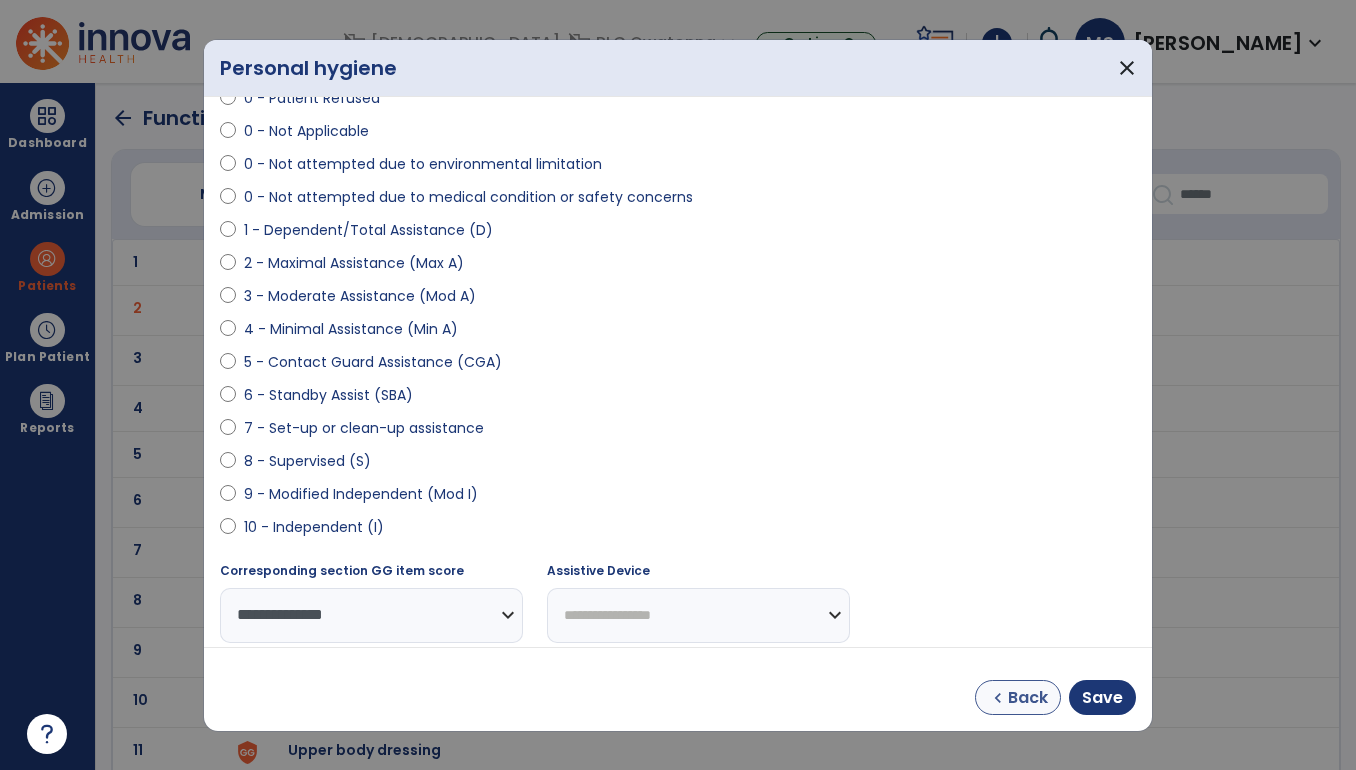 select on "**********" 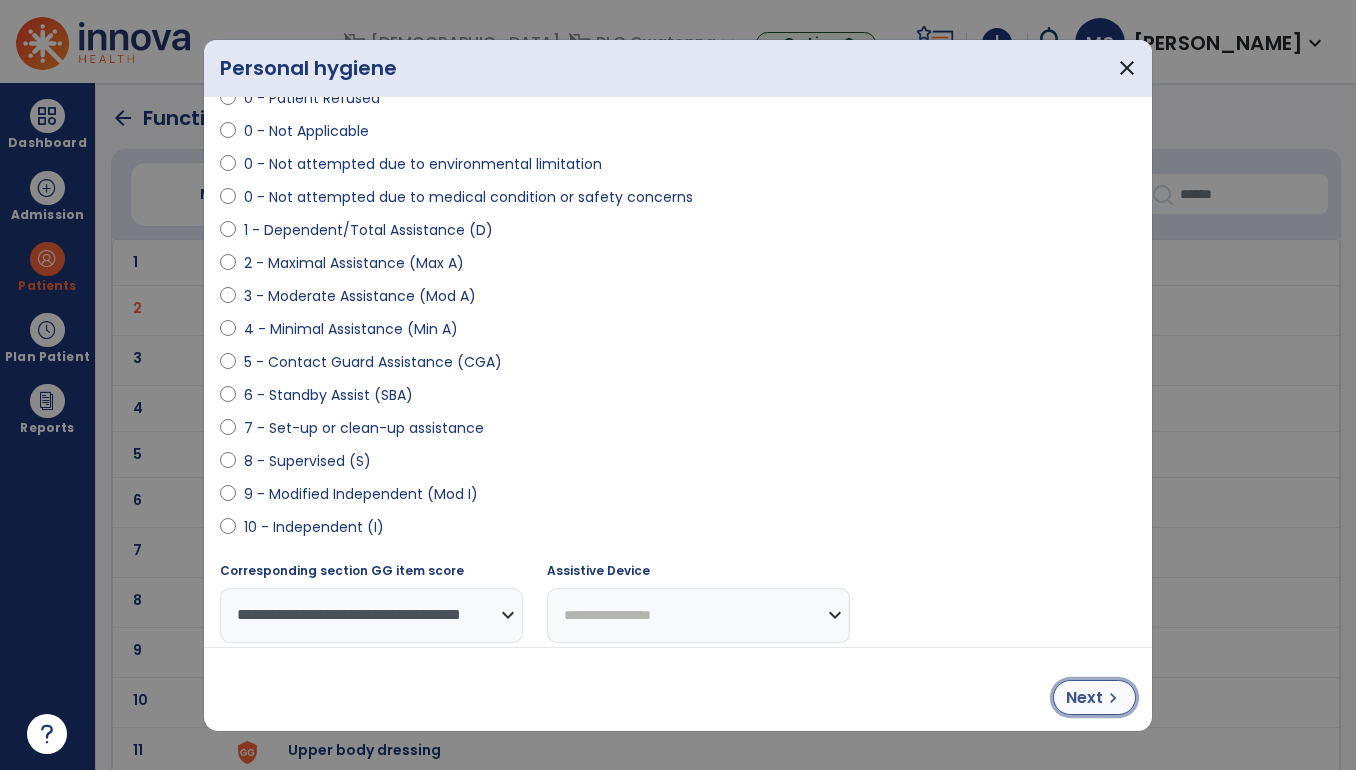 click on "Next  chevron_right" at bounding box center [1094, 697] 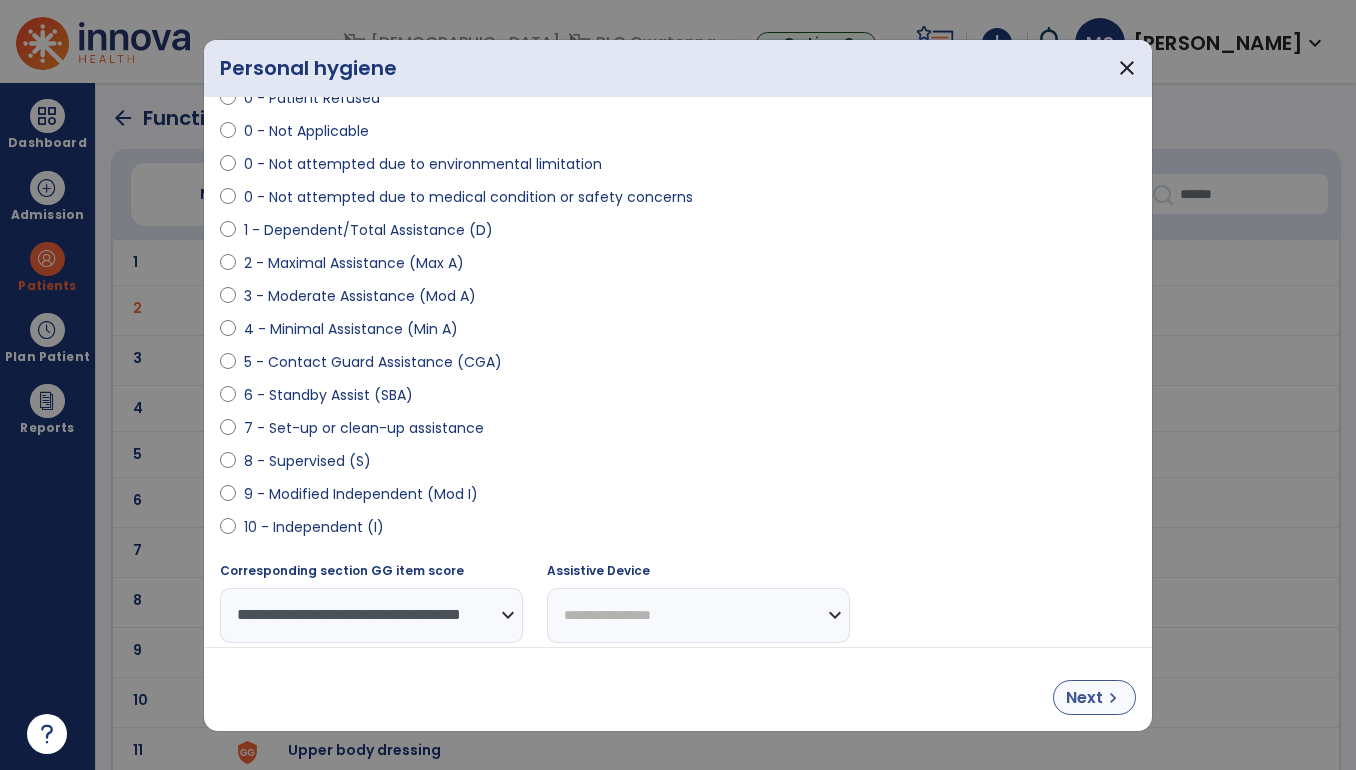 select on "**********" 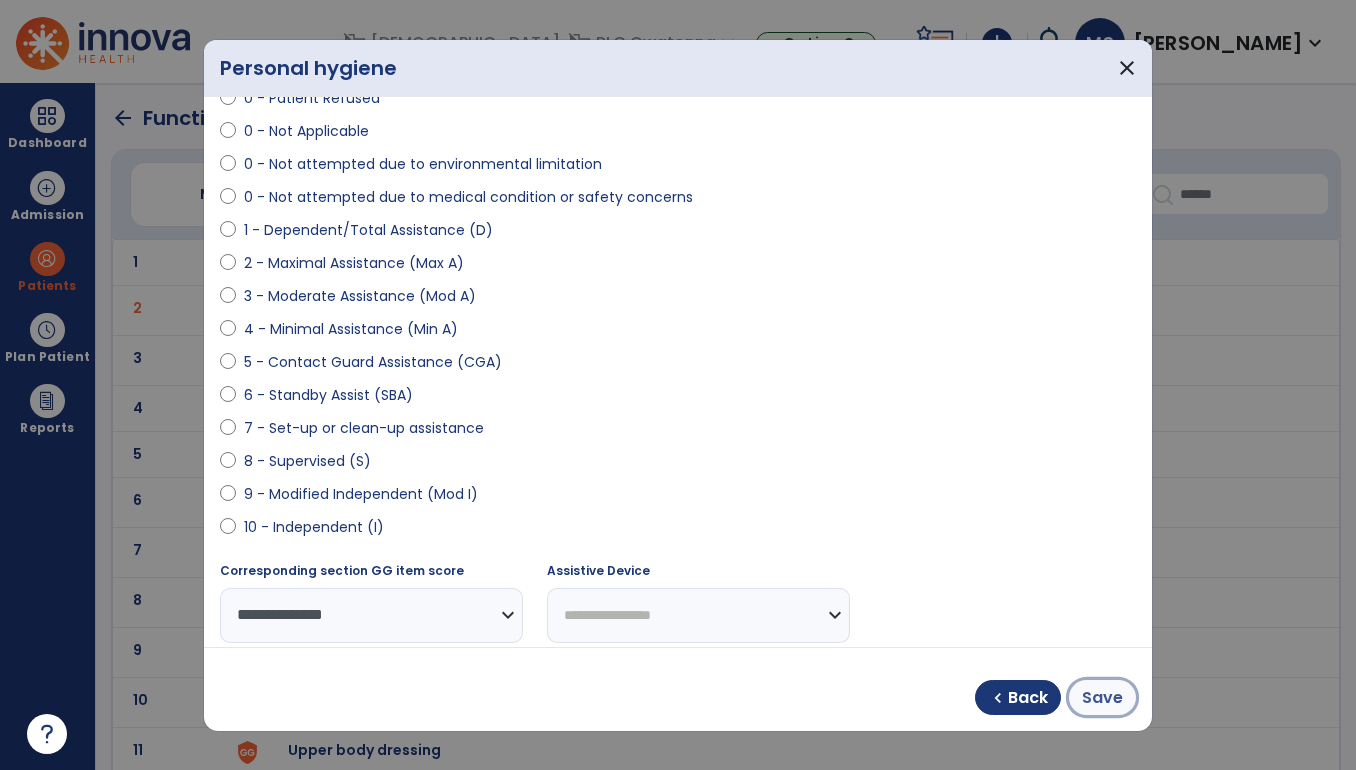 click on "Save" at bounding box center (1102, 698) 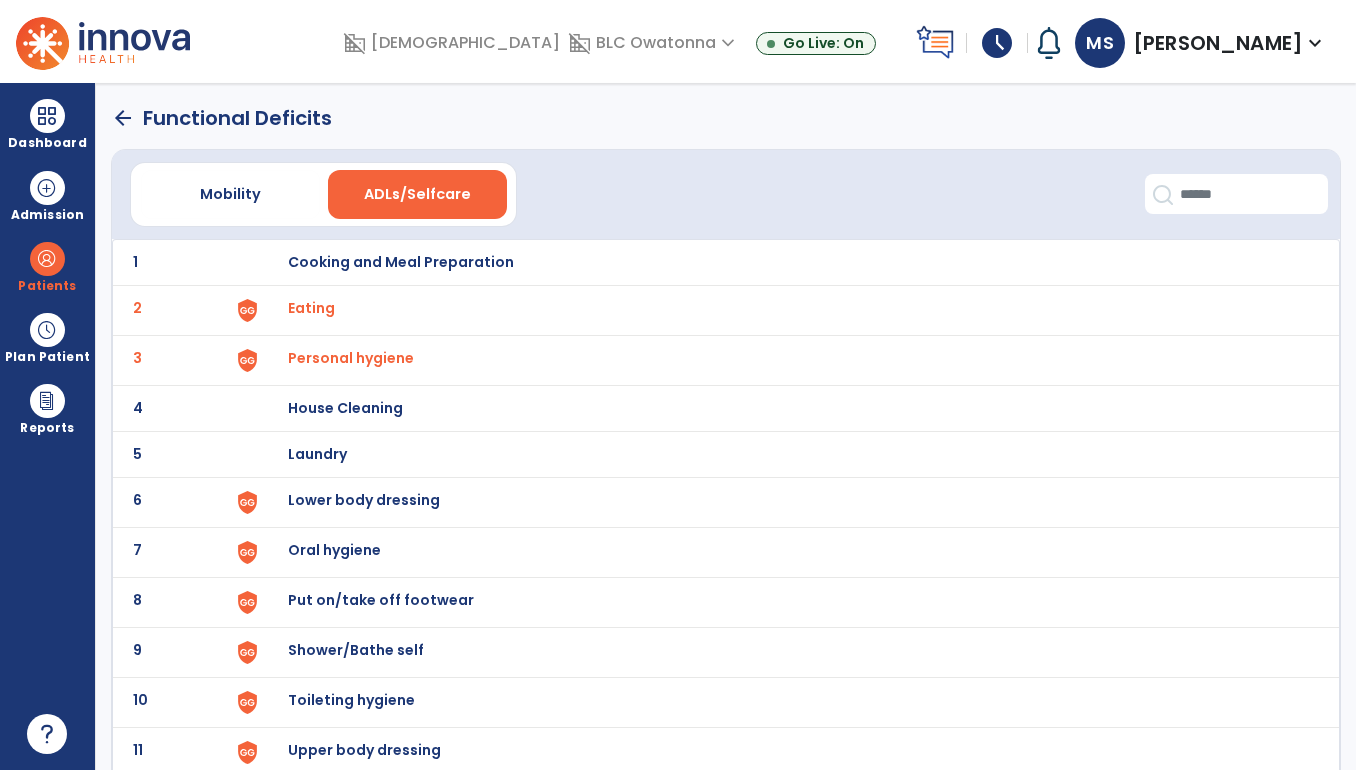 click on "Lower body dressing" at bounding box center (401, 262) 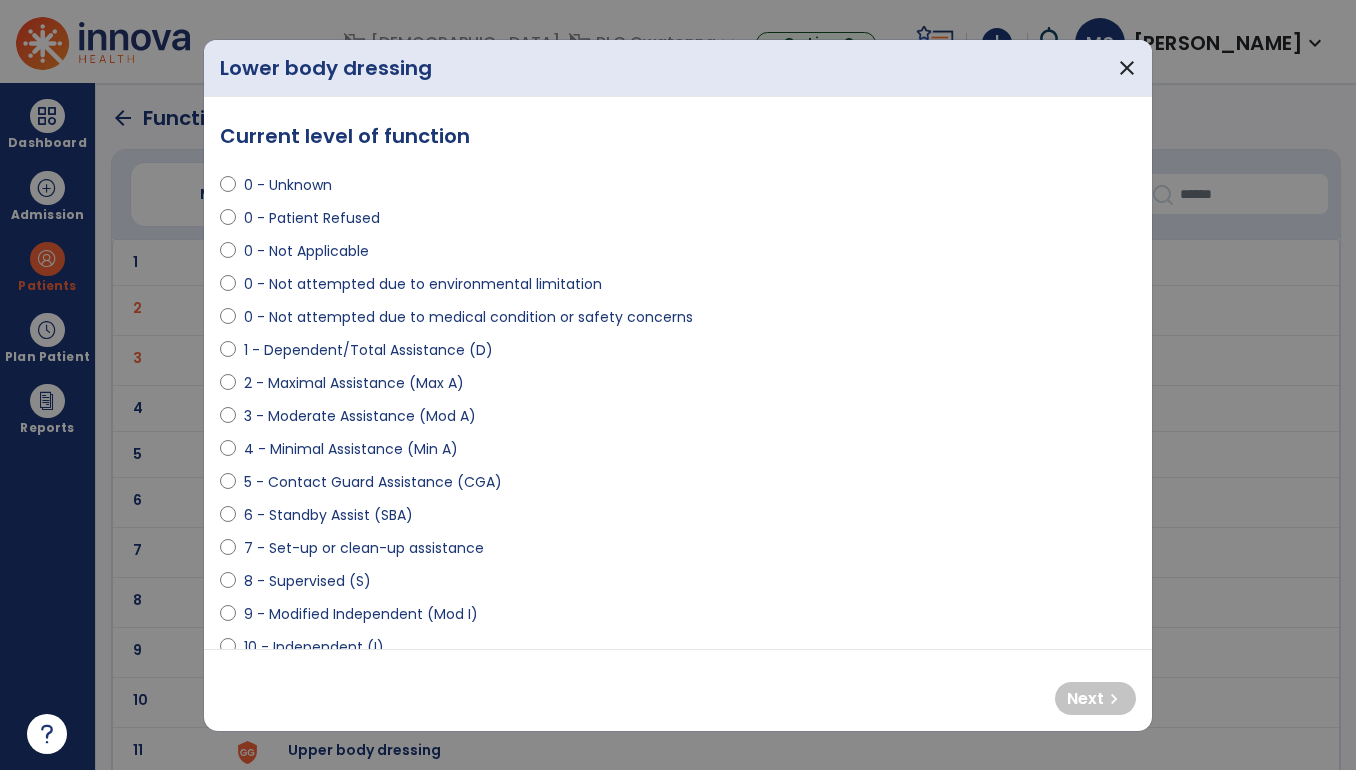 click on "3 - Moderate Assistance (Mod A)" at bounding box center (360, 416) 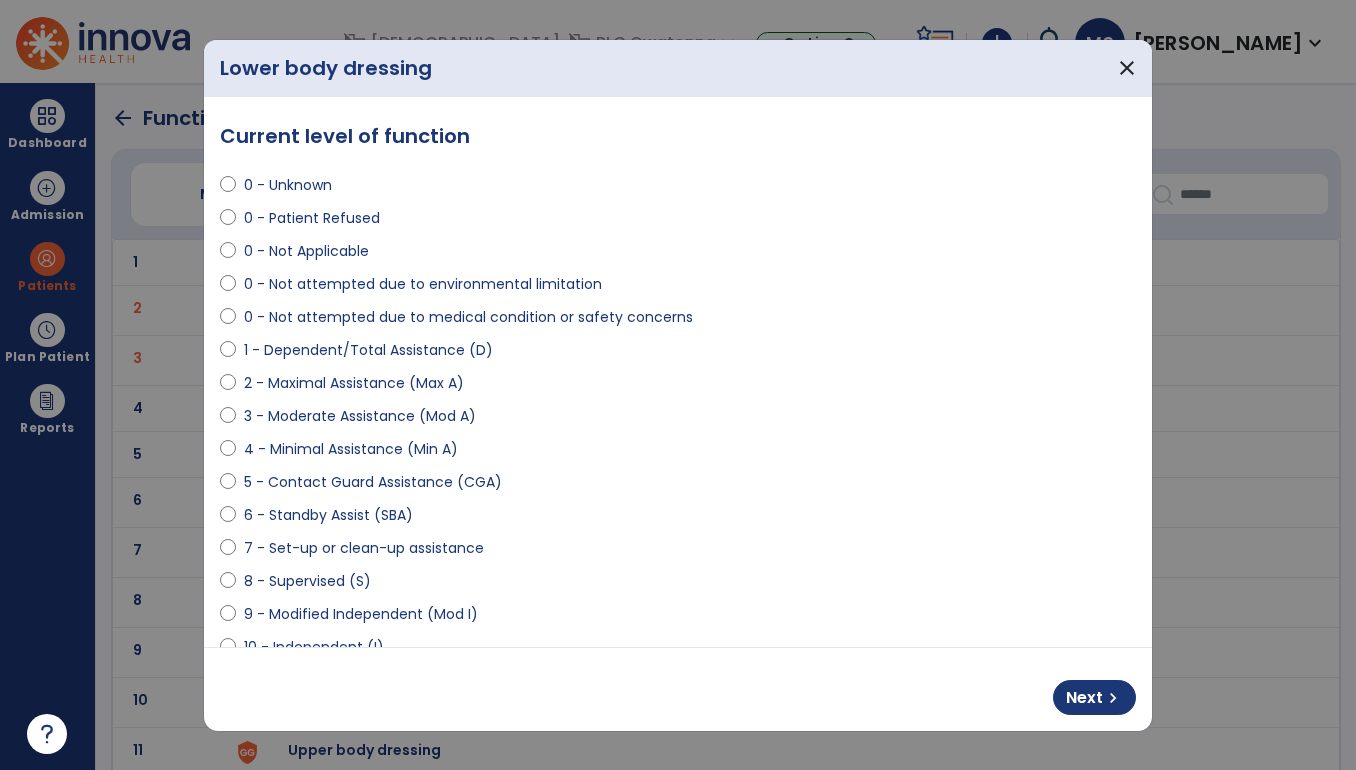 click on "4 - Minimal Assistance (Min A)" at bounding box center (351, 449) 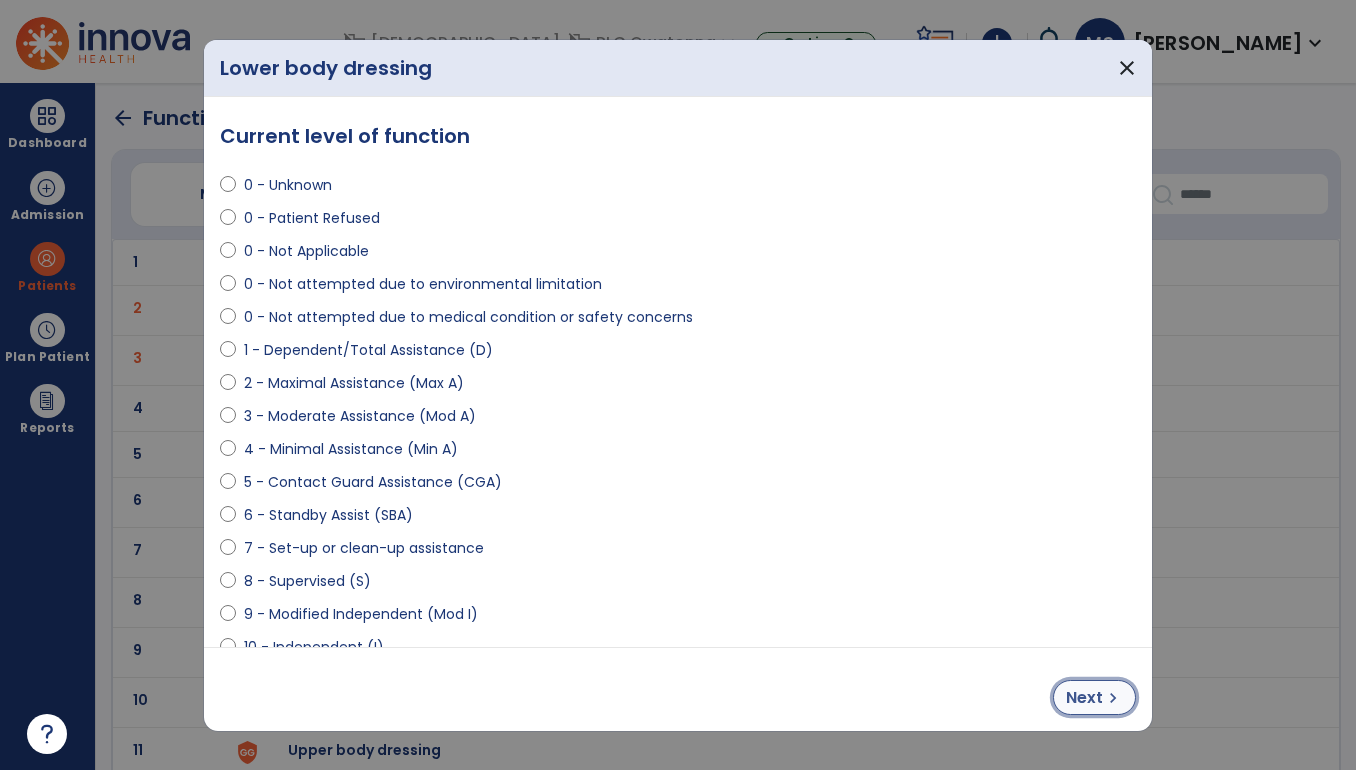 click on "Next" at bounding box center (1084, 698) 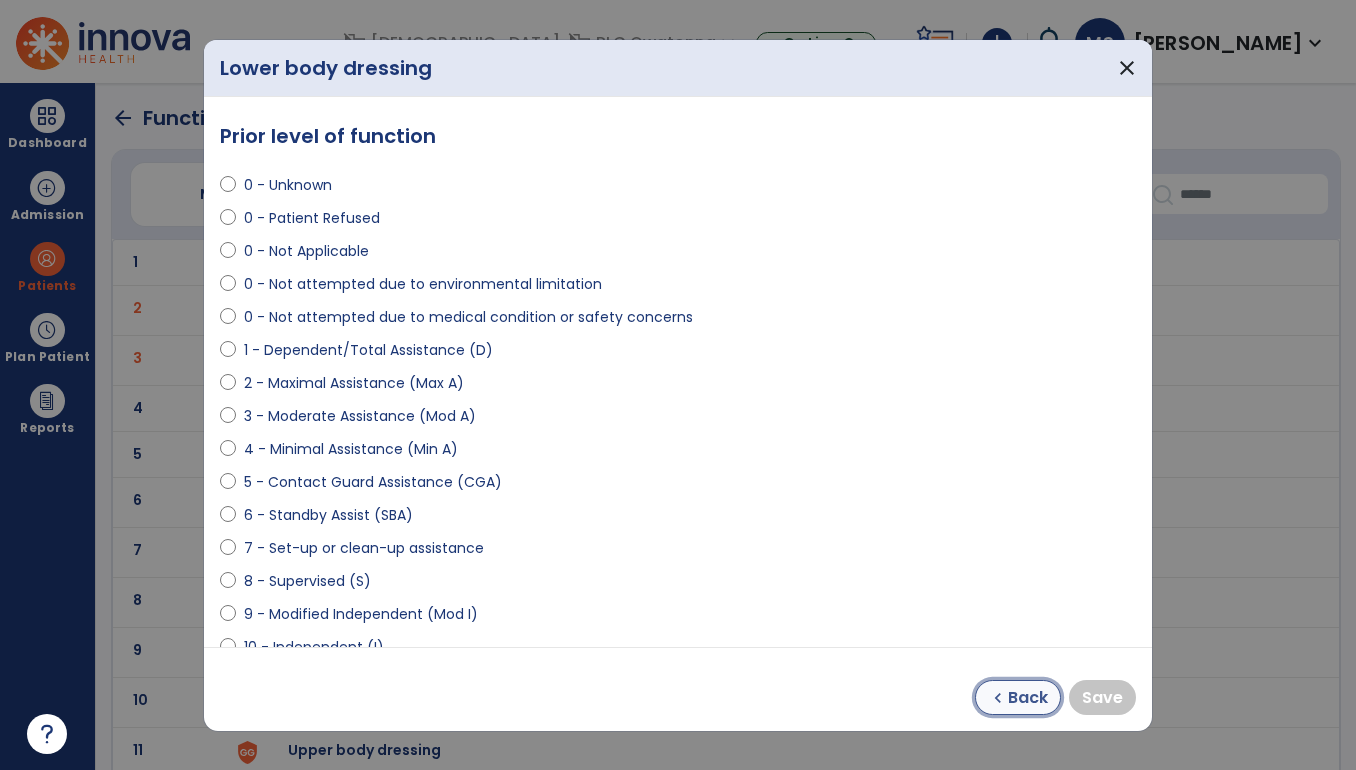click on "chevron_left" at bounding box center [998, 698] 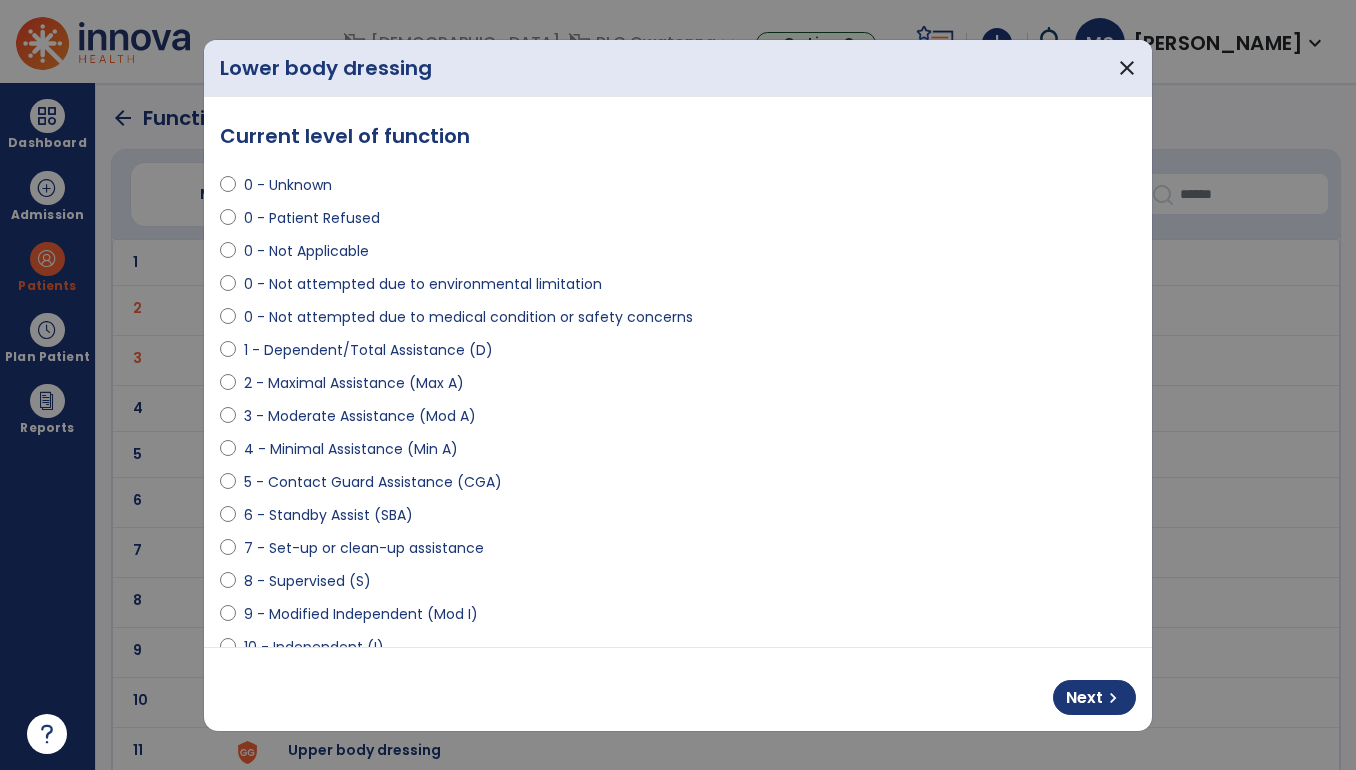 click on "2 - Maximal Assistance (Max A)" at bounding box center [354, 383] 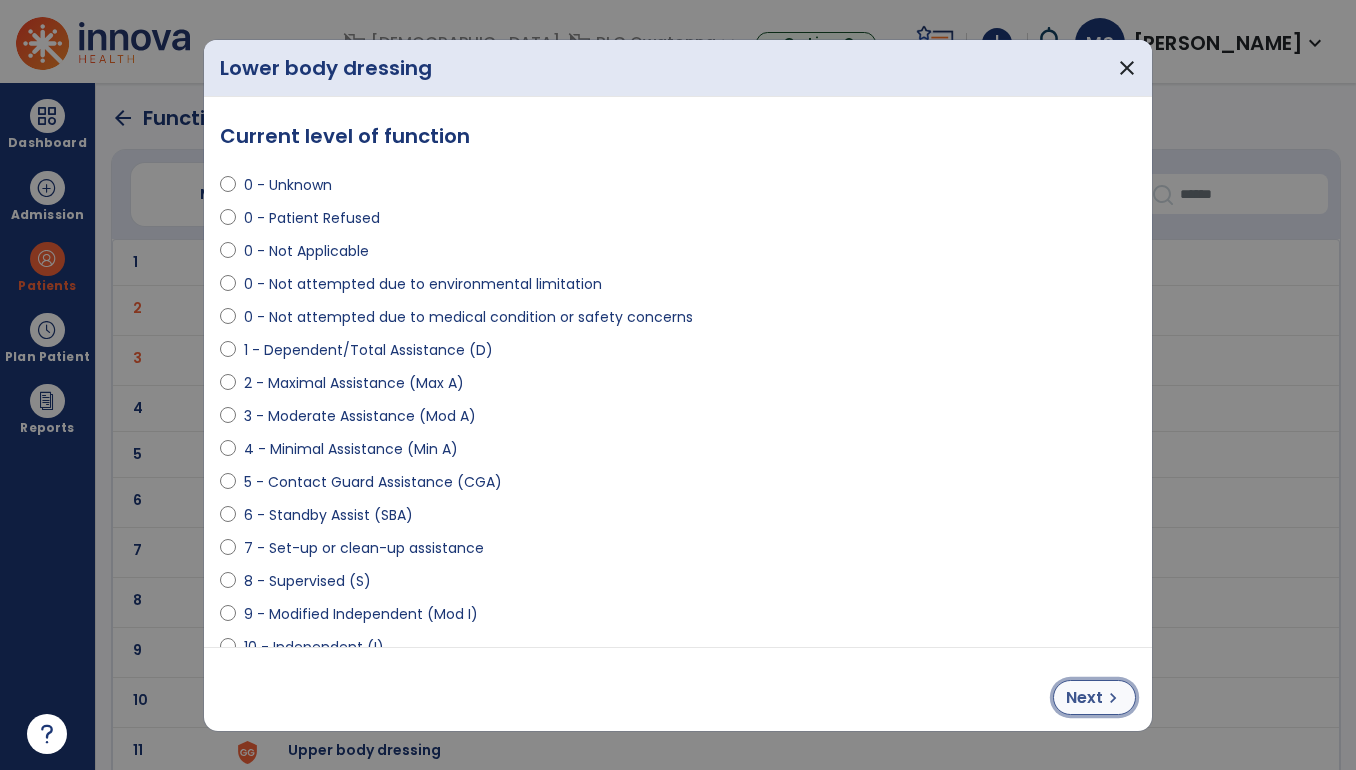 click on "chevron_right" at bounding box center (1113, 698) 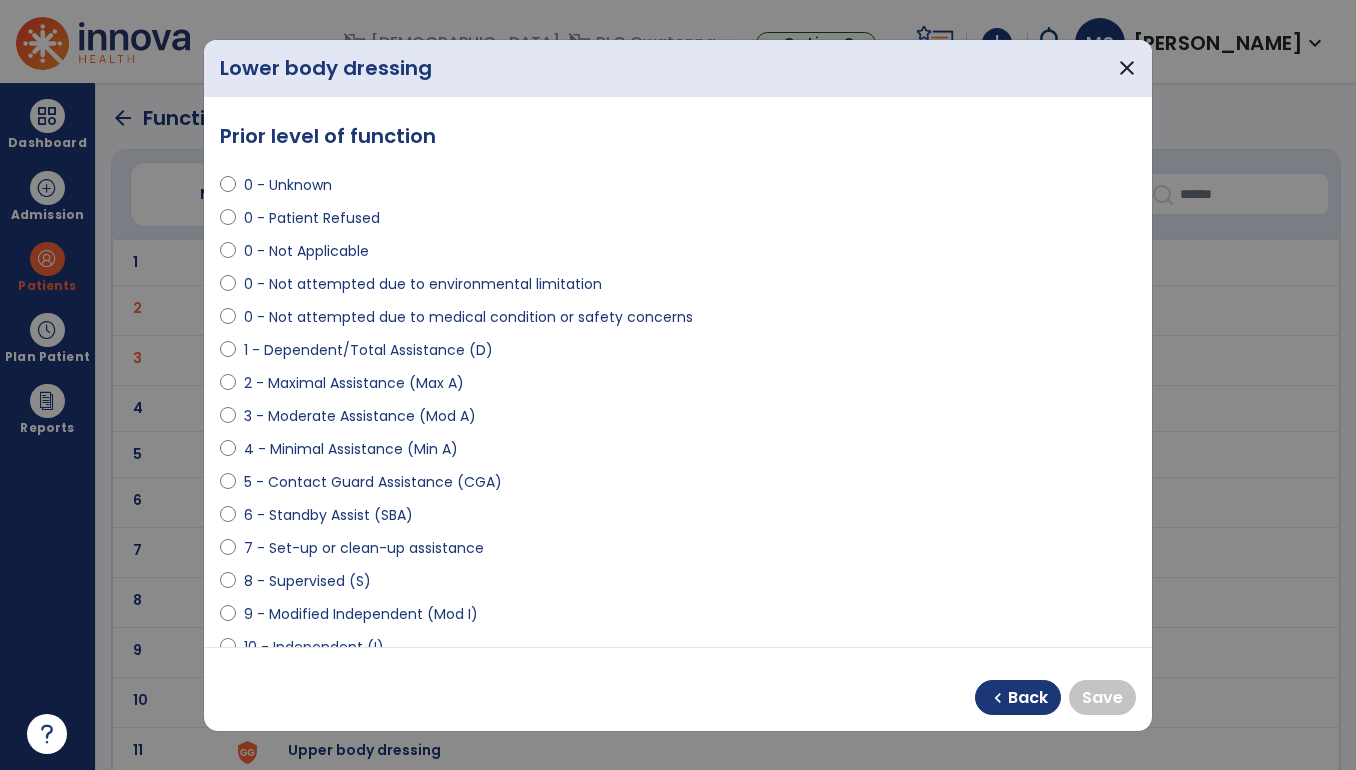 click on "4 - Minimal Assistance (Min A)" at bounding box center (351, 449) 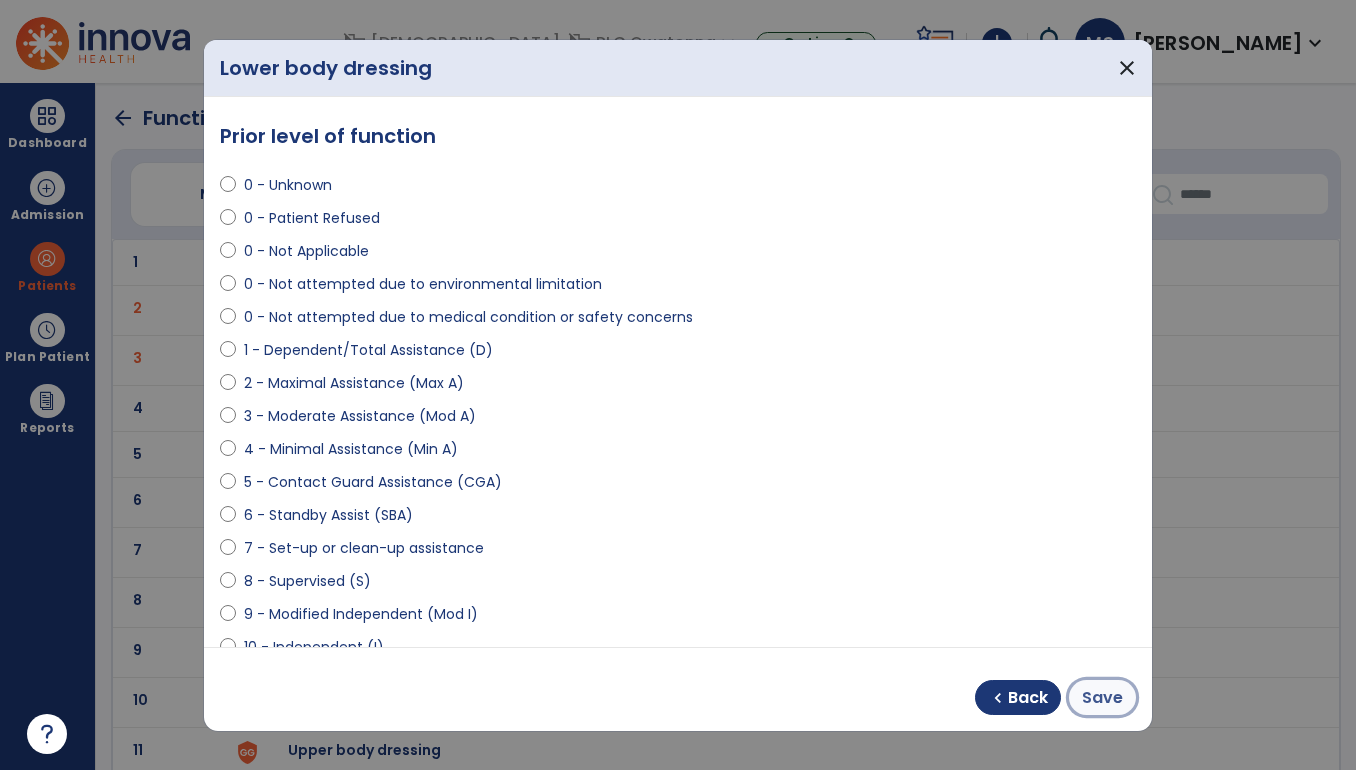 click on "Save" at bounding box center [1102, 697] 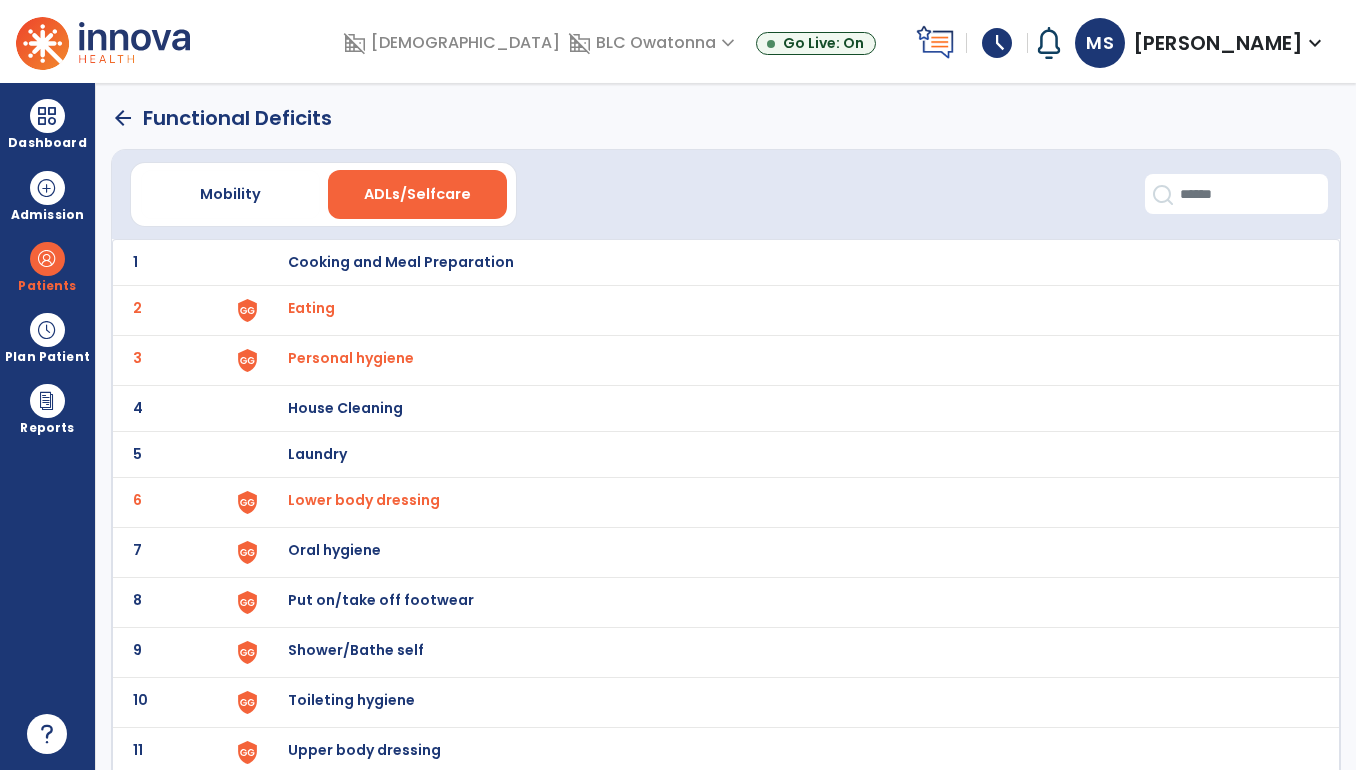 click on "Oral hygiene" at bounding box center [401, 262] 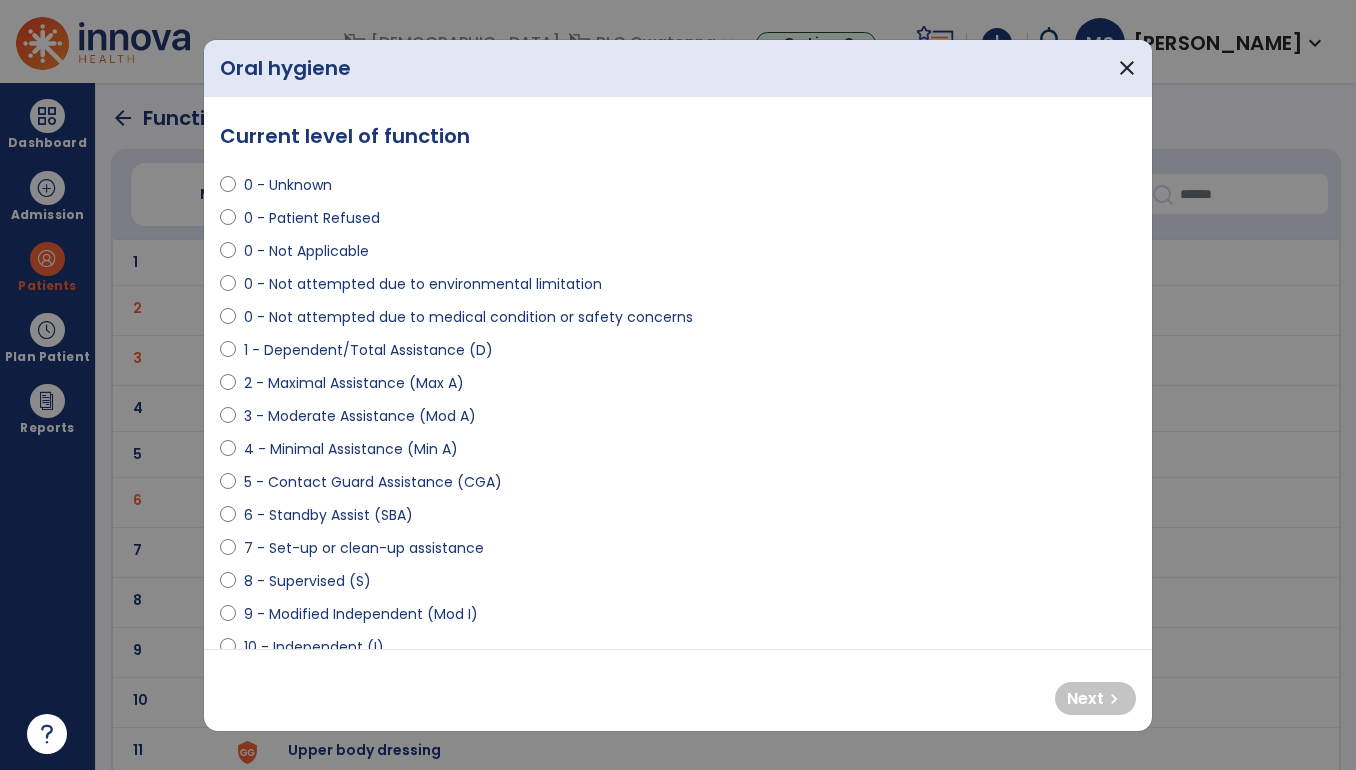 click on "5 - Contact Guard Assistance (CGA)" at bounding box center (373, 482) 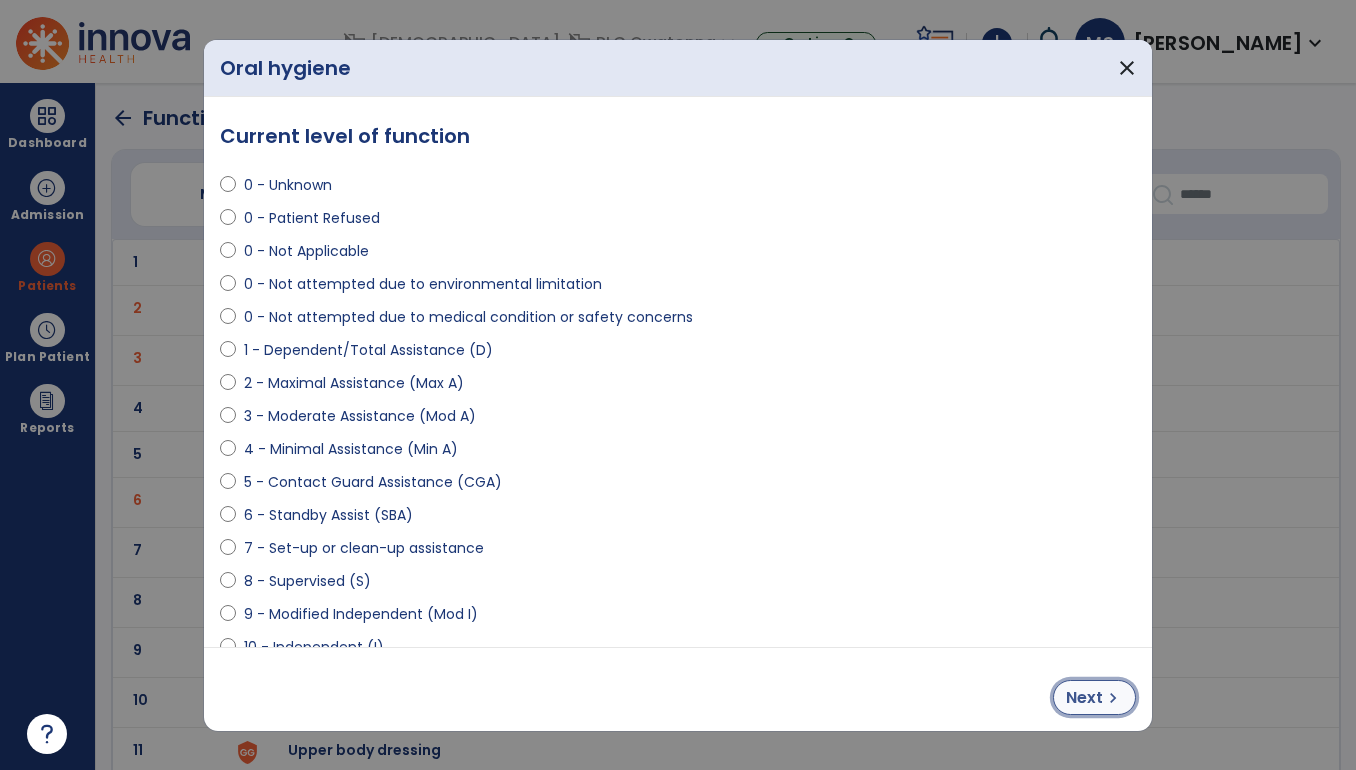 click on "Next" at bounding box center [1084, 698] 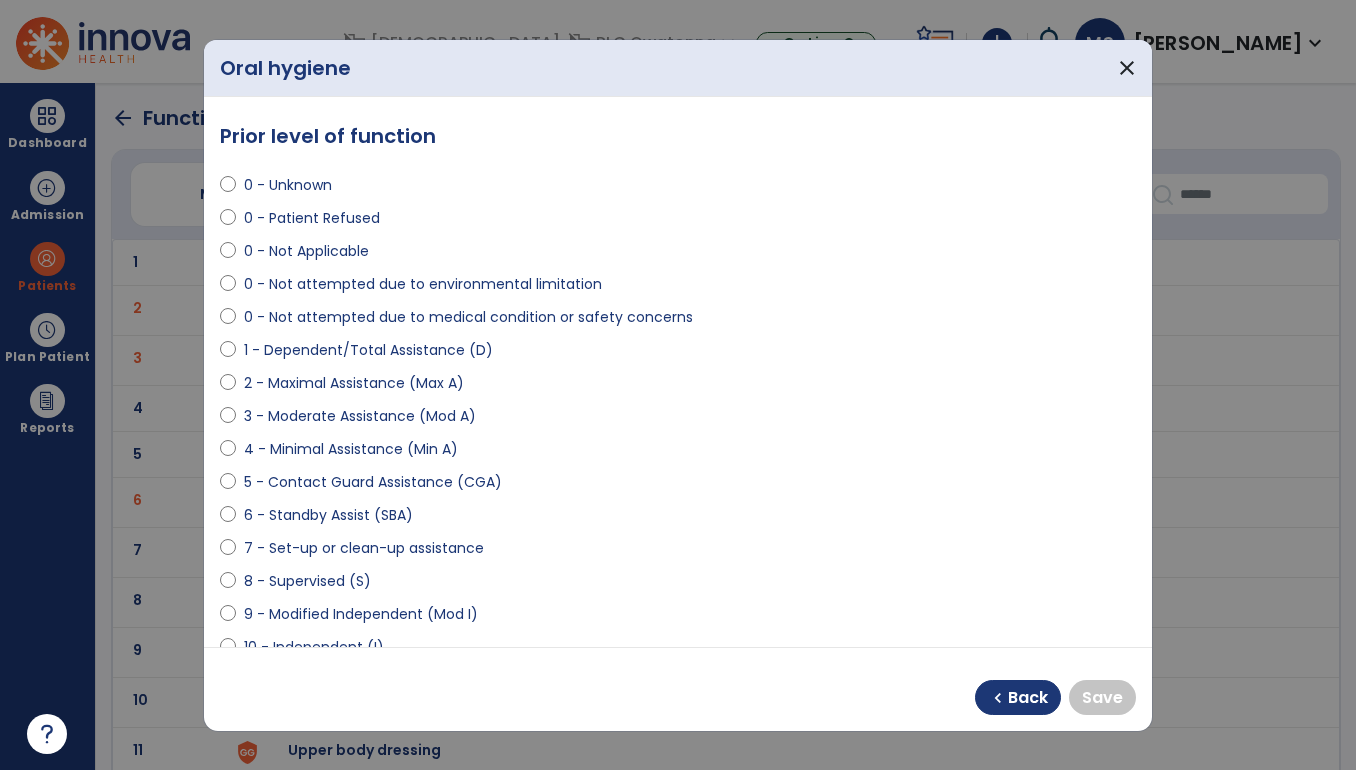 click on "9 - Modified Independent (Mod I)" at bounding box center [361, 614] 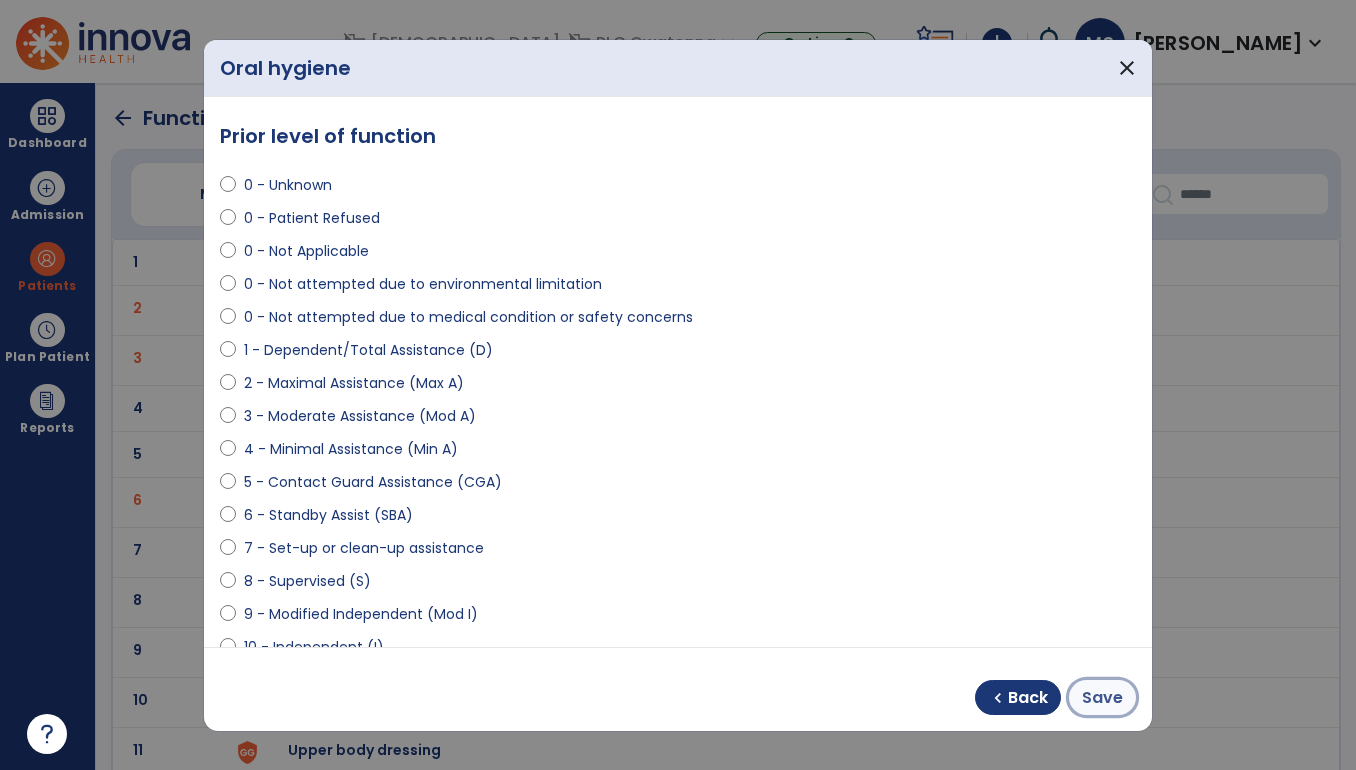 click on "Save" at bounding box center [1102, 698] 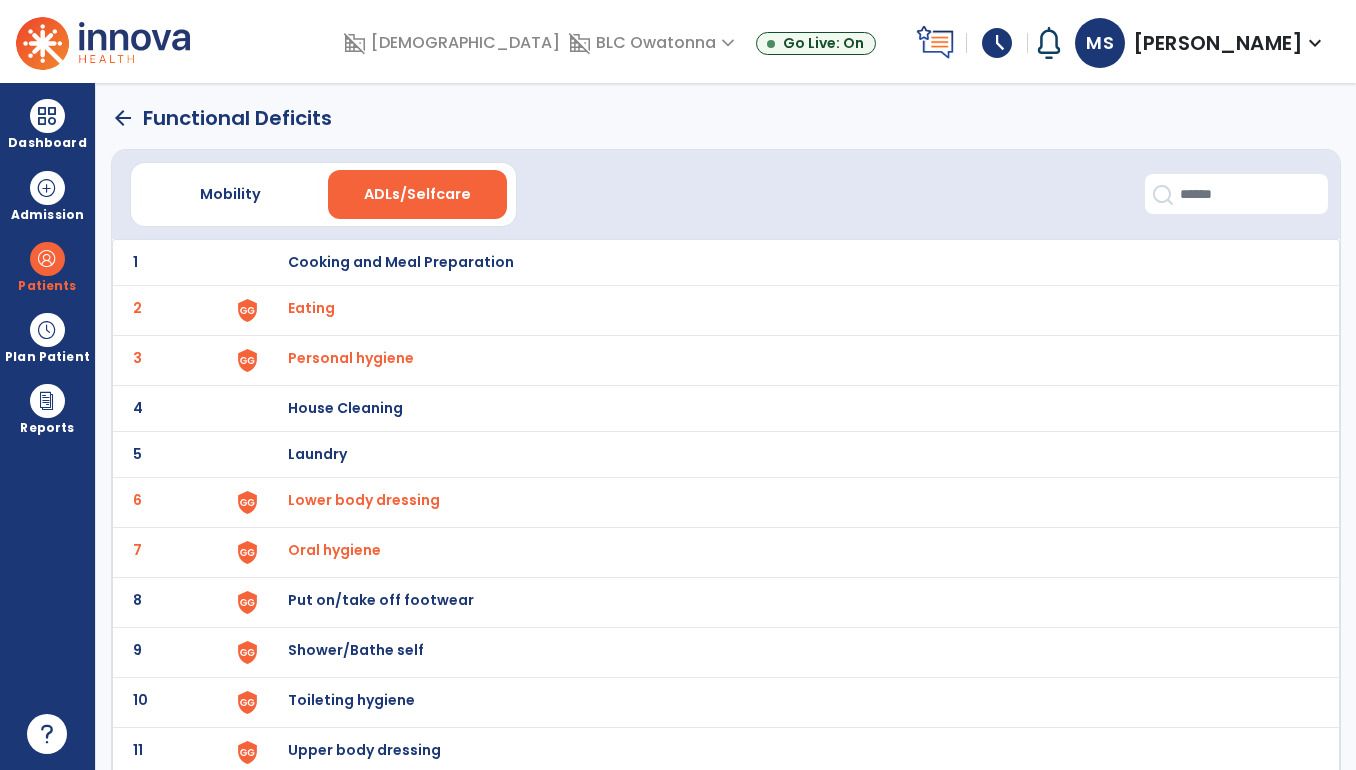 click on "Put on/take off footwear" at bounding box center (401, 262) 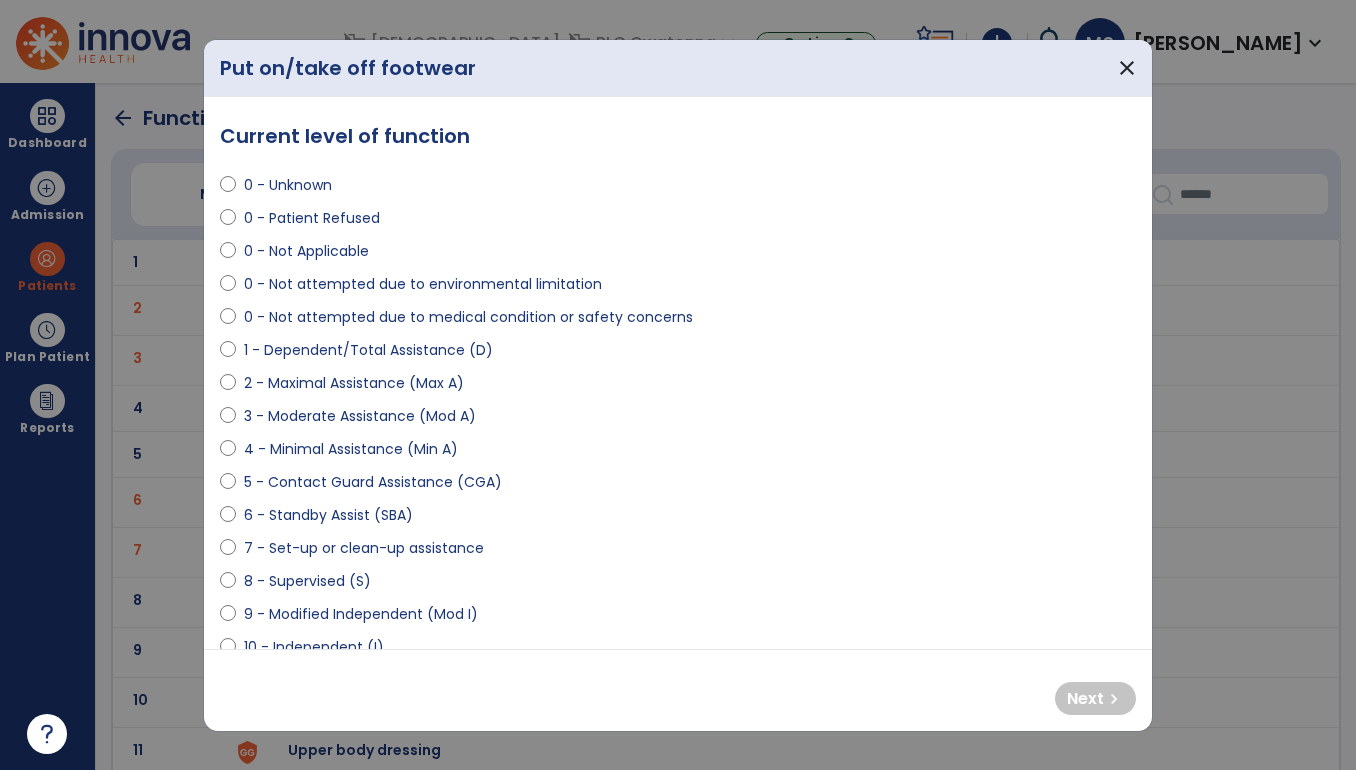 click on "2 - Maximal Assistance (Max A)" at bounding box center [354, 383] 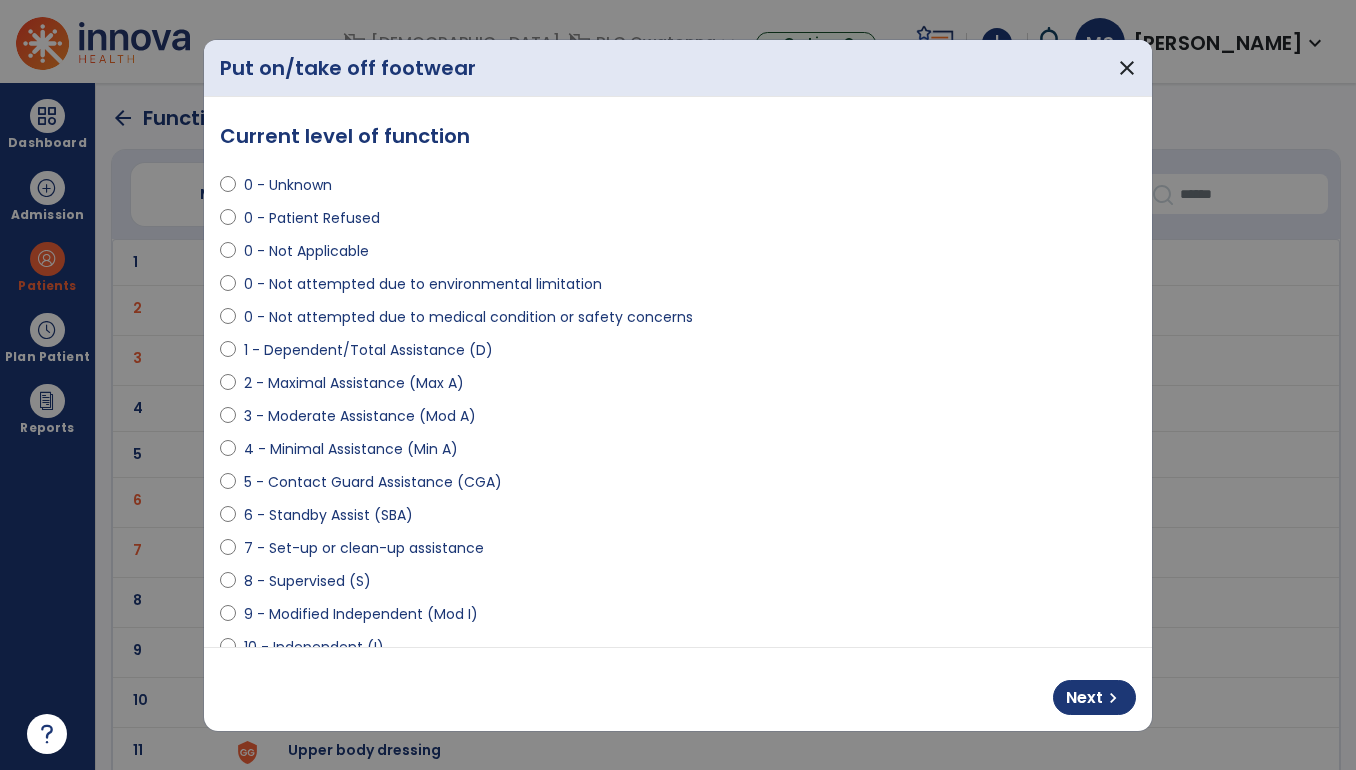 click on "3 - Moderate Assistance (Mod A)" at bounding box center [360, 416] 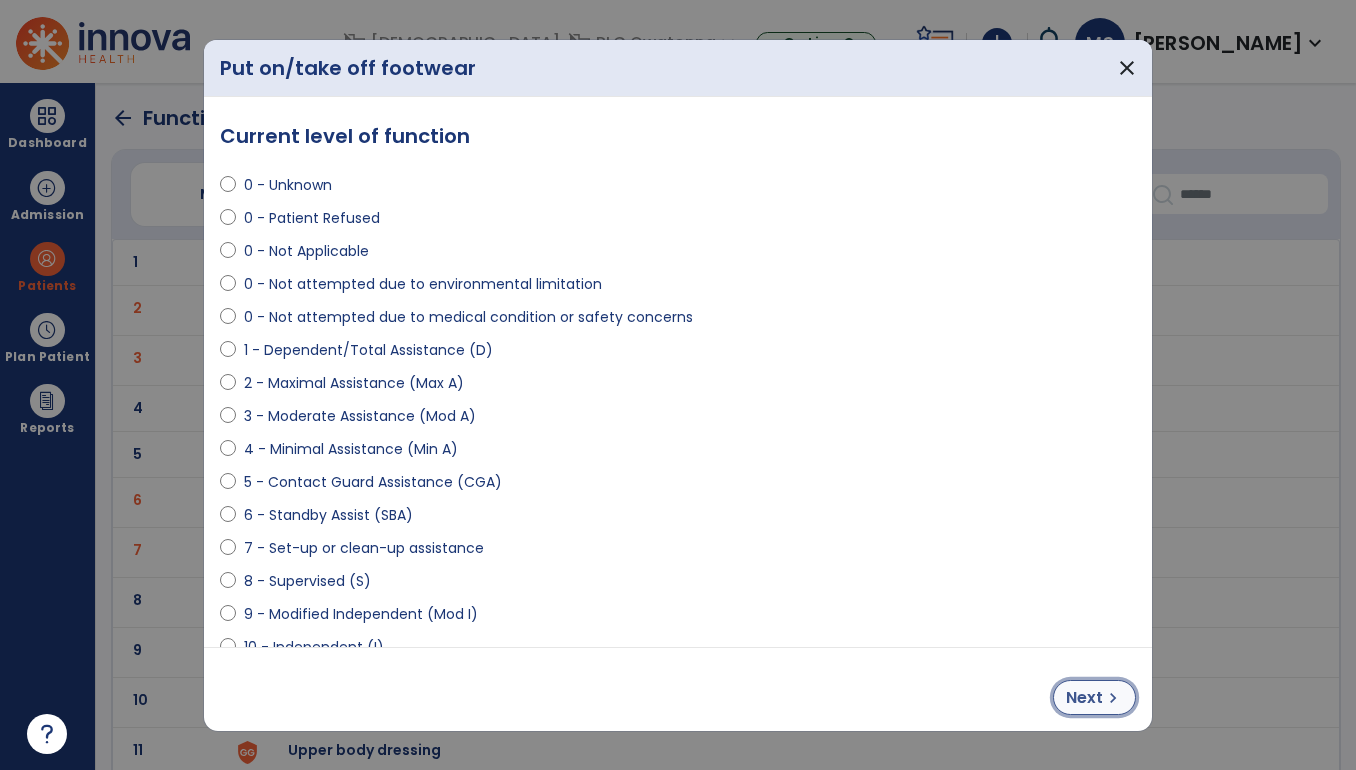 click on "Next" at bounding box center [1084, 698] 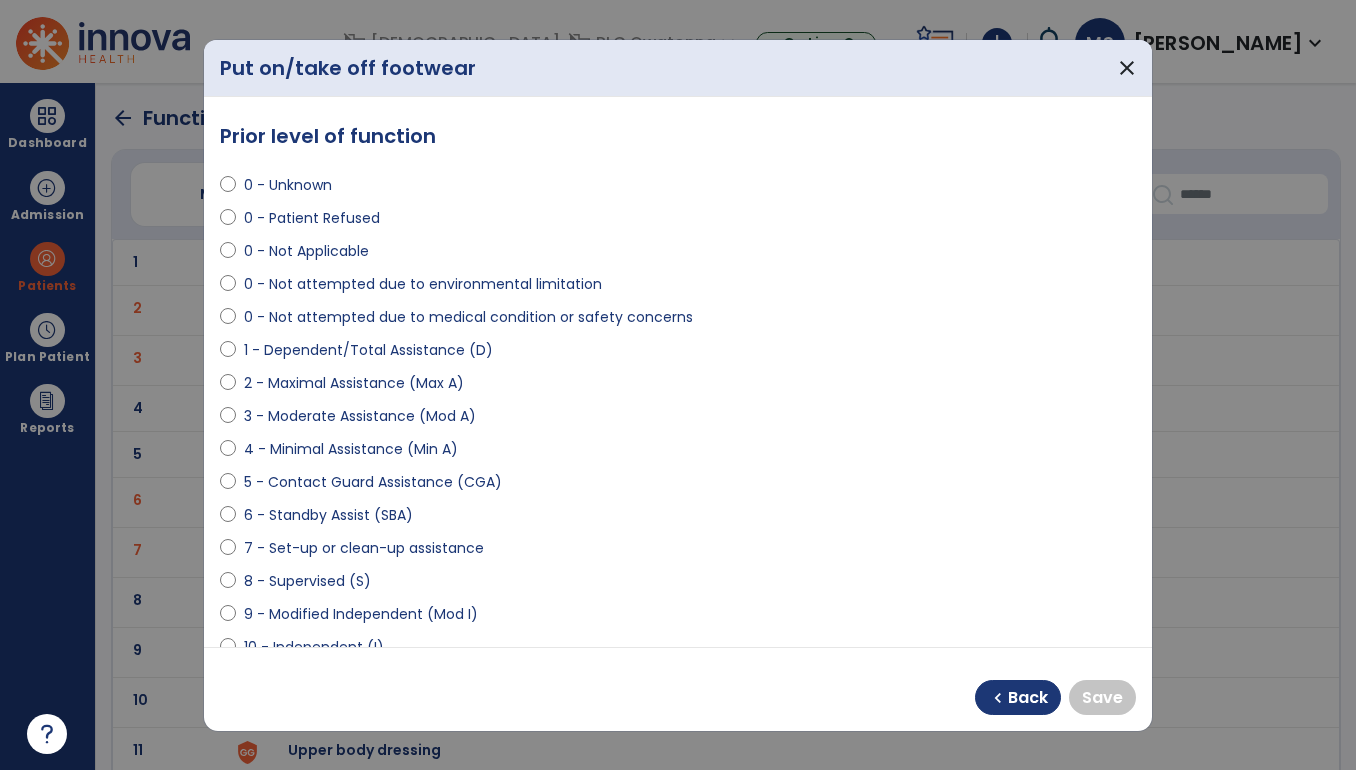 click on "2 - Maximal Assistance (Max A)" at bounding box center (354, 383) 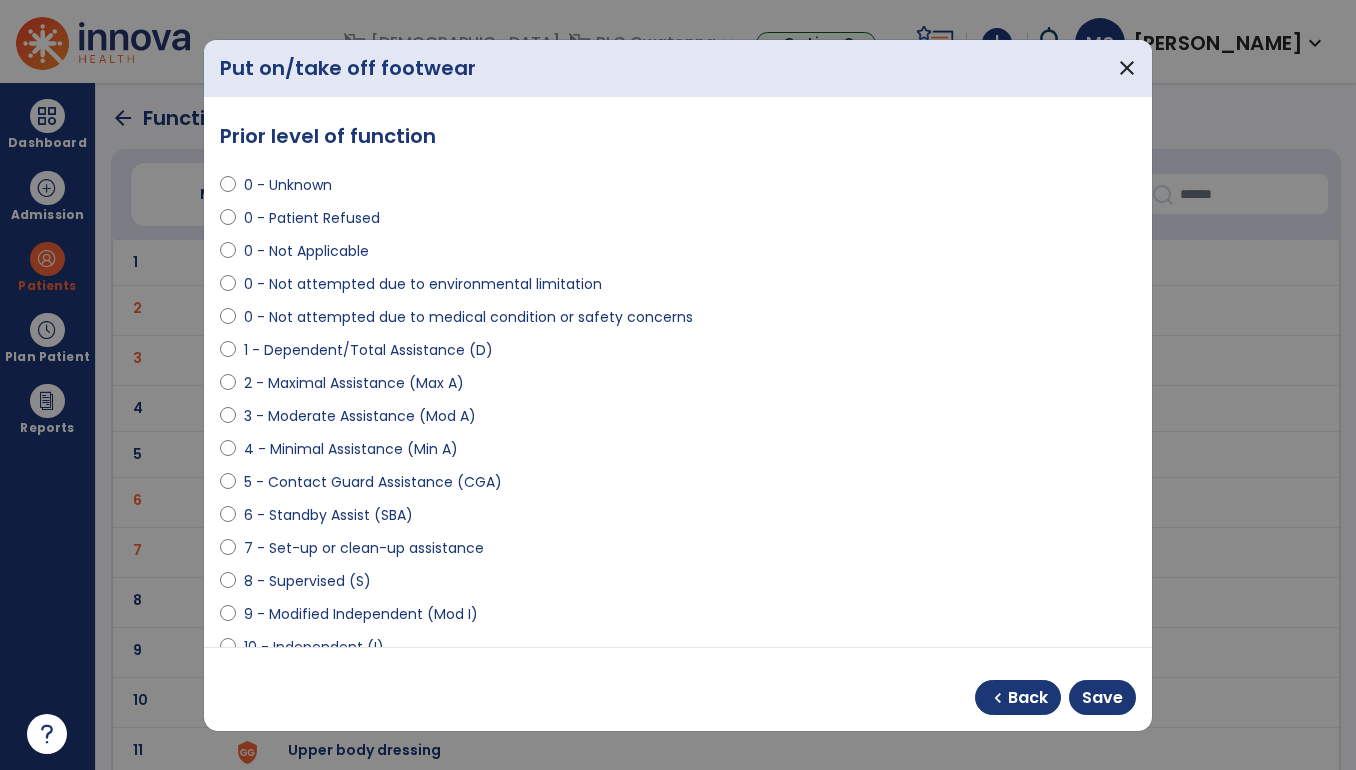 click on "3 - Moderate Assistance (Mod A)" at bounding box center (360, 416) 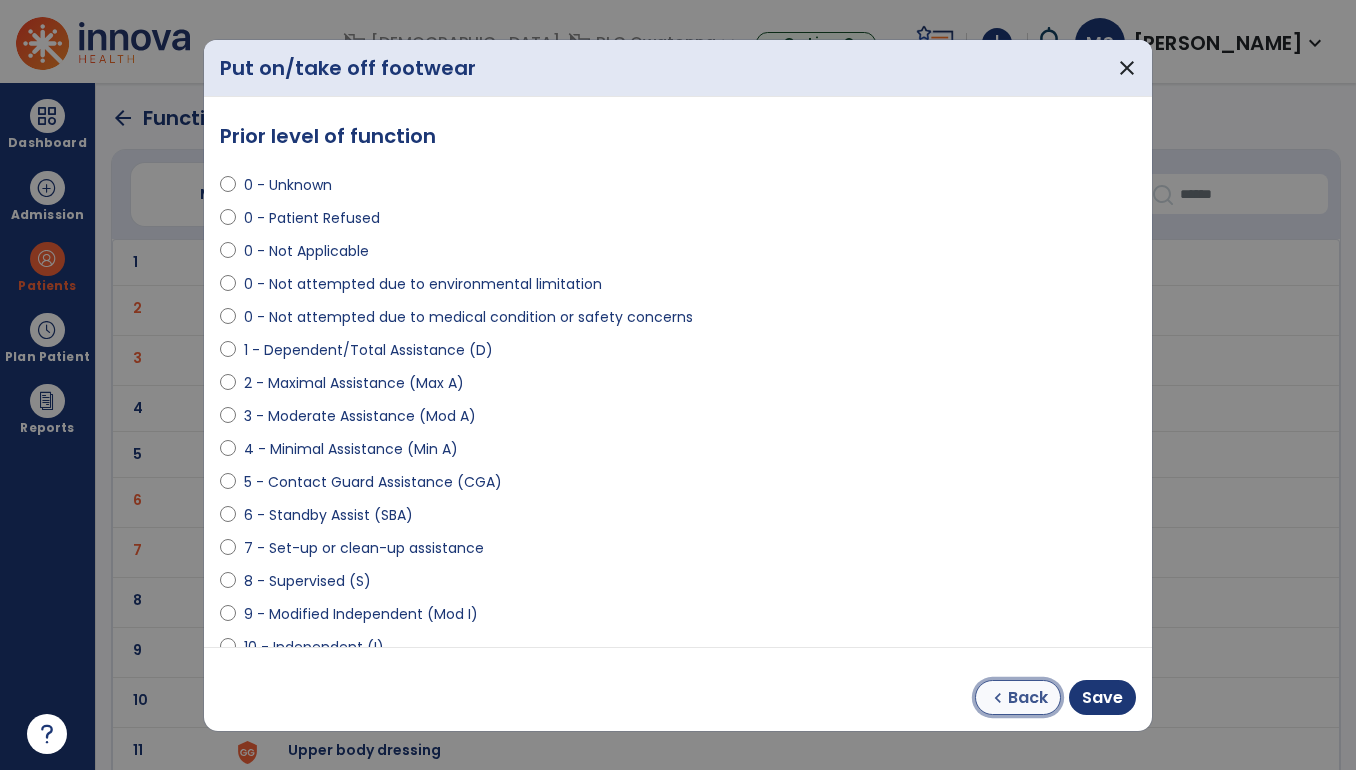 click on "Back" at bounding box center [1028, 698] 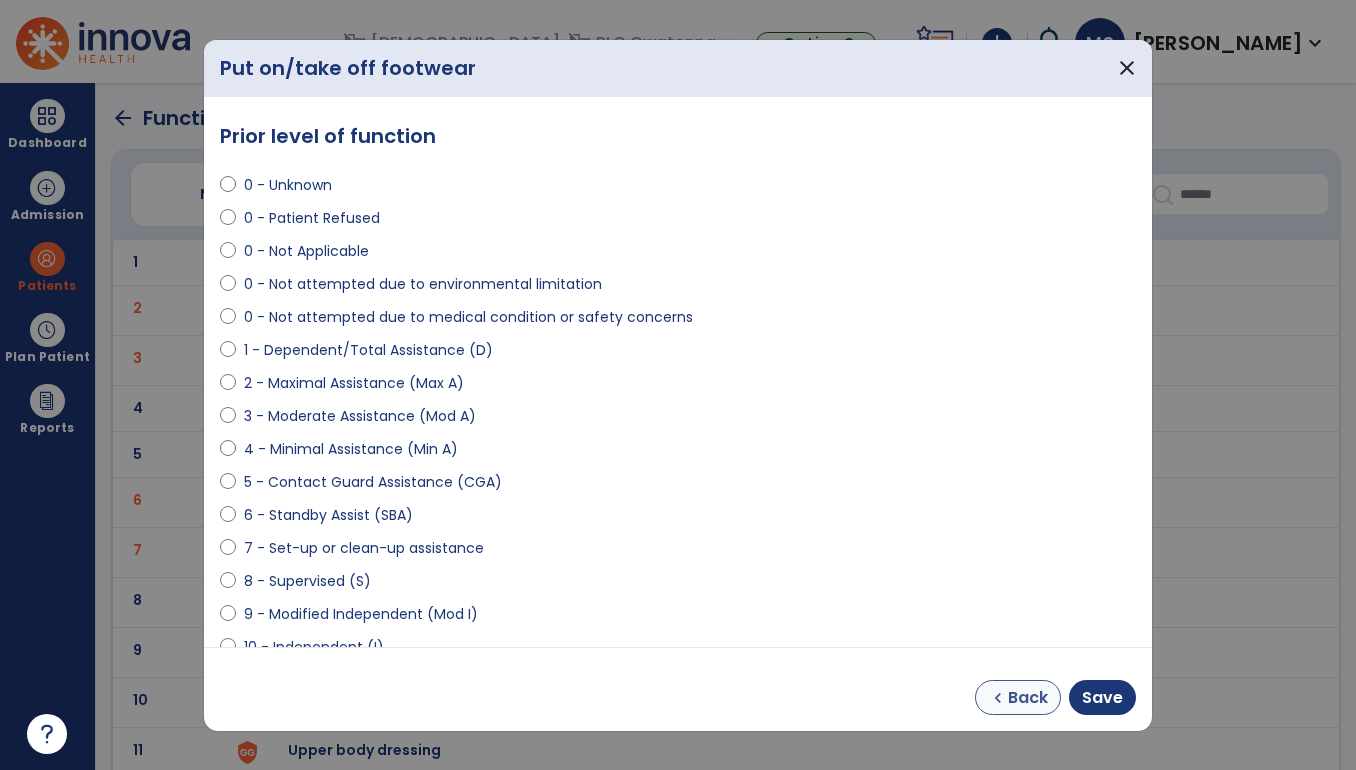 select on "**********" 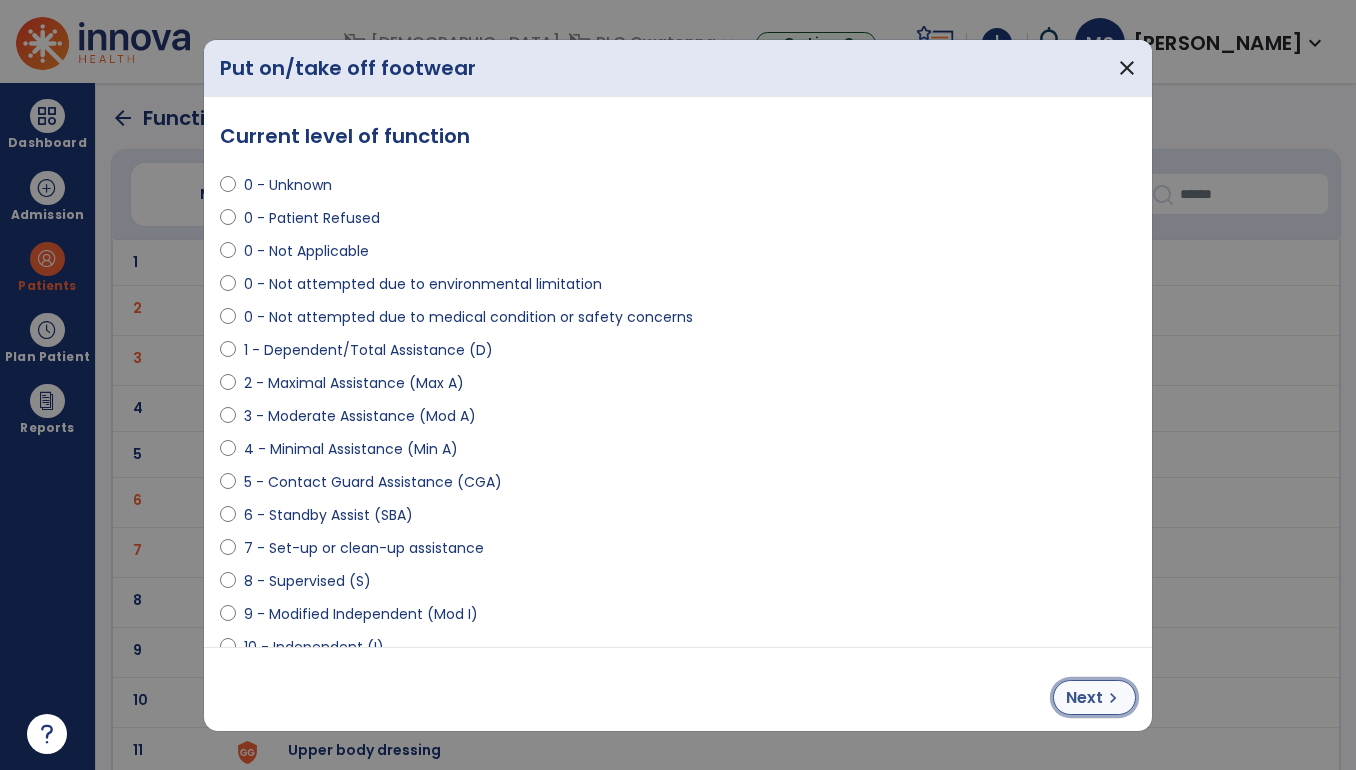 click on "Next" at bounding box center [1084, 698] 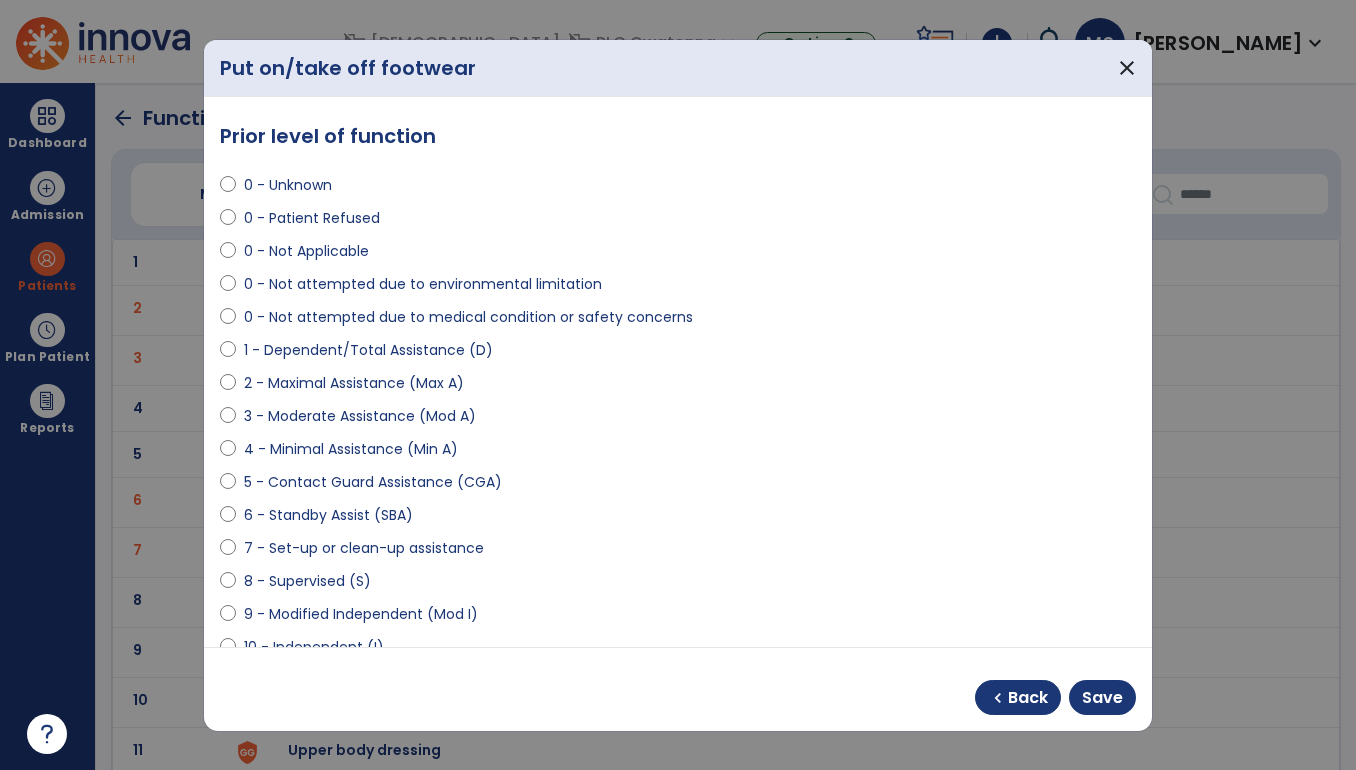 click on "2 - Maximal Assistance (Max A)" at bounding box center [354, 383] 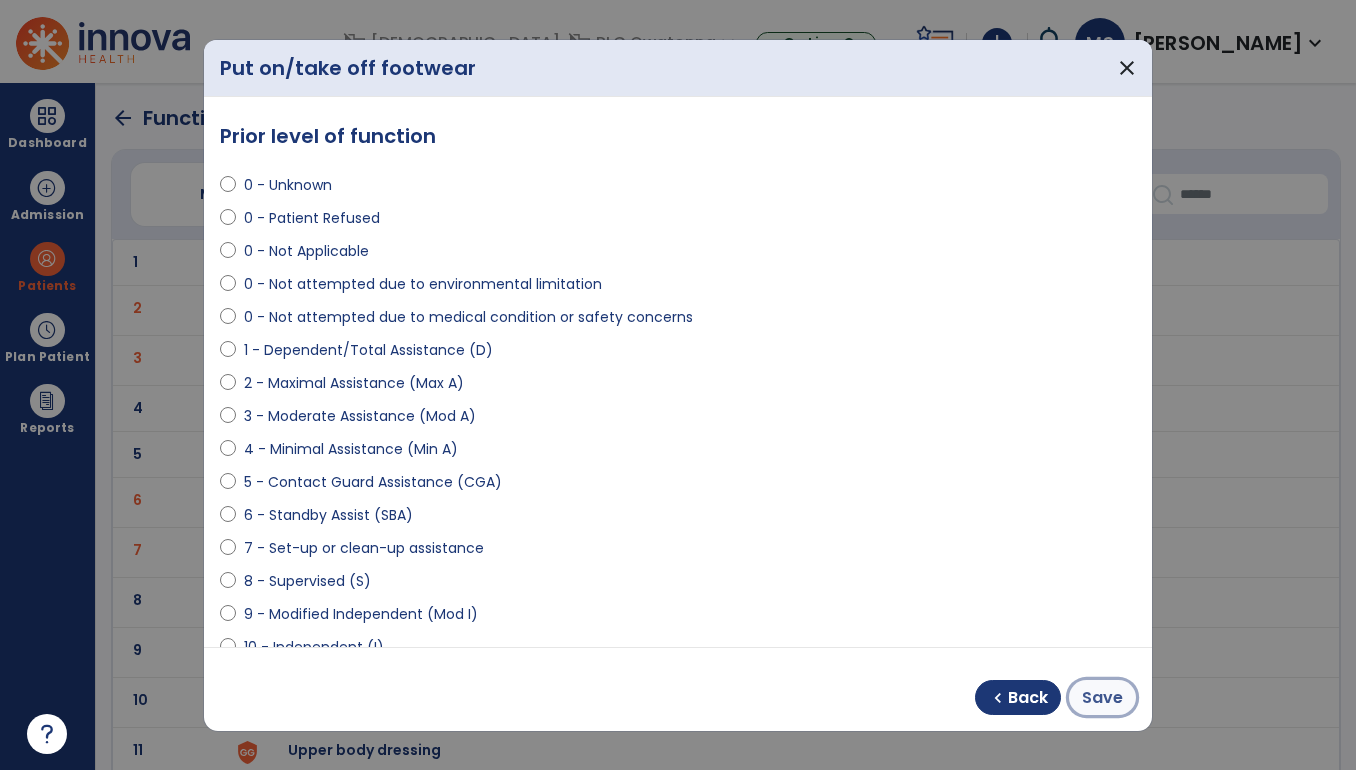click on "Save" at bounding box center [1102, 698] 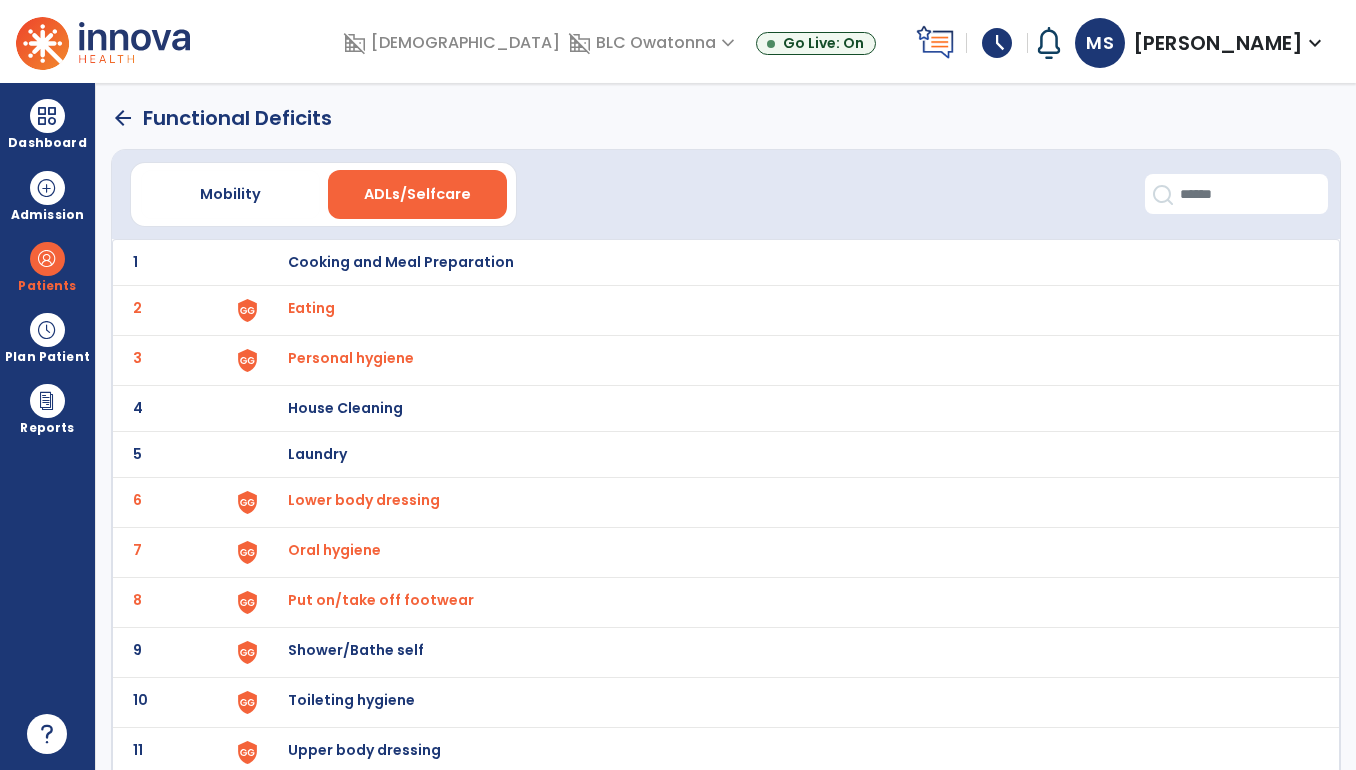 scroll, scrollTop: 96, scrollLeft: 0, axis: vertical 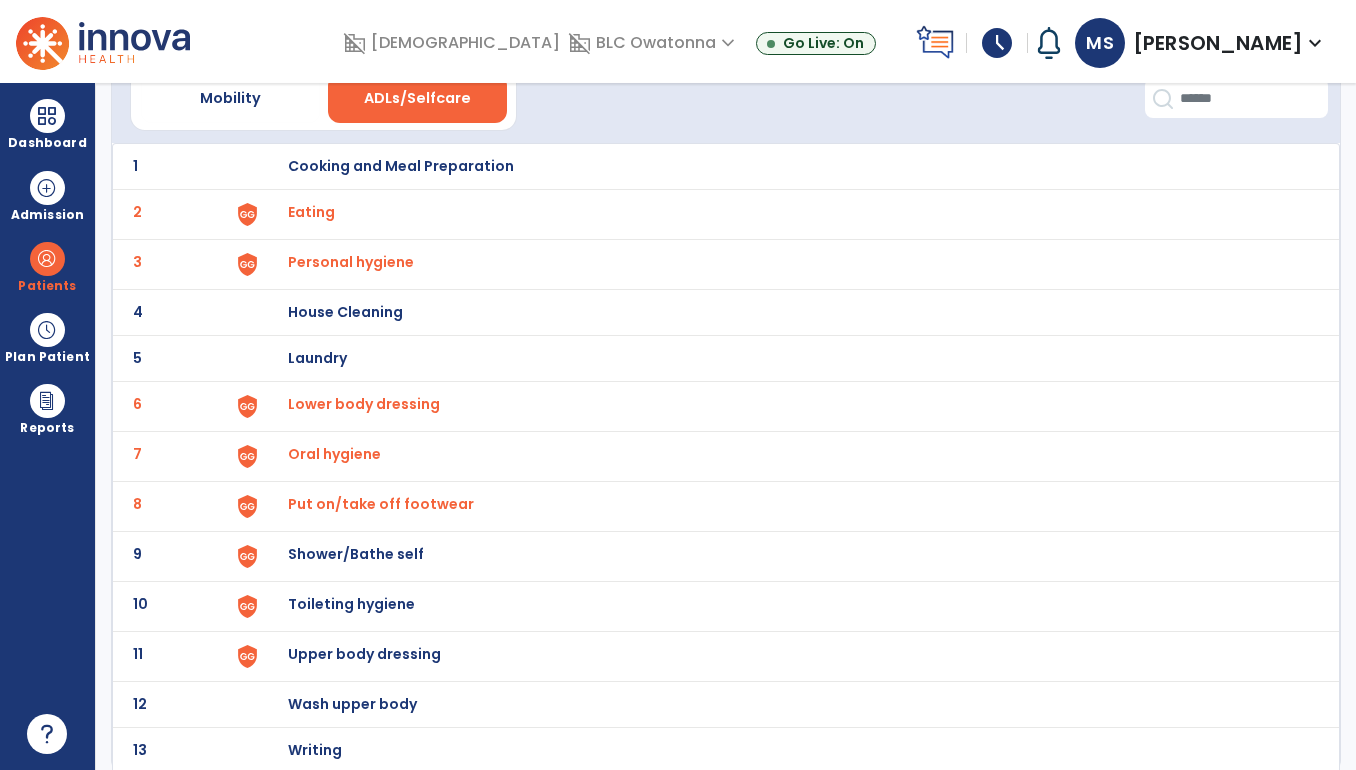click on "Shower/Bathe self" at bounding box center [401, 166] 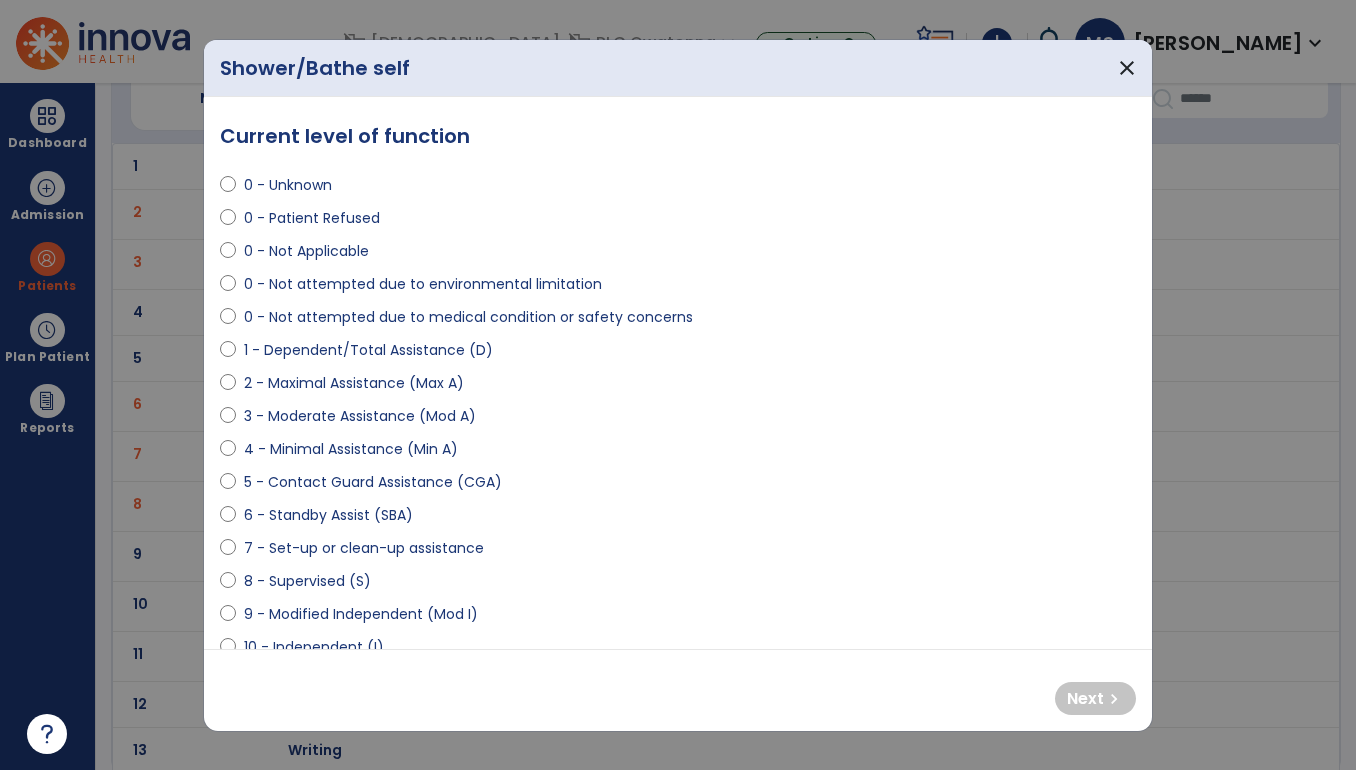 click on "3 - Moderate Assistance (Mod A)" at bounding box center [360, 416] 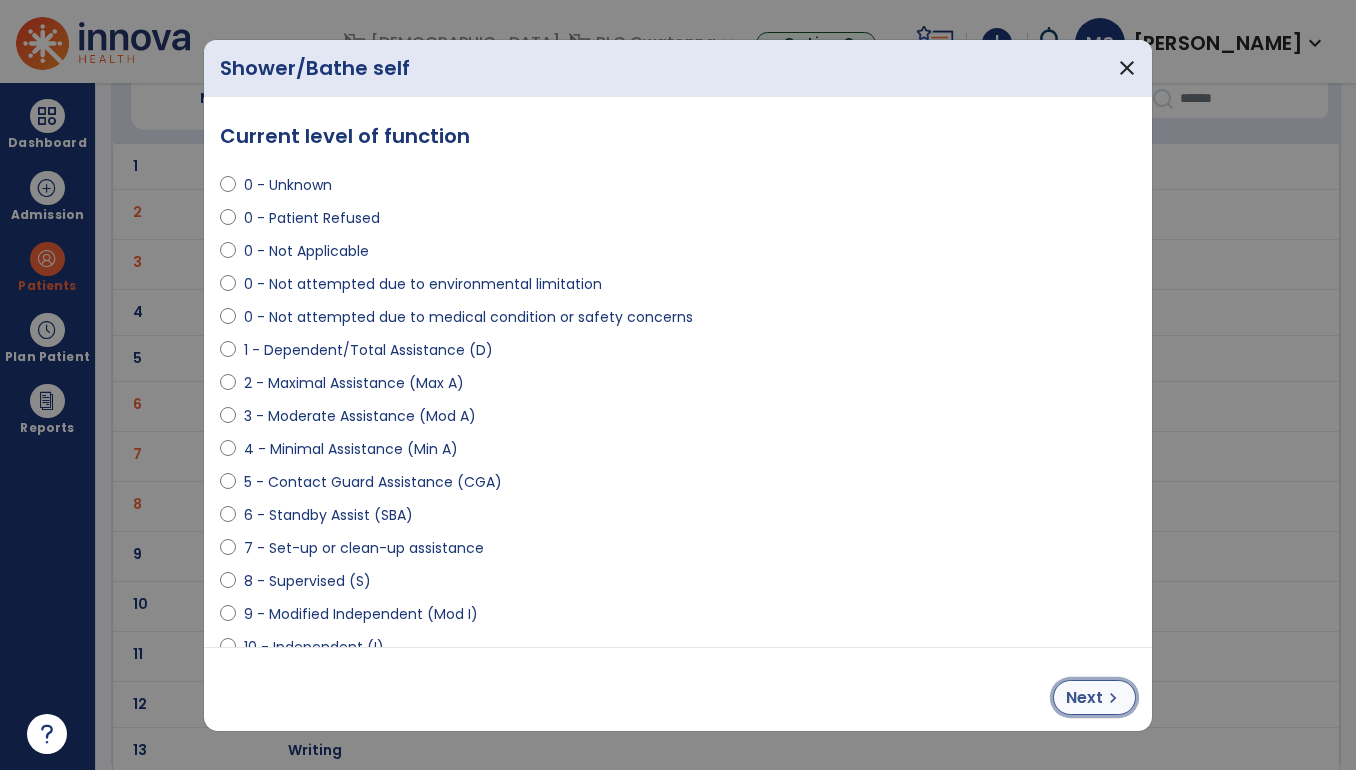 click on "Next" at bounding box center [1084, 698] 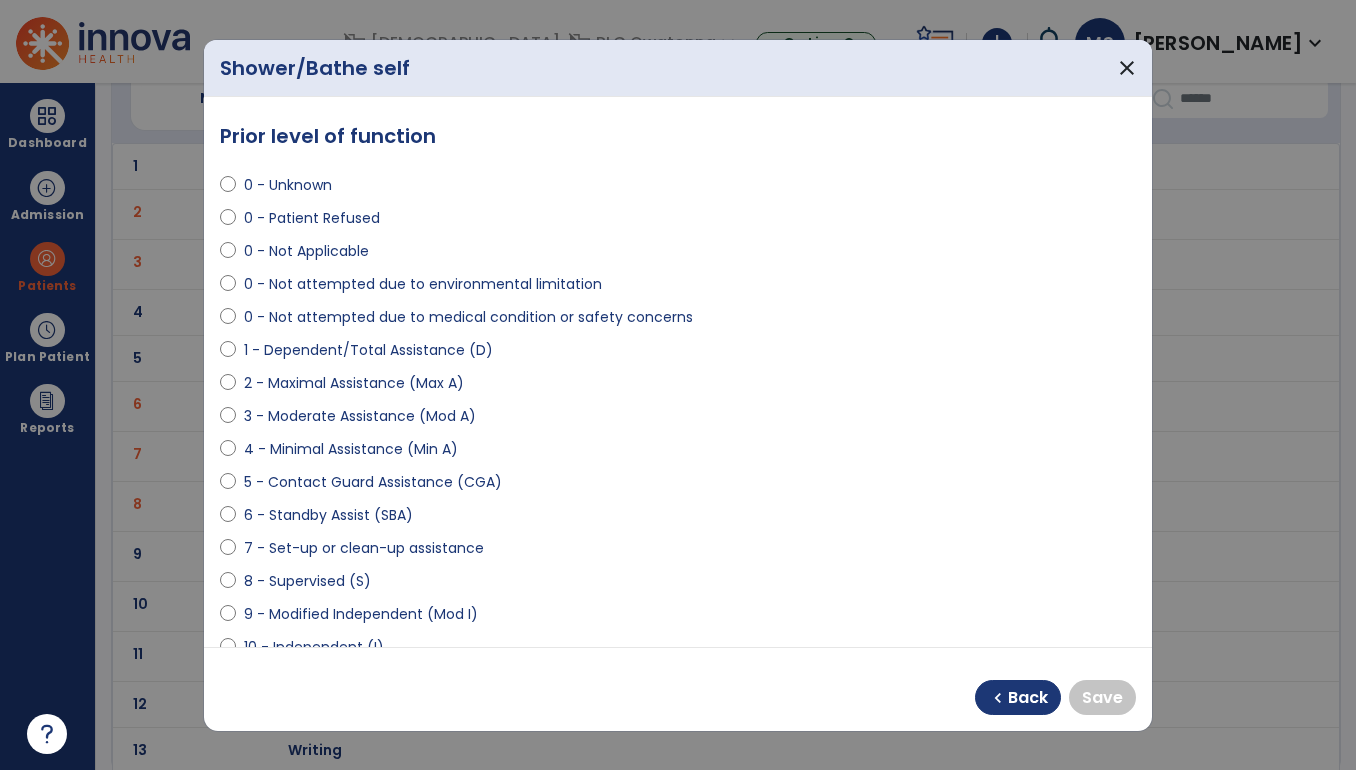 scroll, scrollTop: 36, scrollLeft: 0, axis: vertical 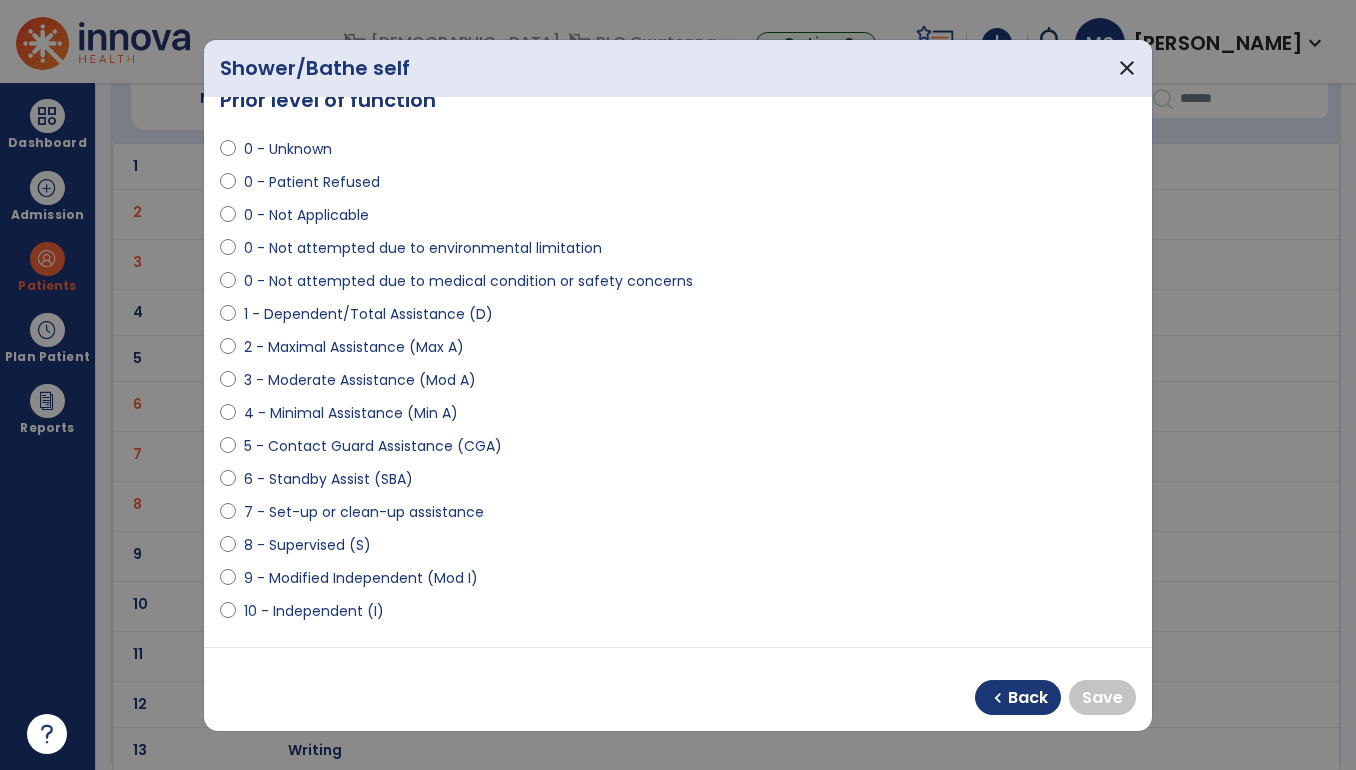 click on "8 - Supervised (S)" at bounding box center [307, 545] 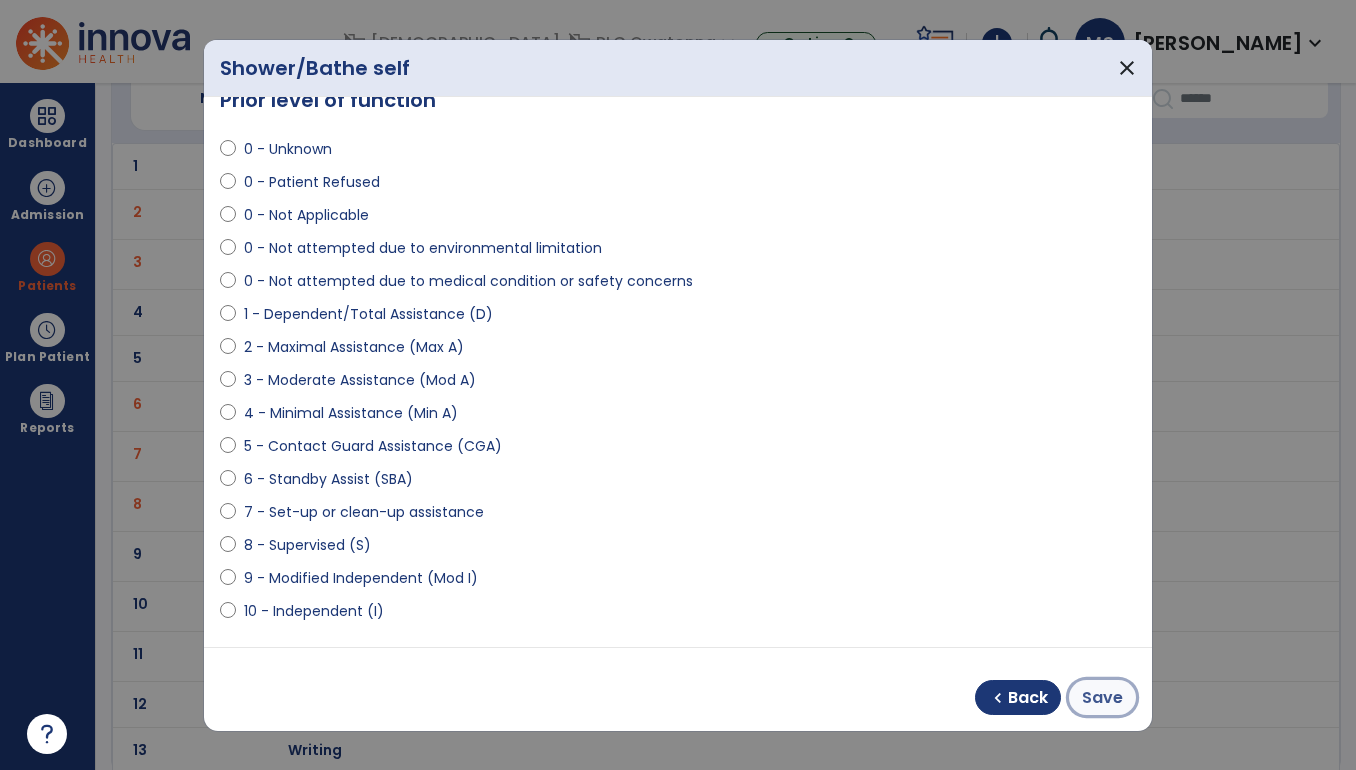 click on "Save" at bounding box center (1102, 697) 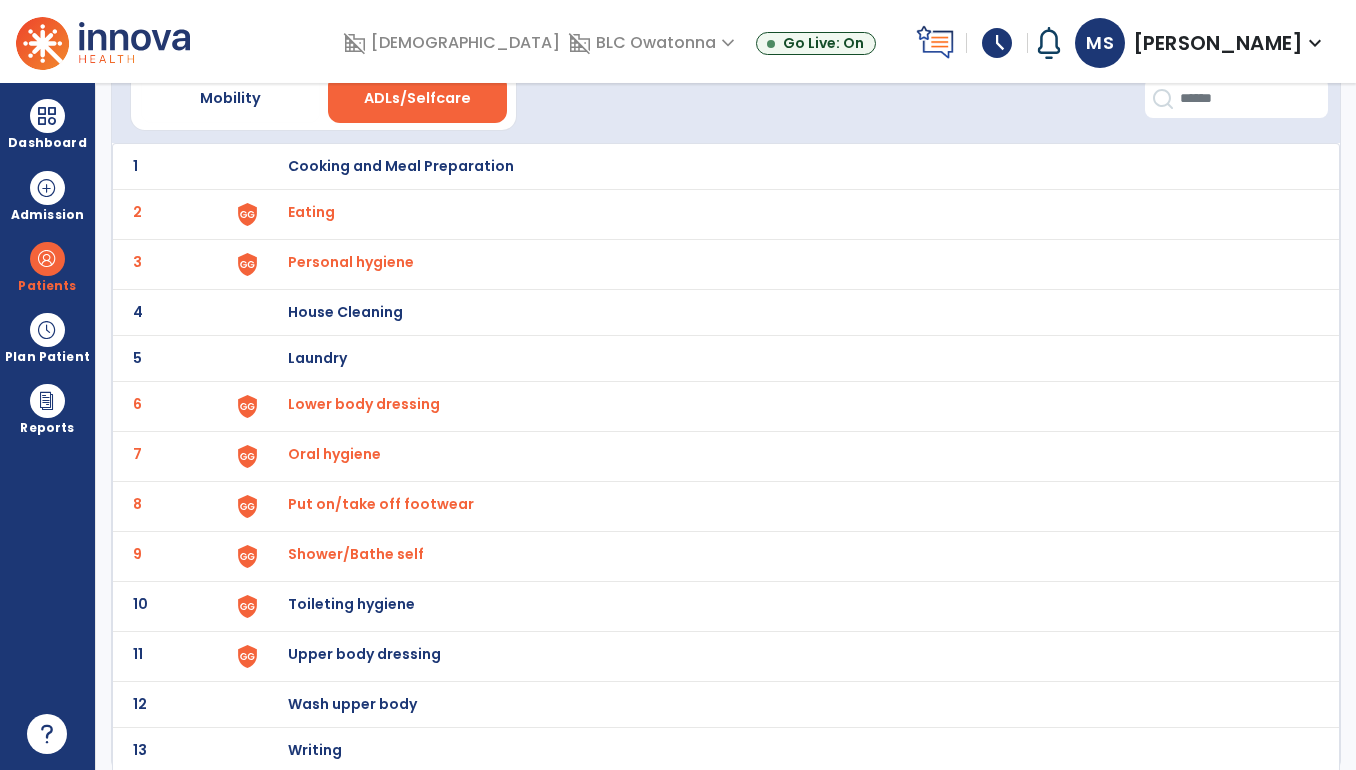 click on "Toileting hygiene" at bounding box center (401, 166) 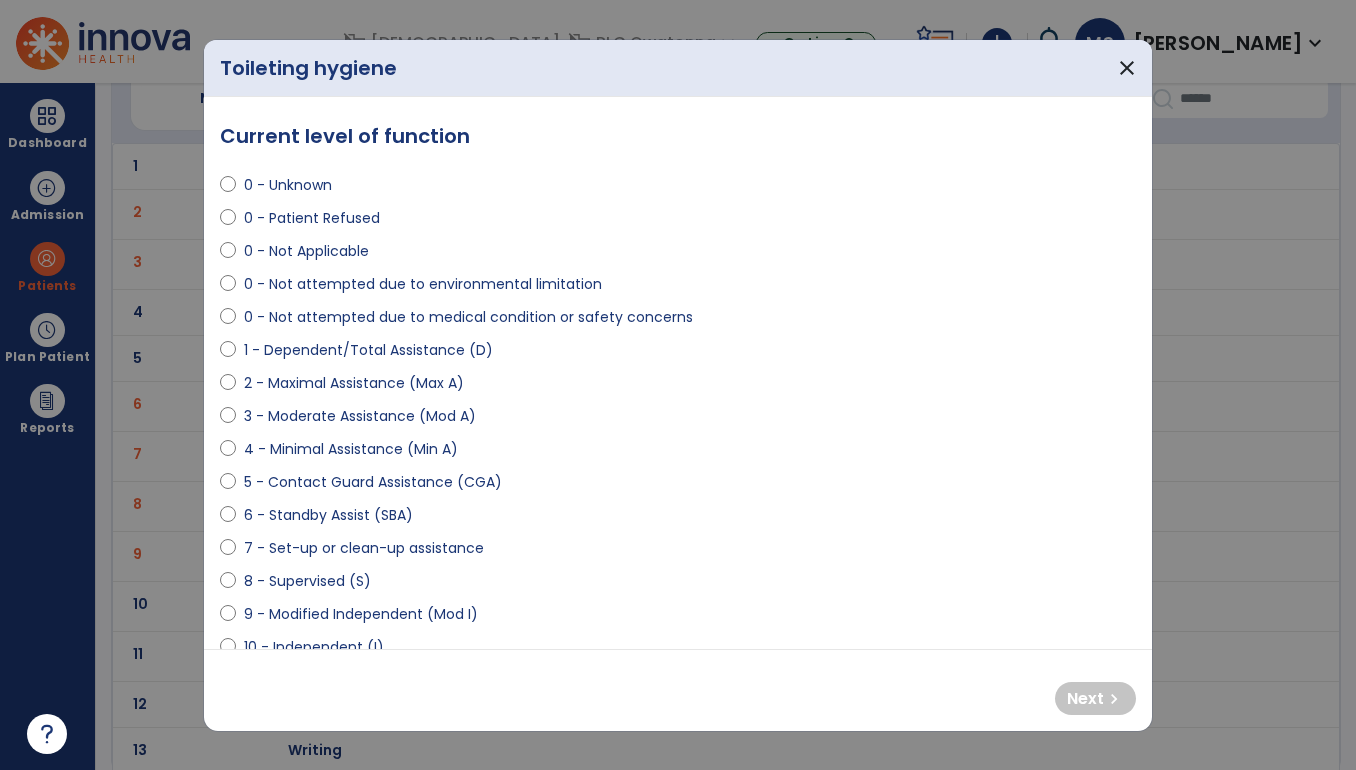 click on "5 - Contact Guard Assistance (CGA)" at bounding box center [373, 482] 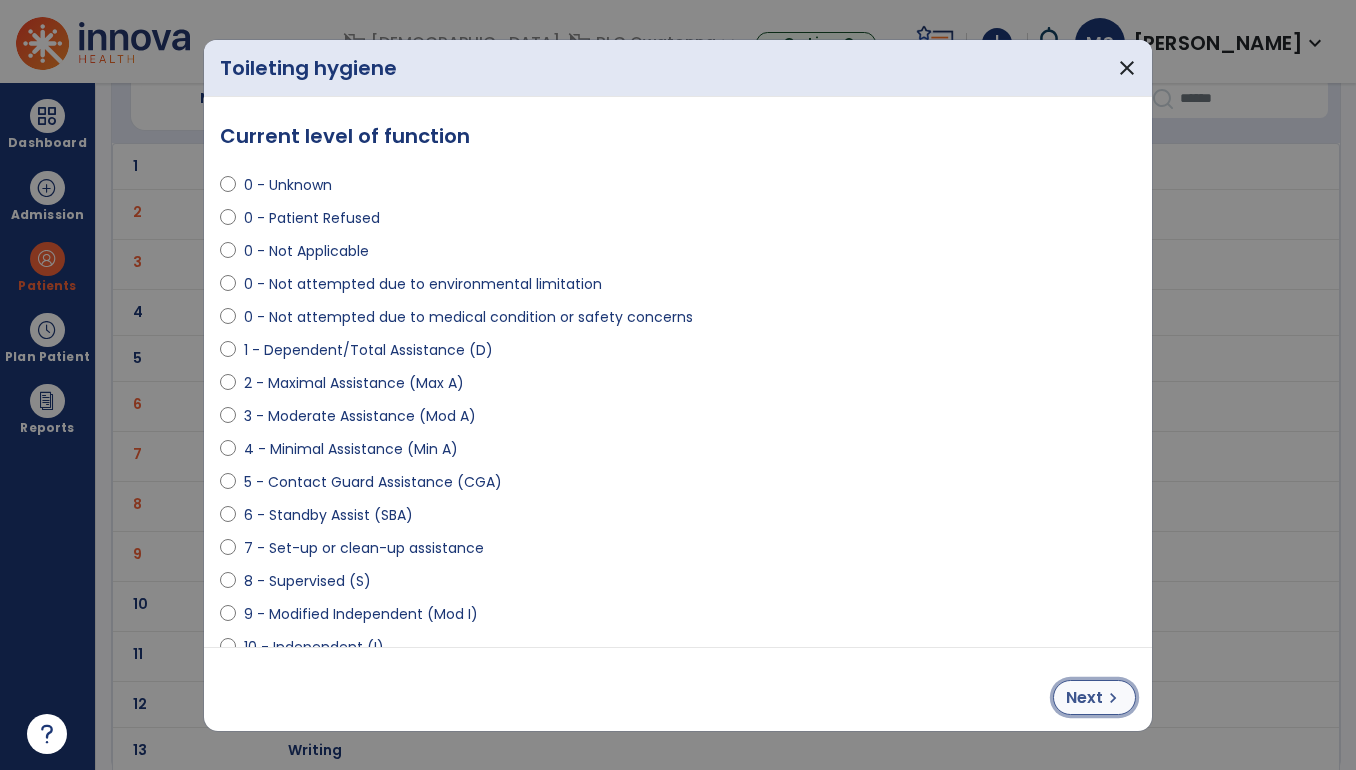click on "Next" at bounding box center [1084, 698] 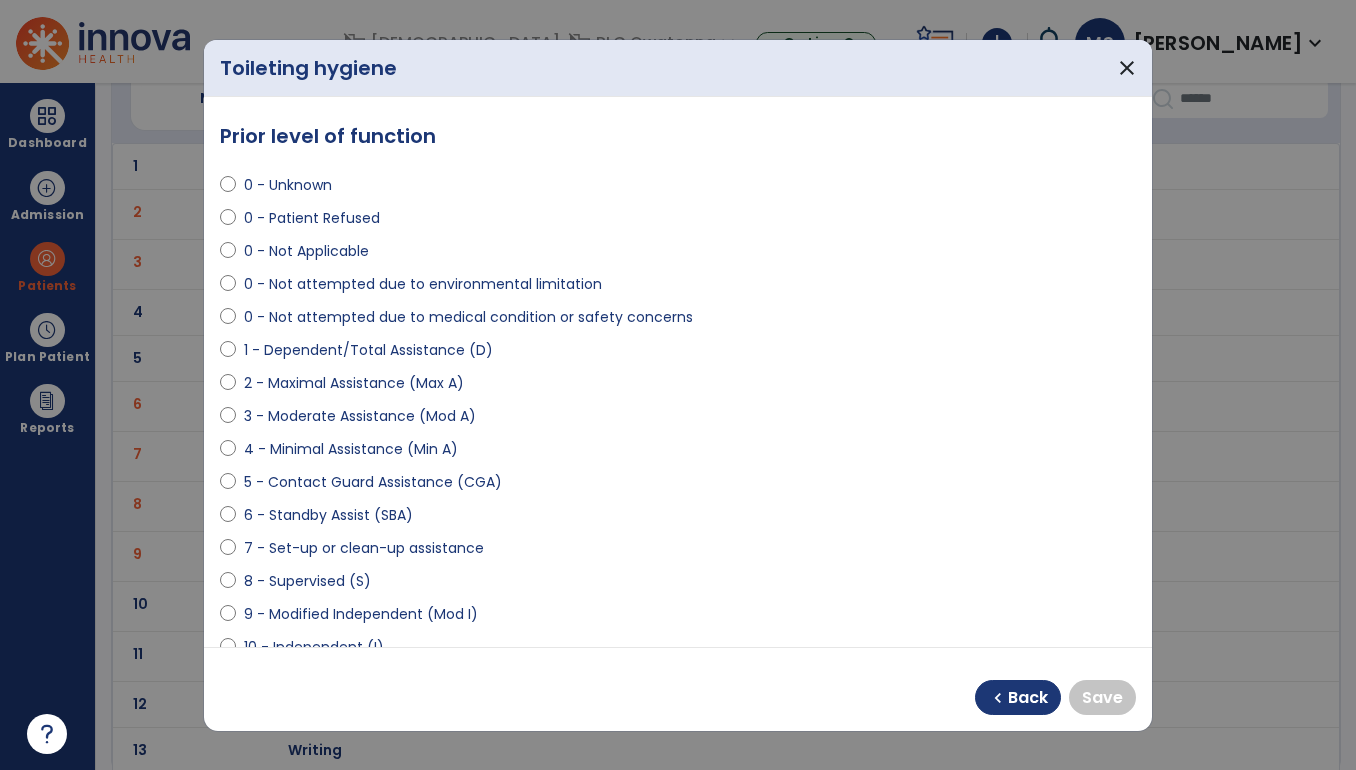 click on "8 - Supervised (S)" at bounding box center (307, 581) 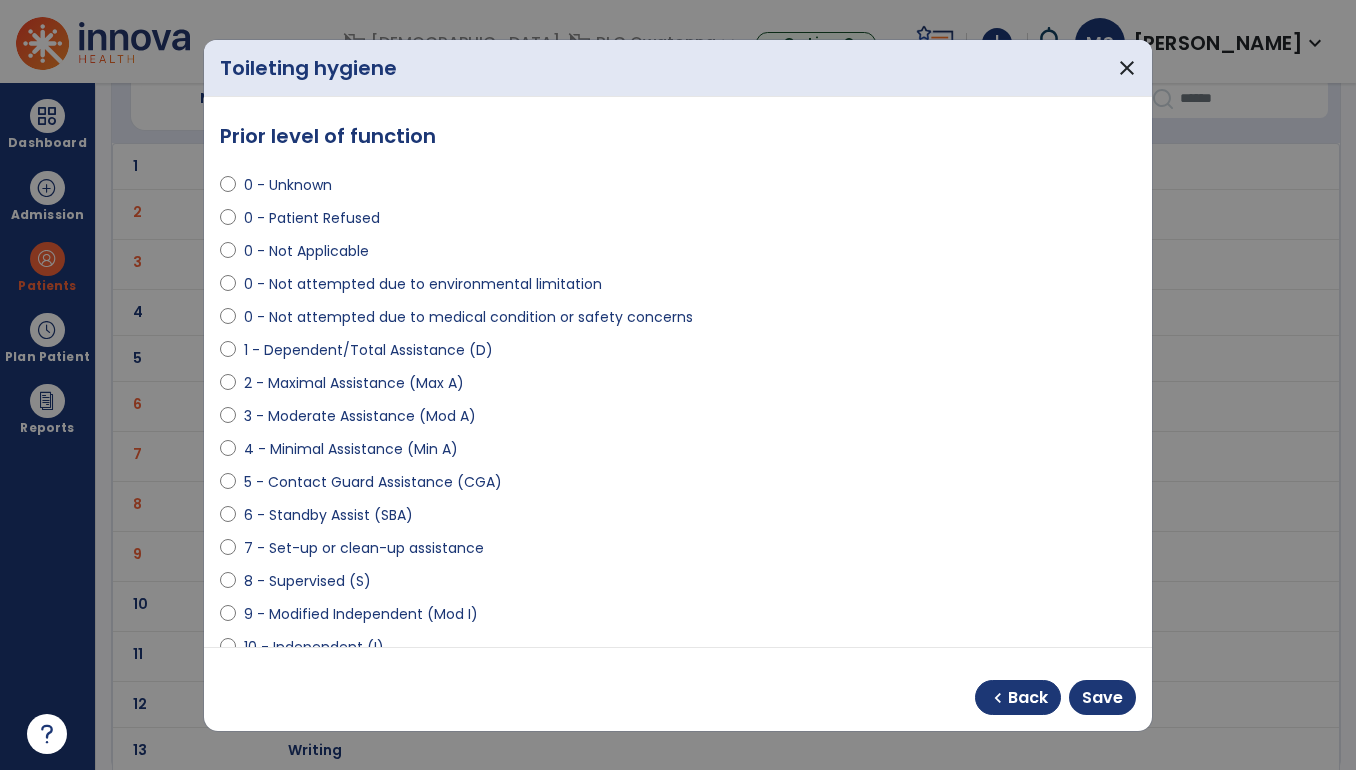 click on "9 - Modified Independent (Mod I)" at bounding box center (361, 614) 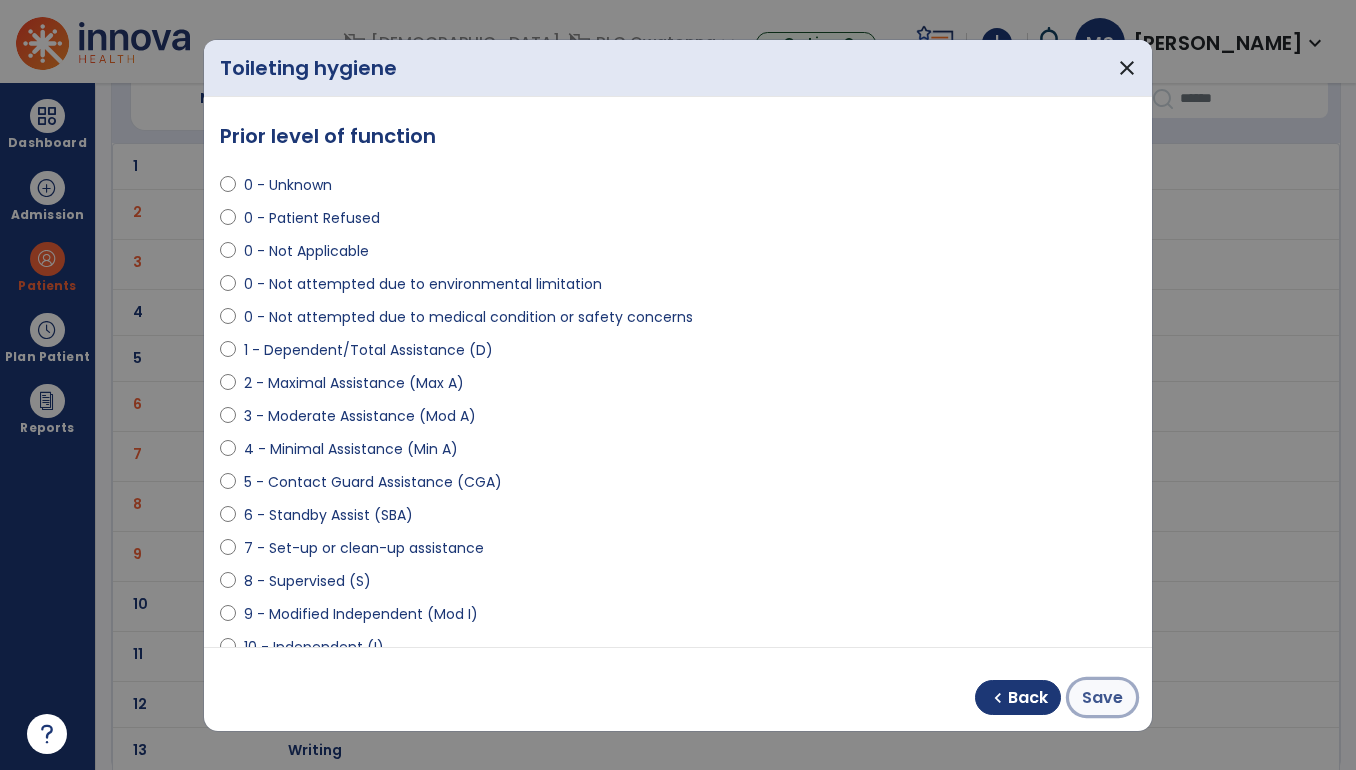 click on "Save" at bounding box center [1102, 698] 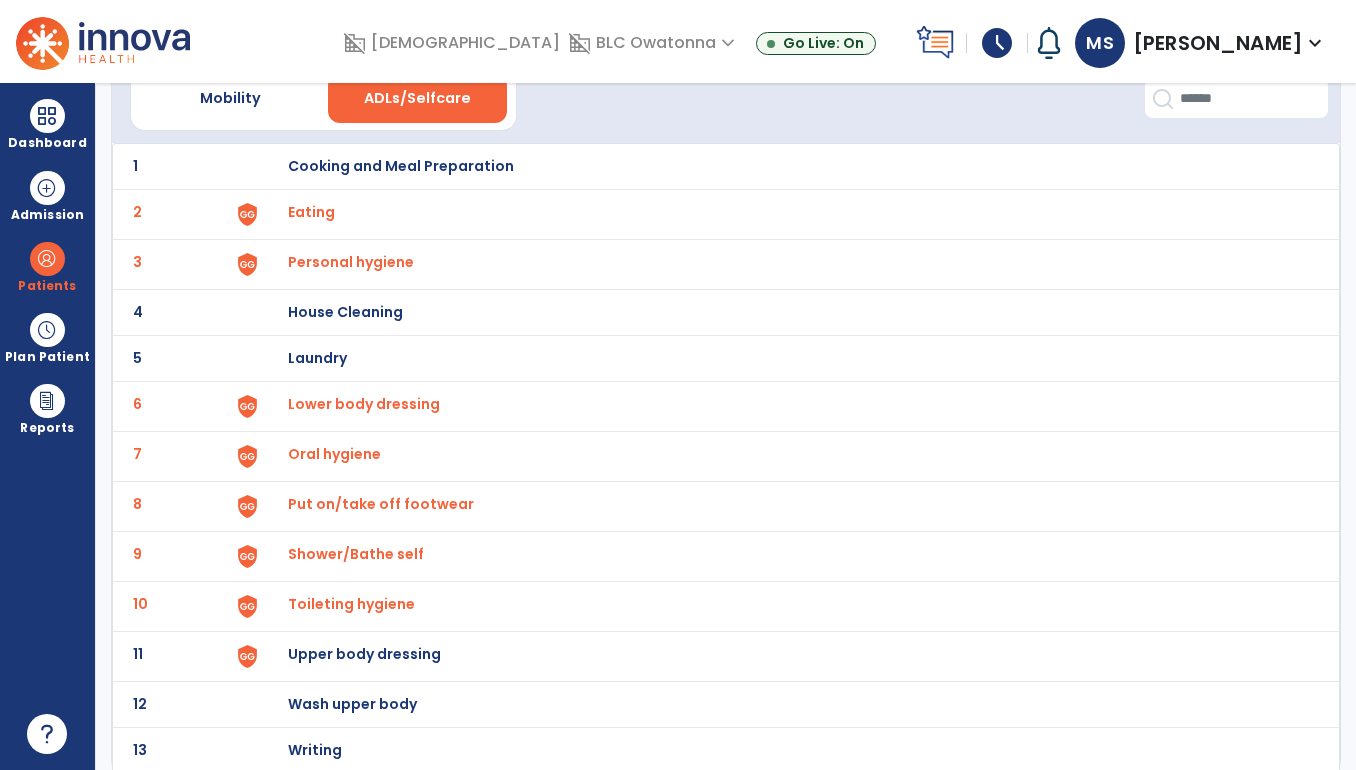 click on "Upper body dressing" at bounding box center (401, 166) 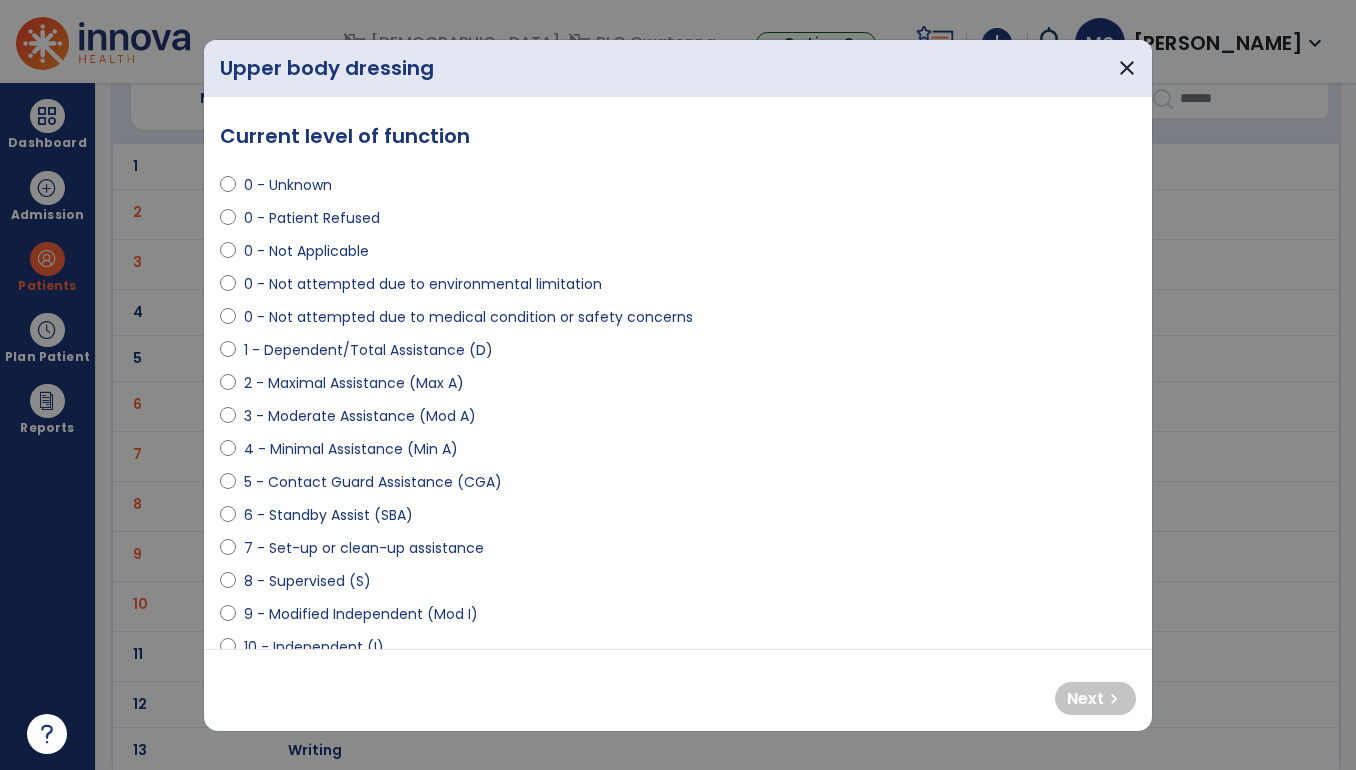 click on "5 - Contact Guard Assistance (CGA)" at bounding box center [373, 482] 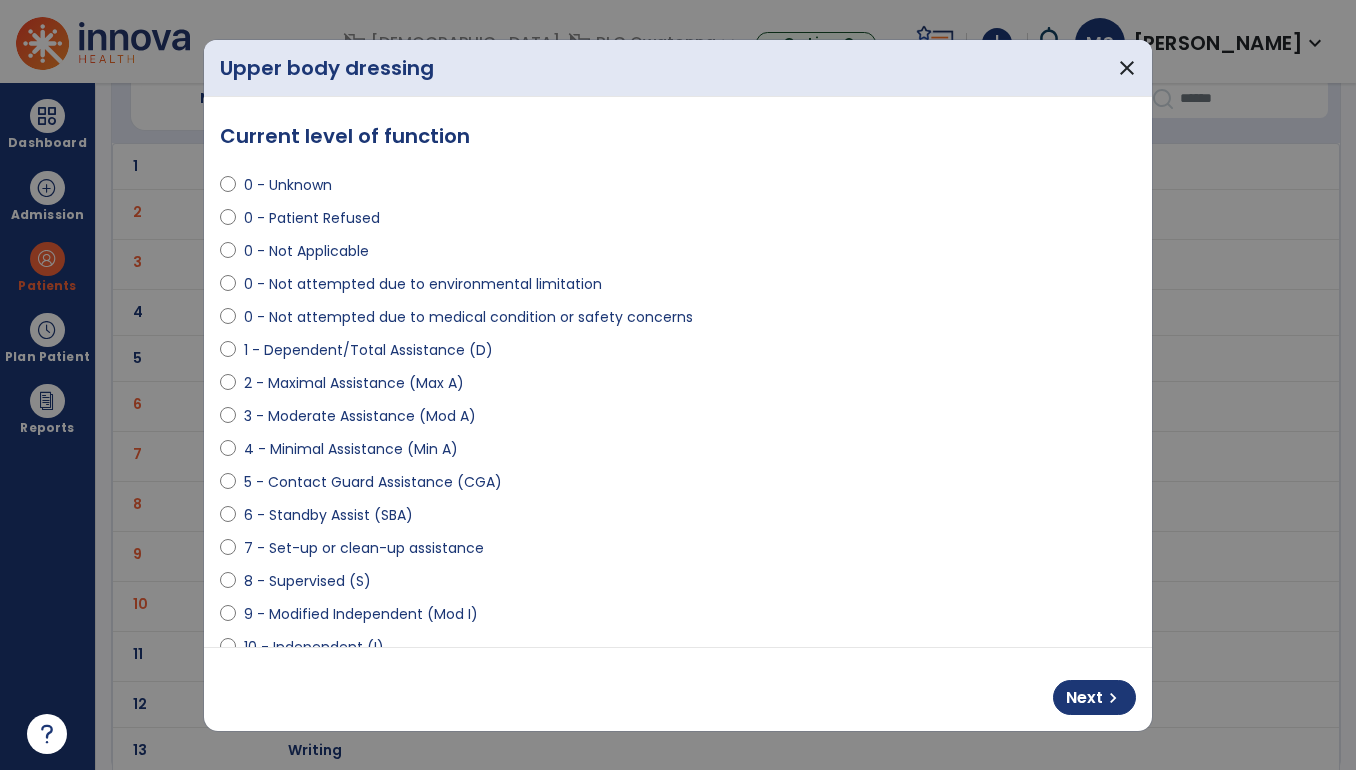 click on "6 - Standby Assist (SBA)" at bounding box center [328, 515] 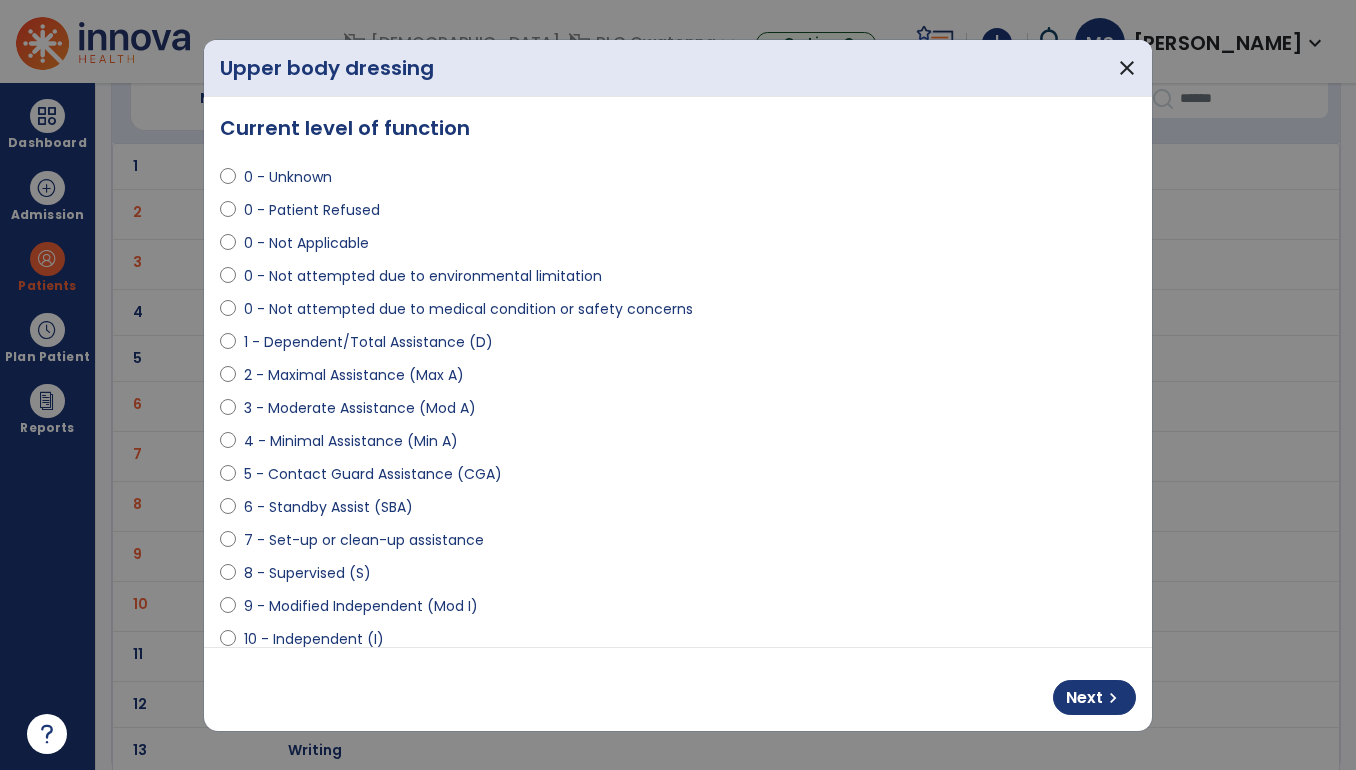 scroll, scrollTop: 28, scrollLeft: 0, axis: vertical 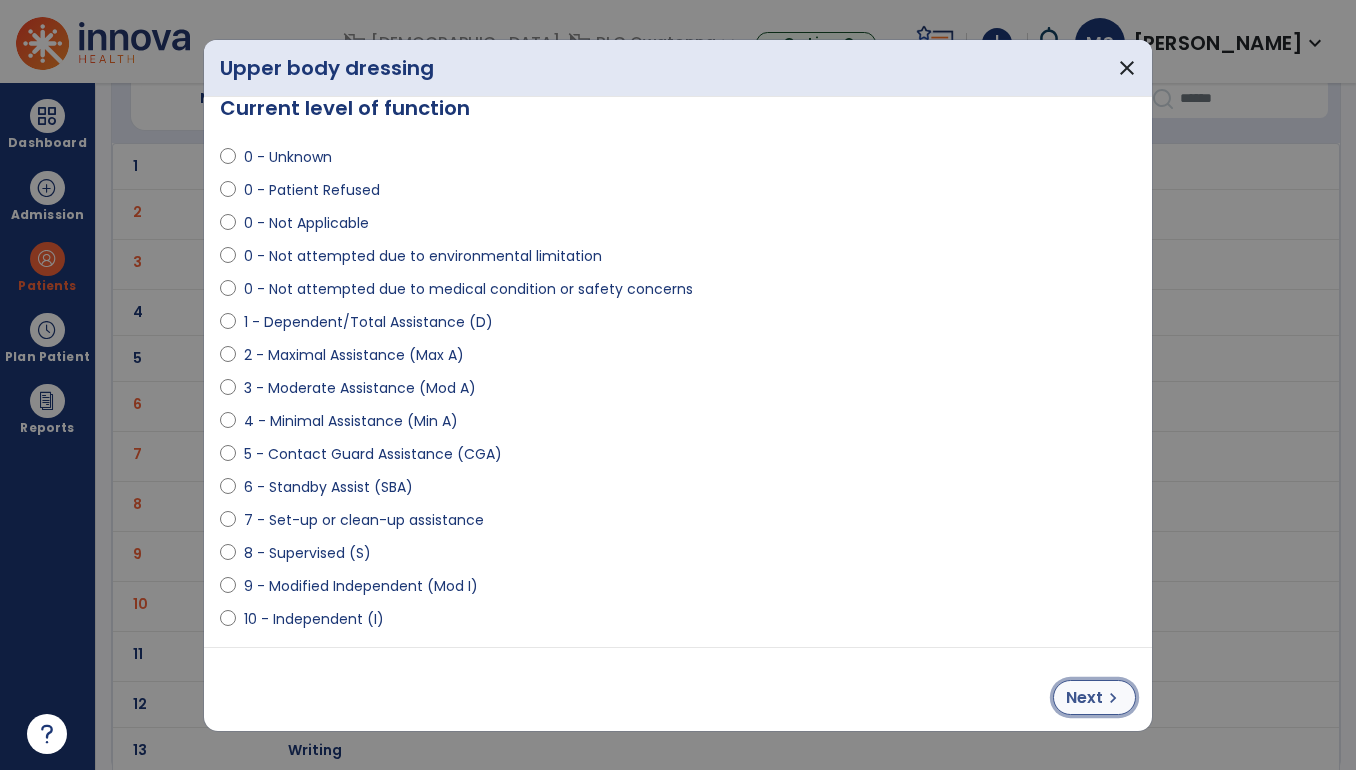 click on "Next" at bounding box center [1084, 698] 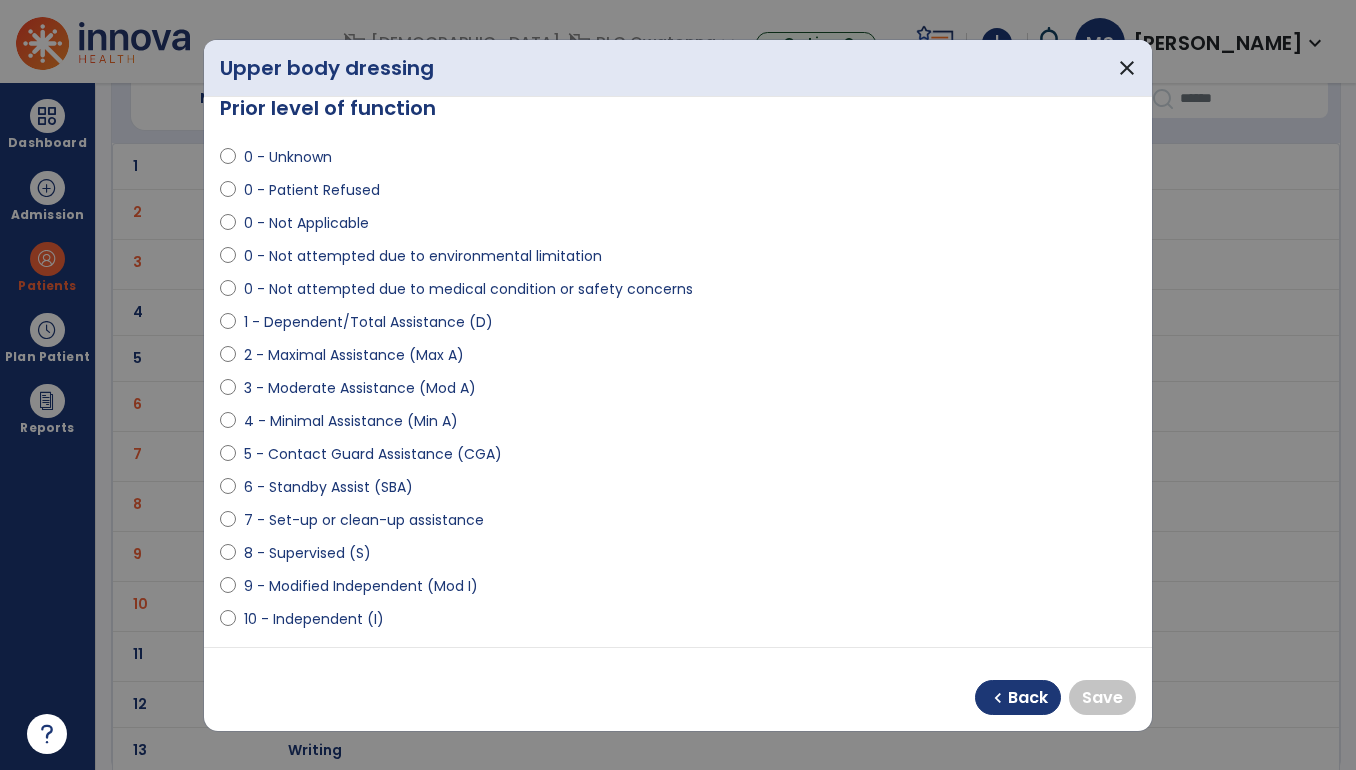 click on "9 - Modified Independent (Mod I)" at bounding box center [361, 586] 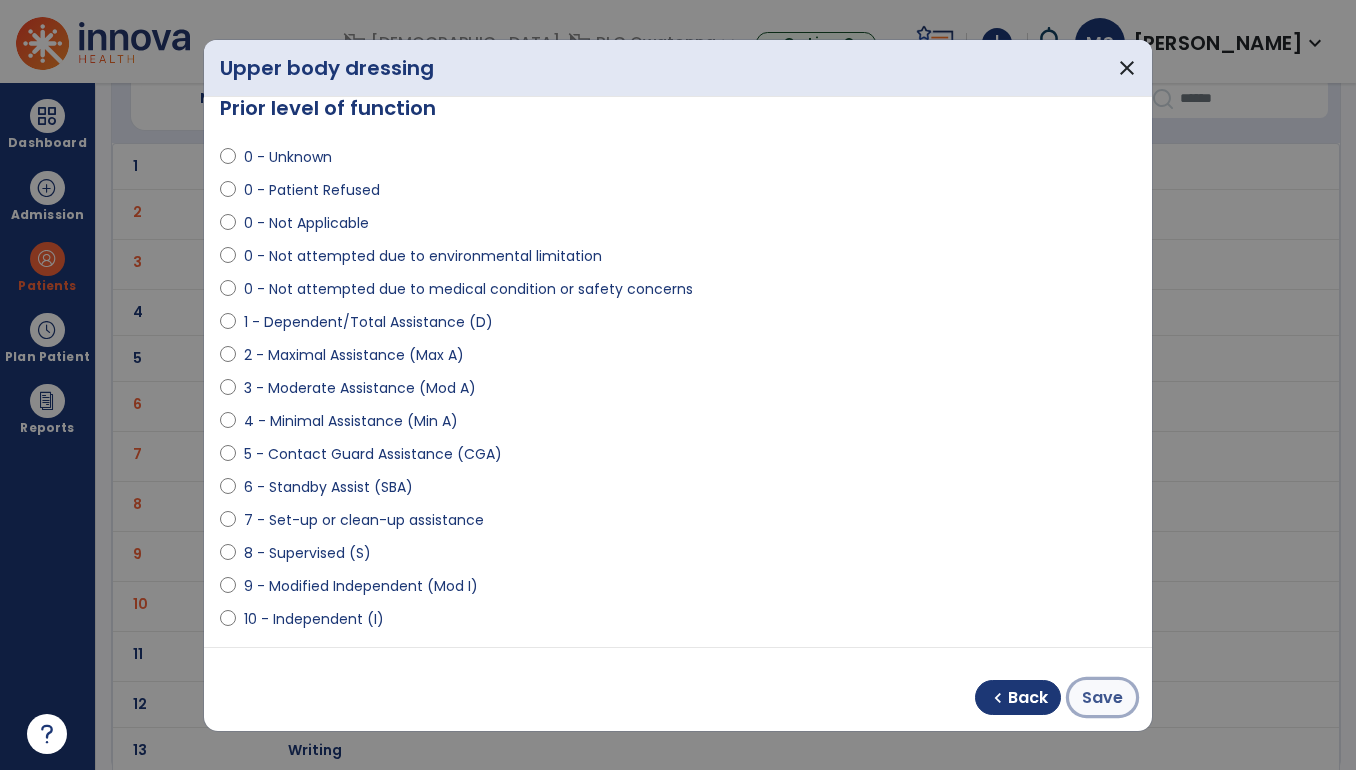 click on "Save" at bounding box center [1102, 698] 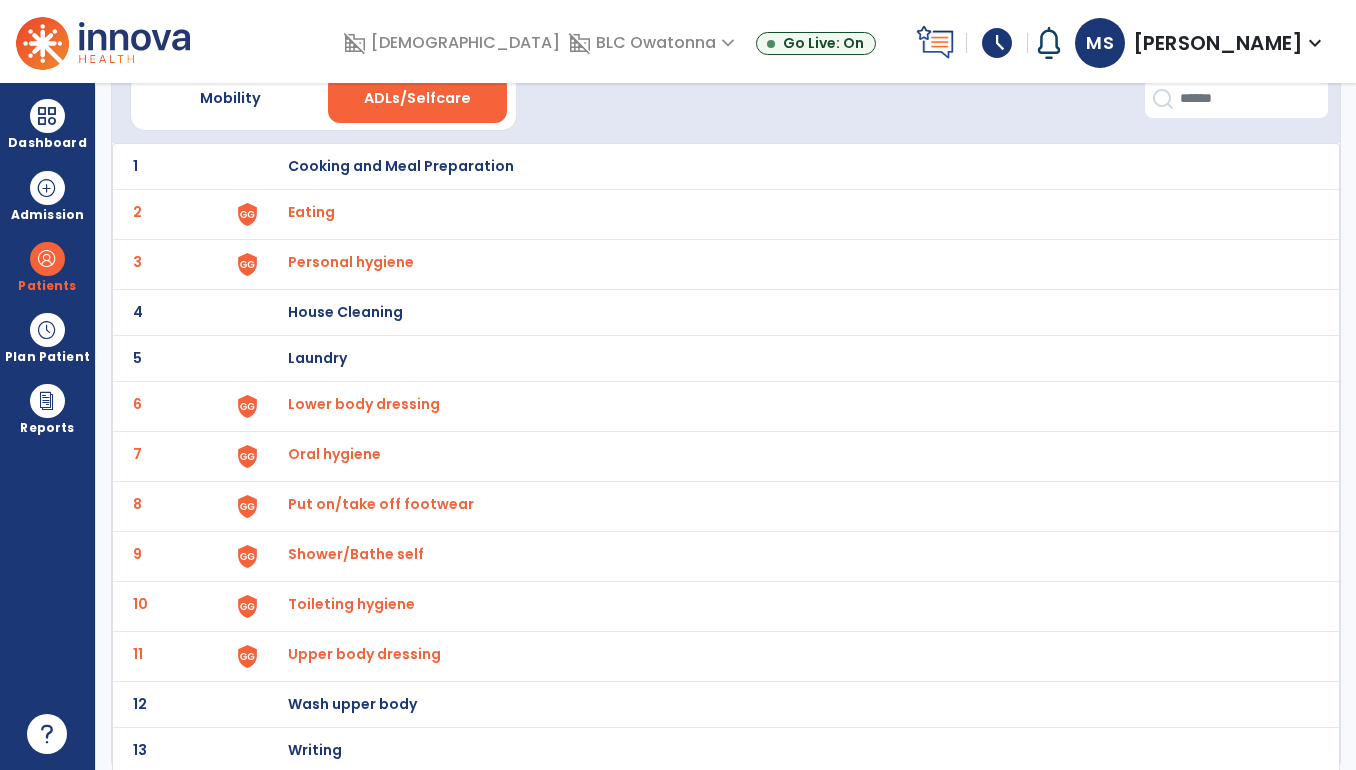 scroll, scrollTop: 0, scrollLeft: 0, axis: both 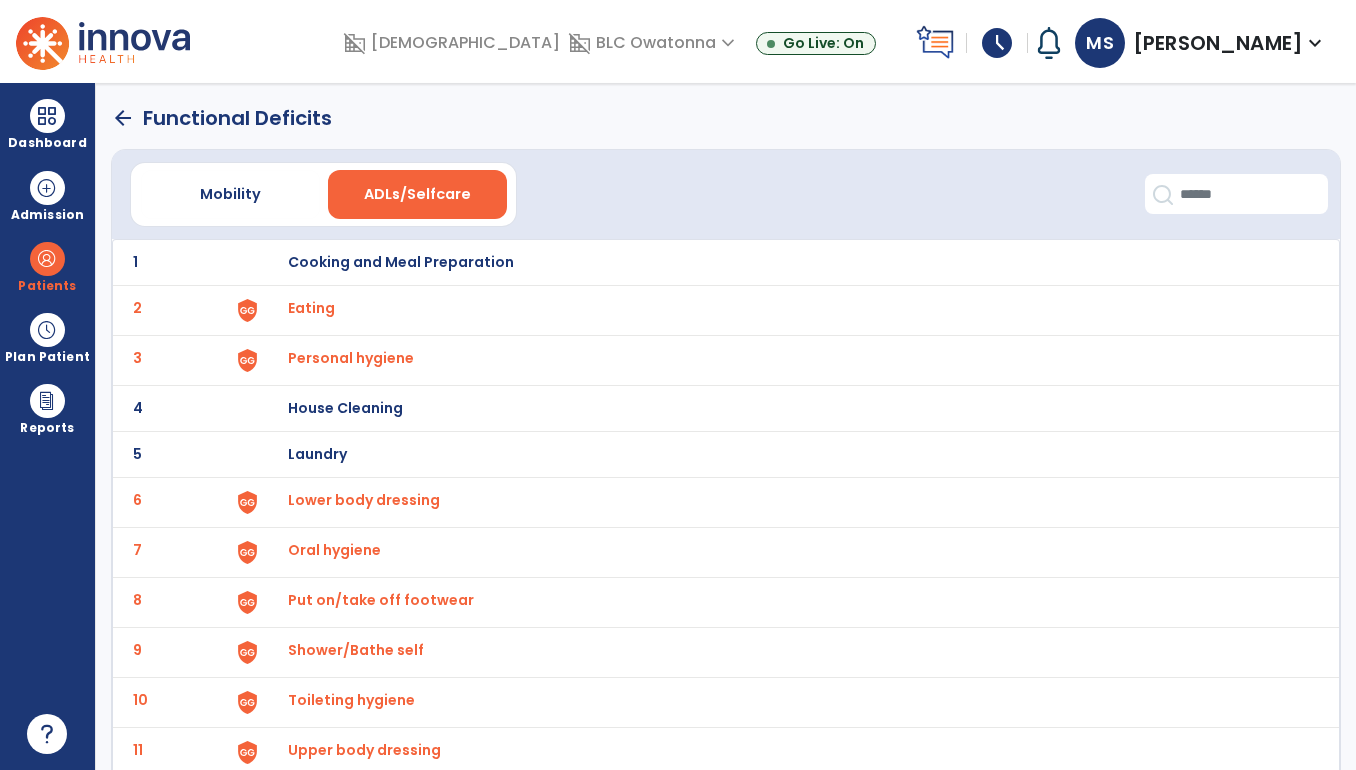 click on "arrow_back" 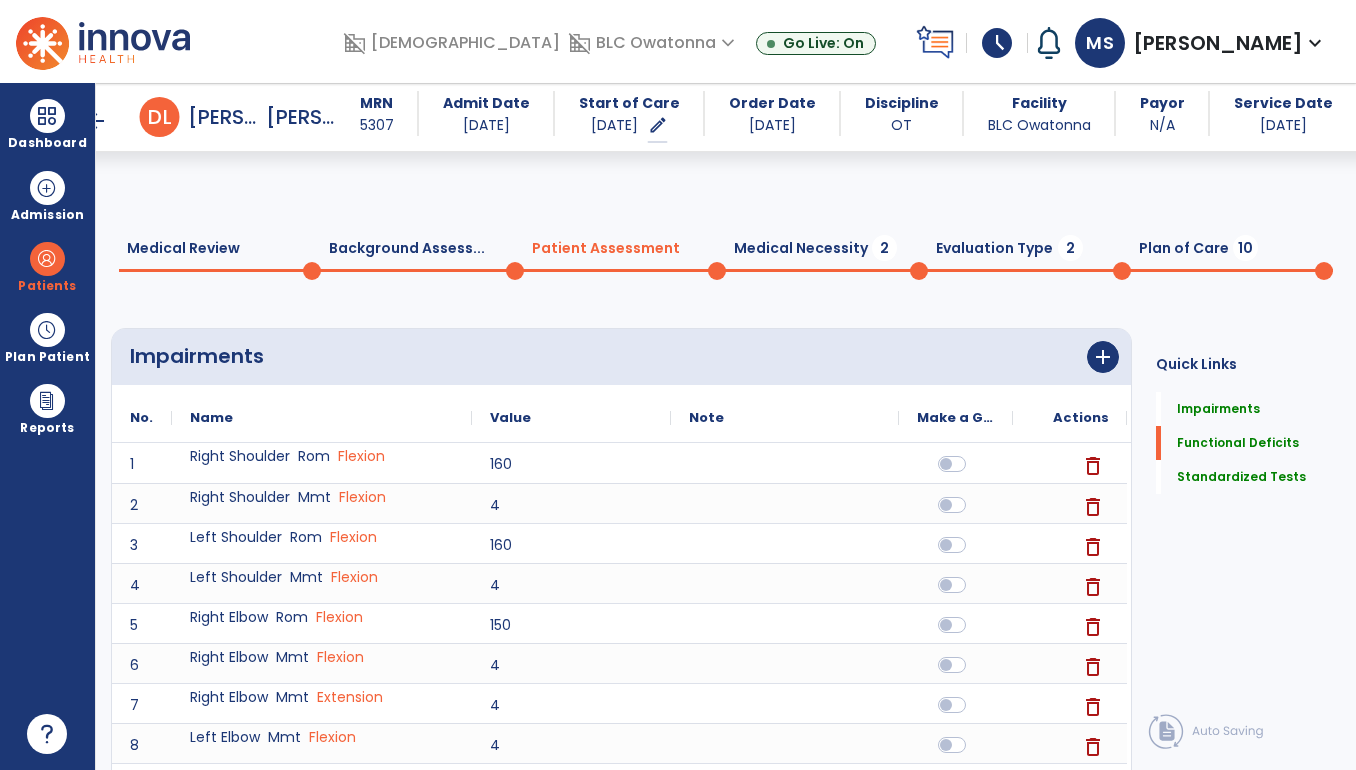 scroll, scrollTop: 1342, scrollLeft: 0, axis: vertical 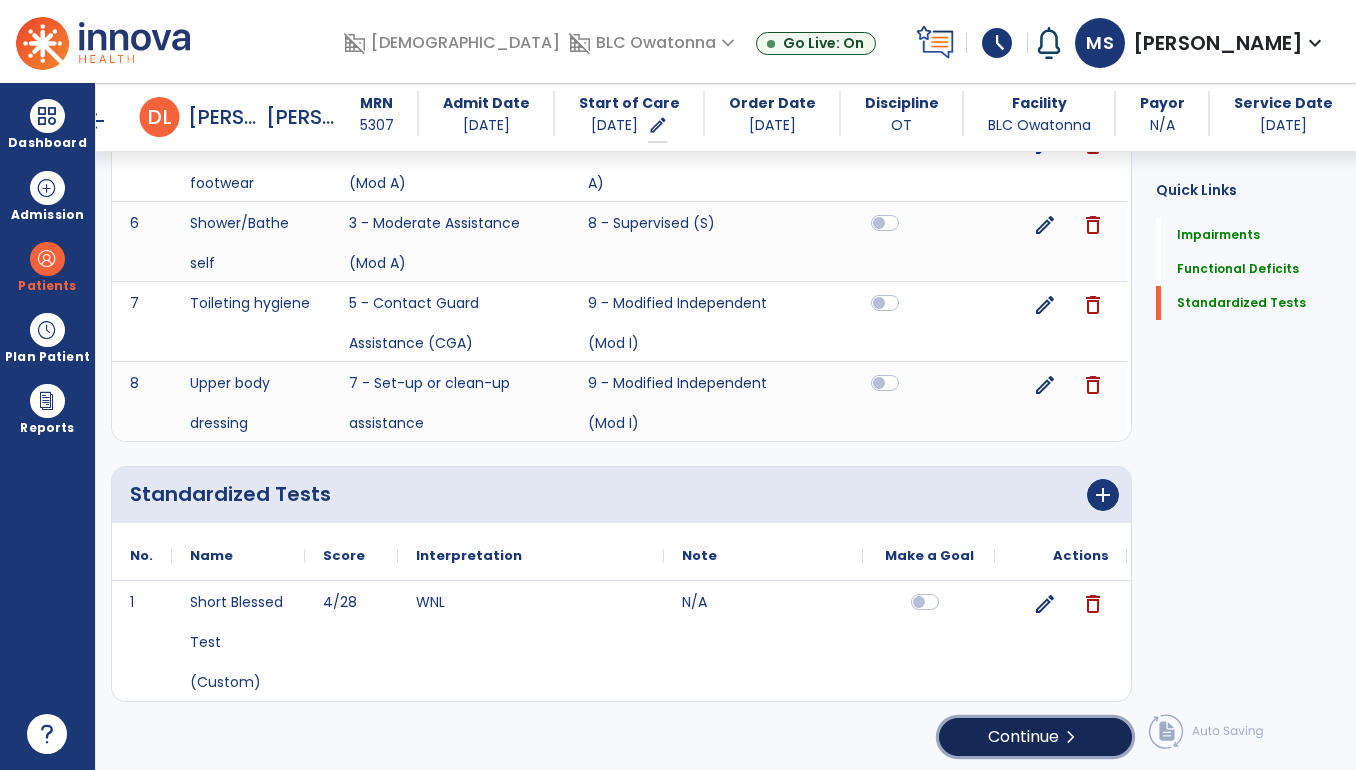 click on "Continue  chevron_right" 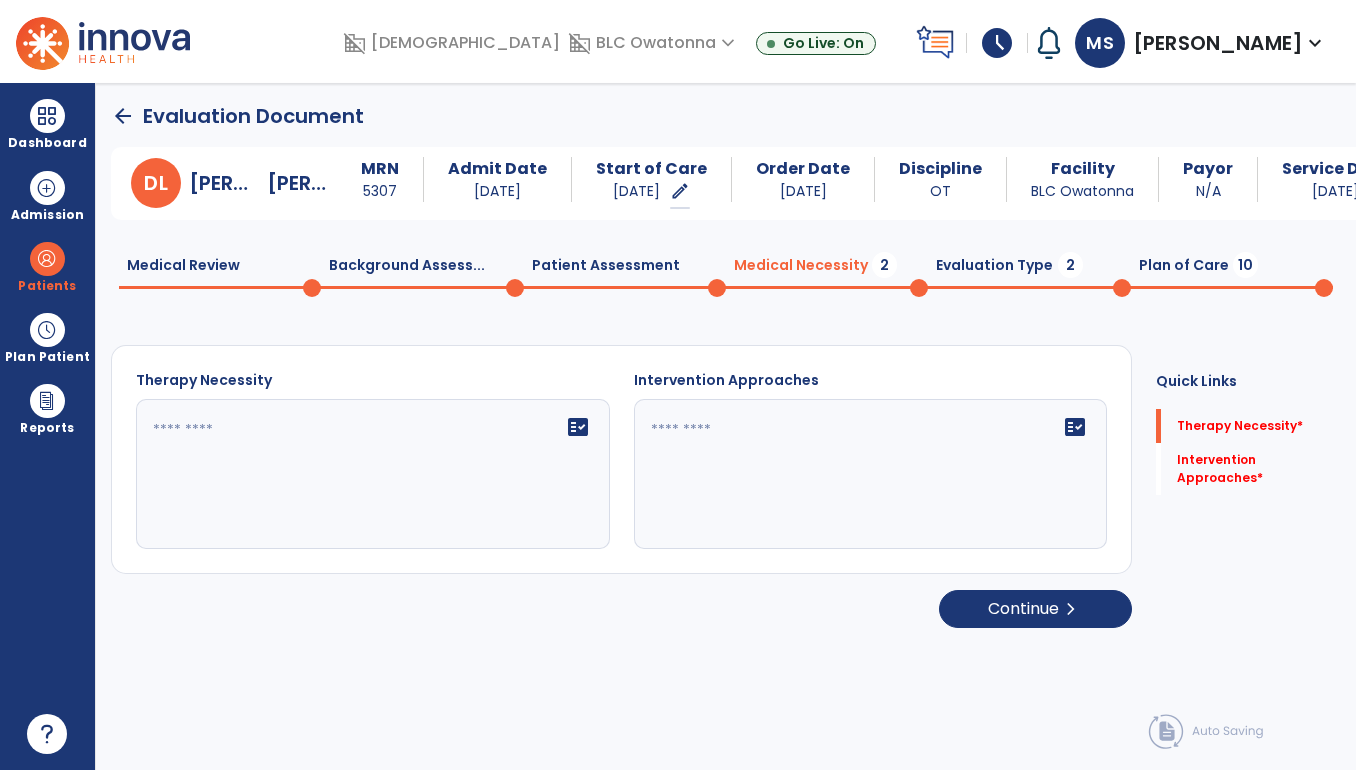 scroll, scrollTop: 0, scrollLeft: 0, axis: both 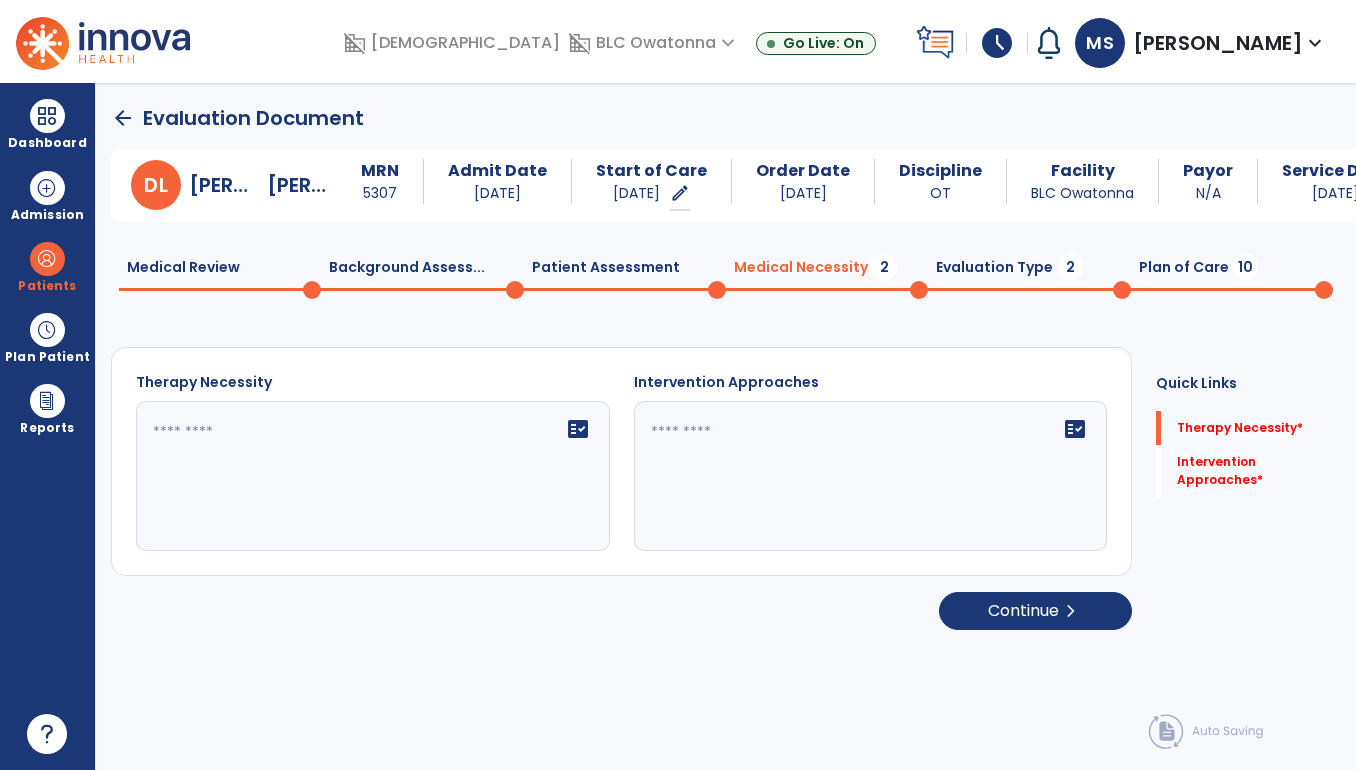 click 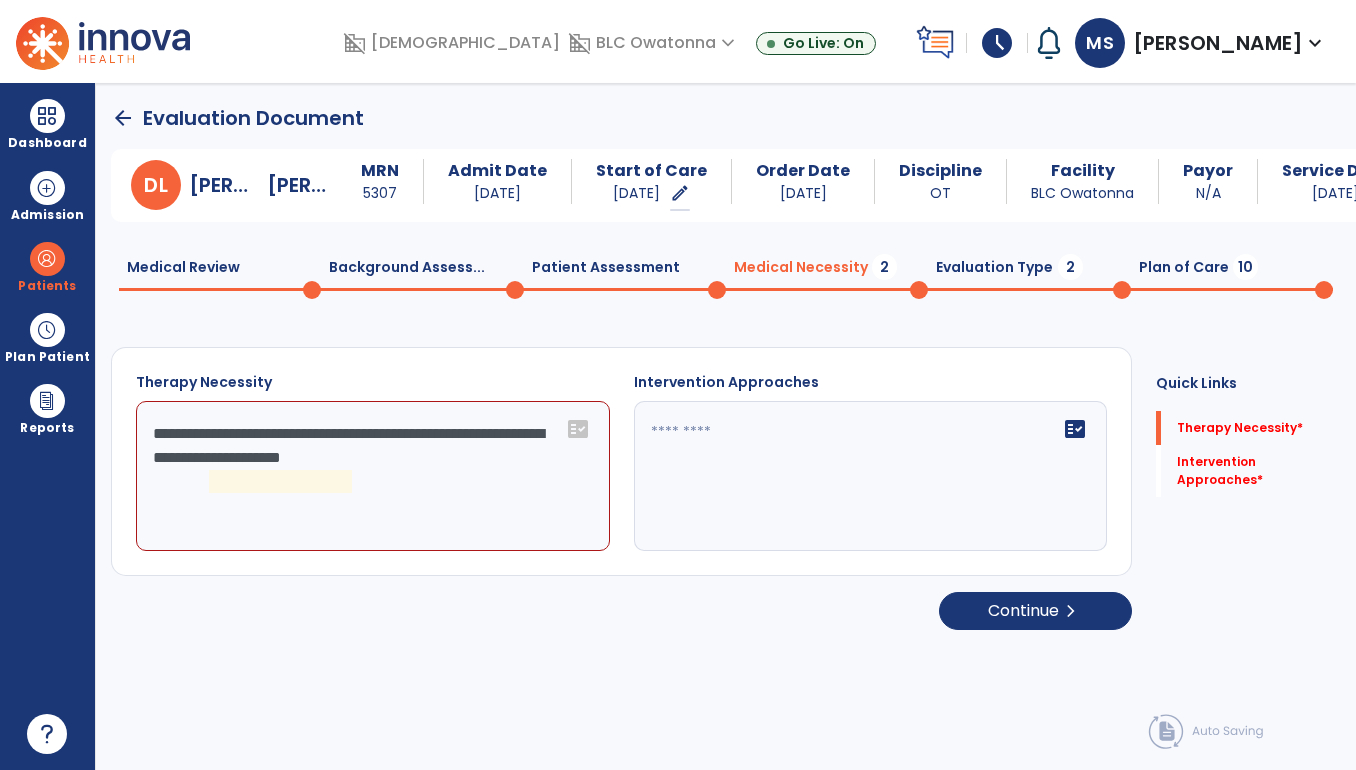 click on "**********" 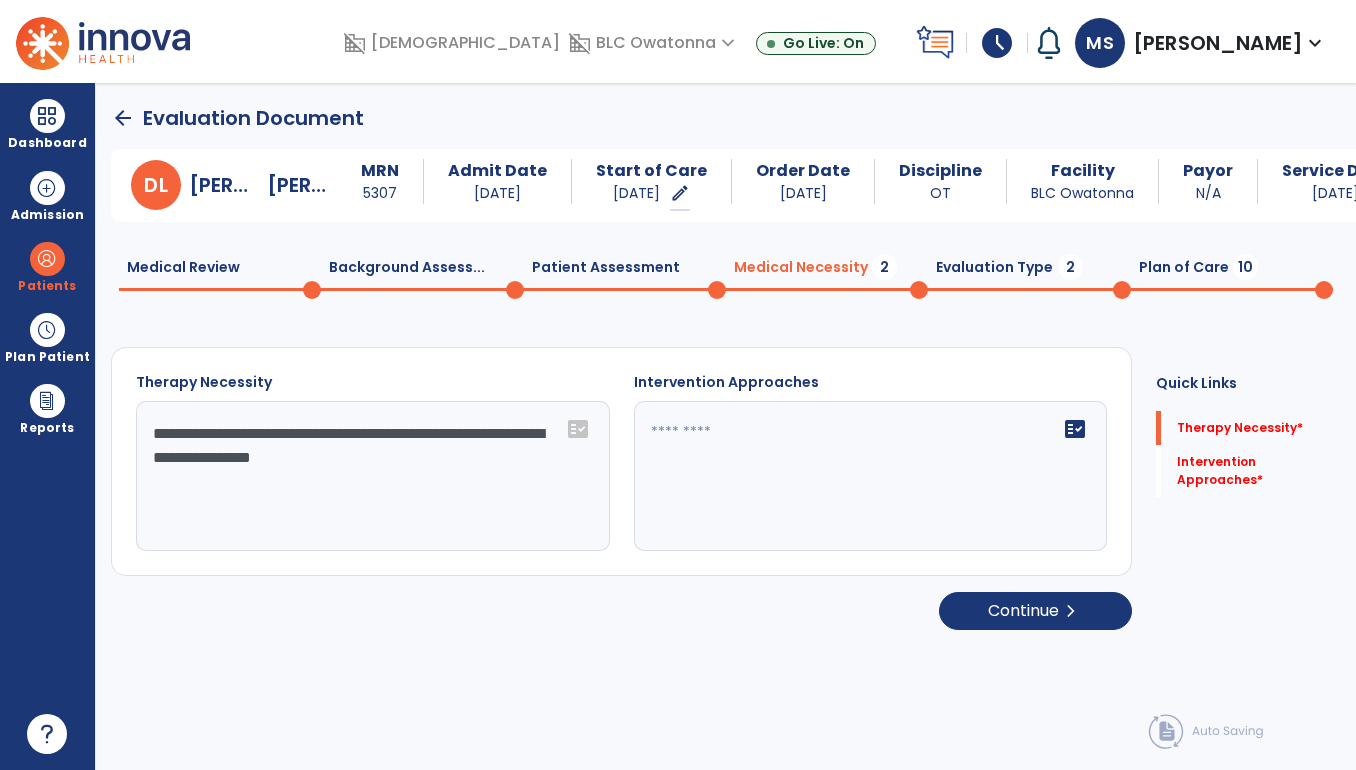 type on "**********" 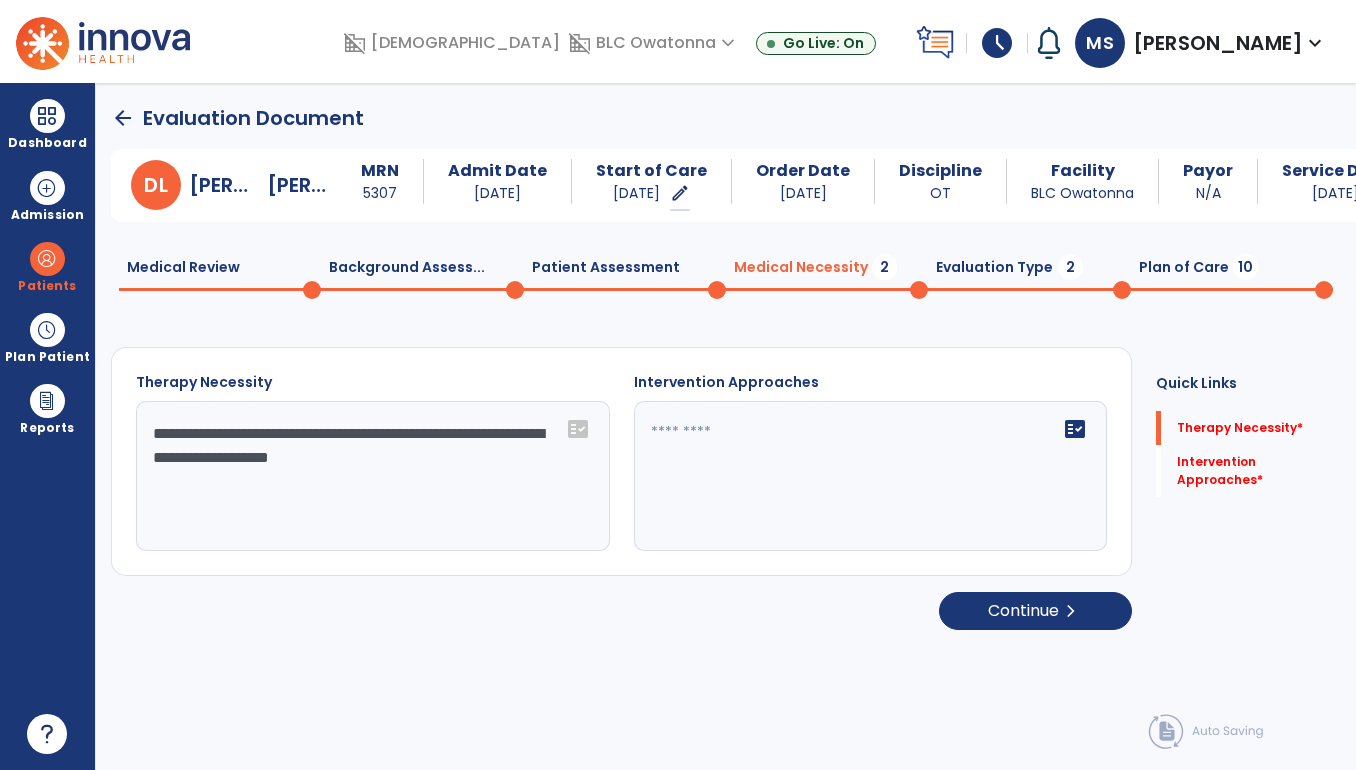 scroll, scrollTop: 0, scrollLeft: 0, axis: both 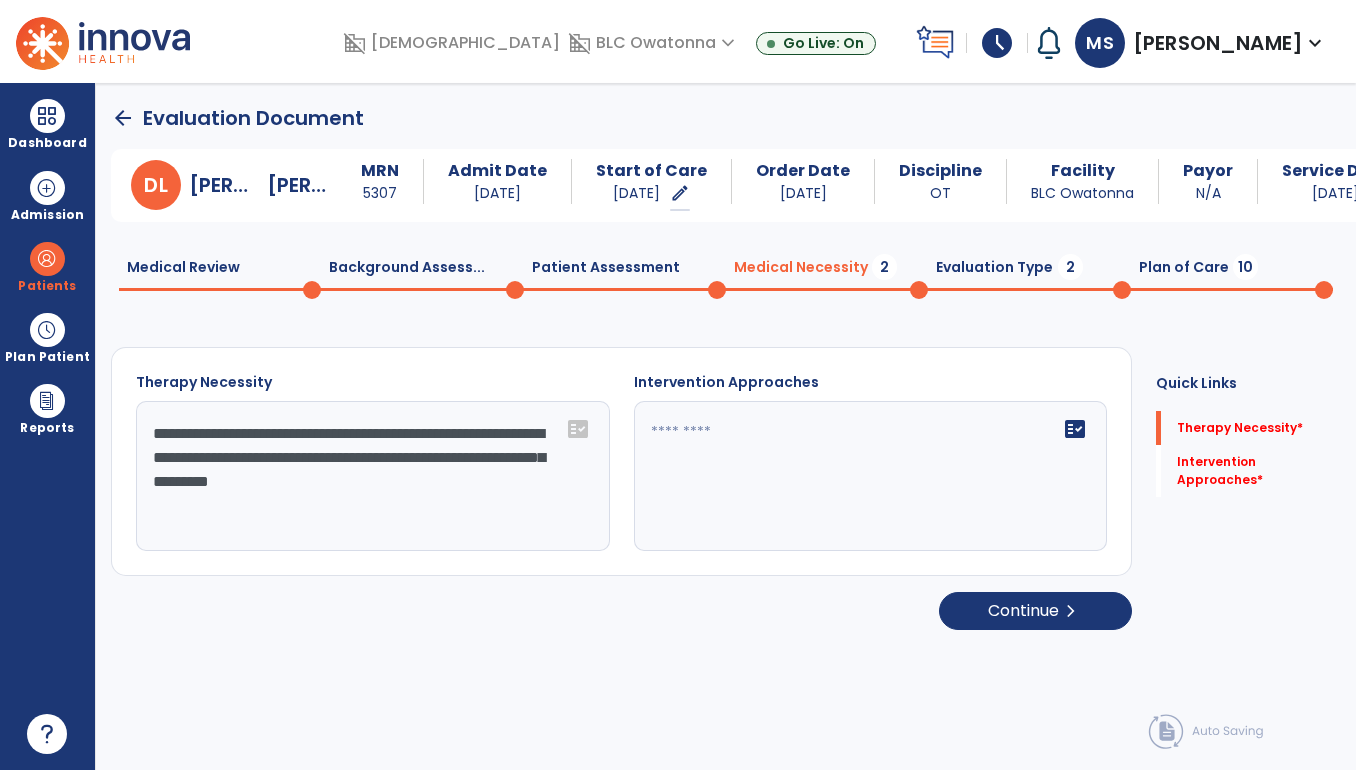 type on "**********" 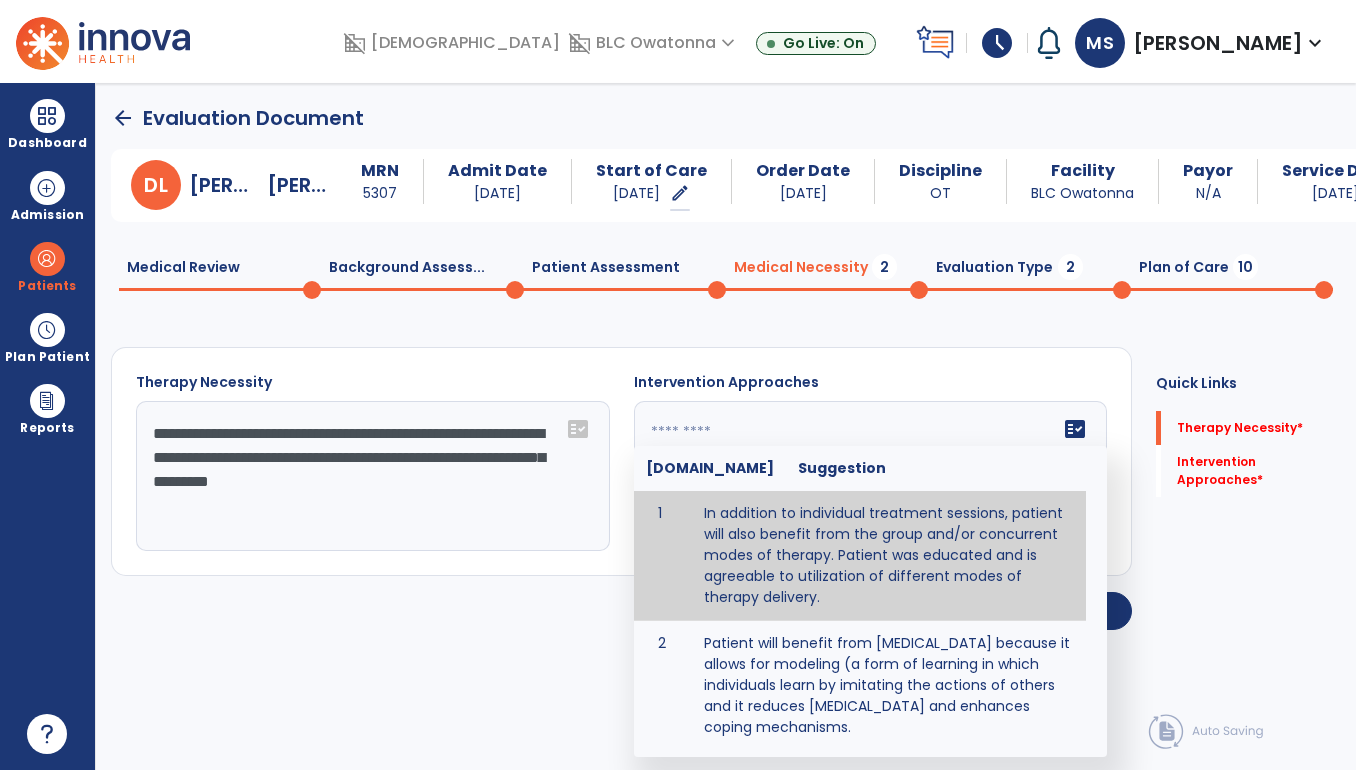 click on "fact_check  [DOMAIN_NAME] Suggestion 1 In addition to individual treatment sessions, patient will also benefit from the group and/or concurrent modes of therapy. Patient was educated and is agreeable to utilization of different modes of therapy delivery. 2 Patient will benefit from [MEDICAL_DATA] because it allows for modeling (a form of learning in which individuals learn by imitating the actions of others and it reduces [MEDICAL_DATA] and enhances coping mechanisms. 3 Patient will benefit from [MEDICAL_DATA] to: Create a network that promotes growth and learning by enabling patients to receive and give support and to share experiences from different points of view. 4 Patient will benefit from group/concurrent therapy because it is supported by evidence to promote increased patient engagement and sustainable outcomes. 5 Patient will benefit from group/concurrent therapy to: Promote independence and minimize dependence." 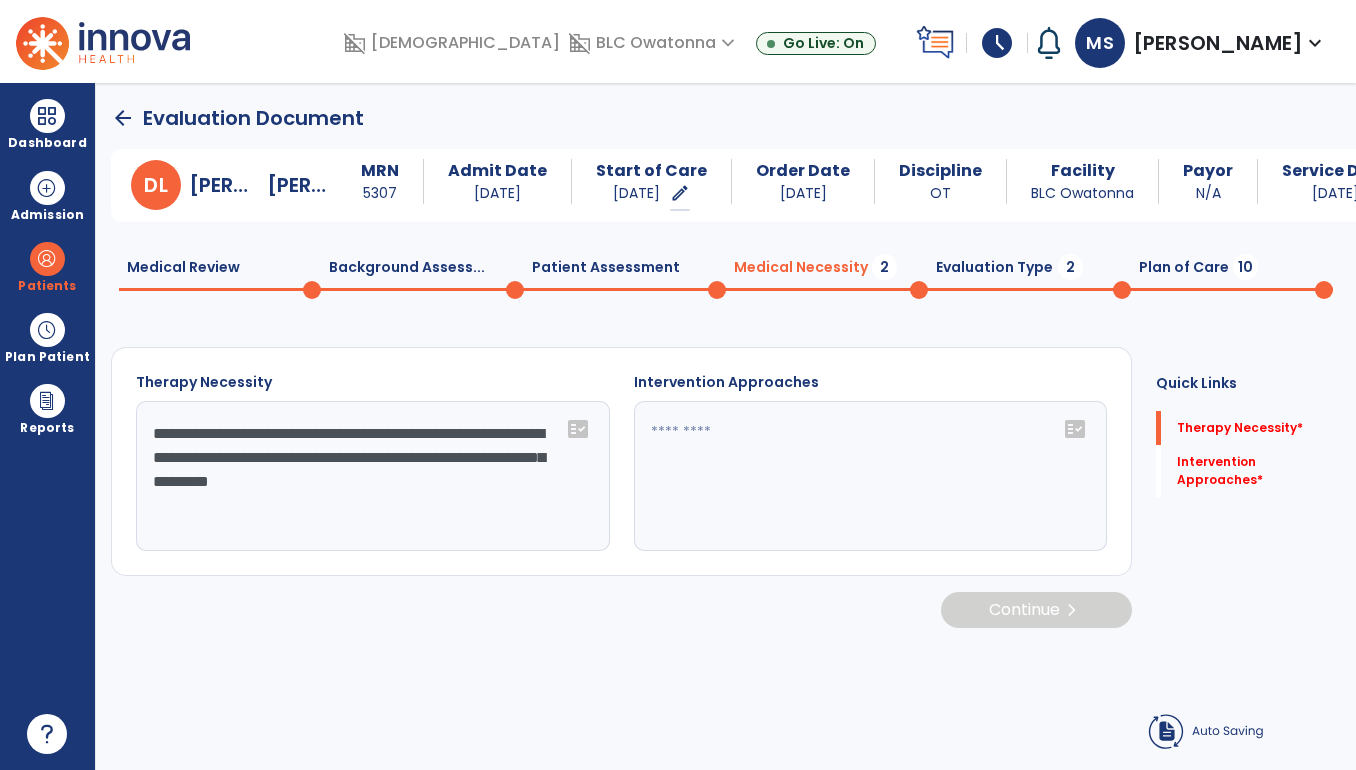type on "**********" 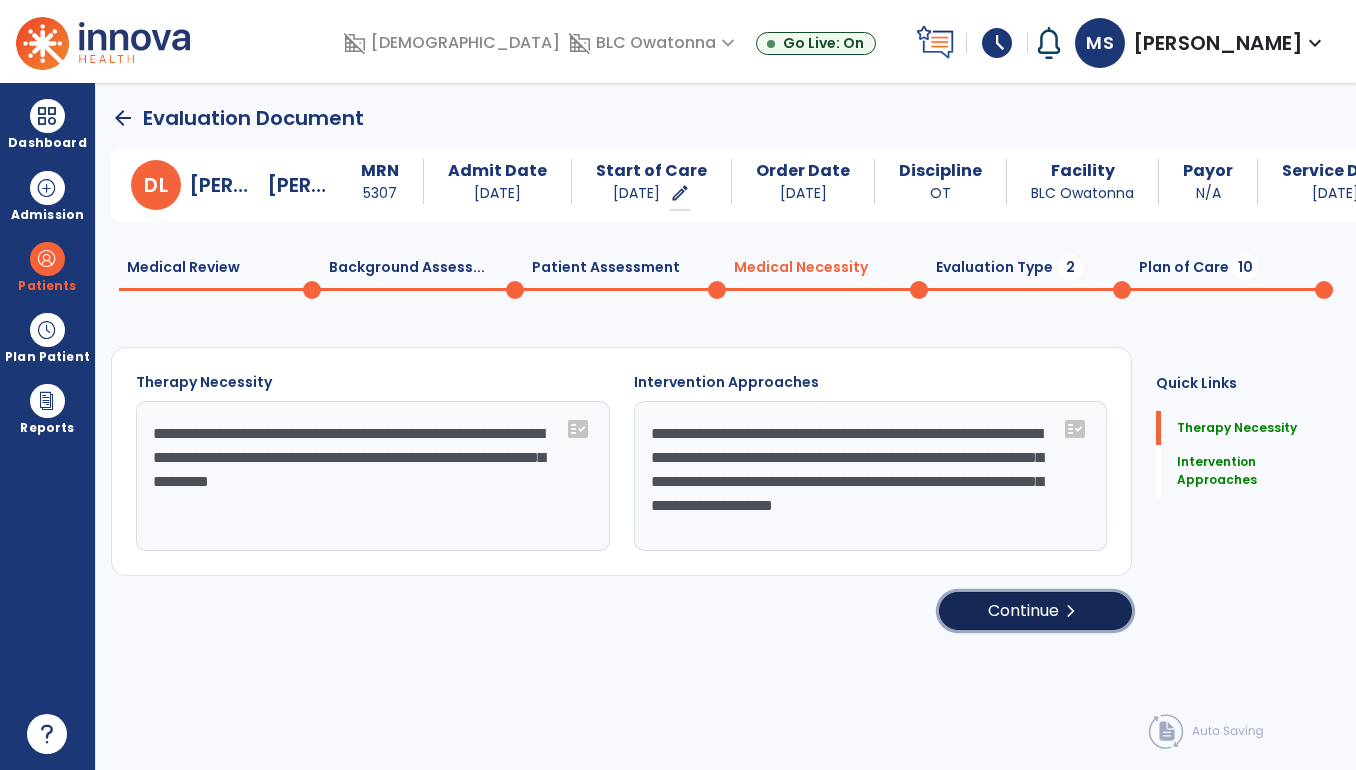 click on "Continue  chevron_right" 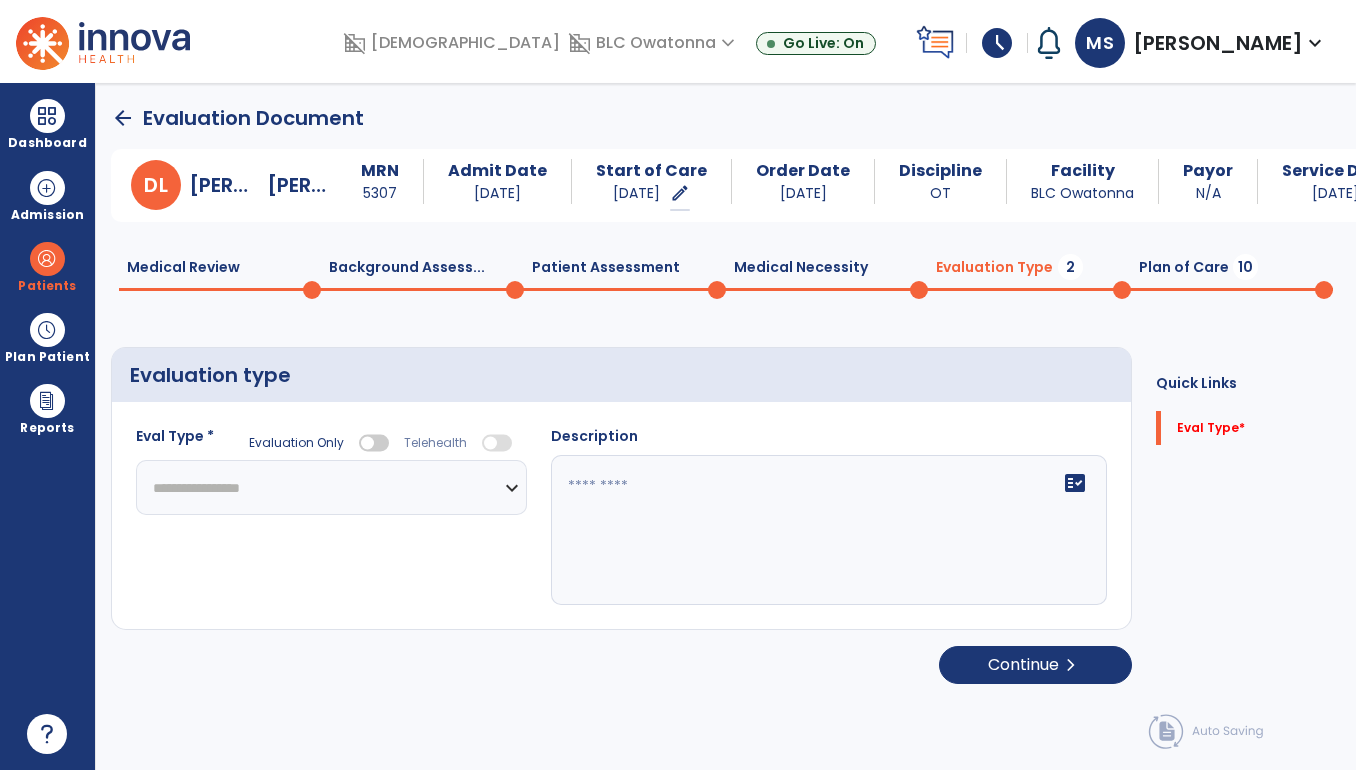 click on "**********" 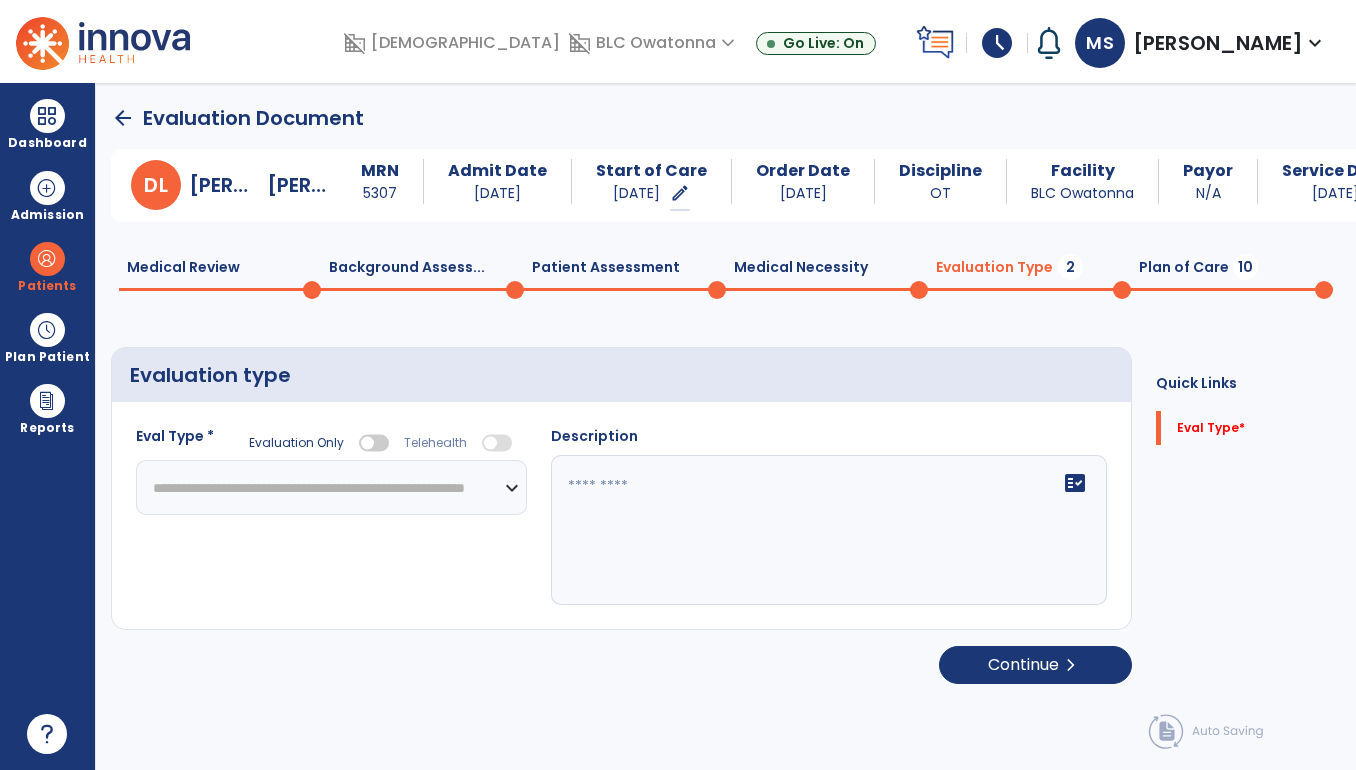 click on "**********" 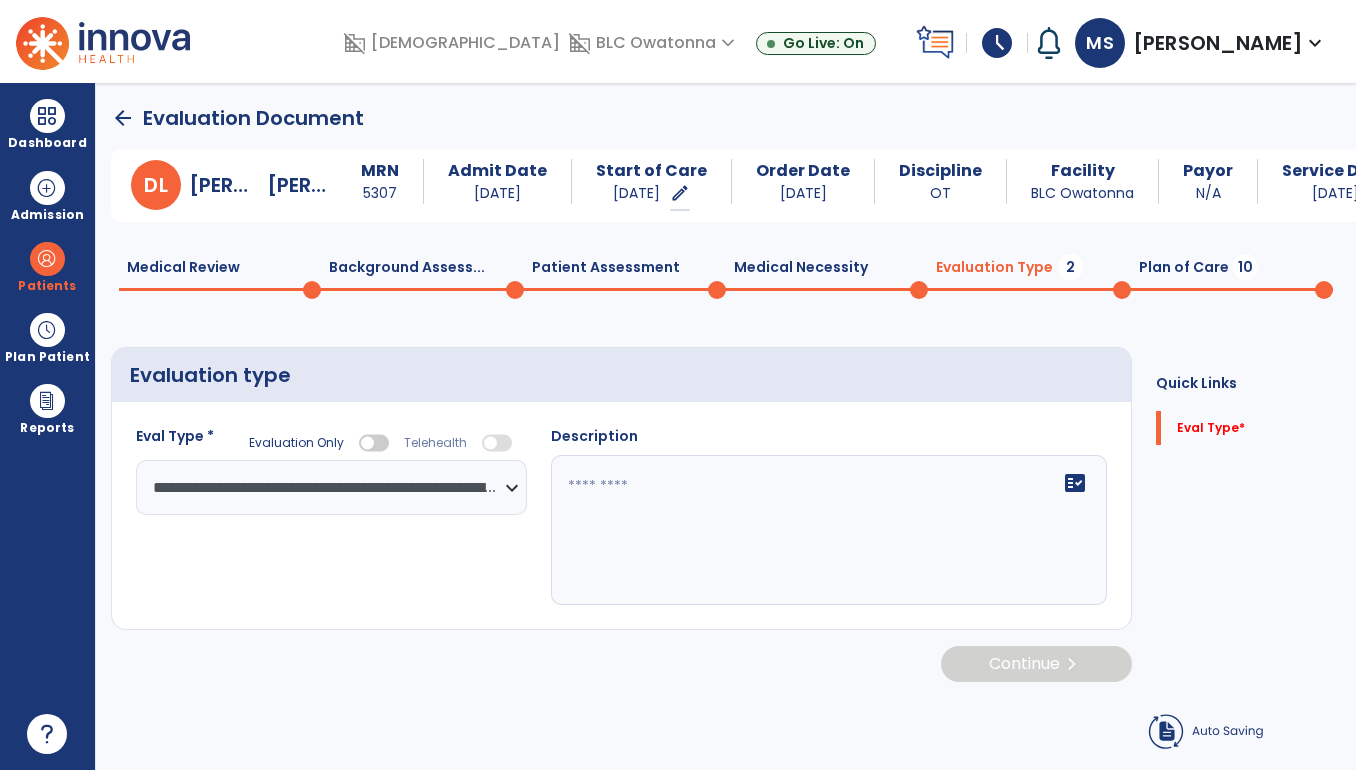click on "fact_check" 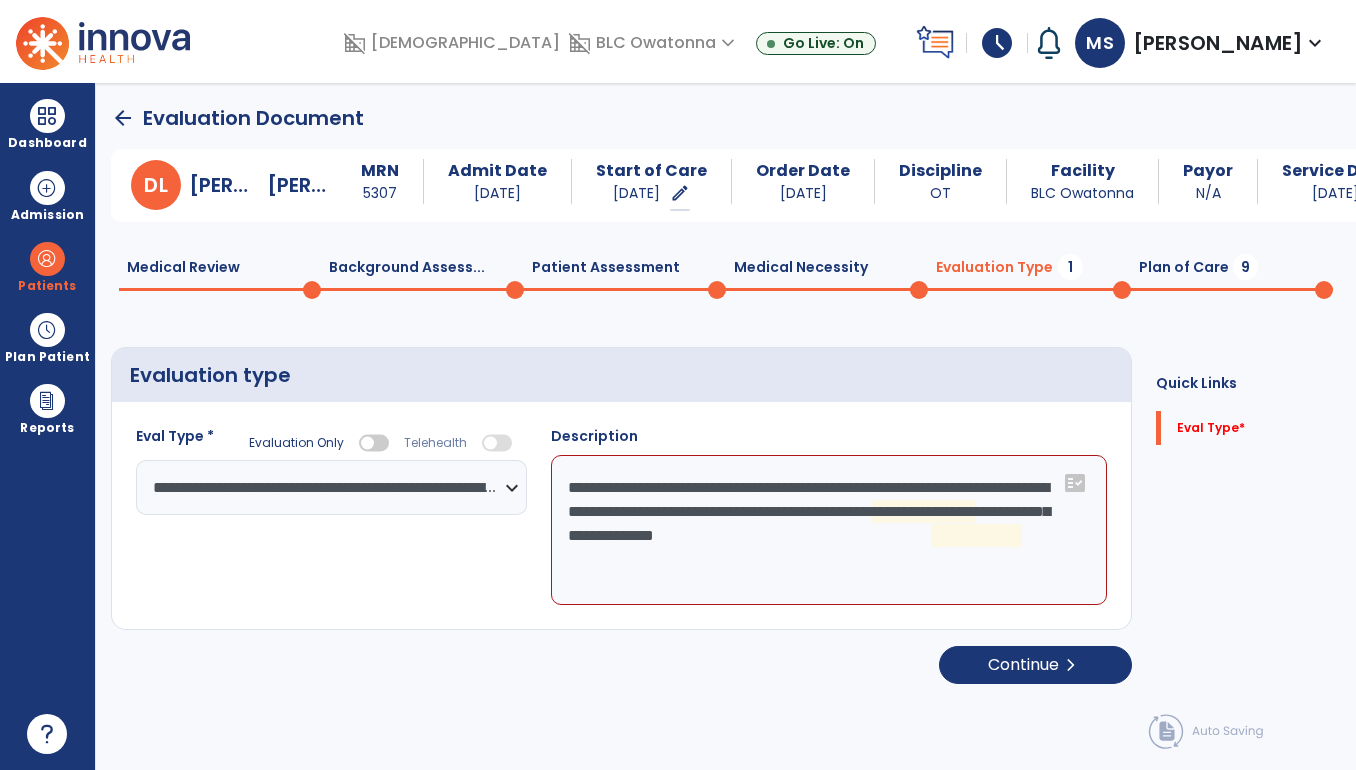 click on "**********" 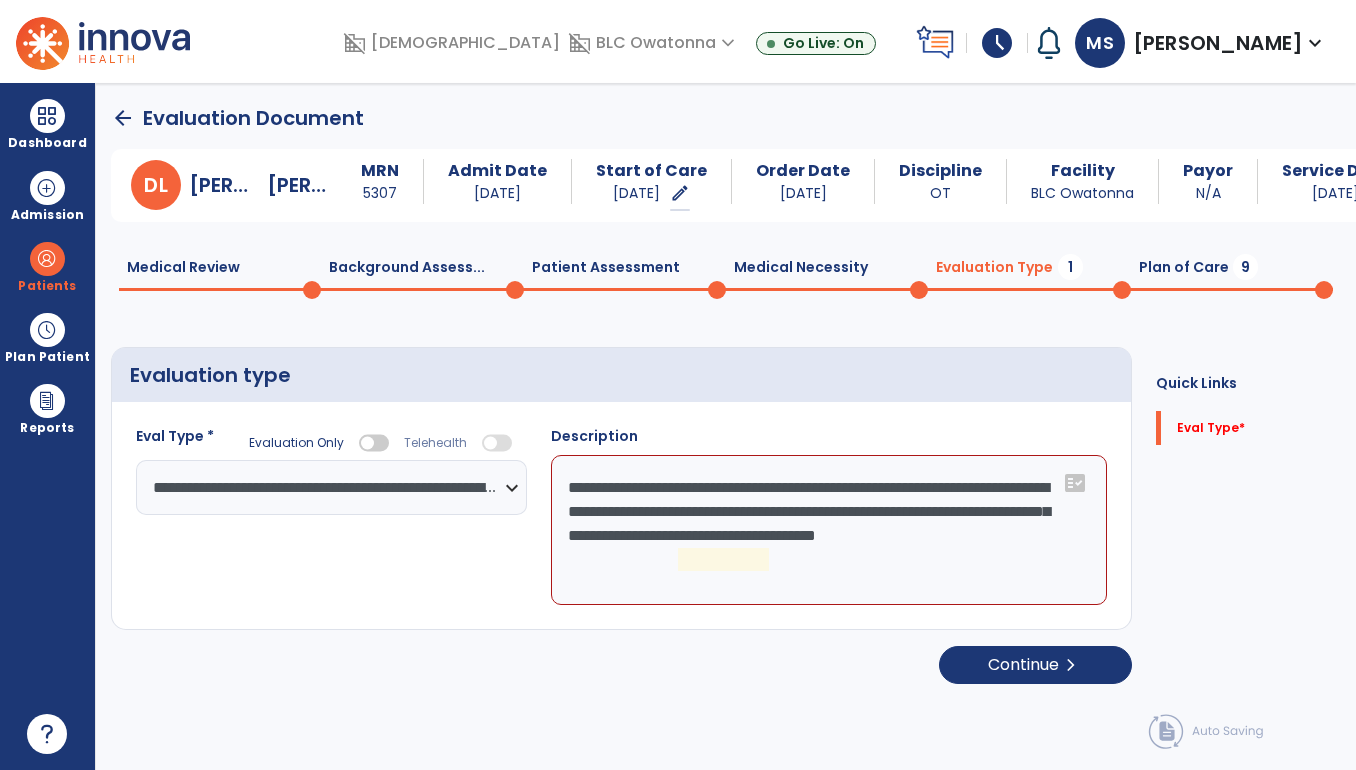 click on "**********" 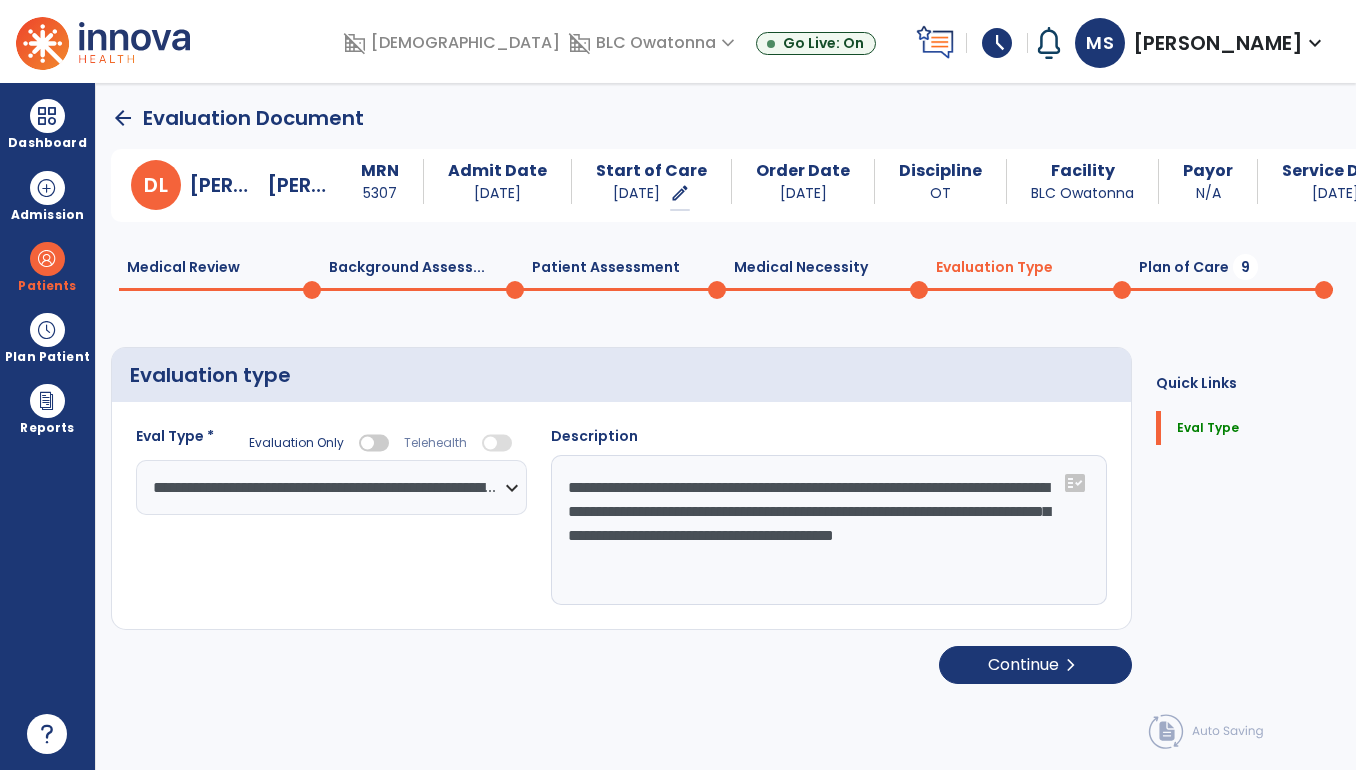 type on "**********" 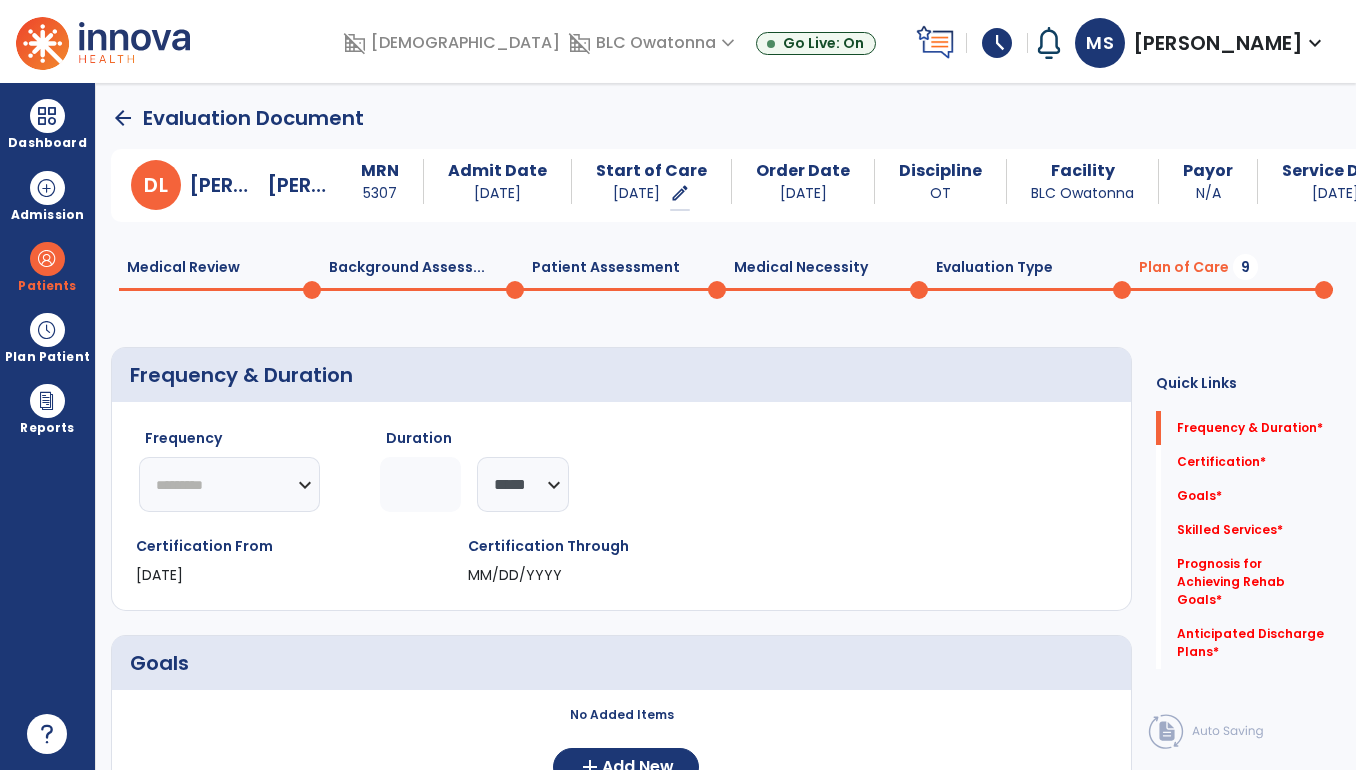 click on "********* ** ** ** ** ** ** **" 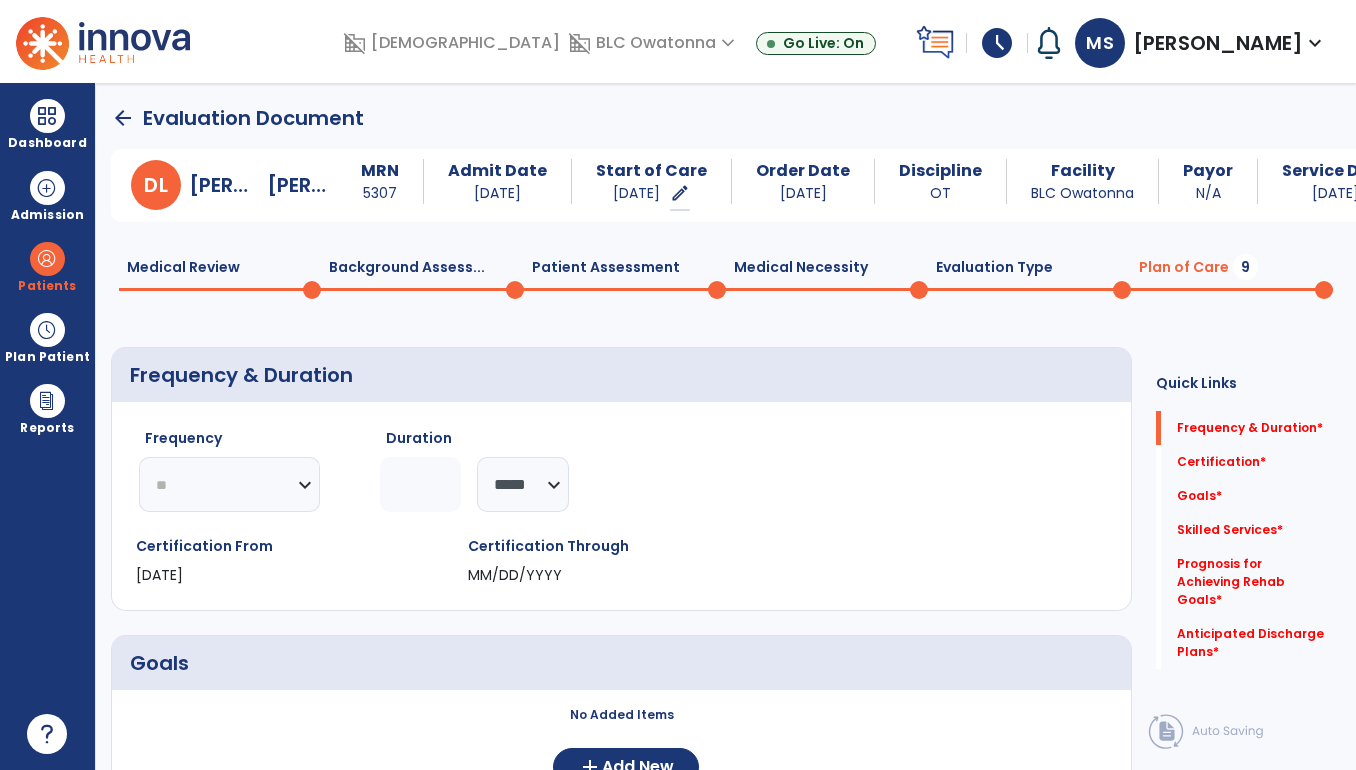 click on "********* ** ** ** ** ** ** **" 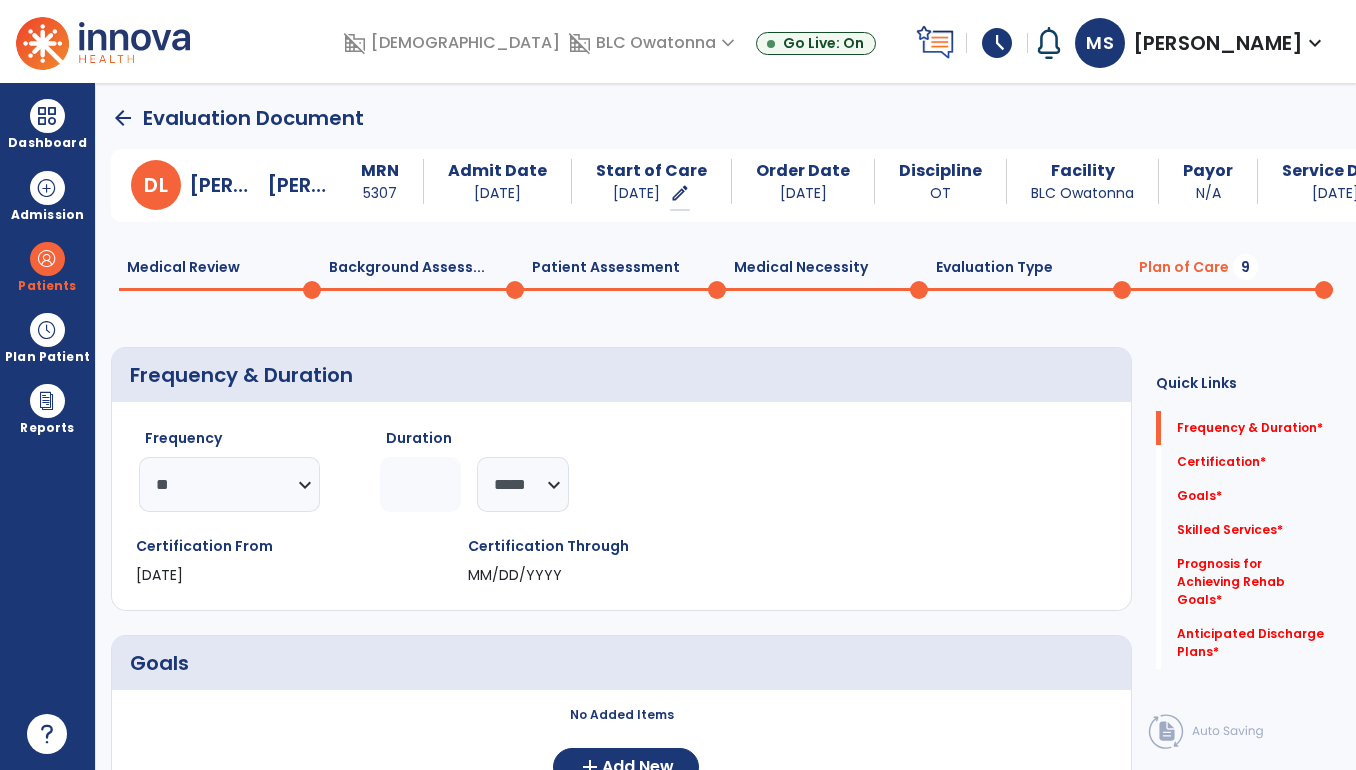 click 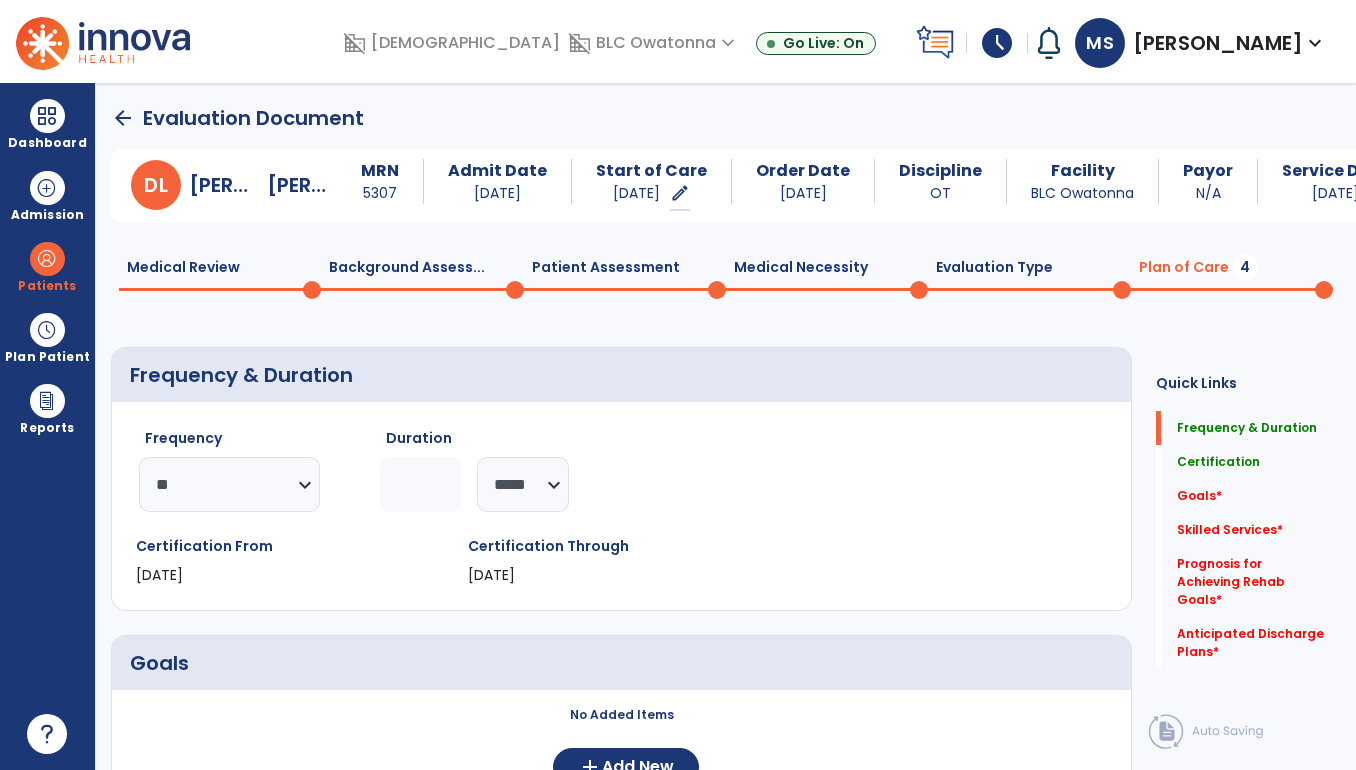 type on "*" 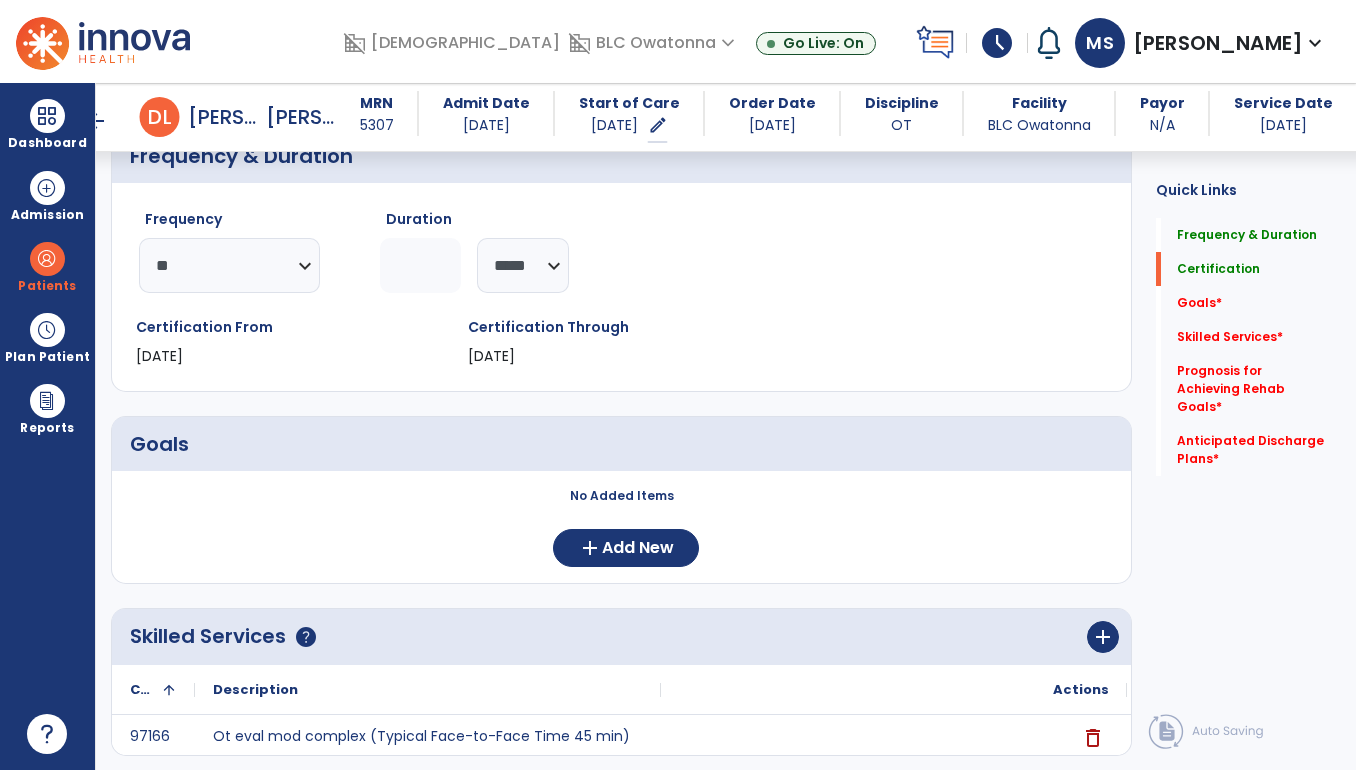 scroll, scrollTop: 228, scrollLeft: 0, axis: vertical 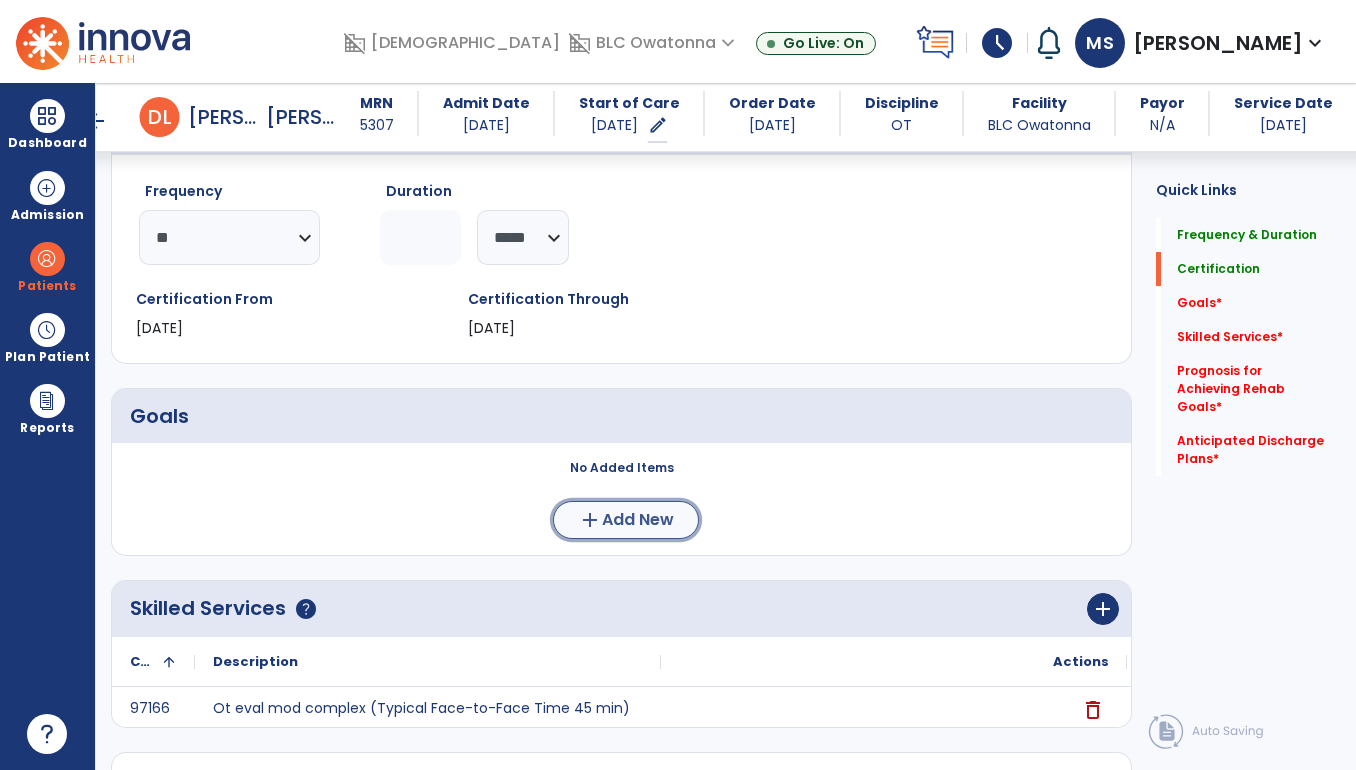 click on "Add New" at bounding box center (638, 520) 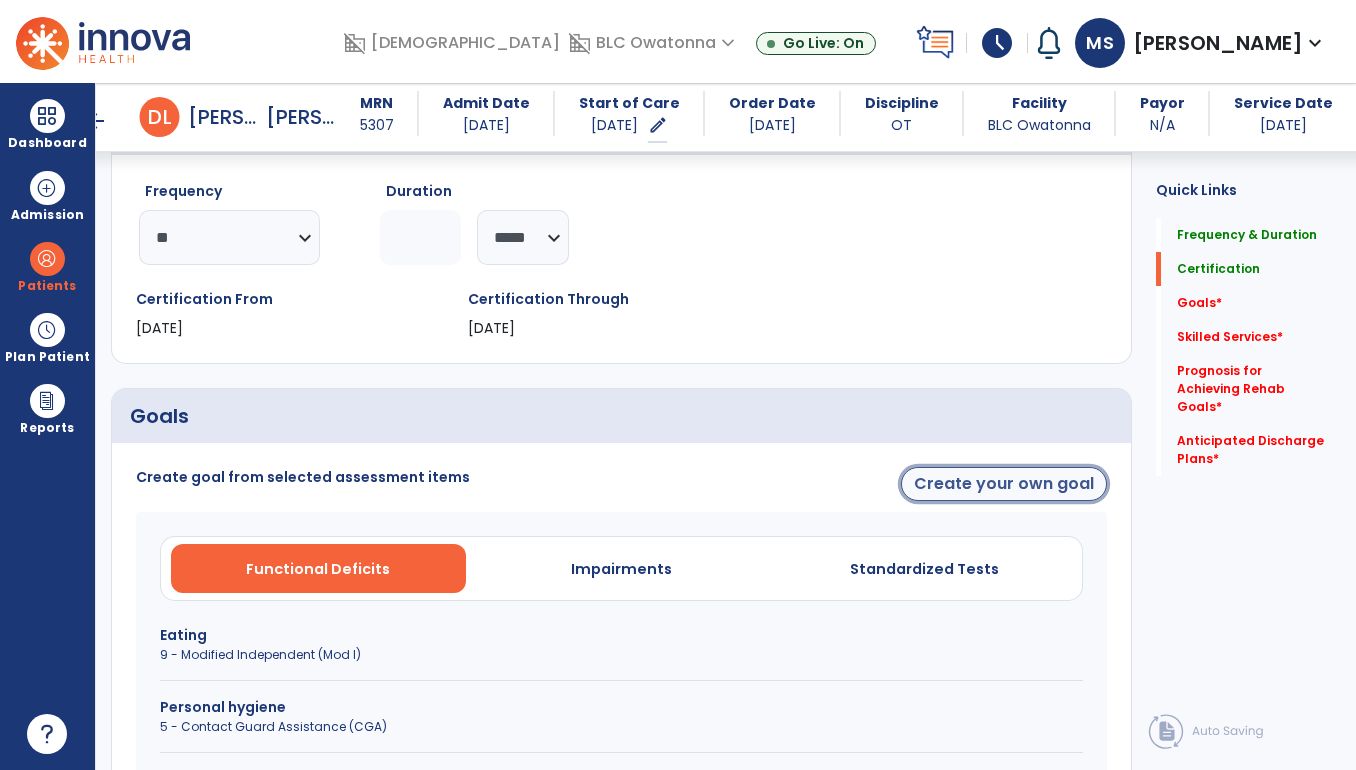 click on "Create your own goal" at bounding box center (1004, 484) 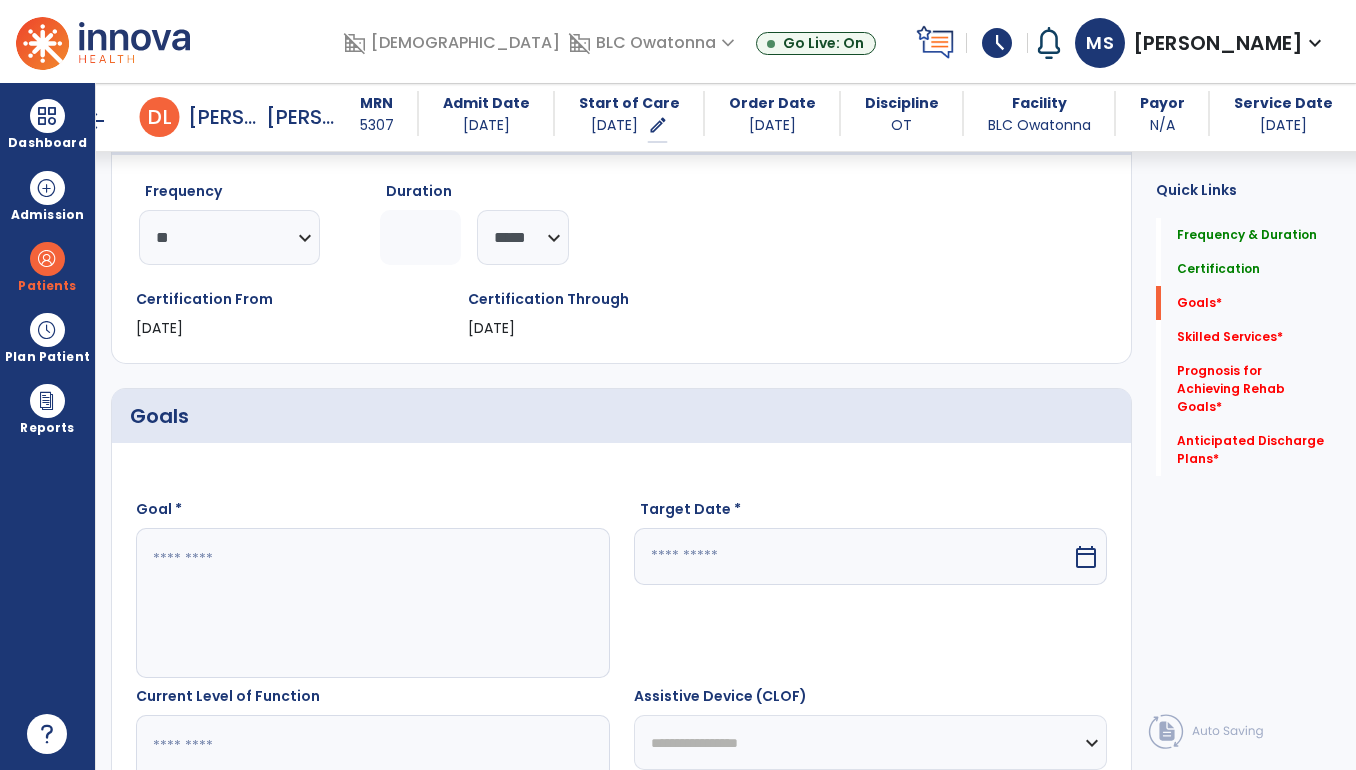 scroll, scrollTop: 328, scrollLeft: 0, axis: vertical 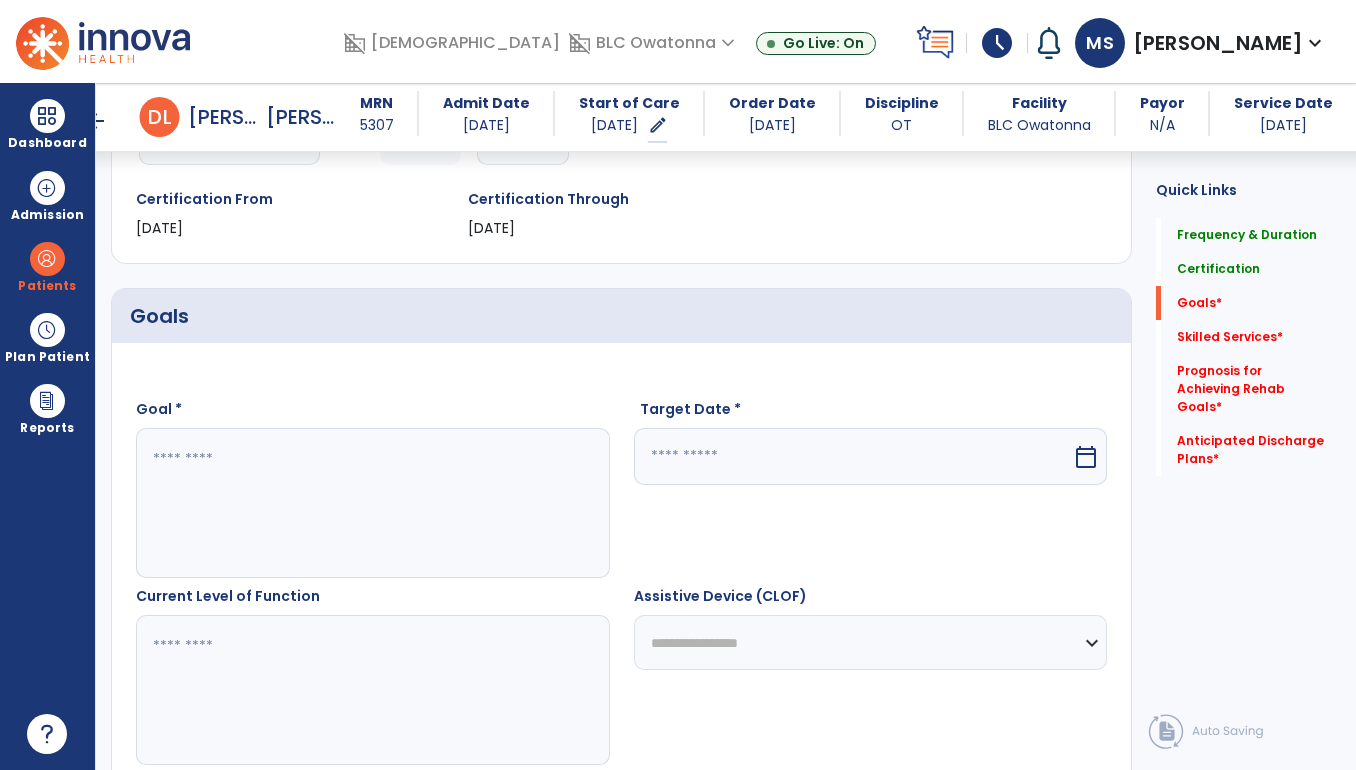 click at bounding box center (372, 503) 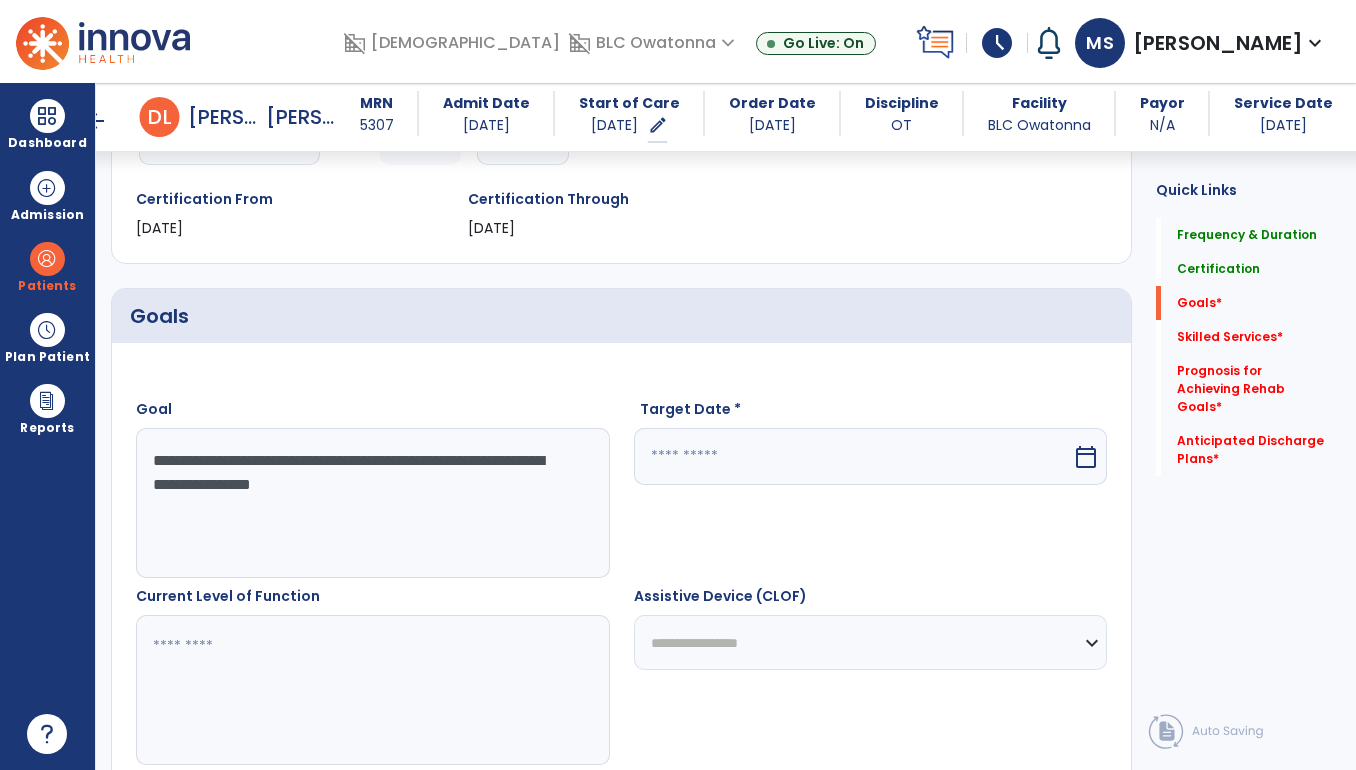 type on "**********" 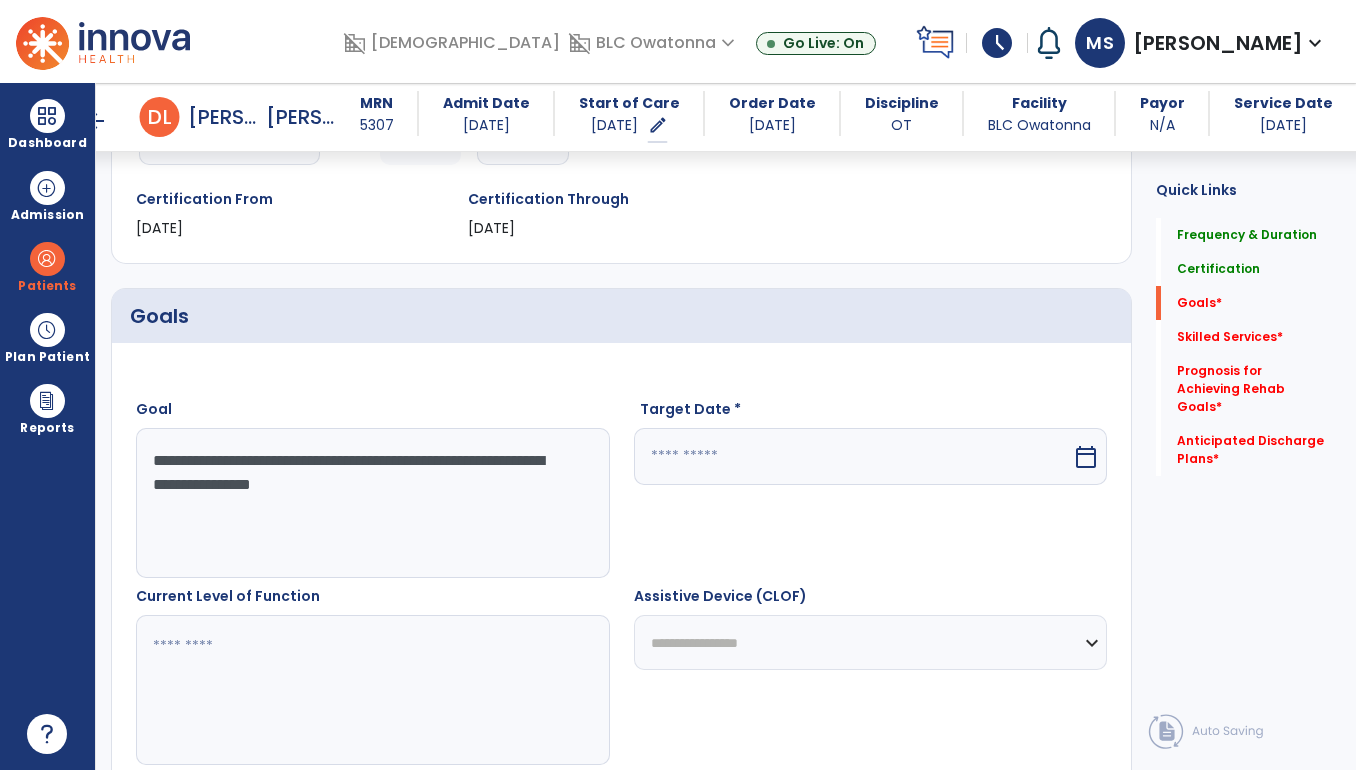 click at bounding box center [853, 456] 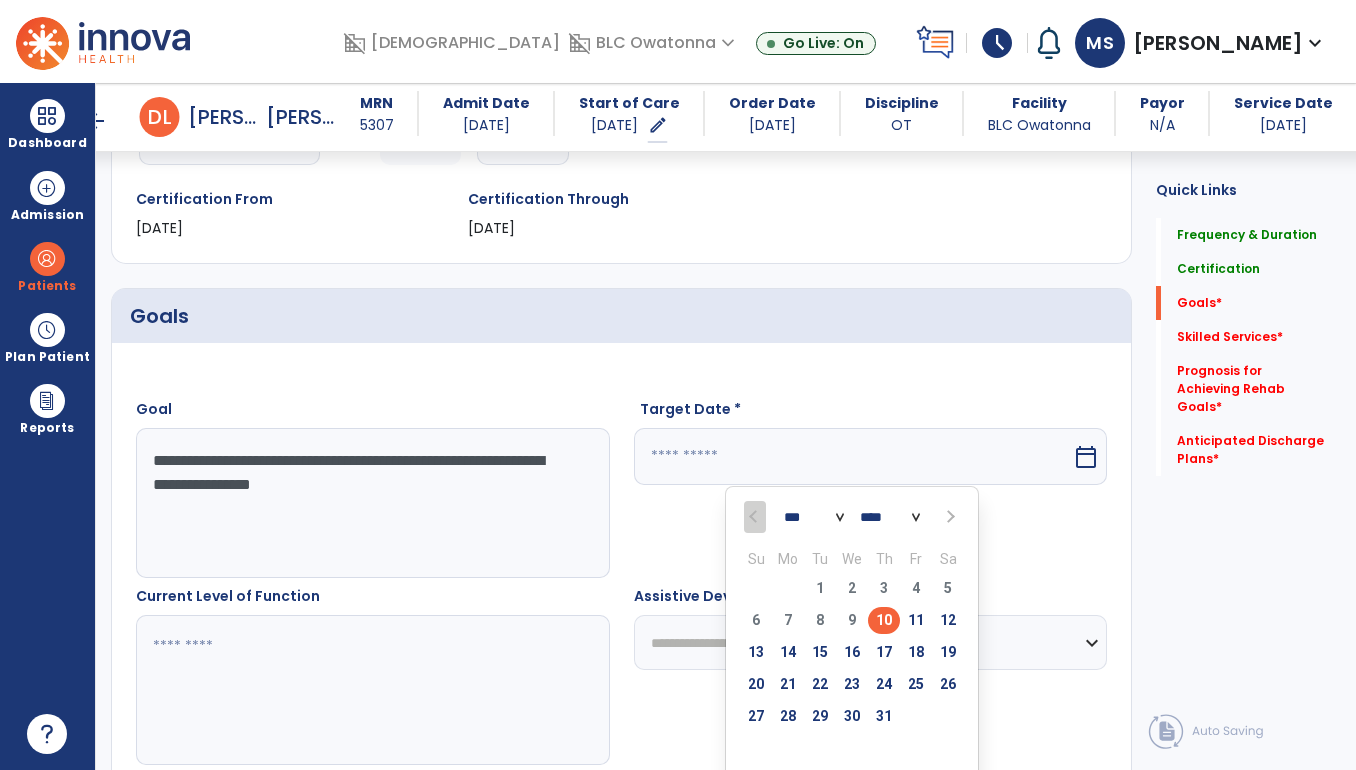 click at bounding box center [949, 517] 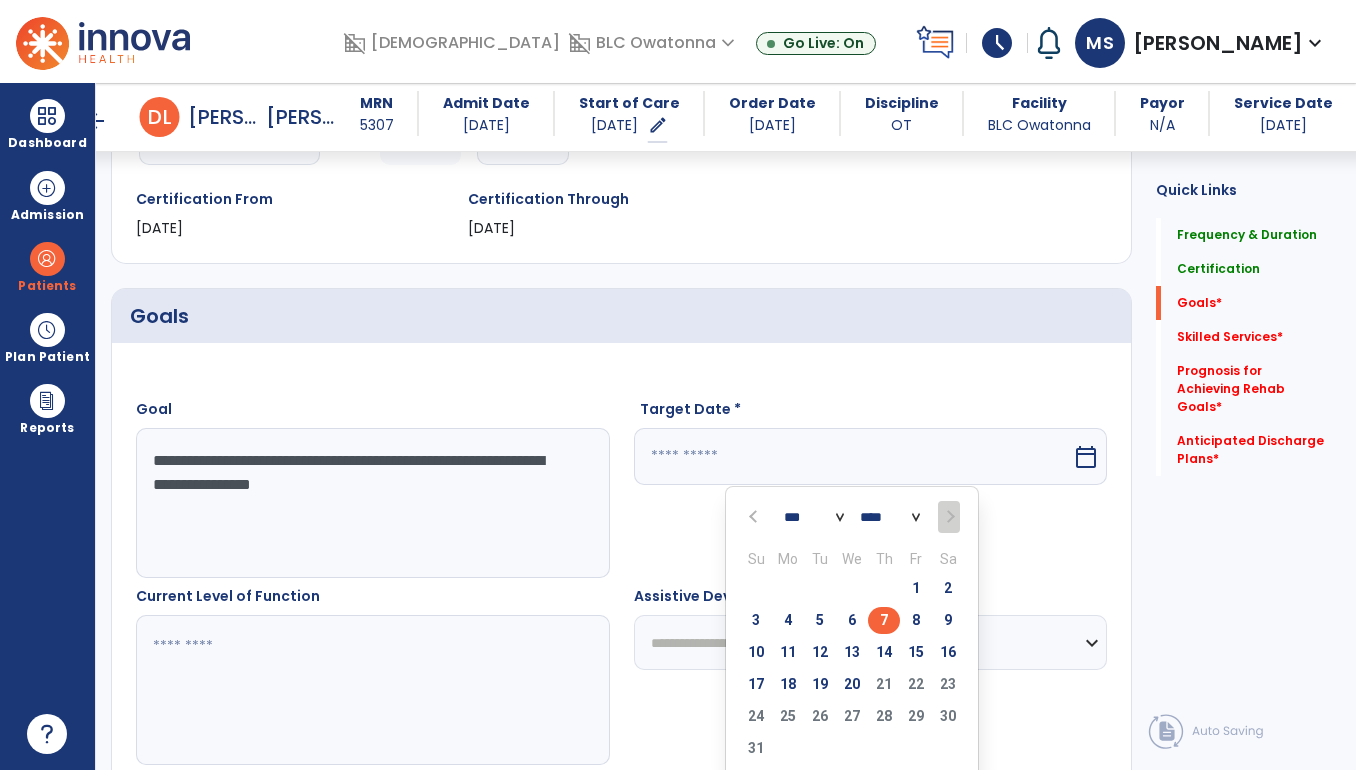 click on "7" at bounding box center (884, 620) 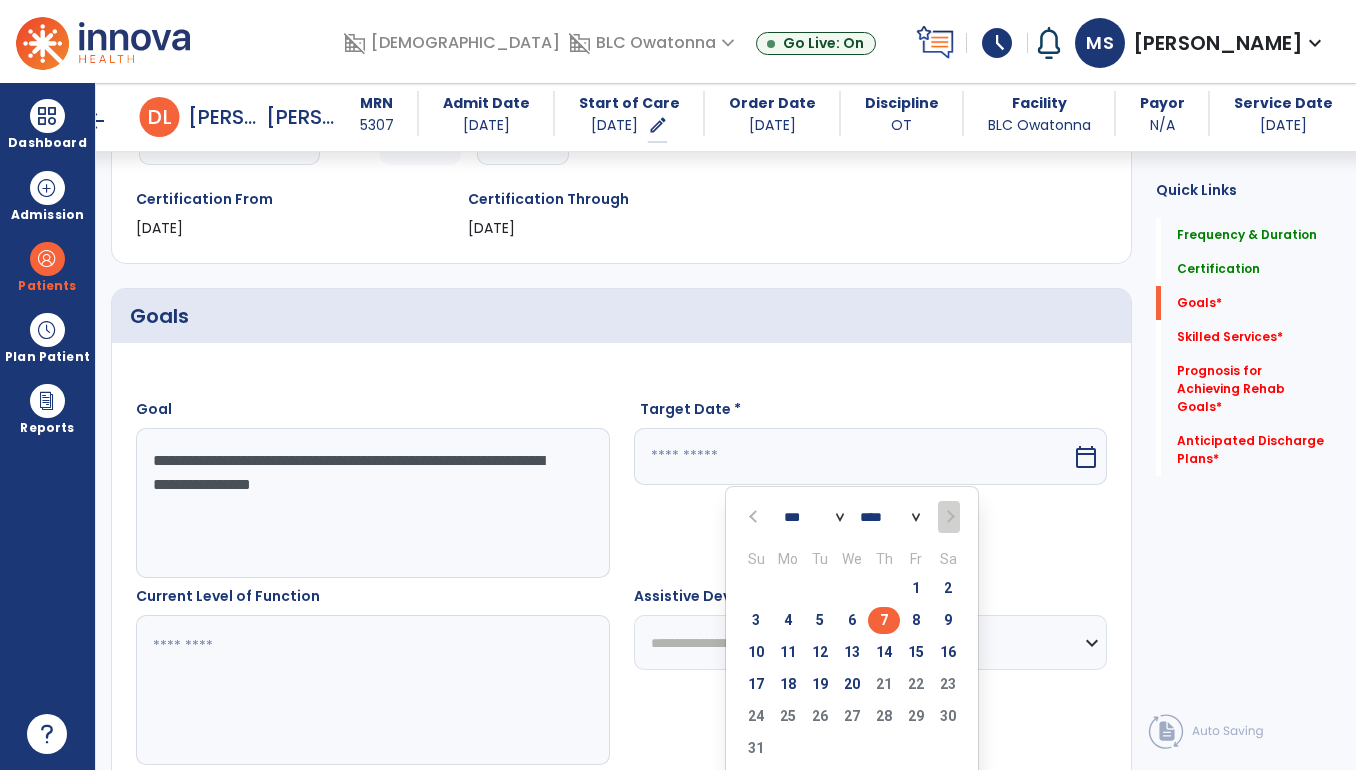 type on "********" 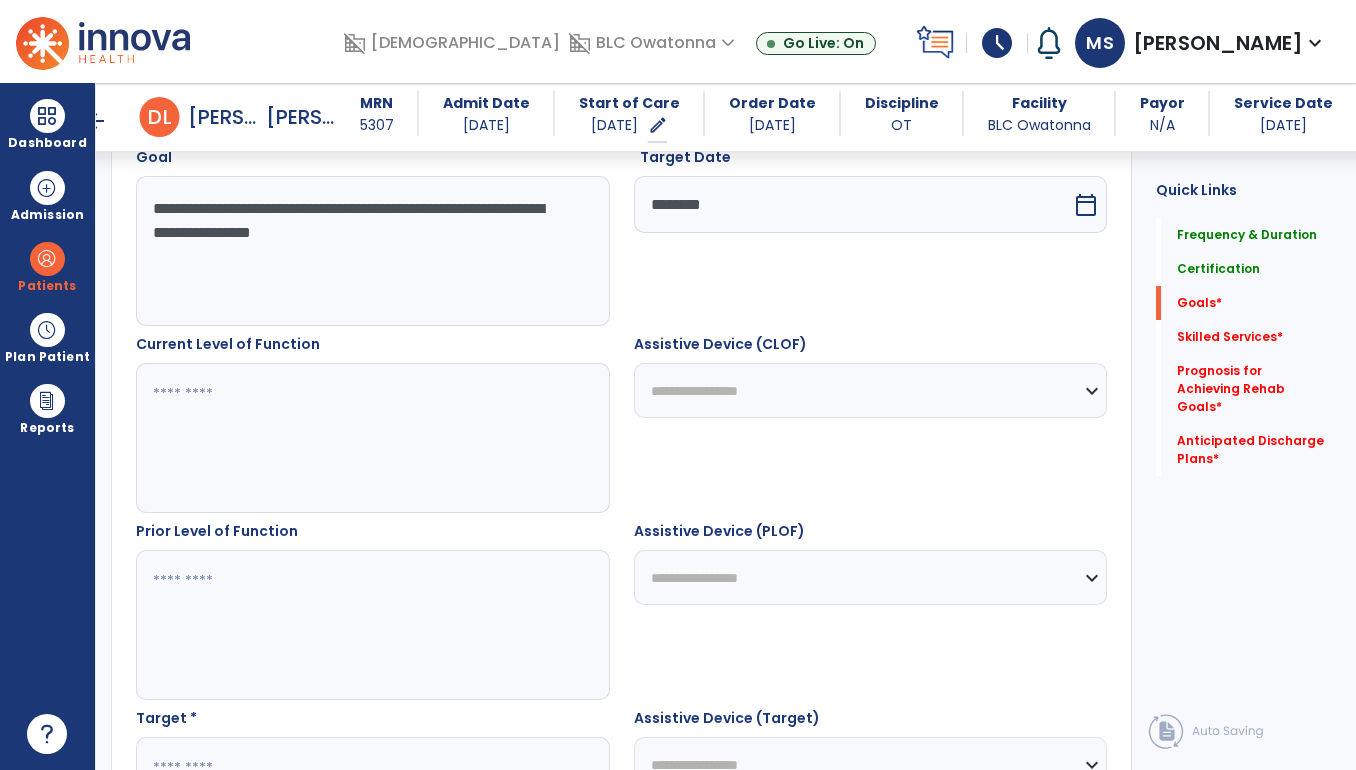 scroll, scrollTop: 582, scrollLeft: 0, axis: vertical 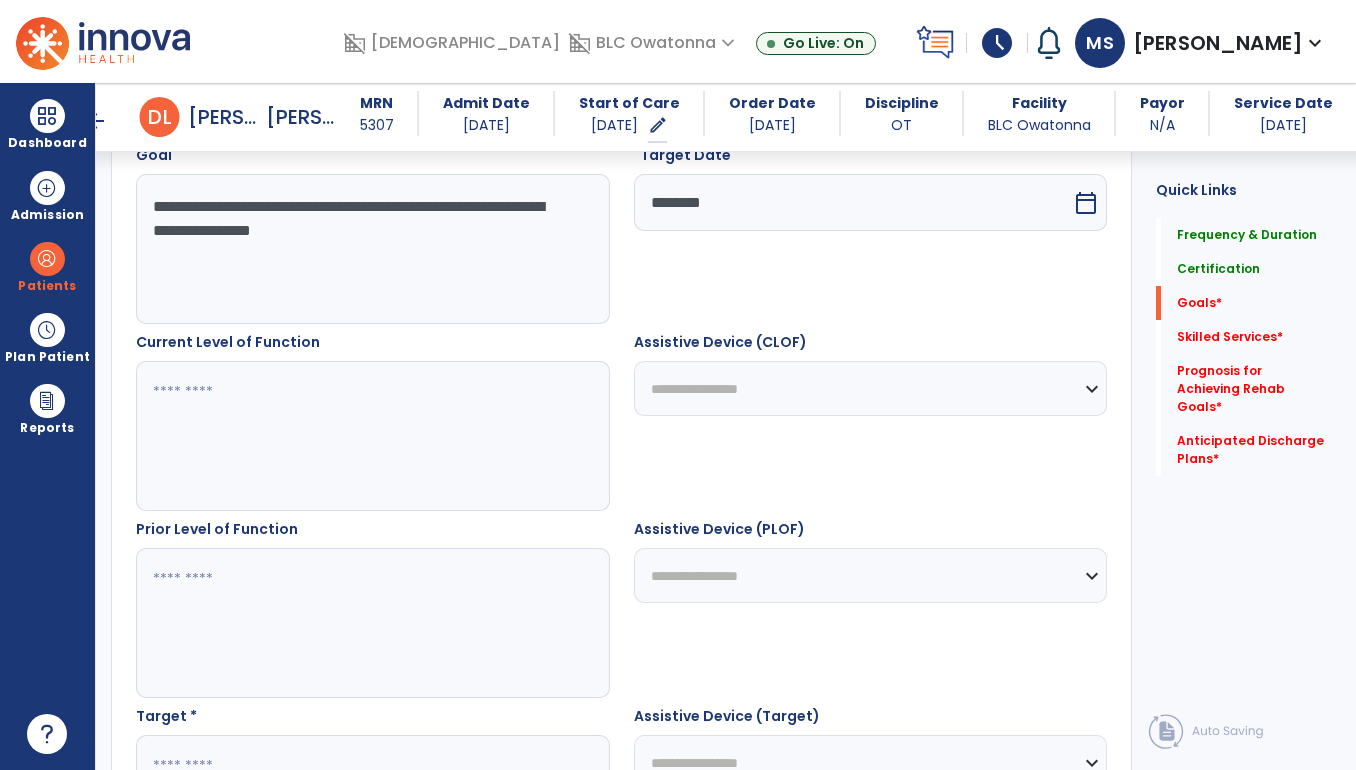 click at bounding box center [372, 436] 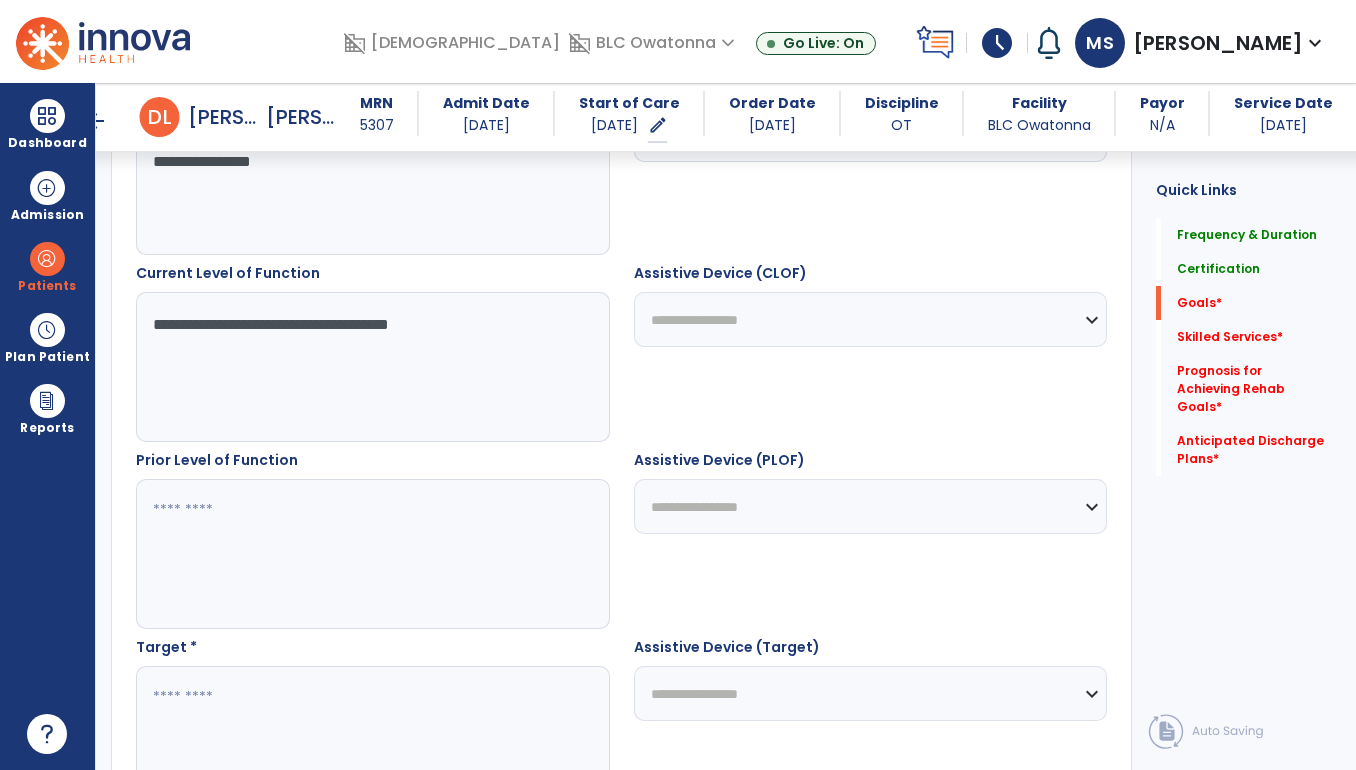scroll, scrollTop: 652, scrollLeft: 0, axis: vertical 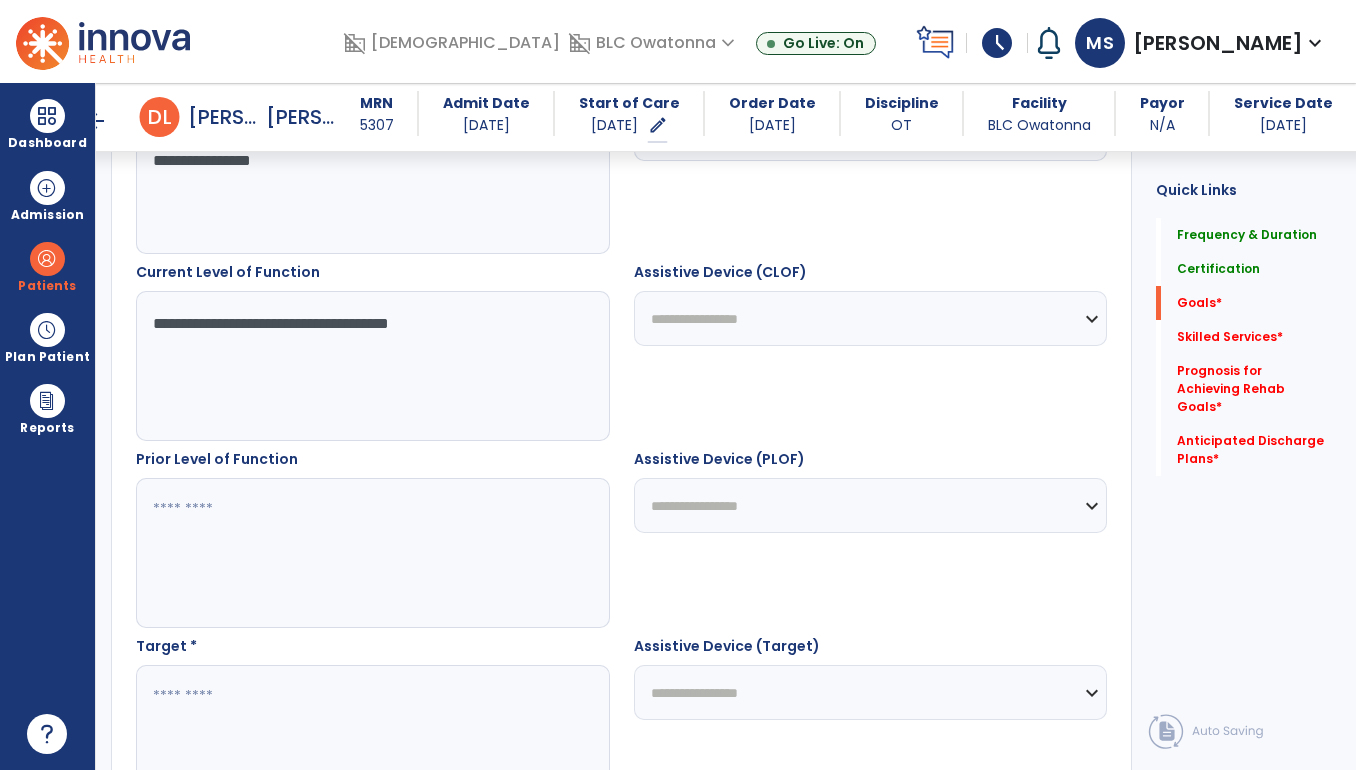 click on "**********" at bounding box center (372, 366) 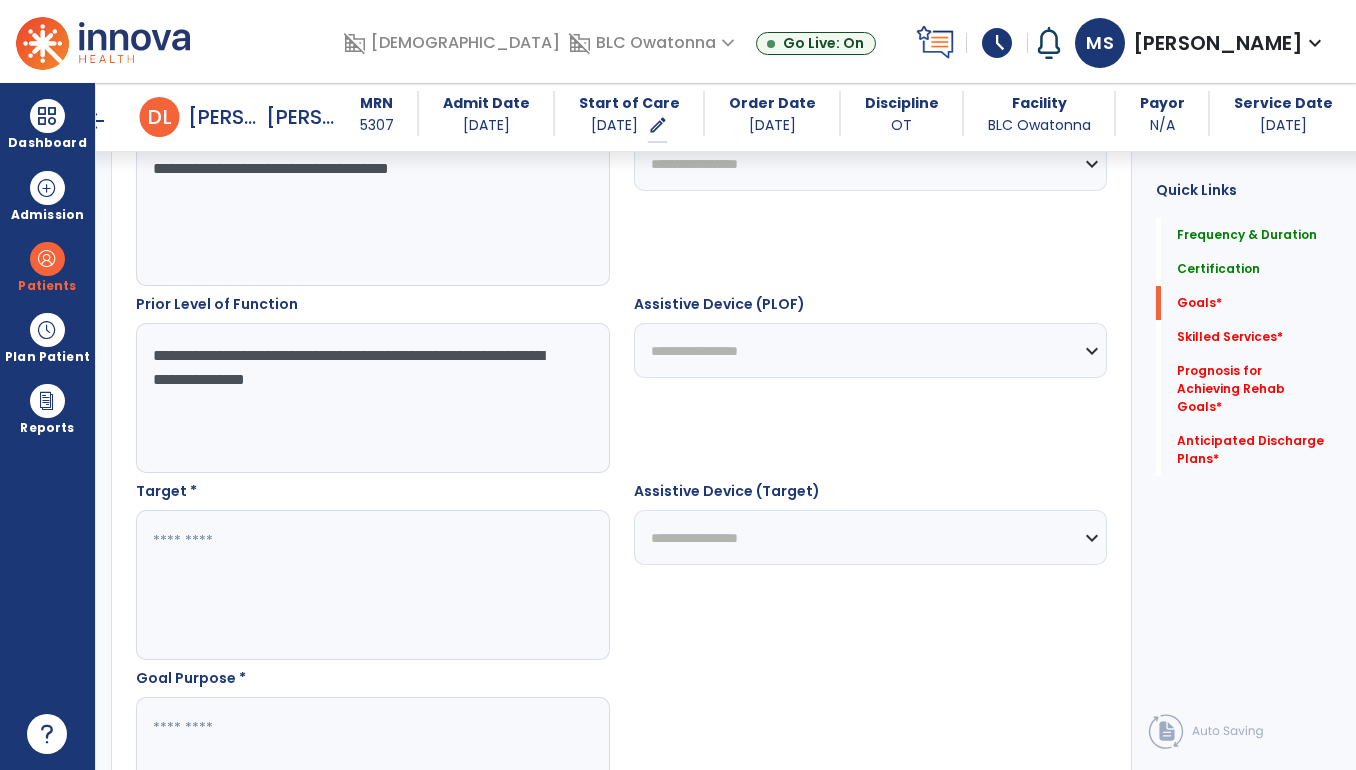 scroll, scrollTop: 811, scrollLeft: 0, axis: vertical 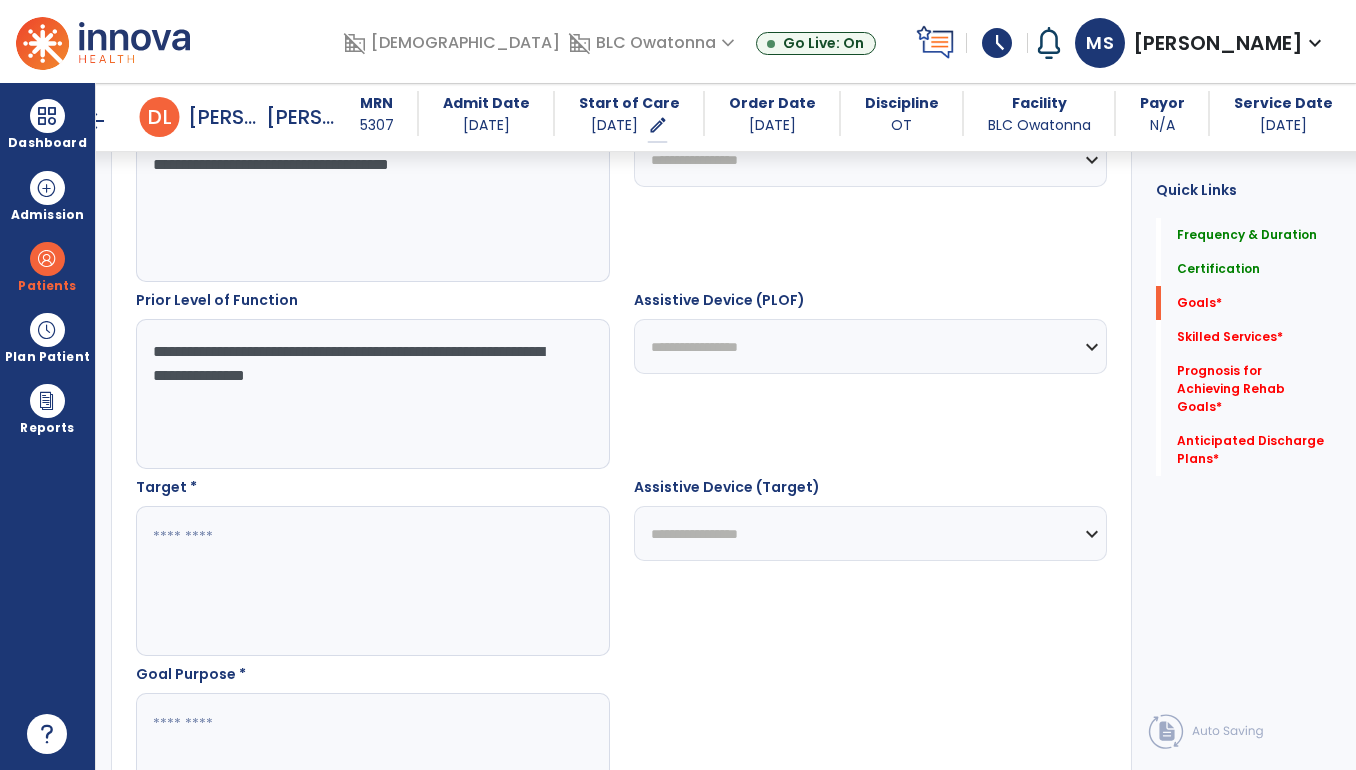 type on "**********" 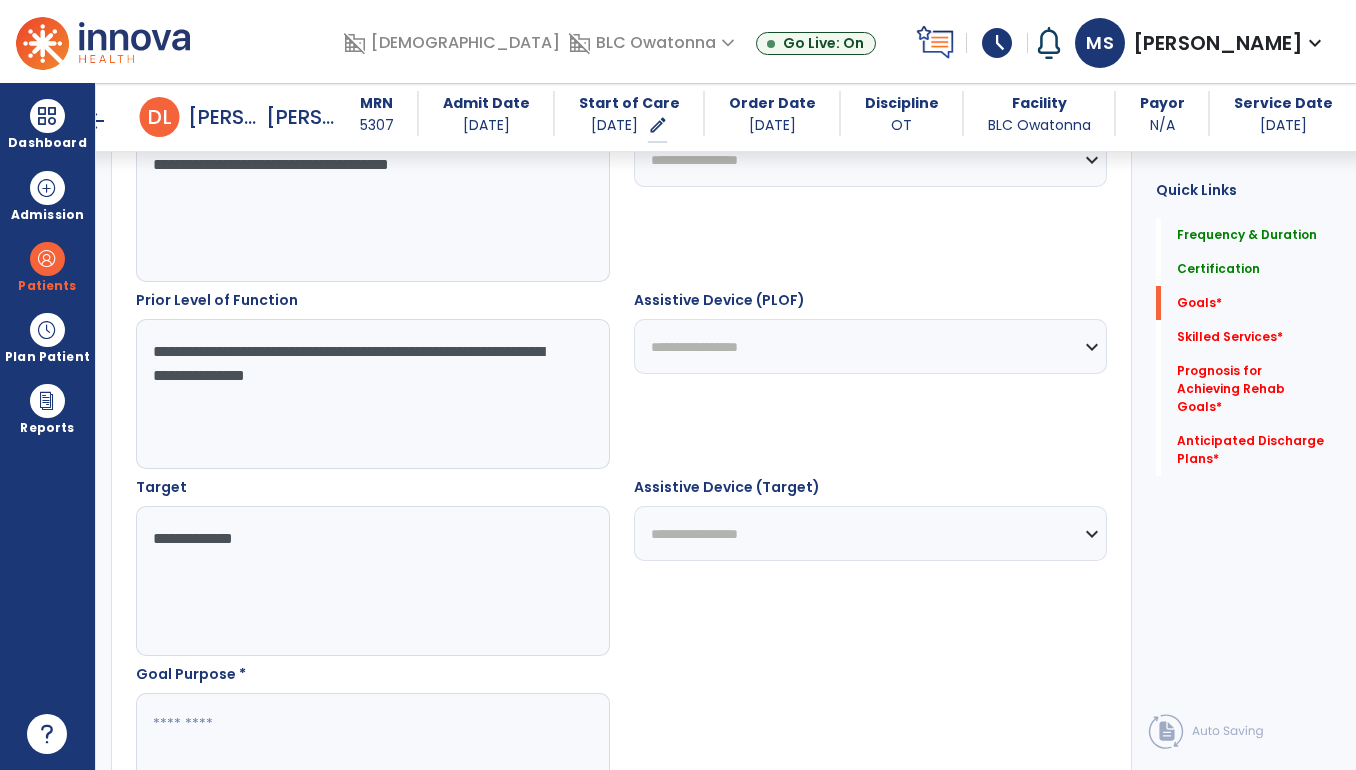 type on "**********" 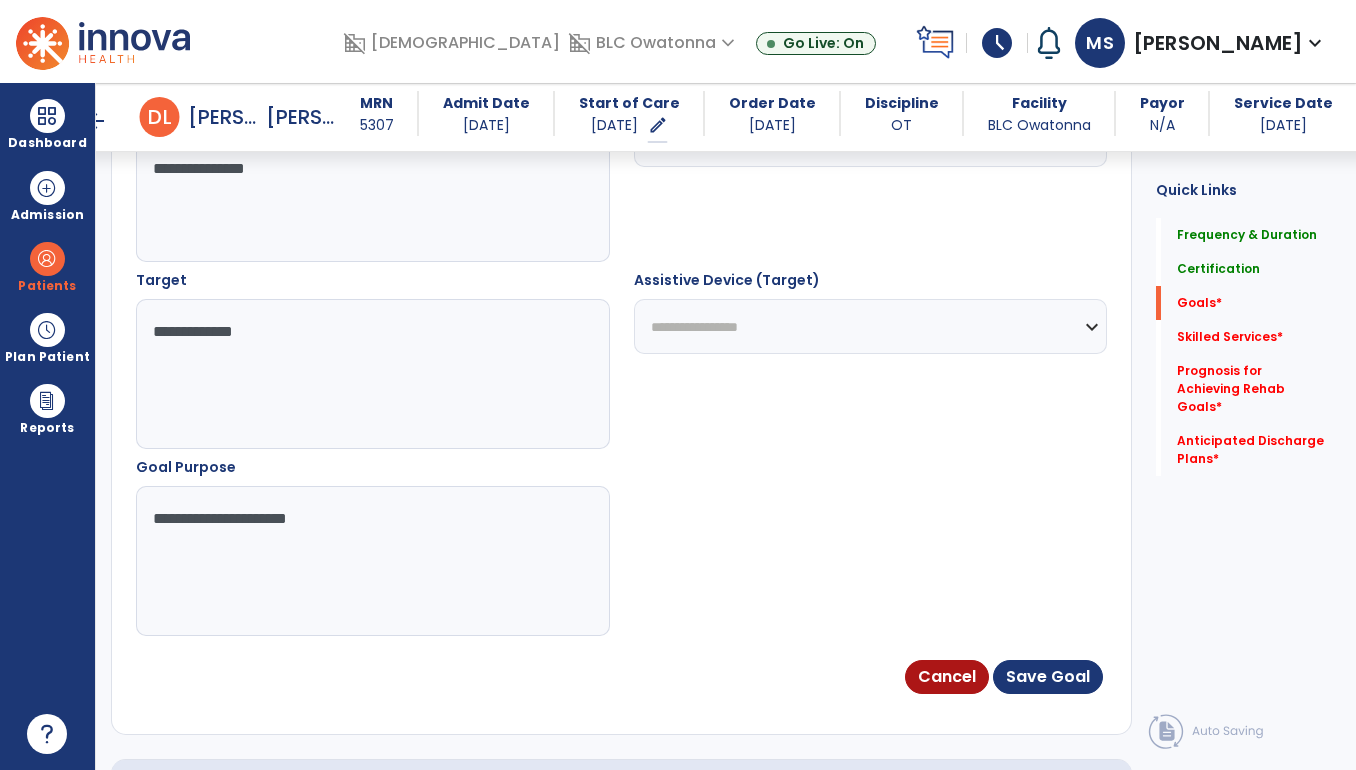 scroll, scrollTop: 1438, scrollLeft: 0, axis: vertical 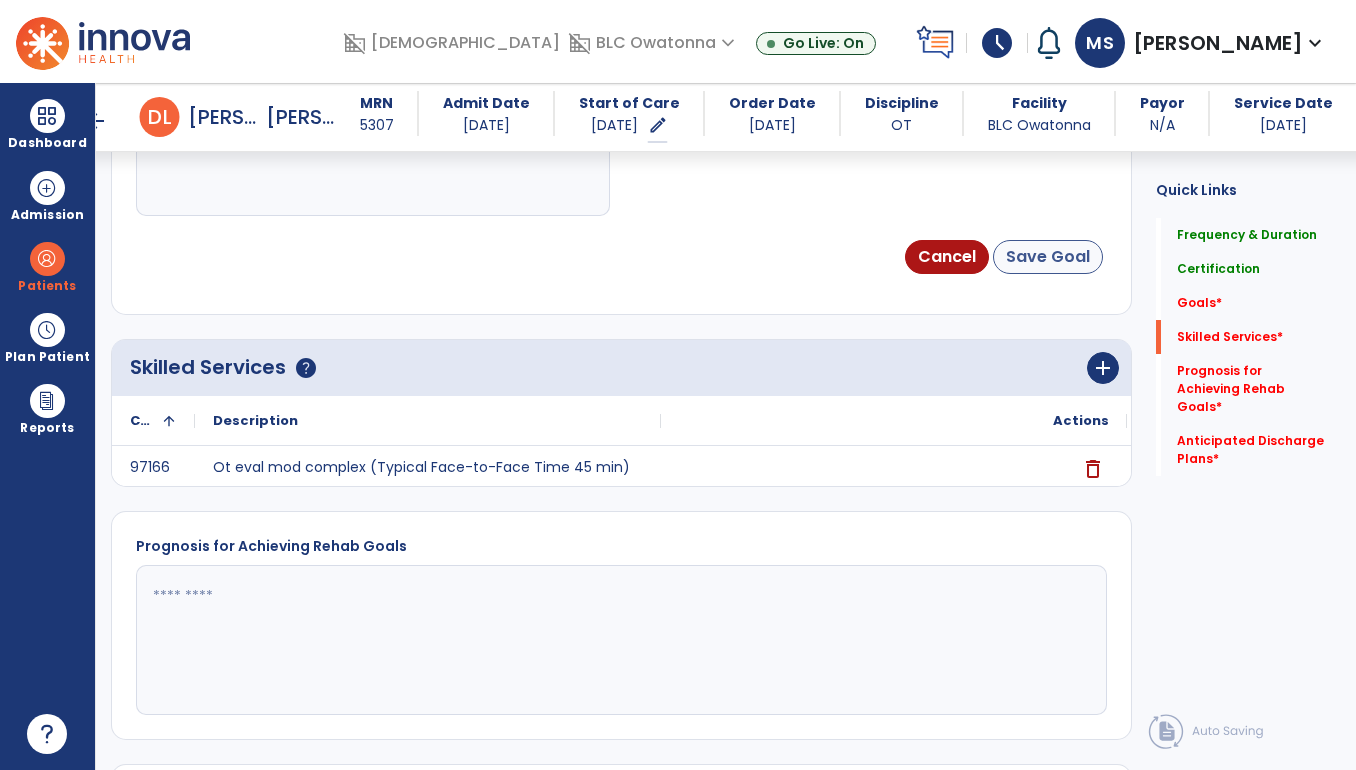 type on "**********" 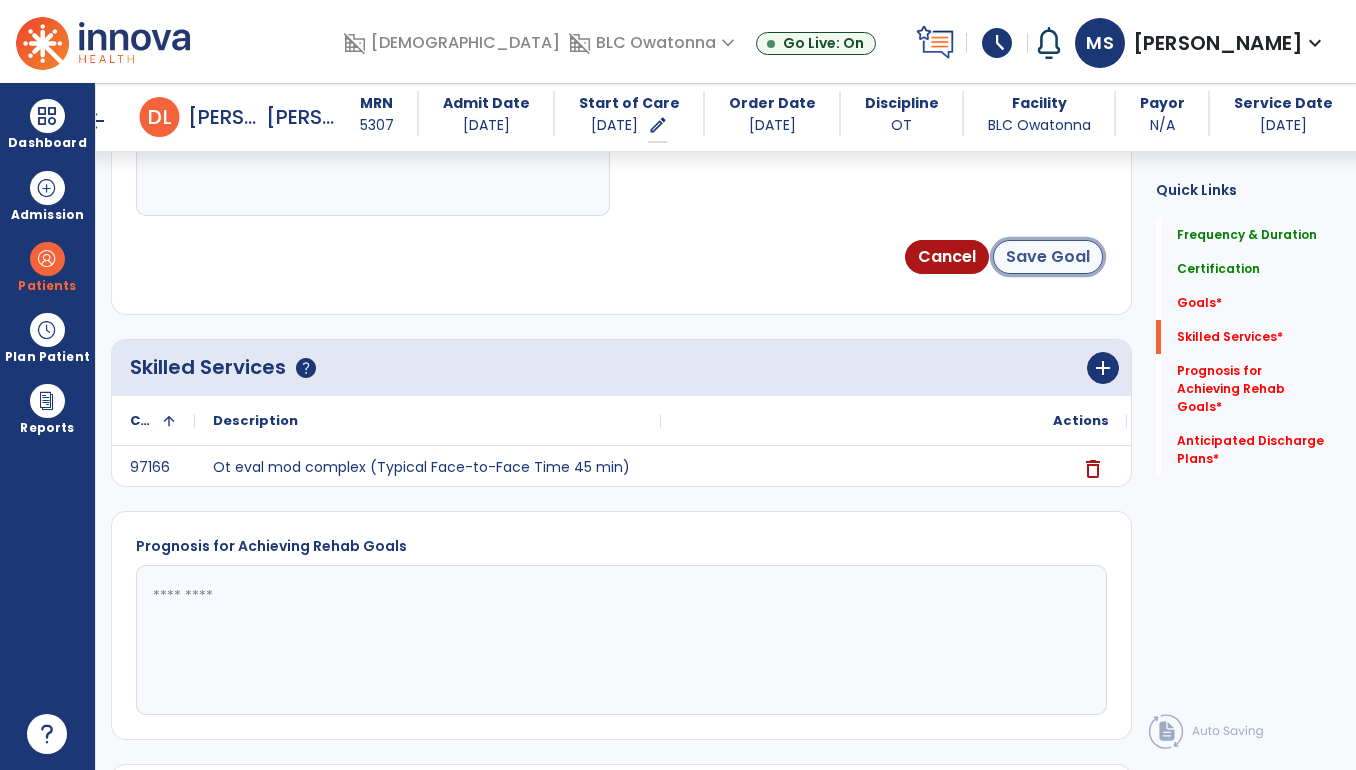 click on "Save Goal" at bounding box center [1048, 257] 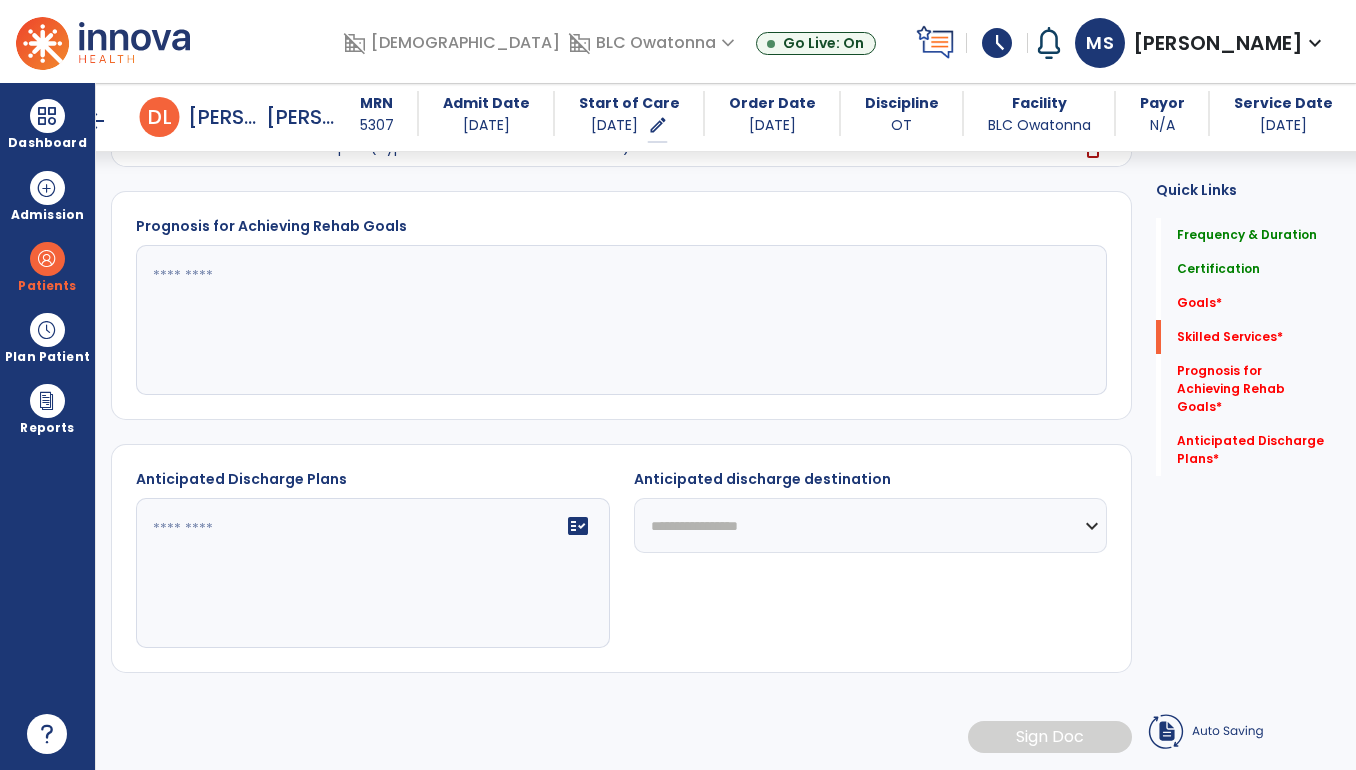 scroll, scrollTop: 361, scrollLeft: 0, axis: vertical 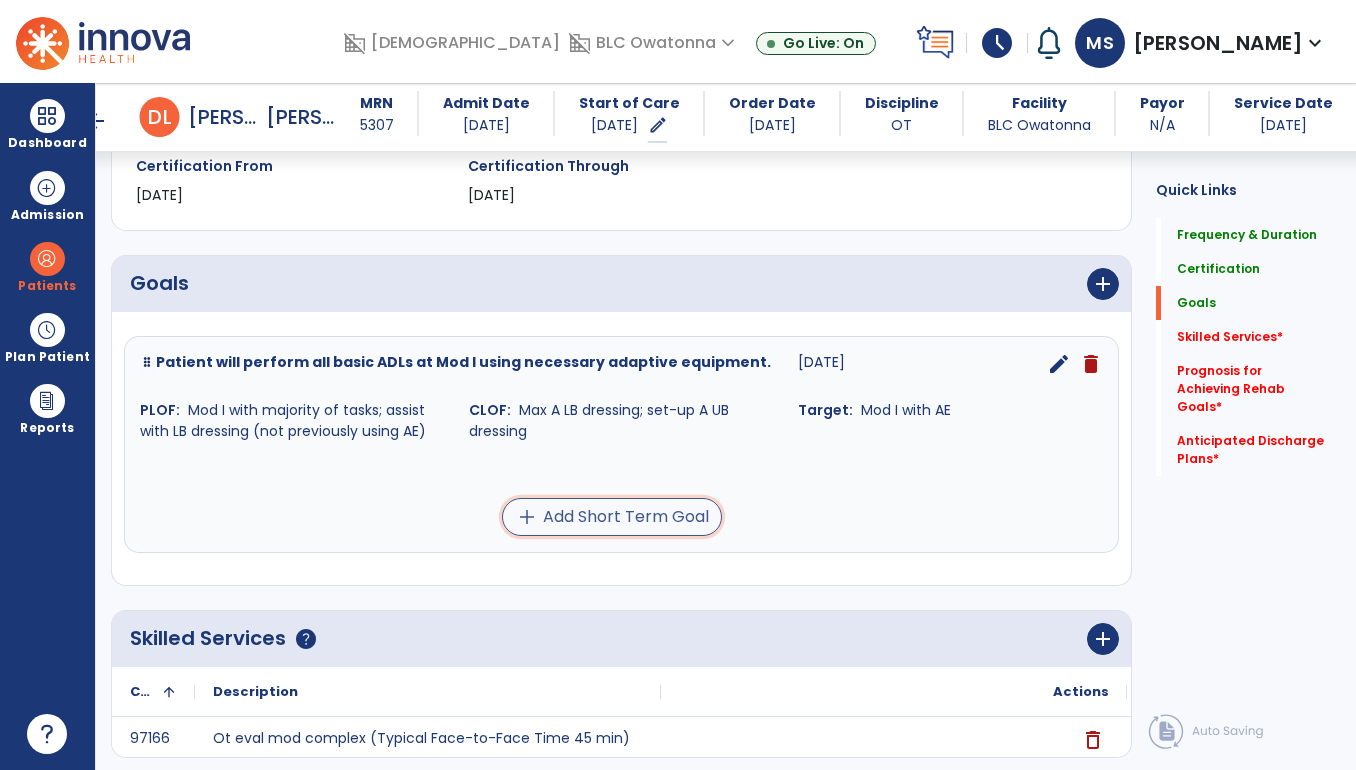 click on "add  Add Short Term Goal" at bounding box center [612, 517] 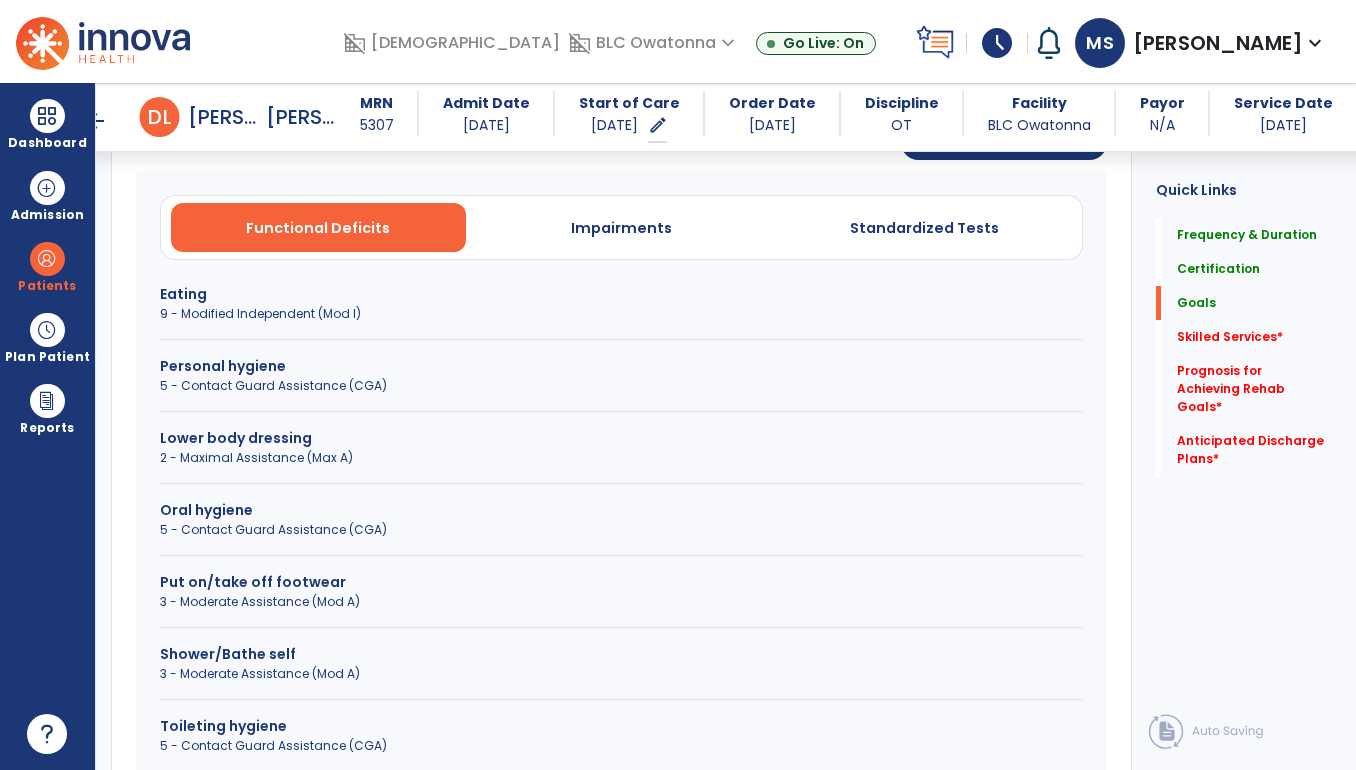 scroll, scrollTop: 634, scrollLeft: 0, axis: vertical 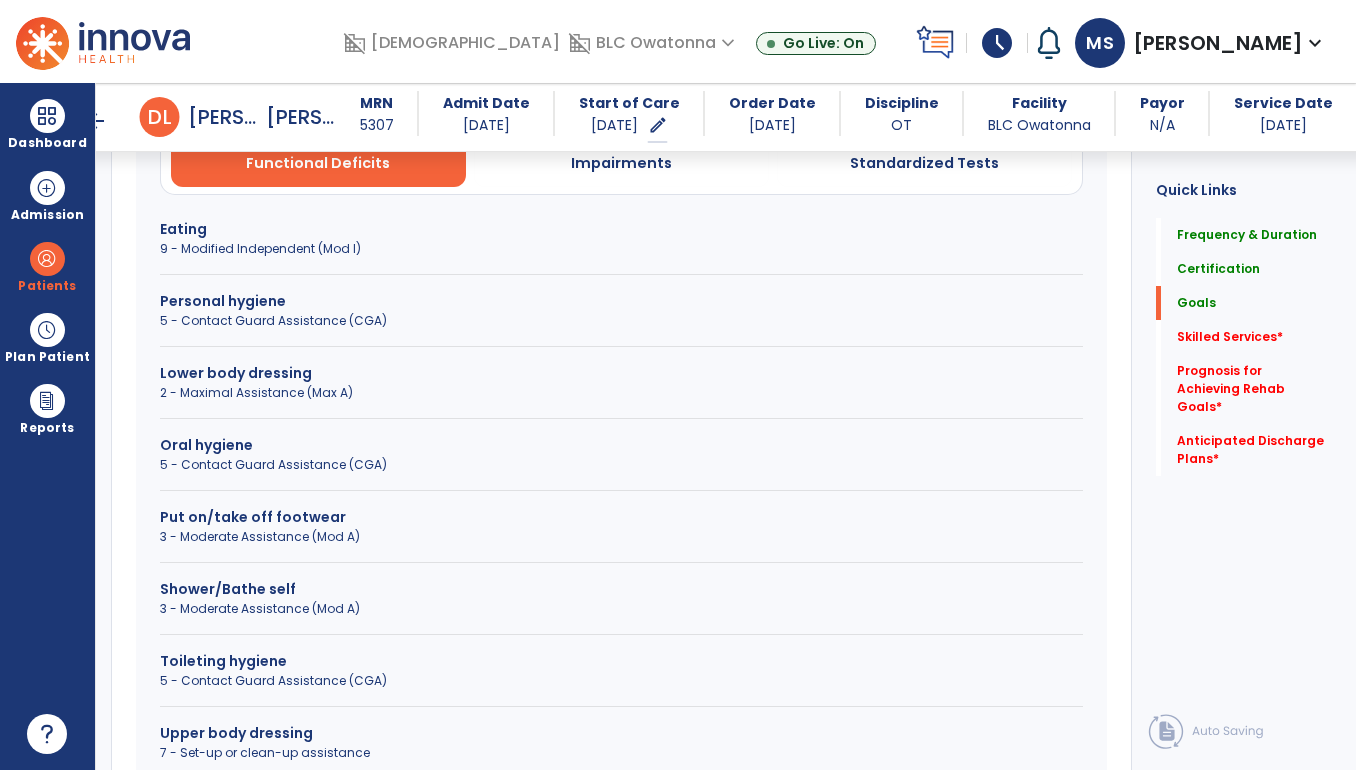 click on "2 - Maximal Assistance (Max A)" at bounding box center [621, 393] 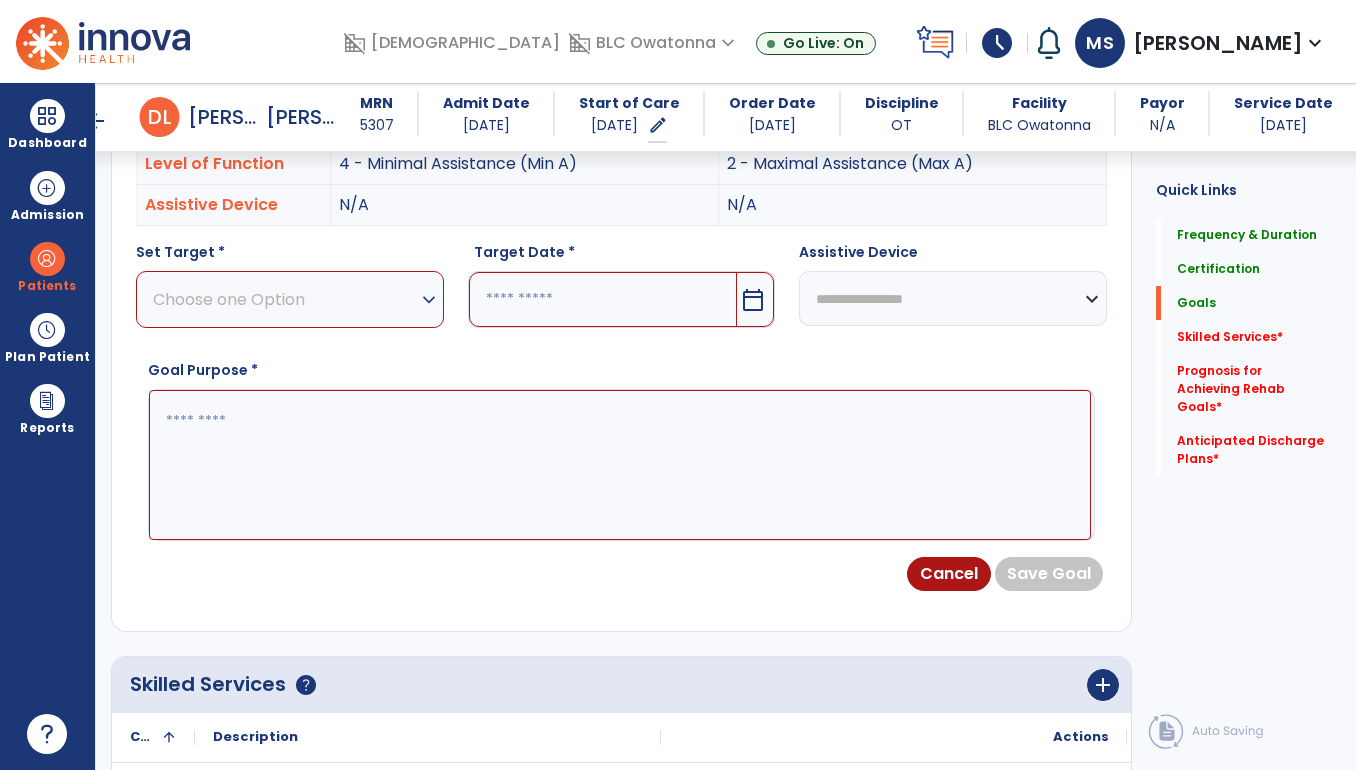 click on "Choose one Option" at bounding box center (285, 299) 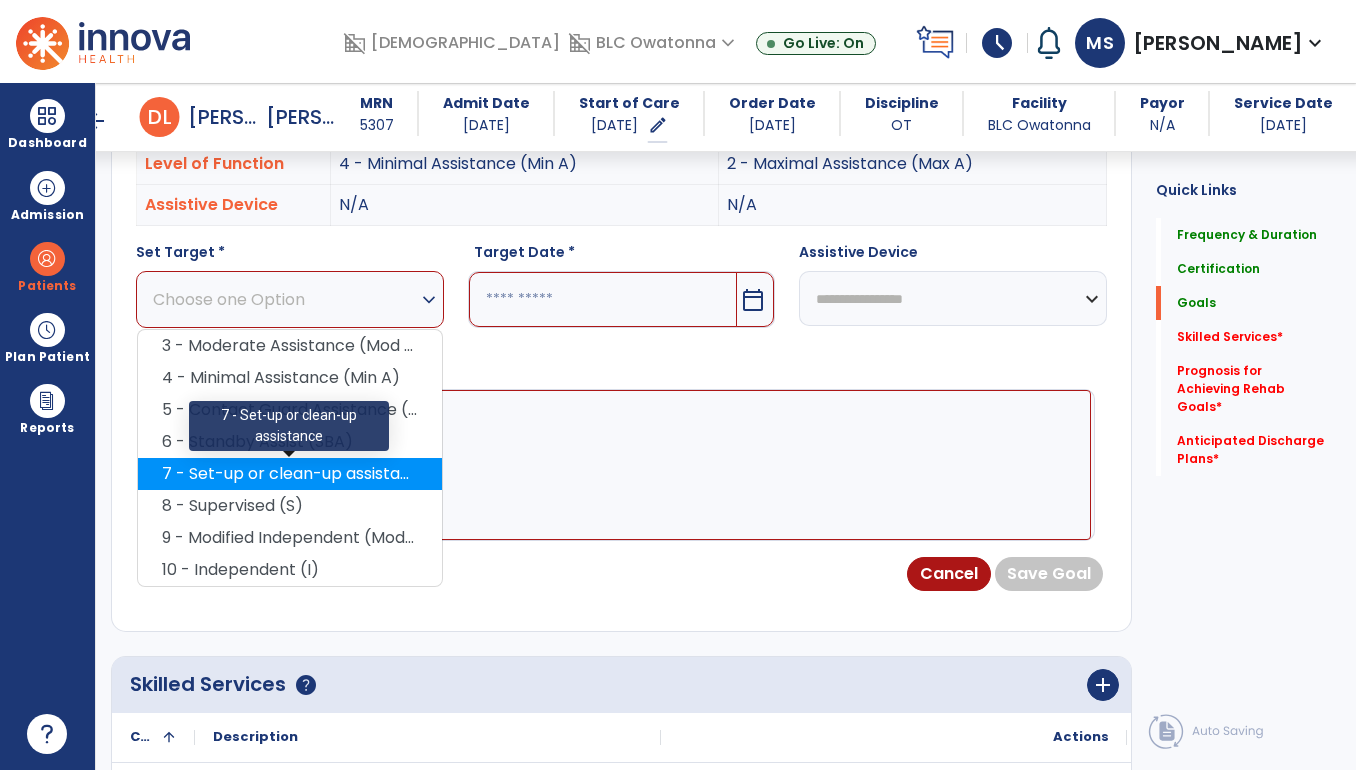 click on "7 - Set-up or clean-up assistance" at bounding box center (290, 474) 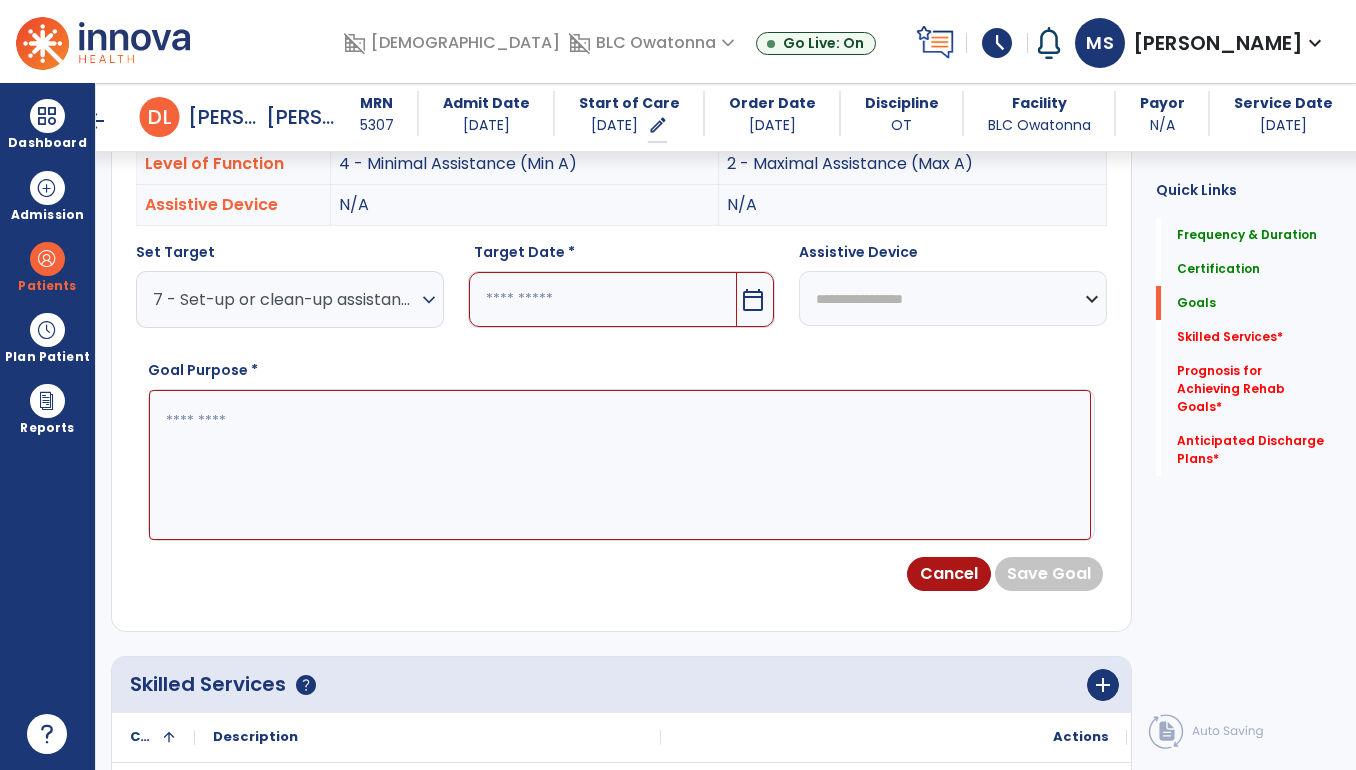 click on "calendar_today" at bounding box center [753, 300] 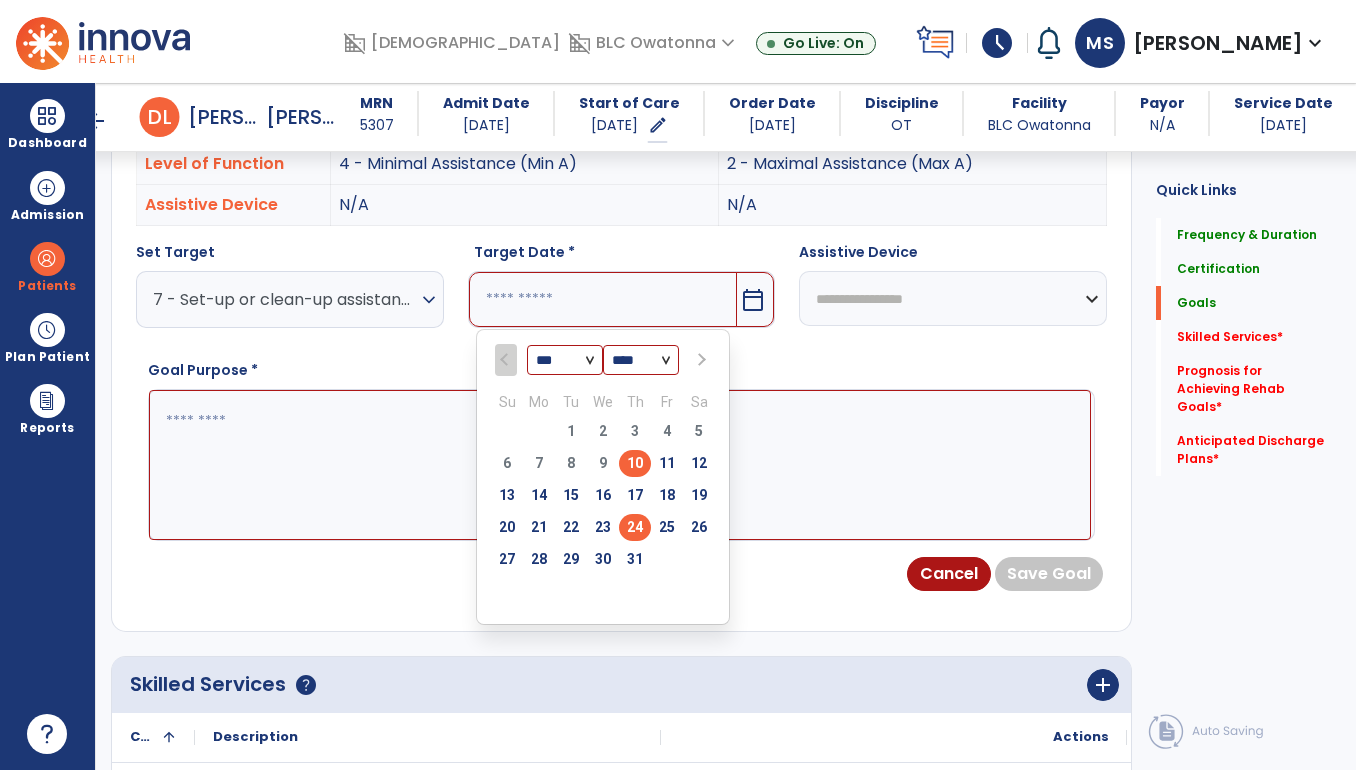 click on "24" at bounding box center (635, 527) 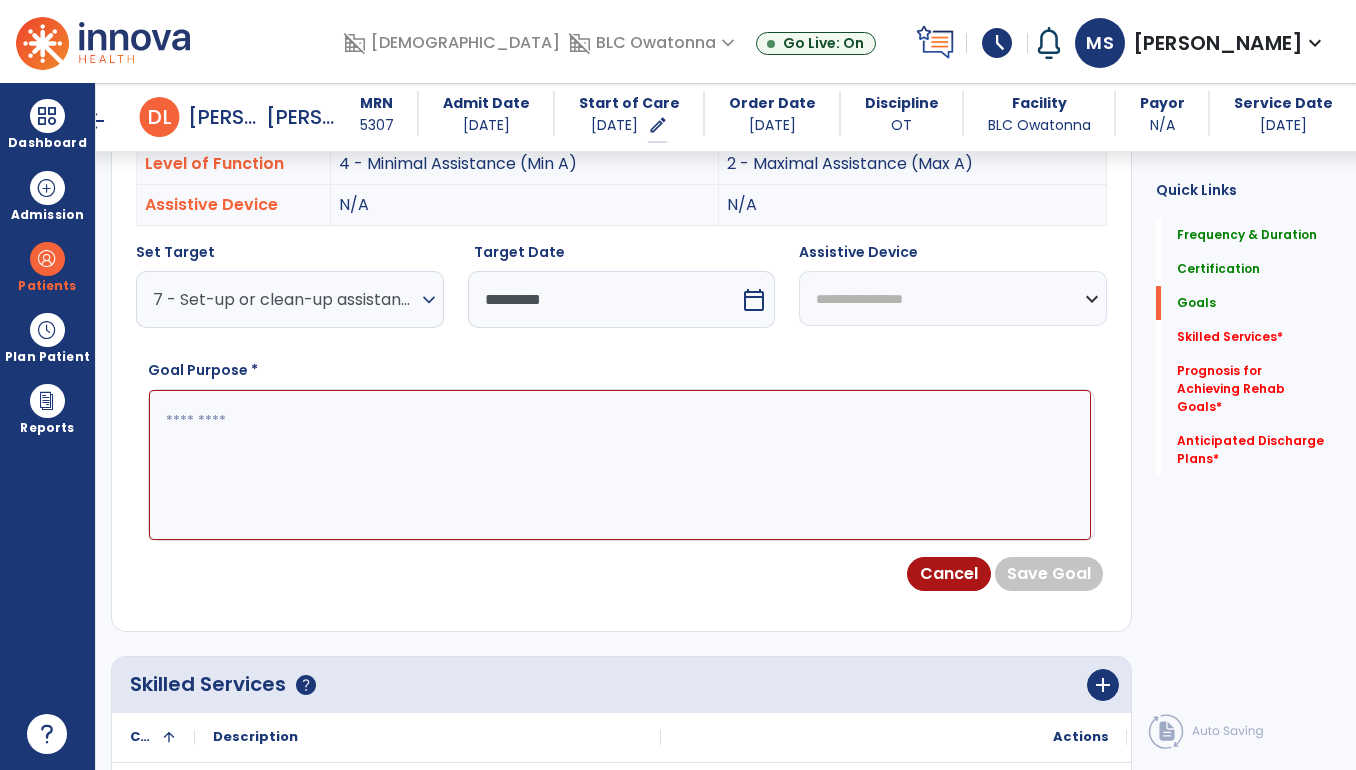 click on "**********" at bounding box center (953, 298) 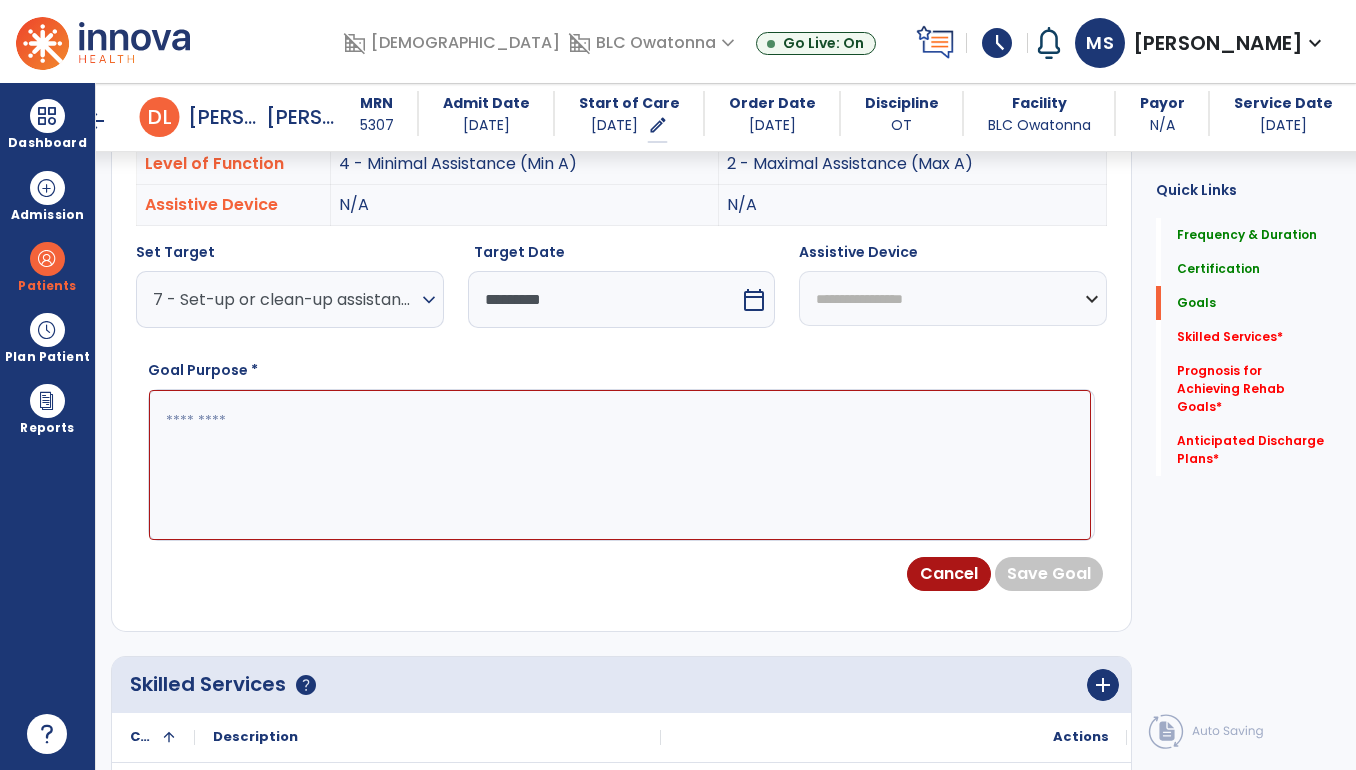 select on "*******" 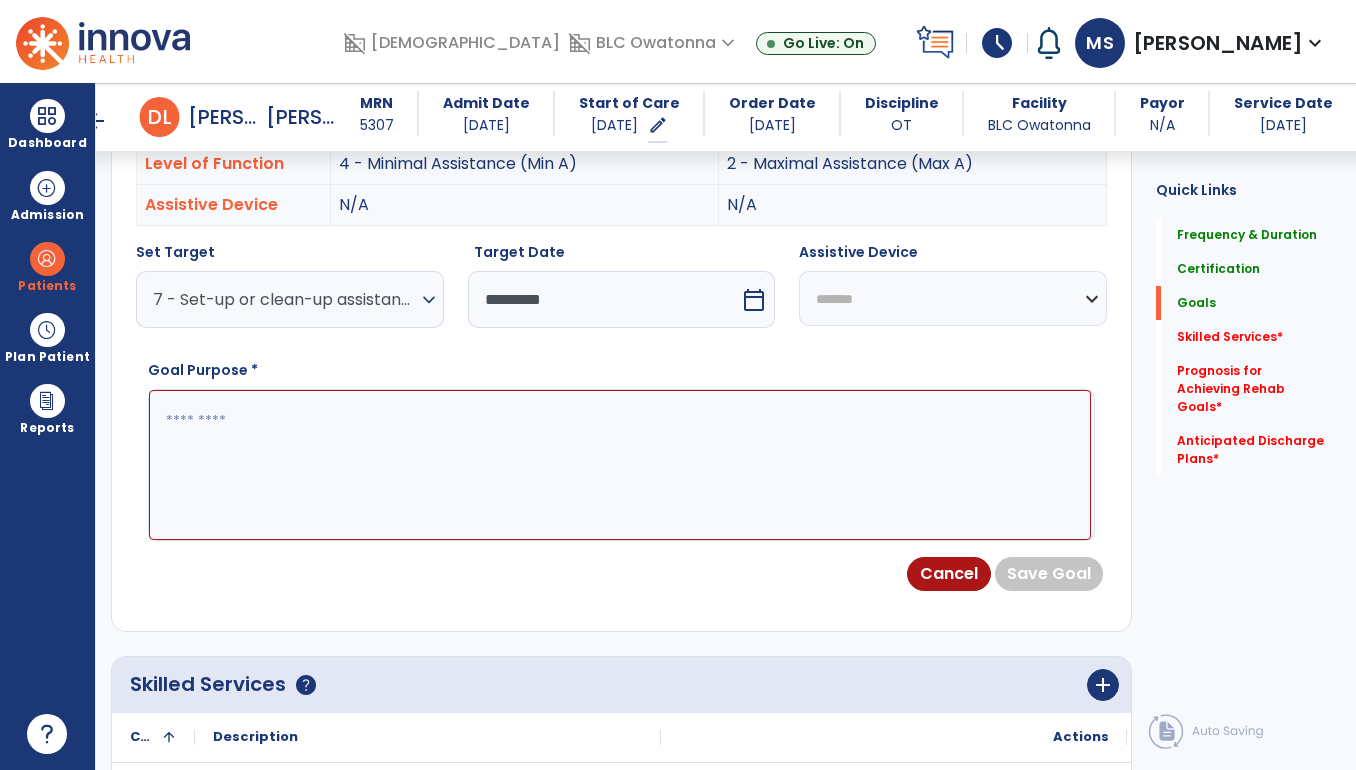 click on "**********" at bounding box center [953, 298] 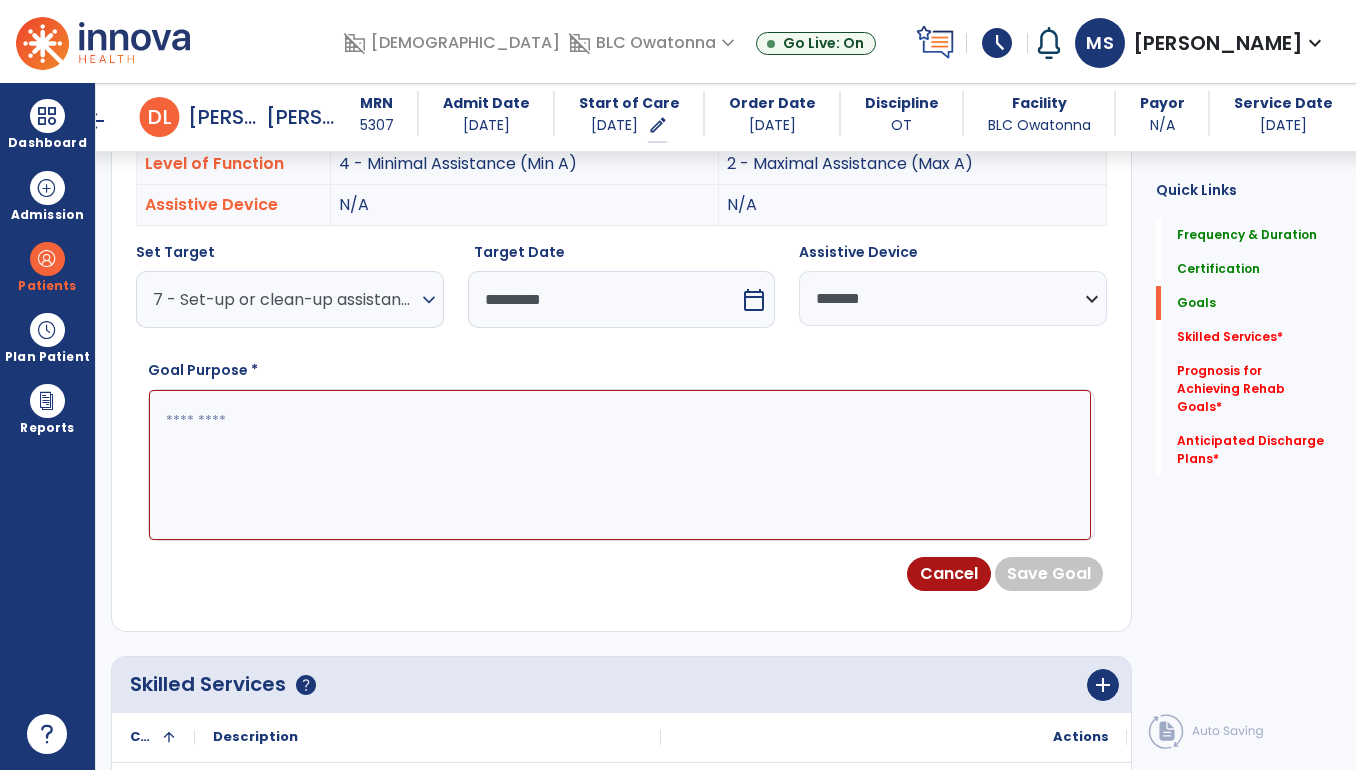 click at bounding box center [620, 465] 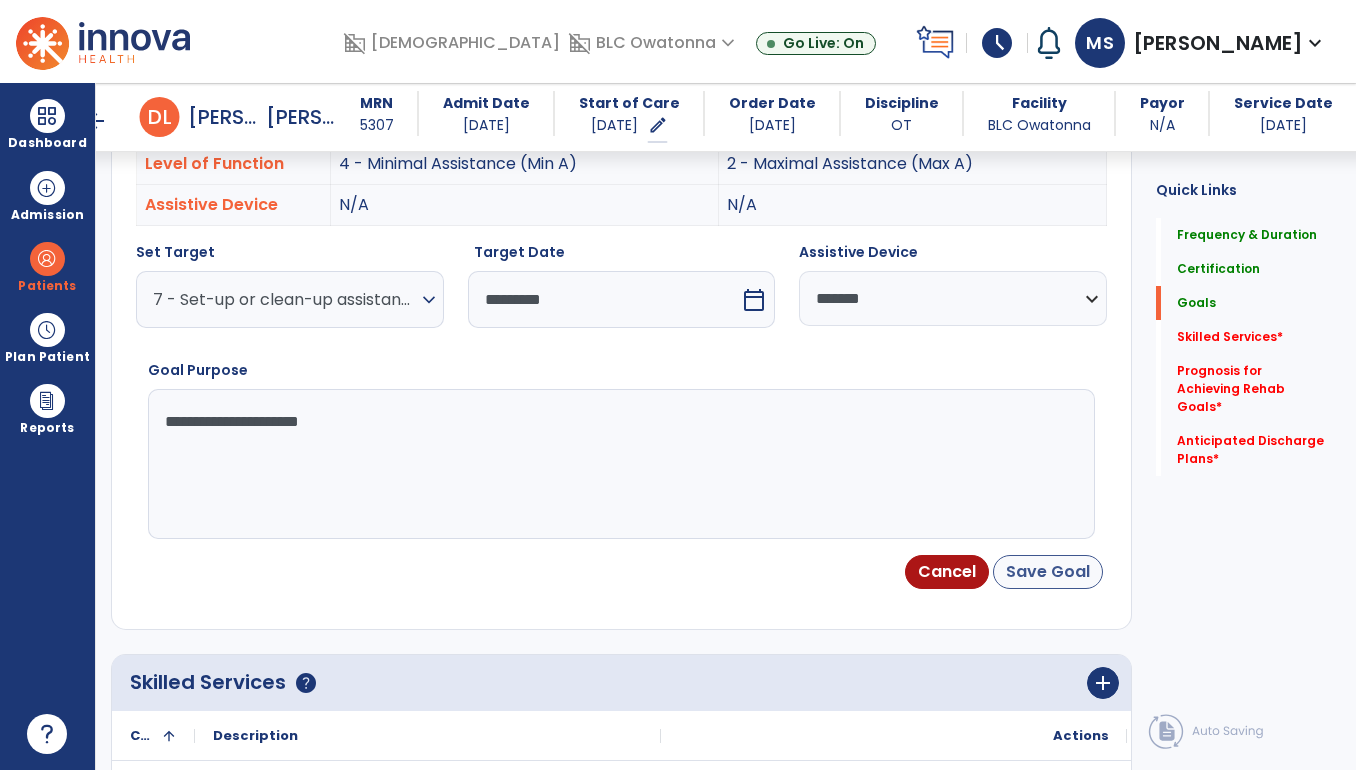 type on "**********" 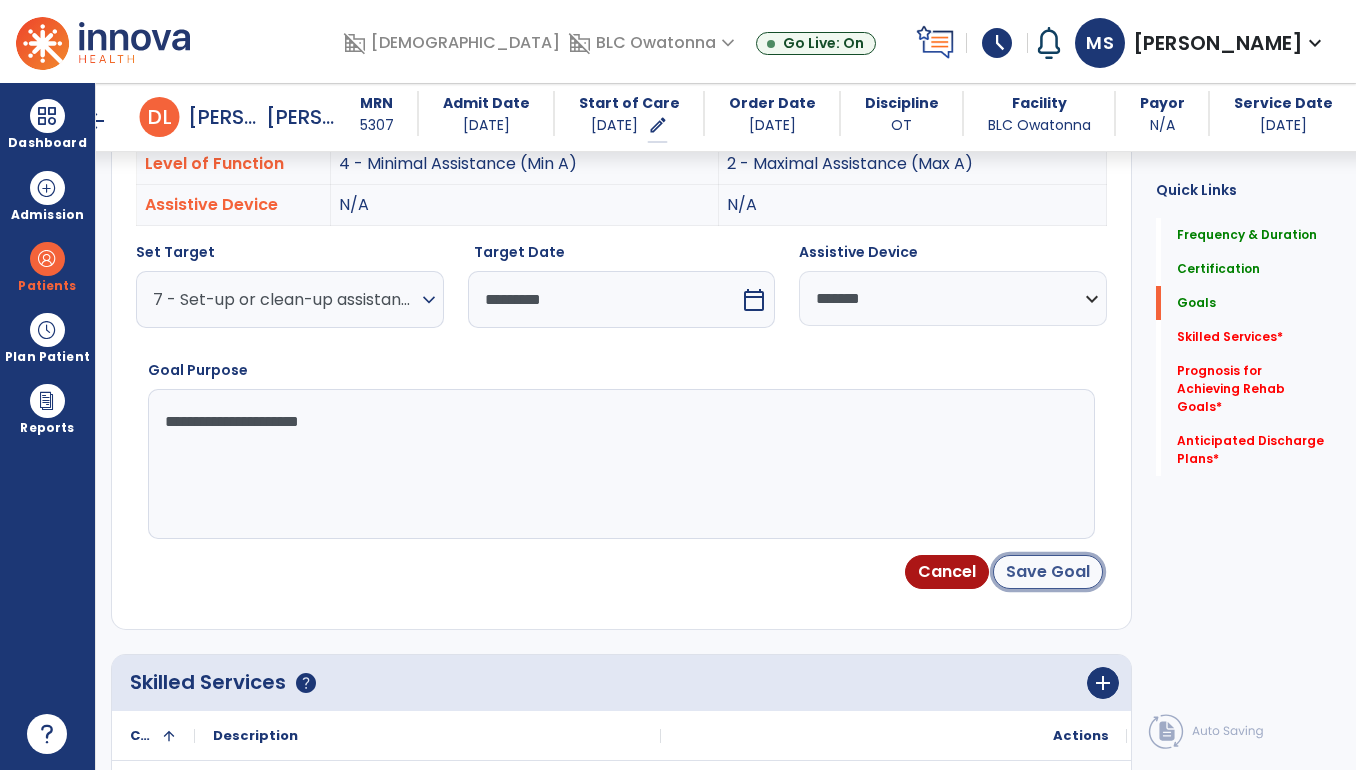 click on "Save Goal" at bounding box center (1048, 572) 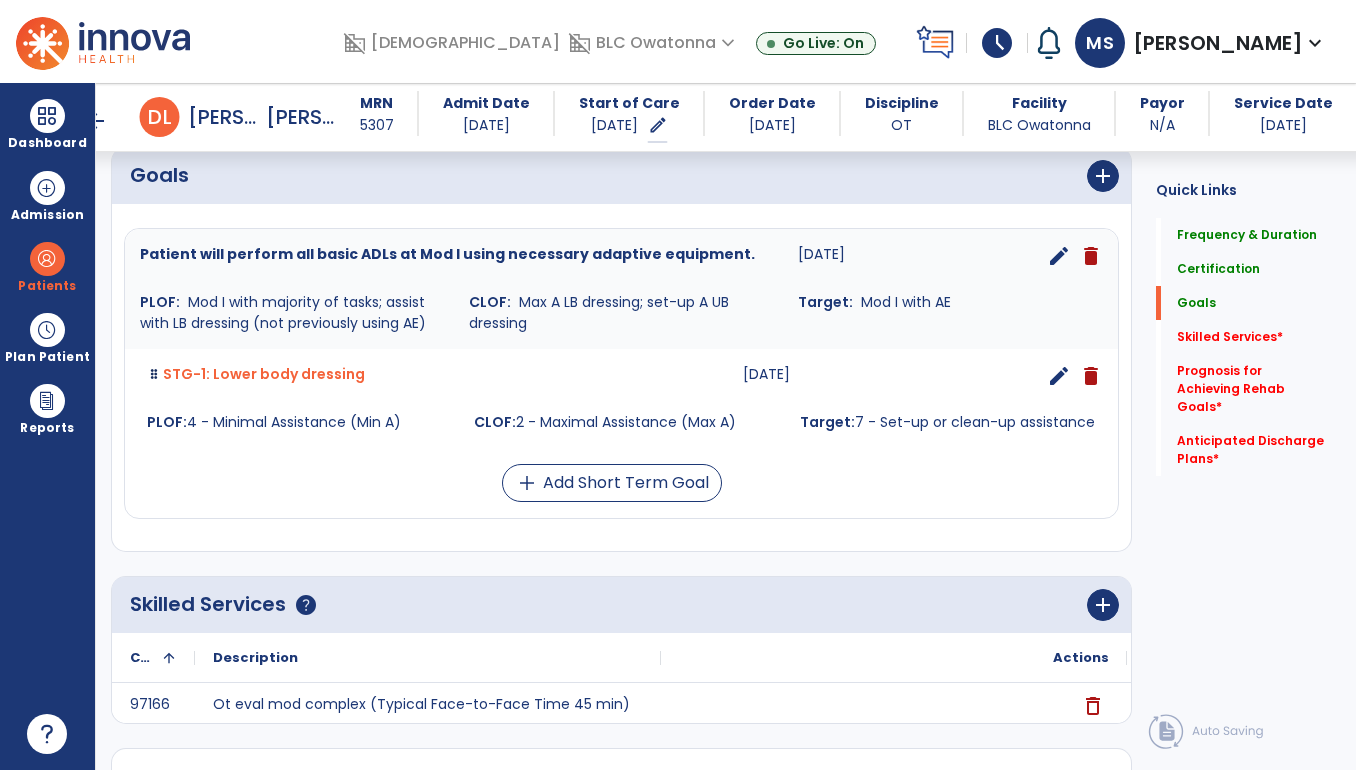 scroll, scrollTop: 476, scrollLeft: 0, axis: vertical 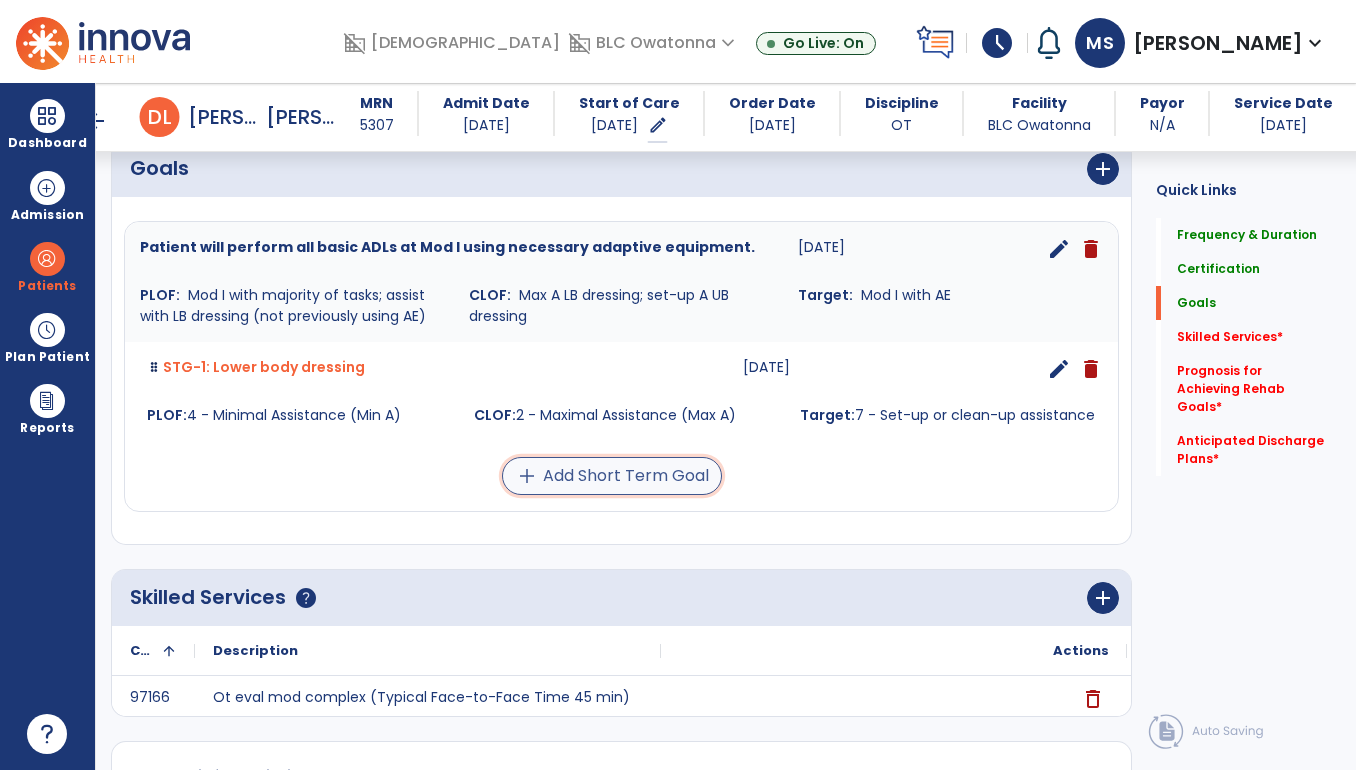 click on "add  Add Short Term Goal" at bounding box center (612, 476) 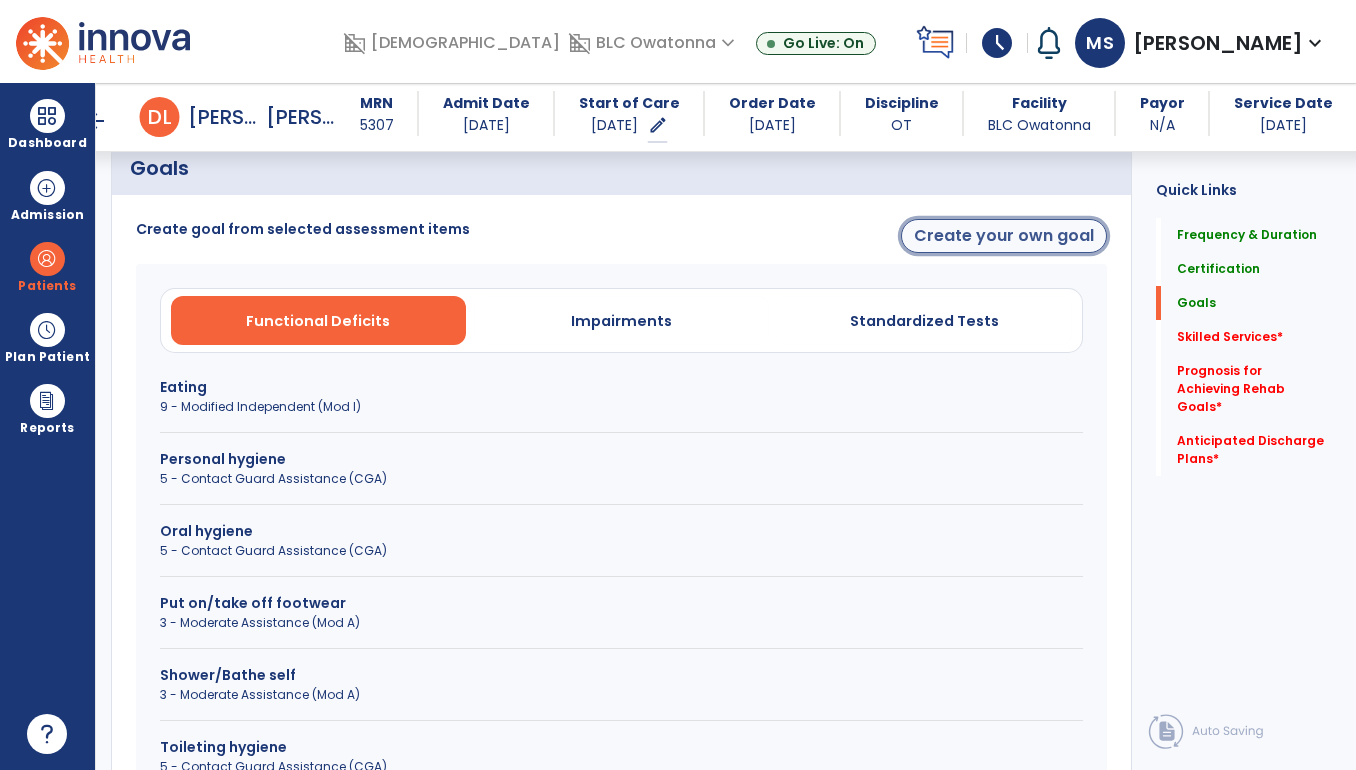 click on "Create your own goal" at bounding box center (1004, 236) 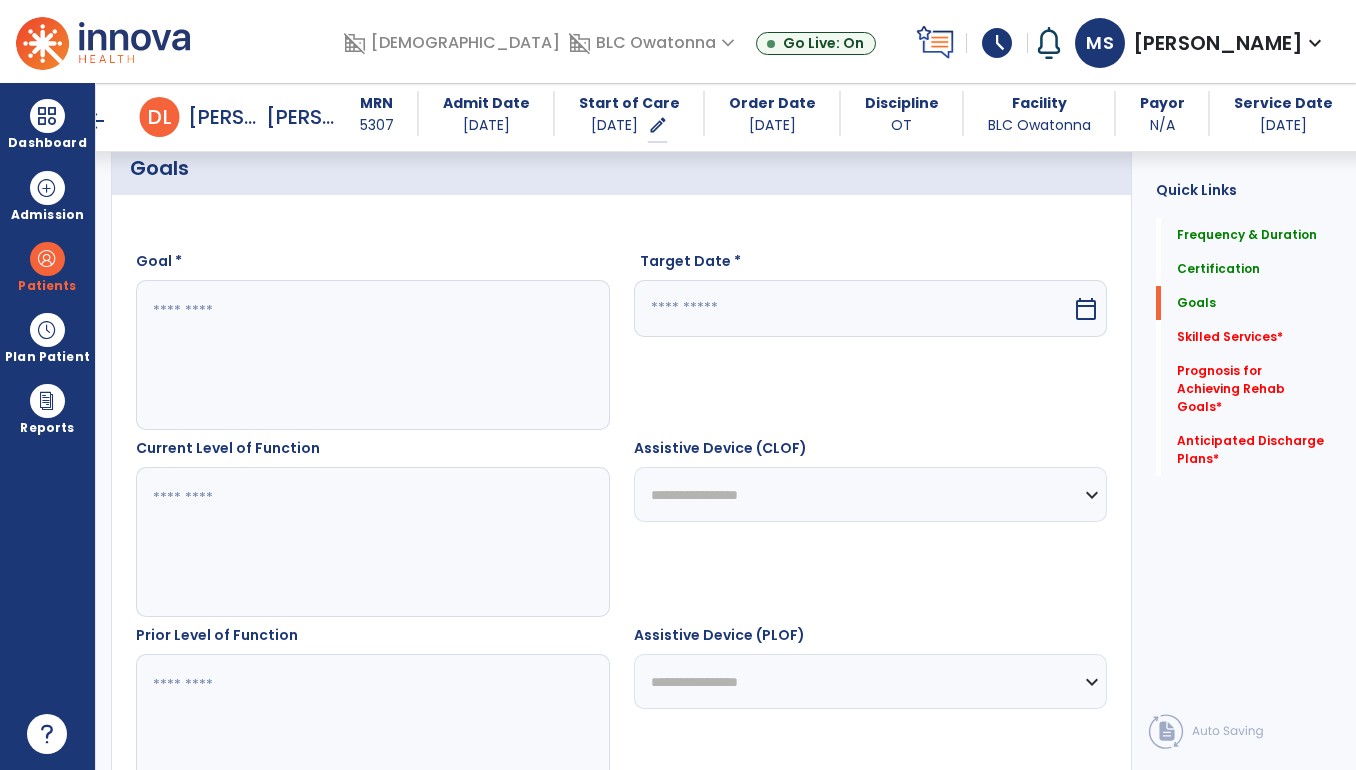click at bounding box center (372, 355) 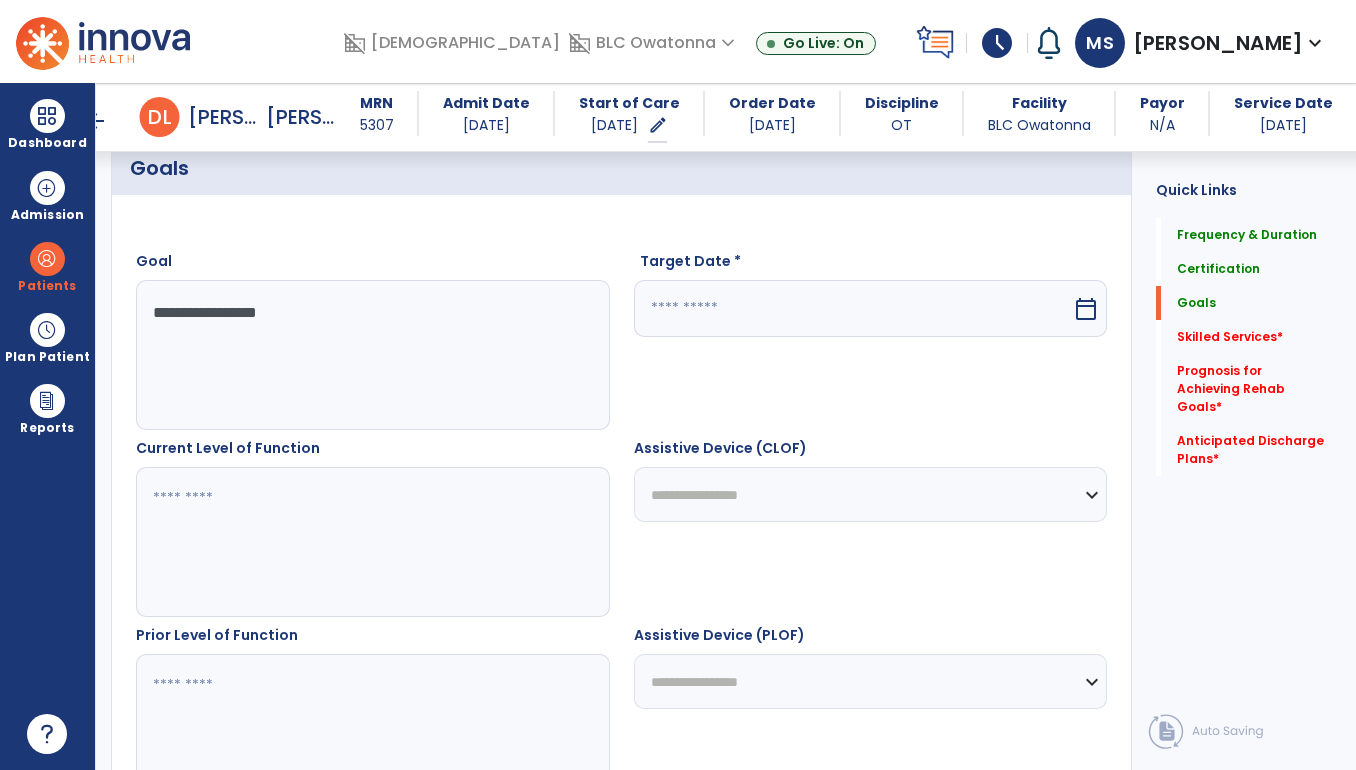 drag, startPoint x: 191, startPoint y: 312, endPoint x: 136, endPoint y: 312, distance: 55 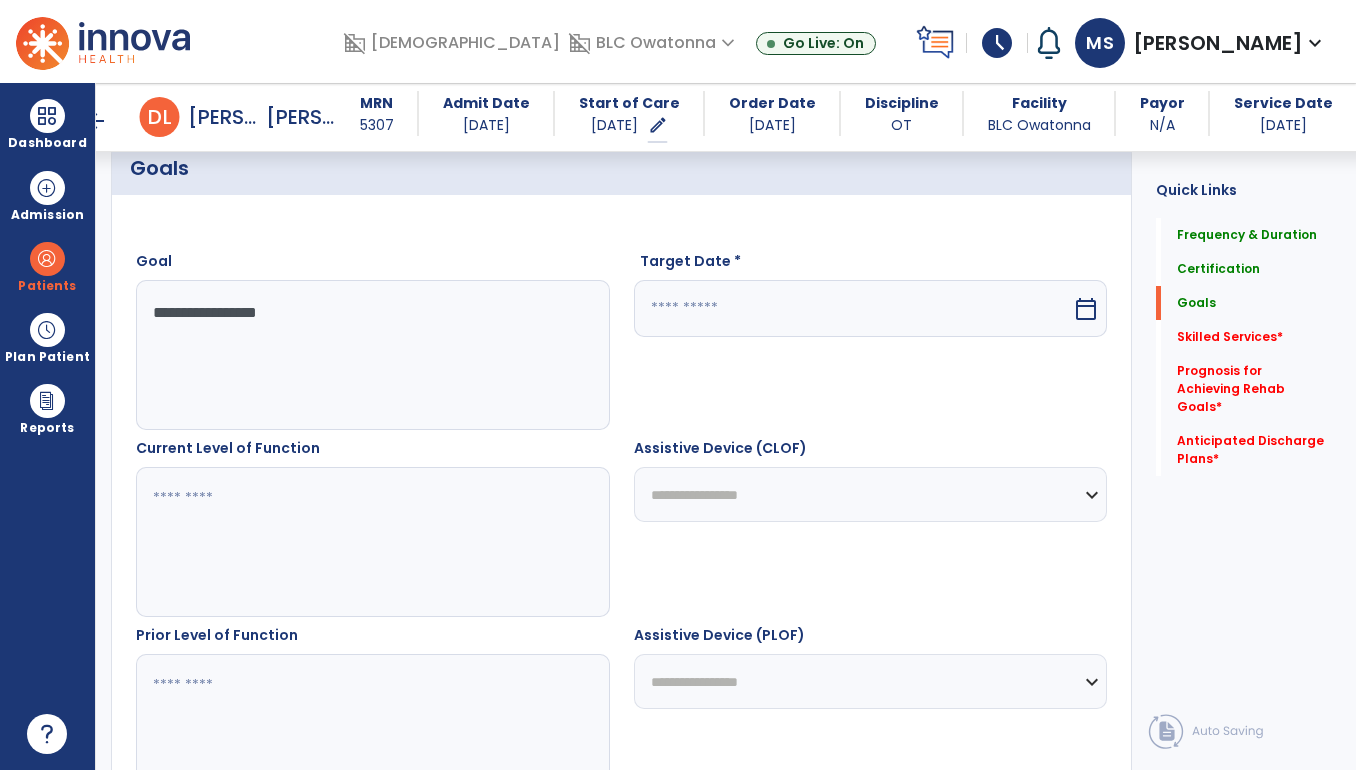 click on "**********" at bounding box center [372, 355] 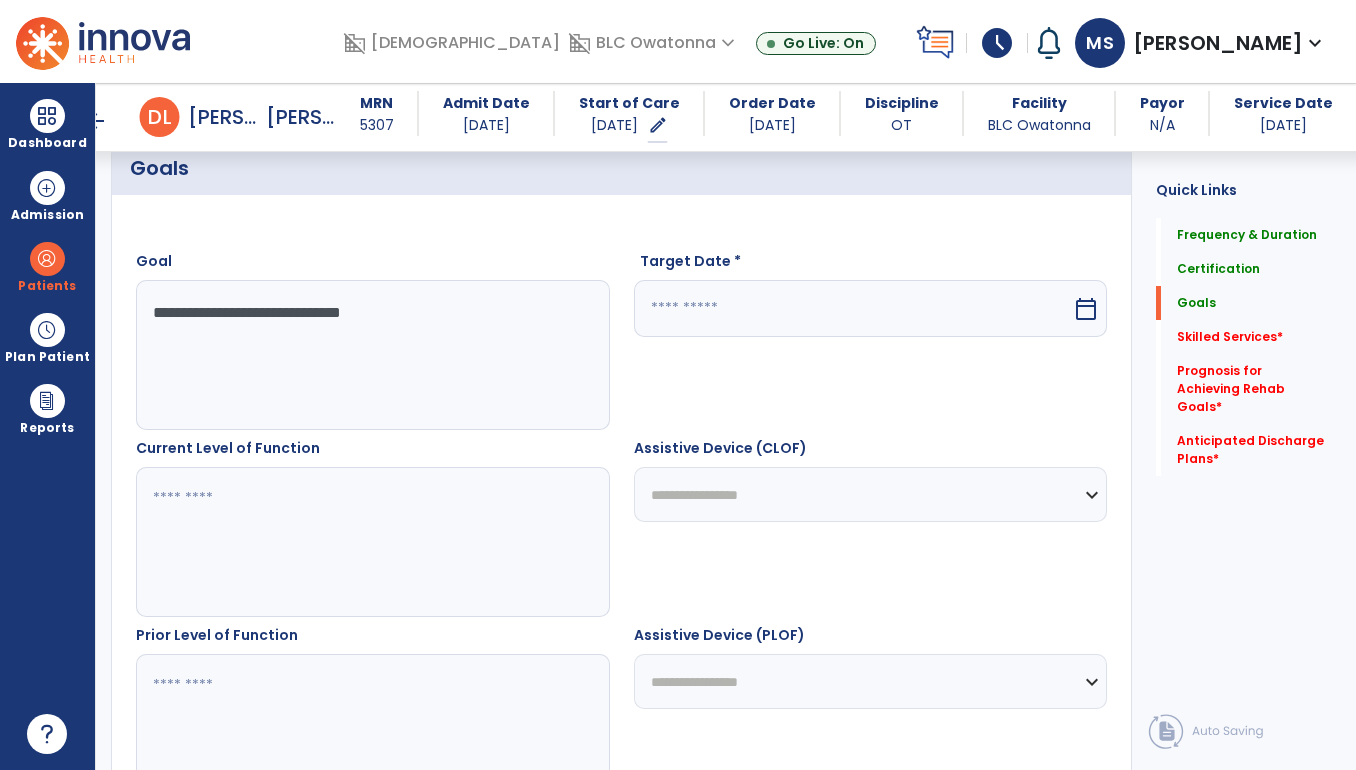 click on "**********" at bounding box center (372, 355) 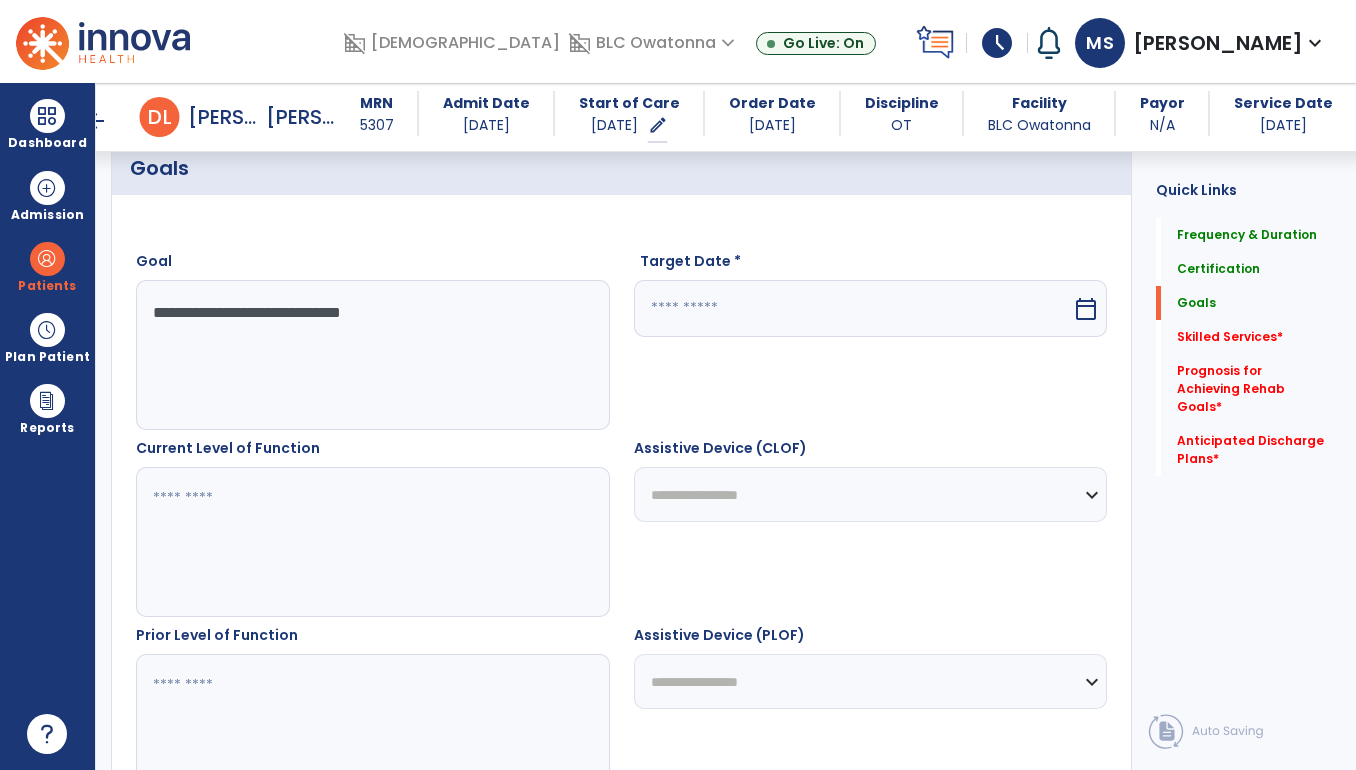 click on "**********" at bounding box center (372, 355) 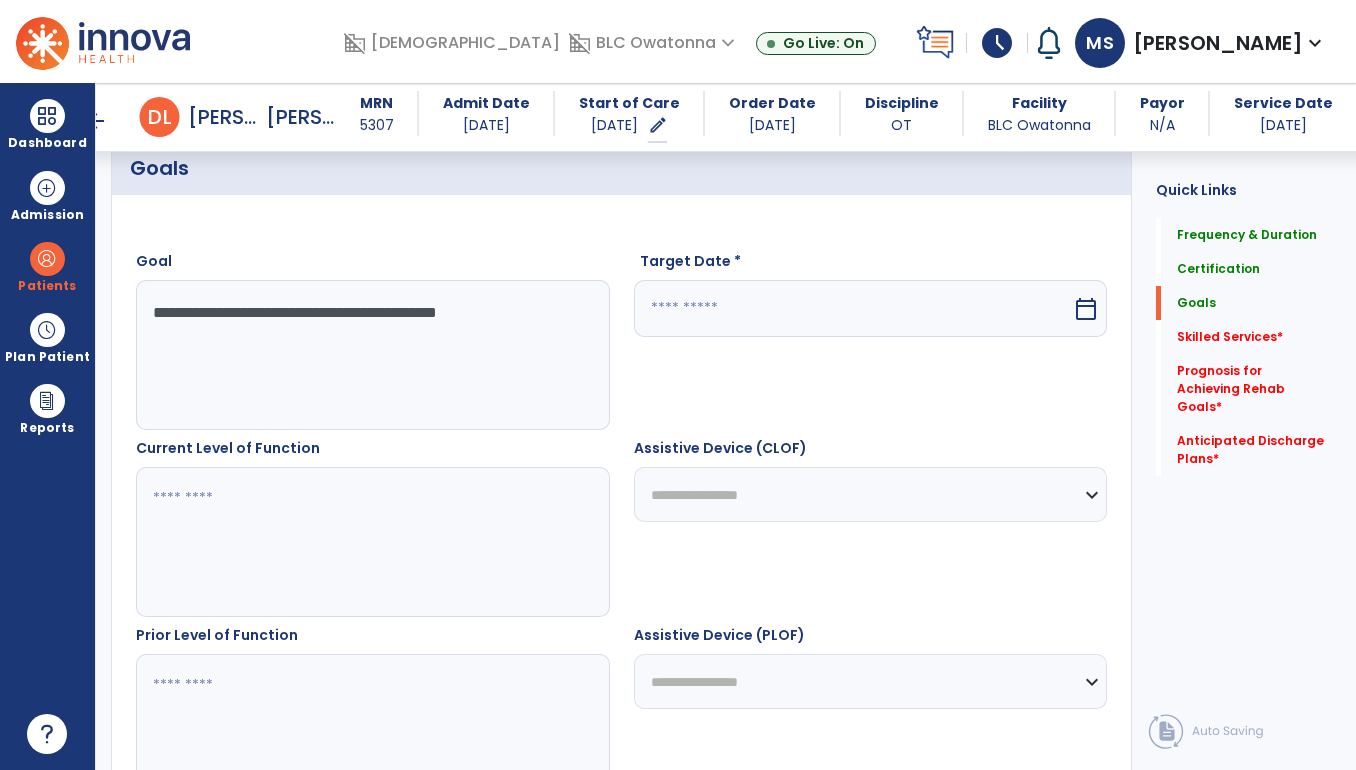 scroll, scrollTop: 507, scrollLeft: 0, axis: vertical 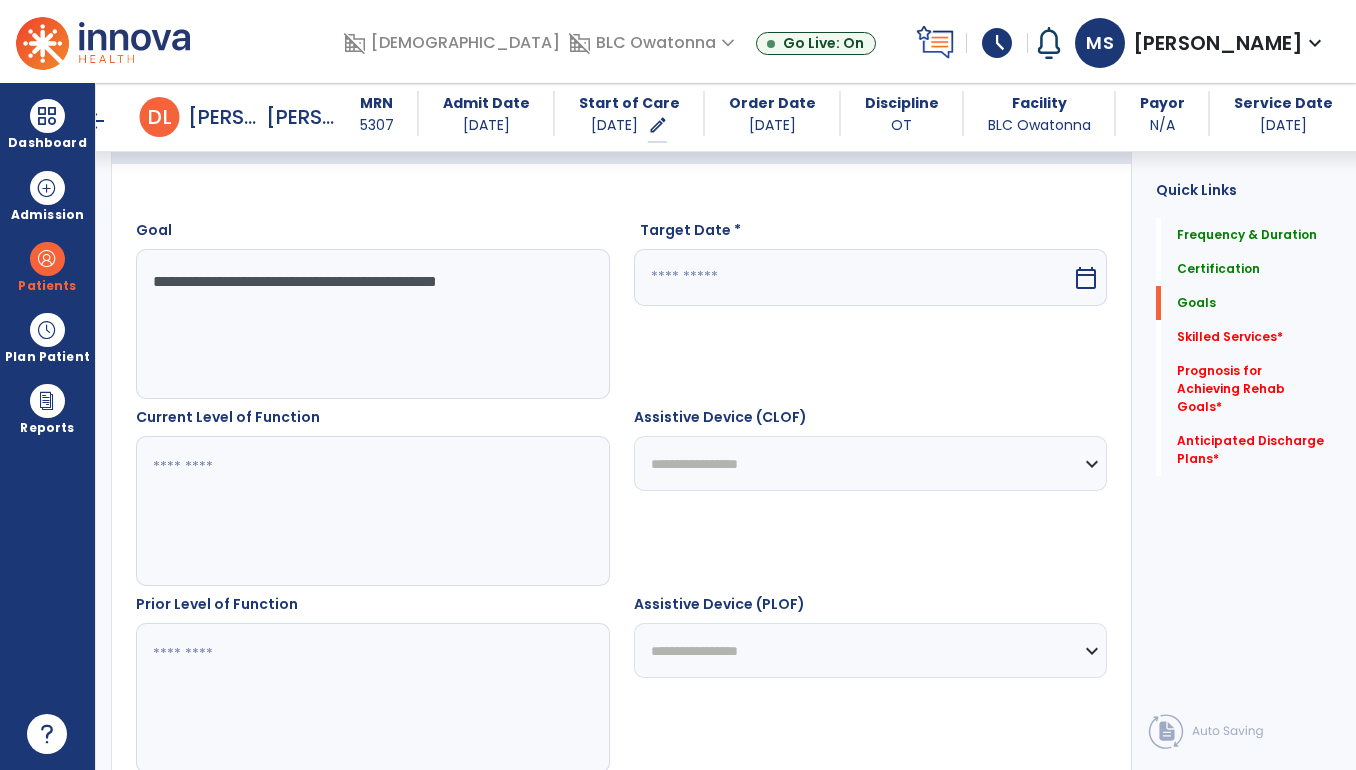 click on "**********" at bounding box center (372, 324) 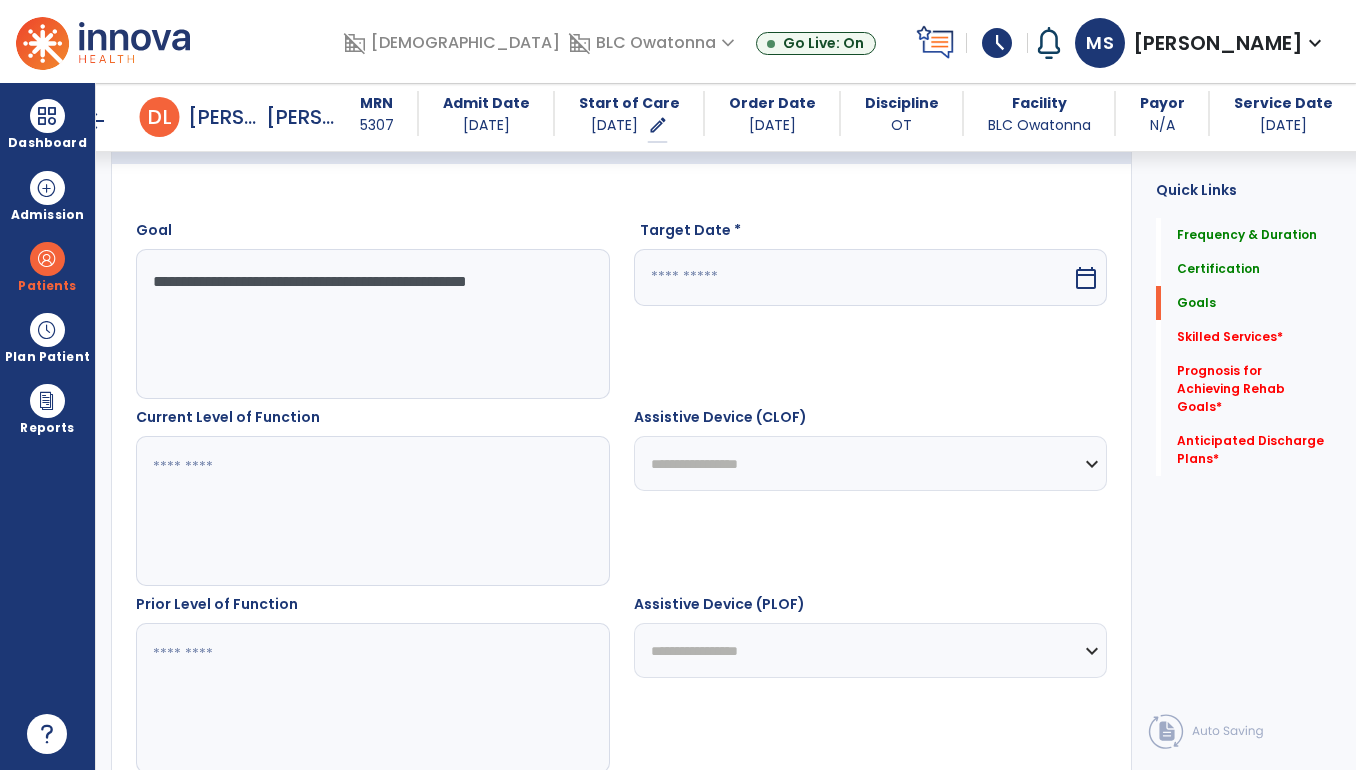 type on "**********" 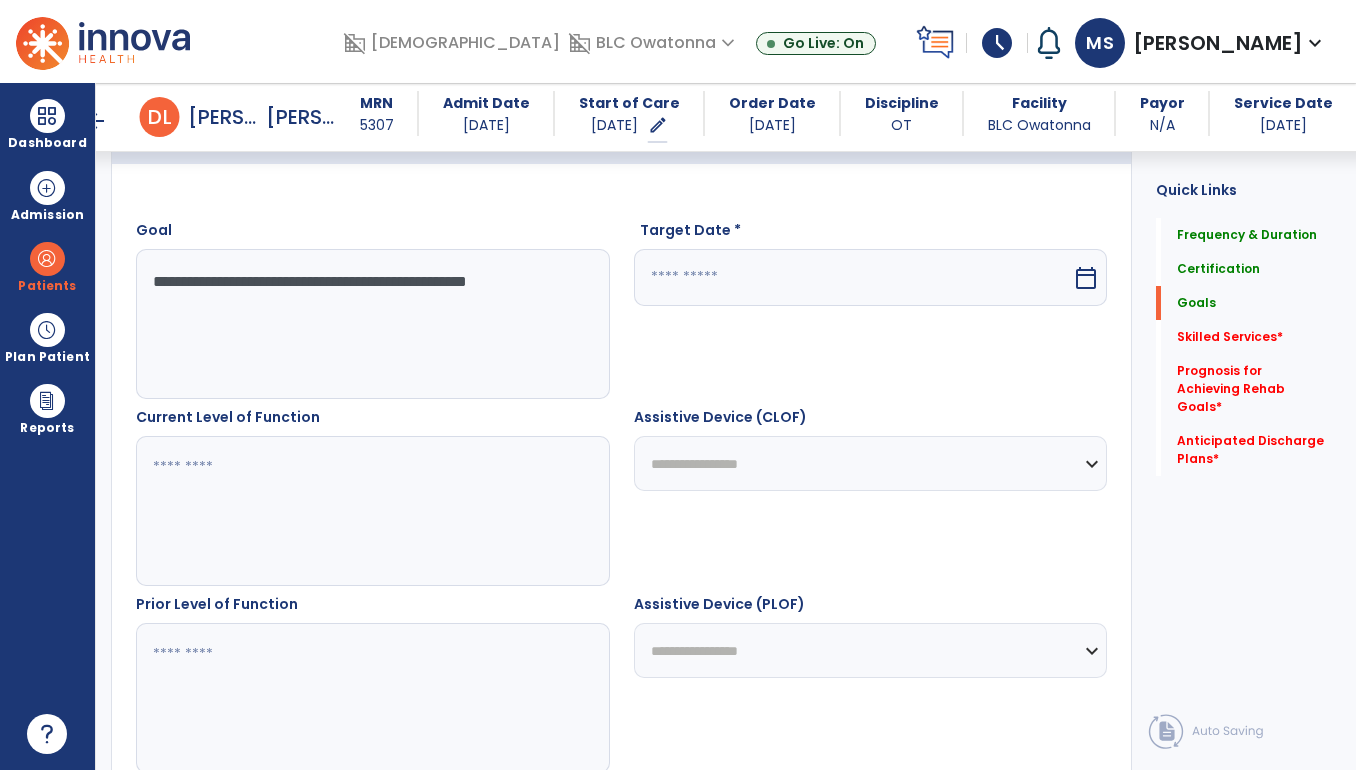 click at bounding box center (372, 511) 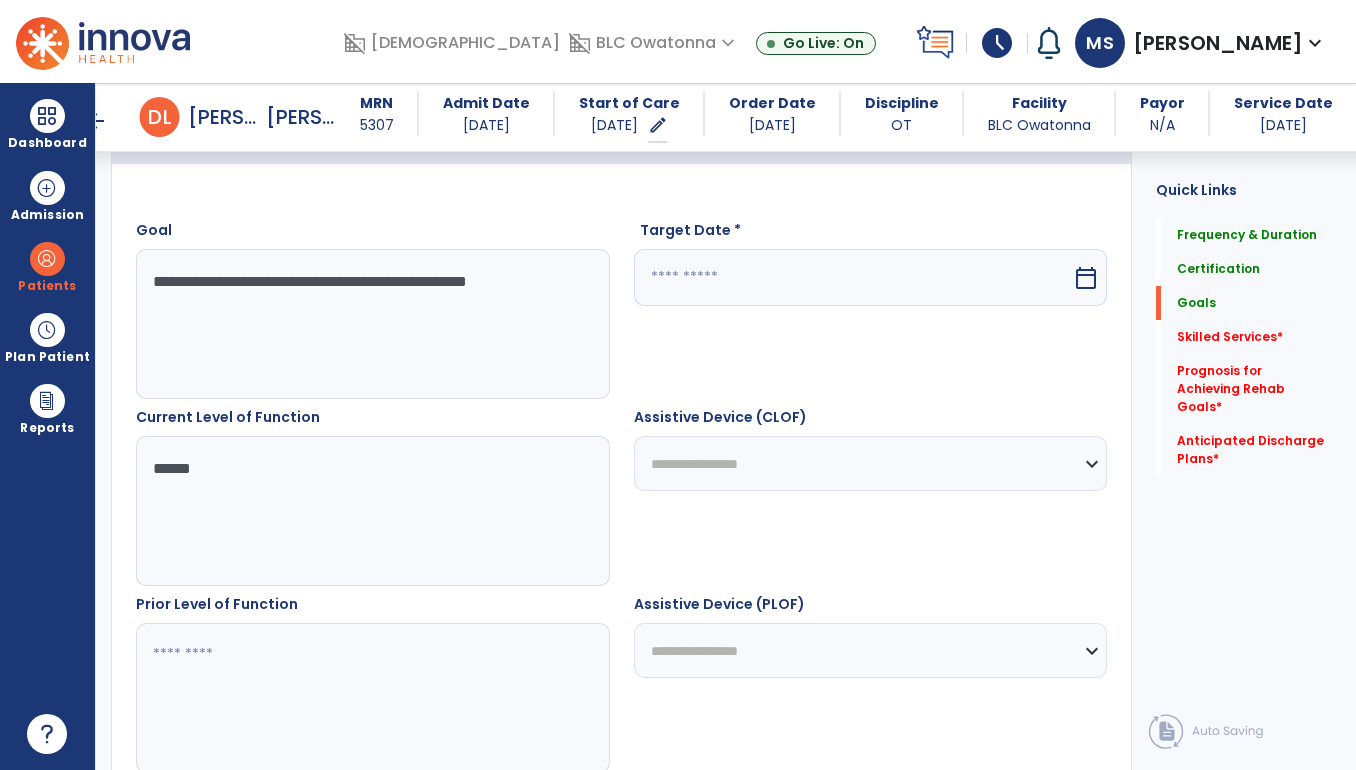 type on "*****" 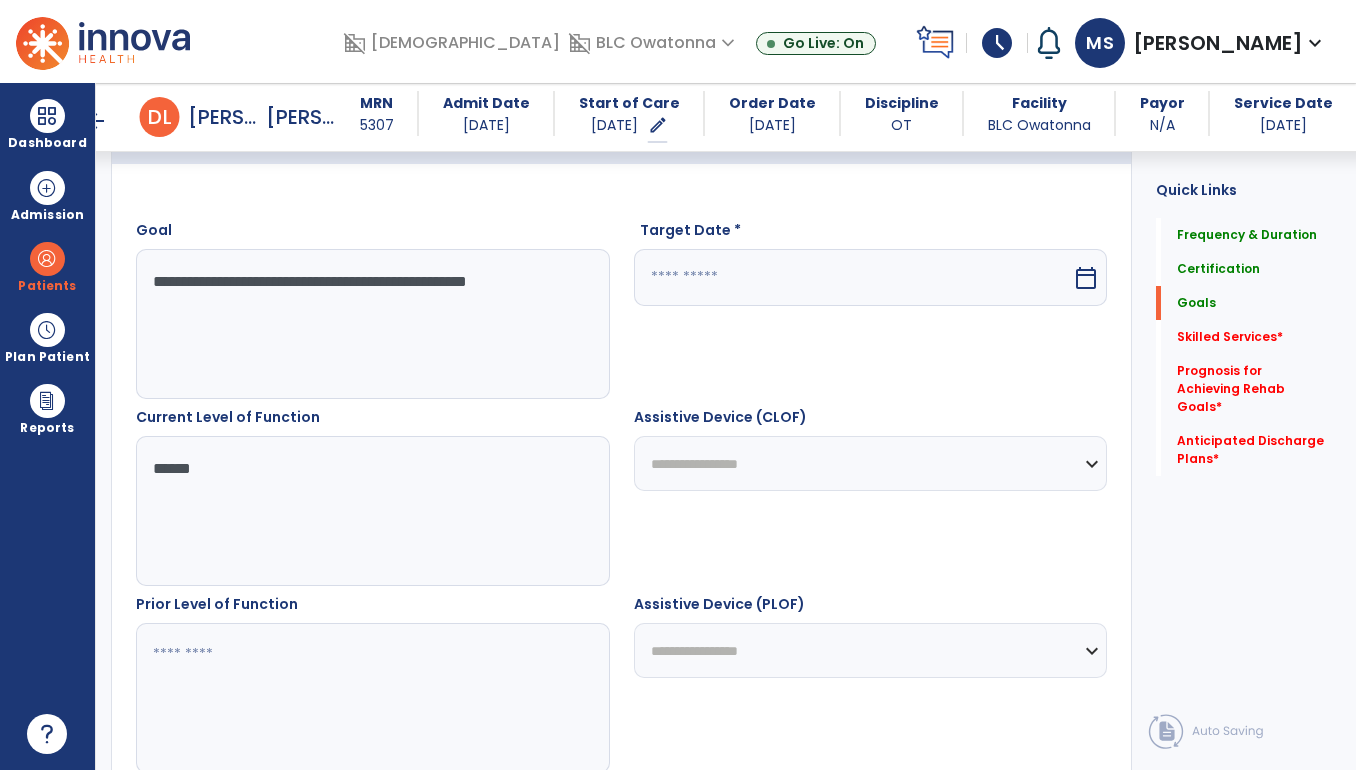 click at bounding box center (372, 698) 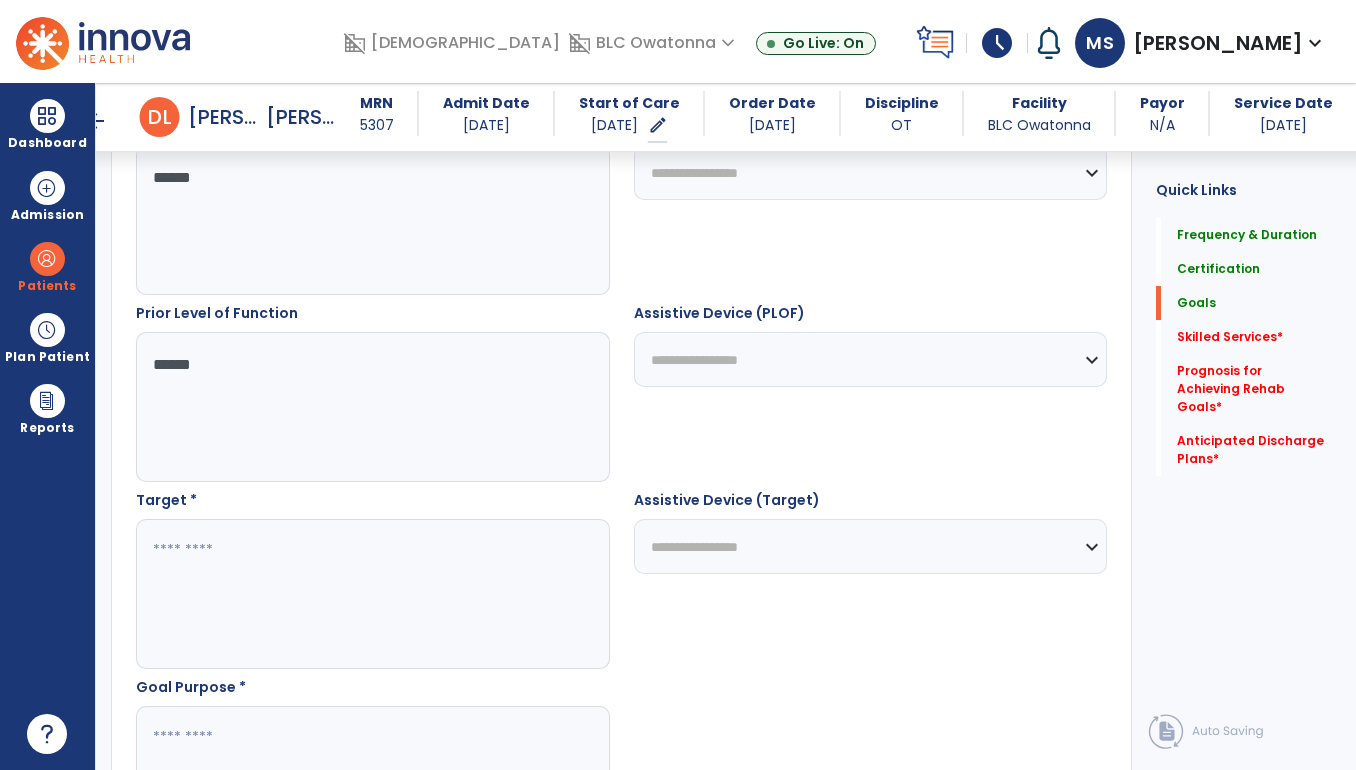 scroll, scrollTop: 799, scrollLeft: 0, axis: vertical 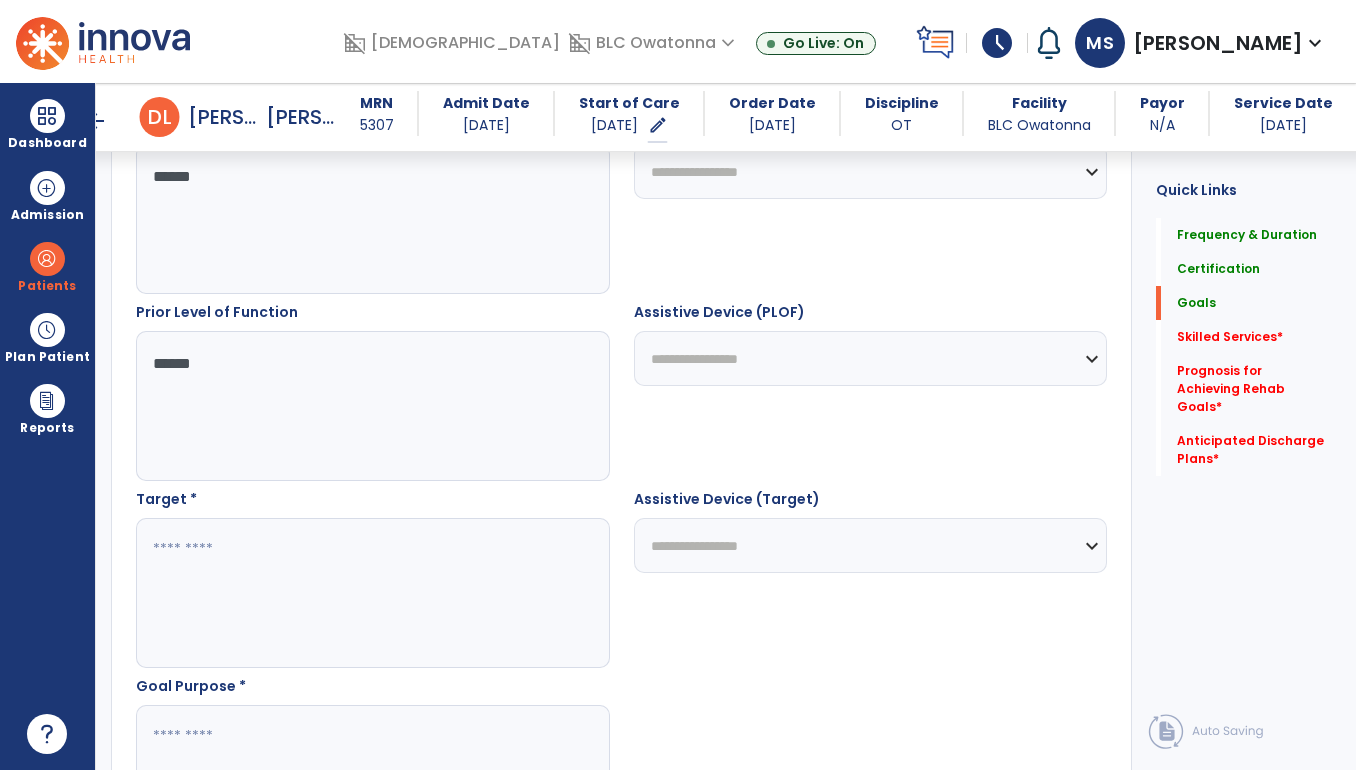 type on "*****" 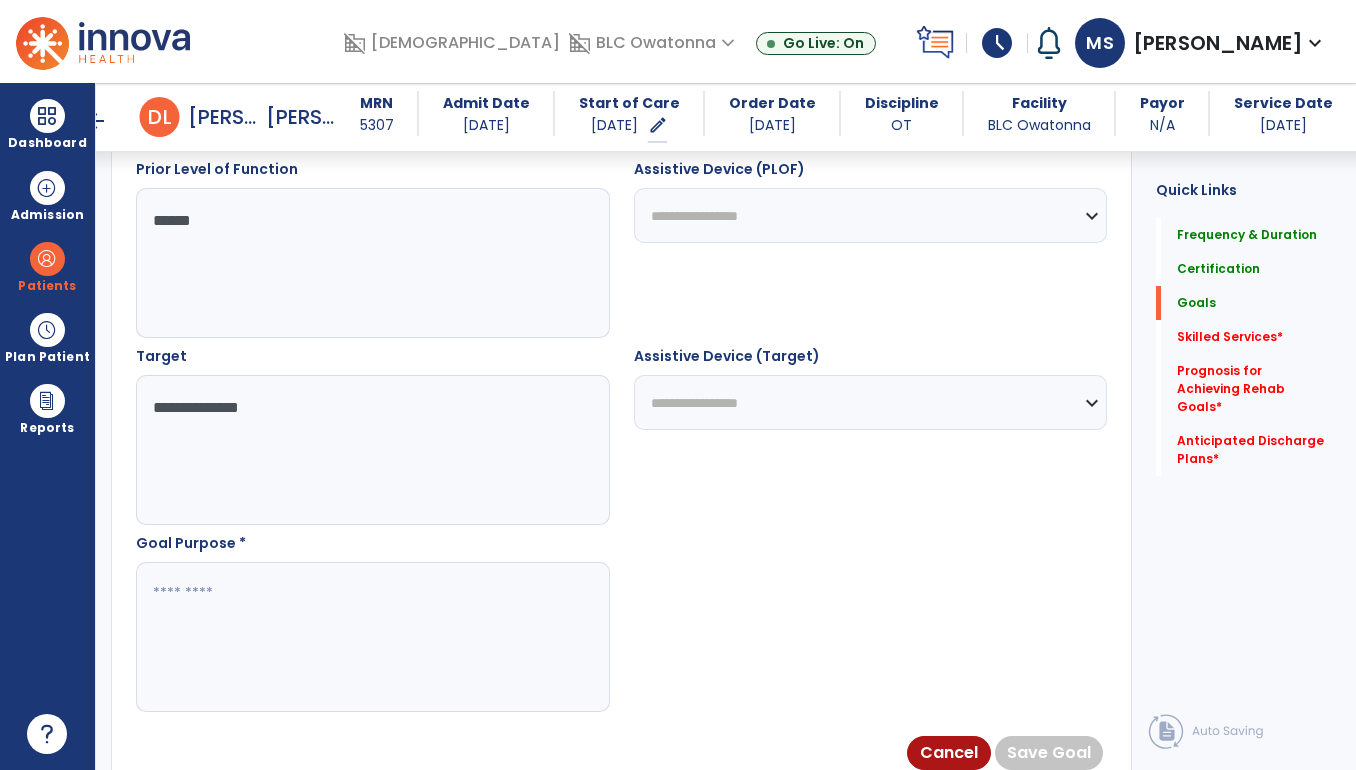 scroll, scrollTop: 946, scrollLeft: 0, axis: vertical 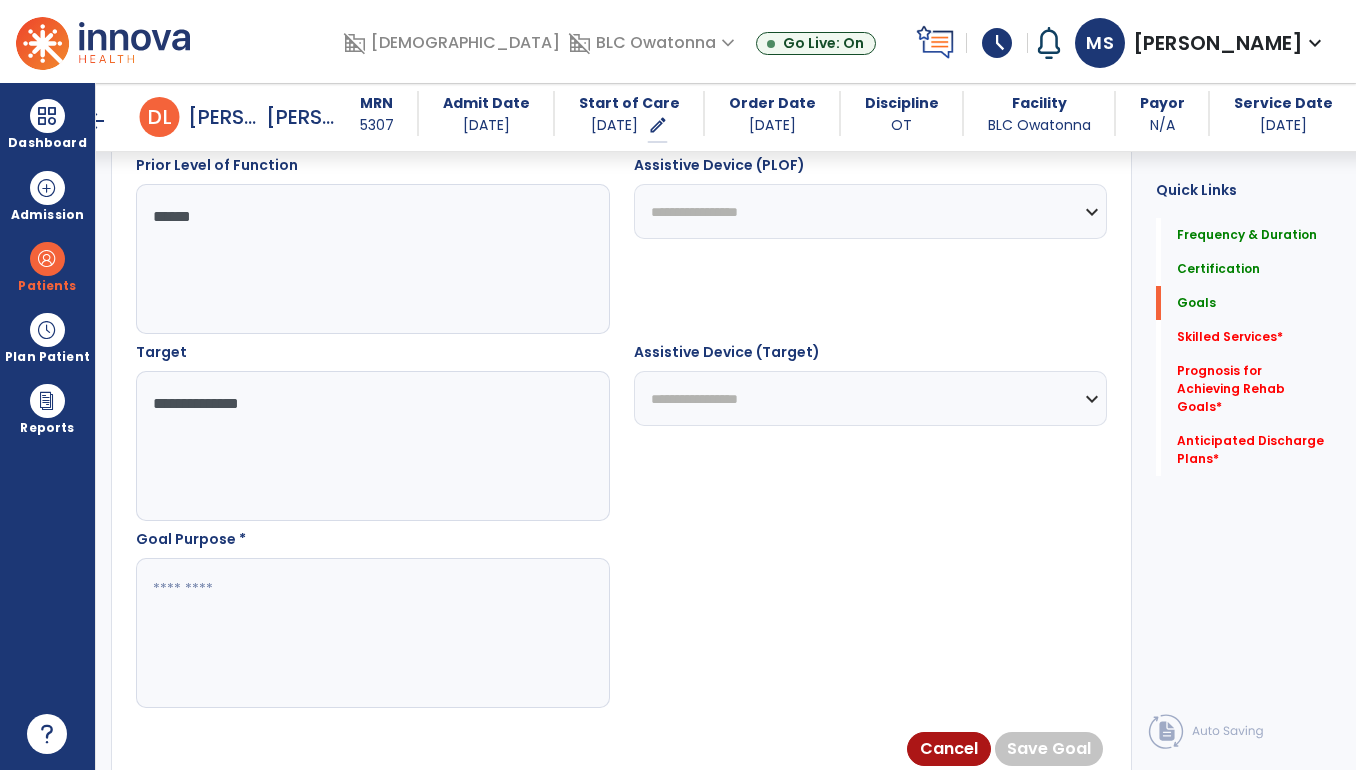 type on "**********" 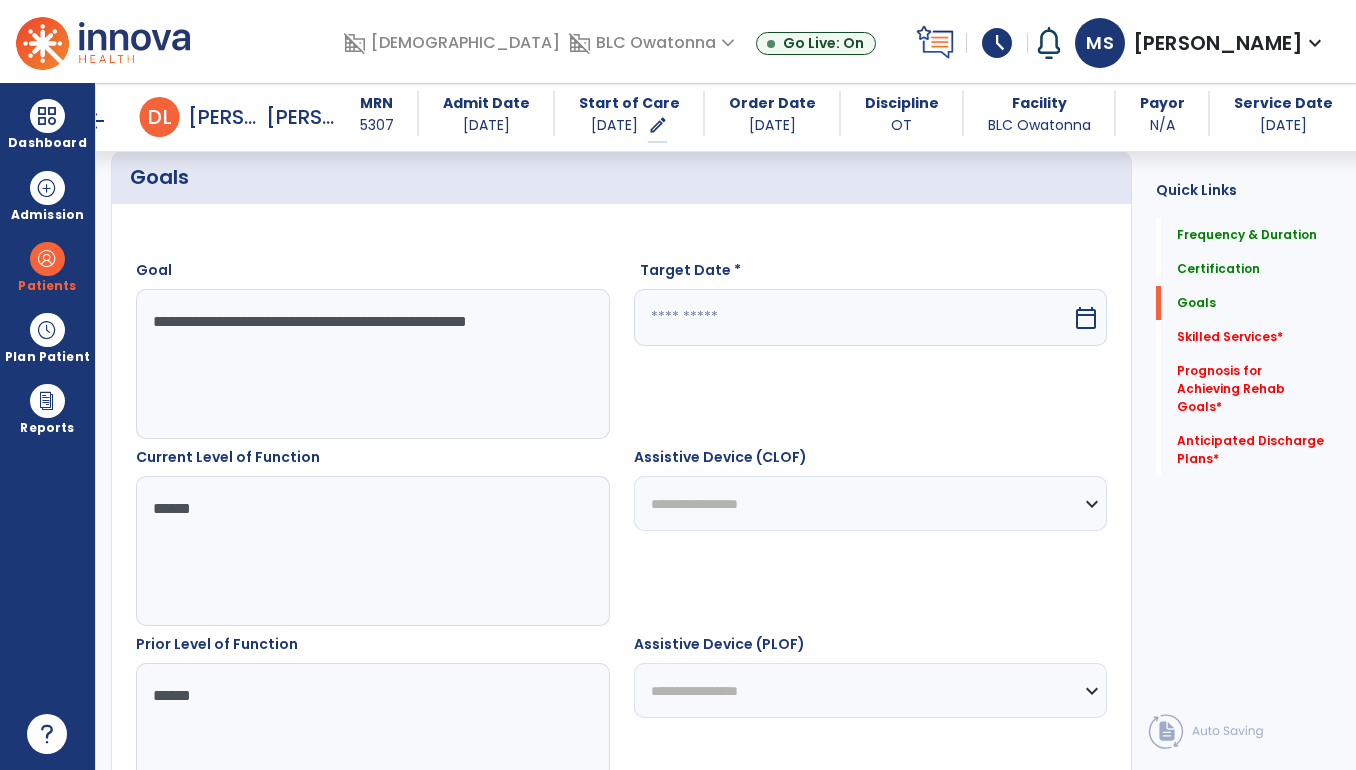 scroll, scrollTop: 468, scrollLeft: 0, axis: vertical 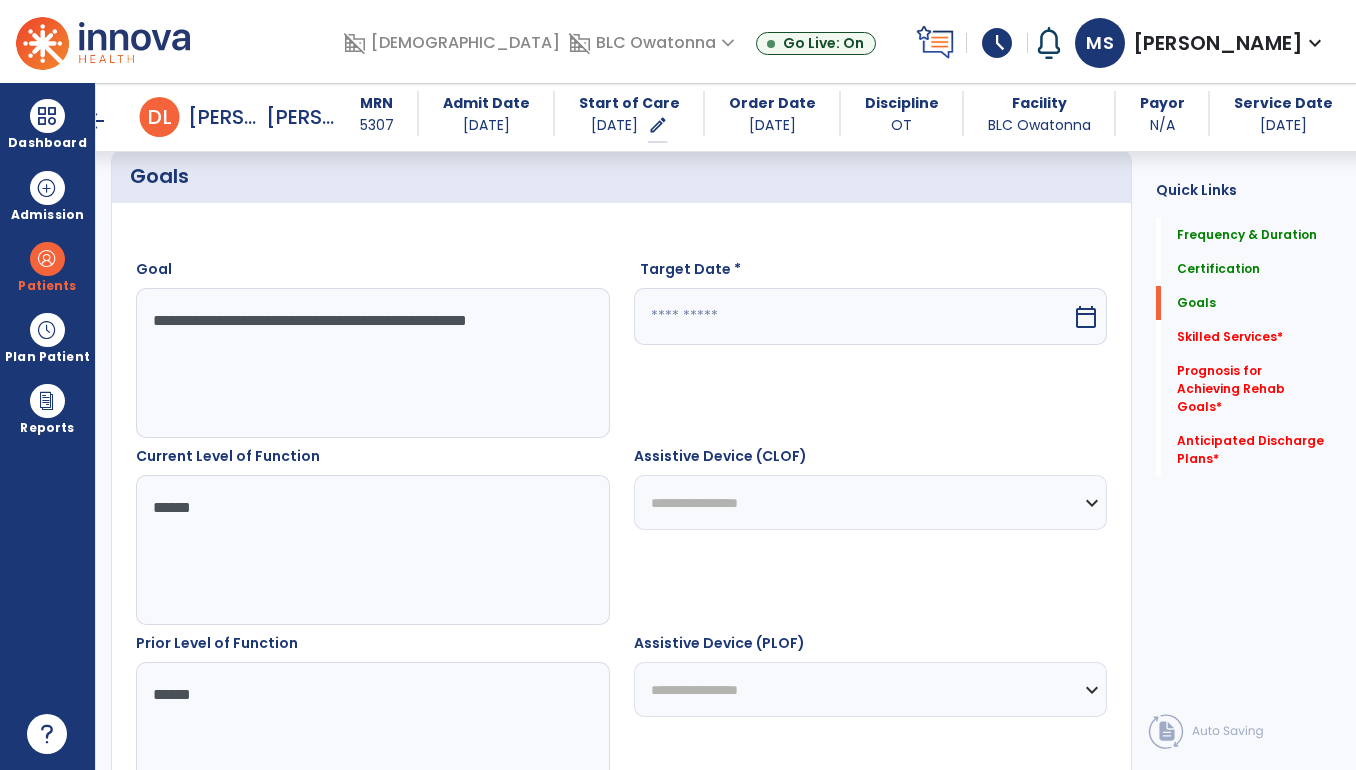 type on "**********" 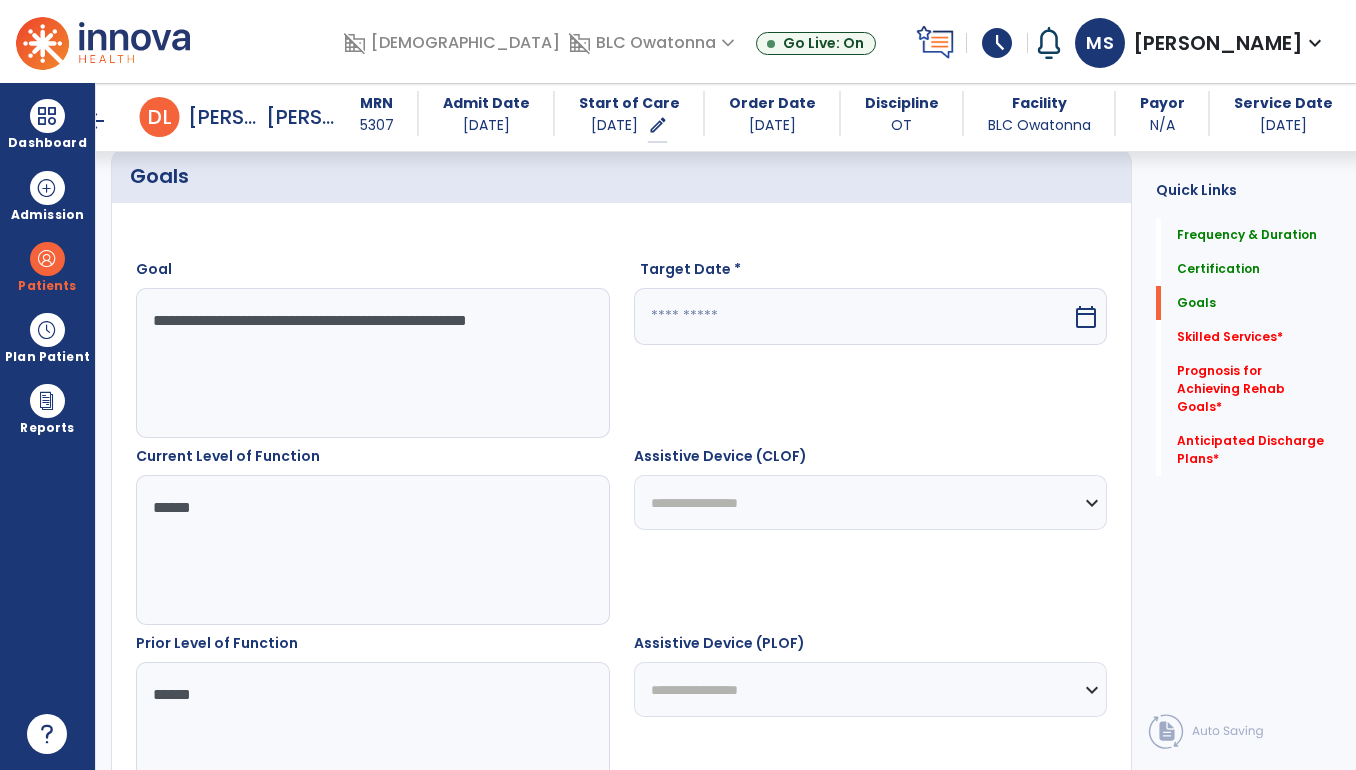 click at bounding box center [853, 316] 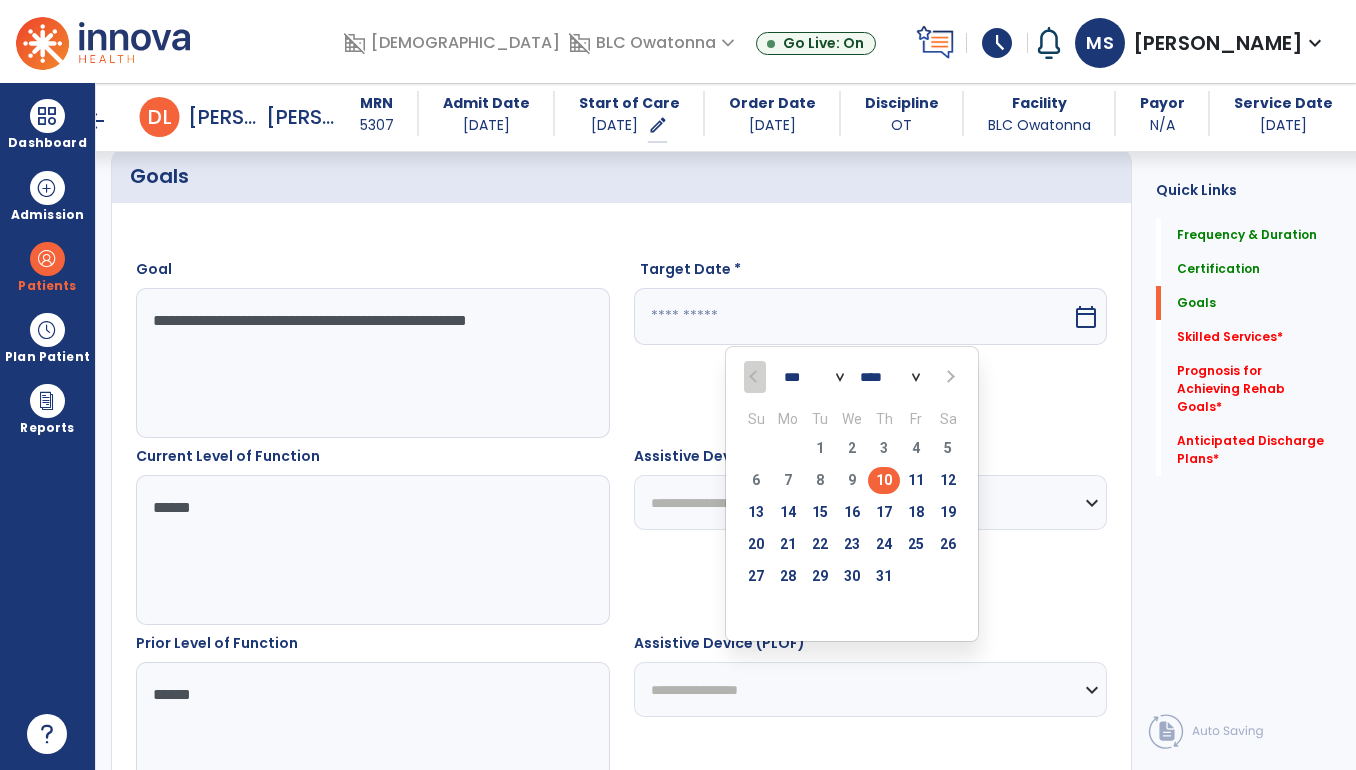 click on "Target Date * *** *** **** Su Mo Tu We Th Fr Sa  29   30   1   2   3   4   5   6   7   8   9   10   11   12   13   14   15   16   17   18   19   20   21   22   23   24   25   26   27   28   29   30   31   1   2   3   4   5   6   7   8   9   calendar_today" at bounding box center [871, 348] 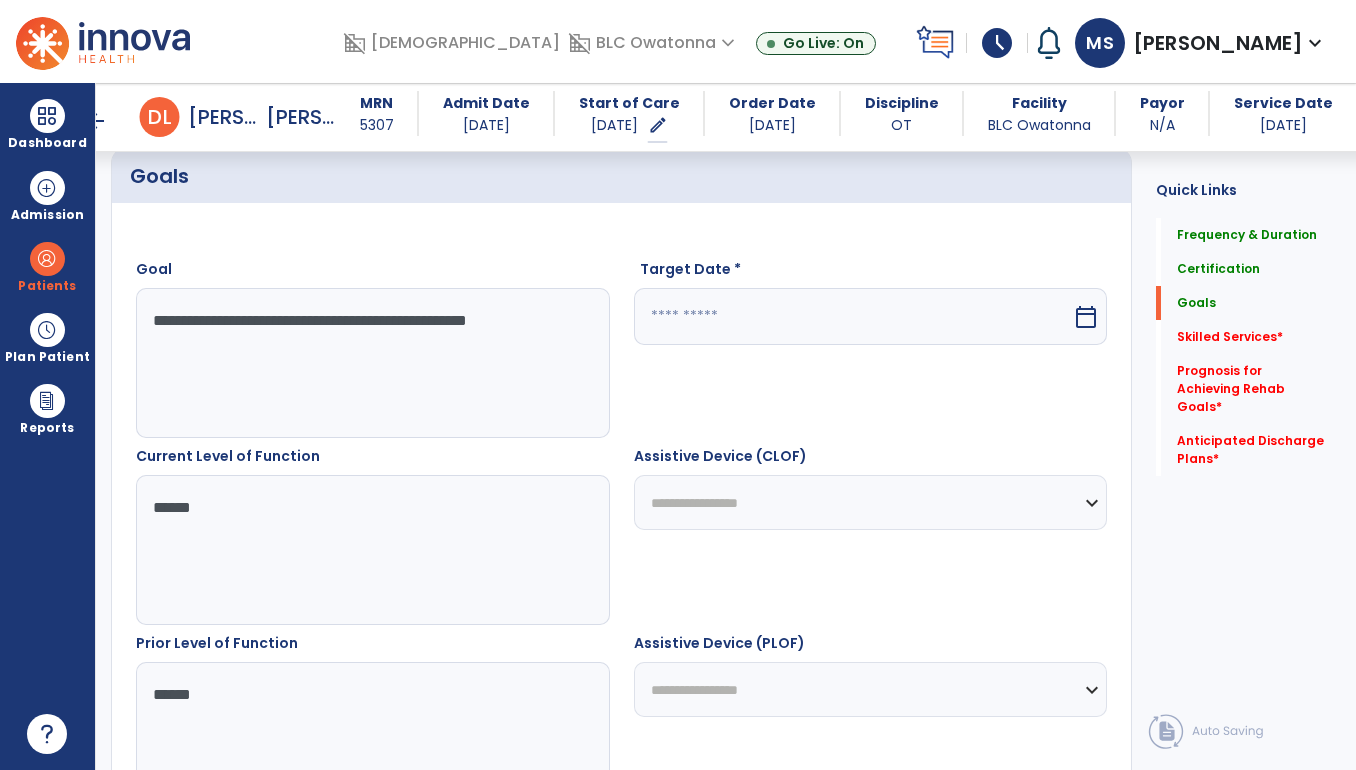 click at bounding box center [853, 316] 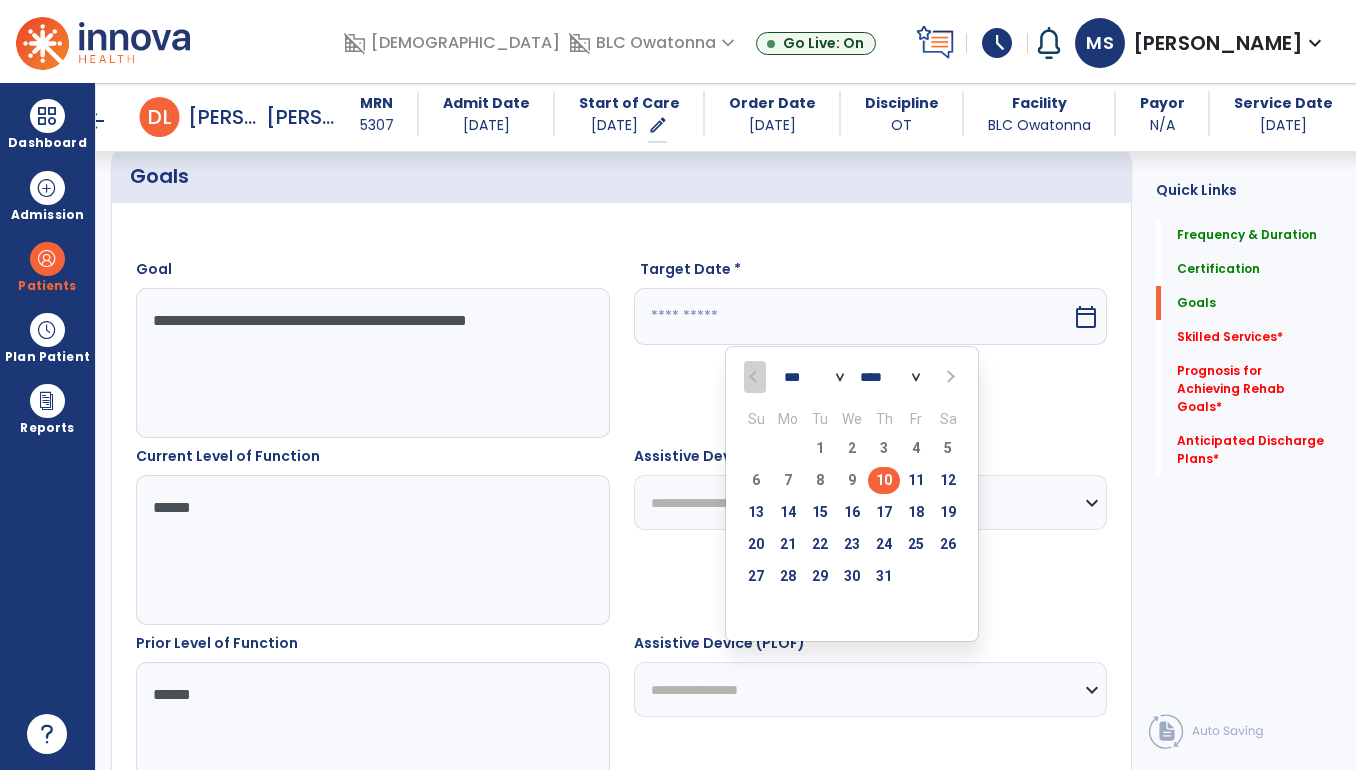 click at bounding box center [948, 377] 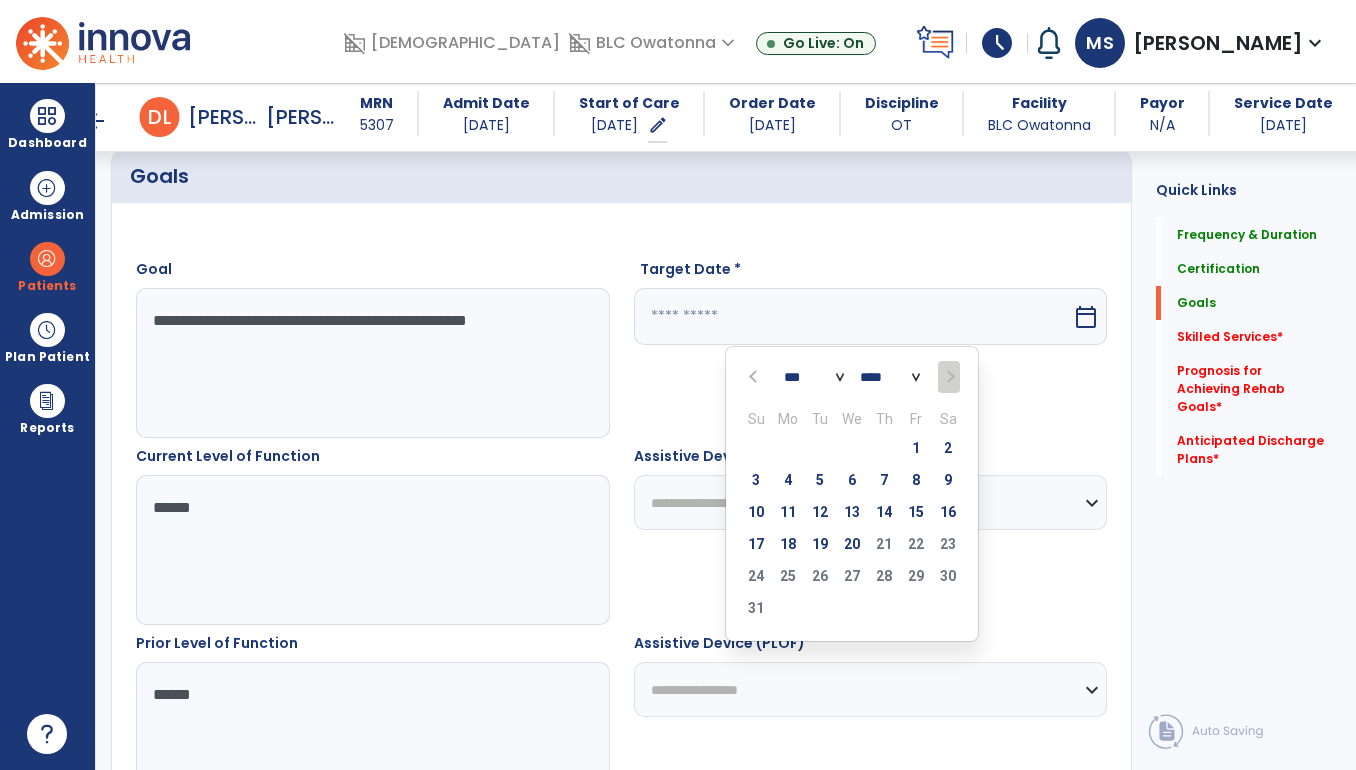 click at bounding box center (755, 377) 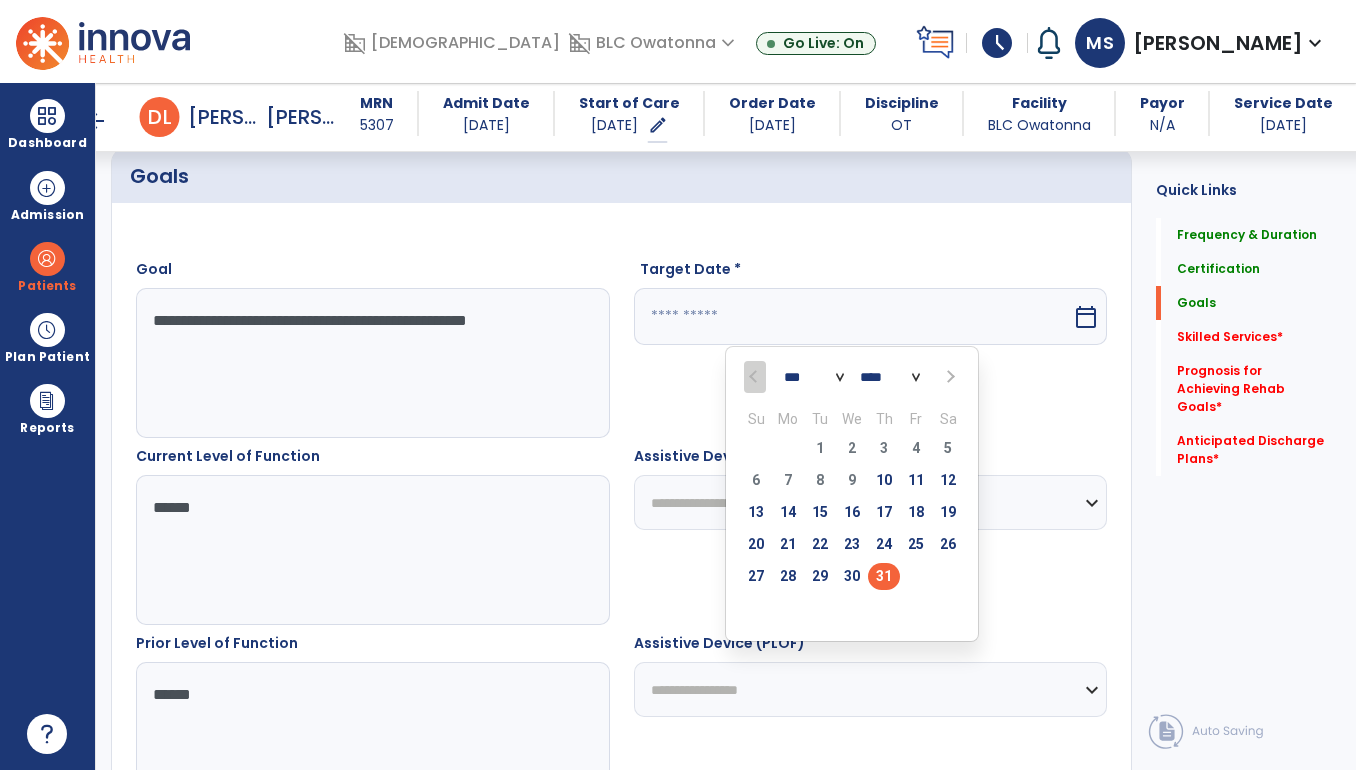 click on "31" at bounding box center [884, 576] 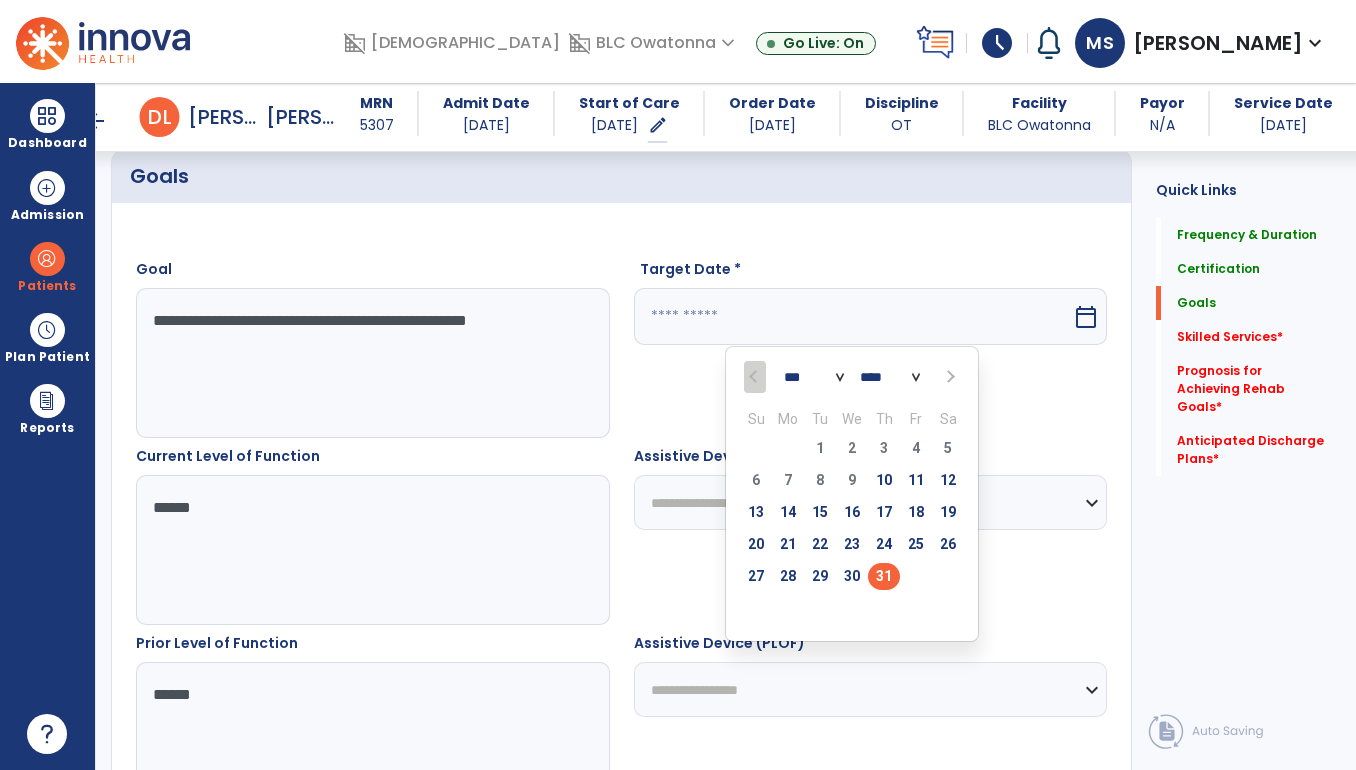 type on "*********" 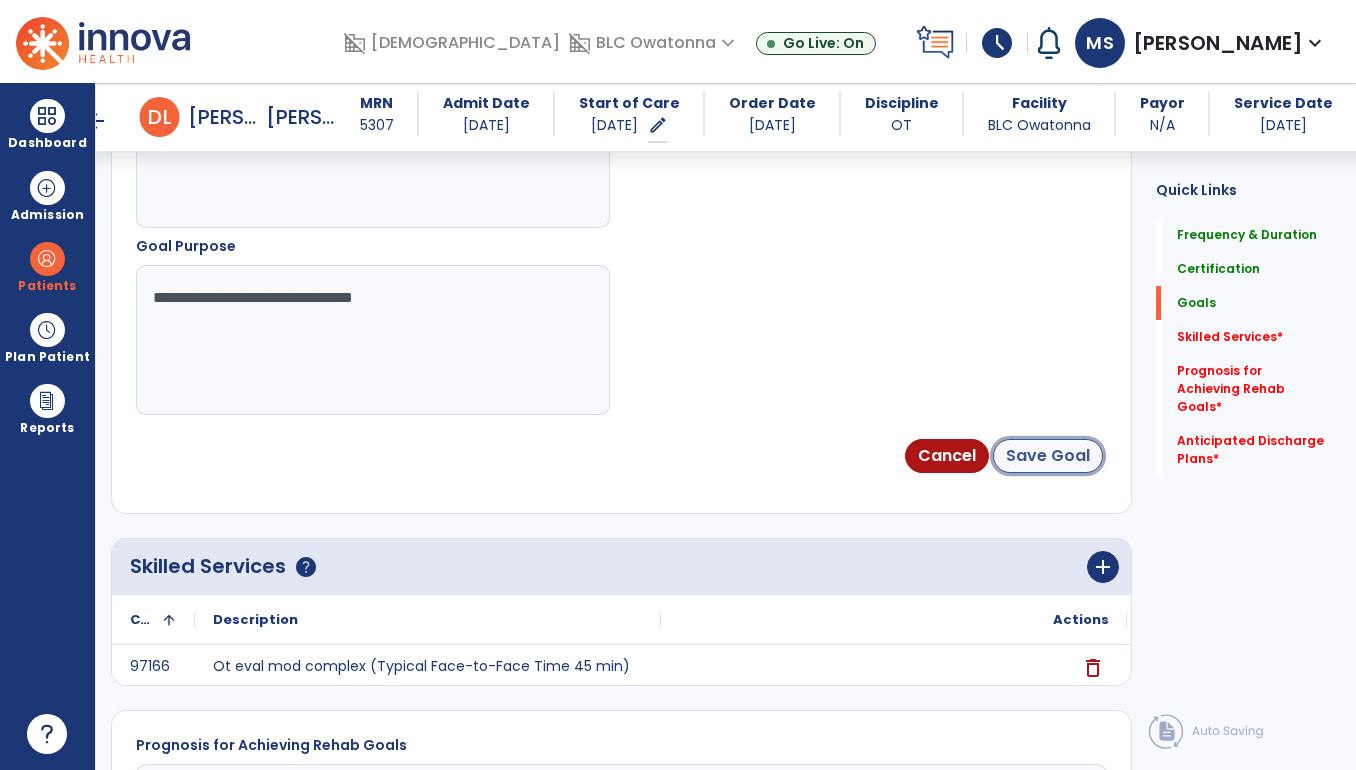 click on "Save Goal" at bounding box center [1048, 456] 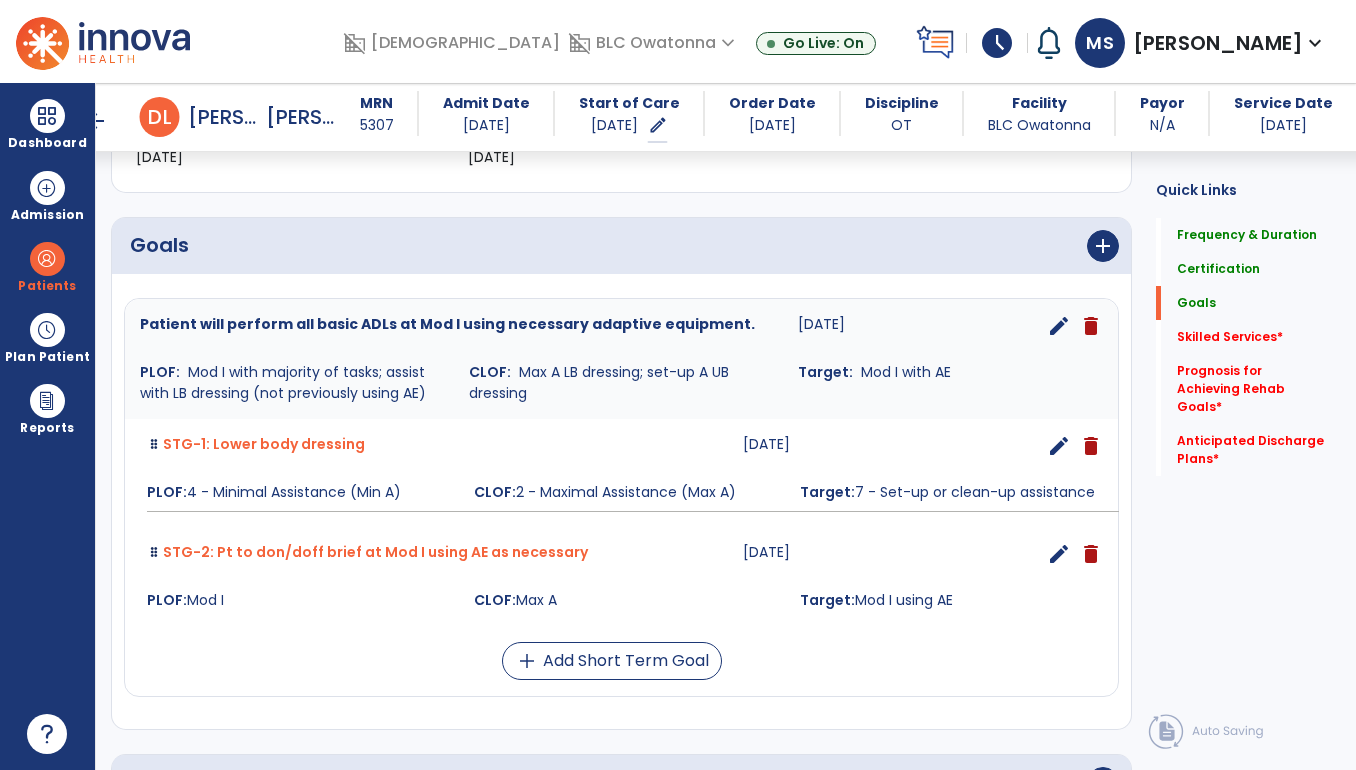 scroll, scrollTop: 398, scrollLeft: 0, axis: vertical 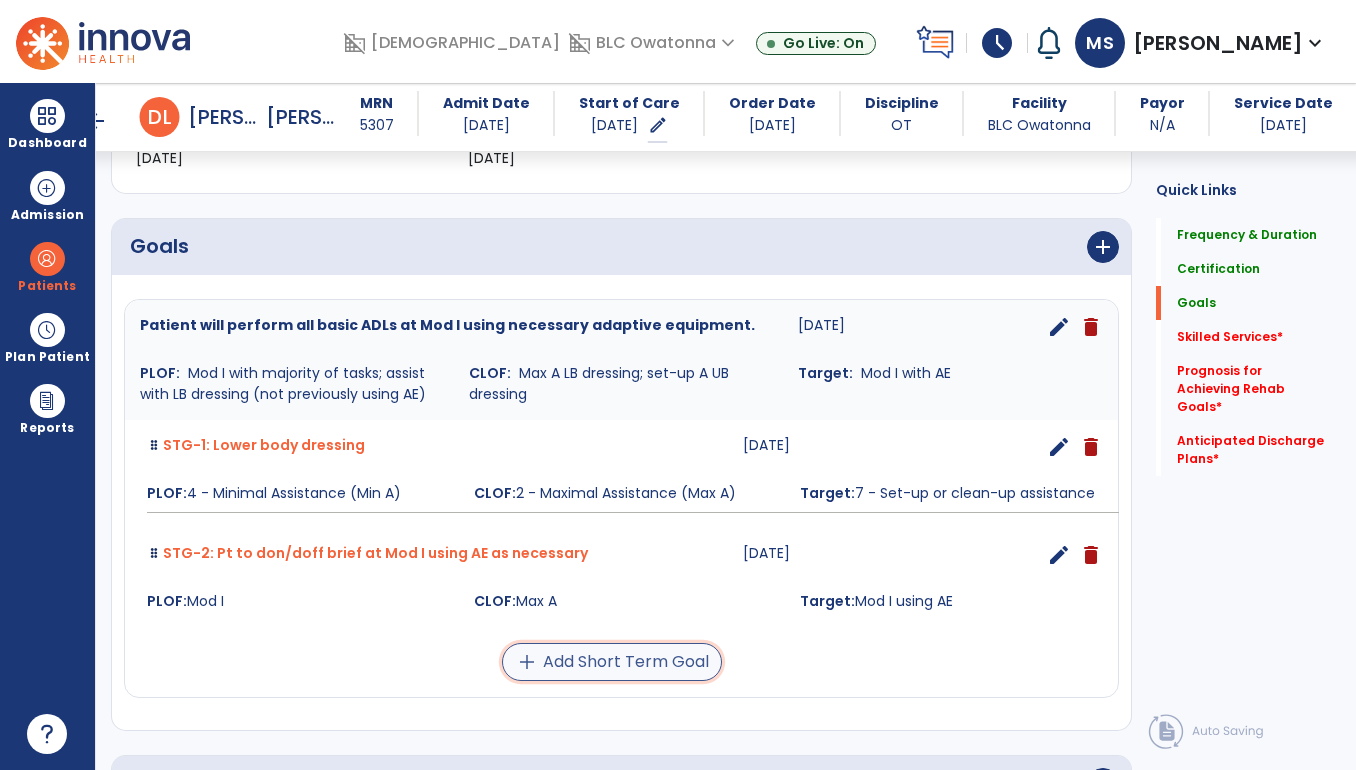 click on "add  Add Short Term Goal" at bounding box center (612, 662) 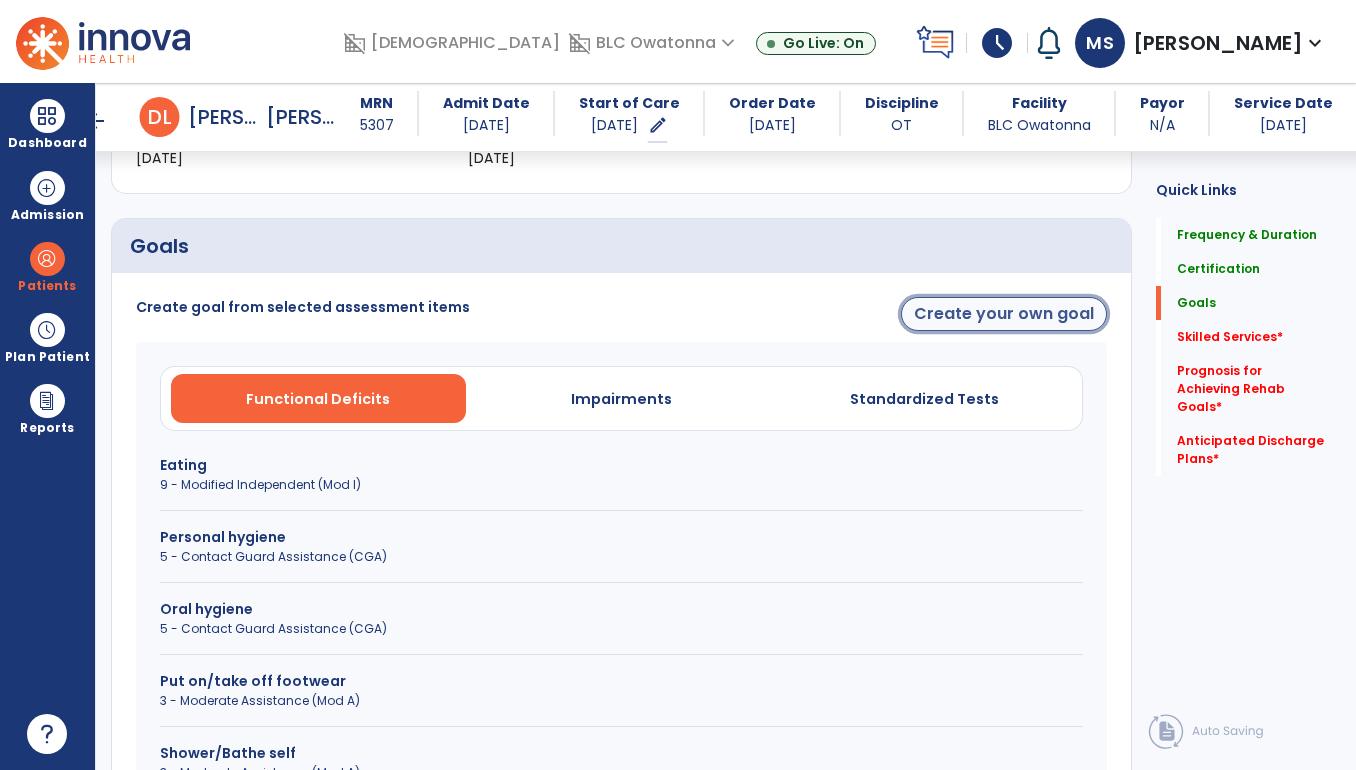 click on "Create your own goal" at bounding box center (1004, 314) 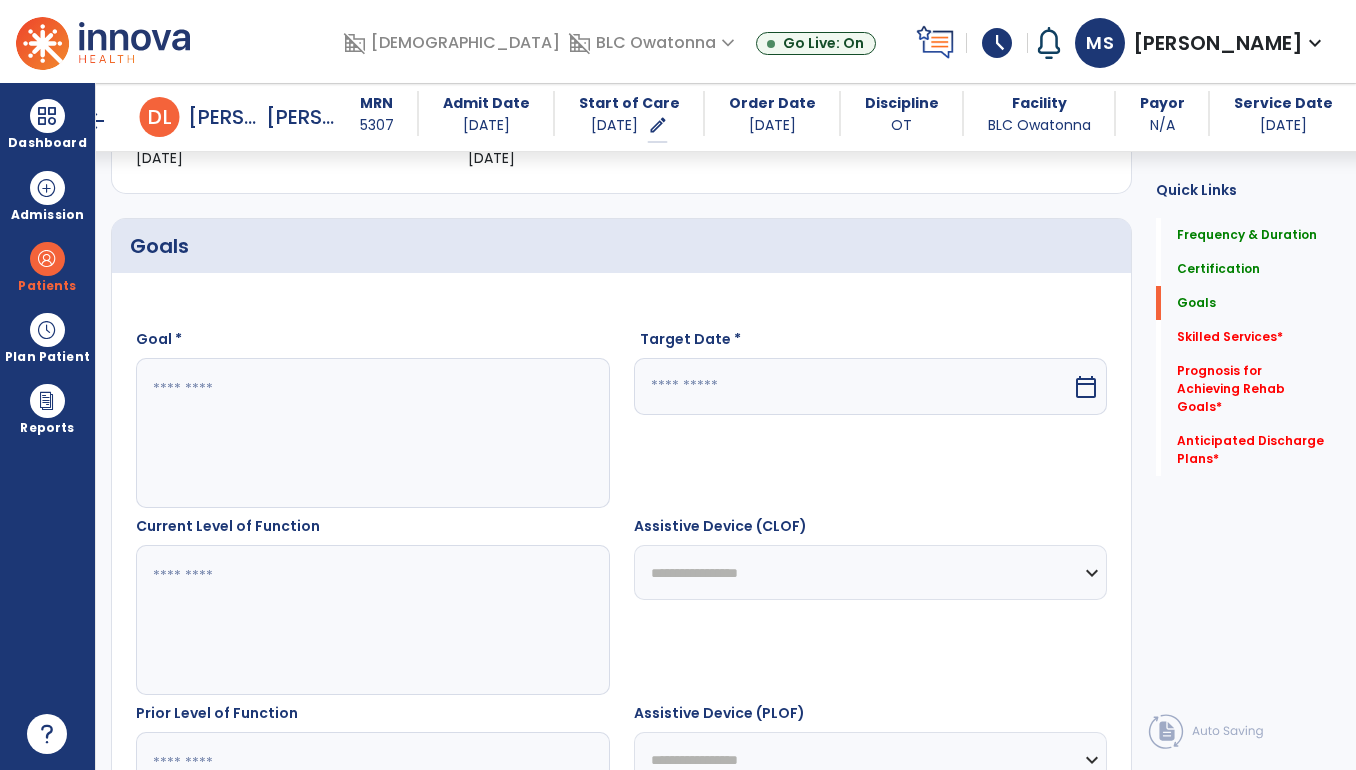 click at bounding box center (372, 433) 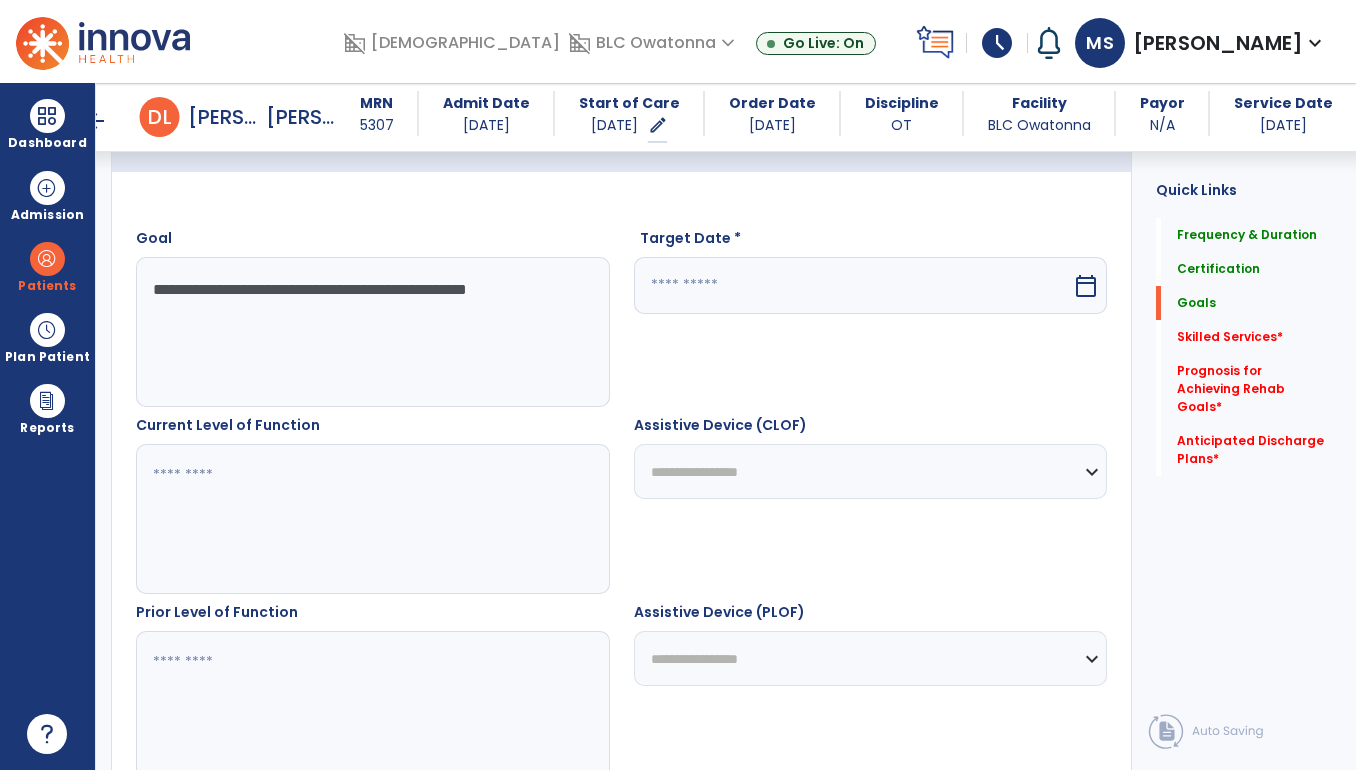 scroll, scrollTop: 500, scrollLeft: 0, axis: vertical 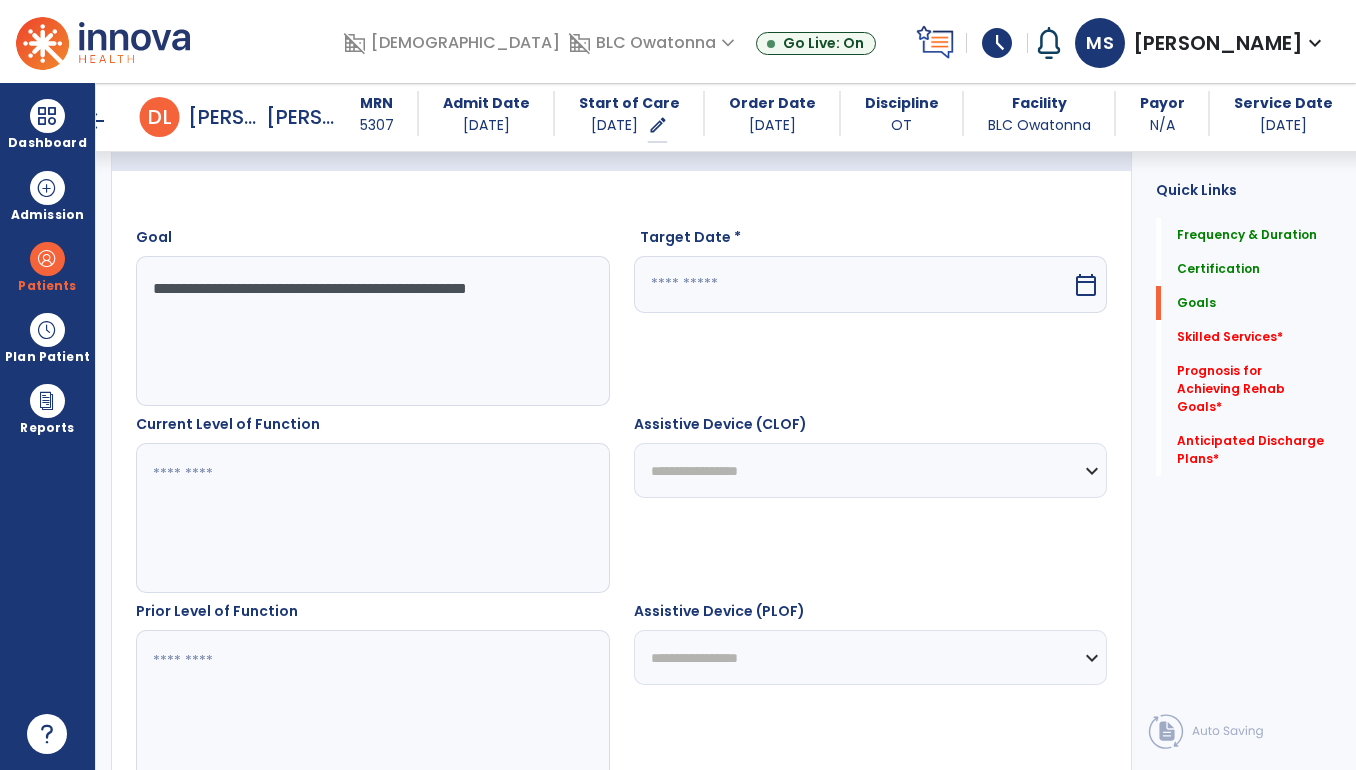 type on "**********" 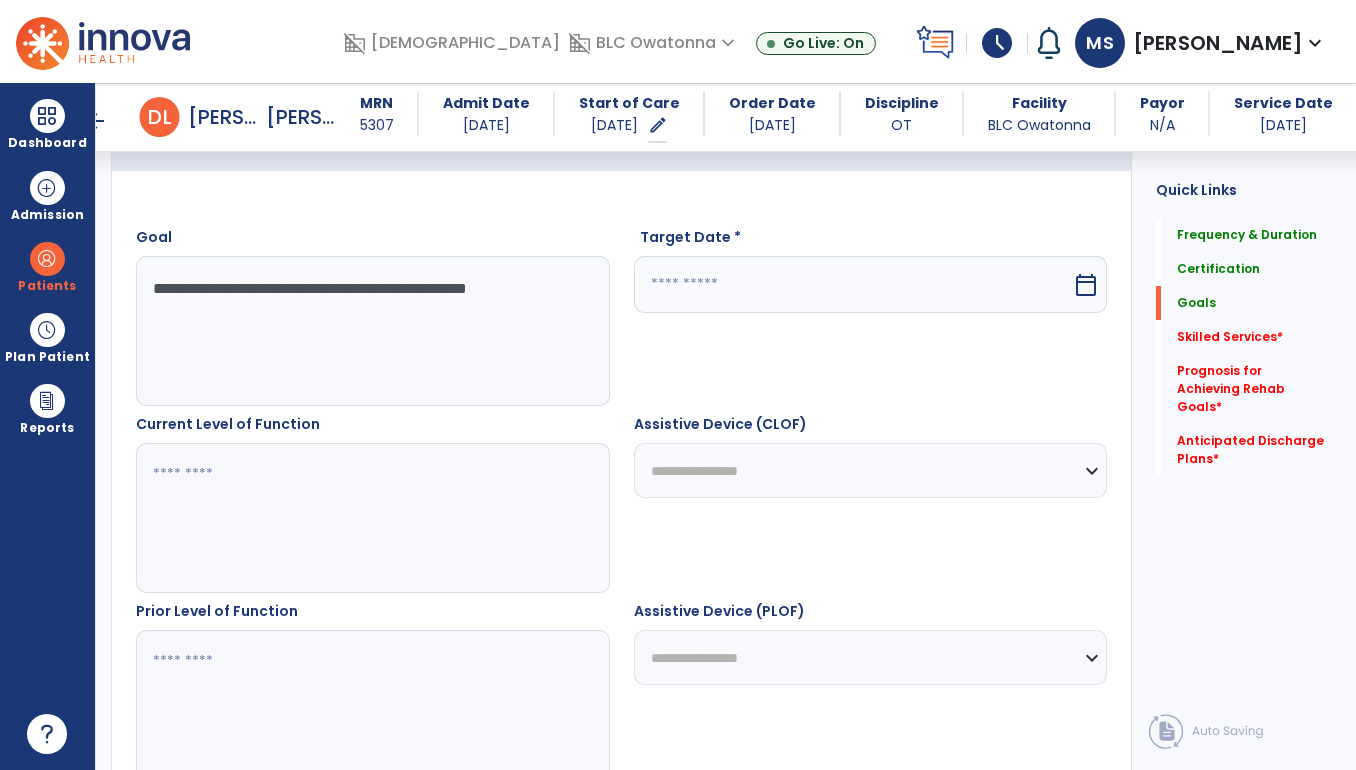 click at bounding box center (372, 518) 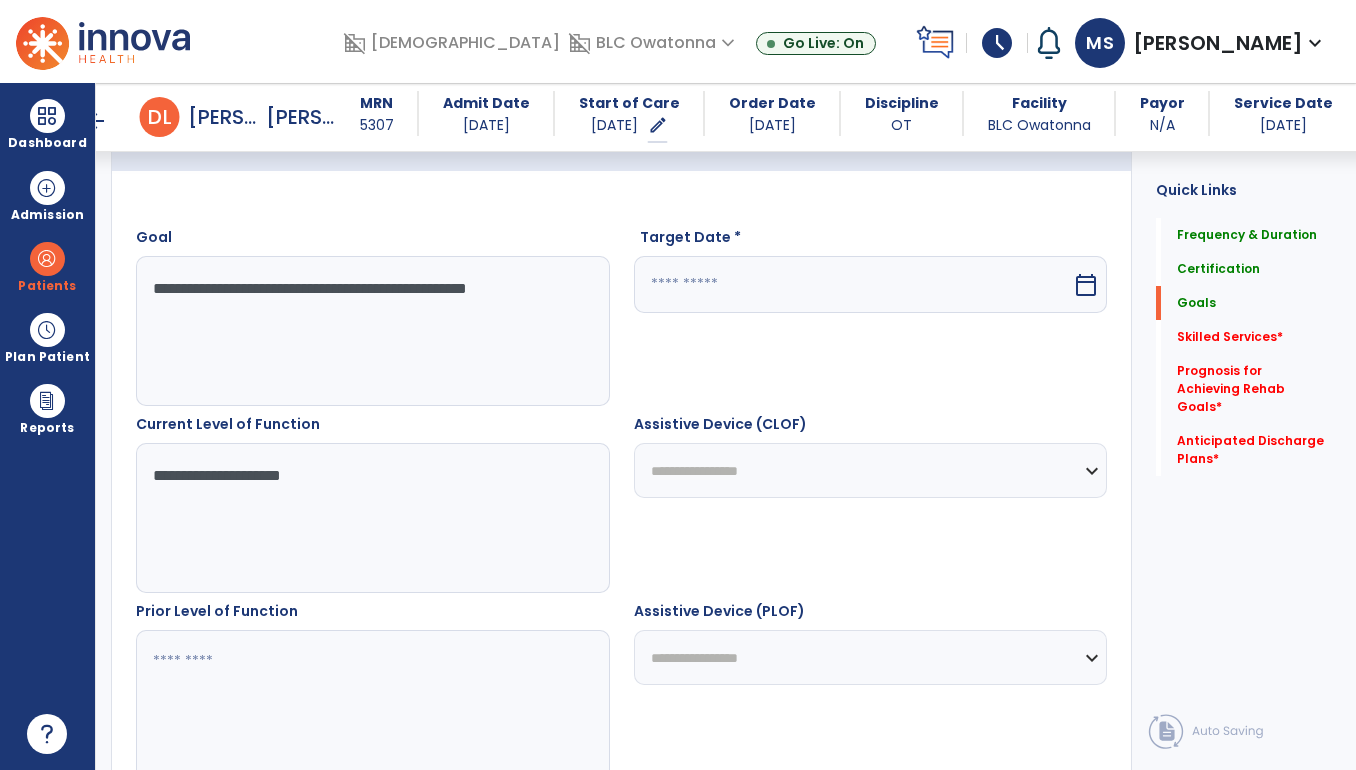 scroll, scrollTop: 642, scrollLeft: 0, axis: vertical 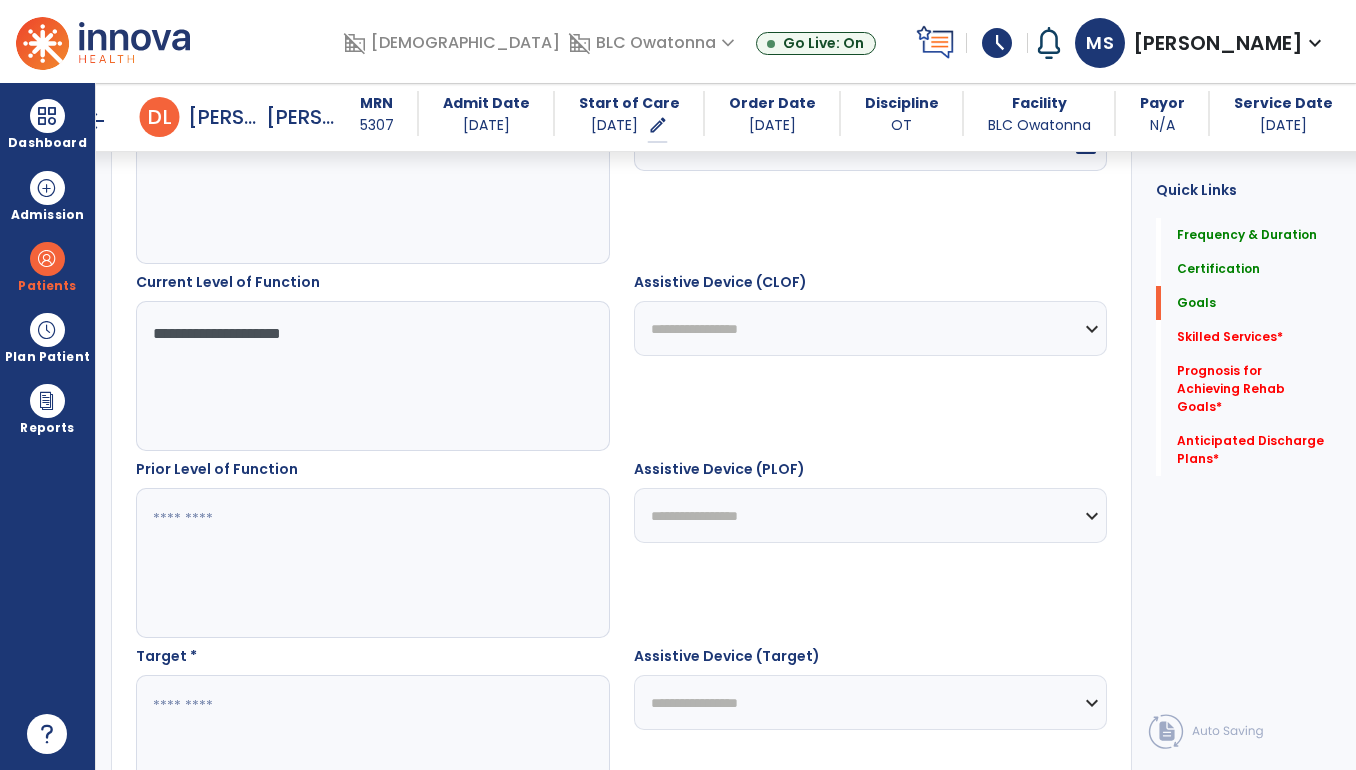 type on "**********" 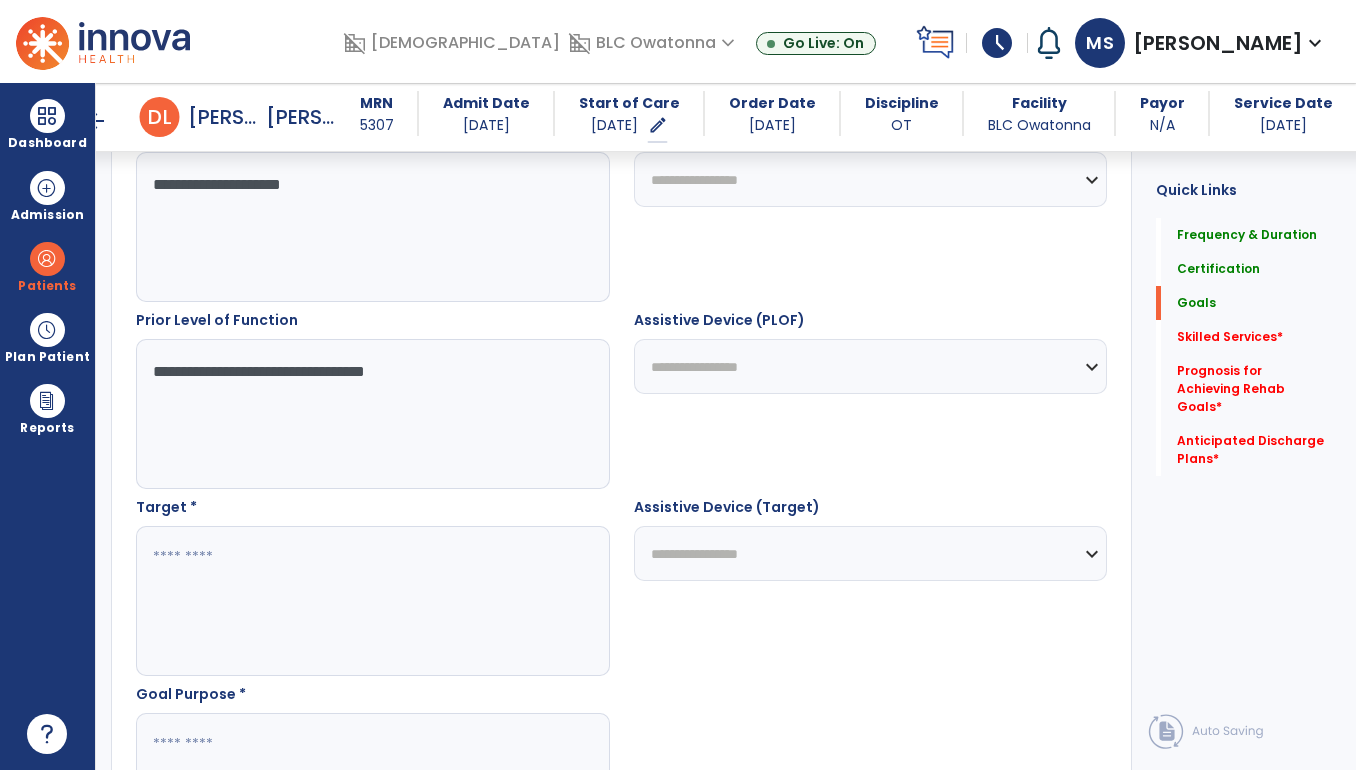 scroll, scrollTop: 872, scrollLeft: 0, axis: vertical 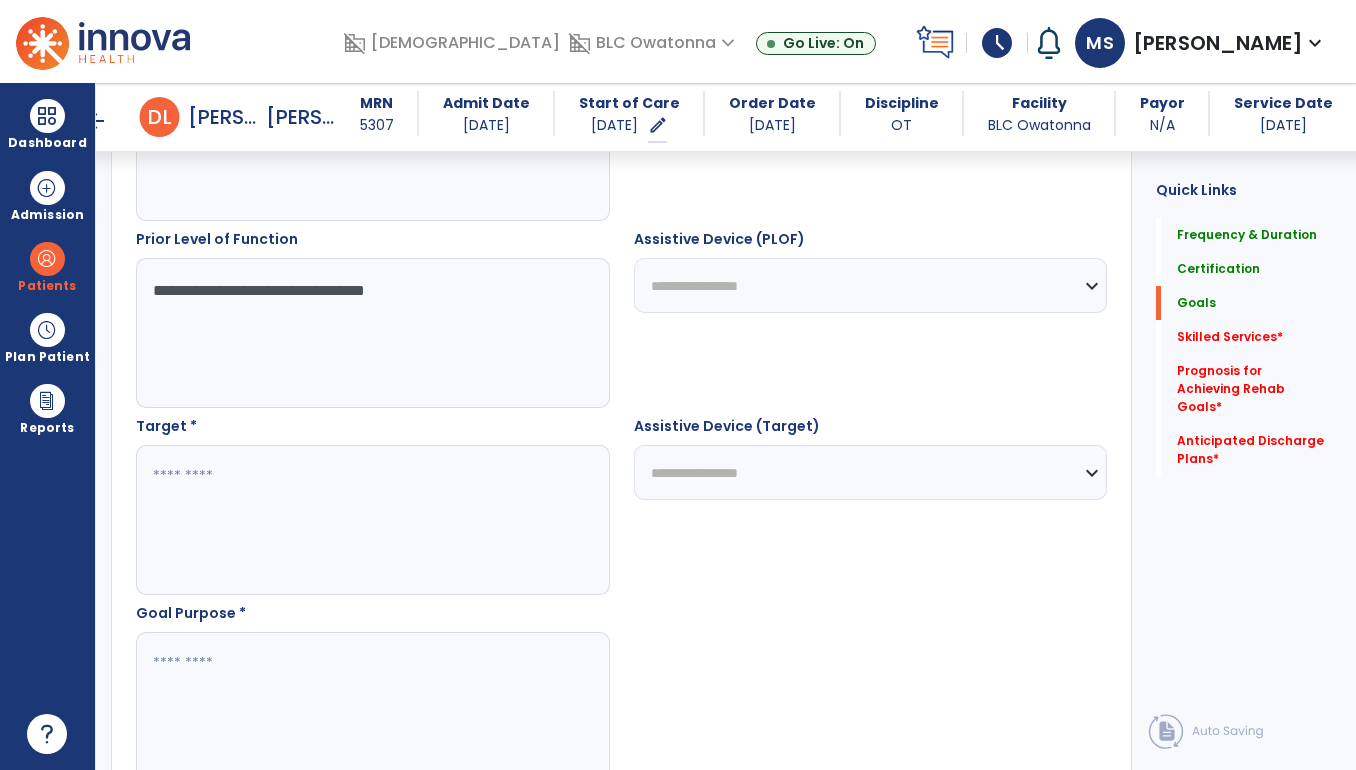 type on "**********" 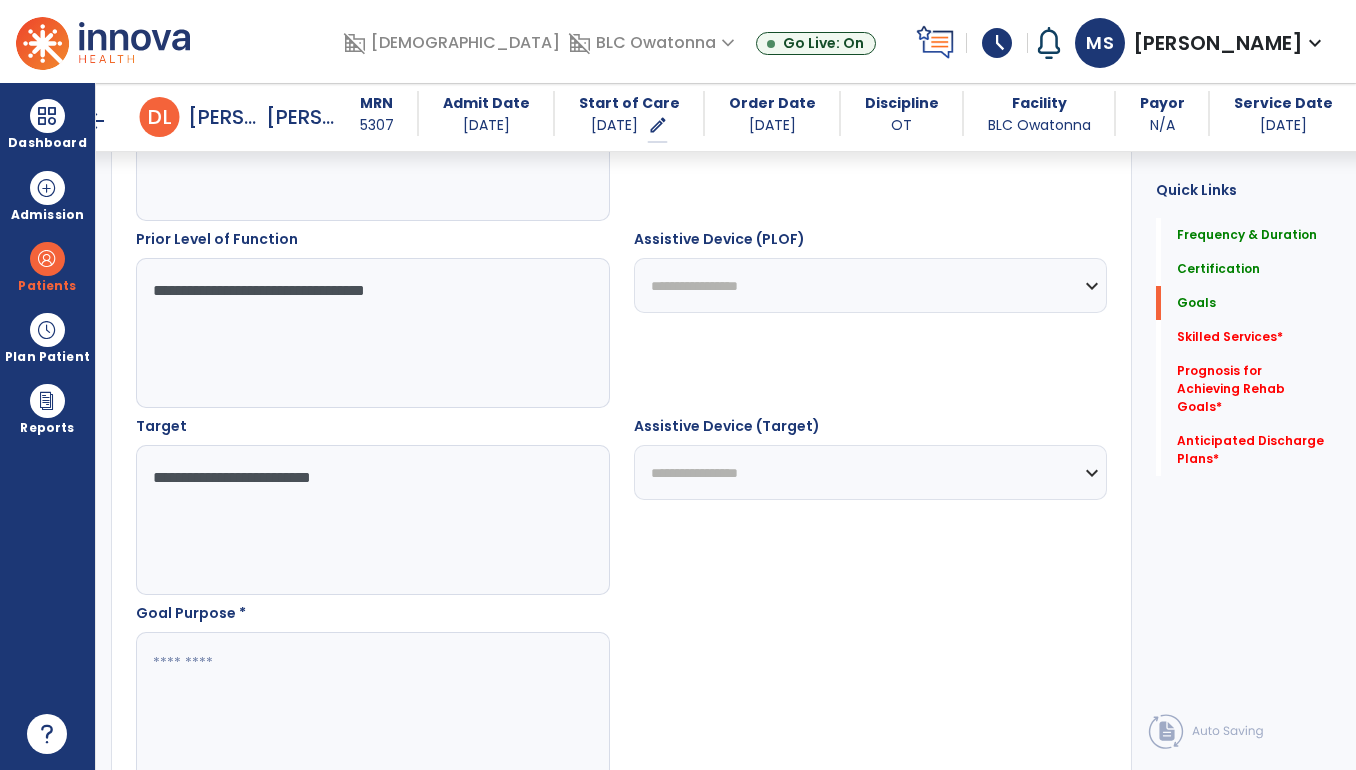 type on "**********" 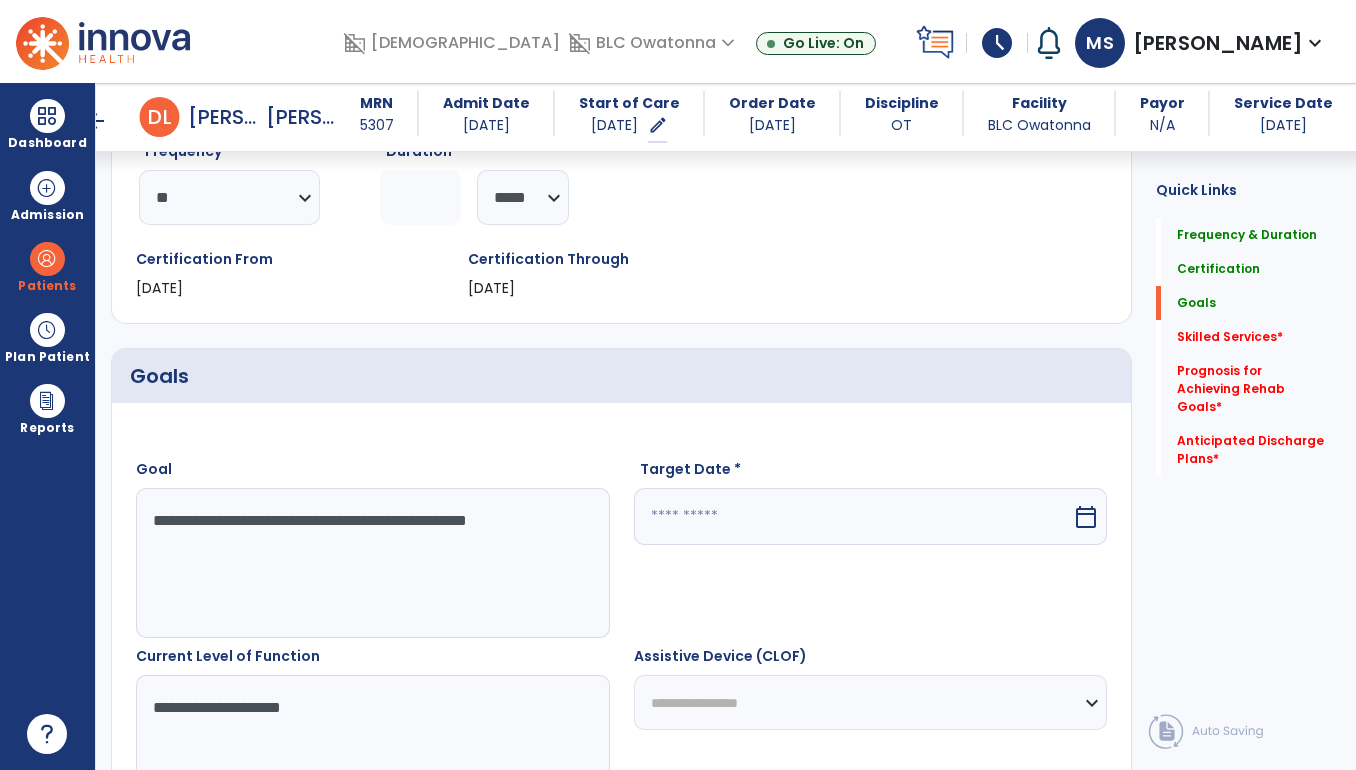 scroll, scrollTop: 269, scrollLeft: 0, axis: vertical 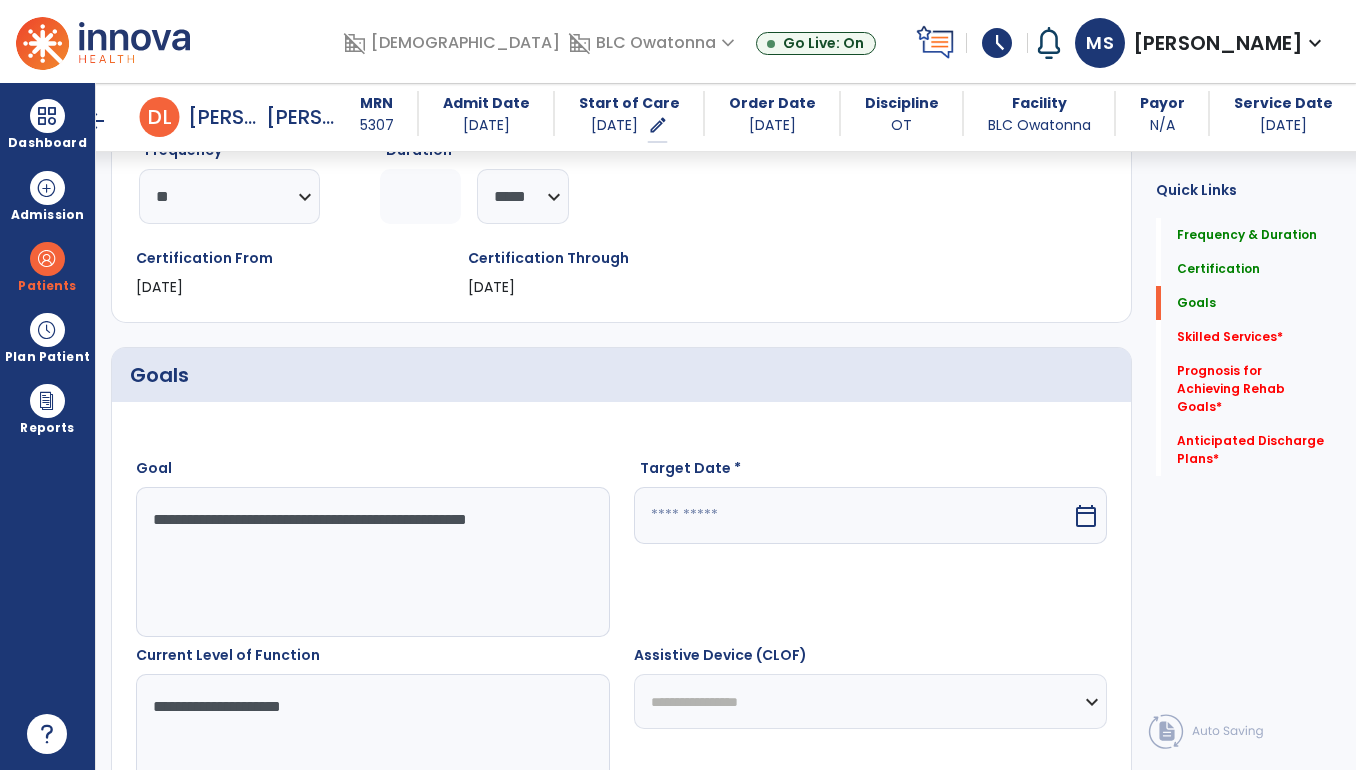 type on "**********" 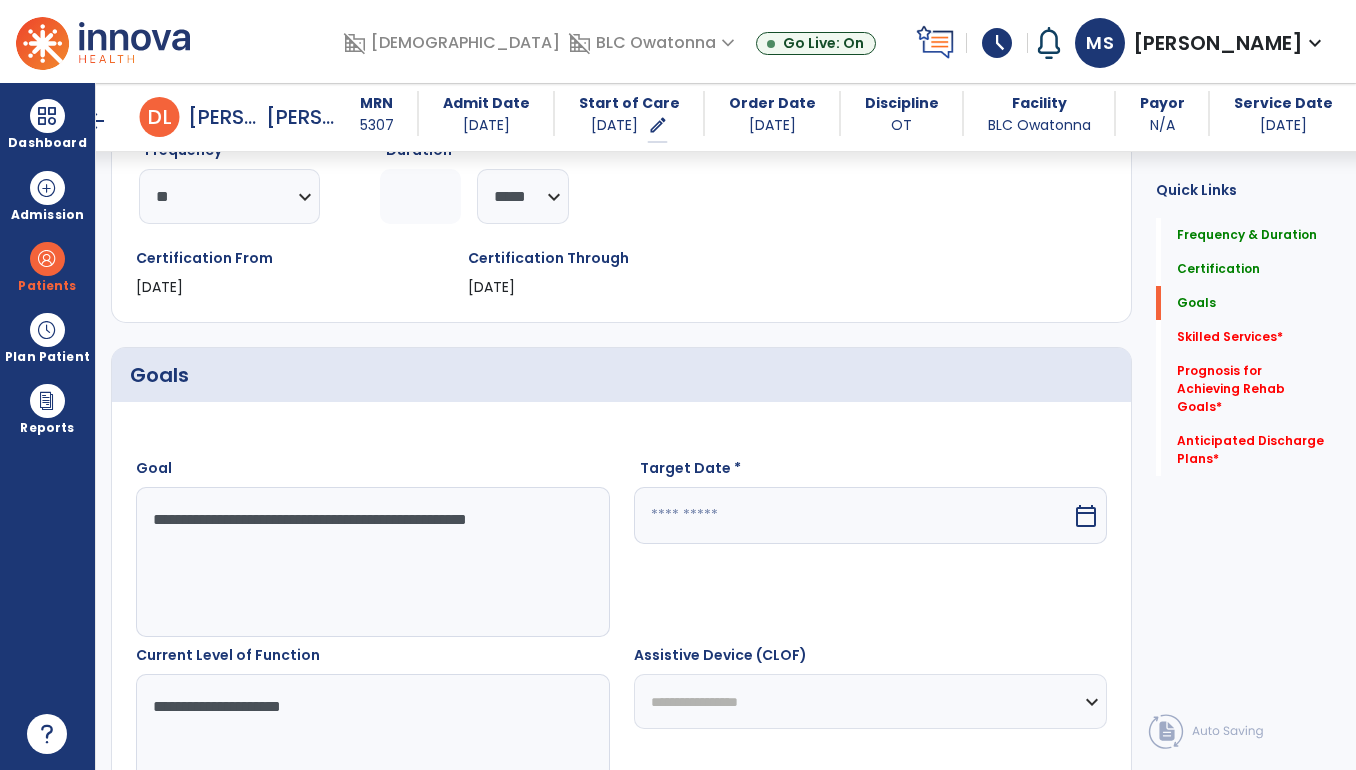 click at bounding box center (853, 515) 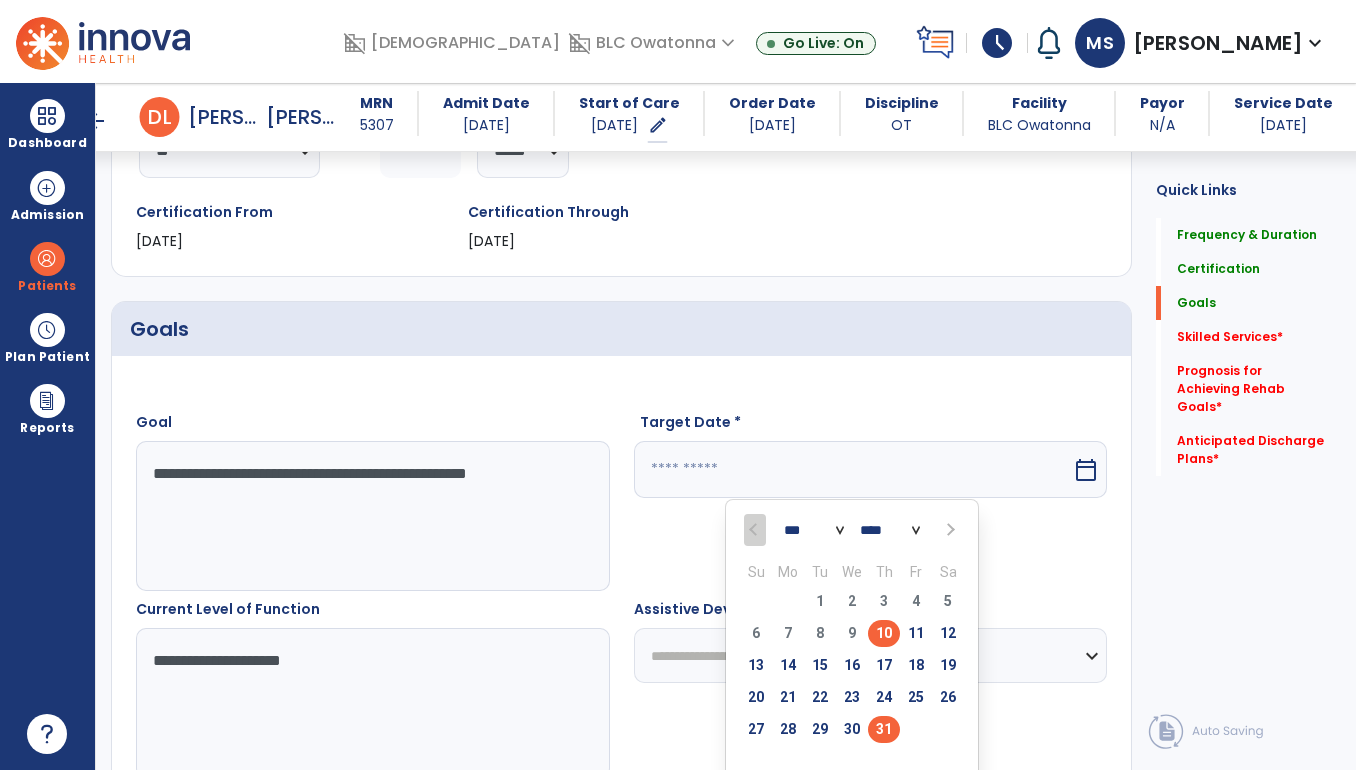 click on "31" at bounding box center (884, 729) 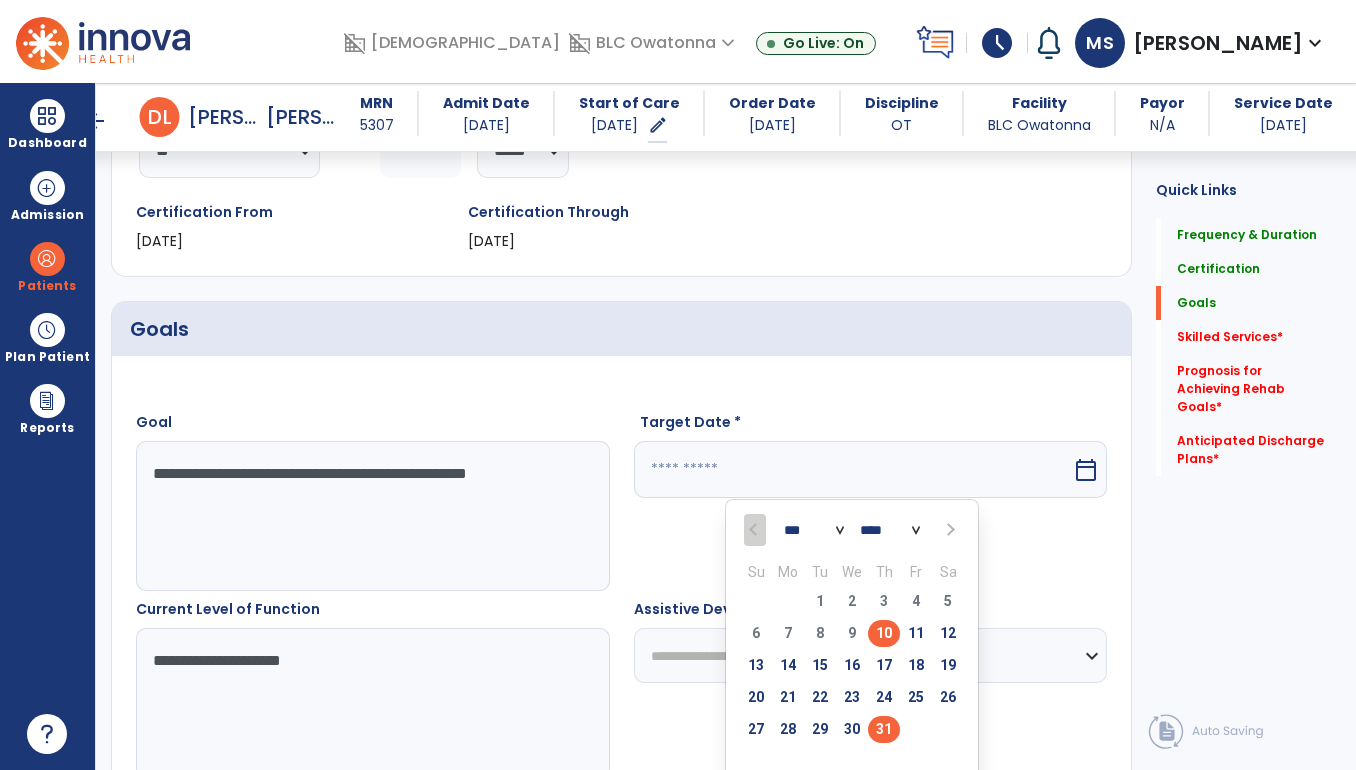 type on "*********" 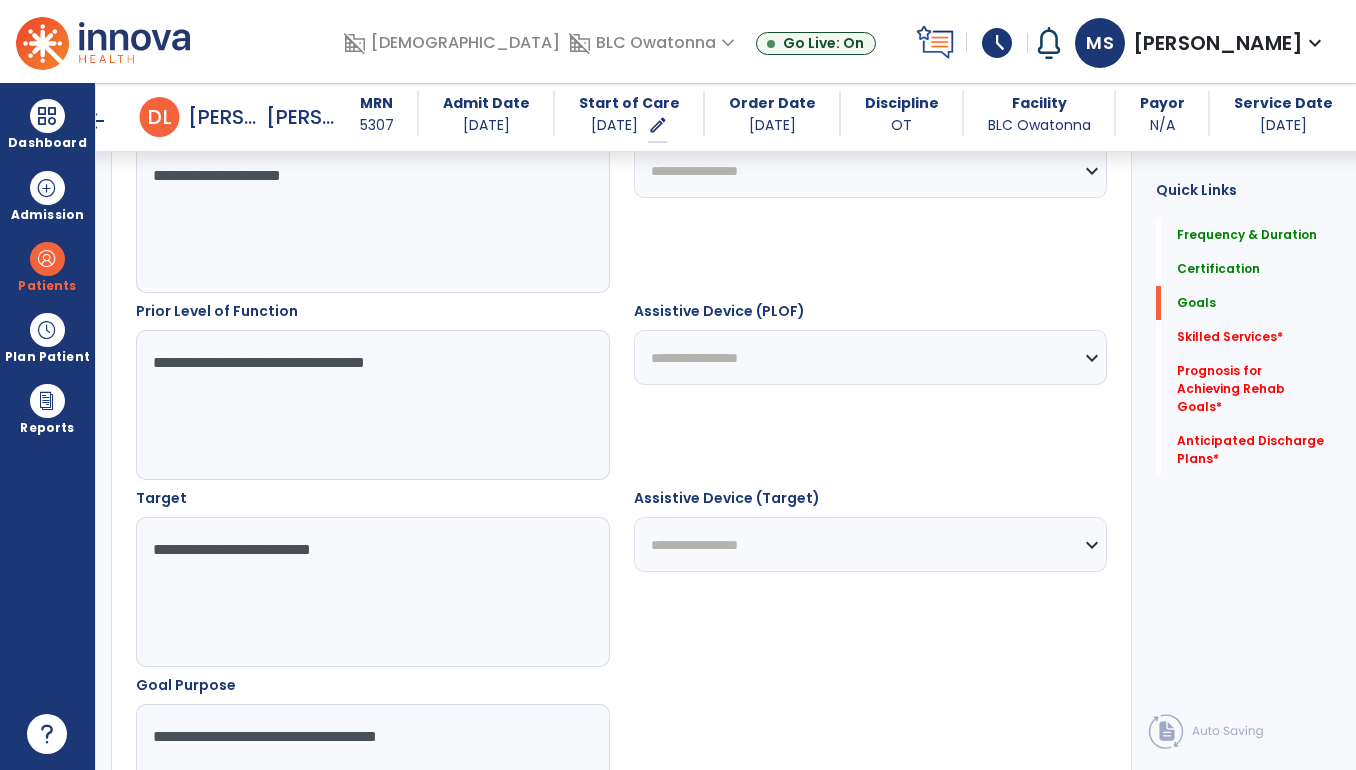 scroll, scrollTop: 1027, scrollLeft: 0, axis: vertical 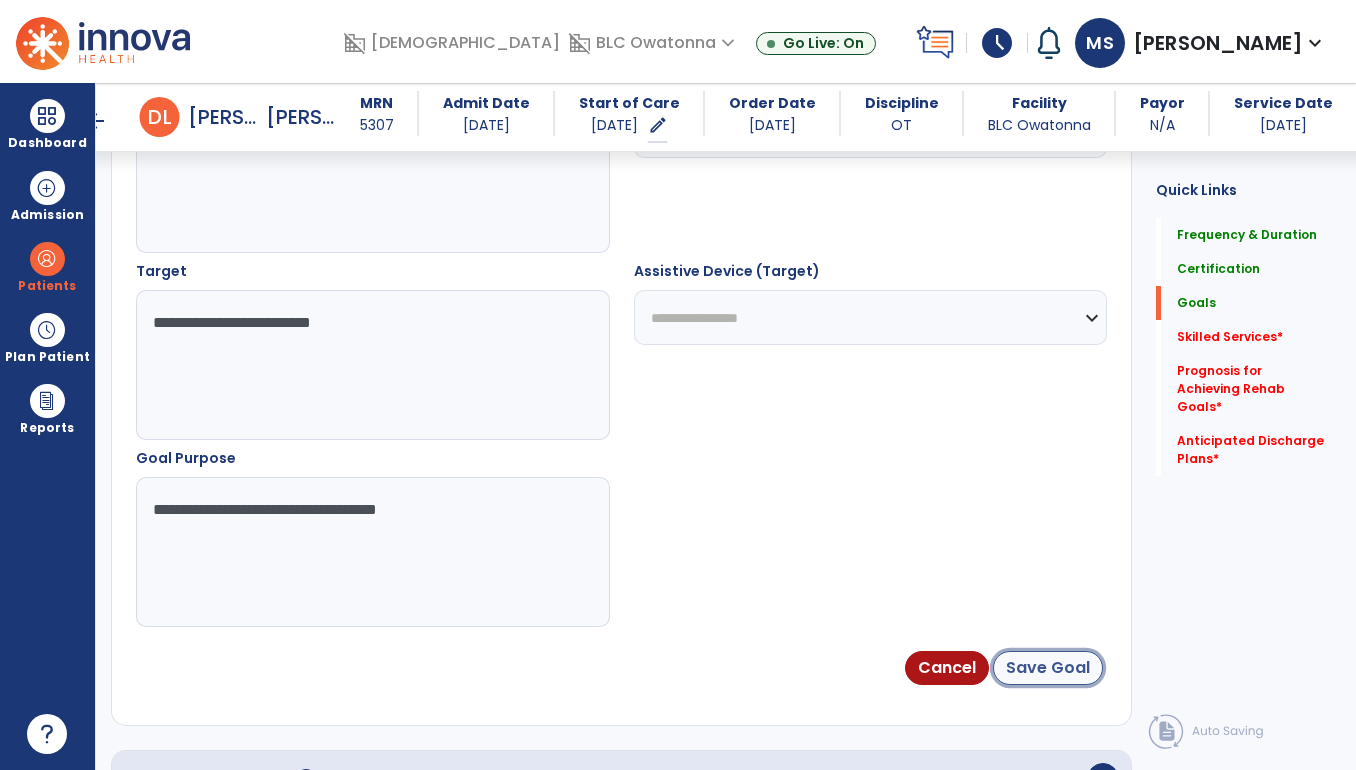 click on "Save Goal" at bounding box center (1048, 668) 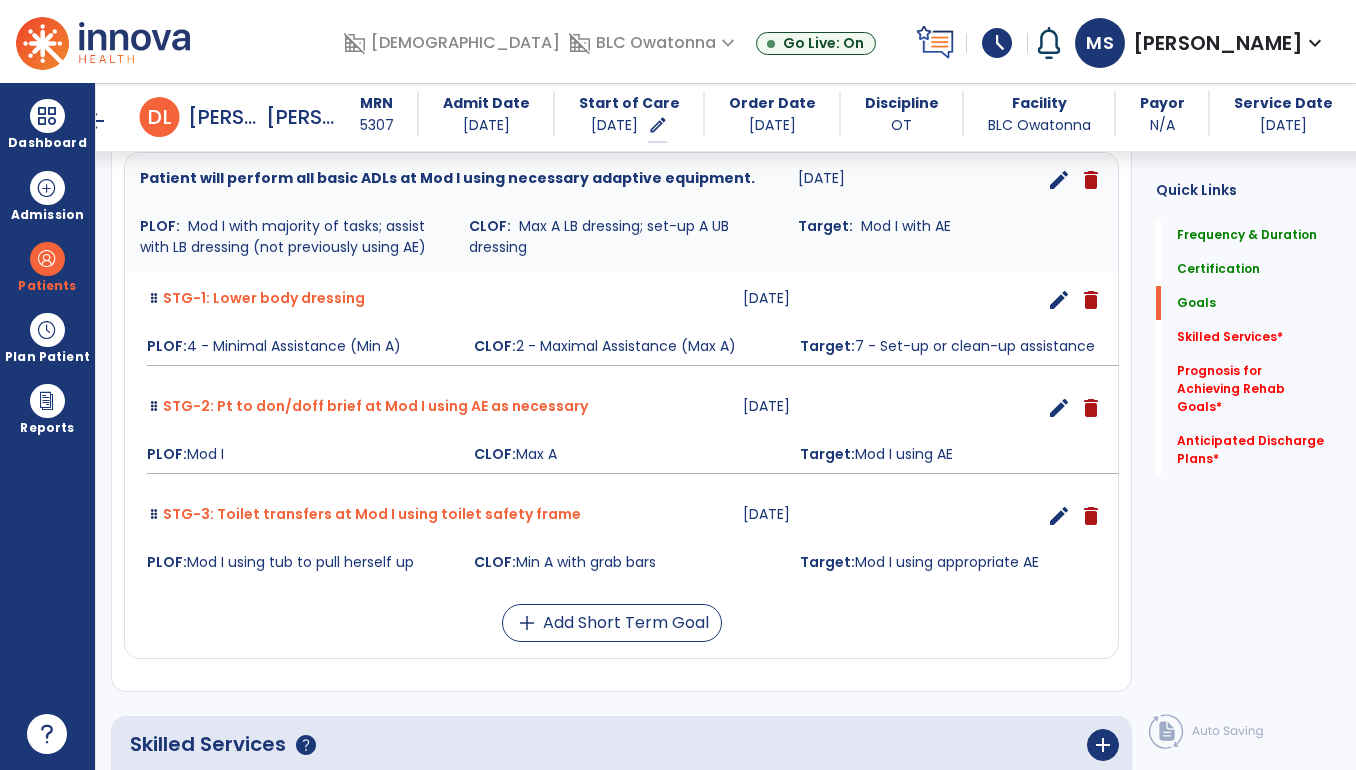 scroll, scrollTop: 546, scrollLeft: 0, axis: vertical 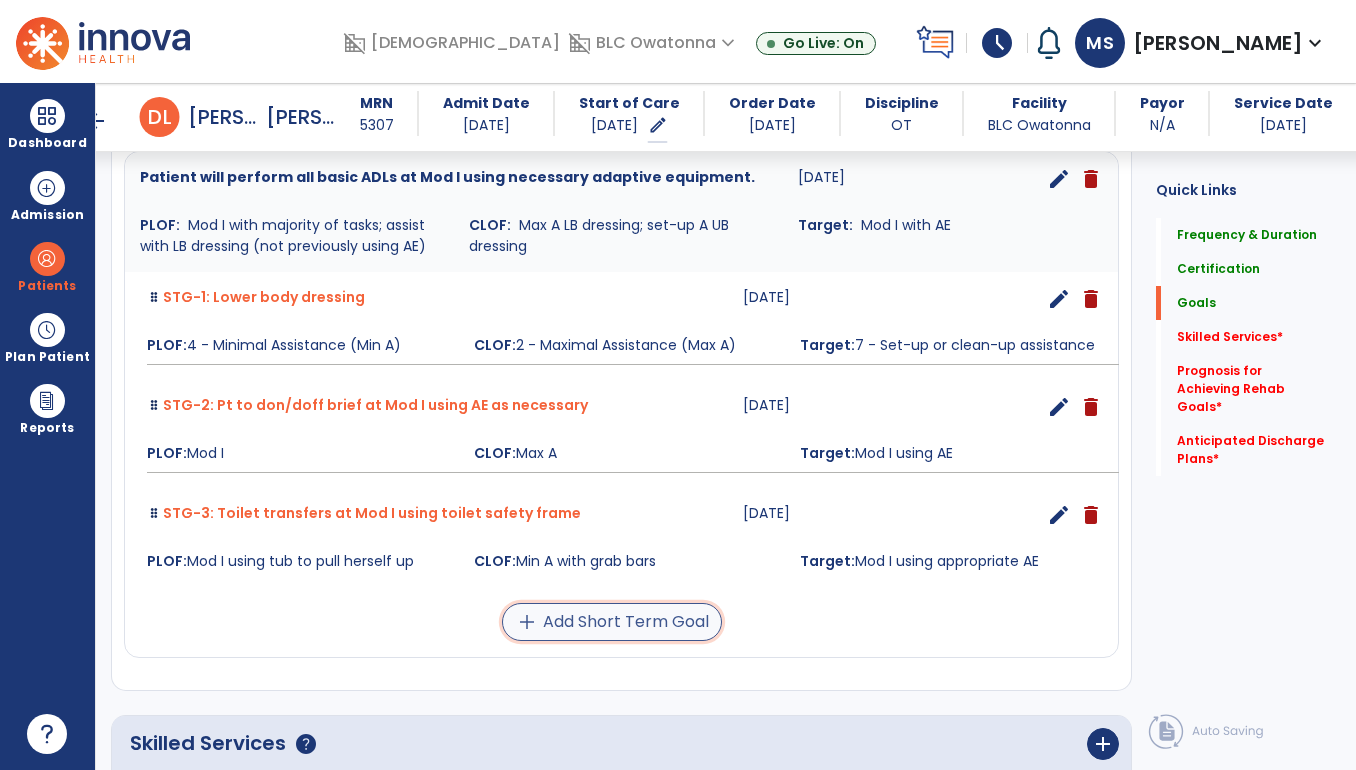click on "add  Add Short Term Goal" at bounding box center (612, 622) 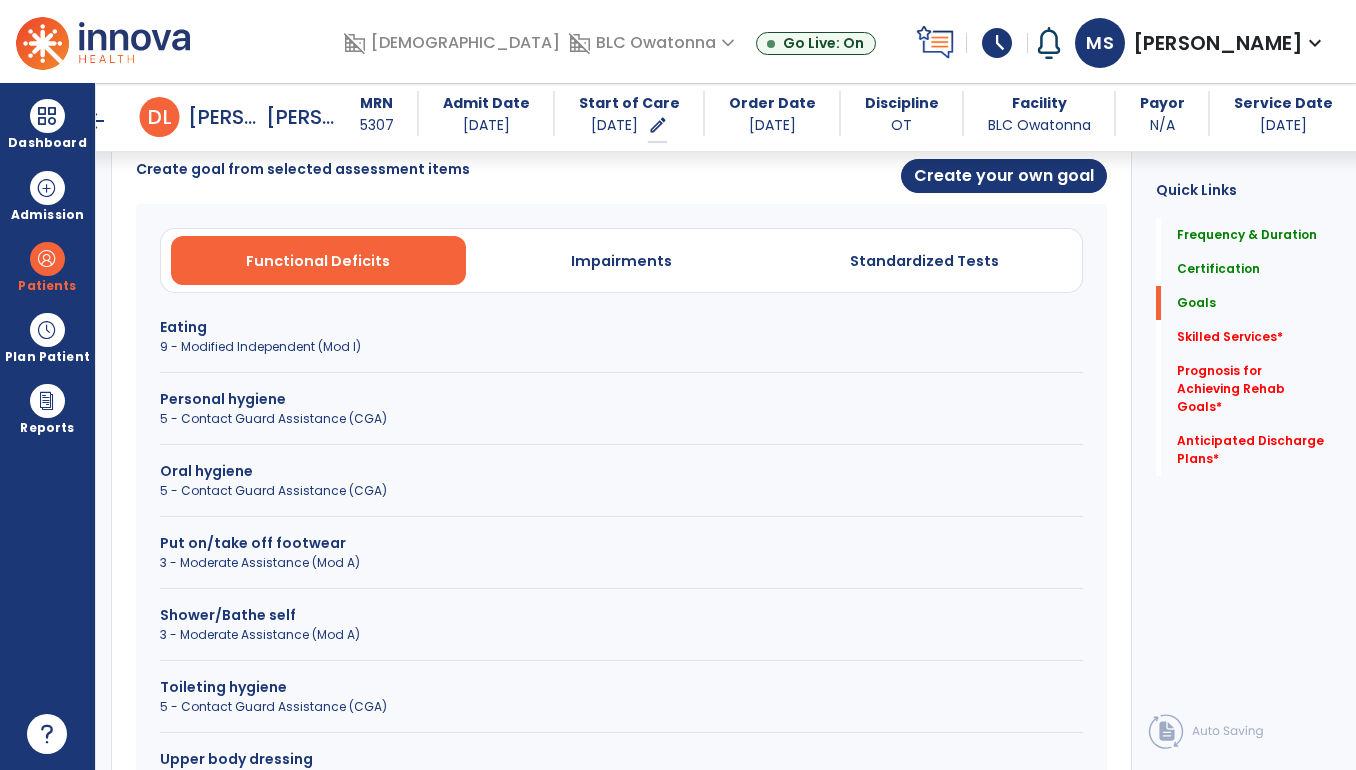 scroll, scrollTop: 535, scrollLeft: 0, axis: vertical 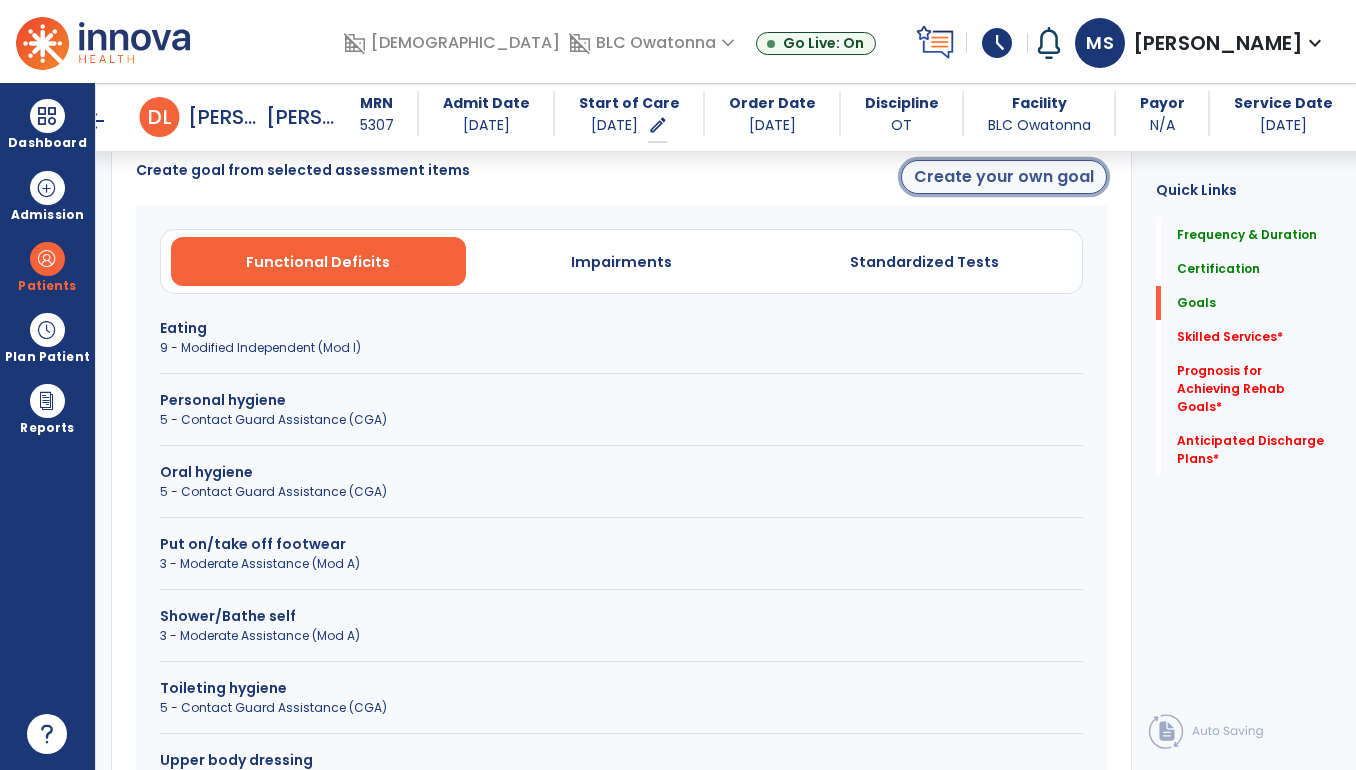 click on "Create your own goal" at bounding box center (1004, 177) 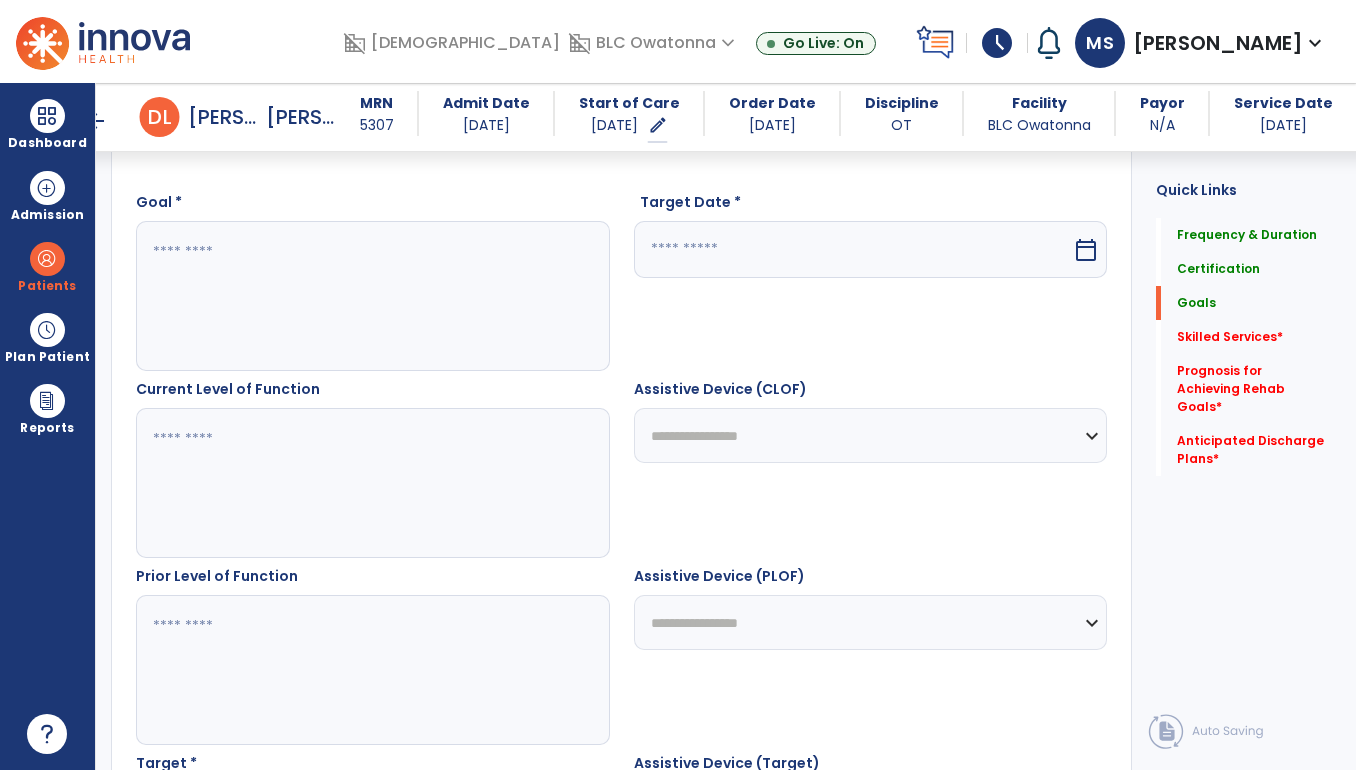 click at bounding box center (372, 296) 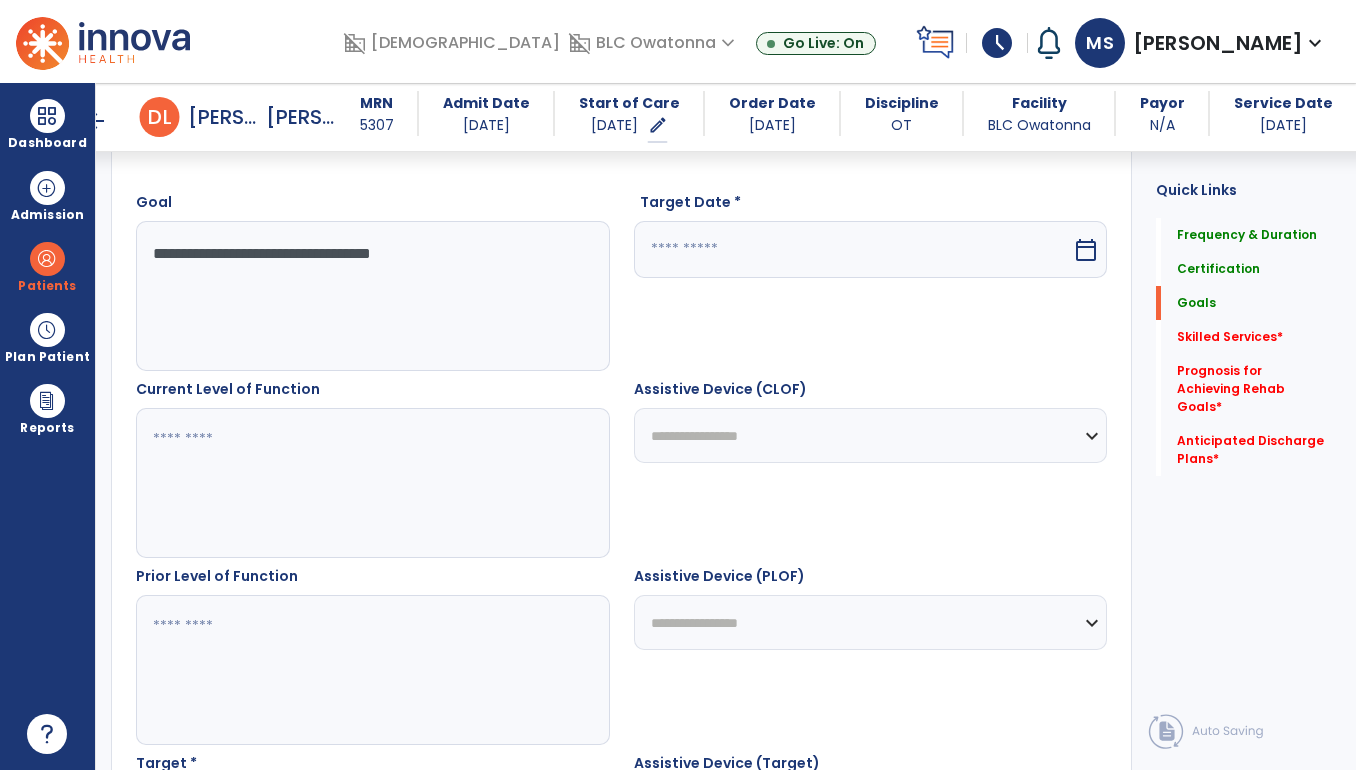 type on "**********" 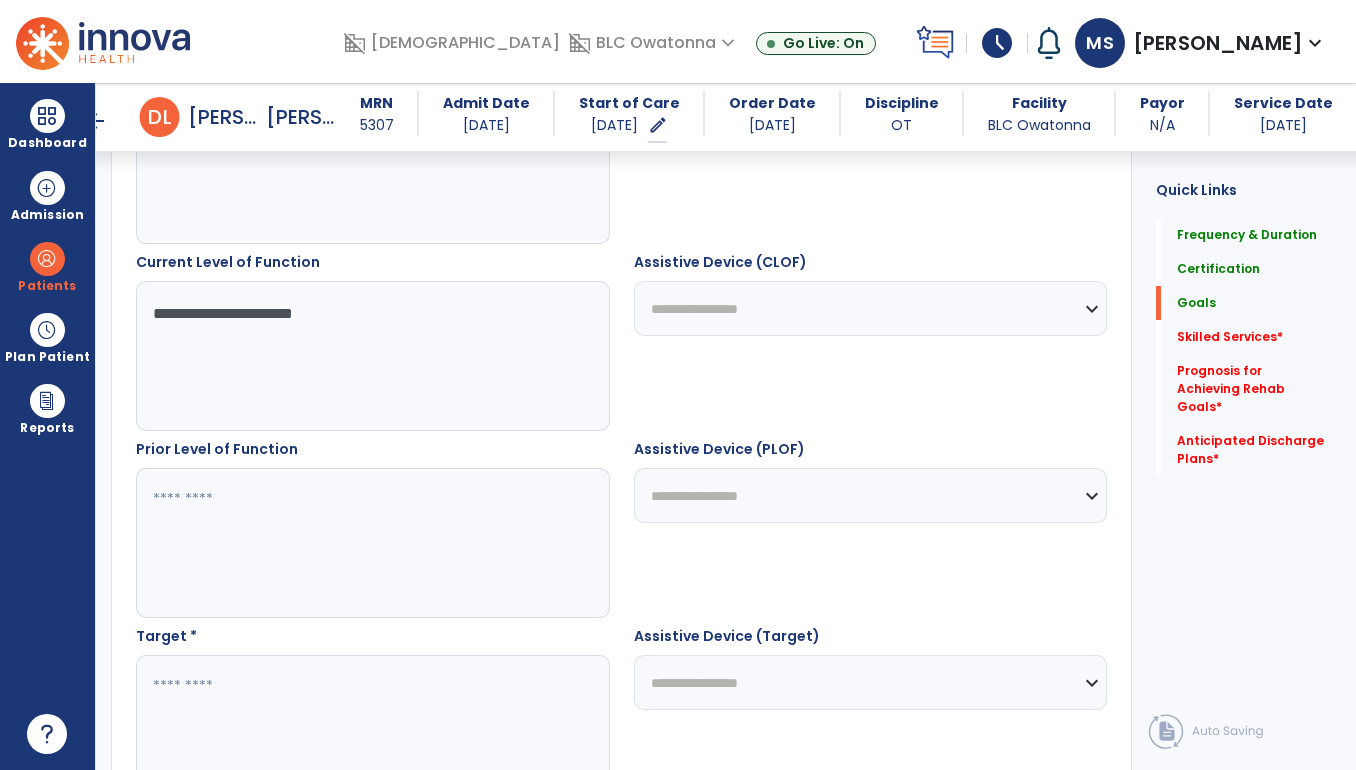 scroll, scrollTop: 663, scrollLeft: 0, axis: vertical 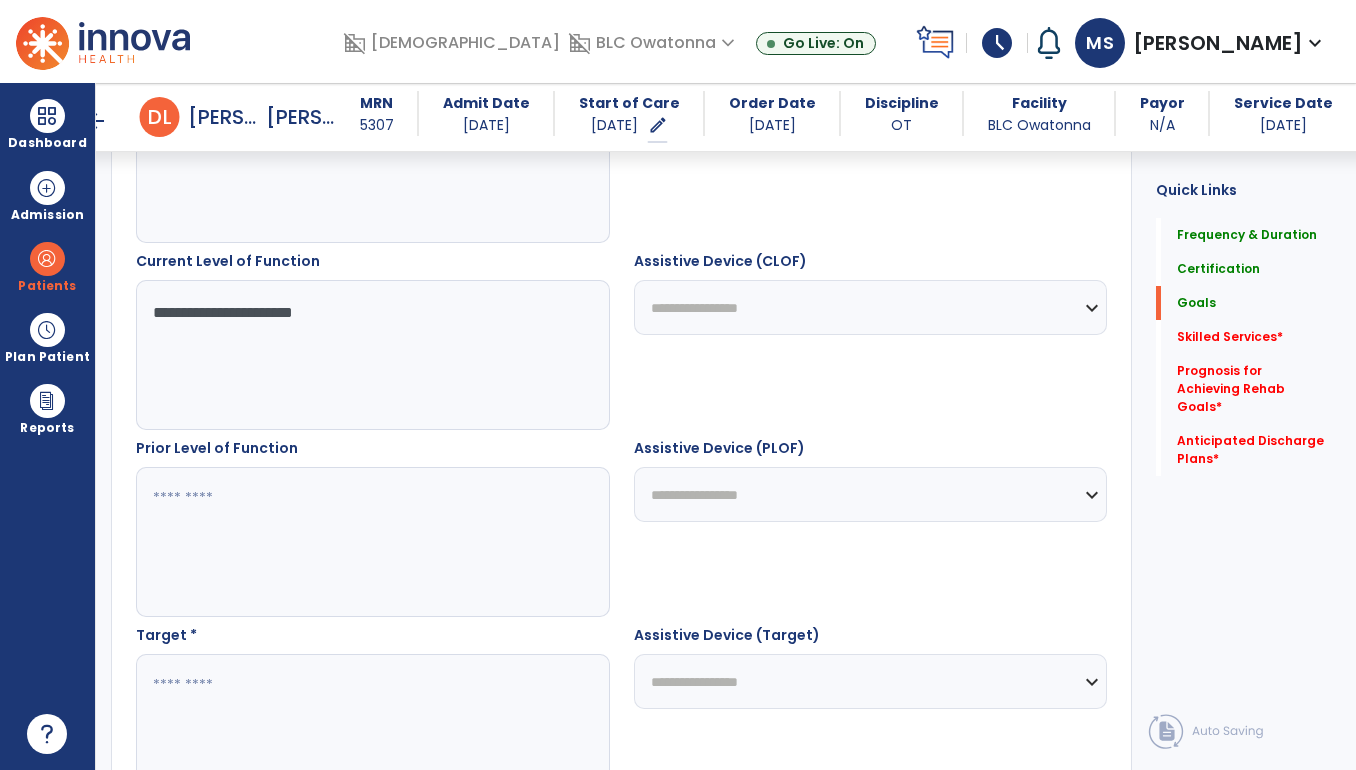 type on "**********" 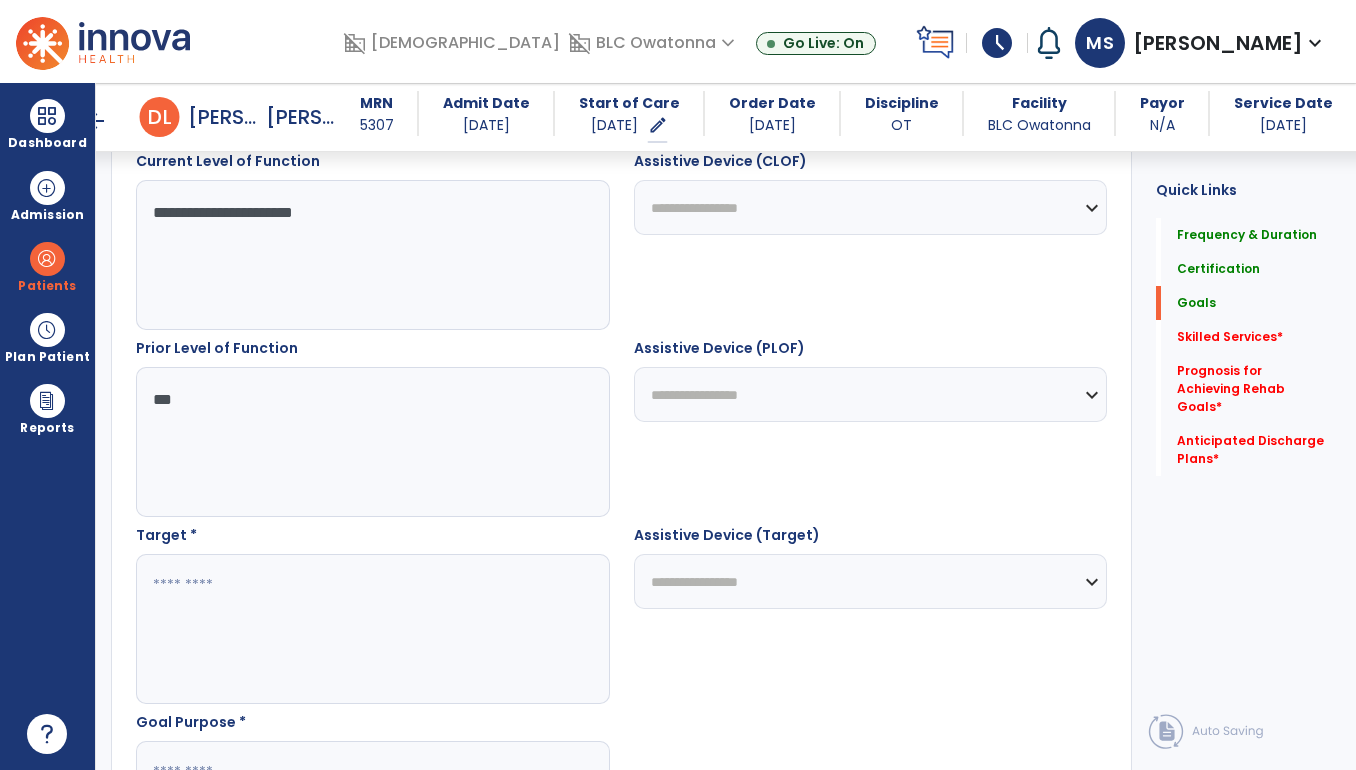 scroll, scrollTop: 765, scrollLeft: 0, axis: vertical 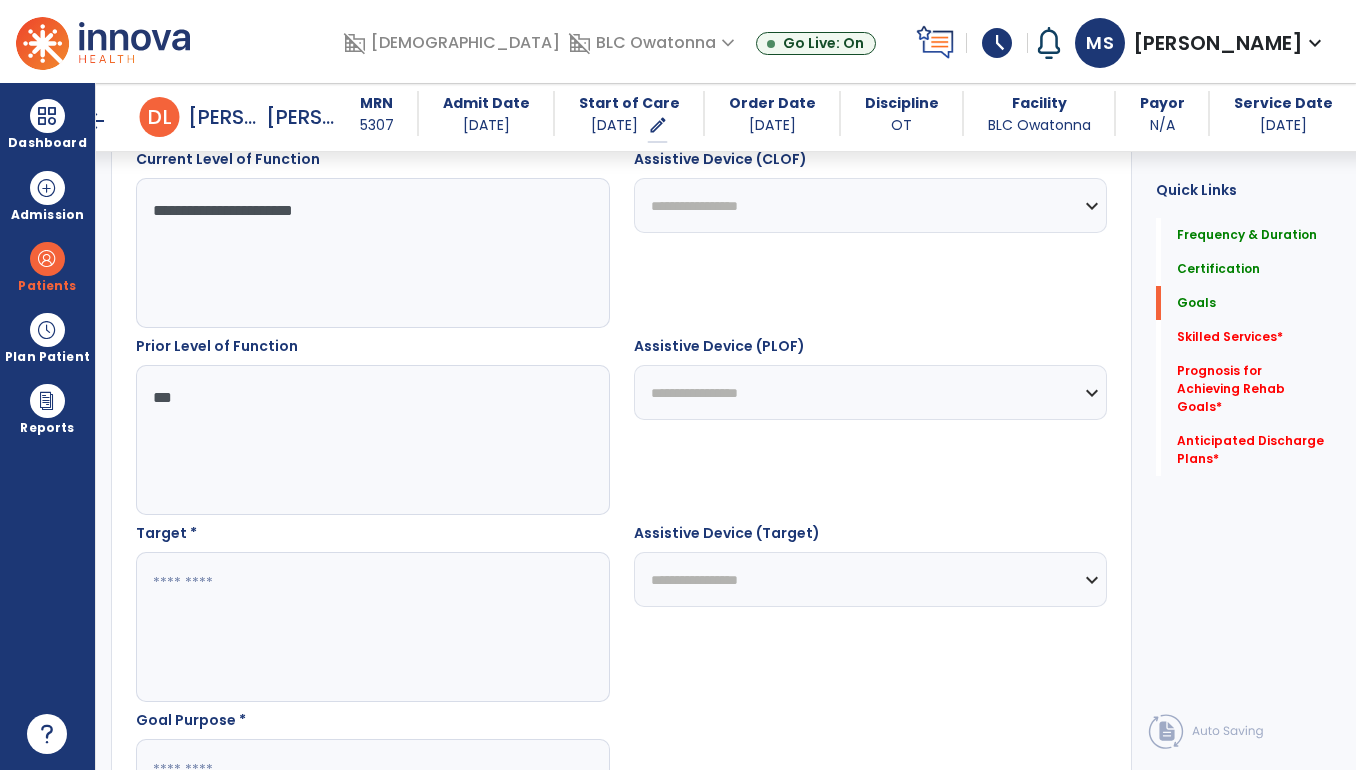 type on "***" 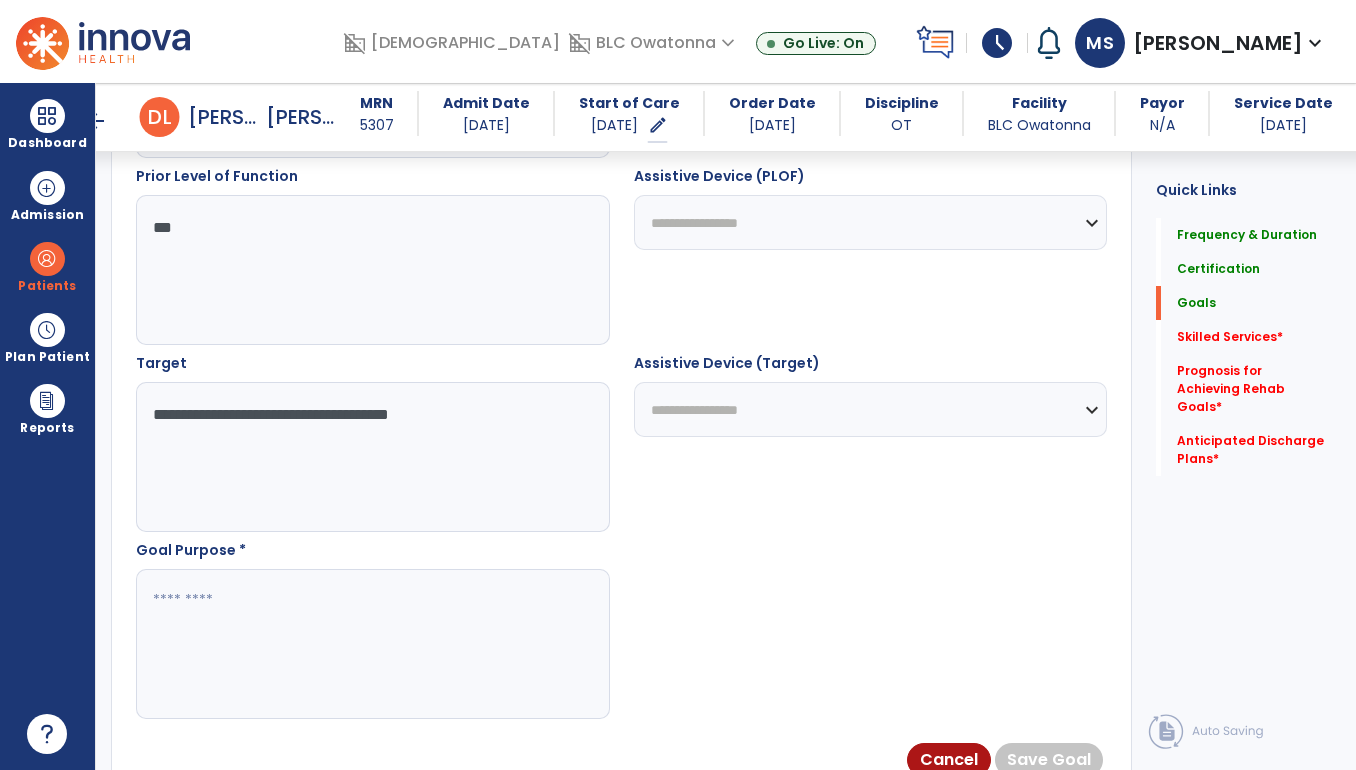 scroll, scrollTop: 941, scrollLeft: 0, axis: vertical 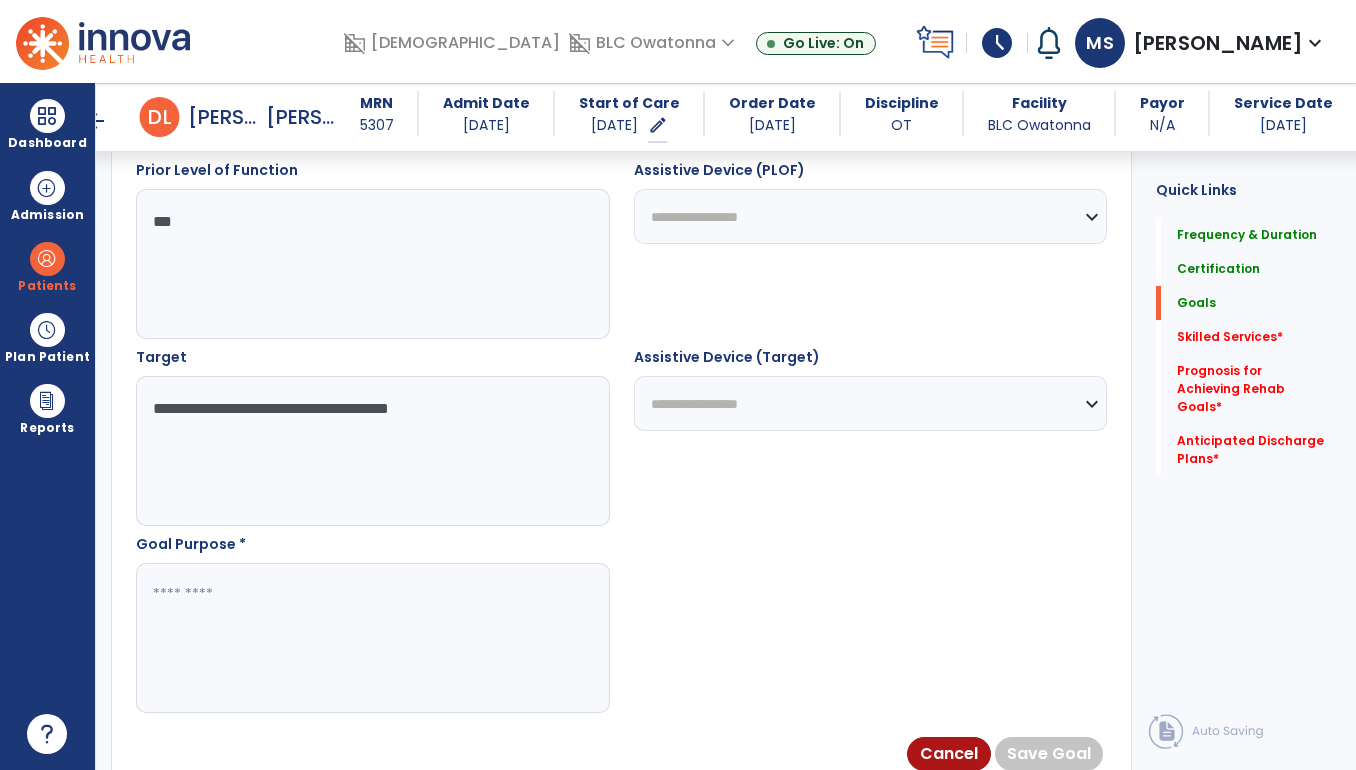 type on "**********" 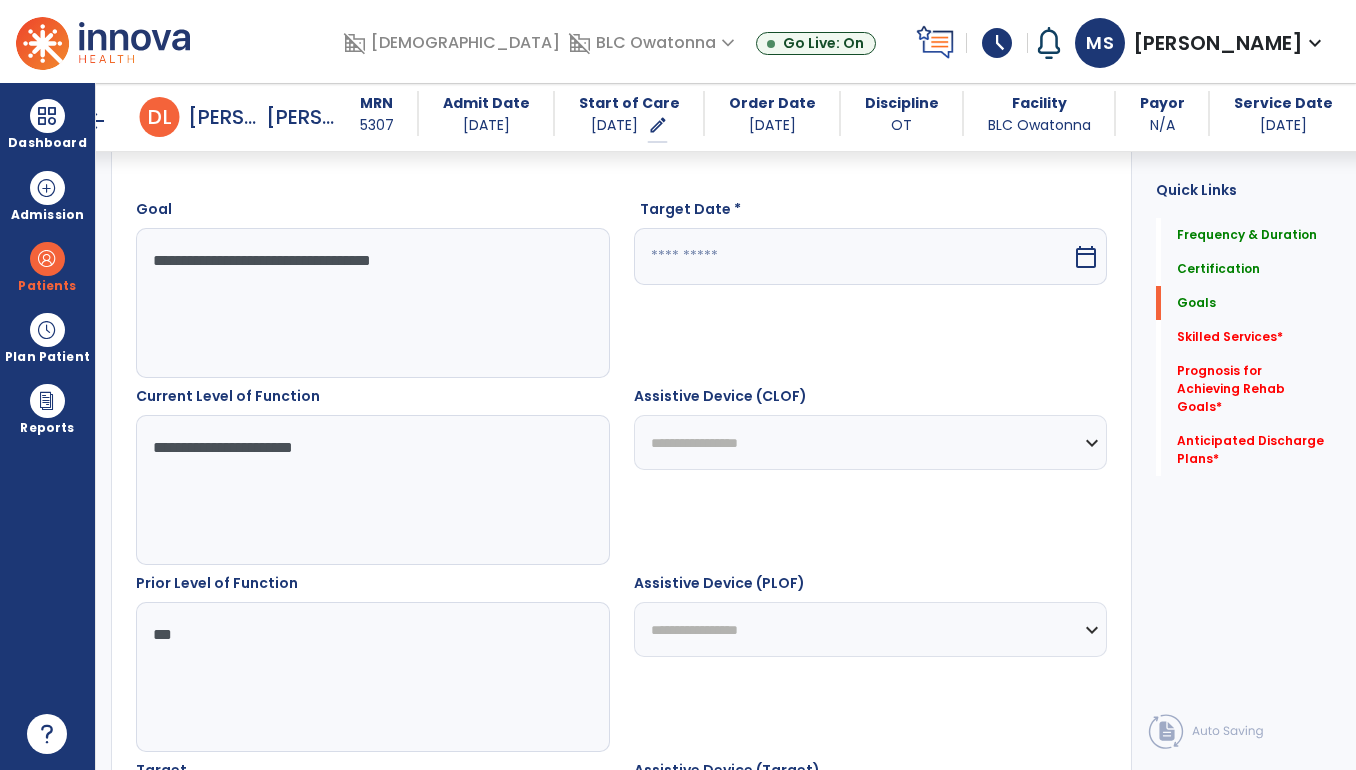 scroll, scrollTop: 526, scrollLeft: 0, axis: vertical 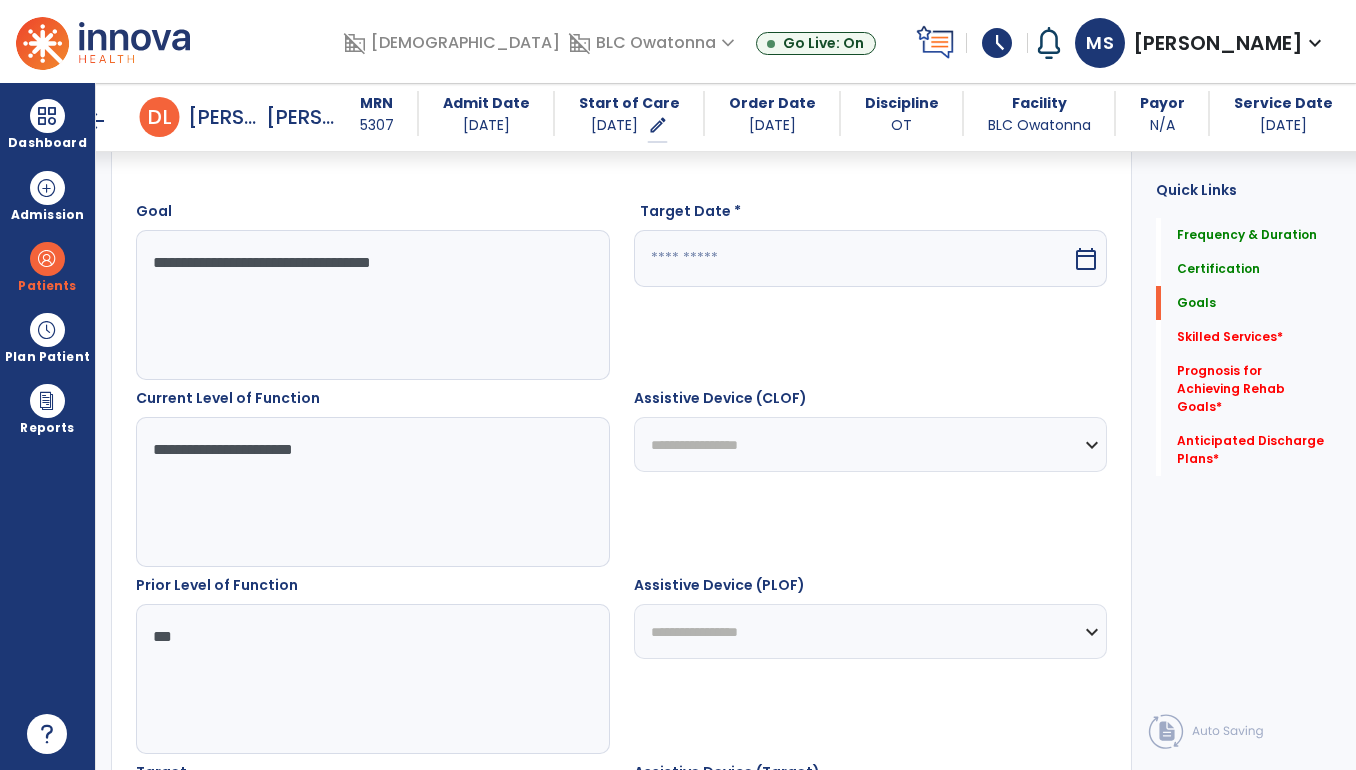 type on "**********" 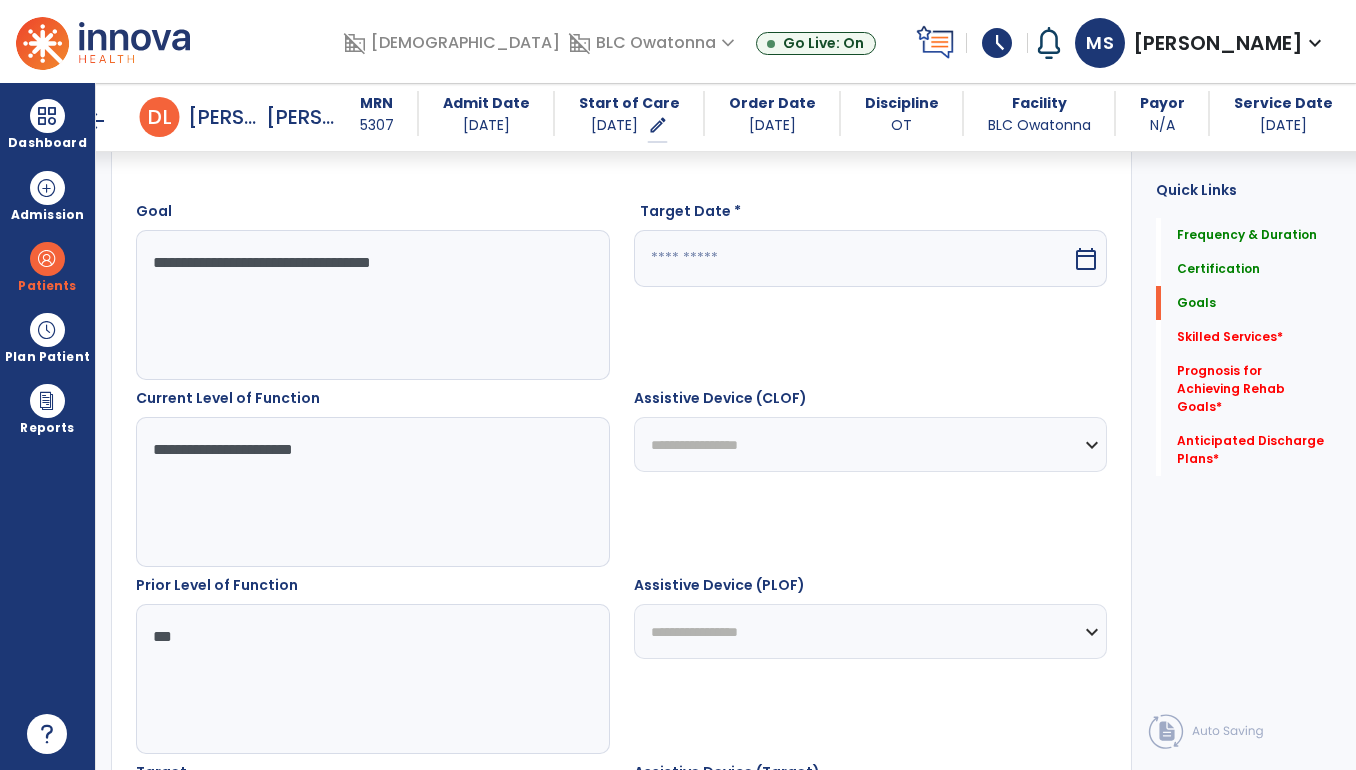 click at bounding box center (853, 258) 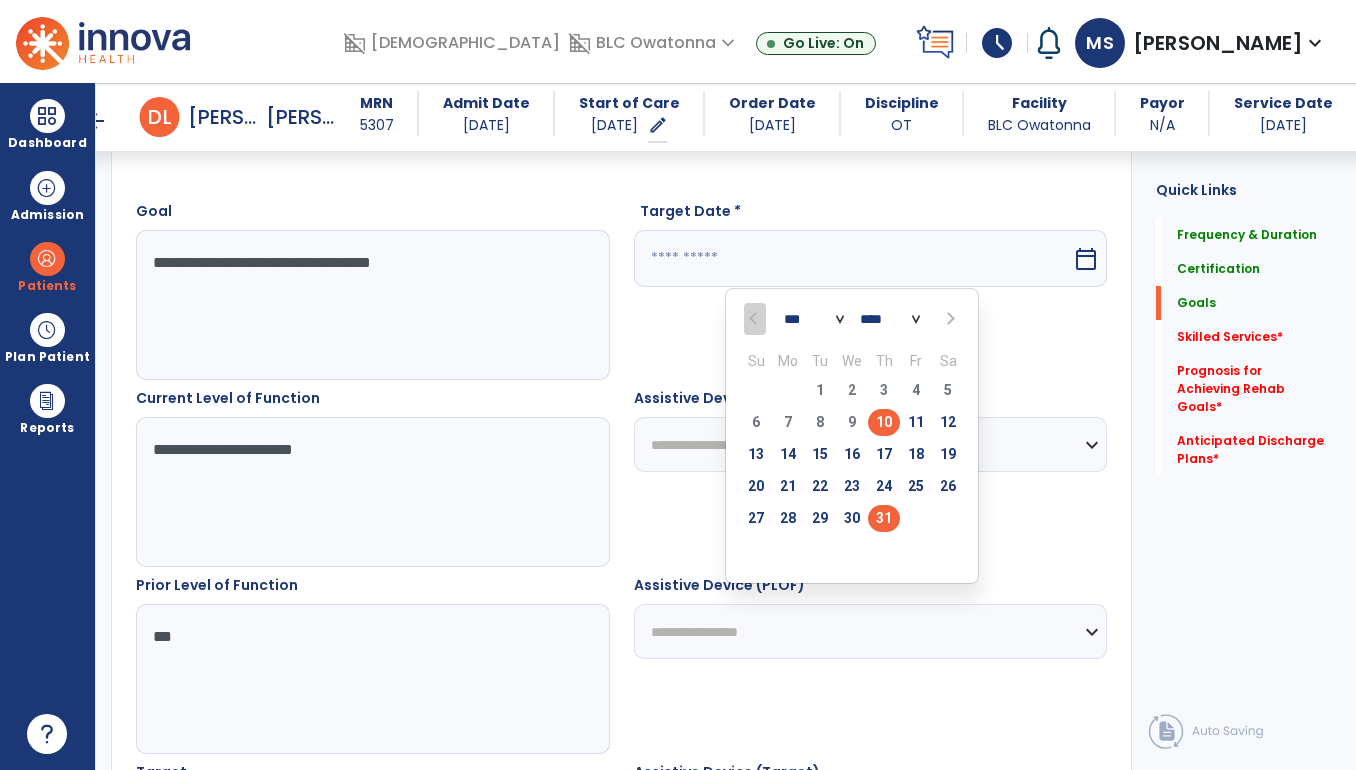 click on "31" at bounding box center [884, 518] 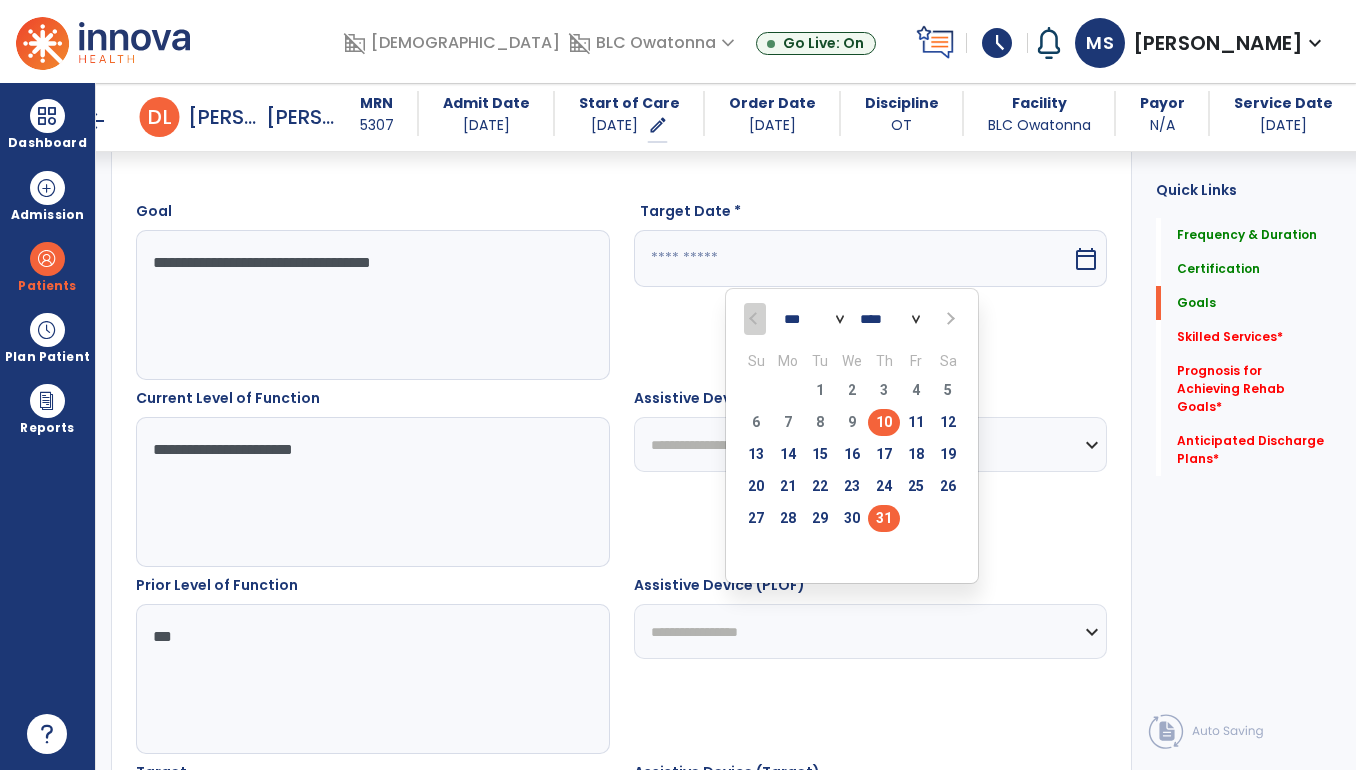 type on "*********" 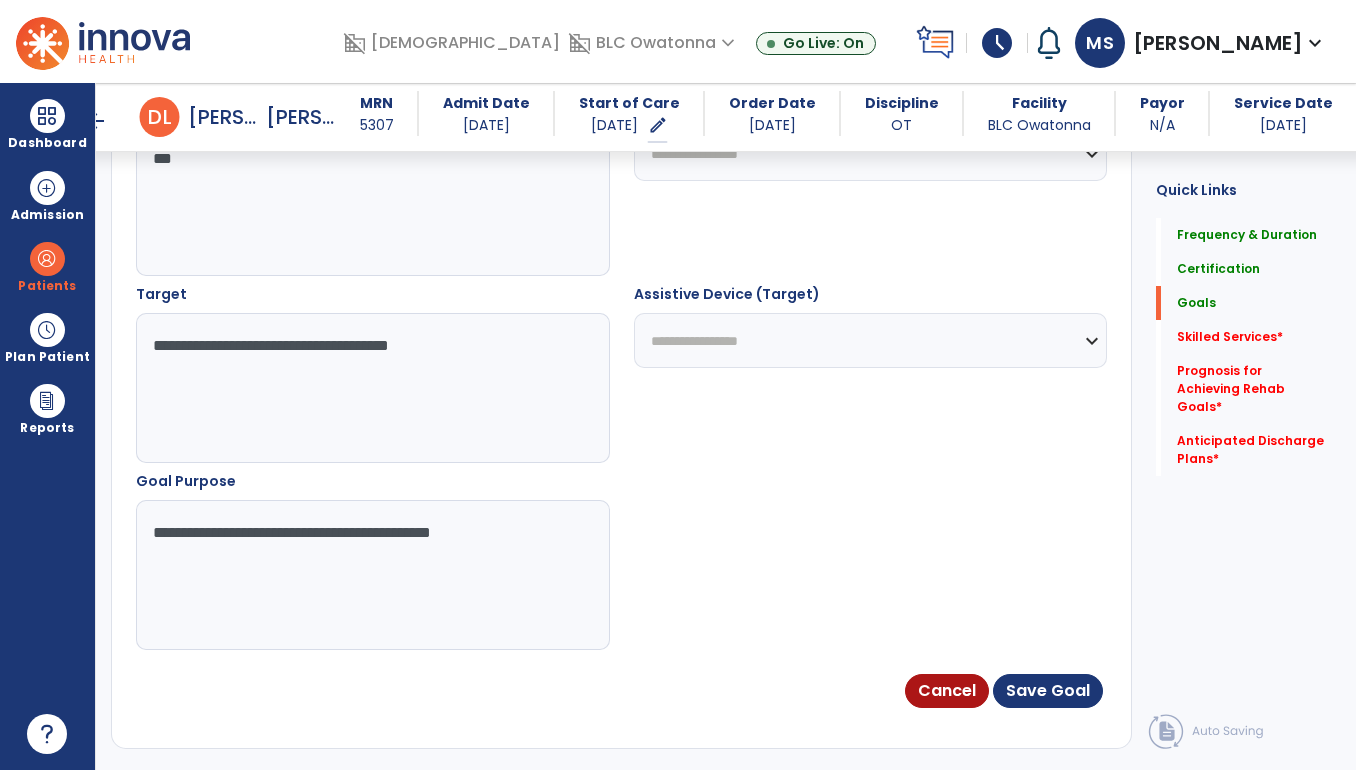 scroll, scrollTop: 1006, scrollLeft: 0, axis: vertical 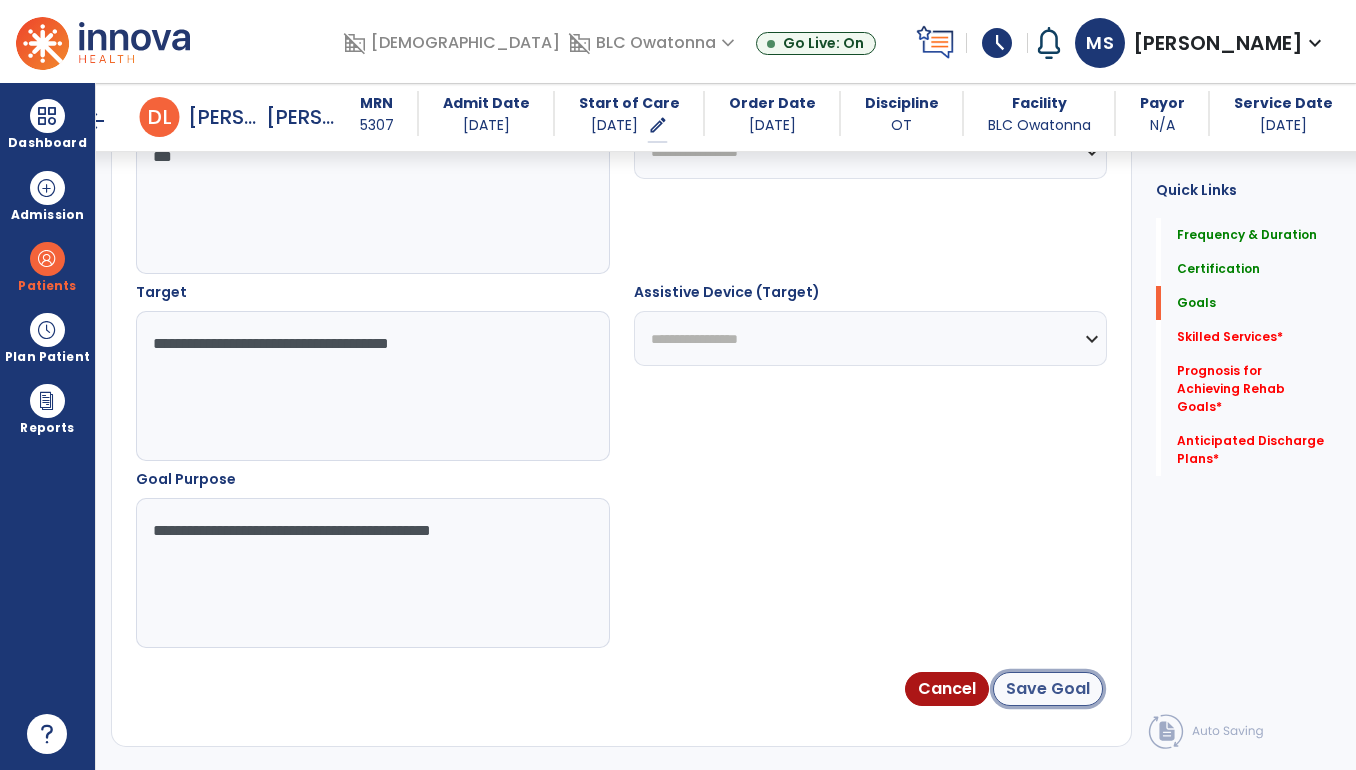 click on "Save Goal" at bounding box center [1048, 689] 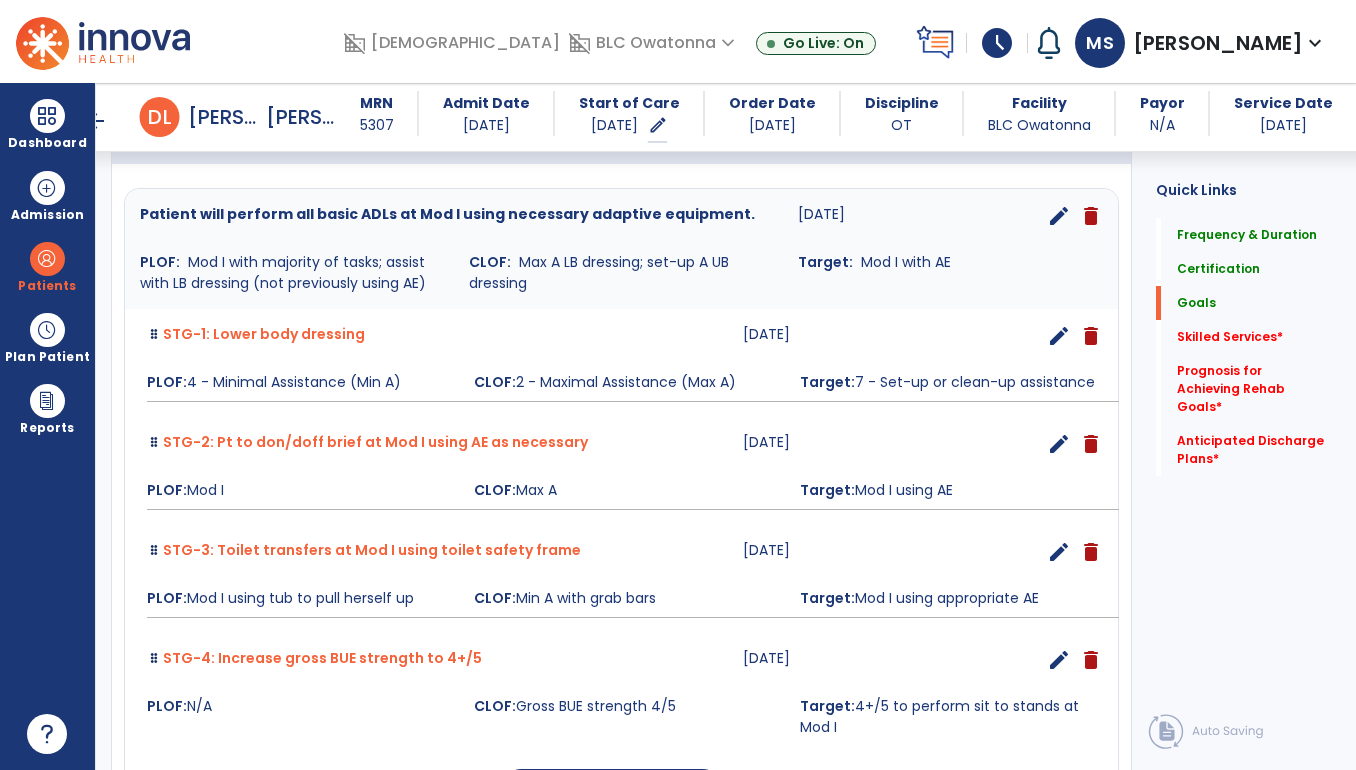 scroll, scrollTop: 376, scrollLeft: 0, axis: vertical 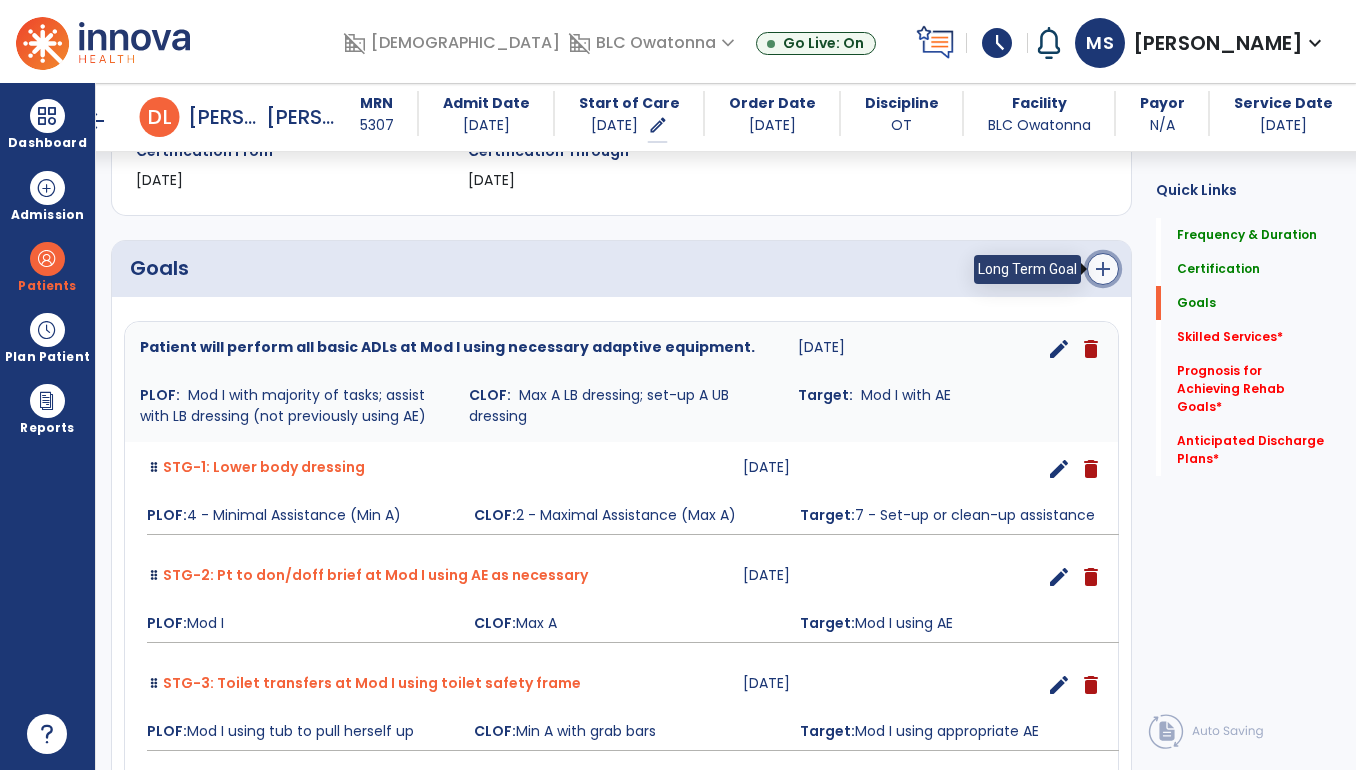 click on "add" at bounding box center [1103, 269] 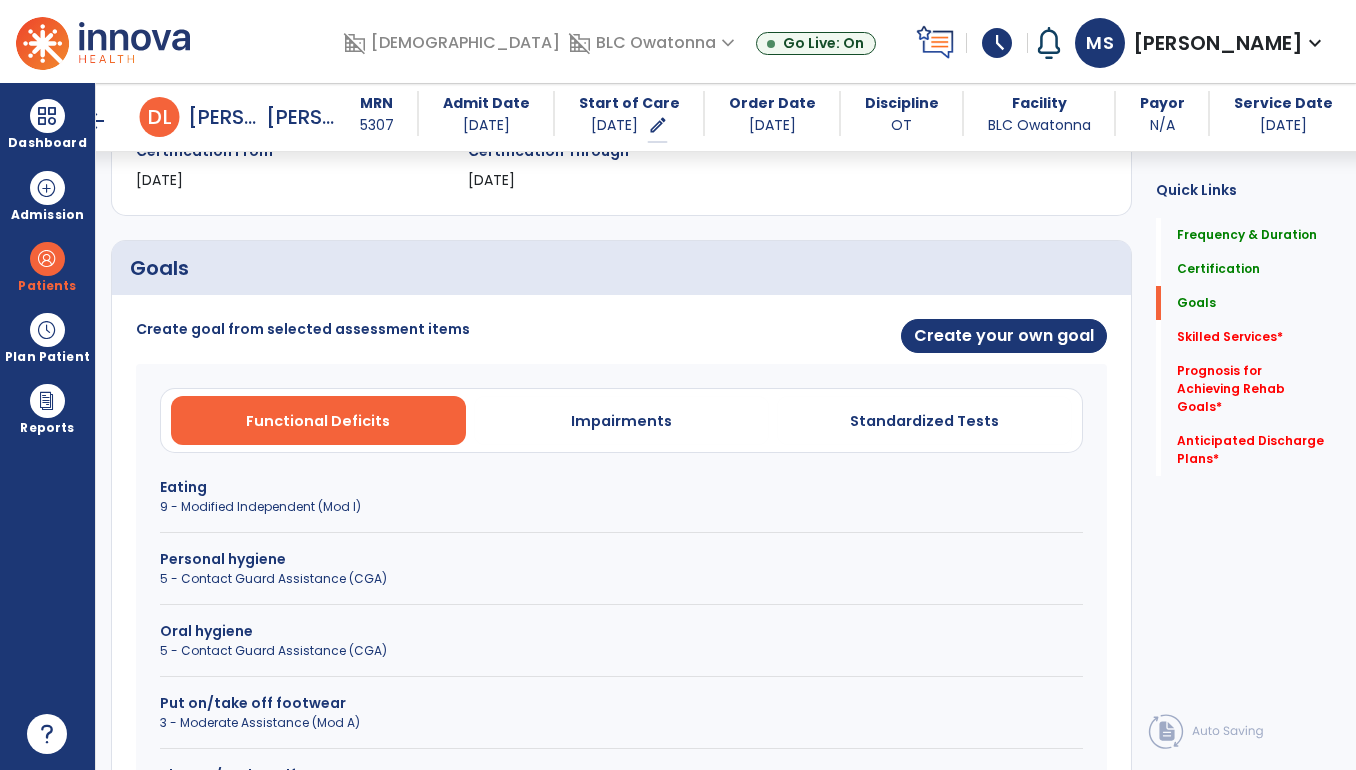 click on "Create goal from selected assessment items  Create your own goal   Functional Deficits   Impairments   Standardized Tests  Eating 9 - Modified Independent (Mod I) Personal hygiene 5 - Contact Guard Assistance (CGA) Oral hygiene 5 - Contact Guard Assistance (CGA) Put on/take off footwear 3 - Moderate Assistance (Mod A) Shower/Bathe self 3 - Moderate Assistance (Mod A) Toileting hygiene 5 - Contact Guard Assistance (CGA) Upper body dressing 7 - Set-up or clean-up assistance Cancel" at bounding box center [621, 698] 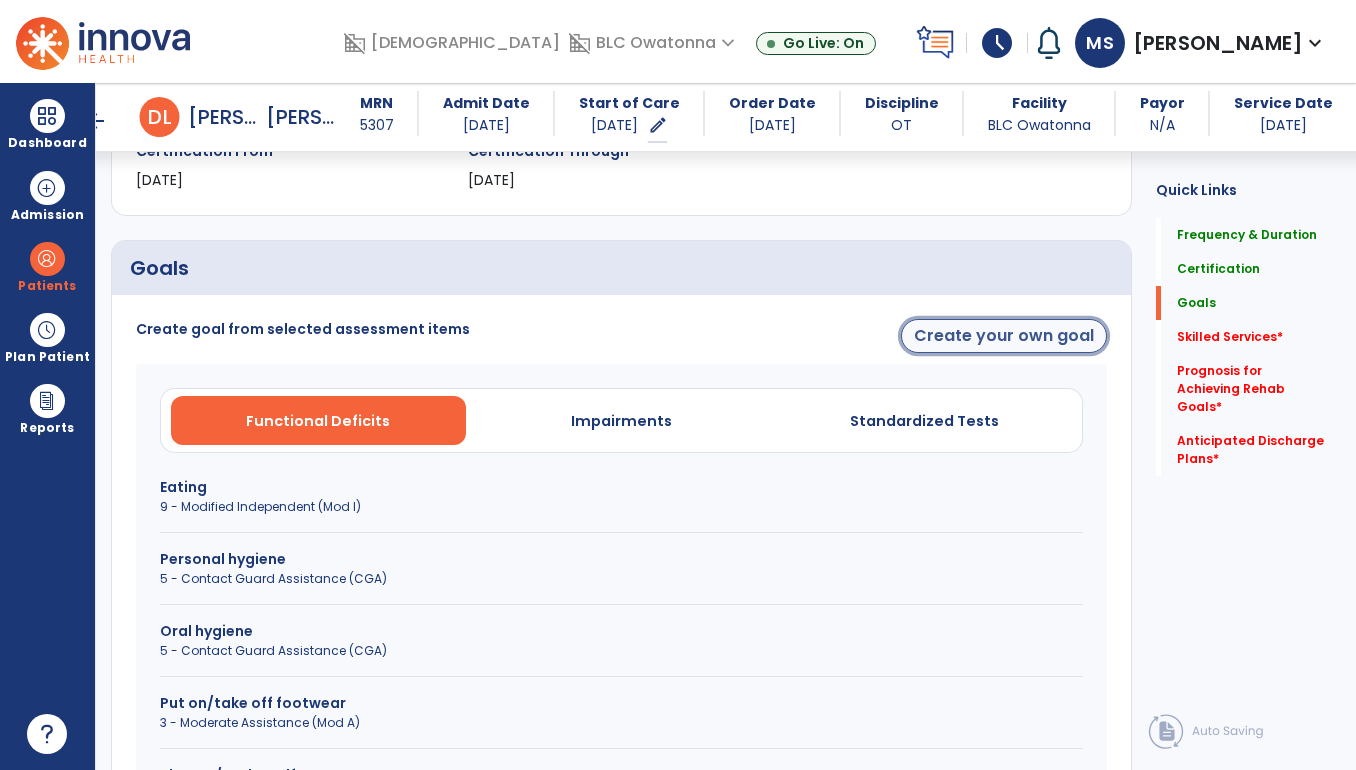 click on "Create your own goal" at bounding box center [1004, 336] 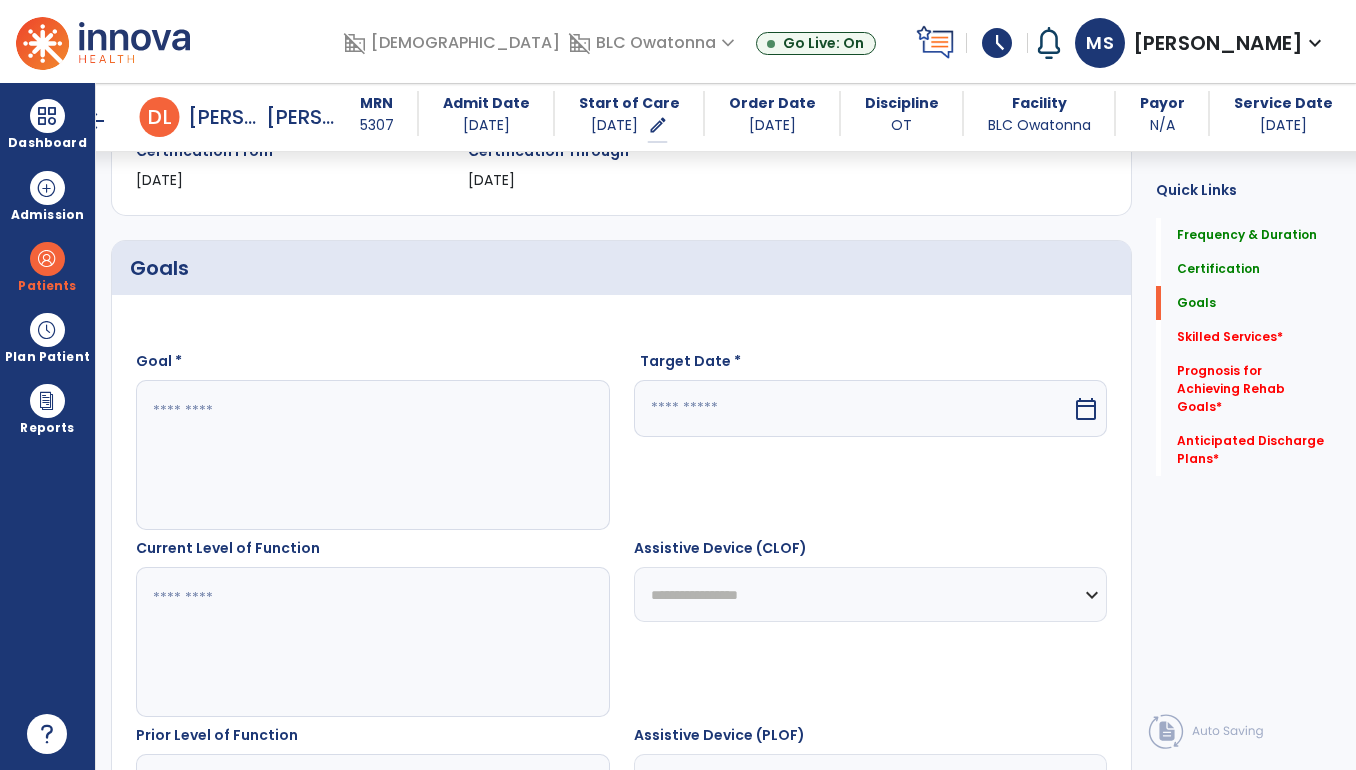 click at bounding box center (372, 455) 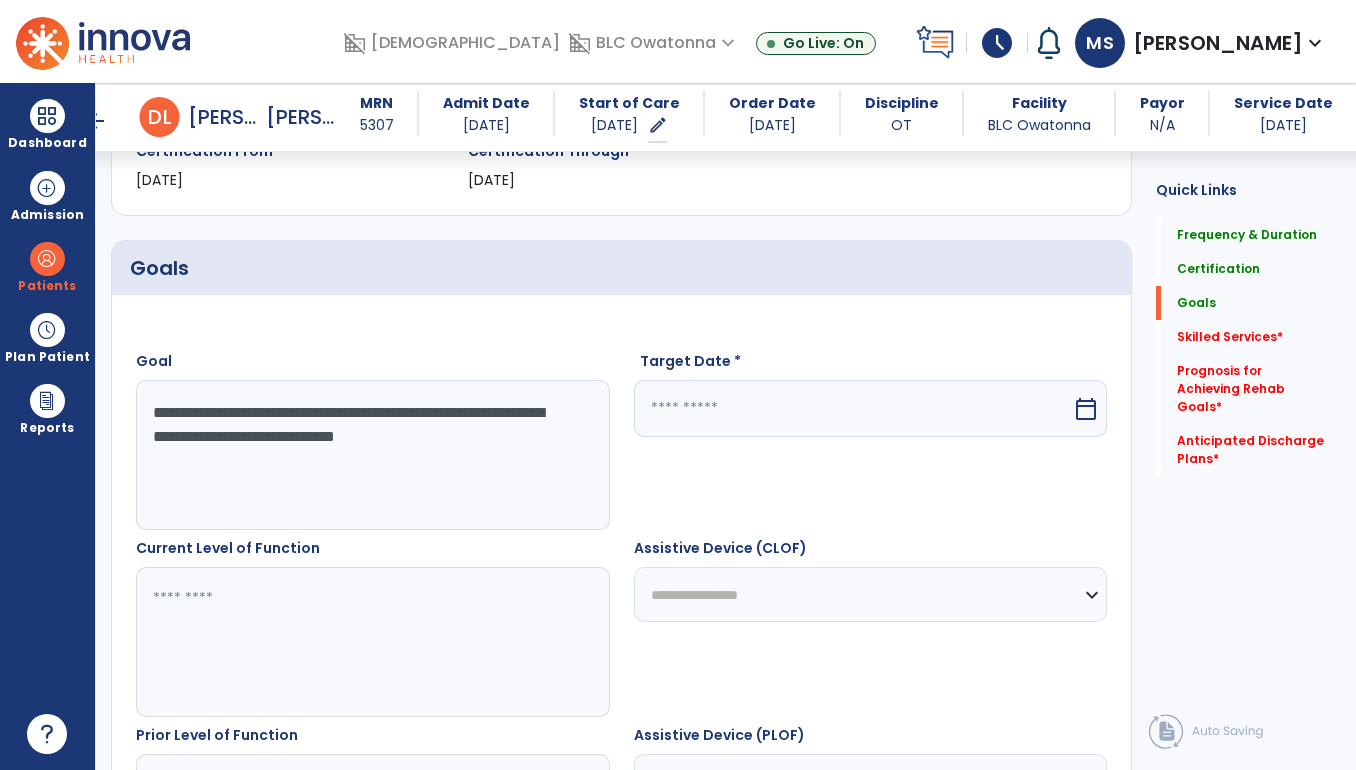 type on "**********" 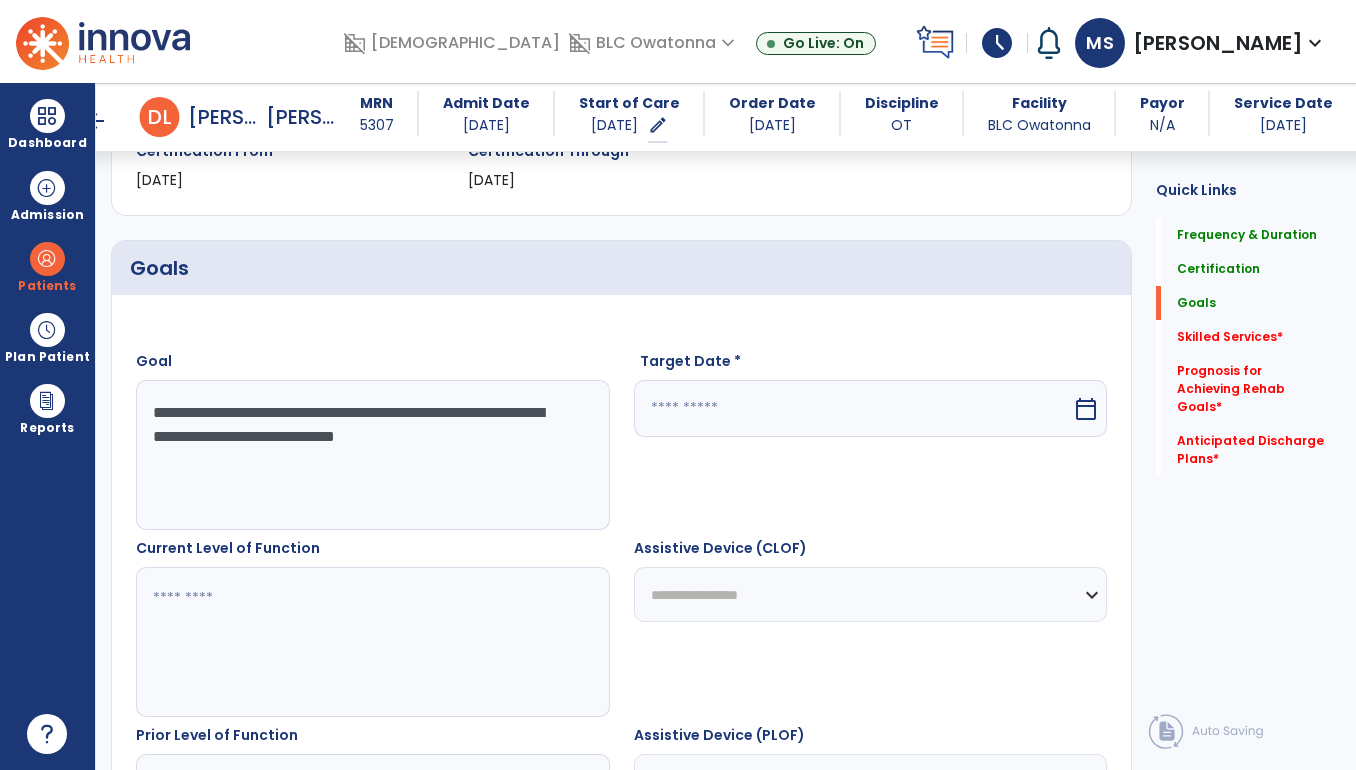 click at bounding box center [853, 408] 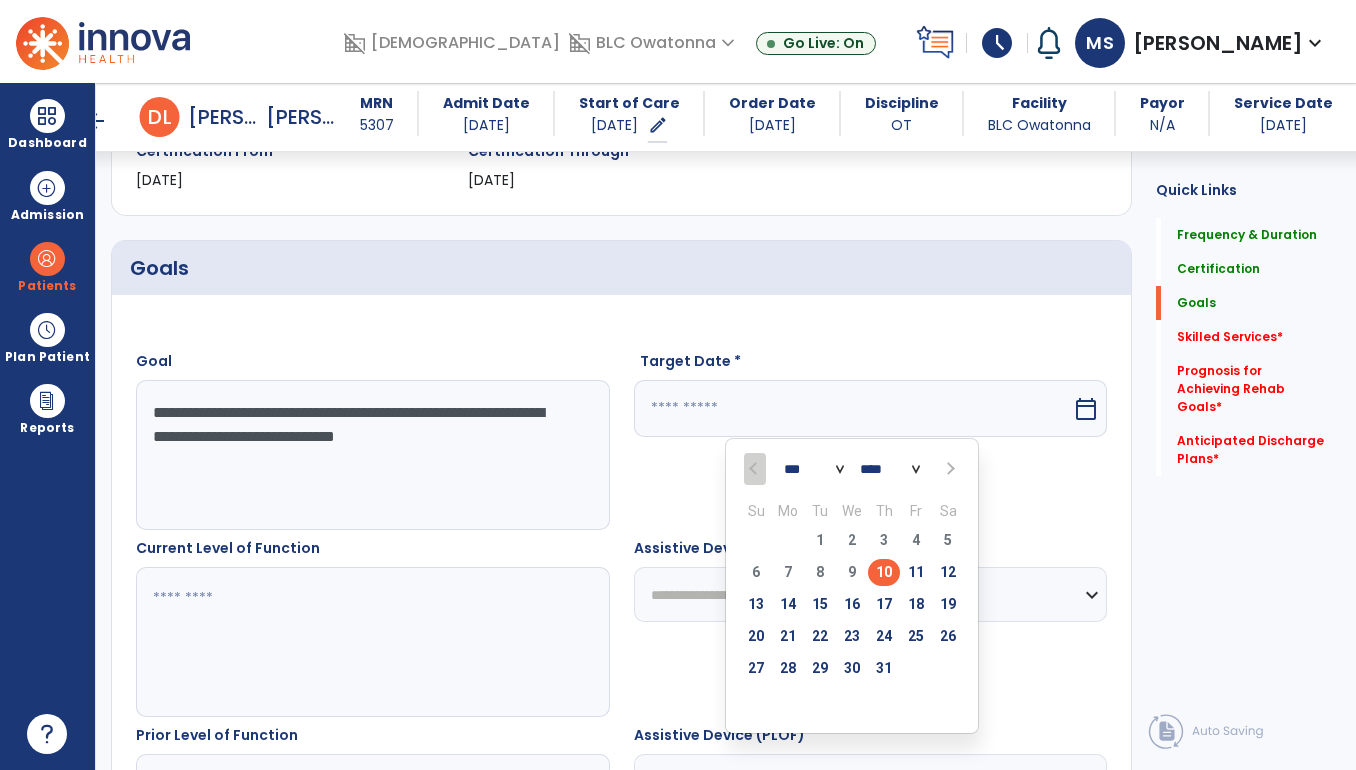 click at bounding box center (948, 469) 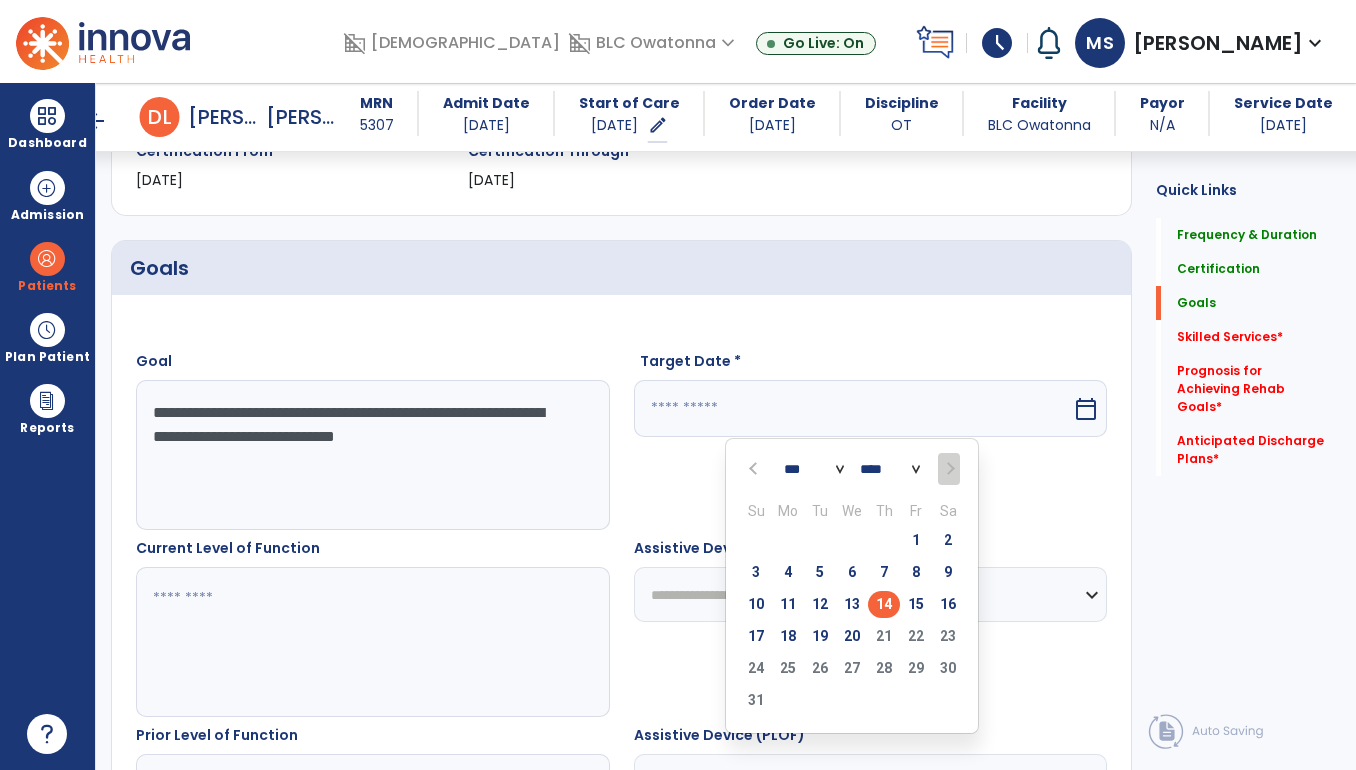 click on "14" at bounding box center [884, 604] 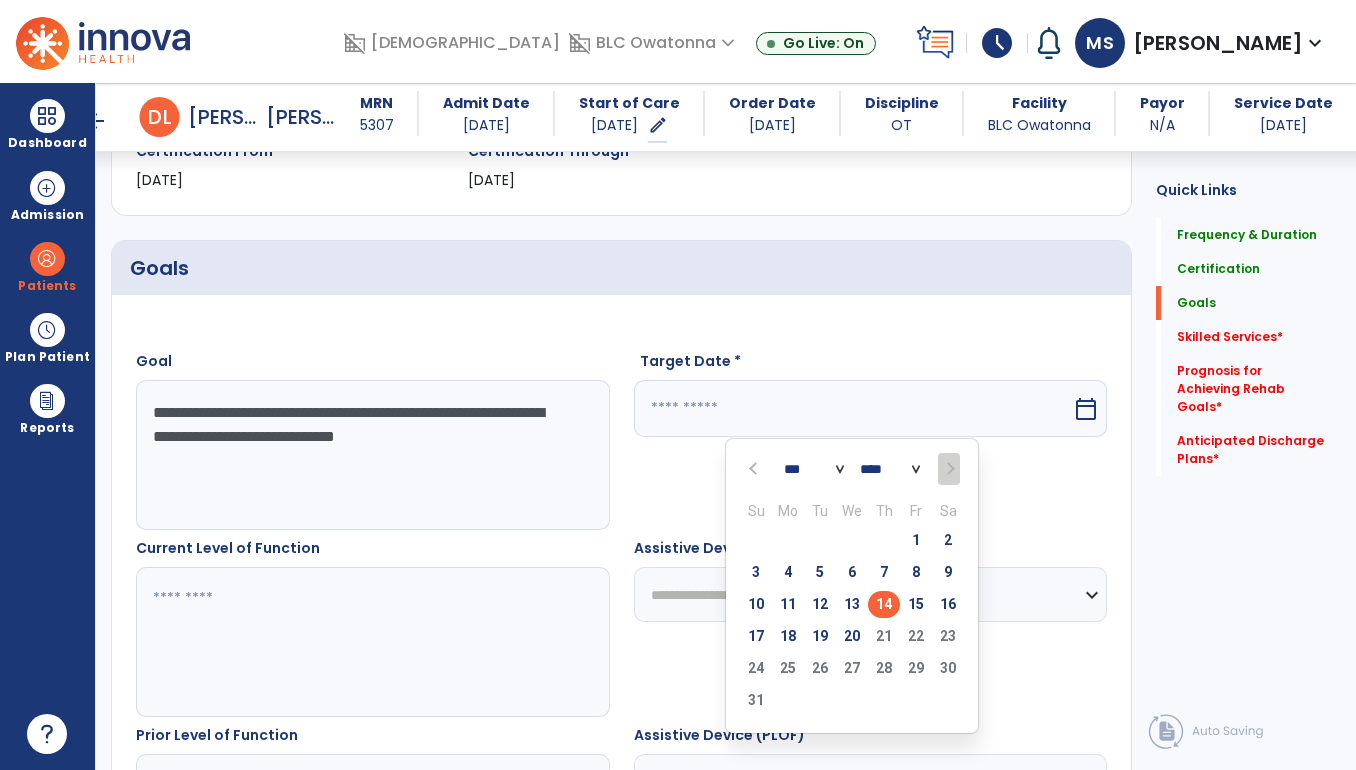 type on "*********" 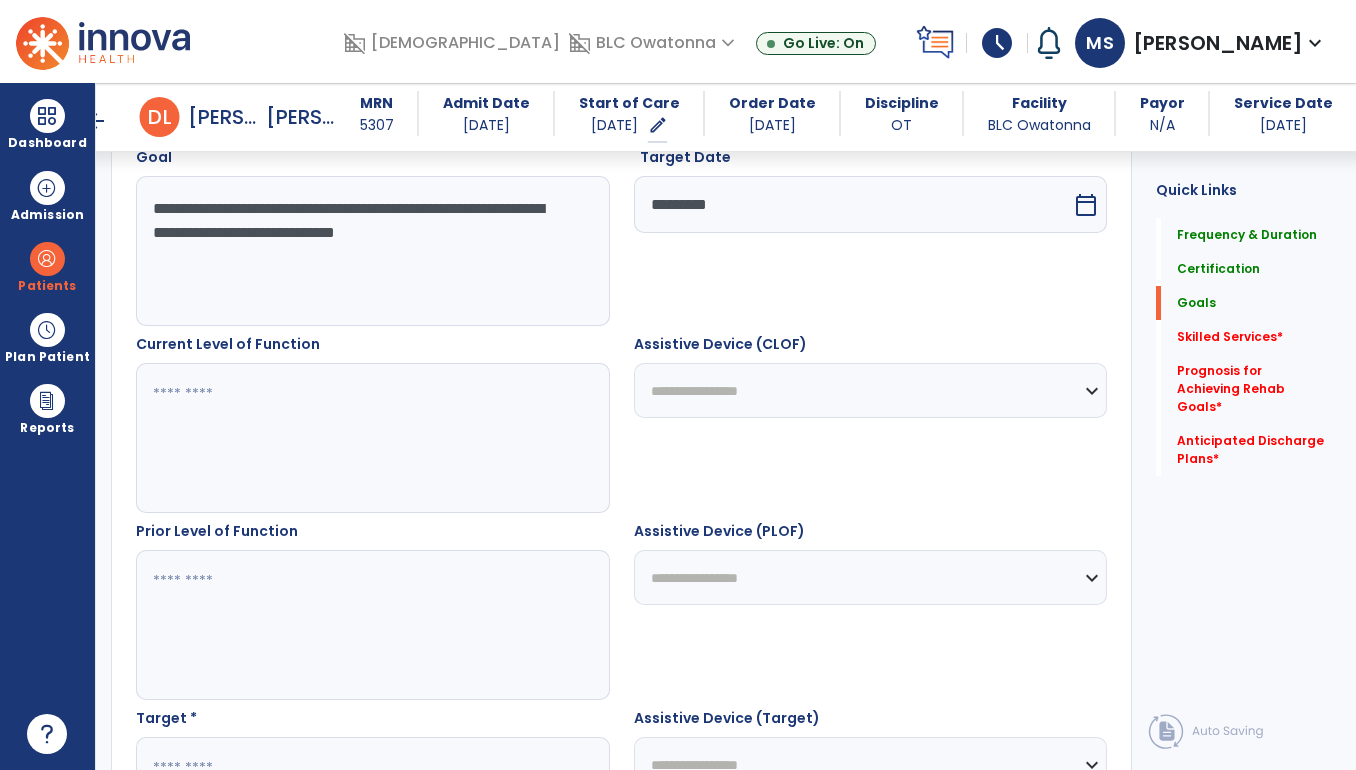 scroll, scrollTop: 580, scrollLeft: 0, axis: vertical 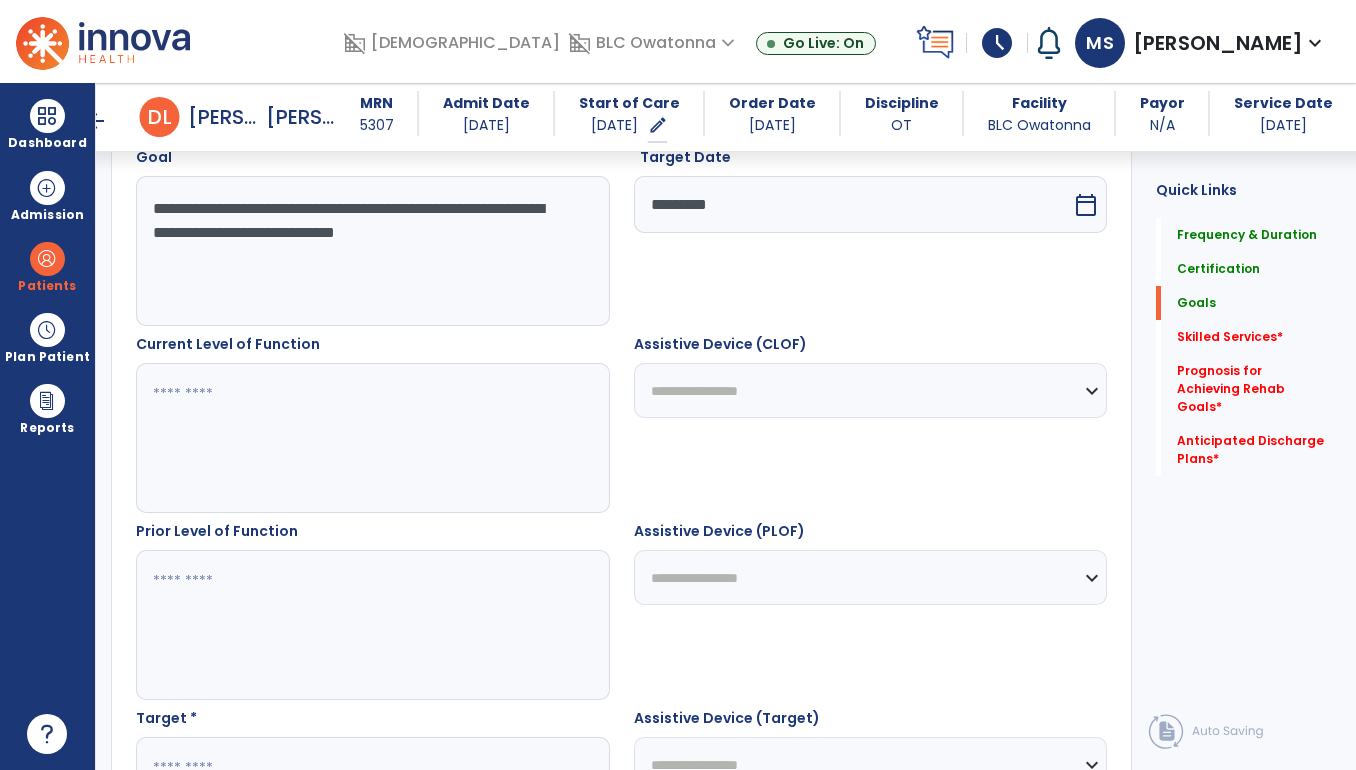 select on "*" 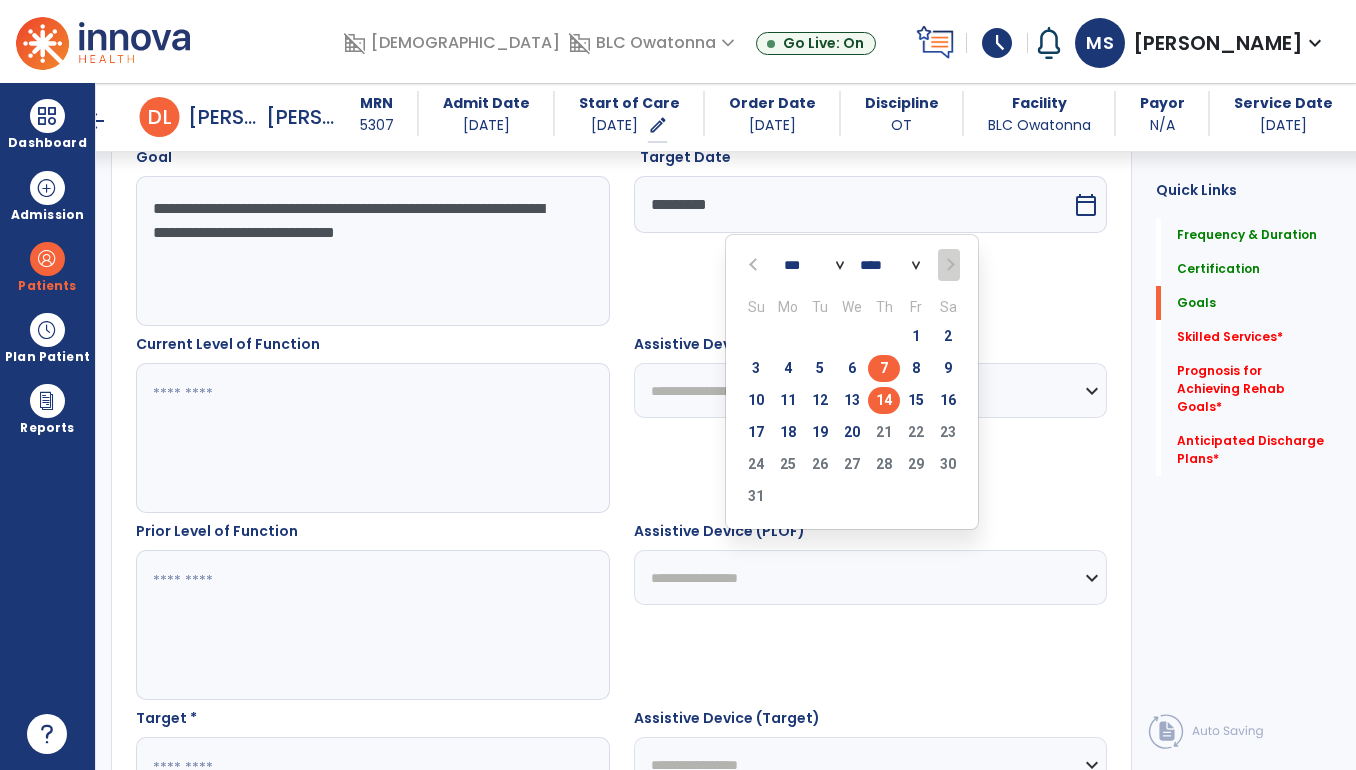 click on "7" at bounding box center [884, 368] 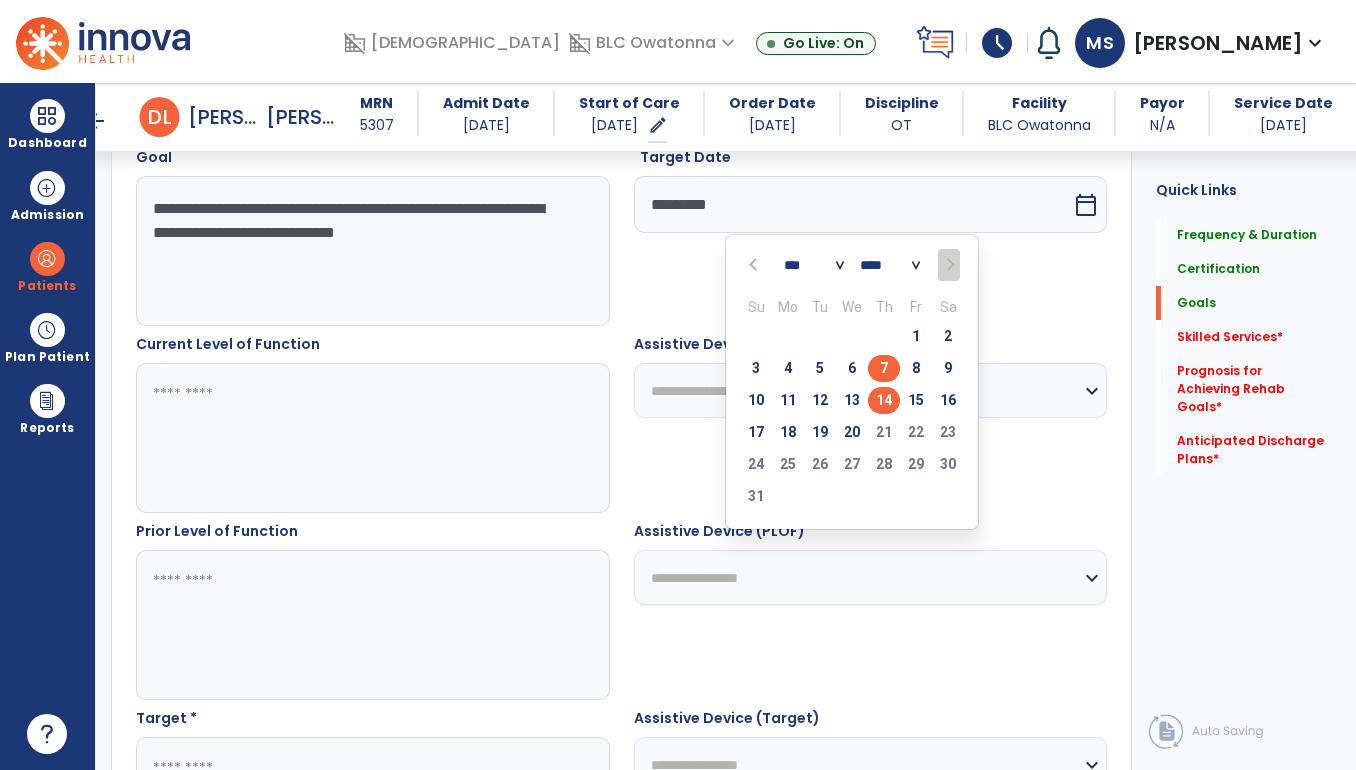type on "********" 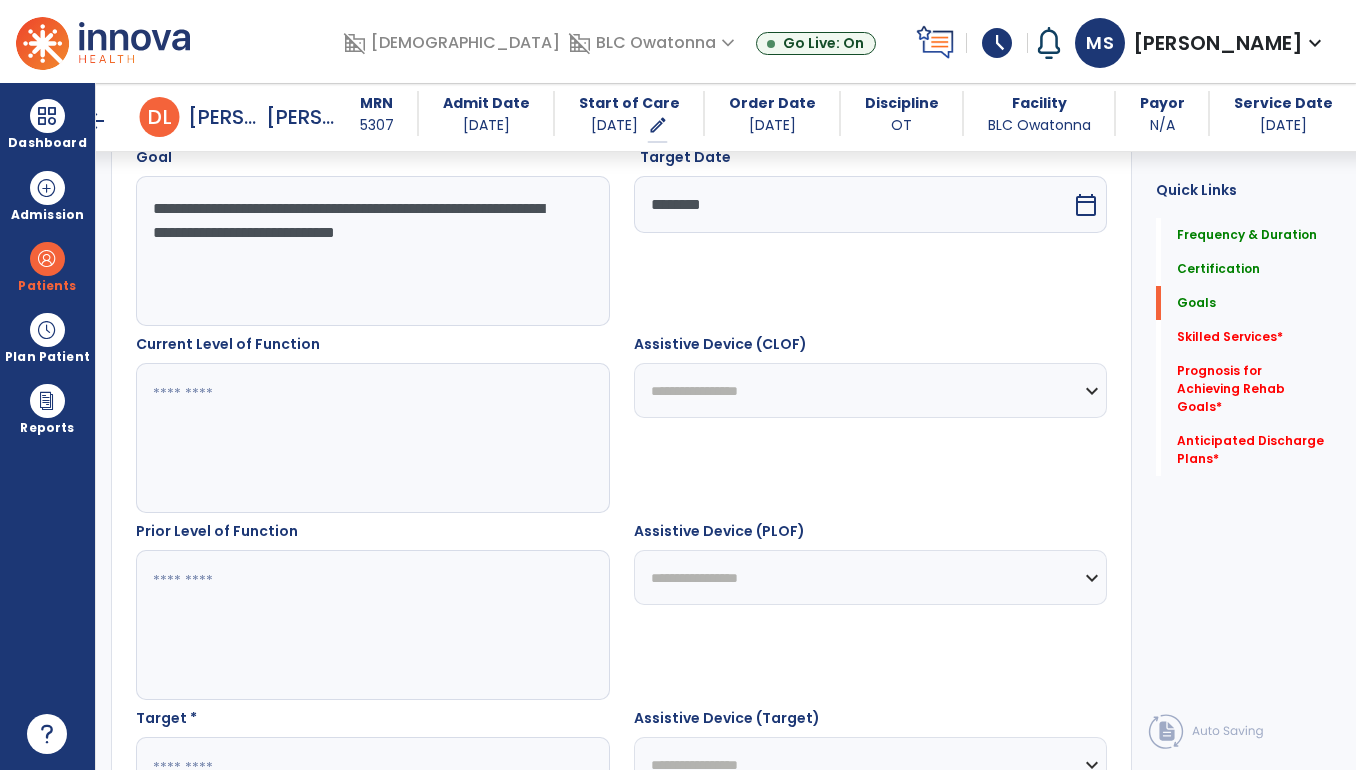click at bounding box center (372, 438) 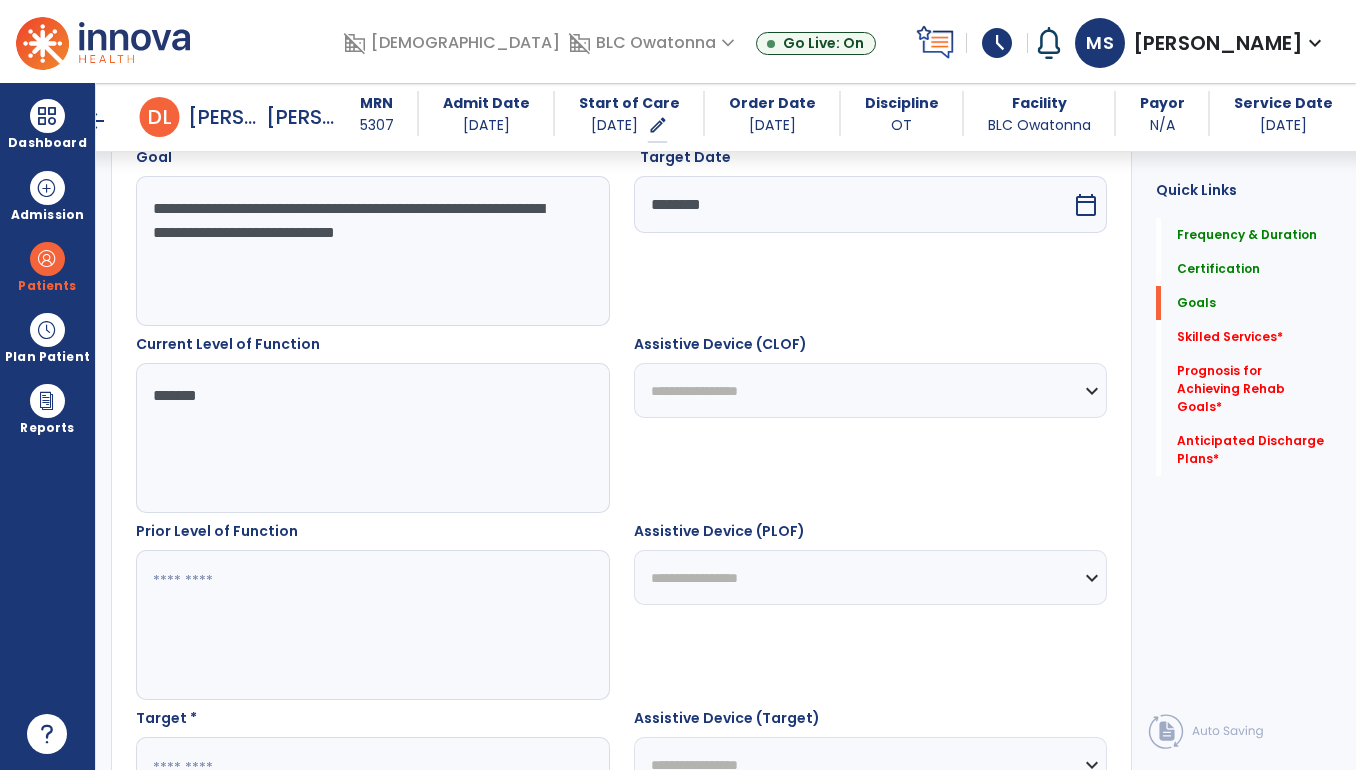 type on "*******" 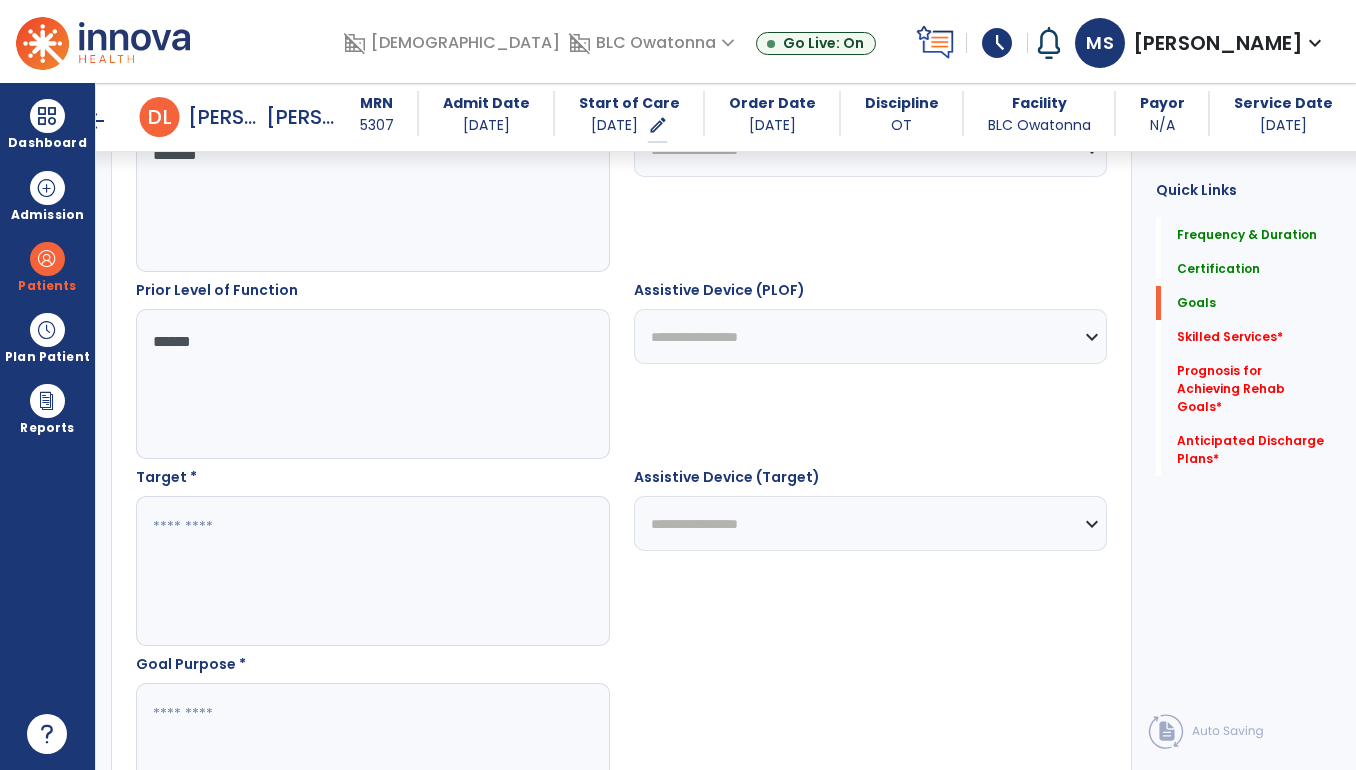 scroll, scrollTop: 824, scrollLeft: 0, axis: vertical 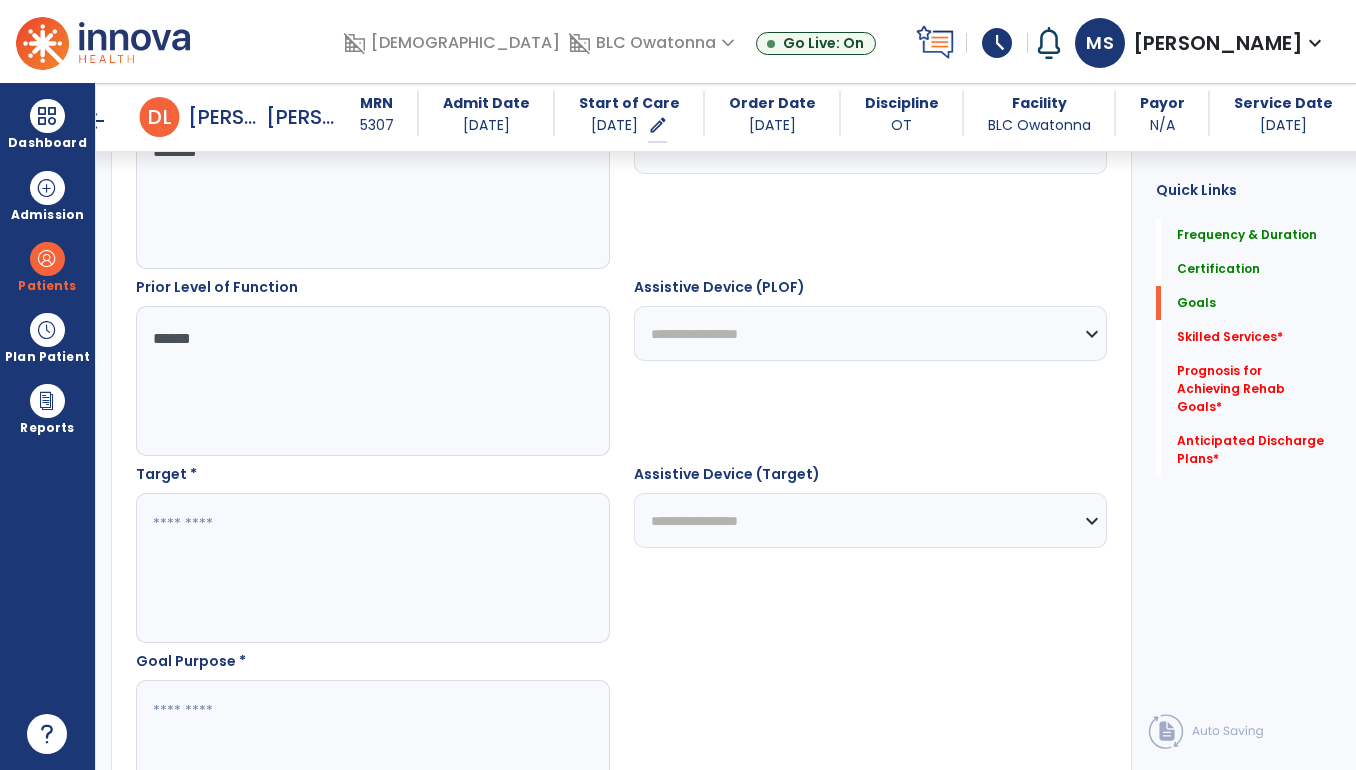 type on "*****" 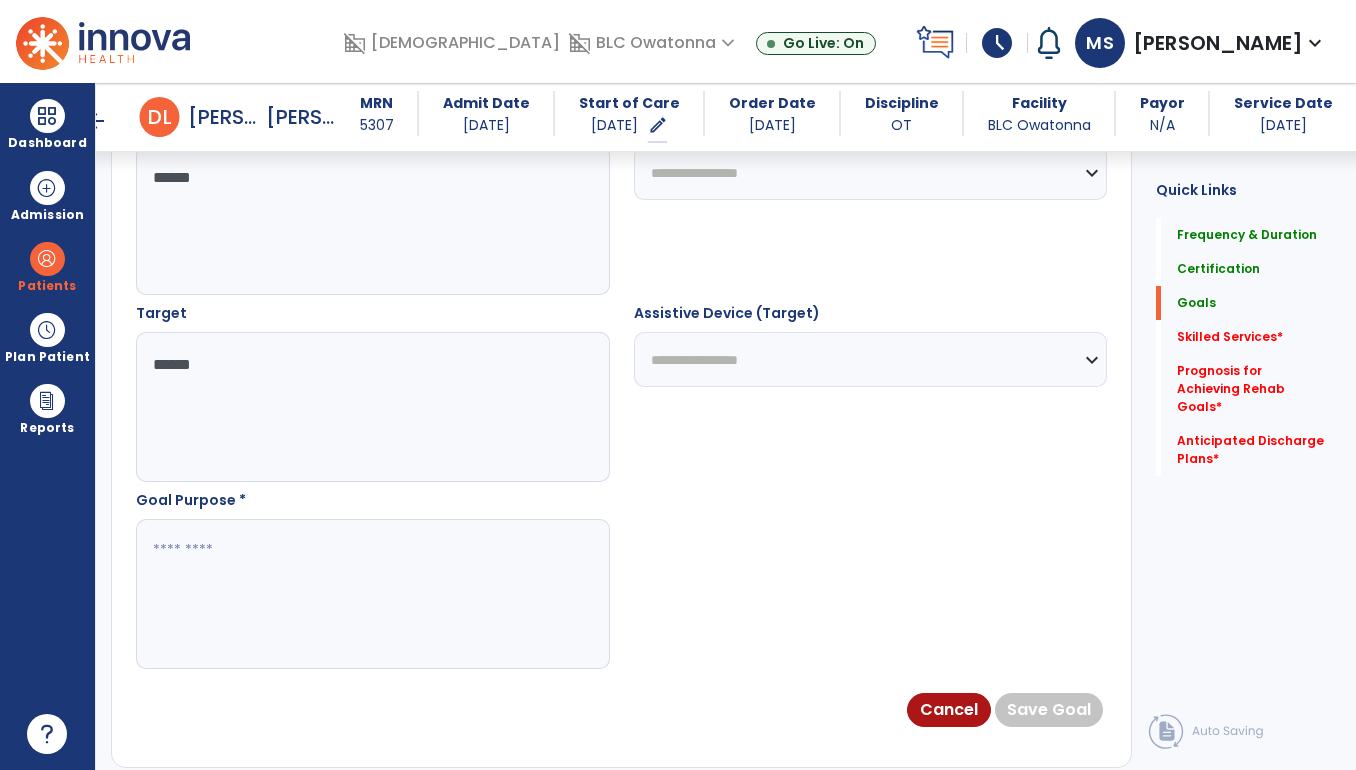 scroll, scrollTop: 987, scrollLeft: 0, axis: vertical 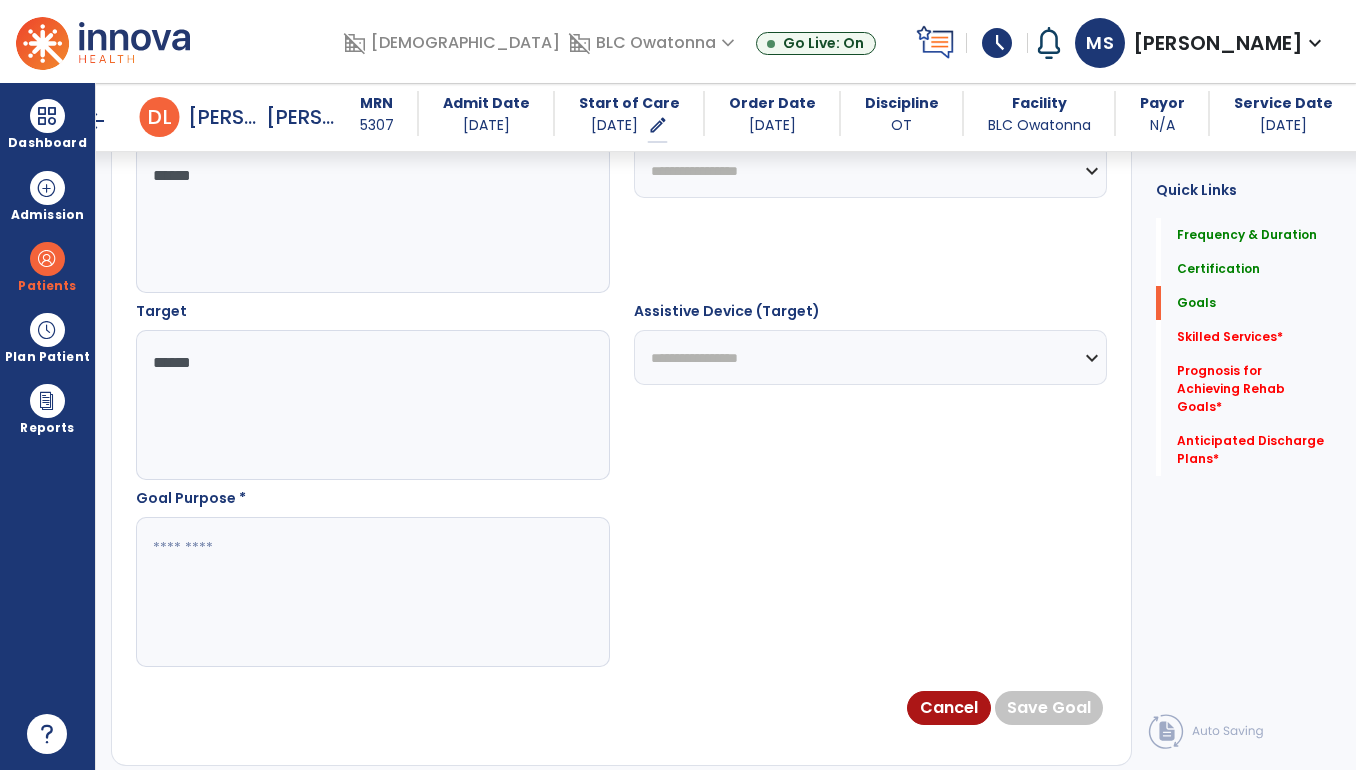 type on "*****" 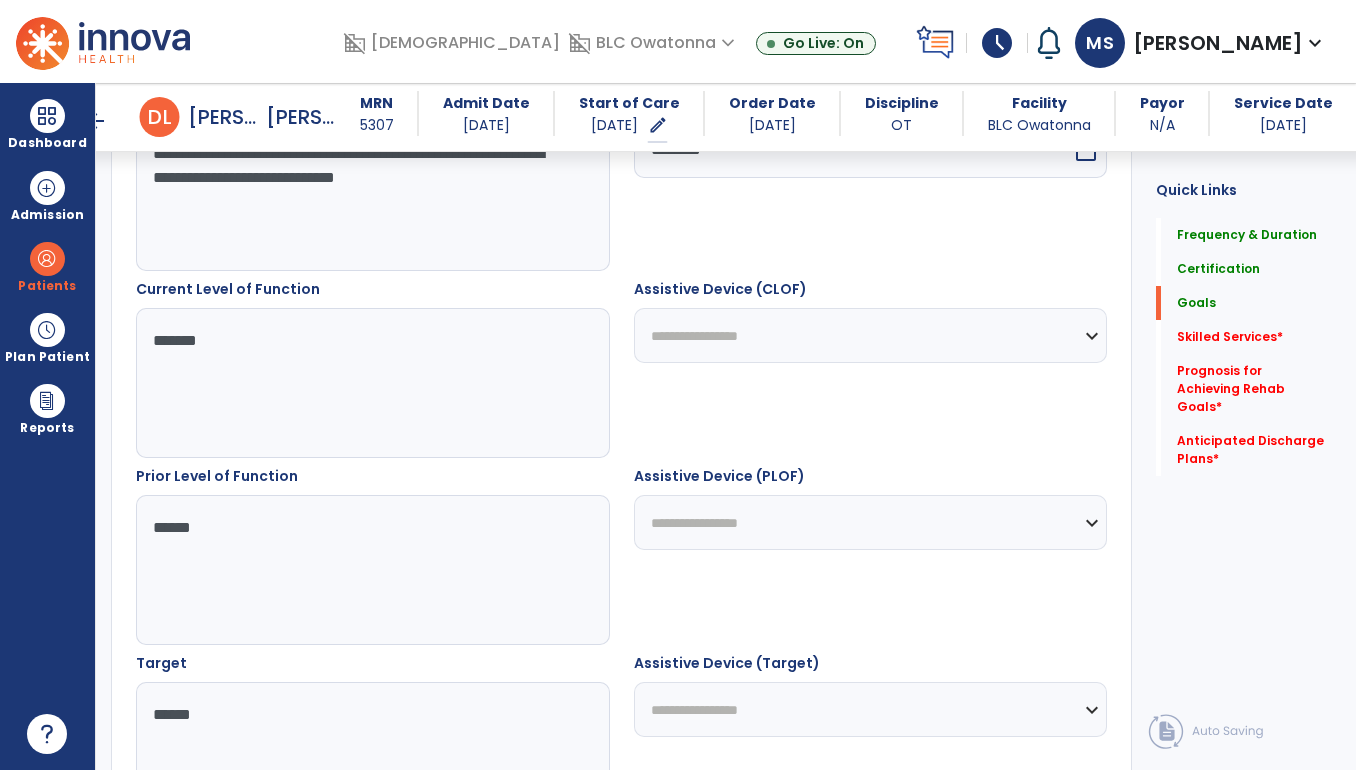 scroll, scrollTop: 1055, scrollLeft: 0, axis: vertical 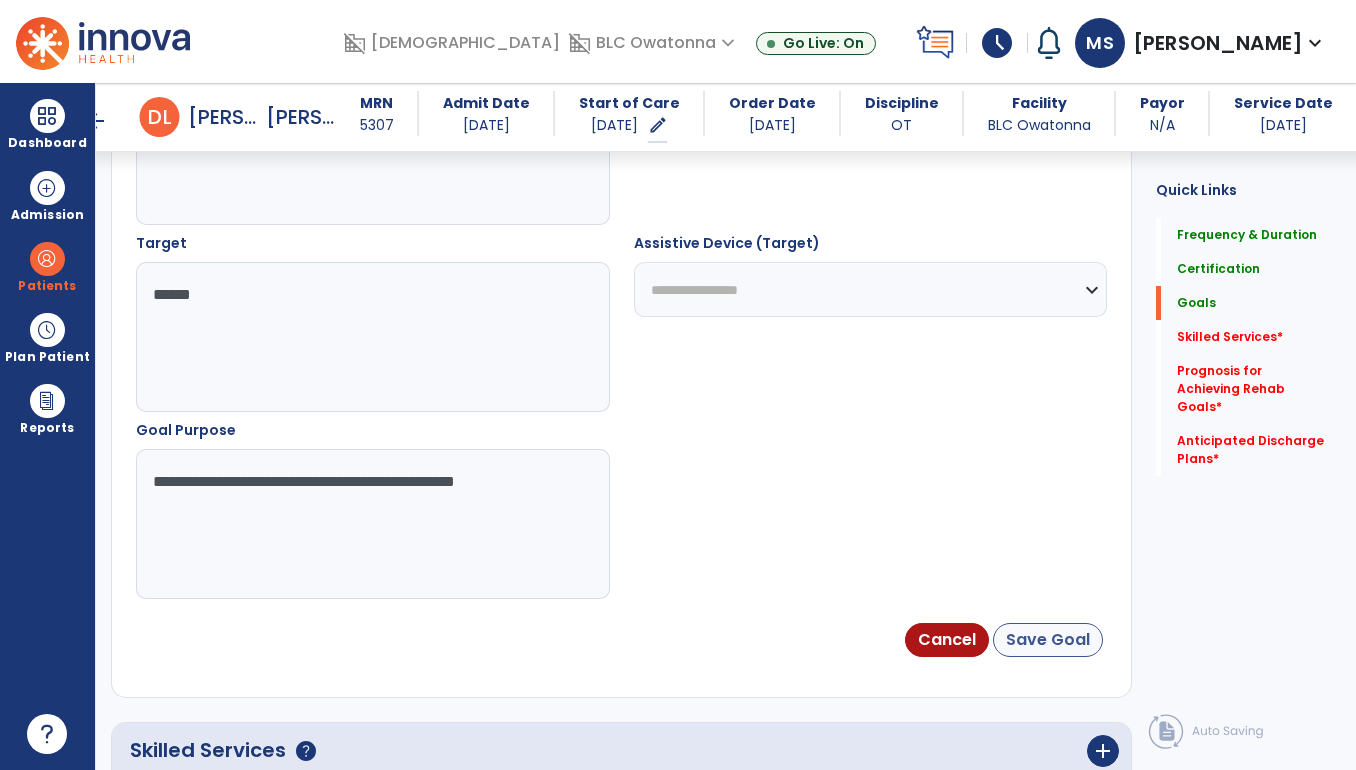 type on "**********" 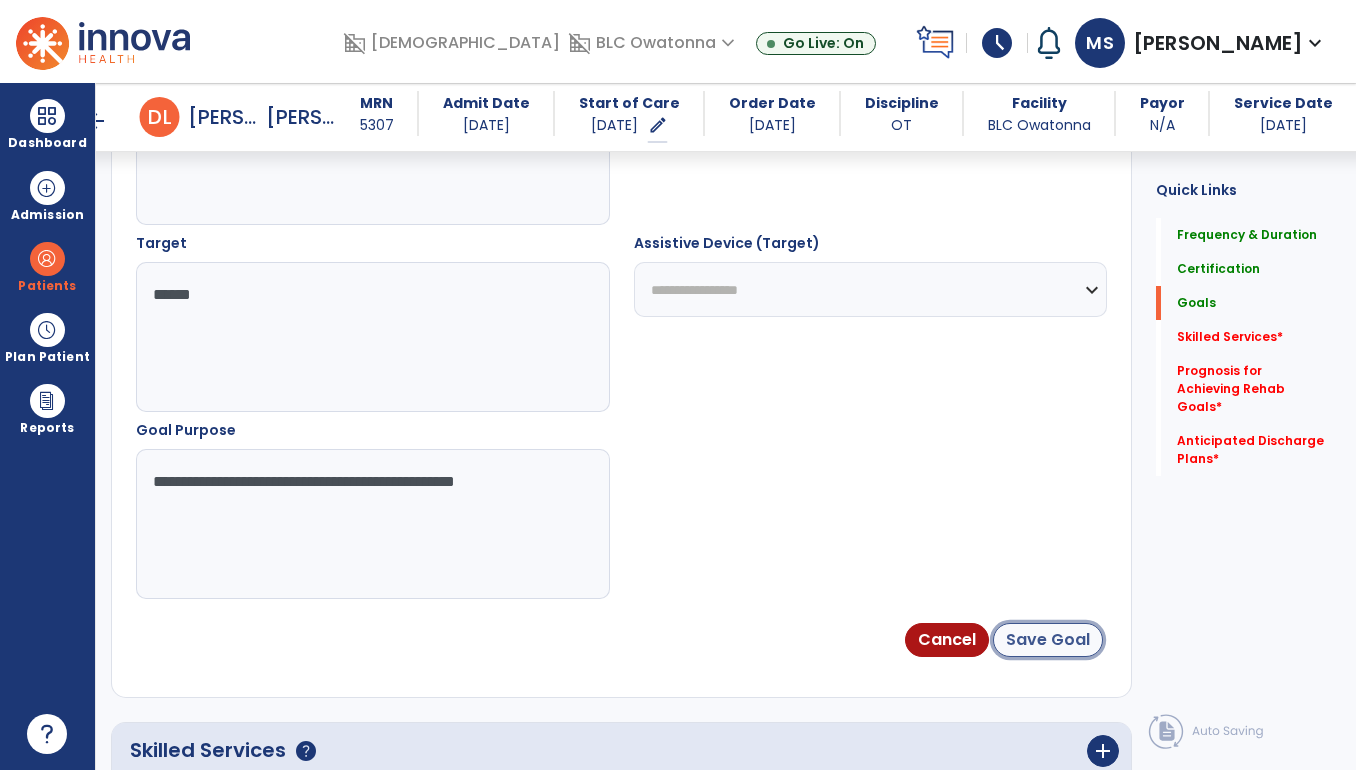 click on "Save Goal" at bounding box center (1048, 640) 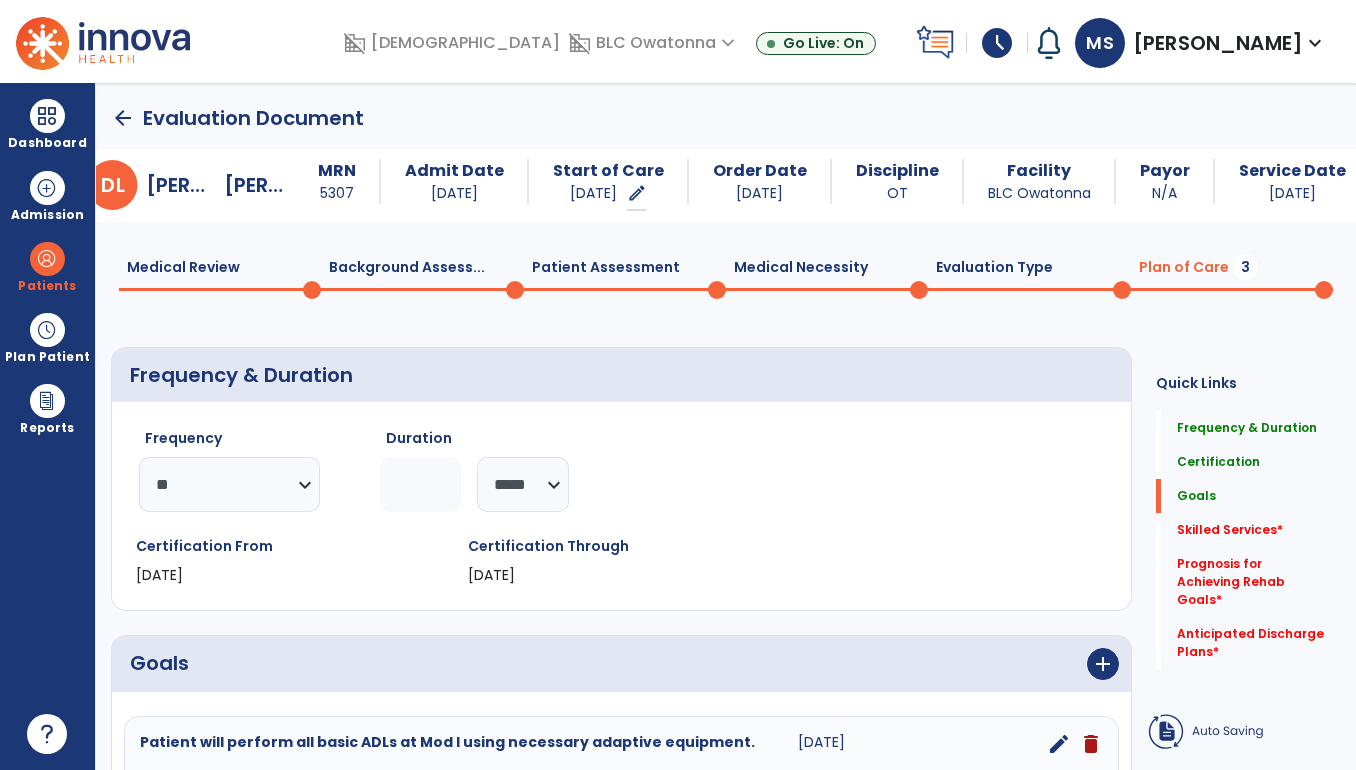 scroll, scrollTop: 0, scrollLeft: 0, axis: both 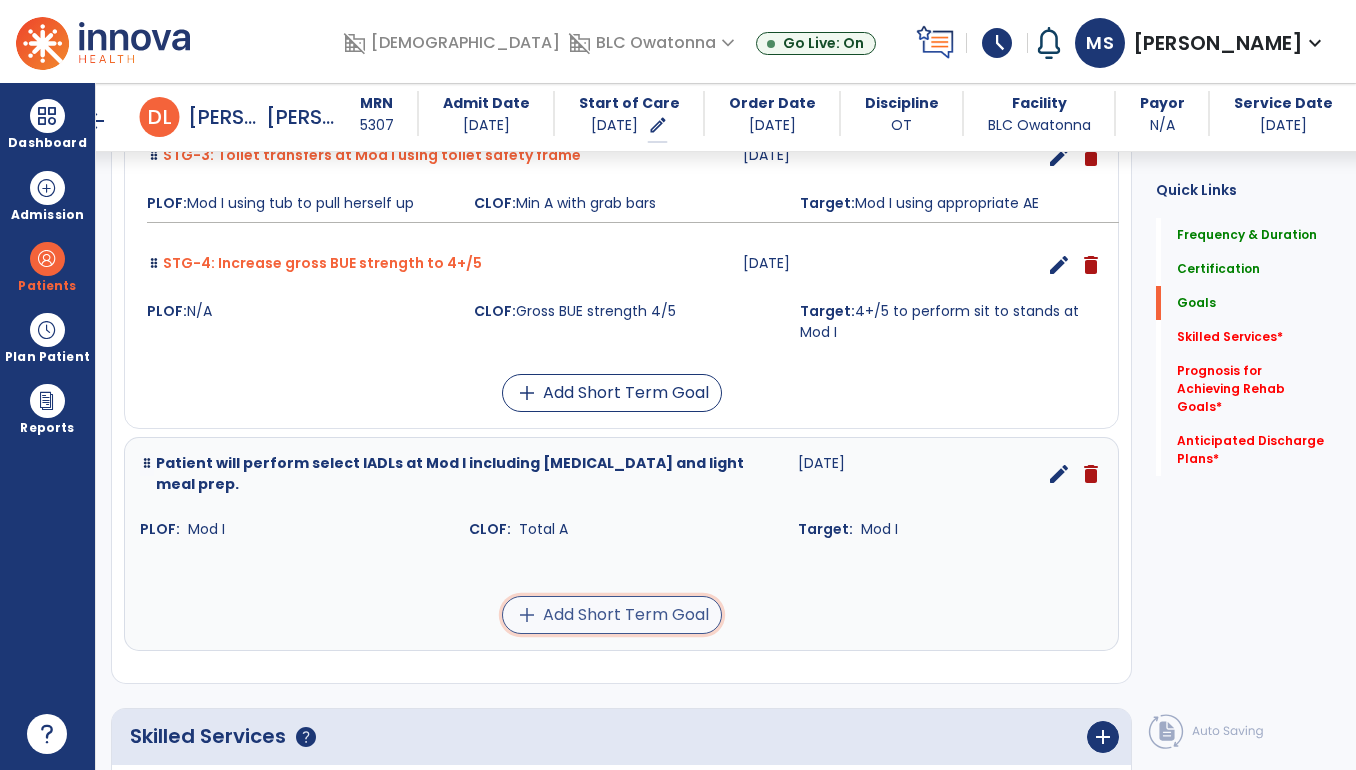 click on "add  Add Short Term Goal" at bounding box center [612, 615] 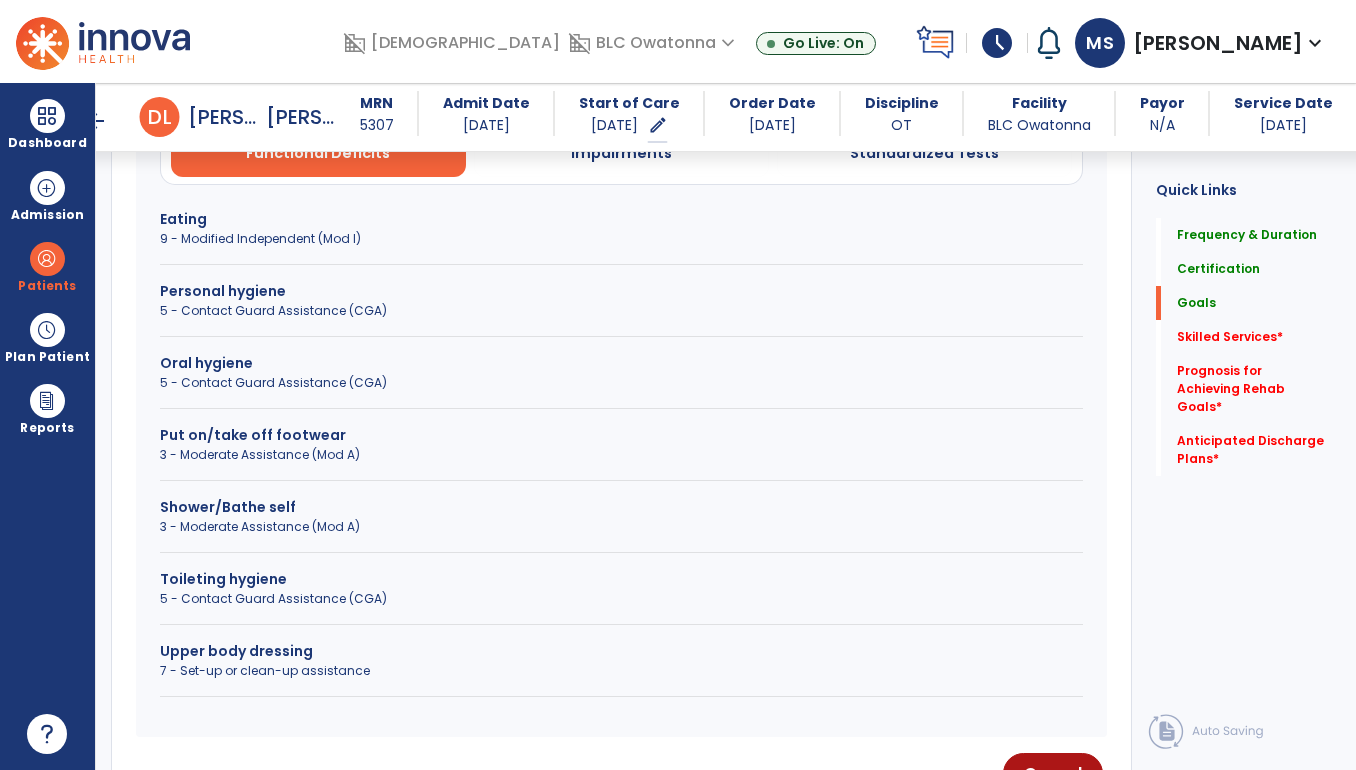 scroll, scrollTop: 548, scrollLeft: 0, axis: vertical 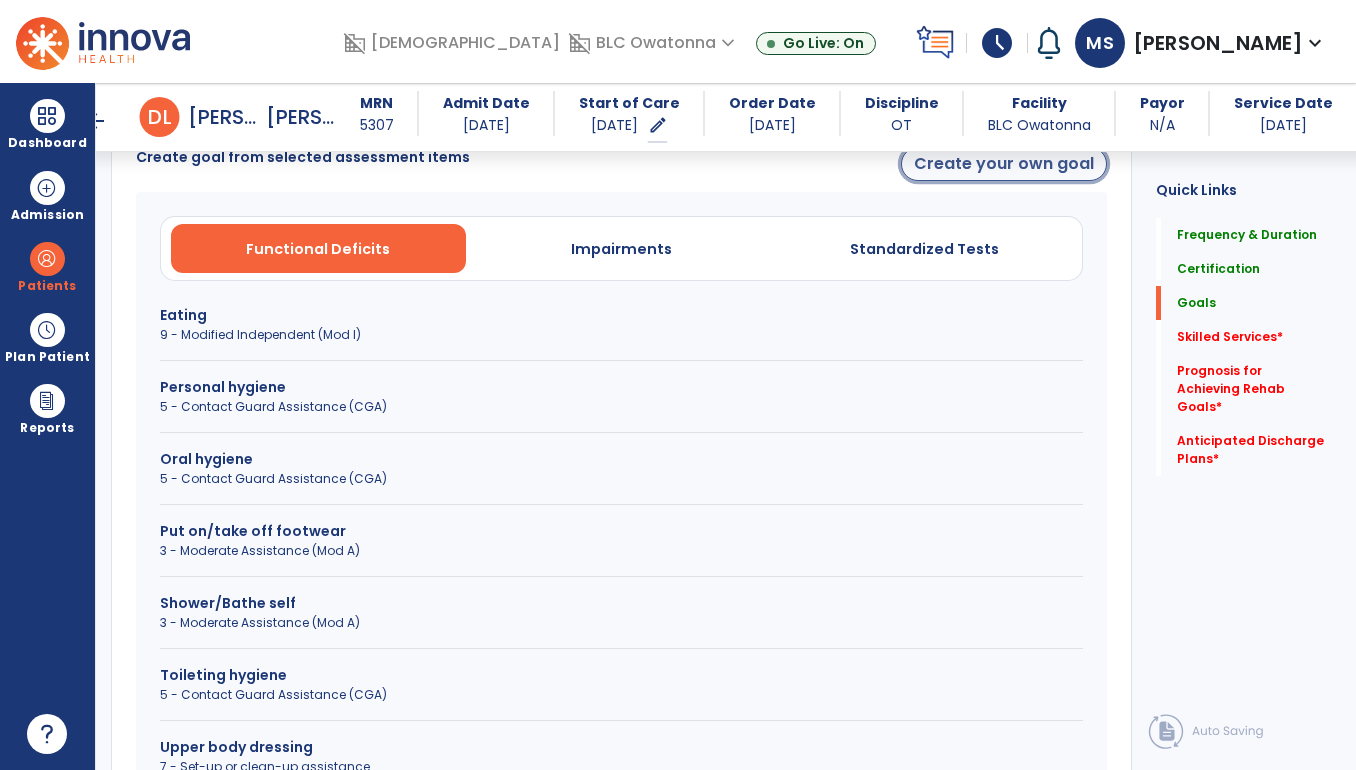 click on "Create your own goal" at bounding box center [1004, 164] 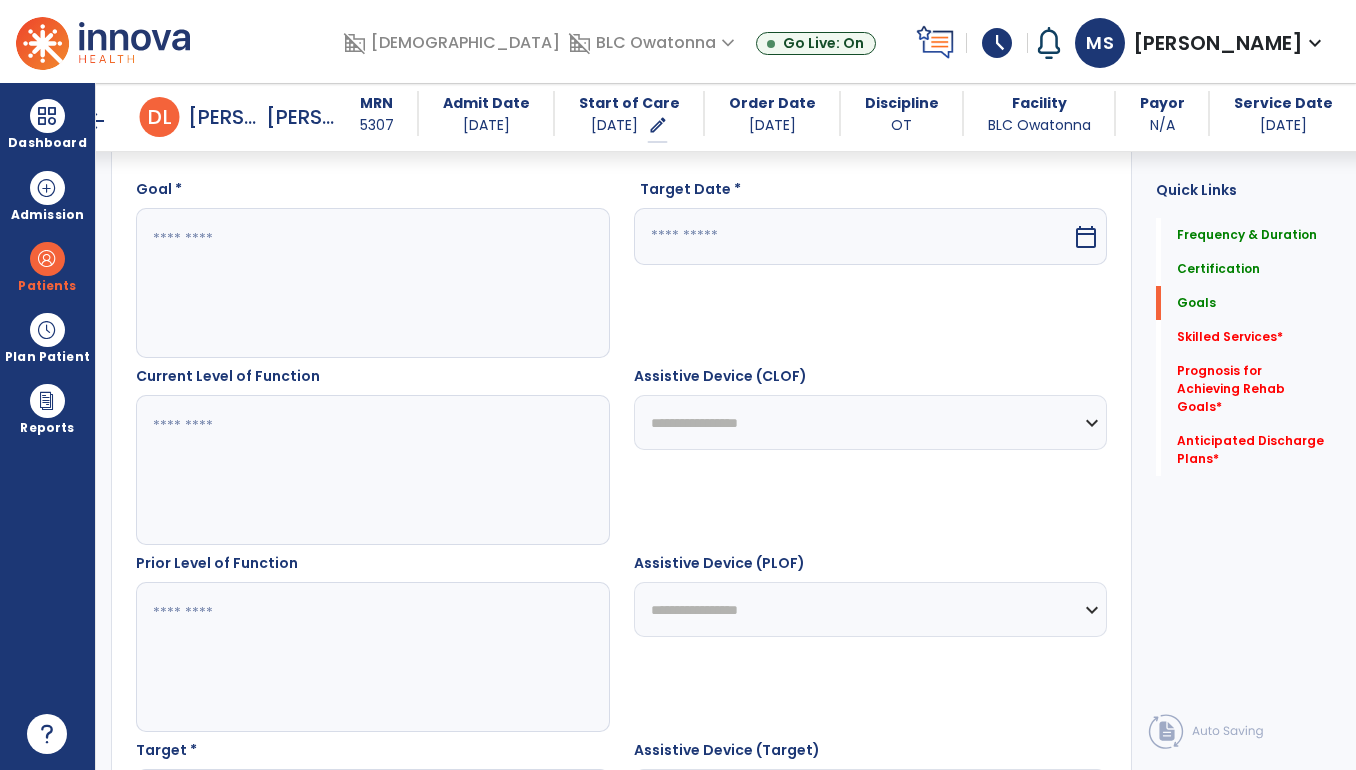 click at bounding box center [372, 283] 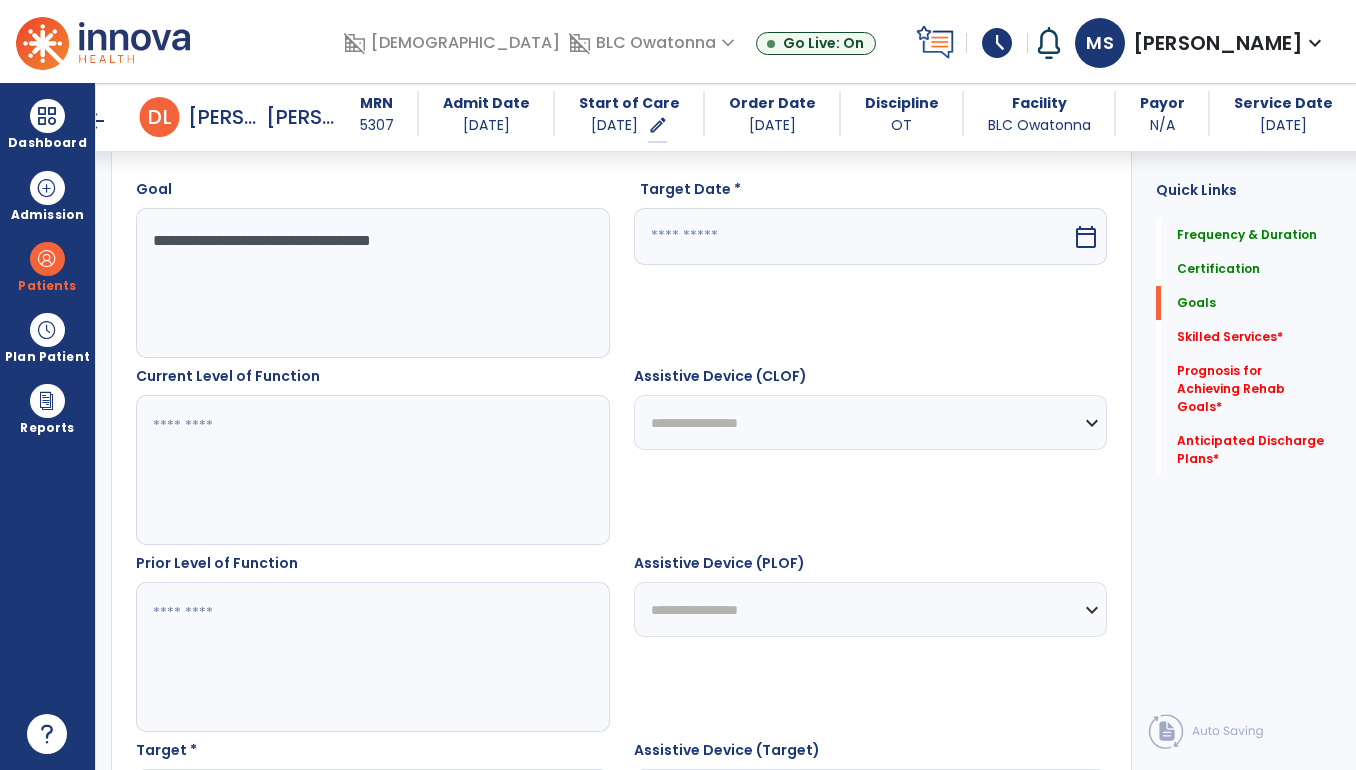 drag, startPoint x: 296, startPoint y: 239, endPoint x: 231, endPoint y: 243, distance: 65.12296 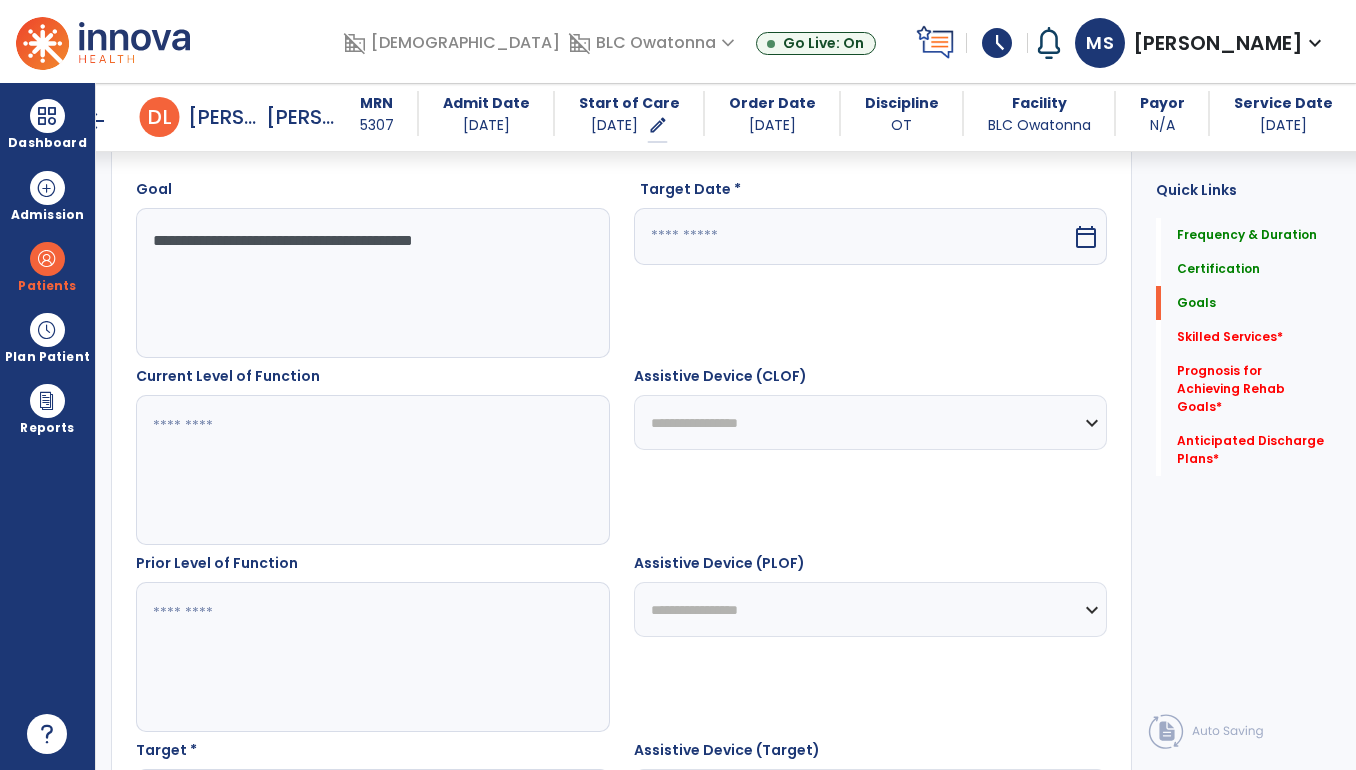 type on "**********" 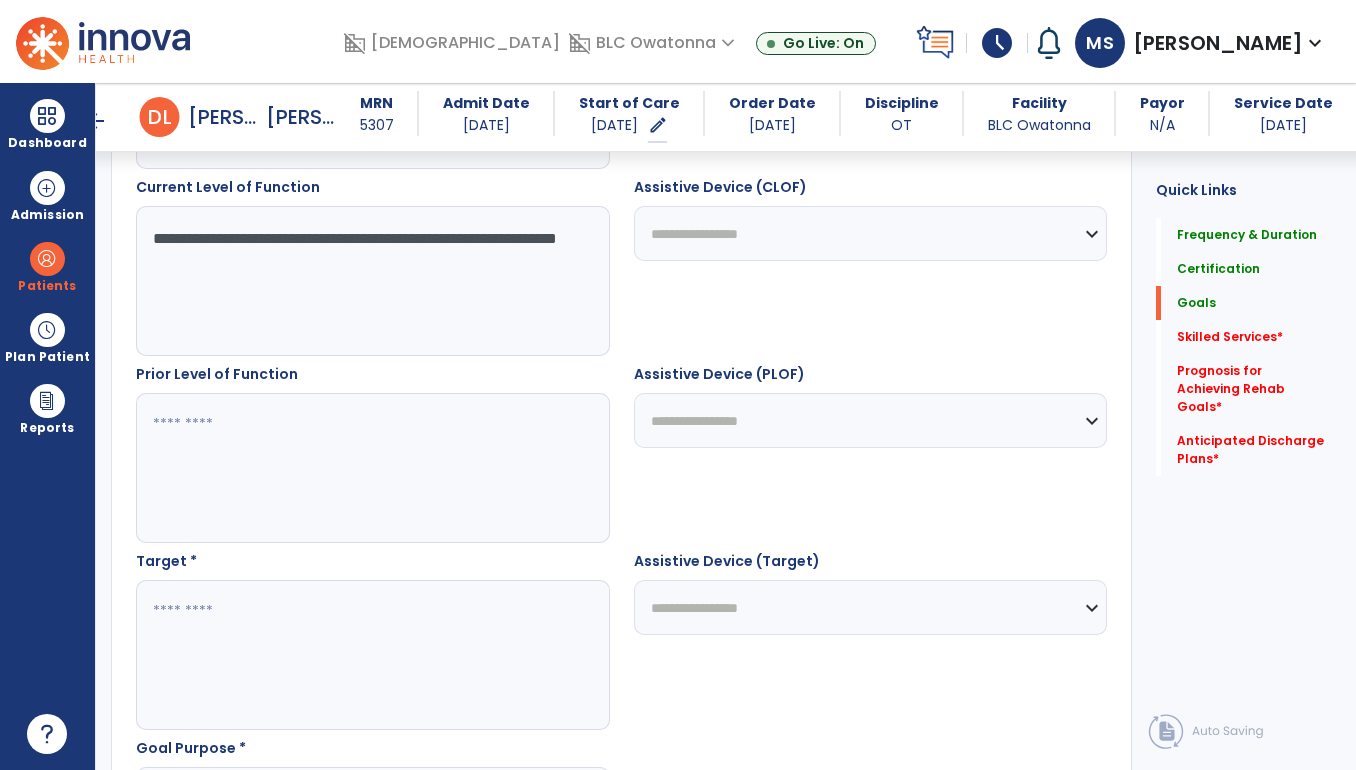 scroll, scrollTop: 740, scrollLeft: 0, axis: vertical 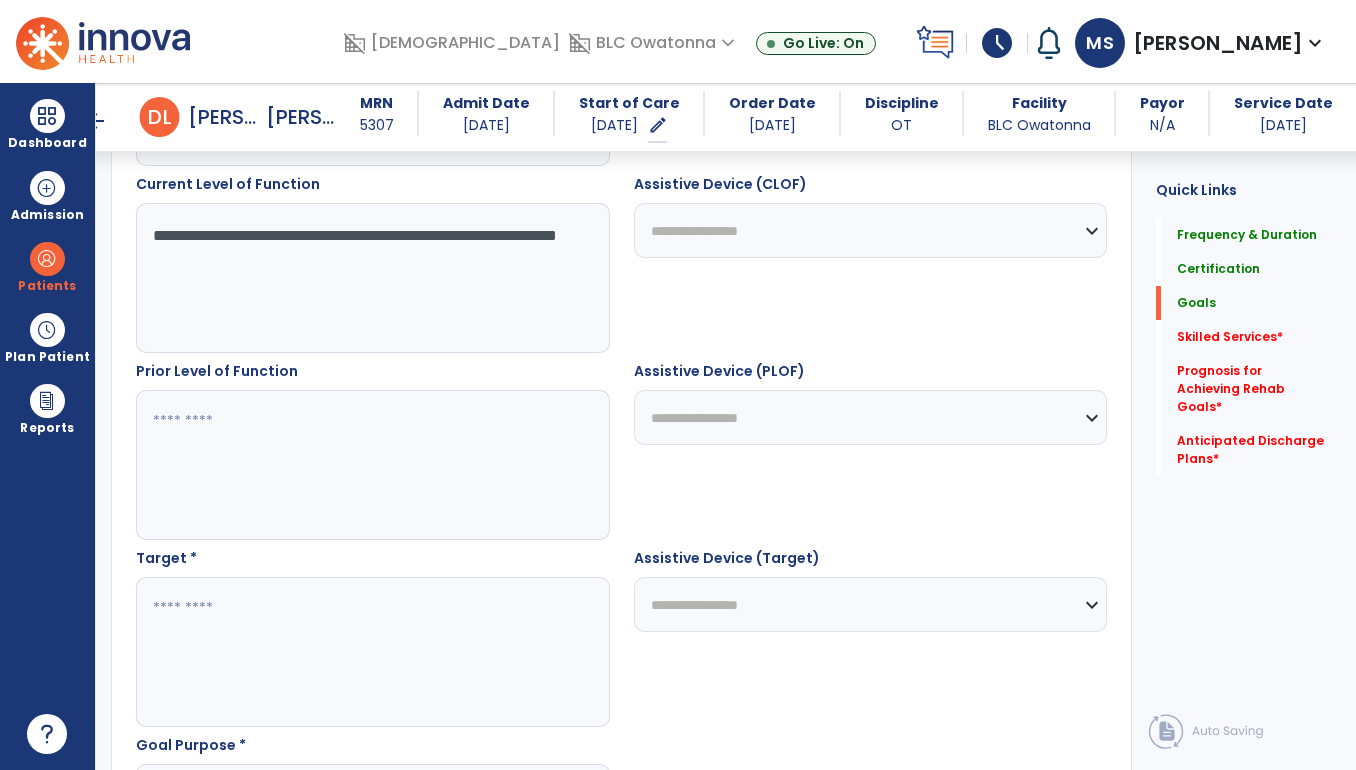 type on "**********" 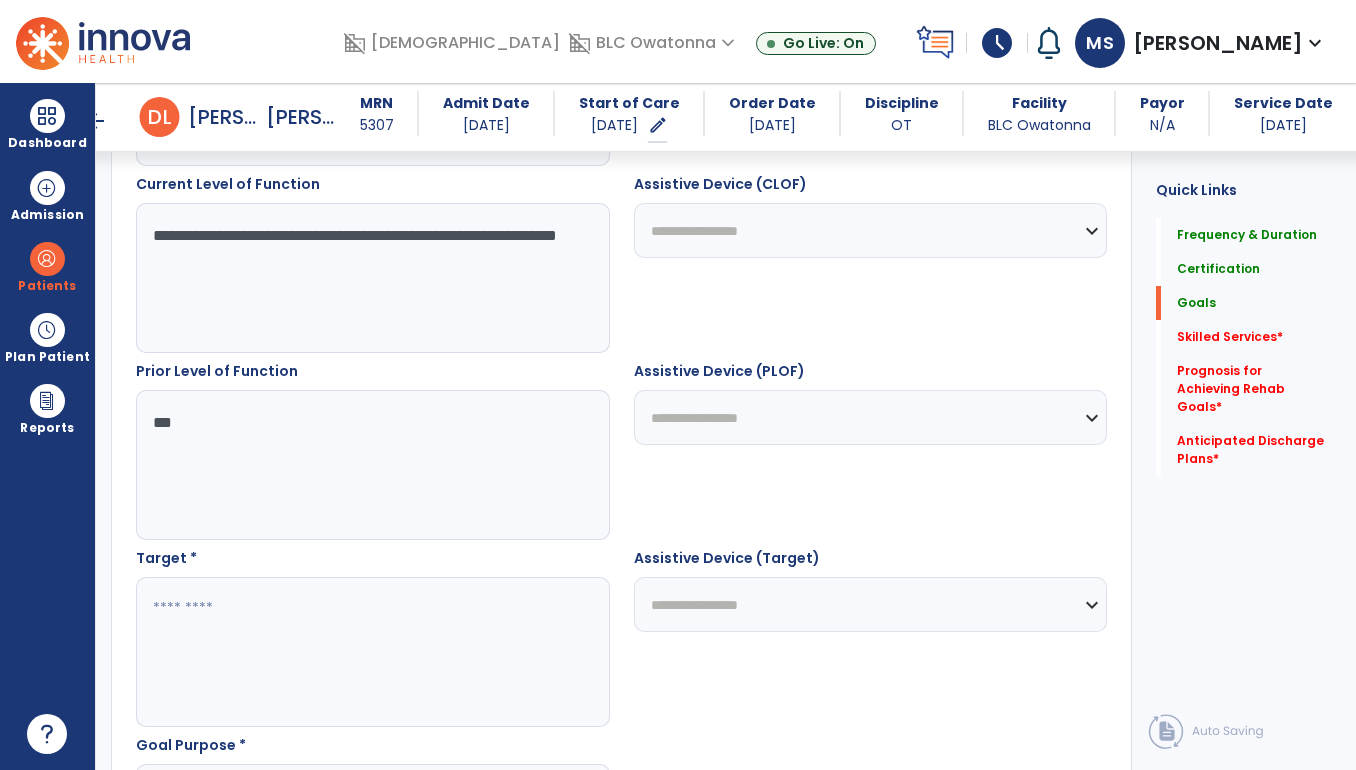 scroll, scrollTop: 812, scrollLeft: 0, axis: vertical 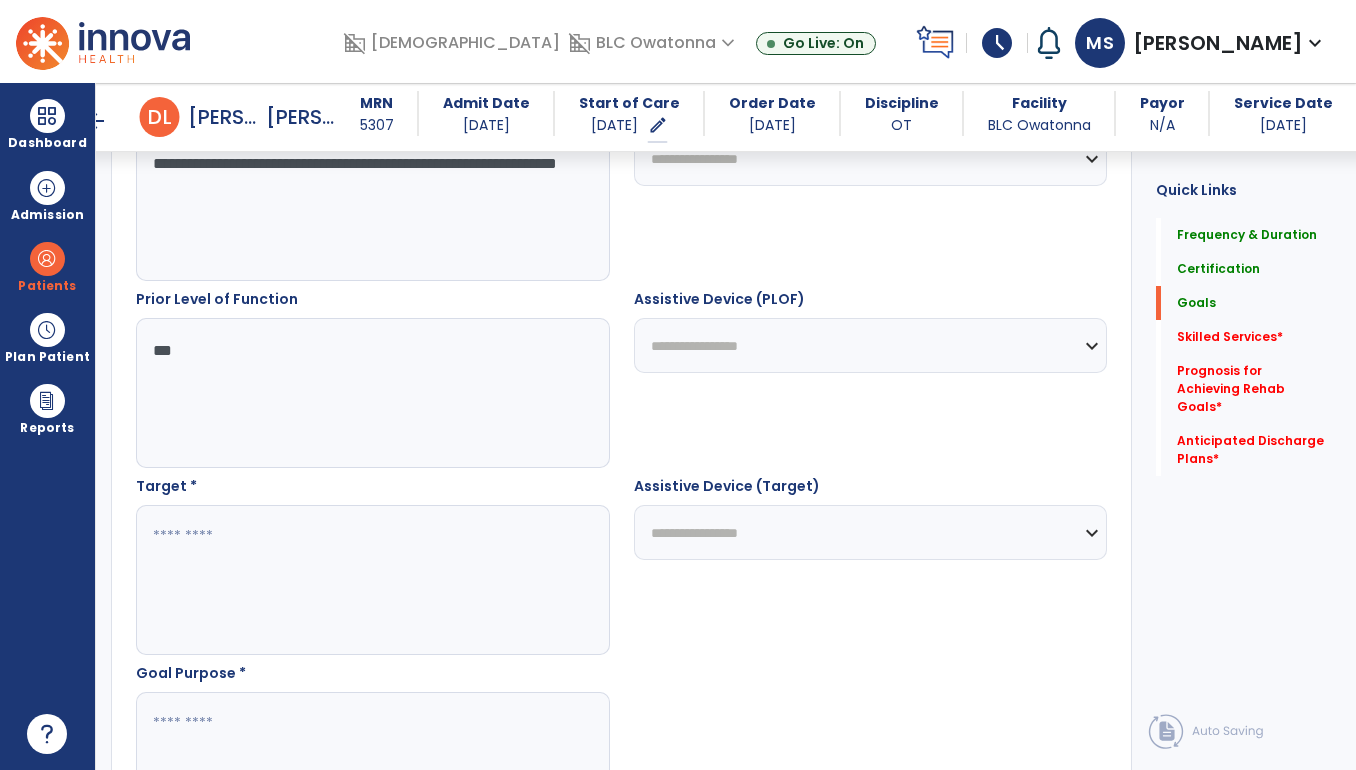 type on "***" 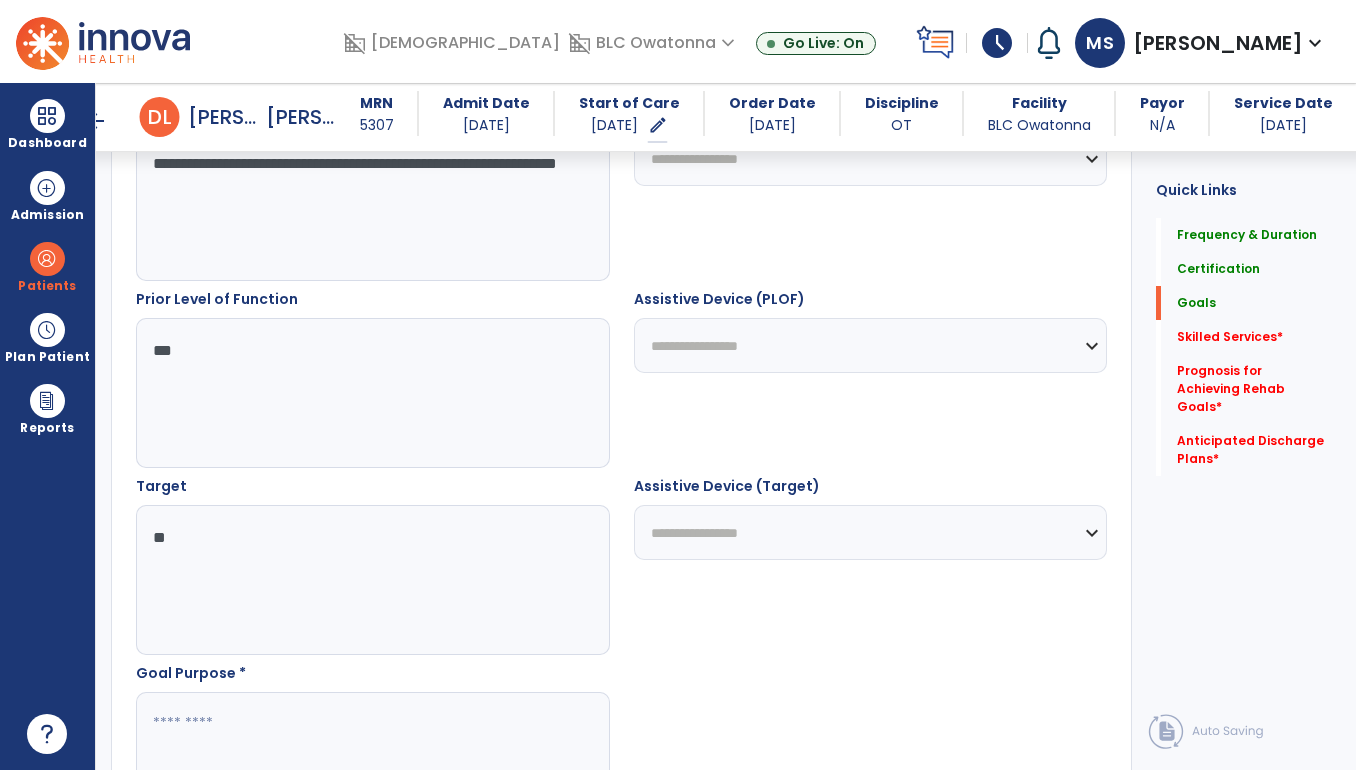 type on "*" 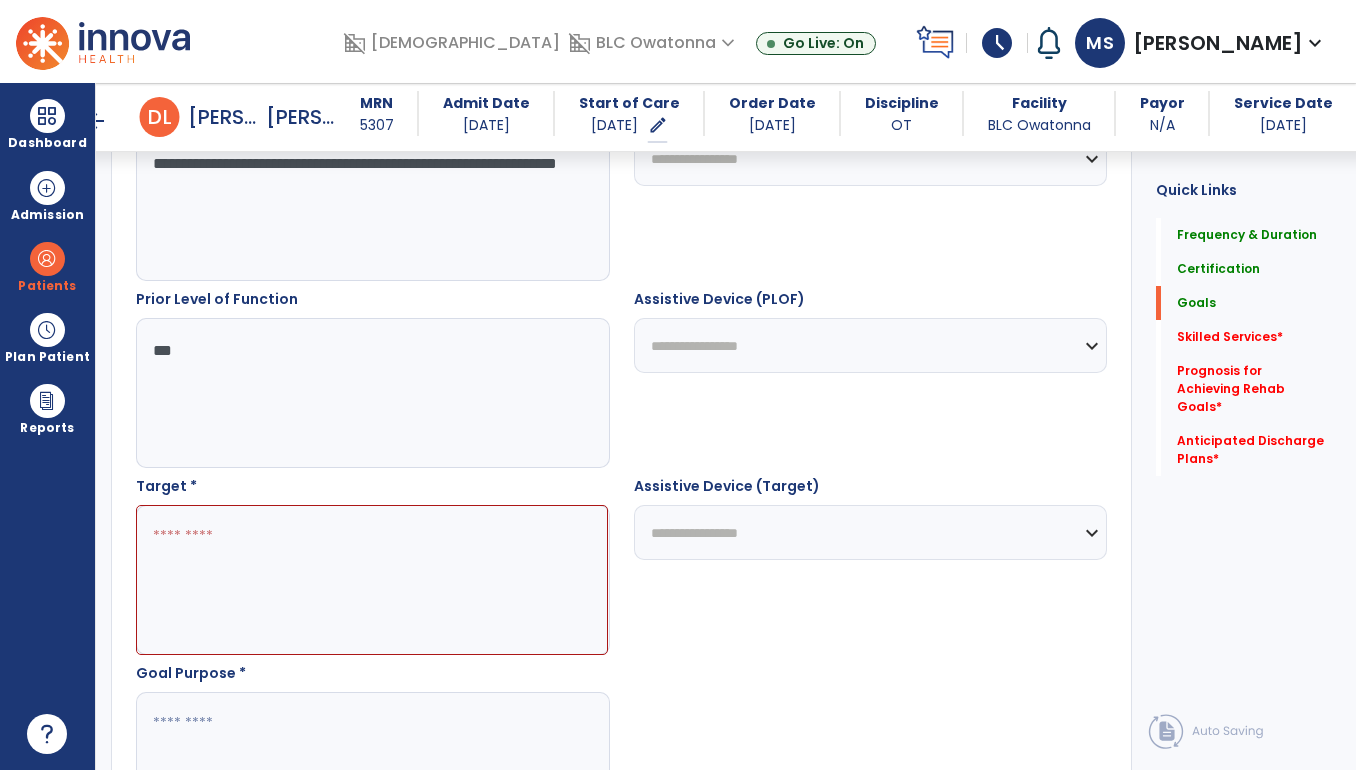 type on "*" 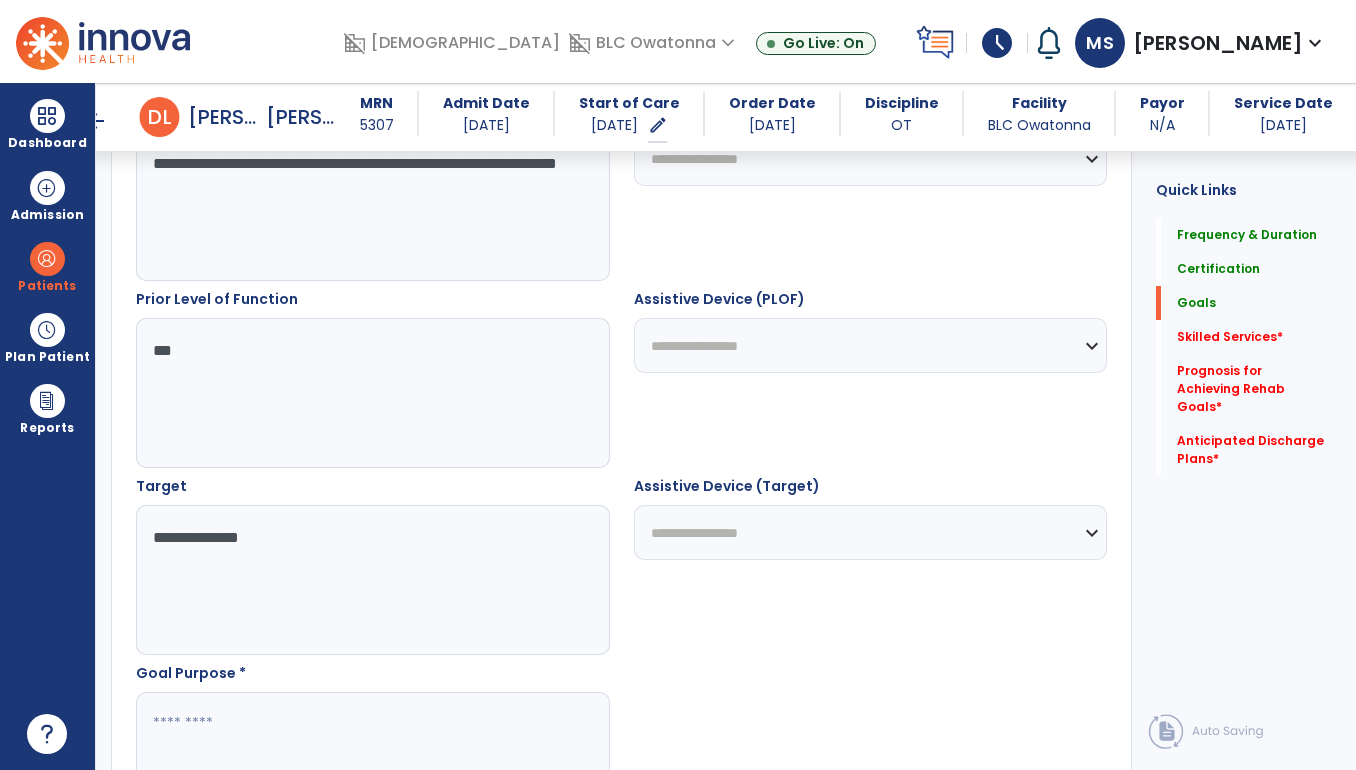 scroll, scrollTop: 872, scrollLeft: 0, axis: vertical 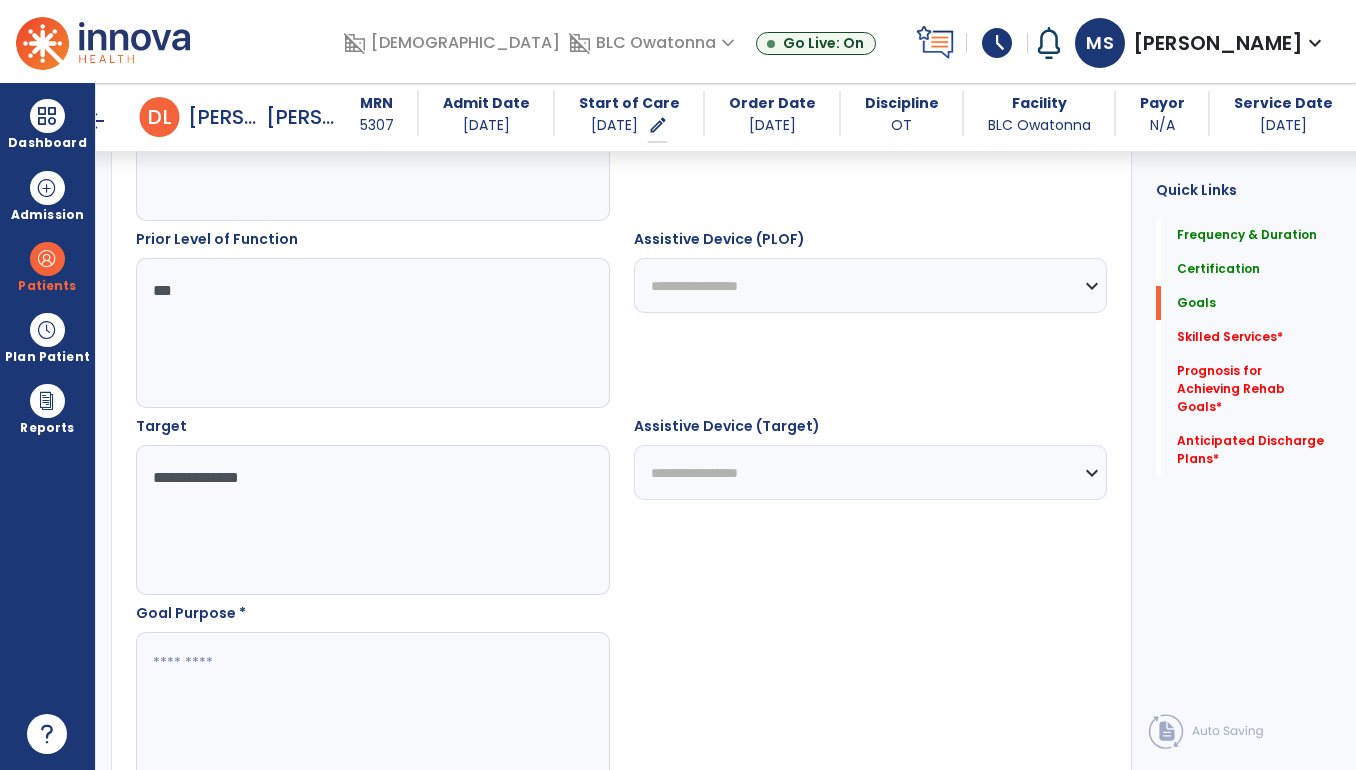 type on "**********" 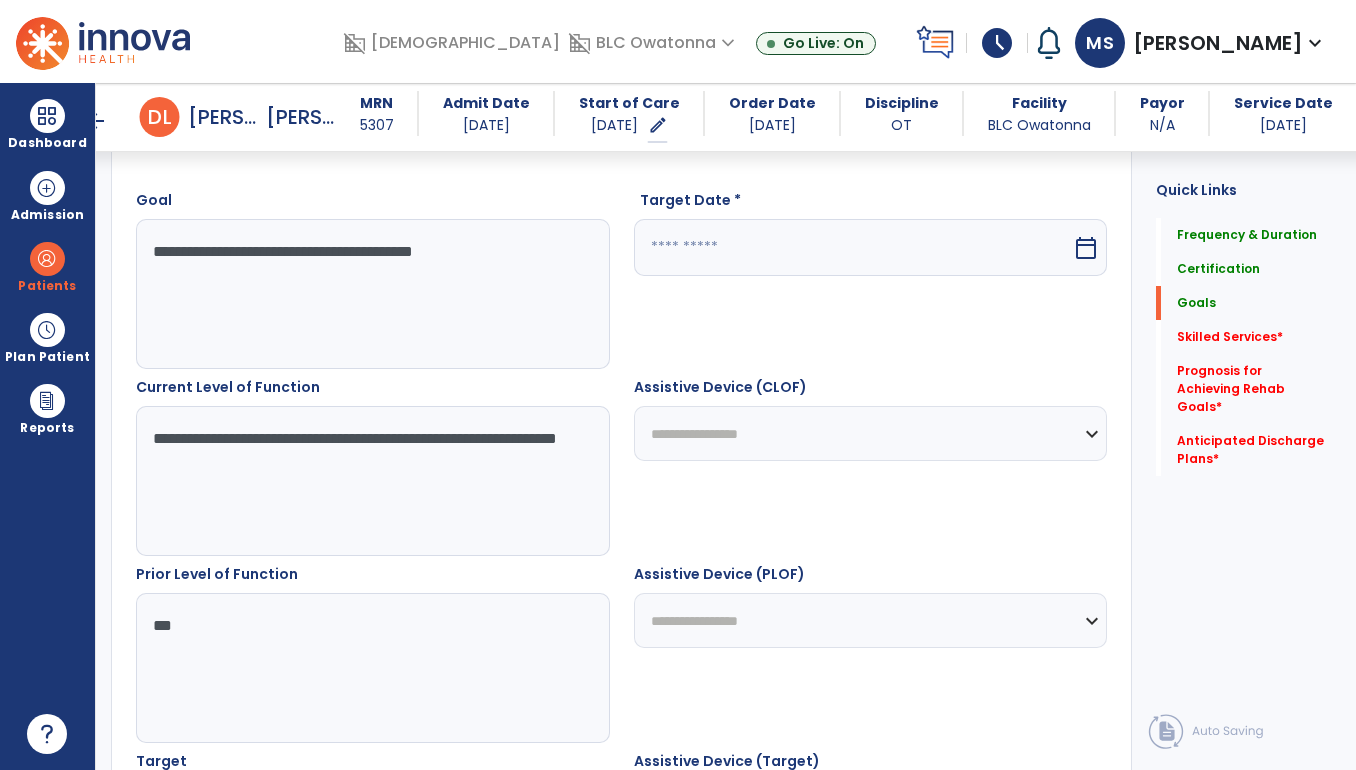 scroll, scrollTop: 536, scrollLeft: 0, axis: vertical 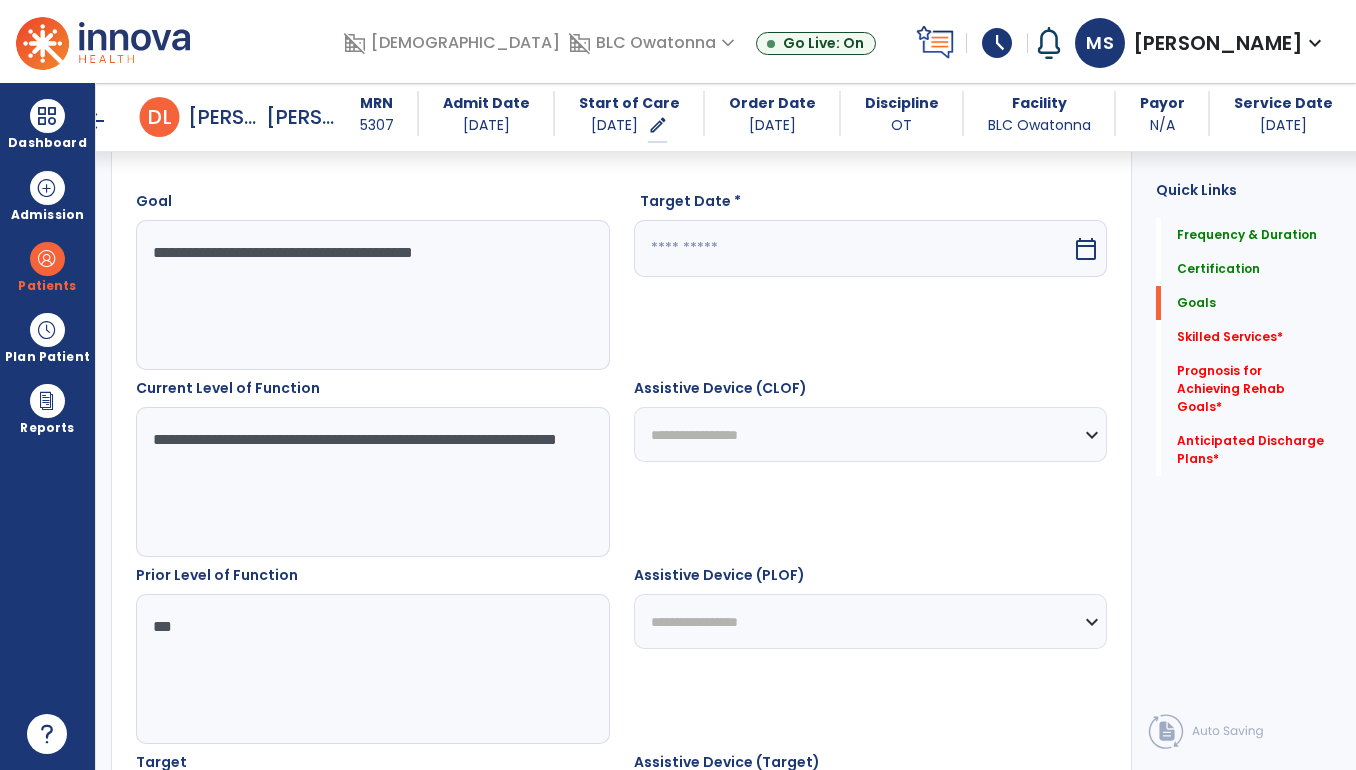 type on "**********" 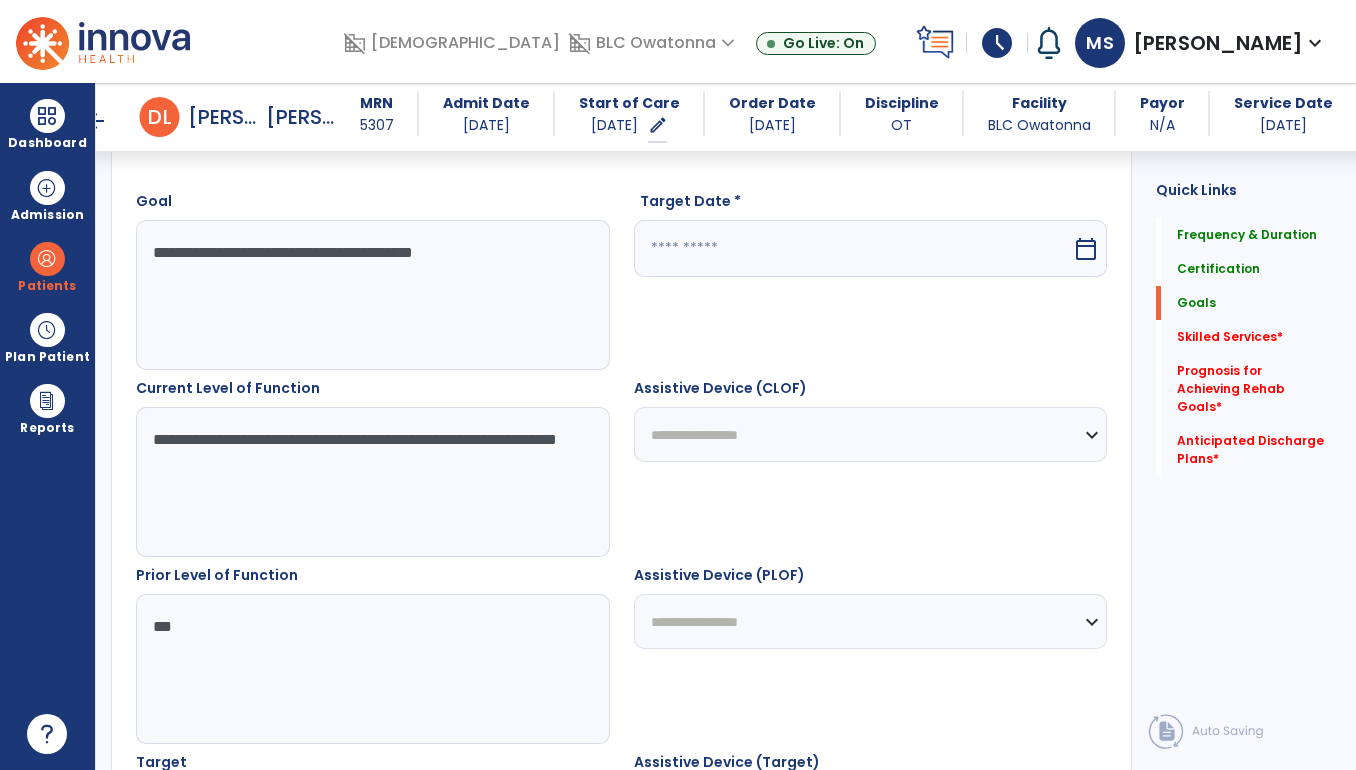 click at bounding box center (853, 248) 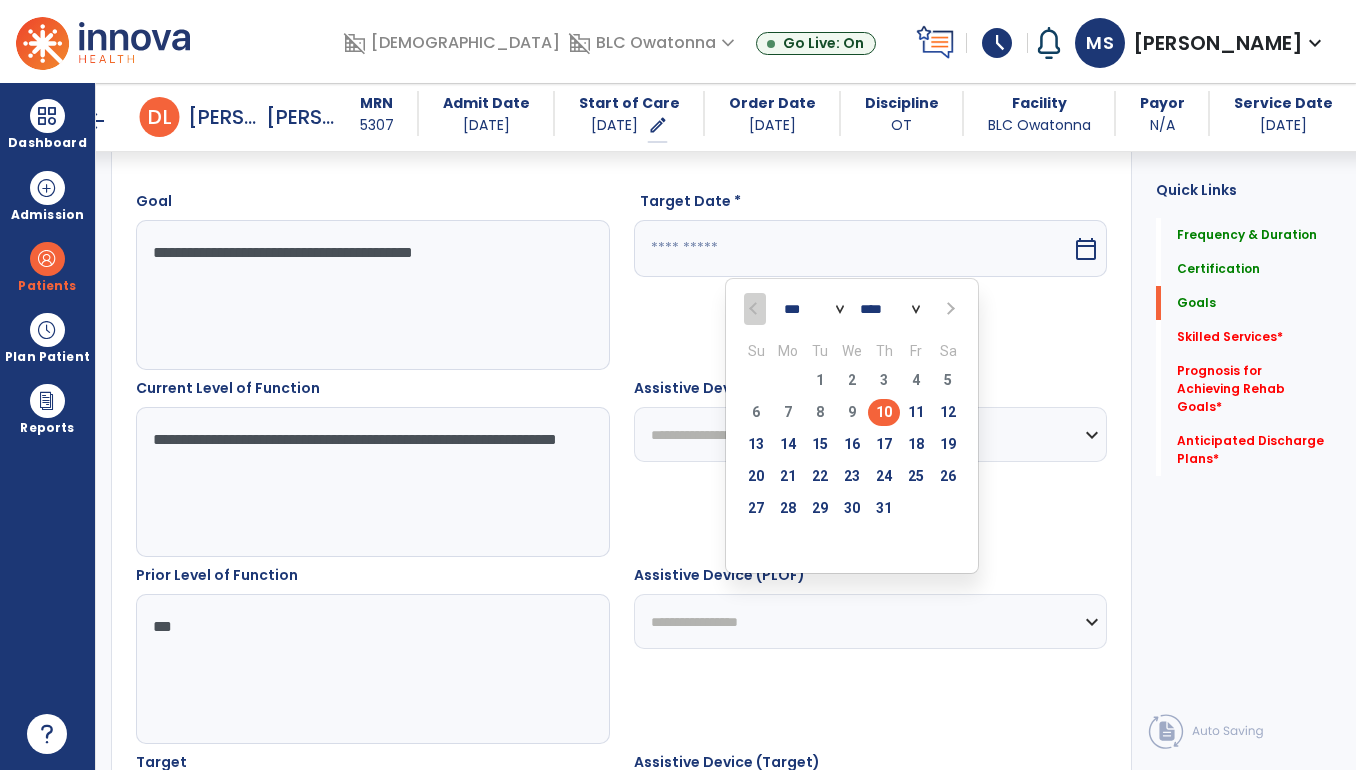 click at bounding box center [949, 309] 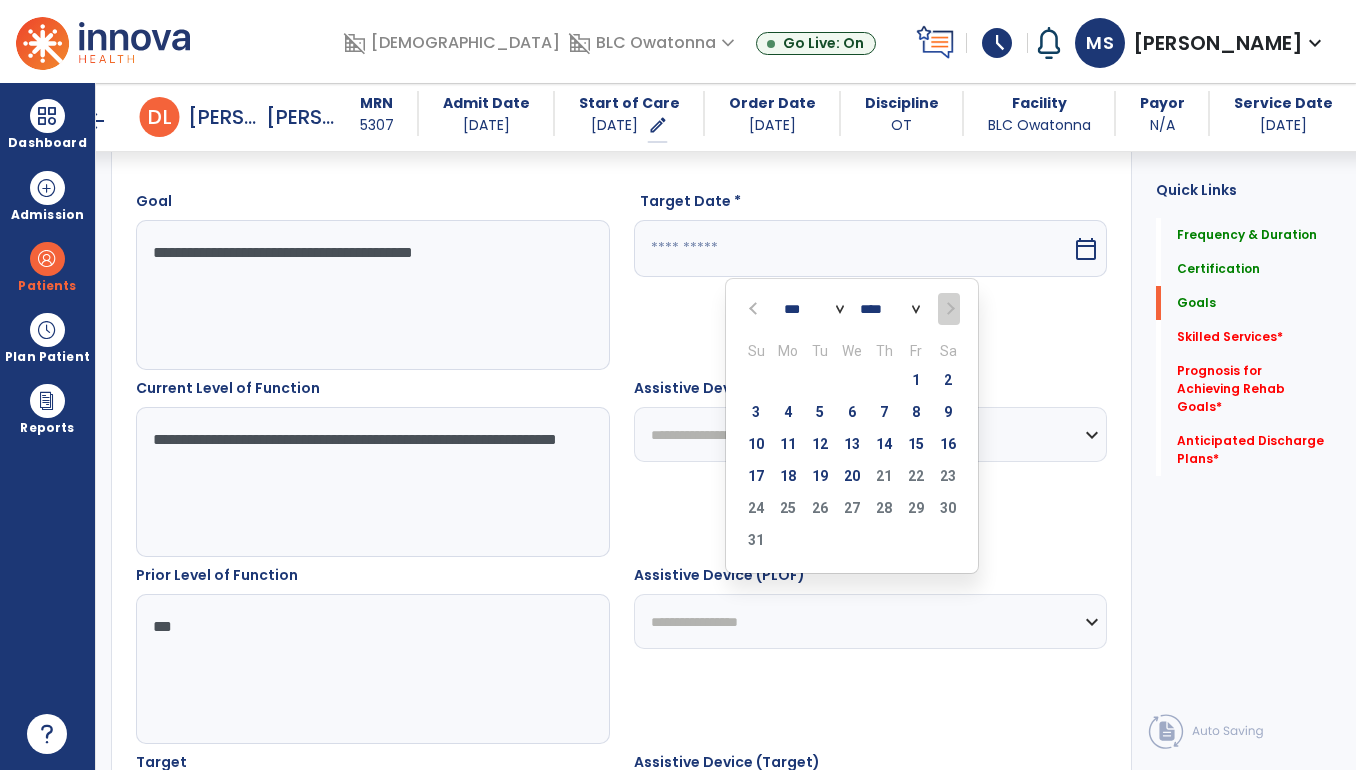 click at bounding box center [755, 309] 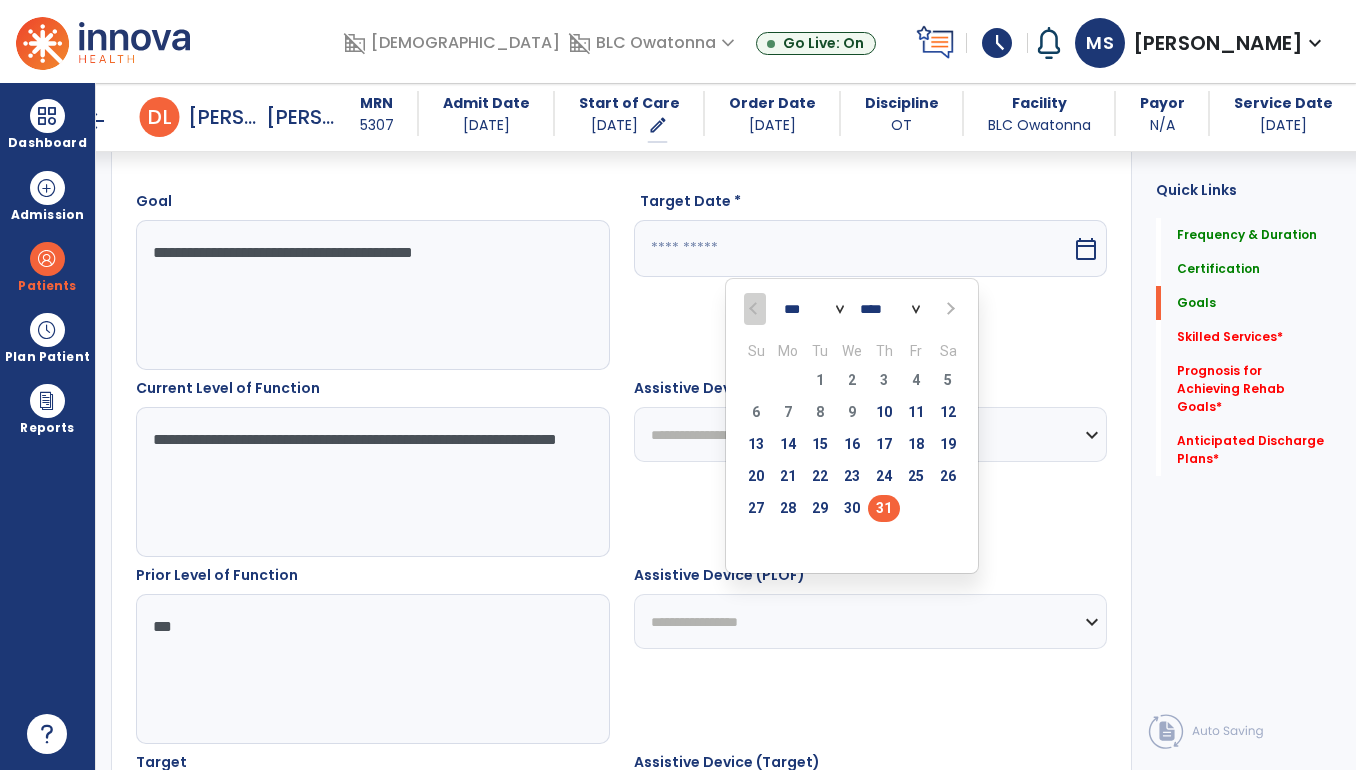 click on "31" at bounding box center (884, 508) 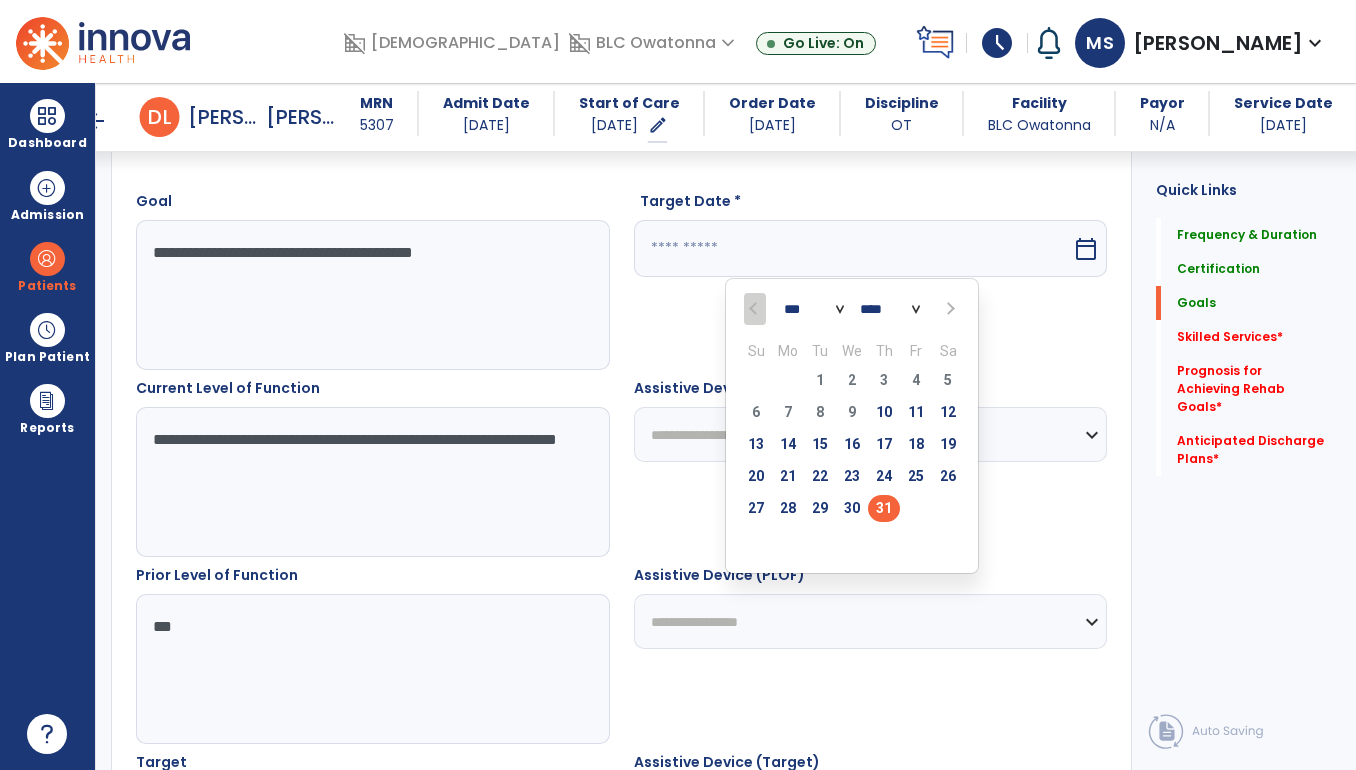 type on "*********" 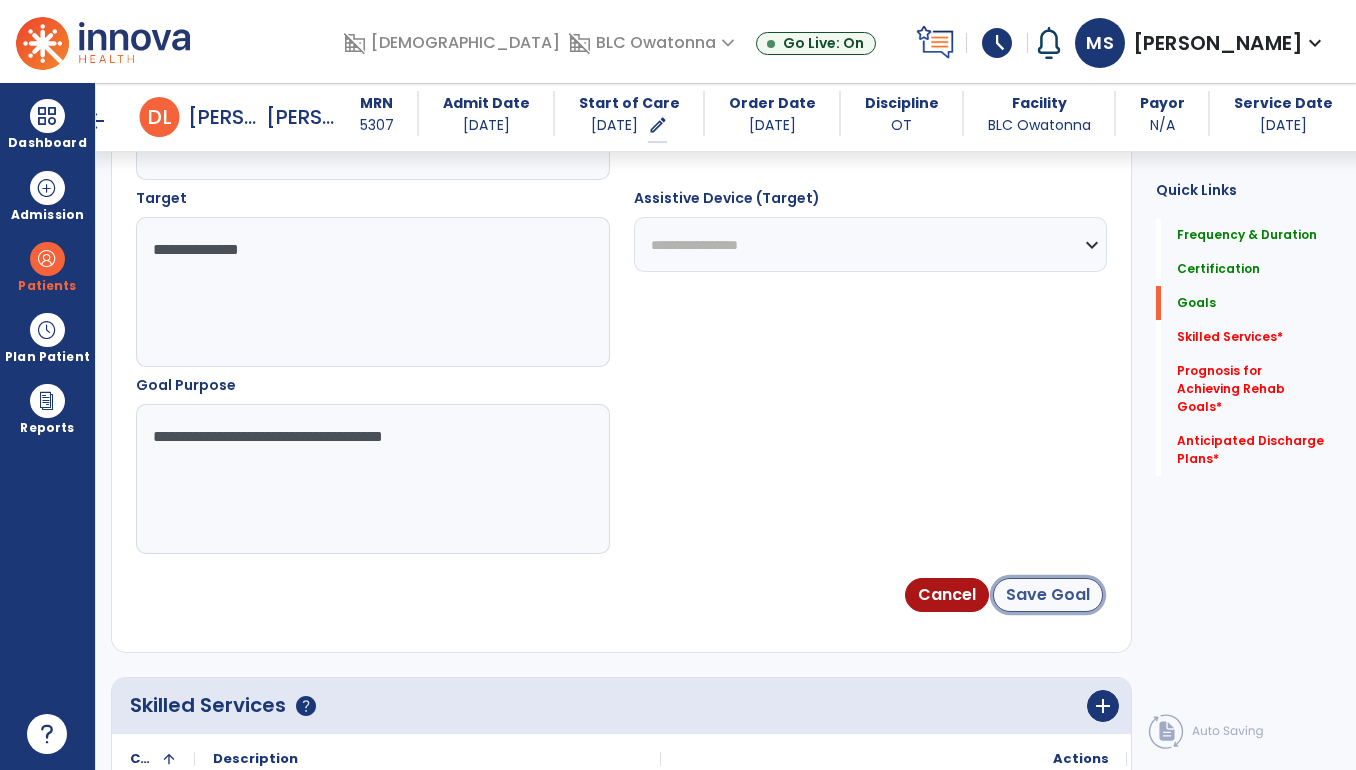 click on "Save Goal" at bounding box center (1048, 595) 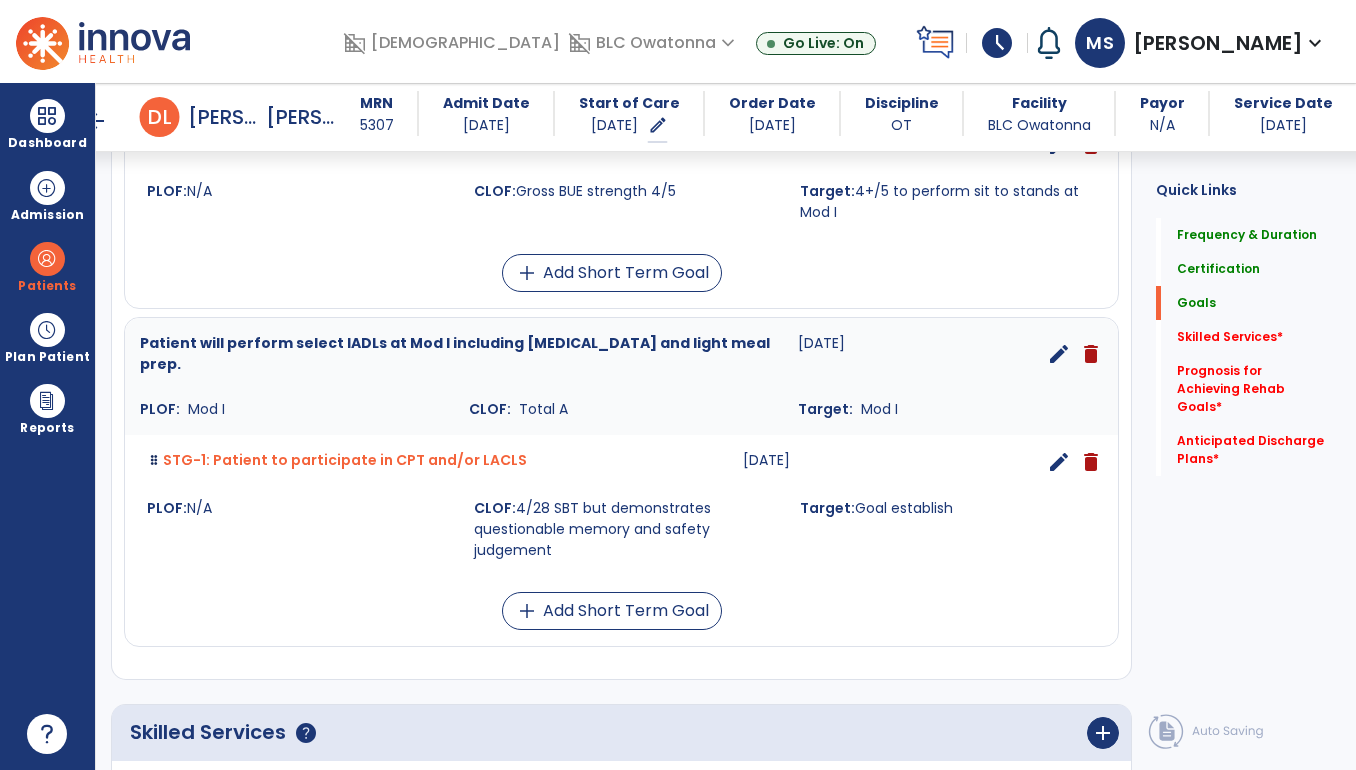 scroll, scrollTop: 1081, scrollLeft: 0, axis: vertical 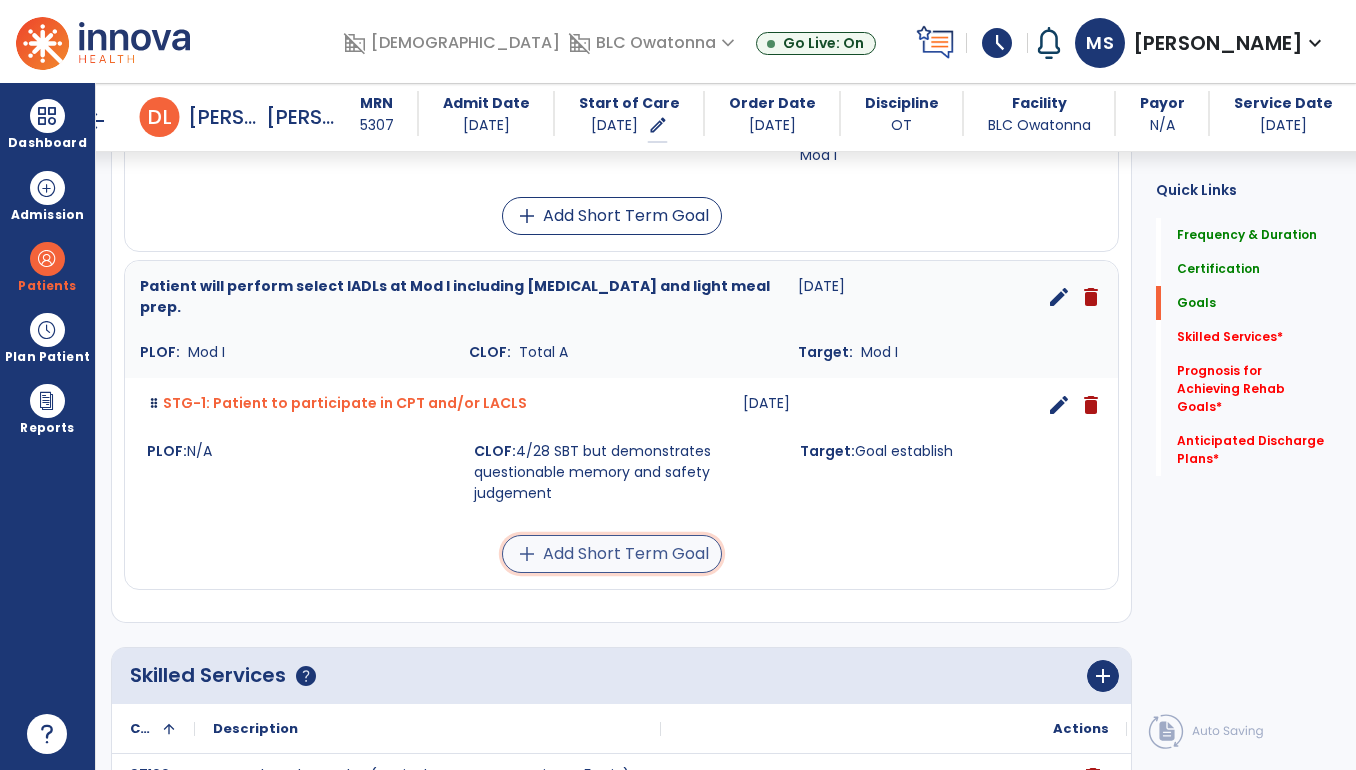 click on "add  Add Short Term Goal" at bounding box center [612, 554] 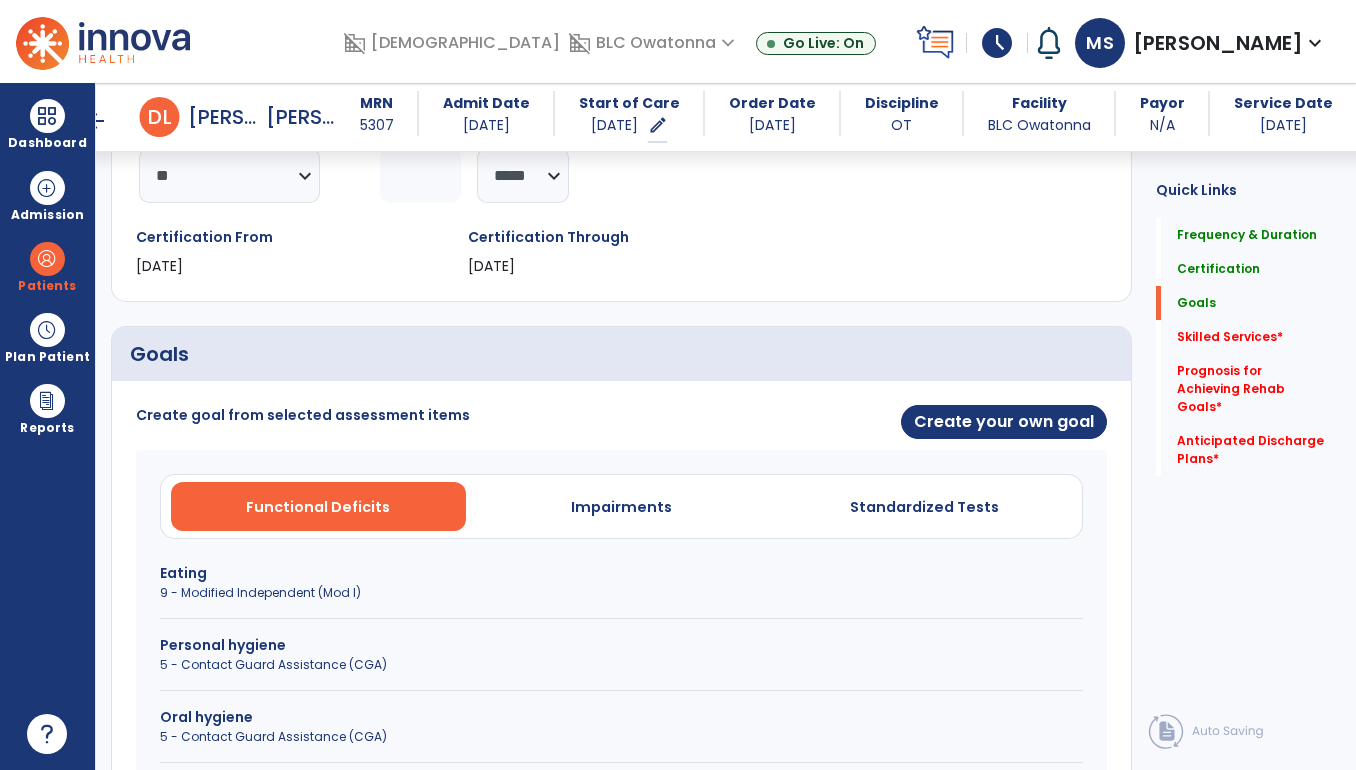 scroll, scrollTop: 288, scrollLeft: 0, axis: vertical 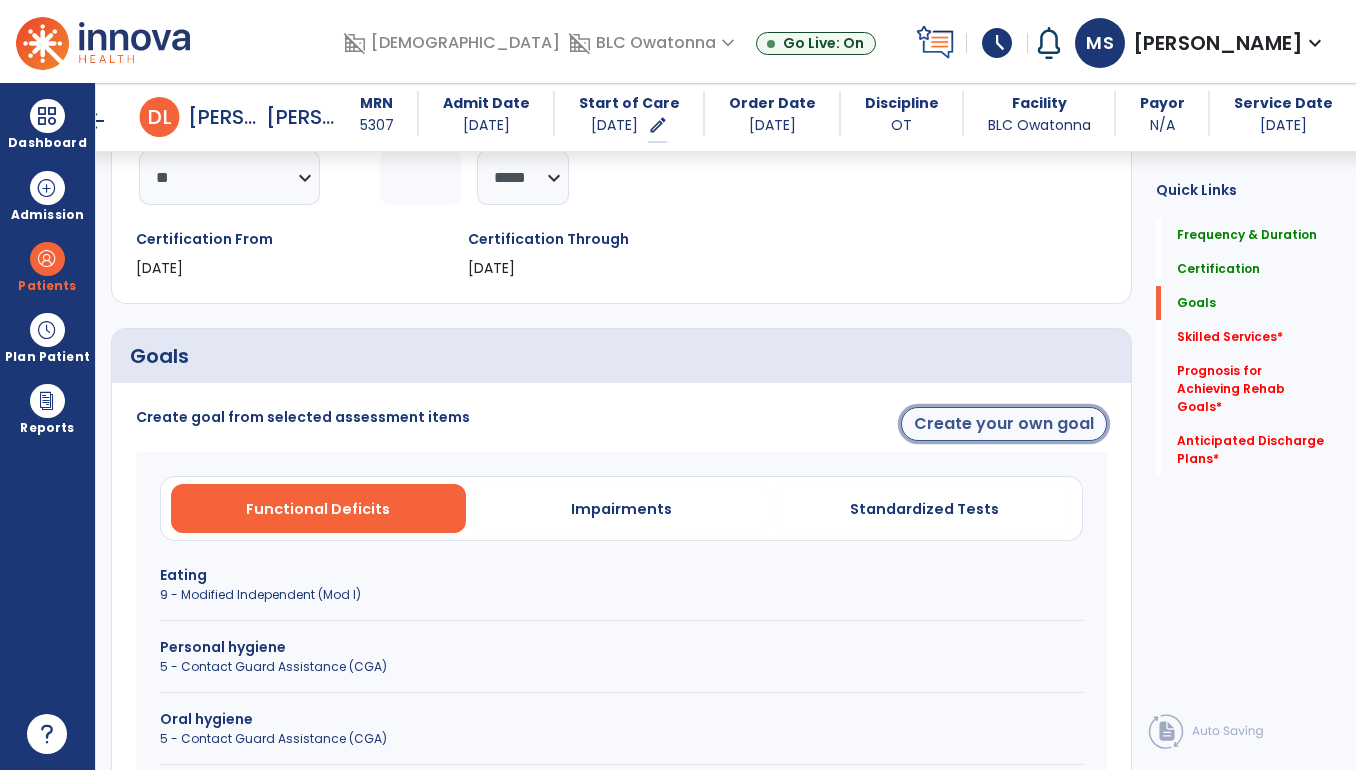 click on "Create your own goal" at bounding box center (1004, 424) 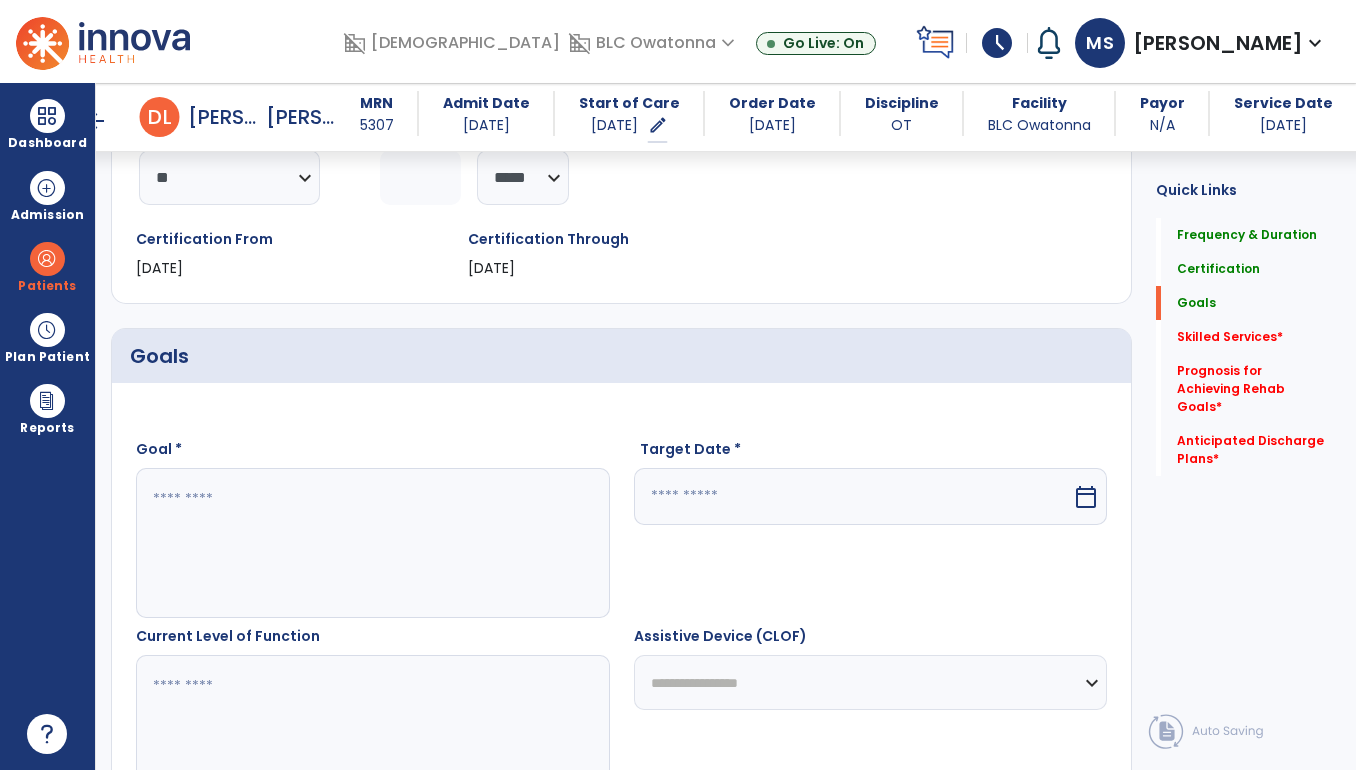 click at bounding box center (372, 543) 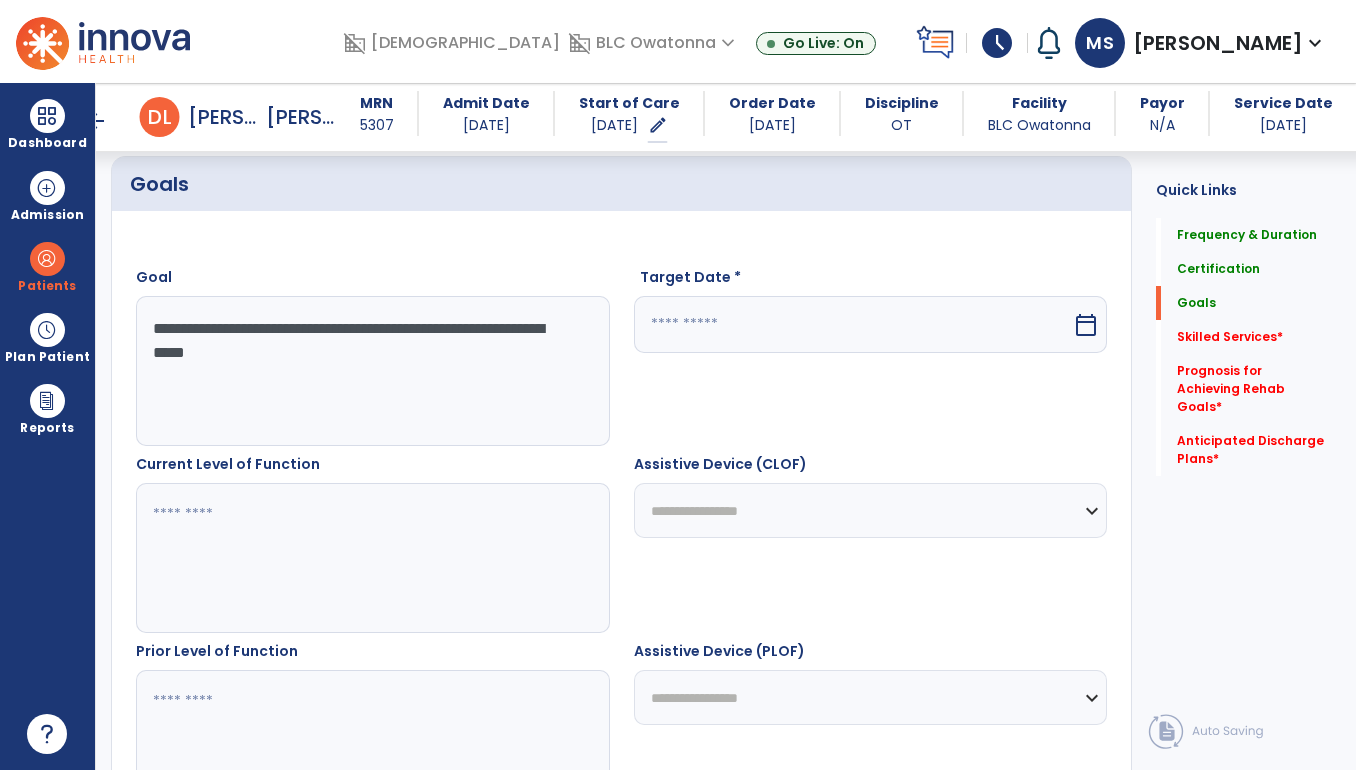 scroll, scrollTop: 471, scrollLeft: 0, axis: vertical 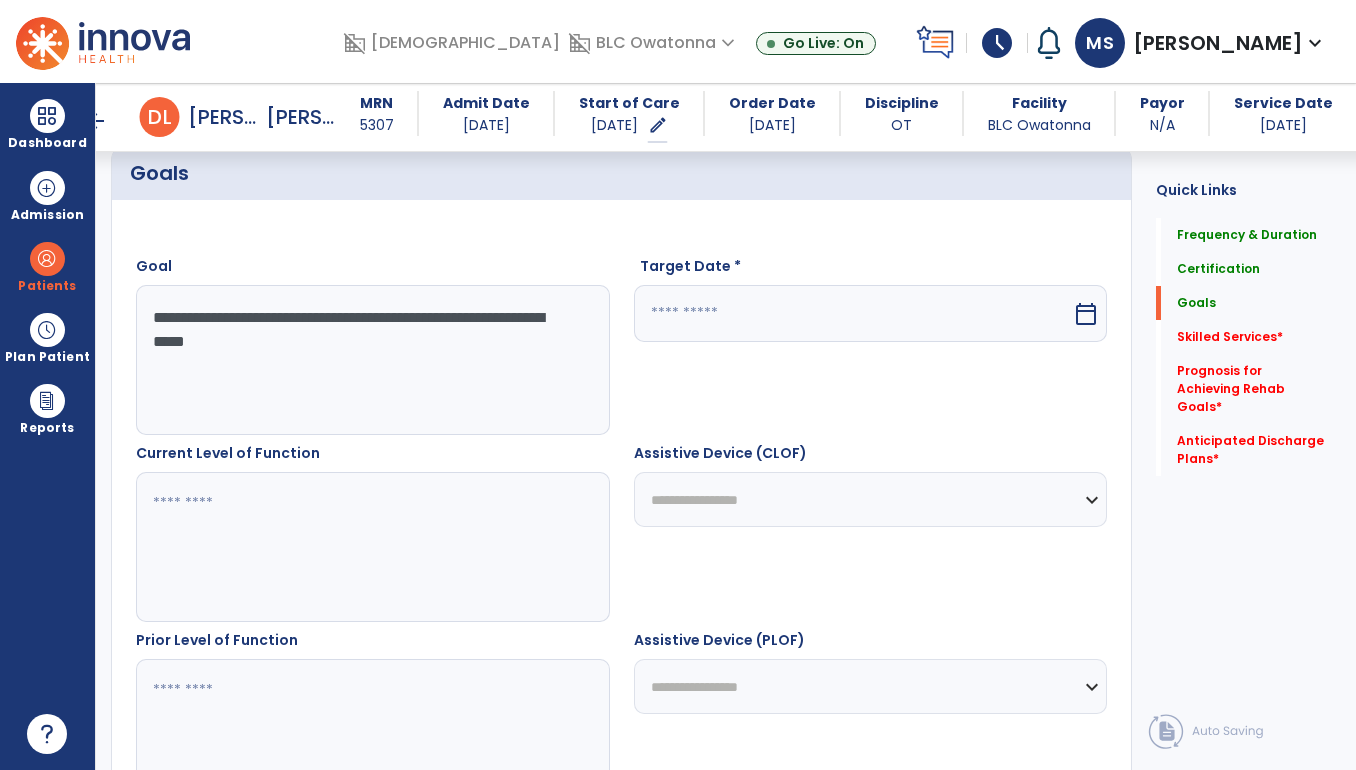 type on "**********" 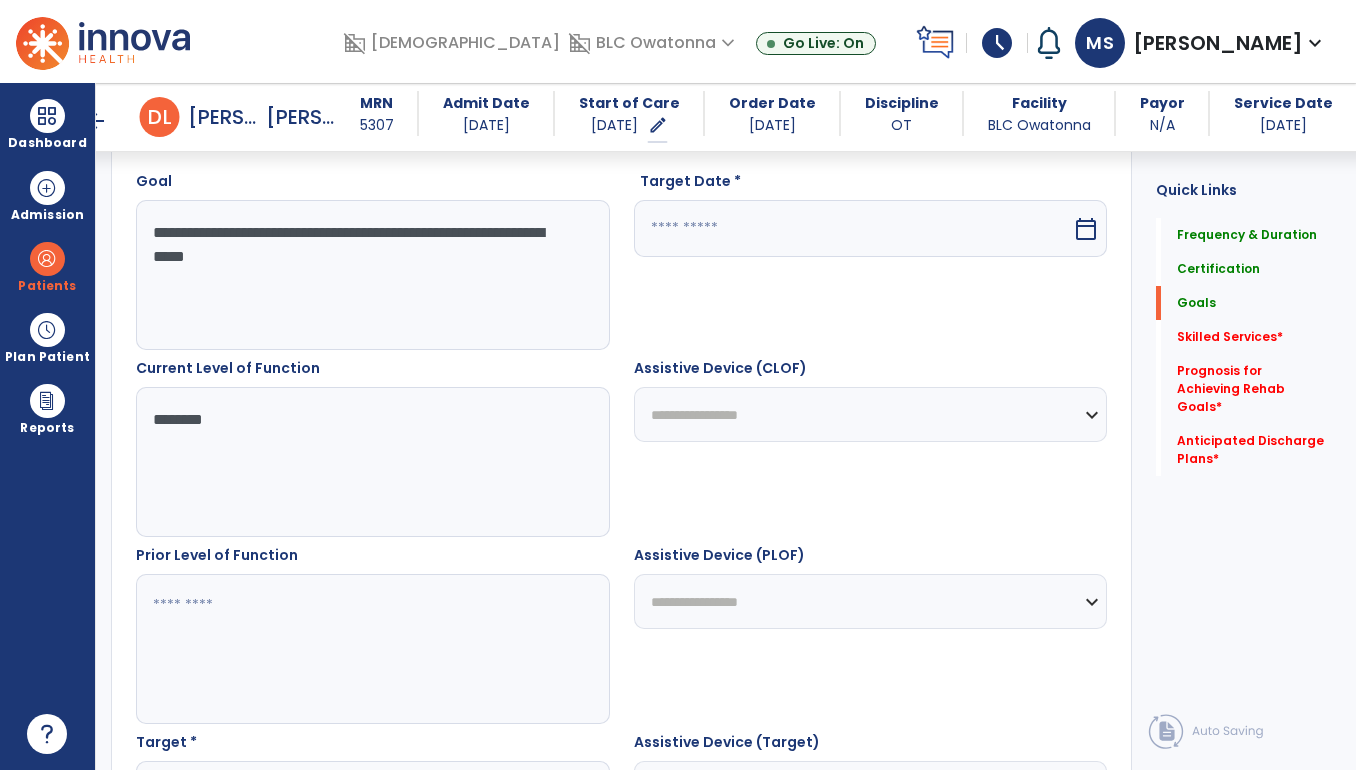 scroll, scrollTop: 560, scrollLeft: 0, axis: vertical 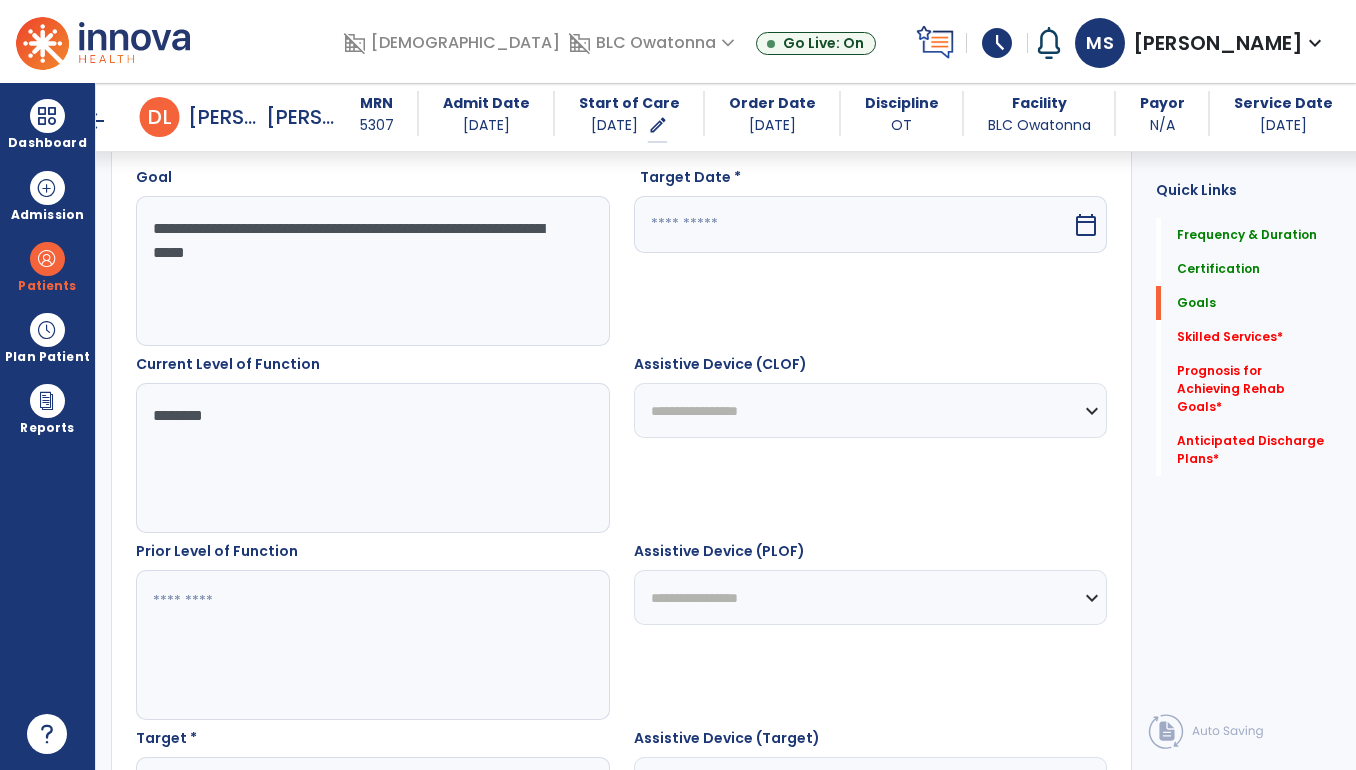 type on "*******" 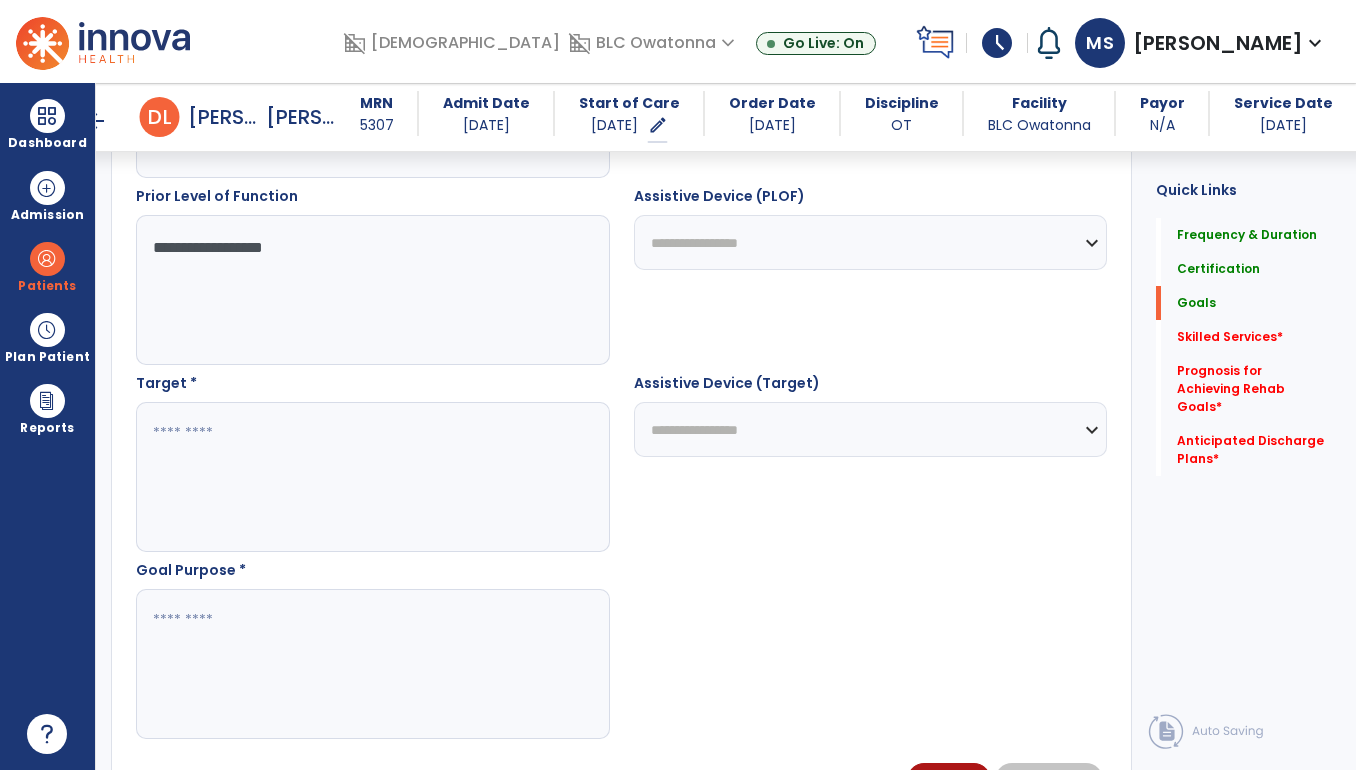 scroll, scrollTop: 924, scrollLeft: 0, axis: vertical 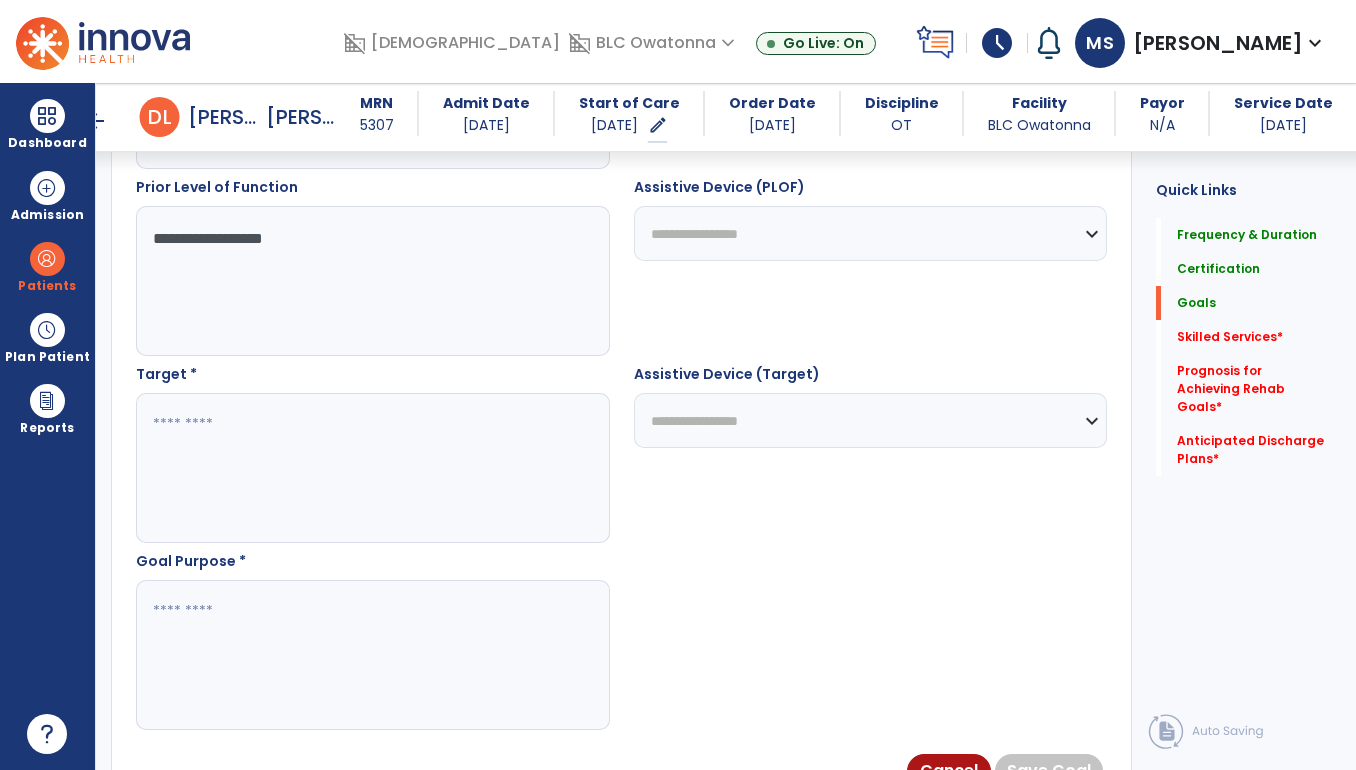 type on "**********" 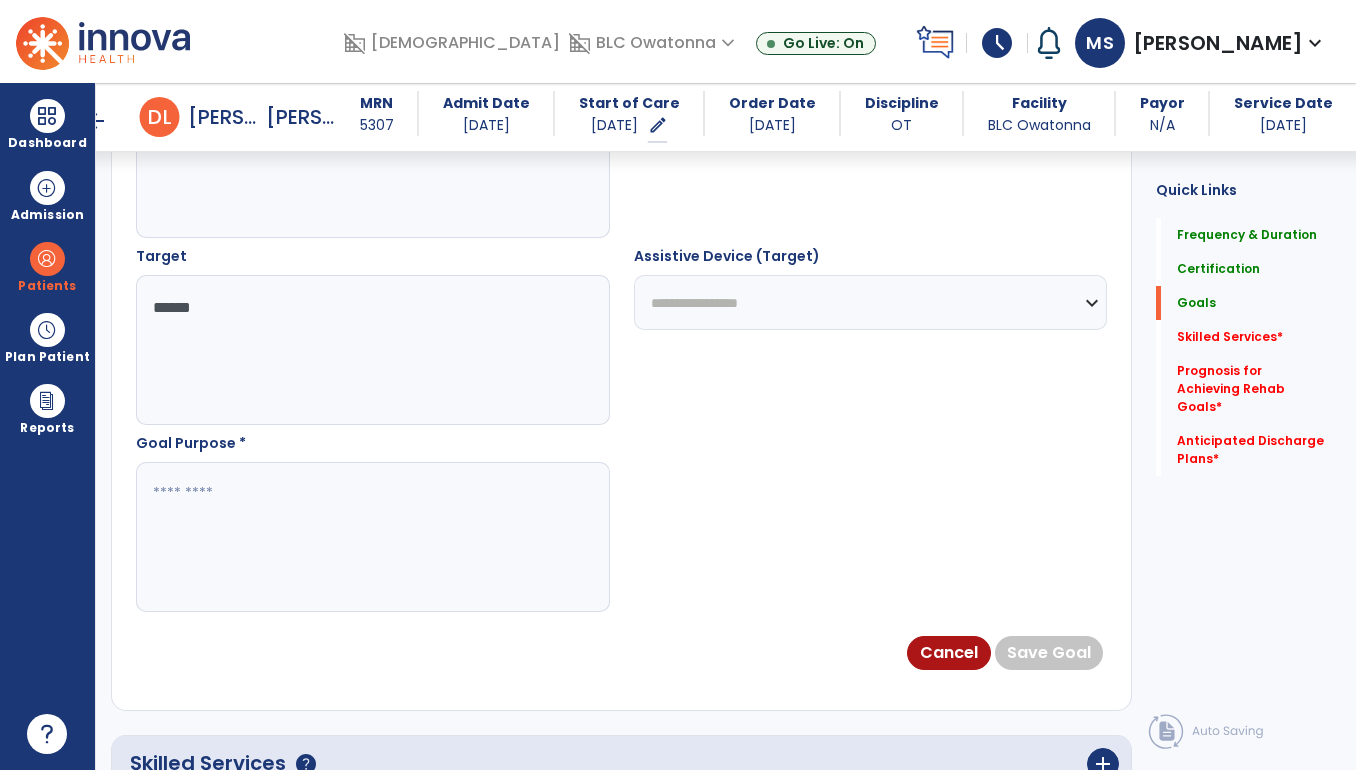 scroll, scrollTop: 1036, scrollLeft: 0, axis: vertical 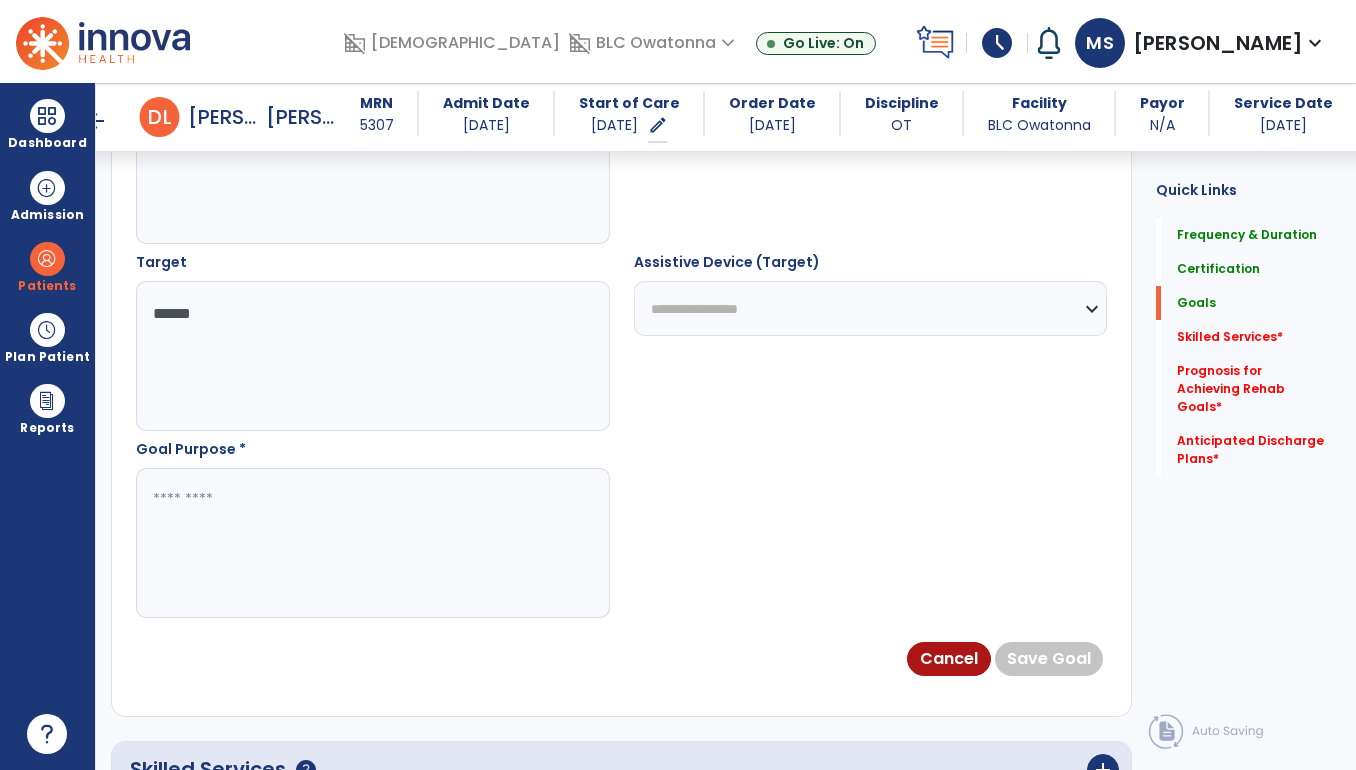 type on "*****" 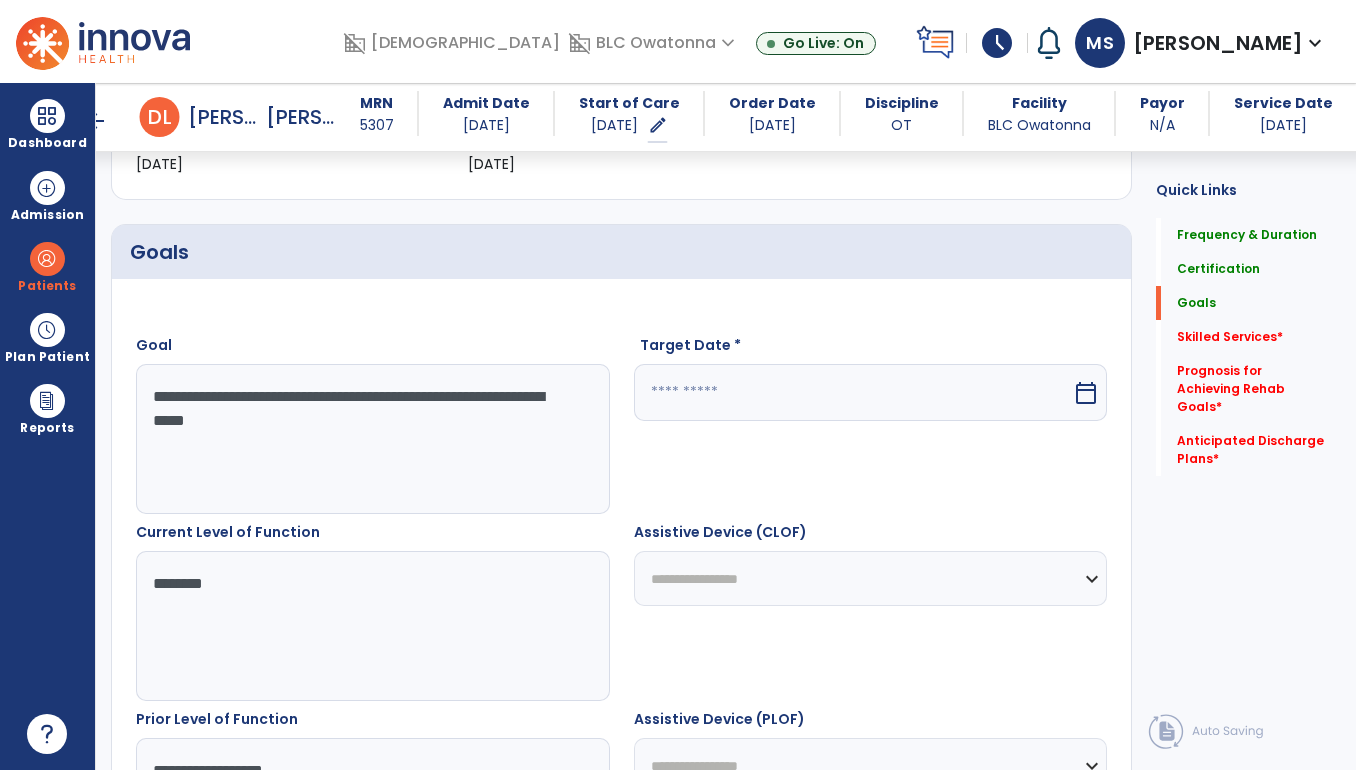 scroll, scrollTop: 344, scrollLeft: 0, axis: vertical 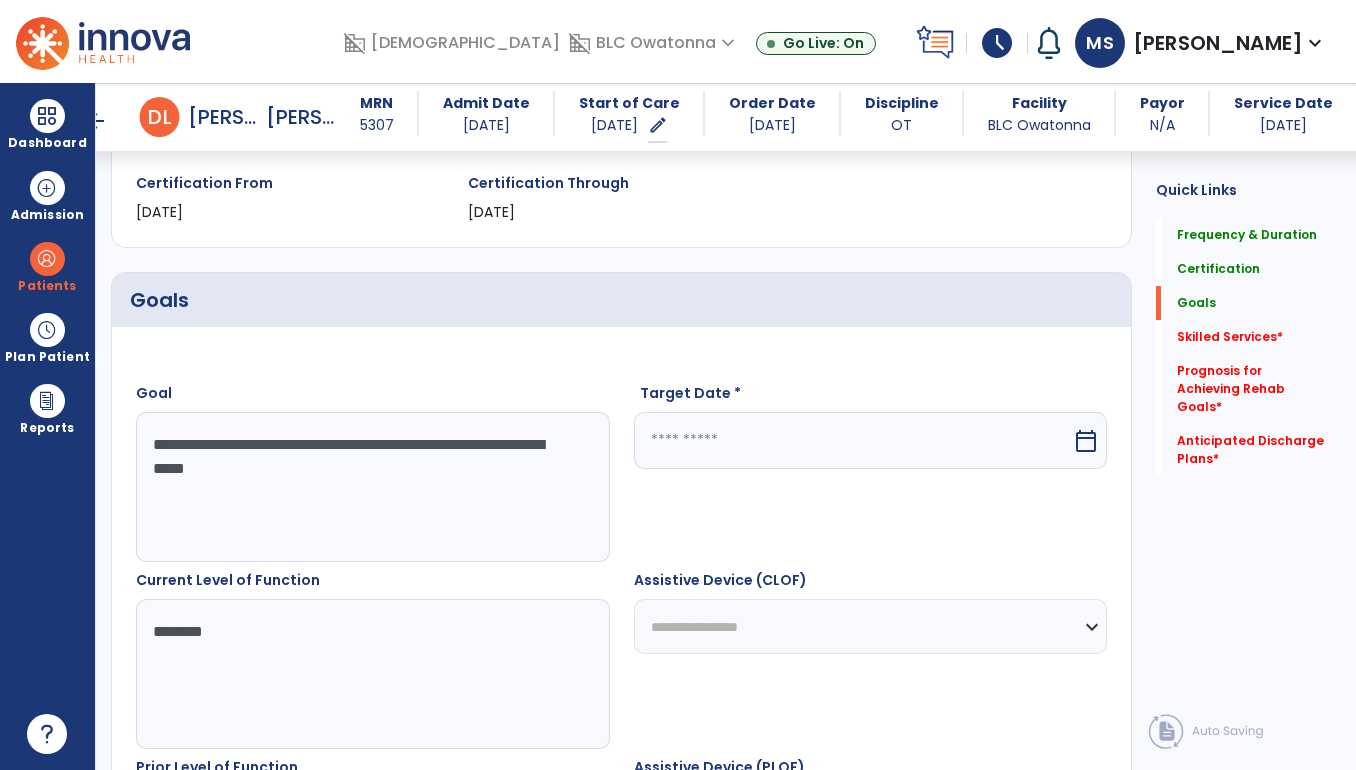 type on "**********" 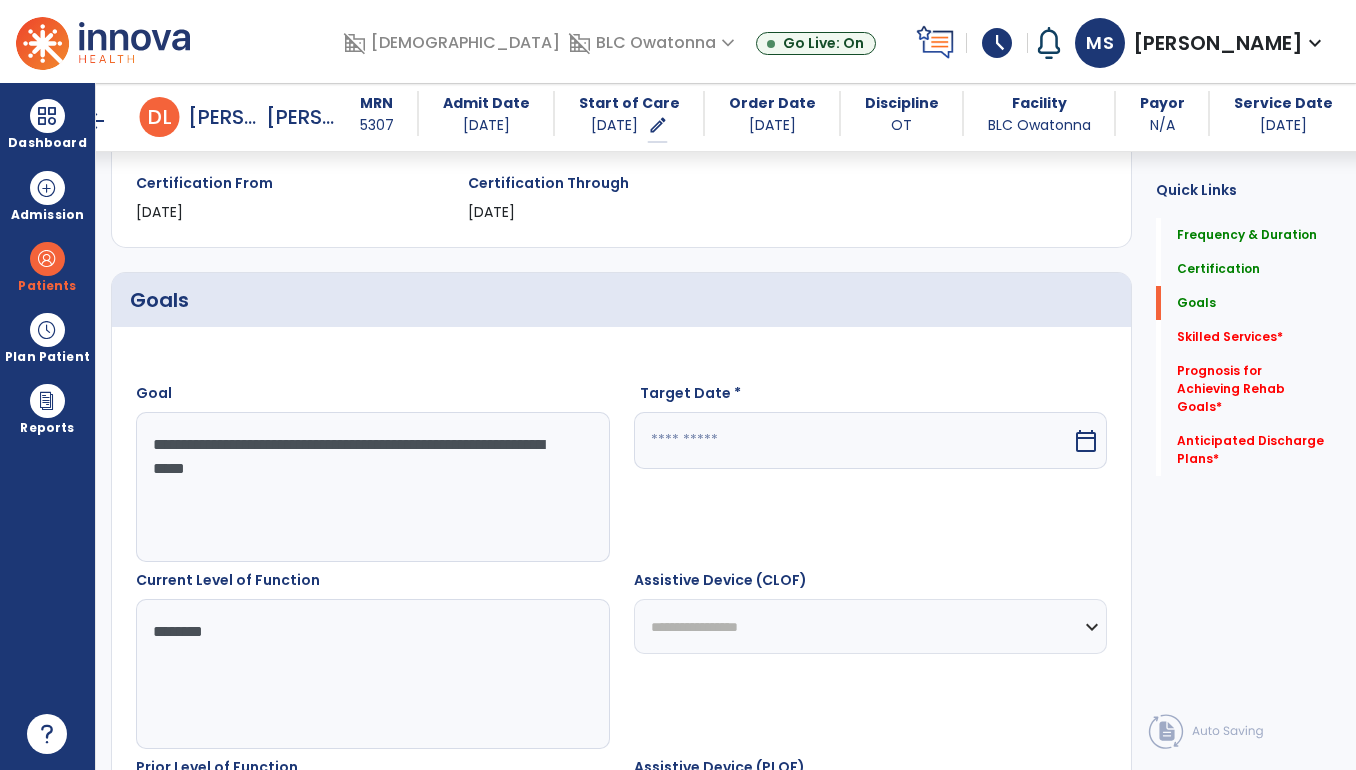 click at bounding box center [853, 440] 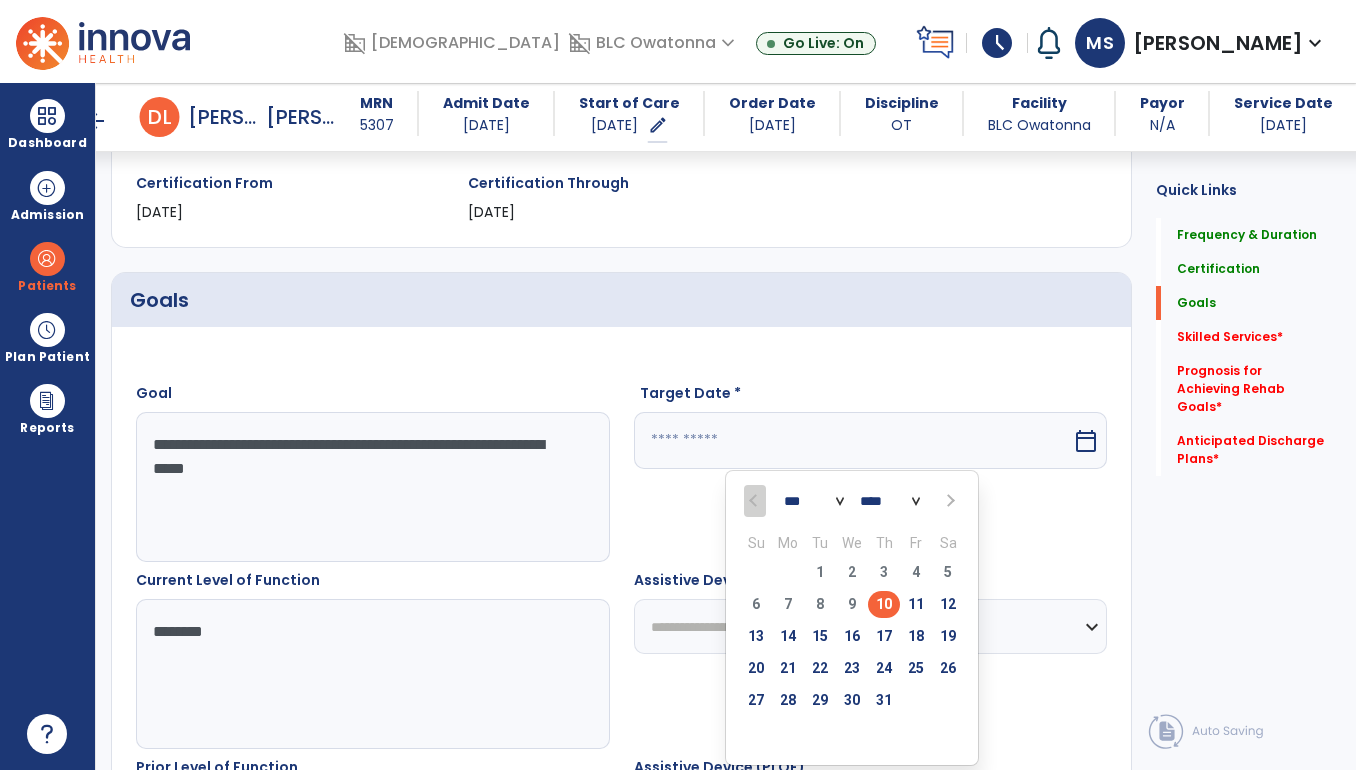 click at bounding box center (949, 501) 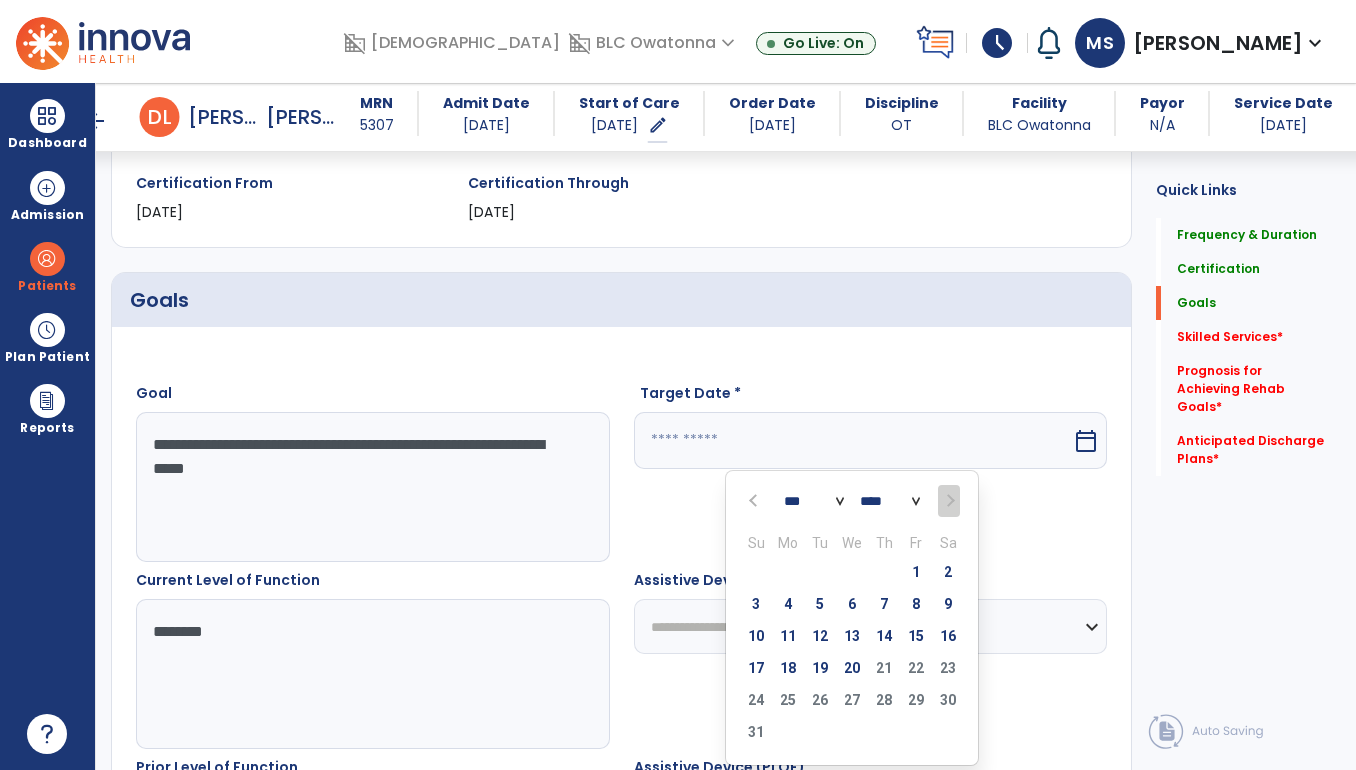 click at bounding box center (755, 501) 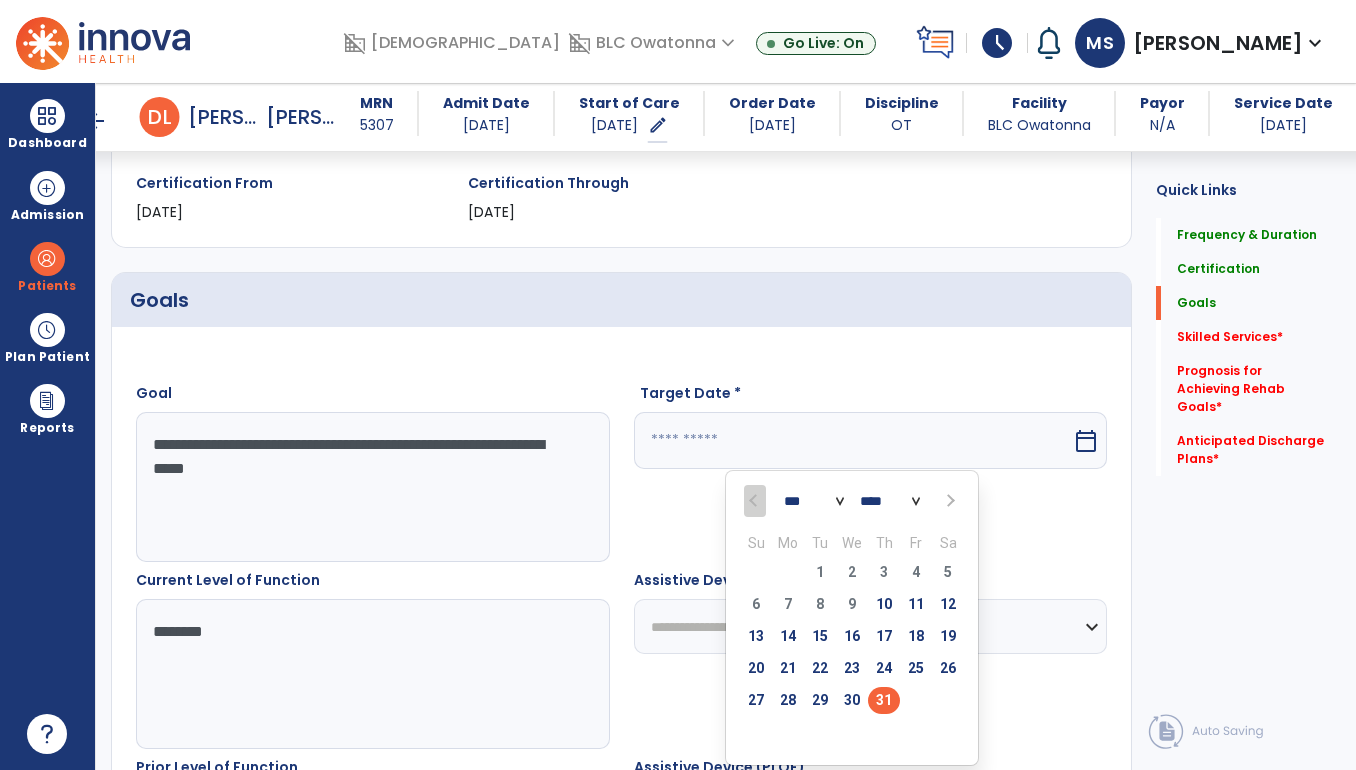 click on "31" at bounding box center (884, 700) 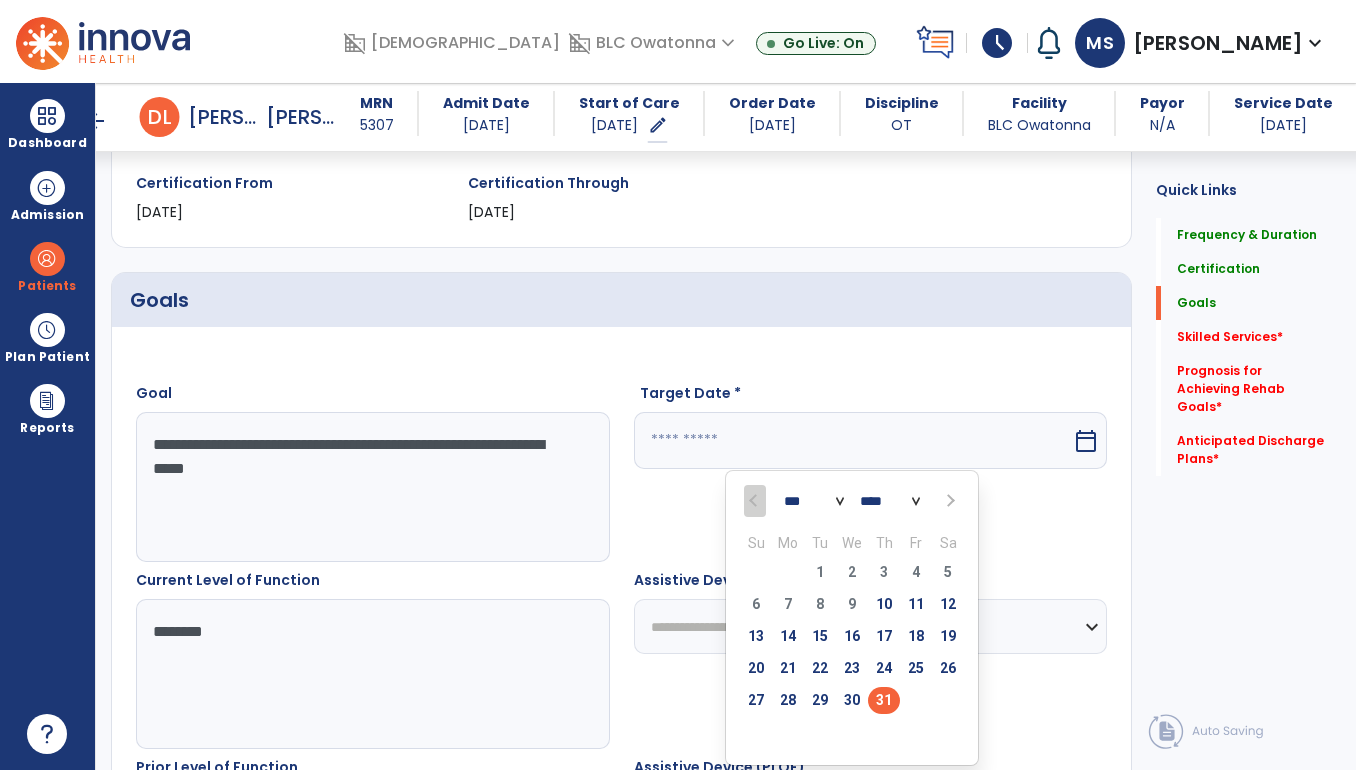 type on "*********" 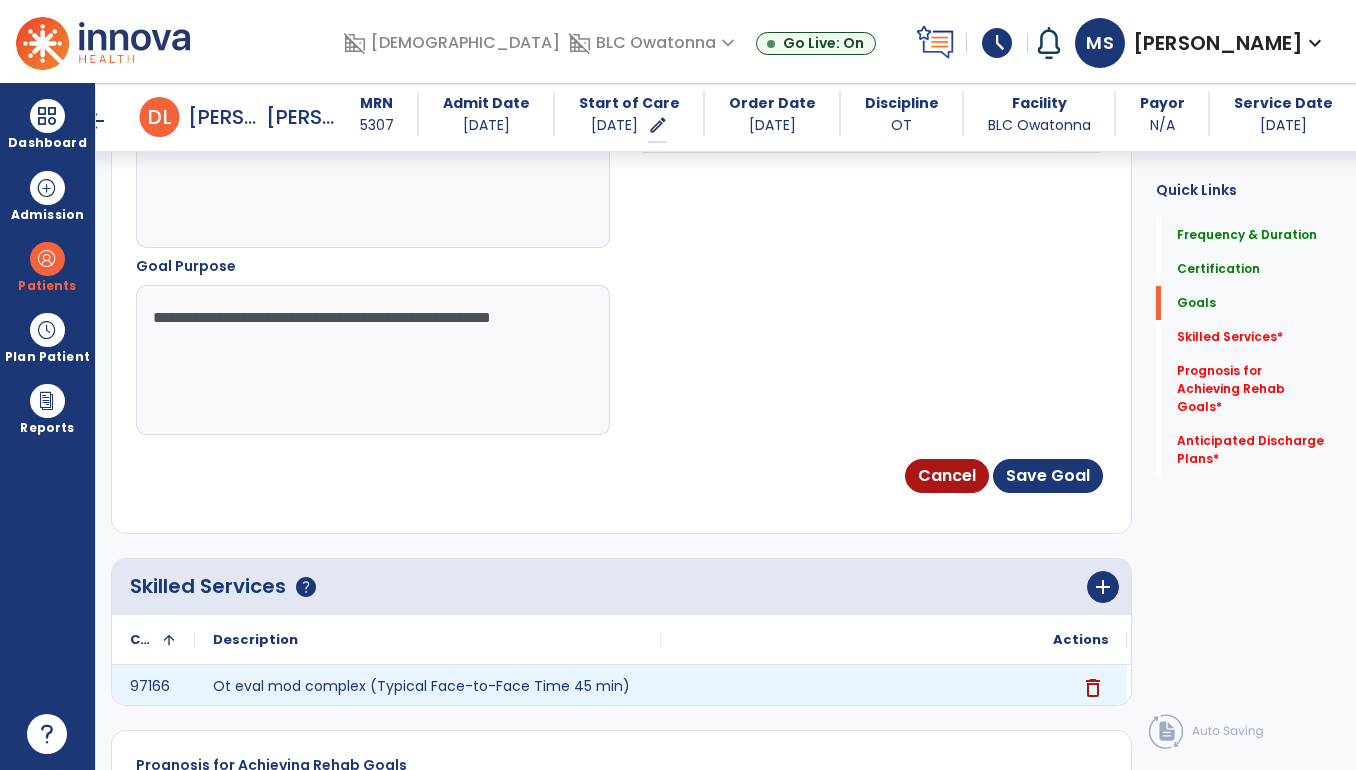 scroll, scrollTop: 1204, scrollLeft: 0, axis: vertical 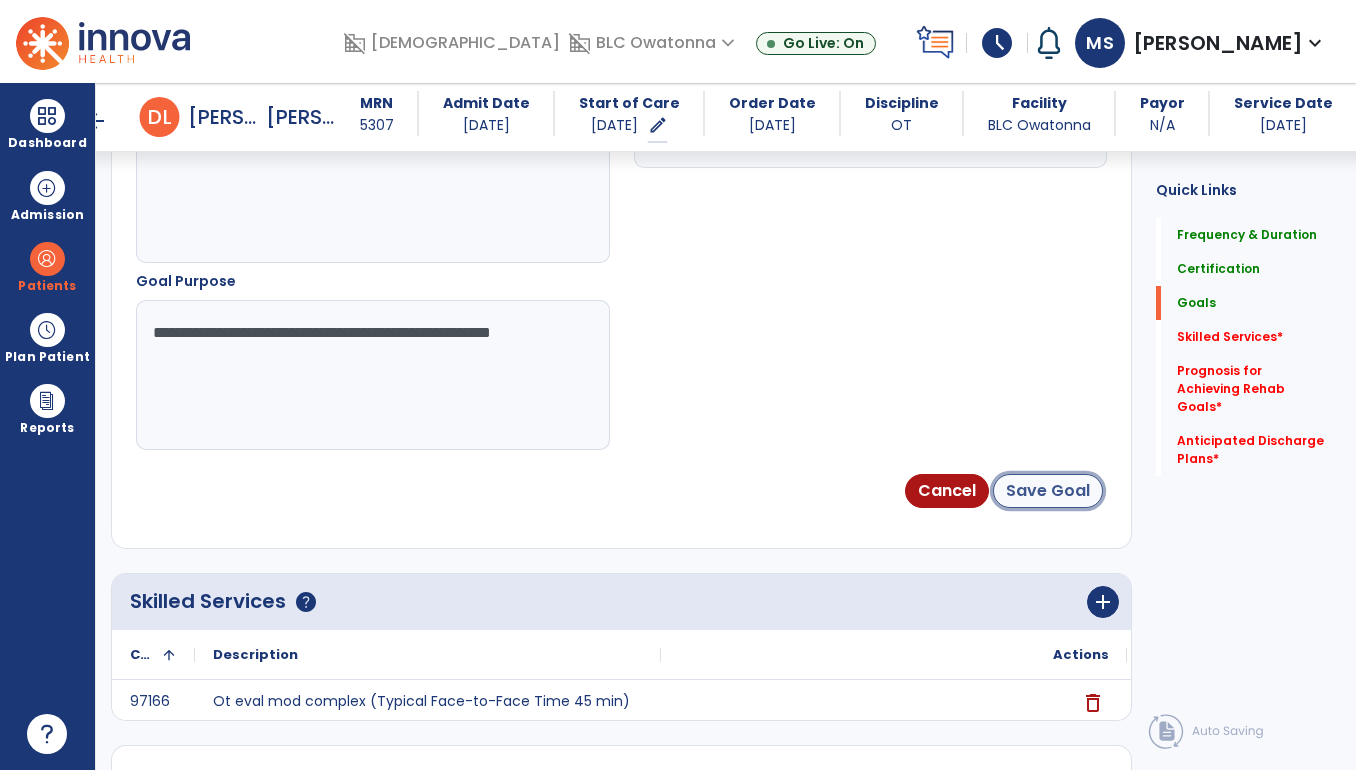 click on "Save Goal" at bounding box center [1048, 491] 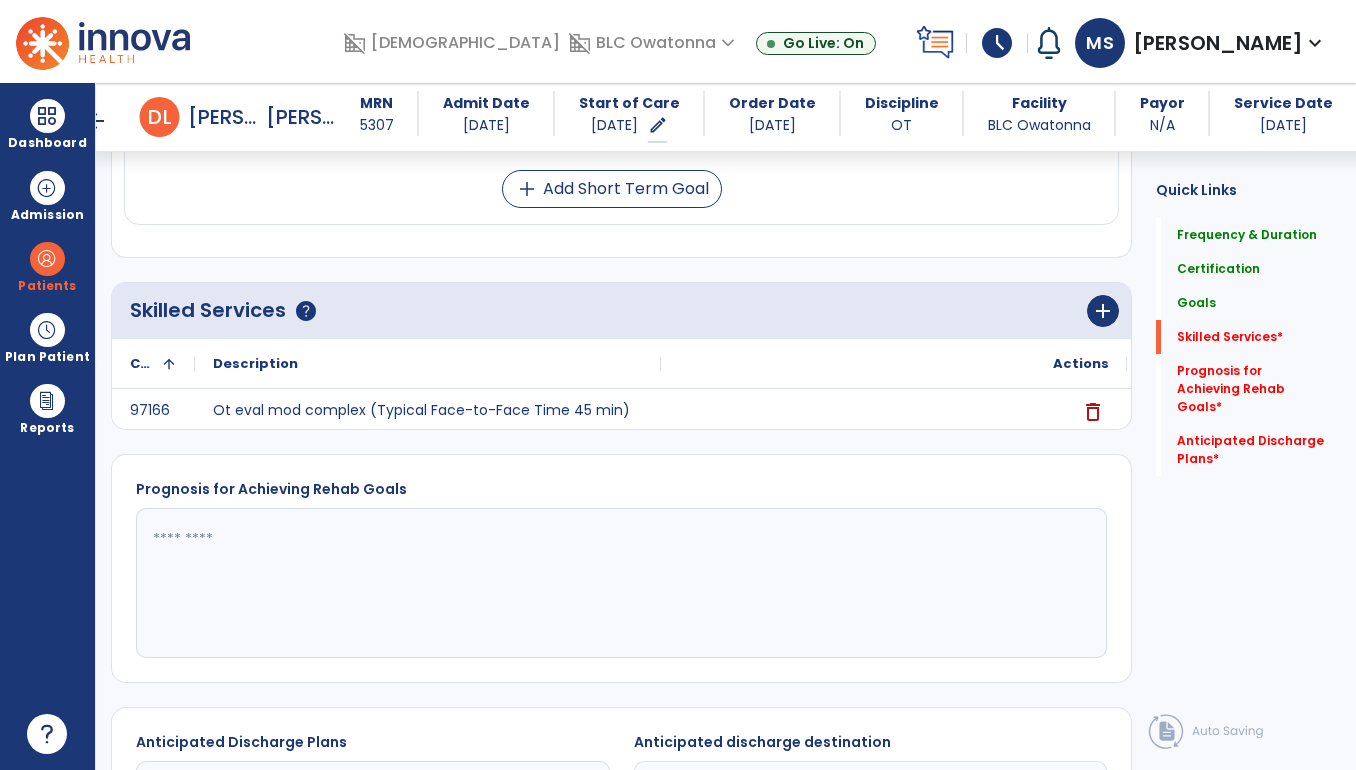 scroll, scrollTop: 1640, scrollLeft: 0, axis: vertical 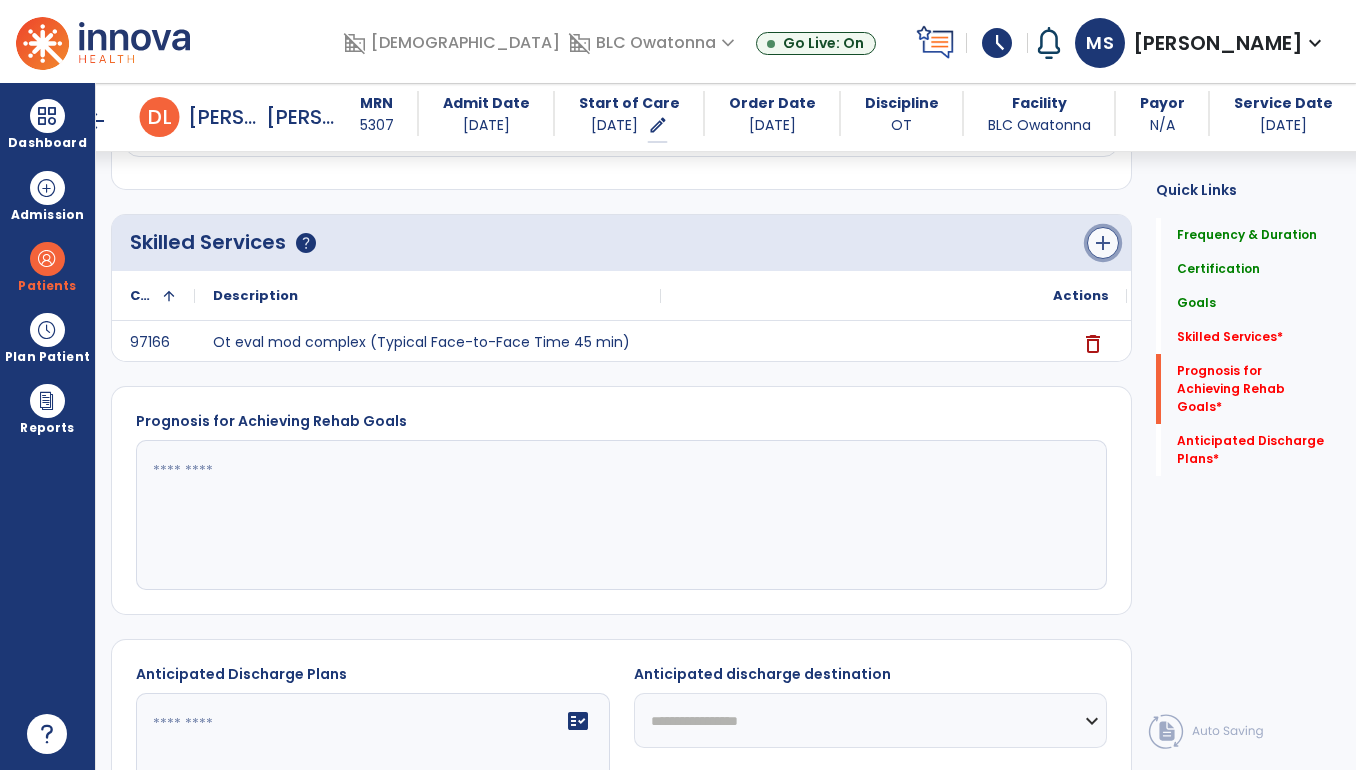 click on "add" 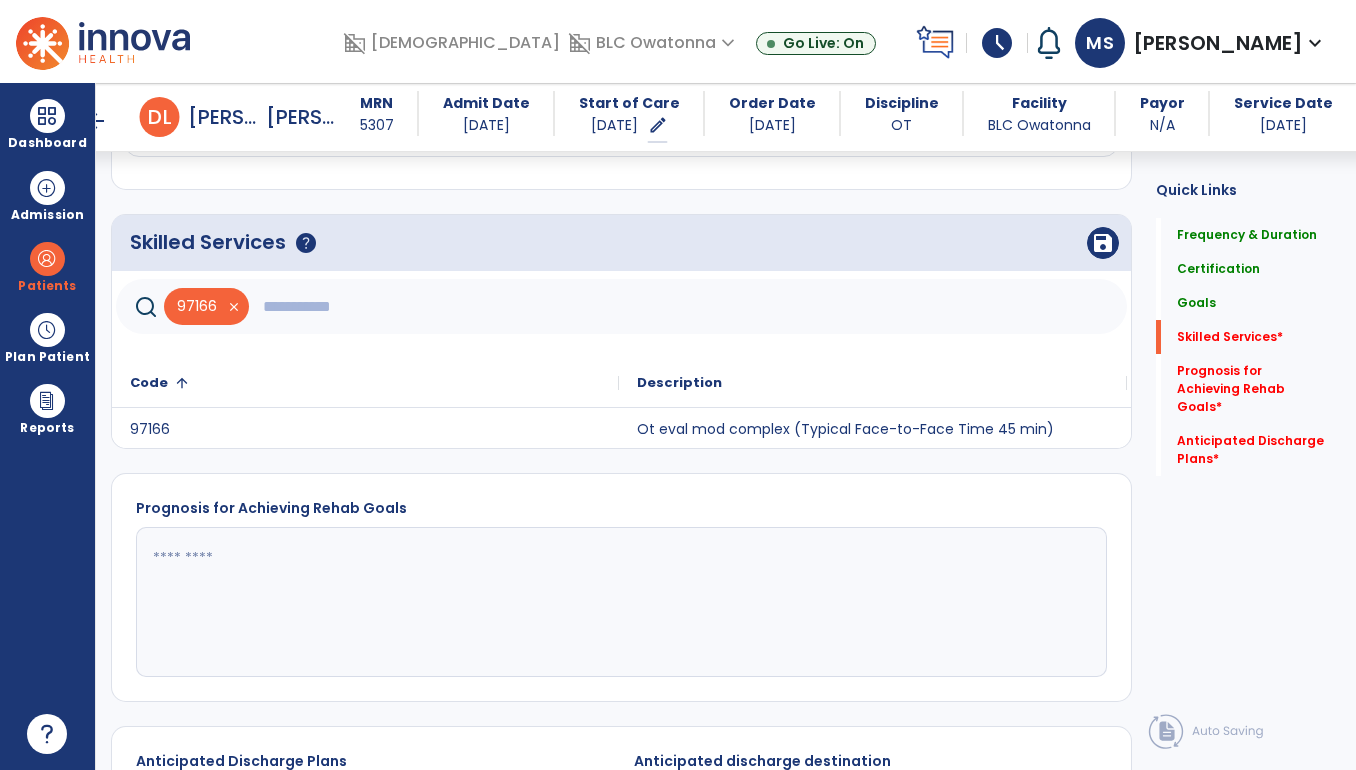 click 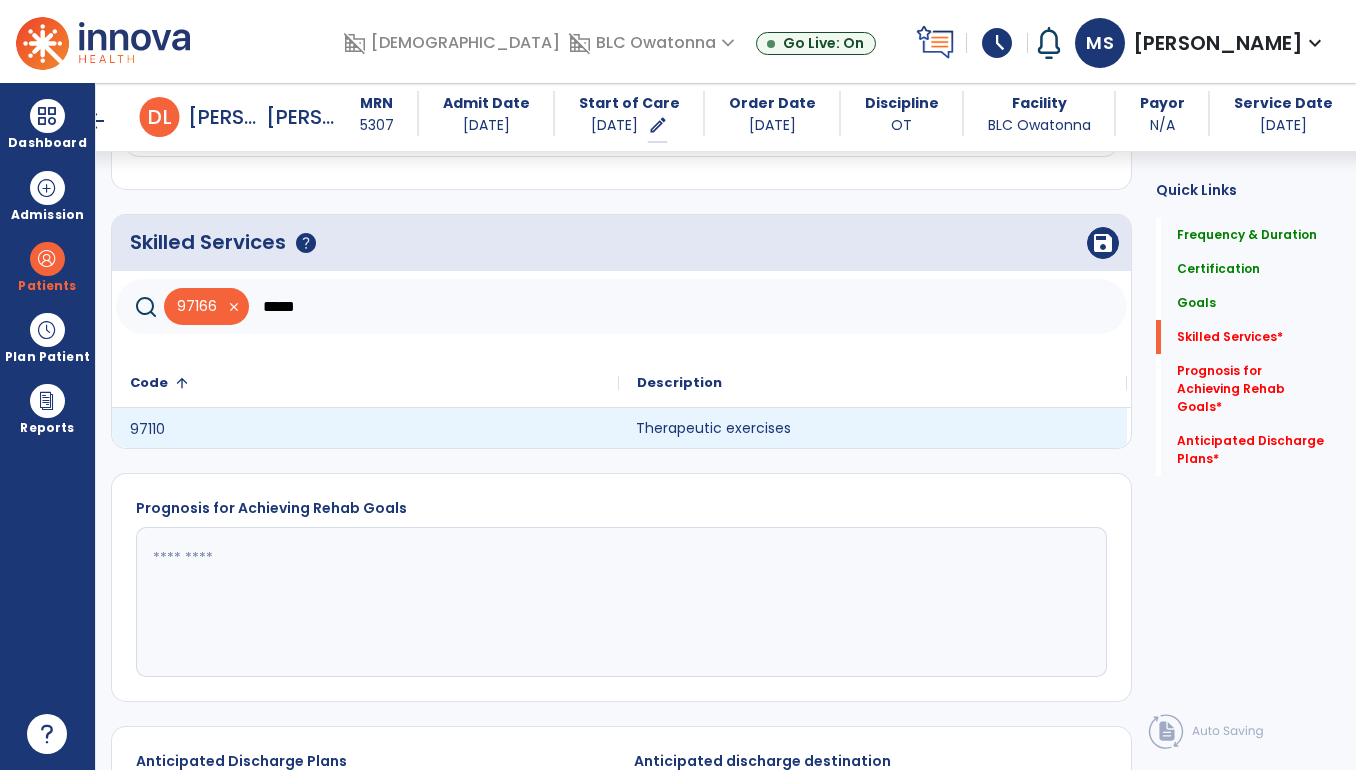 click on "Therapeutic exercises" 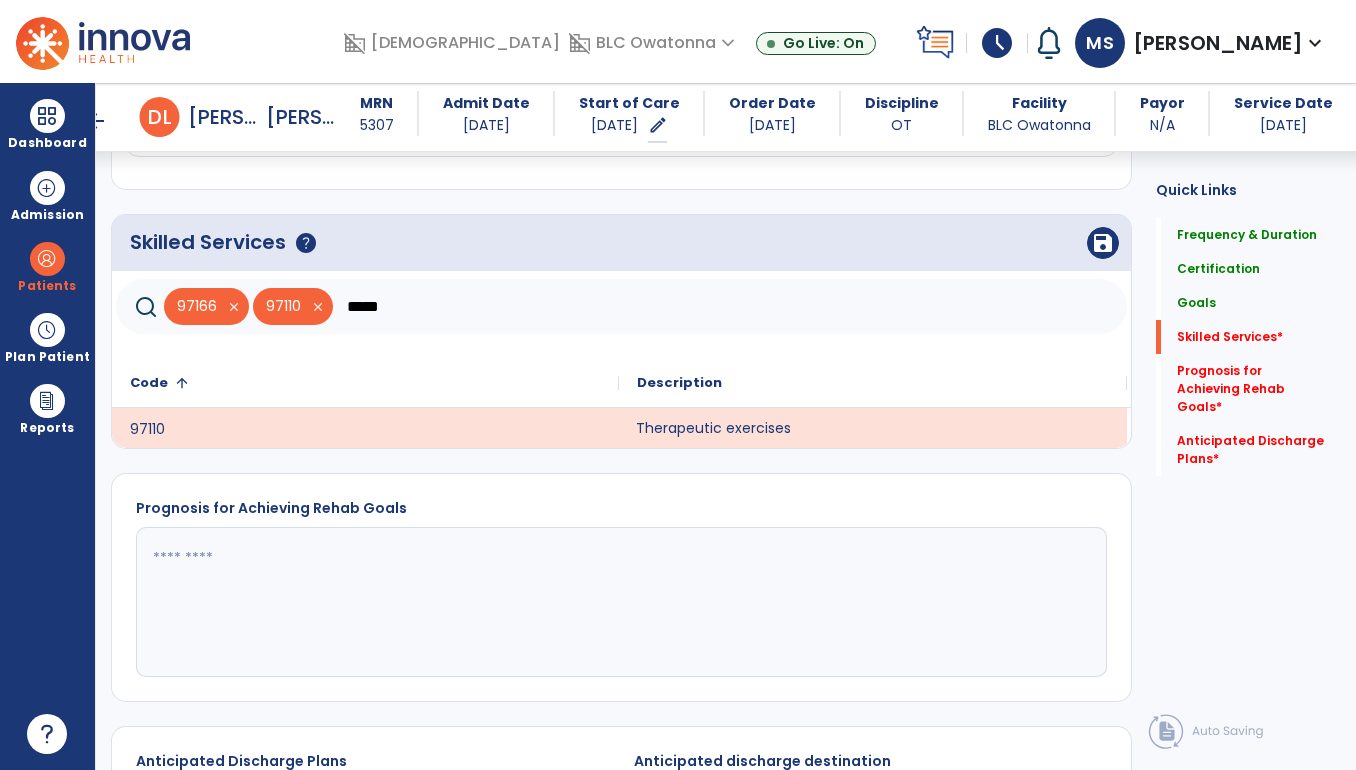 click on "*****" 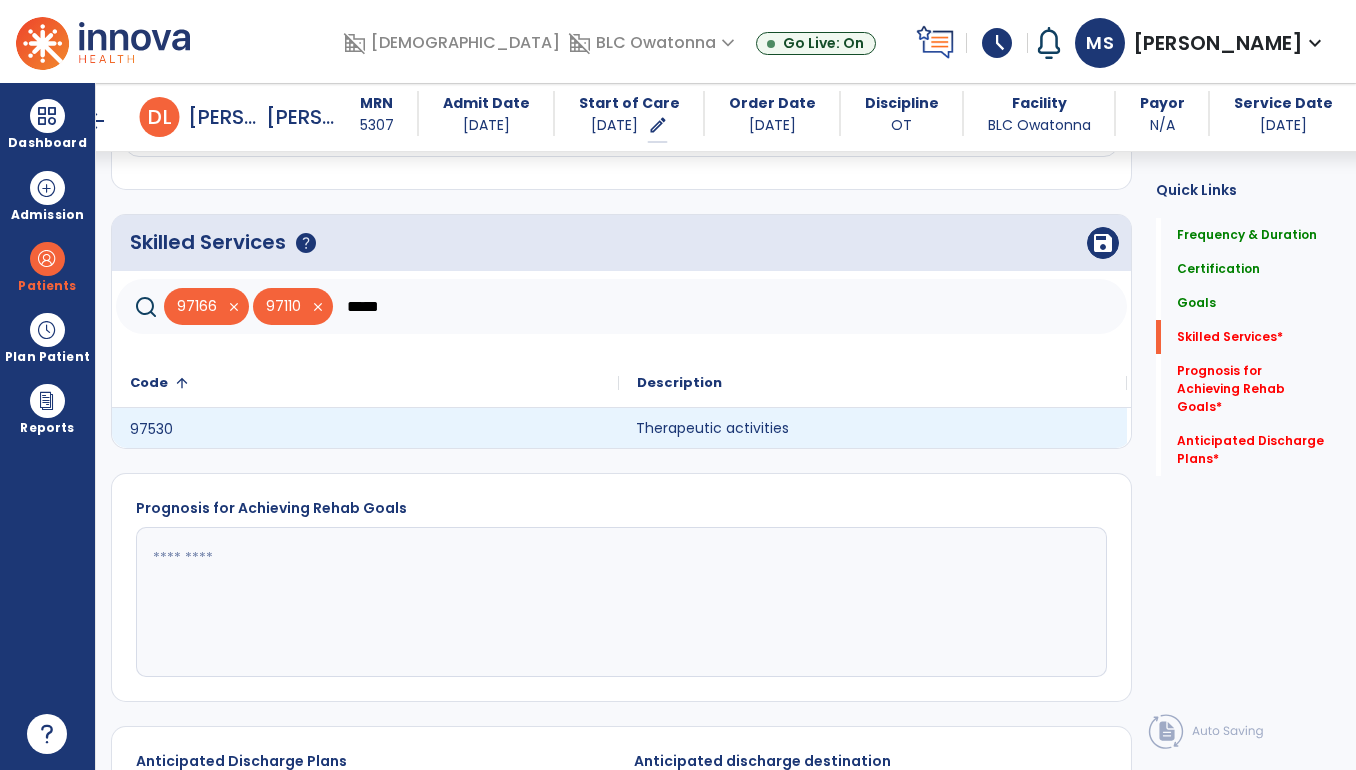 click on "Therapeutic activities" 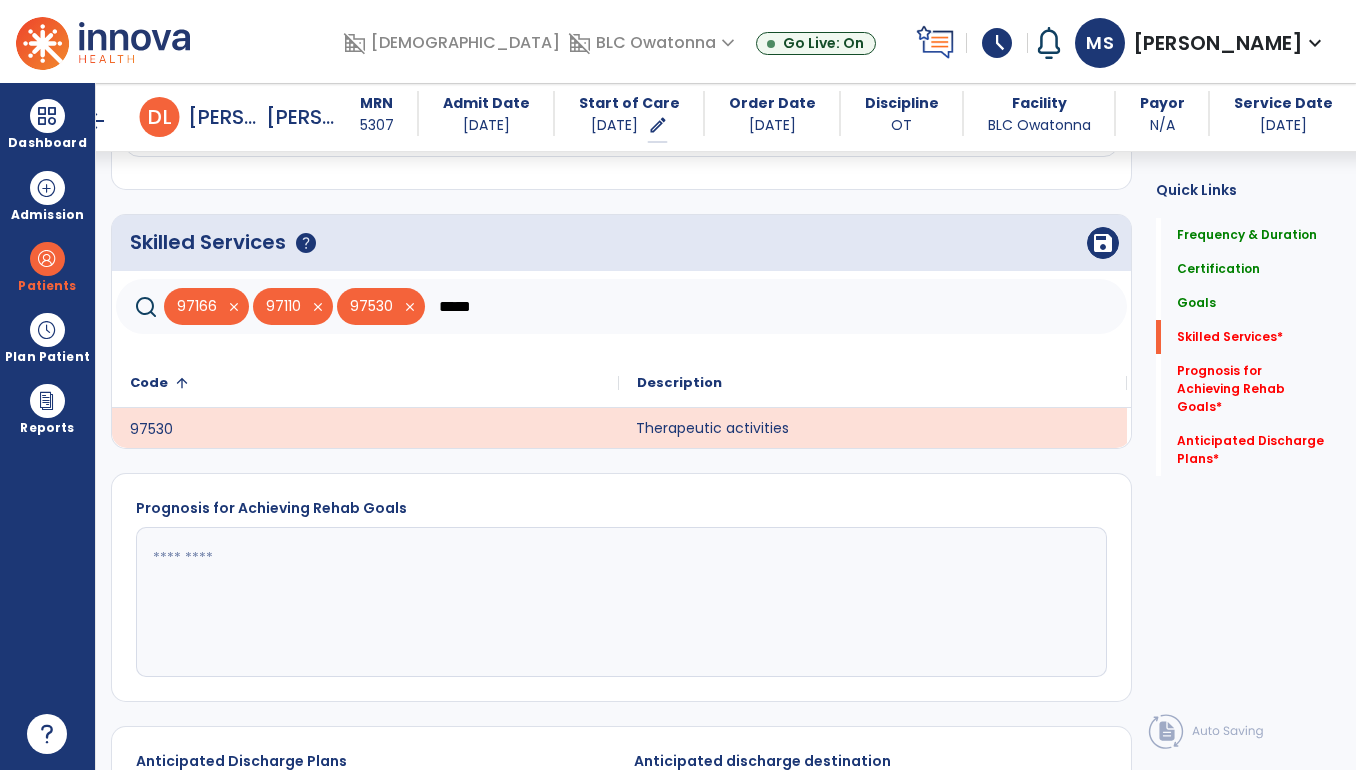 click on "*****" 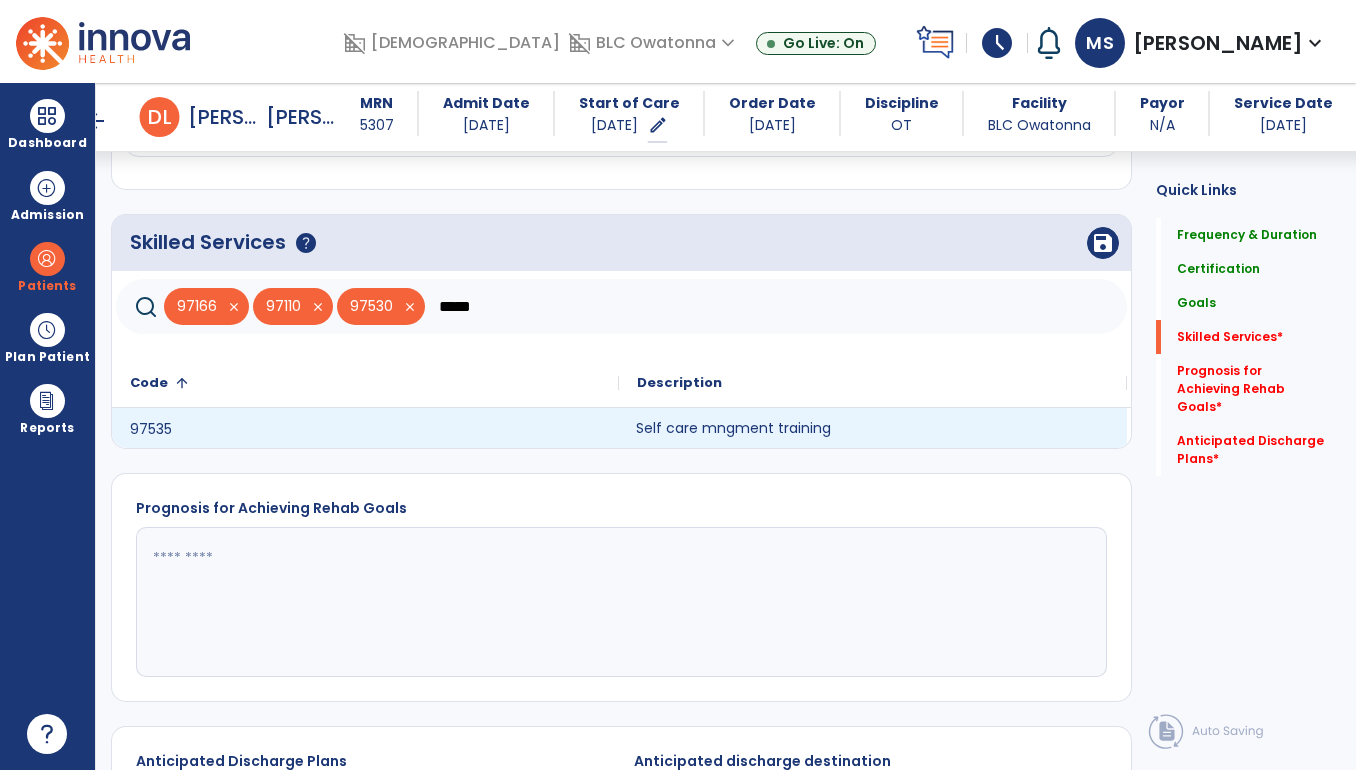 click on "Self care mngment training" 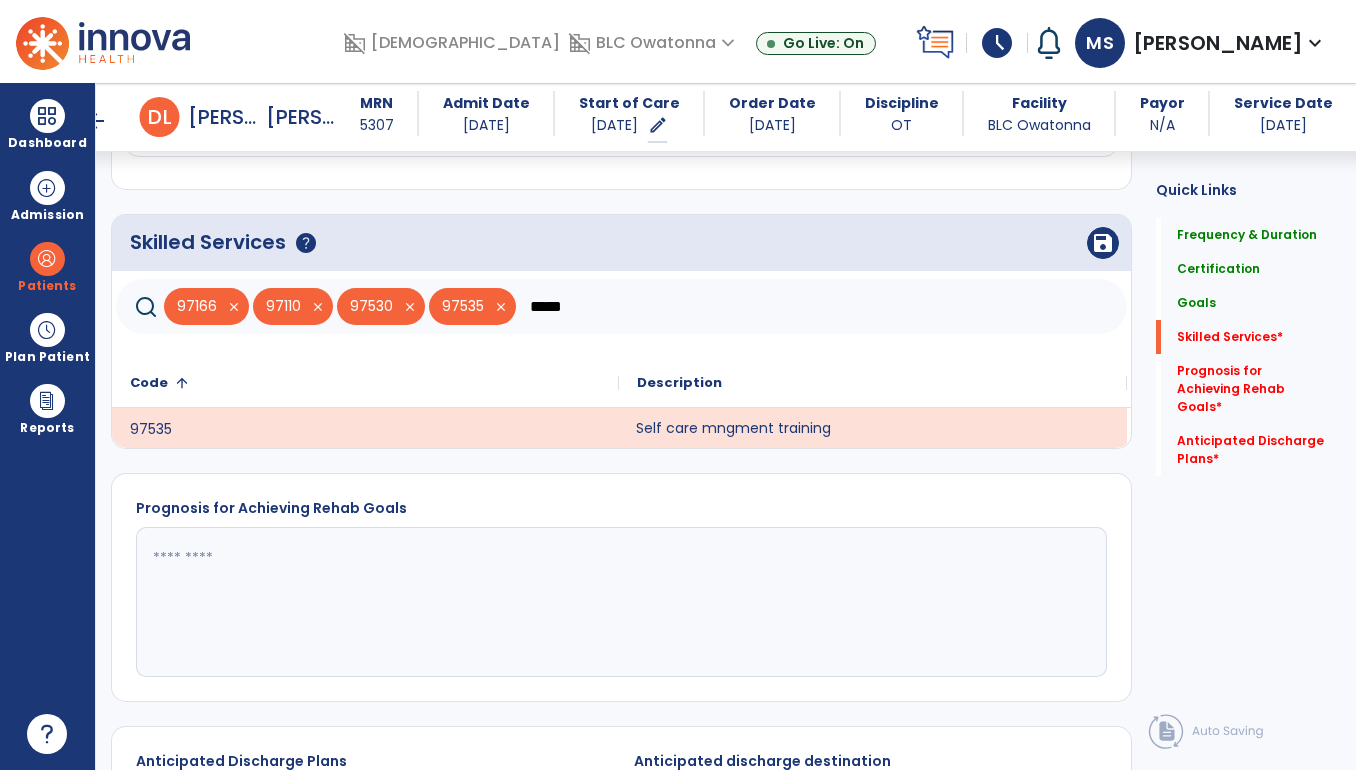 click on "*****" 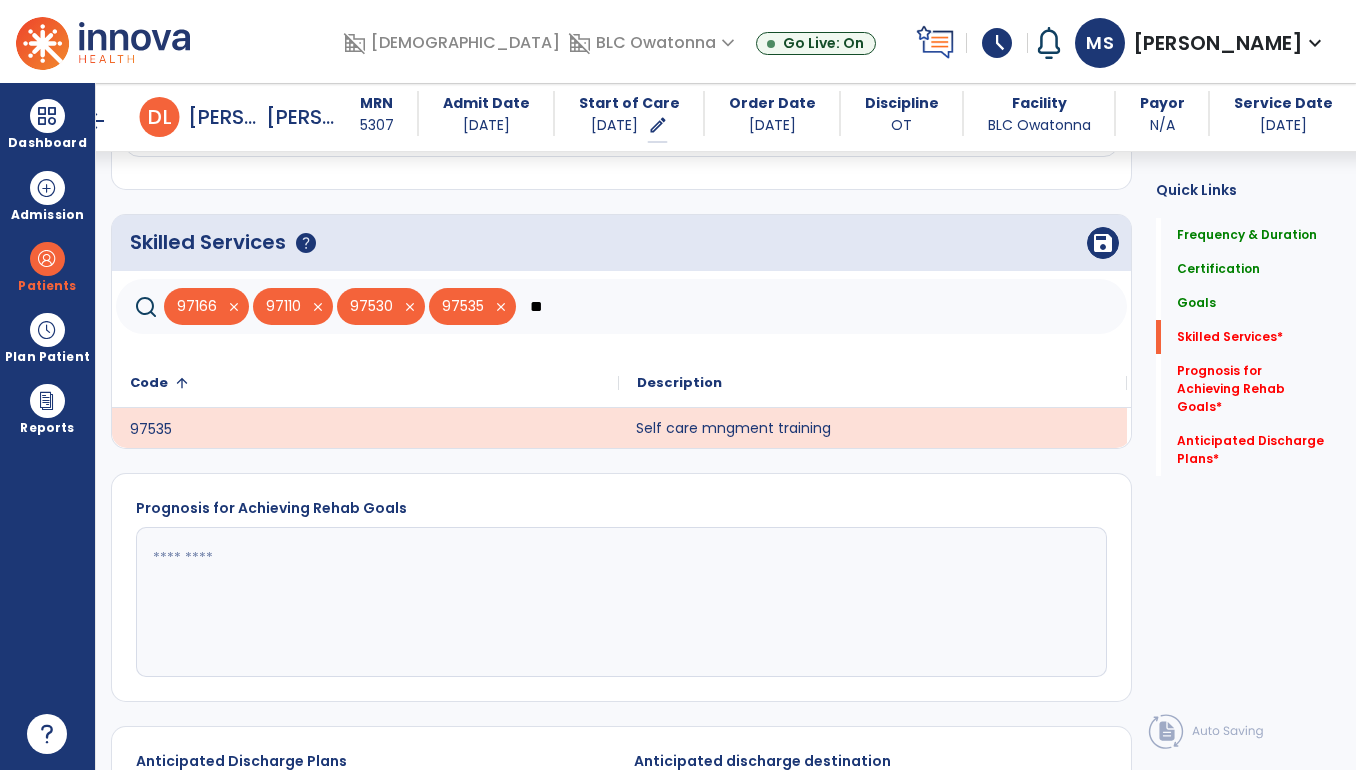 type on "*" 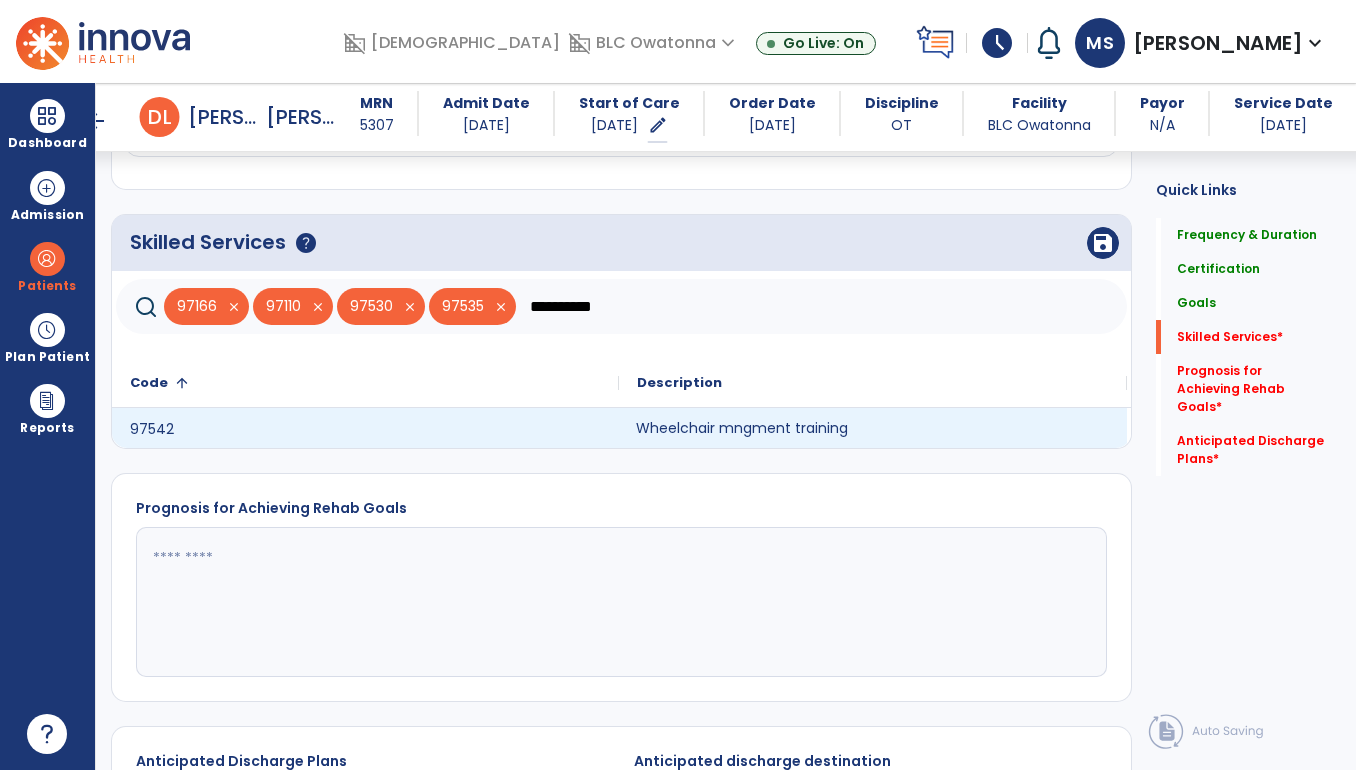 click on "Wheelchair mngment training" 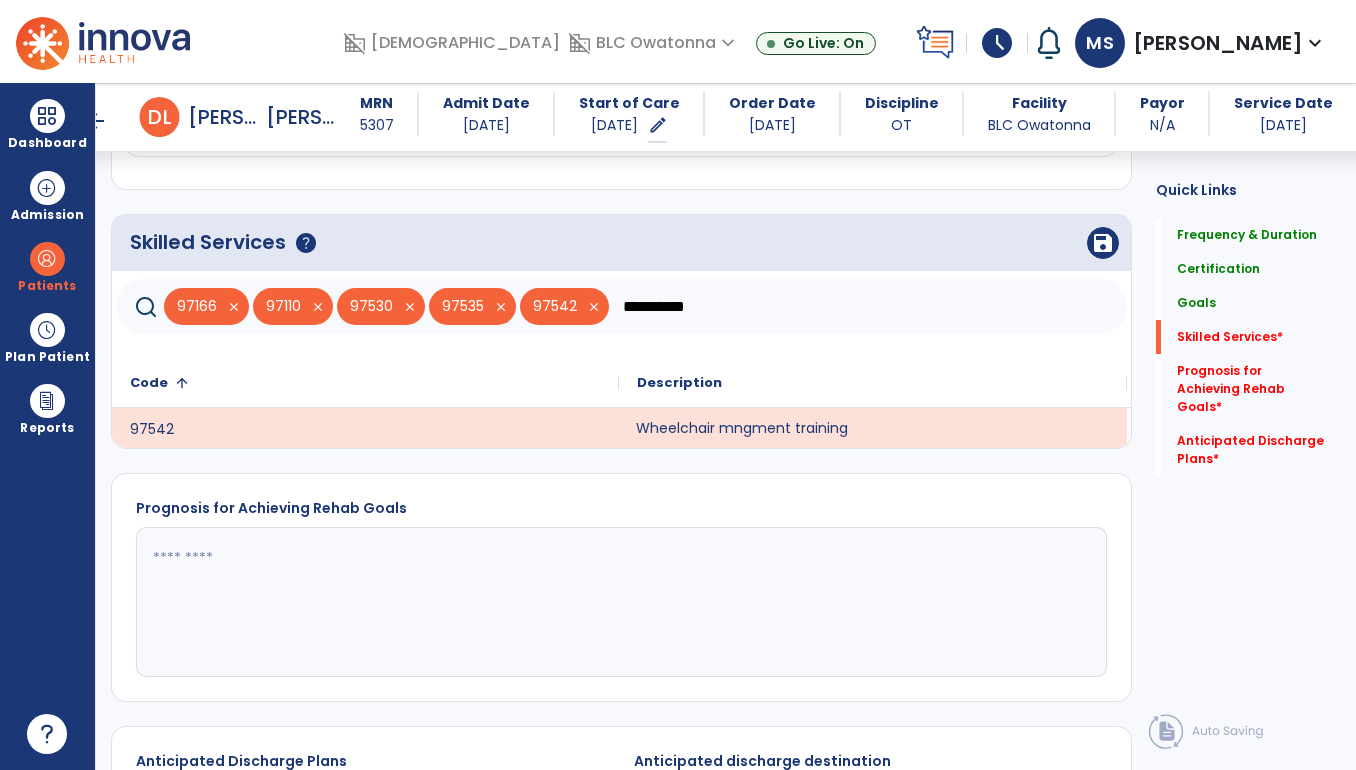 click on "**********" 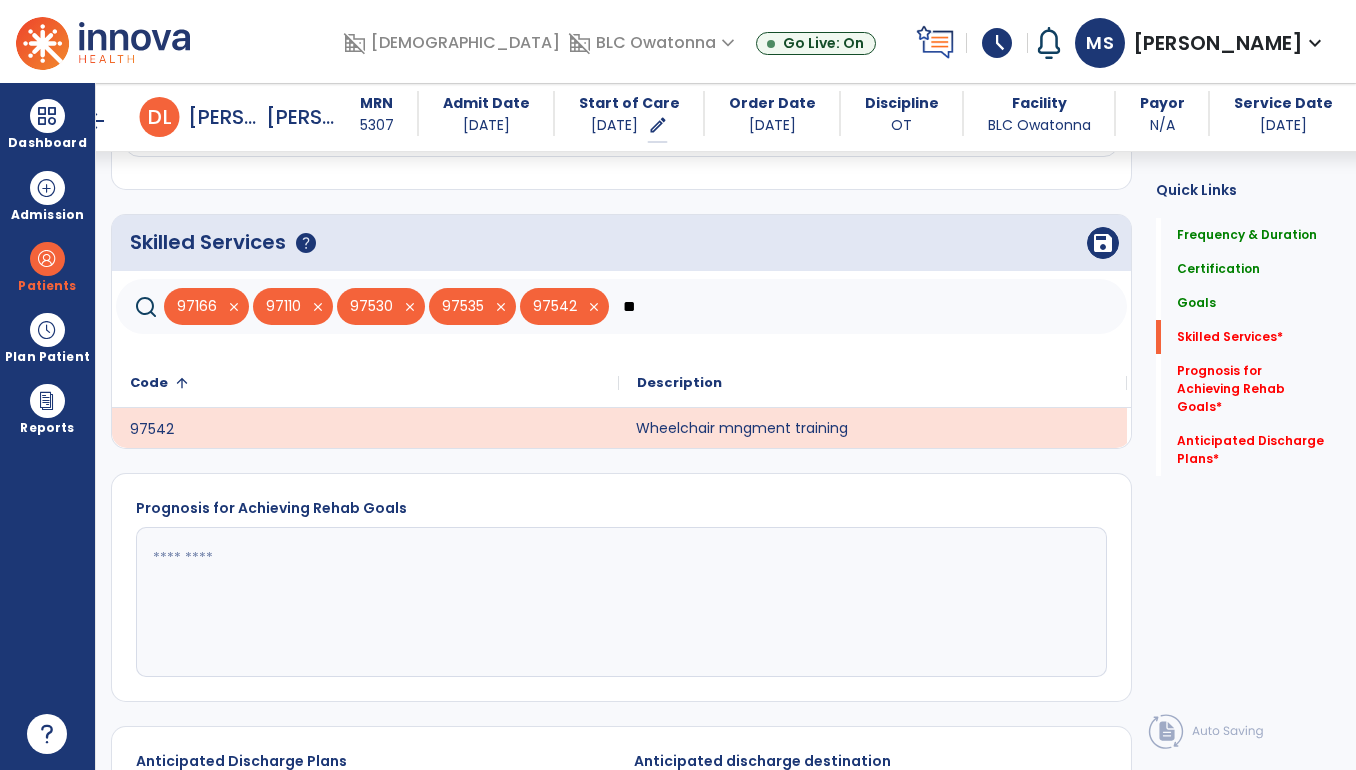 type on "*" 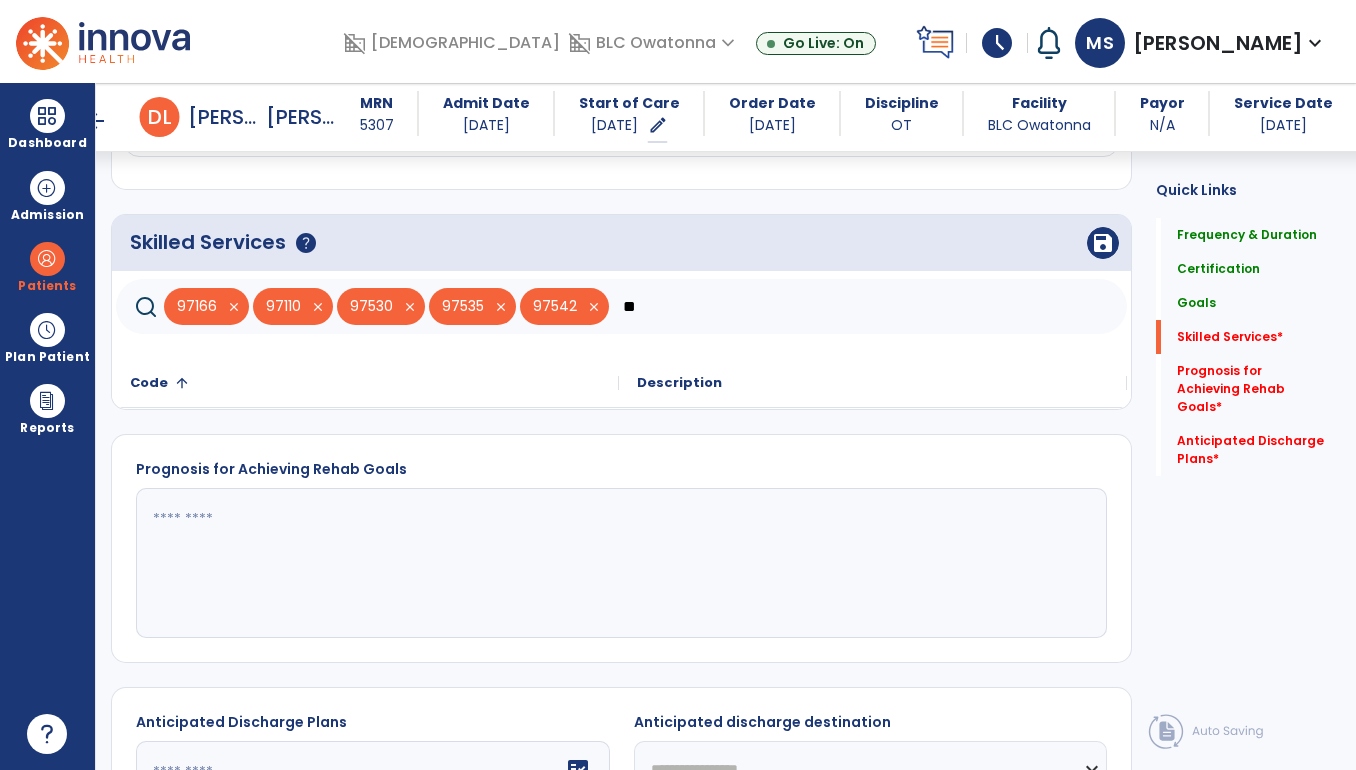 type on "*" 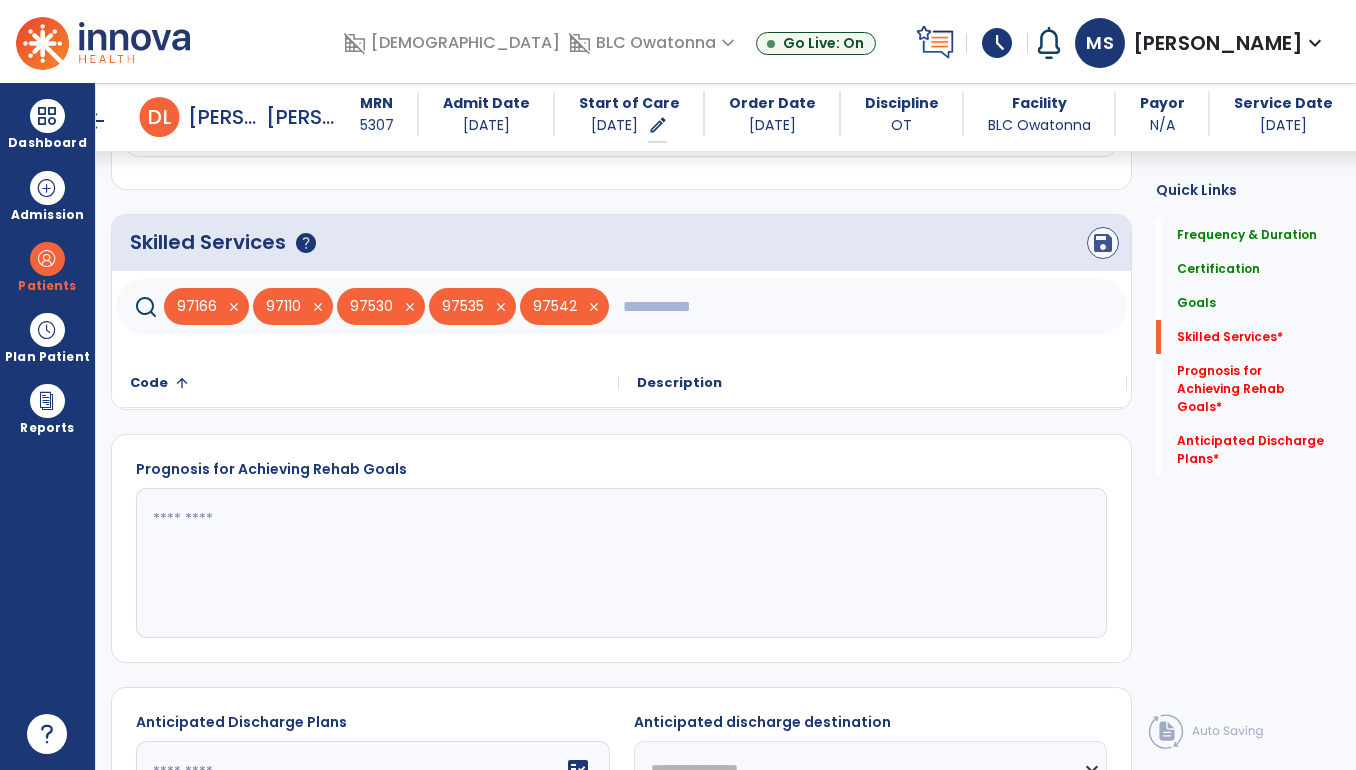 type 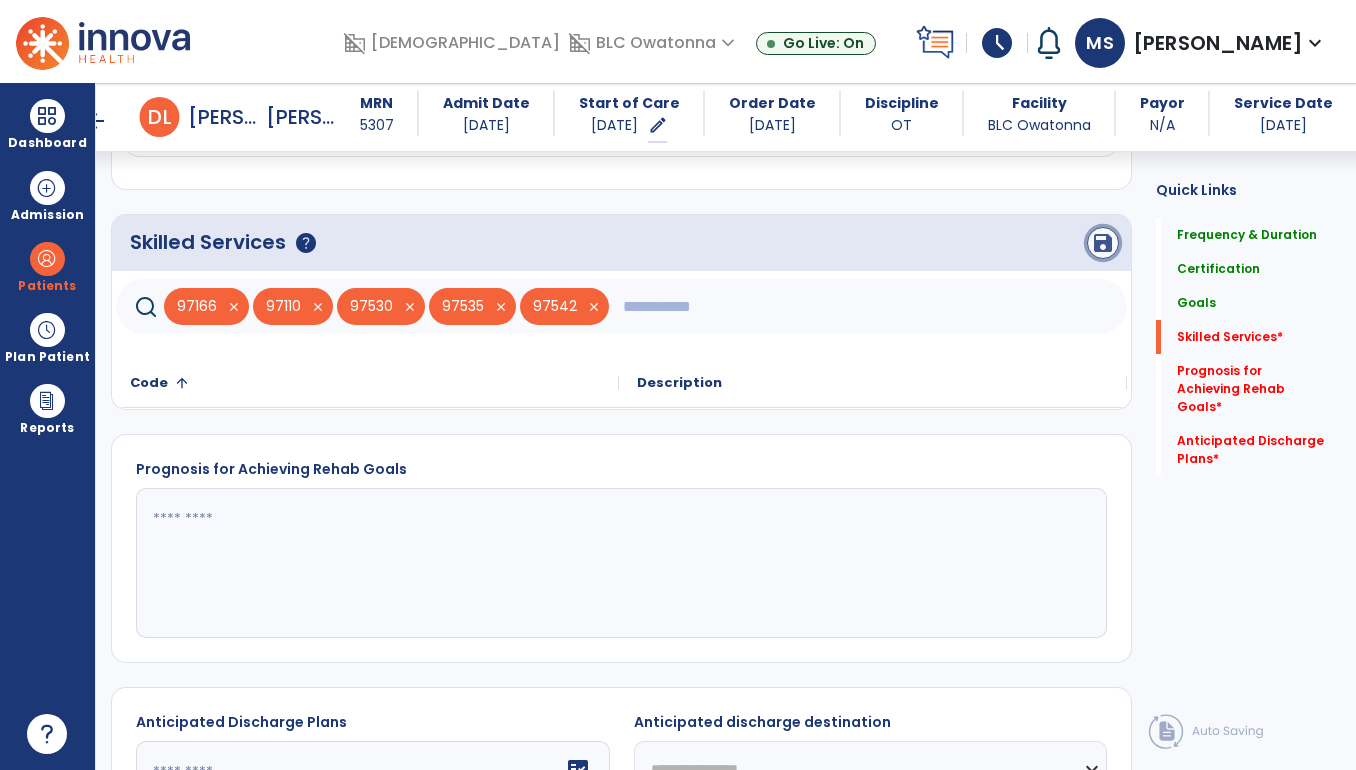 click on "save" 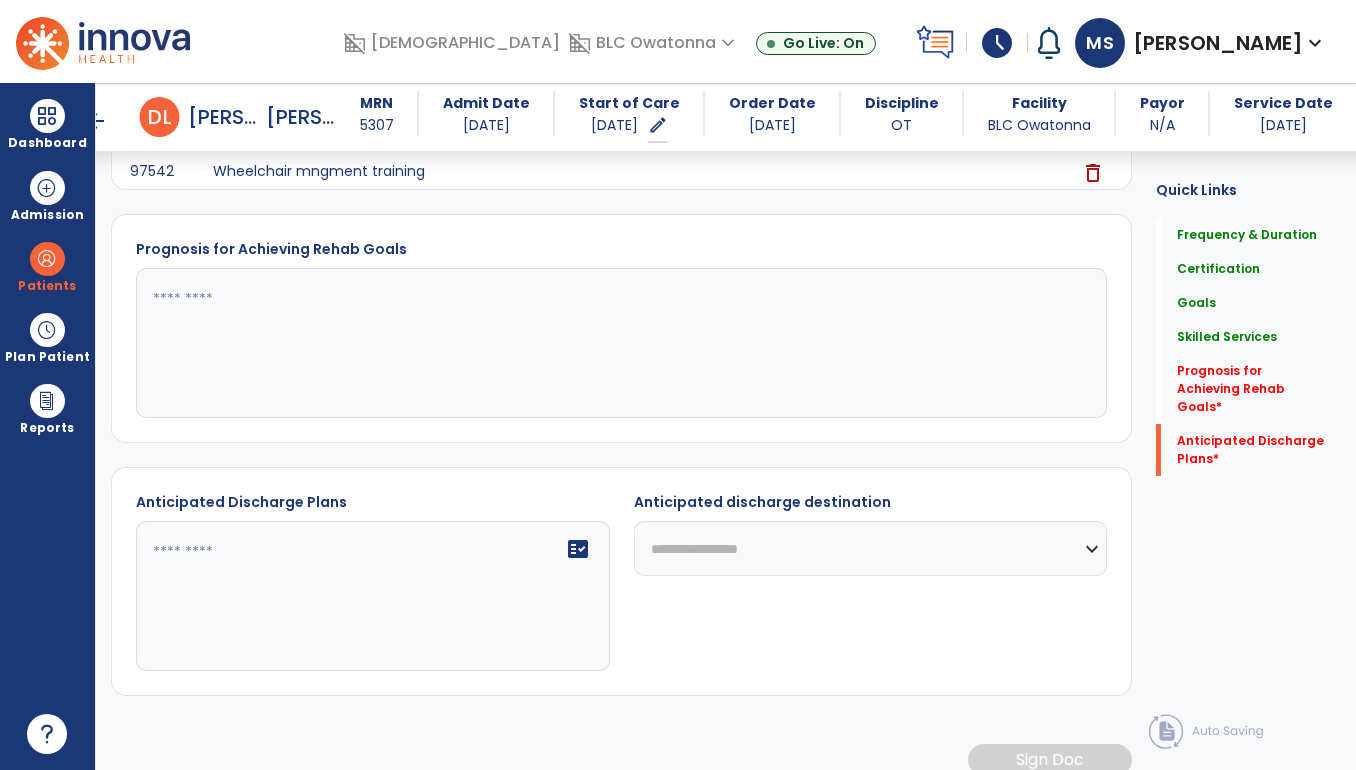 scroll, scrollTop: 1936, scrollLeft: 0, axis: vertical 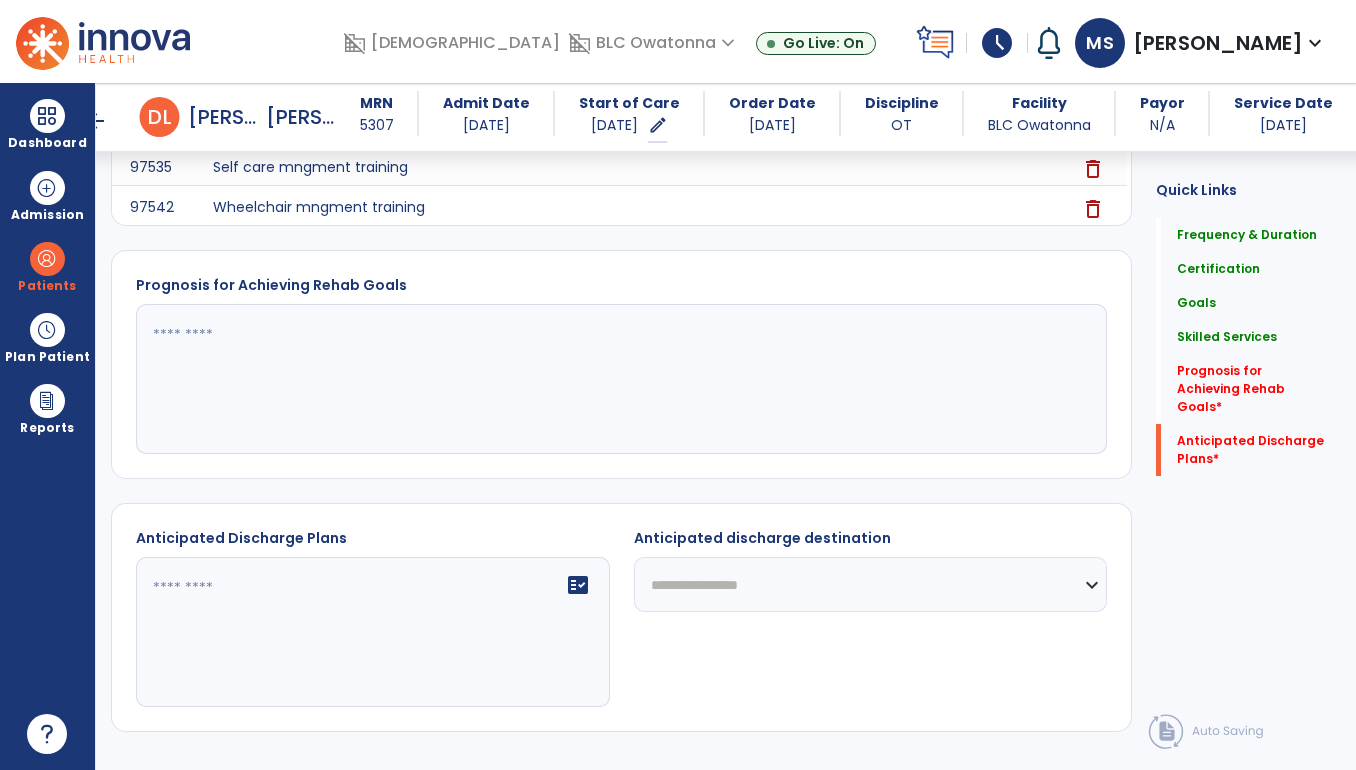 click 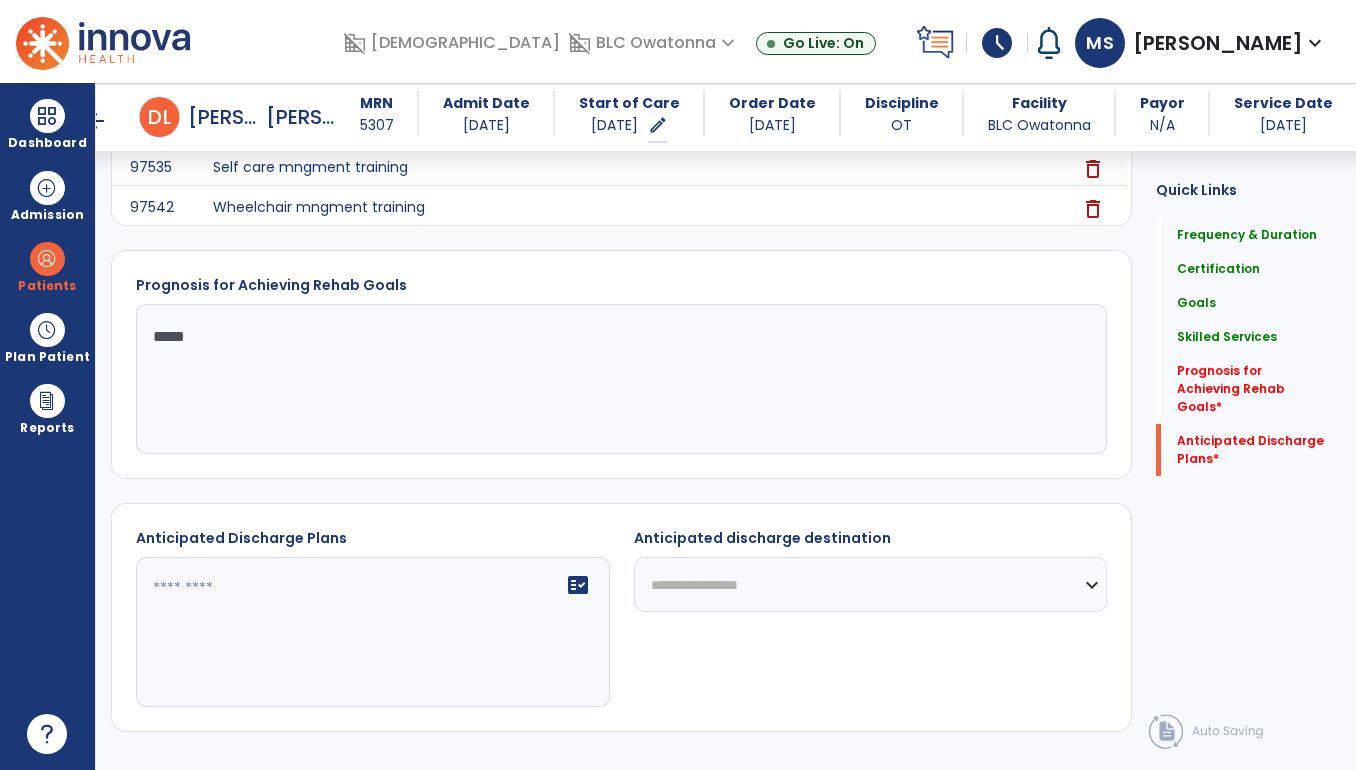type on "*****" 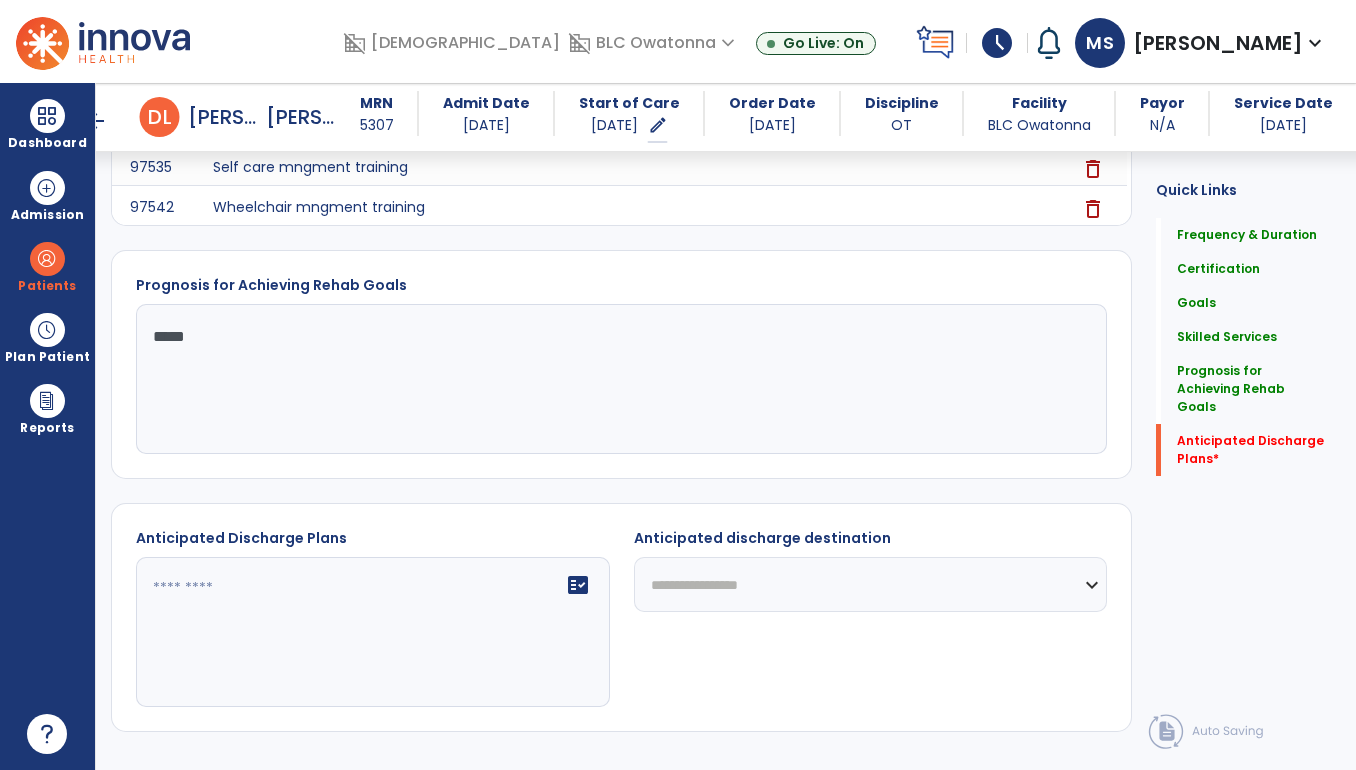 scroll, scrollTop: 1972, scrollLeft: 0, axis: vertical 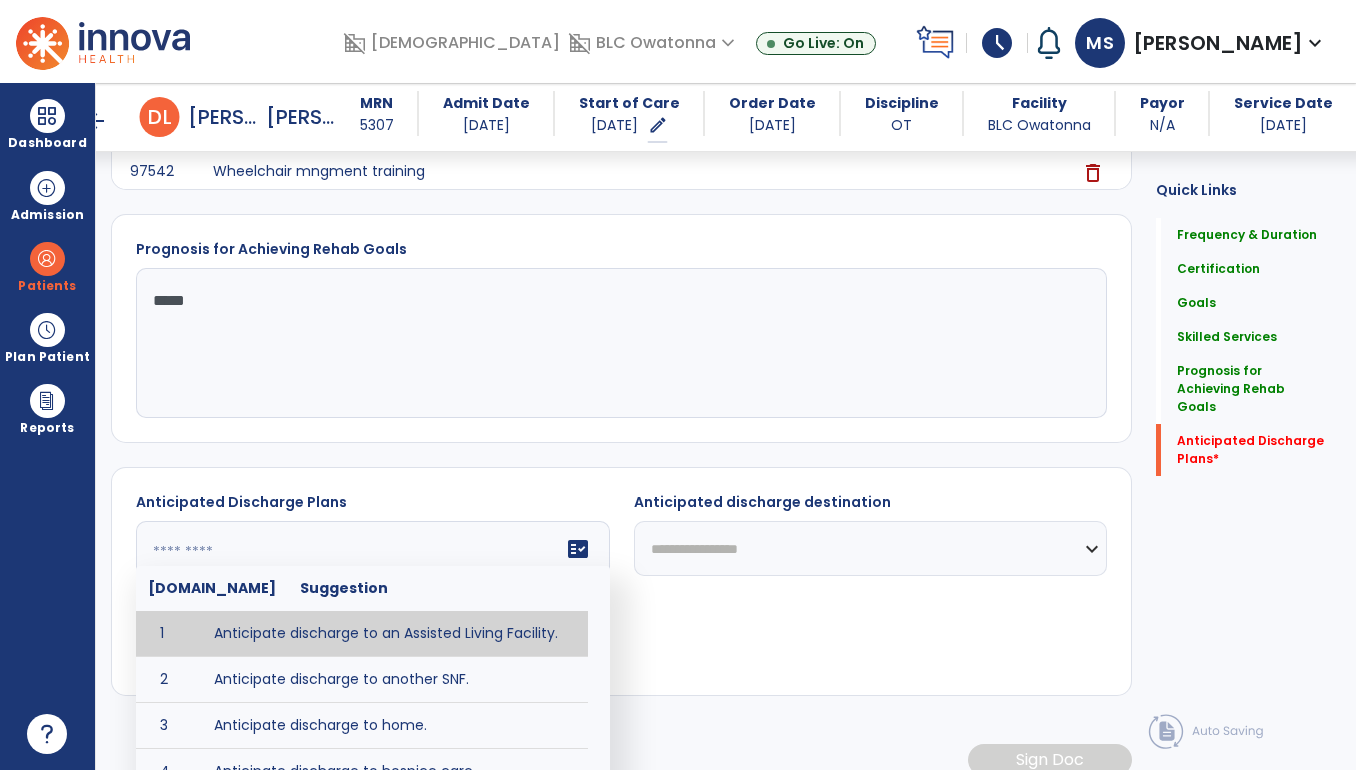 click on "fact_check  [DOMAIN_NAME] Suggestion 1 Anticipate discharge to an Assisted Living Facility. 2 Anticipate discharge to another SNF. 3 Anticipate discharge to home. 4 Anticipate discharge to hospice care. 5 Anticipate discharge to this SNF. 6 Anticipate patient will need [FULL/PART TIME] caregiver assistance. 7 Anticipate patient will need [ASSISTANCE LEVEL] assistance from [CAREGIVER]. 8 Anticipate patient will need 24-hour caregiver assistance. 9 Anticipate patient will need no caregiver assistance. 10 Discharge home and independent with caregiver. 11 Discharge home and independent without caregiver. 12 Discharge home and return to community activities. 13 Discharge home and return to vocational activities. 14 Discharge to home with patient continuing therapy services with out patient therapy. 15 Discharge to home with patient continuing therapy with Home Health. 16 Discharge to home with patient planning to live alone. 17 DME - the following DME for this patient is recommended by [MEDICAL_DATA]: 18 19 20 21" 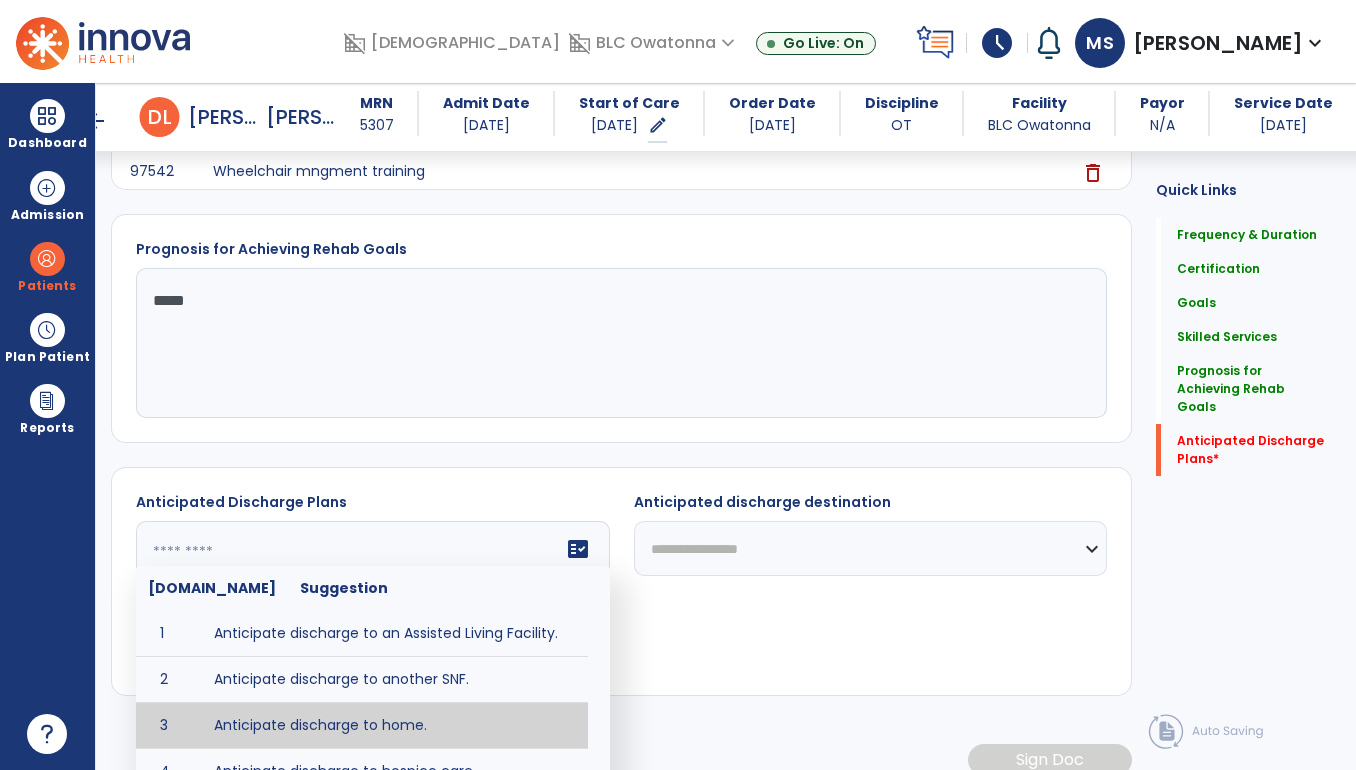 type on "**********" 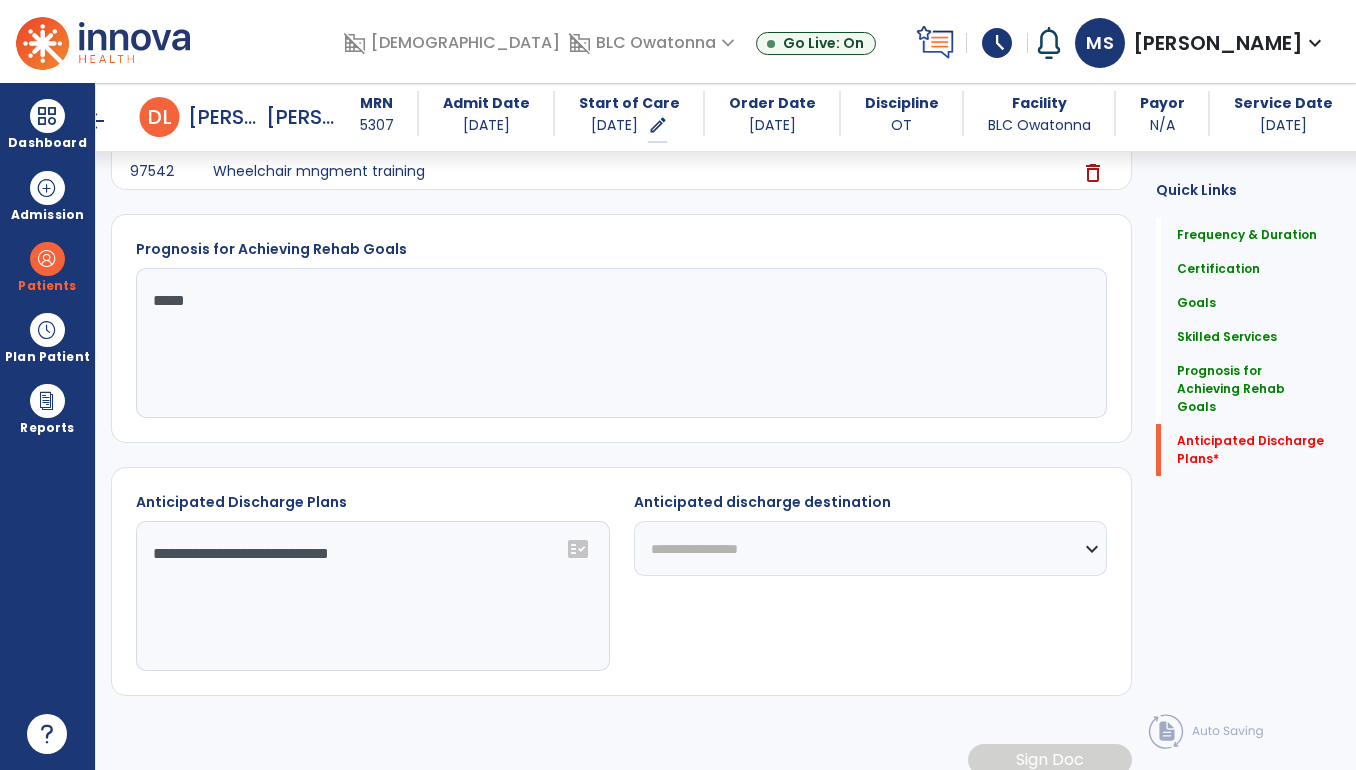 scroll, scrollTop: 1971, scrollLeft: 0, axis: vertical 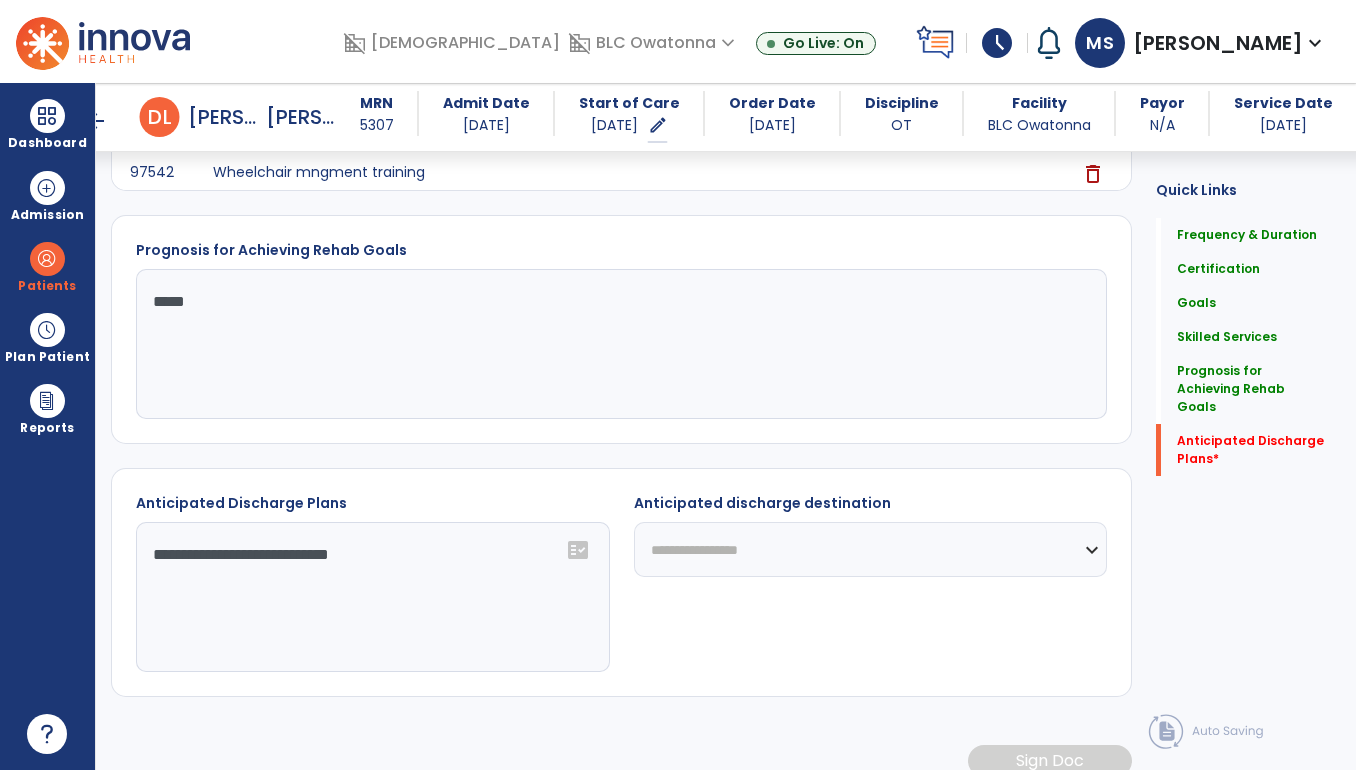 click on "**********" 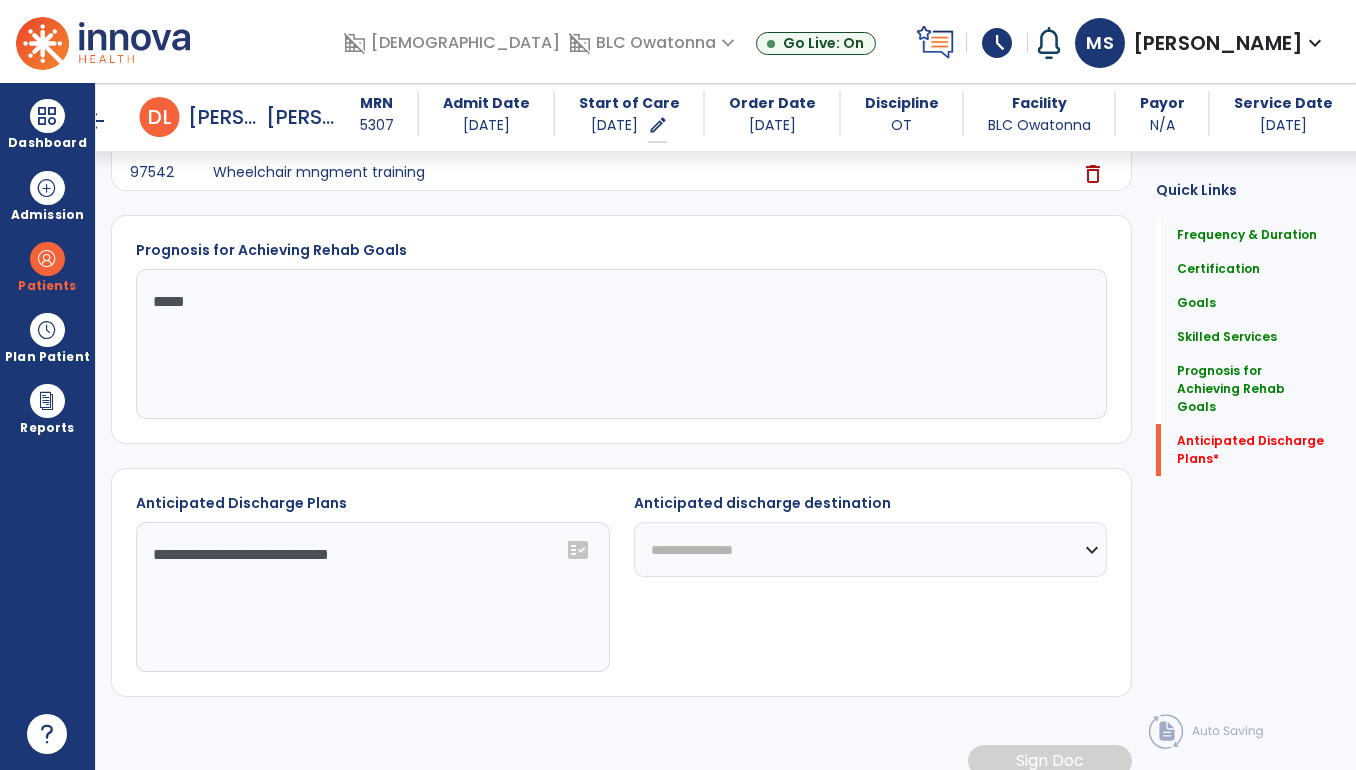 click on "**********" 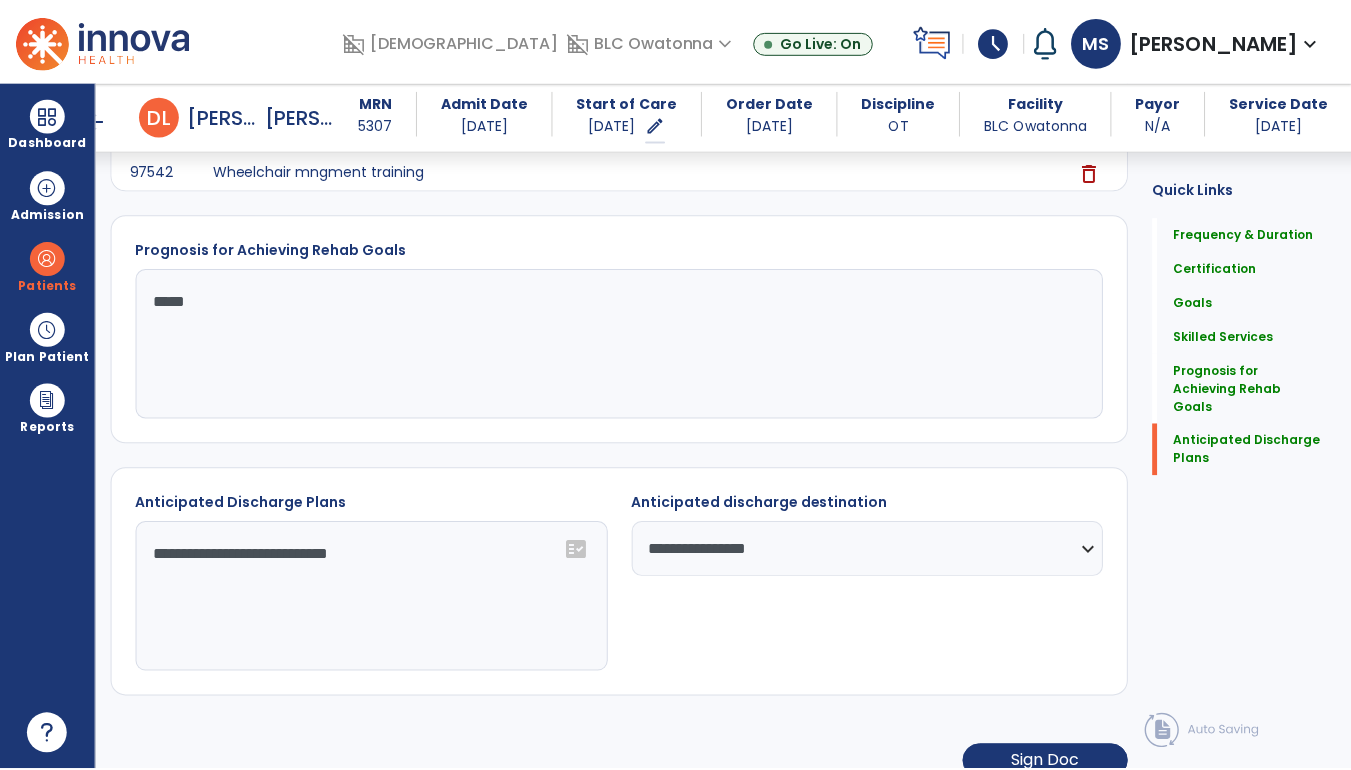scroll, scrollTop: 1973, scrollLeft: 0, axis: vertical 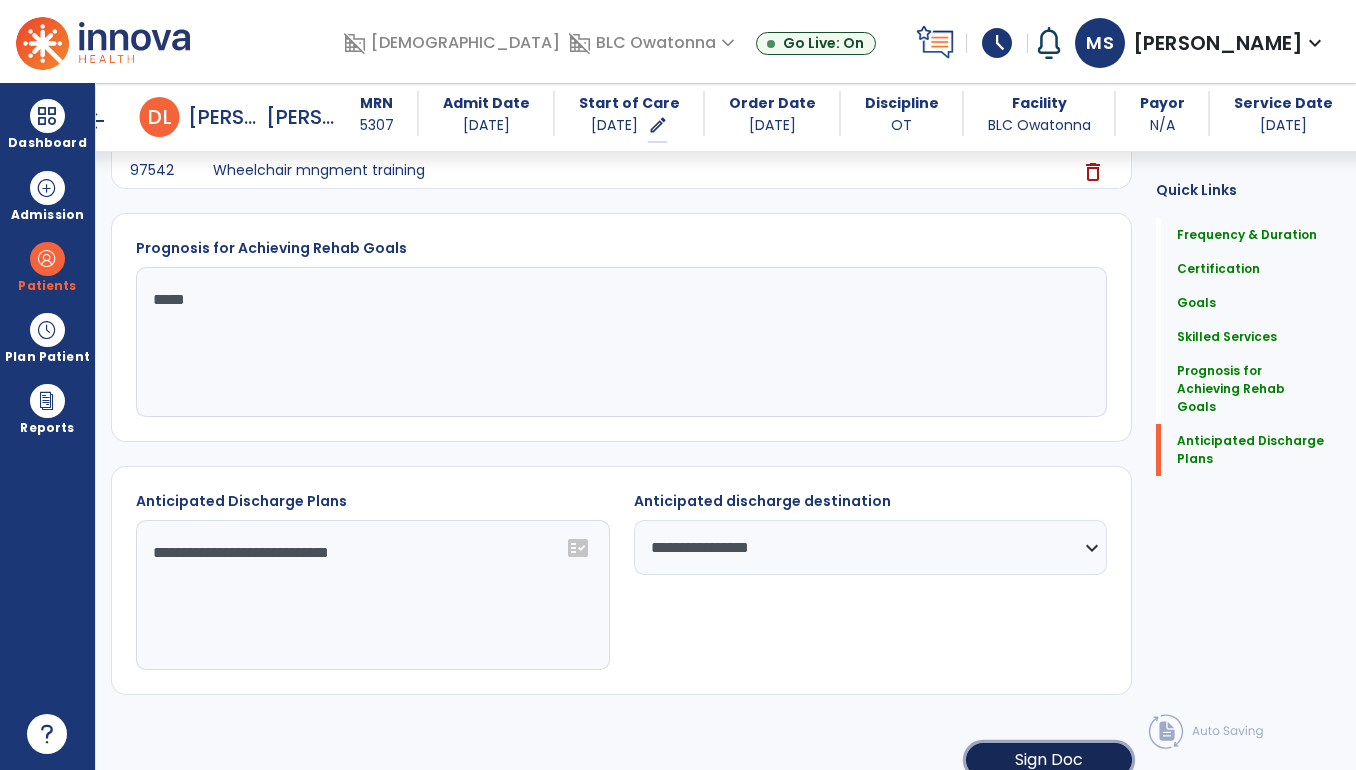 click on "Sign Doc" 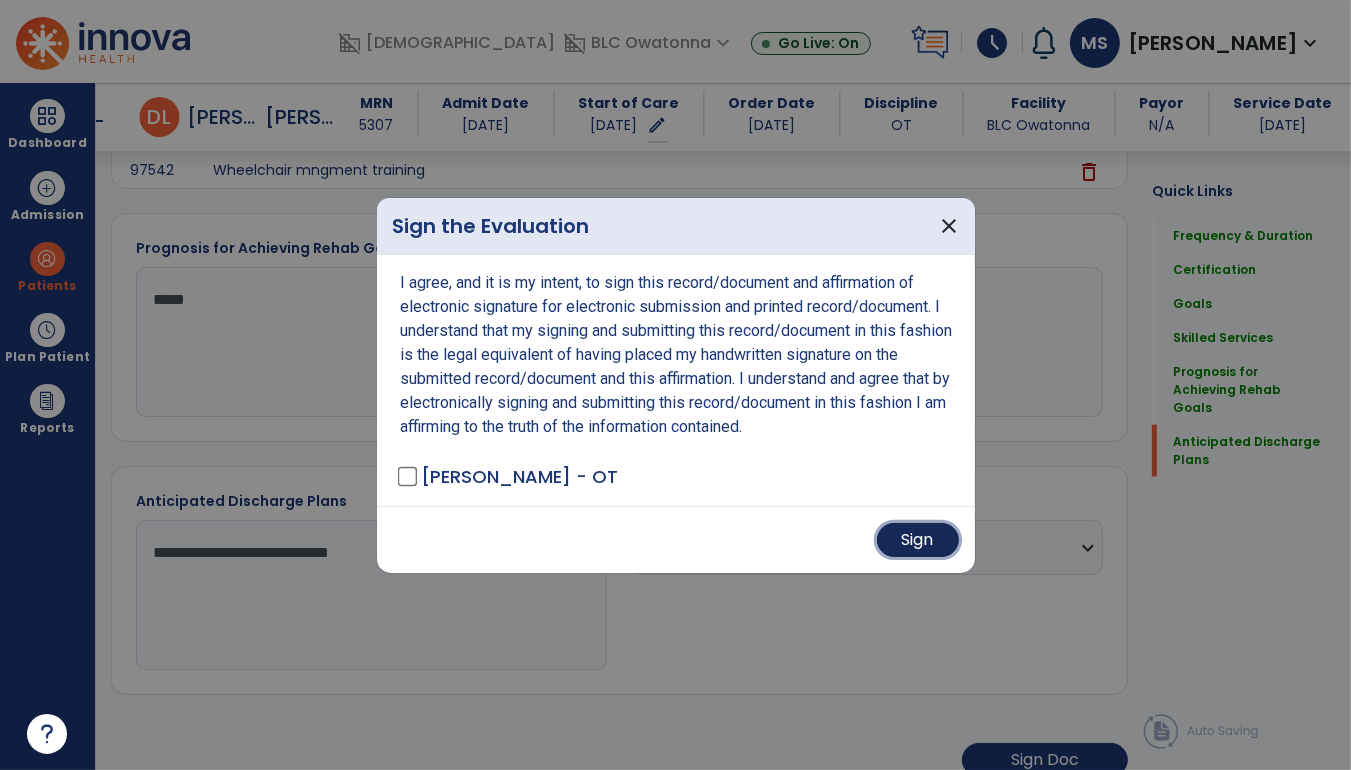 click on "Sign" at bounding box center (918, 540) 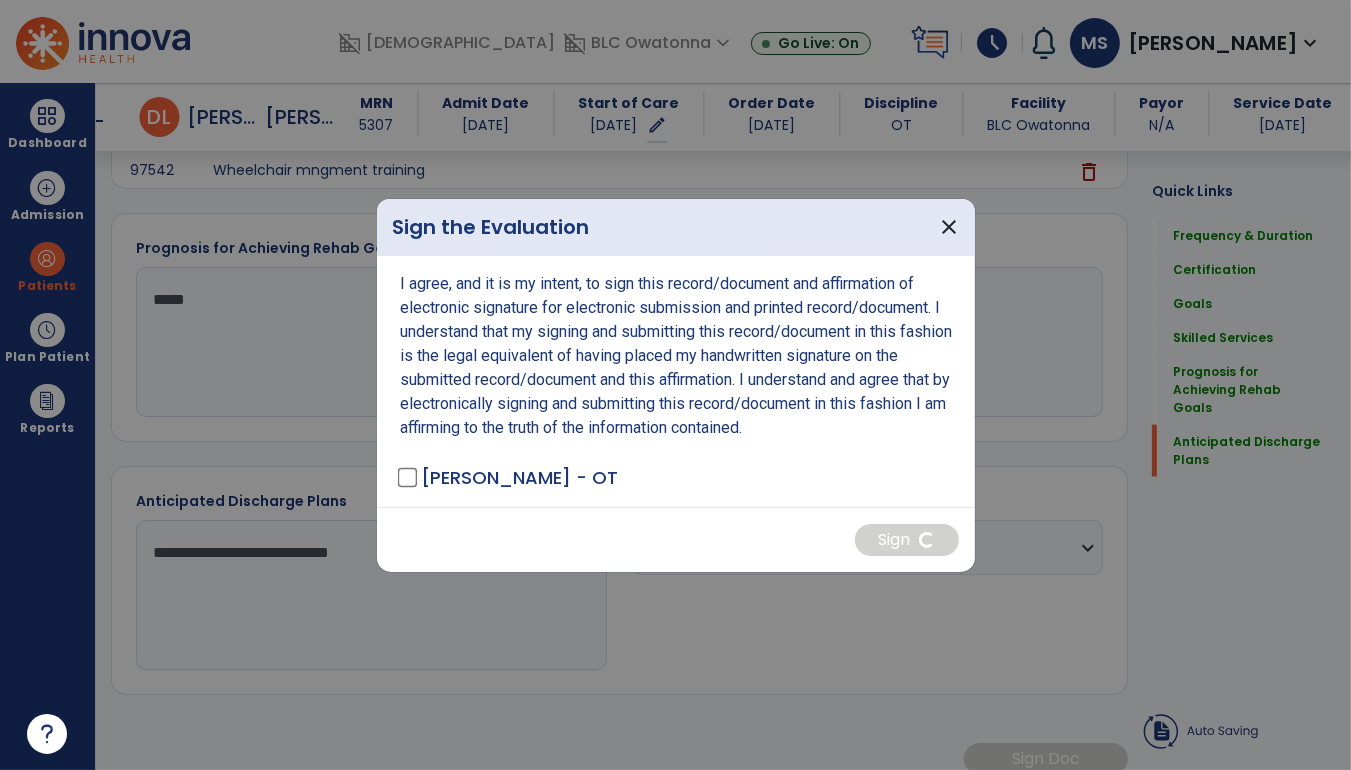 scroll, scrollTop: 1972, scrollLeft: 0, axis: vertical 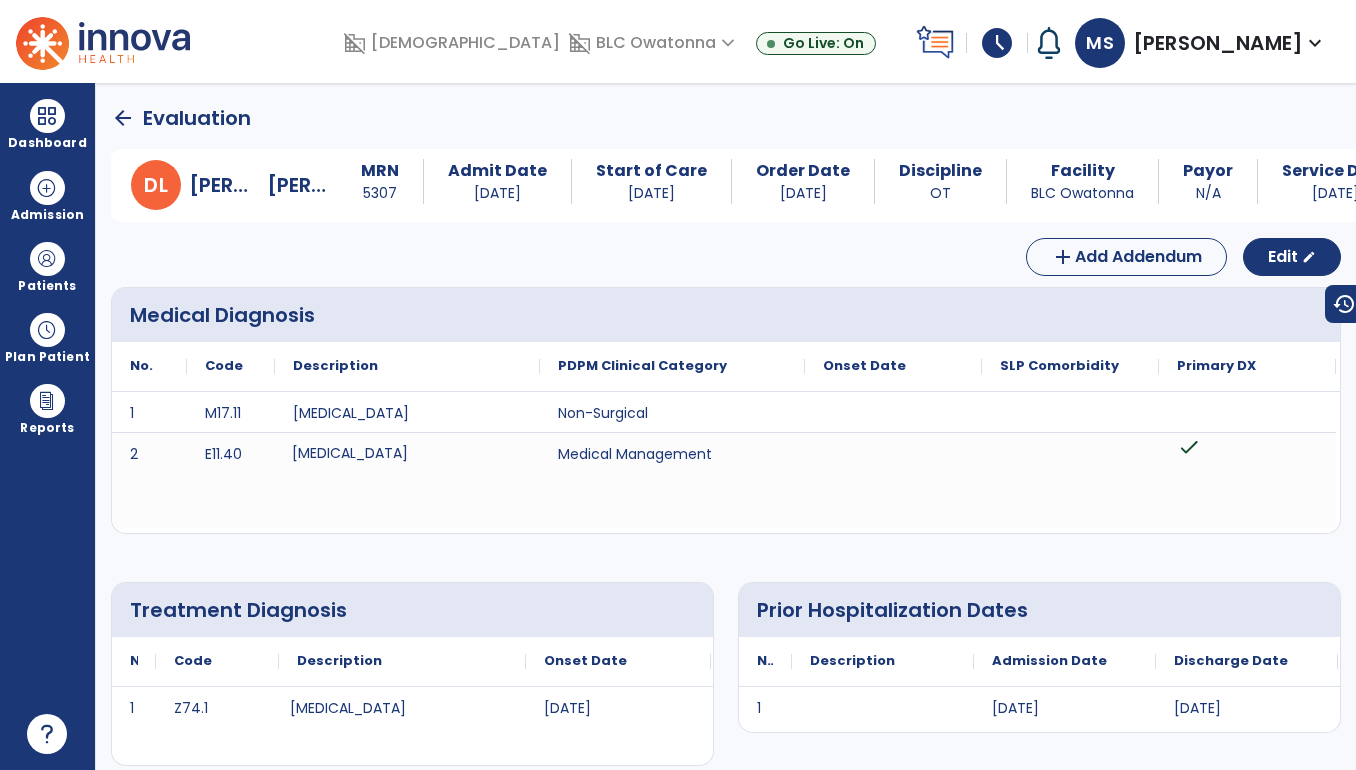 click on "arrow_back" 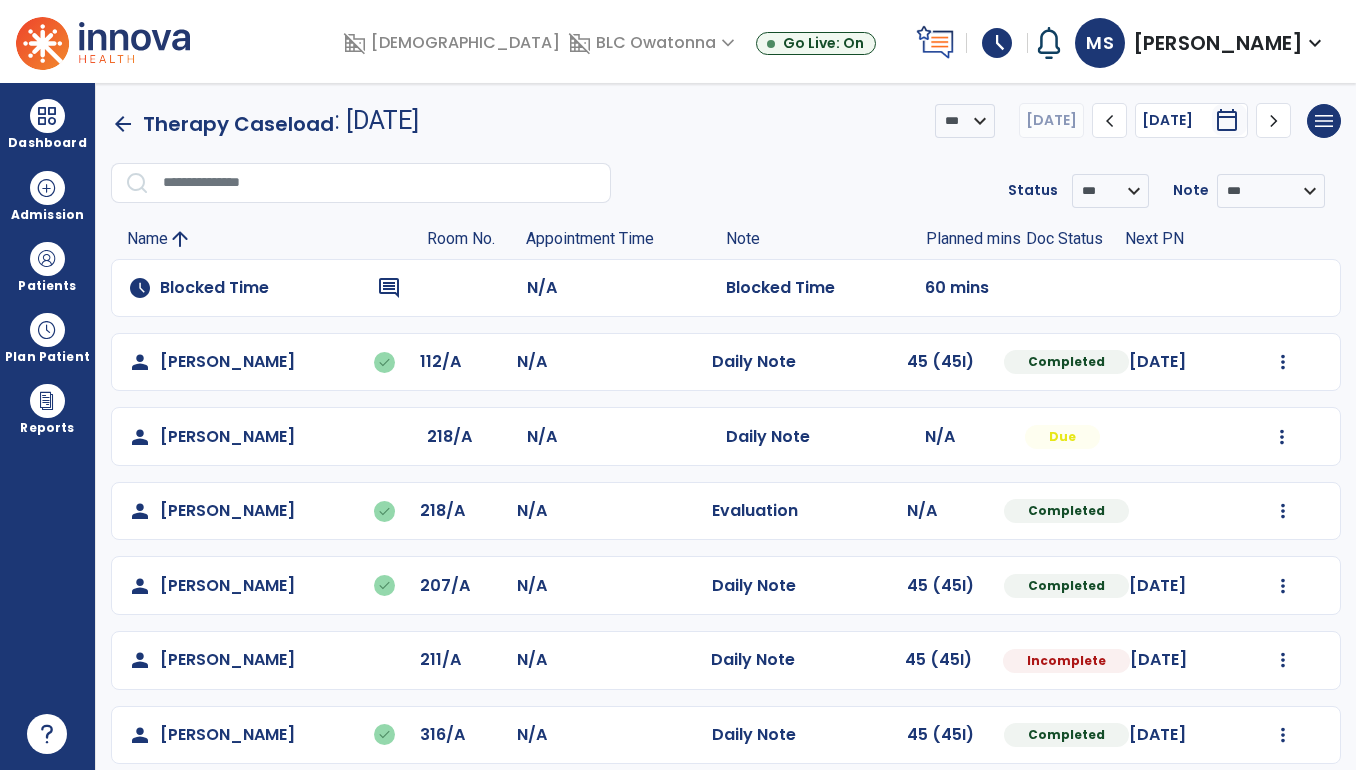 scroll, scrollTop: 168, scrollLeft: 0, axis: vertical 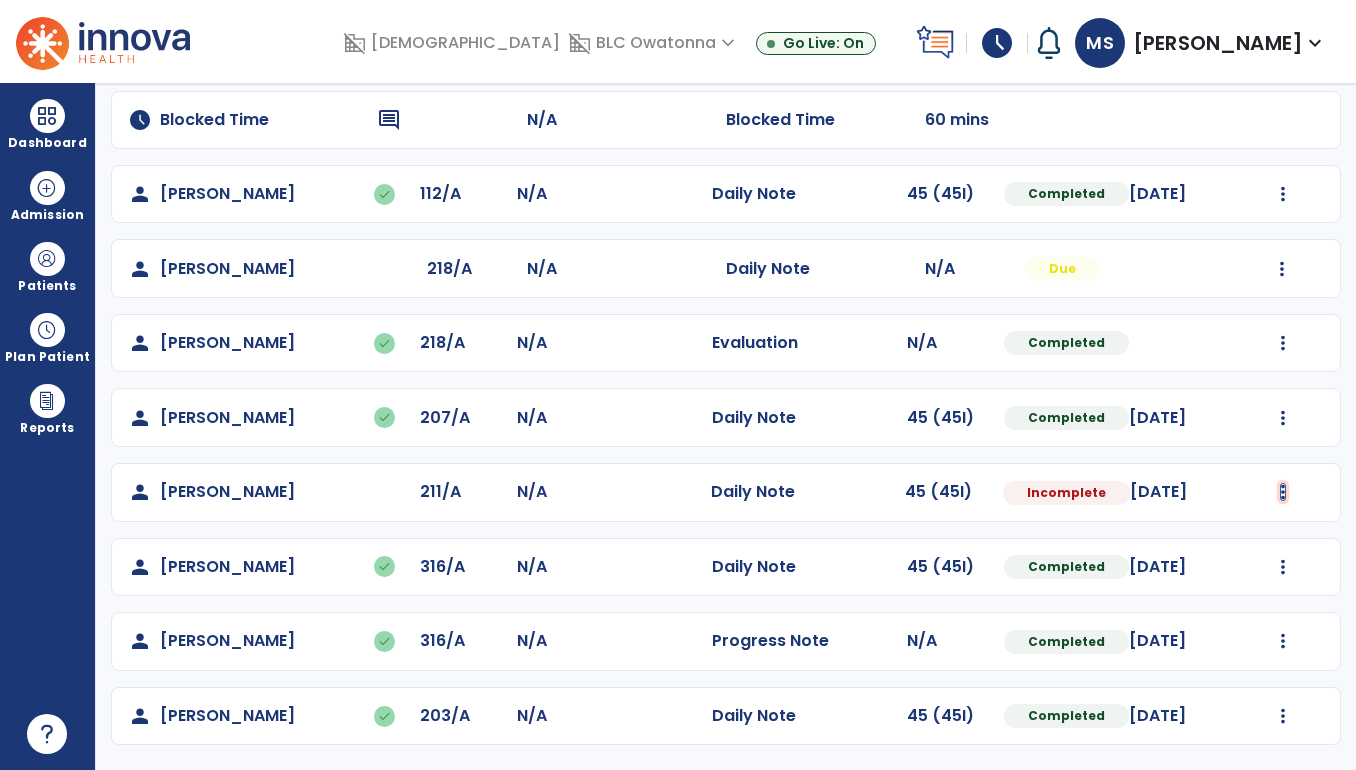 click at bounding box center (1283, 194) 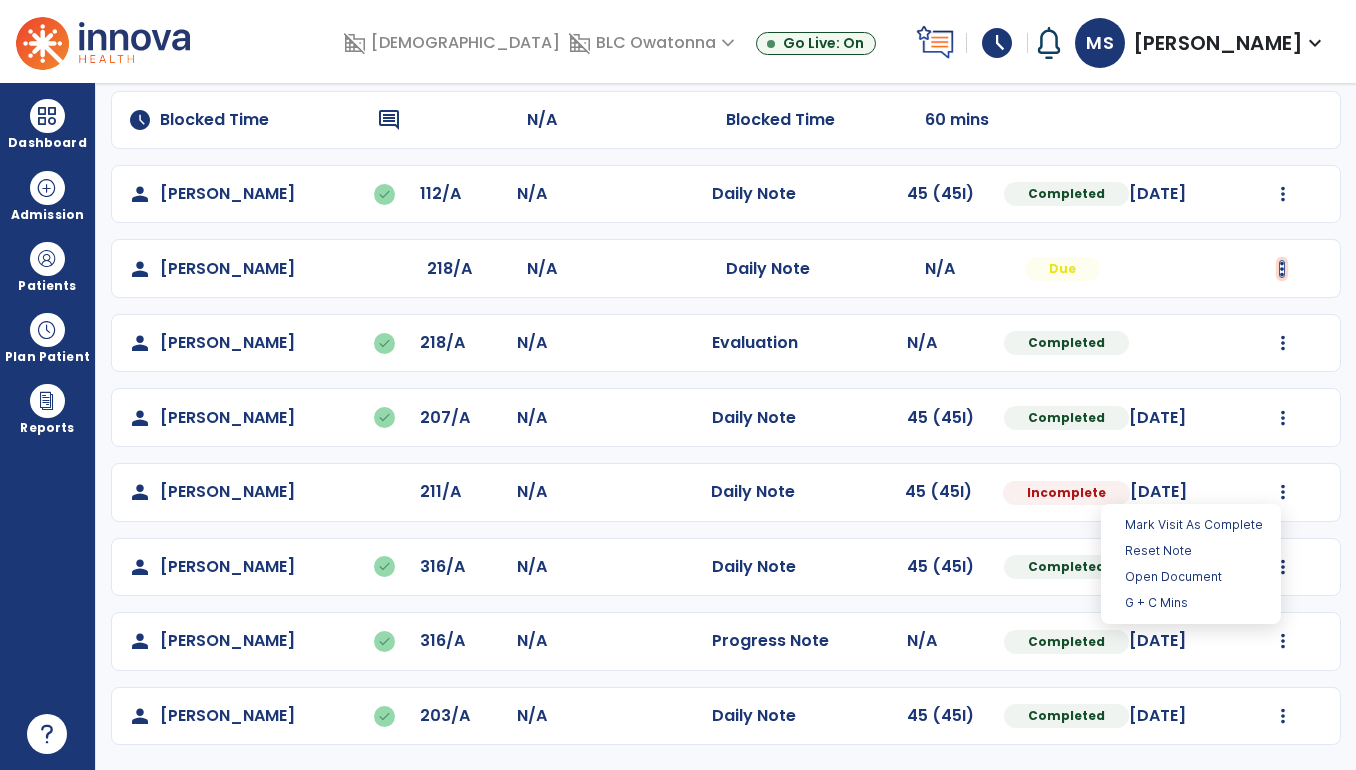 click at bounding box center (1283, 194) 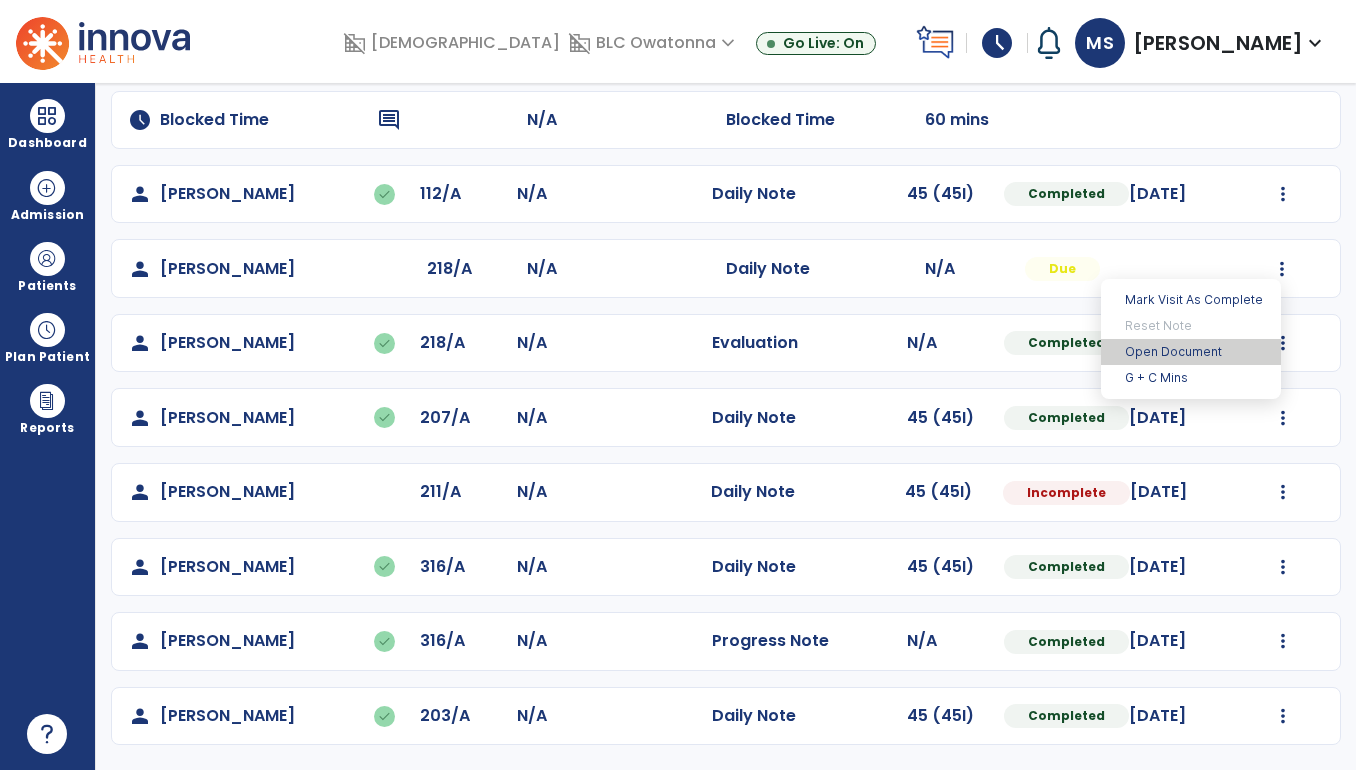 click on "Open Document" at bounding box center [1191, 352] 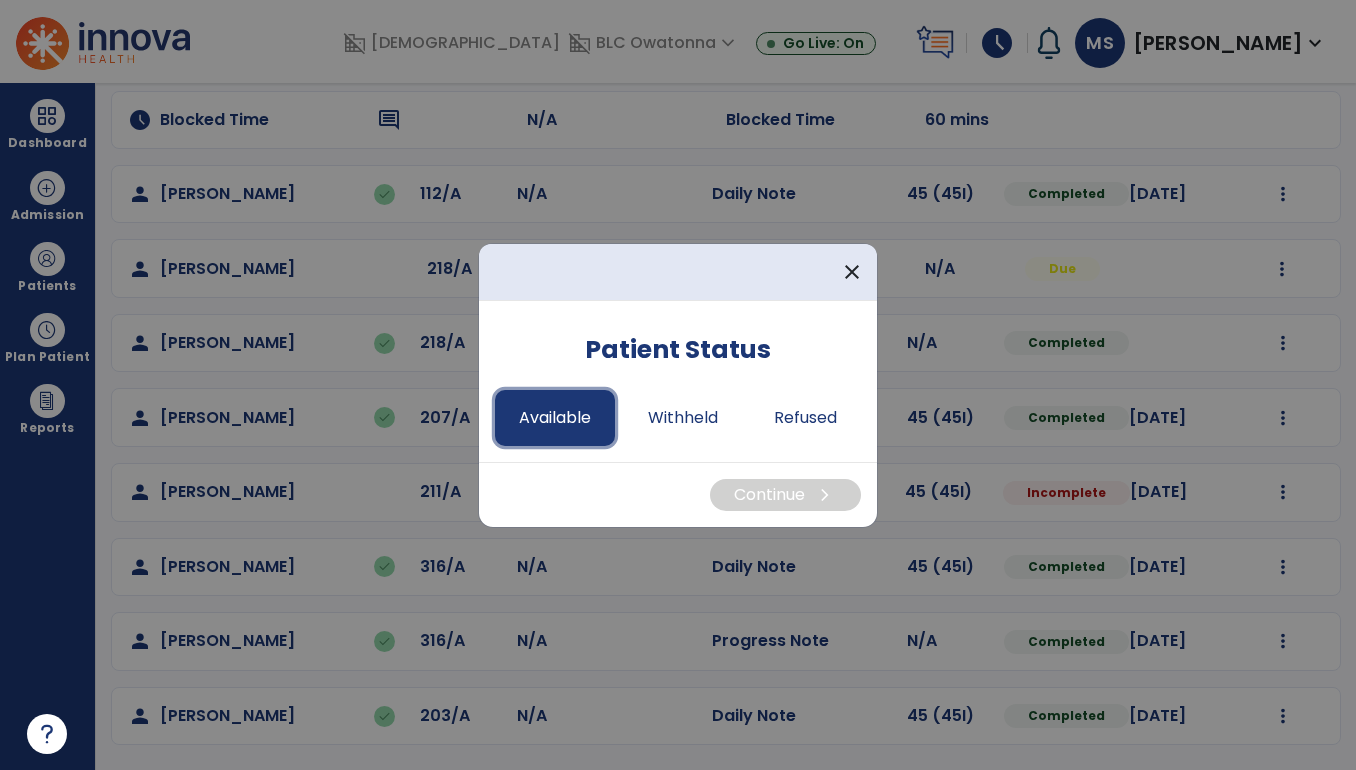 click on "Available" at bounding box center (555, 418) 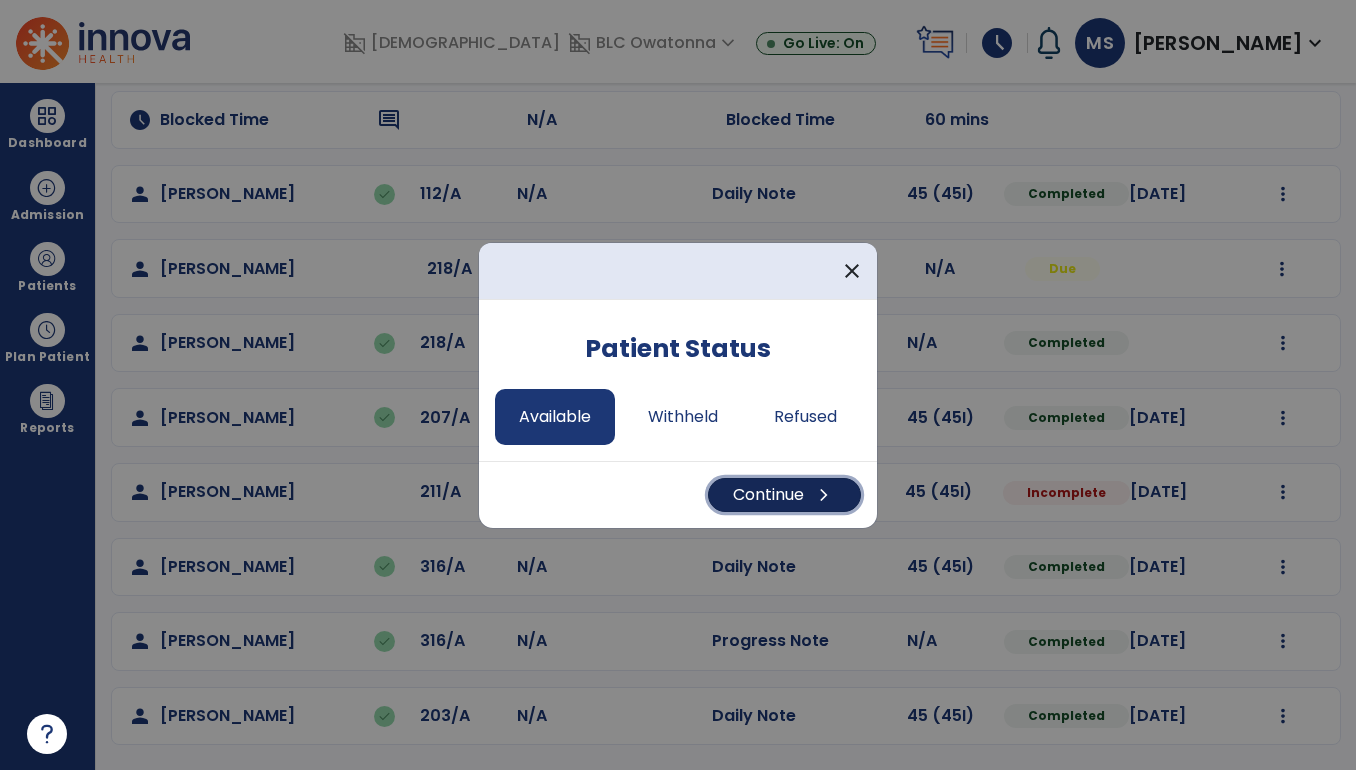 click on "Continue   chevron_right" at bounding box center (784, 495) 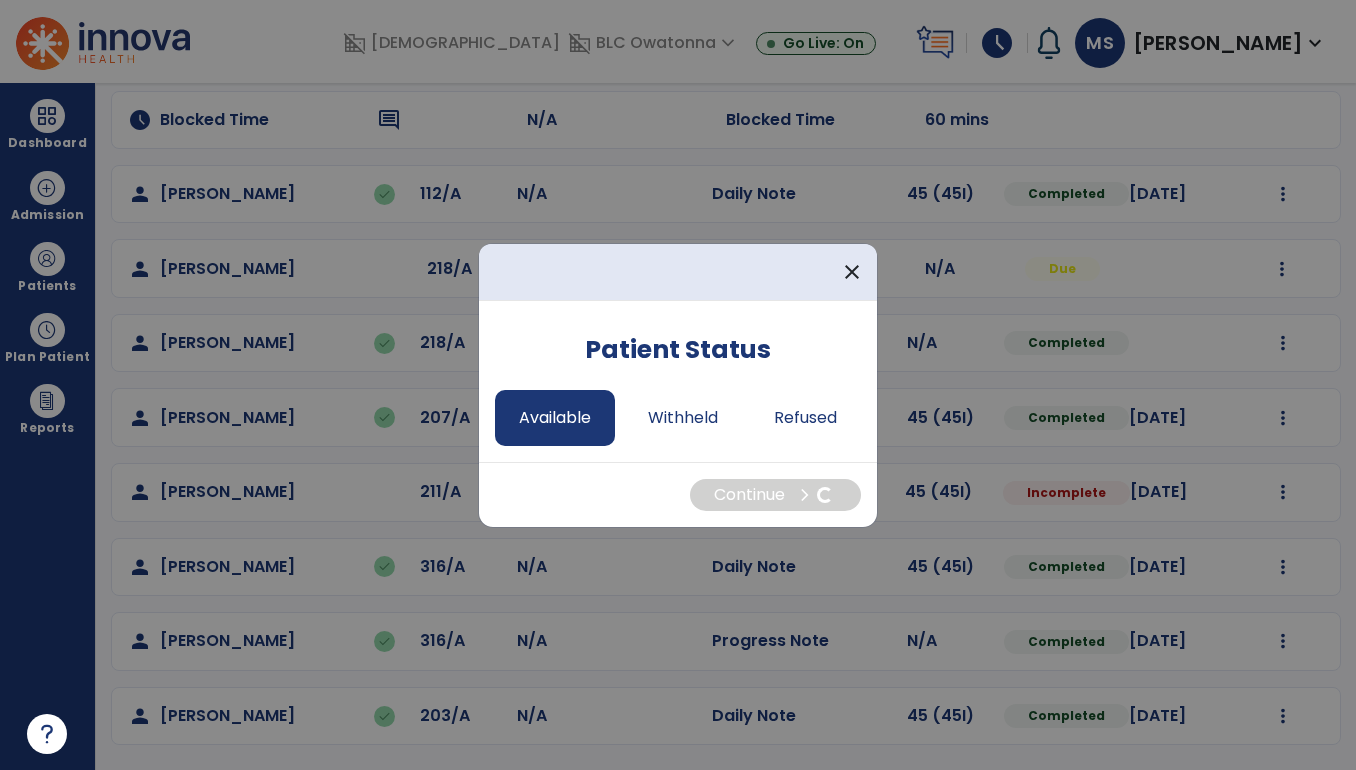 select on "*" 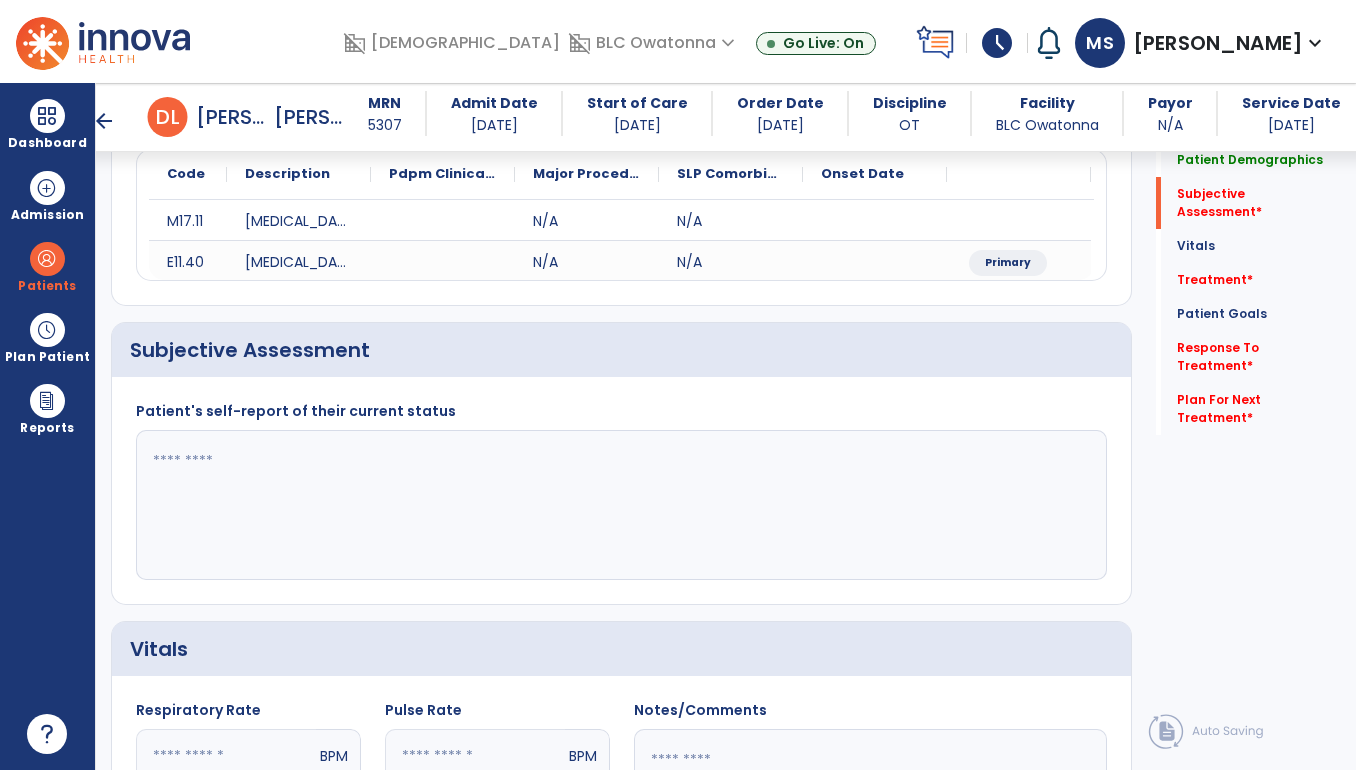 scroll, scrollTop: 248, scrollLeft: 0, axis: vertical 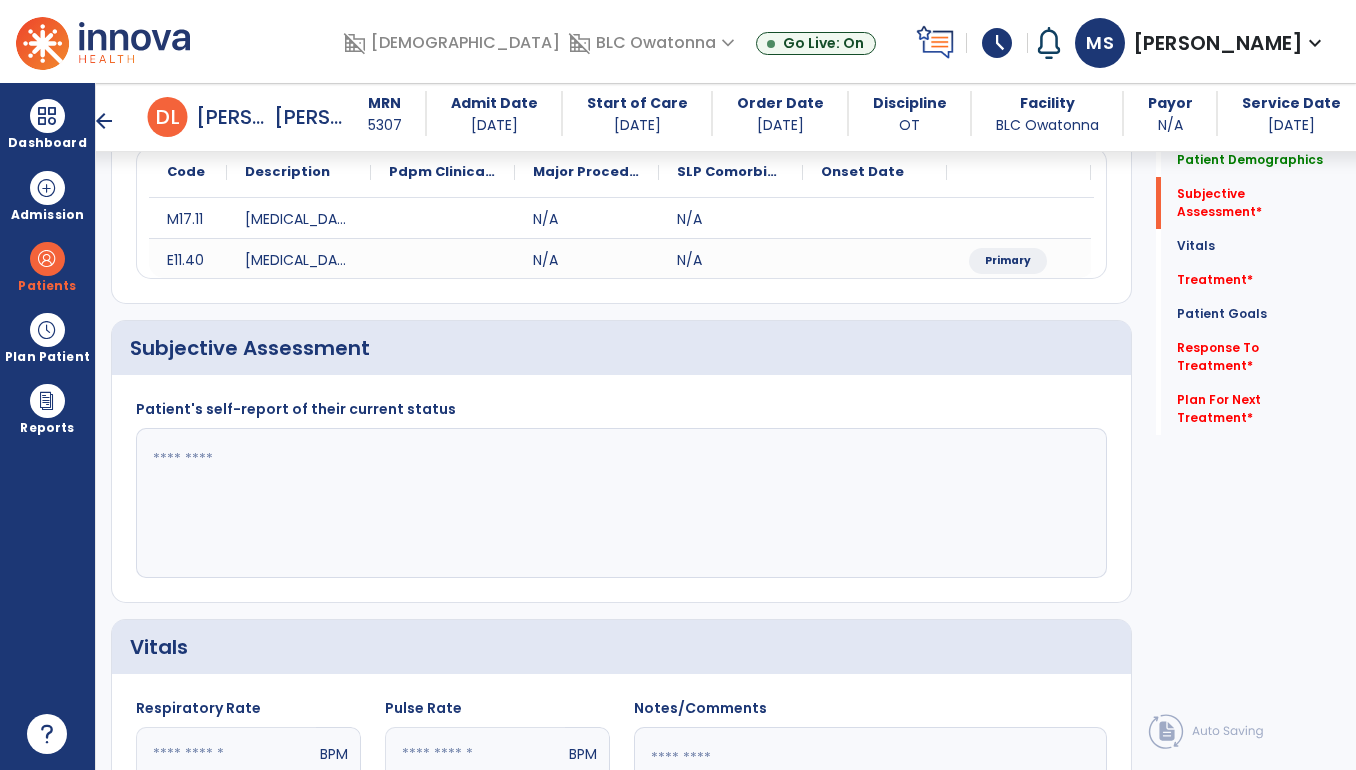 click 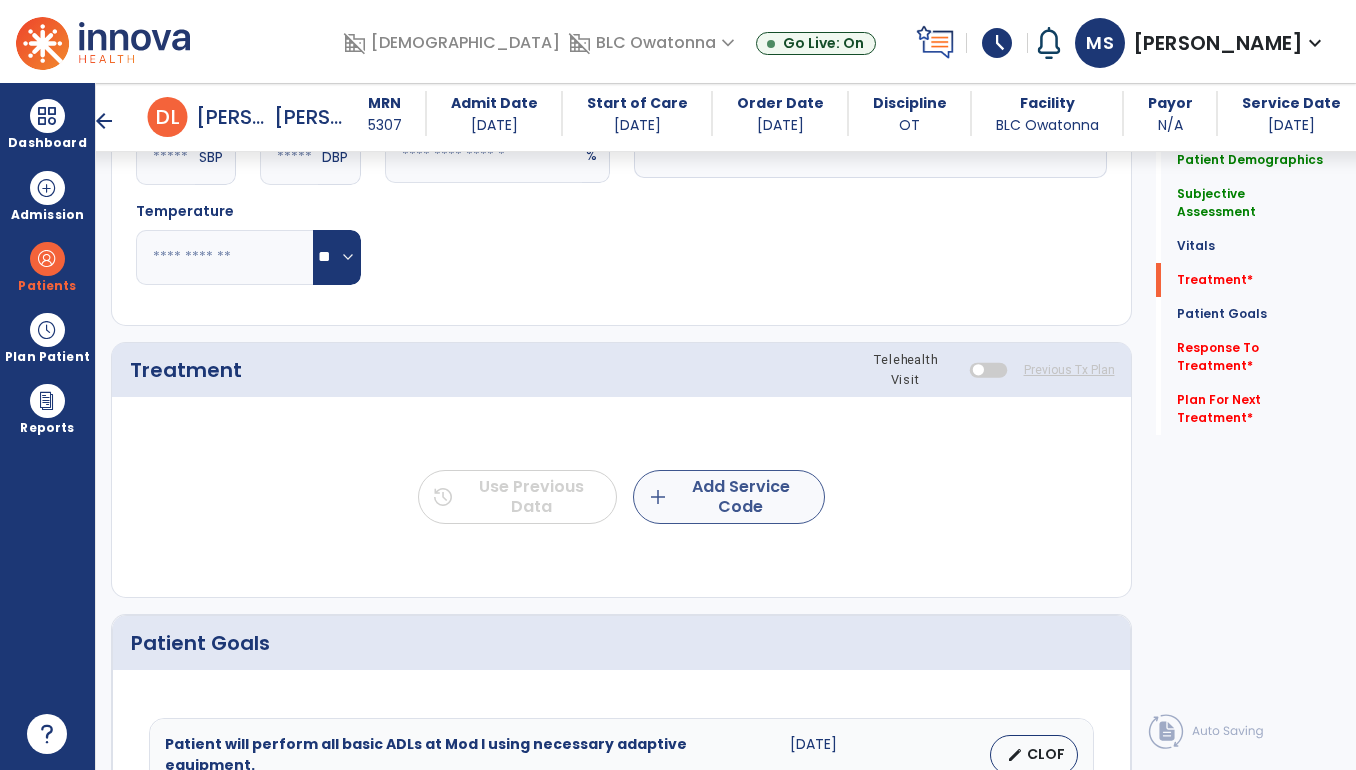 type on "**********" 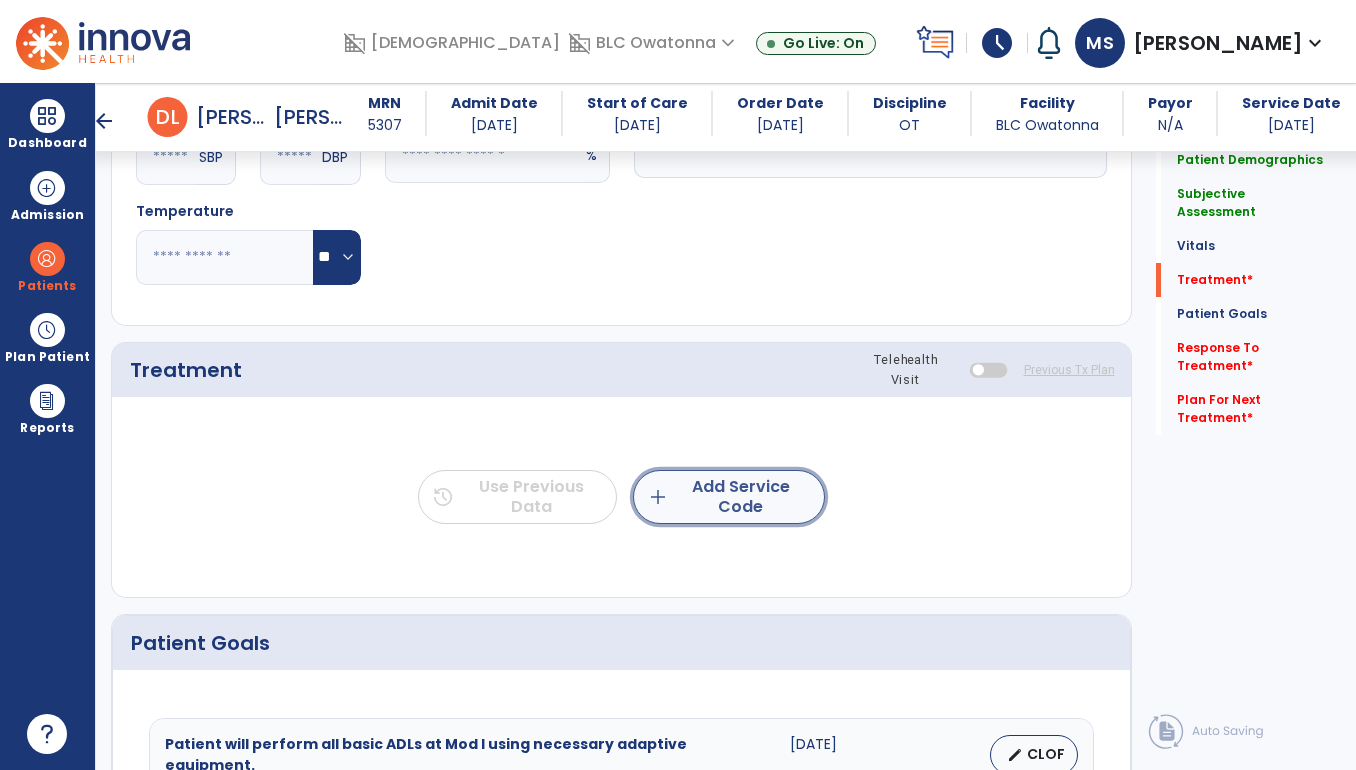 click on "add  Add Service Code" 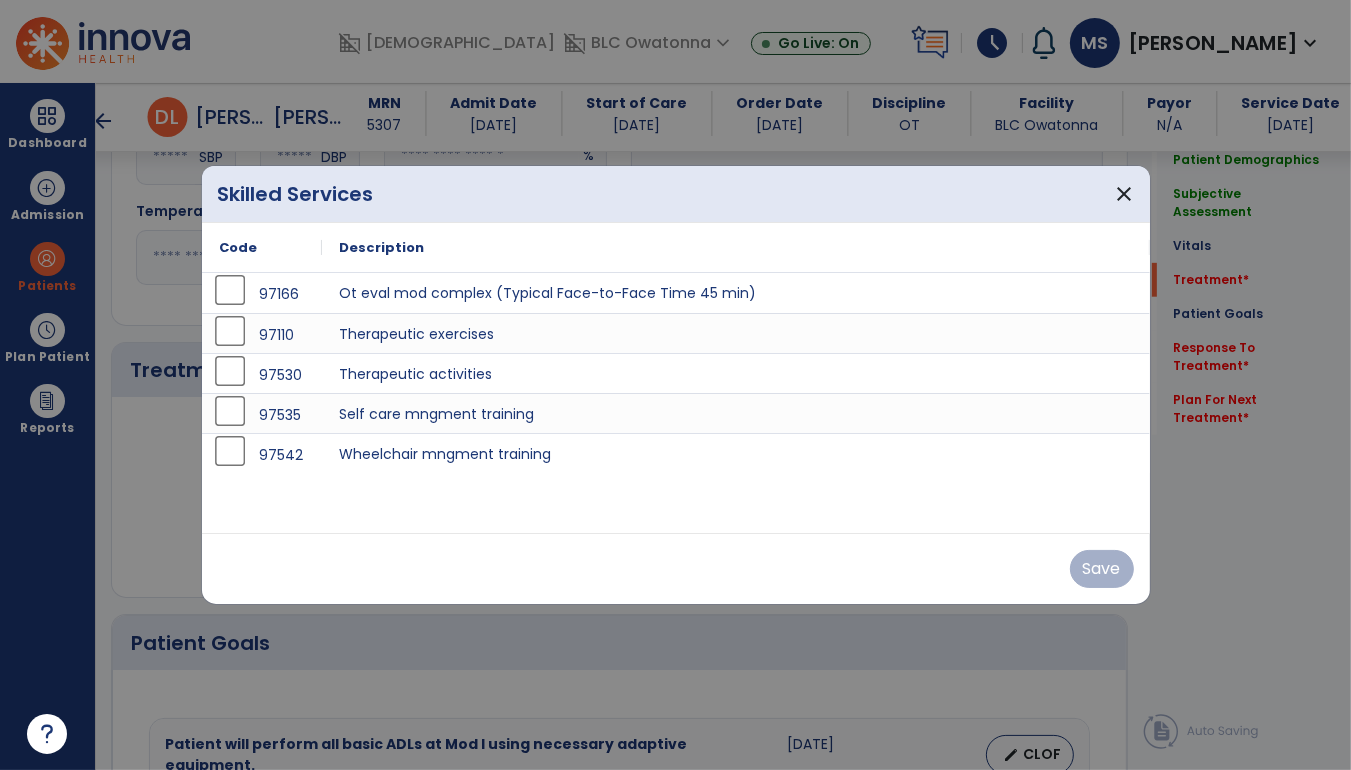 scroll, scrollTop: 947, scrollLeft: 0, axis: vertical 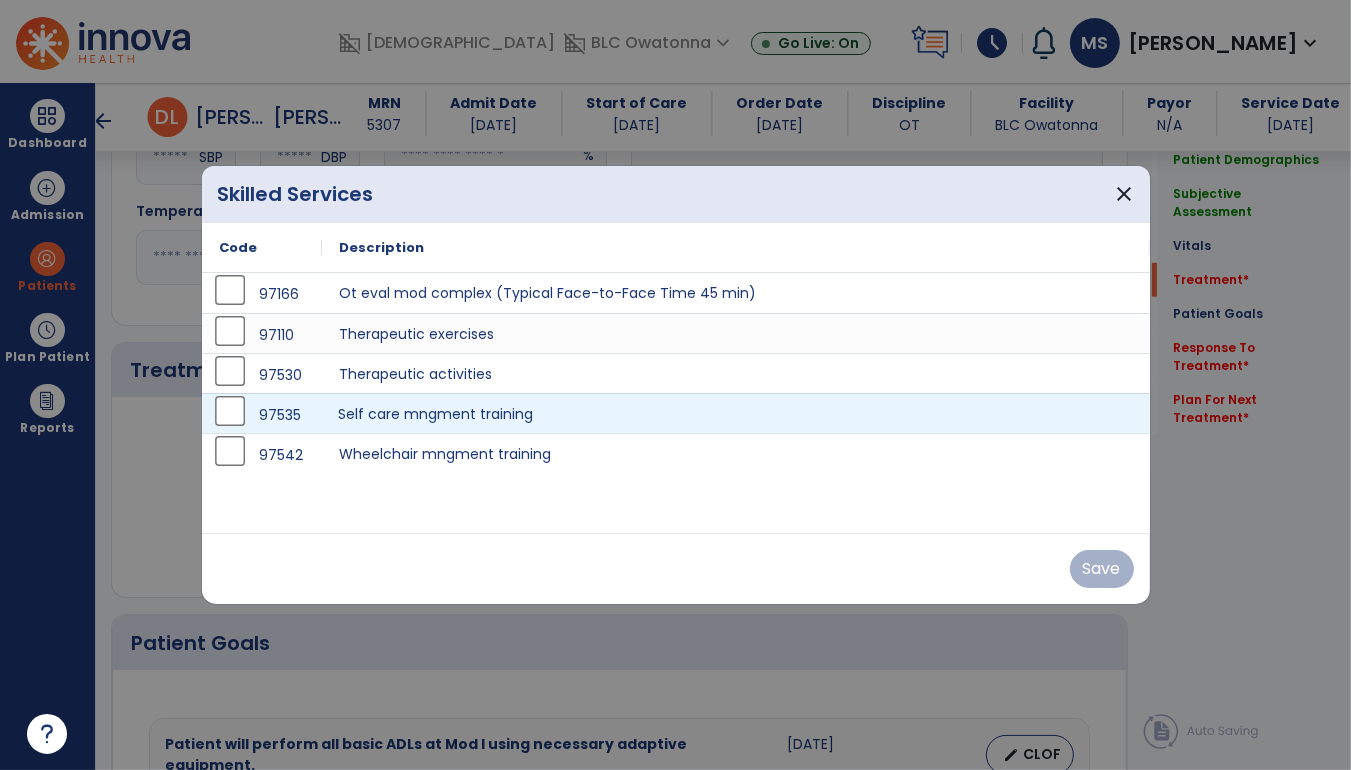 click on "Self care mngment training" at bounding box center [736, 413] 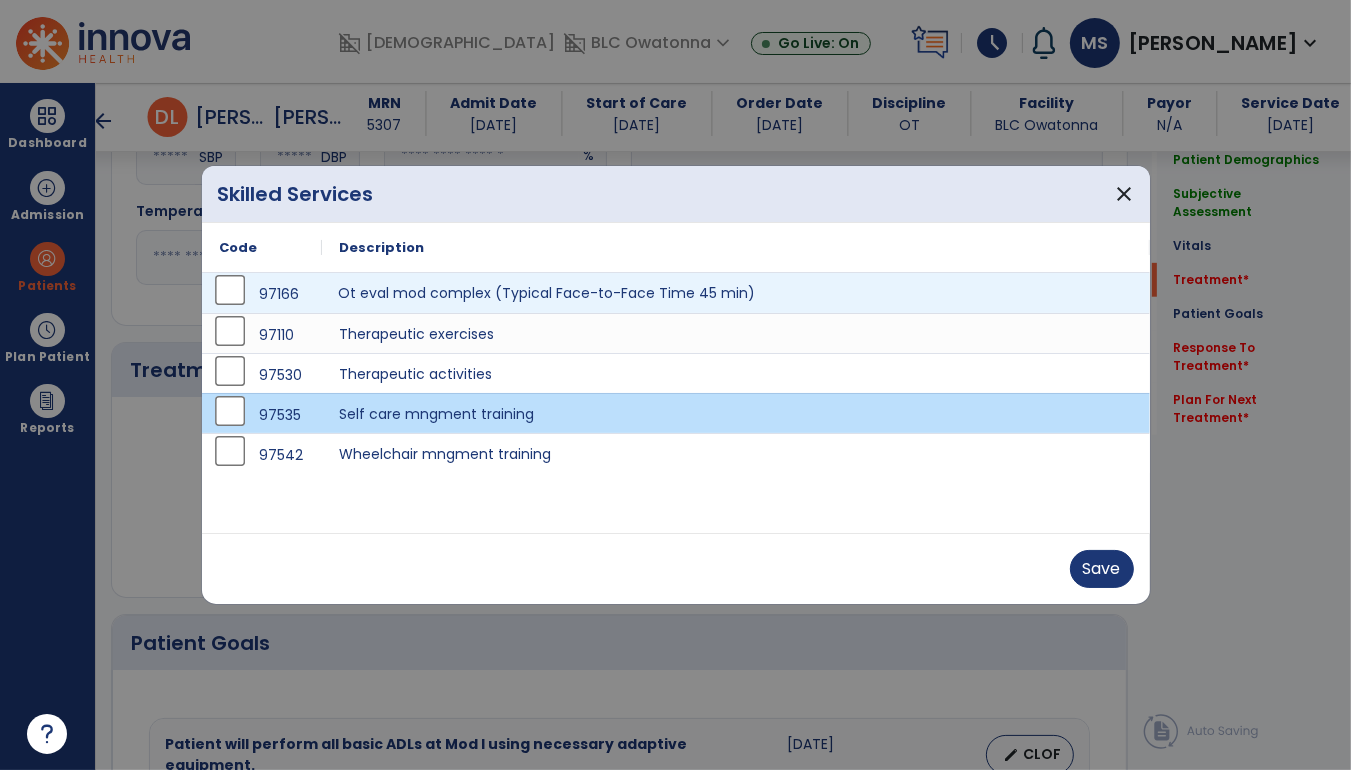 click on "Ot eval mod complex (Typical Face-to-Face Time 45 min)" at bounding box center (736, 293) 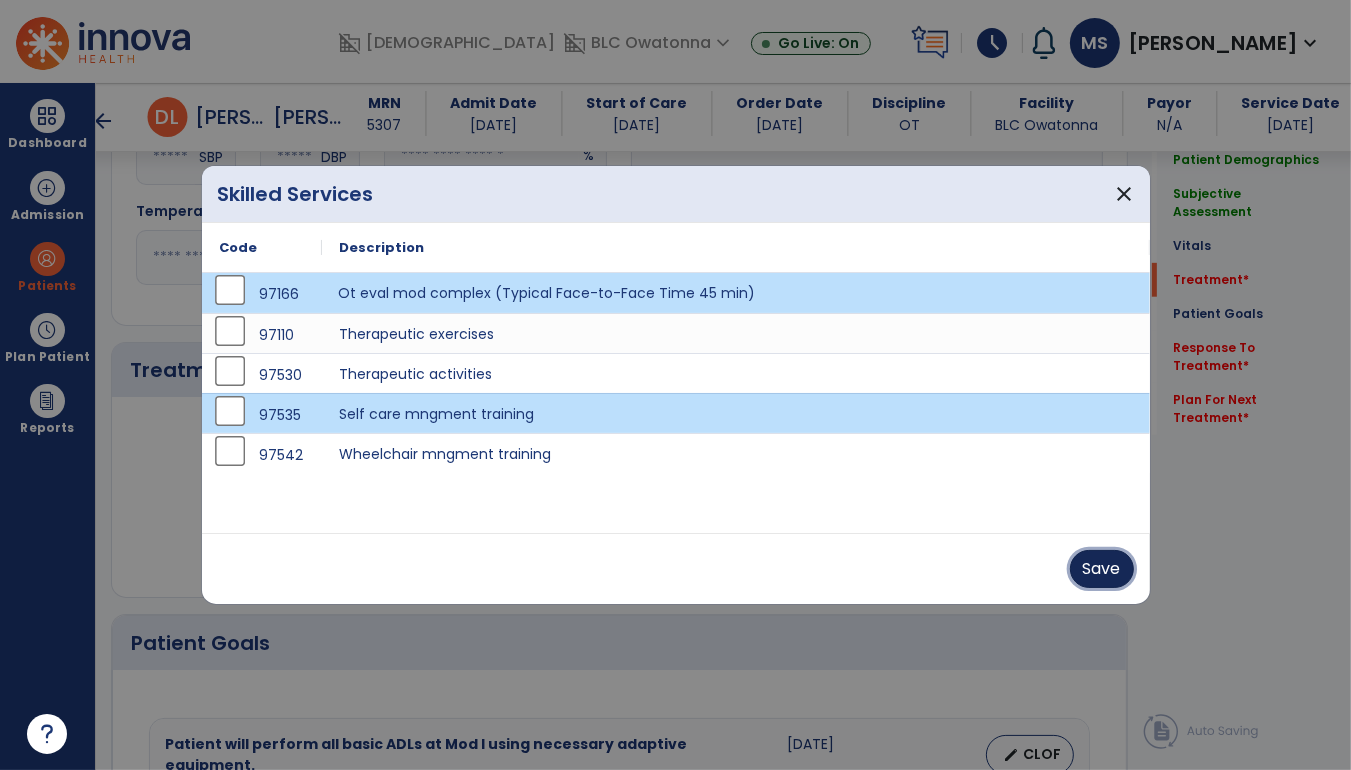click on "Save" at bounding box center (1102, 569) 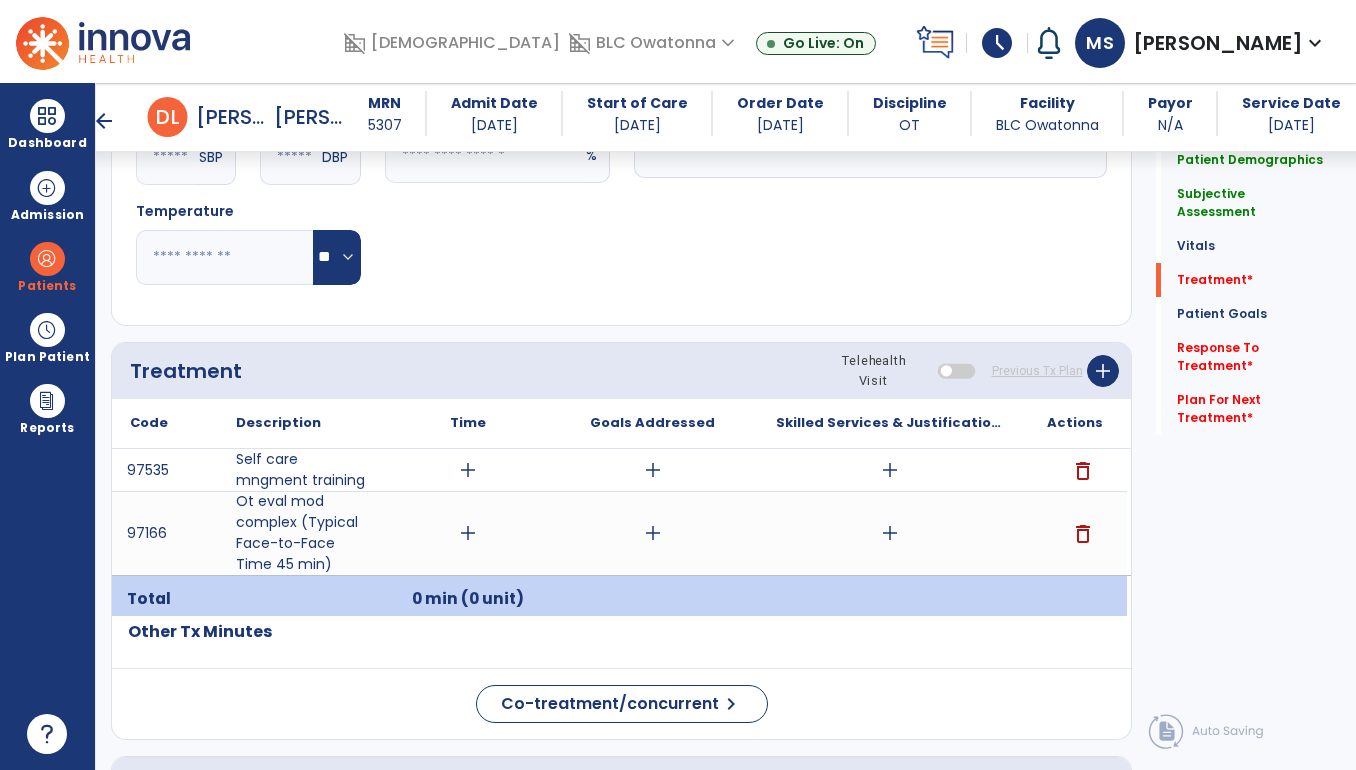 click on "Goals Addressed" at bounding box center [652, 423] 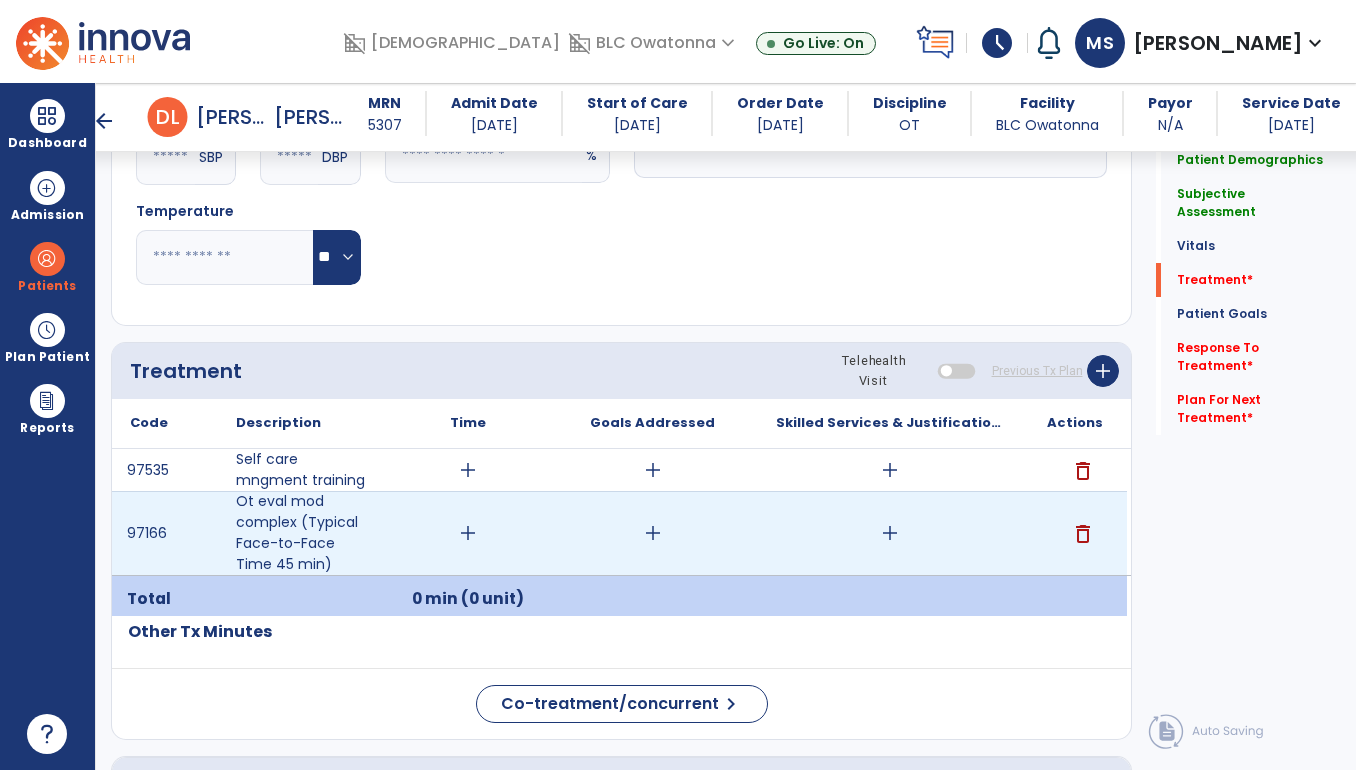 click on "add" at bounding box center (890, 533) 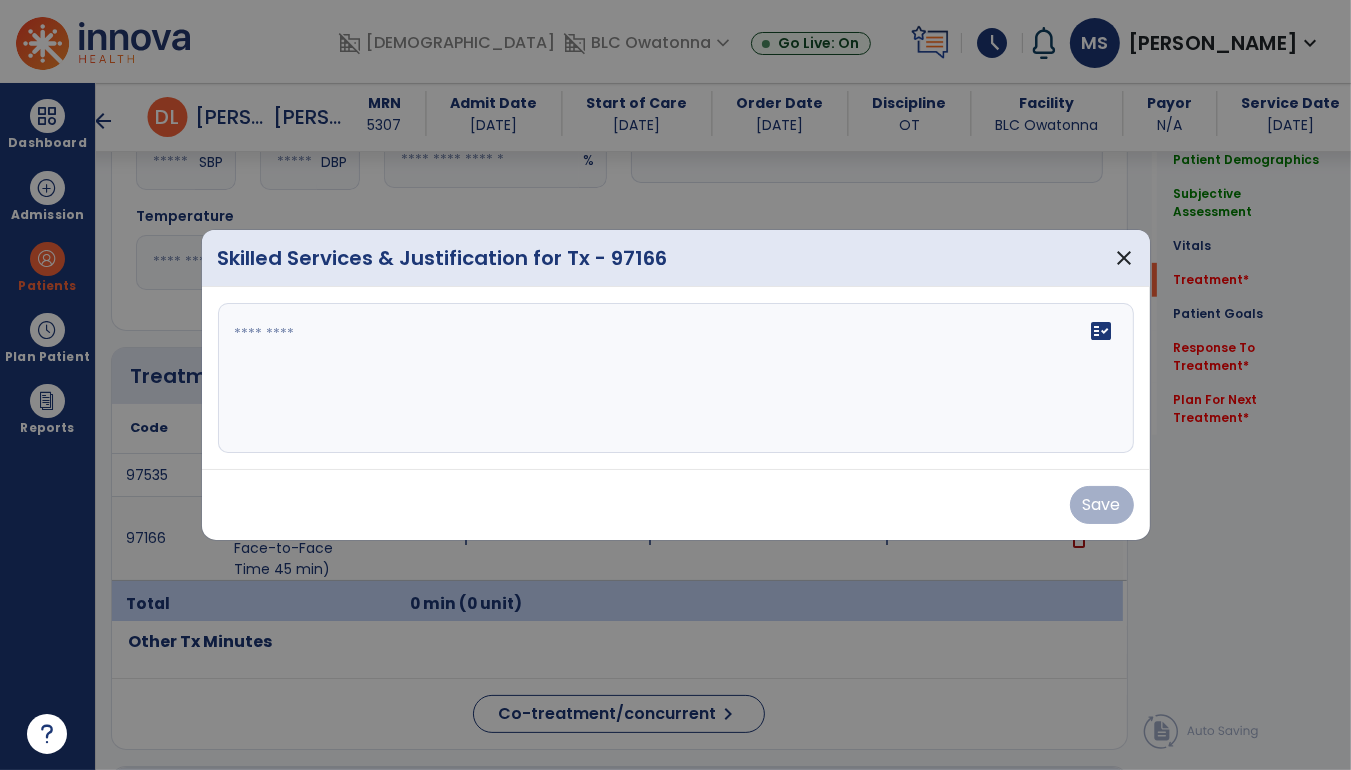 scroll, scrollTop: 947, scrollLeft: 0, axis: vertical 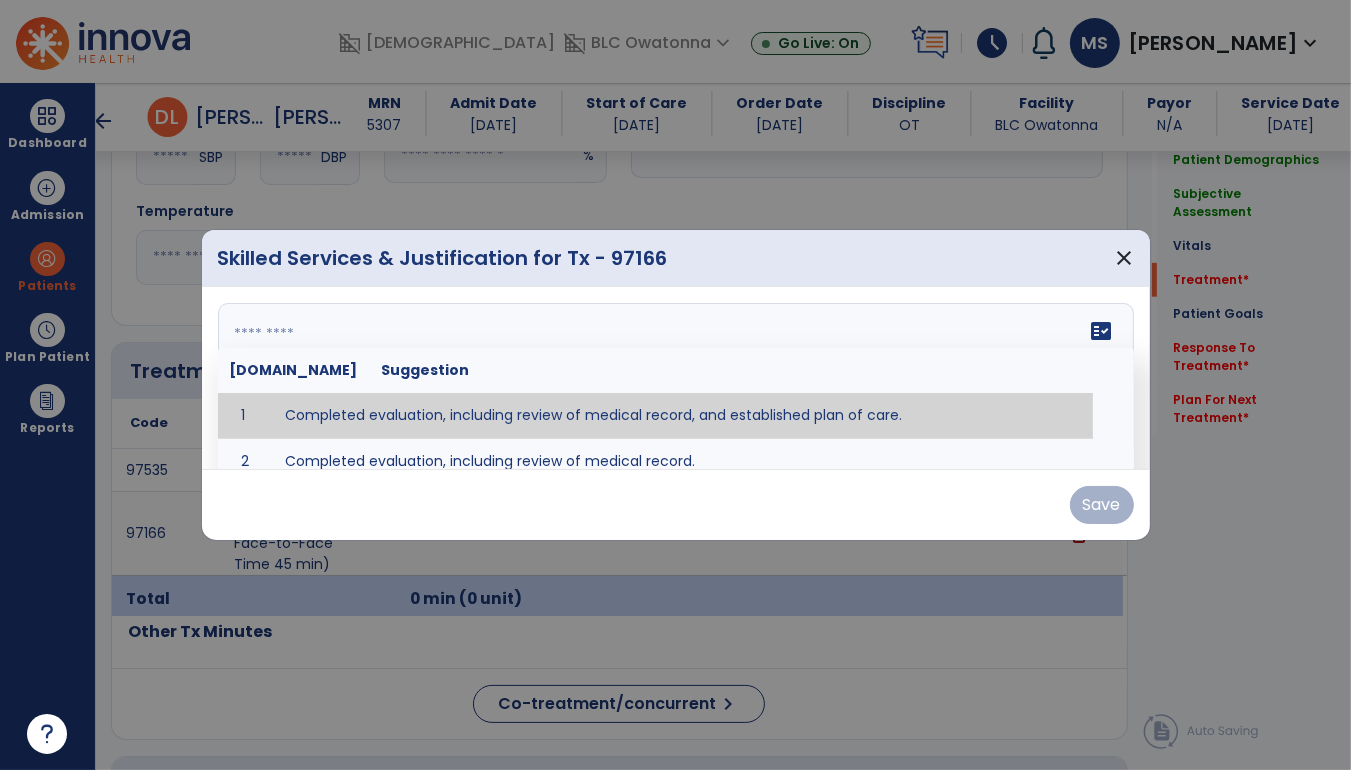 click on "fact_check  [DOMAIN_NAME] Suggestion 1 Completed evaluation, including review of medical record, and established plan of care. 2 Completed evaluation, including review of medical record." at bounding box center [676, 378] 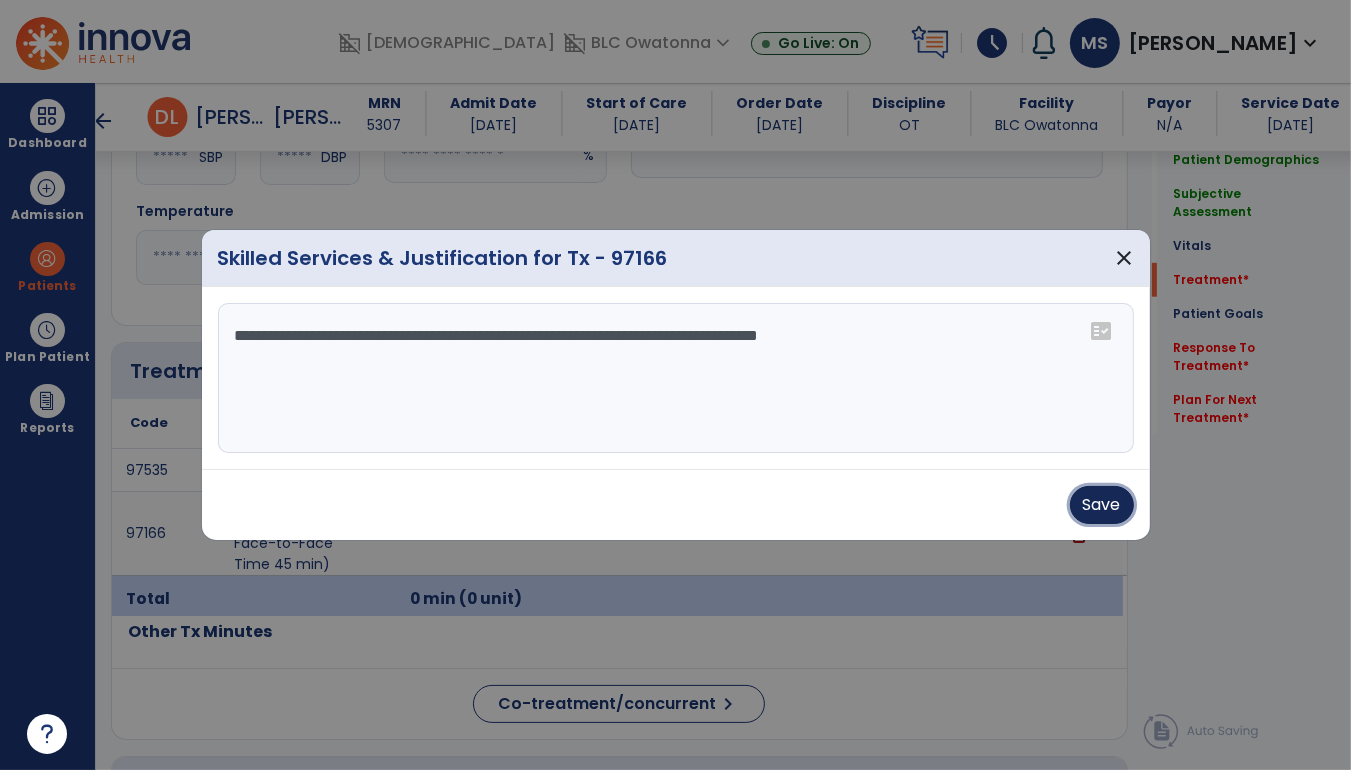 click on "Save" at bounding box center (1102, 505) 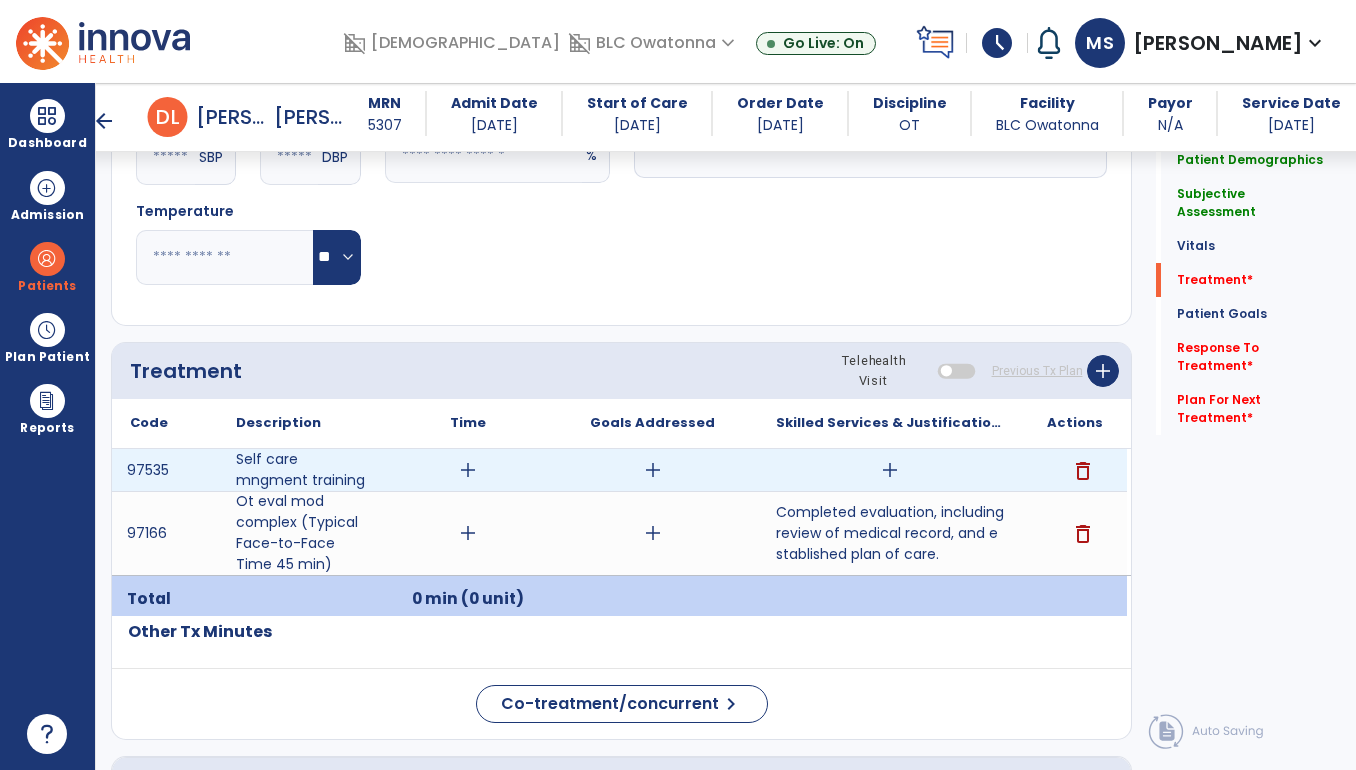 click on "add" at bounding box center [890, 470] 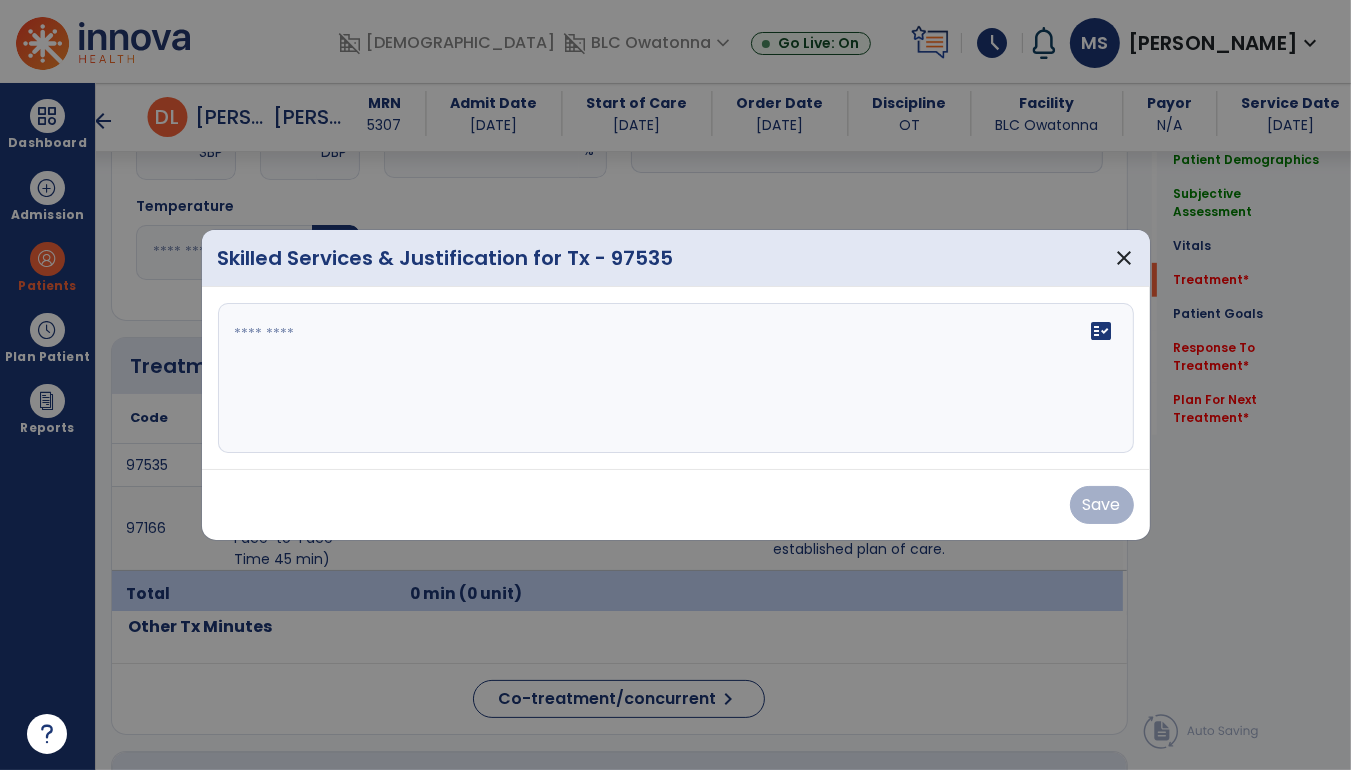 scroll, scrollTop: 947, scrollLeft: 0, axis: vertical 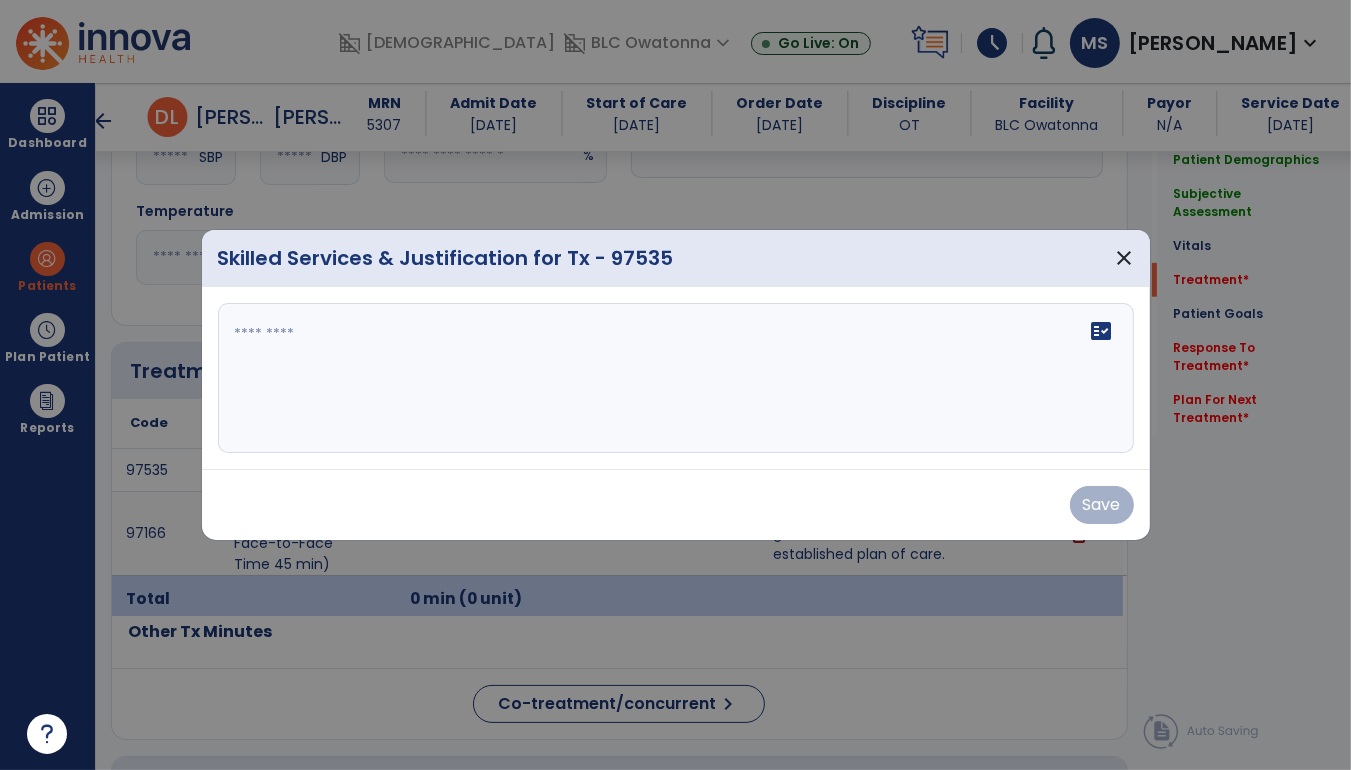click at bounding box center [676, 378] 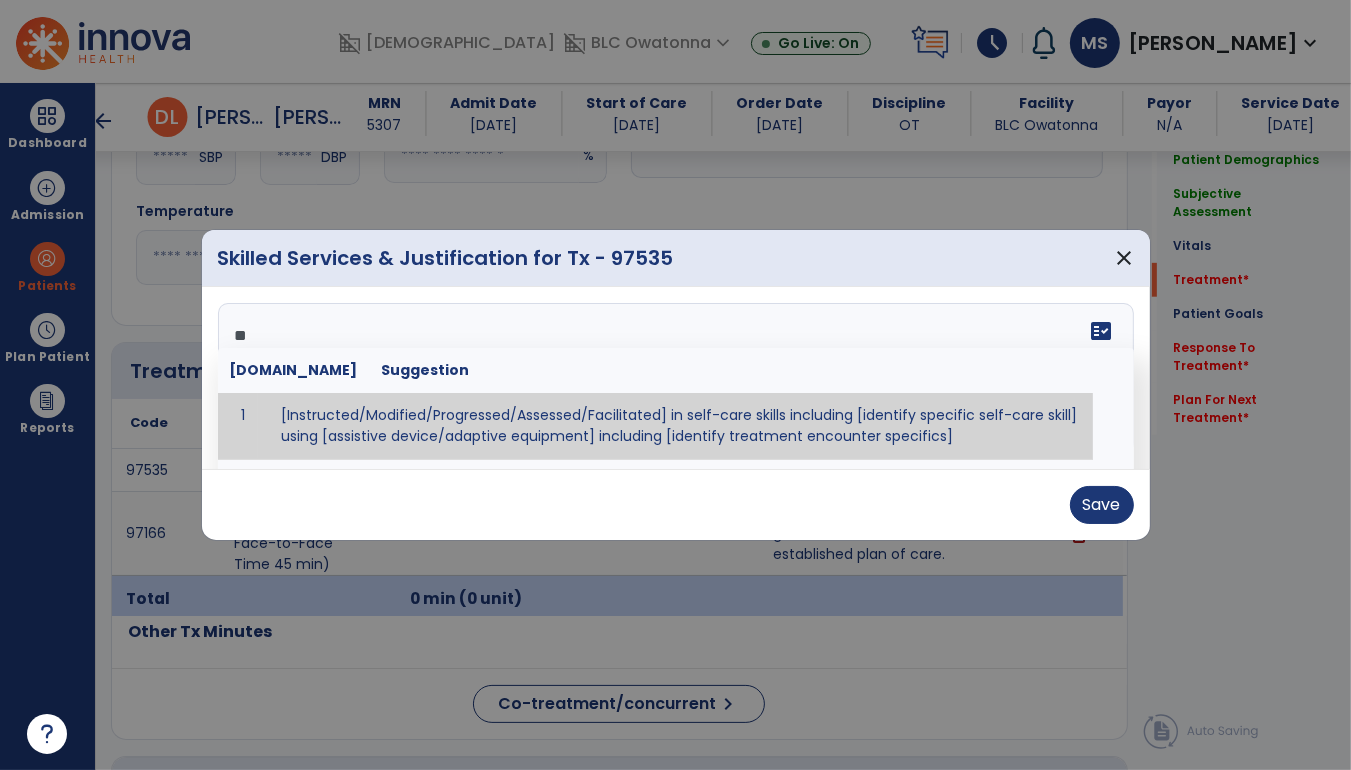 type on "*" 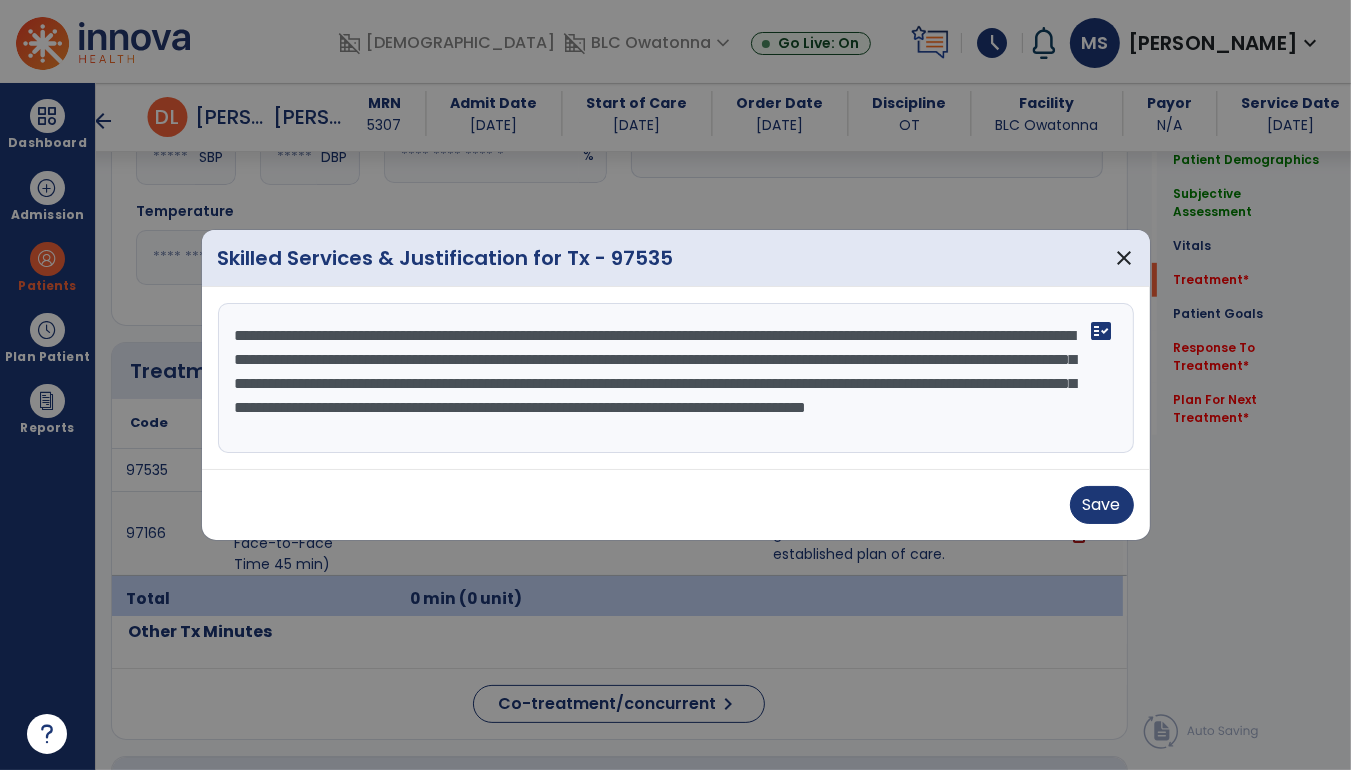 scroll, scrollTop: 15, scrollLeft: 0, axis: vertical 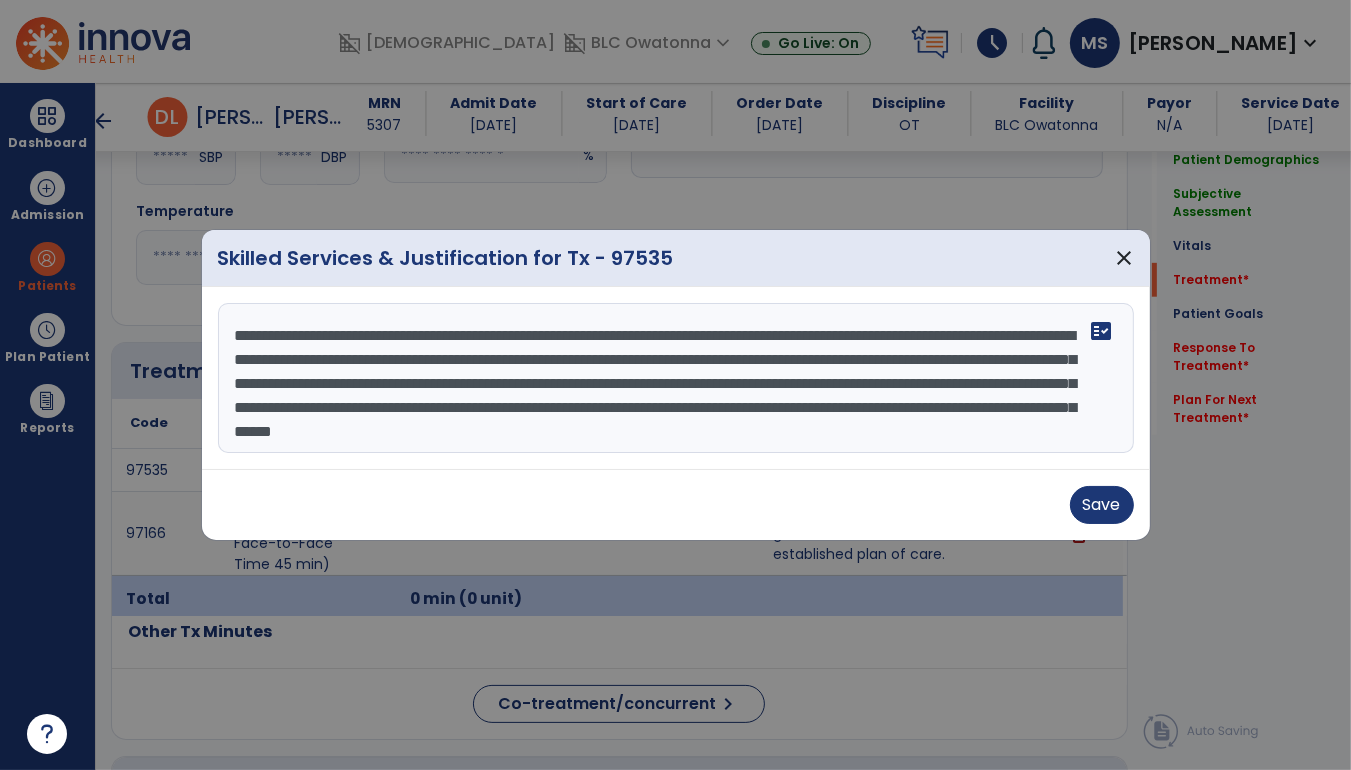 click on "**********" at bounding box center (676, 378) 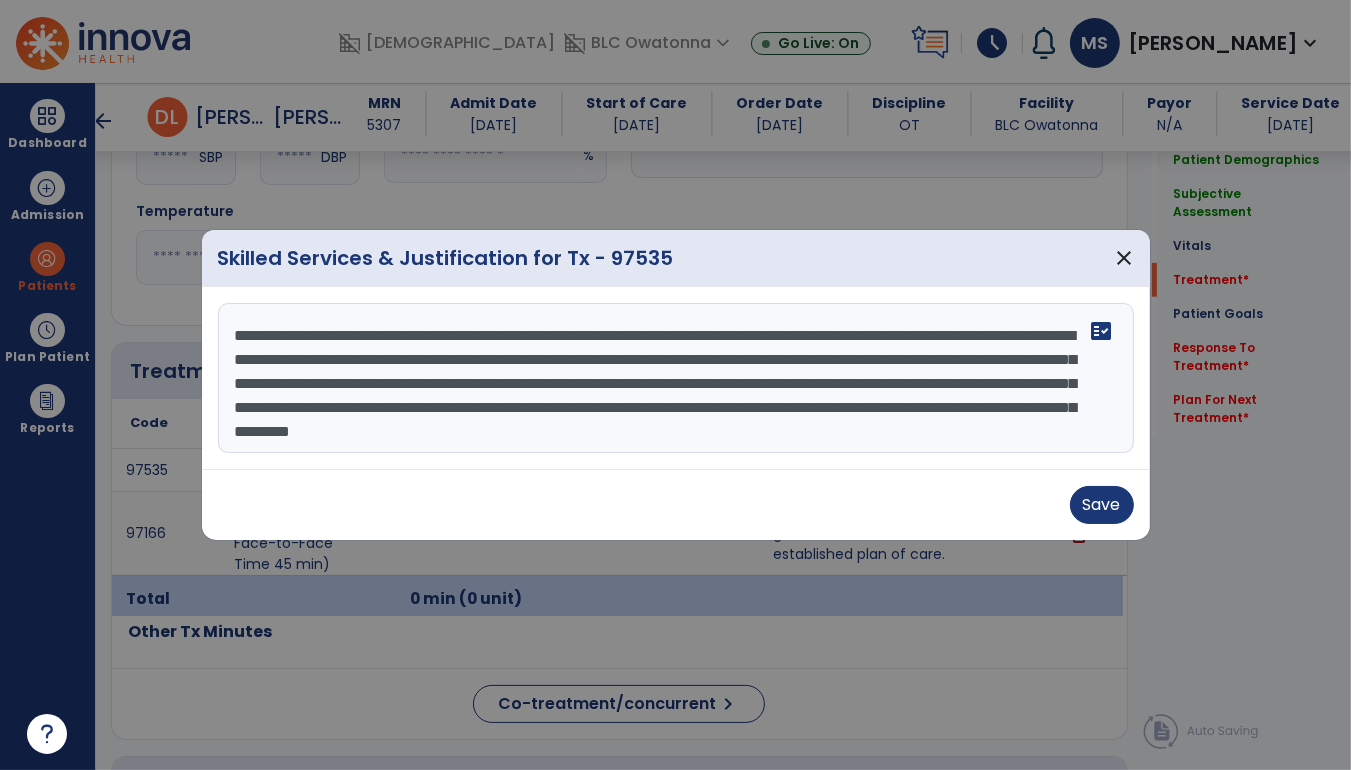 click on "**********" at bounding box center (676, 378) 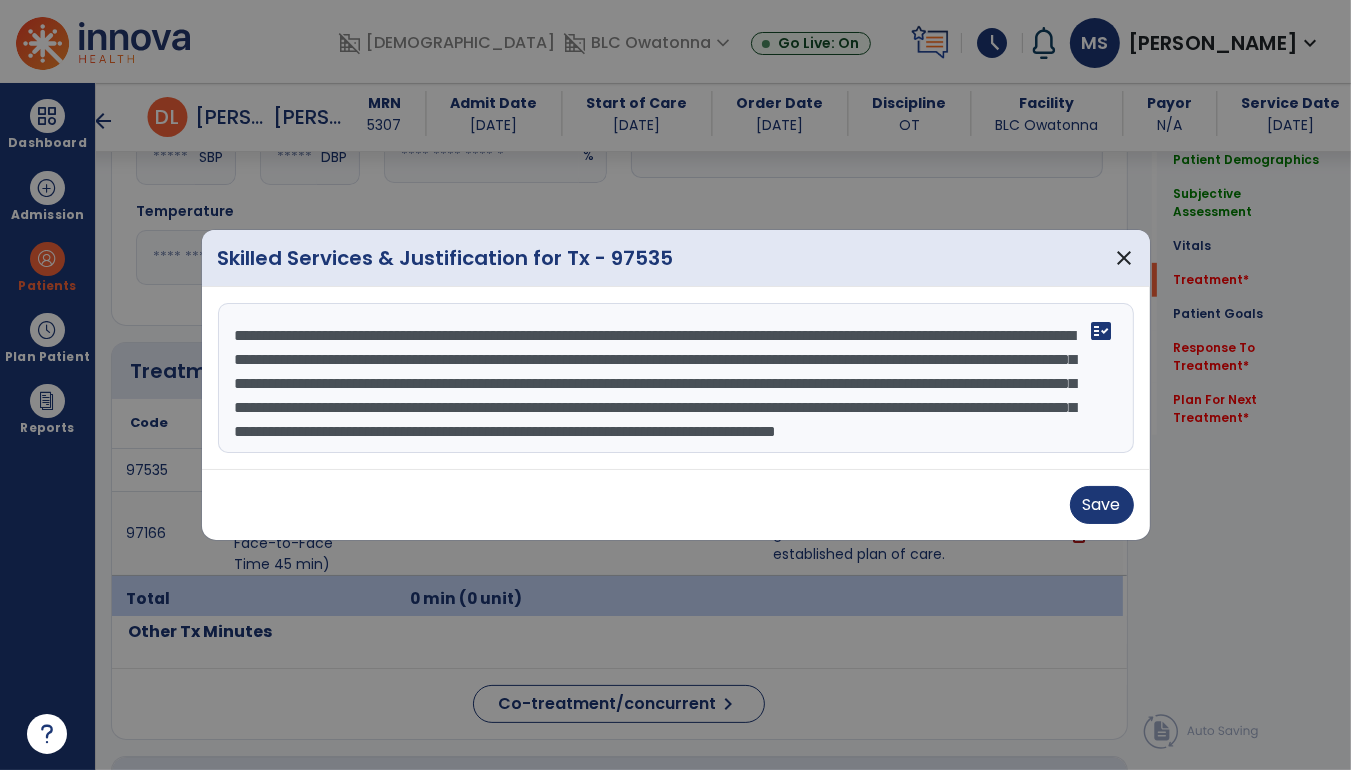 click on "**********" at bounding box center (676, 378) 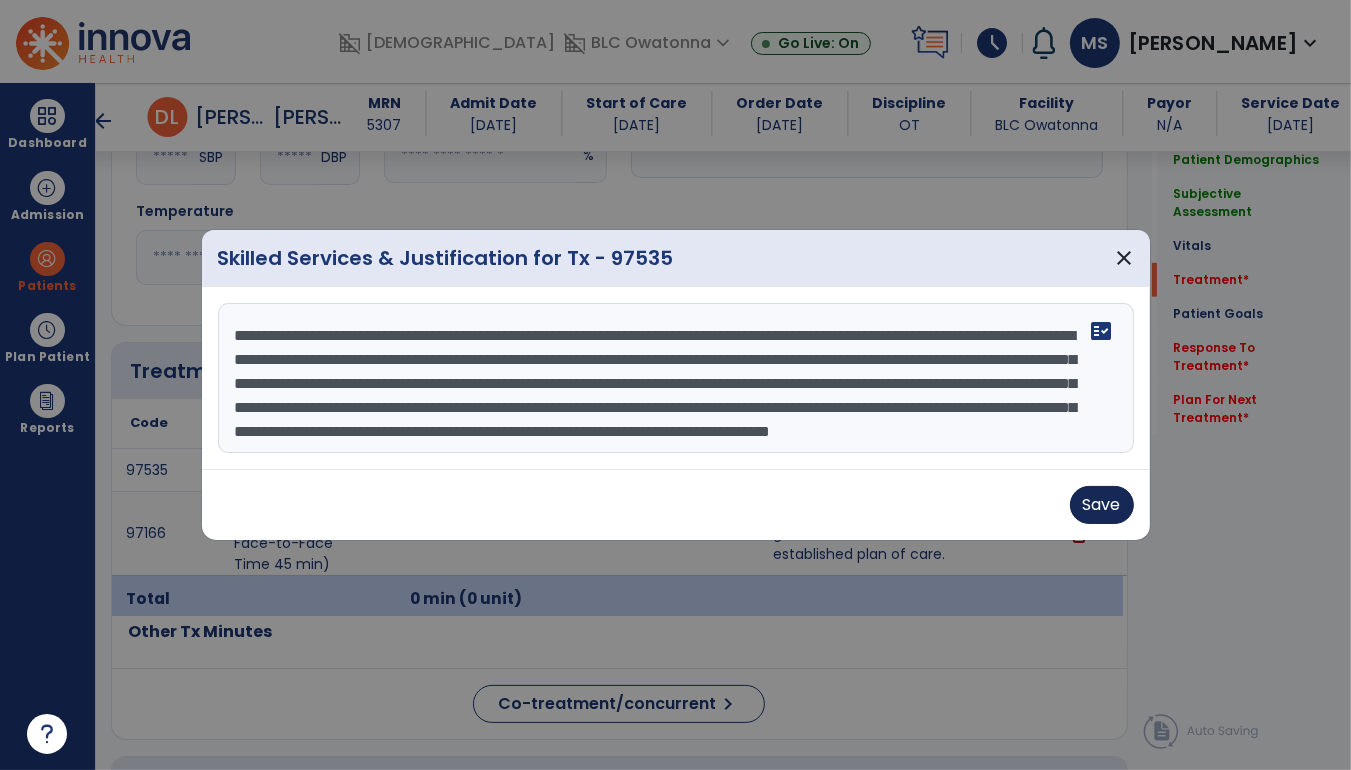 type on "**********" 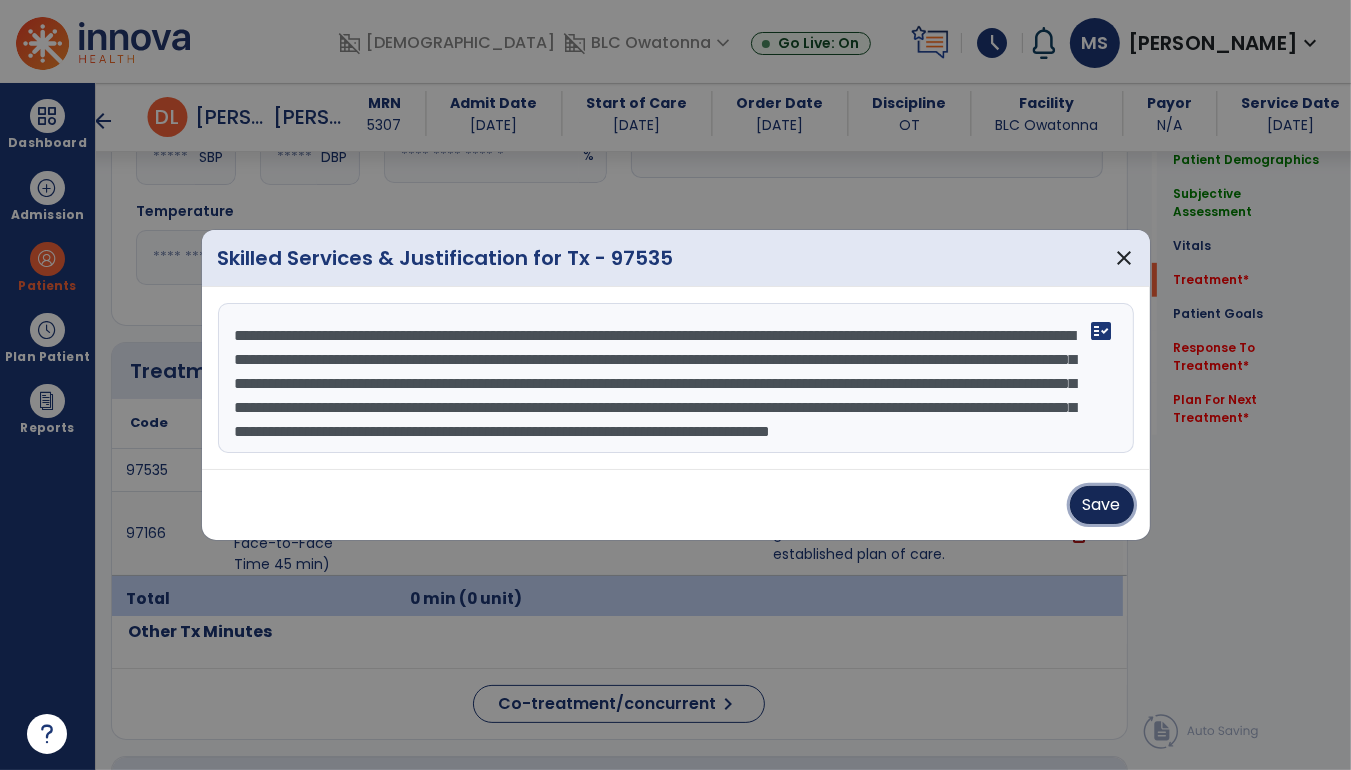 click on "Save" at bounding box center [1102, 505] 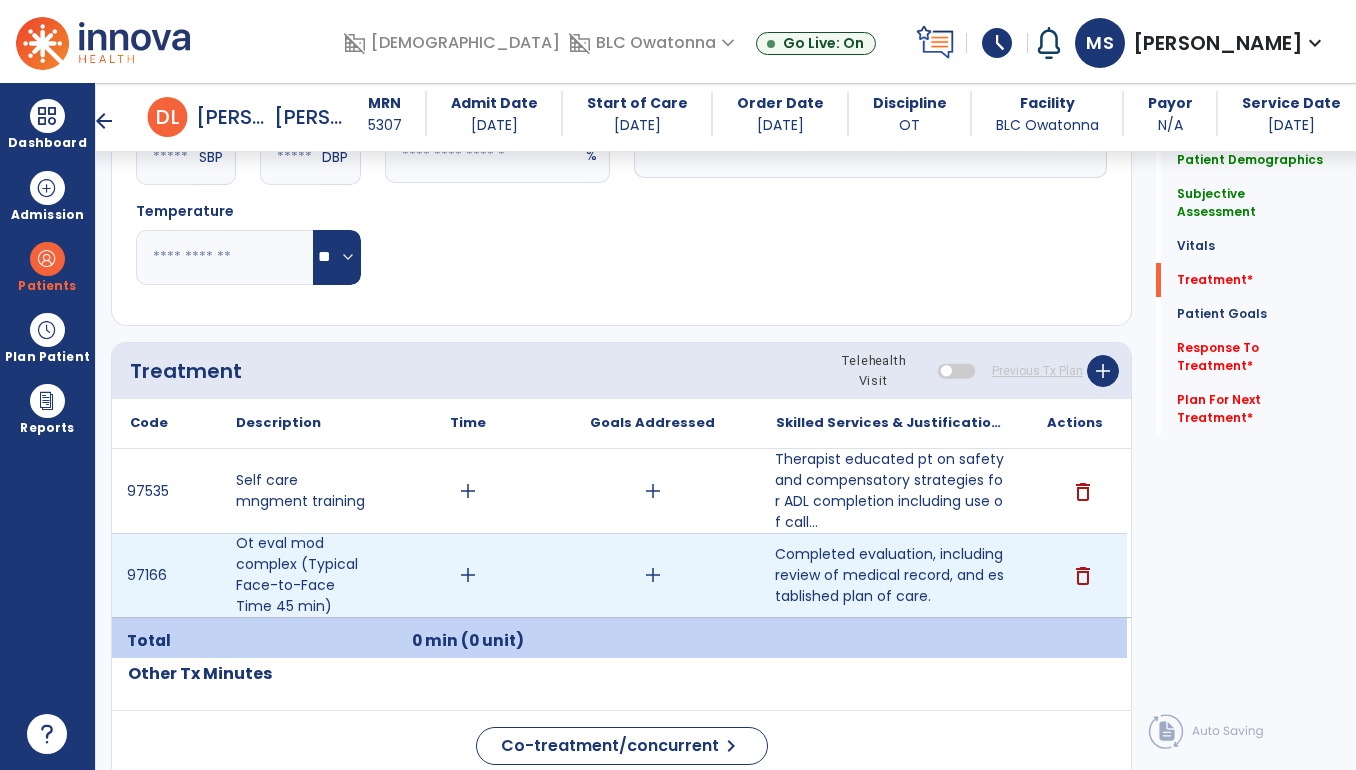 click on "Completed evaluation, including review of medical record, and established plan of care." at bounding box center [890, 575] 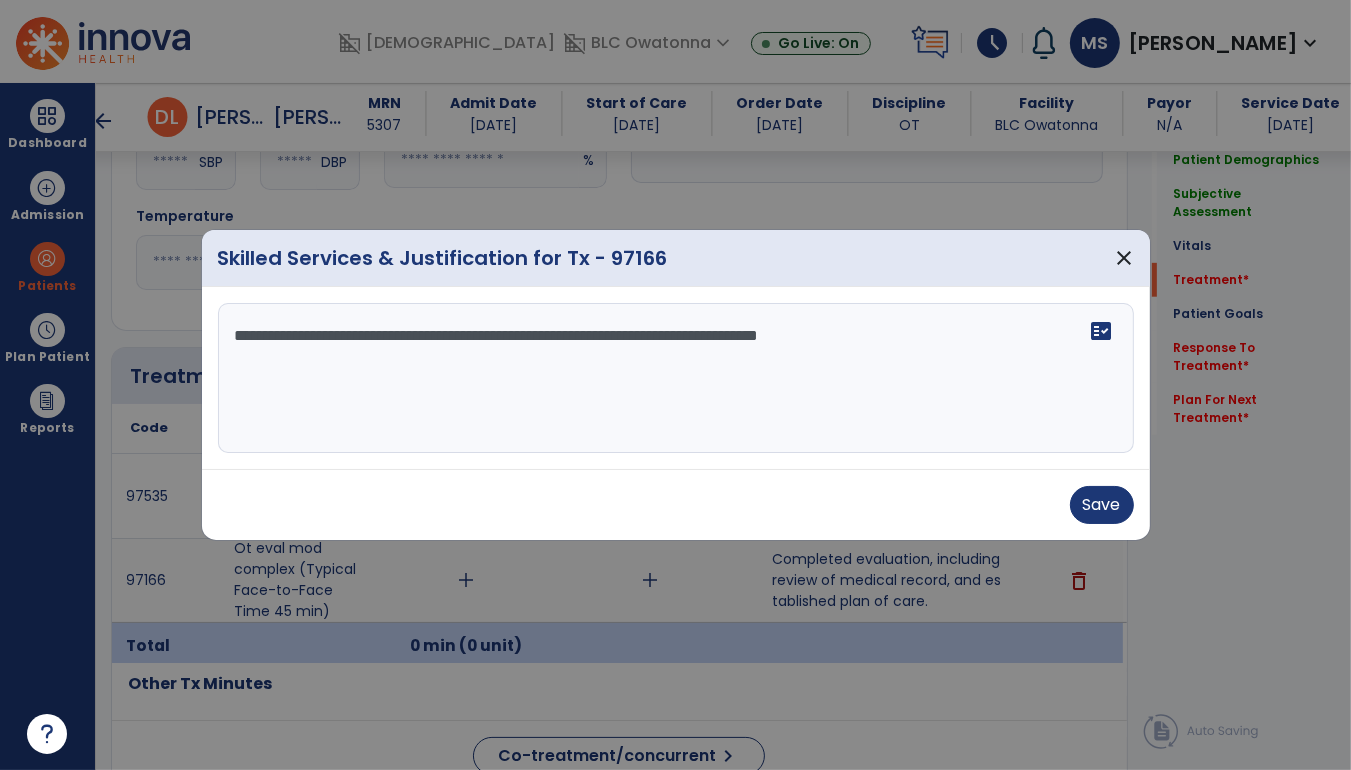 scroll, scrollTop: 947, scrollLeft: 0, axis: vertical 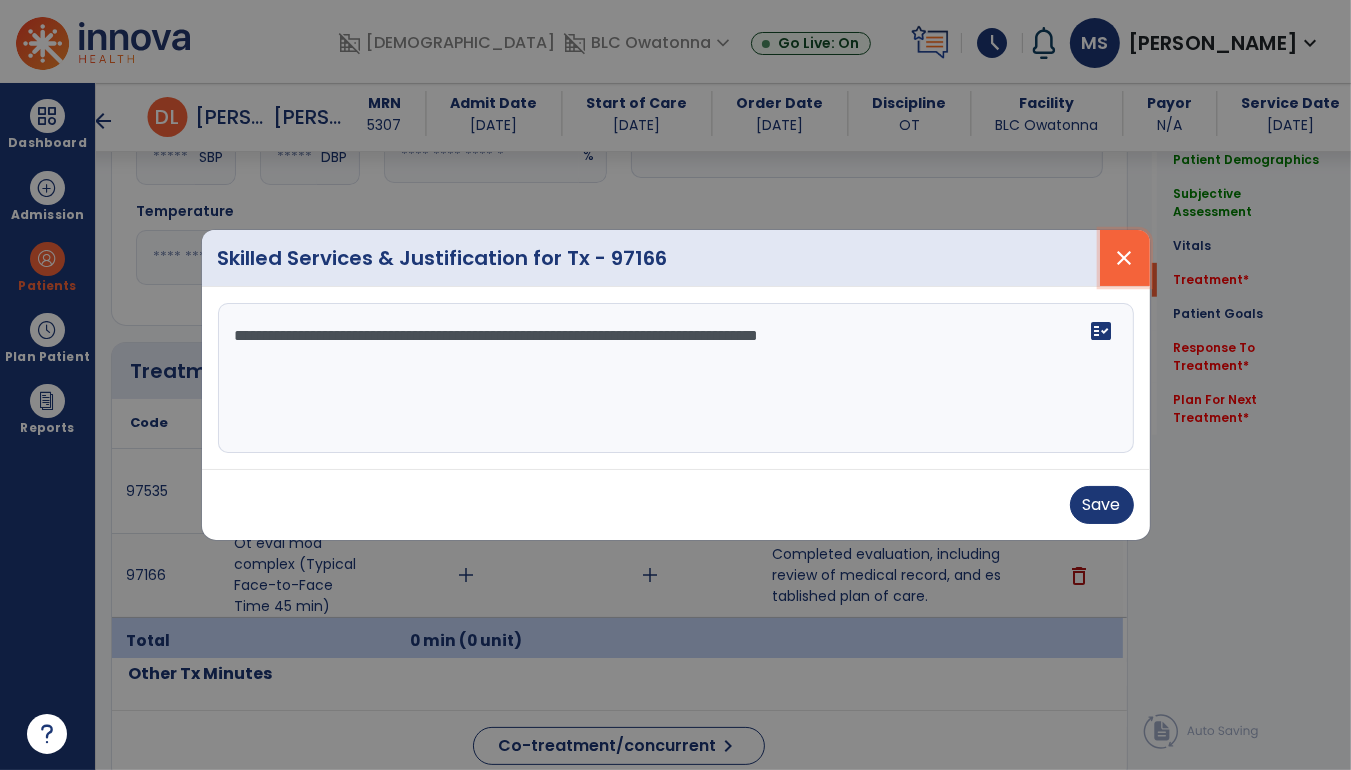 click on "close" at bounding box center [1125, 258] 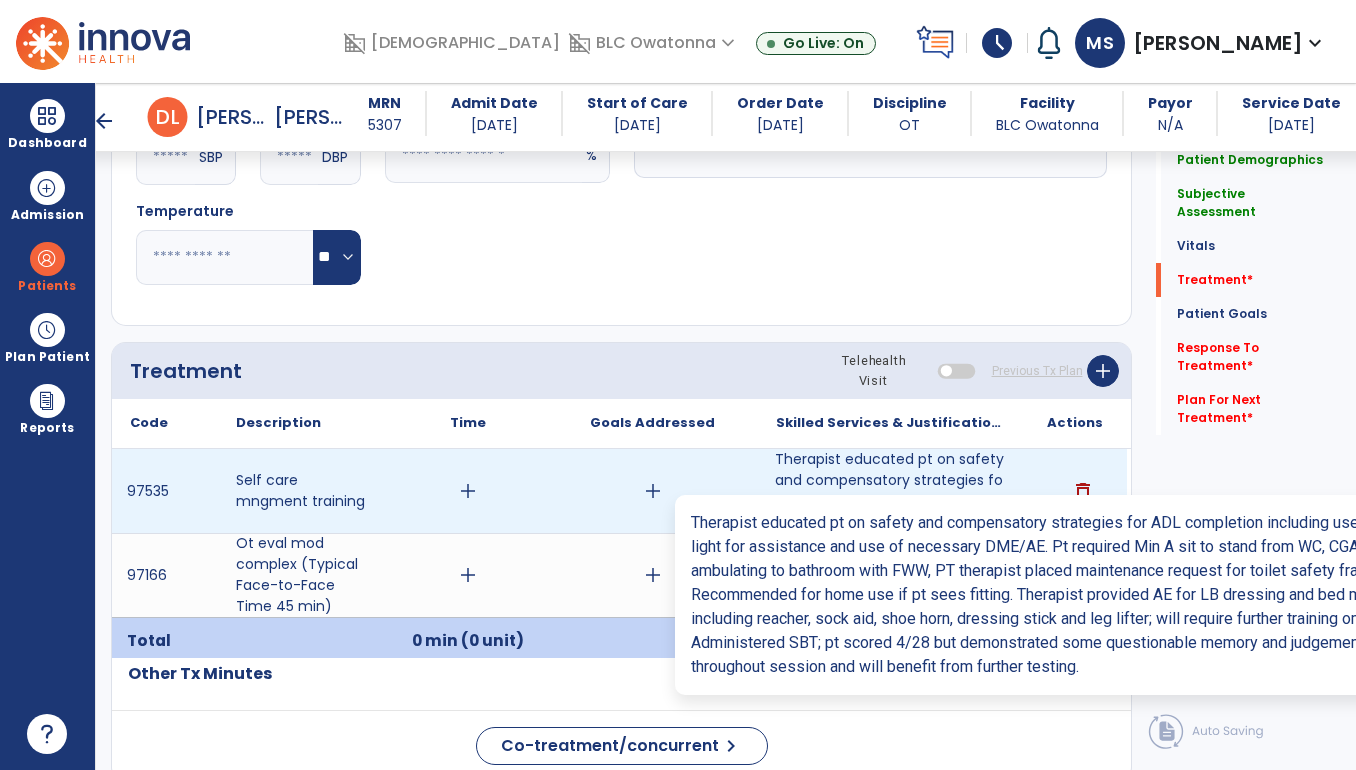 click on "Therapist educated pt on safety and compensatory strategies for ADL completion including use of call..." at bounding box center (890, 491) 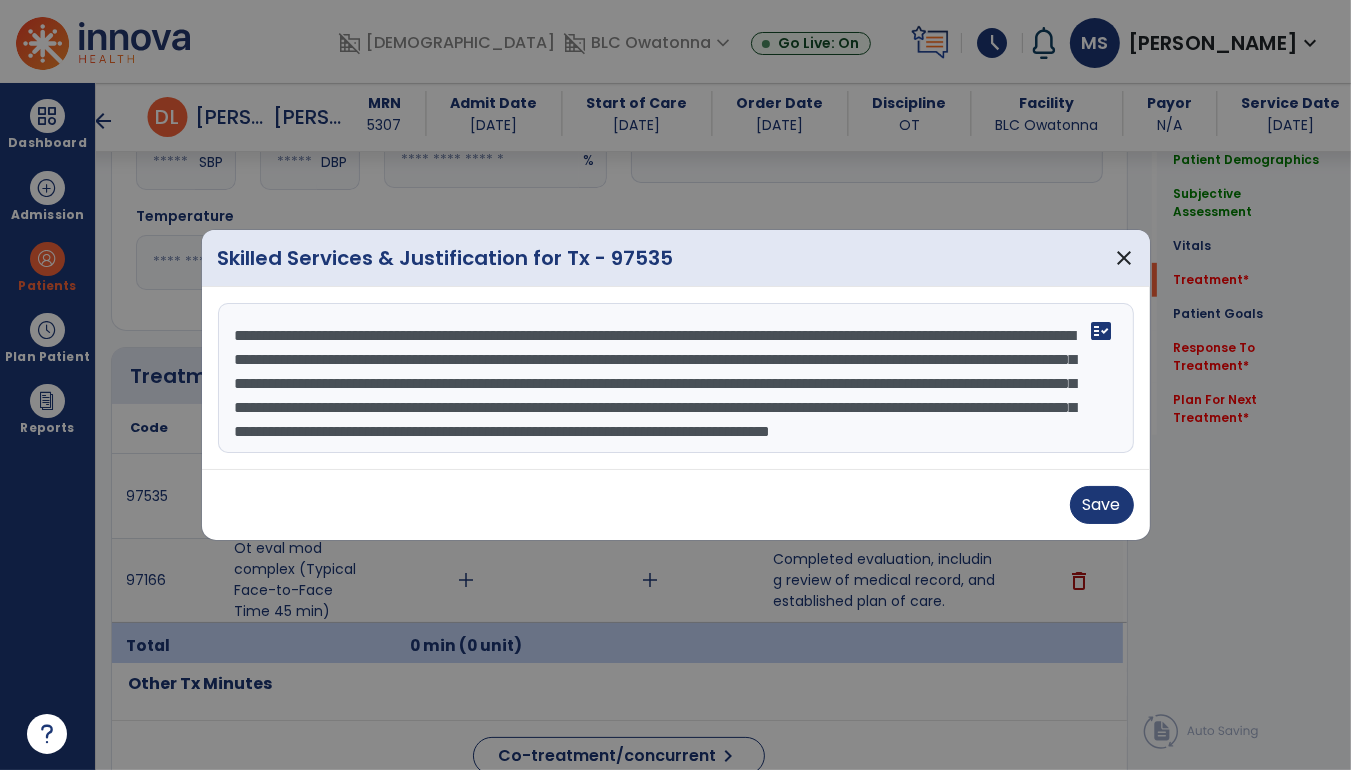 scroll, scrollTop: 947, scrollLeft: 0, axis: vertical 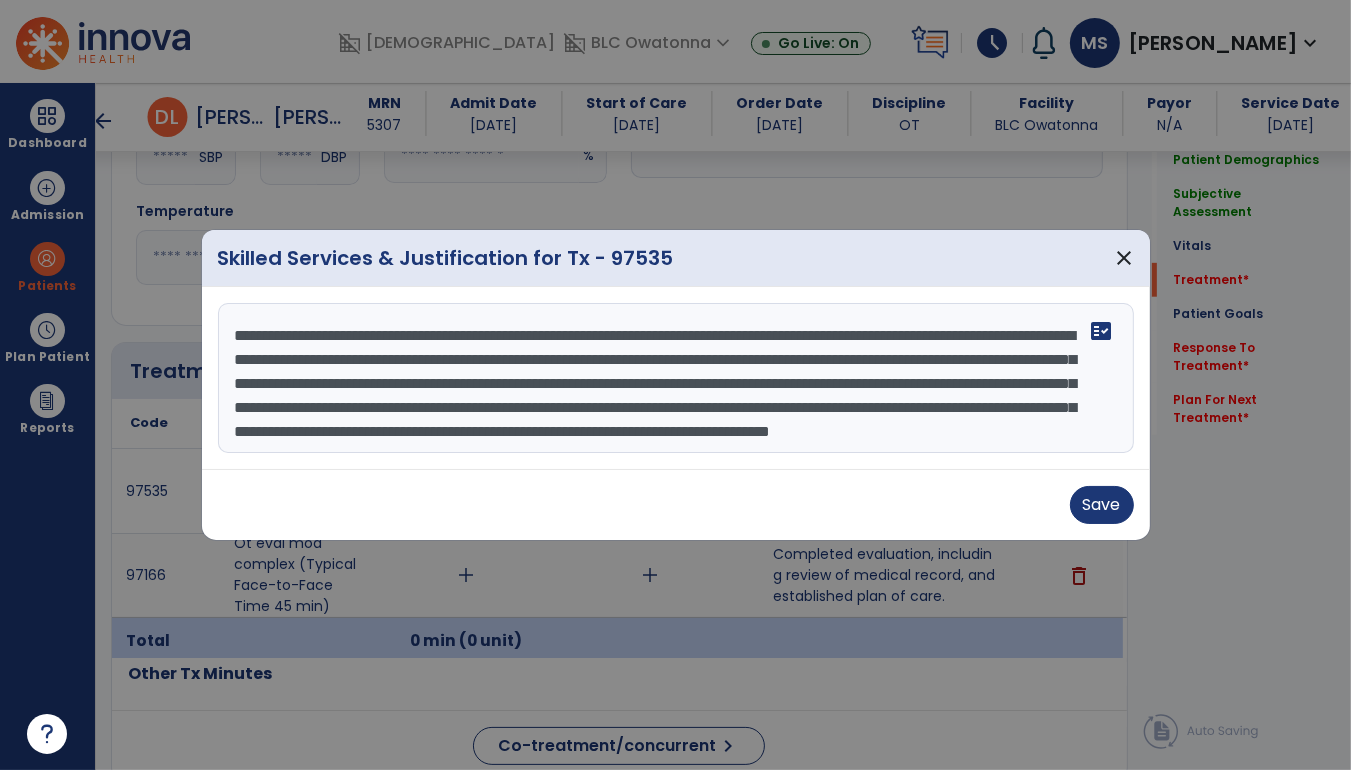 click on "**********" at bounding box center (676, 378) 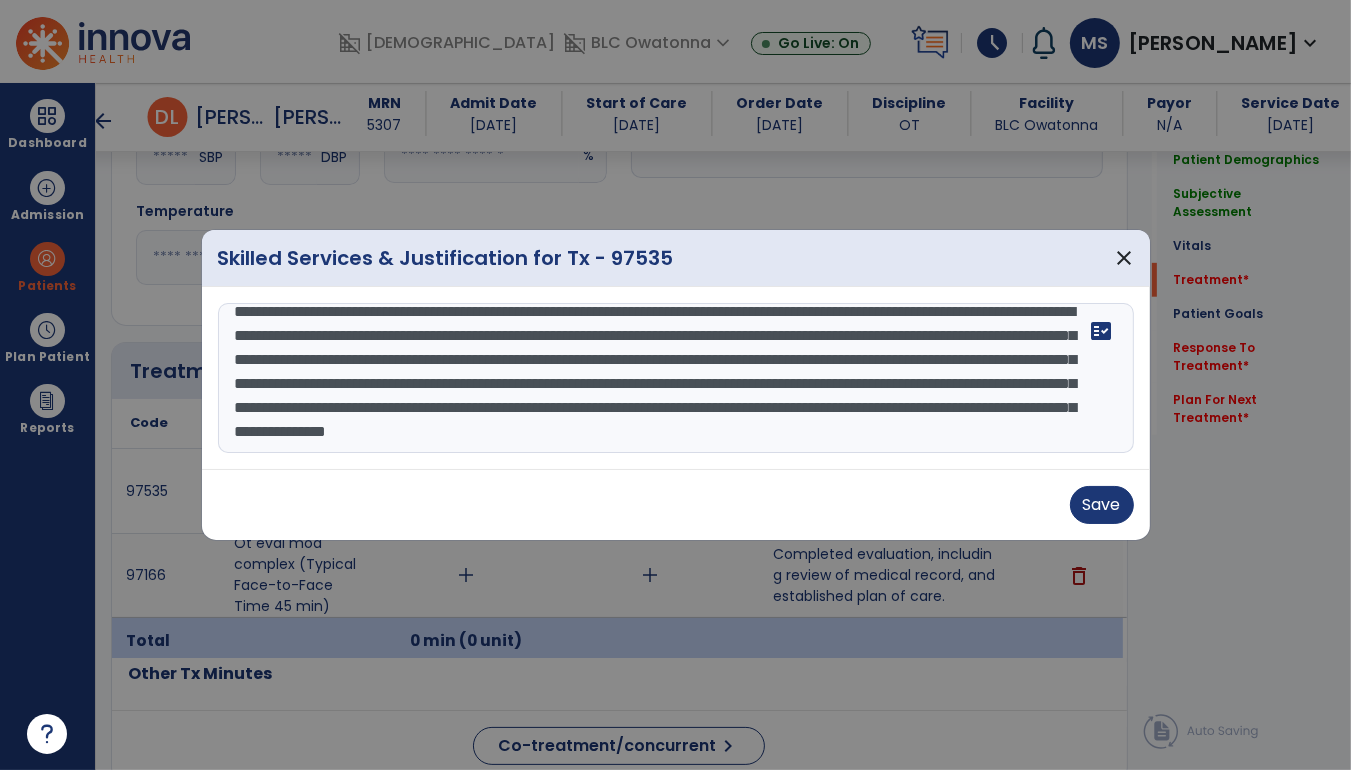 click on "**********" at bounding box center [676, 378] 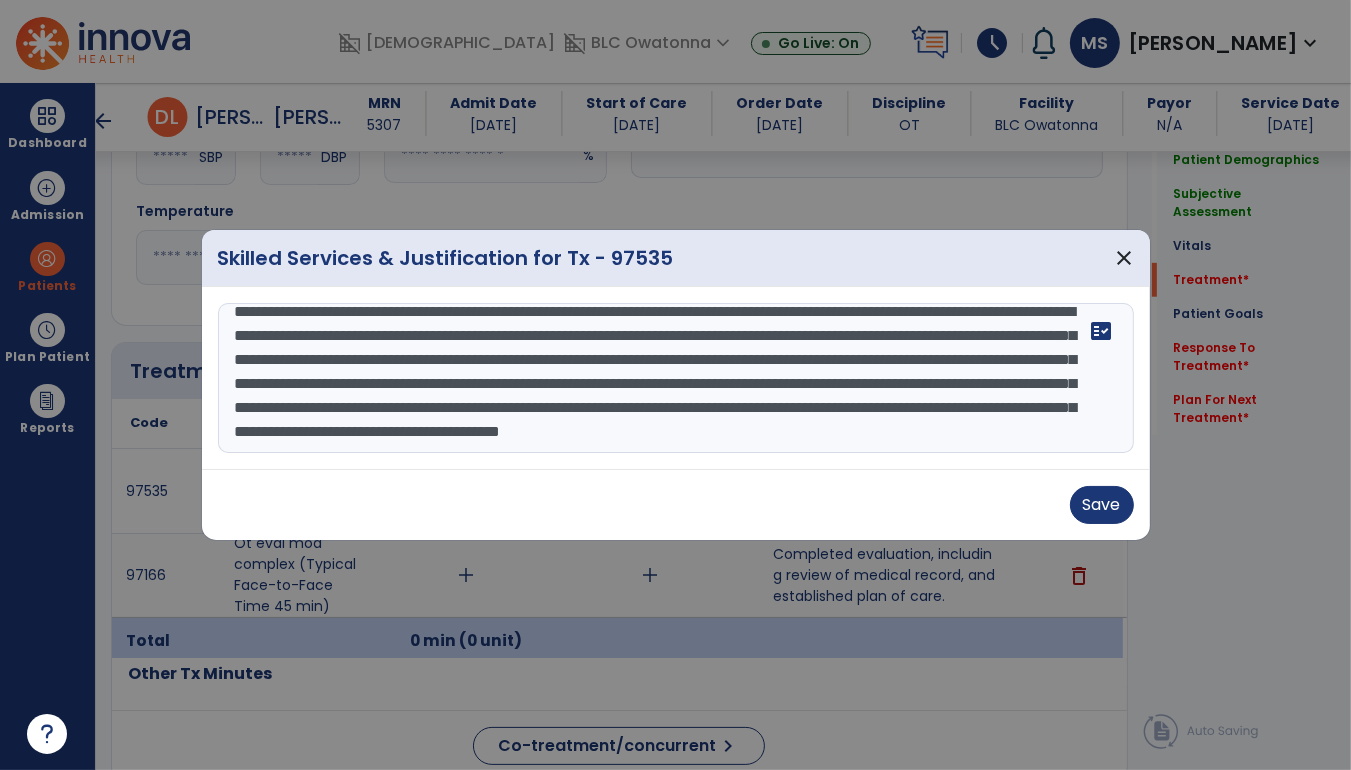click on "**********" at bounding box center [676, 378] 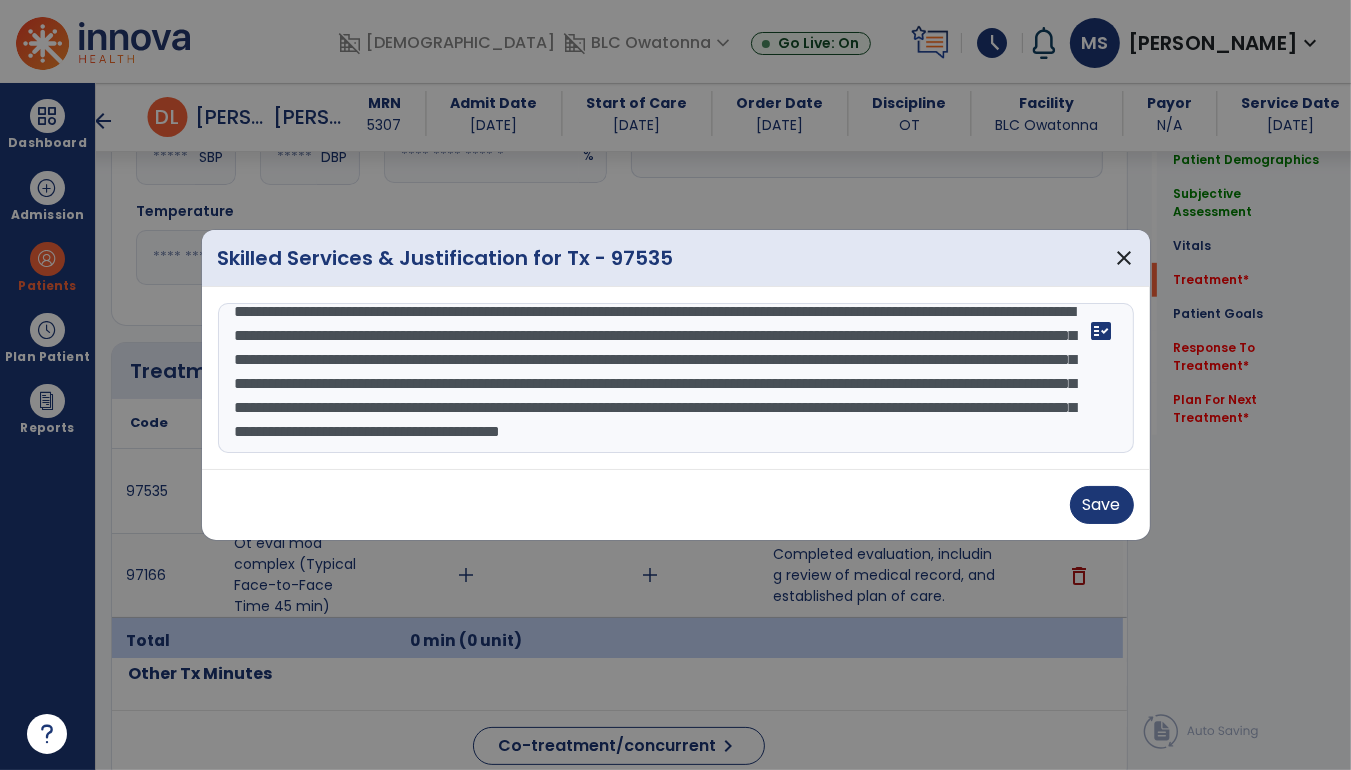 scroll, scrollTop: 72, scrollLeft: 0, axis: vertical 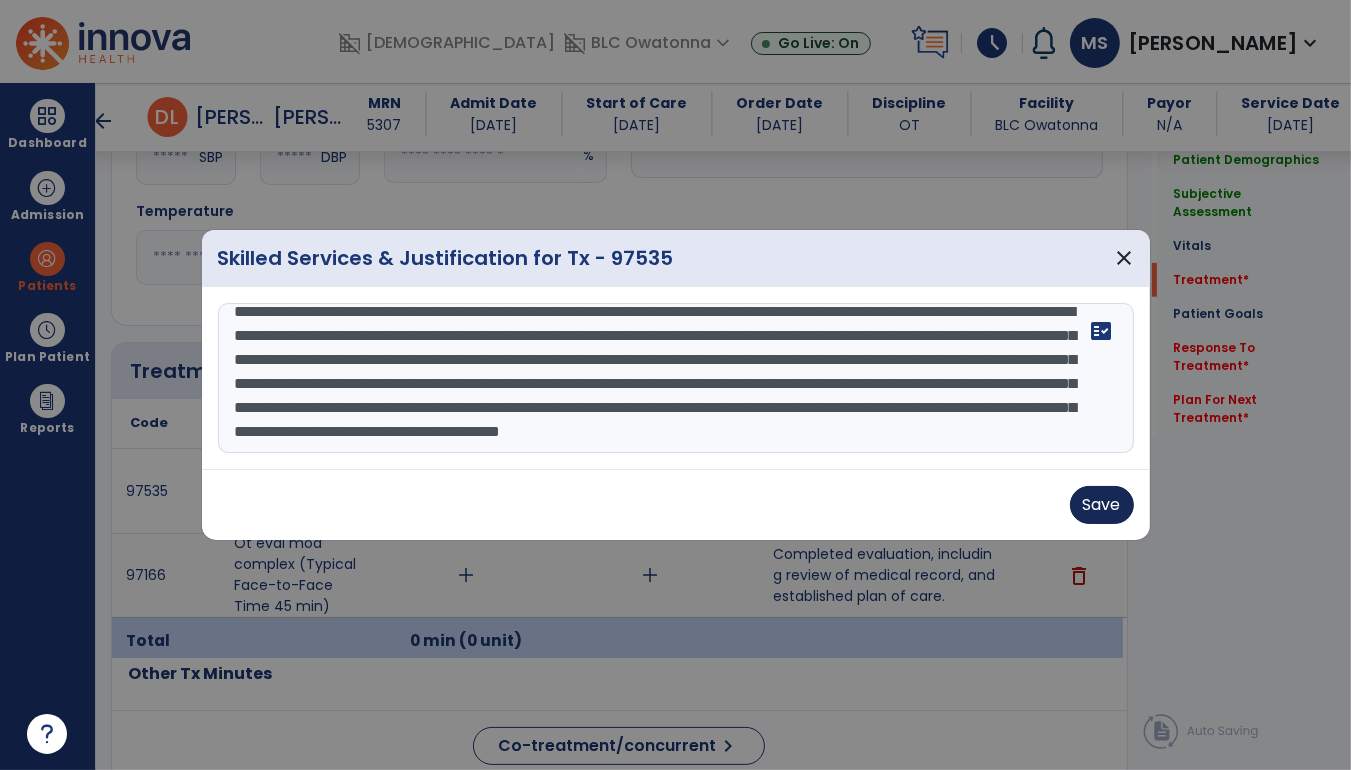 type on "**********" 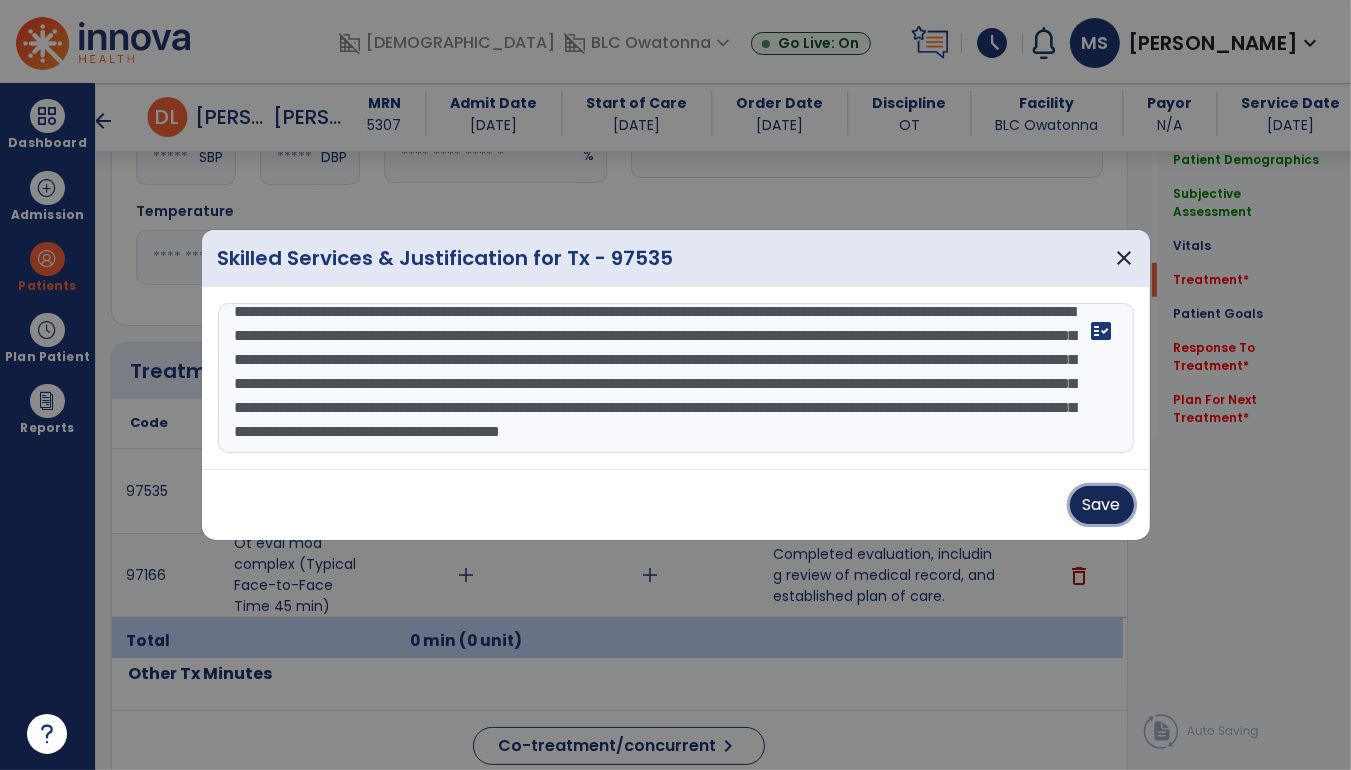 click on "Save" at bounding box center (1102, 505) 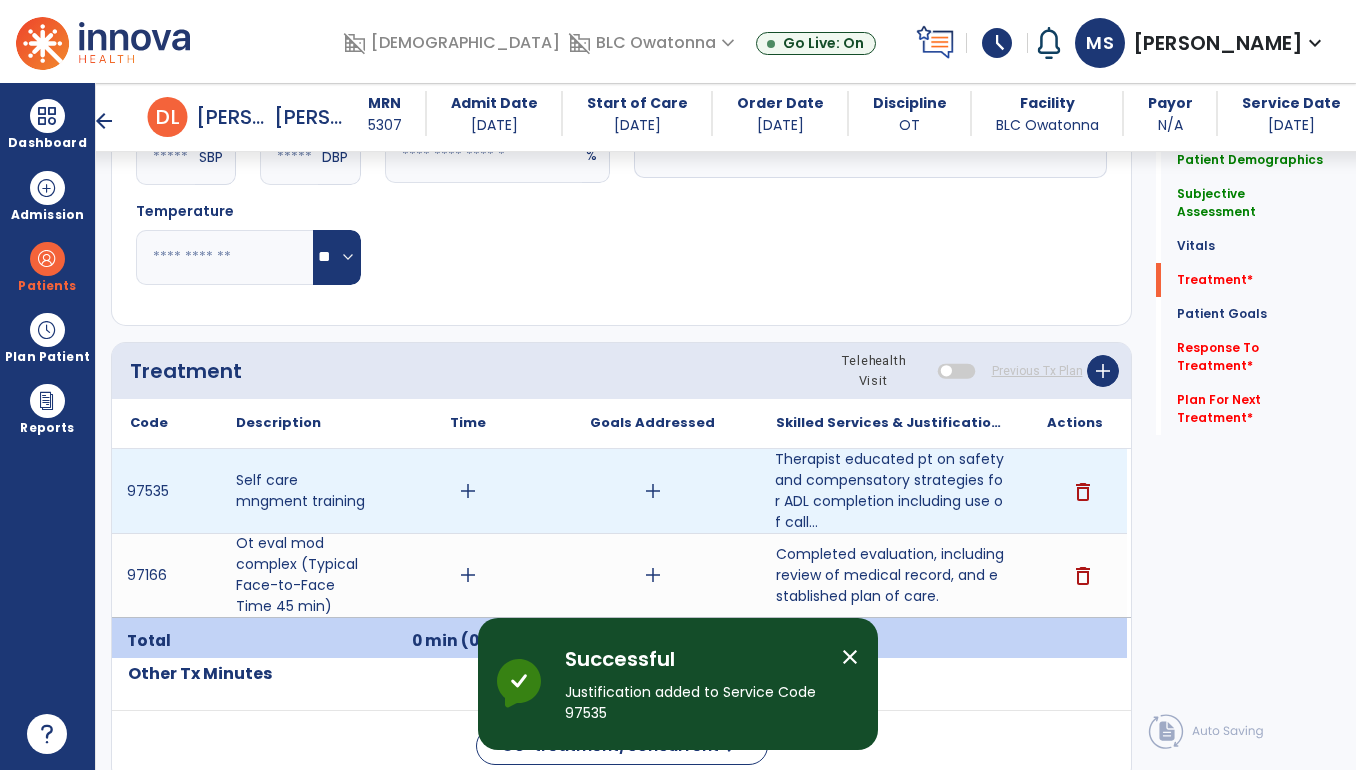click on "add" at bounding box center (468, 491) 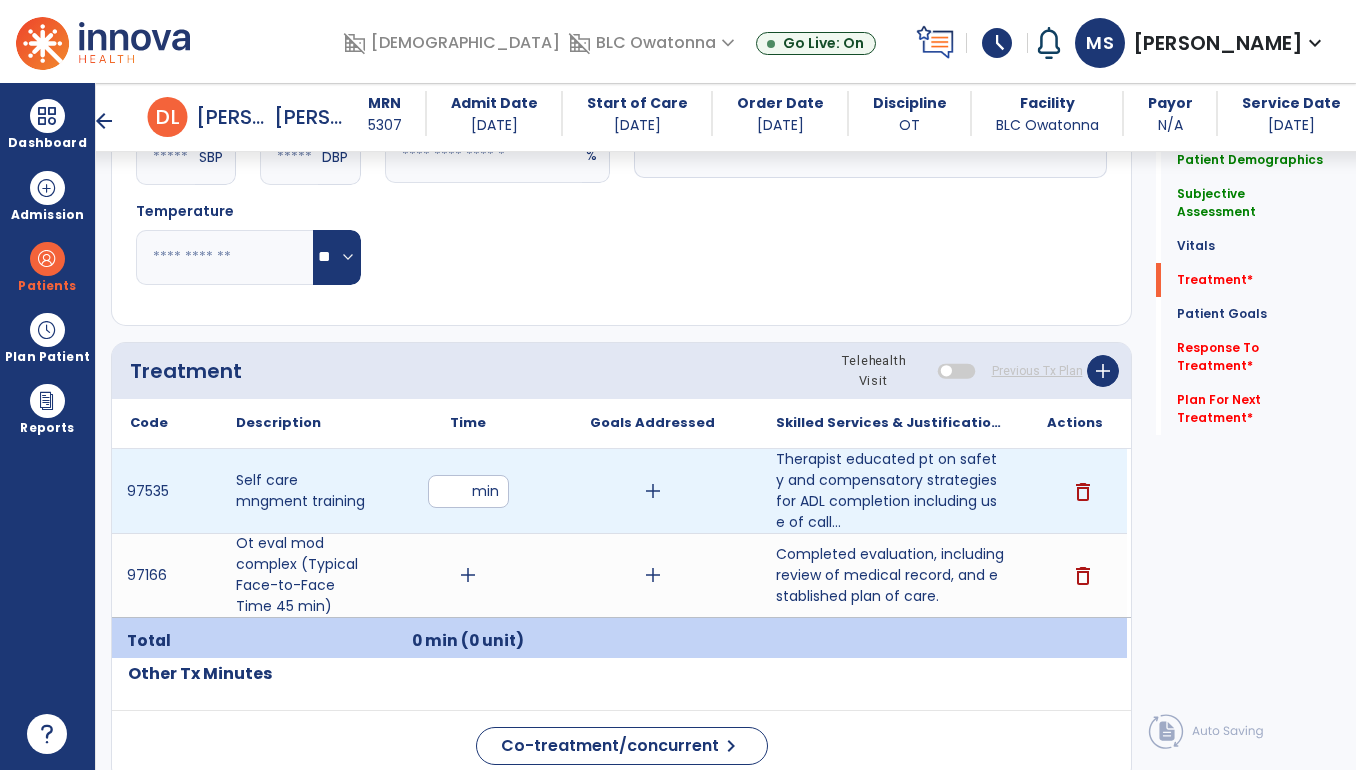 type on "**" 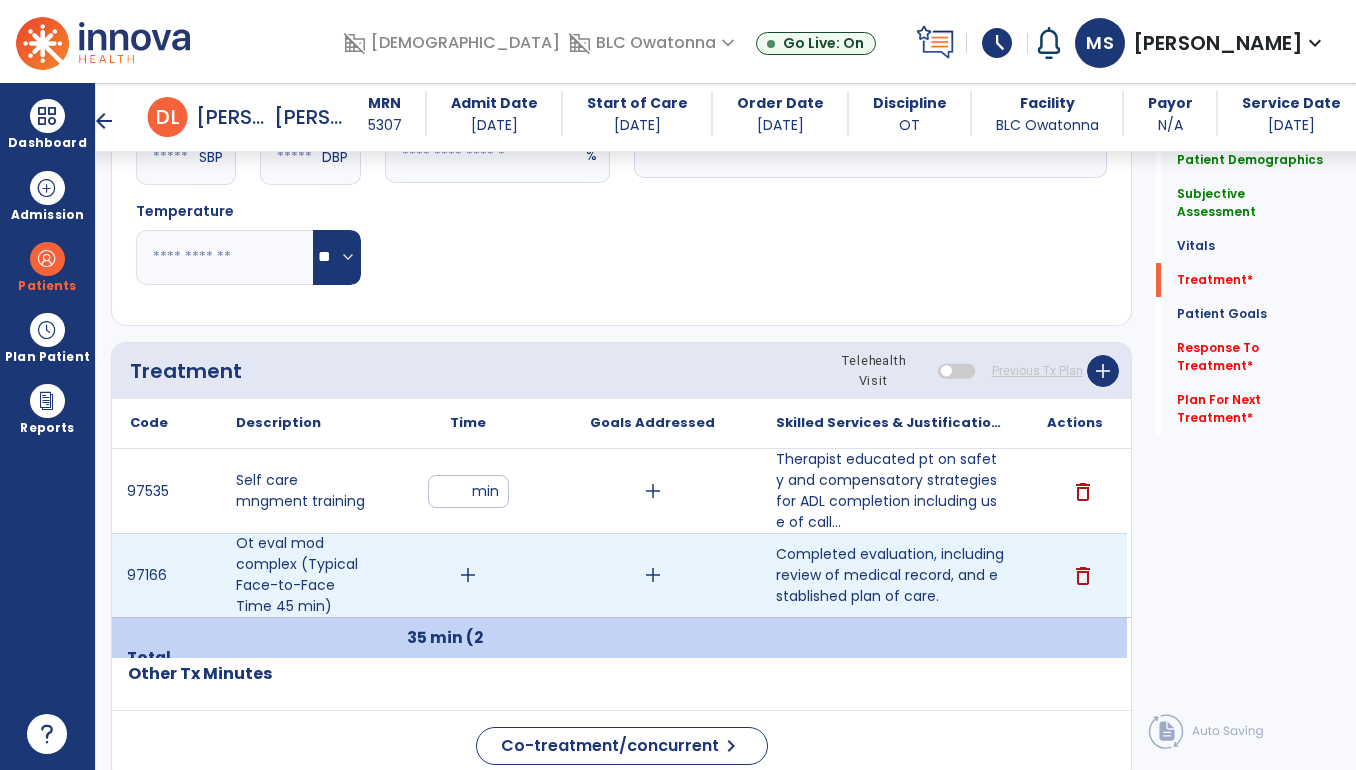 click on "add" at bounding box center [468, 575] 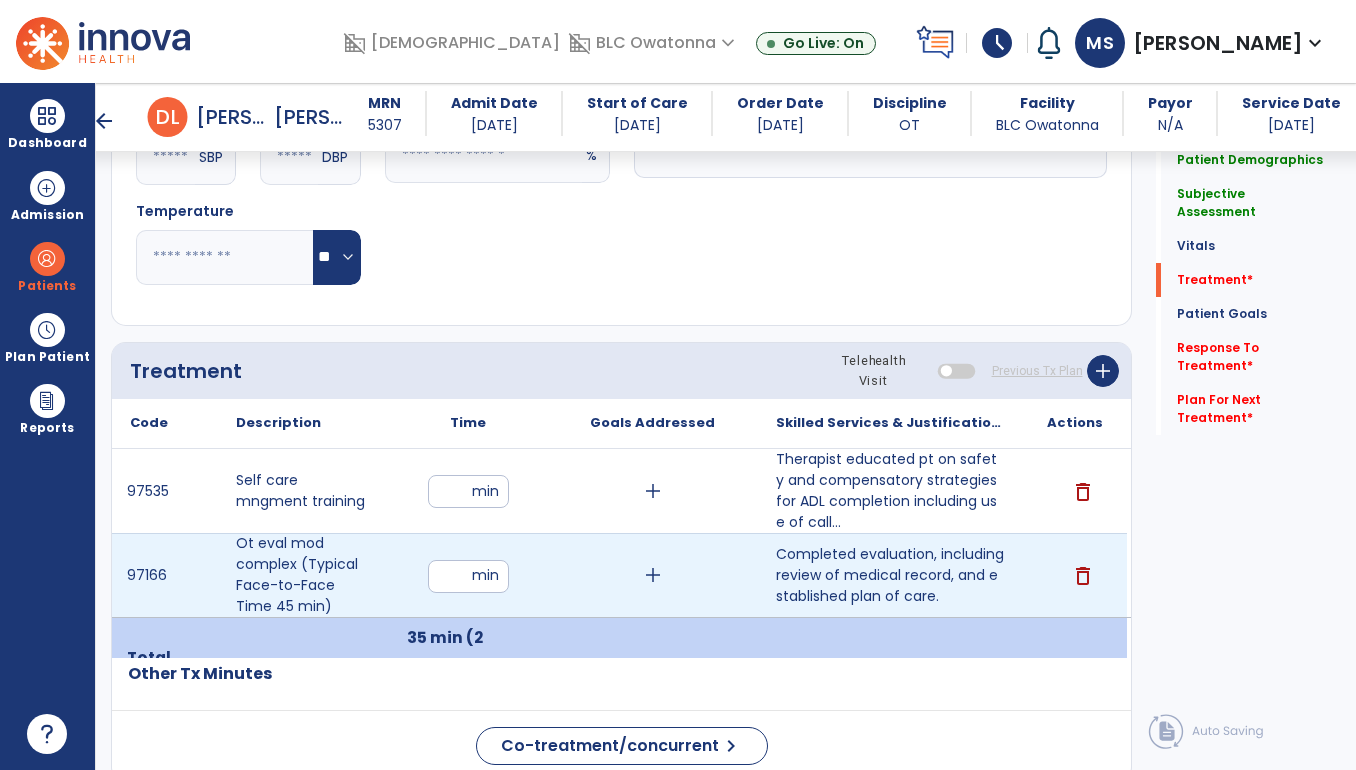 type on "**" 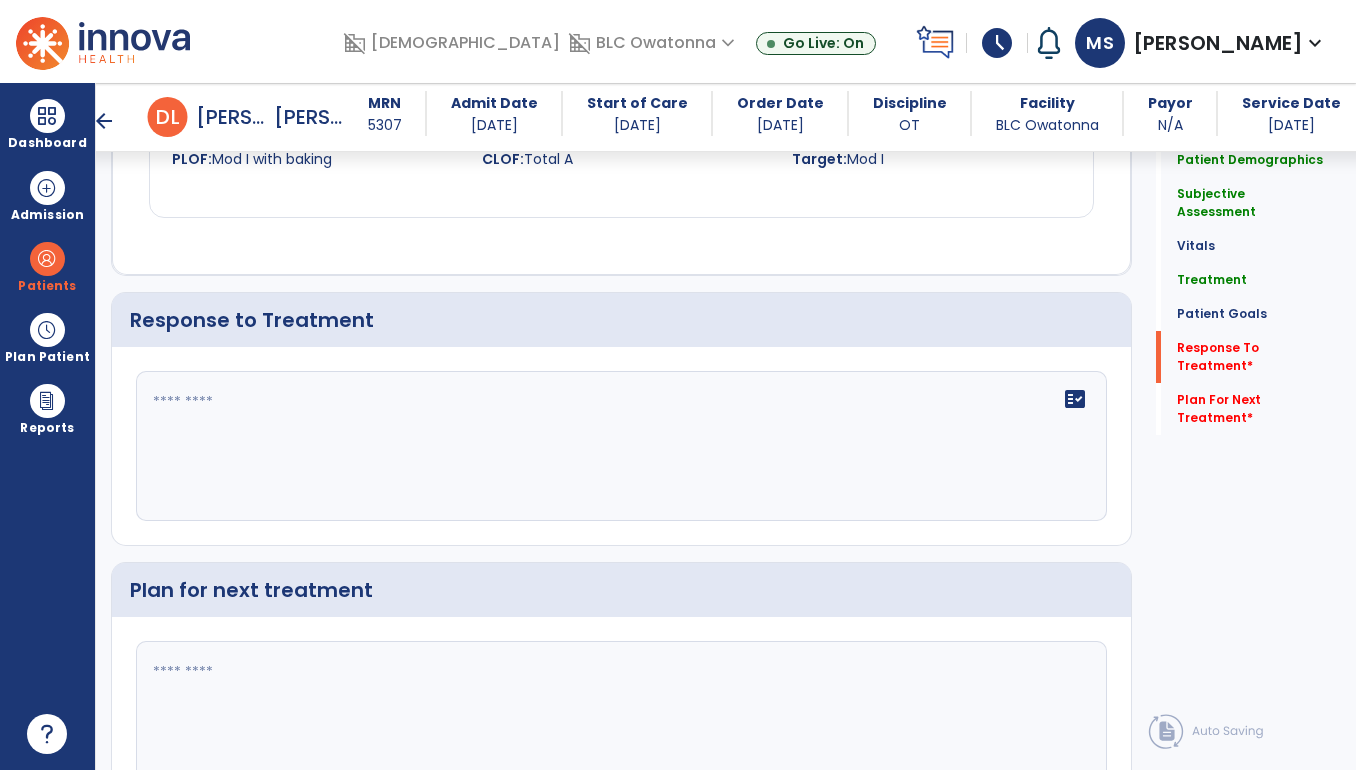 scroll 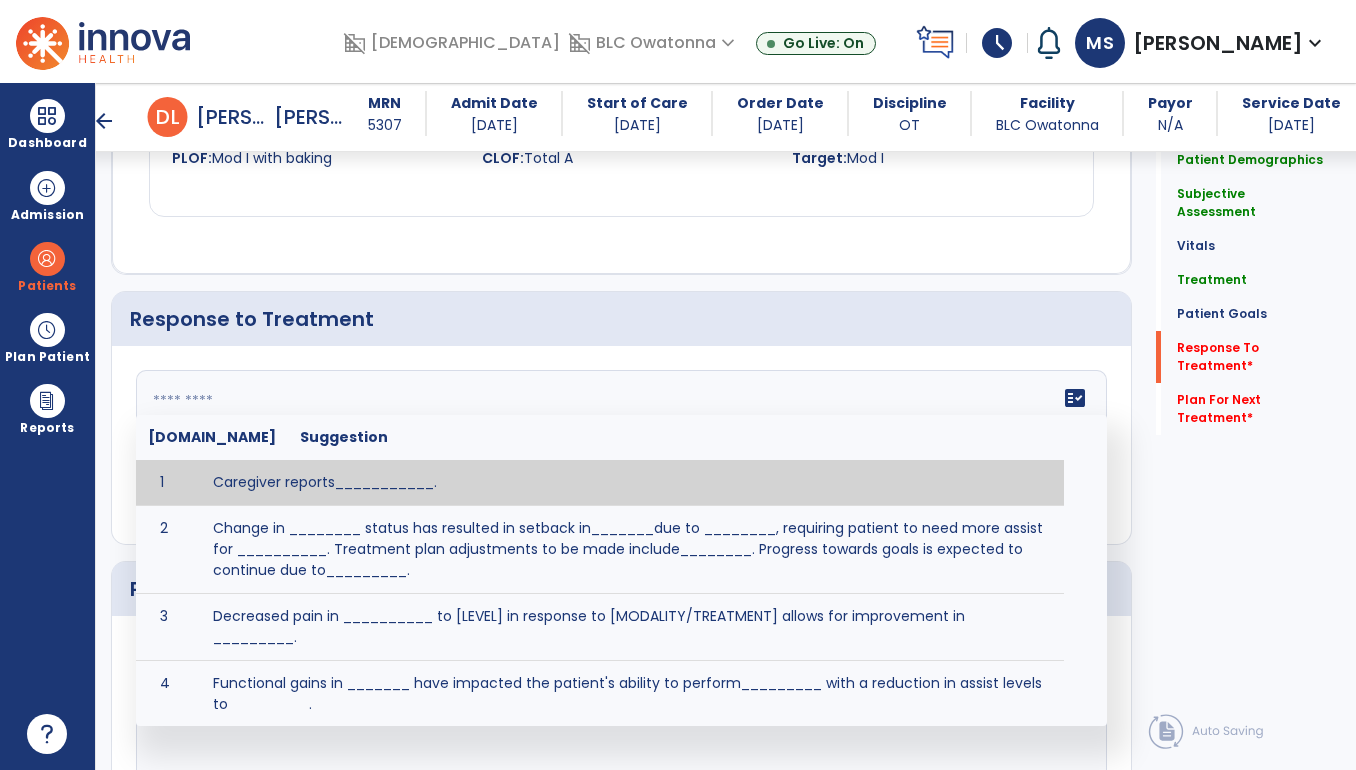 click on "fact_check  [DOMAIN_NAME] Suggestion 1 Caregiver reports___________. 2 Change in ________ status has resulted in setback in_______due to ________, requiring patient to need more assist for __________.   Treatment plan adjustments to be made include________.  Progress towards goals is expected to continue due to_________. 3 Decreased pain in __________ to [LEVEL] in response to [MODALITY/TREATMENT] allows for improvement in _________. 4 Functional gains in _______ have impacted the patient's ability to perform_________ with a reduction in assist levels to_________. 5 Functional progress this week has been significant due to__________. 6 Gains in ________ have improved the patient's ability to perform ______with decreased levels of assist to___________. 7 Improvement in ________allows patient to tolerate higher levels of challenges in_________. 8 Pain in [AREA] has decreased to [LEVEL] in response to [TREATMENT/MODALITY], allowing fore ease in completing__________. 9 10 11 12 13 14 15 16 17 18 19 20 21" 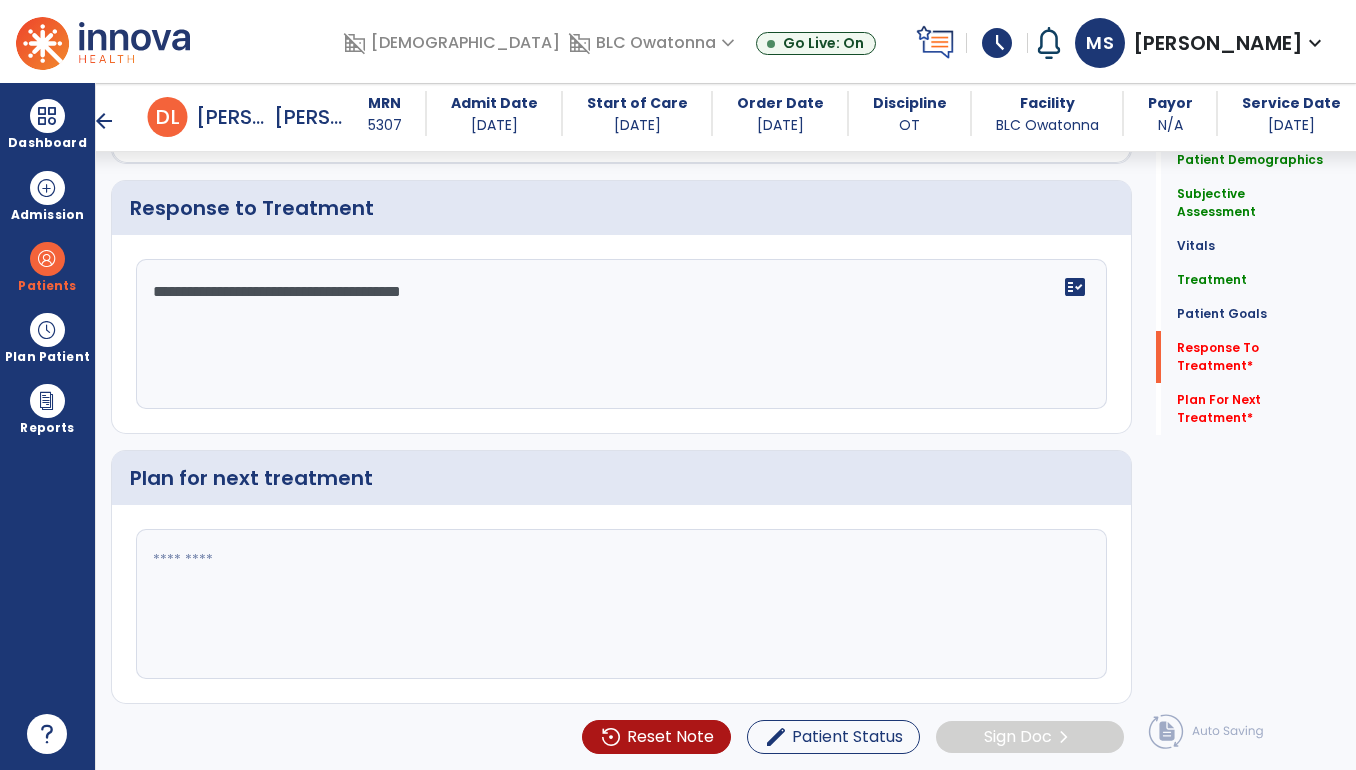 type on "**********" 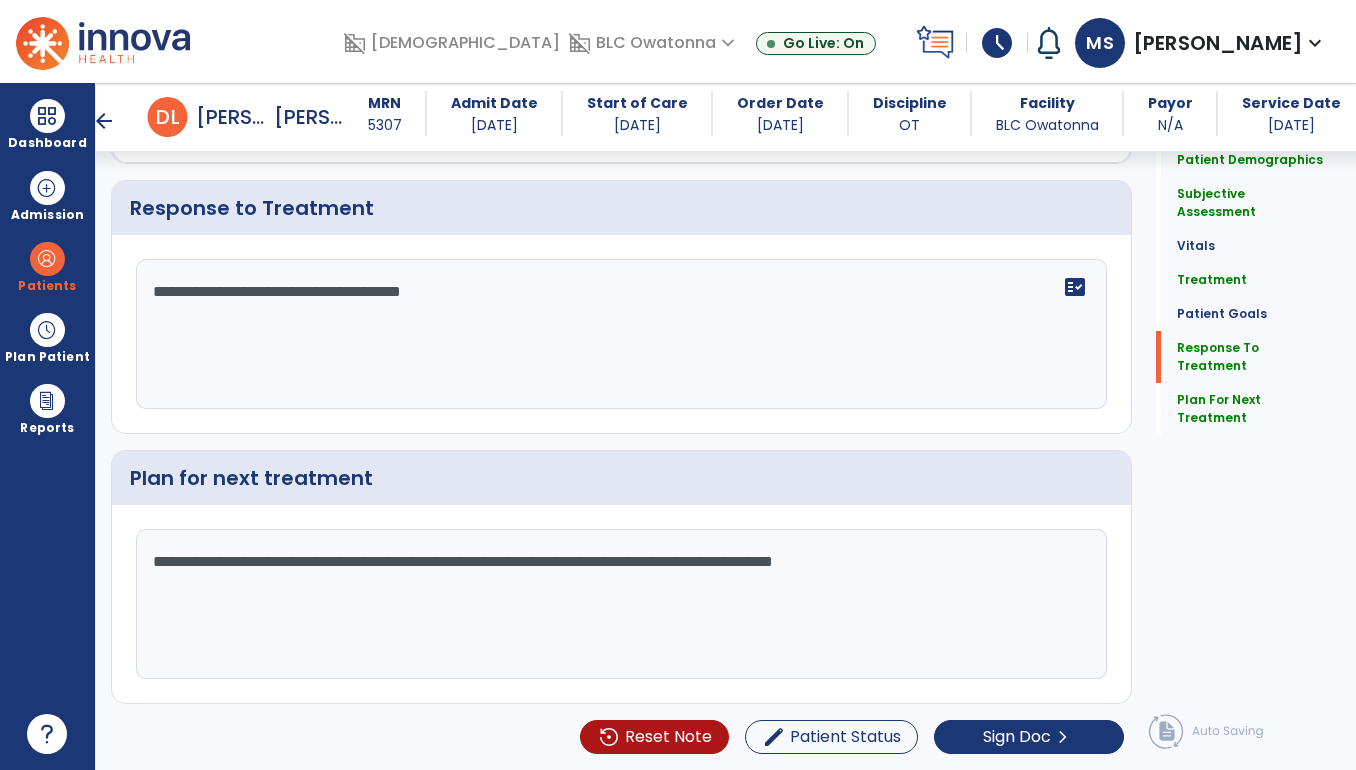 scroll, scrollTop: 2896, scrollLeft: 0, axis: vertical 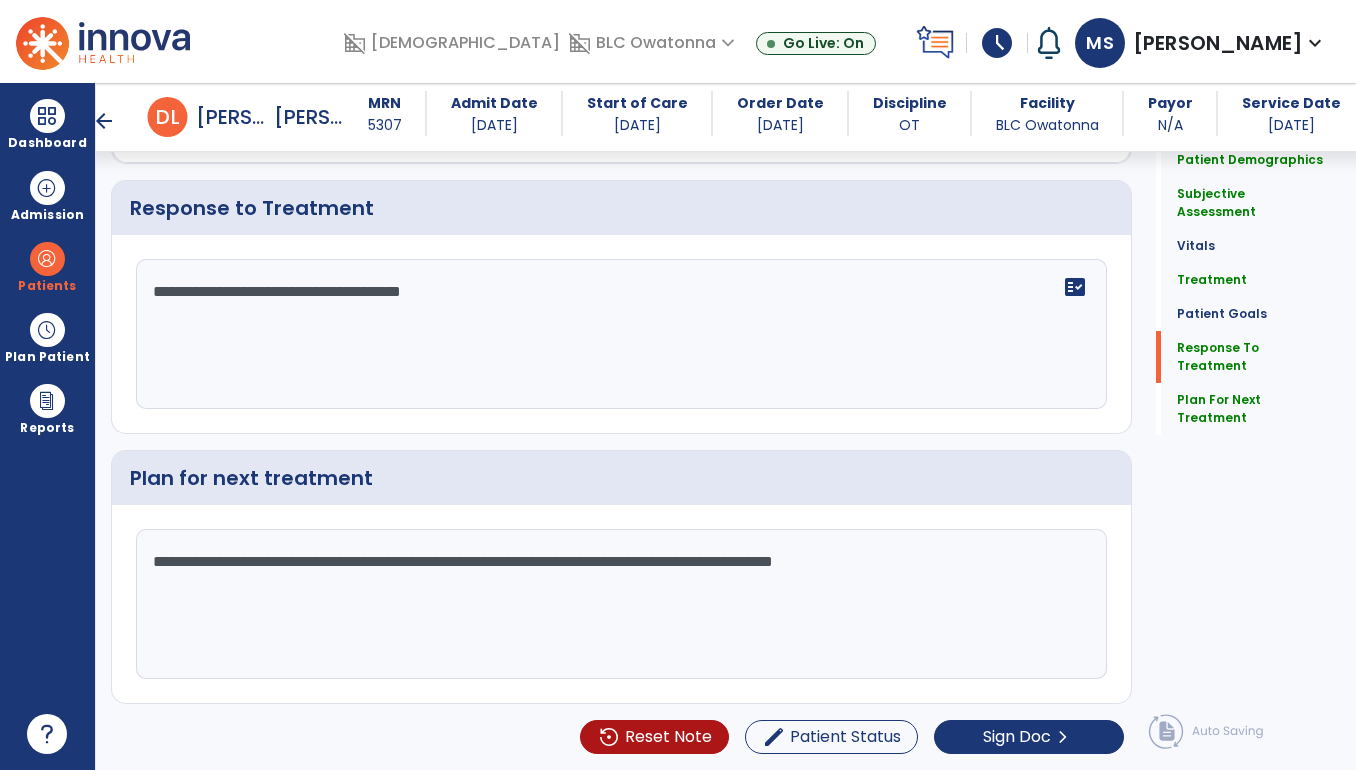 click on "**********" 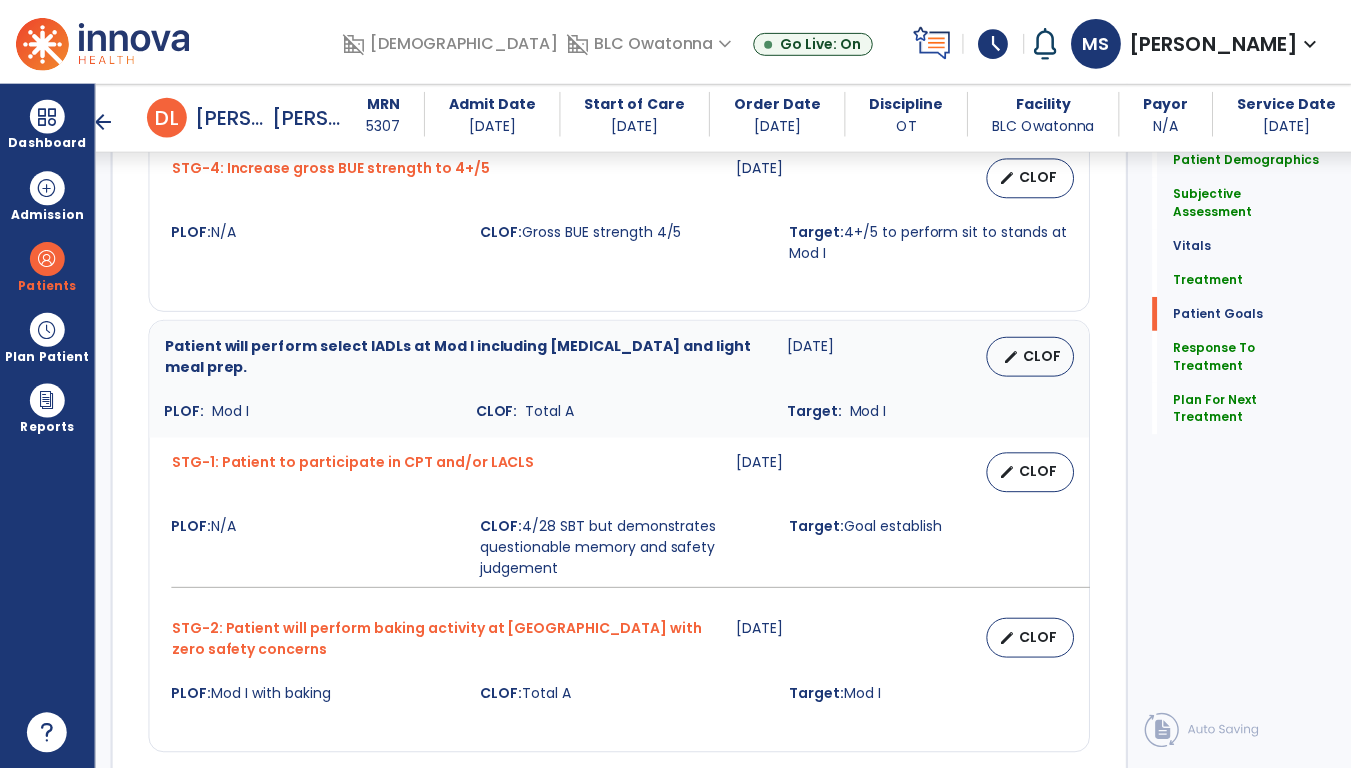 scroll, scrollTop: 2896, scrollLeft: 0, axis: vertical 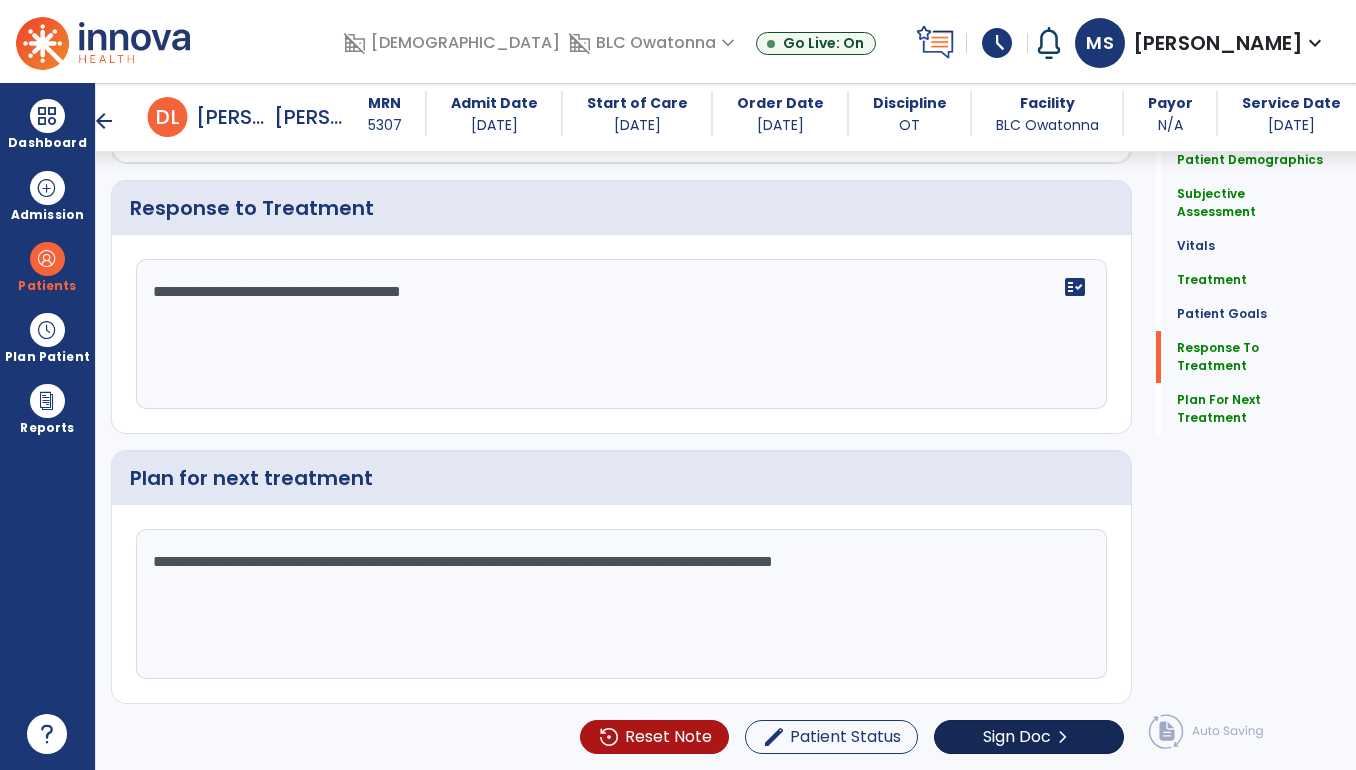 type on "**********" 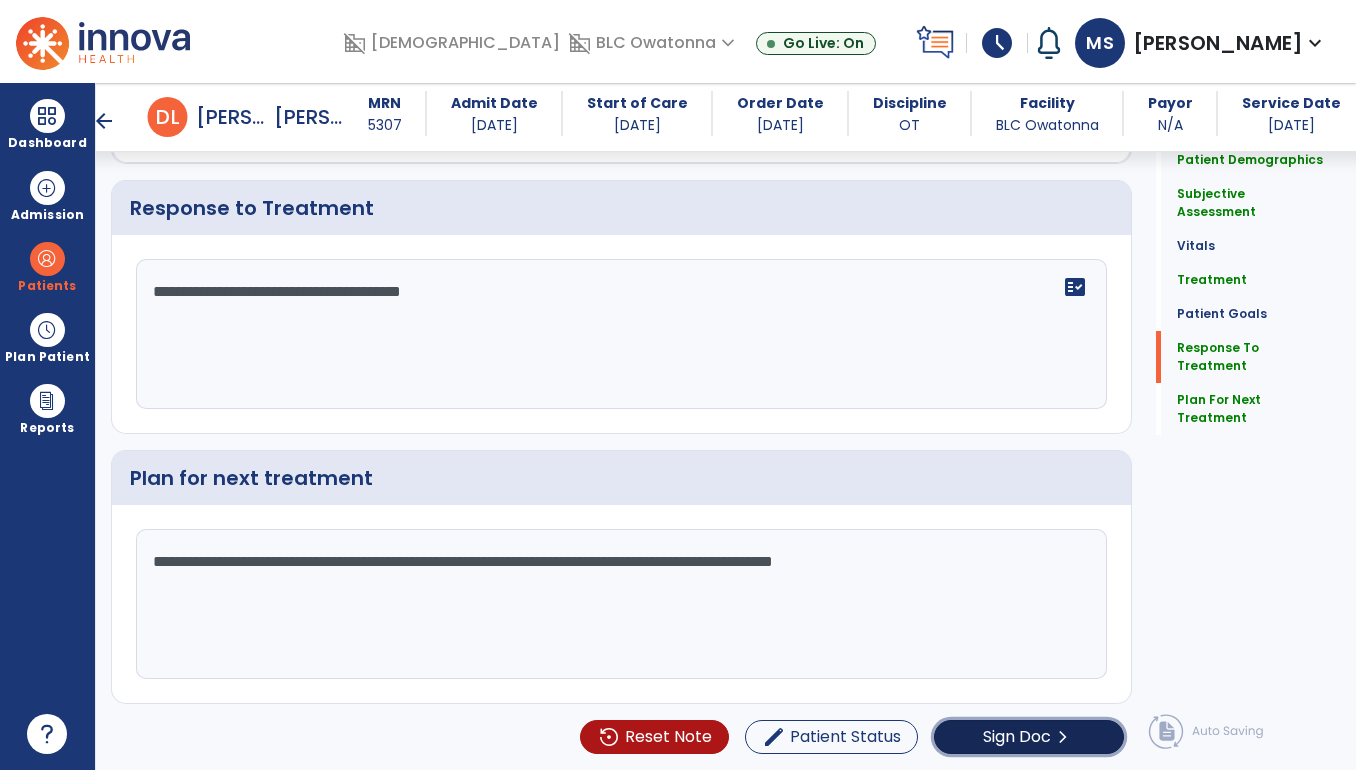 click on "Sign Doc" 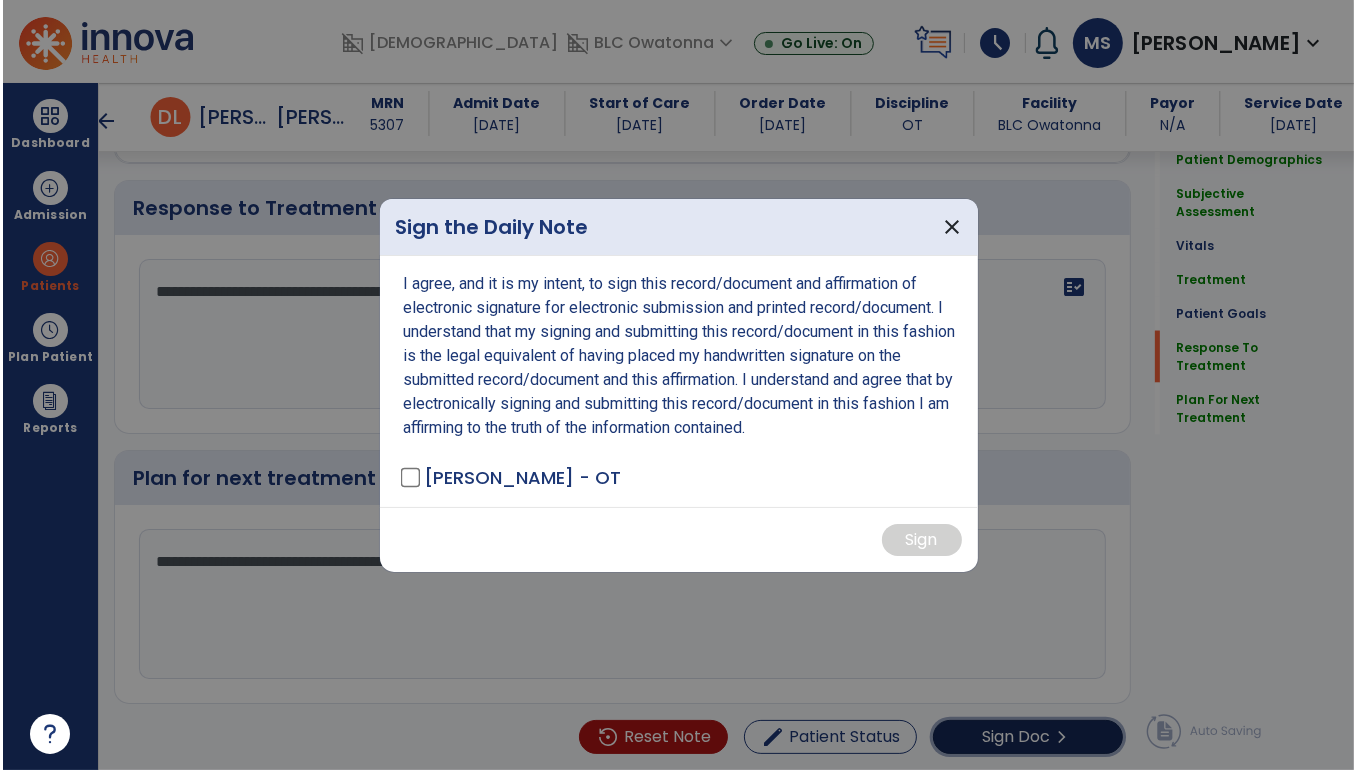 scroll, scrollTop: 2896, scrollLeft: 0, axis: vertical 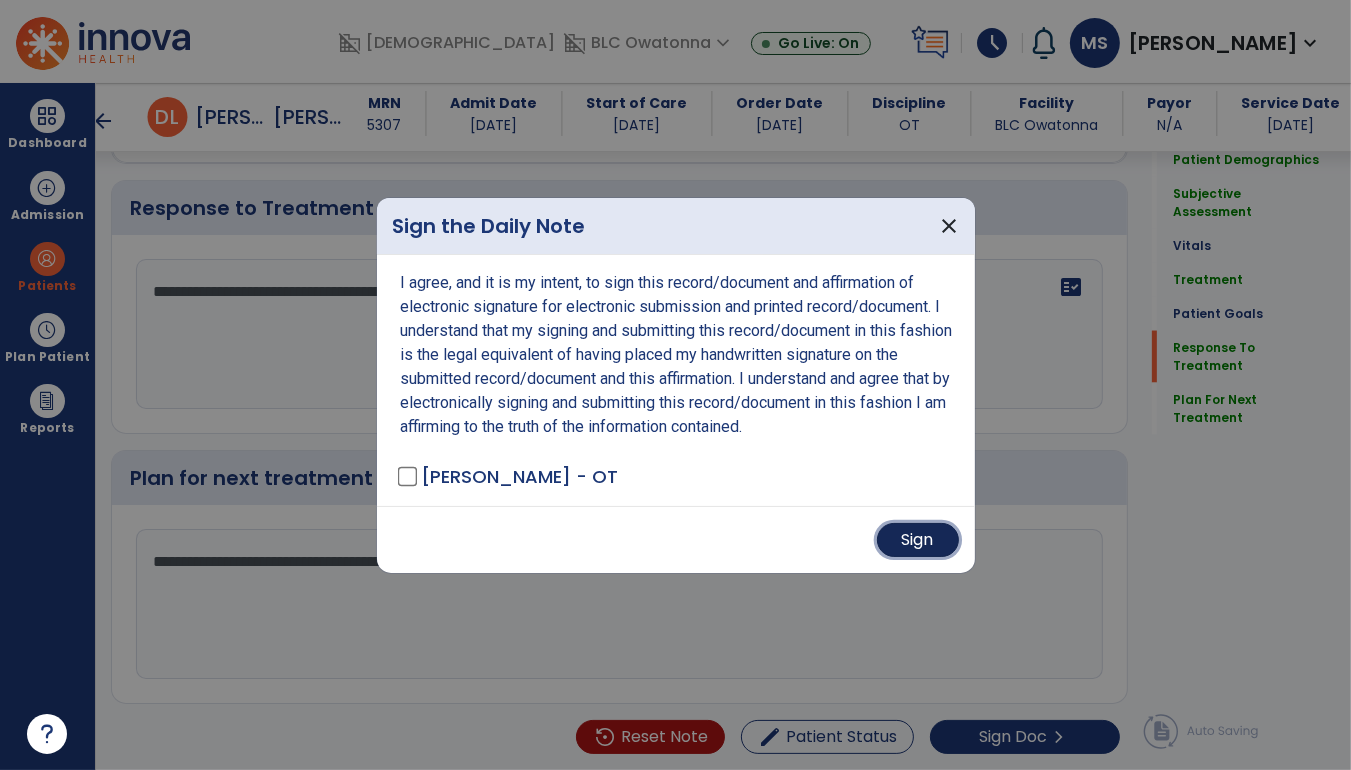 click on "Sign" at bounding box center (918, 540) 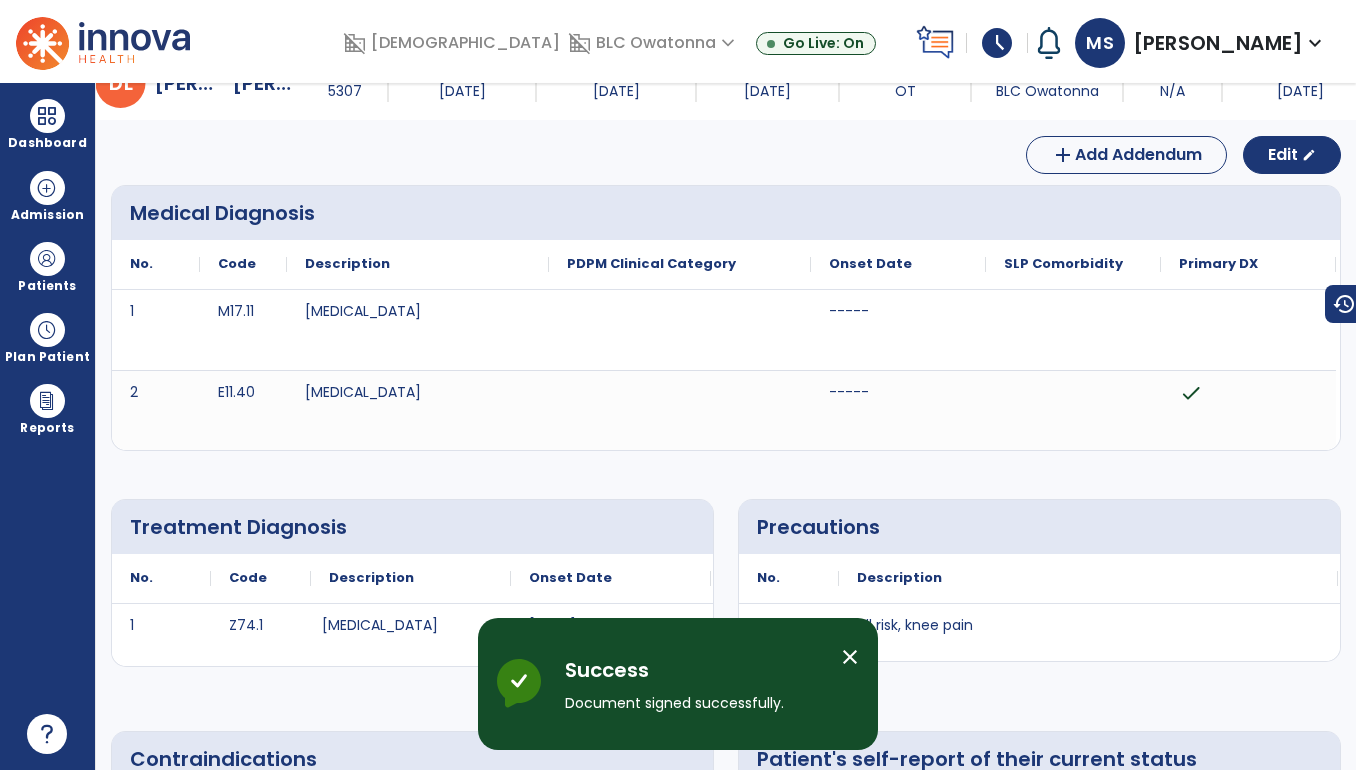 scroll, scrollTop: 0, scrollLeft: 0, axis: both 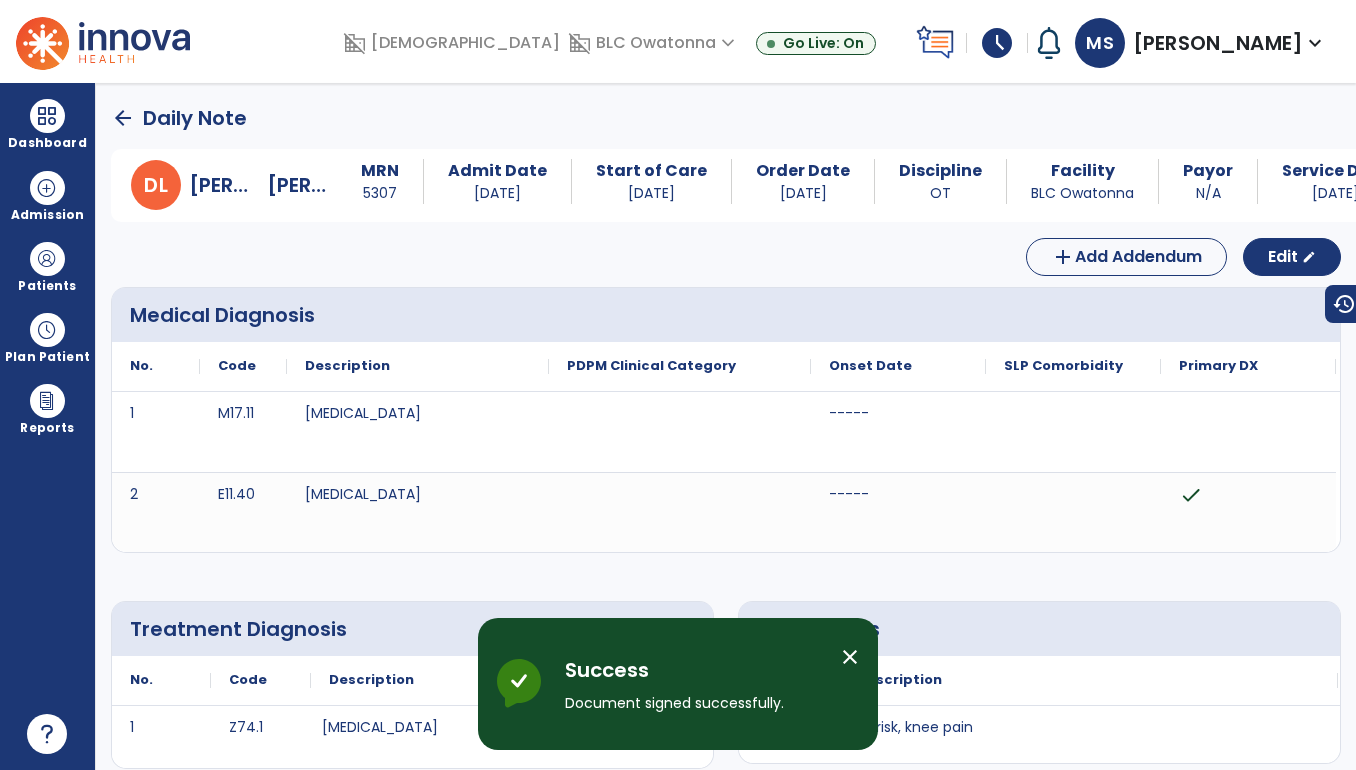 click on "arrow_back" 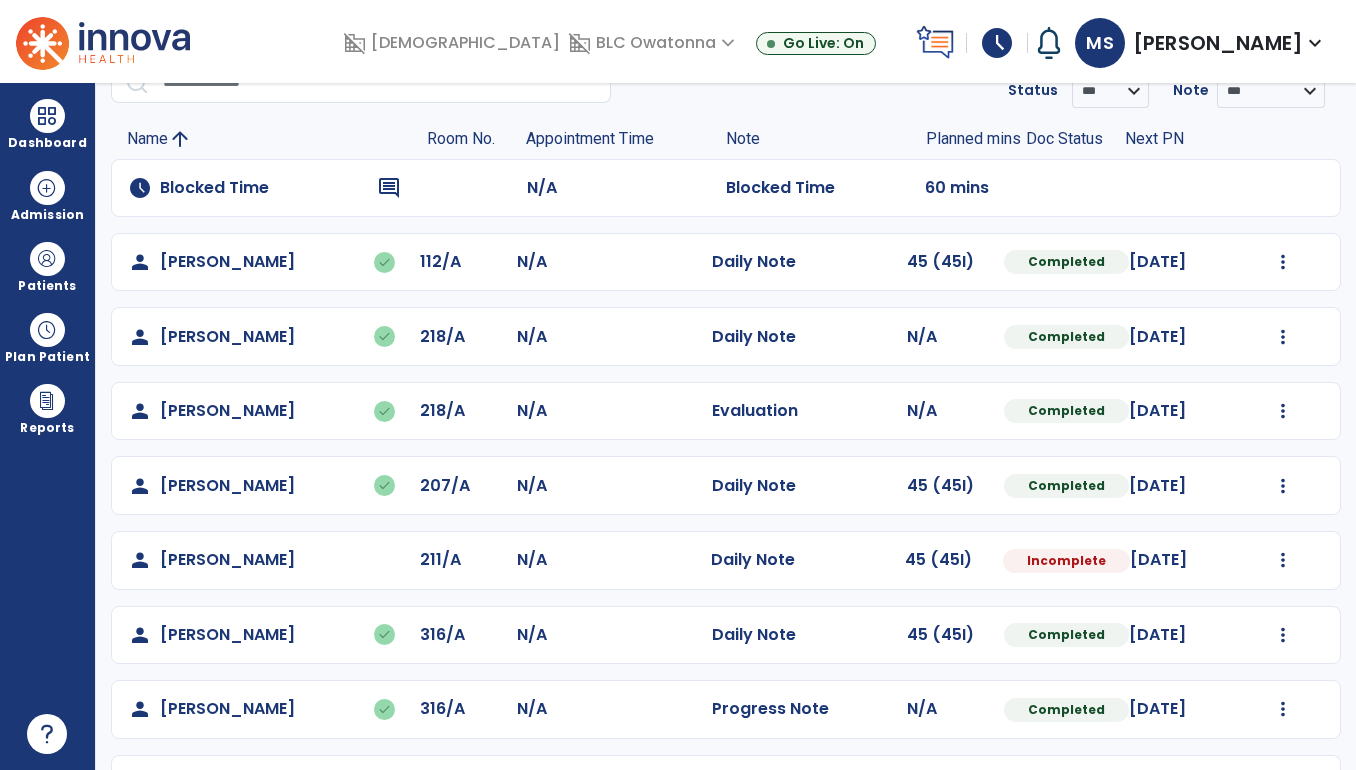 scroll, scrollTop: 168, scrollLeft: 0, axis: vertical 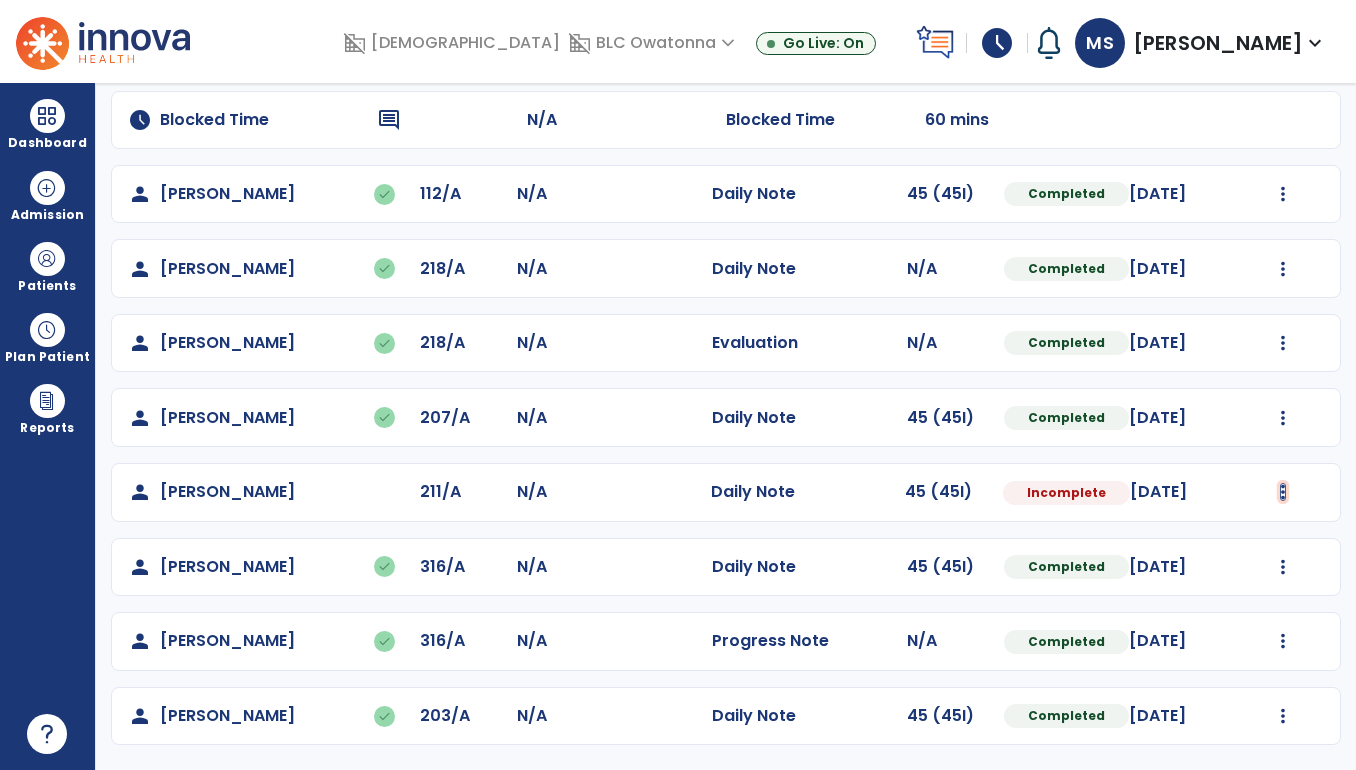 click at bounding box center [1283, 194] 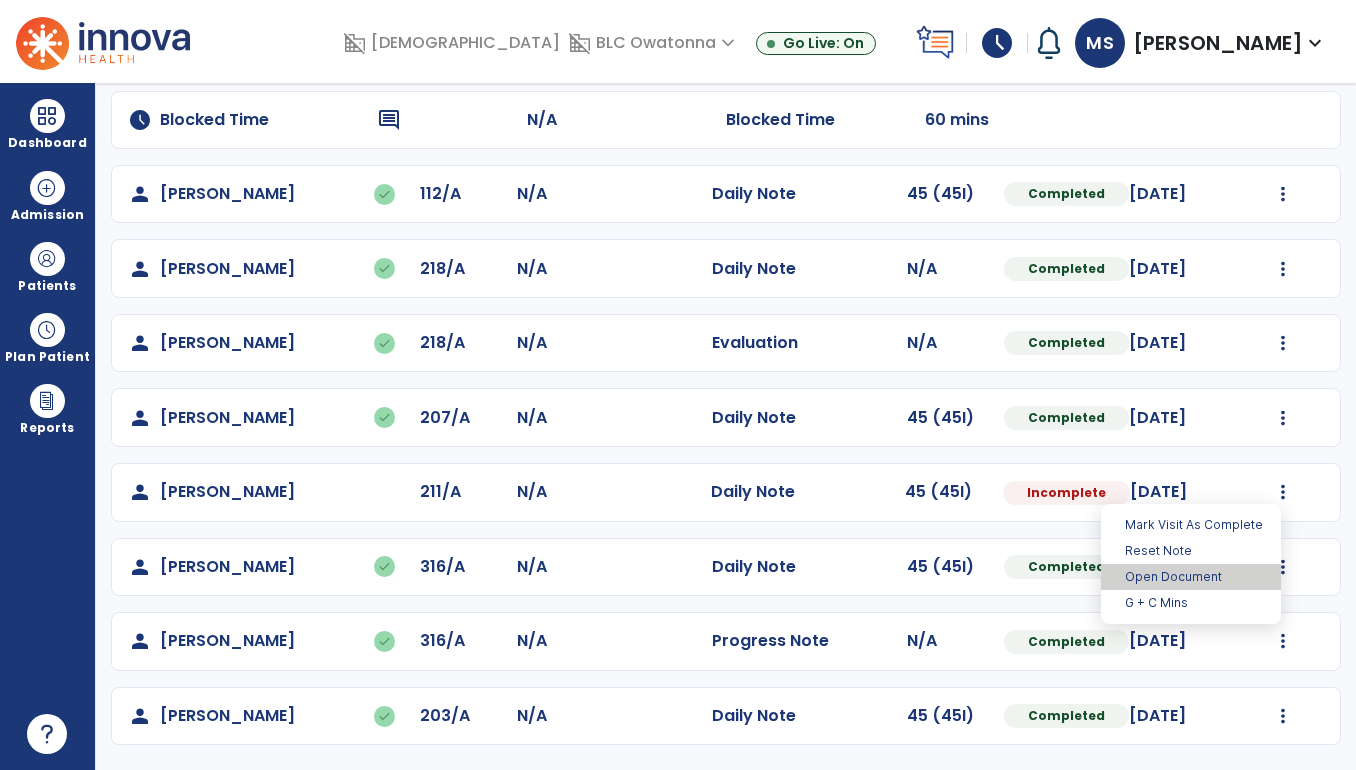 click on "Open Document" at bounding box center (1191, 577) 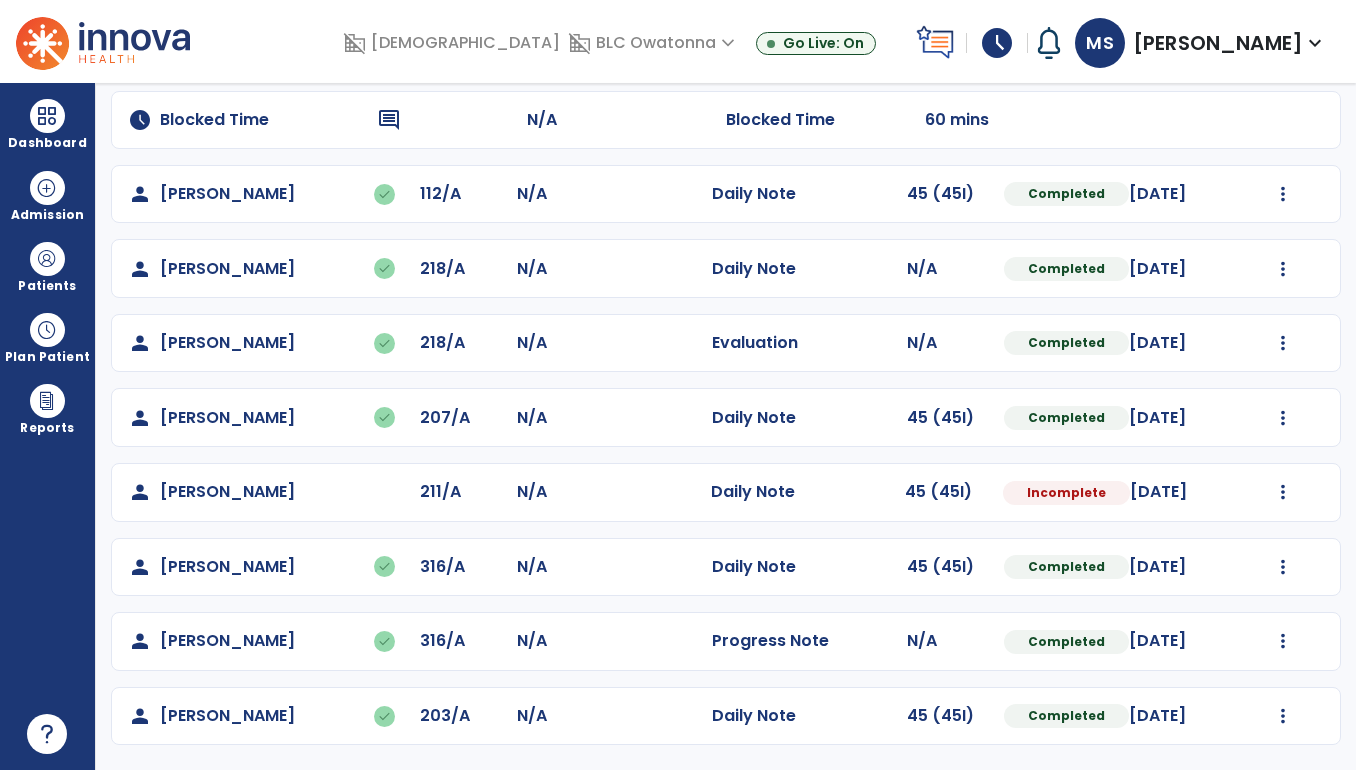 select on "*" 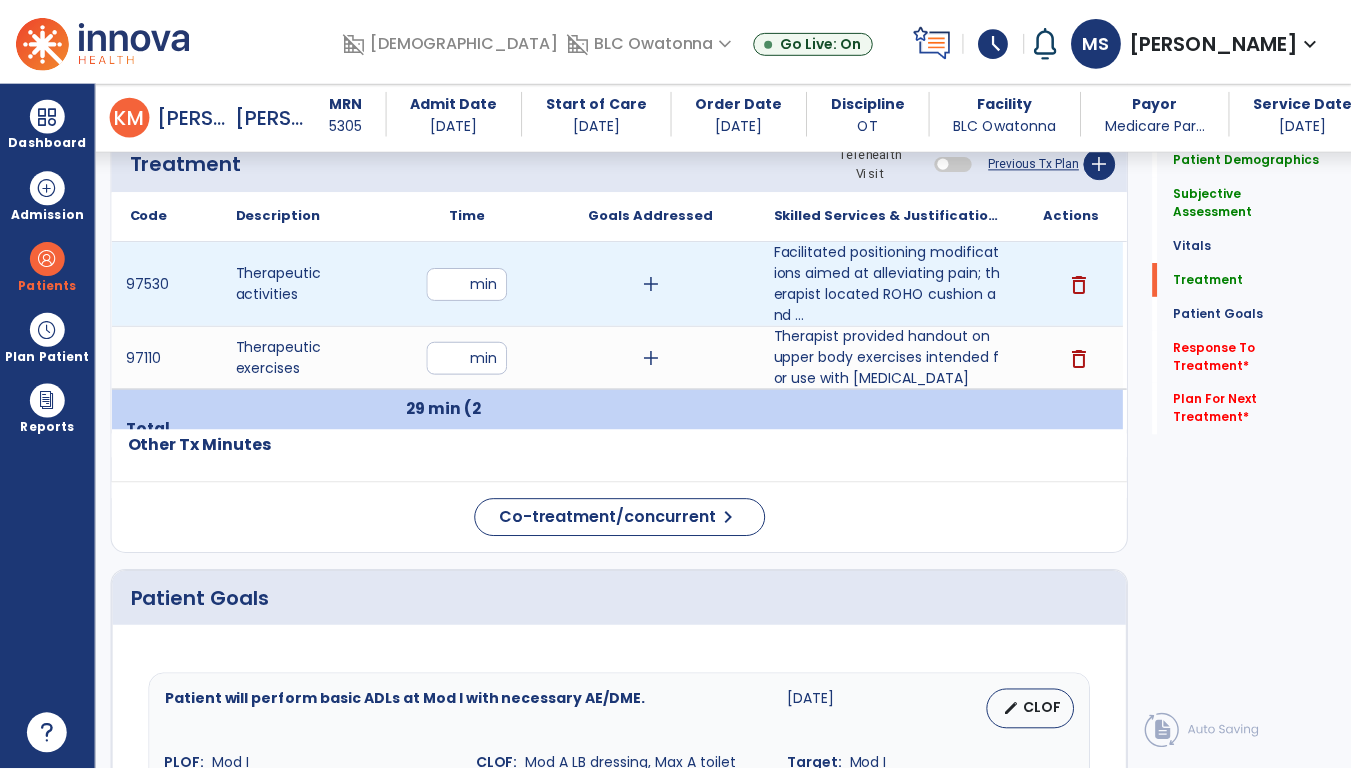 scroll, scrollTop: 1715, scrollLeft: 0, axis: vertical 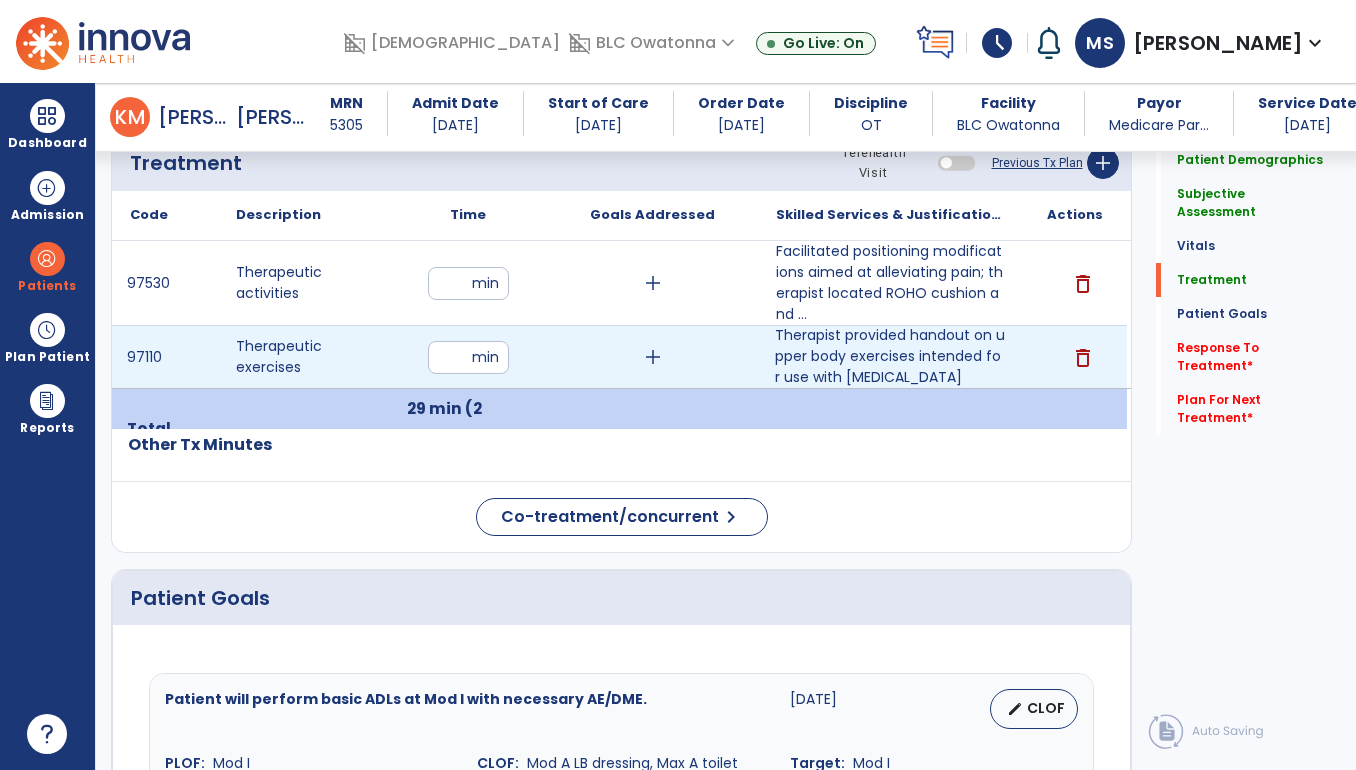 click on "Therapist provided handout on upper body exercises intended for use with [MEDICAL_DATA]" at bounding box center (890, 356) 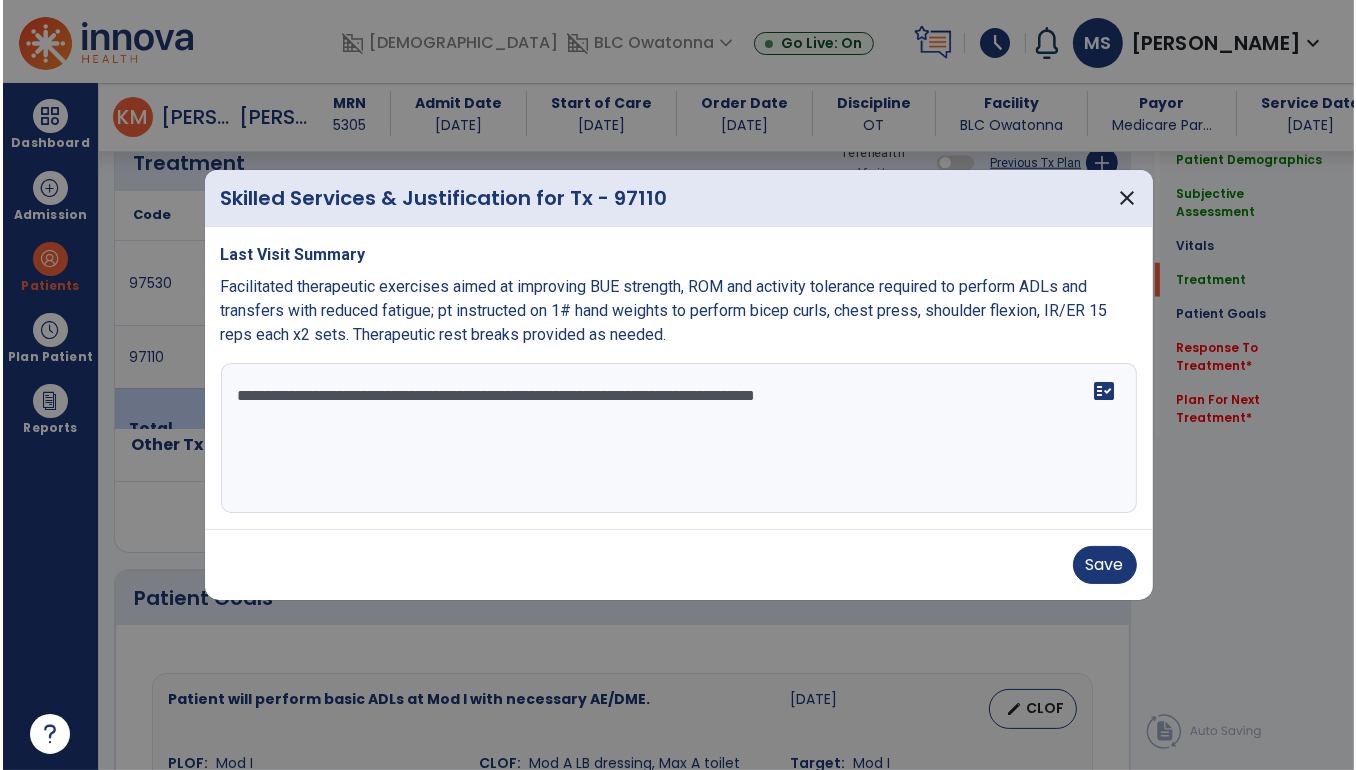 scroll, scrollTop: 1715, scrollLeft: 0, axis: vertical 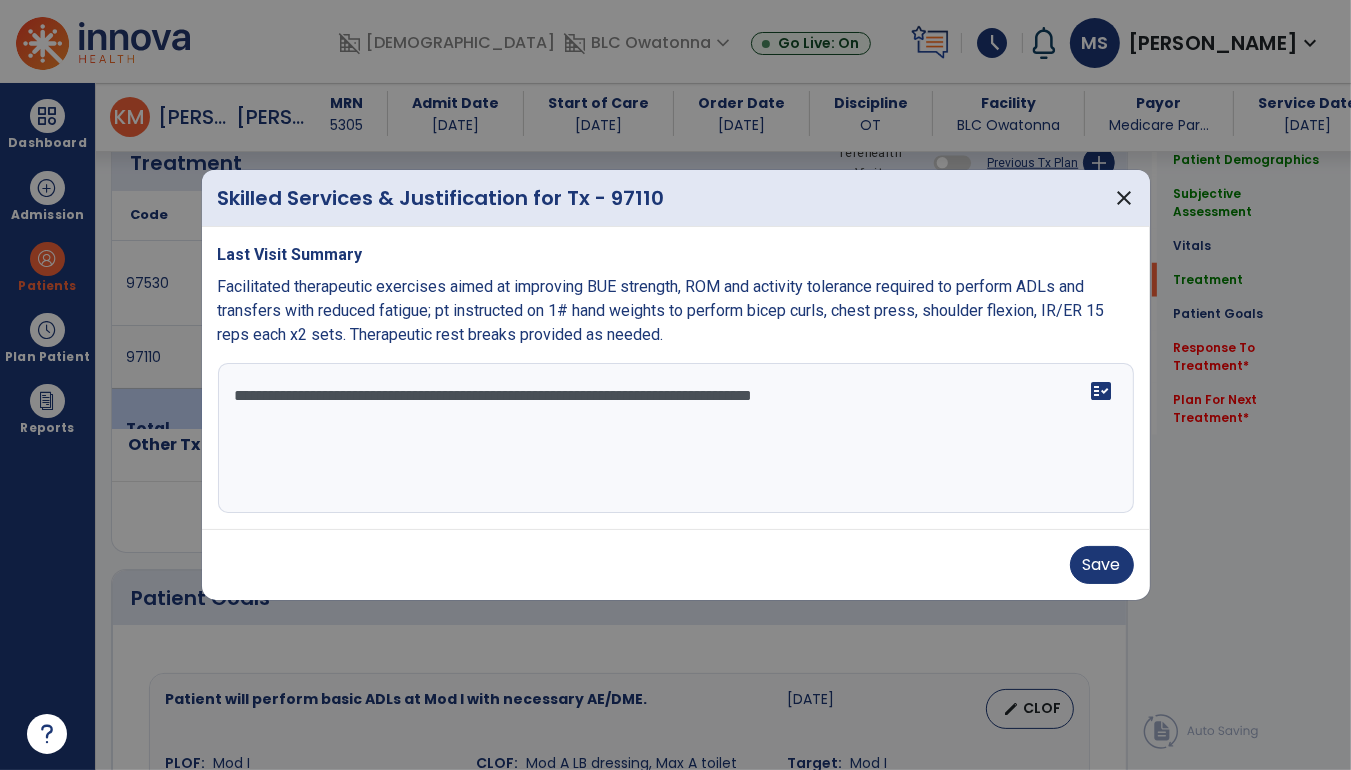 click on "**********" at bounding box center (676, 438) 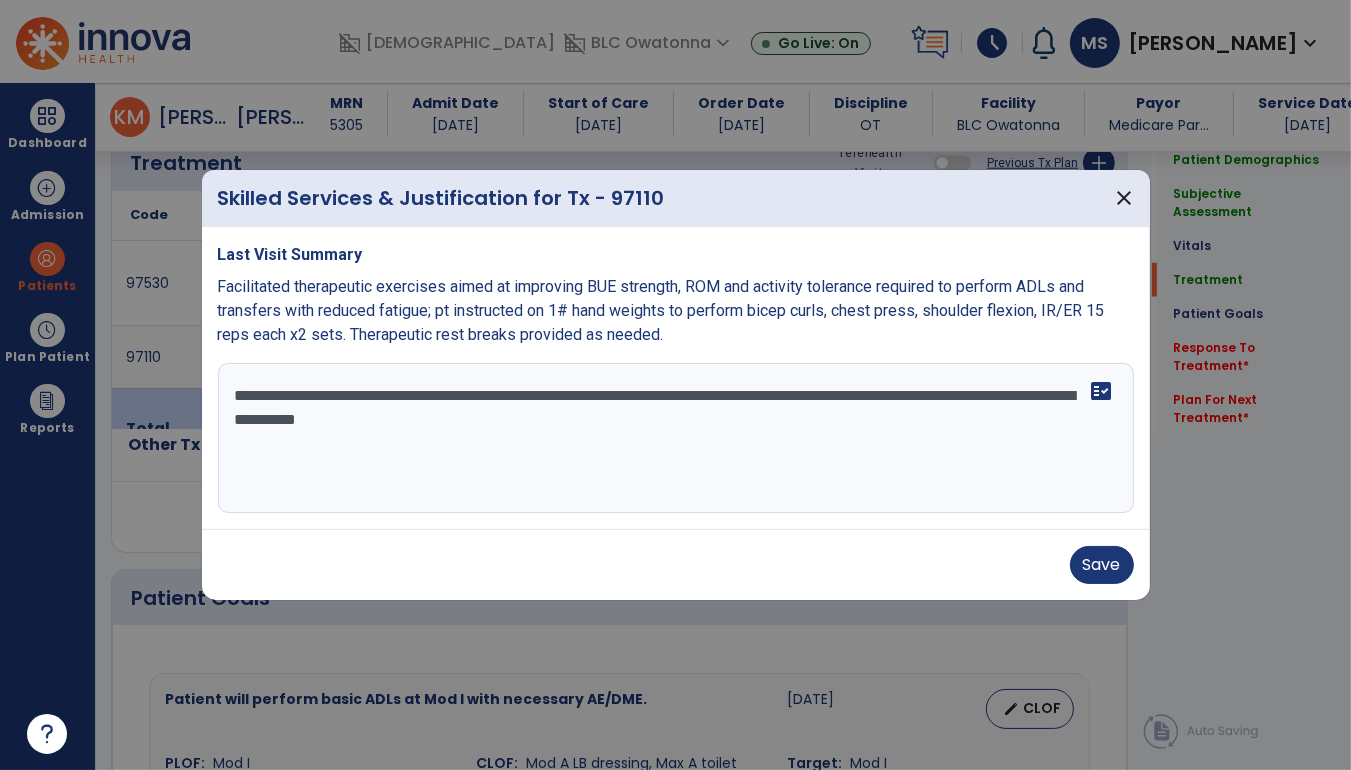 click on "**********" at bounding box center [676, 438] 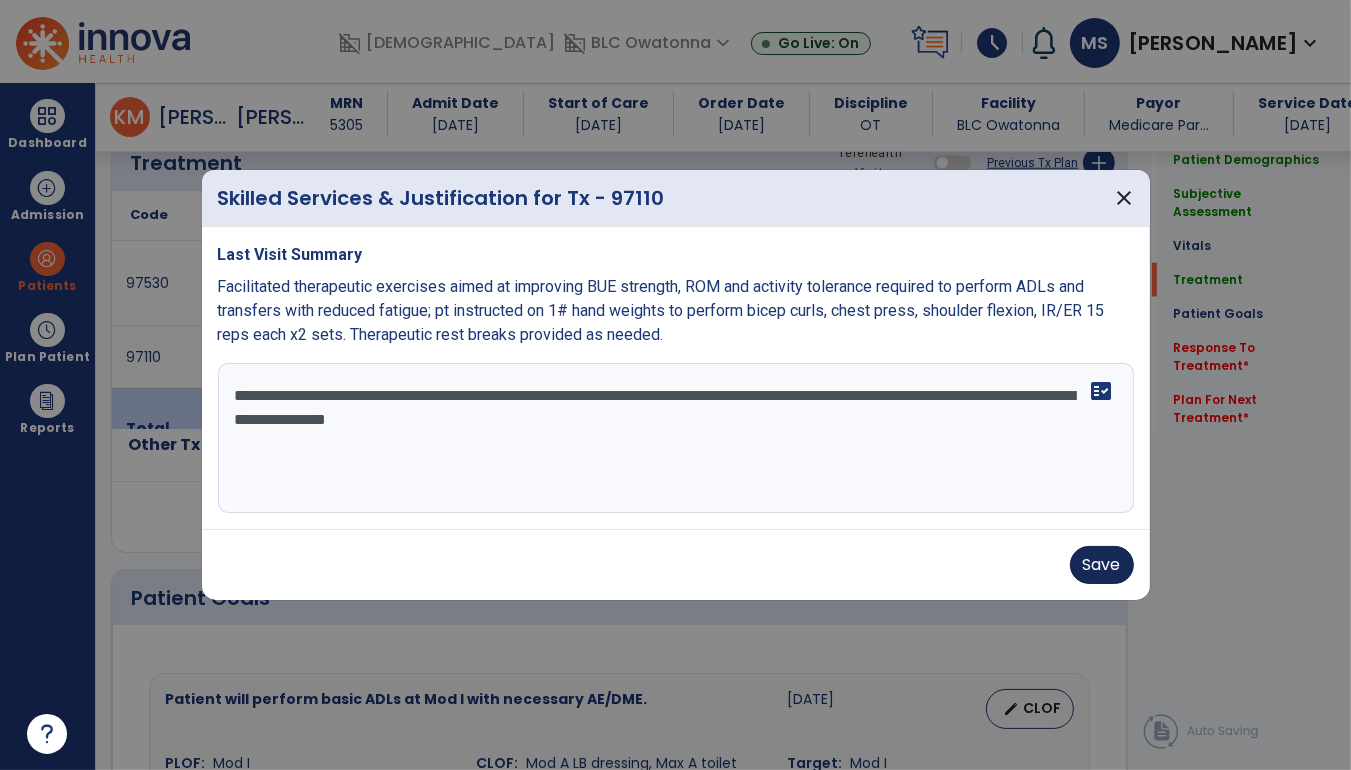 type on "**********" 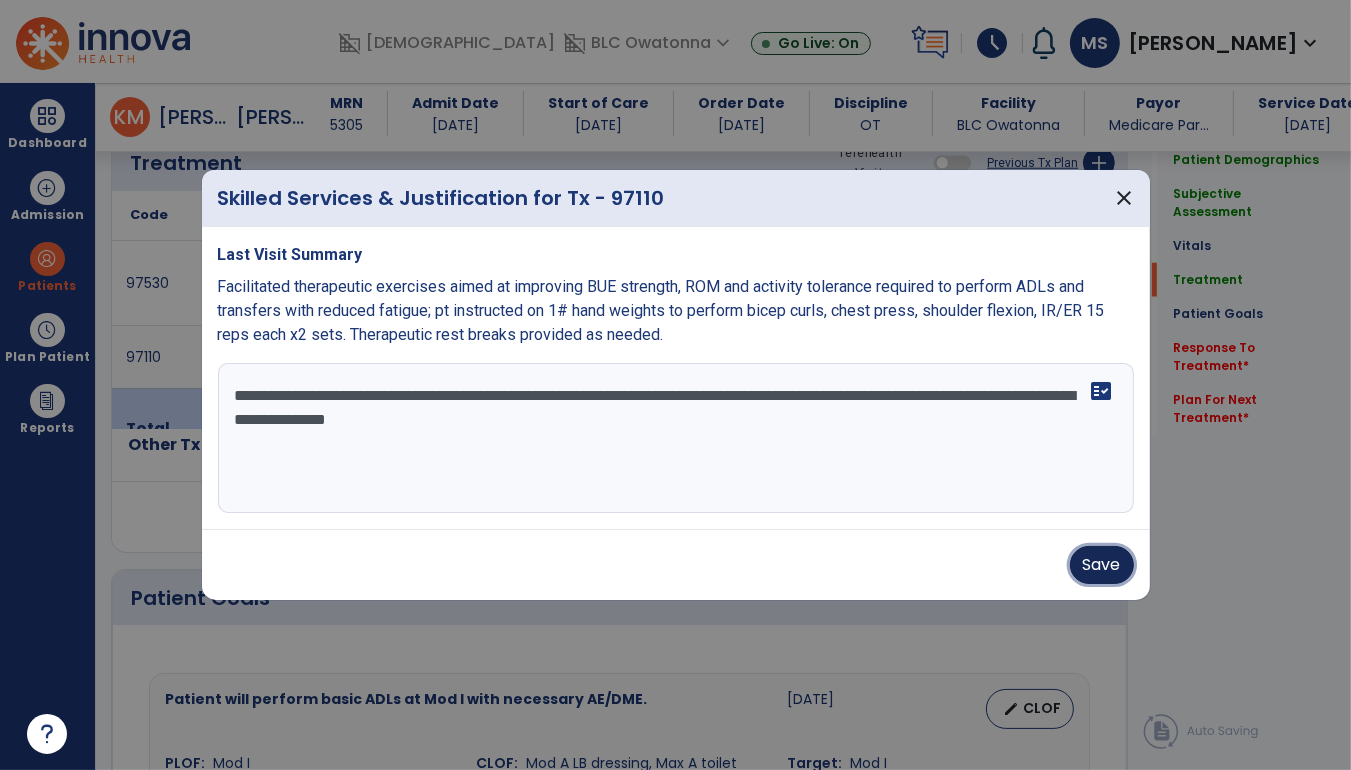 click on "Save" at bounding box center [1102, 565] 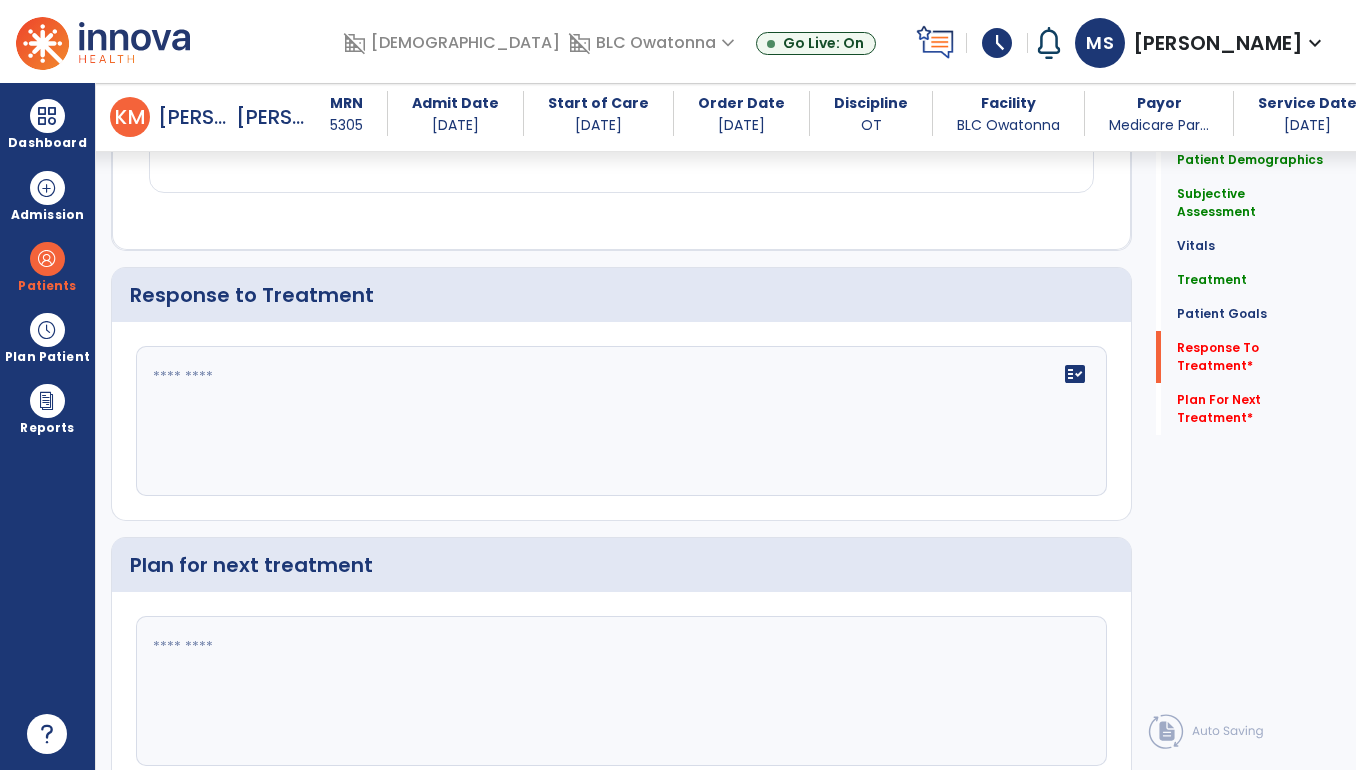 scroll, scrollTop: 3298, scrollLeft: 0, axis: vertical 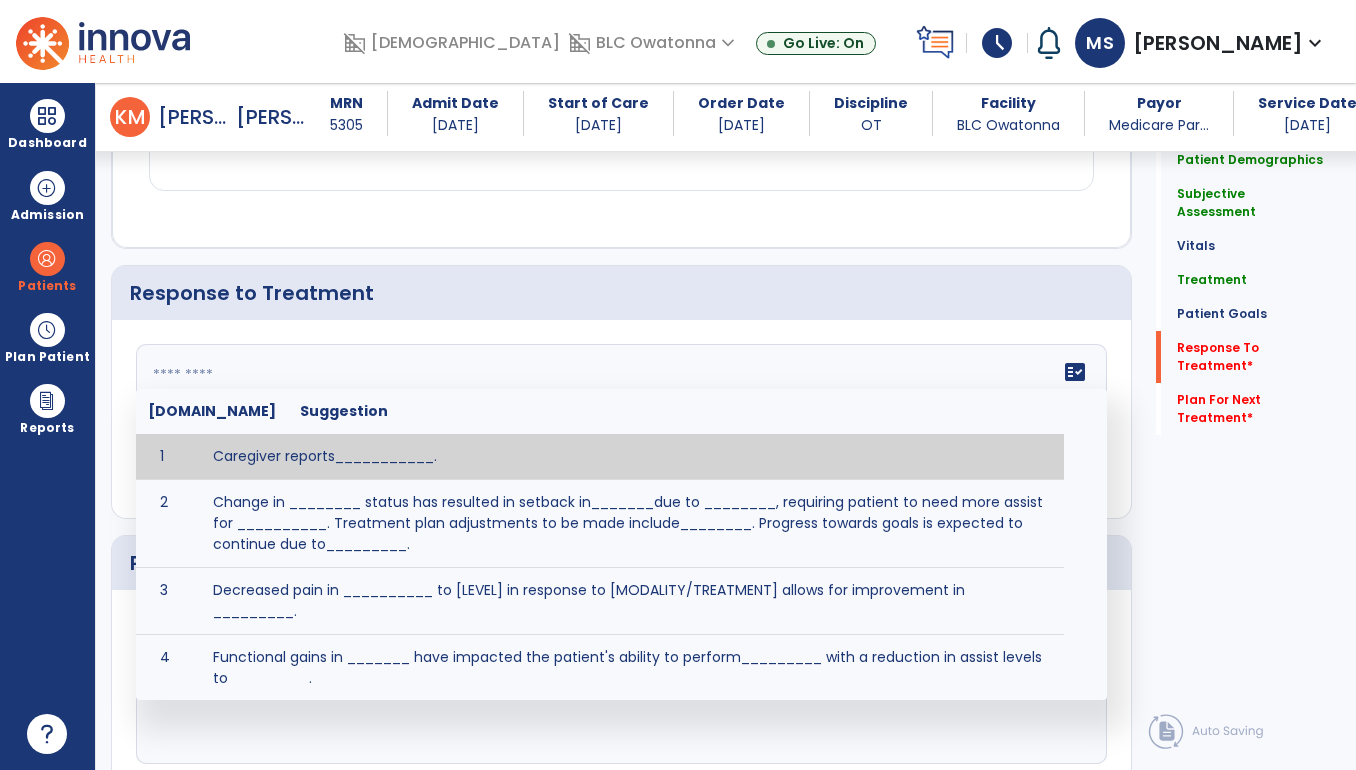 click on "fact_check  [DOMAIN_NAME] Suggestion 1 Caregiver reports___________. 2 Change in ________ status has resulted in setback in_______due to ________, requiring patient to need more assist for __________.   Treatment plan adjustments to be made include________.  Progress towards goals is expected to continue due to_________. 3 Decreased pain in __________ to [LEVEL] in response to [MODALITY/TREATMENT] allows for improvement in _________. 4 Functional gains in _______ have impacted the patient's ability to perform_________ with a reduction in assist levels to_________. 5 Functional progress this week has been significant due to__________. 6 Gains in ________ have improved the patient's ability to perform ______with decreased levels of assist to___________. 7 Improvement in ________allows patient to tolerate higher levels of challenges in_________. 8 Pain in [AREA] has decreased to [LEVEL] in response to [TREATMENT/MODALITY], allowing fore ease in completing__________. 9 10 11 12 13 14 15 16 17 18 19 20 21" 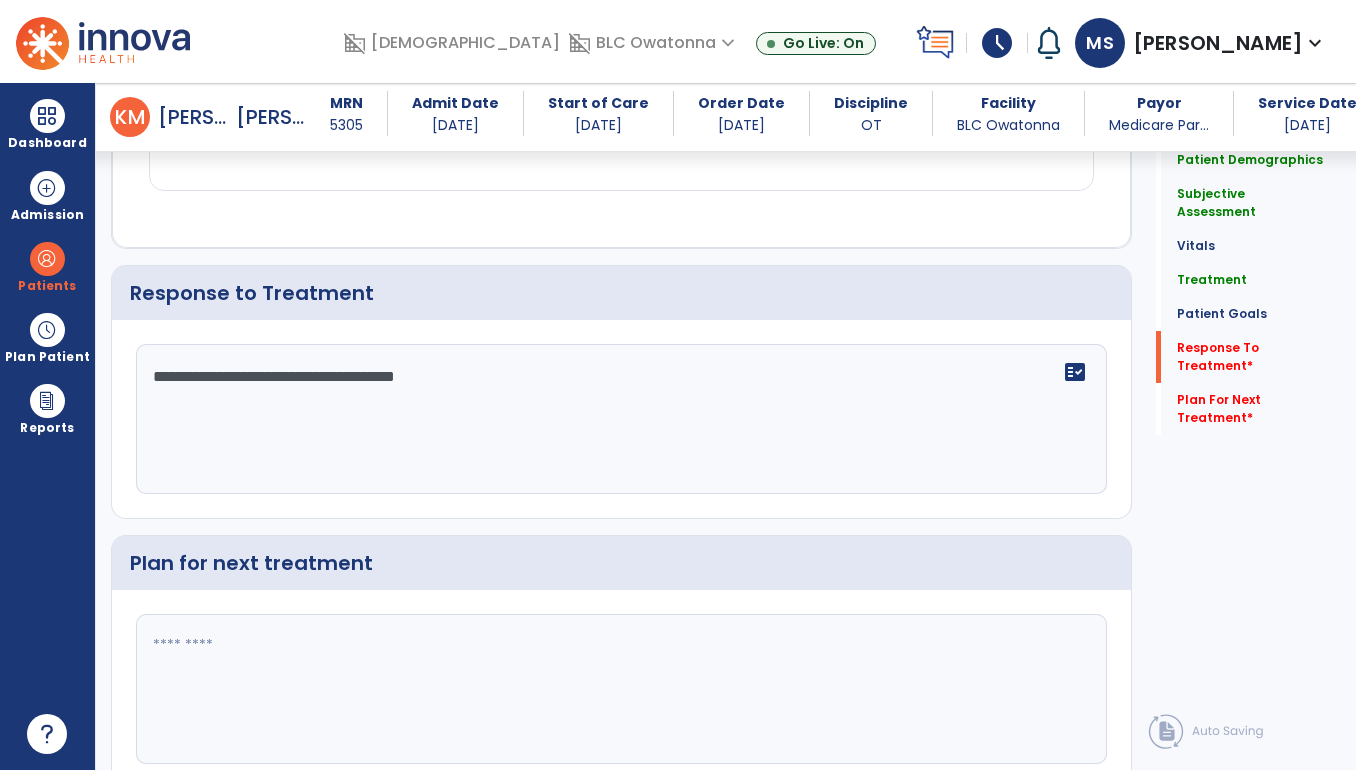 scroll, scrollTop: 3376, scrollLeft: 0, axis: vertical 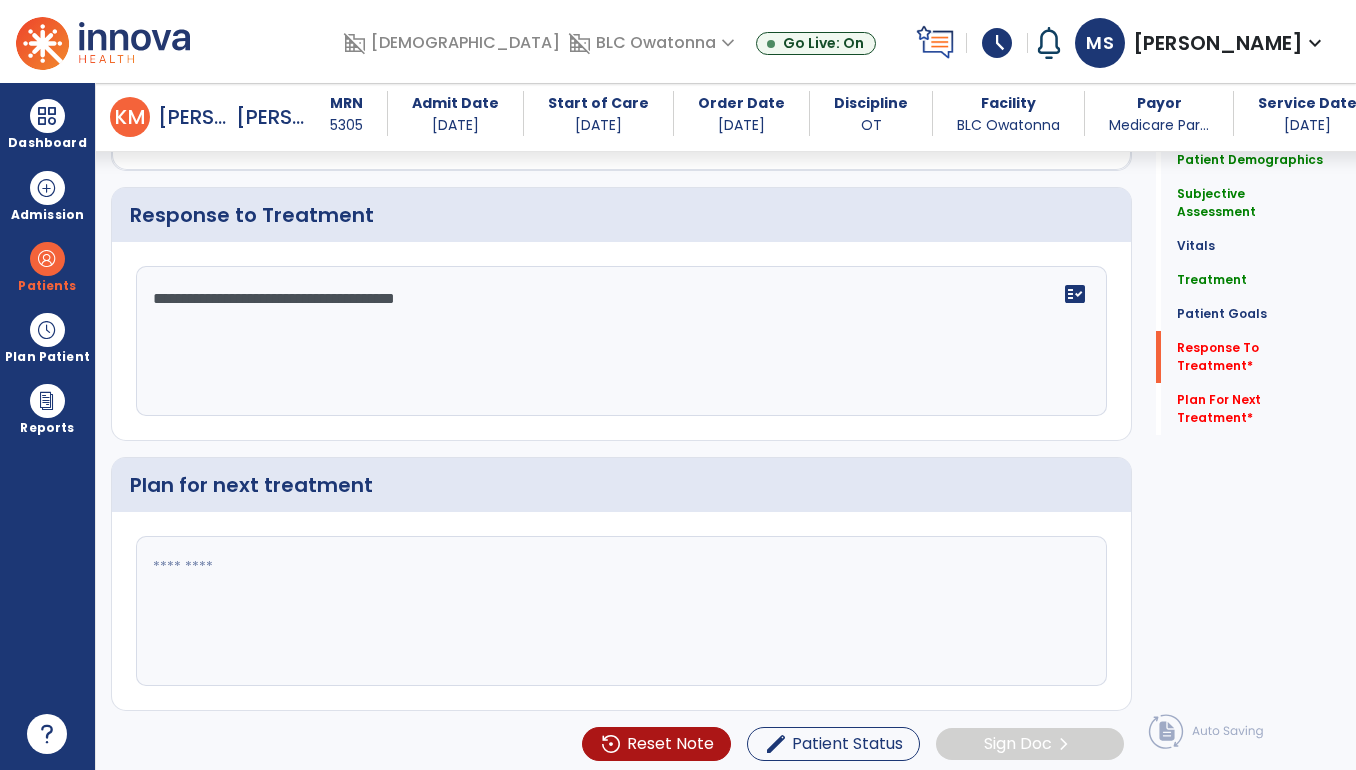 type on "**********" 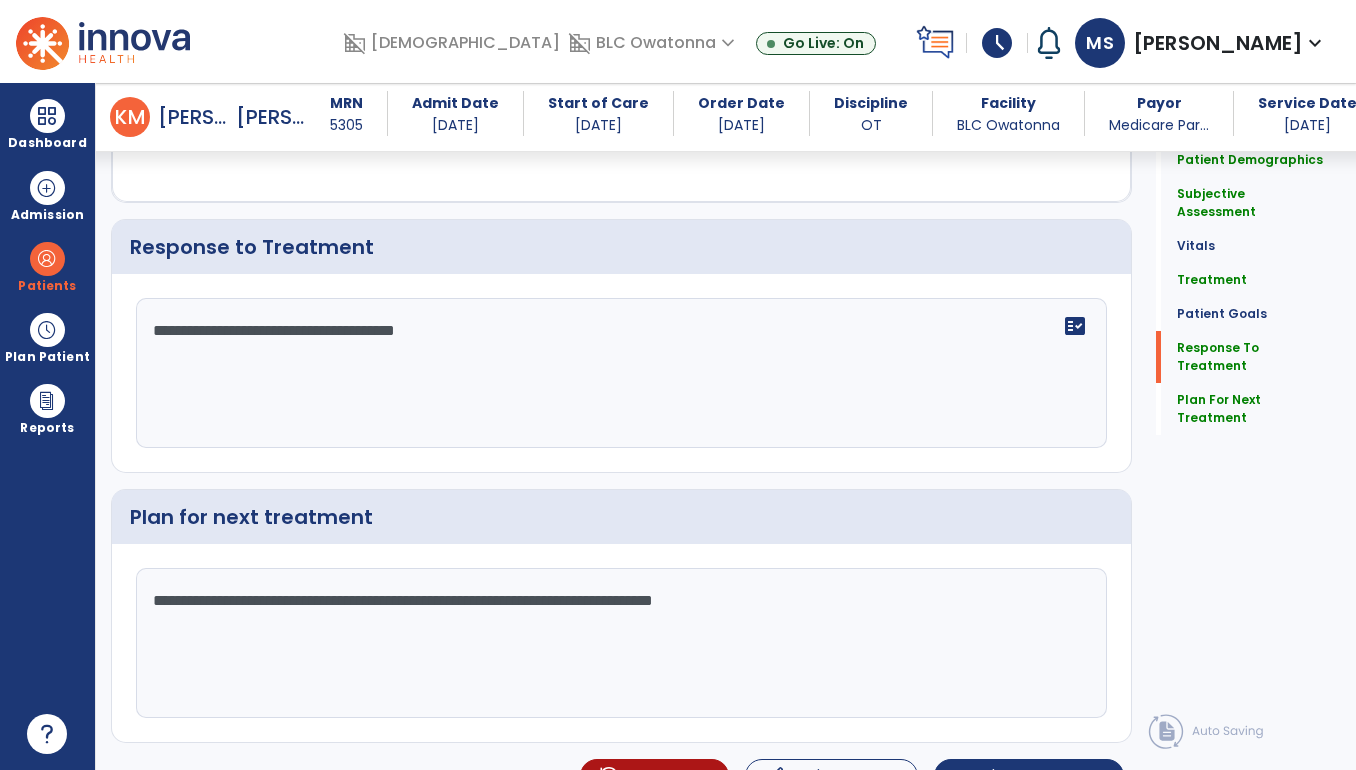 scroll, scrollTop: 3376, scrollLeft: 0, axis: vertical 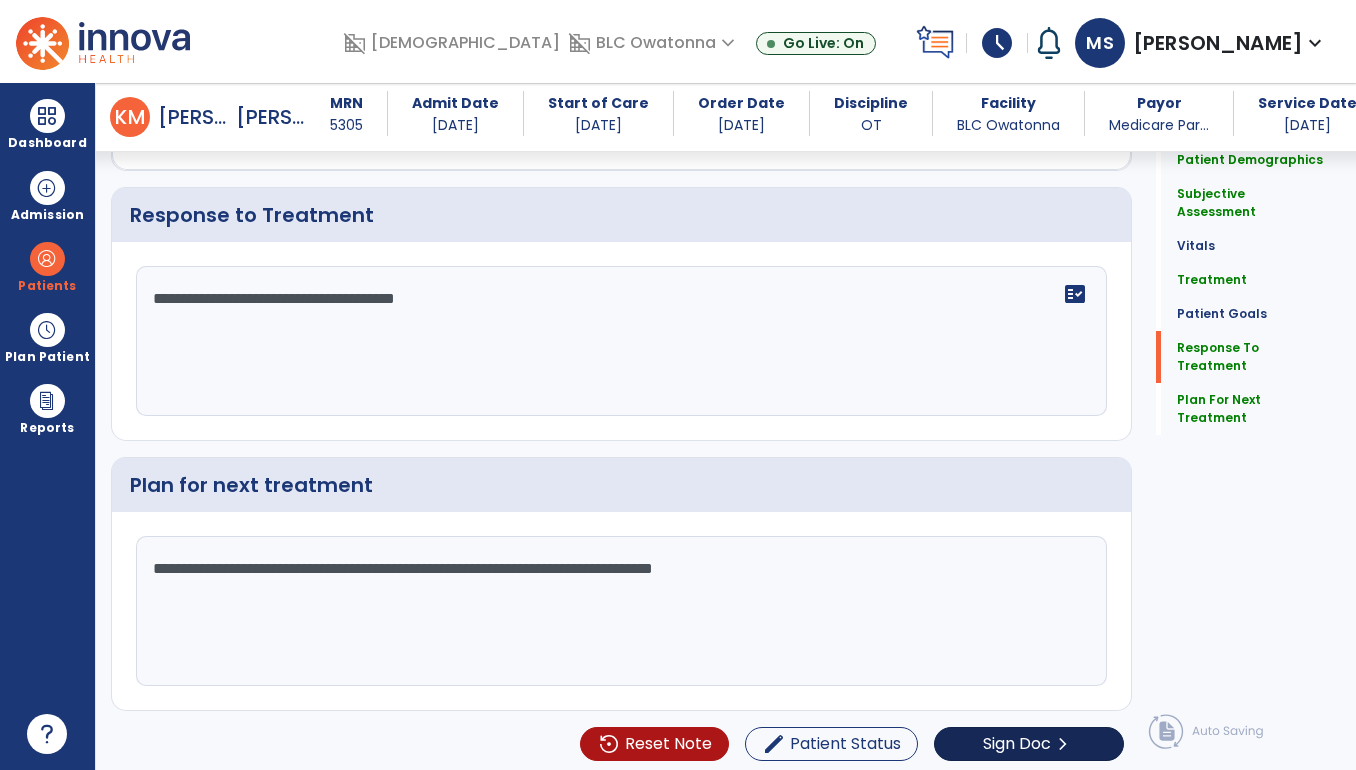 type on "**********" 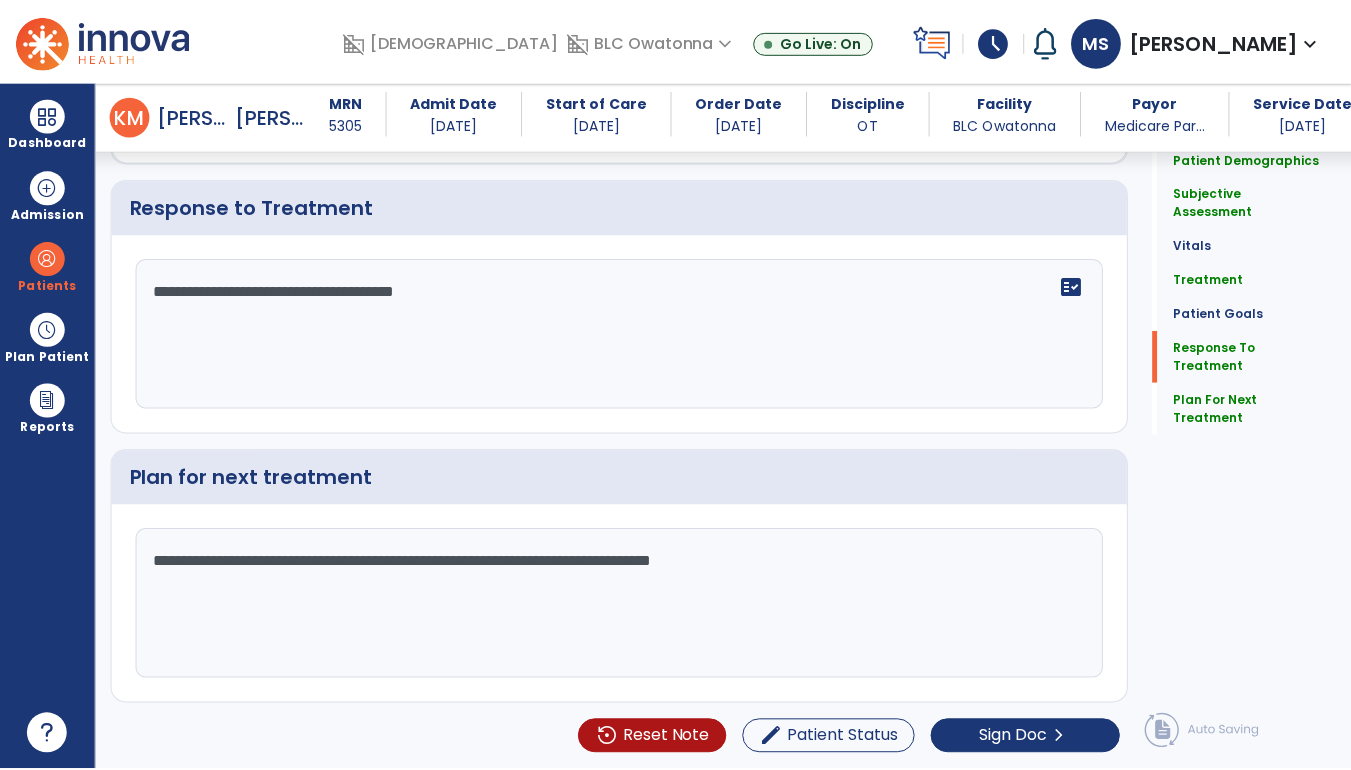 scroll, scrollTop: 3288, scrollLeft: 0, axis: vertical 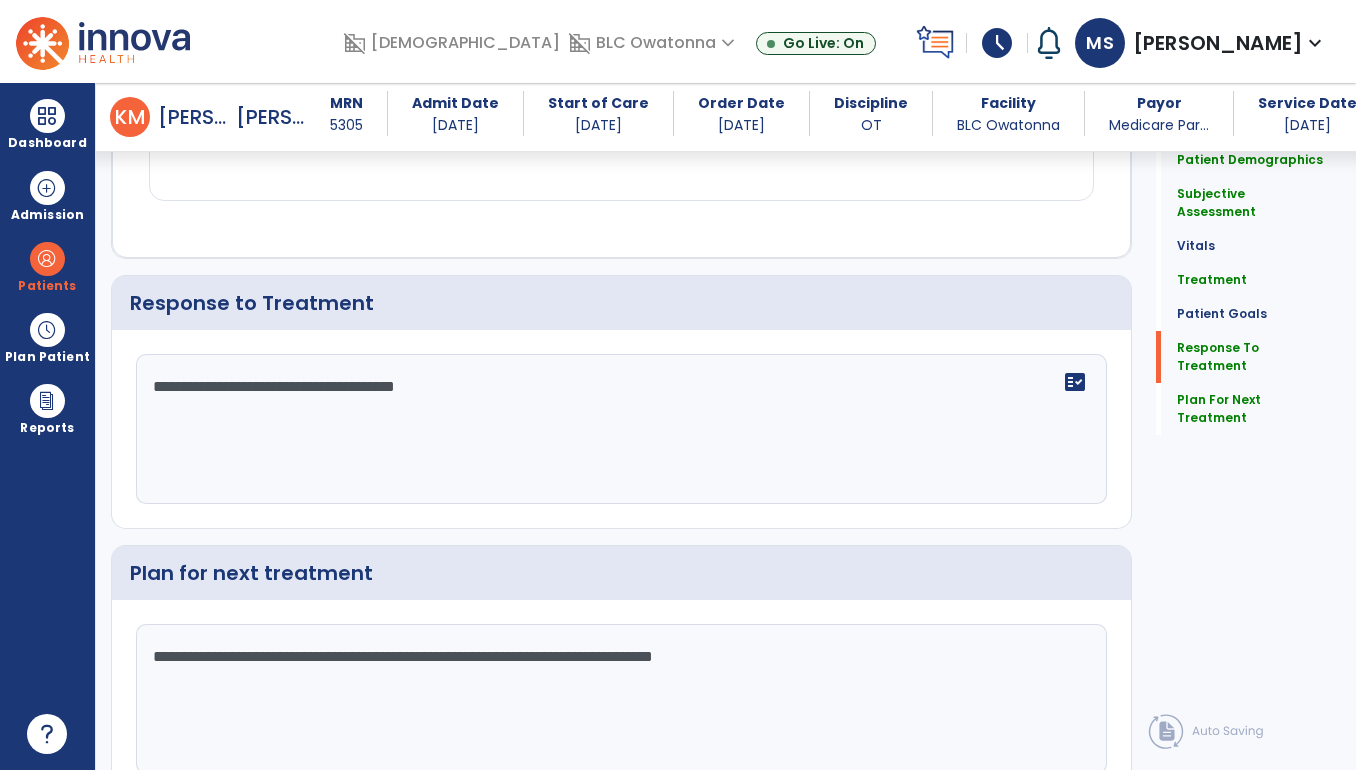 click on "Sign Doc" 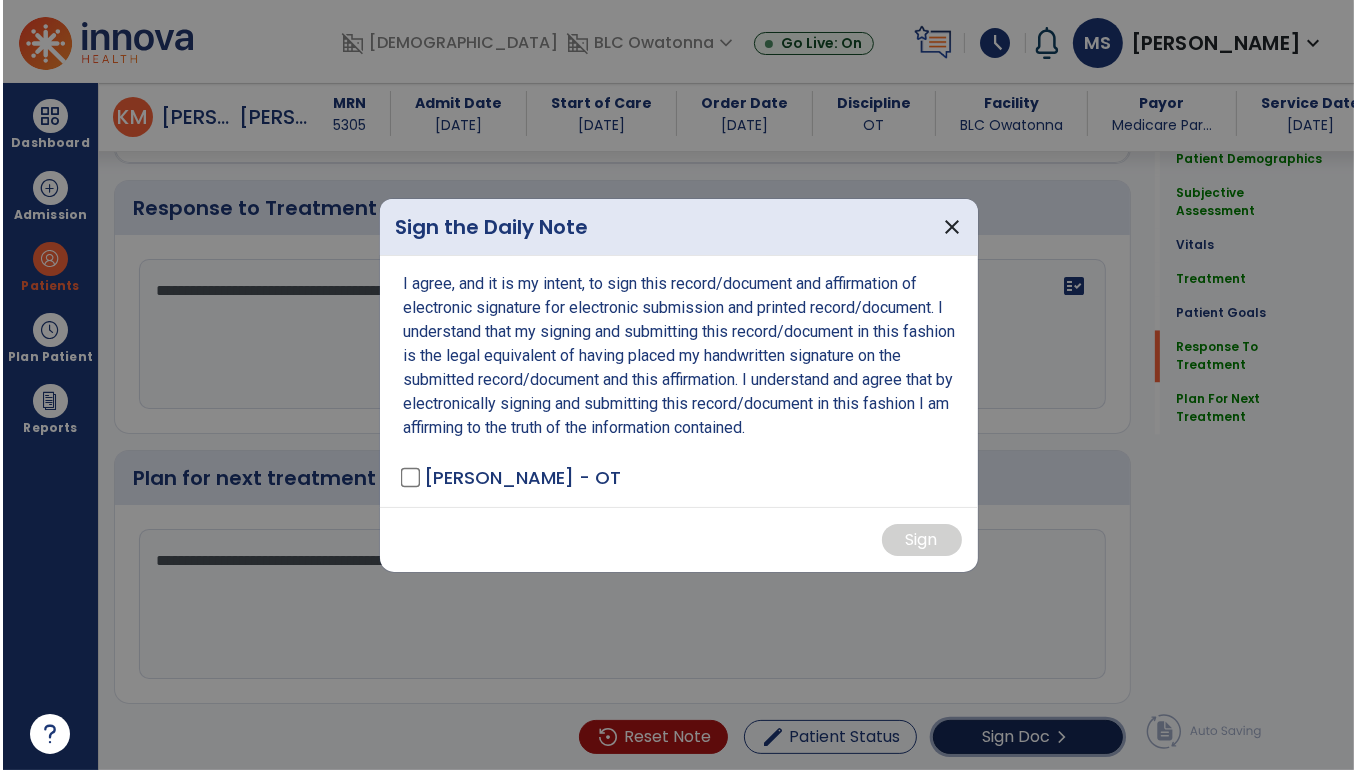 scroll, scrollTop: 3376, scrollLeft: 0, axis: vertical 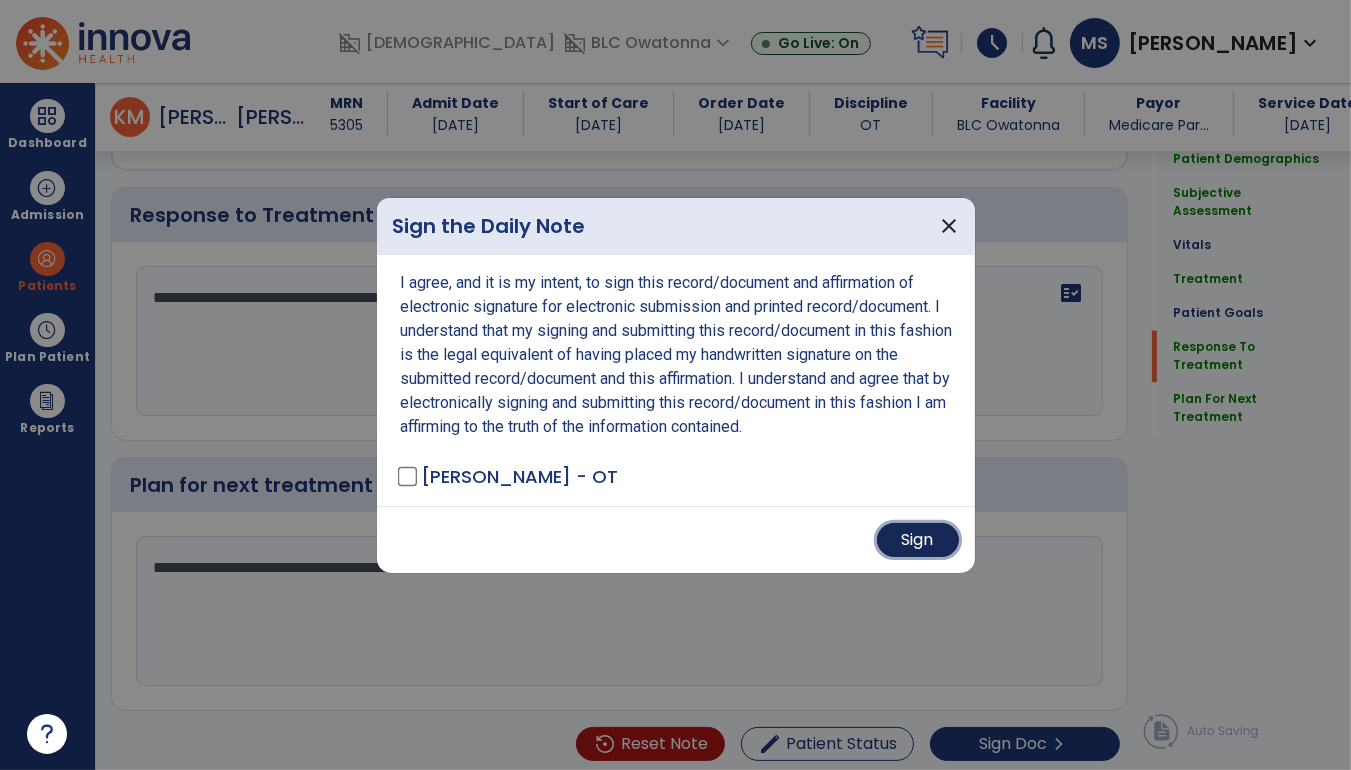 click on "Sign" at bounding box center [918, 540] 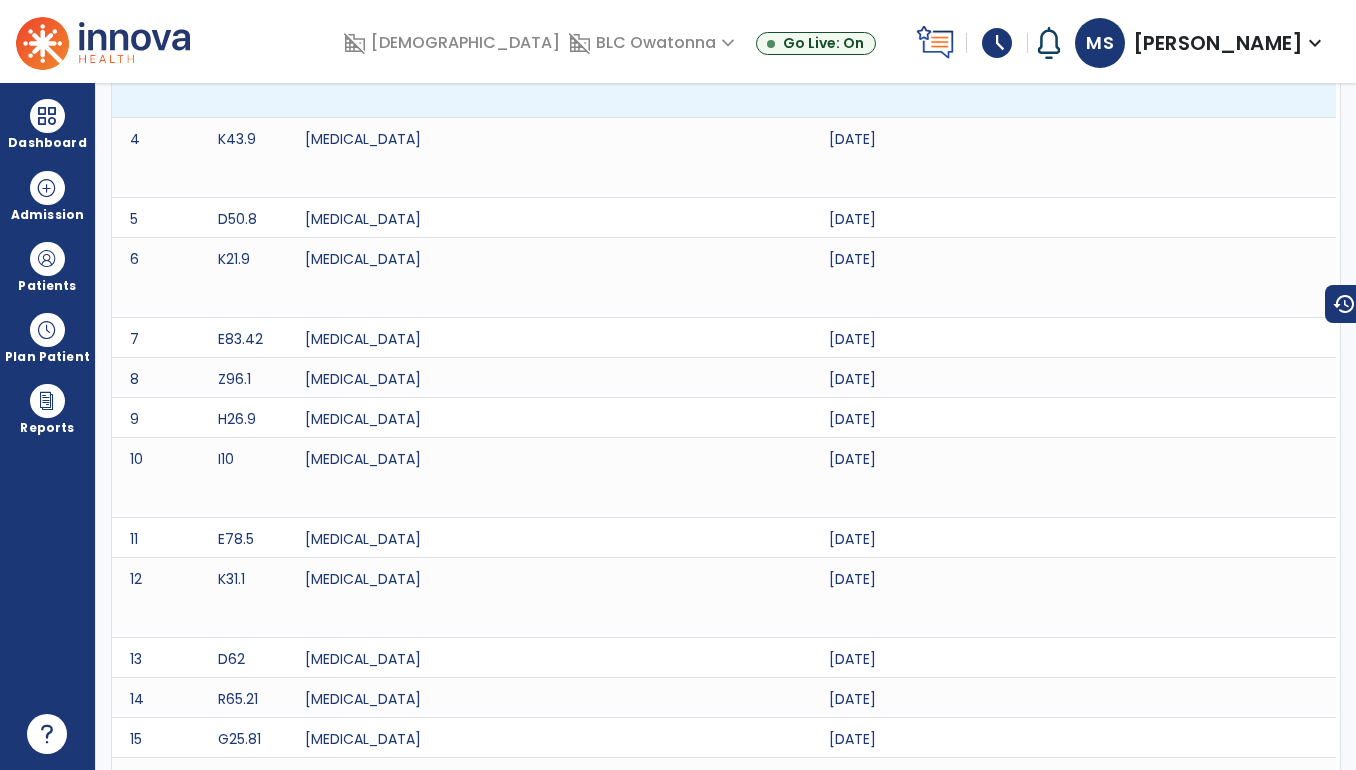 scroll, scrollTop: 0, scrollLeft: 0, axis: both 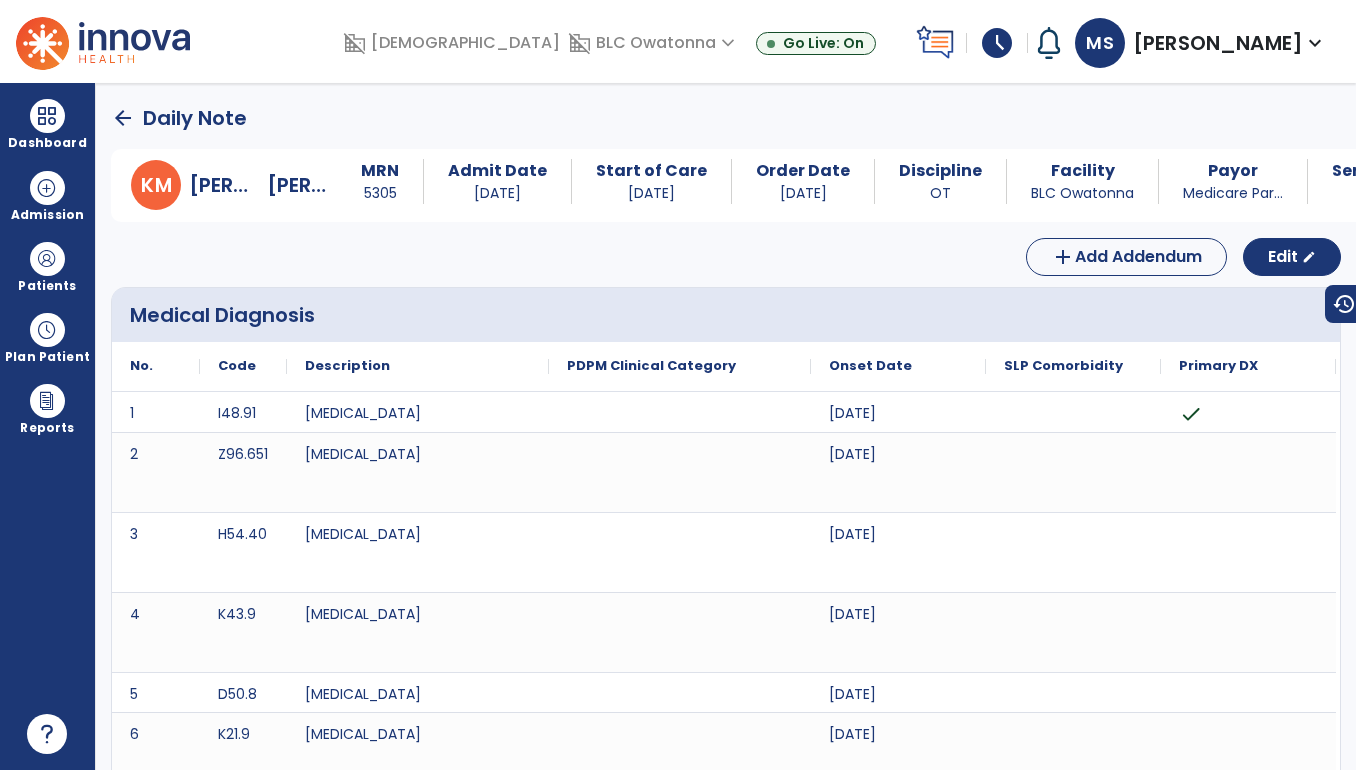 click on "arrow_back" 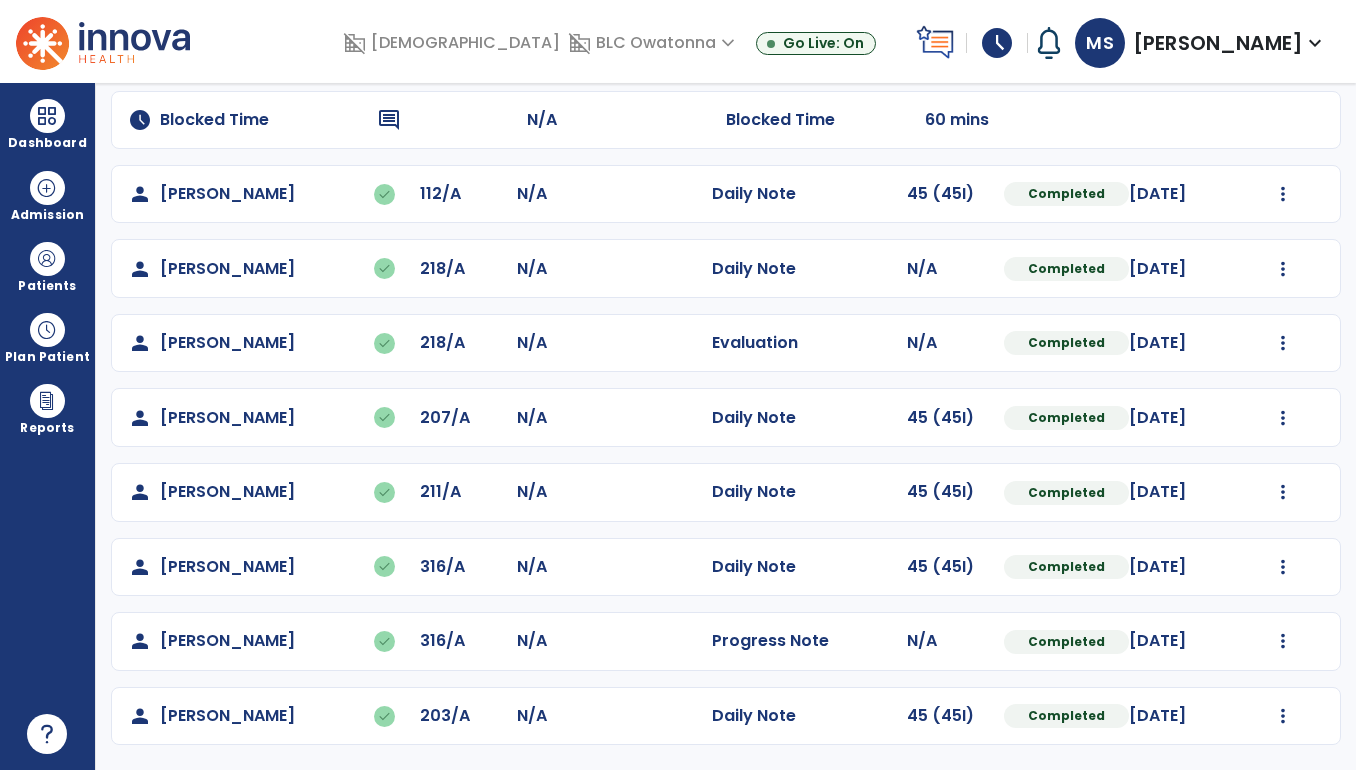 scroll, scrollTop: 0, scrollLeft: 0, axis: both 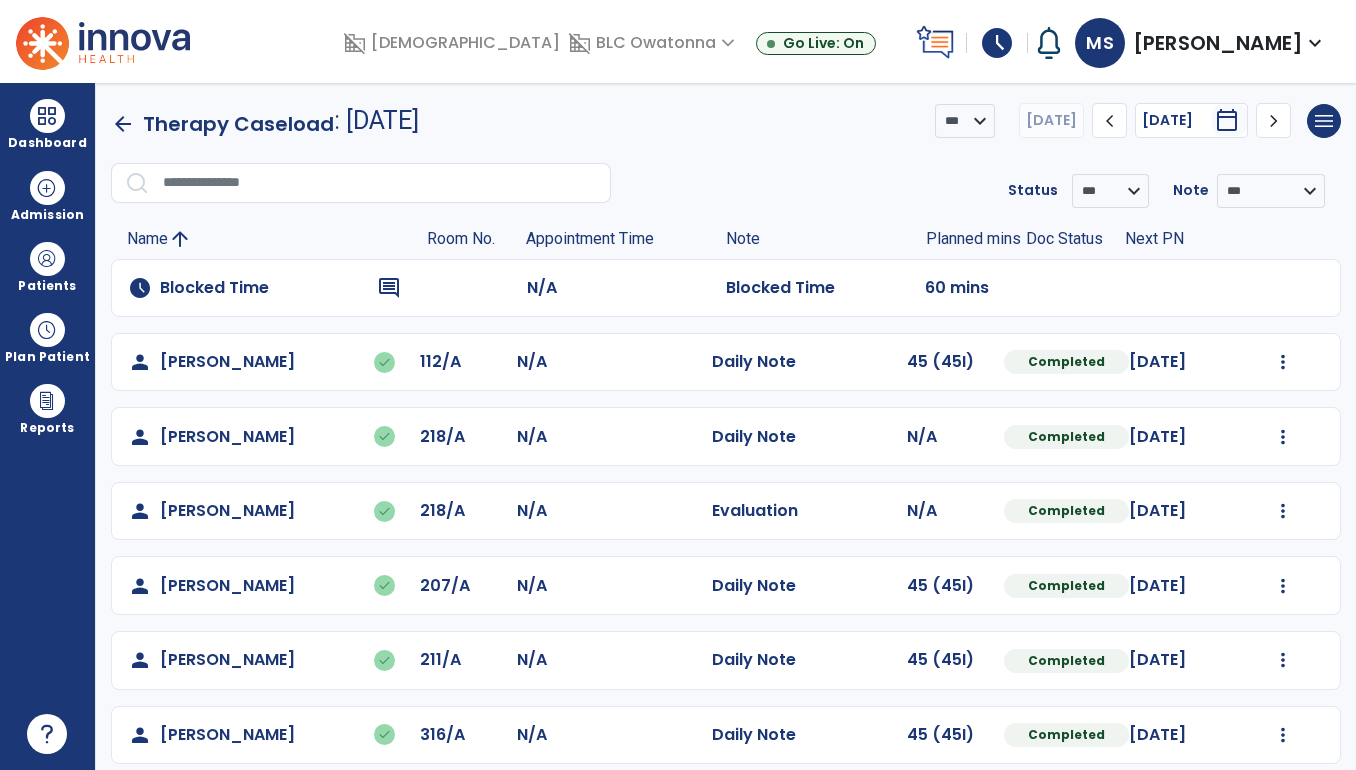 click on "arrow_back" 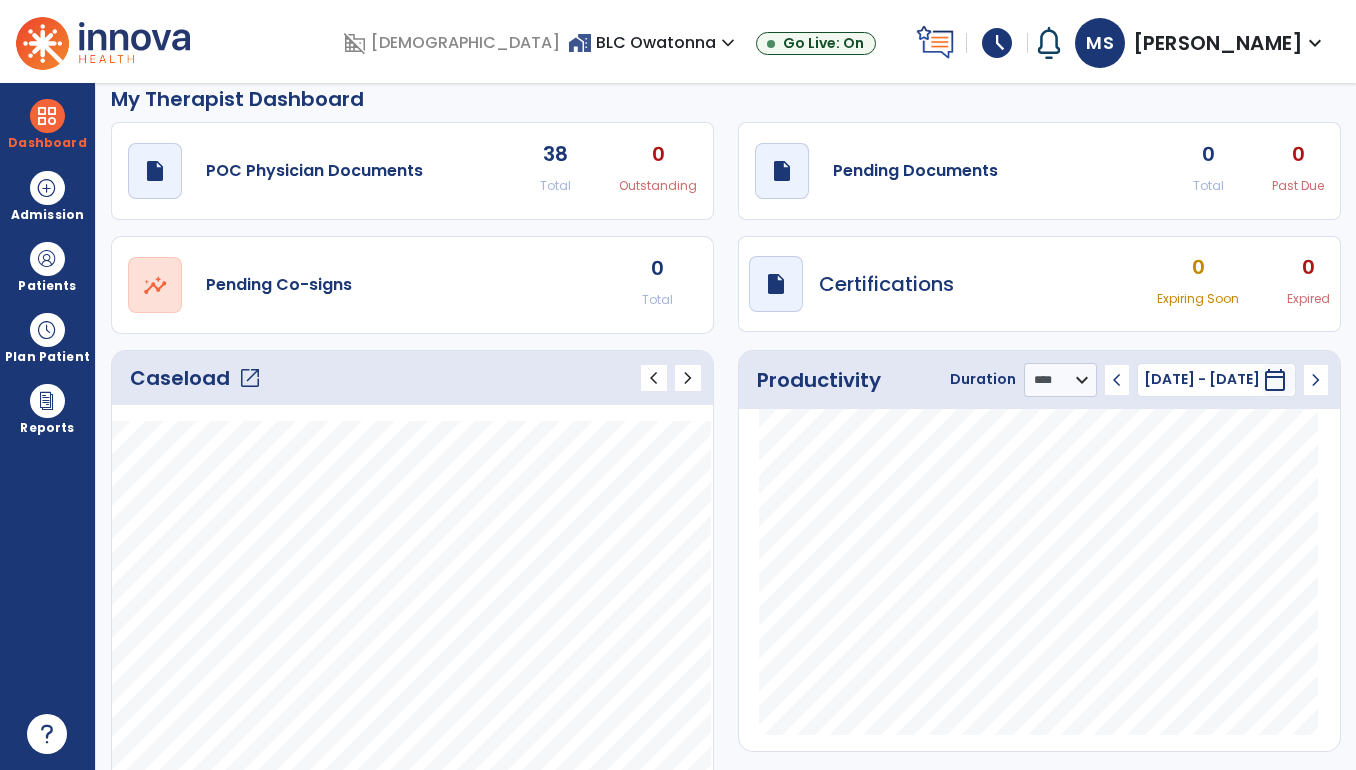 scroll, scrollTop: 0, scrollLeft: 0, axis: both 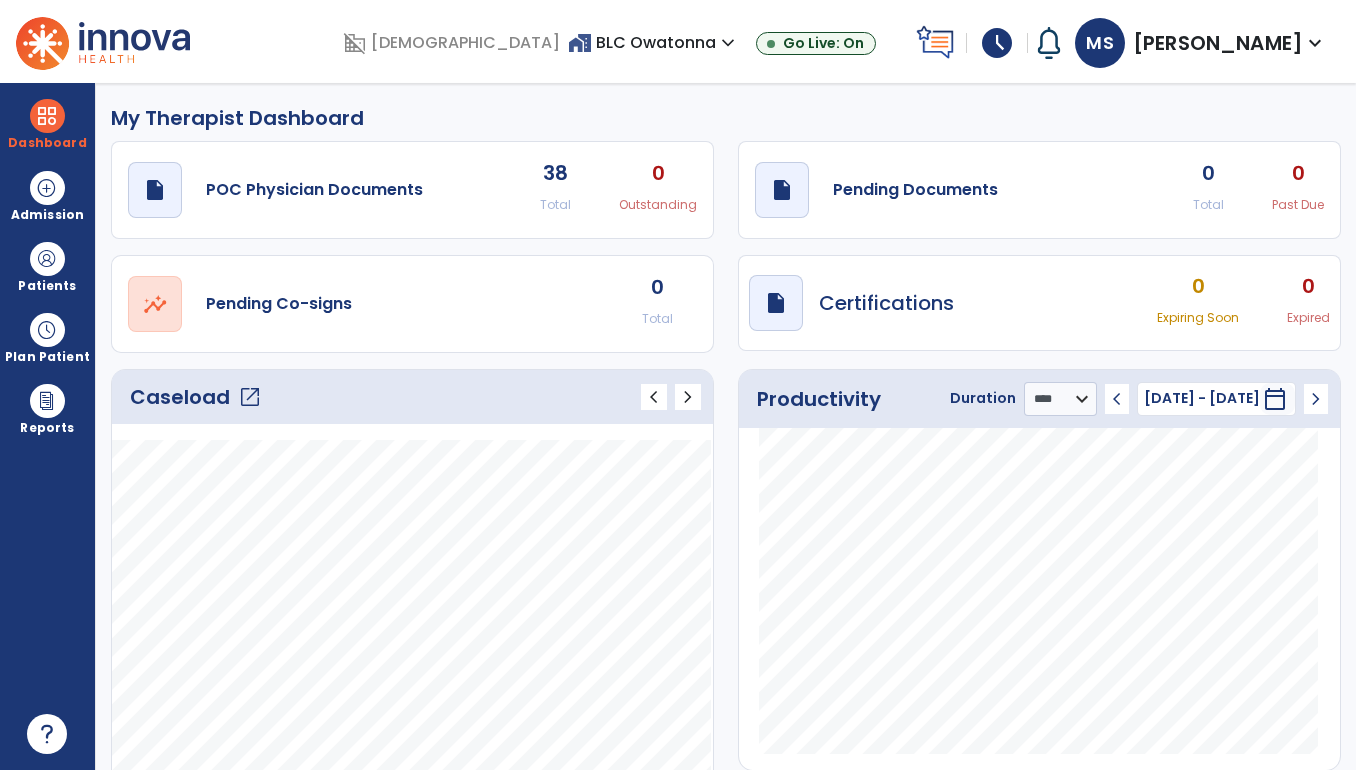 click on "expand_more" at bounding box center (1315, 43) 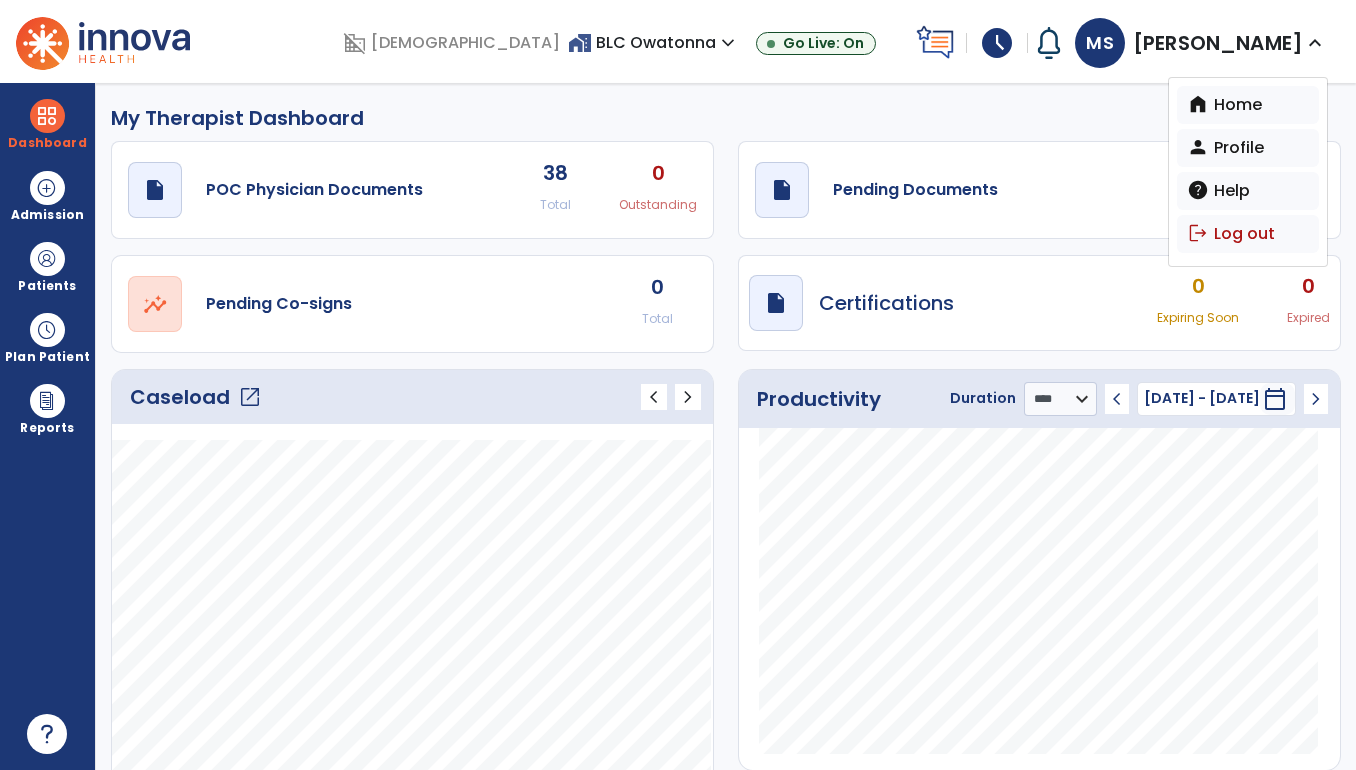 click on "open_in_new" 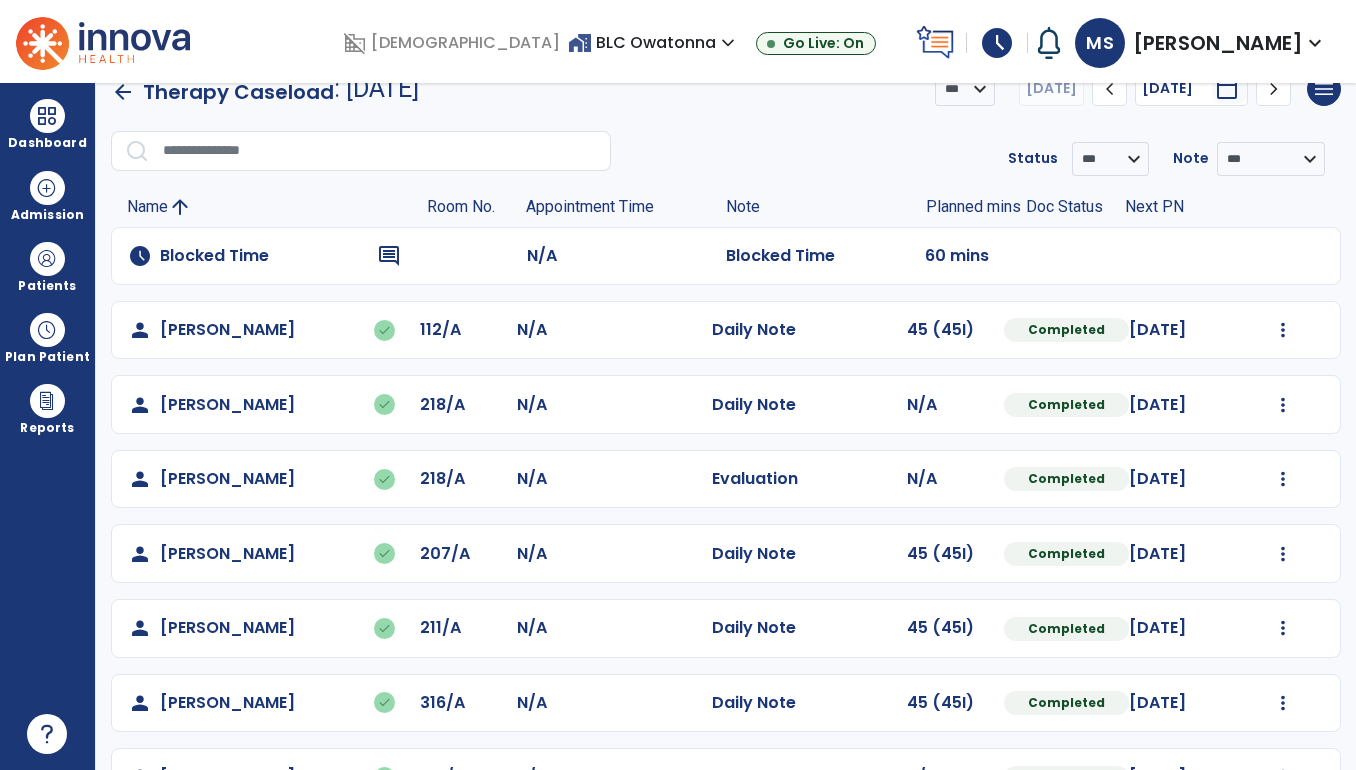 scroll, scrollTop: 0, scrollLeft: 0, axis: both 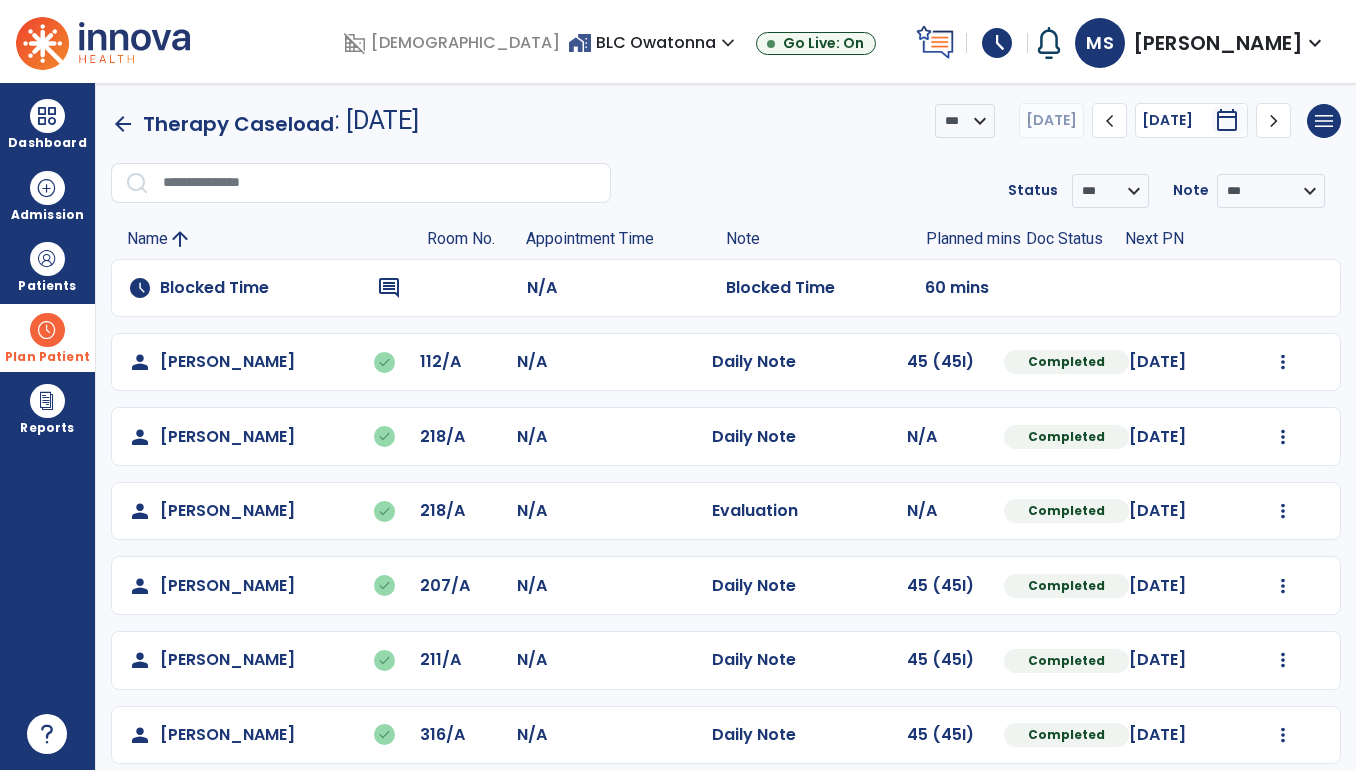 click on "Plan Patient" at bounding box center [47, 266] 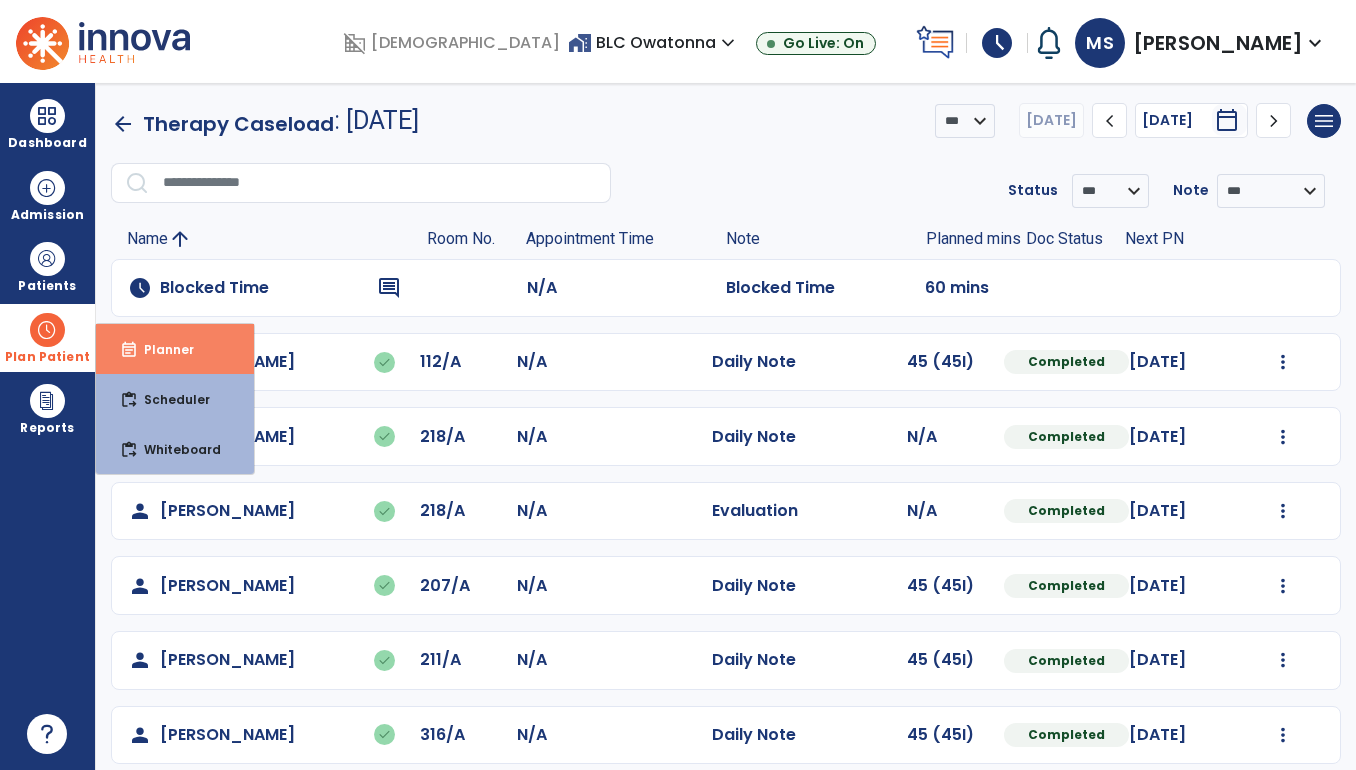 click on "event_note" at bounding box center (129, 350) 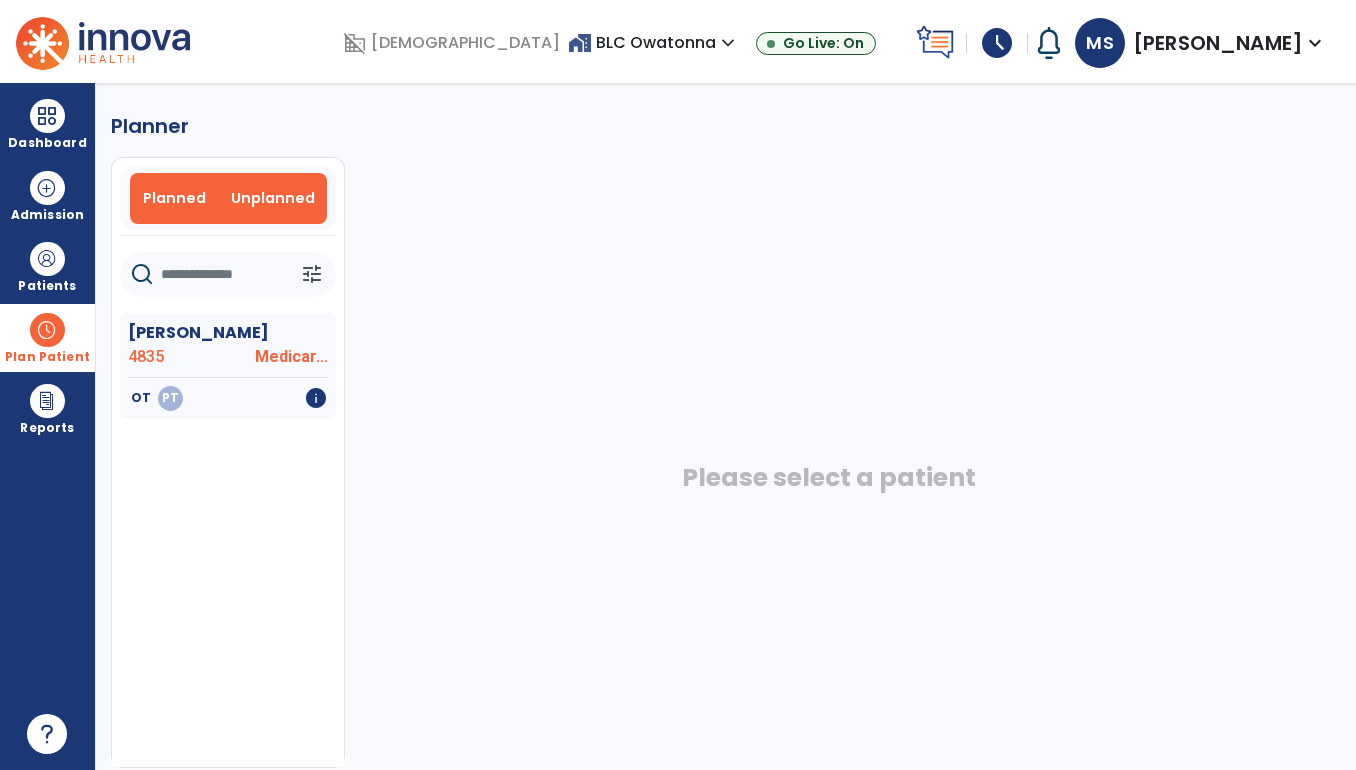 click on "Planned" at bounding box center (174, 198) 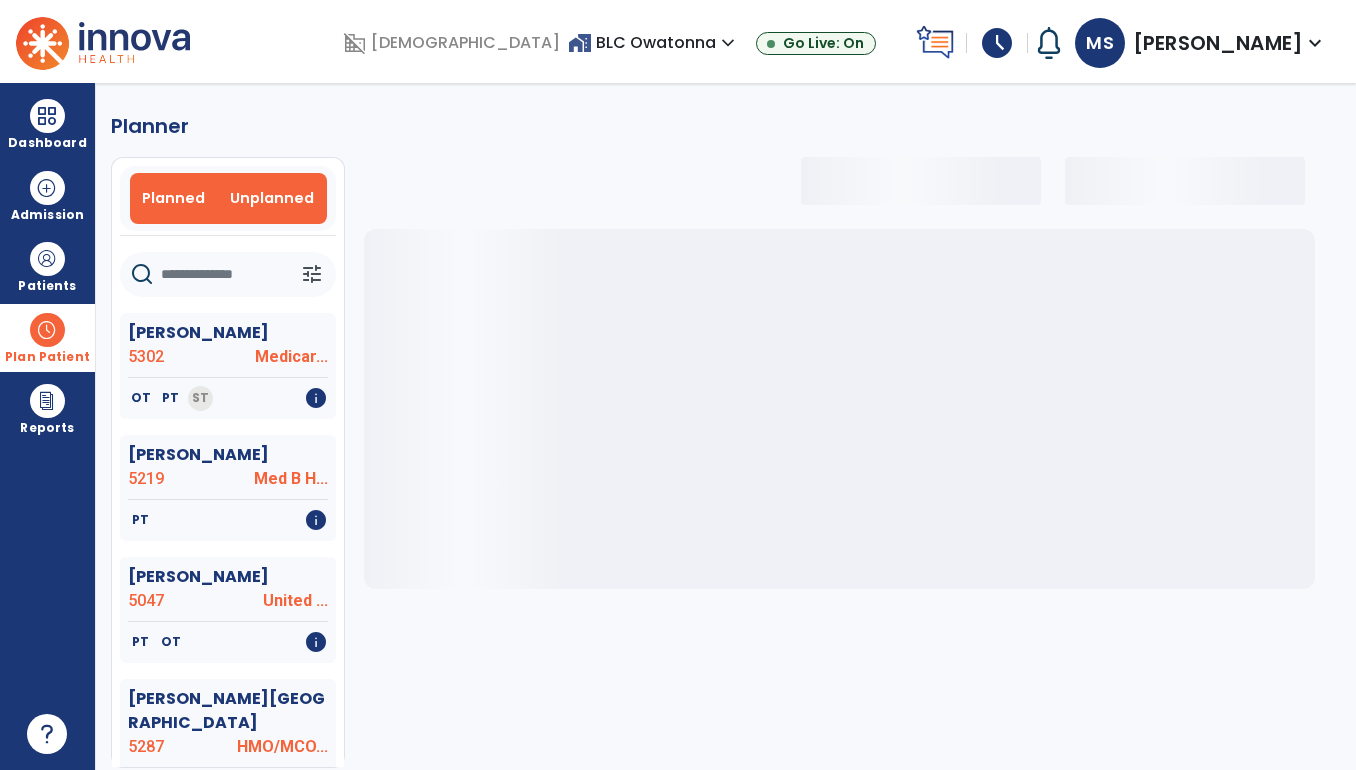 click on "Unplanned" at bounding box center (272, 198) 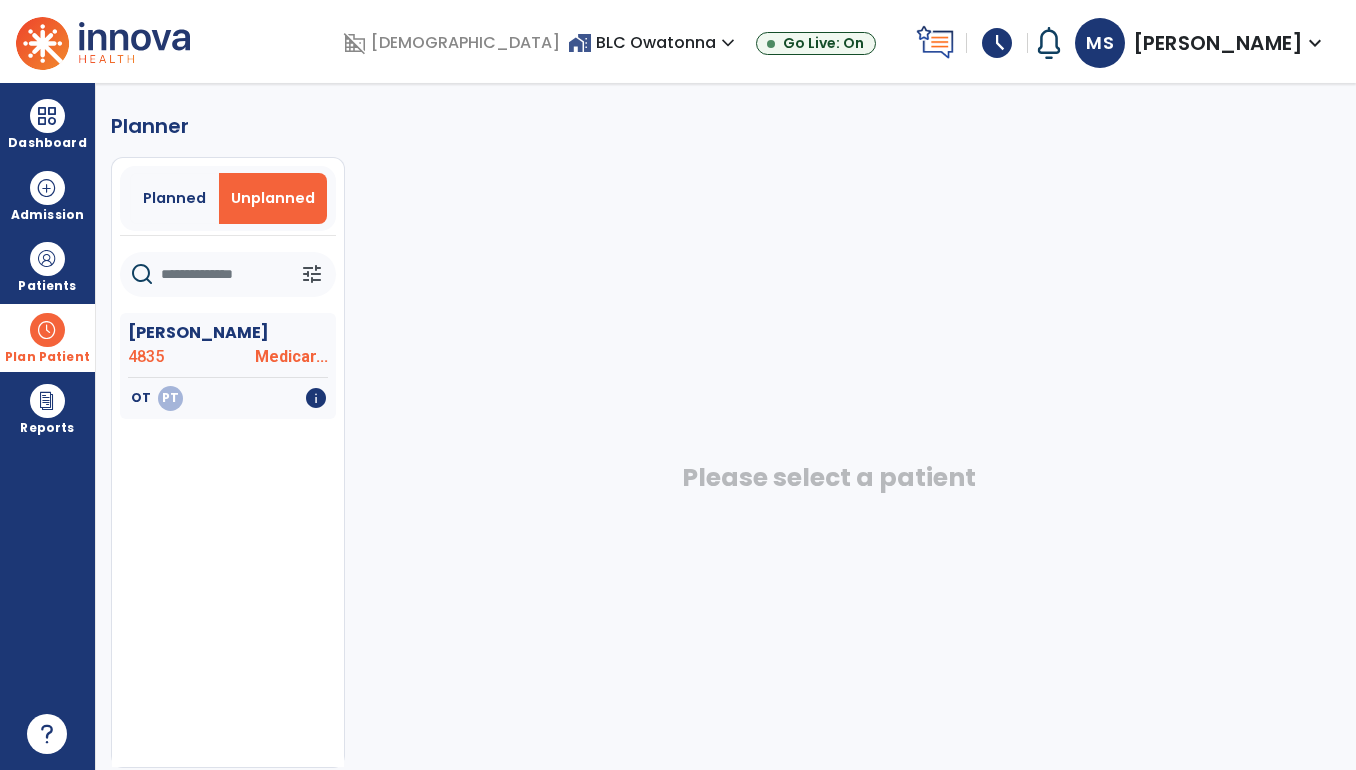 scroll, scrollTop: 7, scrollLeft: 0, axis: vertical 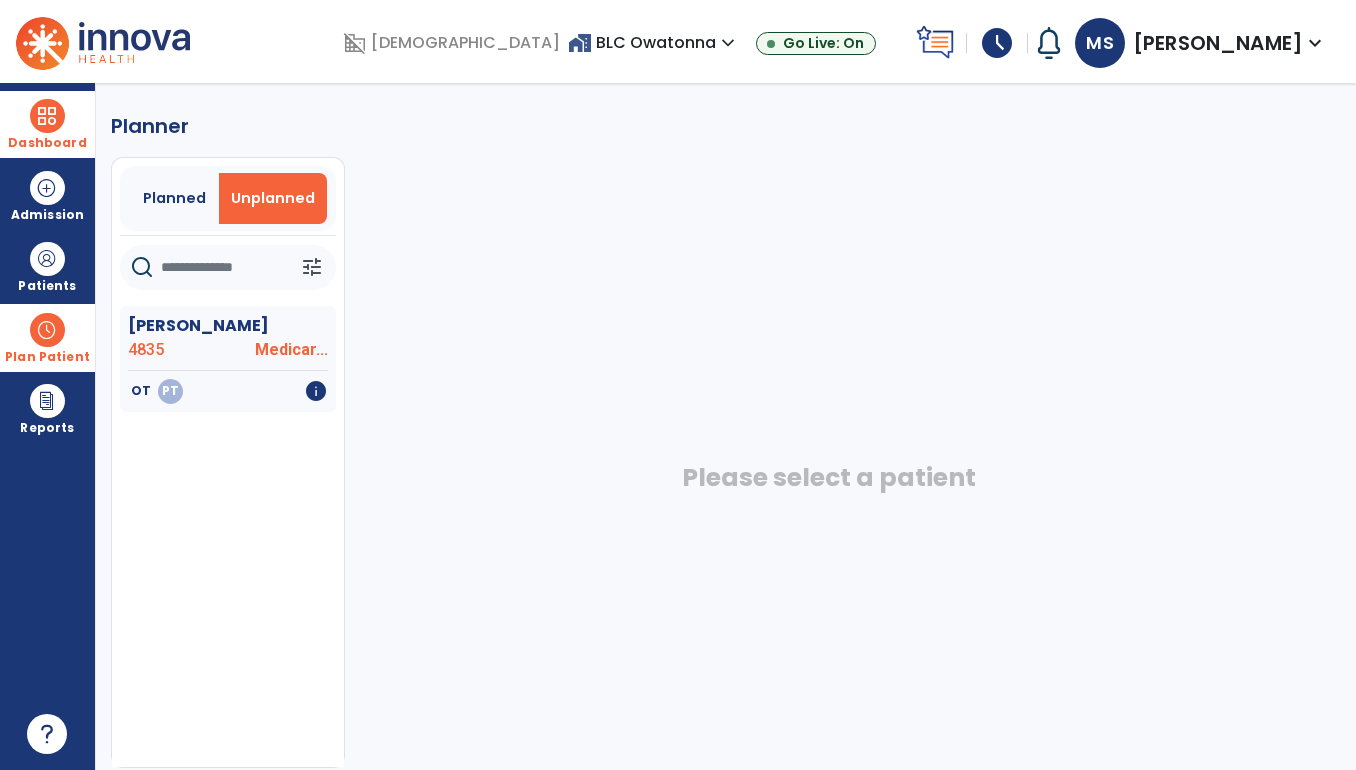 click at bounding box center (47, 116) 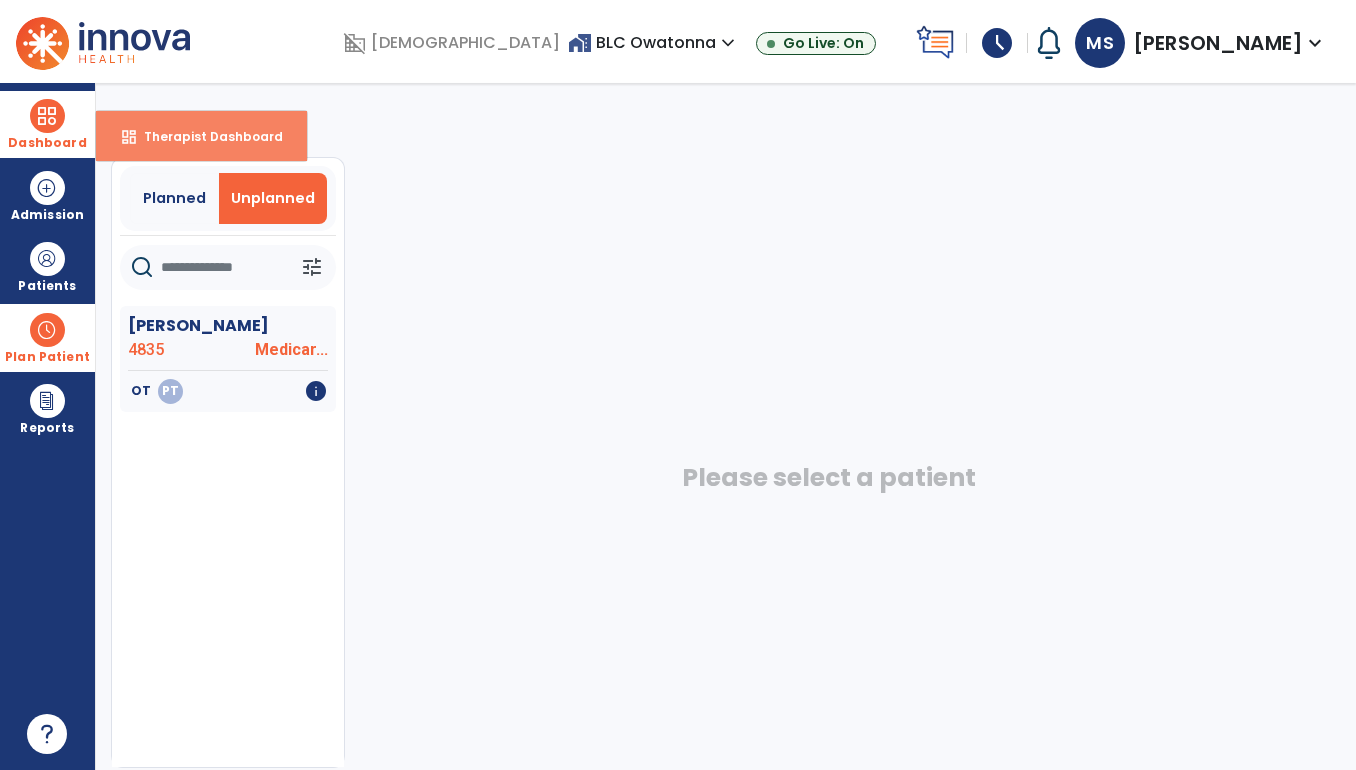 click on "Therapist Dashboard" at bounding box center [205, 136] 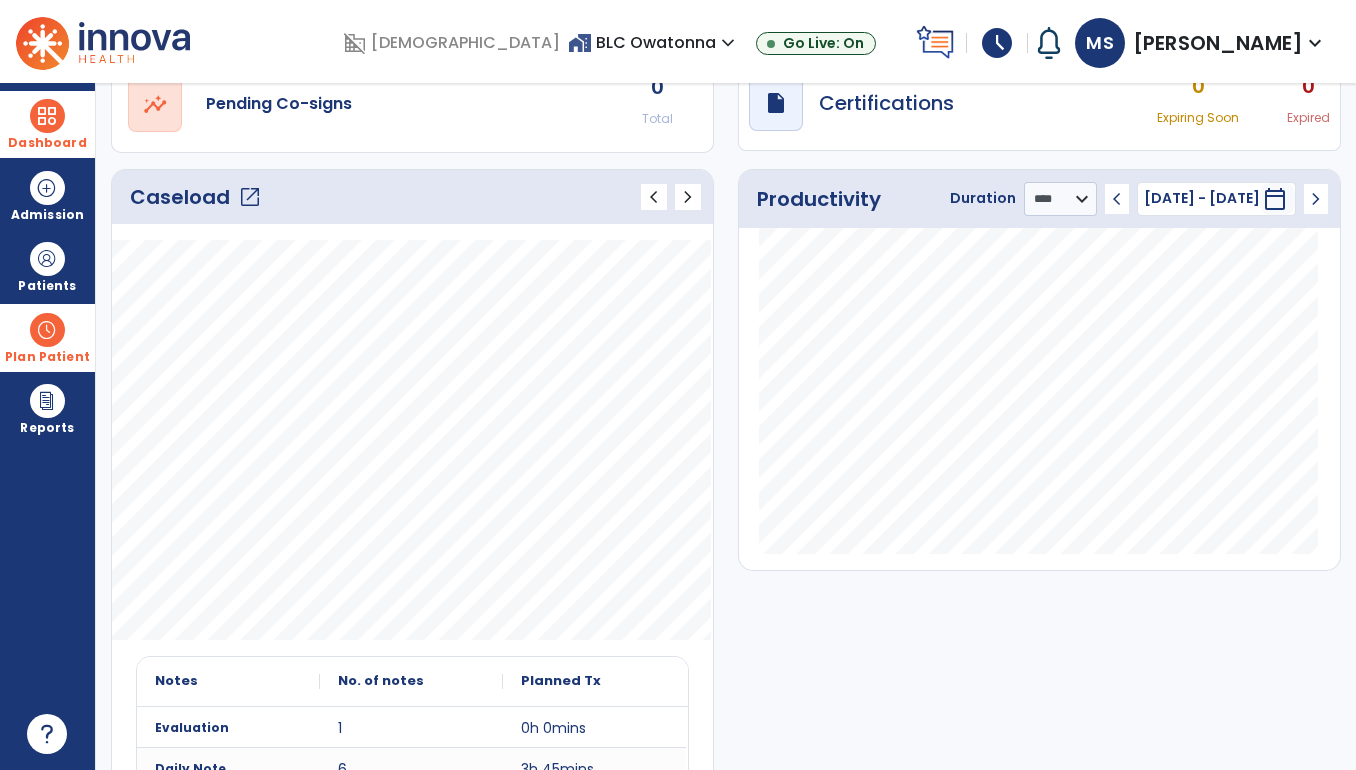 scroll, scrollTop: 0, scrollLeft: 0, axis: both 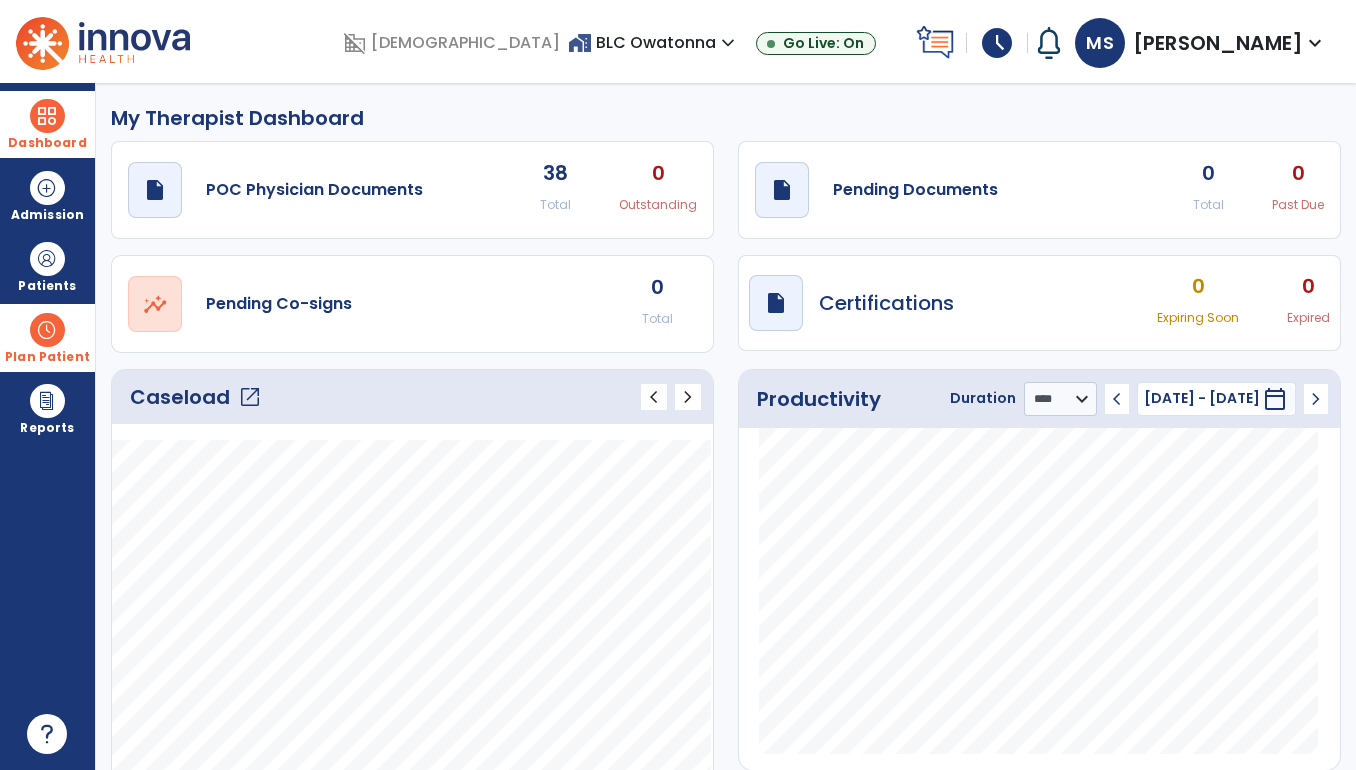 click on "expand_more" at bounding box center (1315, 43) 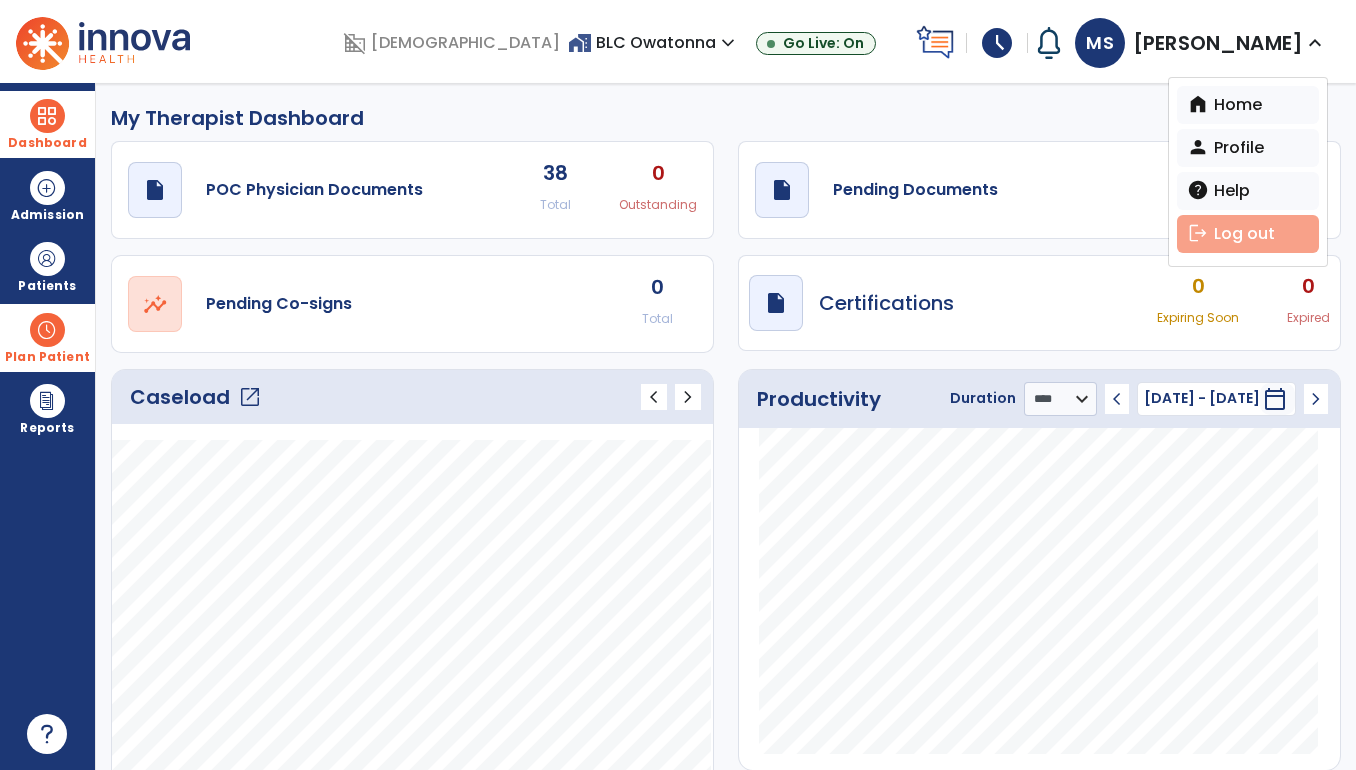 click on "logout   Log out" at bounding box center [1248, 234] 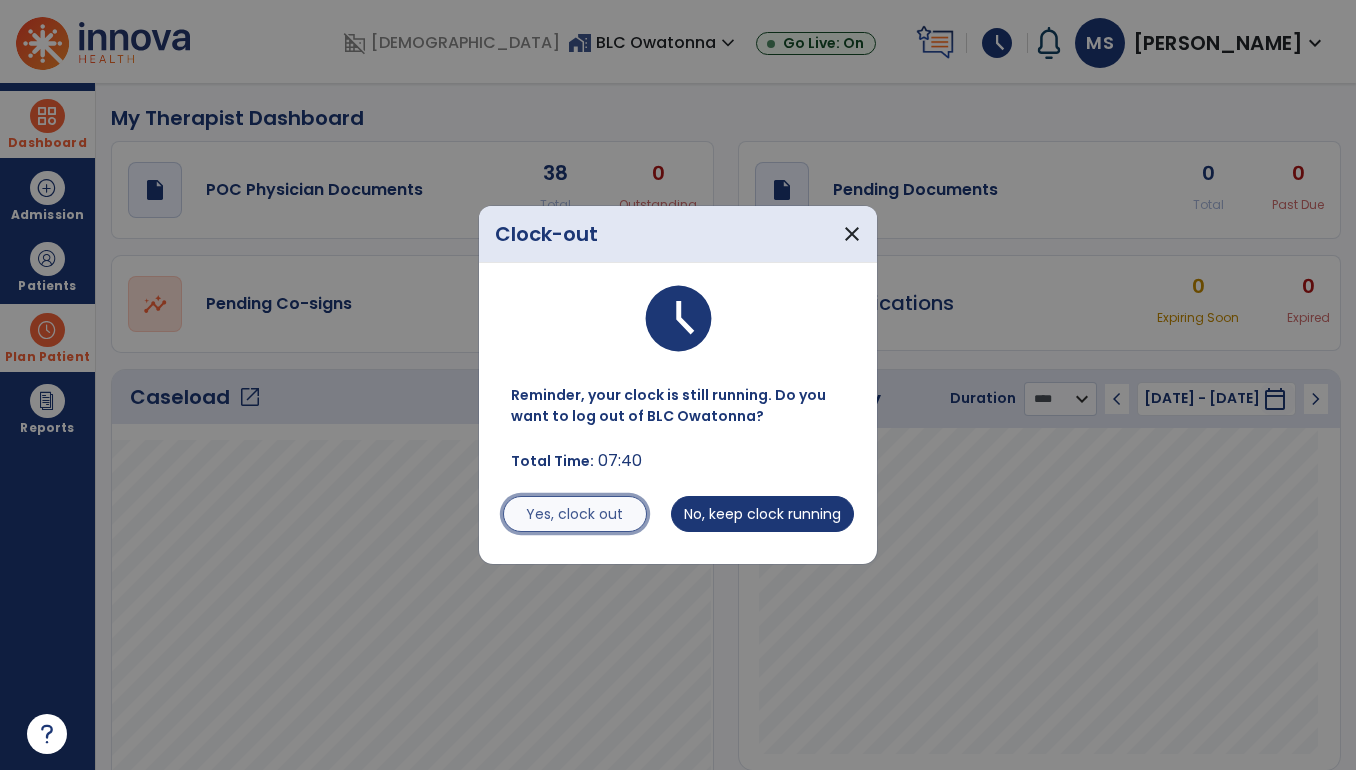 click on "Yes, clock out" at bounding box center (575, 514) 